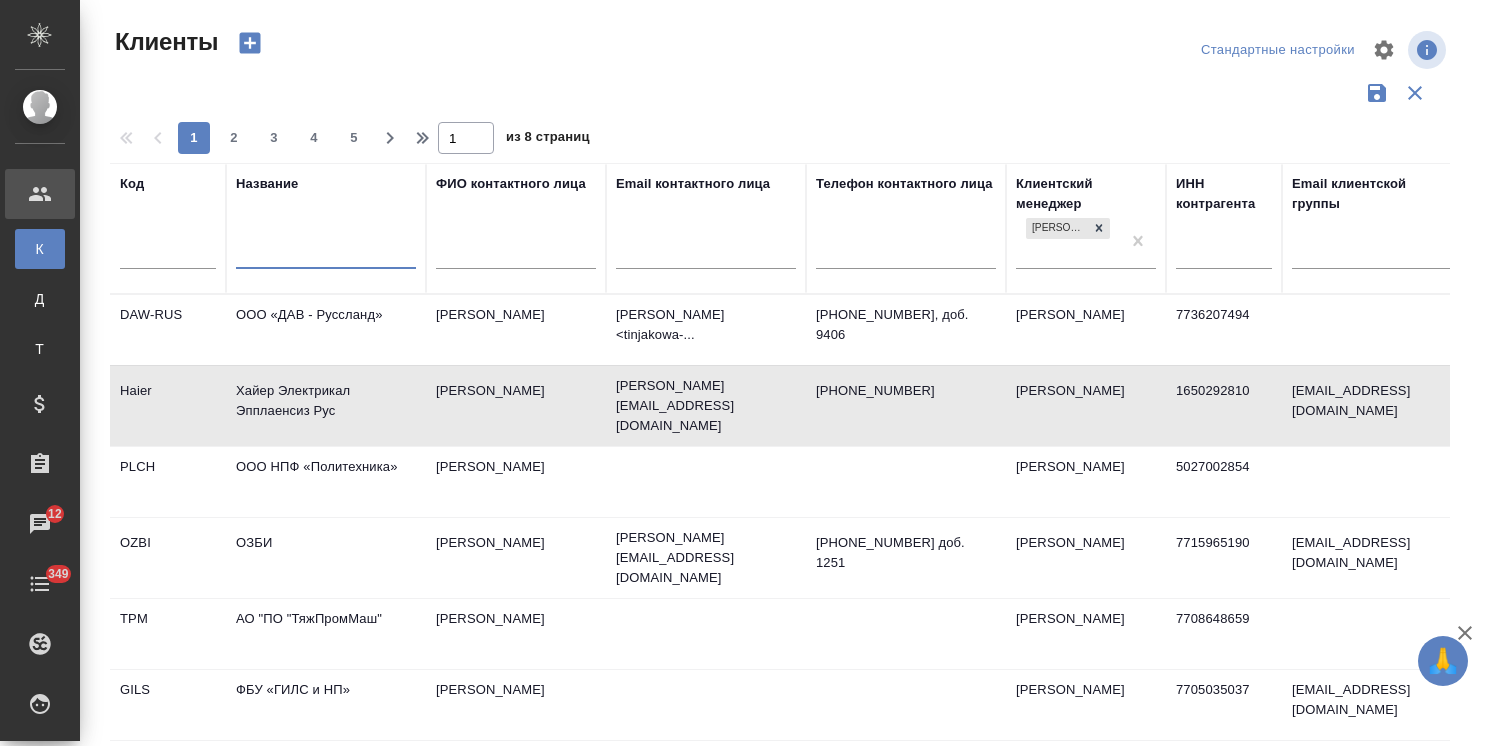 select on "RU" 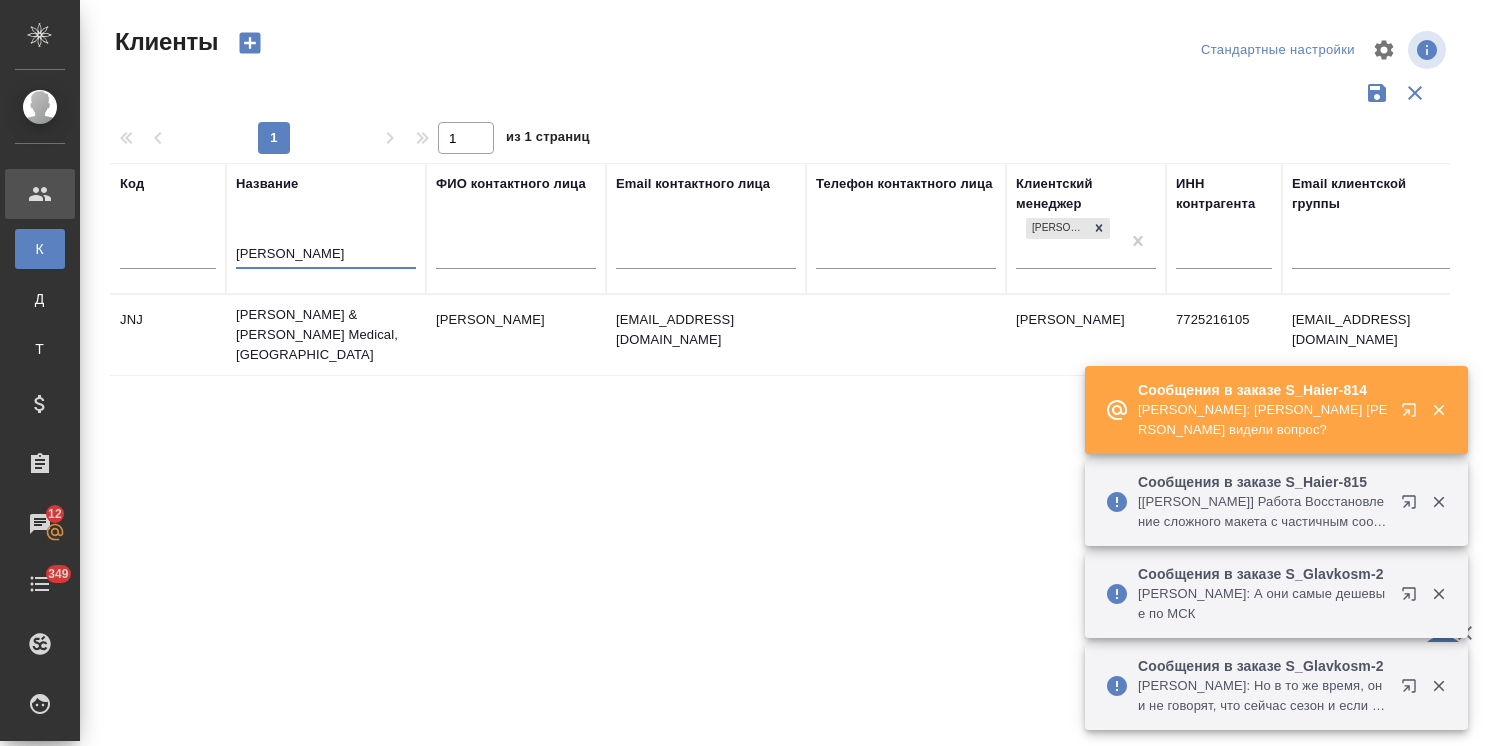 click on "[PERSON_NAME] & [PERSON_NAME] Medical, [GEOGRAPHIC_DATA]" at bounding box center [326, 335] 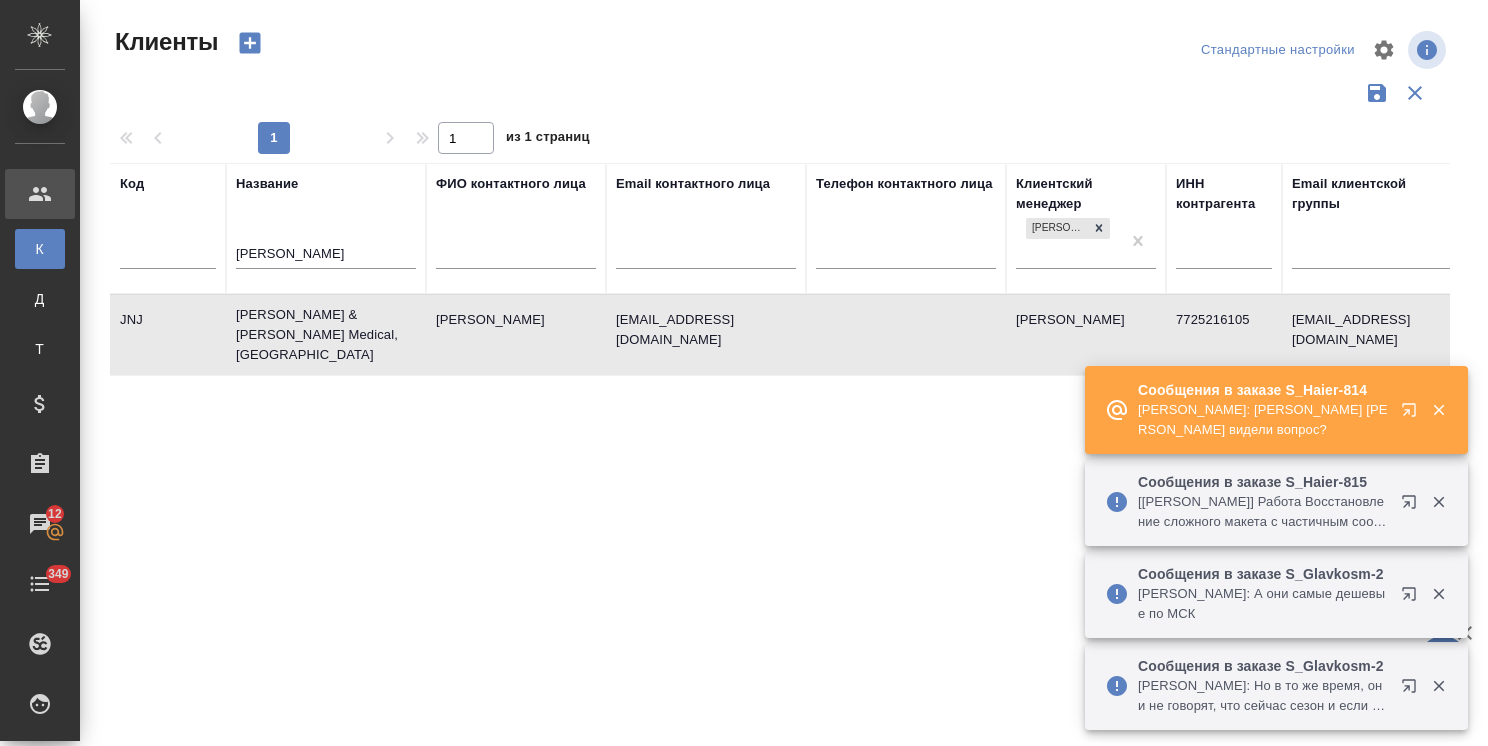 click on "Johnson & Johnson Medical, Russia" at bounding box center [326, 335] 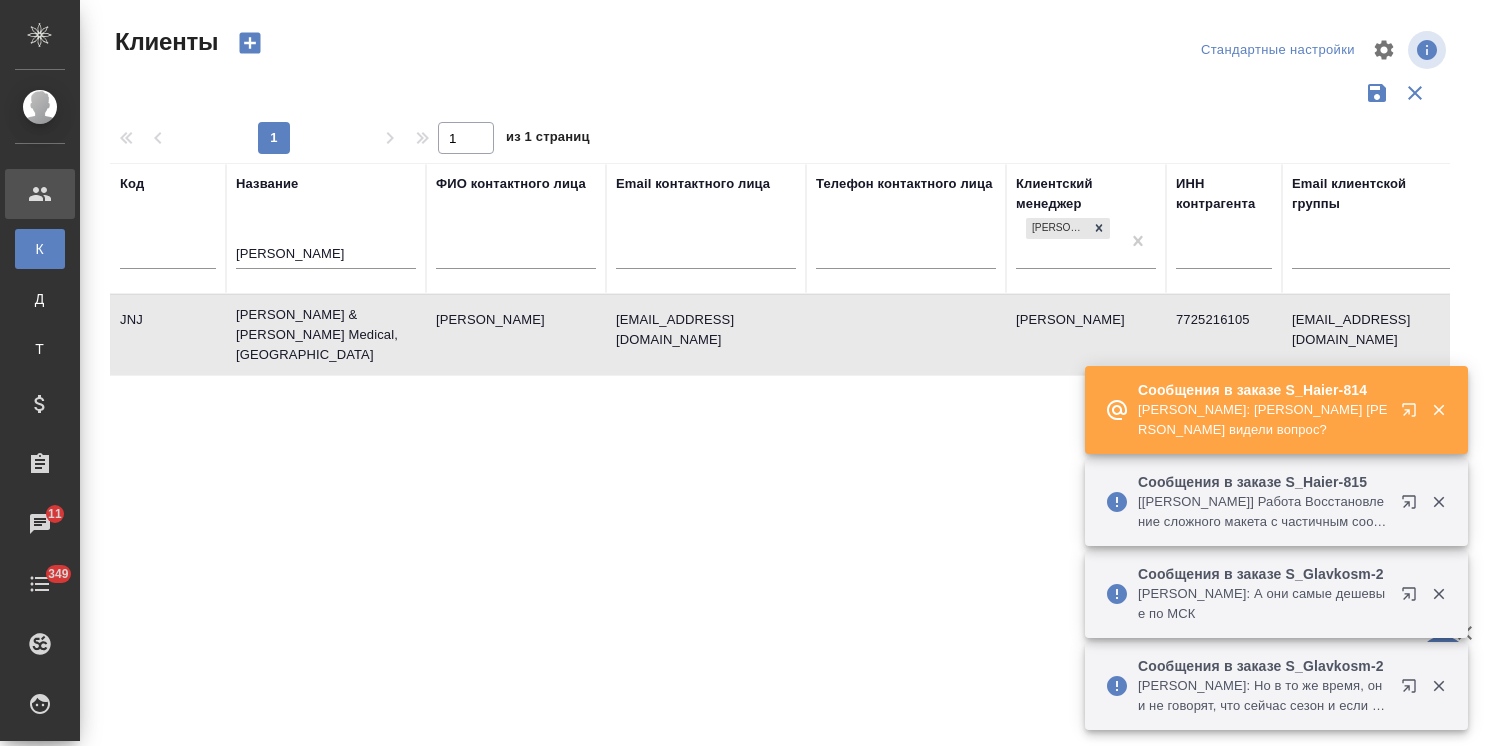 drag, startPoint x: 304, startPoint y: 254, endPoint x: 146, endPoint y: 228, distance: 160.12495 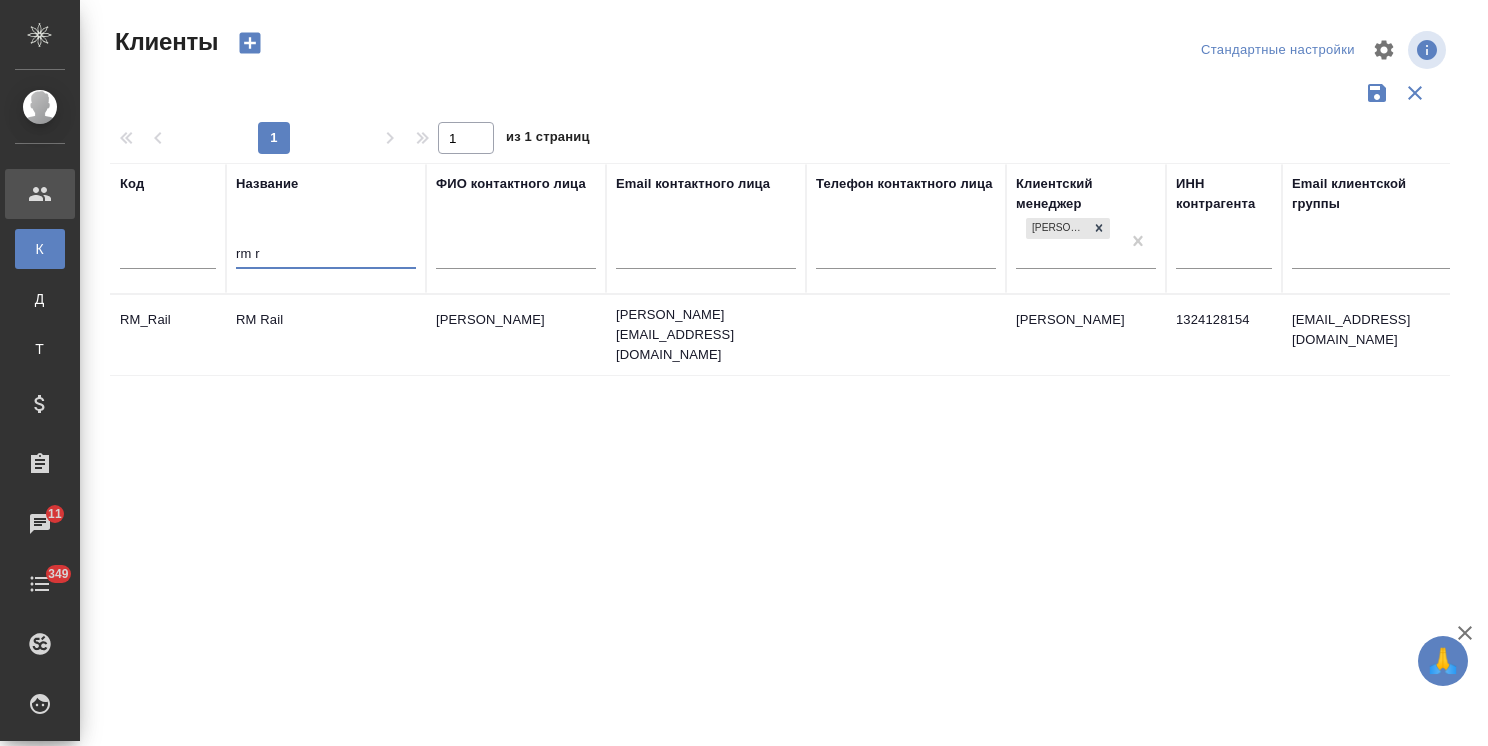 type on "rm r" 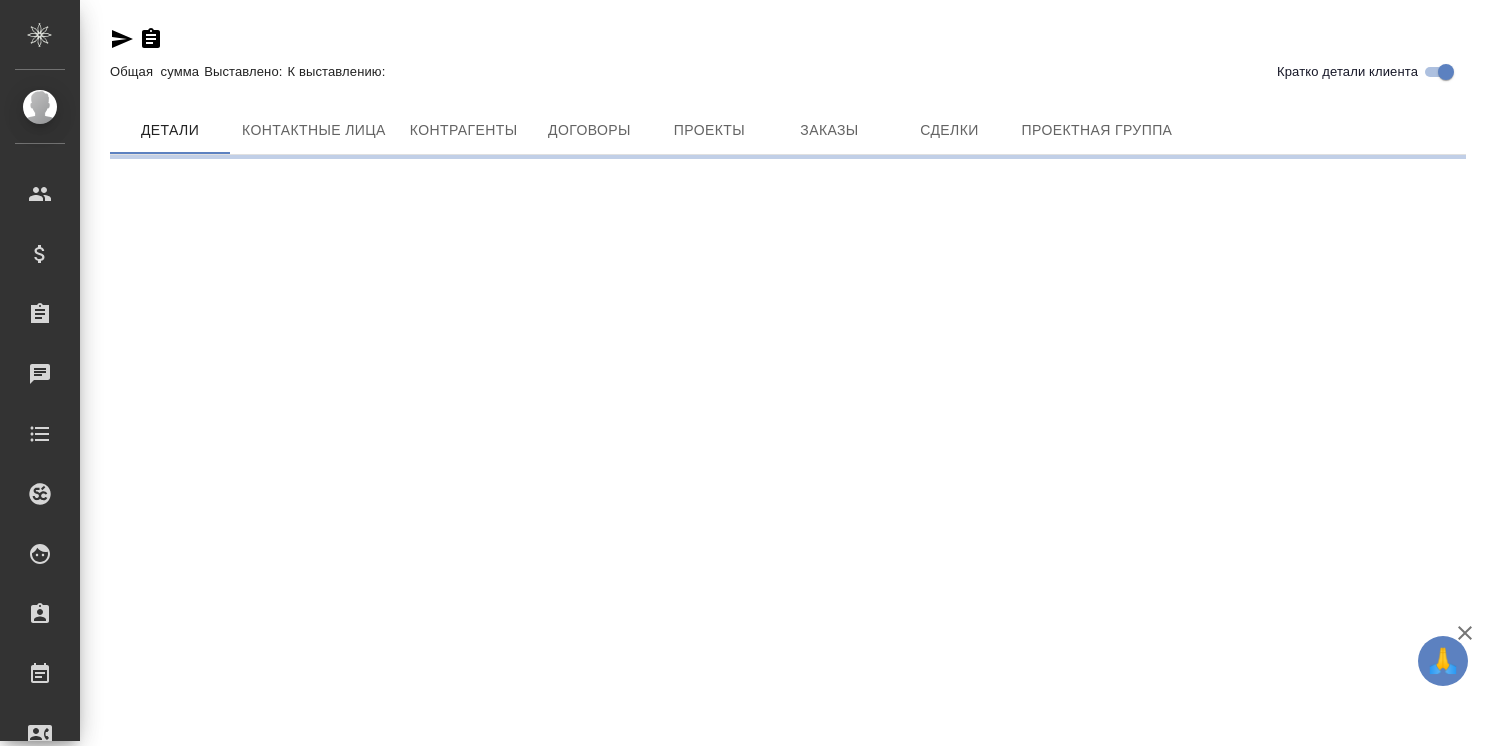 scroll, scrollTop: 0, scrollLeft: 0, axis: both 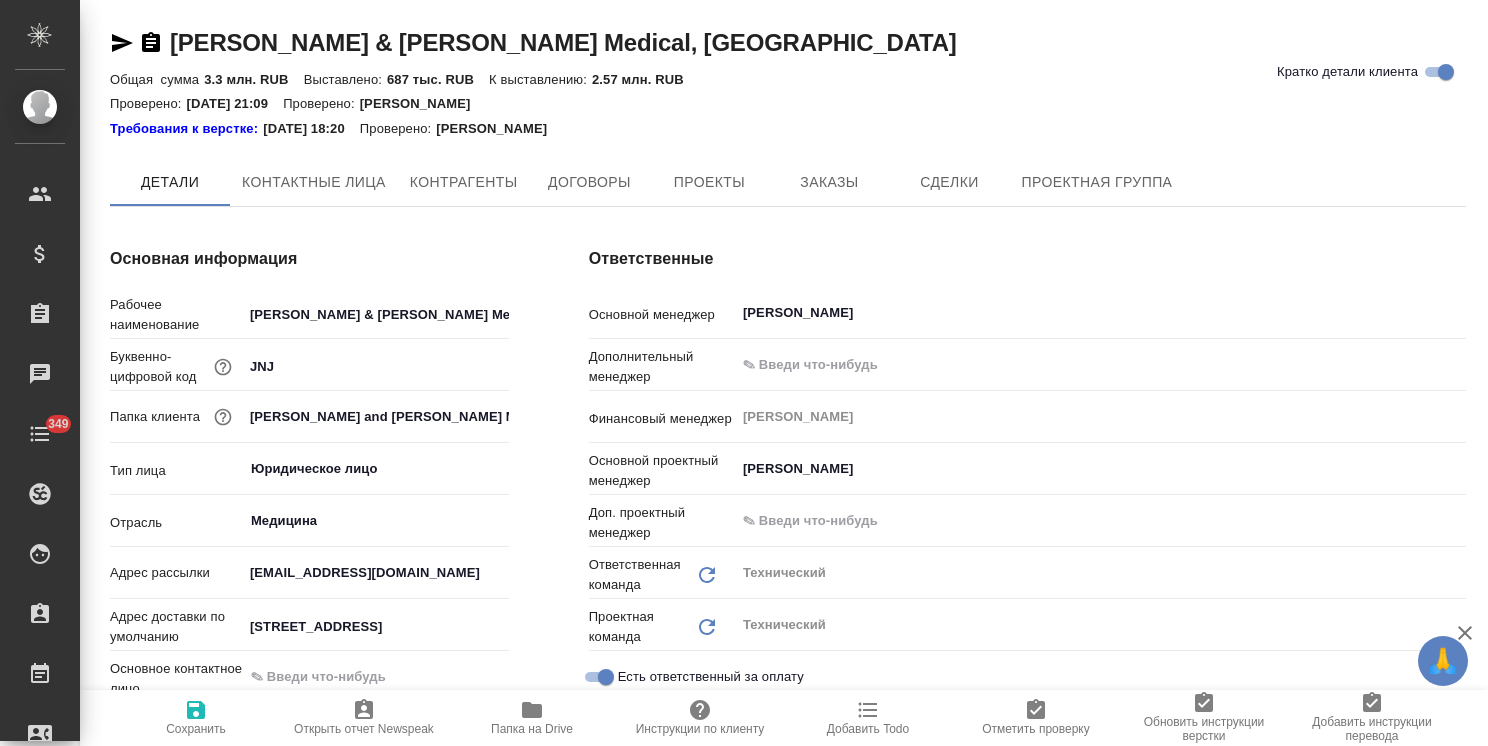 type on "x" 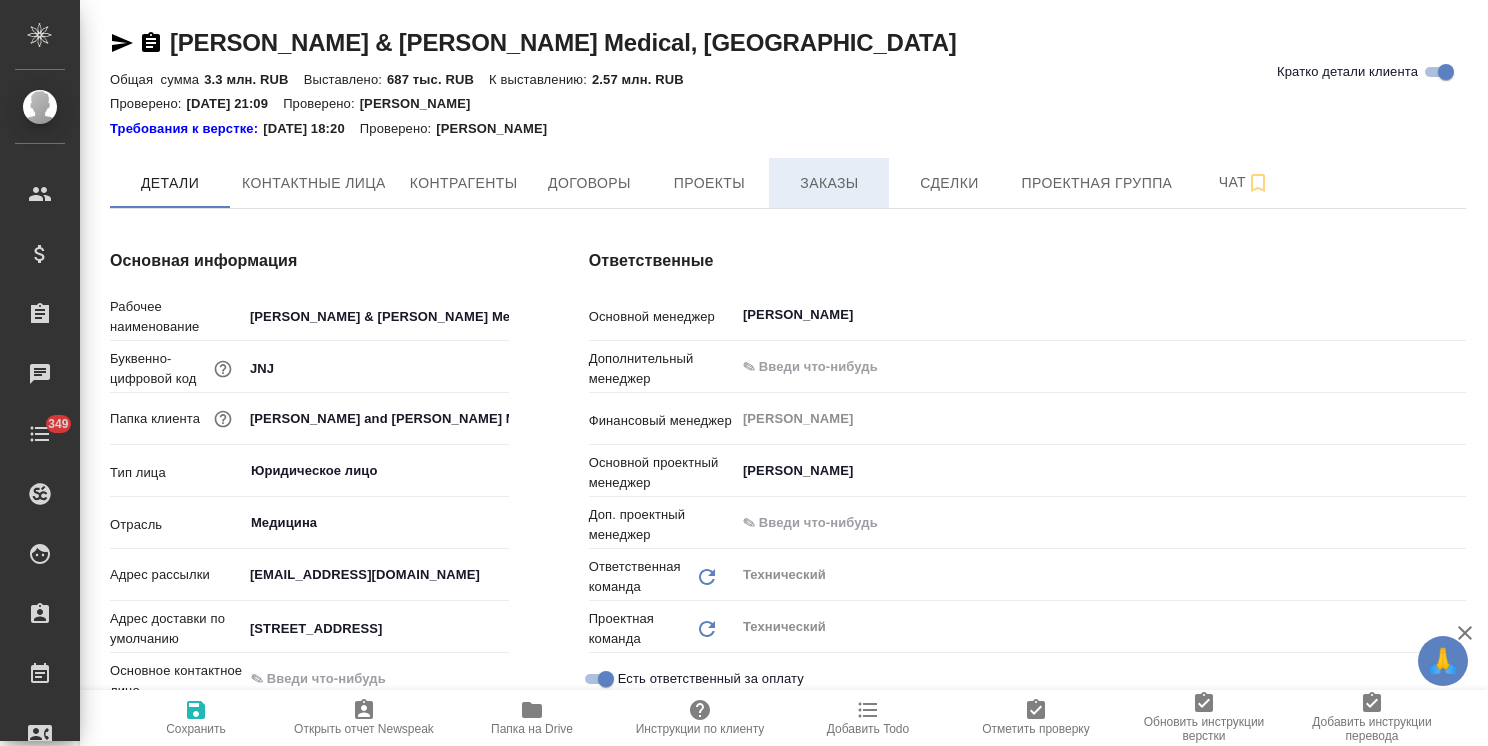 type on "x" 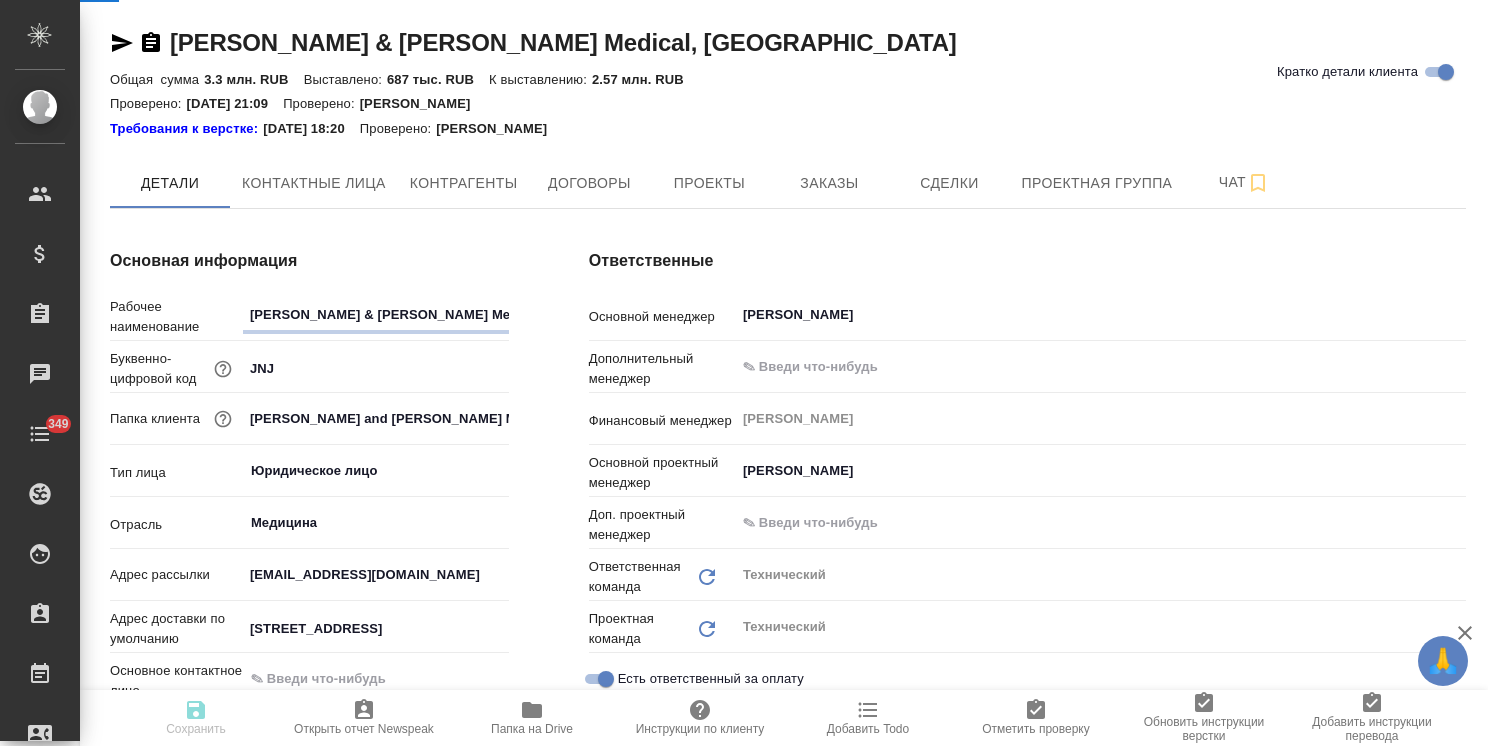 type on "x" 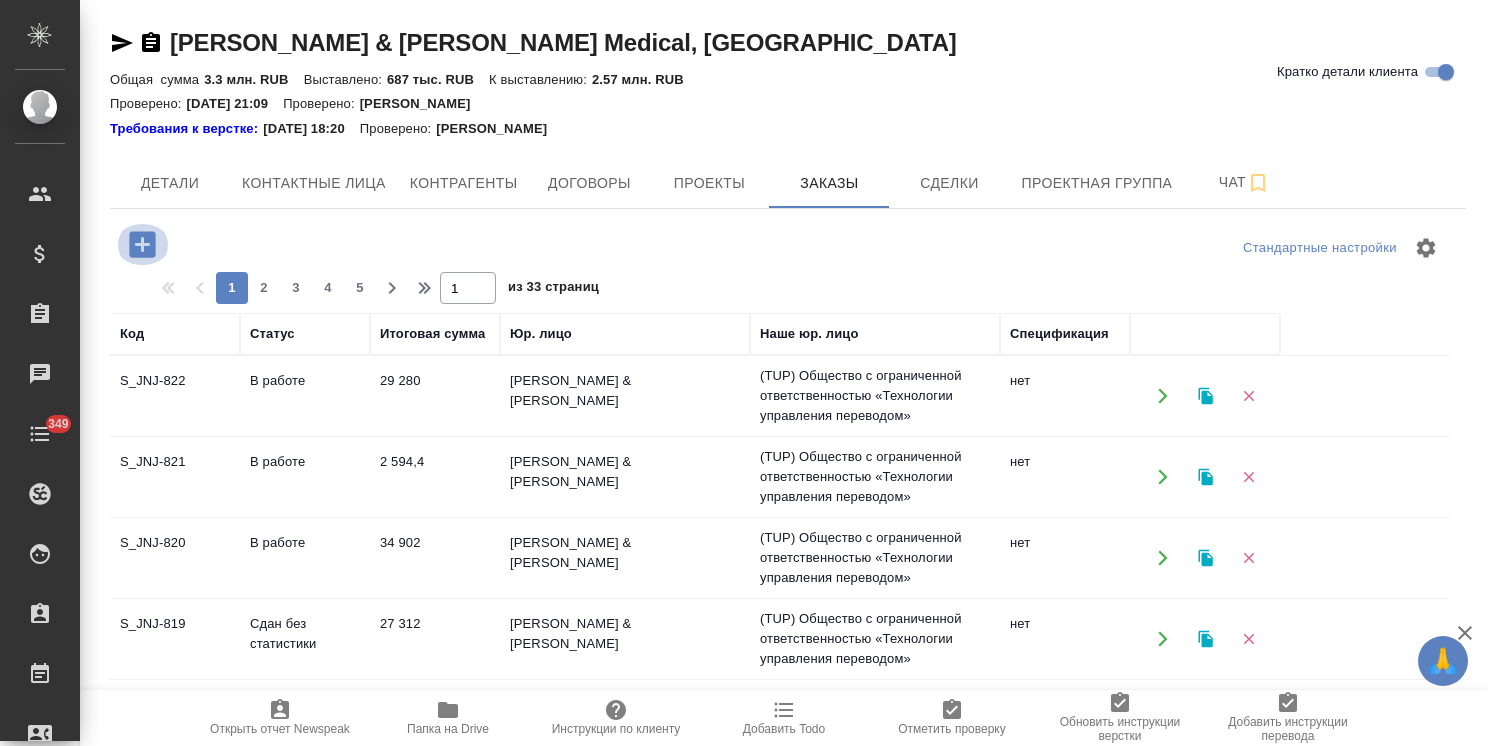 click 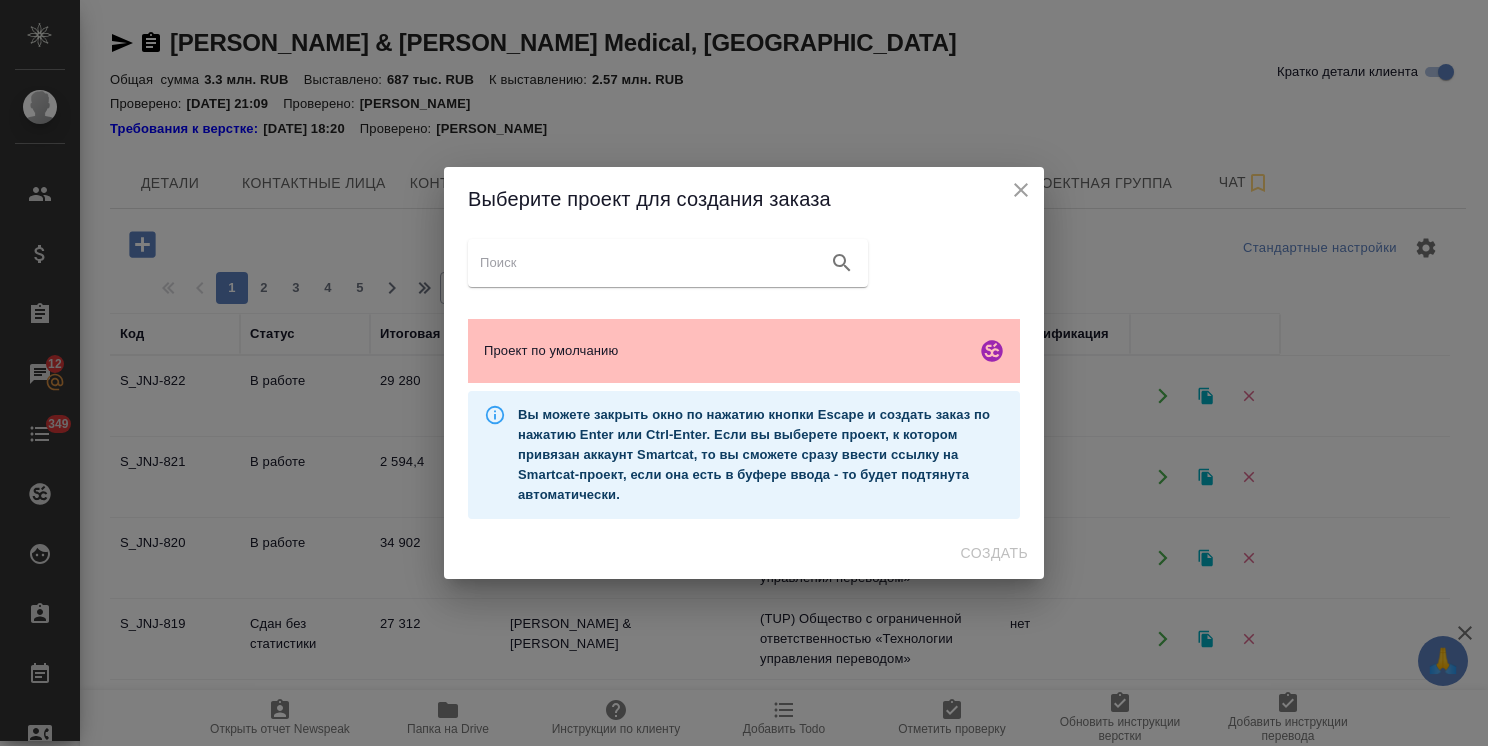 click on "Проект по умолчанию" at bounding box center [744, 351] 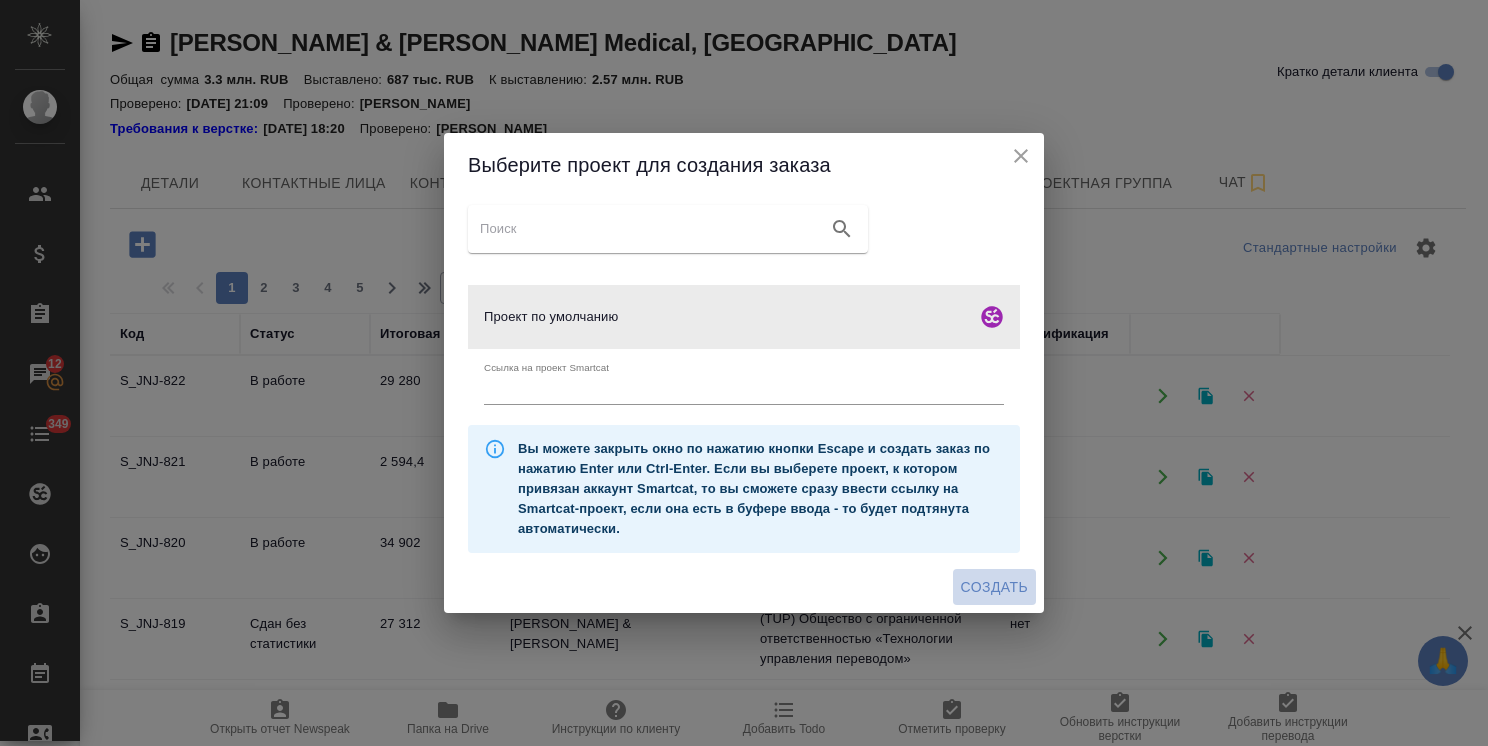 click on "Создать" at bounding box center (994, 587) 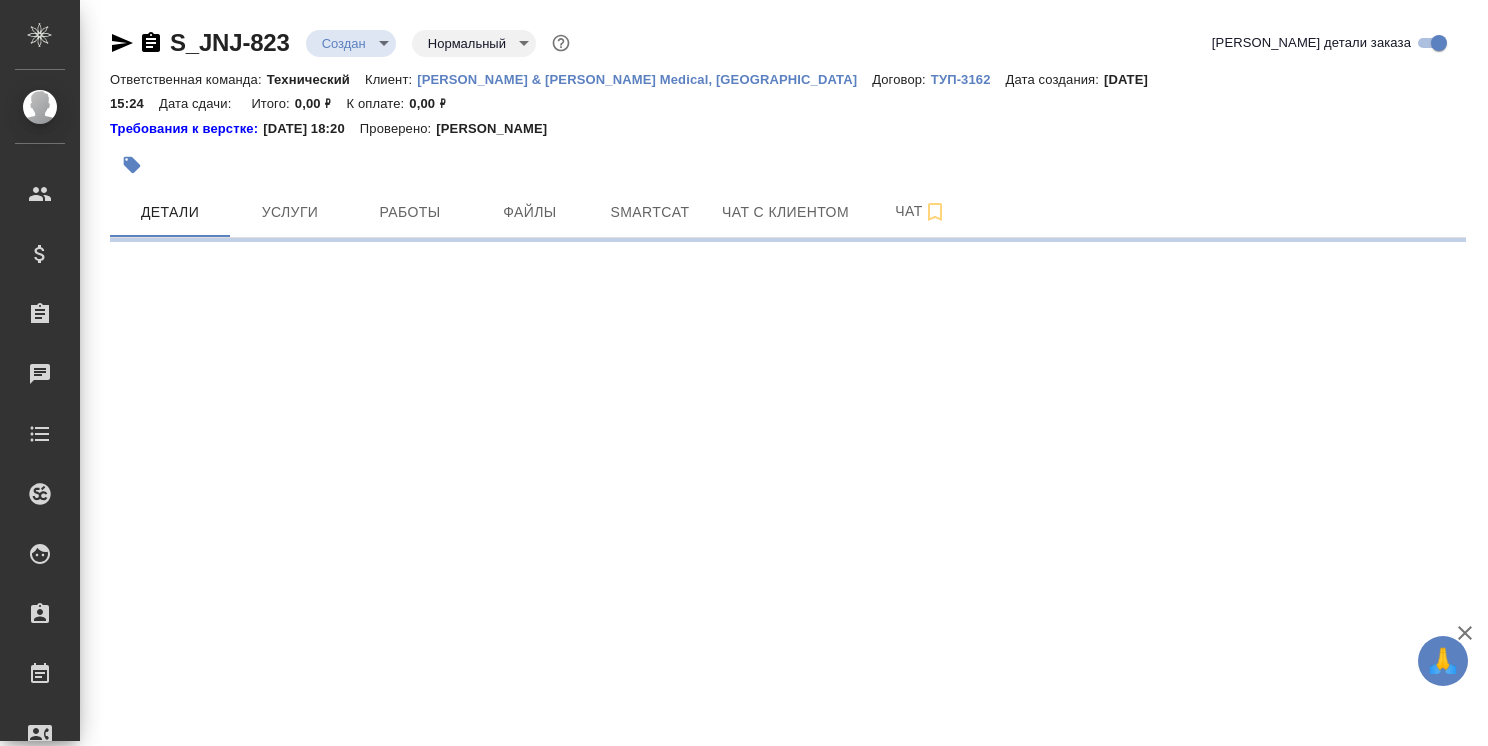scroll, scrollTop: 0, scrollLeft: 0, axis: both 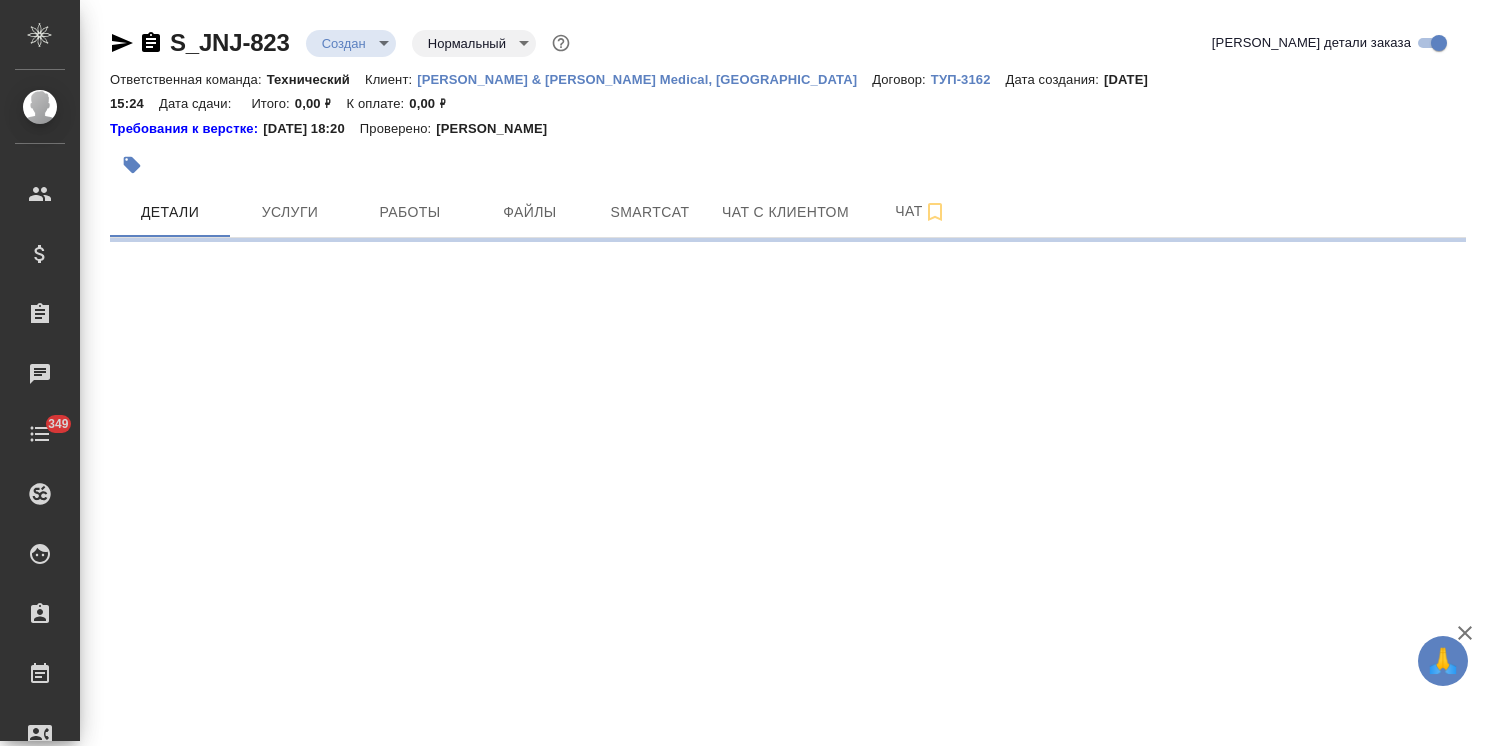 select on "RU" 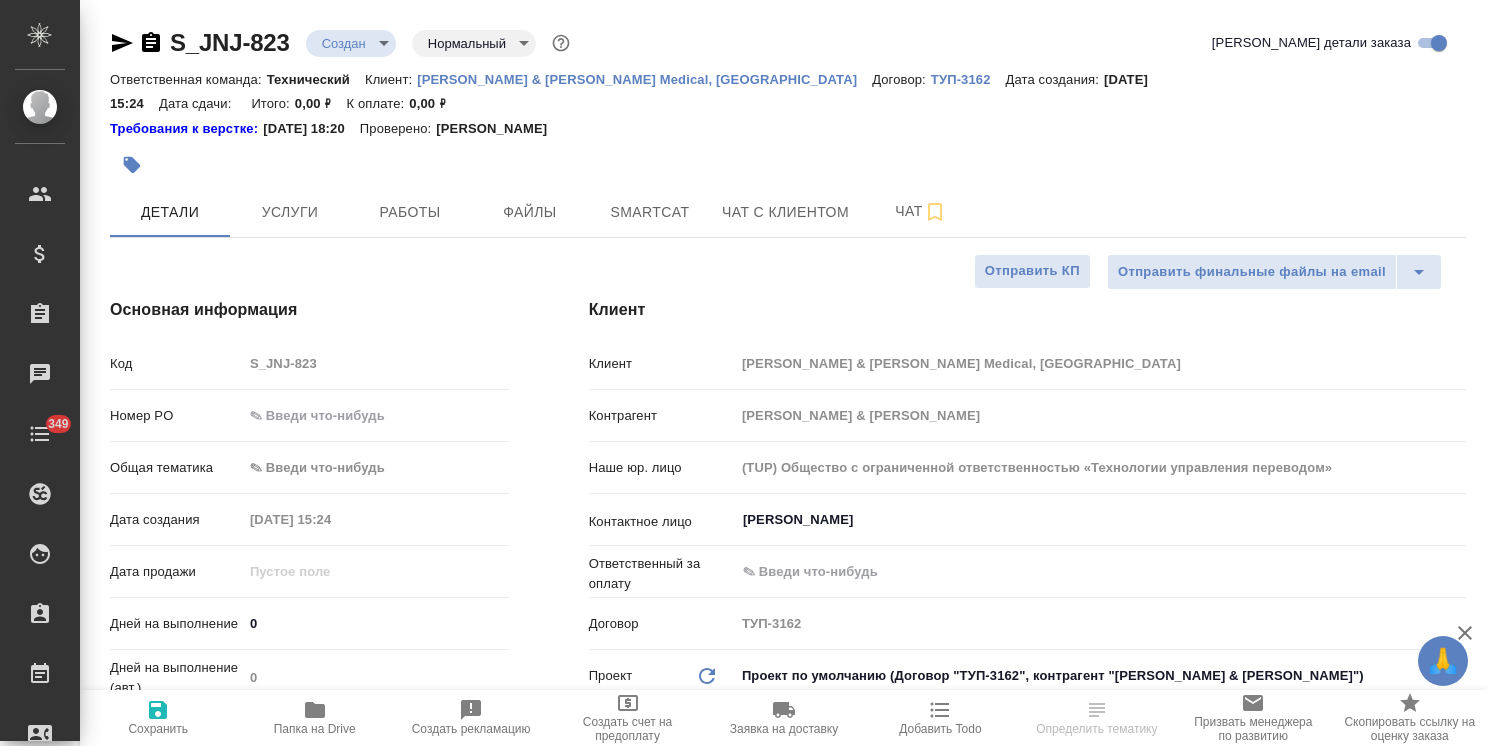 type on "x" 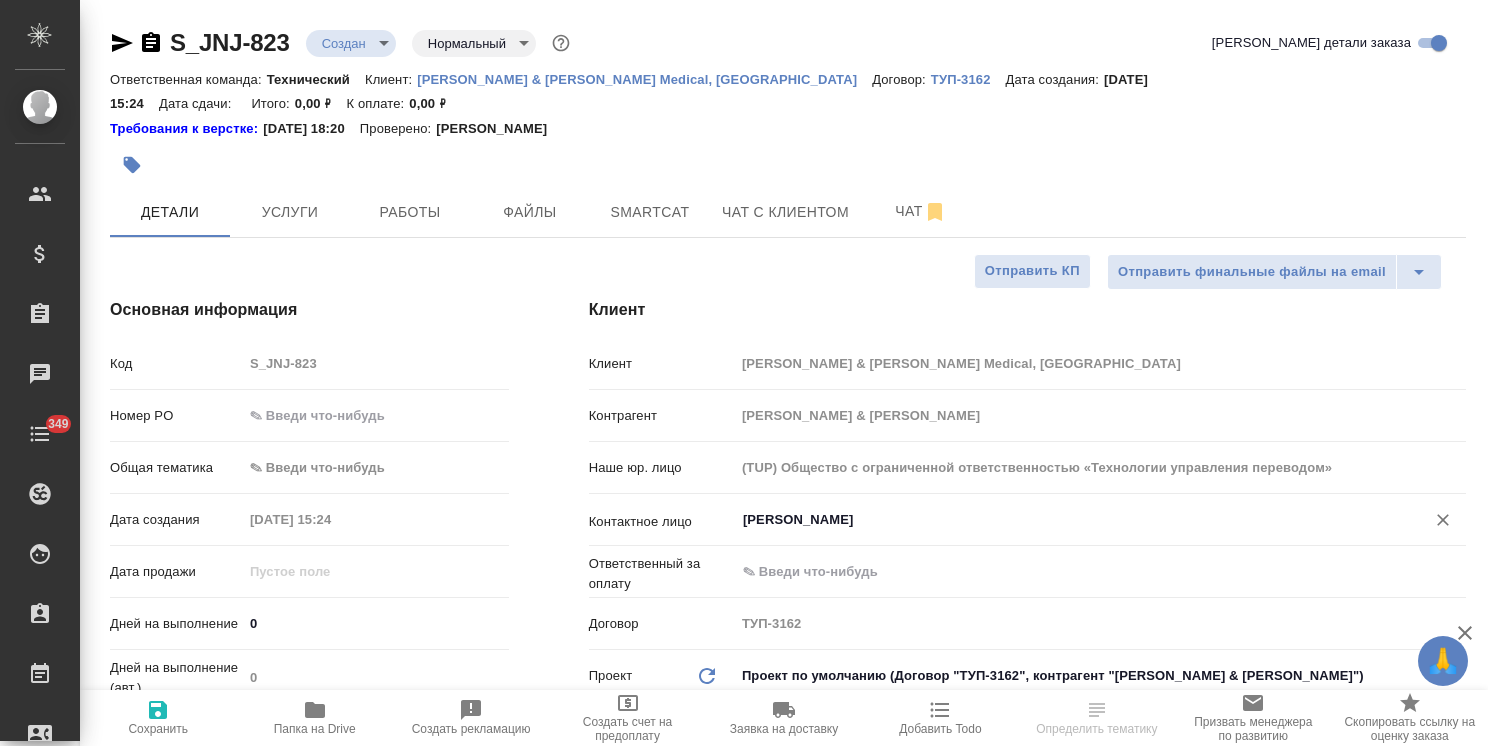 click on "Шакурова Юлия" at bounding box center [1067, 520] 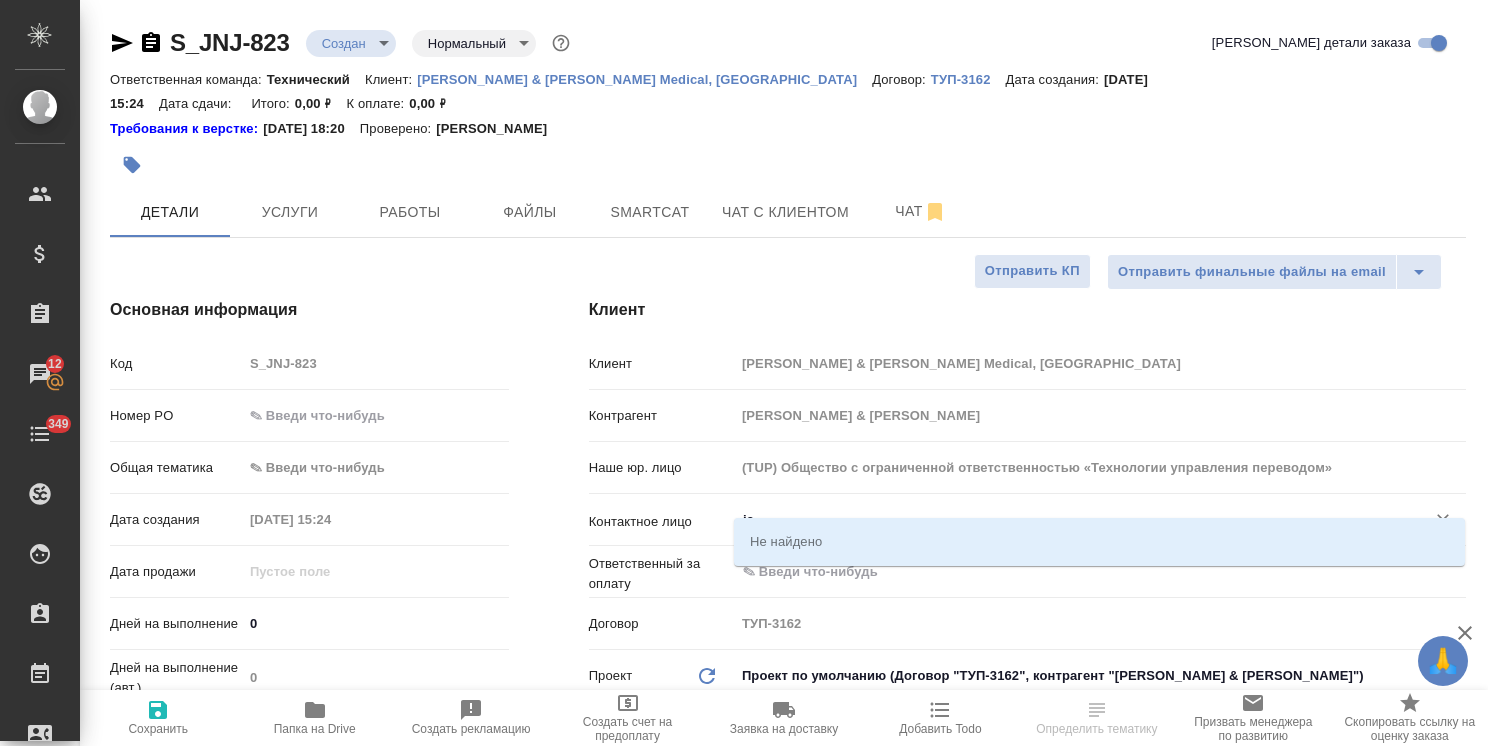 type on "j" 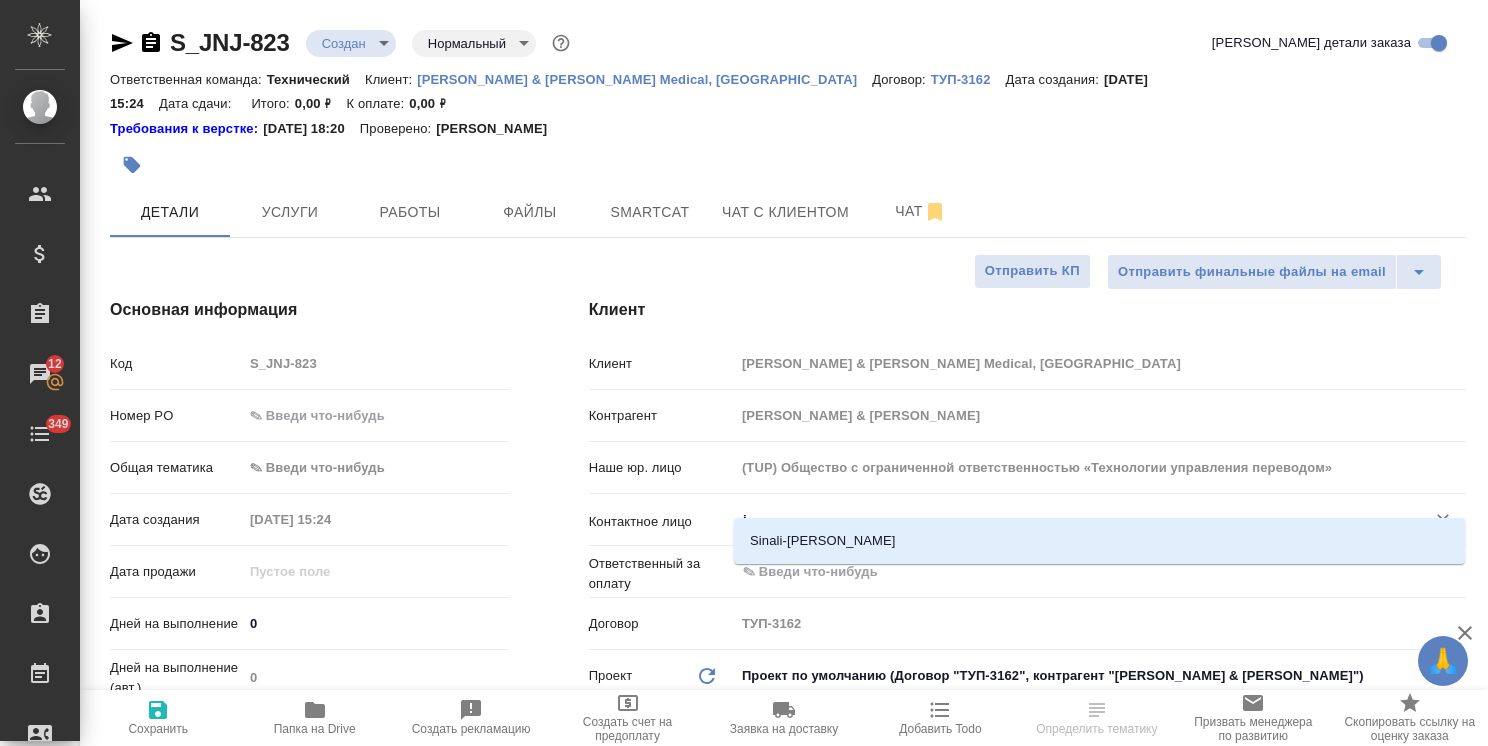 type 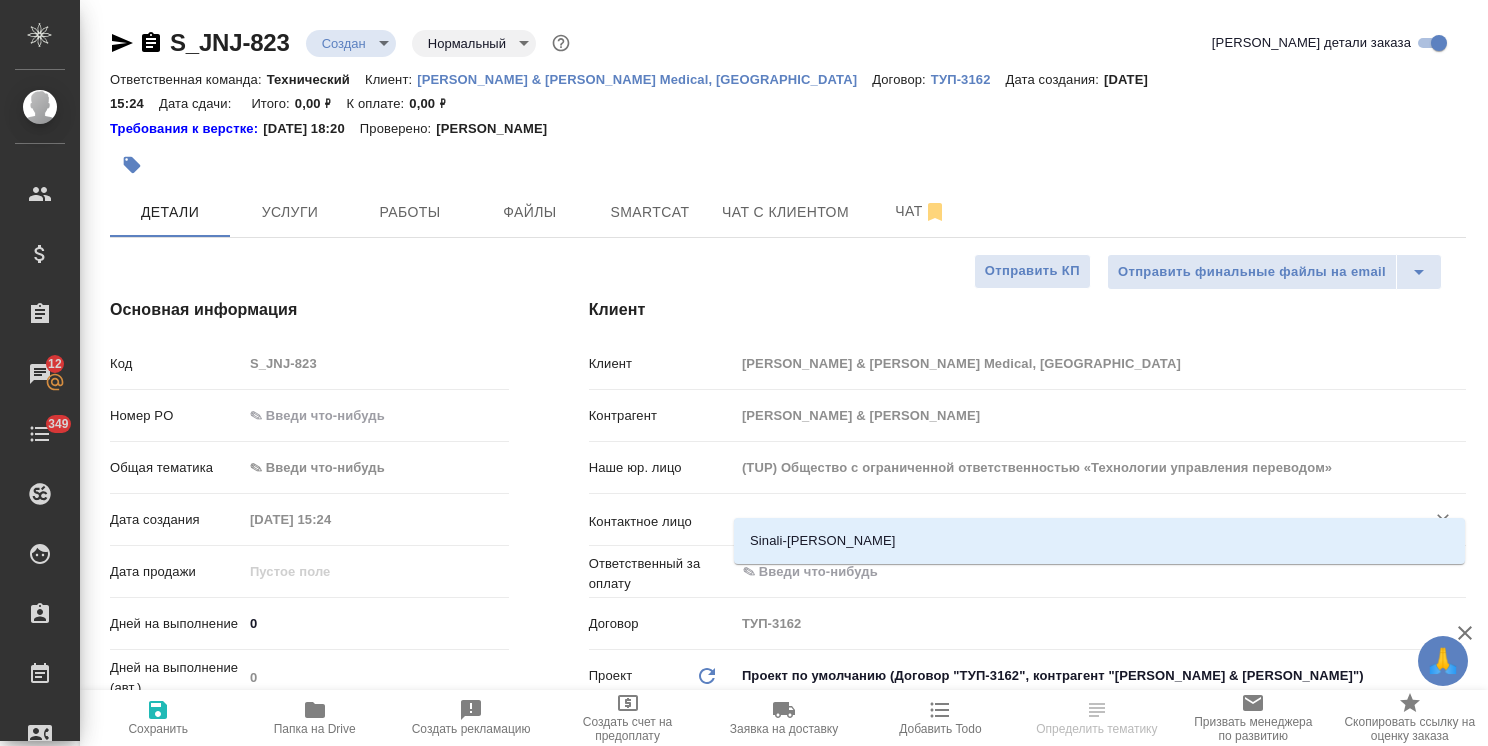 type on "x" 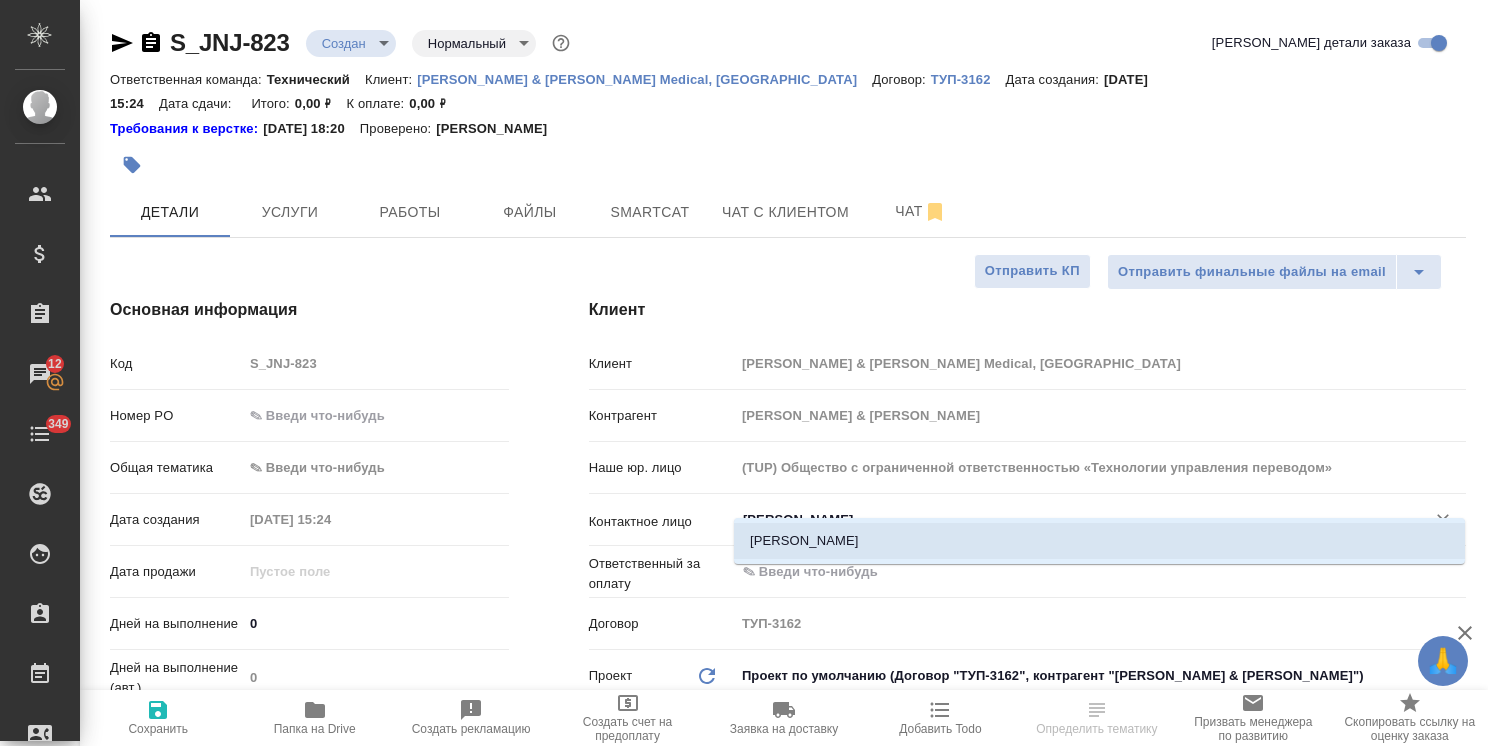 click on "Осипова Алина" at bounding box center (1099, 541) 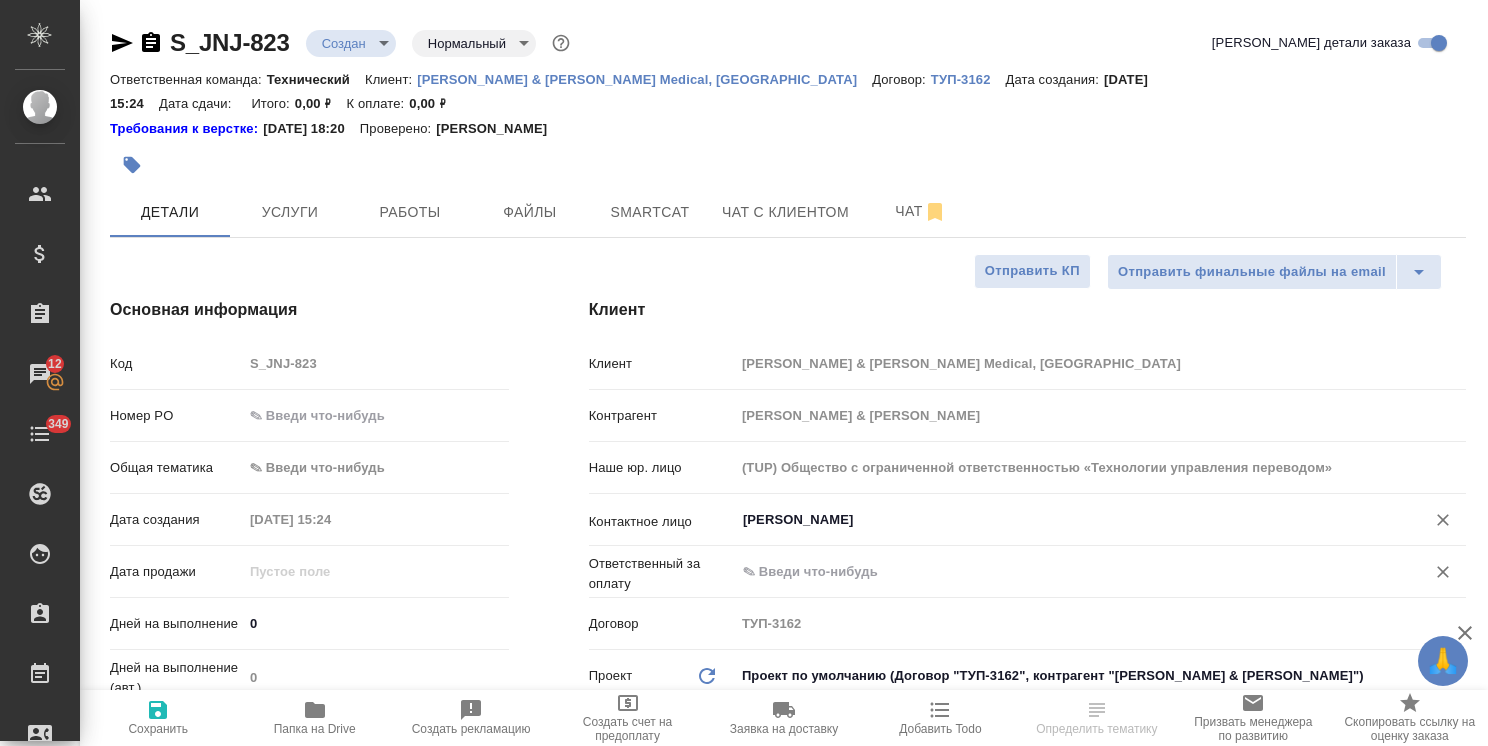 type on "Осипова Алина" 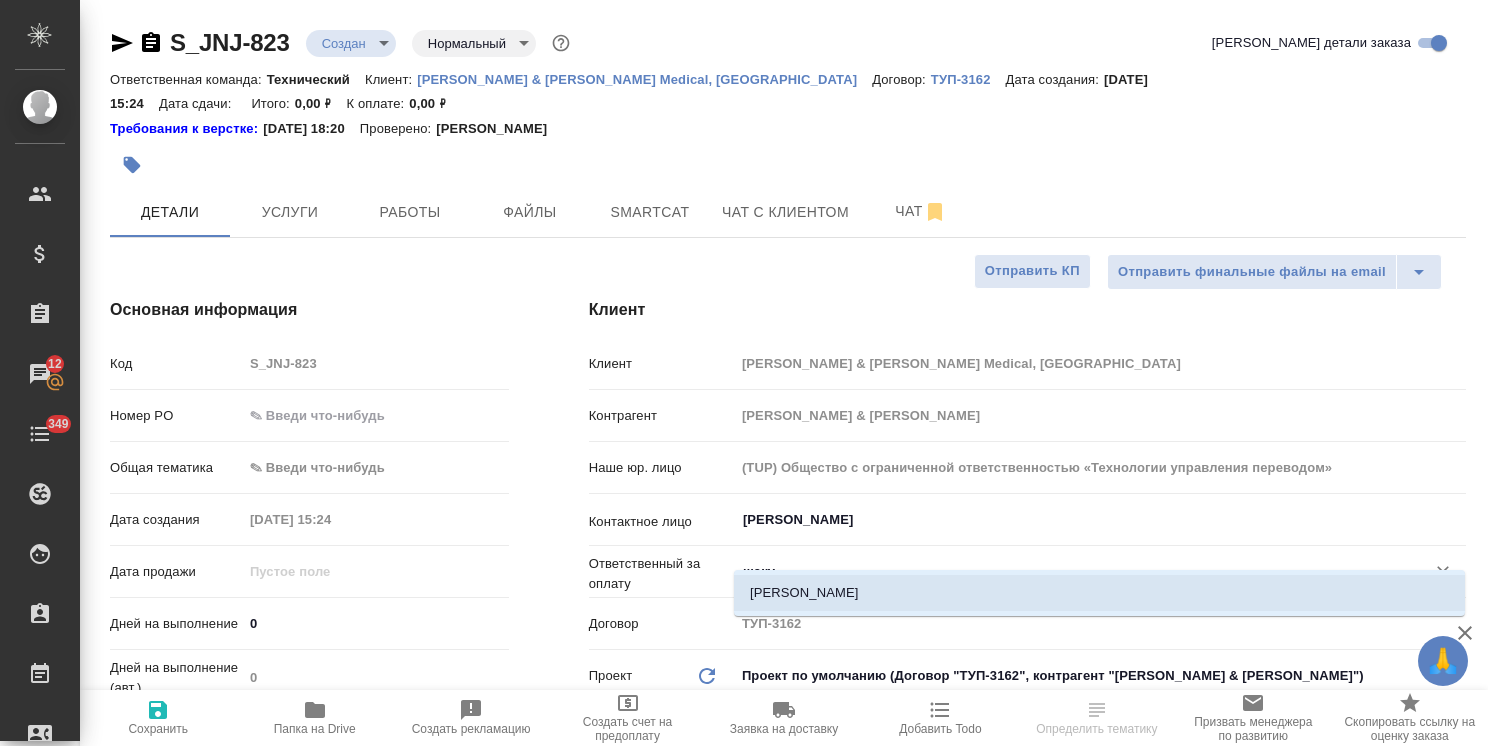 click on "Шакурова Юлия" at bounding box center (1099, 593) 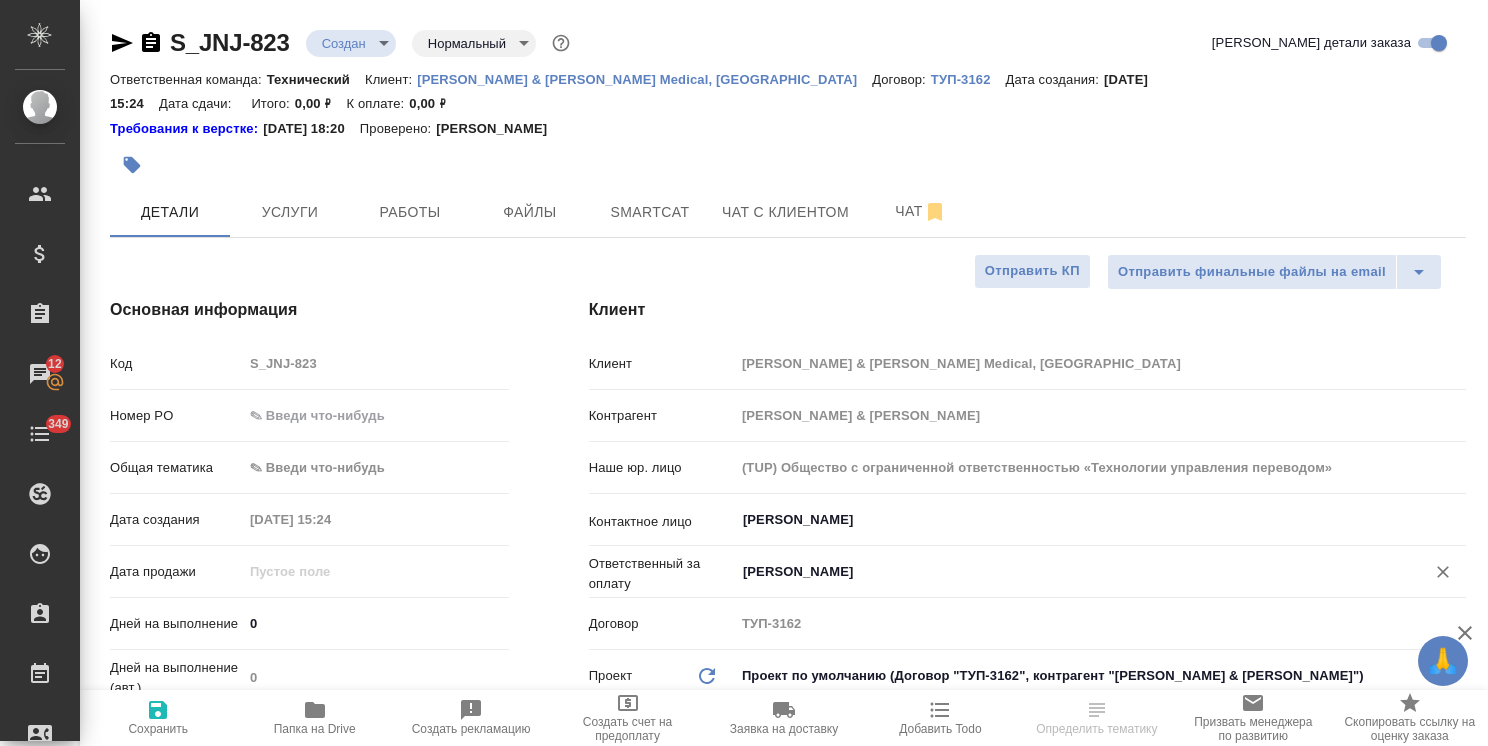 type on "Шакурова Юлия" 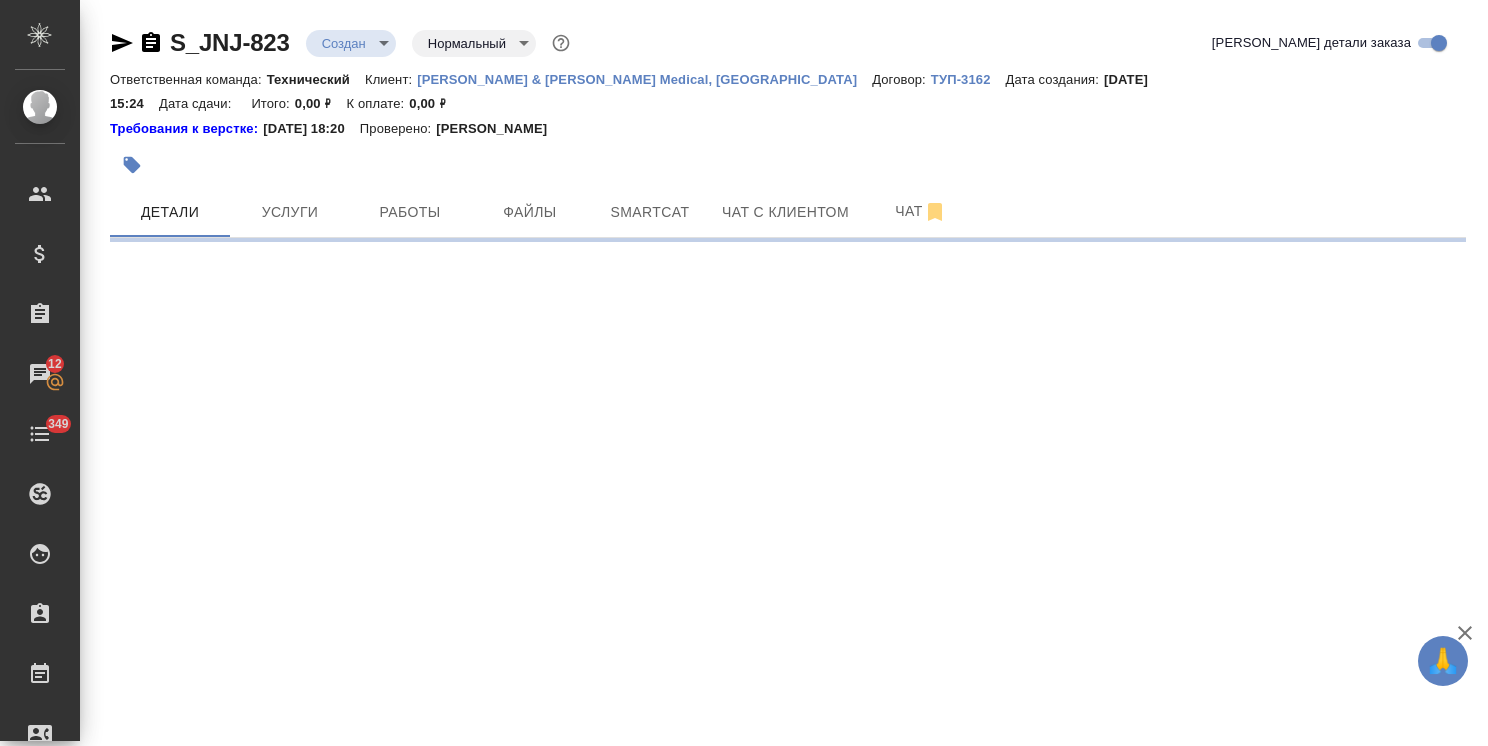 select on "RU" 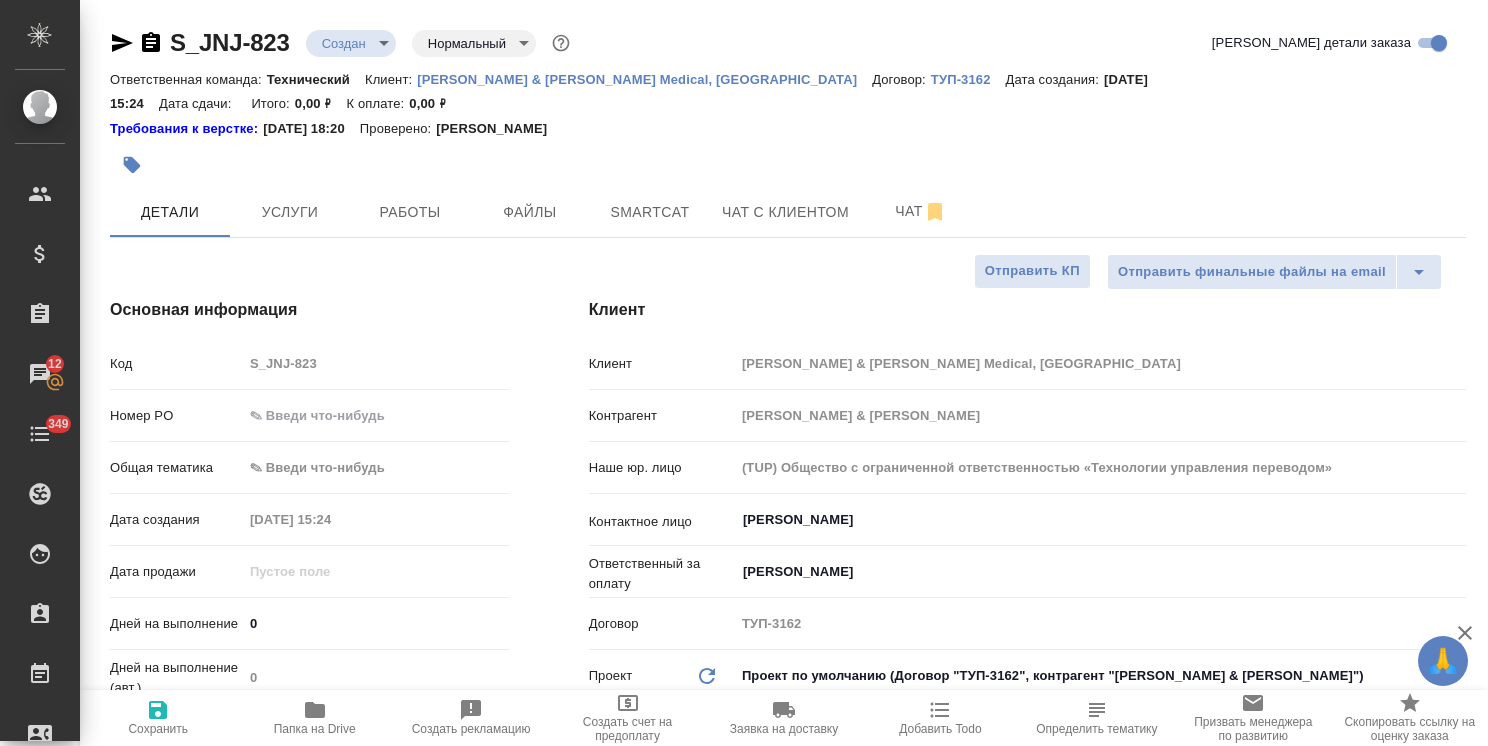 select on "RU" 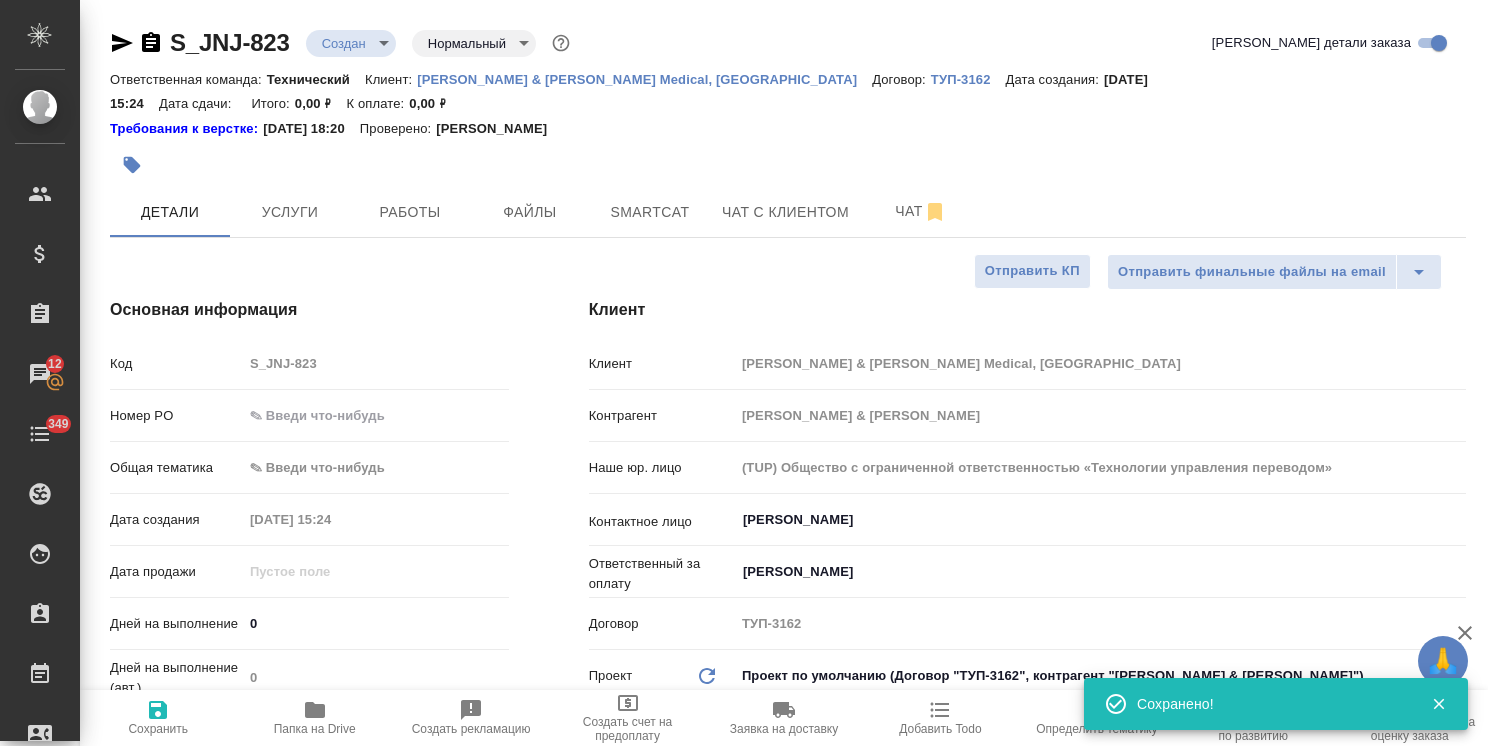 type on "x" 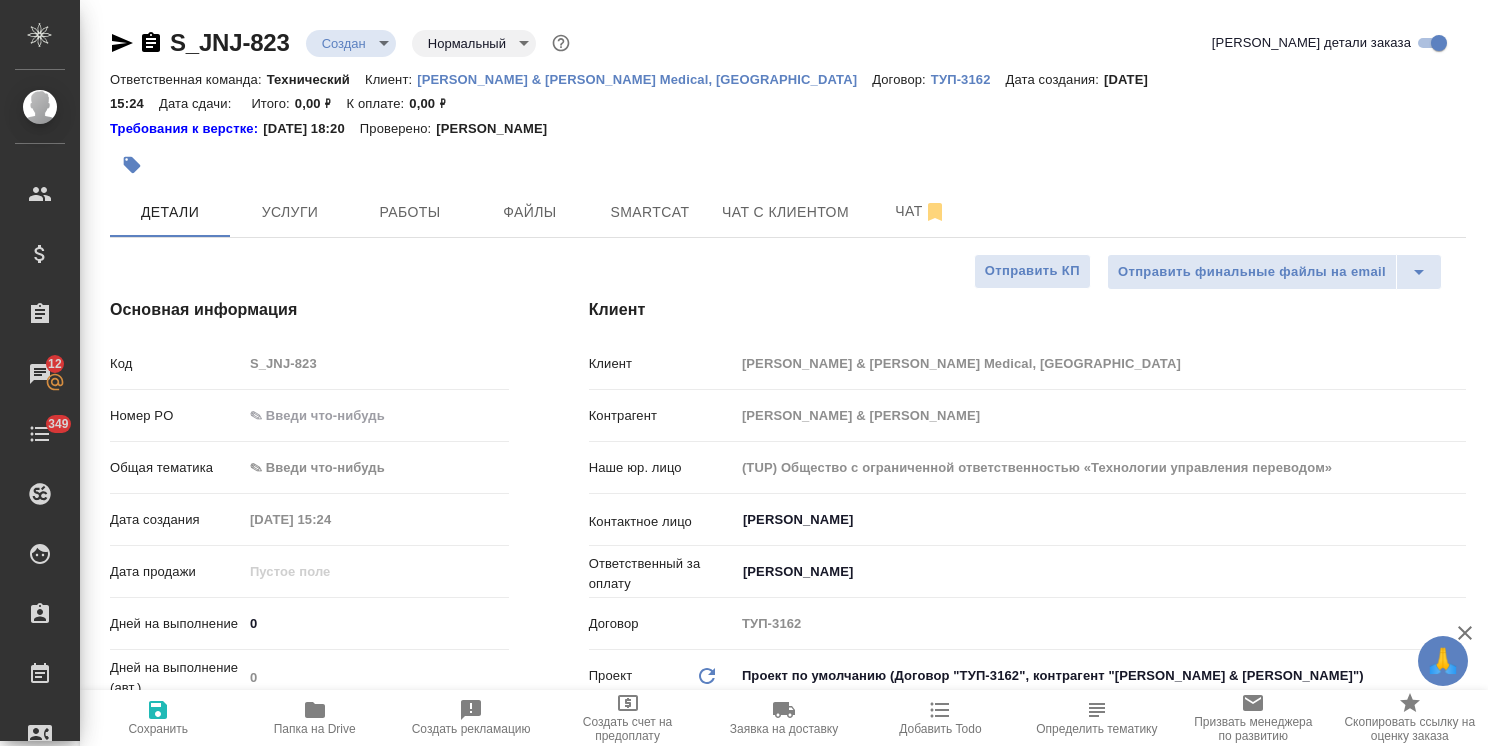 type on "x" 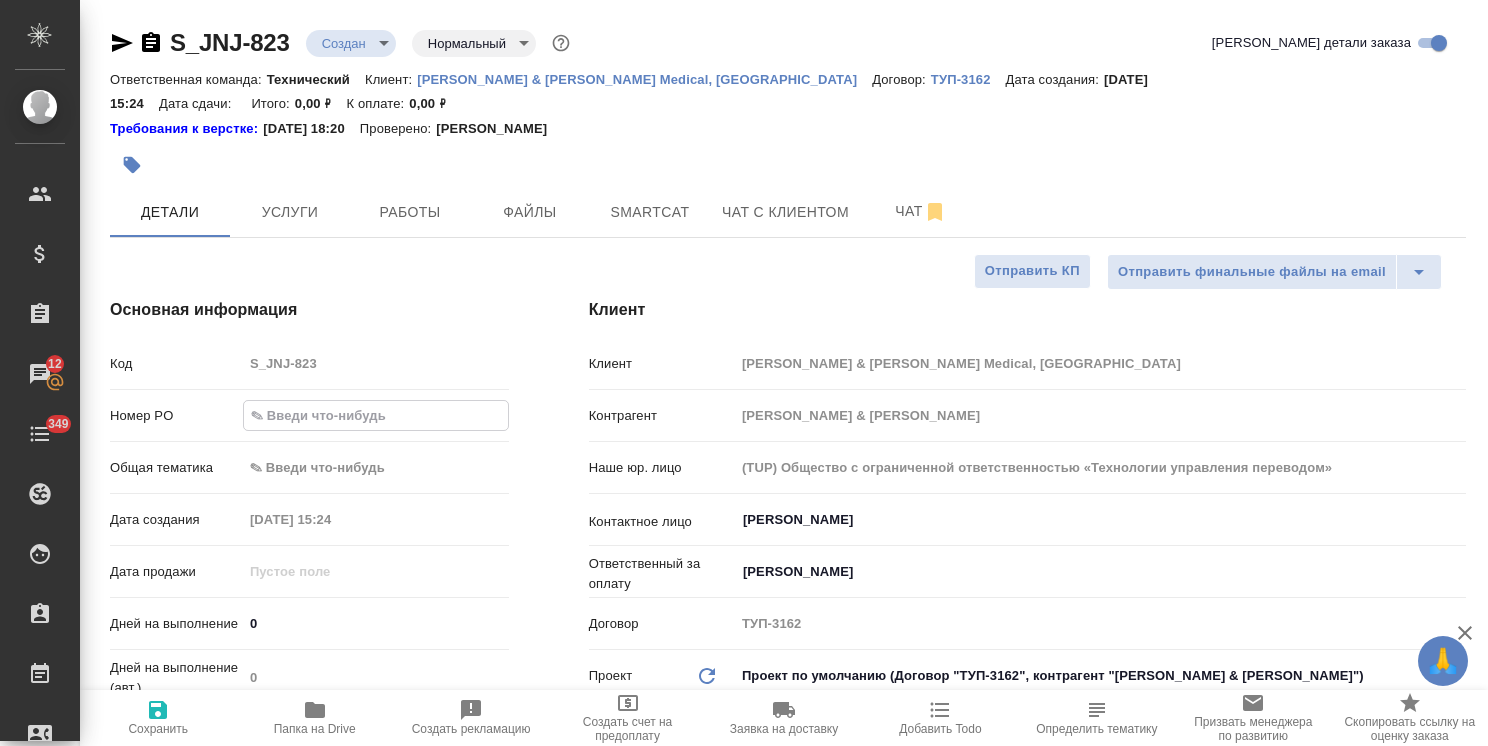 paste on "P26124942R" 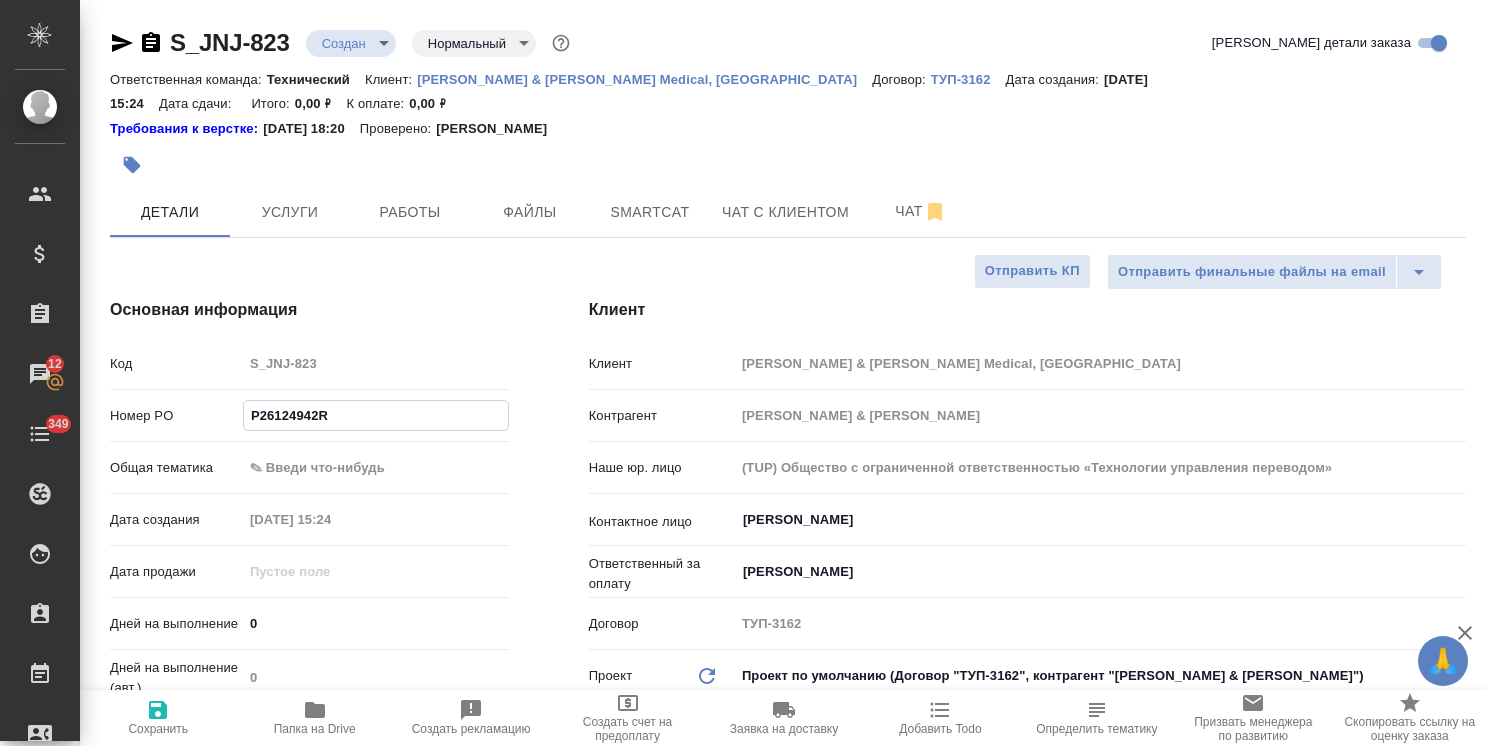 type on "x" 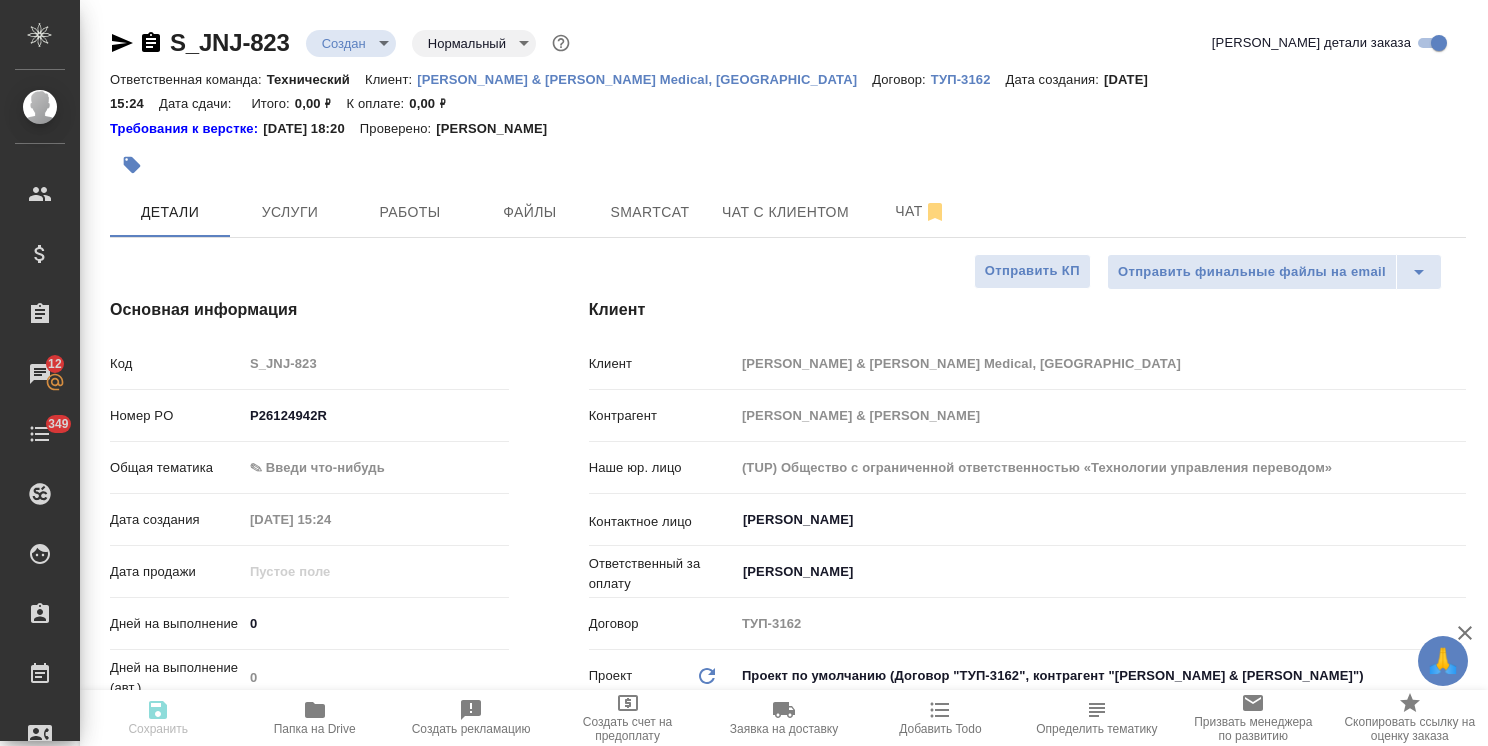 type on "x" 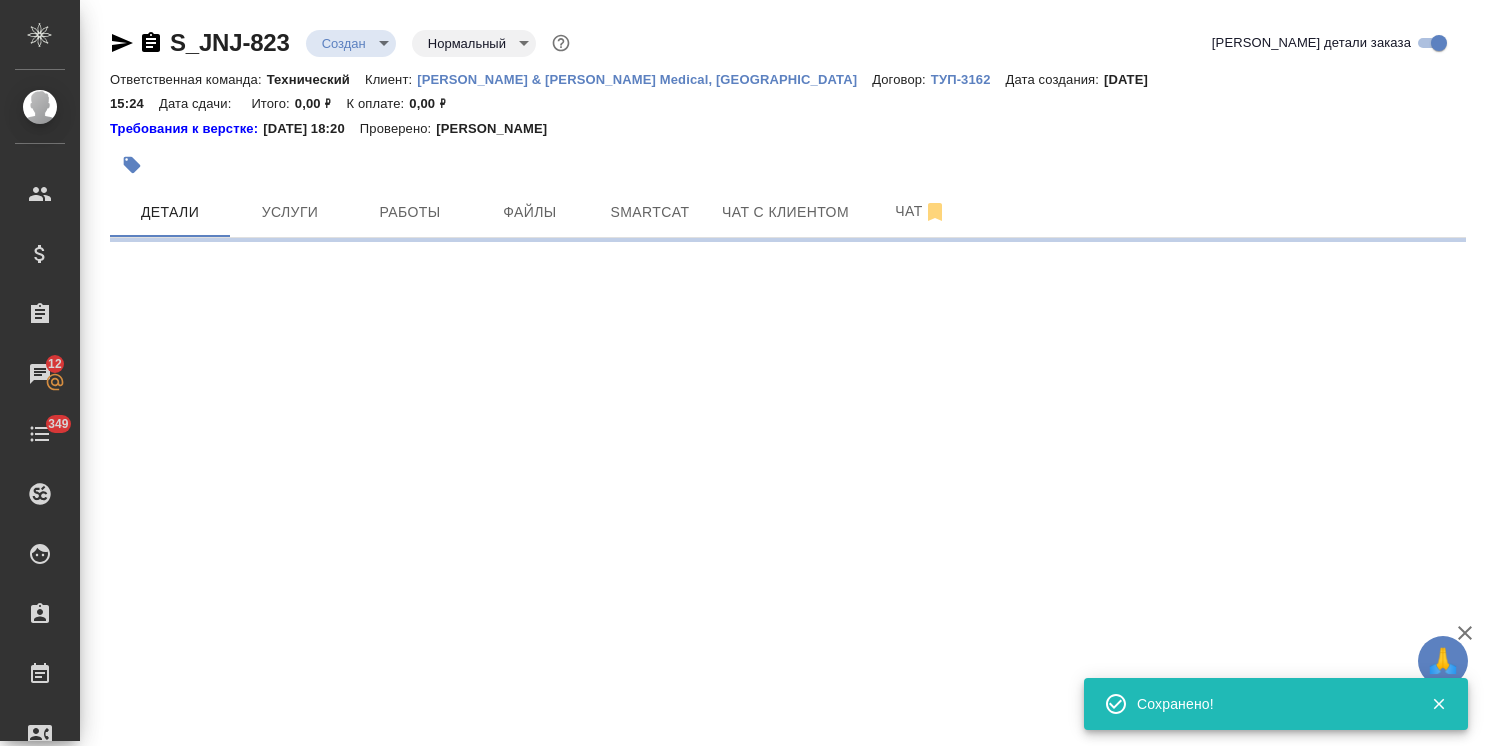 select on "RU" 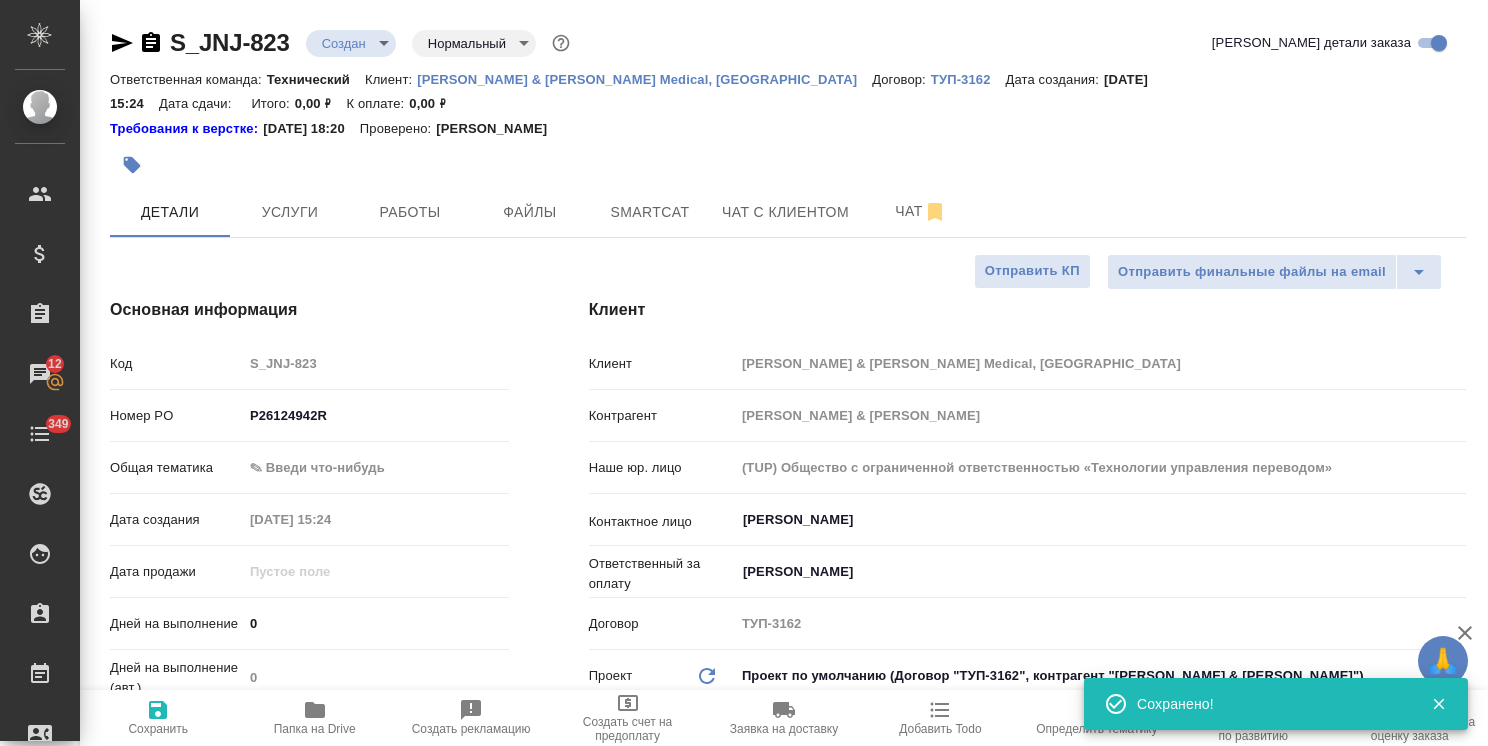 type on "x" 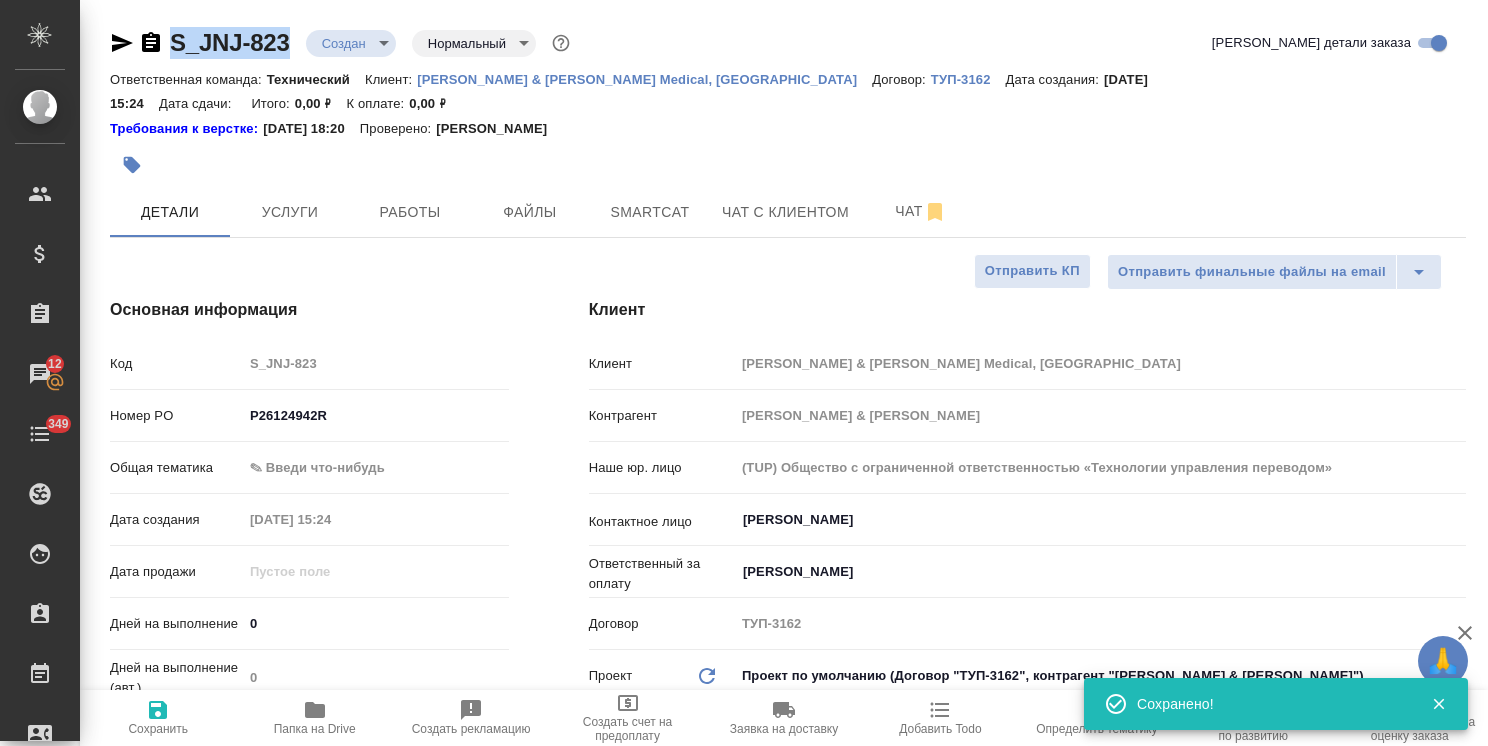 drag, startPoint x: 287, startPoint y: 28, endPoint x: 146, endPoint y: 16, distance: 141.50972 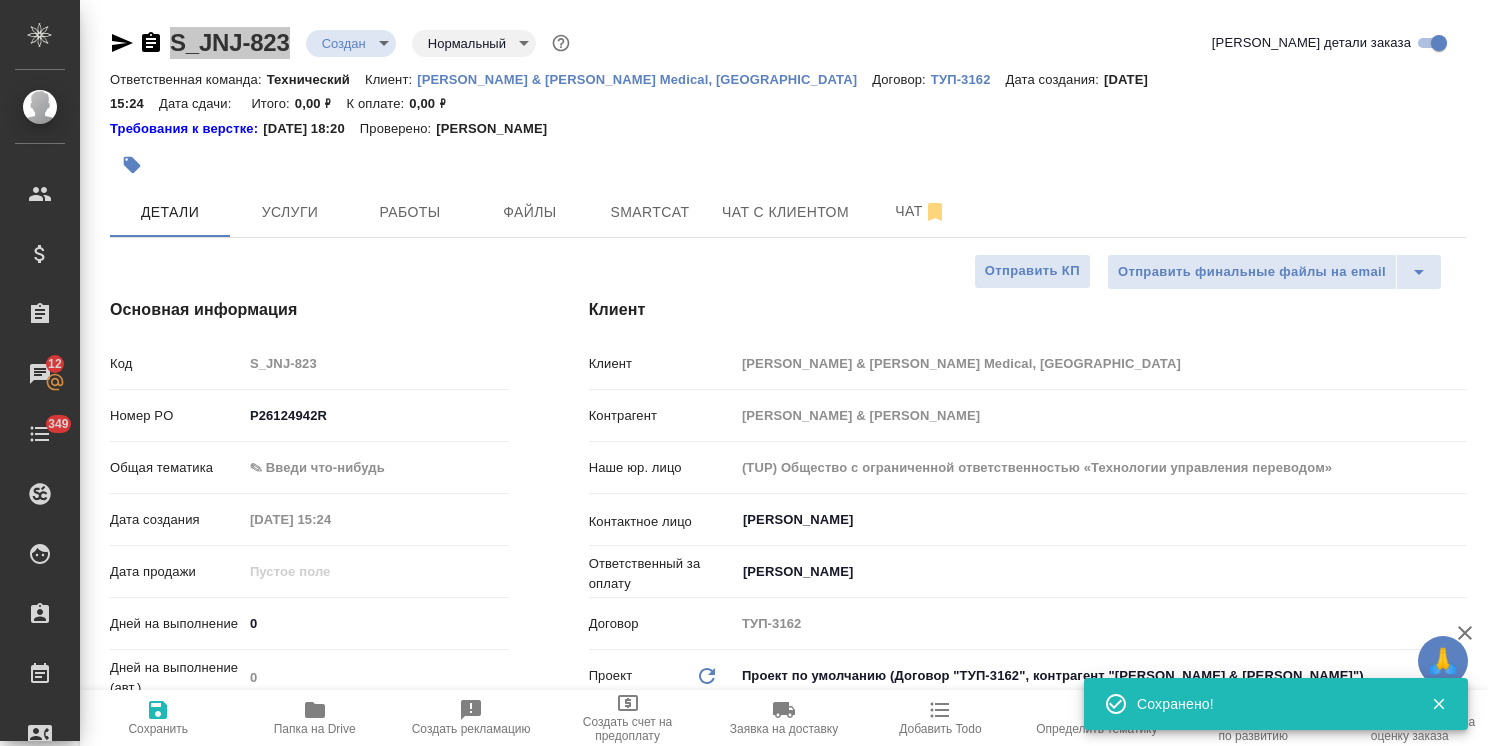 type on "x" 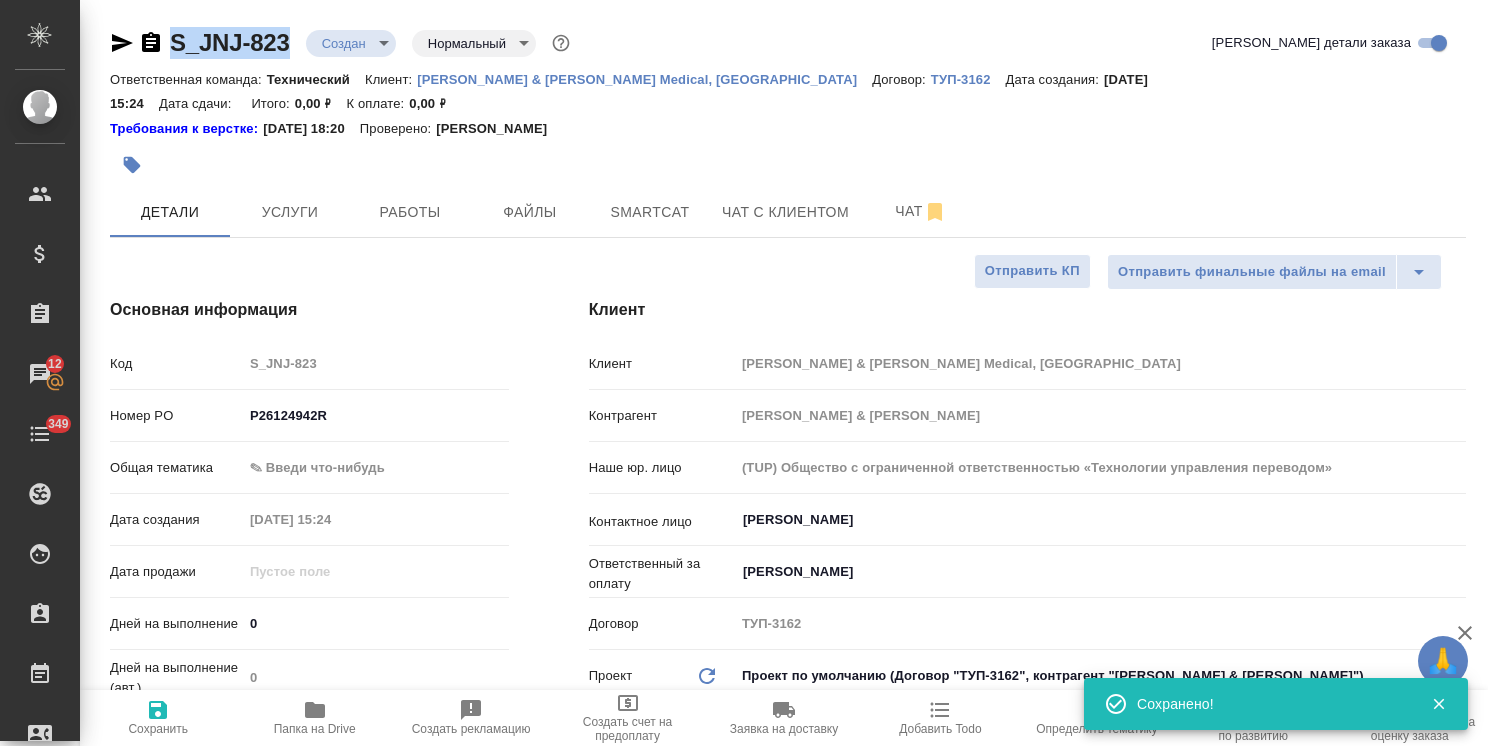 type on "x" 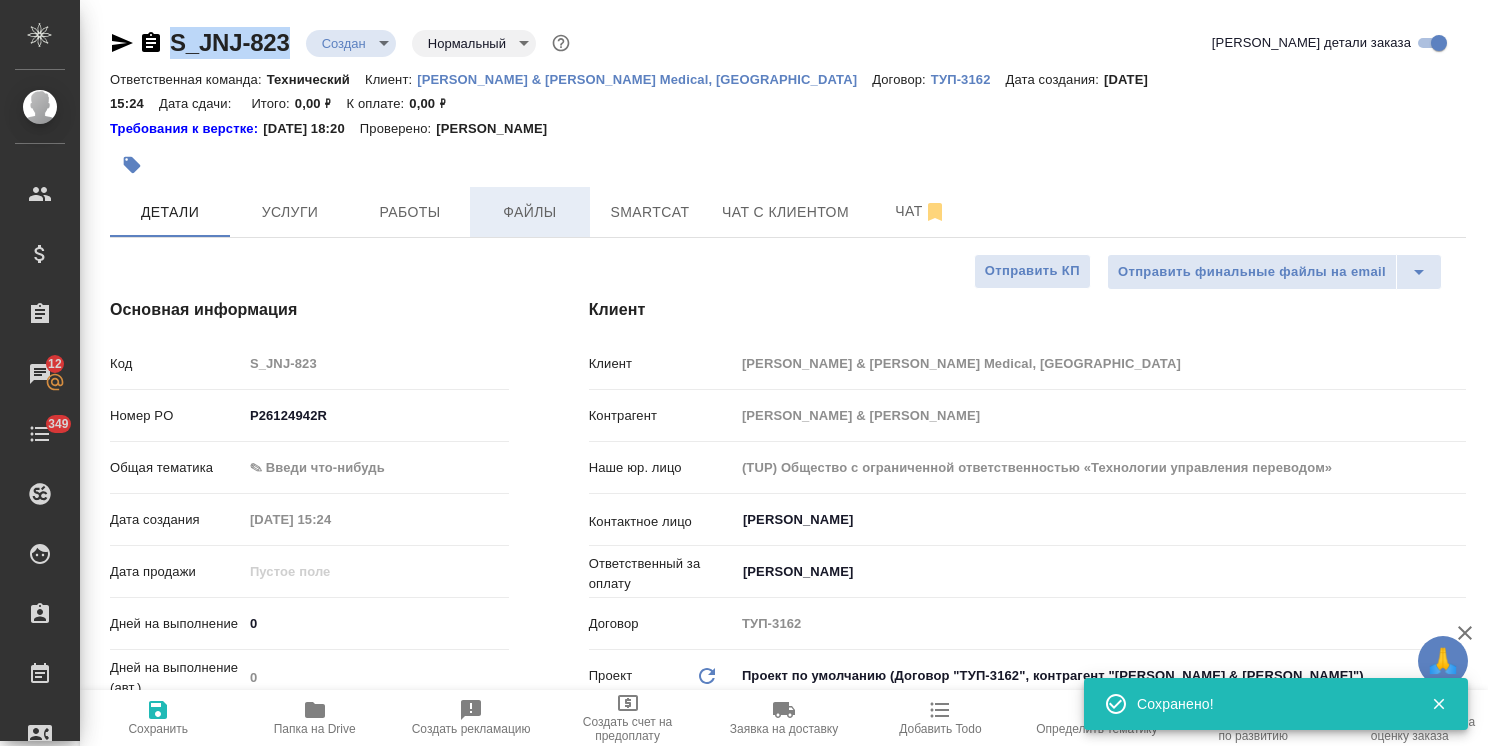 click on "Файлы" at bounding box center (530, 212) 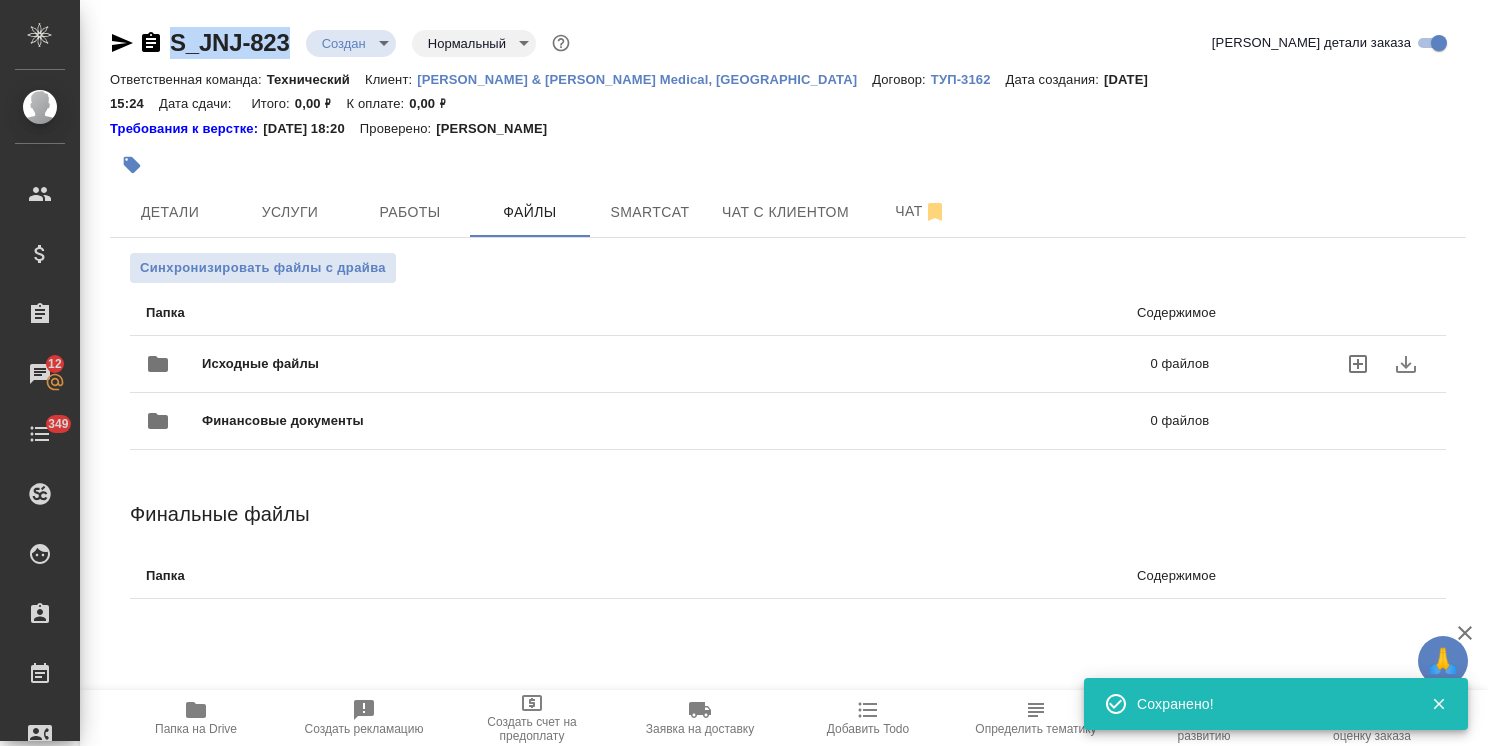 click on "Исходные файлы 0 файлов" at bounding box center (677, 364) 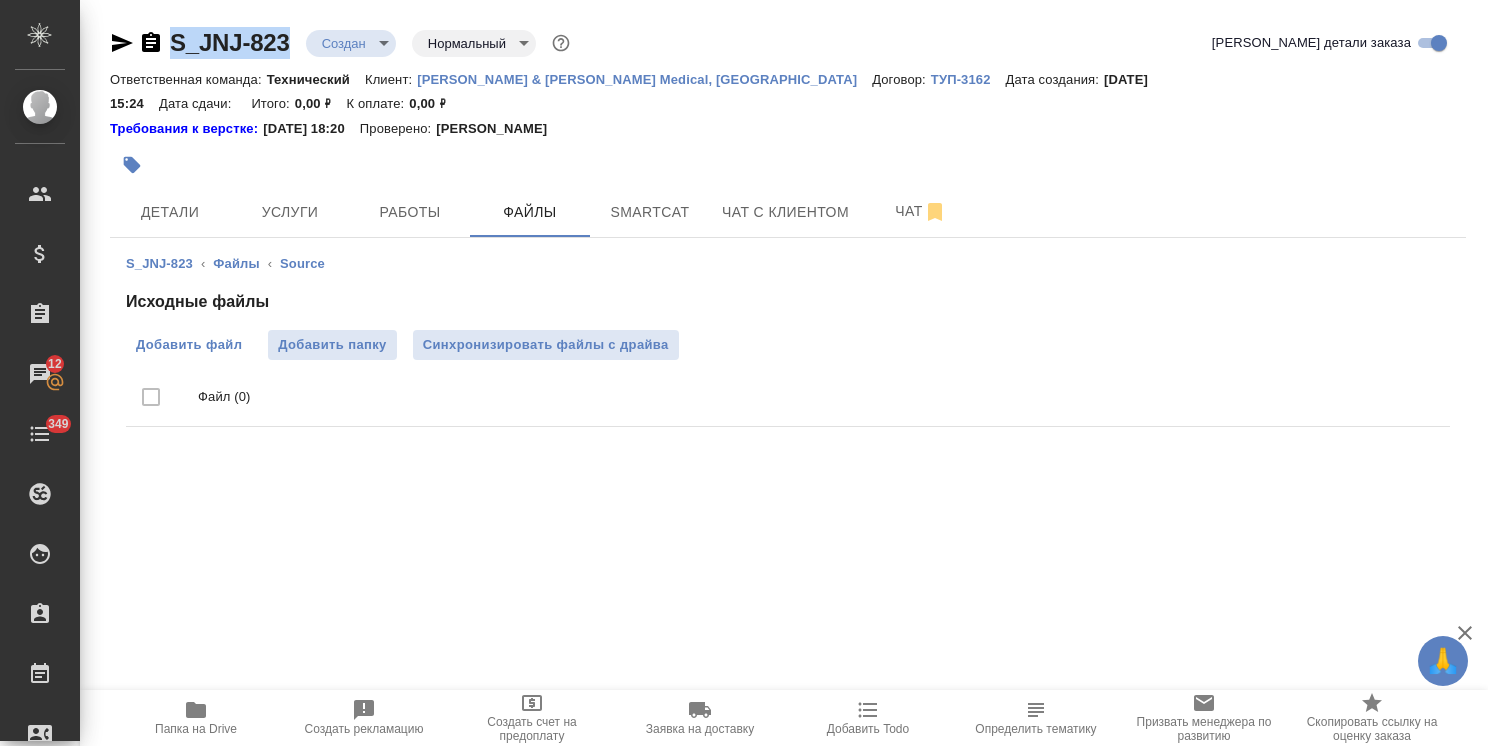 click on "Добавить файл" at bounding box center (189, 345) 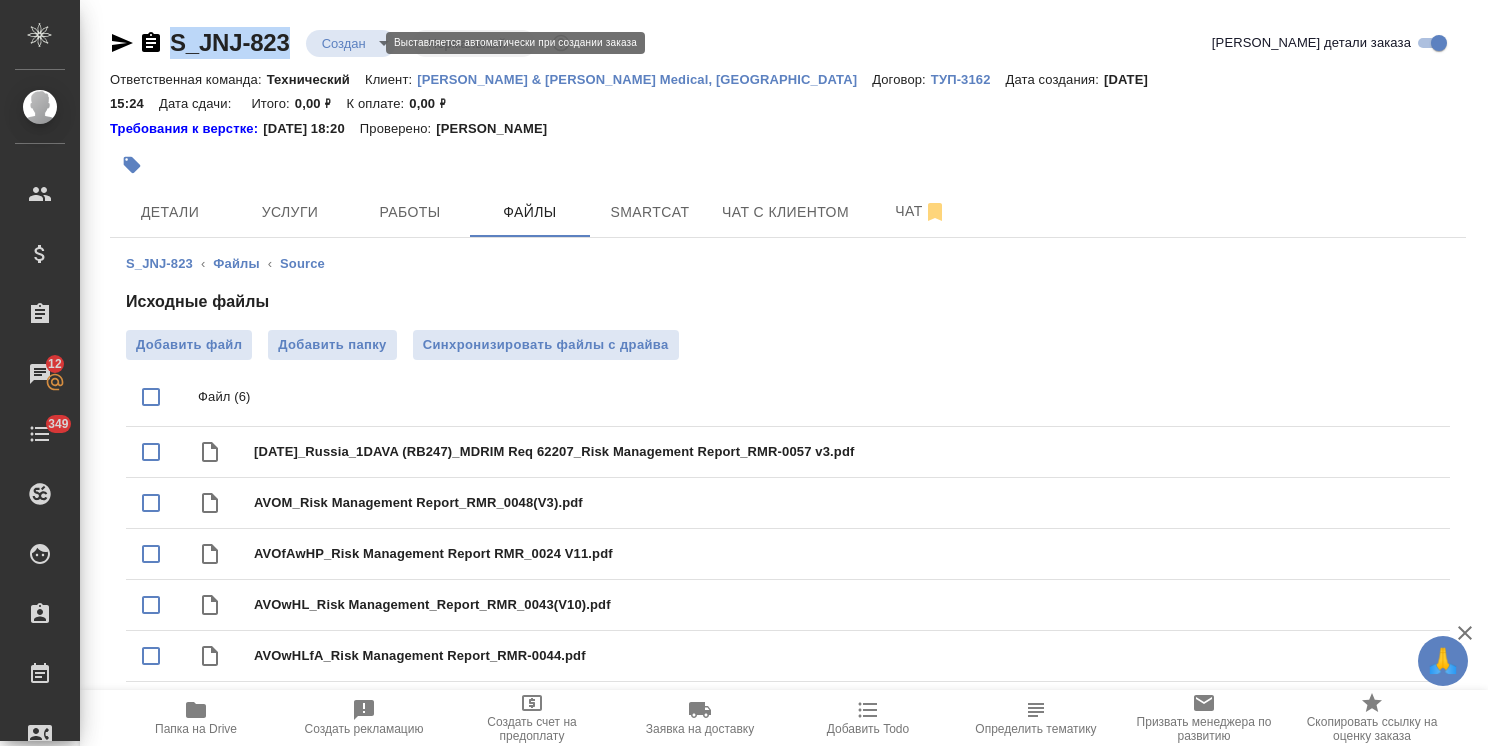 click on "🙏 .cls-1
fill:#fff;
AWATERA Usmanova Olga Клиенты Спецификации Заказы 12 Чаты 349 Todo Проекты SC Исполнители Кандидаты Работы Входящие заявки Заявки на доставку Рекламации Проекты процессинга Конференции Выйти S_JNJ-823 Создан new Нормальный normal Кратко детали заказа Ответственная команда: Технический Клиент: Johnson & Johnson Medical, Russia Договор: ТУП-3162 Дата создания: 25.07.2025, 15:24 Дата сдачи: Итого: 0,00 ₽ К оплате: 0,00 ₽ Требования к верстке: 19.01.2024 18:20 Проверено: Петрова Валерия Детали Услуги Работы Файлы Smartcat Чат с клиентом Чат S_JNJ-823 ‹ Файлы ‹ Source Исходные файлы Добавить файл" at bounding box center (744, 373) 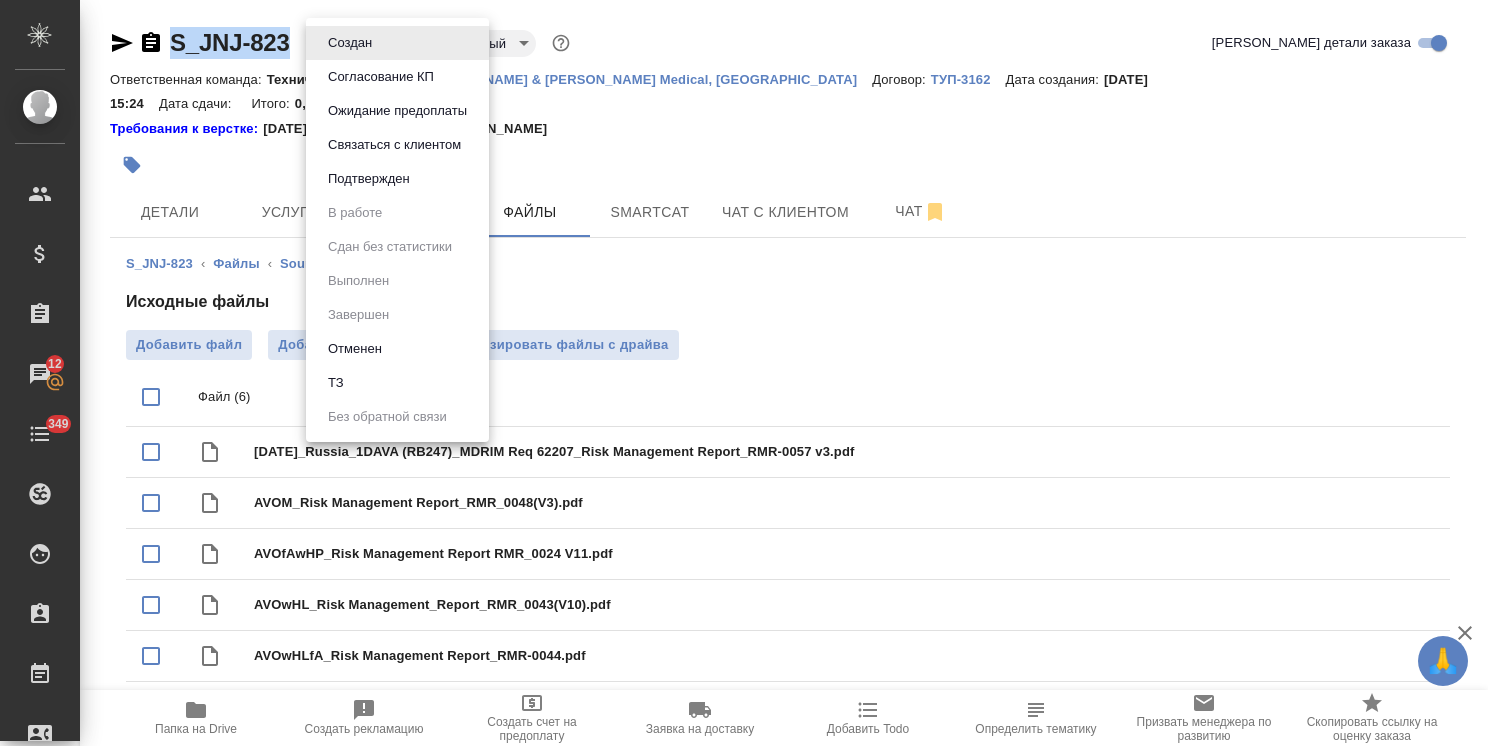 click on "ТЗ" at bounding box center [397, 383] 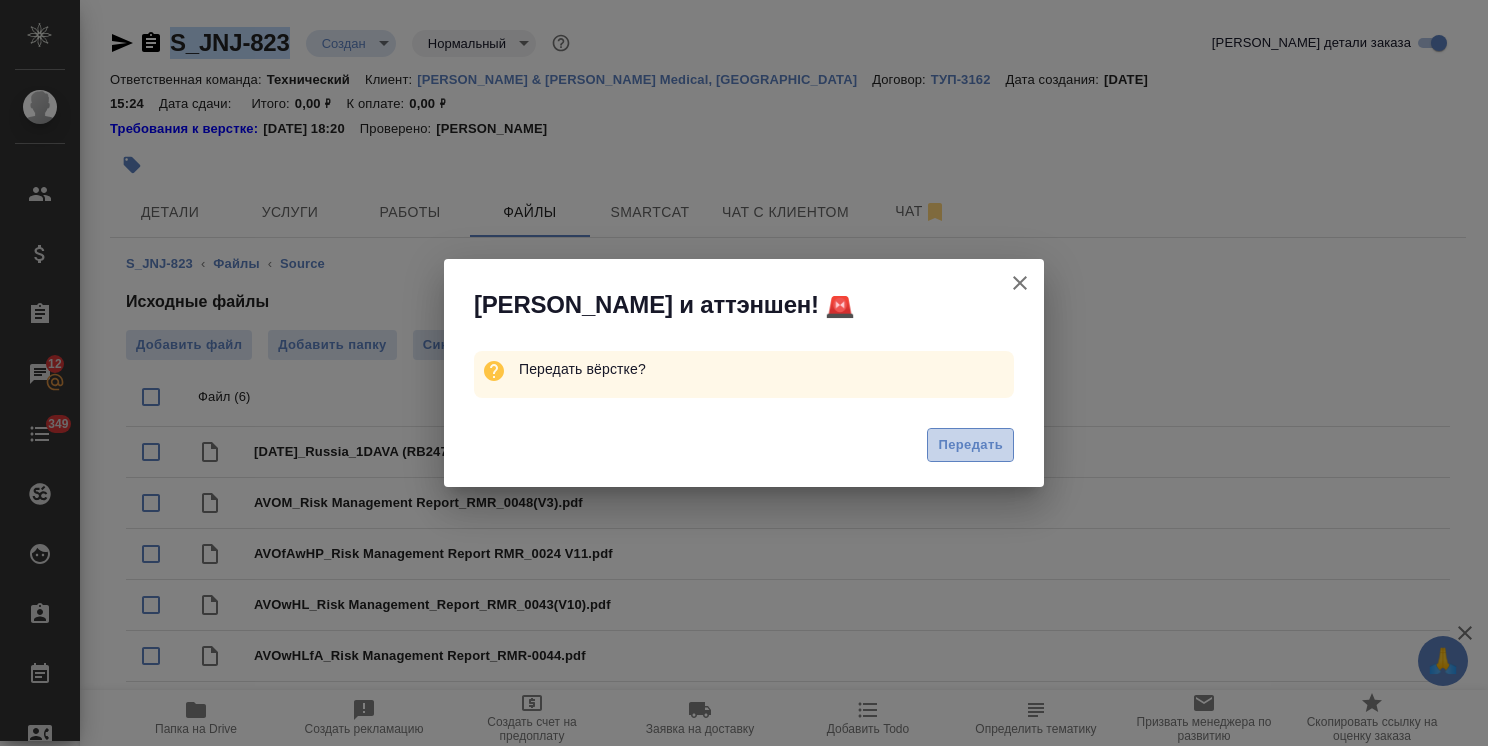 click on "Передать" at bounding box center [970, 445] 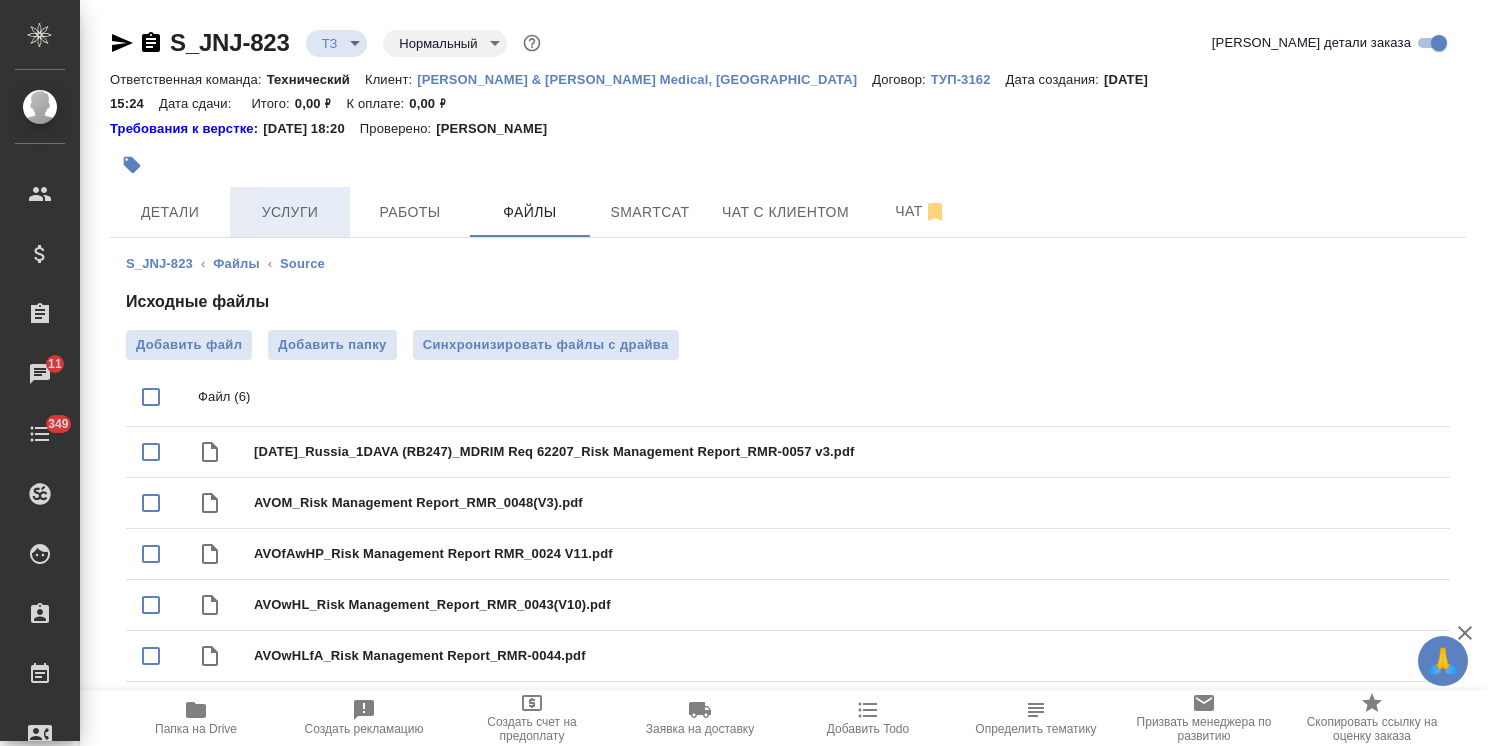 click on "Услуги" at bounding box center (290, 212) 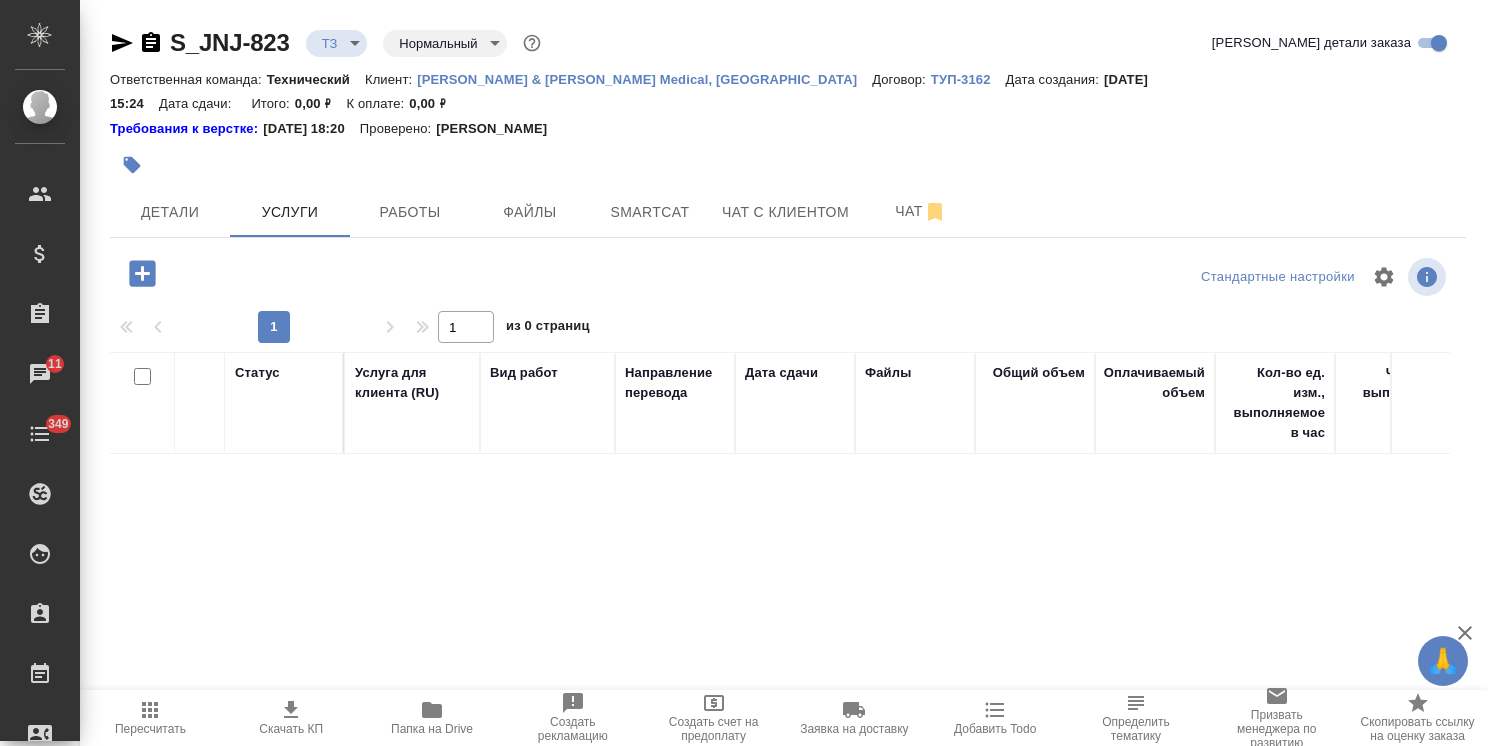 click 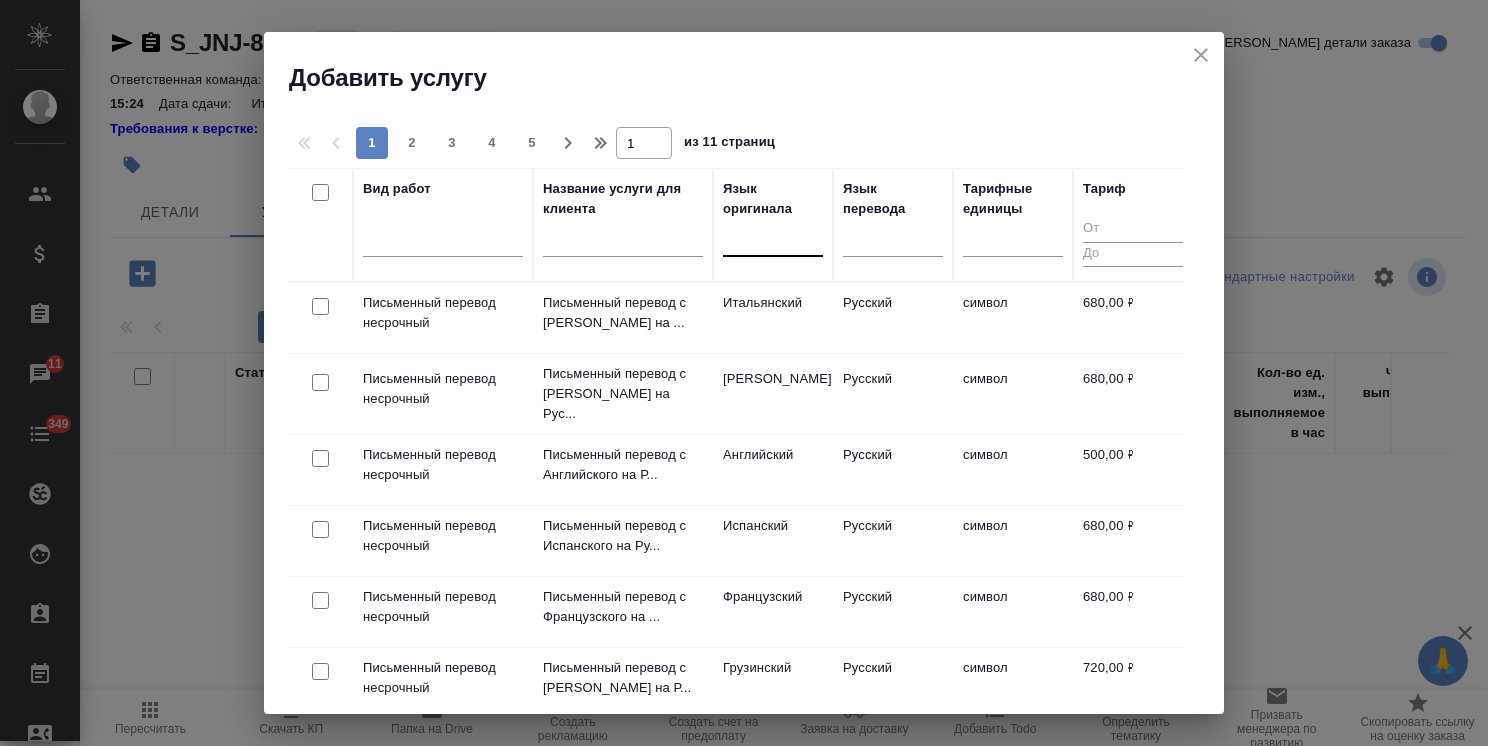 click at bounding box center [773, 236] 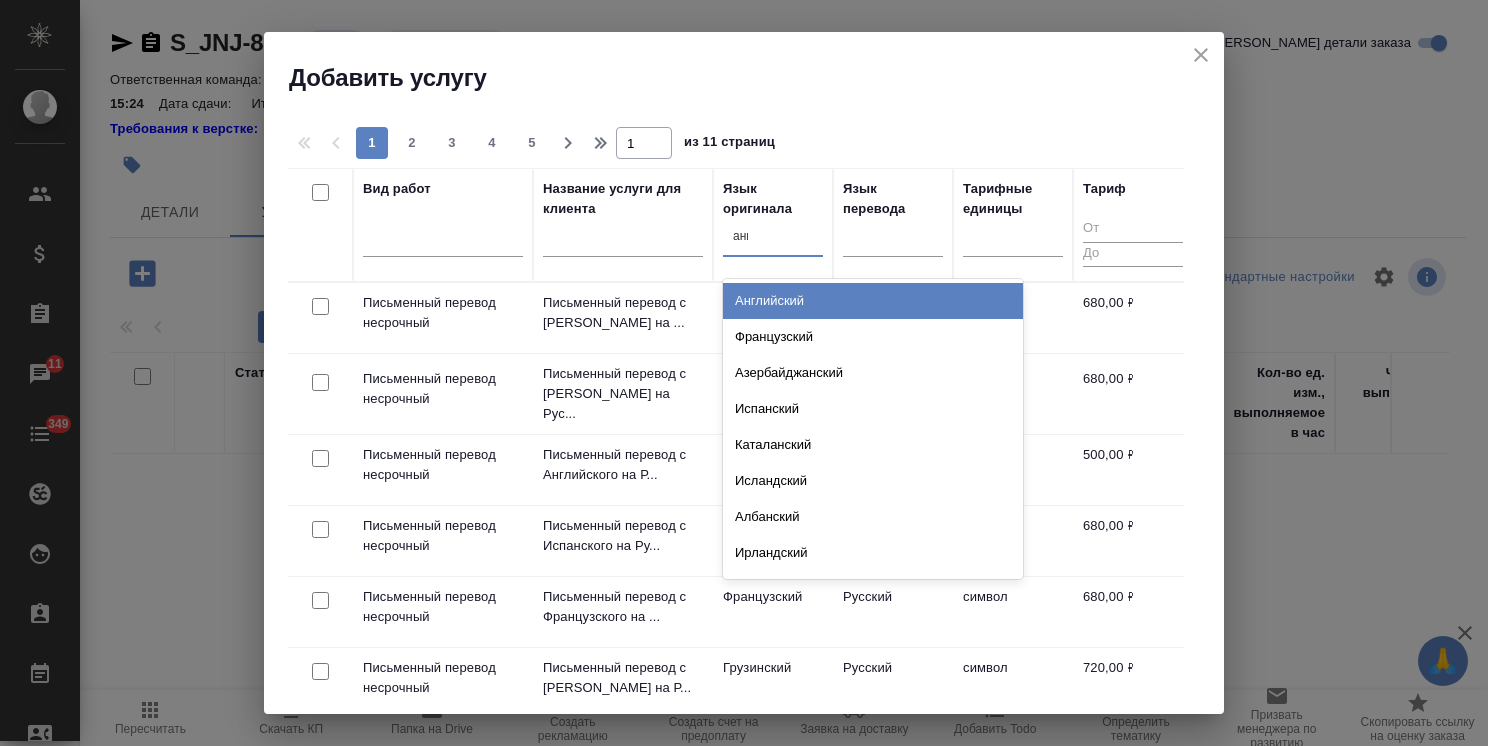 type on "англ" 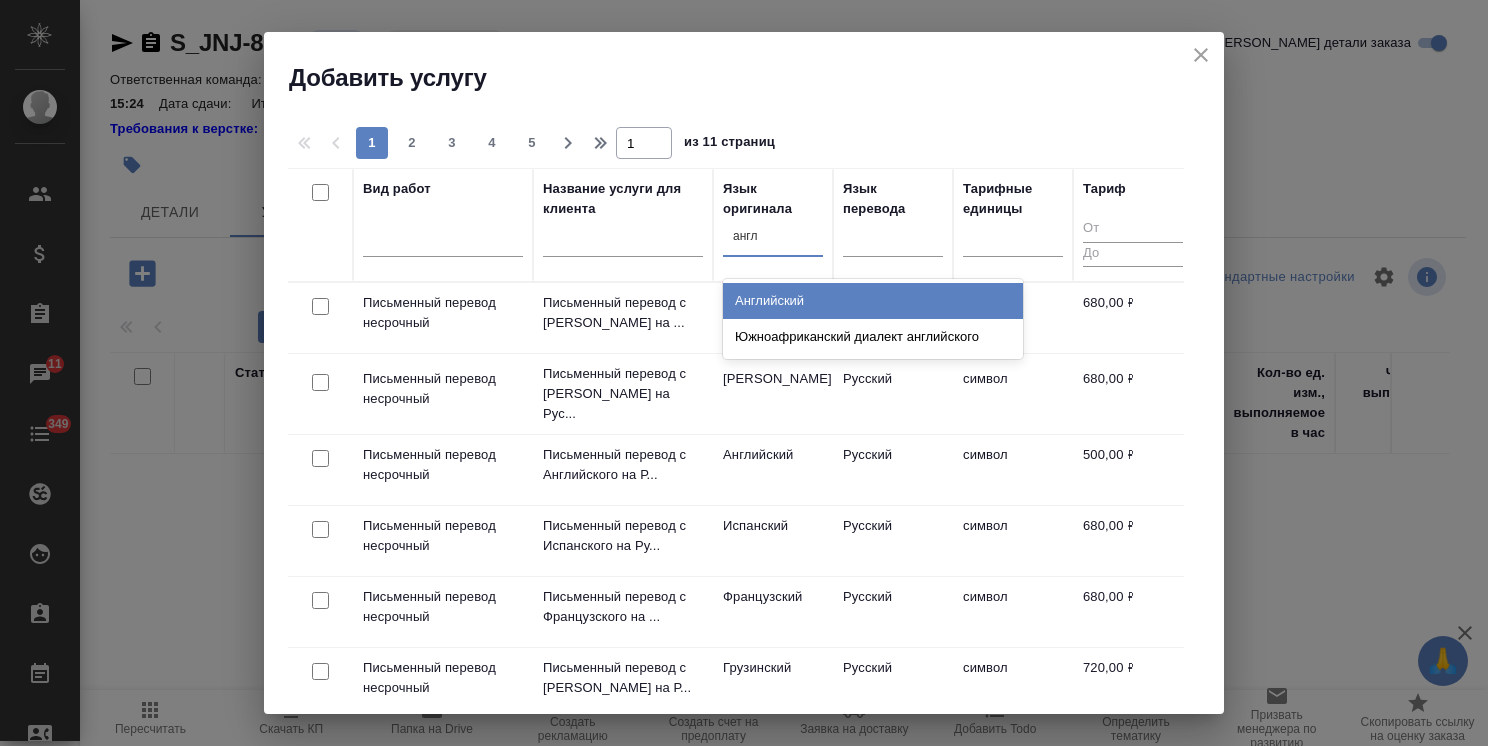 click on "Английский" at bounding box center [873, 301] 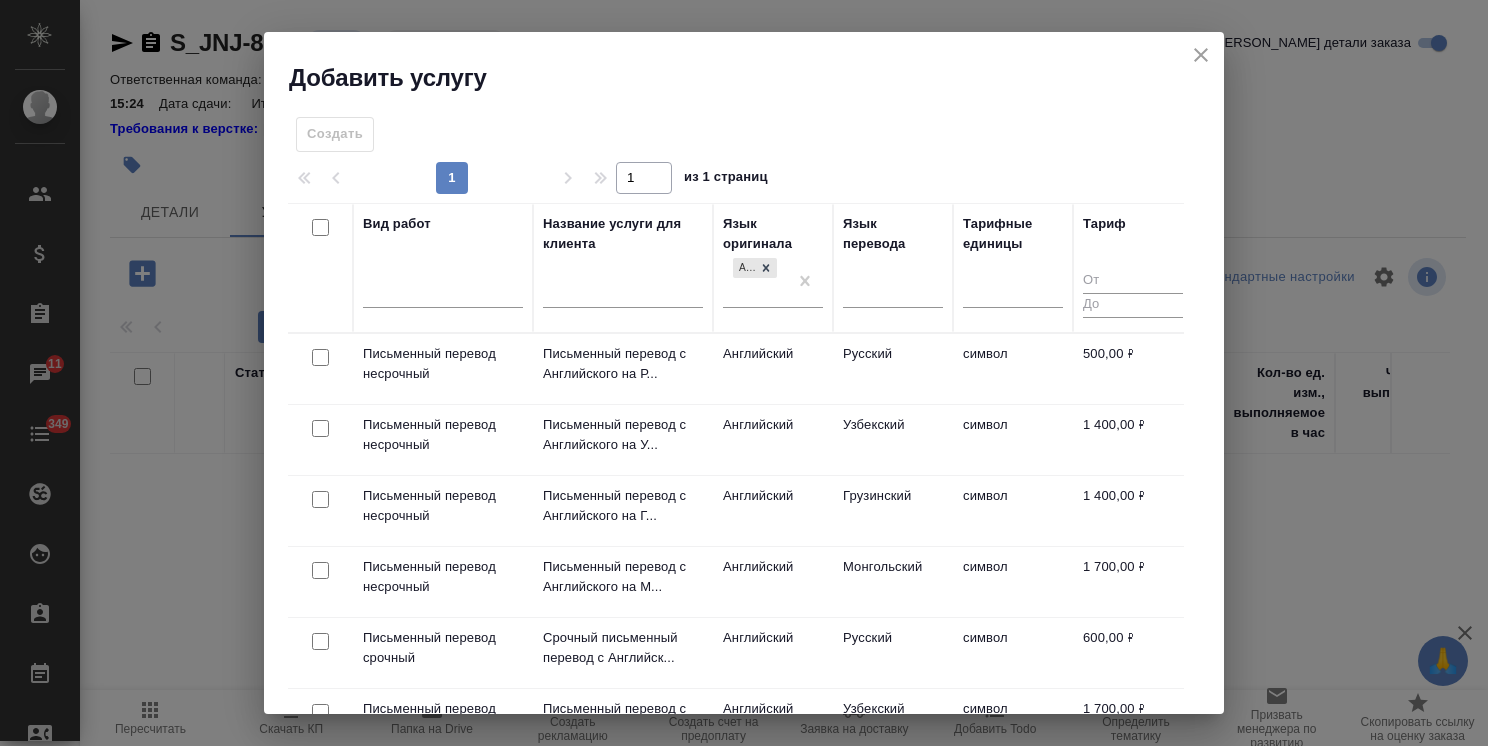 click at bounding box center [320, 357] 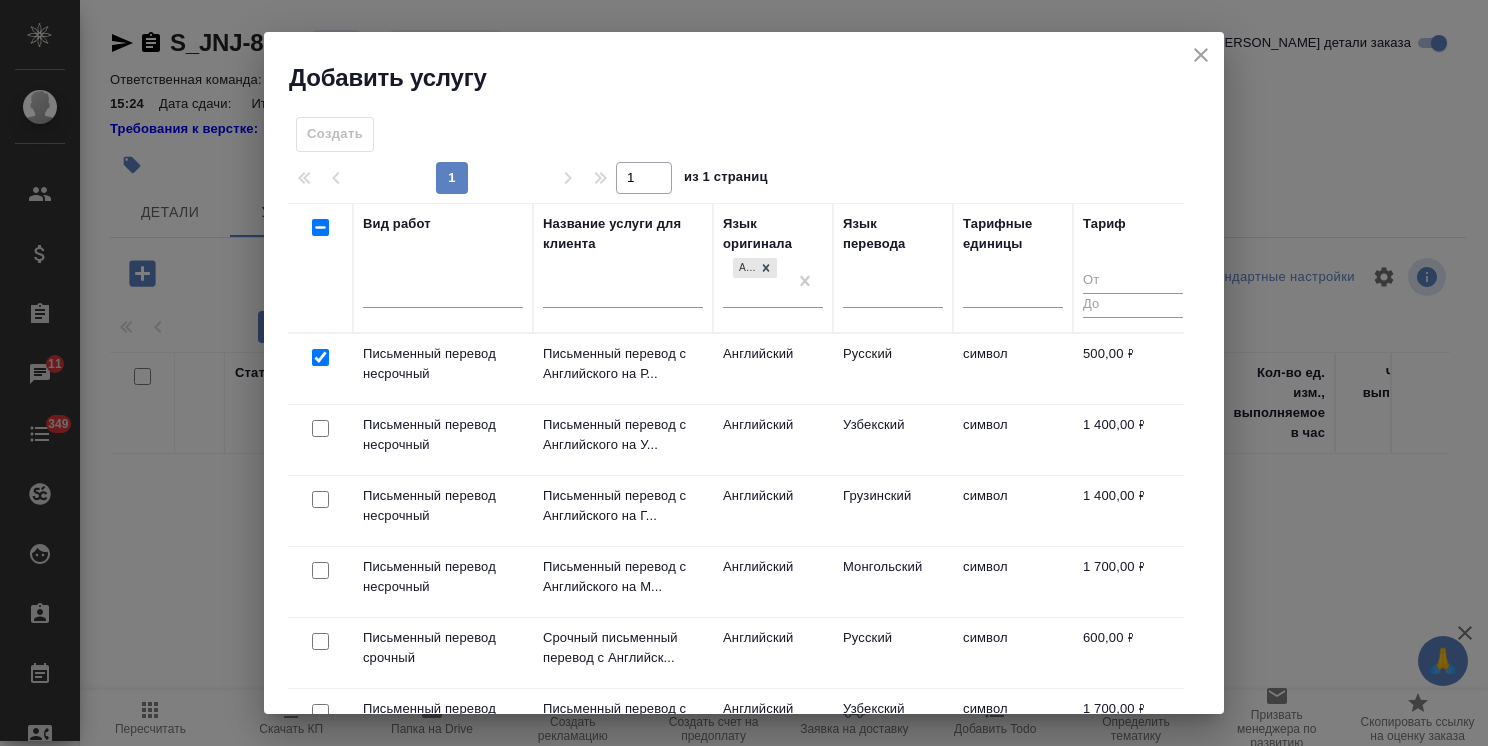 checkbox on "true" 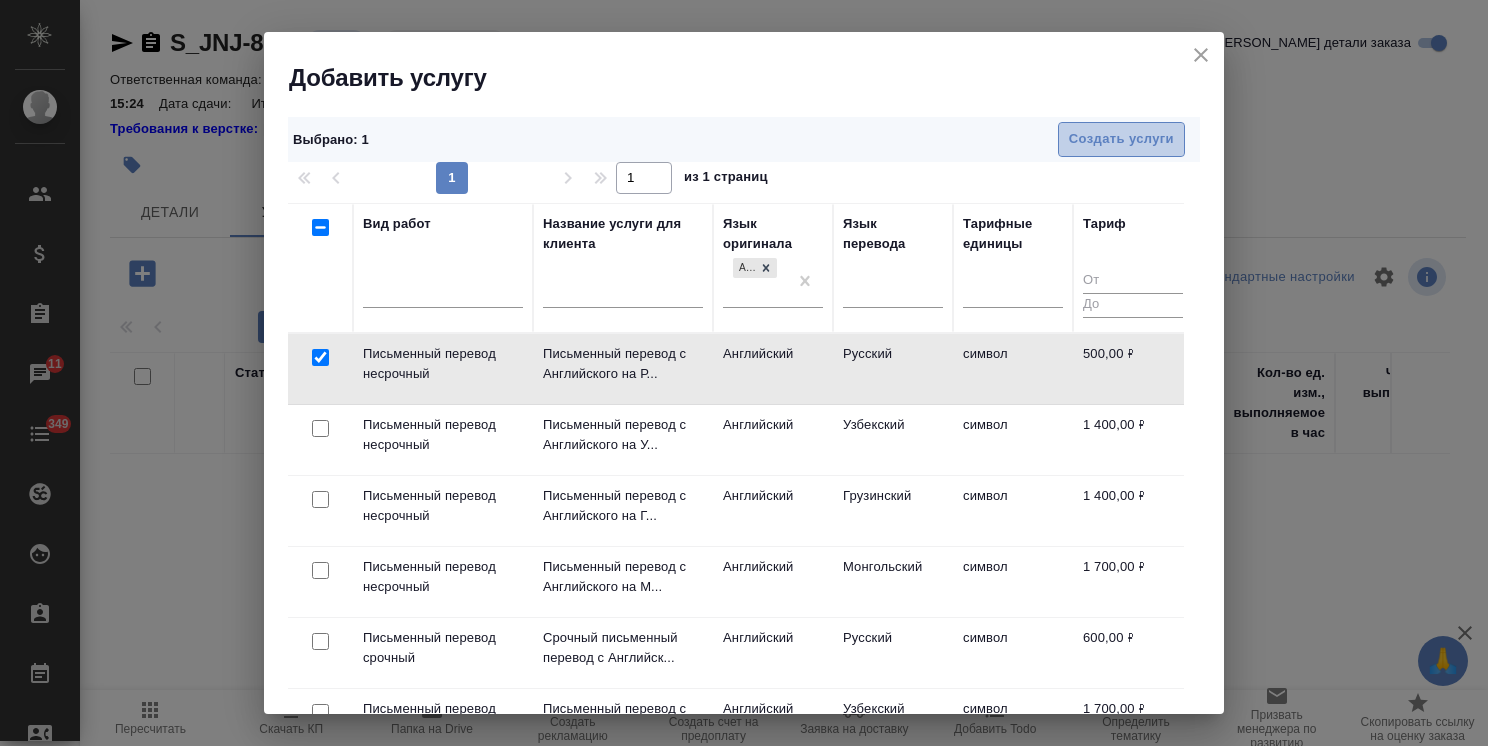 click on "Создать услуги" at bounding box center (1121, 139) 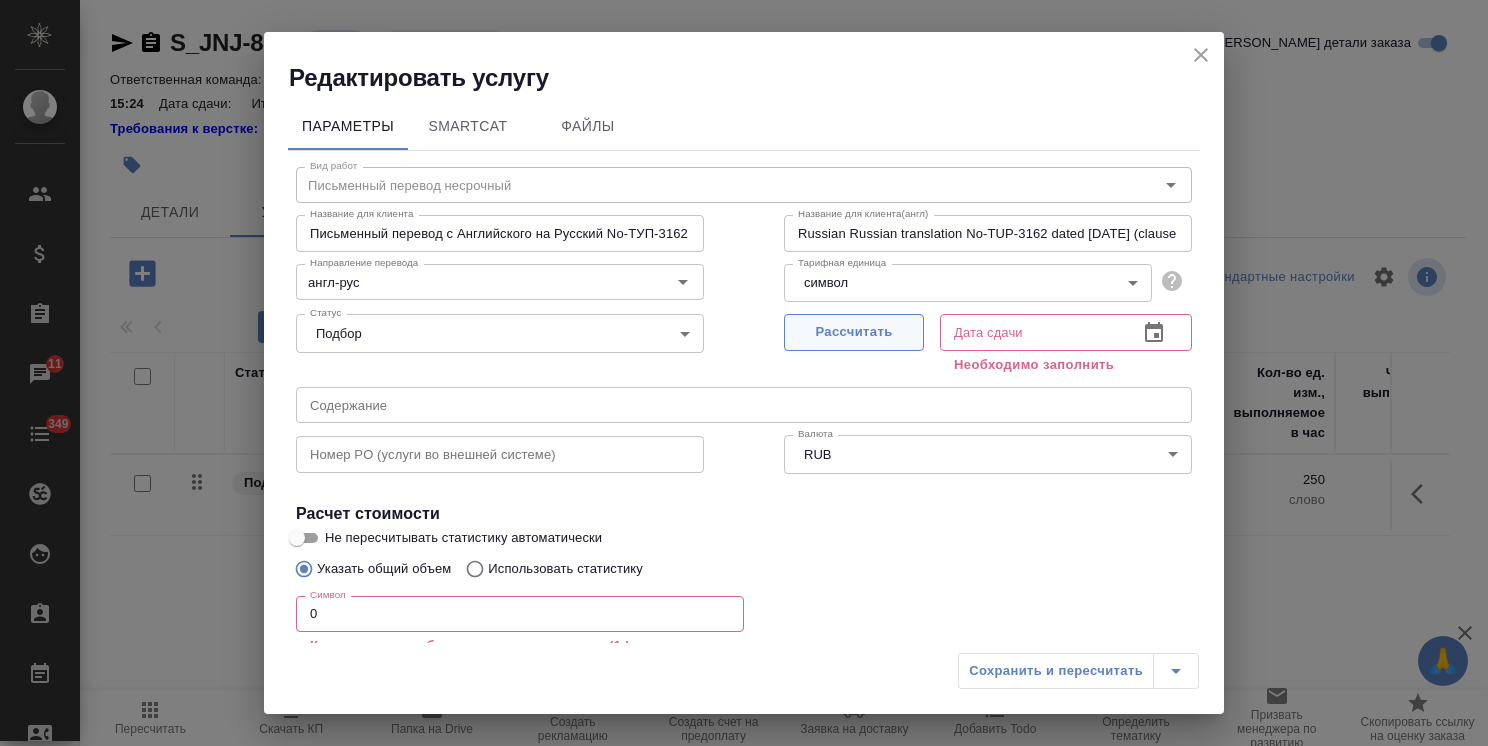 click on "Рассчитать" at bounding box center [854, 332] 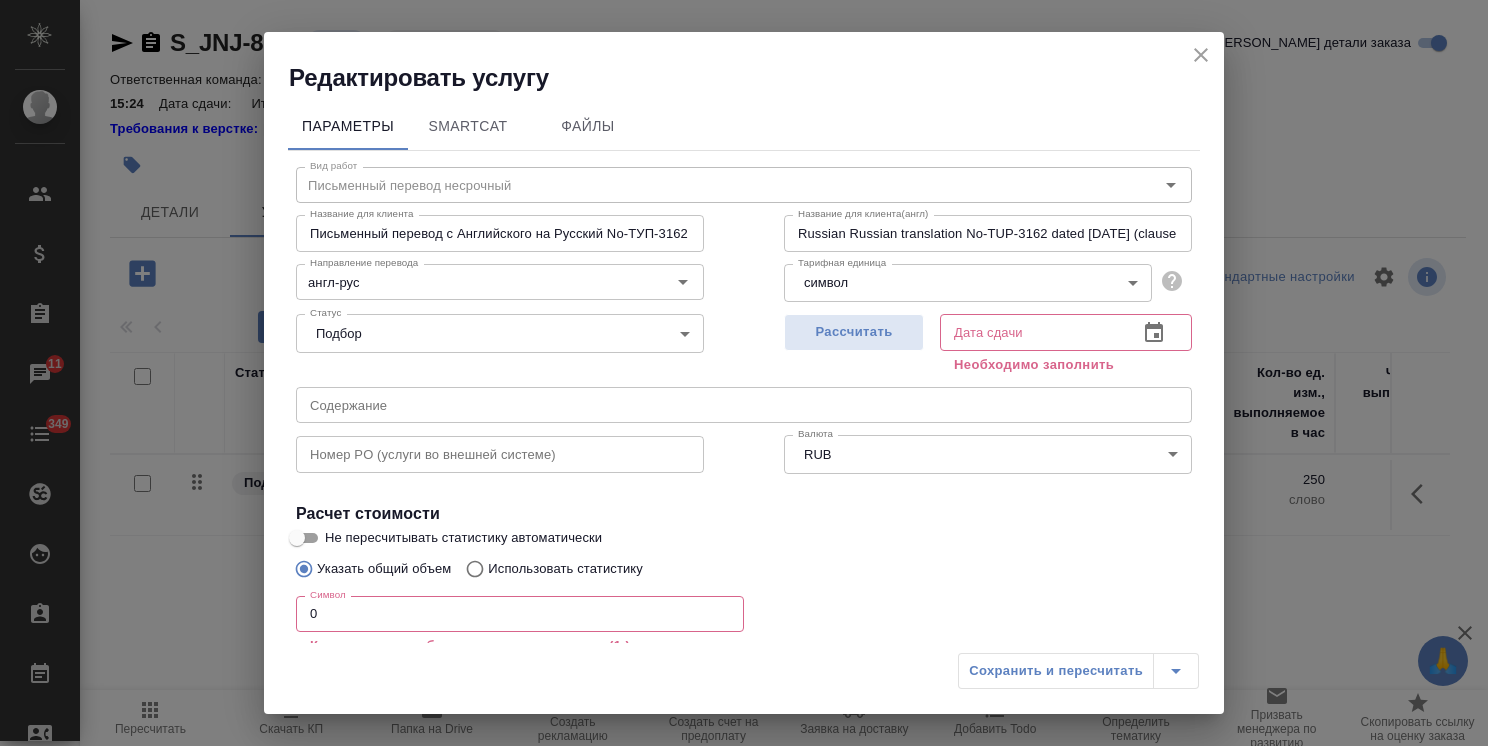 type on "25.07.2025 15:30" 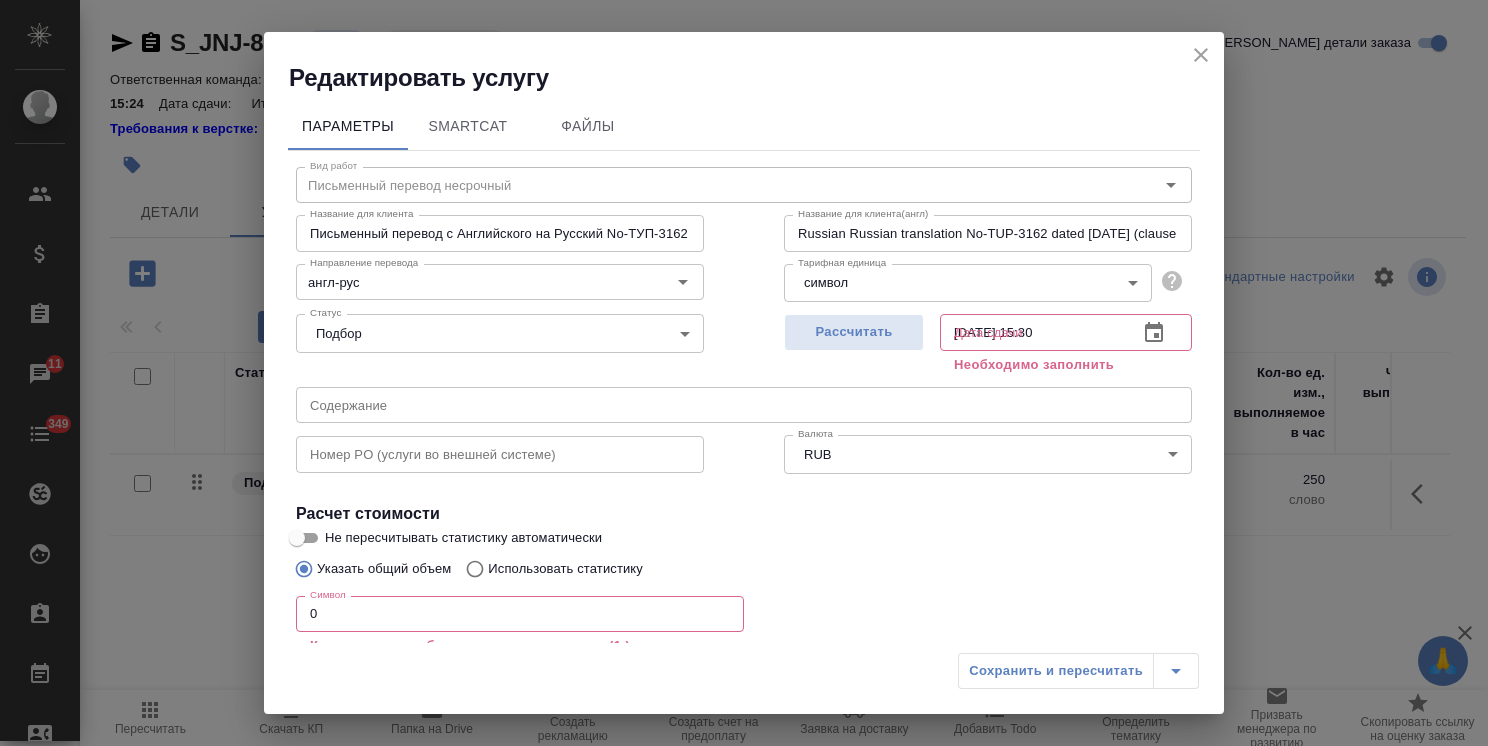 click on "Сохранить и пересчитать" at bounding box center [1078, 671] 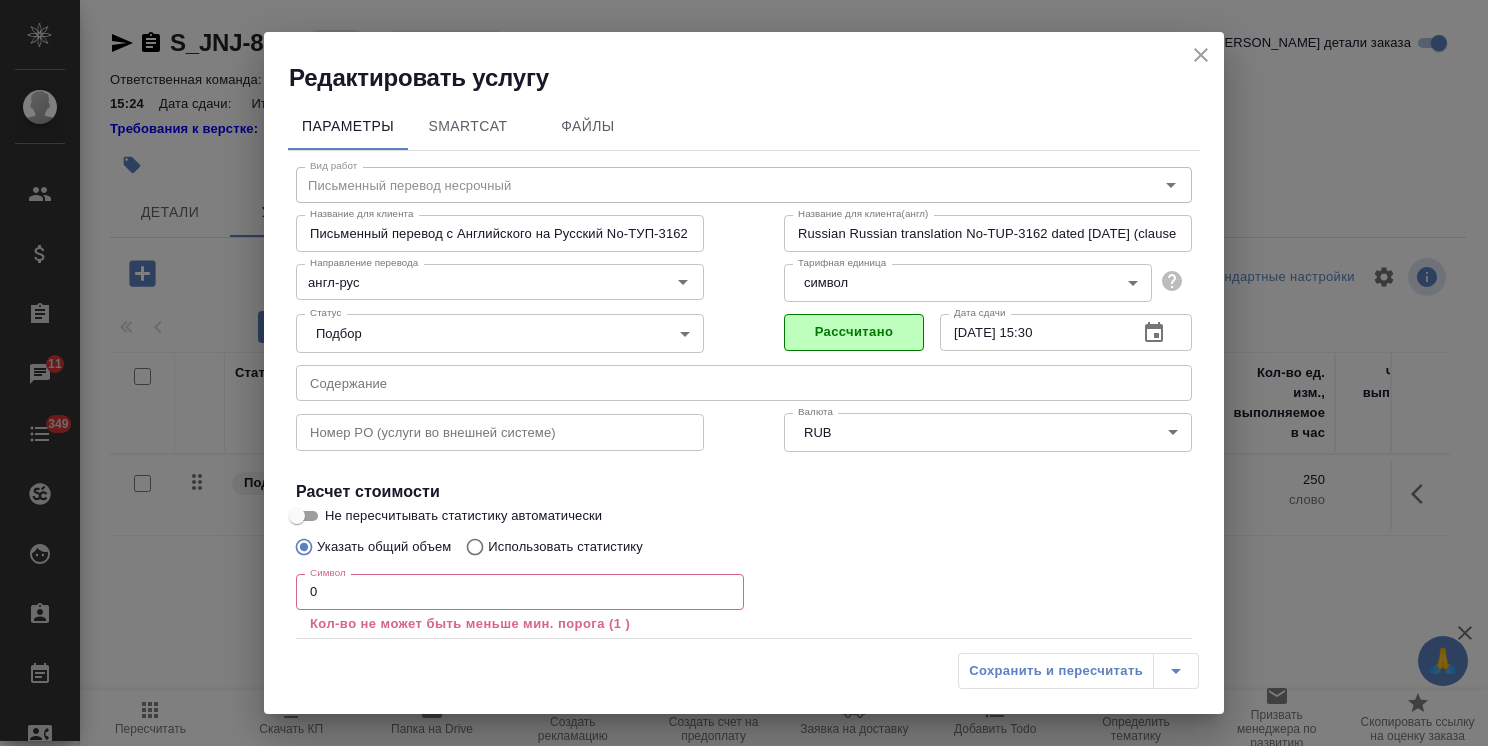 click on "Сохранить и пересчитать" at bounding box center [1078, 671] 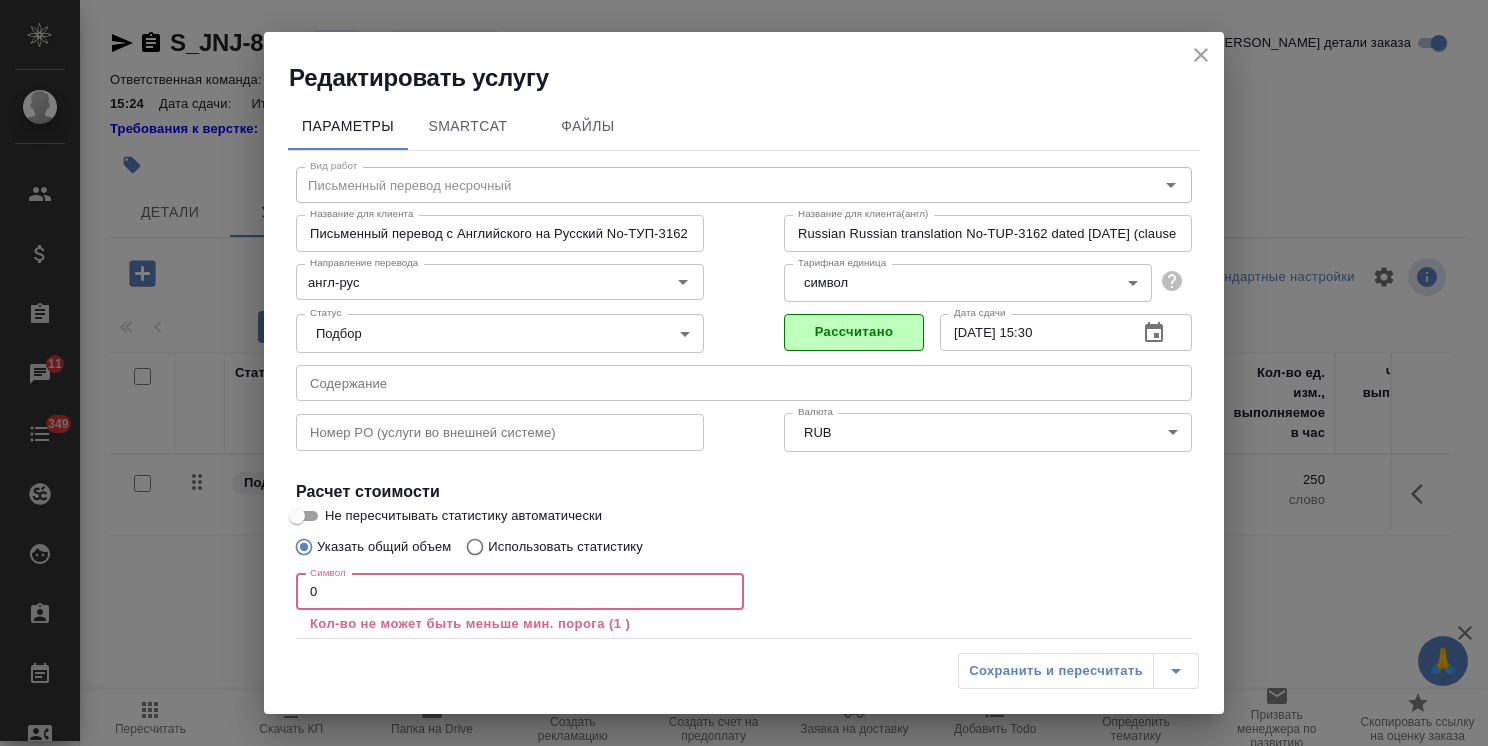 drag, startPoint x: 488, startPoint y: 576, endPoint x: 245, endPoint y: 573, distance: 243.01852 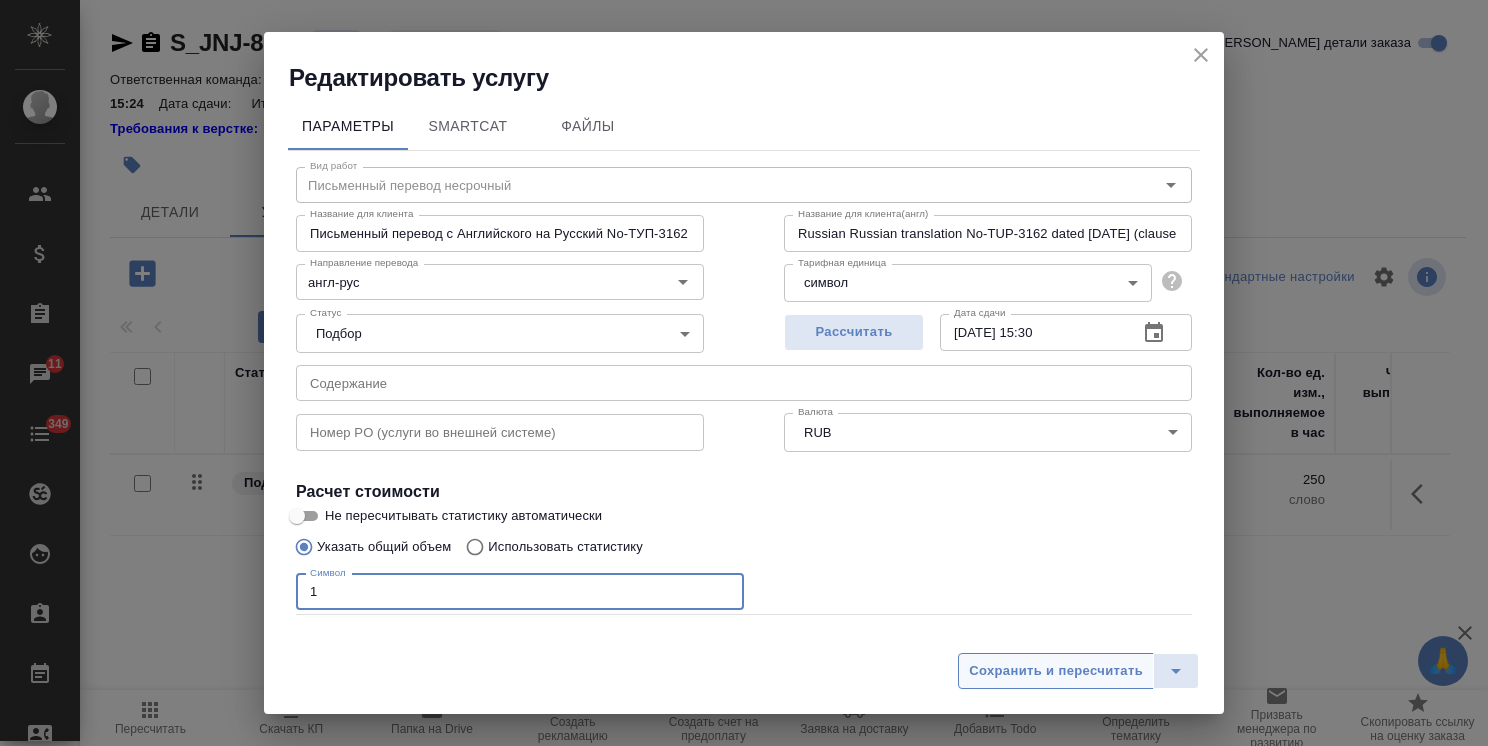 type on "1" 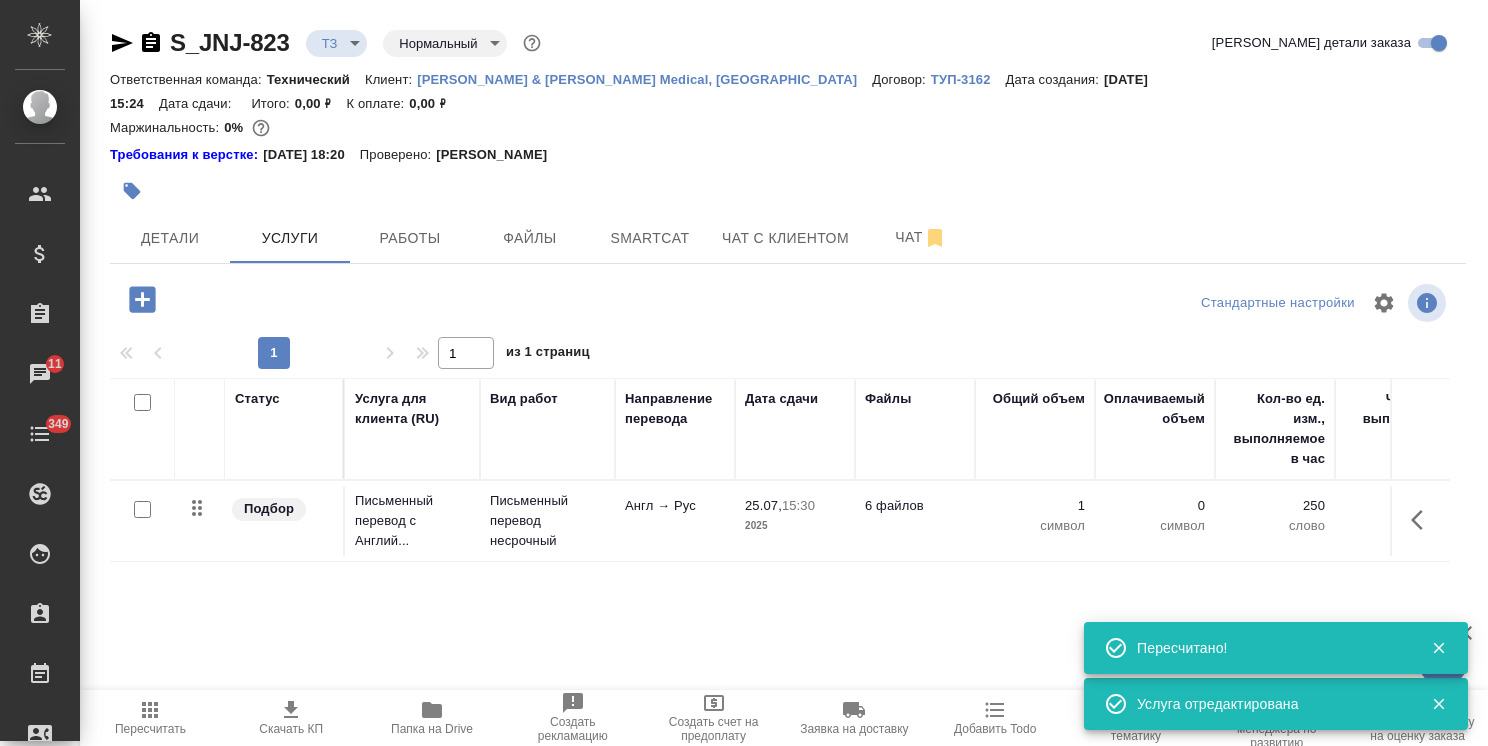 click 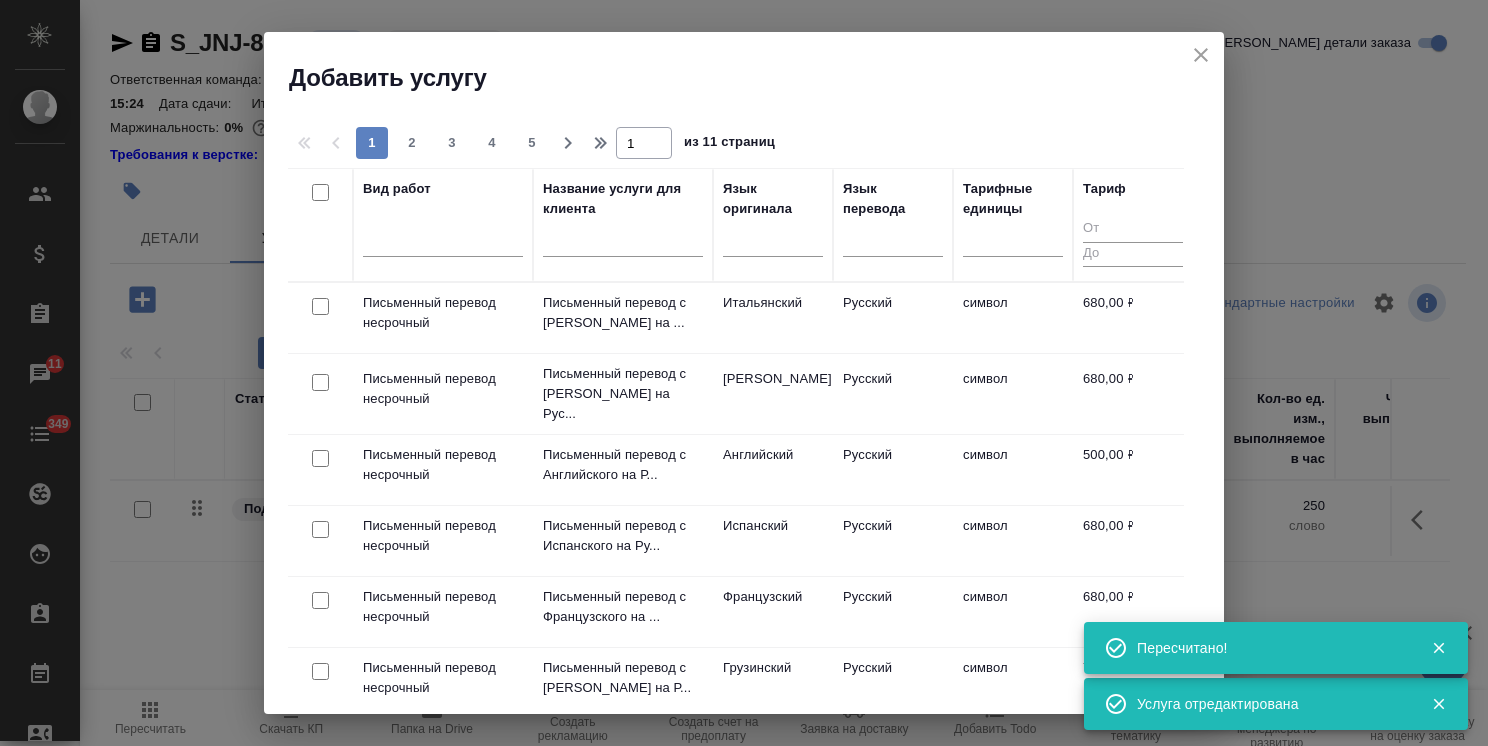 click at bounding box center [623, 246] 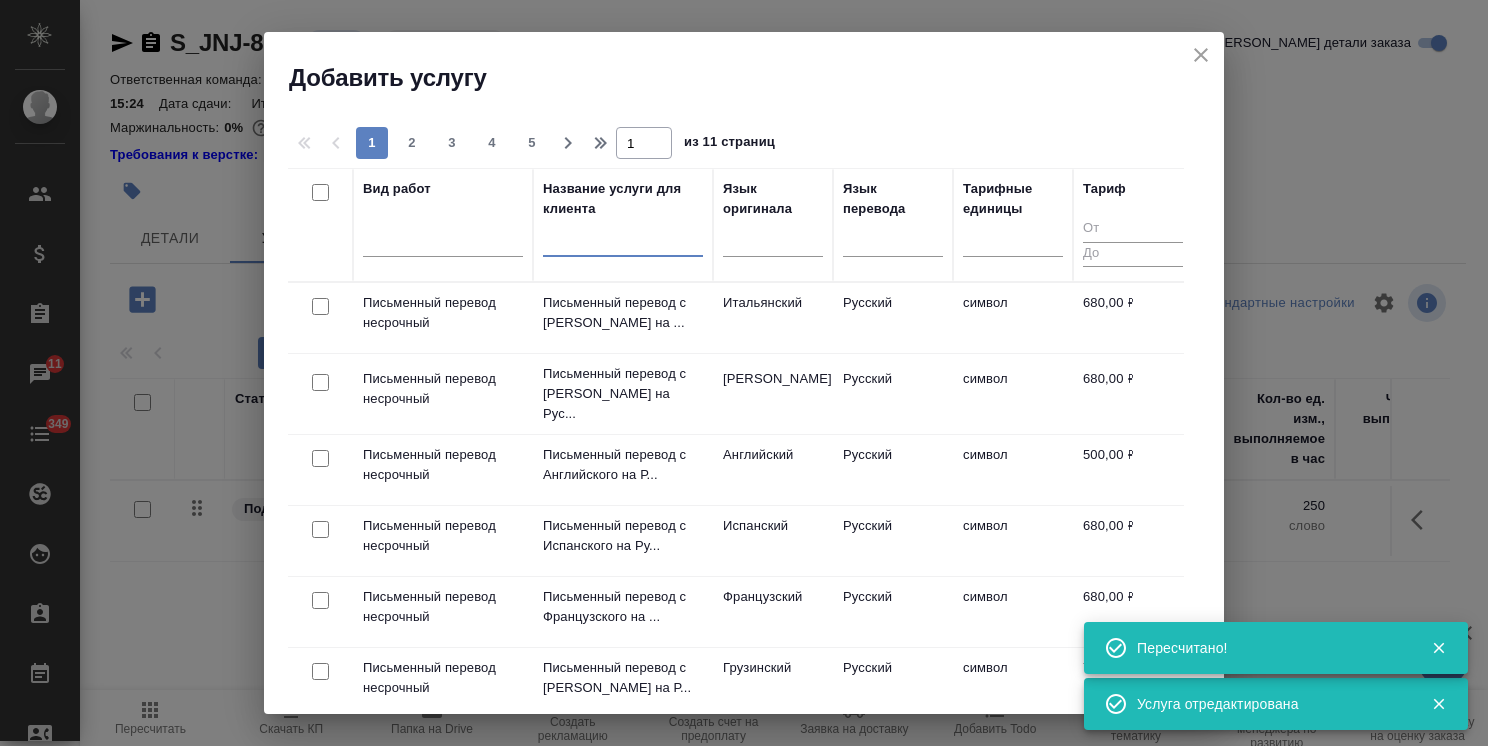 click at bounding box center [623, 244] 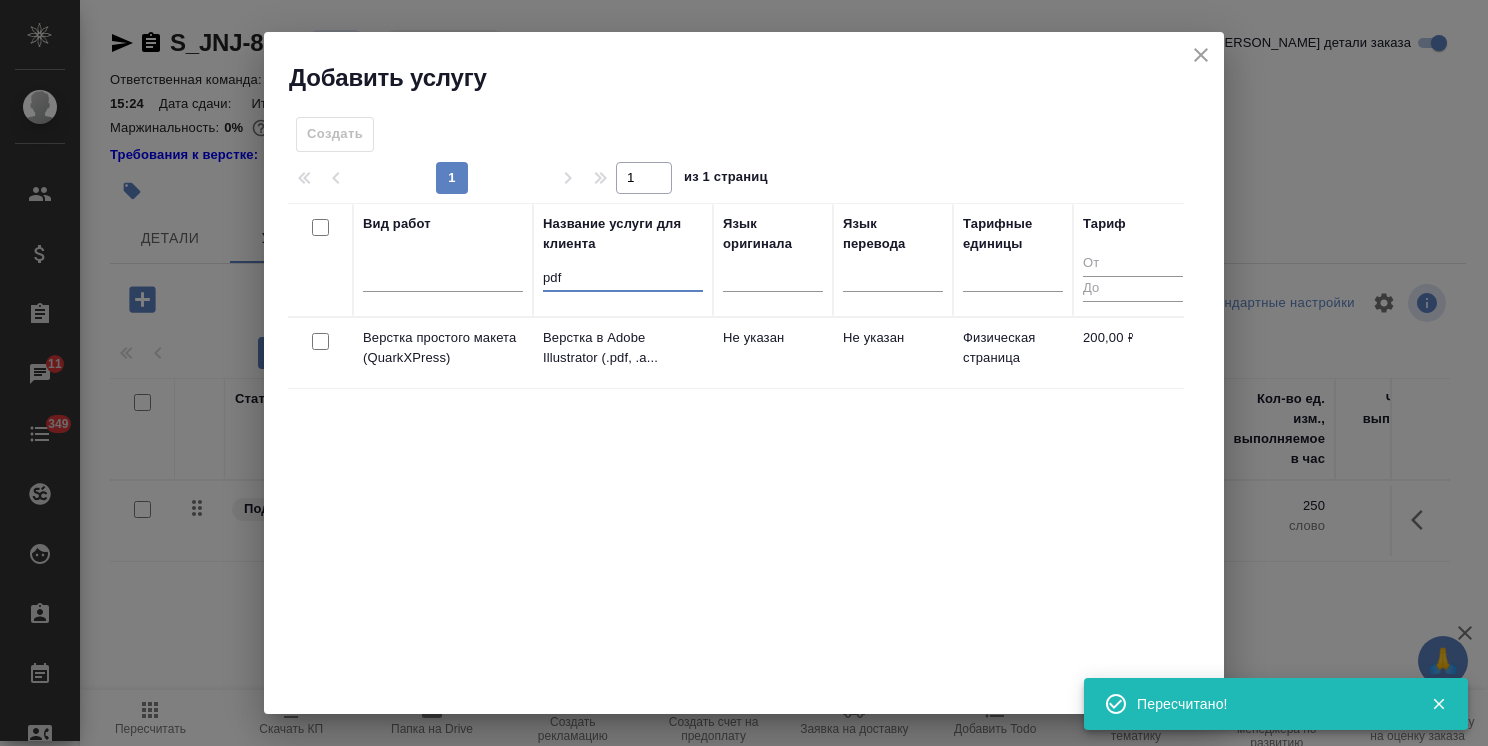 type on "pdf" 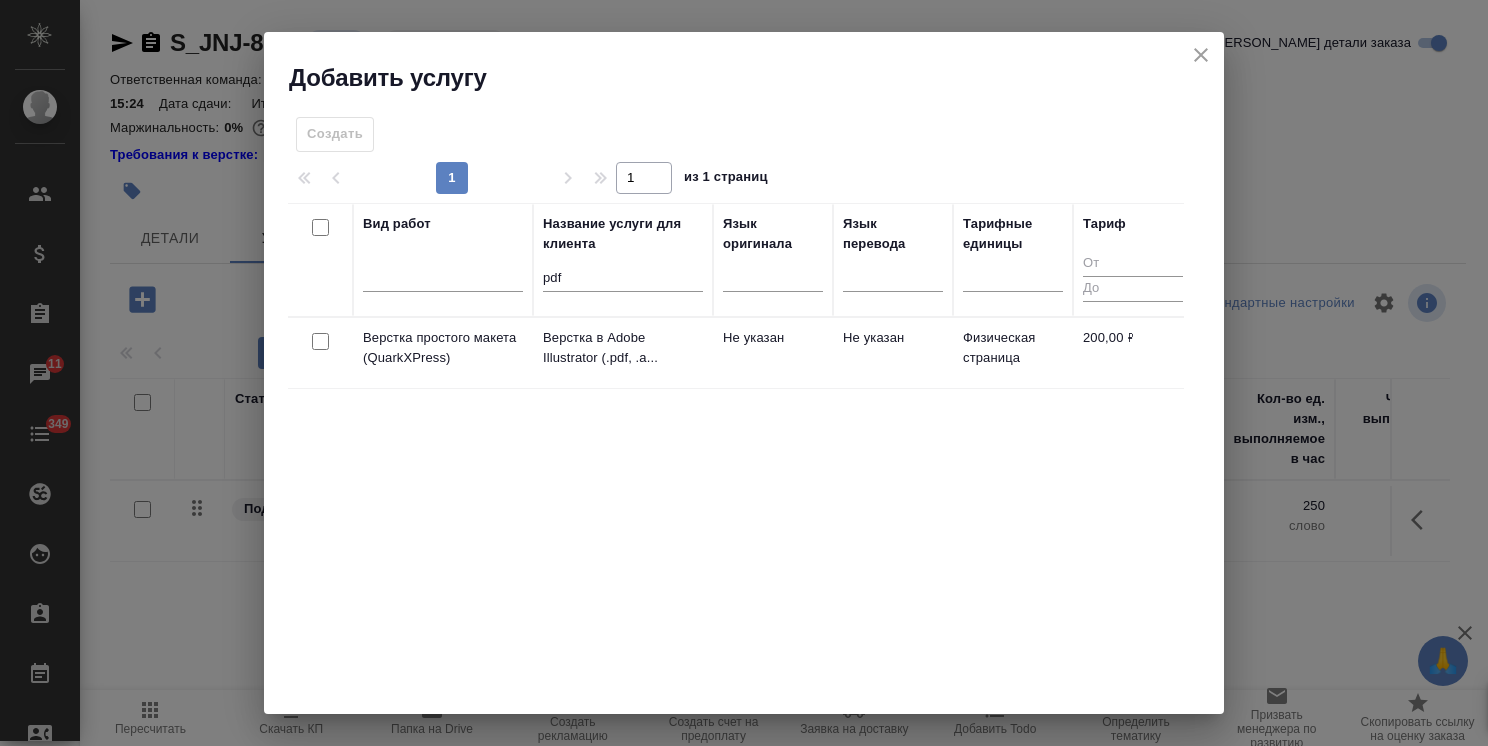 click at bounding box center (320, 342) 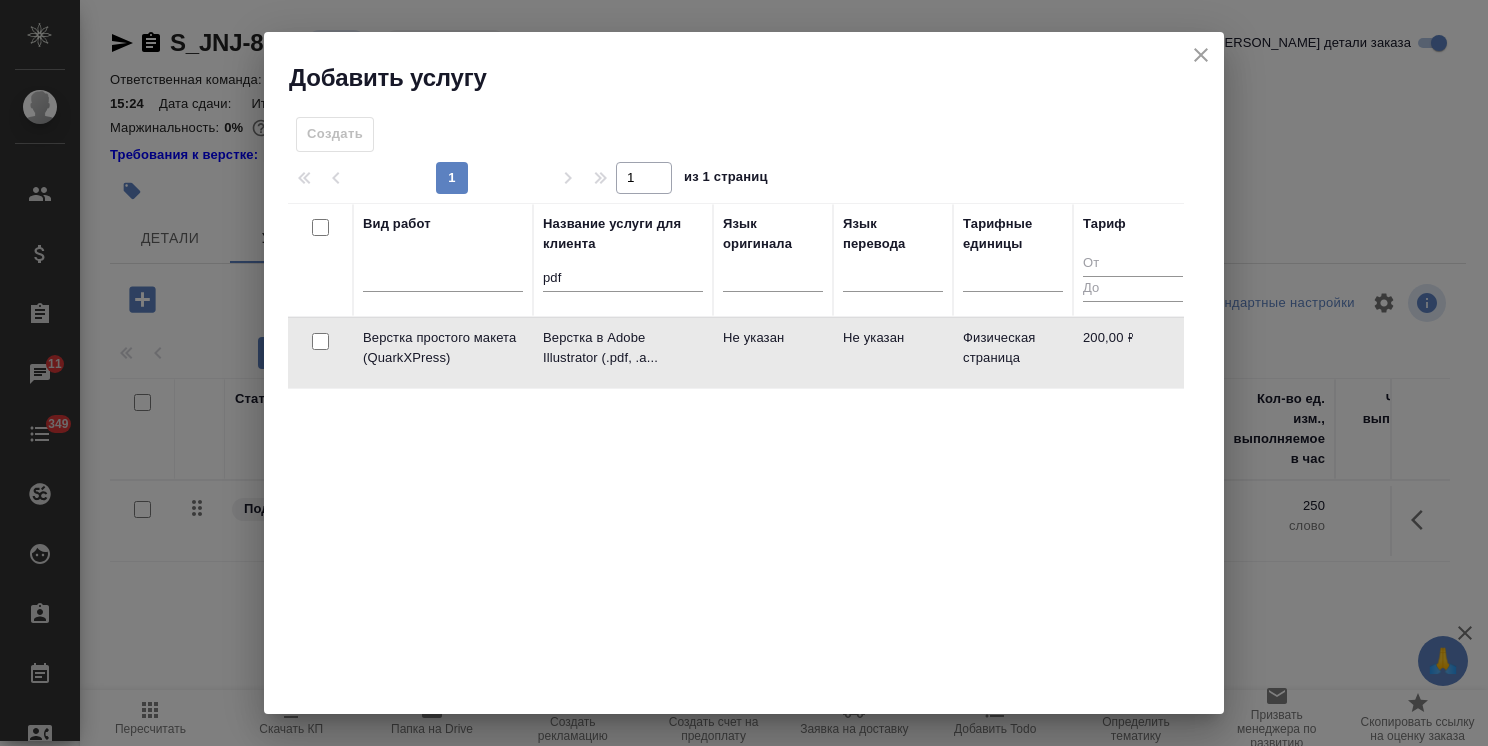 click at bounding box center [320, 341] 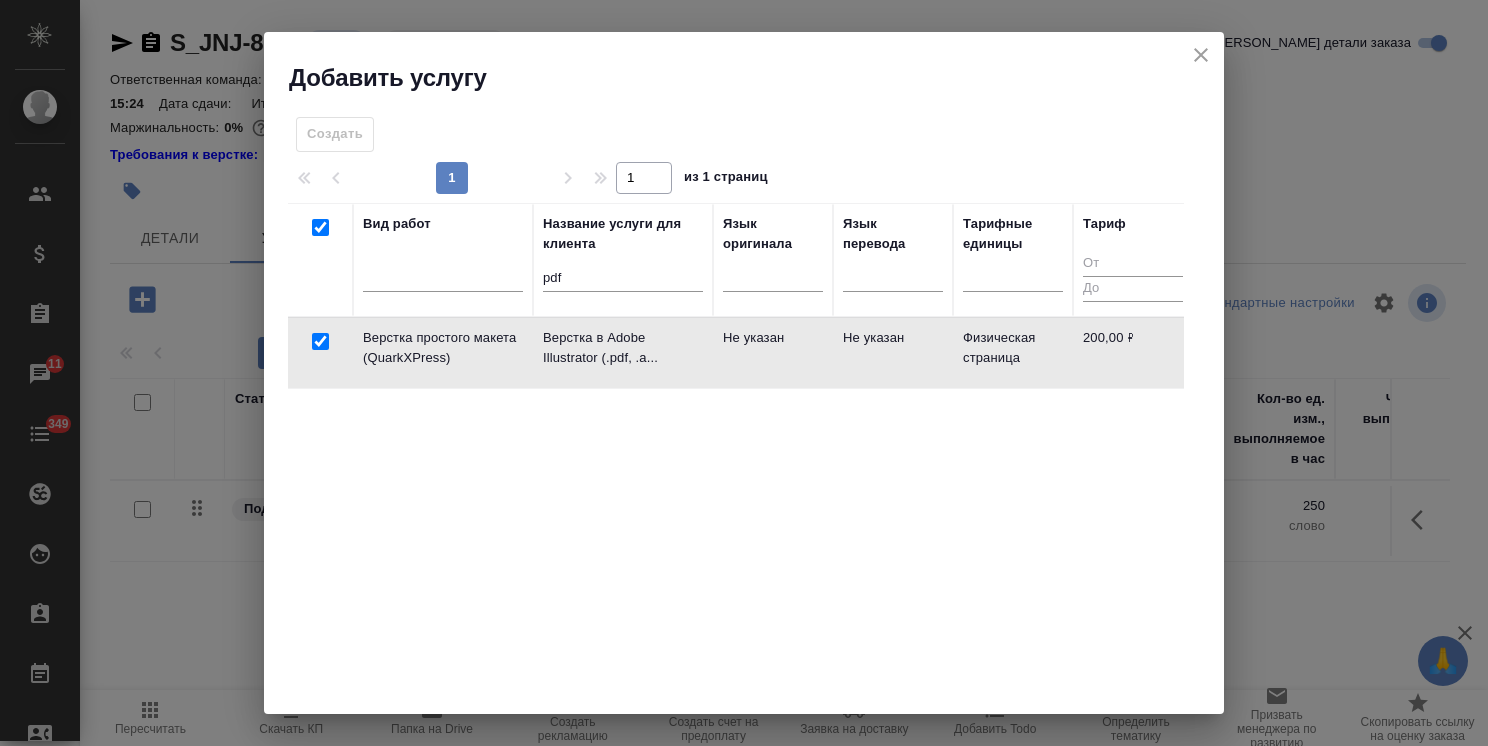 checkbox on "true" 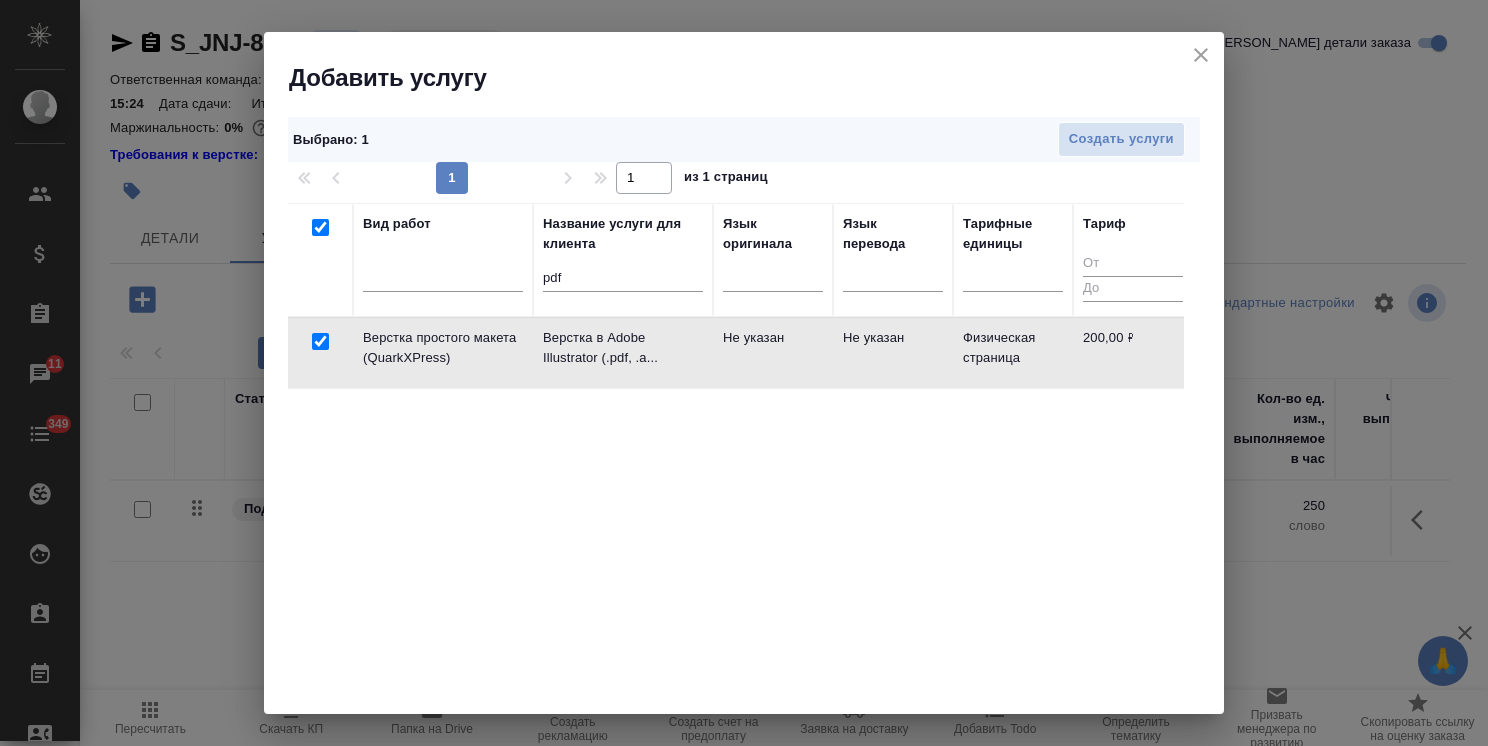 checkbox on "true" 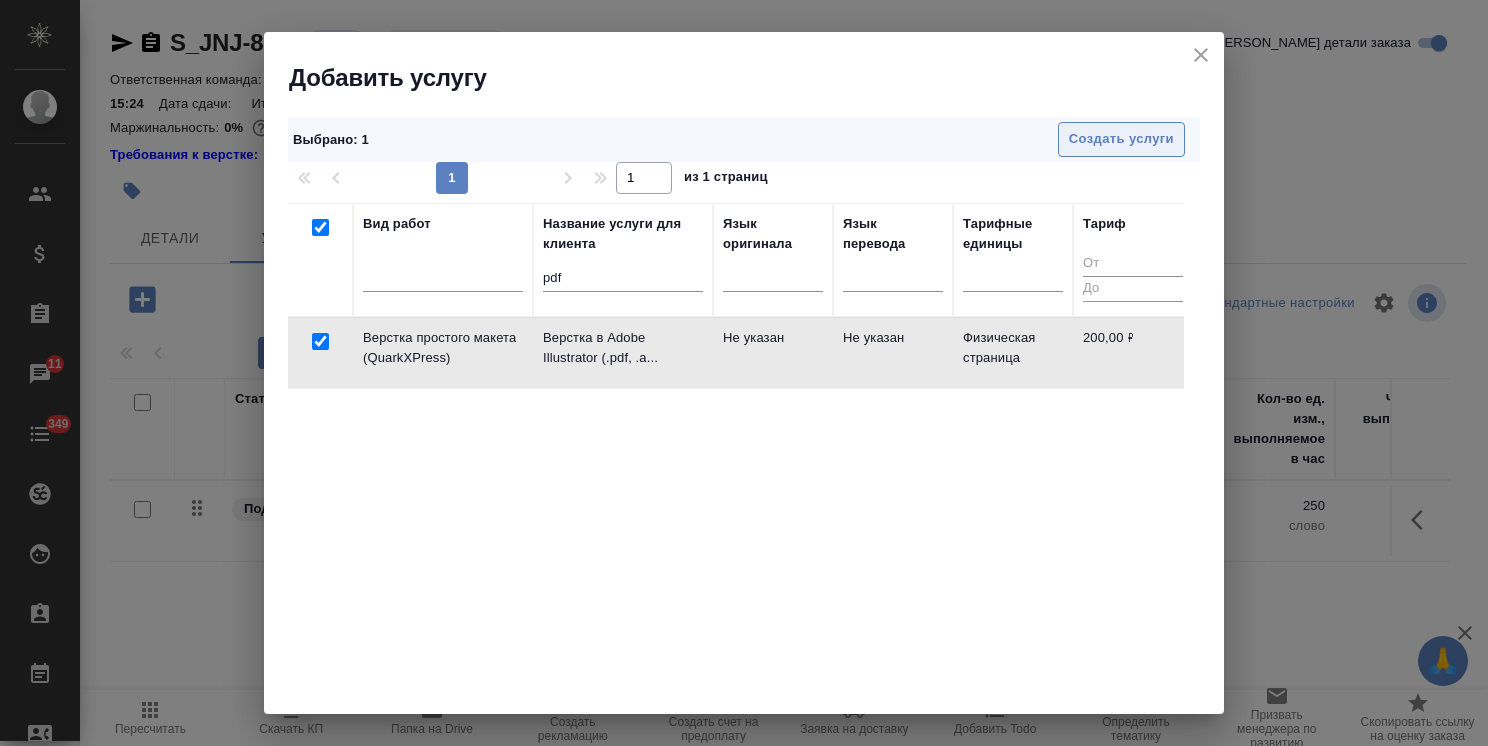 click on "Создать услуги" at bounding box center (1121, 139) 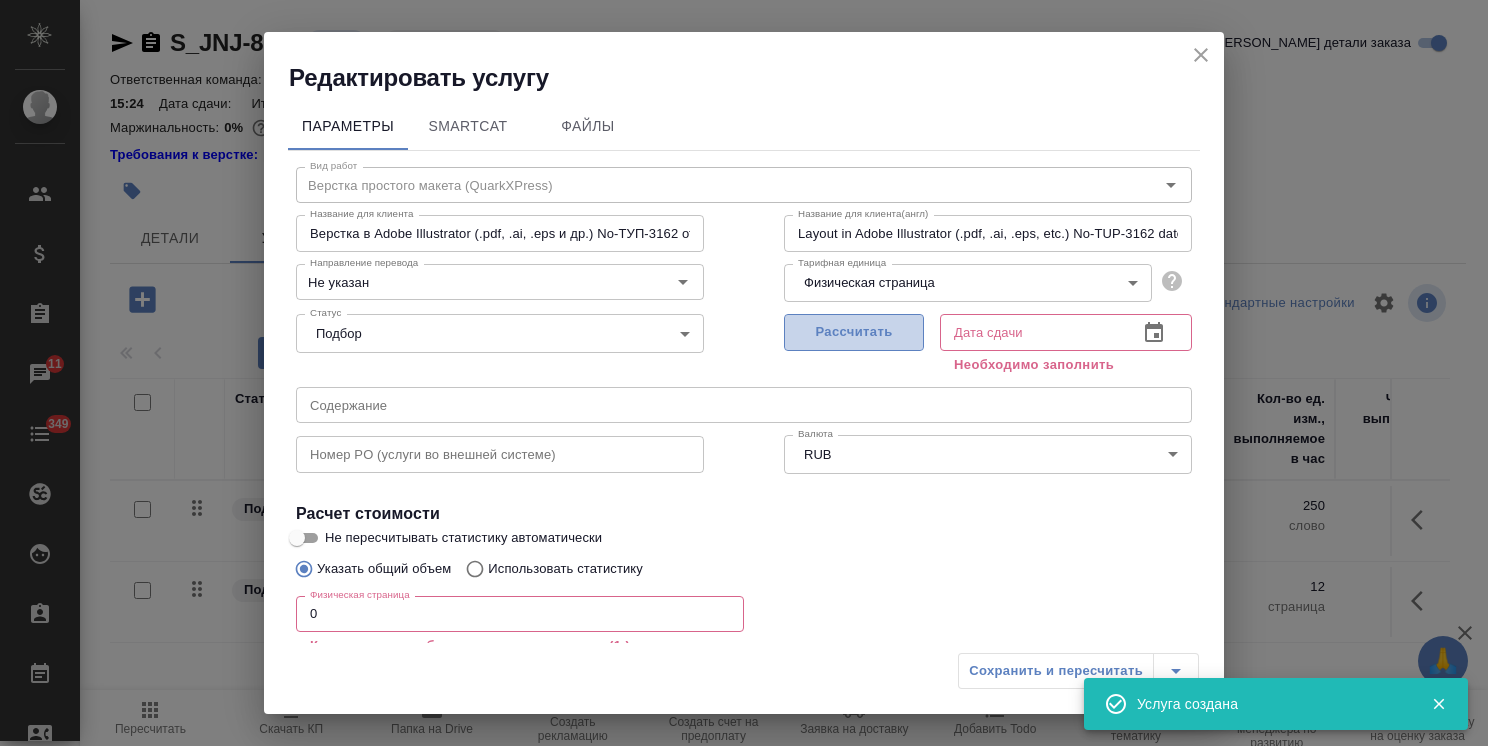 click on "Рассчитать" at bounding box center [854, 332] 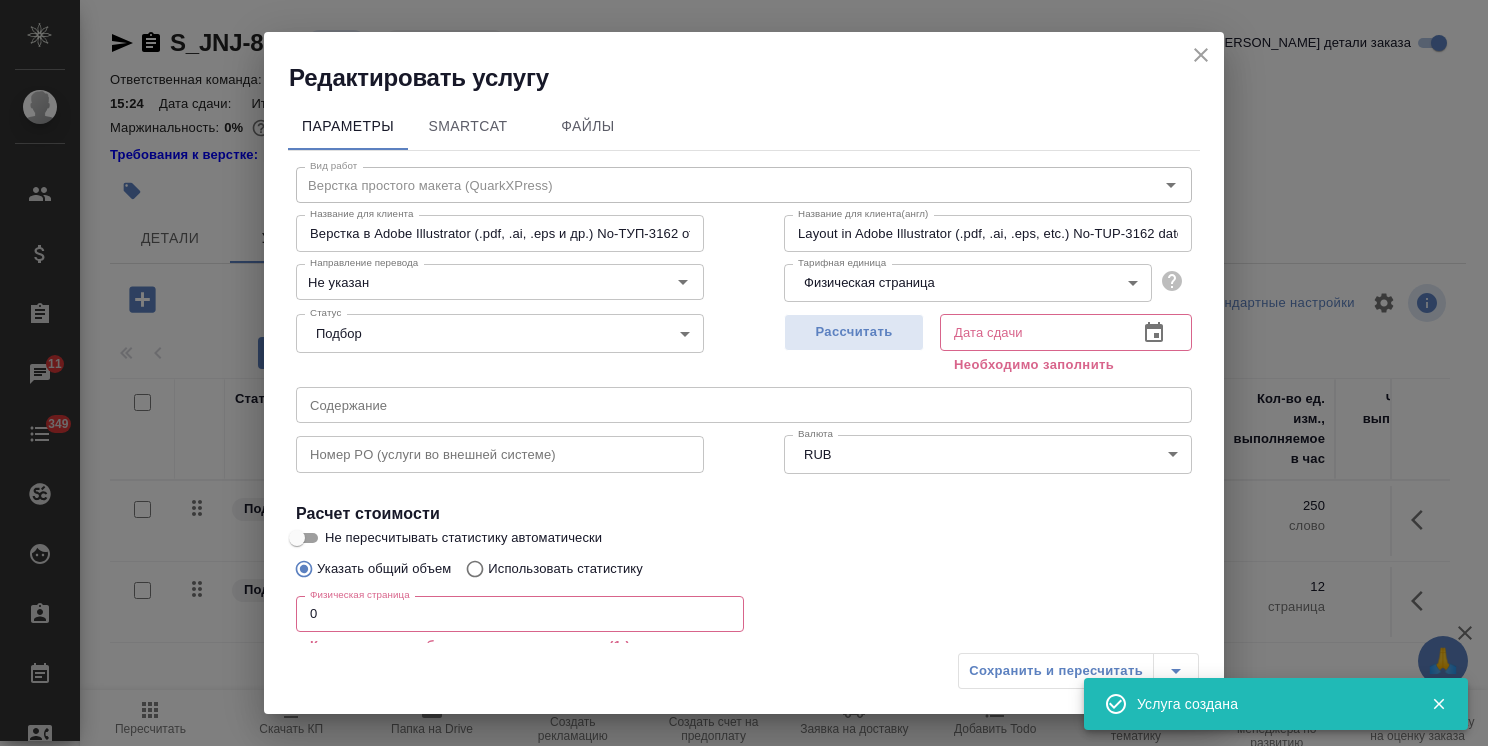 type on "25.07.2025 15:31" 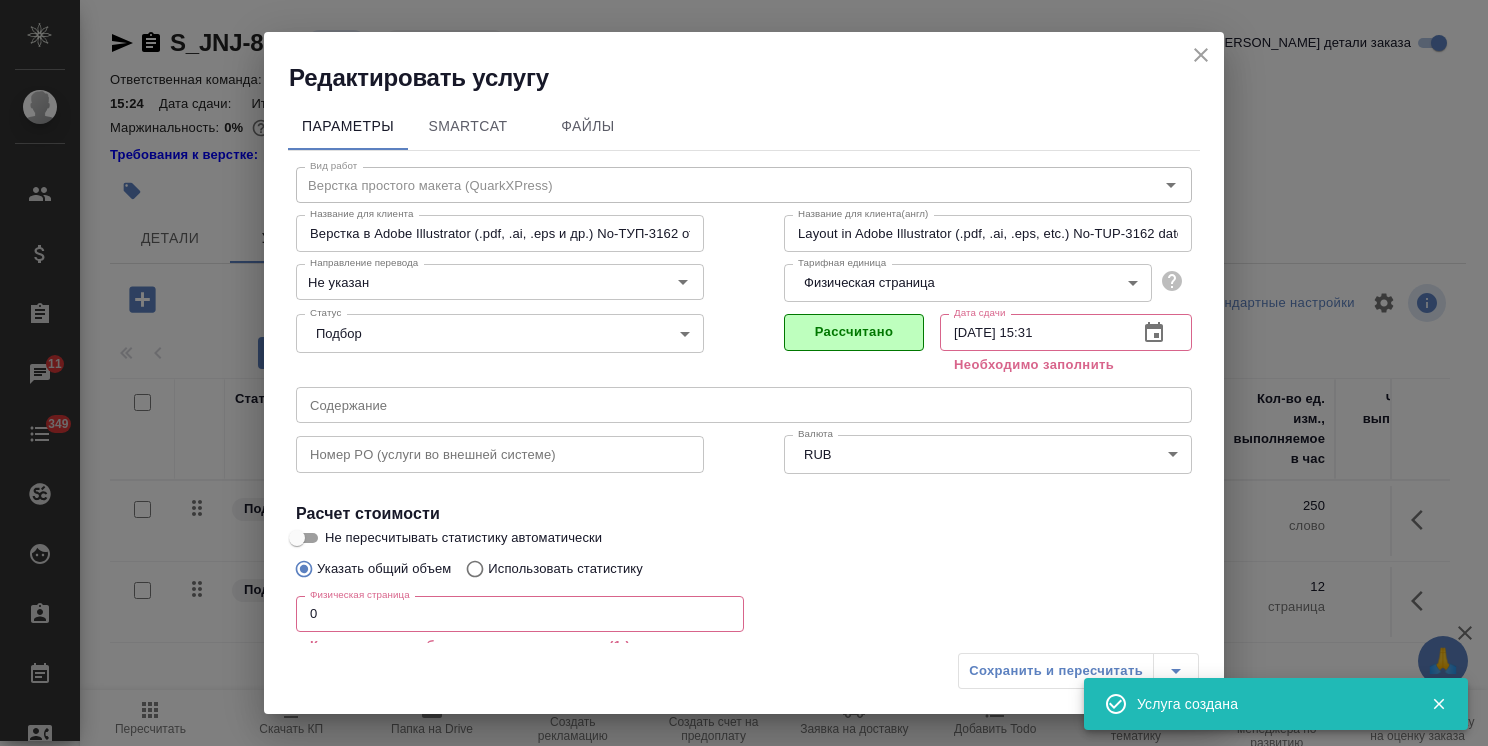 drag, startPoint x: 348, startPoint y: 604, endPoint x: 227, endPoint y: 604, distance: 121 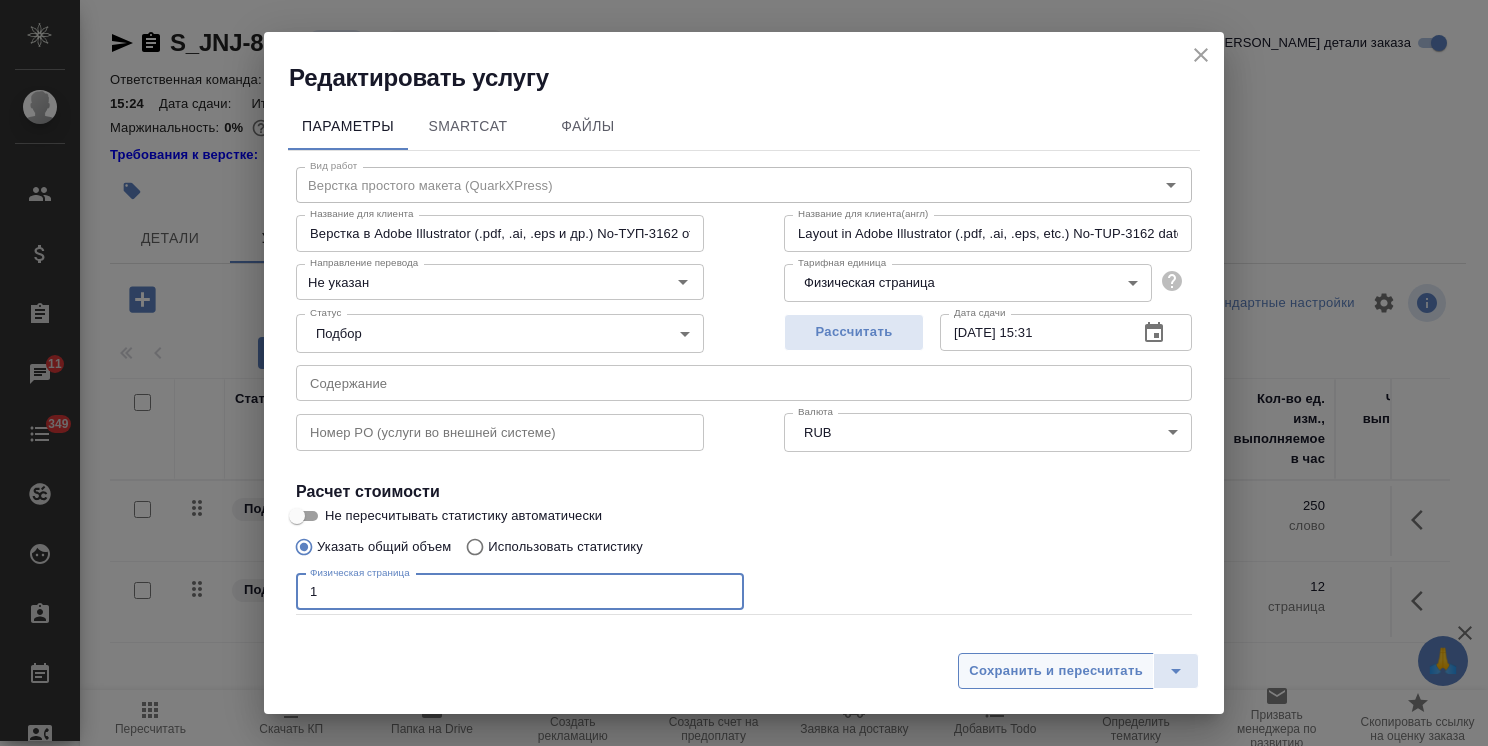 type on "1" 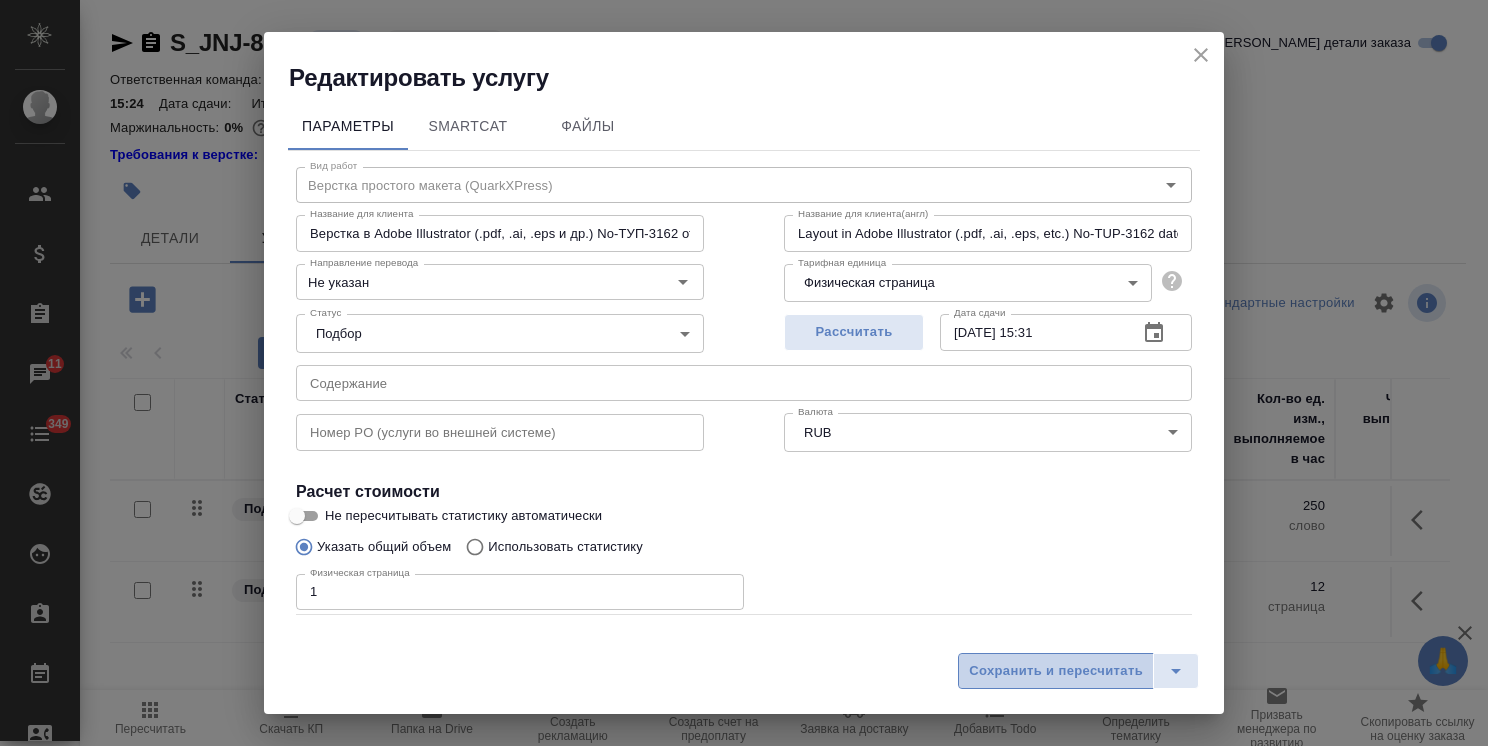 click on "Сохранить и пересчитать" at bounding box center (1056, 671) 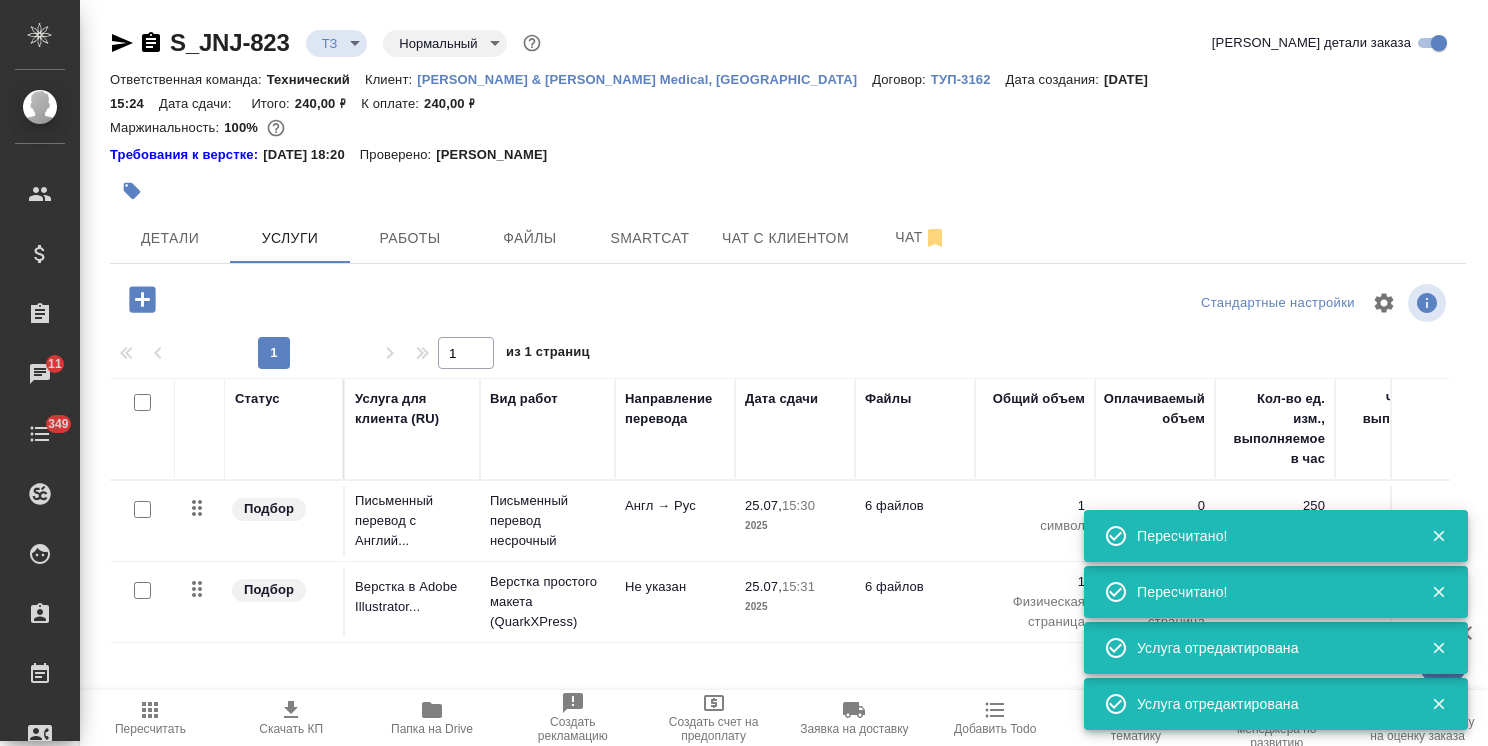 click at bounding box center [562, 191] 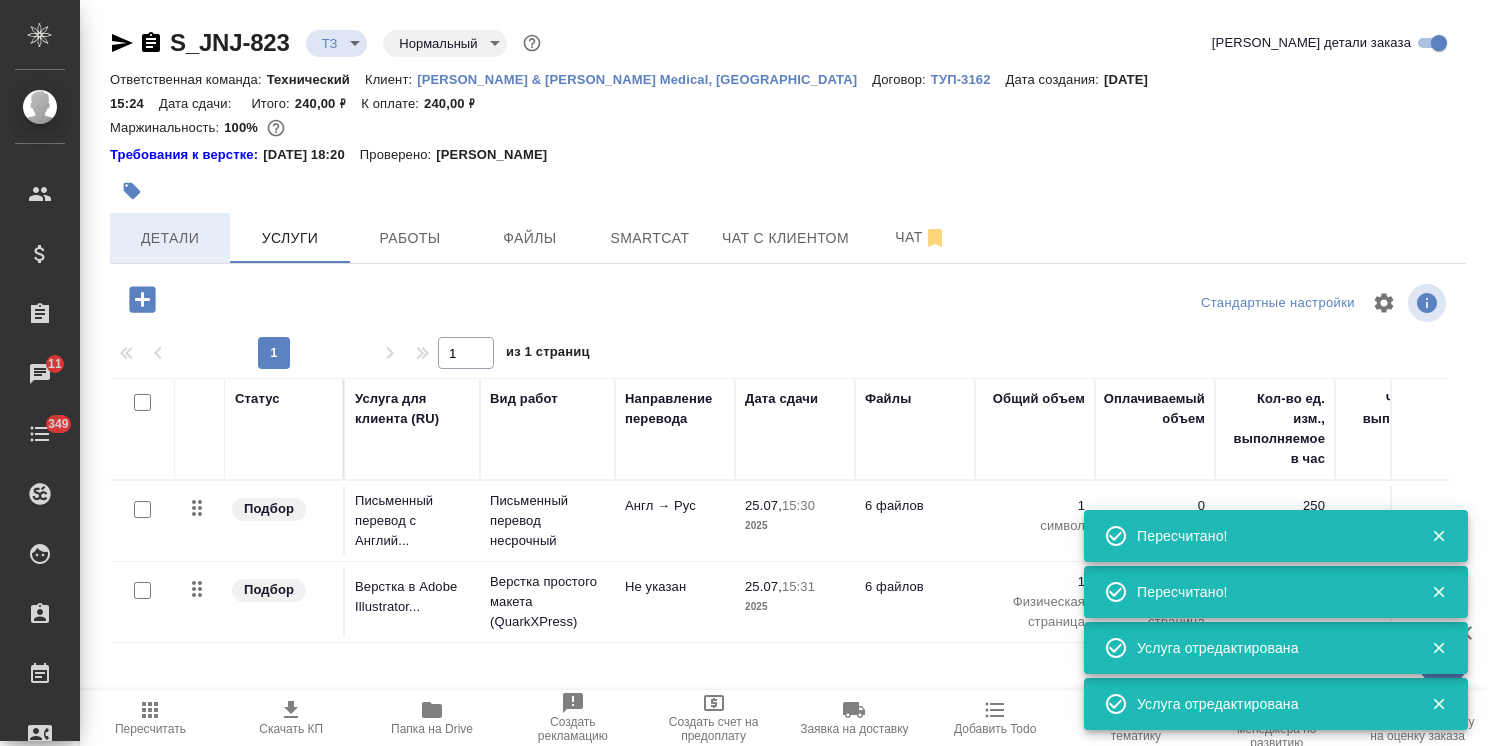 click on "Детали" at bounding box center [170, 238] 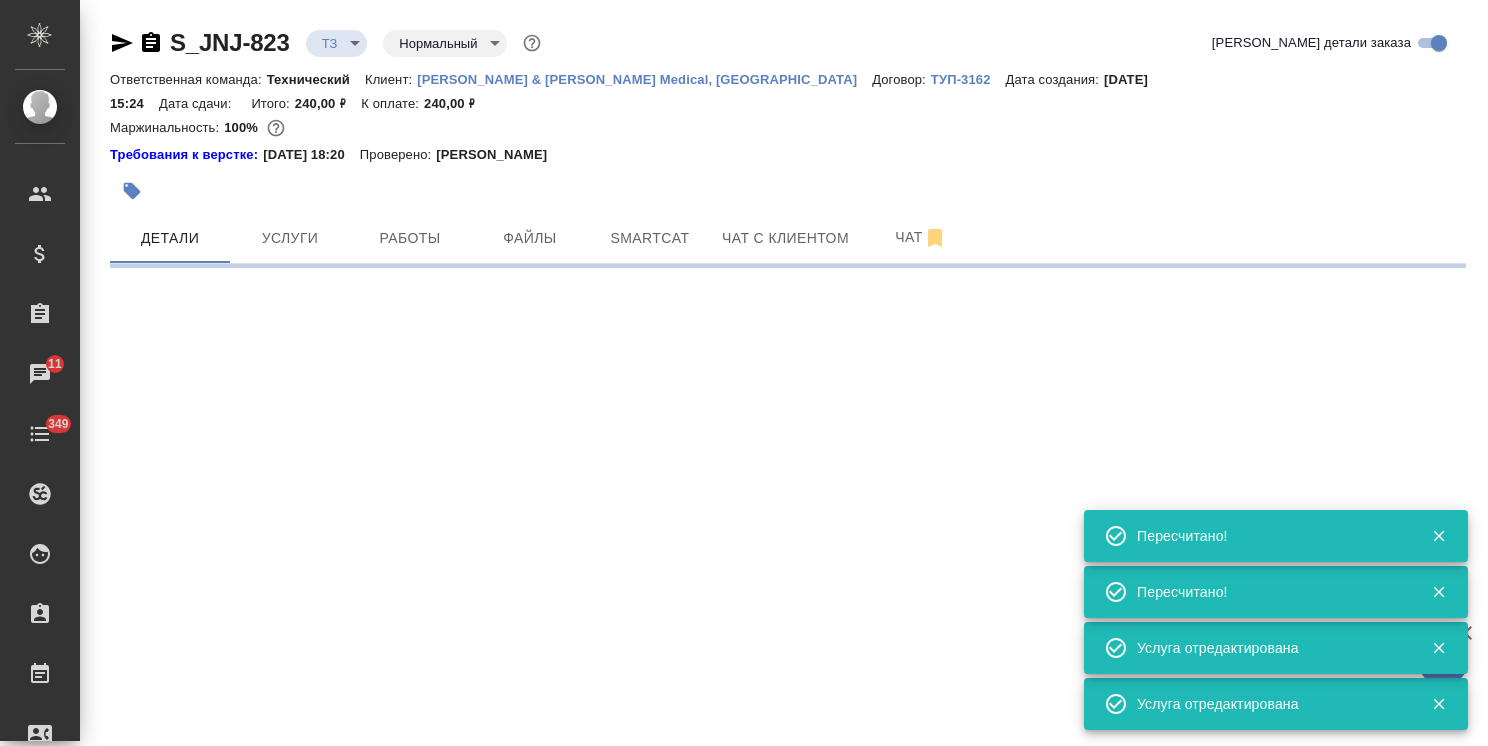 select on "RU" 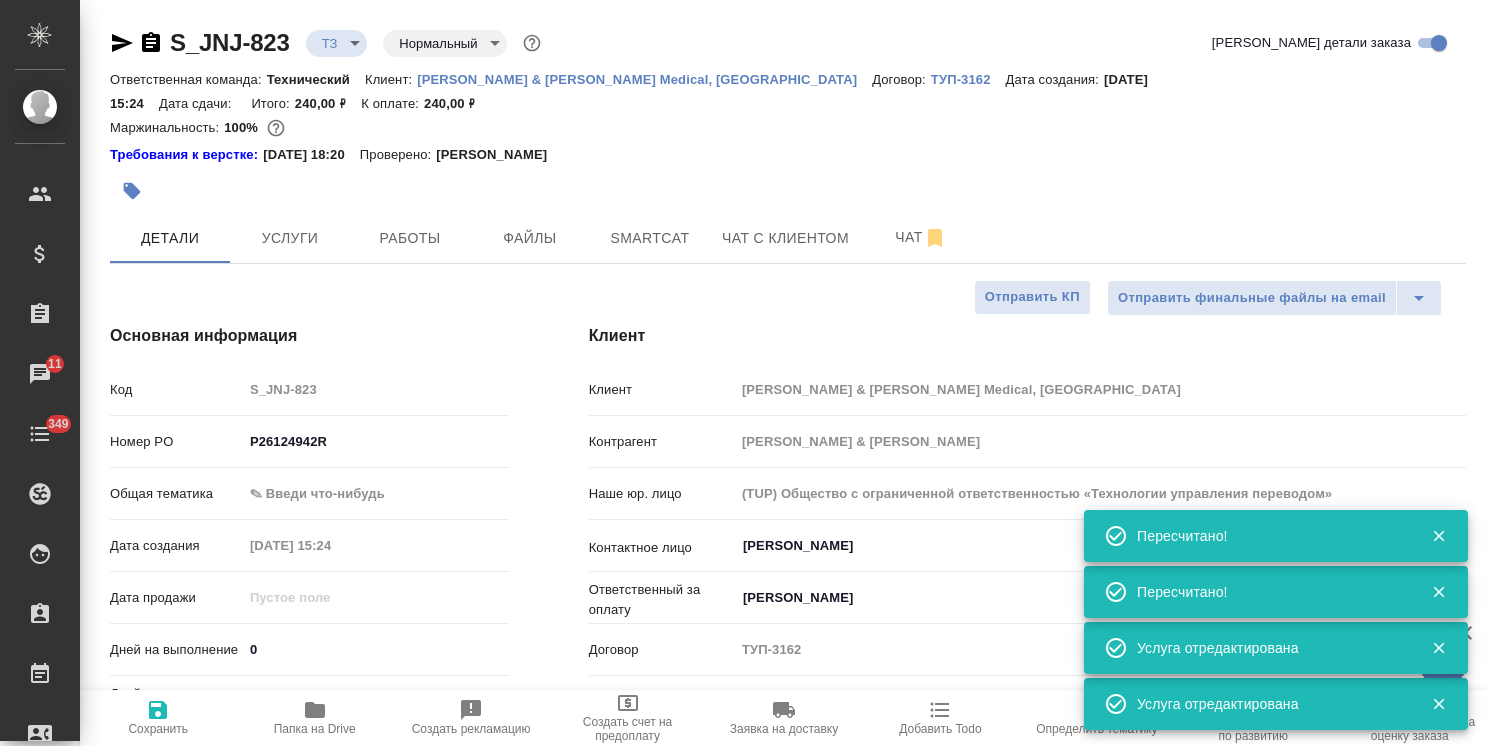type on "x" 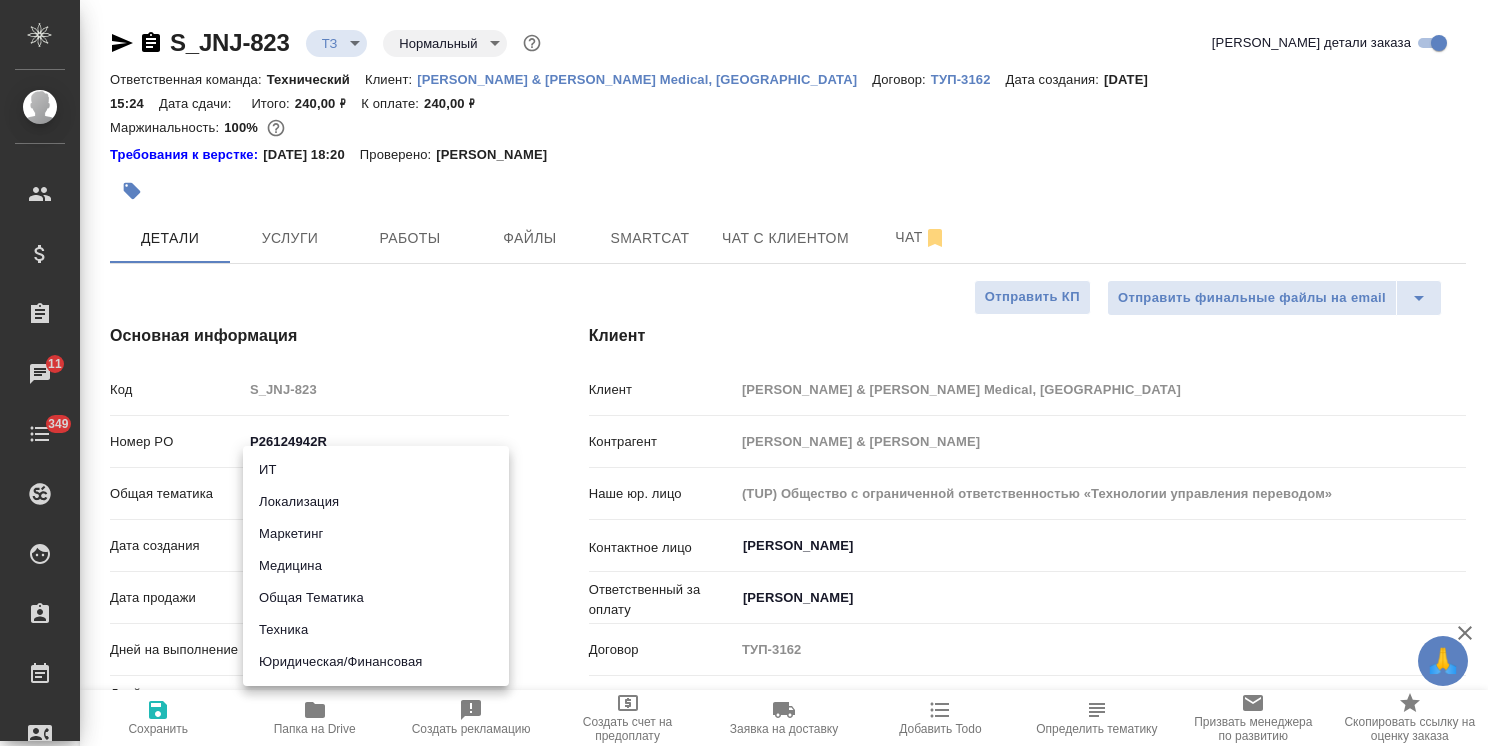 click on "Медицина" at bounding box center [376, 566] 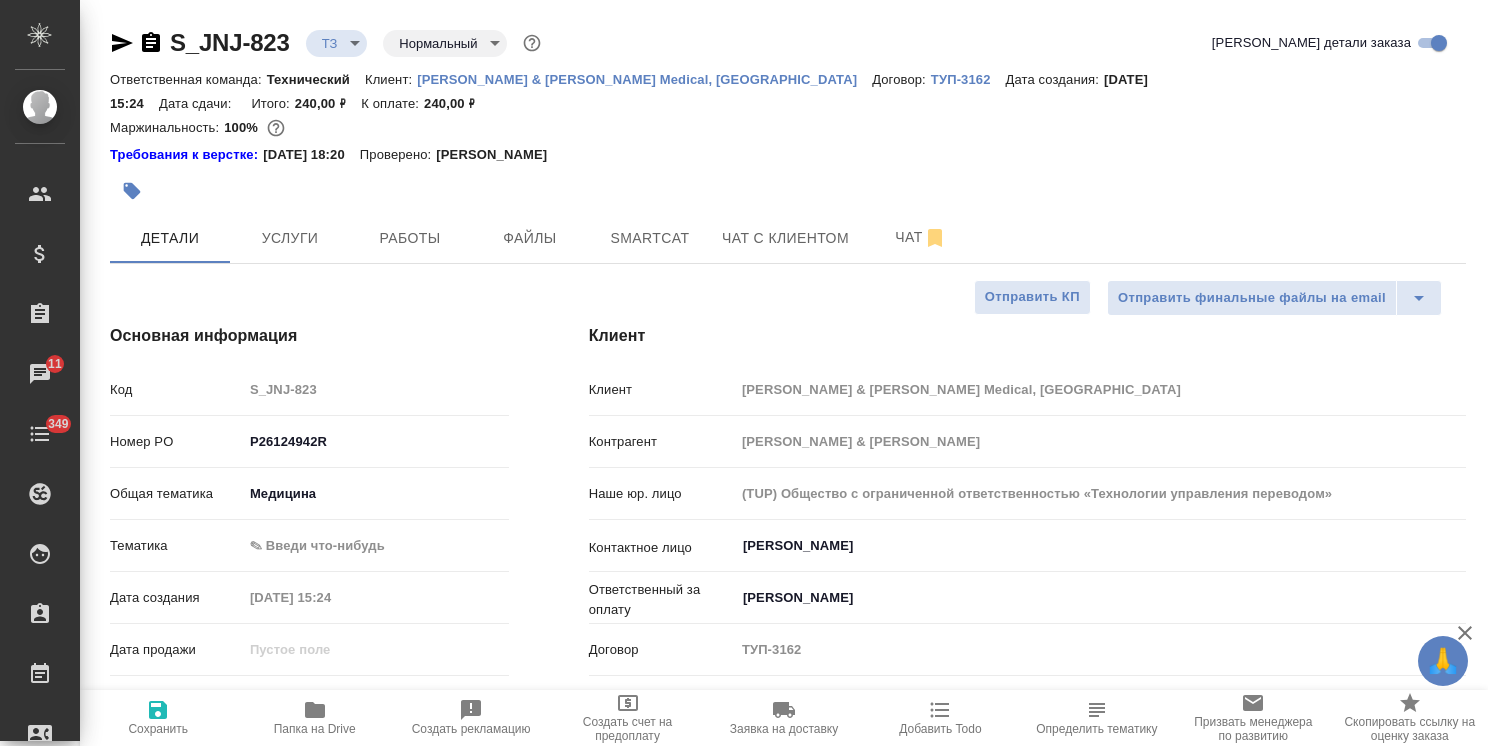 click on "Общая тематика Медицина med" at bounding box center (309, 502) 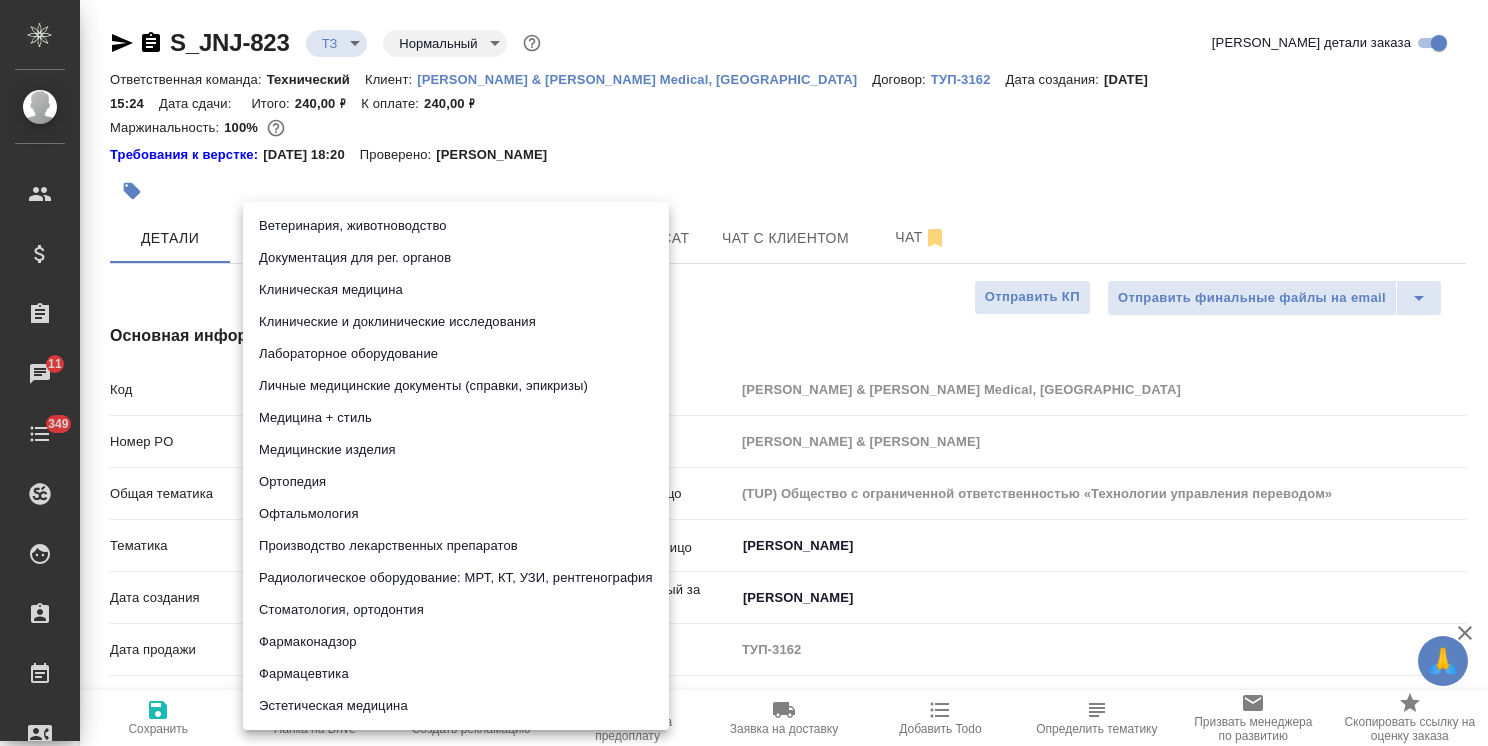 click on "🙏 .cls-1
fill:#fff;
AWATERA Usmanova Olga Клиенты Спецификации Заказы 11 Чаты 349 Todo Проекты SC Исполнители Кандидаты Работы Входящие заявки Заявки на доставку Рекламации Проекты процессинга Конференции Выйти S_JNJ-823 ТЗ tz Нормальный normal Кратко детали заказа Ответственная команда: Технический Клиент: Johnson & Johnson Medical, Russia Договор: ТУП-3162 Дата создания: 25.07.2025, 15:24 Дата сдачи: Итого: 240,00 ₽ К оплате: 240,00 ₽ Маржинальность: 100% Требования к верстке: 19.01.2024 18:20 Проверено: Петрова Валерия Детали Услуги Работы Файлы Smartcat Чат с клиентом Чат Отправить финальные файлы на email med" at bounding box center [744, 373] 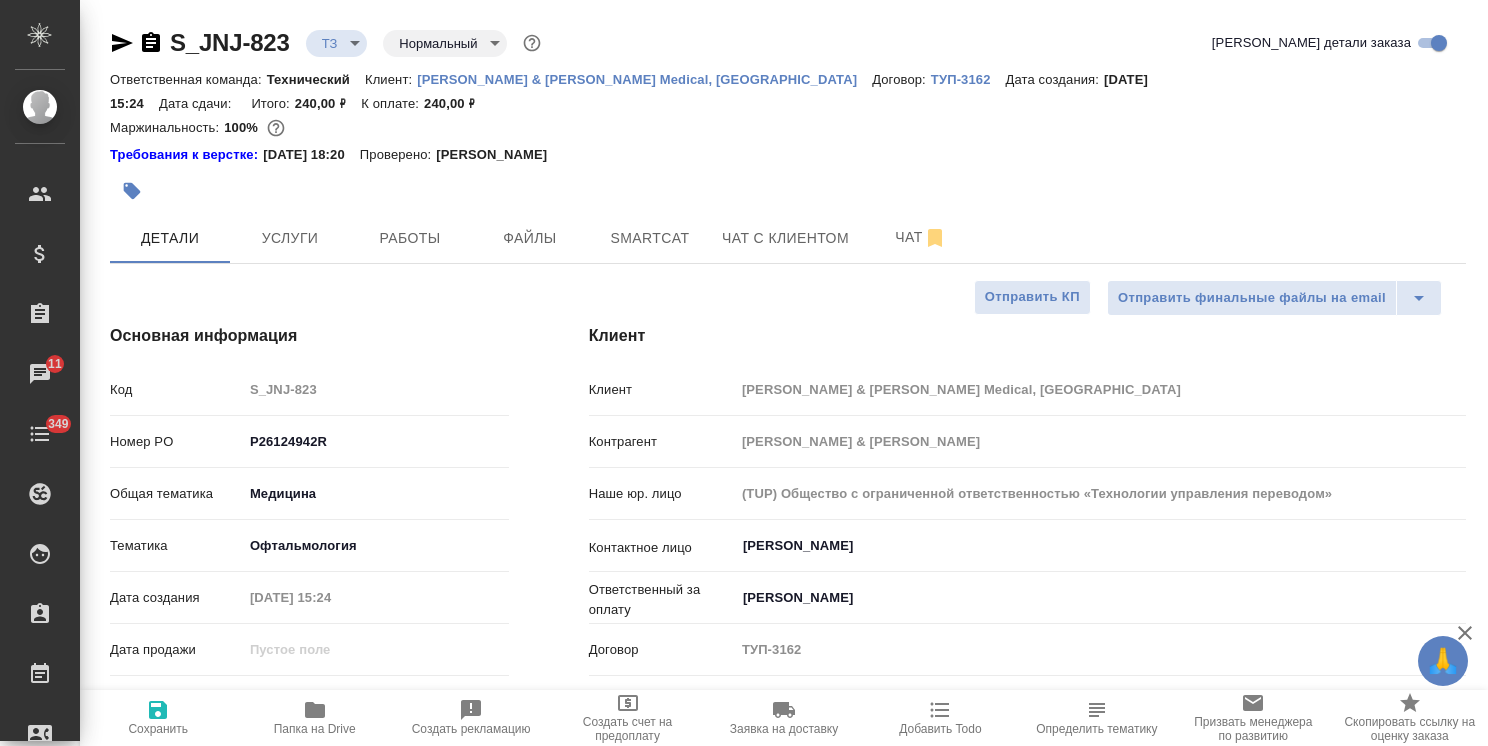 click on "Сохранить" at bounding box center [158, 717] 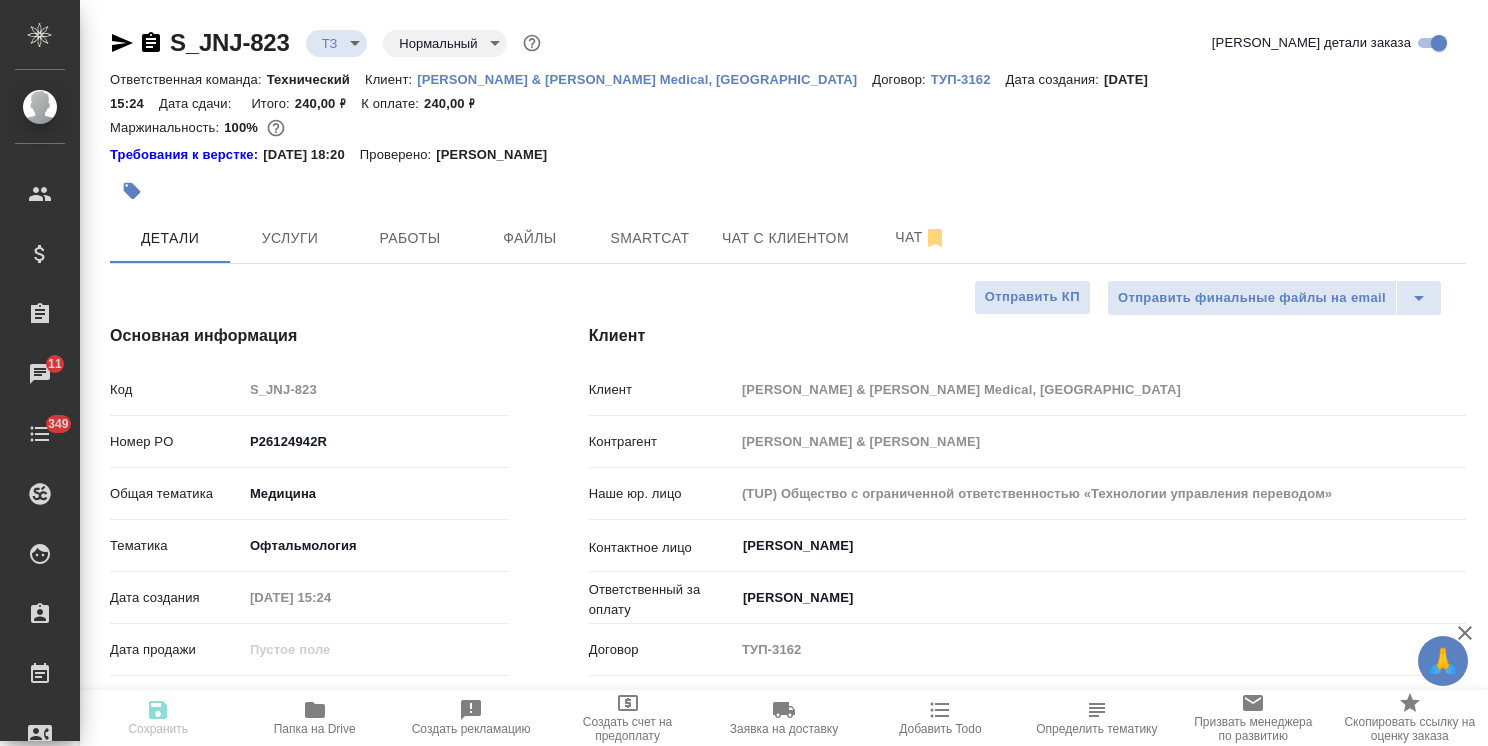 type on "x" 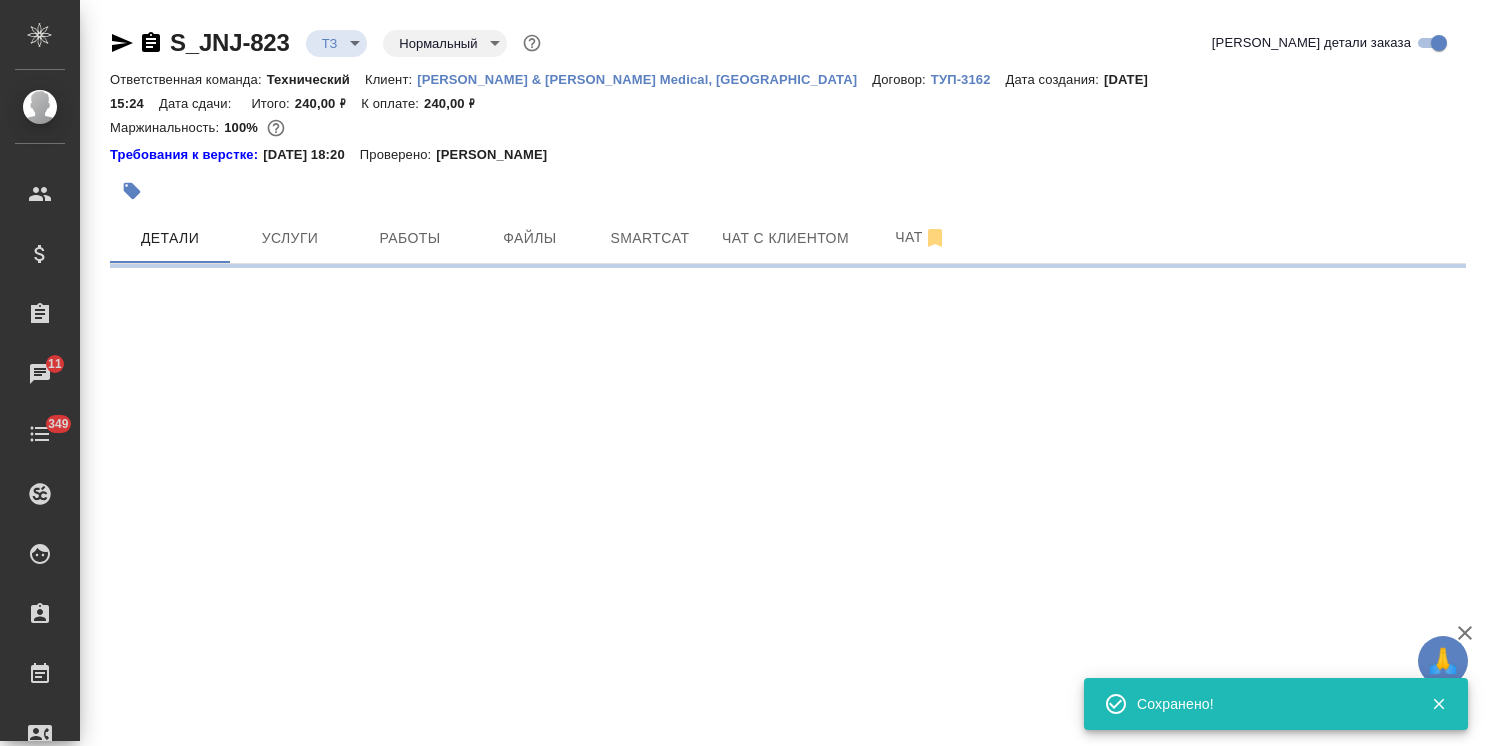 select on "RU" 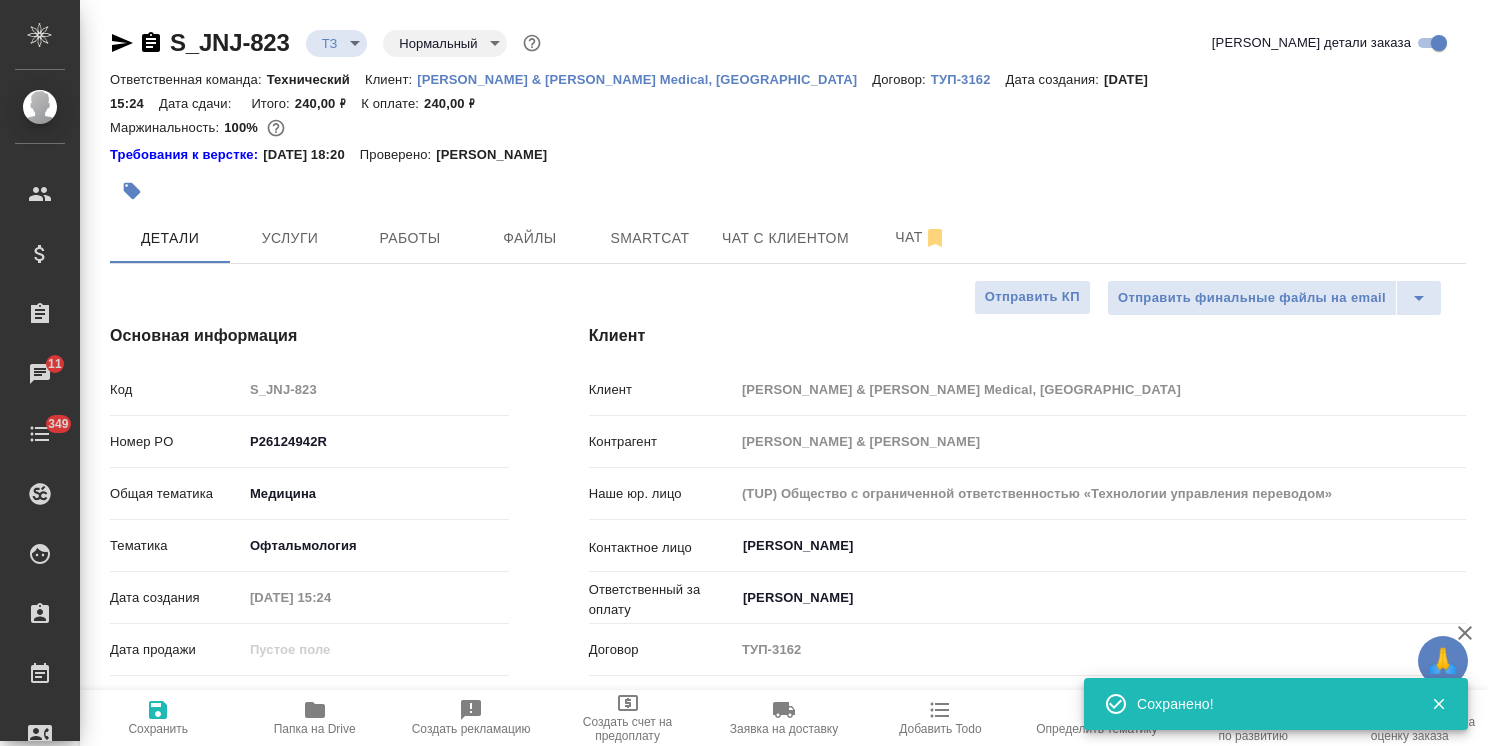 type on "x" 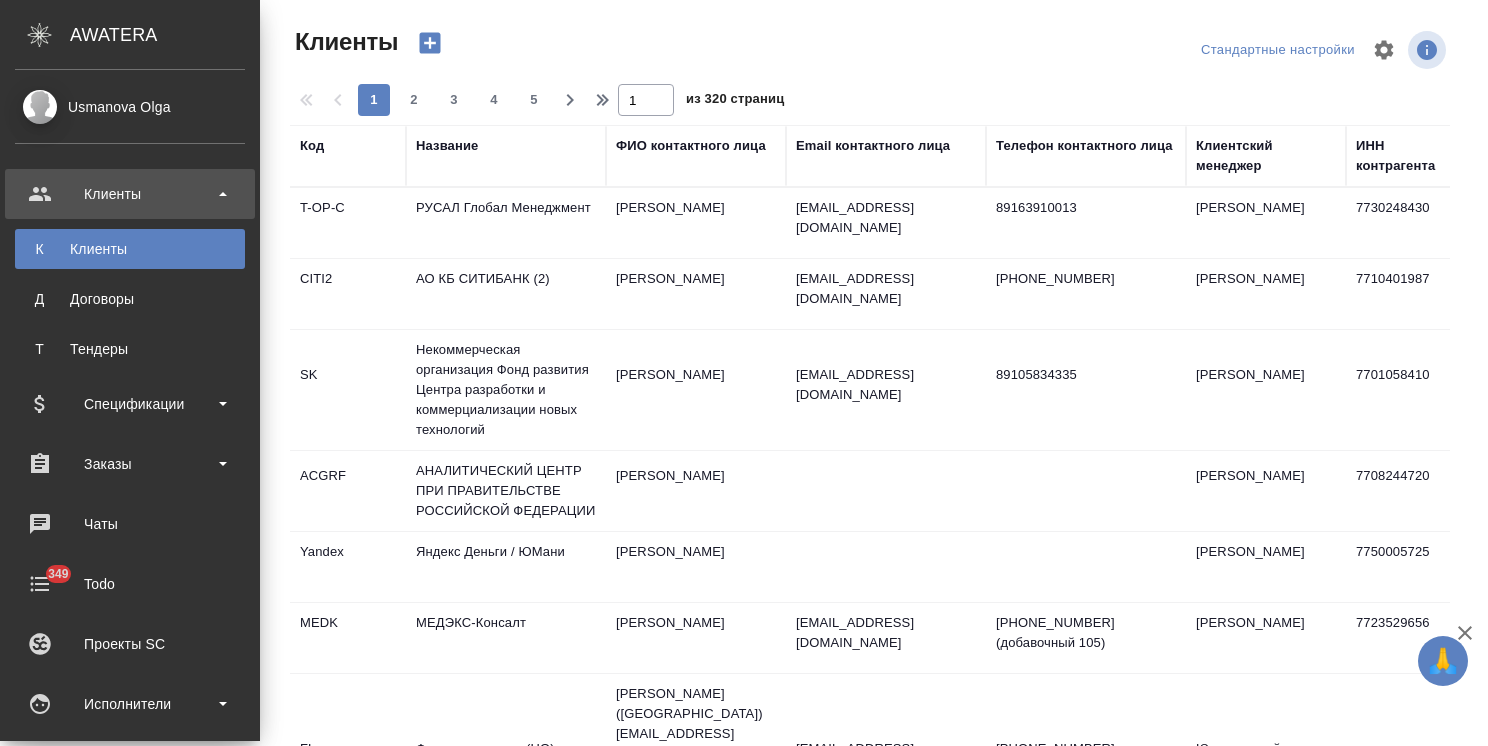 select on "RU" 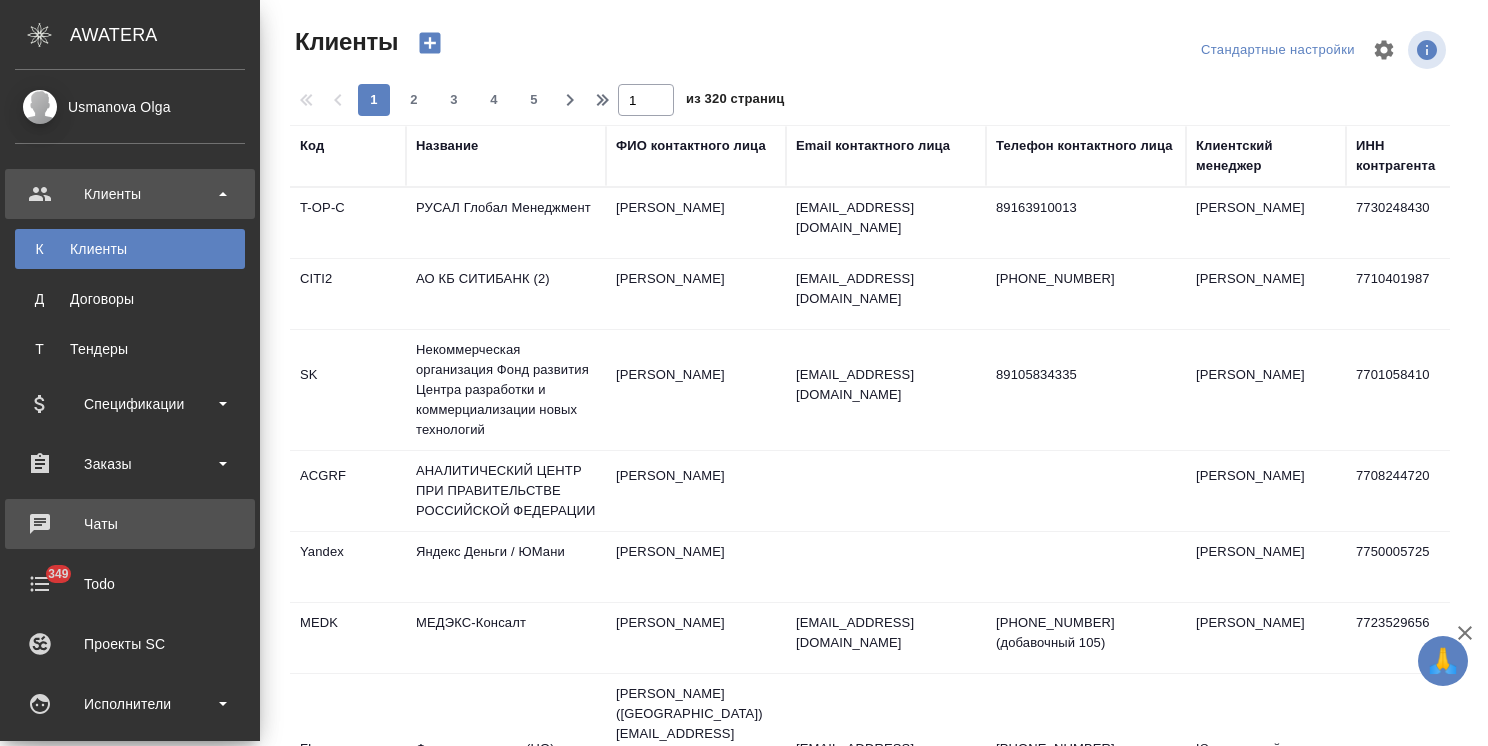 scroll, scrollTop: 0, scrollLeft: 0, axis: both 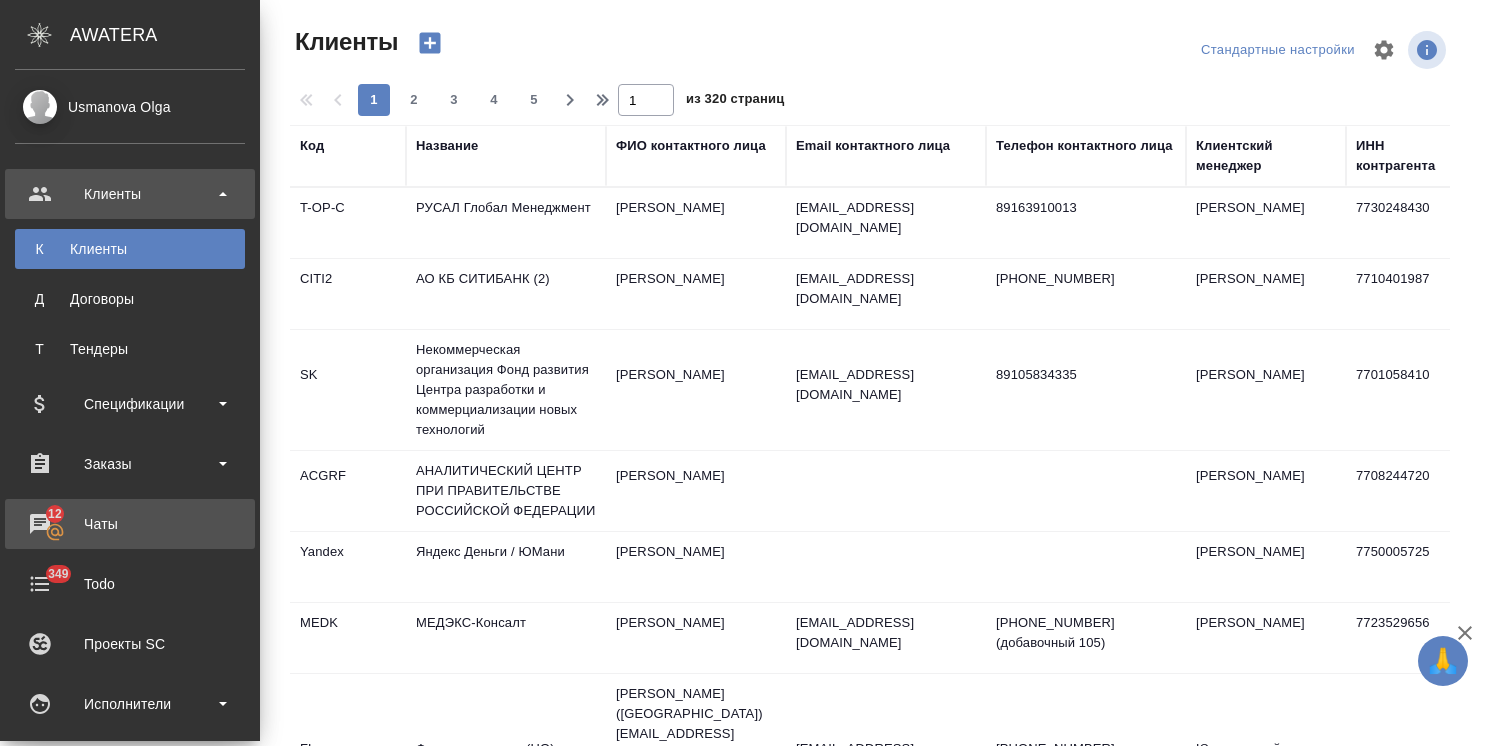 click on "Чаты" at bounding box center [130, 524] 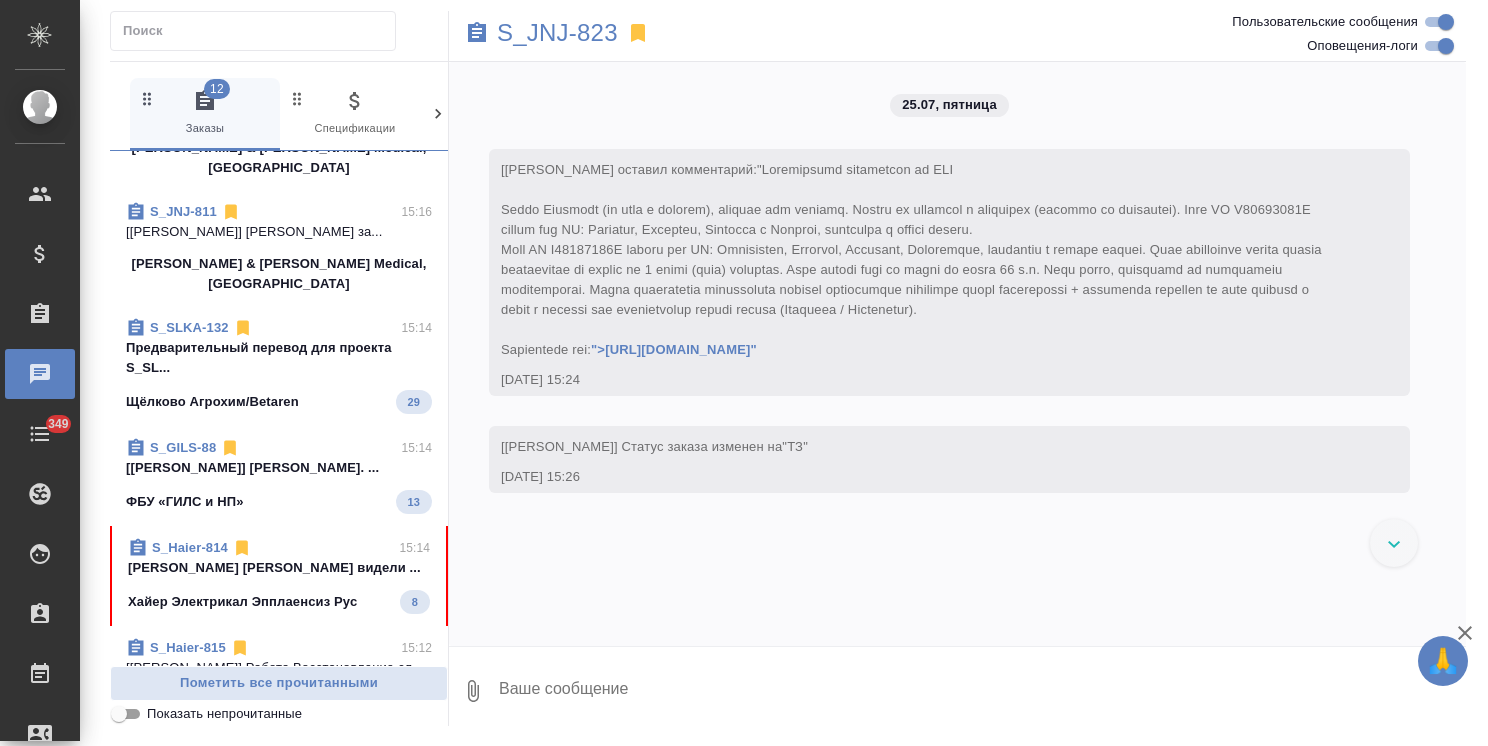 scroll, scrollTop: 228, scrollLeft: 0, axis: vertical 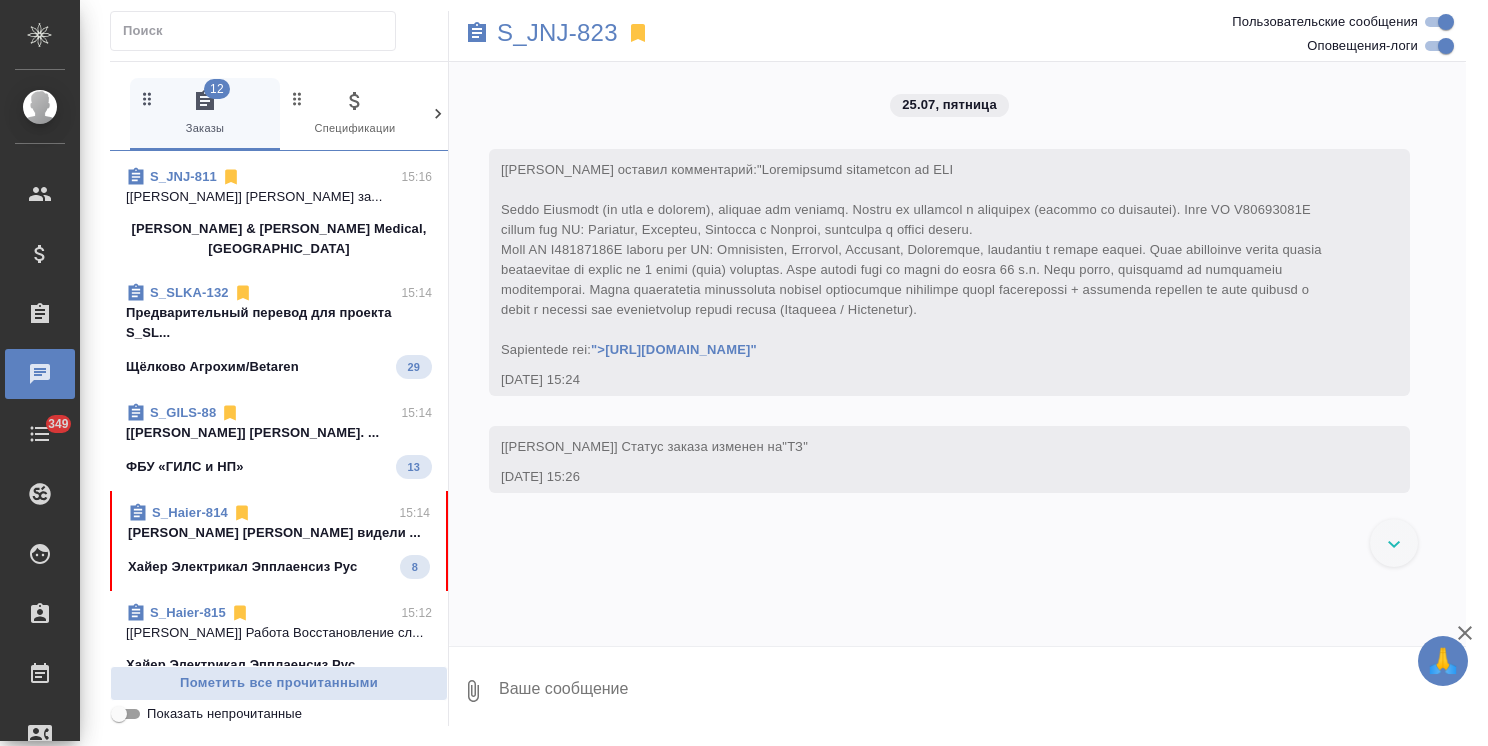 click on "Усманова Ольга Белякова Юлия Тут видели ..." at bounding box center [279, 533] 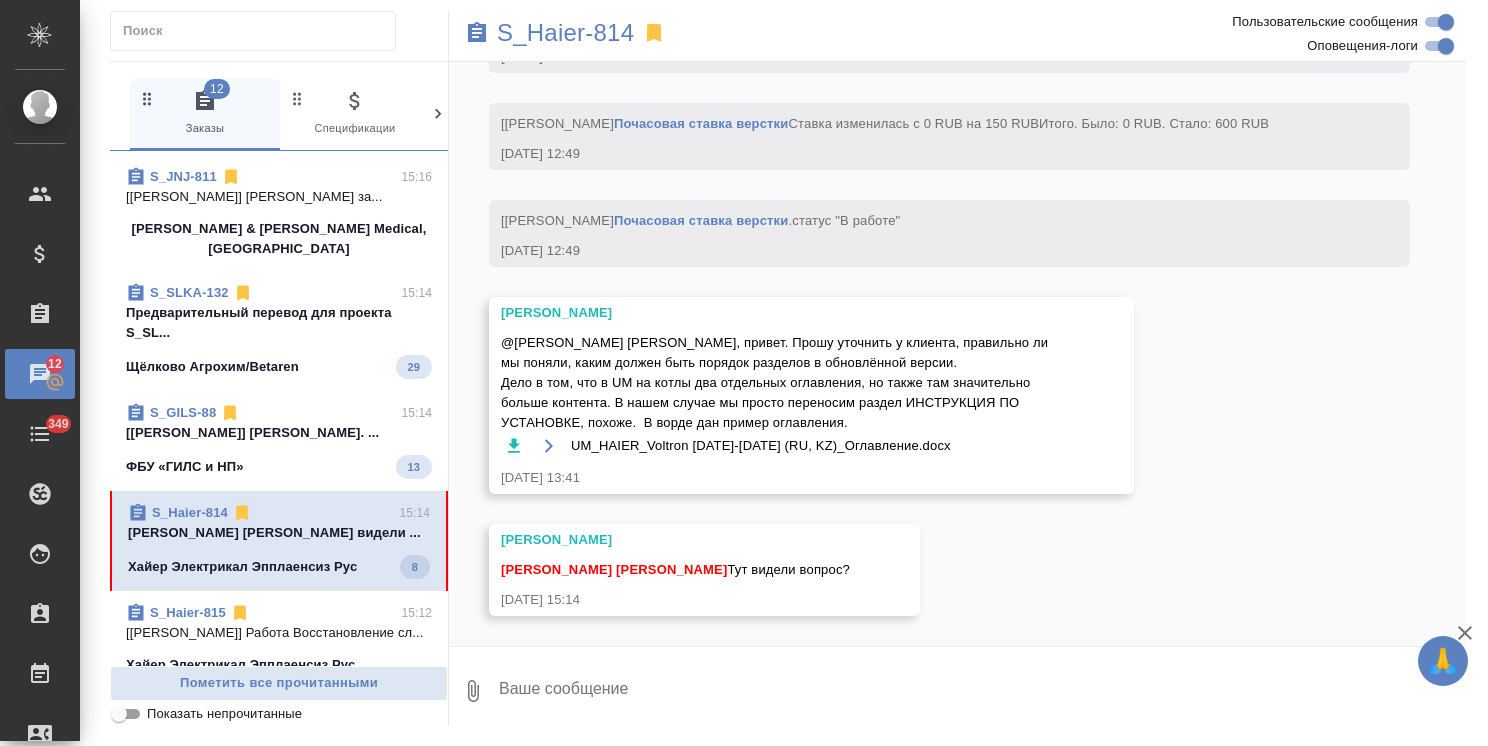 scroll, scrollTop: 5748, scrollLeft: 0, axis: vertical 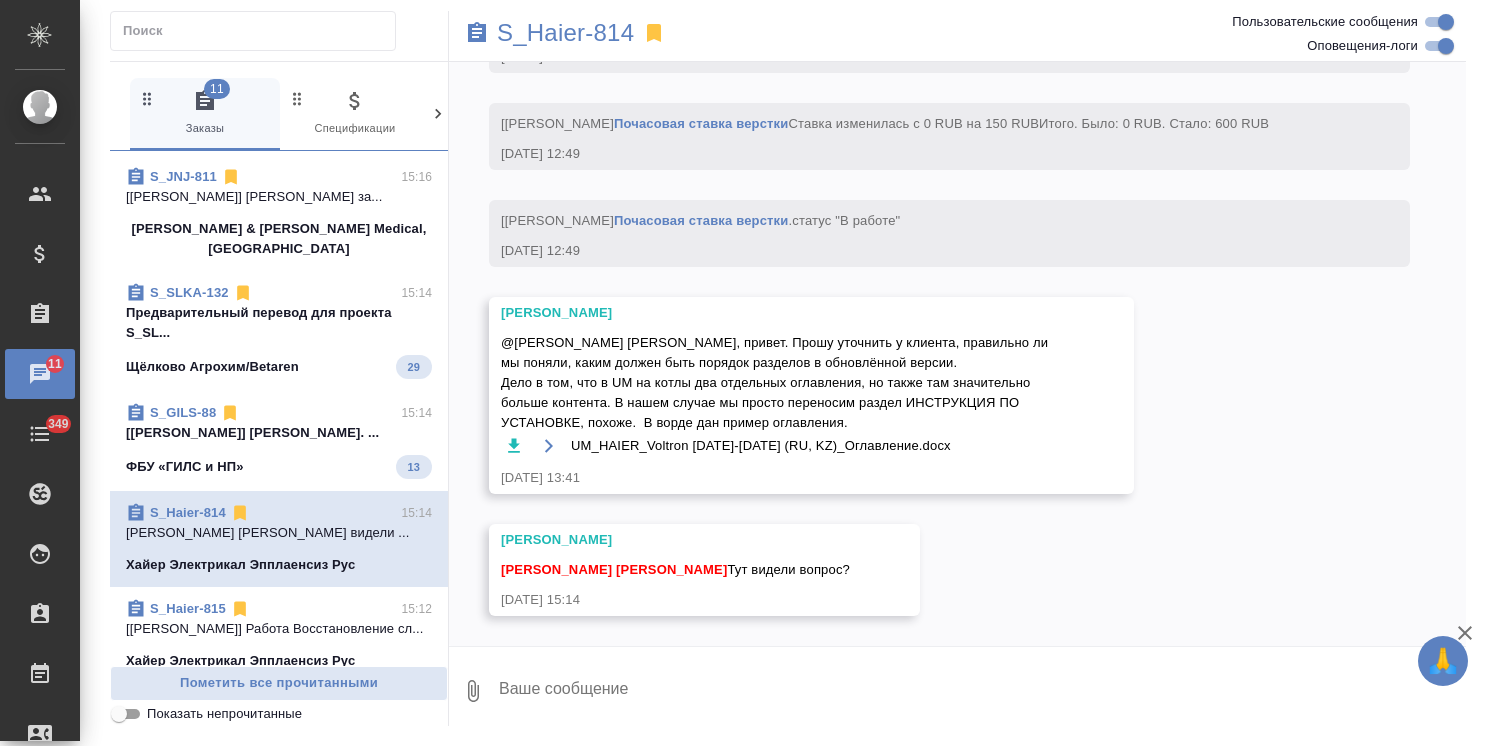 click at bounding box center [981, 691] 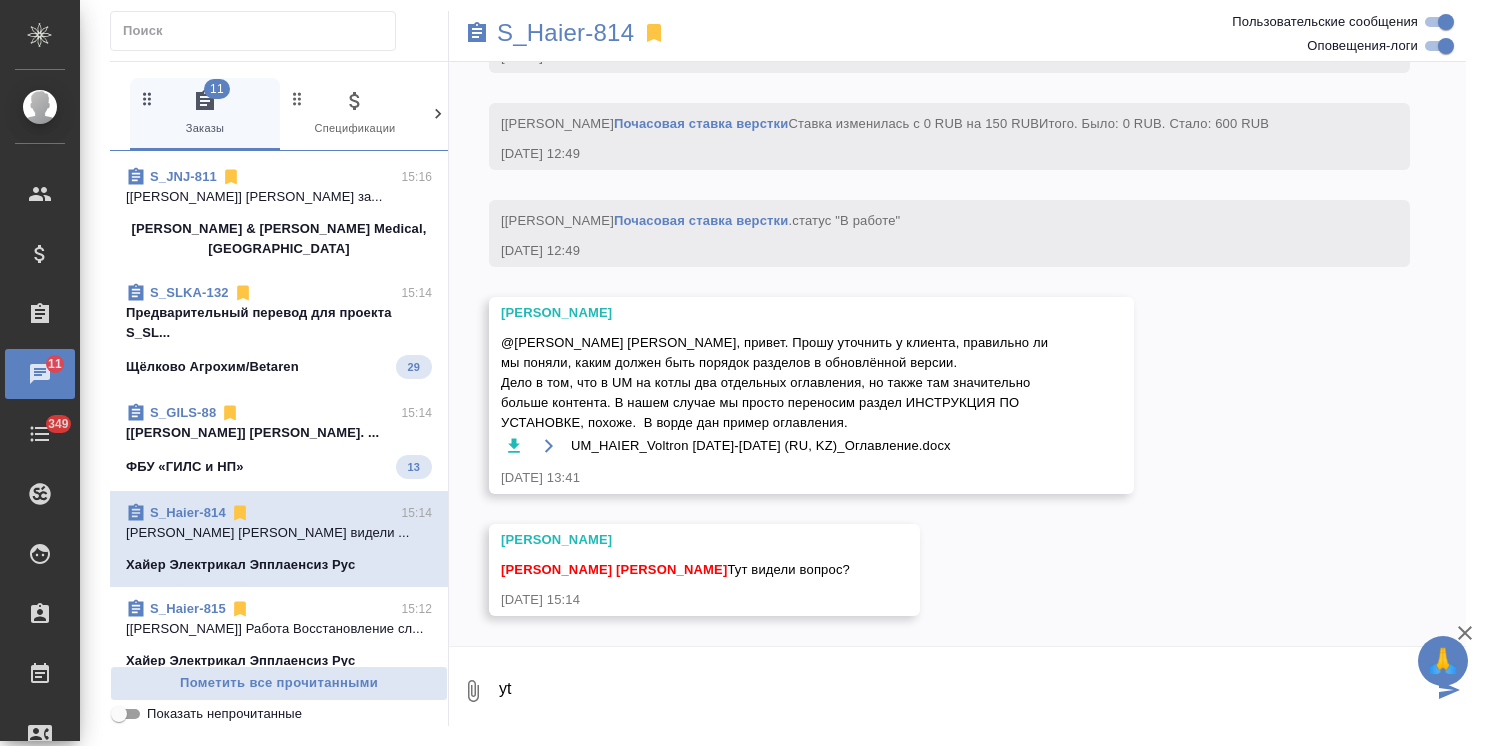 type on "y" 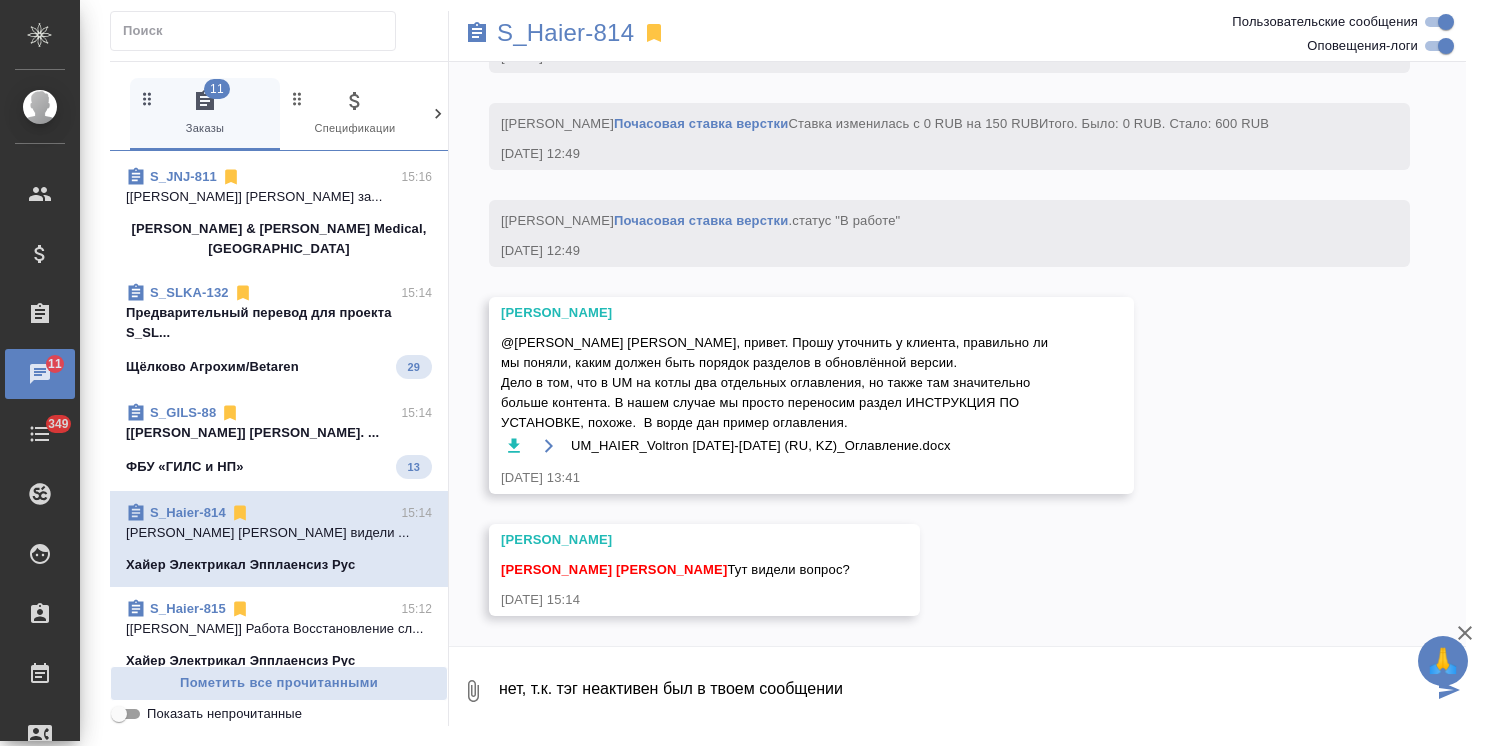 type on "нет, т.к. тэг неактивен был в твоем сообщении" 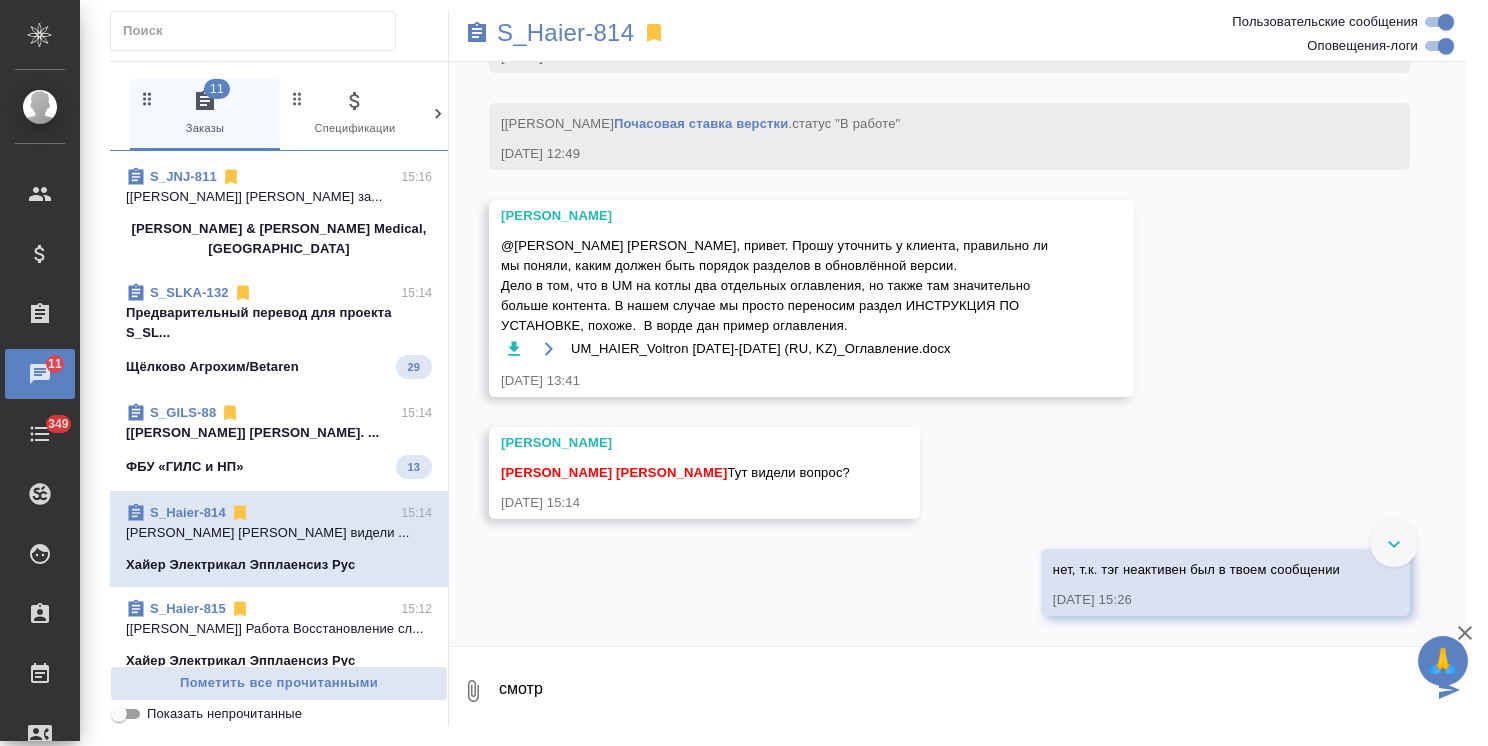 scroll, scrollTop: 5845, scrollLeft: 0, axis: vertical 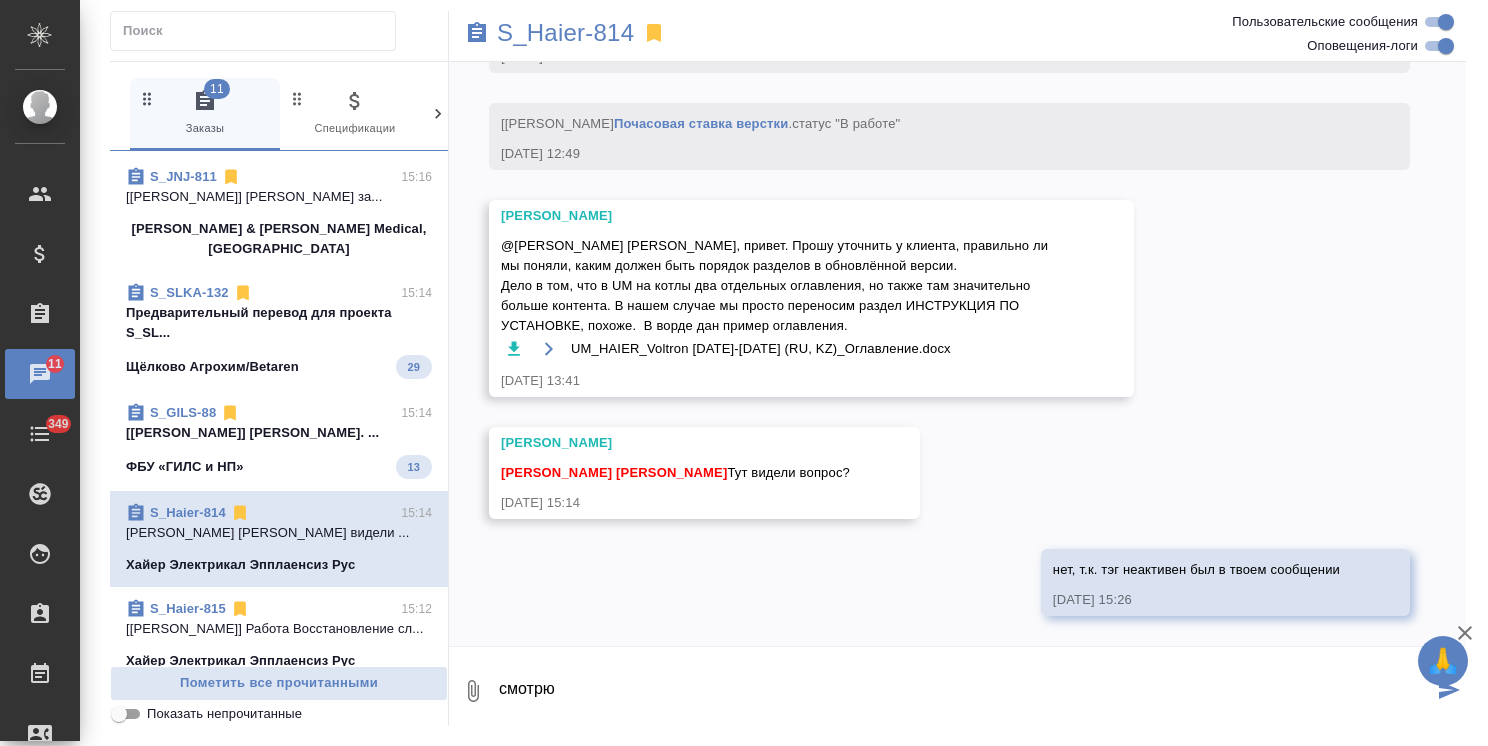 type on "смотрю" 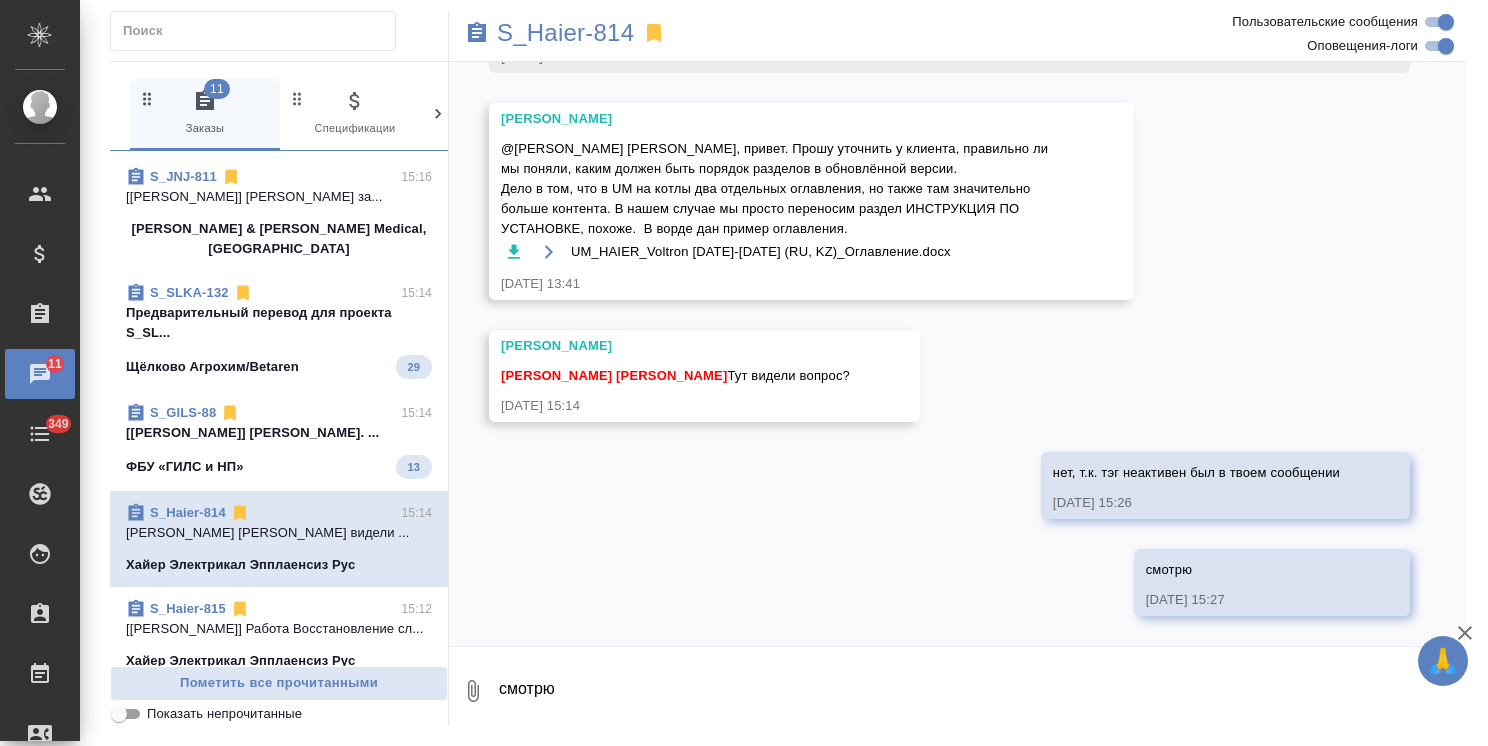 scroll, scrollTop: 5942, scrollLeft: 0, axis: vertical 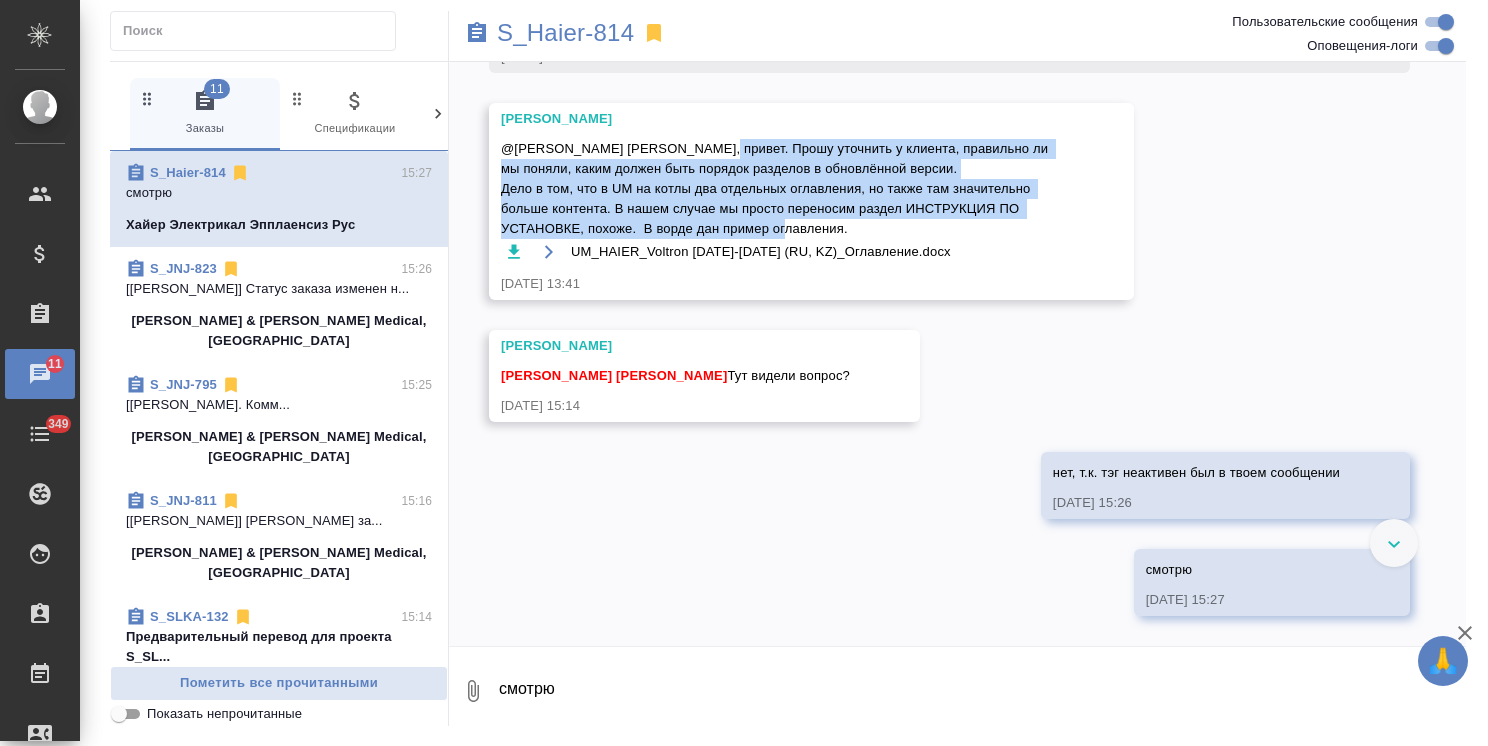 drag, startPoint x: 700, startPoint y: 250, endPoint x: 878, endPoint y: 325, distance: 193.15538 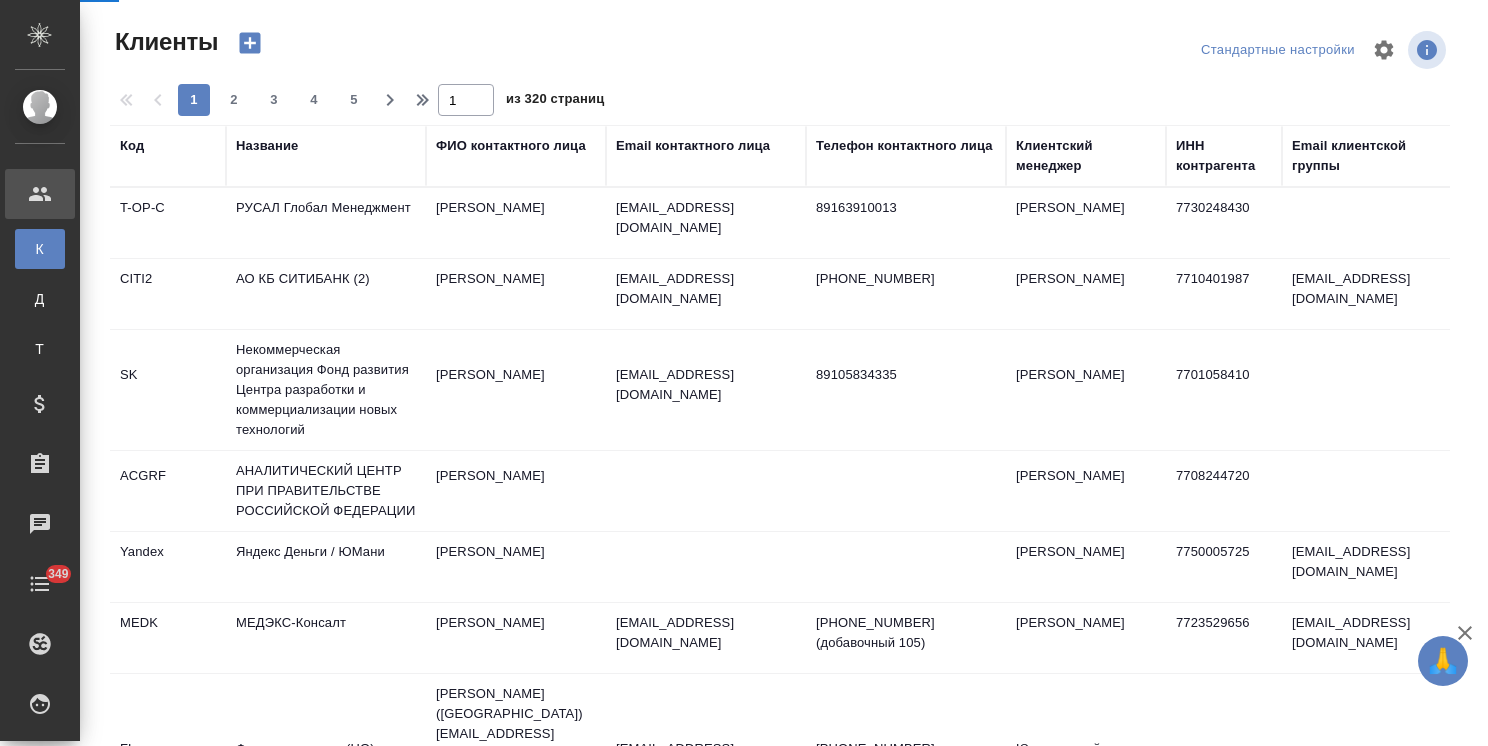 select on "RU" 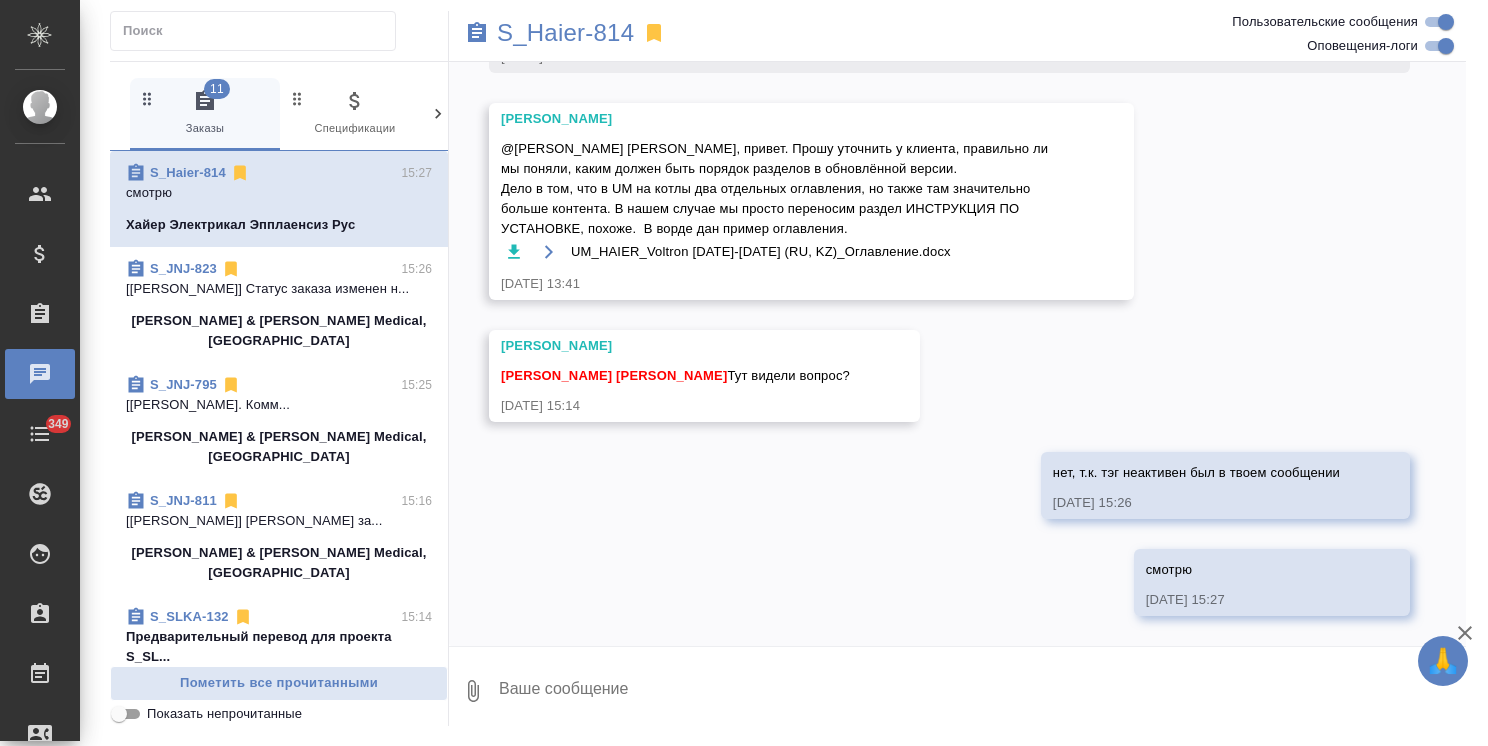 scroll, scrollTop: 5942, scrollLeft: 0, axis: vertical 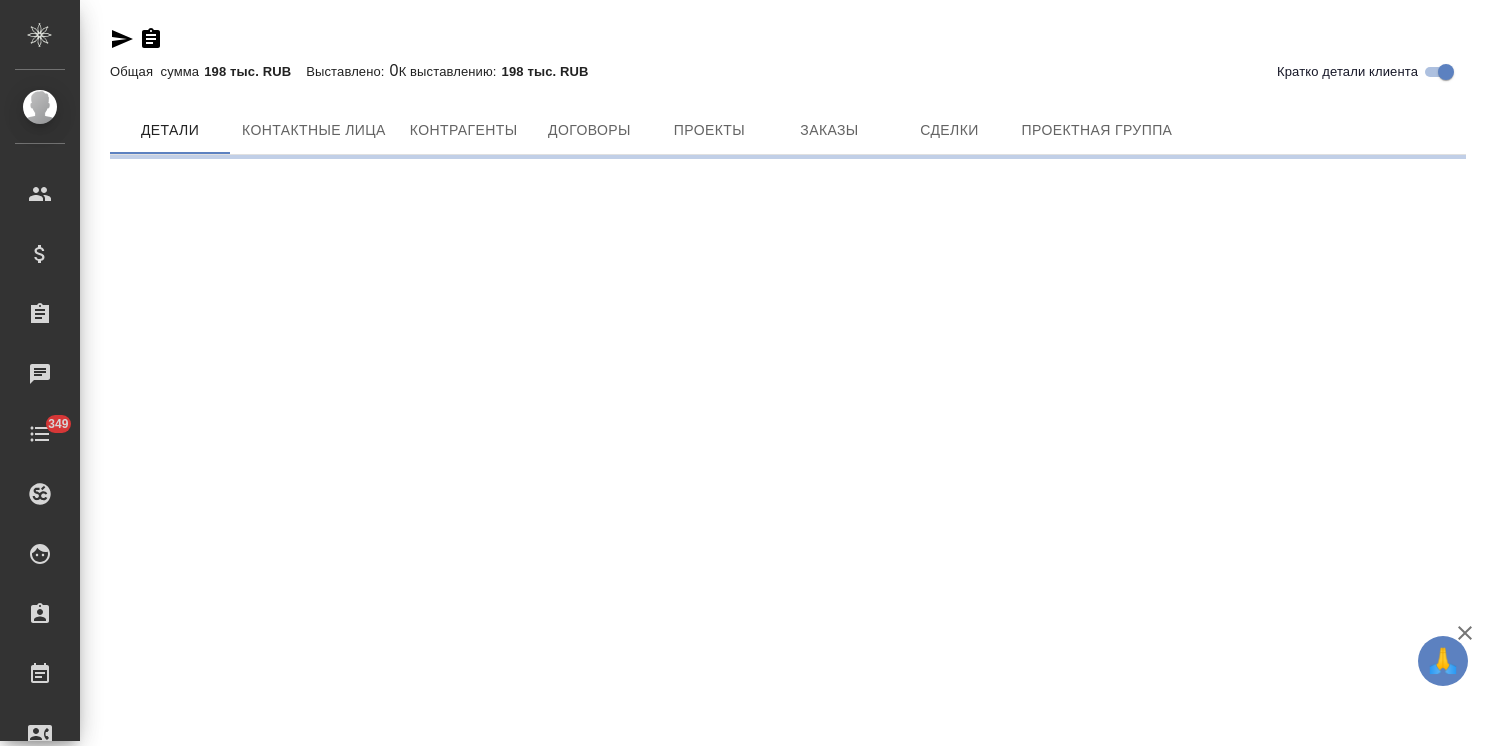 click on "Заказы" at bounding box center [829, 130] 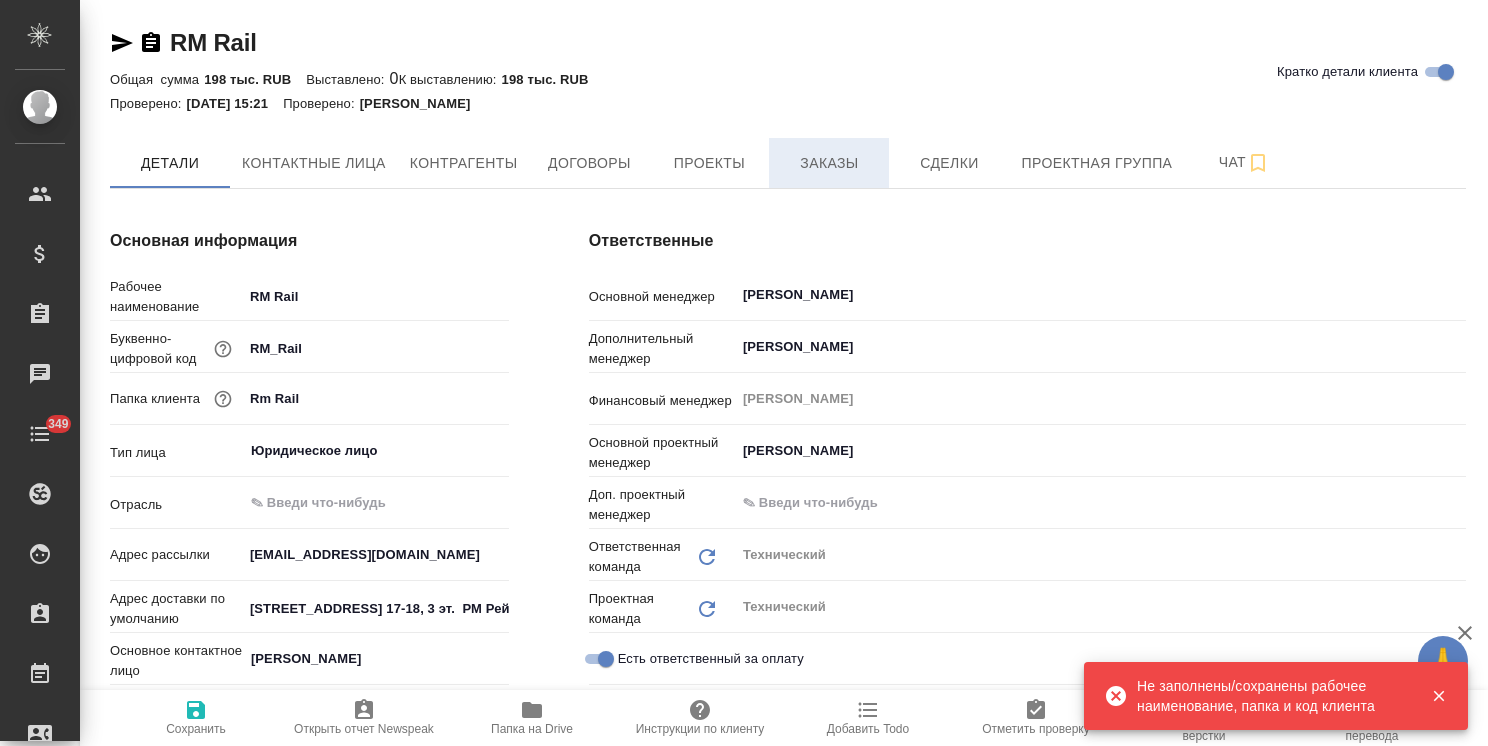 click on "Заказы" at bounding box center (829, 163) 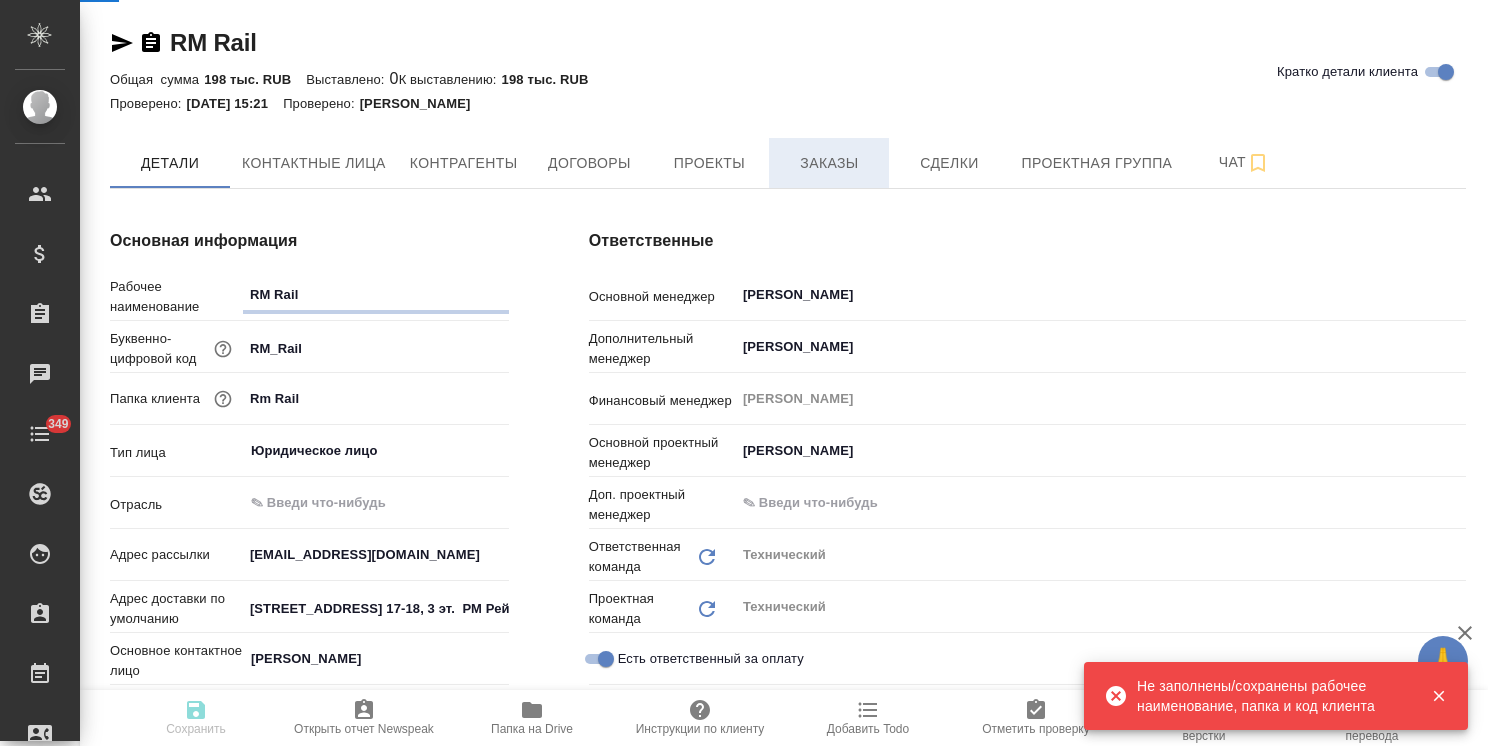 type on "x" 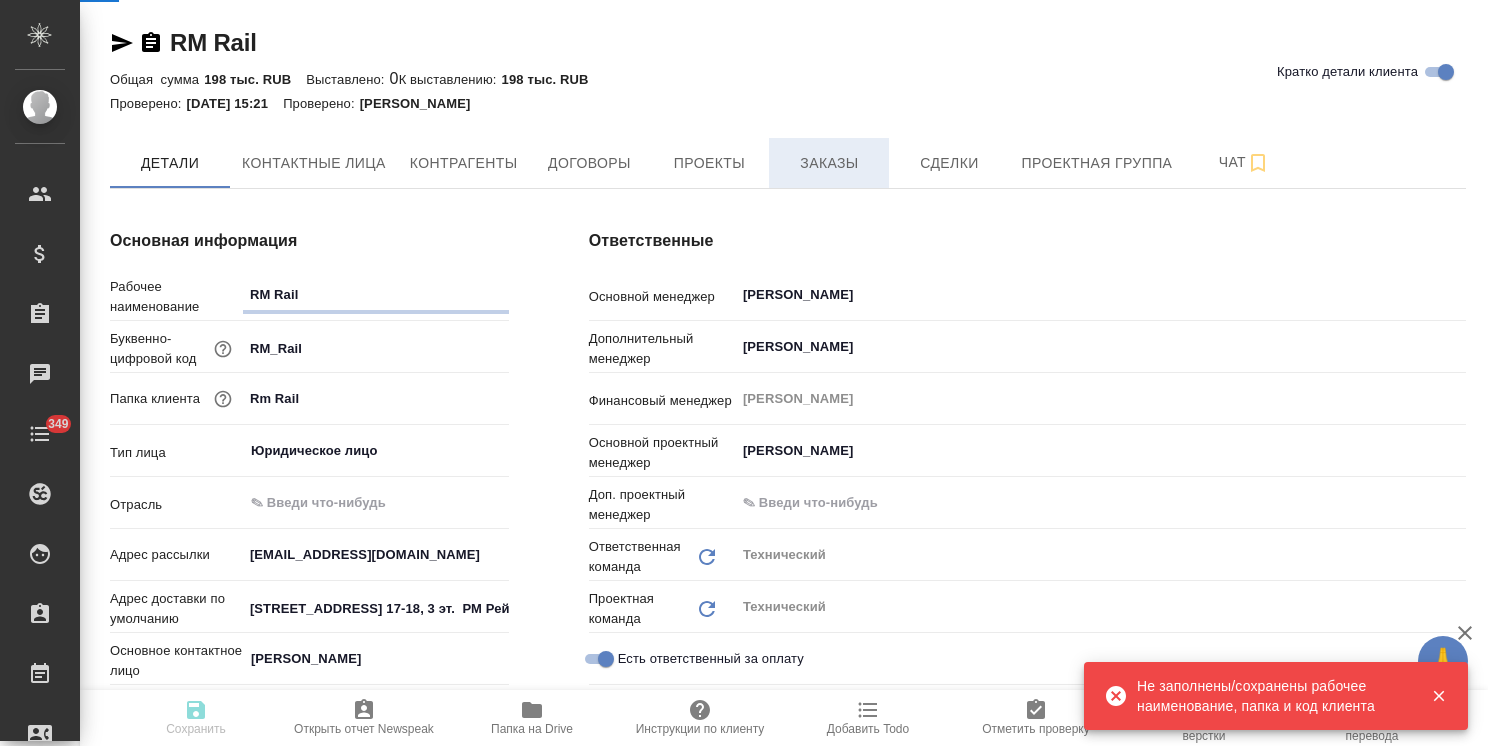type on "x" 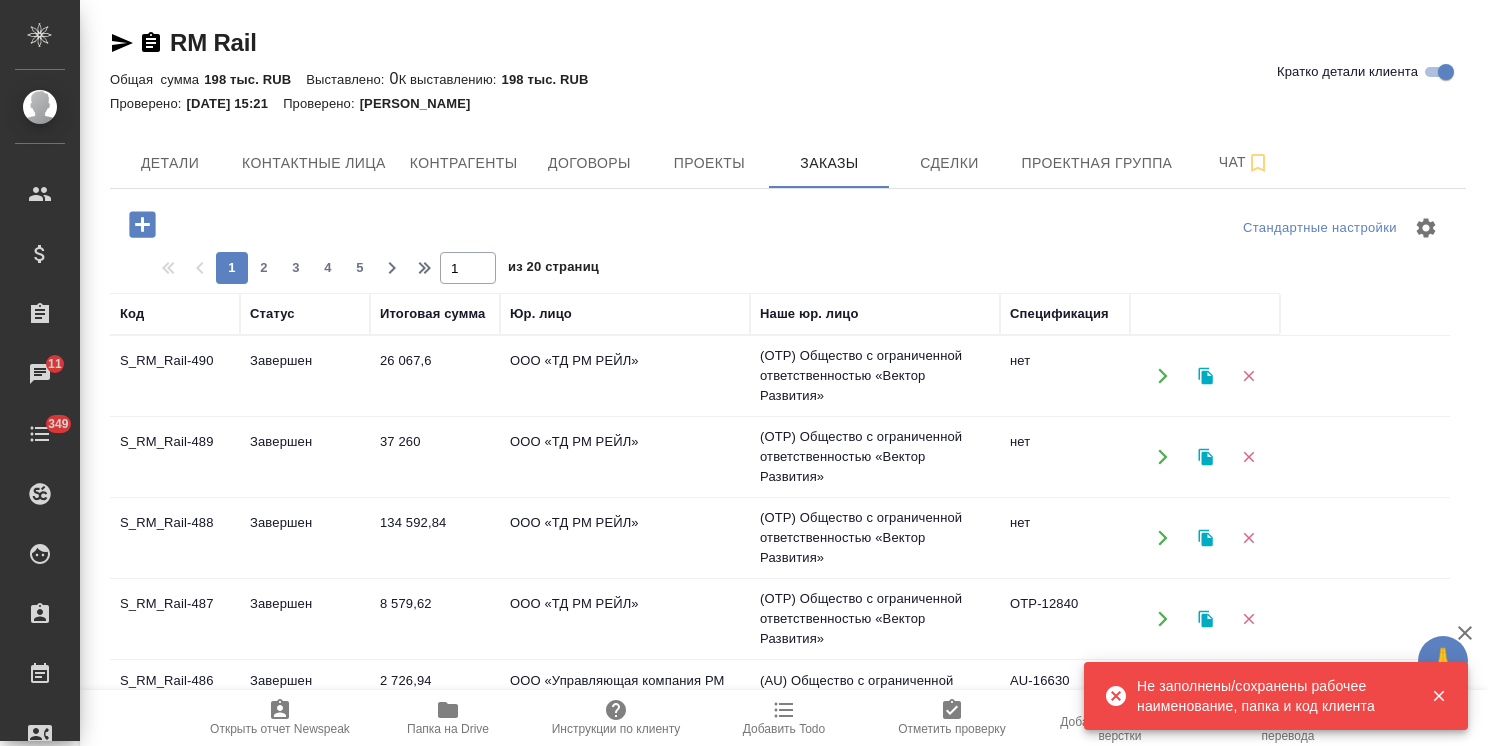 click 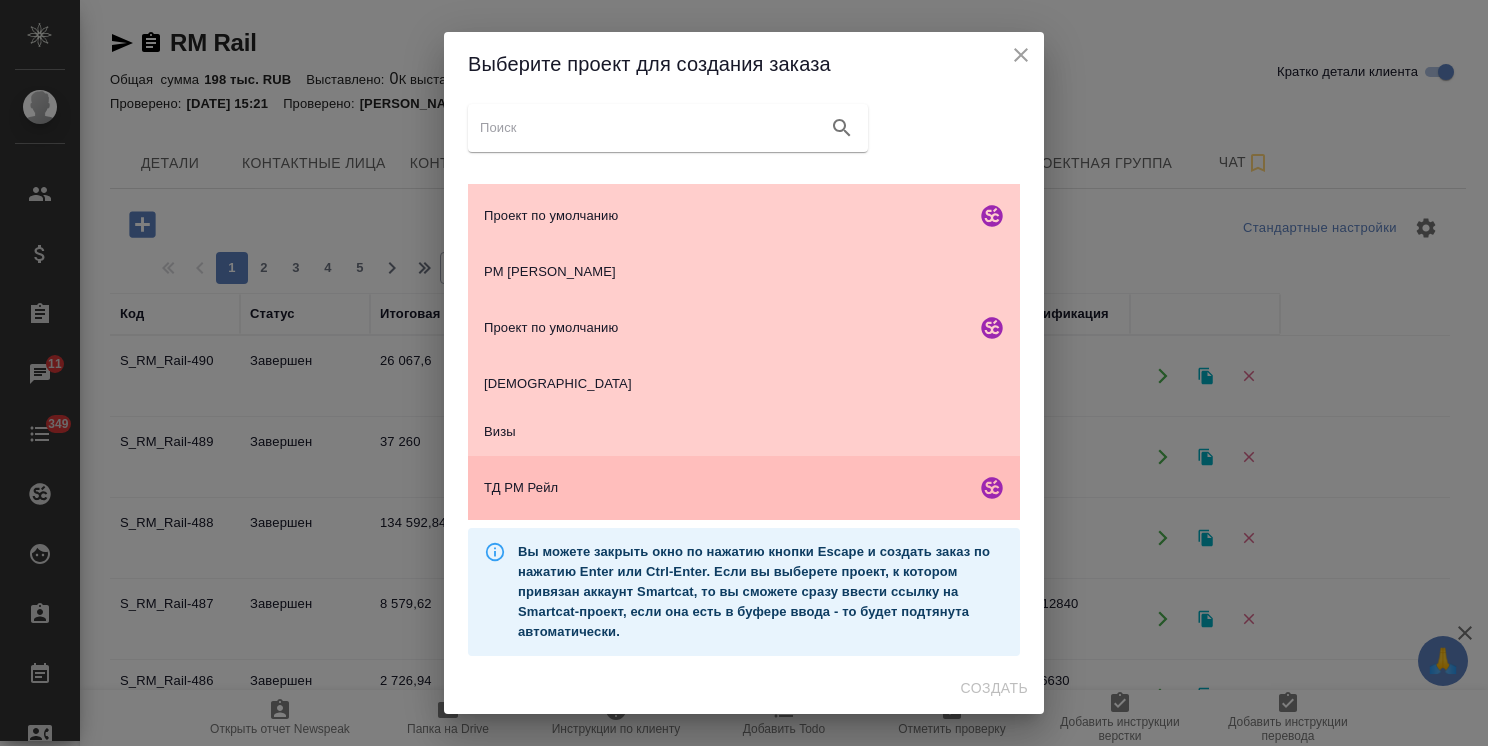 click on "ТД РМ Рейл" at bounding box center [726, 488] 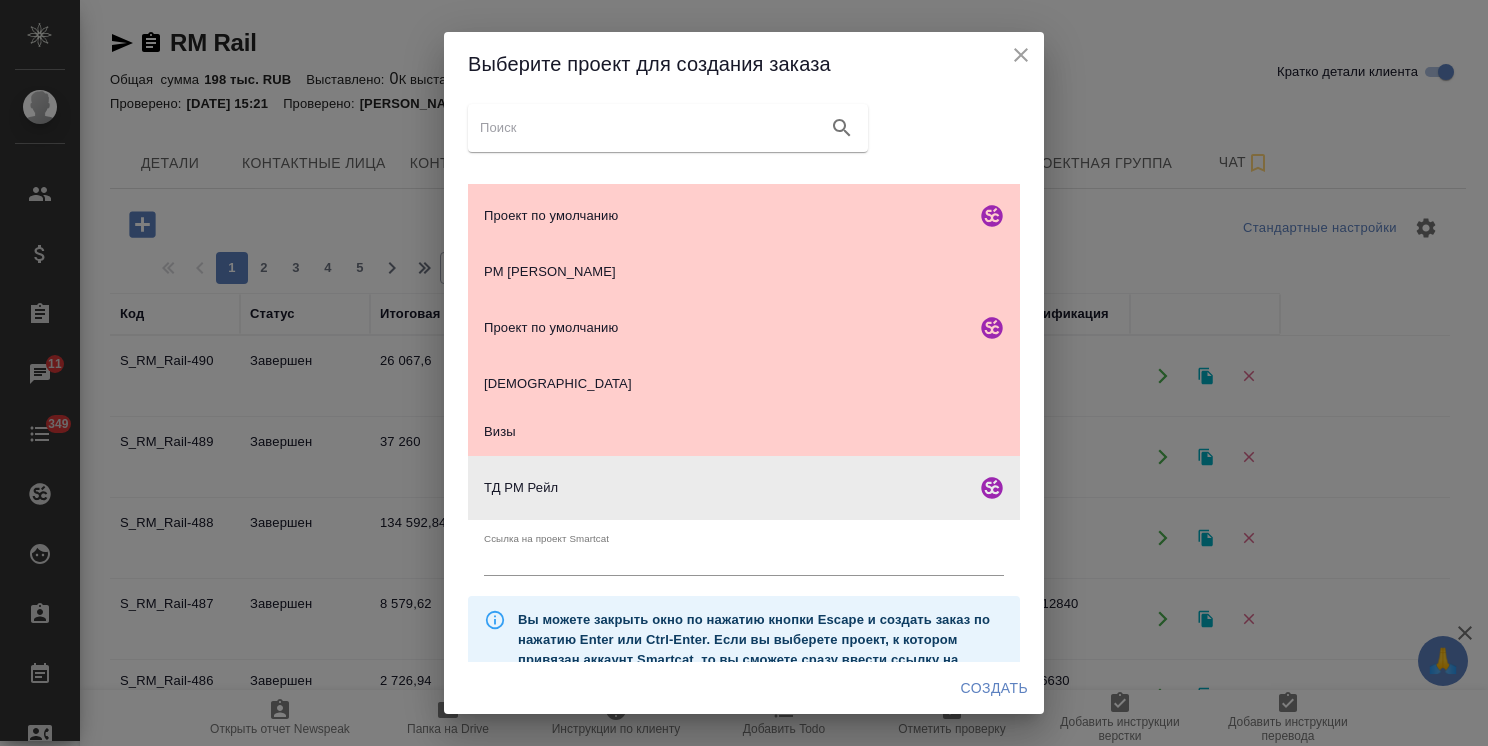 click on "Создать" at bounding box center [994, 688] 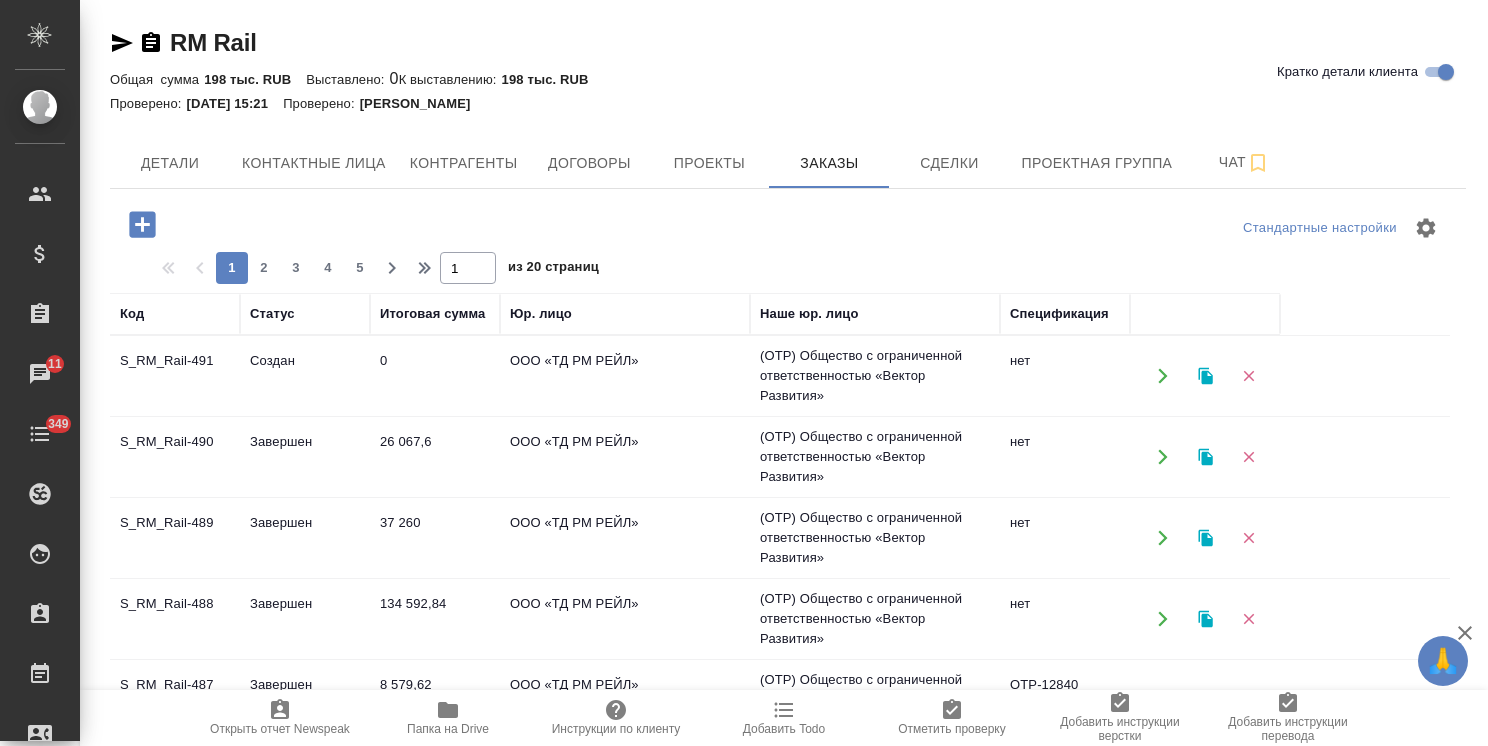 click 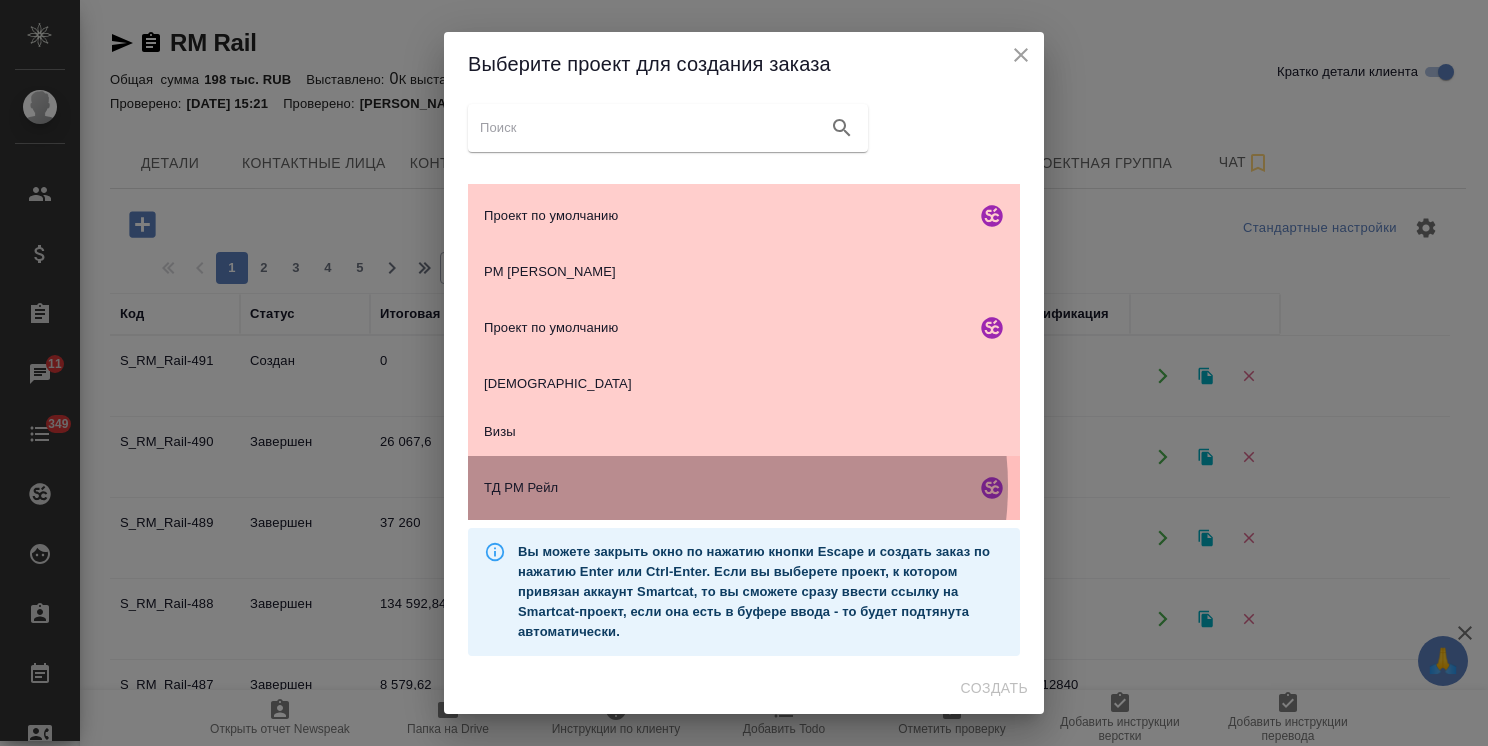 click on "ТД РМ Рейл" at bounding box center (726, 488) 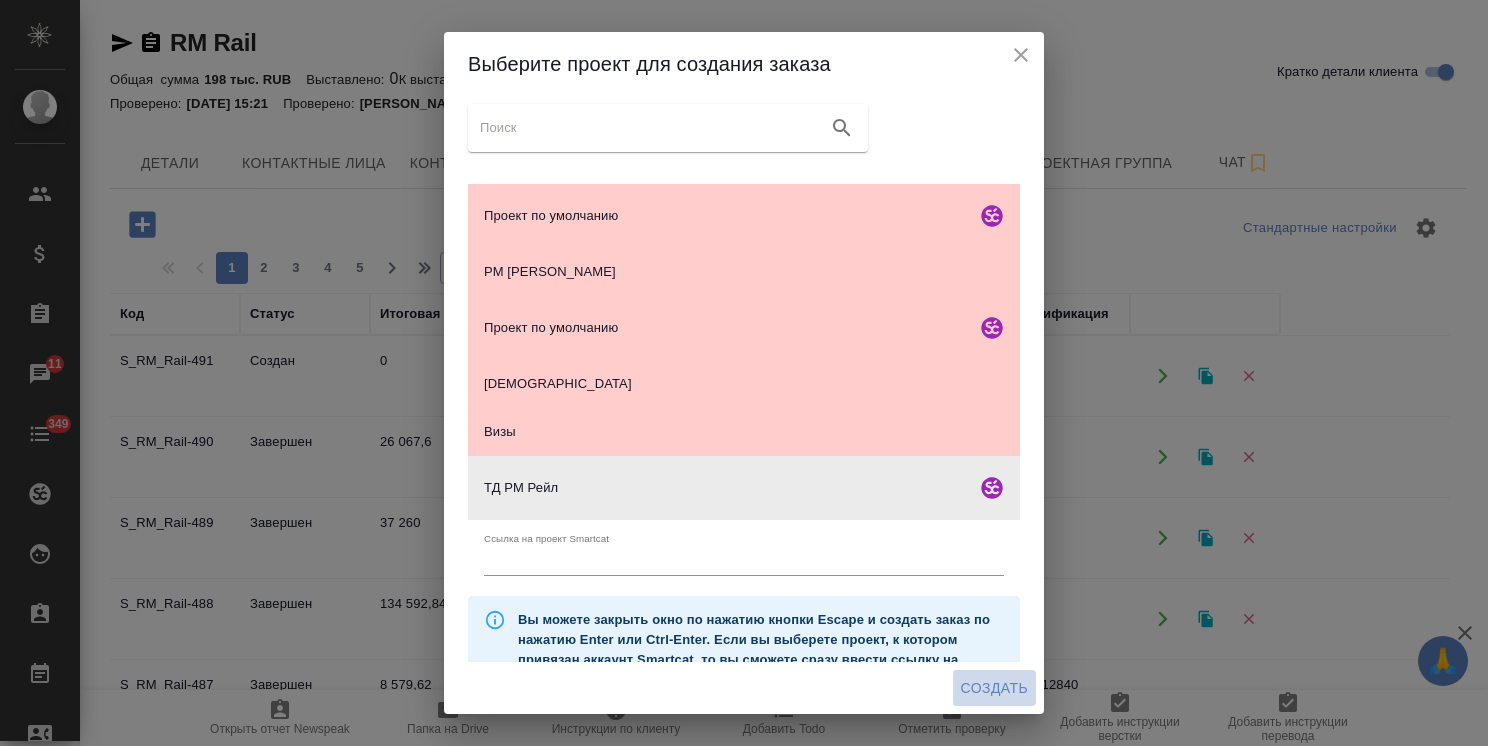 click on "Создать" at bounding box center (994, 688) 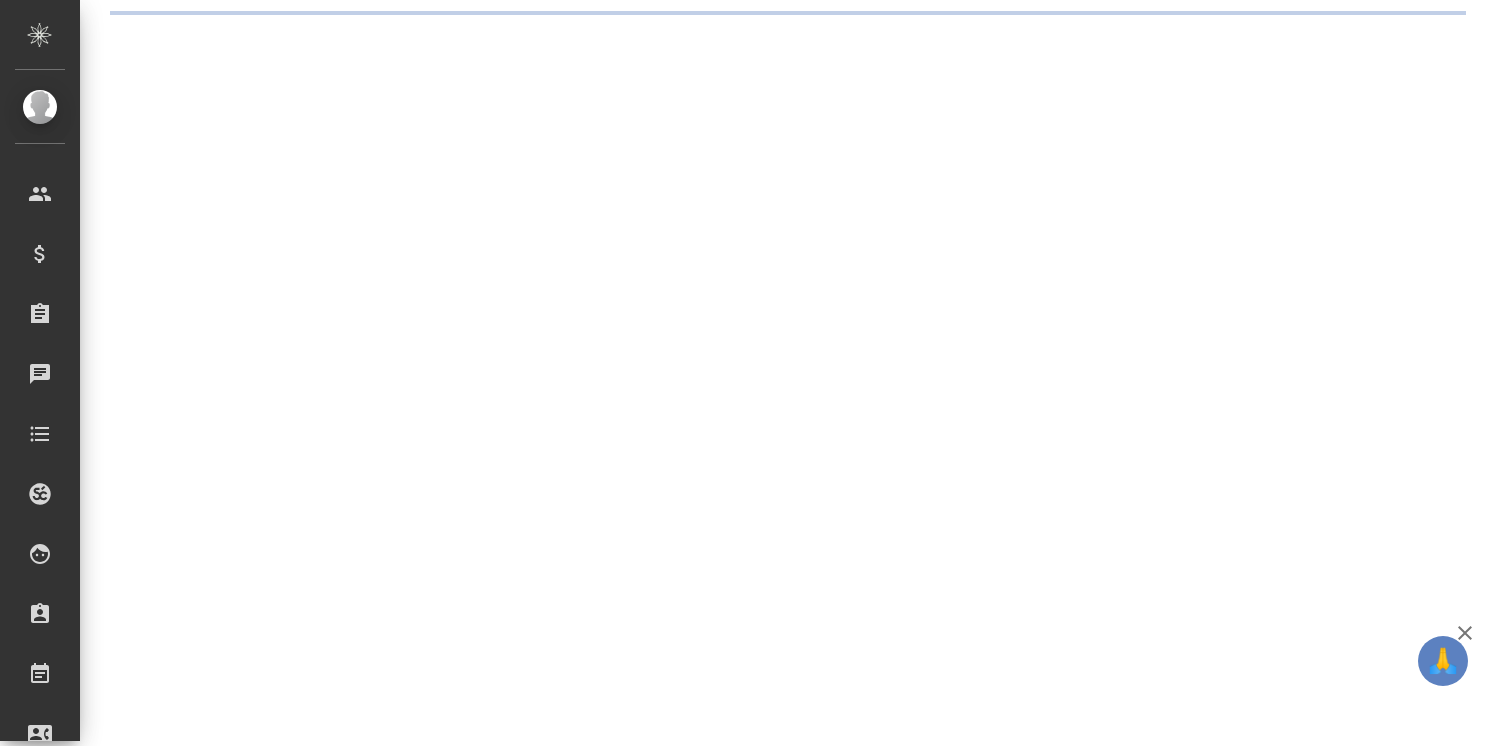 scroll, scrollTop: 0, scrollLeft: 0, axis: both 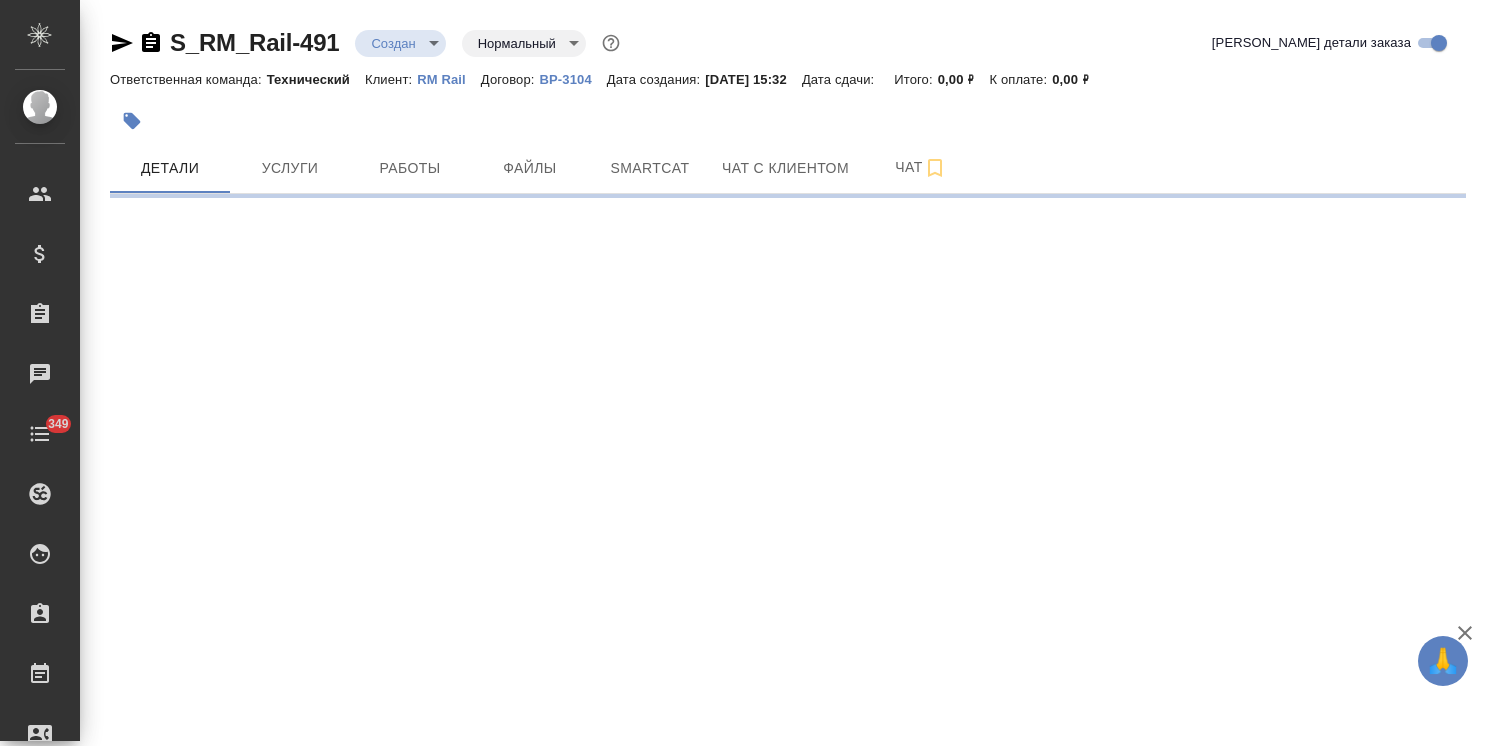 select on "RU" 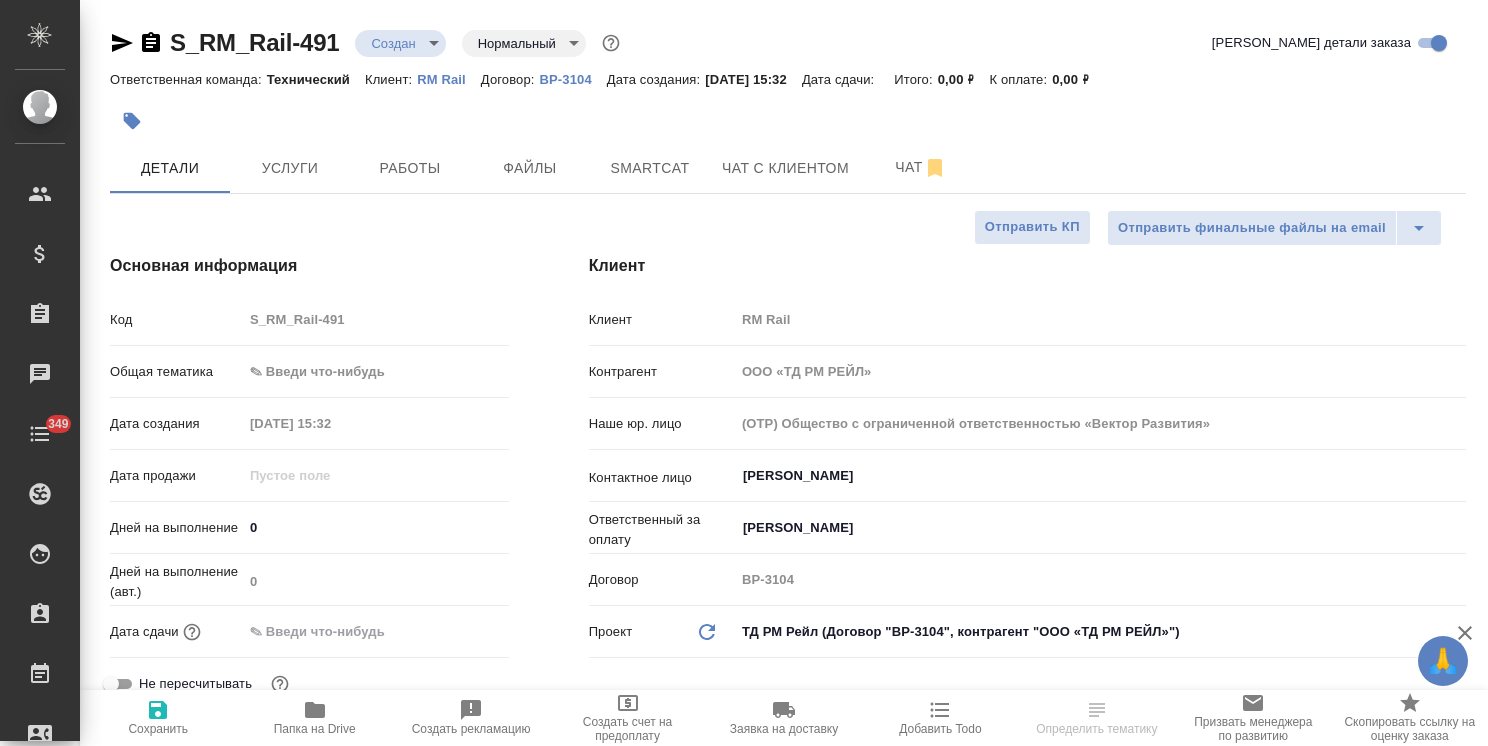type on "x" 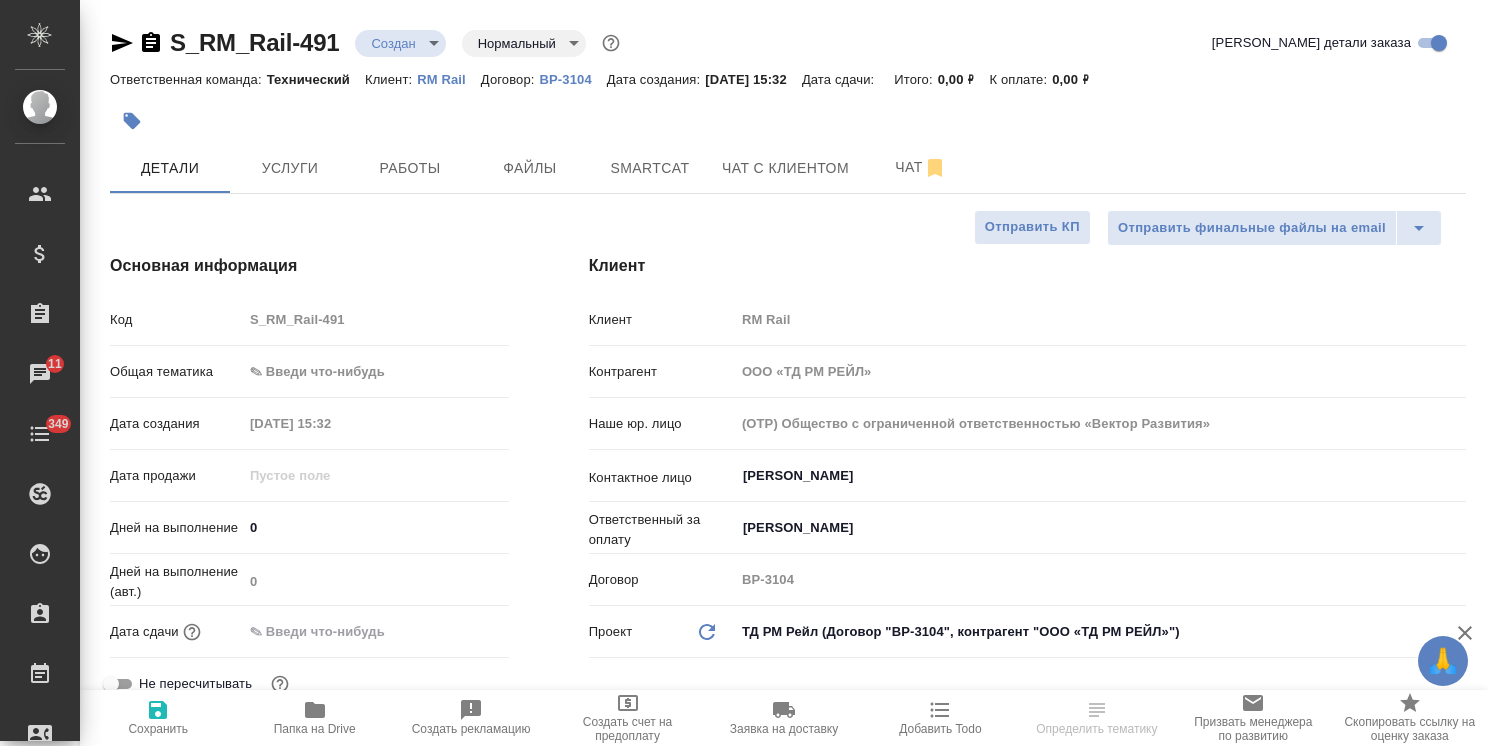 type on "x" 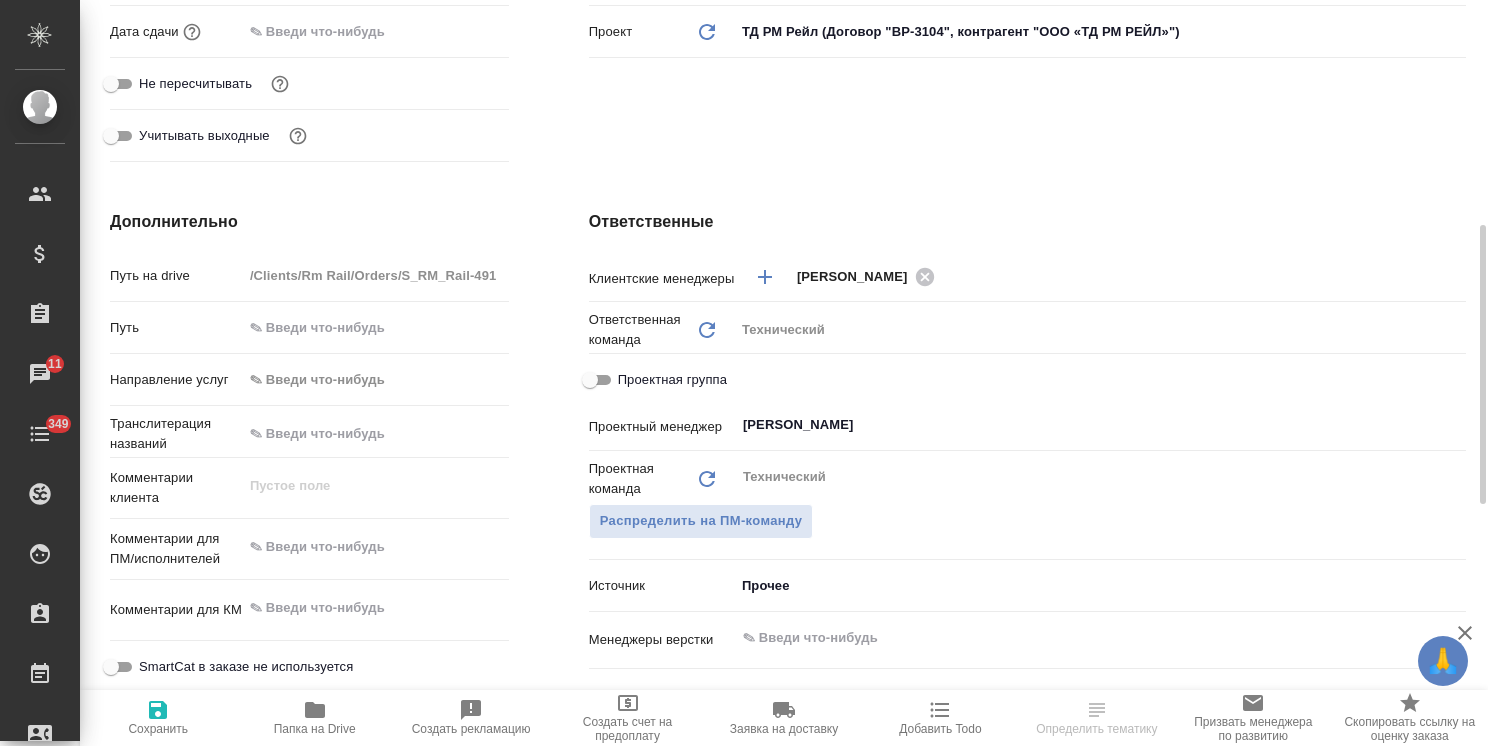 scroll, scrollTop: 800, scrollLeft: 0, axis: vertical 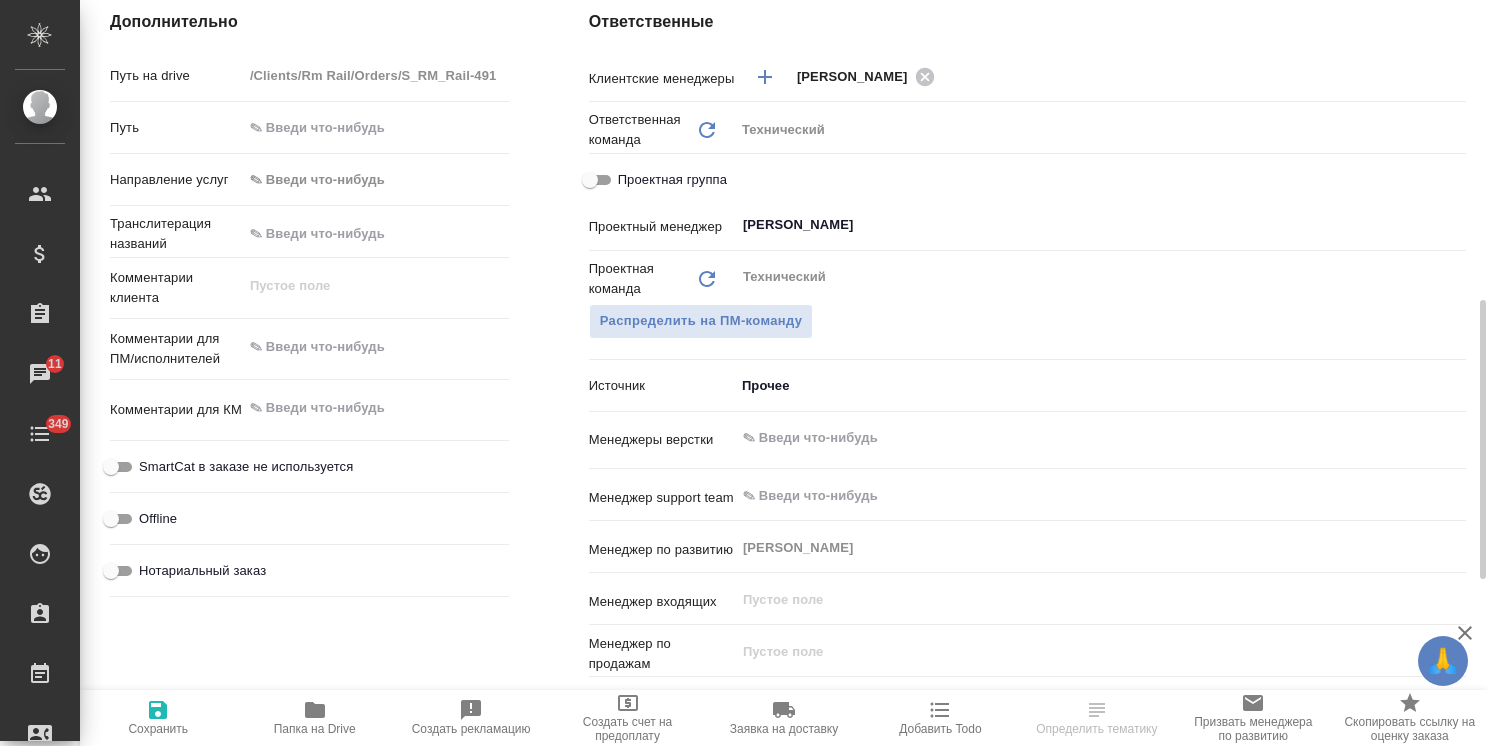 type on "x" 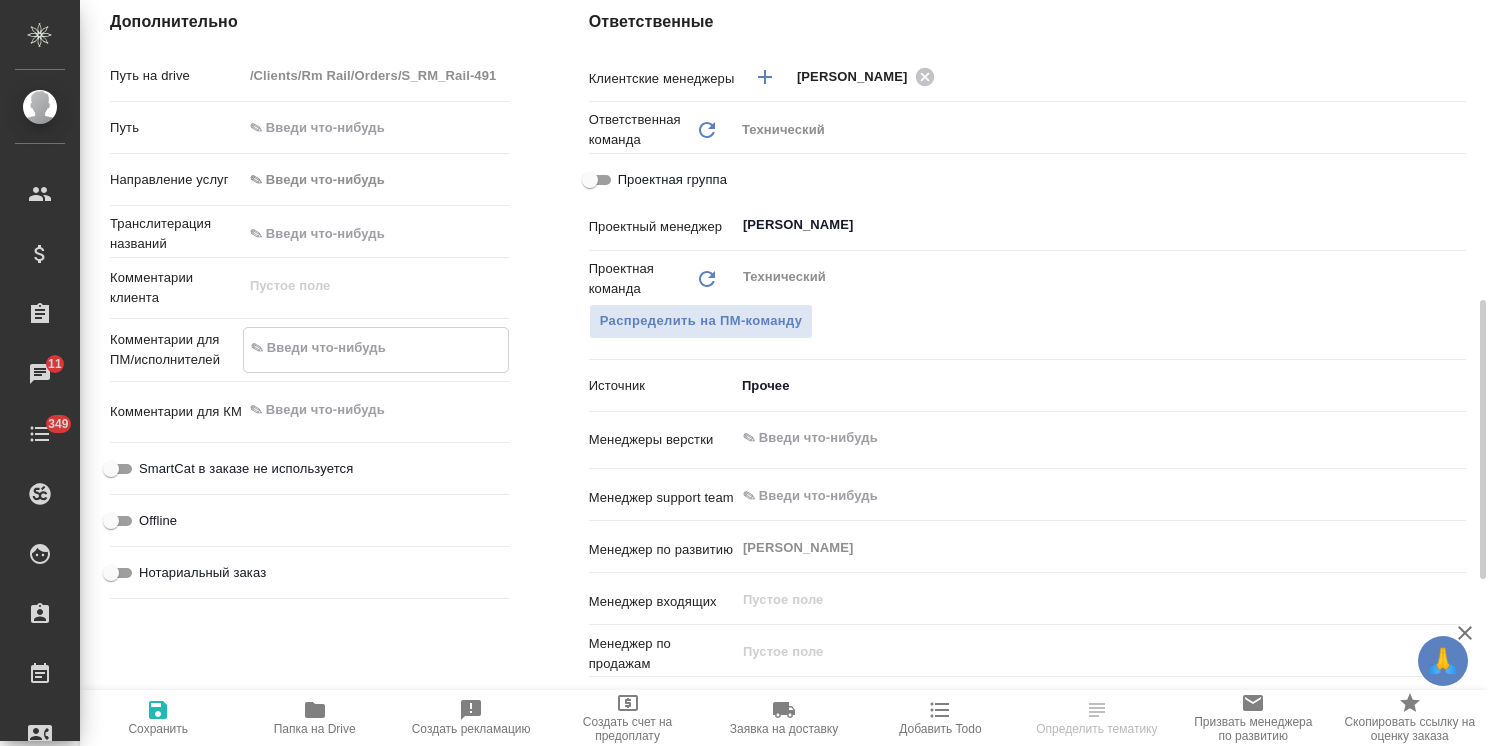 paste on "на русский язык" 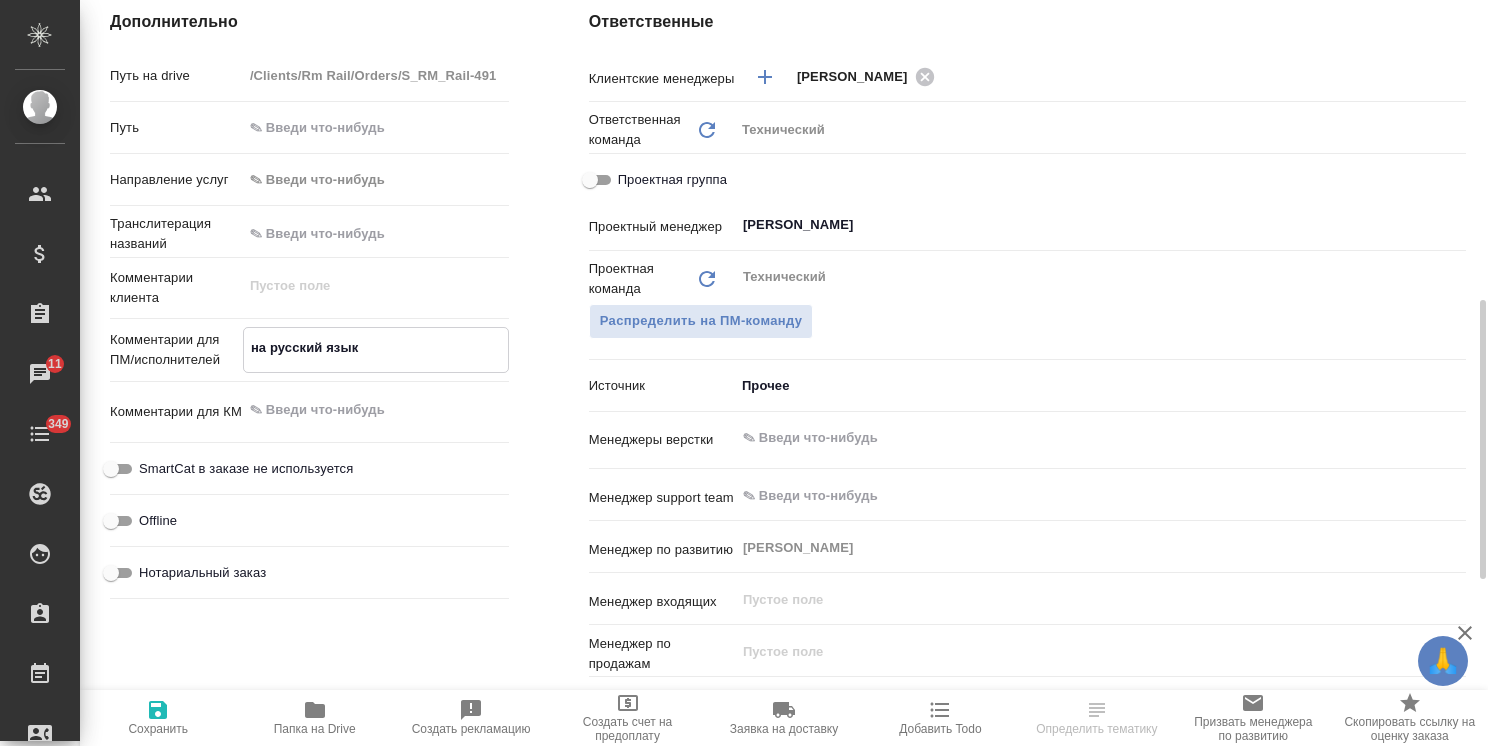 type on "на русский язык" 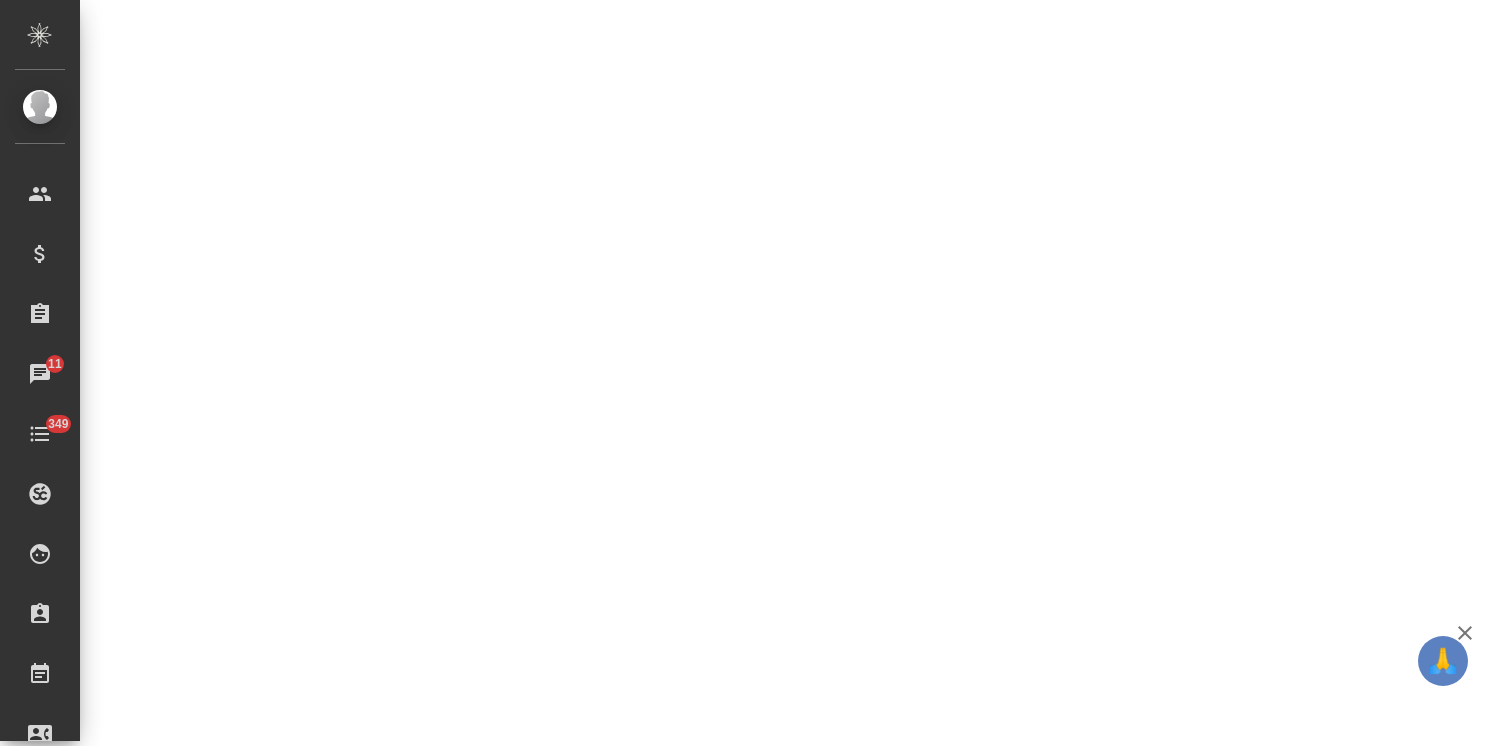 select on "RU" 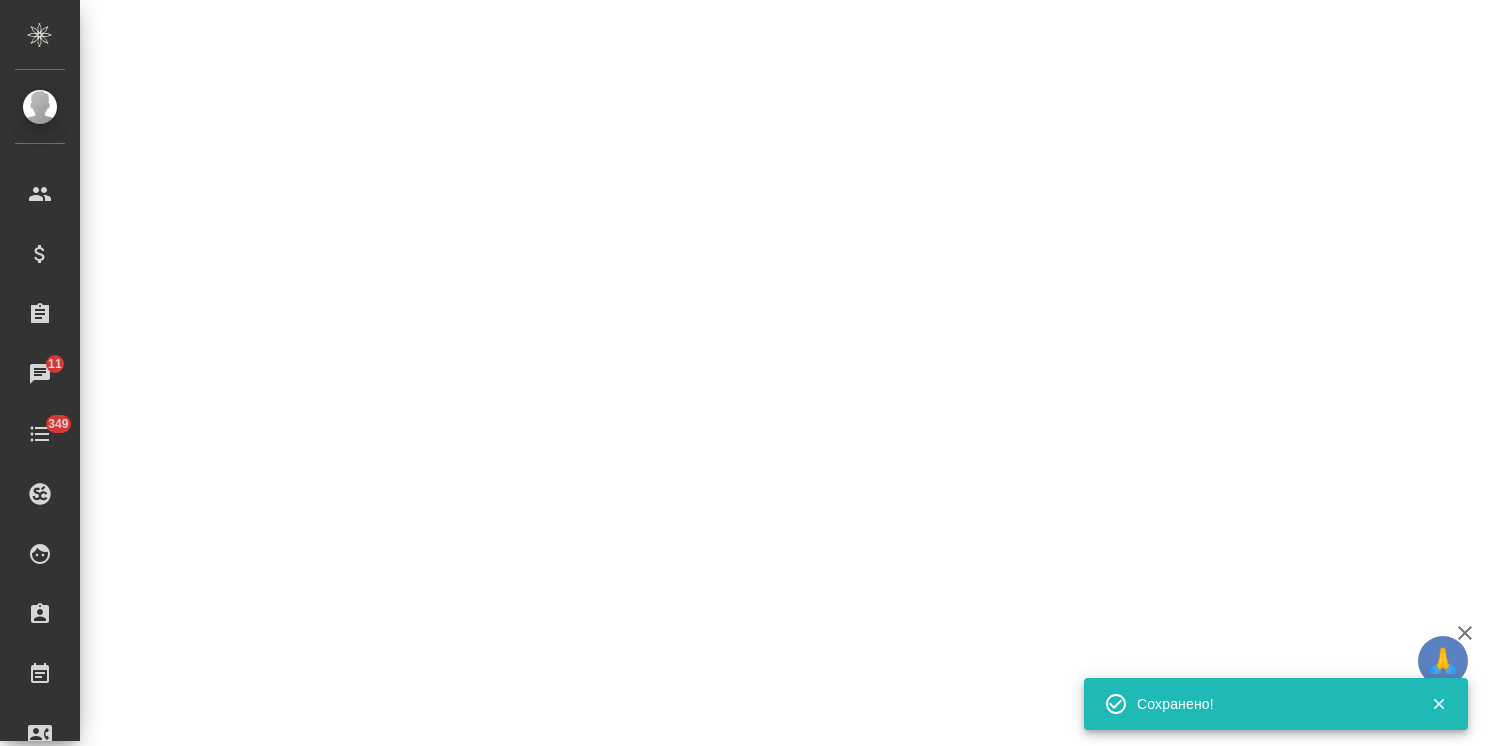 select on "RU" 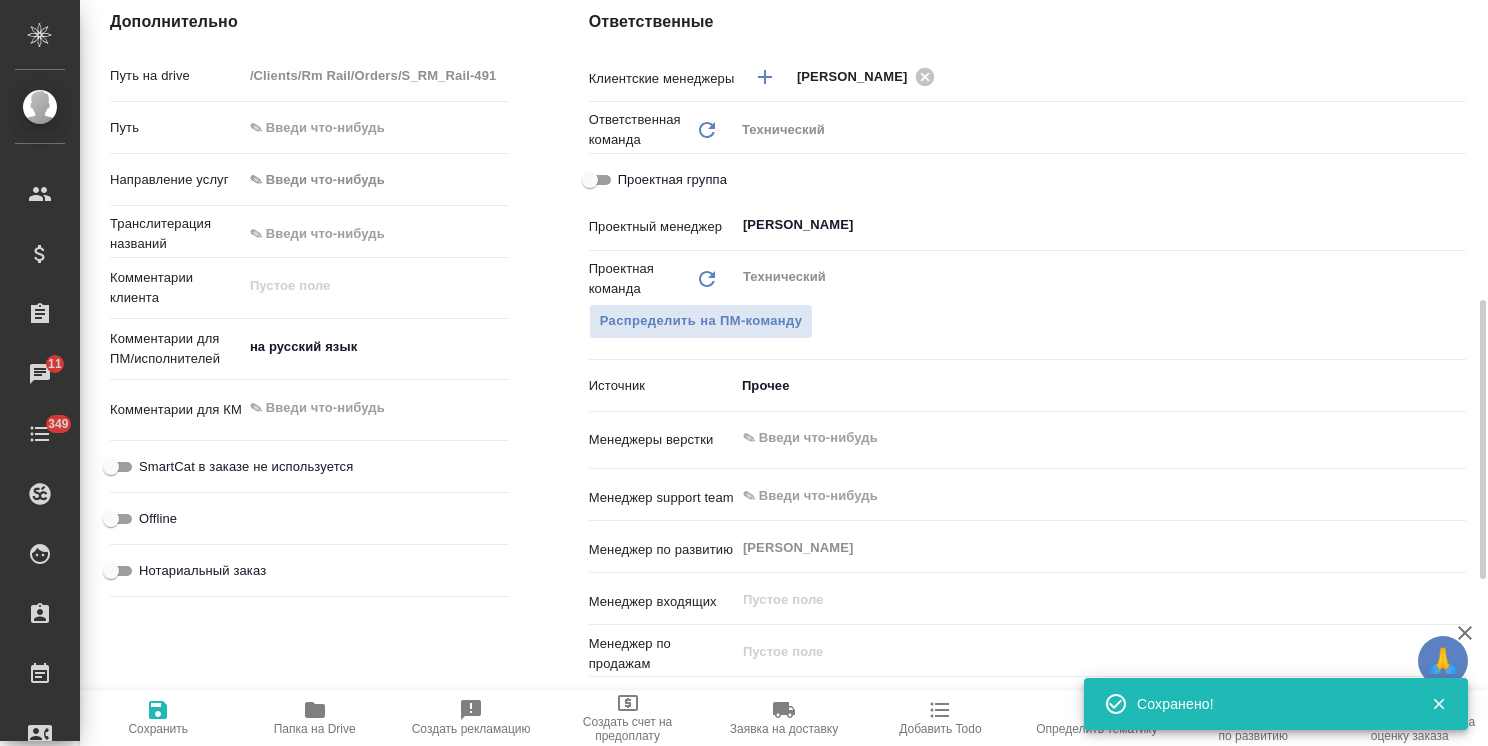 type on "x" 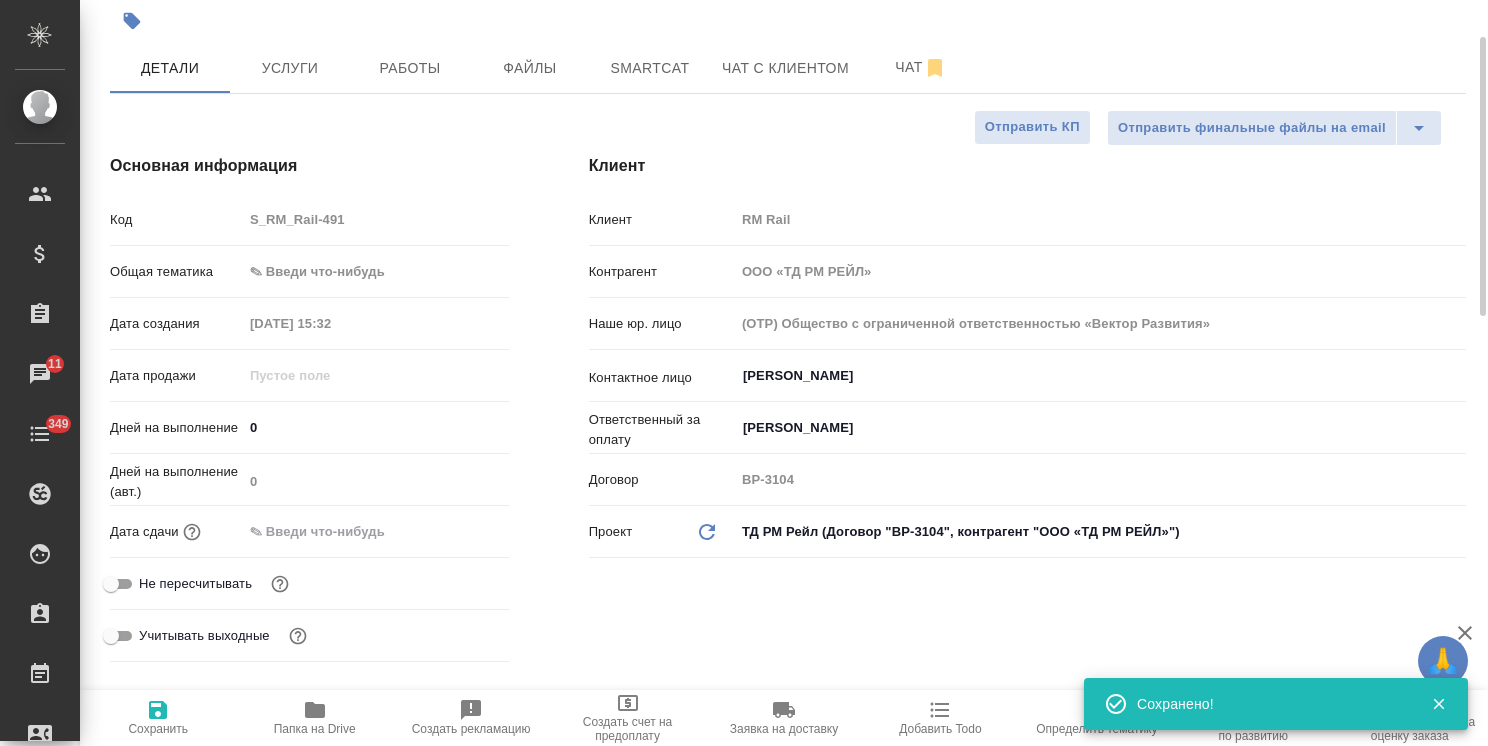scroll, scrollTop: 0, scrollLeft: 0, axis: both 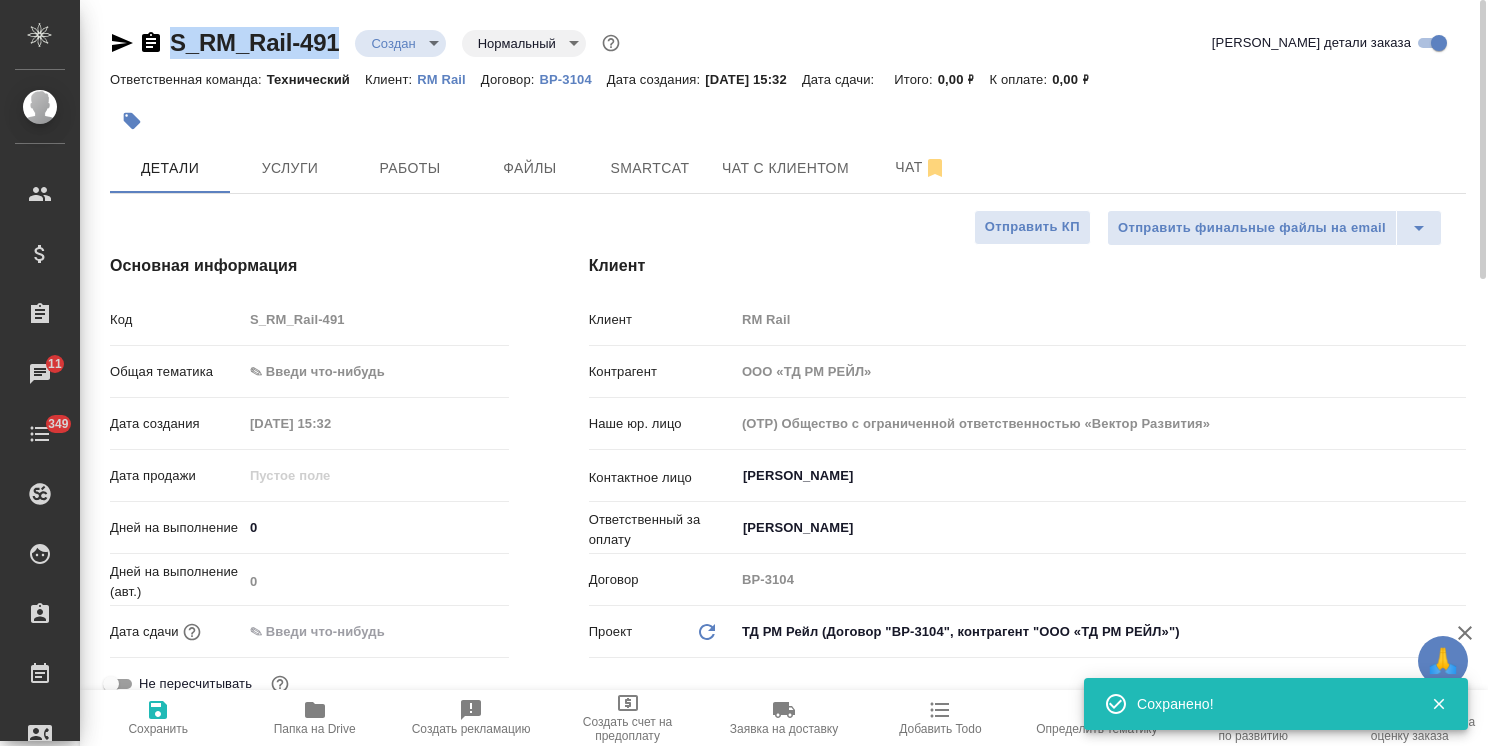 drag, startPoint x: 349, startPoint y: 23, endPoint x: 128, endPoint y: 18, distance: 221.05655 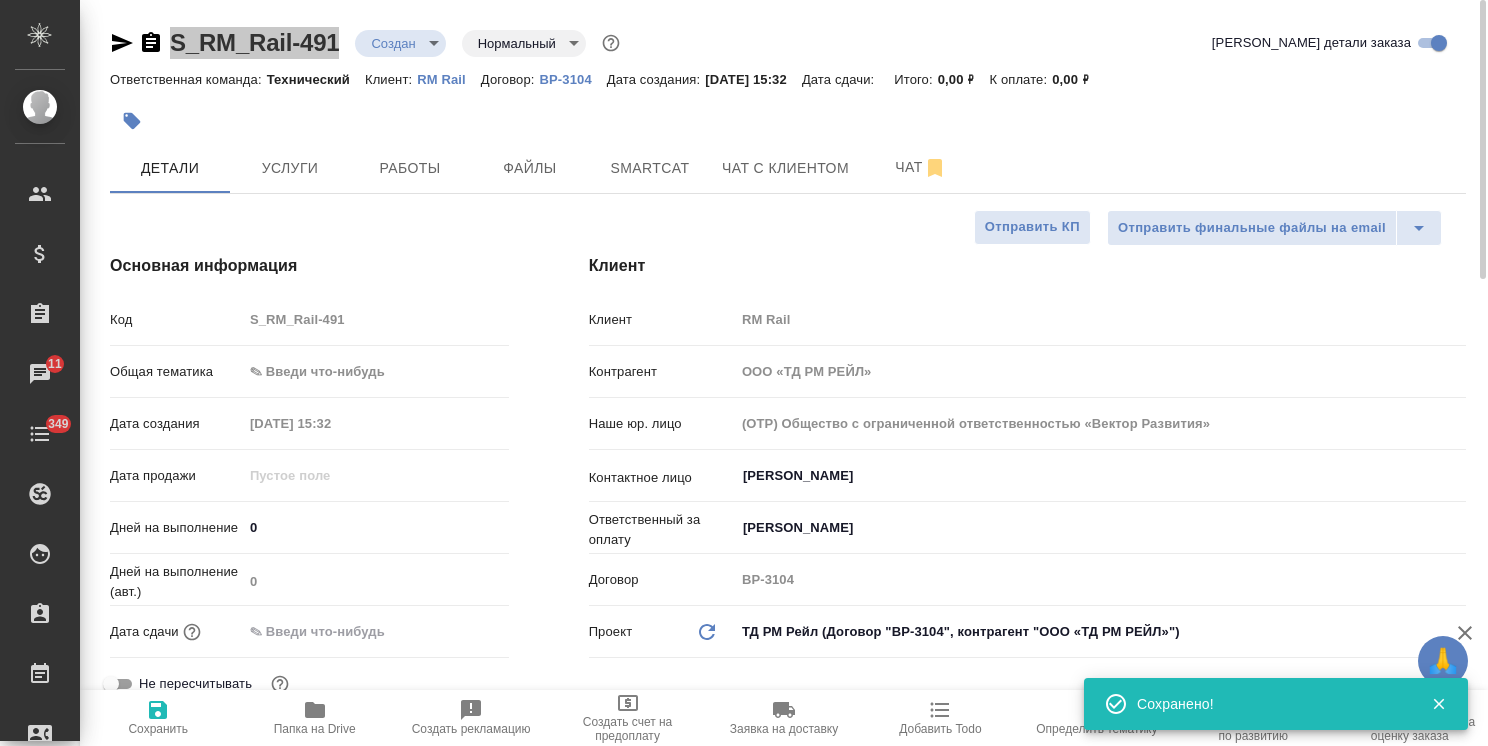type on "x" 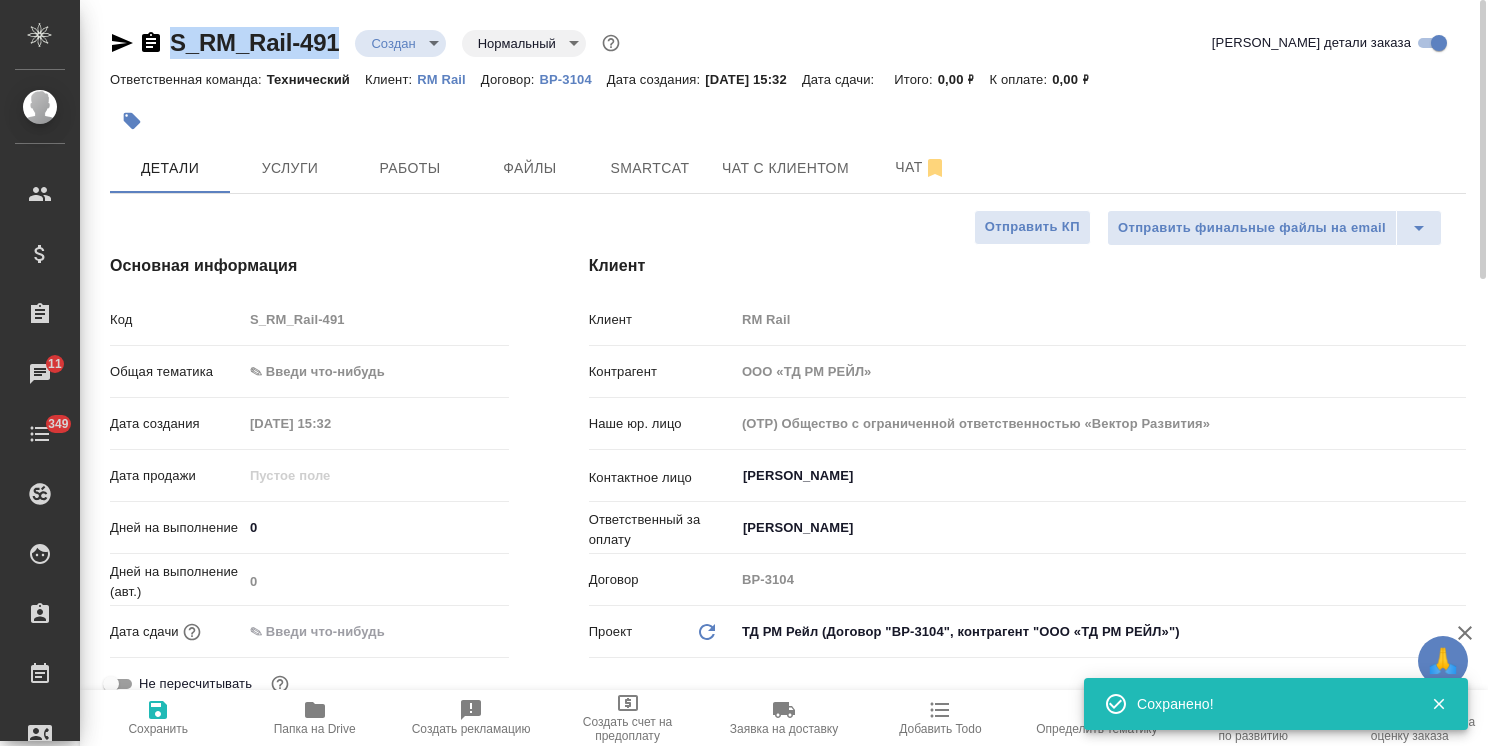 type on "x" 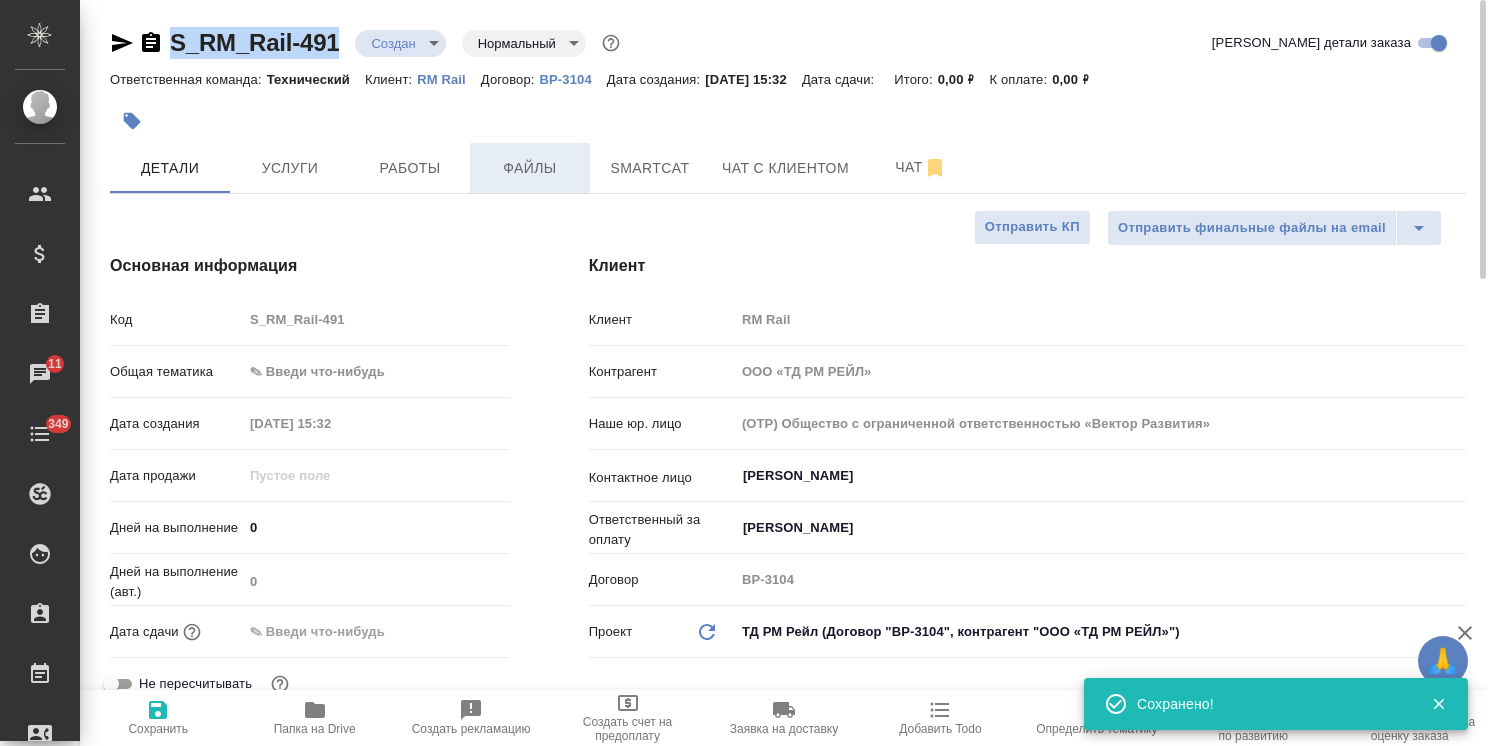 click on "Файлы" at bounding box center [530, 168] 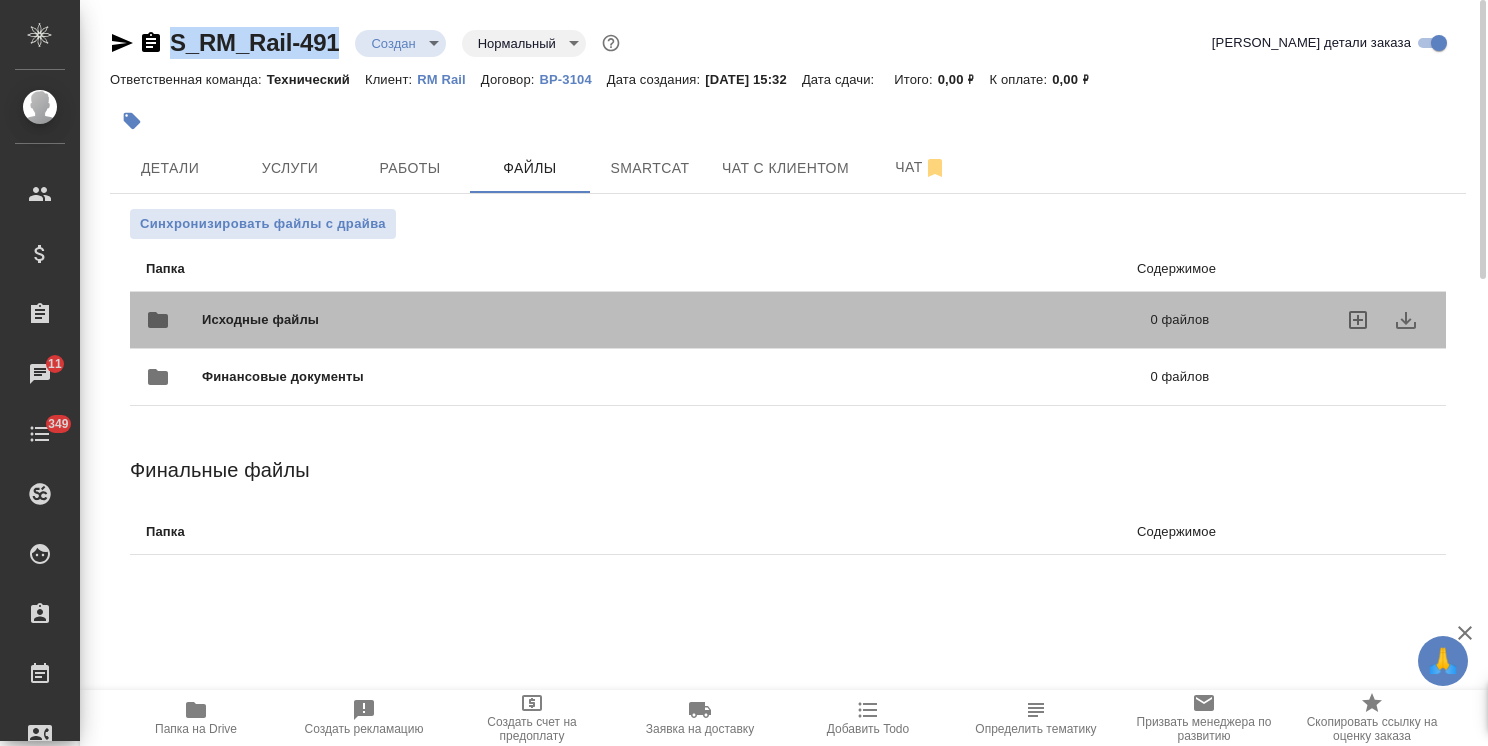 click on "Исходные файлы" at bounding box center (468, 320) 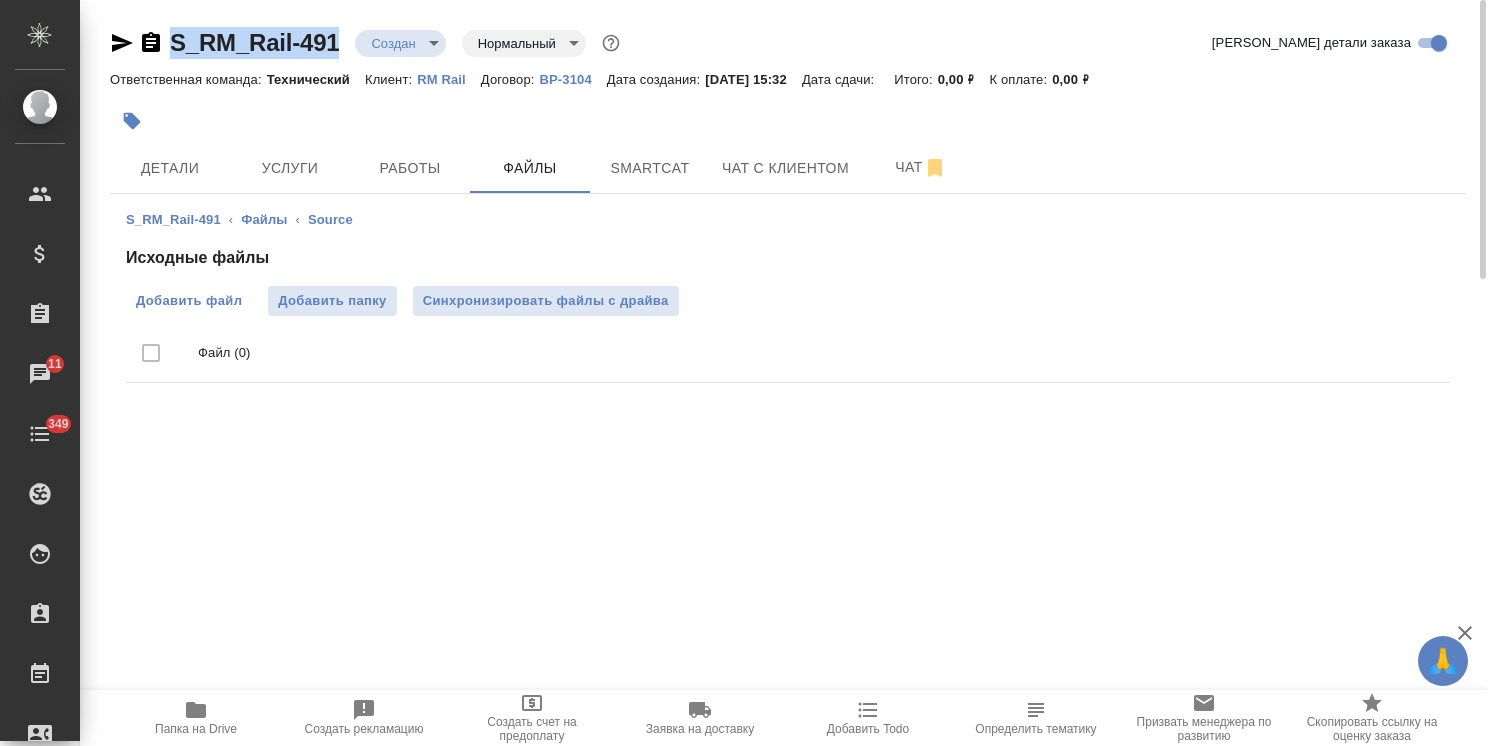 click on "Добавить файл" at bounding box center (189, 301) 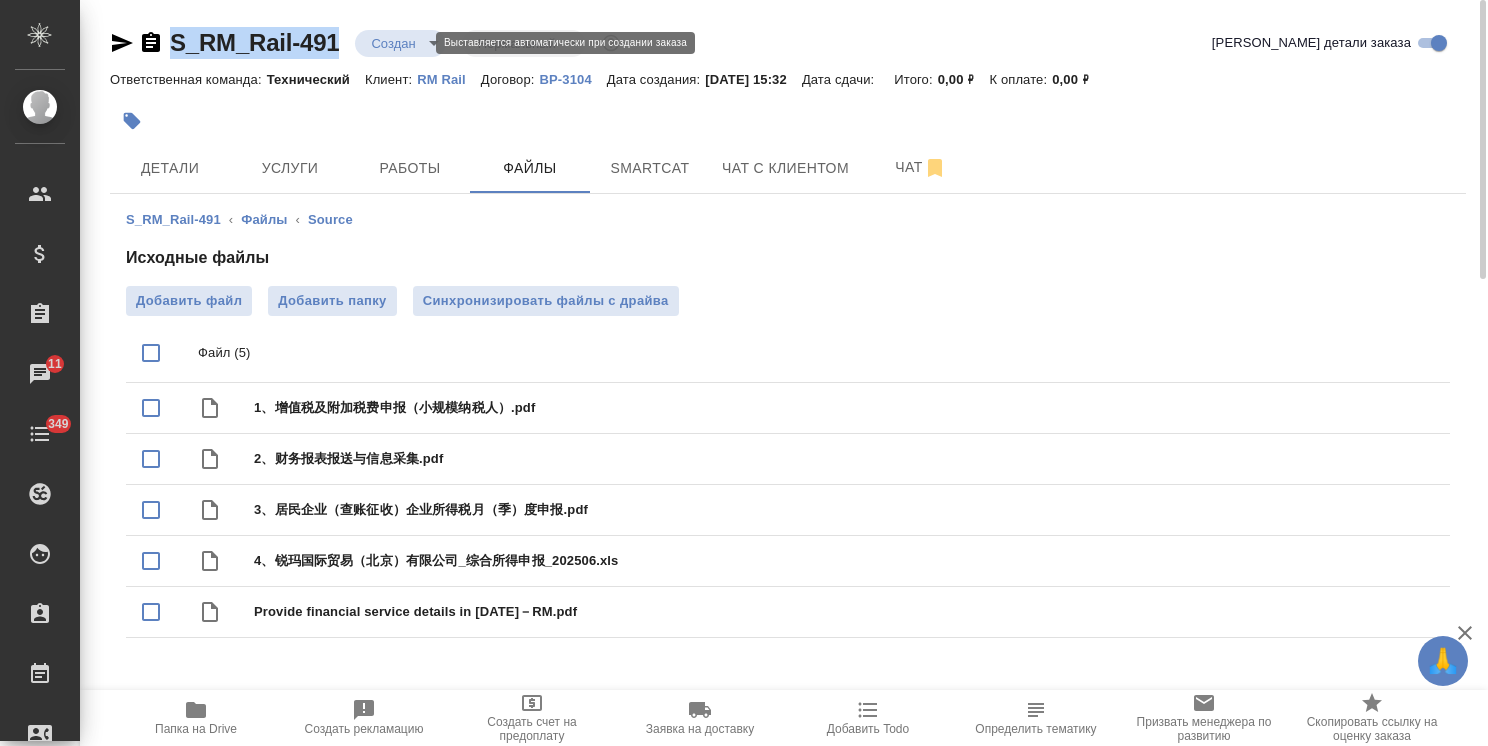 click on "🙏 .cls-1
fill:#fff;
AWATERA Usmanova Olga Клиенты Спецификации Заказы 11 Чаты 349 Todo Проекты SC Исполнители Кандидаты Работы Входящие заявки Заявки на доставку Рекламации Проекты процессинга Конференции Выйти S_RM_Rail-491 Создан new Нормальный normal Кратко детали заказа Ответственная команда: Технический Клиент: RM Rail Договор: ВР-3104 Дата создания: 25.07.2025, 15:32 Дата сдачи: Итого: 0,00 ₽ К оплате: 0,00 ₽ Детали Услуги Работы Файлы Smartcat Чат с клиентом Чат S_RM_Rail-491 ‹ Файлы ‹ Source Исходные файлы Добавить файл Добавить папку Синхронизировать файлы с драйва Файл (5) Папка на Drive .cls-1" at bounding box center (744, 373) 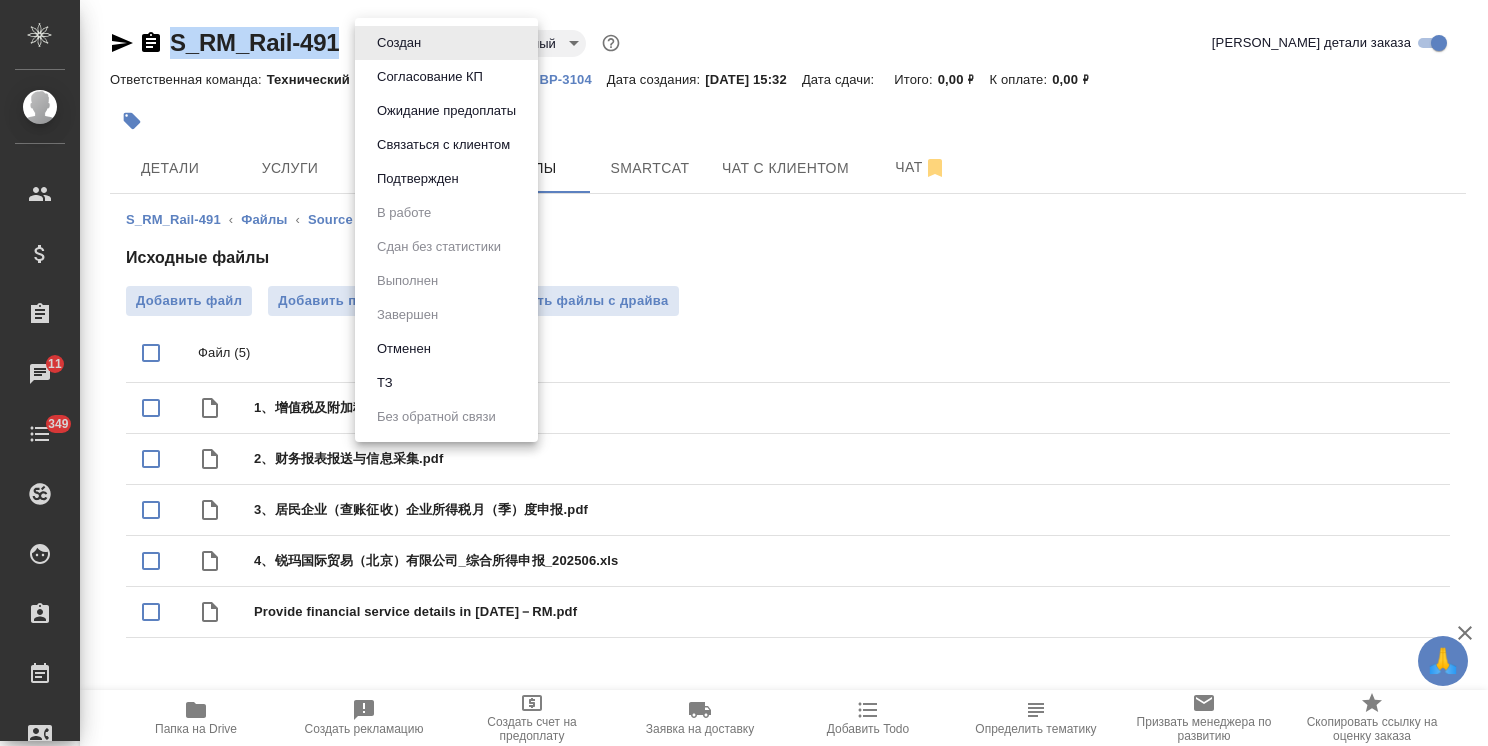 click on "ТЗ" at bounding box center (446, 383) 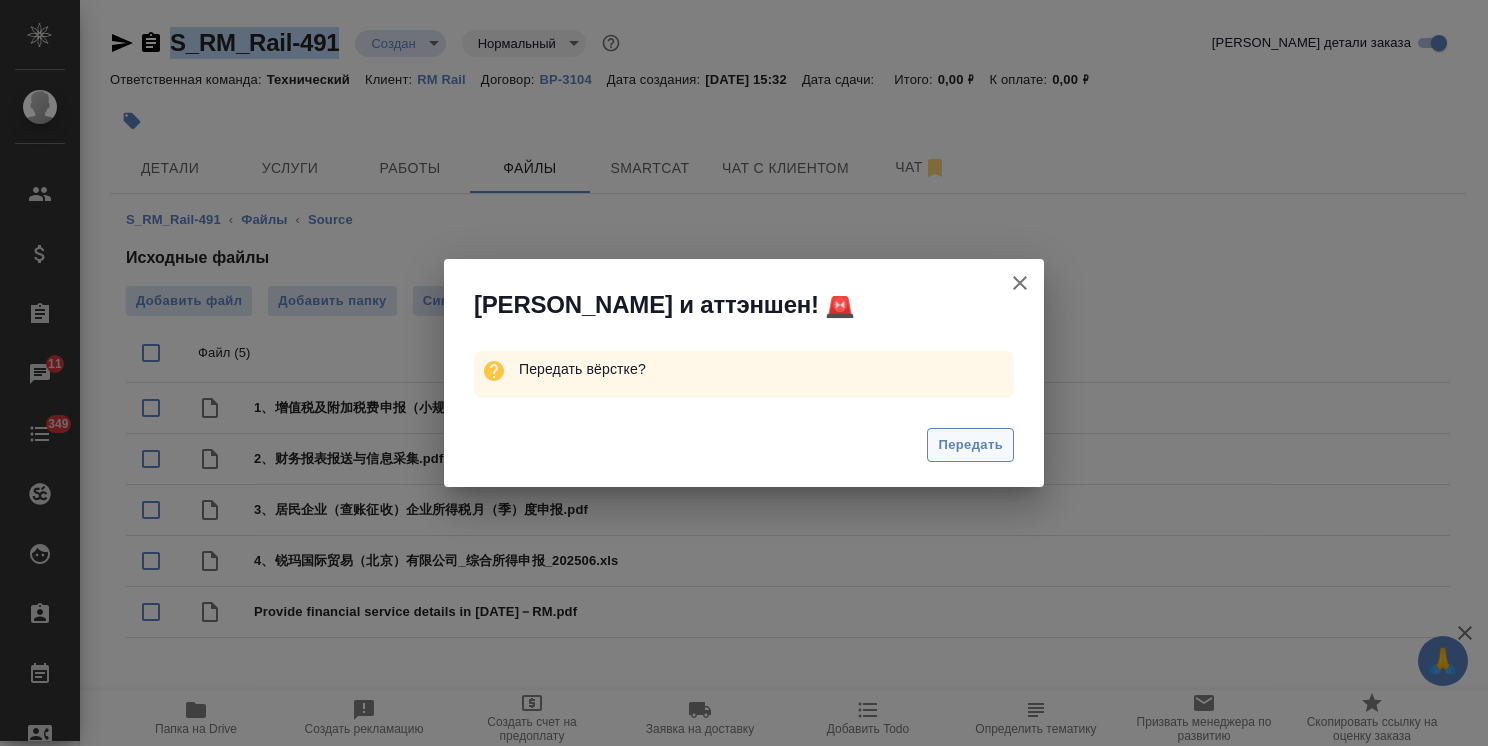 click on "Передать" at bounding box center [970, 445] 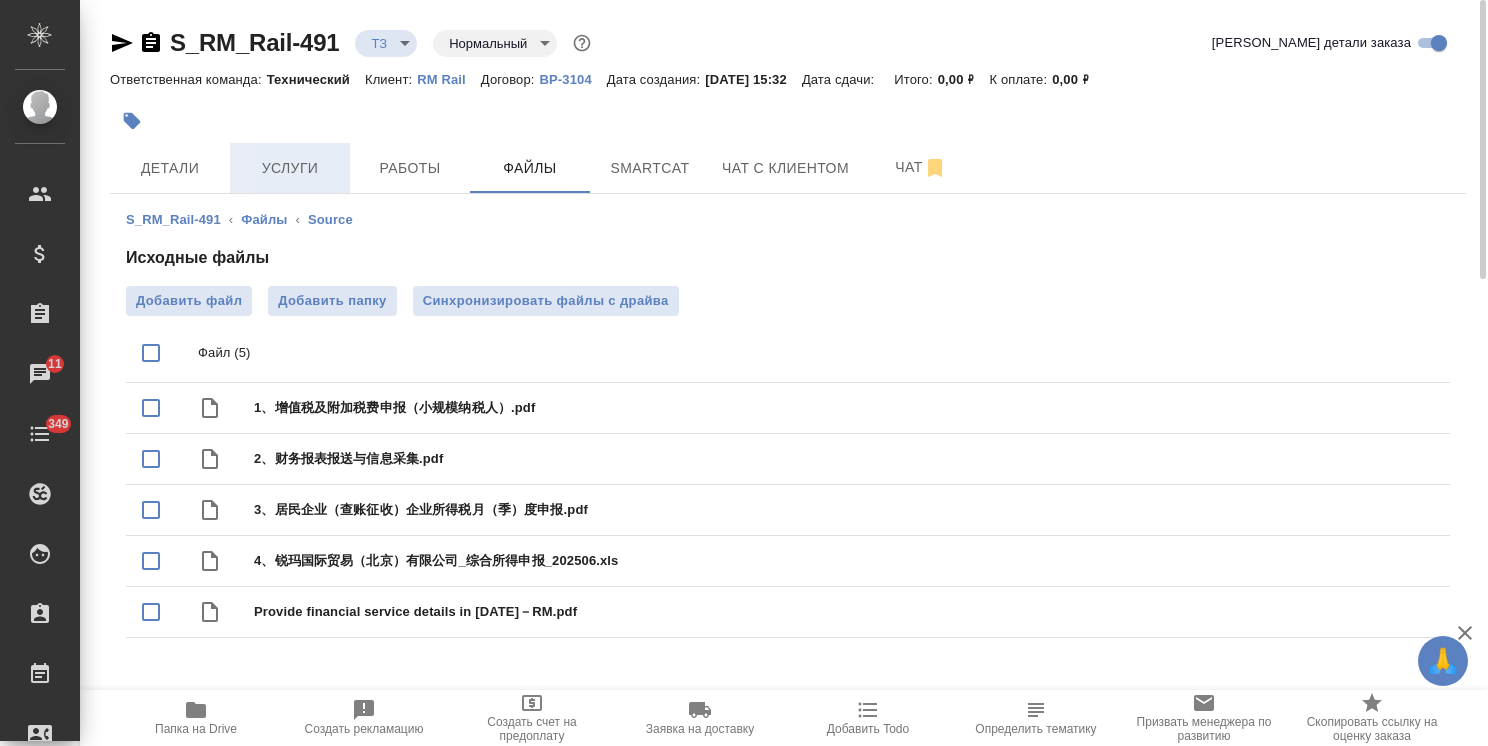 click on "Услуги" at bounding box center (290, 168) 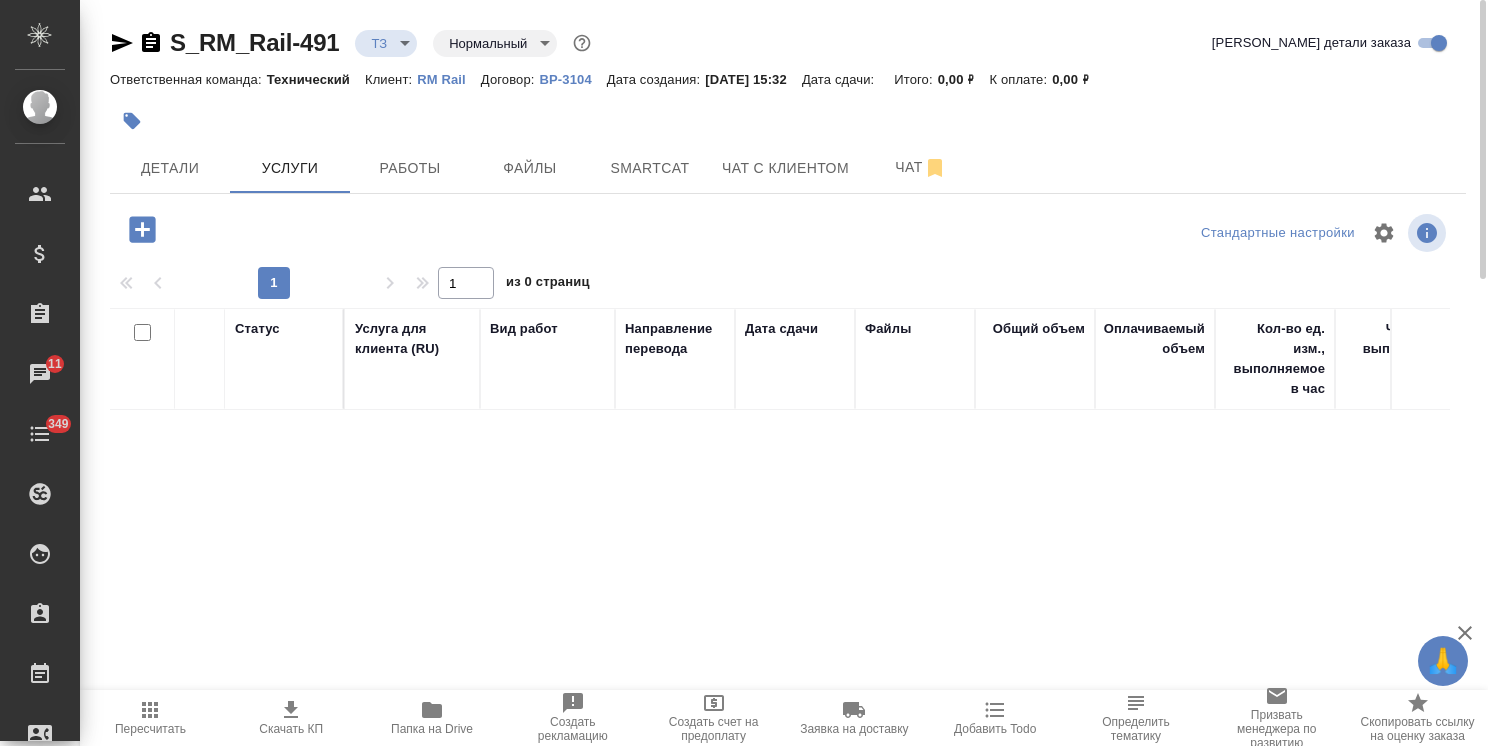click 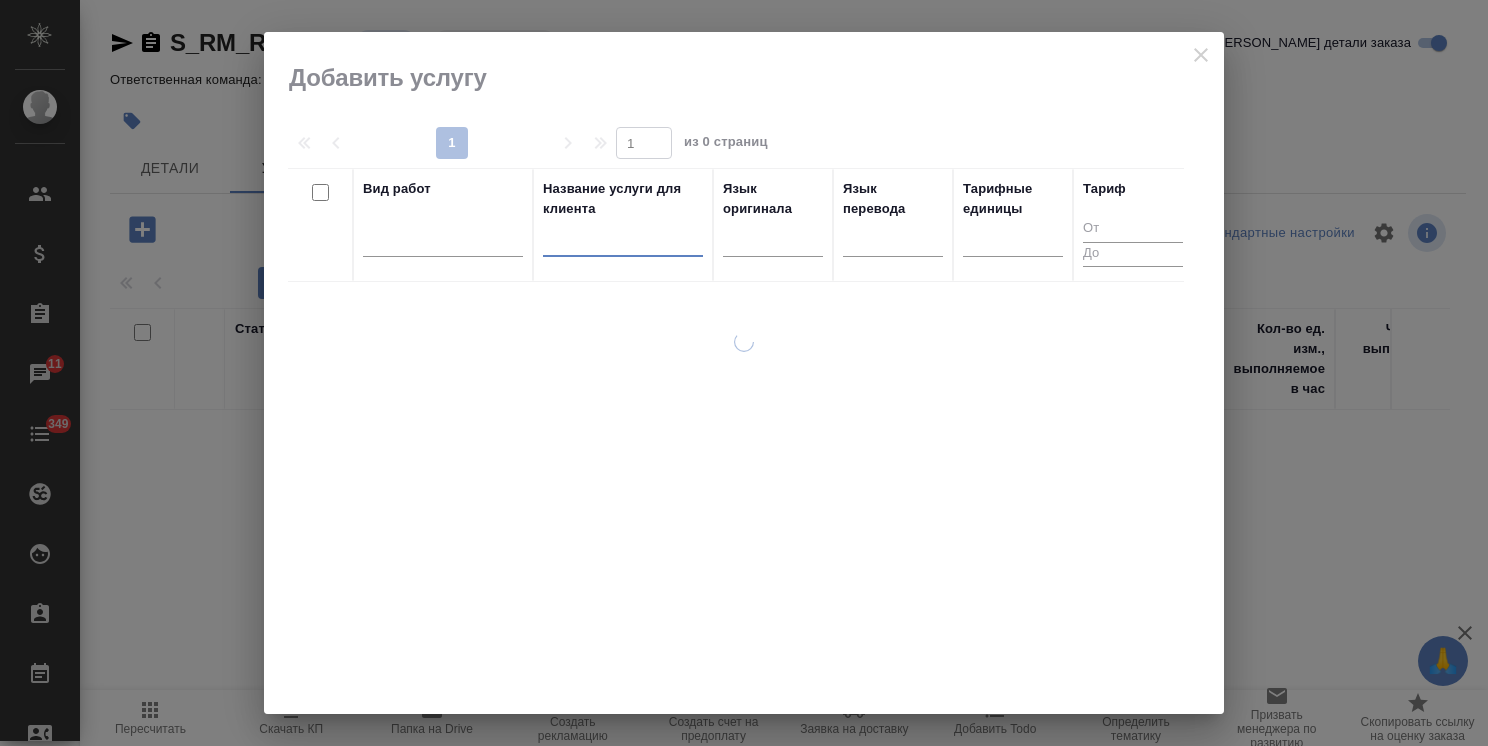 click at bounding box center (623, 244) 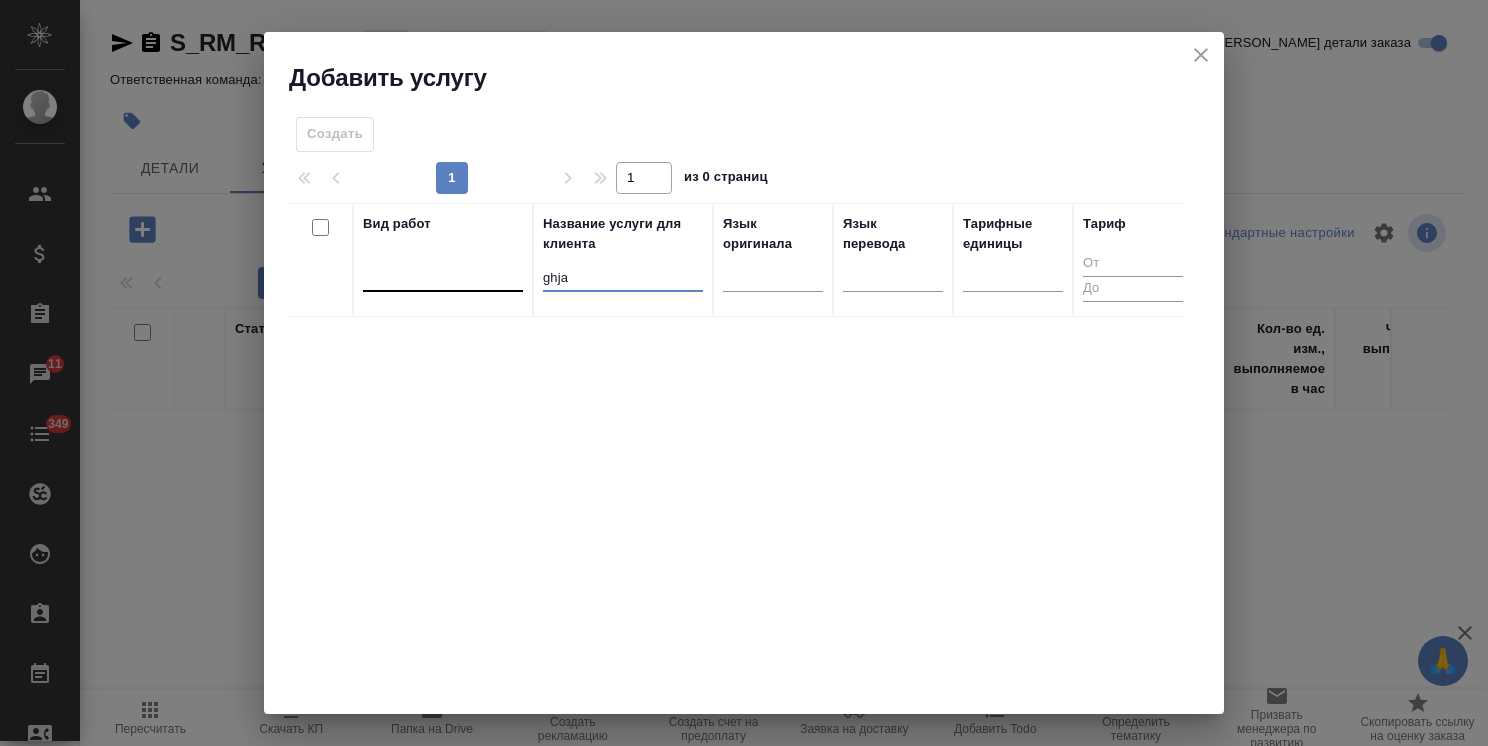 drag, startPoint x: 579, startPoint y: 275, endPoint x: 446, endPoint y: 273, distance: 133.01503 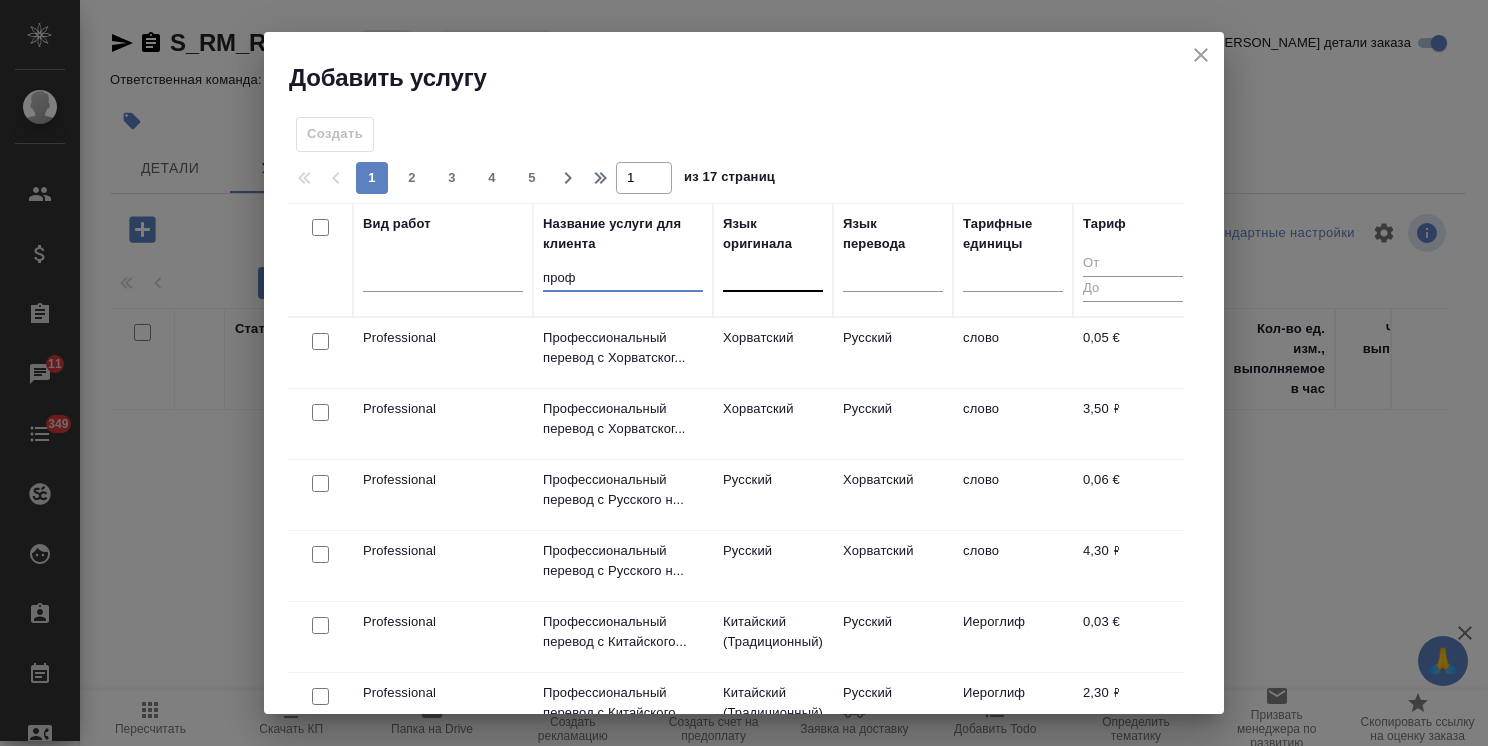 type on "проф" 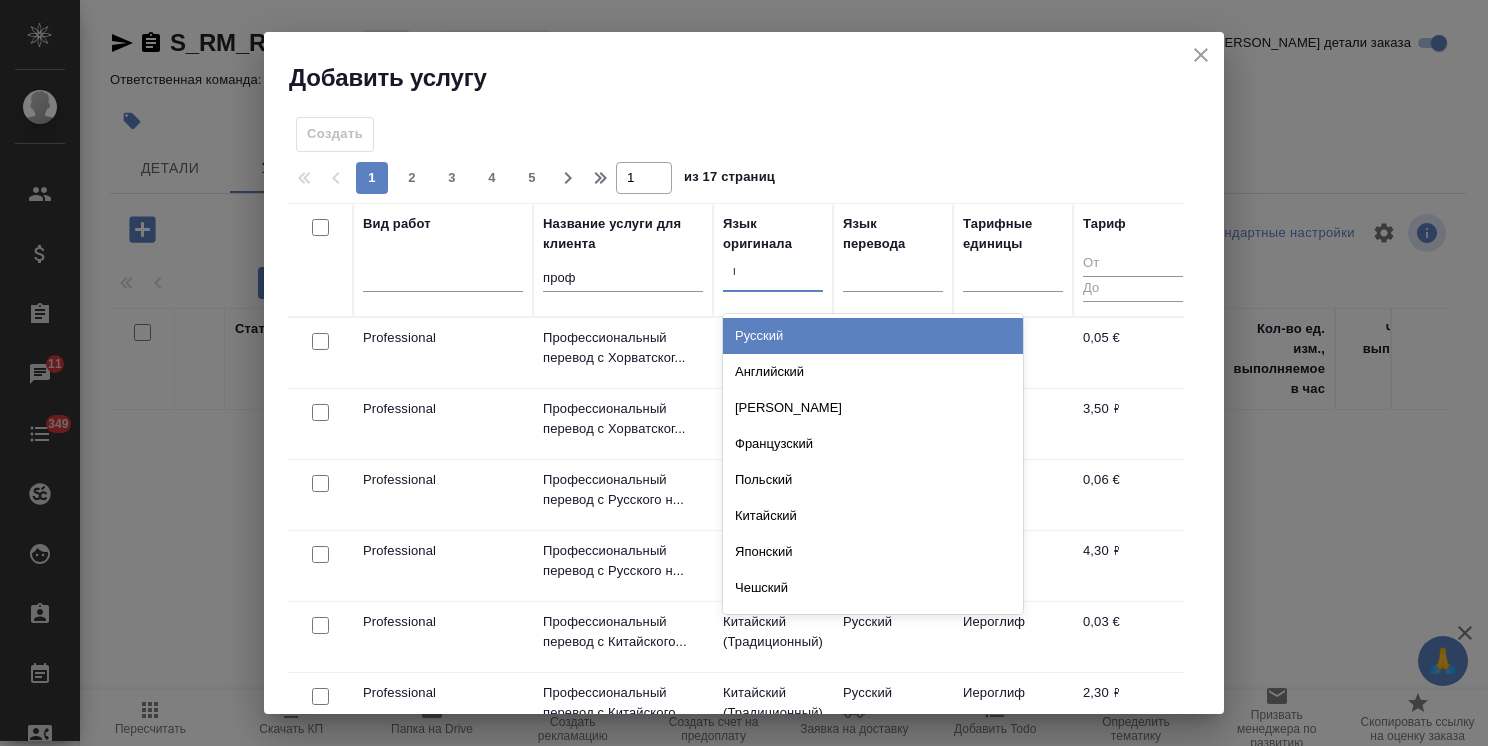 type on "кит" 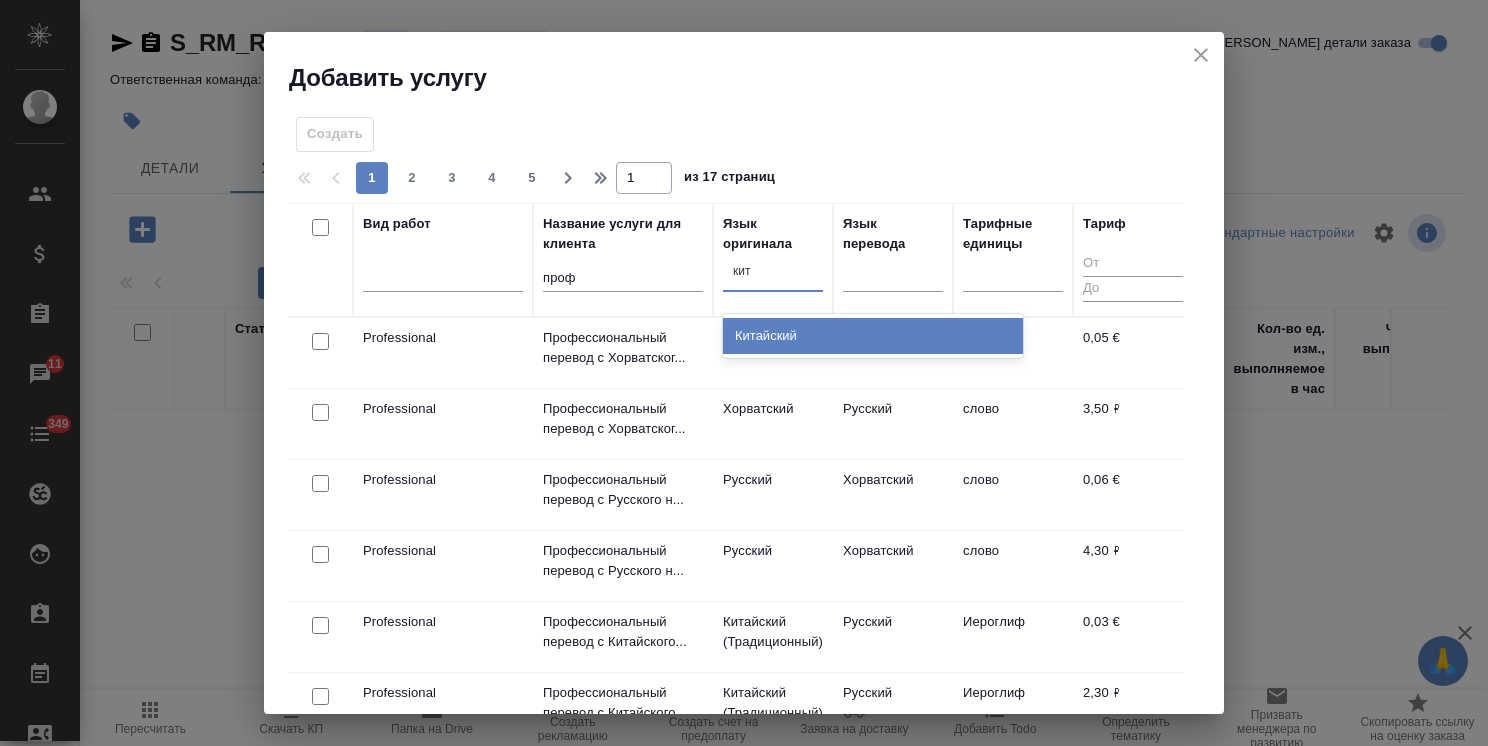 click on "Китайский" at bounding box center (873, 336) 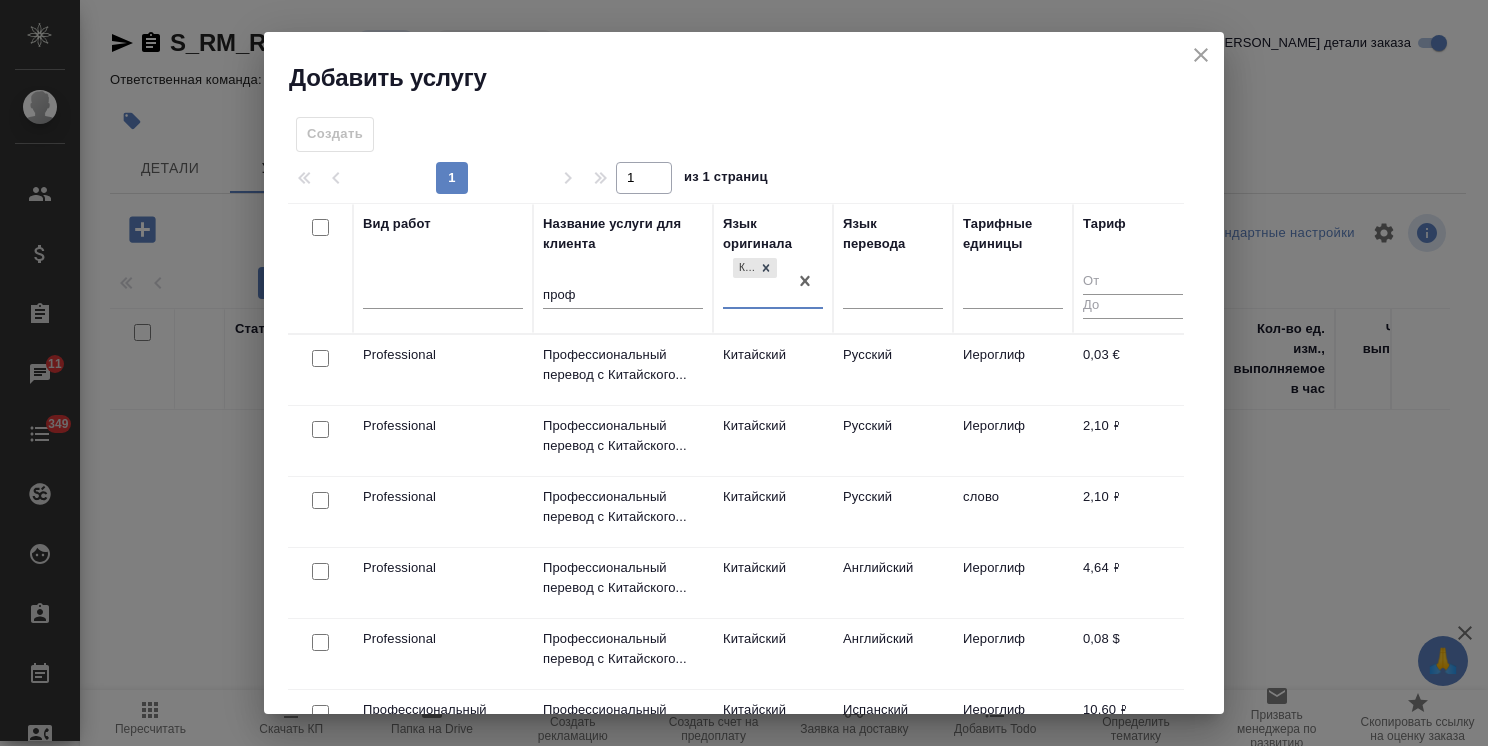 click at bounding box center [320, 500] 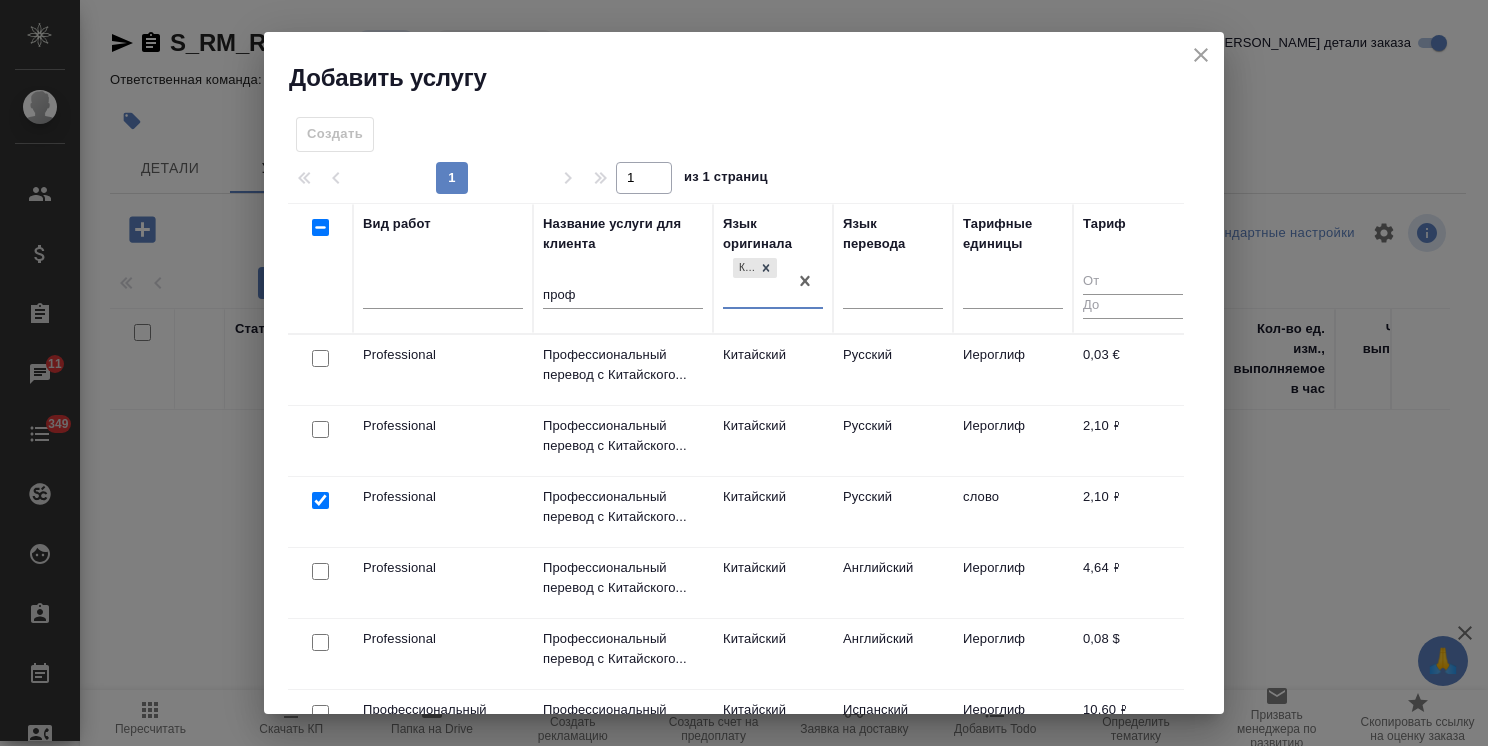checkbox on "true" 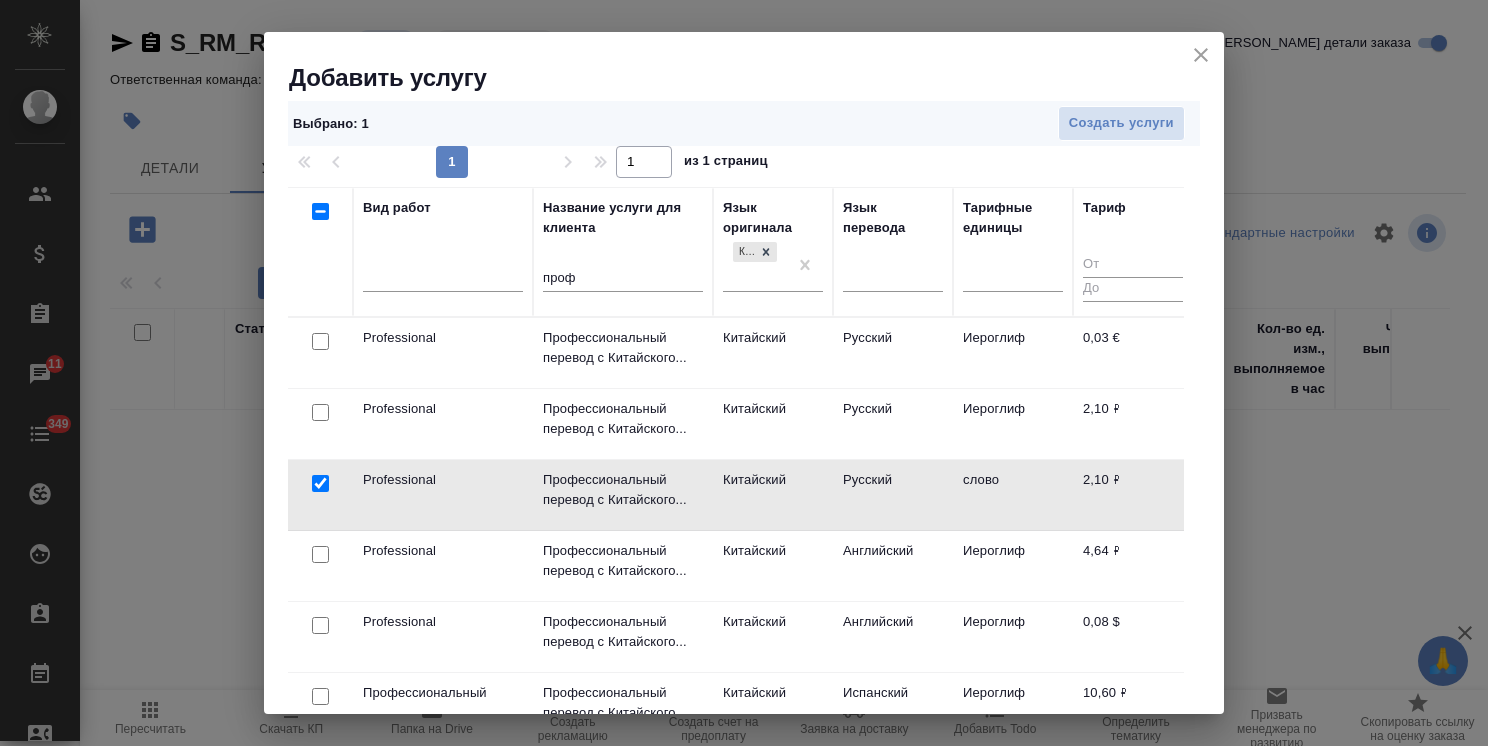 scroll, scrollTop: 0, scrollLeft: 0, axis: both 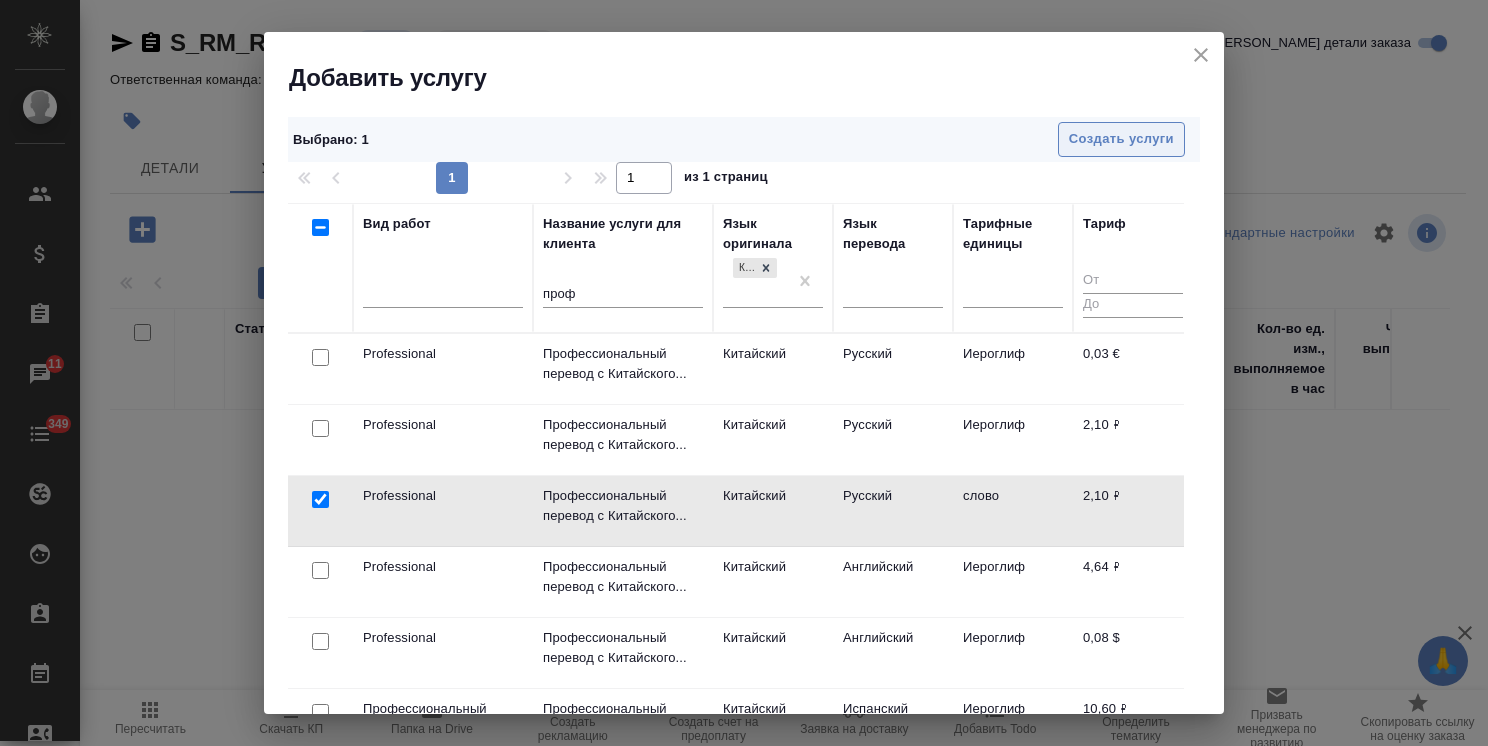 click on "Создать услуги" at bounding box center [1121, 139] 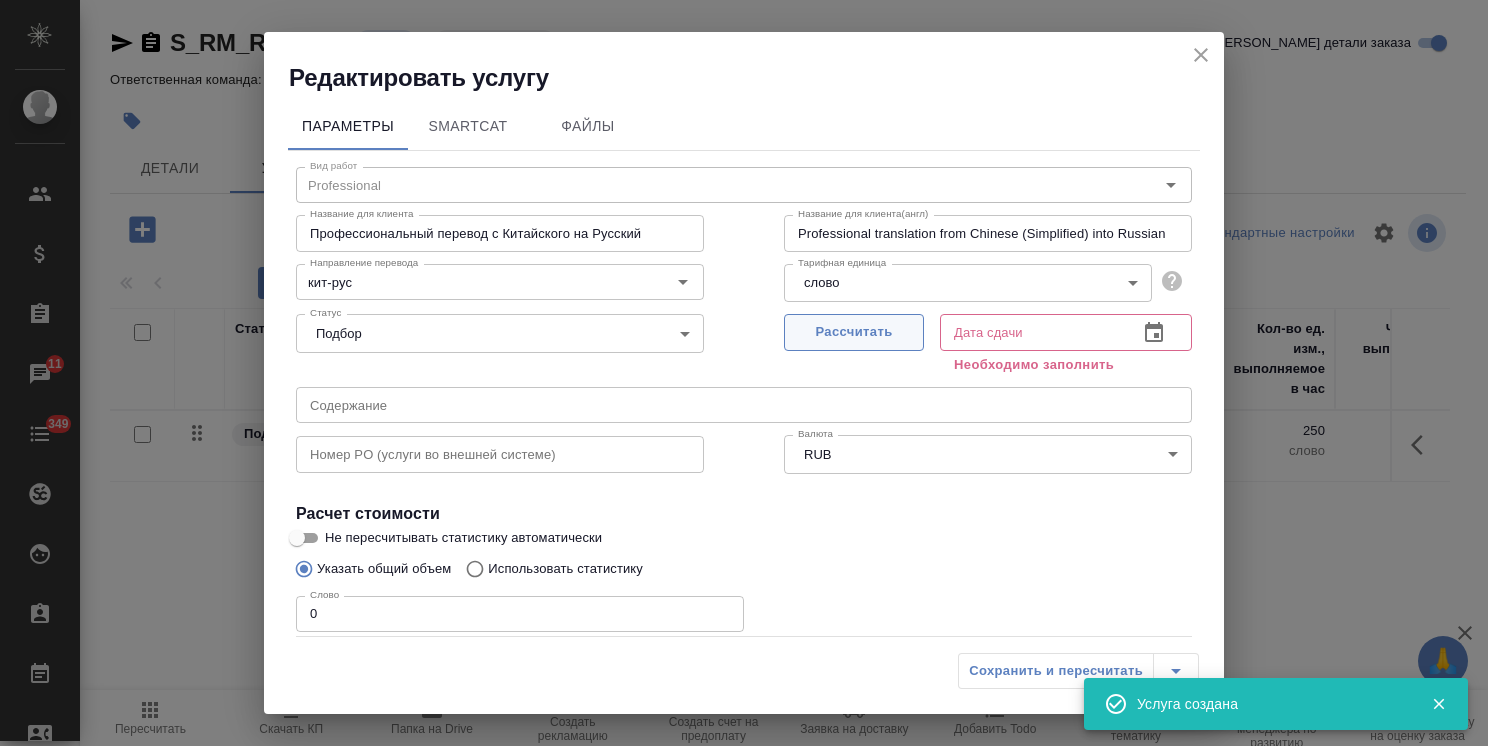 click on "Рассчитать" at bounding box center [854, 332] 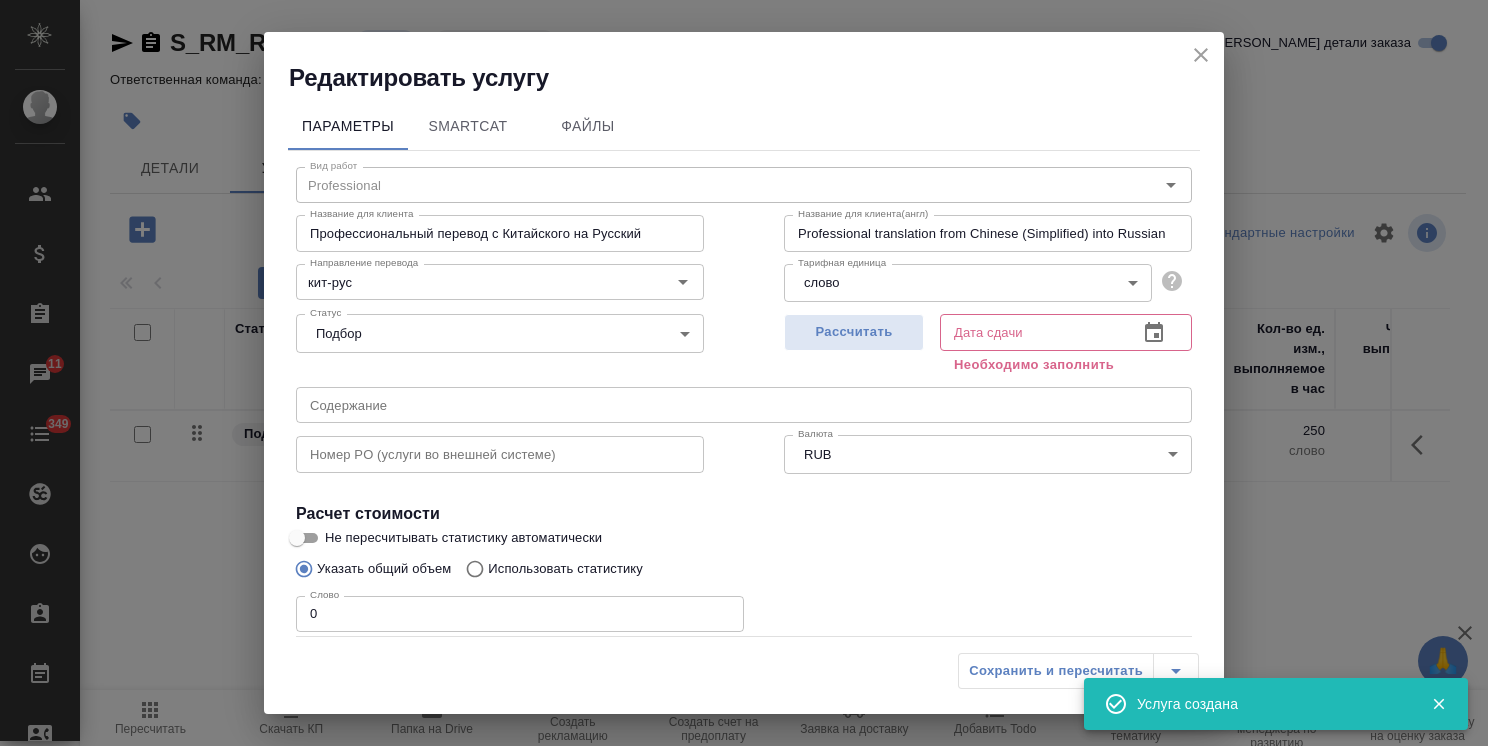 type on "25.07.2025 15:38" 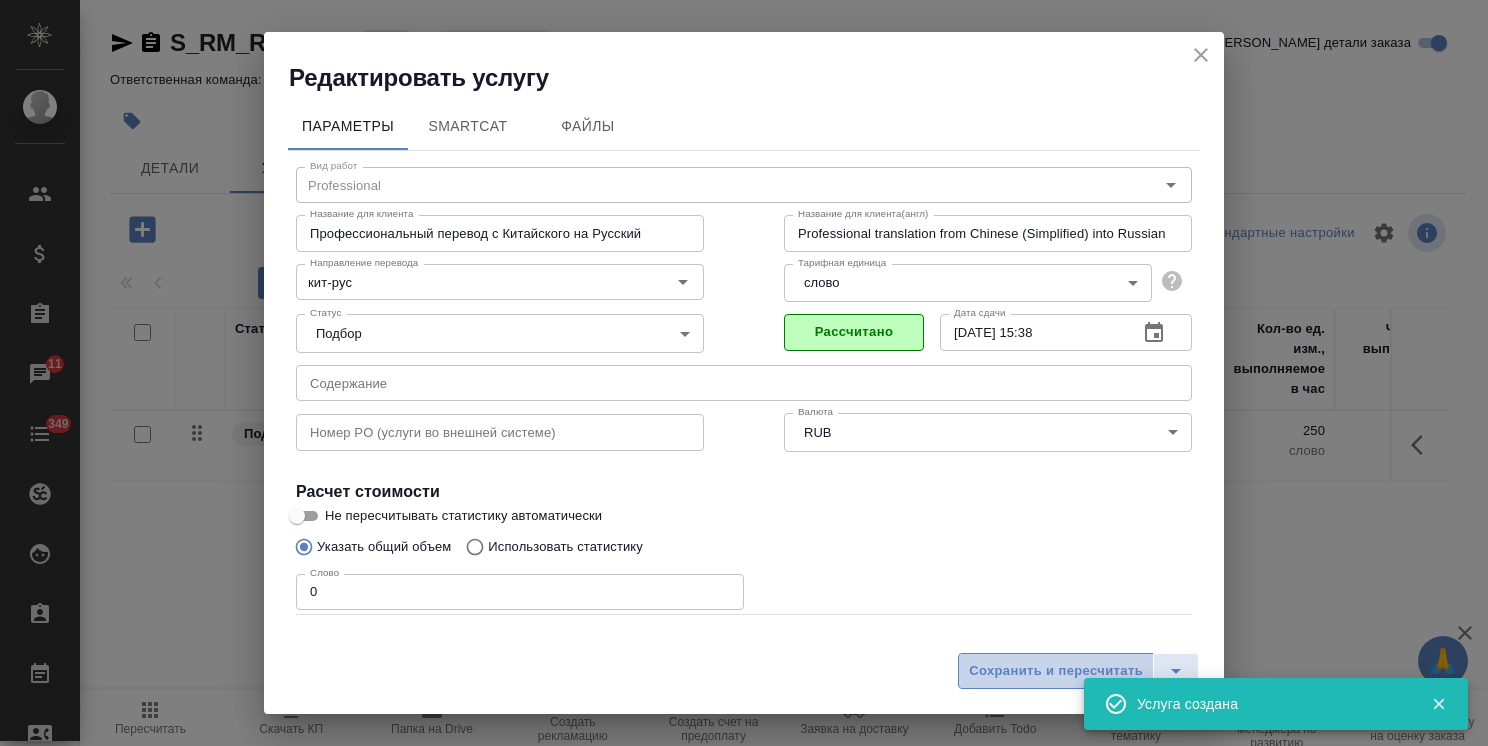 click on "Сохранить и пересчитать" at bounding box center [1056, 671] 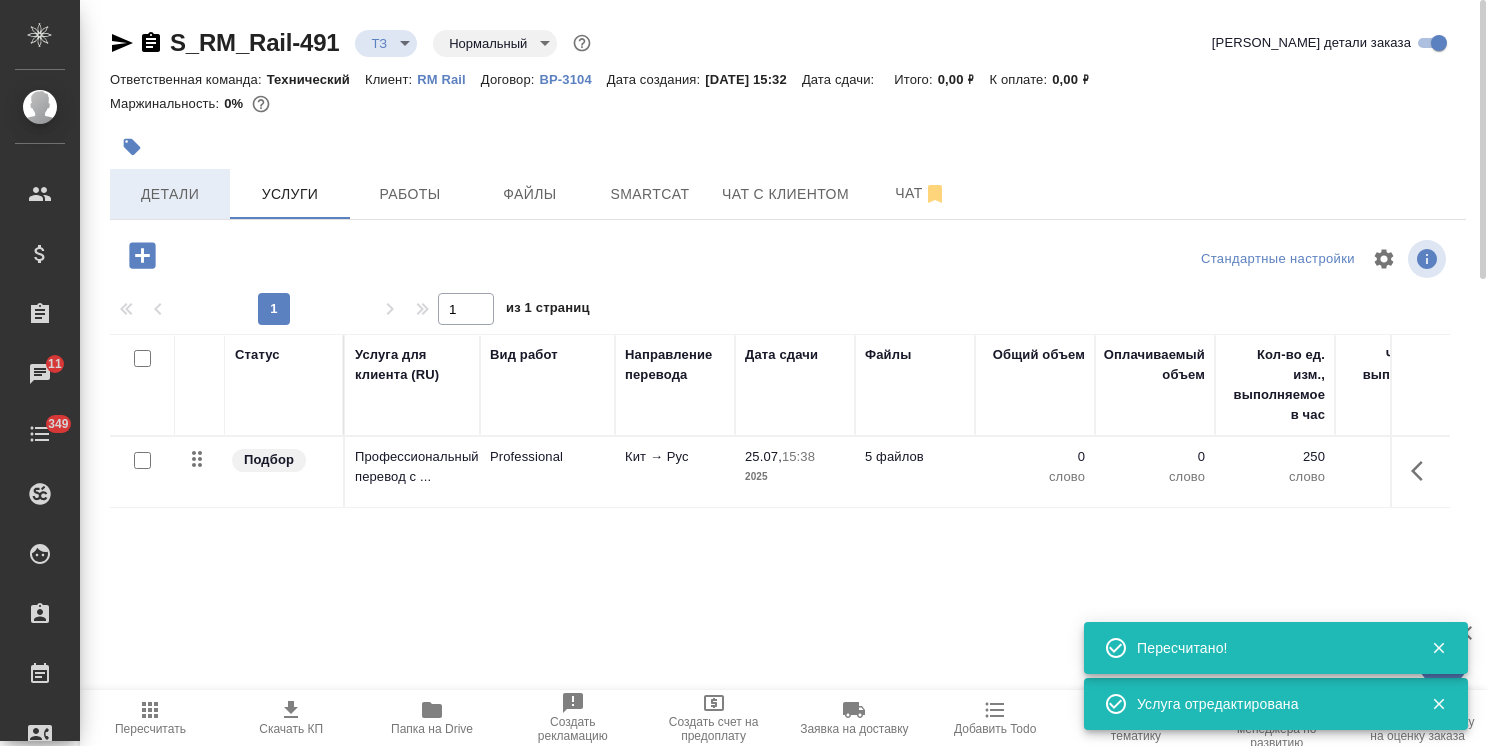click on "Детали" at bounding box center [170, 194] 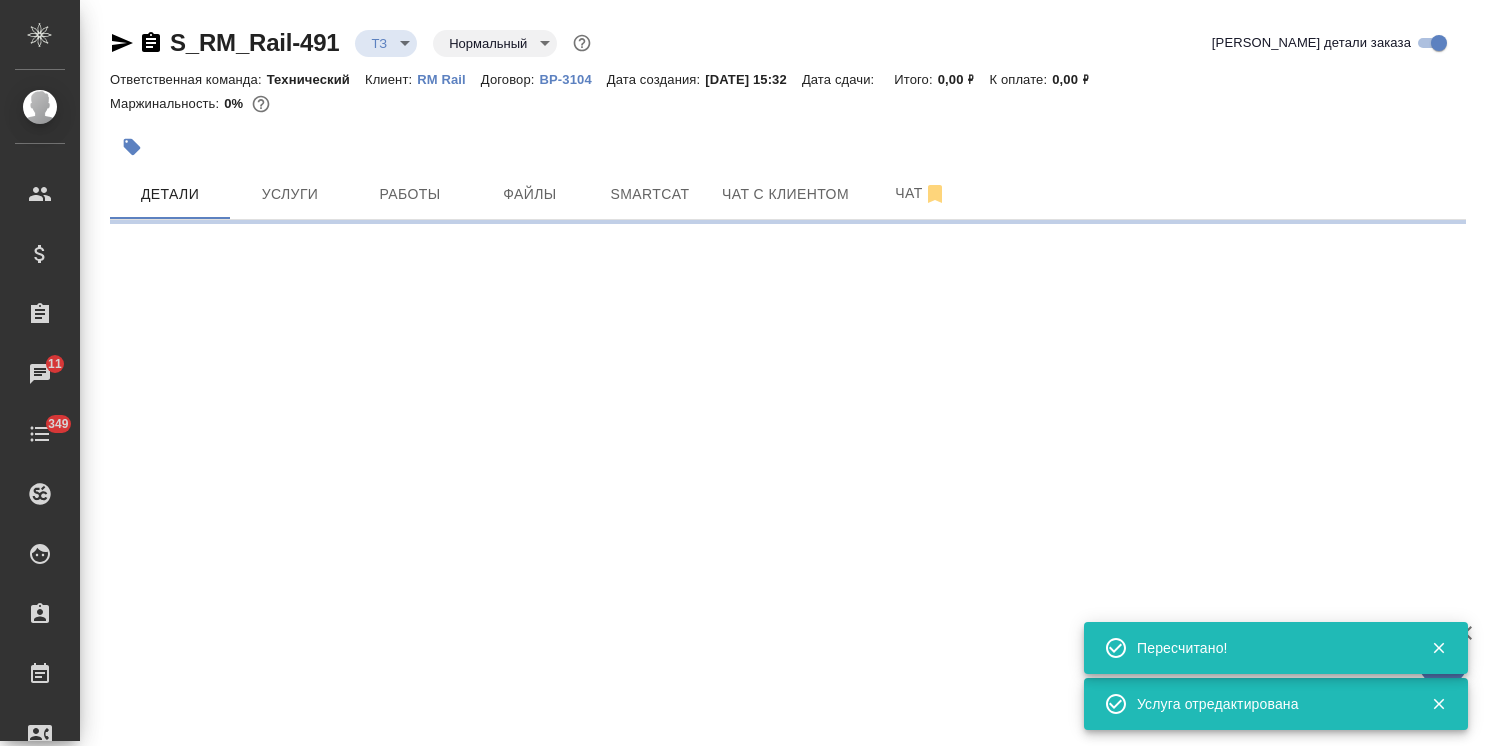 select on "RU" 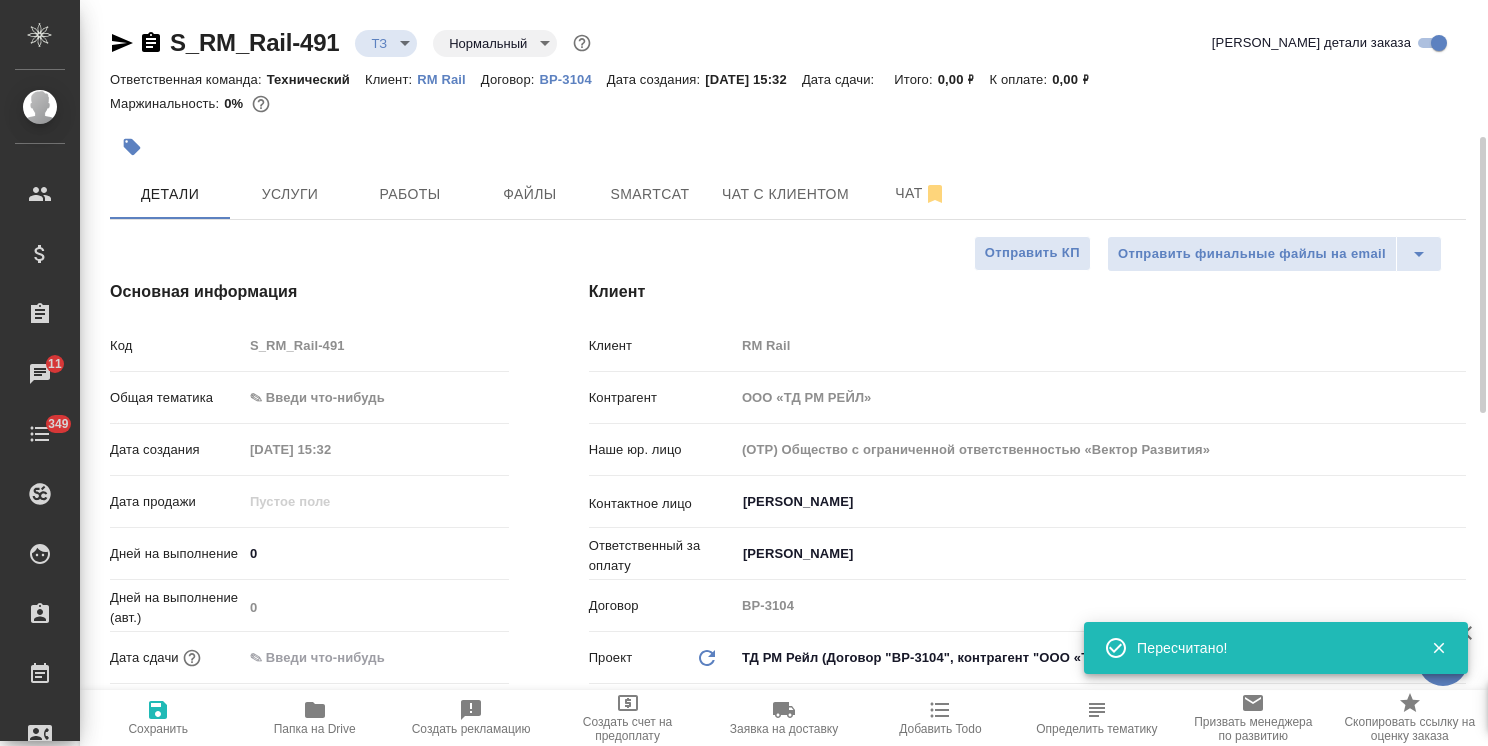 type on "x" 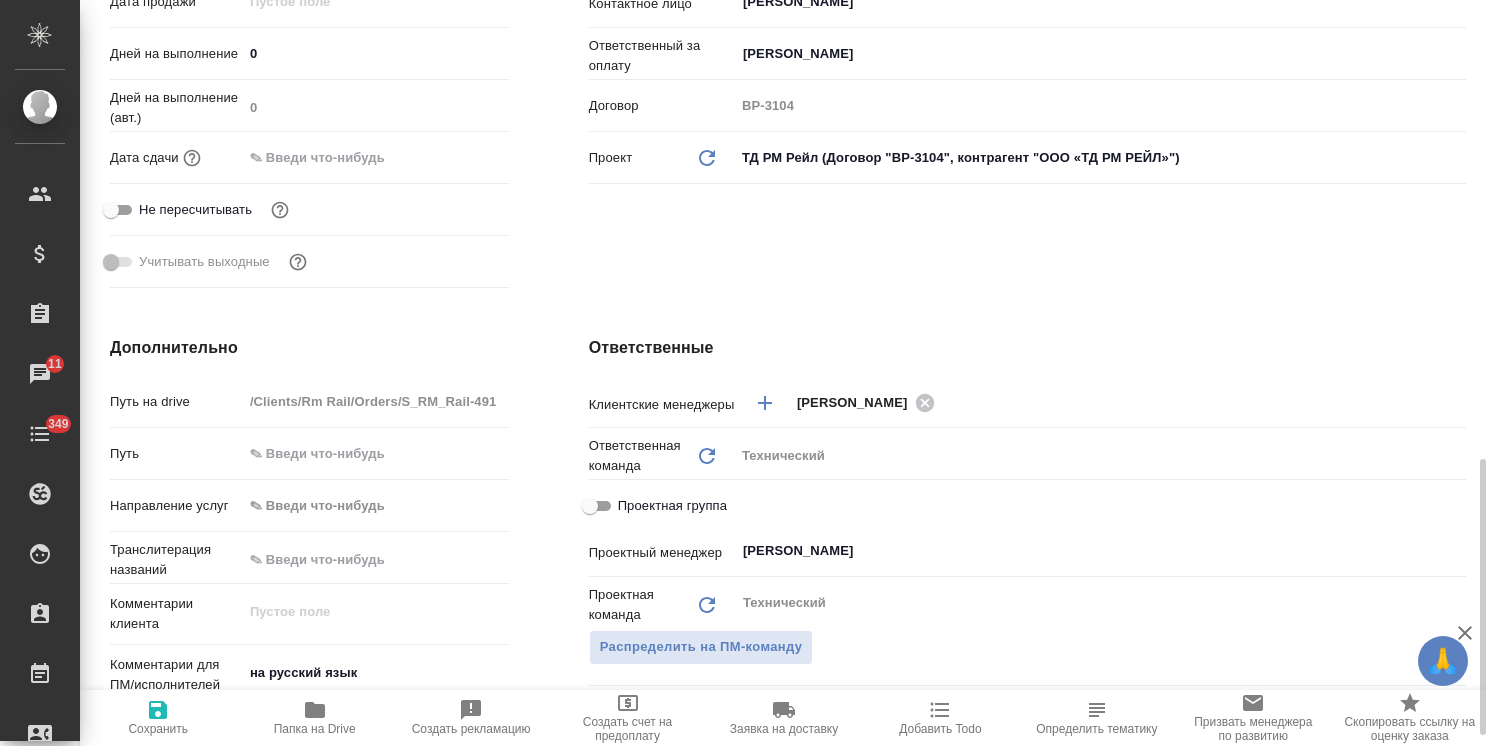 scroll, scrollTop: 700, scrollLeft: 0, axis: vertical 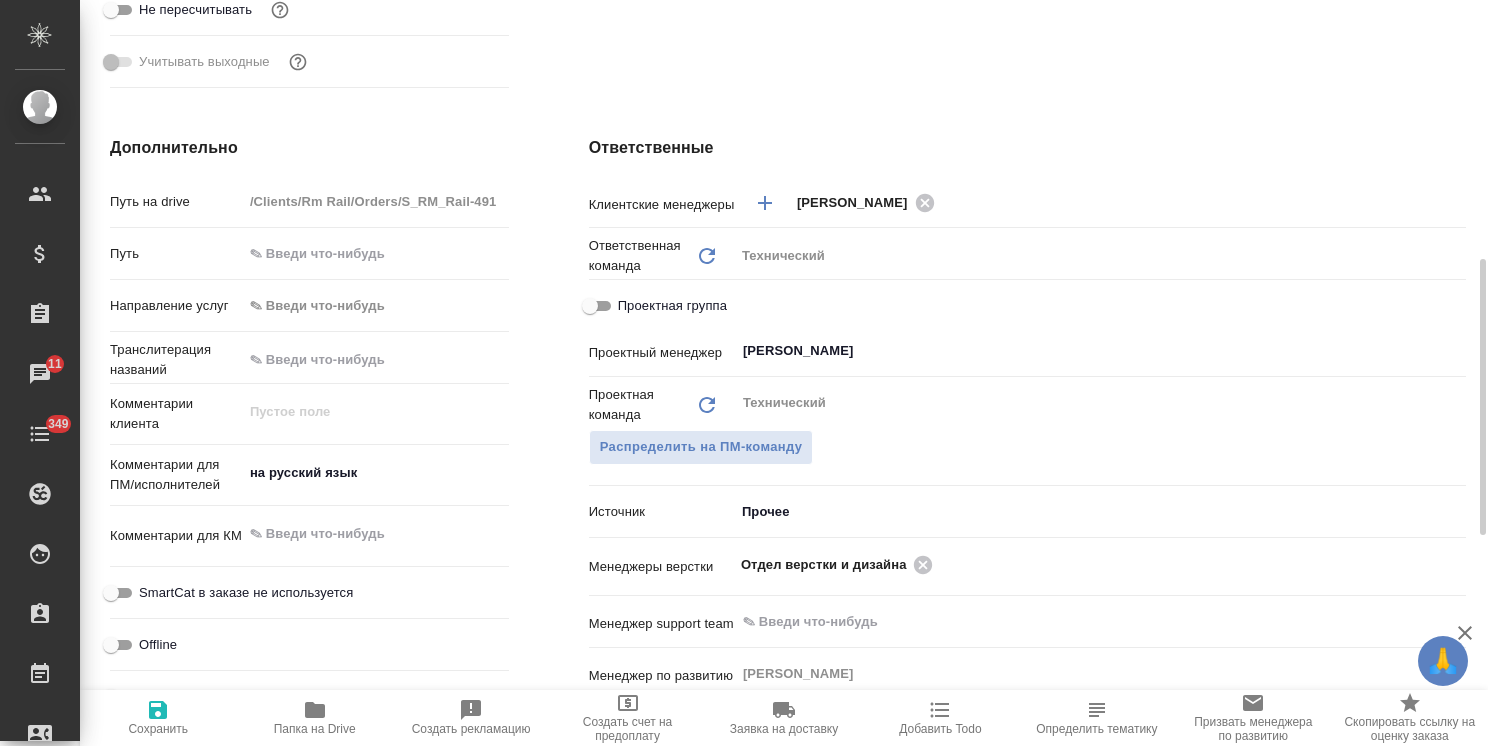 type on "x" 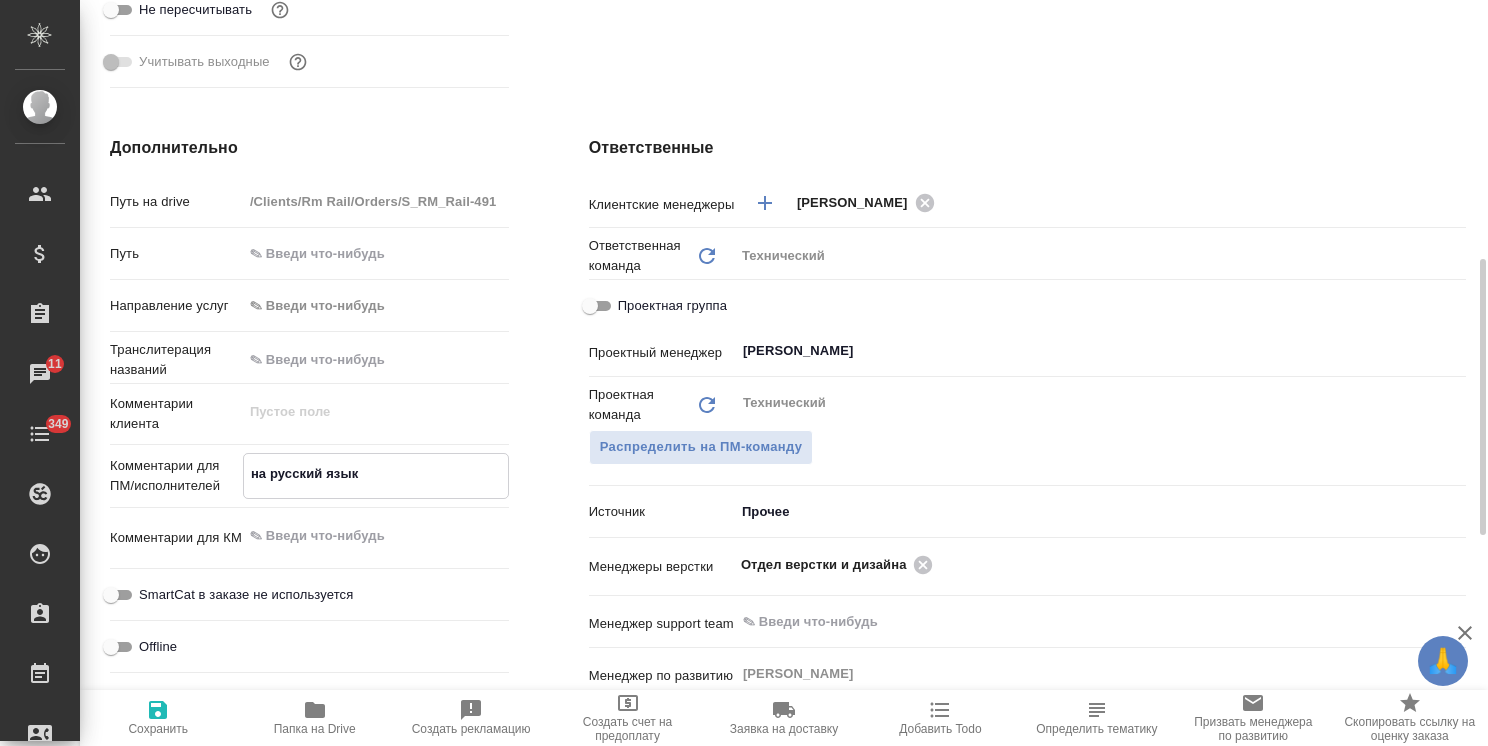 type on "на русский язык" 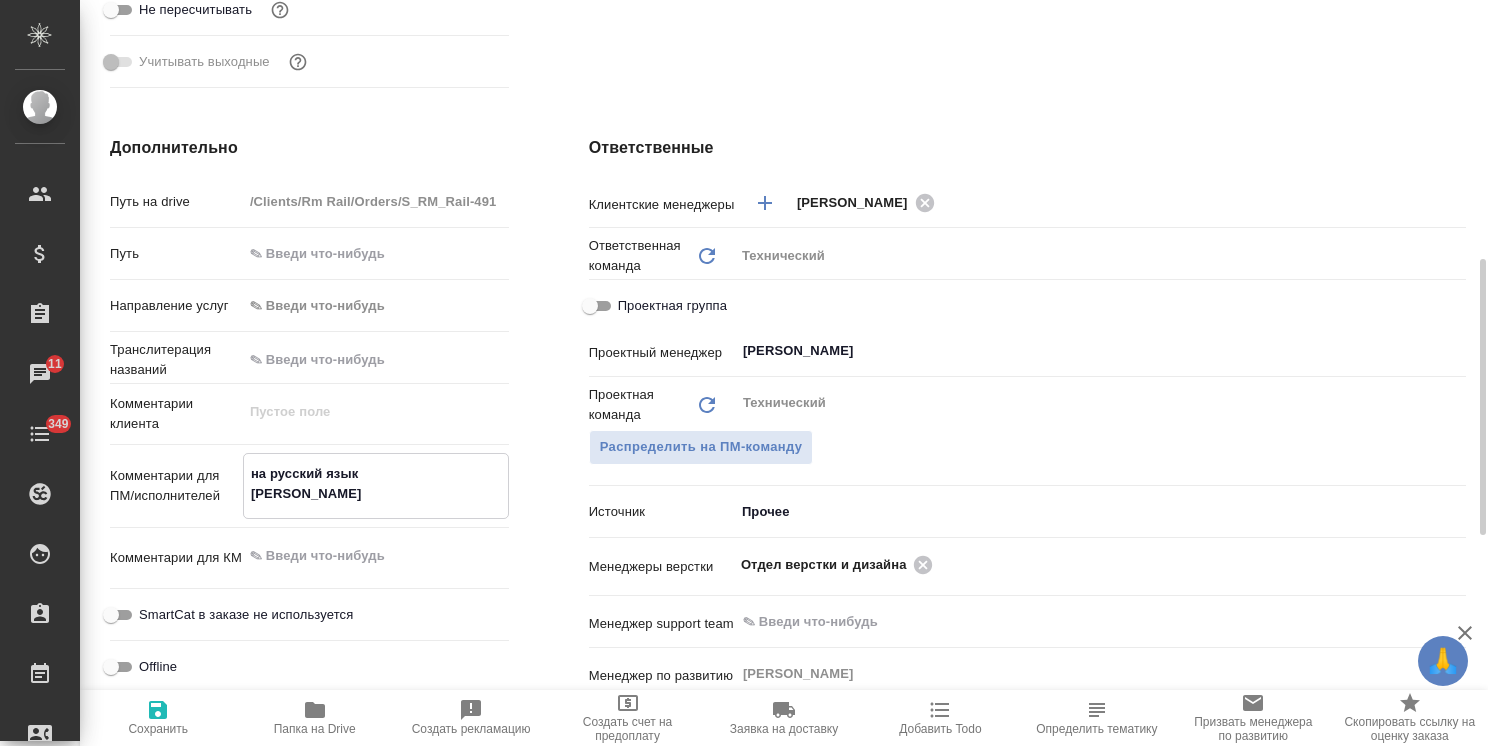 type on "на русский язык
ки" 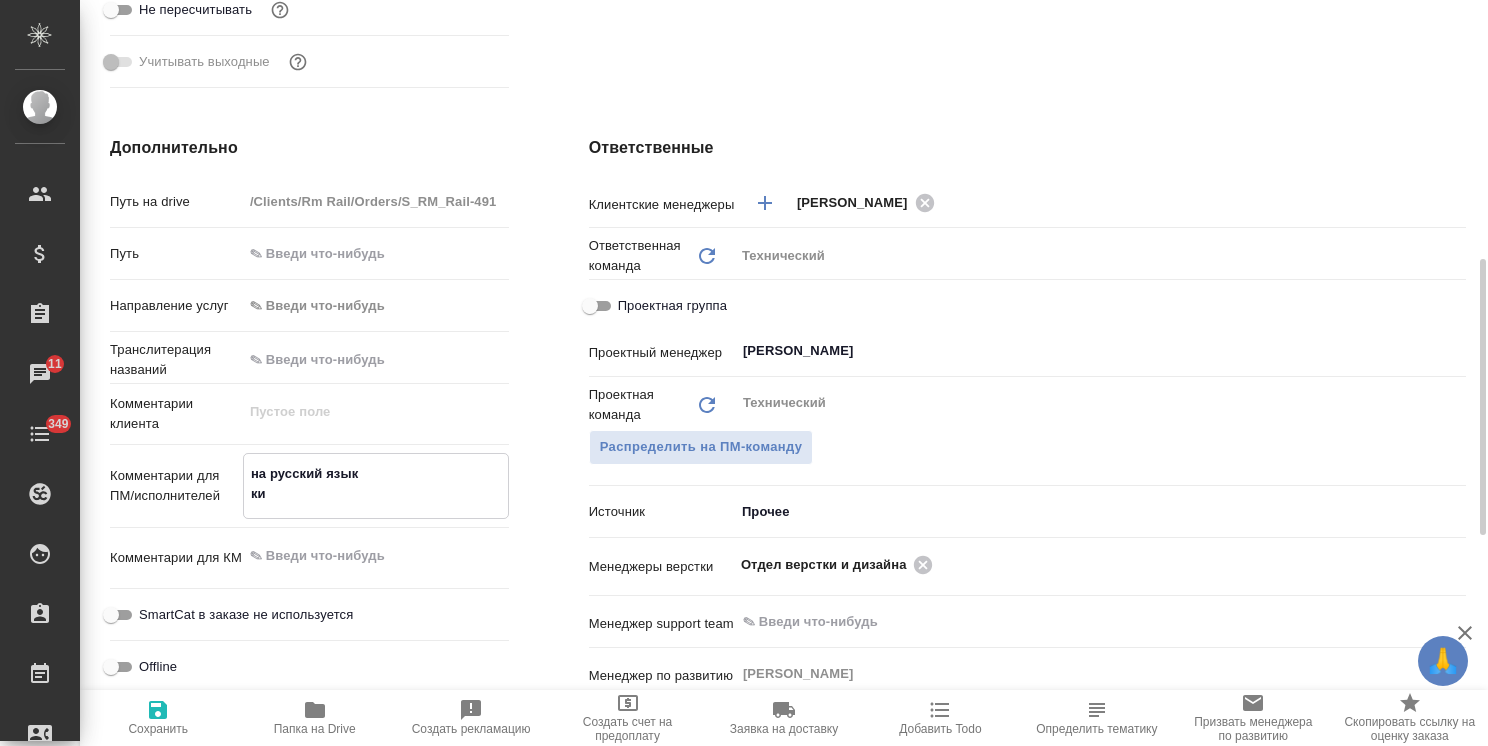 type on "x" 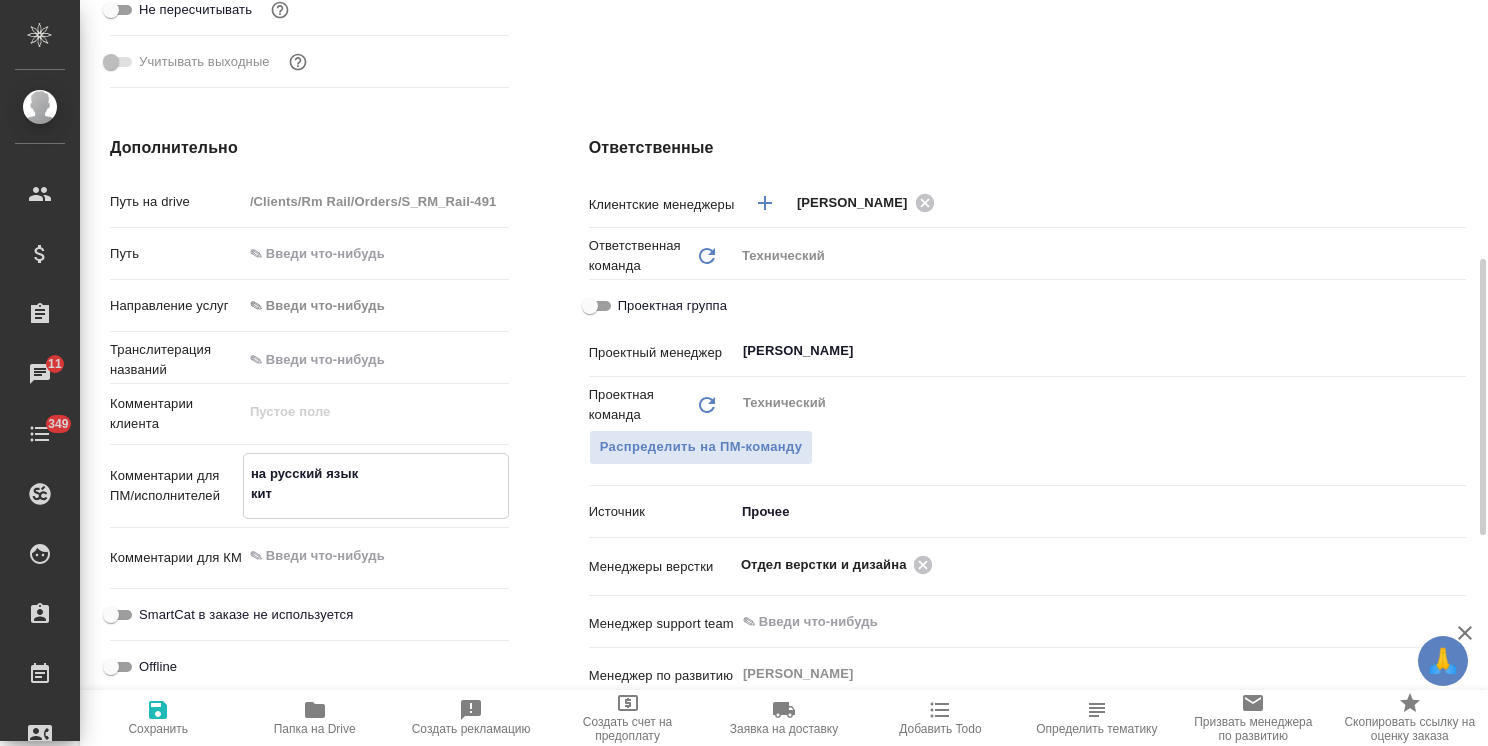 type on "x" 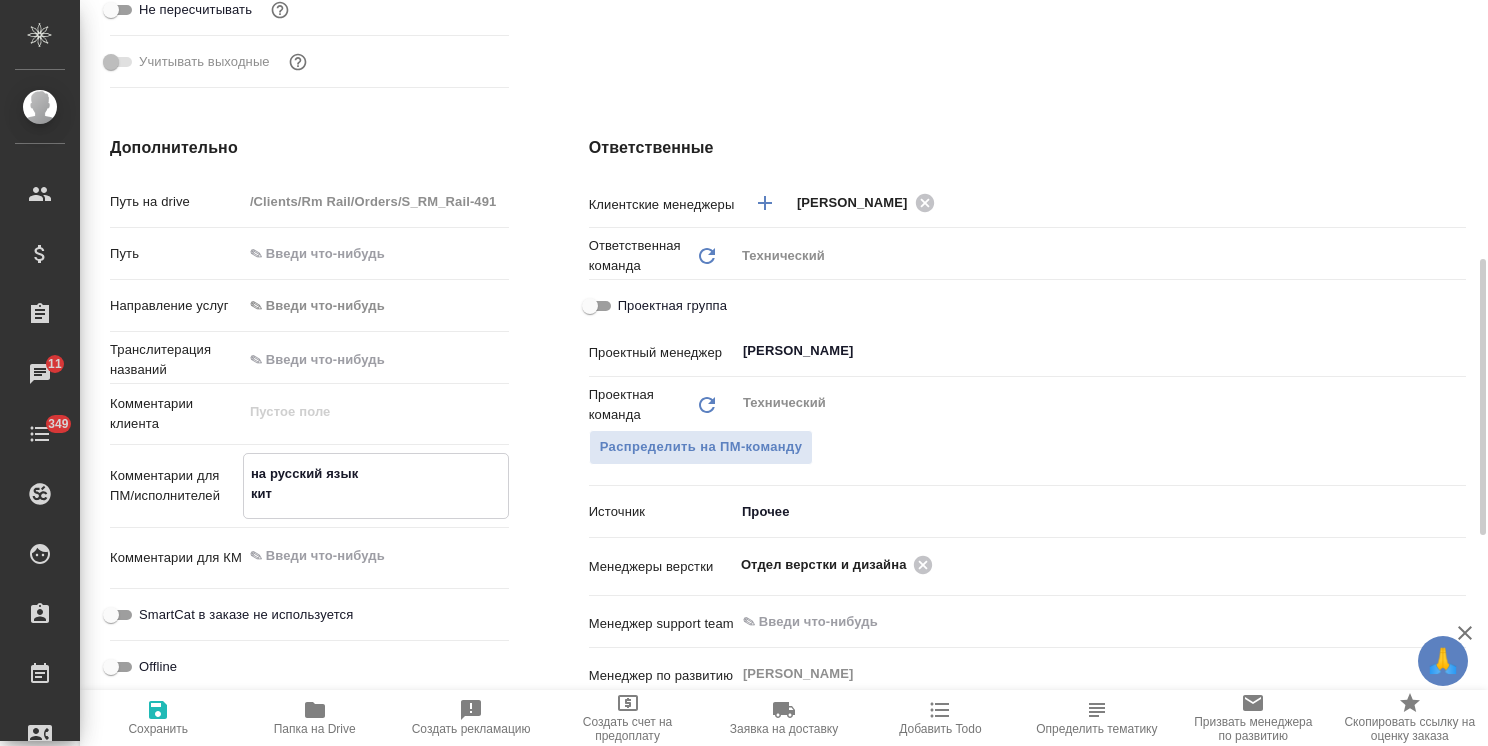 type on "на русский язык
кит-" 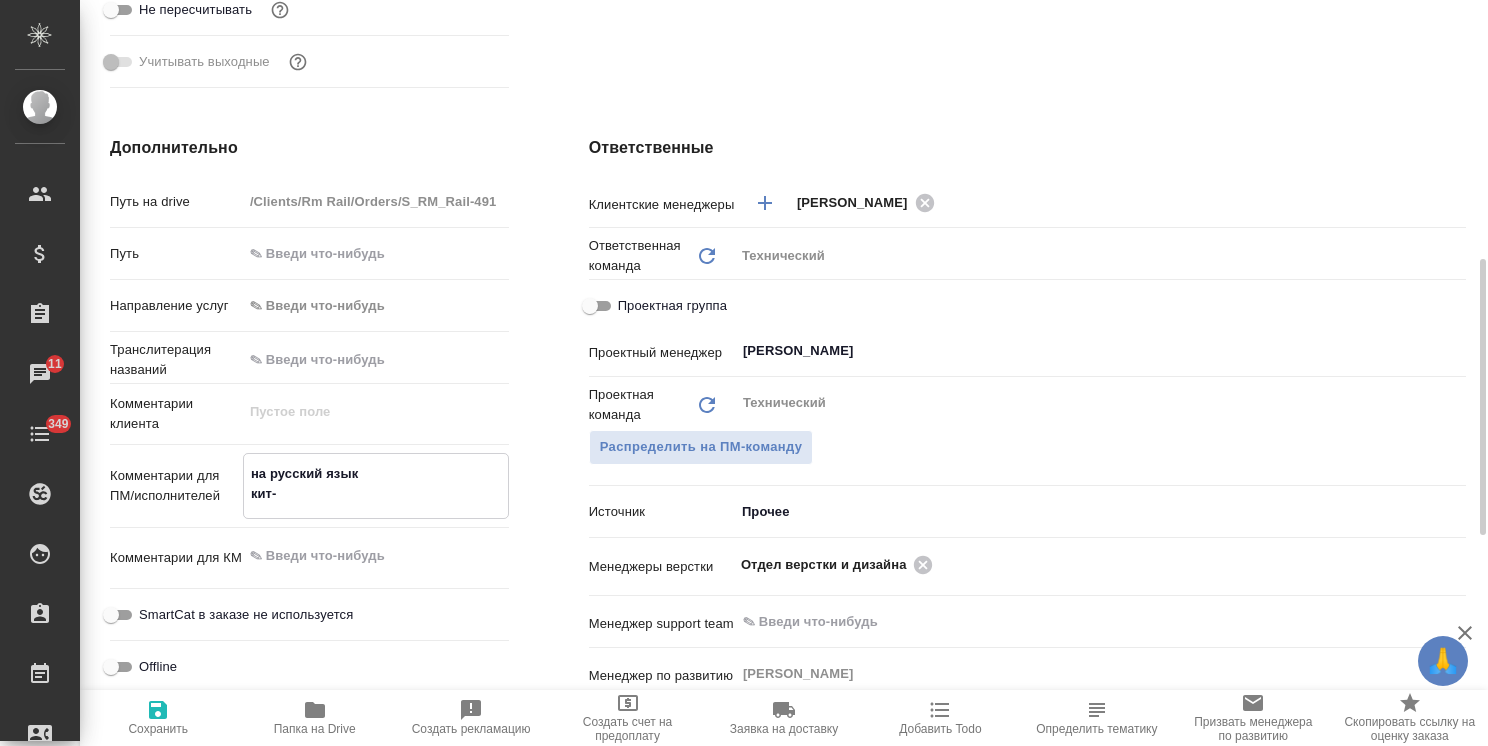 type on "x" 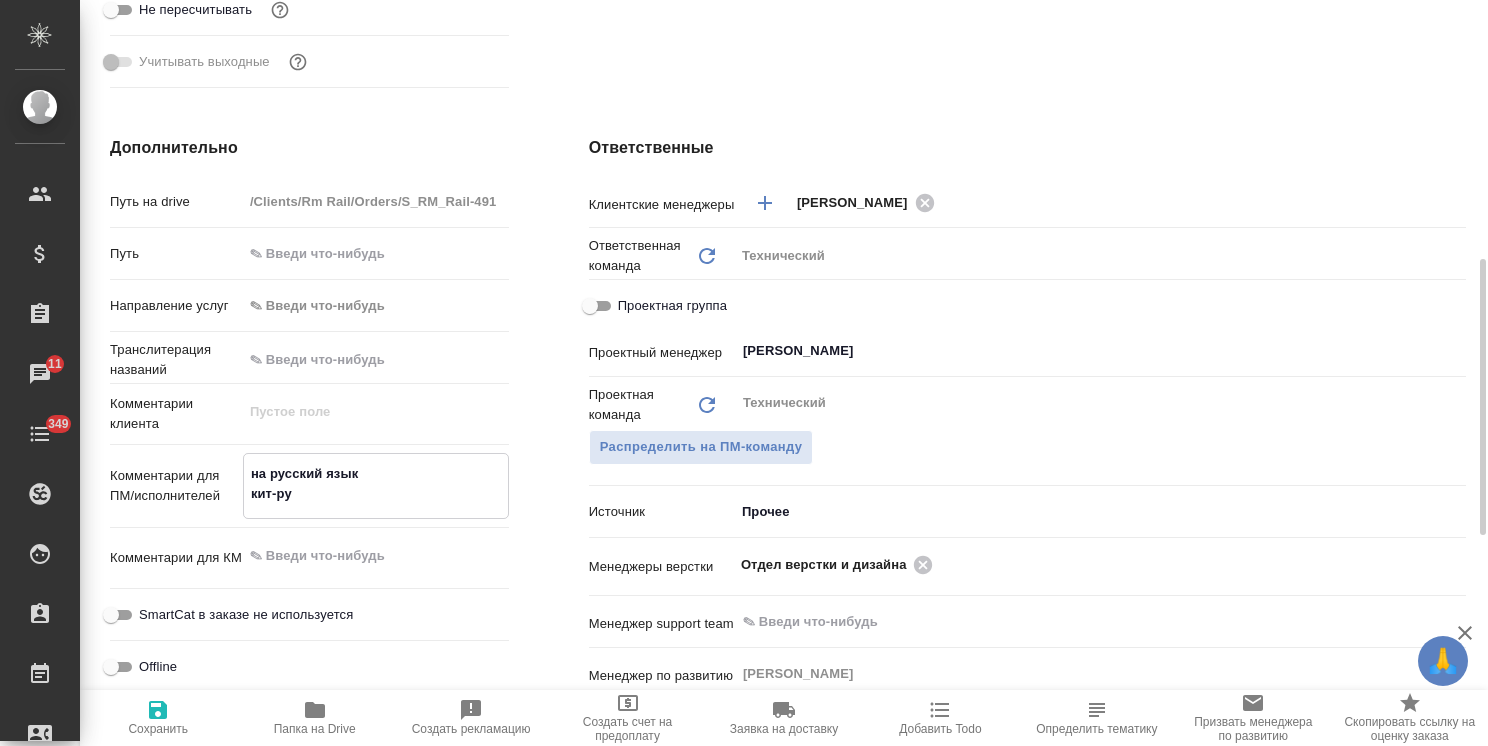 type on "на русский язык
кит-рус" 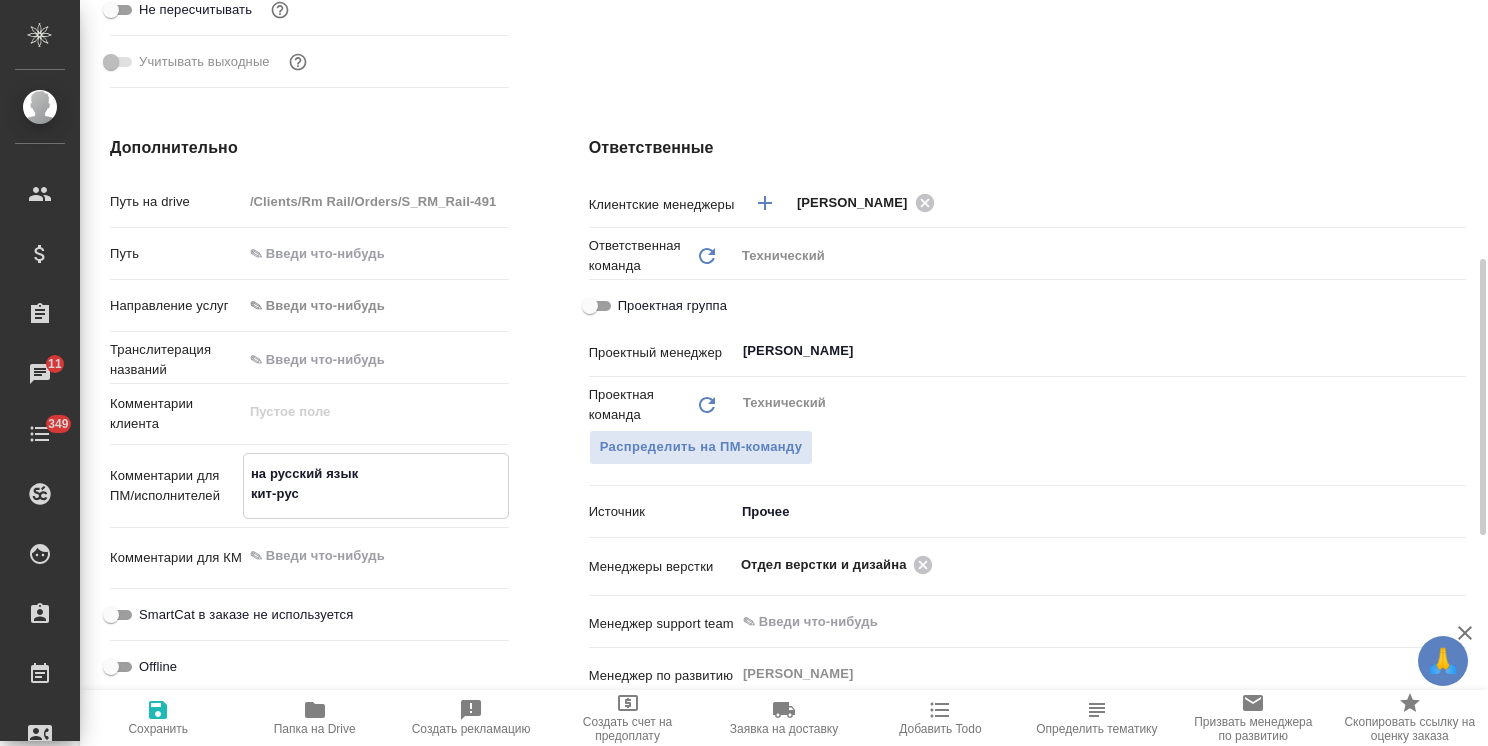 type on "x" 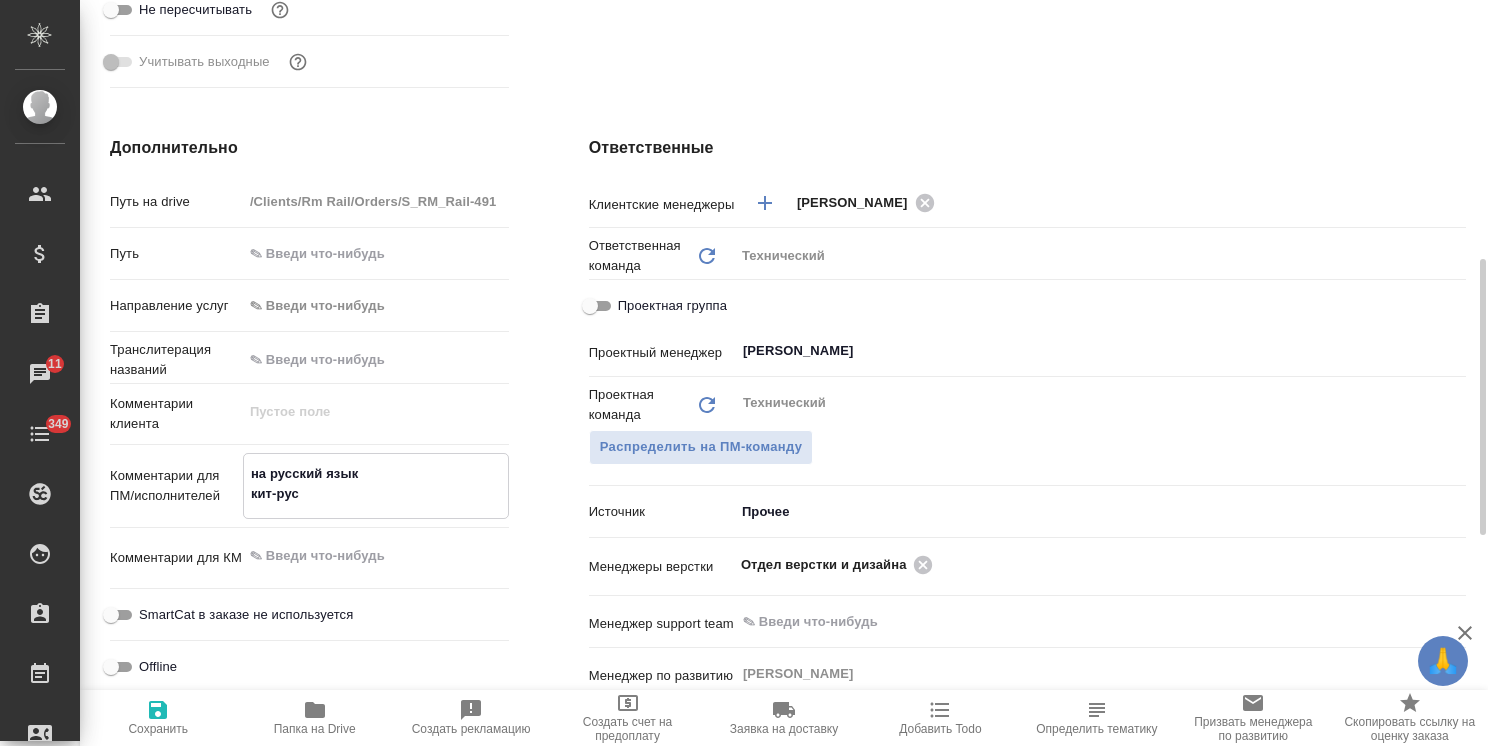type on "на русский язык
кит-рус" 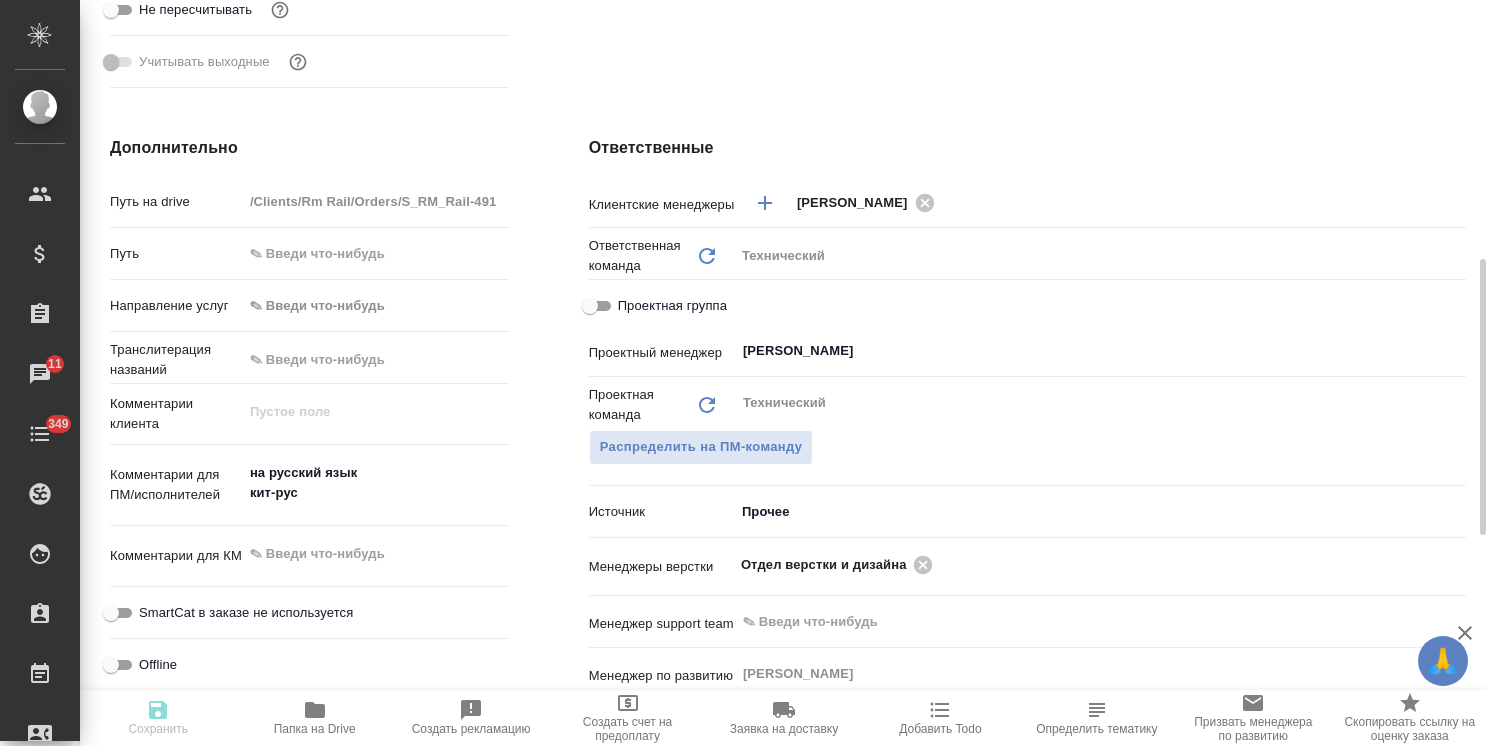 type on "x" 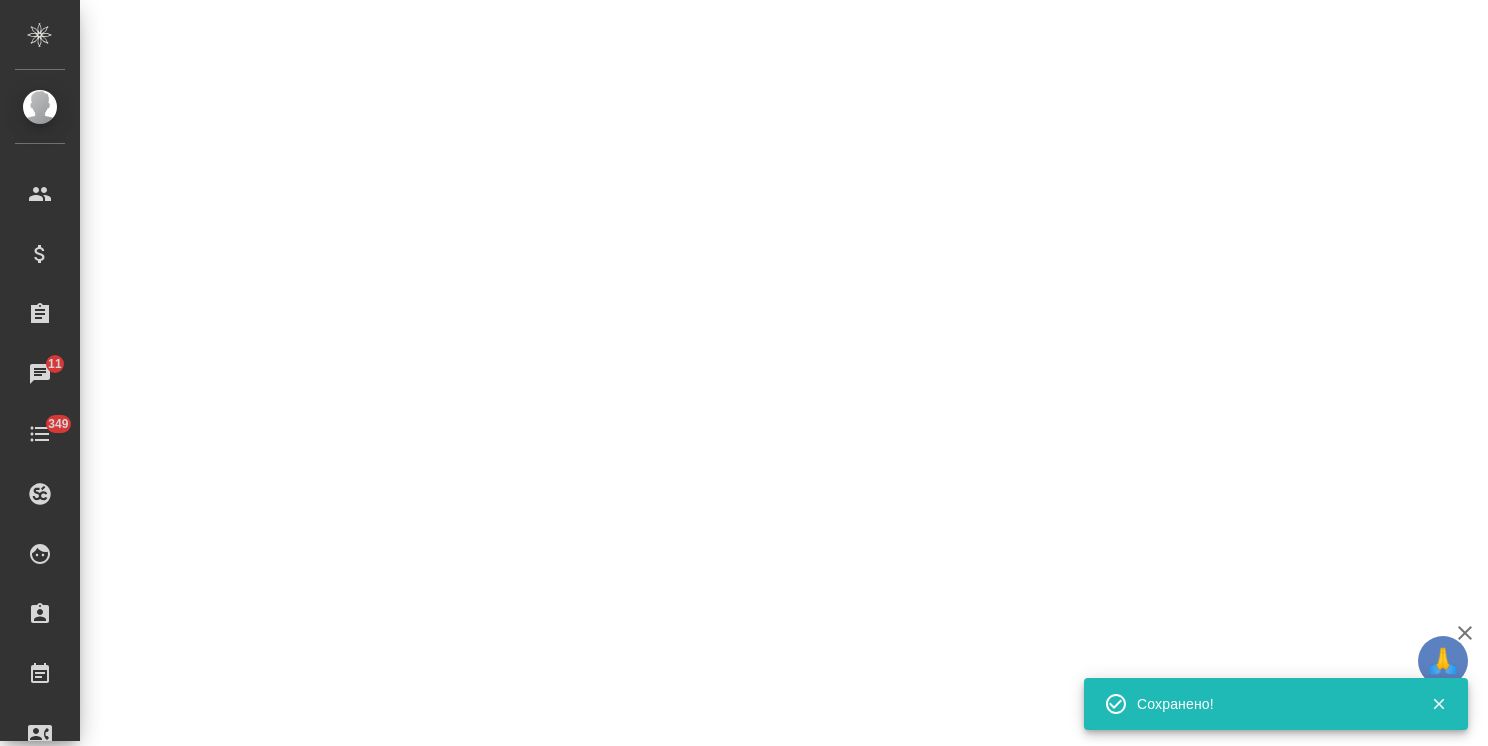 select on "RU" 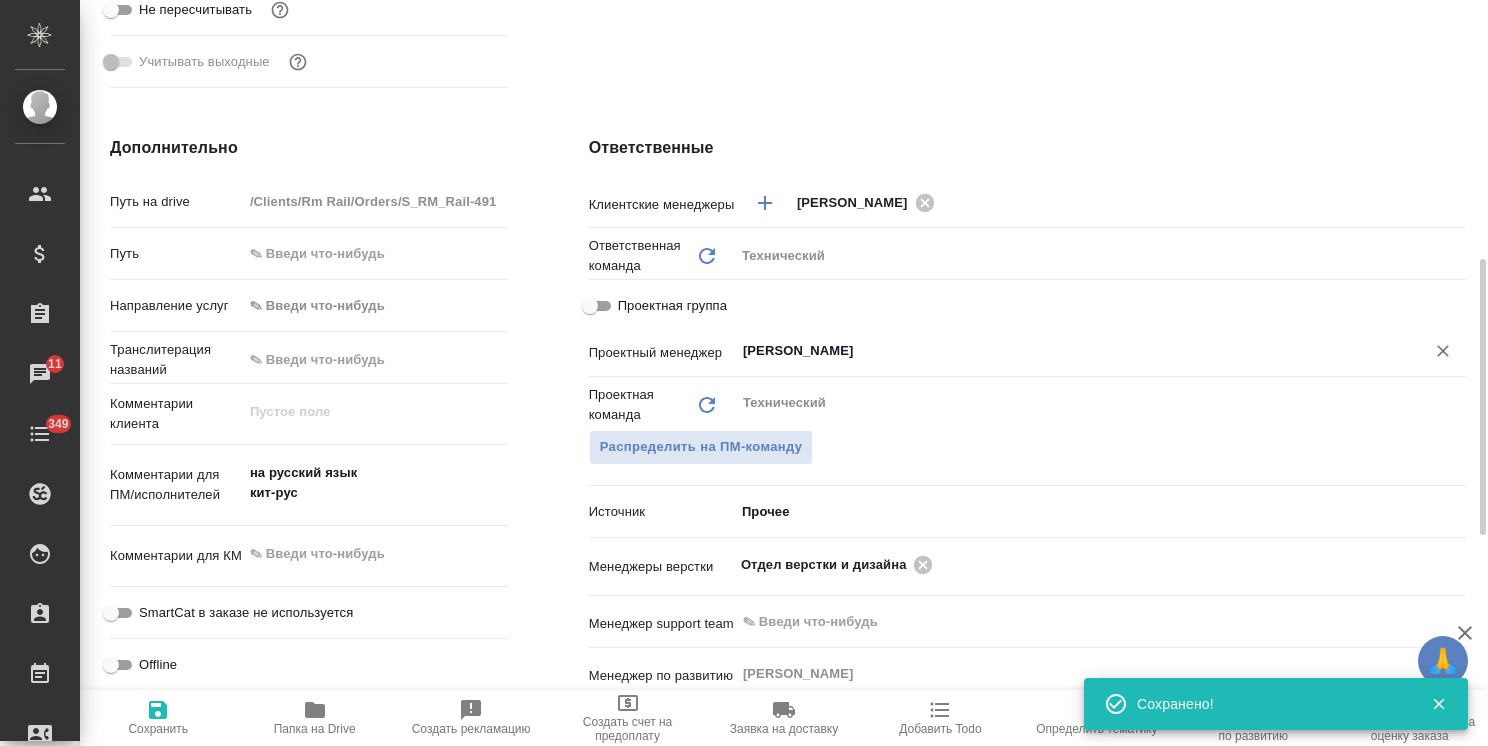 type on "x" 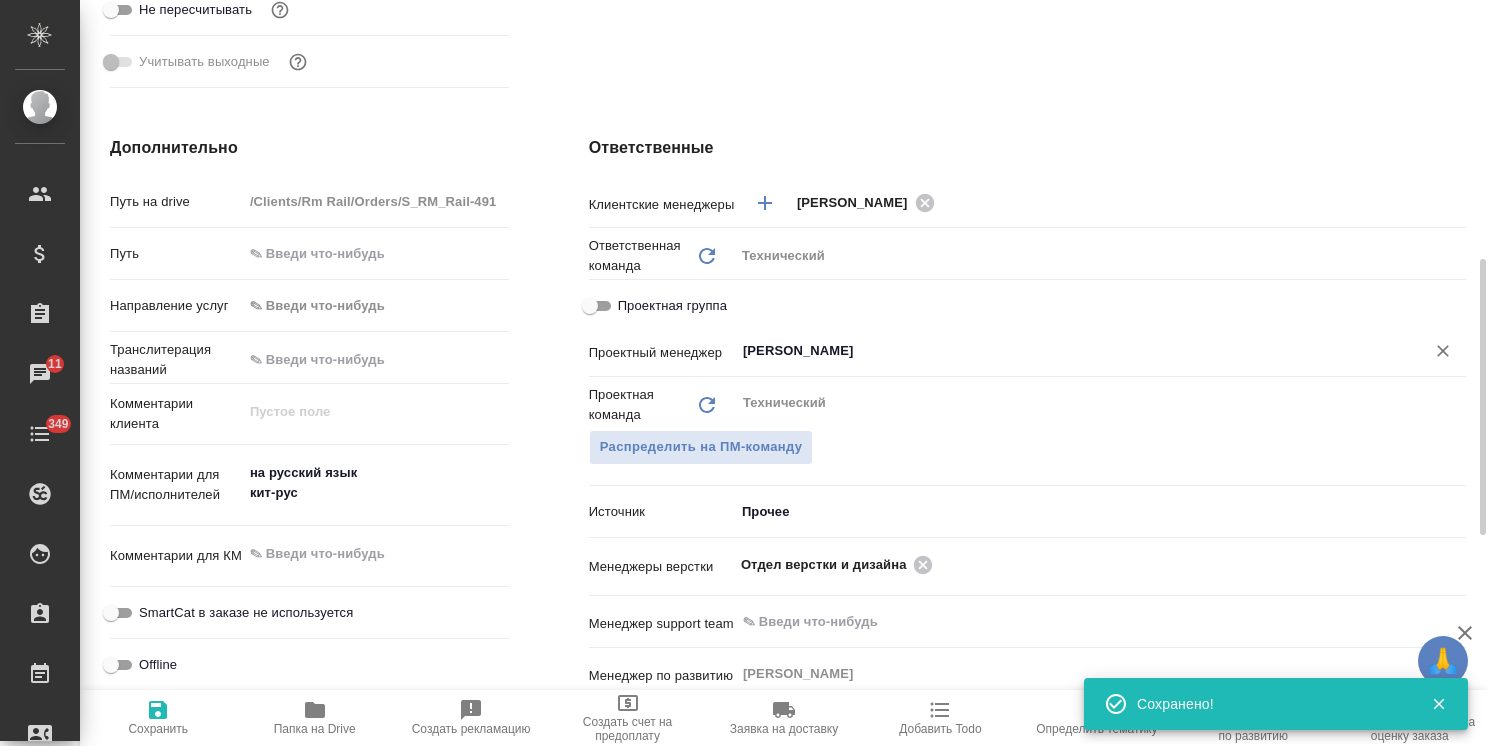 click on "Белякова Юлия" at bounding box center (1067, 351) 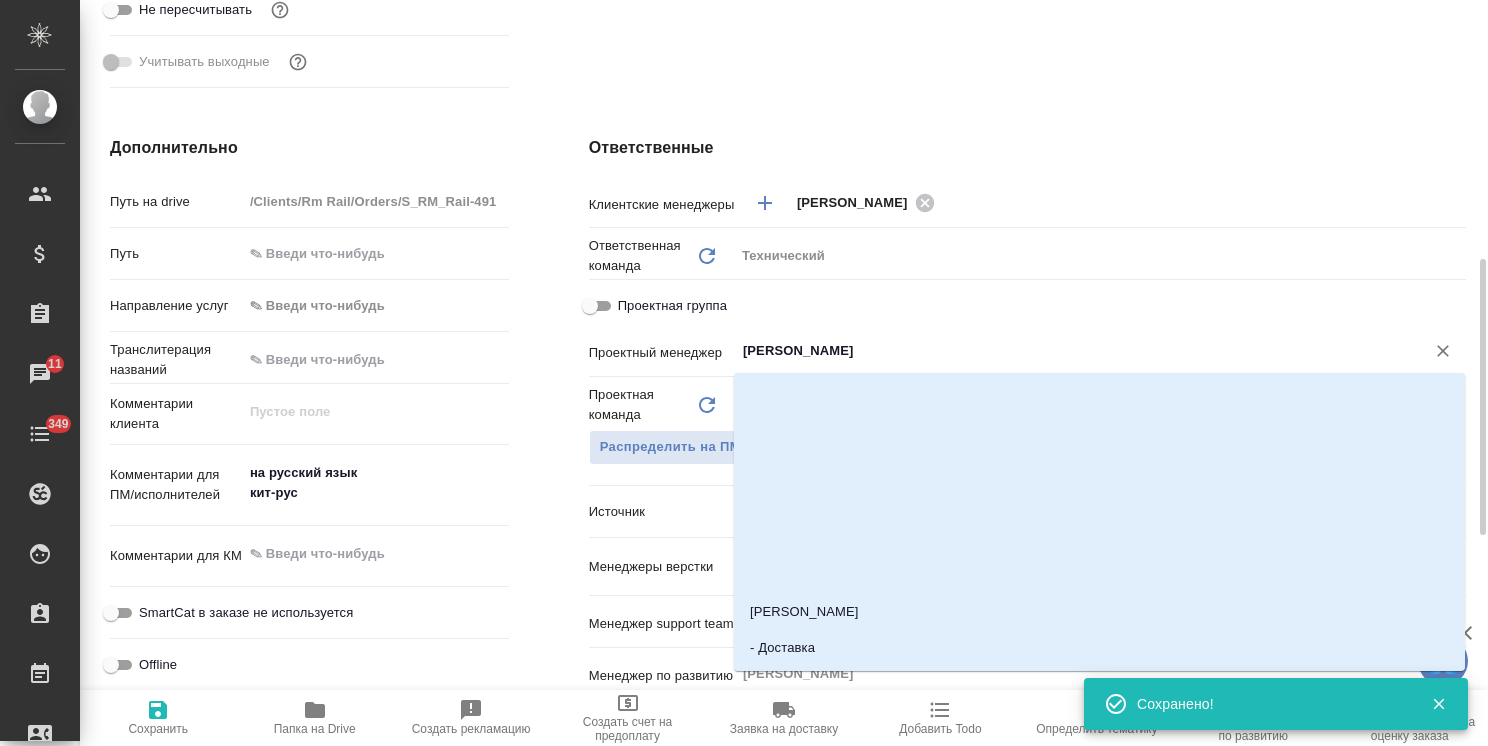 type 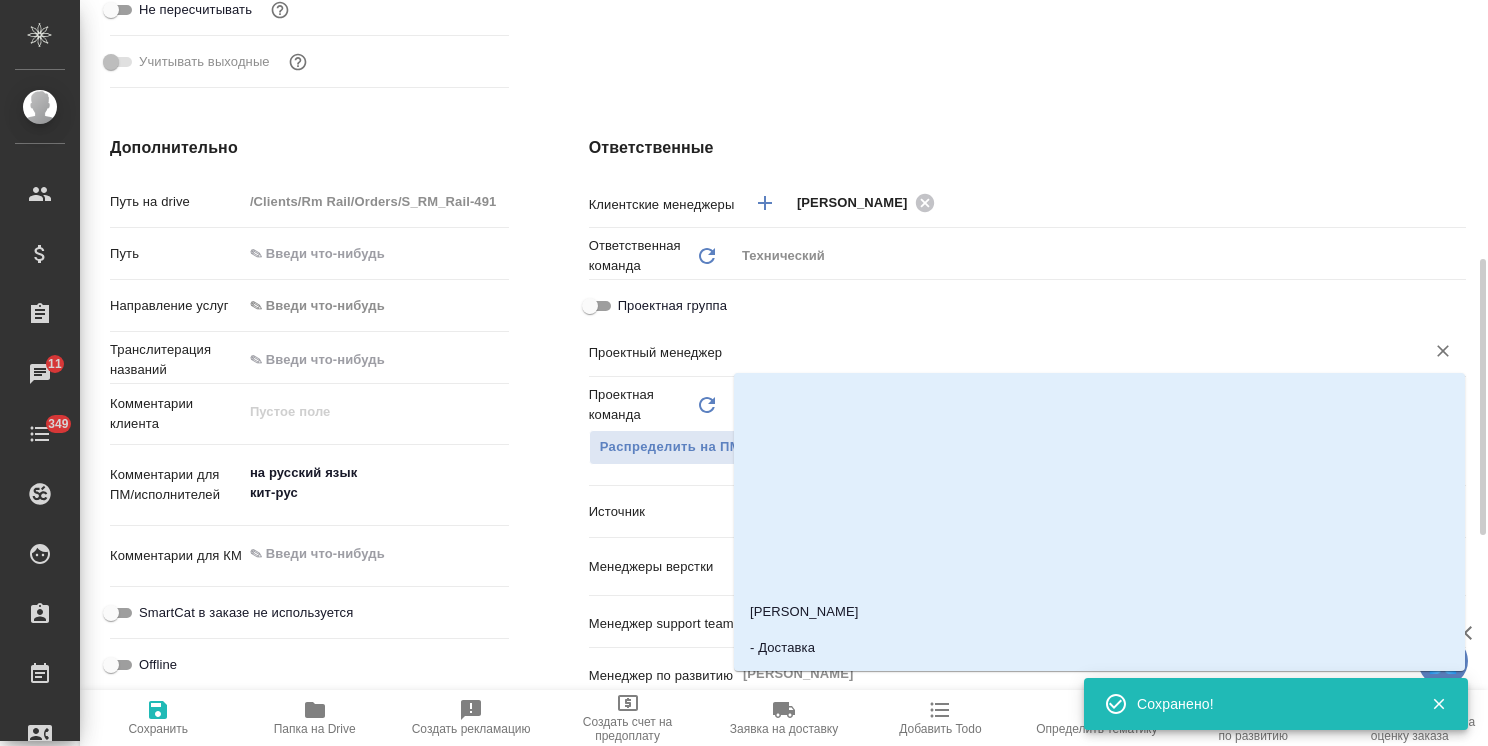 type on "x" 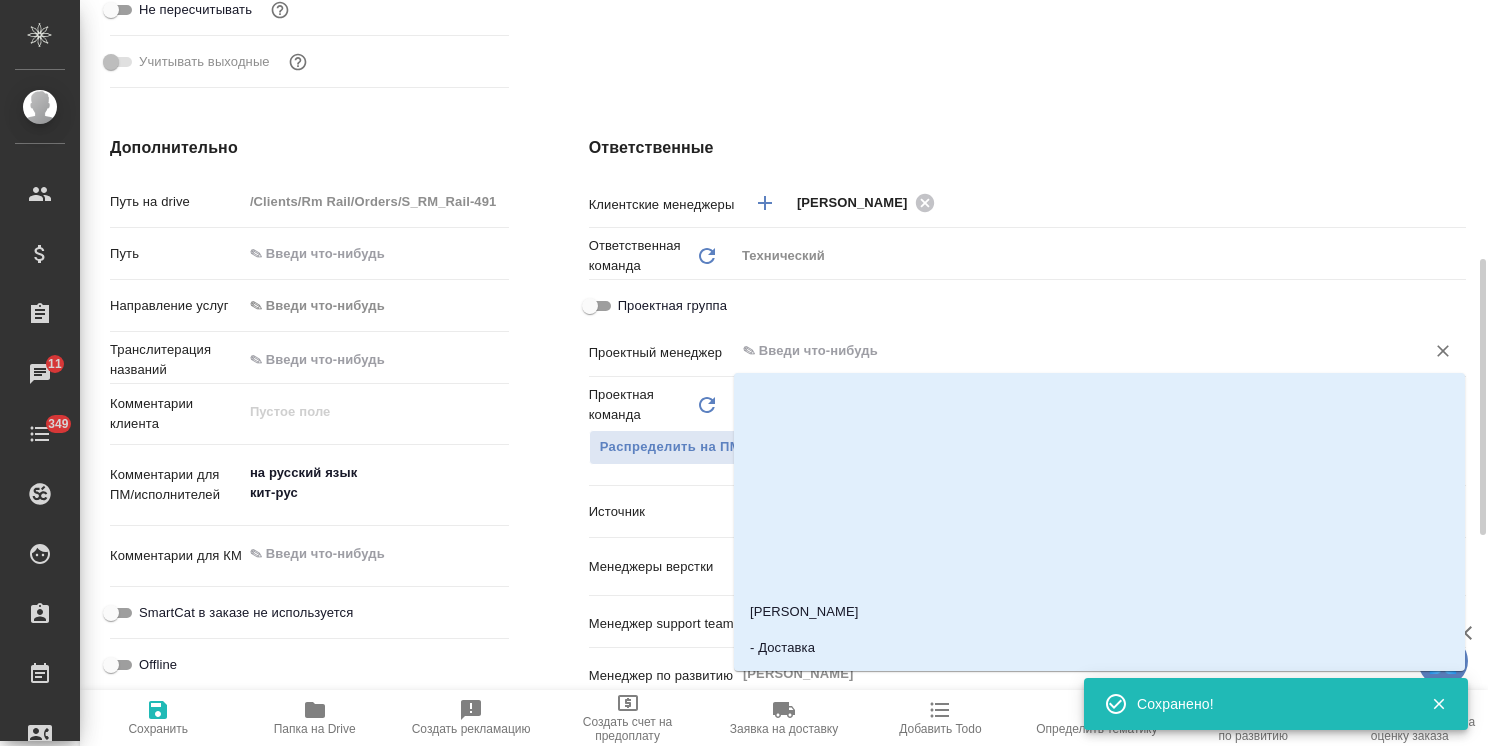 type 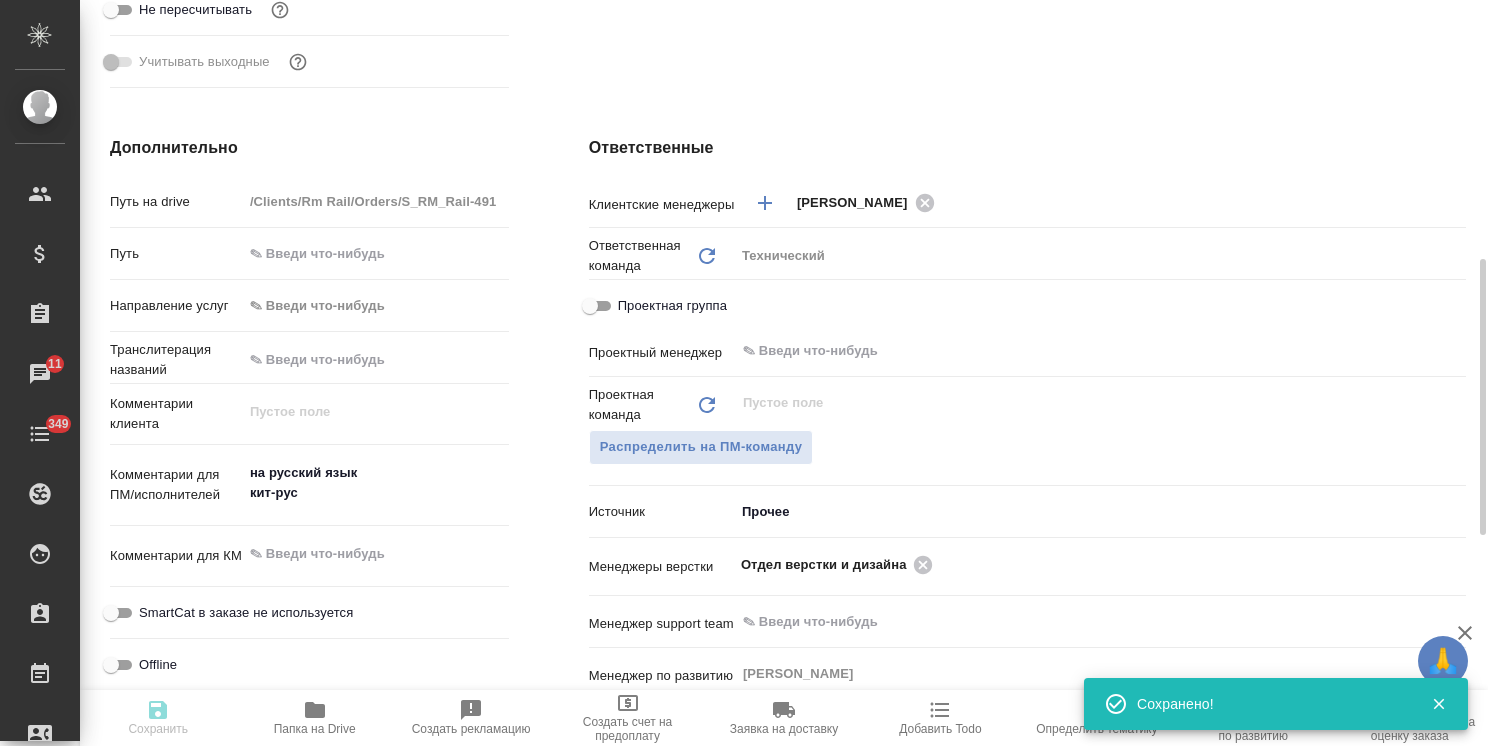 type on "x" 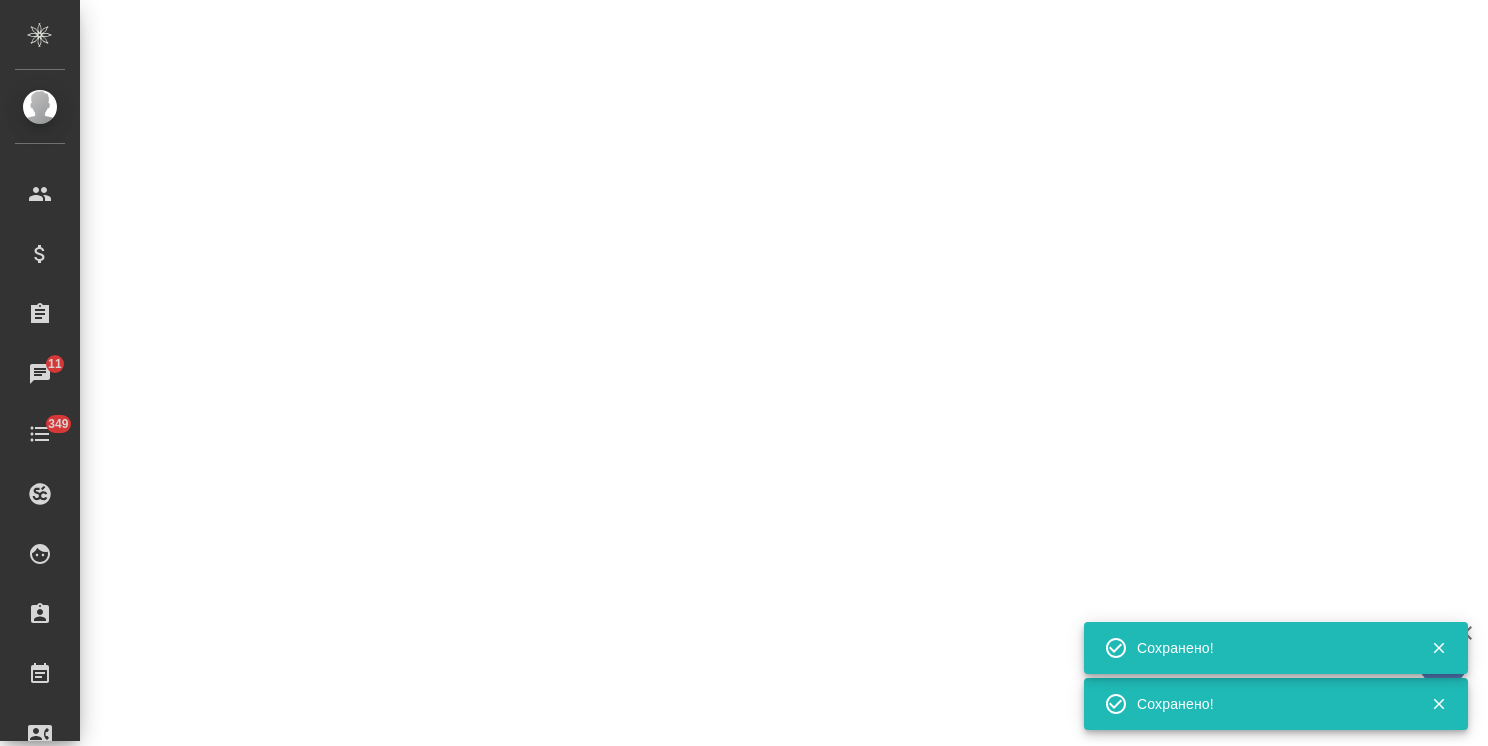 select on "RU" 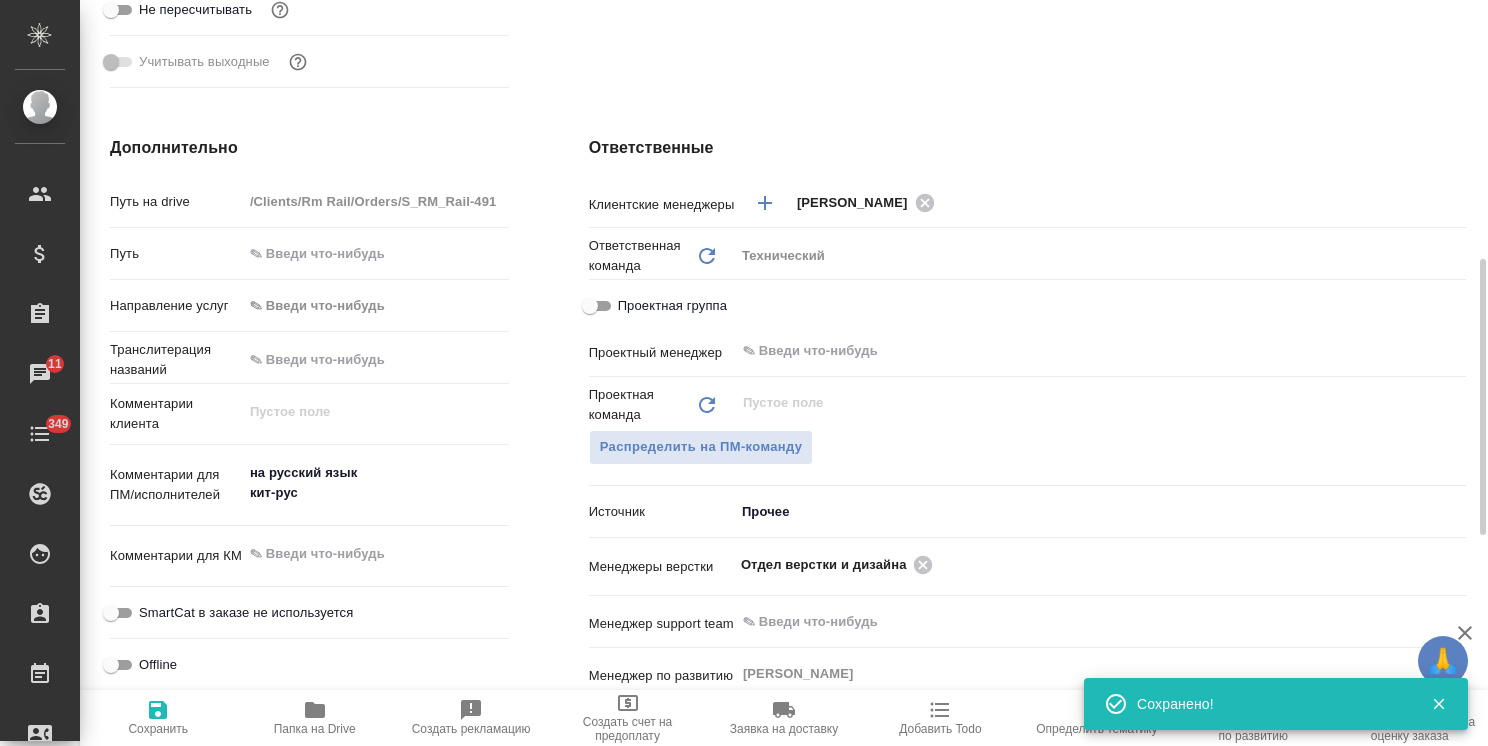 type on "x" 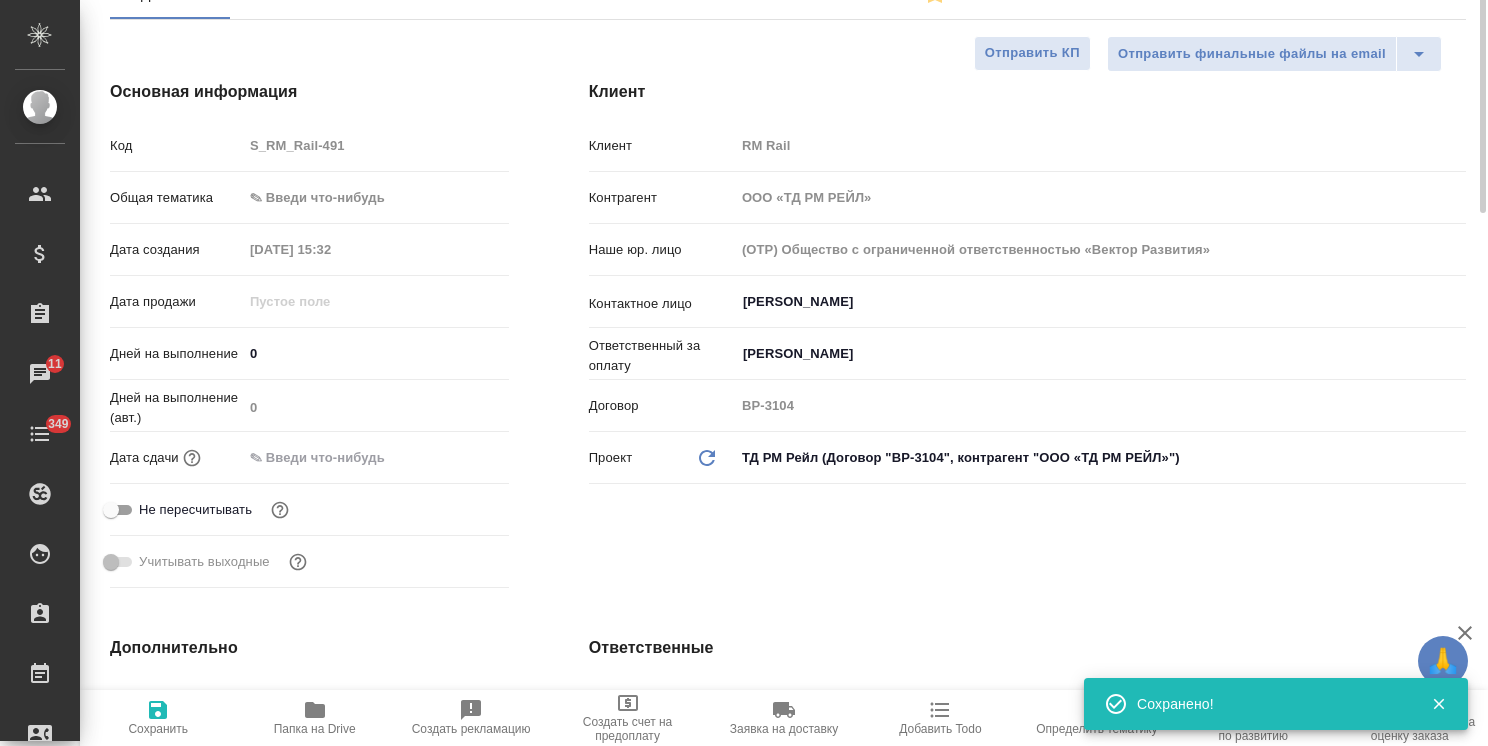 scroll, scrollTop: 100, scrollLeft: 0, axis: vertical 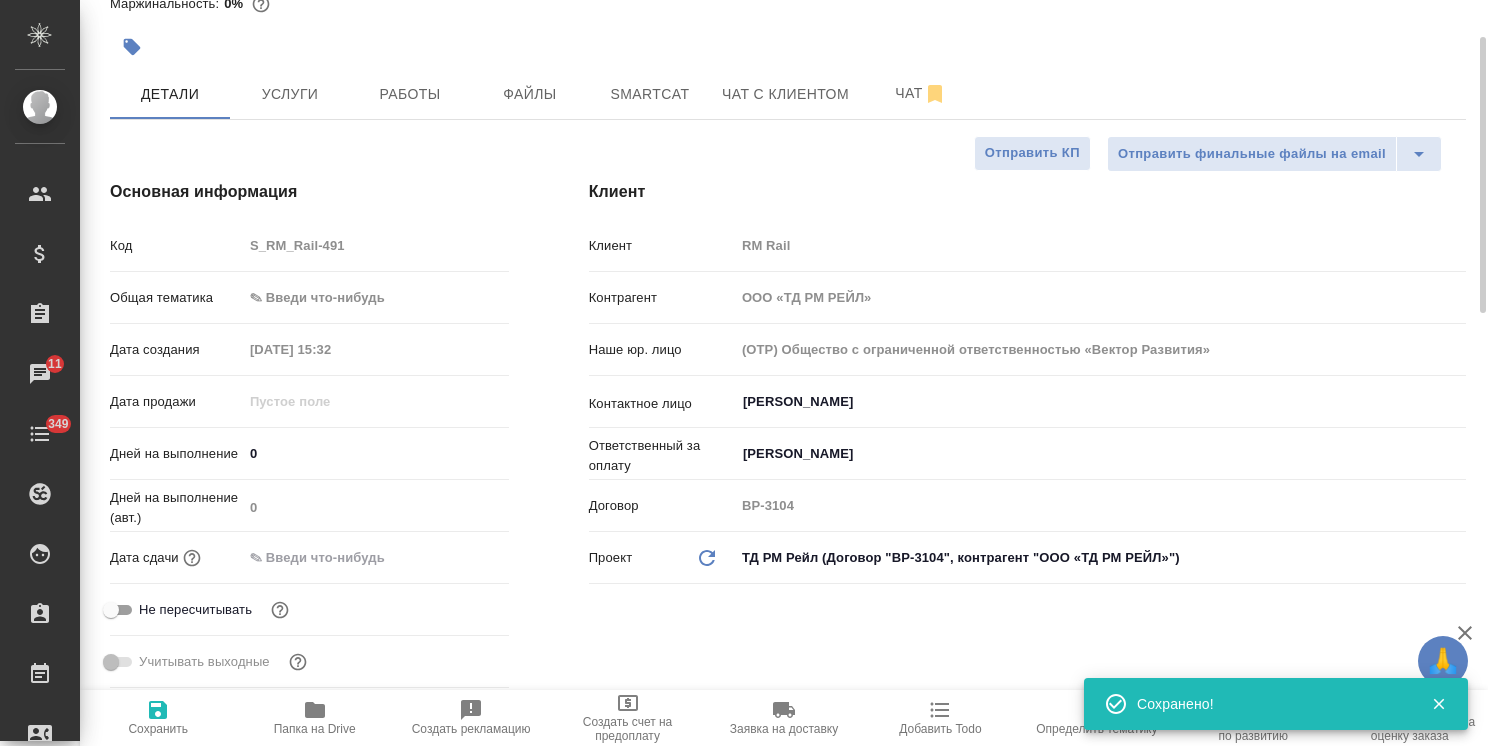 click on "🙏 .cls-1
fill:#fff;
AWATERA Usmanova Olga Клиенты Спецификации Заказы 11 Чаты 349 Todo Проекты SC Исполнители Кандидаты Работы Входящие заявки Заявки на доставку Рекламации Проекты процессинга Конференции Выйти S_RM_Rail-491 ТЗ tz Нормальный normal Кратко детали заказа Ответственная команда: Технический Клиент: RM Rail Договор: ВР-3104 Дата создания: 25.07.2025, 15:32 Дата сдачи: Итого: 0,00 ₽ К оплате: 0,00 ₽ Маржинальность: 0% Детали Услуги Работы Файлы Smartcat Чат с клиентом Чат Отправить финальные файлы на email Отправить КП Основная информация Код S_RM_Rail-491 Общая тематика Дата создания 0 0" at bounding box center (744, 373) 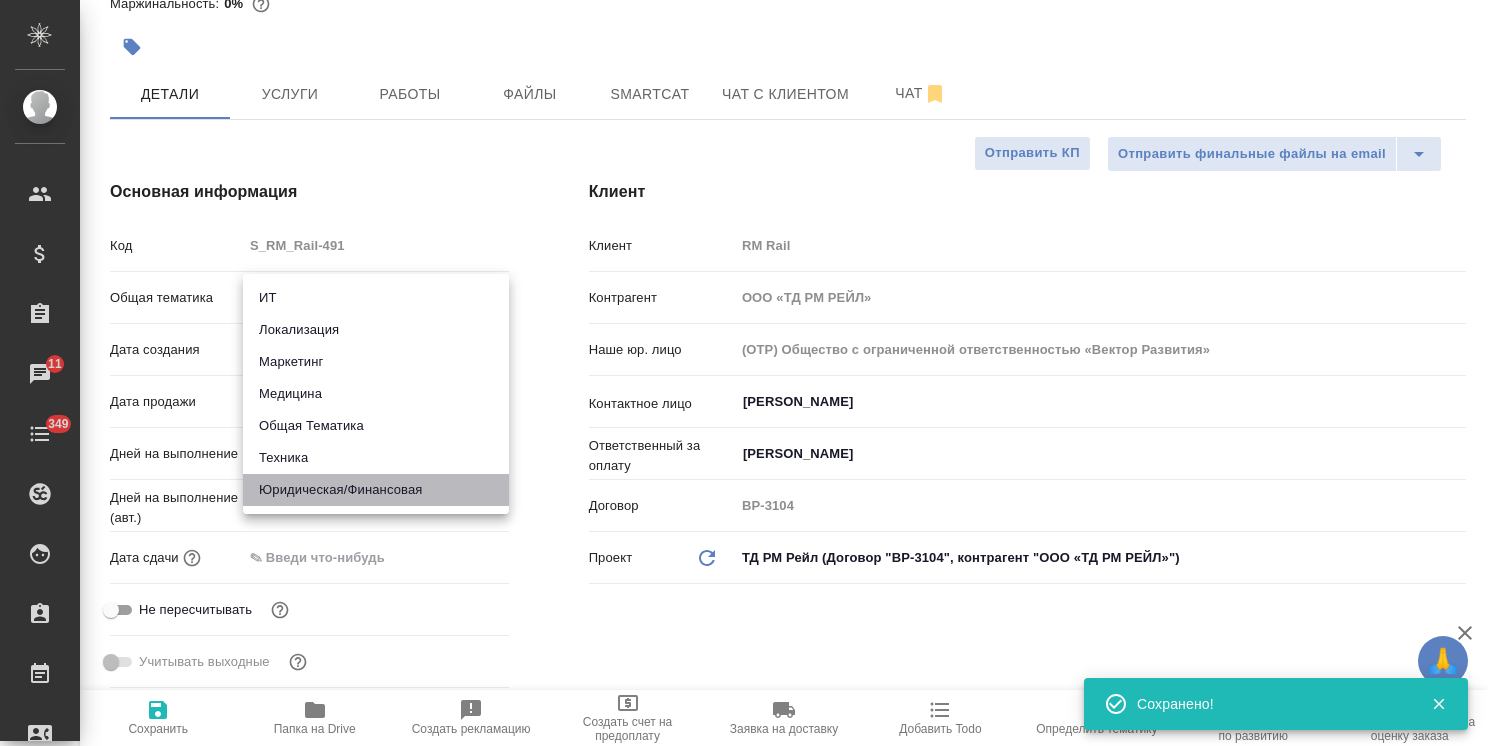 click on "Юридическая/Финансовая" at bounding box center (376, 490) 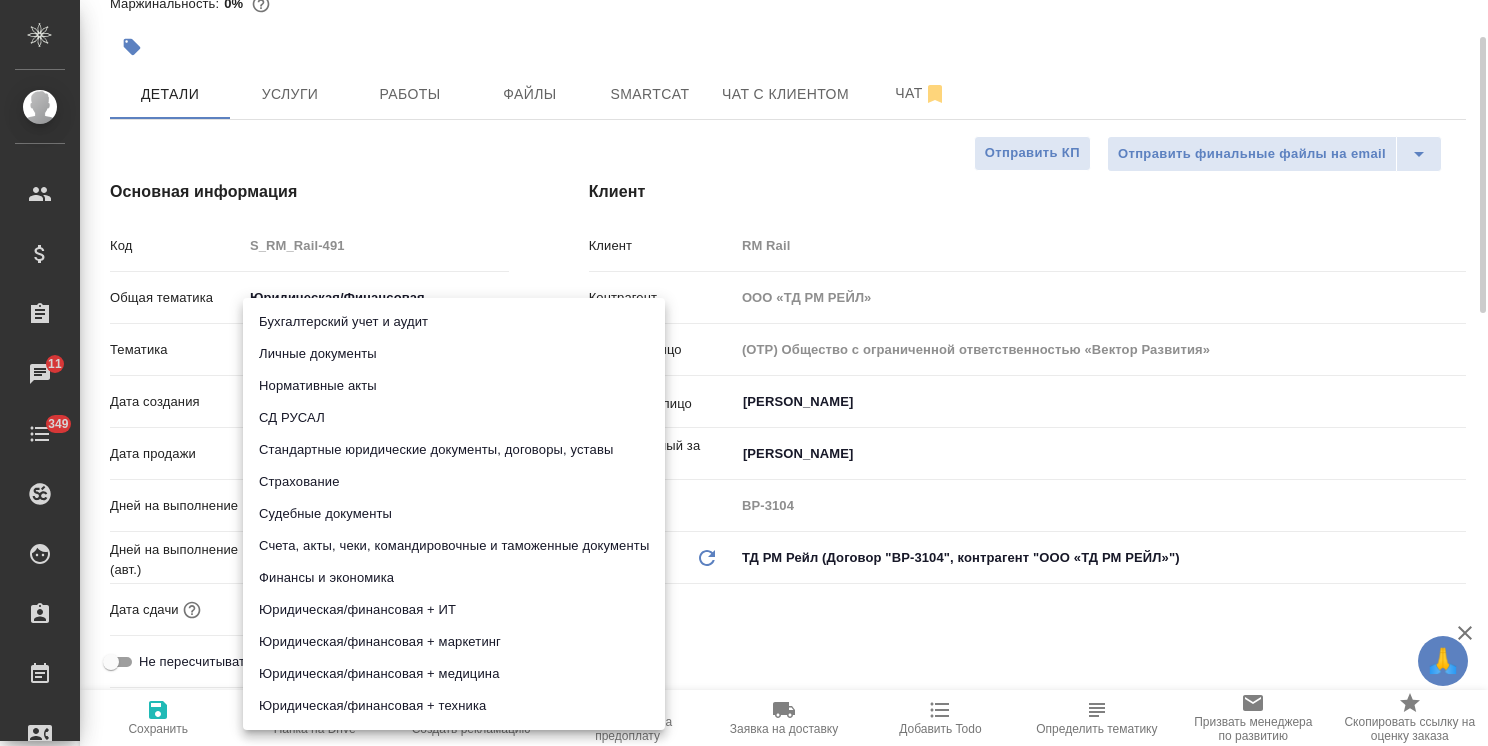 click on "🙏 .cls-1
fill:#fff;
AWATERA Usmanova Olga Клиенты Спецификации Заказы 11 Чаты 349 Todo Проекты SC Исполнители Кандидаты Работы Входящие заявки Заявки на доставку Рекламации Проекты процессинга Конференции Выйти S_RM_Rail-491 ТЗ tz Нормальный normal Кратко детали заказа Ответственная команда: Технический Клиент: RM Rail Договор: ВР-3104 Дата создания: 25.07.2025, 15:32 Дата сдачи: Итого: 0,00 ₽ К оплате: 0,00 ₽ Маржинальность: 0% Детали Услуги Работы Файлы Smartcat Чат с клиентом Чат Отправить финальные файлы на email Отправить КП Основная информация Код S_RM_Rail-491 Общая тематика yr-fn Тематика 0 0 ​" at bounding box center (744, 373) 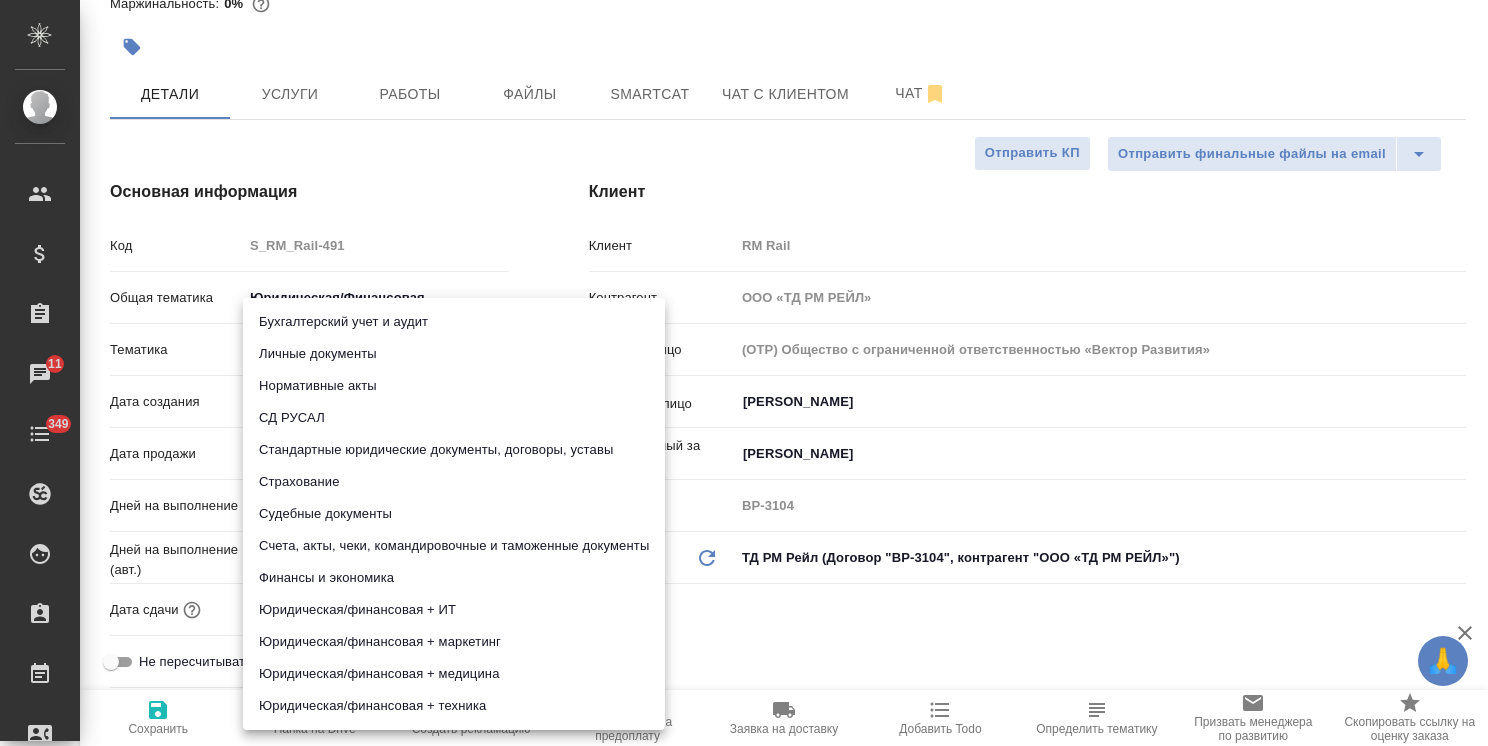 click on "Финансы и экономика" at bounding box center (454, 578) 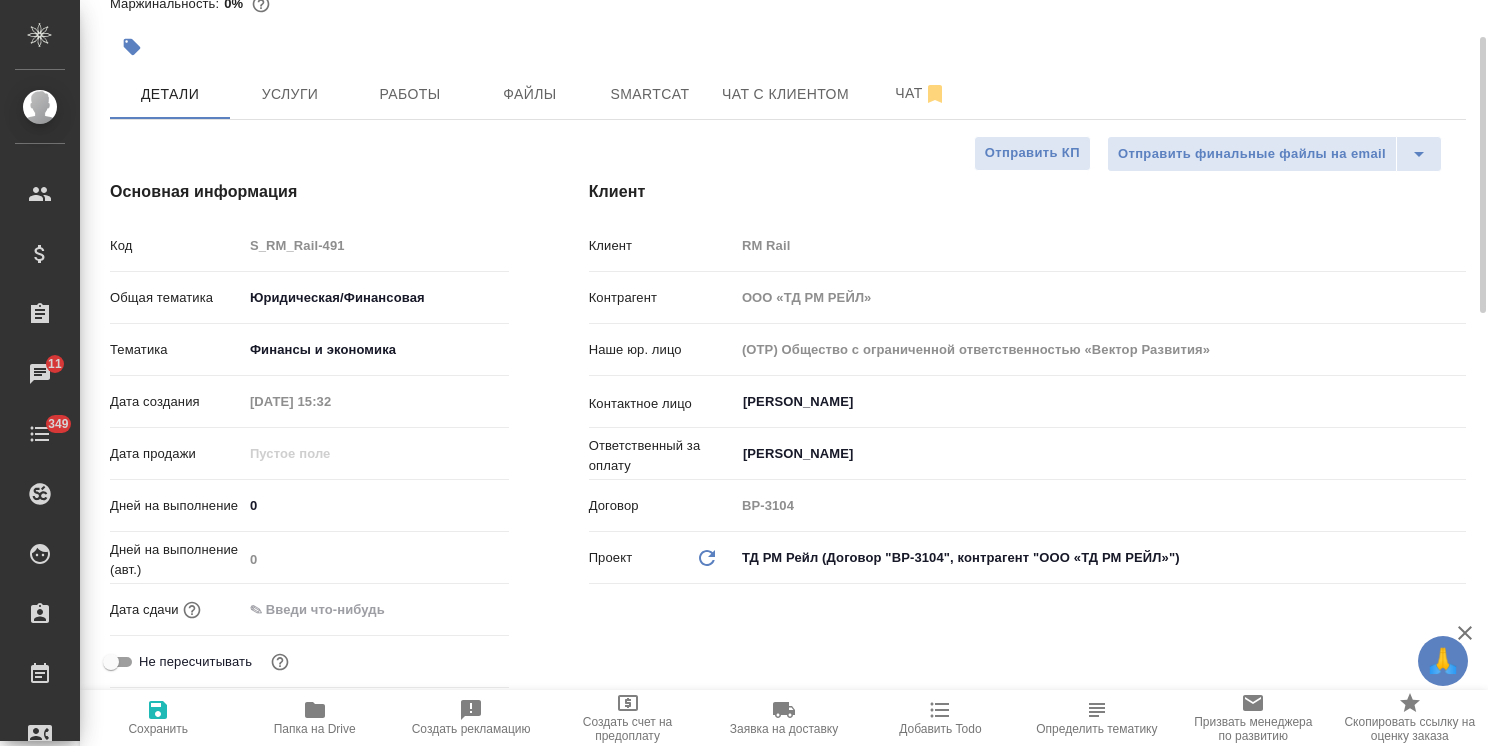 click on "Сохранить" at bounding box center [158, 729] 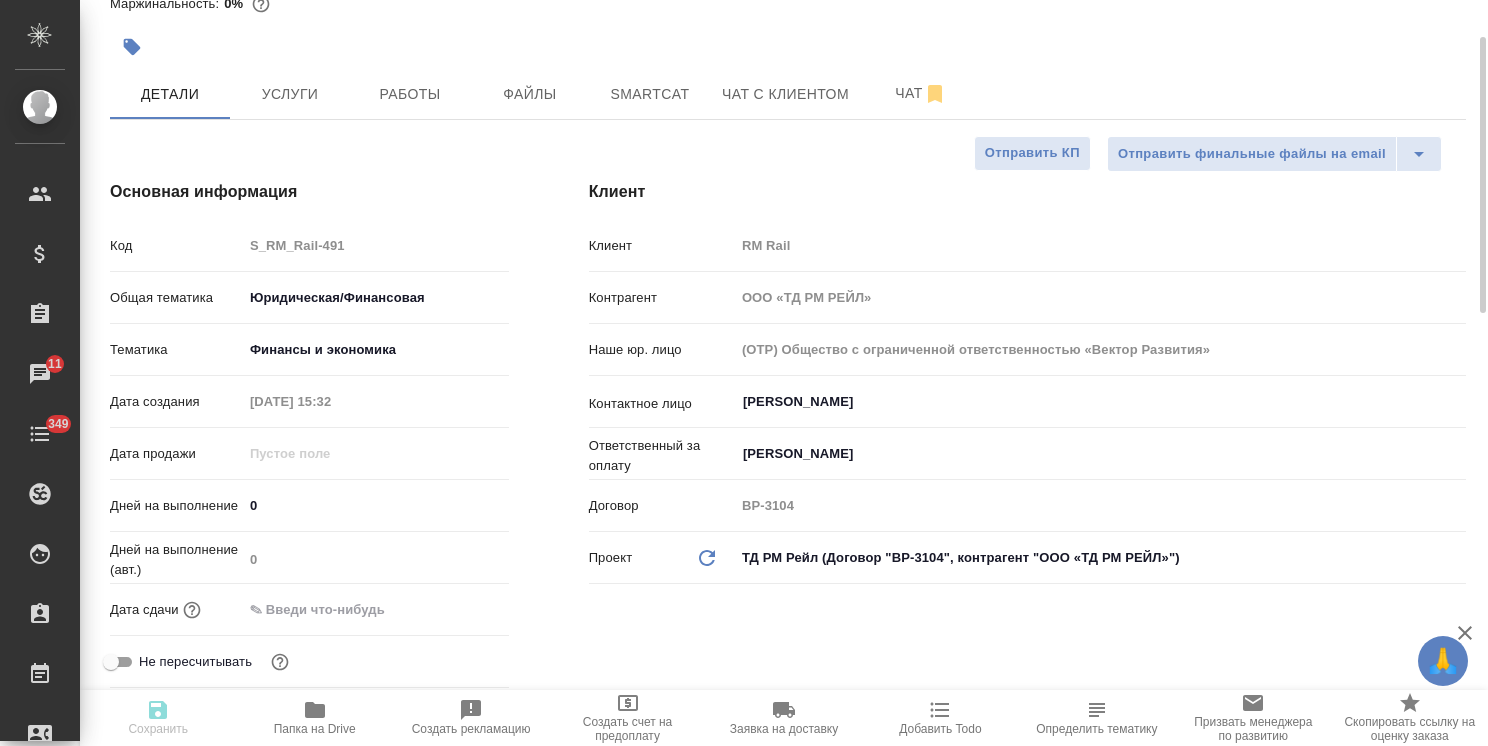 type on "x" 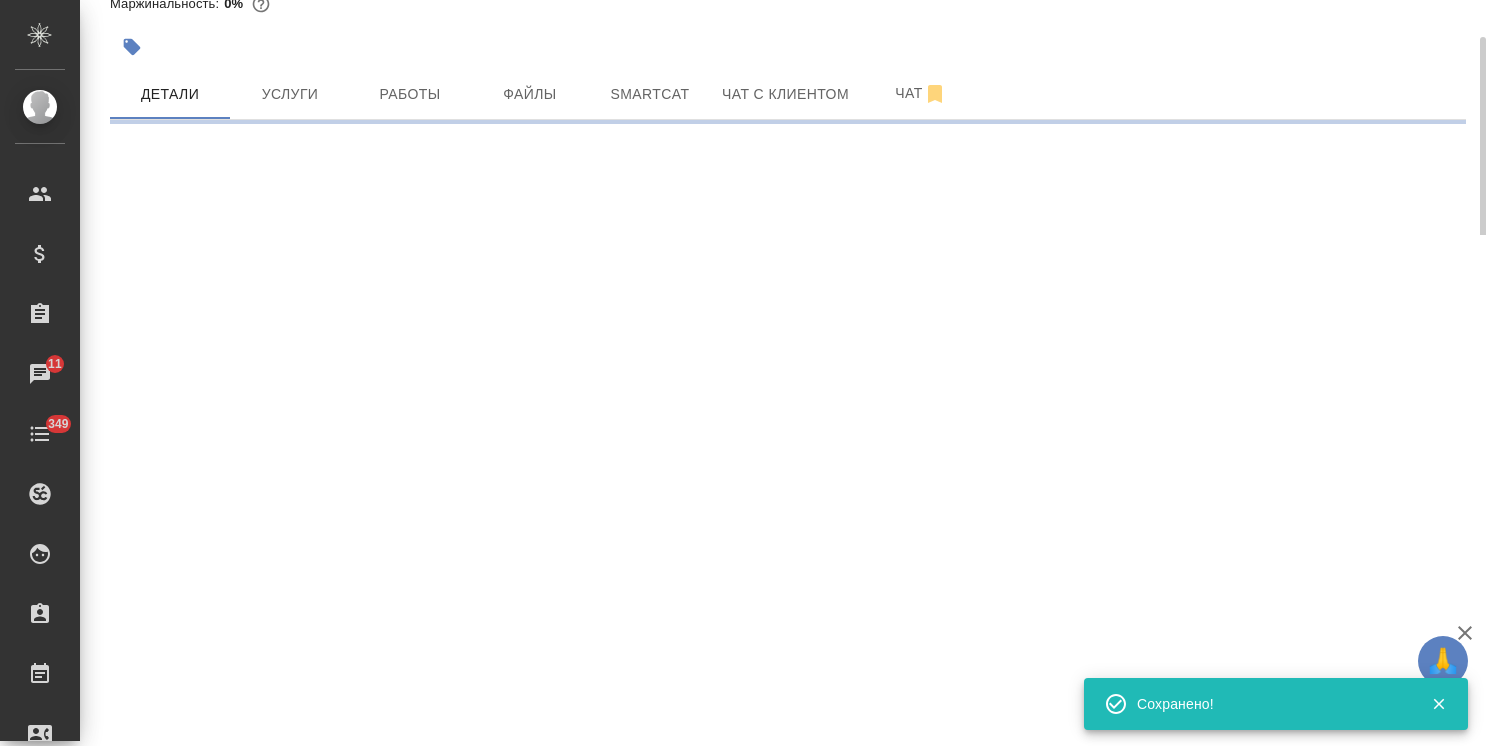 select on "RU" 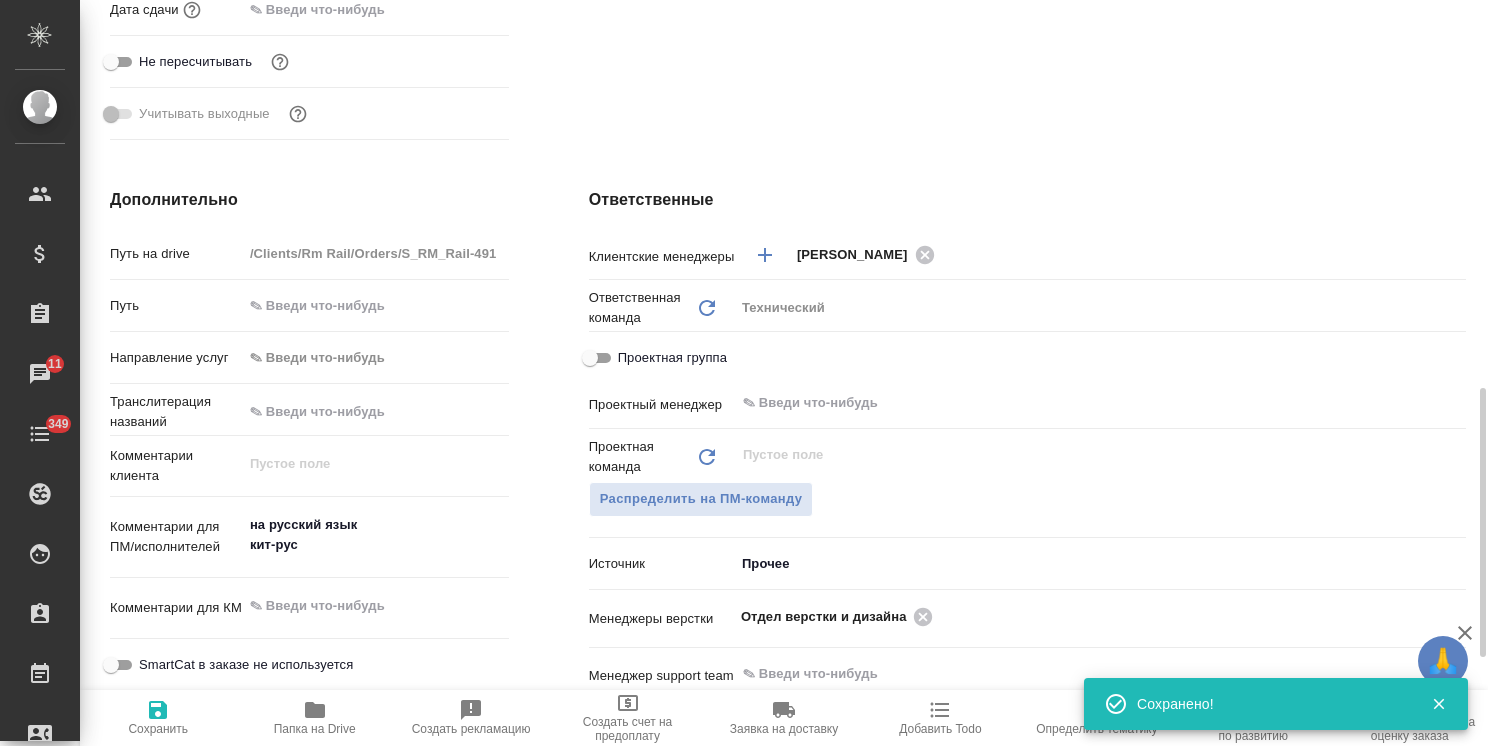 type on "x" 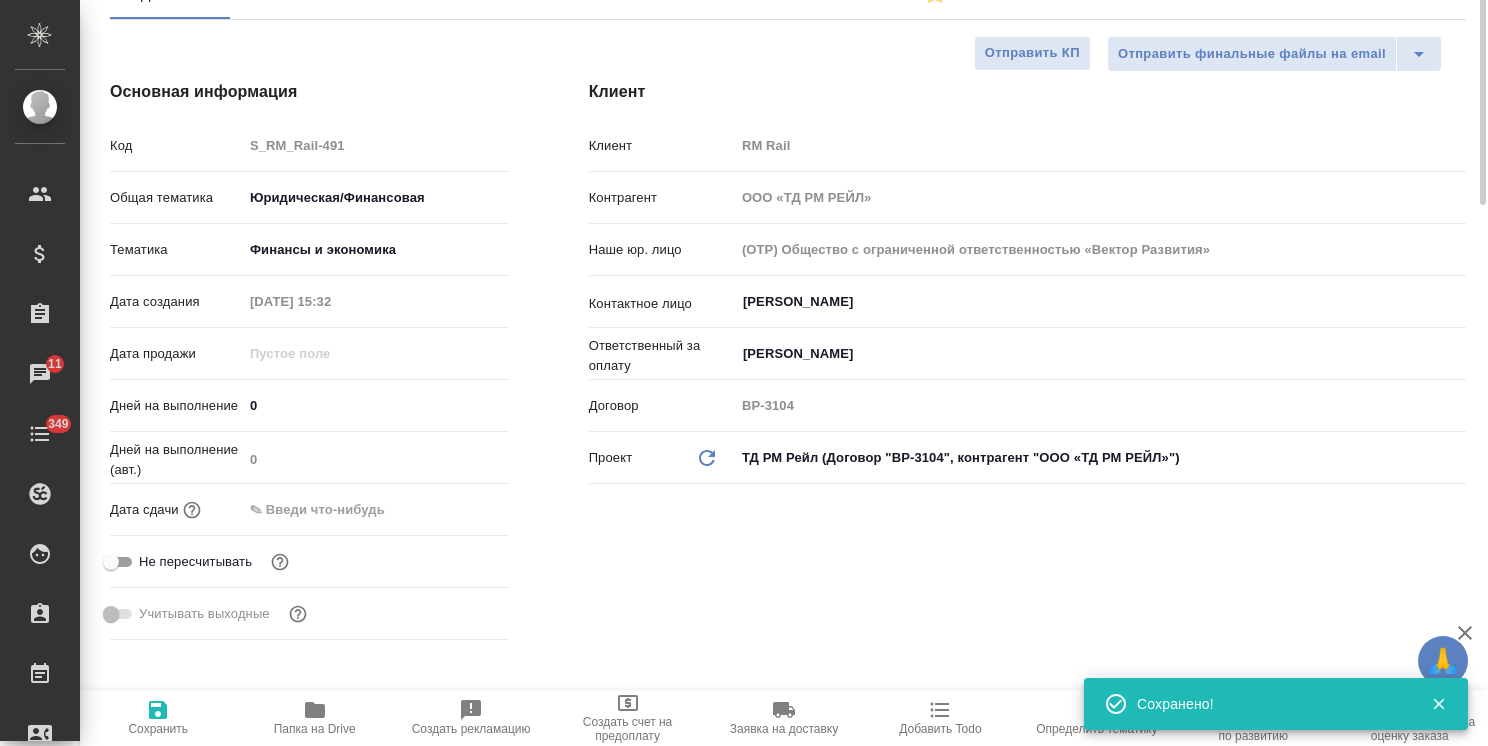 scroll, scrollTop: 0, scrollLeft: 0, axis: both 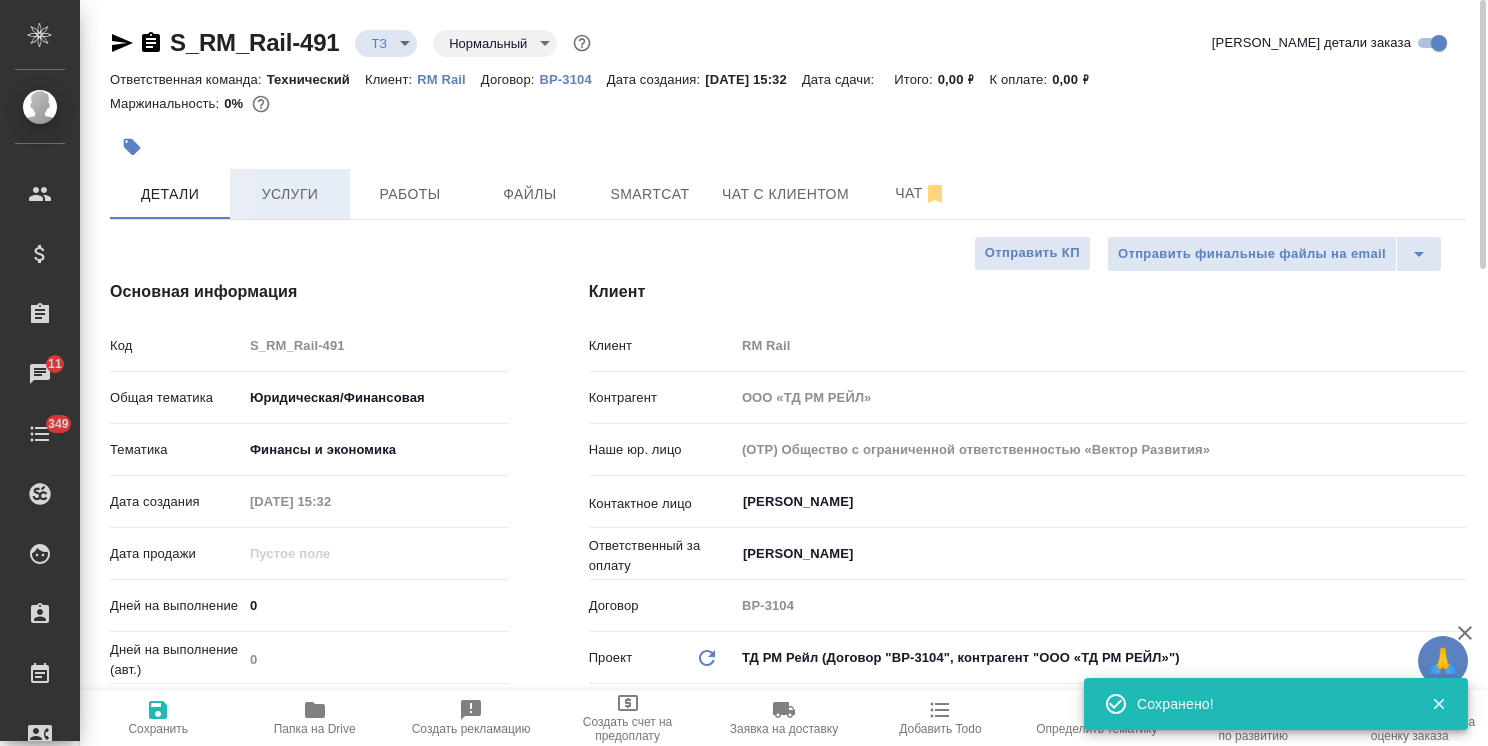 click on "Услуги" at bounding box center (290, 194) 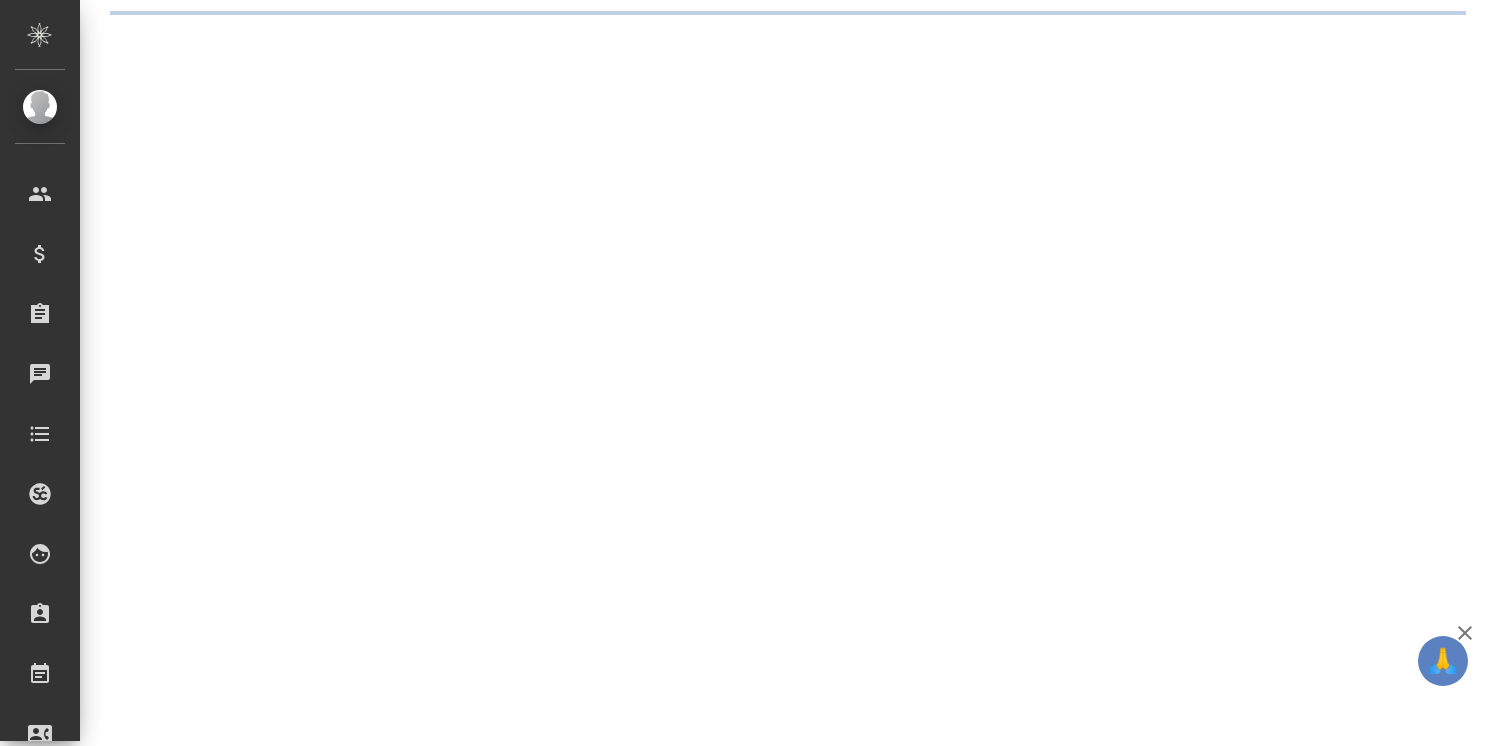 scroll, scrollTop: 0, scrollLeft: 0, axis: both 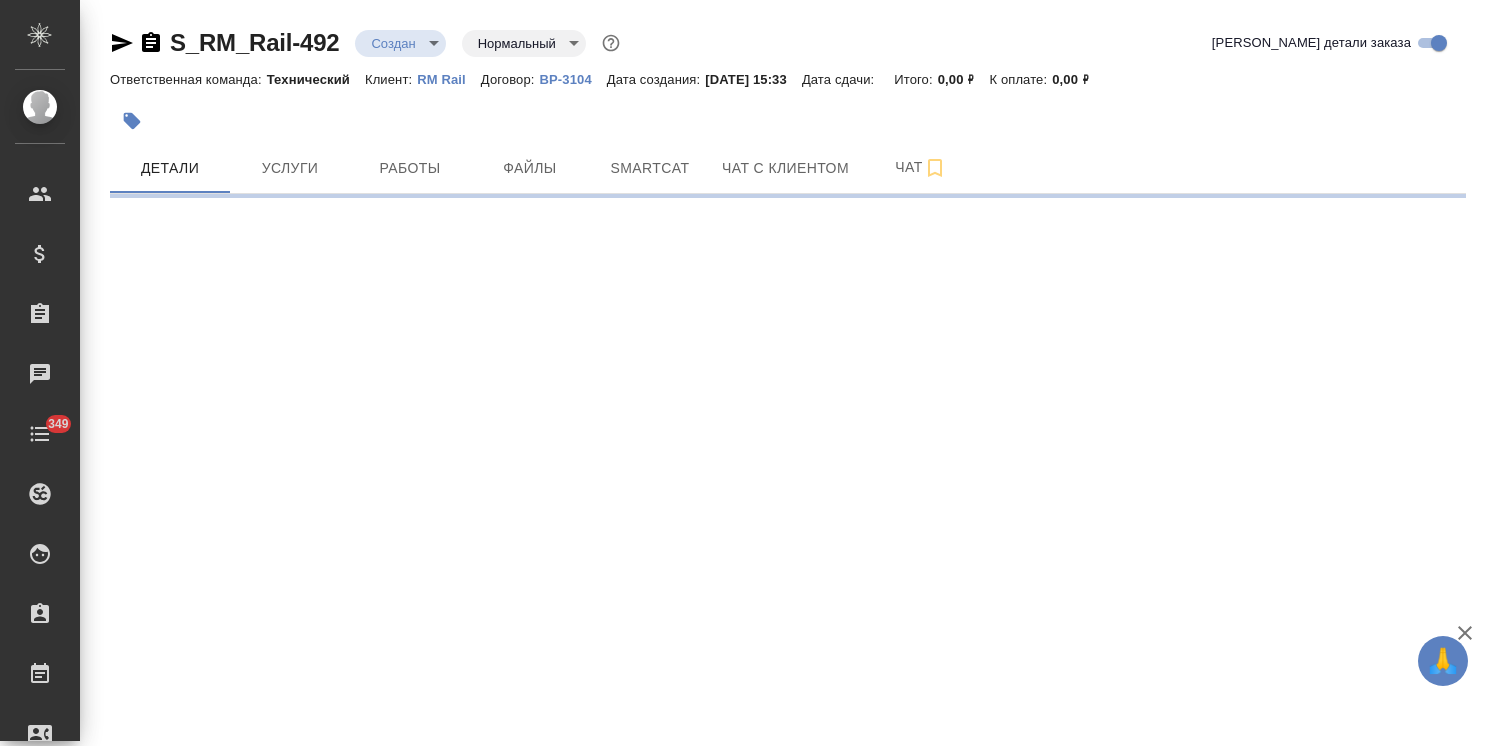 select on "RU" 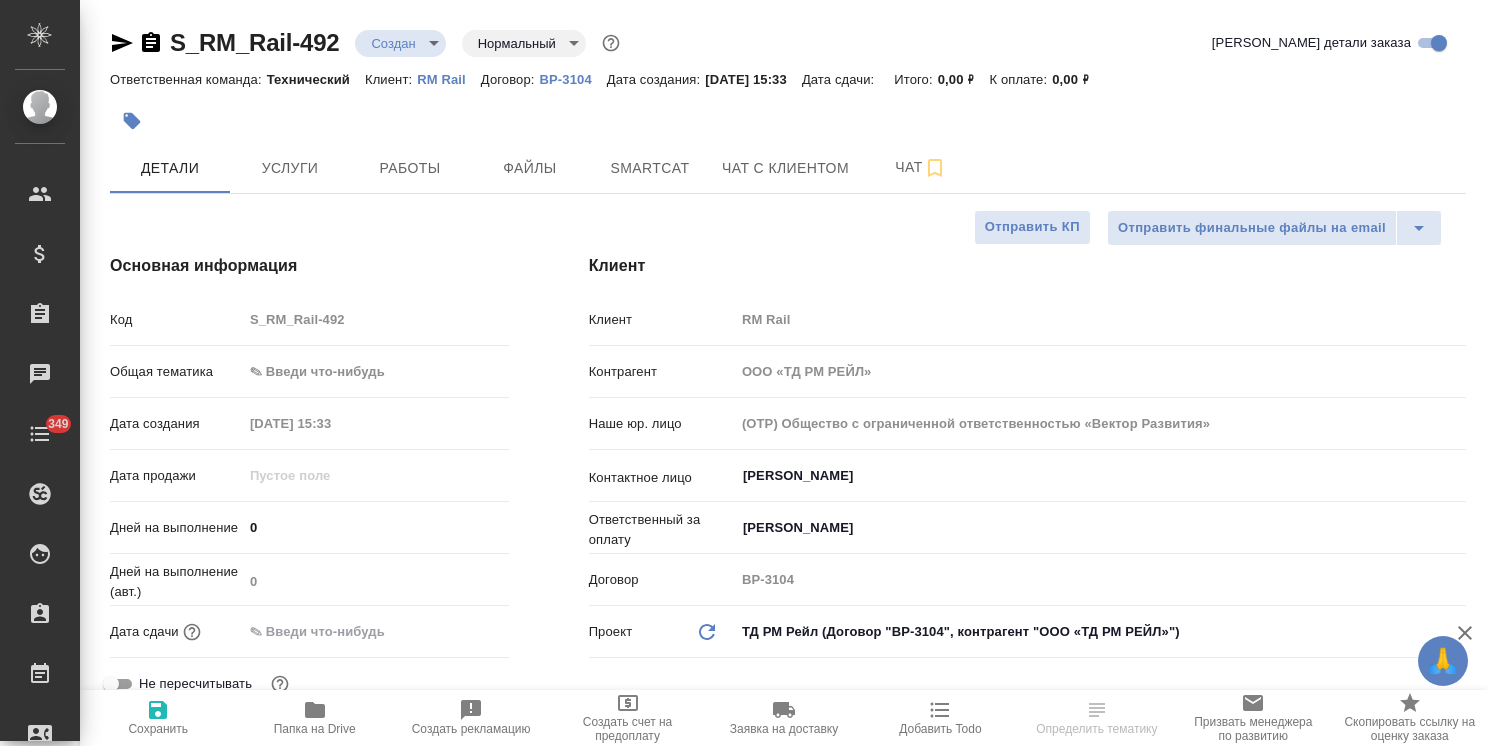 type on "x" 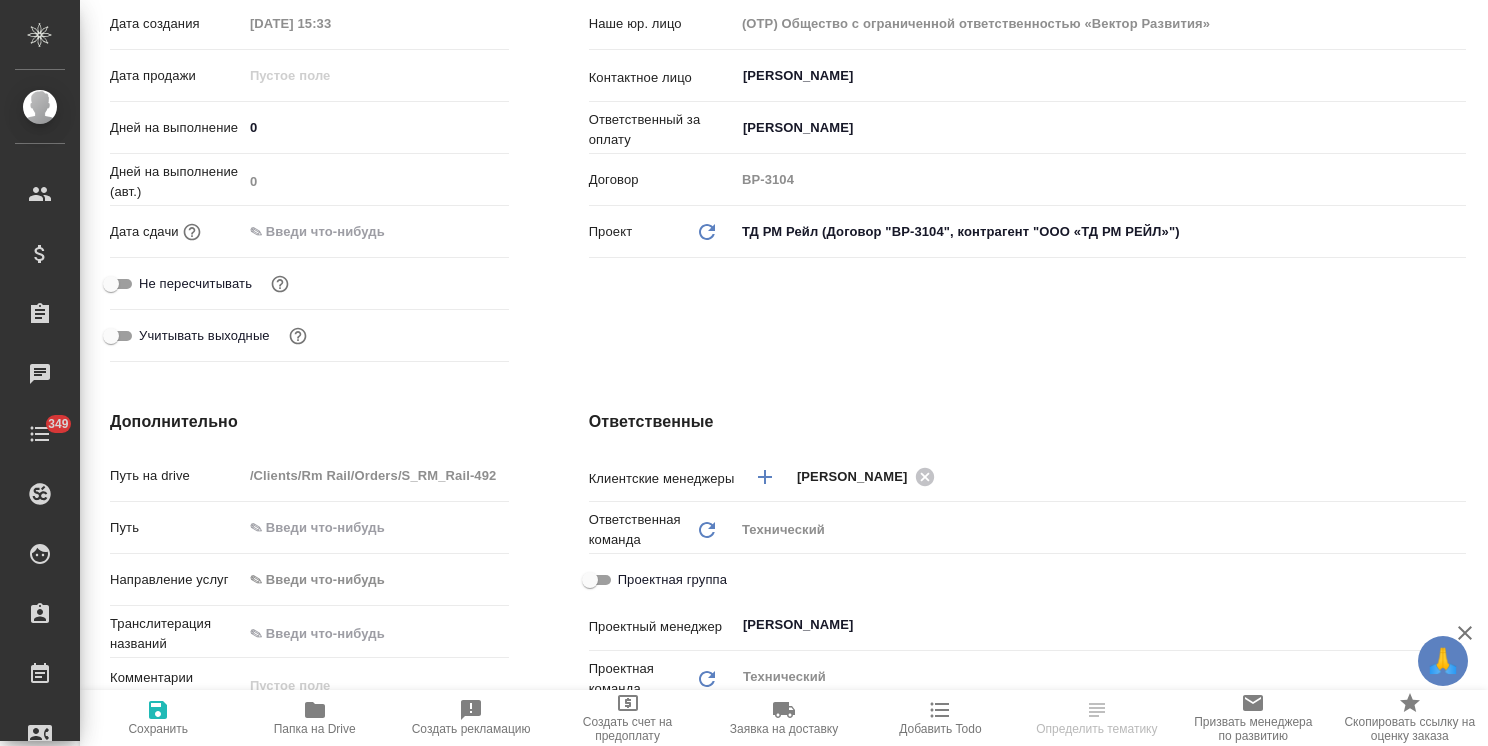 type on "x" 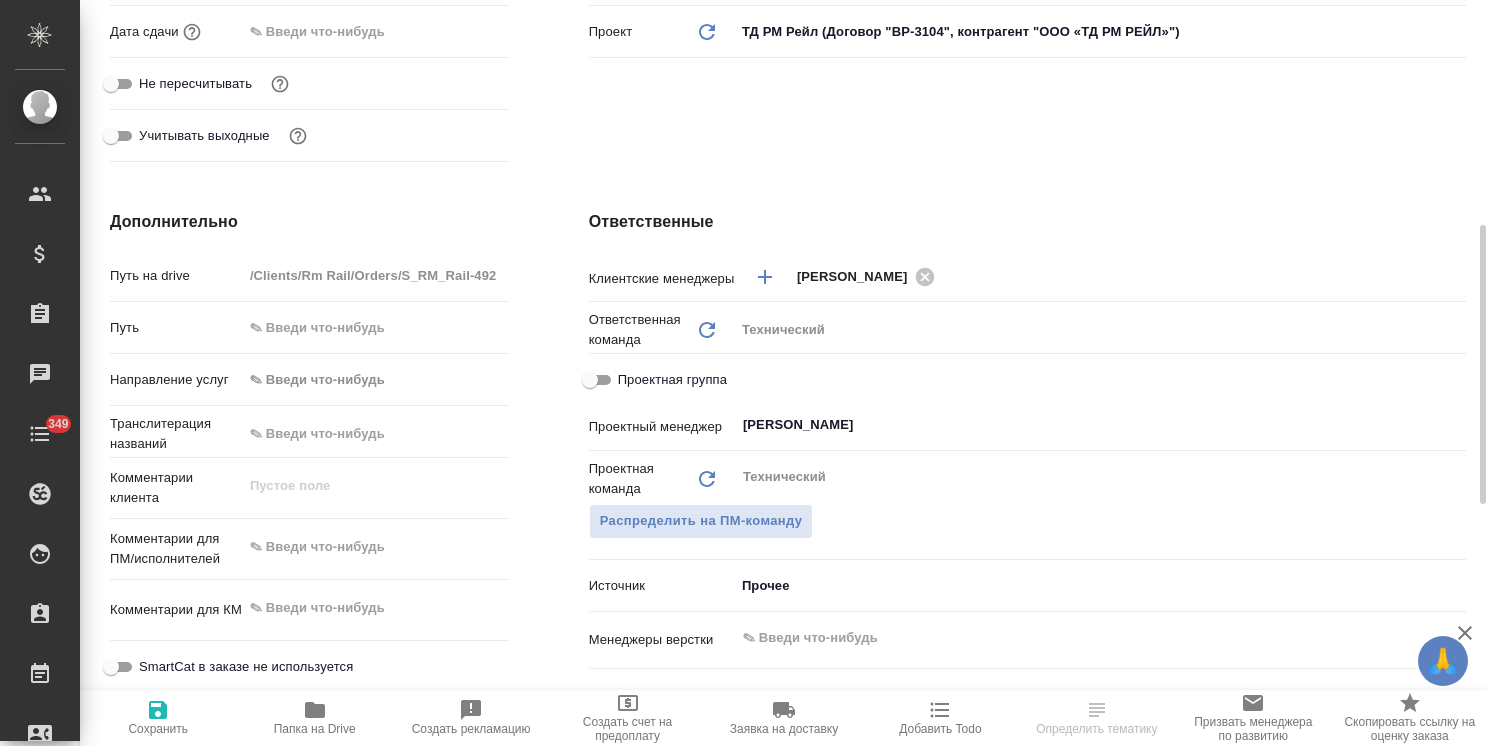 scroll, scrollTop: 700, scrollLeft: 0, axis: vertical 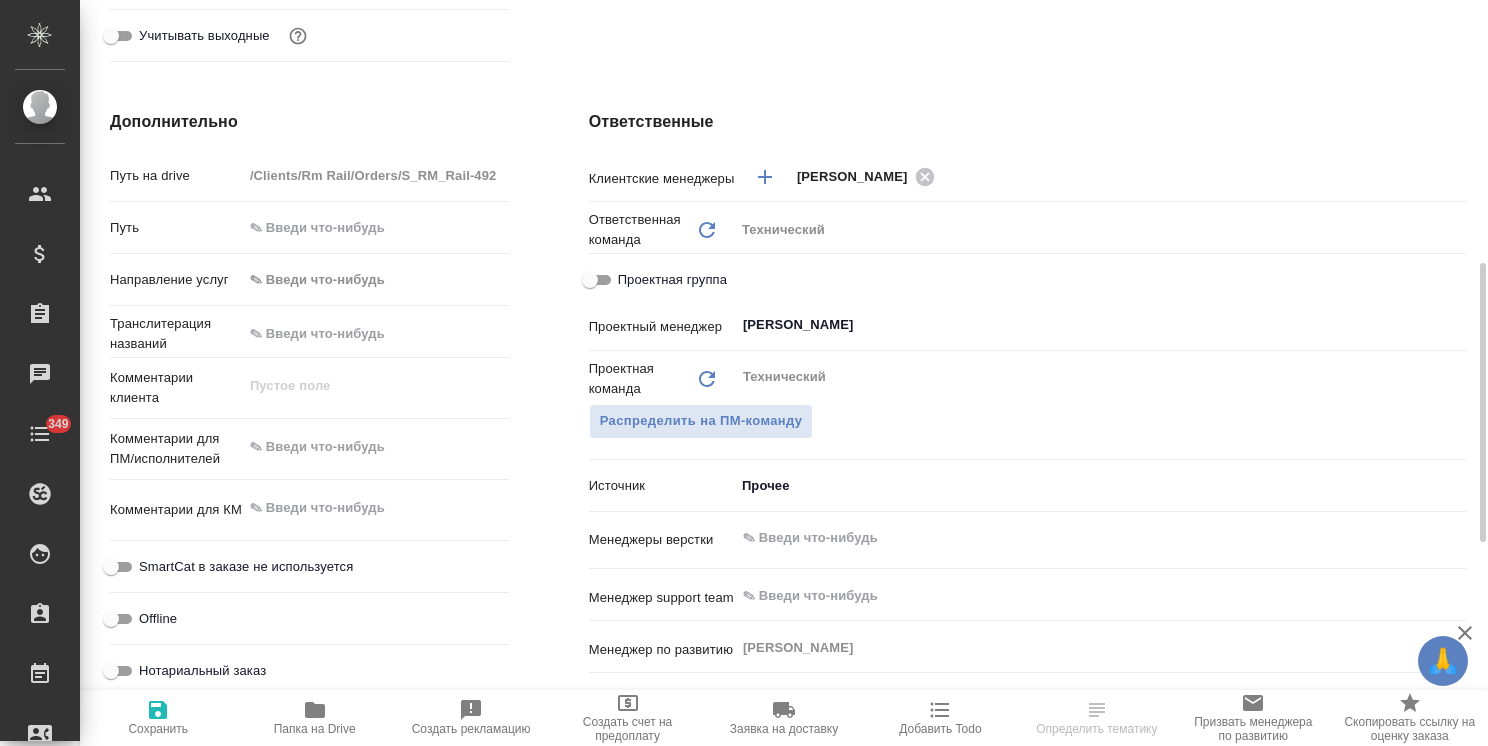 type on "x" 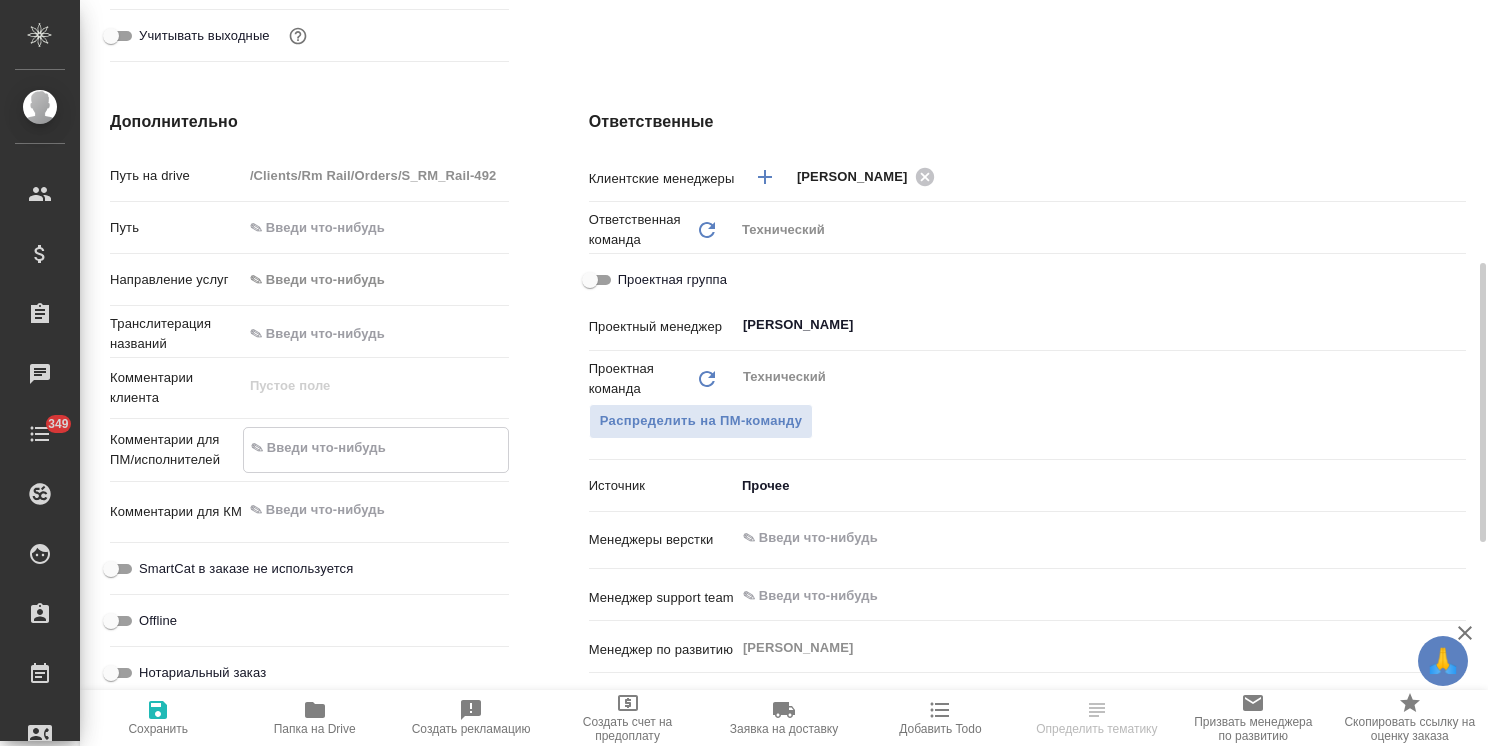 paste on "на русский язык" 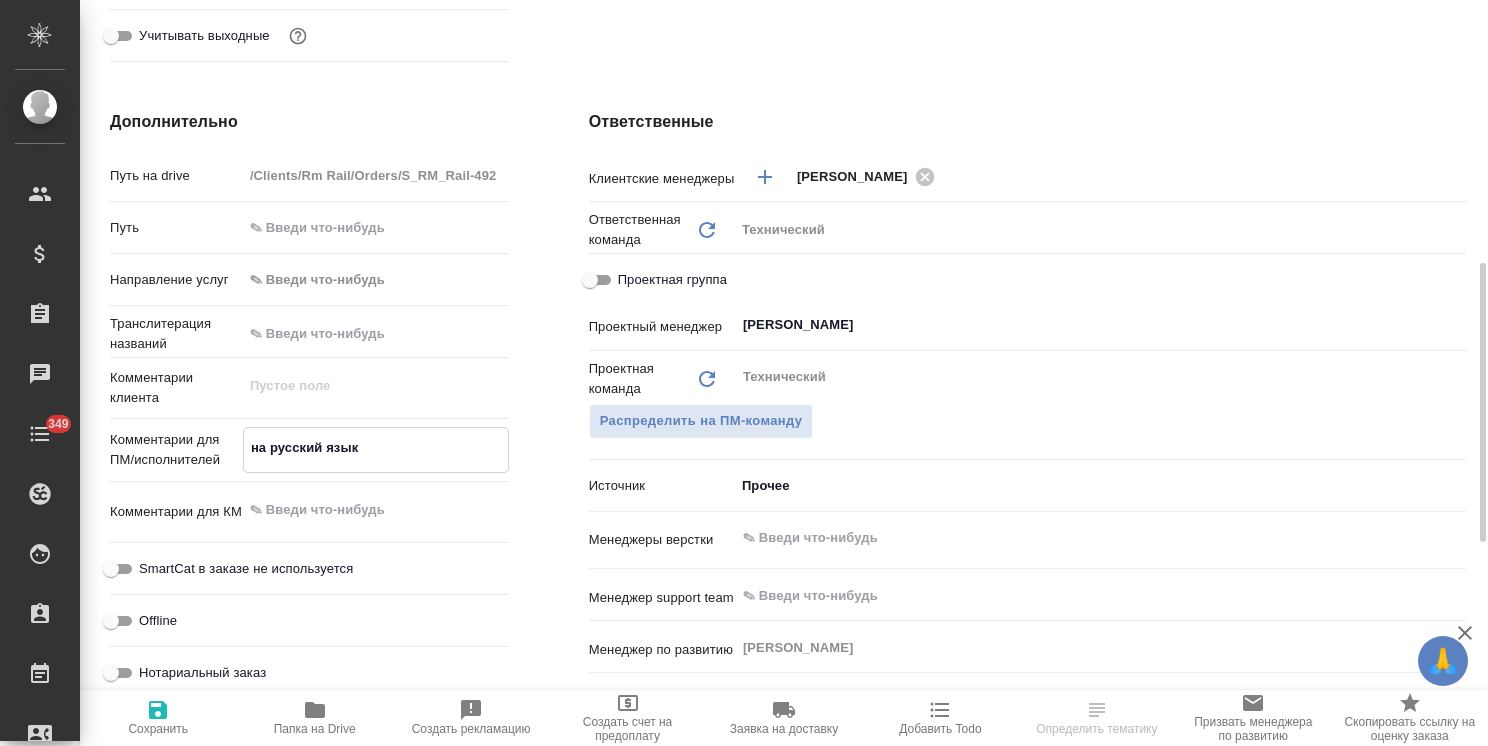 type on "на русский язык" 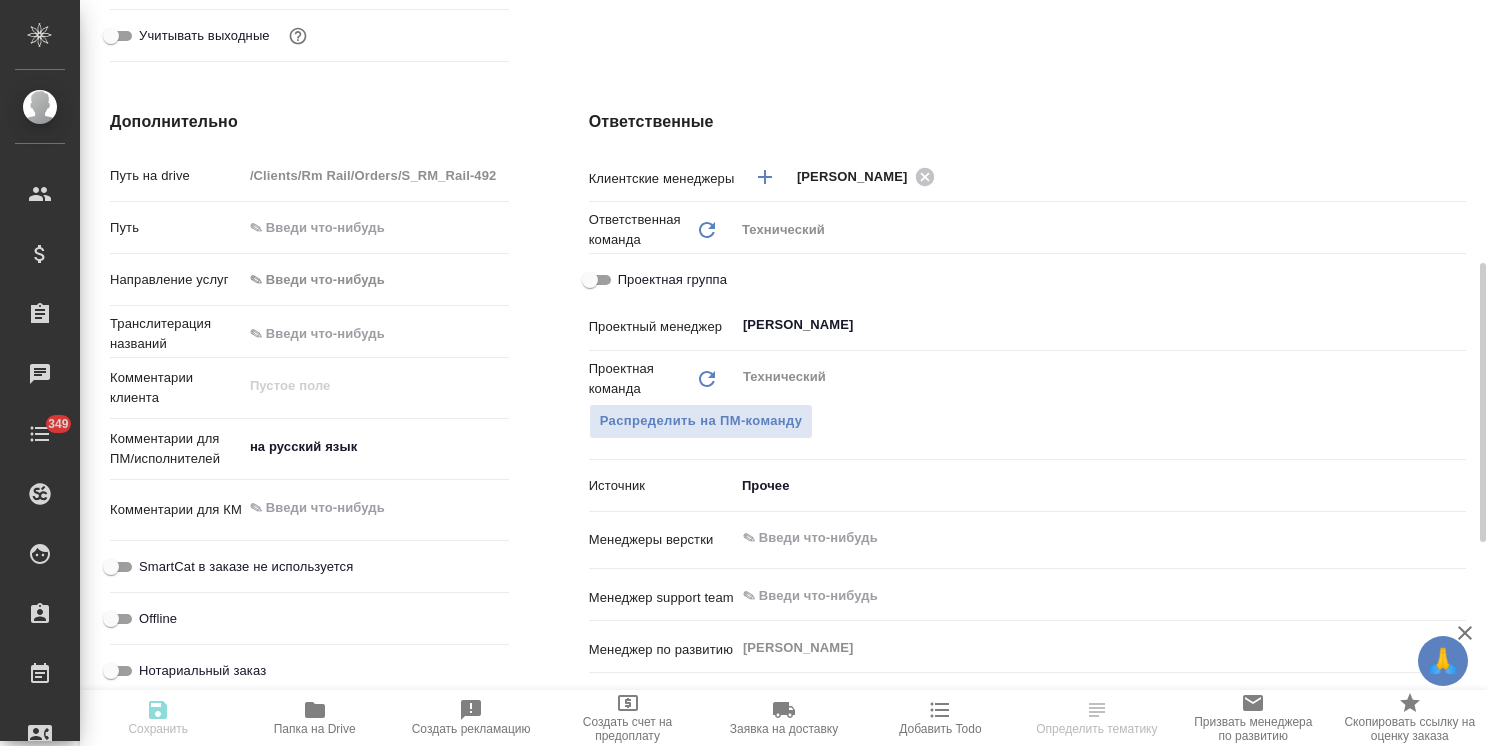 type on "x" 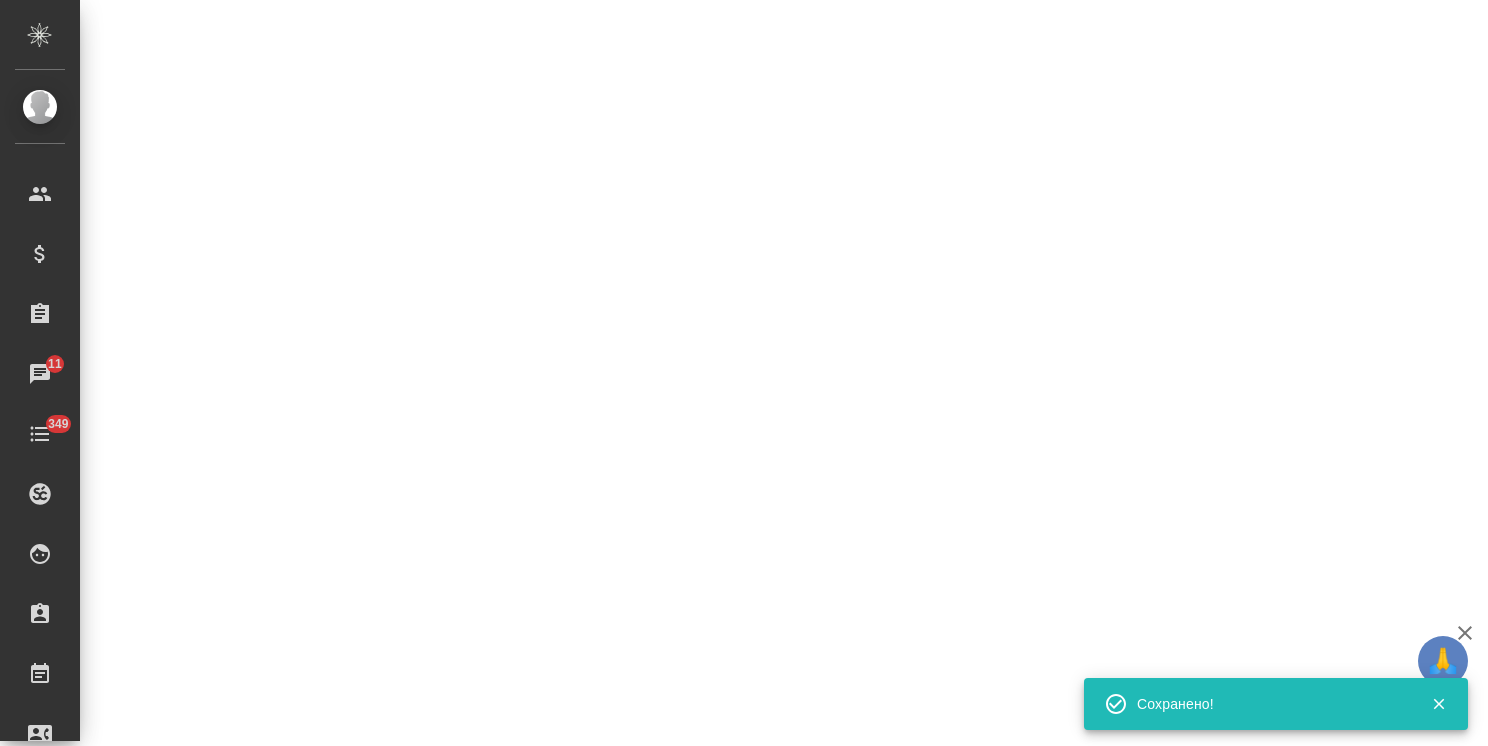 select on "RU" 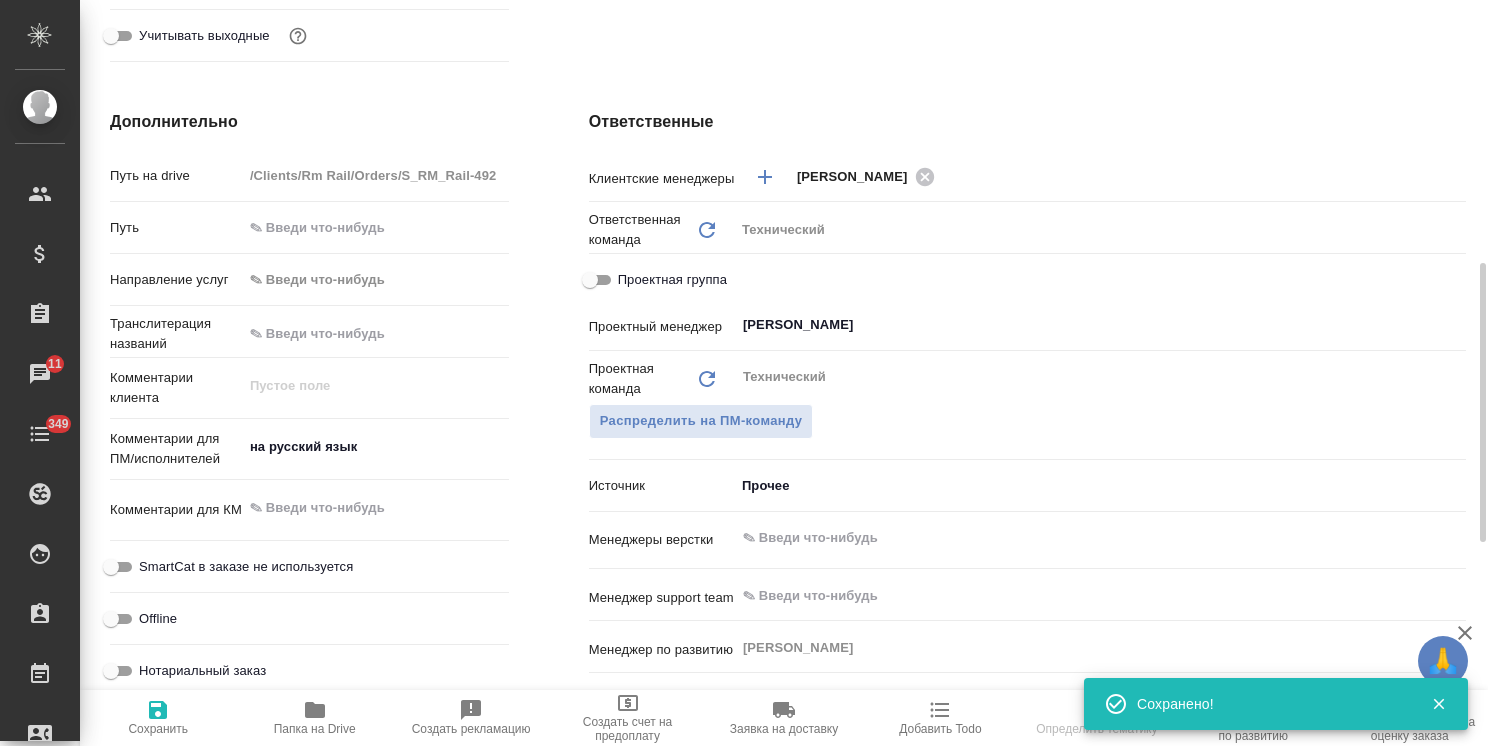 type on "x" 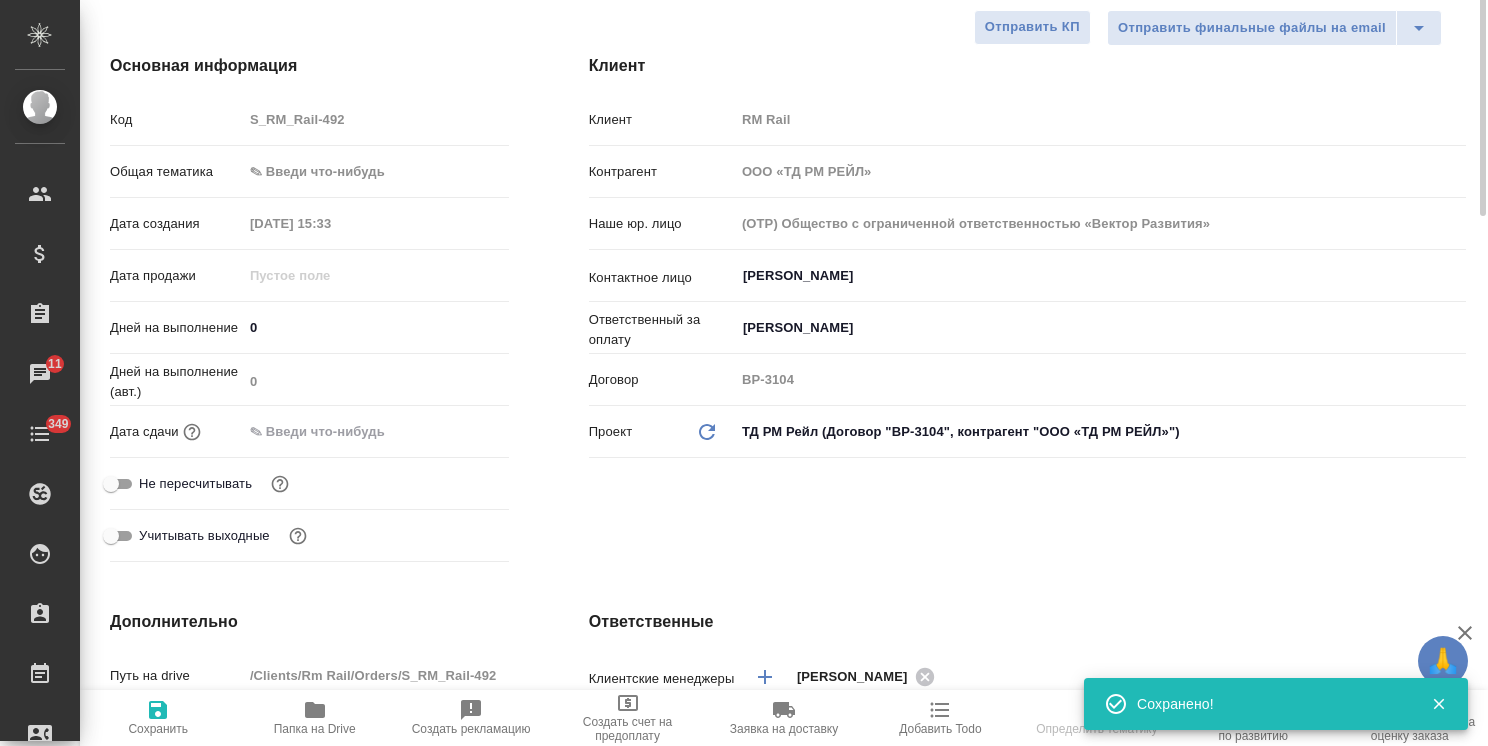 scroll, scrollTop: 0, scrollLeft: 0, axis: both 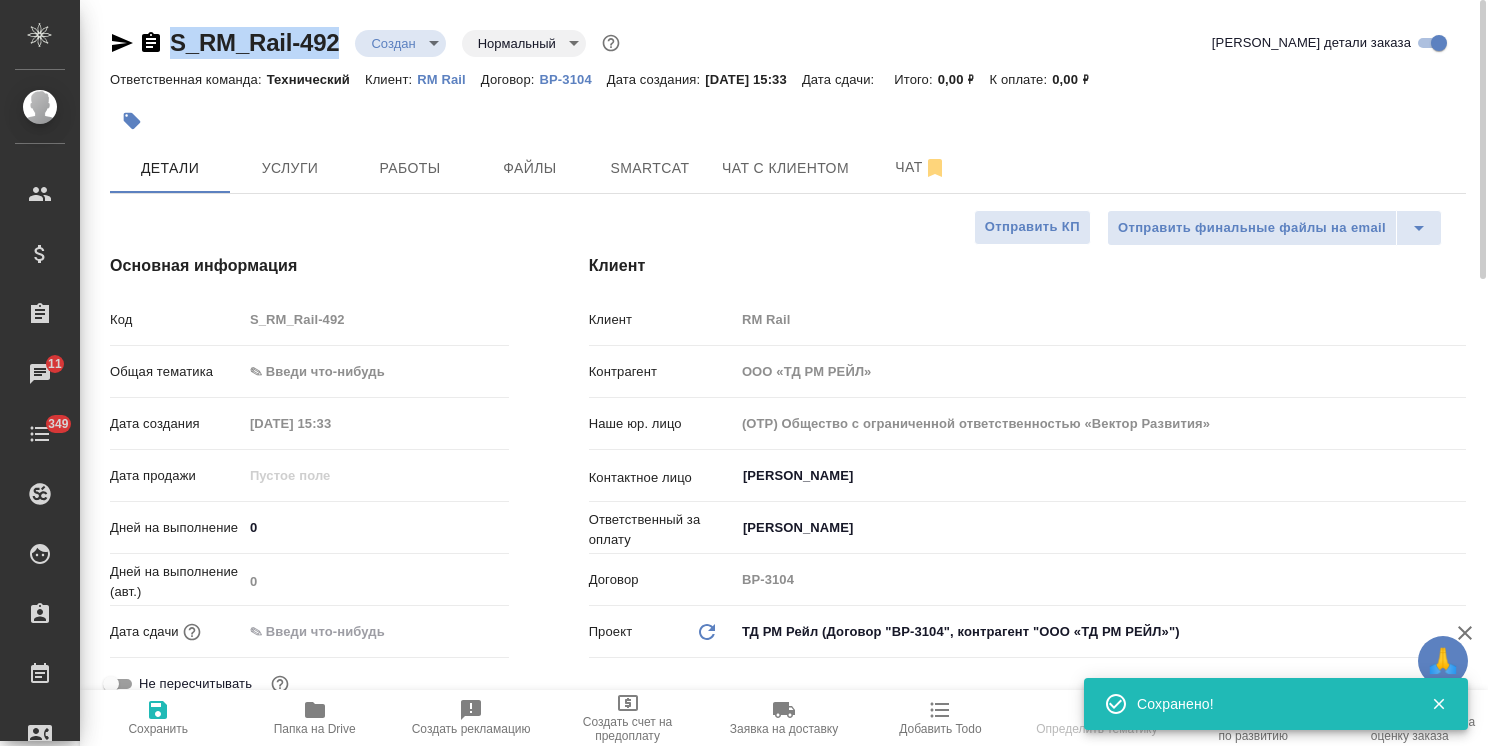 drag, startPoint x: 354, startPoint y: 24, endPoint x: 128, endPoint y: 22, distance: 226.00885 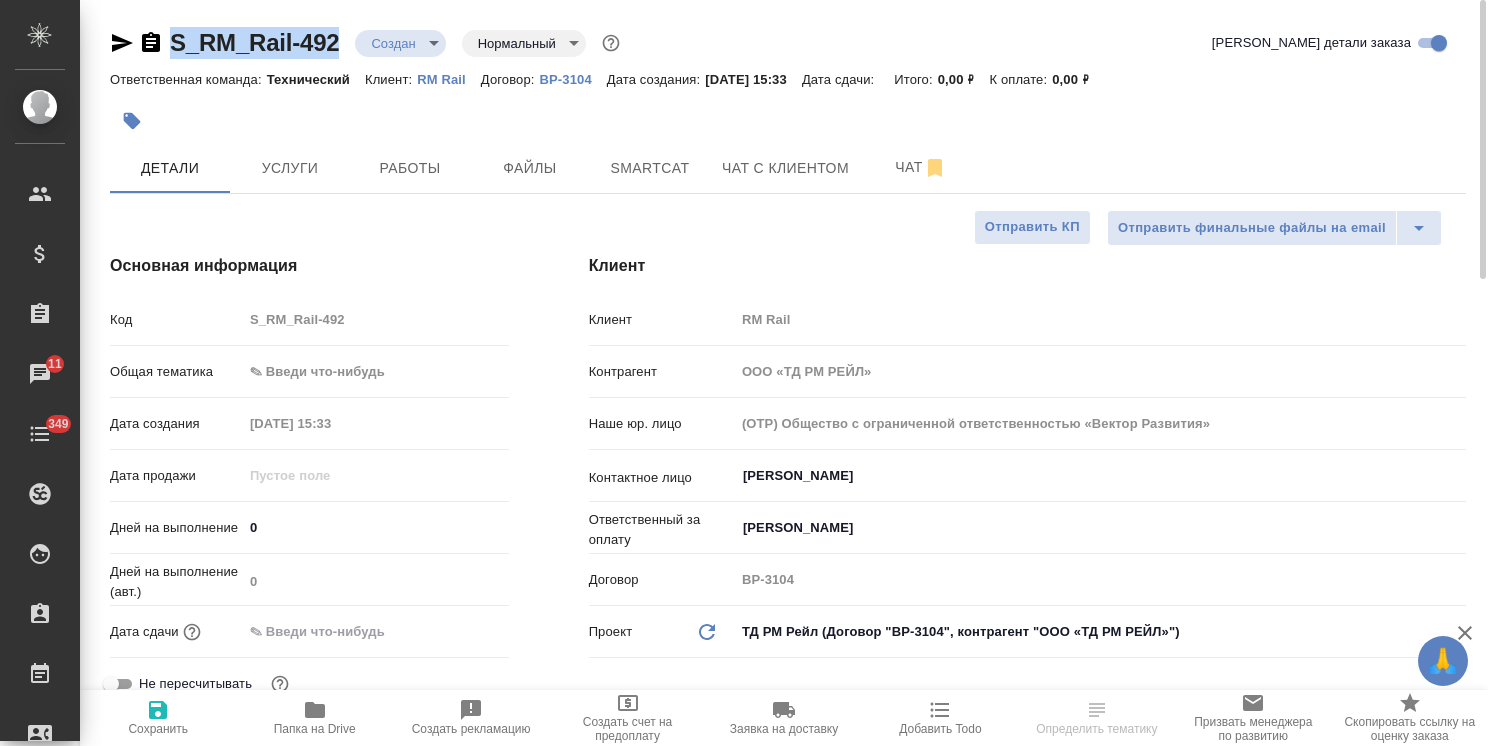 copy on "S_RM_Rail-492" 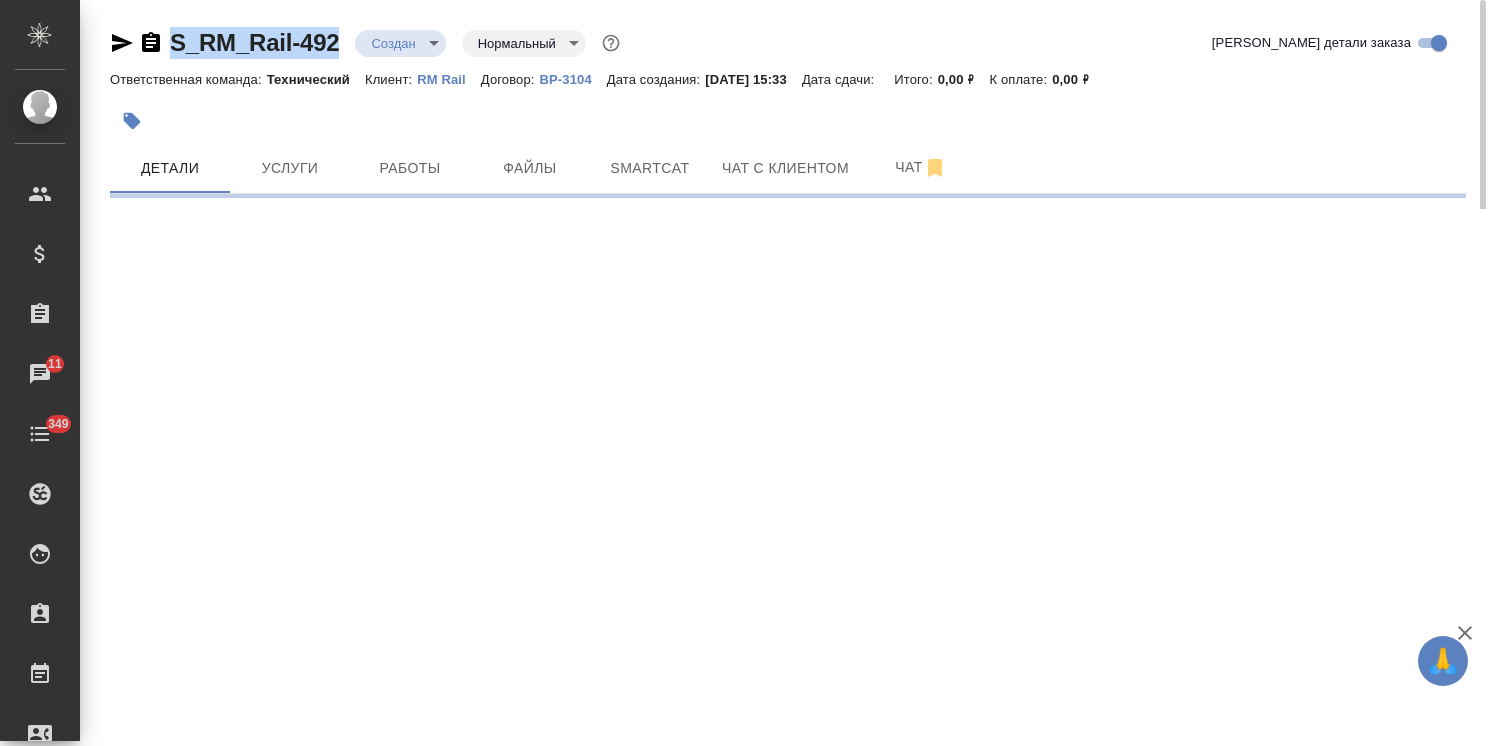 select on "RU" 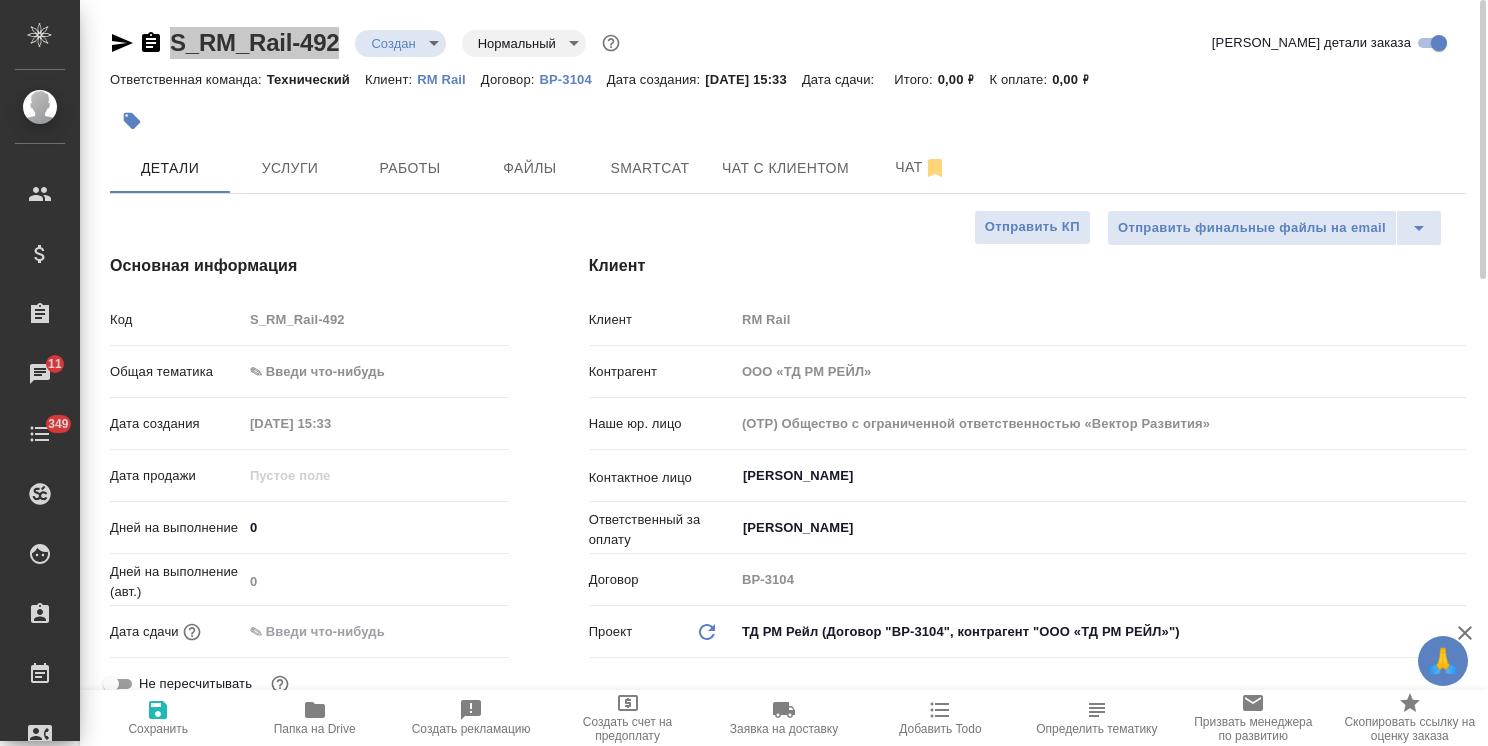type on "x" 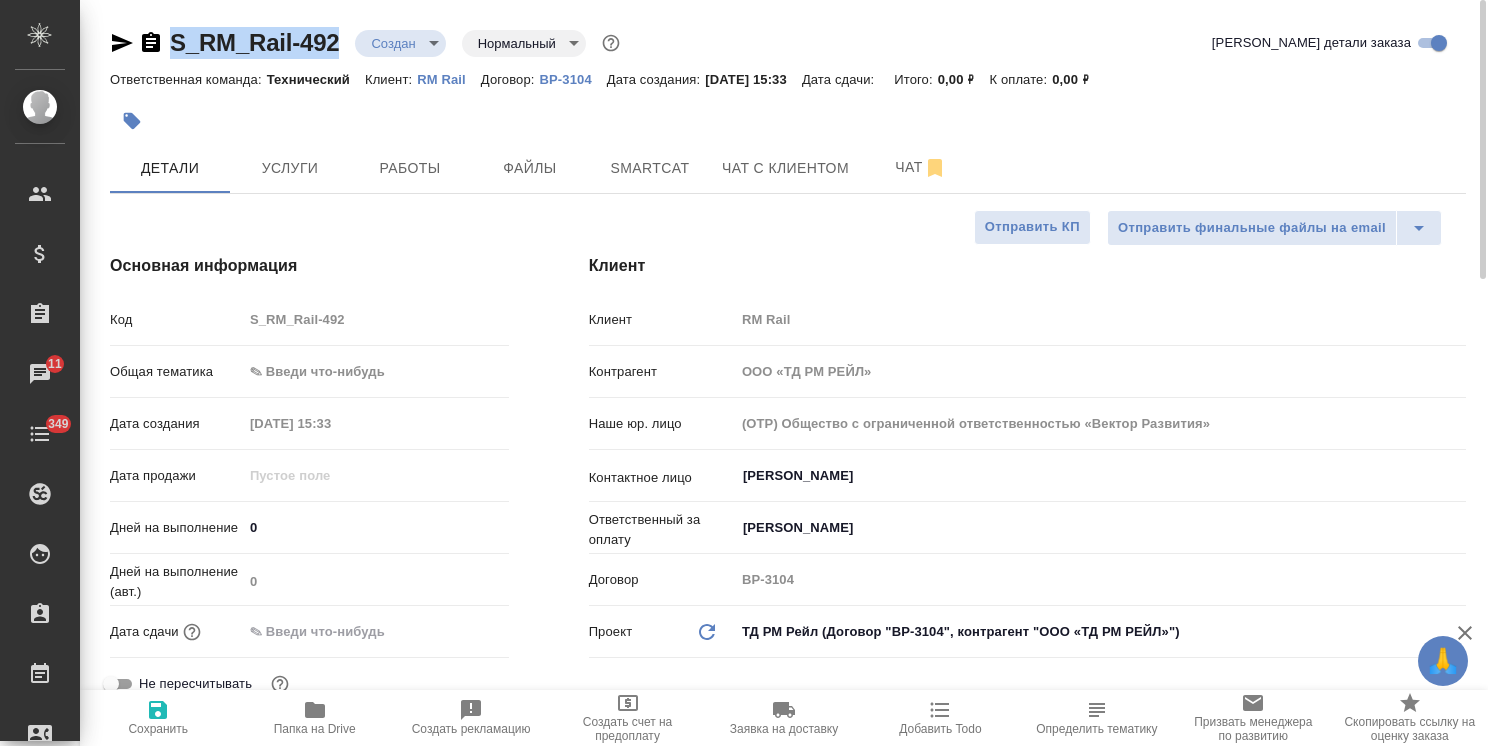 type on "x" 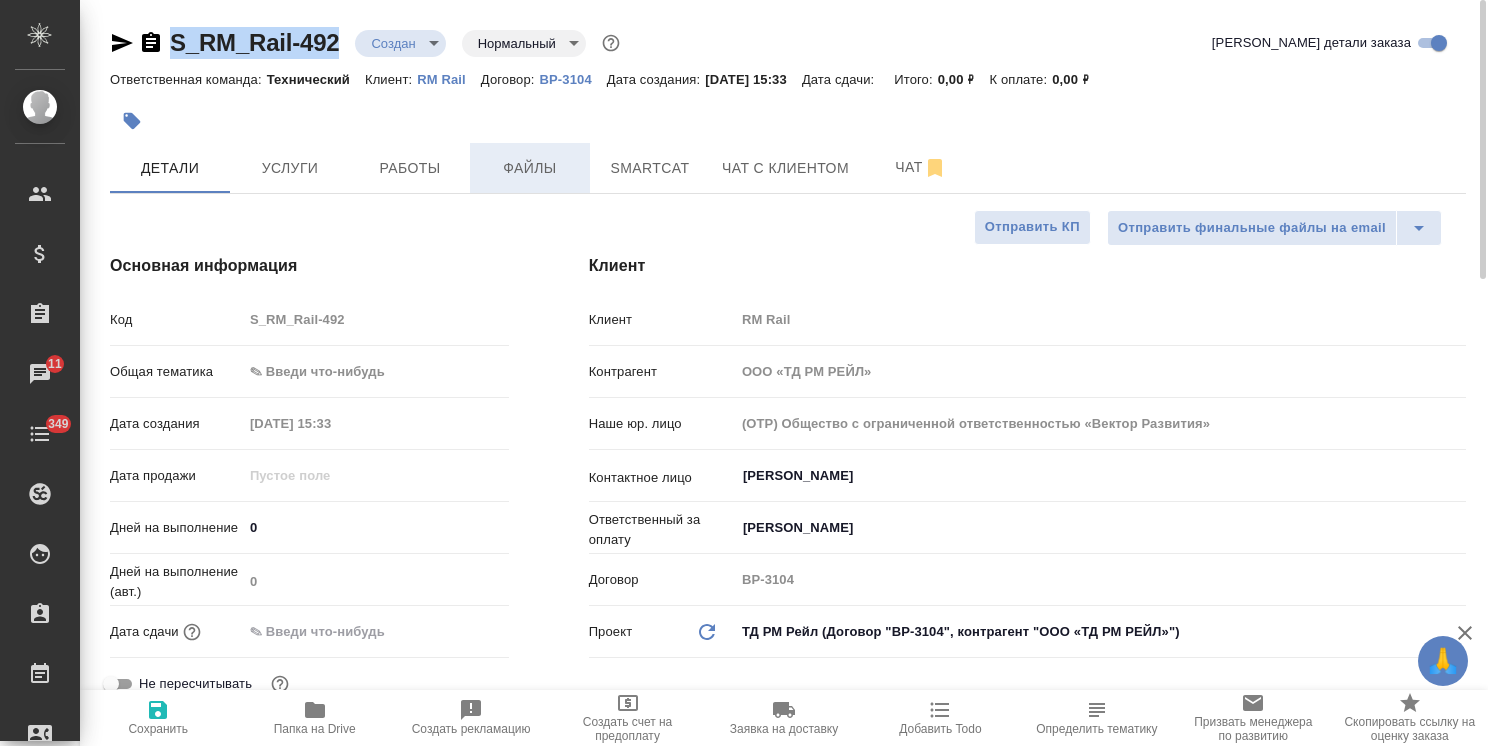 click on "Файлы" at bounding box center [530, 168] 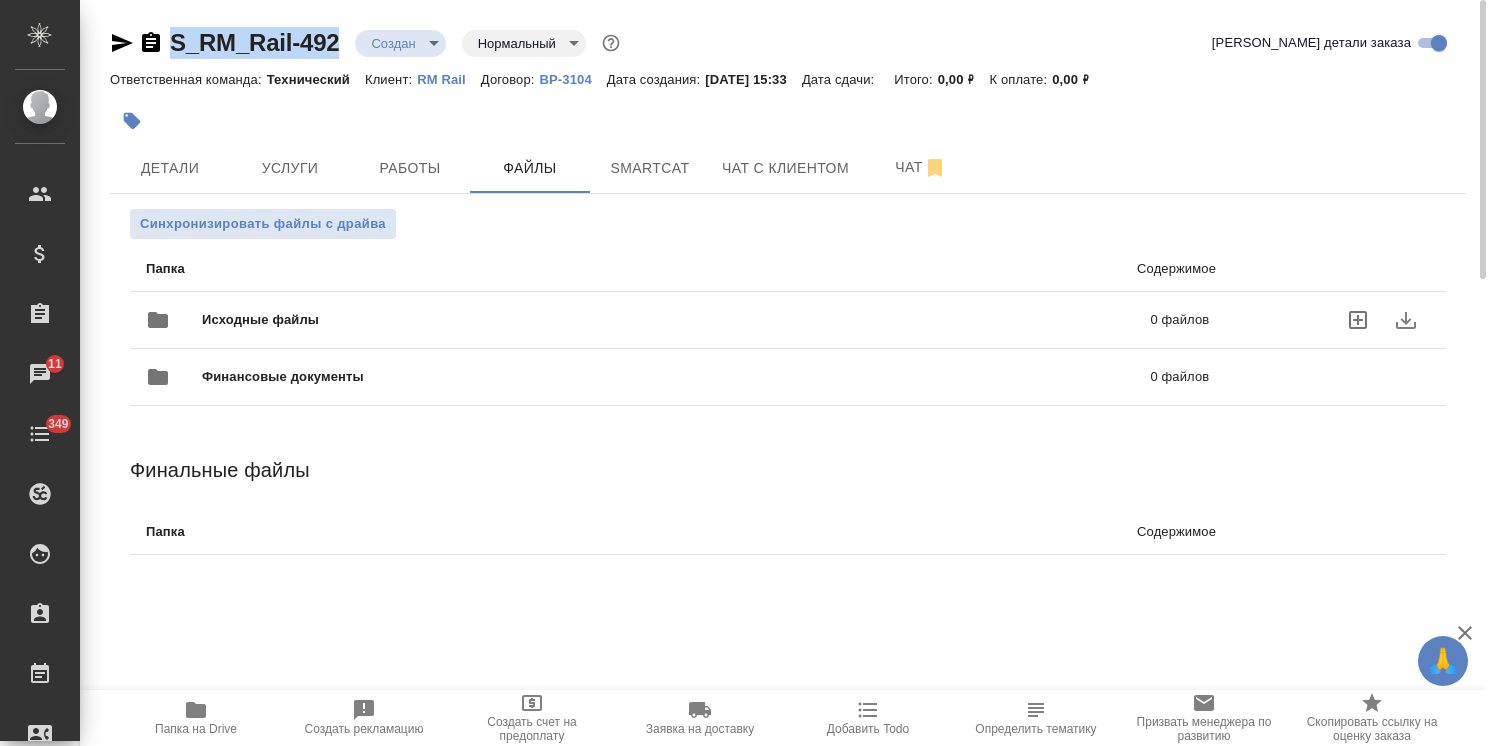 click on "Исходные файлы 0 файлов" at bounding box center (677, 320) 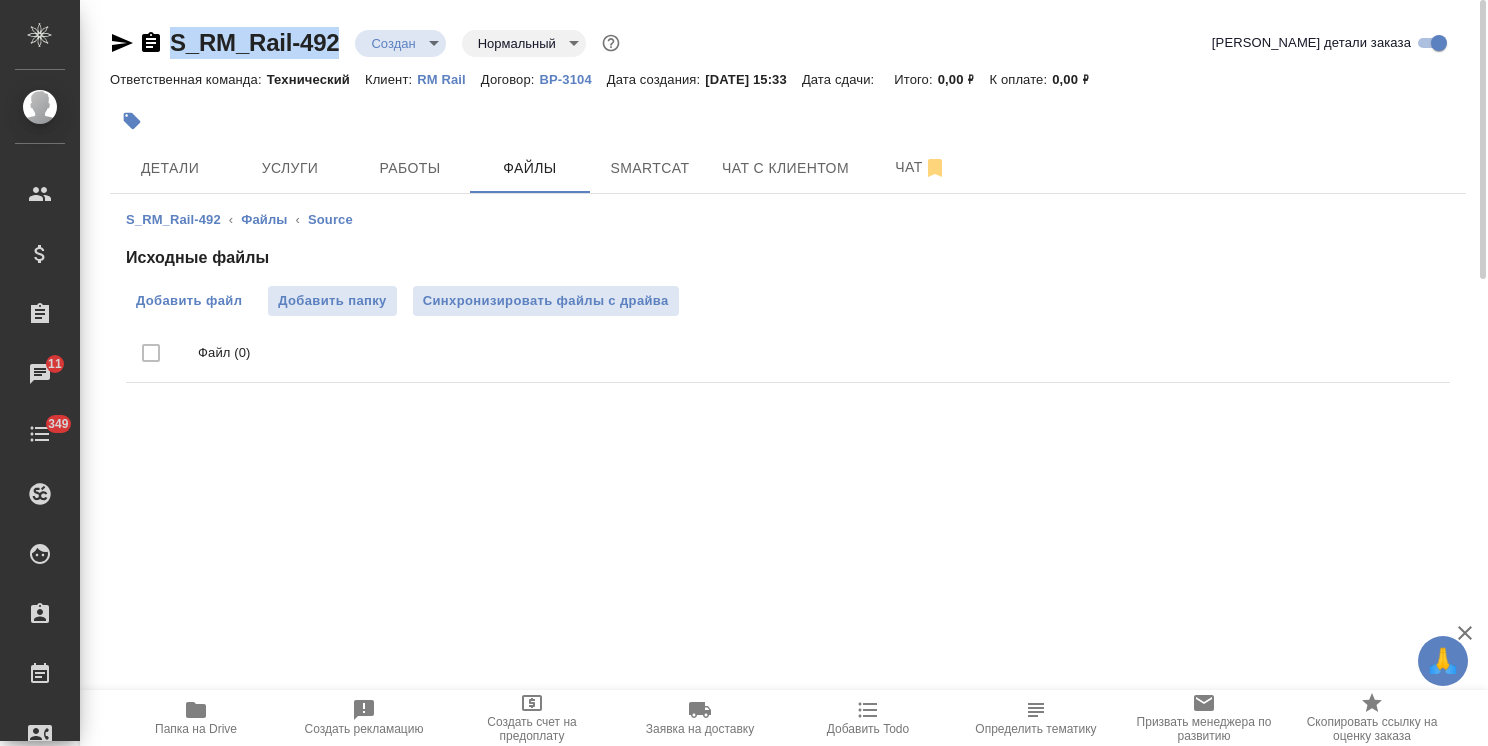 click on "Добавить файл" at bounding box center [189, 301] 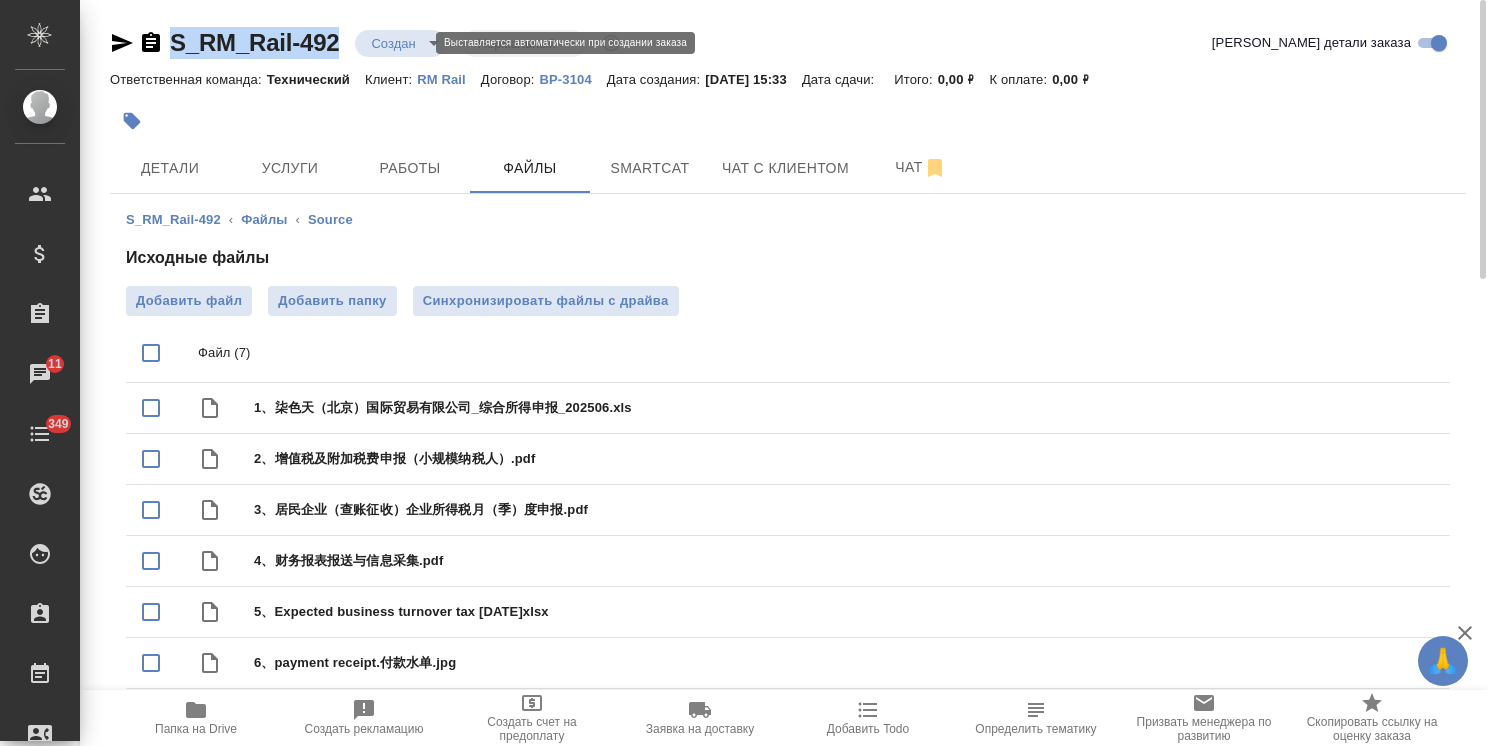 click on "🙏 .cls-1
fill:#fff;
AWATERA Usmanova Olga Клиенты Спецификации Заказы 11 Чаты 349 Todo Проекты SC Исполнители Кандидаты Работы Входящие заявки Заявки на доставку Рекламации Проекты процессинга Конференции Выйти S_RM_Rail-492 Создан new Нормальный normal Кратко детали заказа Ответственная команда: Технический Клиент: RM Rail Договор: ВР-3104 Дата создания: 25.07.2025, 15:33 Дата сдачи: Итого: 0,00 ₽ К оплате: 0,00 ₽ Детали Услуги Работы Файлы Smartcat Чат с клиентом Чат S_RM_Rail-492 ‹ Файлы ‹ Source Исходные файлы Добавить файл Добавить папку Синхронизировать файлы с драйва Файл (7) Папка на Drive .cls-1" at bounding box center (744, 373) 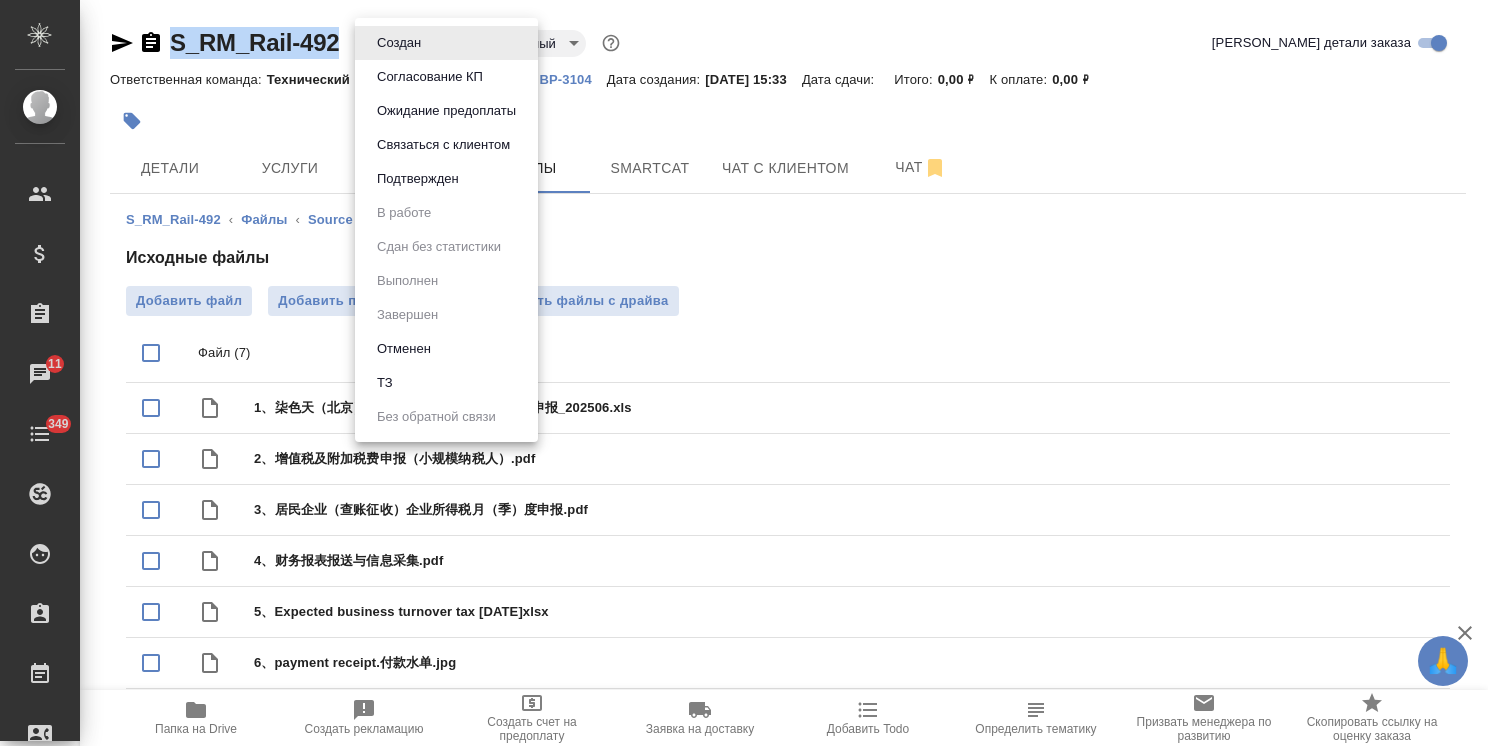 click on "ТЗ" at bounding box center [446, 383] 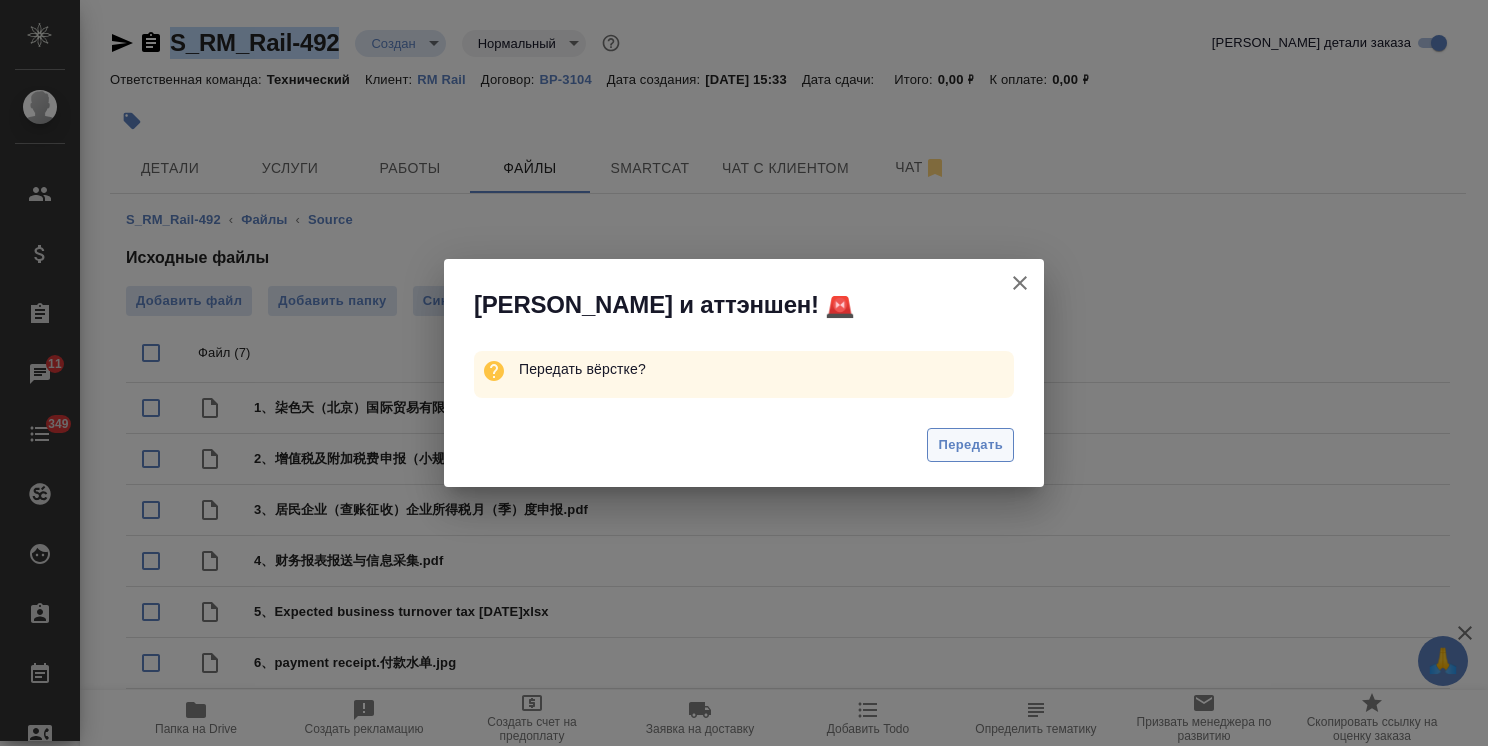 click on "Передать" at bounding box center [970, 445] 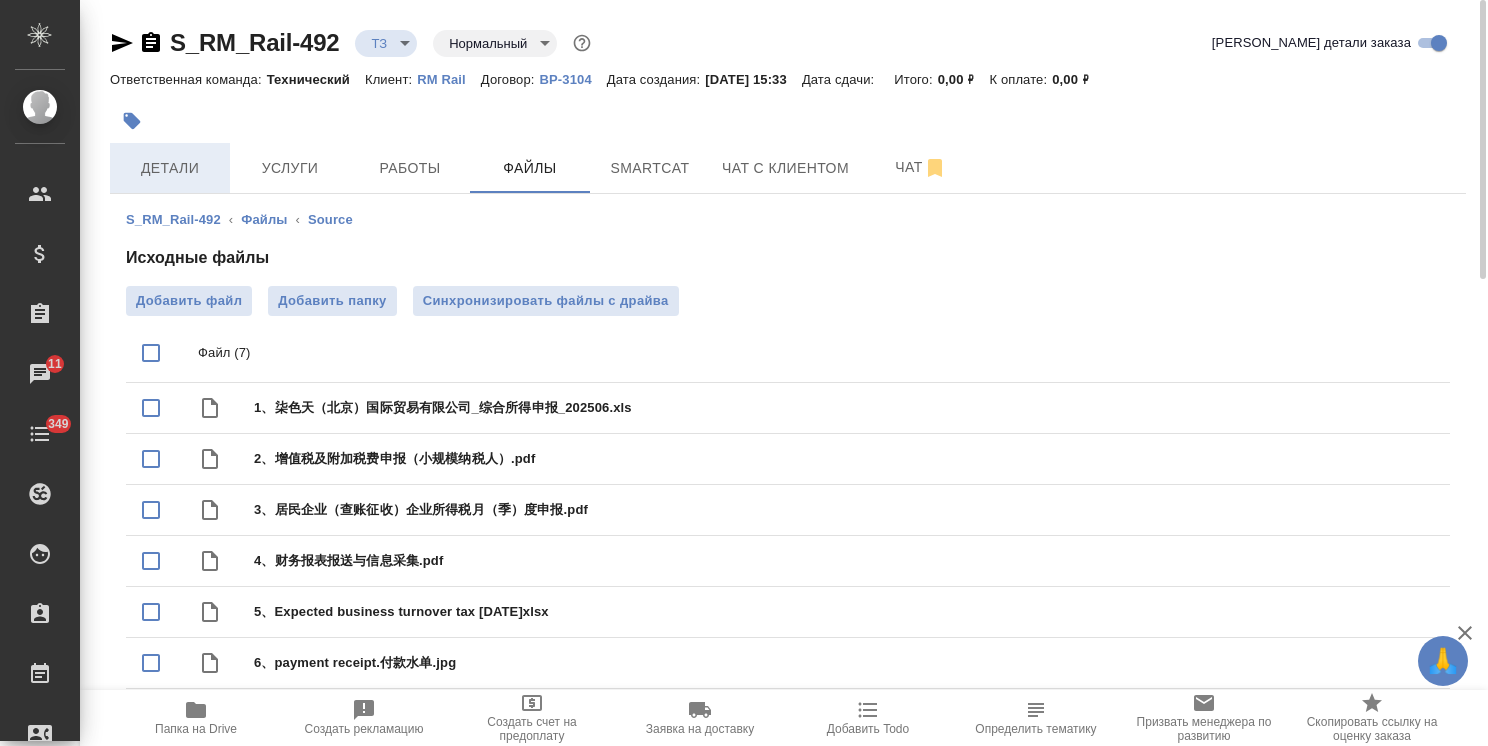 click on "Детали" at bounding box center [170, 168] 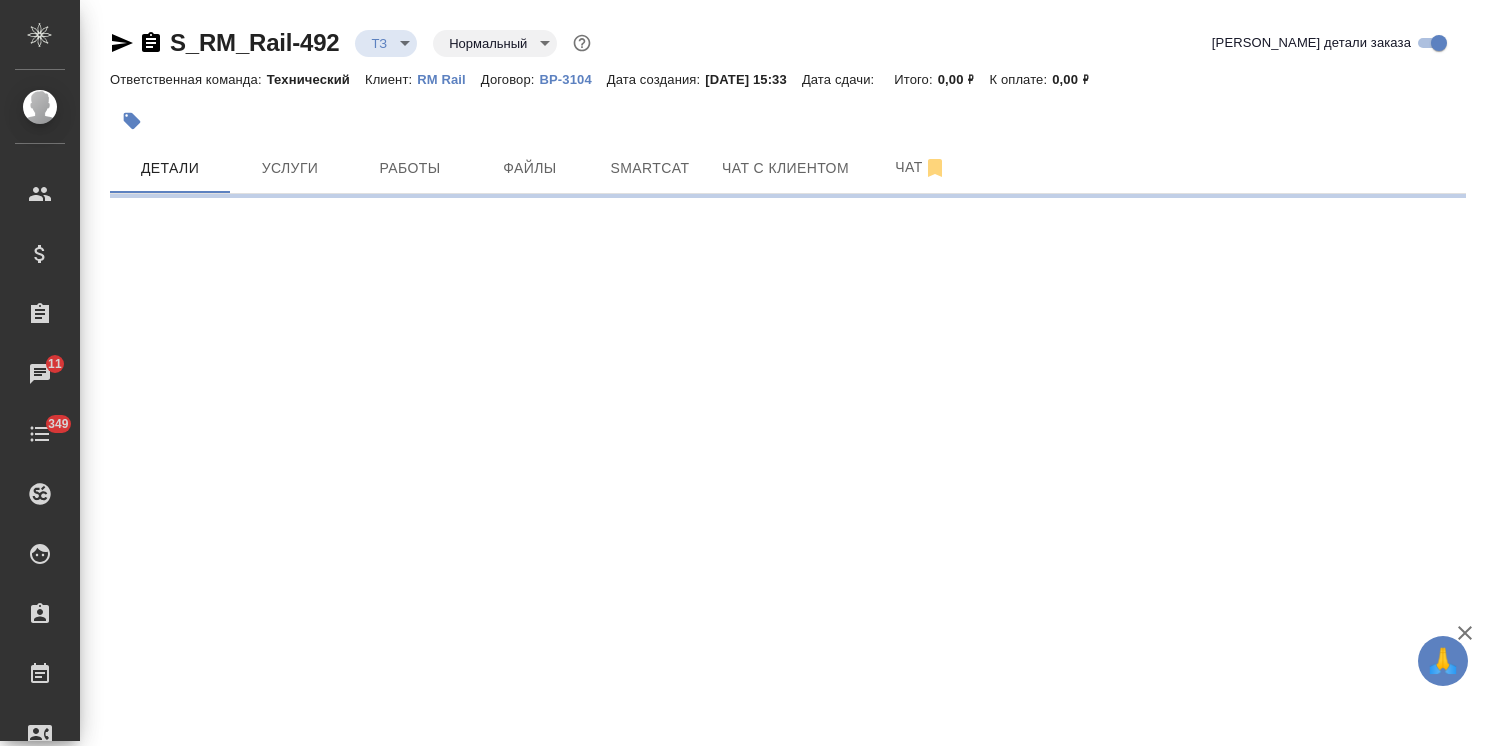 select on "RU" 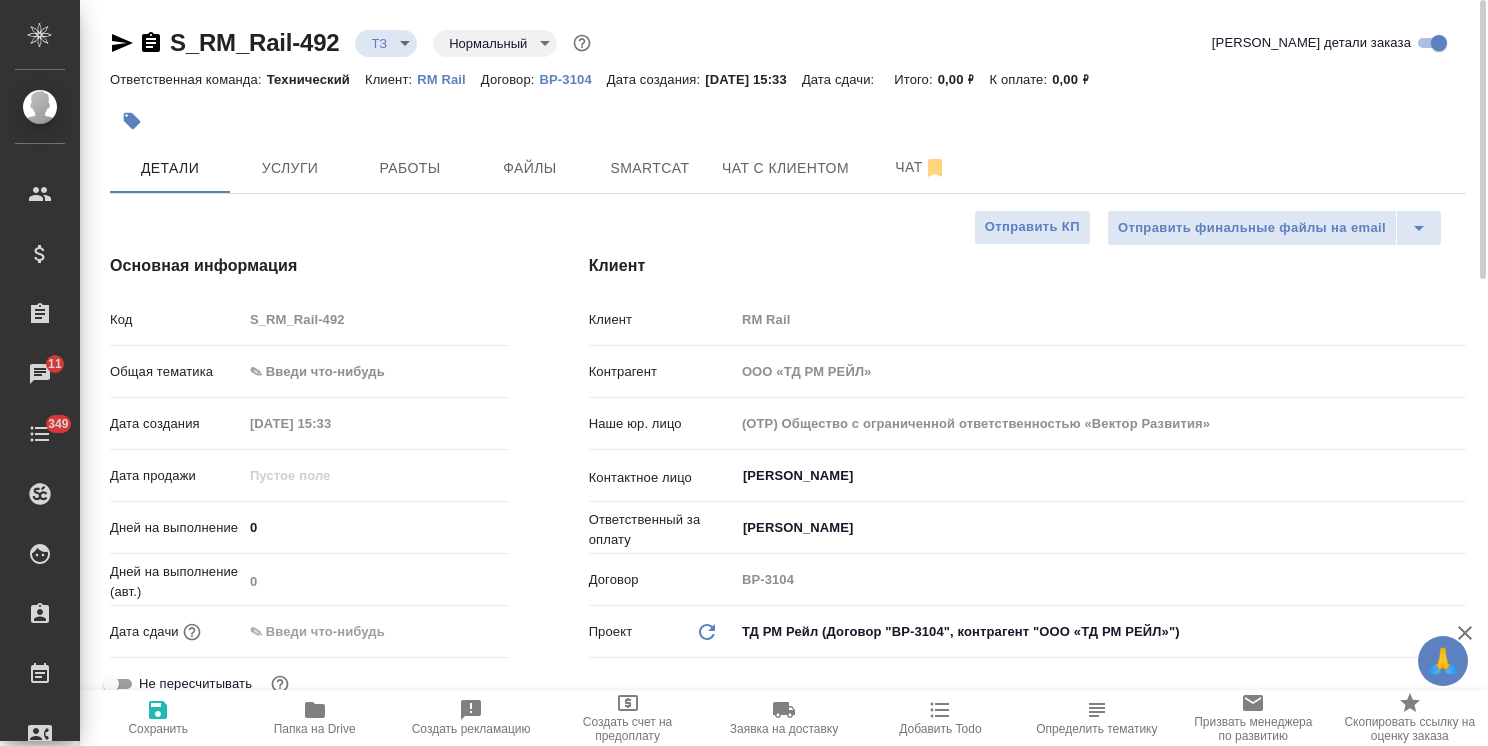 click on "🙏 .cls-1
fill:#fff;
AWATERA Usmanova Olga Клиенты Спецификации Заказы 11 Чаты 349 Todo Проекты SC Исполнители Кандидаты Работы Входящие заявки Заявки на доставку Рекламации Проекты процессинга Конференции Выйти S_RM_Rail-492 ТЗ tz Нормальный normal Кратко детали заказа Ответственная команда: Технический Клиент: RM Rail Договор: ВР-3104 Дата создания: 25.07.2025, 15:33 Дата сдачи: Итого: 0,00 ₽ К оплате: 0,00 ₽ Детали Услуги Работы Файлы Smartcat Чат с клиентом Чат Отправить финальные файлы на email Отправить КП Основная информация Код S_RM_Rail-492 Общая тематика ✎ Введи что-нибудь Дата создания 0" at bounding box center [744, 373] 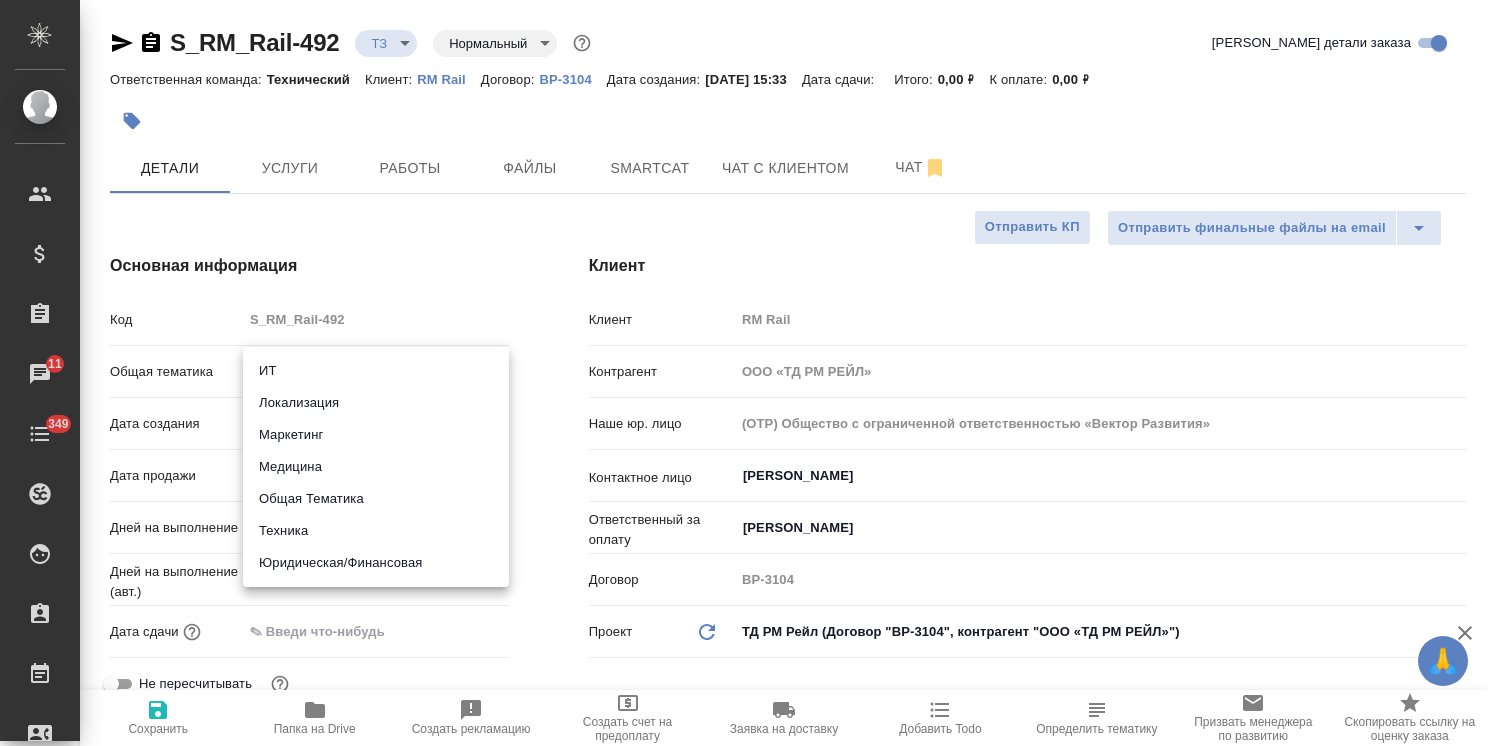 click on "Юридическая/Финансовая" at bounding box center (376, 563) 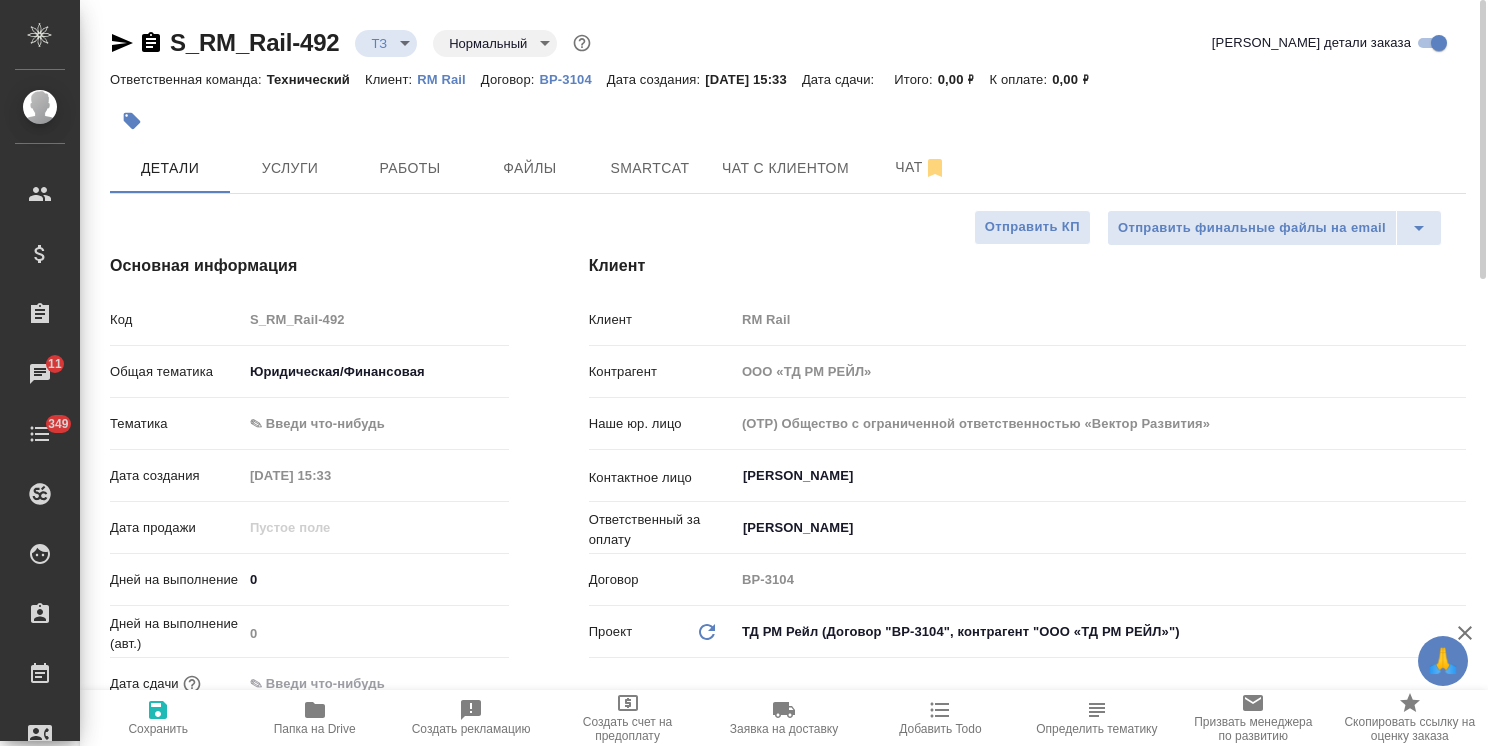 click on "🙏 .cls-1
fill:#fff;
AWATERA Usmanova Olga Клиенты Спецификации Заказы 11 Чаты 349 Todo Проекты SC Исполнители Кандидаты Работы Входящие заявки Заявки на доставку Рекламации Проекты процессинга Конференции Выйти S_RM_Rail-492 ТЗ tz Нормальный normal Кратко детали заказа Ответственная команда: Технический Клиент: RM Rail Договор: ВР-3104 Дата создания: 25.07.2025, 15:33 Дата сдачи: Итого: 0,00 ₽ К оплате: 0,00 ₽ Детали Услуги Работы Файлы Smartcat Чат с клиентом Чат Отправить финальные файлы на email Отправить КП Основная информация Код S_RM_Rail-492 Общая тематика Юридическая/Финансовая yr-fn 0 0 RM Rail x" at bounding box center (744, 373) 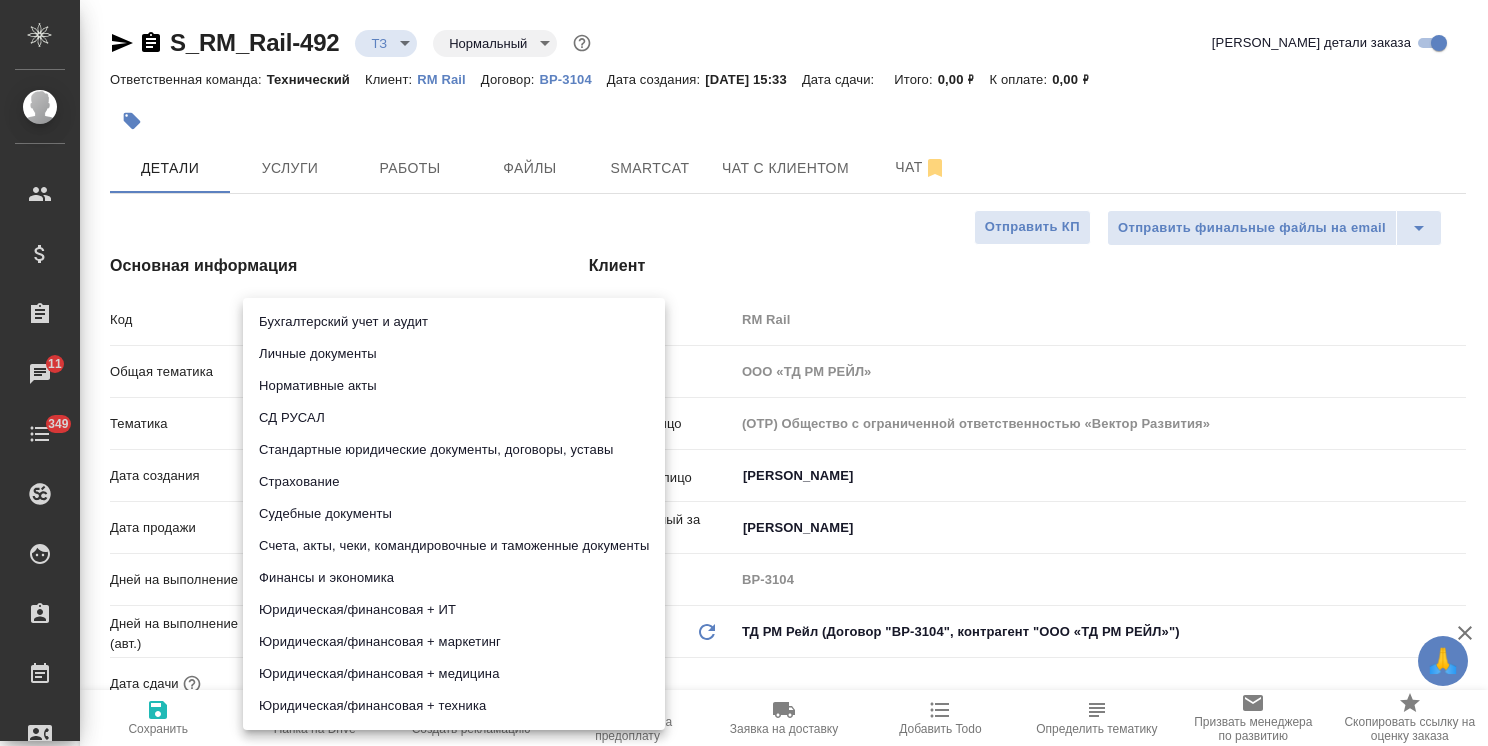 click on "Финансы и экономика" at bounding box center (454, 578) 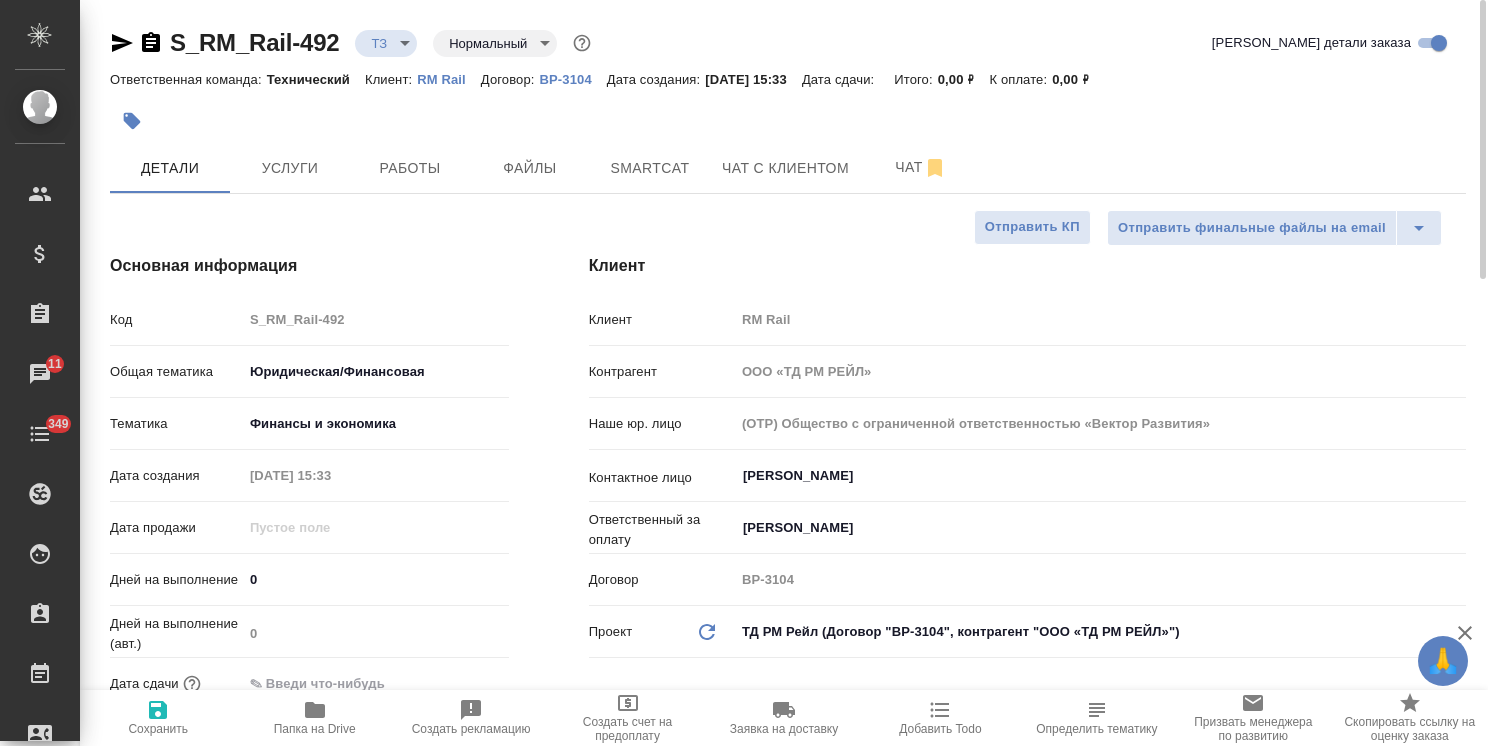click 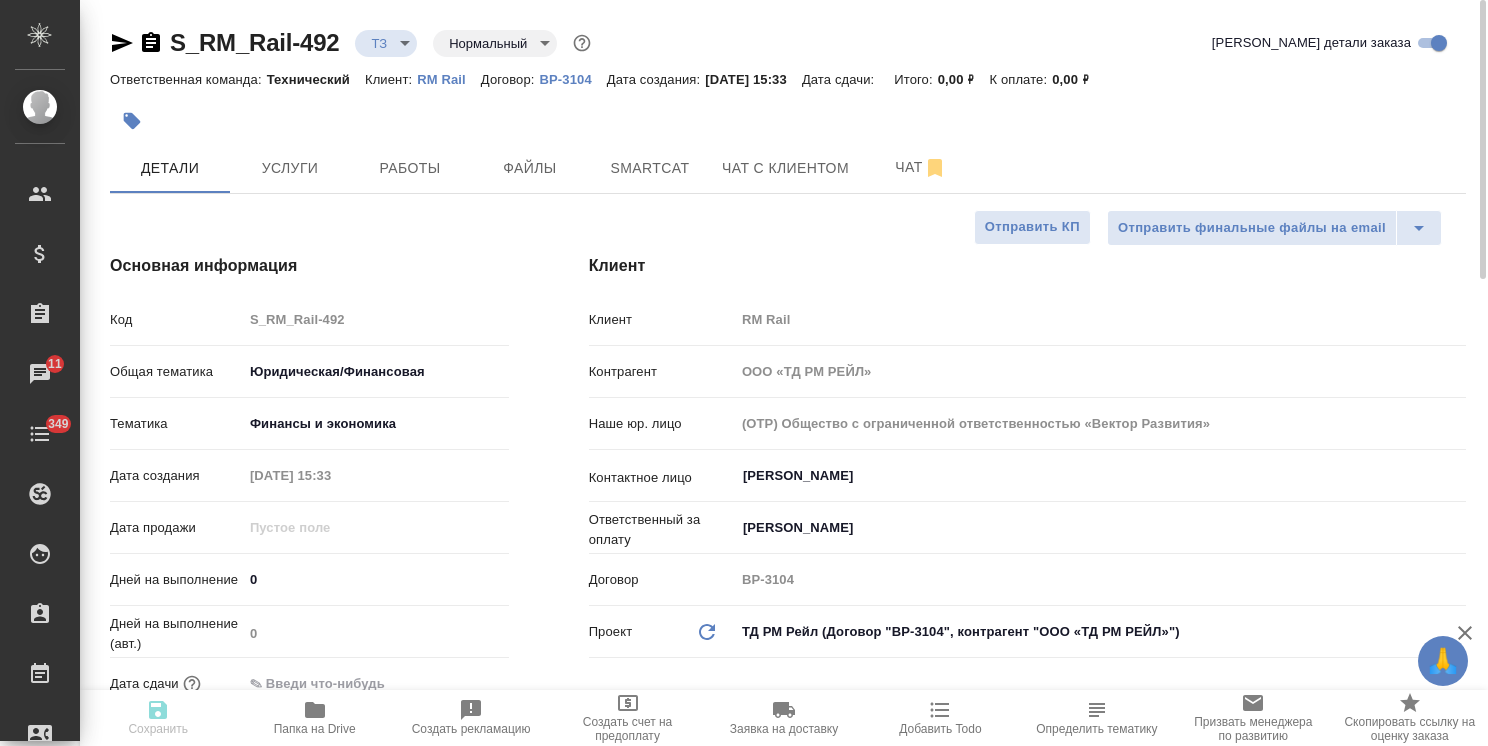 type on "x" 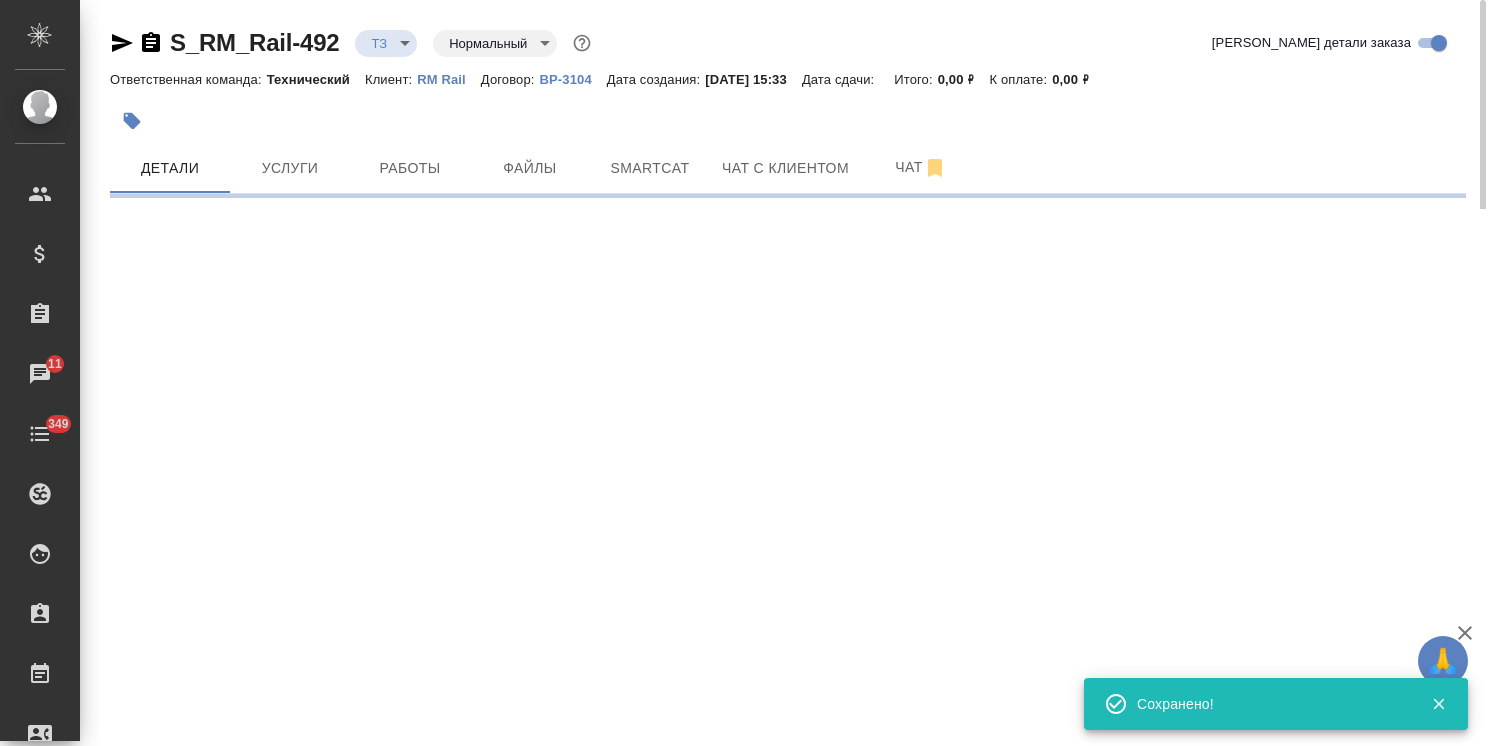 select on "RU" 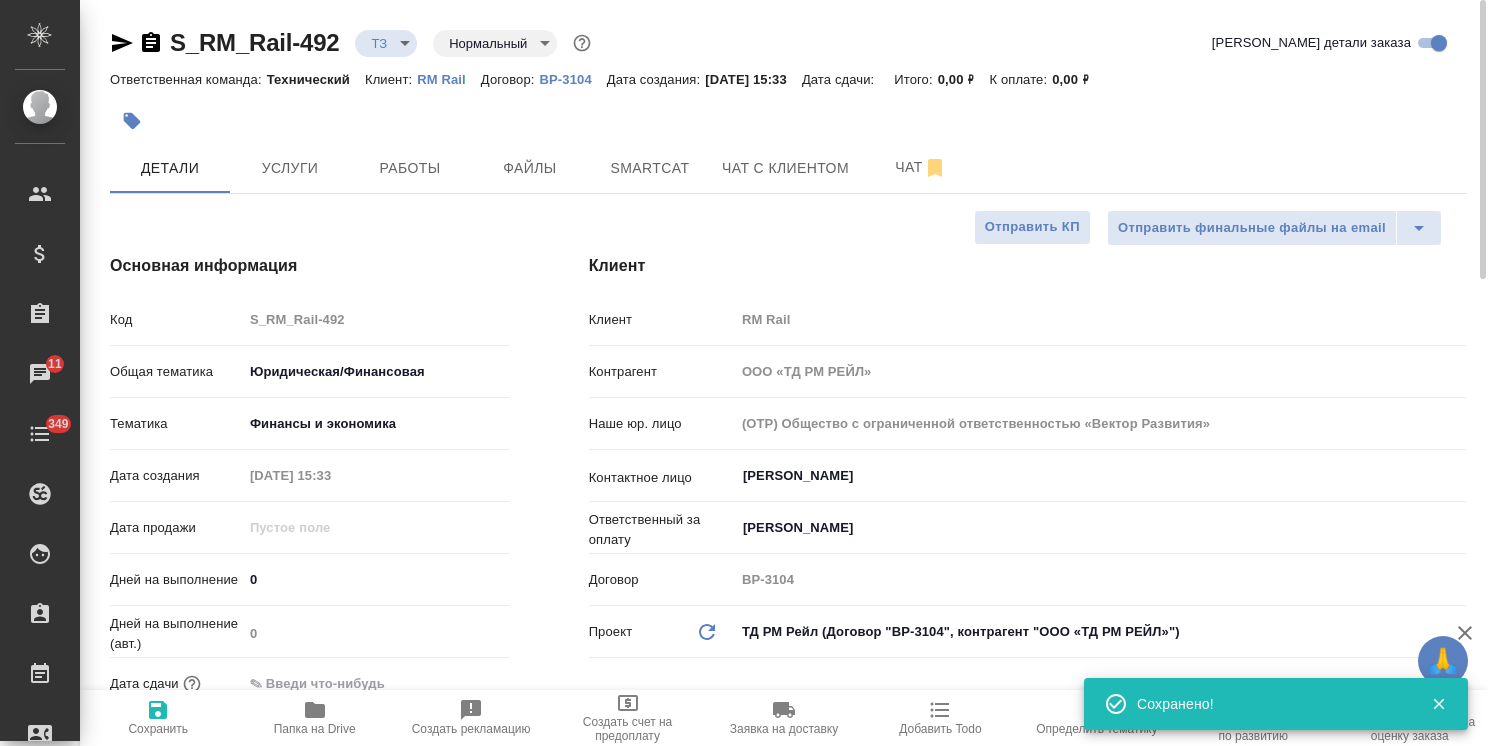 type on "x" 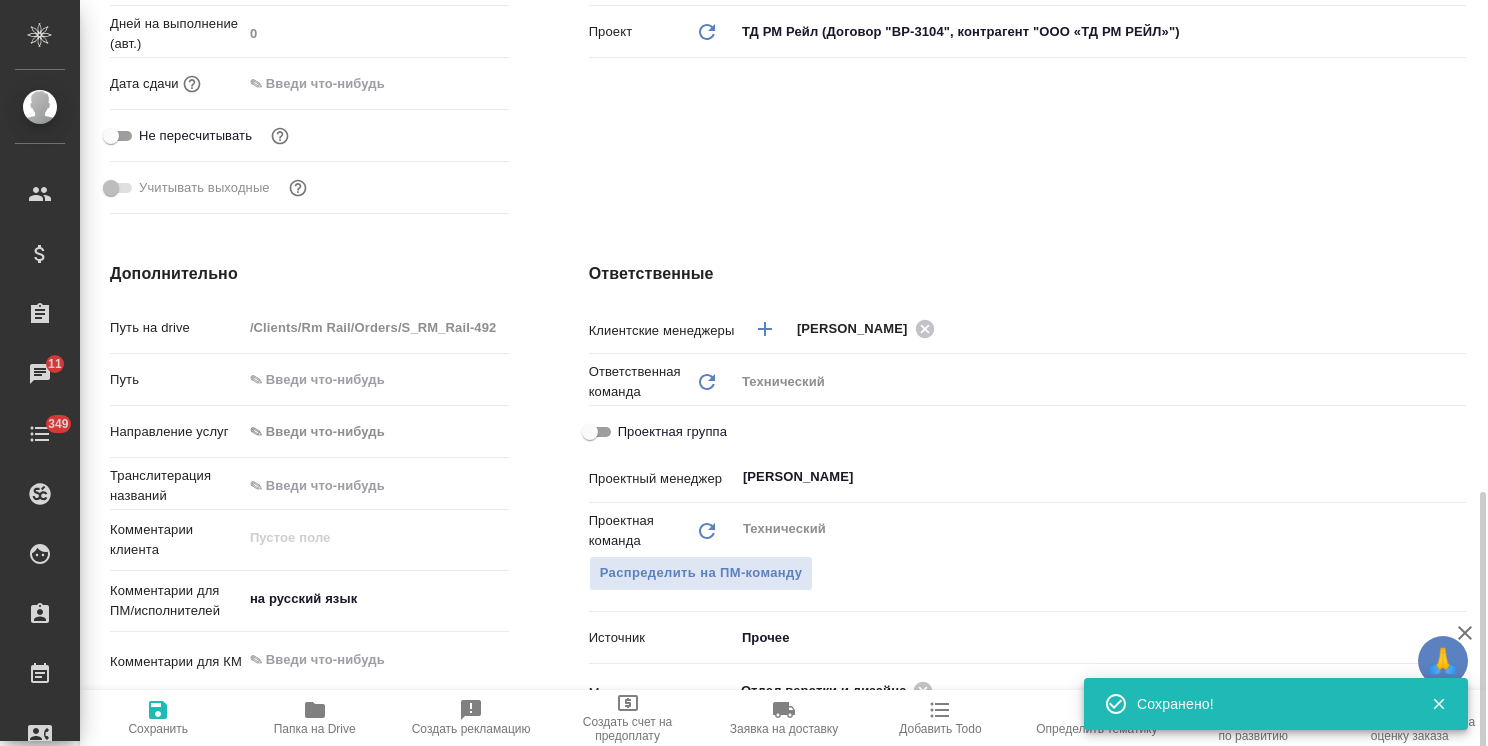 scroll, scrollTop: 800, scrollLeft: 0, axis: vertical 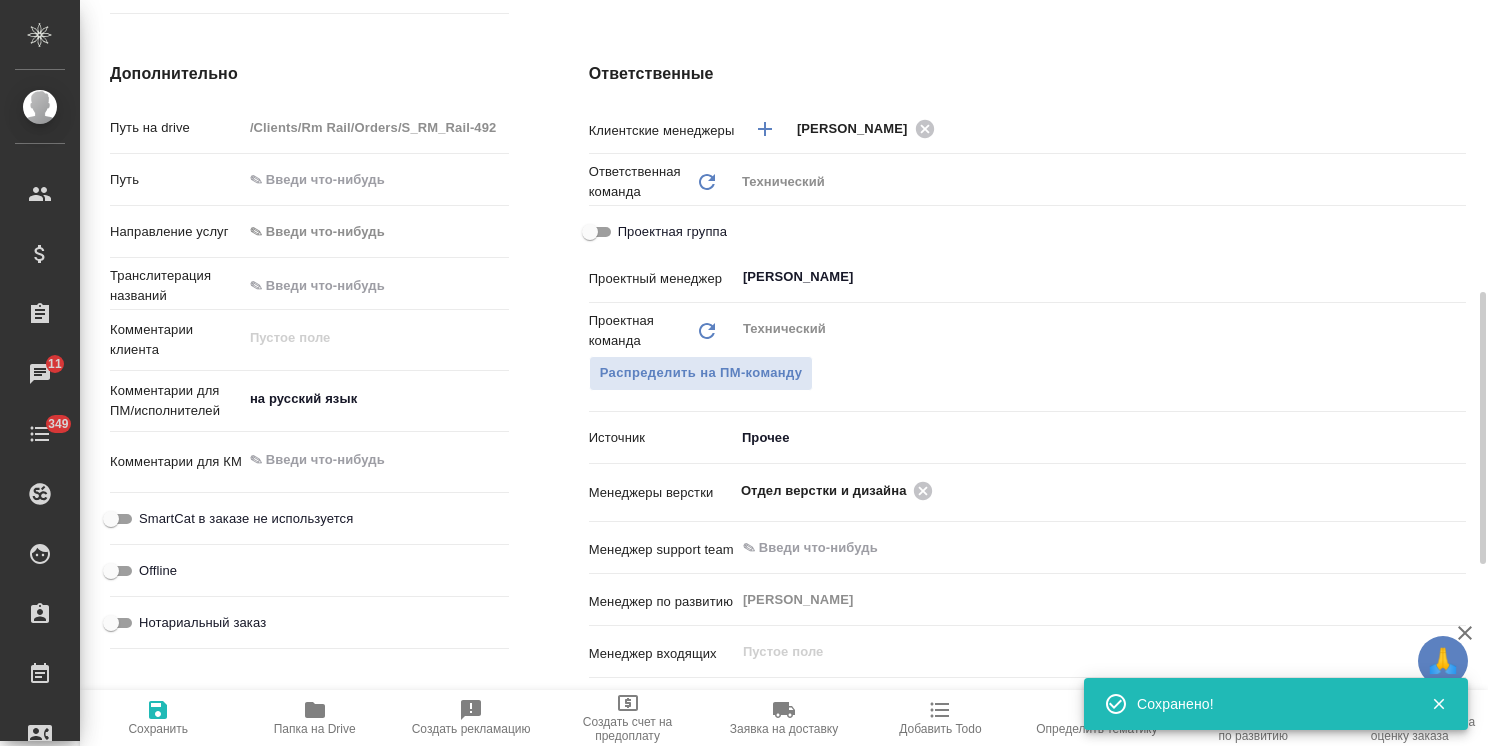 click on "Комментарии для КМ x" at bounding box center [309, 470] 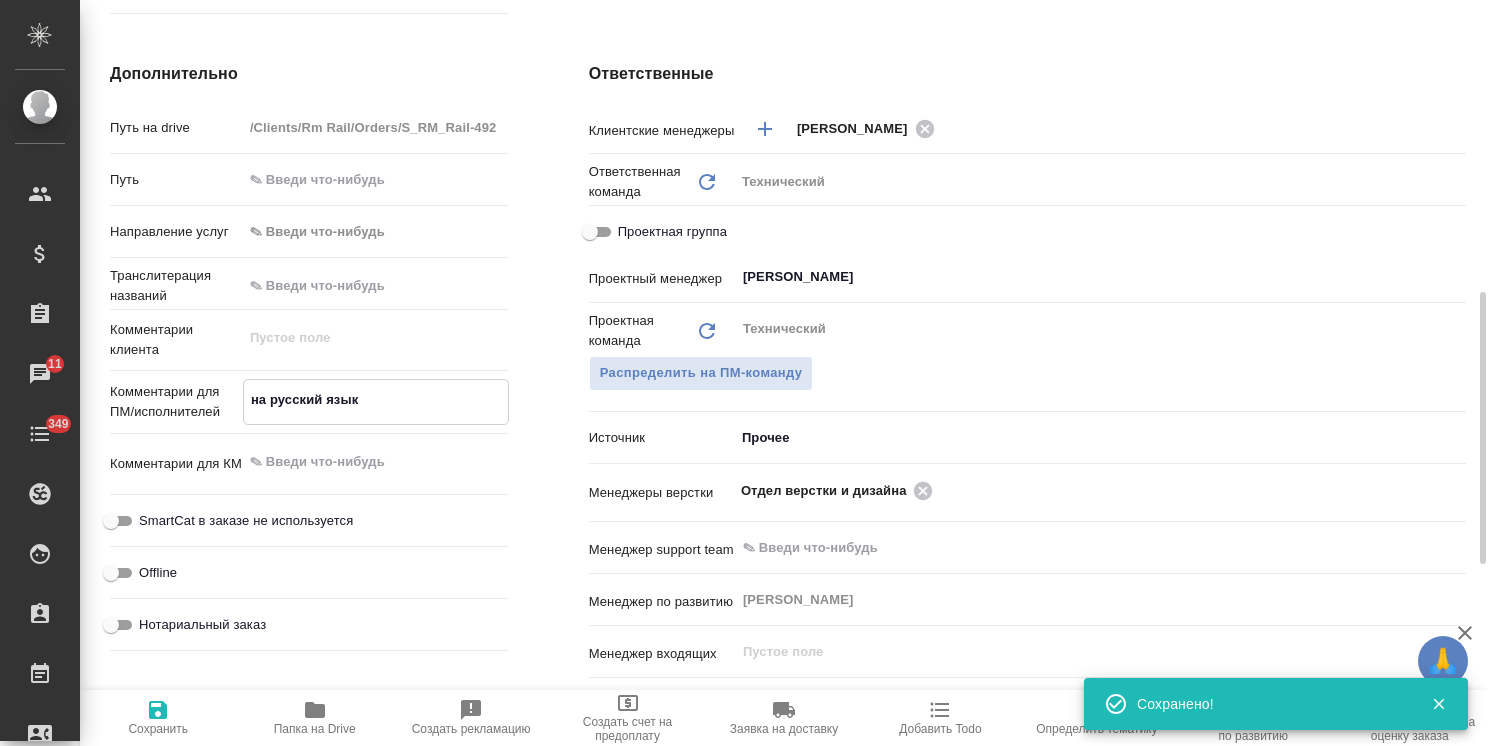click on "на русский язык" at bounding box center (376, 400) 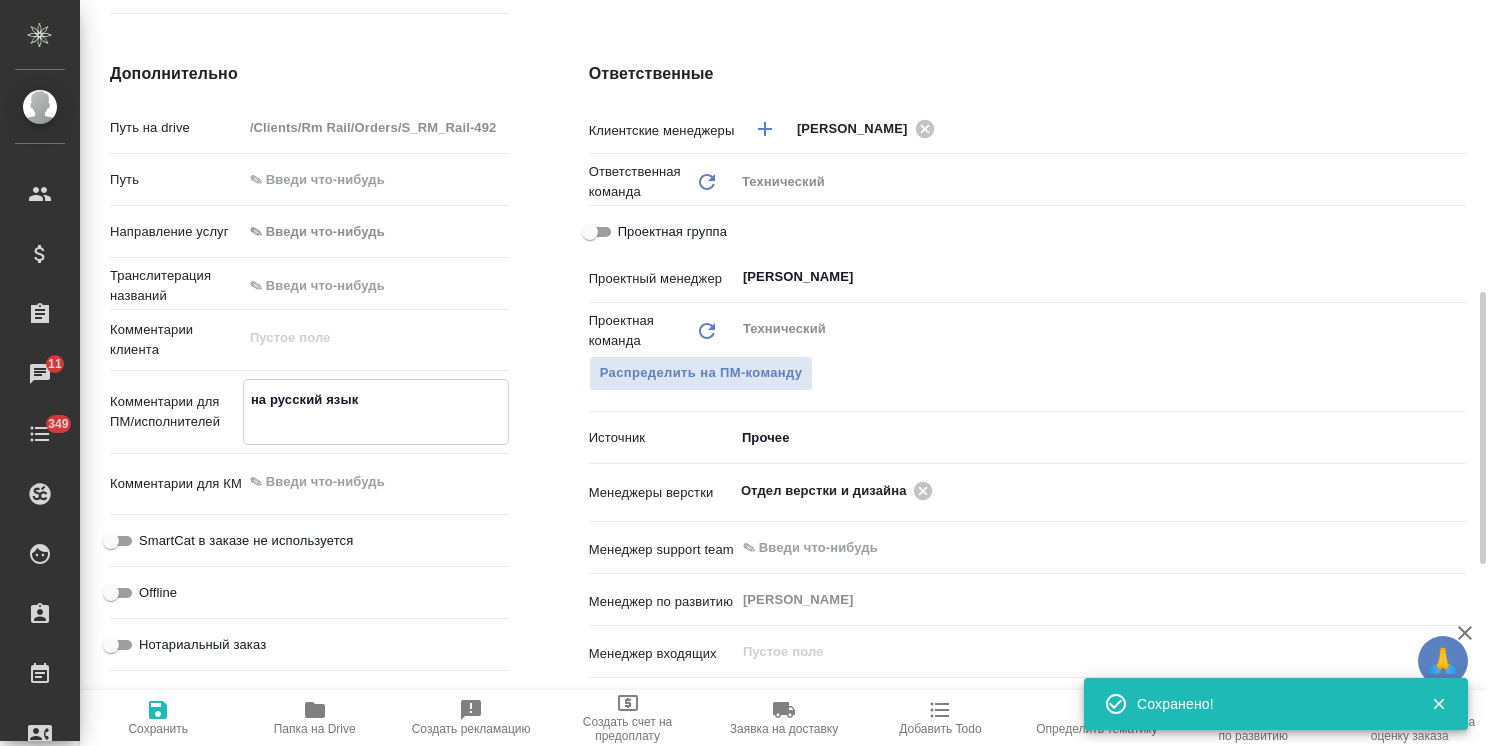 type on "на русский язык
к" 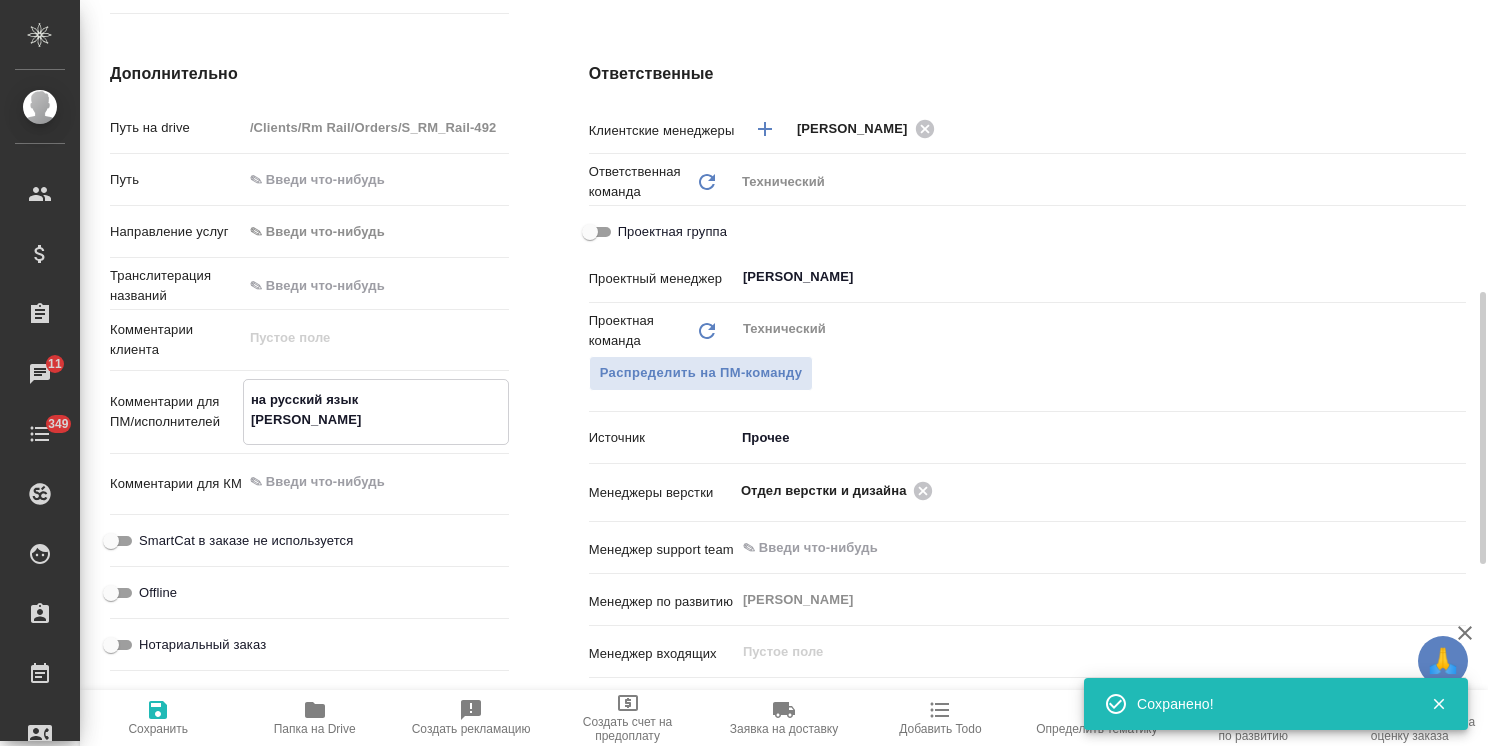 type on "x" 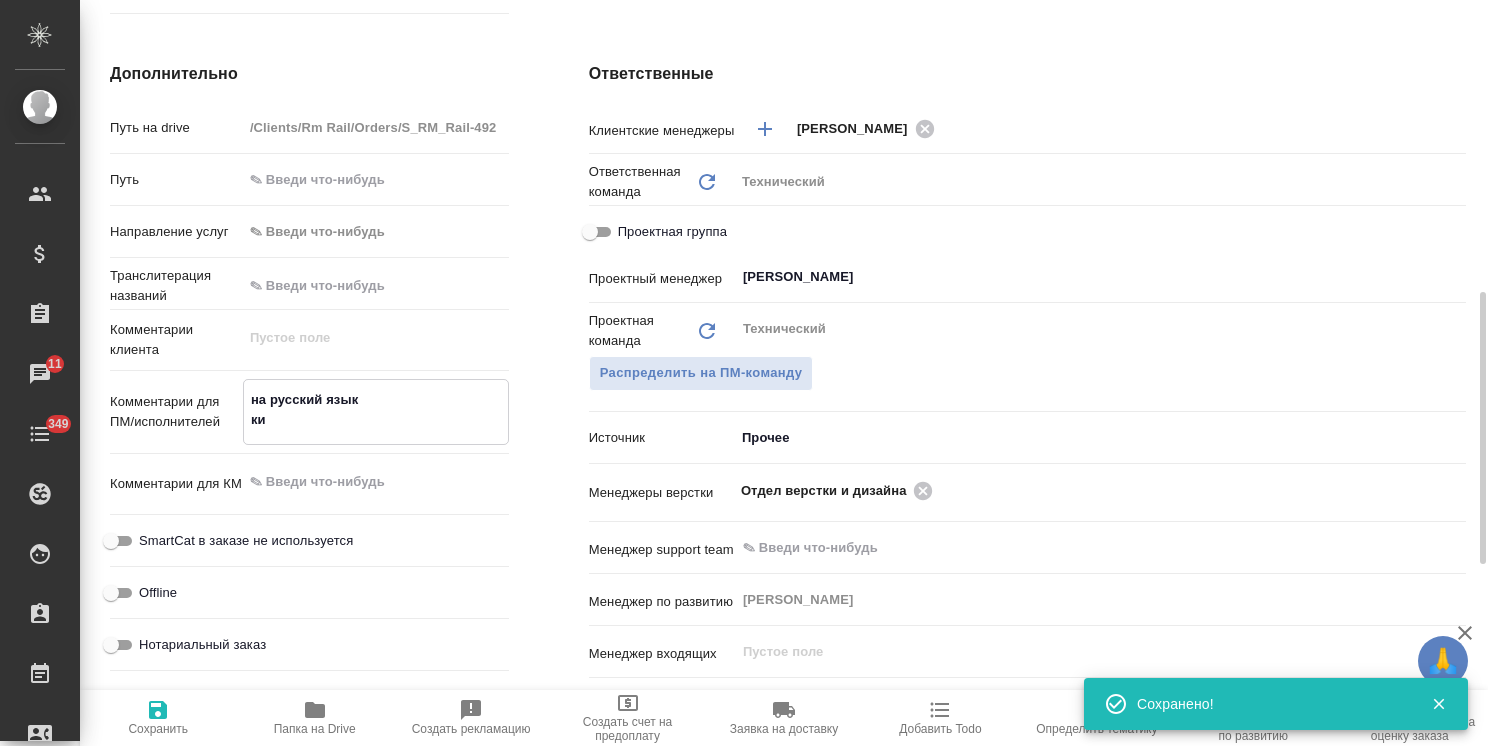 type on "на русский язык
кит" 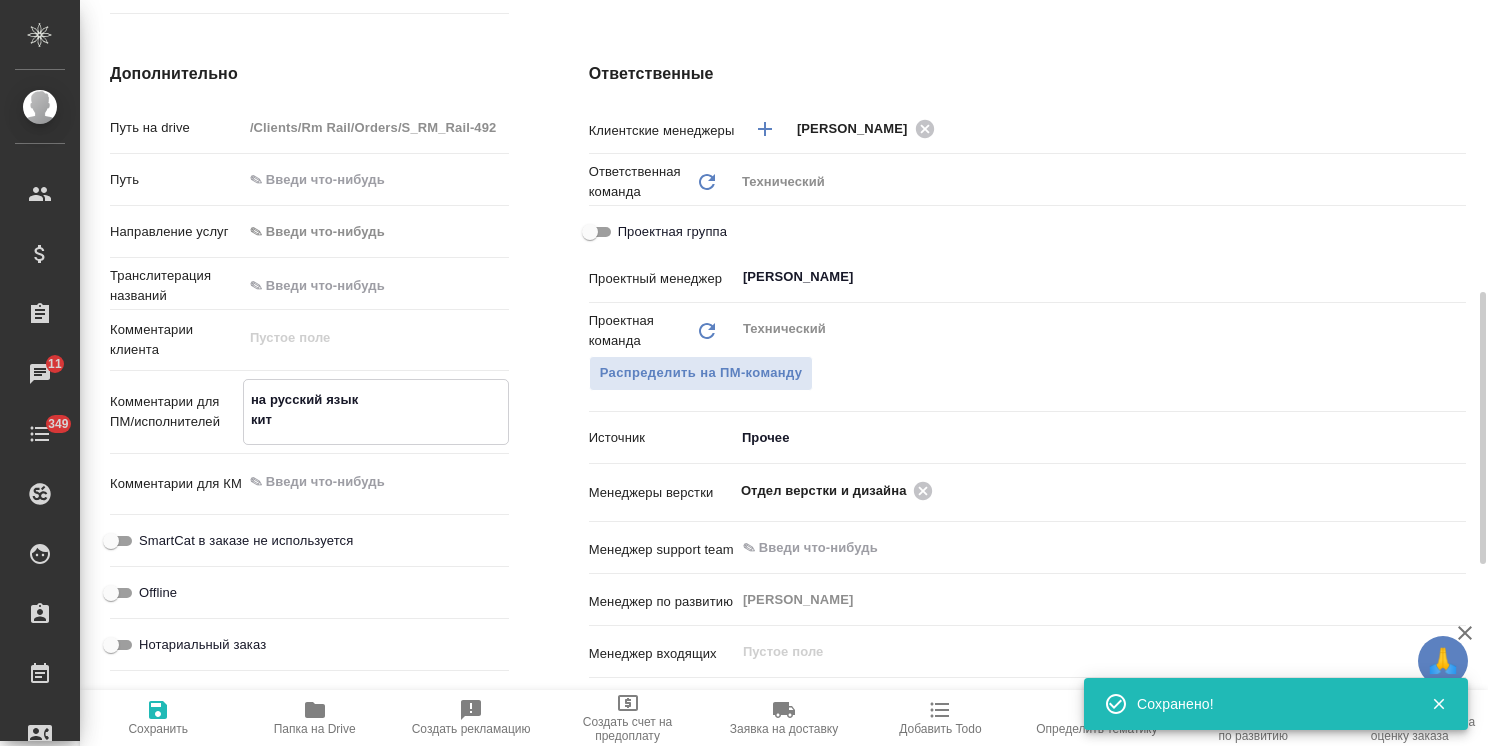 type on "x" 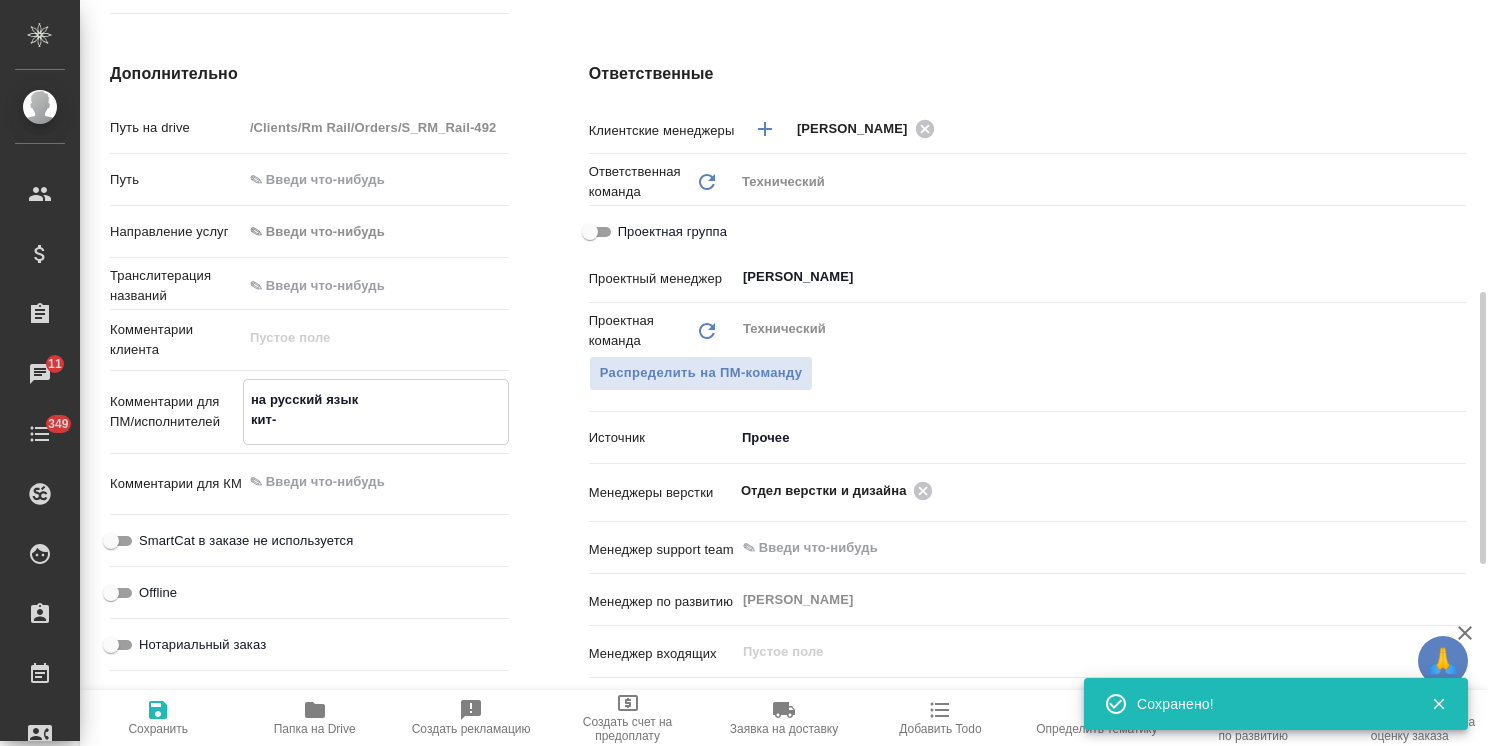 type on "x" 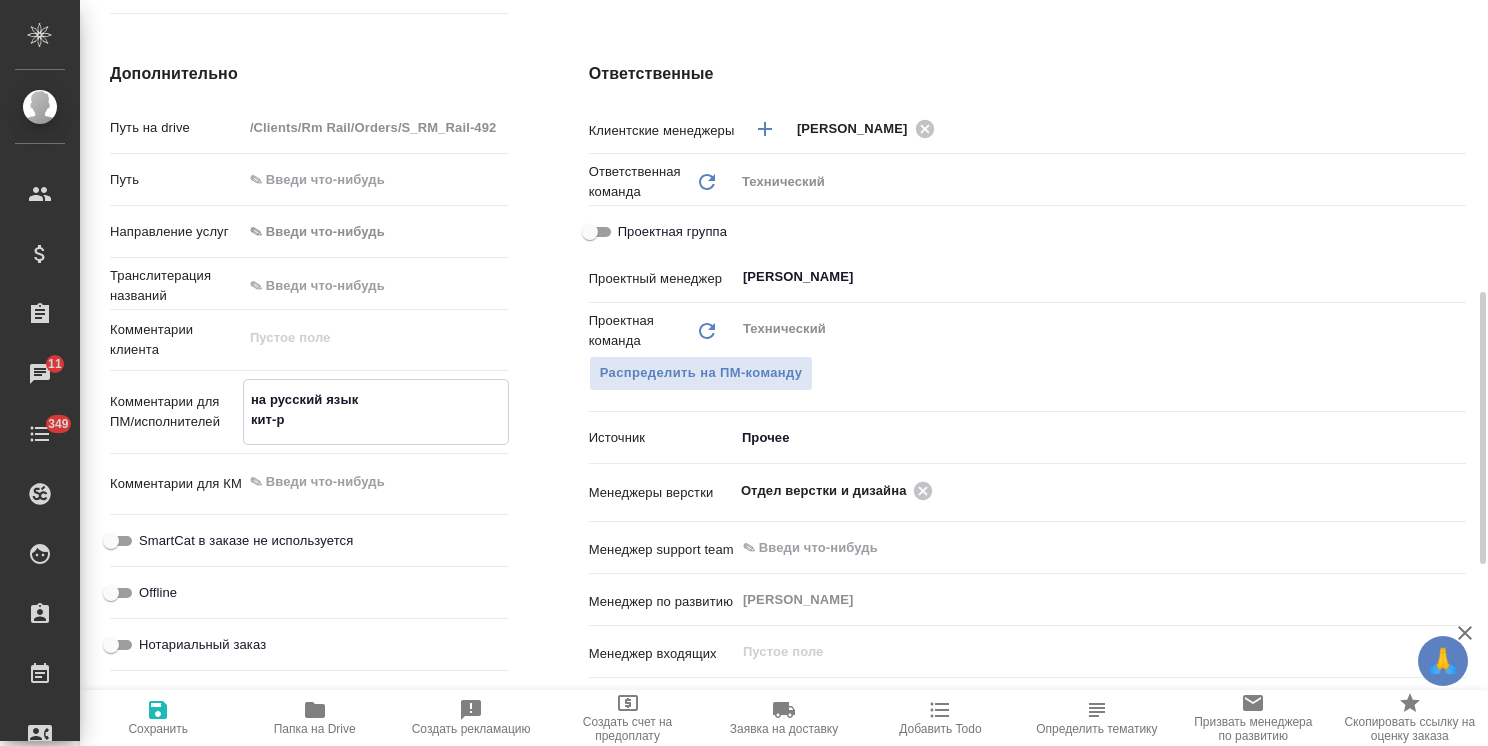 type on "на русский язык
кит-ру" 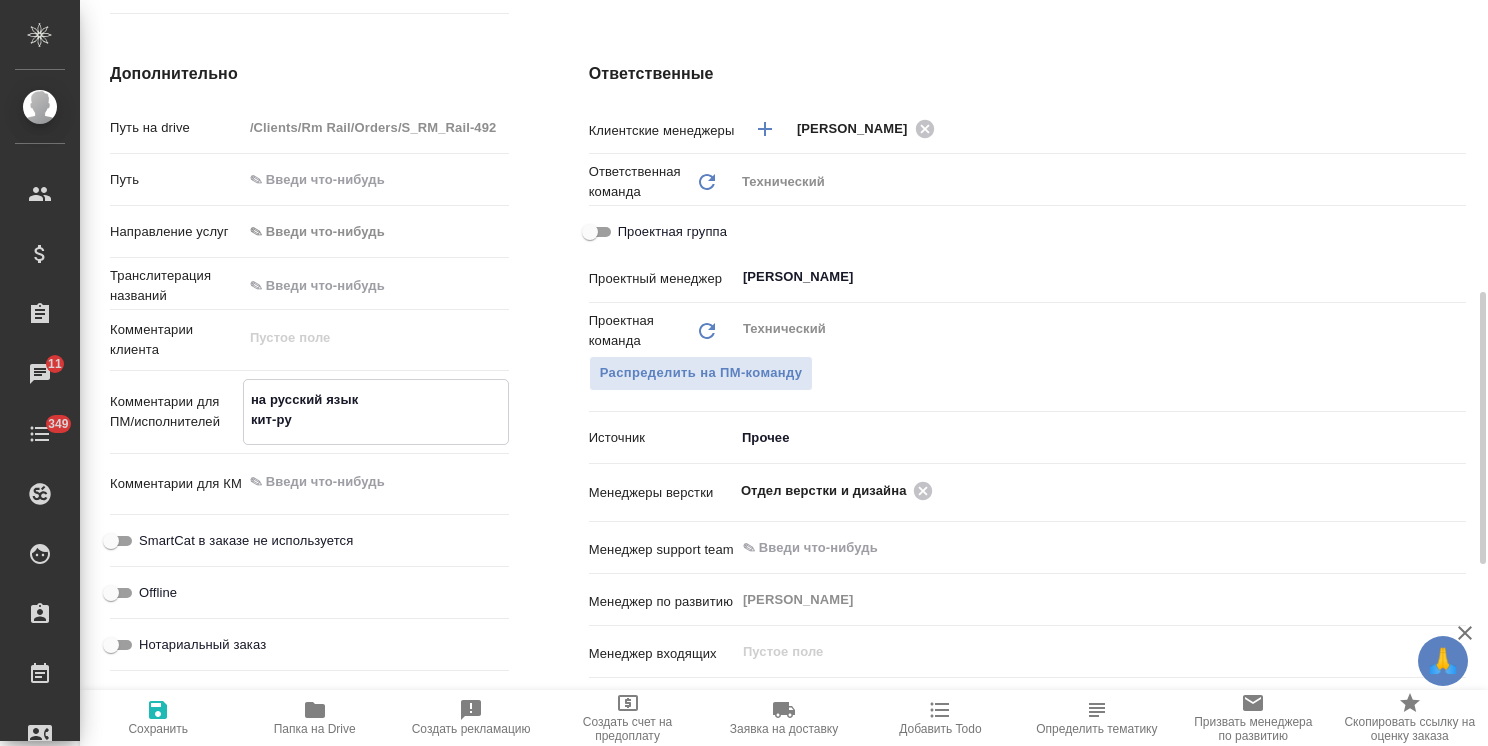 type on "x" 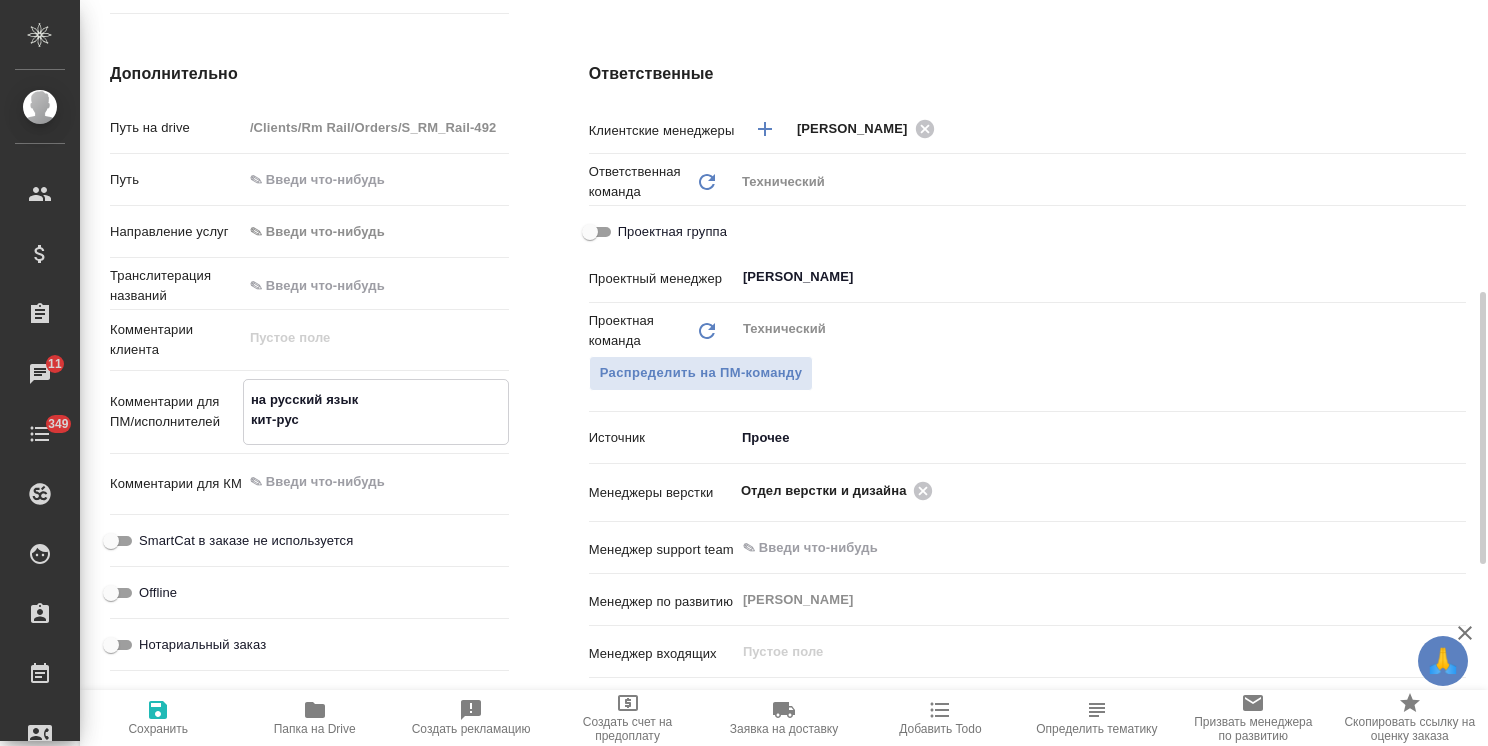 type on "на русский язык
кит-рус" 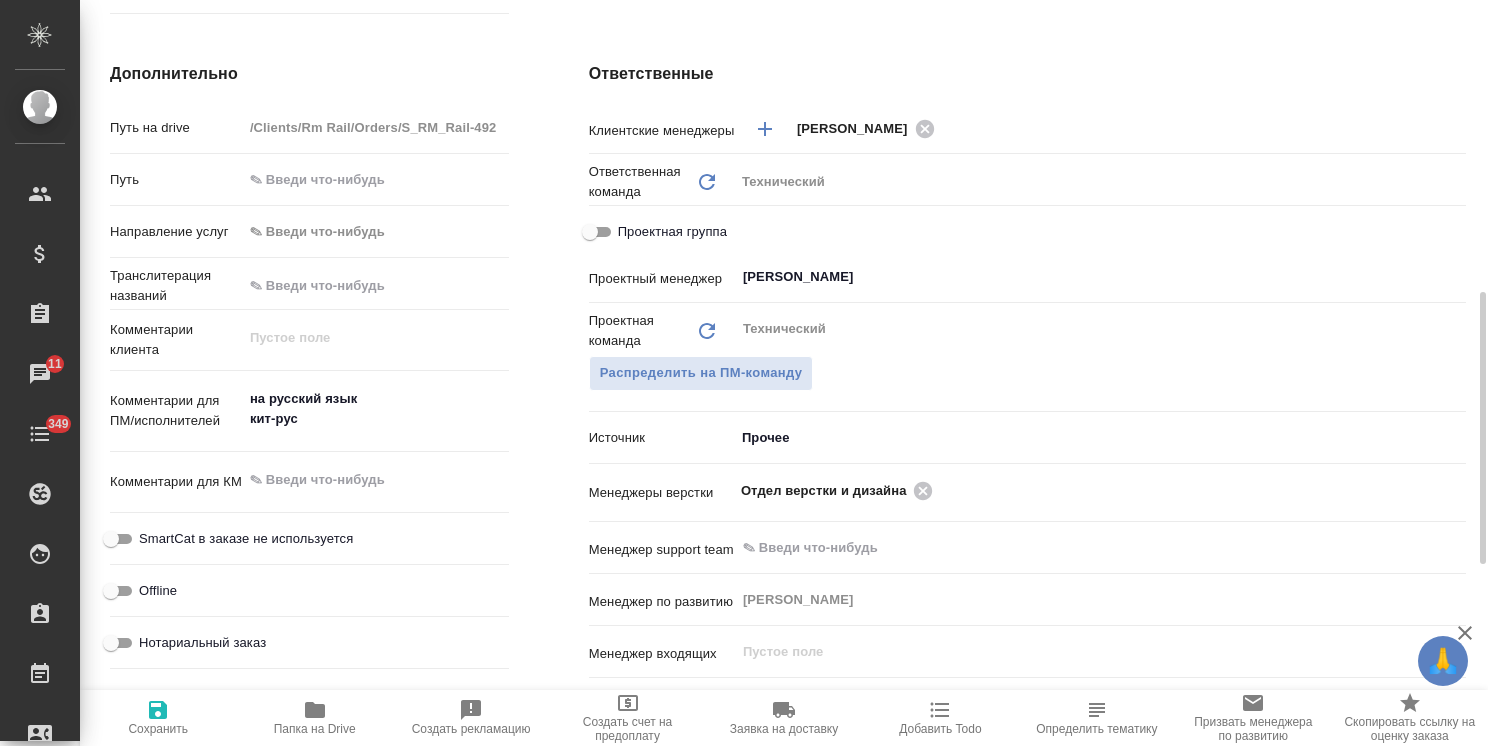 type on "x" 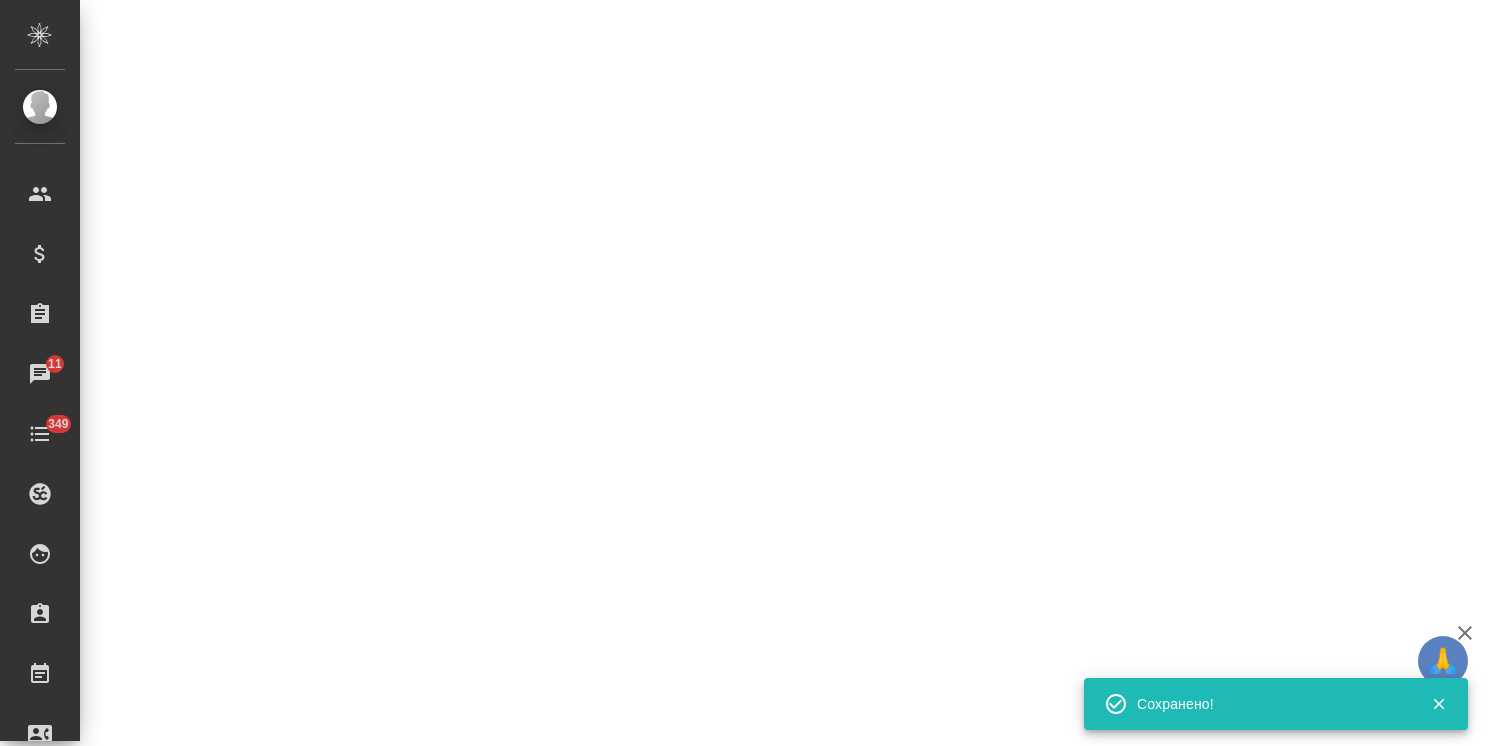select on "RU" 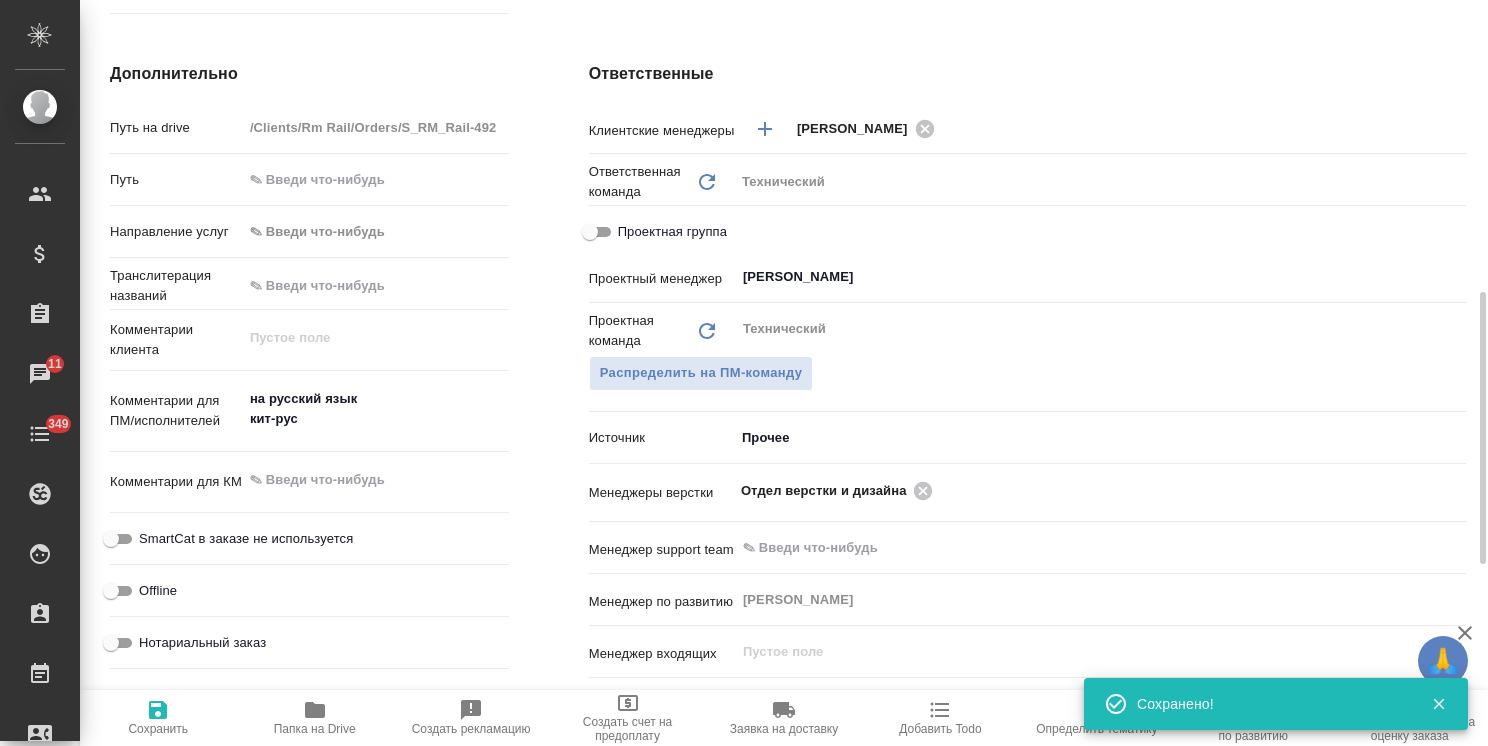 type on "x" 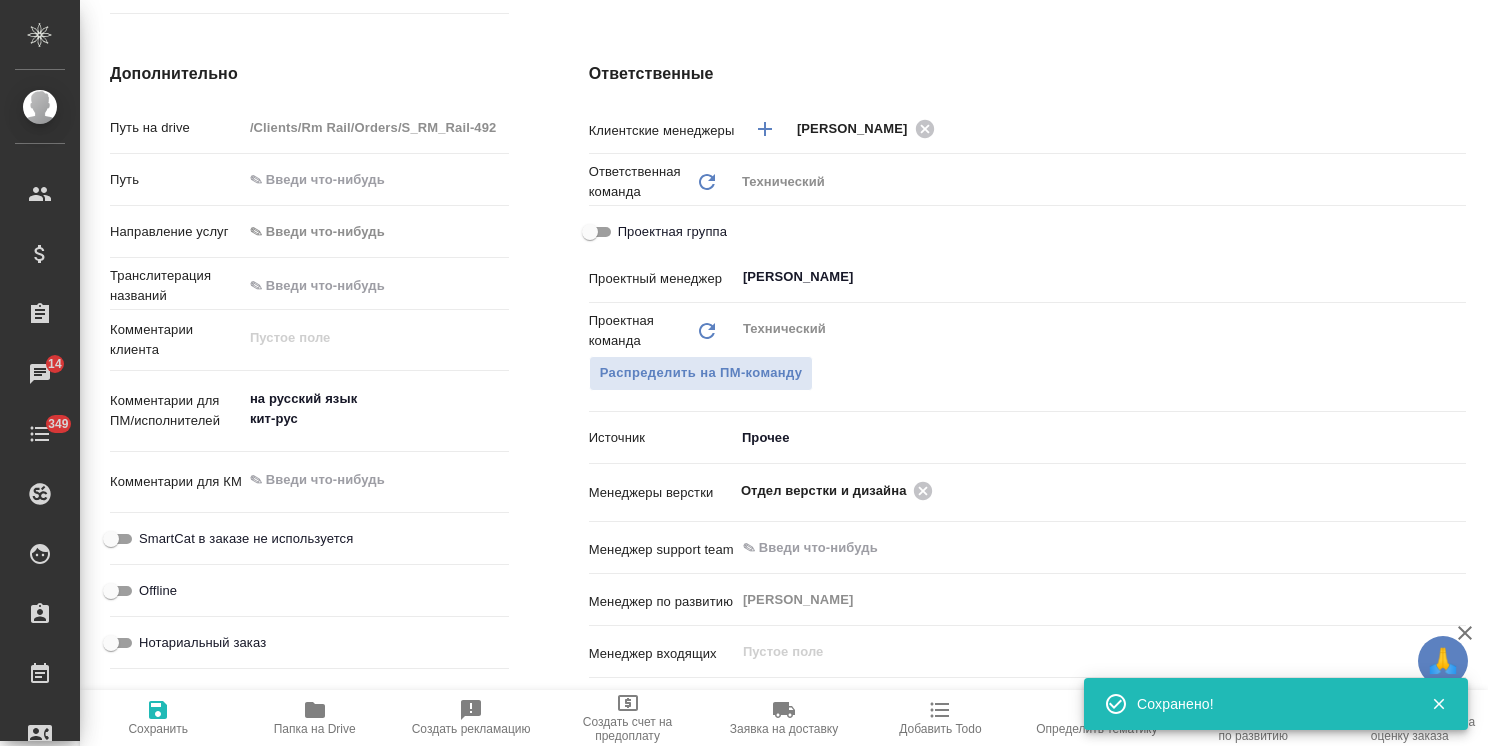 type on "x" 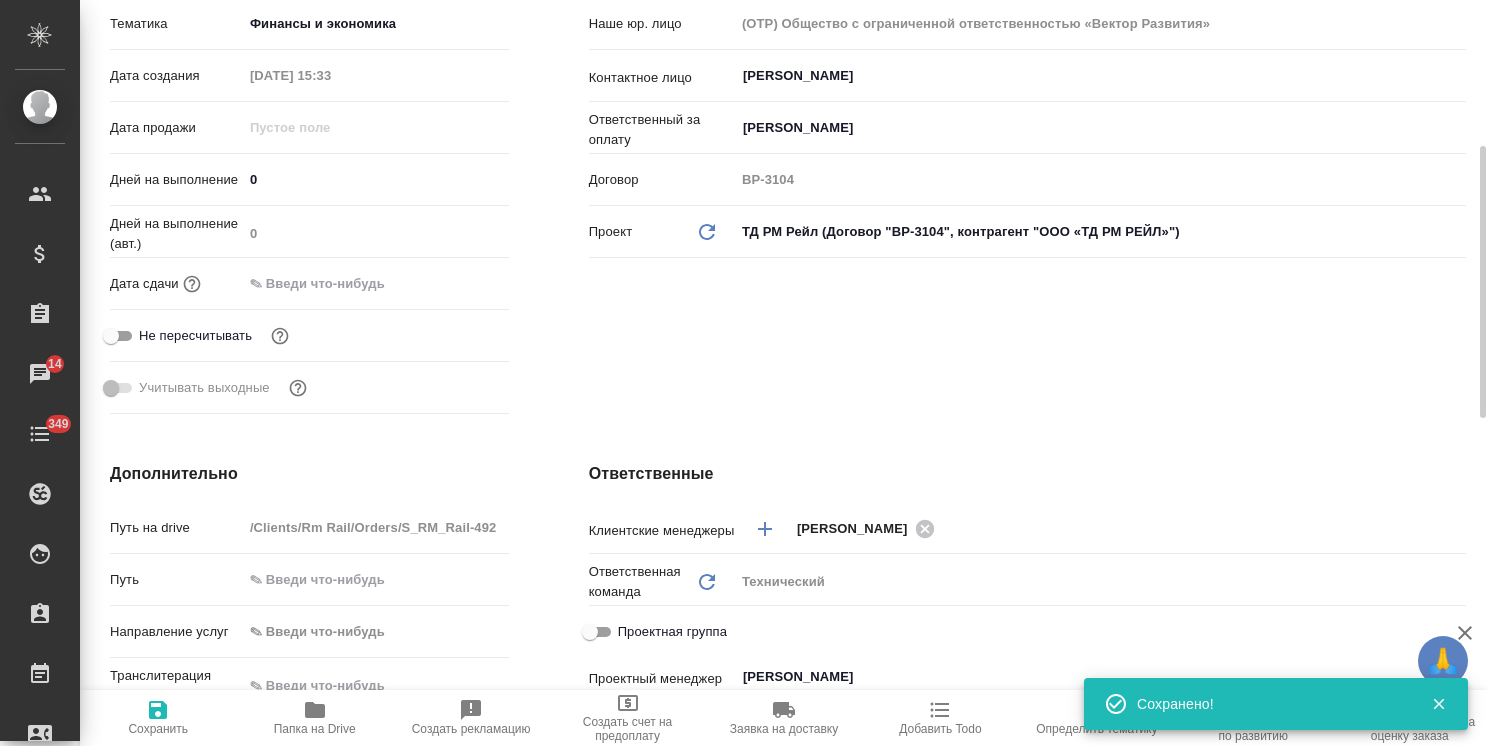 scroll, scrollTop: 400, scrollLeft: 0, axis: vertical 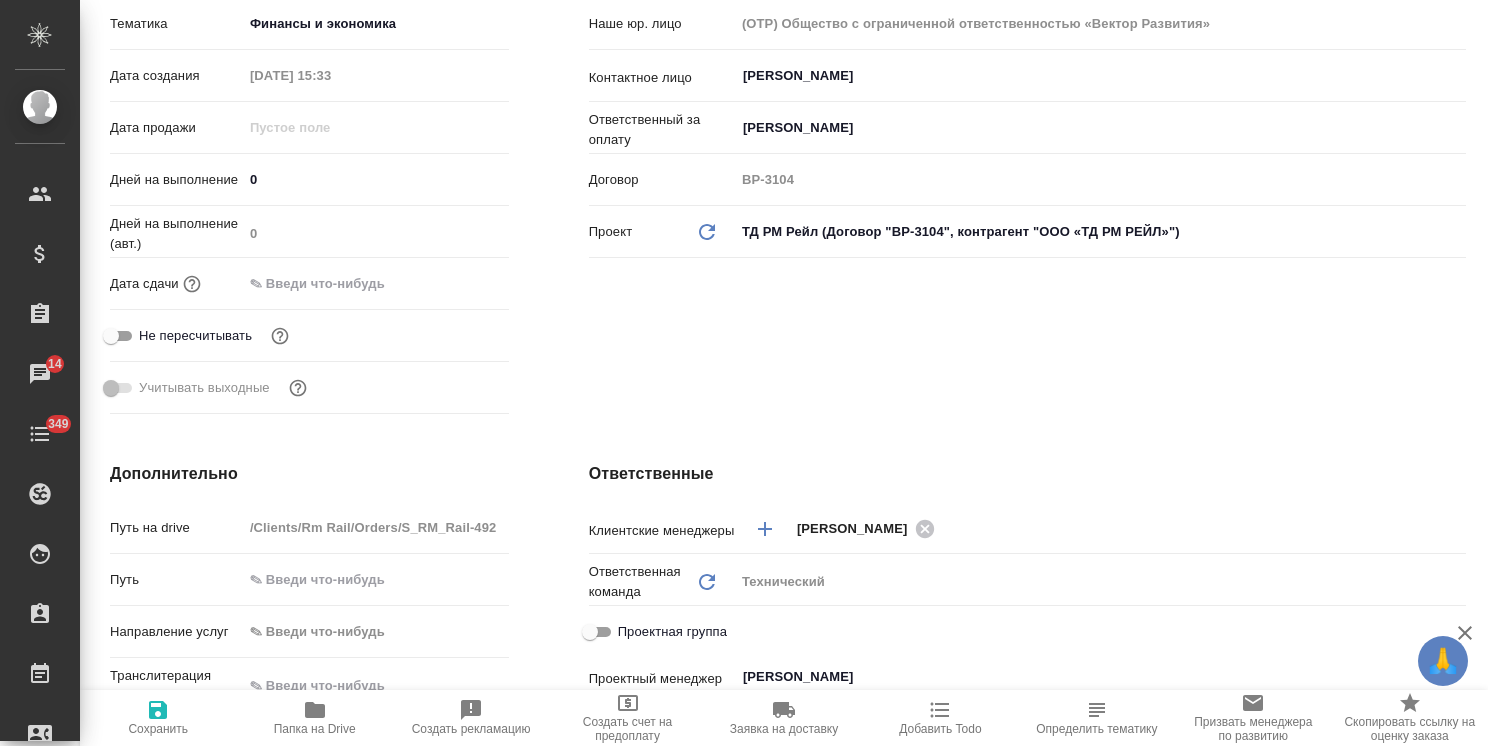 type on "x" 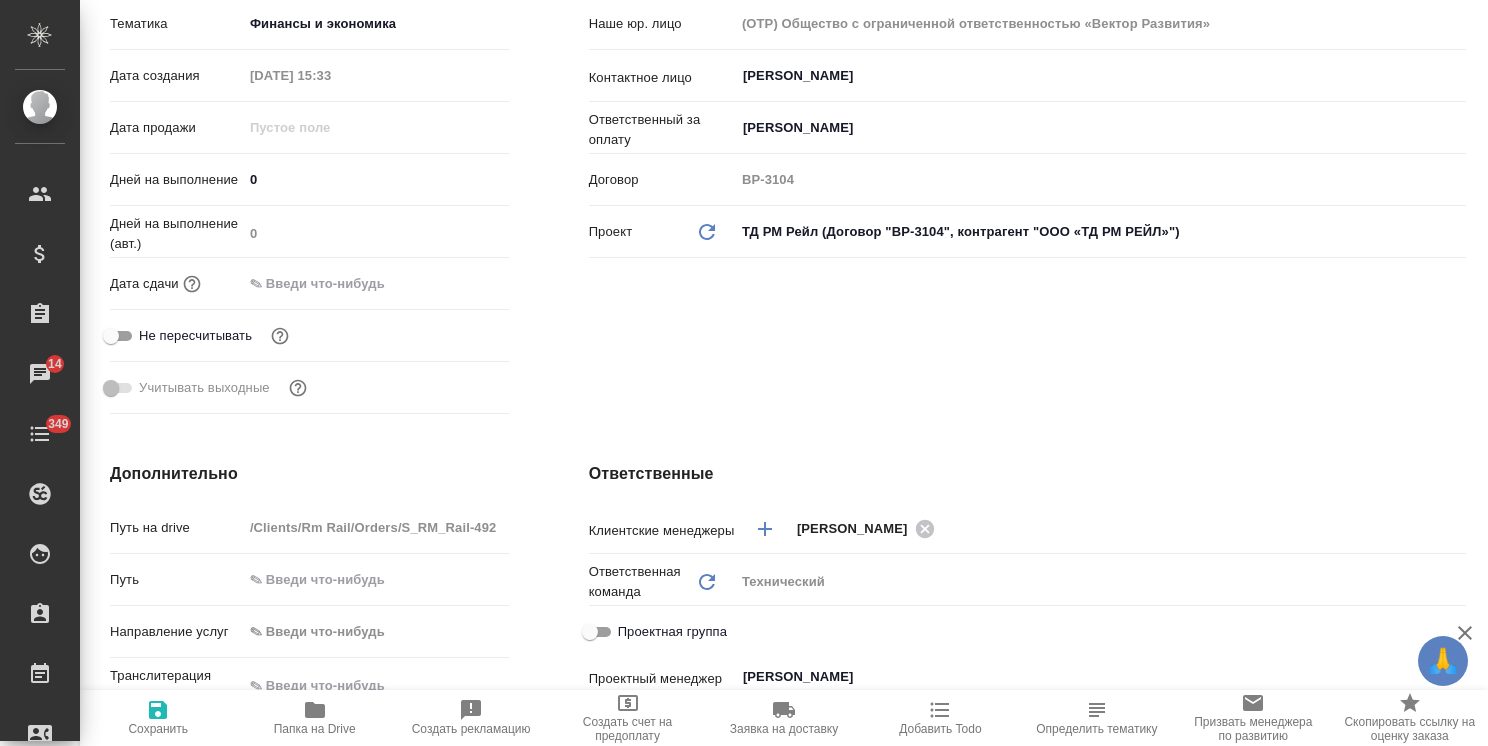 type on "x" 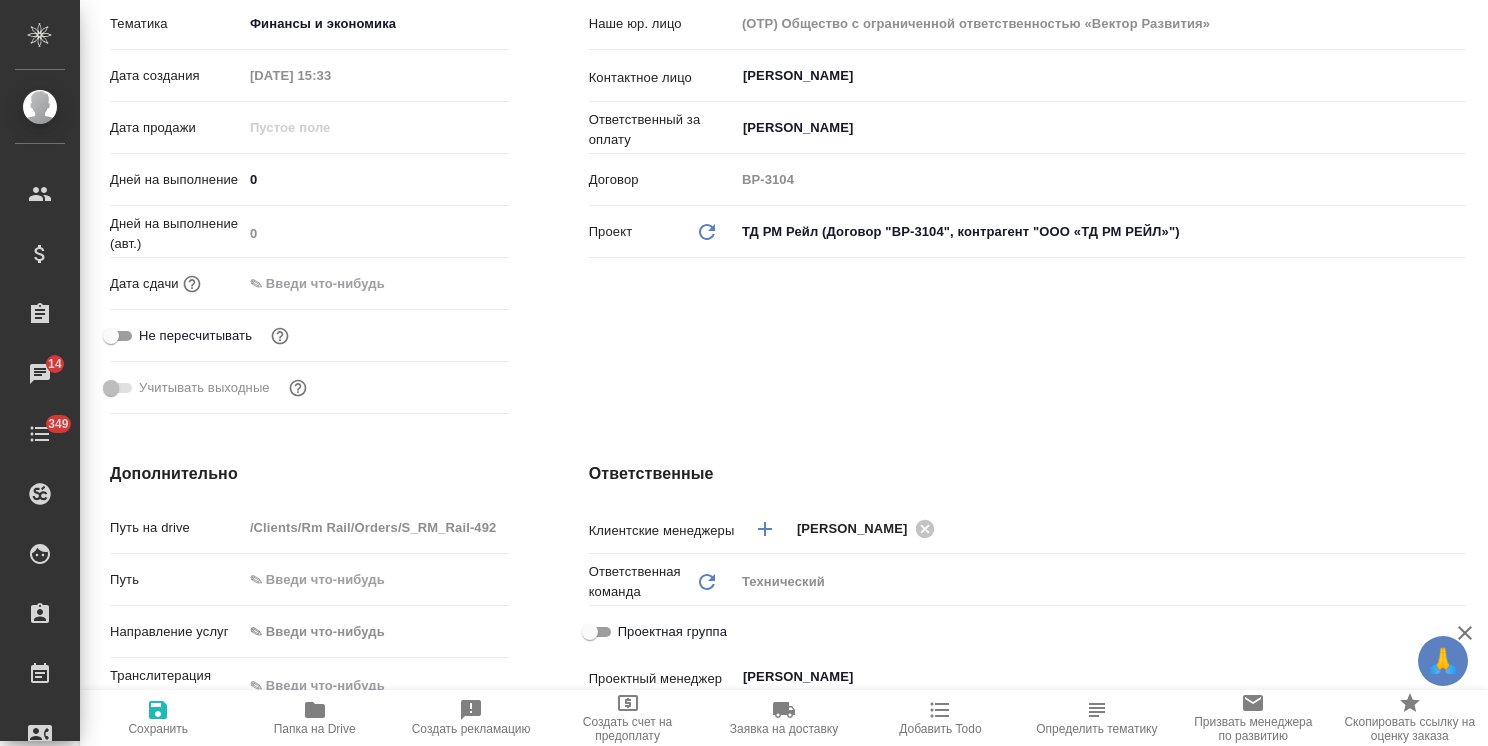 type on "x" 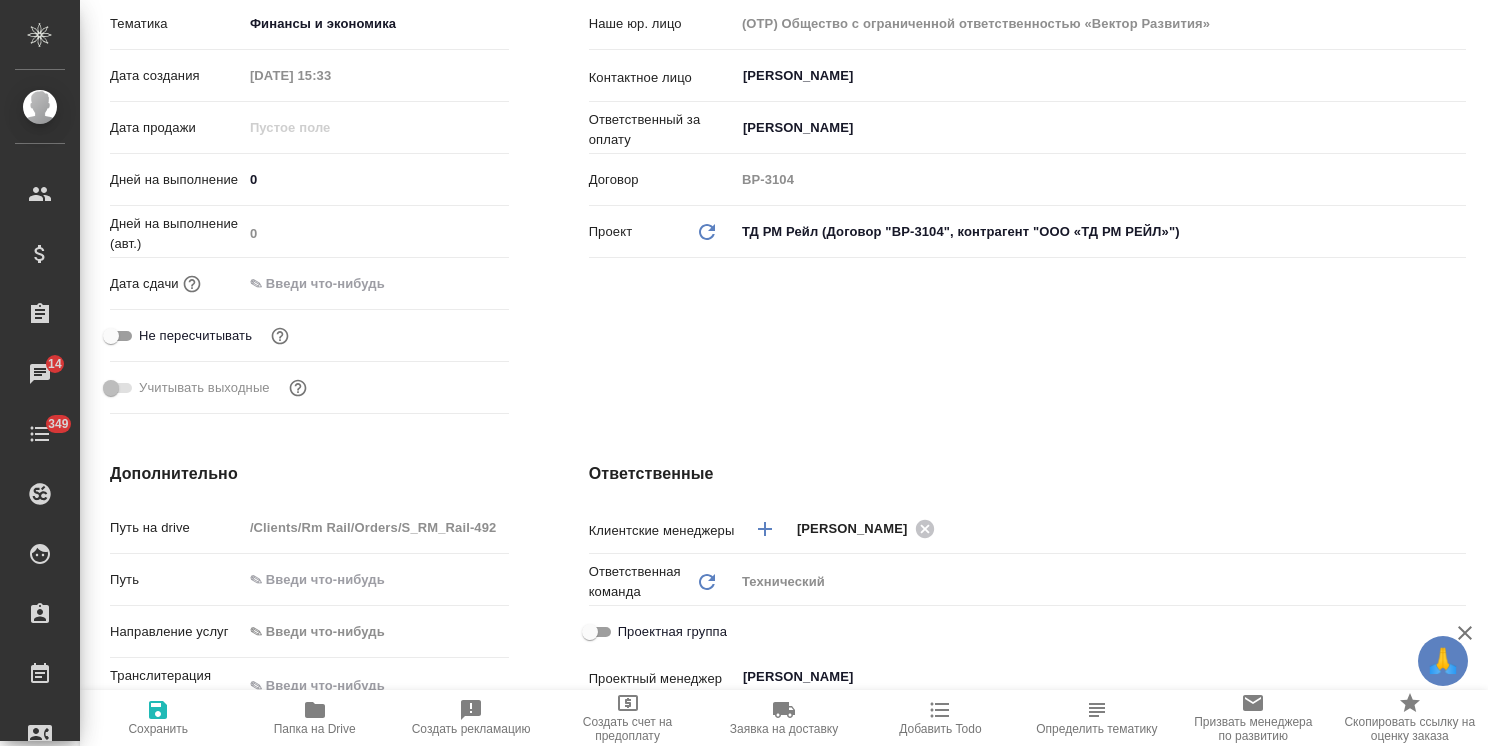 type on "x" 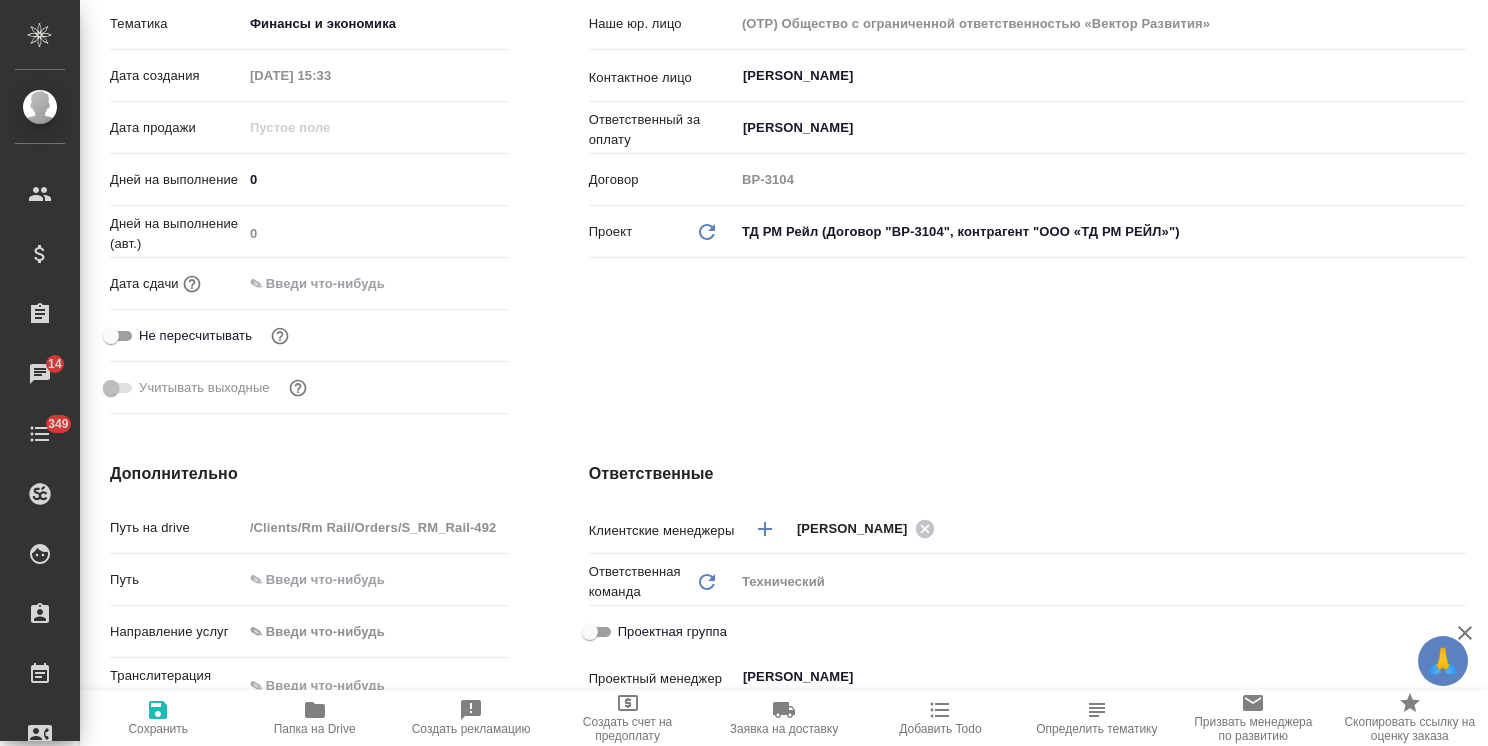 type on "x" 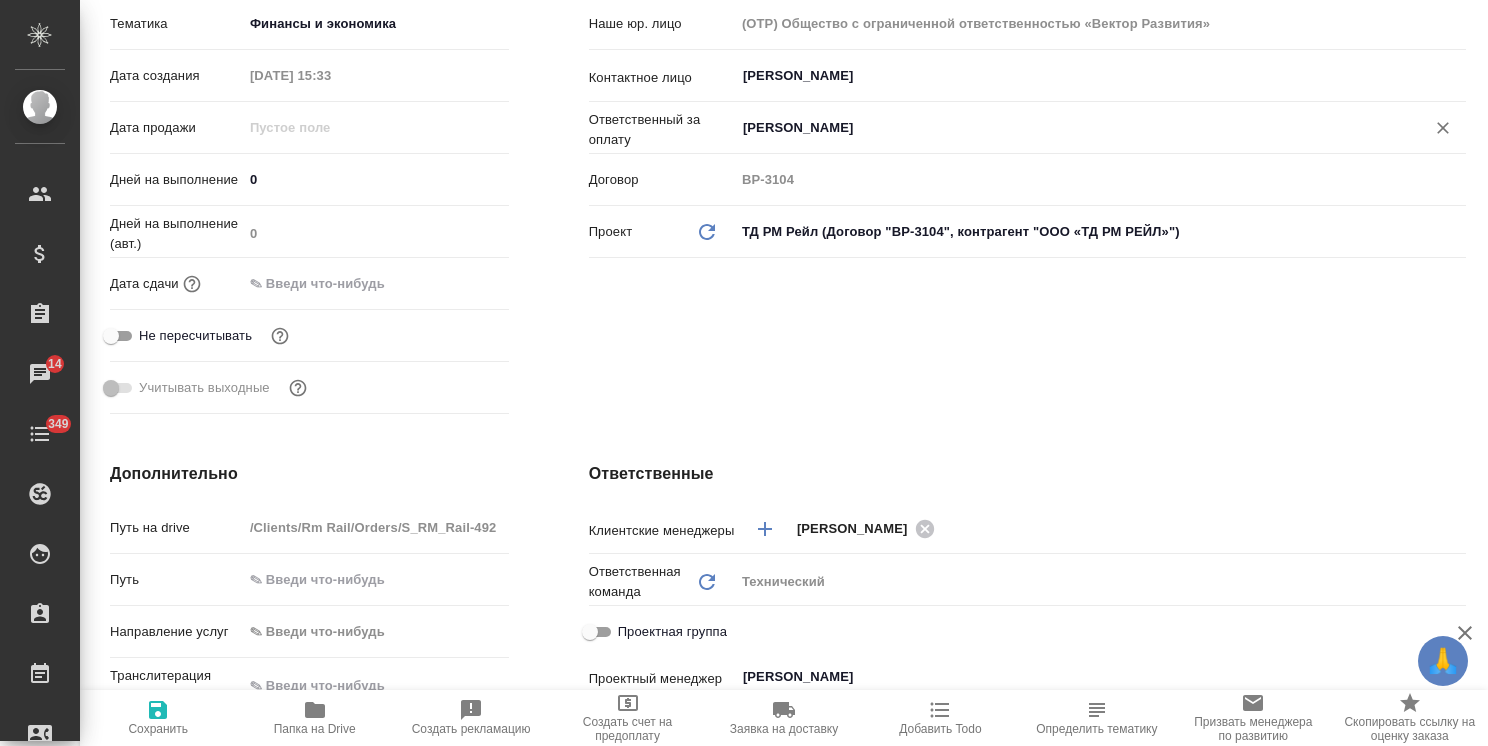 type on "x" 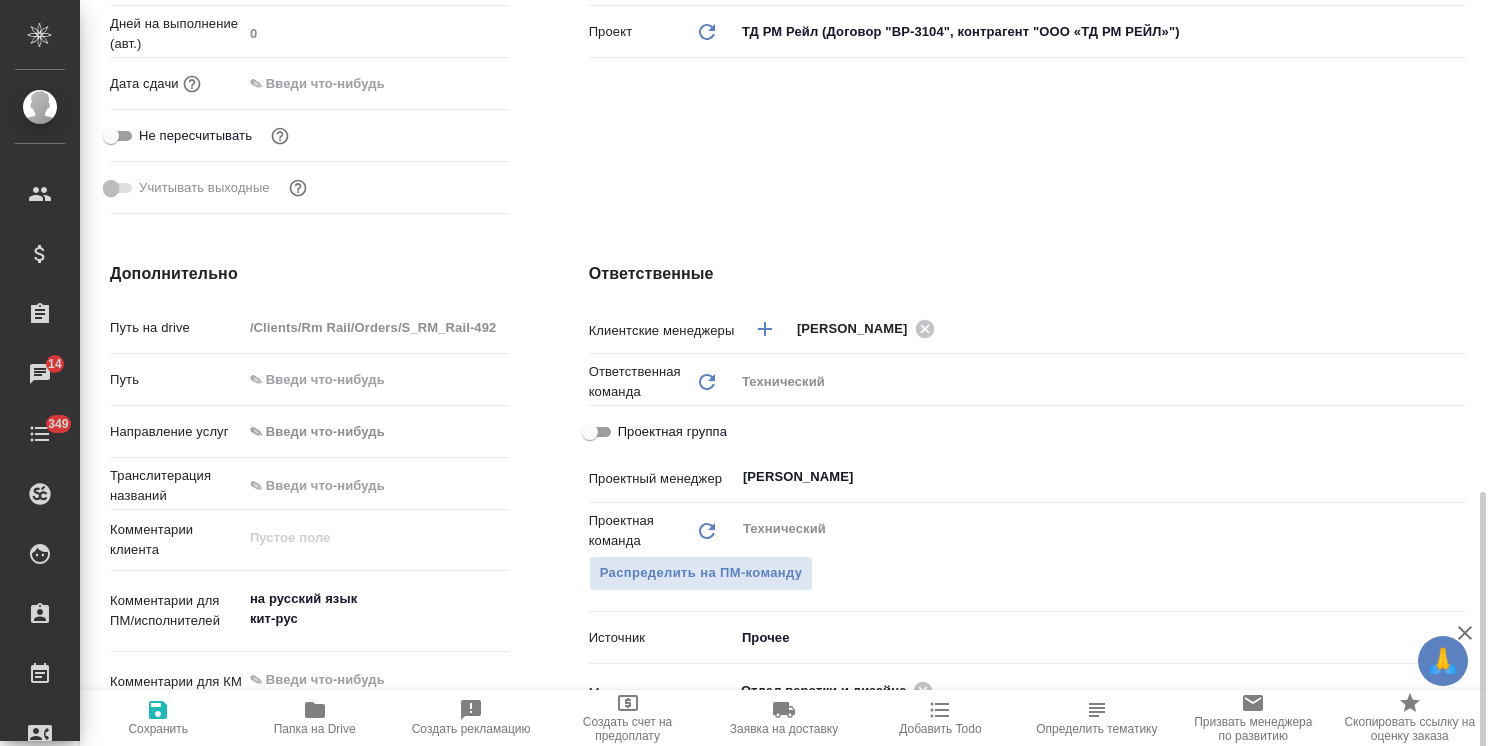 scroll, scrollTop: 800, scrollLeft: 0, axis: vertical 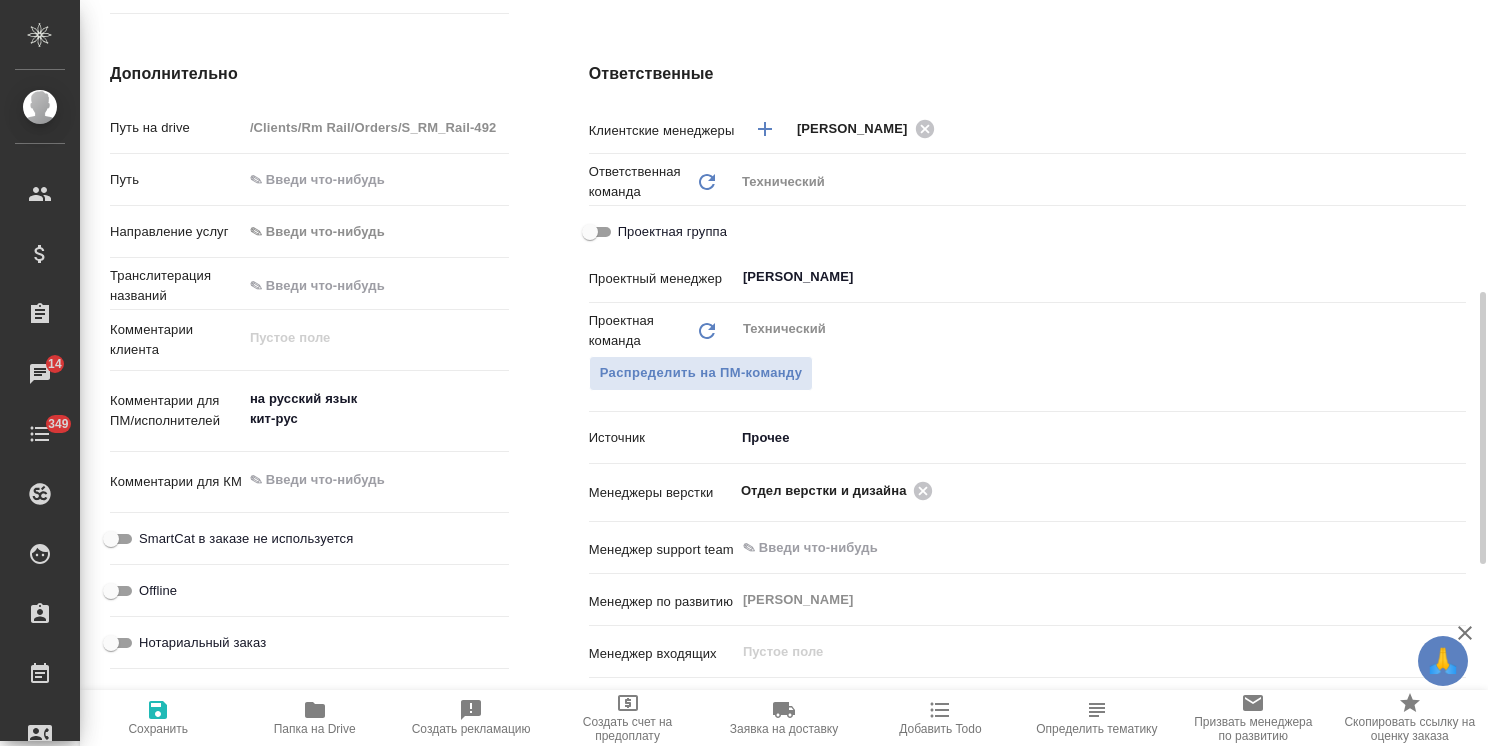 type on "x" 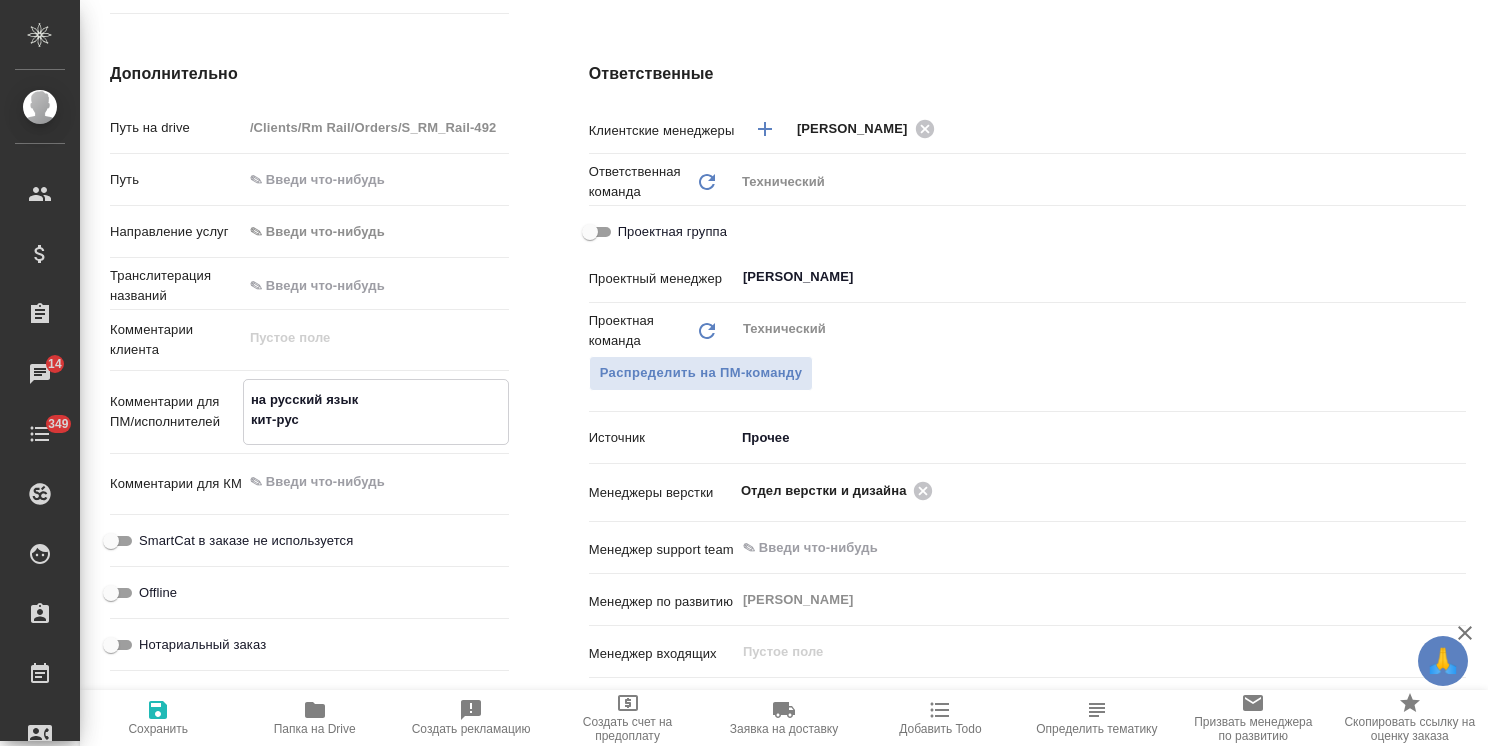 type on "на русский язык
кит-рус" 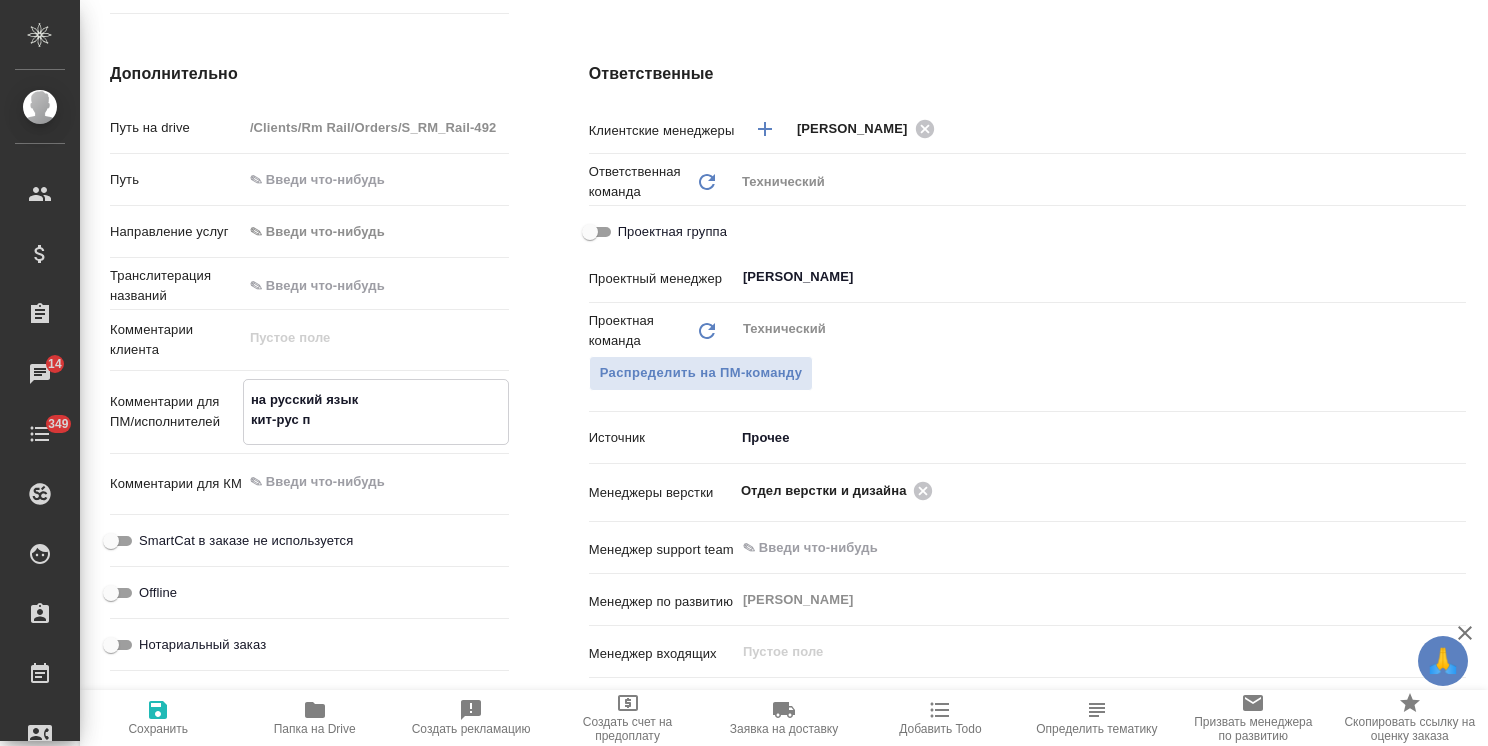 type on "на русский язык
кит-рус пр" 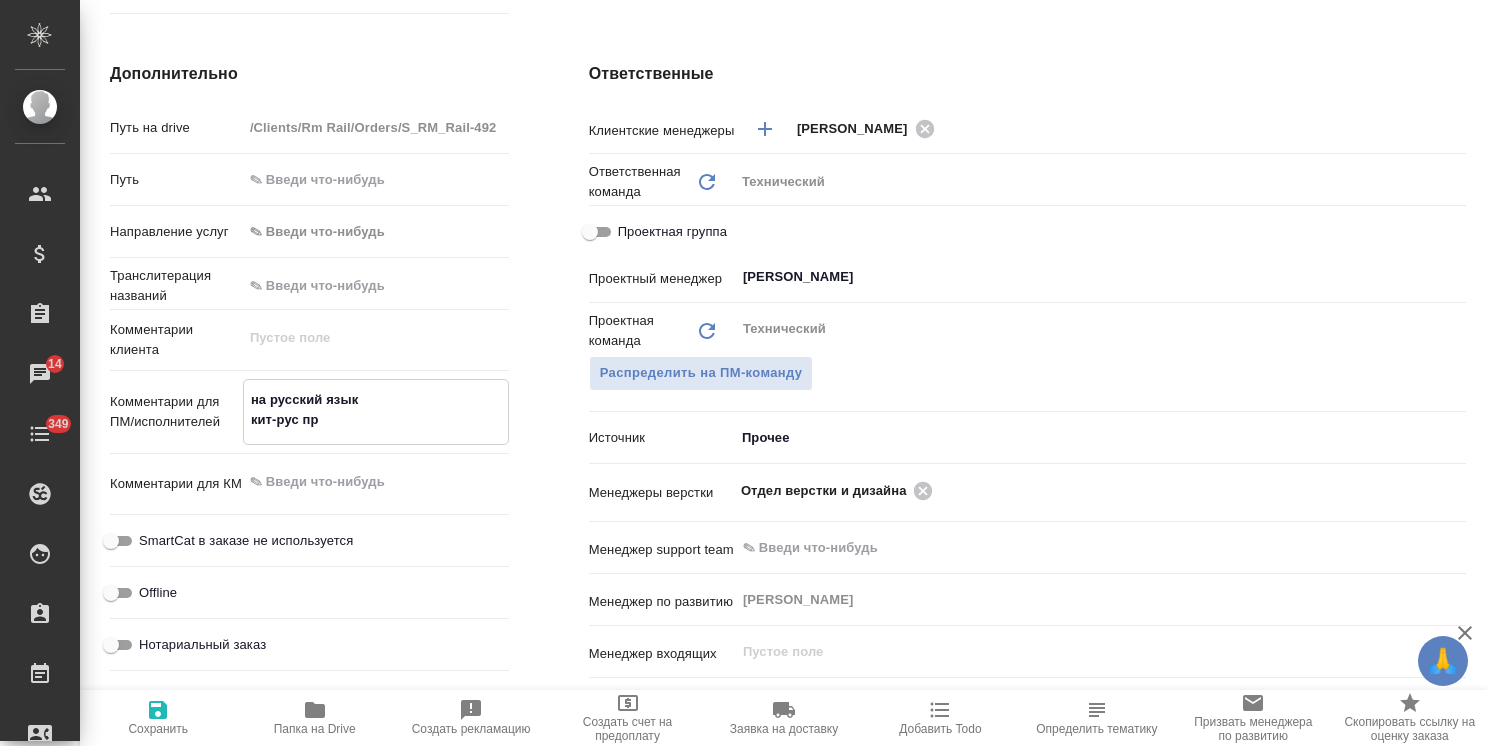 type on "x" 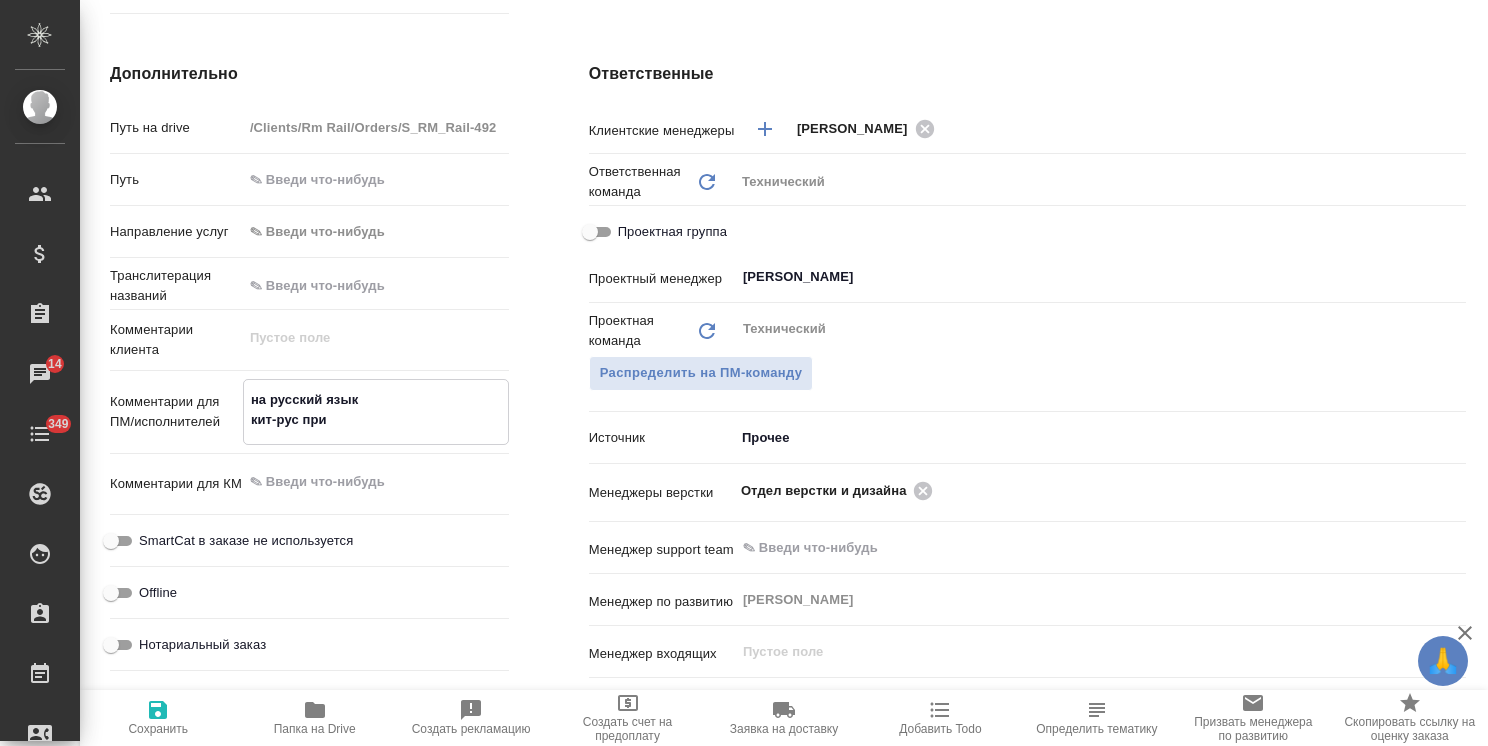 type on "на русский язык
кит-рус при" 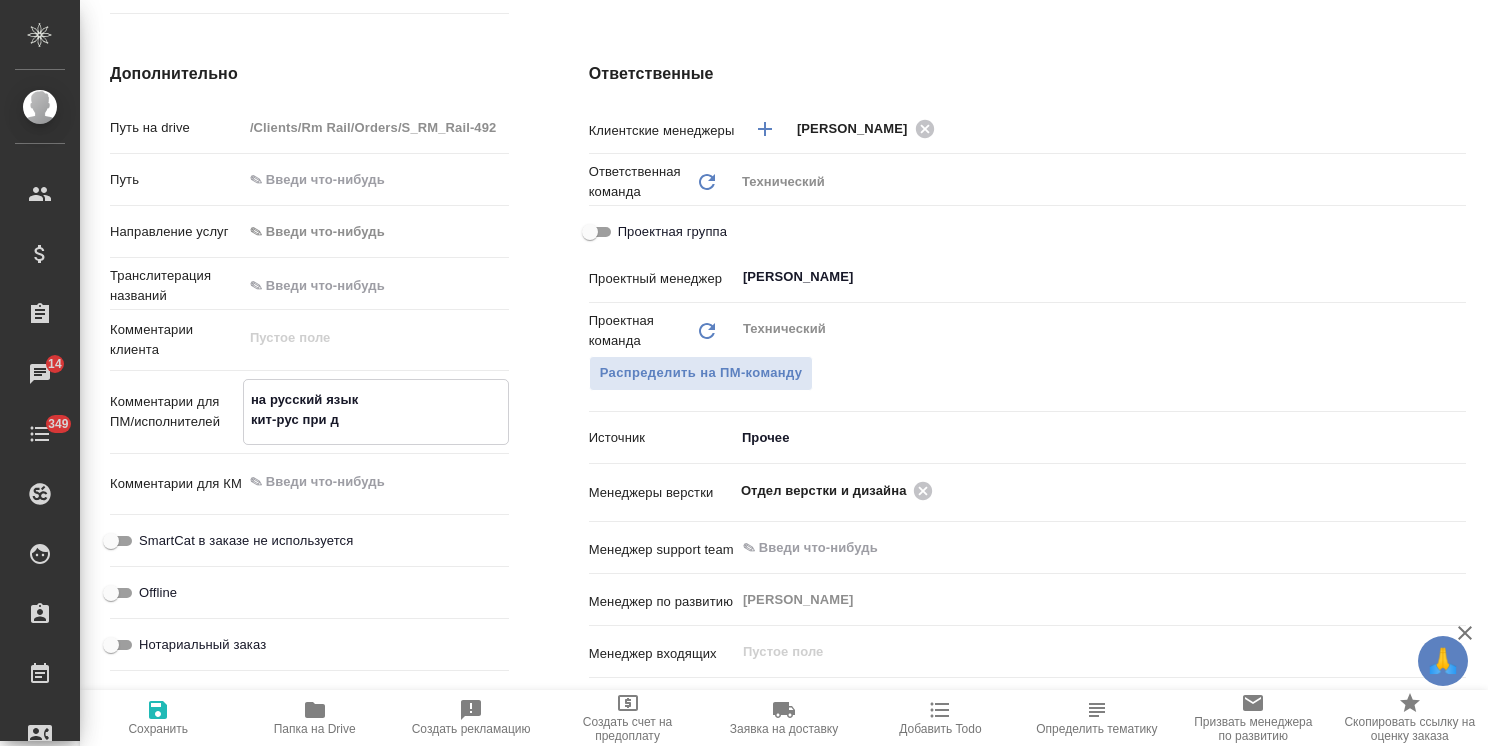 type on "на русский язык
кит-рус при ду" 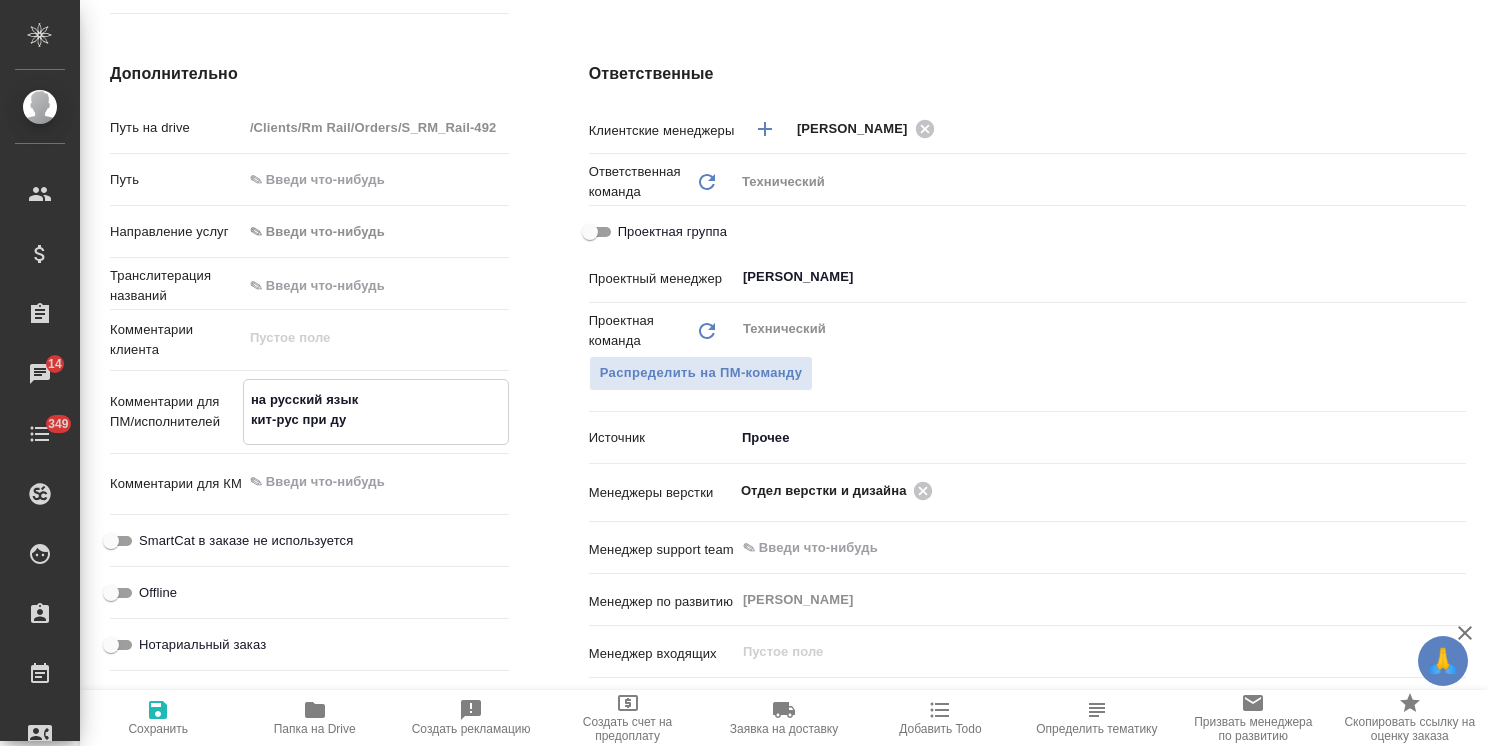 type on "x" 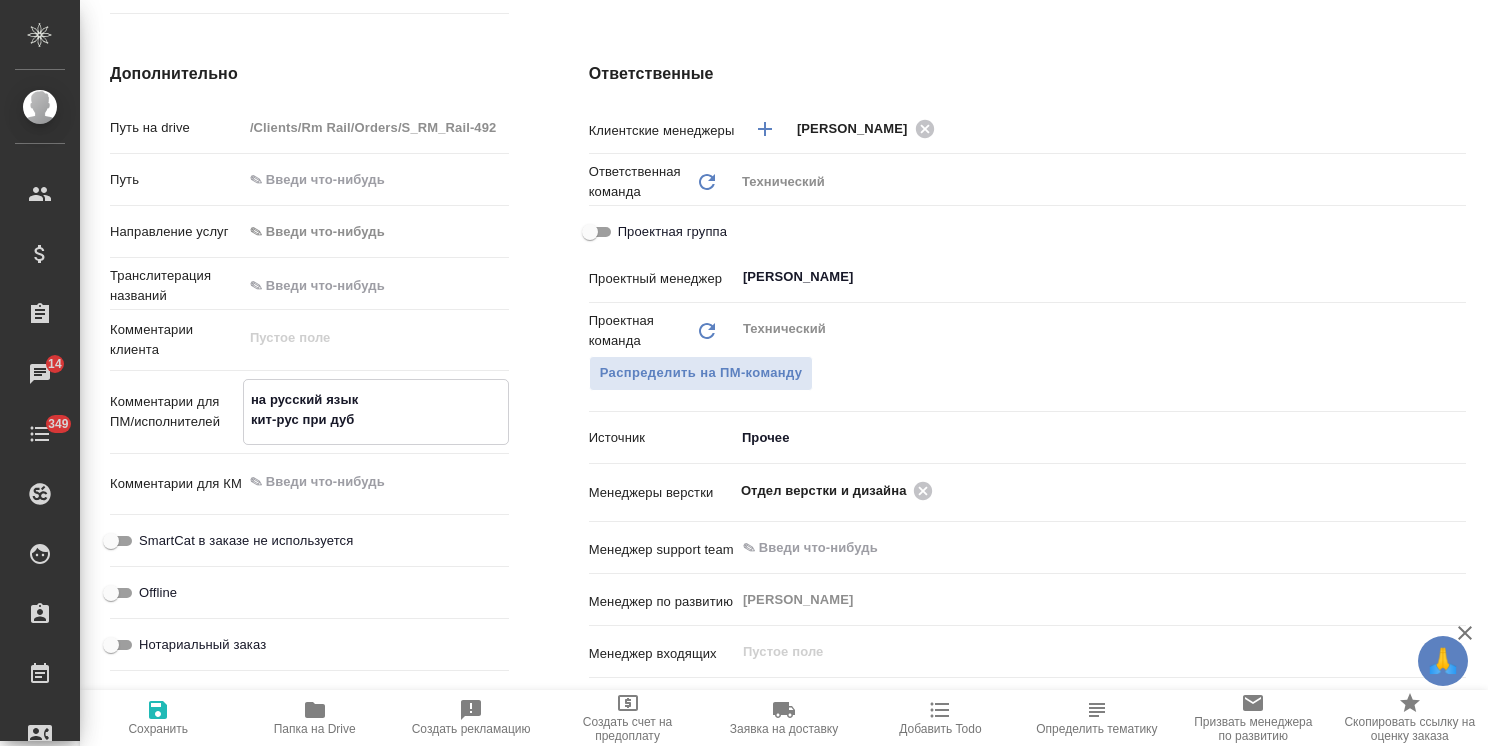 type on "x" 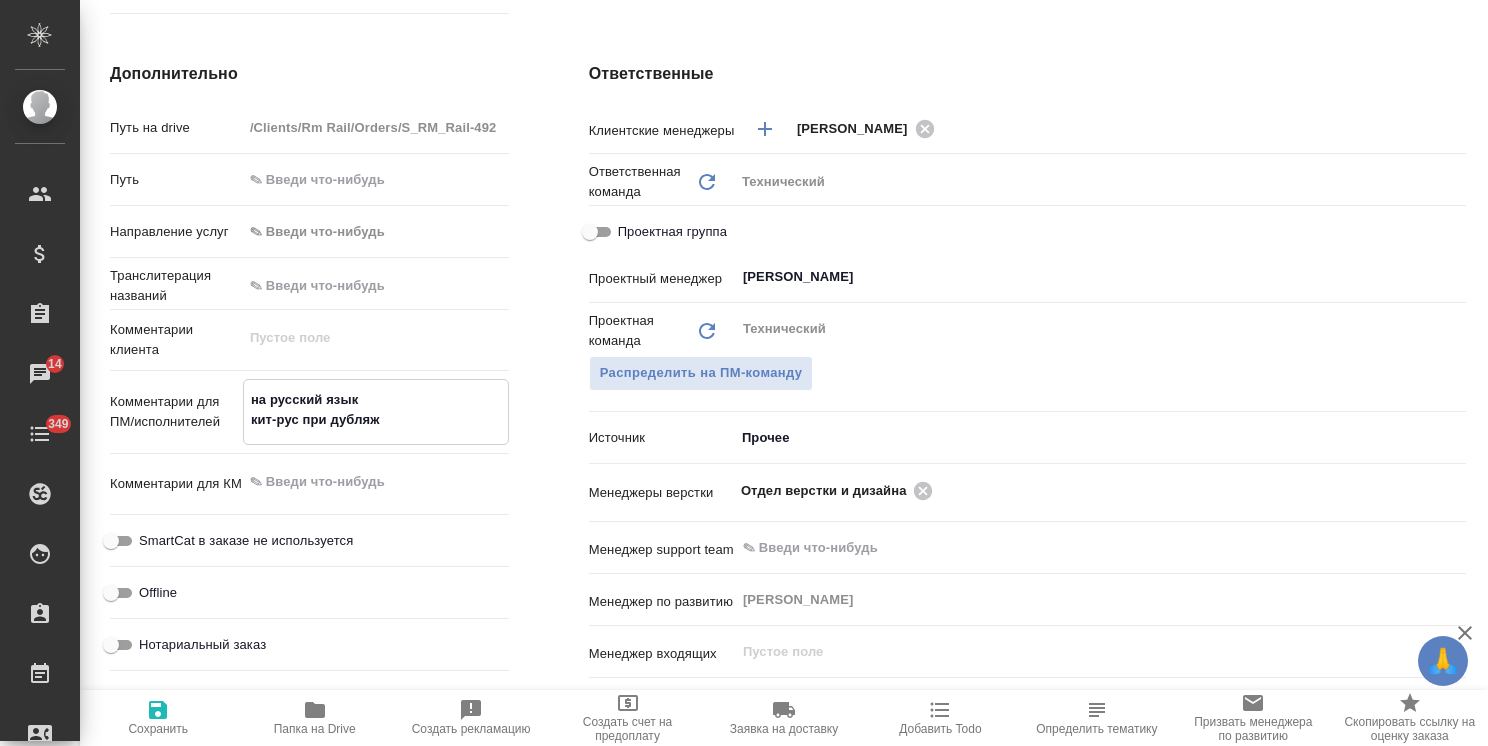 type on "на русский язык
кит-рус при дубляже" 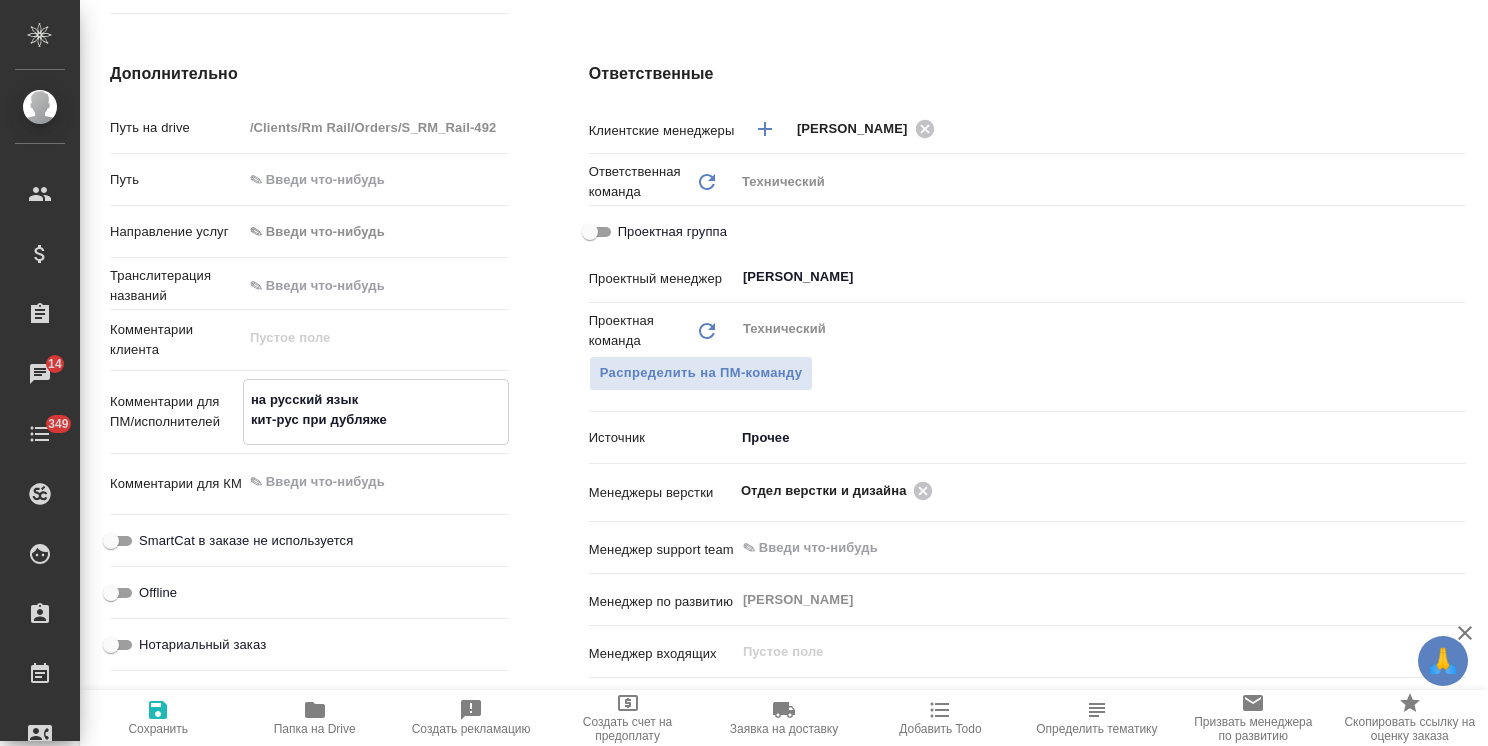 type on "x" 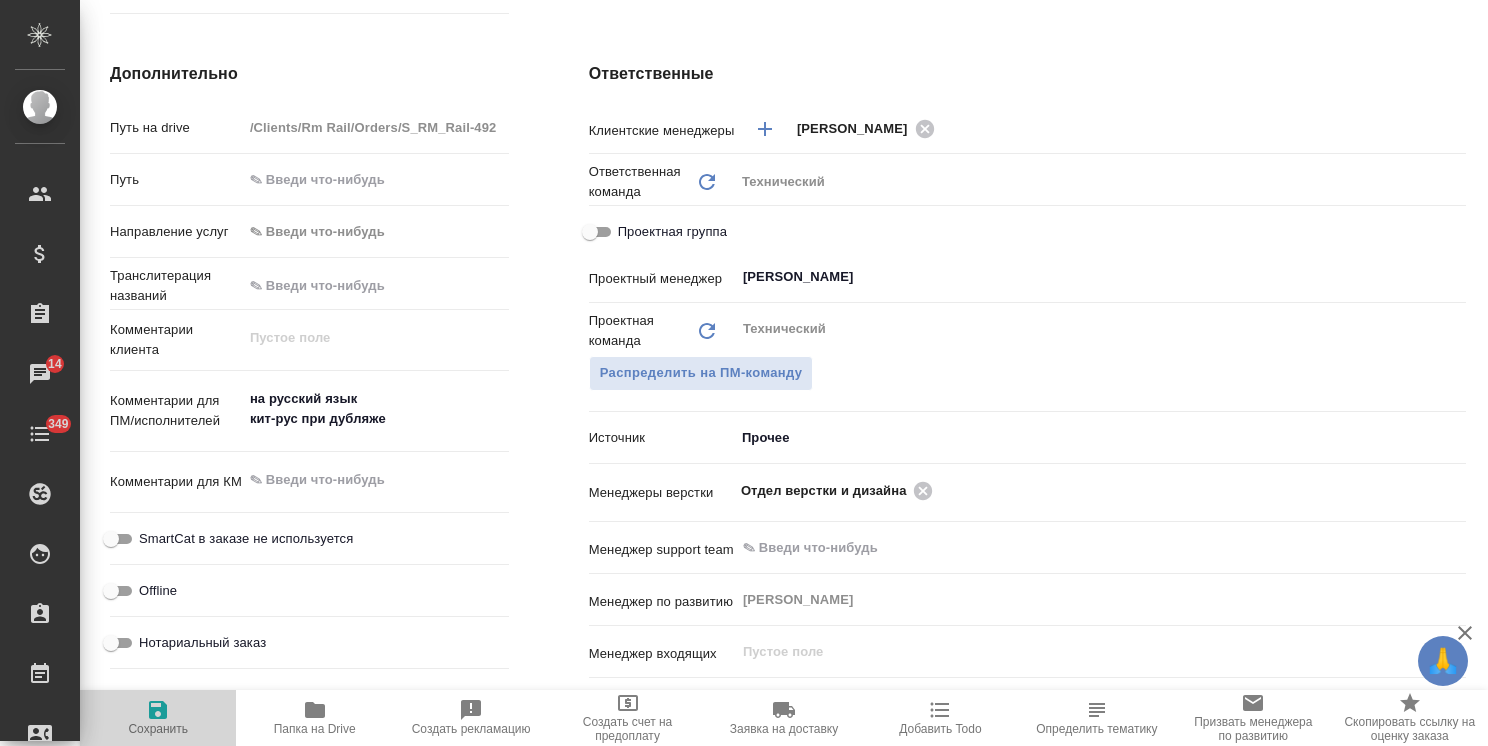 click 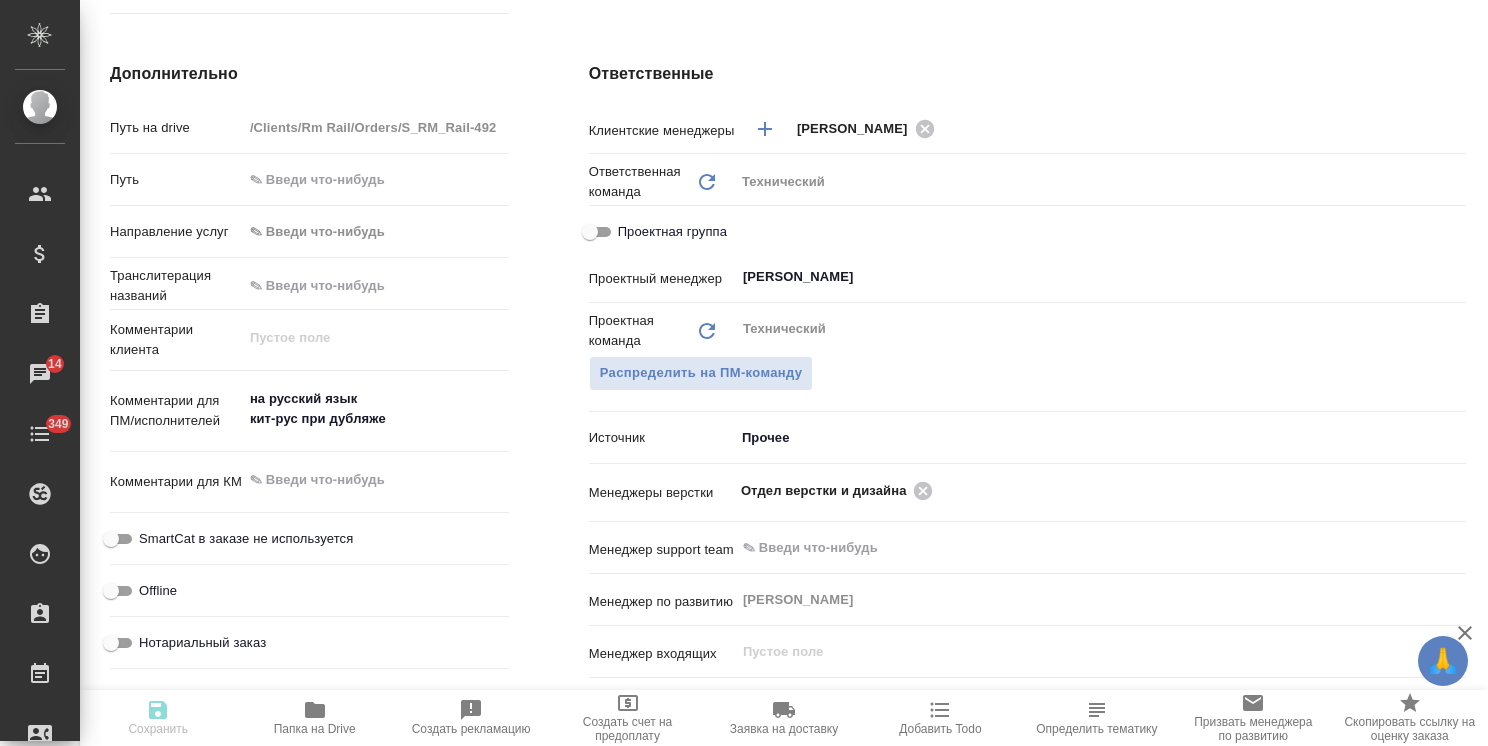 type on "x" 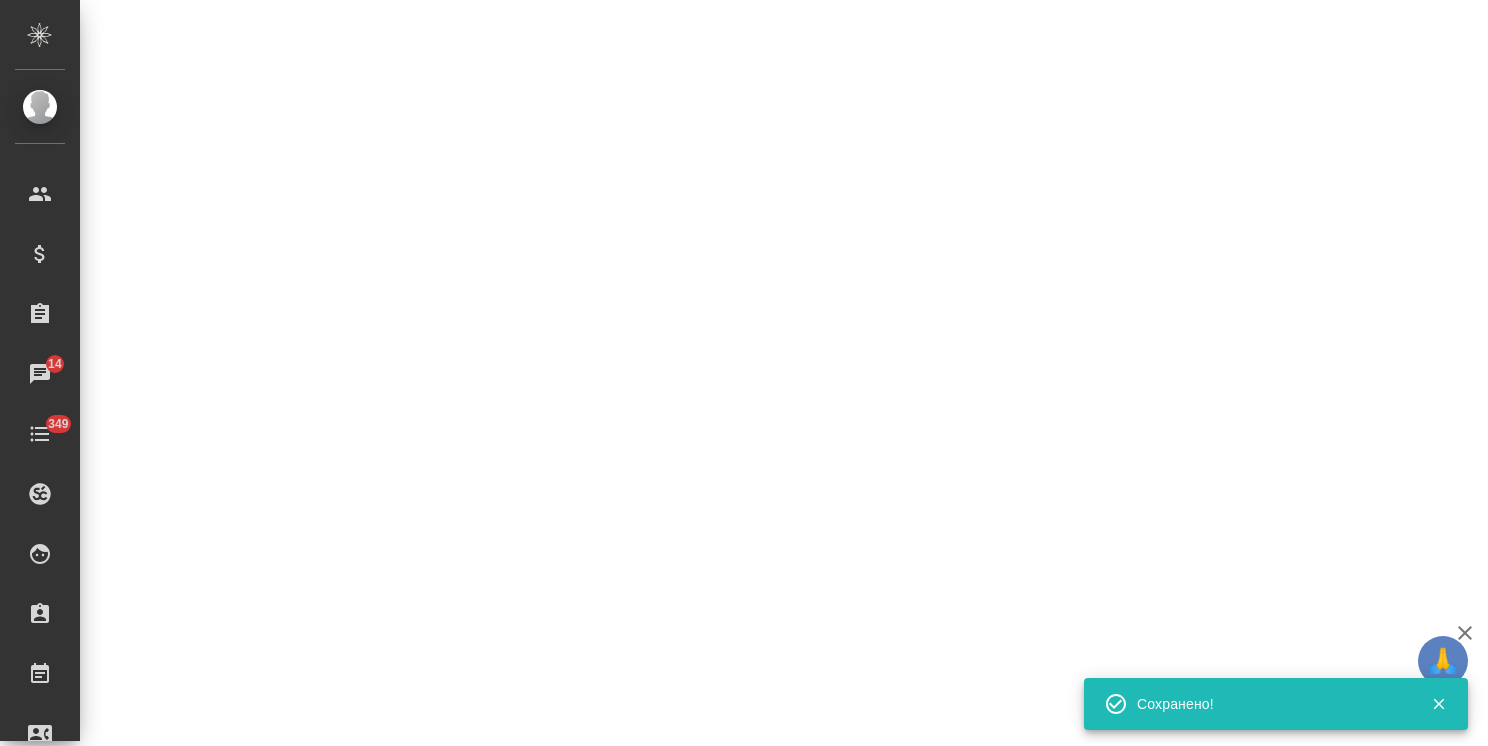 select on "RU" 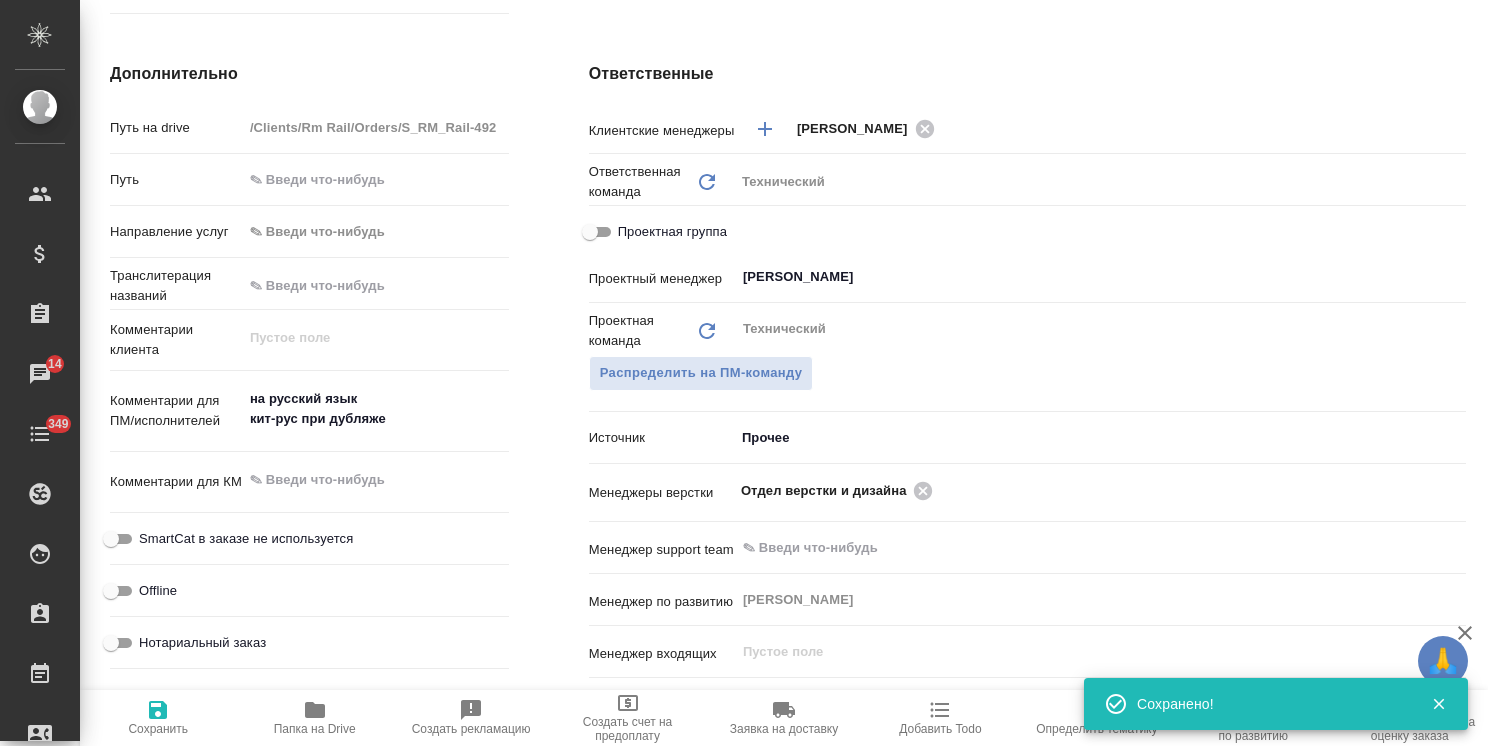 type on "x" 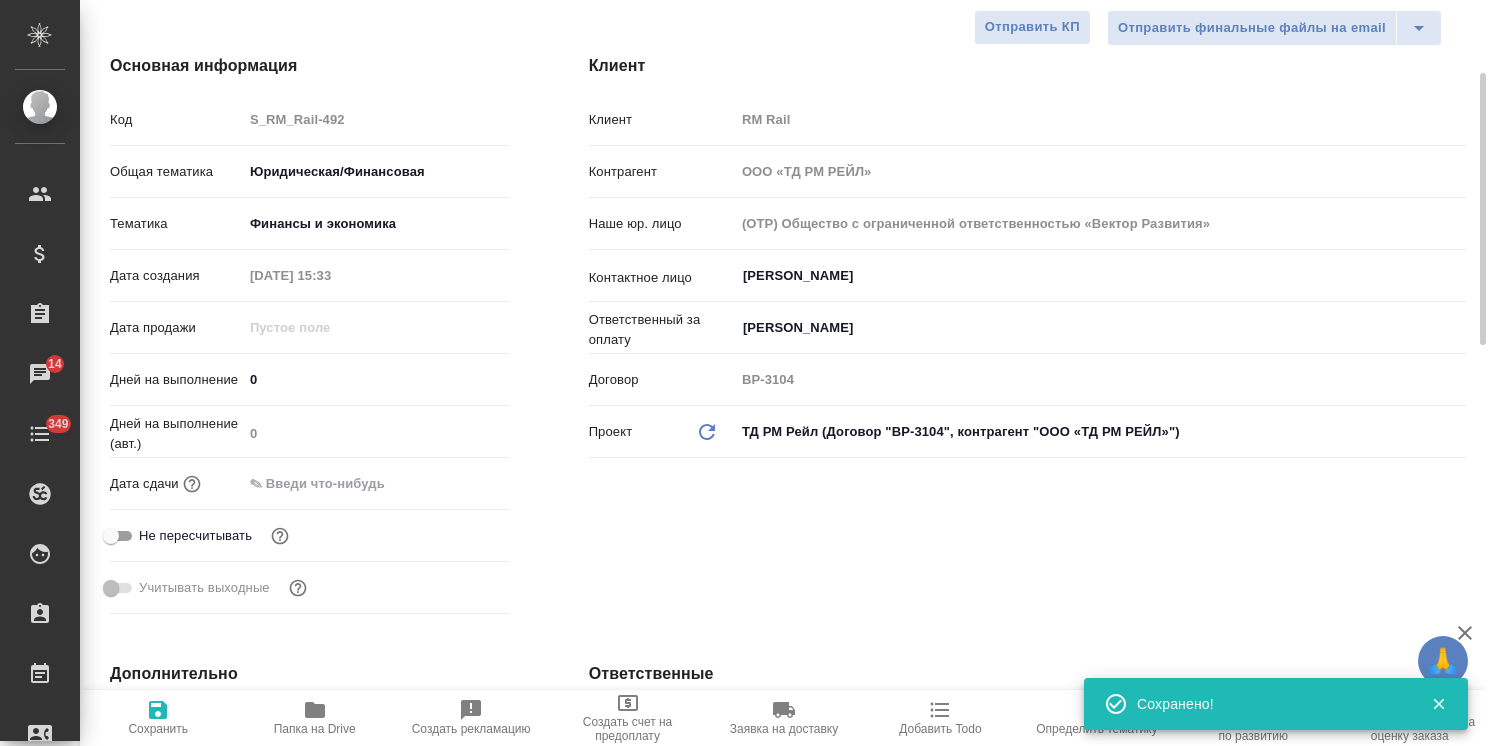 scroll, scrollTop: 0, scrollLeft: 0, axis: both 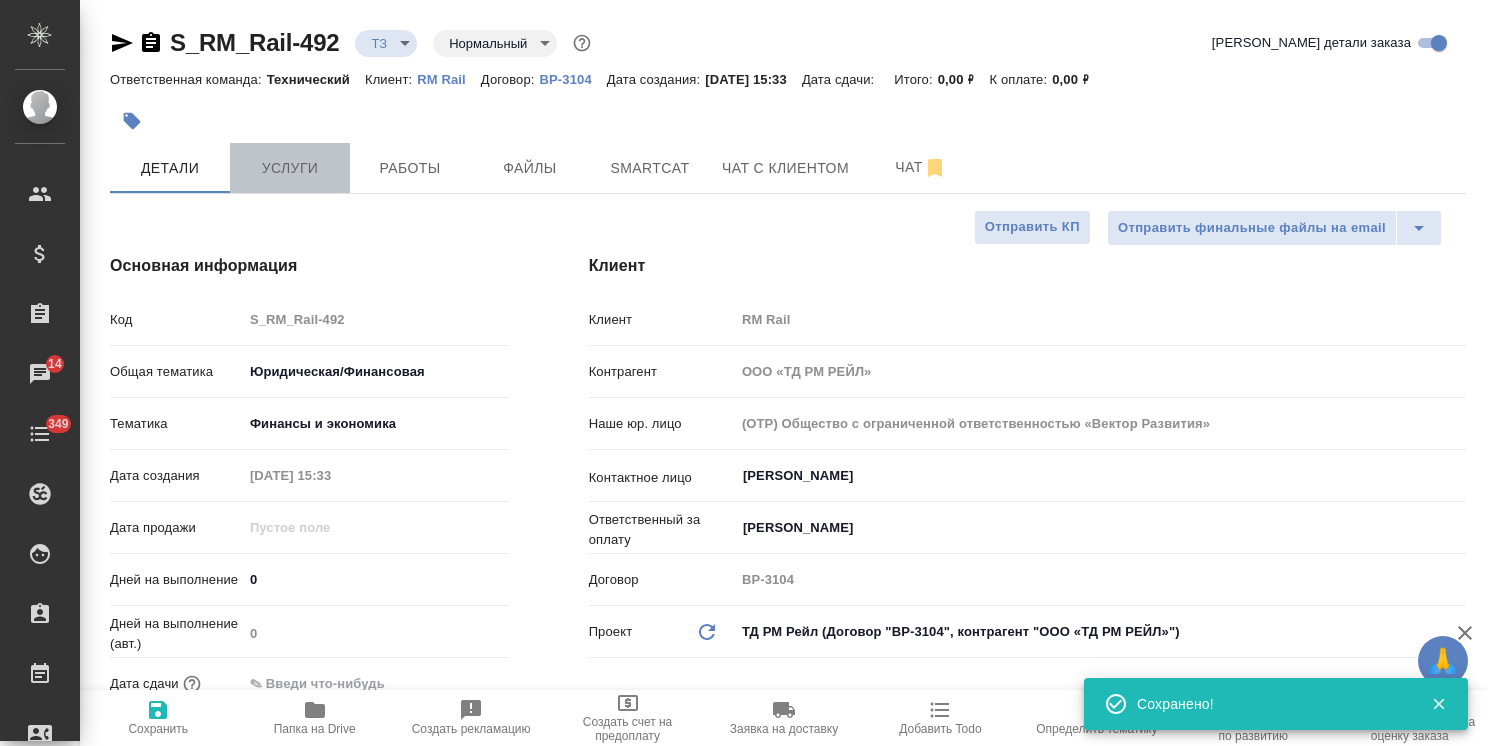 click on "Услуги" at bounding box center [290, 168] 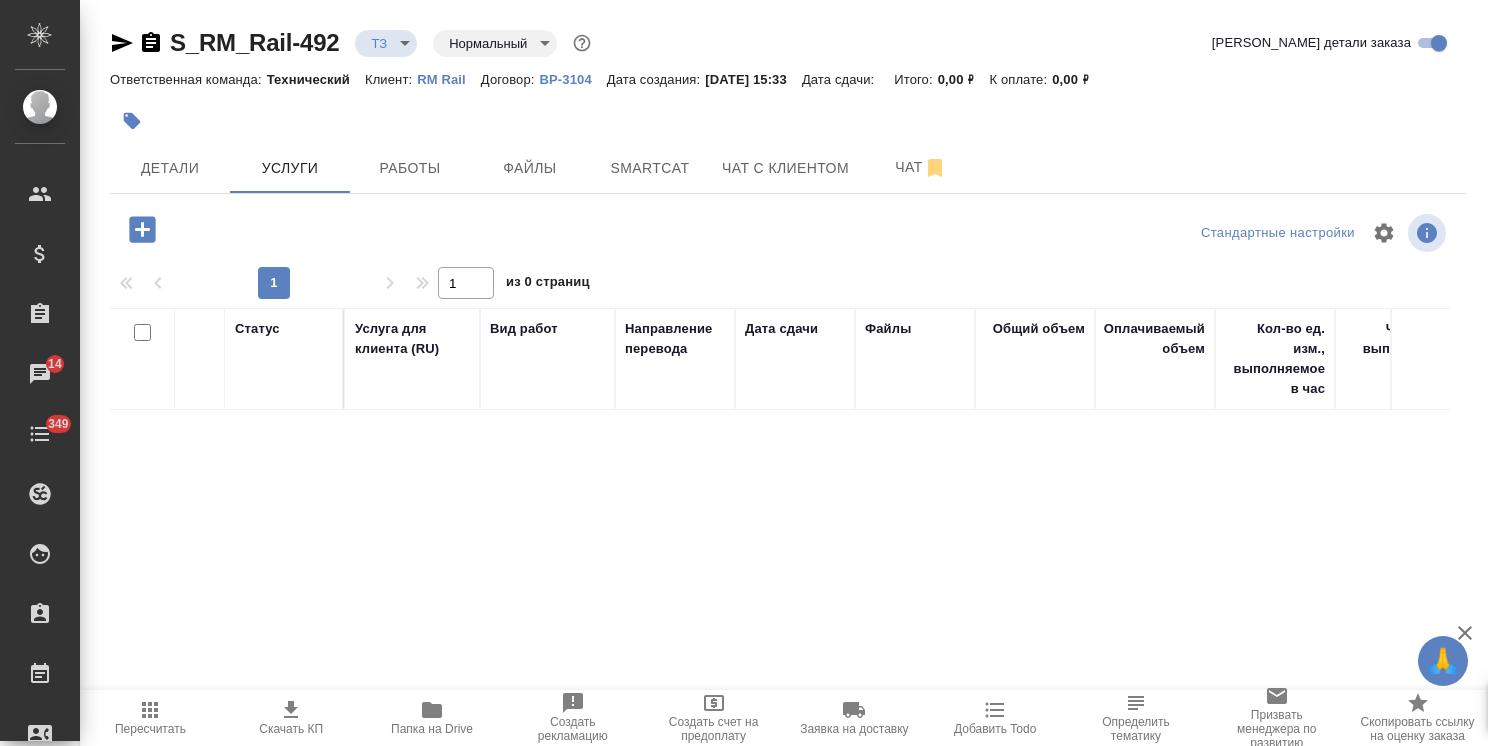 click 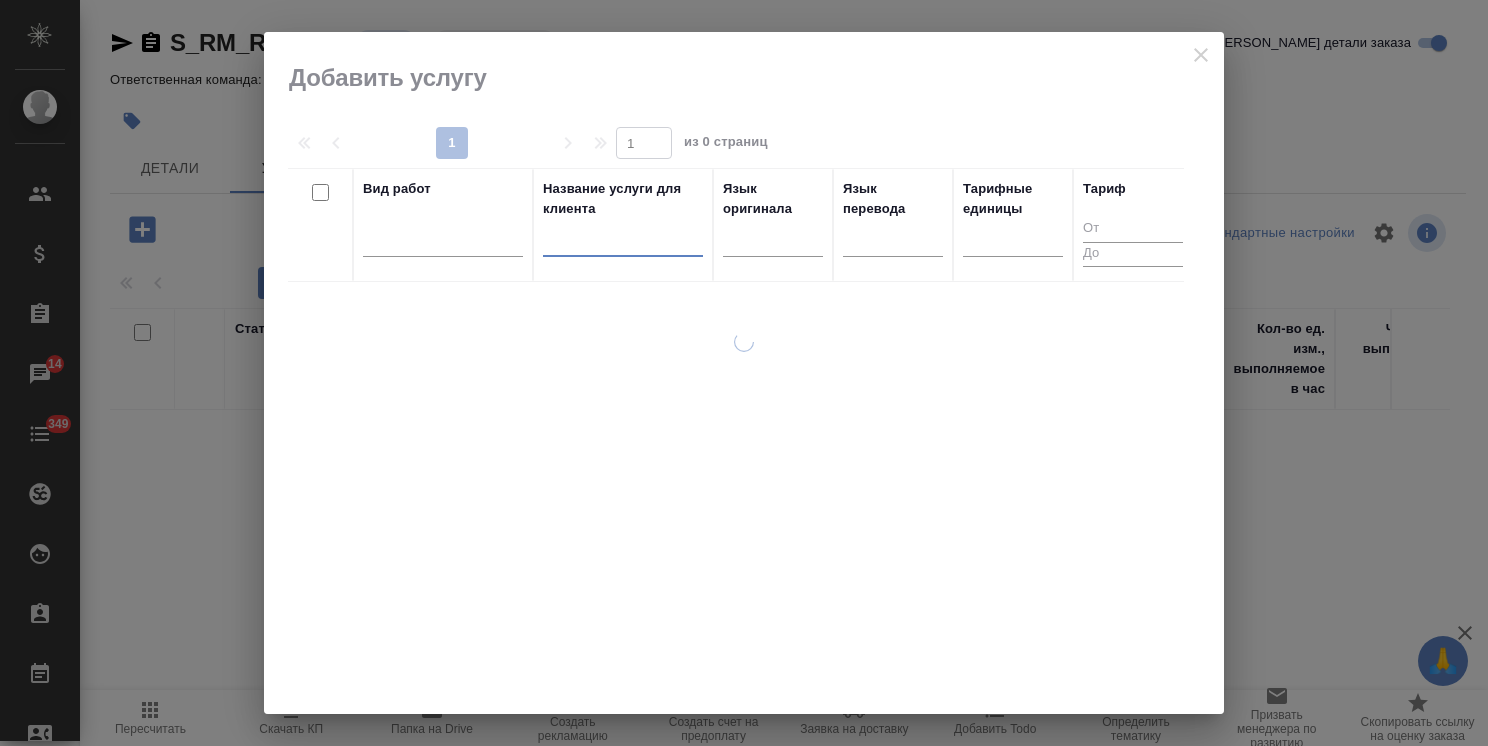 click at bounding box center [623, 244] 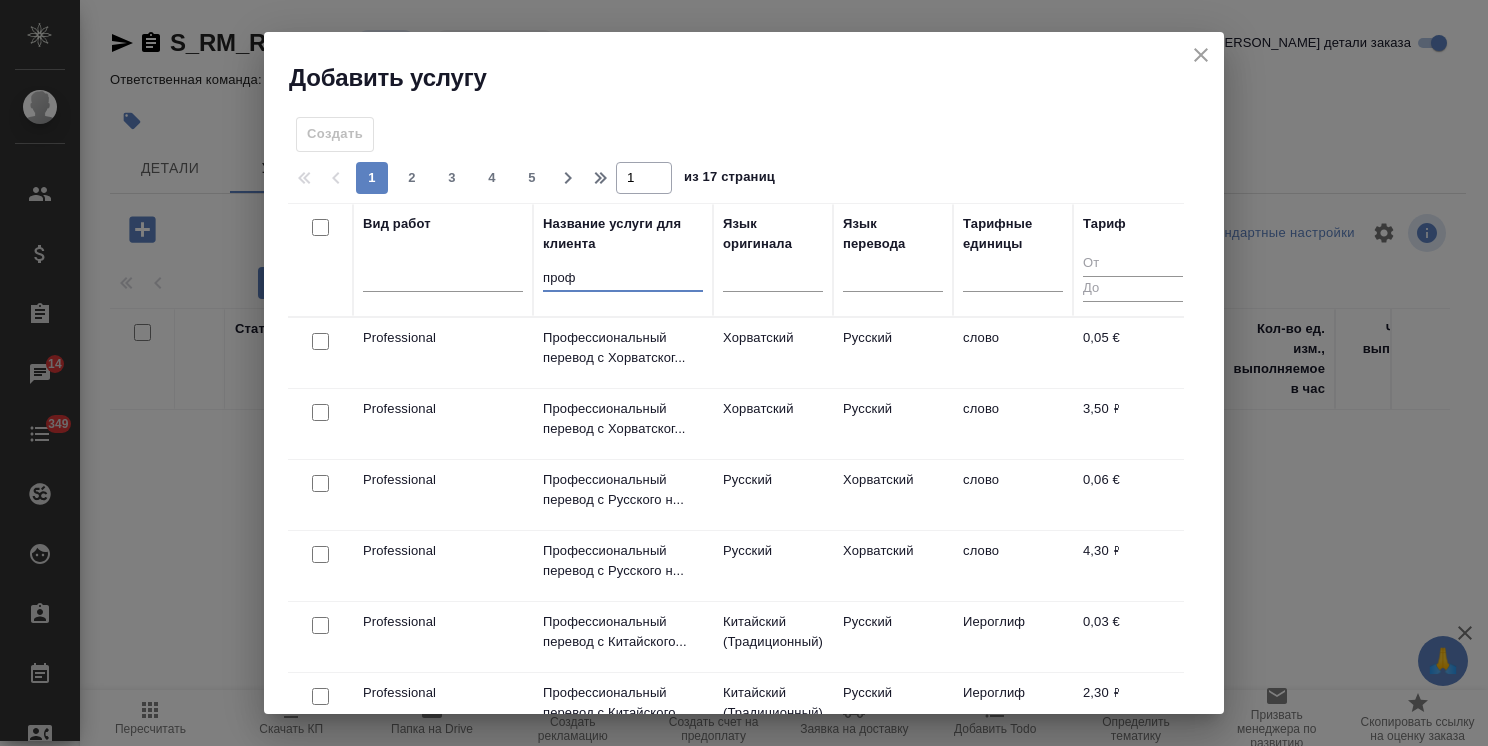 type on "проф" 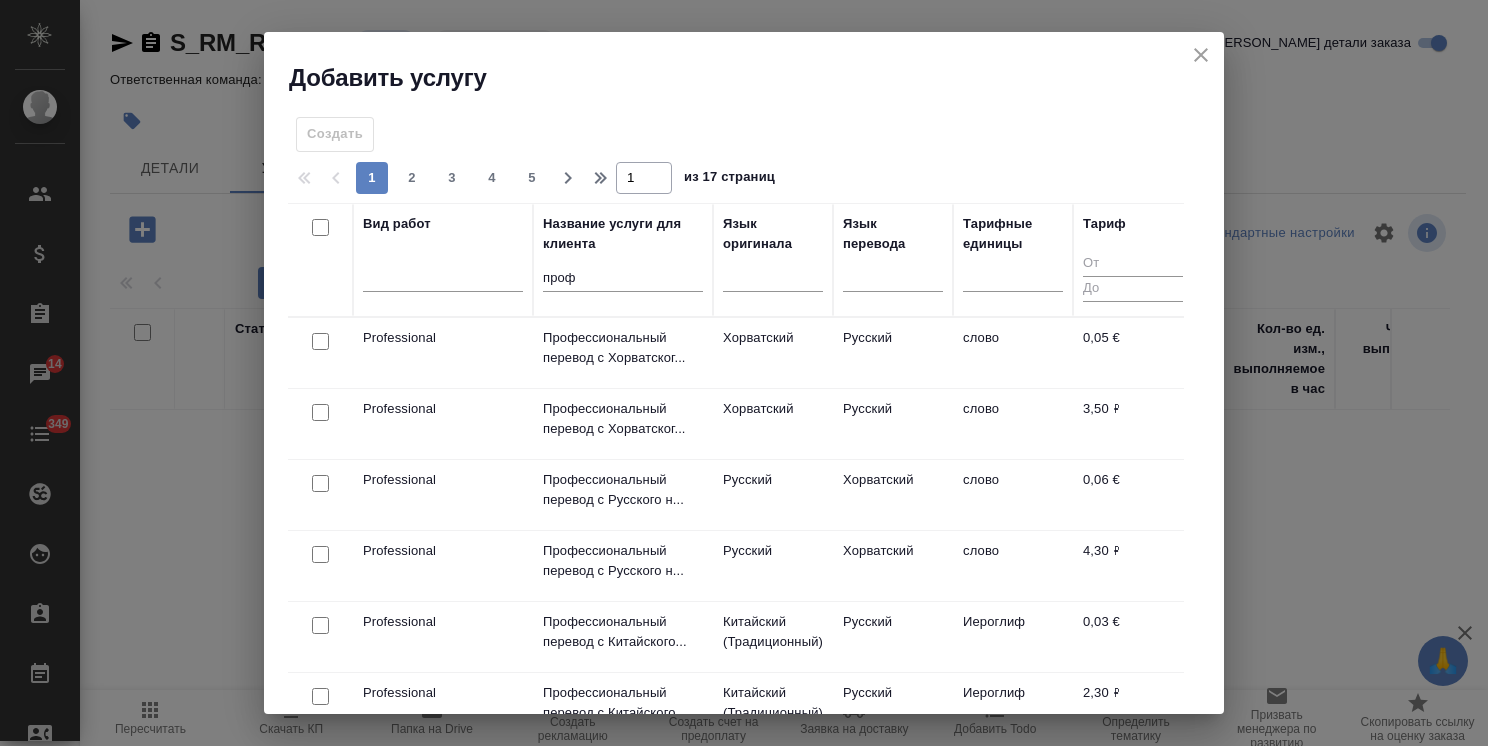click at bounding box center (773, 280) 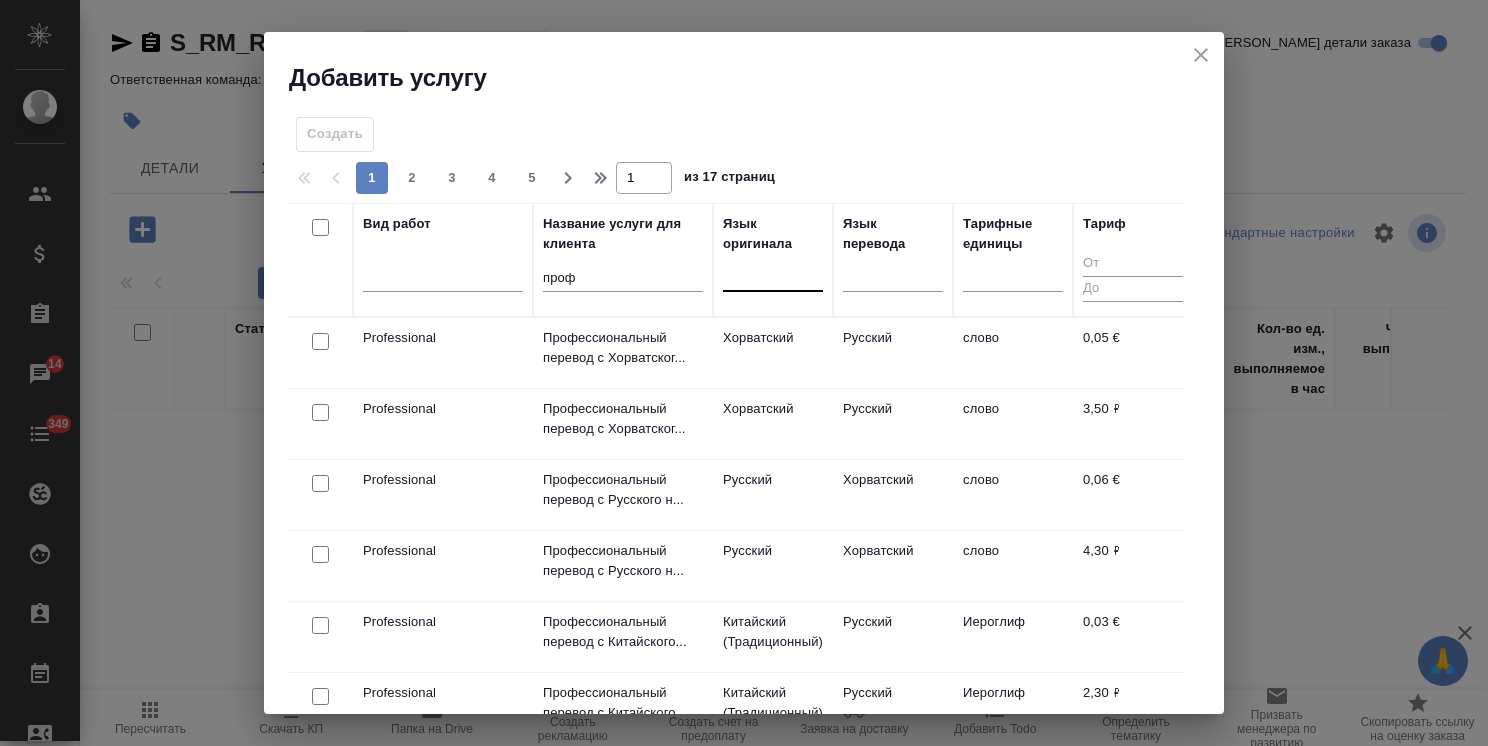 click at bounding box center [773, 271] 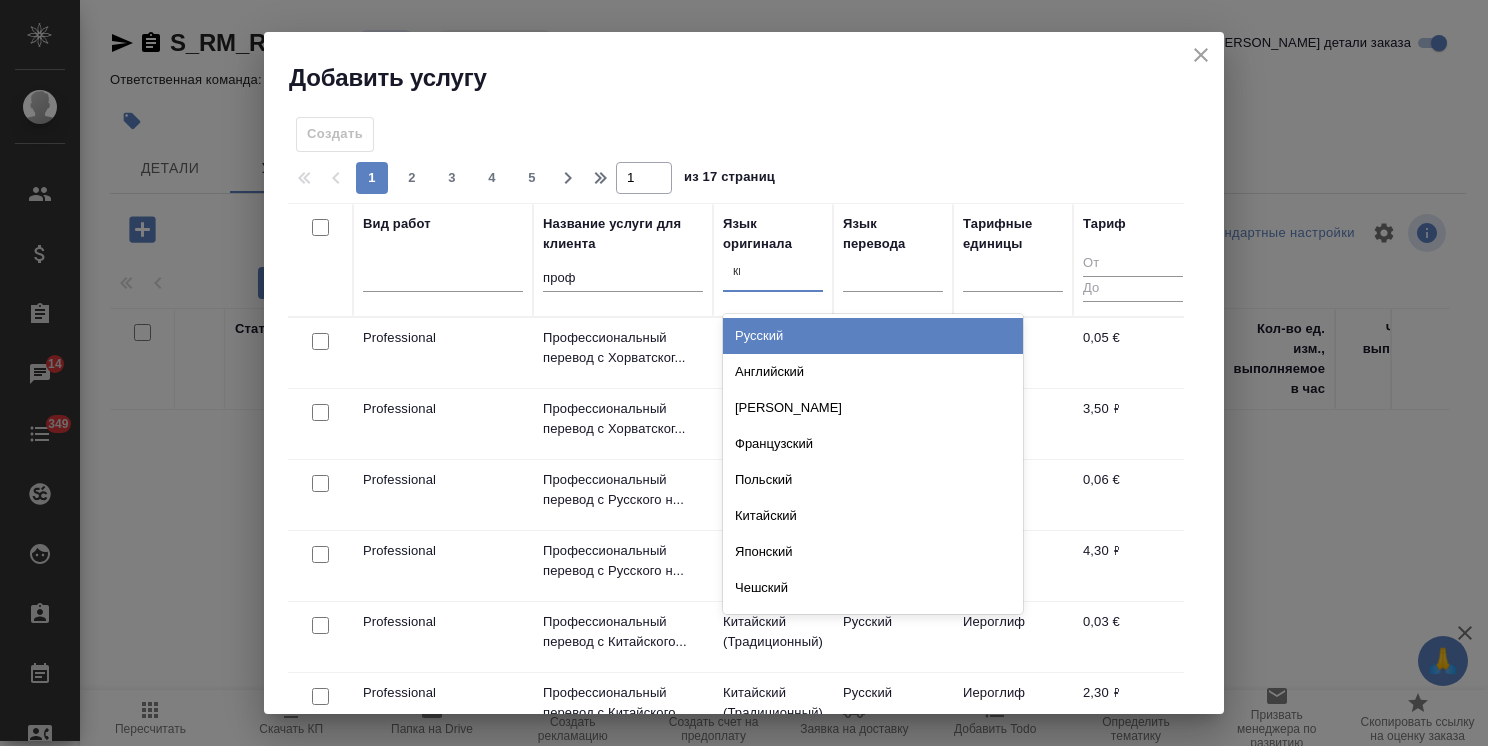 type on "кит" 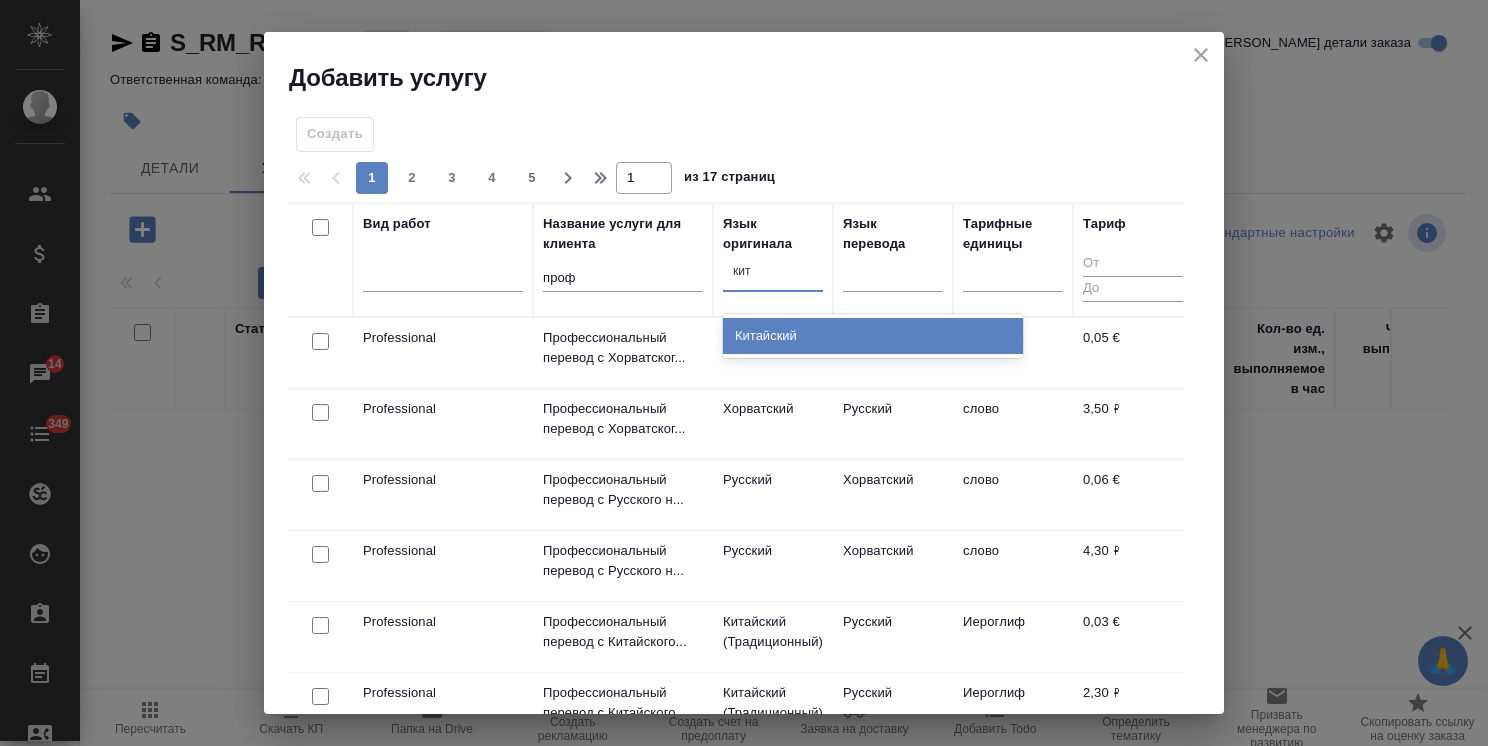 click on "Китайский" at bounding box center (873, 336) 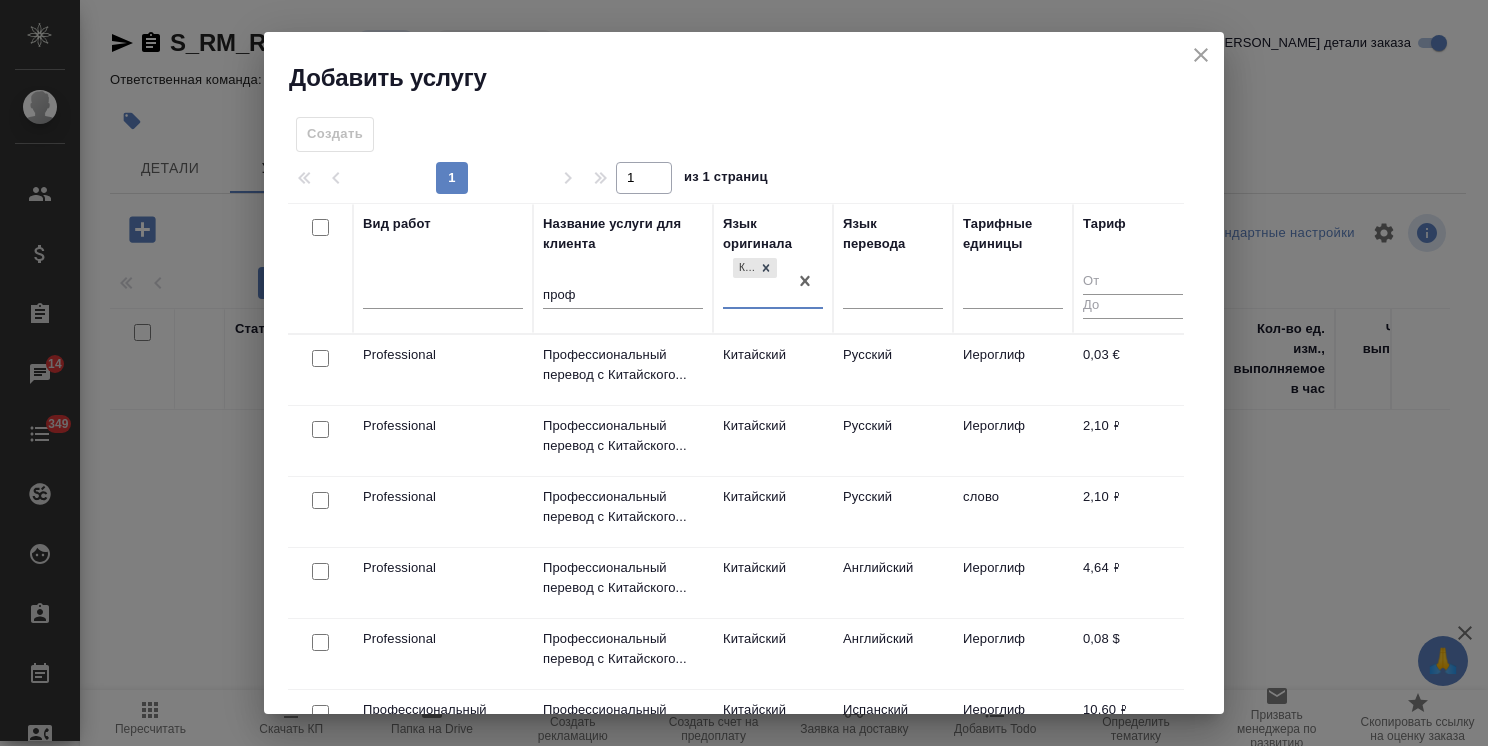 click at bounding box center [320, 359] 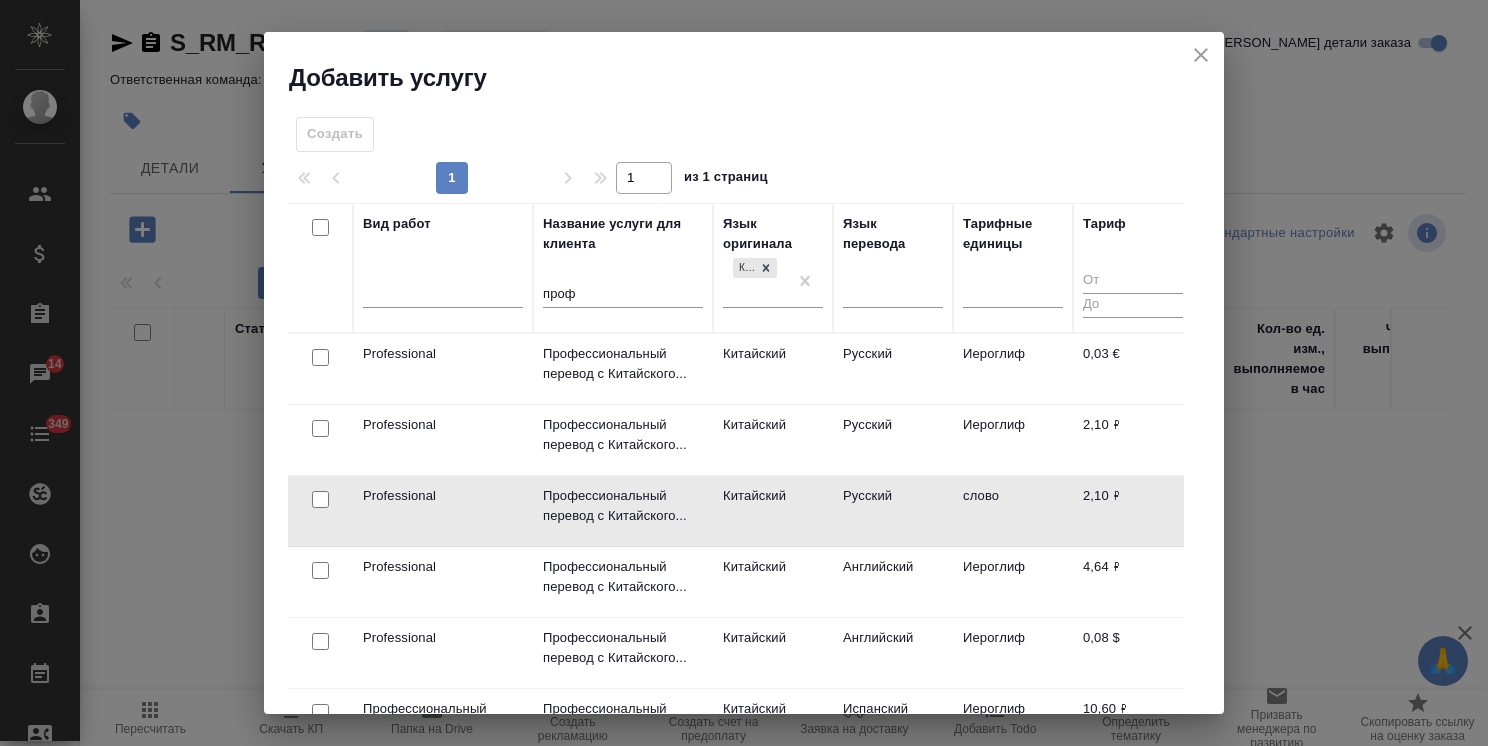 click at bounding box center [320, 499] 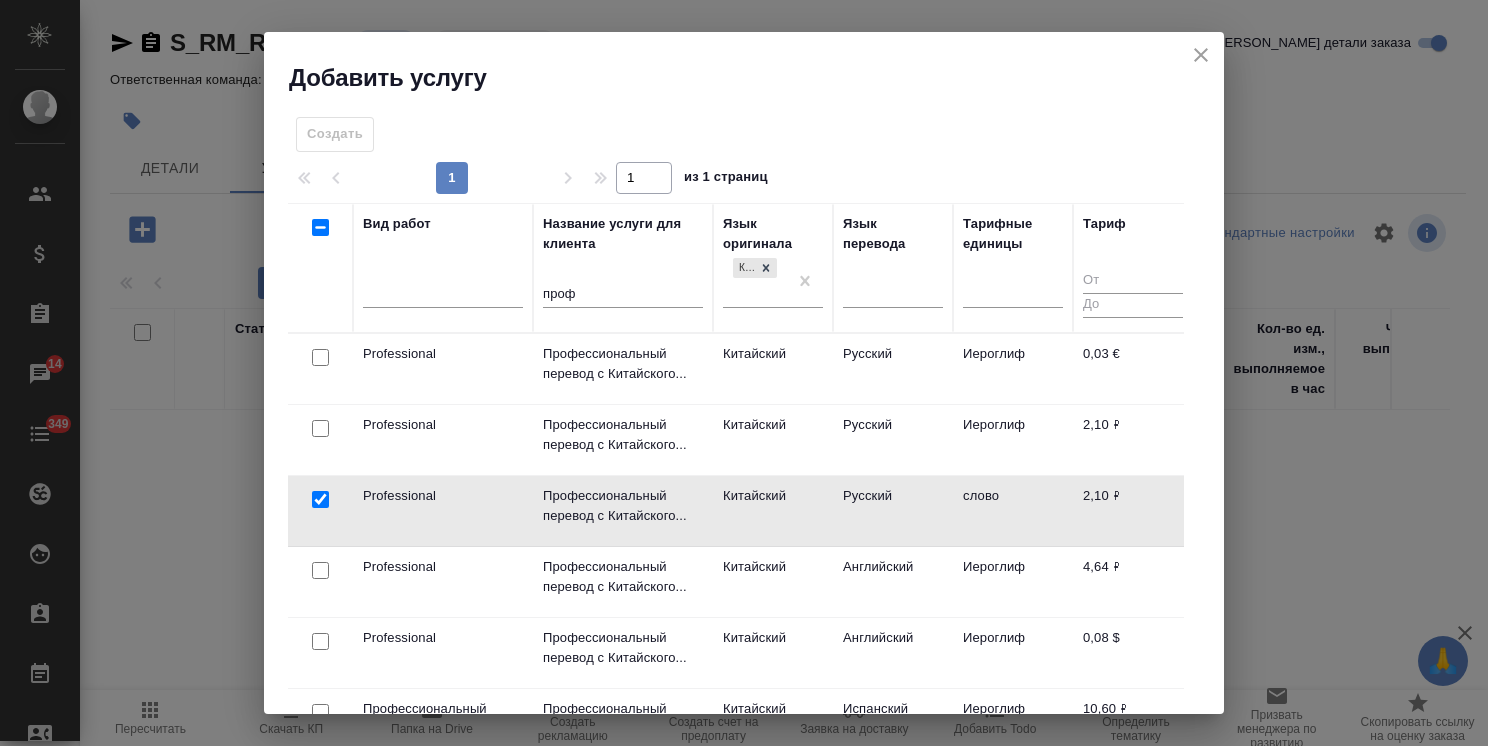 checkbox on "true" 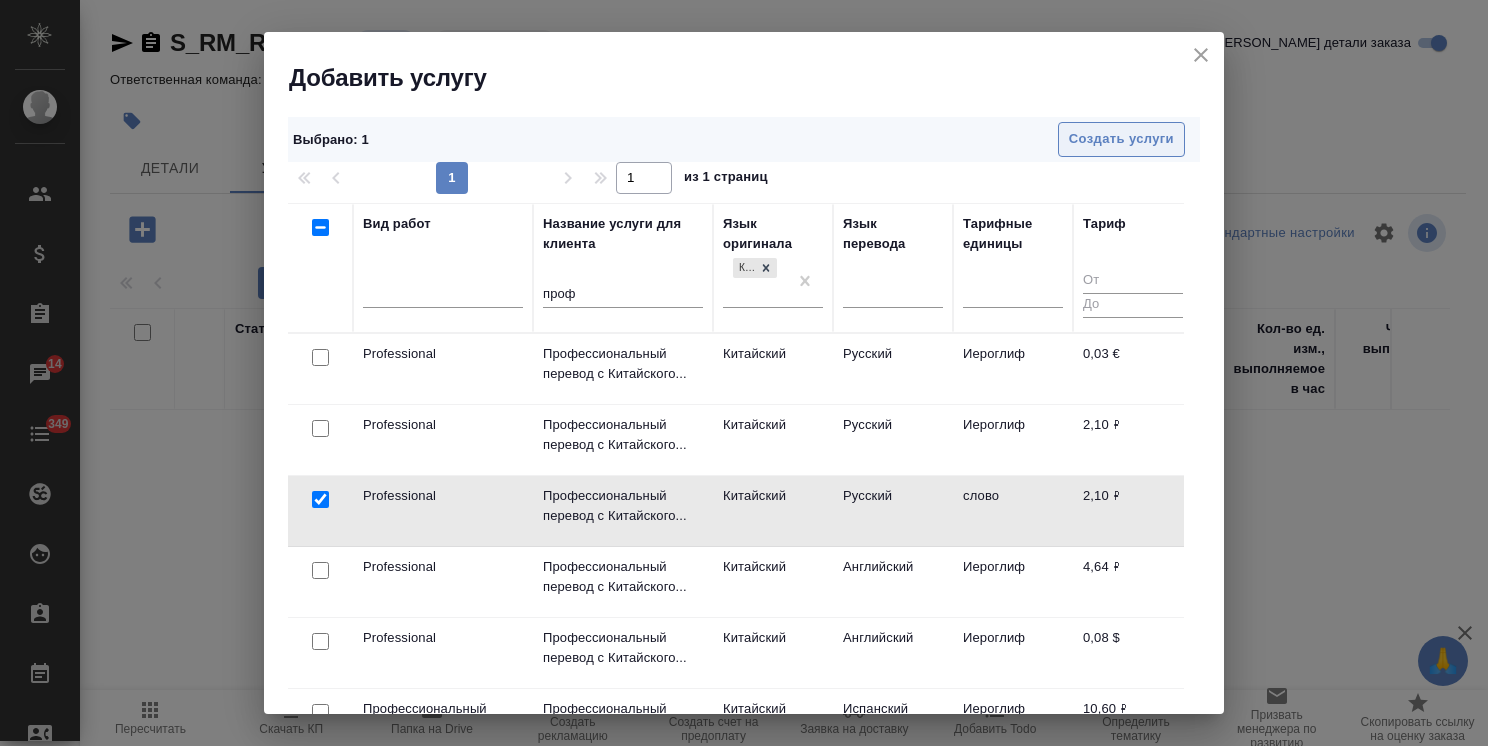 click on "Создать услуги" at bounding box center (1121, 139) 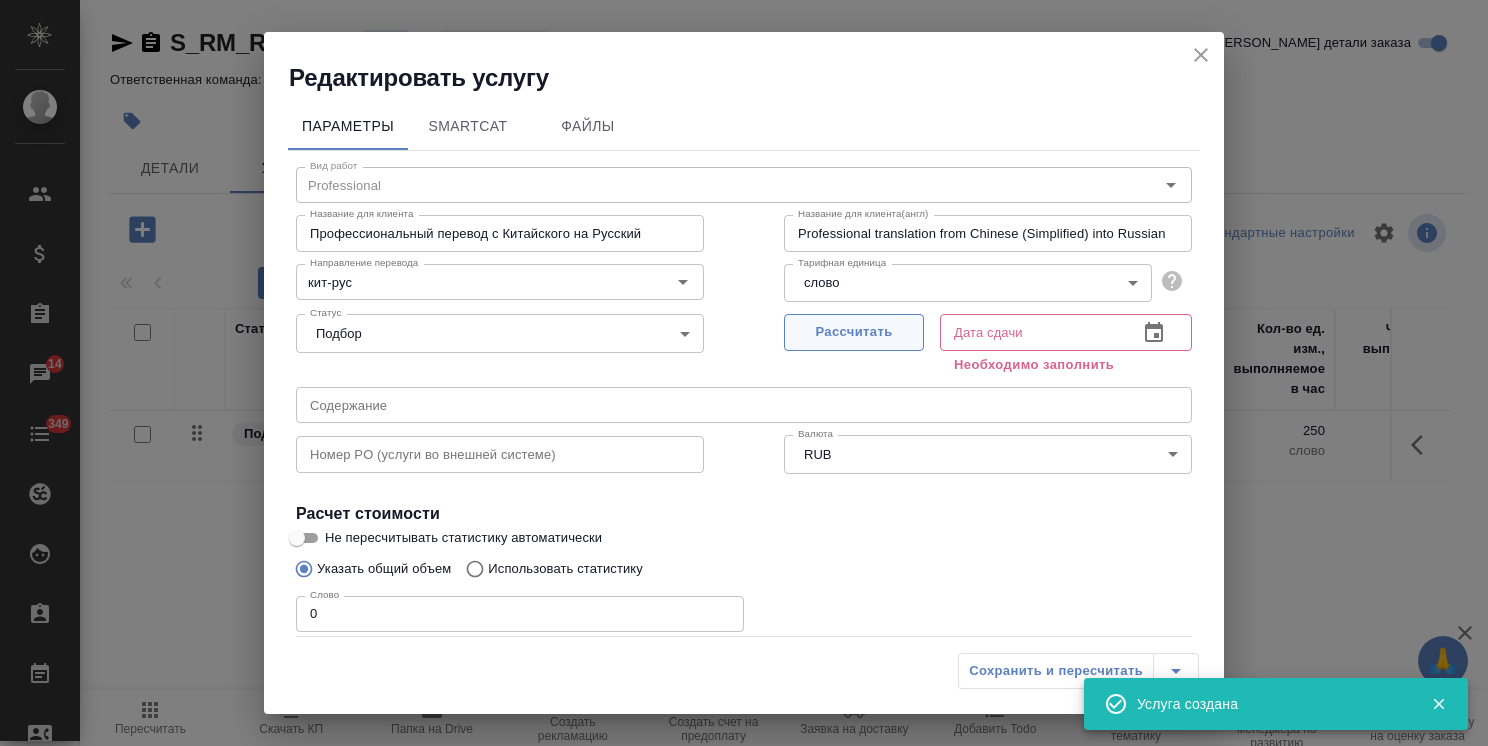 click on "Рассчитать" at bounding box center (854, 332) 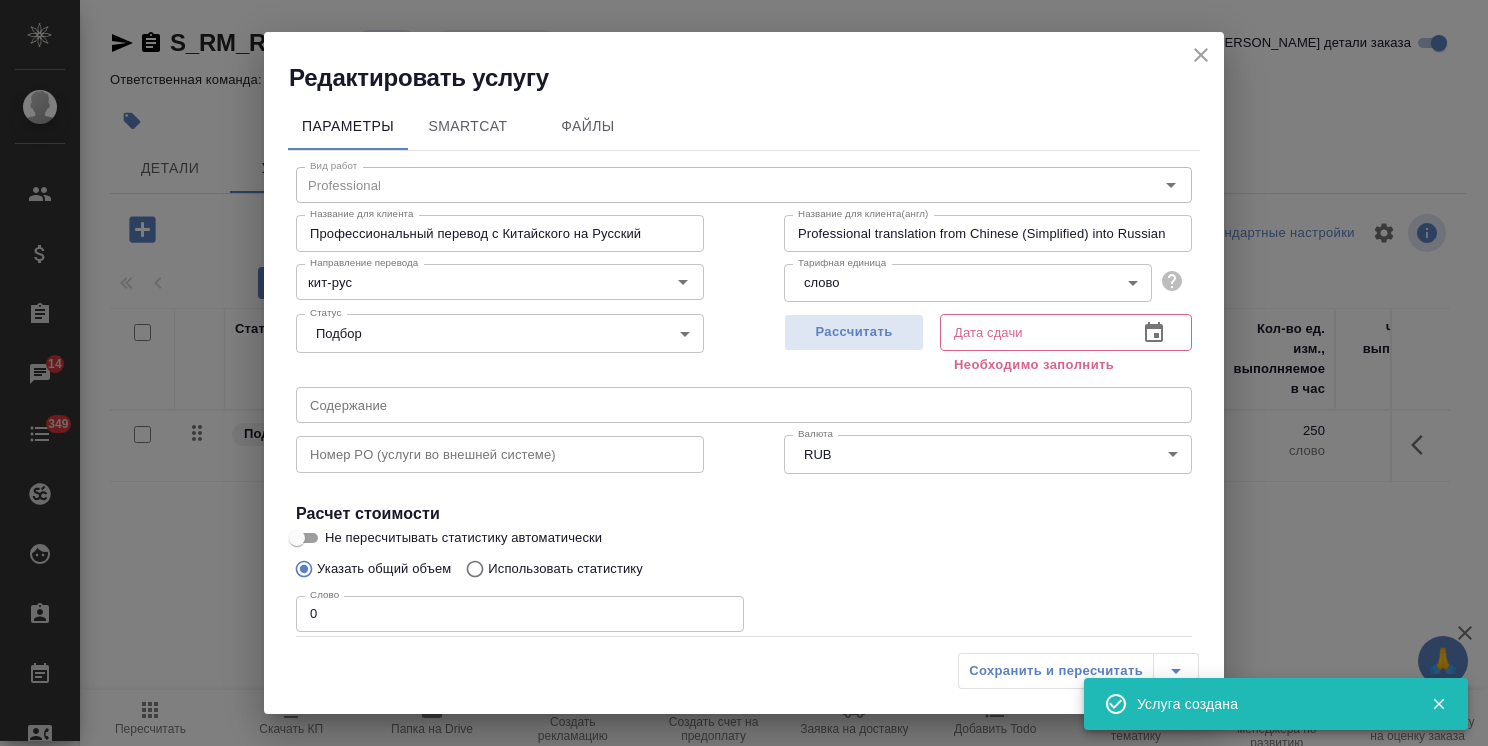 type on "25.07.2025 15:53" 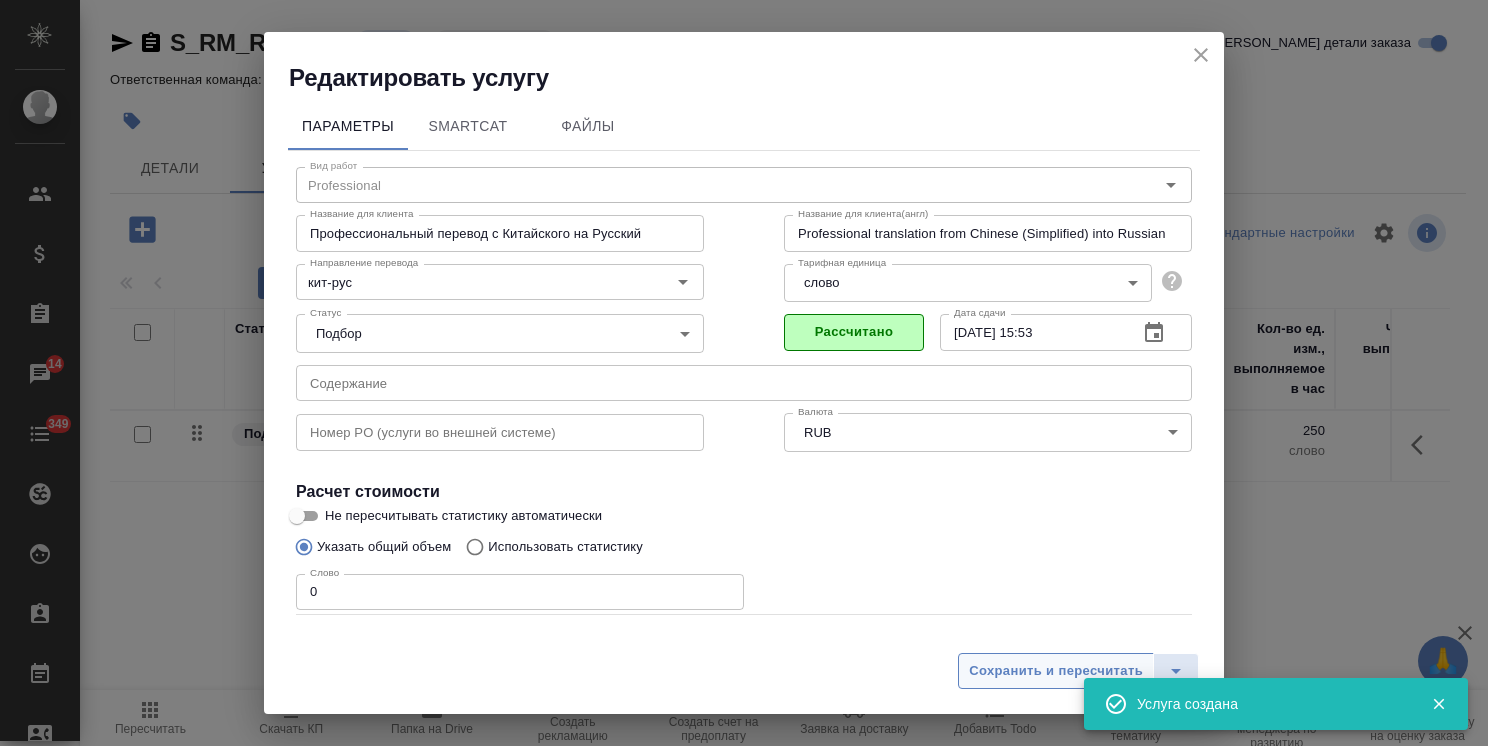 click on "Сохранить и пересчитать" at bounding box center (1056, 671) 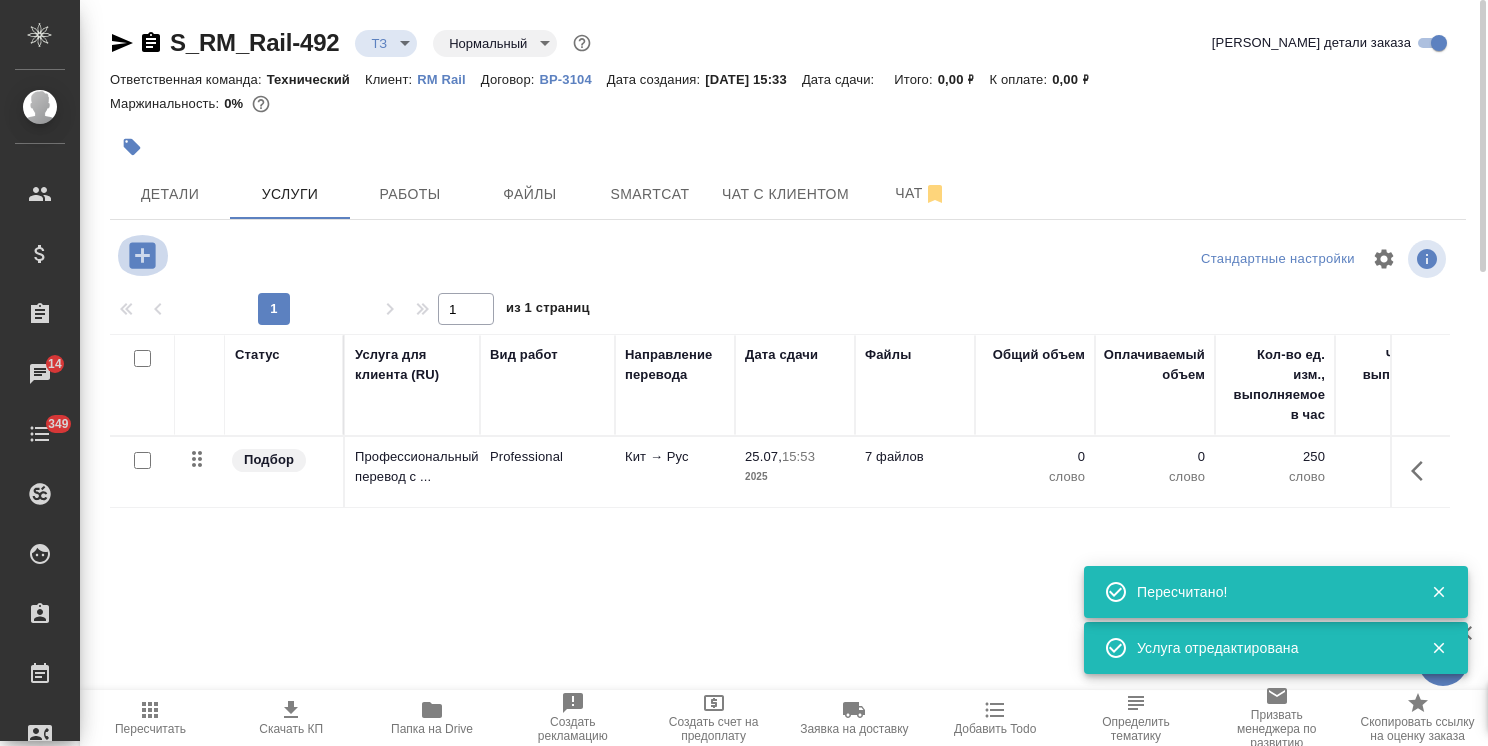 click 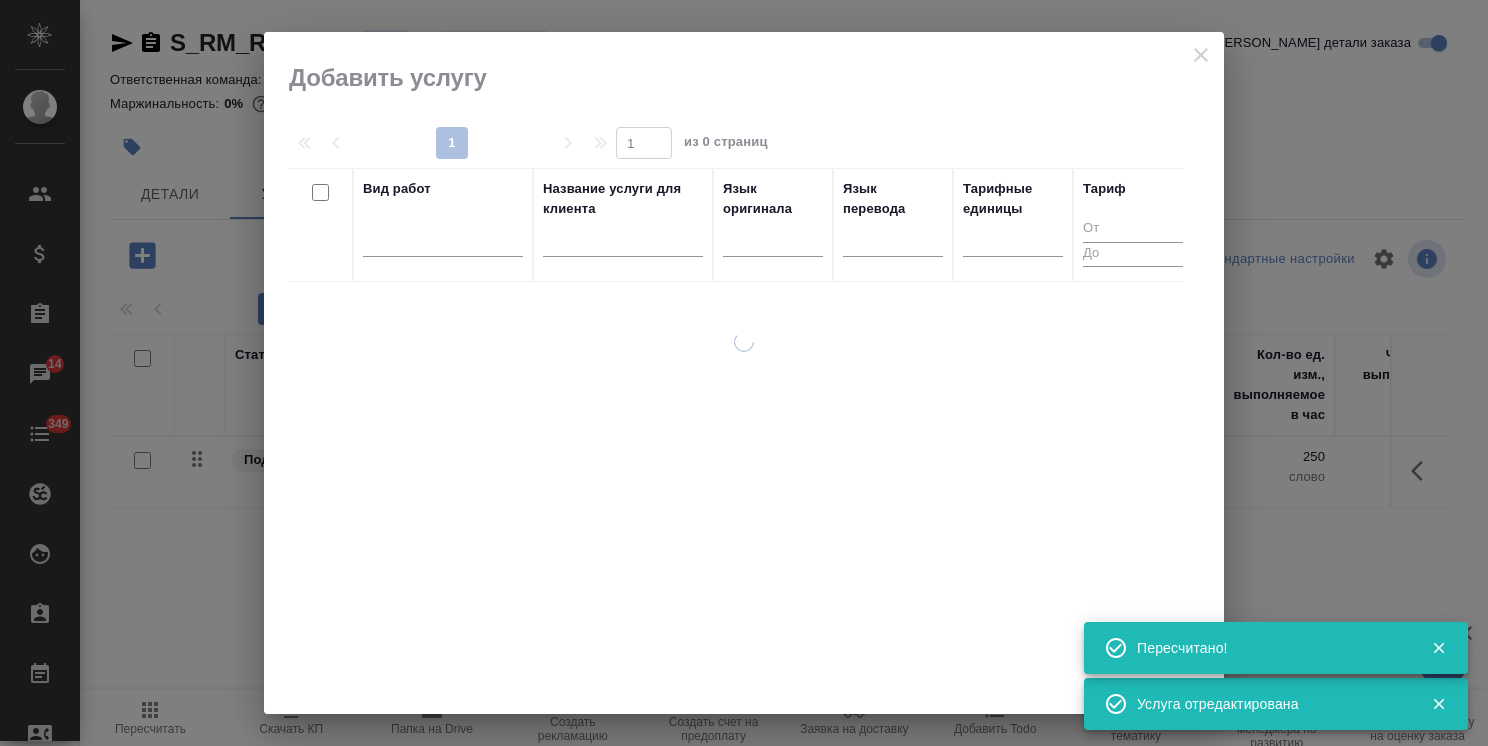 click at bounding box center (623, 244) 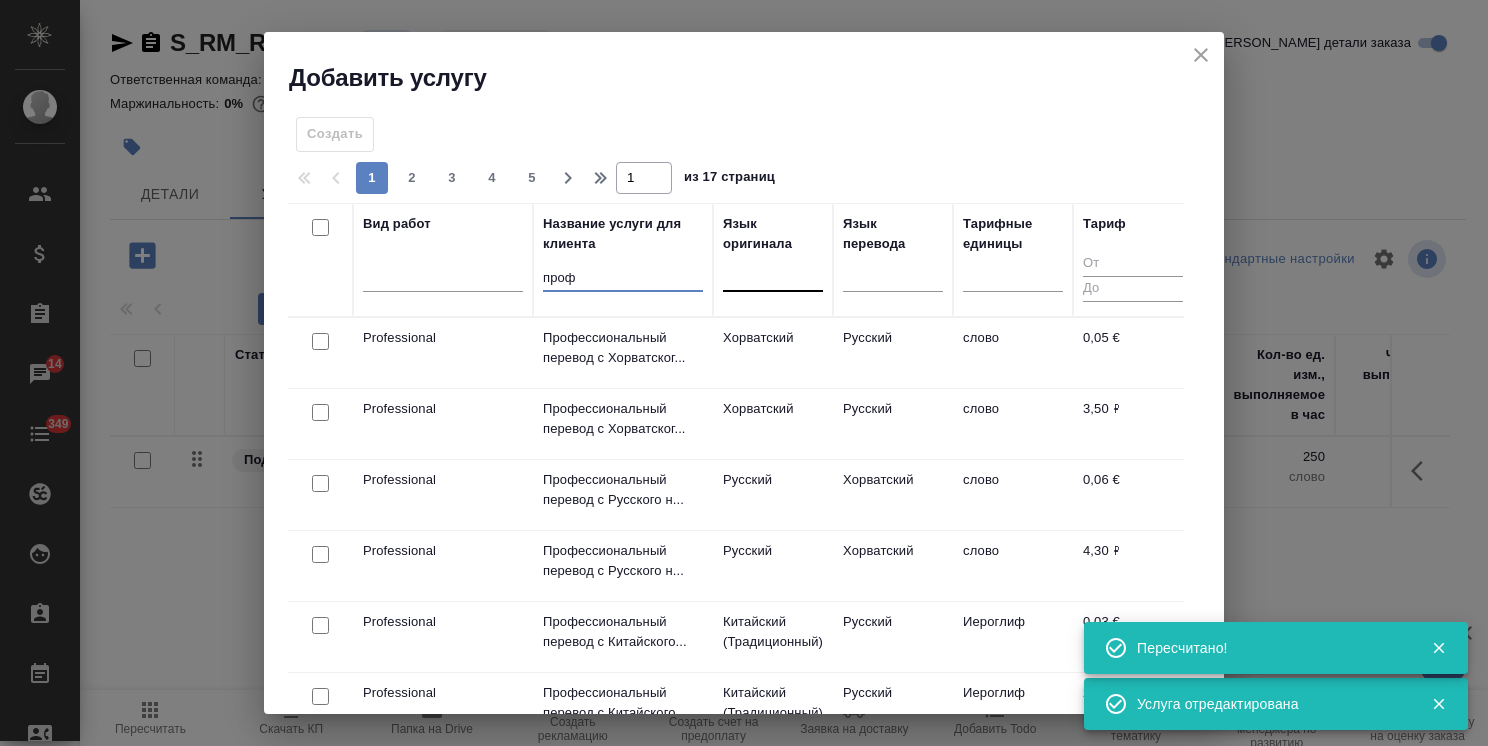 type 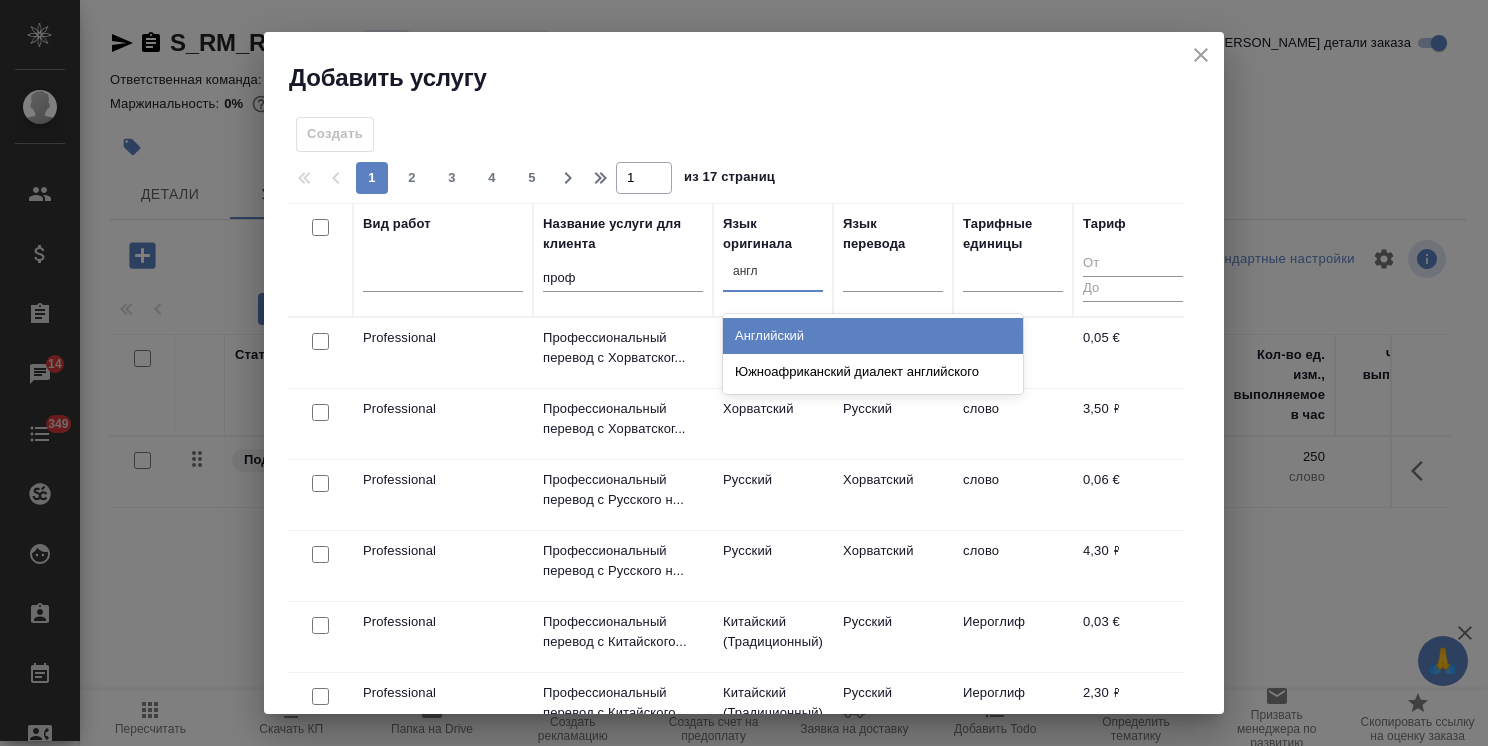 click on "Английский" at bounding box center (873, 336) 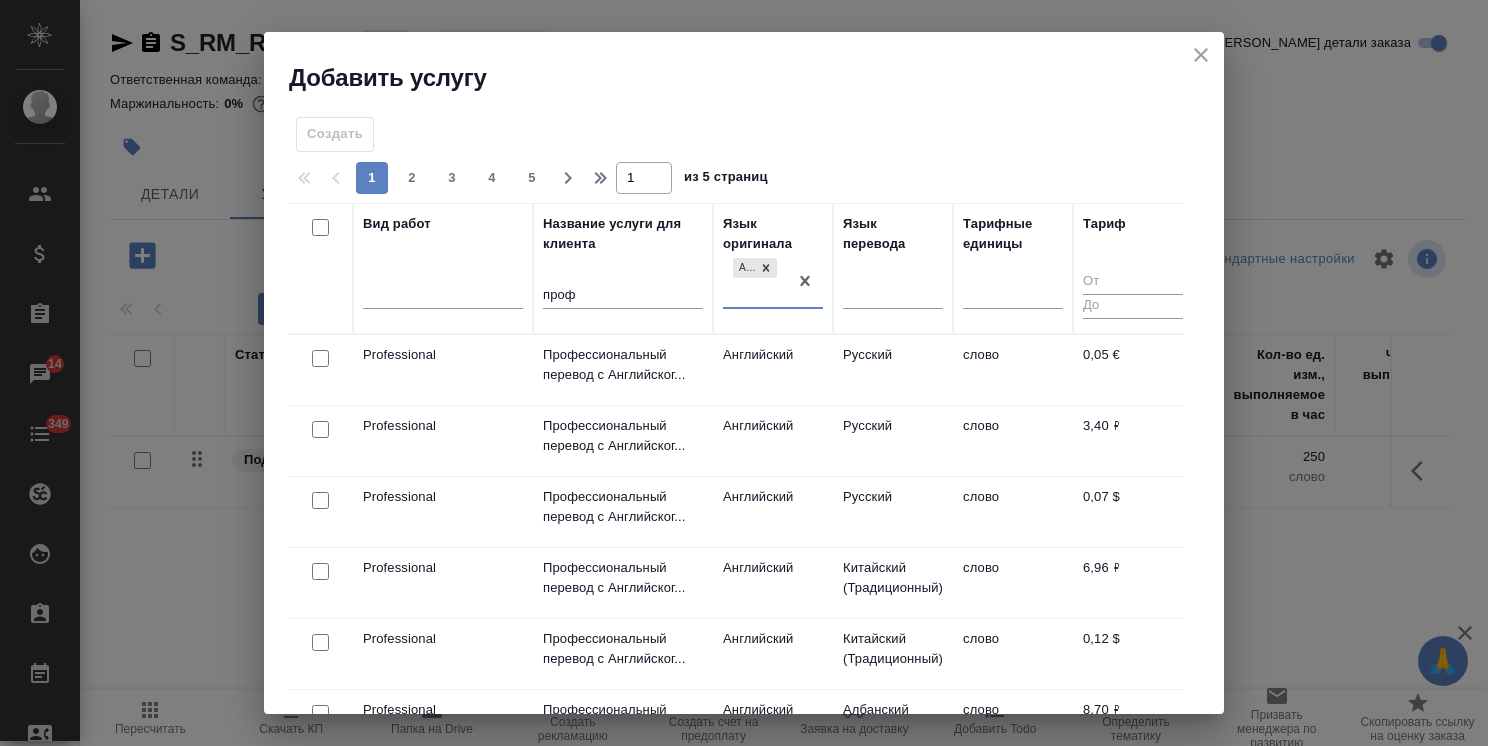 click at bounding box center (320, 429) 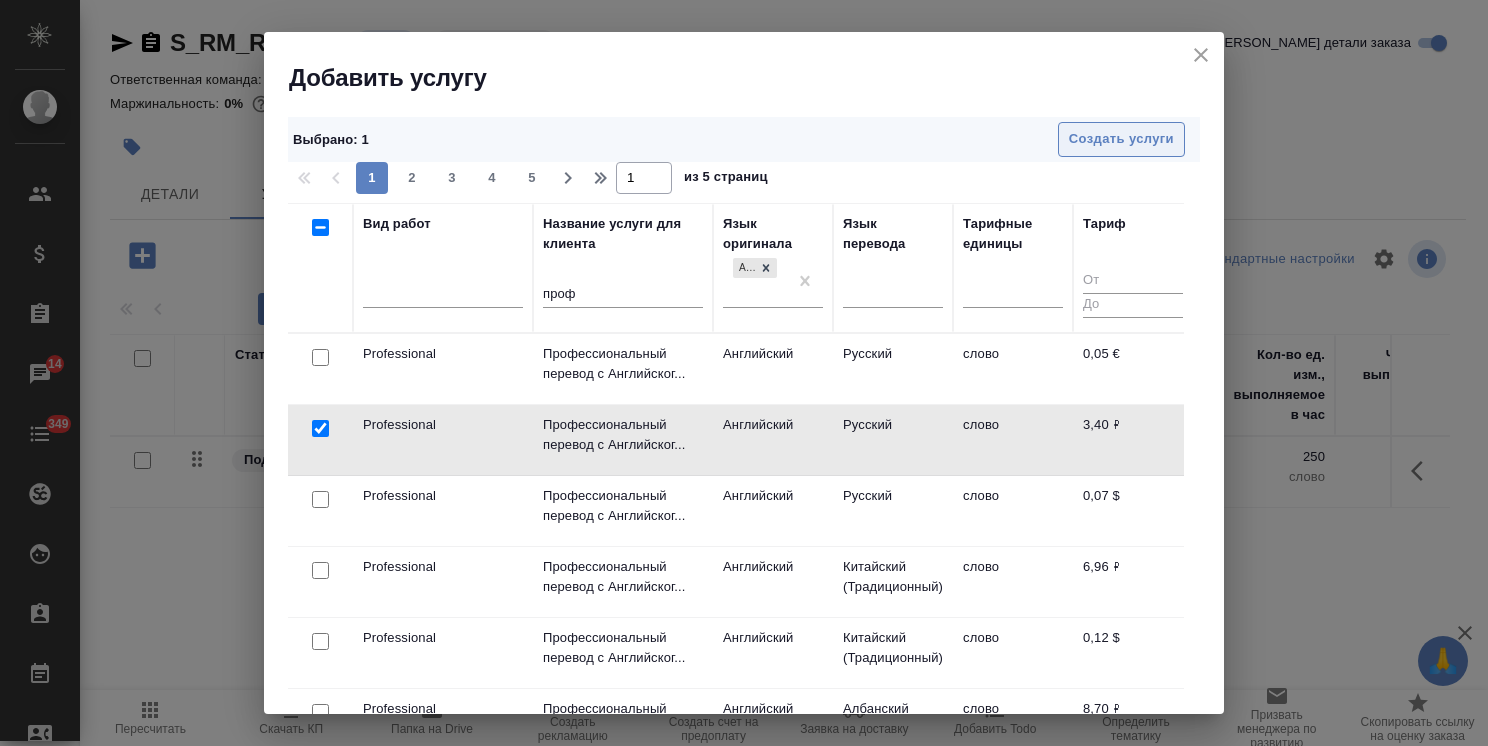 click on "Создать услуги" at bounding box center [1121, 139] 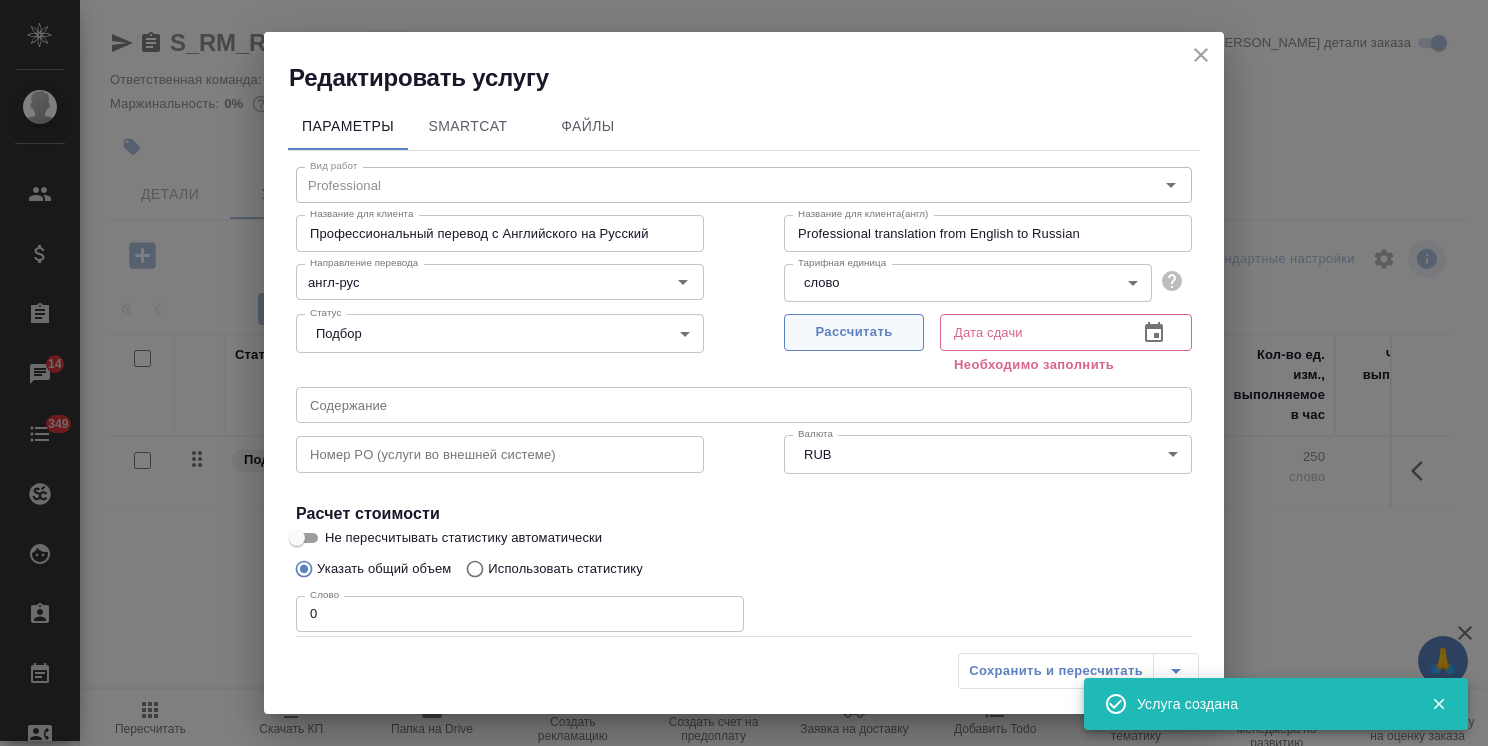 click on "Рассчитать" at bounding box center (854, 332) 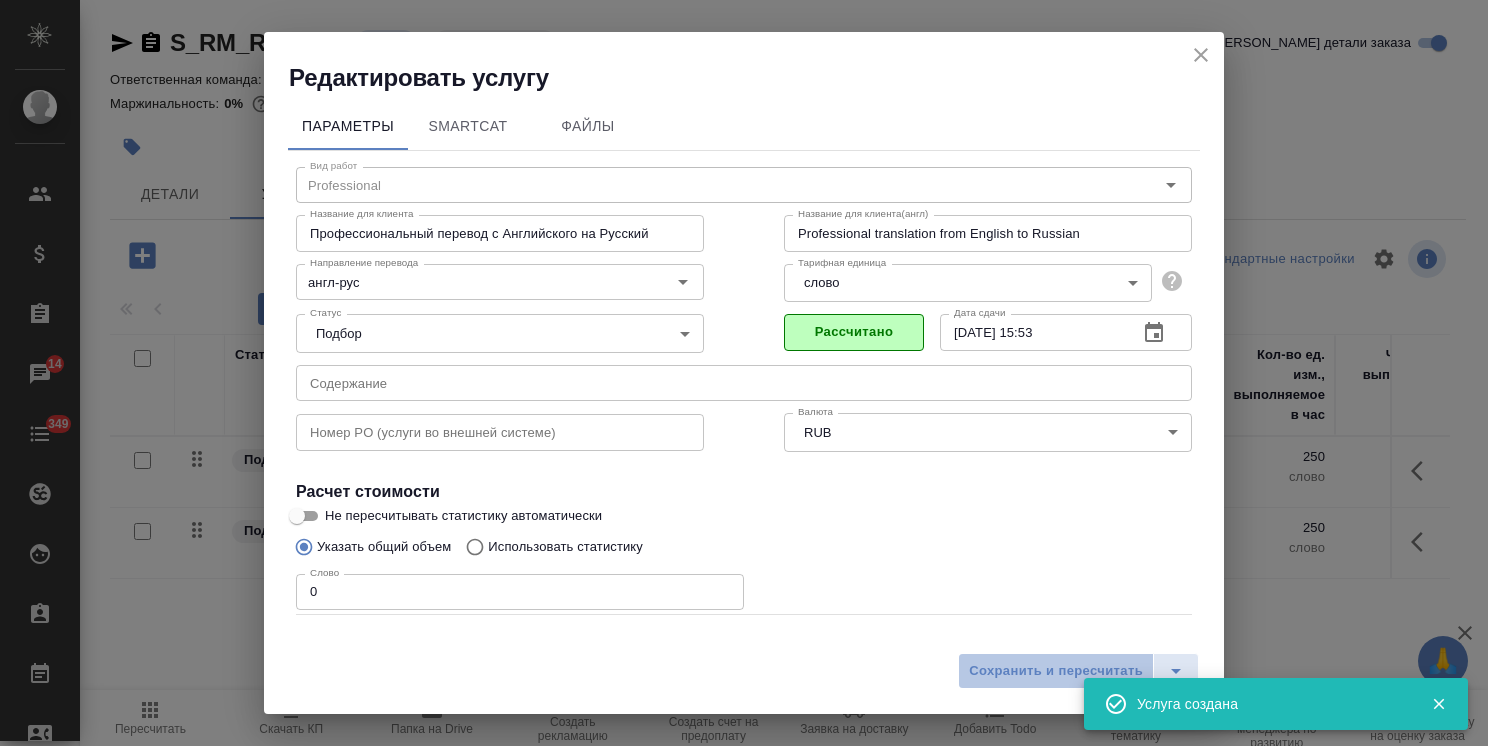 click on "Сохранить и пересчитать" at bounding box center [1056, 671] 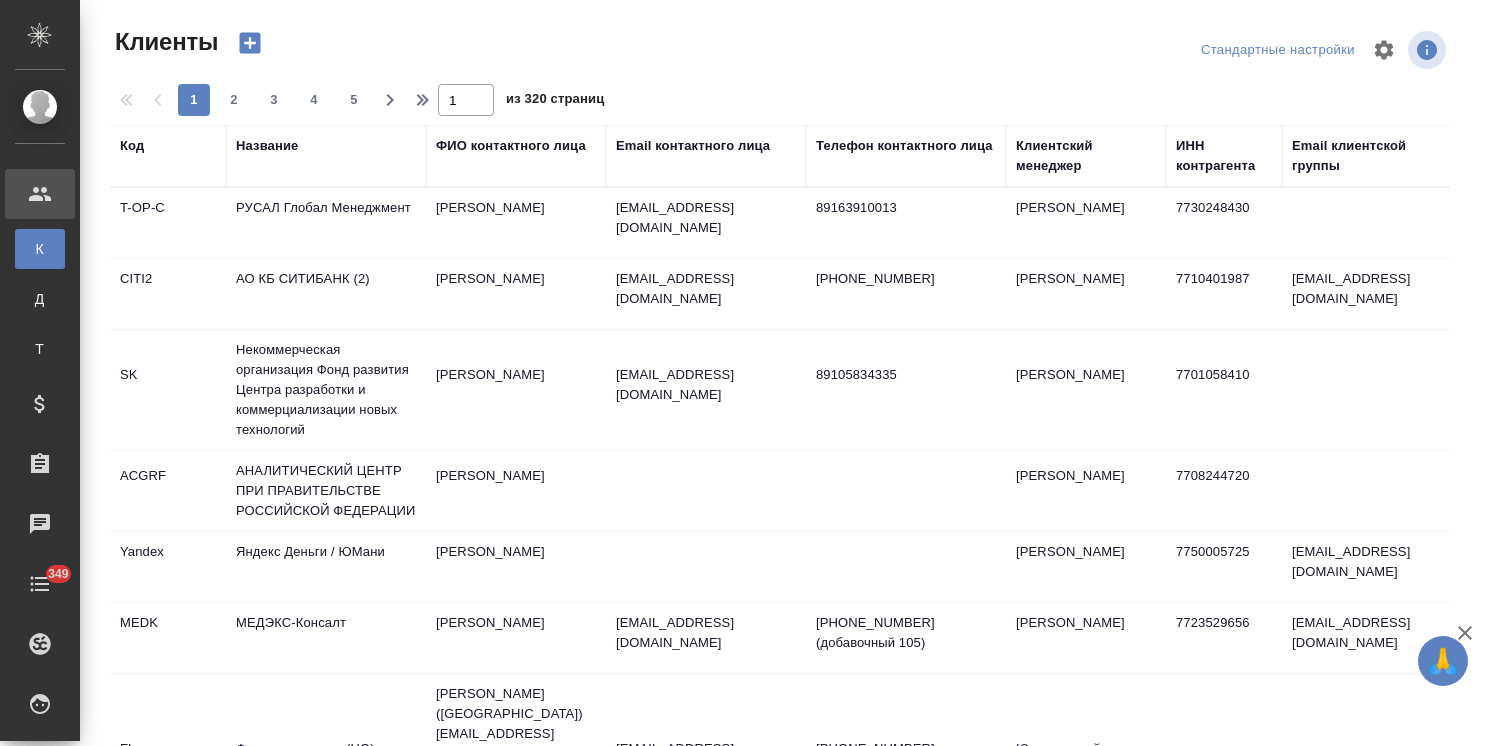 select on "RU" 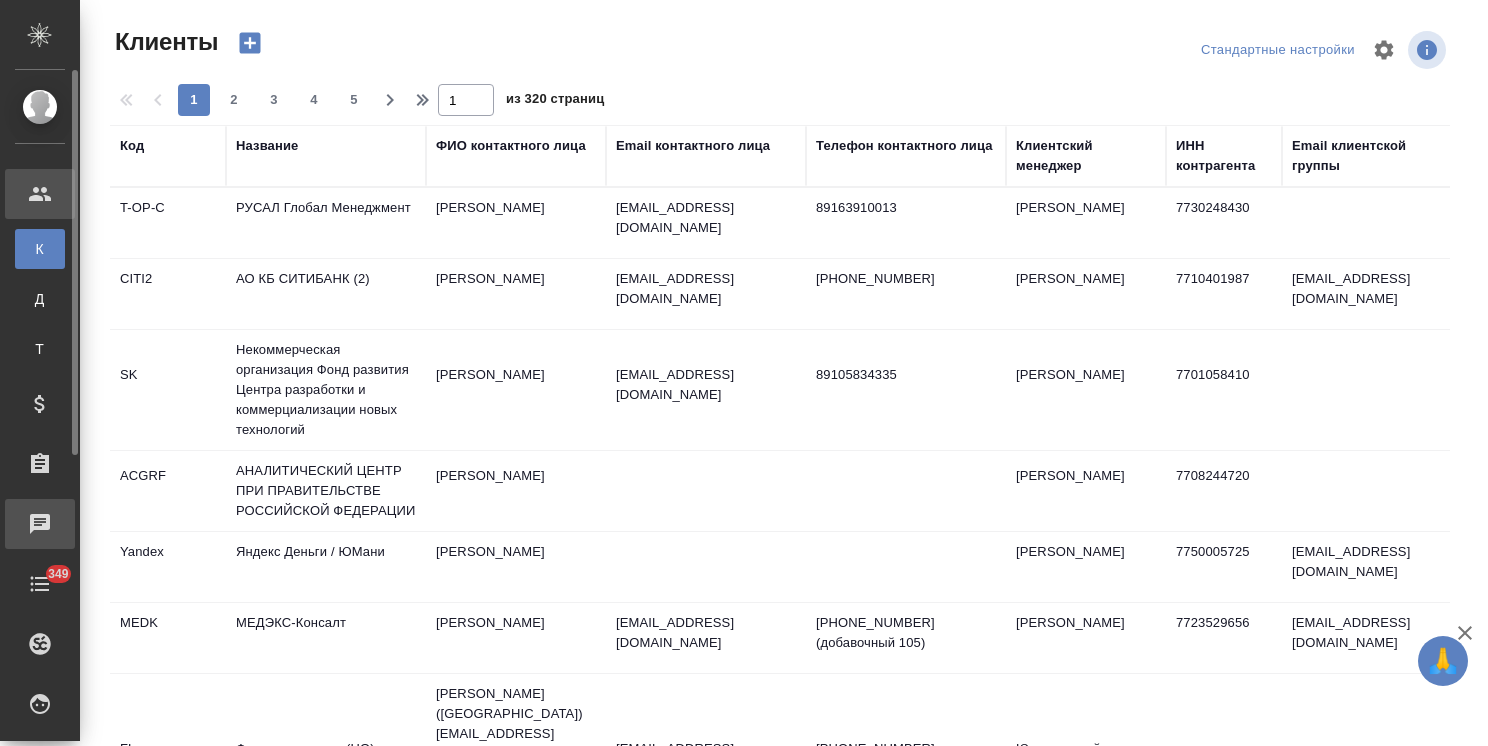 scroll, scrollTop: 0, scrollLeft: 0, axis: both 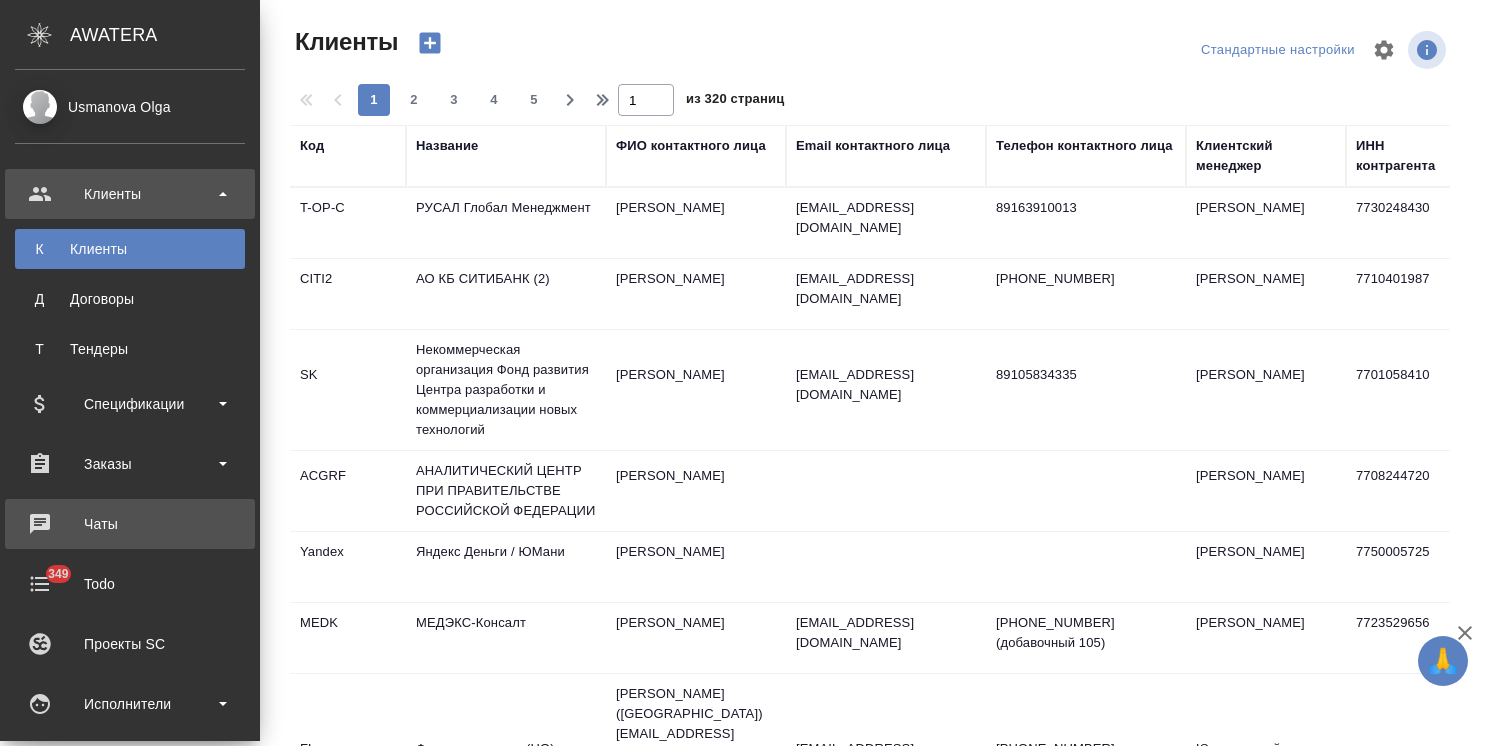 click on "Чаты" at bounding box center [130, 524] 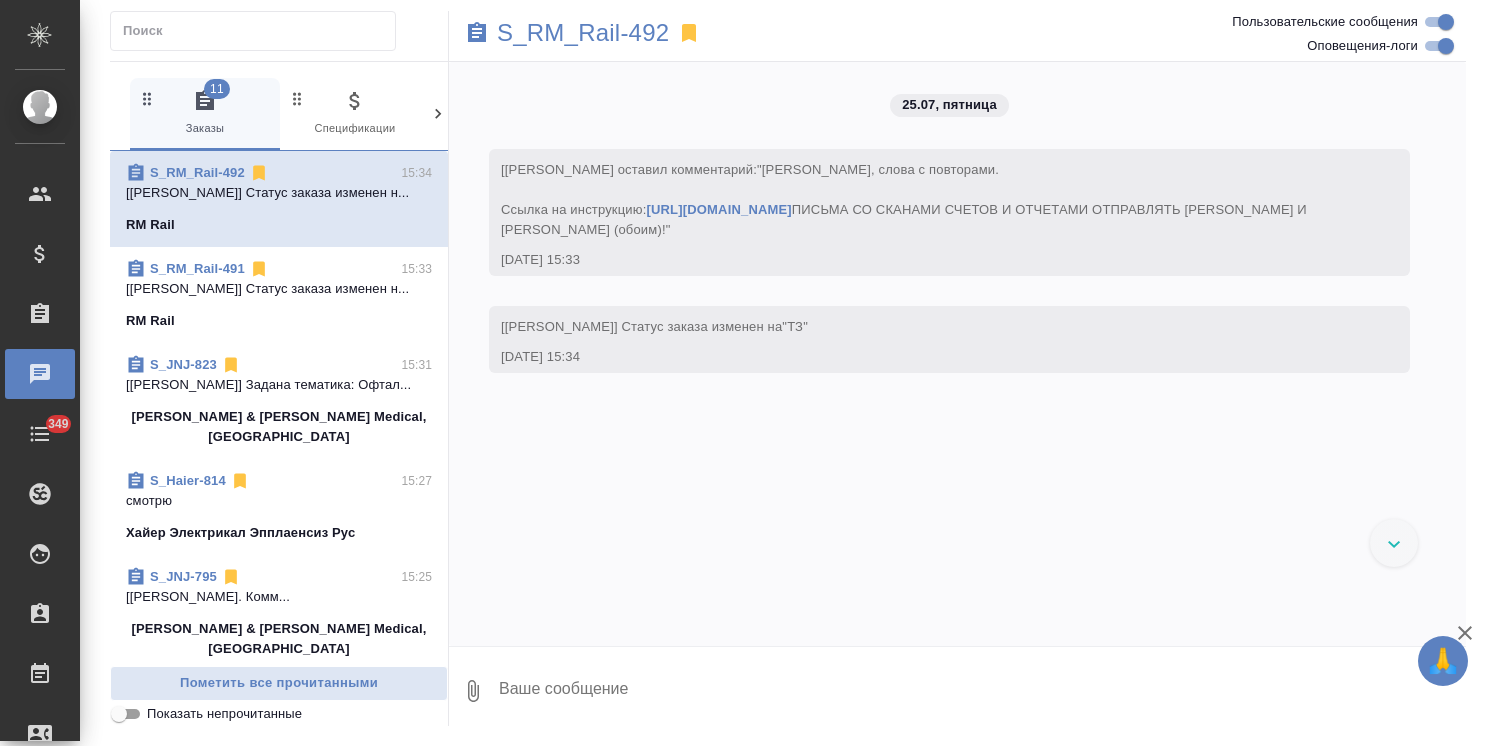 click on "[[PERSON_NAME]] Статус заказа изменен н..." at bounding box center (279, 289) 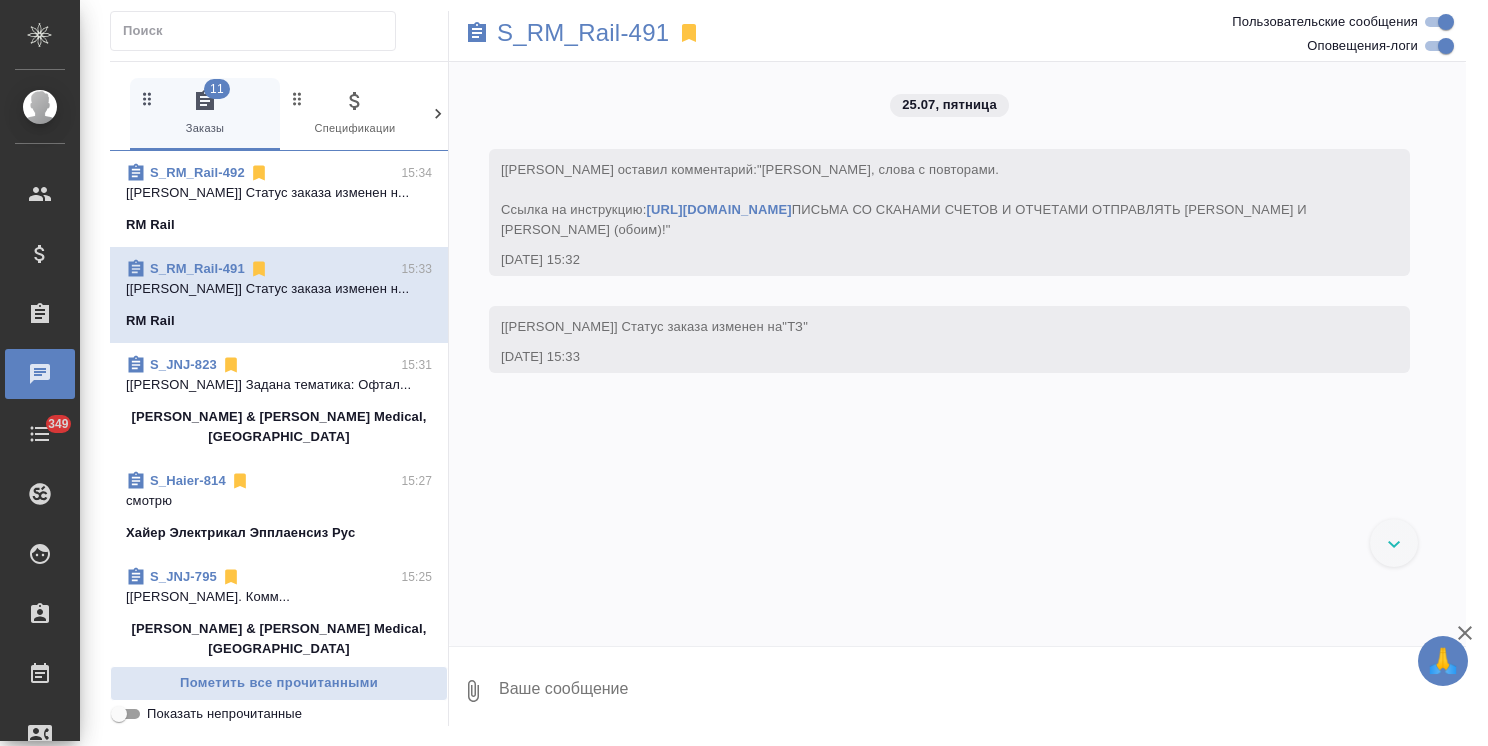 click on "[PERSON_NAME] & [PERSON_NAME] Medical, [GEOGRAPHIC_DATA]" at bounding box center [279, 427] 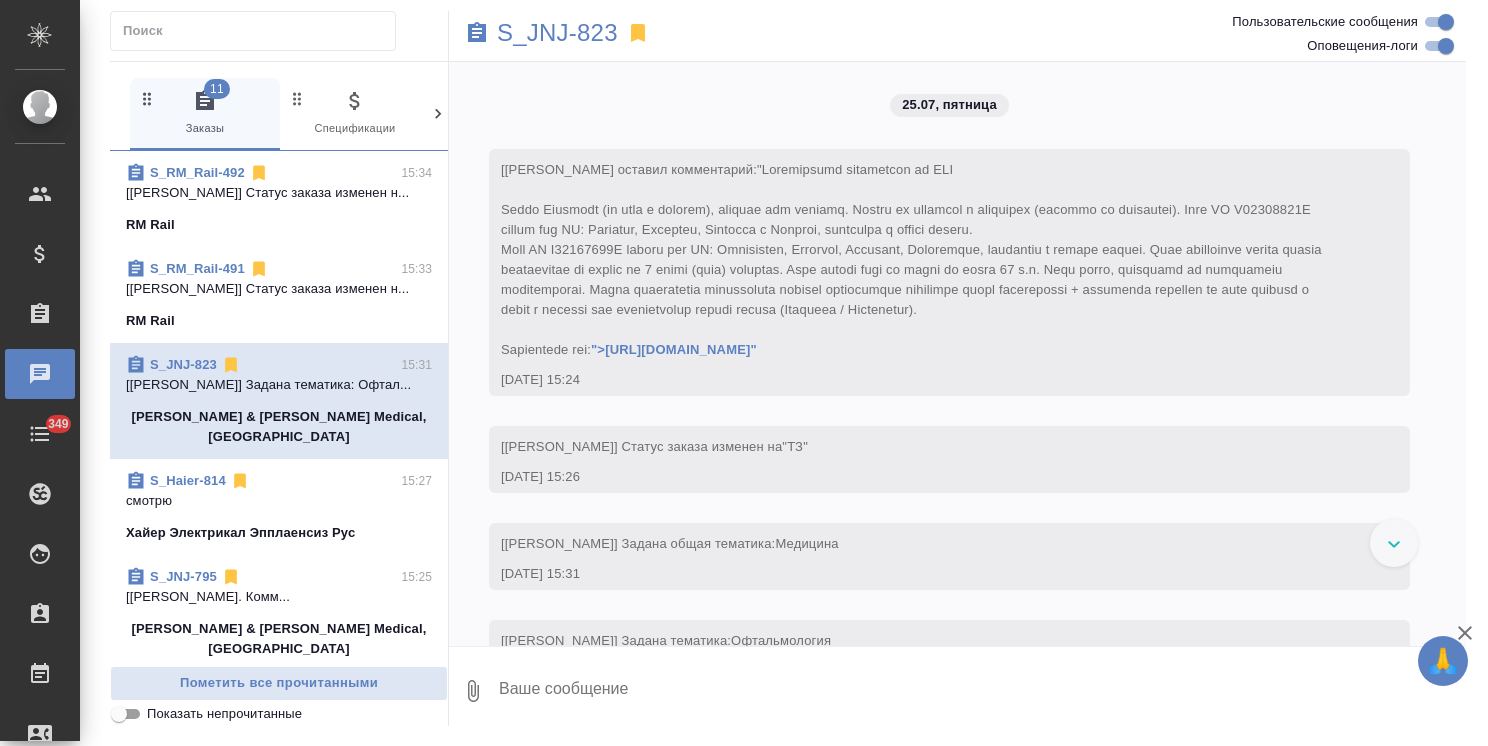 click on "Хайер Электрикал Эпплаенсиз Рус" at bounding box center (240, 533) 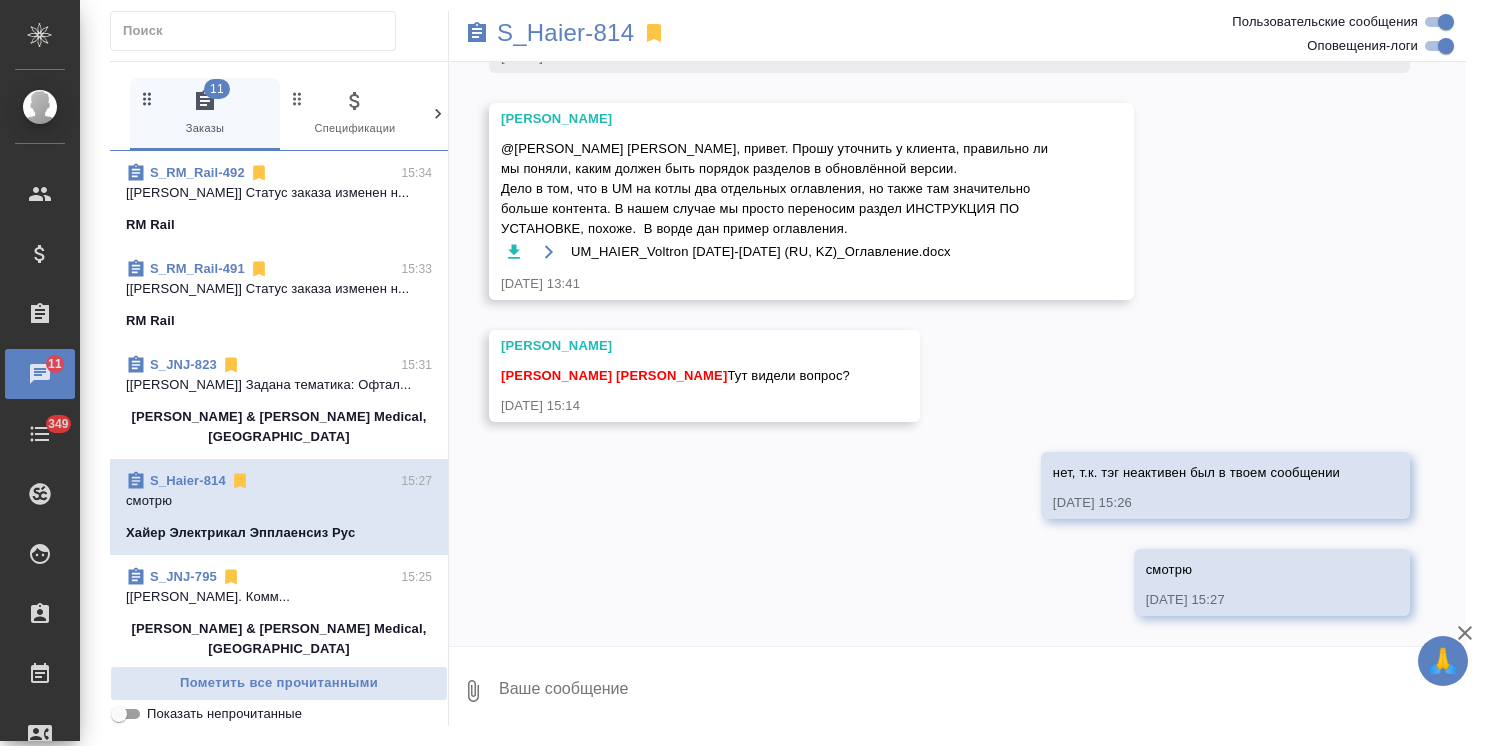 scroll, scrollTop: 5942, scrollLeft: 0, axis: vertical 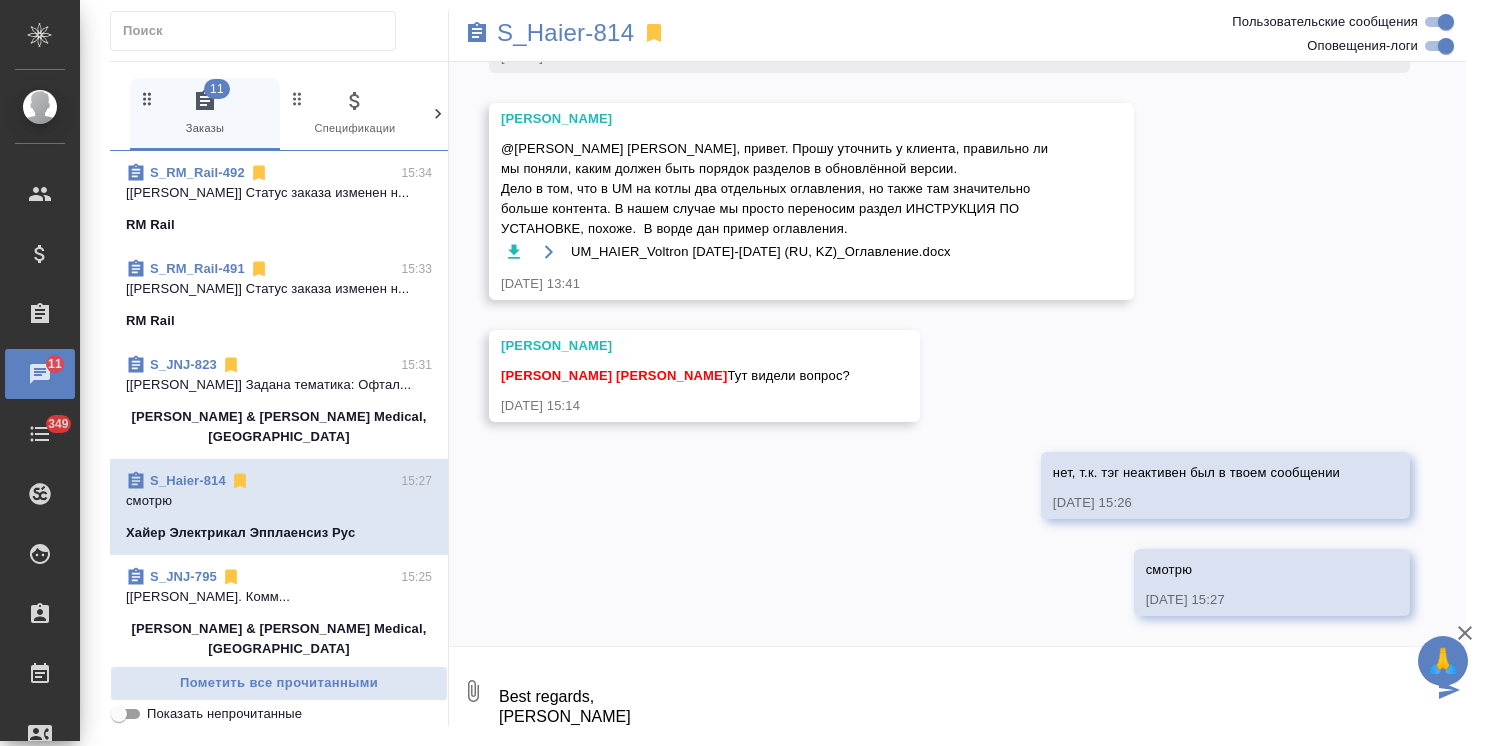 type on "[PERSON_NAME], все верно.
Будет разбивка по двум раздельных оглавлениям – по монтажу и по эксплуатации (хар-ки и т.д.).
[PERSON_NAME] попросили именно привести руководство на два оглавления
Best regards,
[PERSON_NAME]" 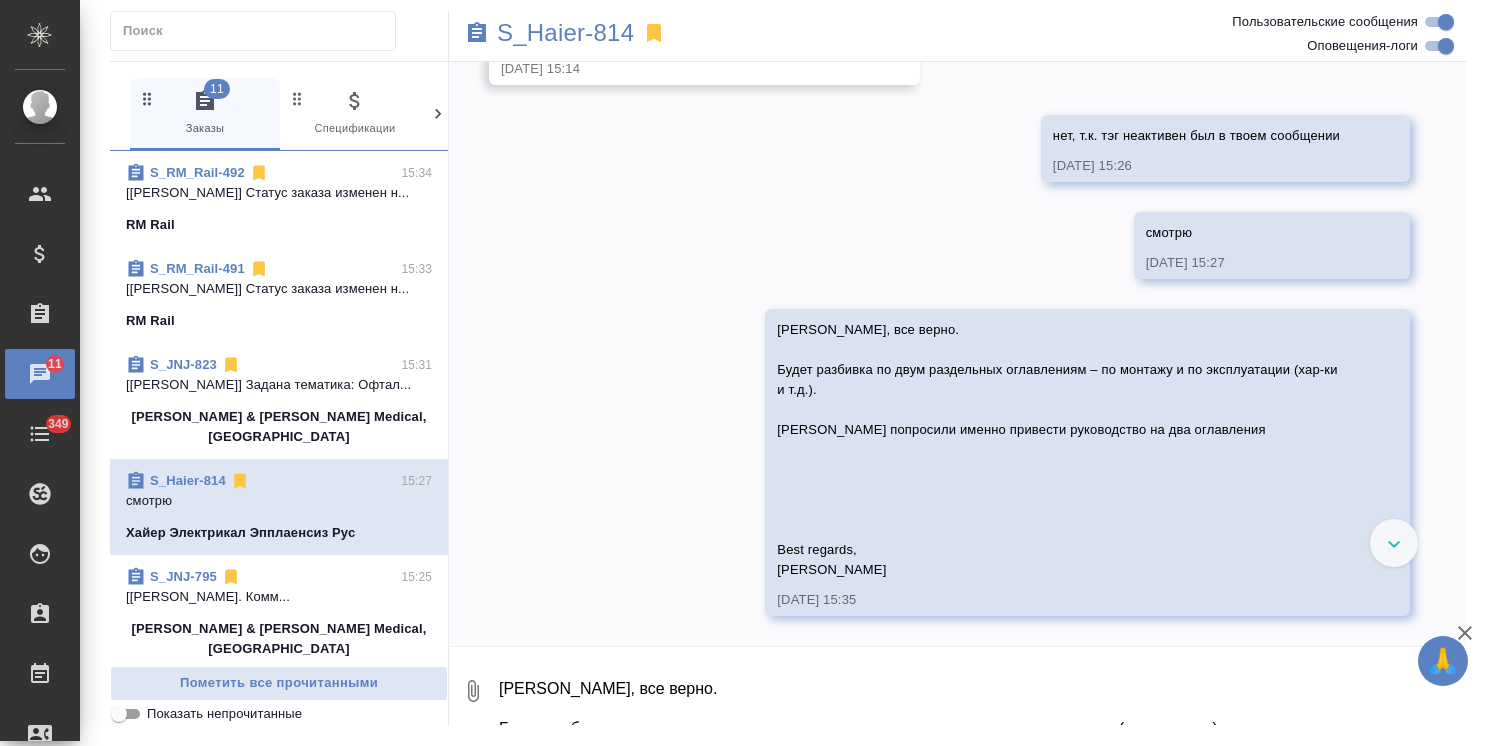 scroll, scrollTop: 6279, scrollLeft: 0, axis: vertical 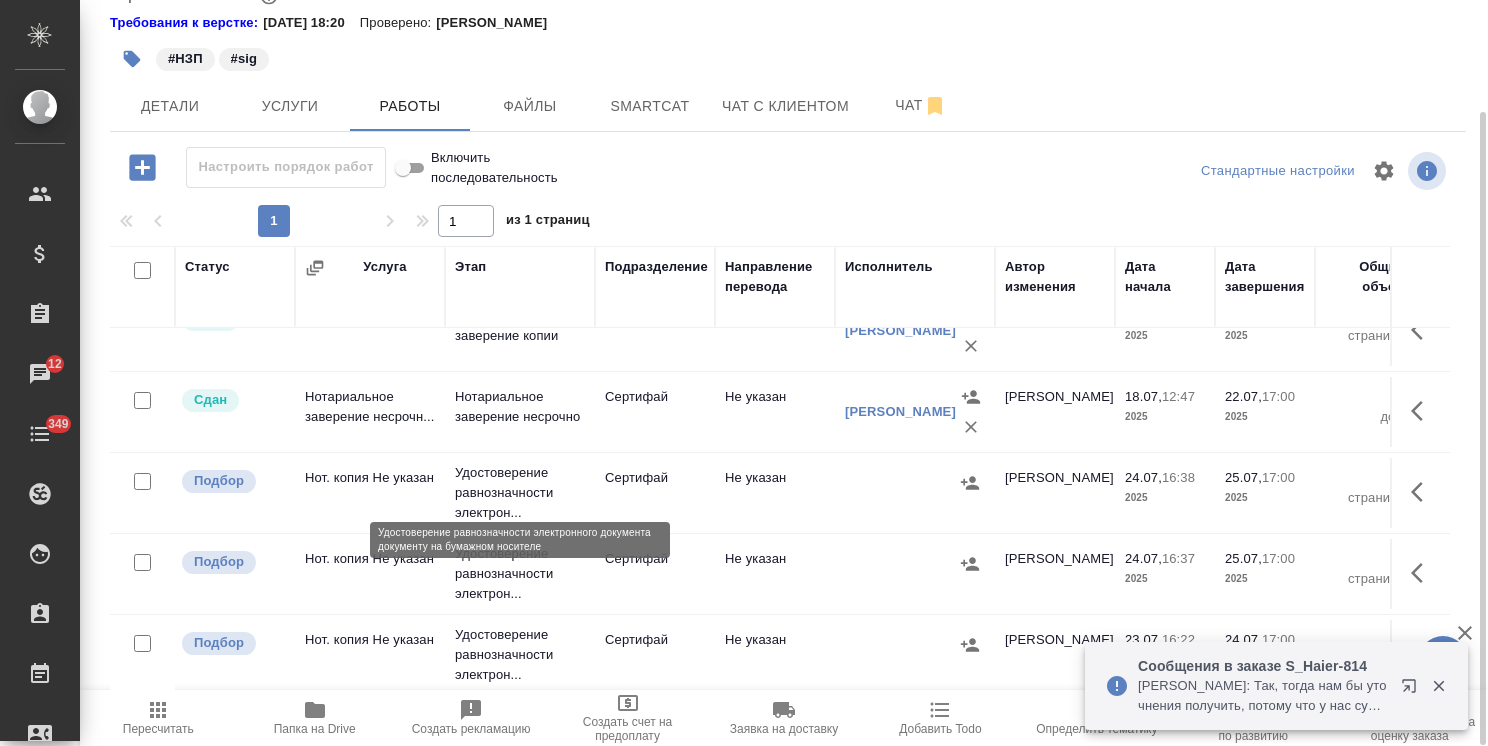 click on "Удостоверение равнозначности электрон..." at bounding box center [520, 493] 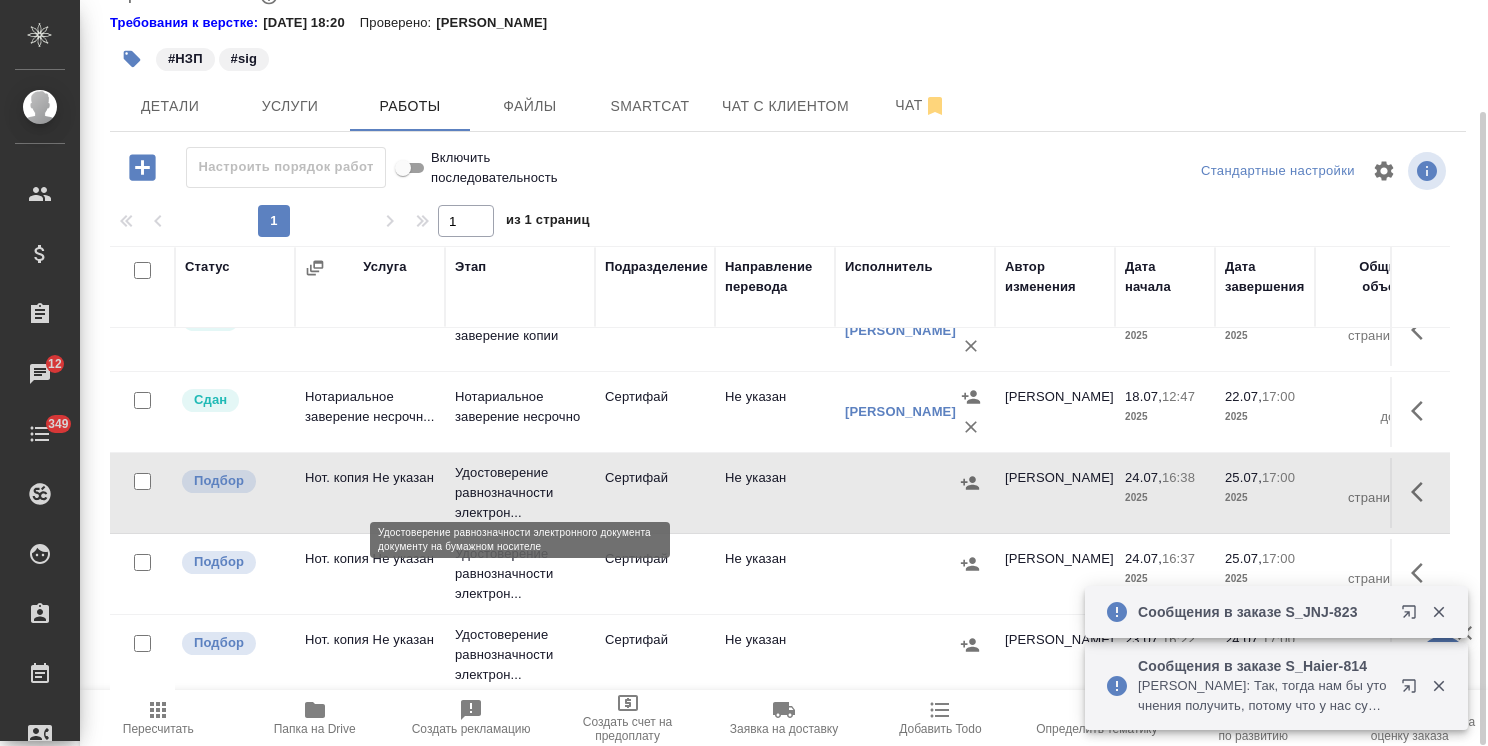 click on "Удостоверение равнозначности электрон..." at bounding box center (520, 493) 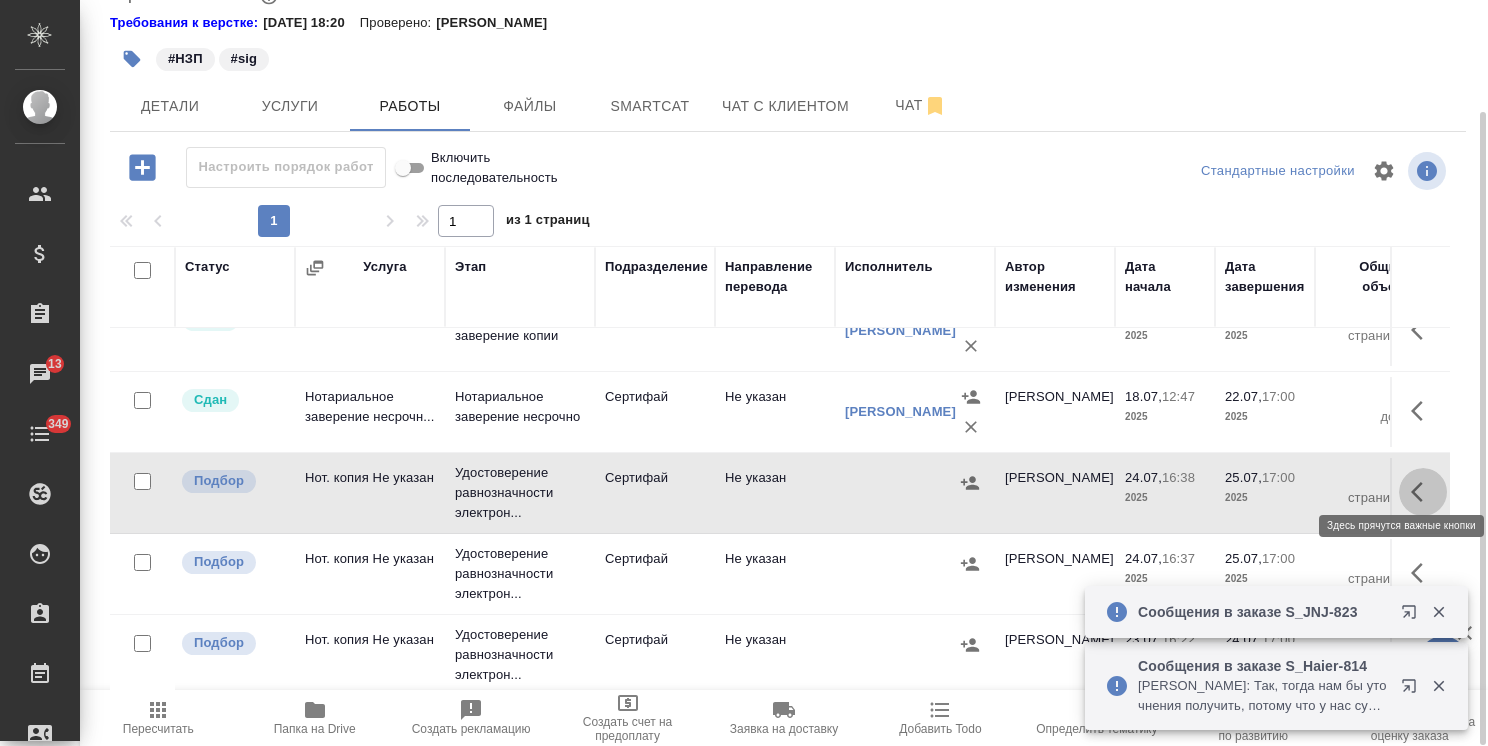 click 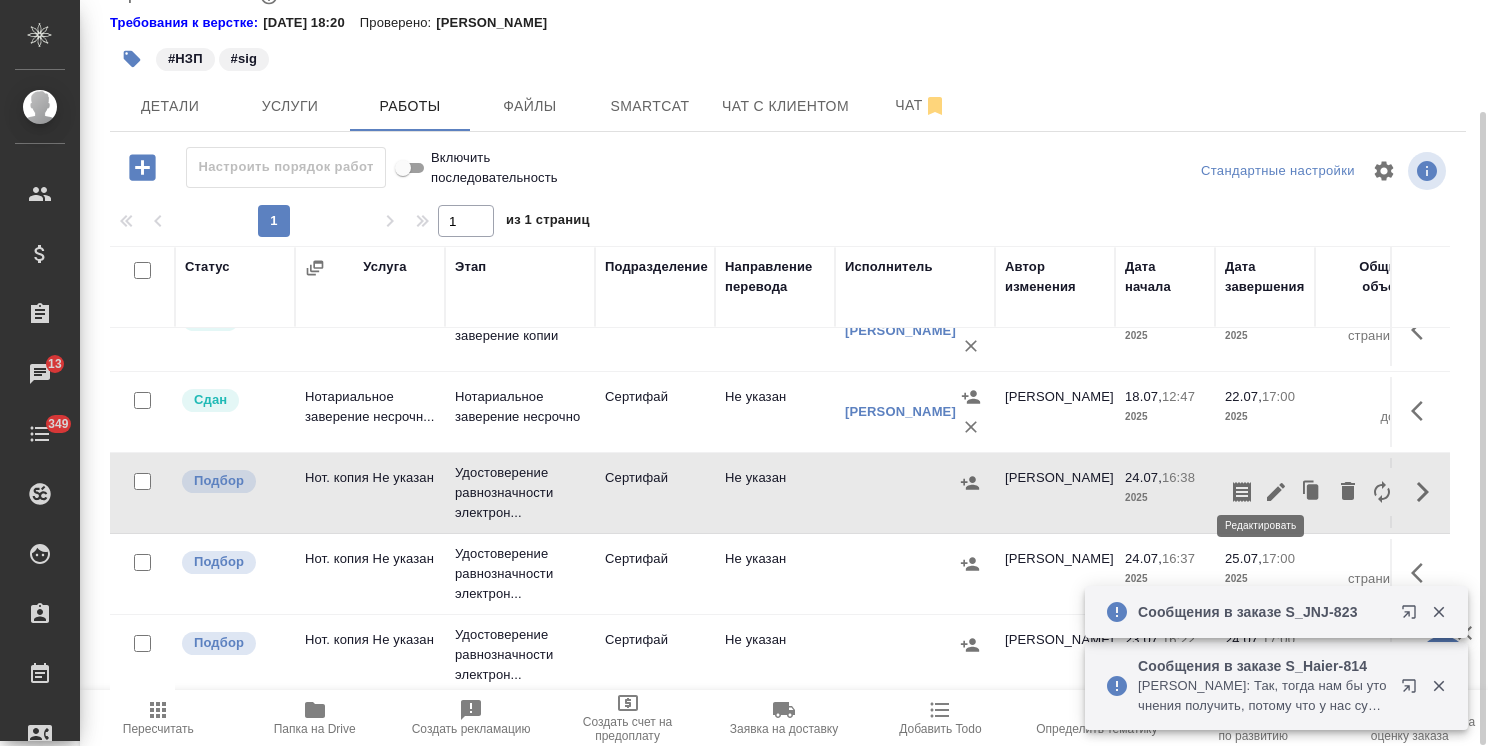 click 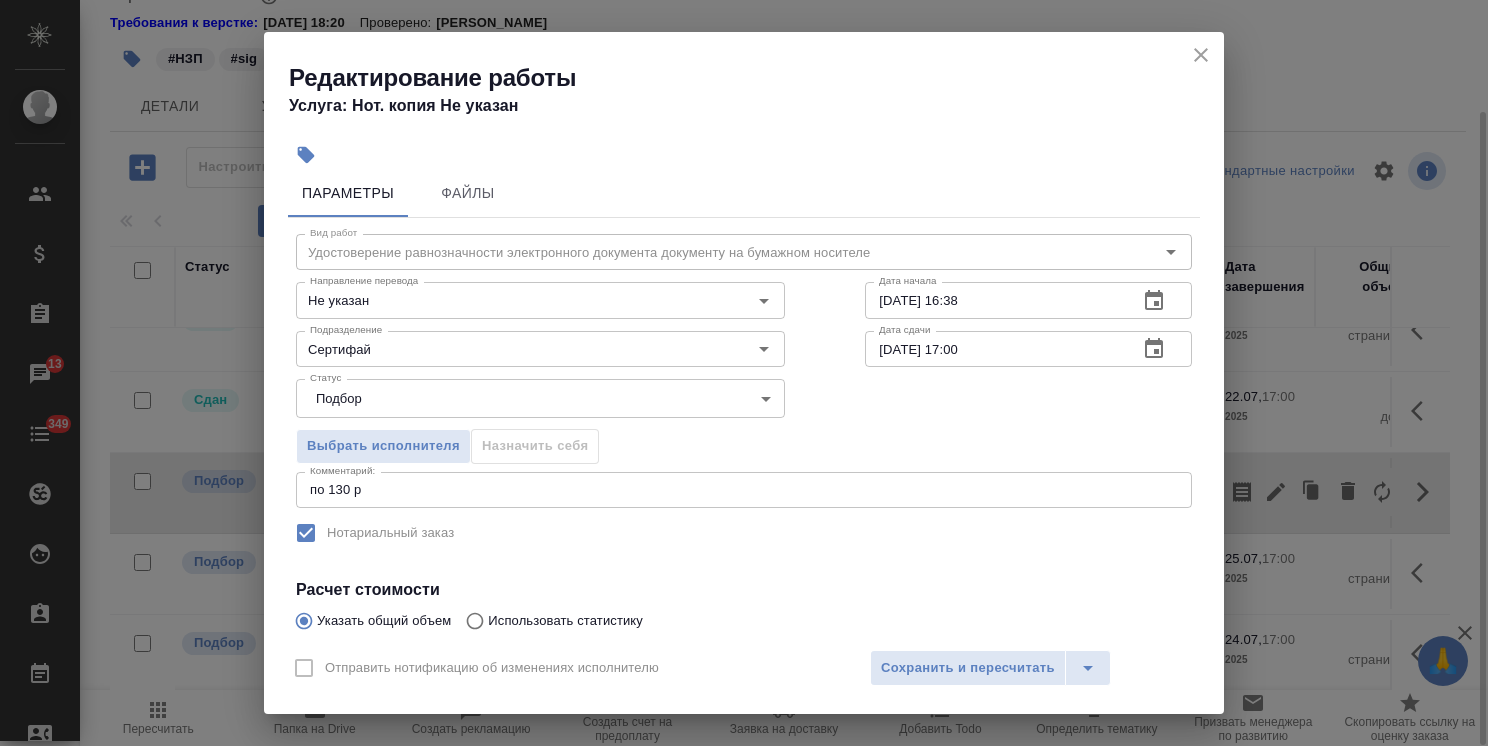 scroll, scrollTop: 0, scrollLeft: 0, axis: both 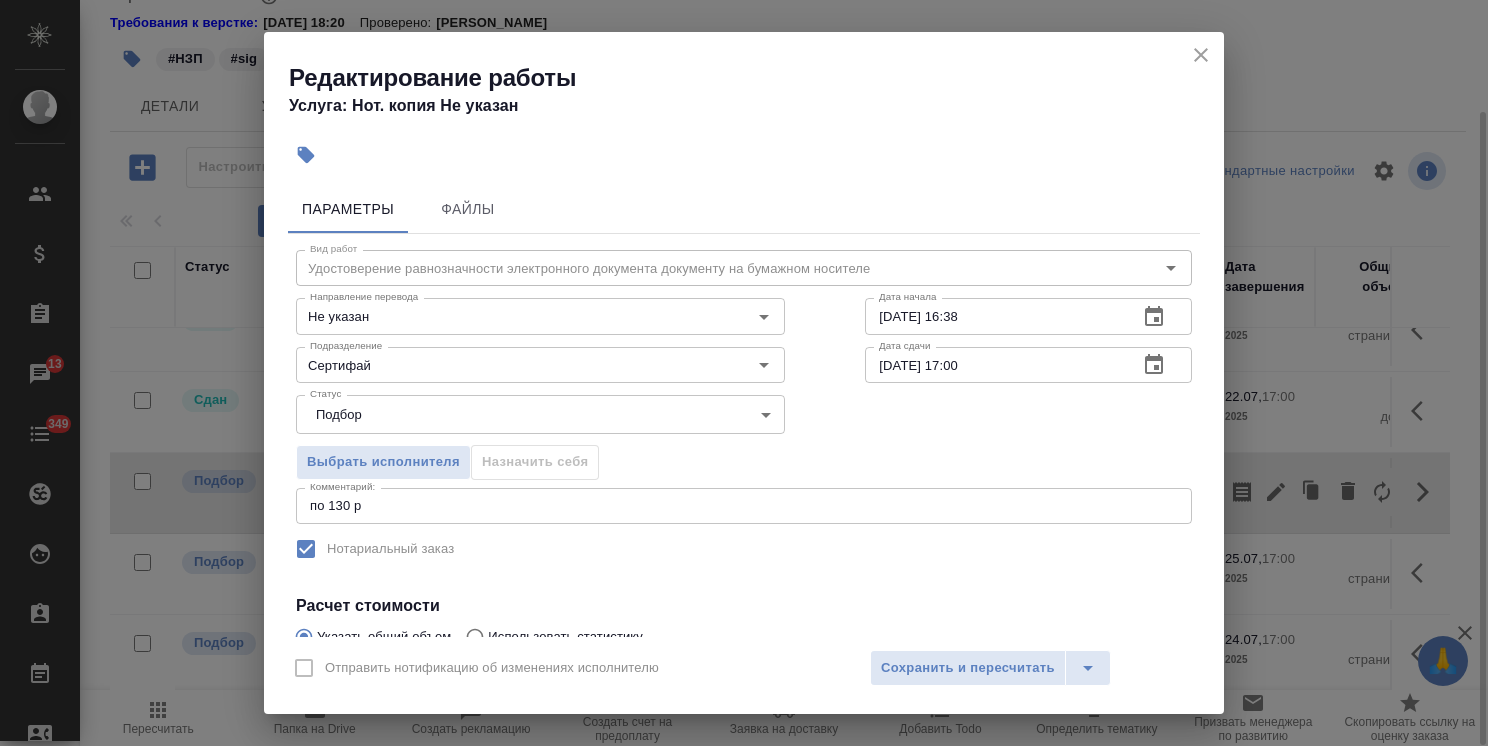click 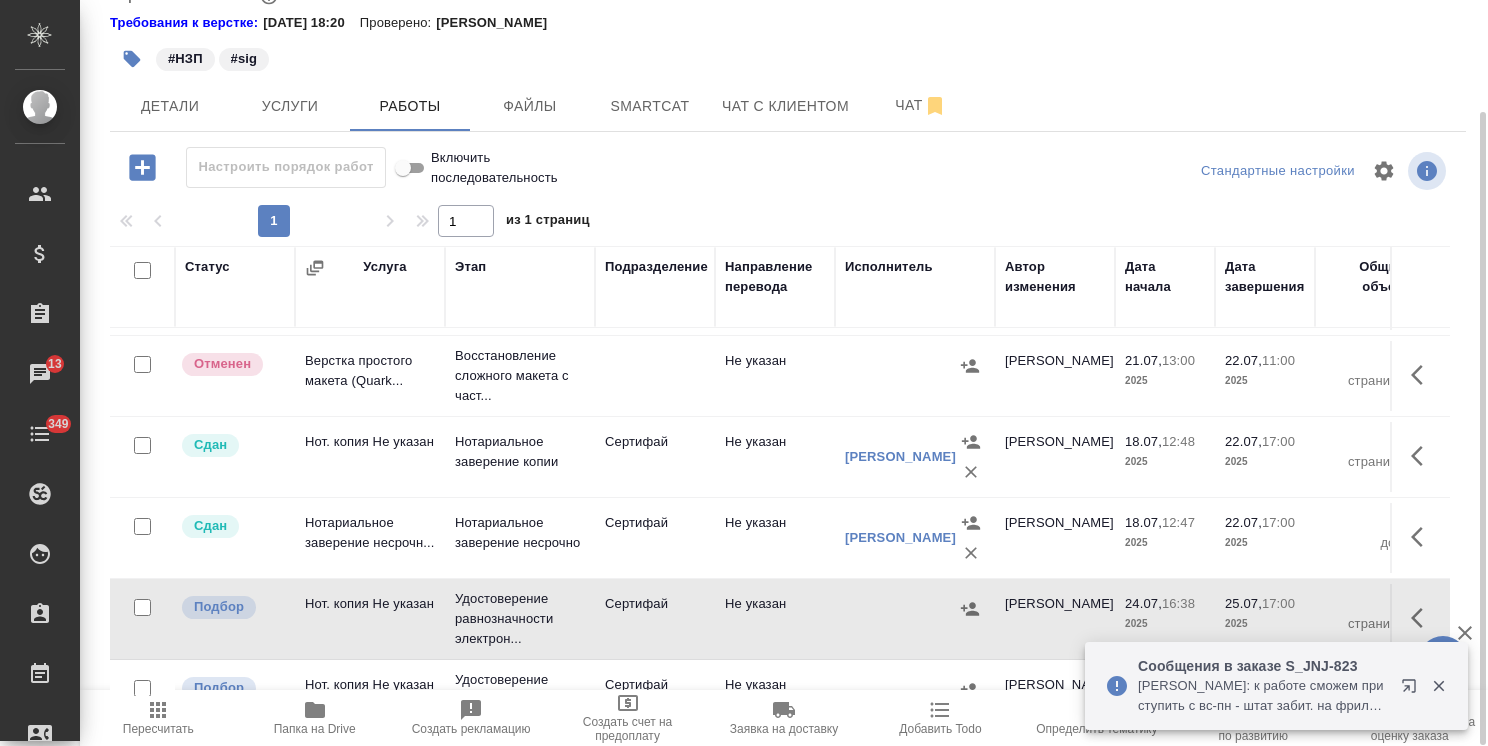 scroll, scrollTop: 52, scrollLeft: 0, axis: vertical 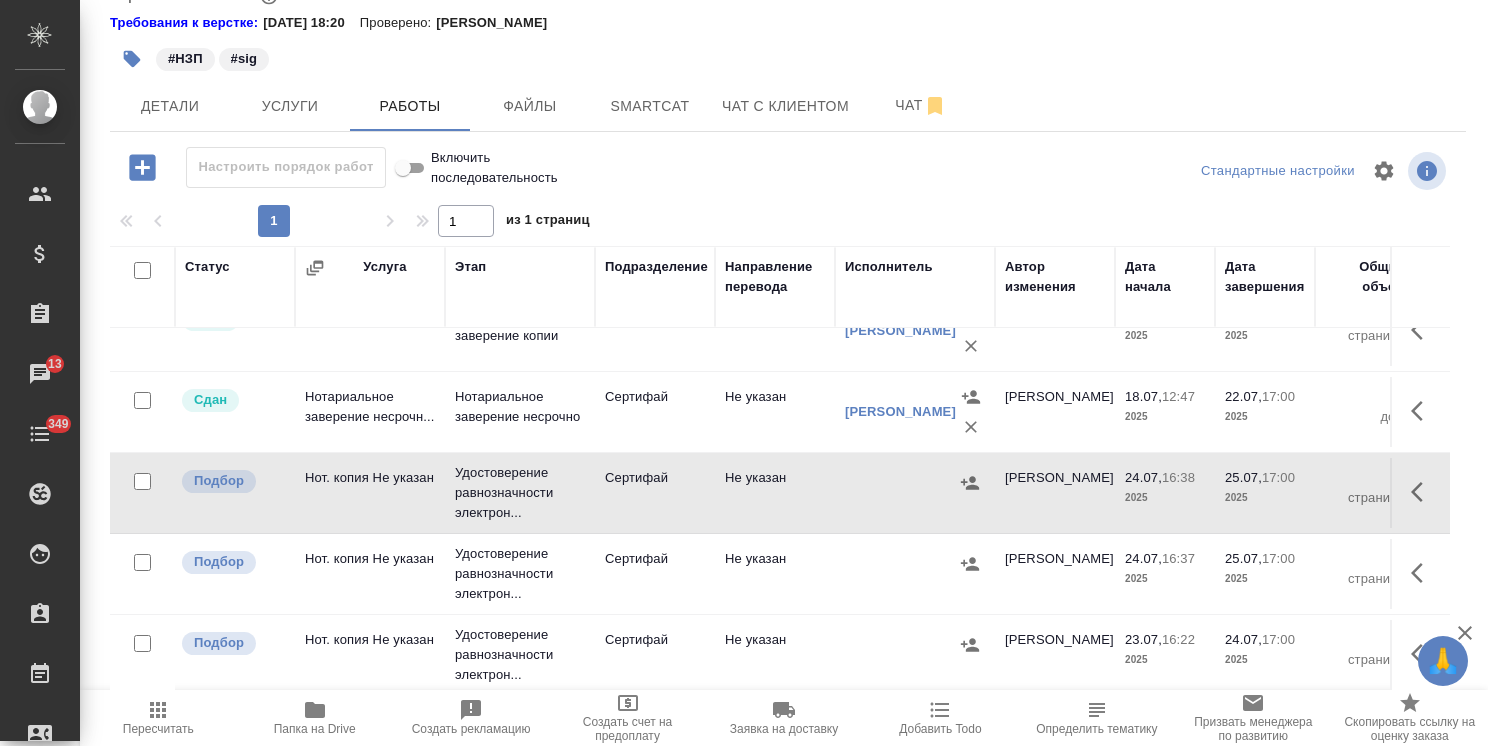 click on "Не указан" at bounding box center (775, 169) 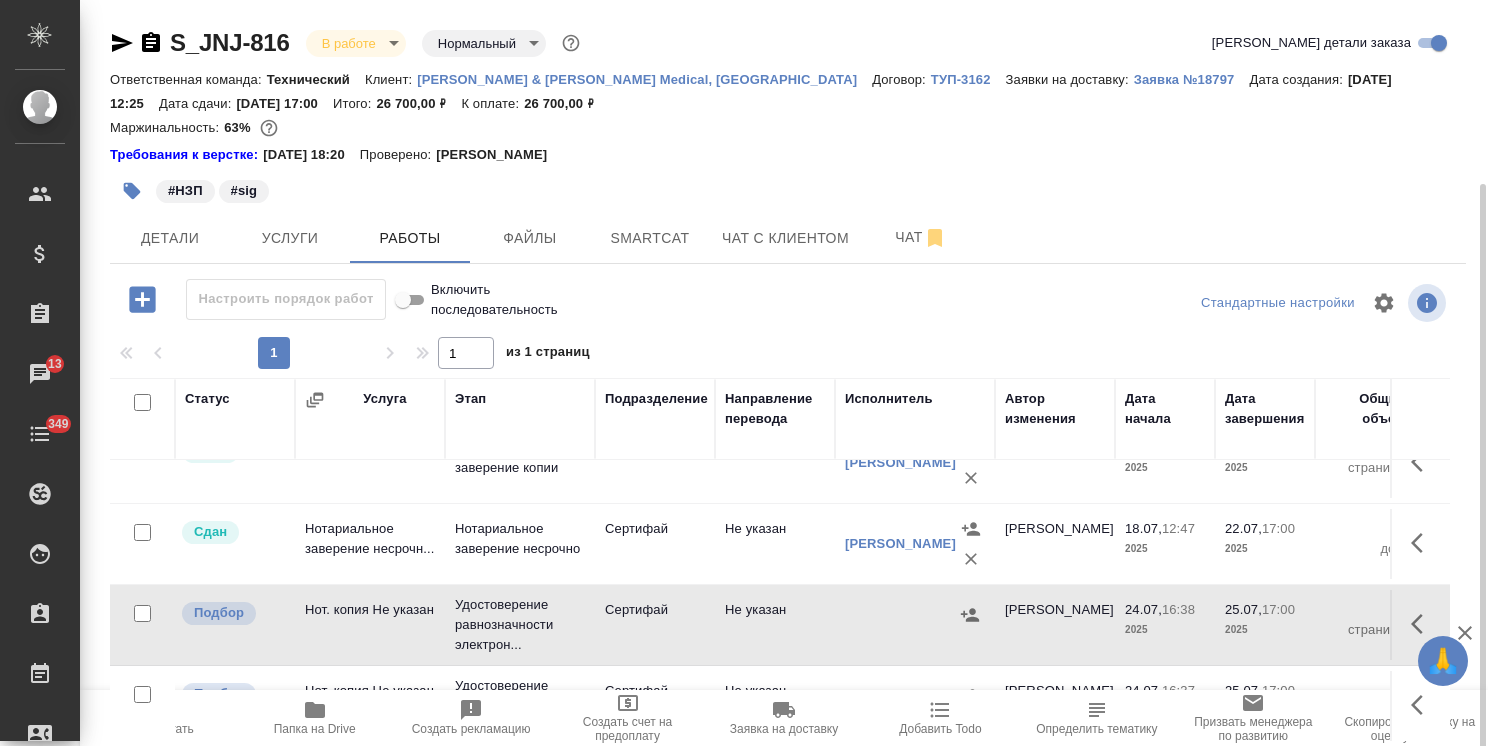 scroll, scrollTop: 132, scrollLeft: 0, axis: vertical 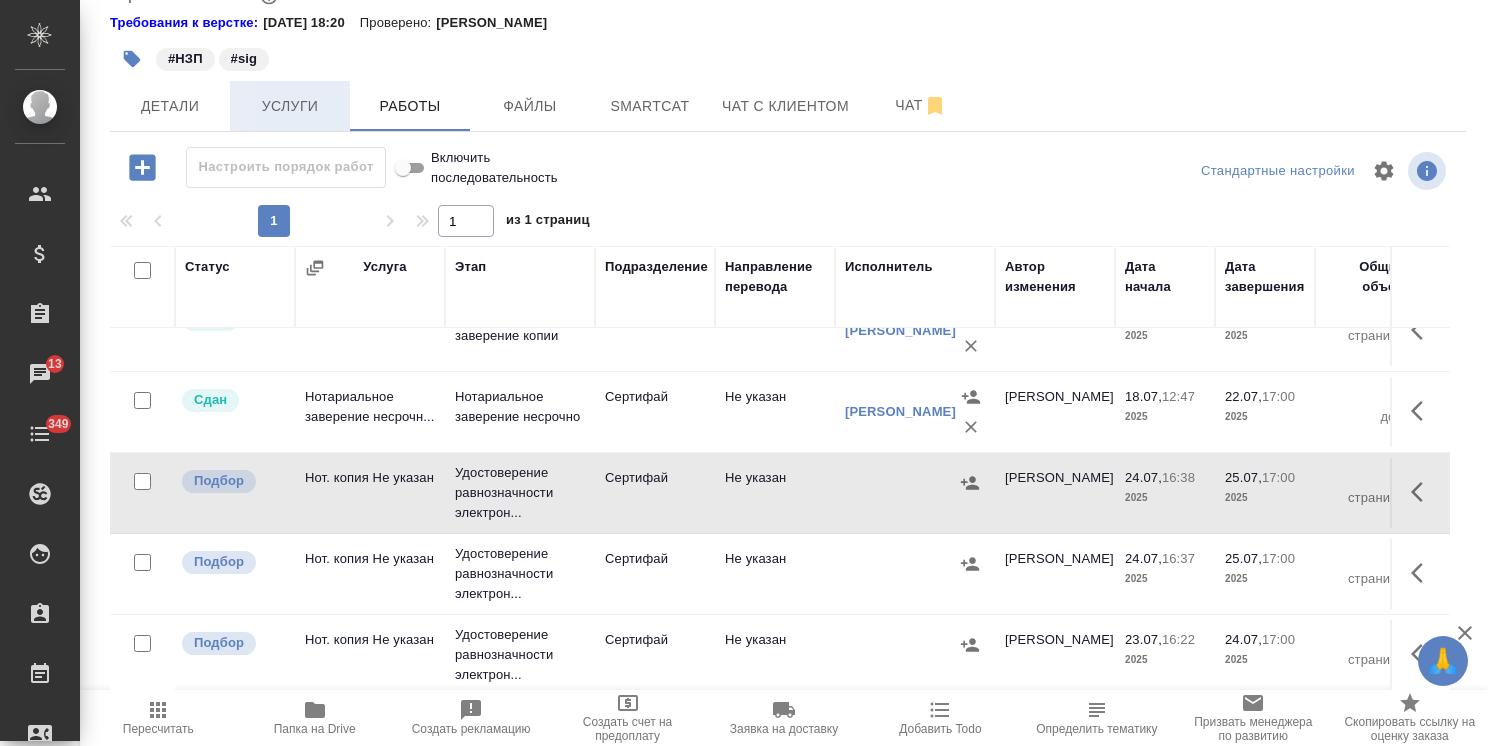 click on "Услуги" at bounding box center (290, 106) 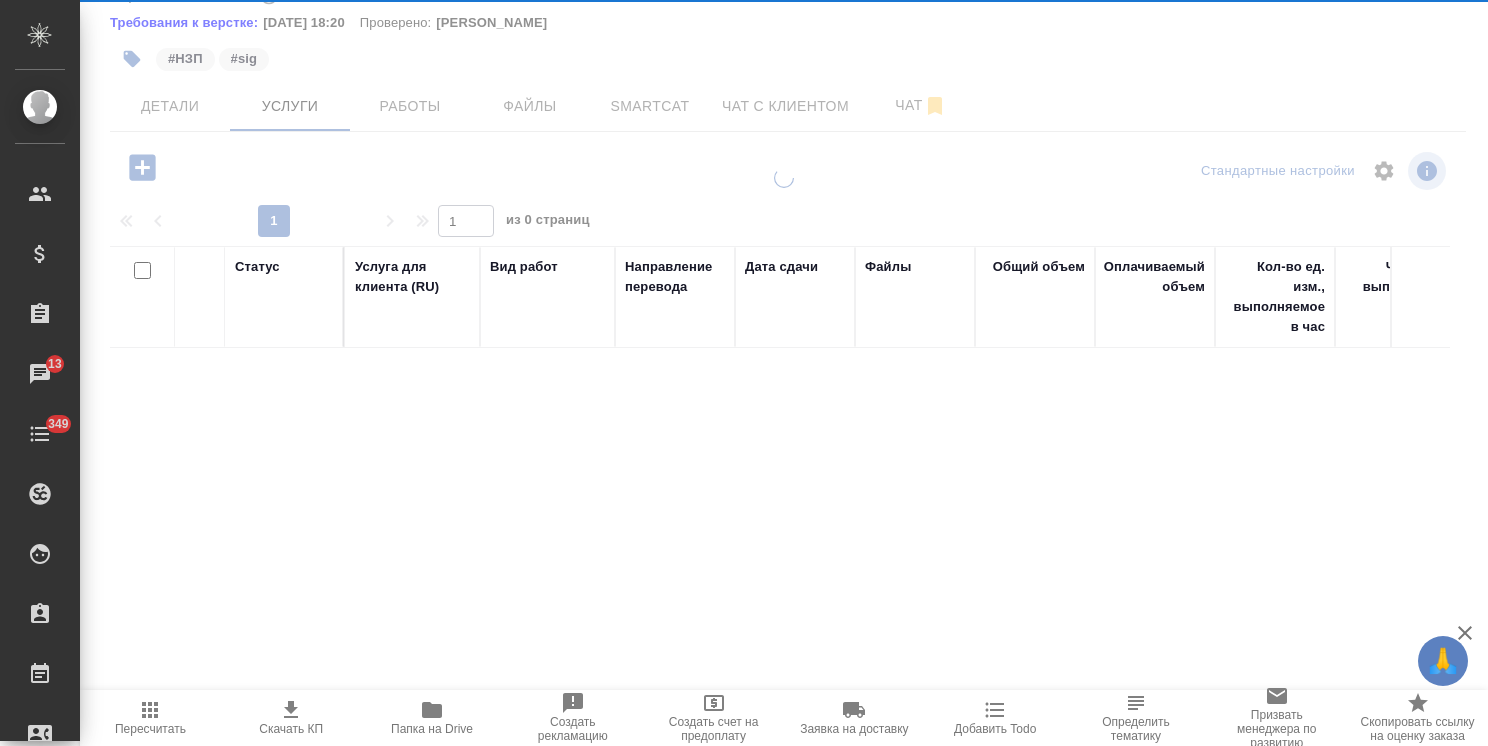 scroll, scrollTop: 132, scrollLeft: 0, axis: vertical 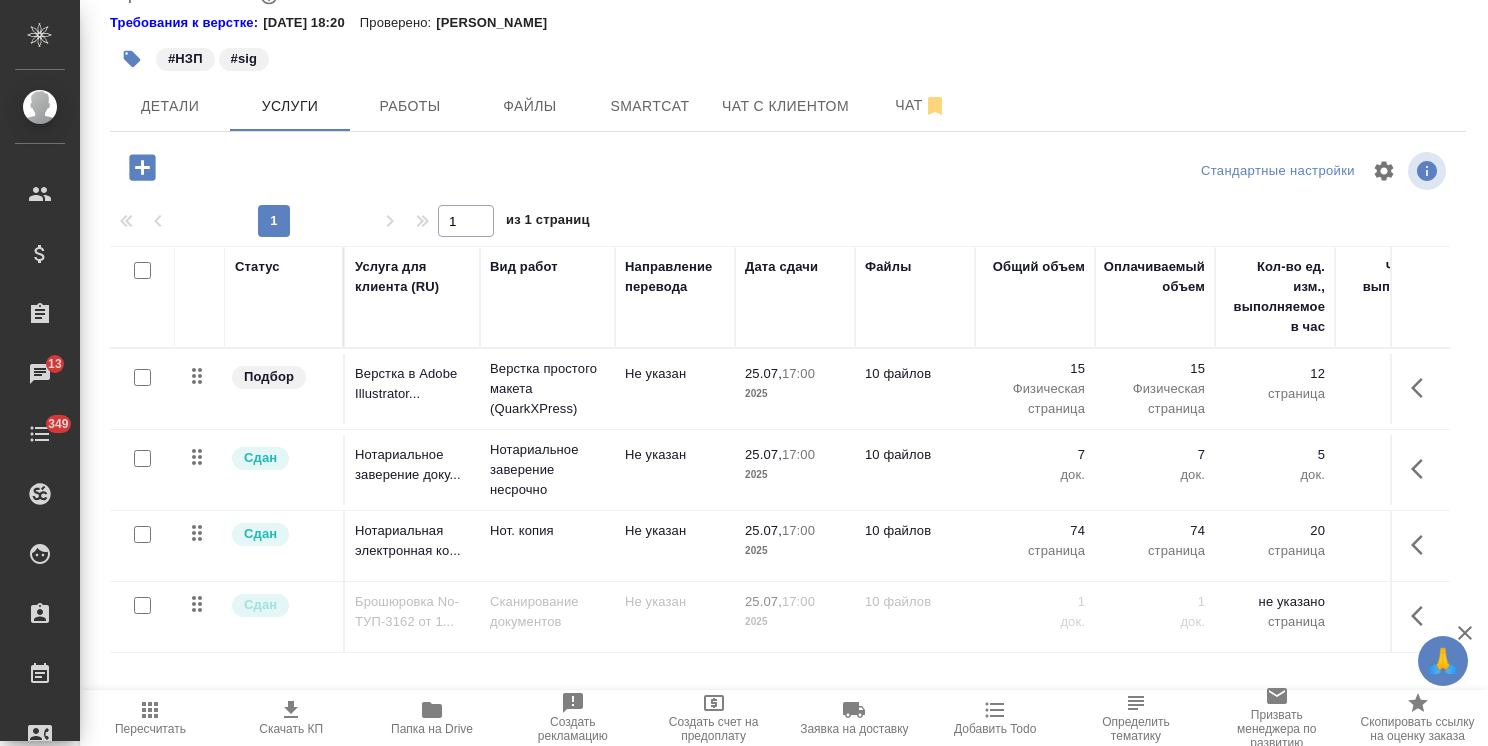 click 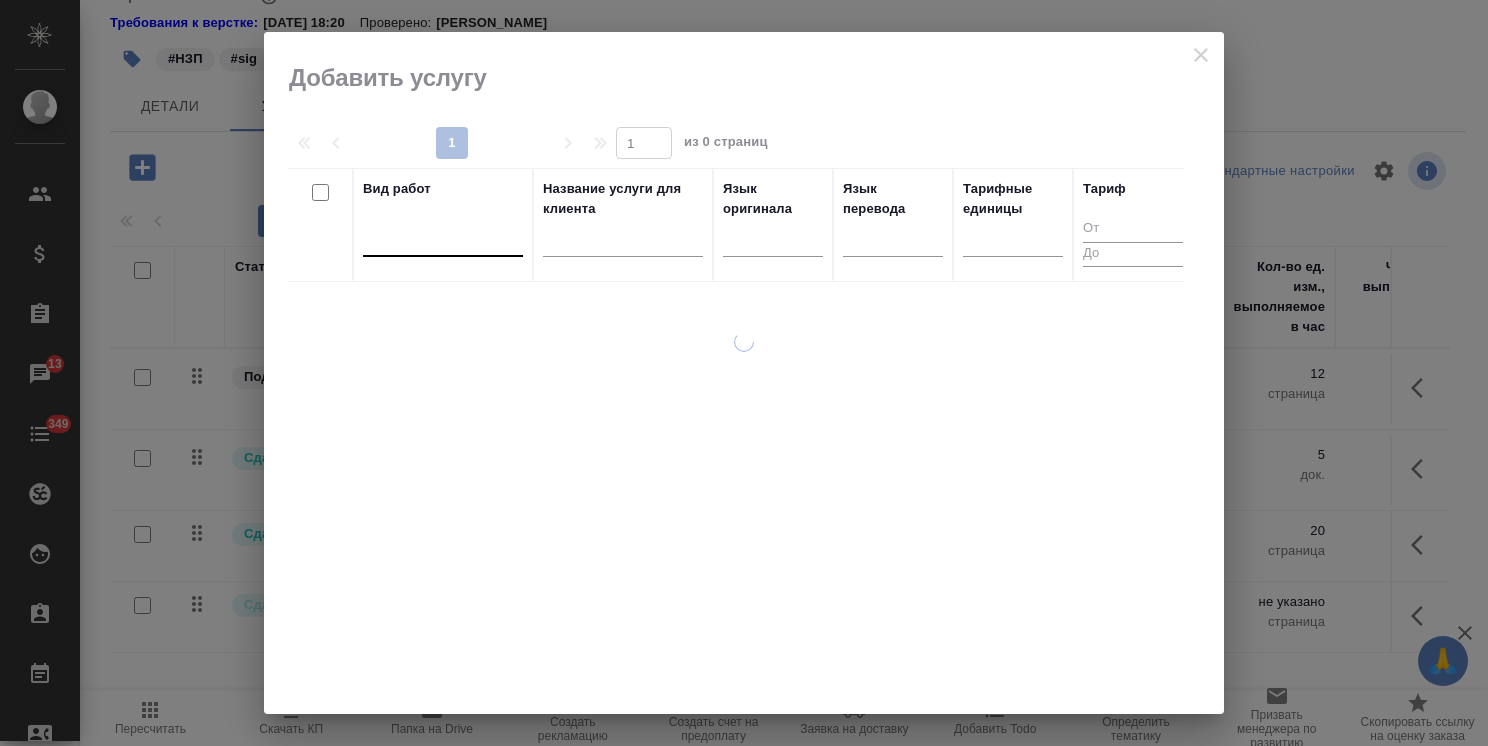click at bounding box center (443, 236) 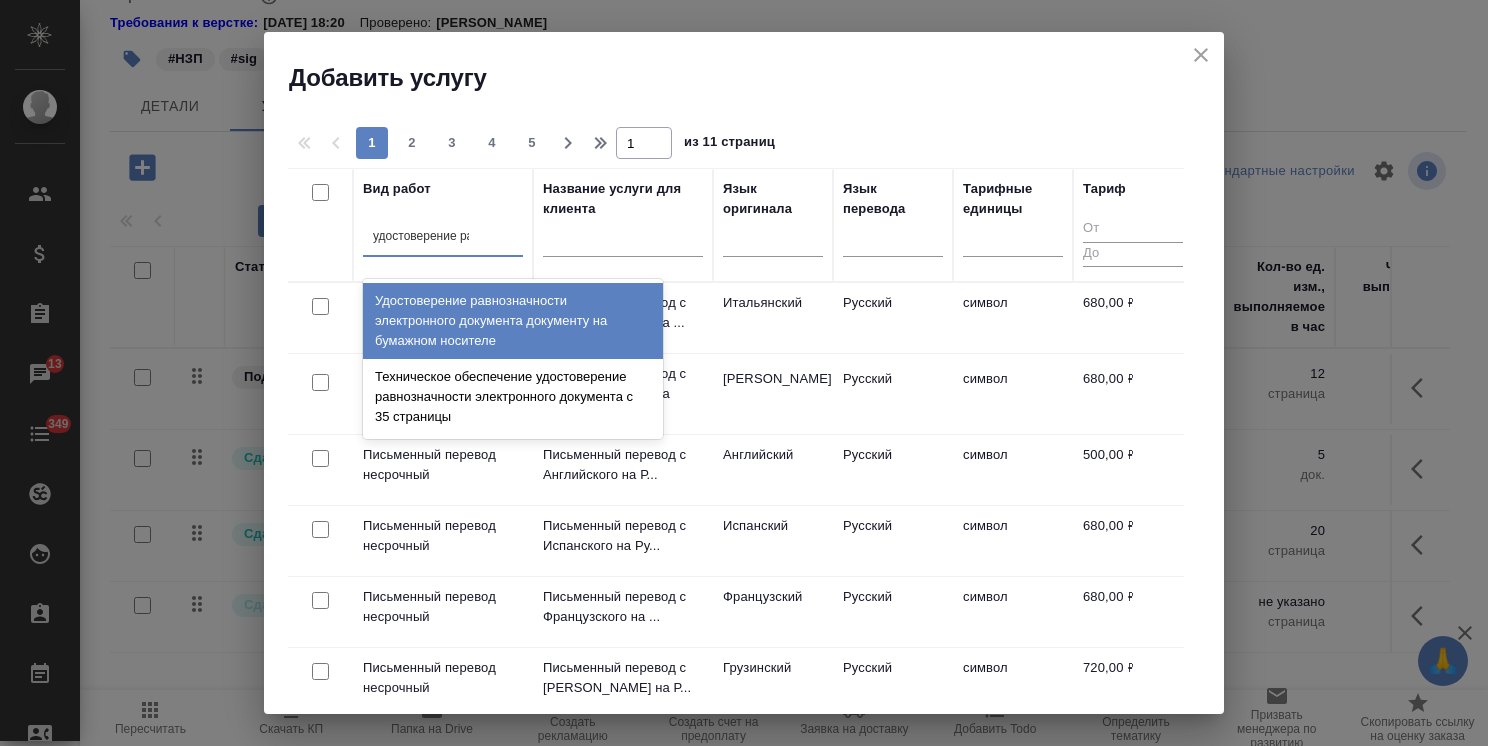 type on "удостоверение рав" 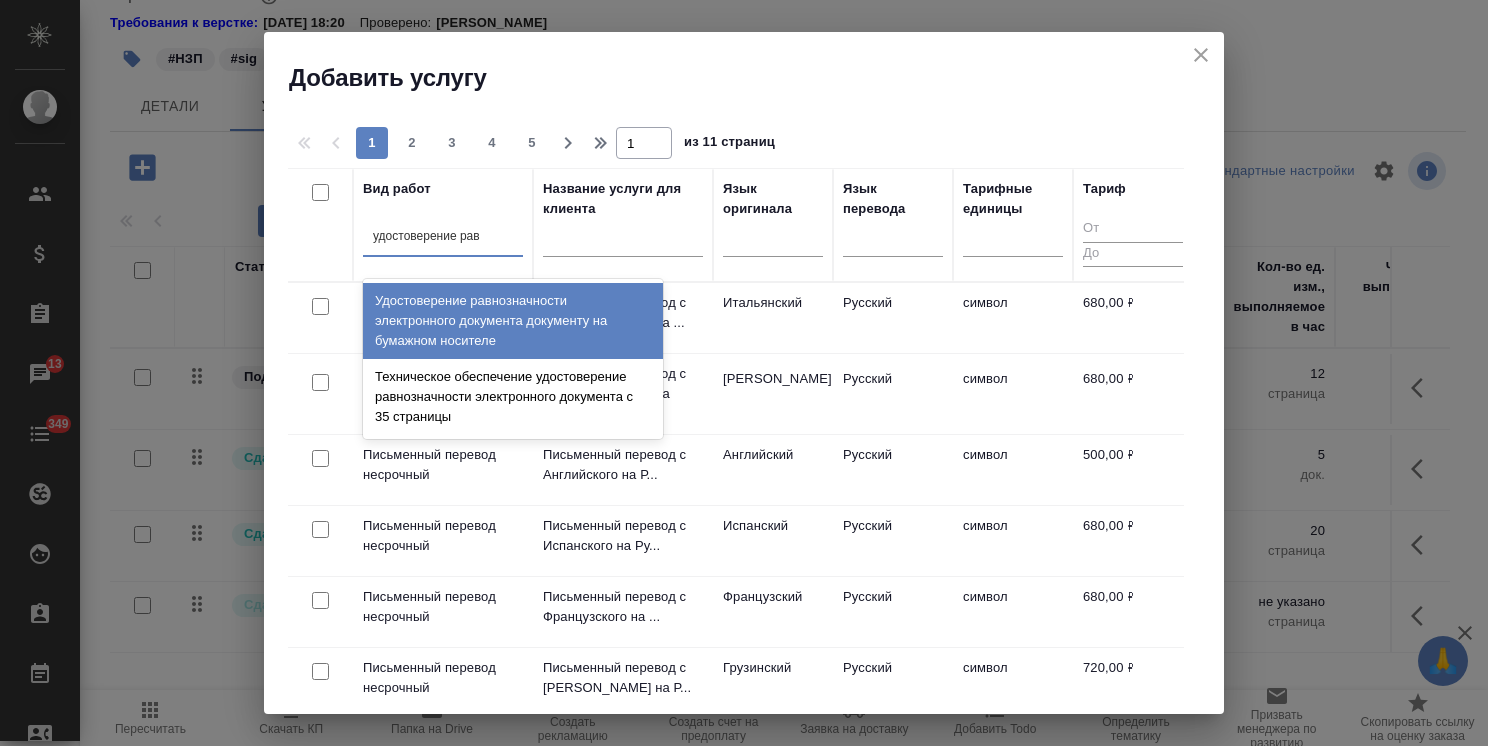 click on "Удостоверение равнозначности электронного документа документу на бумажном носителе" at bounding box center [513, 321] 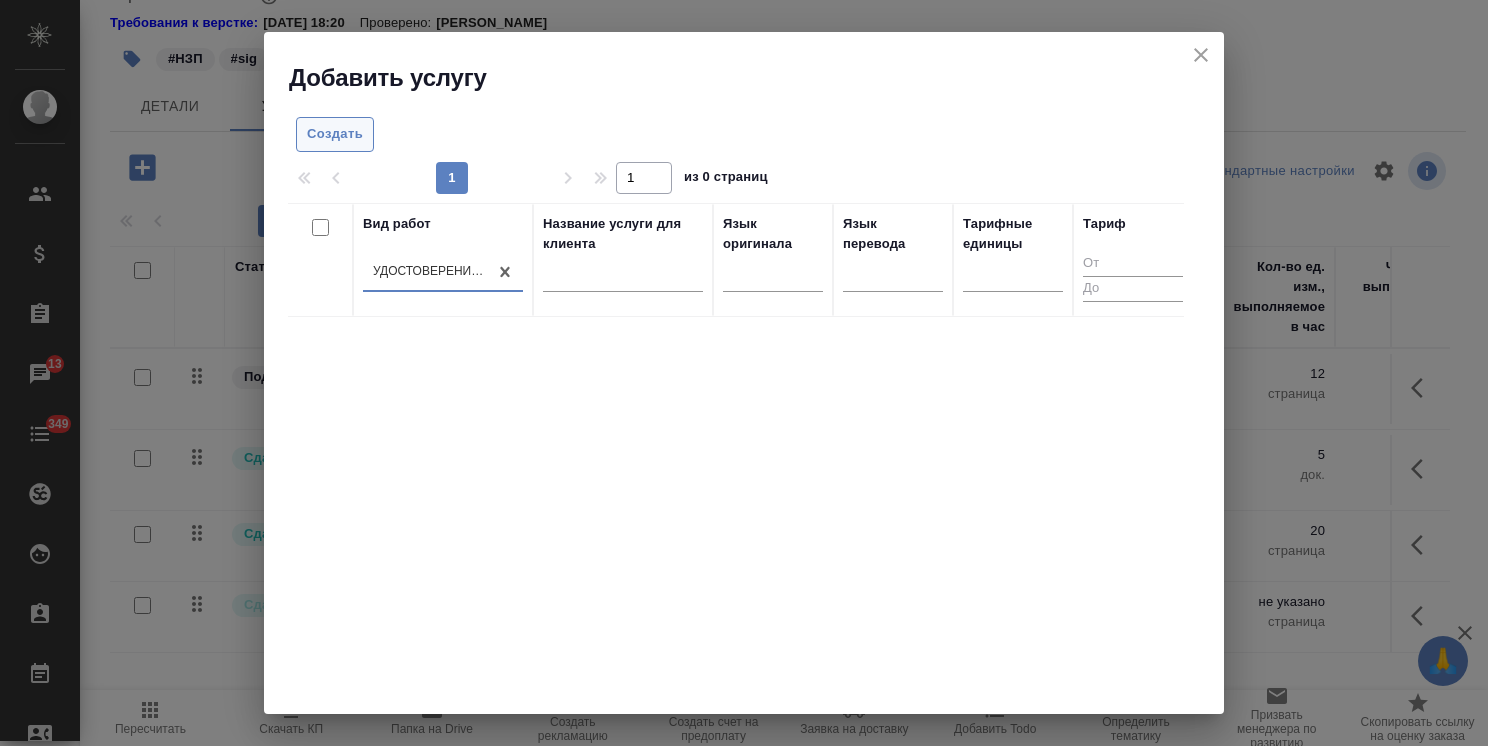 click on "Создать" at bounding box center [335, 134] 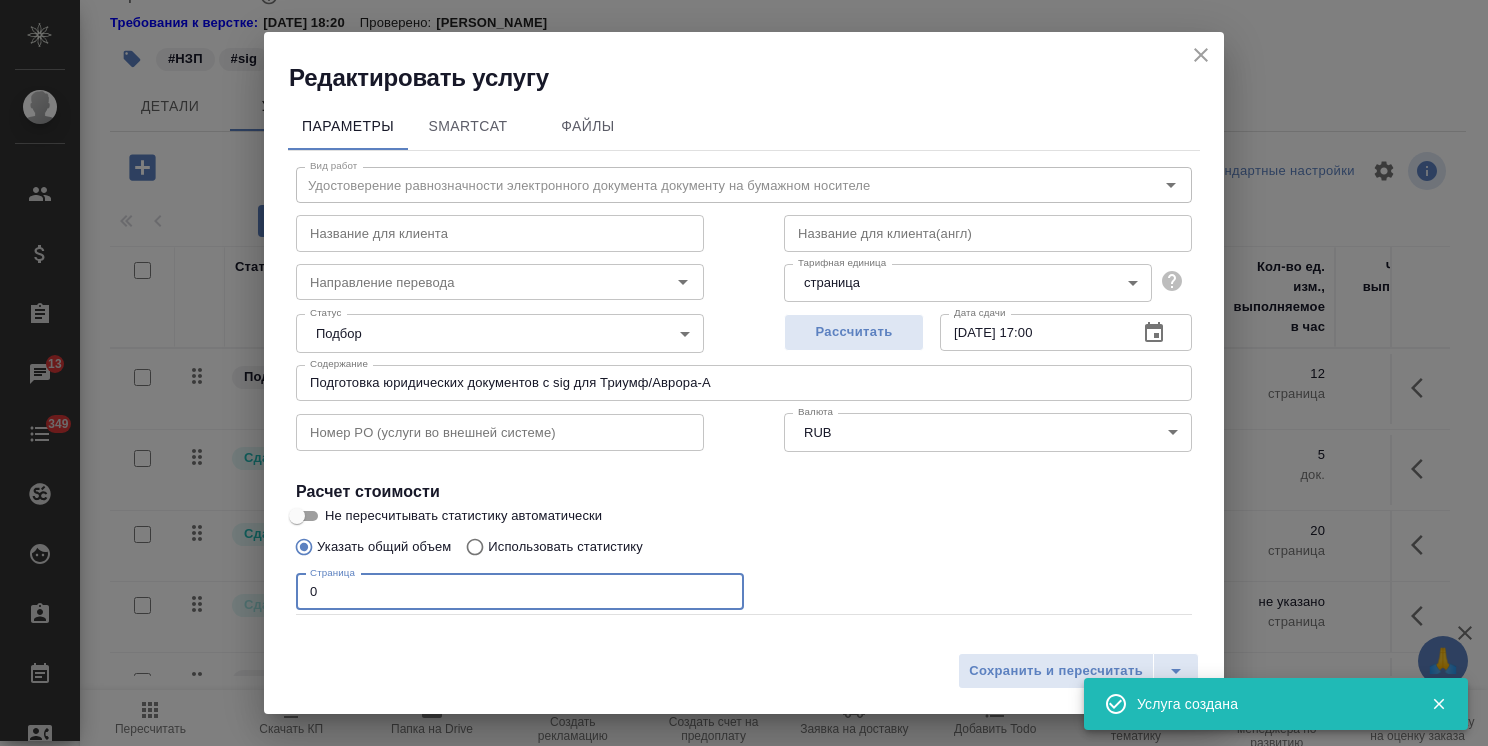 drag, startPoint x: 334, startPoint y: 585, endPoint x: 145, endPoint y: 584, distance: 189.00264 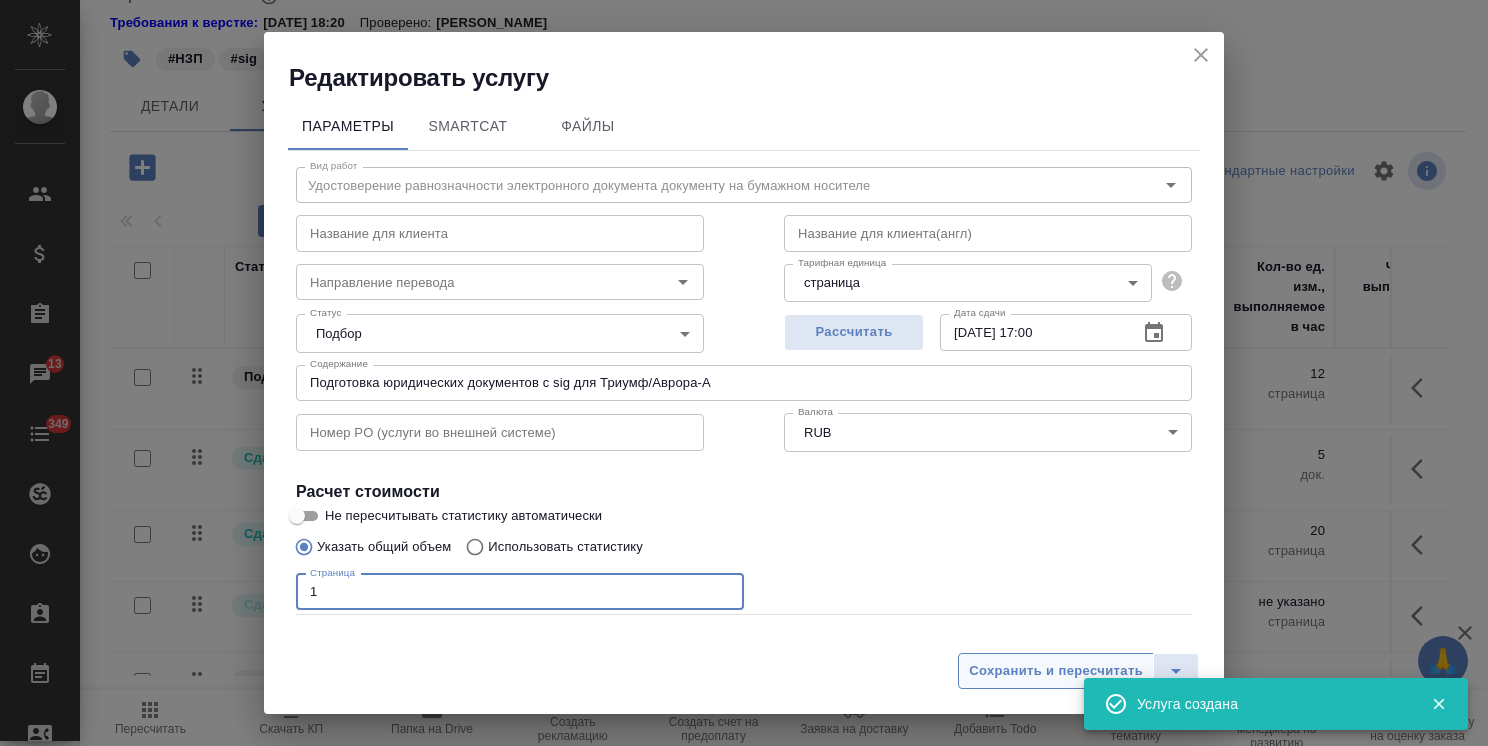type on "1" 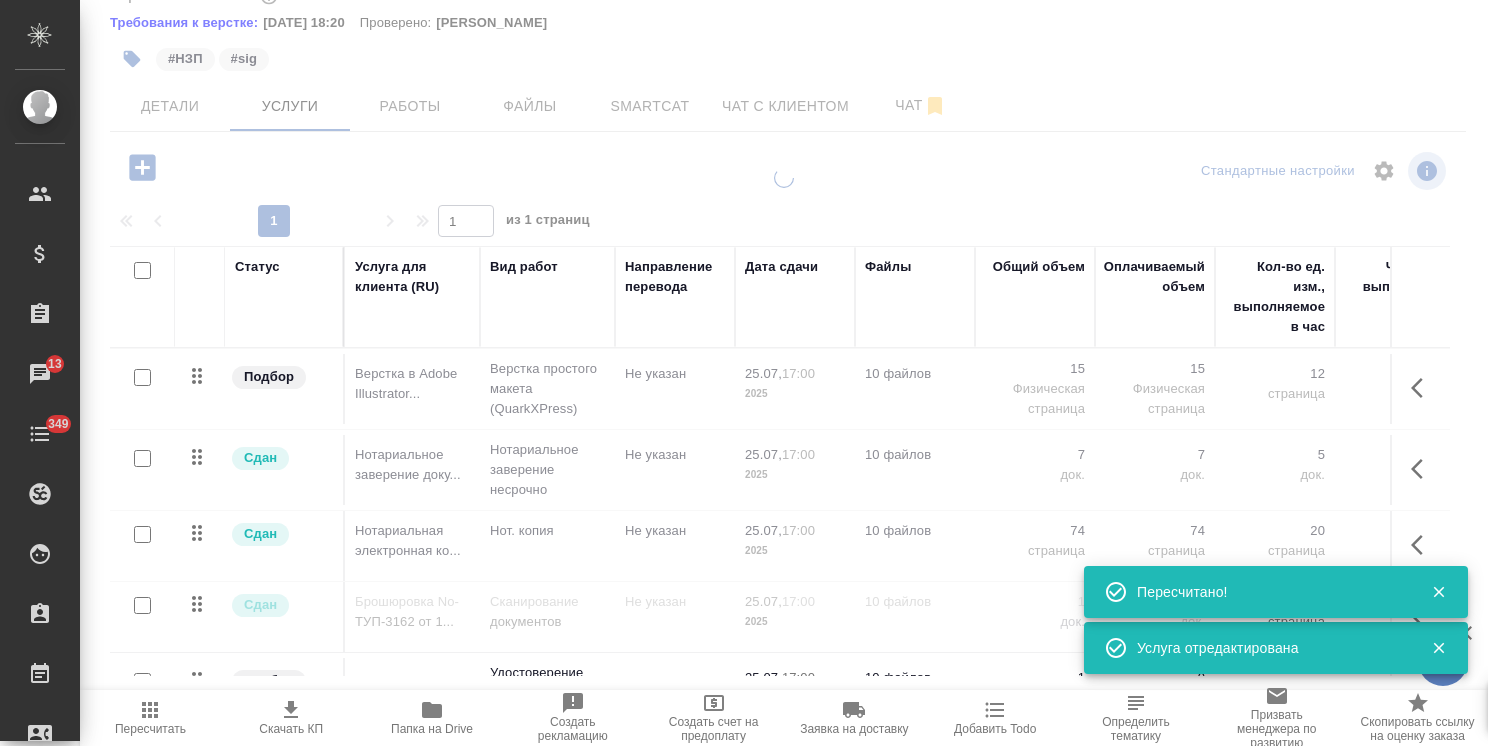 scroll, scrollTop: 71, scrollLeft: 0, axis: vertical 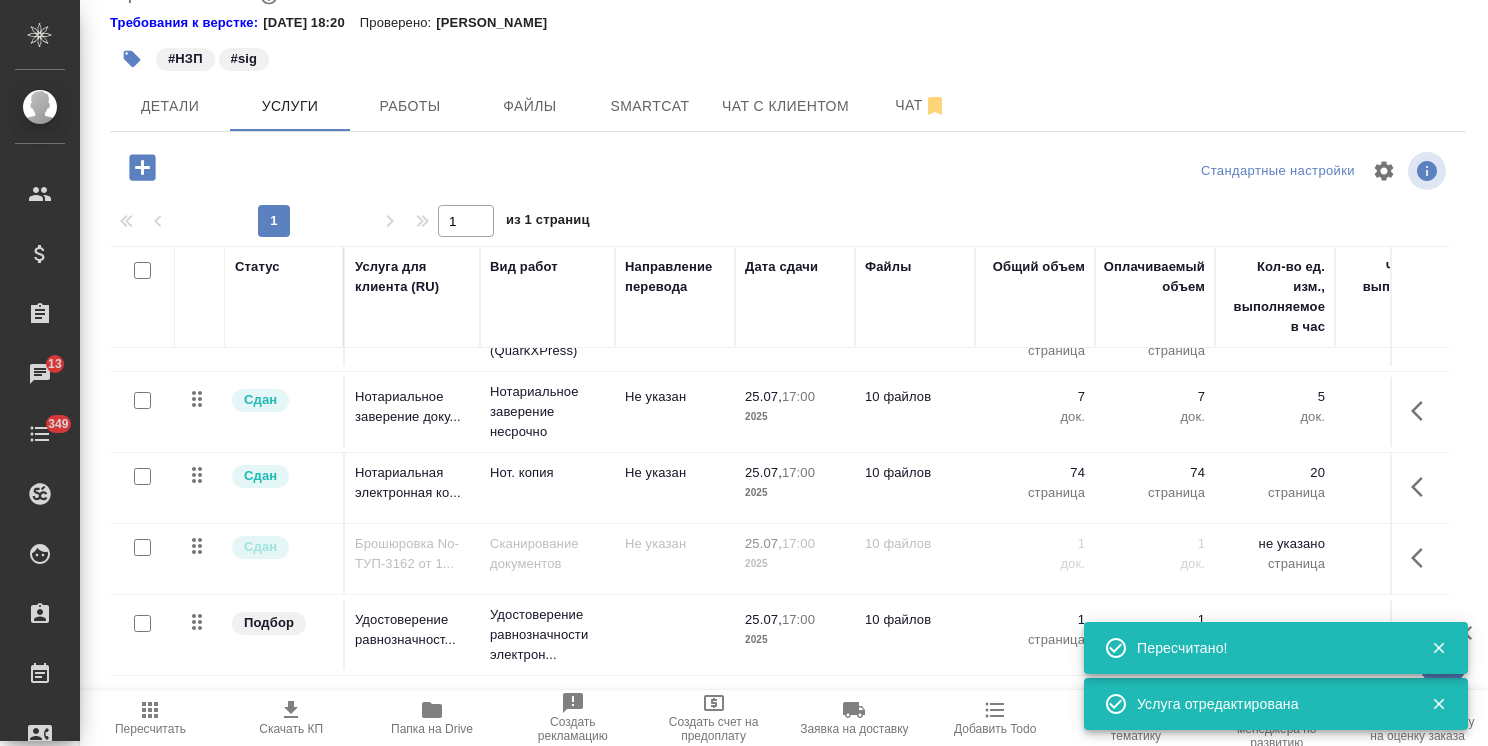 click at bounding box center (142, 623) 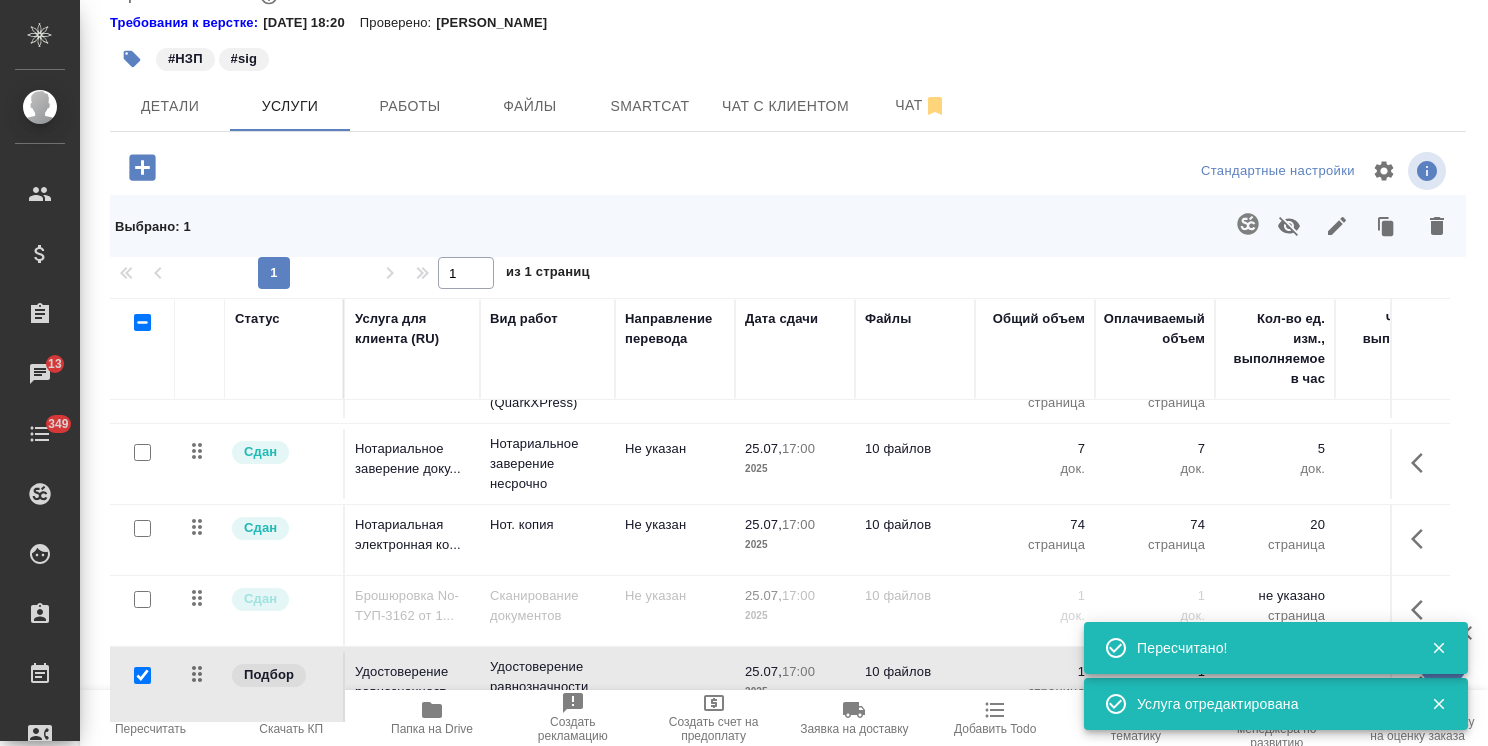 click 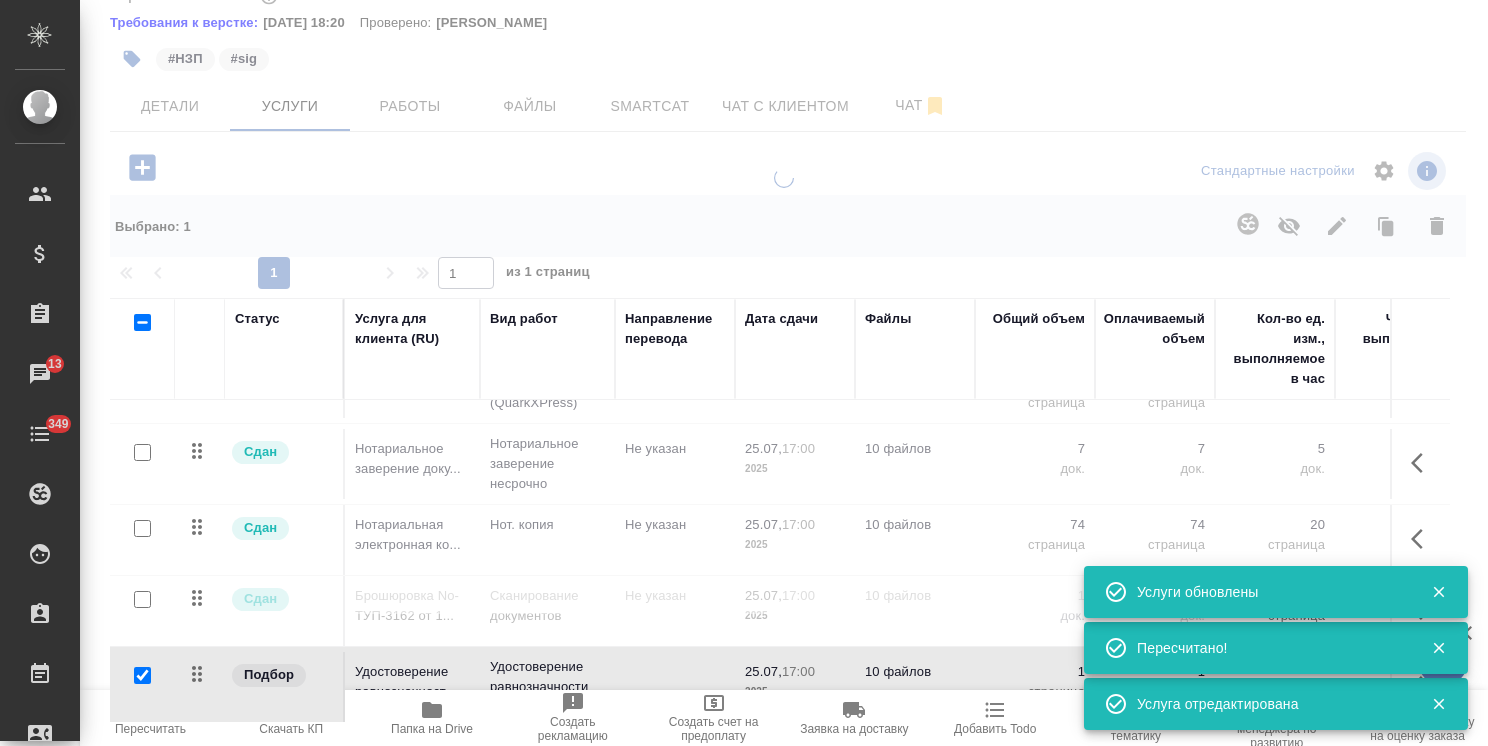 click at bounding box center (142, 675) 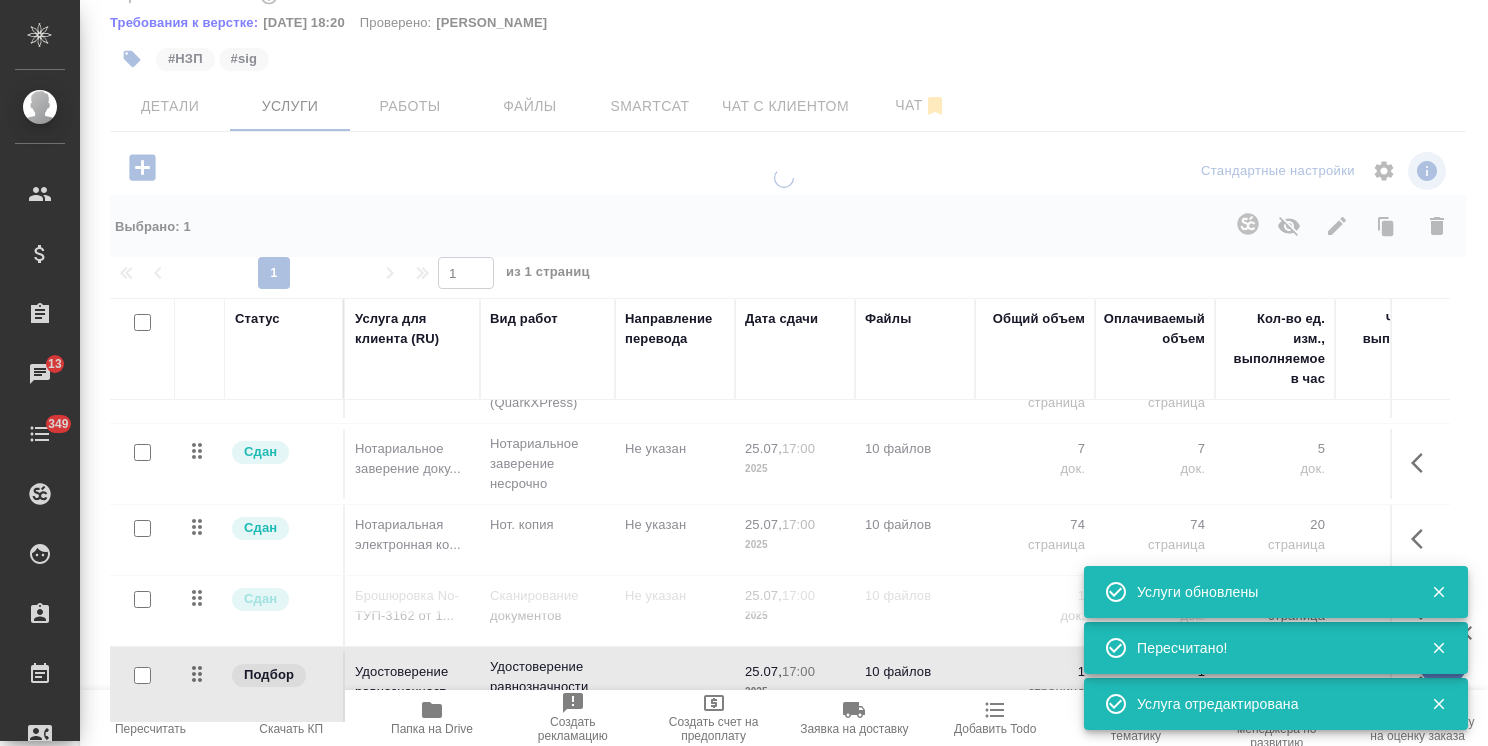 checkbox on "false" 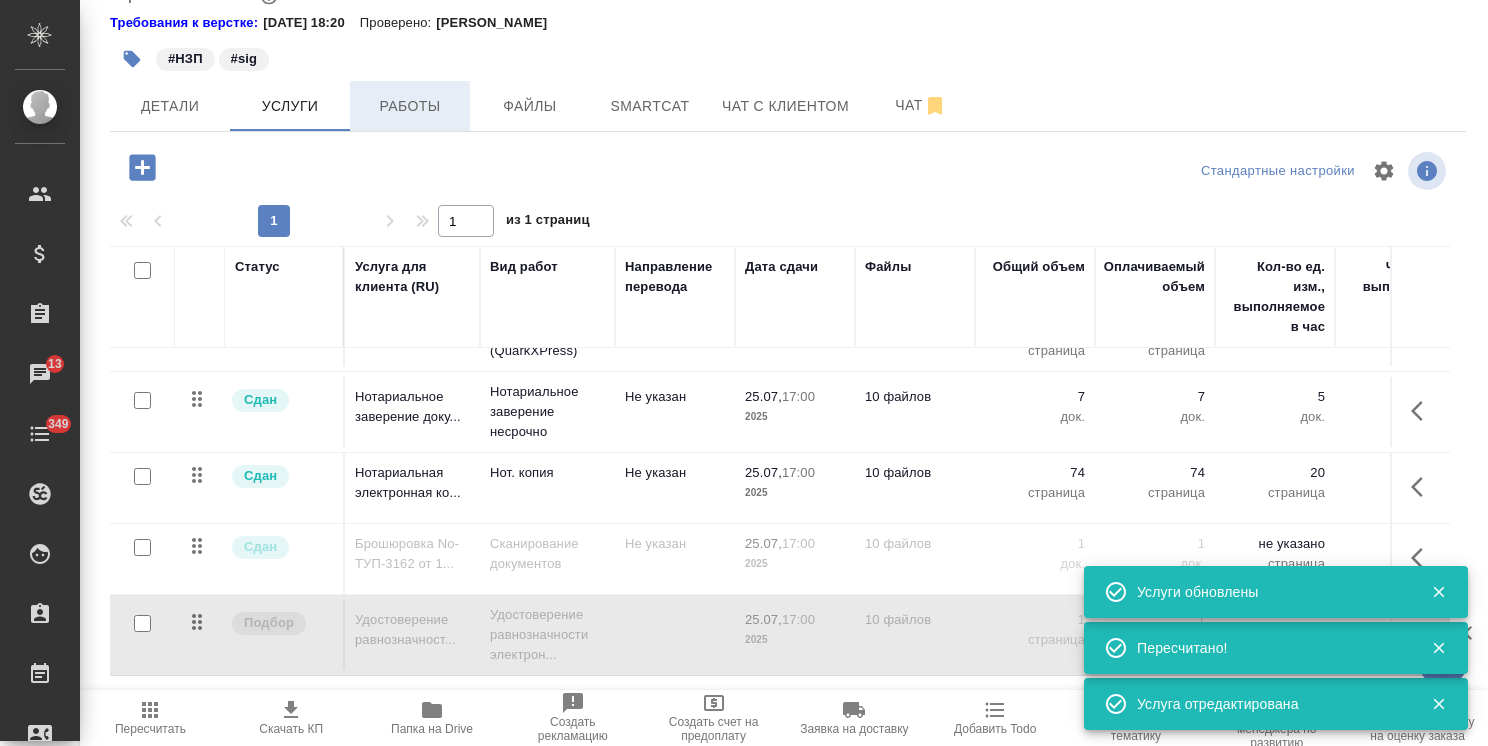 click on "Работы" at bounding box center (410, 106) 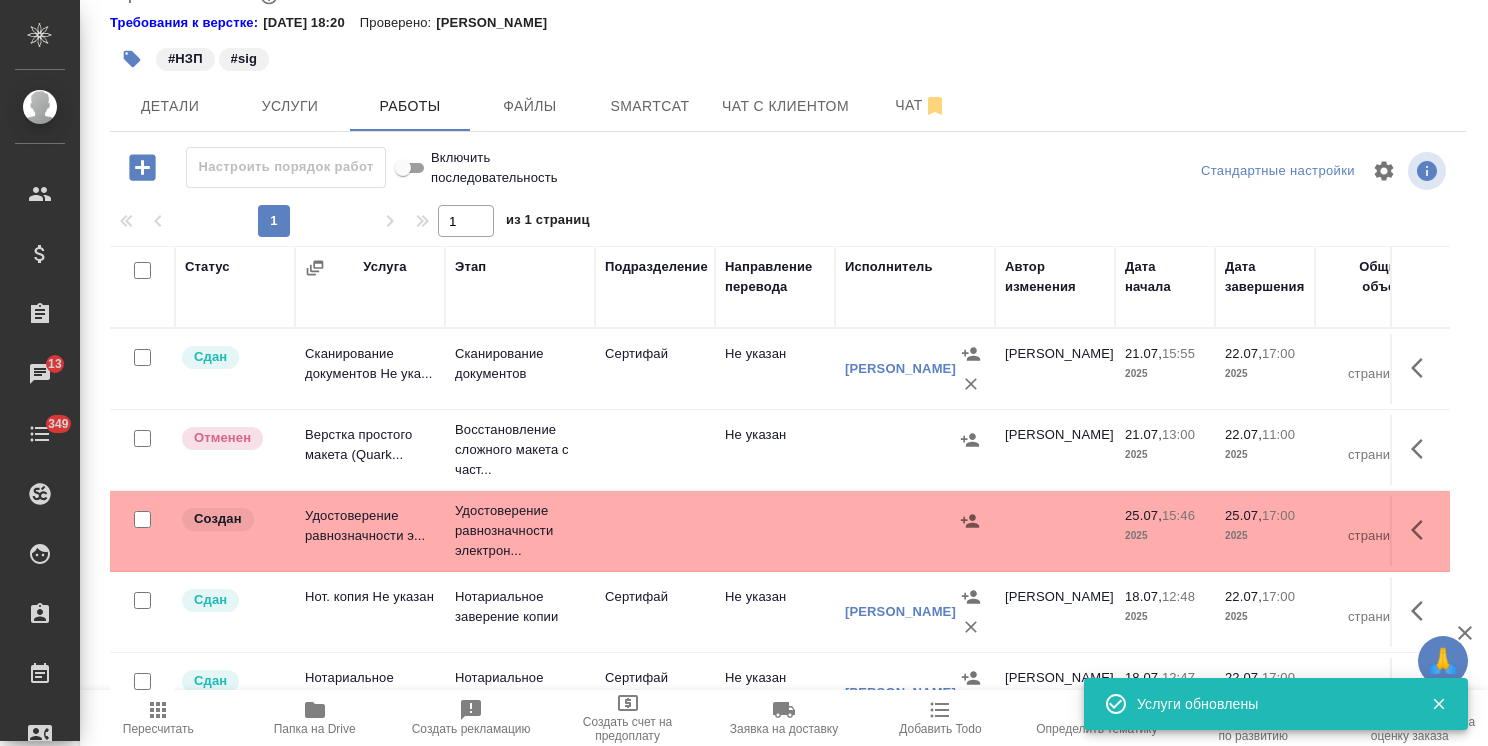 scroll, scrollTop: 132, scrollLeft: 0, axis: vertical 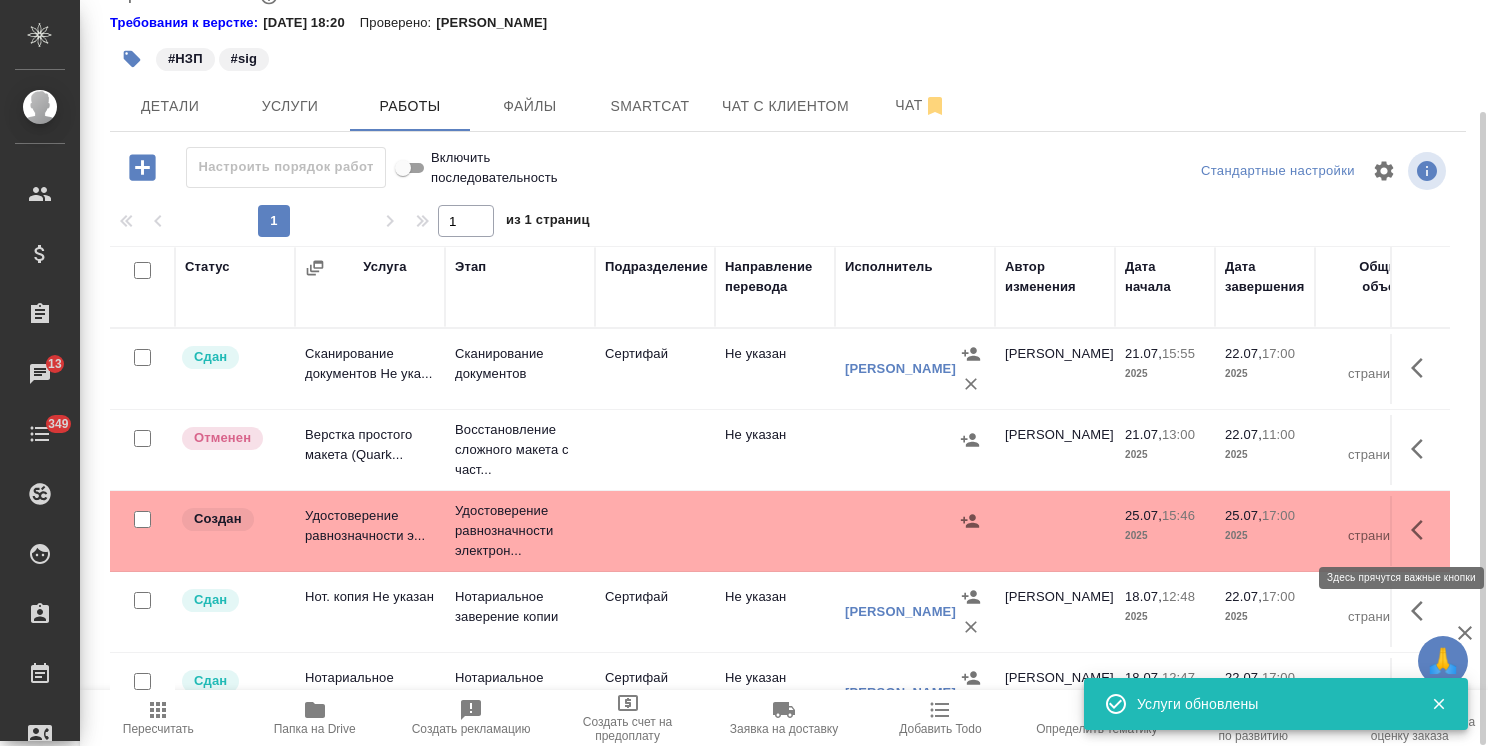 click 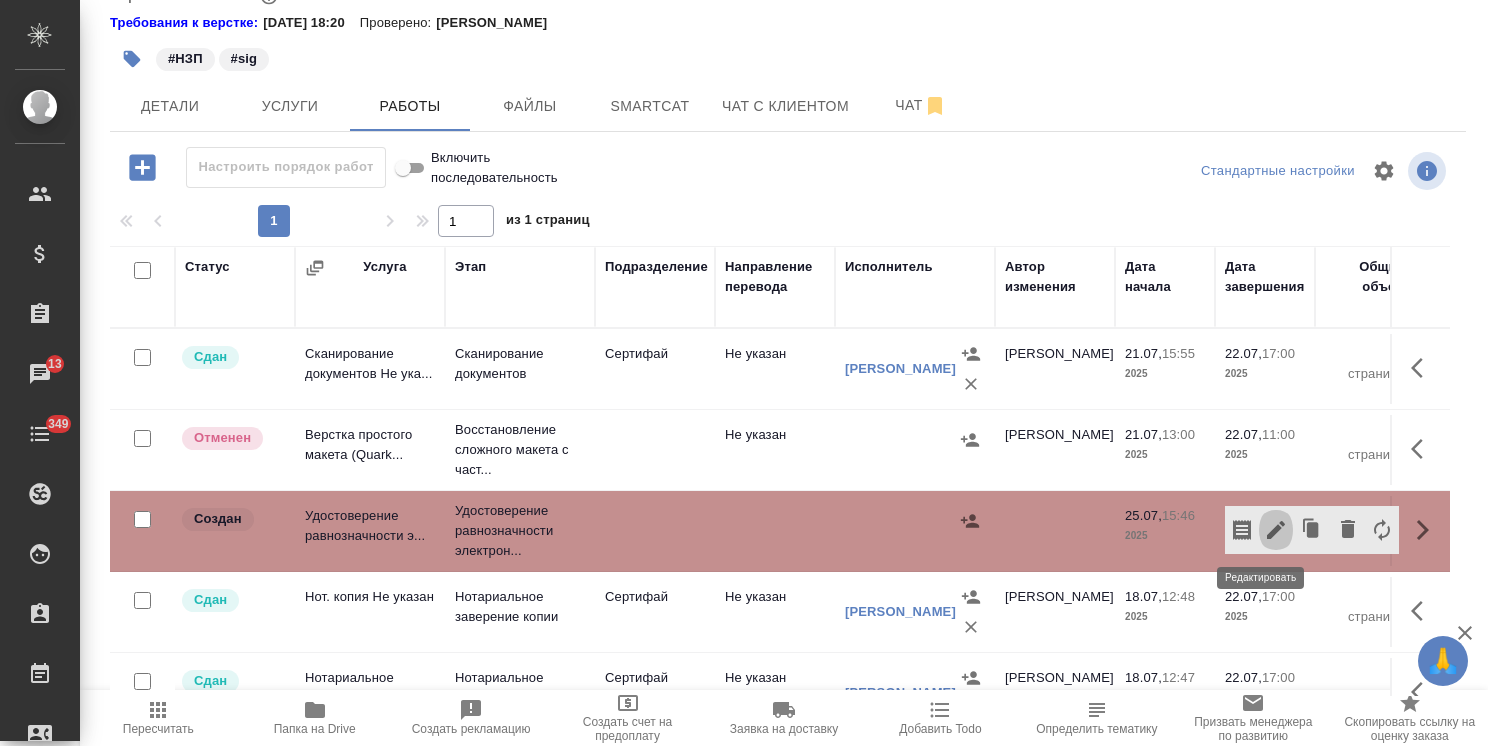 click 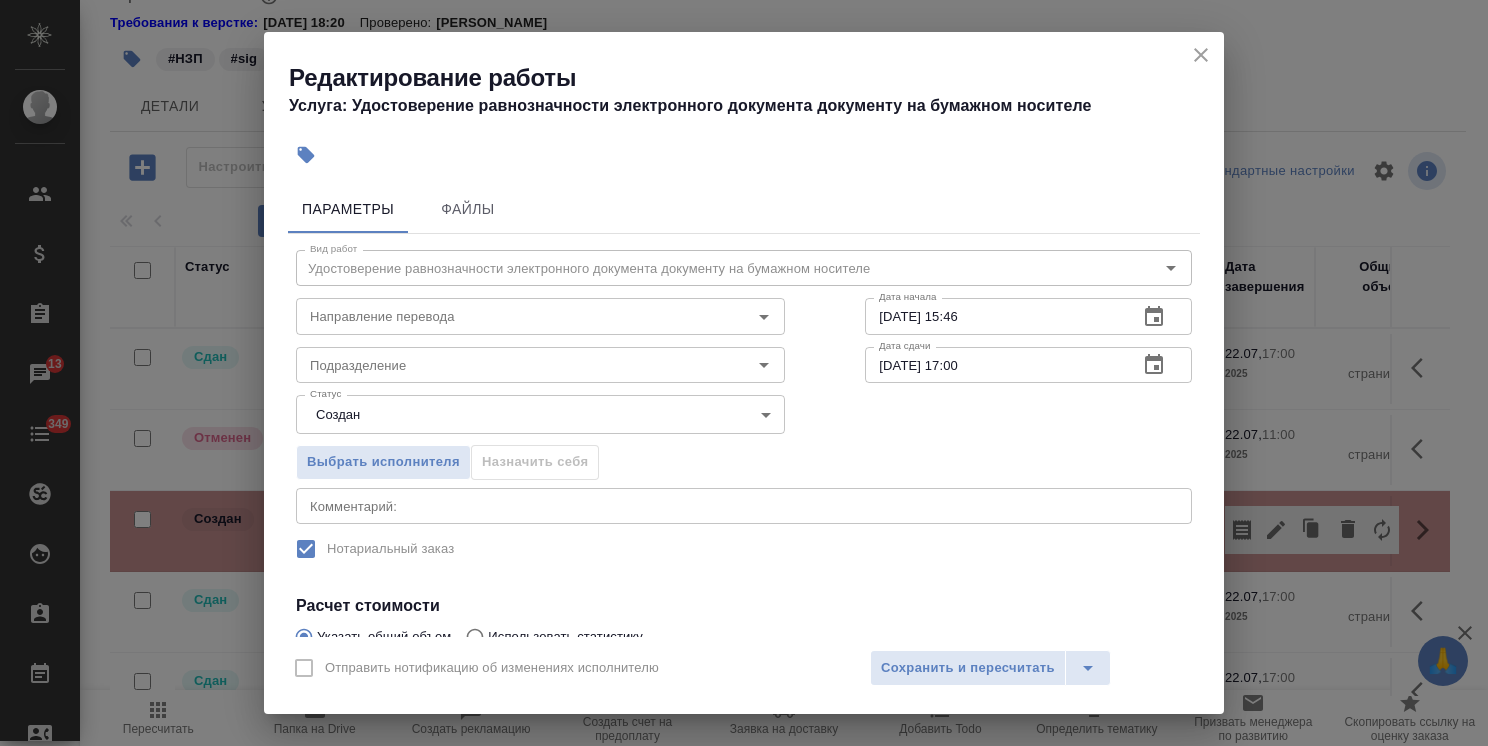 click 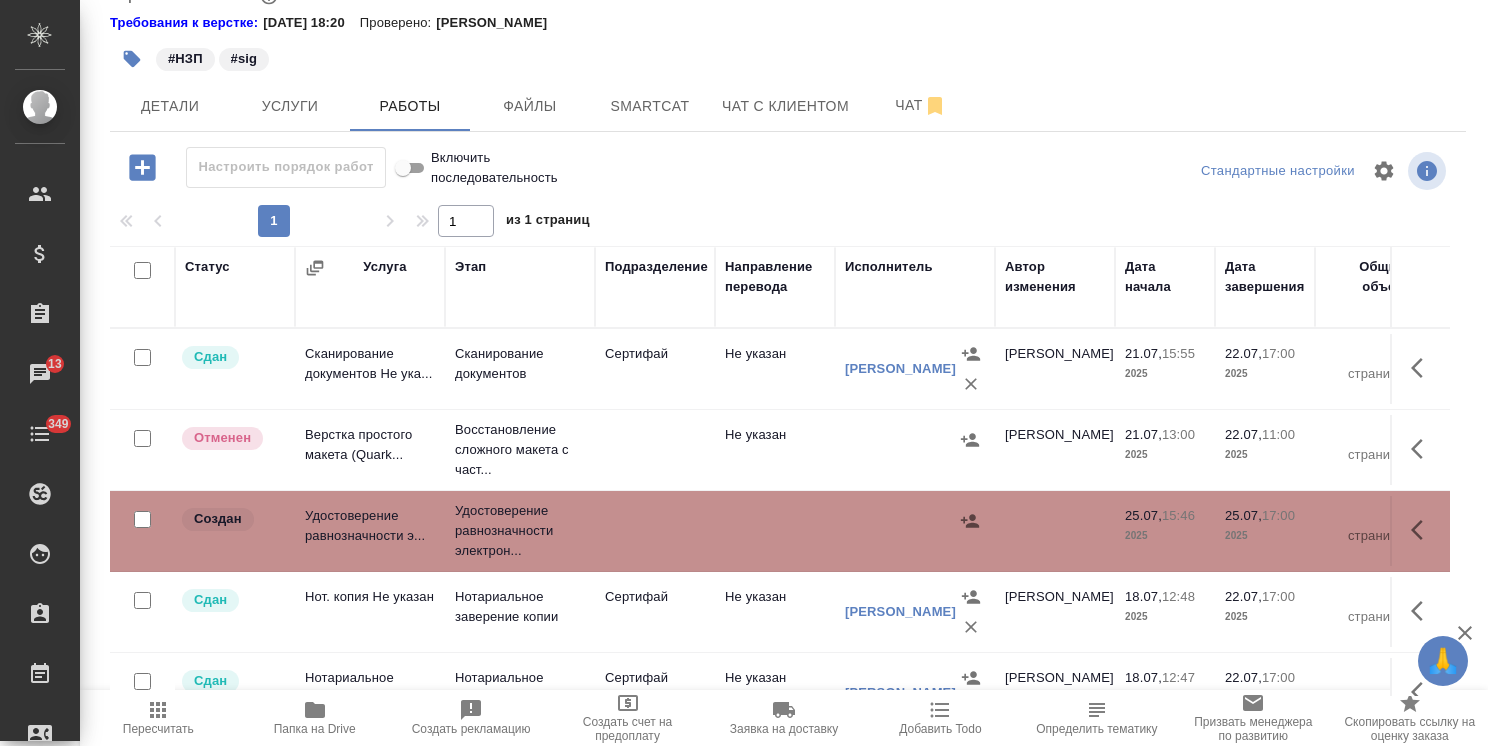 click at bounding box center (1055, 369) 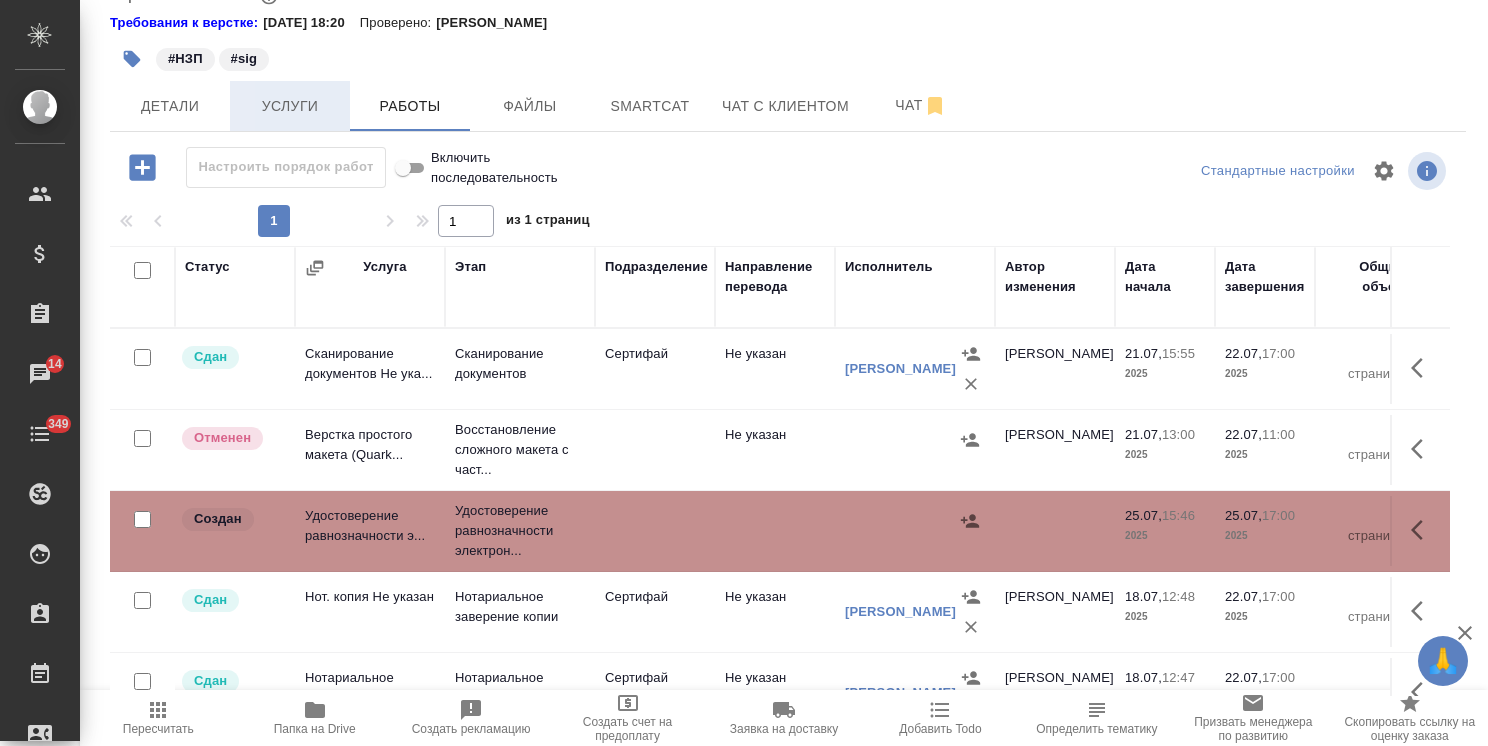 click on "Услуги" at bounding box center [290, 106] 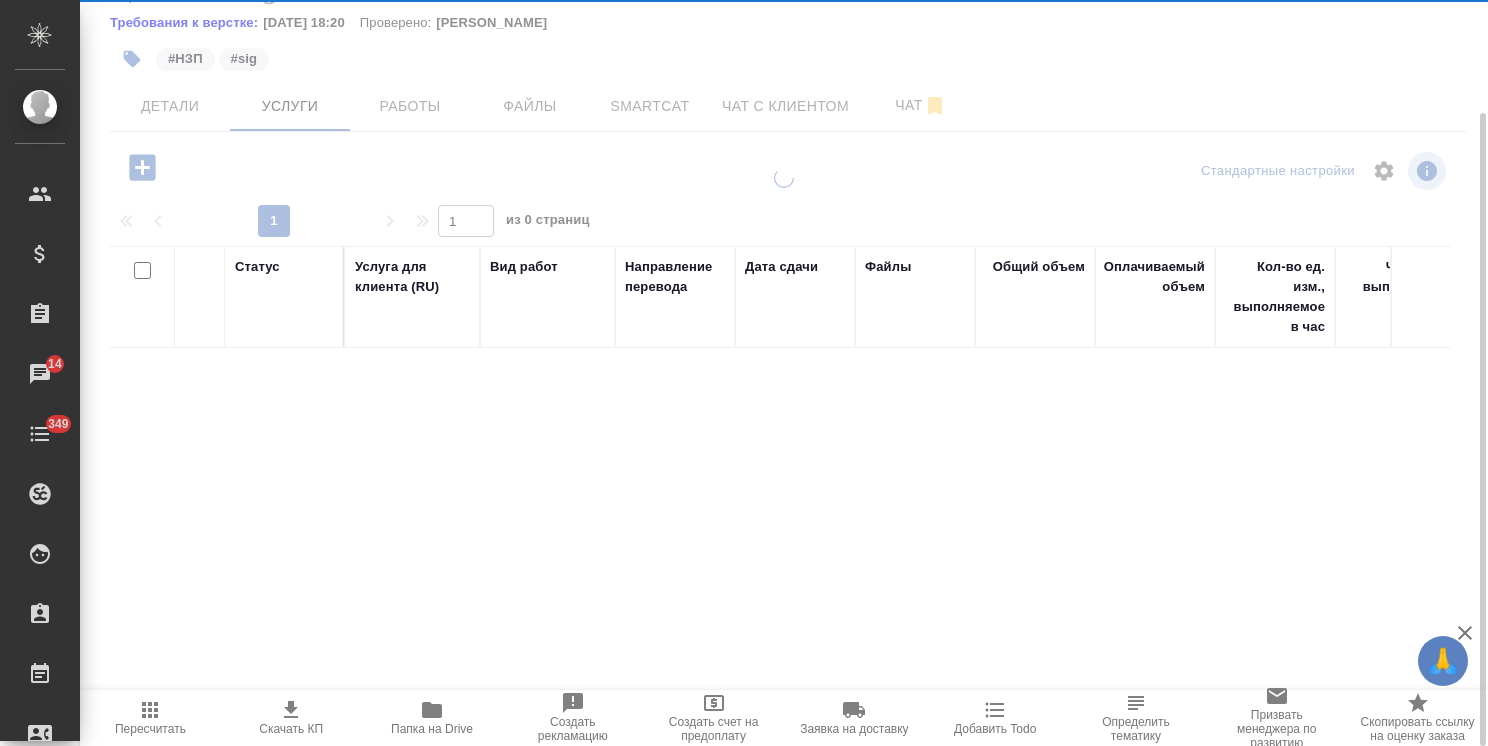 scroll, scrollTop: 132, scrollLeft: 0, axis: vertical 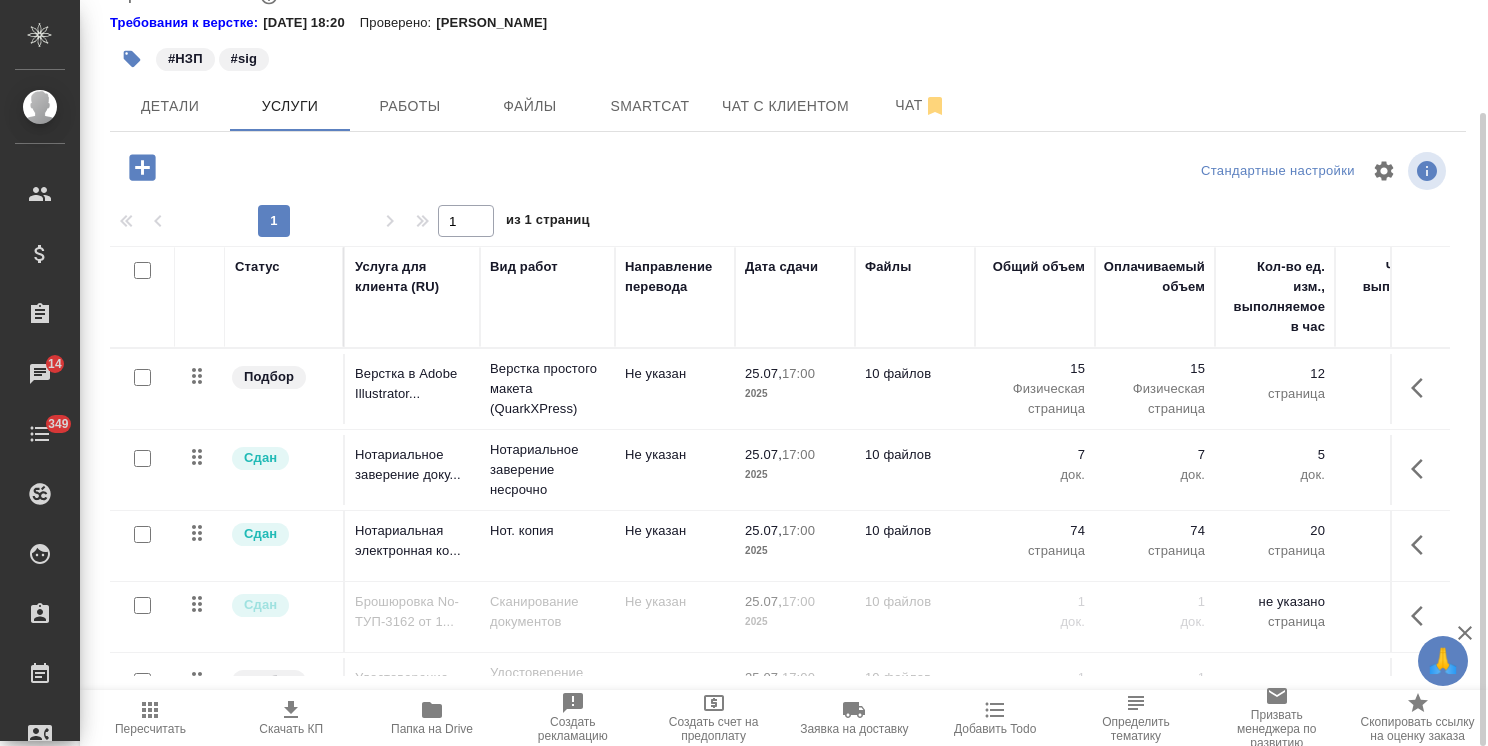 click 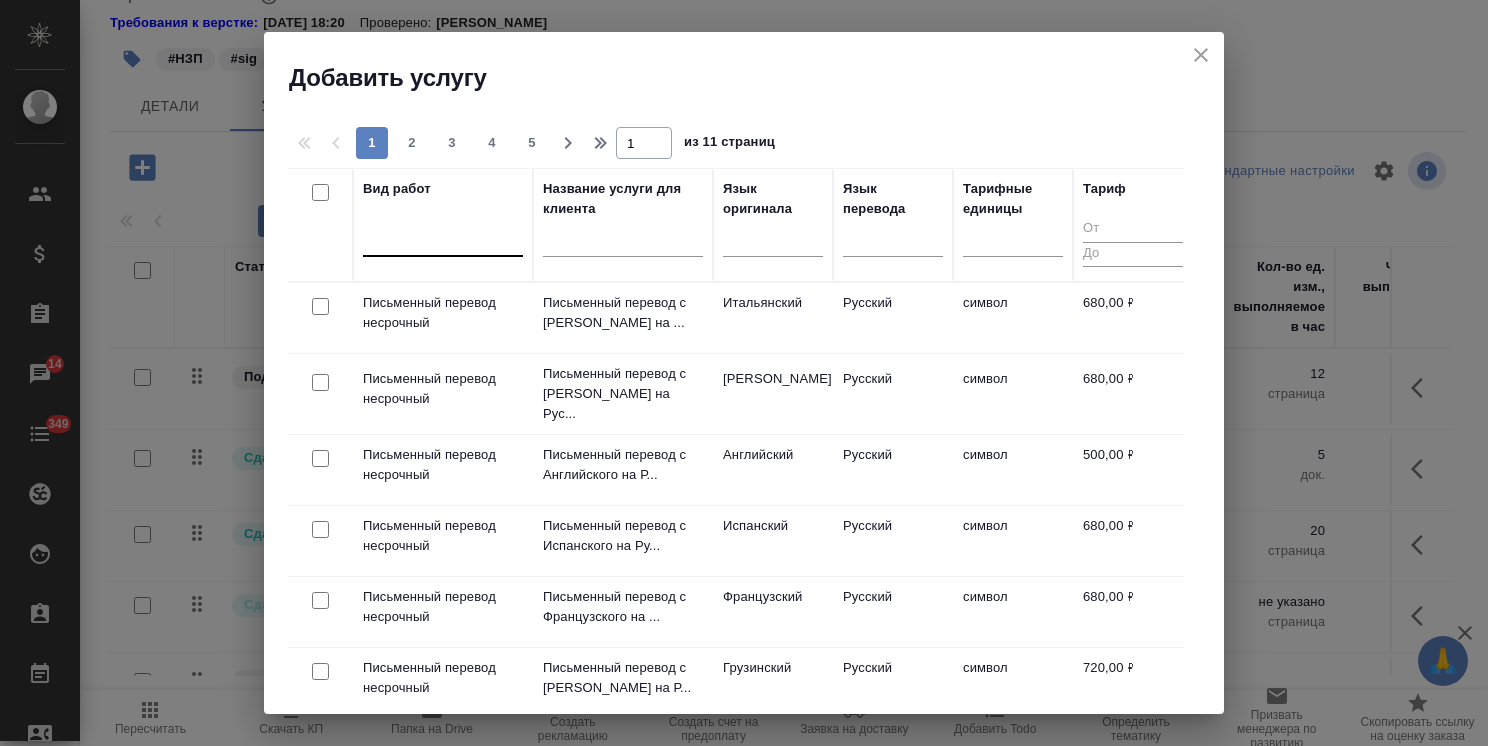 click at bounding box center [443, 236] 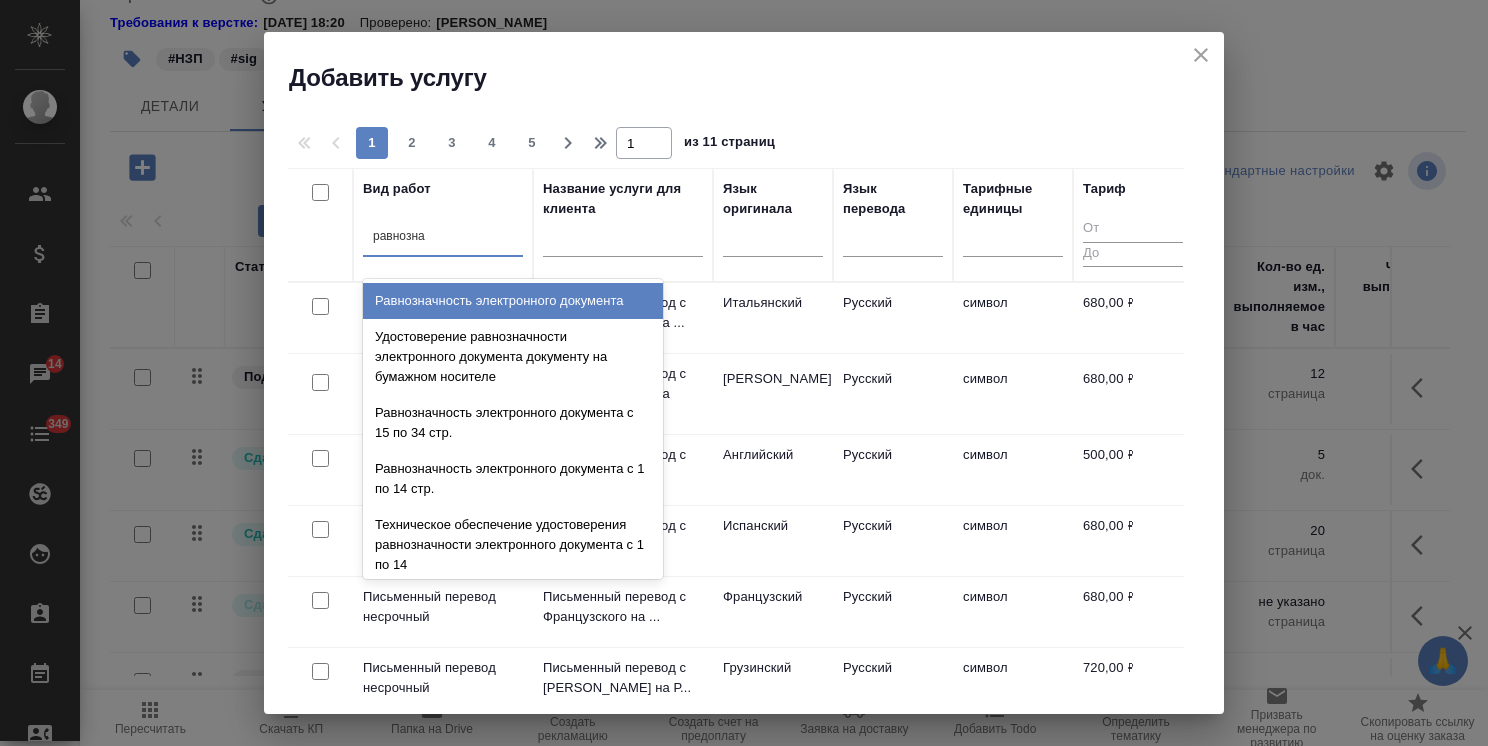 type on "равнознач" 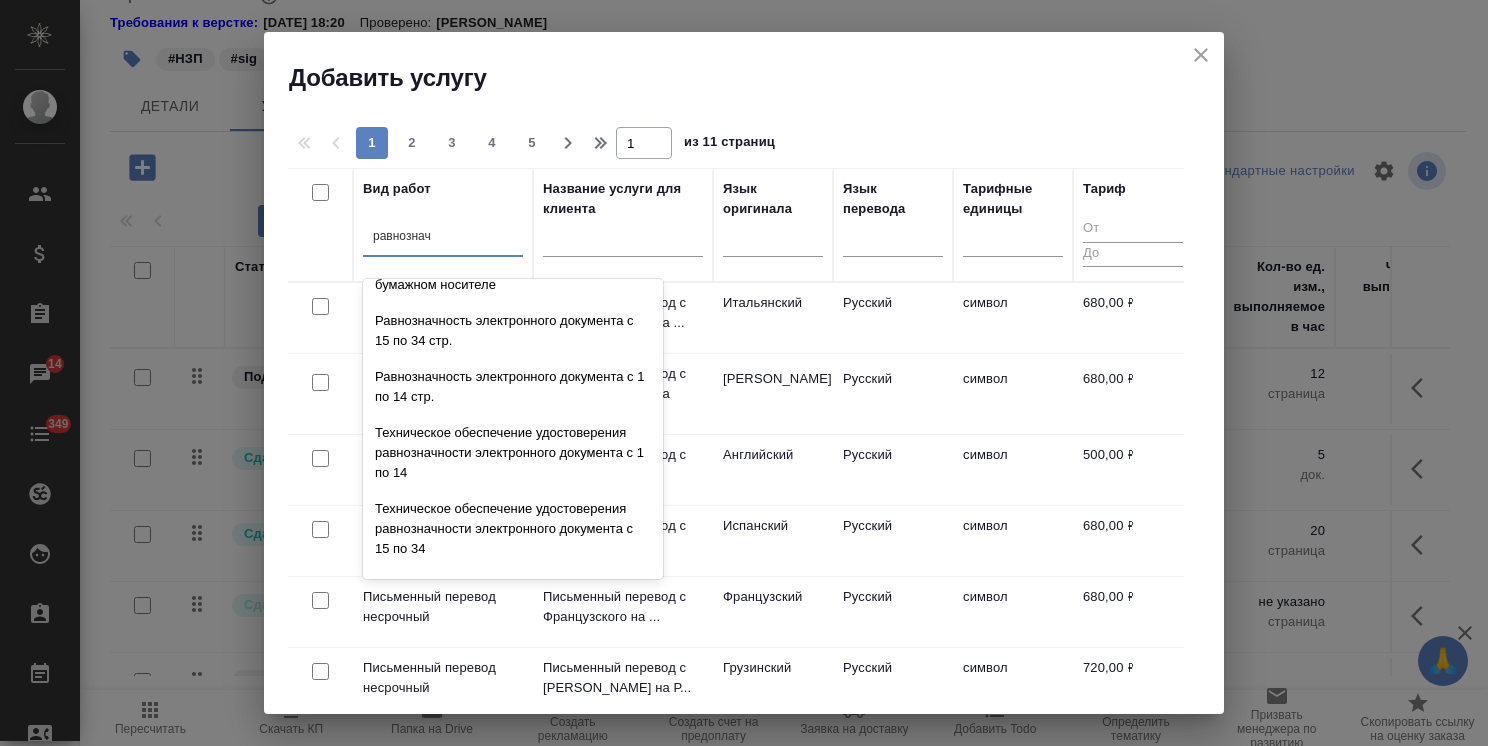 scroll, scrollTop: 0, scrollLeft: 0, axis: both 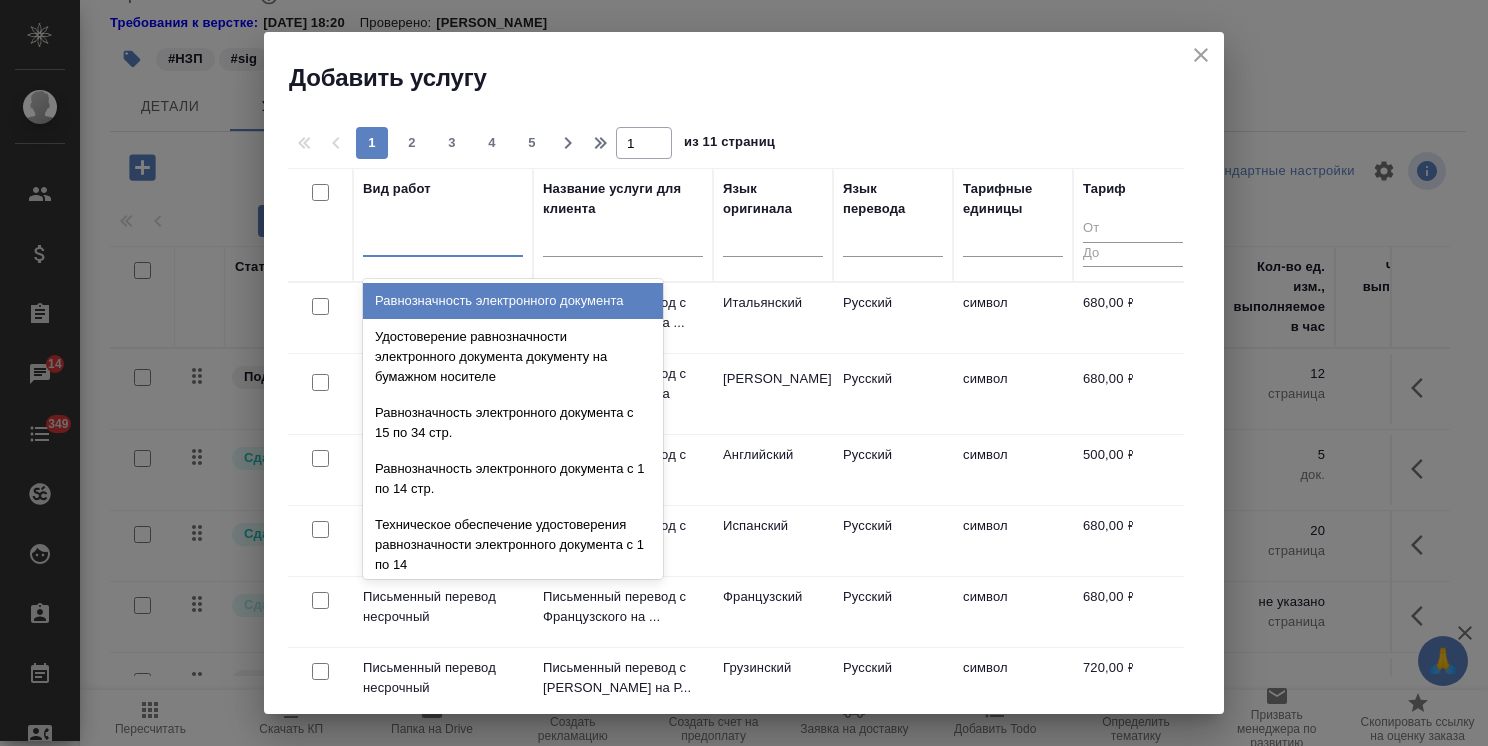 drag, startPoint x: 447, startPoint y: 239, endPoint x: 206, endPoint y: 241, distance: 241.0083 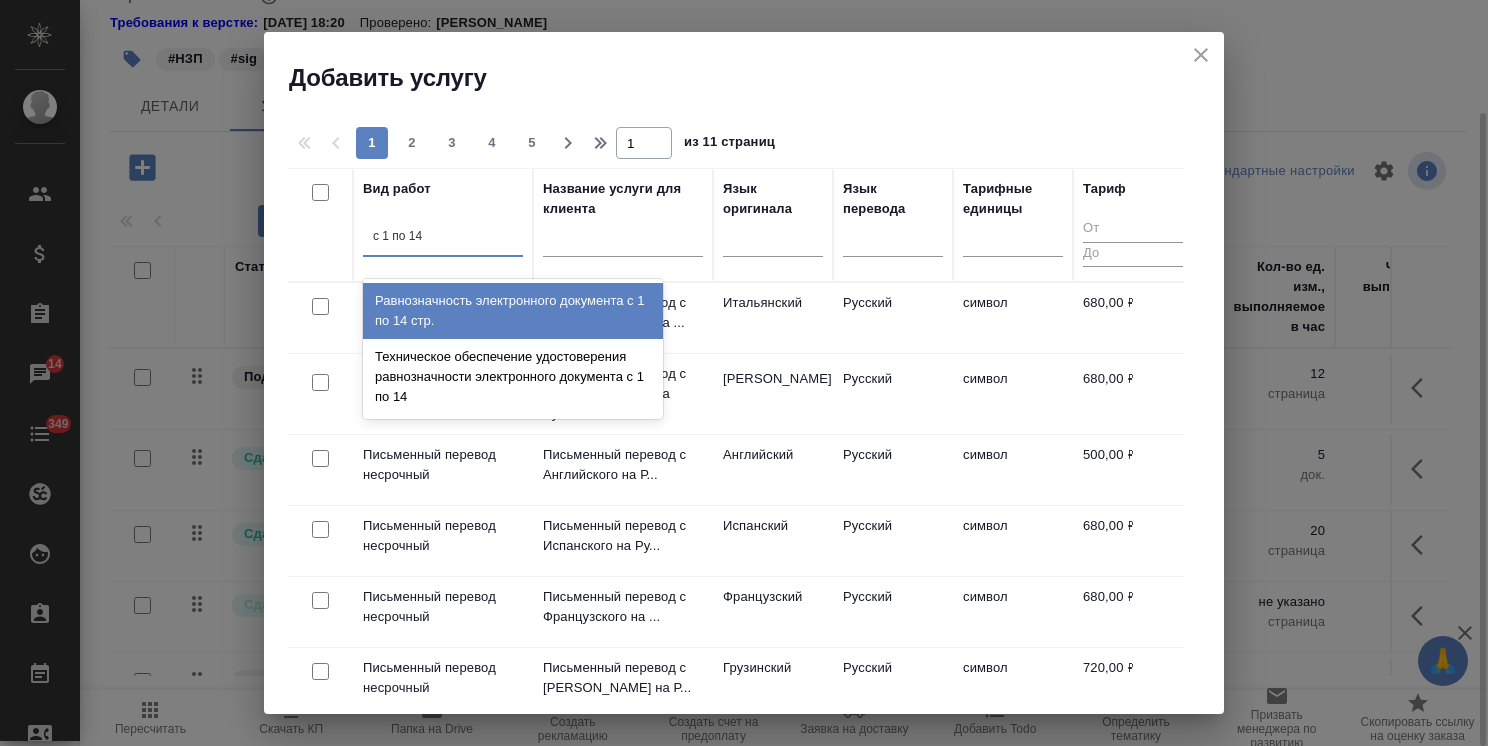 type on "с 1 по 14" 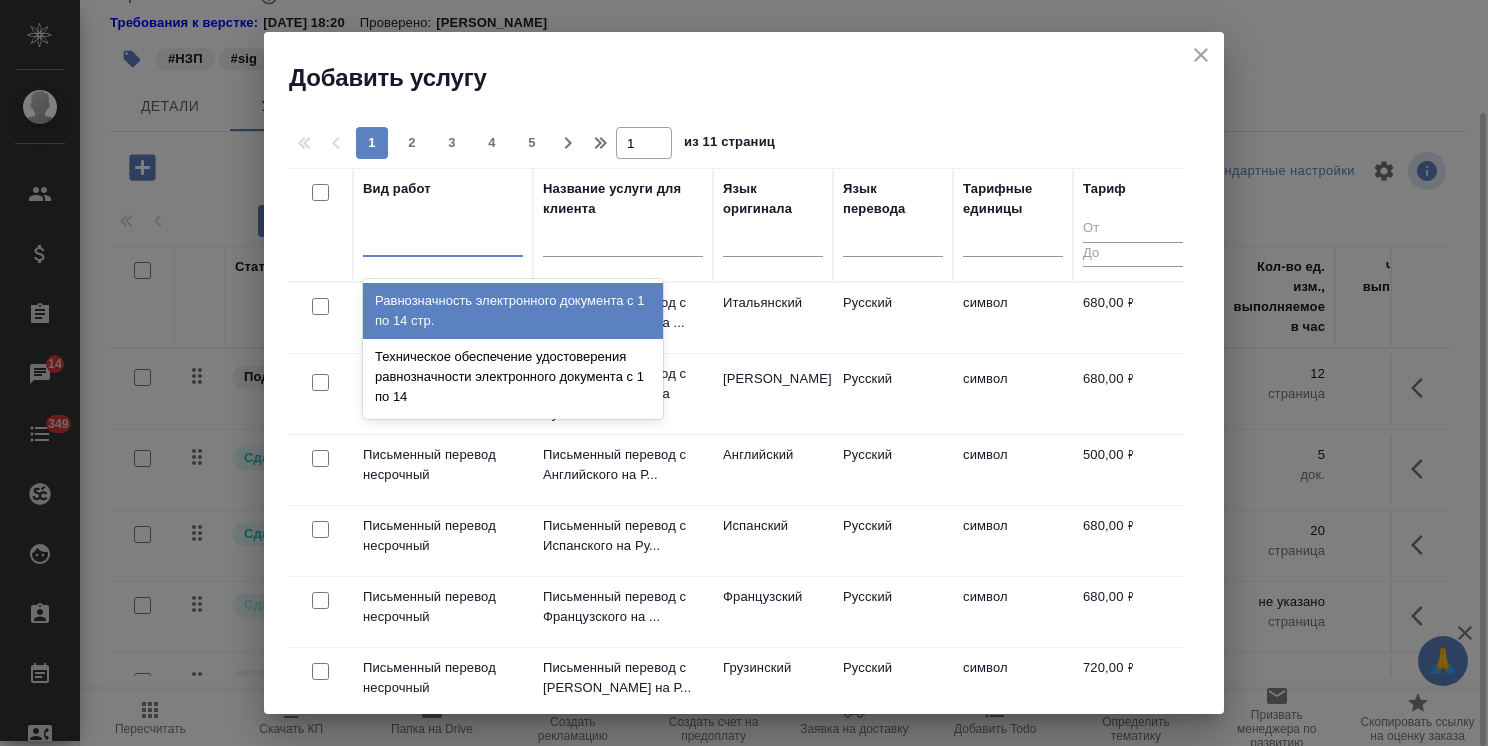 click 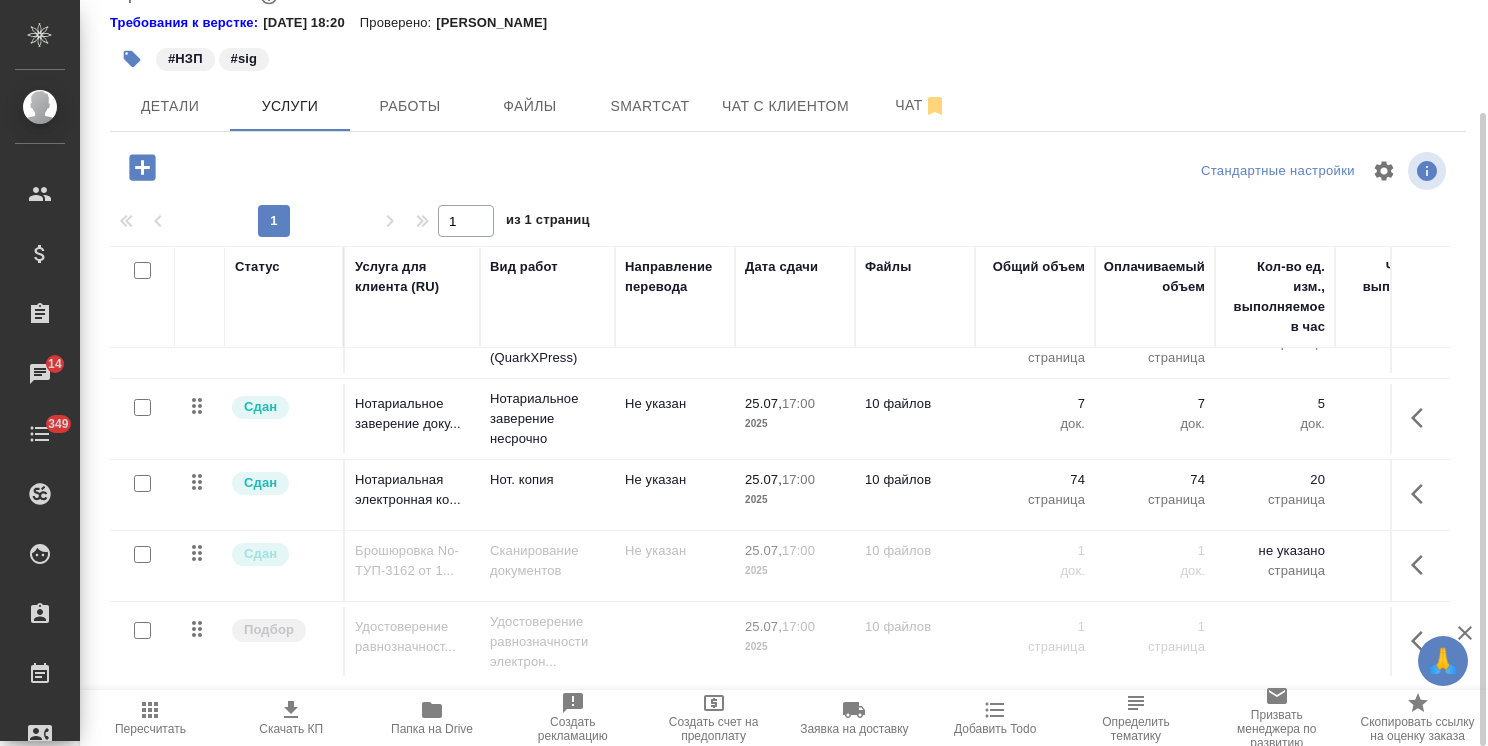 scroll, scrollTop: 71, scrollLeft: 0, axis: vertical 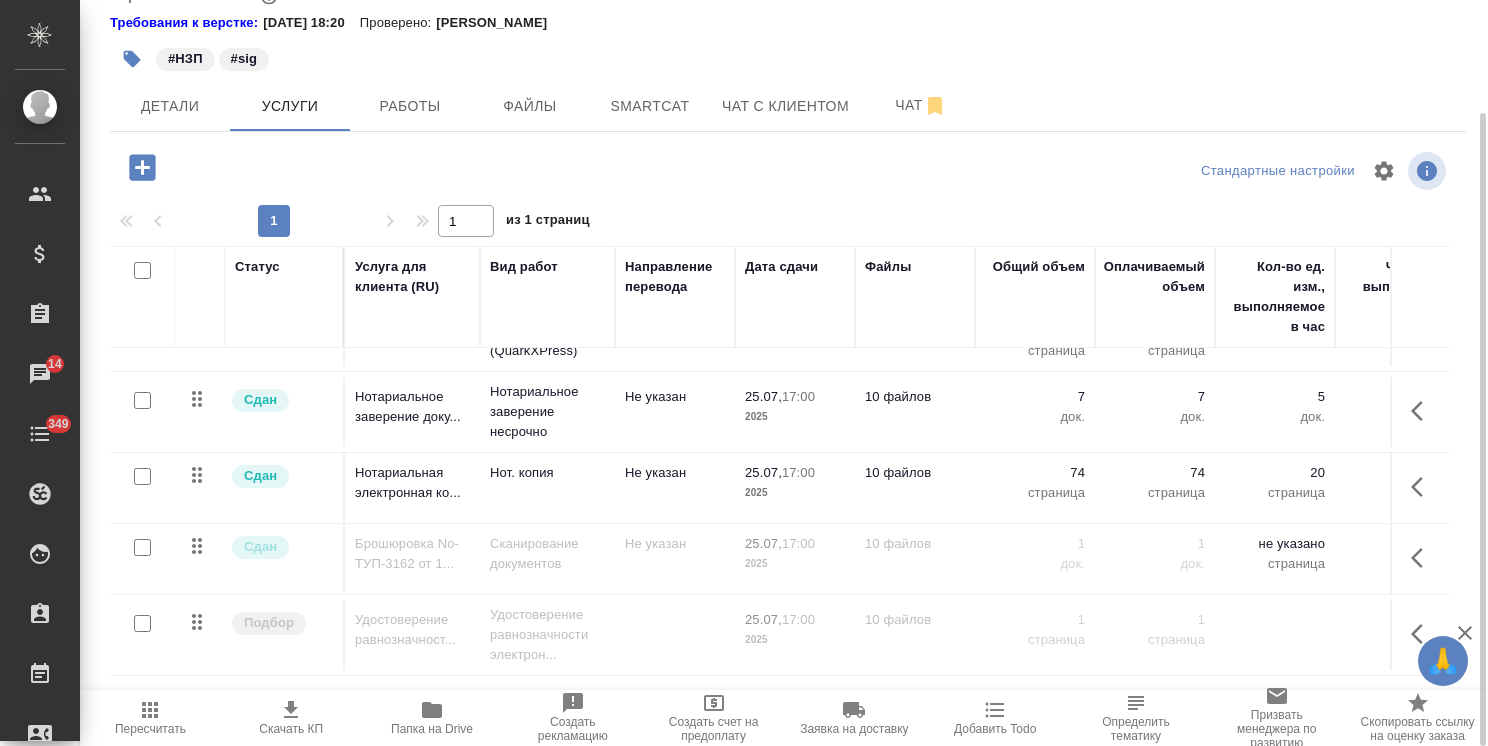 click at bounding box center (142, 623) 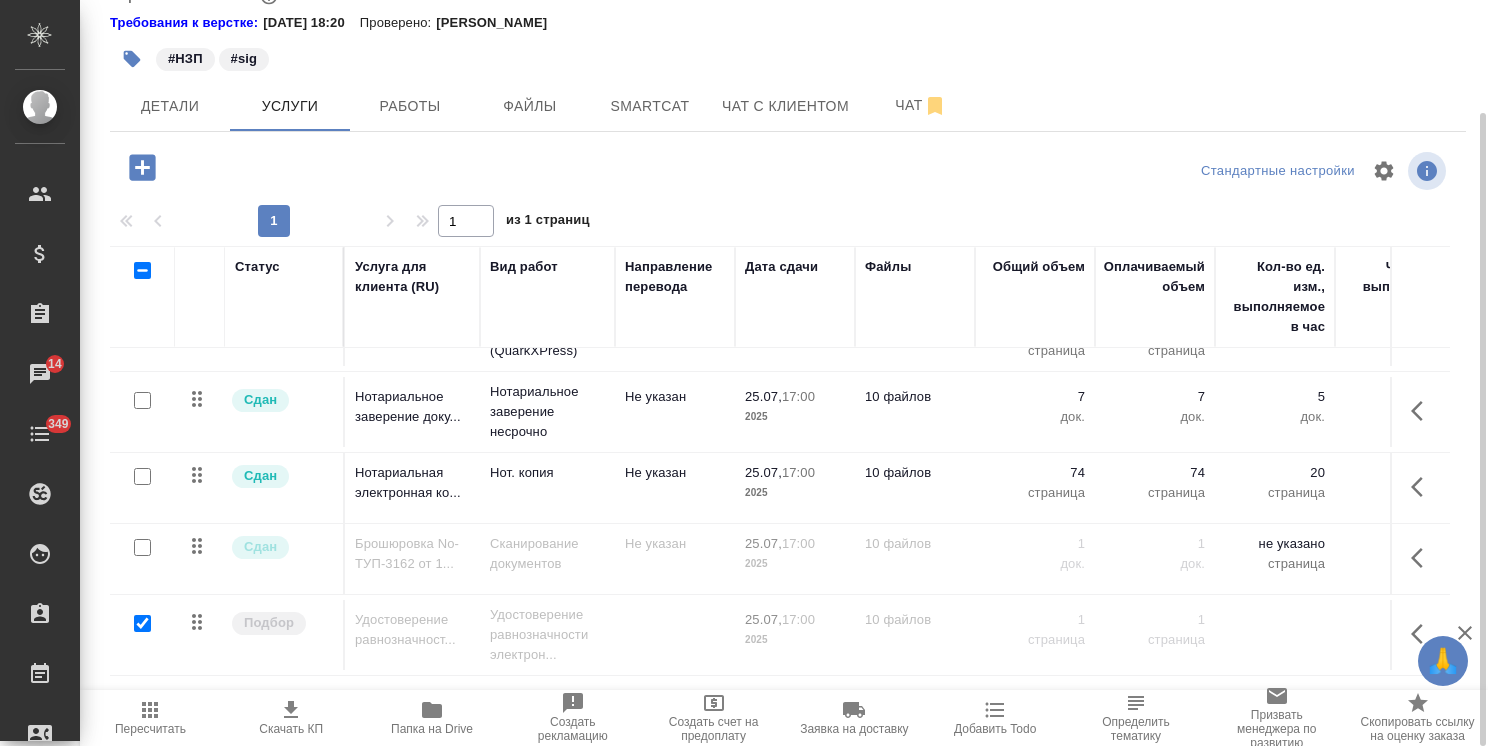 checkbox on "true" 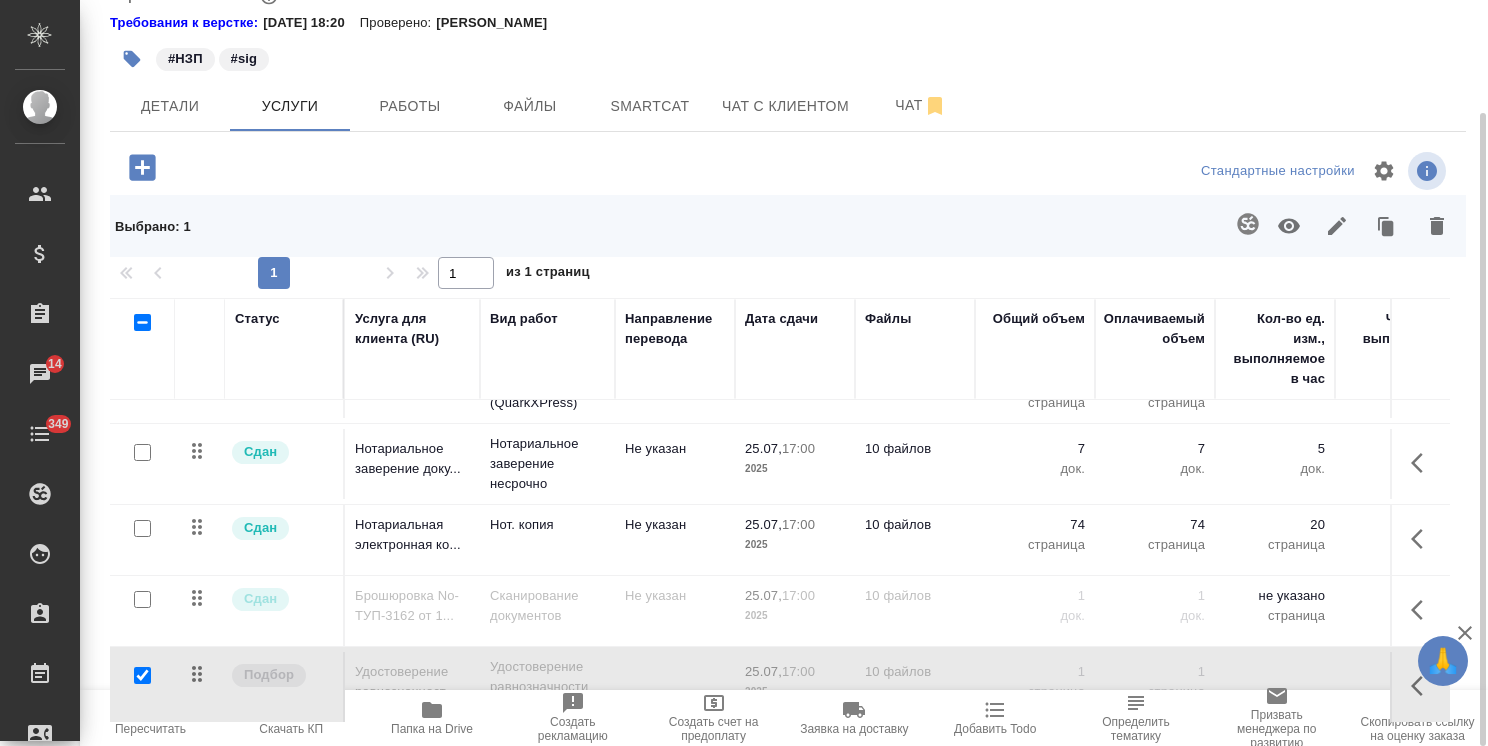 click on "S_JNJ-816 В работе inProgress Нормальный normal Кратко детали заказа Ответственная команда: Технический Клиент: Johnson & Johnson Medical, Russia Договор: ТУП-3162 Заявки на доставку: Заявка №18797 Дата создания: 16.07.2025, 12:25 Дата сдачи: 25.07.2025, 17:00 Итого: 26 400,00 ₽ К оплате: 26 400,00 ₽ Маржинальность: 62% Требования к верстке: 19.01.2024 18:20 Проверено: Петрова Валерия #НЗП #sig Детали Услуги Работы Файлы Smartcat Чат с клиентом Чат Стандартные настройки Выбрано :   1 1 1 из 1 страниц   Статус Услуга для клиента (RU) Вид работ Направление перевода Дата сдачи Файлы Общий объем Оплачиваемый объем Стоимость услуги 7" at bounding box center [788, 323] 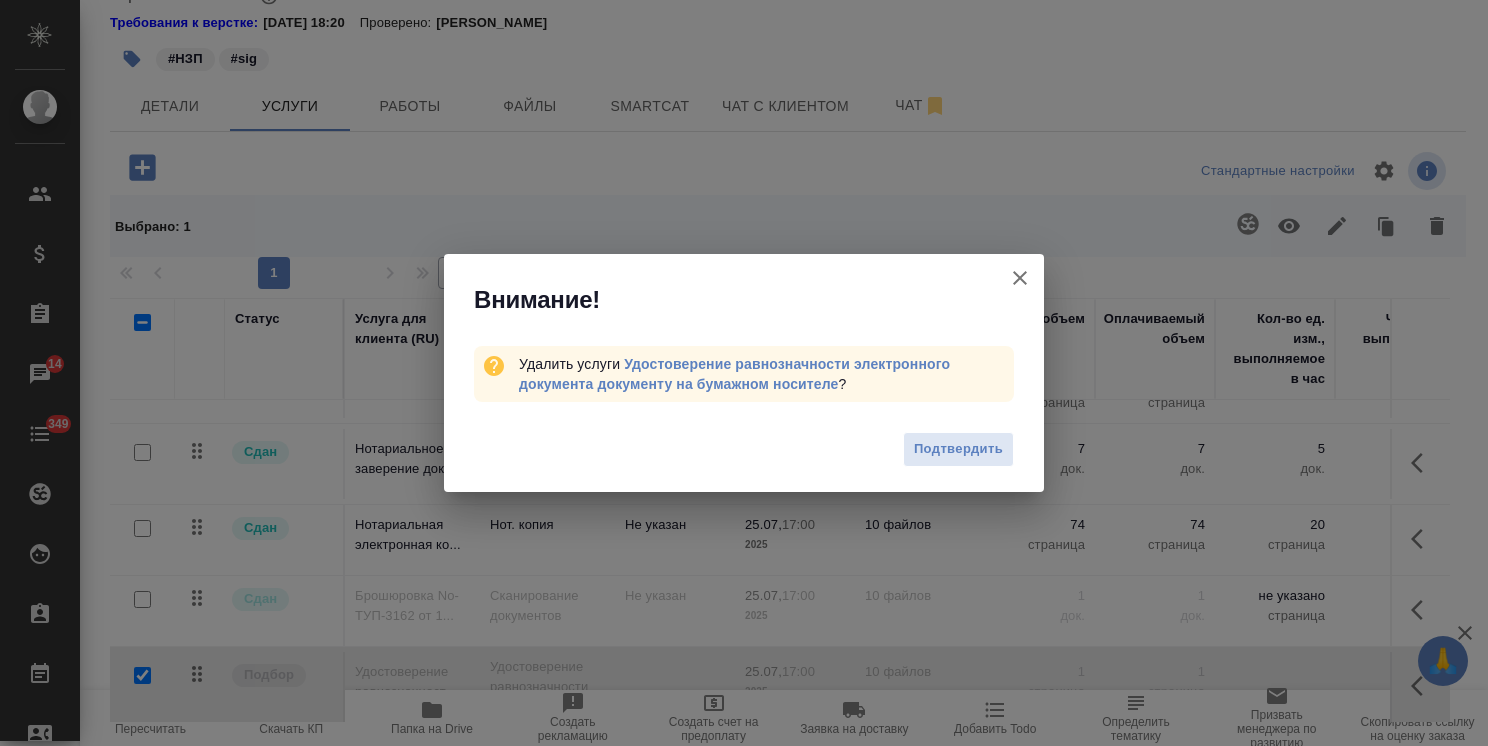 click on "Подтвердить" at bounding box center (744, 452) 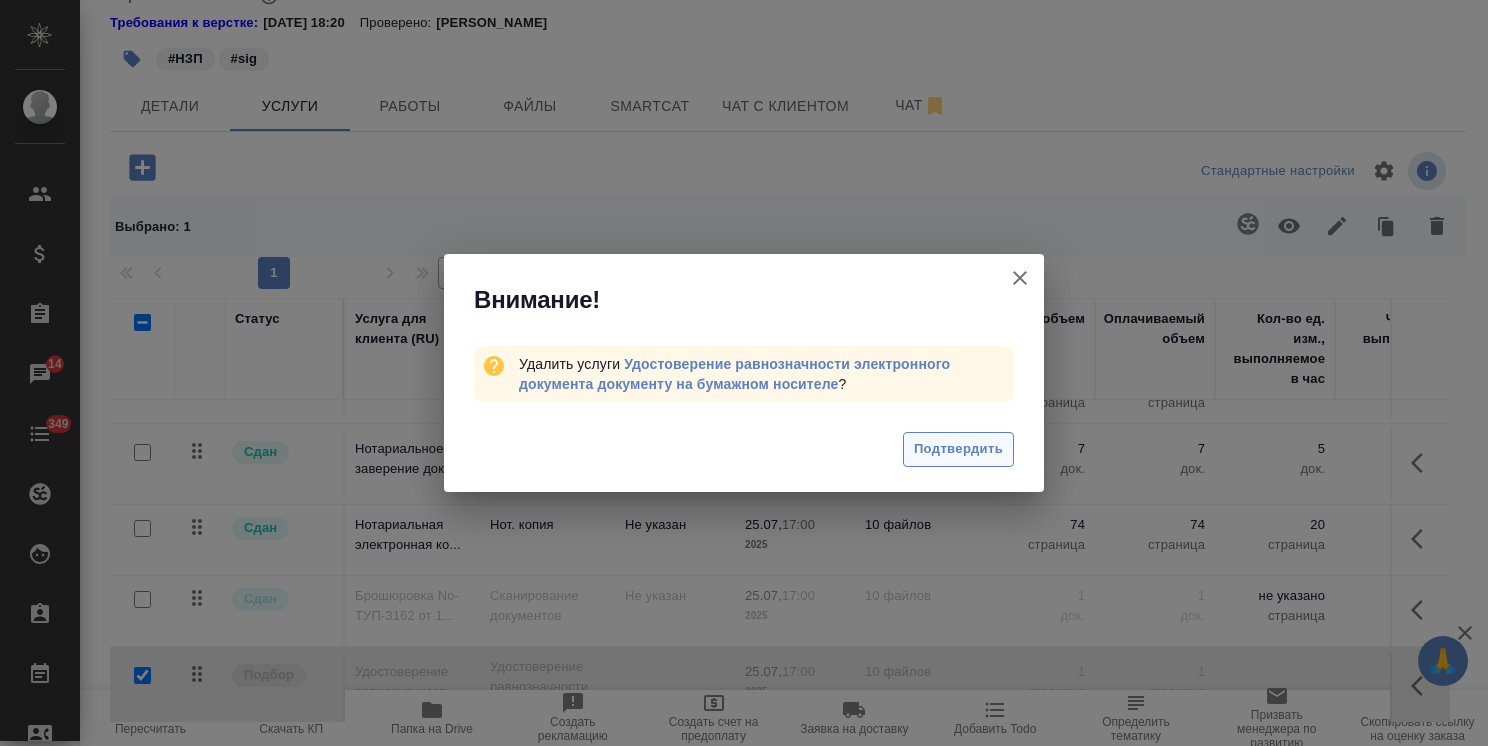 click on "Подтвердить" at bounding box center [958, 449] 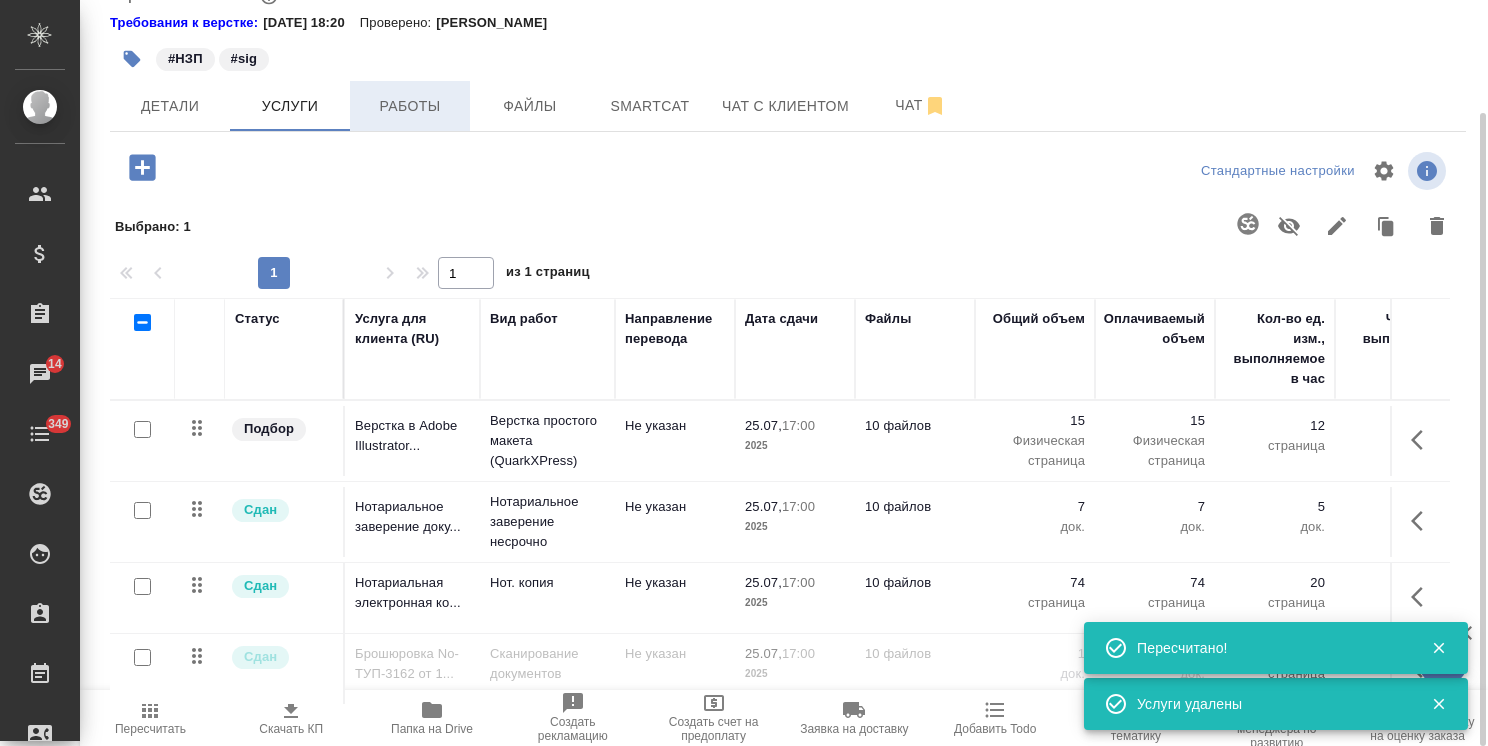 scroll, scrollTop: 0, scrollLeft: 0, axis: both 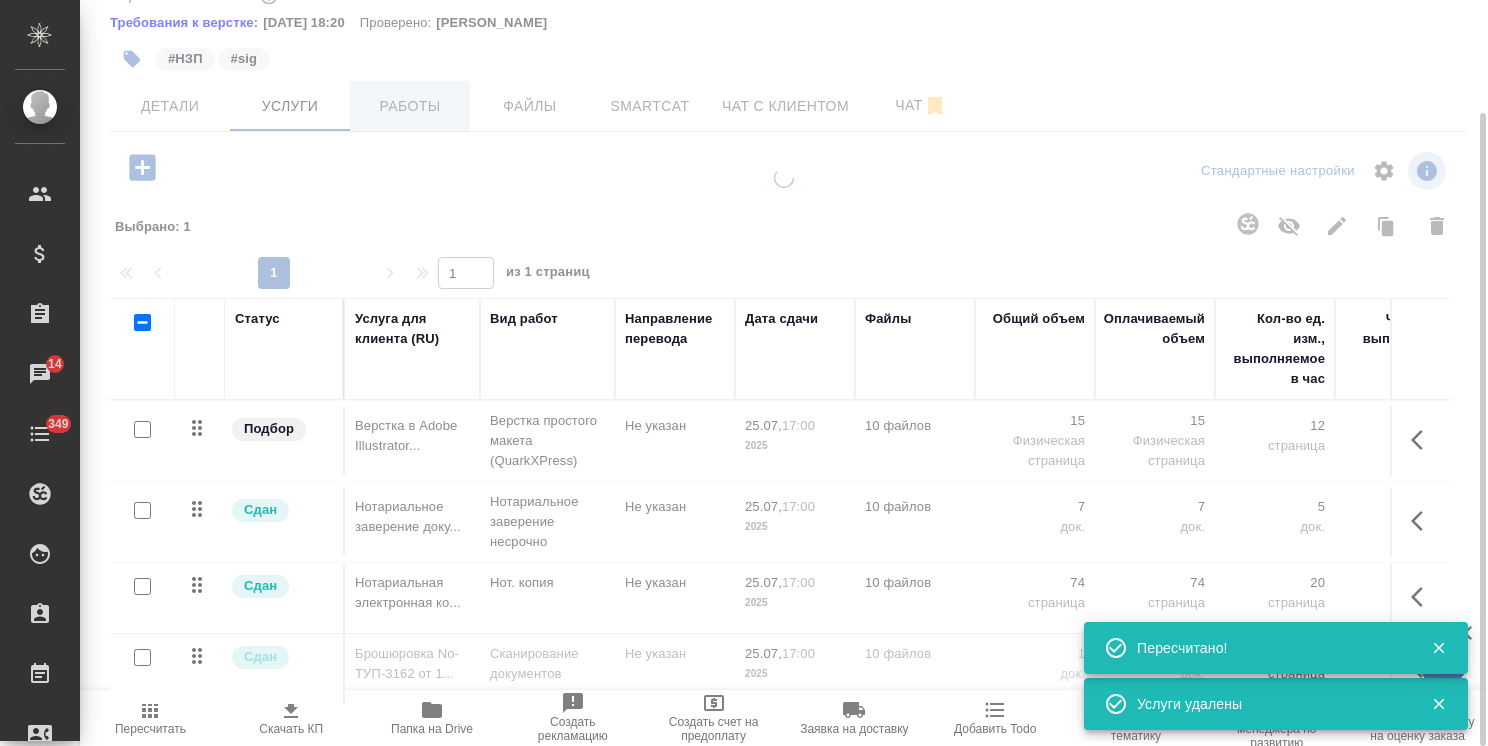 click at bounding box center [784, 241] 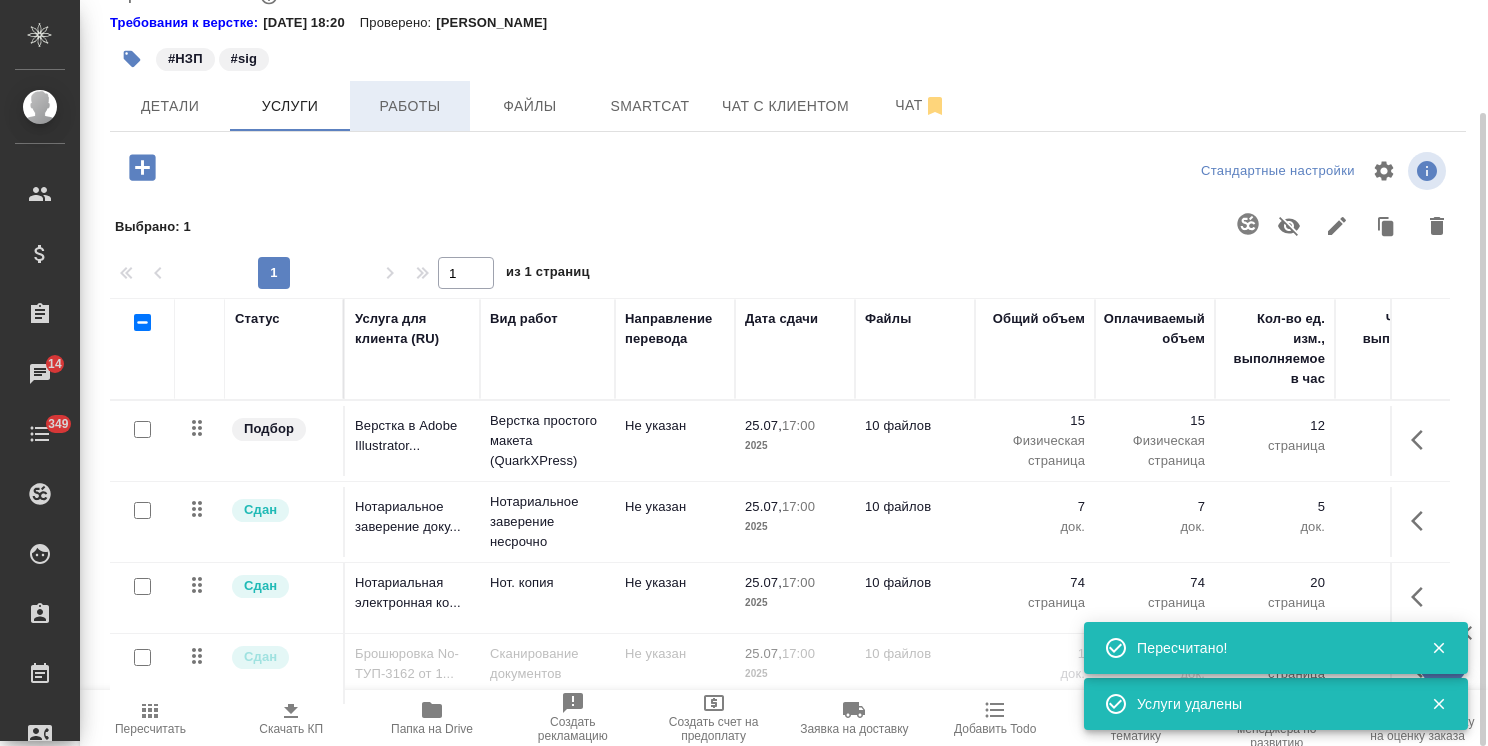 click on "Работы" at bounding box center (410, 106) 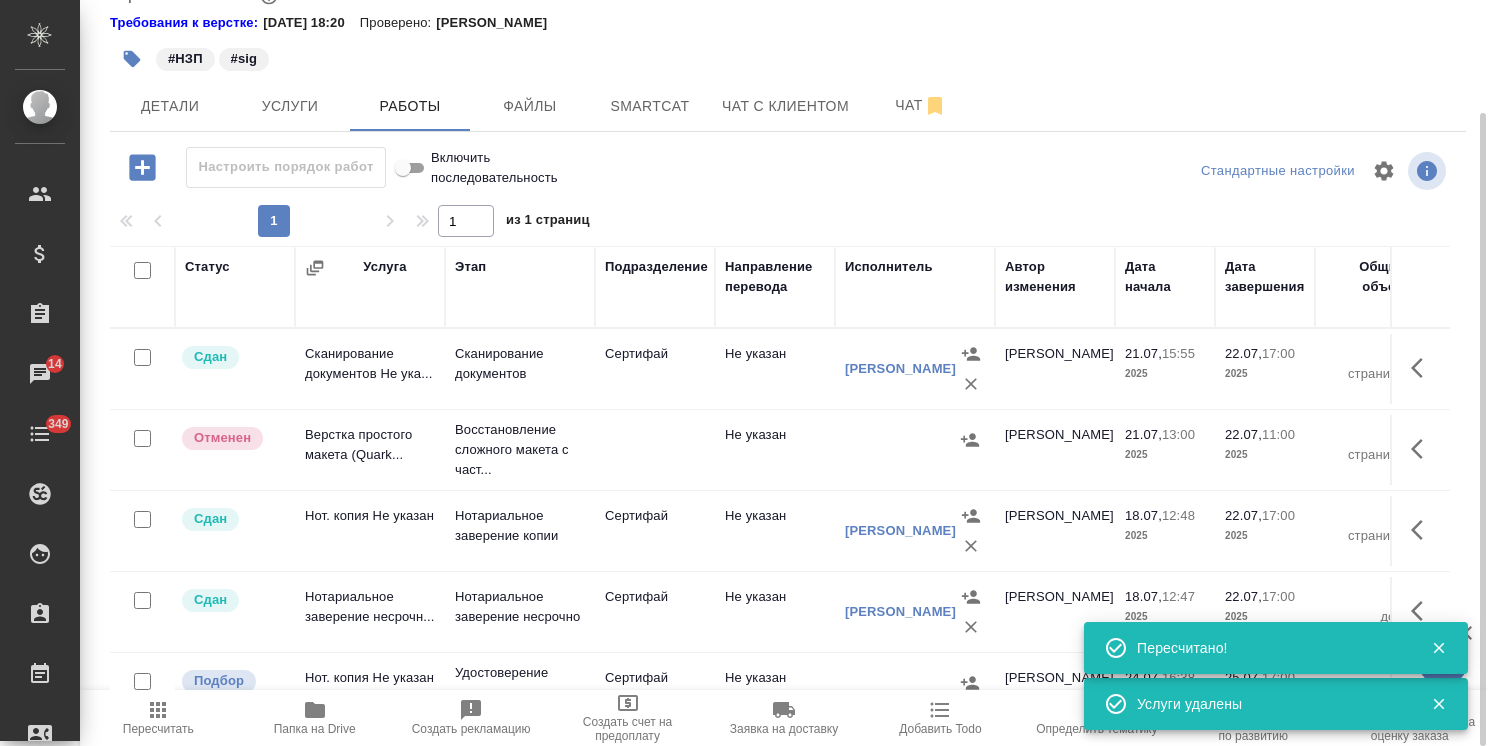 scroll, scrollTop: 132, scrollLeft: 0, axis: vertical 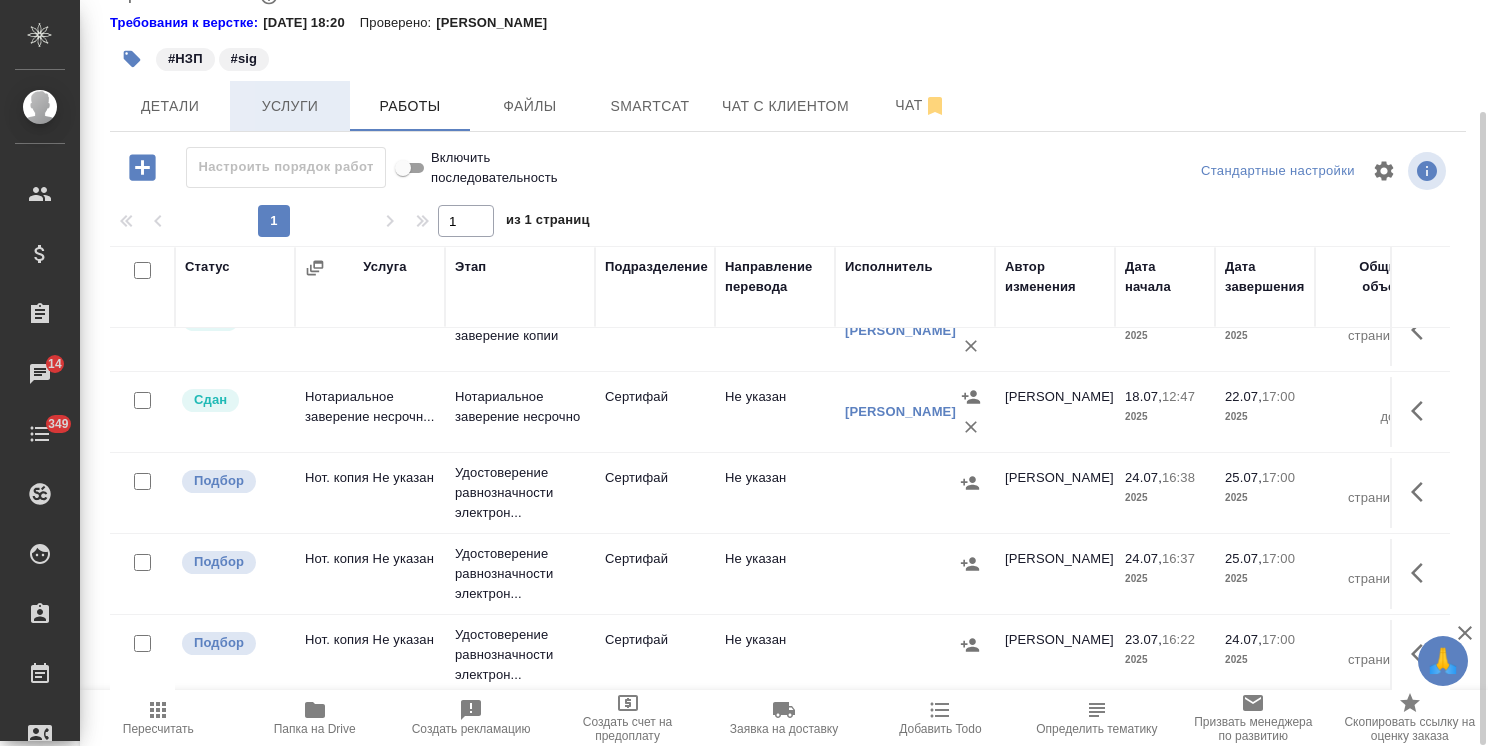 click on "Услуги" at bounding box center (290, 106) 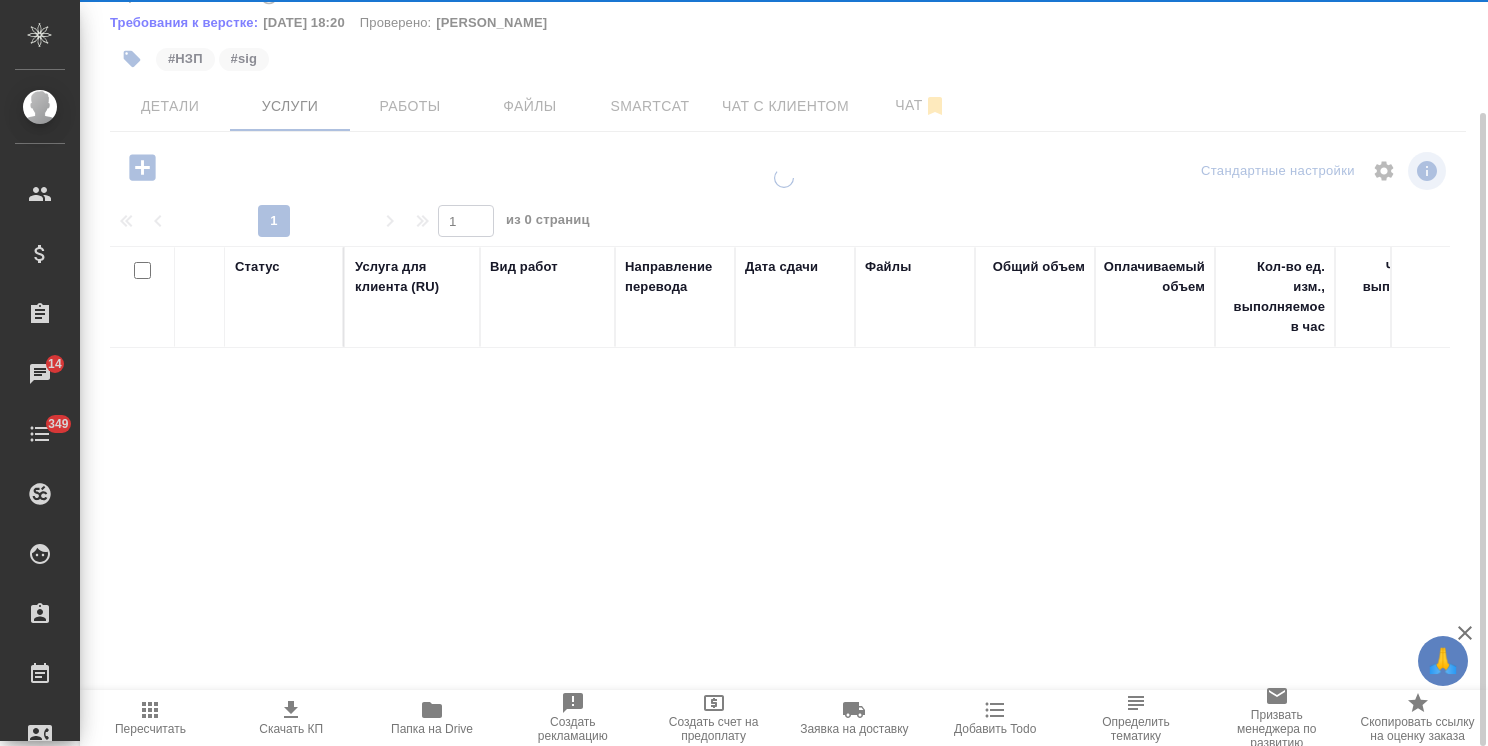 scroll, scrollTop: 132, scrollLeft: 0, axis: vertical 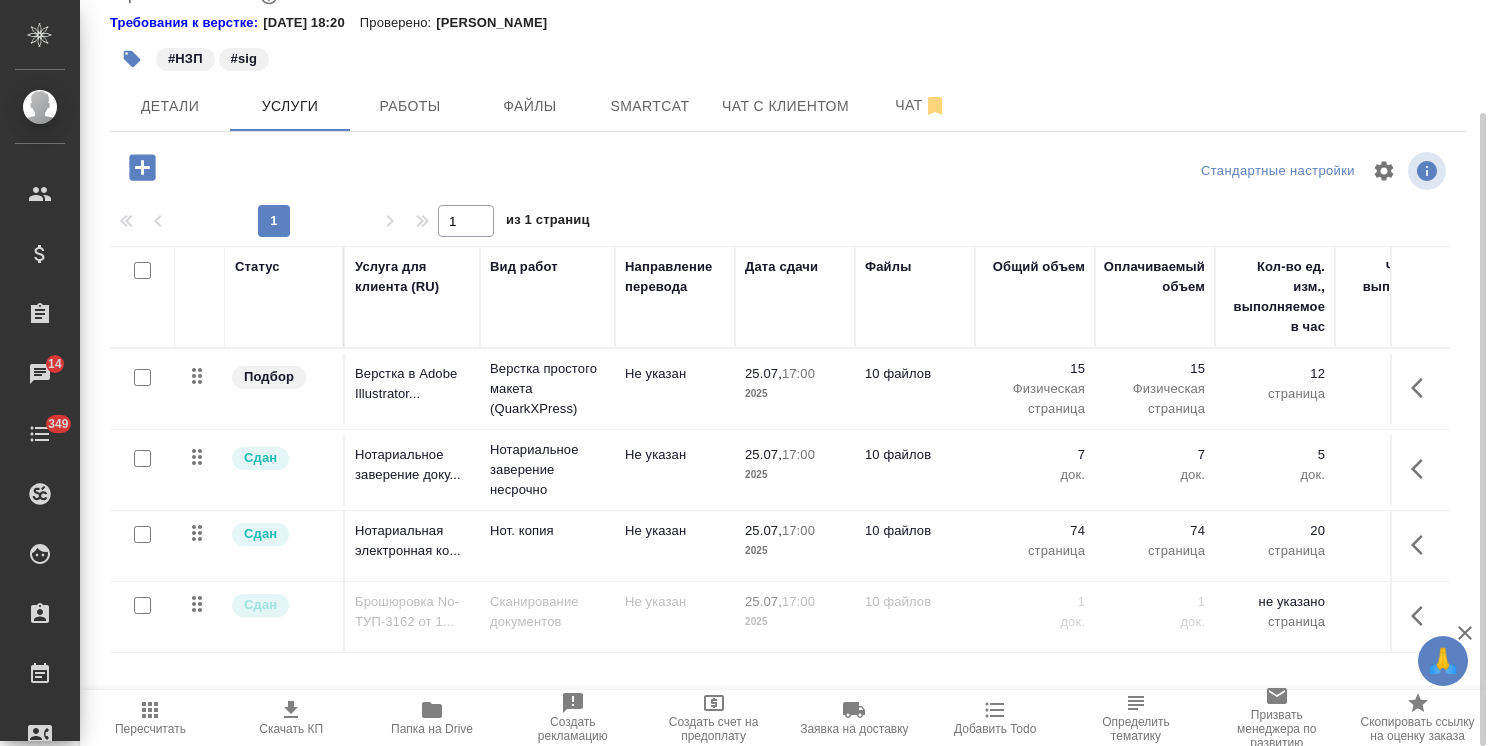 click 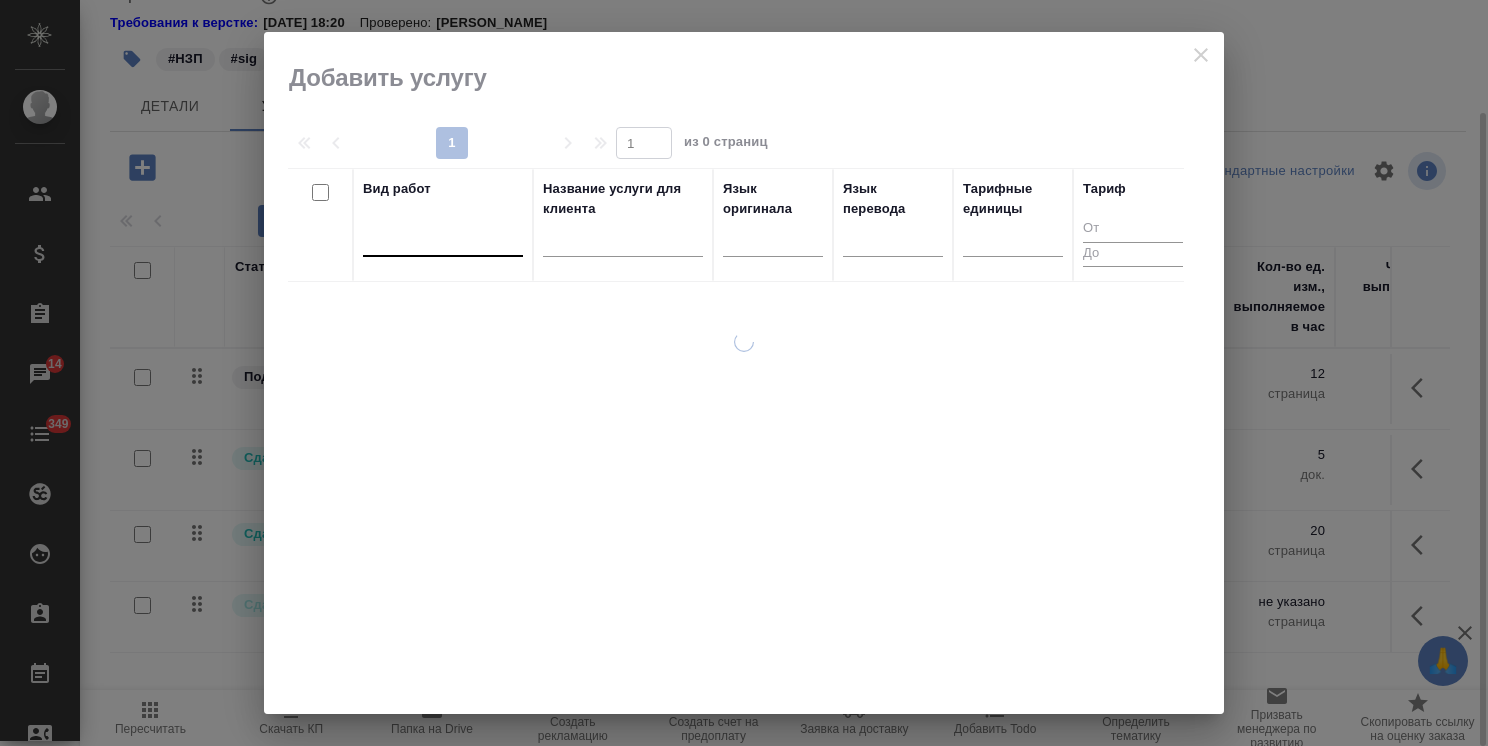 click at bounding box center (443, 236) 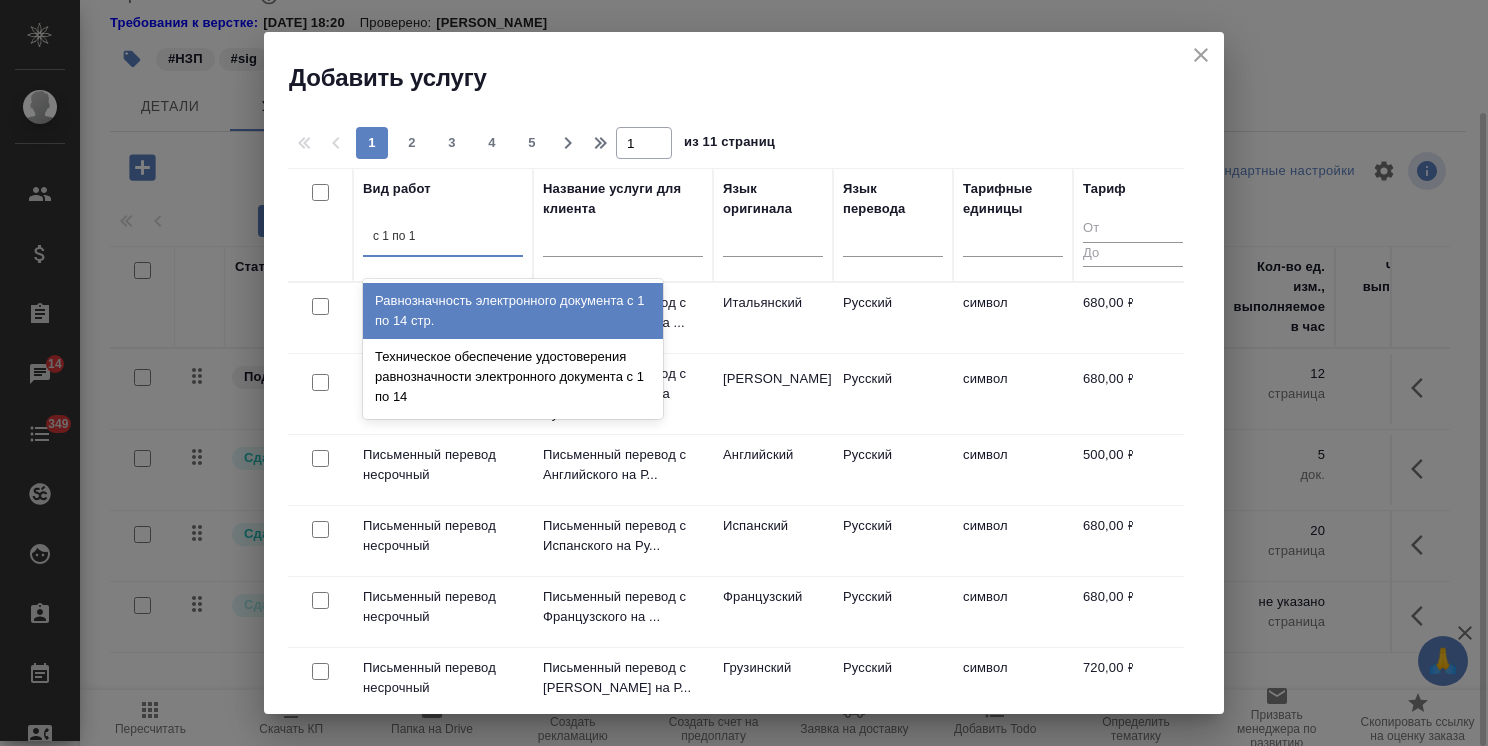 type on "с 1 по 14" 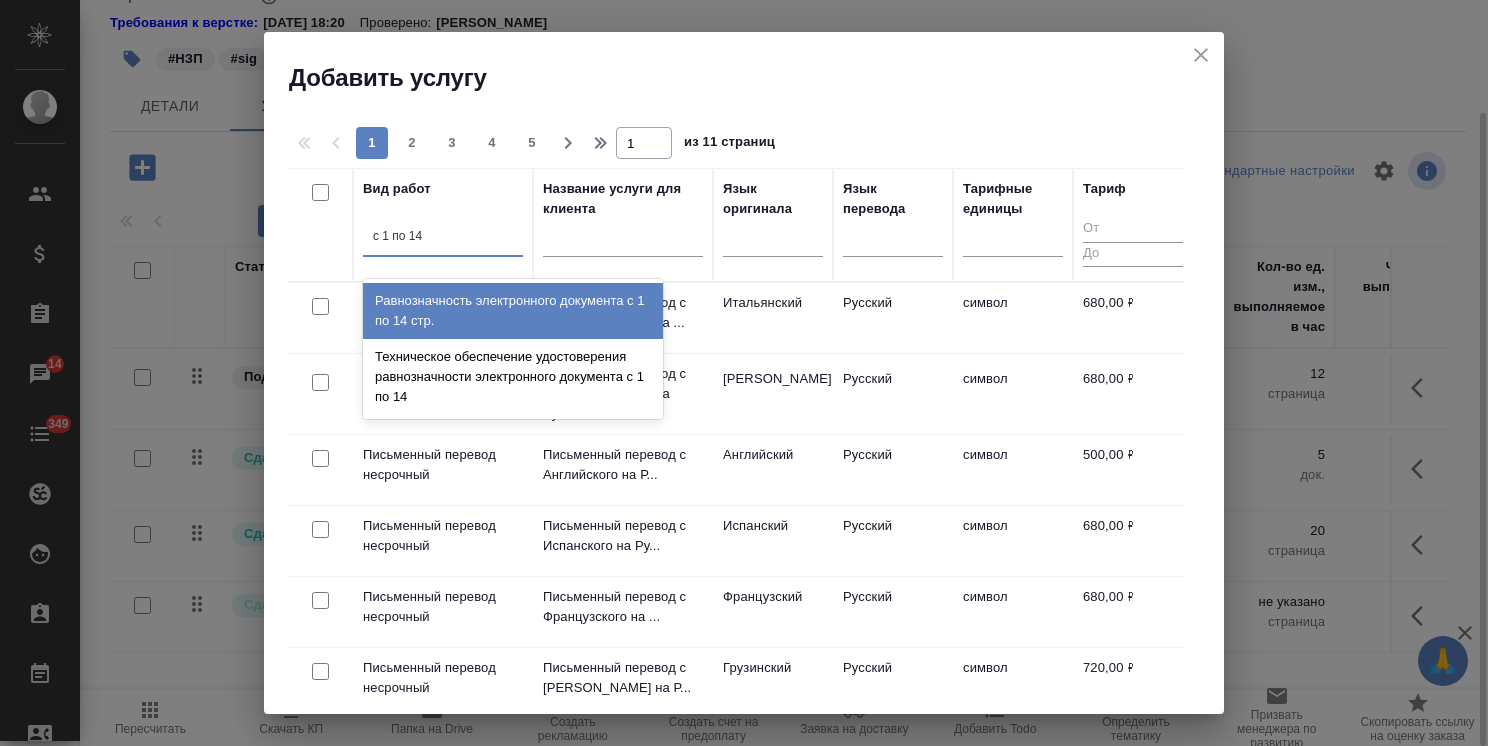 click on "Равнозначность электронного документа с 1 по 14 стр." at bounding box center (513, 311) 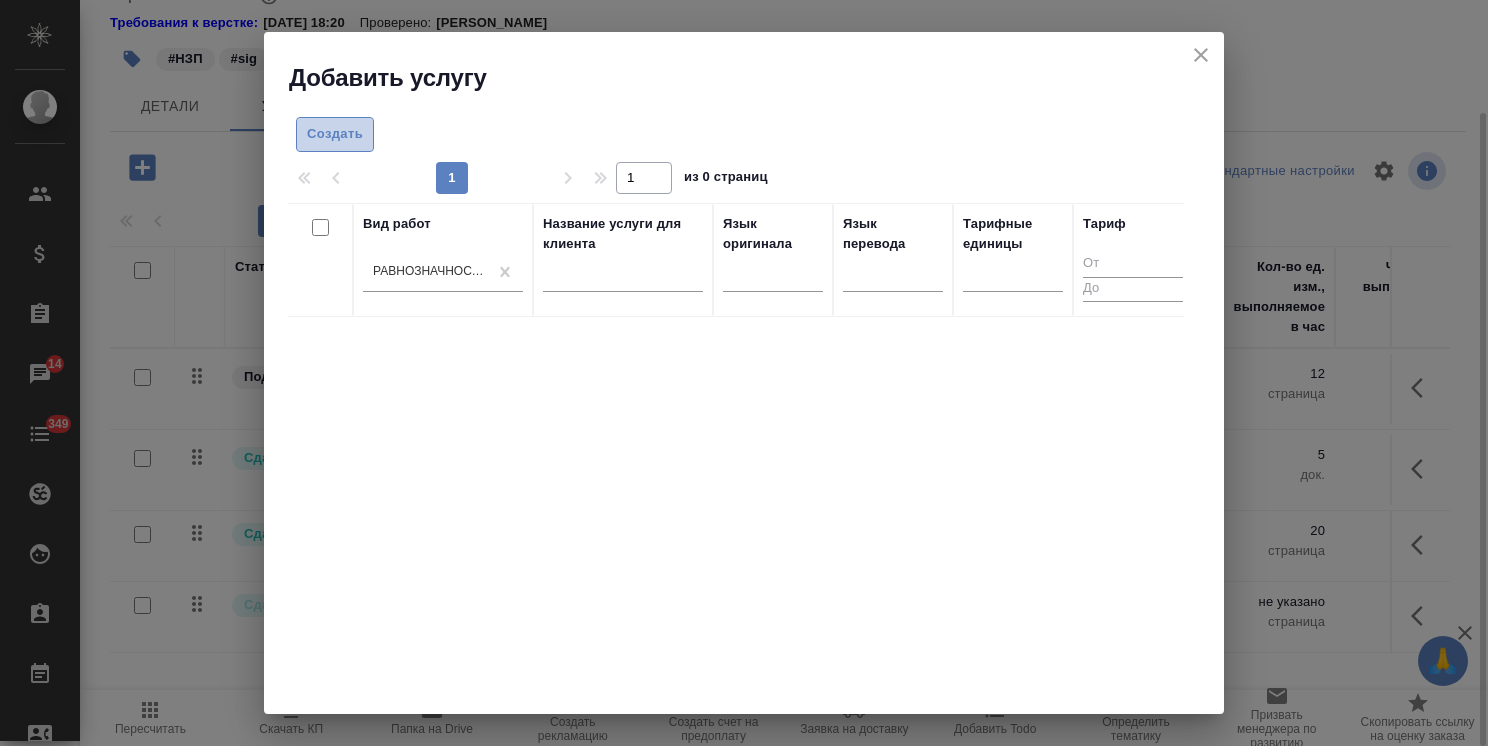 click on "Создать" at bounding box center (335, 134) 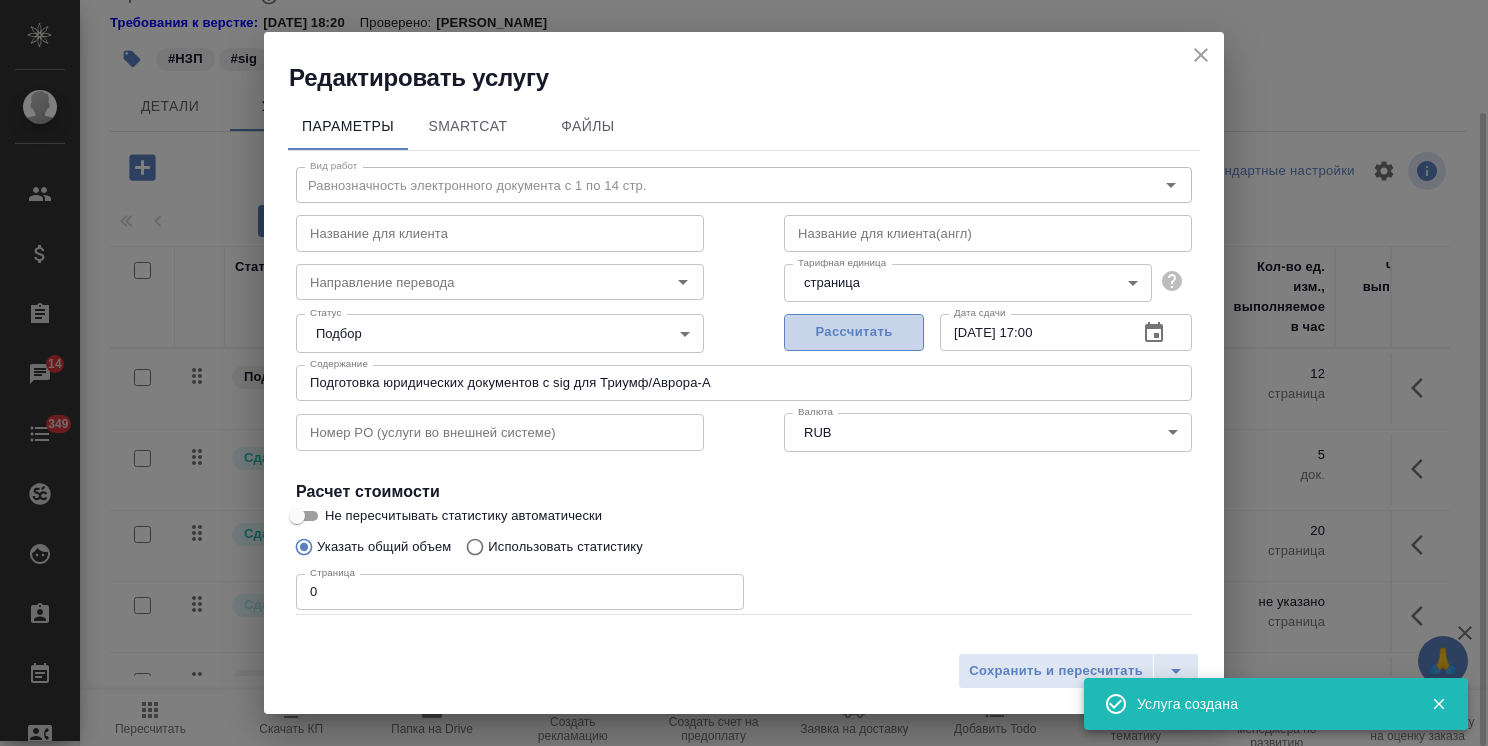 click on "Рассчитать" at bounding box center (854, 332) 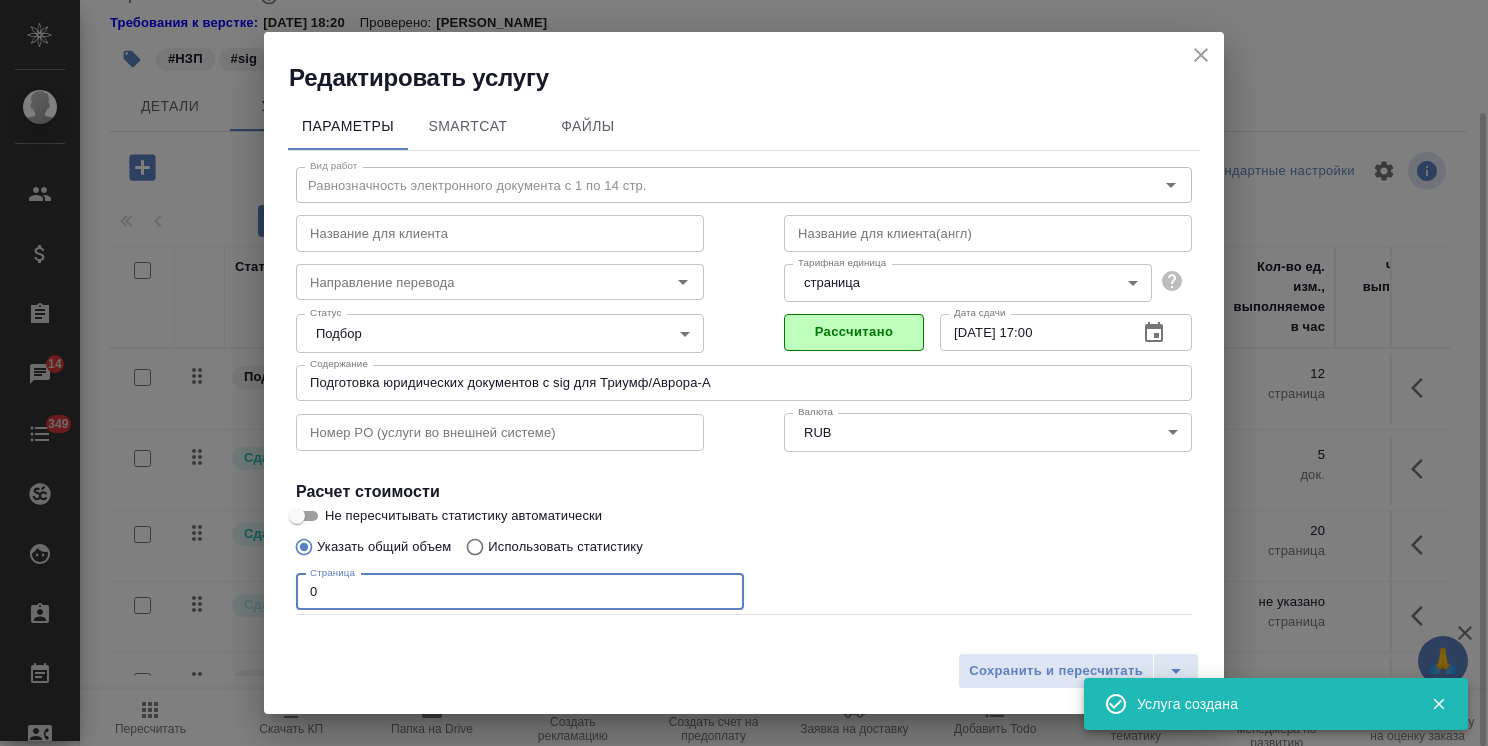 drag, startPoint x: 340, startPoint y: 590, endPoint x: 247, endPoint y: 578, distance: 93.770996 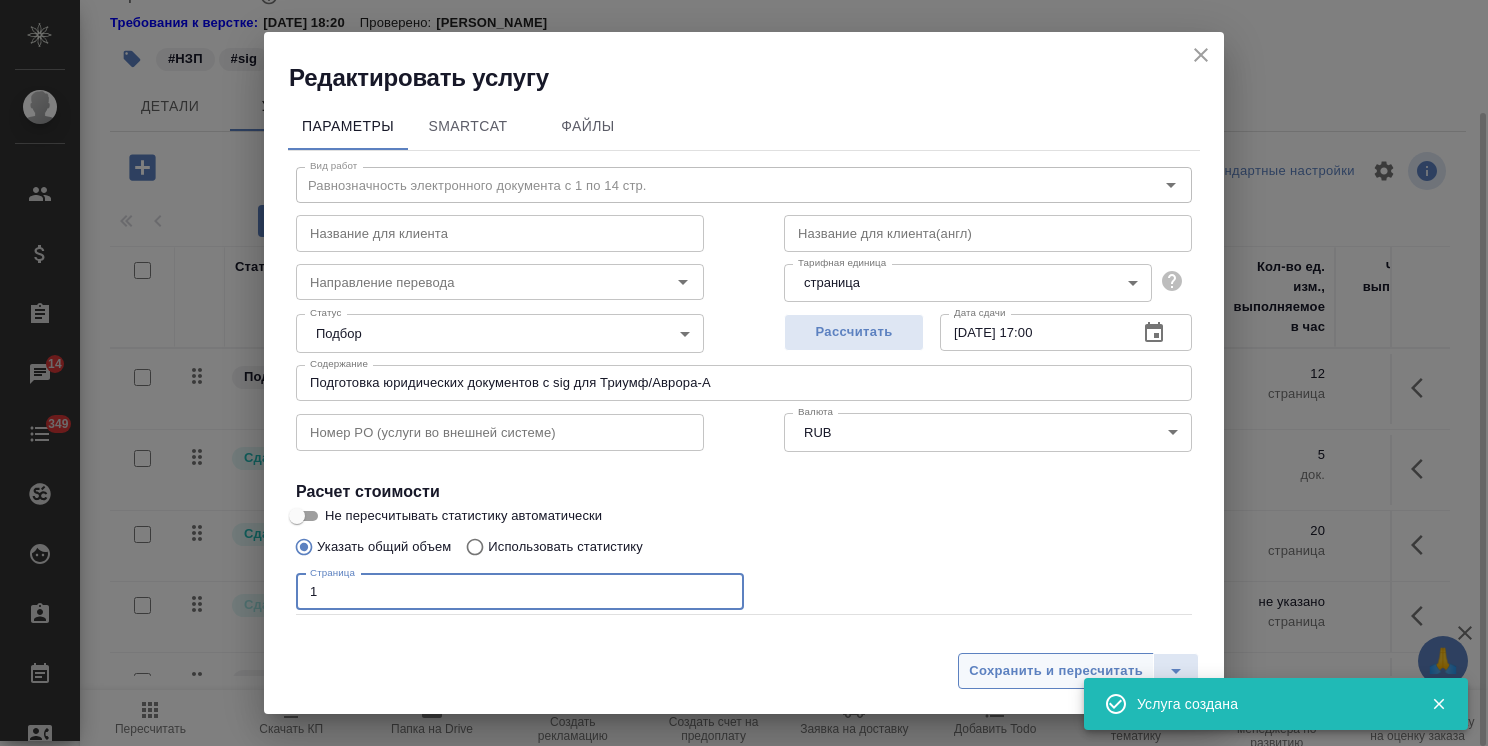 type on "1" 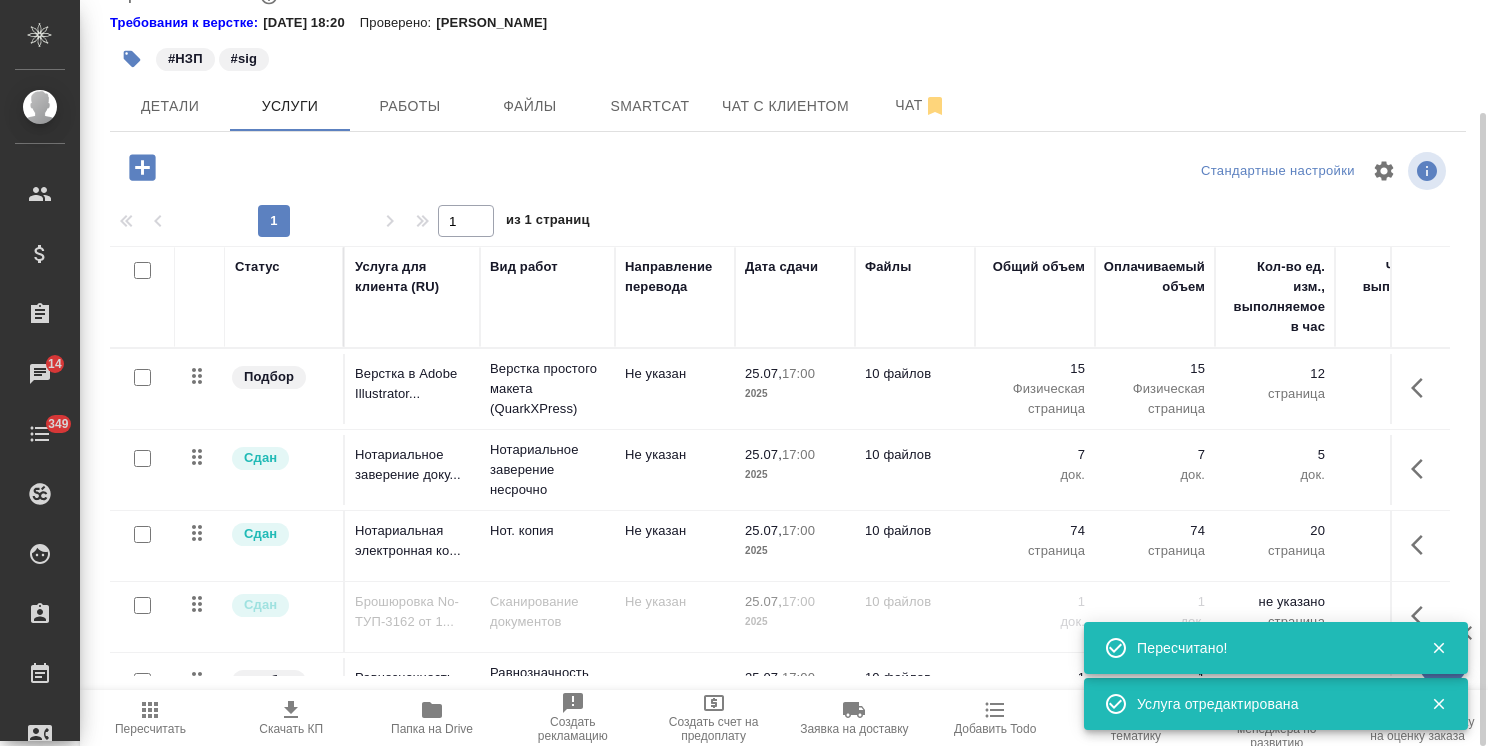 scroll, scrollTop: 71, scrollLeft: 0, axis: vertical 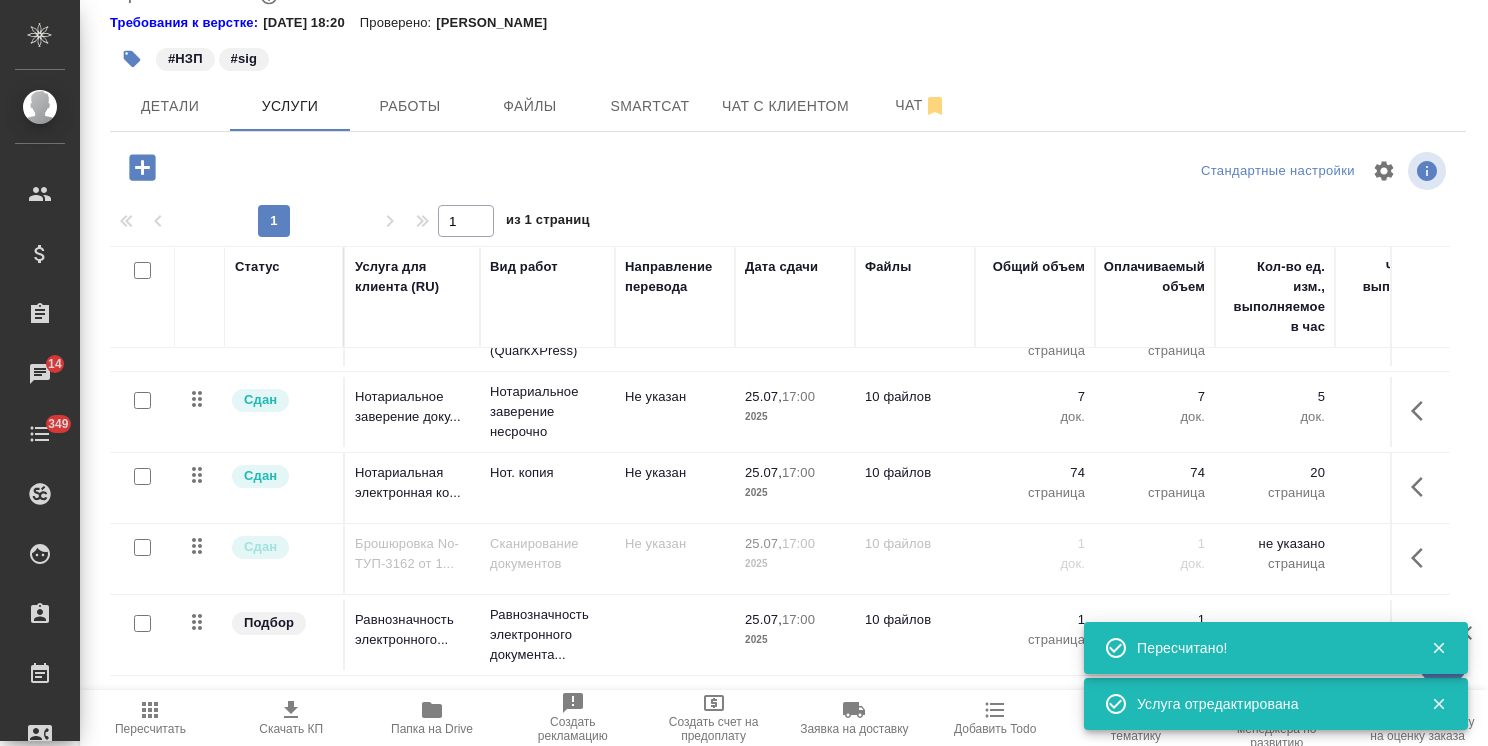 click at bounding box center (142, 623) 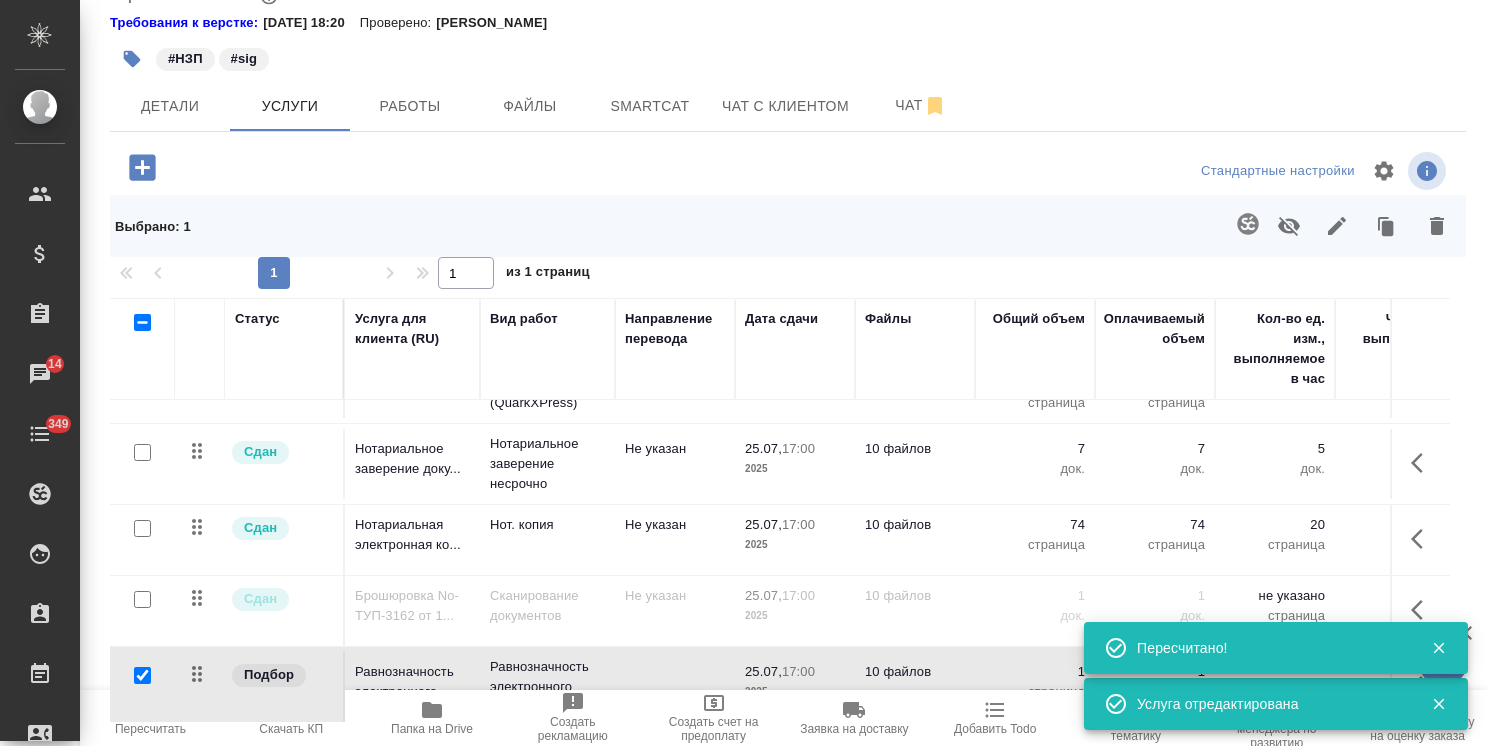 click at bounding box center [1289, 226] 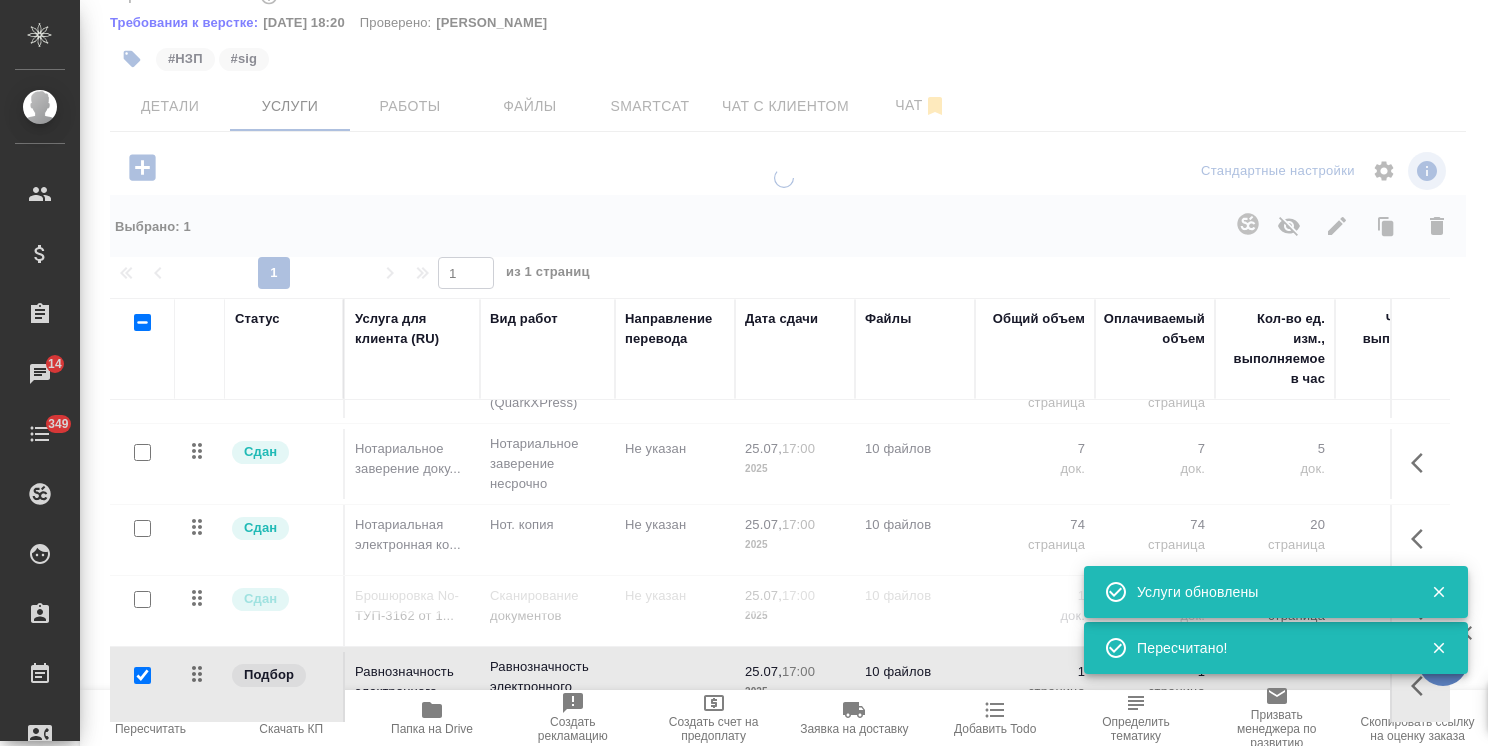click at bounding box center [142, 675] 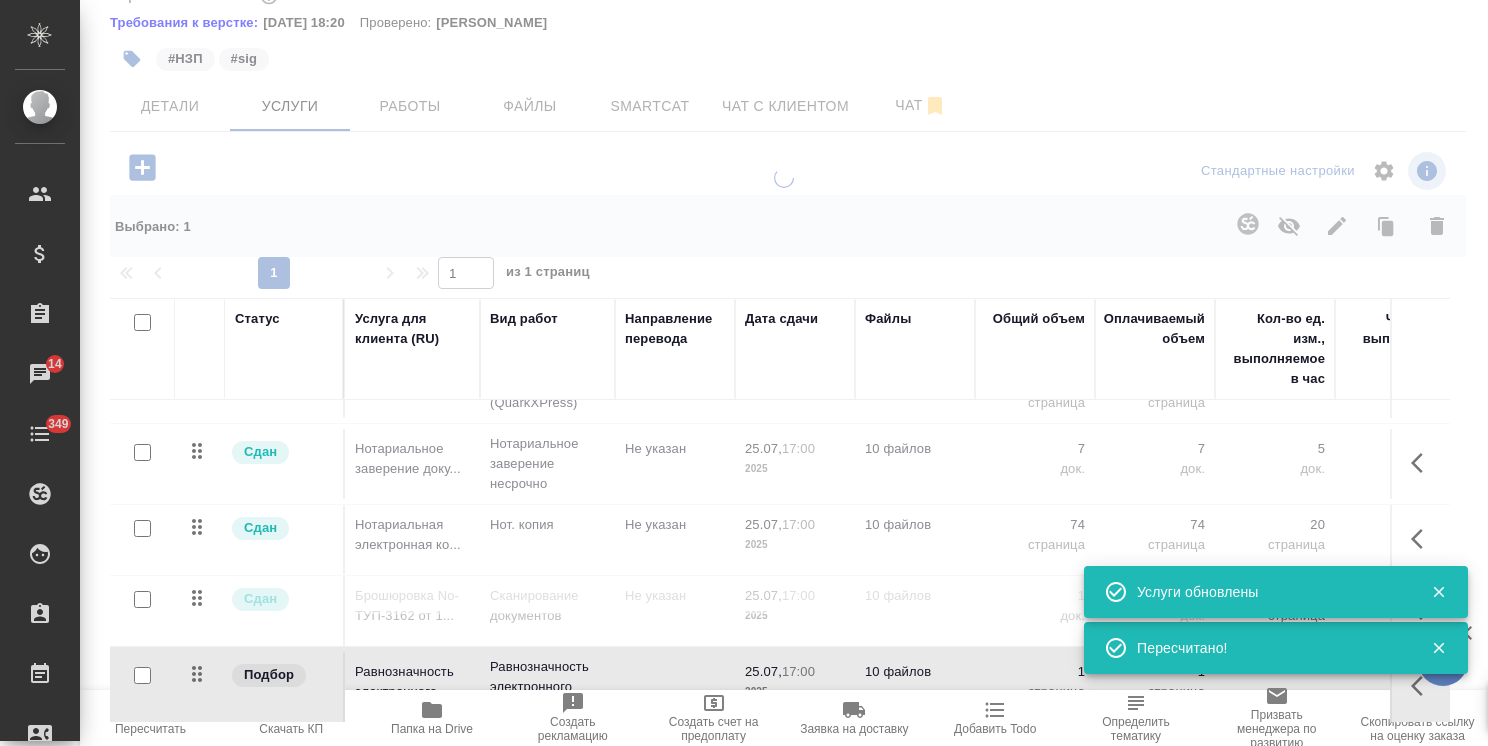 checkbox on "false" 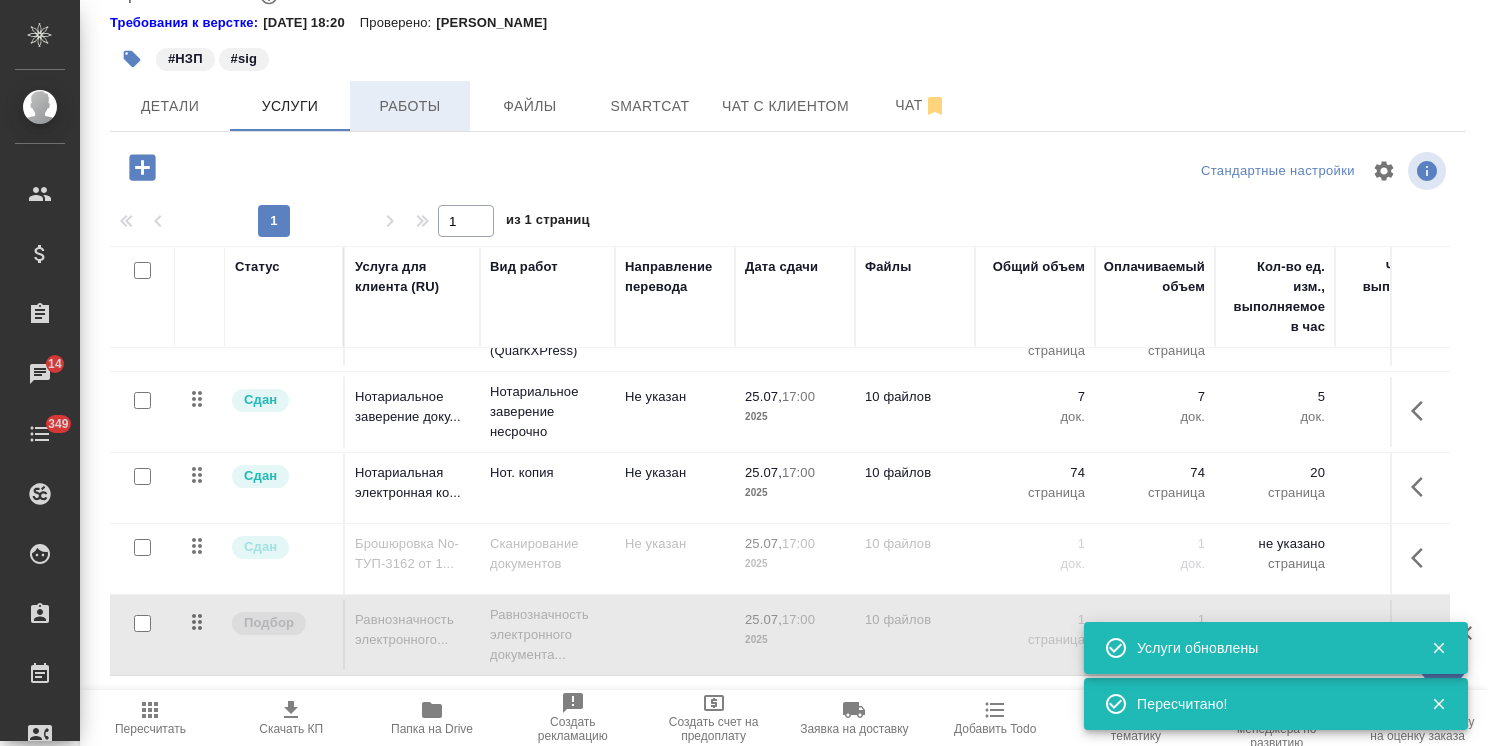 click on "Работы" at bounding box center (410, 106) 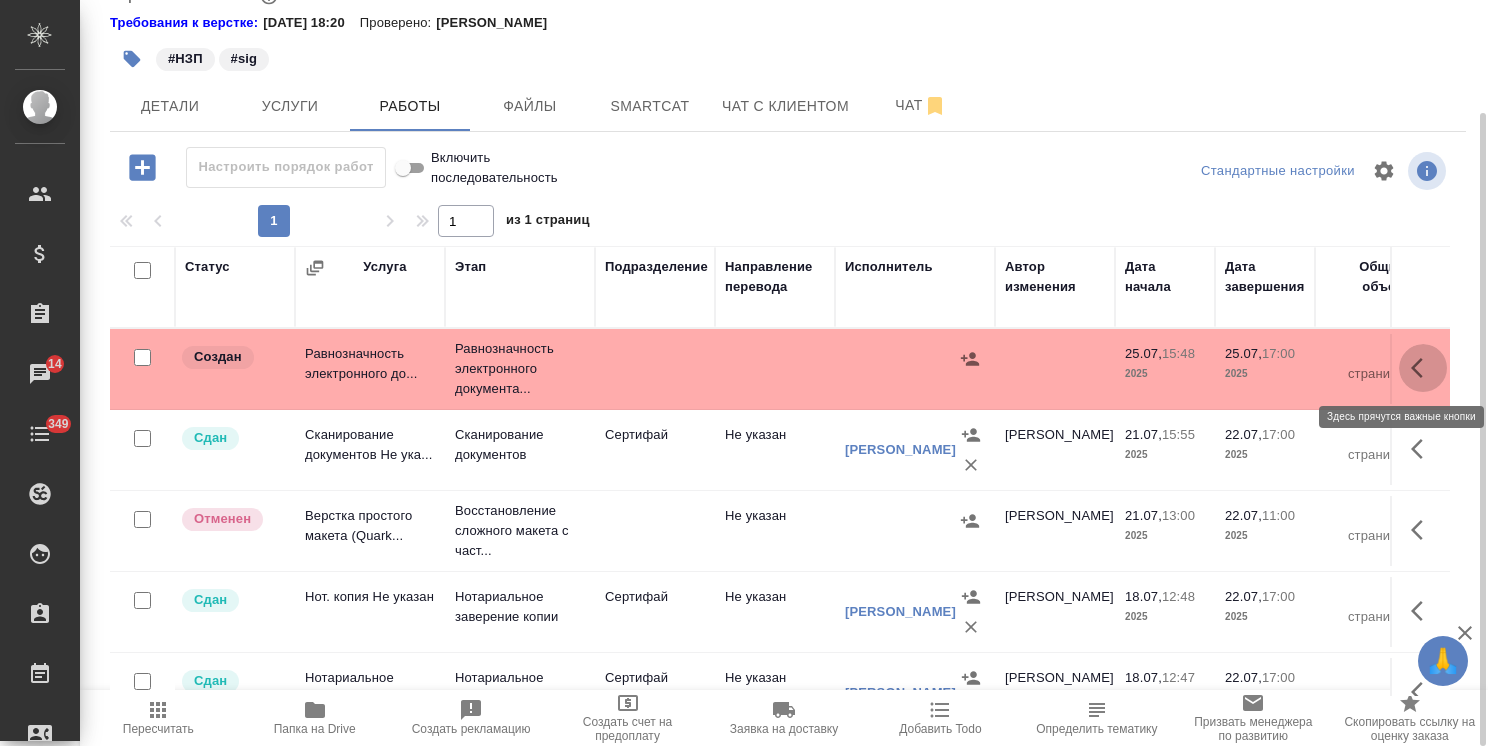 click 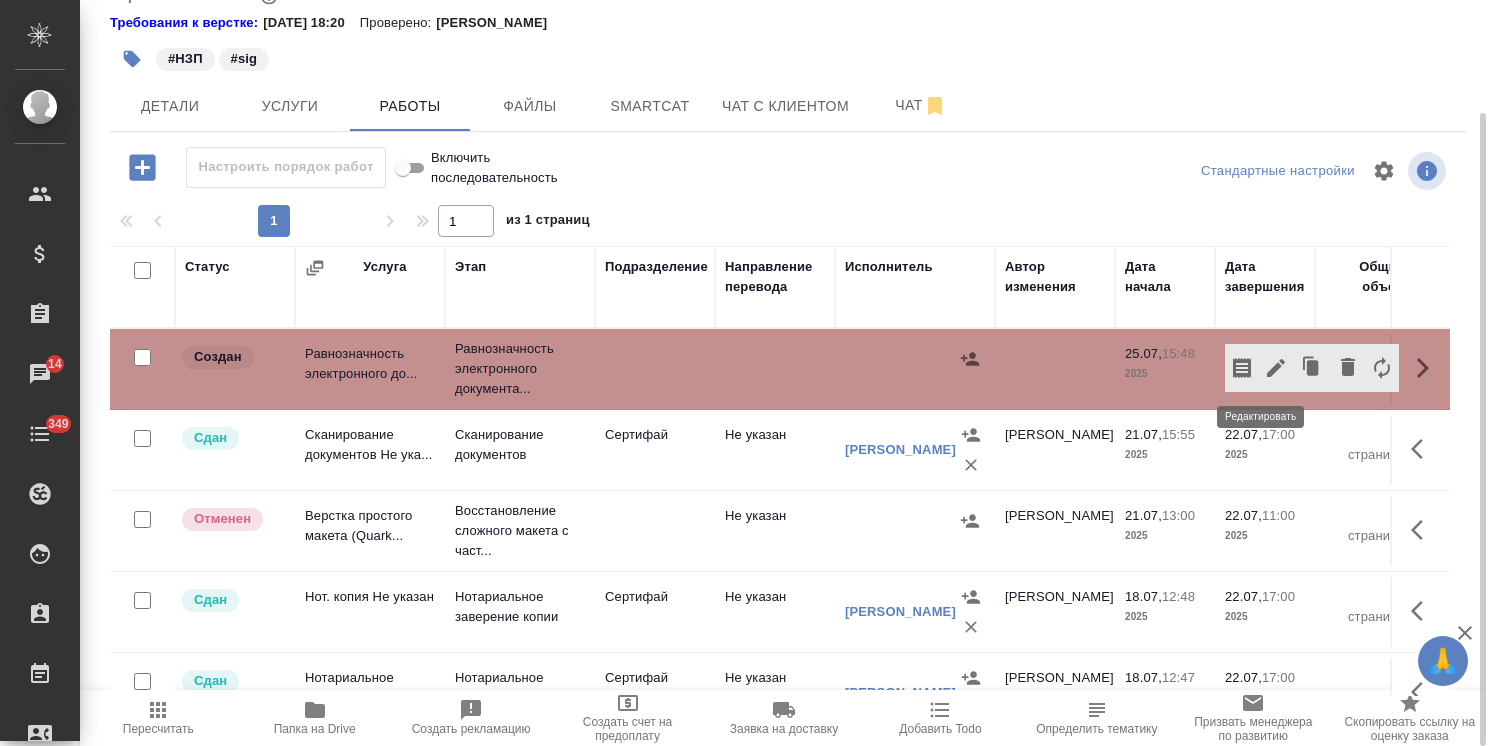 click 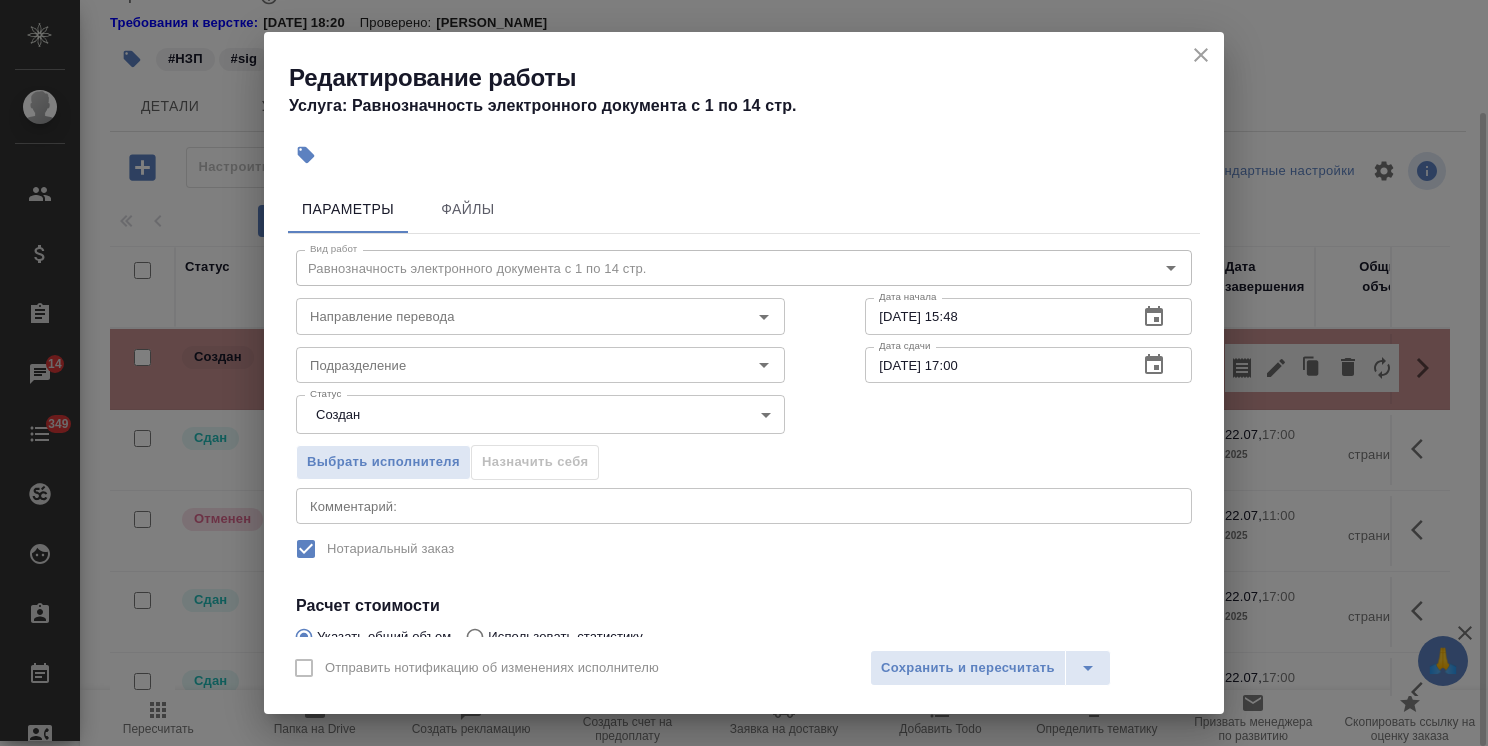 click on "Выбрать исполнителя Назначить себя" at bounding box center (540, 459) 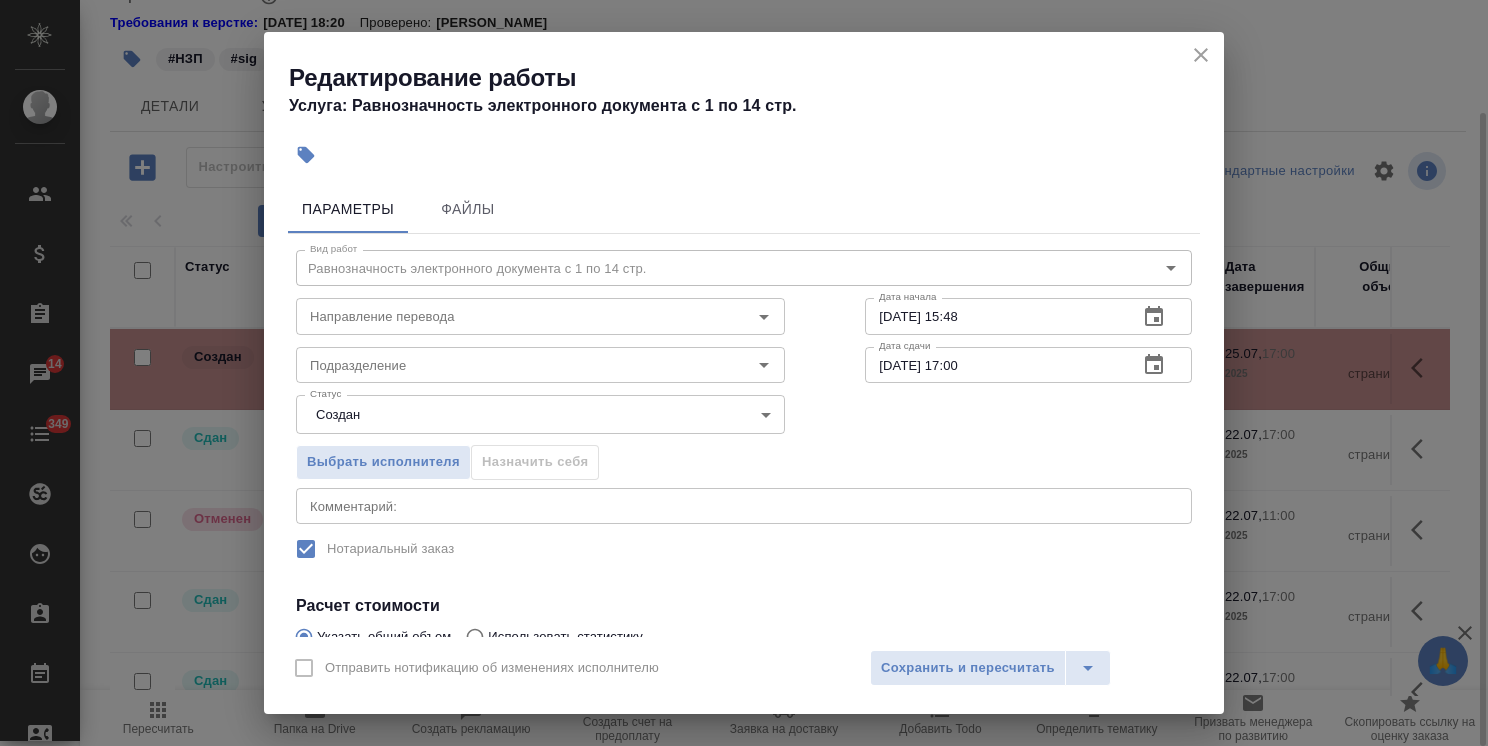 click on "🙏 .cls-1
fill:#fff;
AWATERA Usmanova Olga Клиенты Спецификации Заказы 14 Чаты 349 Todo Проекты SC Исполнители Кандидаты Работы Входящие заявки Заявки на доставку Рекламации Проекты процессинга Конференции Выйти S_JNJ-816 В работе inProgress Нормальный normal Кратко детали заказа Ответственная команда: Технический Клиент: Johnson & Johnson Medical, Russia Договор: ТУП-3162 Заявки на доставку: Заявка №18797 Дата создания: 16.07.2025, 12:25 Дата сдачи: 25.07.2025, 17:00 Итого: 26 400,00 ₽ К оплате: 26 400,00 ₽ Маржинальность: 62% Требования к верстке: 19.01.2024 18:20 Проверено: Петрова Валерия #НЗП #sig Детали Услуги Работы 1 1" at bounding box center (744, 373) 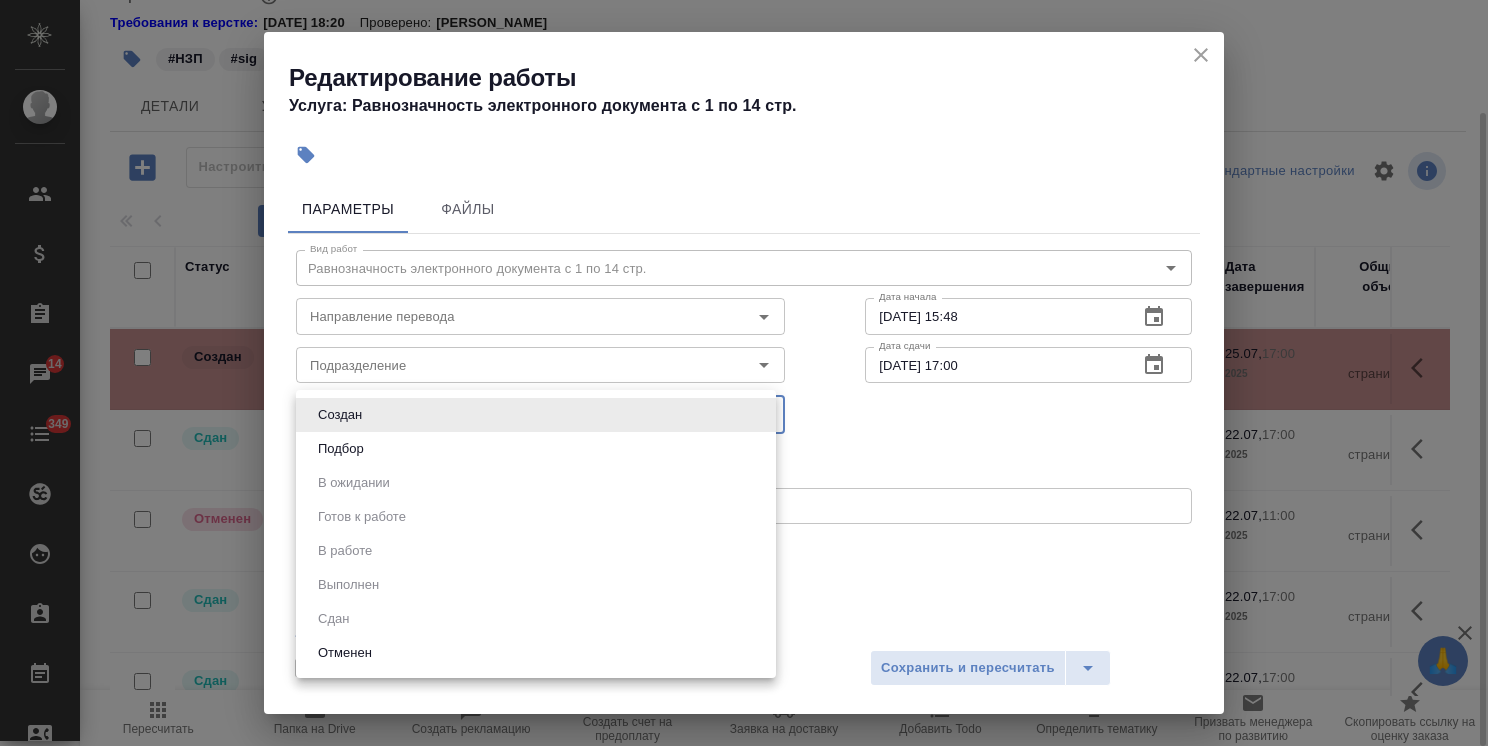 click on "Подбор" at bounding box center (536, 449) 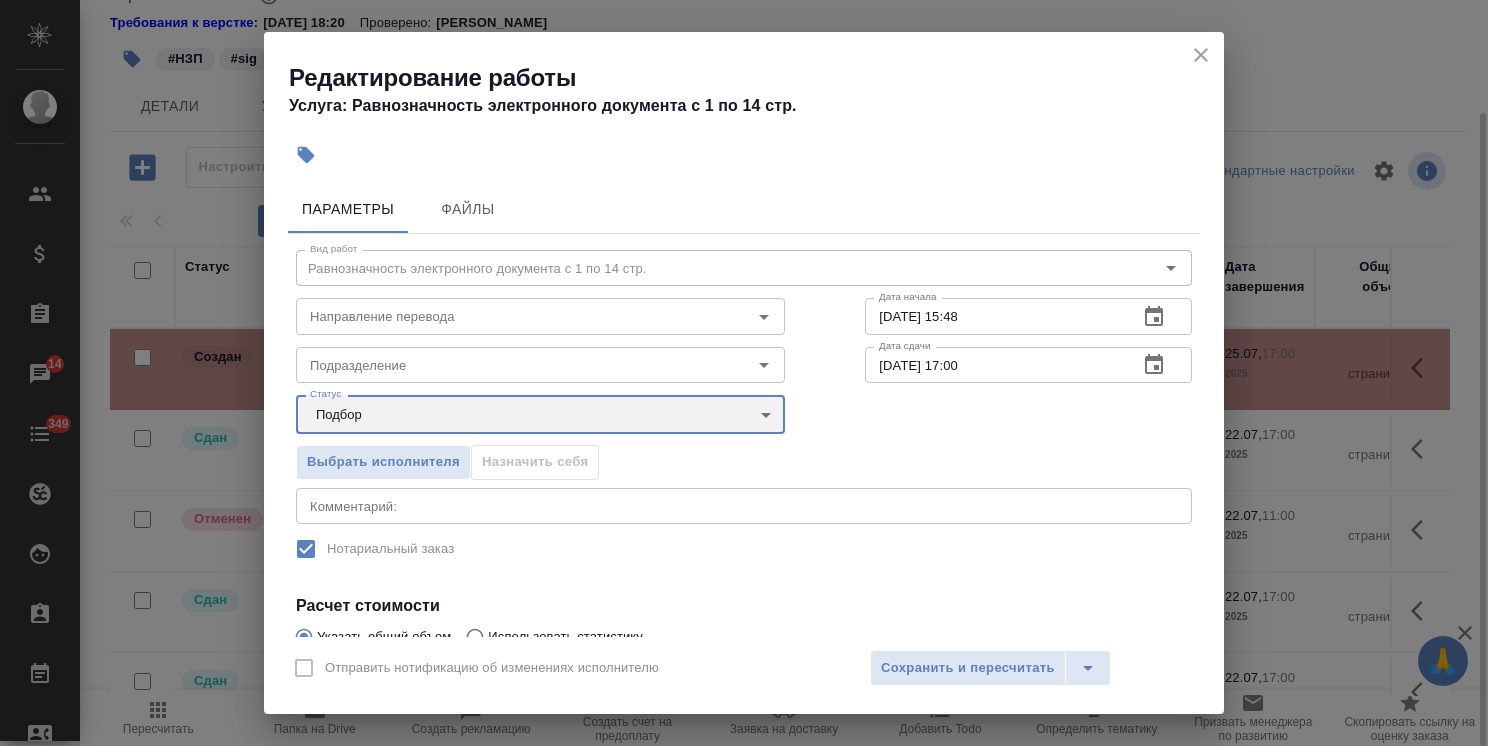 type on "recruiting" 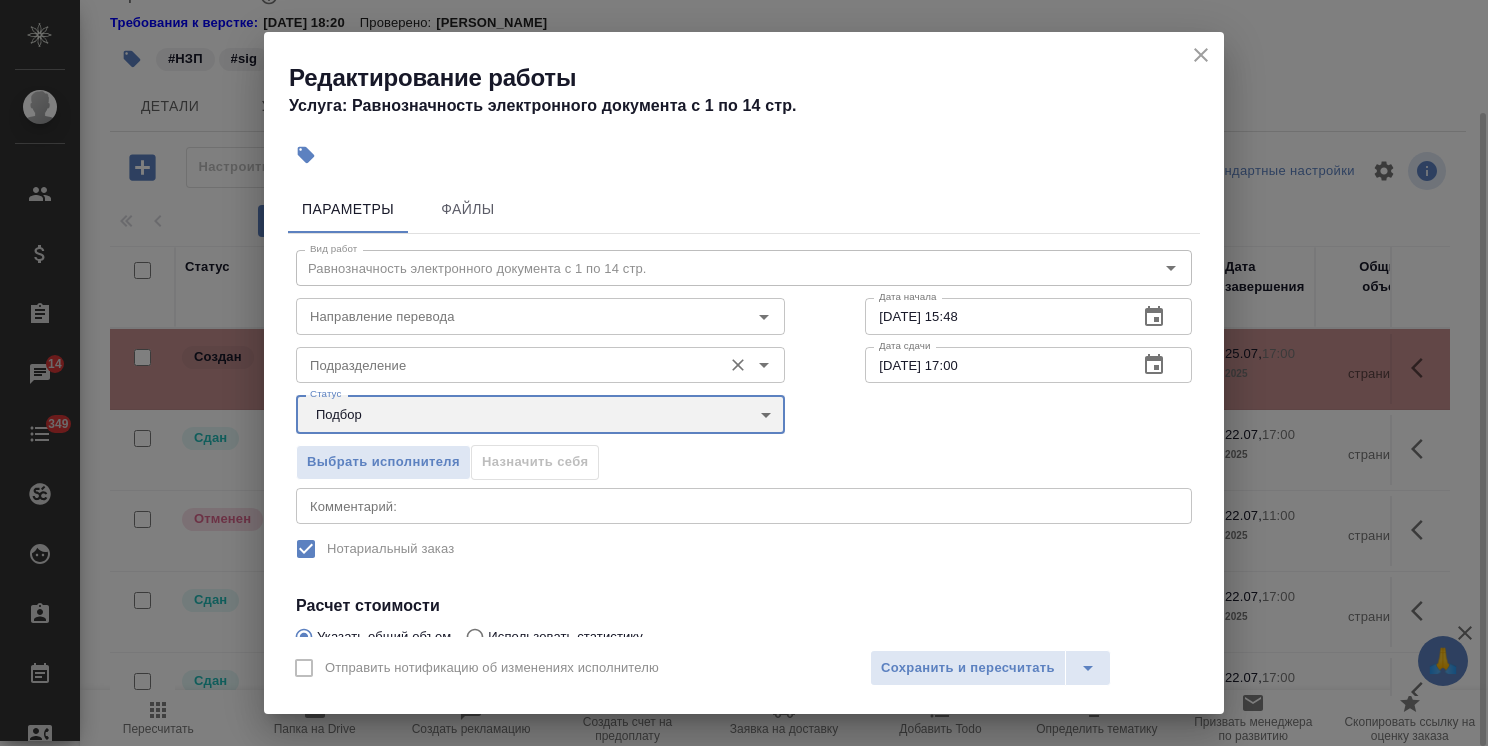 click on "Подразделение" at bounding box center (540, 365) 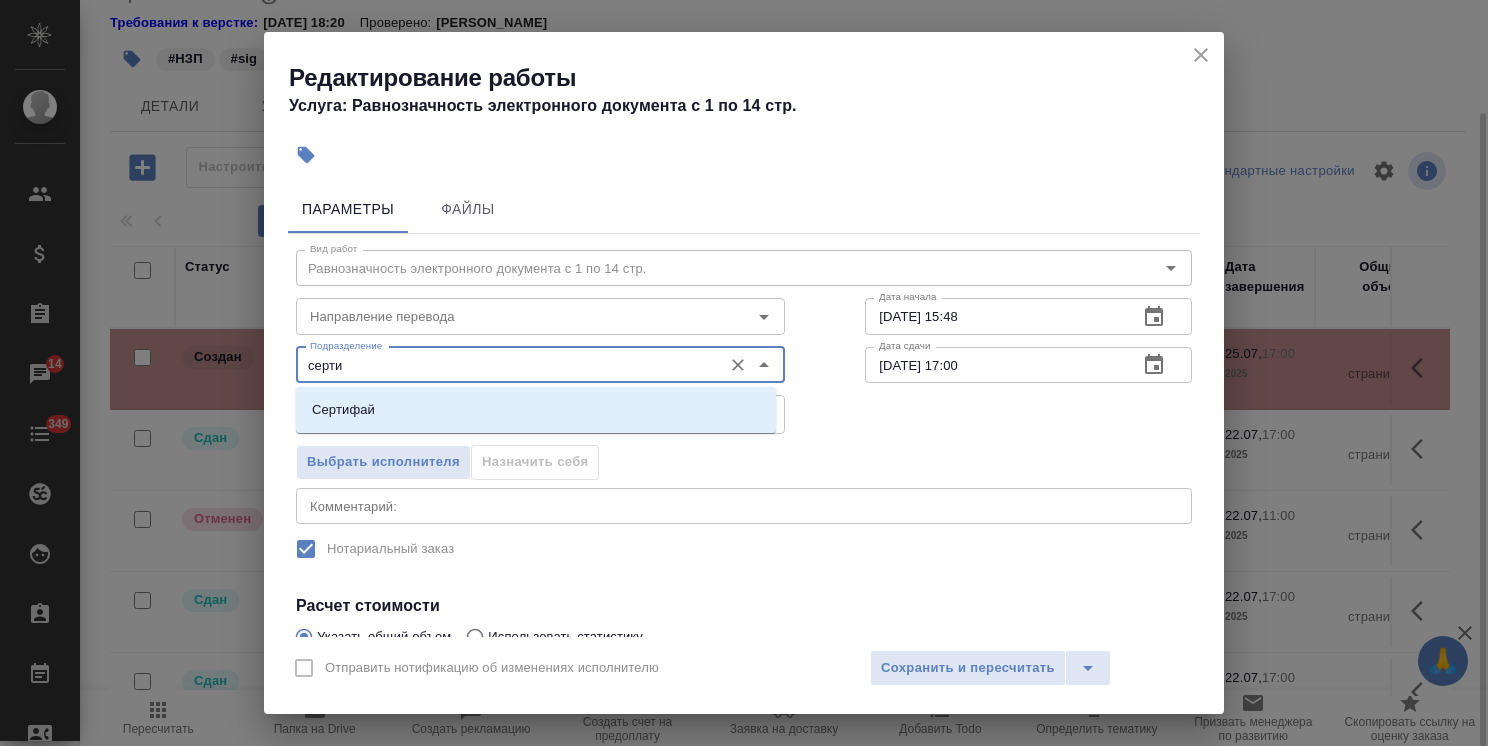 click on "Сертифай" at bounding box center [536, 410] 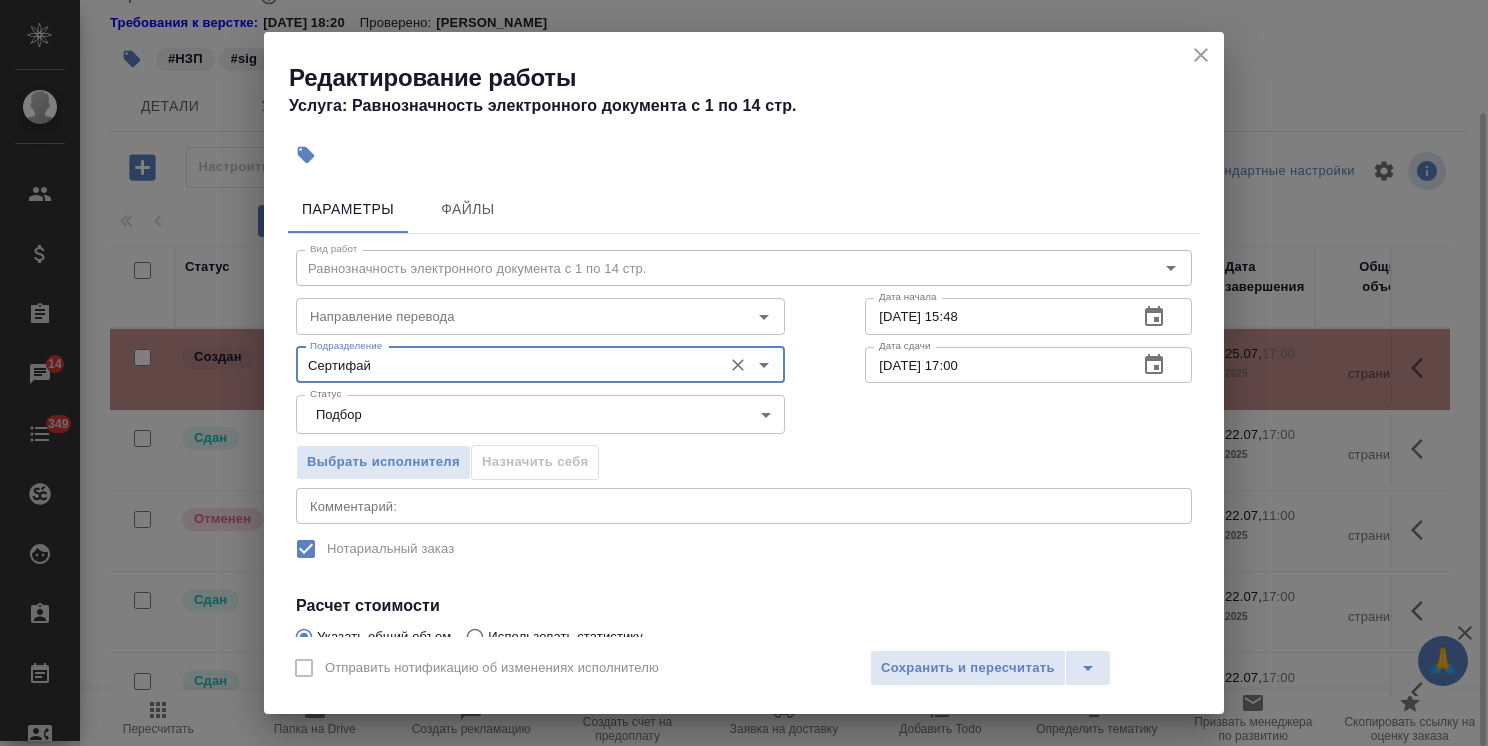 scroll, scrollTop: 236, scrollLeft: 0, axis: vertical 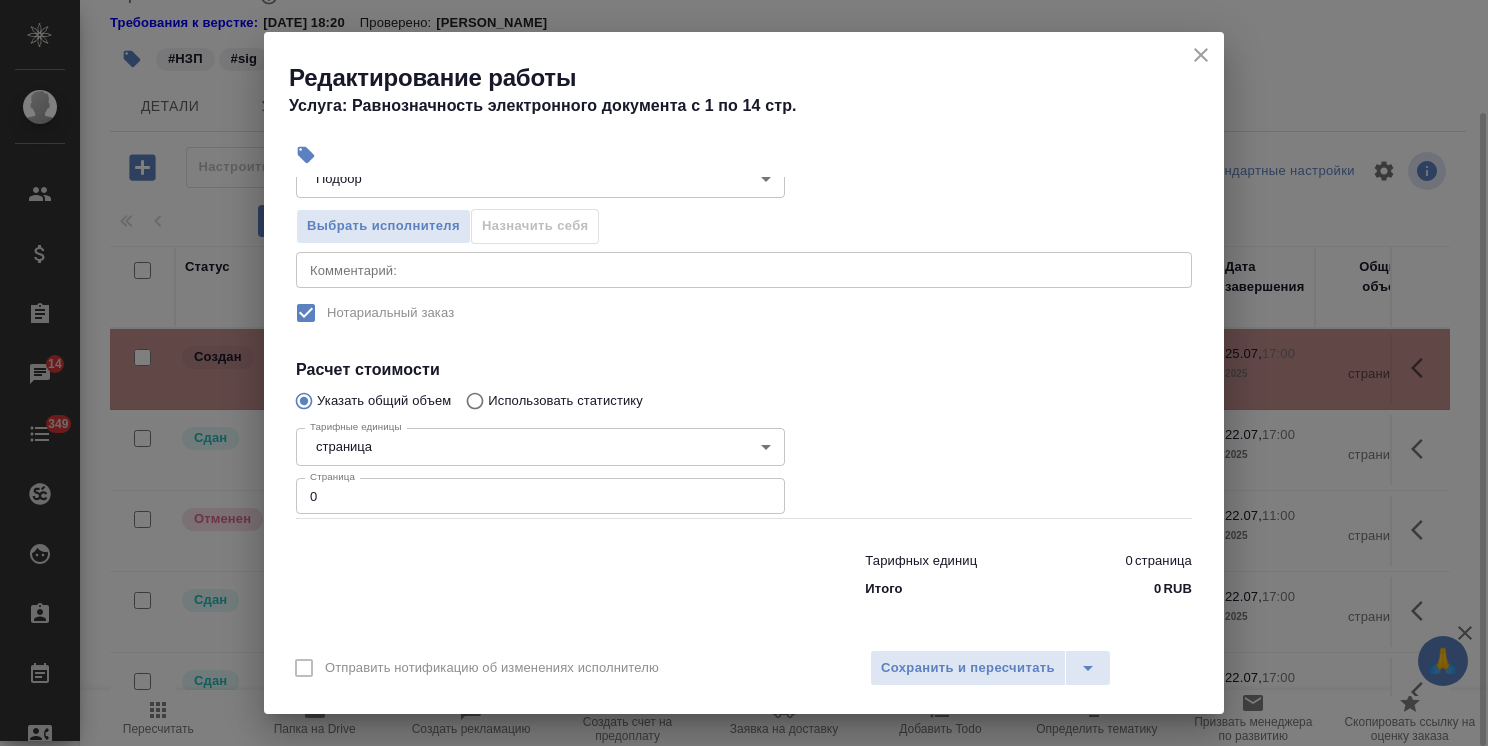 type on "Сертифай" 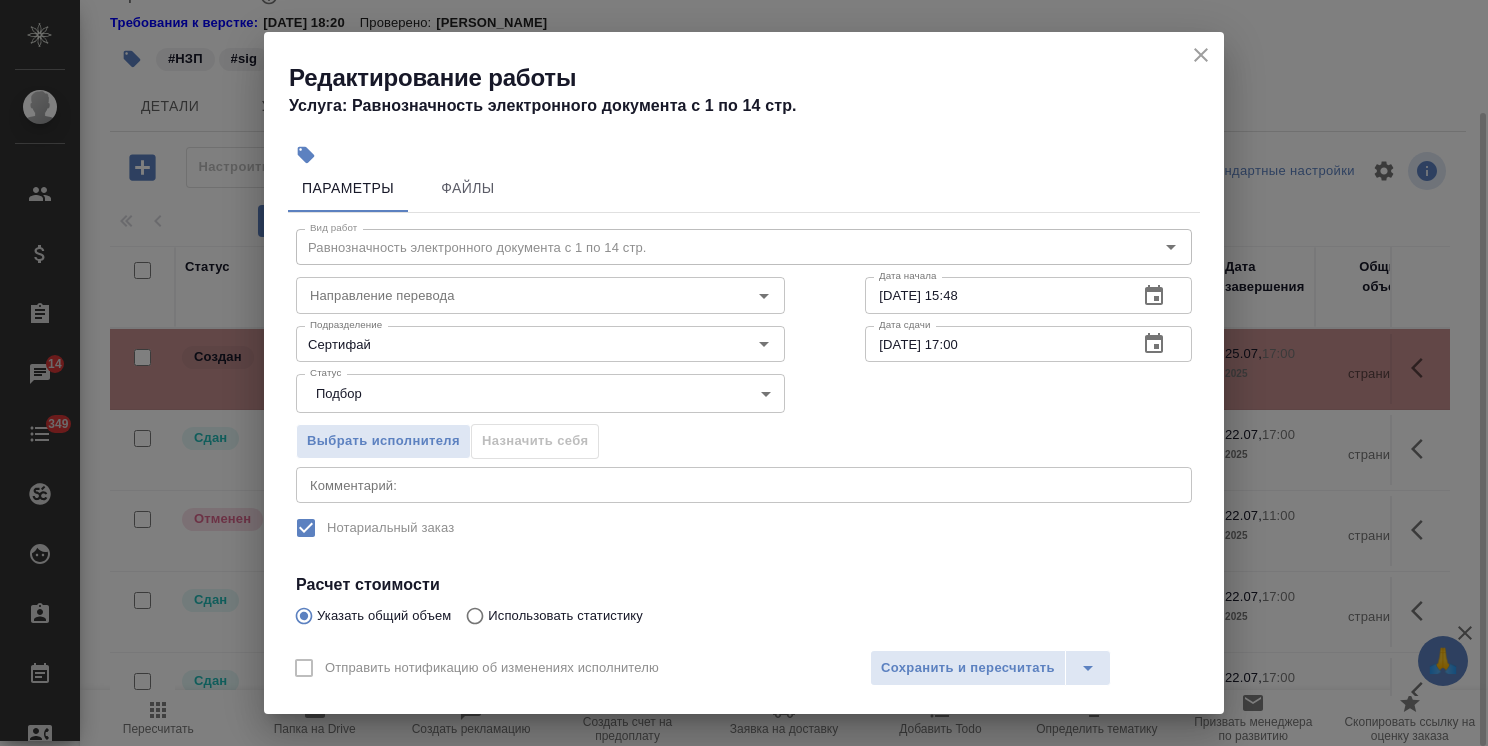 scroll, scrollTop: 0, scrollLeft: 0, axis: both 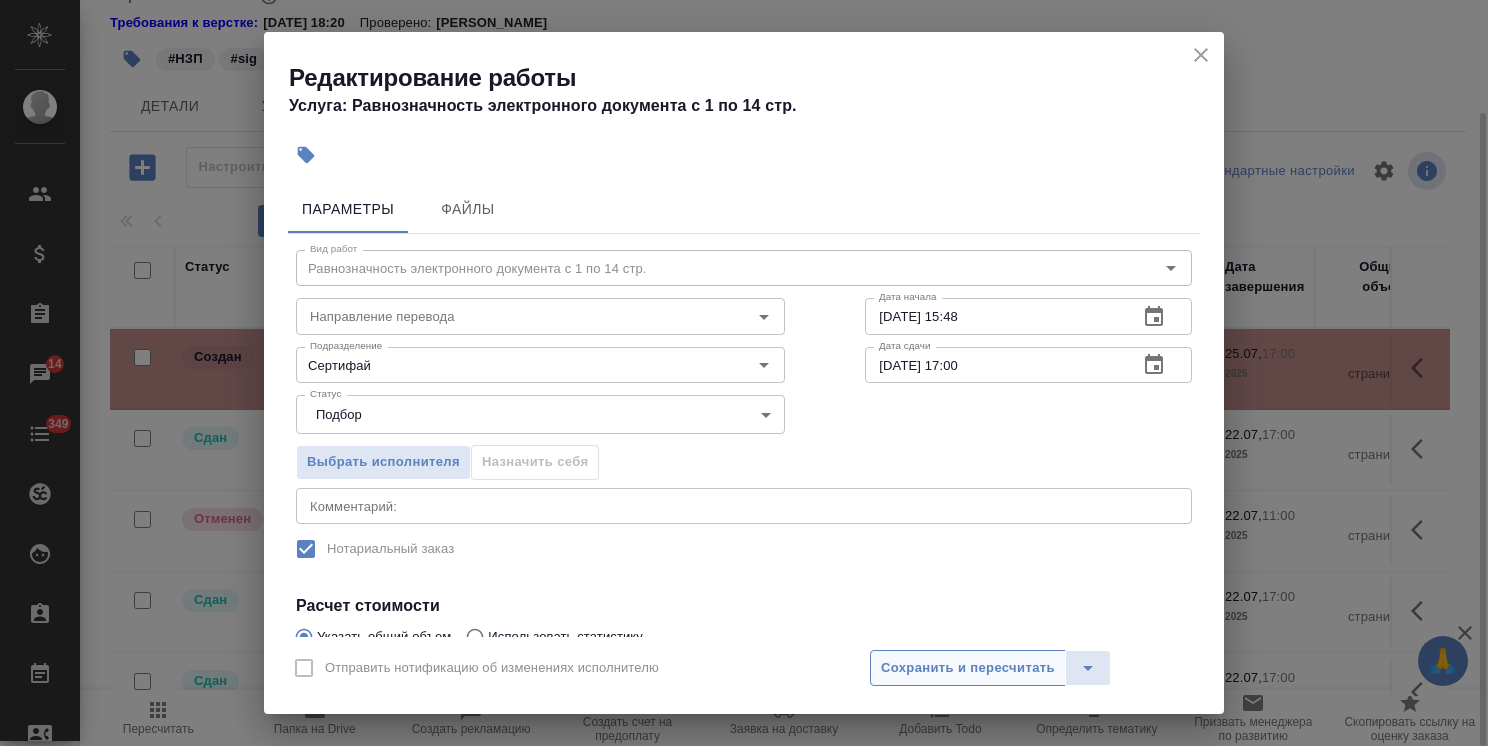 type on "14" 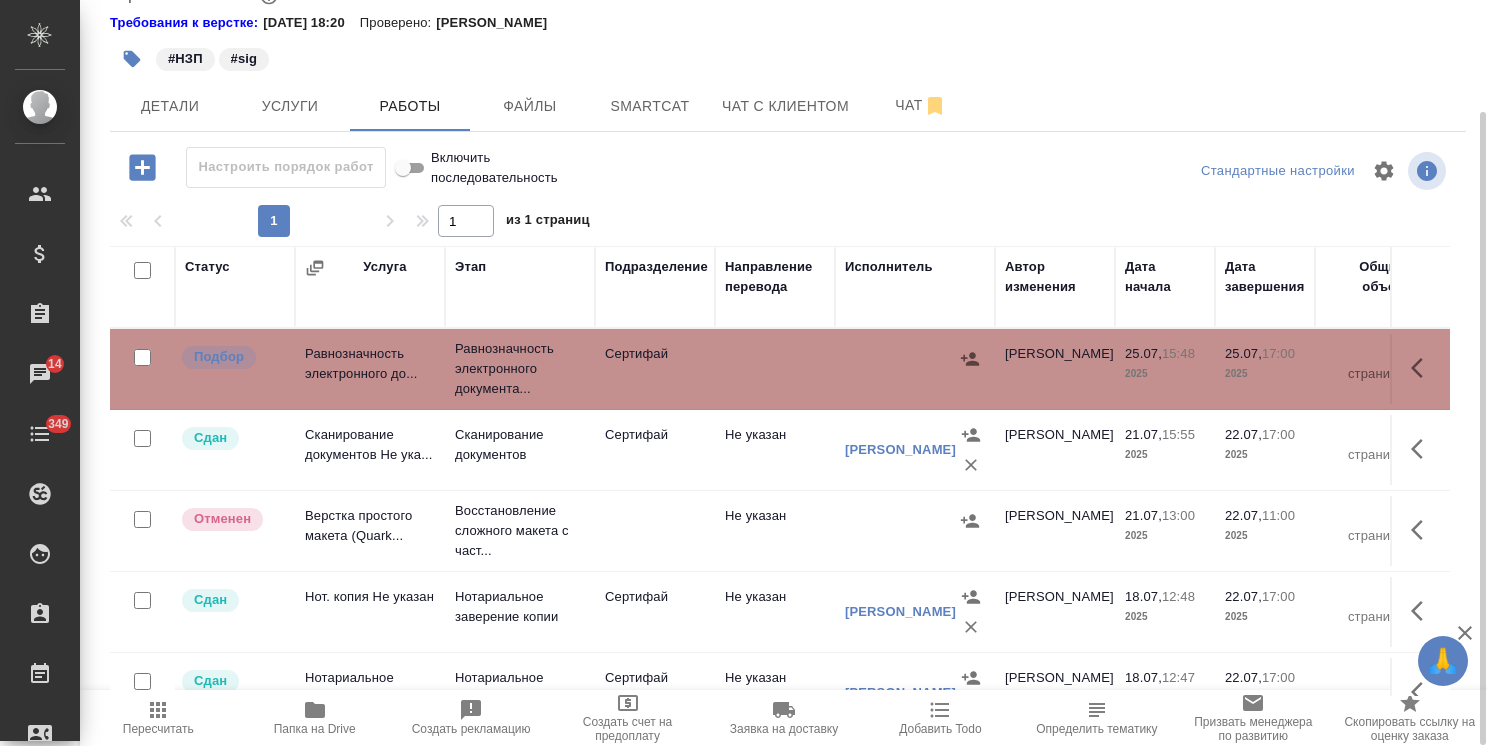 scroll, scrollTop: 132, scrollLeft: 0, axis: vertical 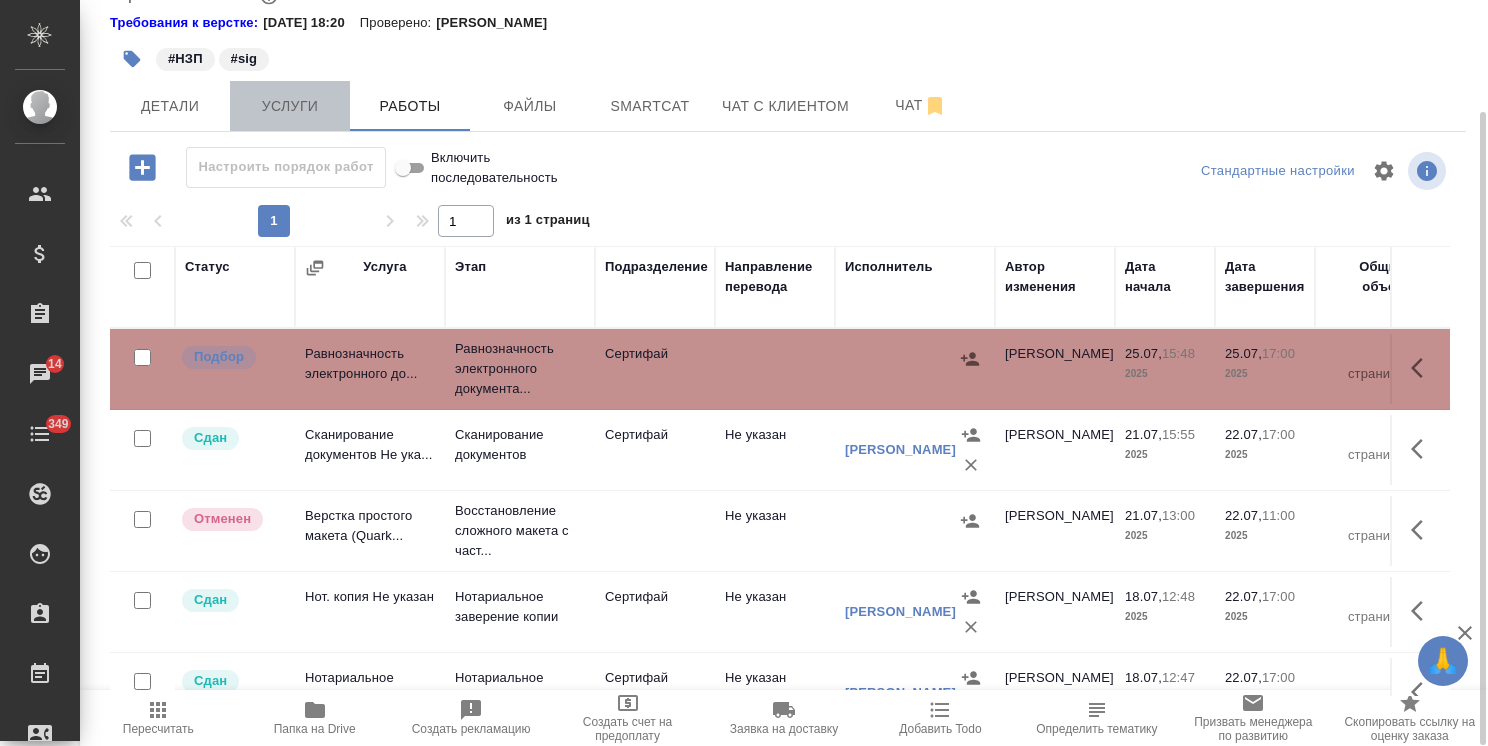 click on "Услуги" at bounding box center [290, 106] 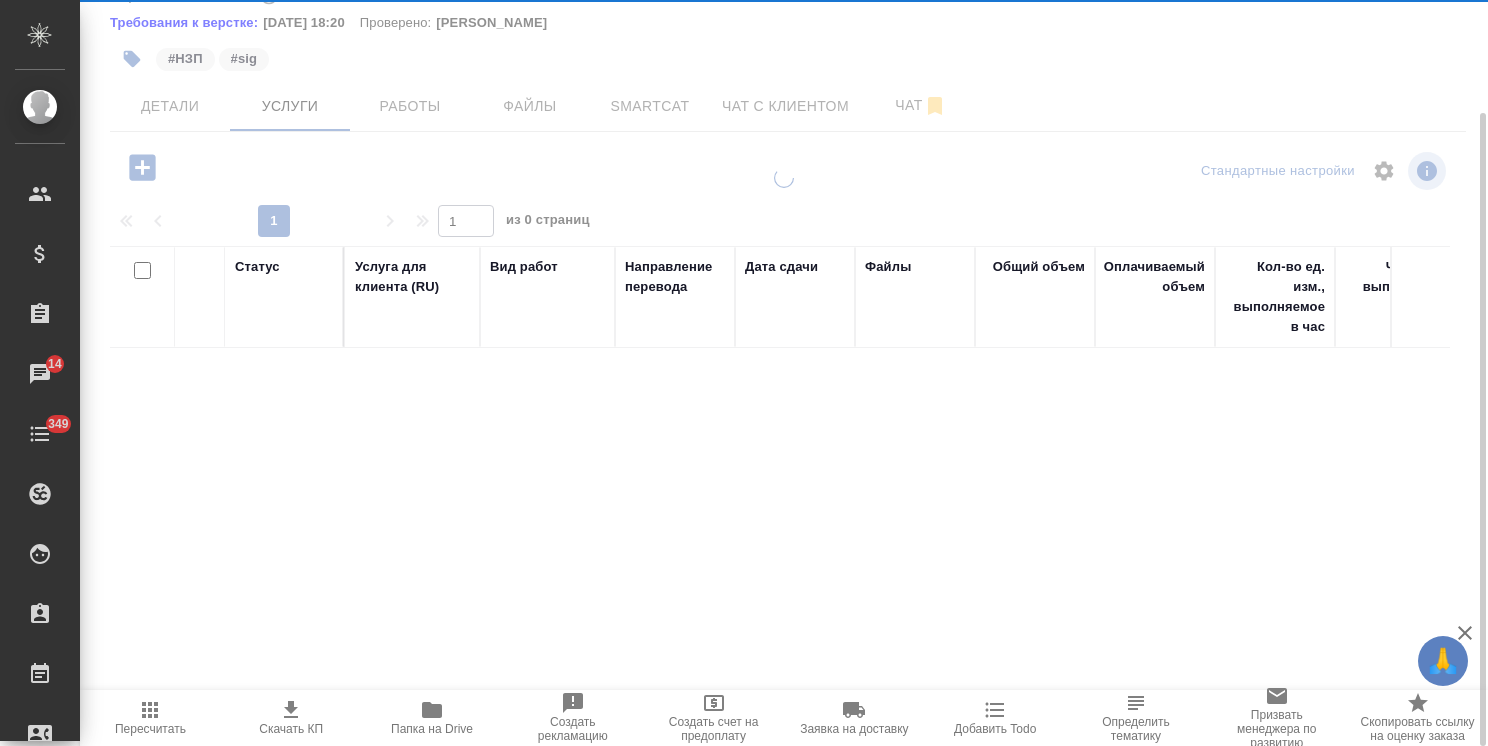 scroll, scrollTop: 132, scrollLeft: 0, axis: vertical 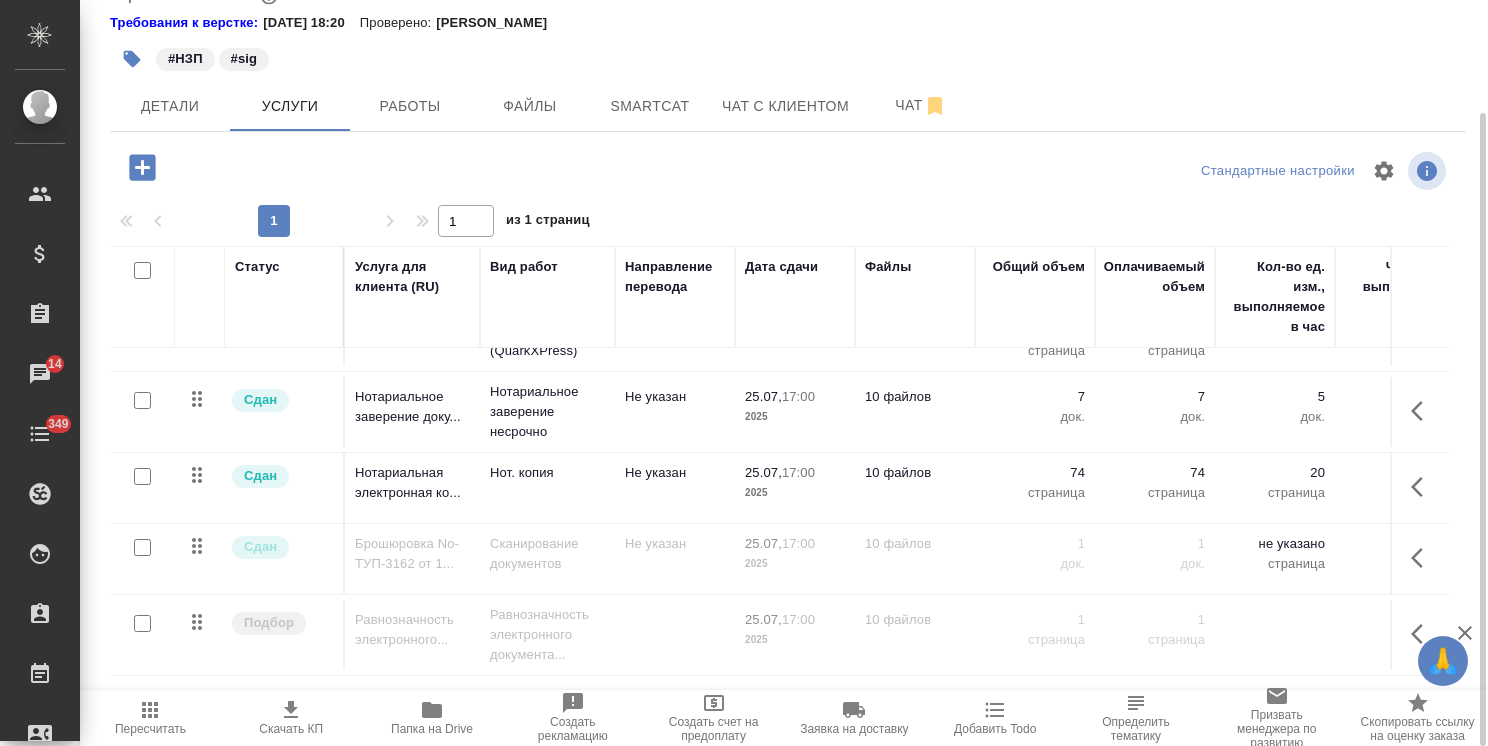 click 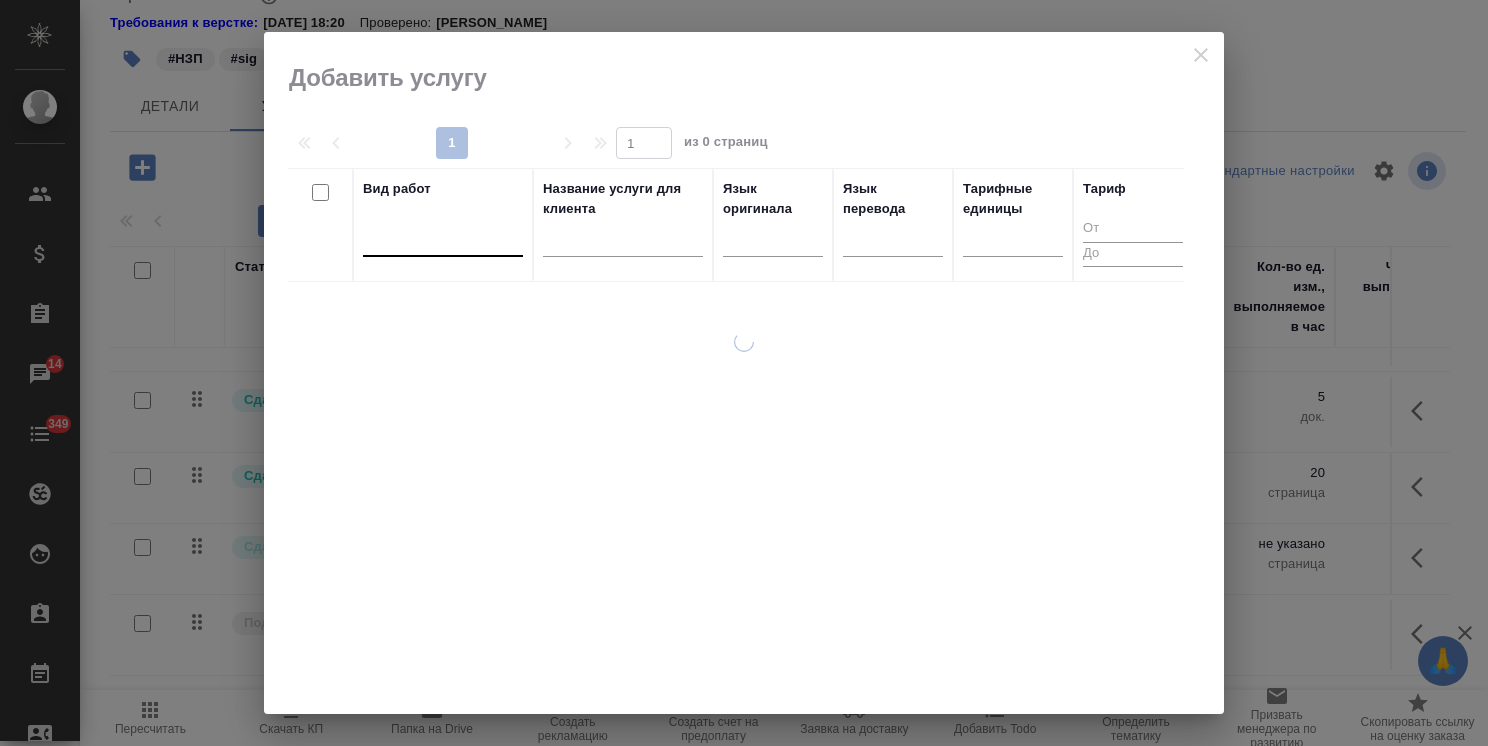 click at bounding box center [443, 236] 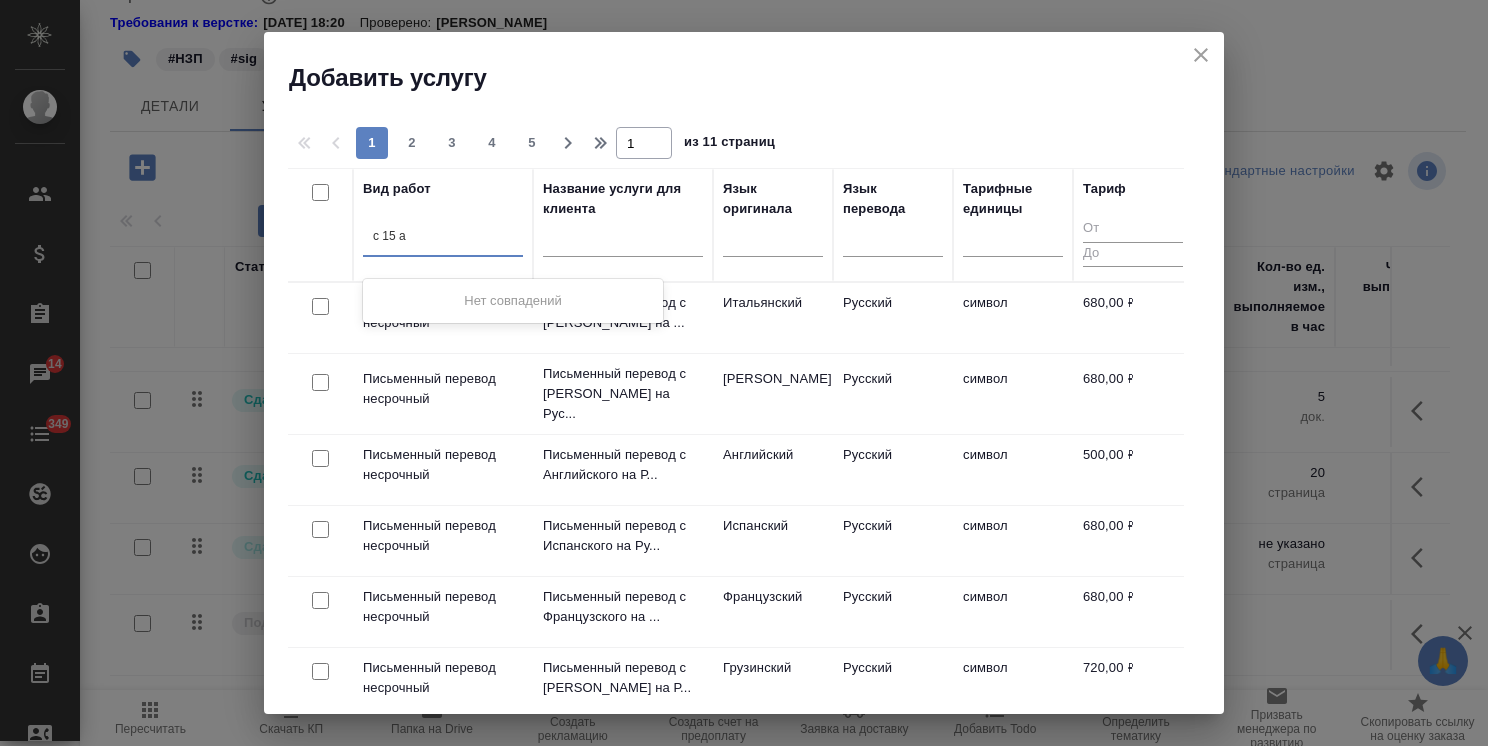 type on "с 15" 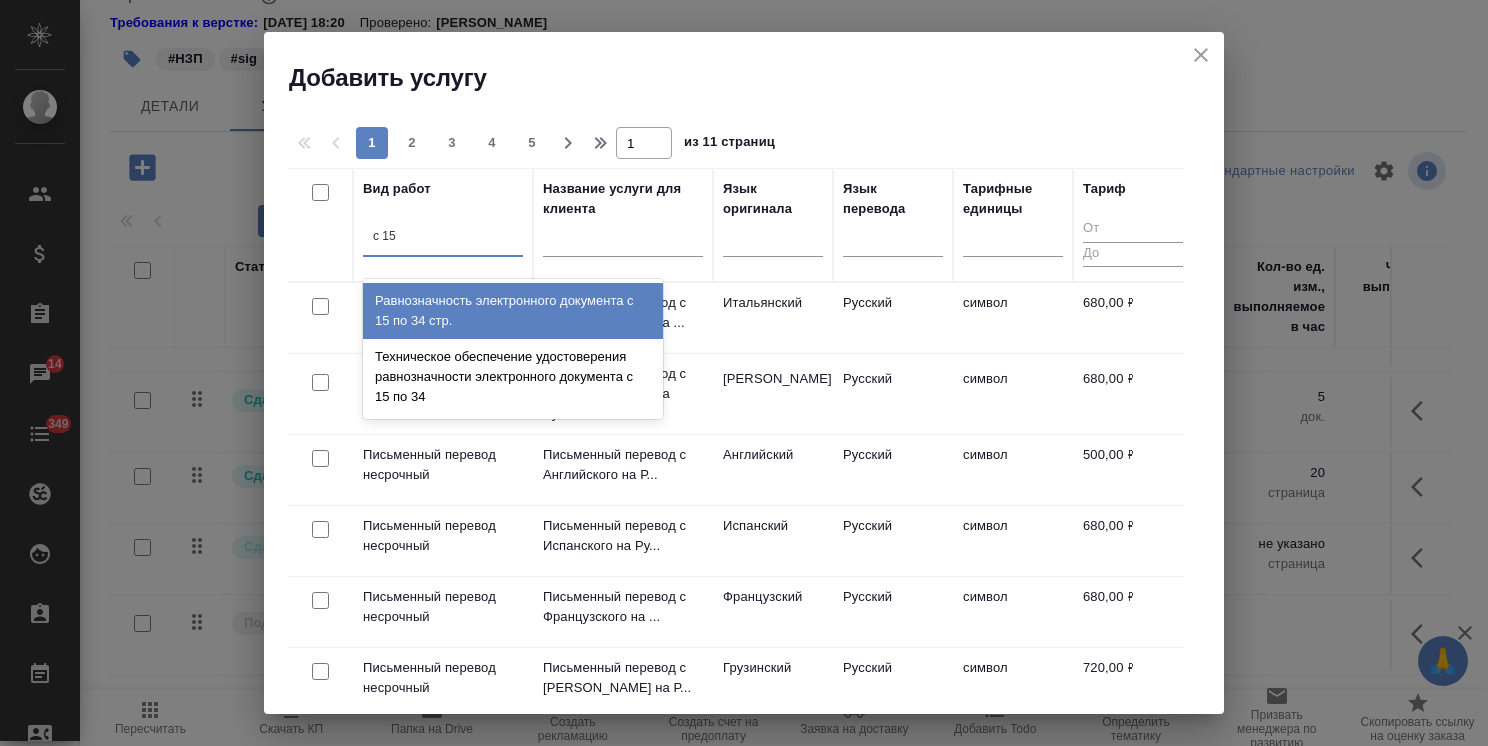 click on "Равнозначность электронного документа с 15 по 34 стр." at bounding box center [513, 311] 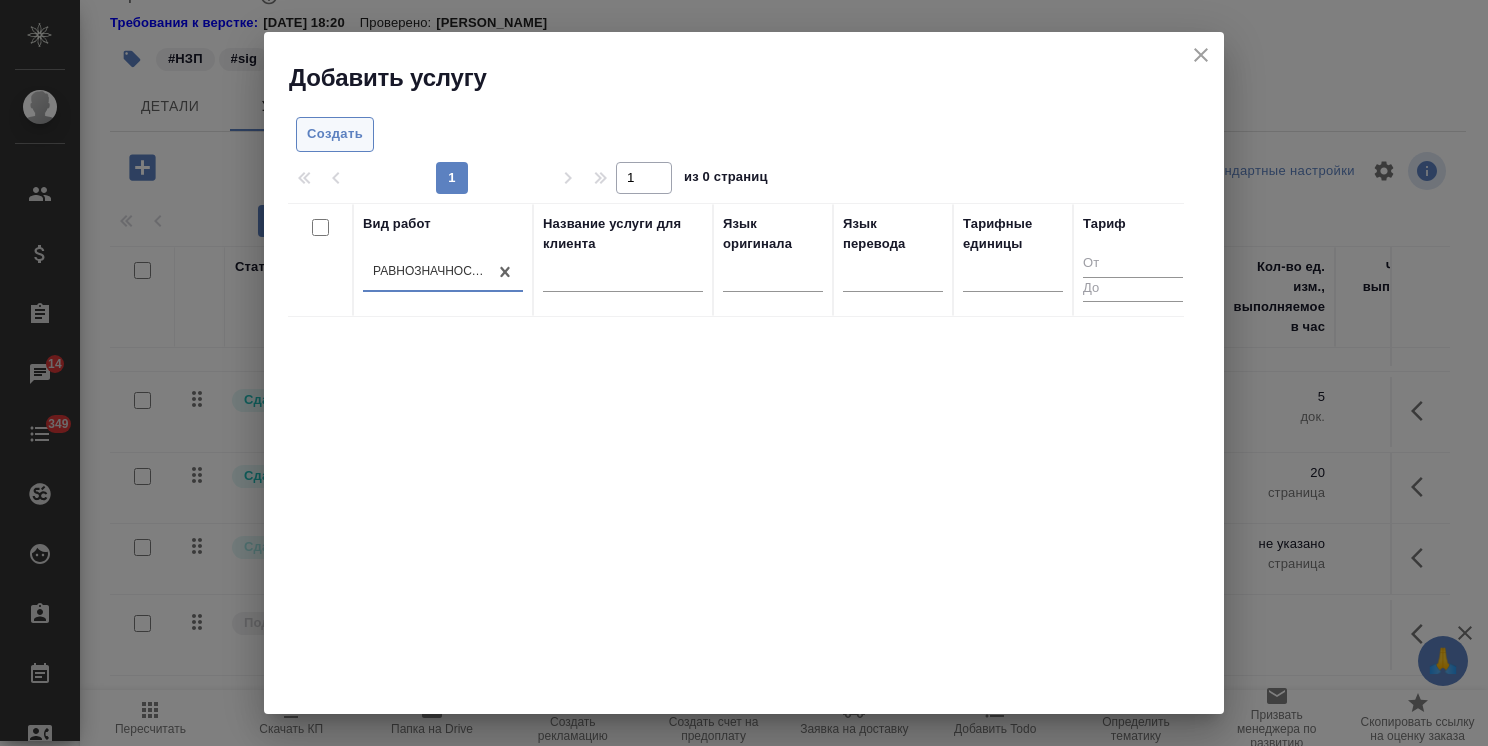 click on "Создать" at bounding box center [335, 134] 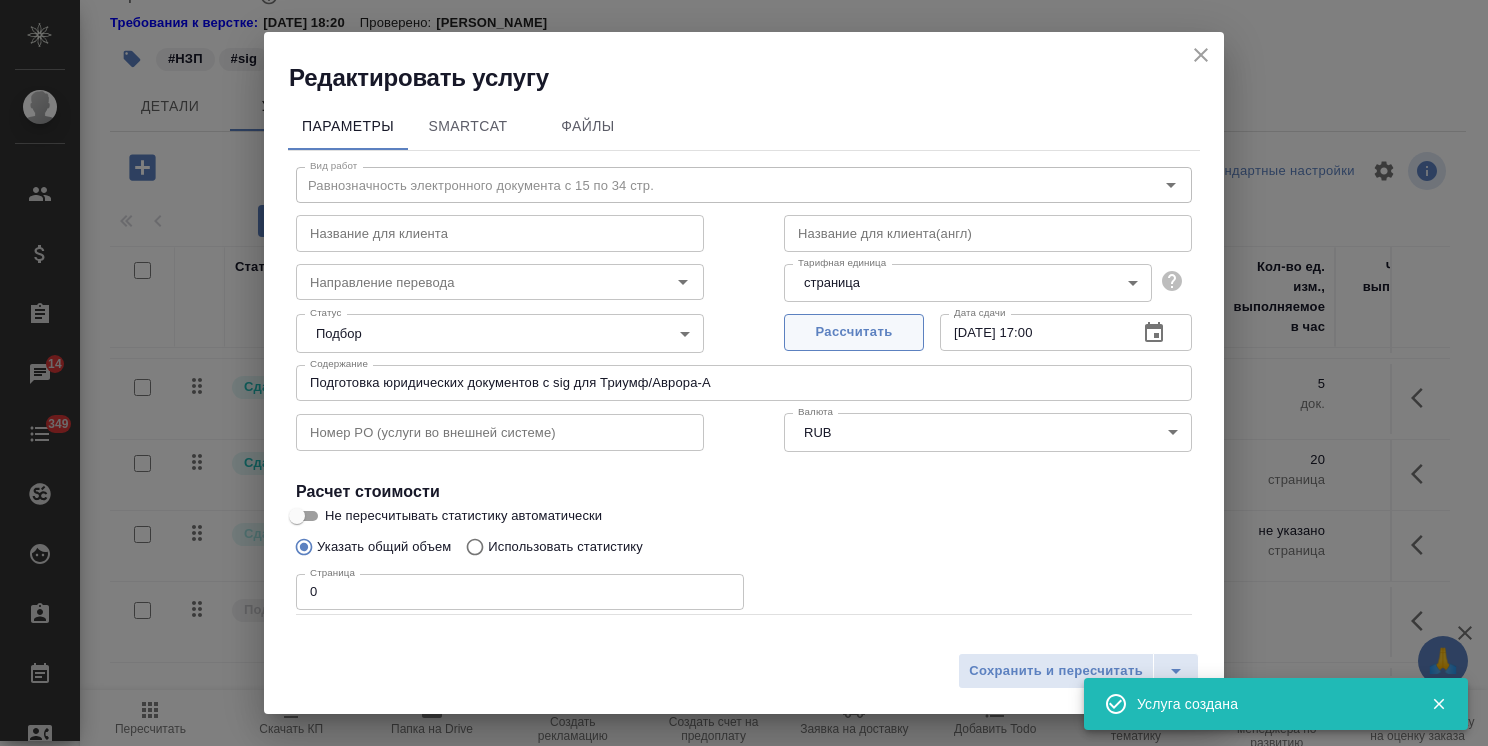 click on "Рассчитать" at bounding box center [854, 332] 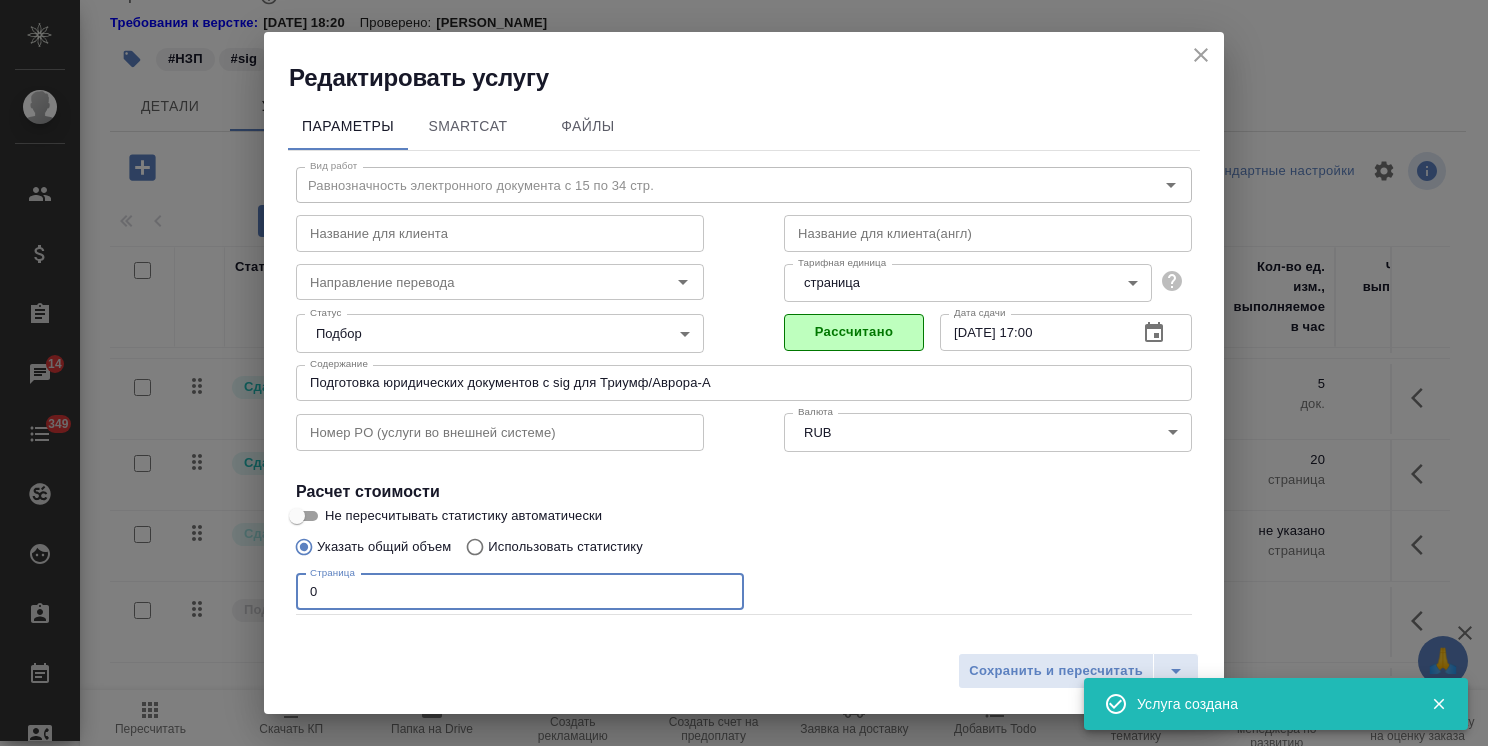 drag, startPoint x: 369, startPoint y: 586, endPoint x: 219, endPoint y: 579, distance: 150.16324 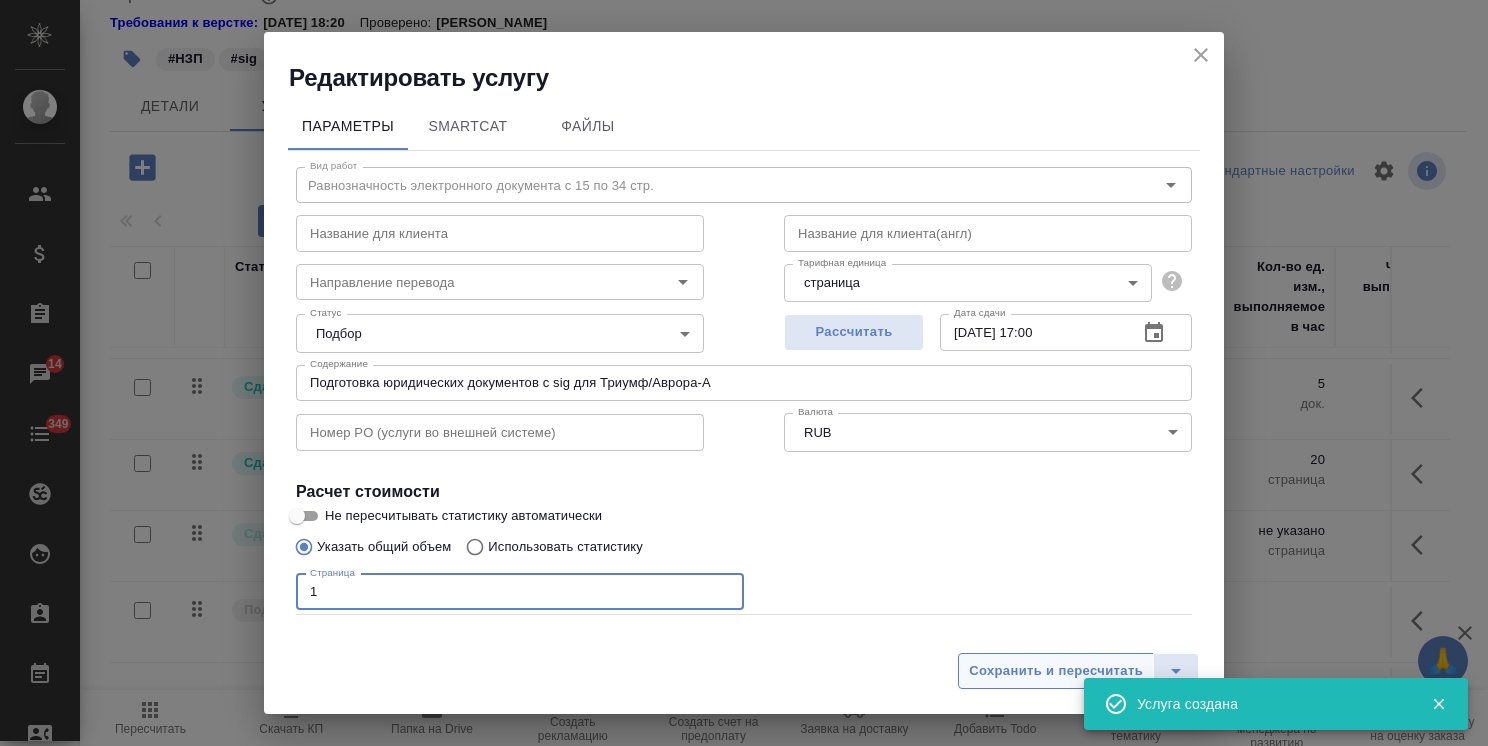 type on "1" 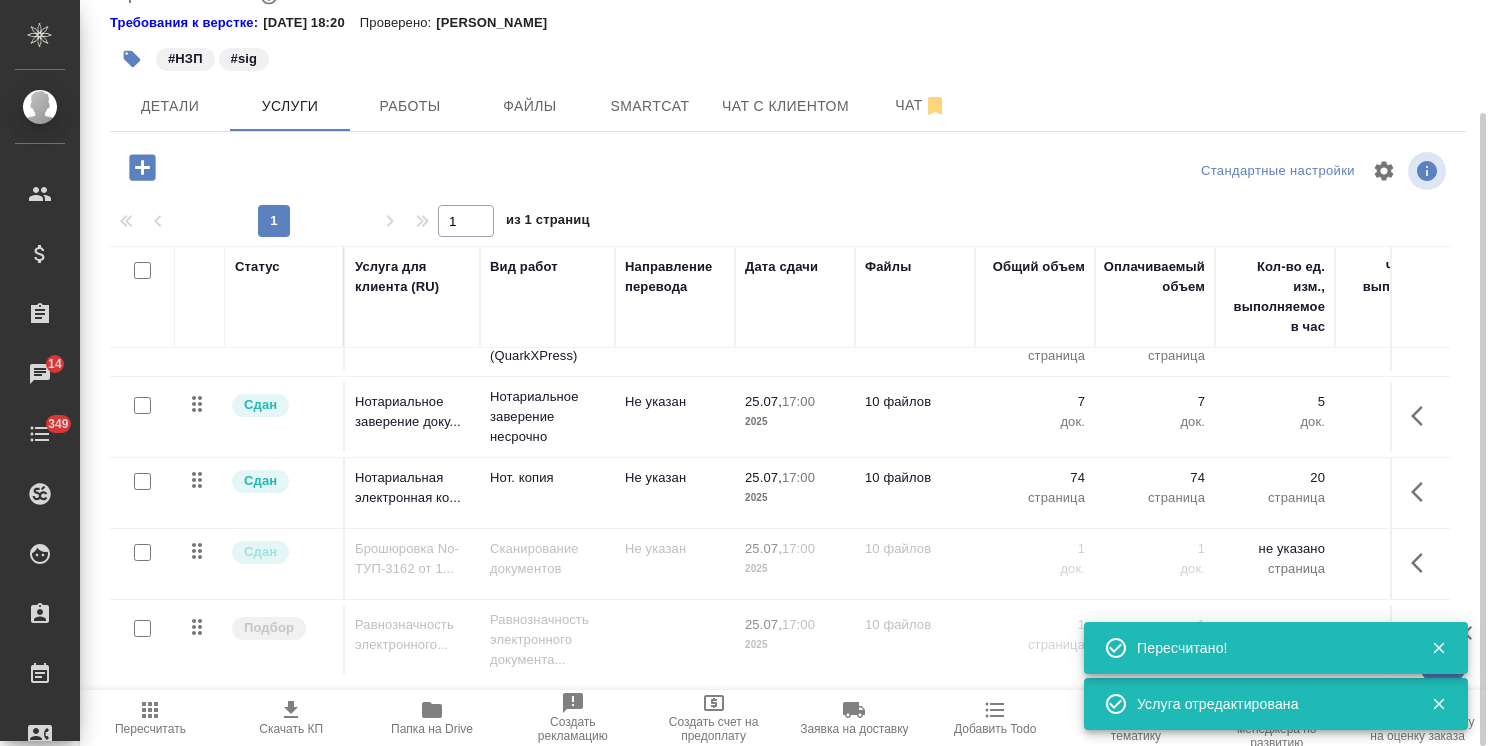 scroll, scrollTop: 152, scrollLeft: 0, axis: vertical 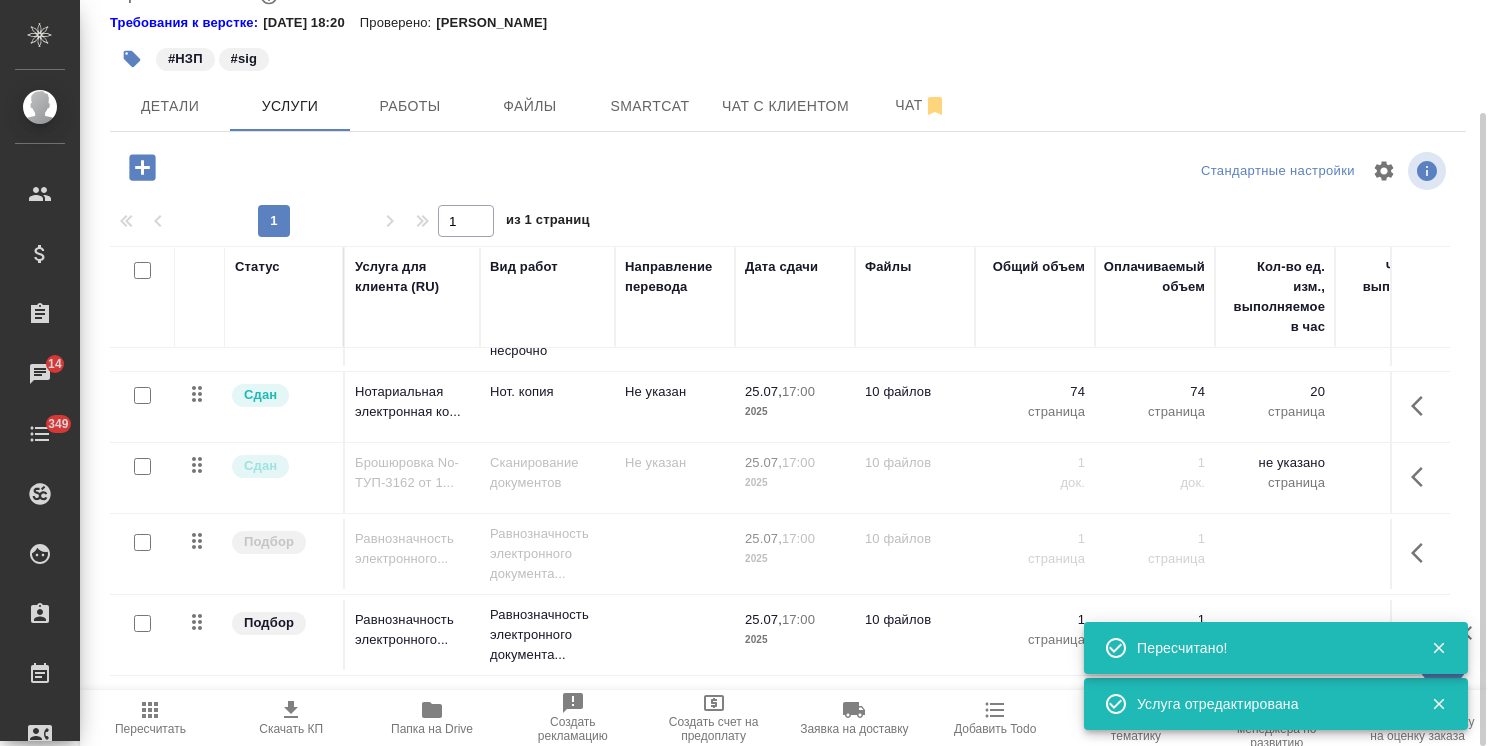click at bounding box center (142, 623) 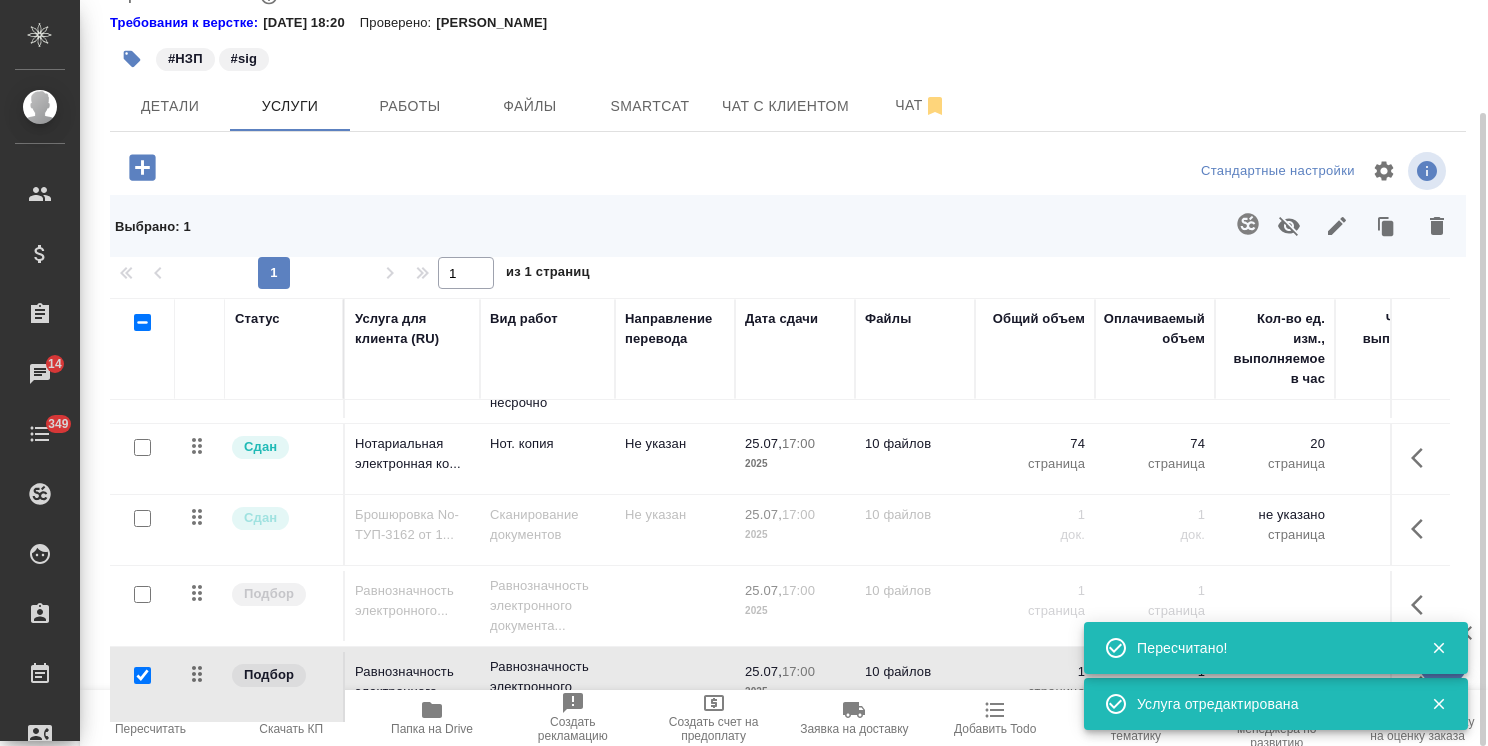click 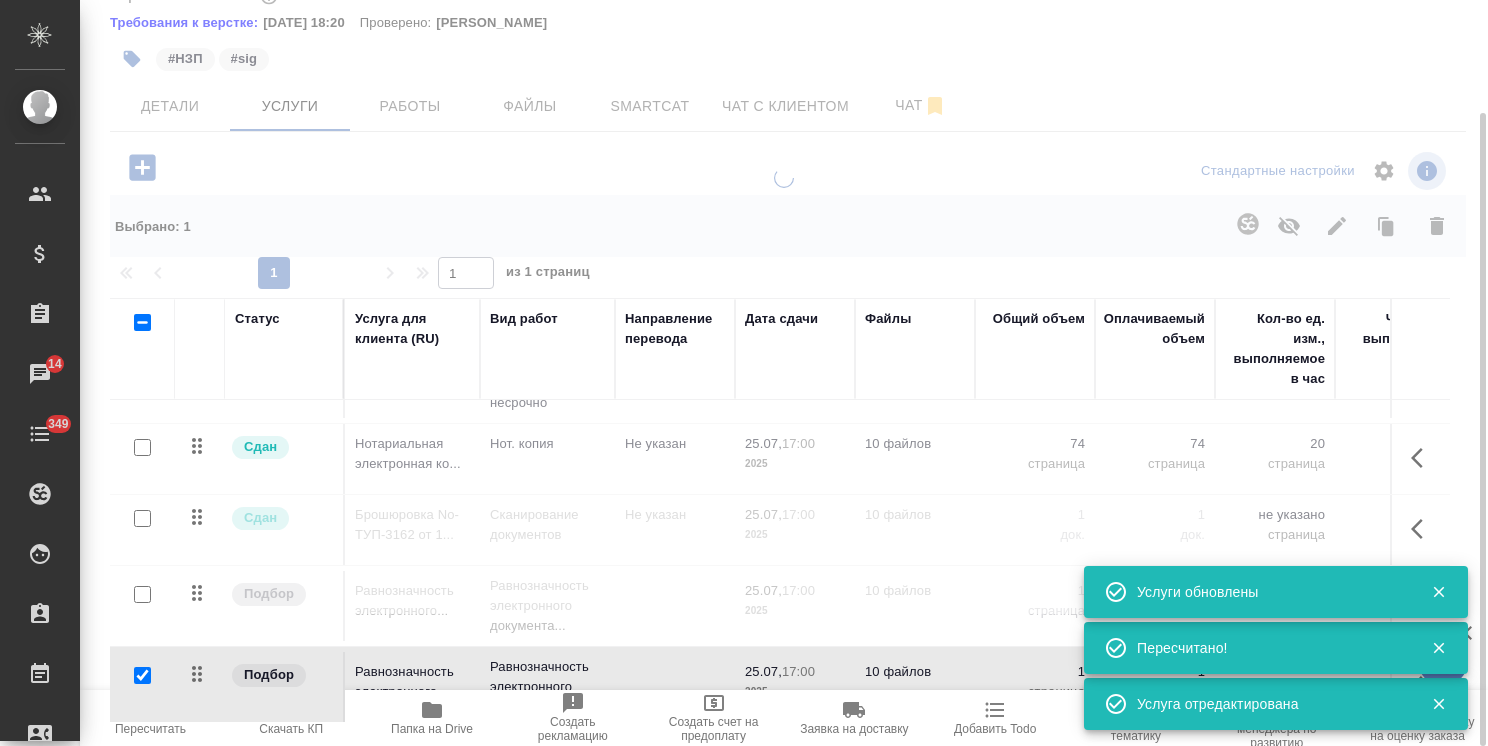 click at bounding box center [142, 675] 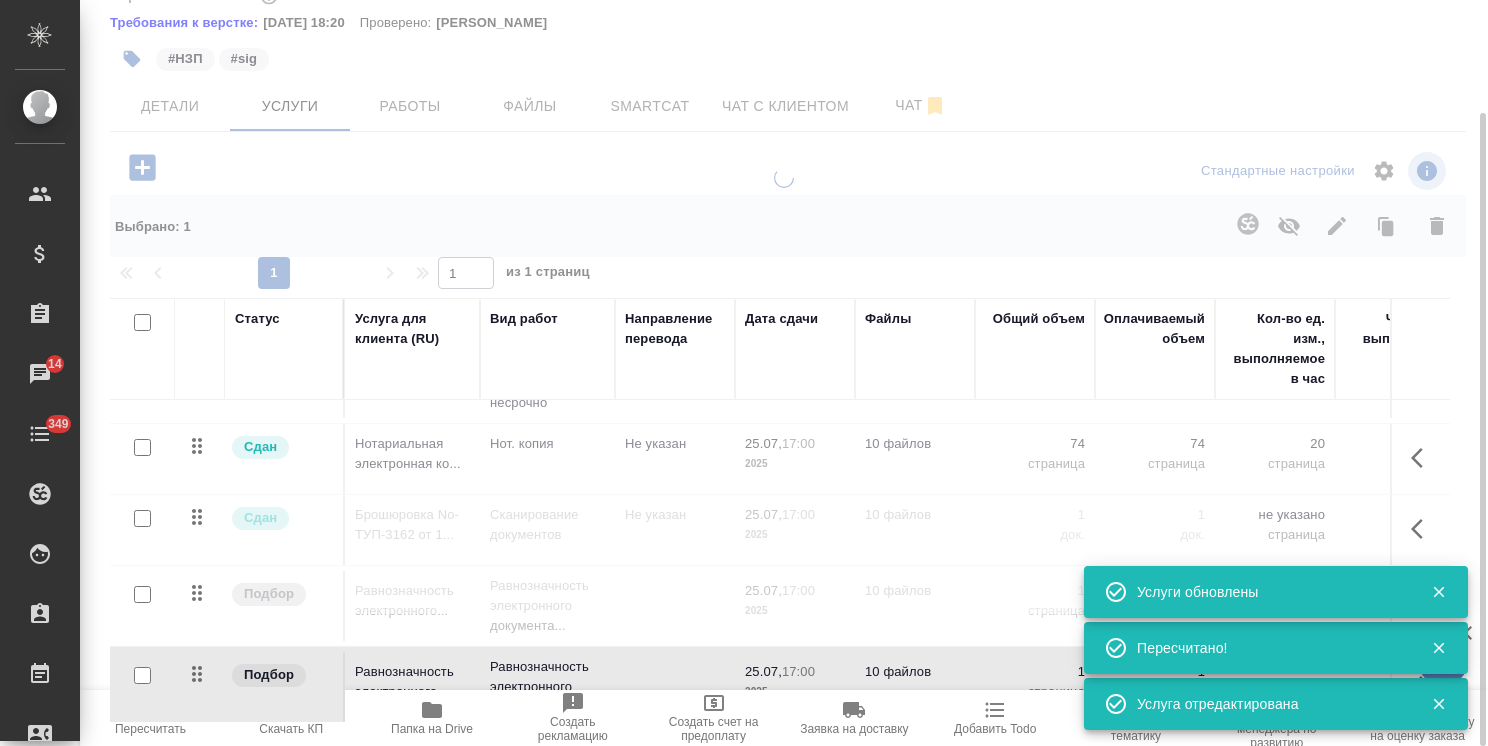 checkbox on "false" 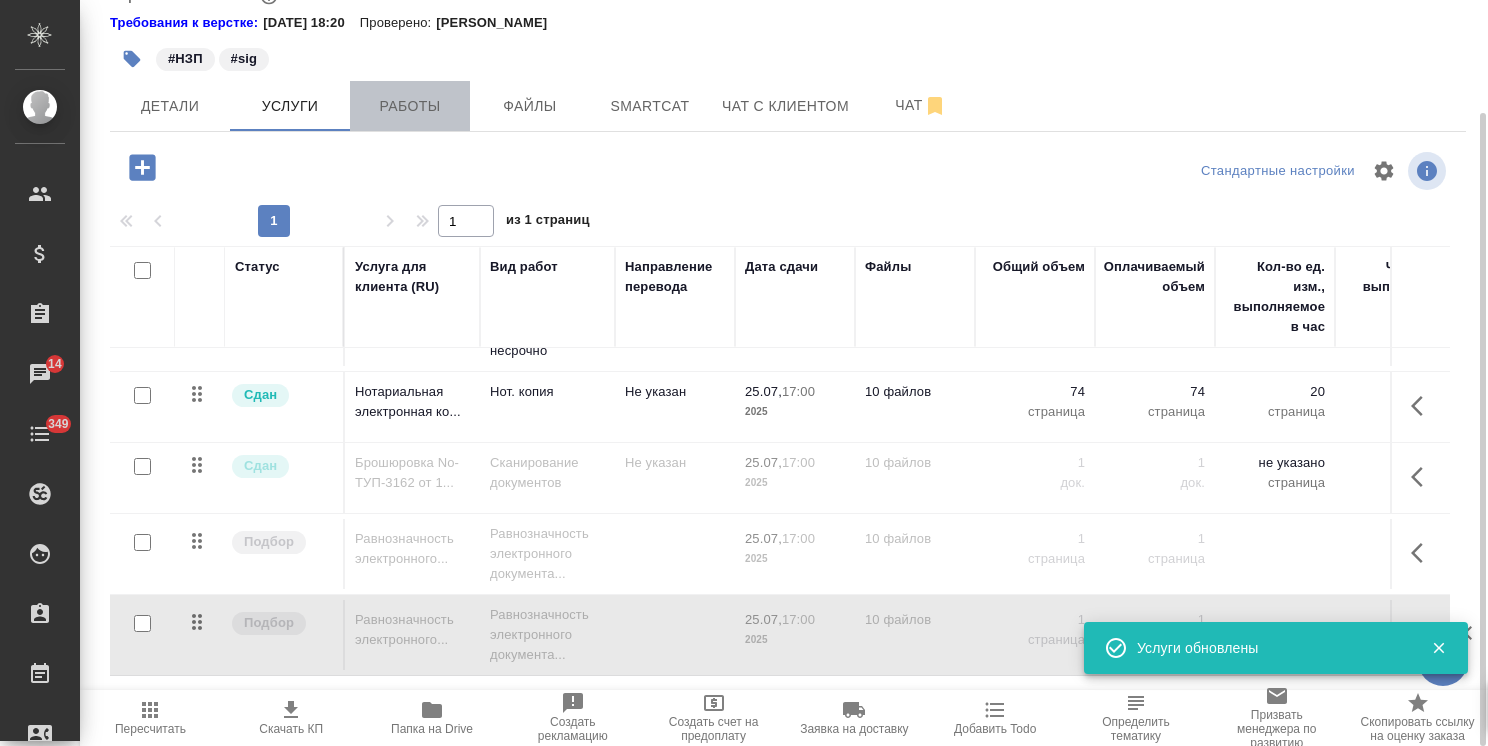 click on "Работы" at bounding box center [410, 106] 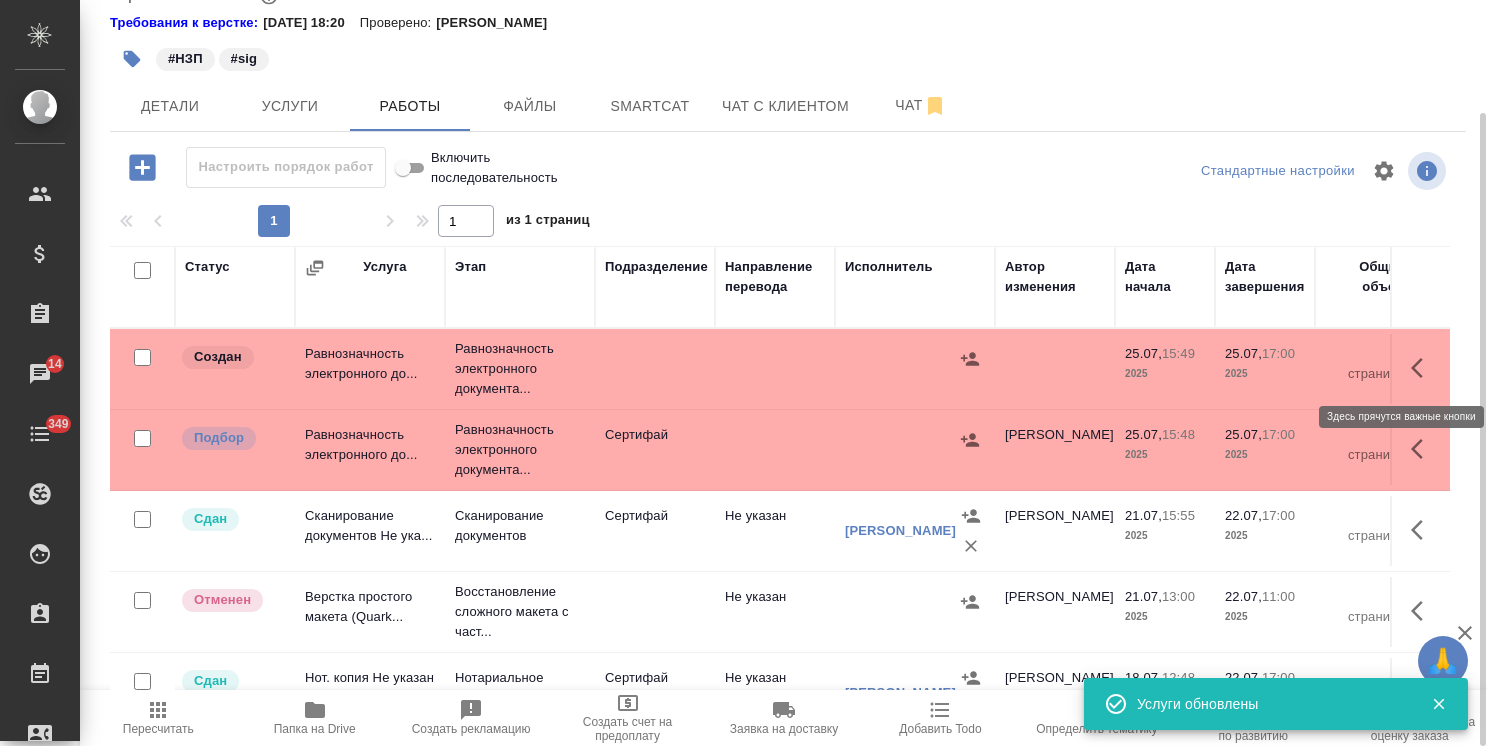click 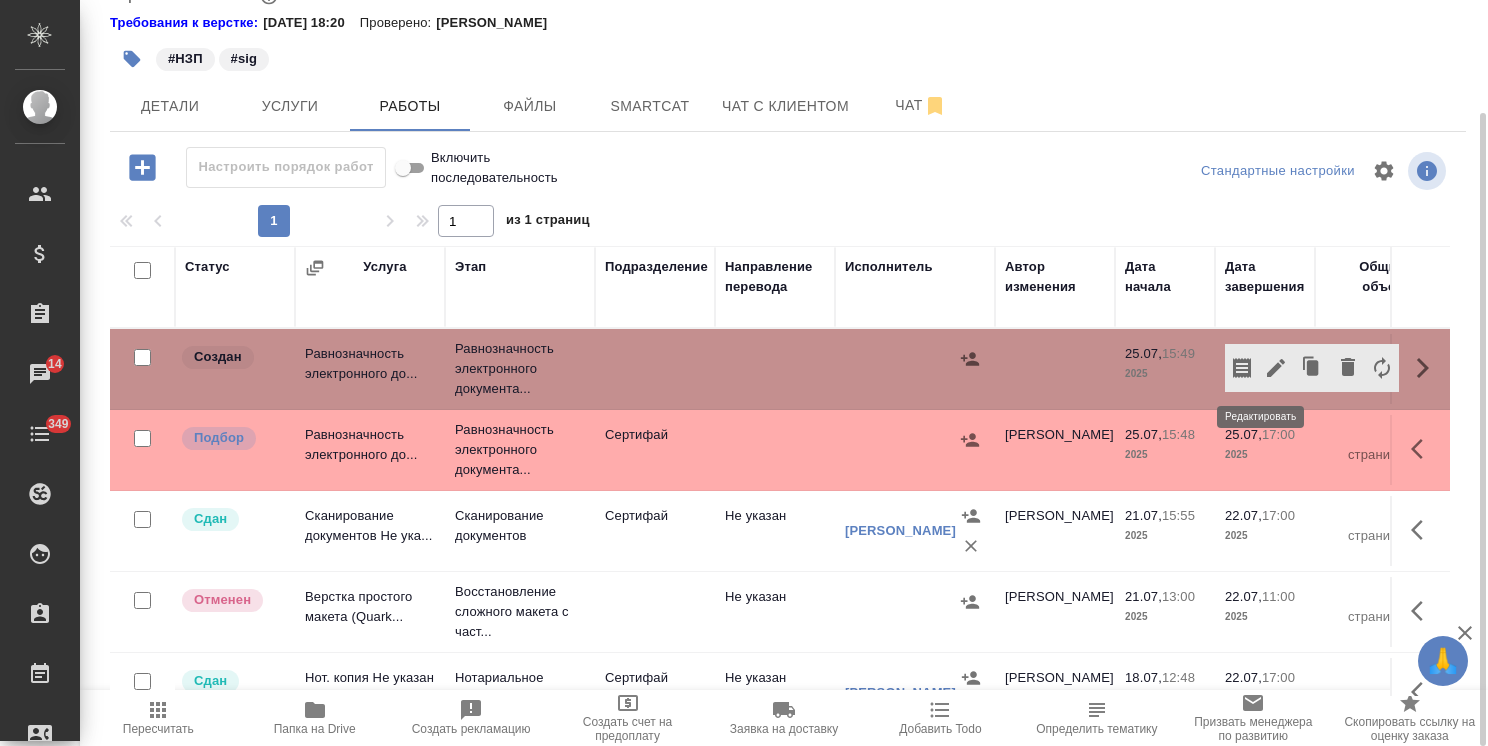click 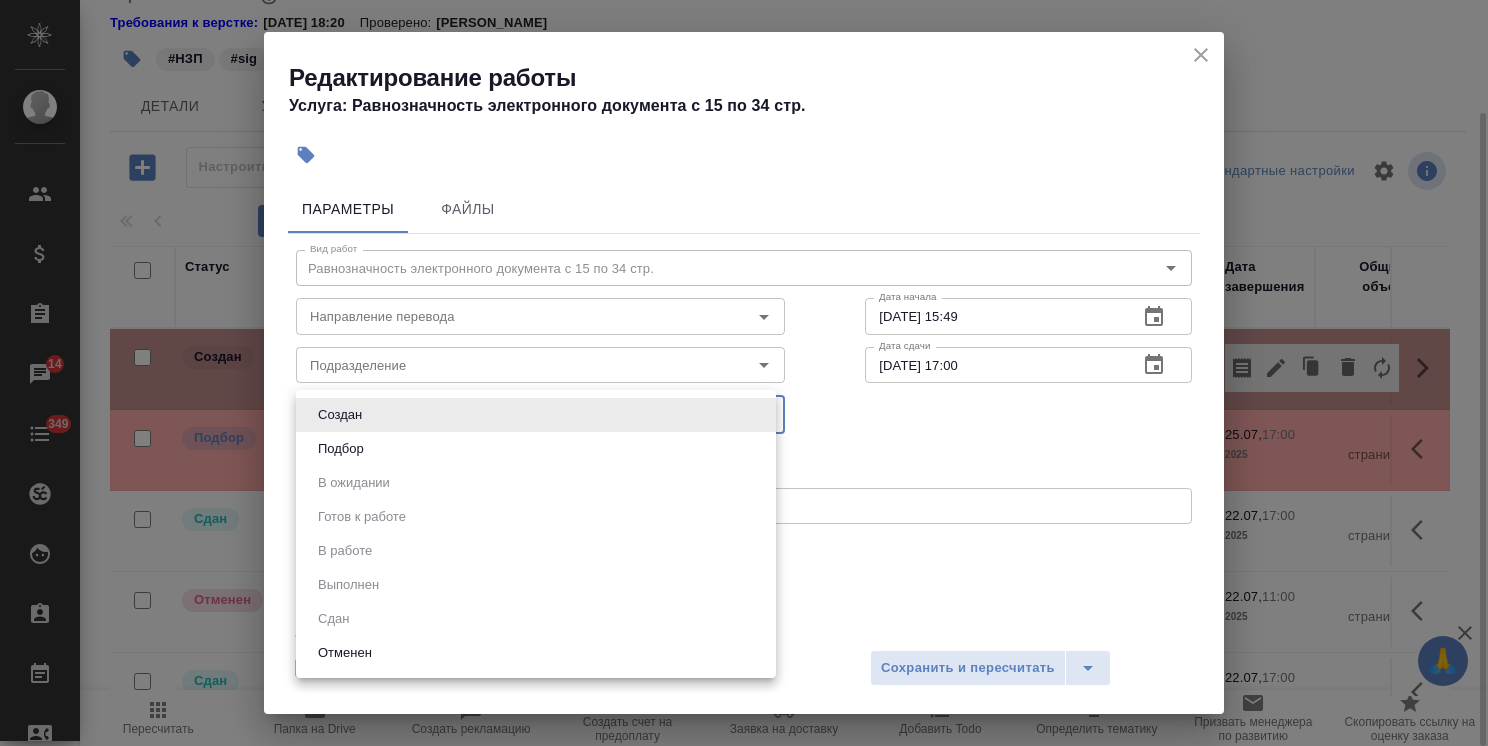 click on "🙏 .cls-1
fill:#fff;
AWATERA Usmanova Olga Клиенты Спецификации Заказы 14 Чаты 349 Todo Проекты SC Исполнители Кандидаты Работы Входящие заявки Заявки на доставку Рекламации Проекты процессинга Конференции Выйти S_JNJ-816 В работе inProgress Нормальный normal Кратко детали заказа Ответственная команда: Технический Клиент: Johnson & Johnson Medical, Russia Договор: ТУП-3162 Заявки на доставку: Заявка №18797 Дата создания: 16.07.2025, 12:25 Дата сдачи: 25.07.2025, 17:00 Итого: 26 400,00 ₽ К оплате: 26 400,00 ₽ Маржинальность: 62% Требования к верстке: 19.01.2024 18:20 Проверено: Петрова Валерия #НЗП #sig Детали Услуги Работы 1 1" at bounding box center [744, 373] 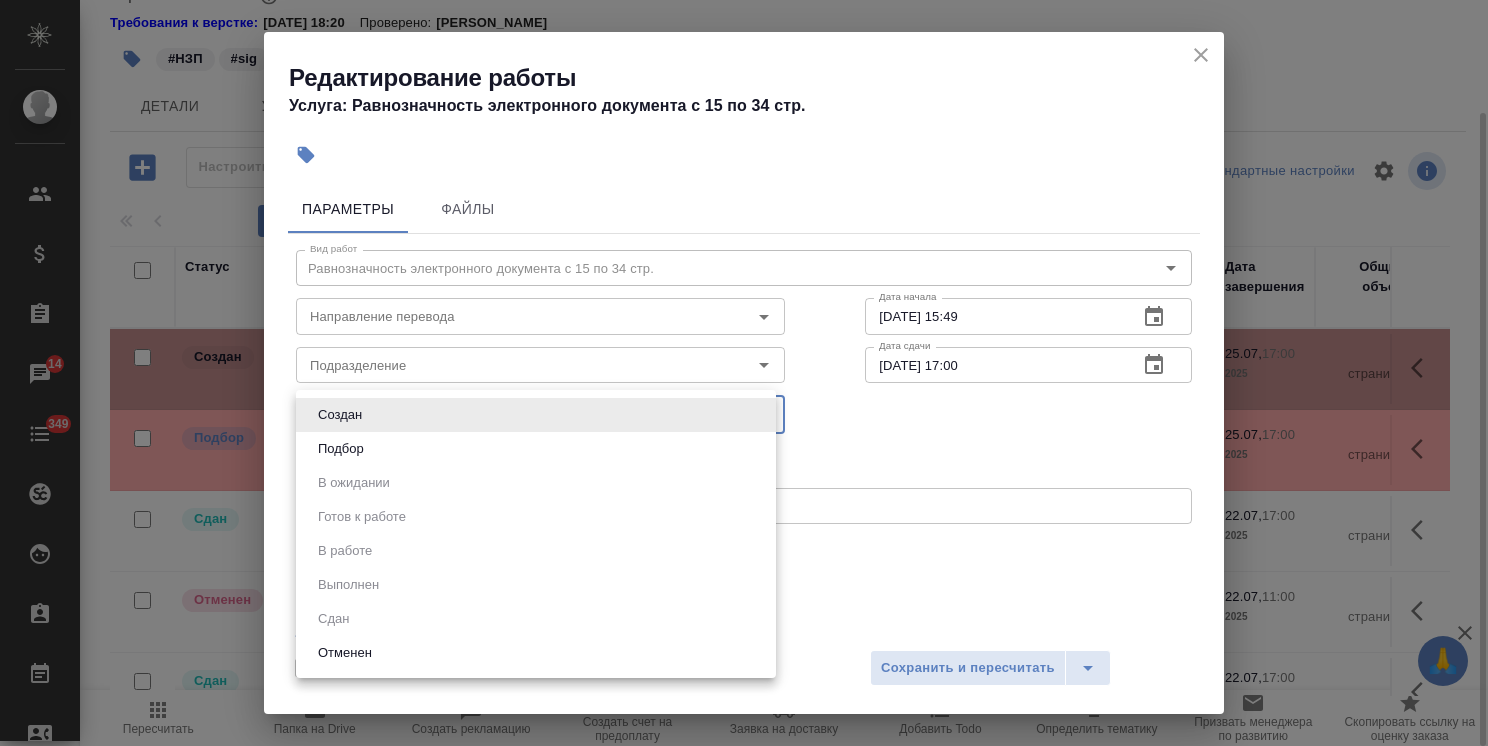 click on "Подбор" at bounding box center [341, 449] 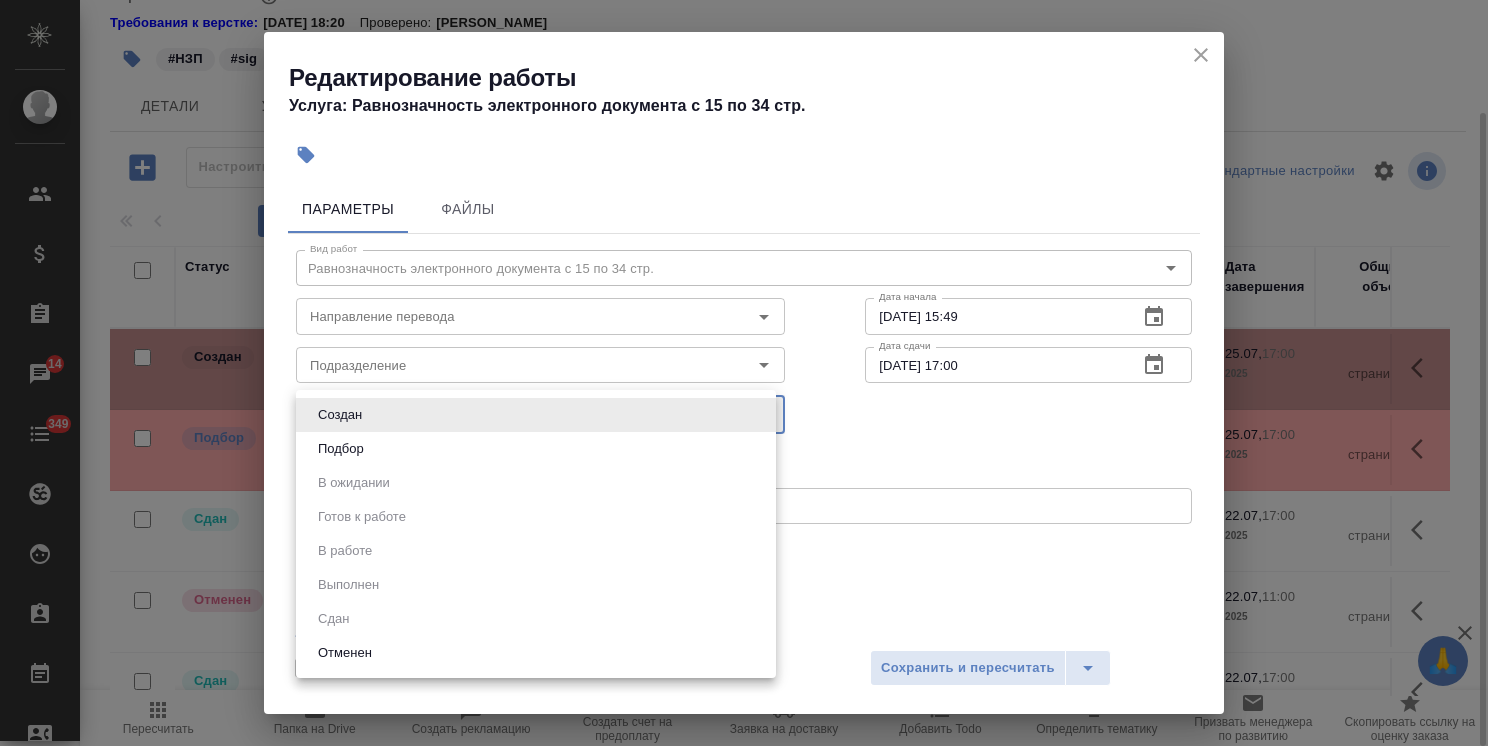 type on "recruiting" 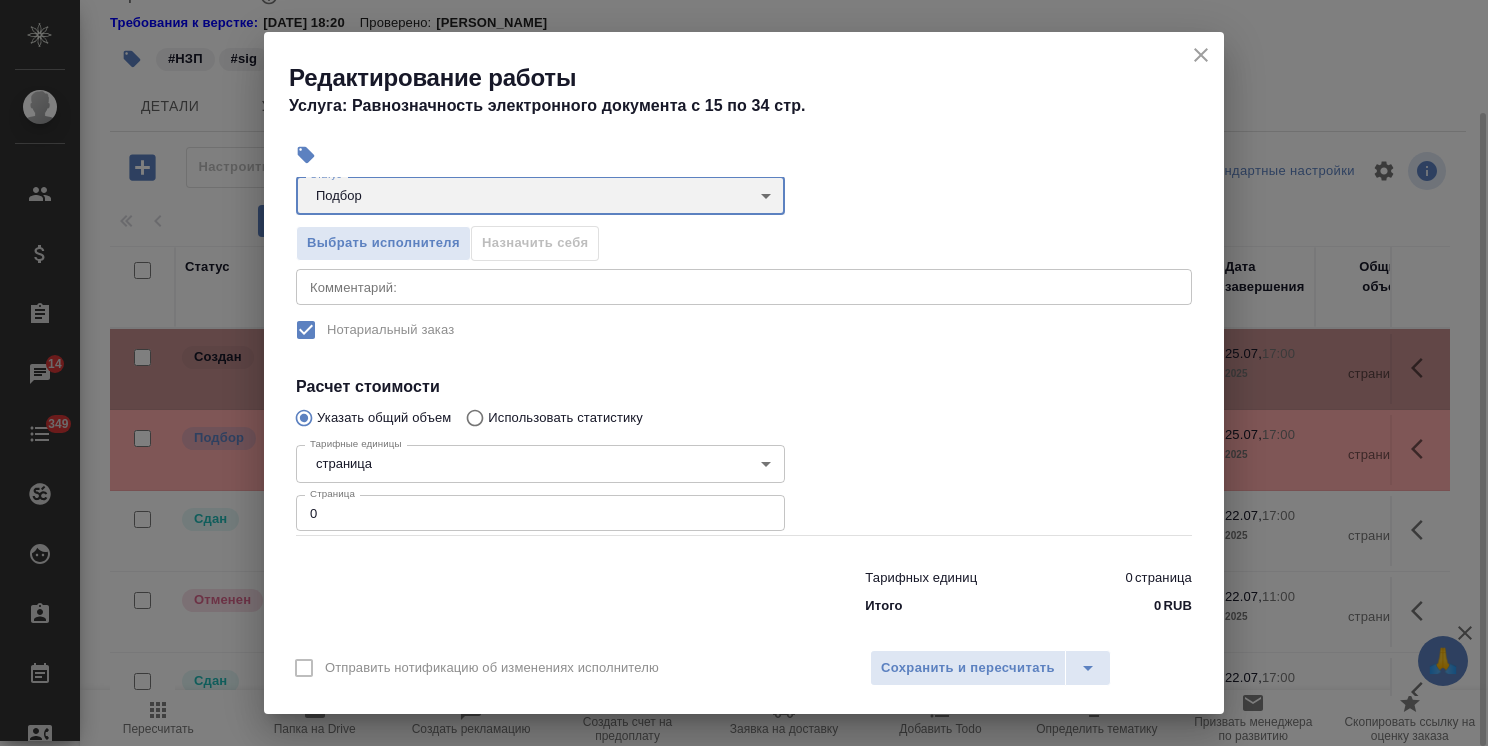 scroll, scrollTop: 236, scrollLeft: 0, axis: vertical 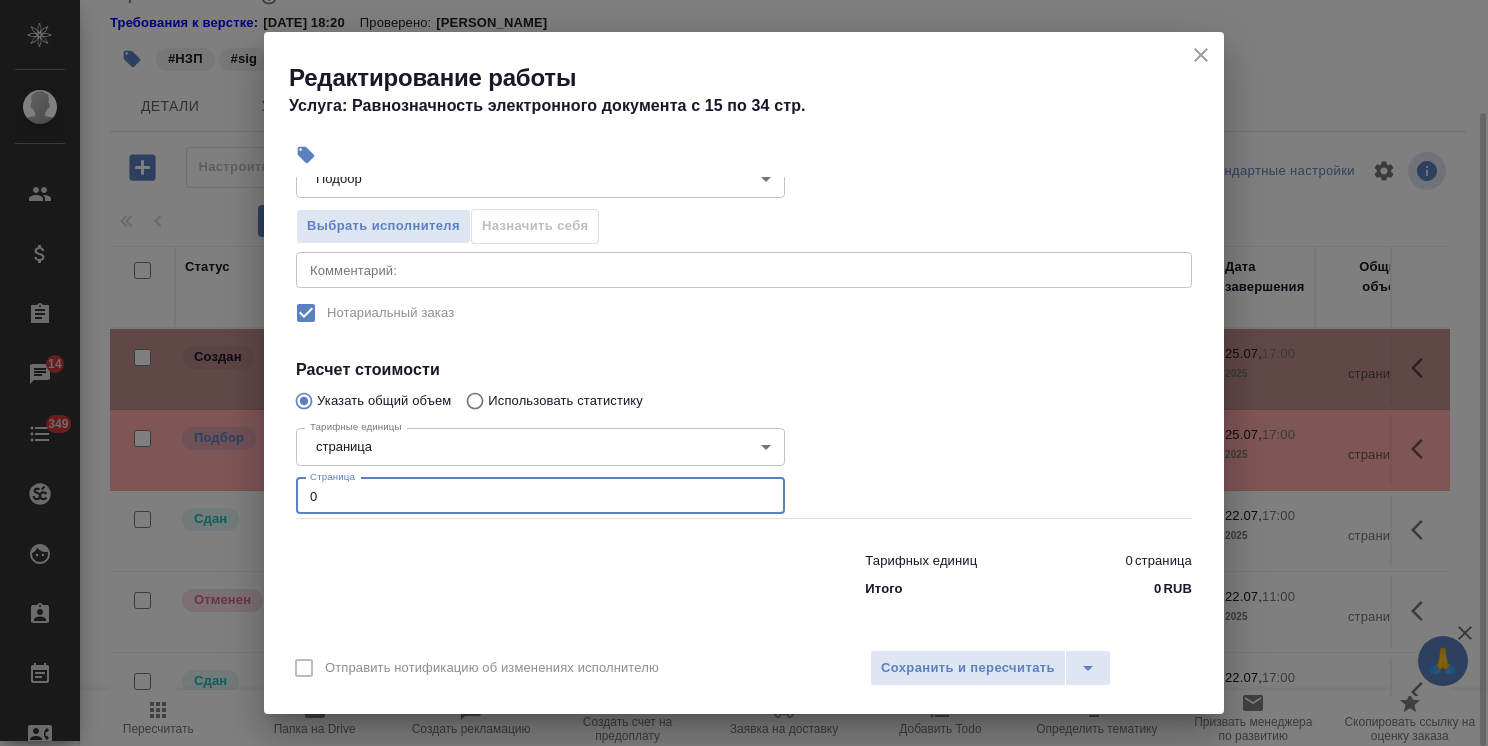 drag, startPoint x: 368, startPoint y: 494, endPoint x: 224, endPoint y: 498, distance: 144.05554 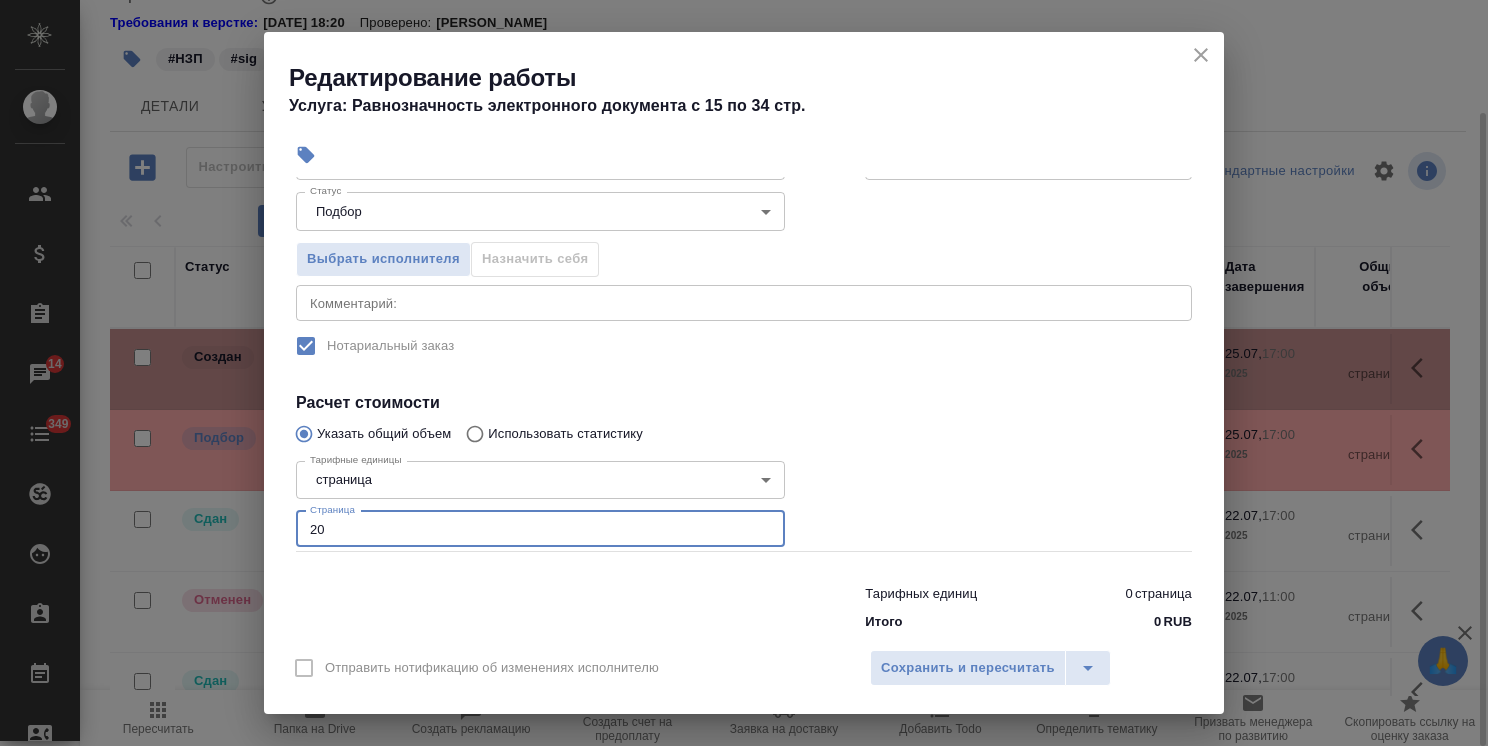 scroll, scrollTop: 236, scrollLeft: 0, axis: vertical 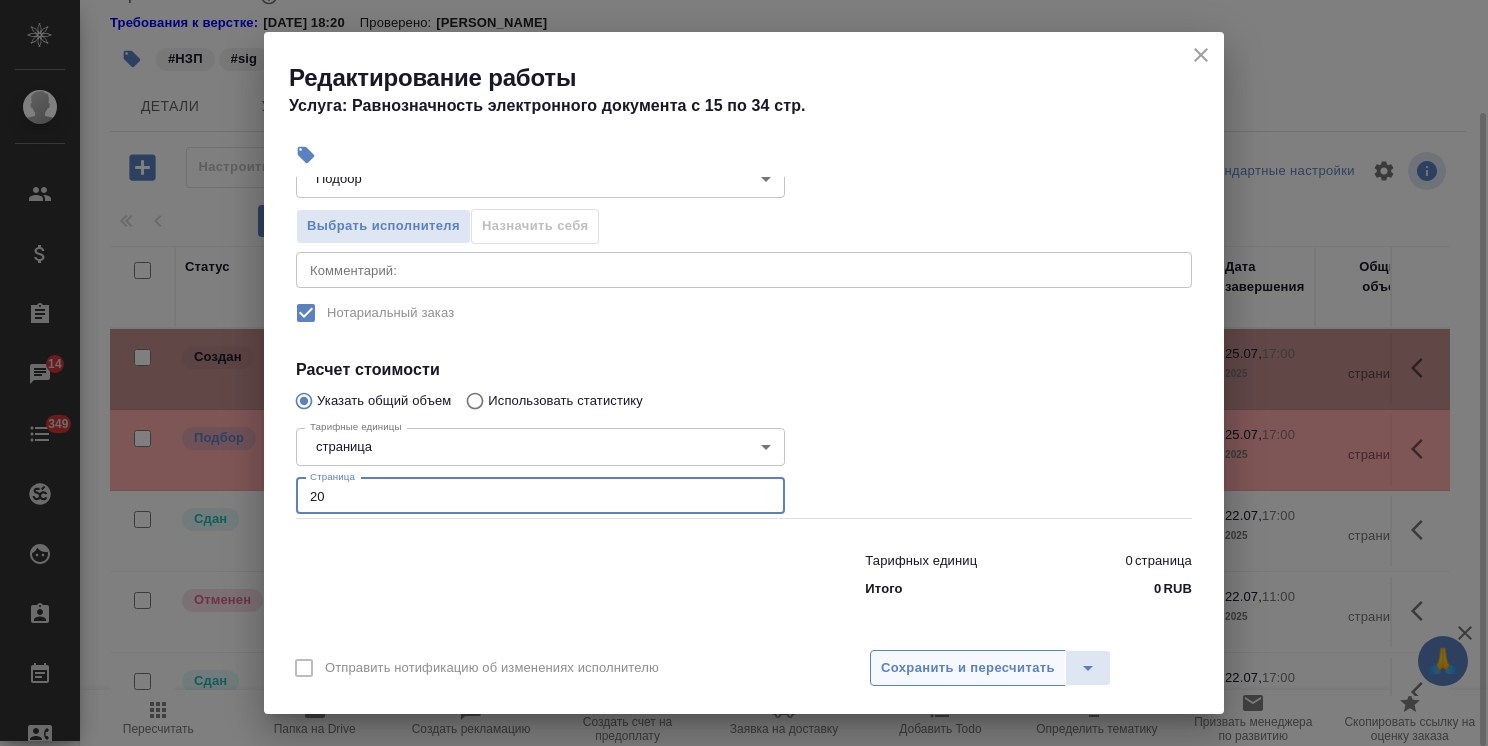 type on "20" 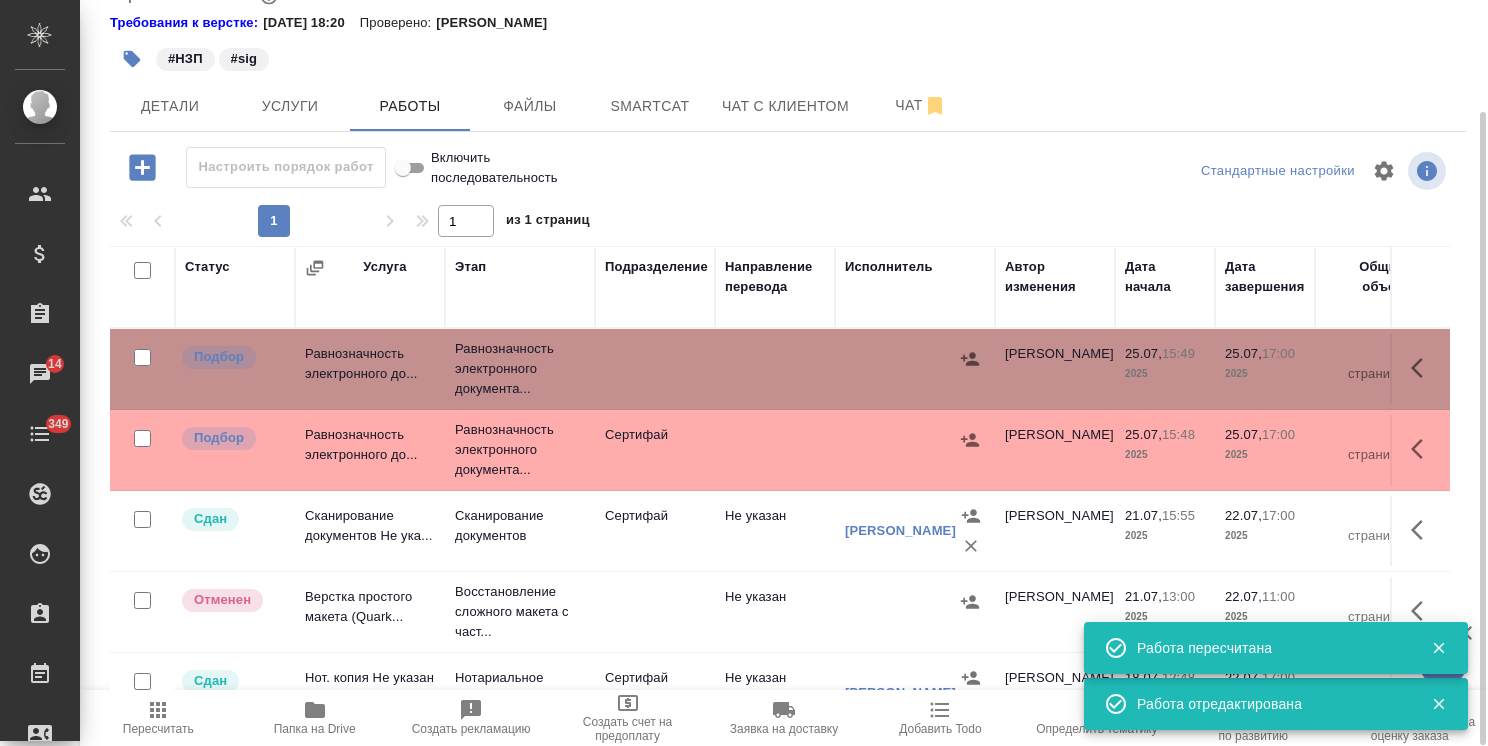 scroll, scrollTop: 132, scrollLeft: 0, axis: vertical 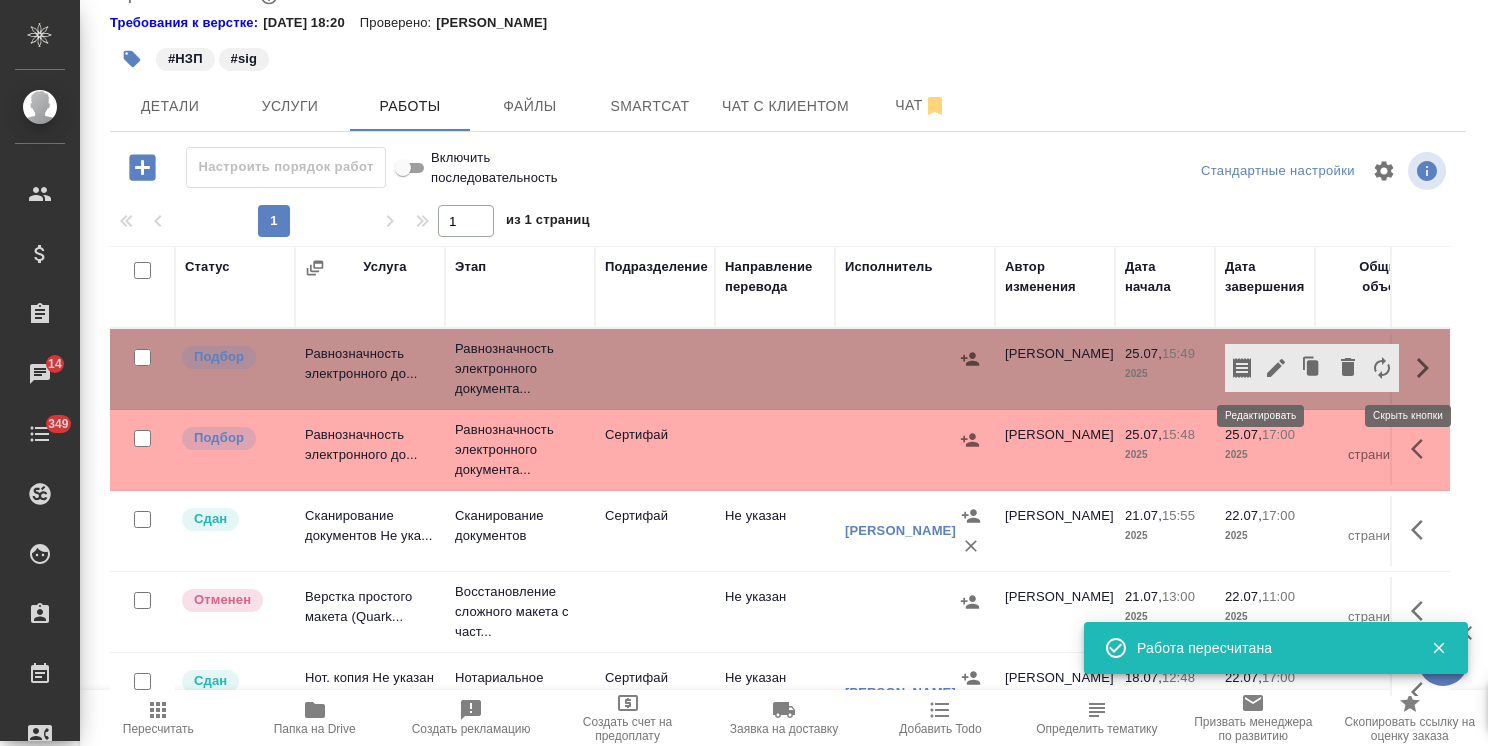 click 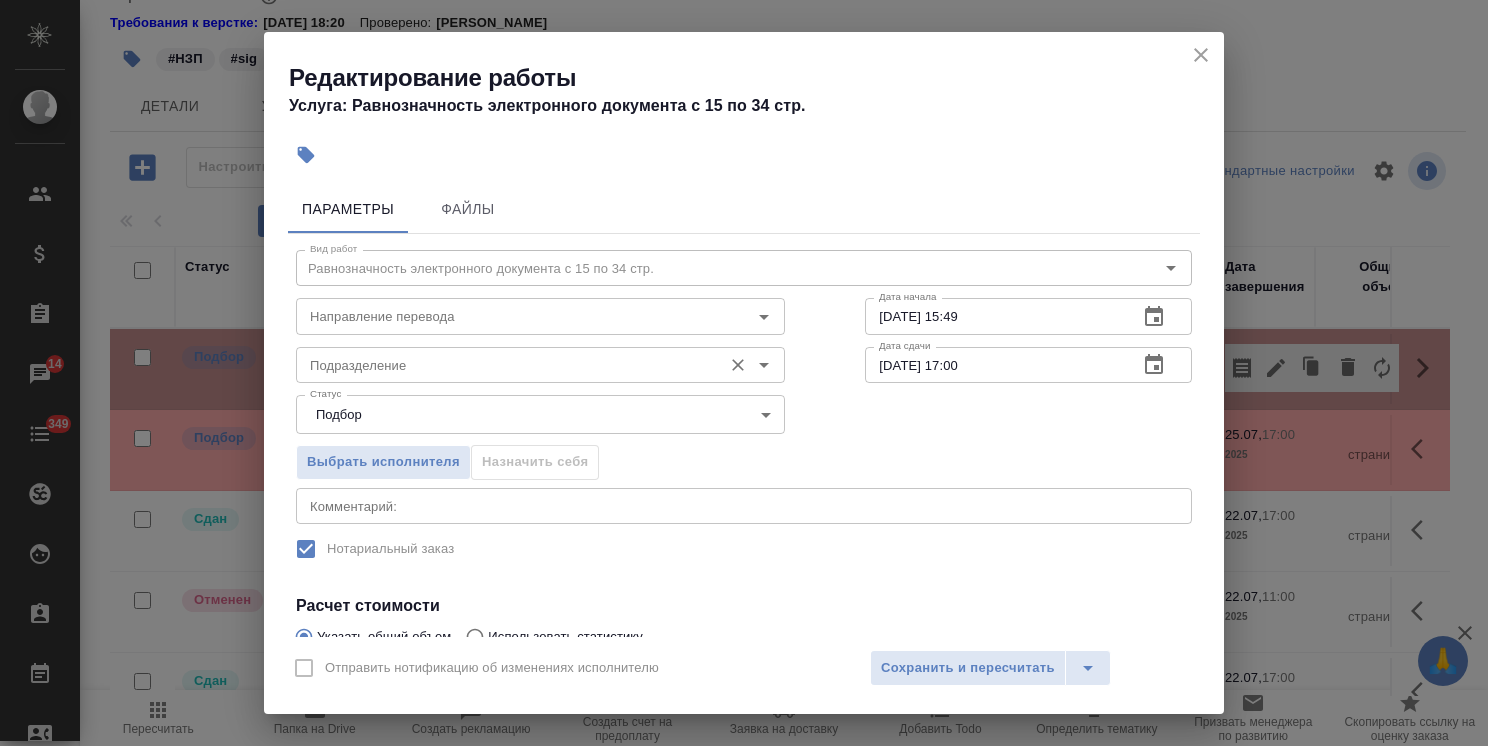 click on "Подразделение" at bounding box center (507, 365) 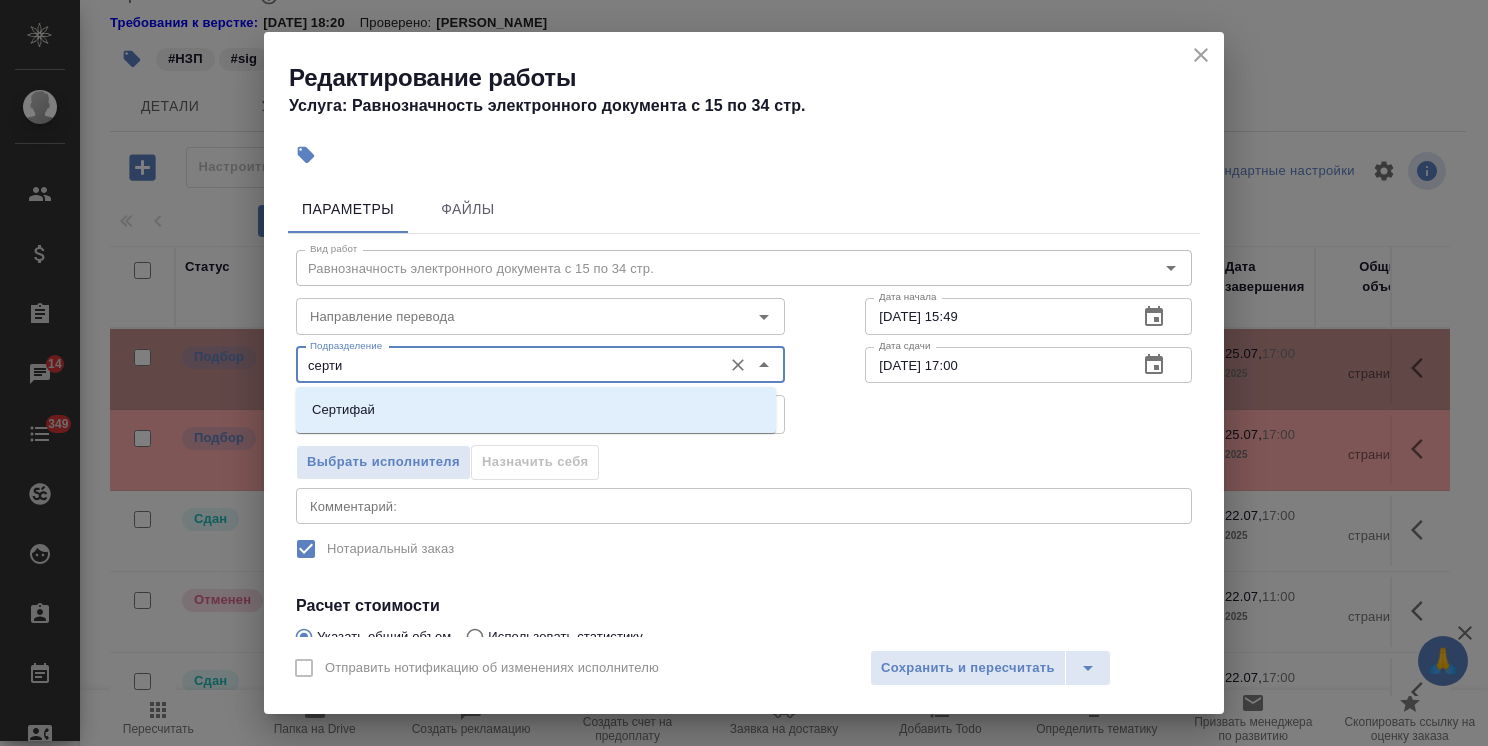 click on "Сертифай" at bounding box center [536, 410] 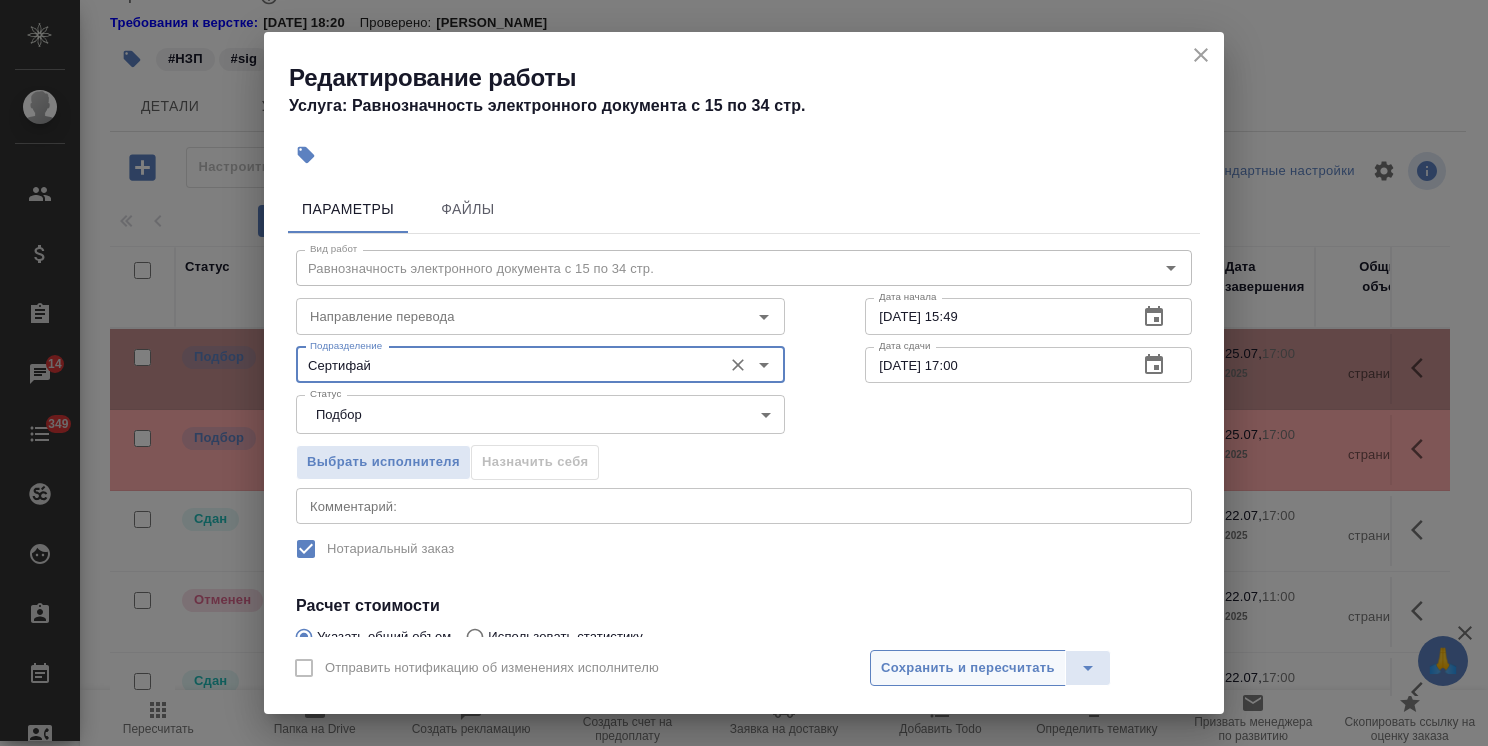 type on "Сертифай" 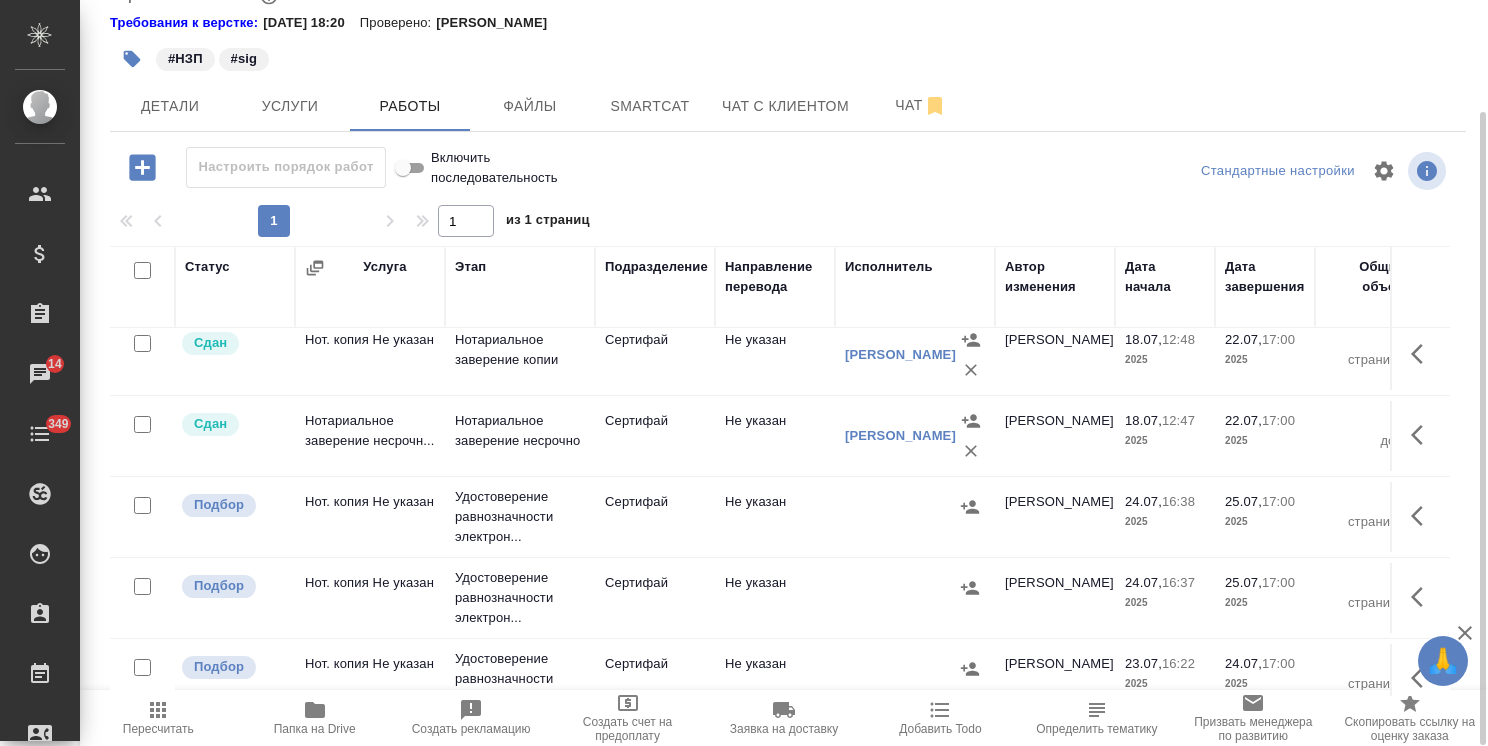 scroll, scrollTop: 414, scrollLeft: 0, axis: vertical 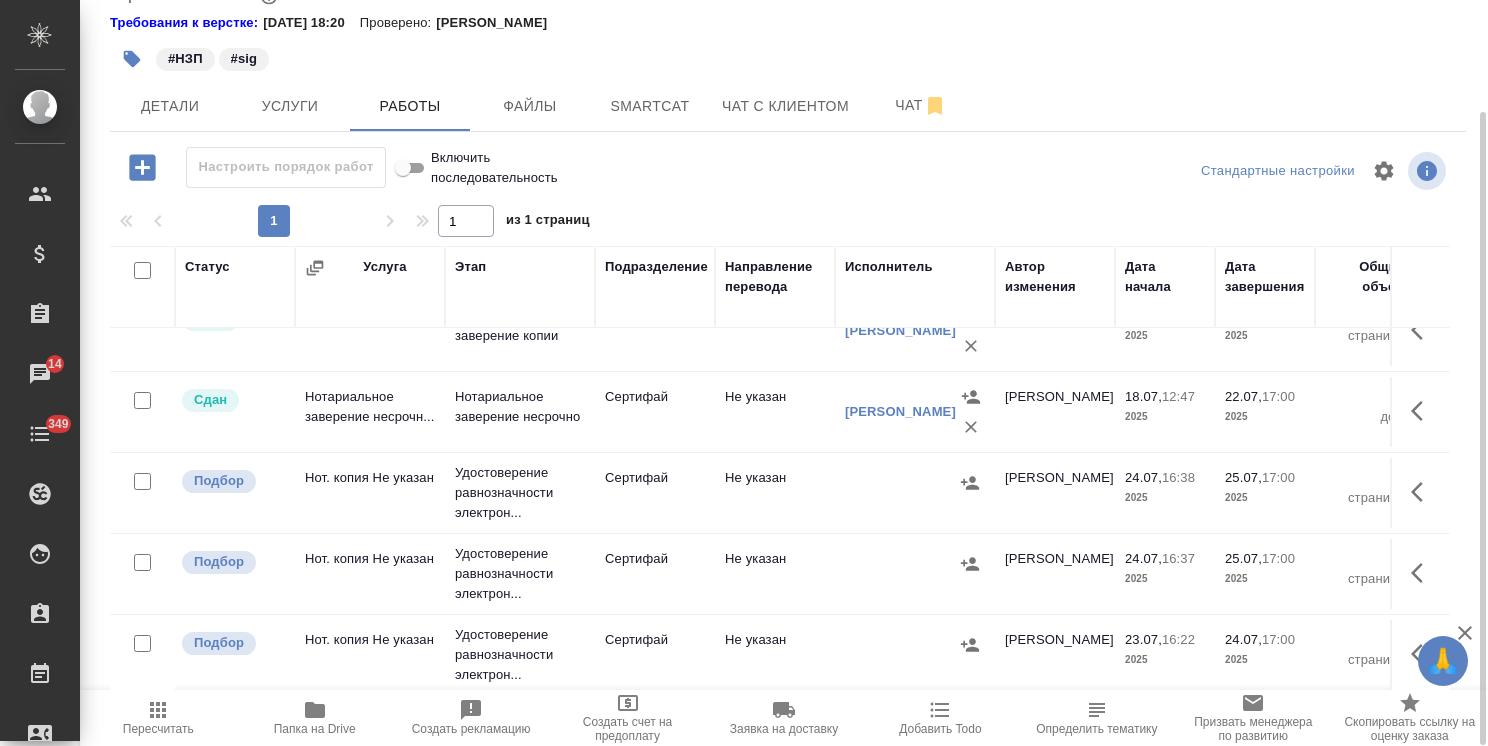 click on "Настроить порядок работ Включить последовательность Стандартные настройки 1 1 из 1 страниц Статус Услуга Этап Подразделение Направление перевода Исполнитель Автор изменения Дата начала Дата завершения Общий объем Оплачиваемый объем Тариф Итого Прогресс исполнителя в SC Оценка Автор оценки Файлы   Подбор Равнозначность электронного до... Равнозначность электронного документа... Сертифай Усманова Ольга 25.07,  15:49 2025 25.07,  17:00 2025 20 страница 20 страница 0 RUB 0 RUB - 10 файлов Подбор Равнозначность электронного до... Равнозначность электронного документа... Сертифай 0" at bounding box center [788, 421] 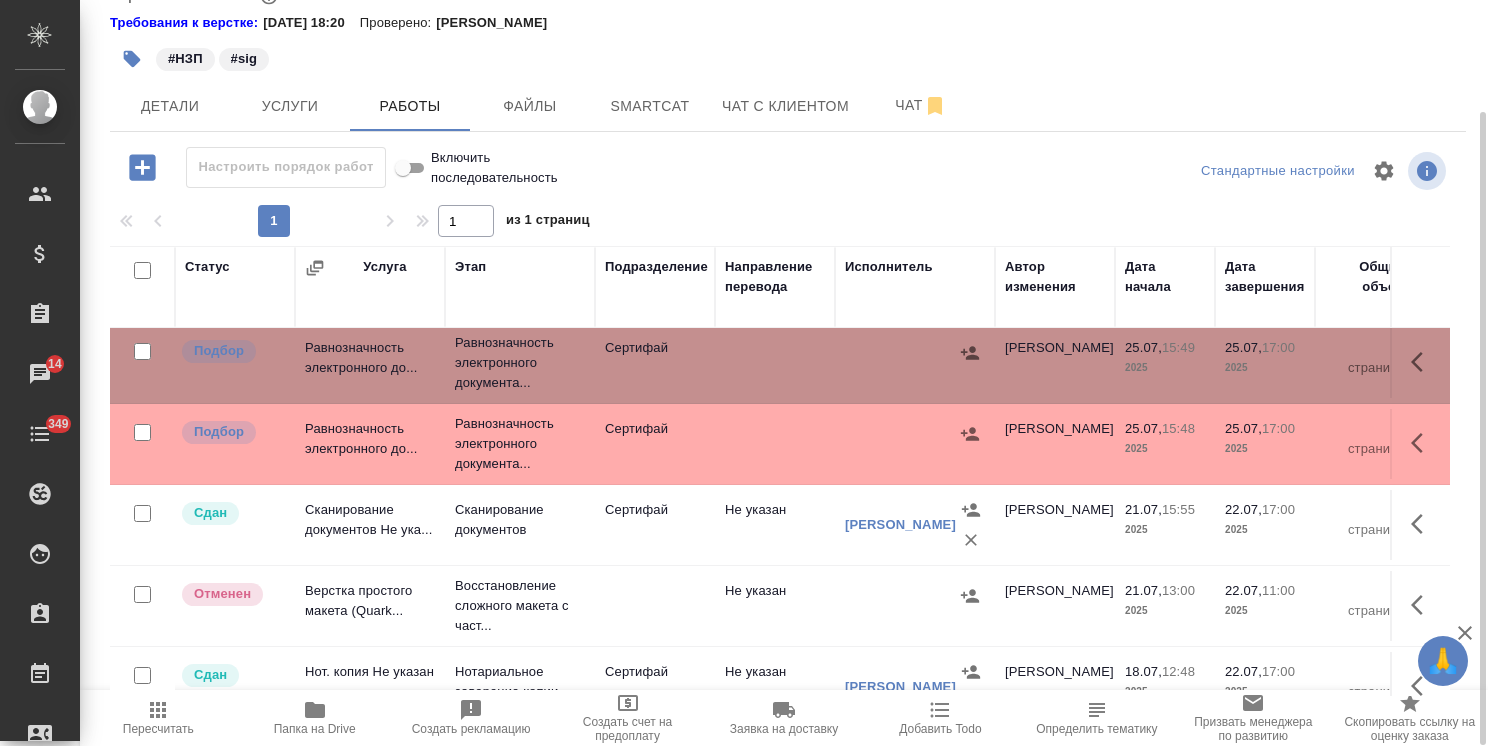 scroll, scrollTop: 0, scrollLeft: 0, axis: both 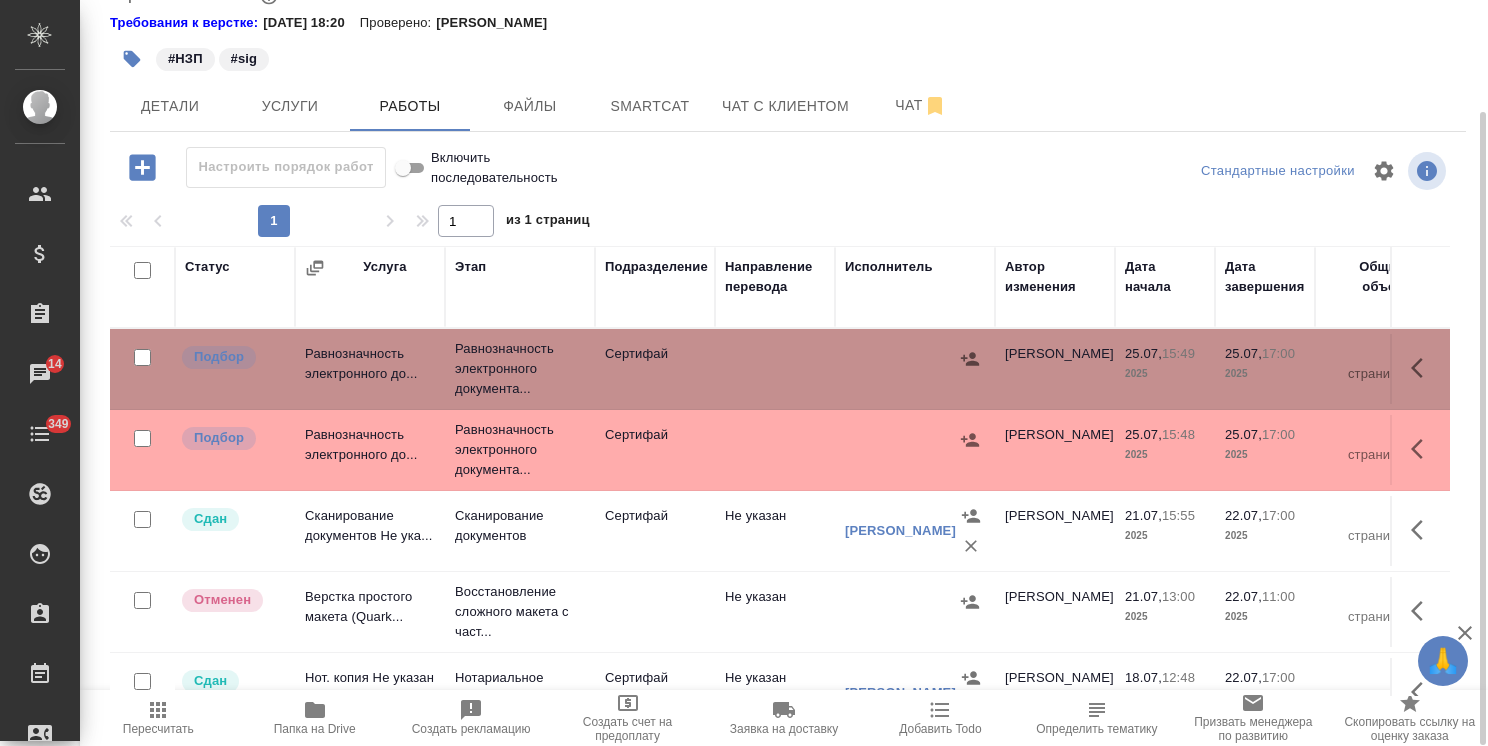 click on "#НЗП #sig" at bounding box center [562, 59] 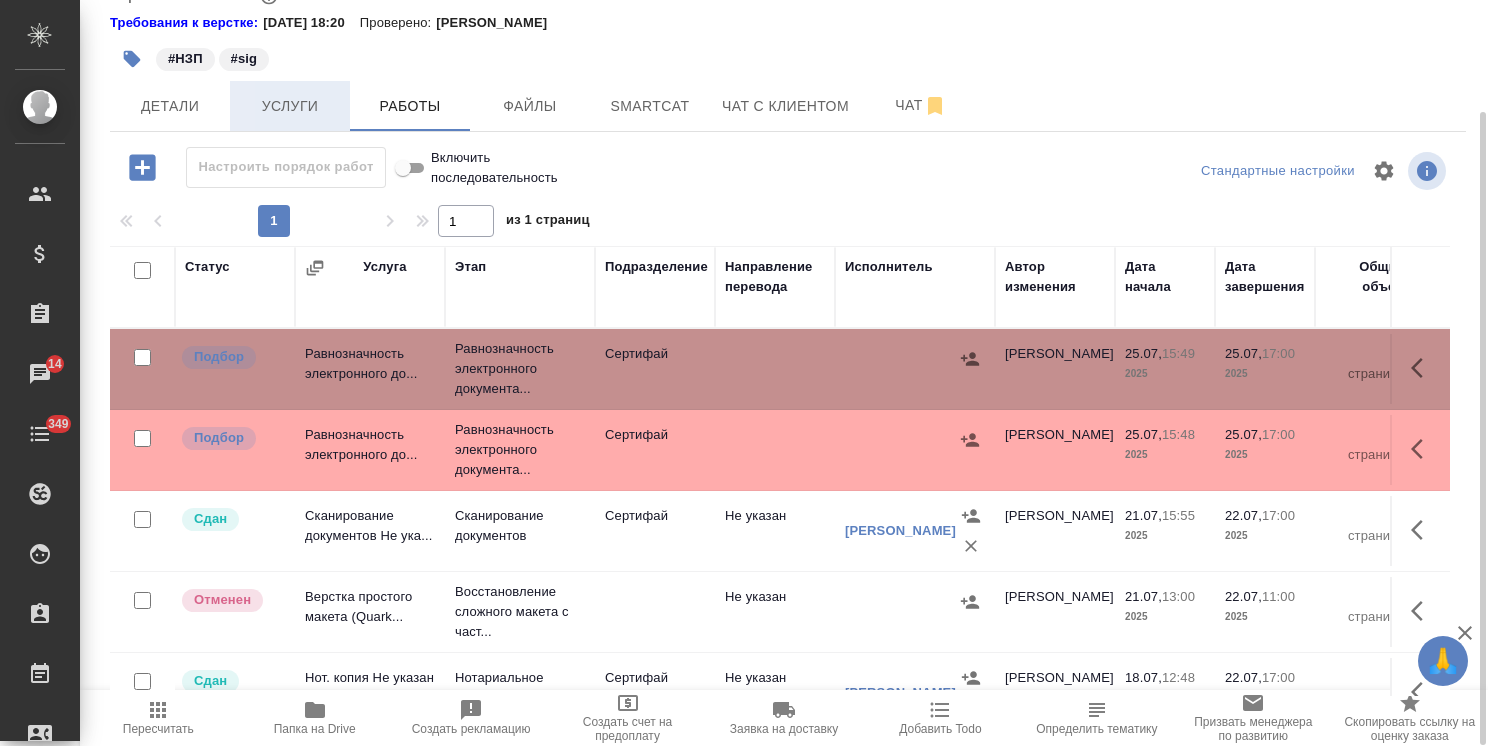 click on "Услуги" at bounding box center (290, 106) 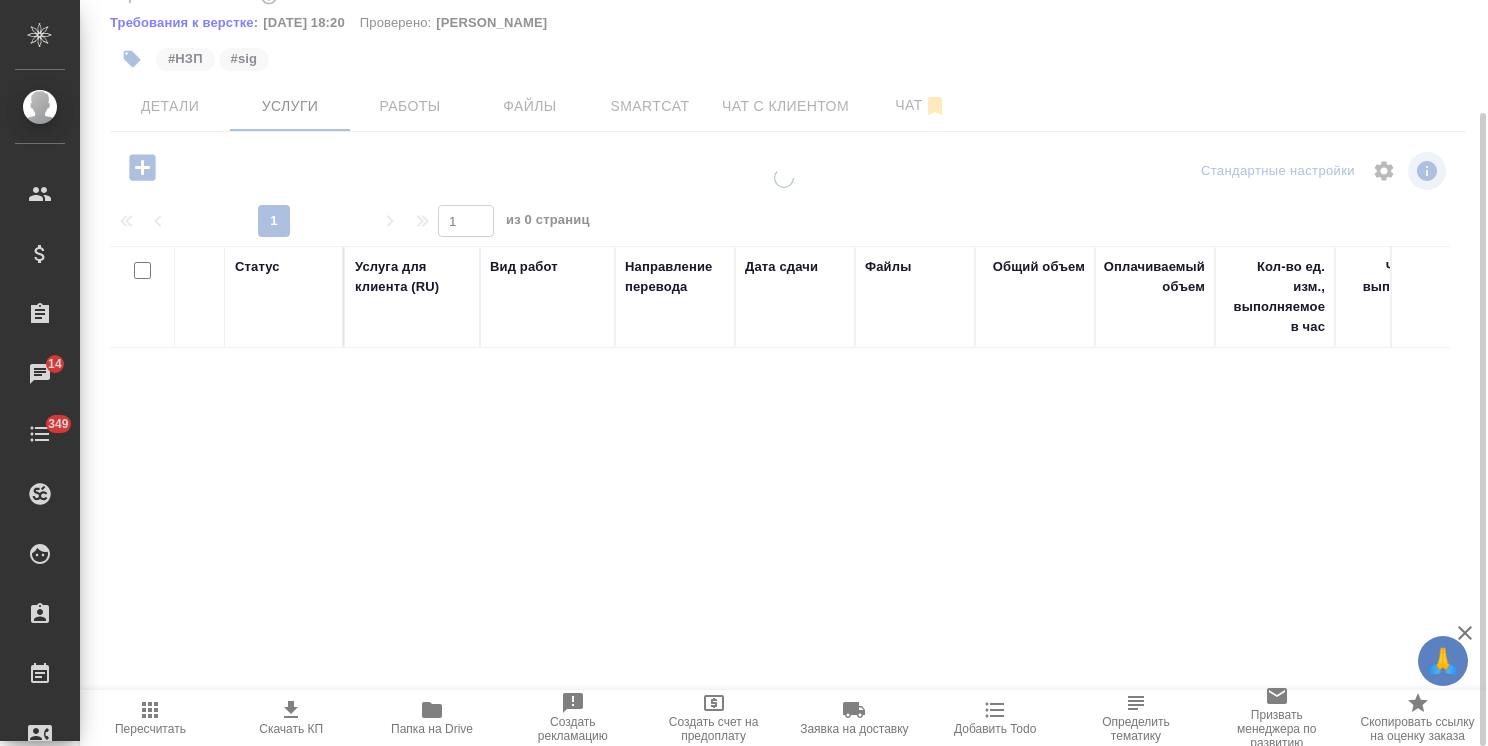 scroll, scrollTop: 132, scrollLeft: 0, axis: vertical 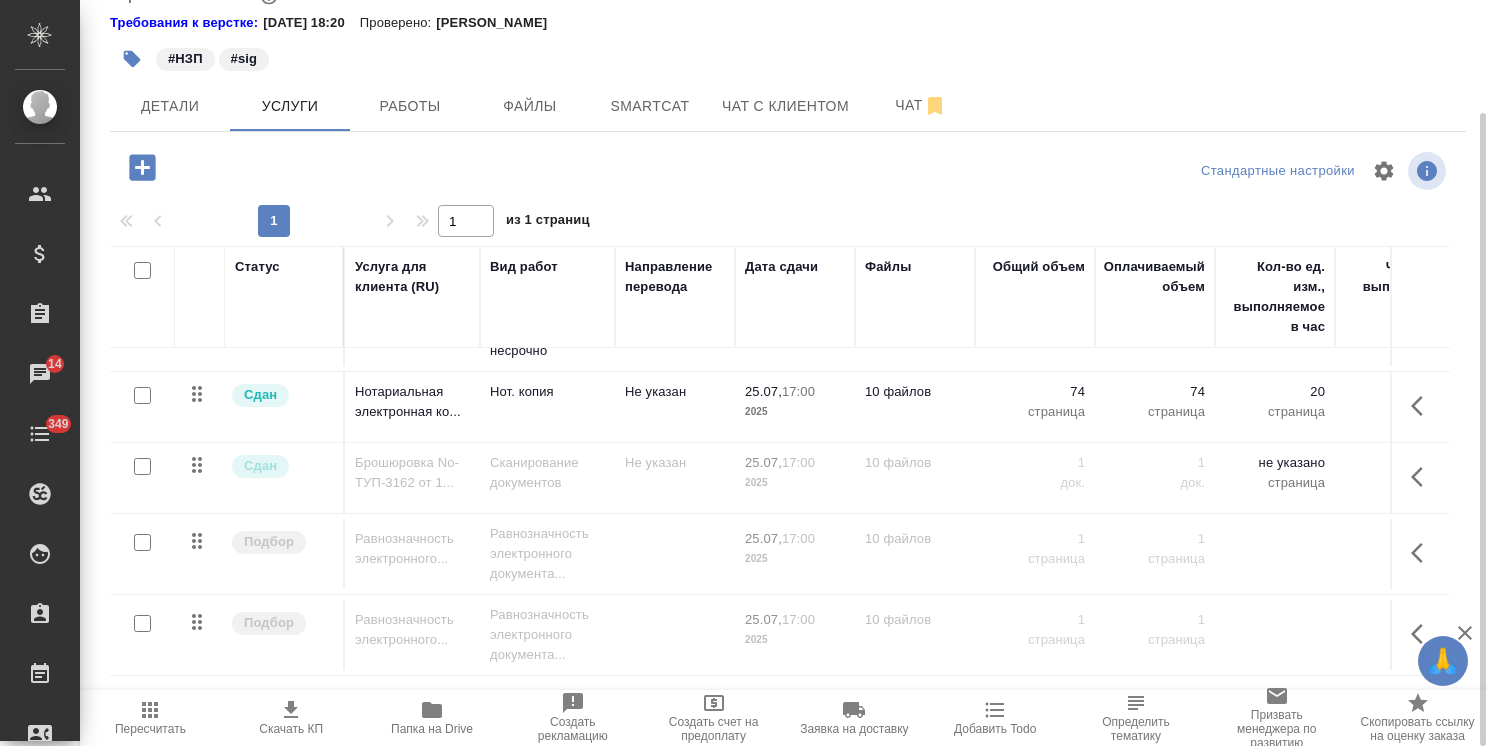 click 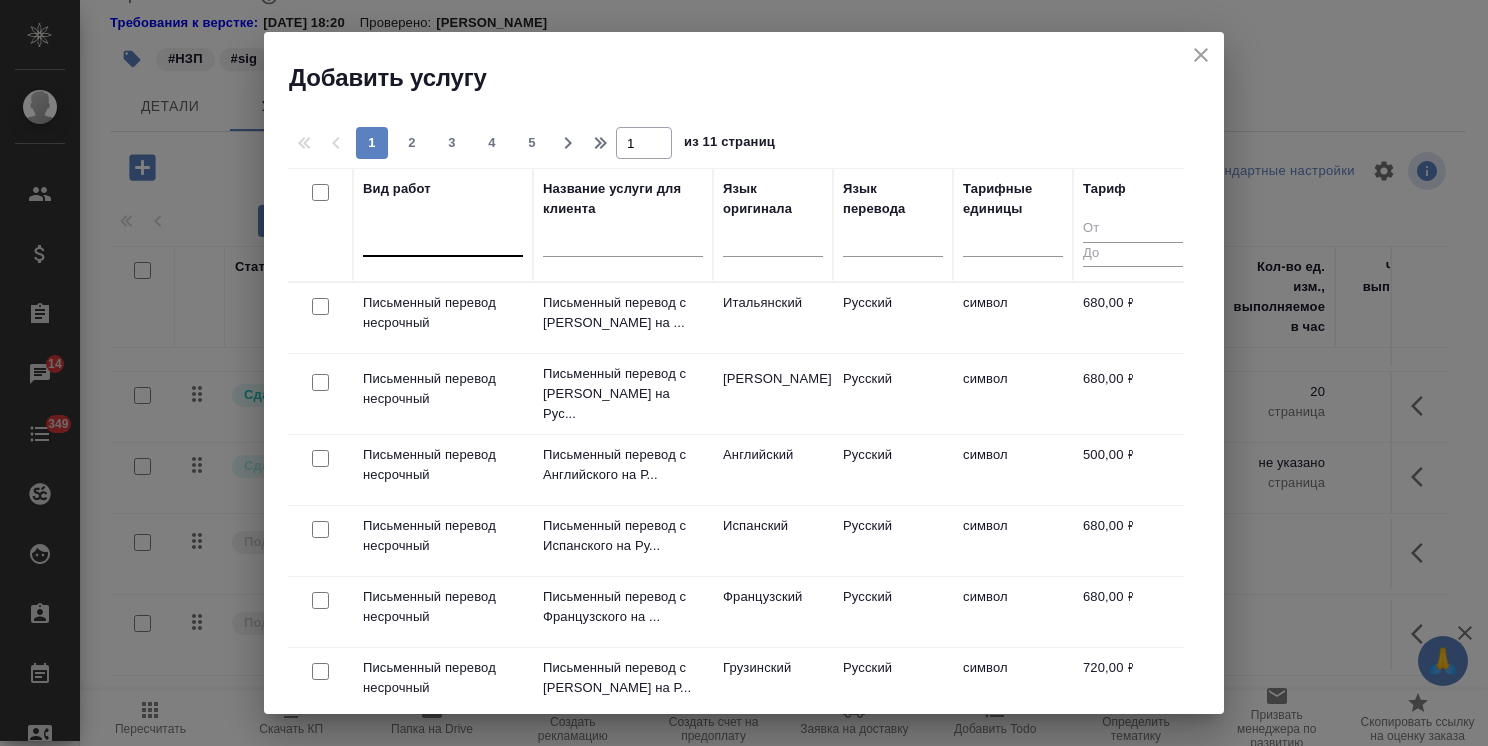 click at bounding box center (443, 236) 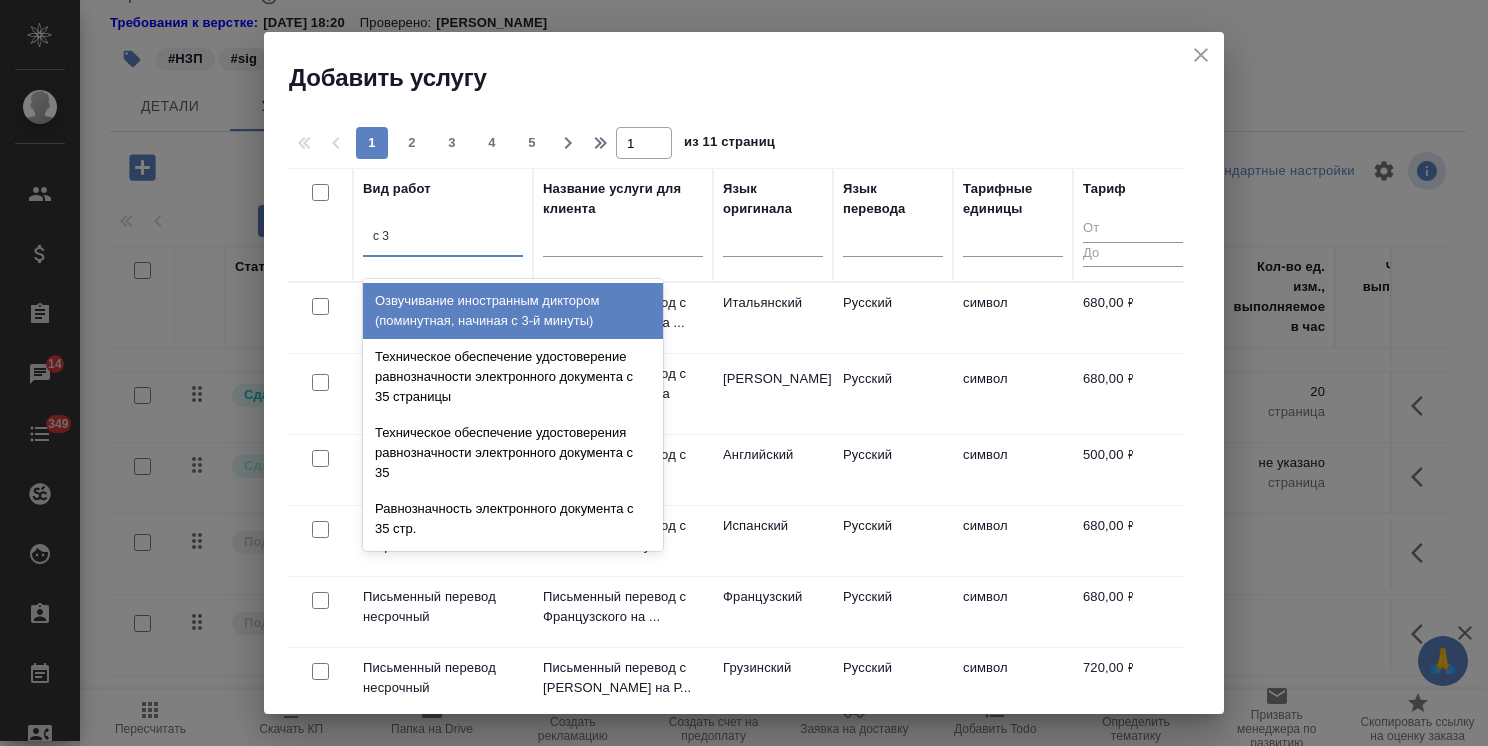 type on "с 35" 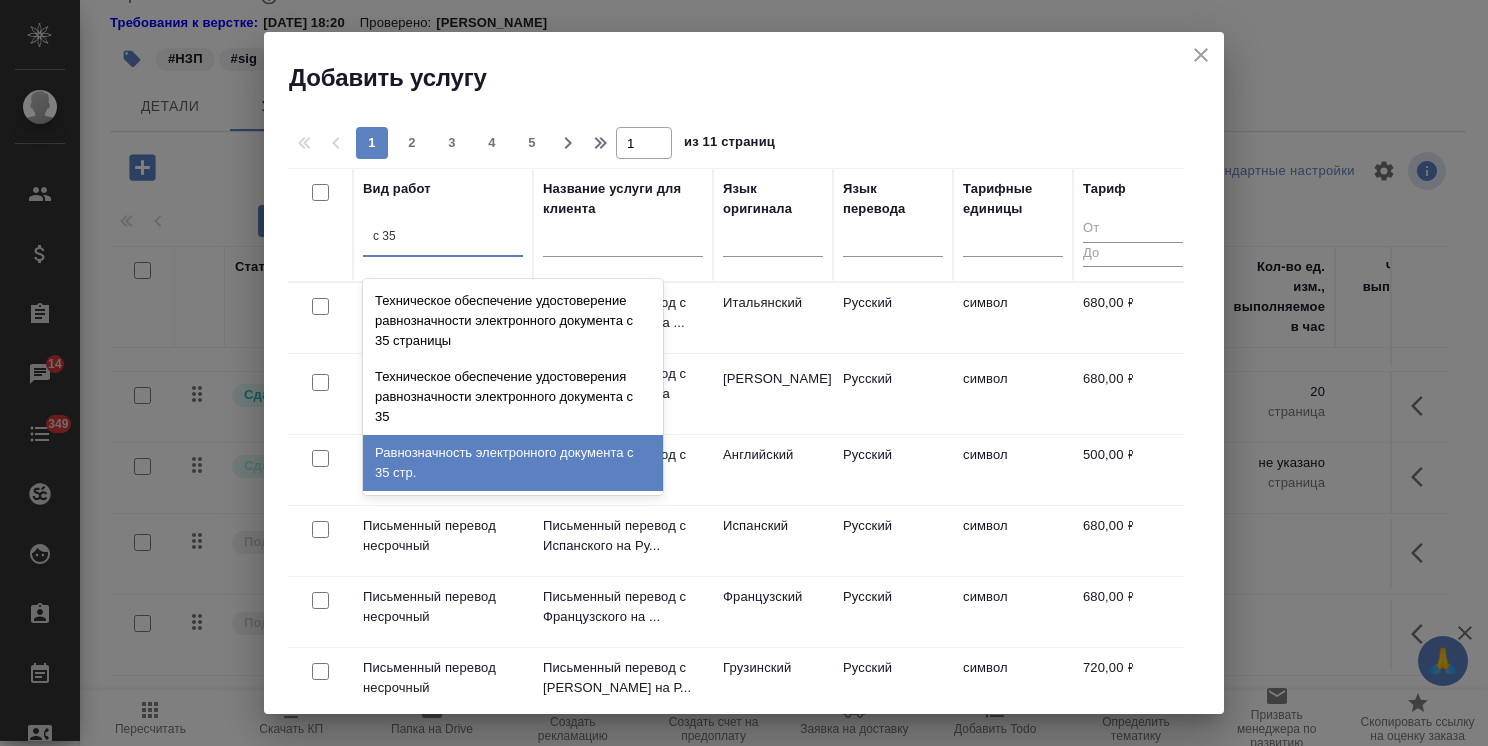 click on "Равнозначность электронного документа с 35 стр." at bounding box center [513, 463] 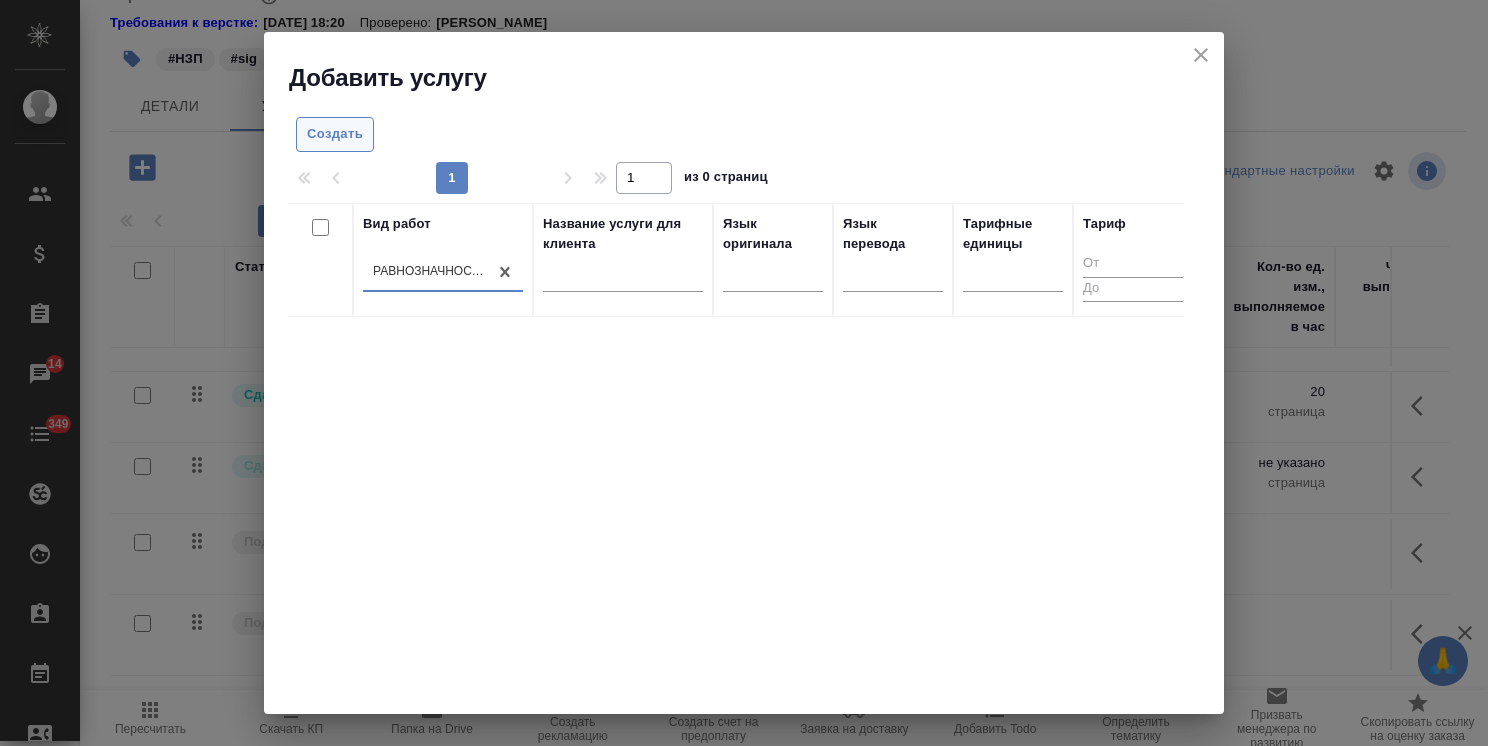 click on "Создать" at bounding box center (335, 134) 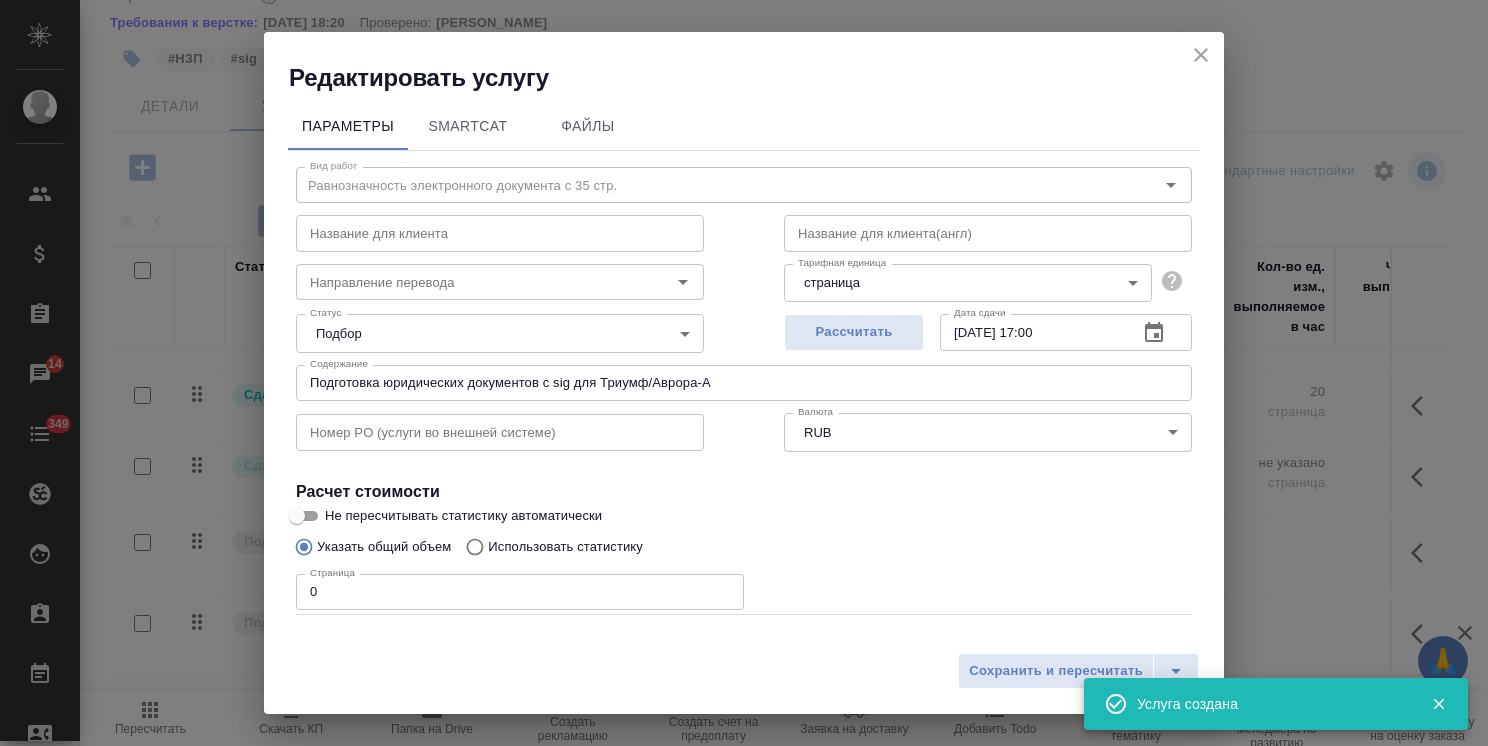 click on "Рассчитать" at bounding box center (854, 332) 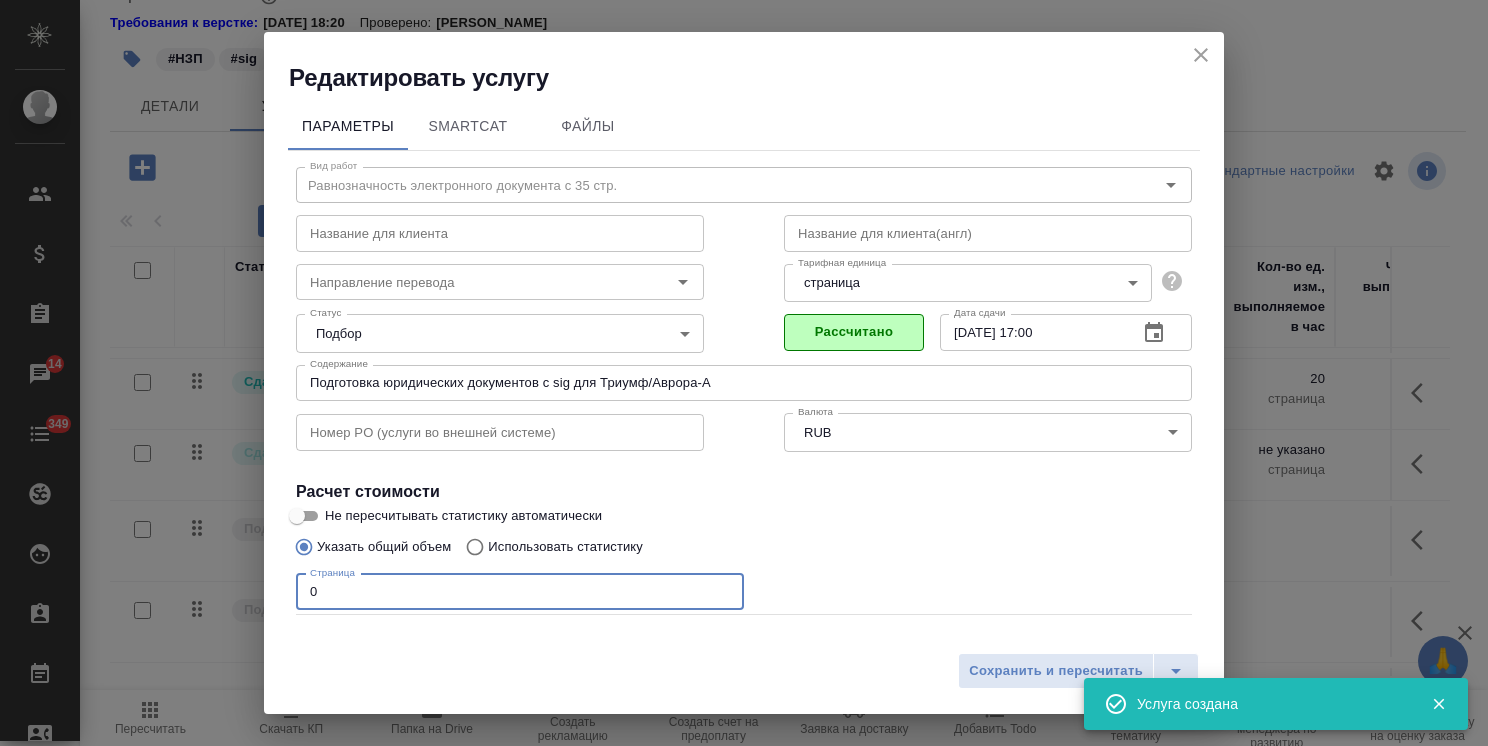 drag, startPoint x: 332, startPoint y: 590, endPoint x: 379, endPoint y: 598, distance: 47.67599 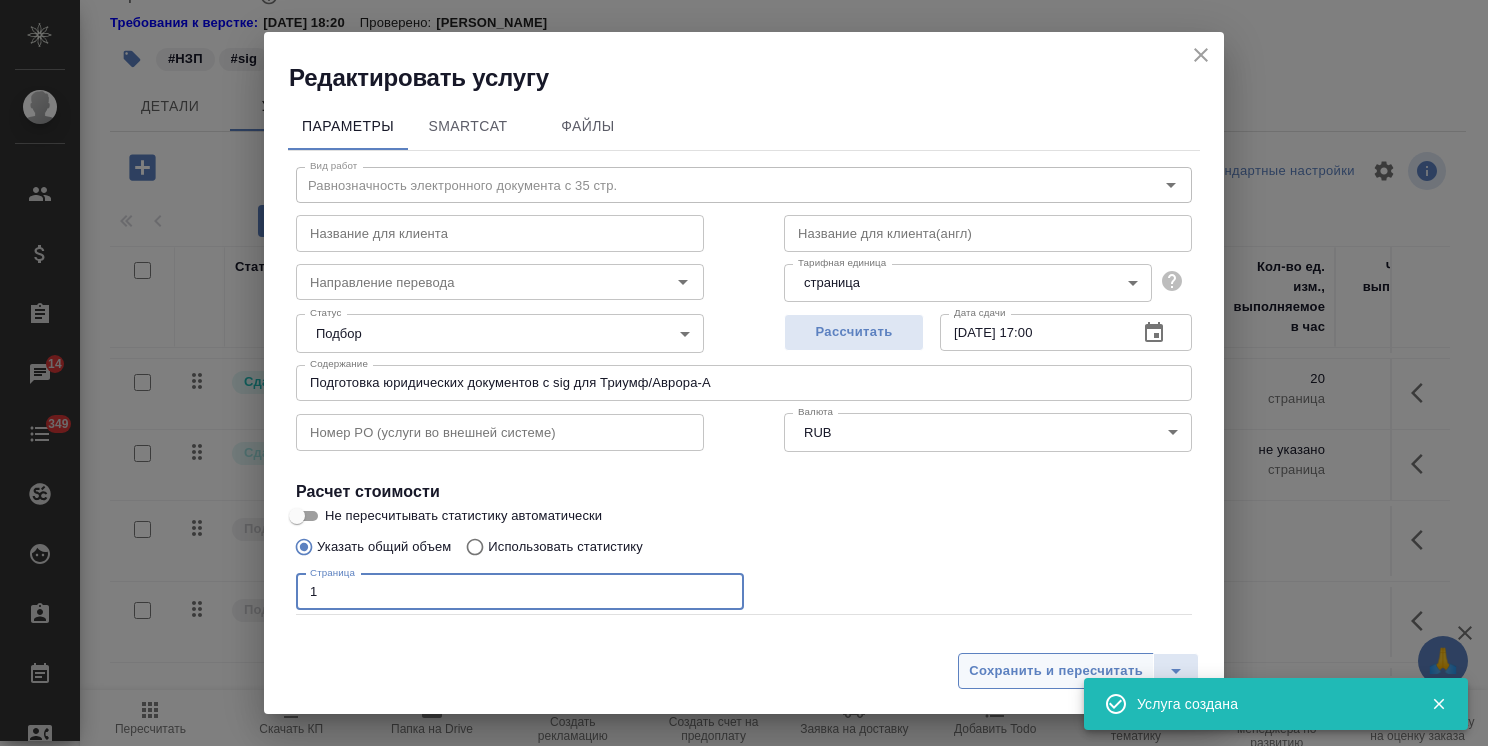 type on "1" 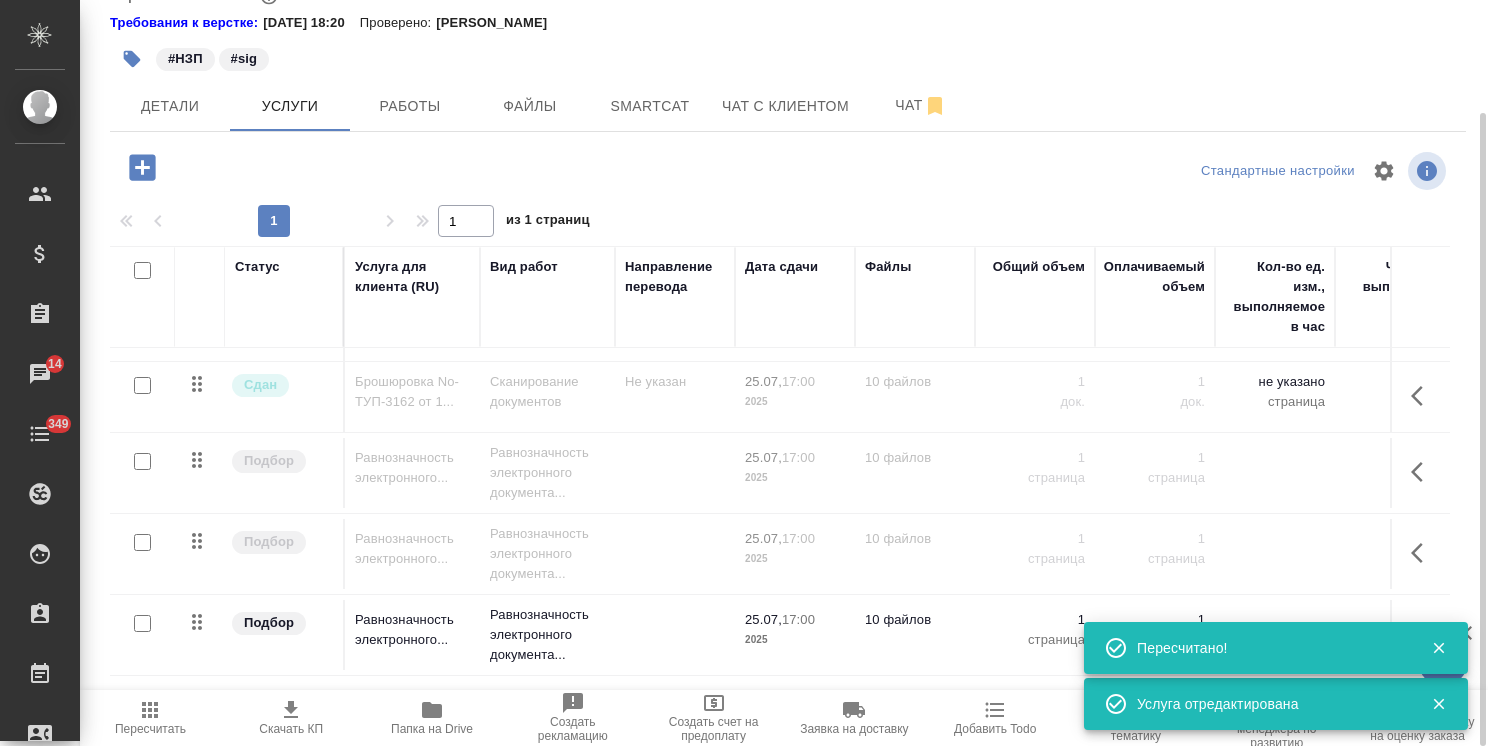 scroll, scrollTop: 232, scrollLeft: 0, axis: vertical 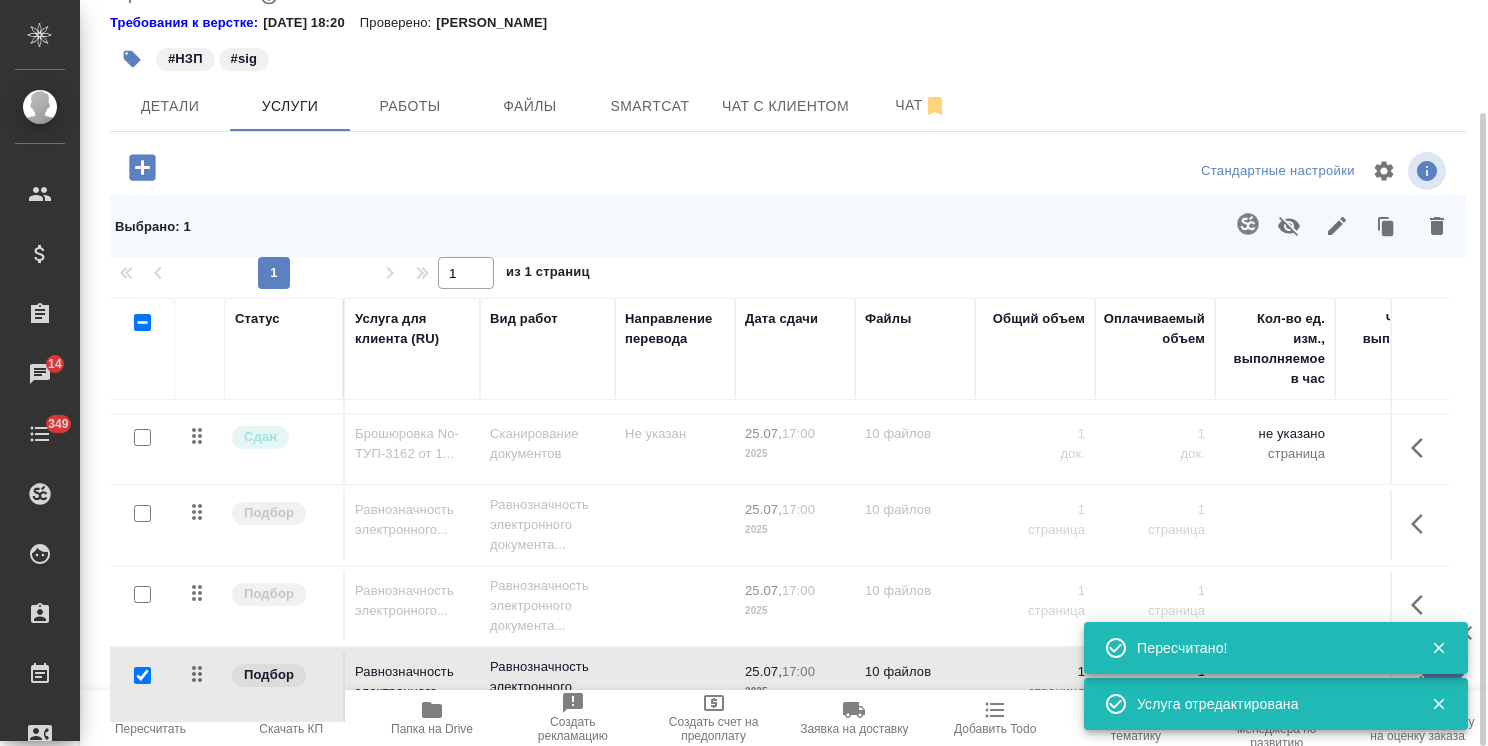 click 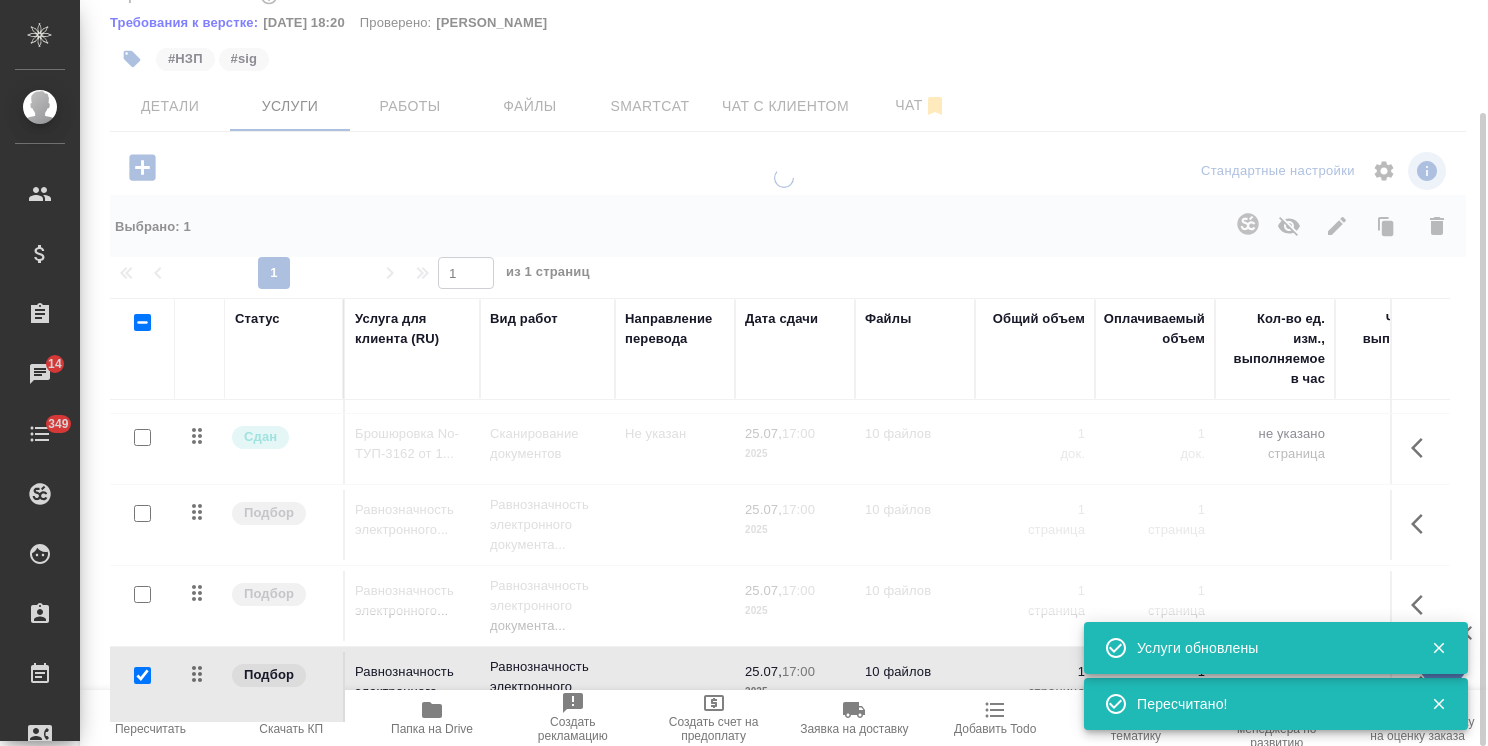 click at bounding box center [142, 675] 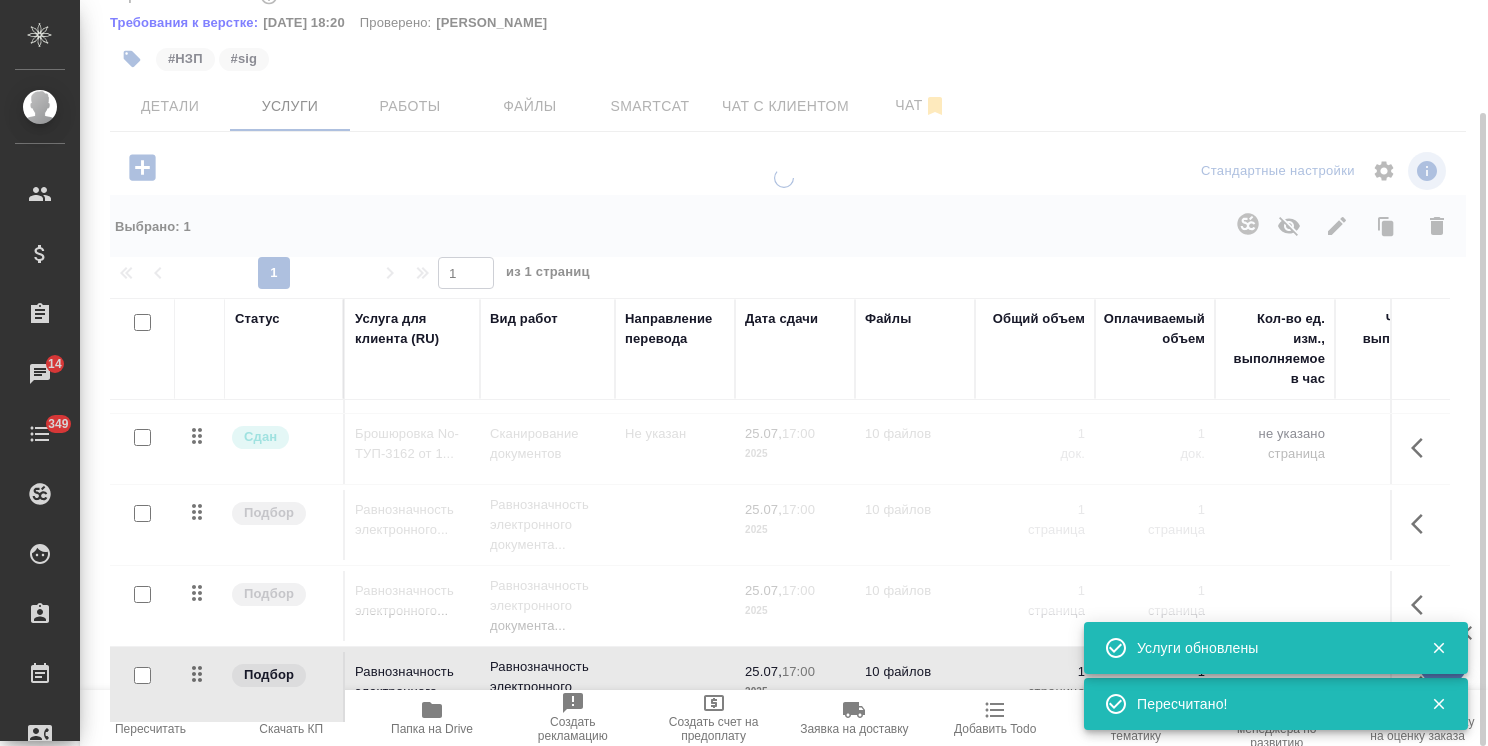 checkbox on "false" 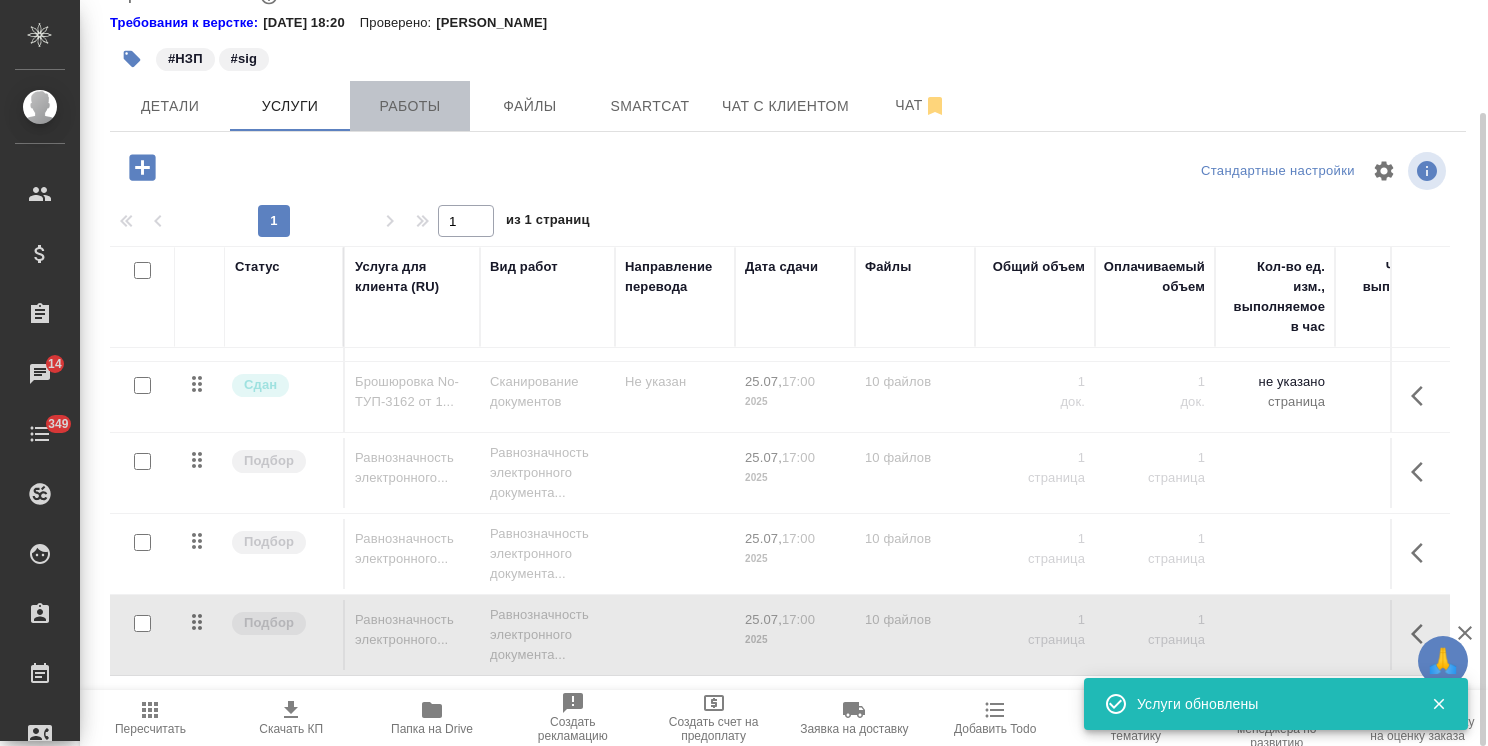 click on "Работы" at bounding box center [410, 106] 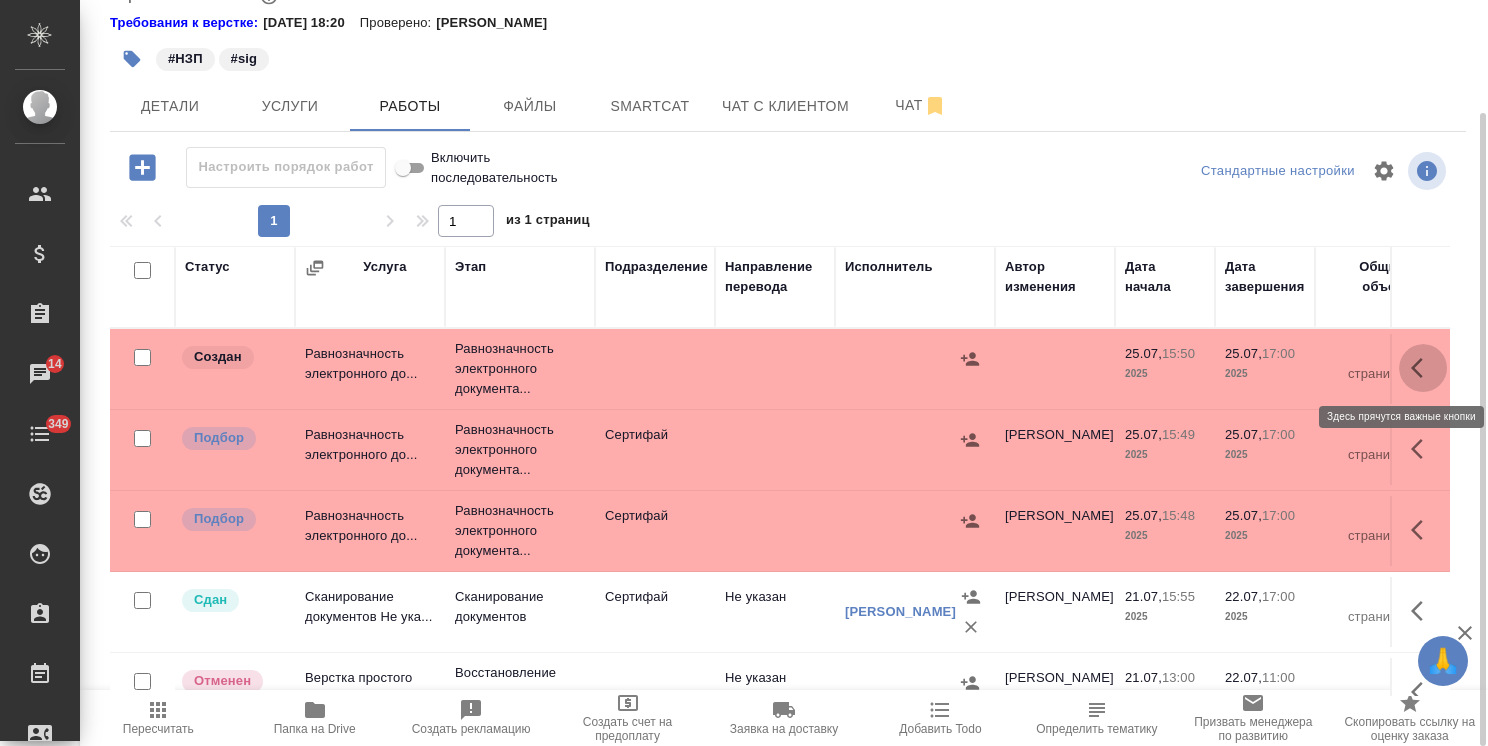 click 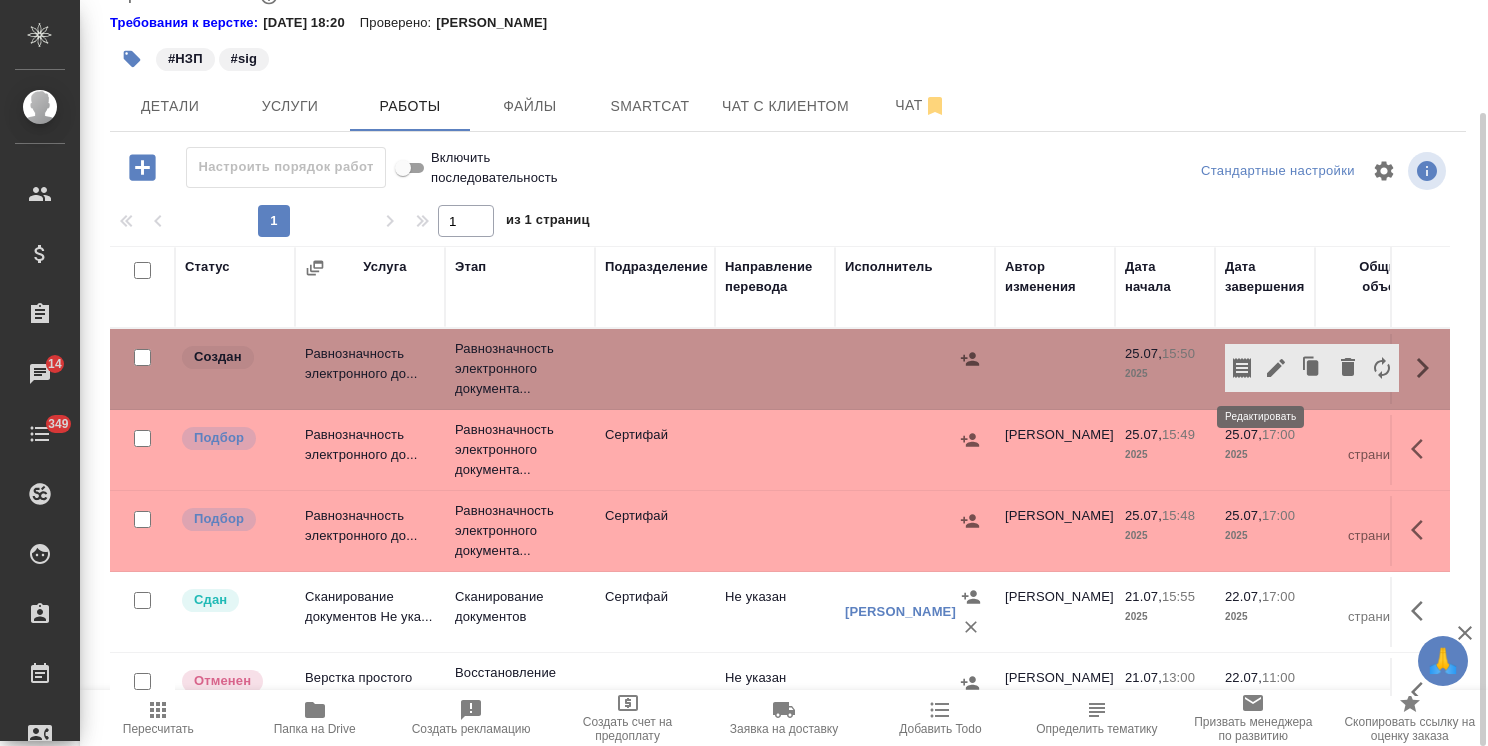 click 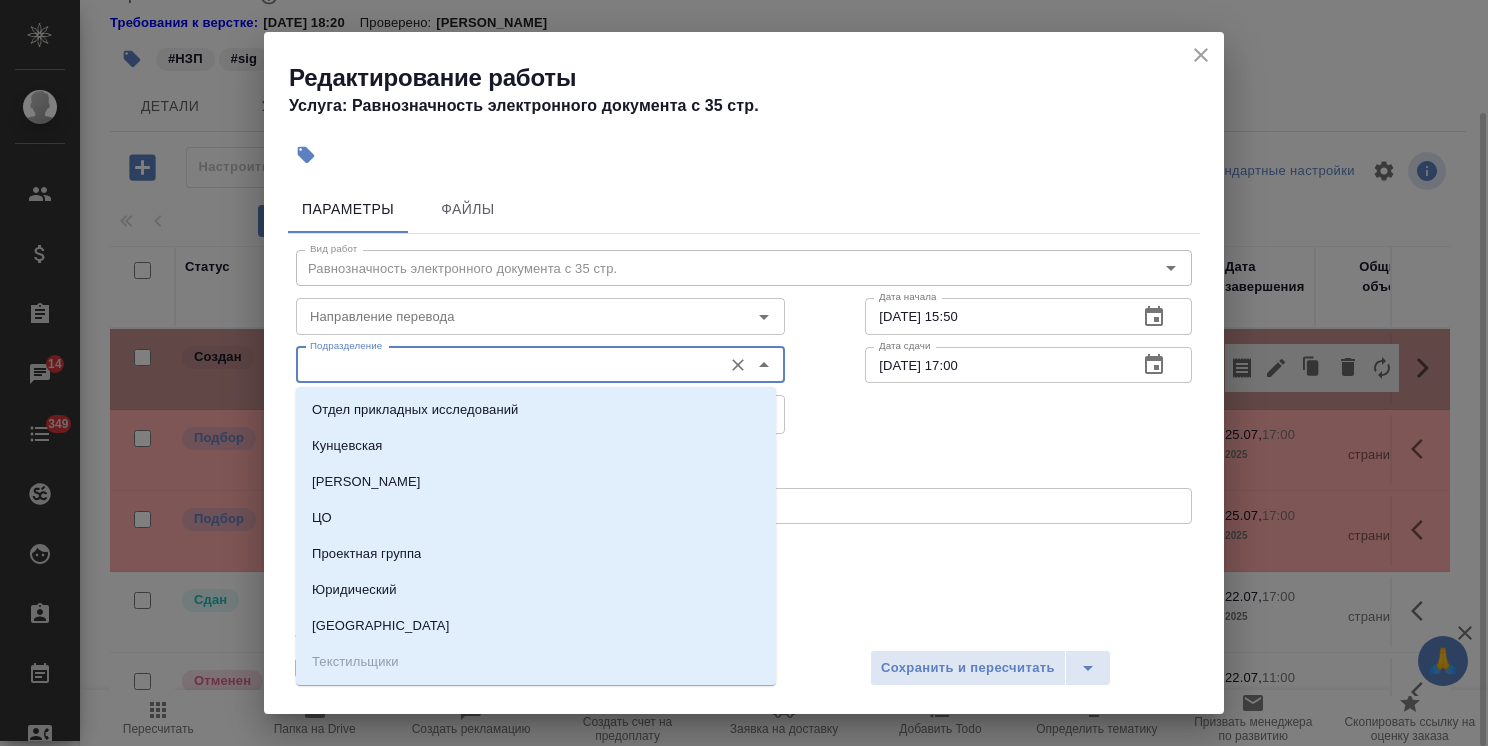 click on "Подразделение" at bounding box center (507, 365) 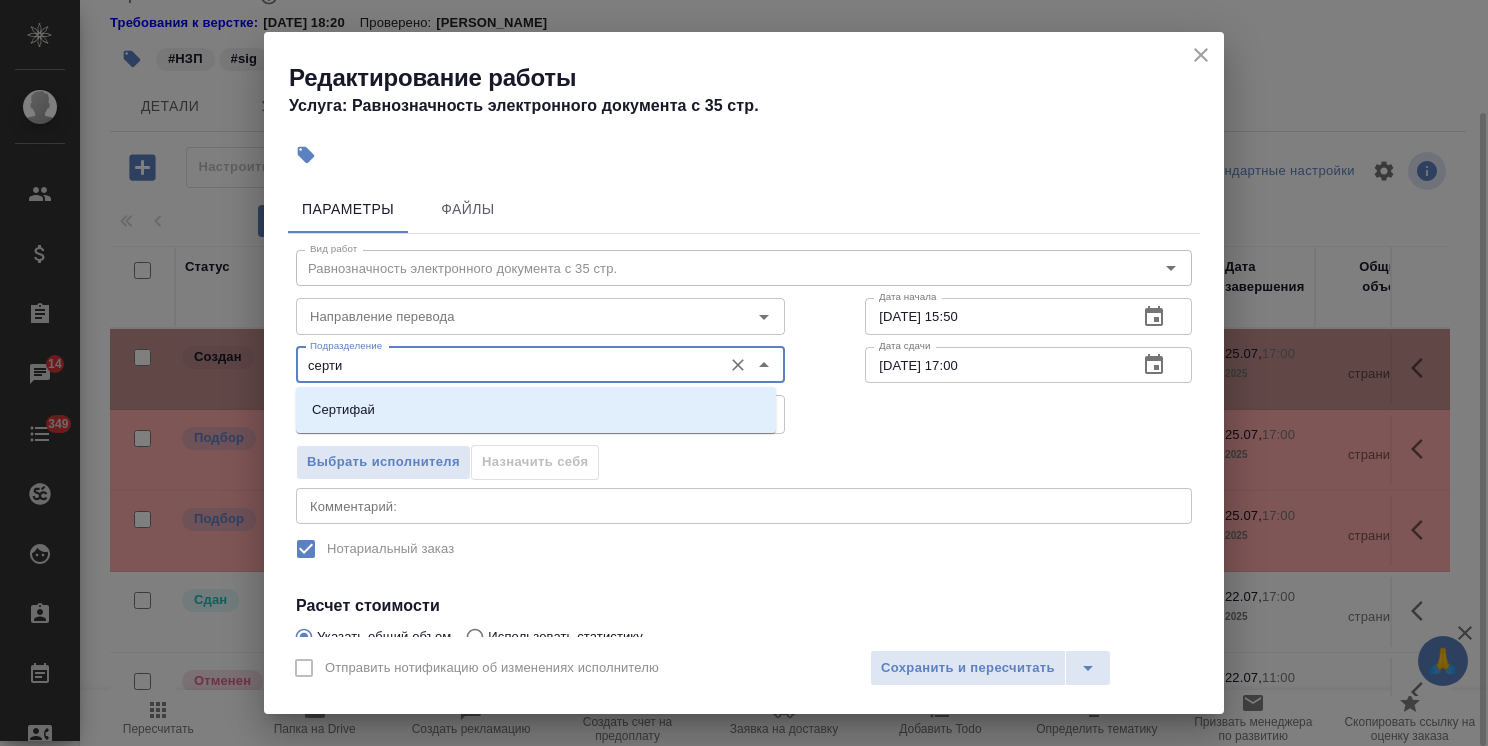 click on "Сертифай" at bounding box center [536, 410] 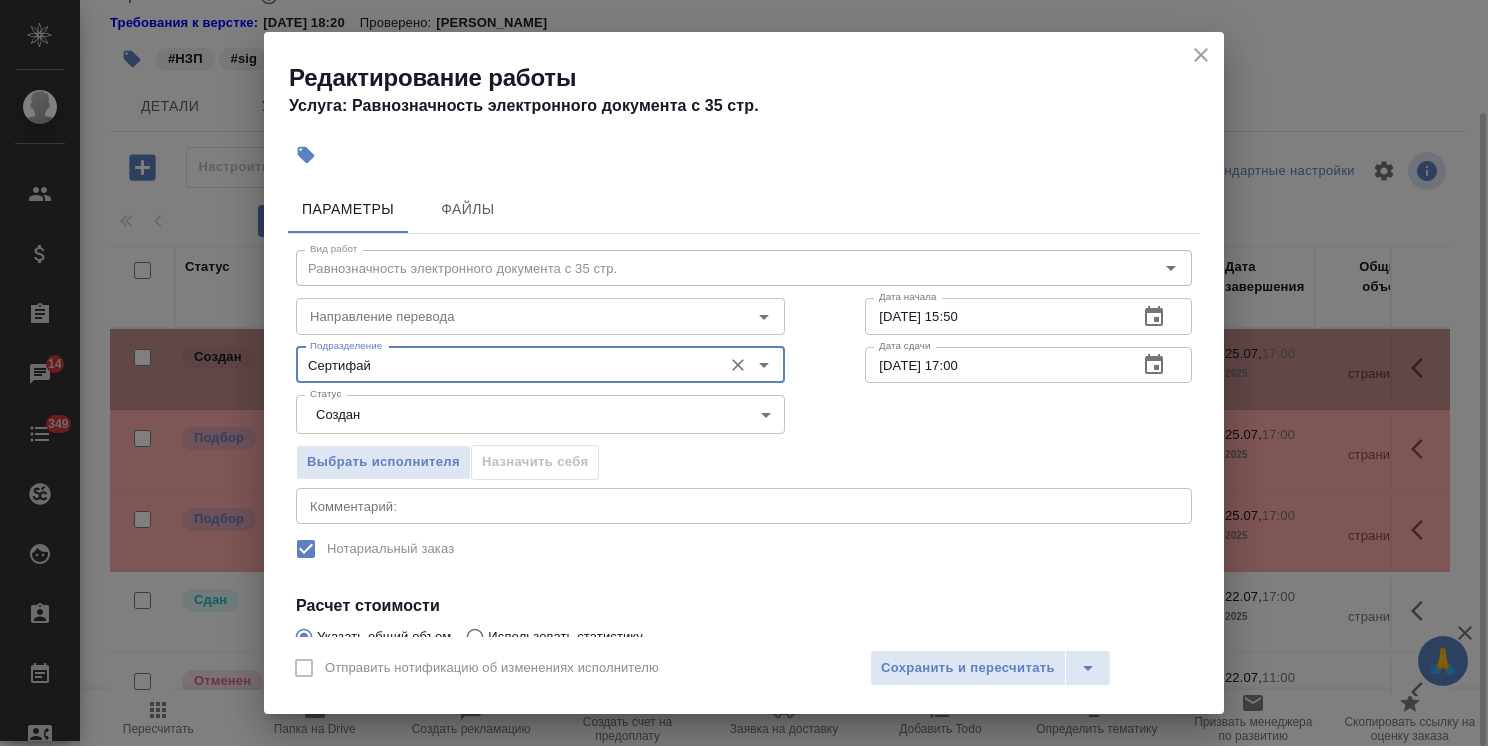 type on "Сертифай" 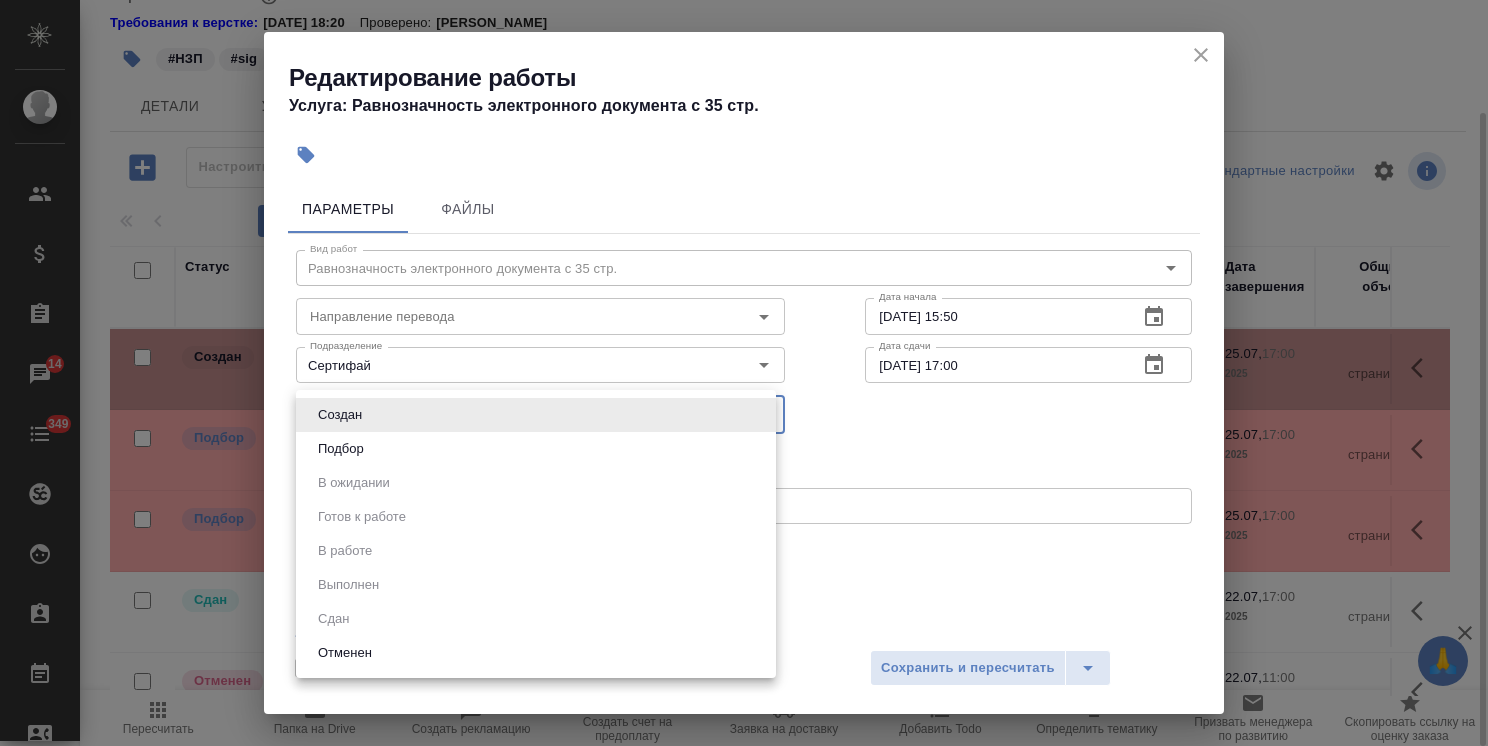 click on "Подбор" at bounding box center (536, 449) 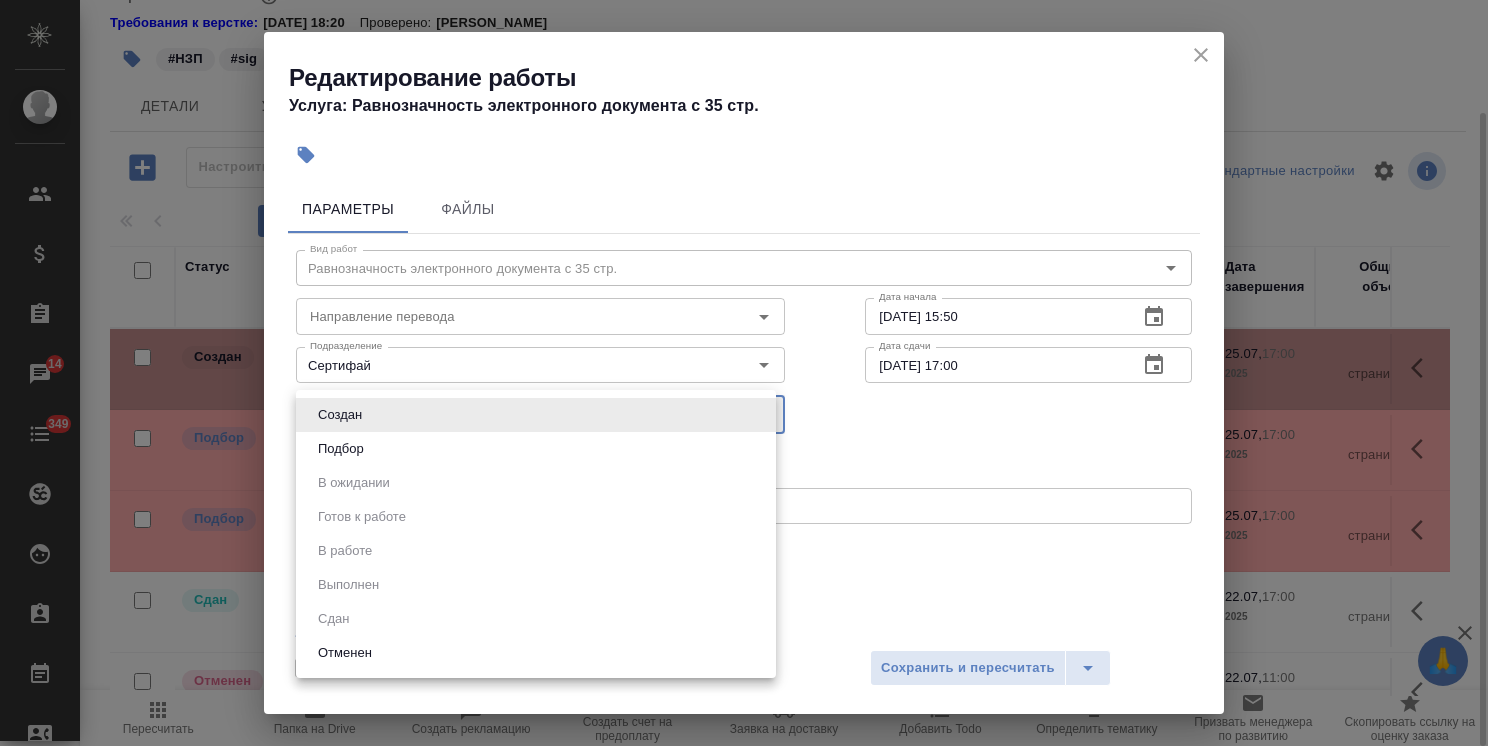 type on "recruiting" 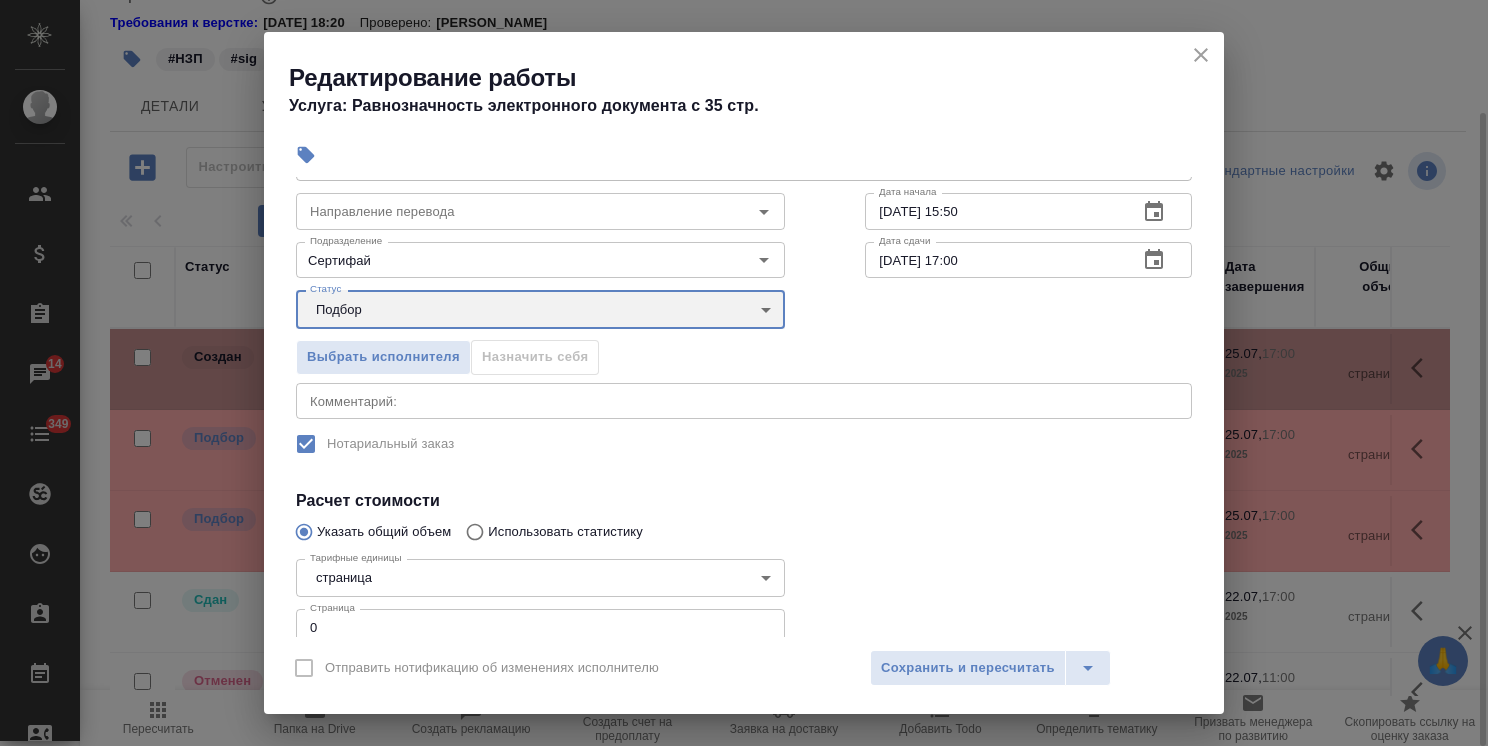 scroll, scrollTop: 236, scrollLeft: 0, axis: vertical 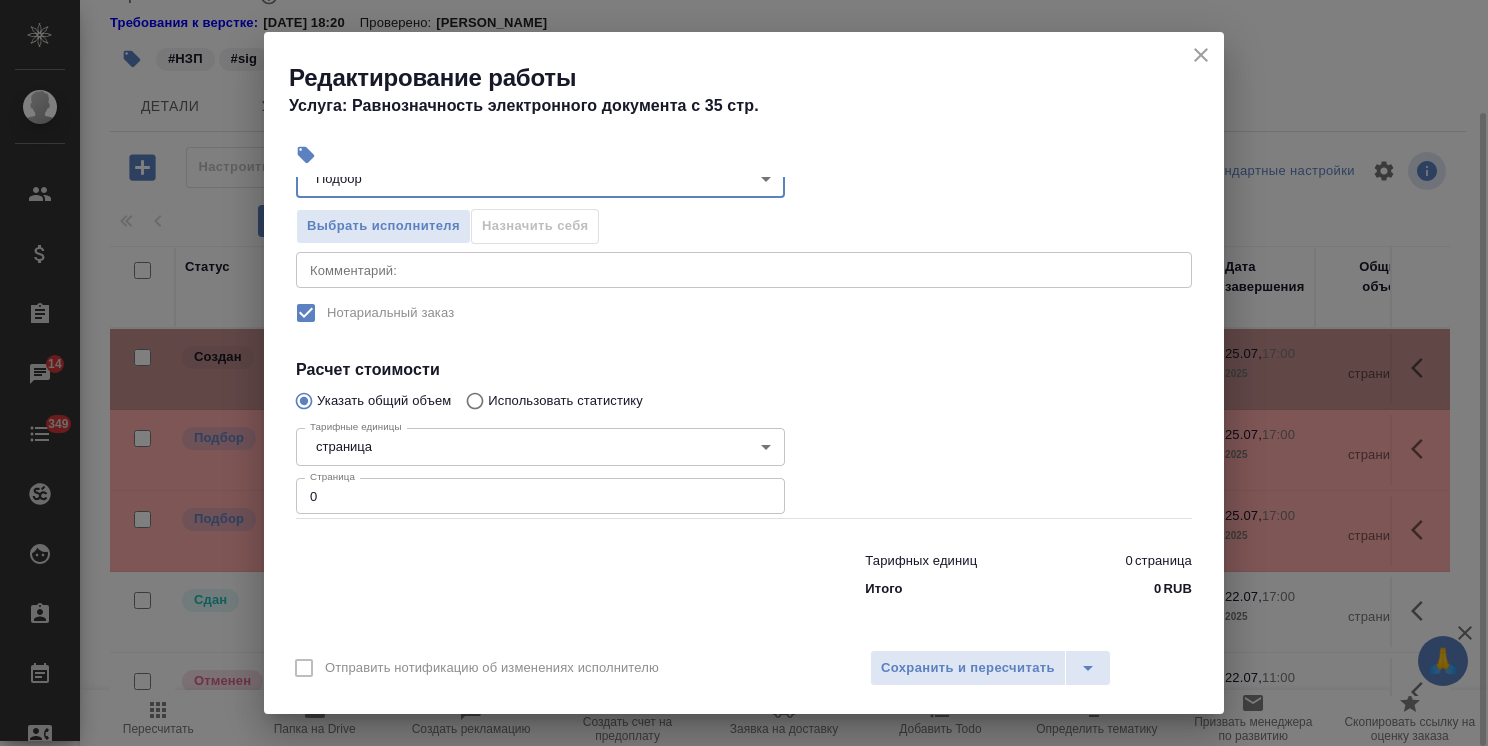 drag, startPoint x: 328, startPoint y: 486, endPoint x: 248, endPoint y: 474, distance: 80.895 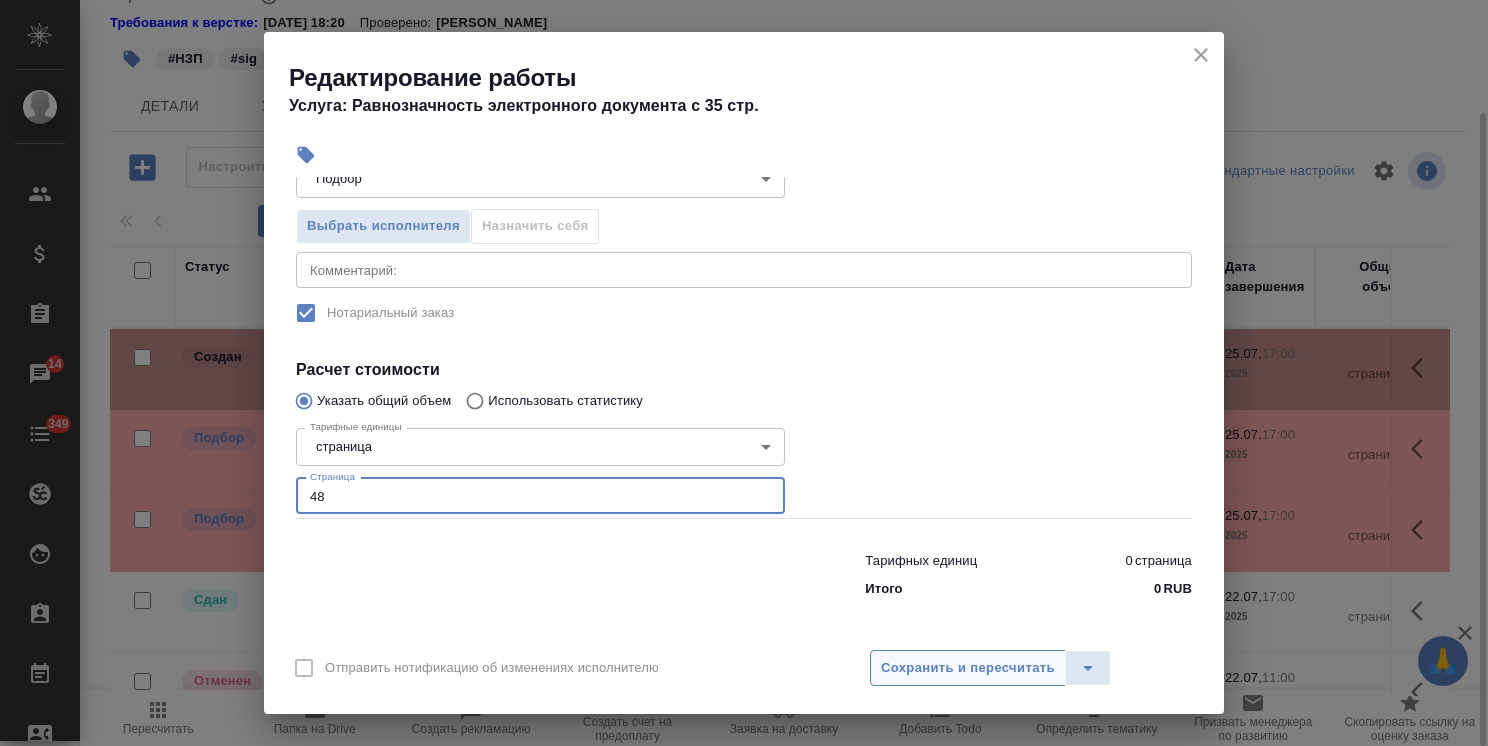 type on "48" 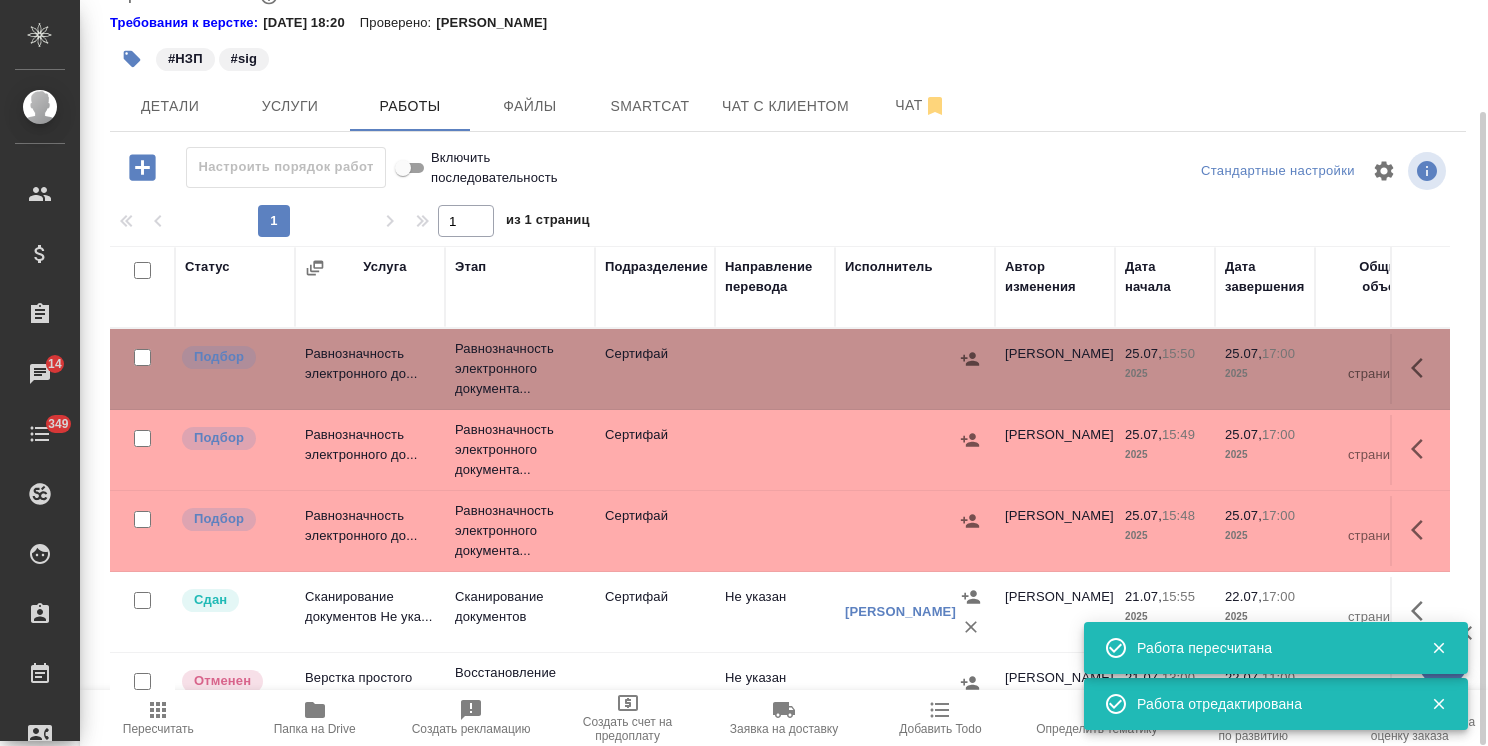 scroll, scrollTop: 132, scrollLeft: 0, axis: vertical 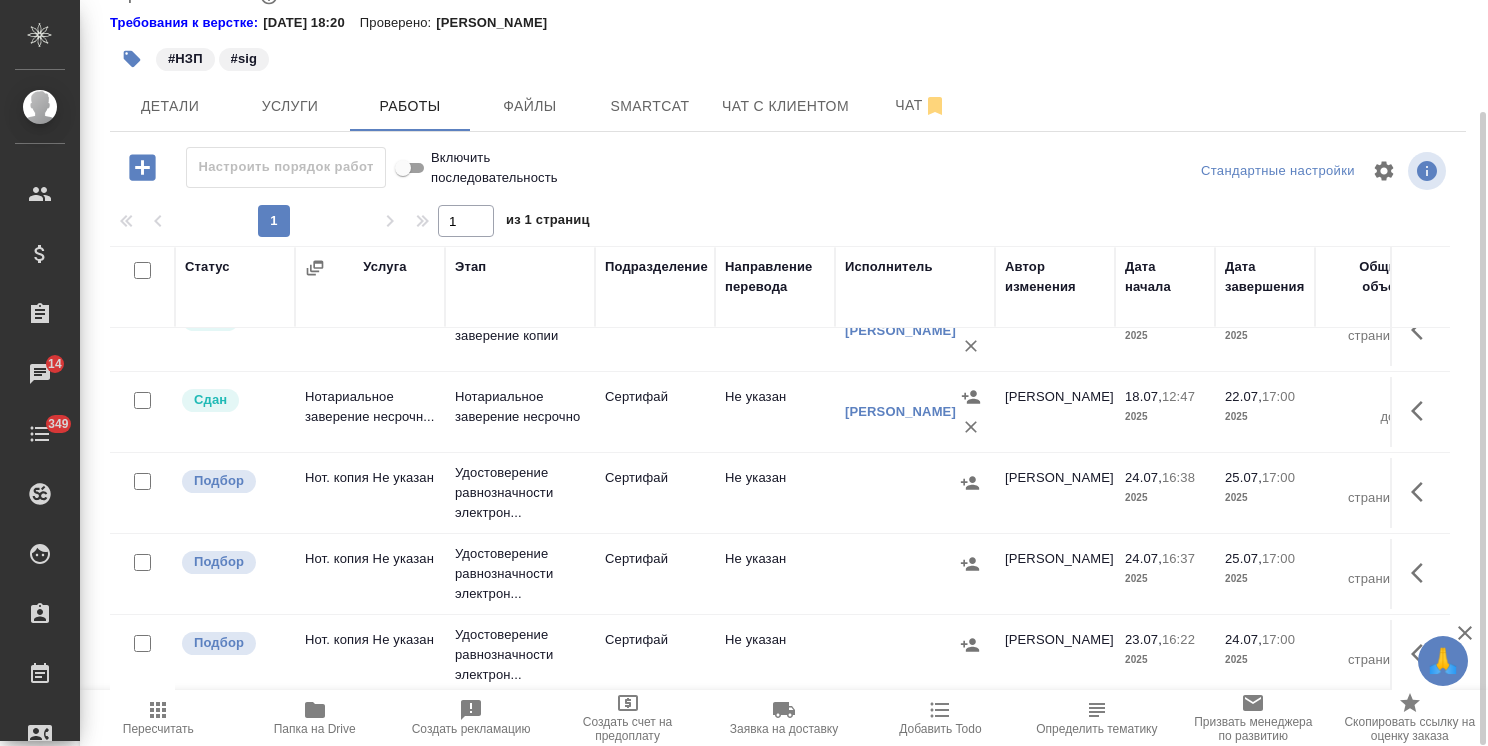 click at bounding box center (142, 481) 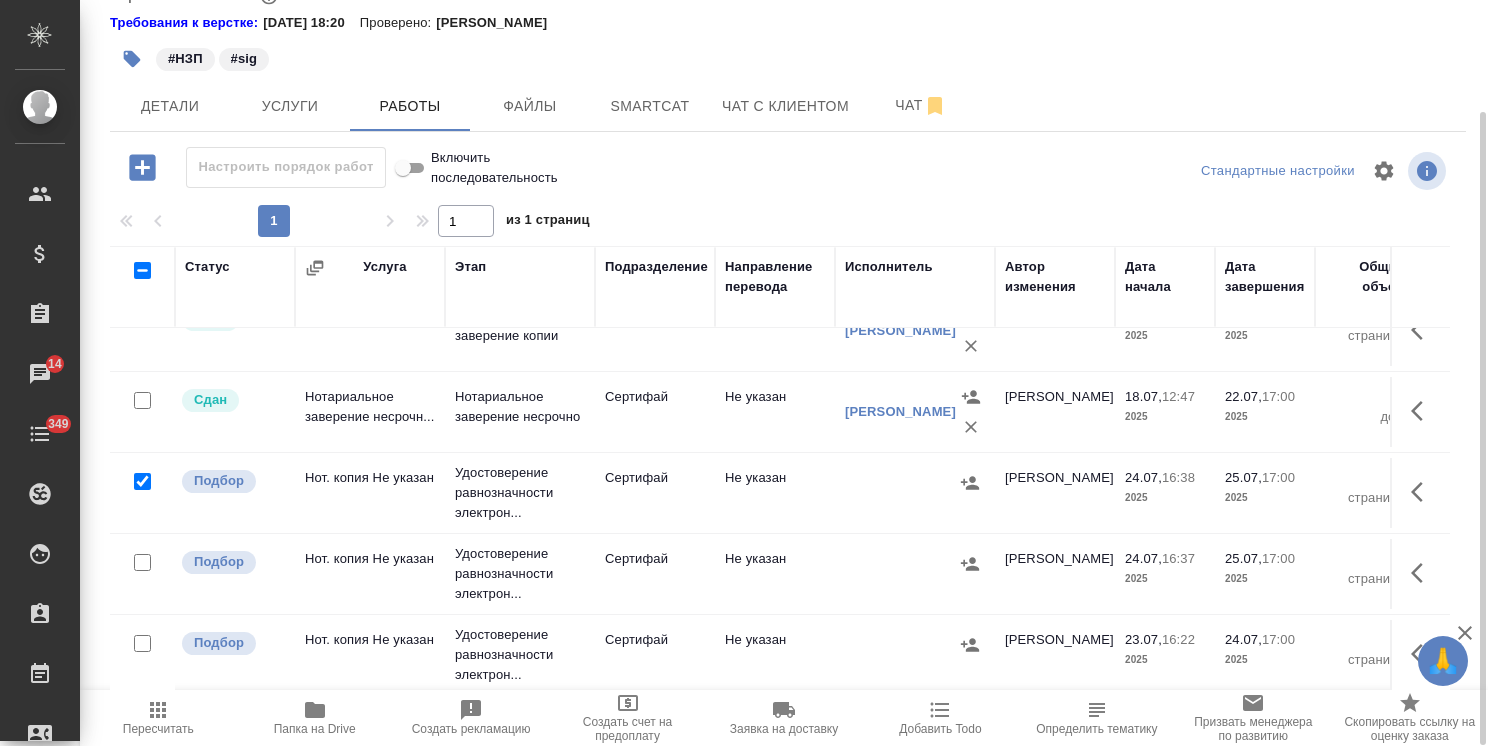 checkbox on "true" 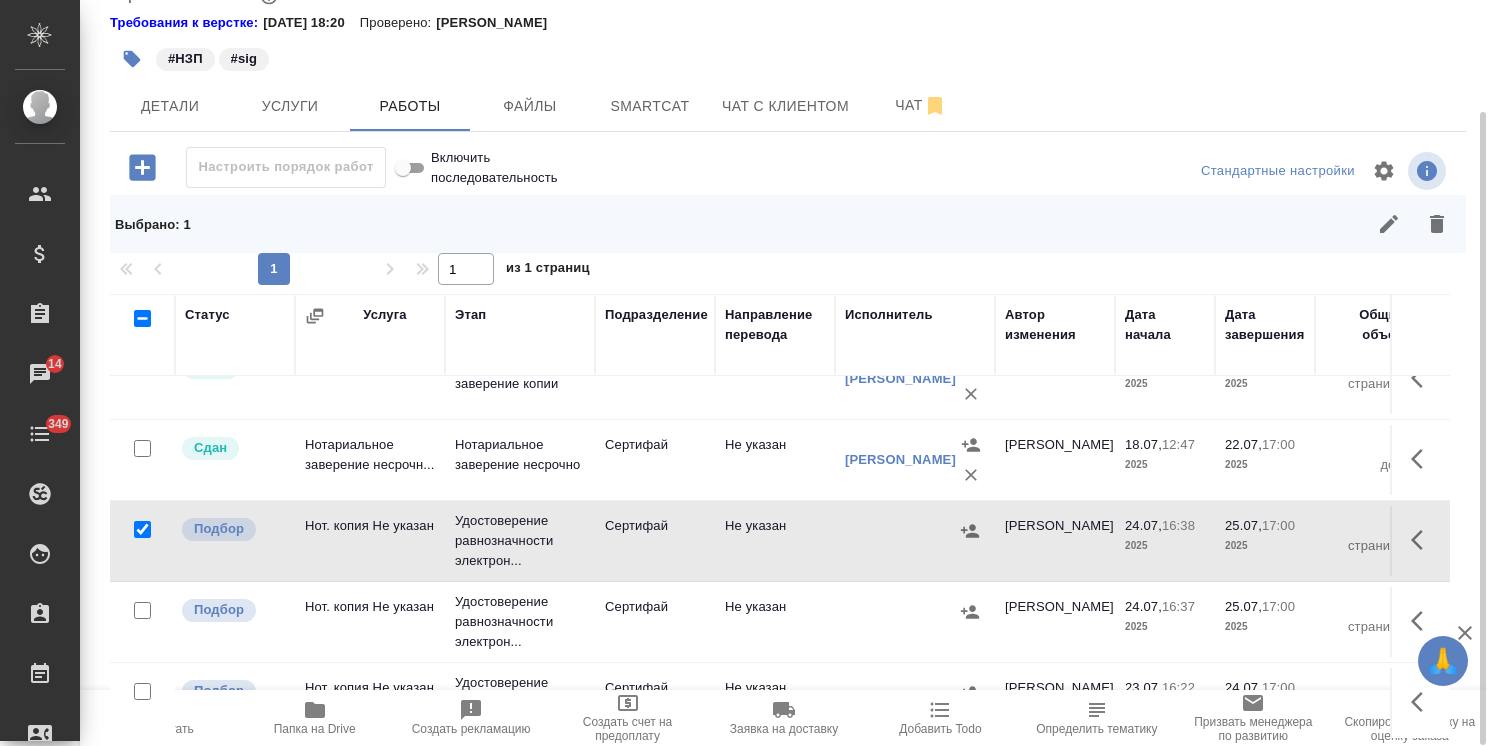 click at bounding box center (142, 610) 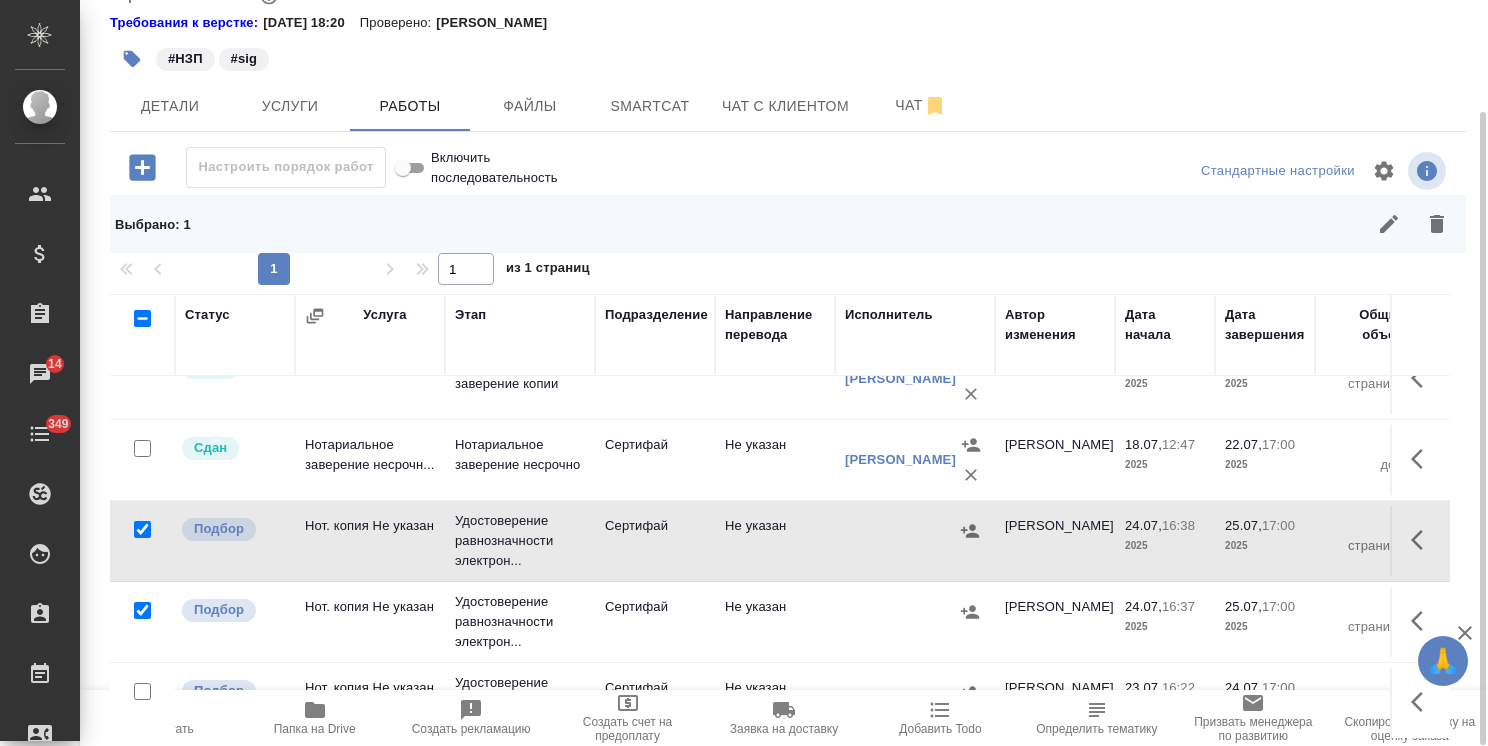 checkbox on "true" 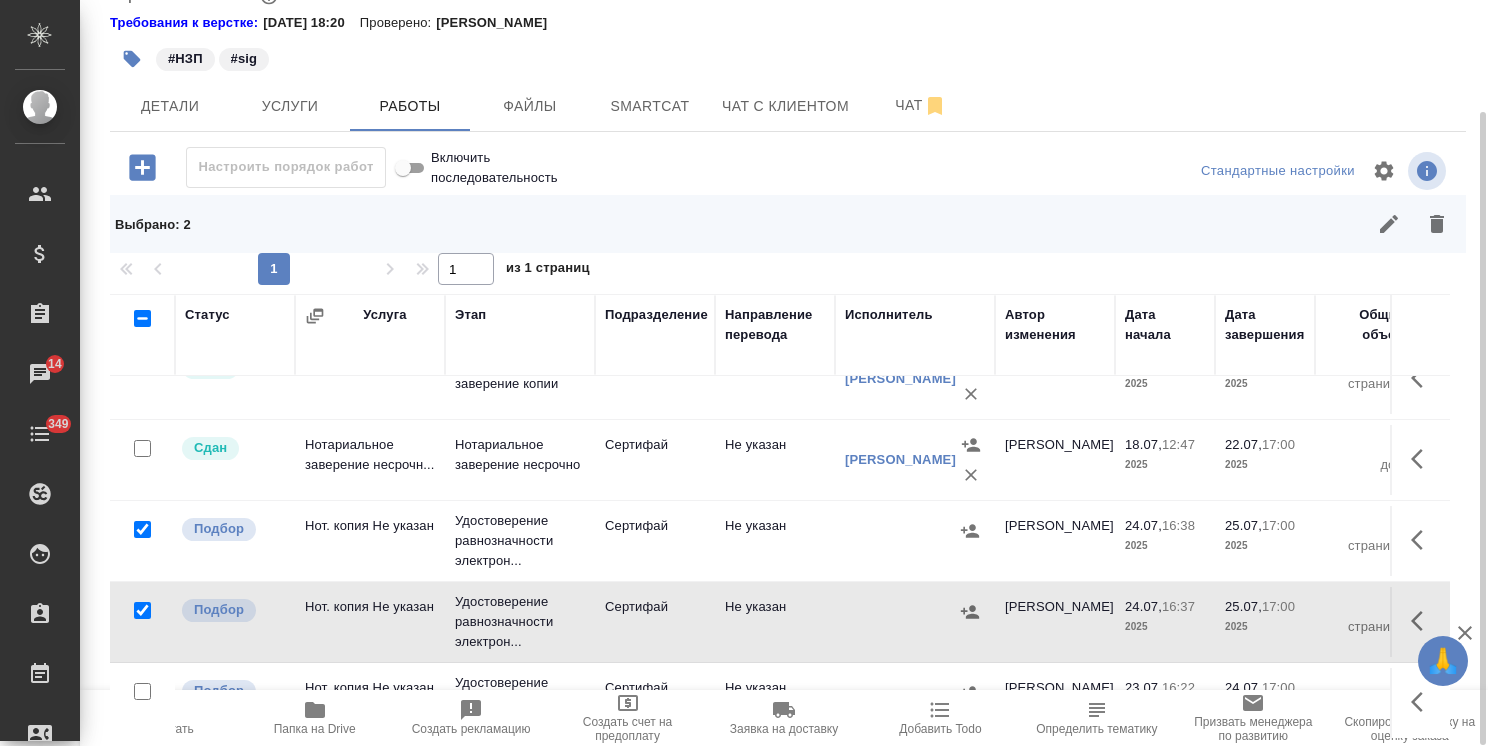 click at bounding box center (142, 691) 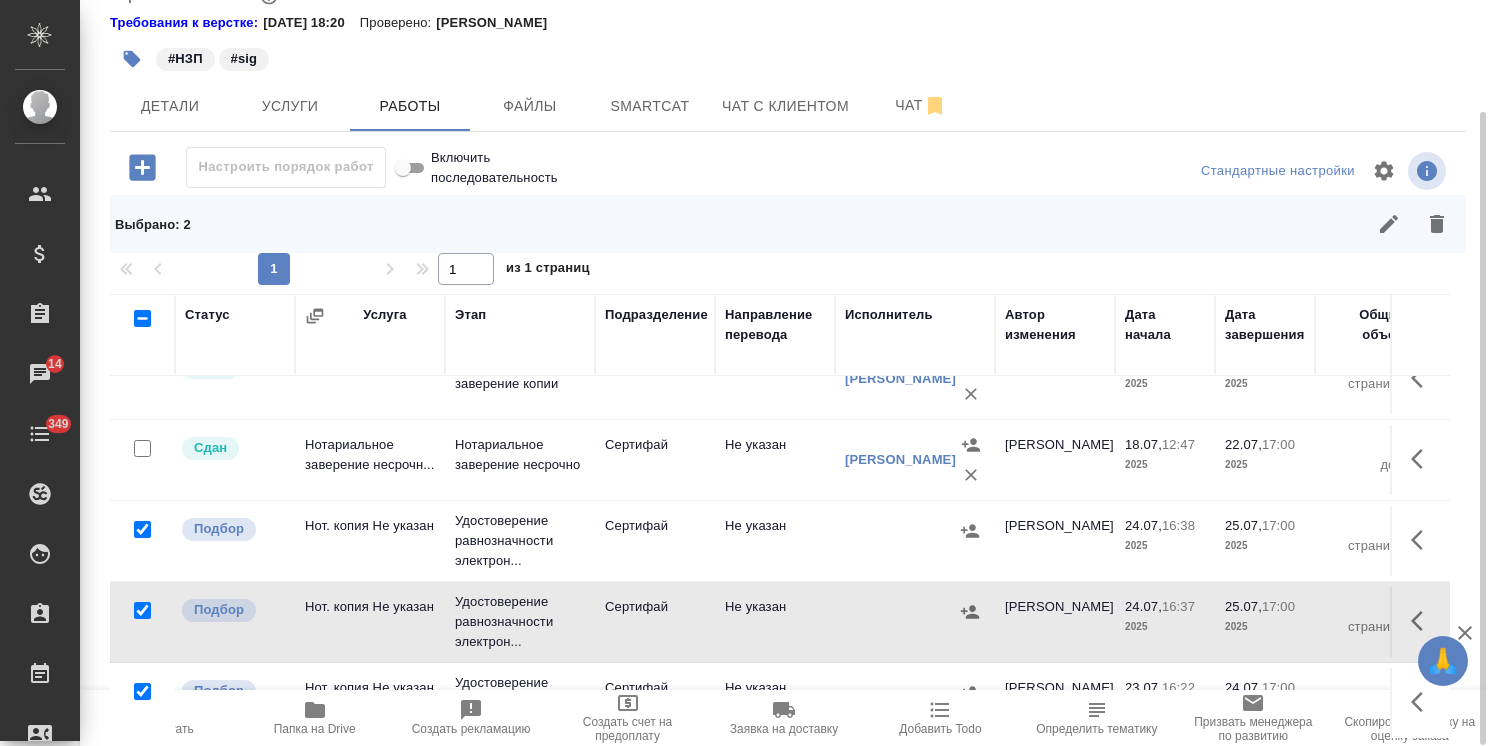 checkbox on "true" 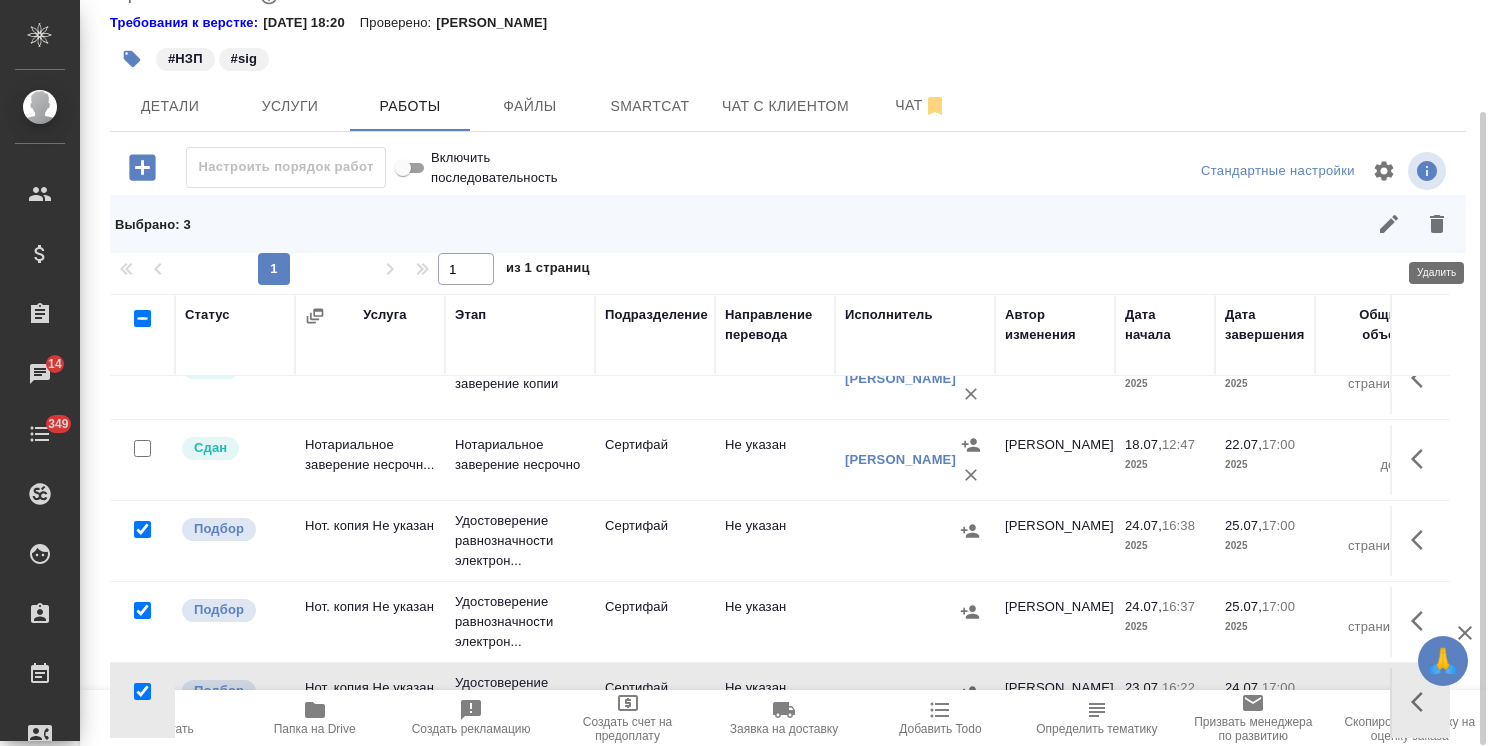 click 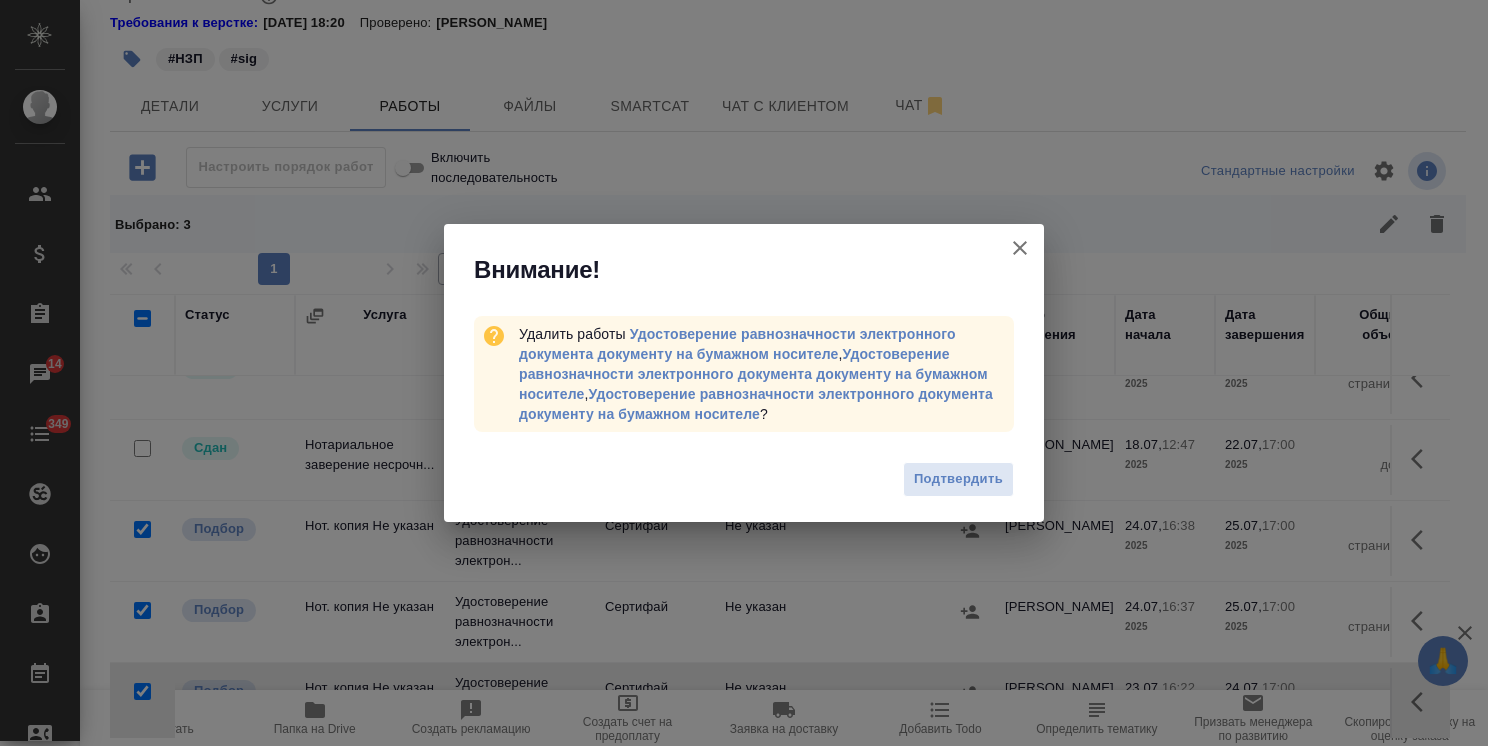 click on "Подтвердить" at bounding box center [958, 479] 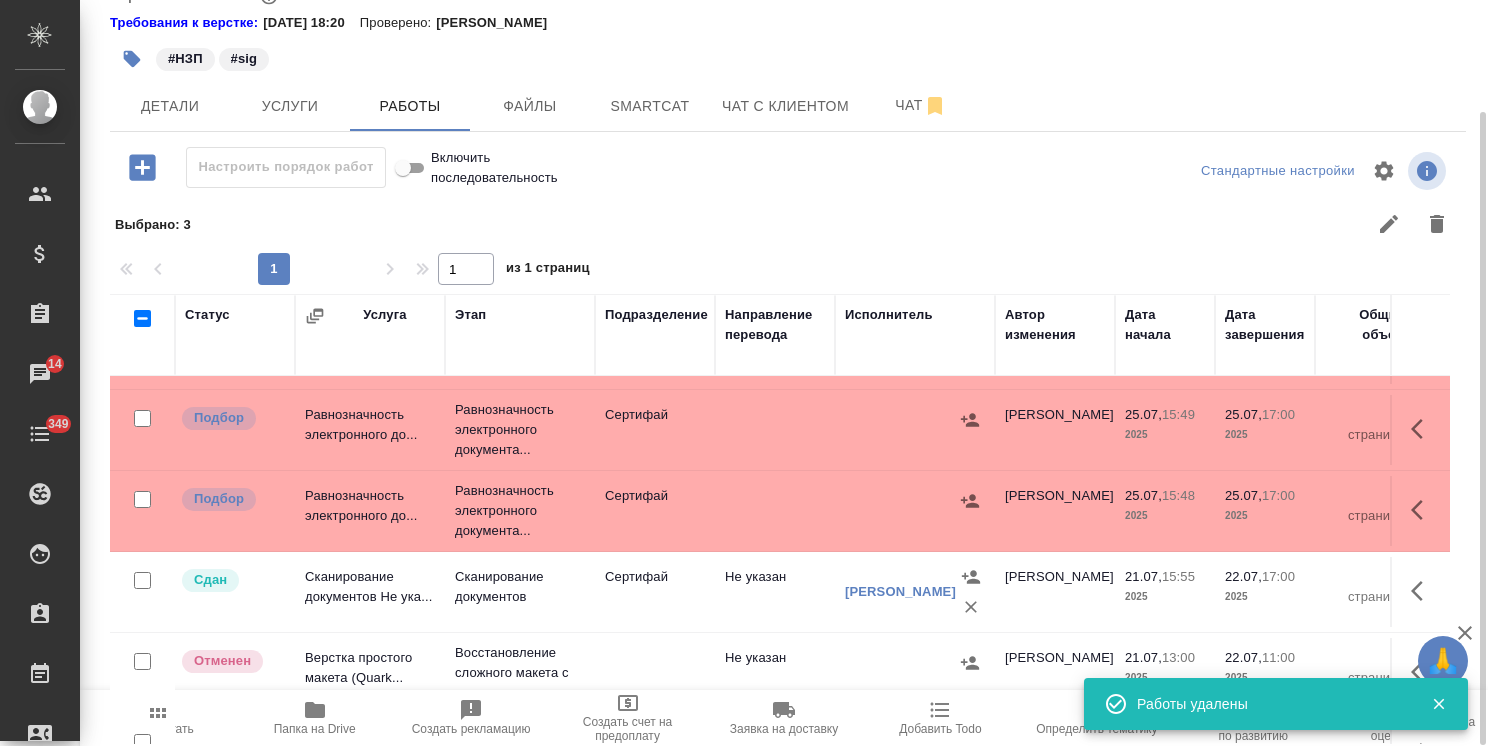 scroll, scrollTop: 0, scrollLeft: 0, axis: both 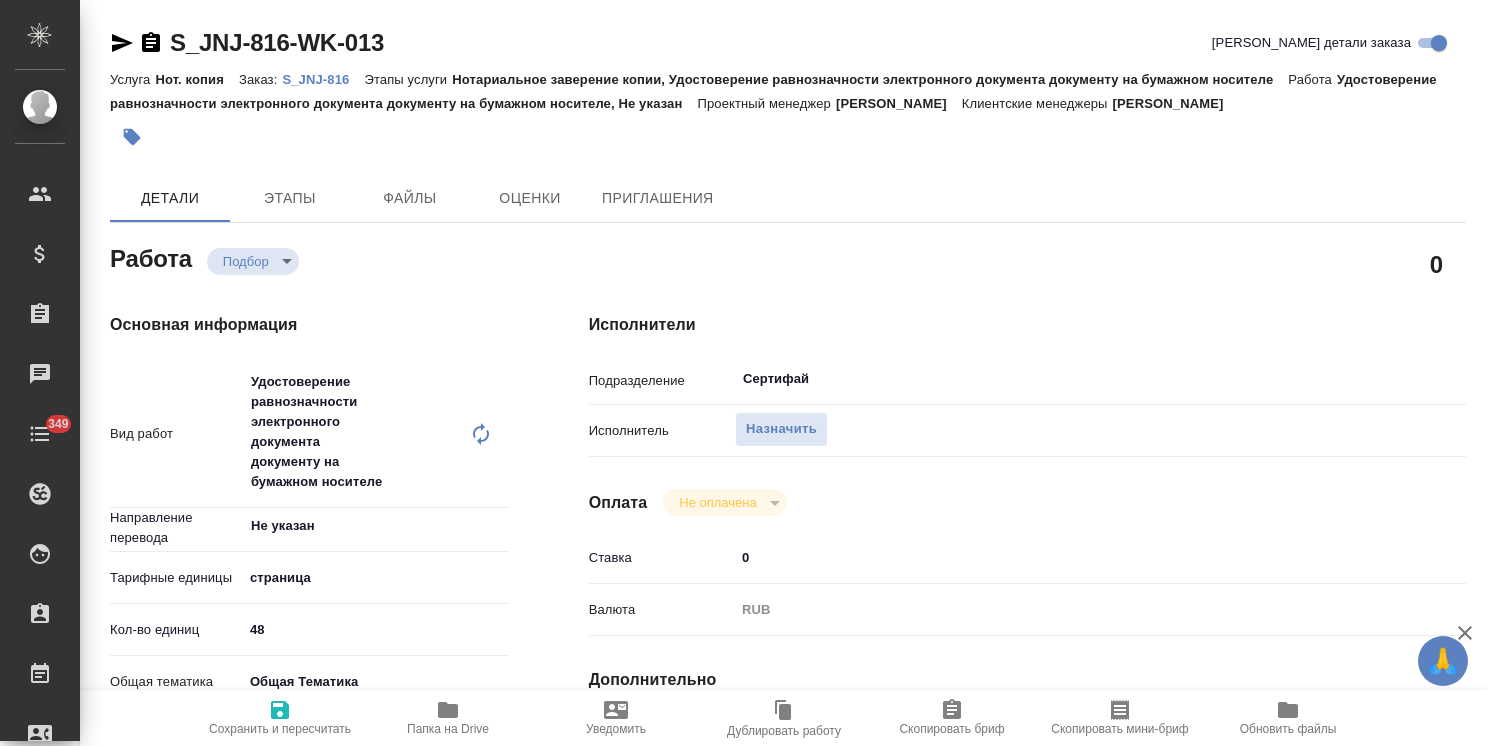 type on "x" 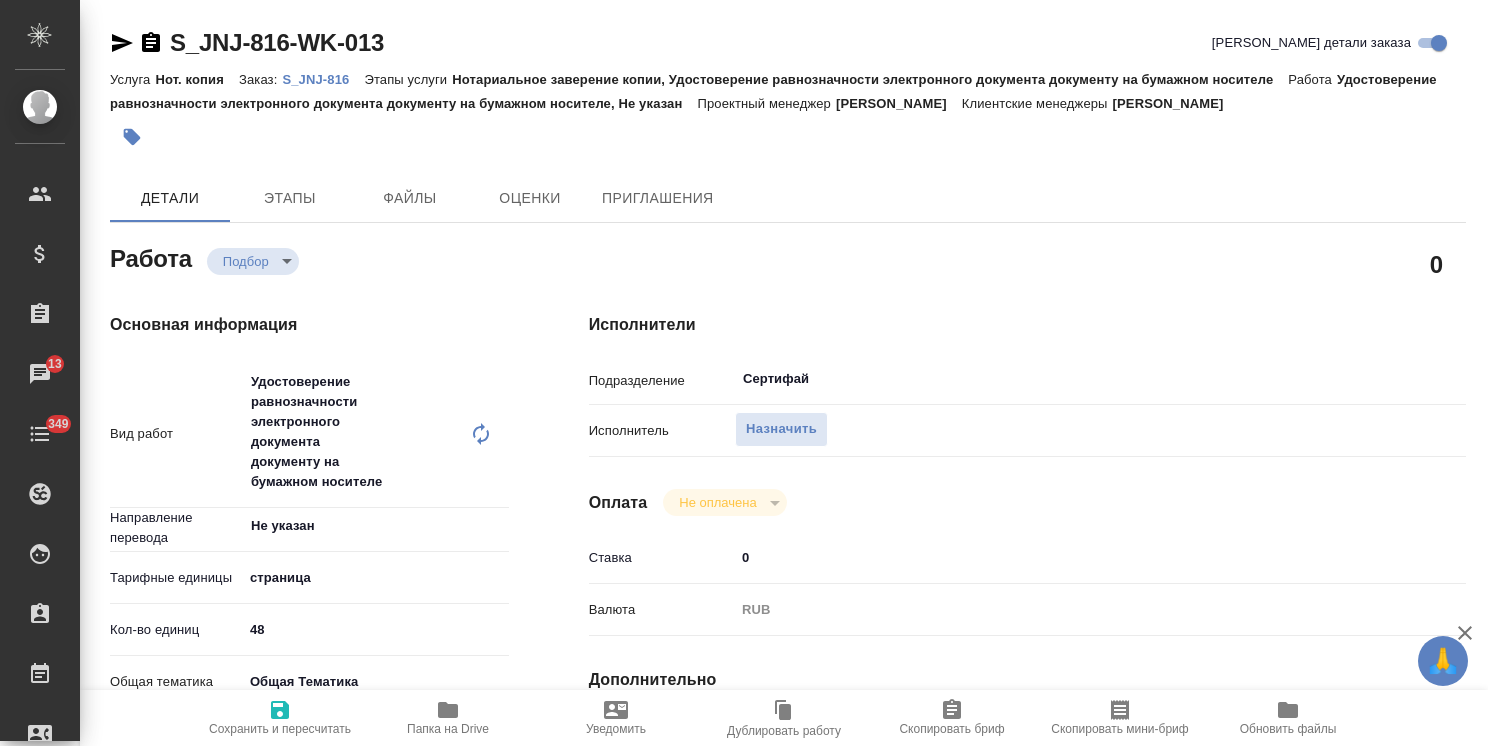 click on "Удостоверение равнозначности электронного документа документу на бумажном носителе x ​" at bounding box center (356, 434) 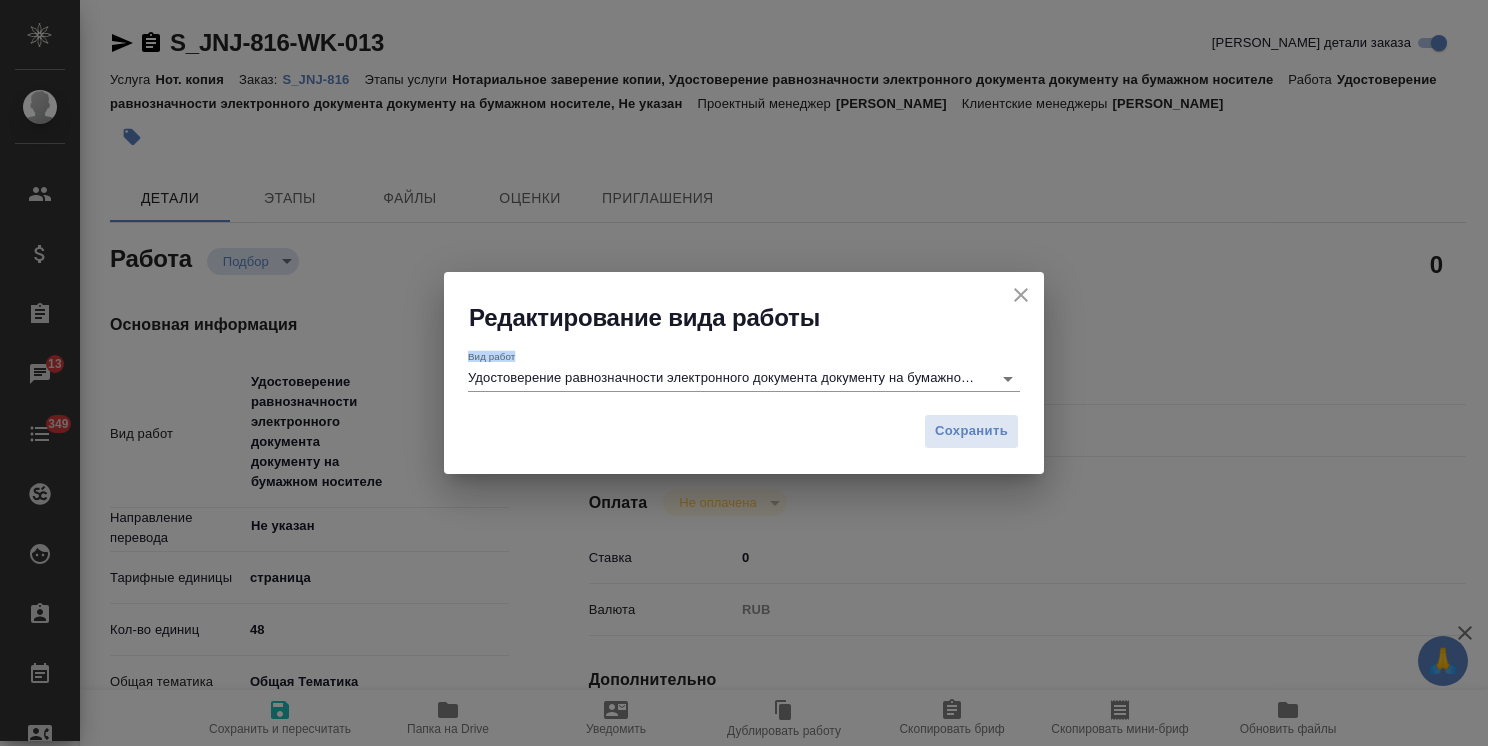 drag, startPoint x: 466, startPoint y: 374, endPoint x: 952, endPoint y: 389, distance: 486.2314 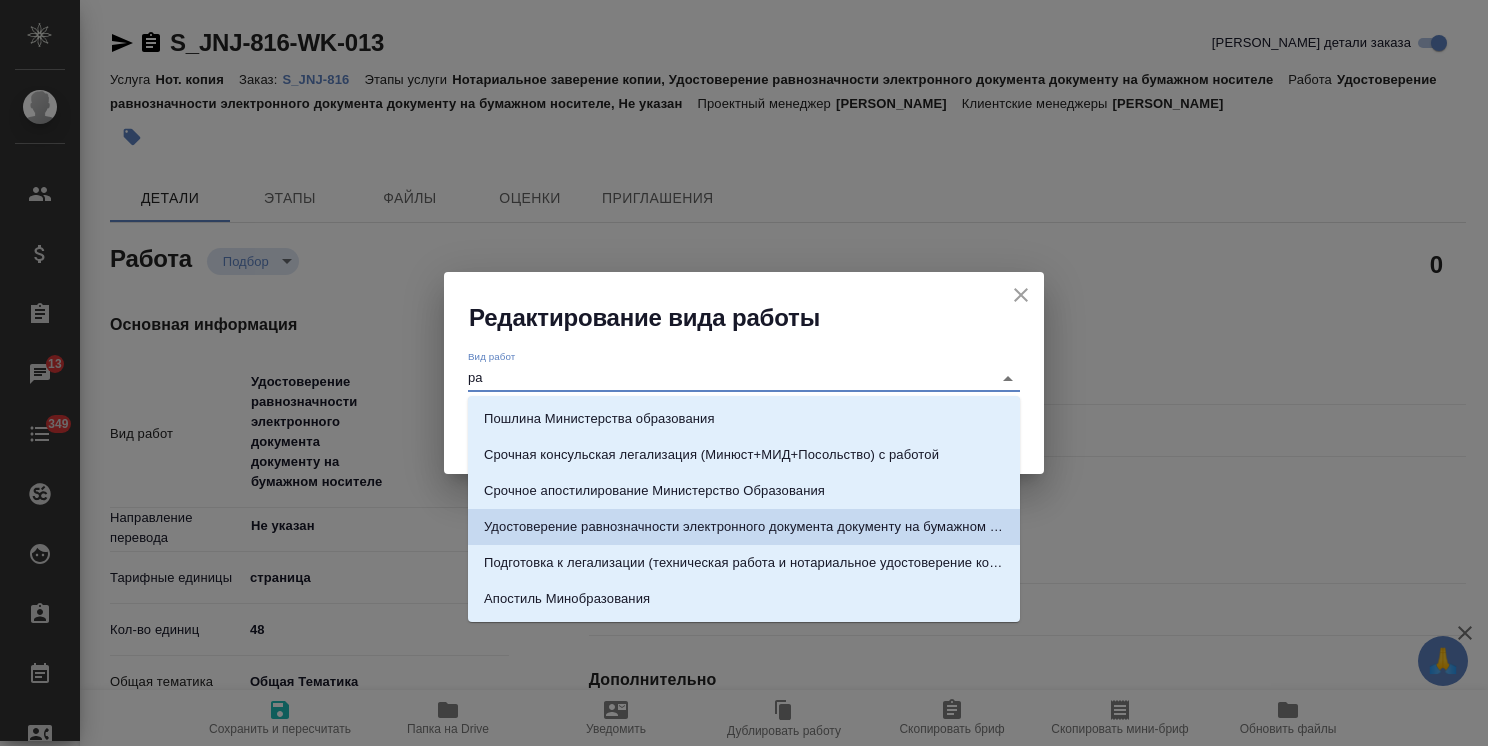 type on "р" 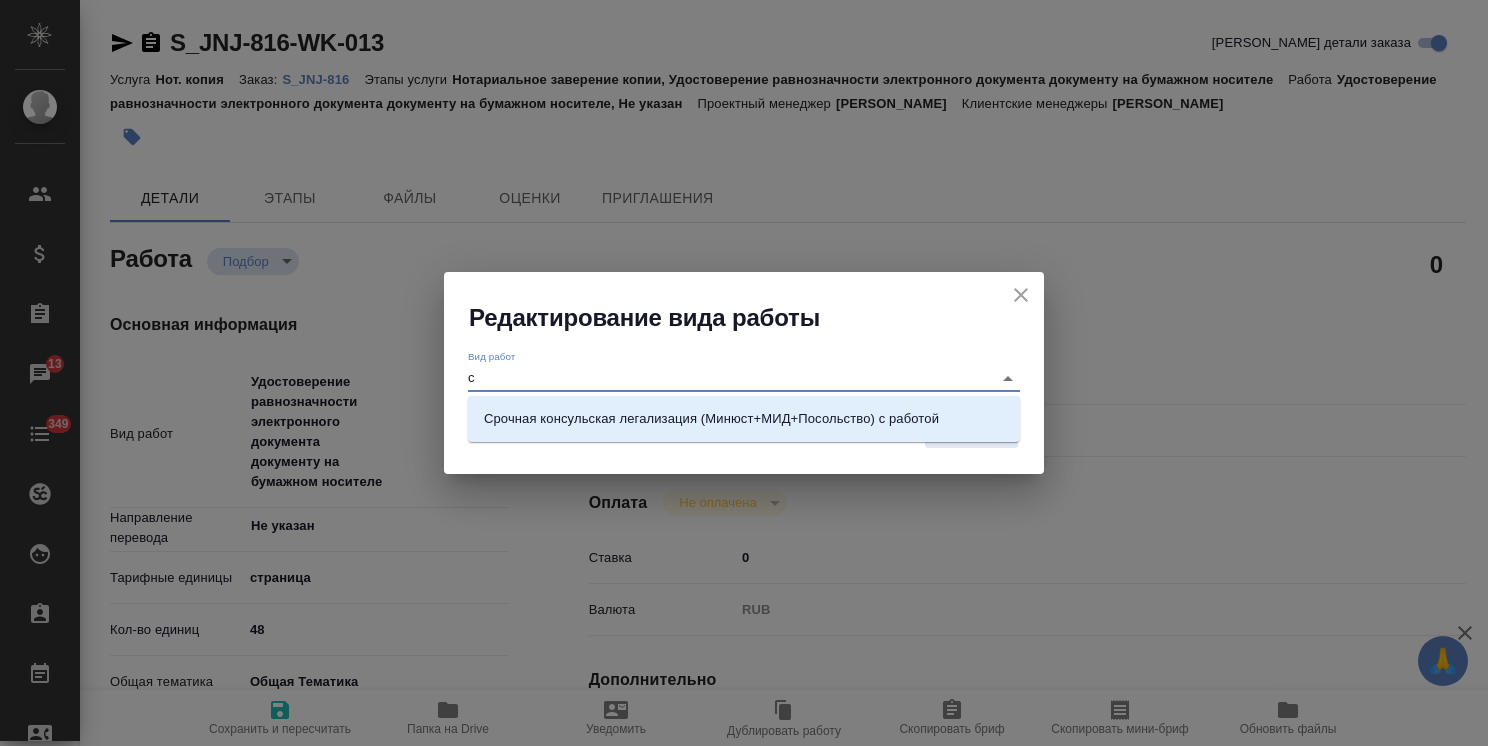 type on "с" 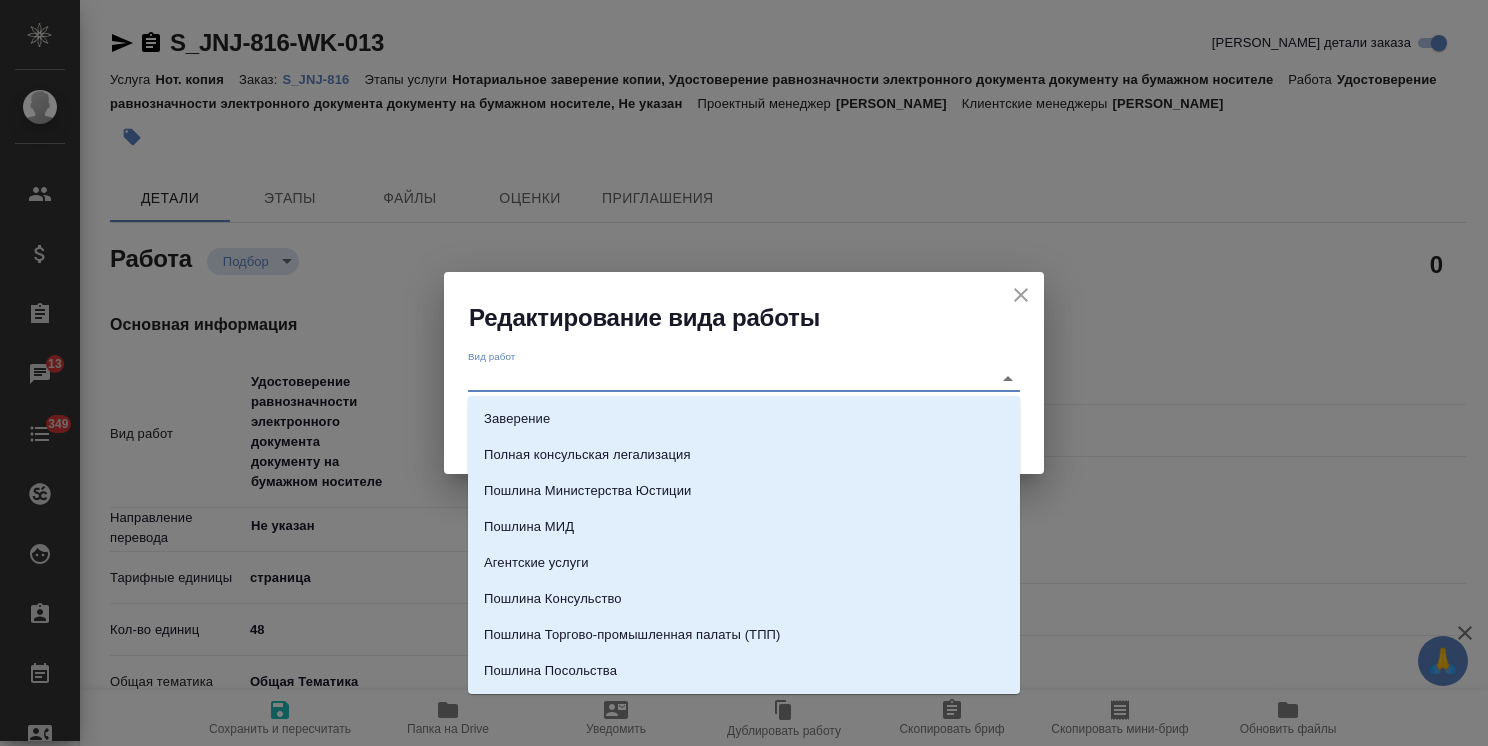 type 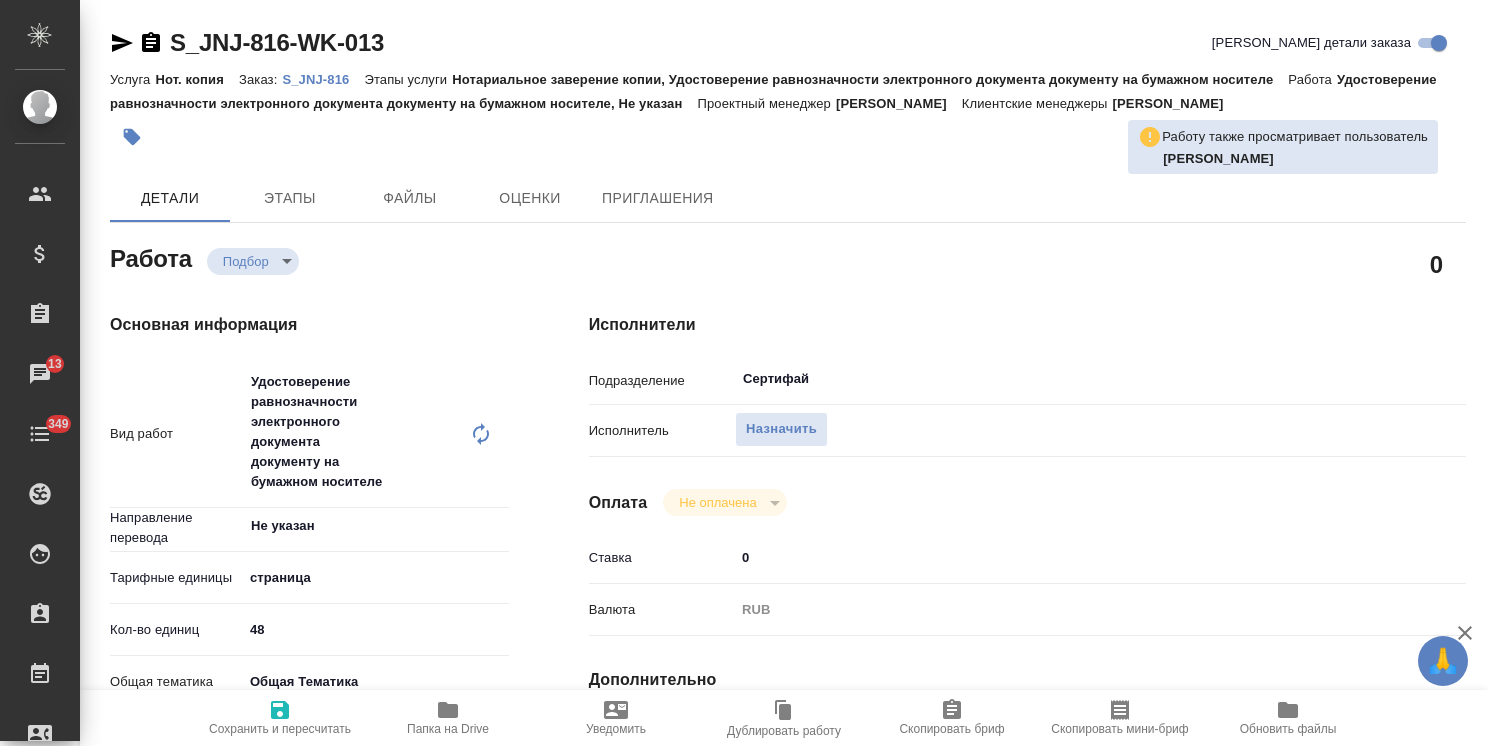 click 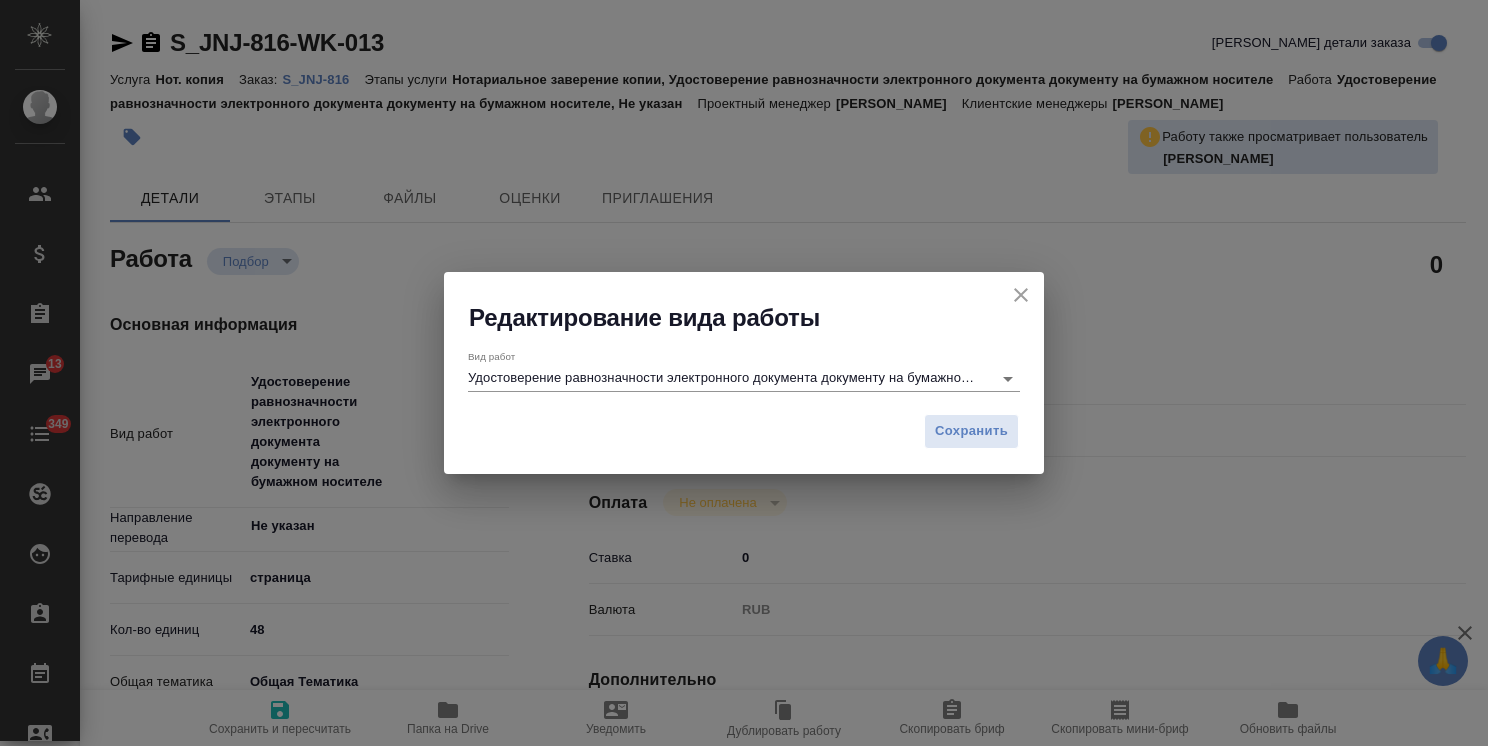 click on "Удостоверение равнозначности электронного документа документу на бумажном носителе" at bounding box center [725, 378] 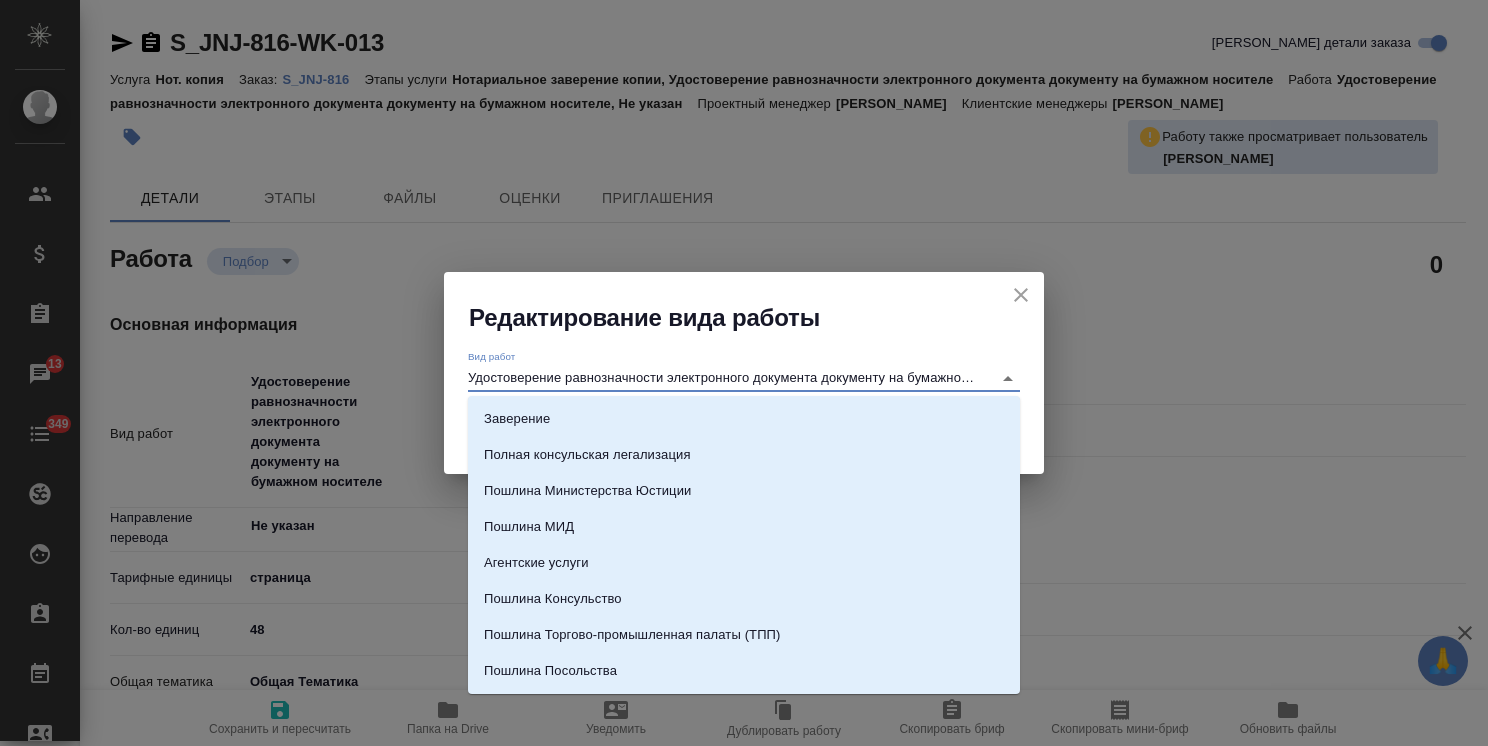paste on "авнозначность электронного документа с 15 по 34 стр." 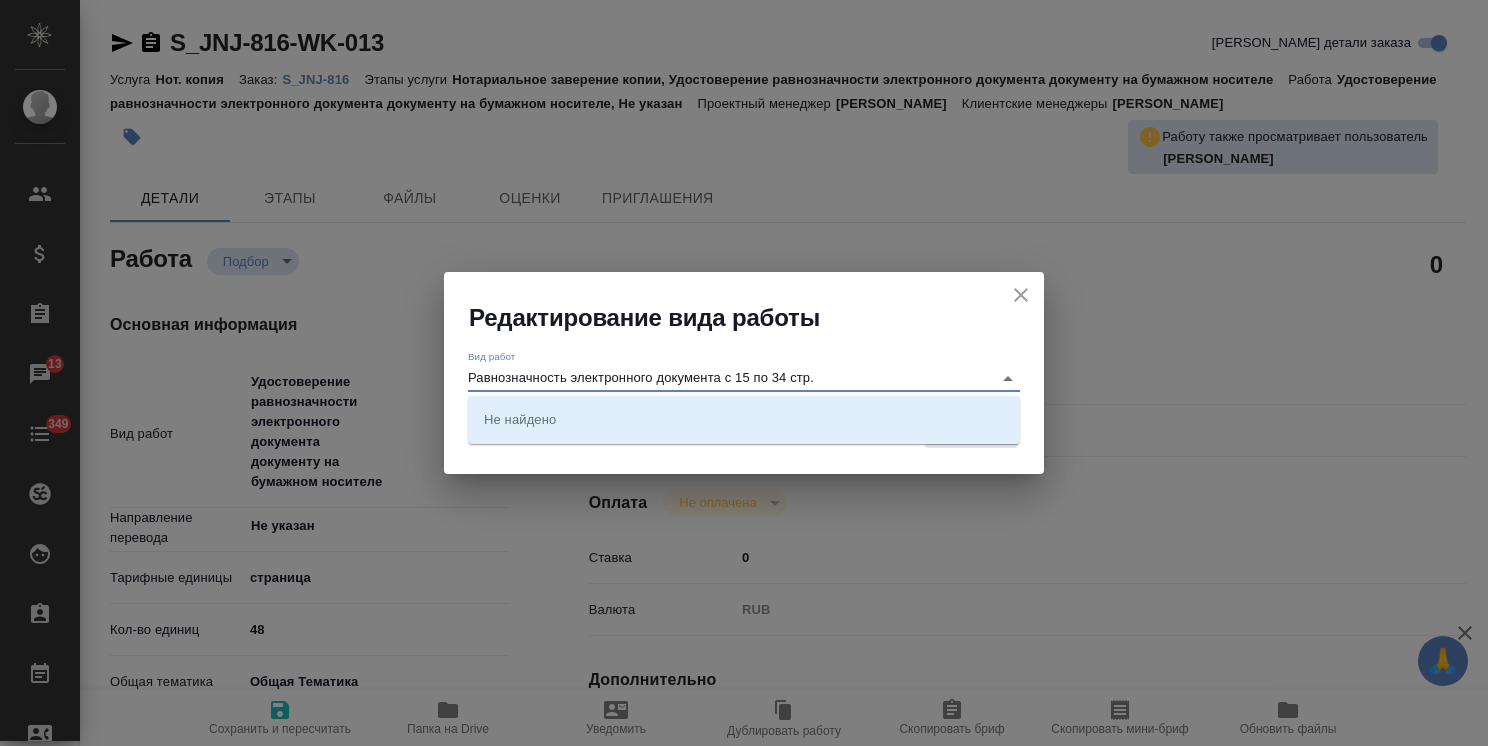 click on "Вид работ Равнозначность электронного документа с 15 по 34 стр." at bounding box center (744, 370) 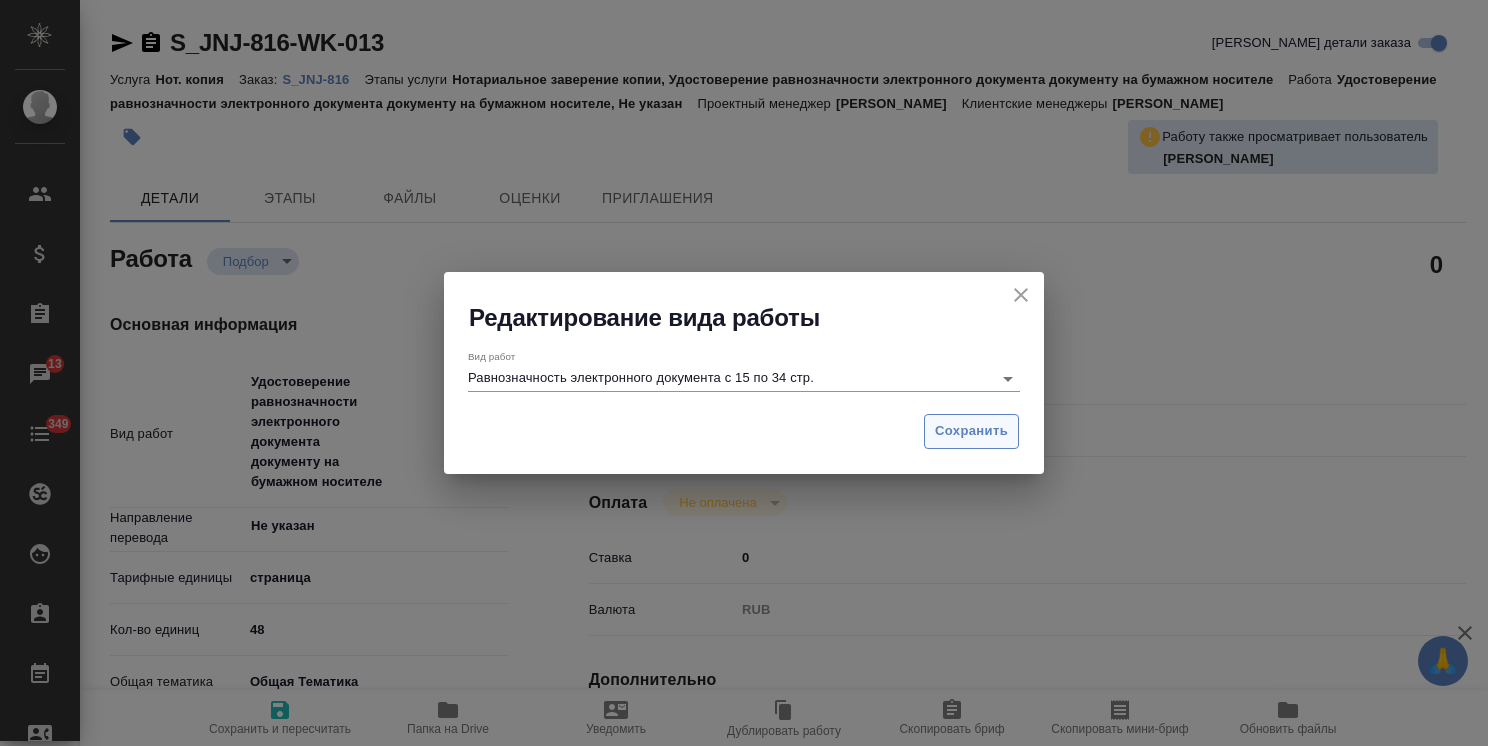 click on "Сохранить" at bounding box center [971, 431] 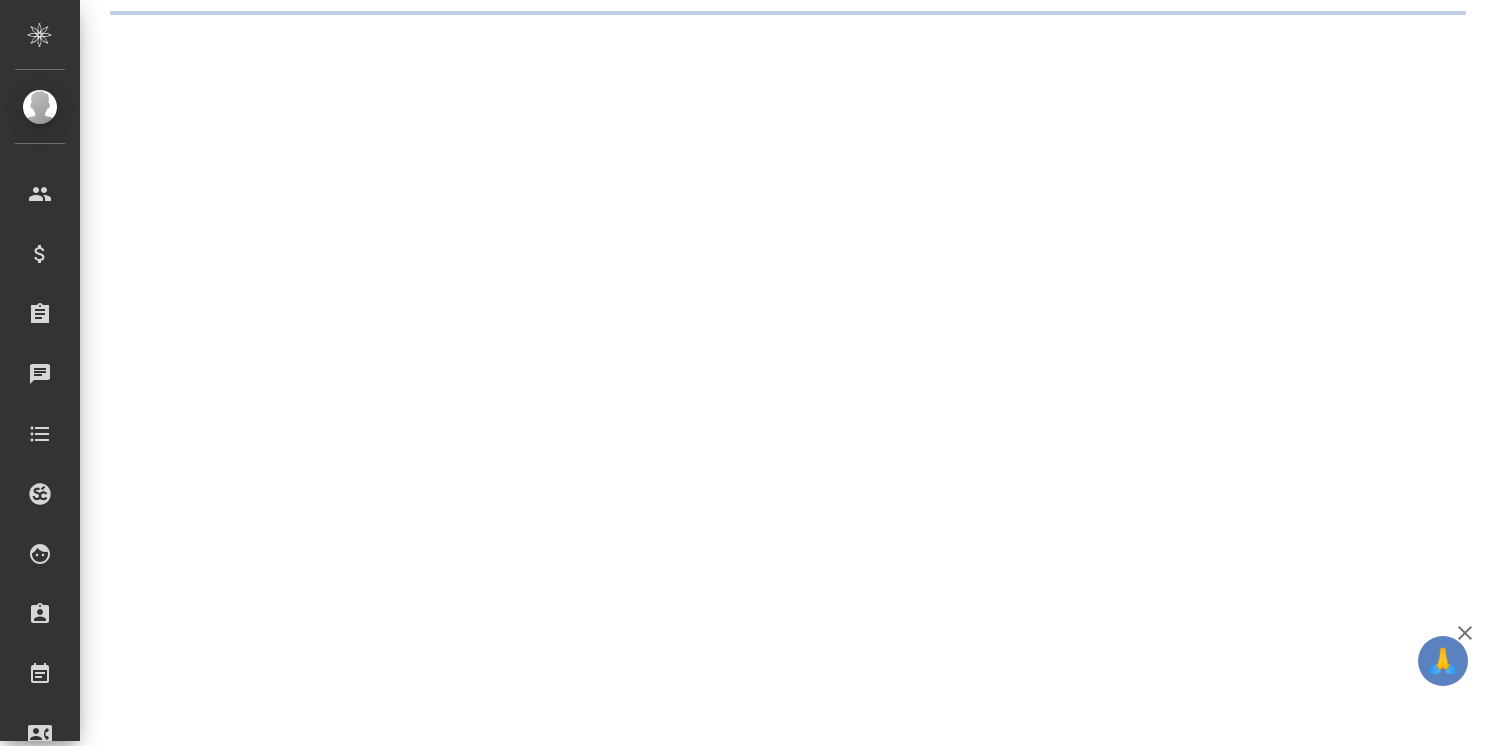 scroll, scrollTop: 0, scrollLeft: 0, axis: both 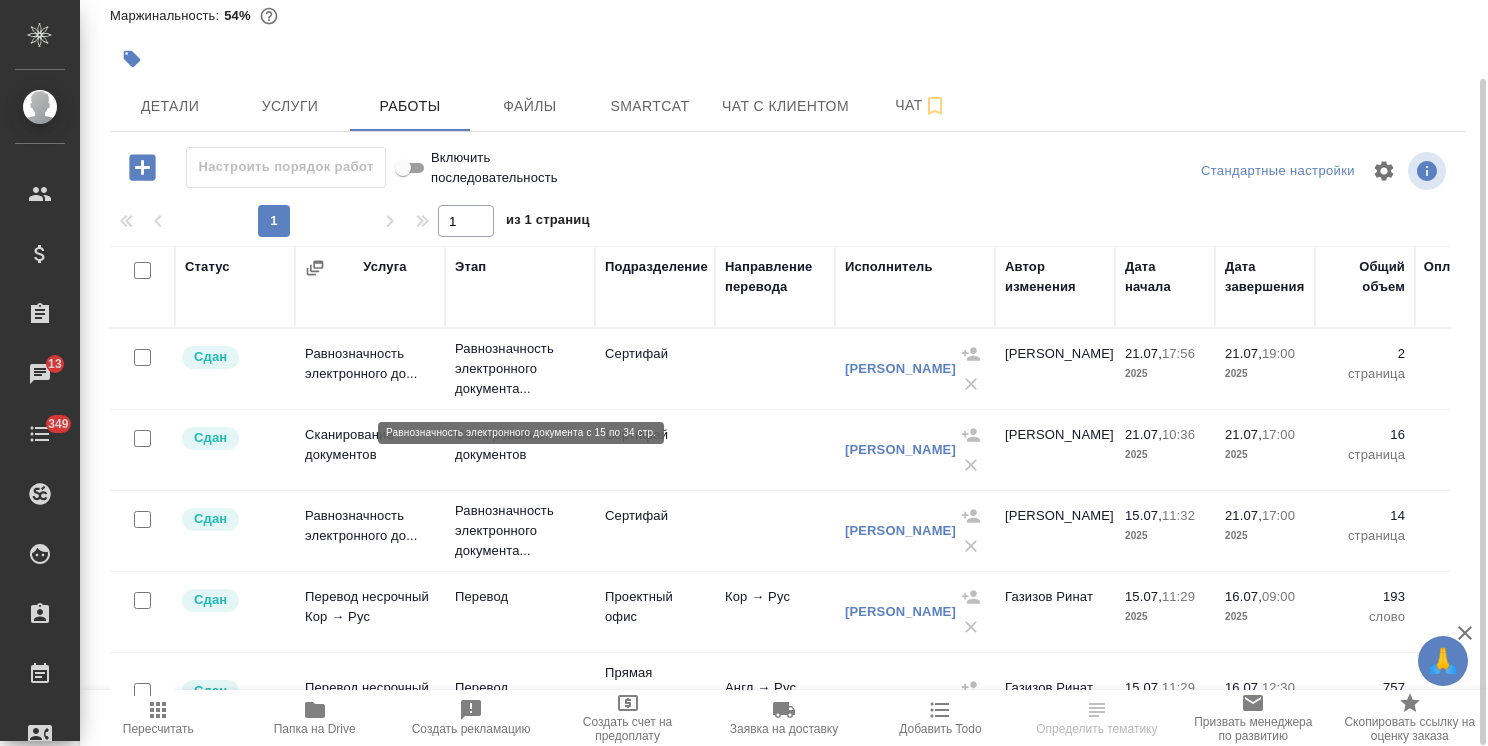 click on "Равнозначность электронного документа..." at bounding box center (520, 369) 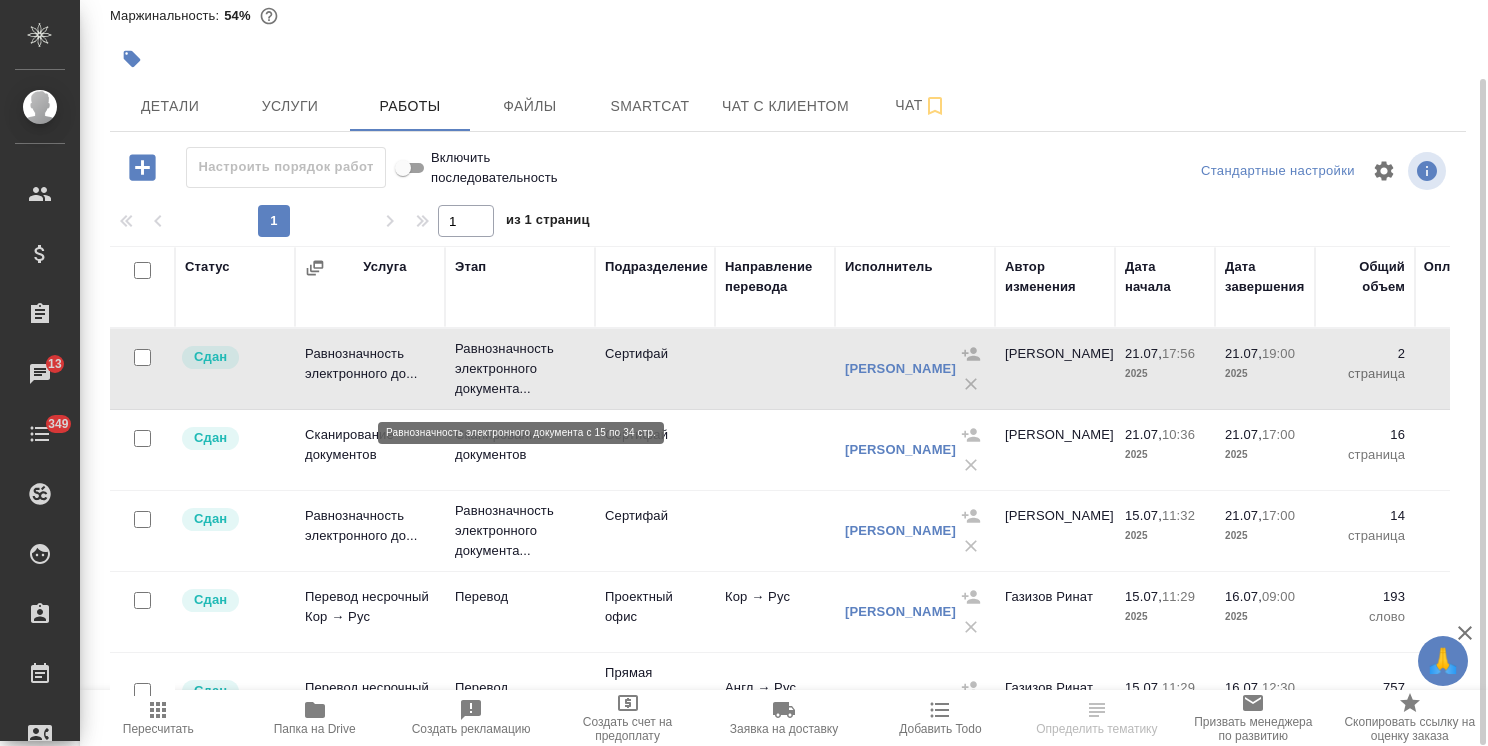 click on "Равнозначность электронного документа..." at bounding box center [520, 369] 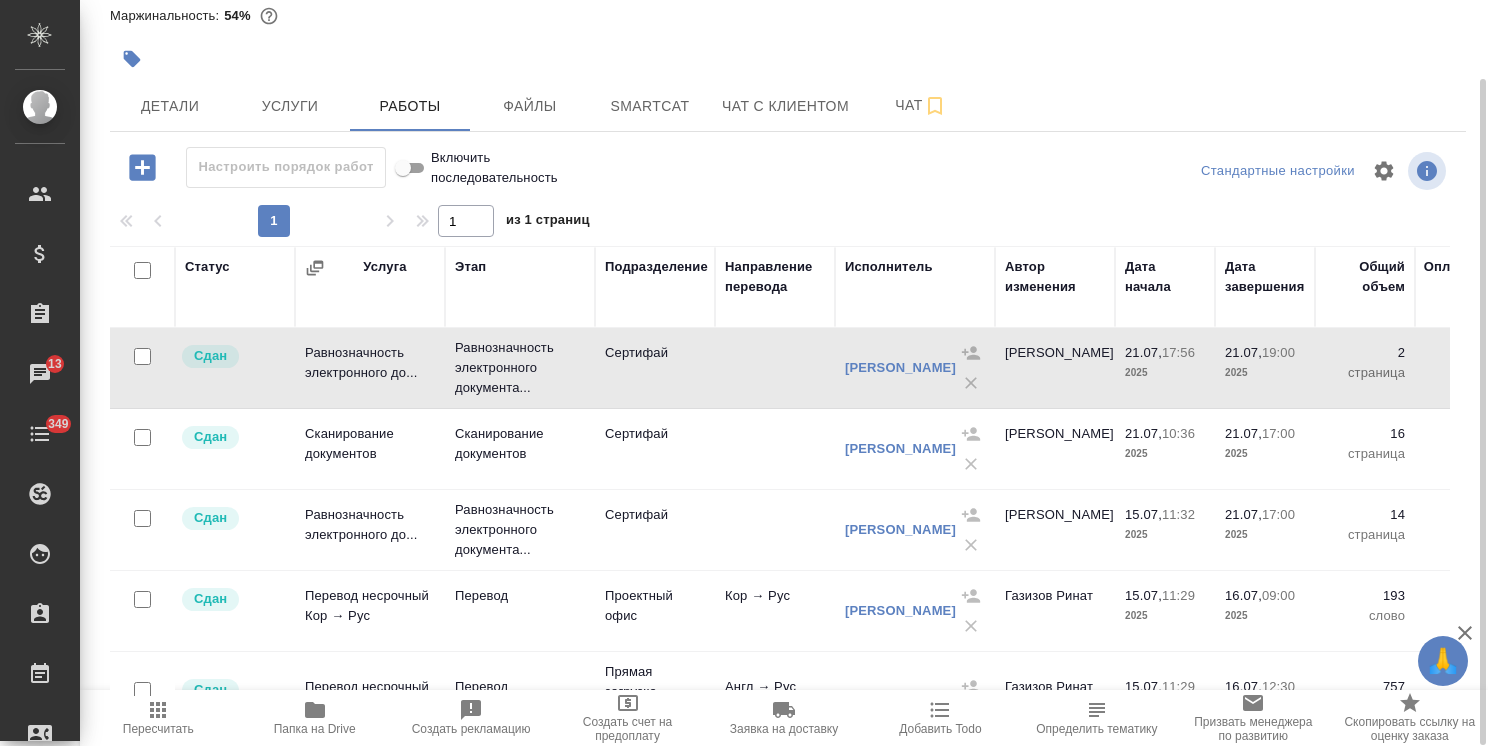 scroll, scrollTop: 0, scrollLeft: 0, axis: both 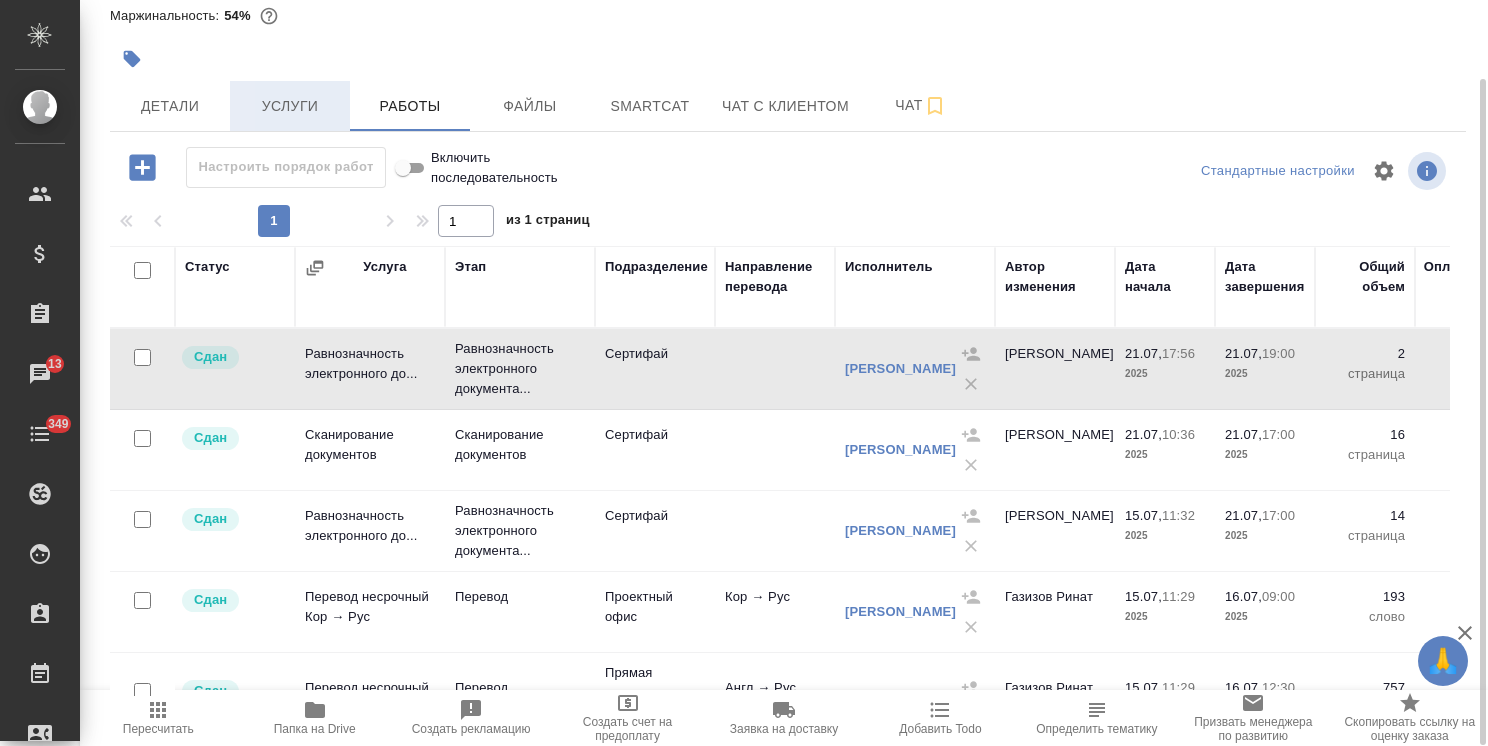 click on "Услуги" at bounding box center (290, 106) 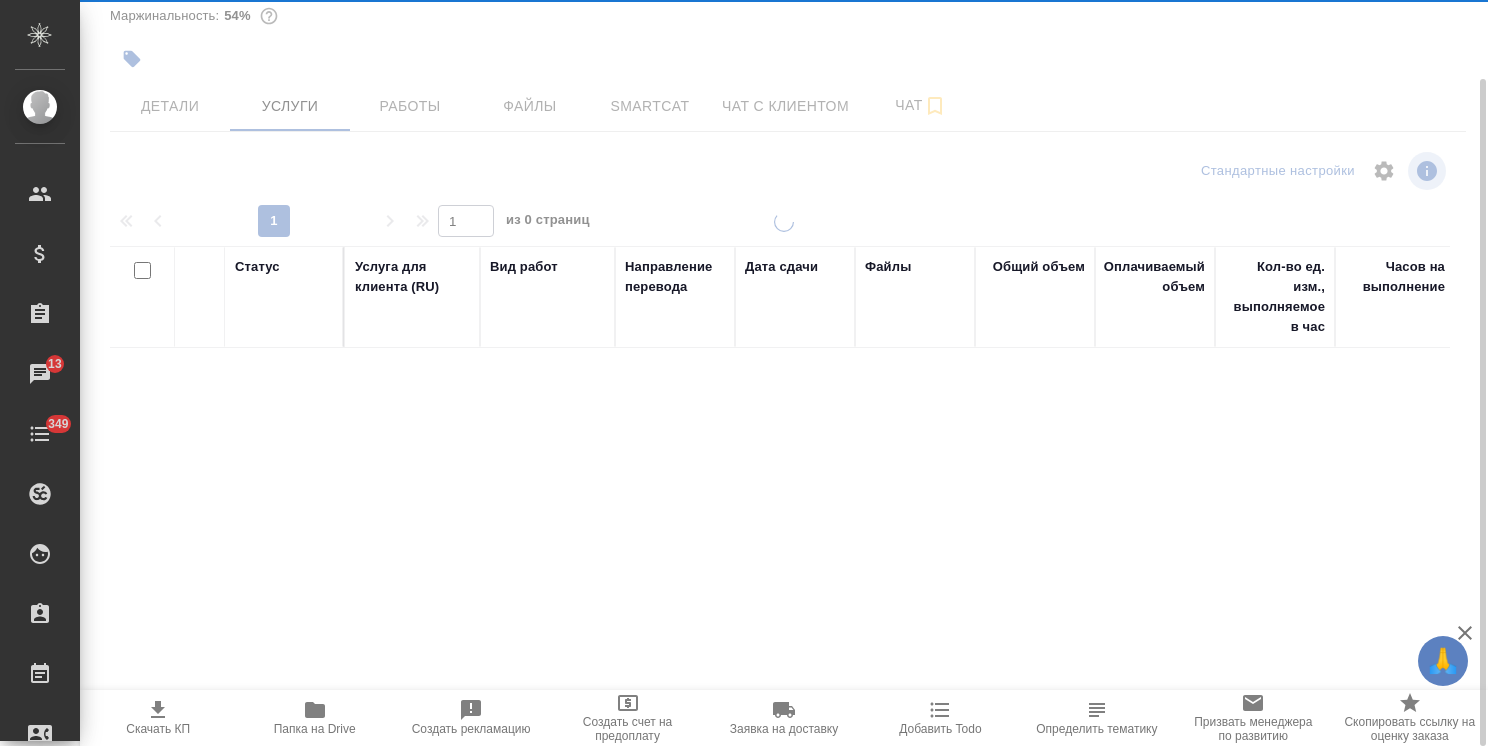scroll, scrollTop: 88, scrollLeft: 0, axis: vertical 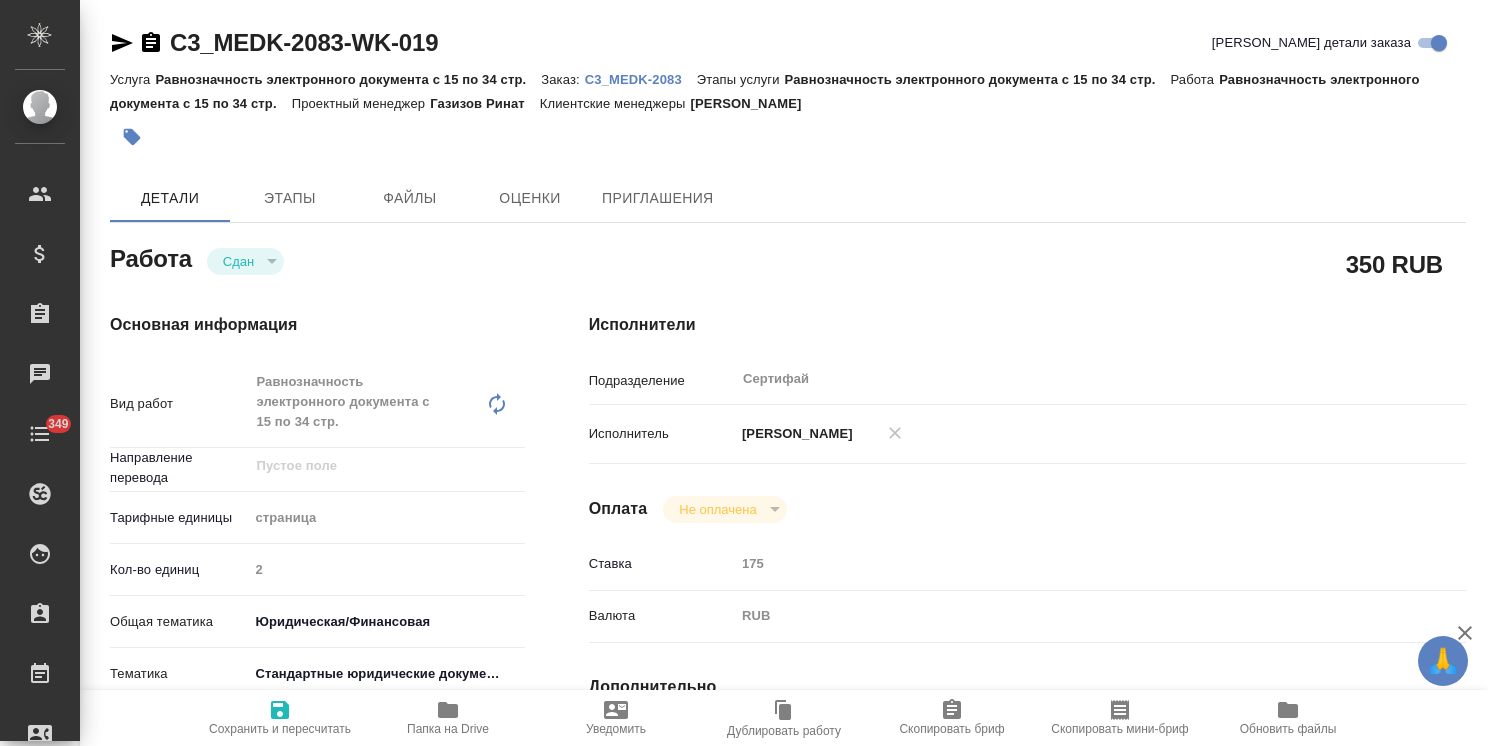 type on "x" 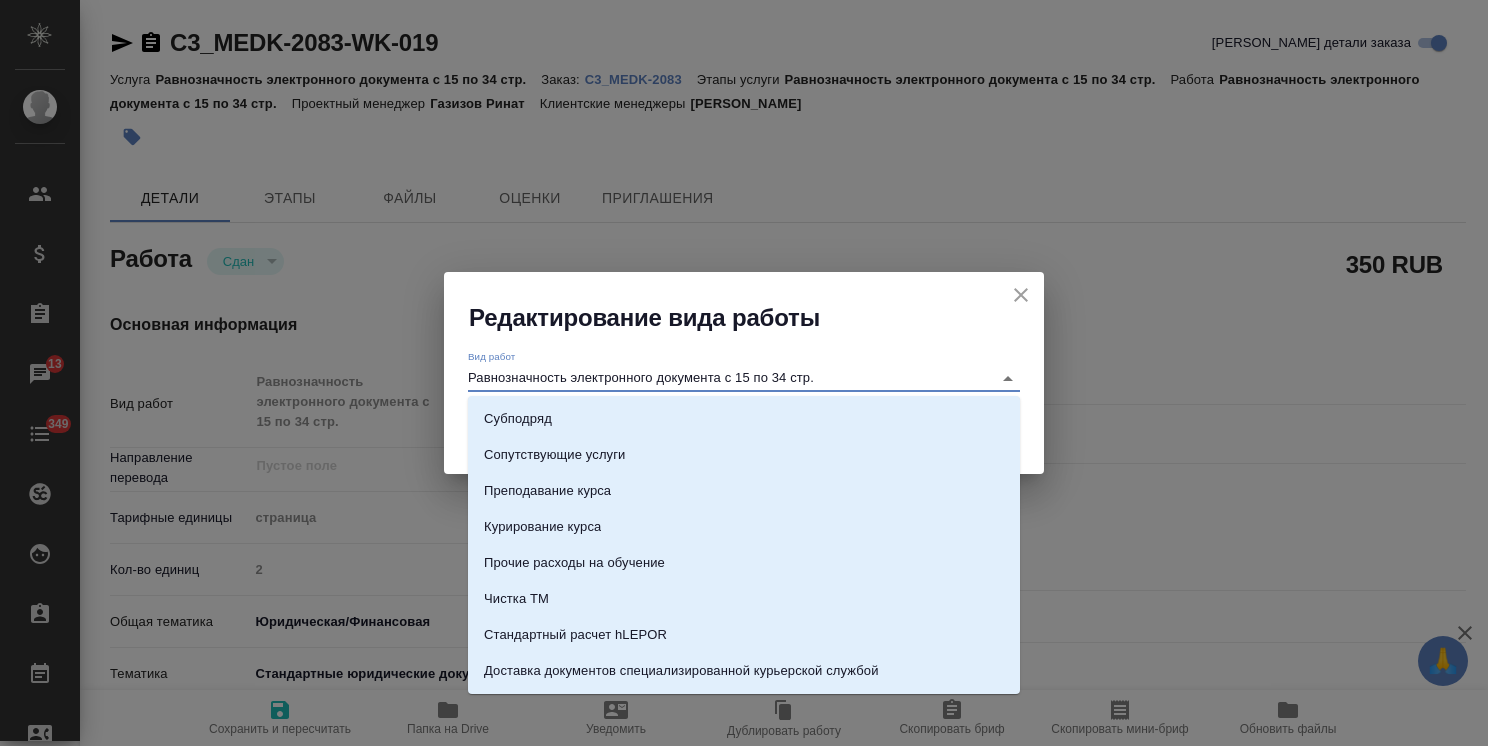 click on "Равнозначность электронного документа с 15 по 34 стр." at bounding box center [725, 378] 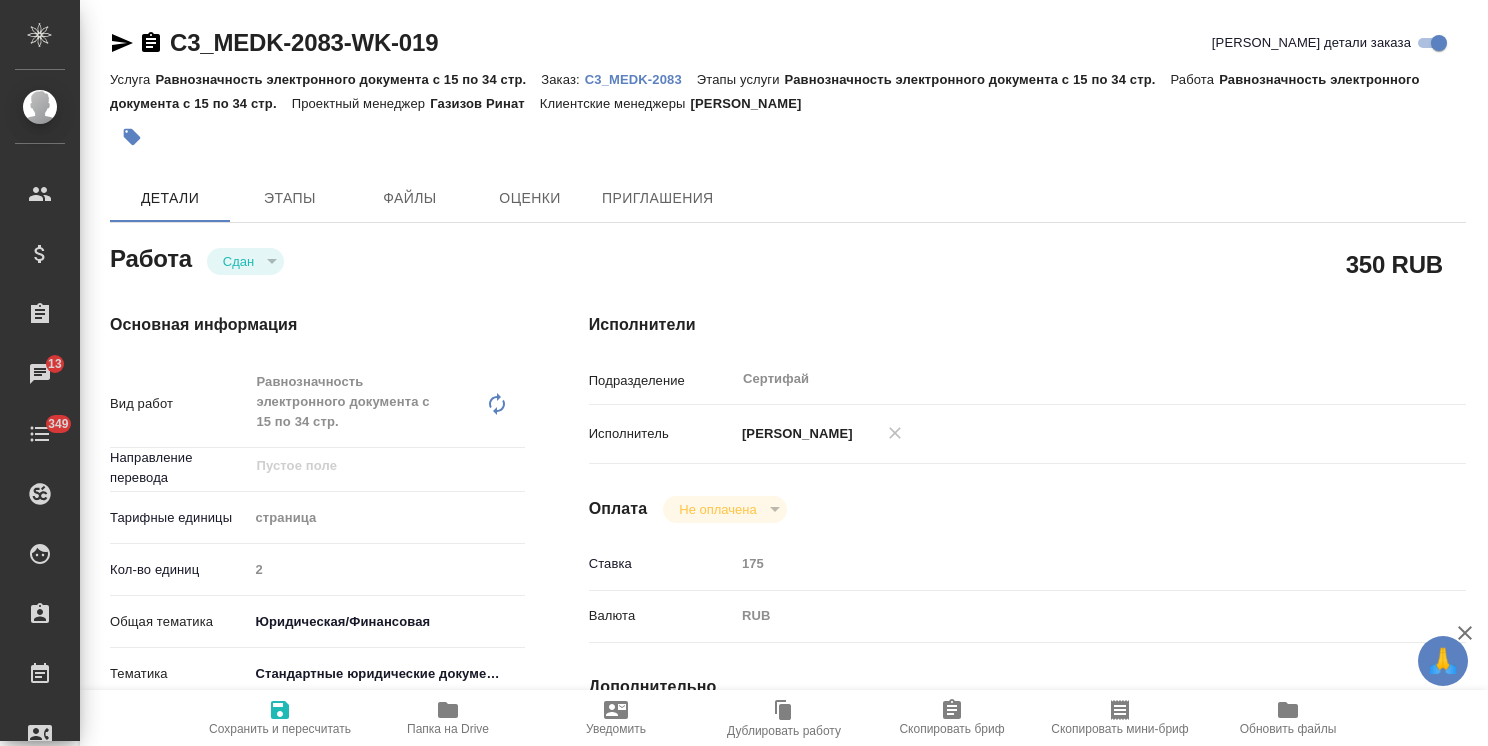 click 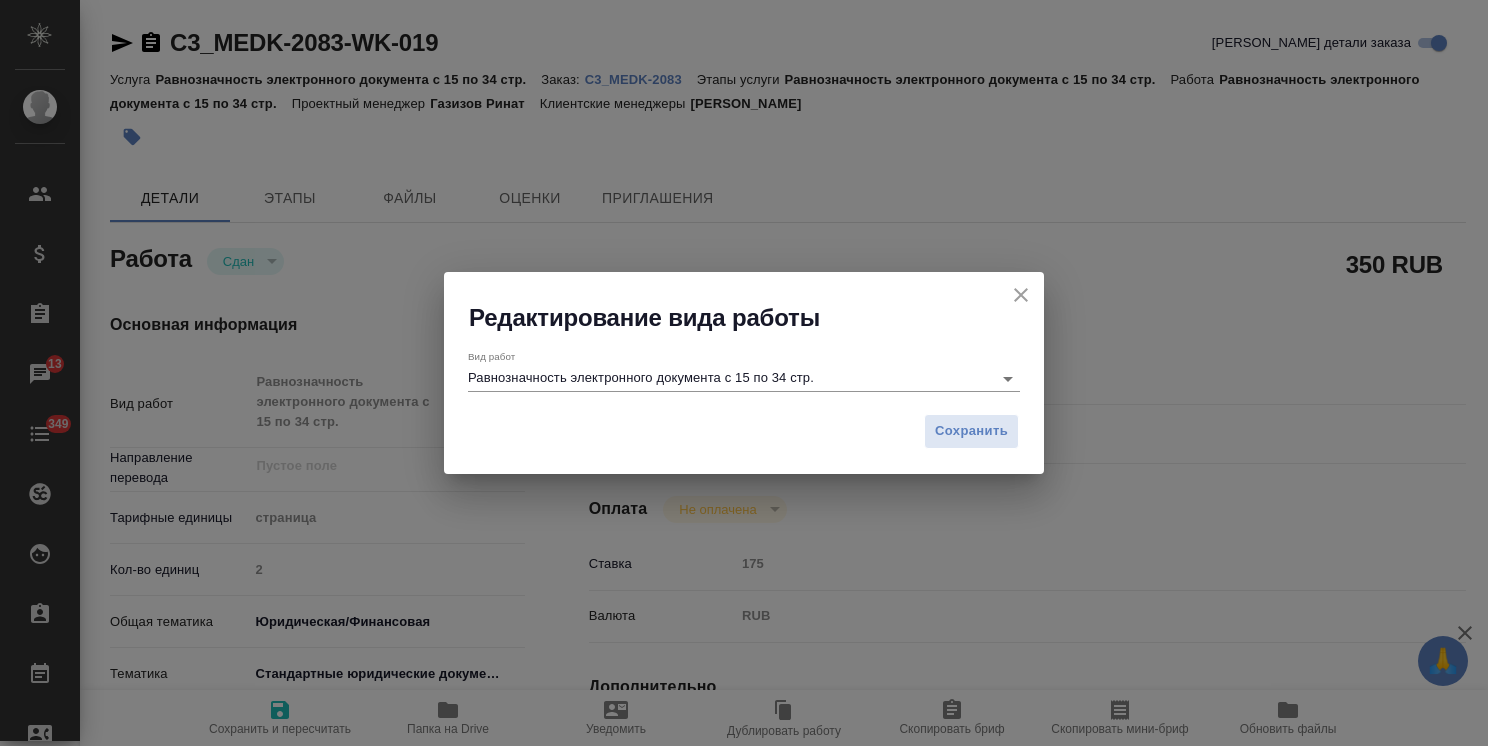 click on "Равнозначность электронного документа с 15 по 34 стр." at bounding box center (725, 378) 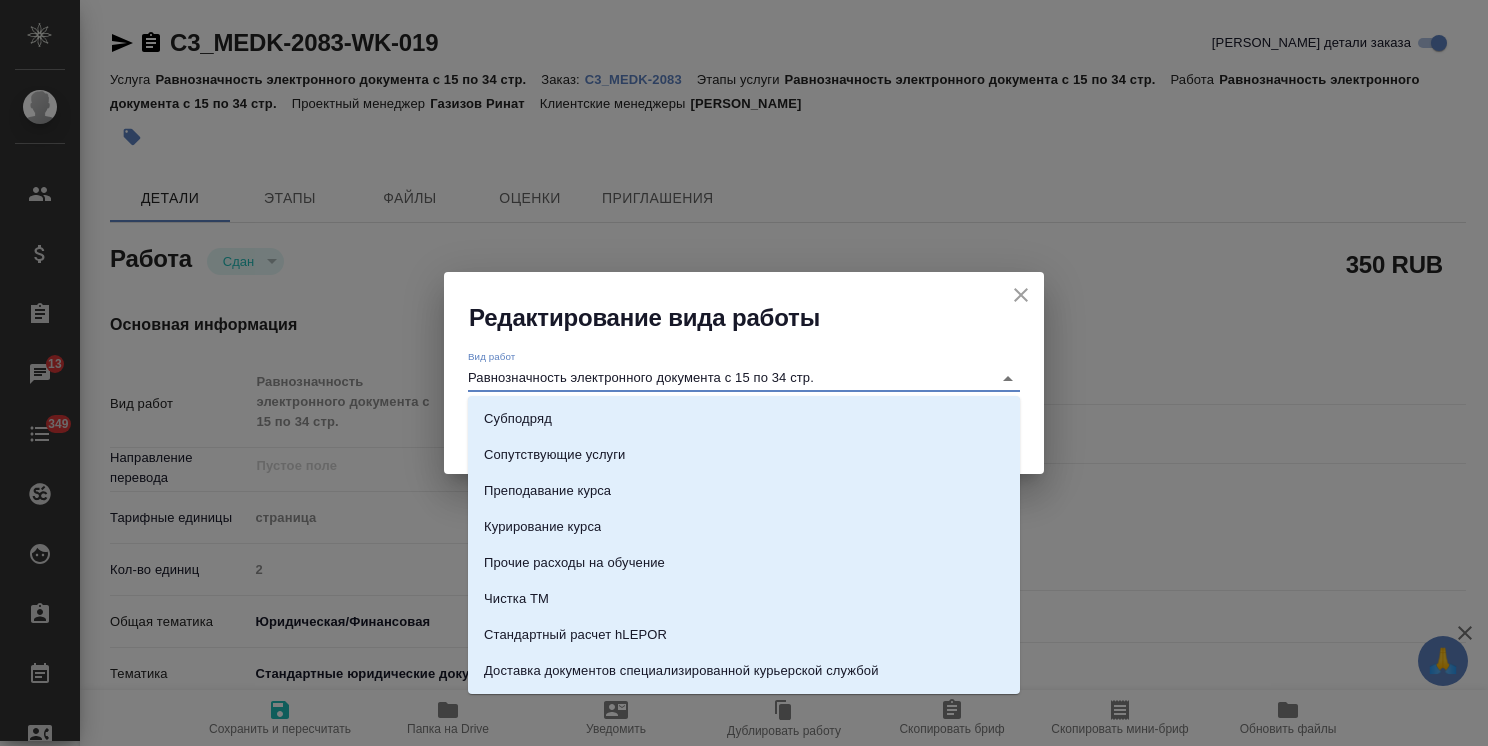 click 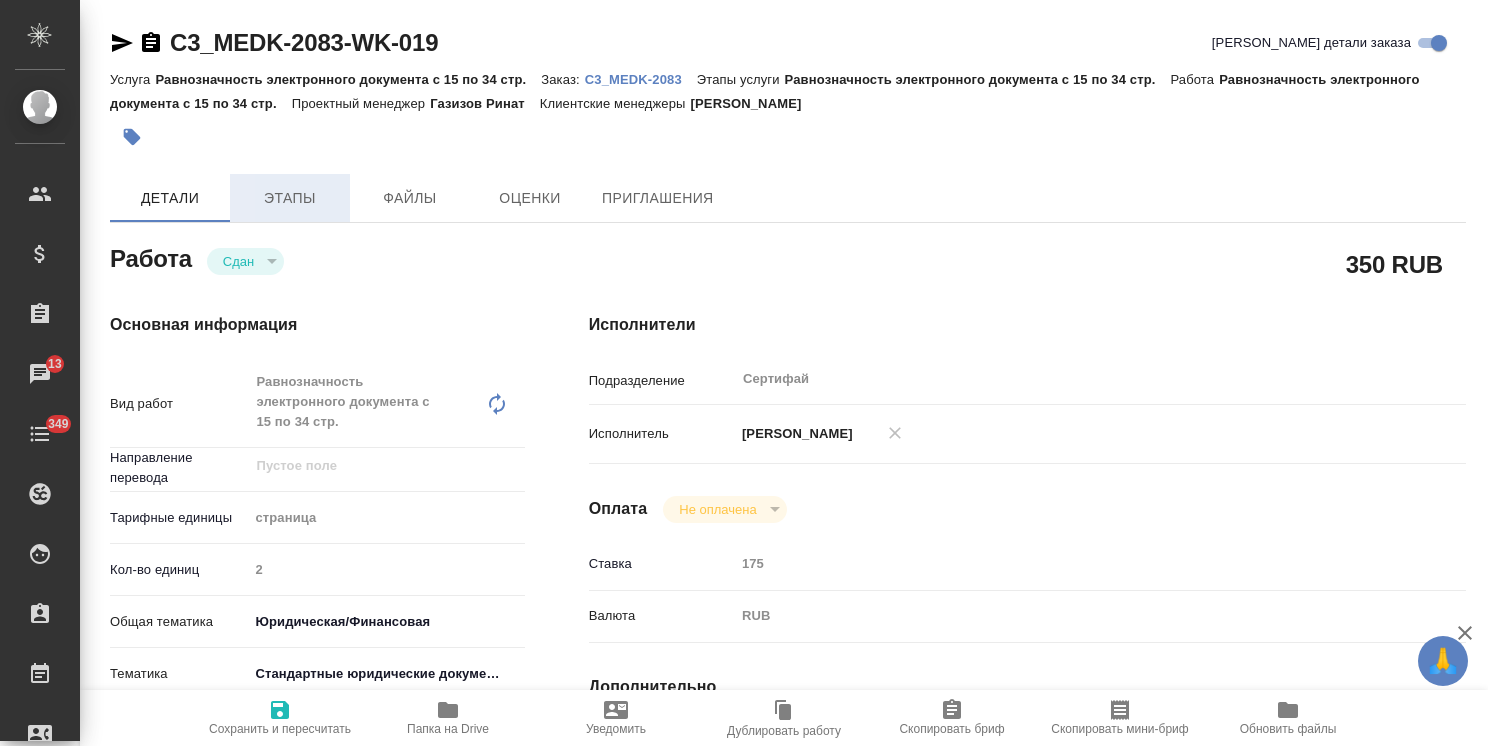 click on "Этапы" at bounding box center (290, 198) 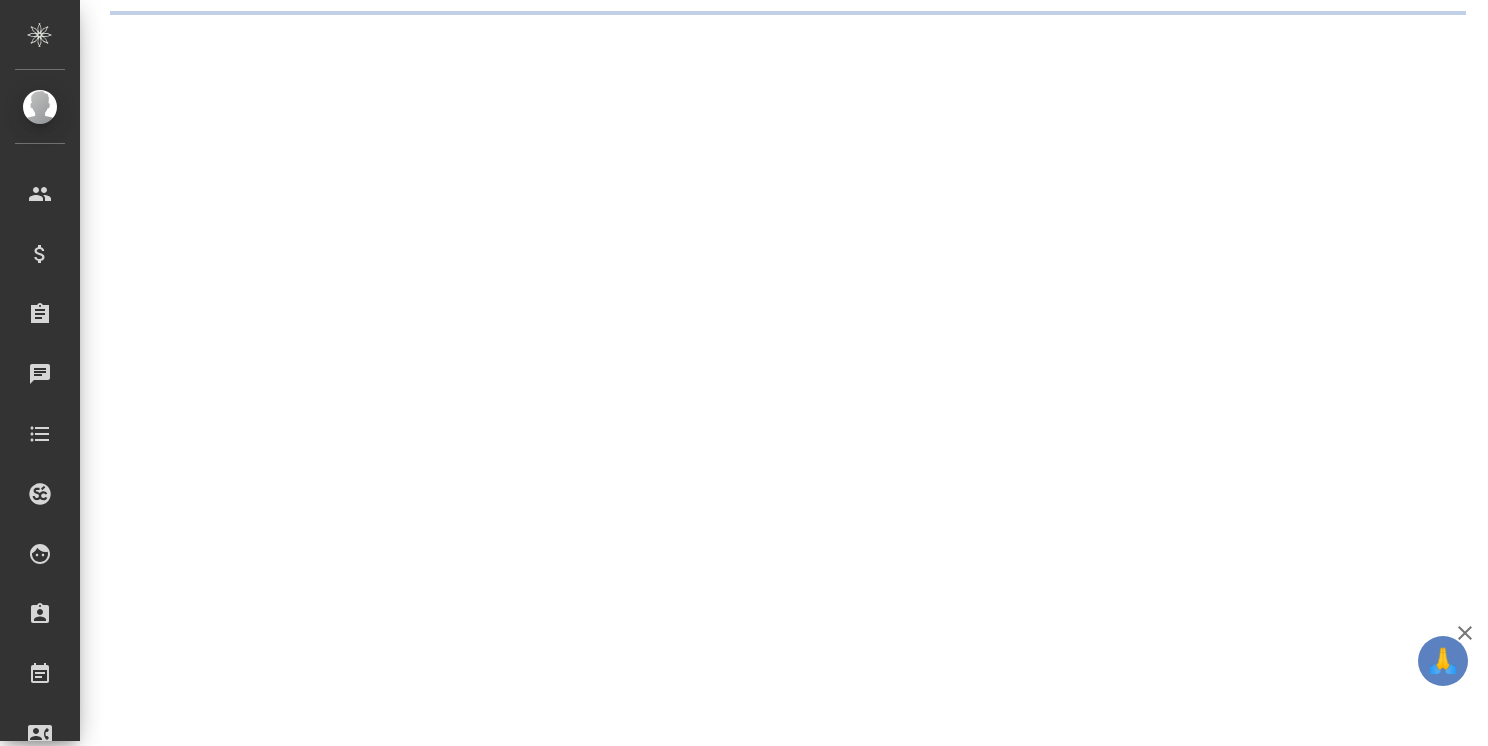 scroll, scrollTop: 0, scrollLeft: 0, axis: both 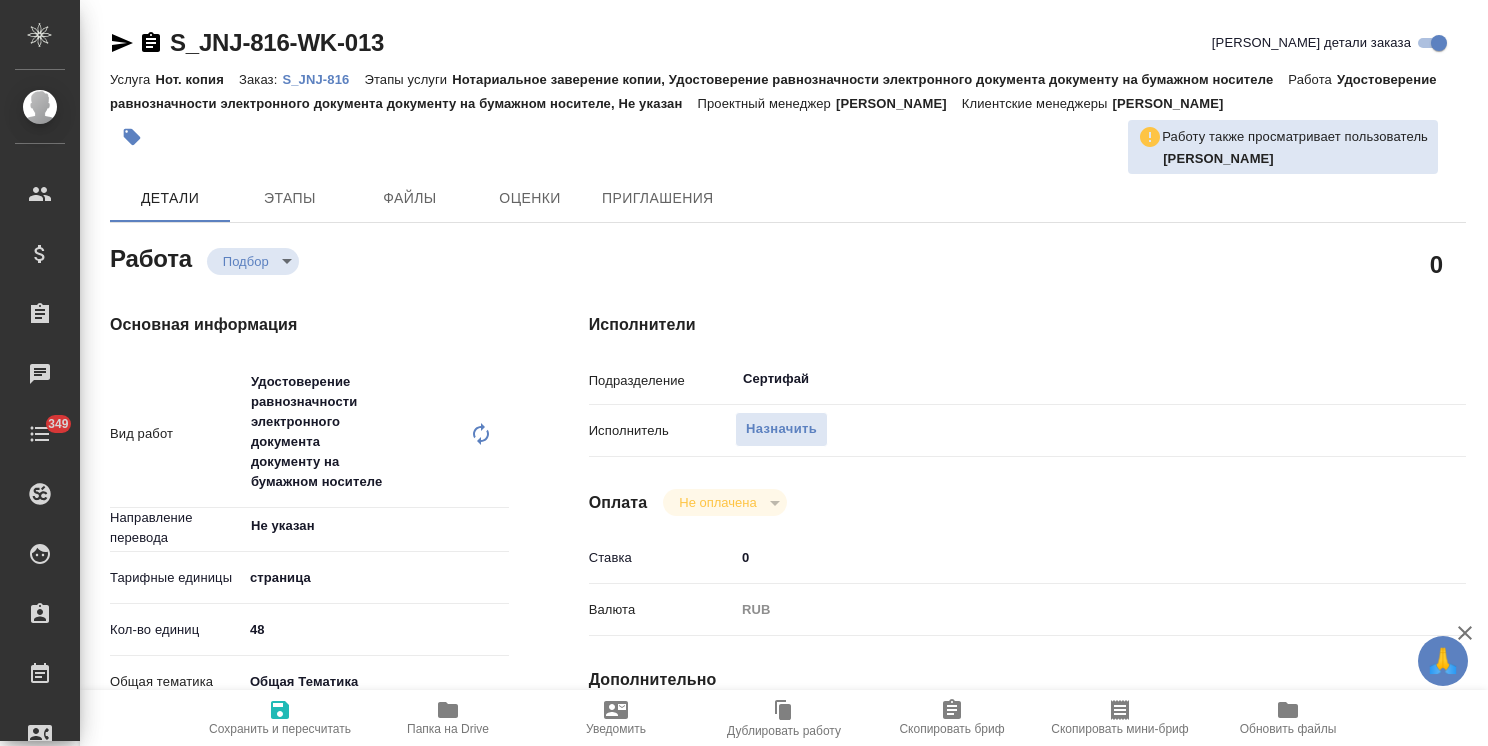 type on "x" 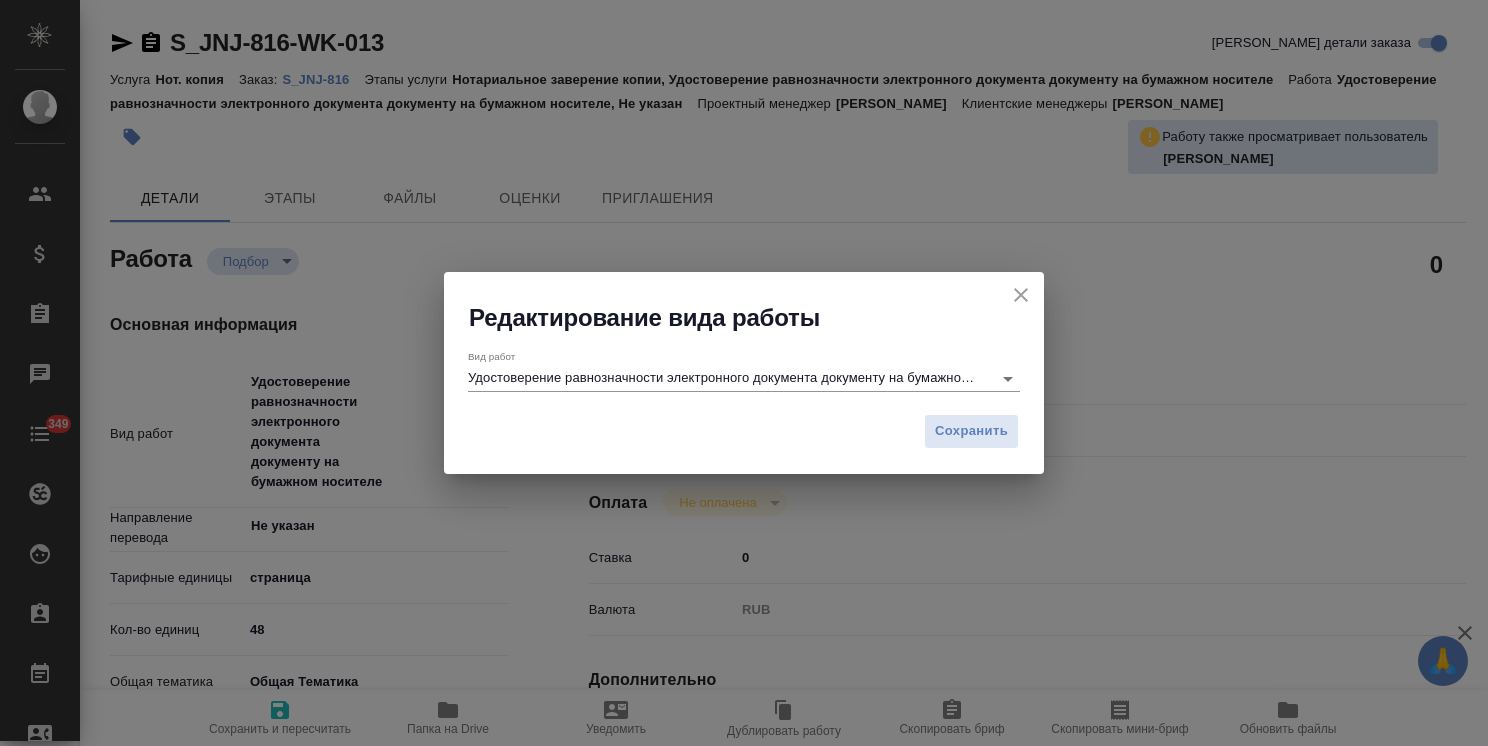 type on "x" 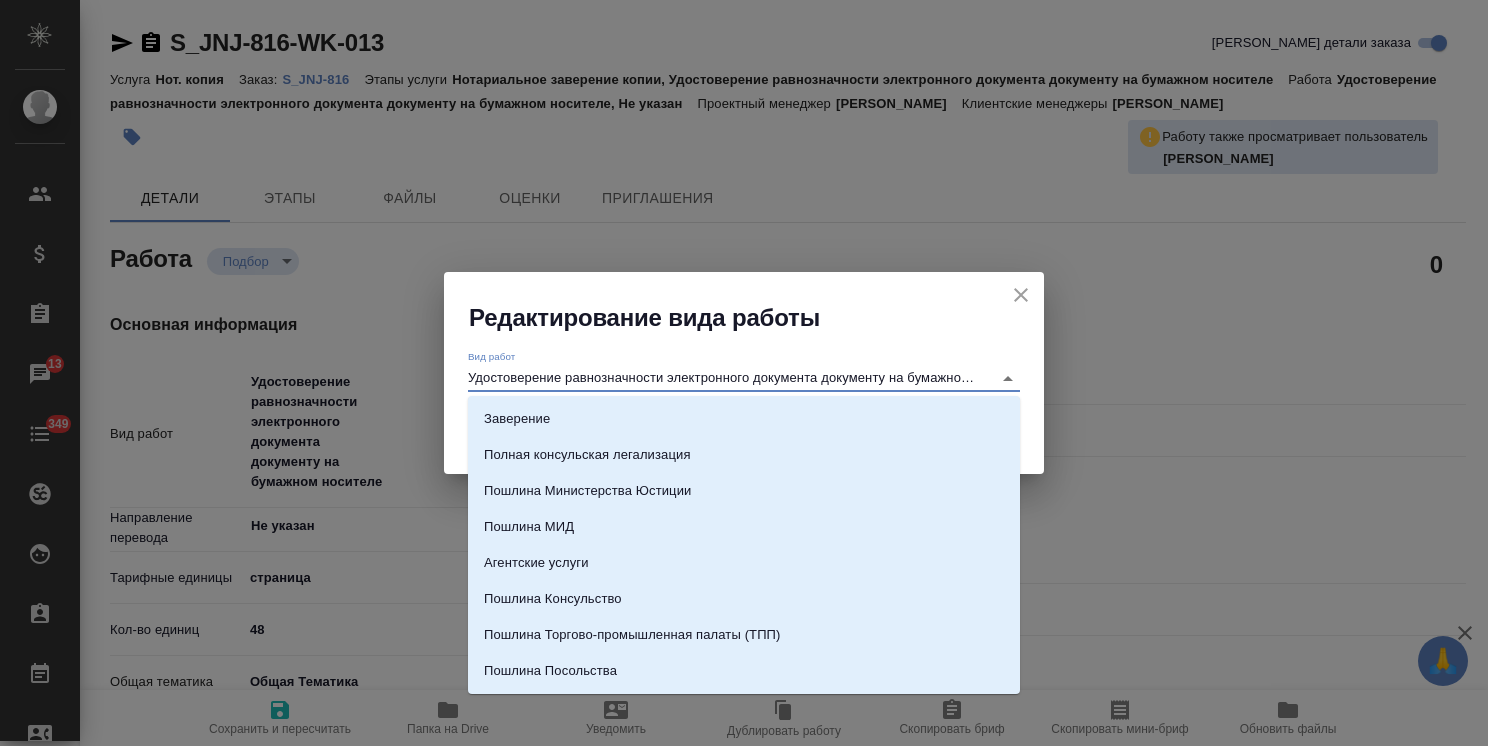 paste on "авнозначность электронного документа с 15 по 34 стр." 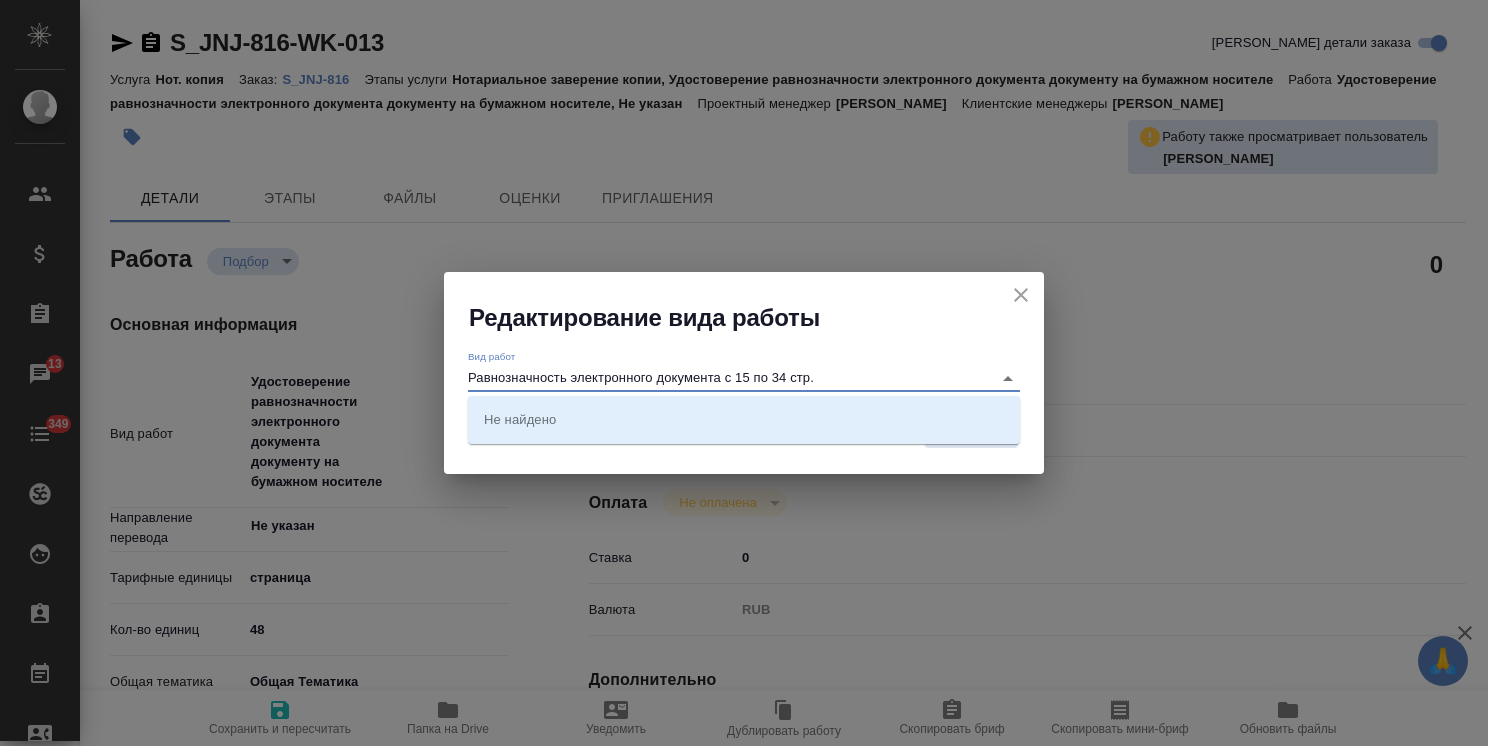 type on "Равнозначность электронного документа с 15 по 34 стр." 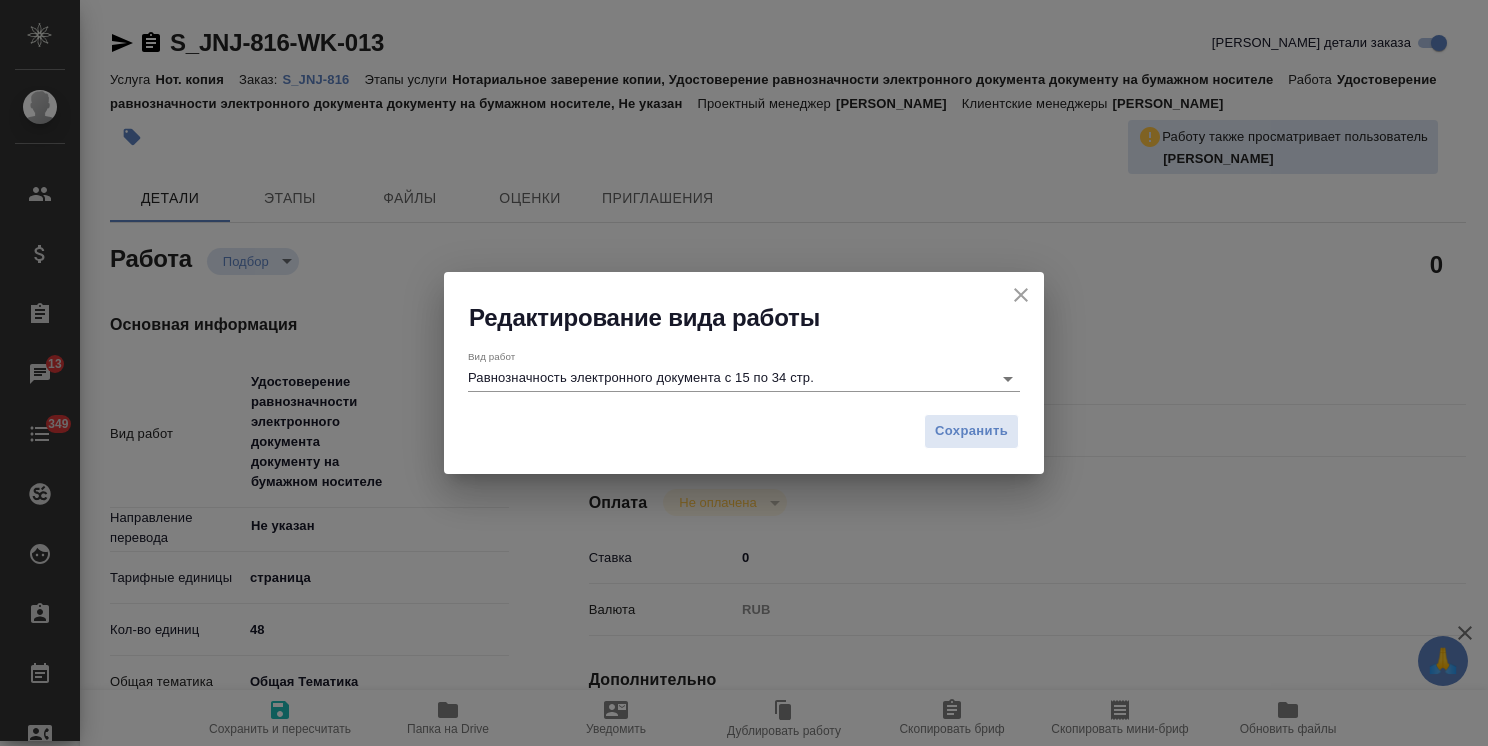 click on "Редактирование вида работы" at bounding box center [744, 303] 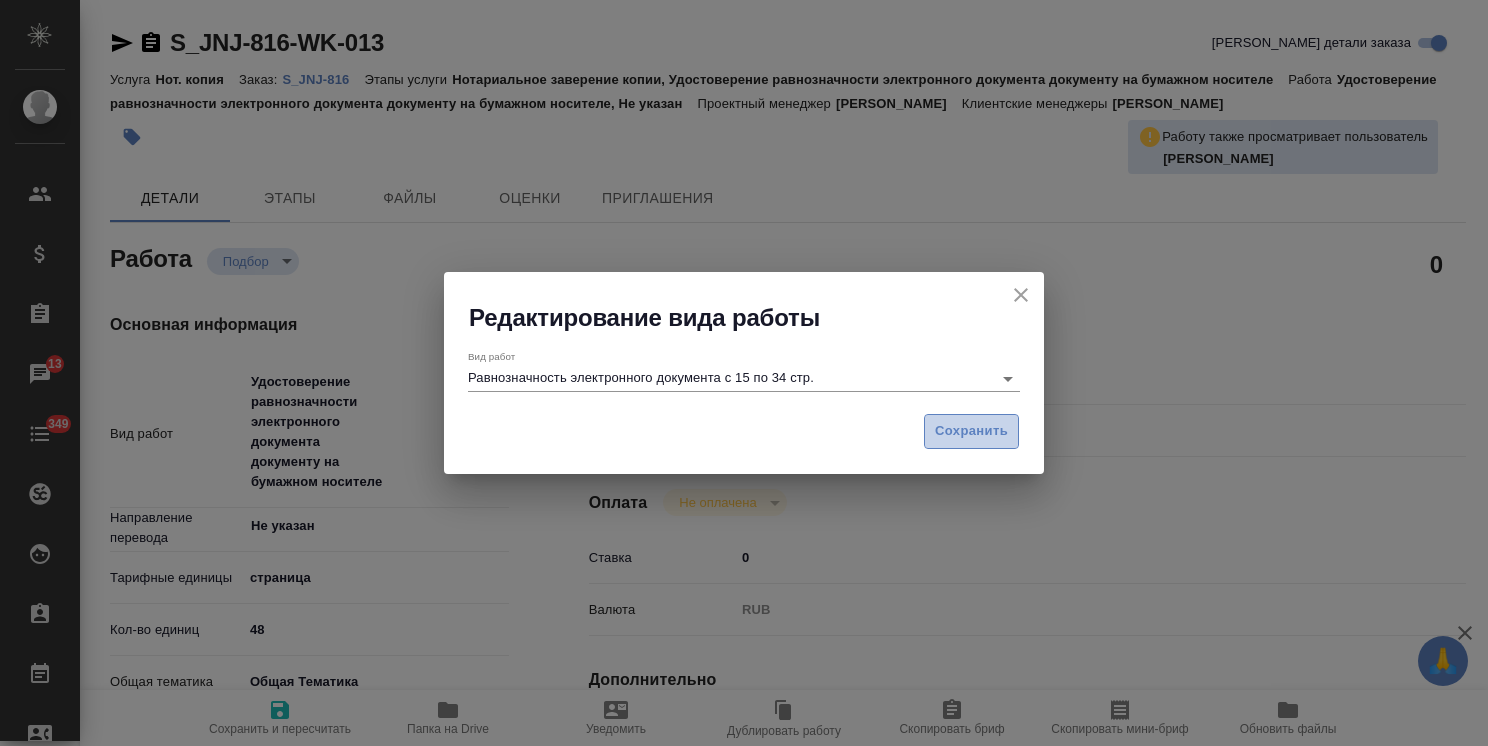 click on "Сохранить" at bounding box center [971, 431] 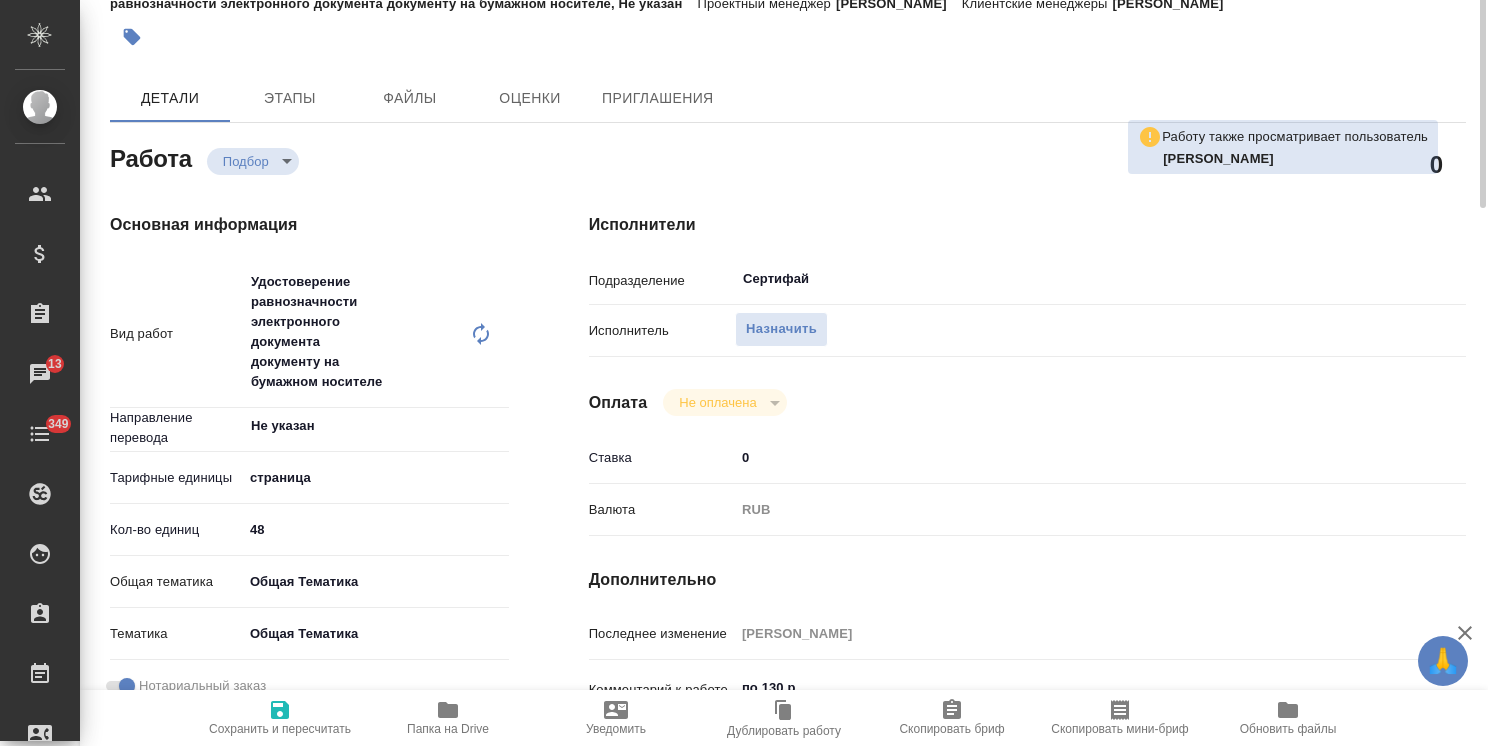 scroll, scrollTop: 0, scrollLeft: 0, axis: both 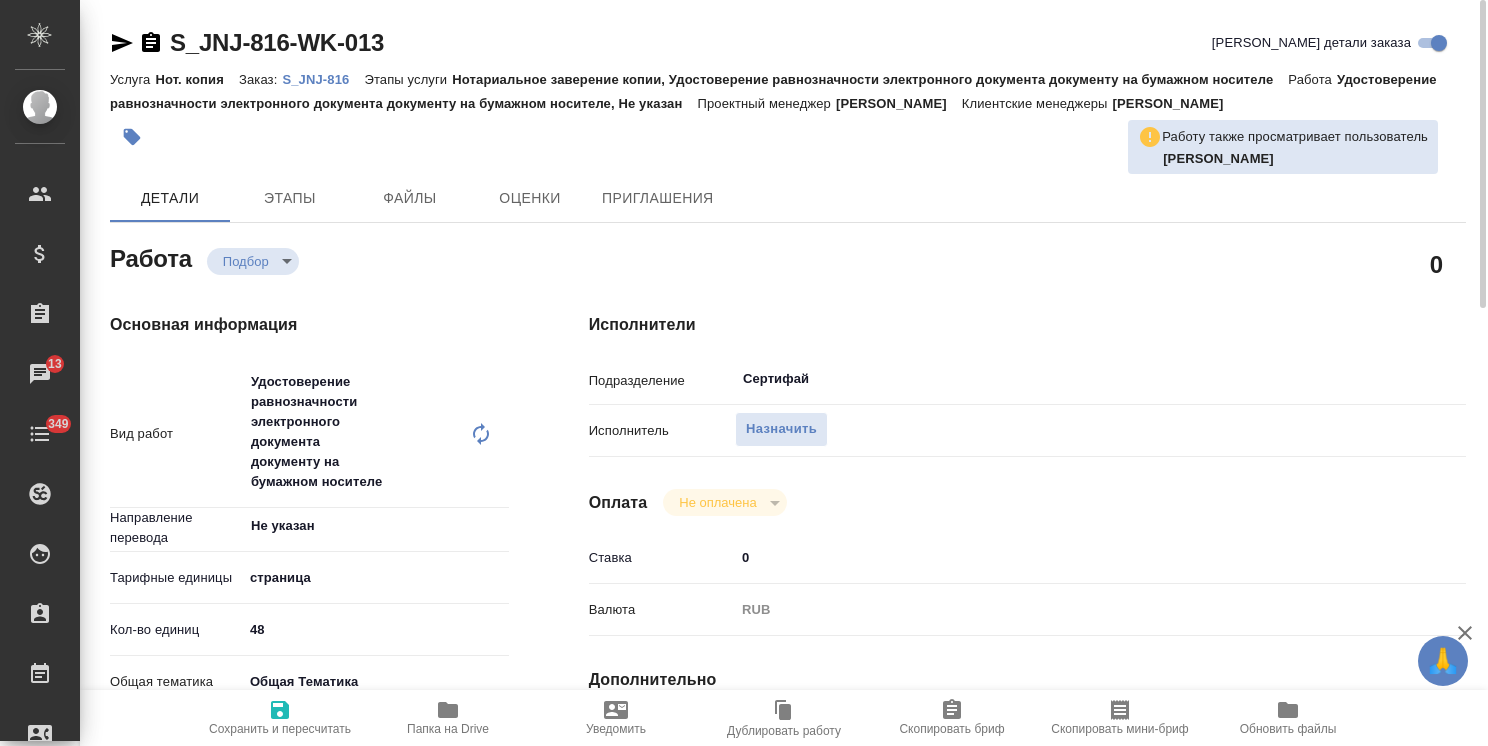 click 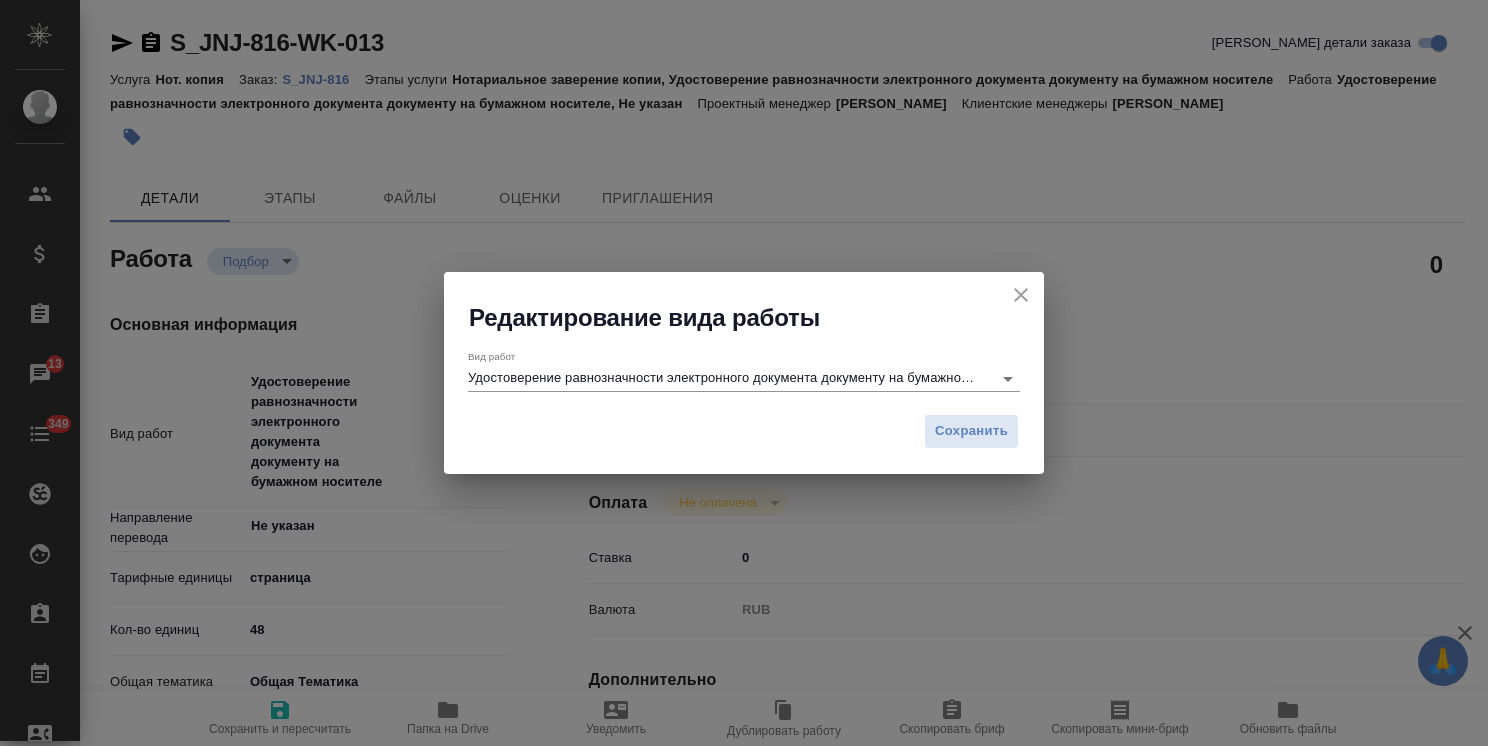 click 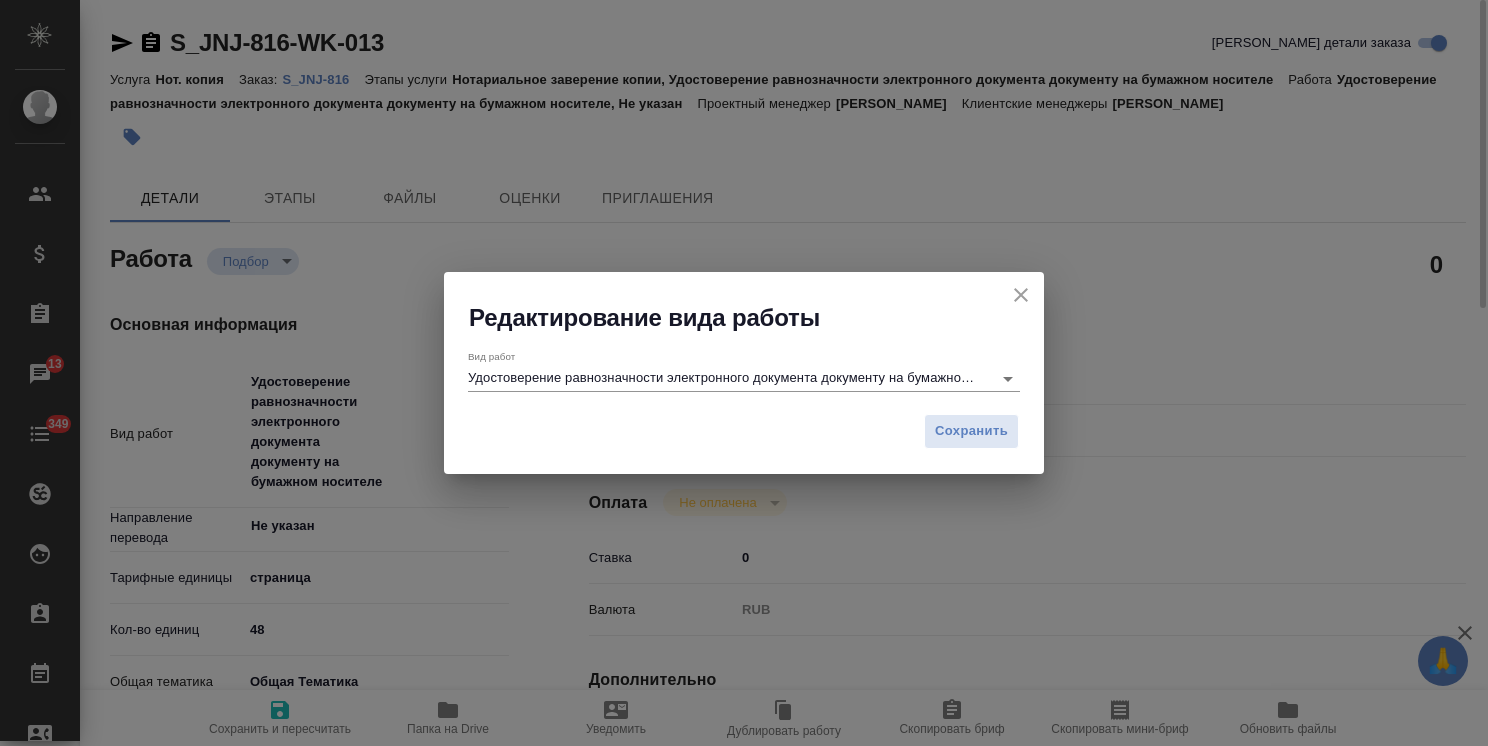 type on "x" 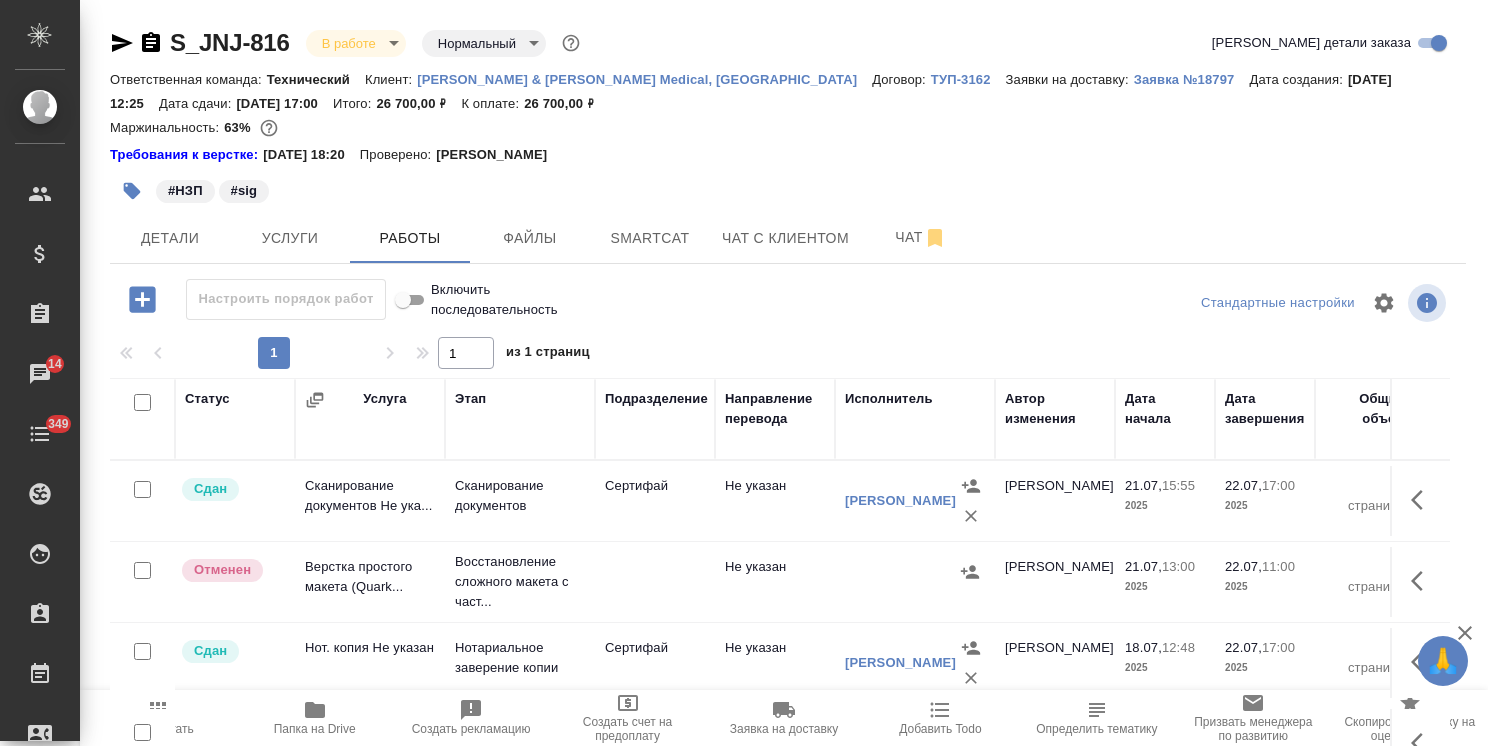 scroll, scrollTop: 0, scrollLeft: 0, axis: both 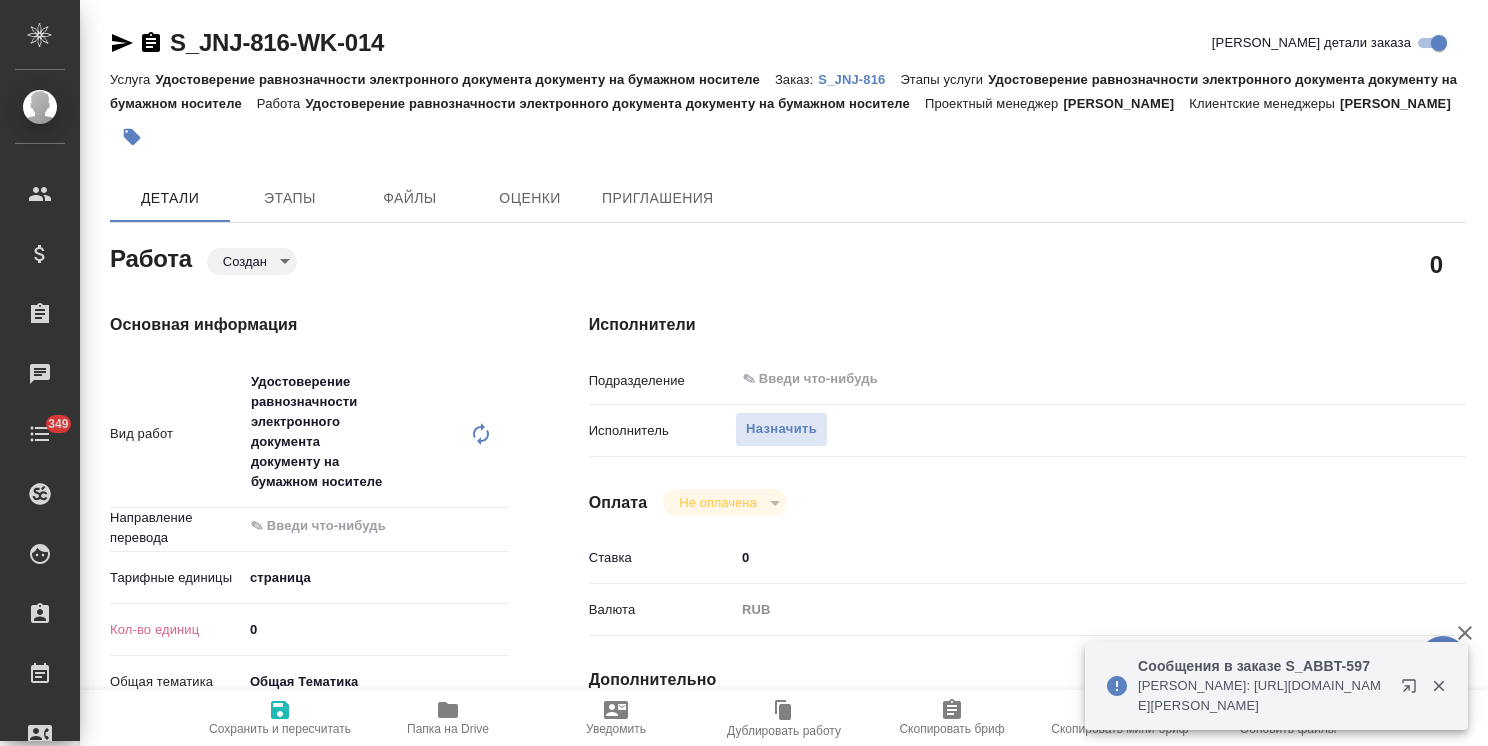 type on "x" 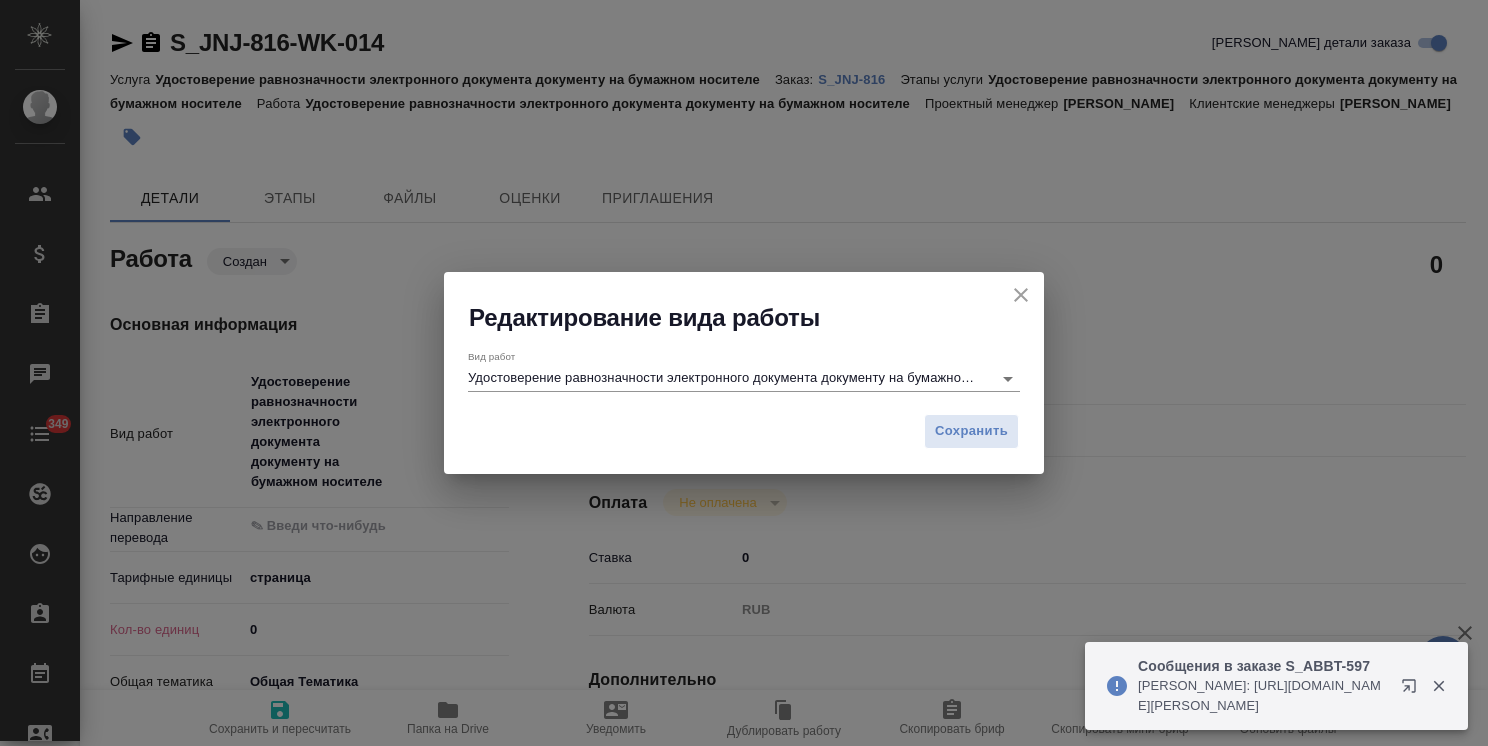 type on "x" 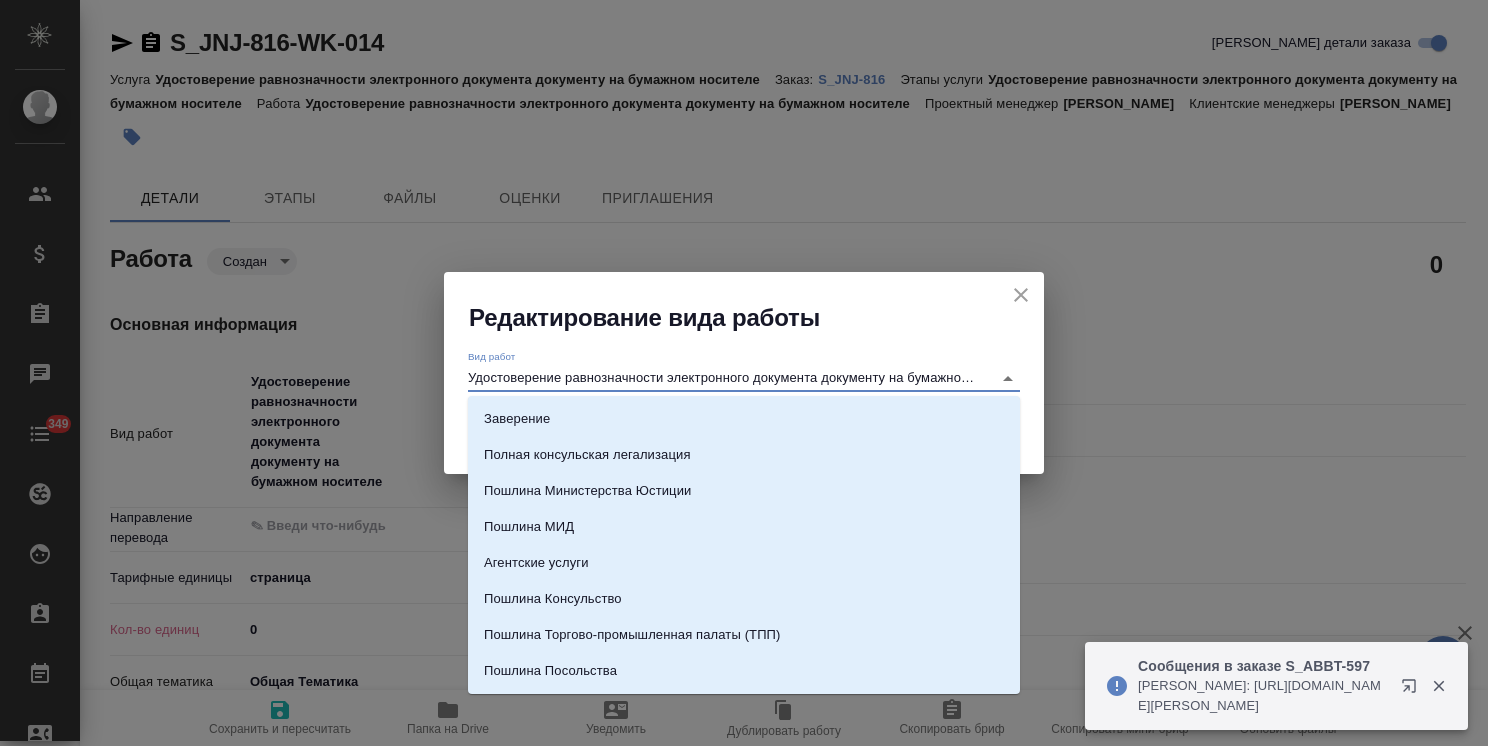 click on "Удостоверение равнозначности электронного документа документу на бумажном носителе" at bounding box center (725, 378) 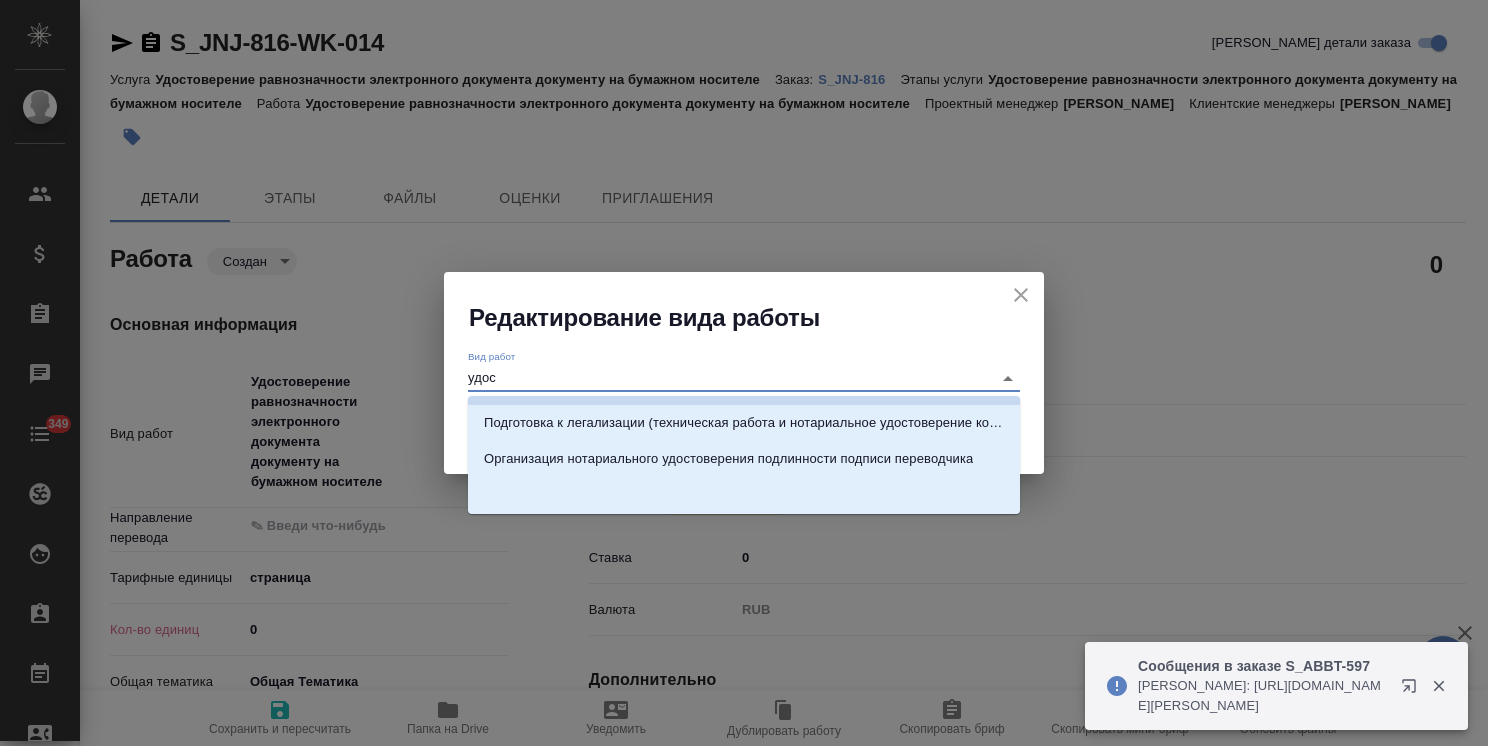 scroll, scrollTop: 4, scrollLeft: 0, axis: vertical 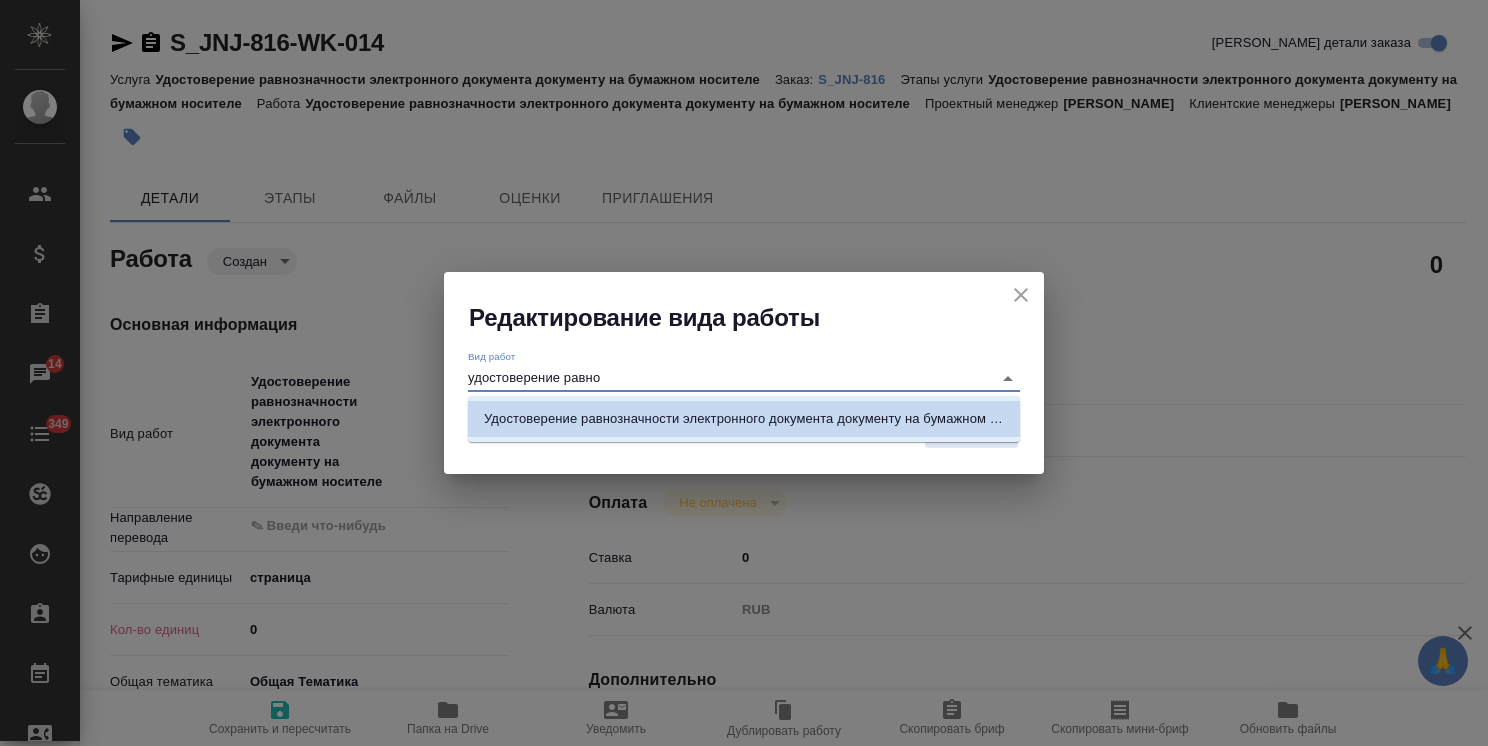 click on "Удостоверение равнозначности электронного документа документу на бумажном носителе" at bounding box center (744, 419) 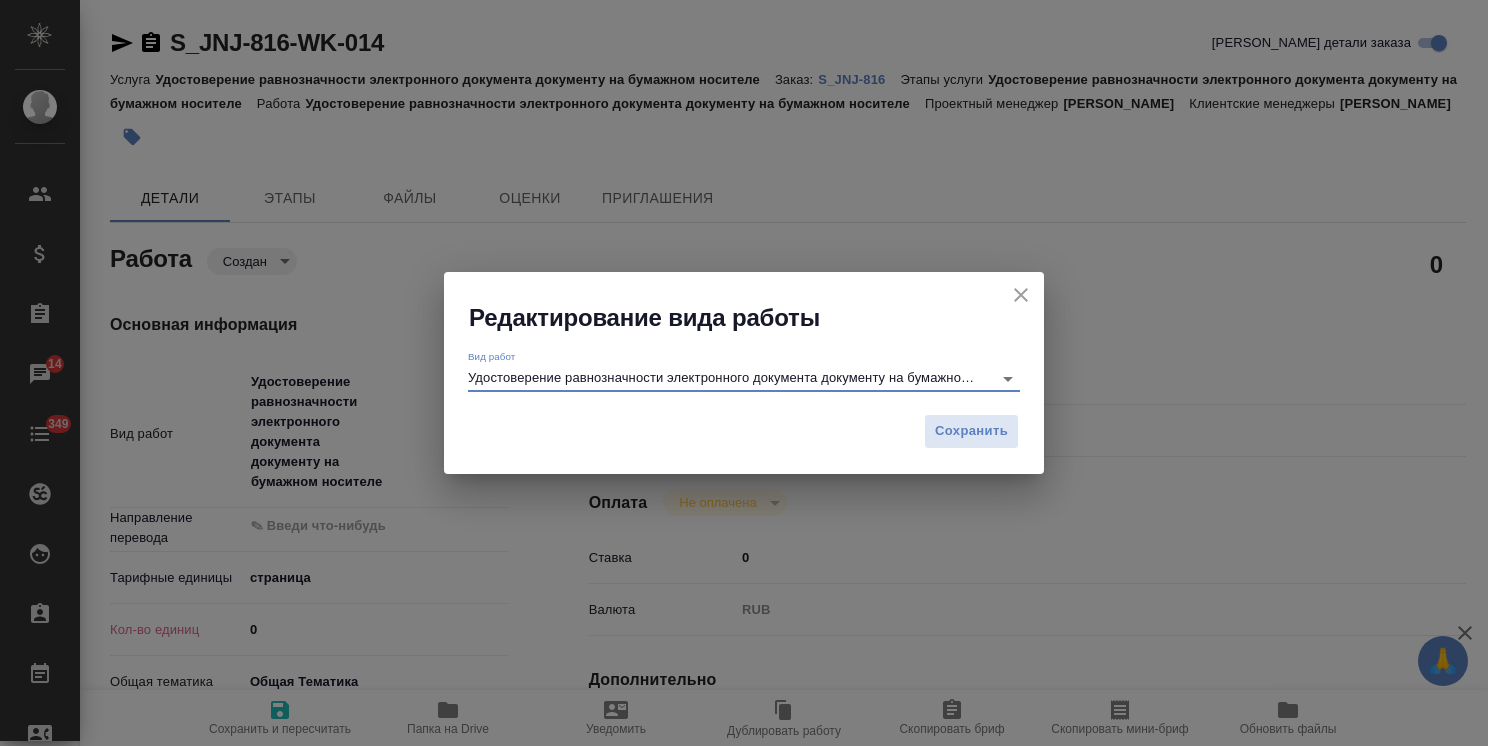 click 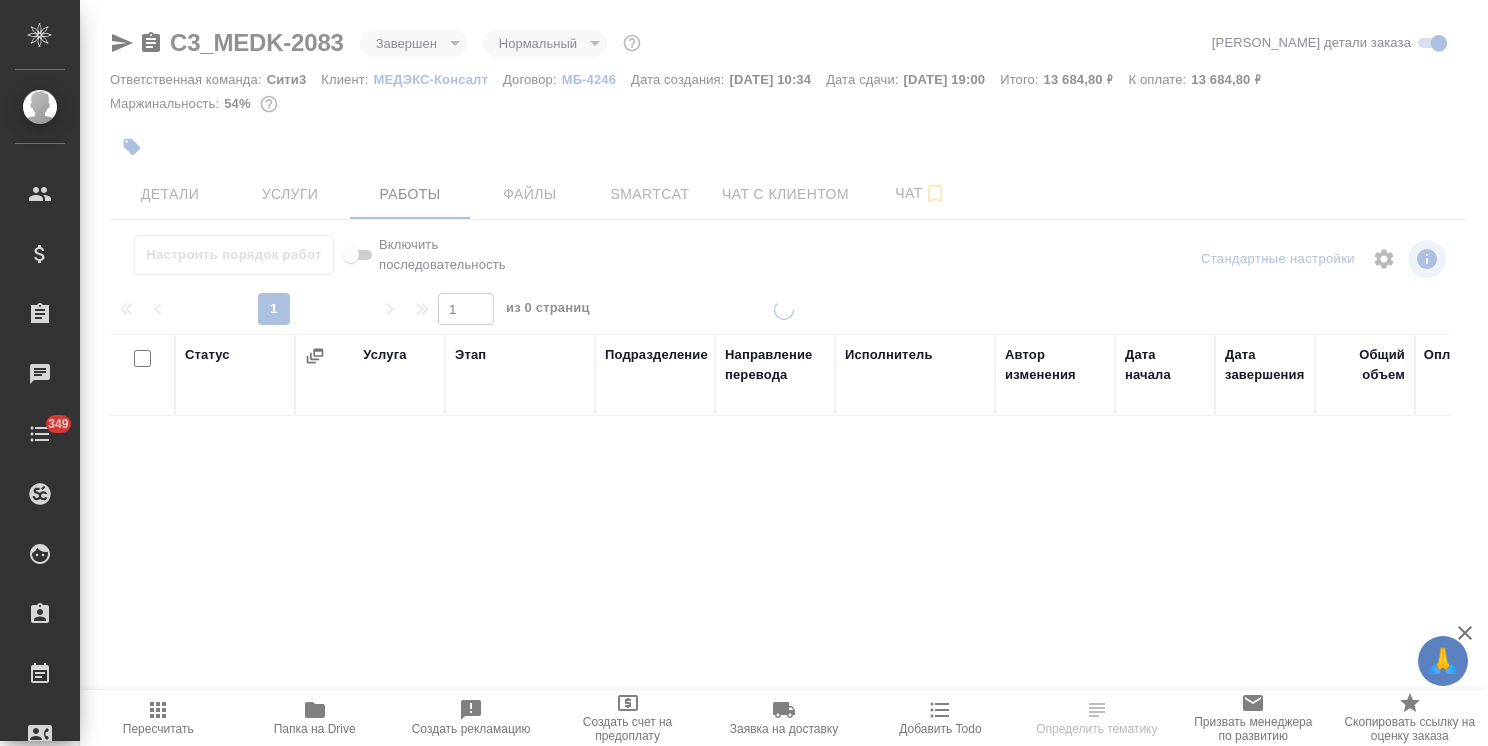 scroll, scrollTop: 0, scrollLeft: 0, axis: both 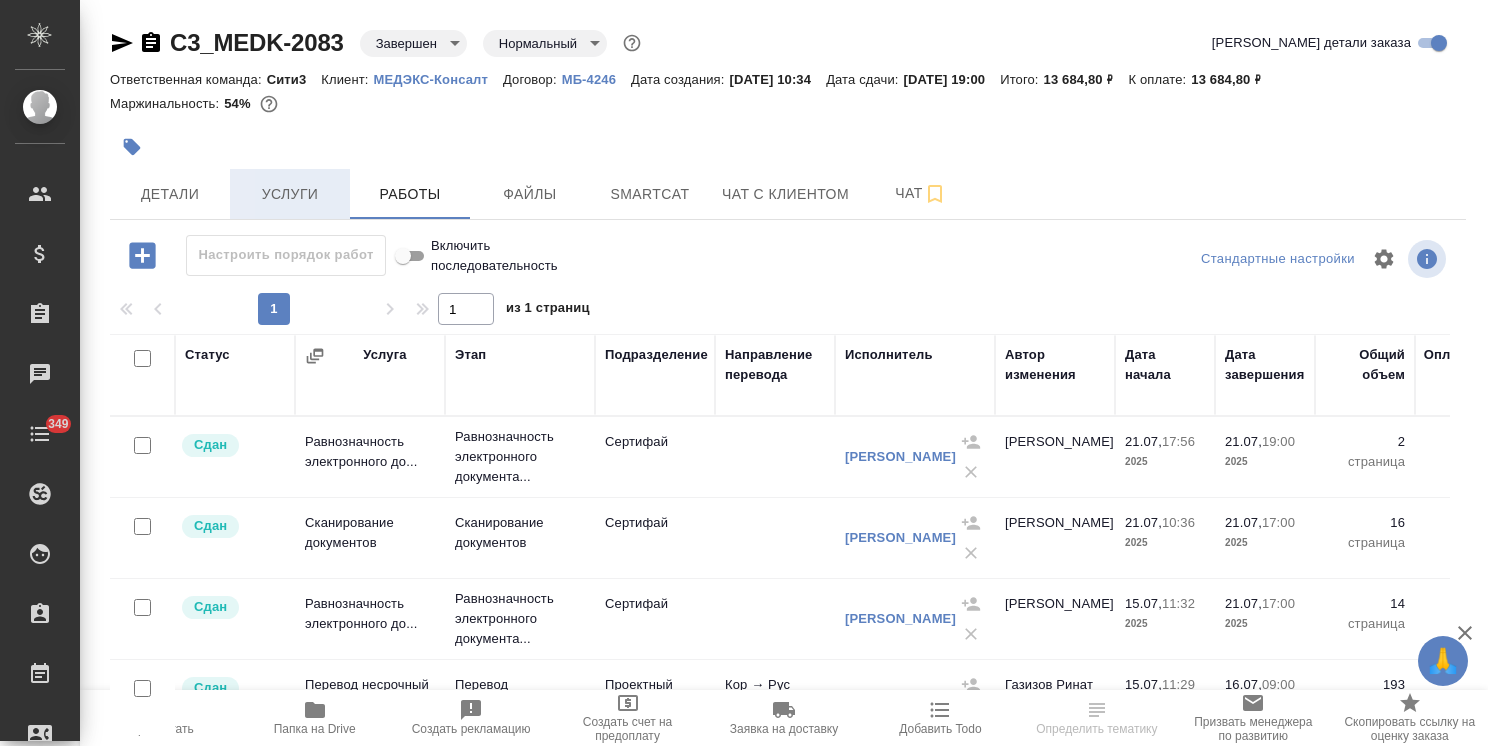 click on "Услуги" at bounding box center [290, 194] 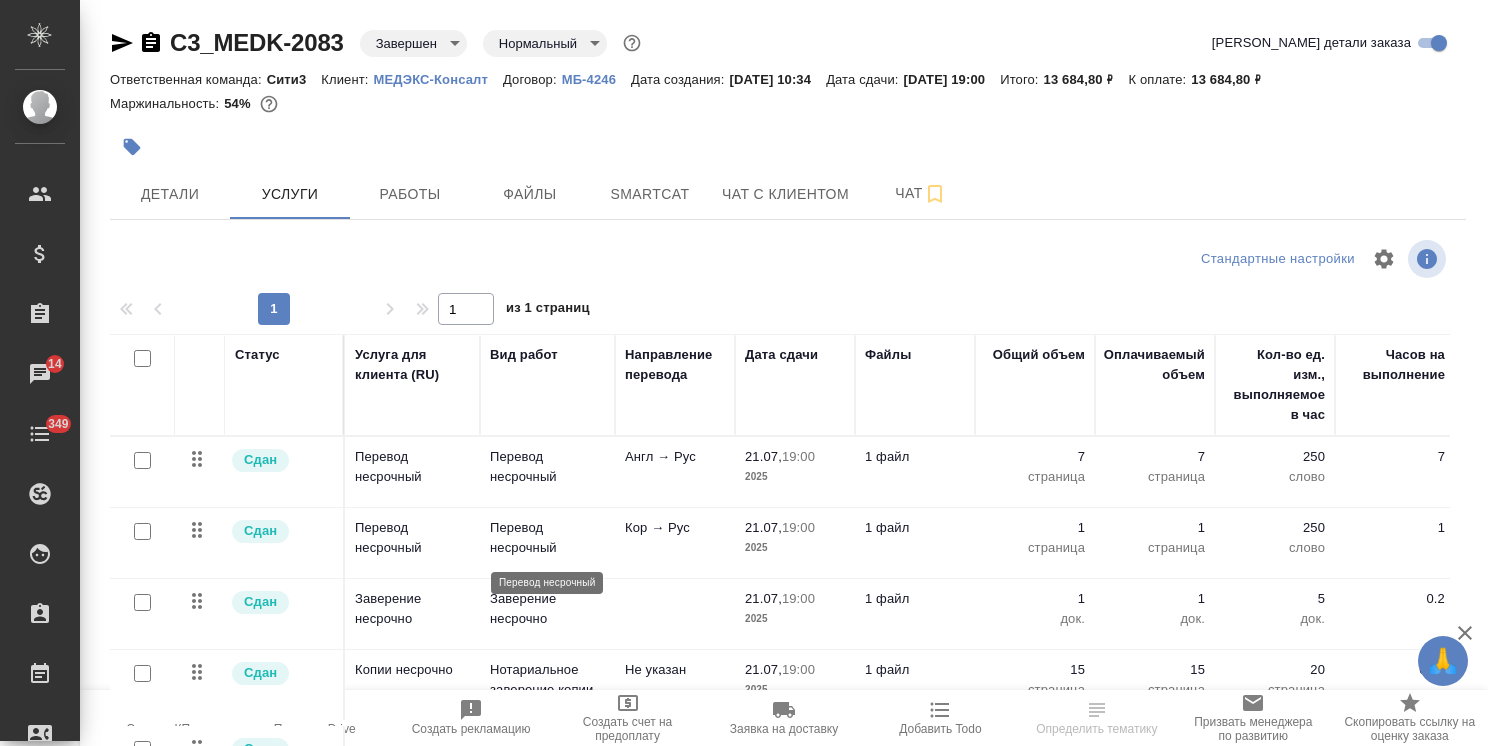 scroll, scrollTop: 68, scrollLeft: 0, axis: vertical 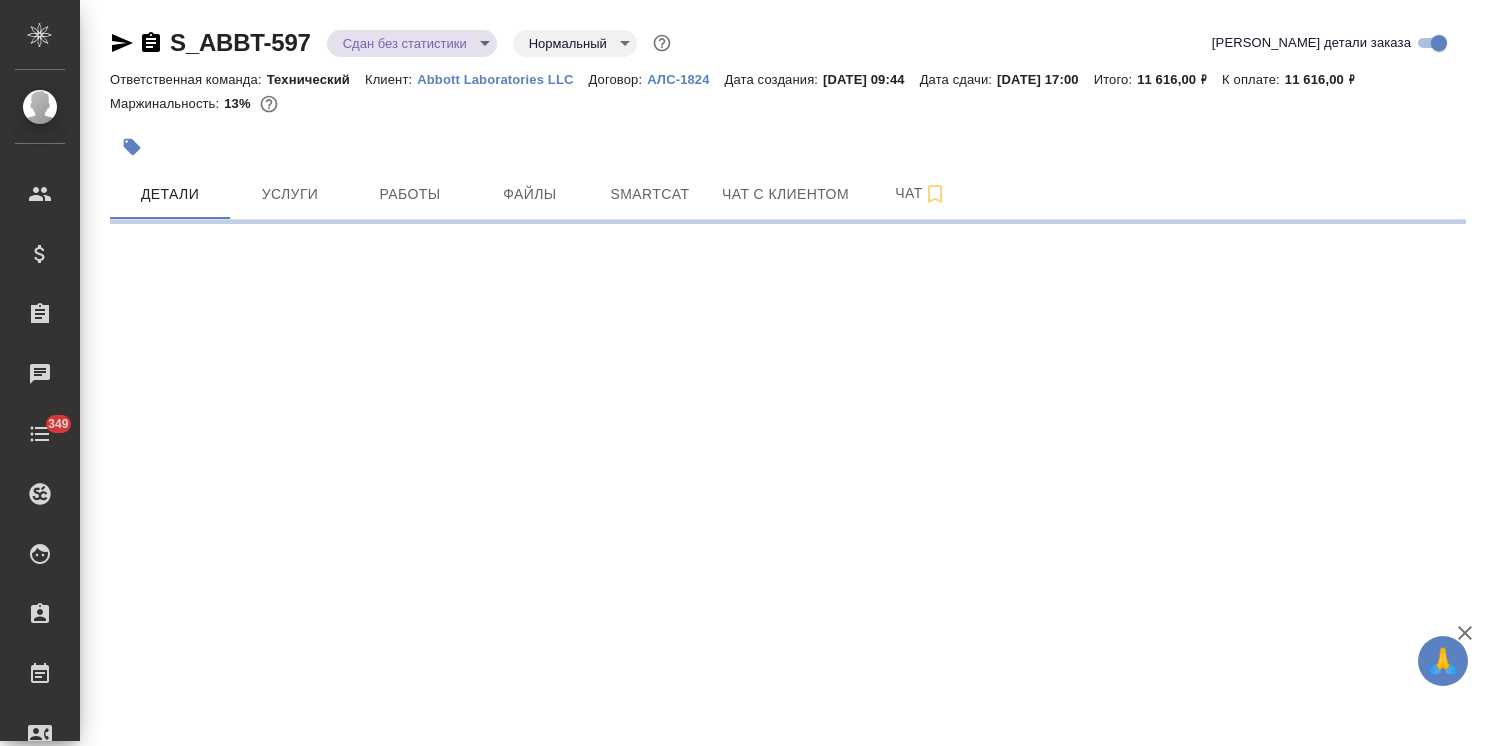 select on "RU" 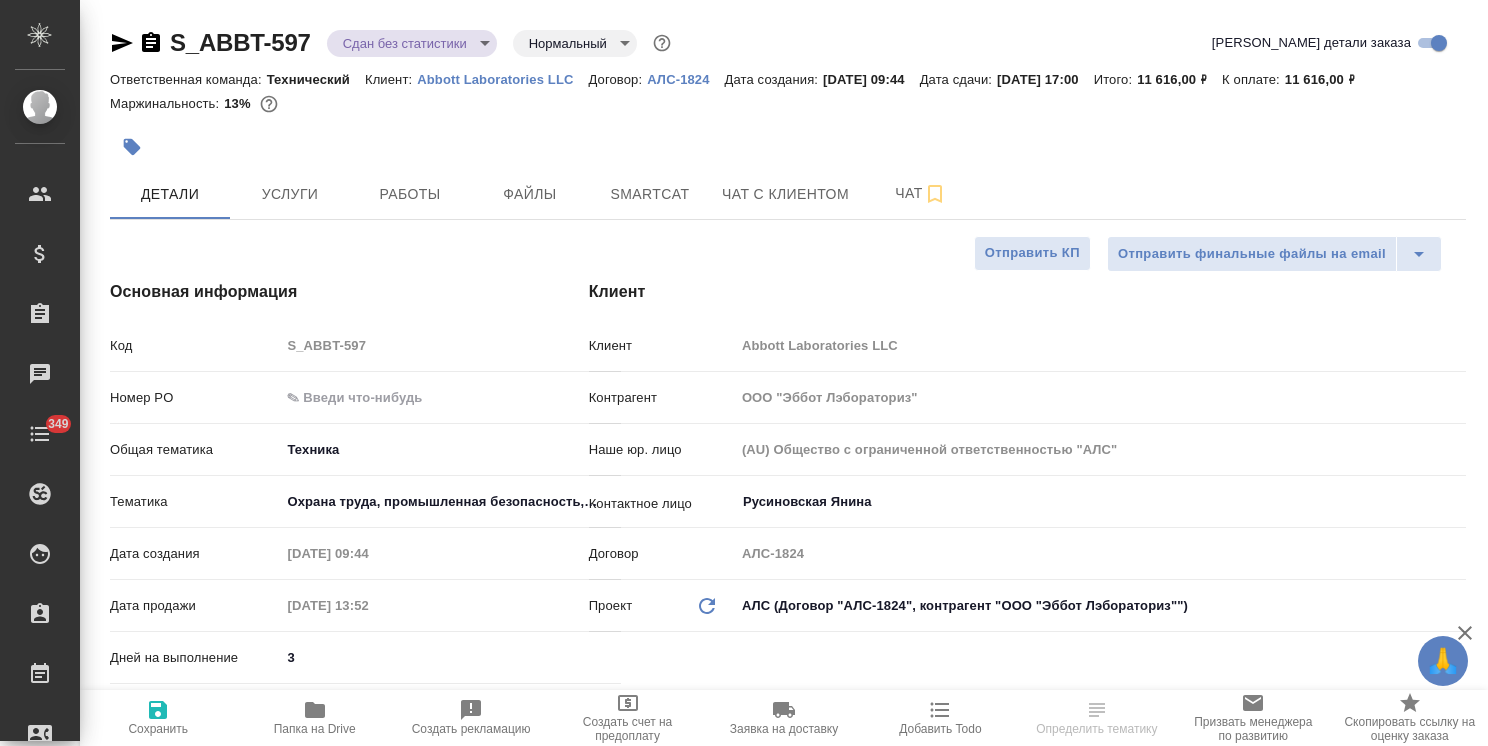 drag, startPoint x: 320, startPoint y: 22, endPoint x: 164, endPoint y: 18, distance: 156.05127 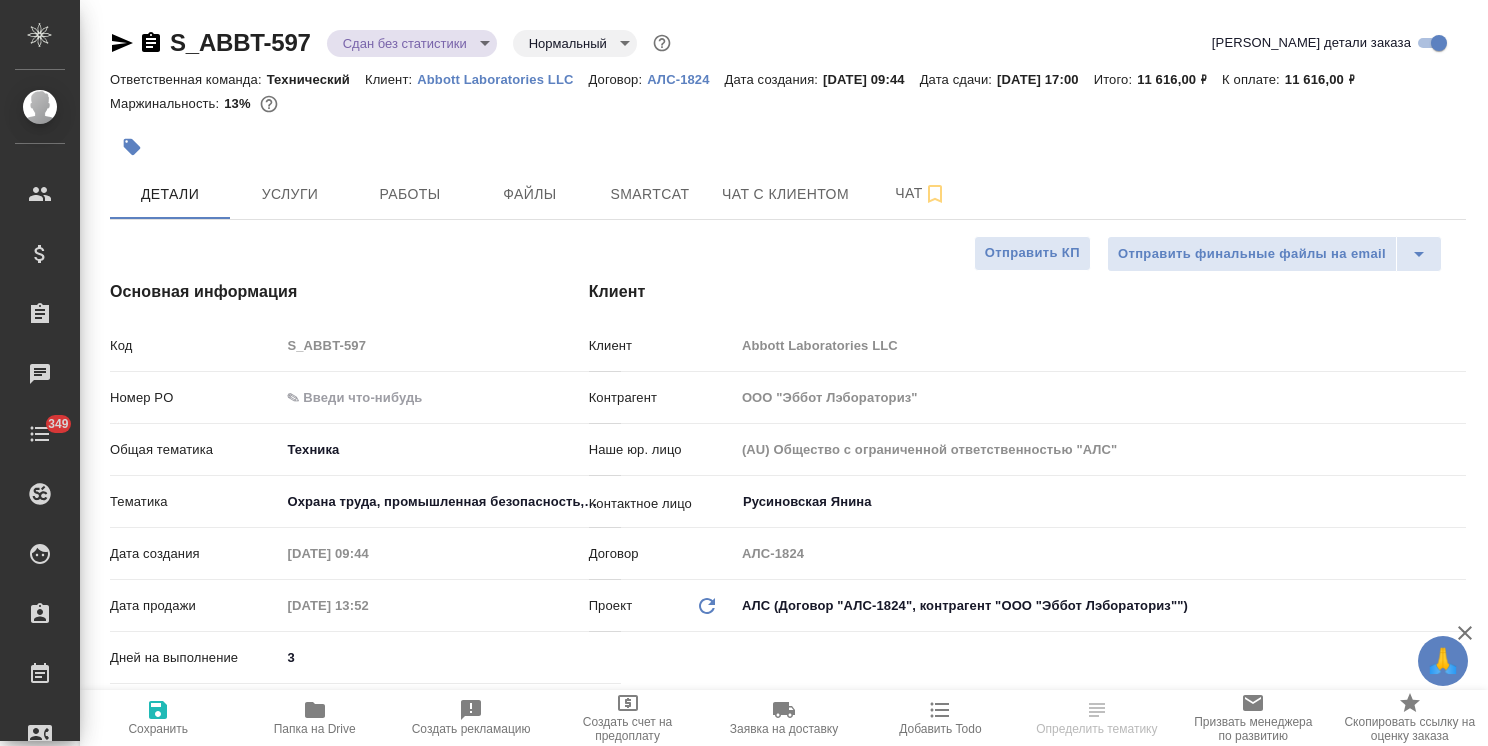 click on "S_ABBT-597 Сдан без статистики distributed Нормальный normal Кратко детали заказа Ответственная команда: Технический Клиент: [PERSON_NAME] Laboratories LLC Договор: АЛС-1824 Дата создания: [DATE] 09:44 Дата сдачи: [DATE] 17:00 Итого: 11 616,00 ₽ К оплате: 11 616,00 ₽ Маржинальность: 13% Детали Услуги Работы Файлы Smartcat Чат с клиентом Чат Отправить финальные файлы на email Отправить КП Основная информация Код S_ABBT-597 Номер PO Общая тематика Техника tech Тематика Охрана труда, промышленная безопасность, экология и стандартизация 5f647205b73bc97568ca66b9 Дата создания [DATE] 09:44 Дата продажи [DEMOGRAPHIC_DATA] 13:52 Дней на выполнение 3" at bounding box center [788, 1059] 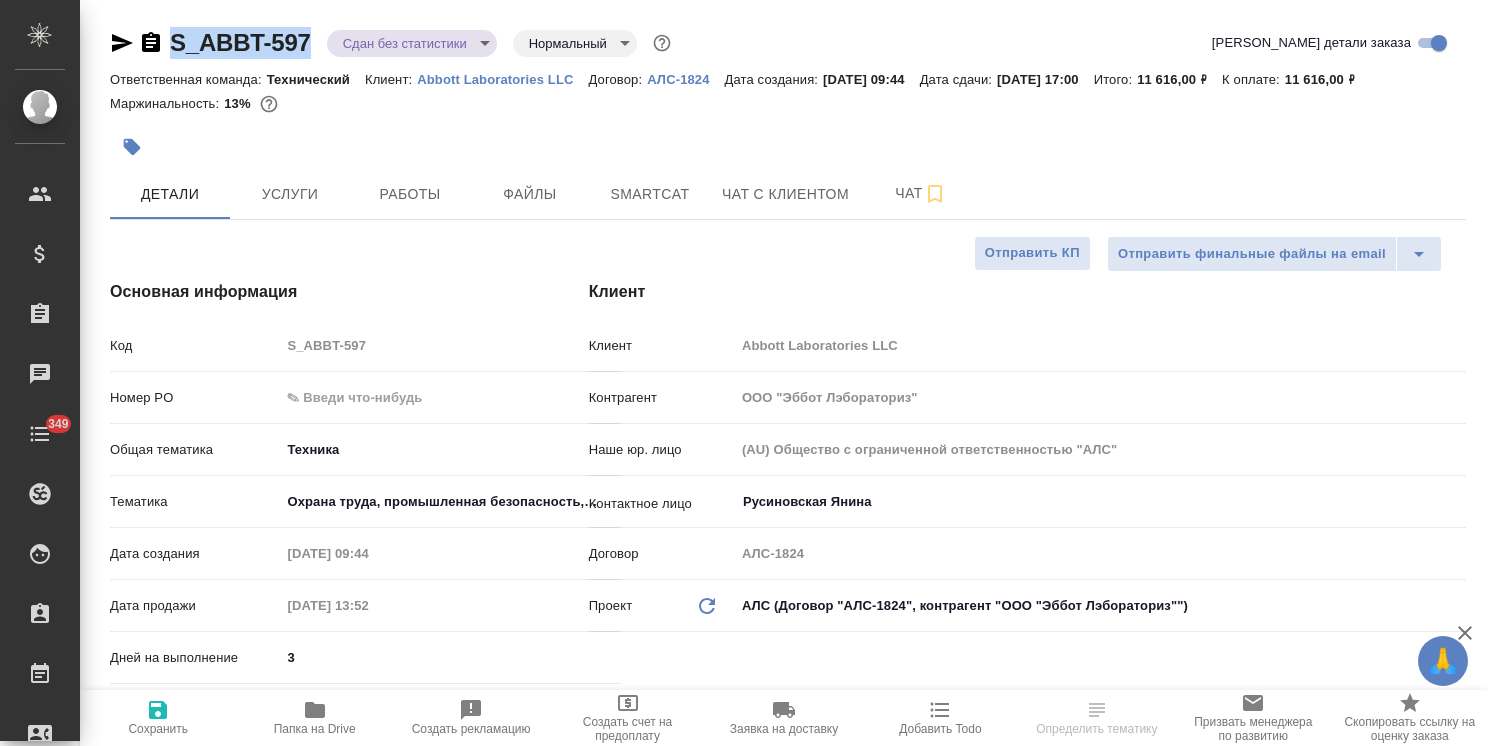type on "x" 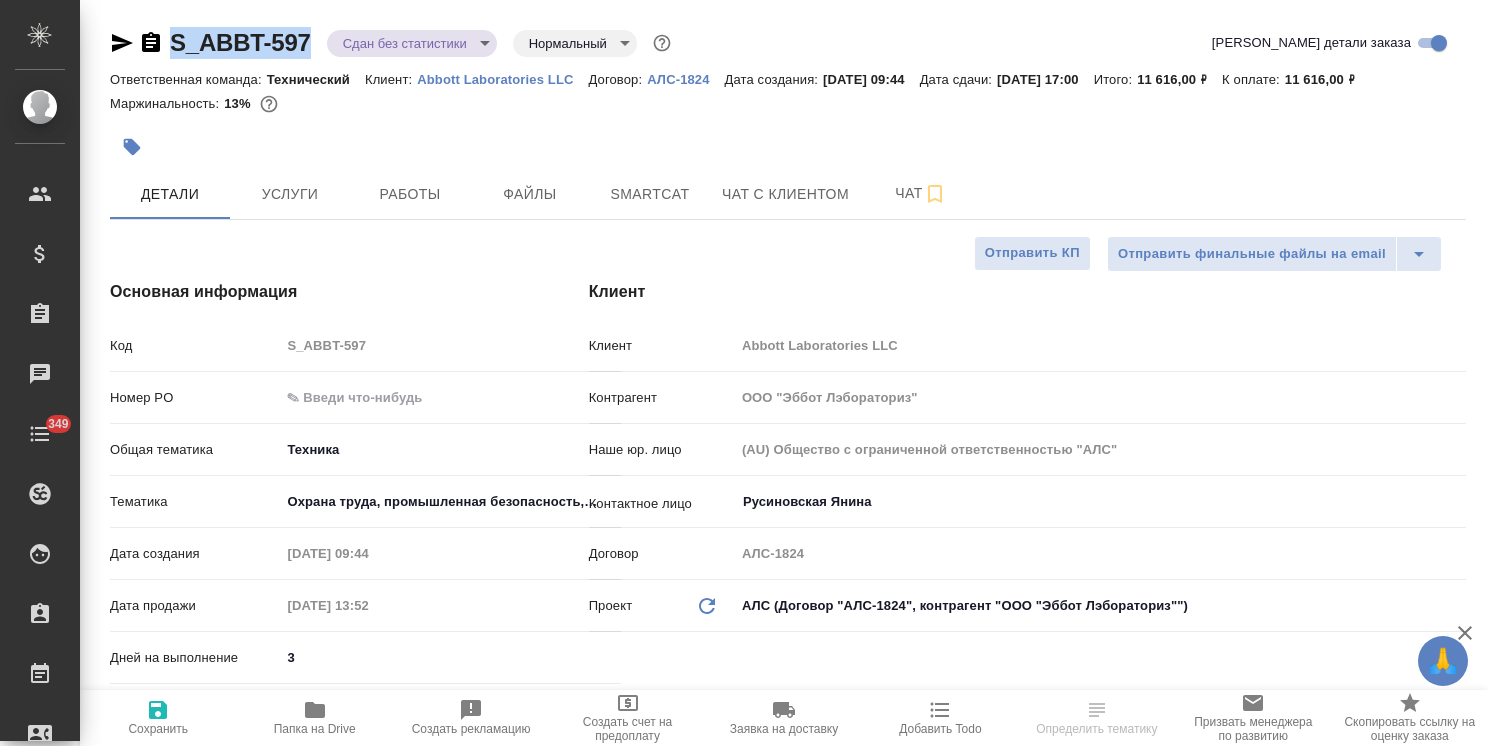 type on "x" 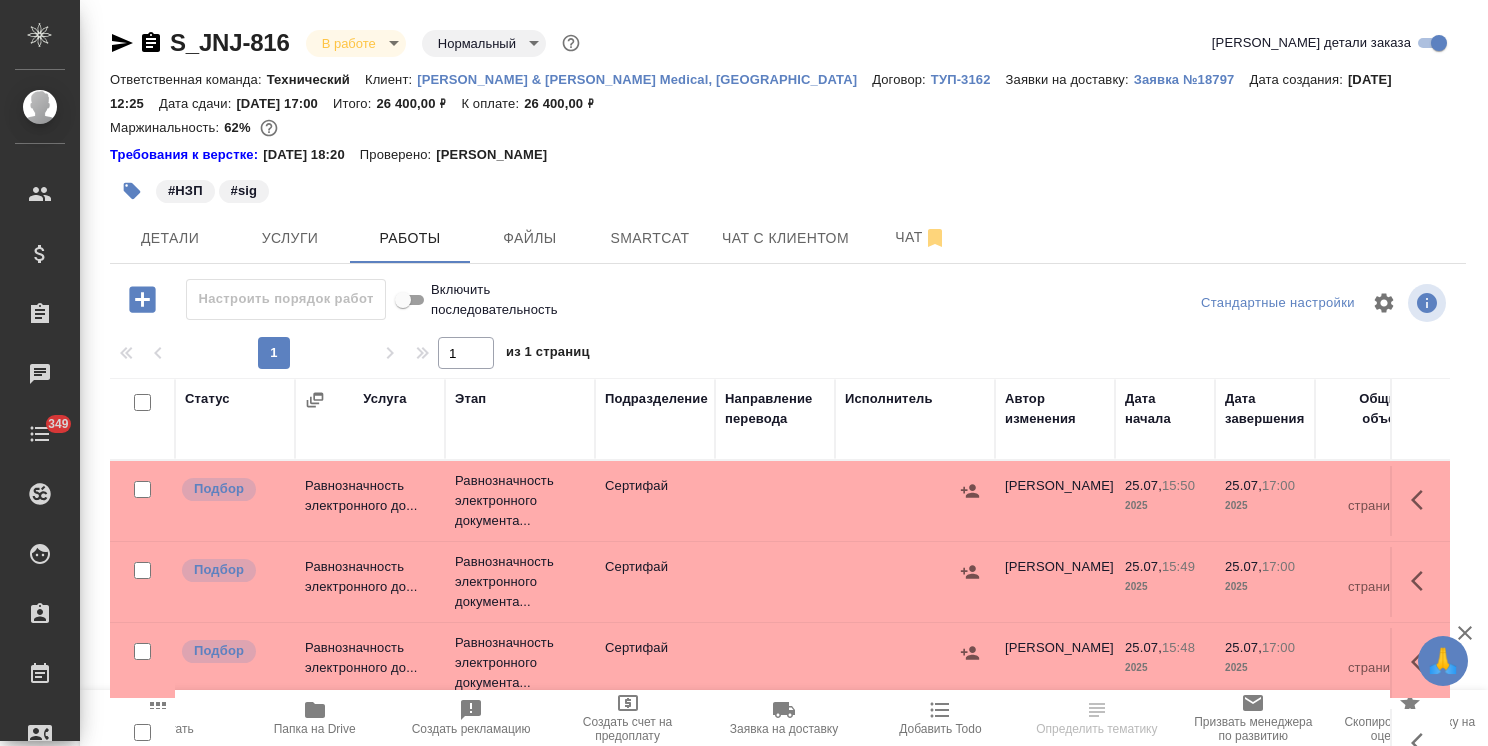 scroll, scrollTop: 0, scrollLeft: 0, axis: both 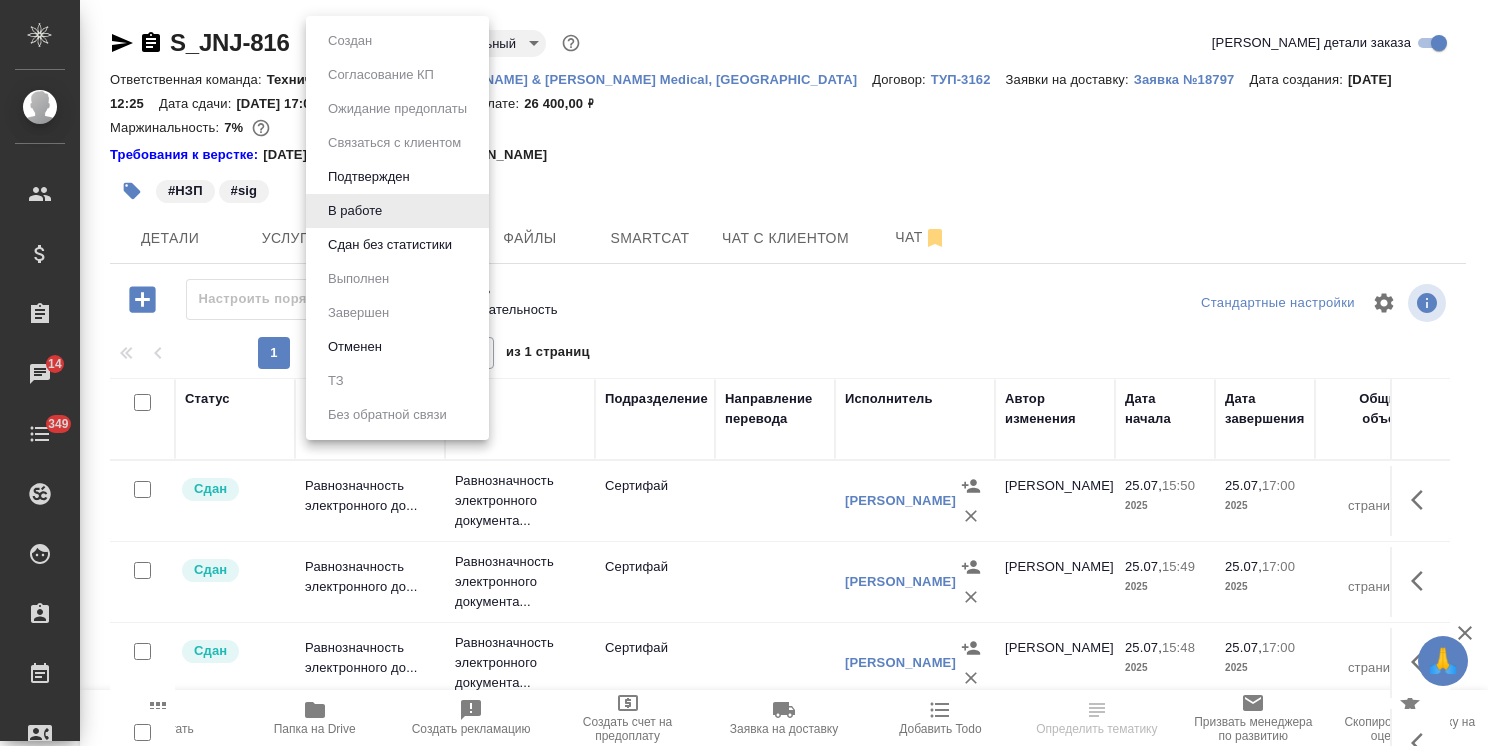 click on "🙏 .cls-1
fill:#fff;
AWATERA Usmanova Olga Клиенты Спецификации Заказы 14 Чаты 349 Todo Проекты SC Исполнители Кандидаты Работы Входящие заявки Заявки на доставку Рекламации Проекты процессинга Конференции Выйти S_JNJ-816 В работе inProgress Нормальный normal Кратко детали заказа Ответственная команда: Технический Клиент: Johnson & Johnson Medical, Russia Договор: ТУП-3162 Заявки на доставку: Заявка №18797 Дата создания: 16.07.2025, 12:25 Дата сдачи: 25.07.2025, 17:00 Итого: 26 400,00 ₽ К оплате: 26 400,00 ₽ Маржинальность: 7% Требования к верстке: 19.01.2024 18:20 Проверено: Петрова Валерия #НЗП #sig Детали Услуги Работы 1 1" at bounding box center [744, 373] 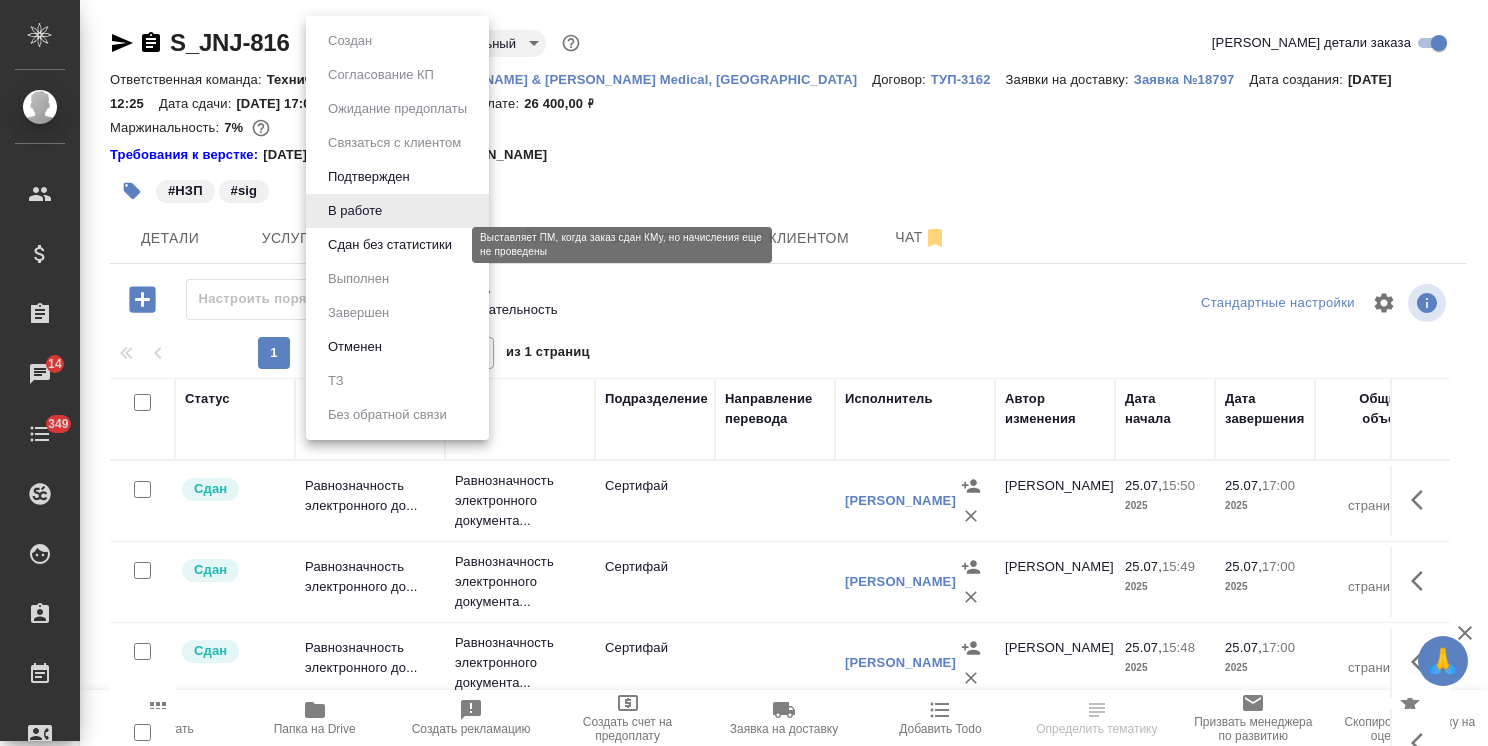 click on "Сдан без статистики" at bounding box center [390, 245] 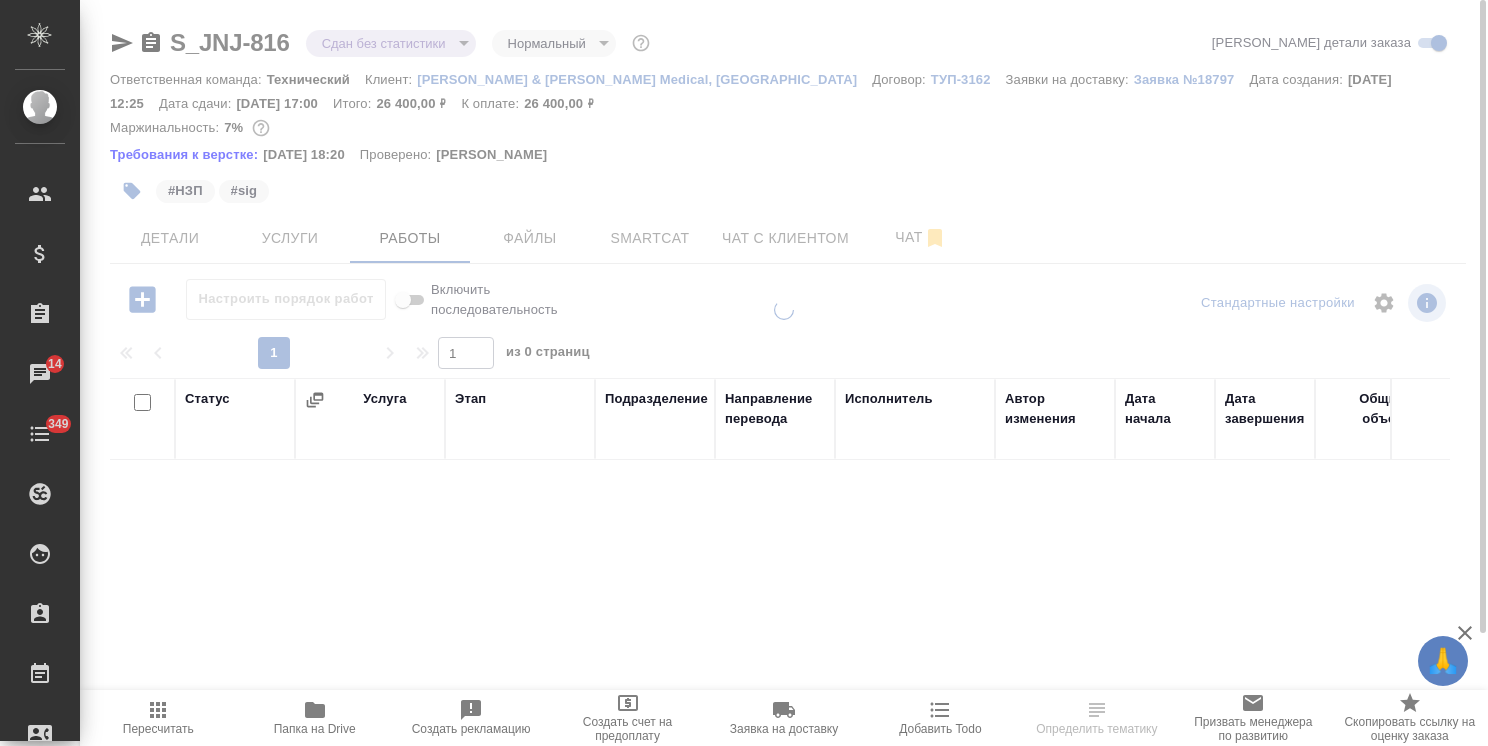 click on "🙏 .cls-1
fill:#fff;
AWATERA Usmanova Olga Клиенты Спецификации Заказы 14 Чаты 349 Todo Проекты SC Исполнители Кандидаты Работы Входящие заявки Заявки на доставку Рекламации Проекты процессинга Конференции Выйти S_JNJ-816 Сдан без статистики distributed Нормальный normal Кратко детали заказа Ответственная команда: Технический Клиент: Johnson & Johnson Medical, Russia Договор: ТУП-3162 Заявки на доставку: Заявка №18797 Дата создания: 16.07.2025, 12:25 Дата сдачи: 25.07.2025, 17:00 Итого: 26 400,00 ₽ К оплате: 26 400,00 ₽ Маржинальность: 7% Требования к верстке: 19.01.2024 18:20 Проверено: Петрова Валерия #НЗП #sig Детали Smartcat" at bounding box center (744, 373) 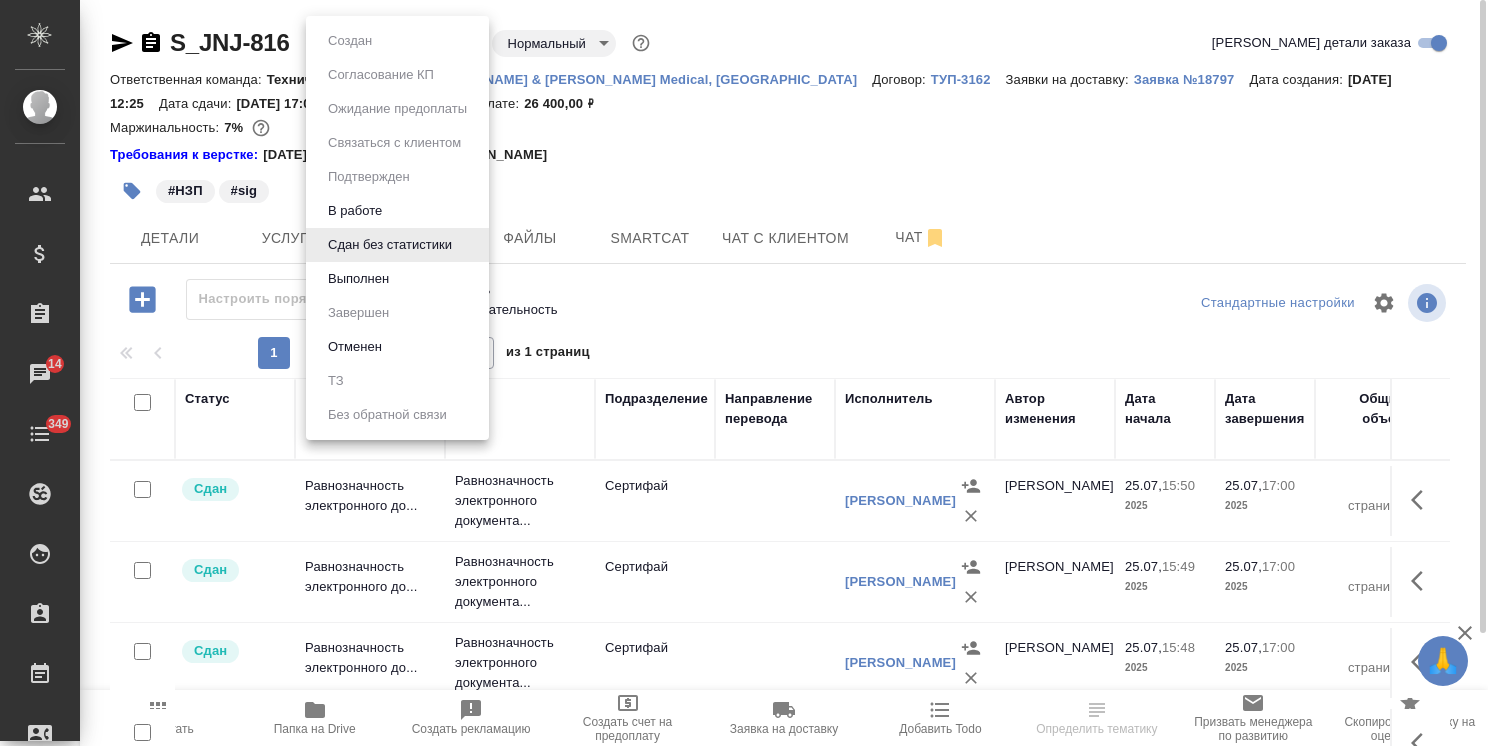 click on "Выполнен" at bounding box center [350, 41] 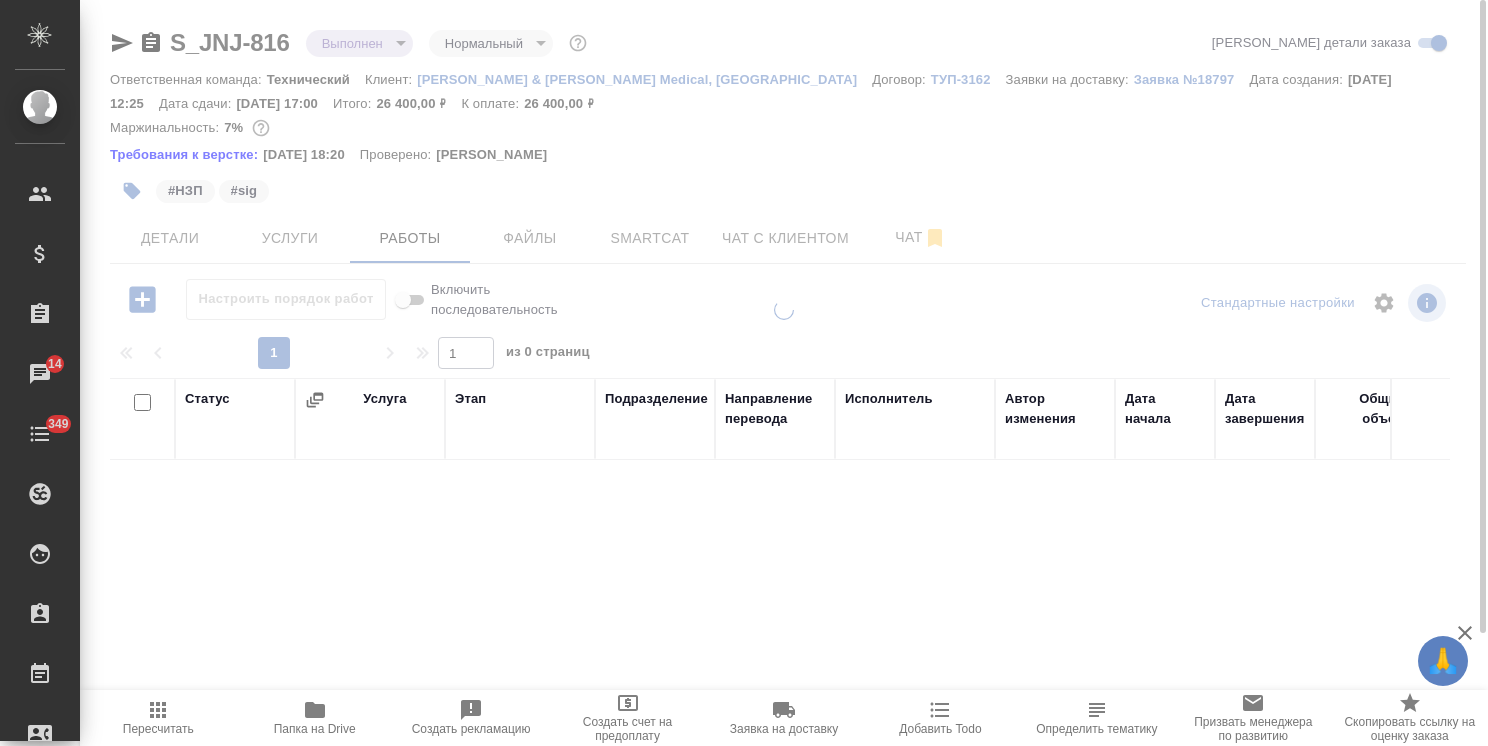 click at bounding box center [784, 373] 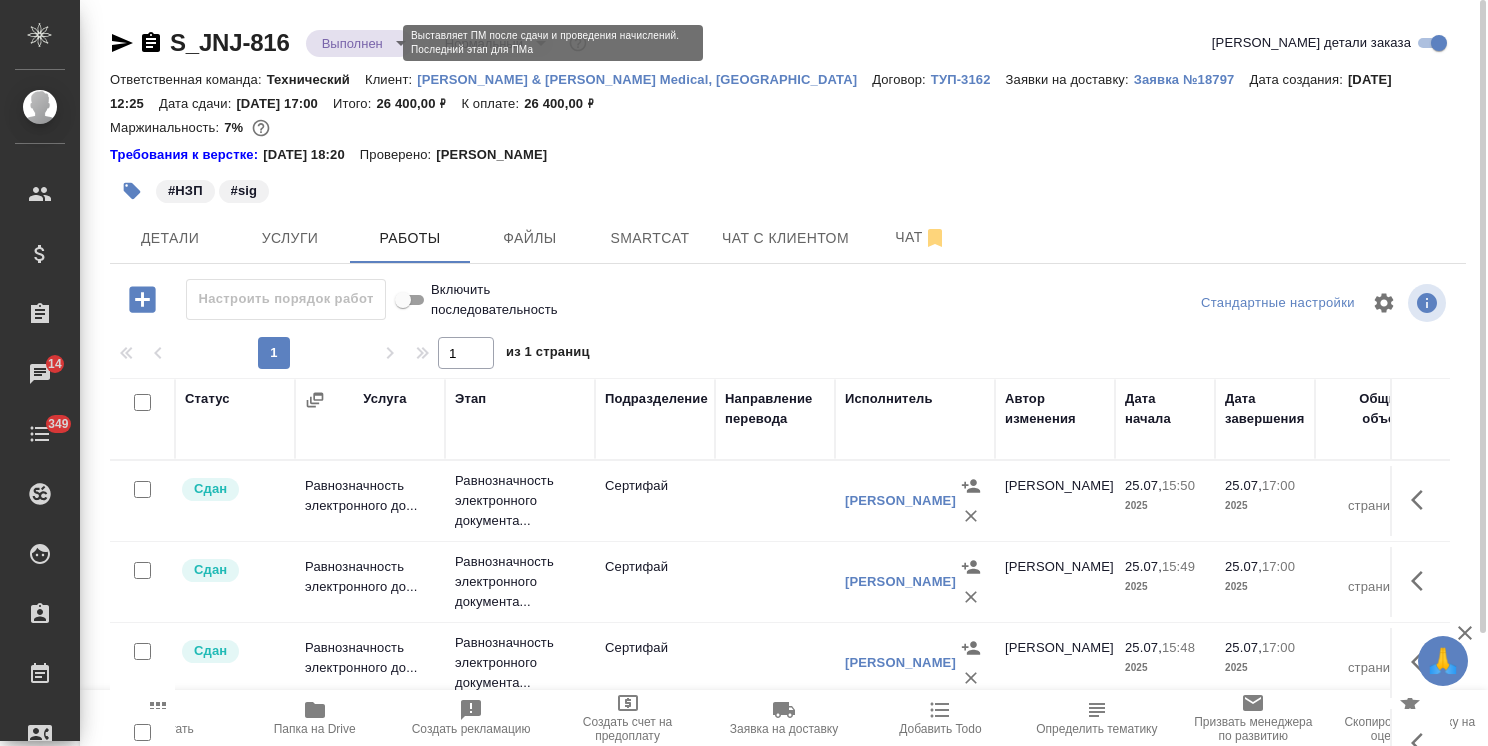 click on "🙏 .cls-1
fill:#fff;
AWATERA Usmanova Olga Клиенты Спецификации Заказы 14 Чаты 349 Todo Проекты SC Исполнители Кандидаты Работы Входящие заявки Заявки на доставку Рекламации Проекты процессинга Конференции Выйти S_JNJ-816 Выполнен completed Нормальный normal Кратко детали заказа Ответственная команда: Технический Клиент: Johnson & Johnson Medical, Russia Договор: ТУП-3162 Заявки на доставку: Заявка №18797 Дата создания: 16.07.2025, 12:25 Дата сдачи: 25.07.2025, 17:00 Итого: 26 400,00 ₽ К оплате: 26 400,00 ₽ Маржинальность: 7% Требования к верстке: 19.01.2024 18:20 Проверено: Петрова Валерия #НЗП #sig Детали Услуги Работы 1 1" at bounding box center (744, 373) 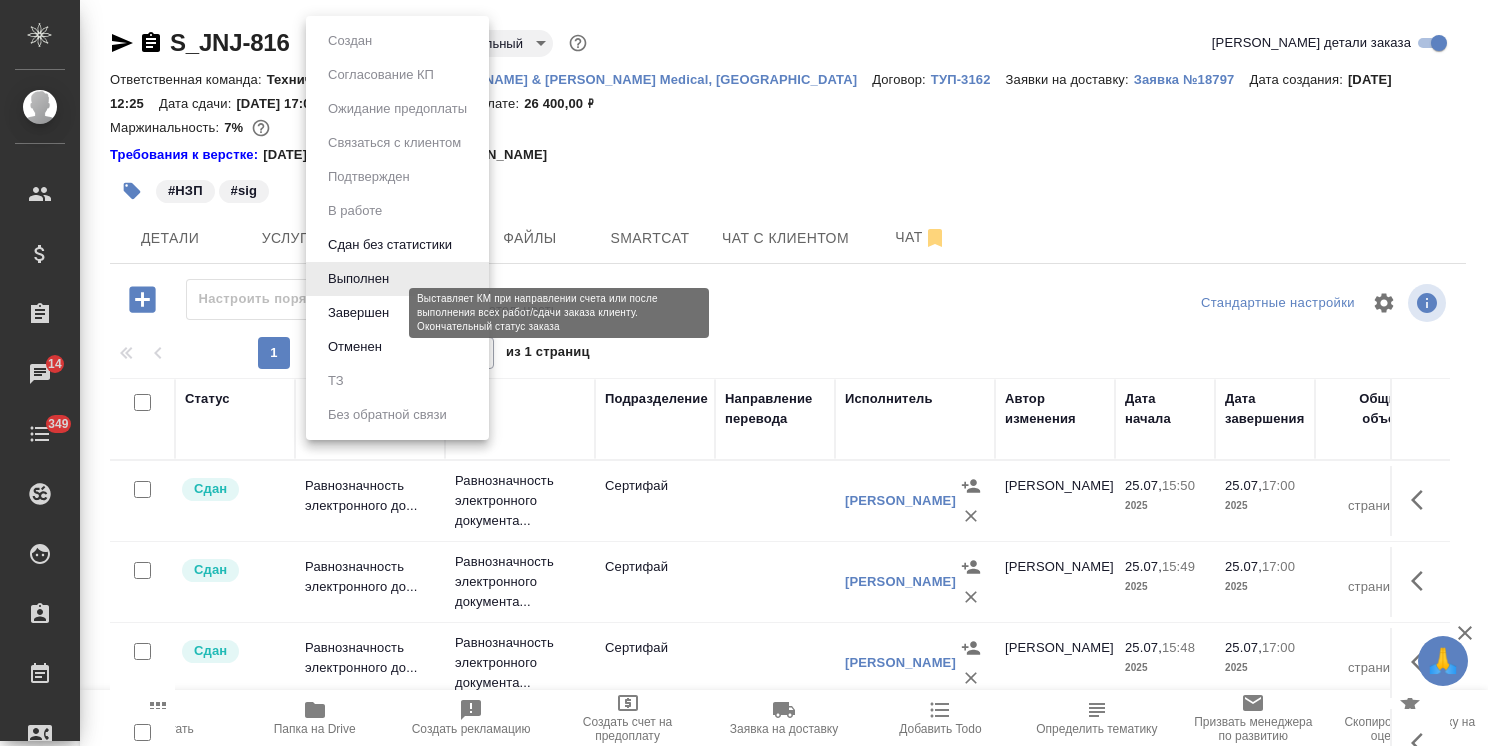drag, startPoint x: 375, startPoint y: 311, endPoint x: 386, endPoint y: 304, distance: 13.038404 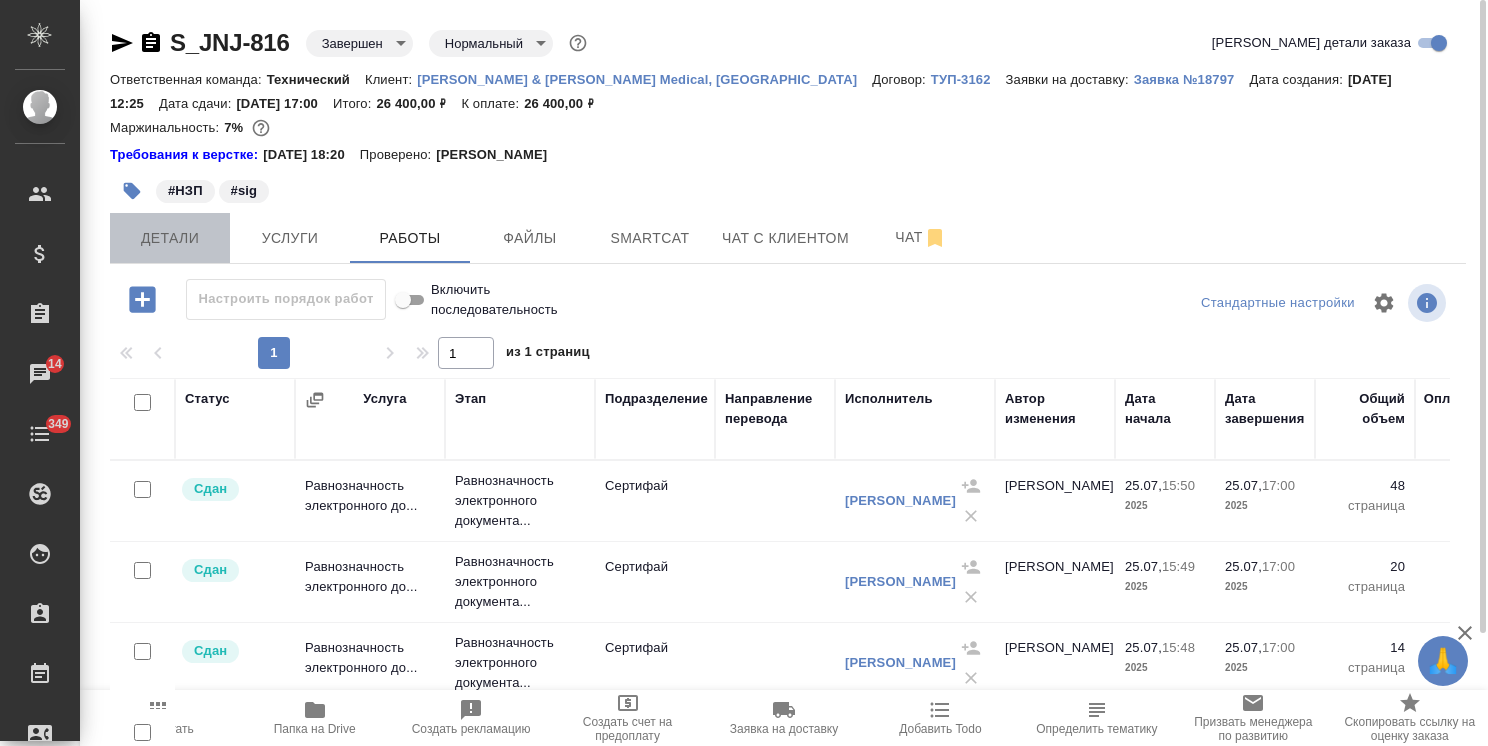 click on "Детали" at bounding box center [170, 238] 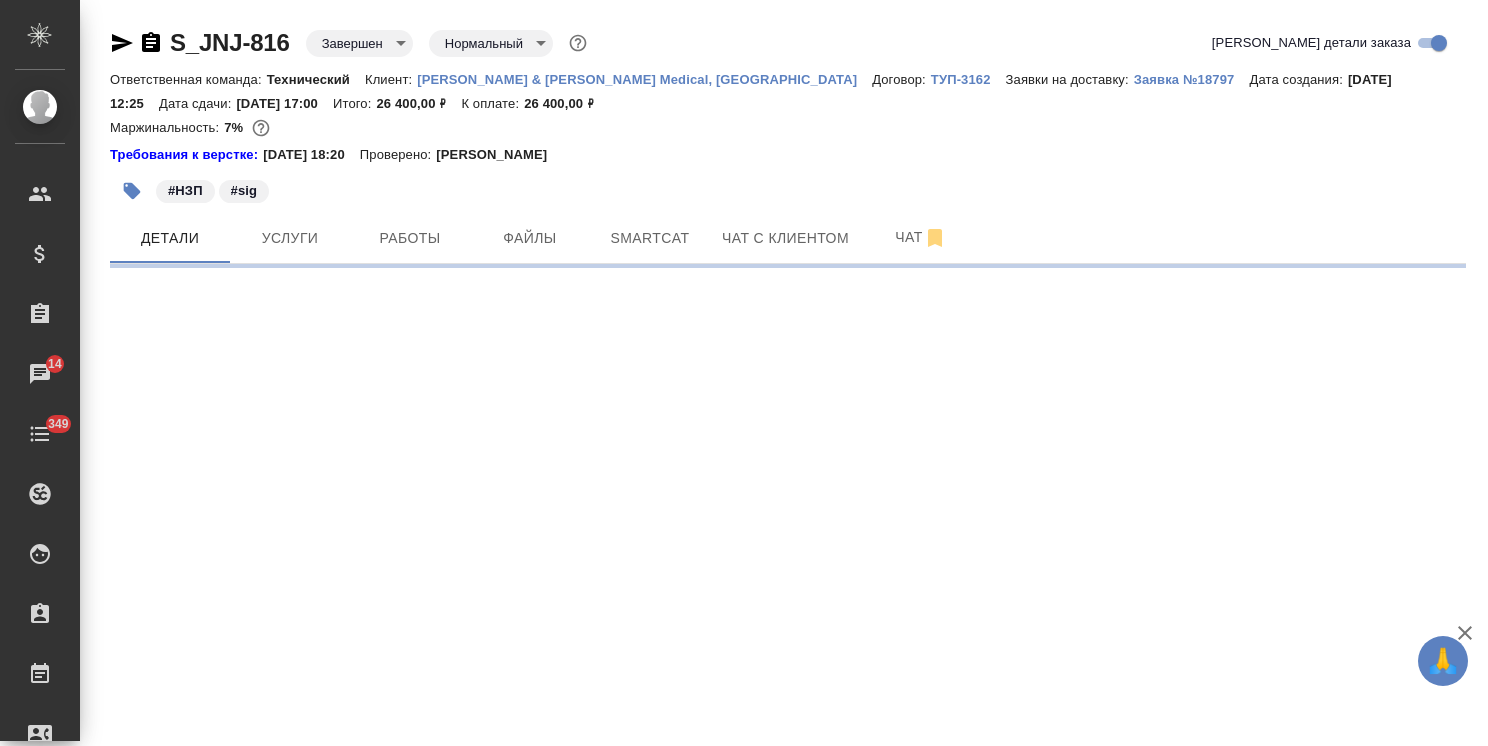 select on "RU" 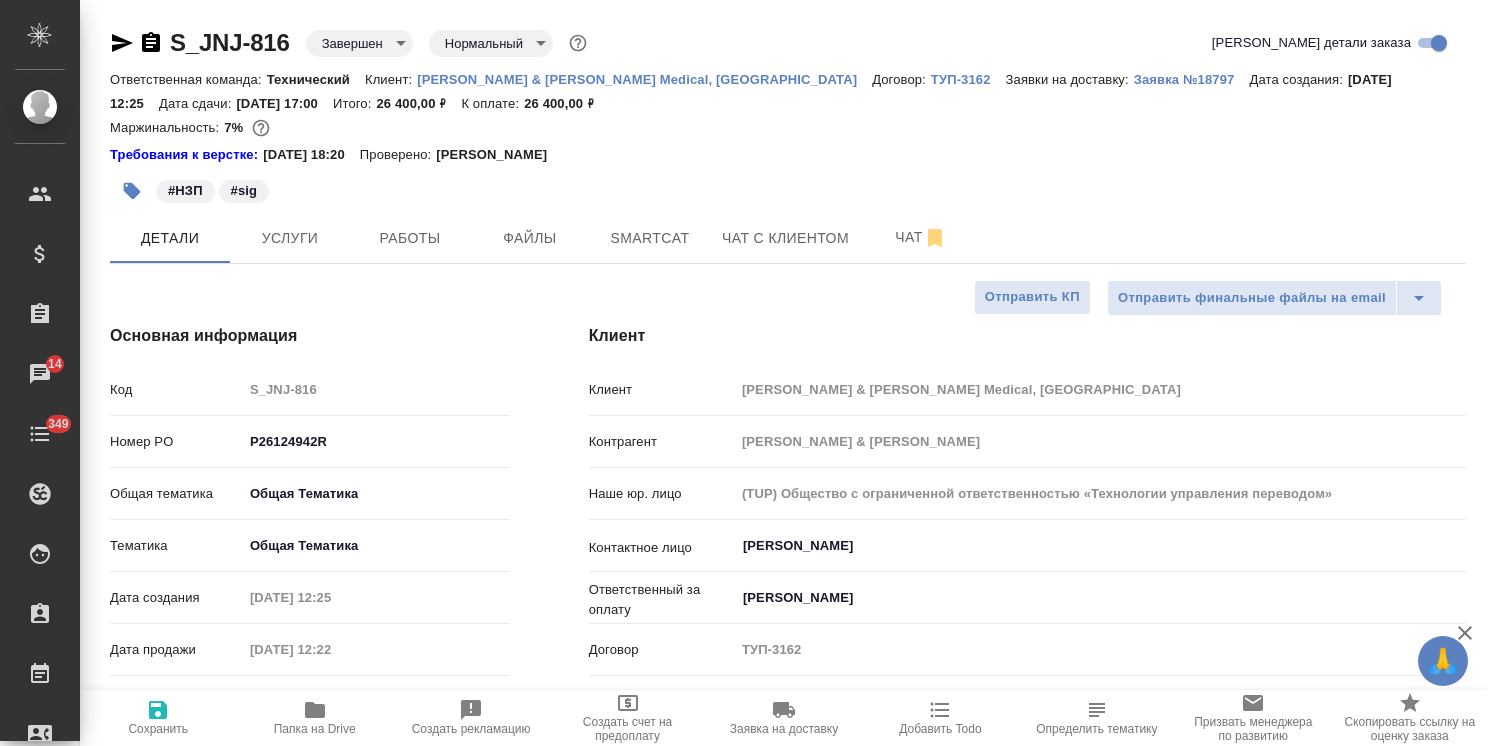type on "x" 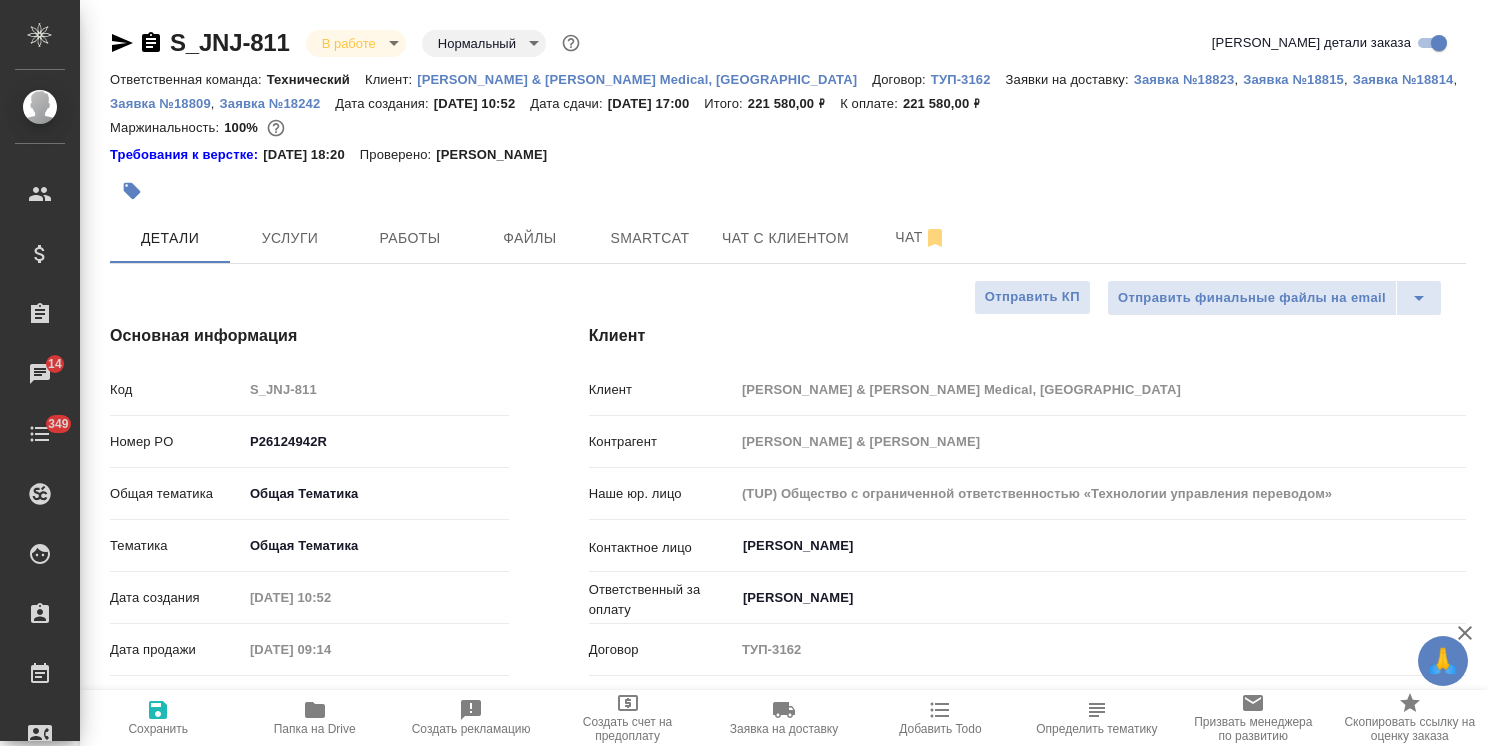select on "RU" 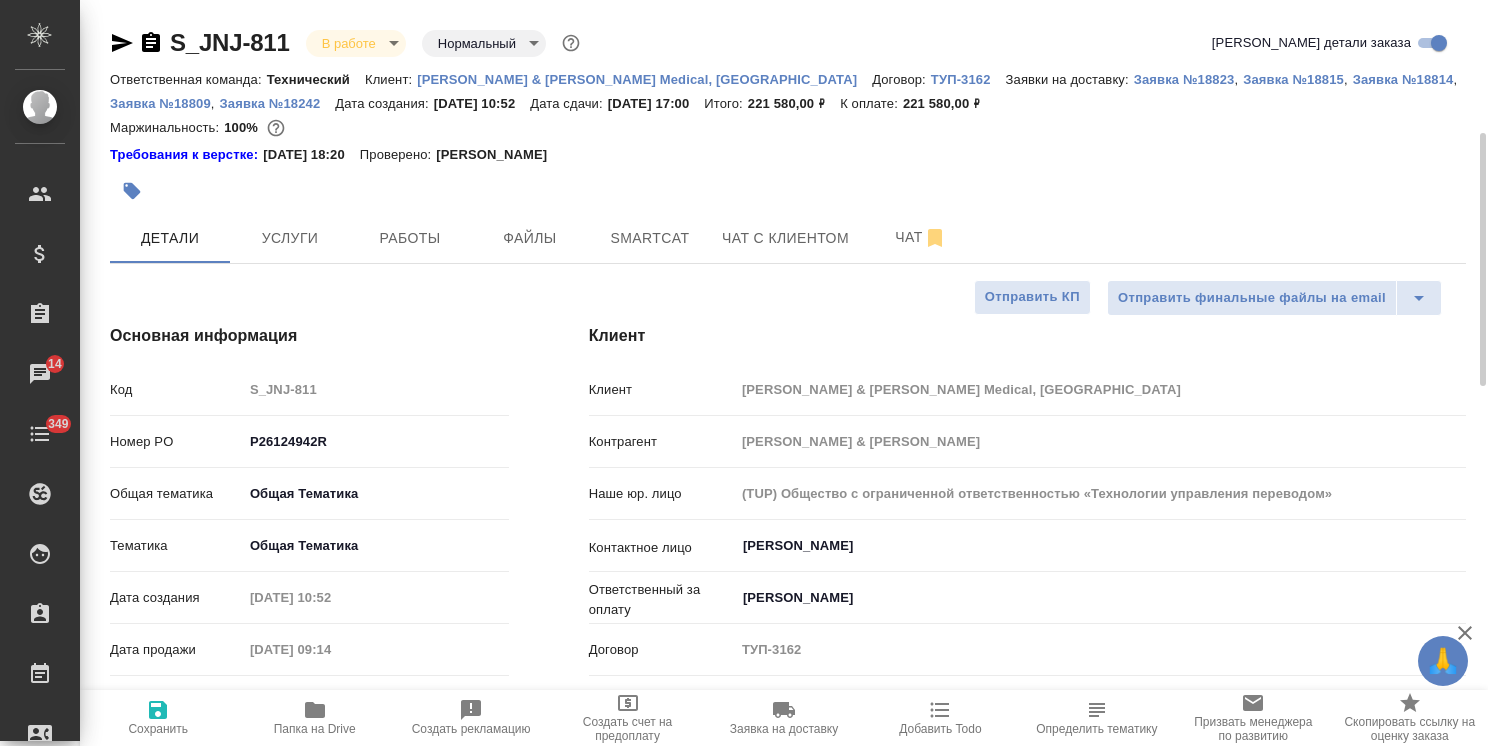 scroll, scrollTop: 0, scrollLeft: 0, axis: both 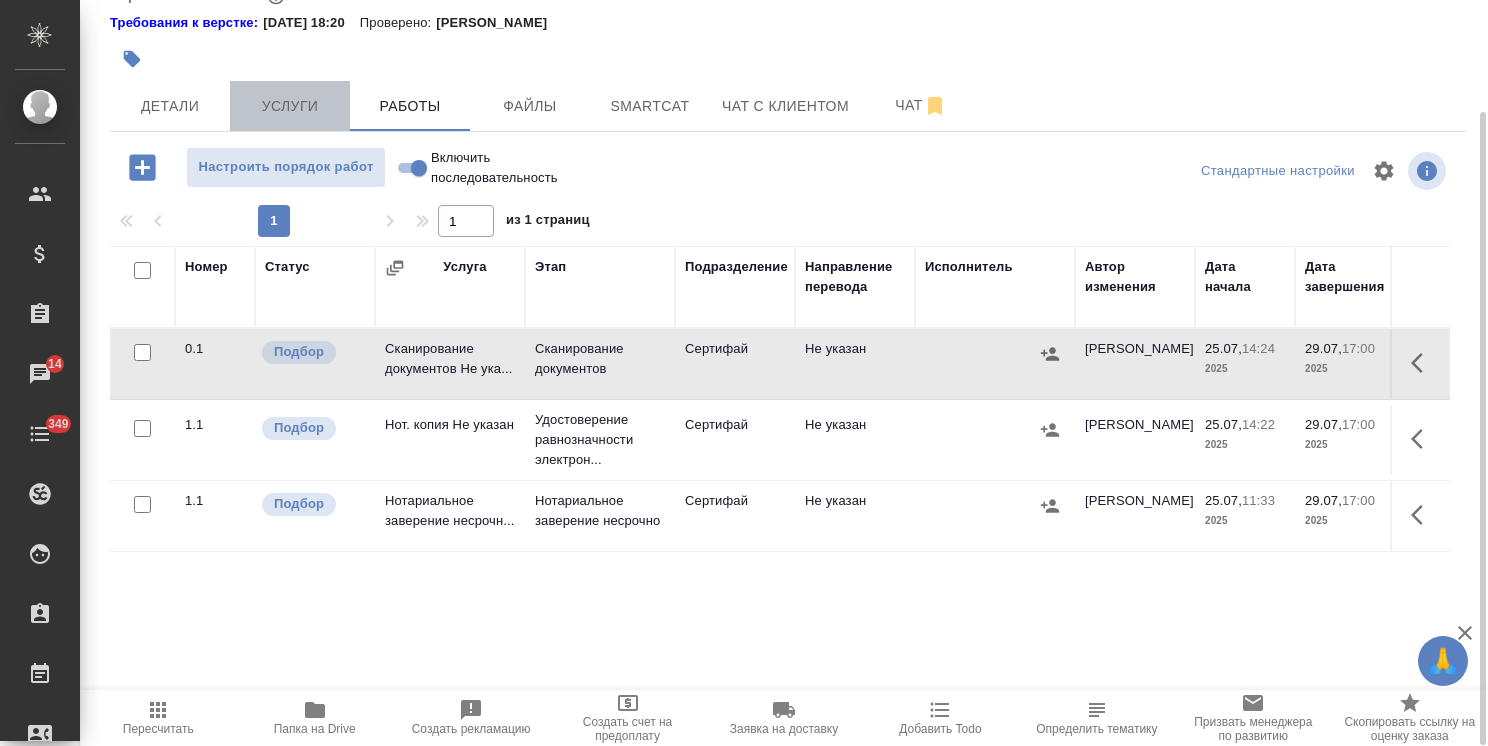 click on "Услуги" at bounding box center (290, 106) 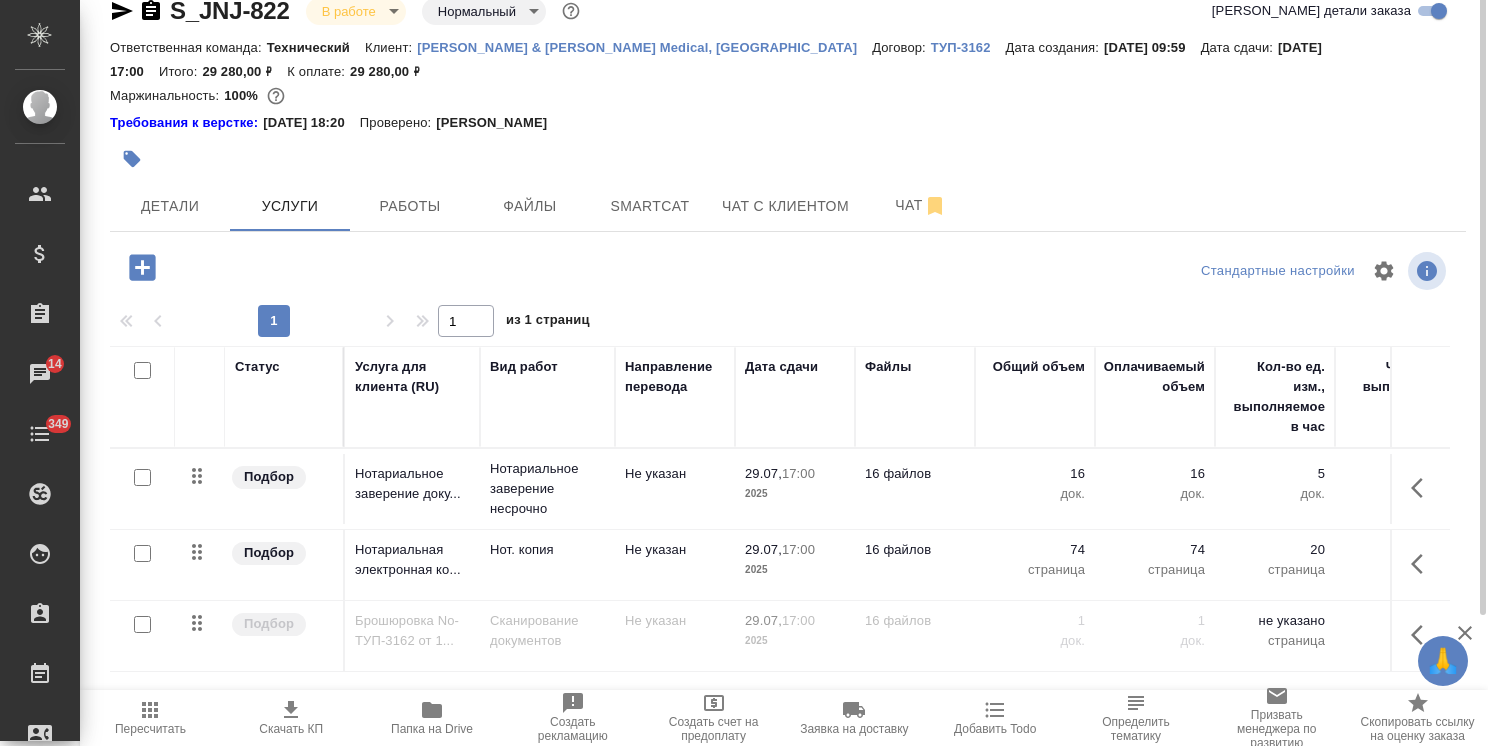 scroll, scrollTop: 0, scrollLeft: 0, axis: both 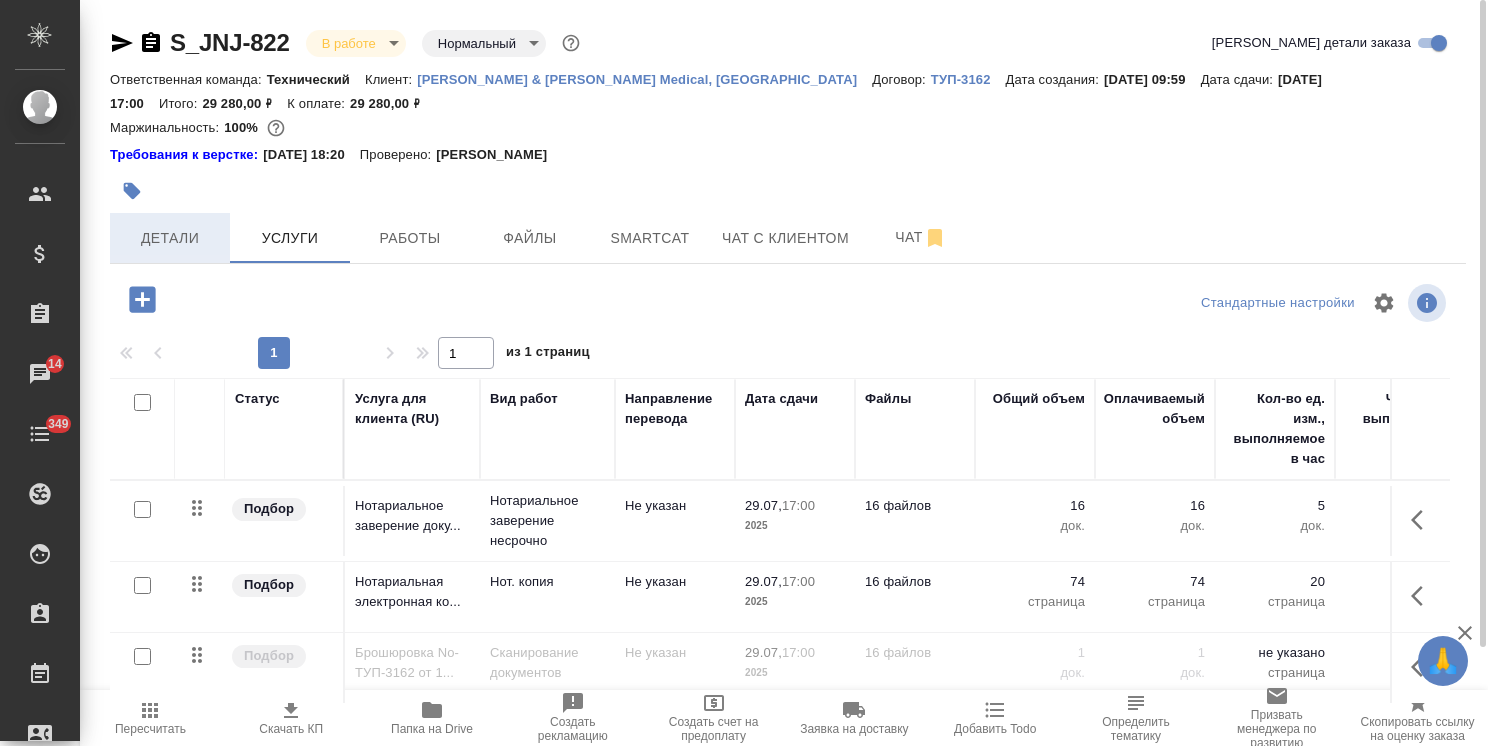 click on "Детали" at bounding box center [170, 238] 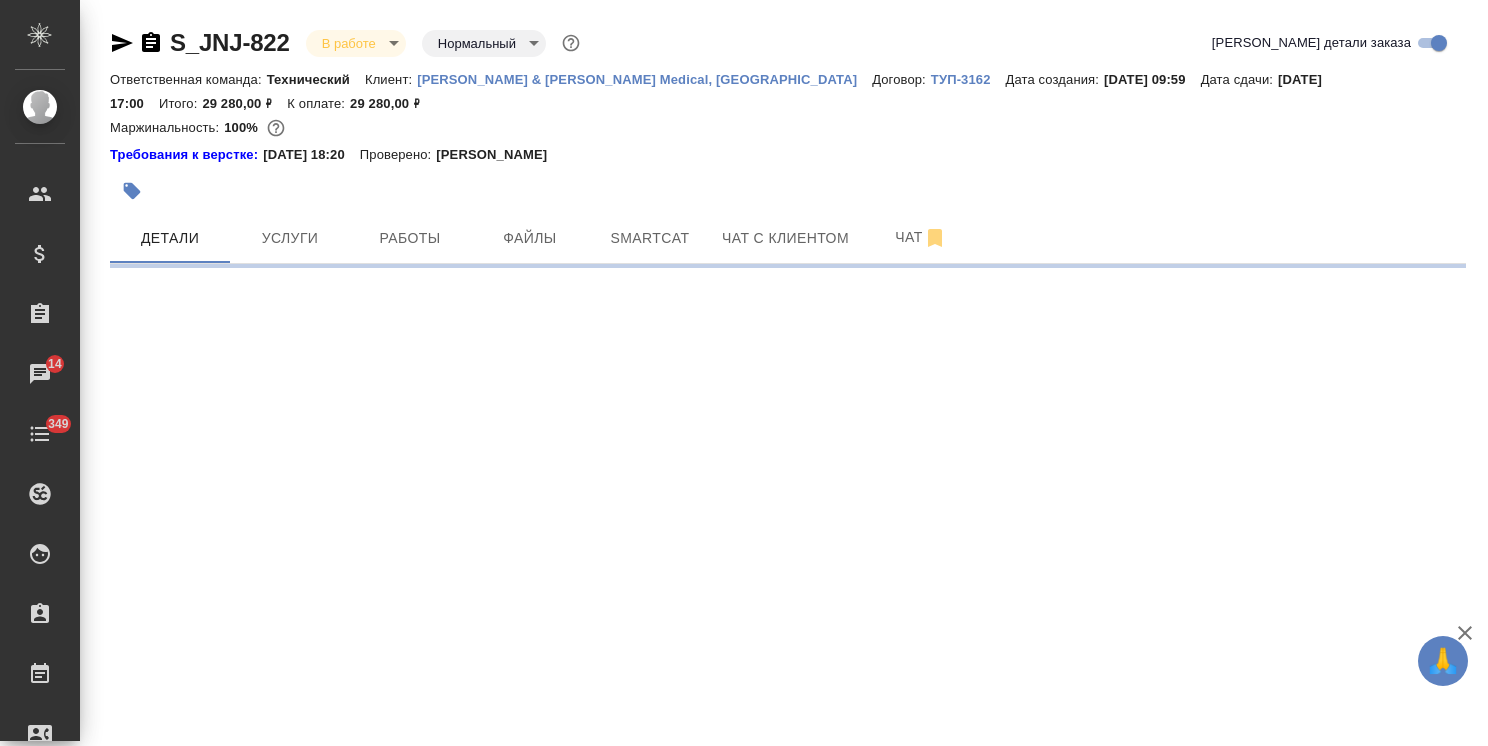 select on "RU" 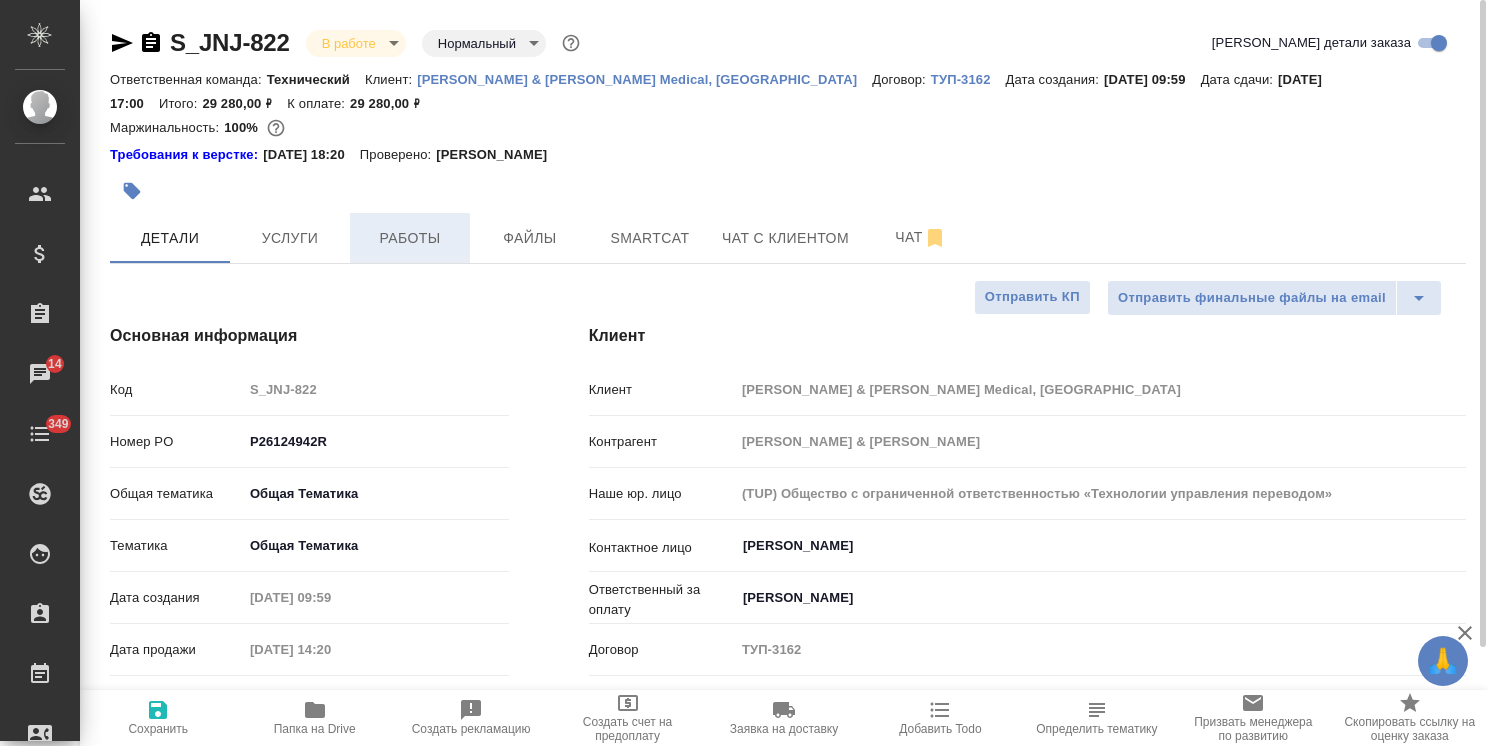 type on "x" 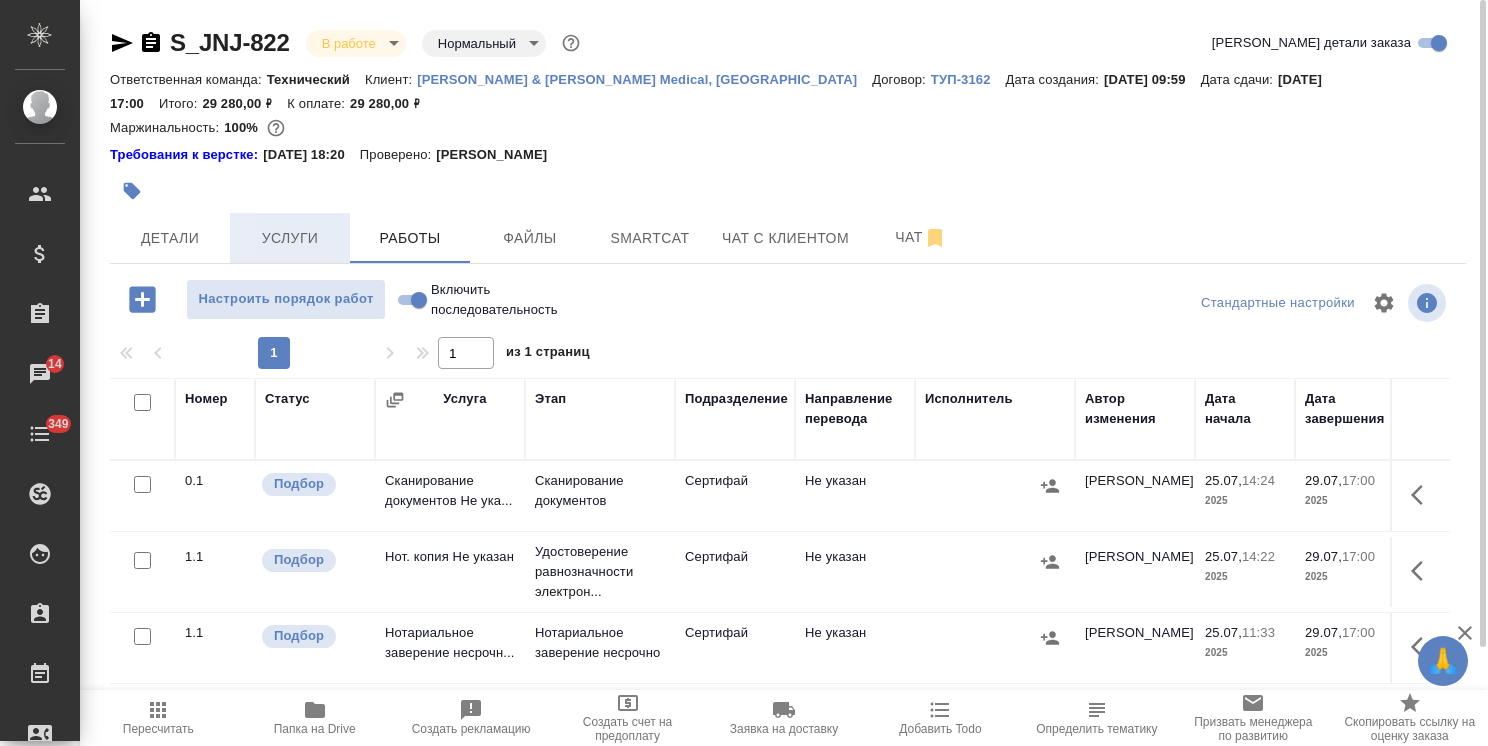 click on "Услуги" at bounding box center [290, 238] 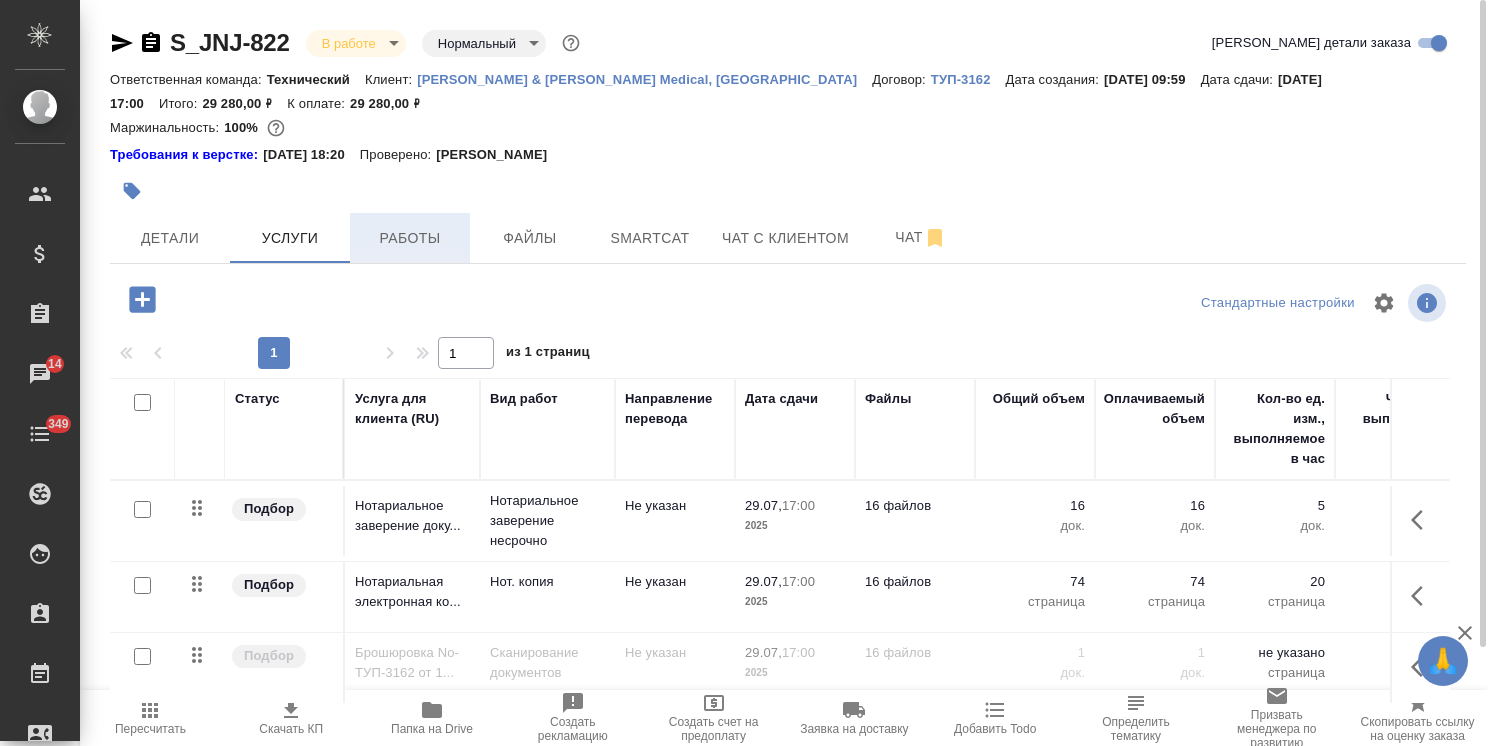 click on "Работы" at bounding box center [410, 238] 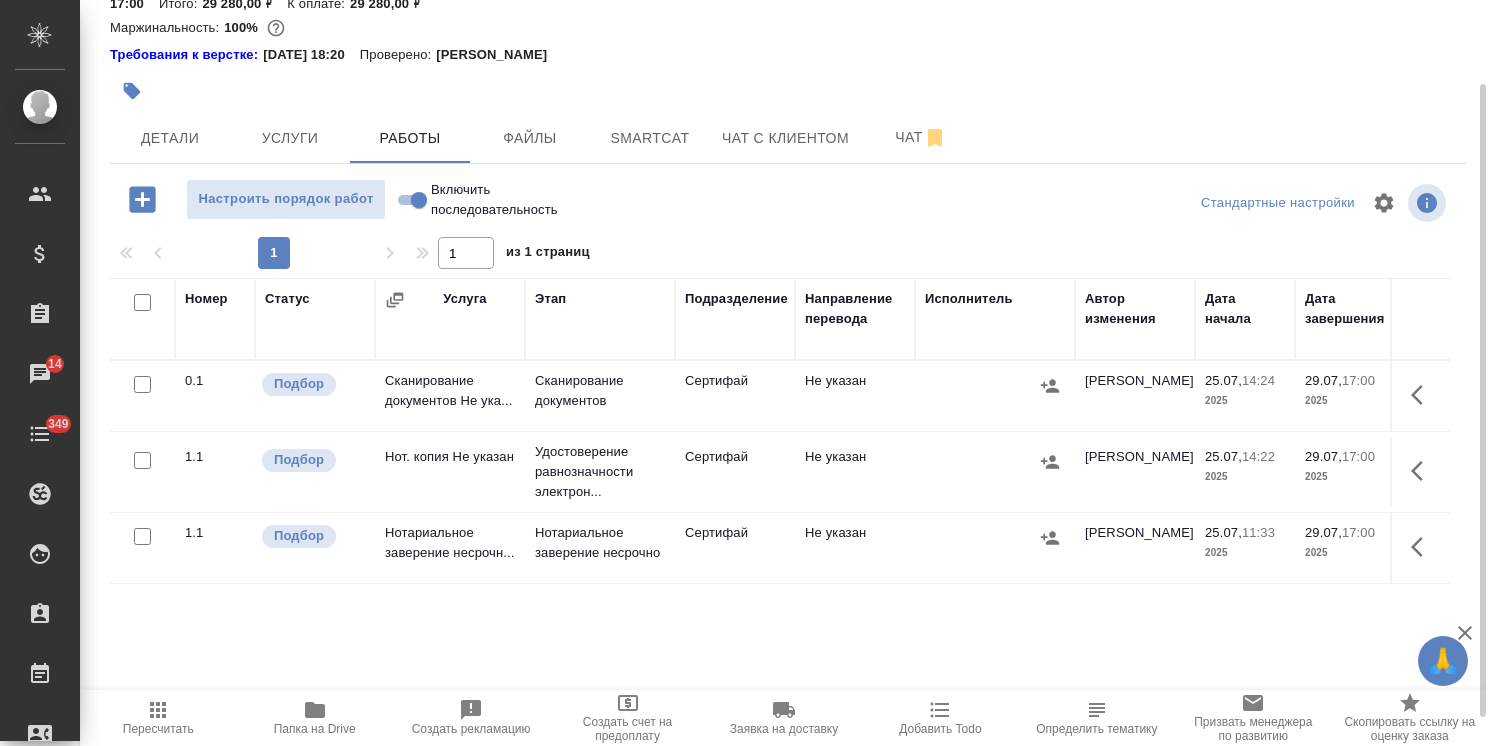 scroll, scrollTop: 132, scrollLeft: 0, axis: vertical 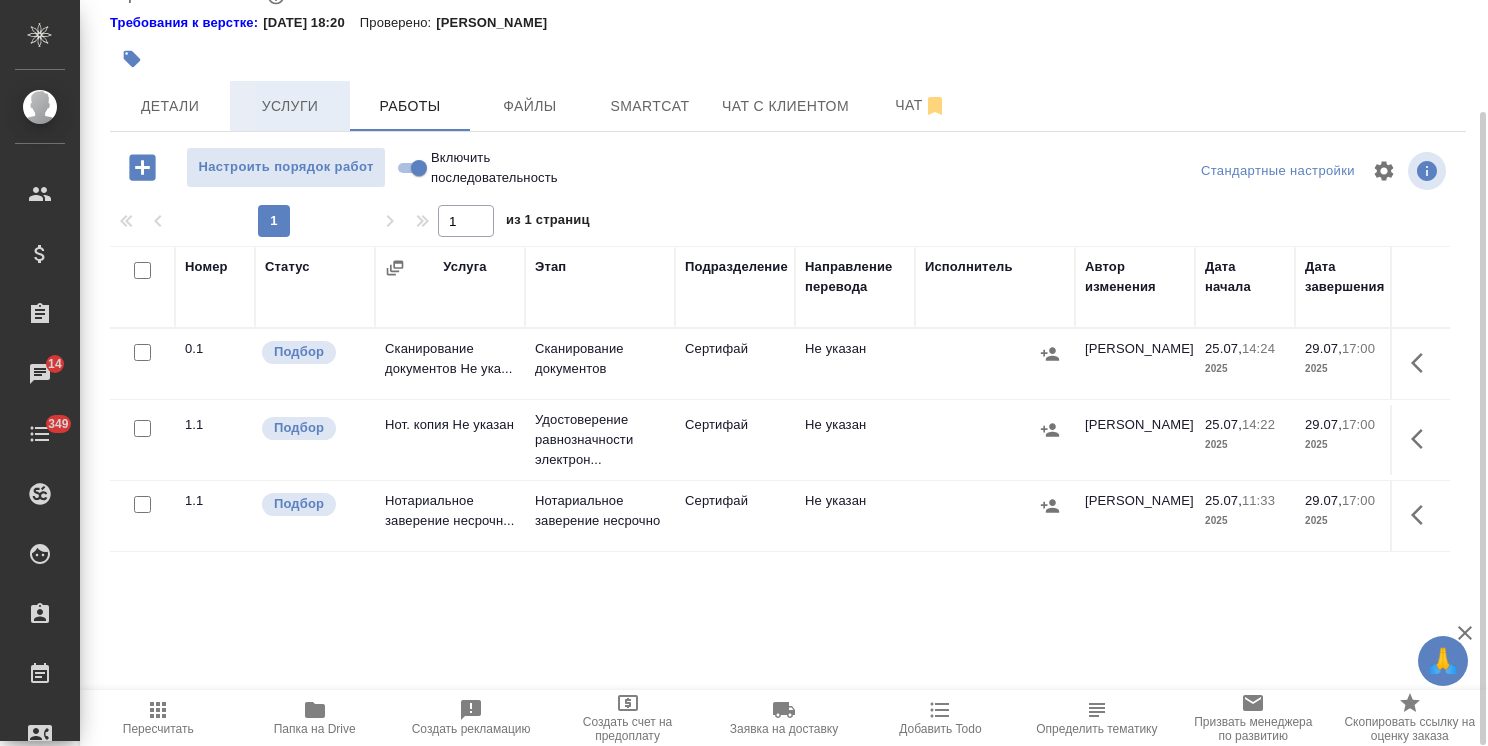 click on "Услуги" at bounding box center [290, 106] 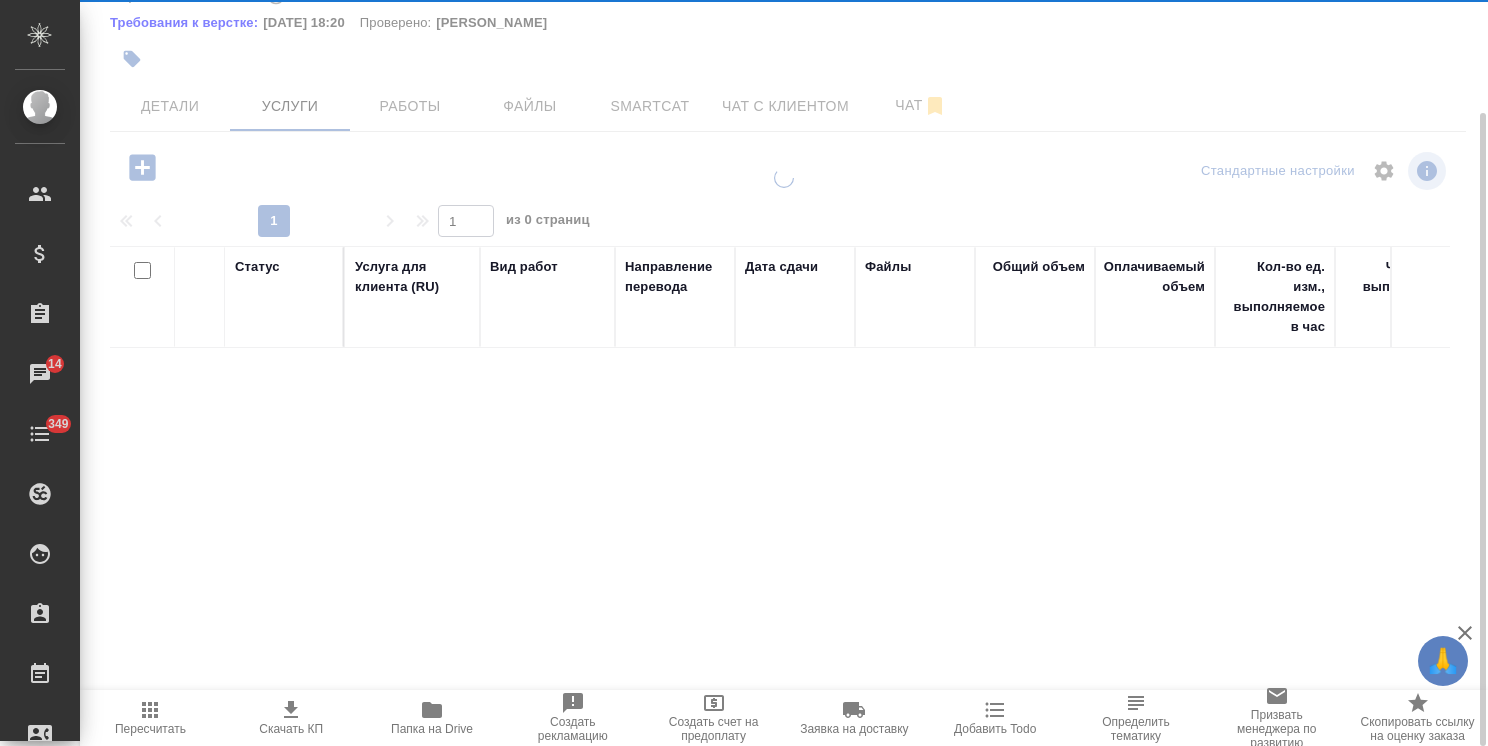 scroll, scrollTop: 132, scrollLeft: 0, axis: vertical 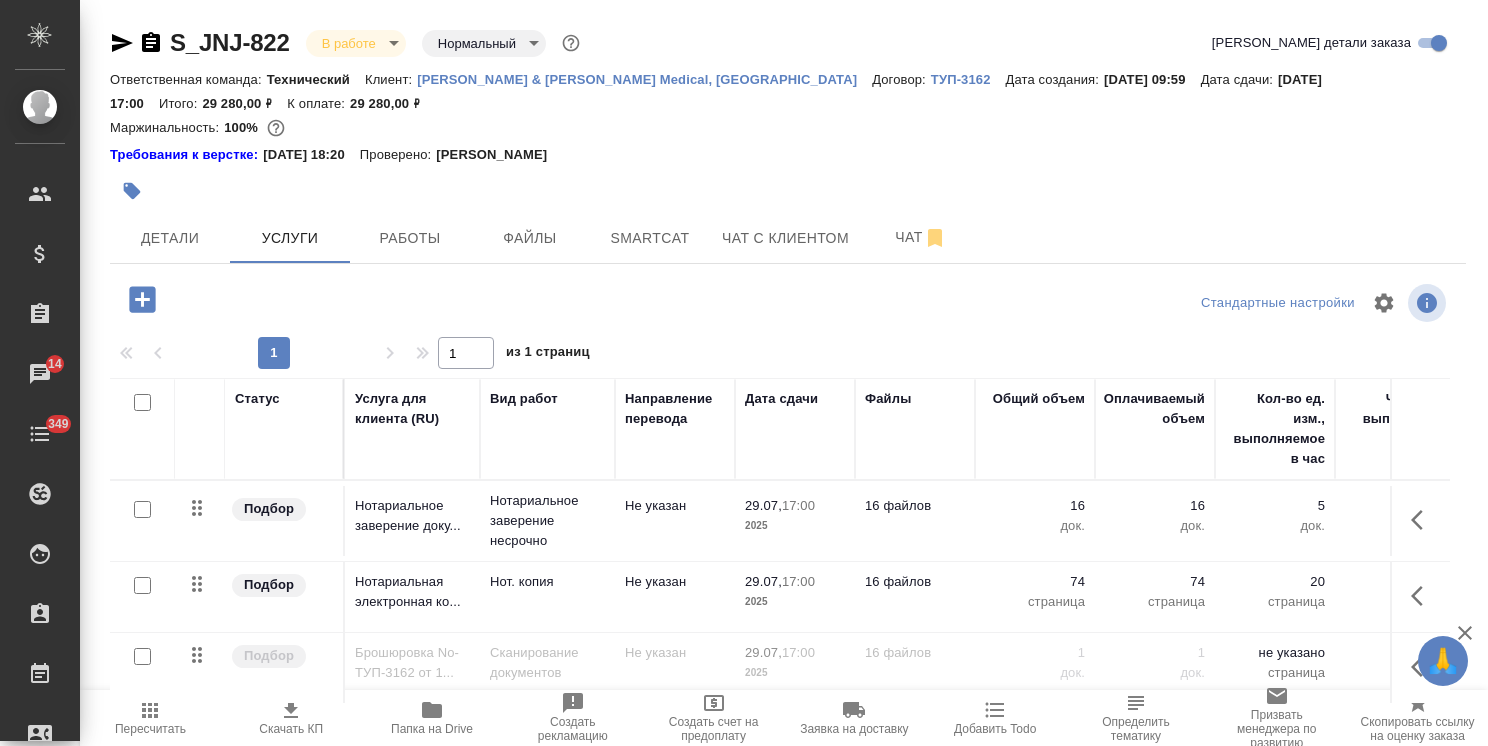 click 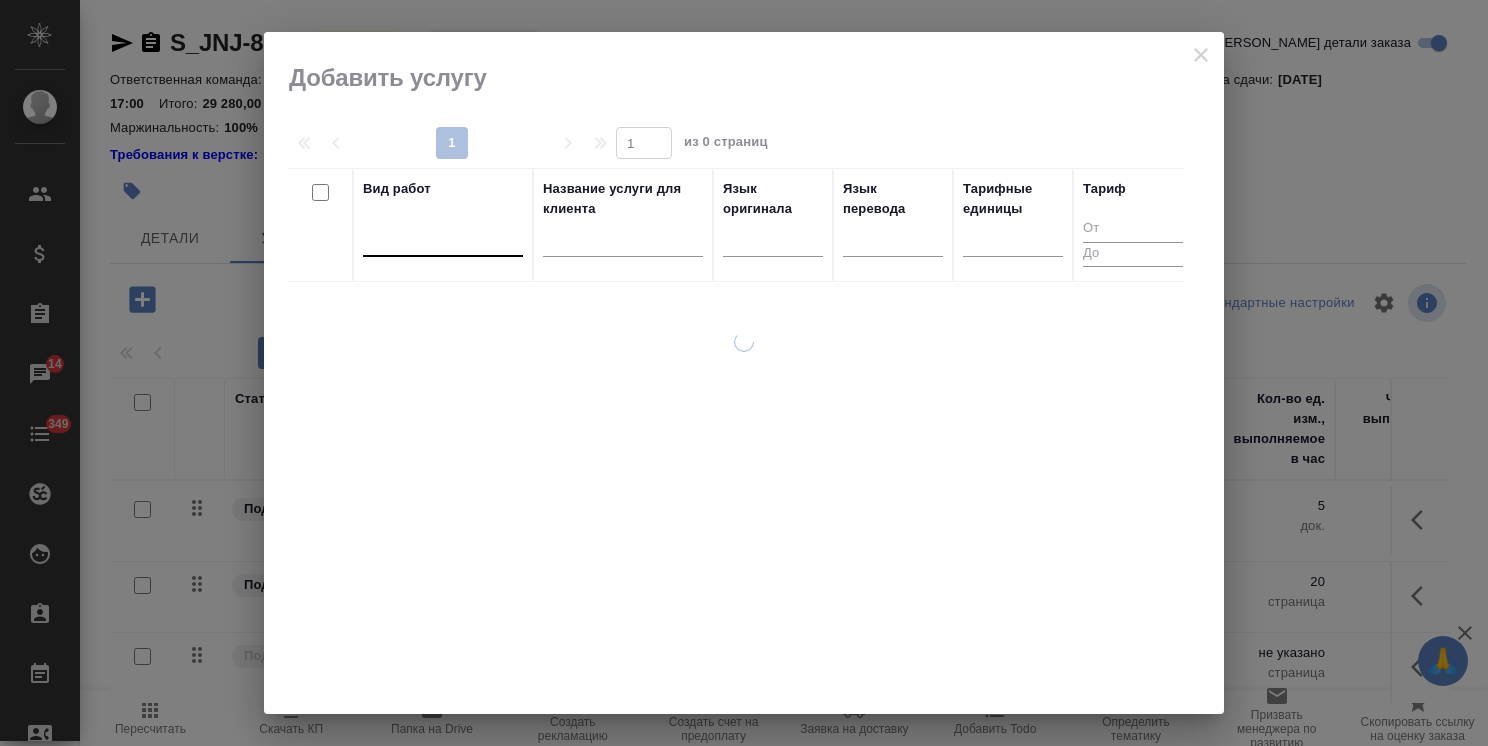 click at bounding box center [443, 236] 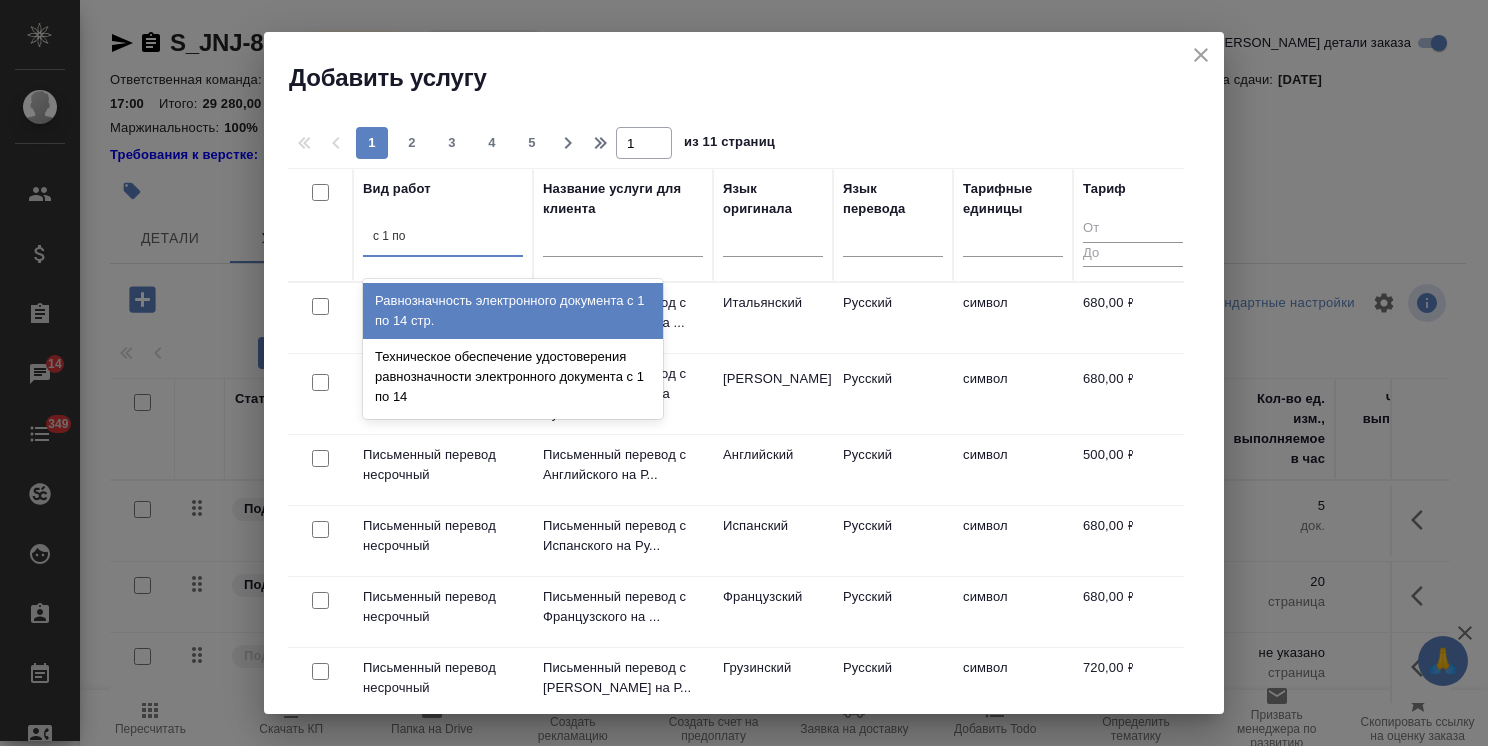 type on "с 1 по 1" 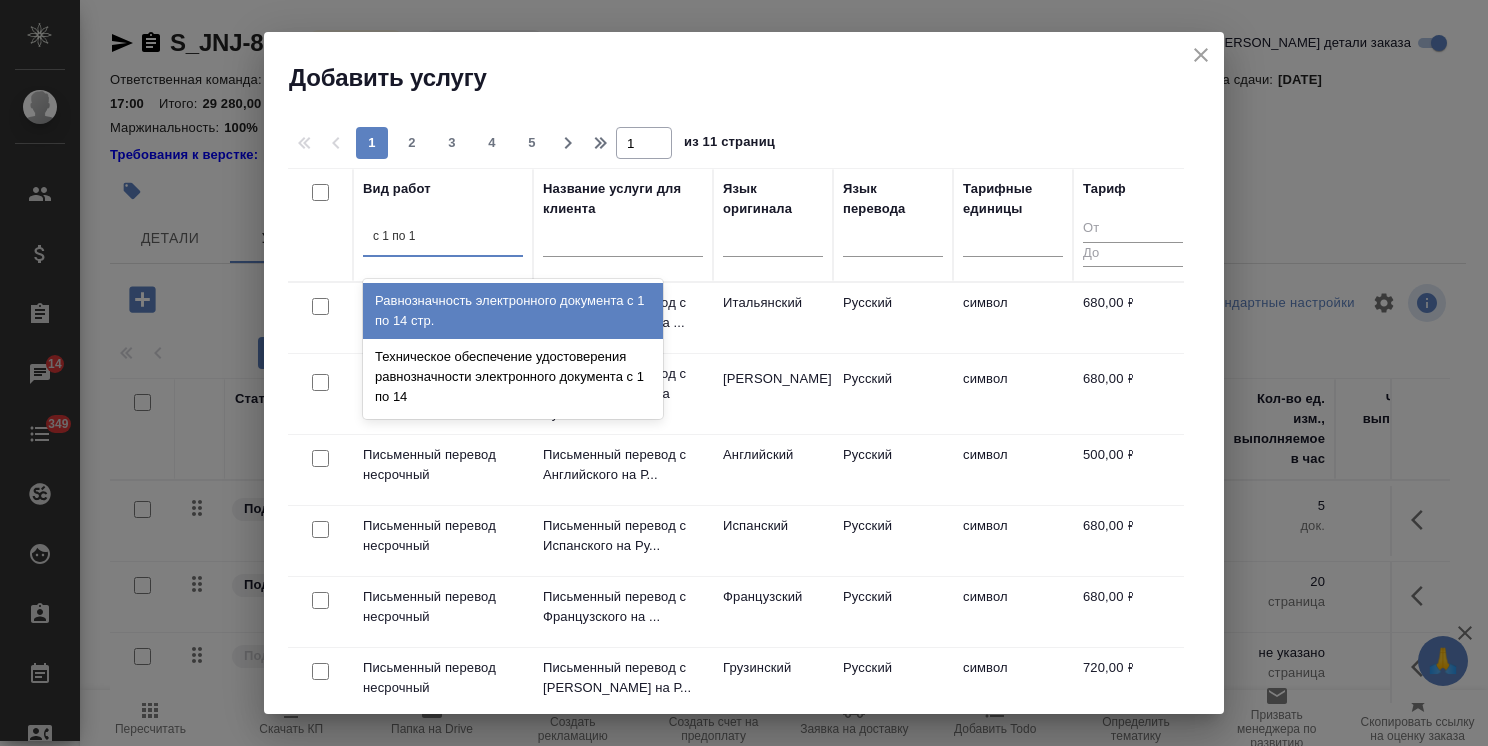 click on "Равнозначность электронного документа с 1 по 14 стр." at bounding box center [513, 311] 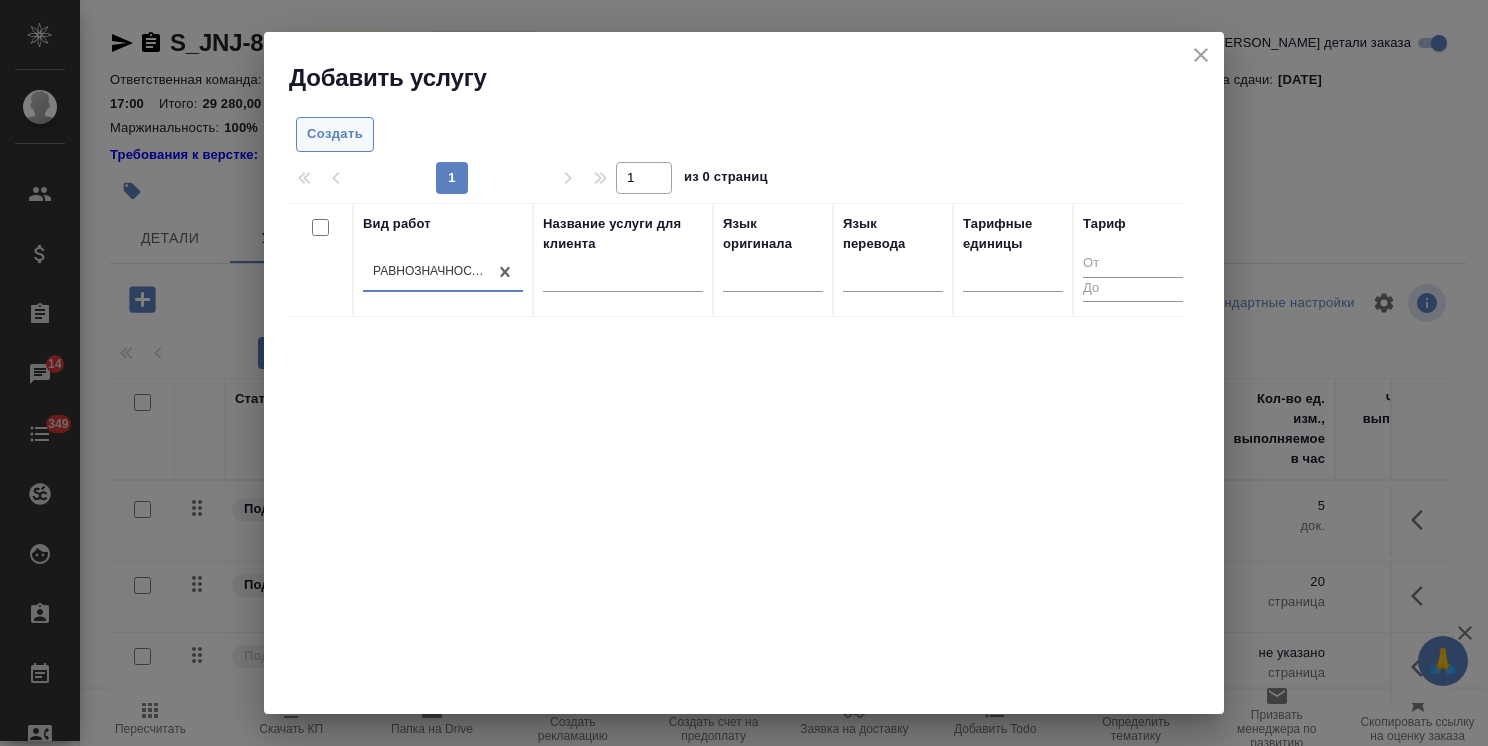 click on "Создать" at bounding box center [335, 134] 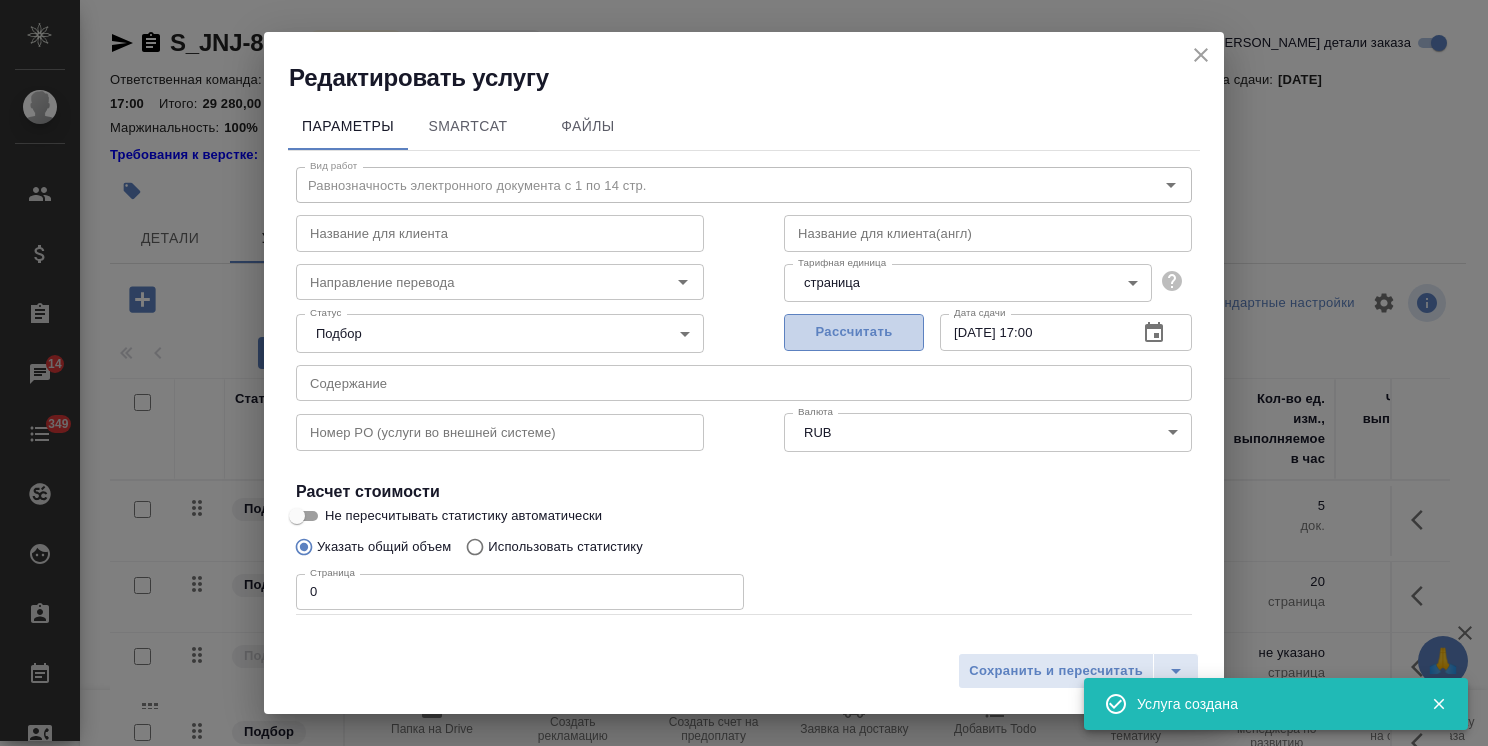 click on "Рассчитать" at bounding box center (854, 332) 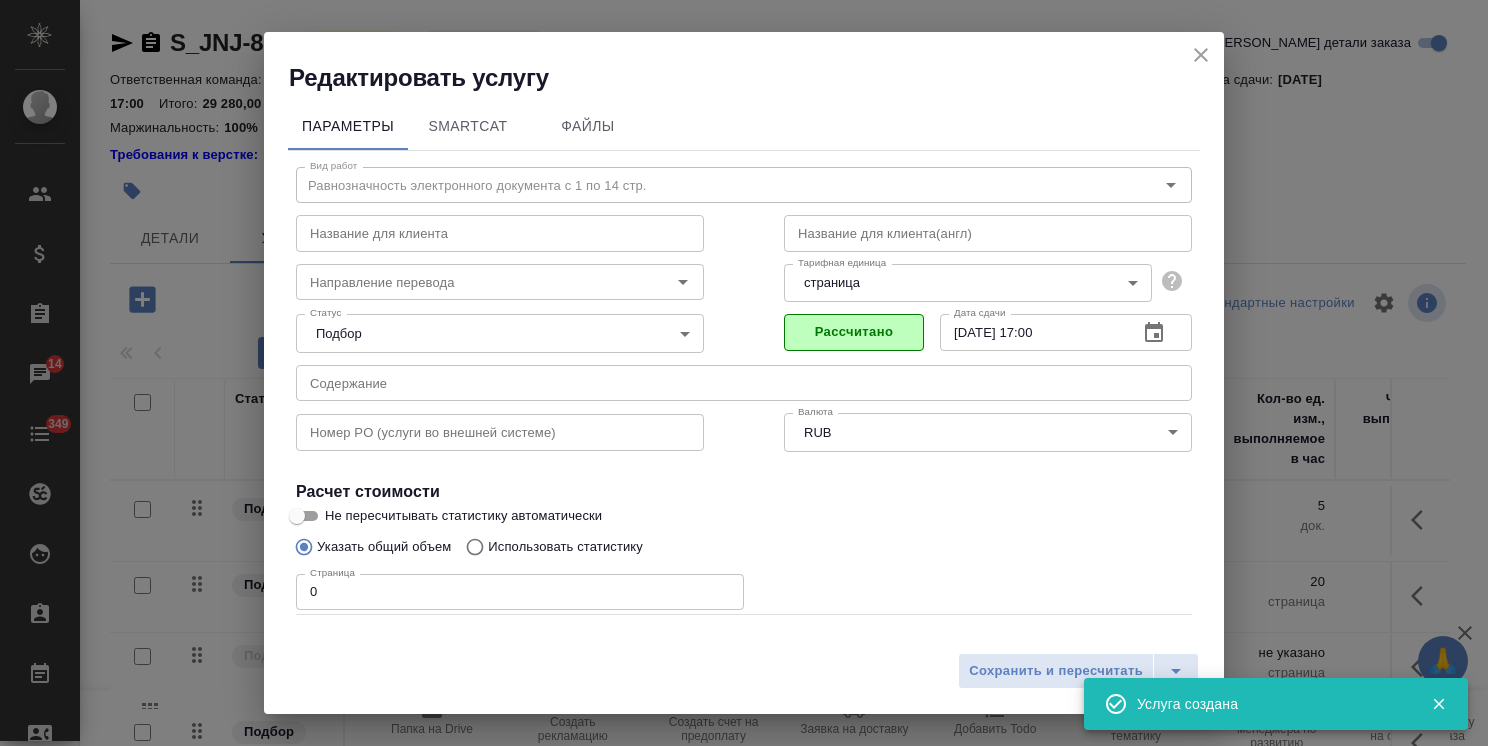 click on "Редактировать услугу Параметры SmartCat Файлы Вид работ Равнозначность электронного документа с 1 по 14 стр. Вид работ Название для клиента Название для клиента Название для клиента(англ) Название для клиента(англ) Направление перевода Направление перевода Тарифная единица страница 5a8b1489cc6b4906c91bfdb2 Тарифная единица Статус Подбор none Статус Рассчитано Дата сдачи 29.07.2025 17:00 Дата сдачи Содержание Содержание Номер PO (услуги во внешней системе) Номер PO (услуги во внешней системе) Валюта RUB RUB Валюта Расчет стоимости Не пересчитывать статистику автоматически 0 Скидка" at bounding box center (744, 373) 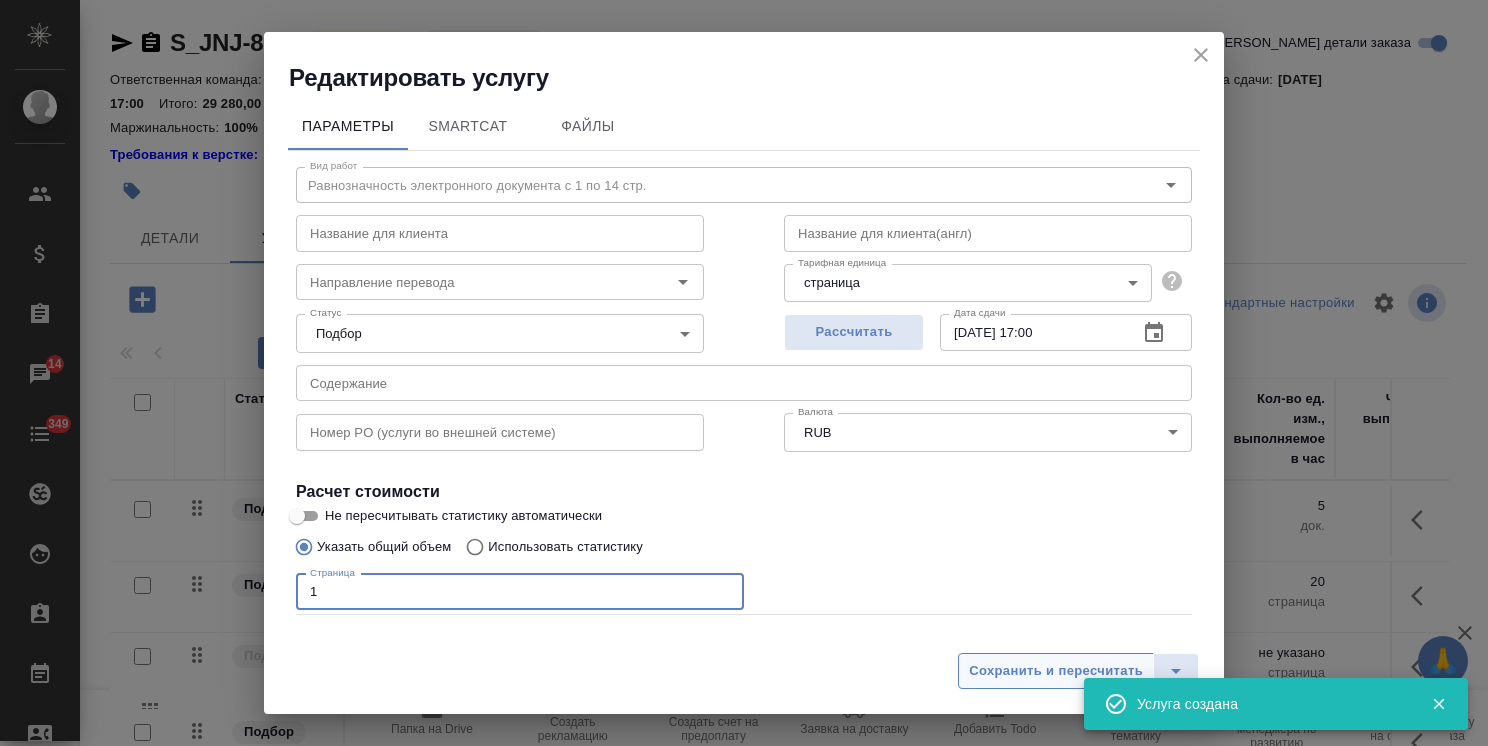 type on "1" 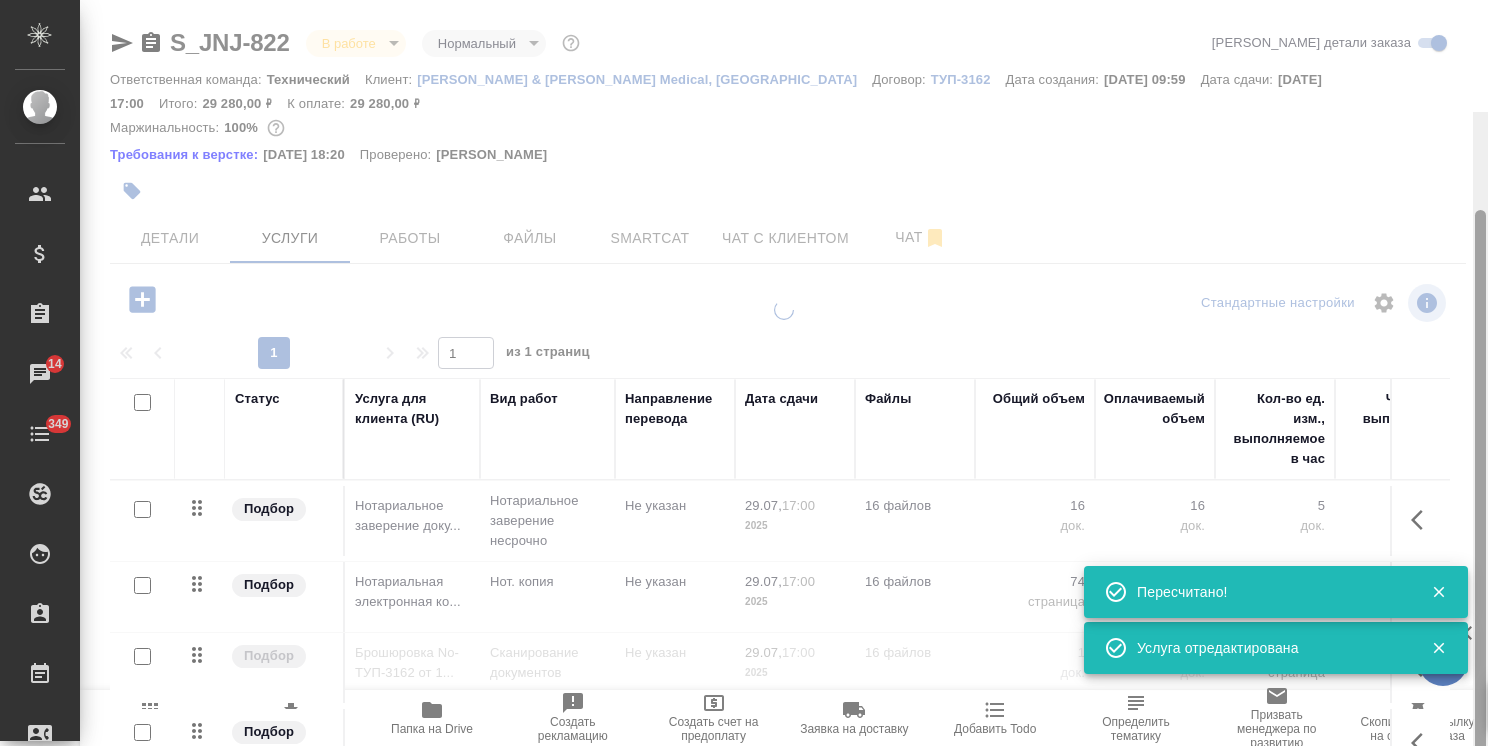 scroll, scrollTop: 112, scrollLeft: 0, axis: vertical 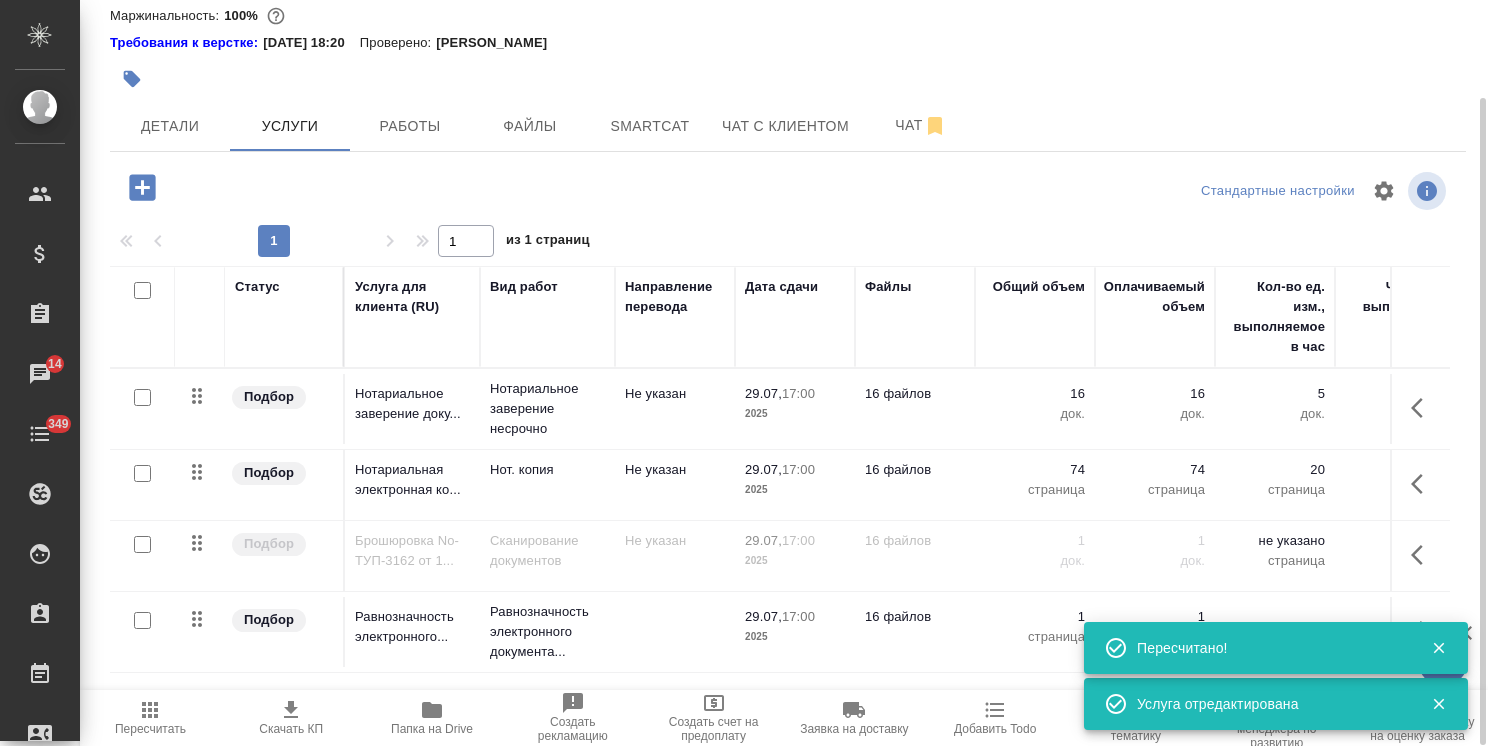 drag, startPoint x: 1476, startPoint y: 488, endPoint x: 1438, endPoint y: 585, distance: 104.177734 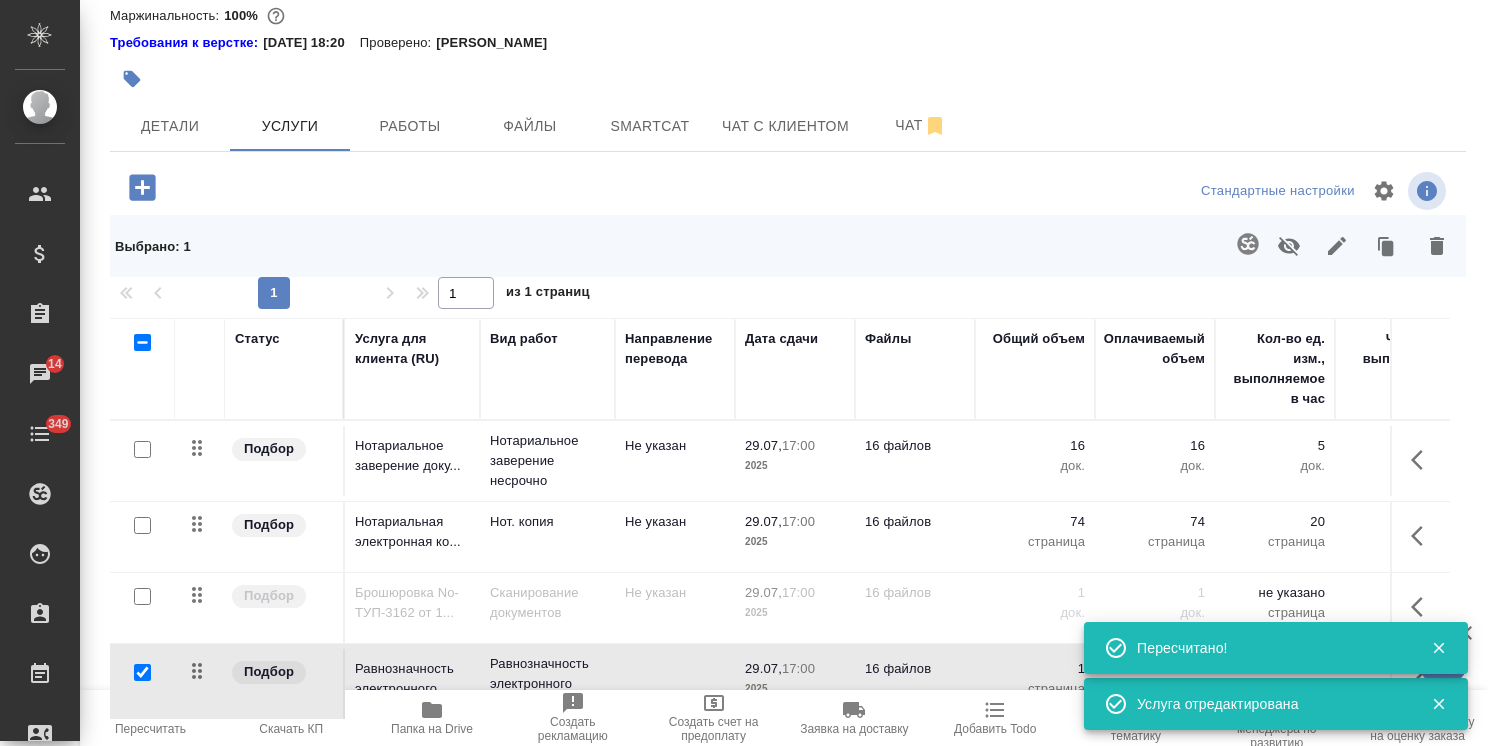 click 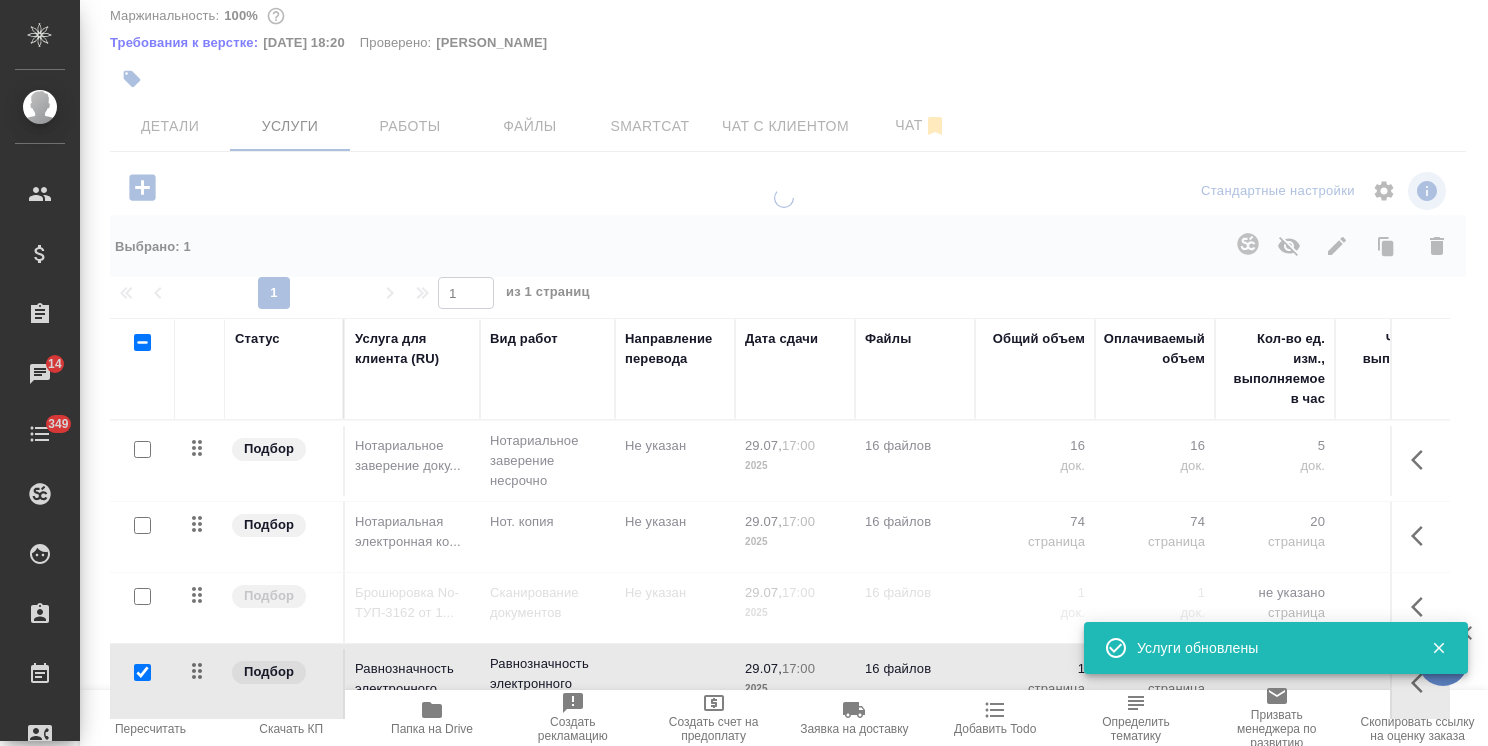 click at bounding box center [142, 672] 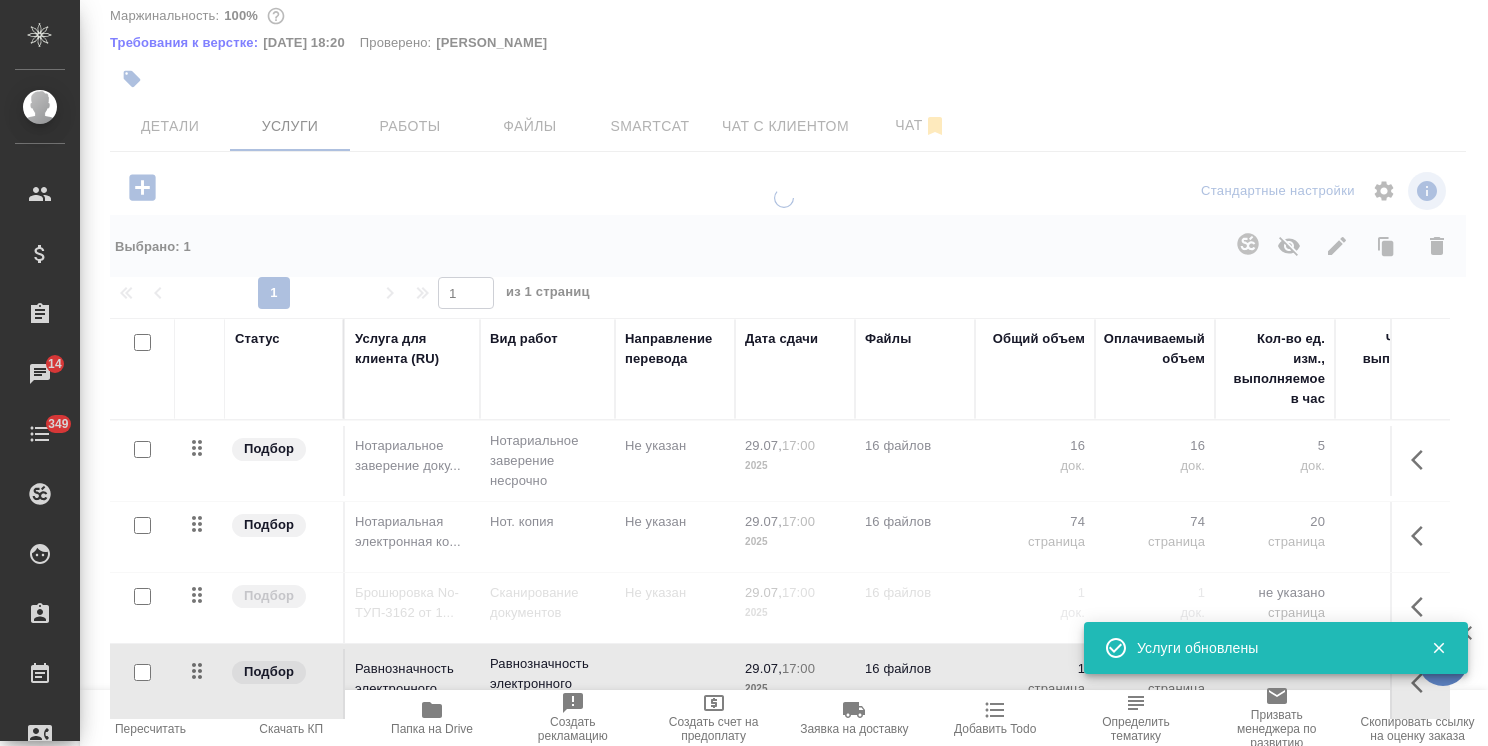 checkbox on "false" 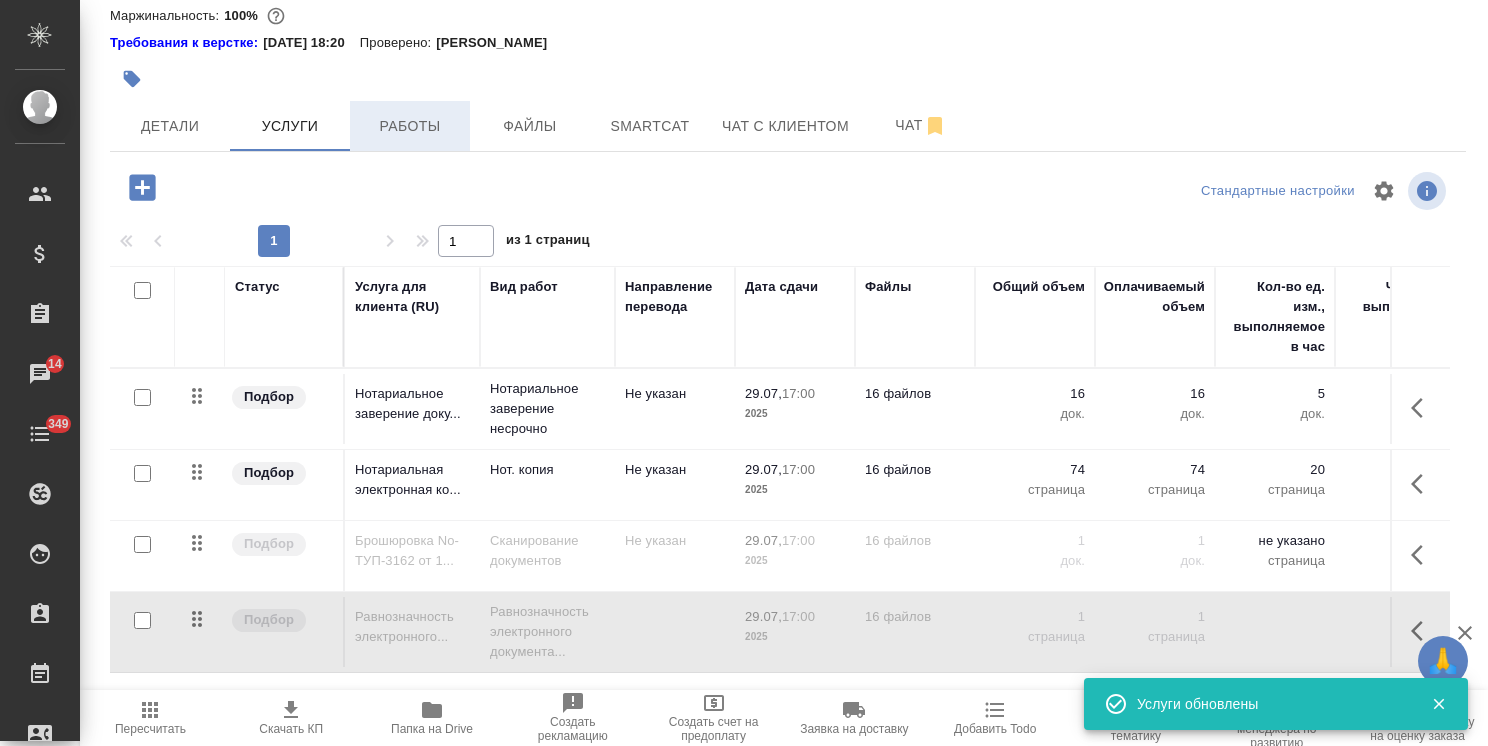 click on "Работы" at bounding box center [410, 126] 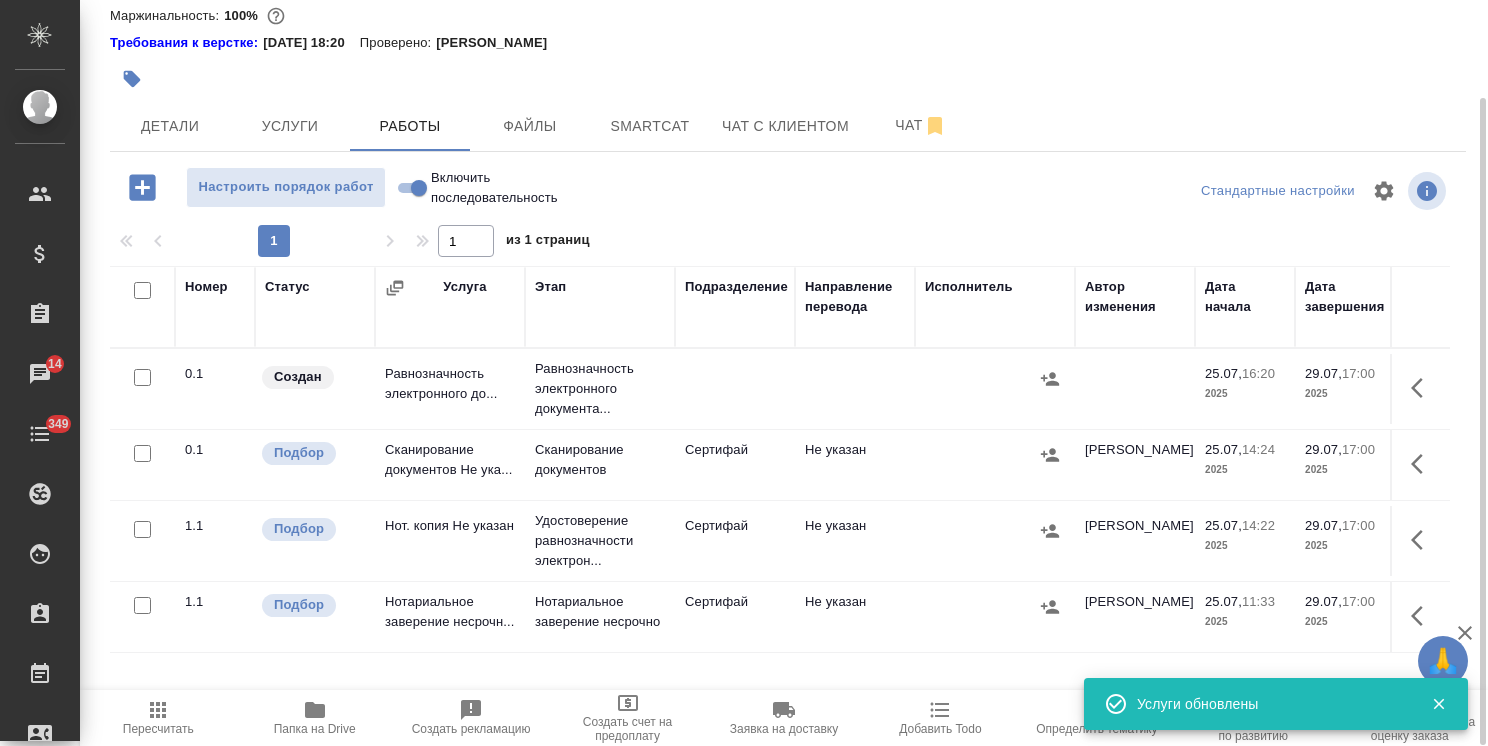 scroll, scrollTop: 132, scrollLeft: 0, axis: vertical 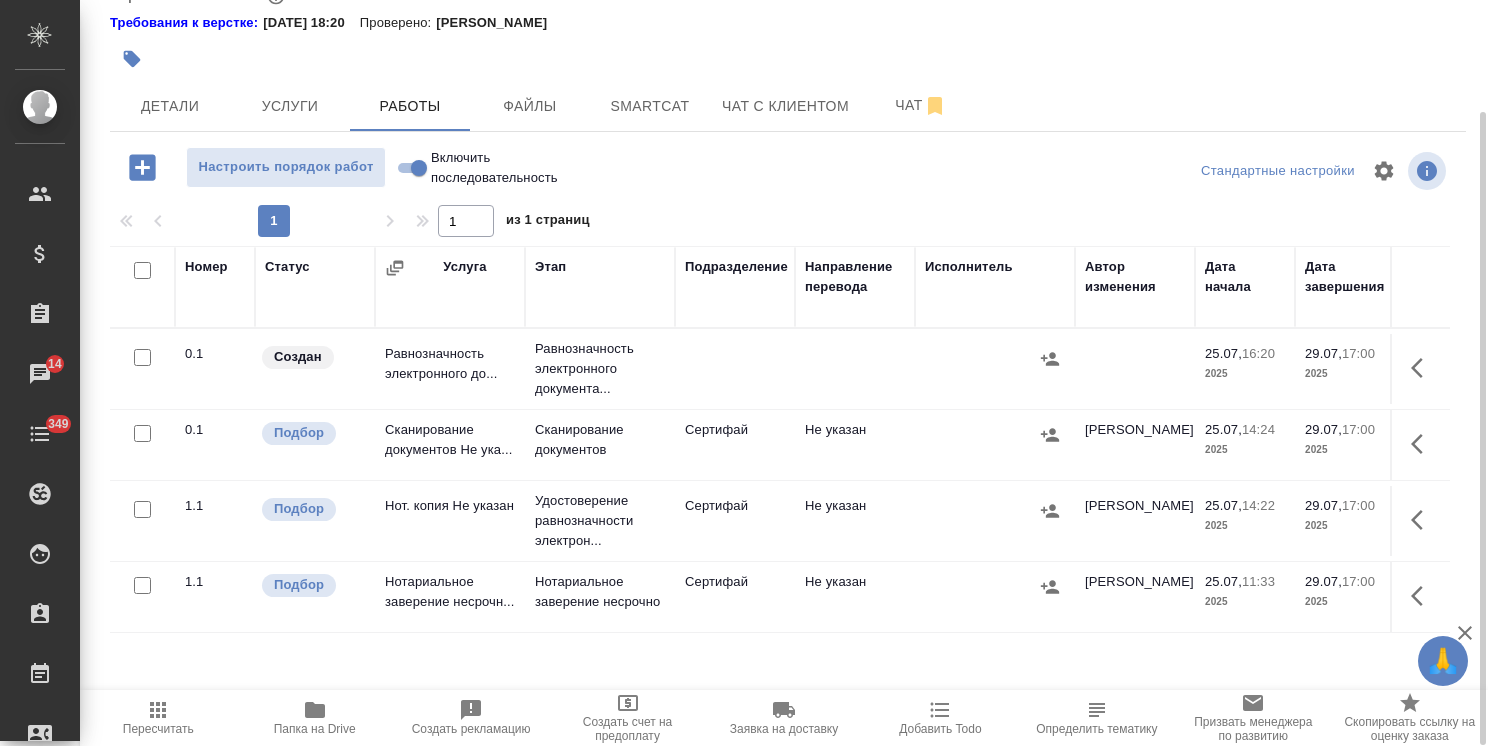 click 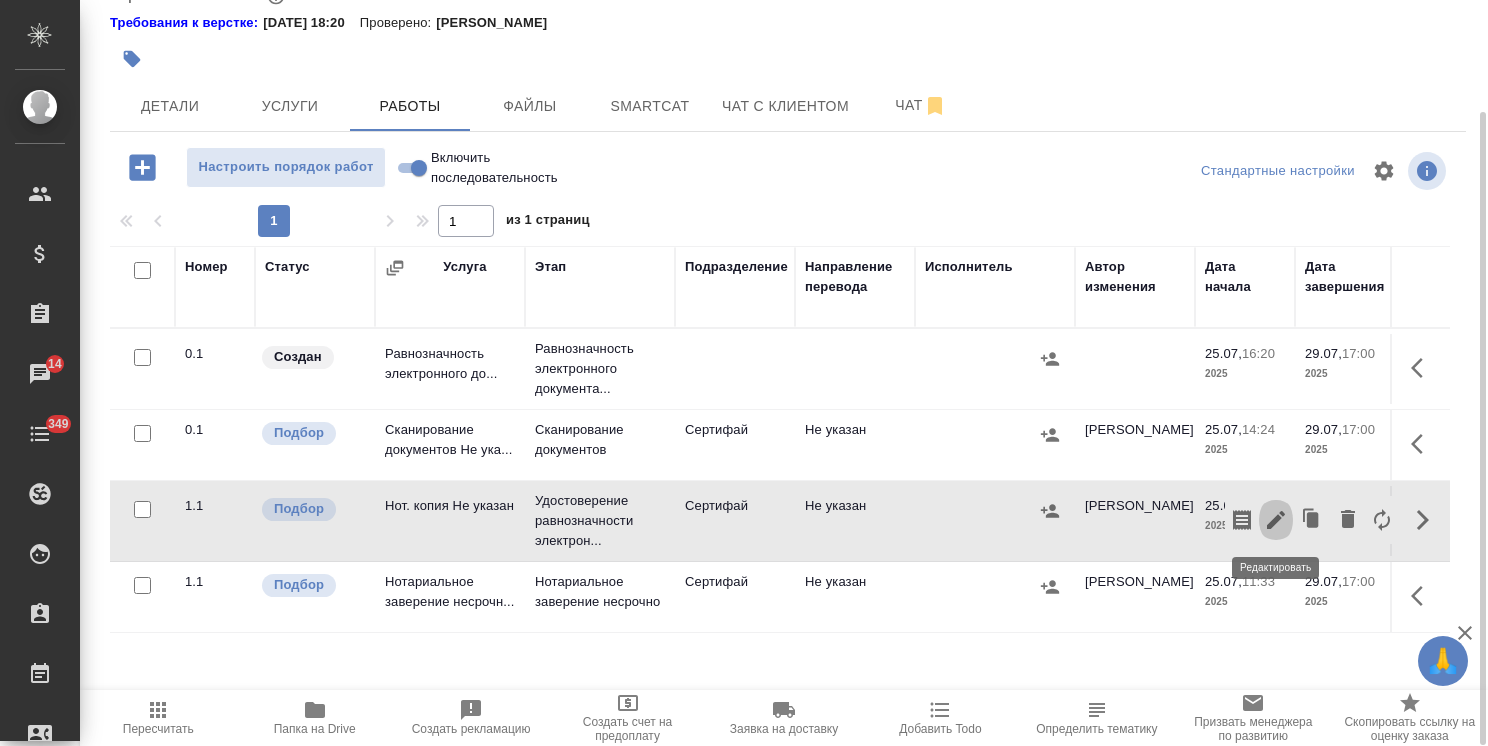 click 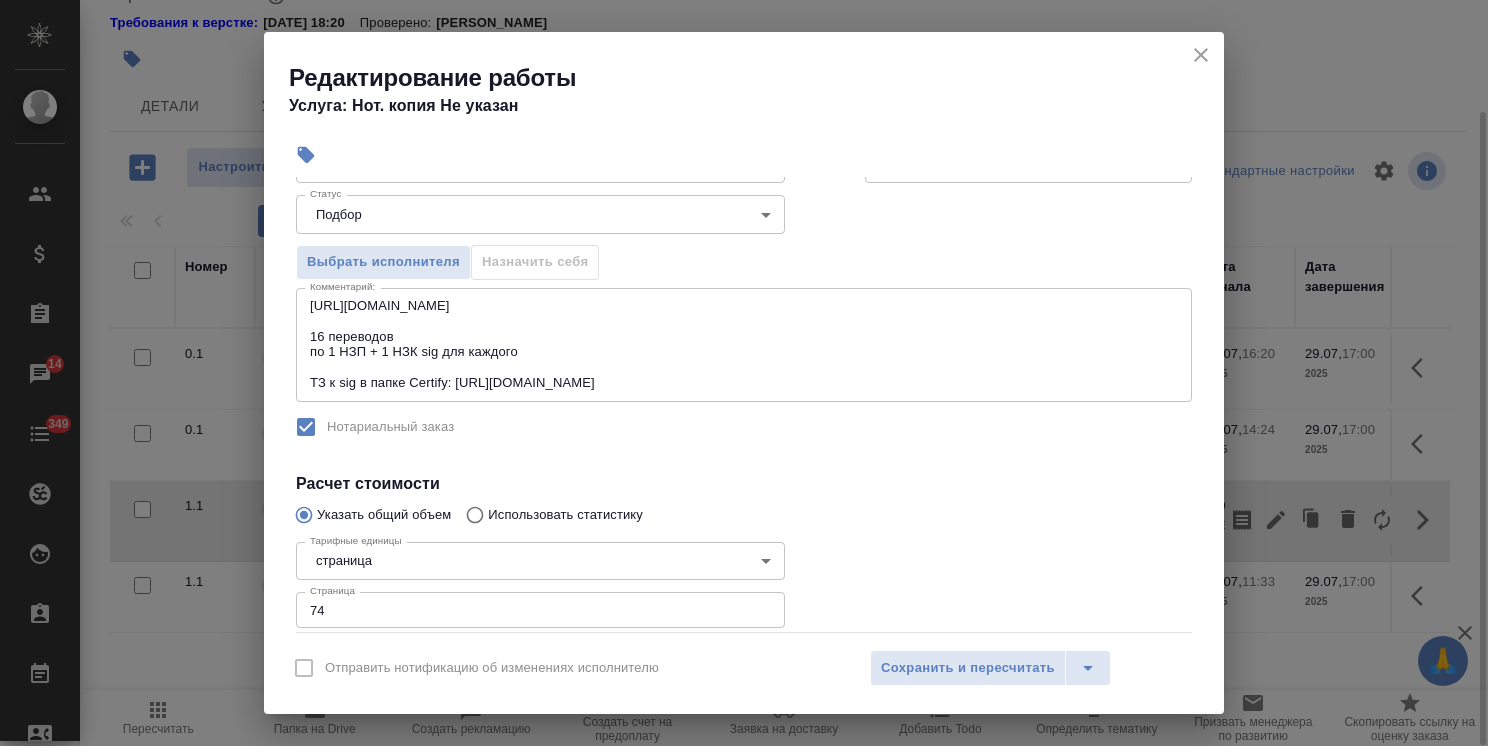 scroll, scrollTop: 0, scrollLeft: 0, axis: both 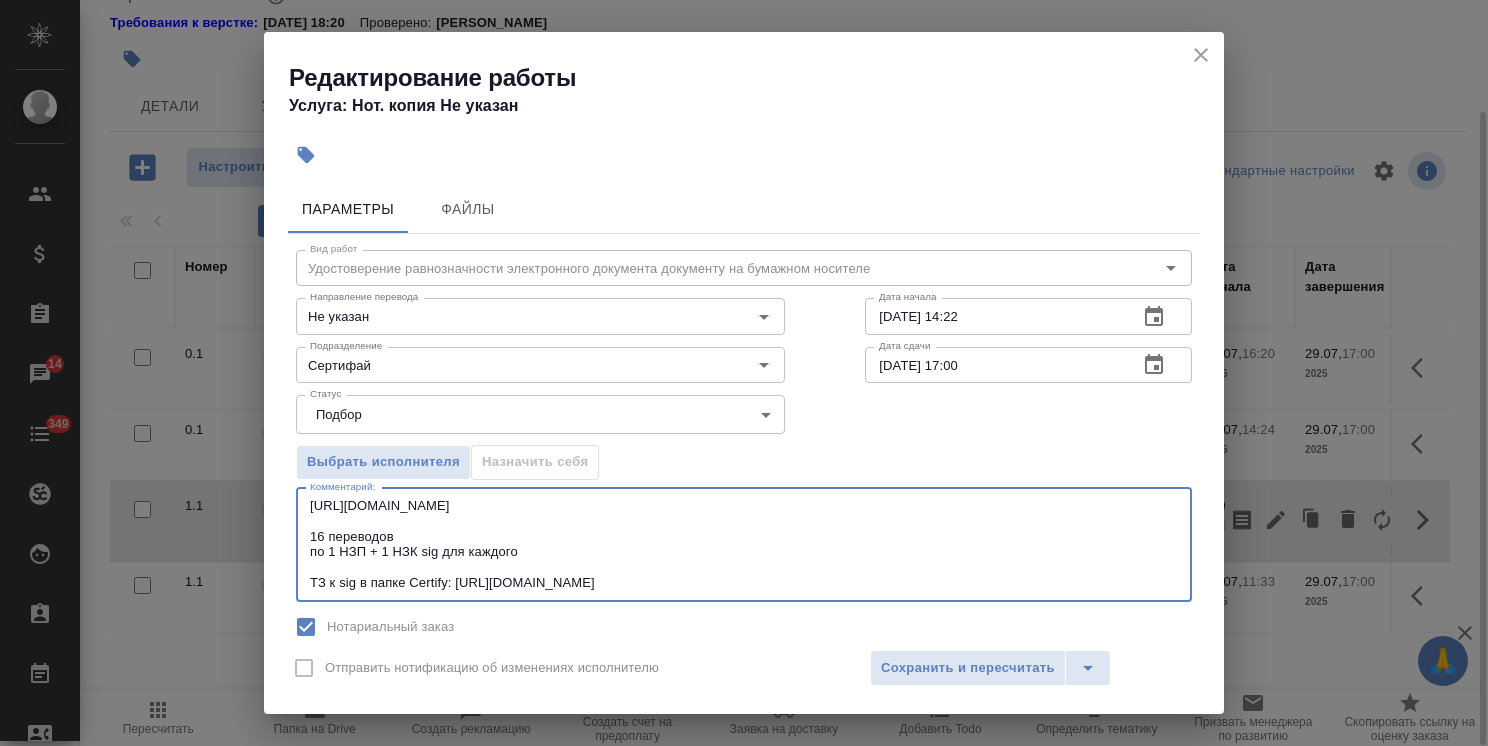 drag, startPoint x: 540, startPoint y: 557, endPoint x: 180, endPoint y: 449, distance: 375.85104 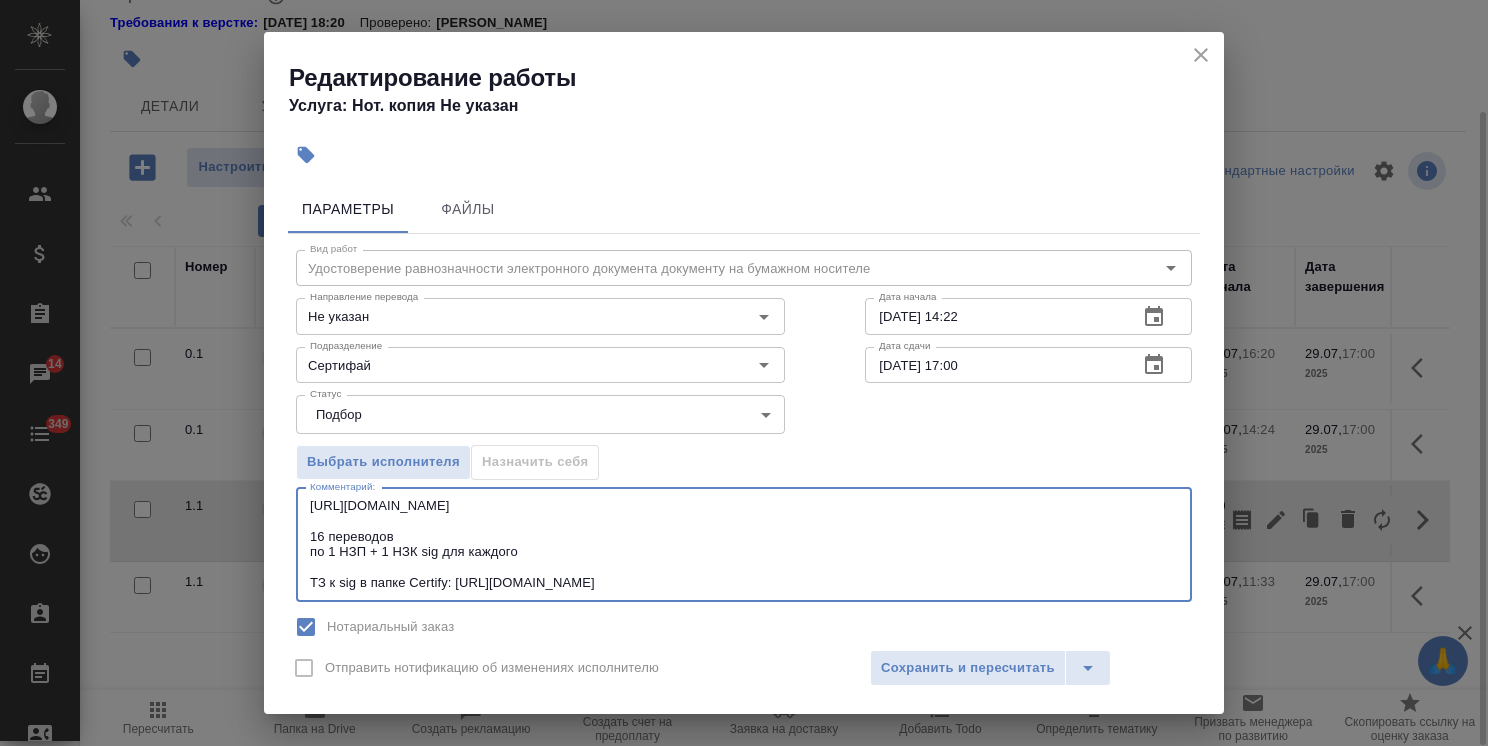 click on "Редактирование работы Услуга: Нот. копия Не указан Параметры Файлы Вид работ Удостоверение равнозначности электронного документа документу на бумажном носителе Вид работ Направление перевода Не указан Направление перевода Дата начала 25.07.2025 14:22 Дата начала Подразделение Сертифай Подразделение Дата сдачи 29.07.2025 17:00 Дата сдачи Статус Подбор recruiting Статус Выбрать исполнителя Назначить себя Комментарий: https://drive.awatera.com/s/eKdq2rkjzGik59s
16 переводов
по 1 НЗП + 1 НЗК sig для каждого
ТЗ к sig в папке Certify: https://drive.awatera.com/s/iiWWiQMLb7yjtoC x Комментарий: Нотариальный заказ страница 74" at bounding box center [744, 373] 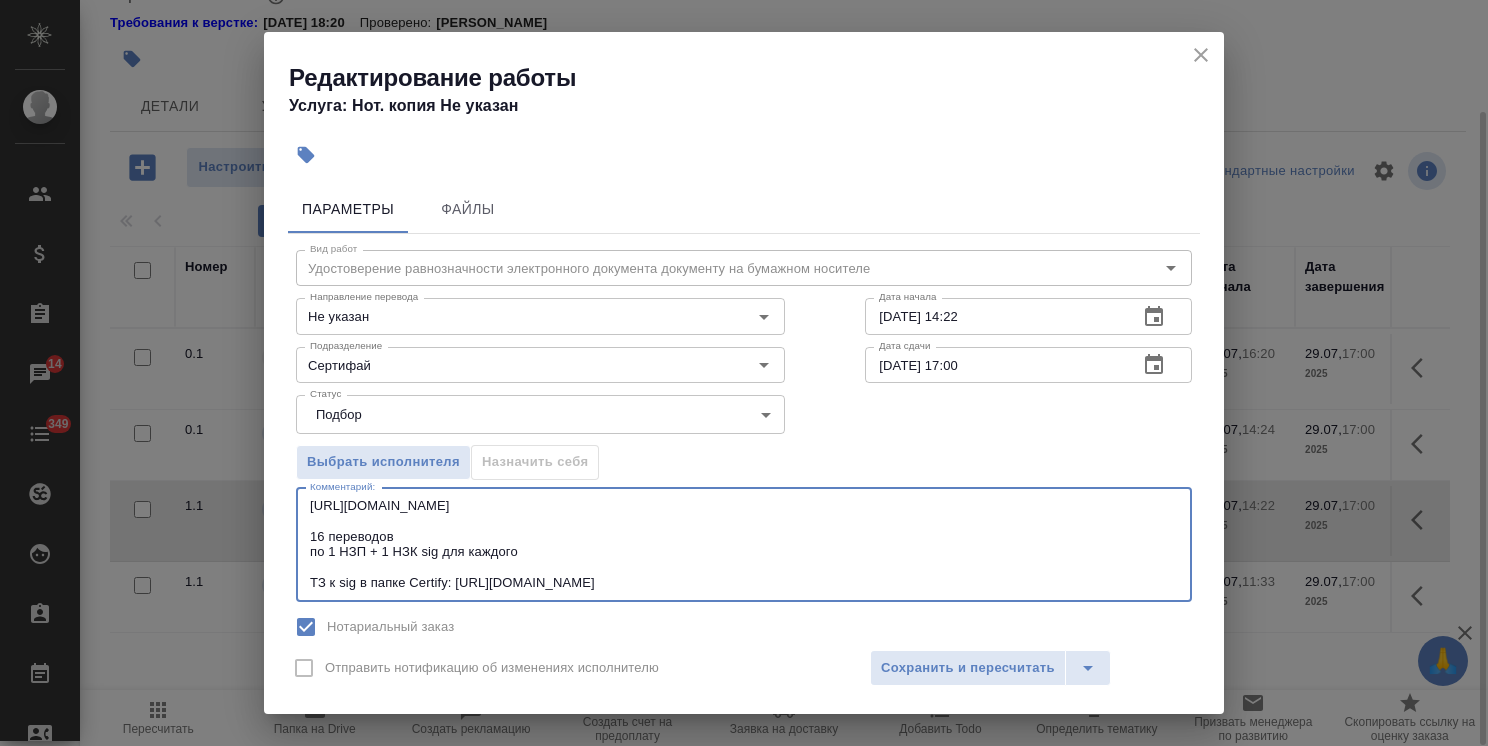 click 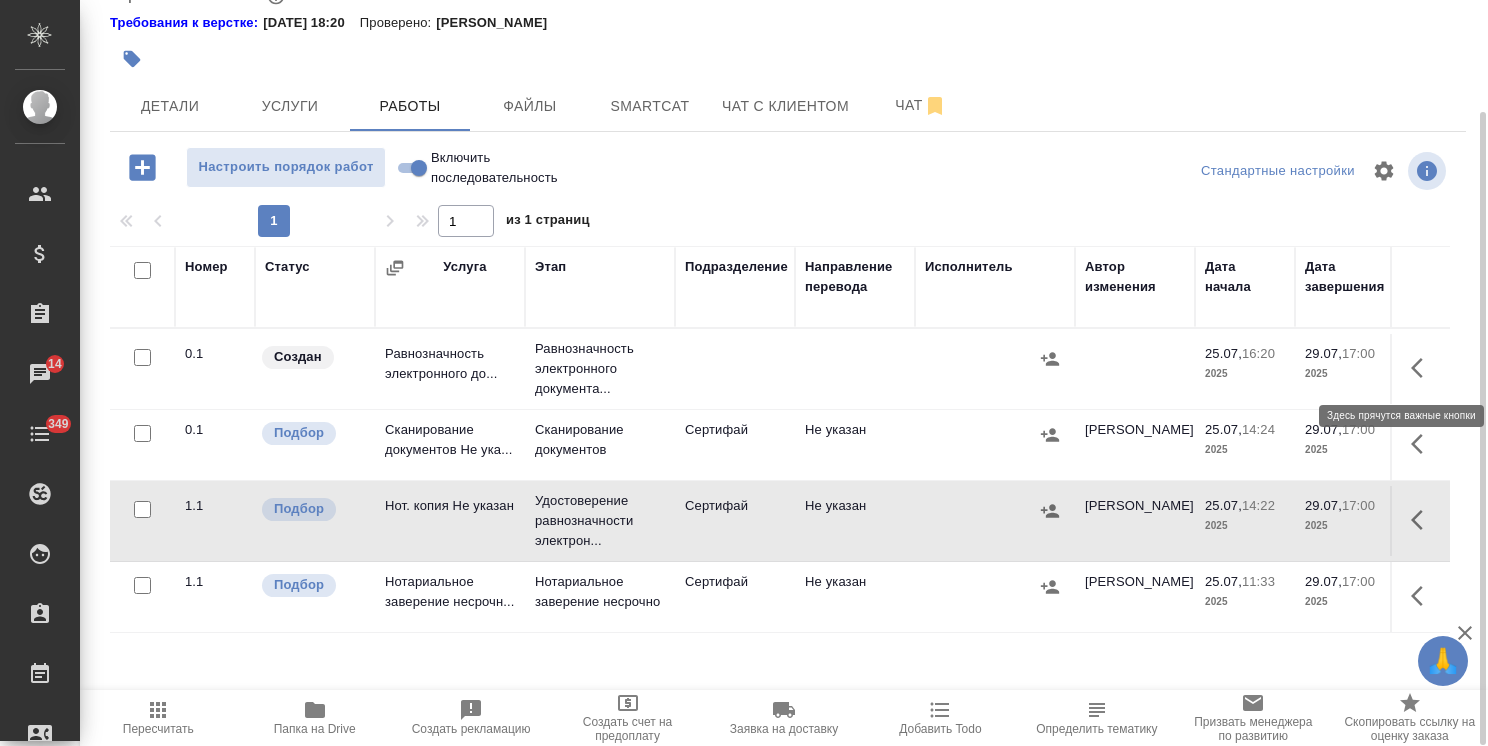 click 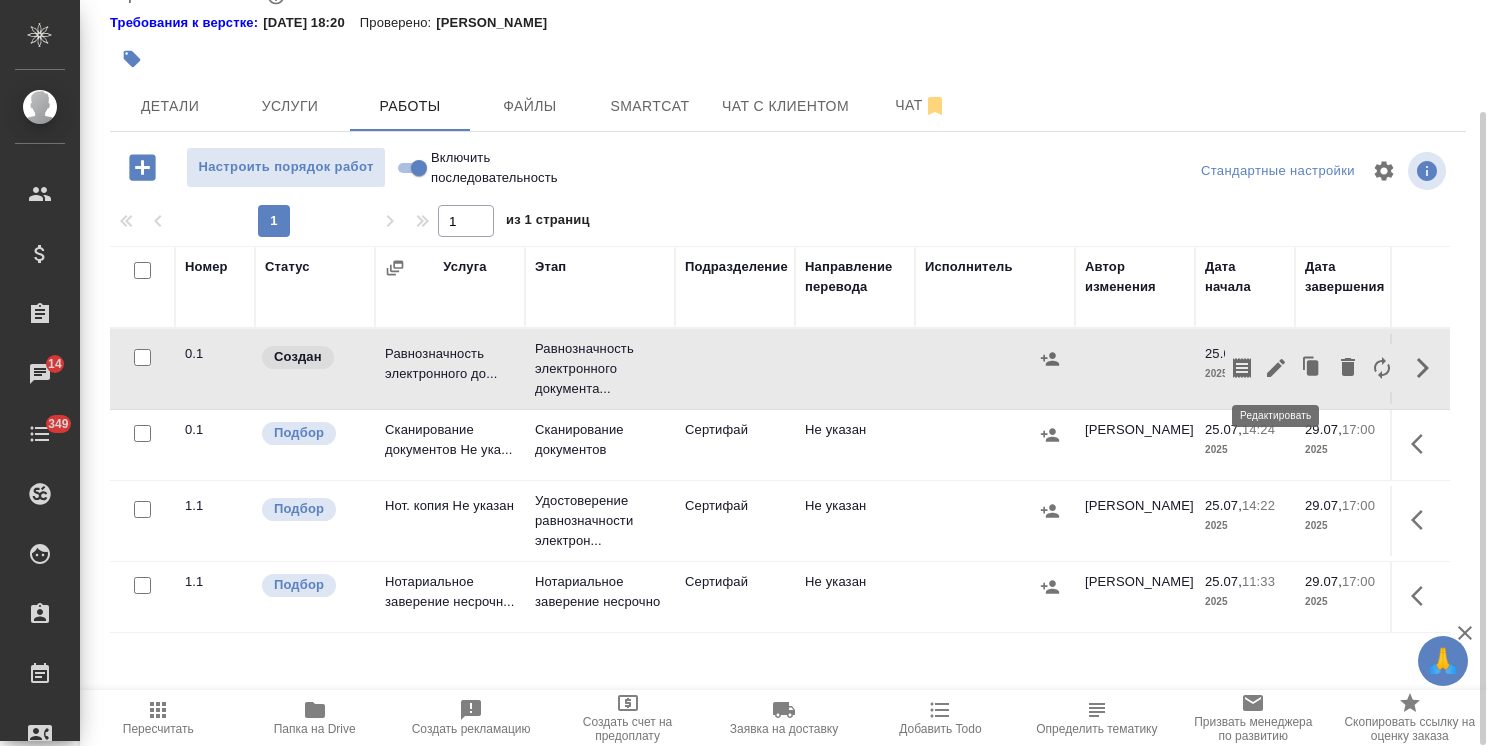 click 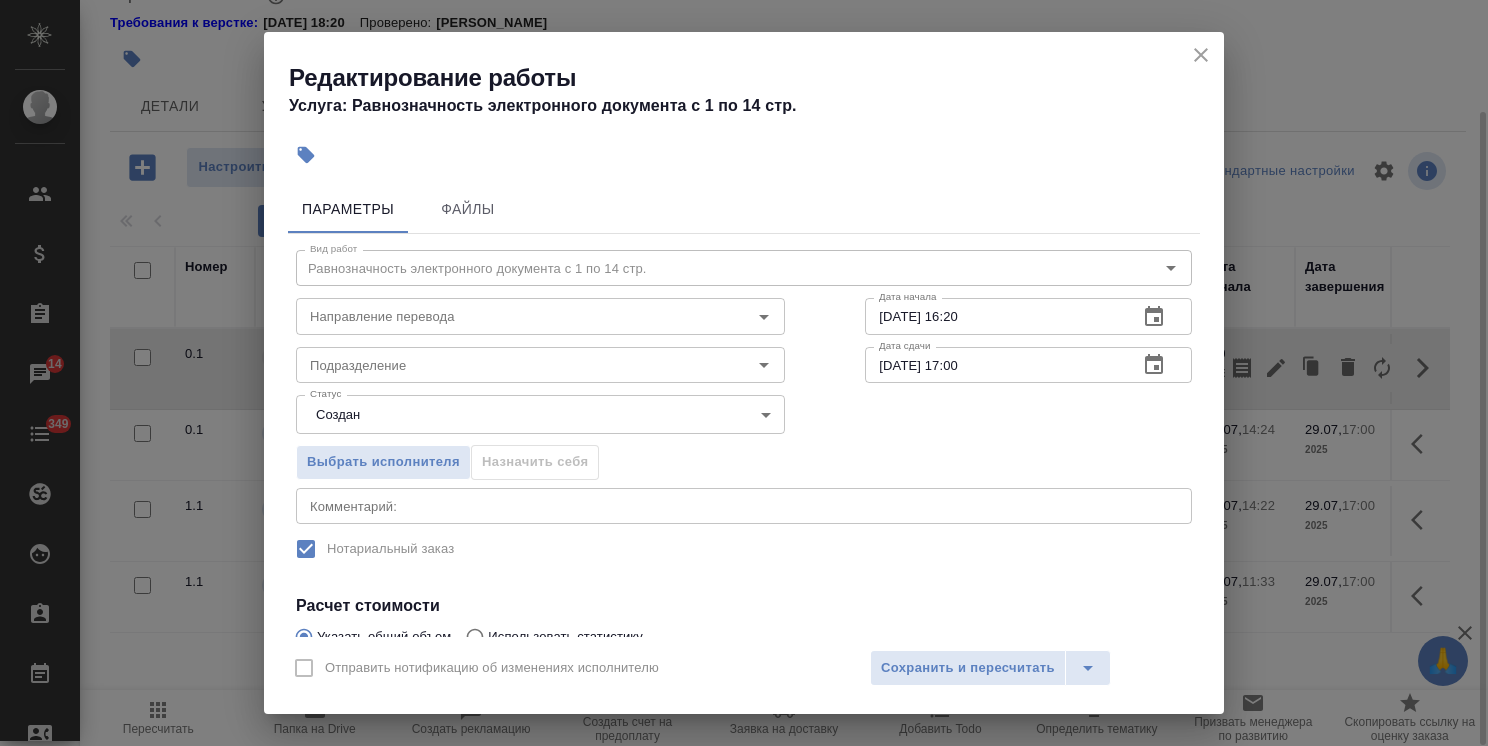 click on "🙏 .cls-1
fill:#fff;
AWATERA Usmanova Olga Клиенты Спецификации Заказы 14 Чаты 349 Todo Проекты SC Исполнители Кандидаты Работы Входящие заявки Заявки на доставку Рекламации Проекты процессинга Конференции Выйти S_JNJ-822 В работе inProgress Нормальный normal Кратко детали заказа Ответственная команда: Технический Клиент: Johnson & Johnson Medical, Russia Договор: ТУП-3162 Дата создания: 25.07.2025, 09:59 Дата сдачи: 29.07.2025, 17:00 Итого: 29 280,00 ₽ К оплате: 29 280,00 ₽ Маржинальность: 100% Требования к верстке: 19.01.2024 18:20 Проверено: Петрова Валерия Детали Услуги Работы Файлы Smartcat Чат с клиентом Чат 1 1 Номер   0" at bounding box center [744, 373] 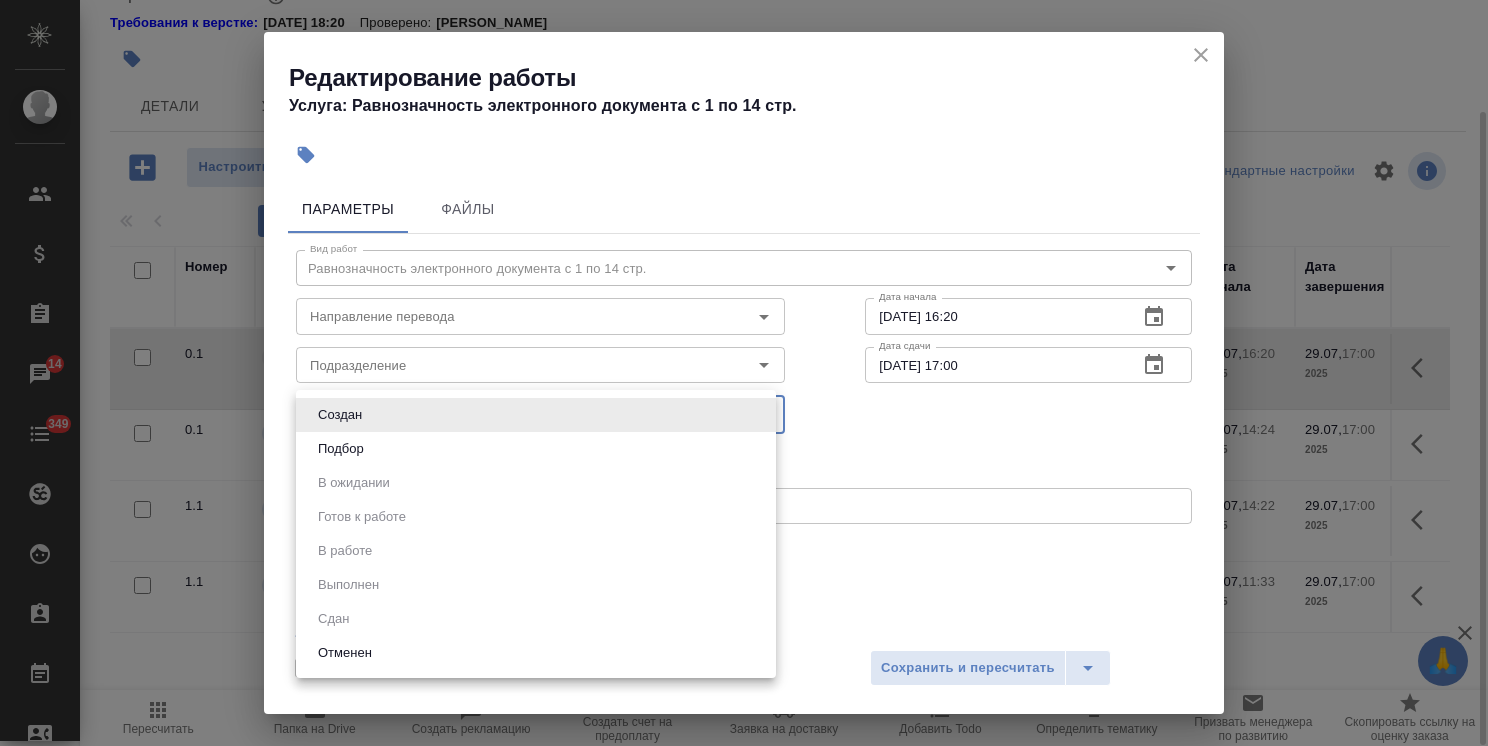 click on "Подбор" at bounding box center (536, 449) 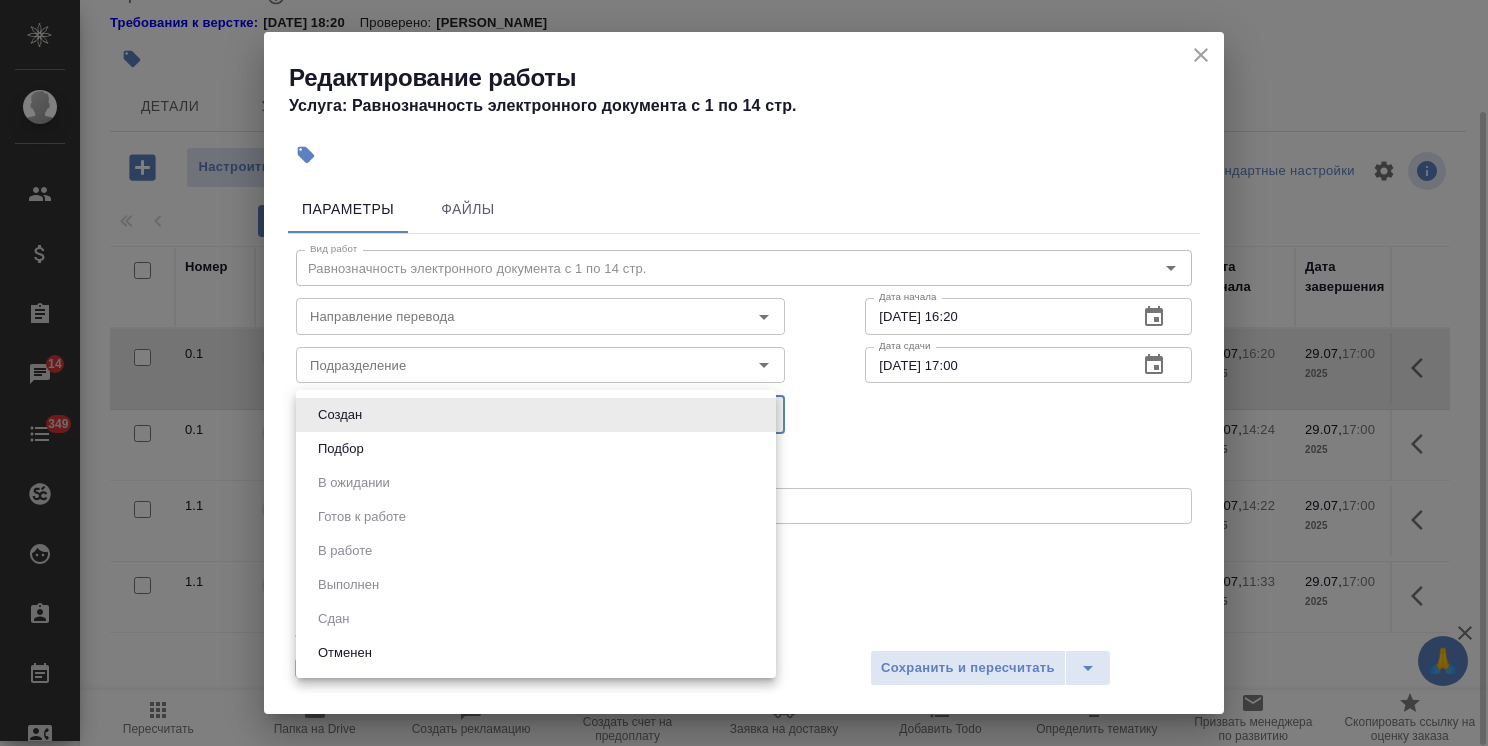 type on "recruiting" 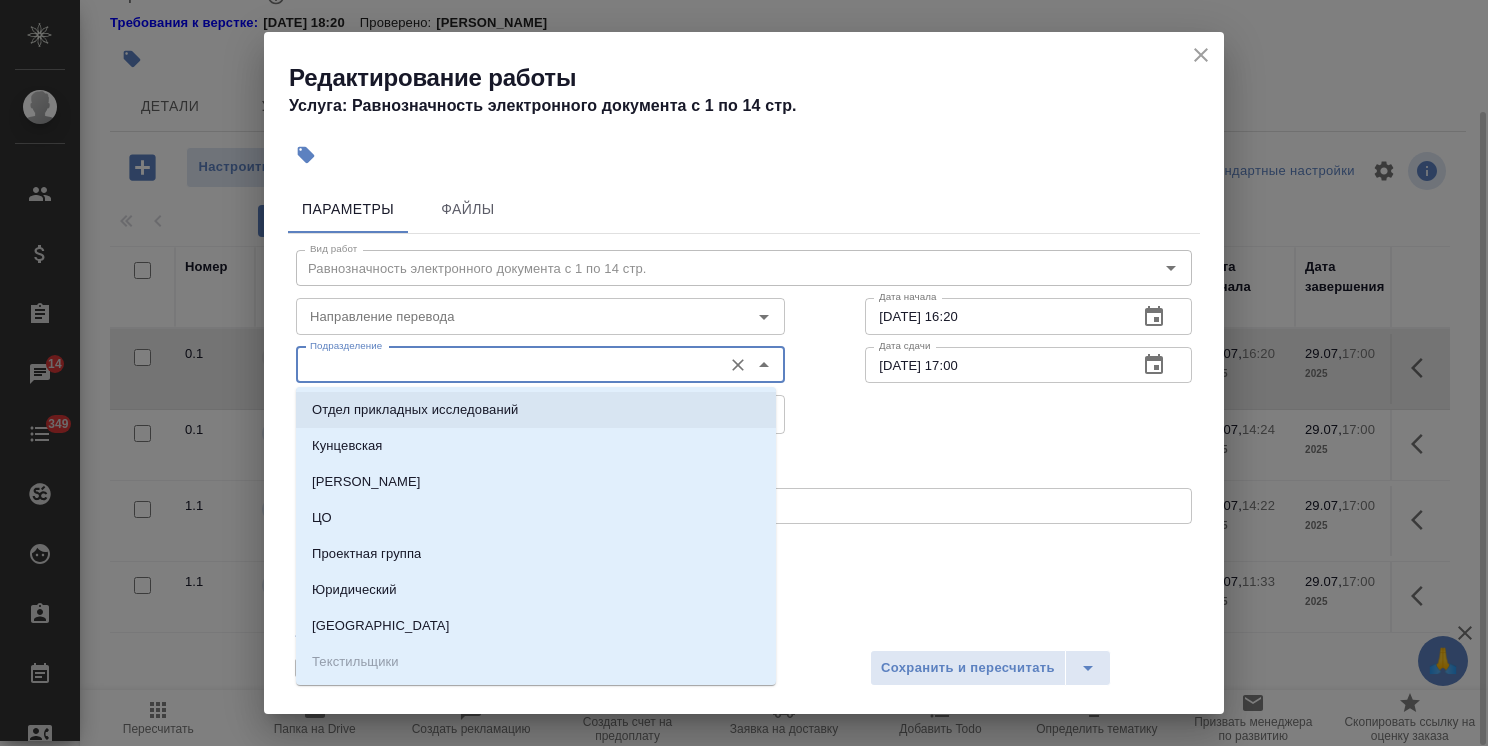 drag, startPoint x: 388, startPoint y: 359, endPoint x: 507, endPoint y: 423, distance: 135.11847 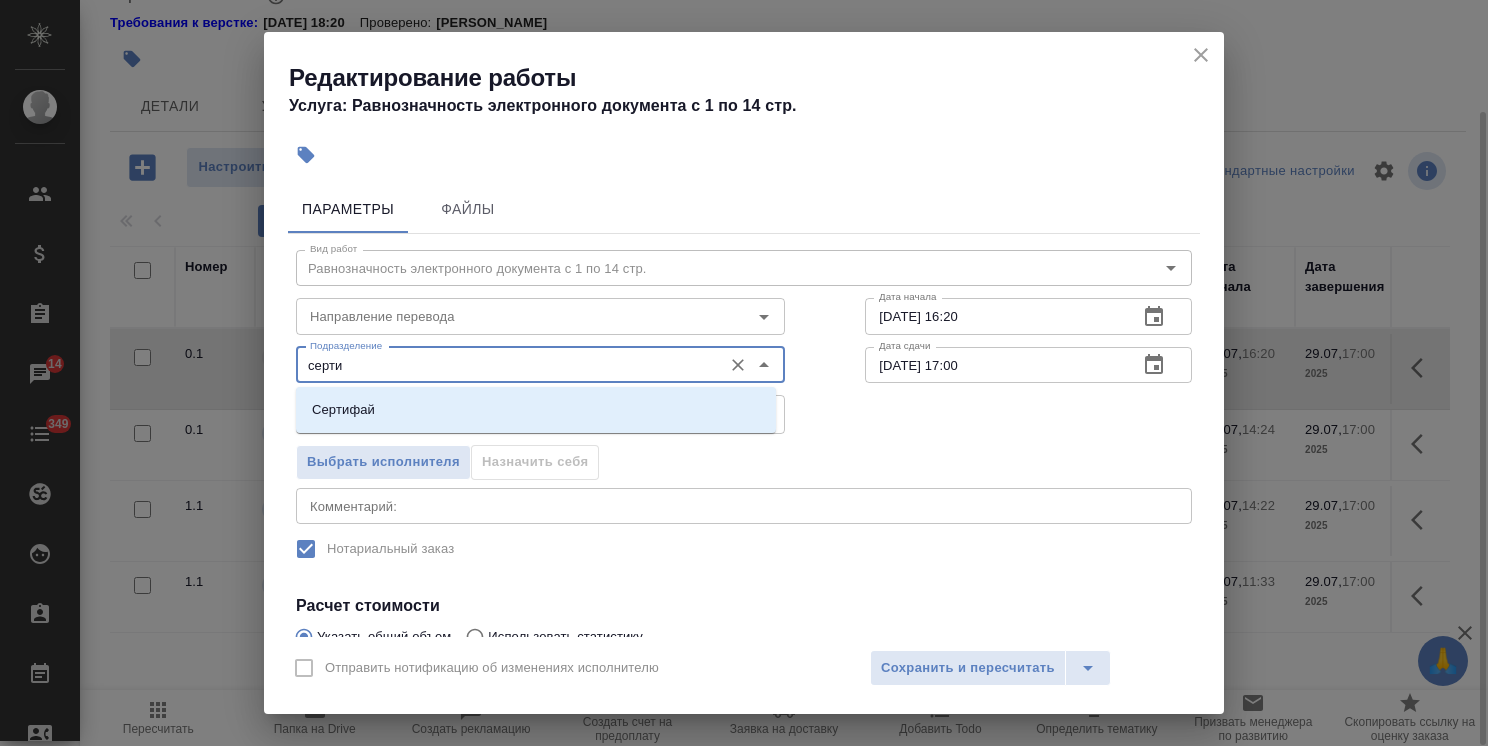click on "Сертифай" at bounding box center (536, 410) 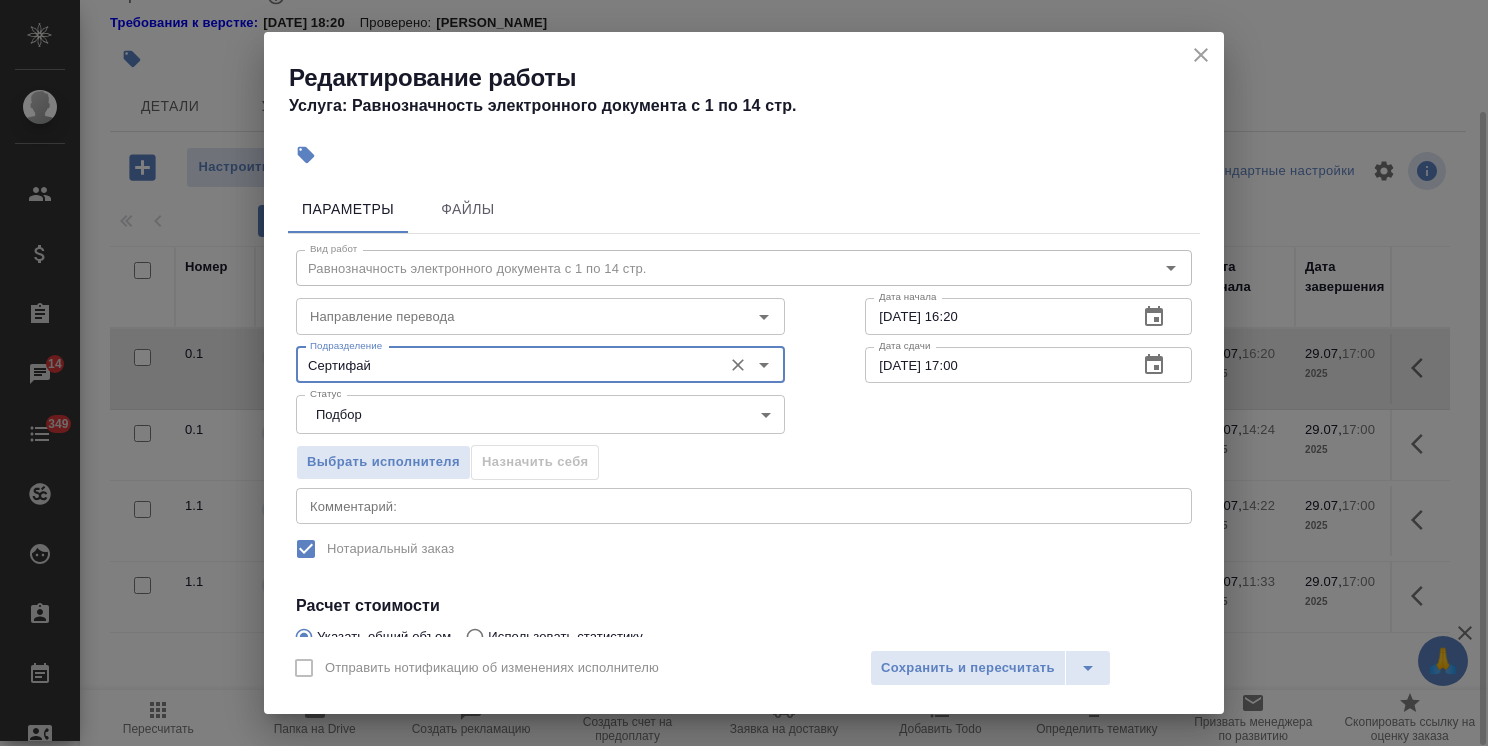 type on "Сертифай" 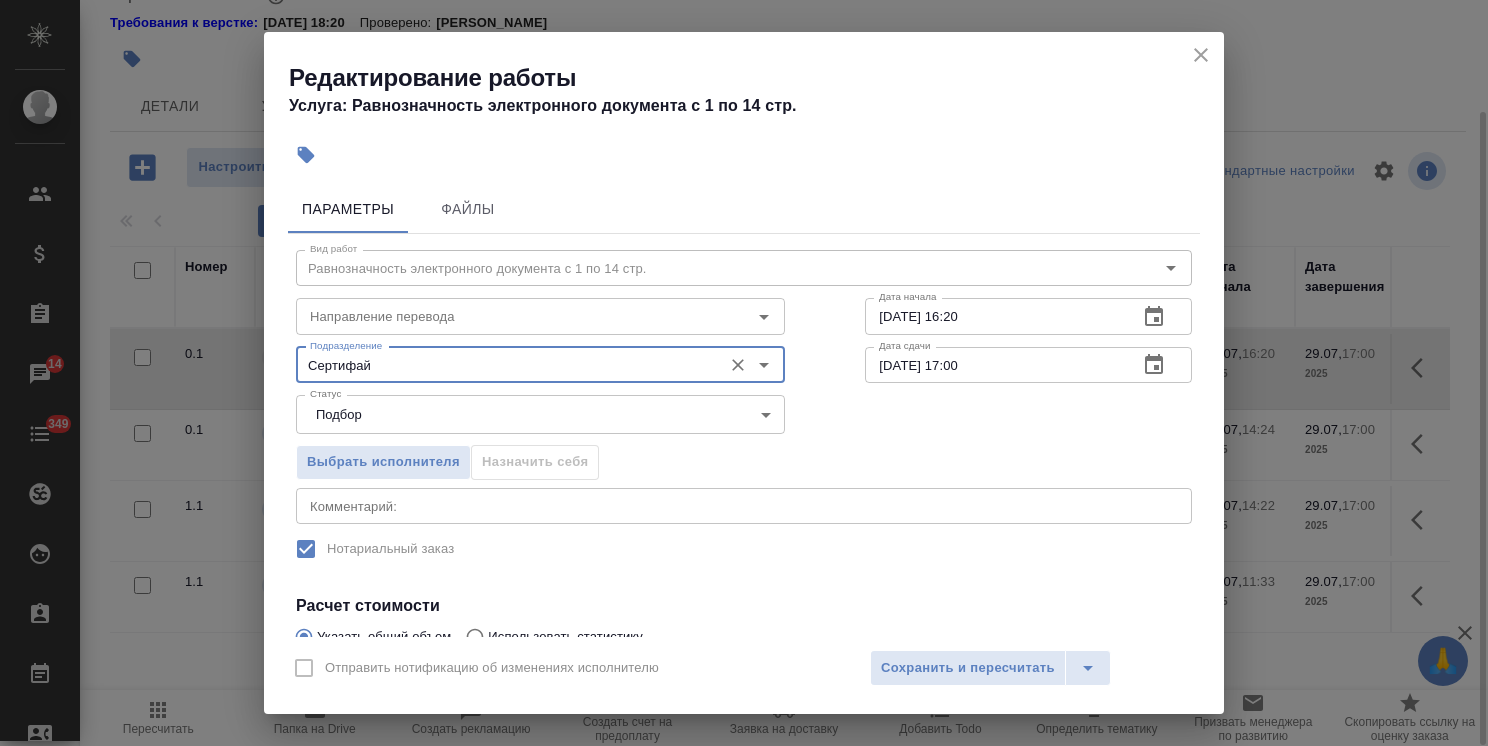 click on "x Комментарий:" at bounding box center [744, 506] 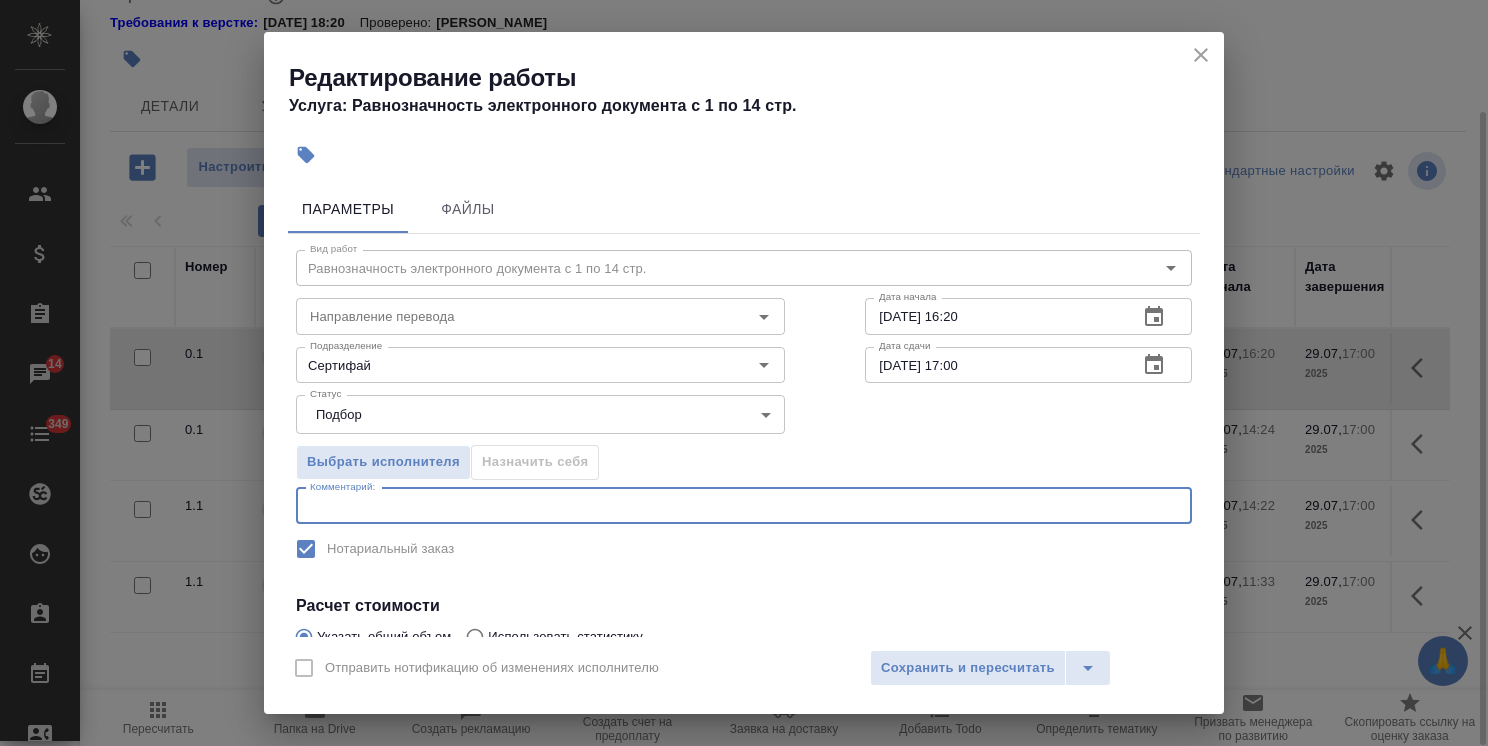 paste on "https://drive.awatera.com/s/eKdq2rkjzGik59s
16 переводов
по 1 НЗП + 1 НЗК sig для каждого
ТЗ к sig в папке Certify: https://drive.awatera.com/s/iiWWiQMLb7yjtoC" 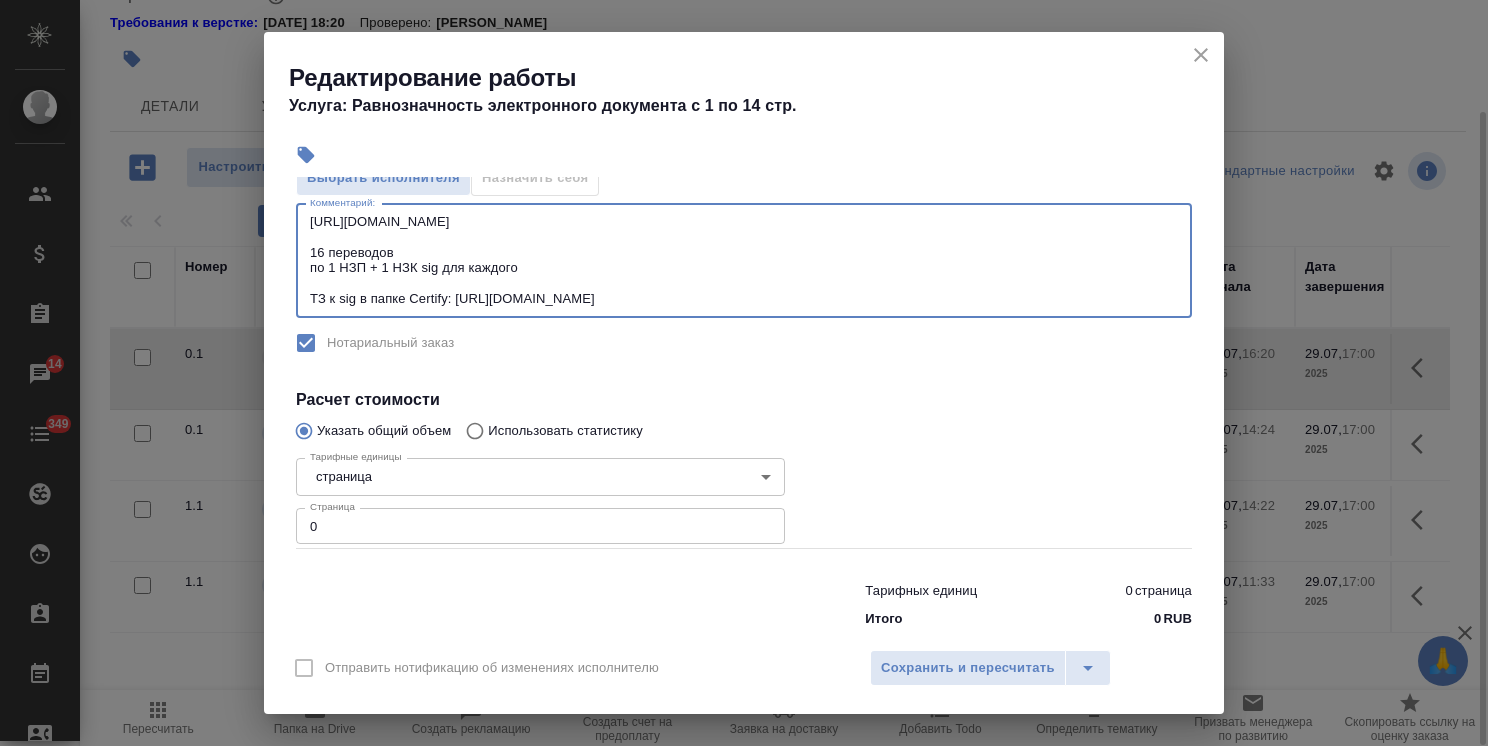 scroll, scrollTop: 300, scrollLeft: 0, axis: vertical 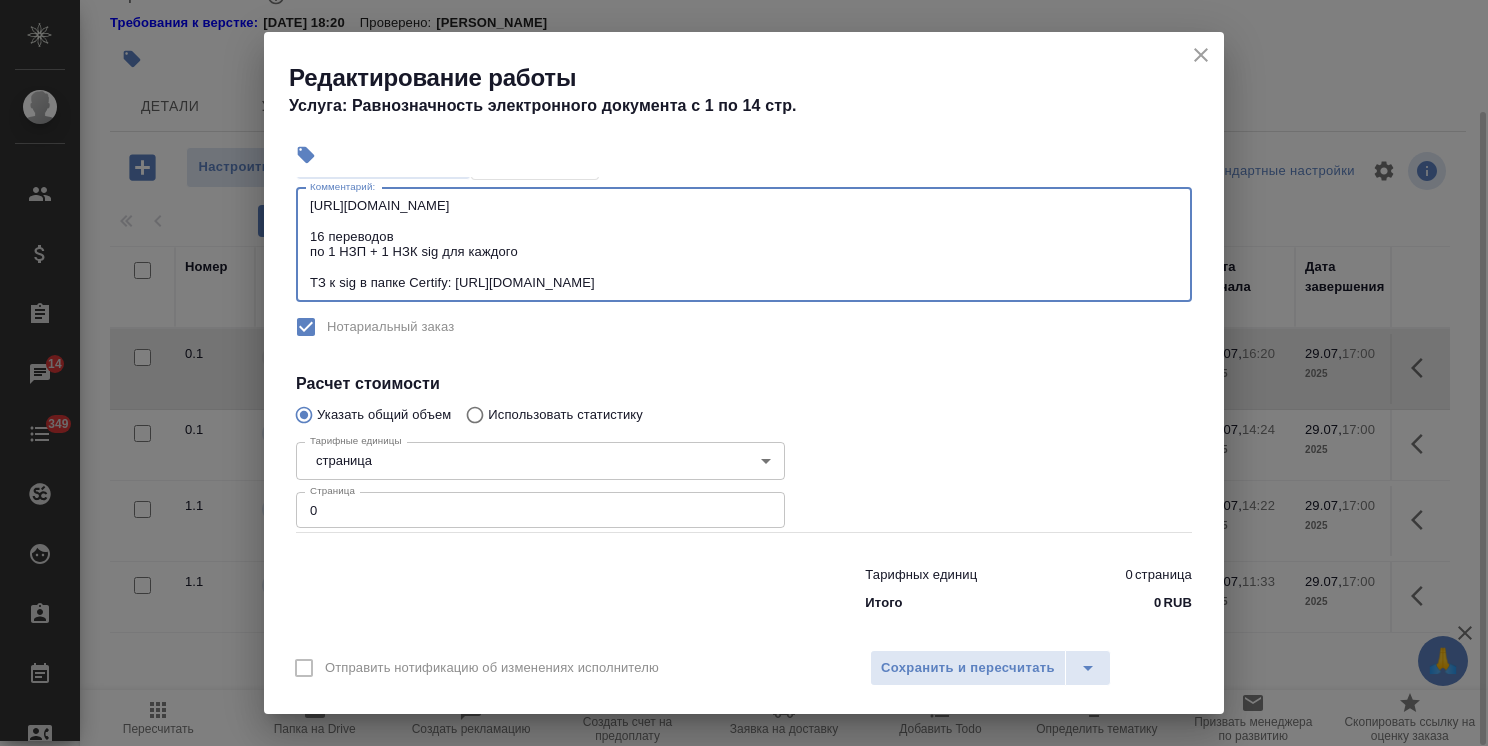 type on "https://drive.awatera.com/s/eKdq2rkjzGik59s
16 переводов
по 1 НЗП + 1 НЗК sig для каждого
ТЗ к sig в папке Certify: https://drive.awatera.com/s/iiWWiQMLb7yjtoC" 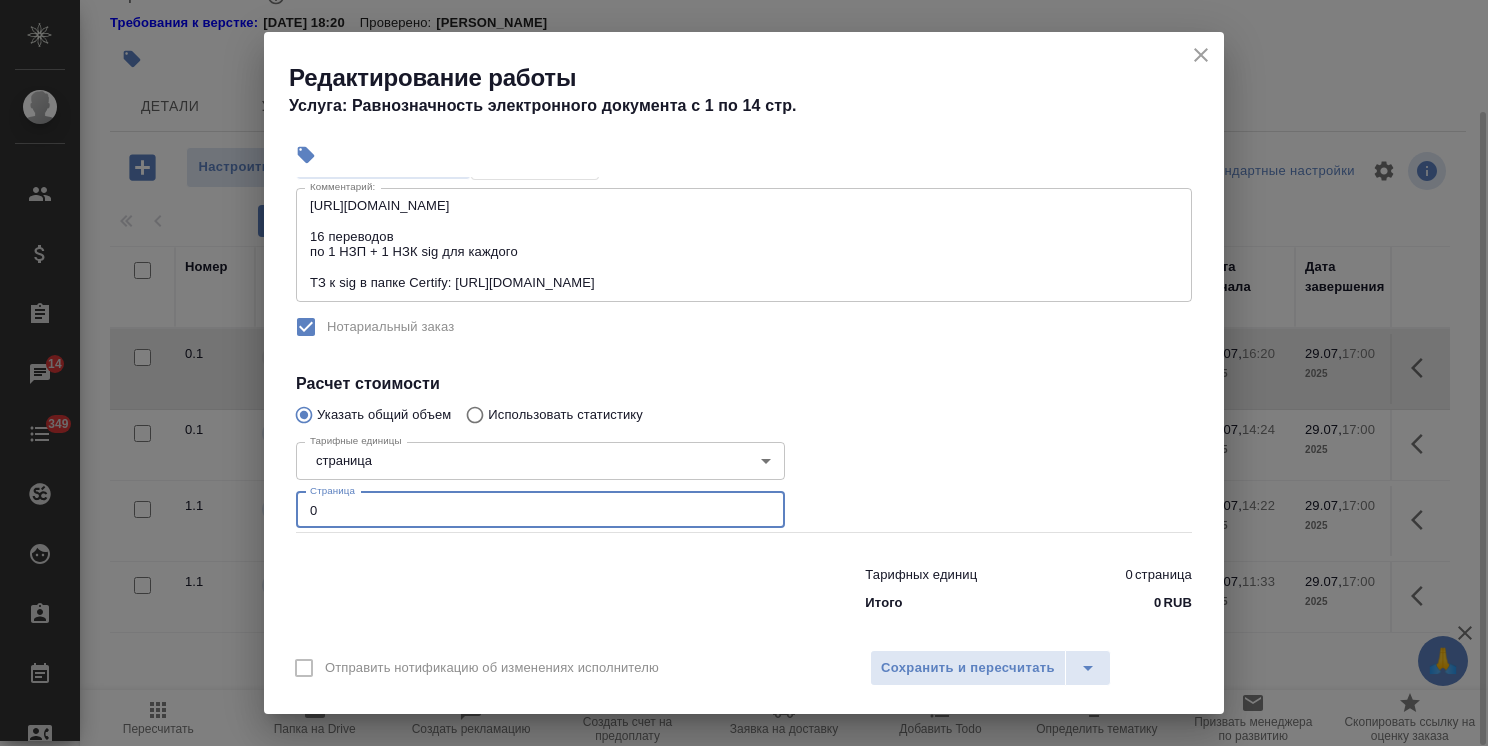 drag, startPoint x: 342, startPoint y: 505, endPoint x: 273, endPoint y: 504, distance: 69.00725 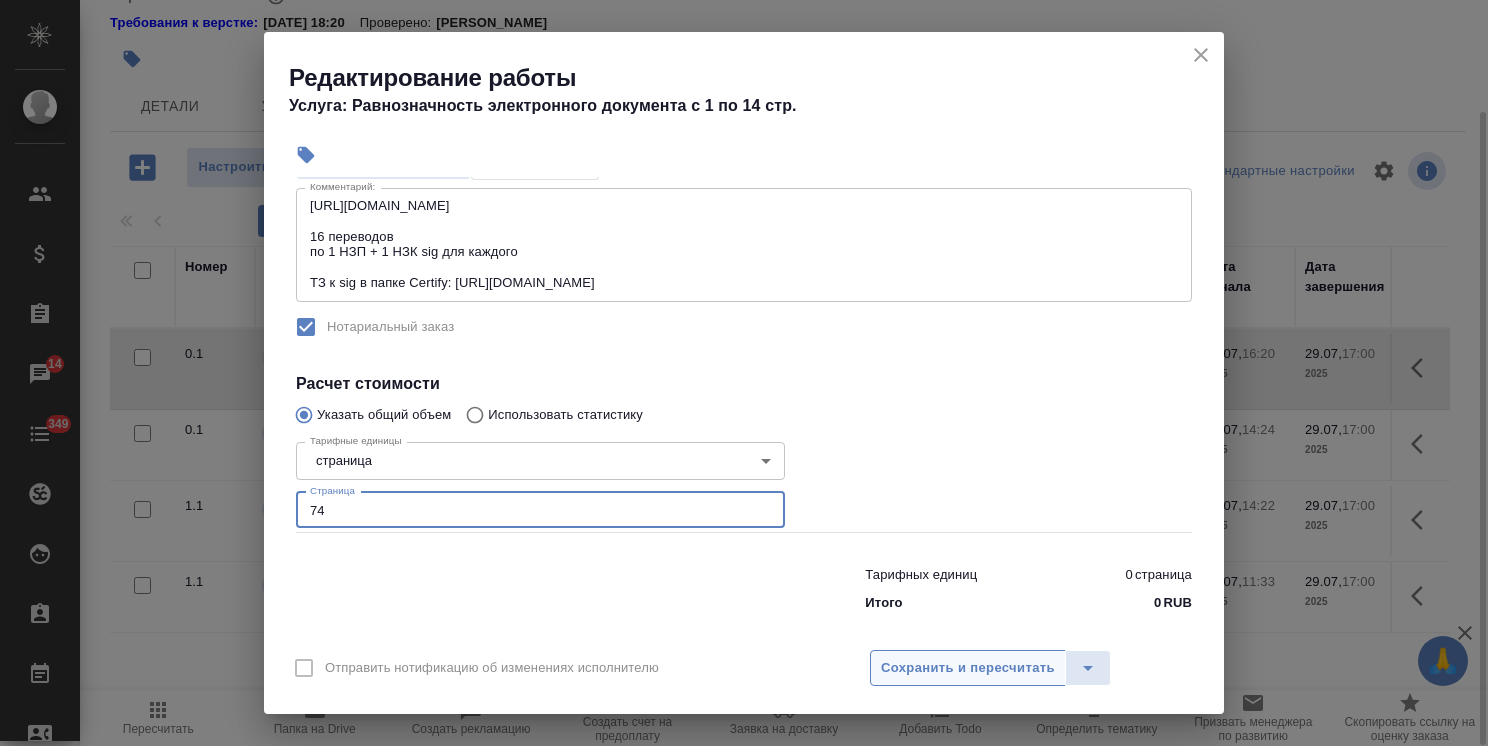type on "74" 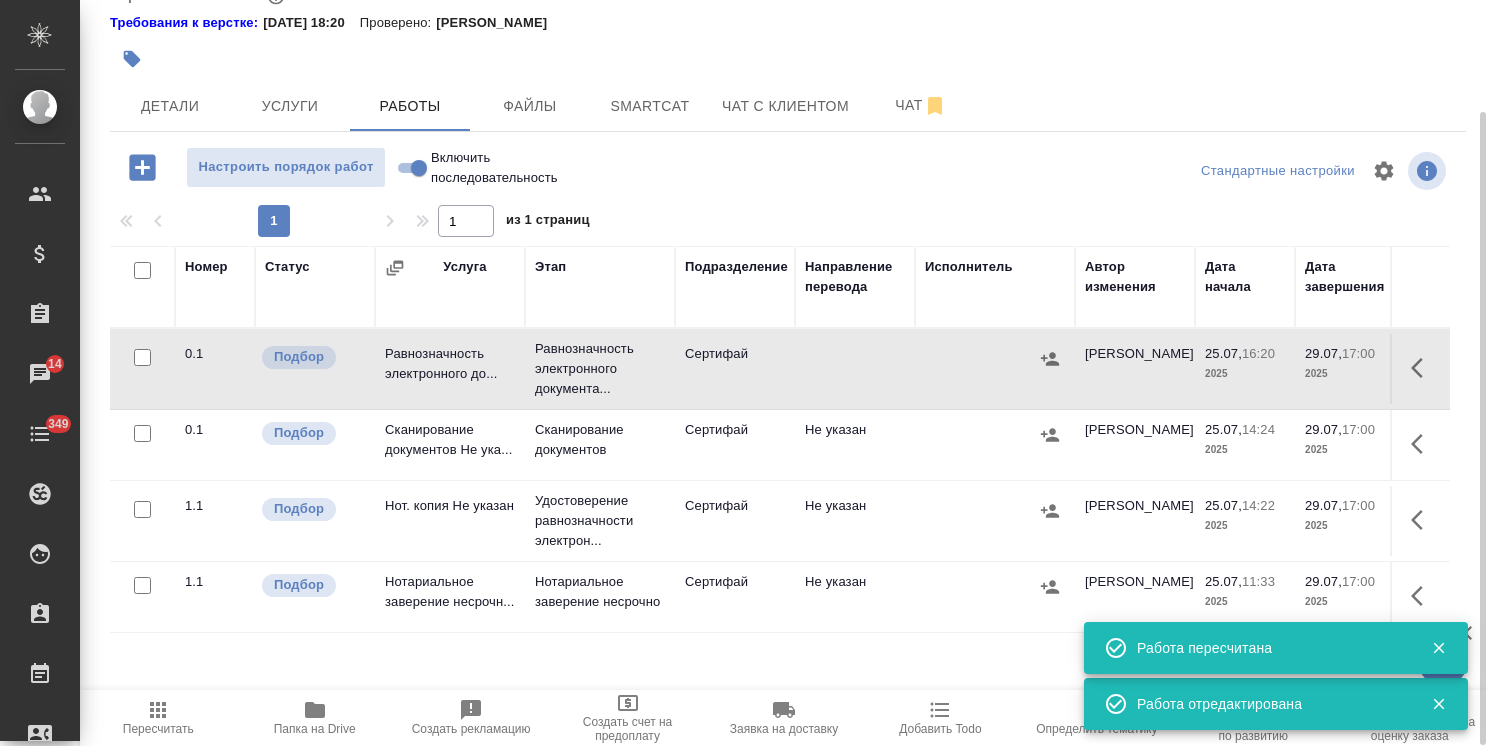click at bounding box center [142, 509] 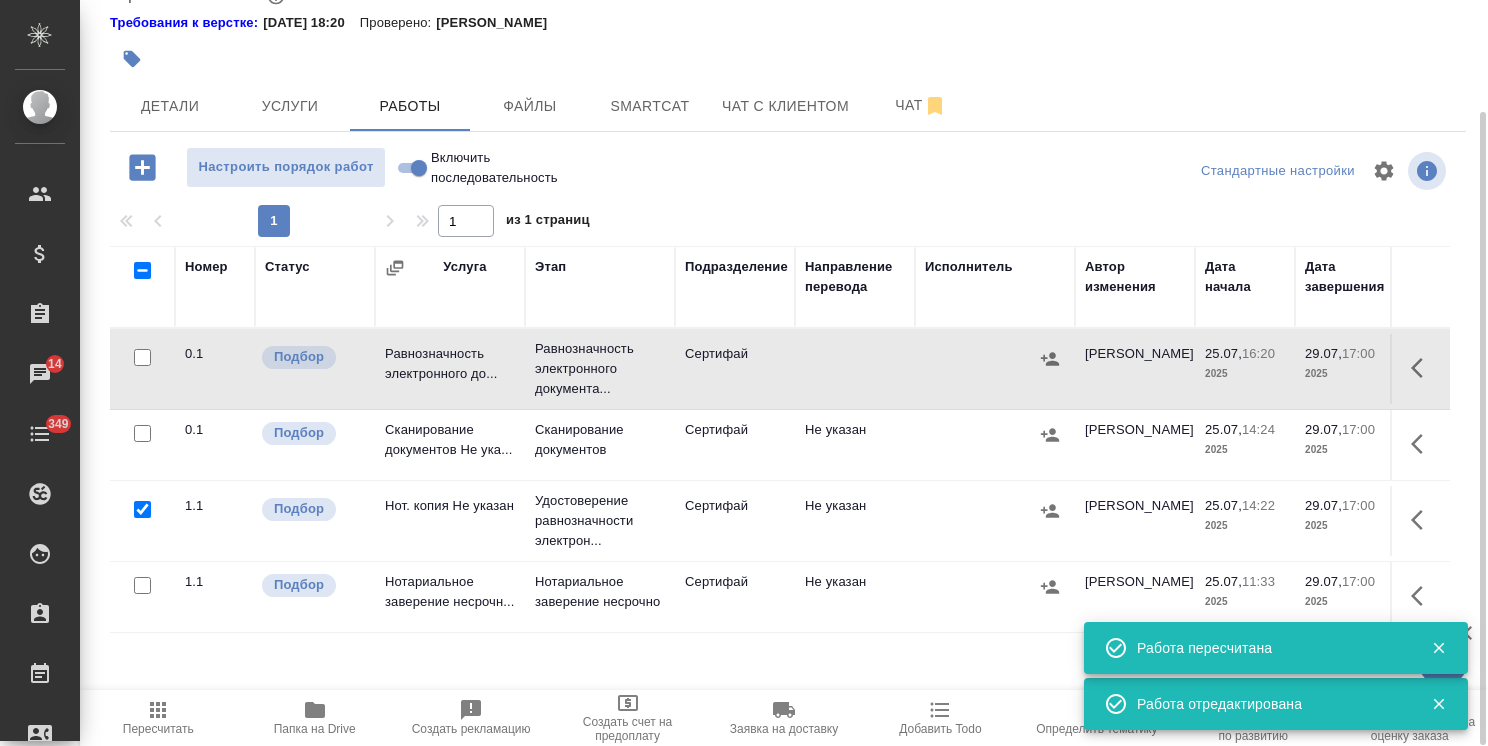 checkbox on "true" 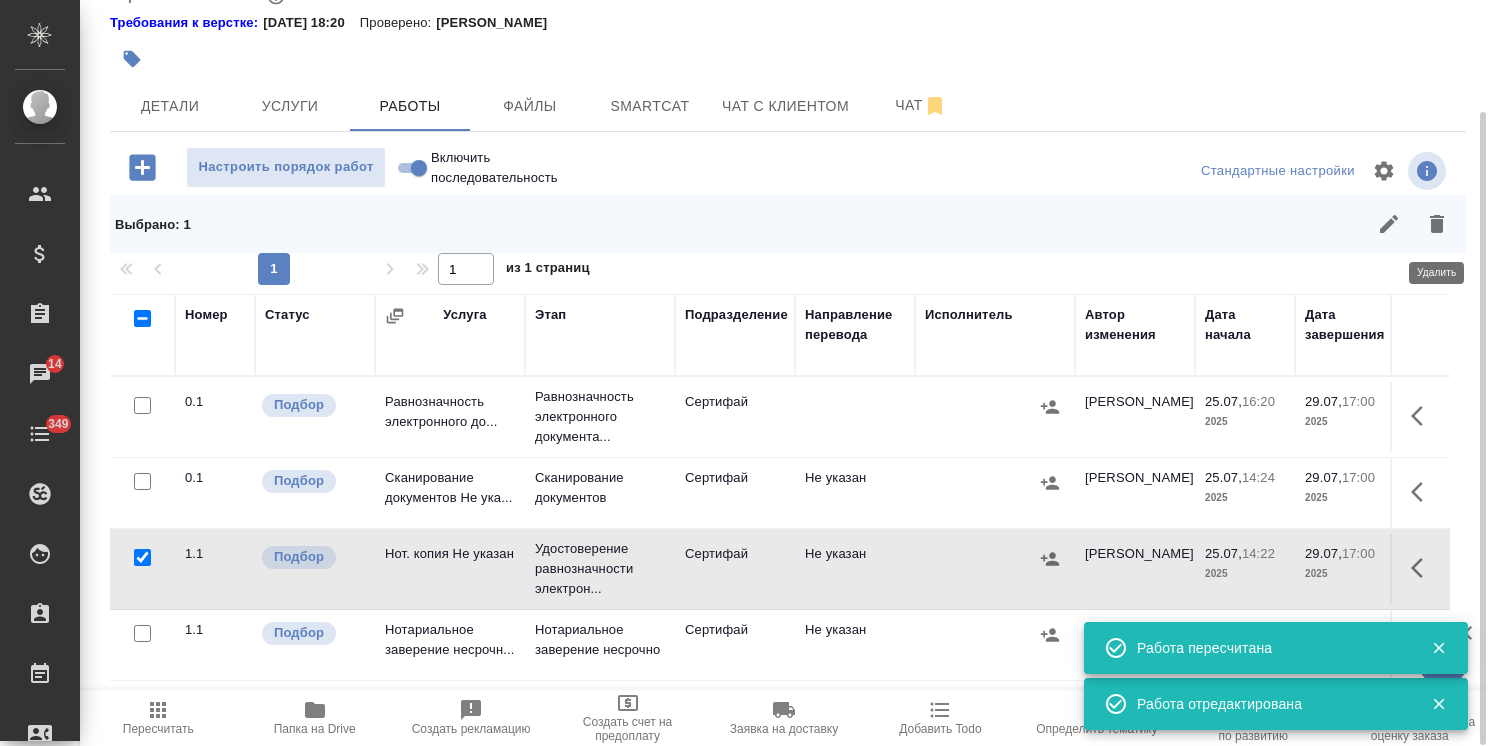 click 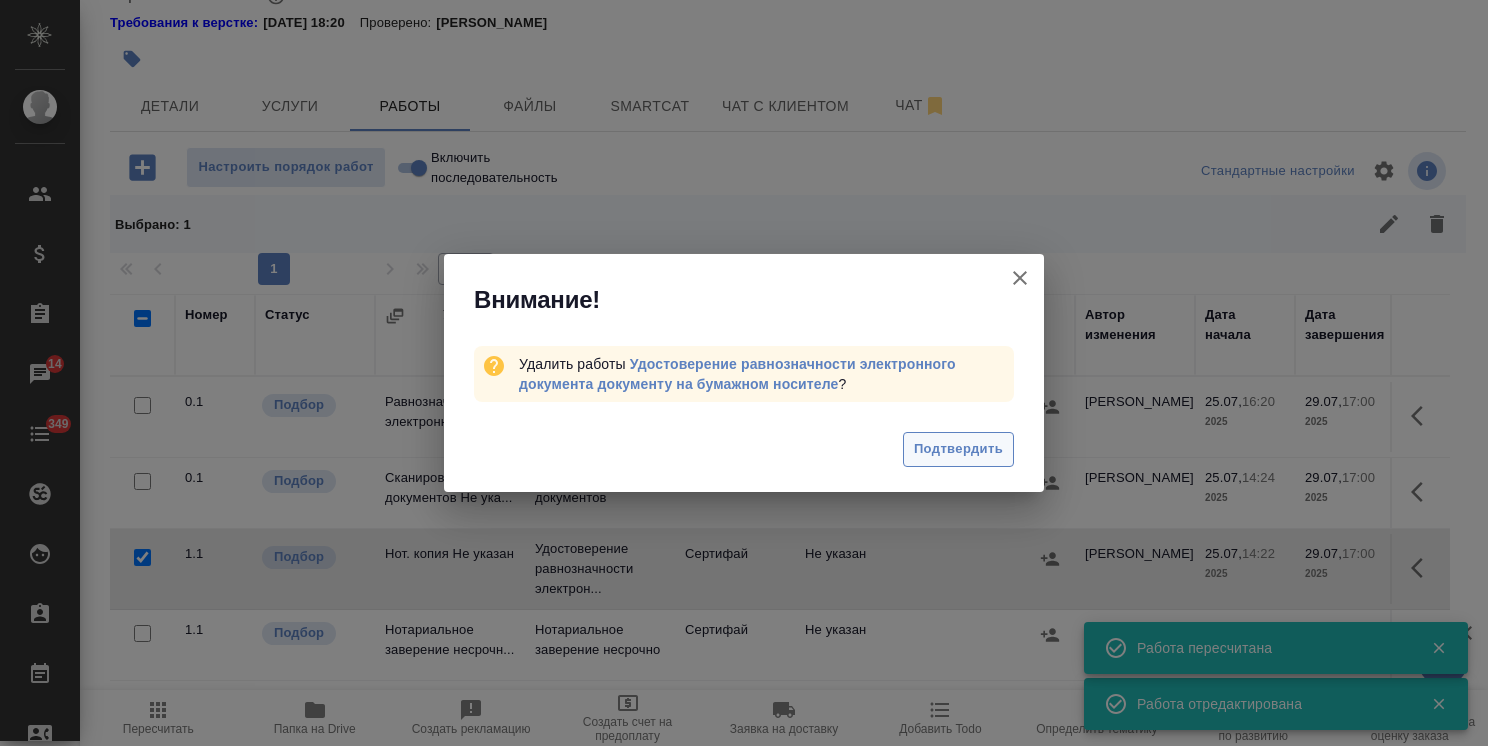 click on "Подтвердить" at bounding box center (958, 449) 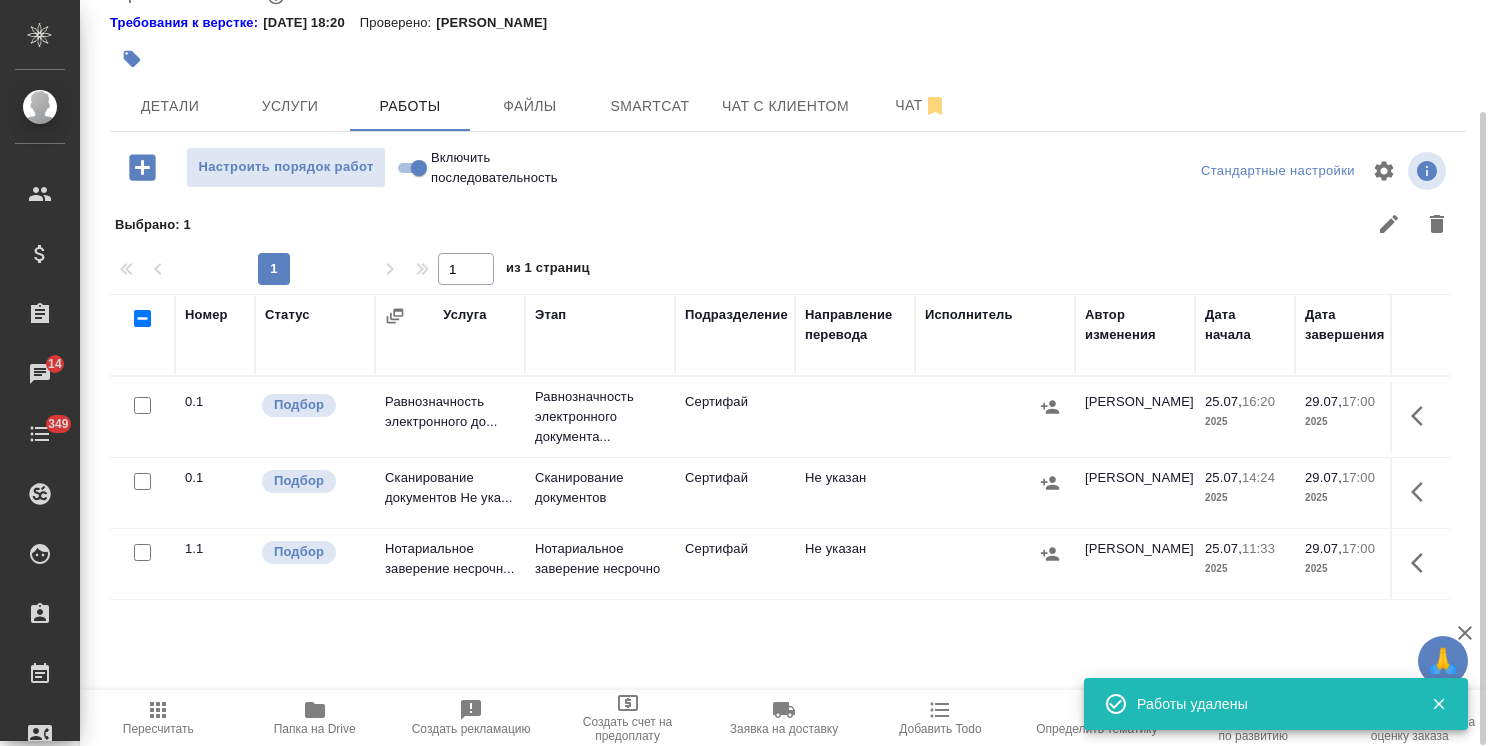 scroll, scrollTop: 180, scrollLeft: 0, axis: vertical 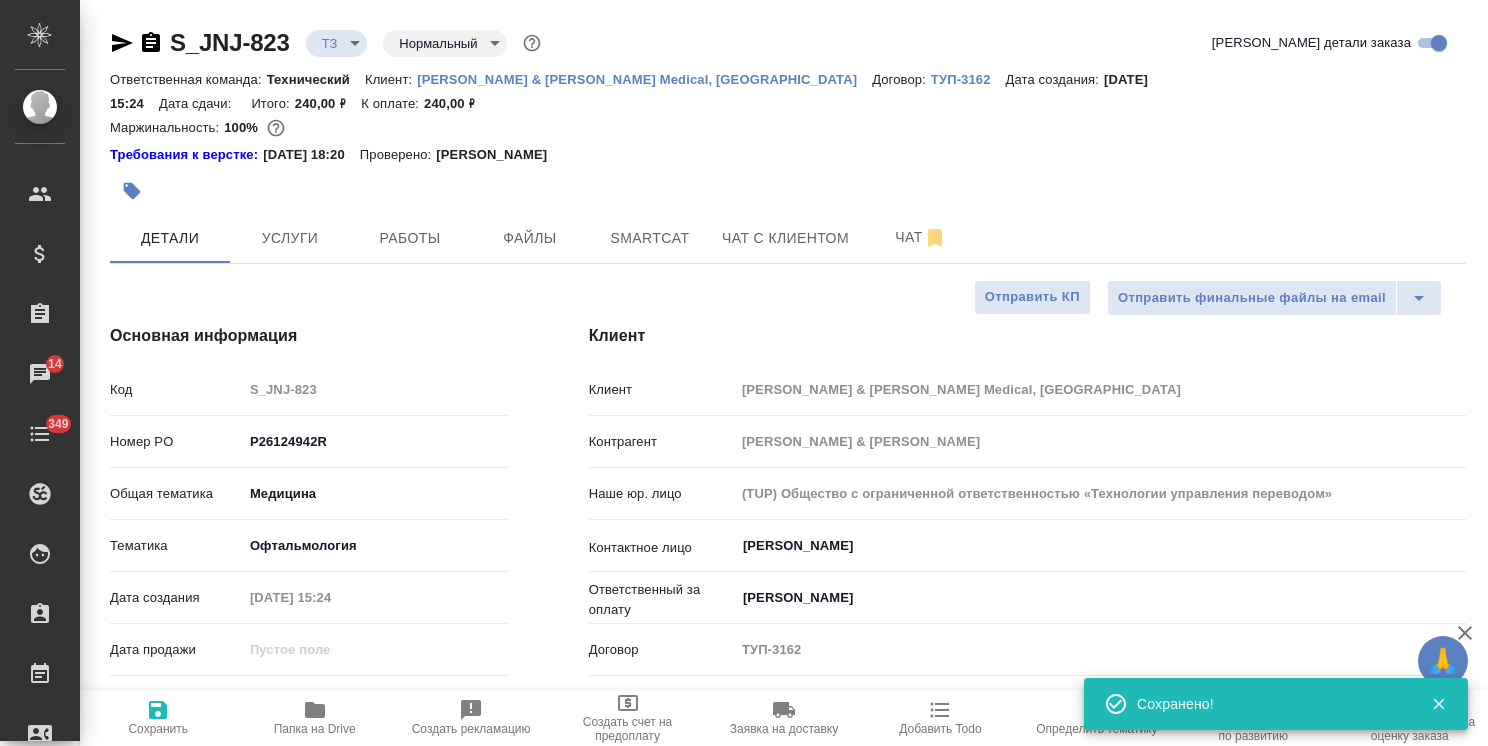 select on "RU" 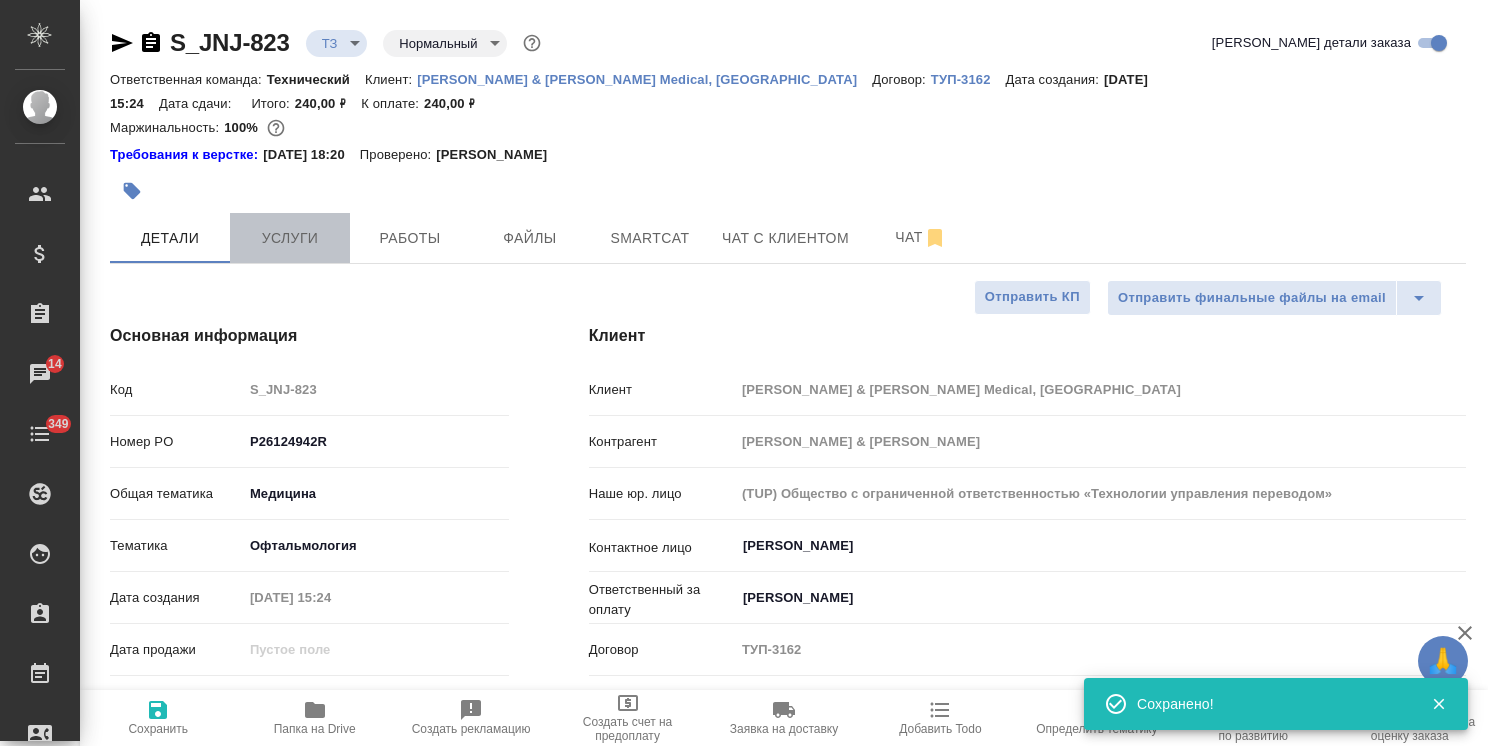 click on "Услуги" at bounding box center (290, 238) 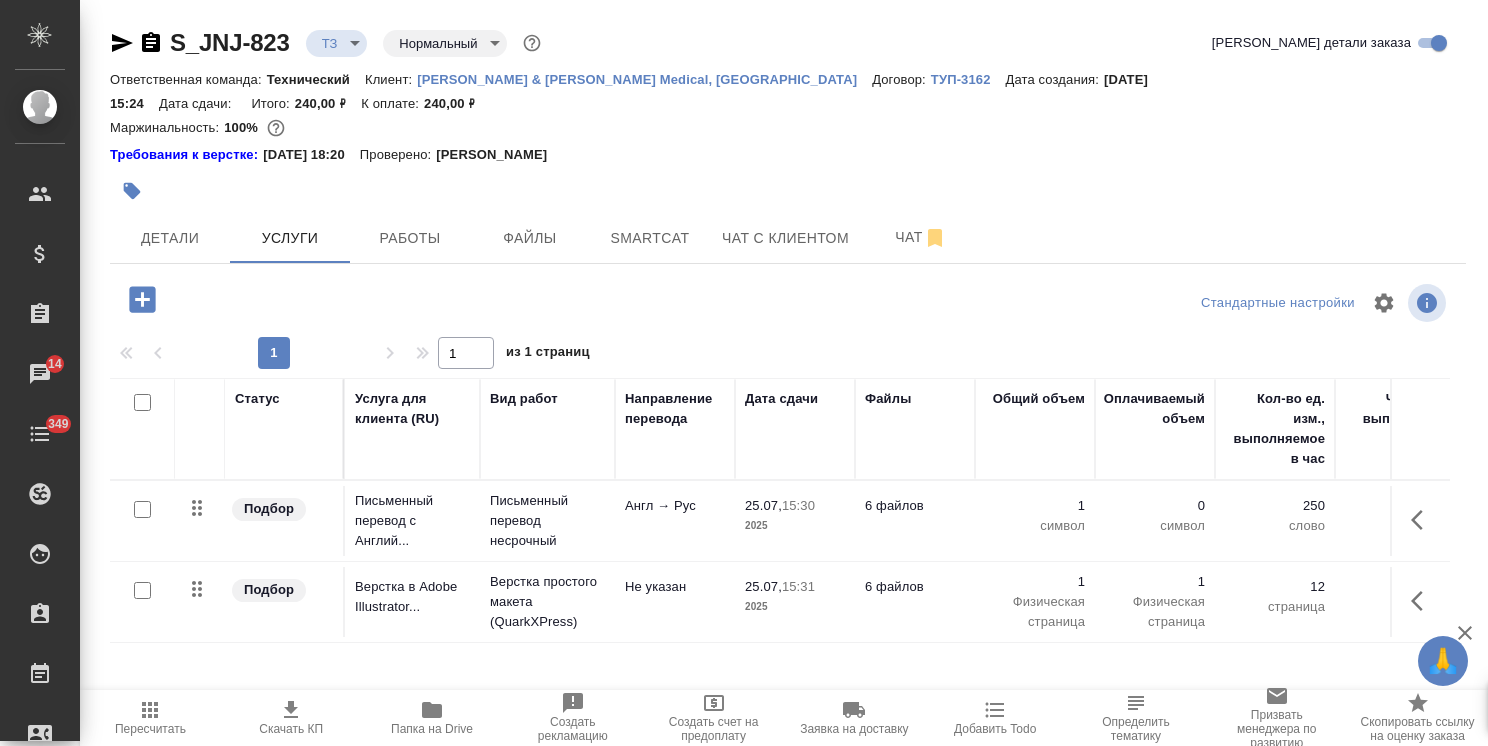 click on "Папка на Drive" at bounding box center (432, 729) 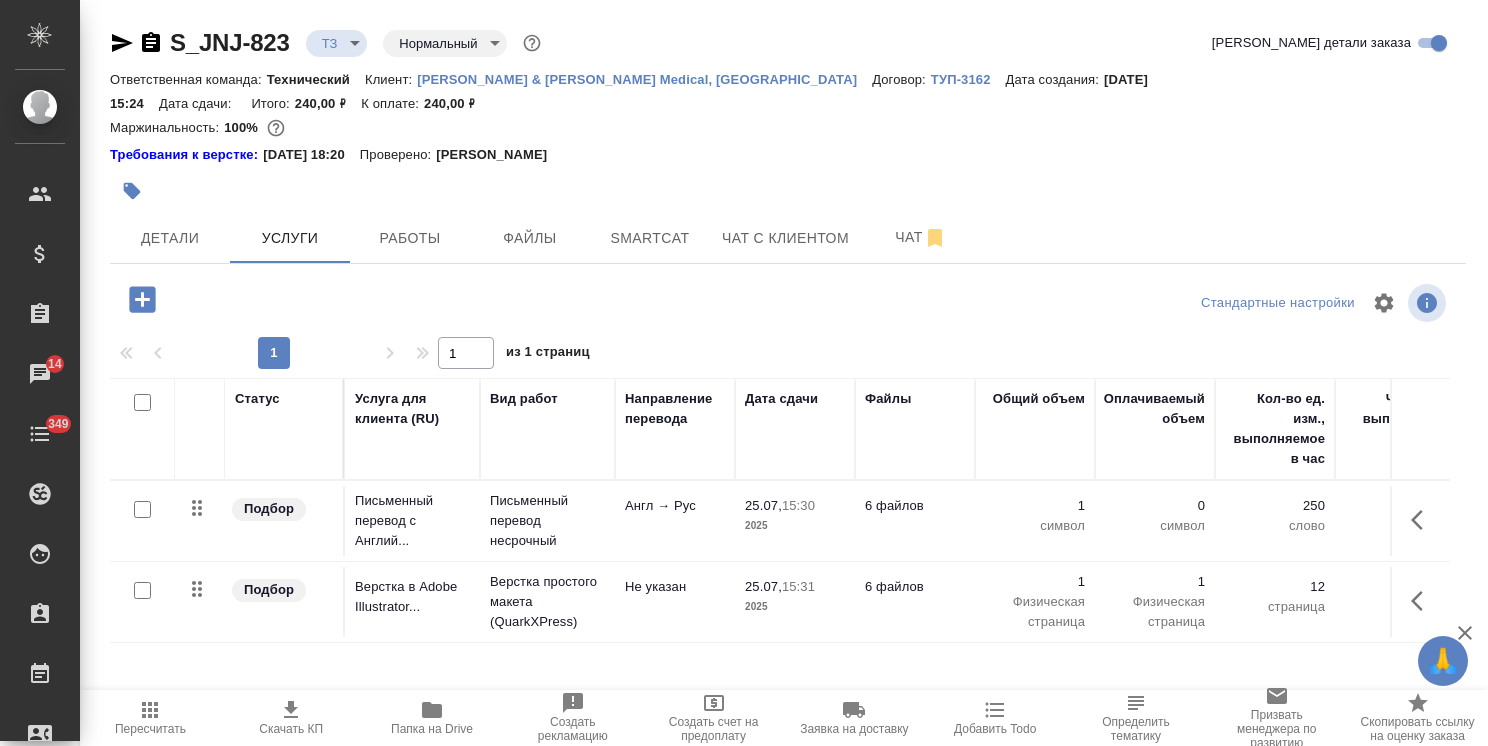 click at bounding box center [1423, 520] 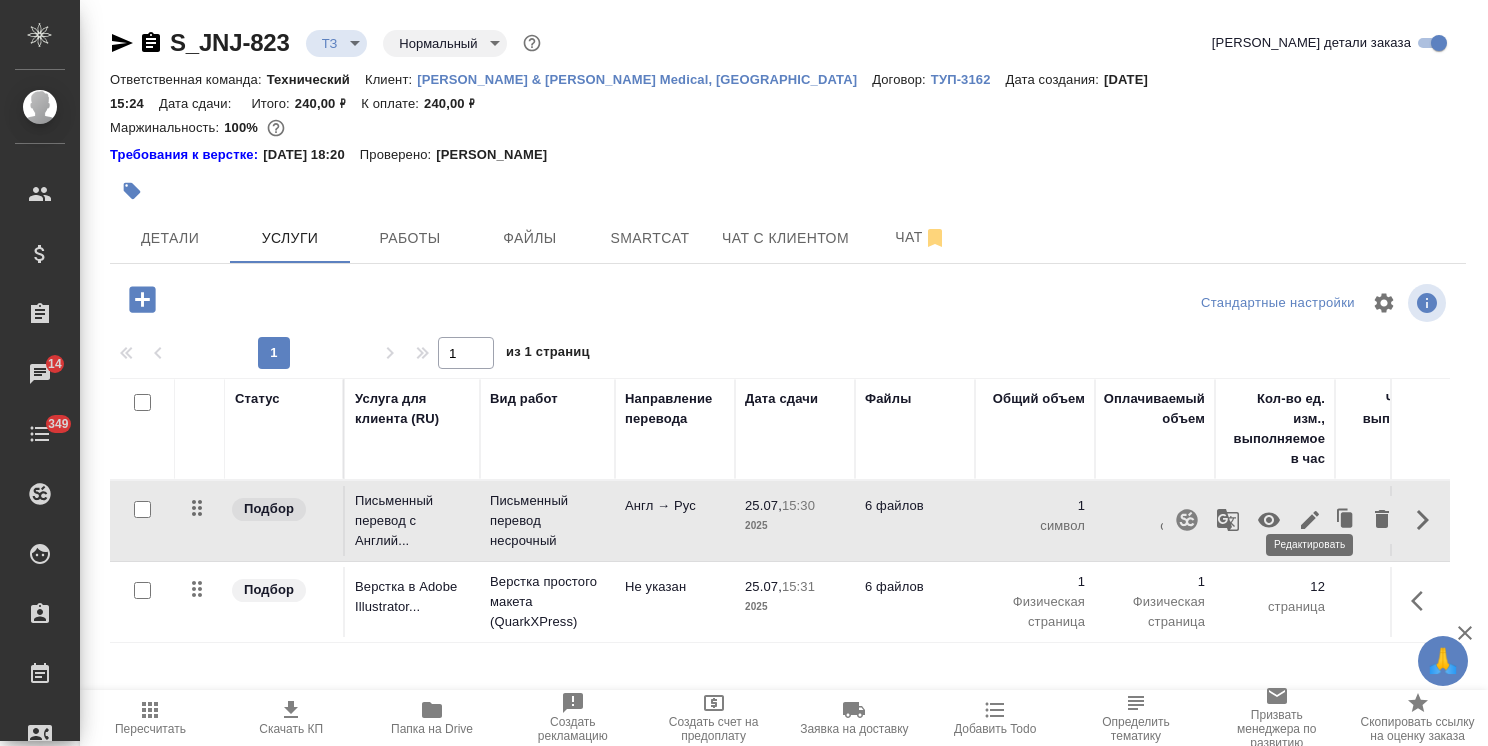 click 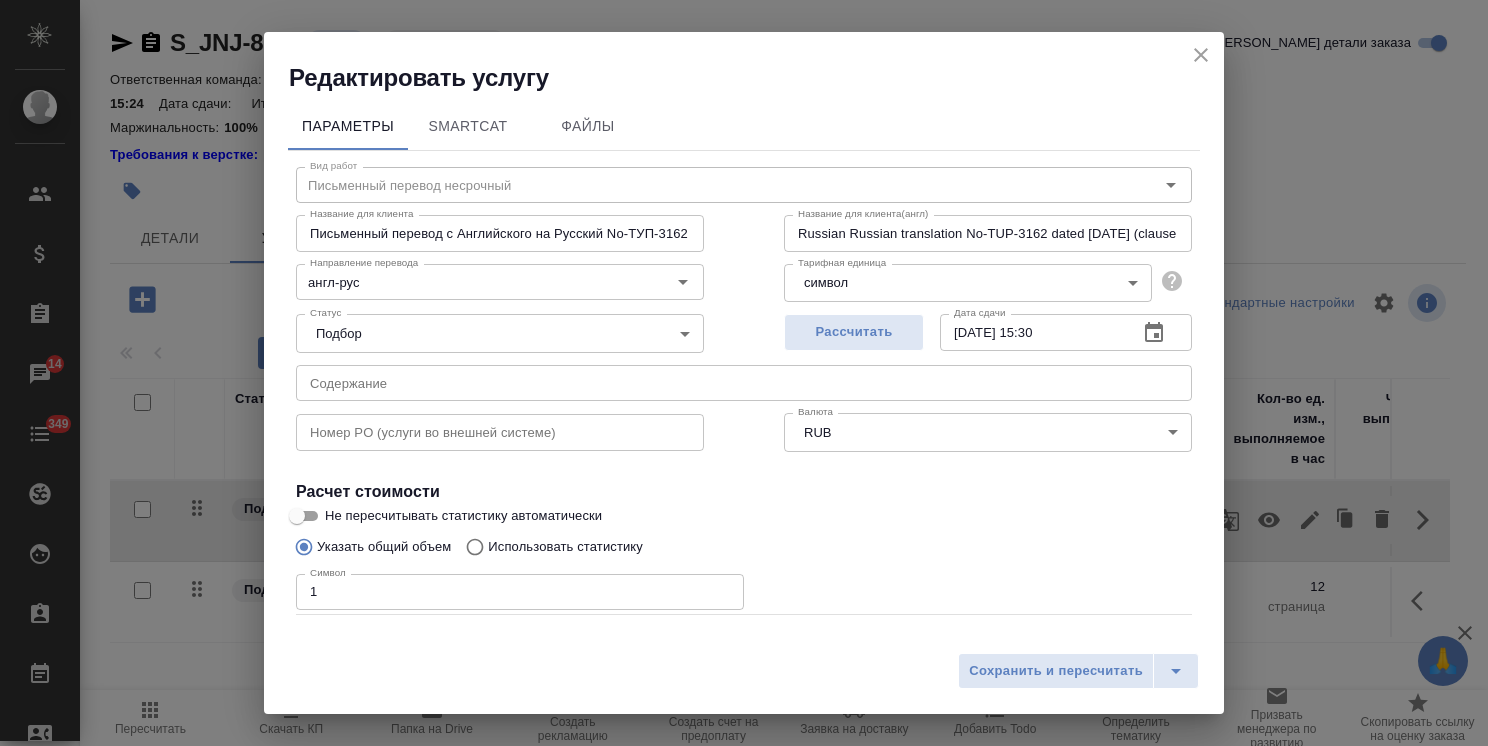 click on "Не пересчитывать статистику автоматически" at bounding box center [297, 516] 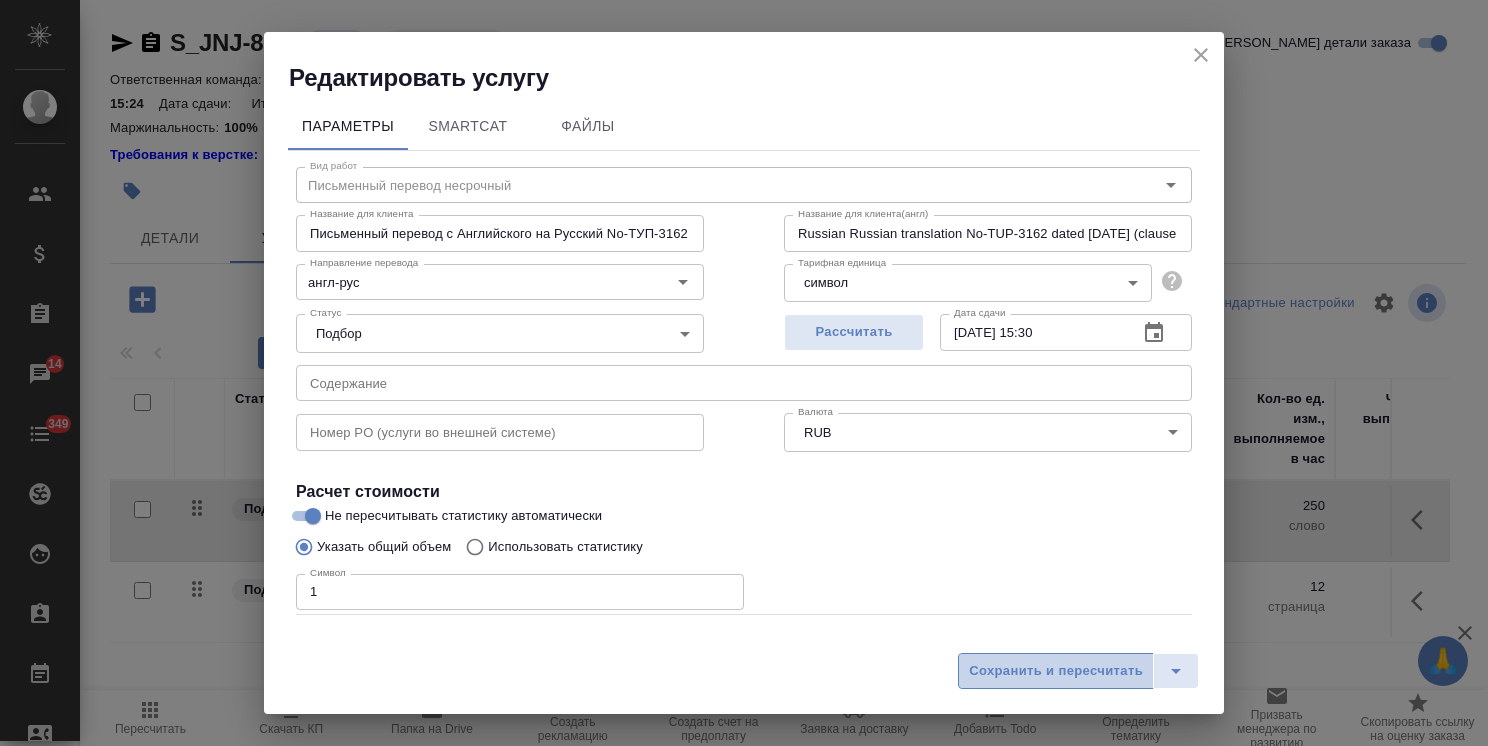 click on "Сохранить и пересчитать" at bounding box center [1056, 671] 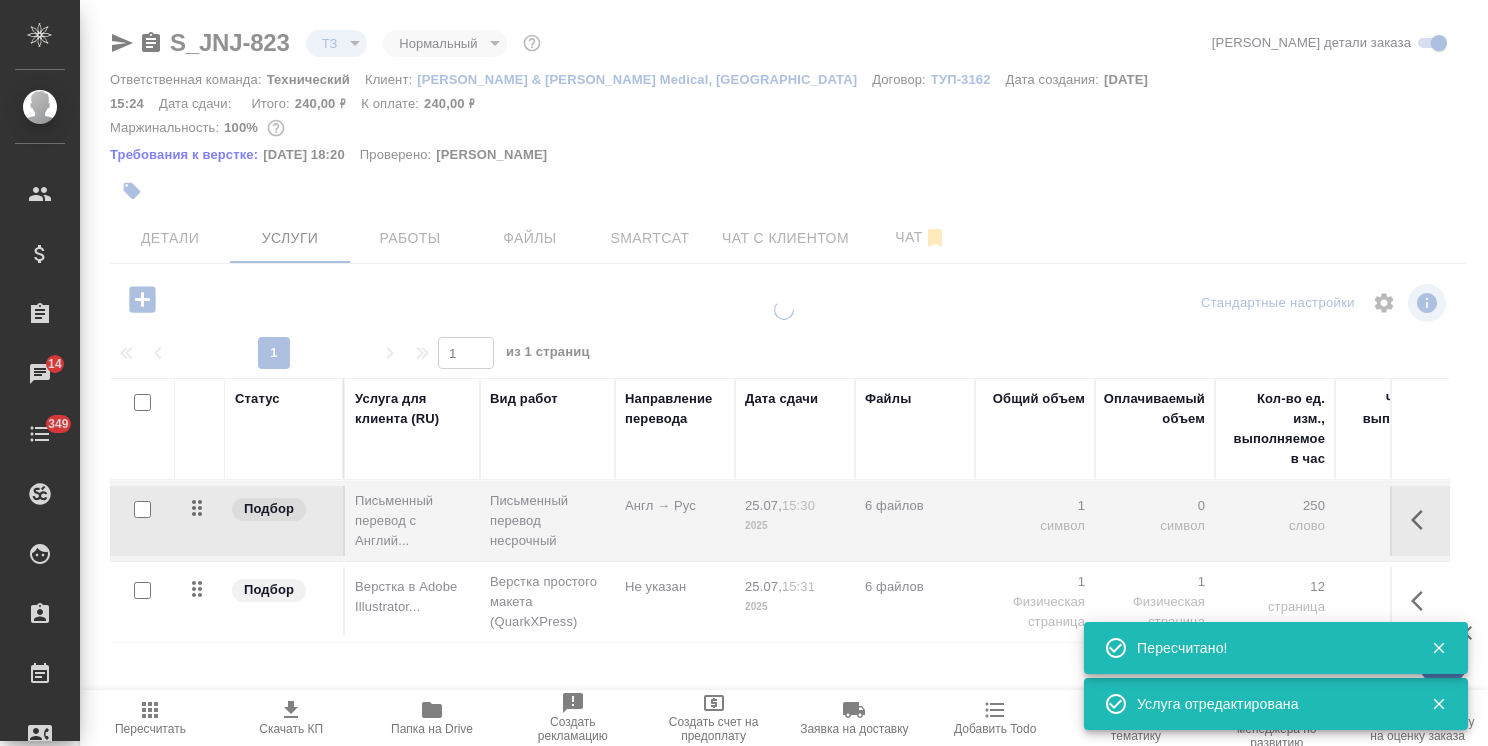 type on "new" 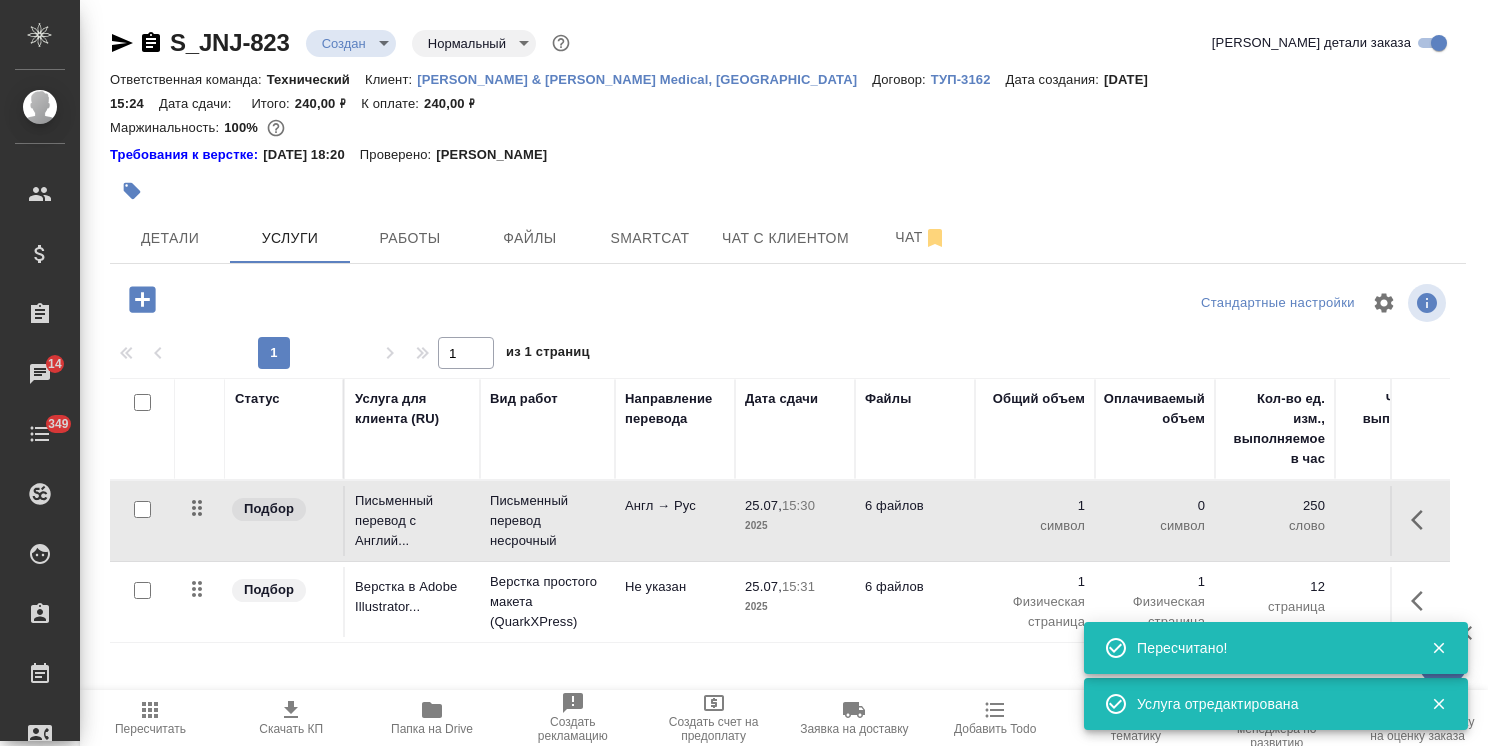 click 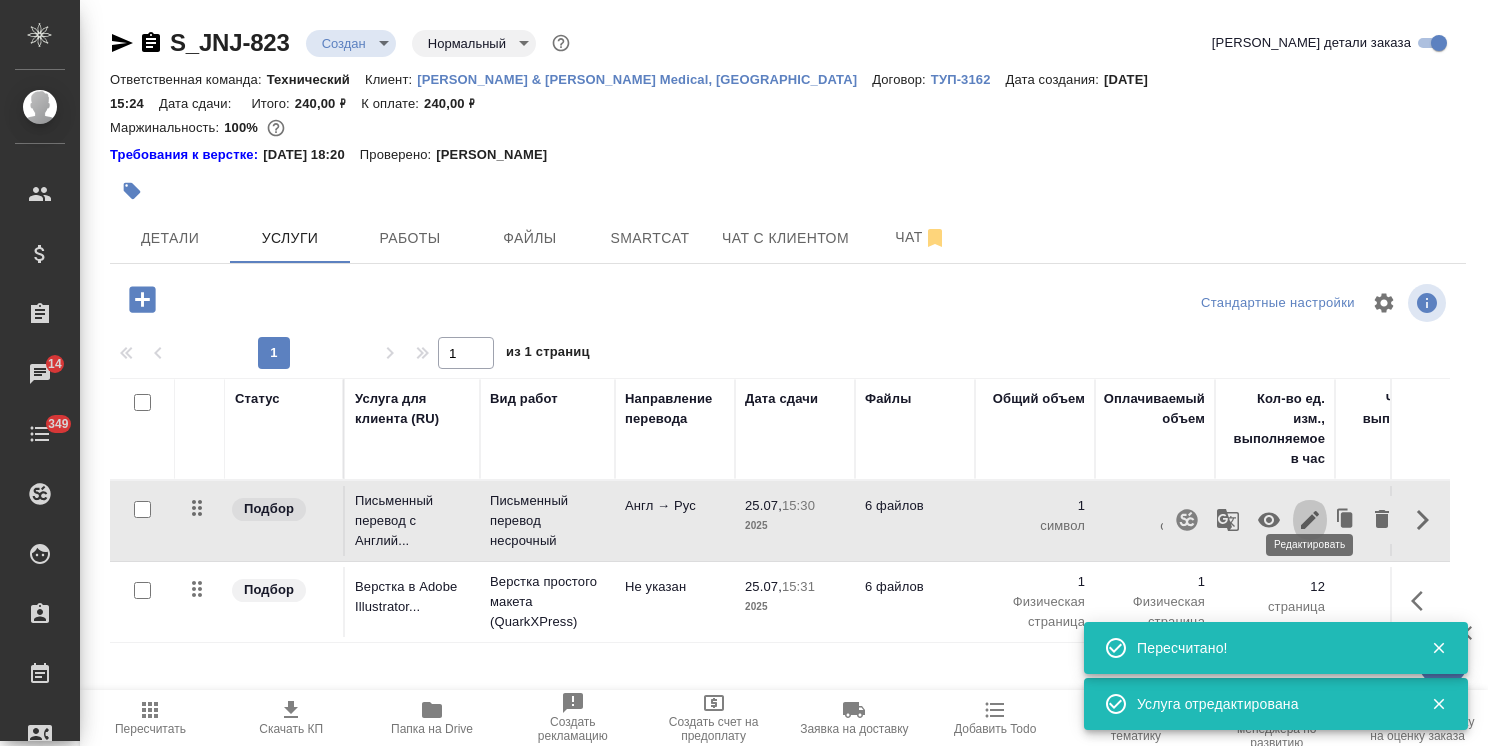 click 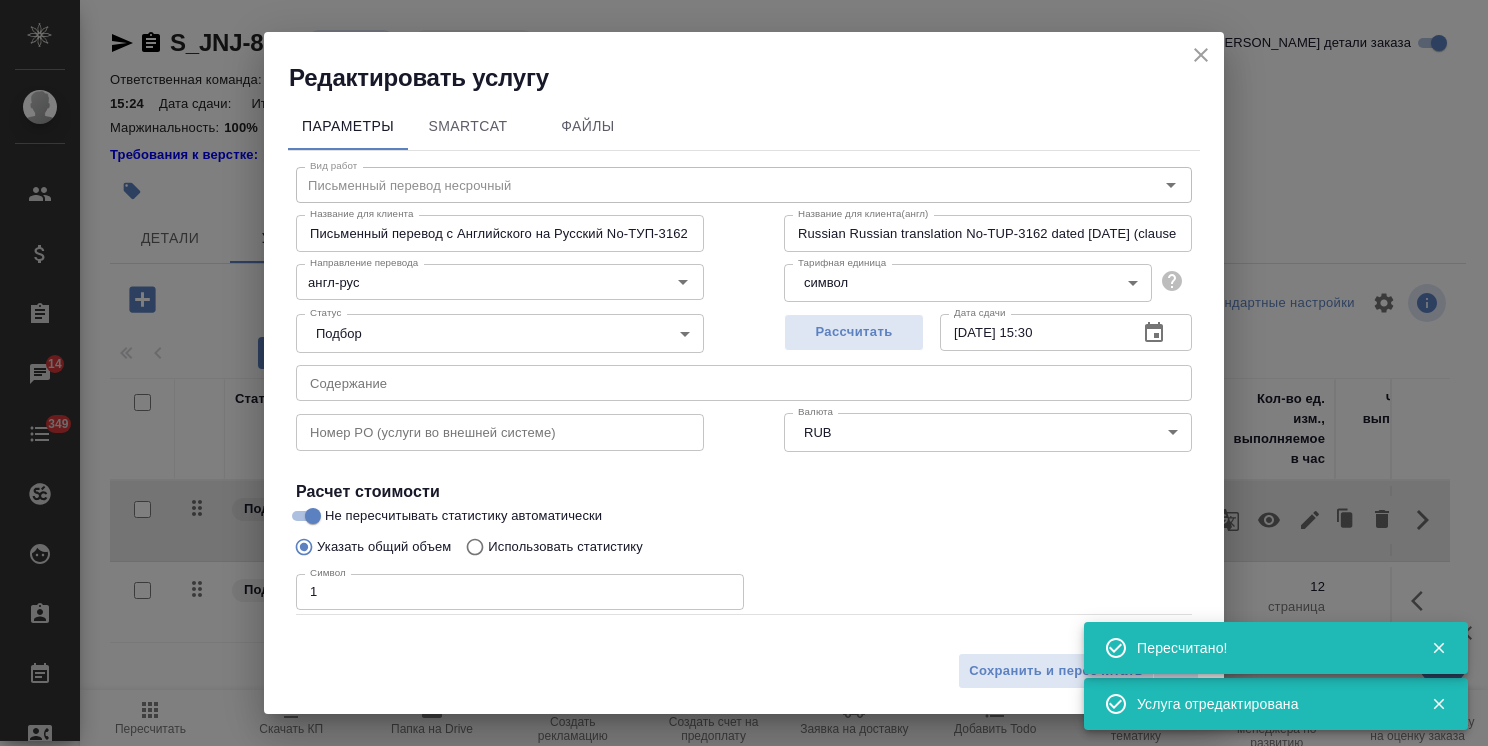 click 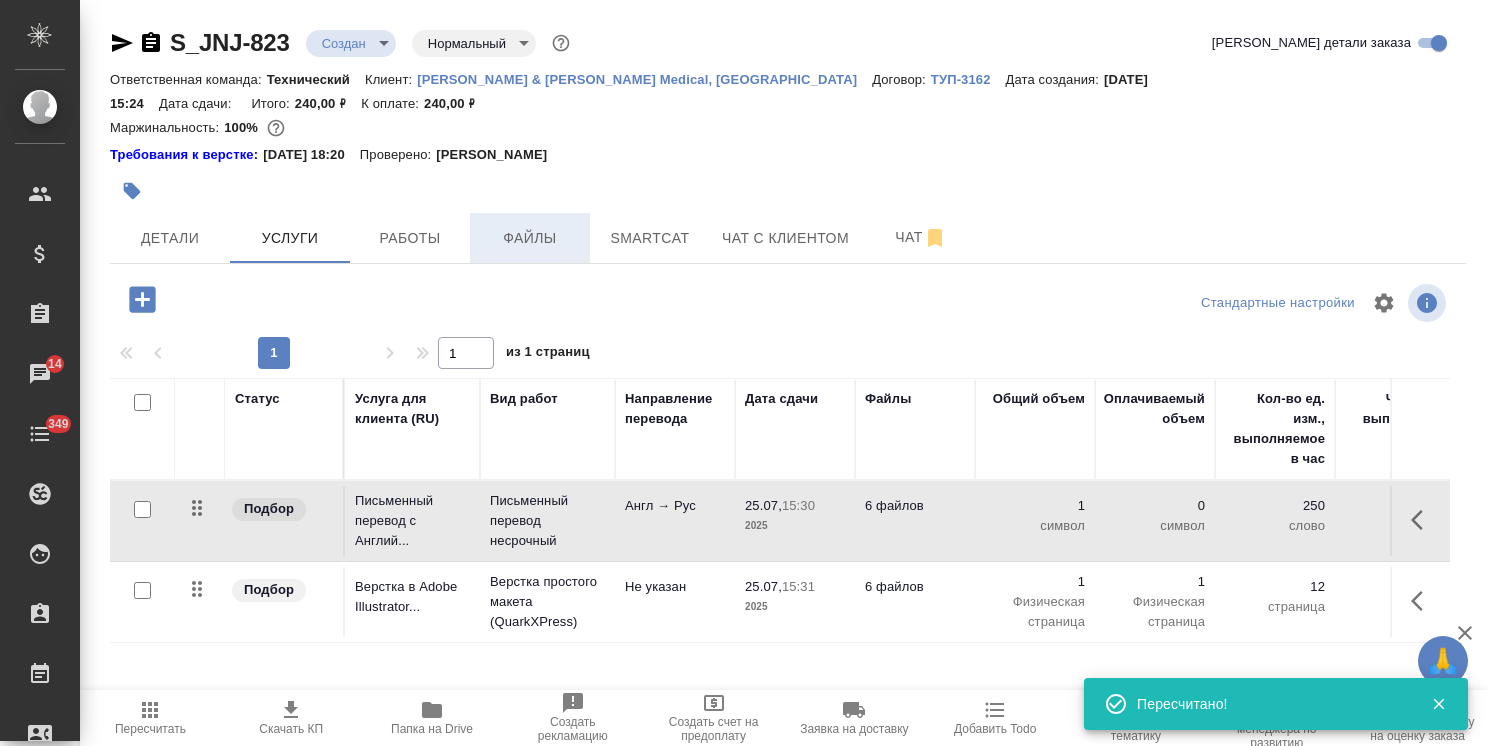 click on "Файлы" at bounding box center [530, 238] 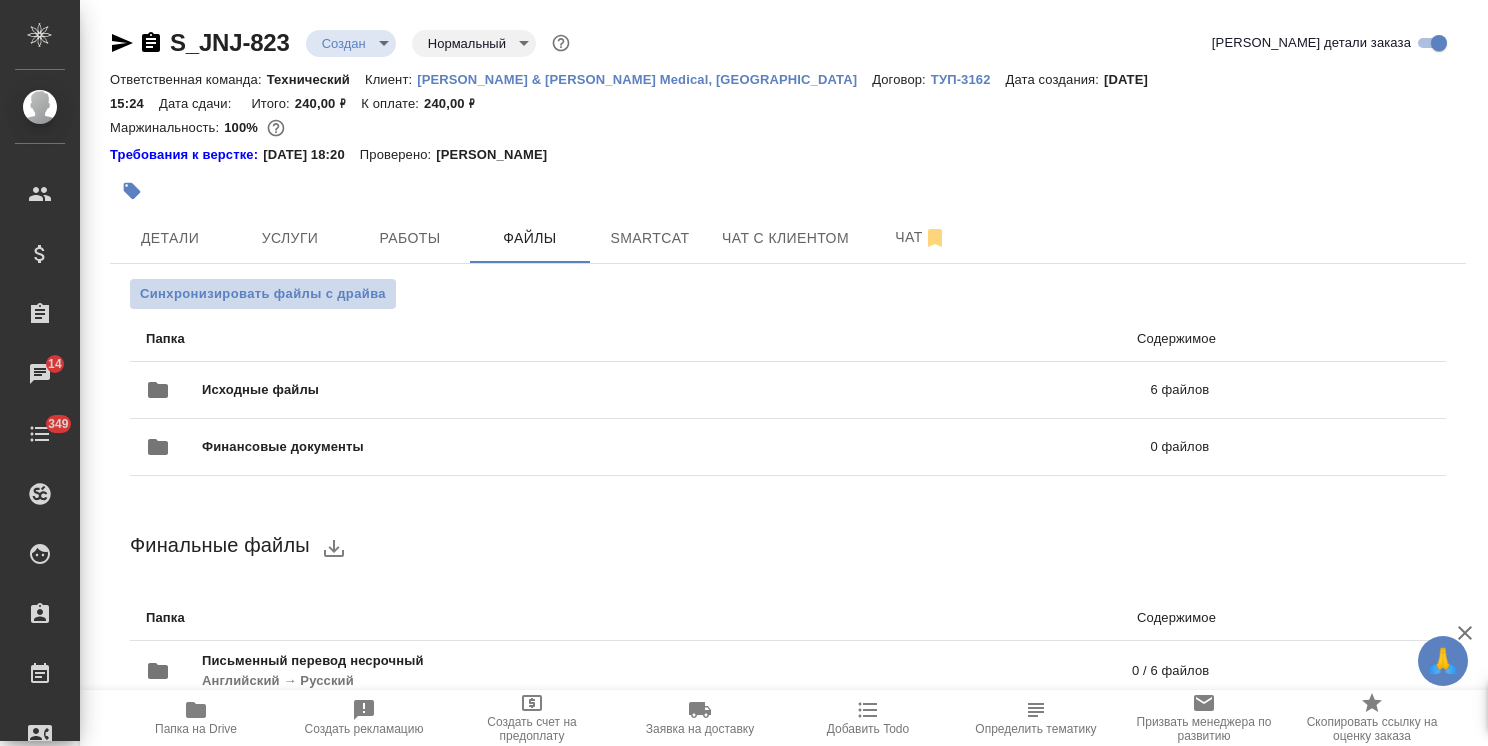 click on "Синхронизировать файлы с драйва" at bounding box center [263, 294] 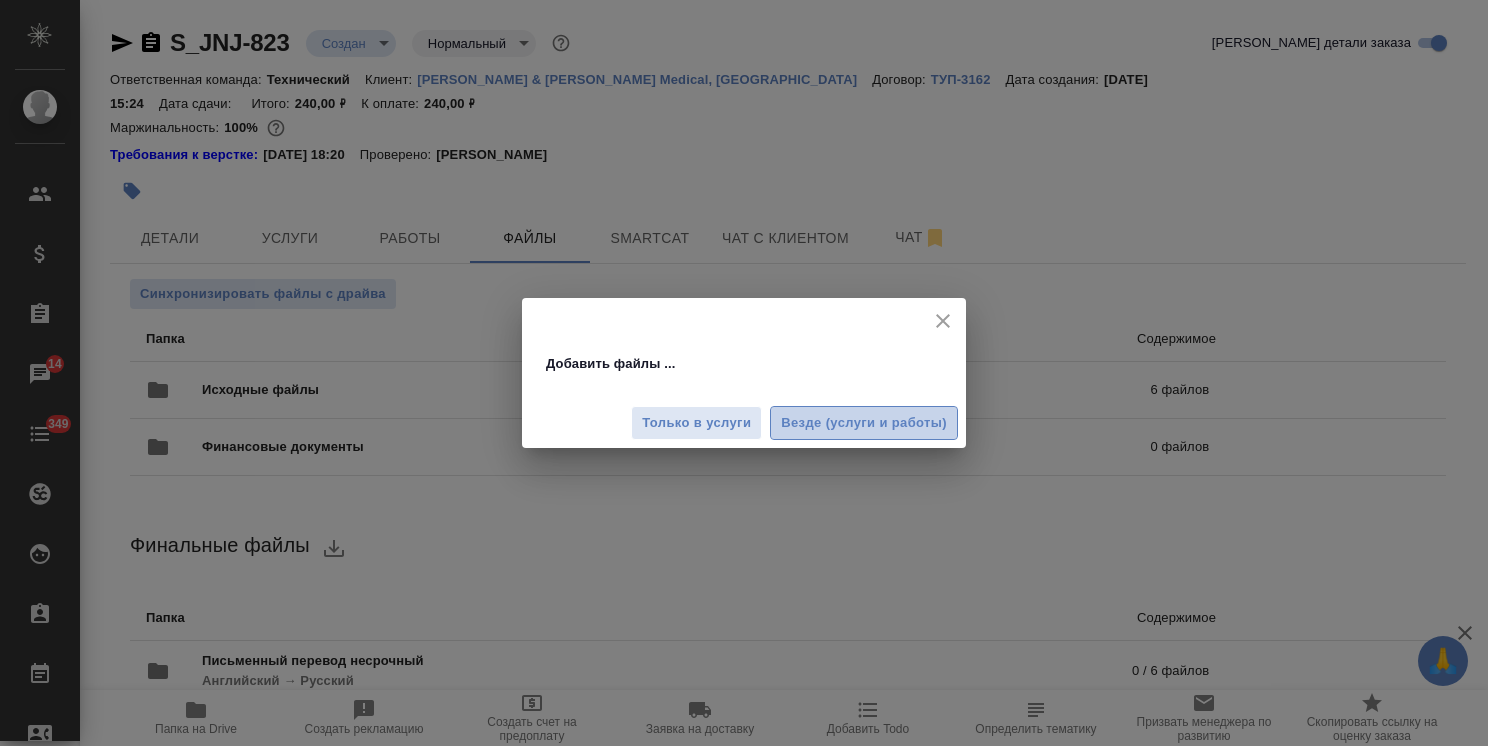 click on "Везде (услуги и работы)" at bounding box center [864, 423] 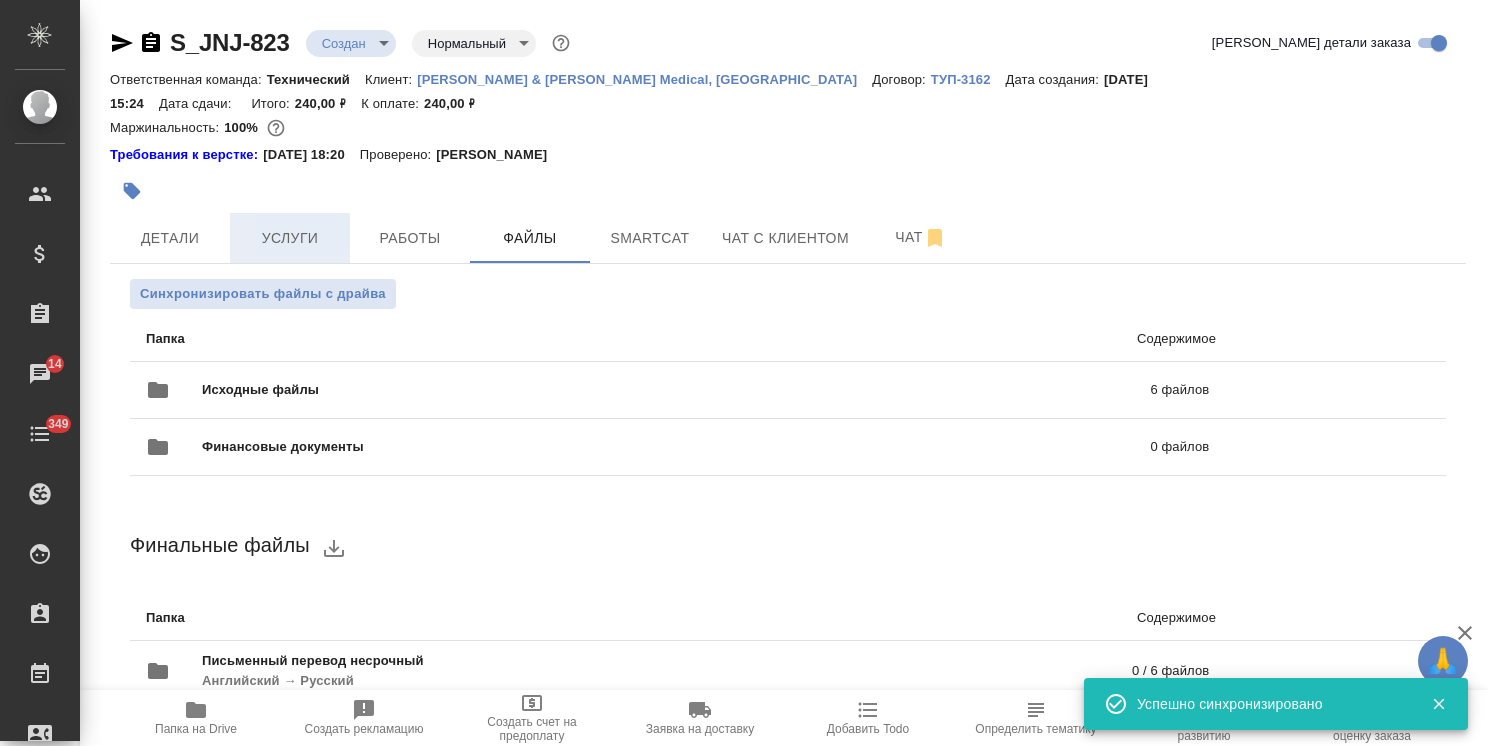 click on "Услуги" at bounding box center [290, 238] 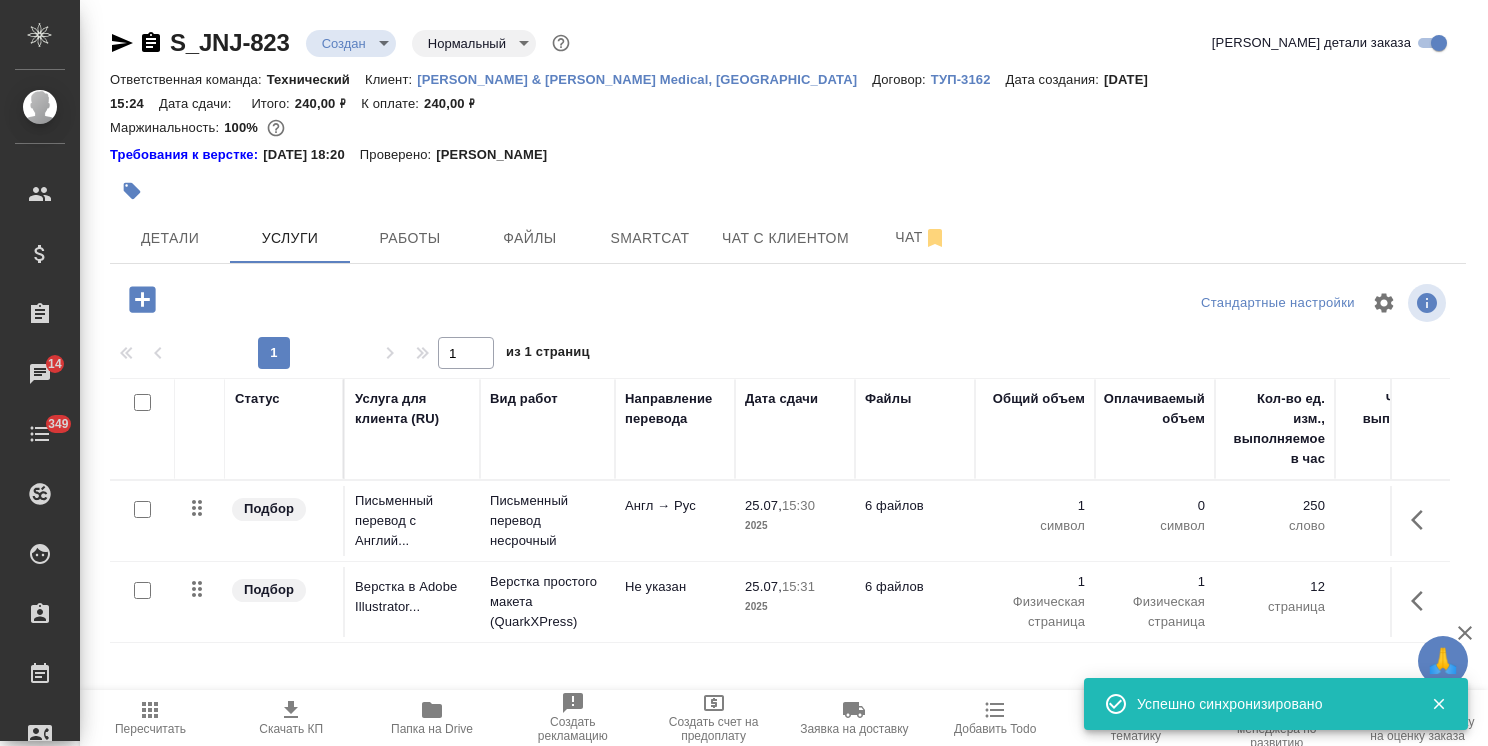 click at bounding box center [142, 509] 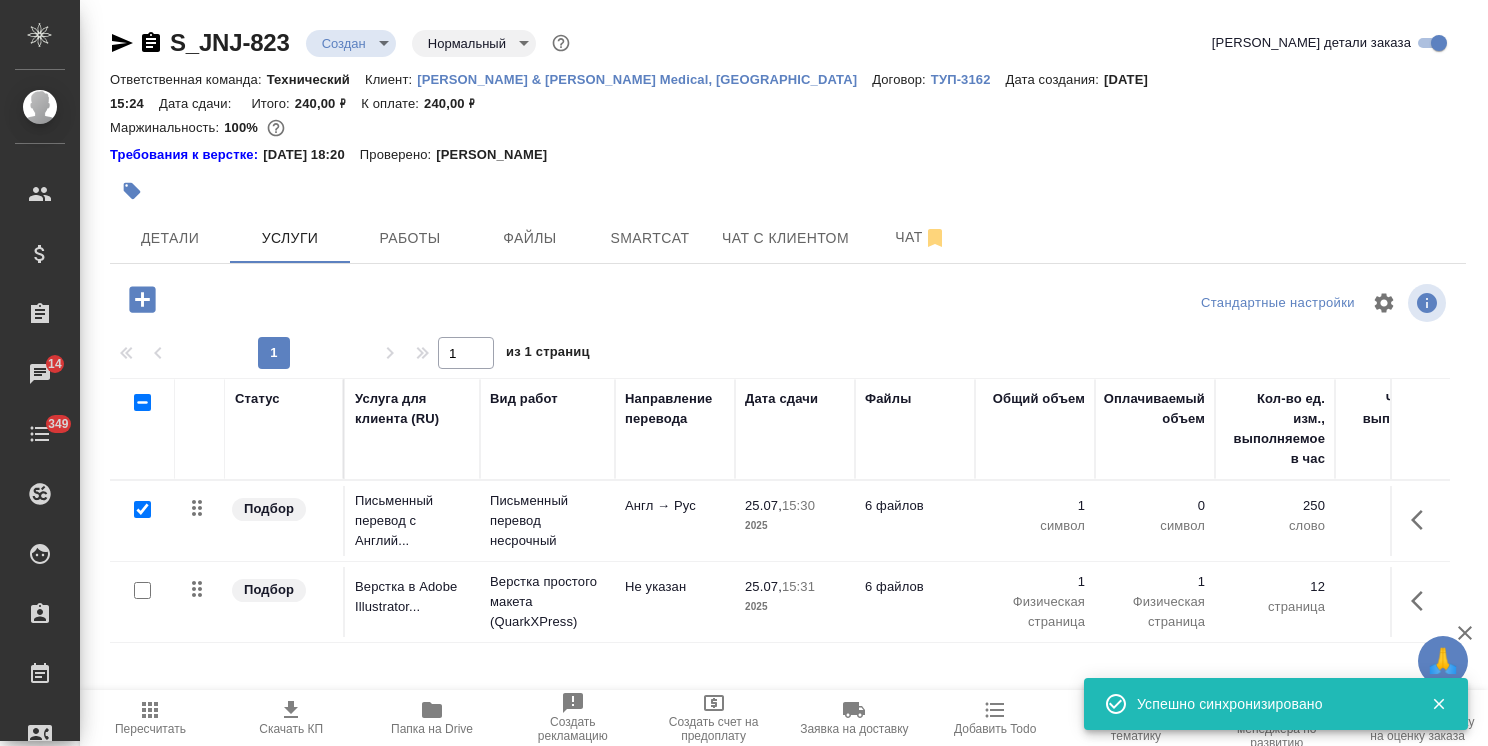 checkbox on "true" 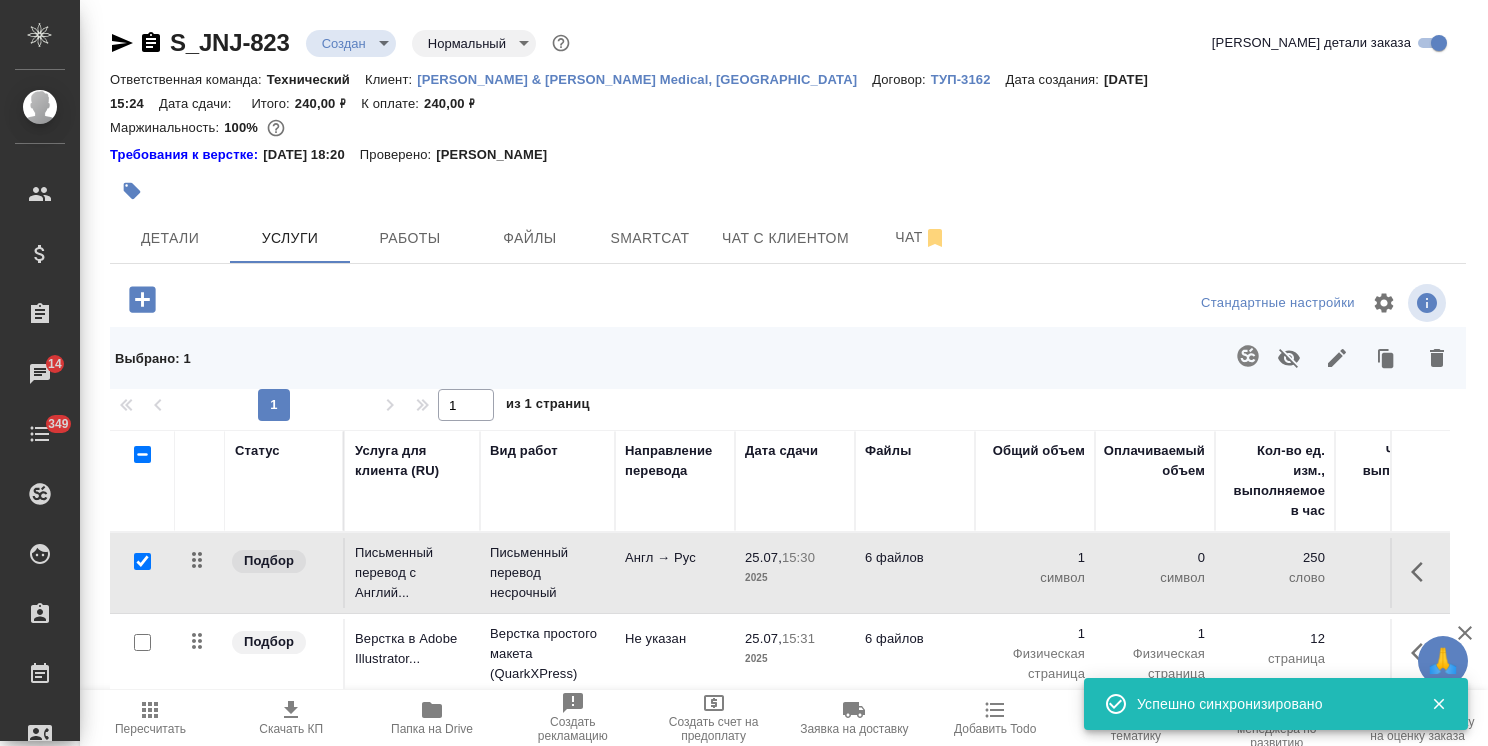 click 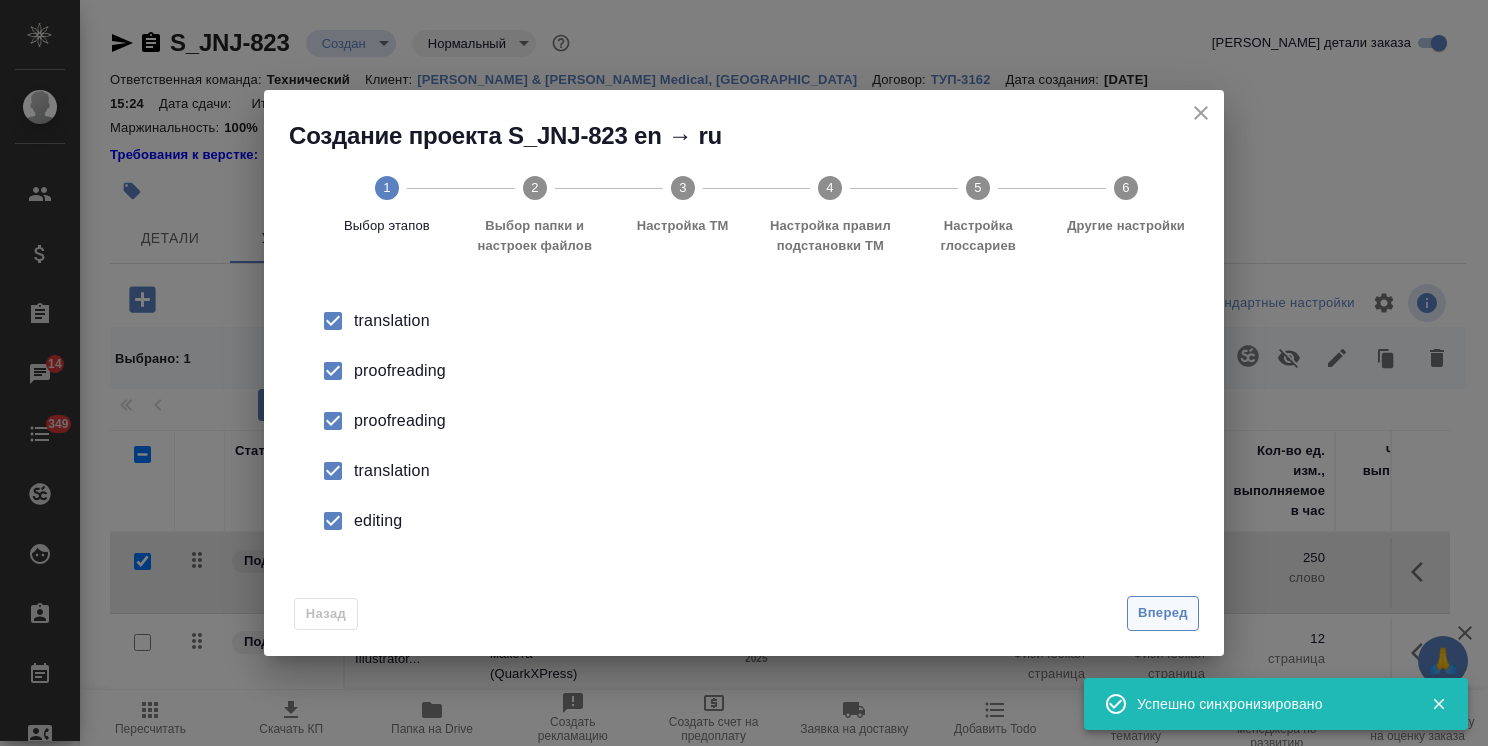 click on "Вперед" at bounding box center [1163, 613] 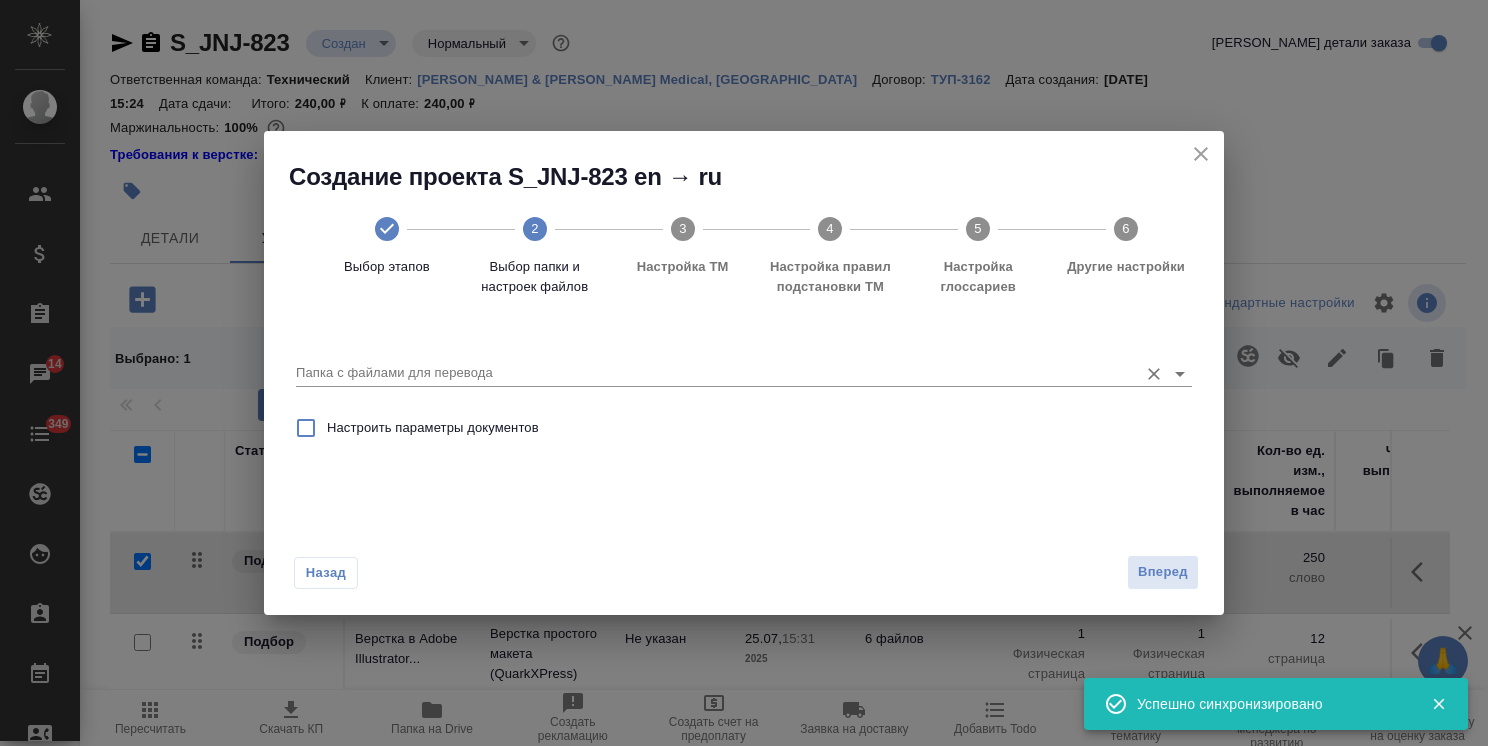 click on "Папка с файлами для перевода" at bounding box center (712, 373) 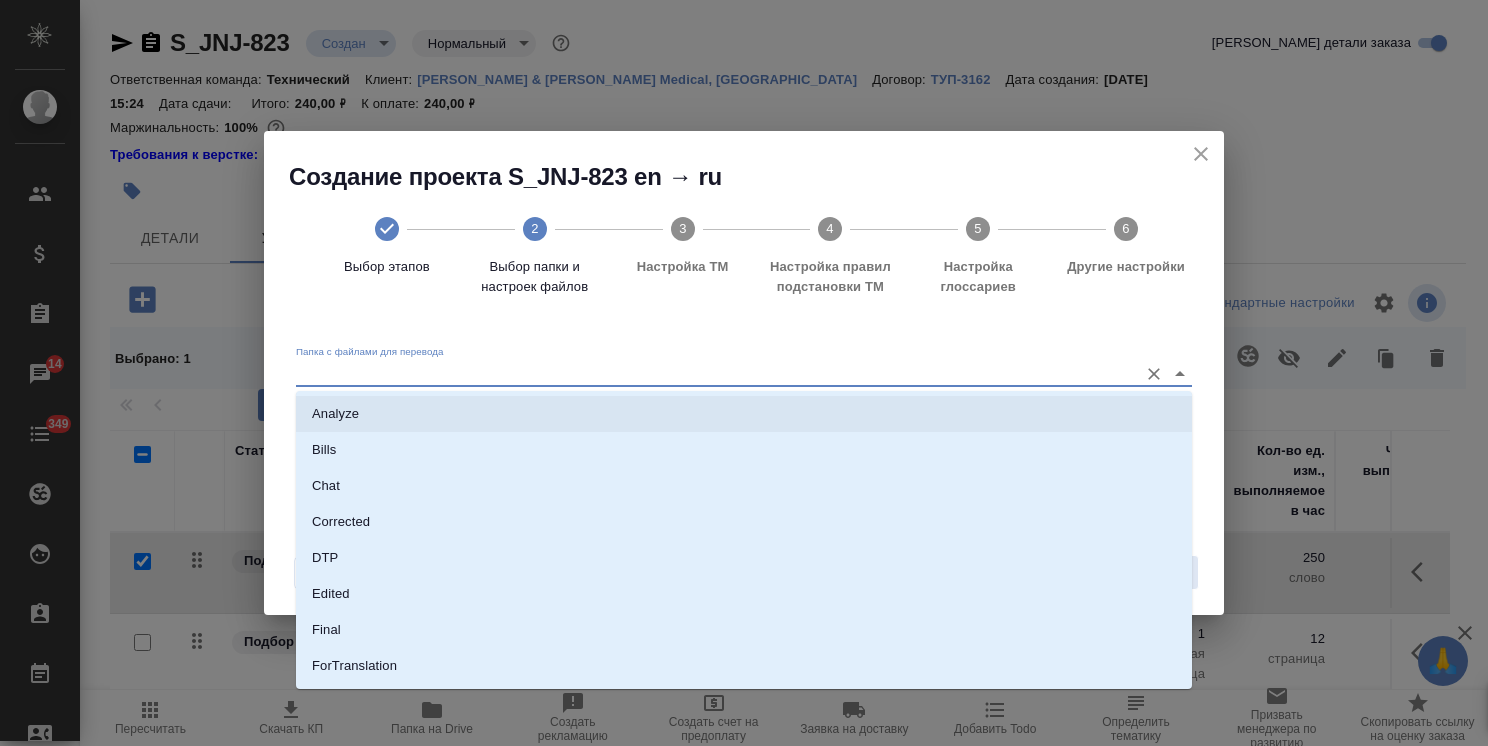 click on "Analyze" at bounding box center [744, 414] 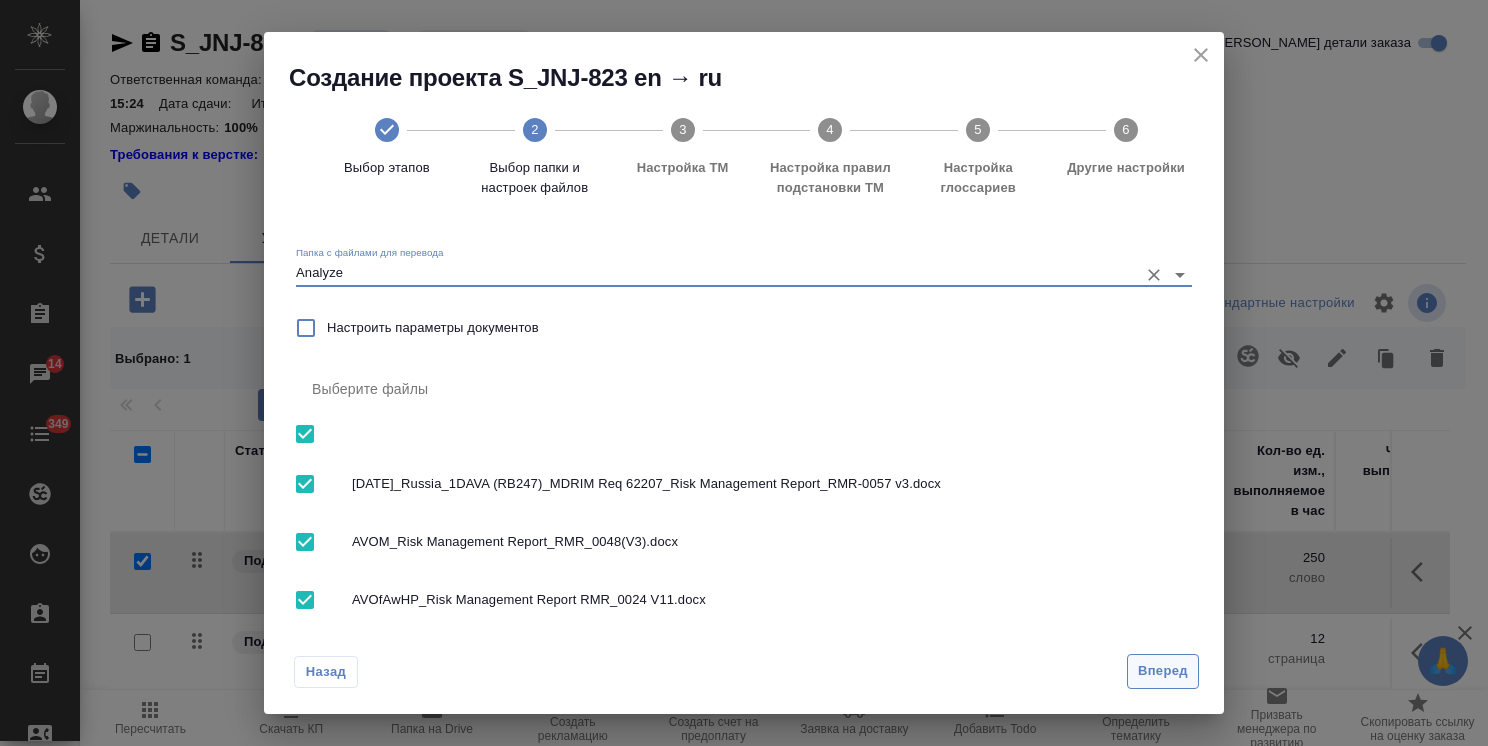 click on "Вперед" at bounding box center (1163, 671) 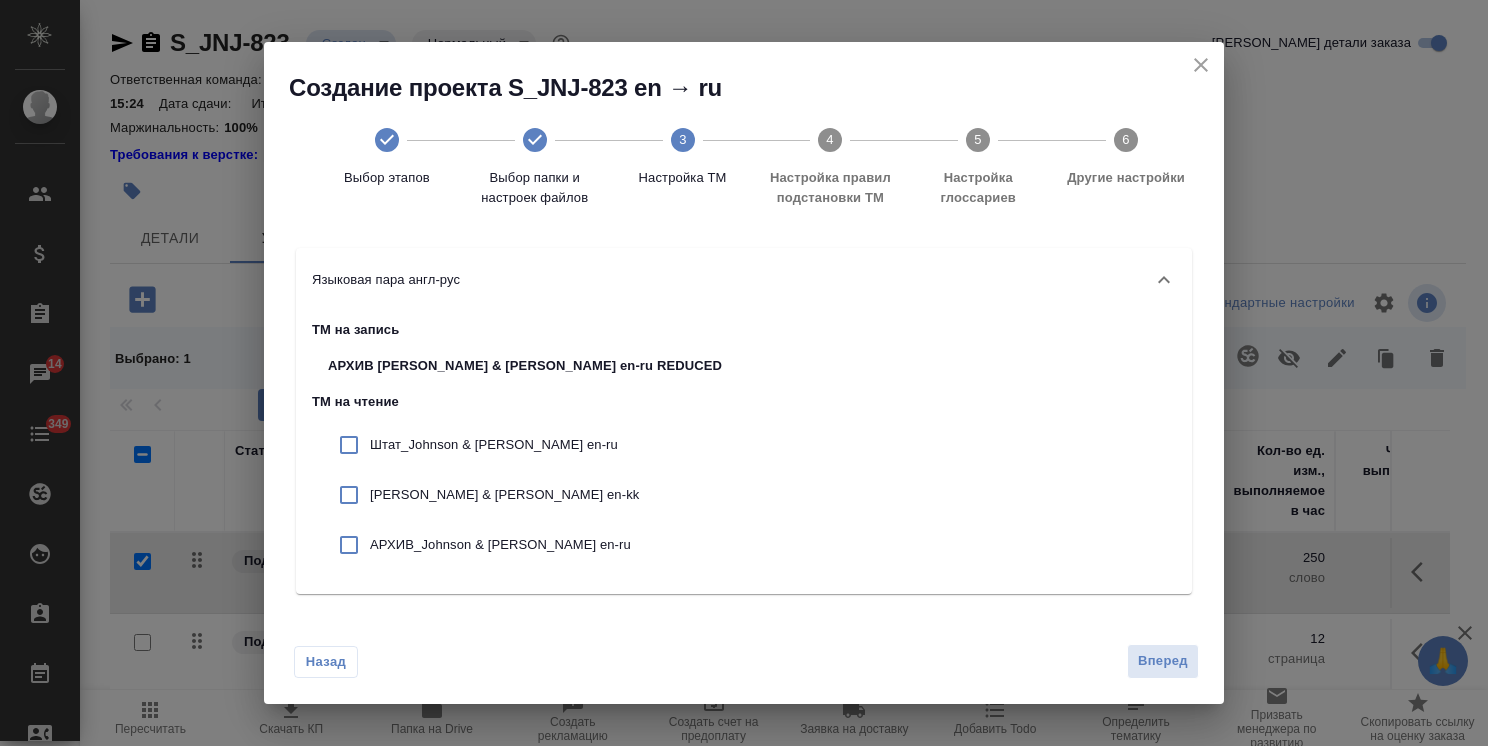 click on "Штат_Johnson & Johnson en-ru" at bounding box center [525, 445] 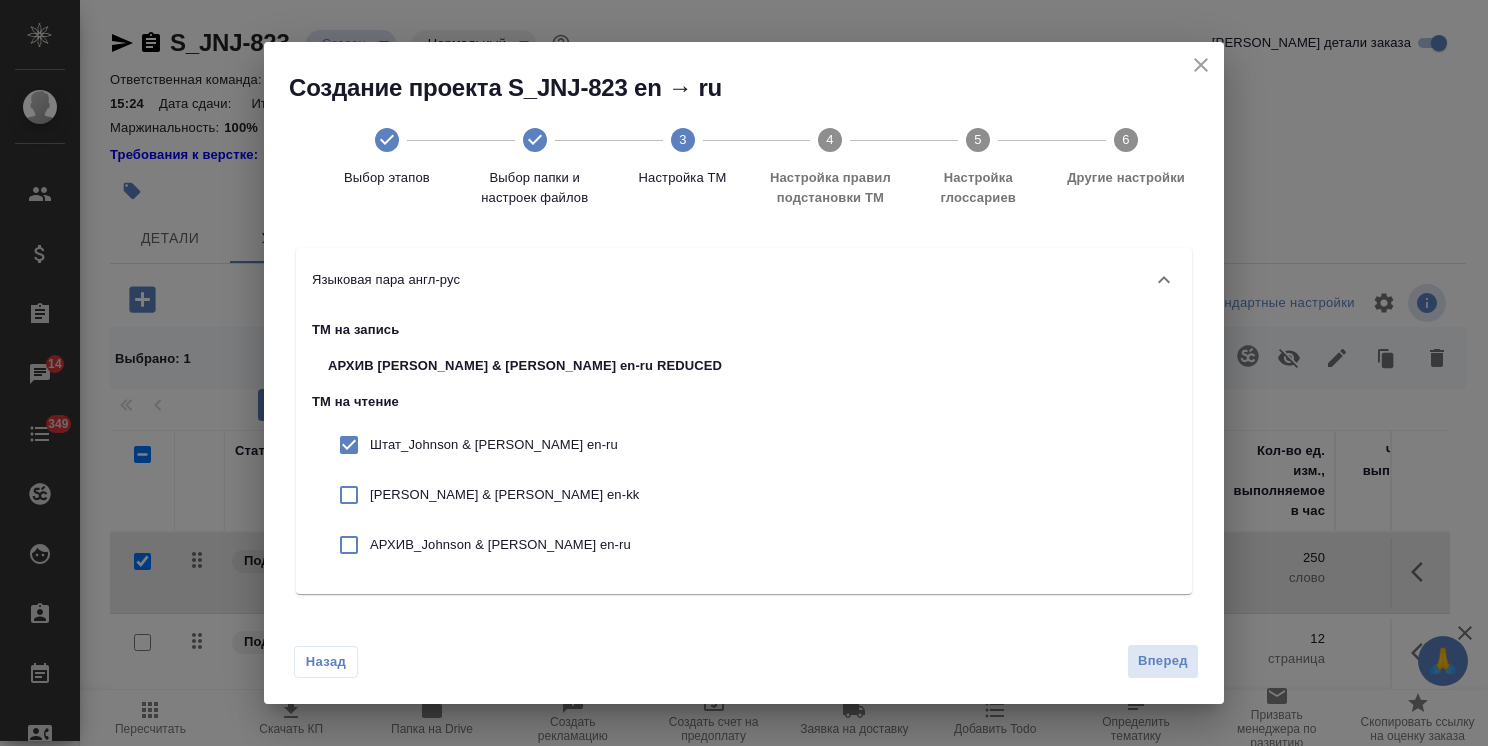 click on "Johnson & Johnson en-kk" at bounding box center [546, 495] 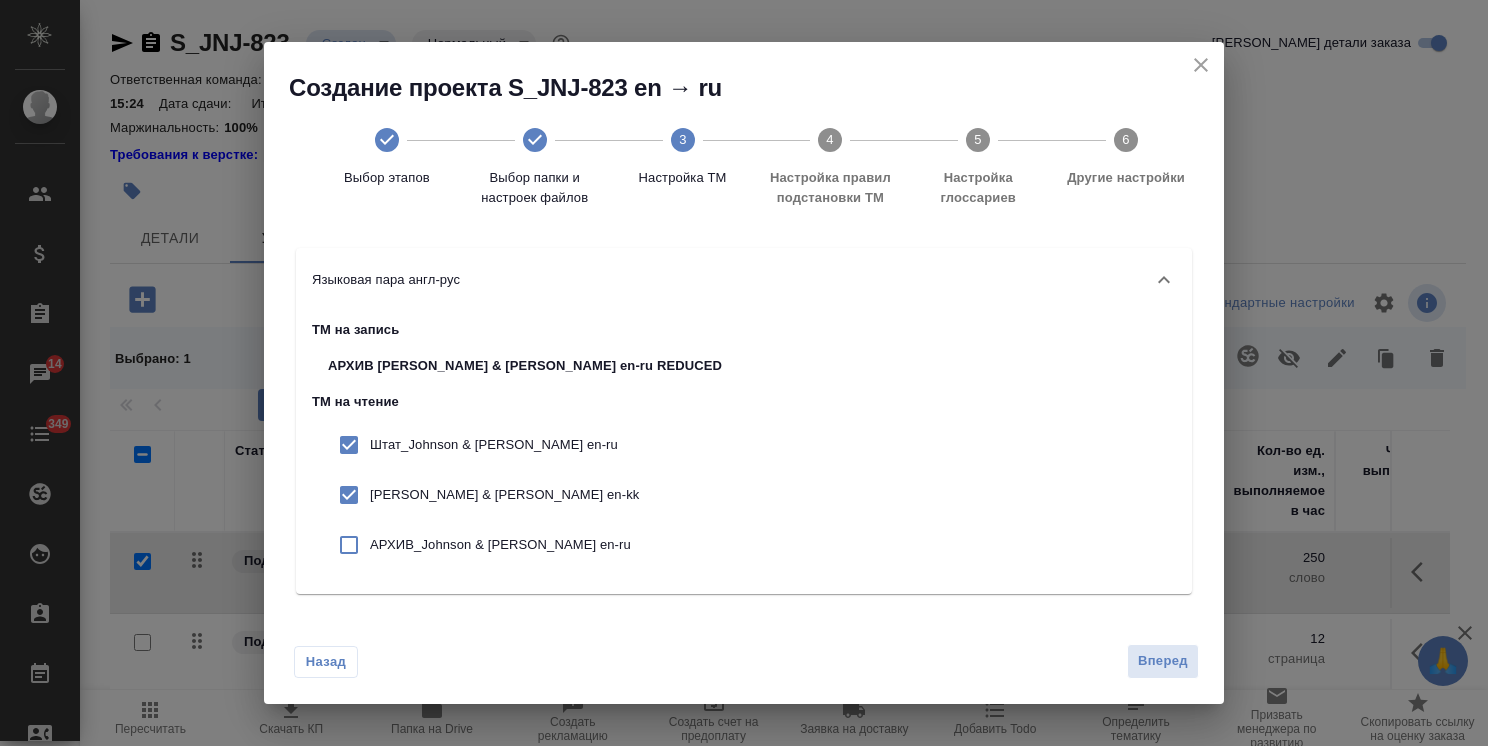click on "АРХИВ_Johnson & Johnson en-ru" at bounding box center [546, 545] 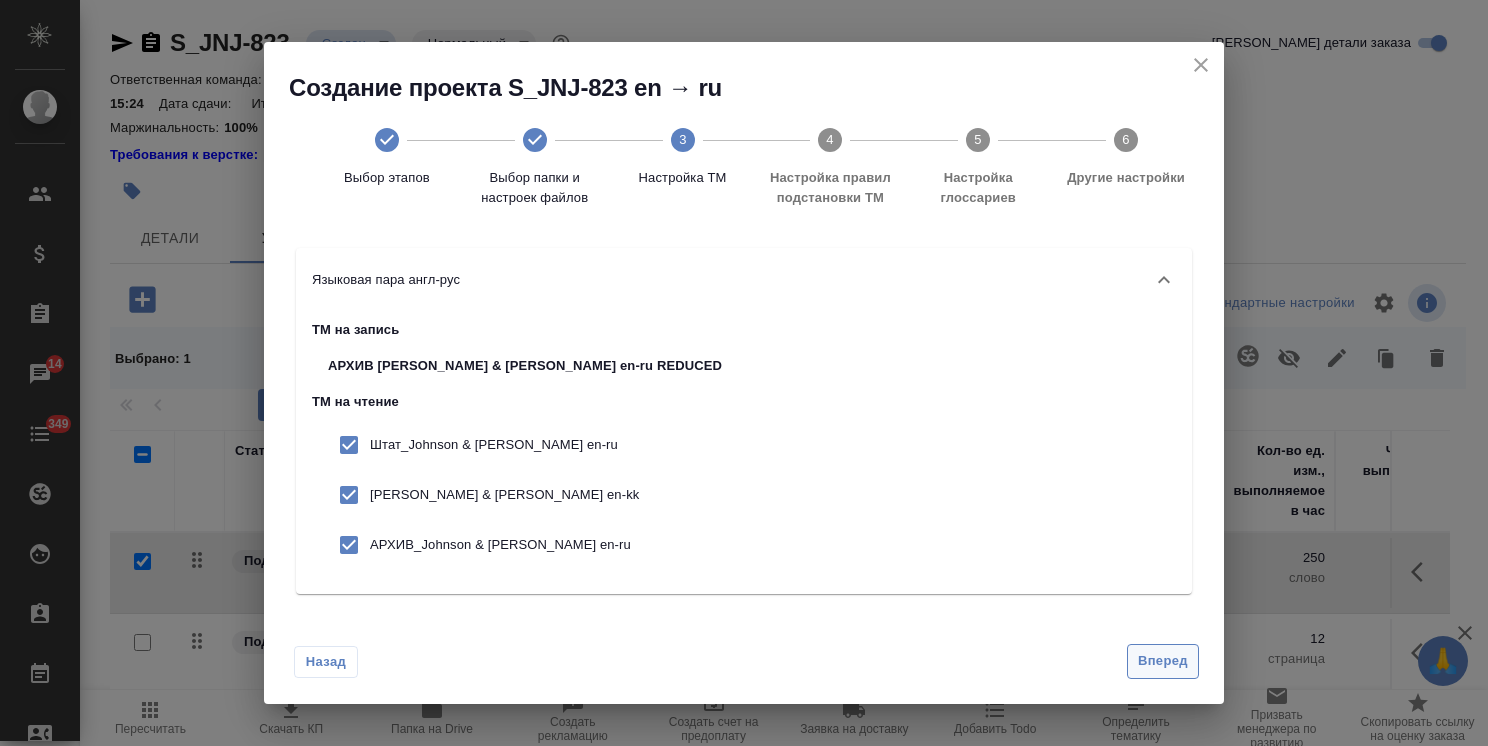 click on "Вперед" at bounding box center [1163, 661] 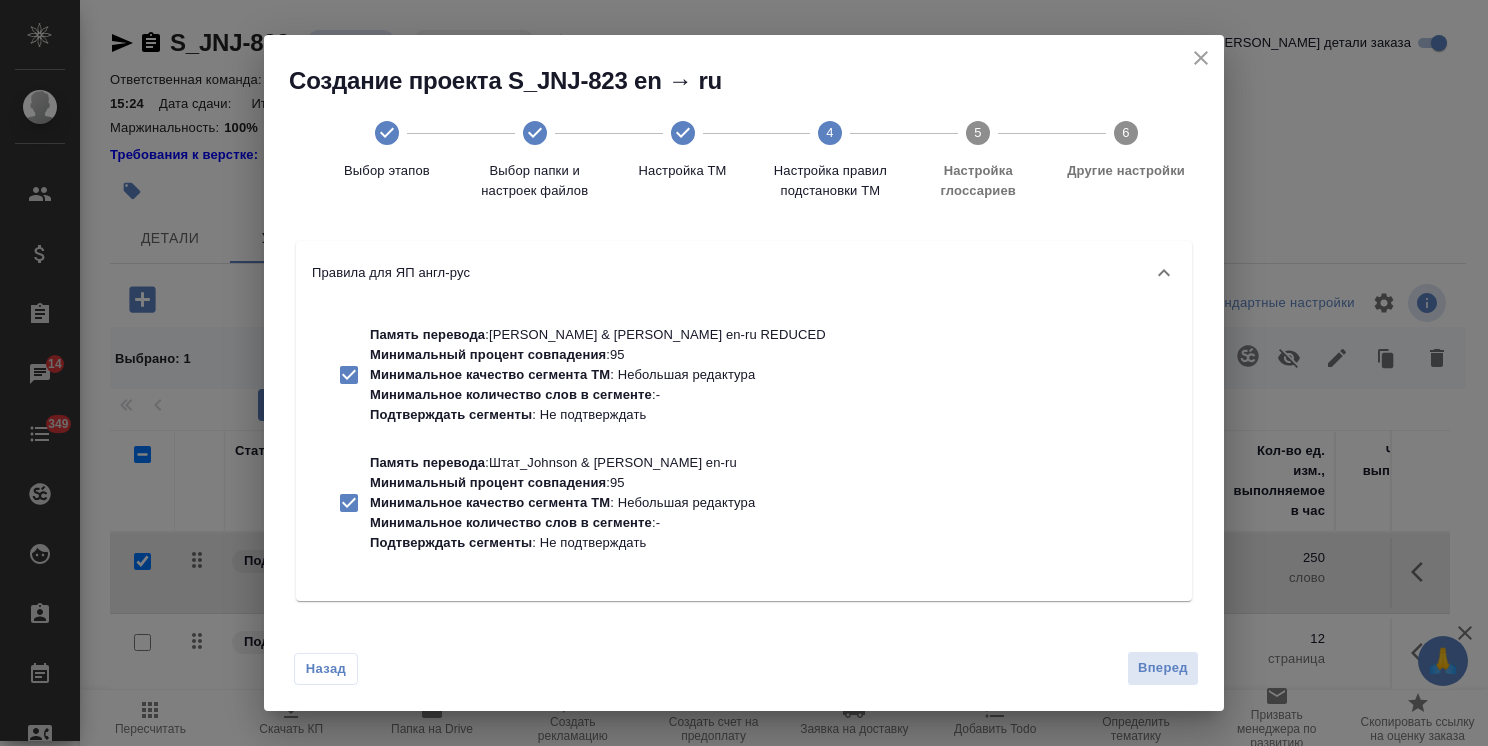 click on "Память перевода :  Johnson & Johnson en-ru REDUCED Минимальный процент совпадения :  95 Минимальное качество сегмента ТМ :   Небольшая редактура Минимальное количество слов в сегменте :  - Подтверждать сегменты :   Не подтверждать Память перевода :  Штат_Johnson & Johnson en-ru Минимальный процент совпадения :  95 Минимальное качество сегмента ТМ :   Небольшая редактура Минимальное количество слов в сегменте :  - Подтверждать сегменты :   Не подтверждать" at bounding box center (744, 453) 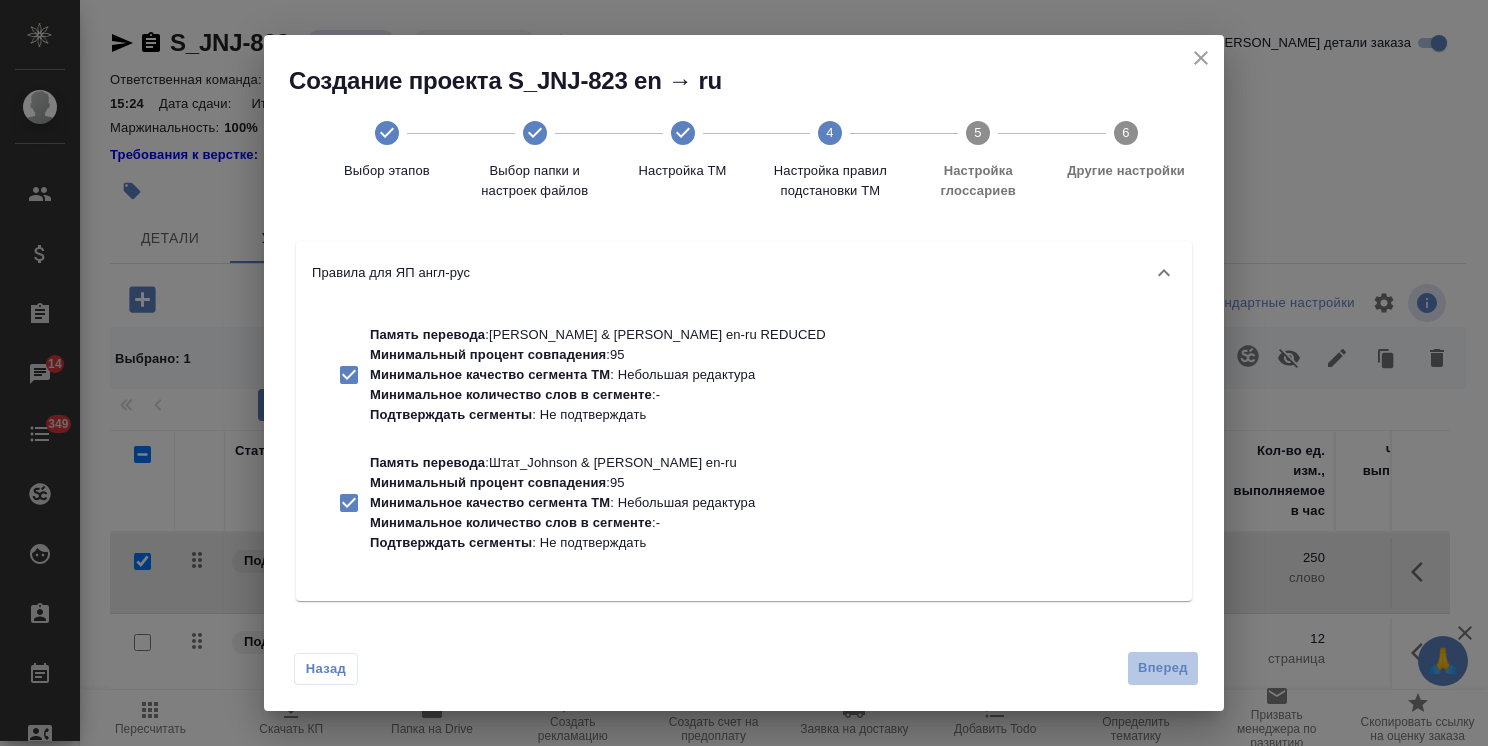 click on "Вперед" at bounding box center (1163, 668) 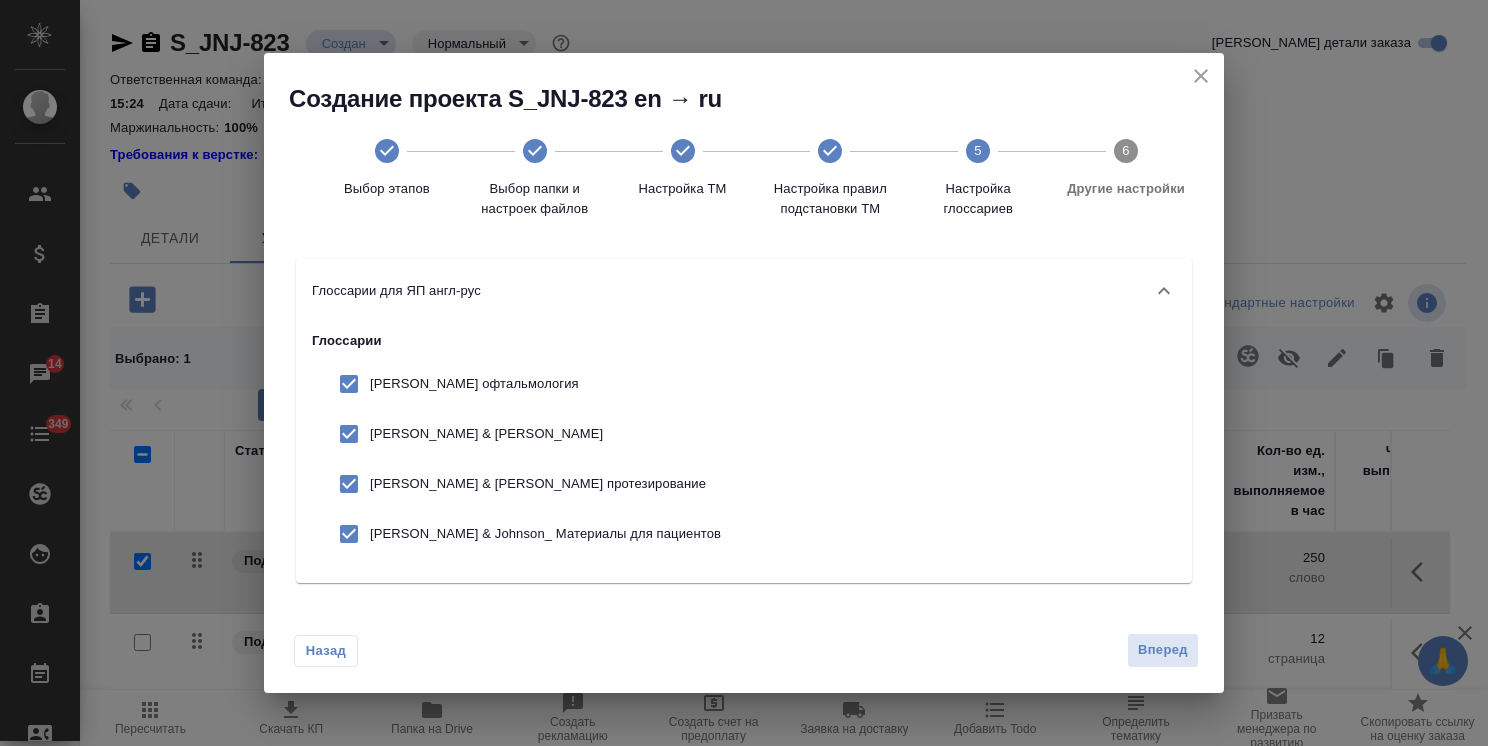 click on "Вперед" at bounding box center [1163, 650] 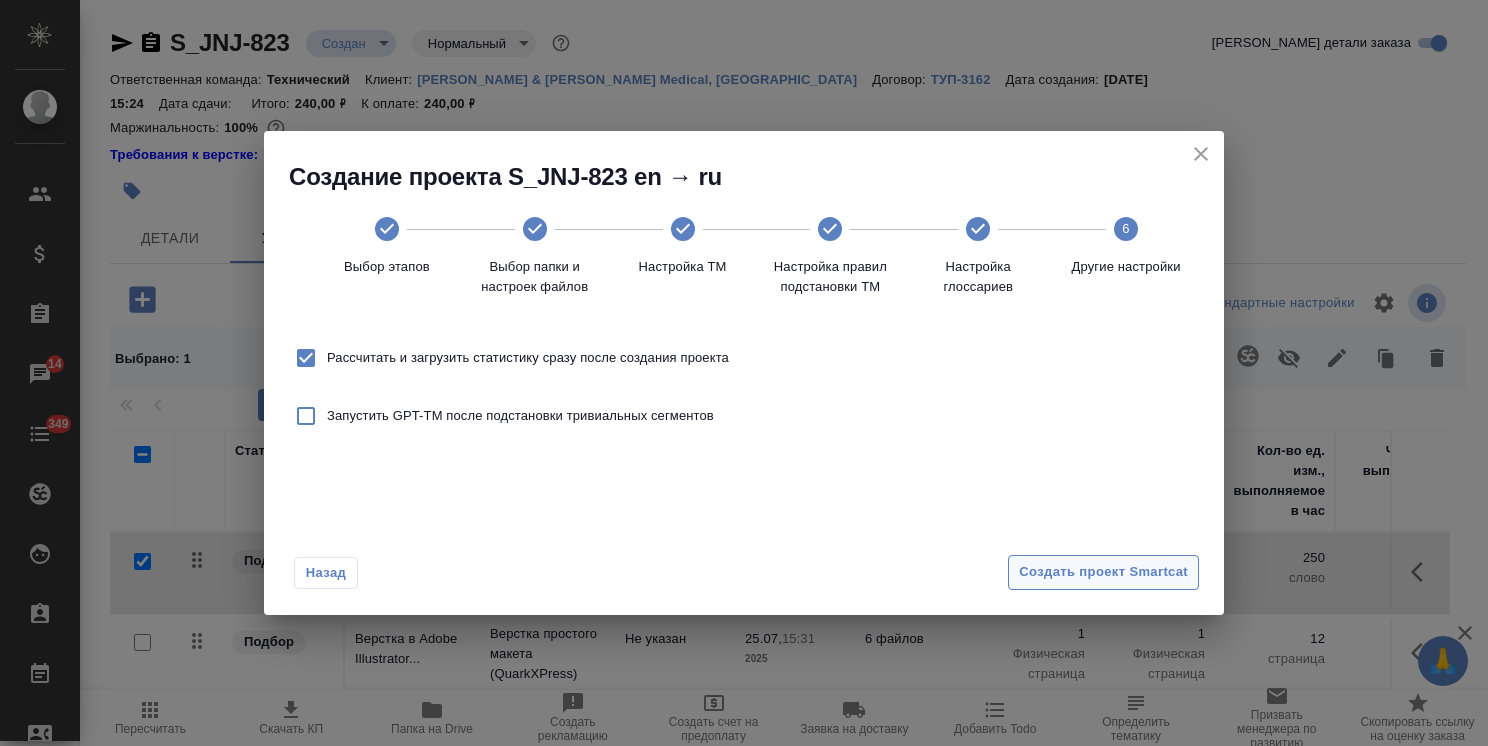 click on "Создать проект Smartcat" at bounding box center [1103, 572] 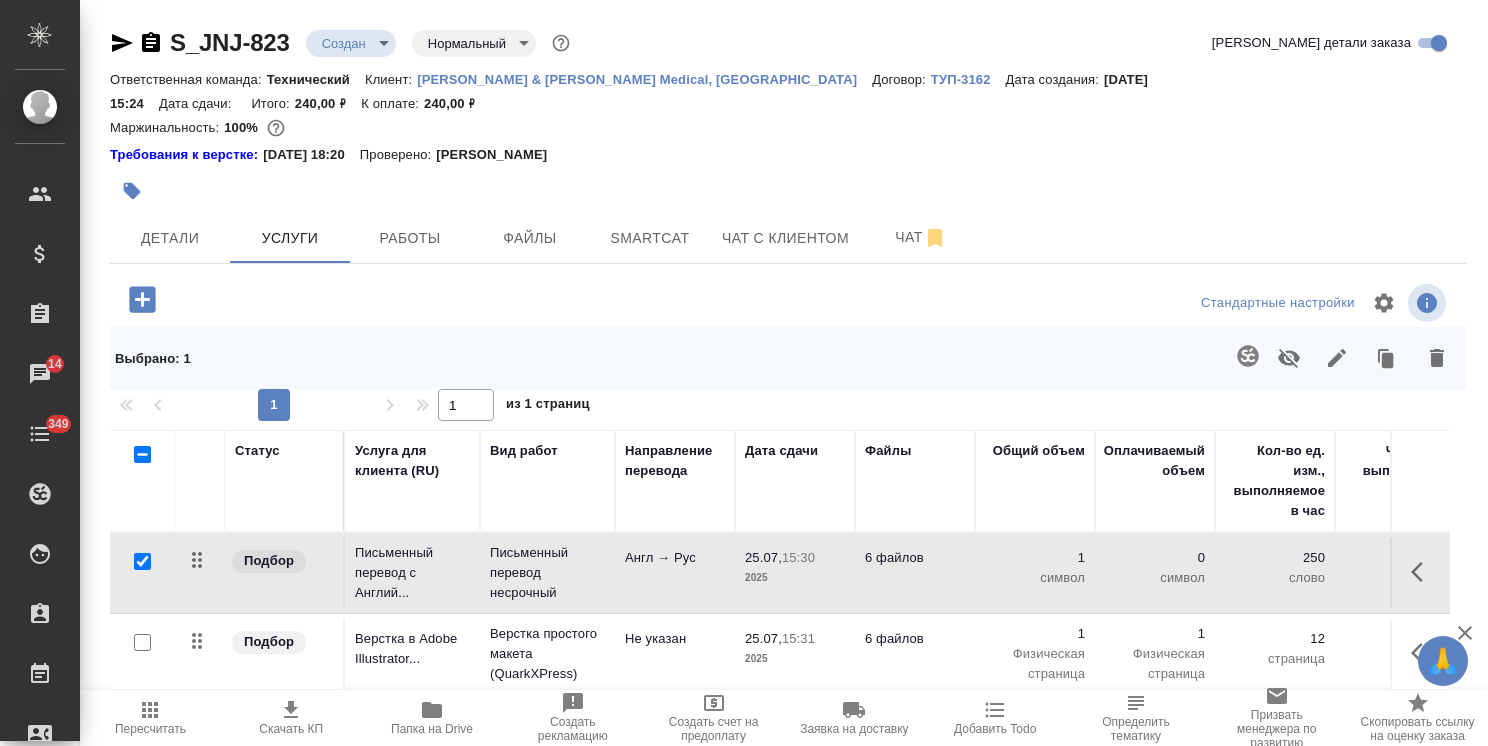 click at bounding box center (142, 561) 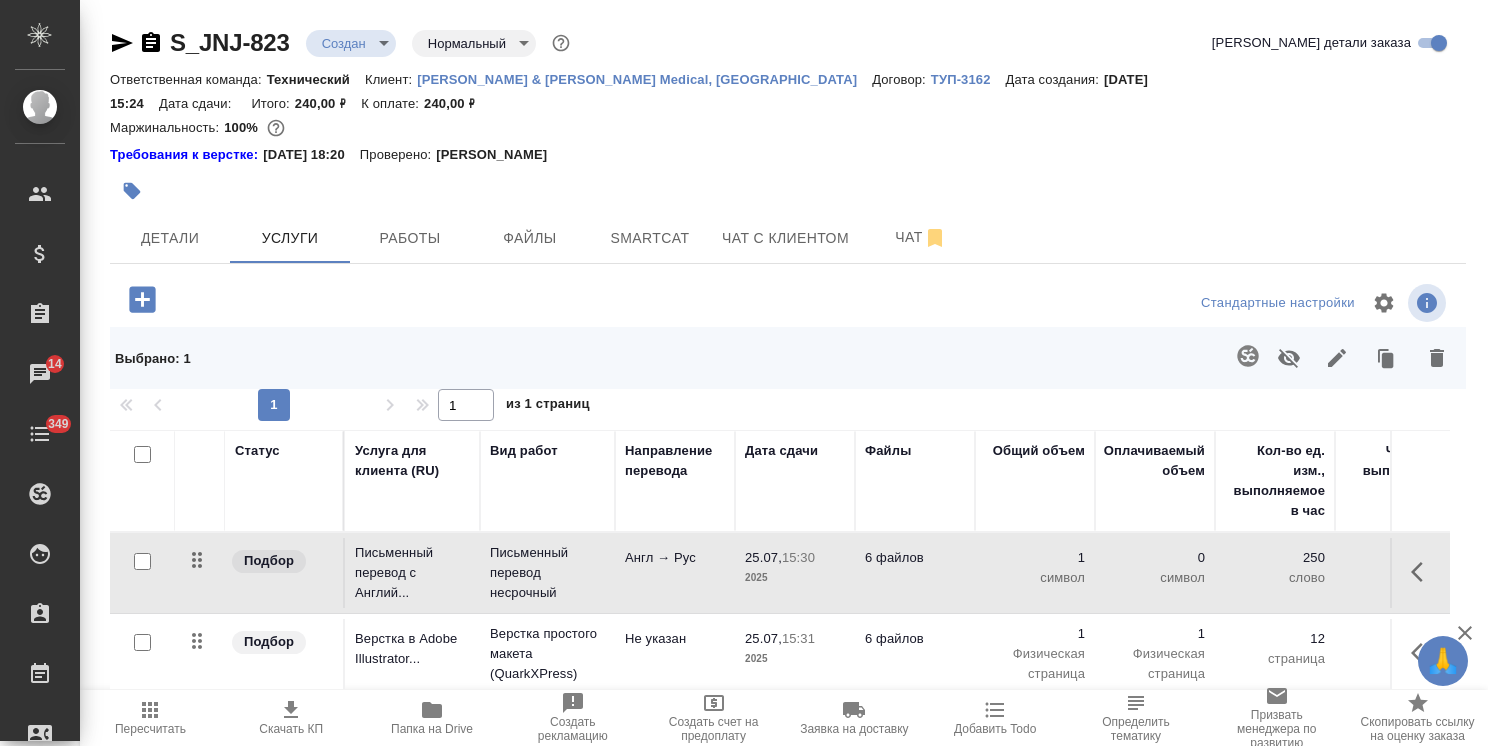 checkbox on "false" 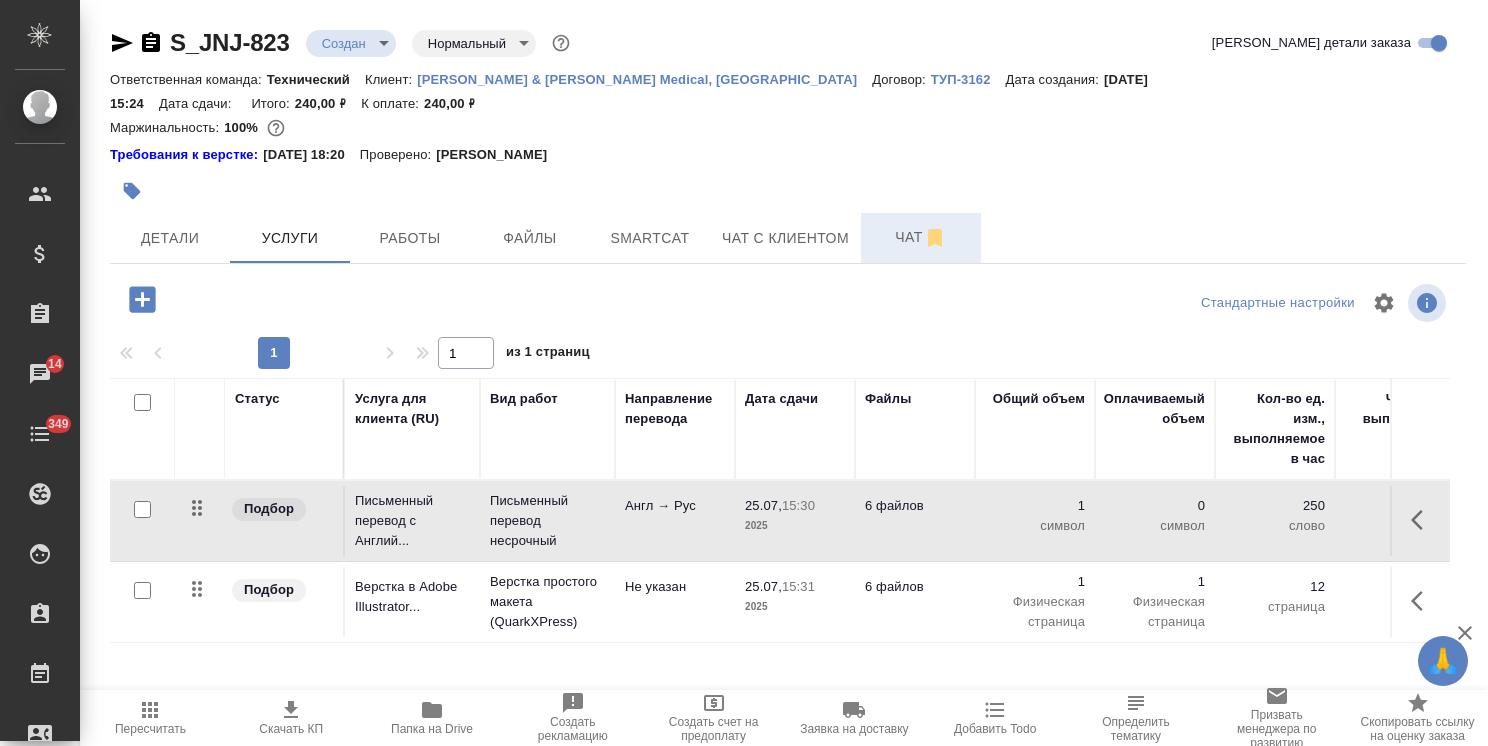 click on "Чат" at bounding box center [921, 238] 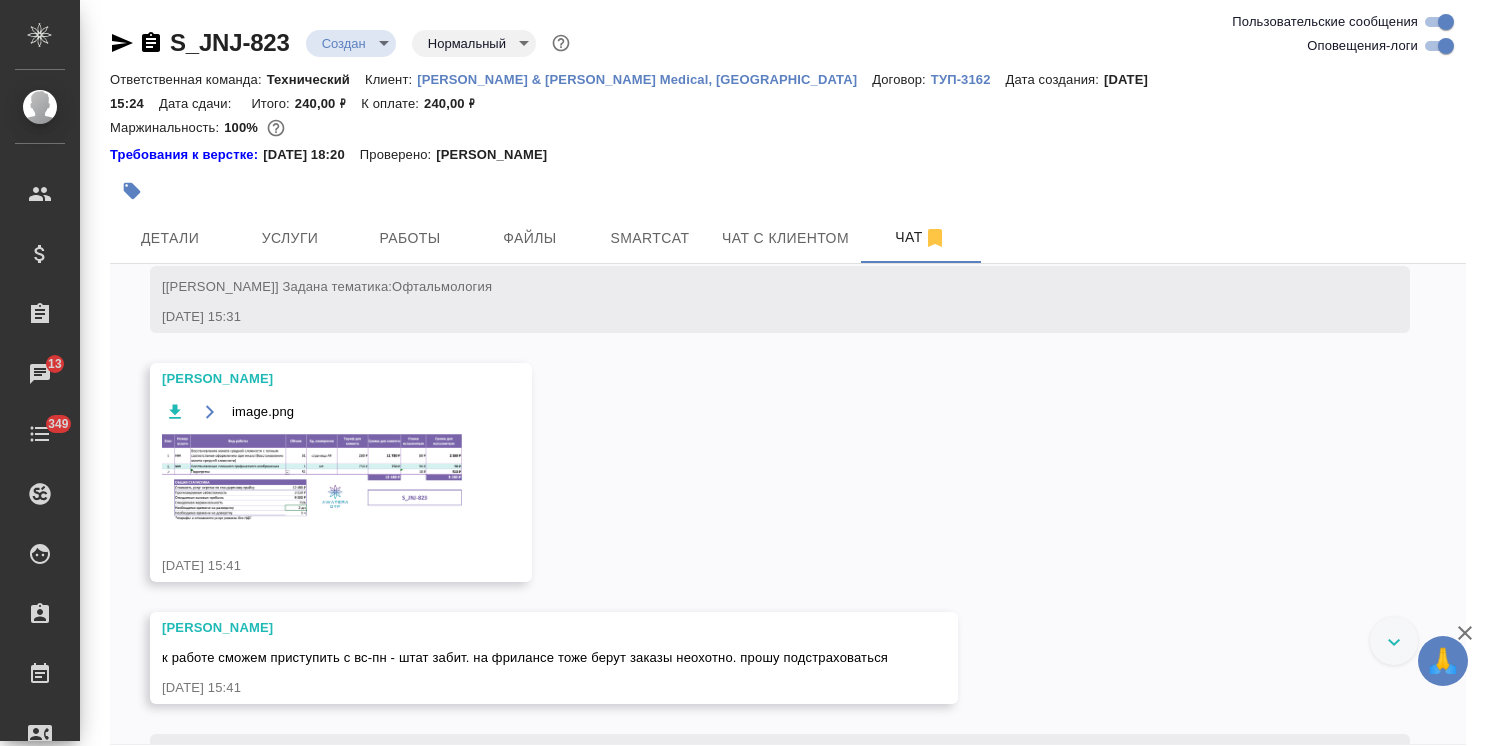 scroll, scrollTop: 623, scrollLeft: 0, axis: vertical 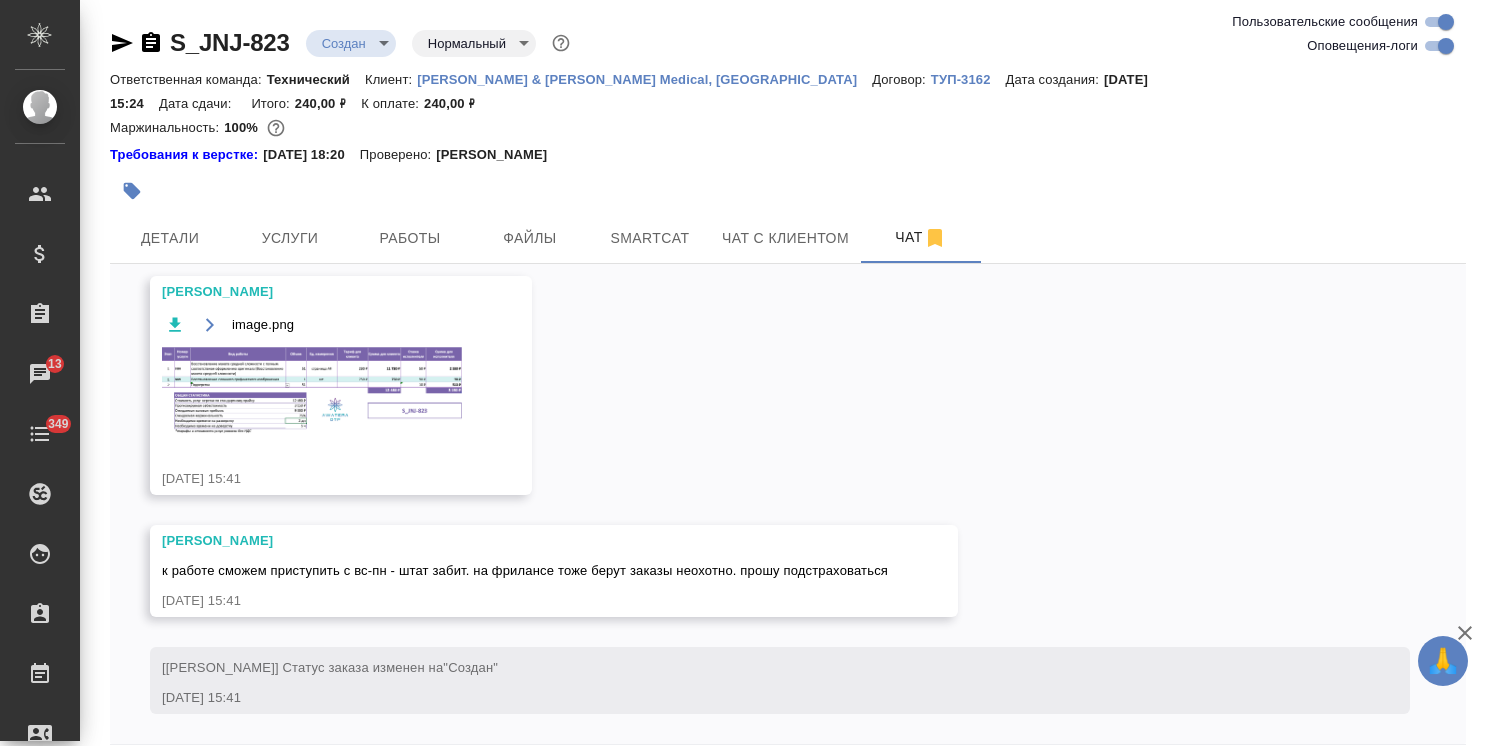 click at bounding box center (312, 390) 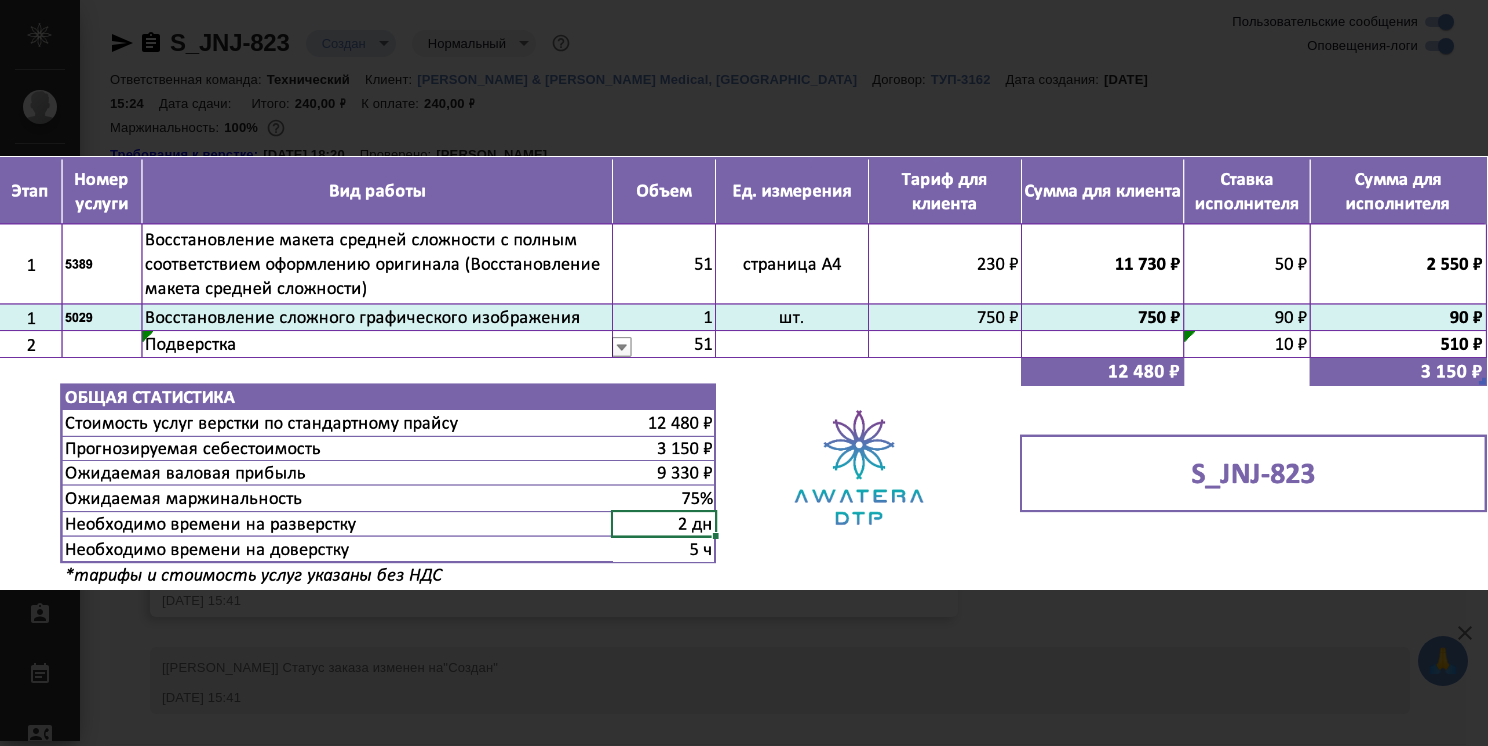 click 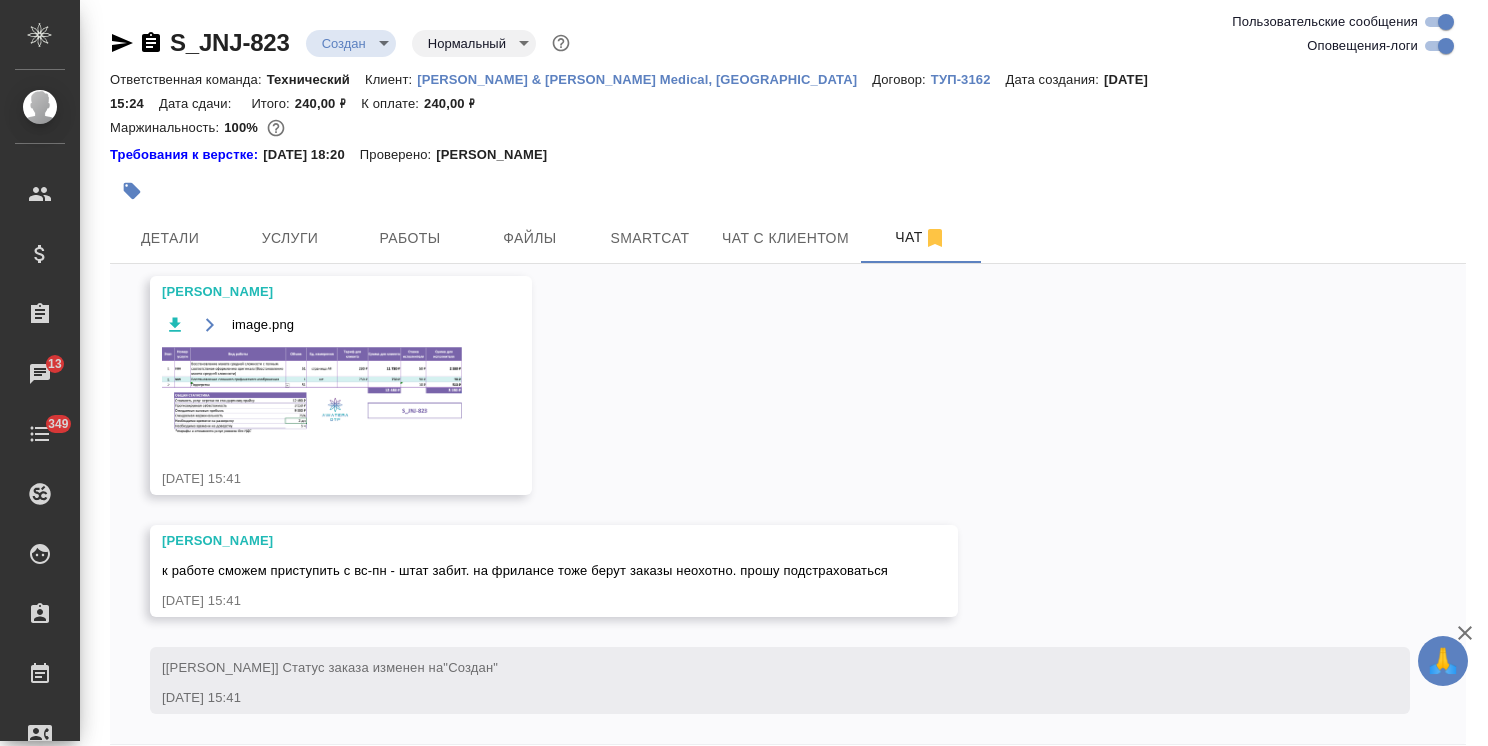 click at bounding box center [312, 390] 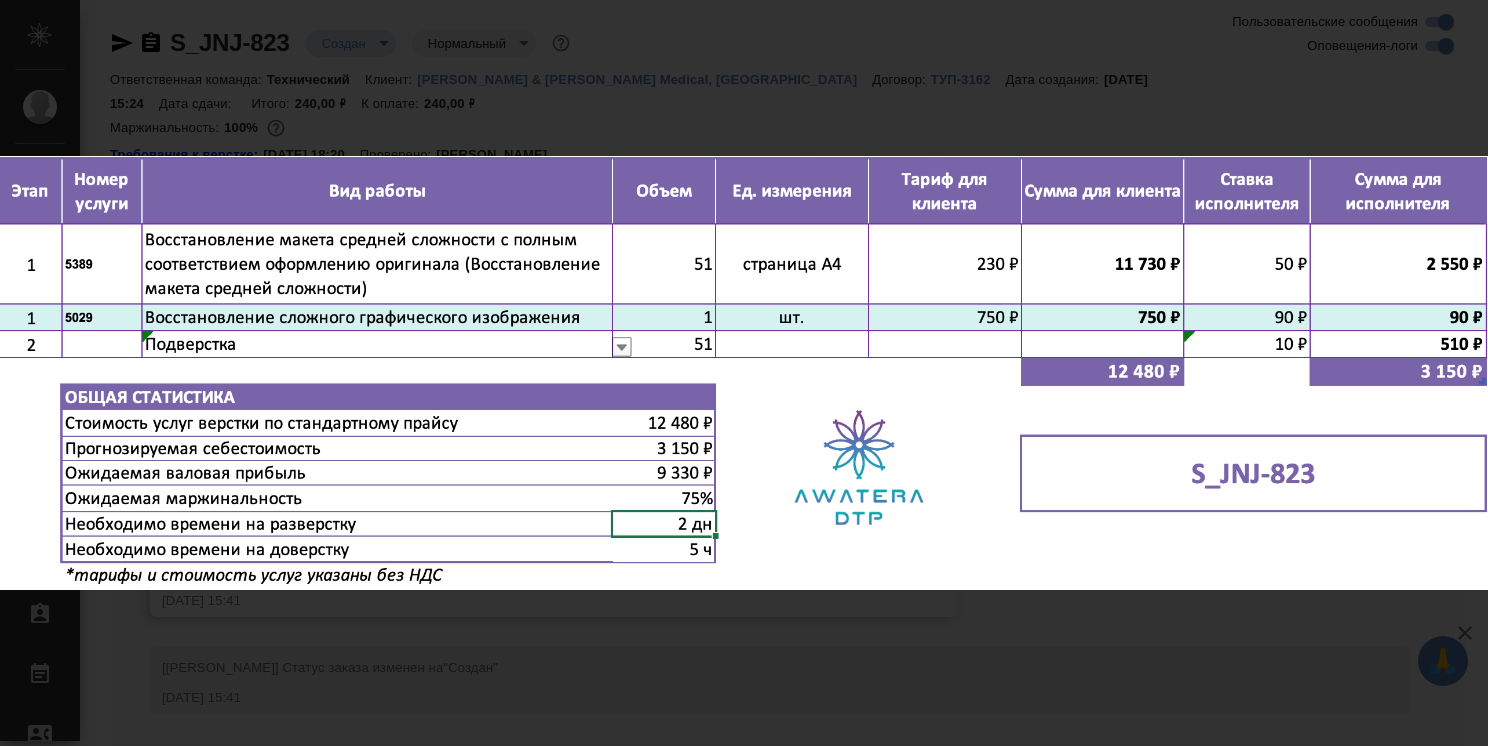 click 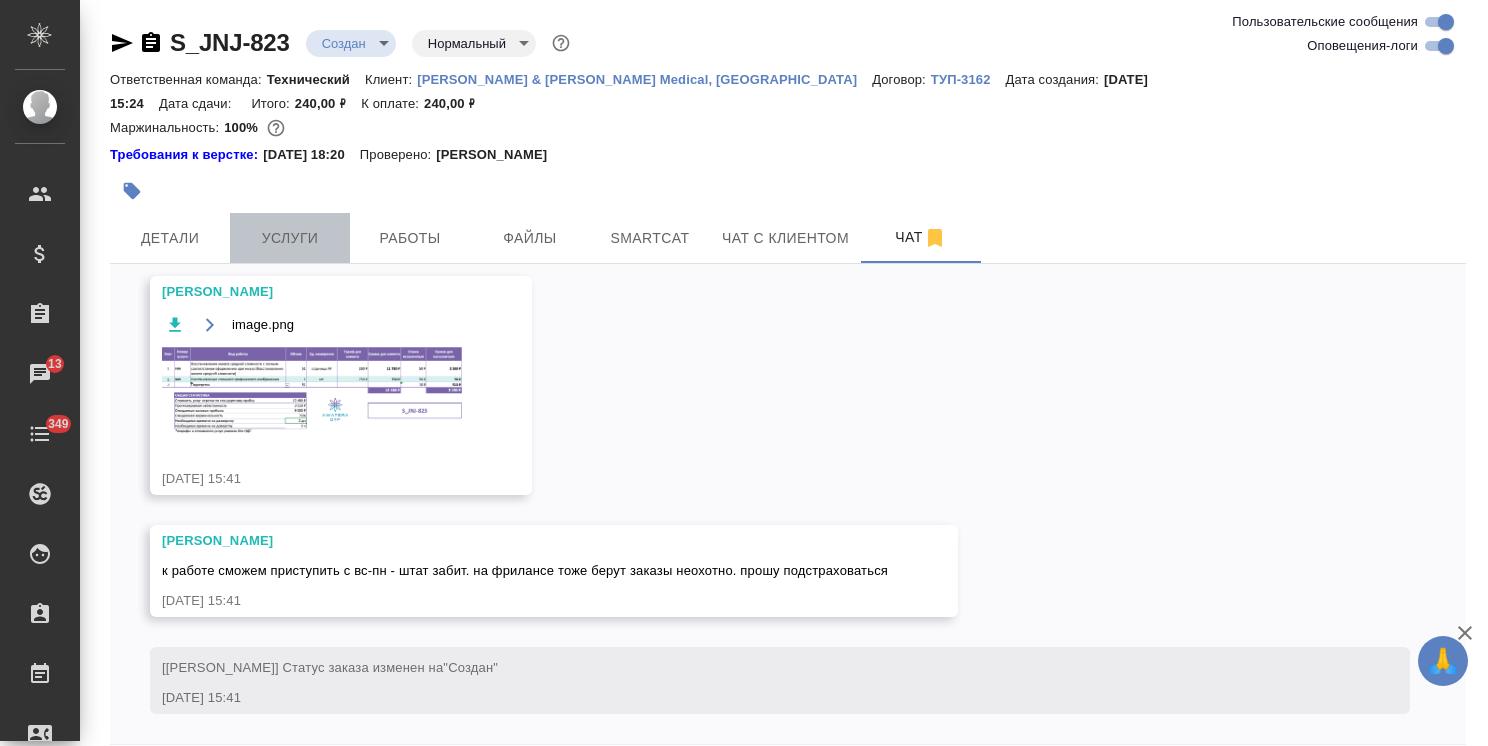 click on "Услуги" at bounding box center [290, 238] 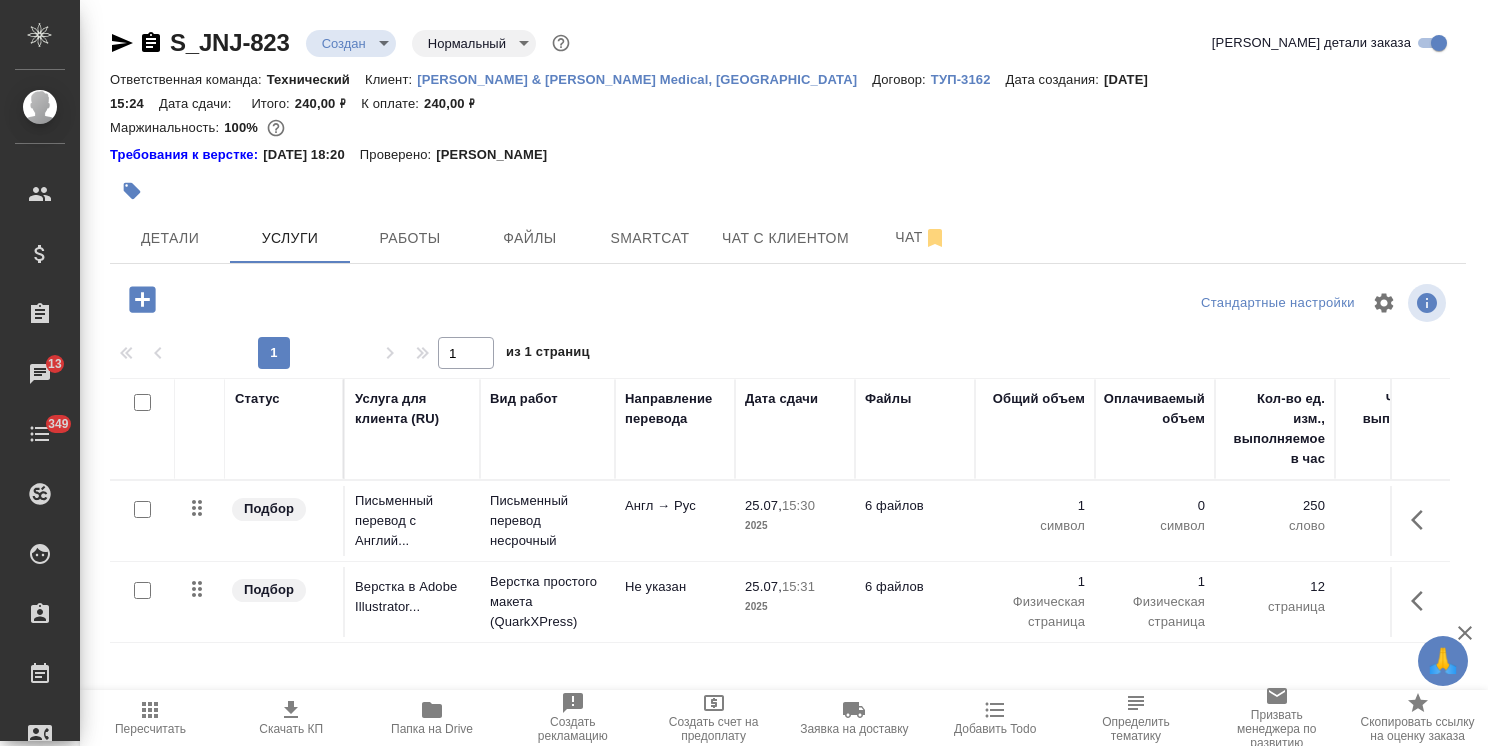 click on "25.07,  15:31" at bounding box center (795, 587) 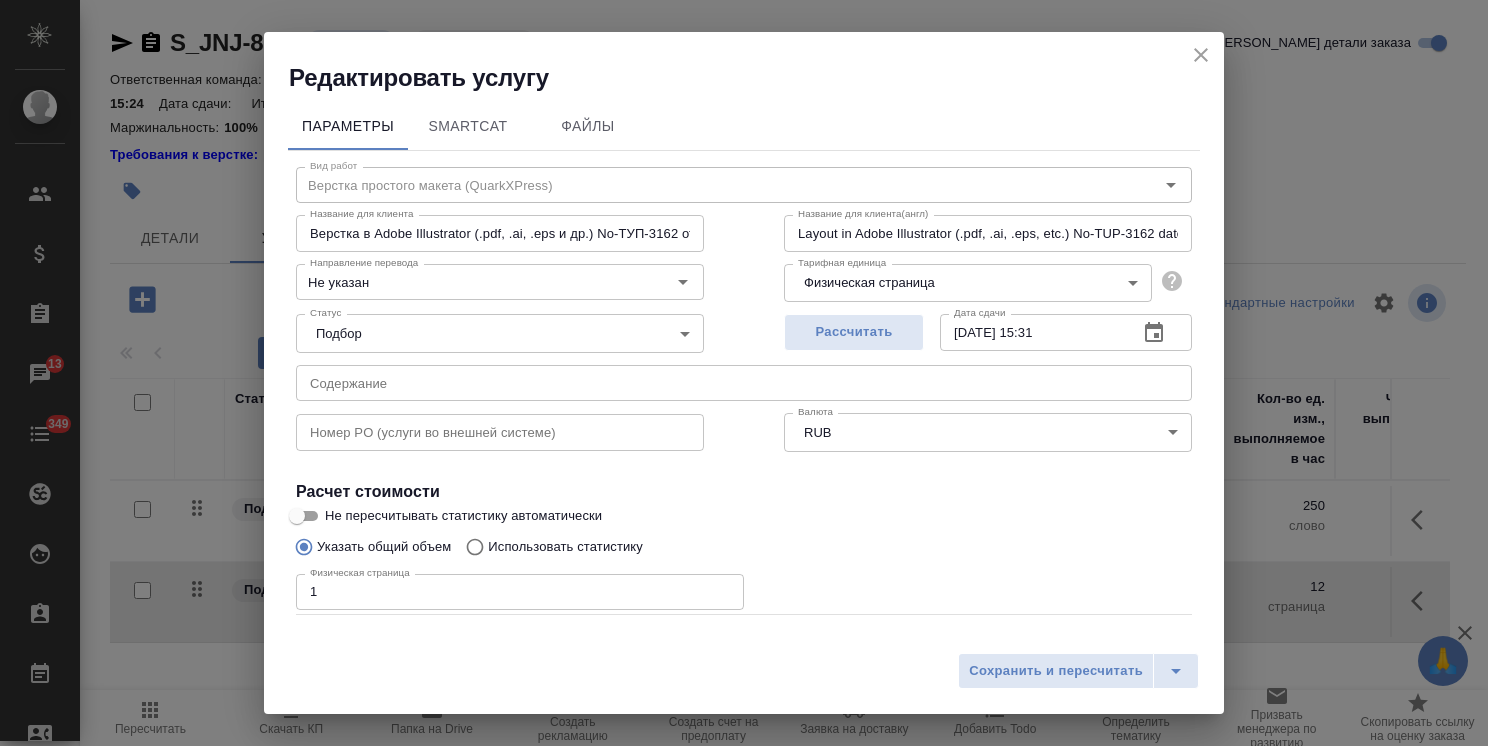 drag, startPoint x: 344, startPoint y: 593, endPoint x: 242, endPoint y: 593, distance: 102 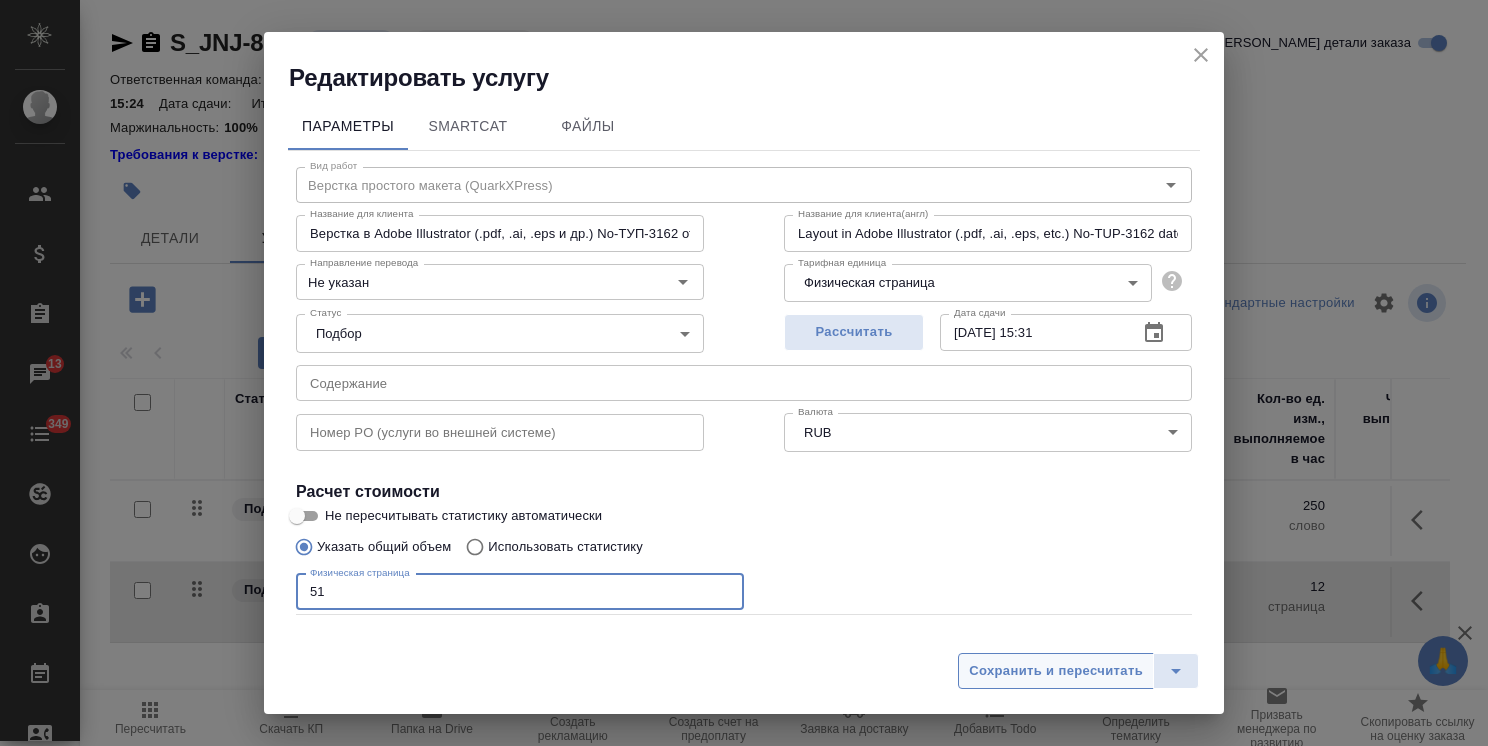 type on "51" 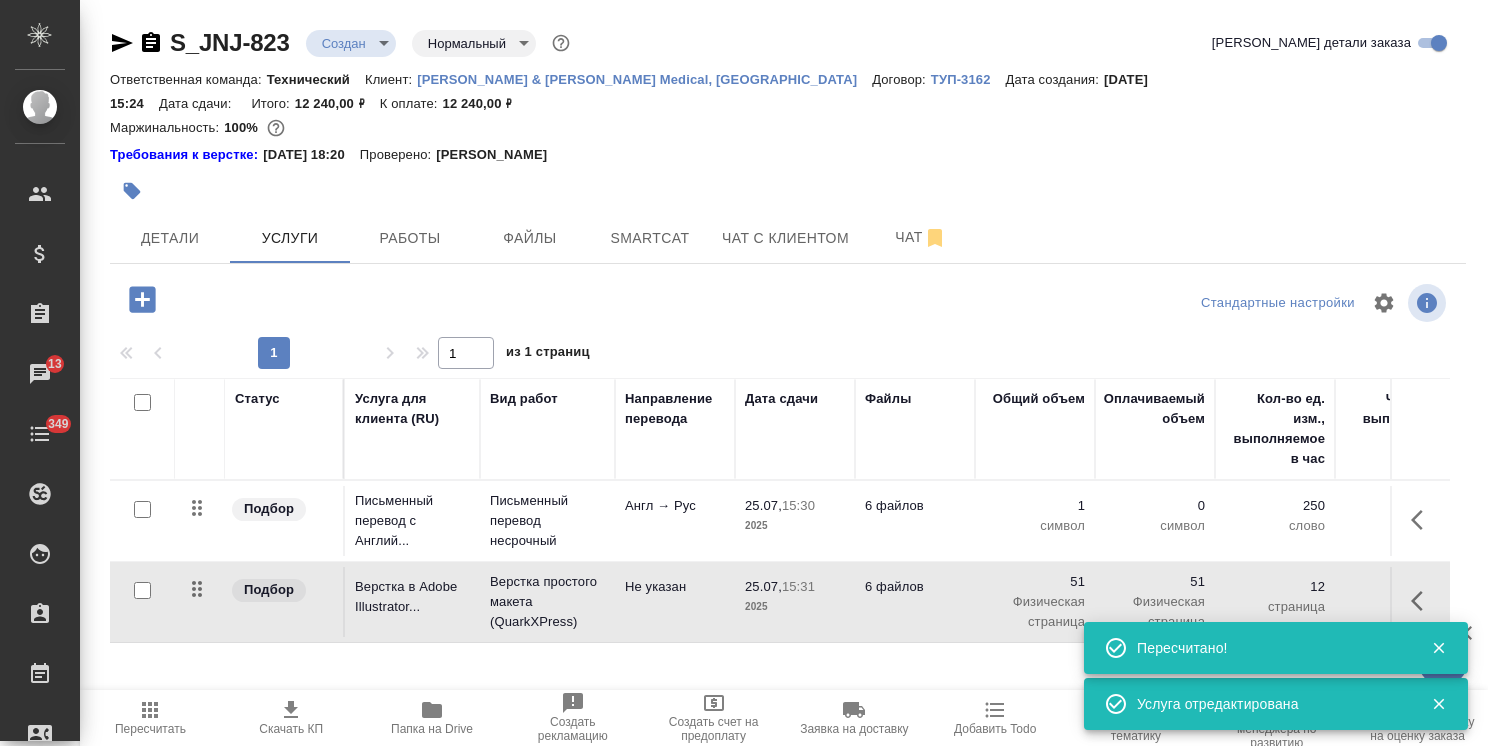 click 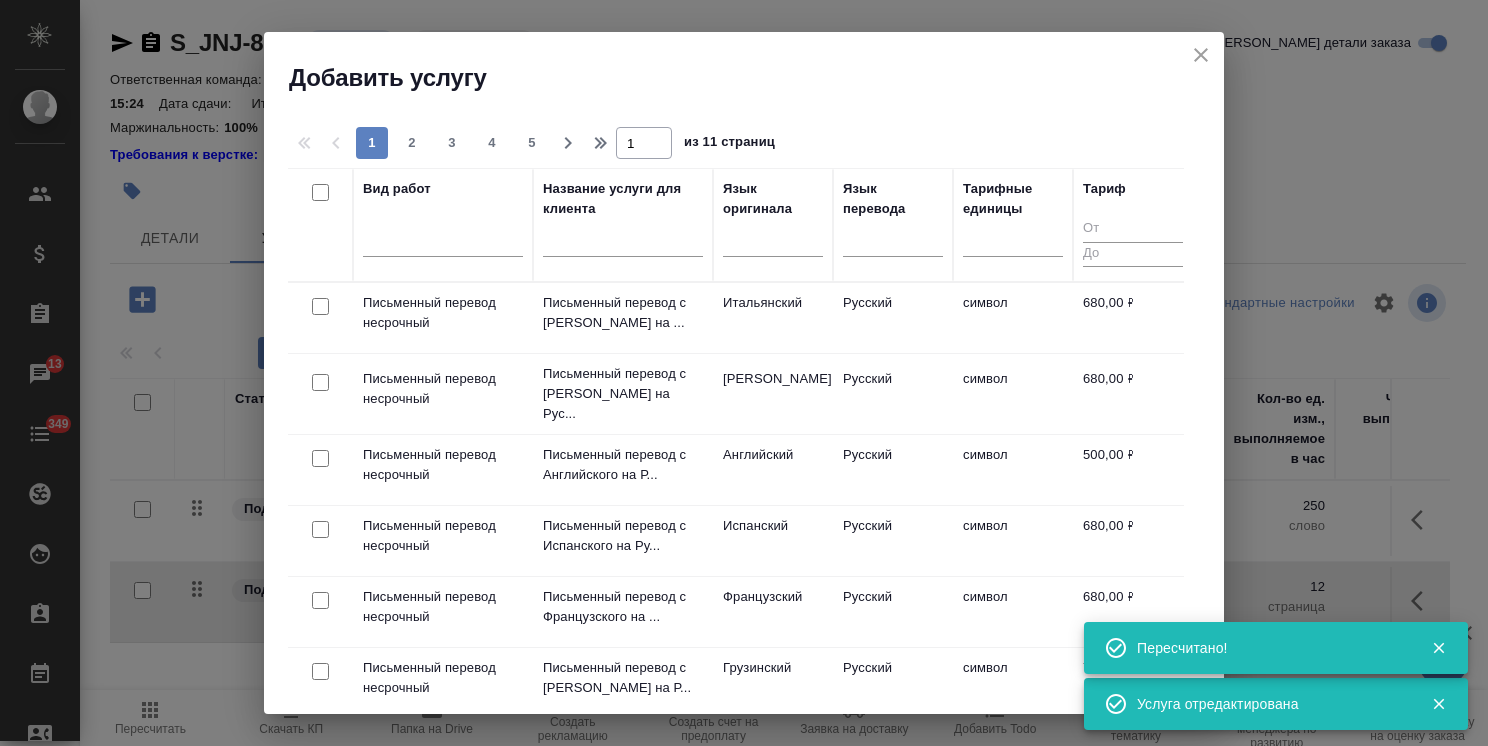 click at bounding box center (623, 244) 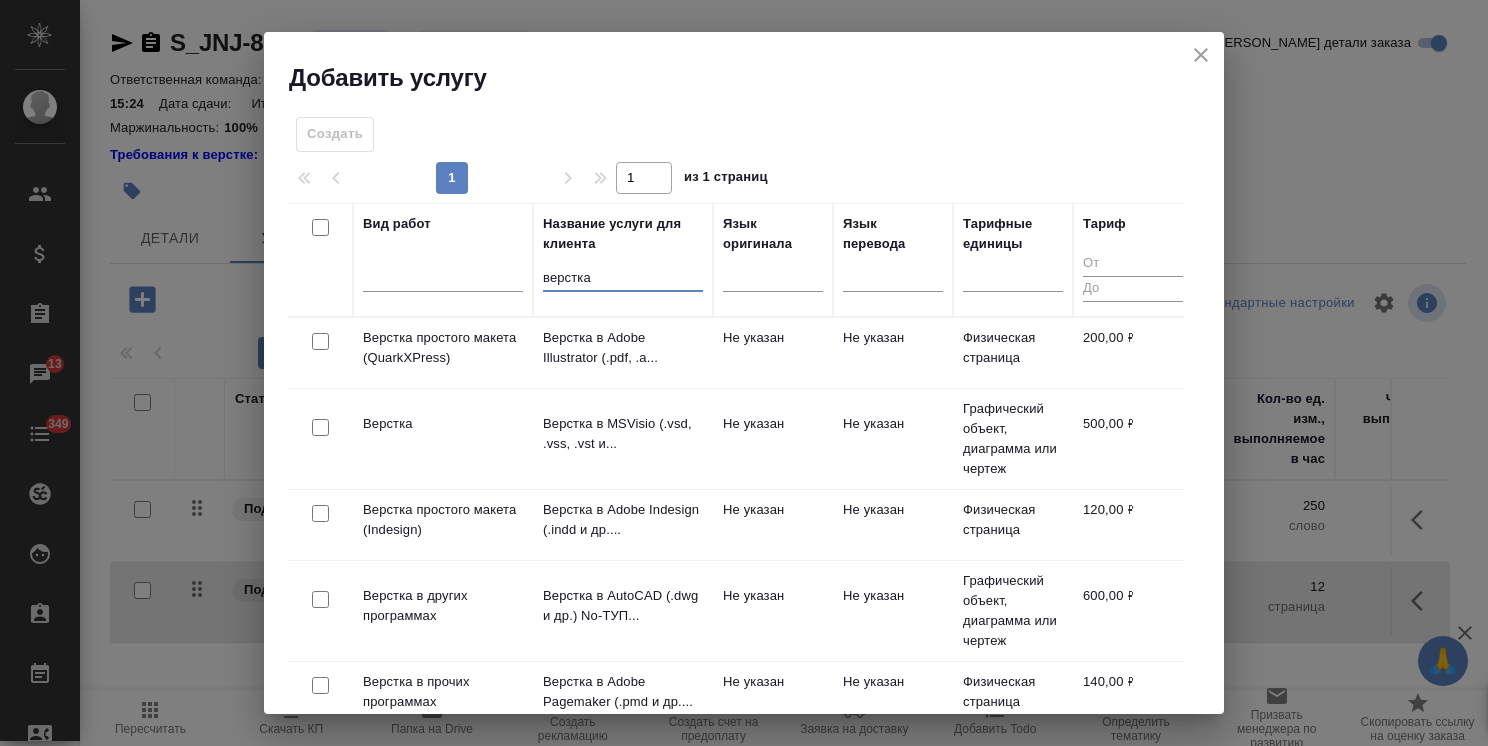 type on "верстка" 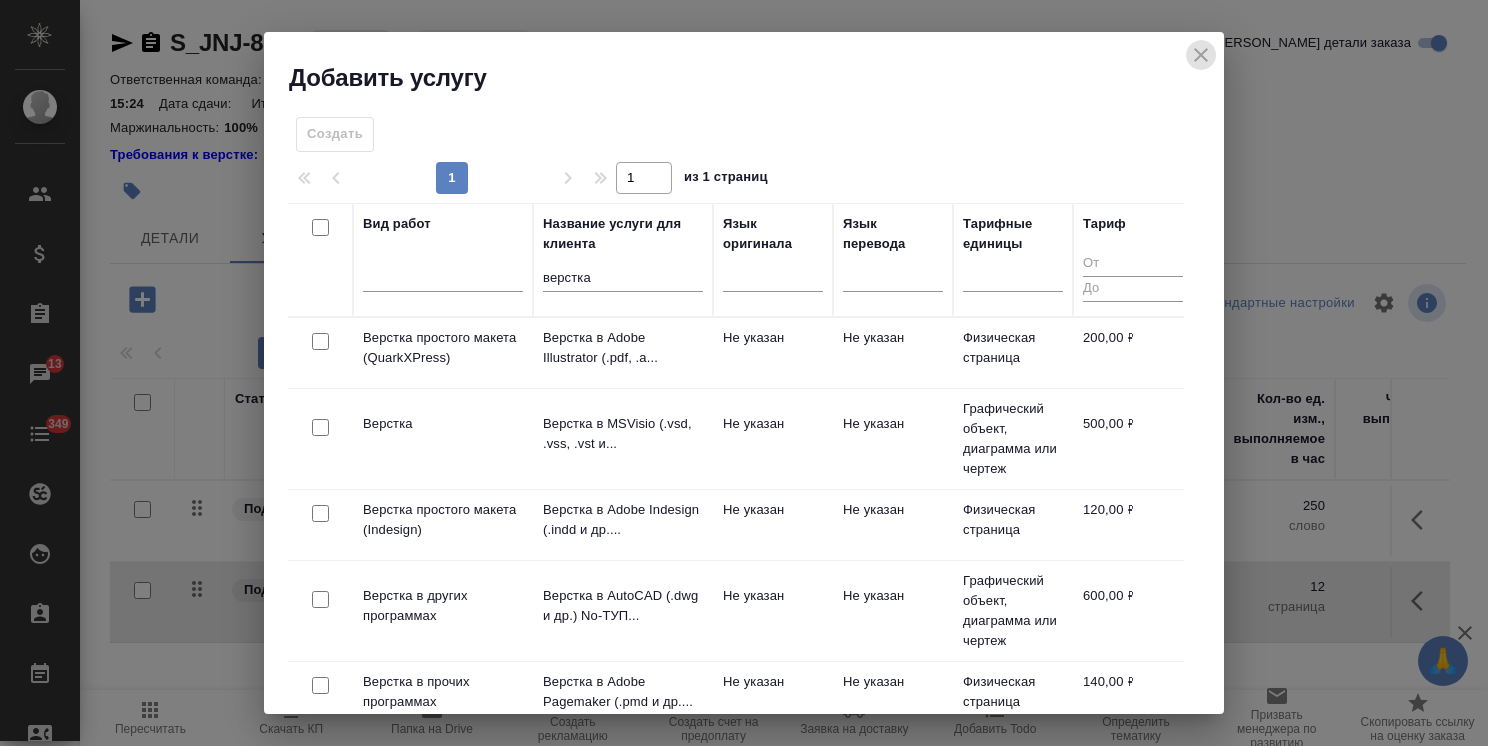 click 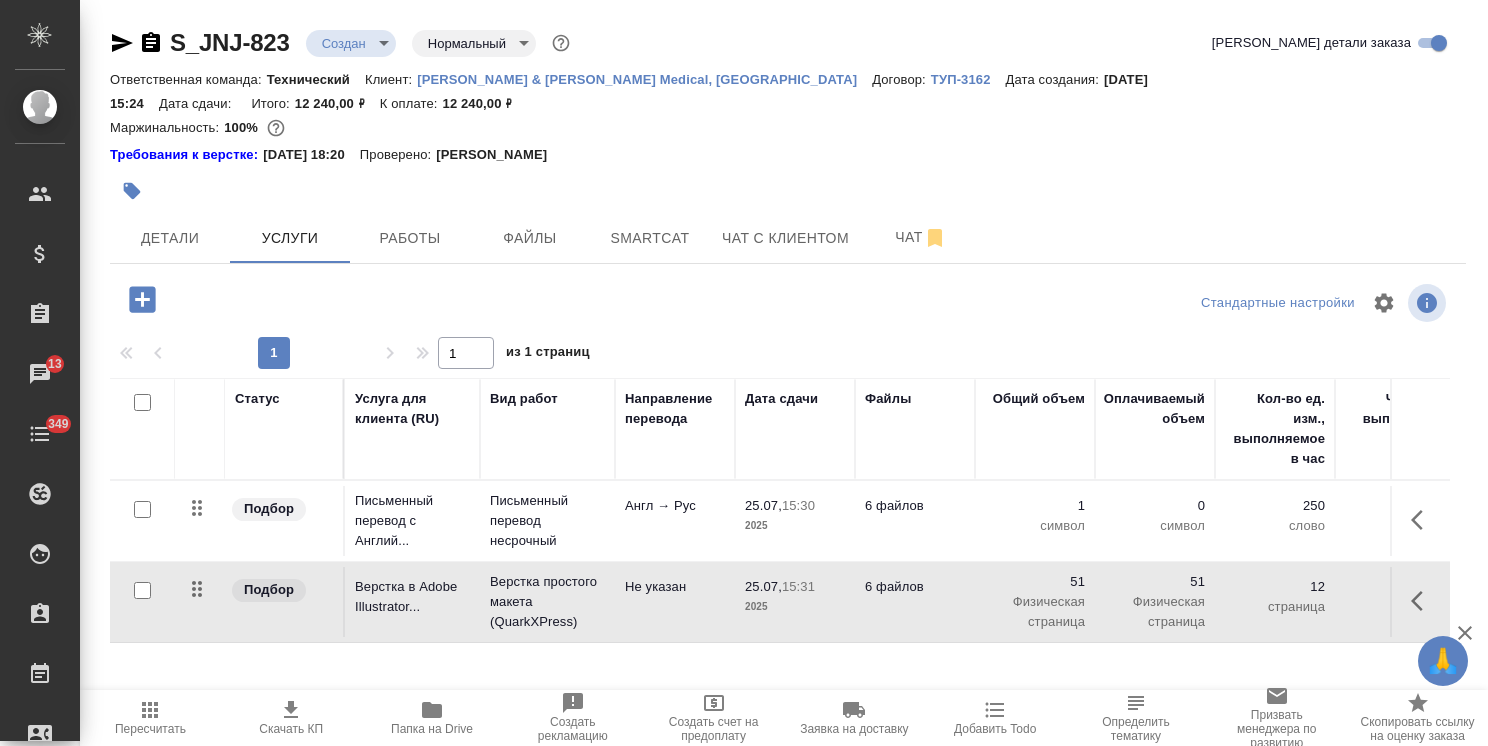 click on "S_JNJ-823 Создан new Нормальный normal Кратко детали заказа Ответственная команда: Технический Клиент: Johnson & Johnson Medical, Russia Договор: ТУП-3162 Дата создания: 25.07.2025, 15:24 Дата сдачи: Итого: 12 240,00 ₽ К оплате: 12 240,00 ₽ Маржинальность: 100% Требования к верстке: 19.01.2024 18:20 Проверено: Петрова Валерия Детали Услуги Работы Файлы Smartcat Чат с клиентом Чат Стандартные настройки 1 1 из 1 страниц   Статус Услуга для клиента (RU) Вид работ Направление перевода Дата сдачи Файлы Общий объем Оплачиваемый объем Кол-во ед. изм., выполняемое в час Часов на выполнение Стоимость услуги Итого   25.07,  1" at bounding box center (788, 429) 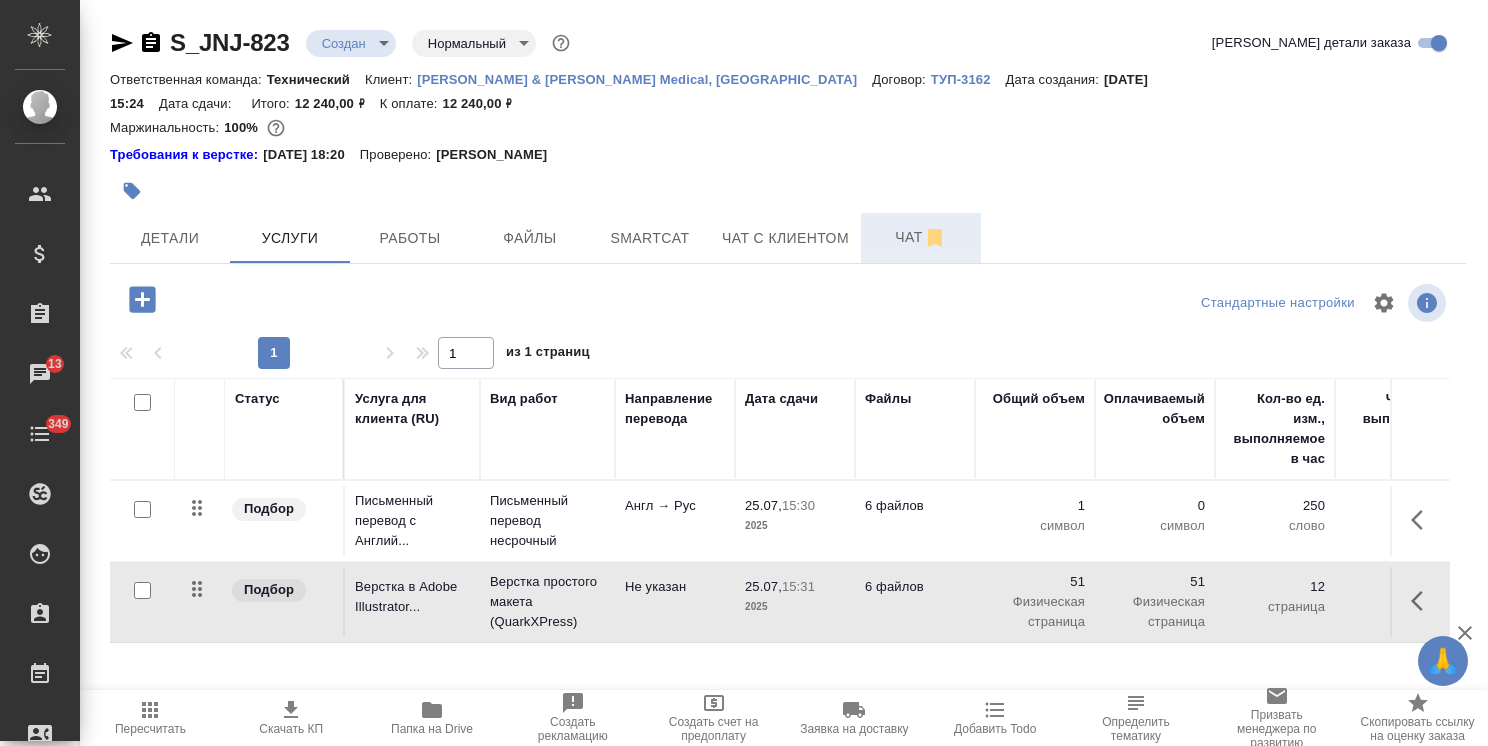 click on "Чат" at bounding box center (921, 237) 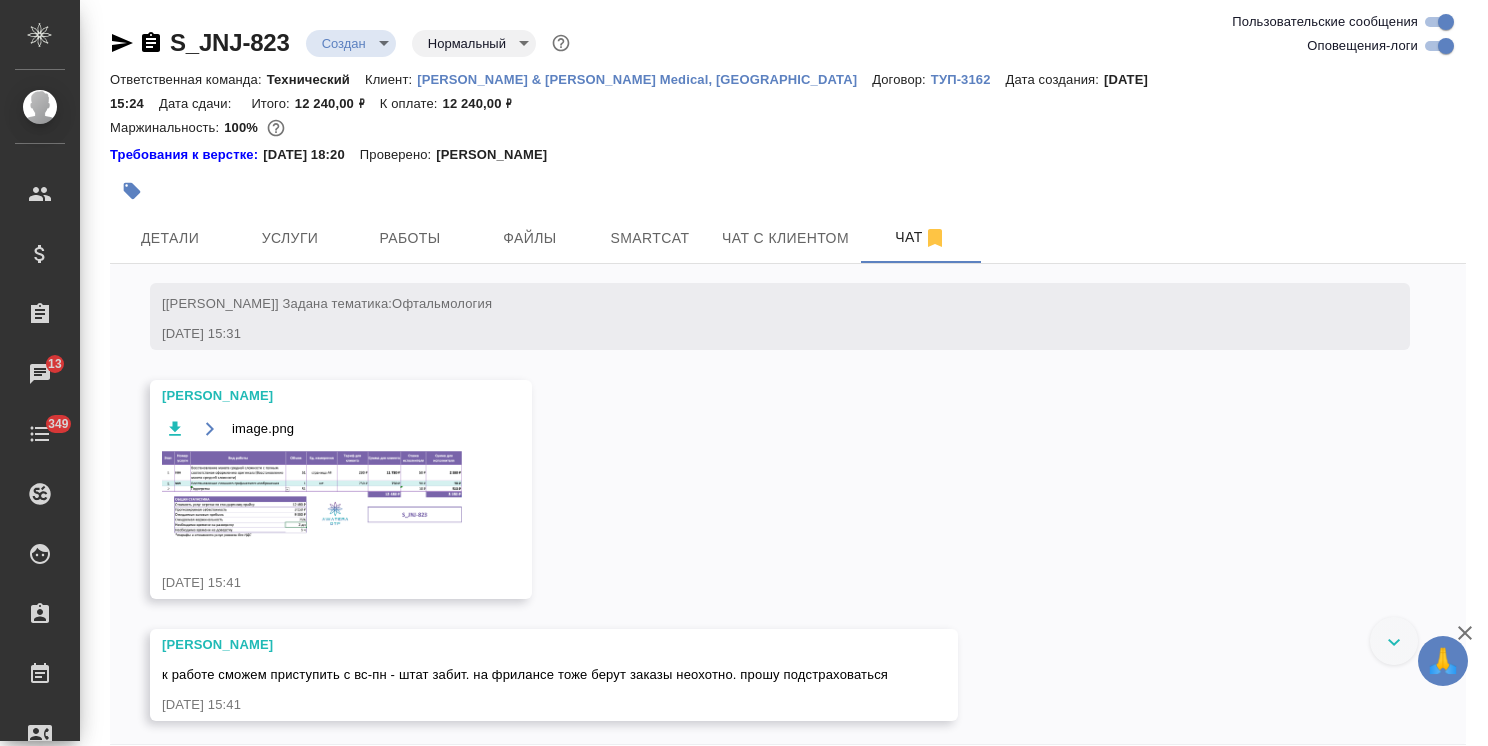 scroll, scrollTop: 623, scrollLeft: 0, axis: vertical 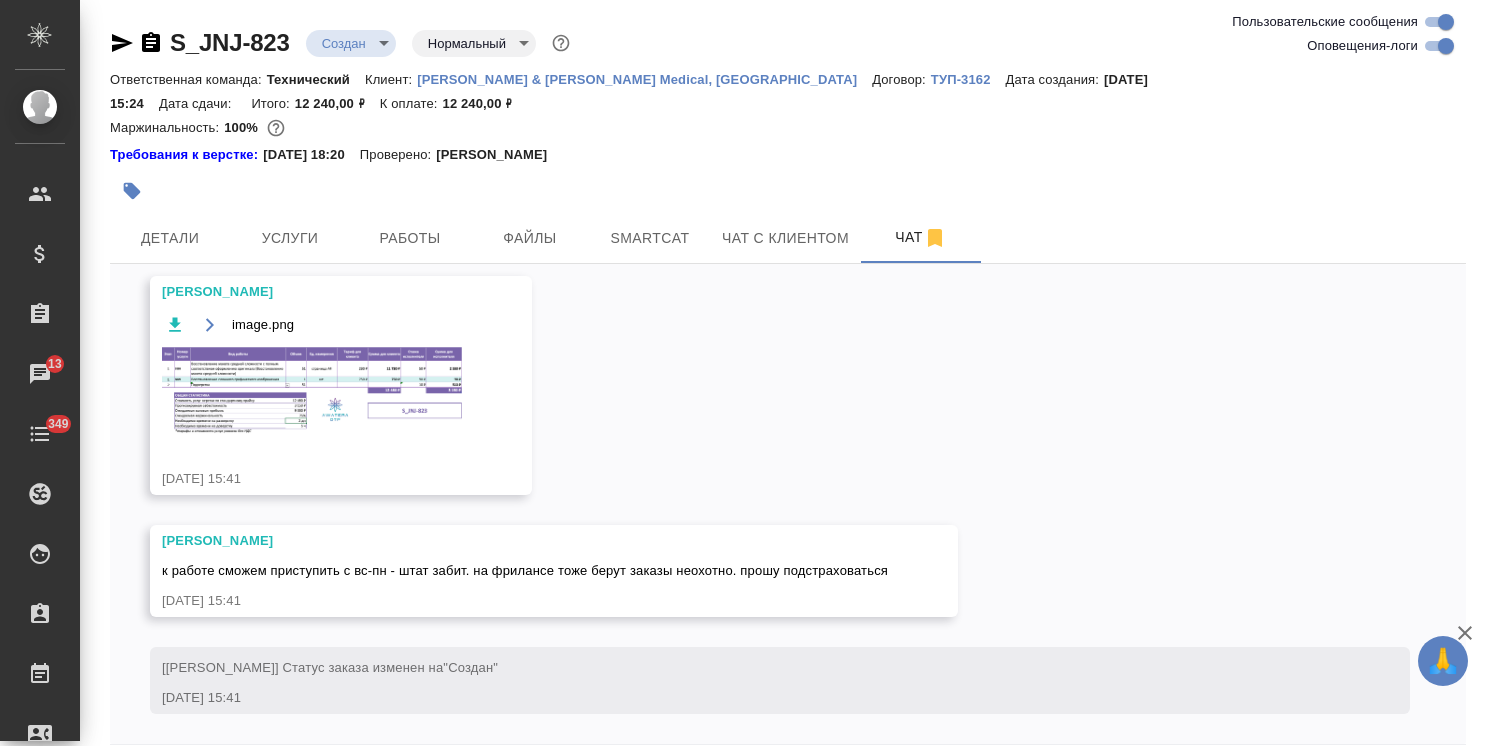 click at bounding box center [312, 390] 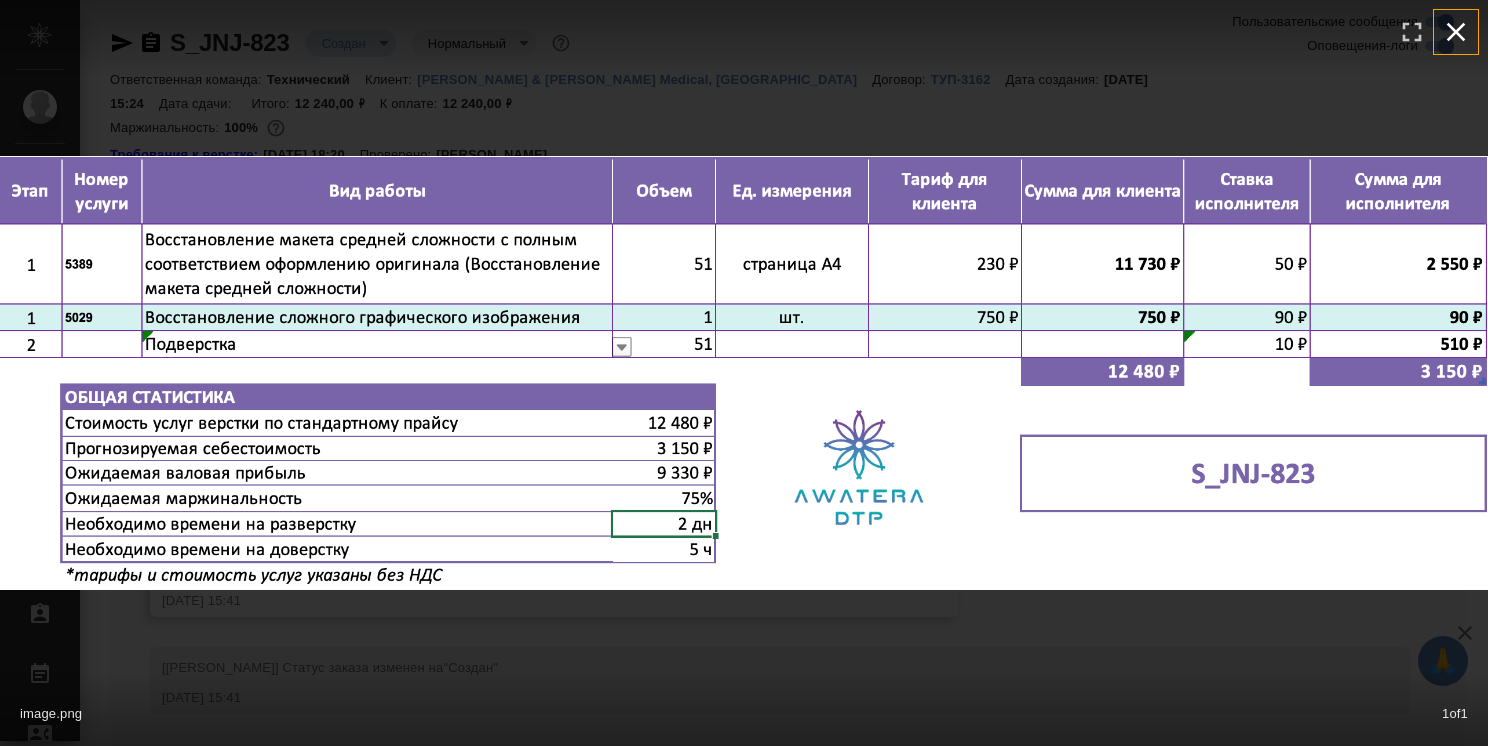click 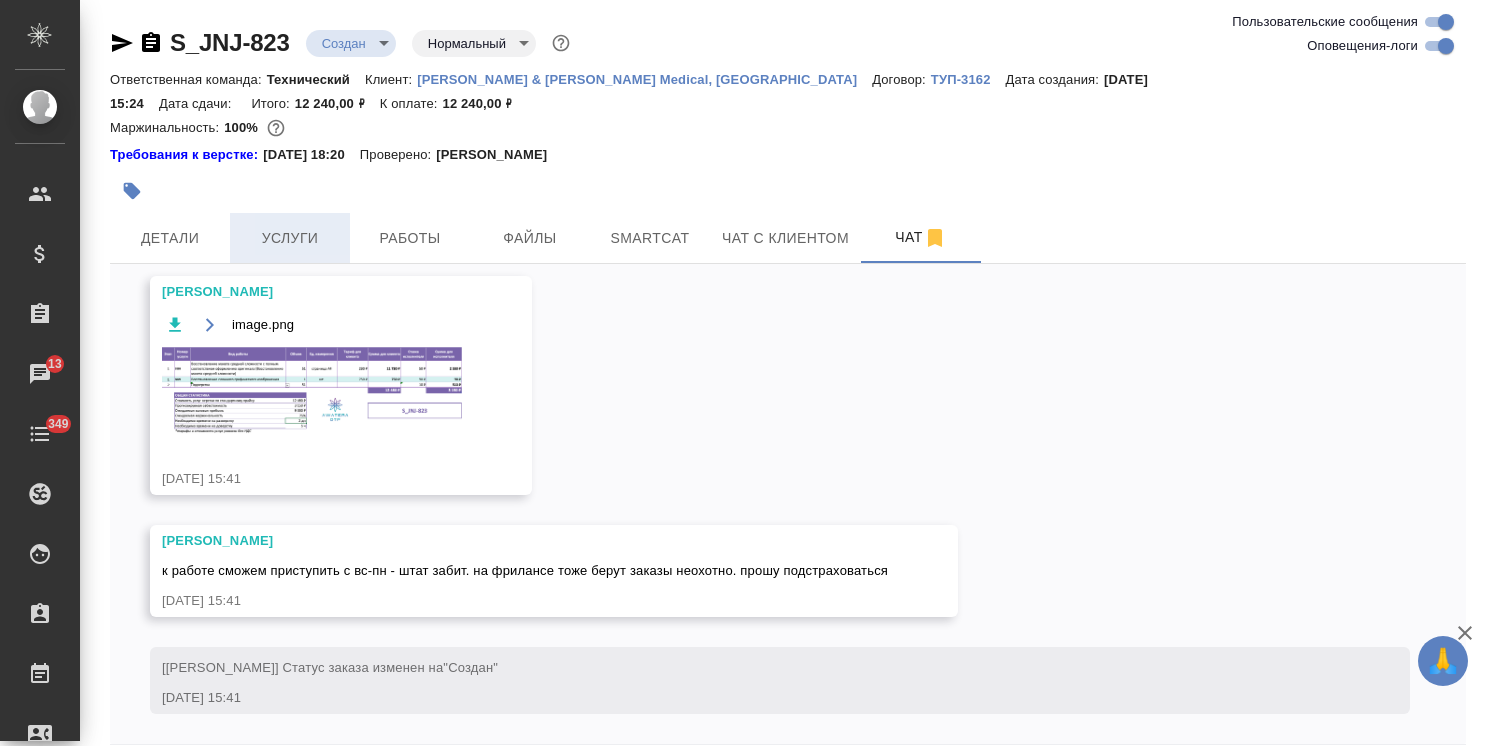 click on "Услуги" at bounding box center (290, 238) 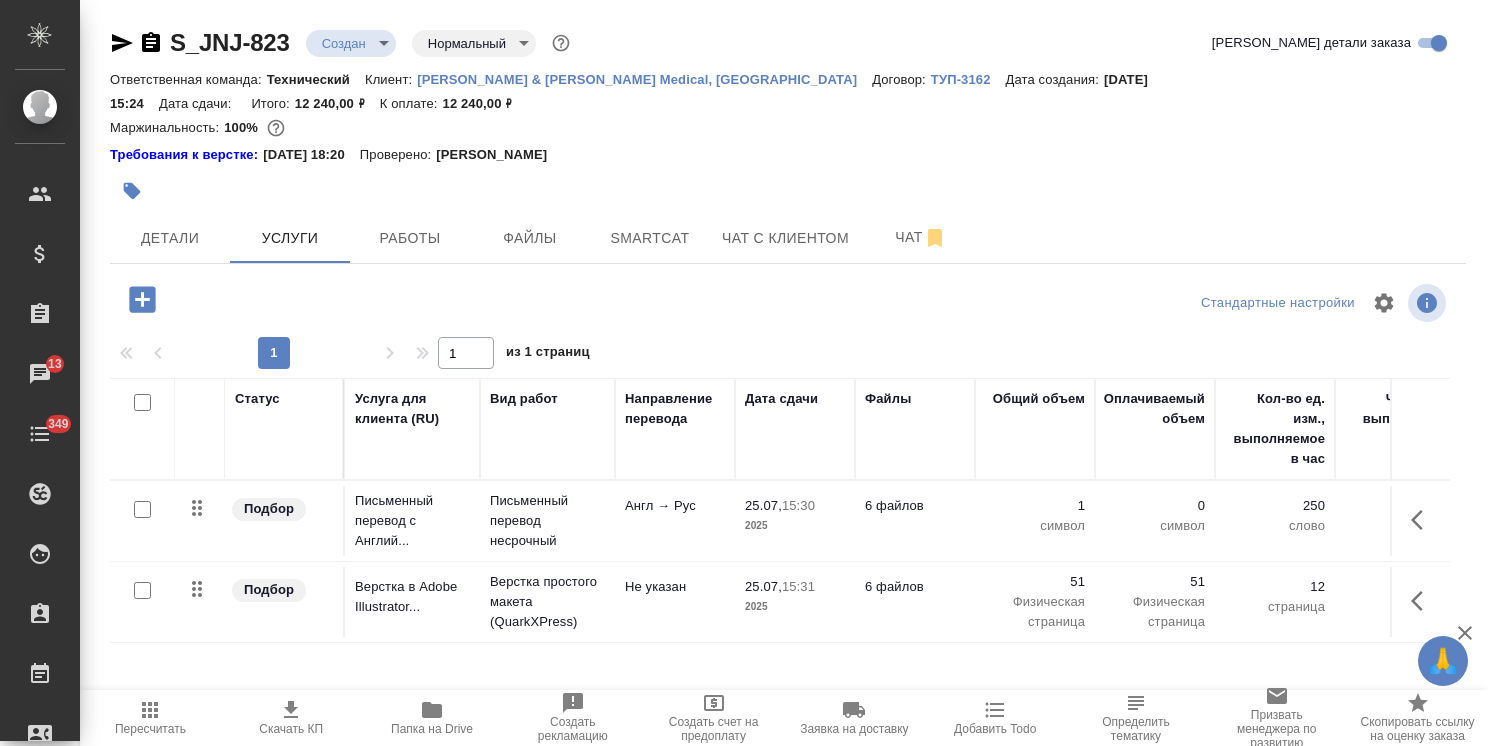 click 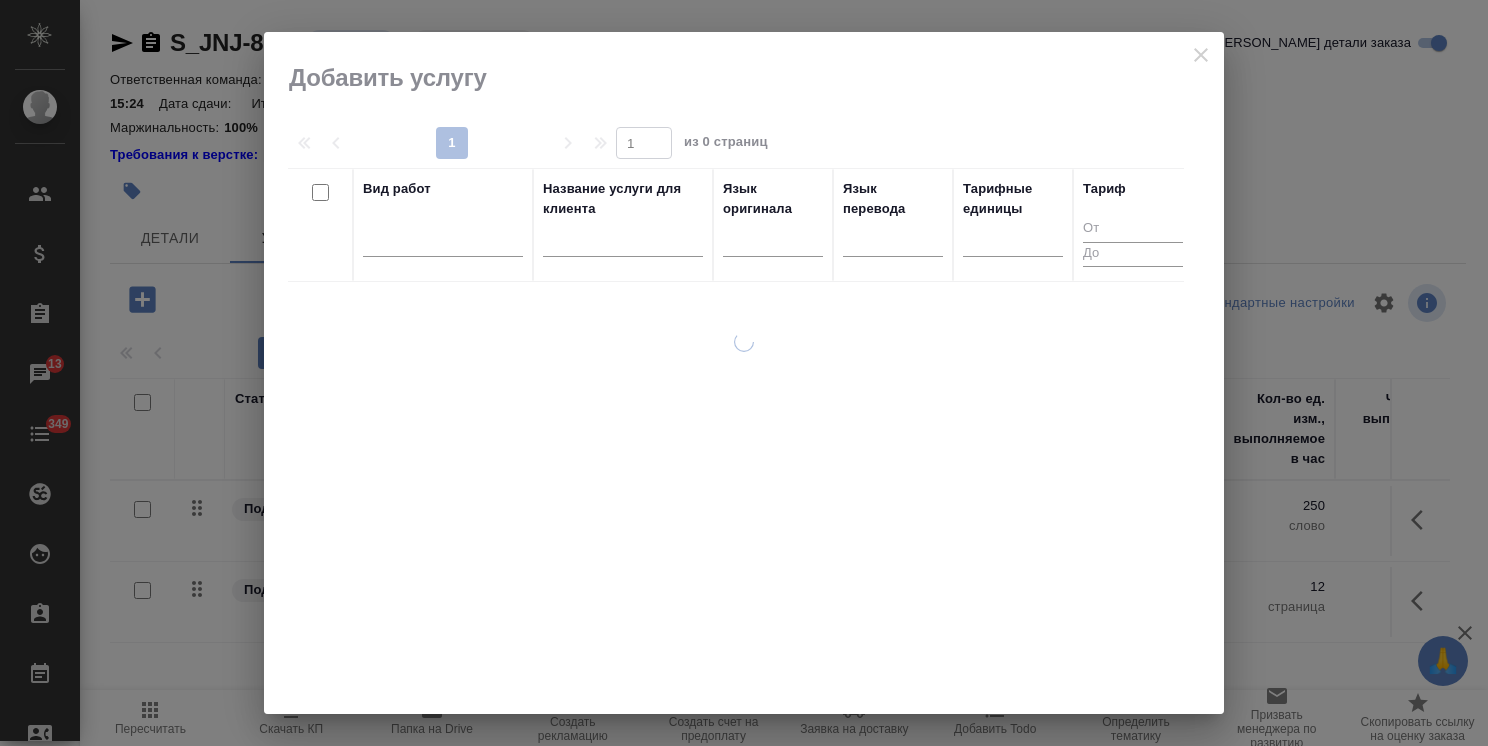 click at bounding box center [623, 244] 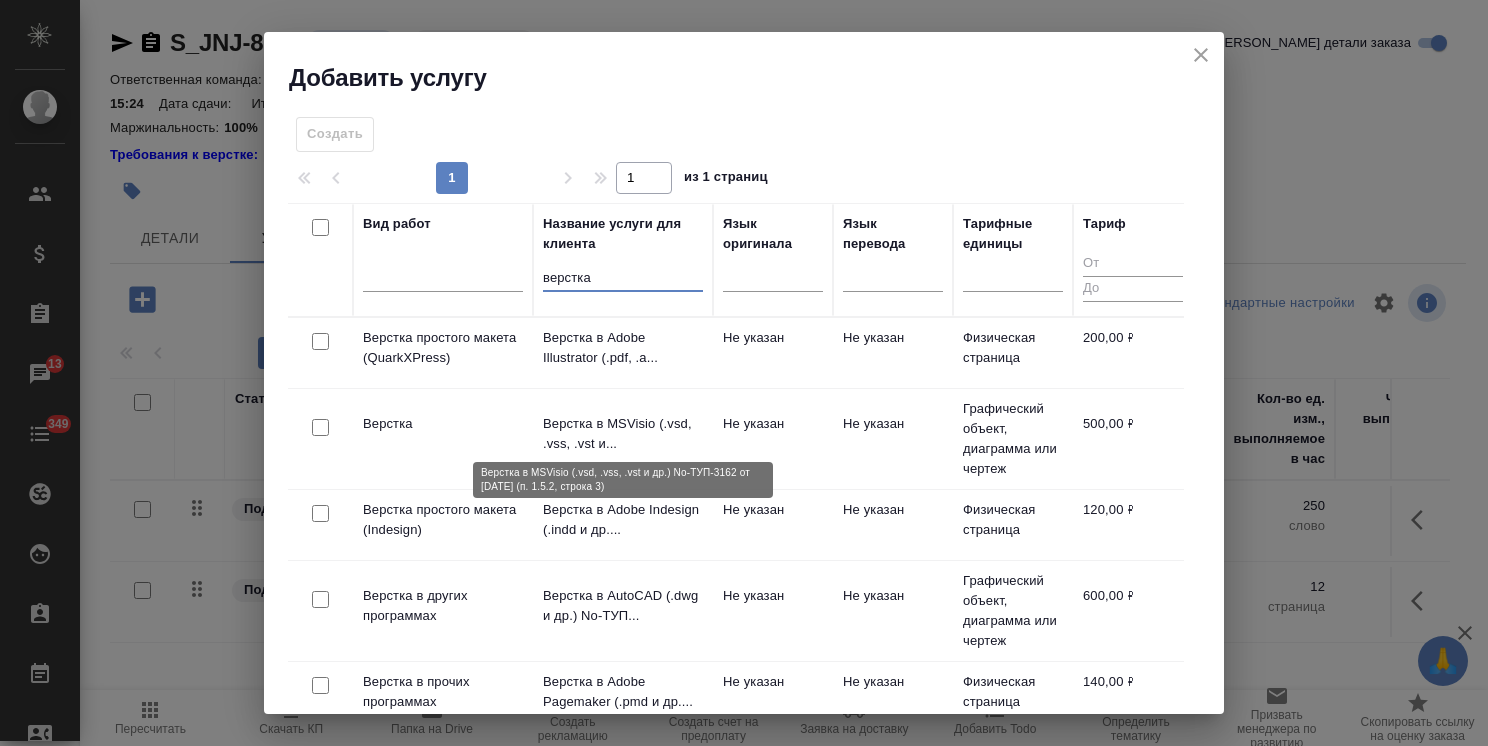 scroll, scrollTop: 84, scrollLeft: 0, axis: vertical 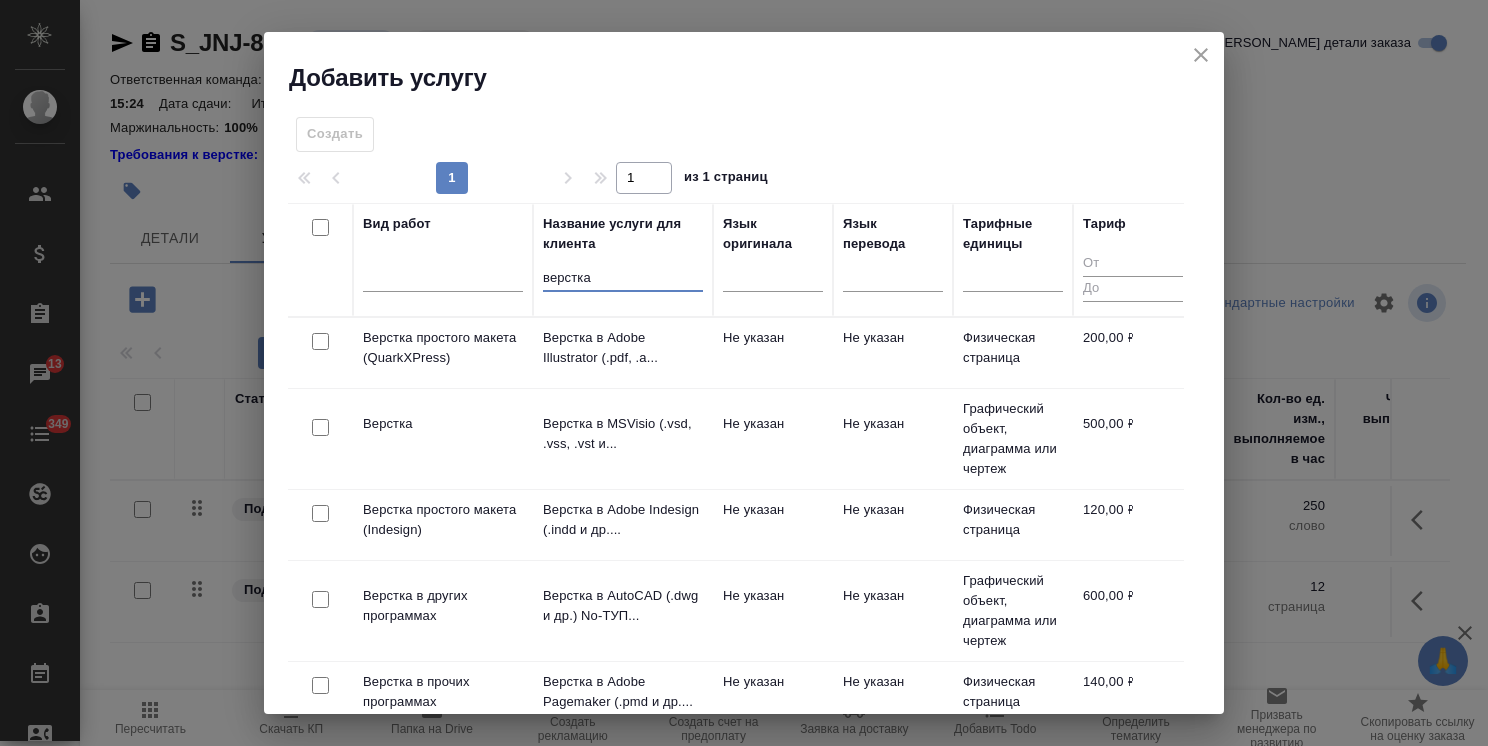 type on "верстка" 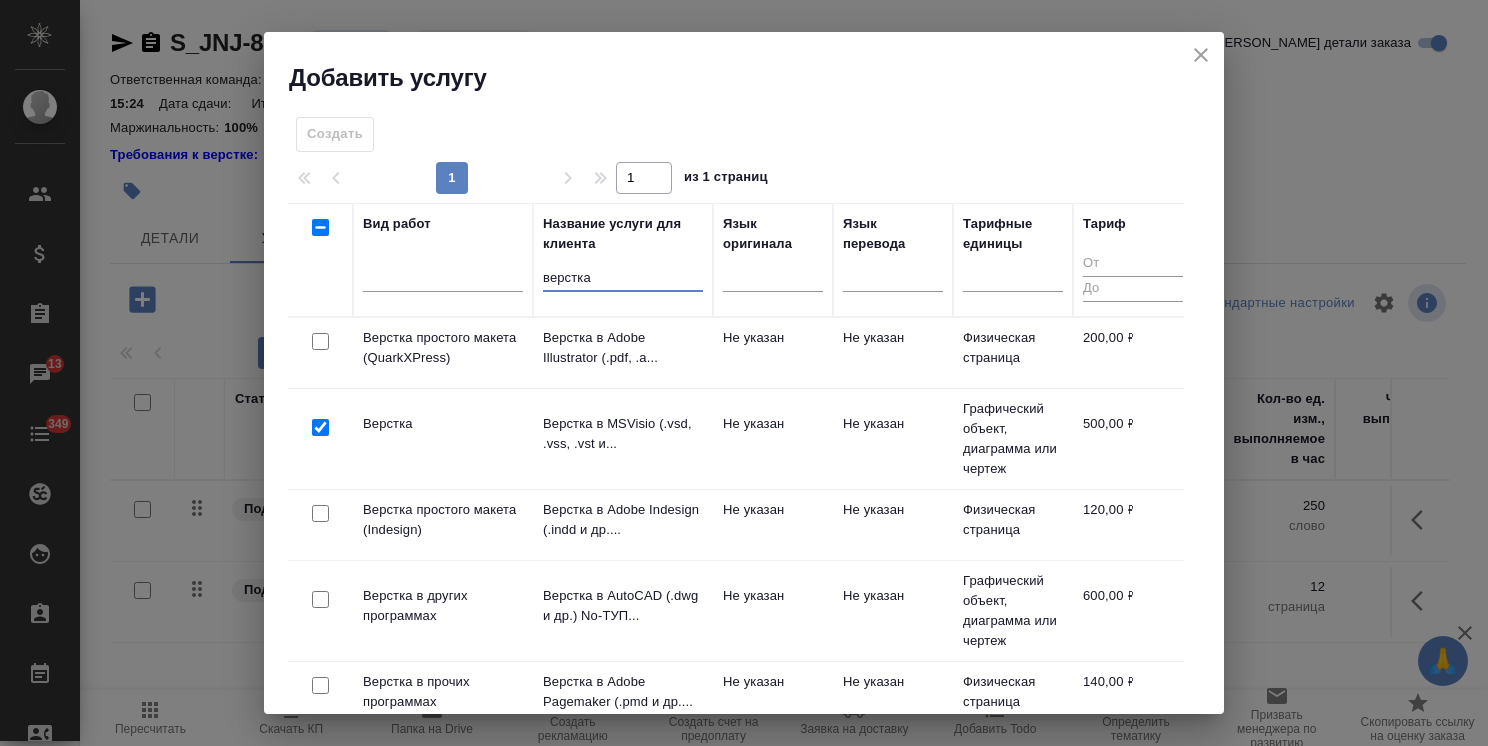 checkbox on "true" 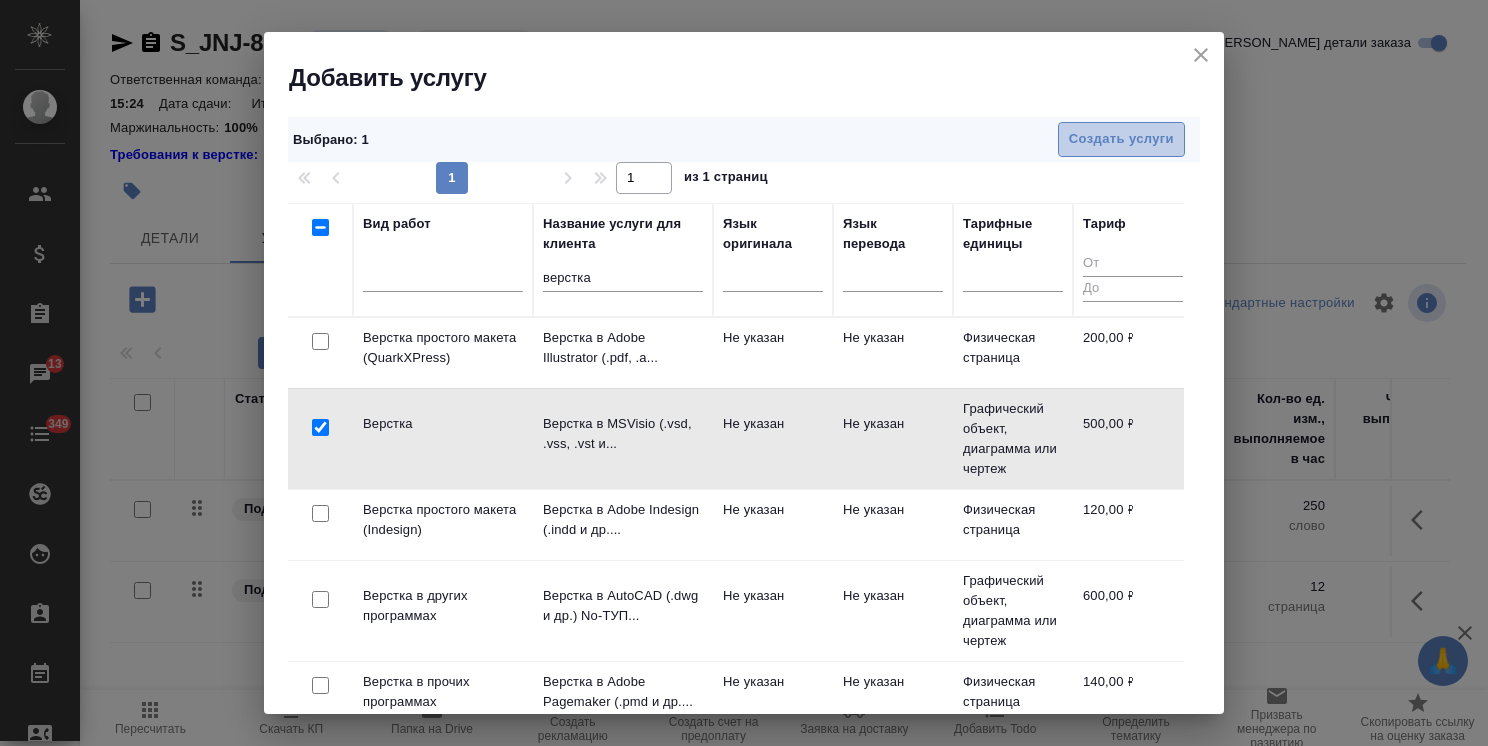 click on "Создать услуги" at bounding box center [1121, 139] 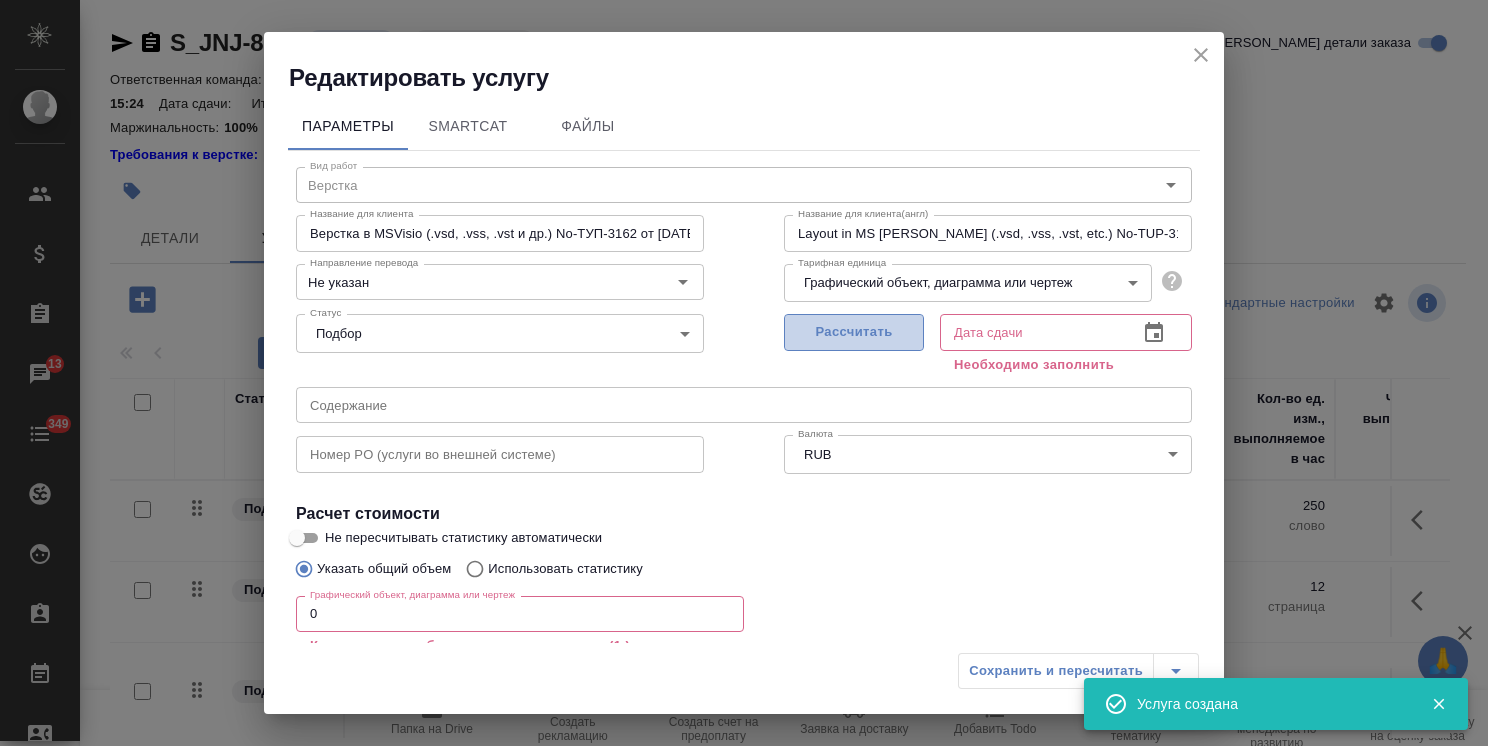 click on "Рассчитать" at bounding box center [854, 332] 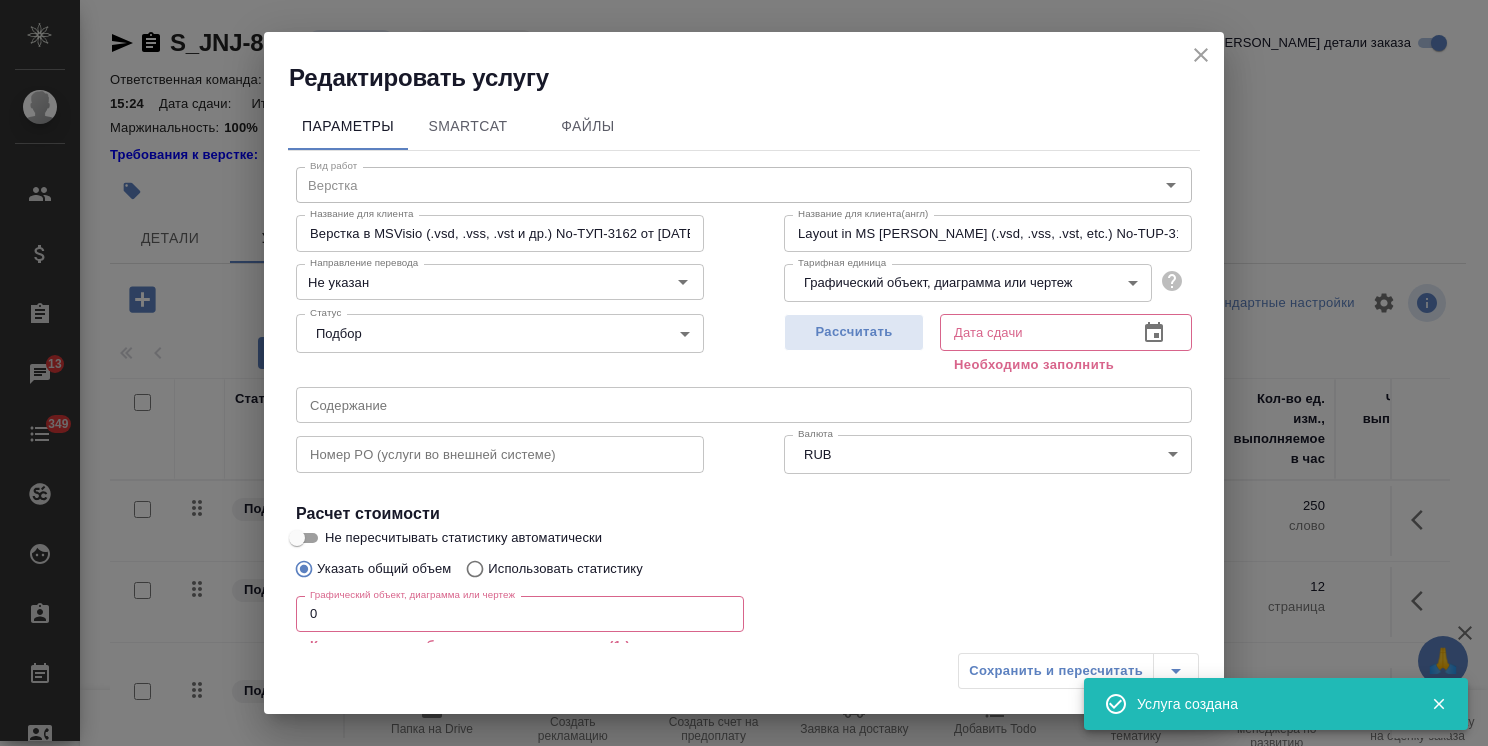type on "25.07.2025 16:23" 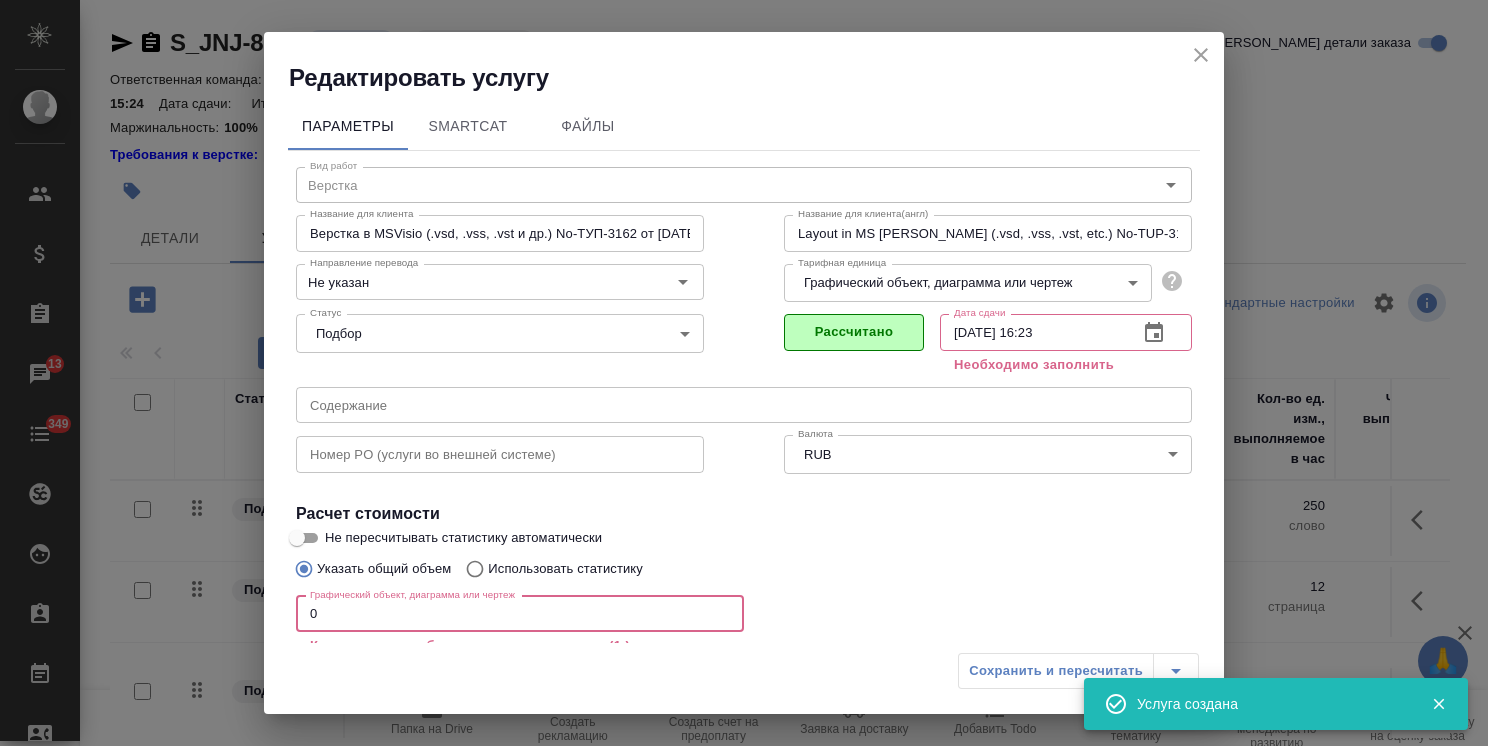 drag, startPoint x: 338, startPoint y: 610, endPoint x: 304, endPoint y: 610, distance: 34 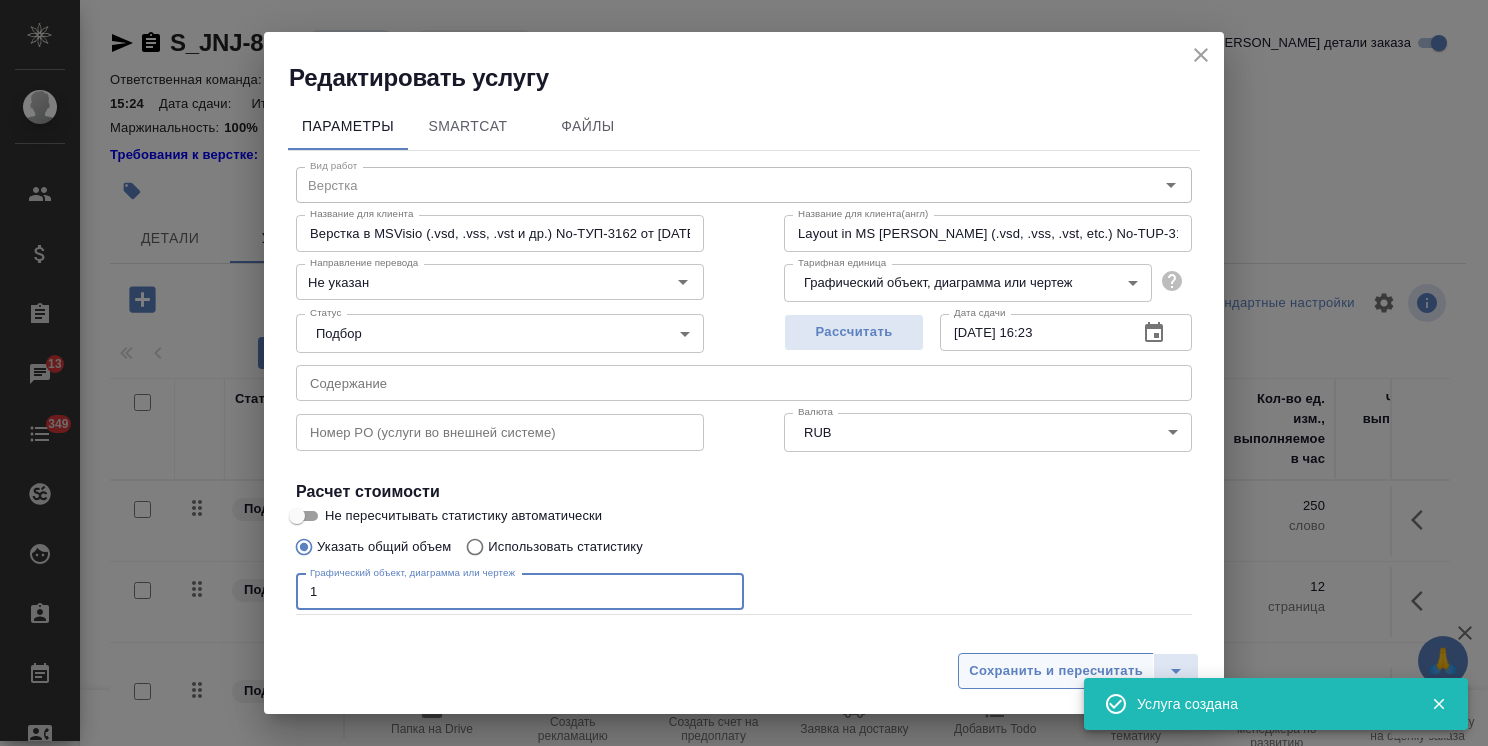 type on "1" 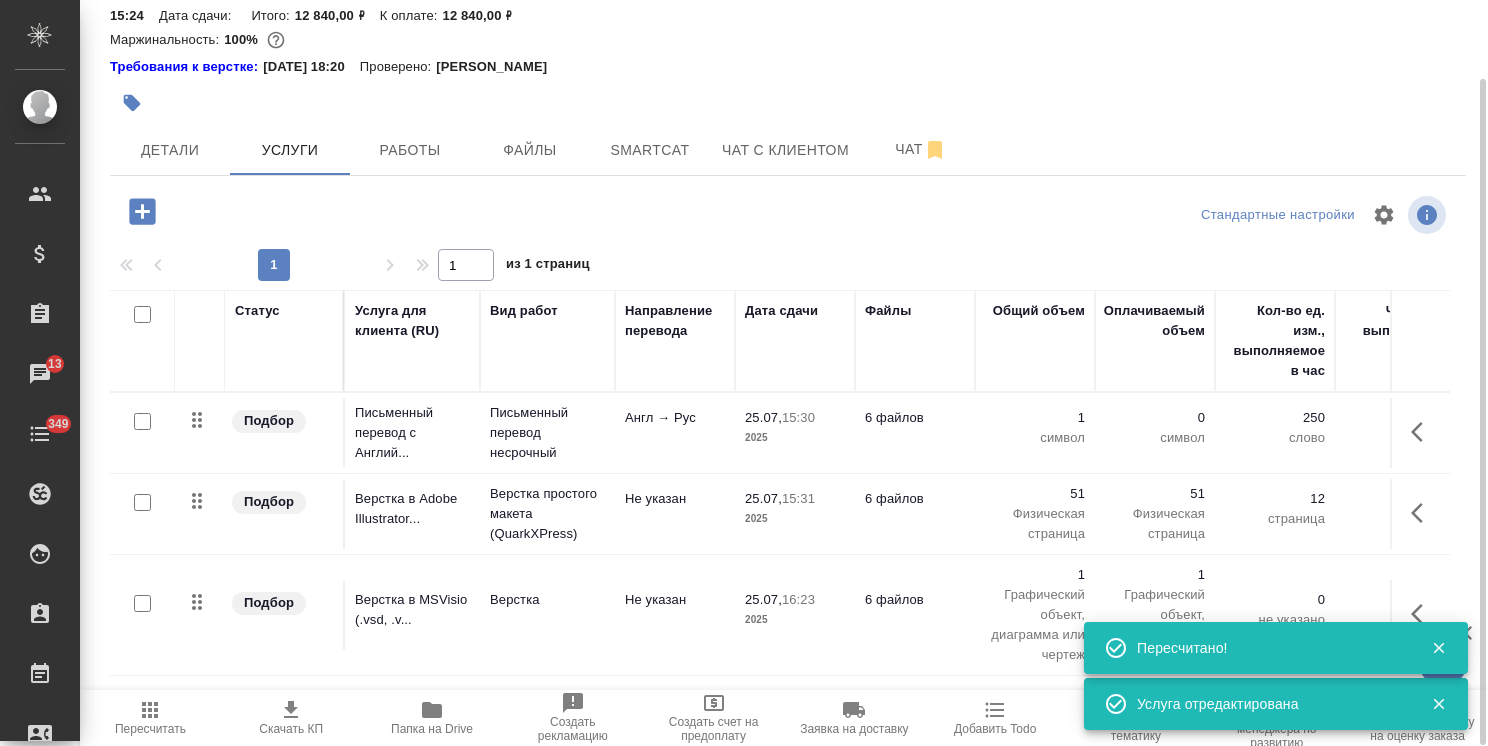 scroll, scrollTop: 0, scrollLeft: 0, axis: both 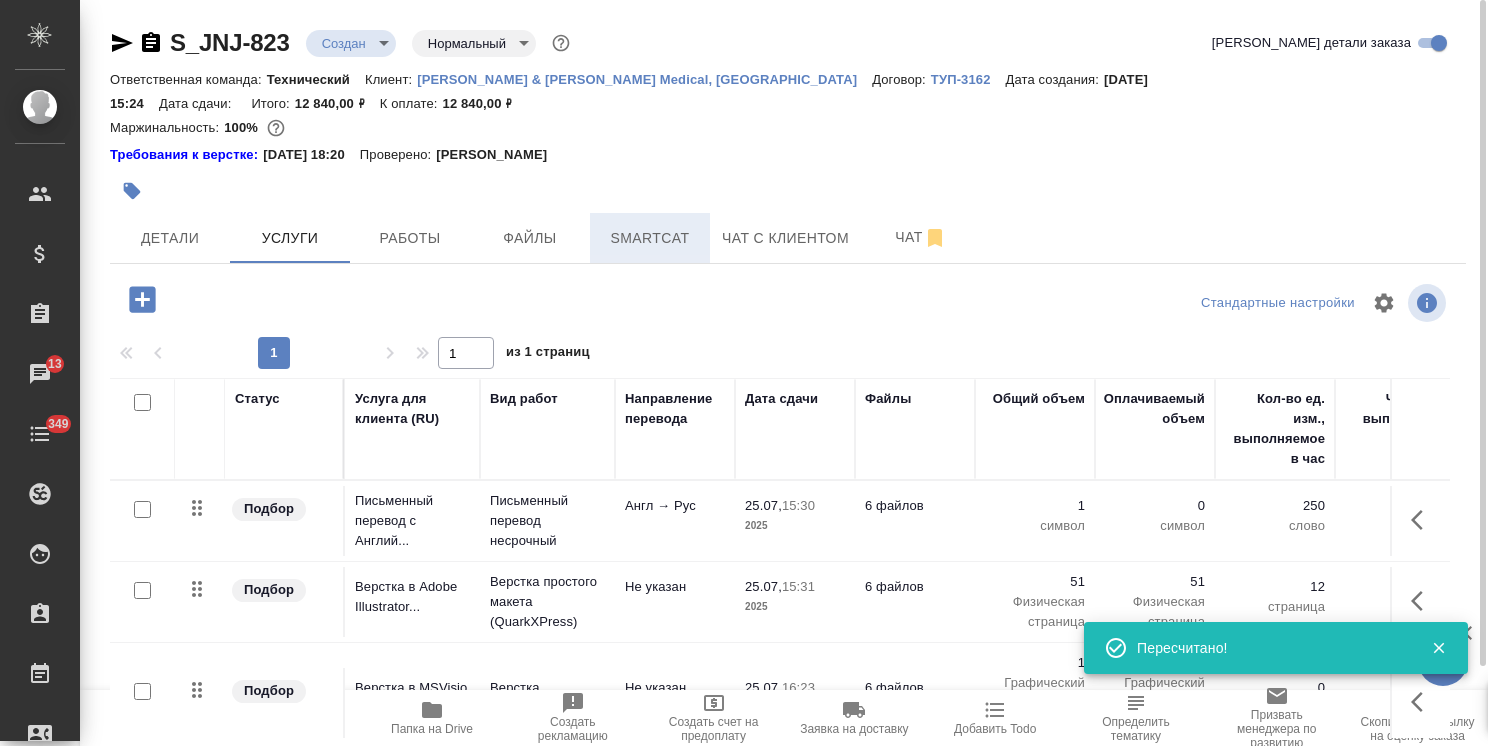 click on "Smartcat" at bounding box center [650, 238] 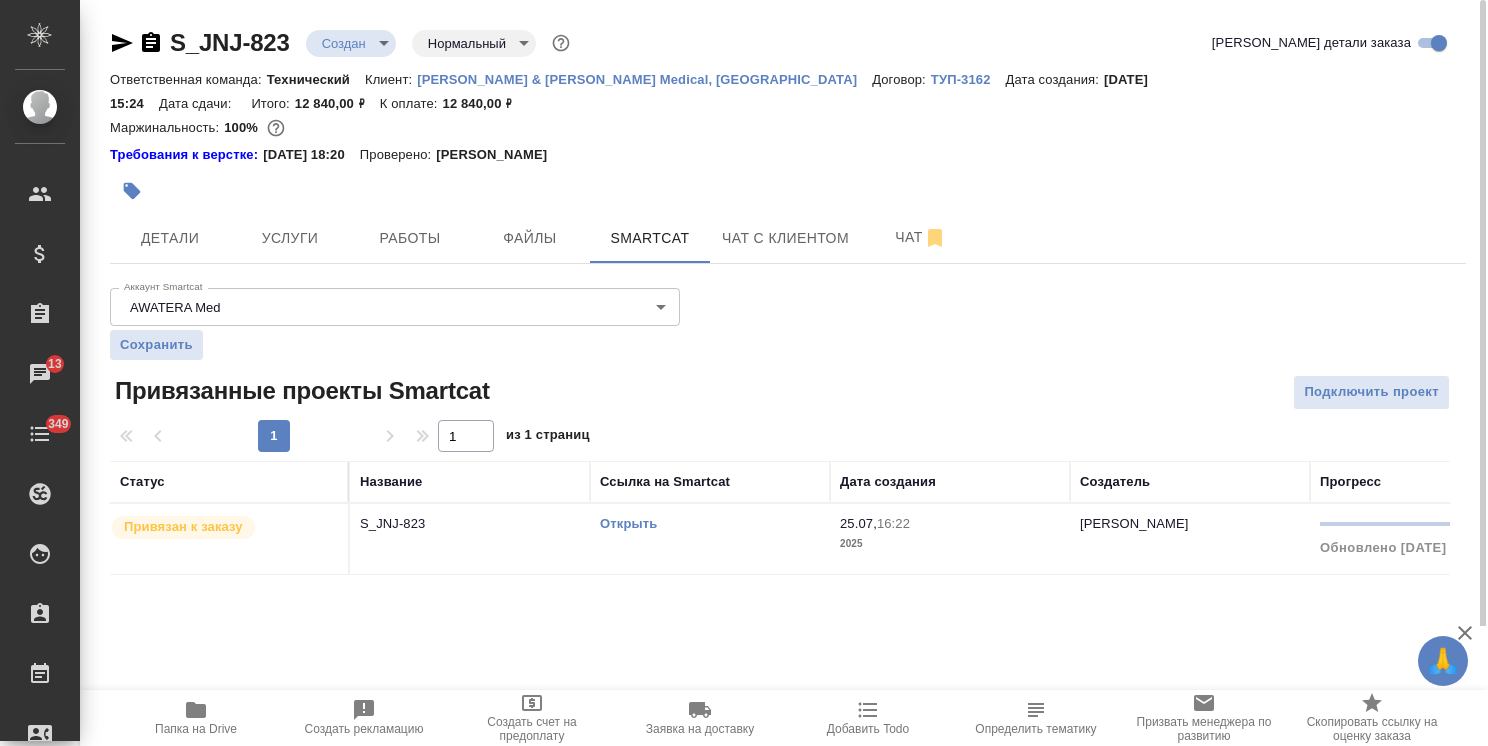 click on "Открыть" at bounding box center [628, 523] 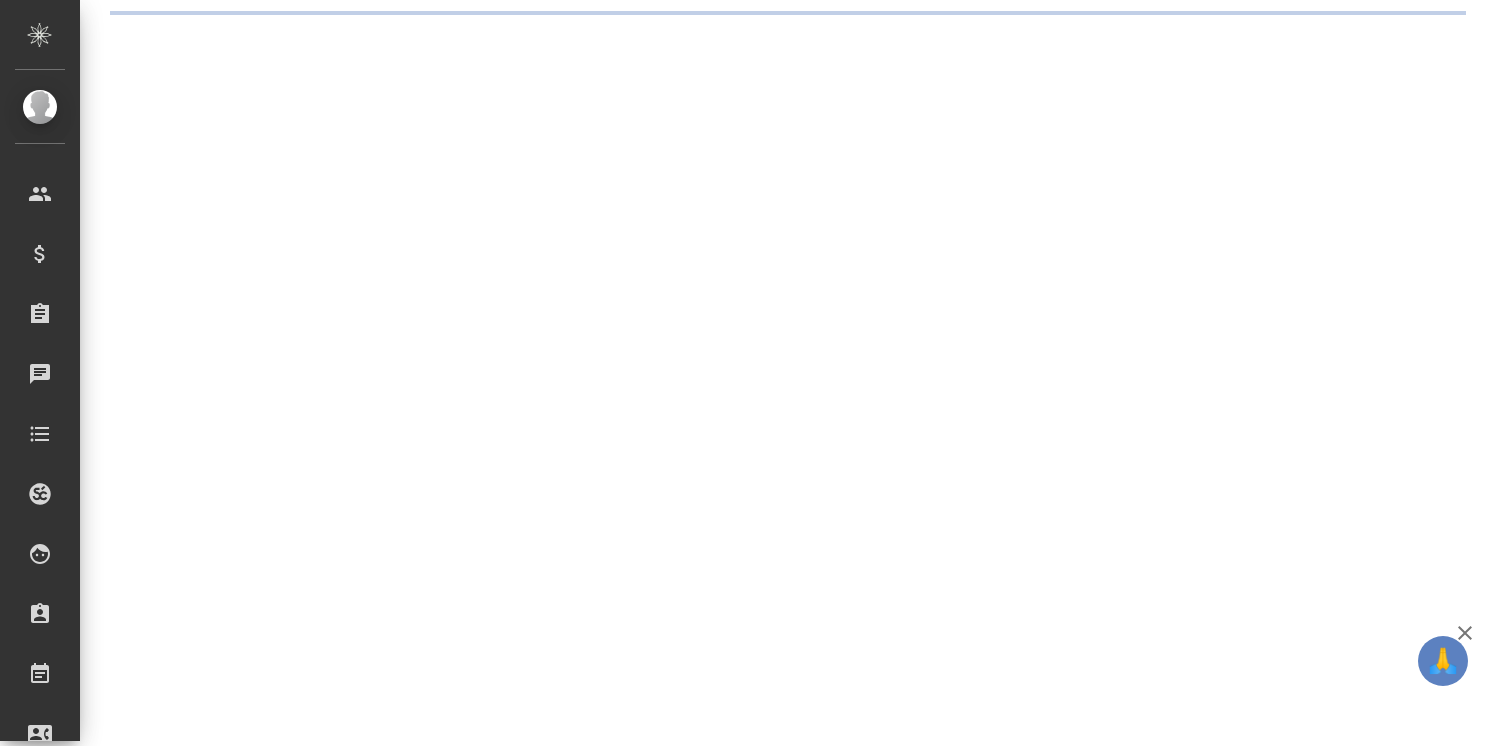 scroll, scrollTop: 0, scrollLeft: 0, axis: both 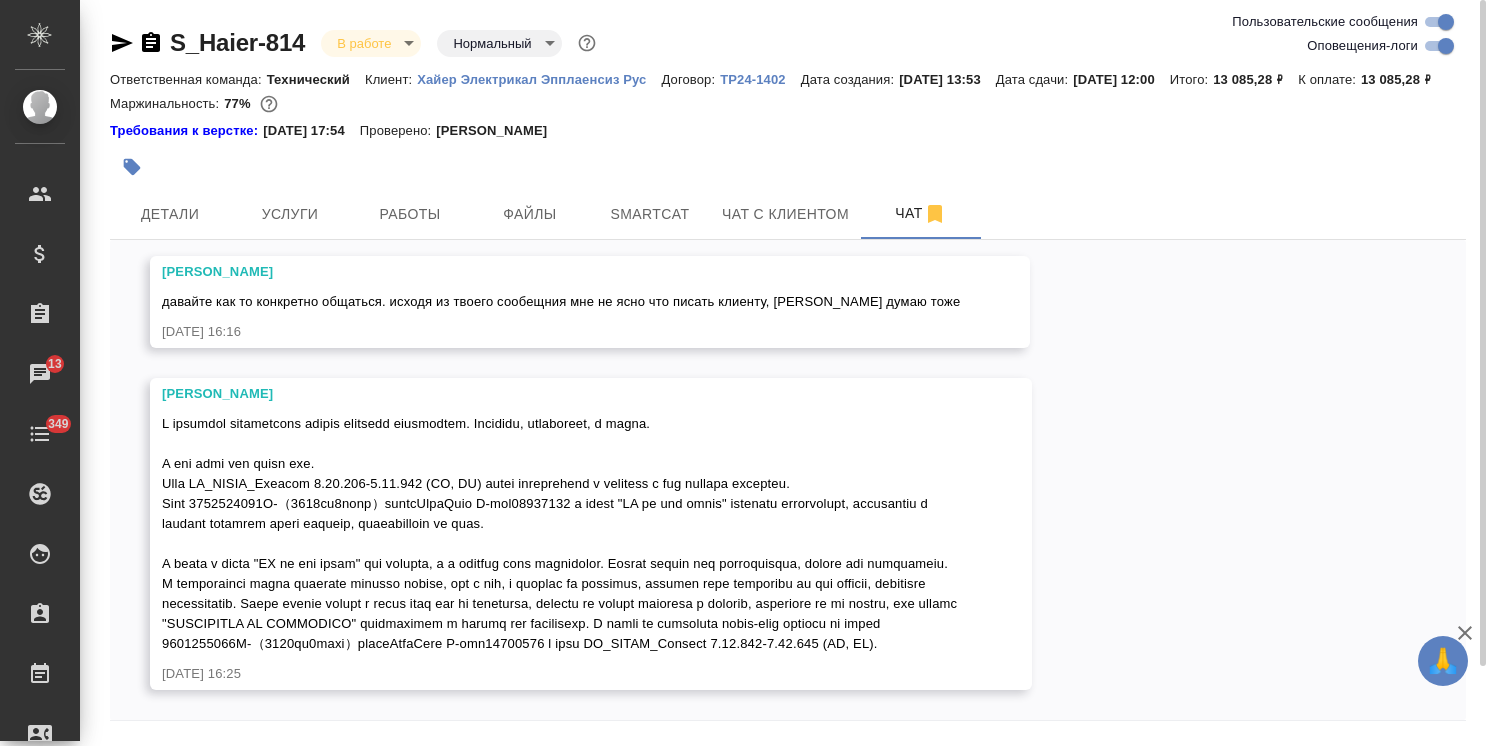 click at bounding box center [561, 533] 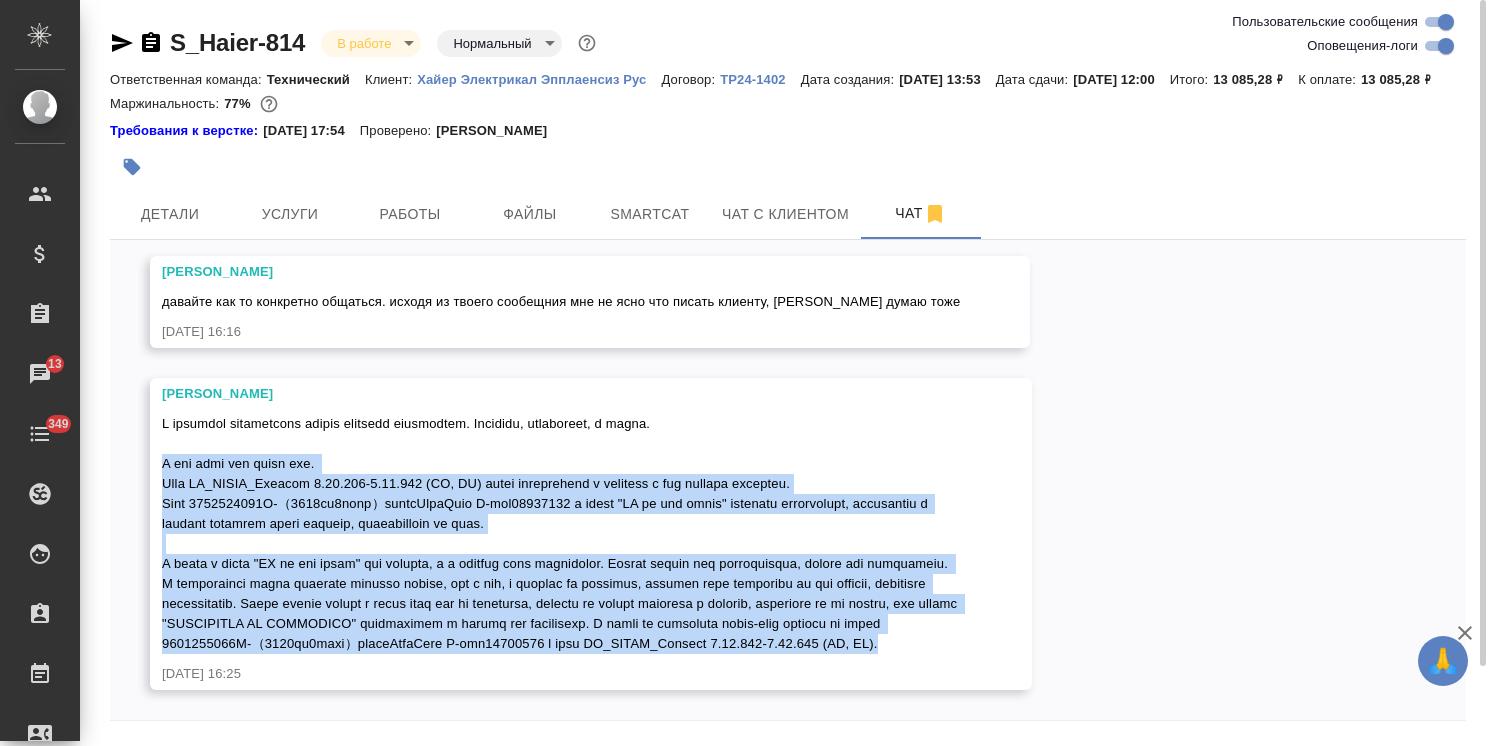drag, startPoint x: 163, startPoint y: 466, endPoint x: 517, endPoint y: 670, distance: 408.57312 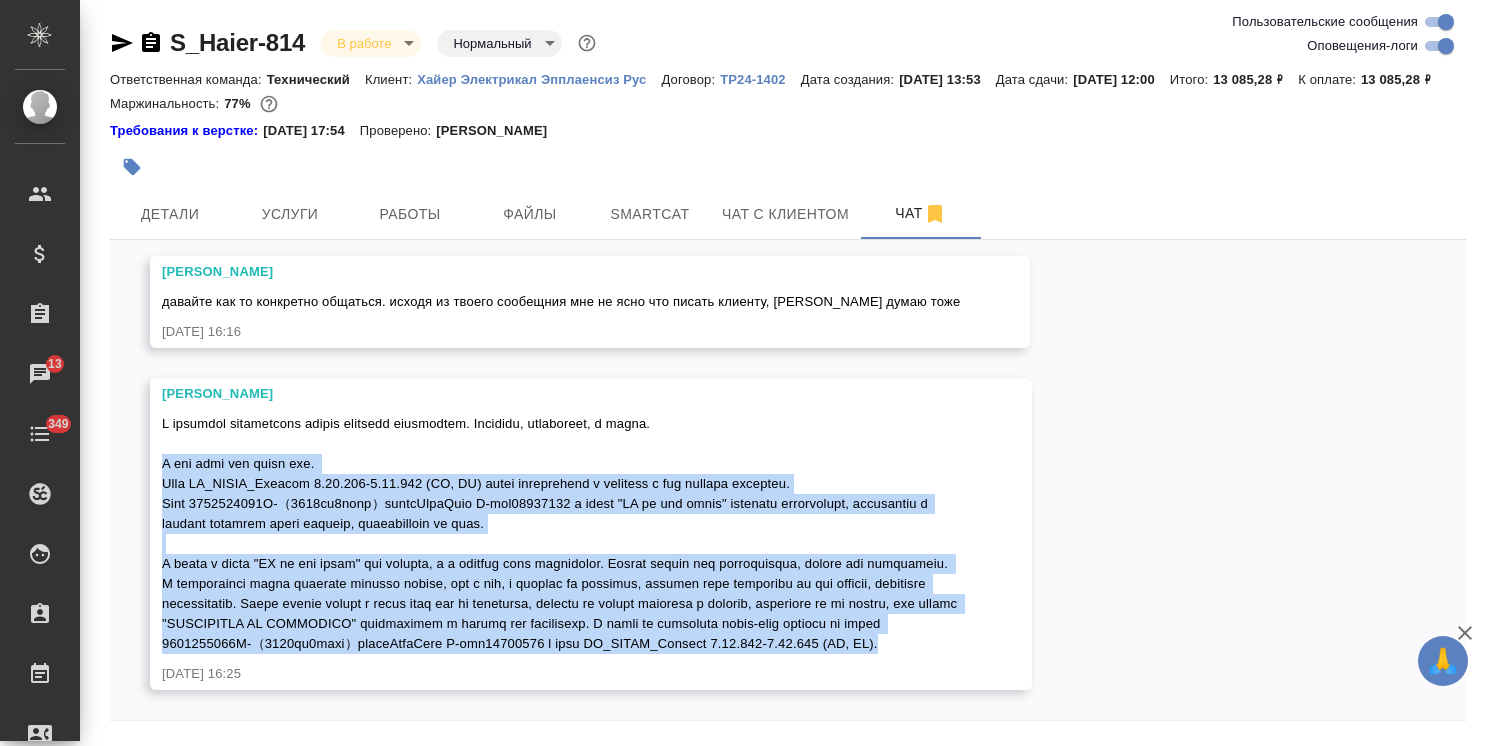 click 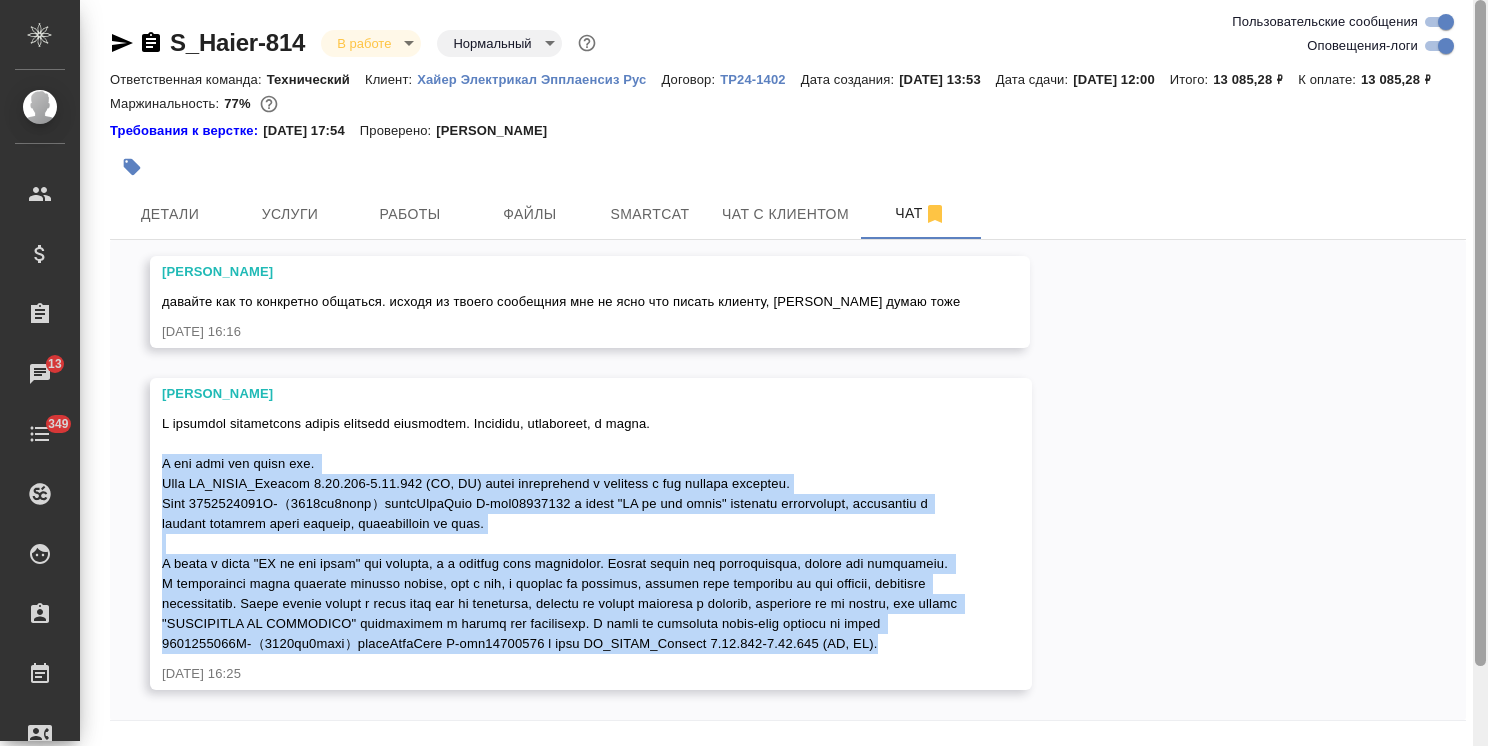 scroll, scrollTop: 88, scrollLeft: 0, axis: vertical 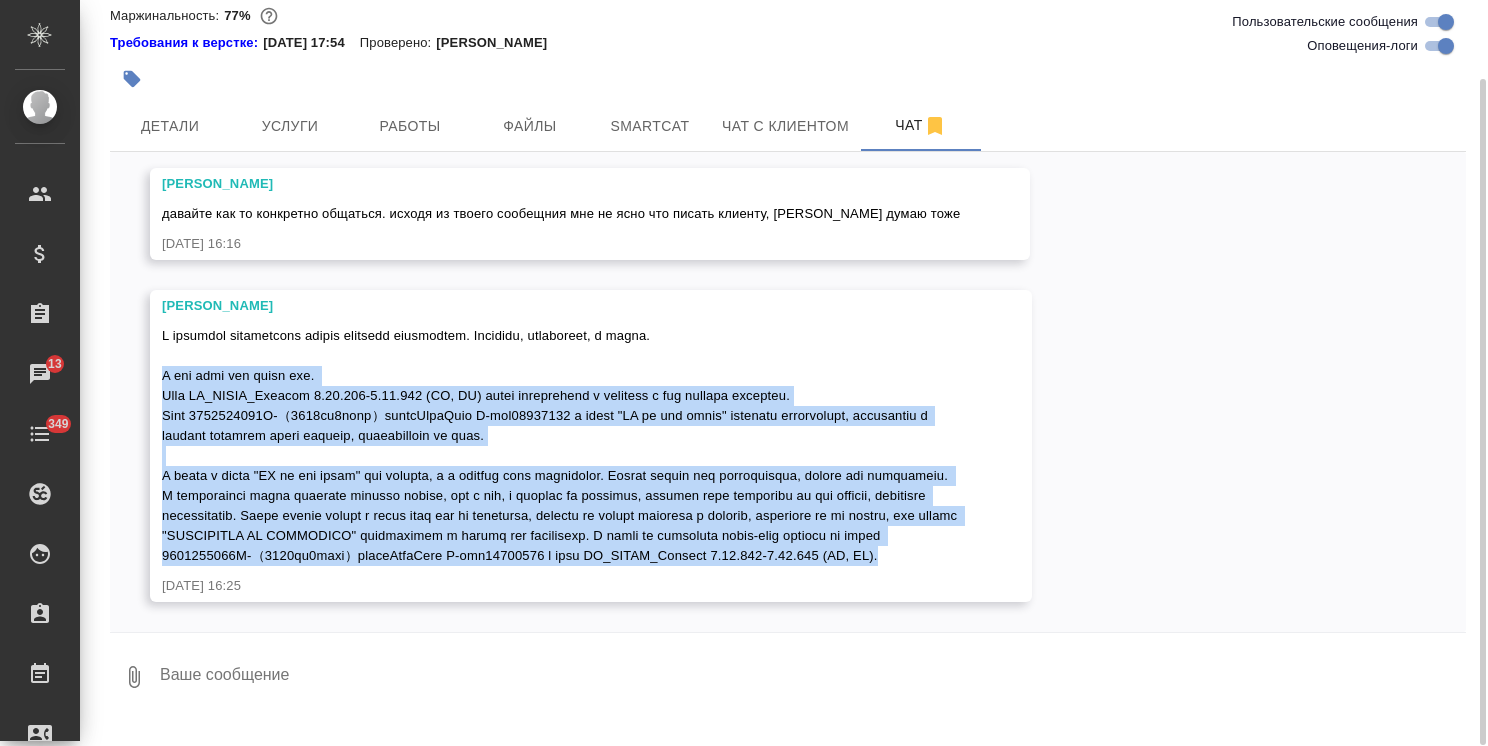 click at bounding box center [812, 677] 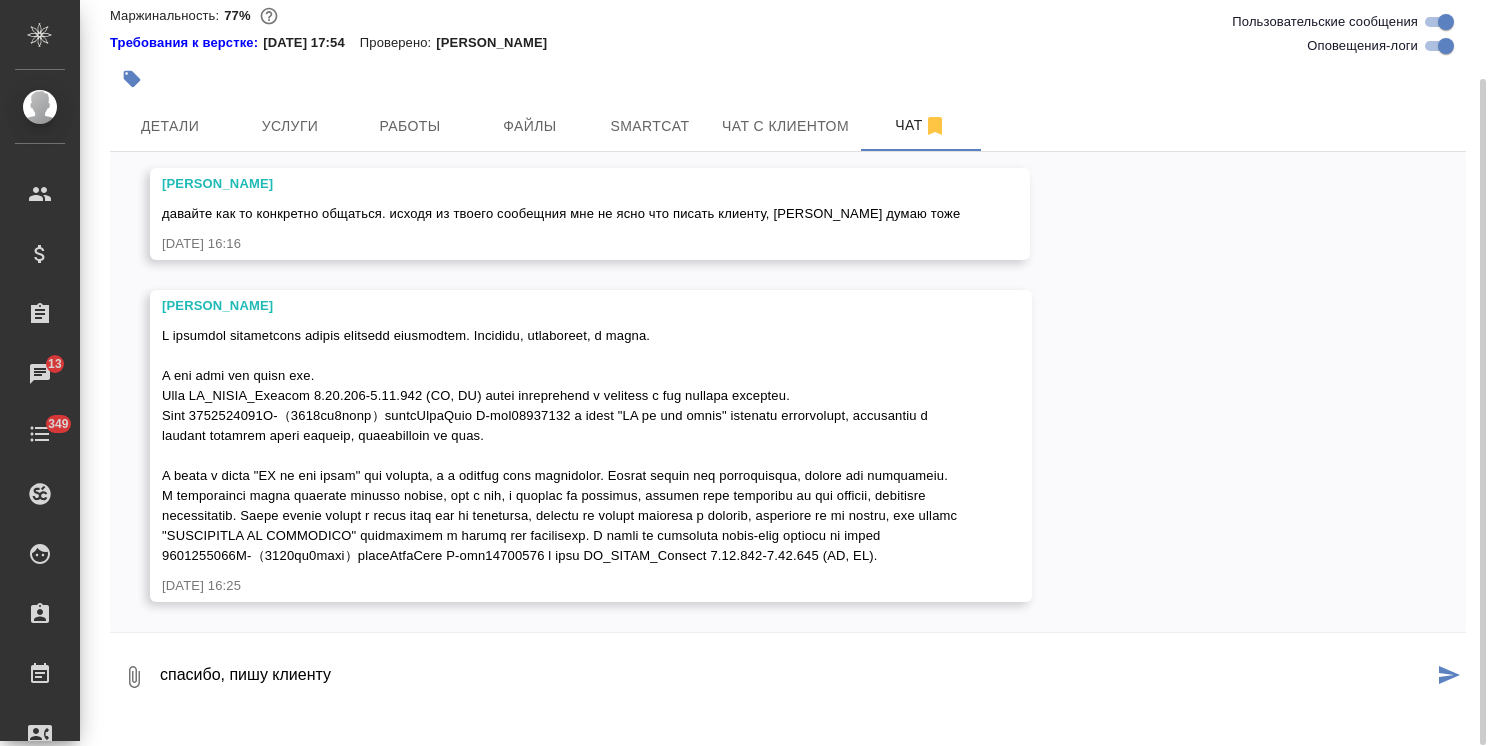 type on "спасибо, пишу клиенту" 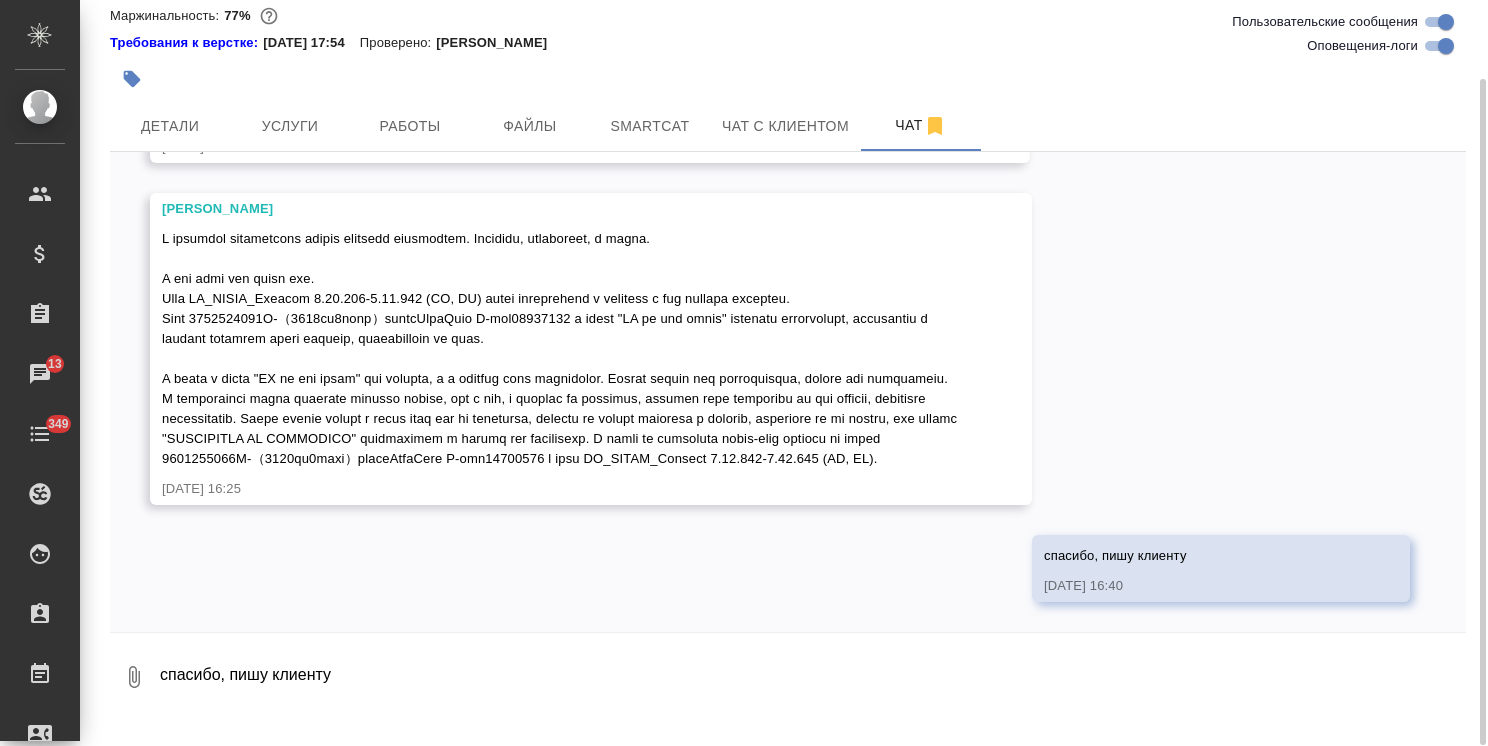 scroll, scrollTop: 6889, scrollLeft: 0, axis: vertical 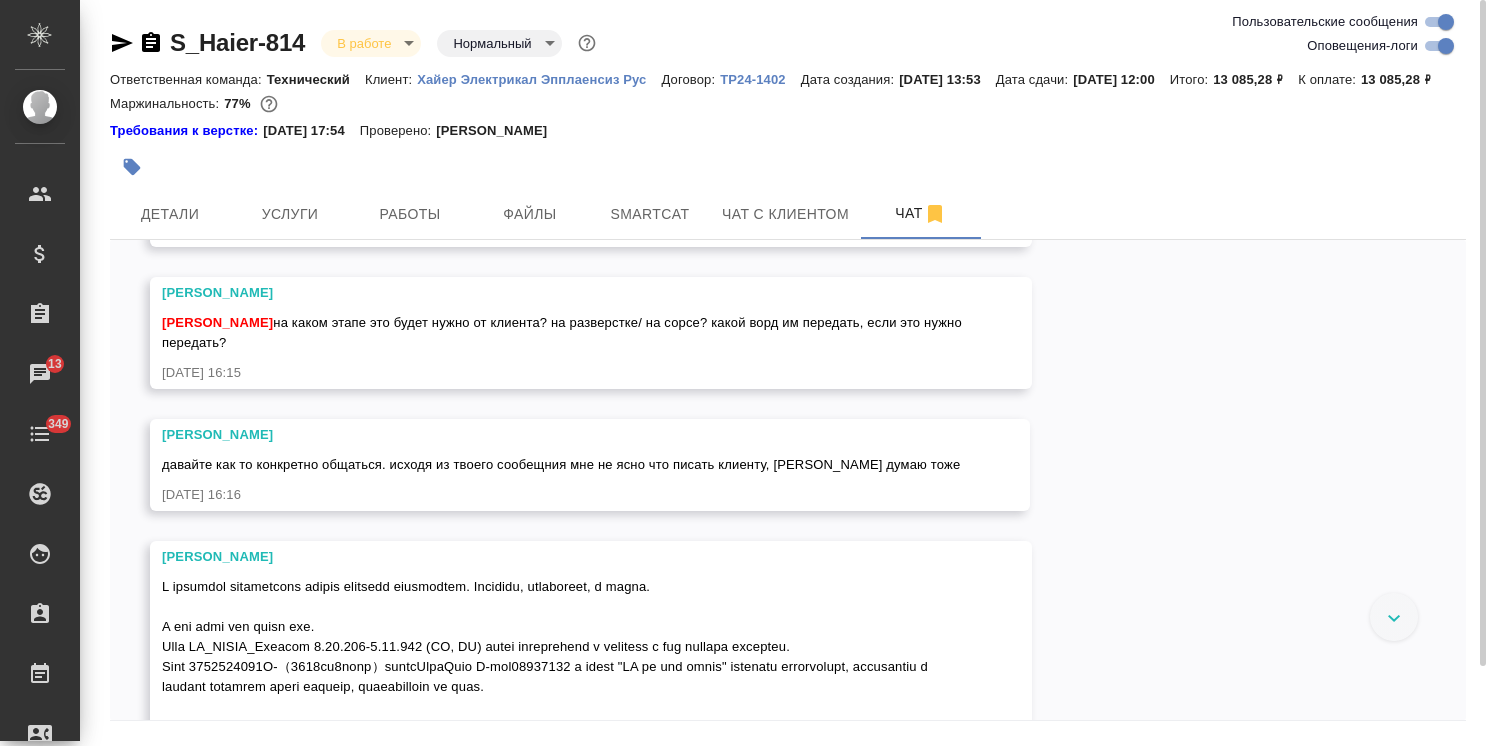 drag, startPoint x: 163, startPoint y: 422, endPoint x: 935, endPoint y: 442, distance: 772.25903 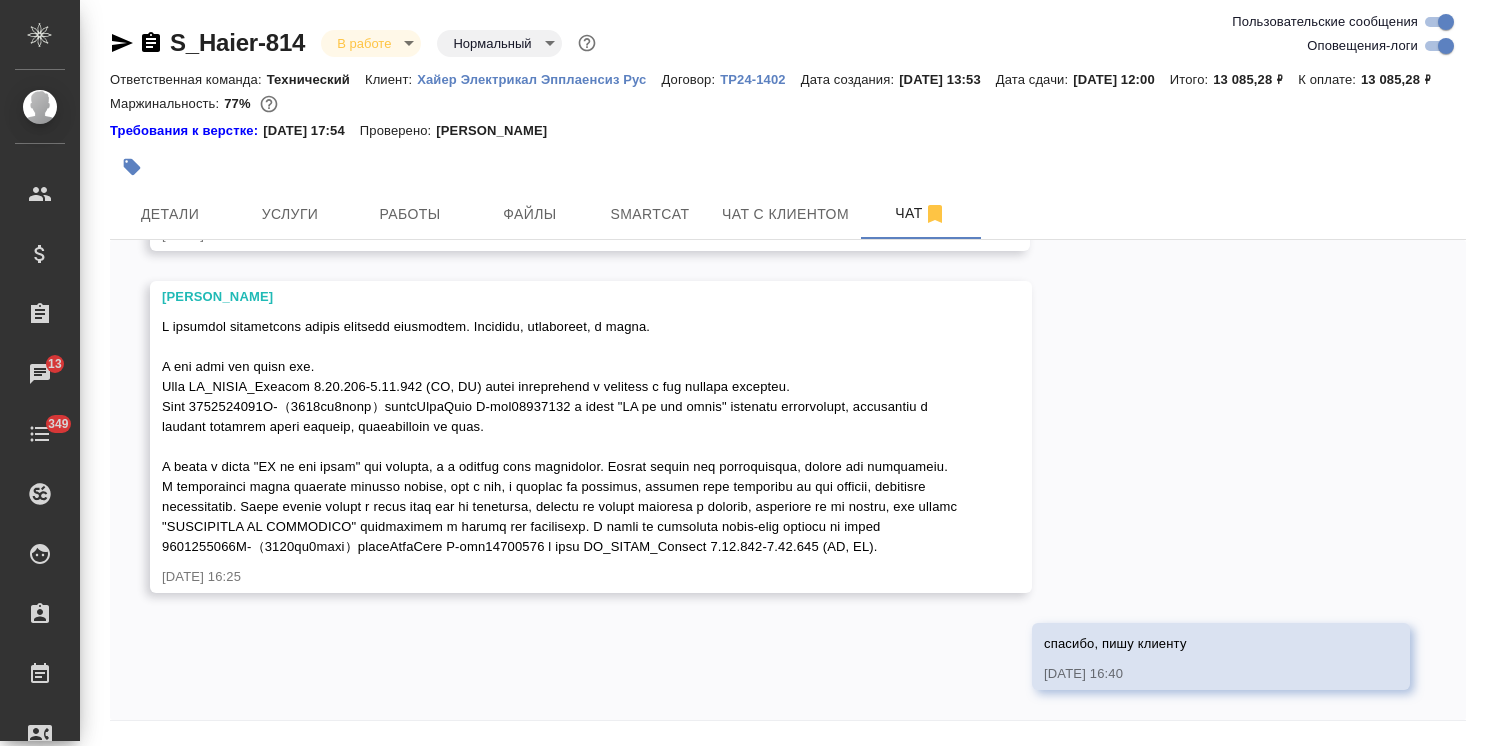 scroll, scrollTop: 6909, scrollLeft: 0, axis: vertical 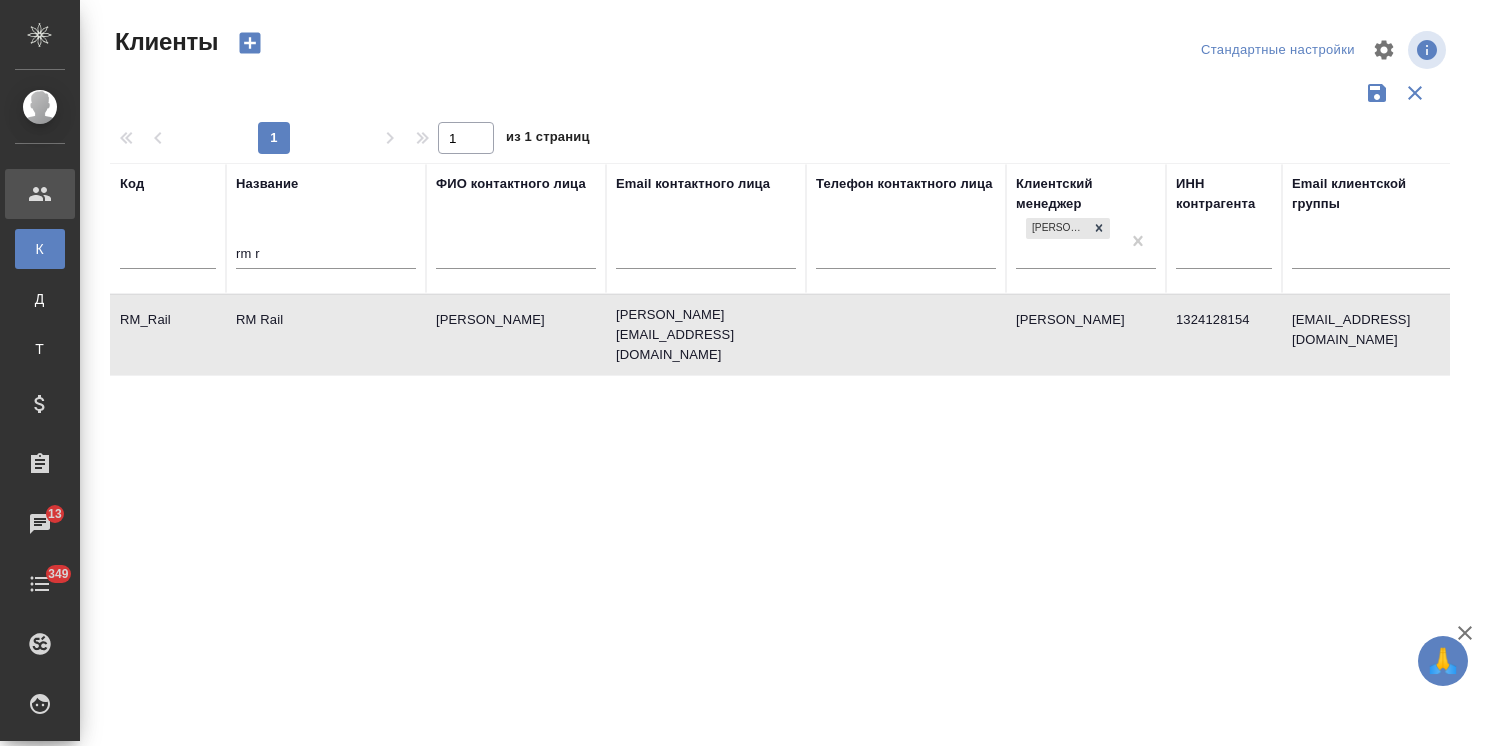 select on "RU" 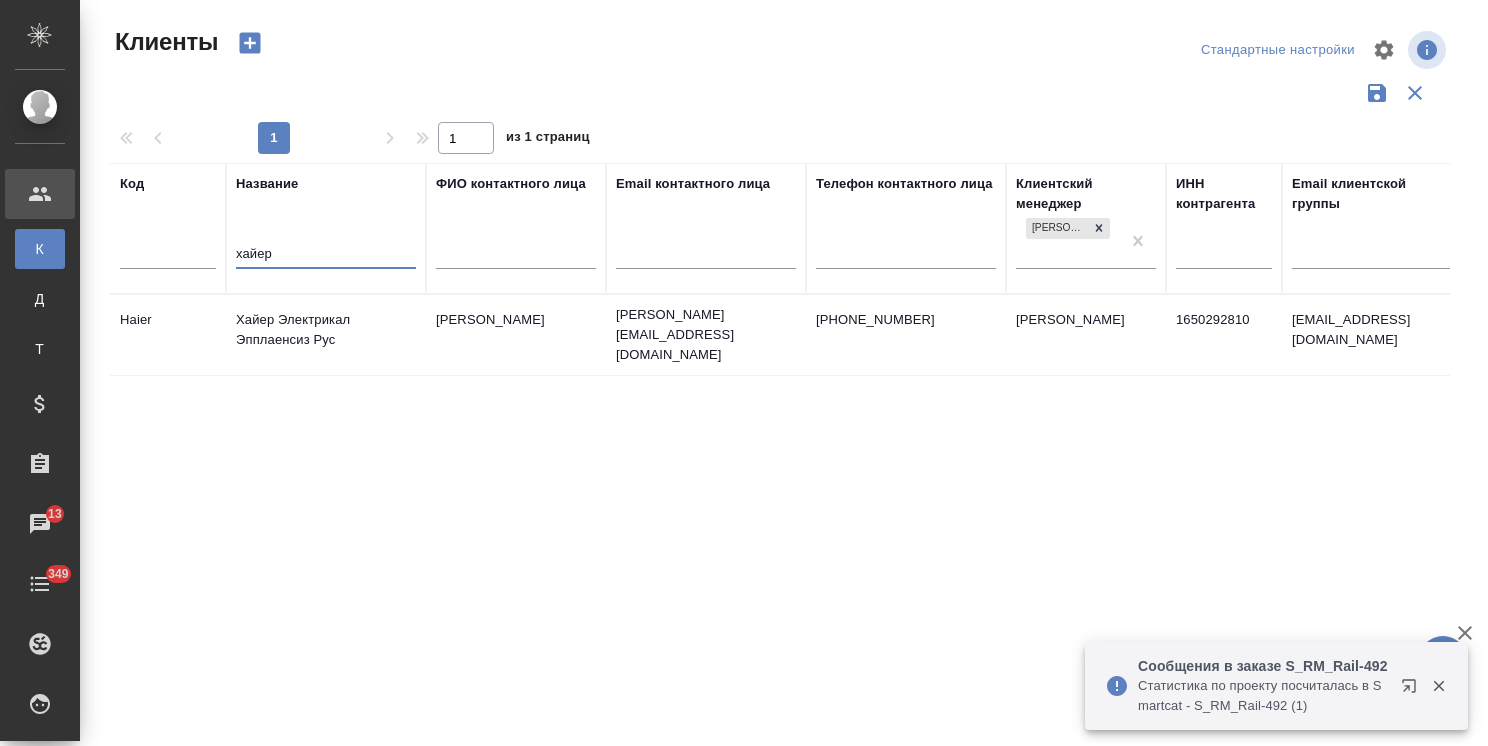 type on "хайер" 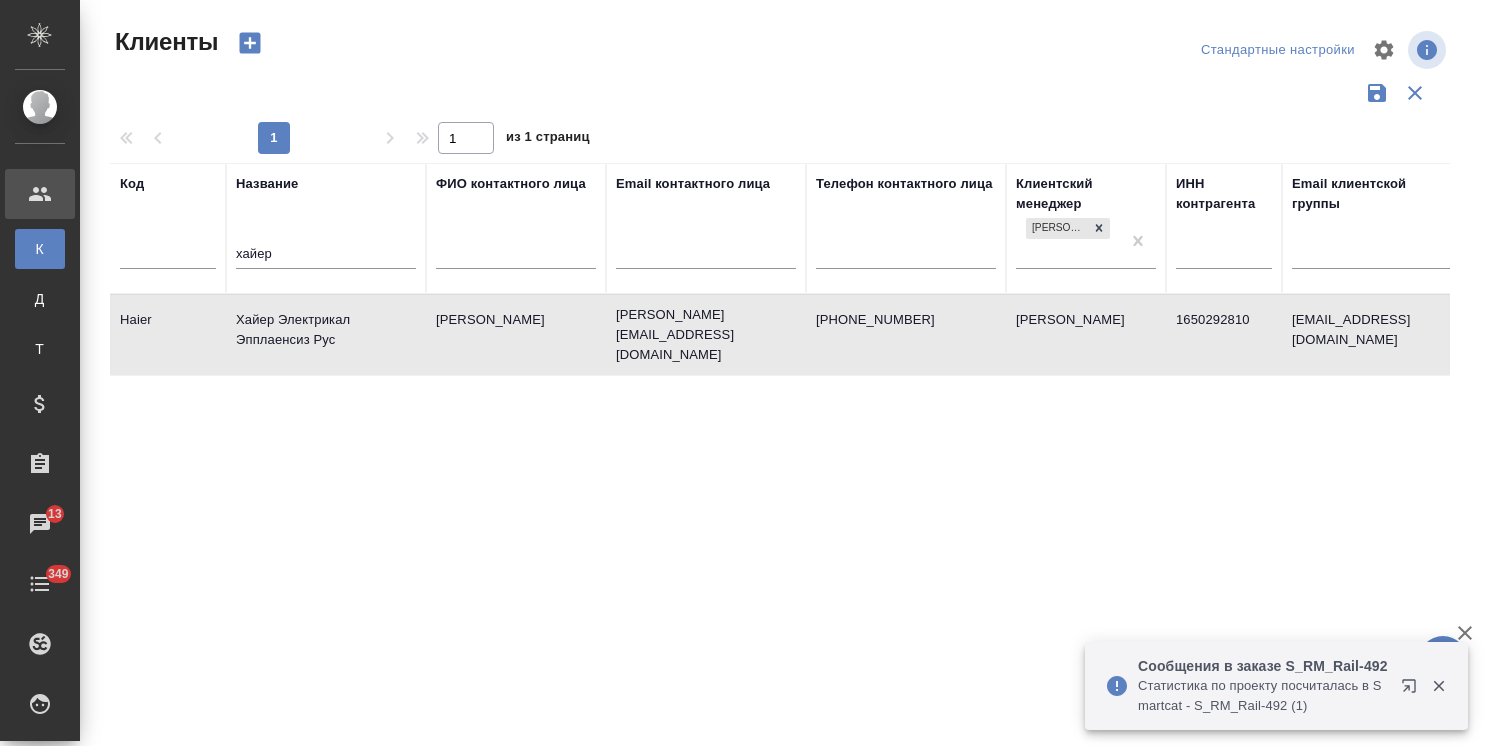 click on "Хайер Электрикал Эпплаенсиз Рус" 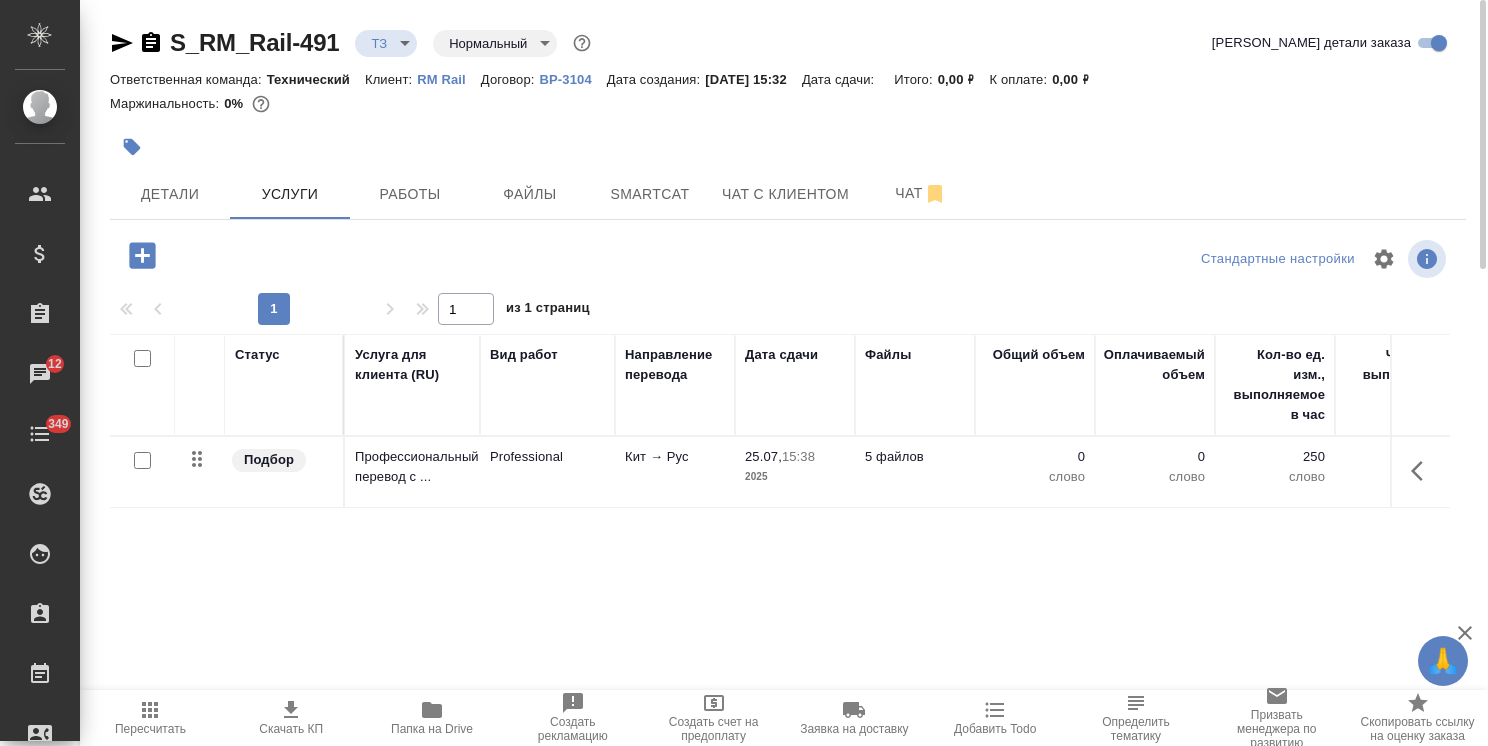 scroll, scrollTop: 0, scrollLeft: 0, axis: both 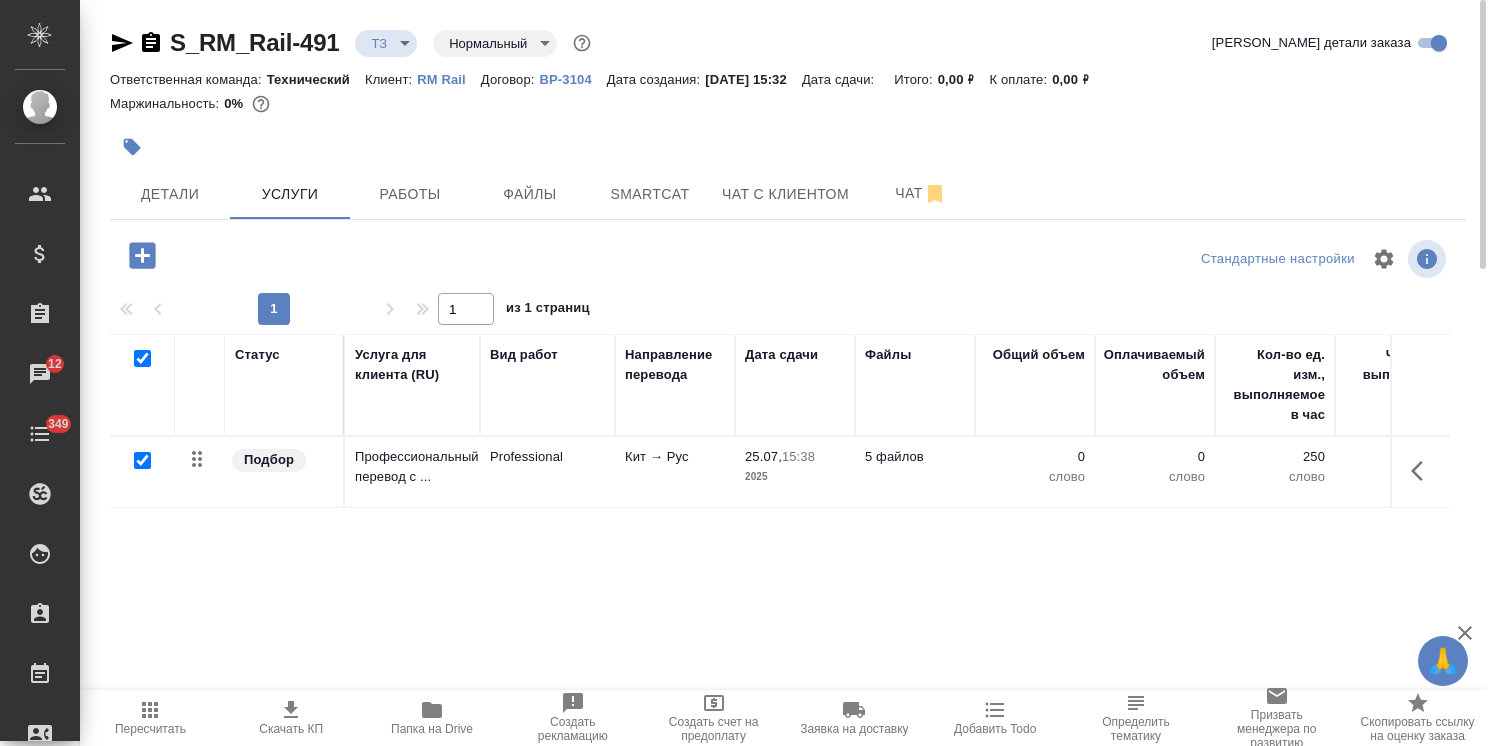 checkbox on "true" 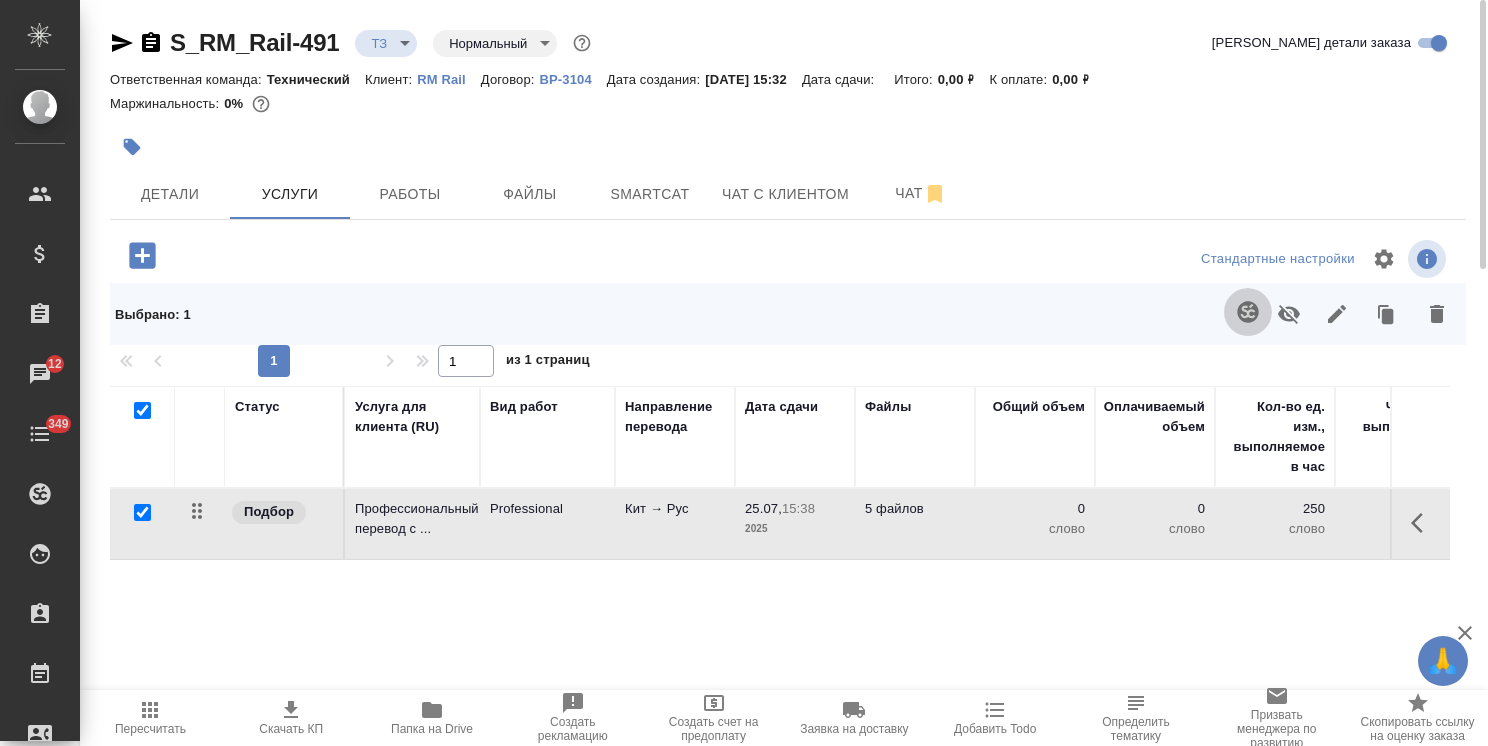 click 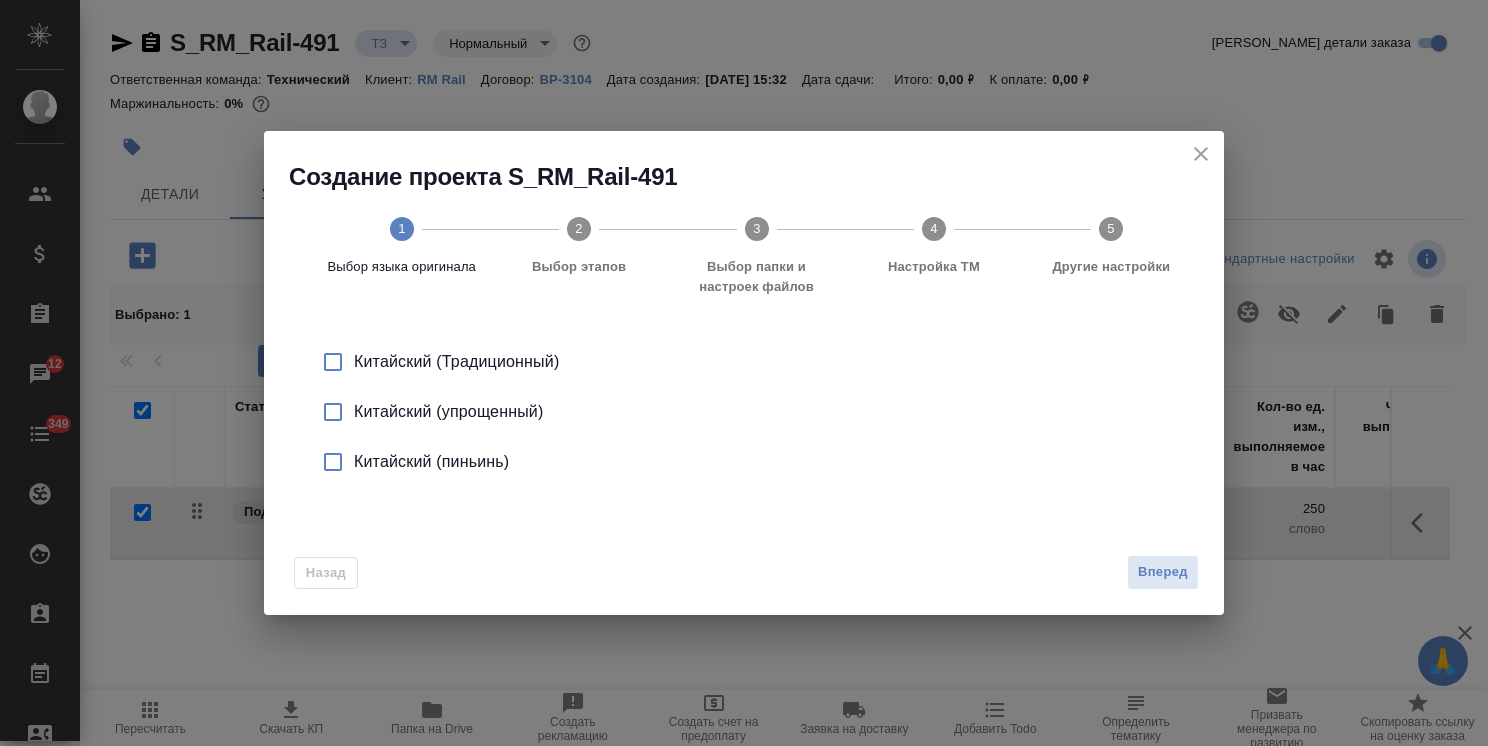 click on "Китайский (упрощенный)" at bounding box center [765, 412] 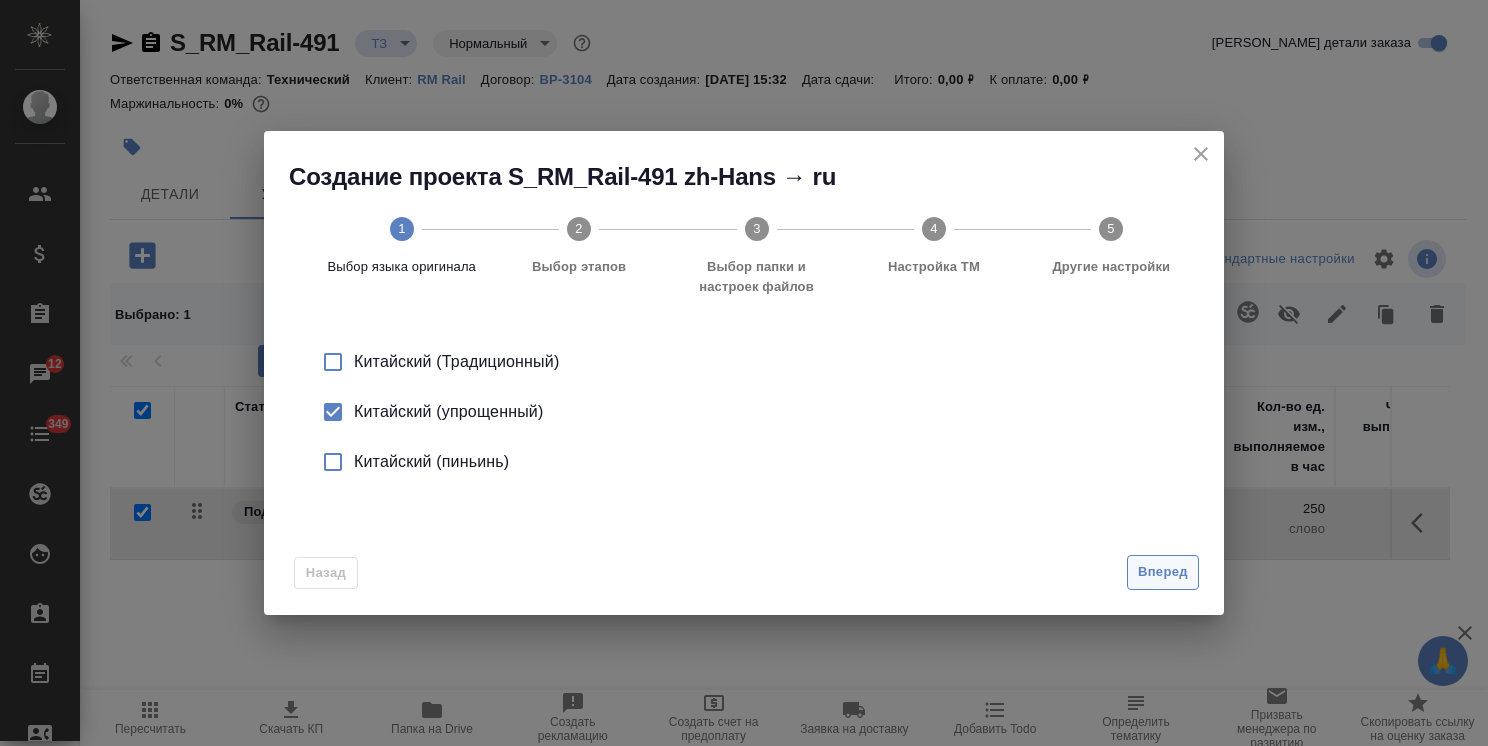 click on "Вперед" at bounding box center [1163, 572] 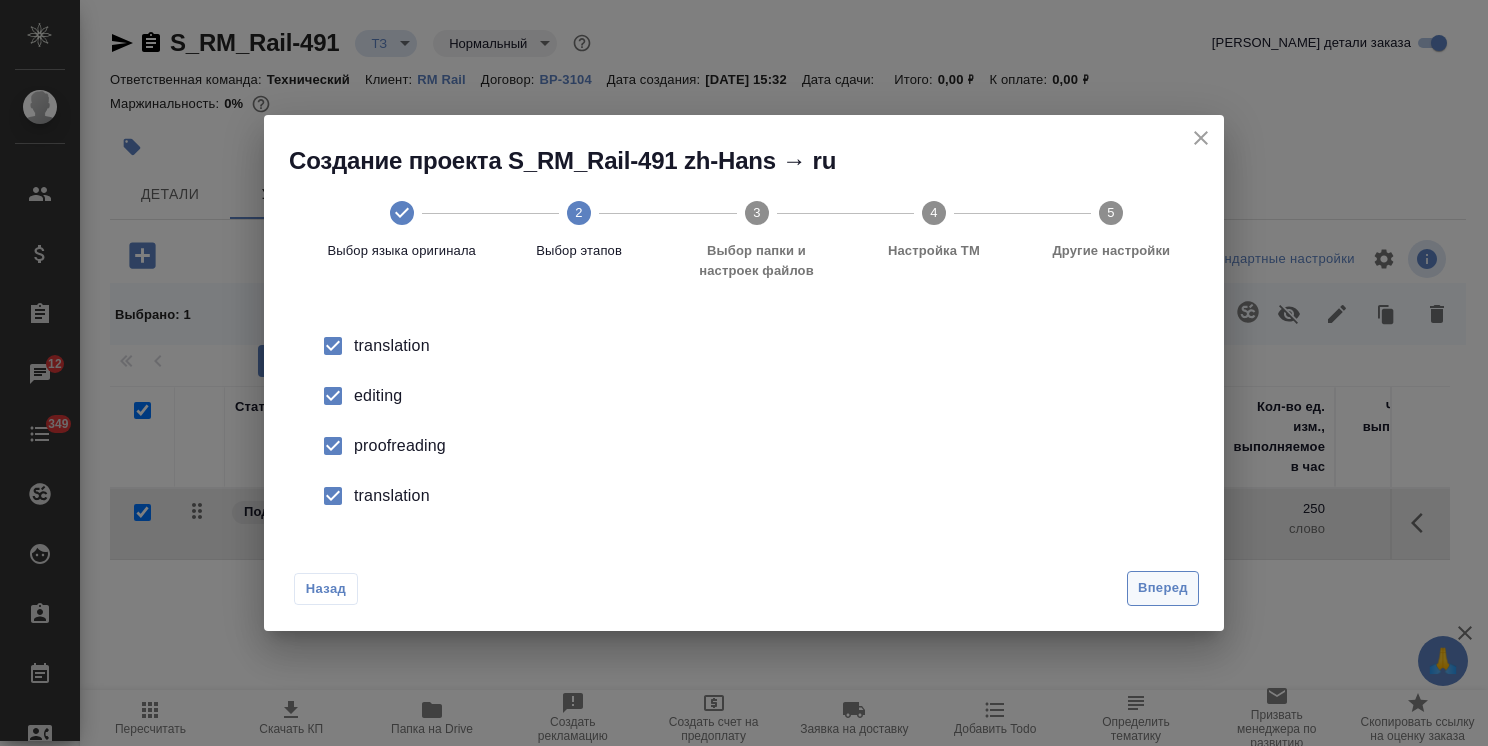 click on "Вперед" at bounding box center [1163, 588] 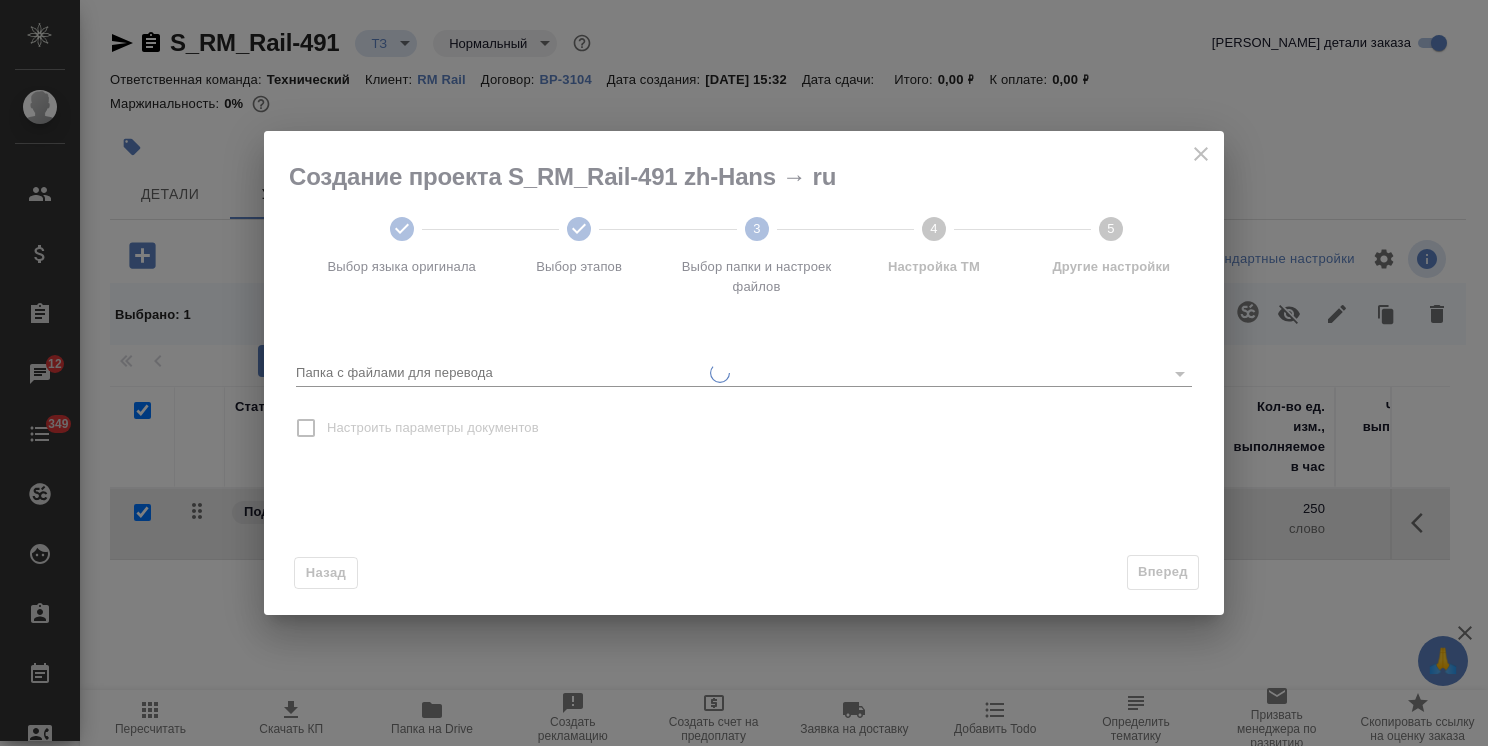 click on "Папка с файлами для перевода" at bounding box center (725, 373) 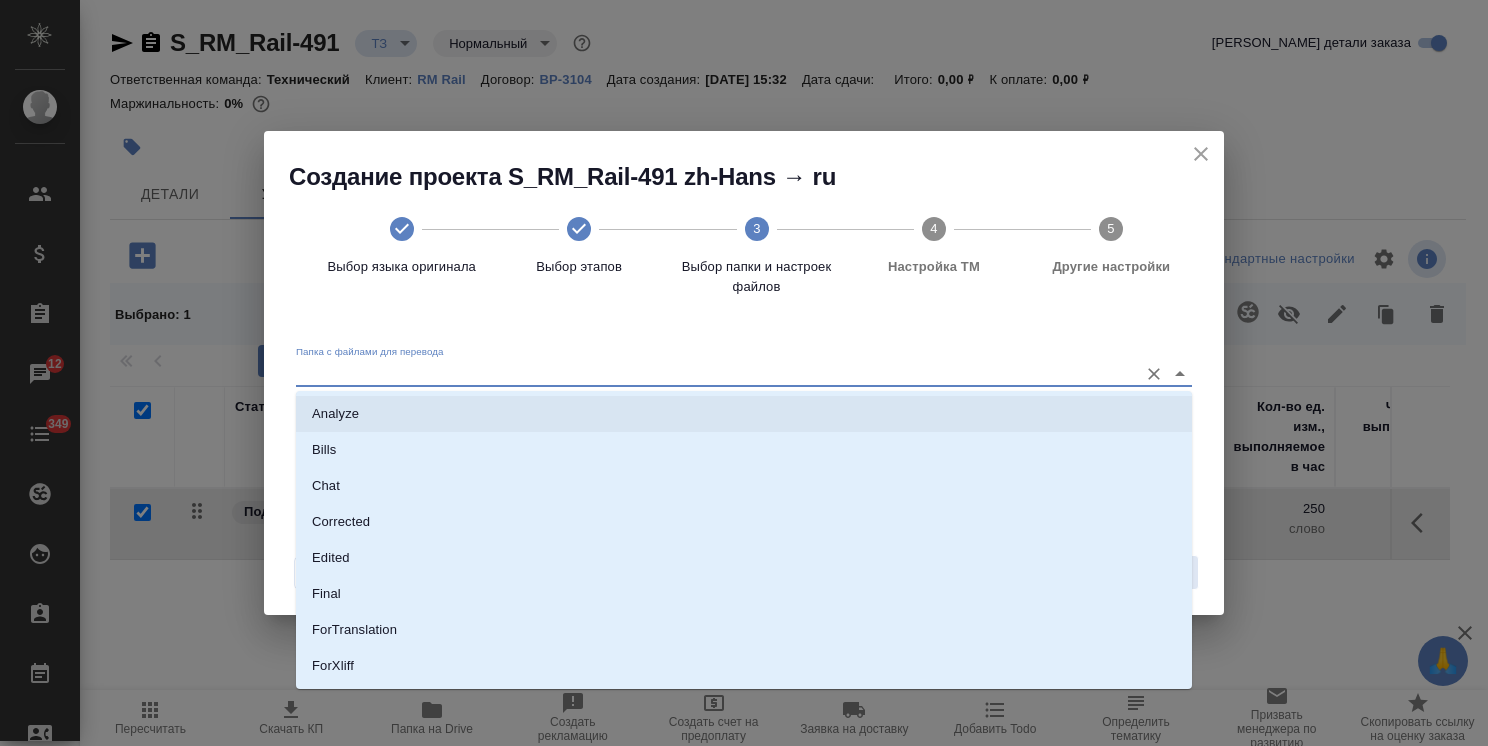 click on "Analyze" at bounding box center (744, 414) 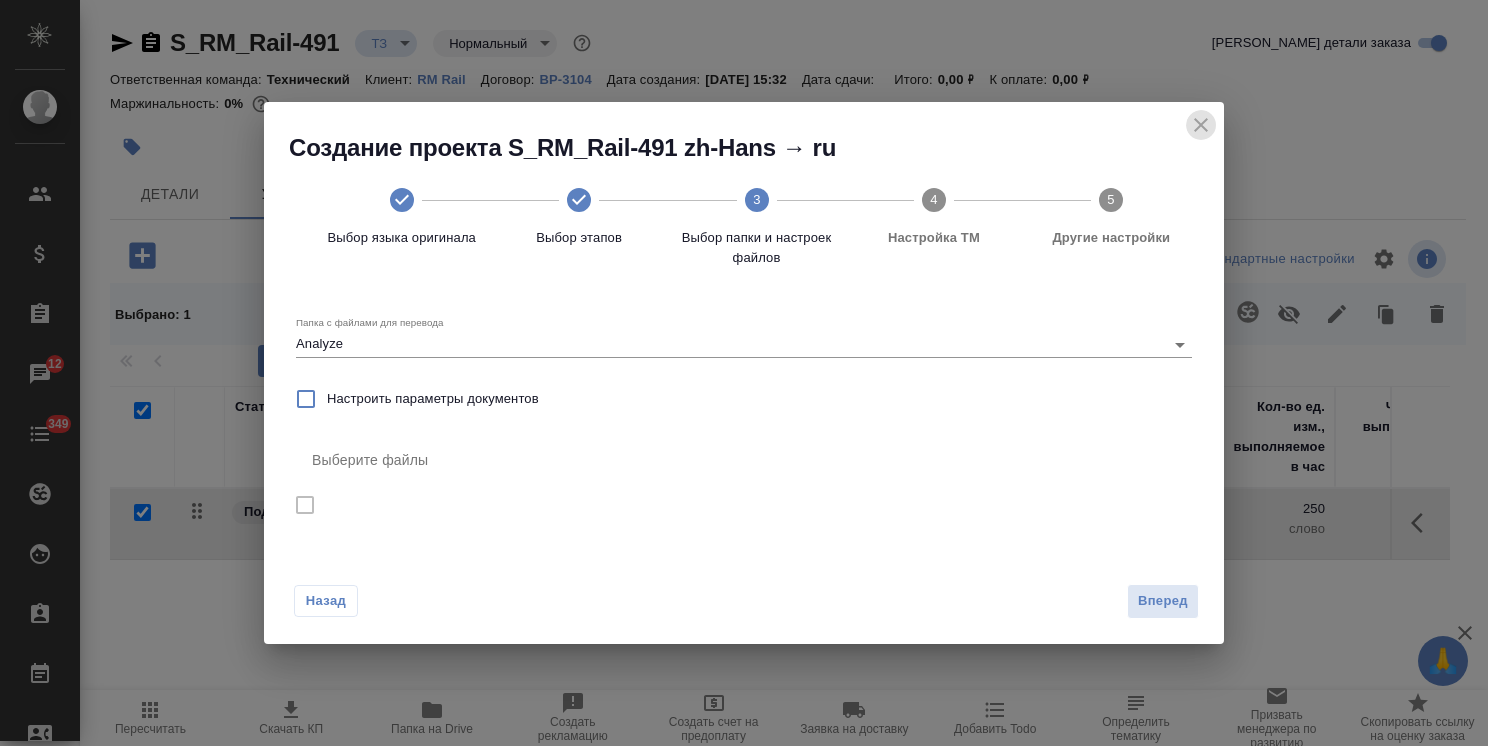 click 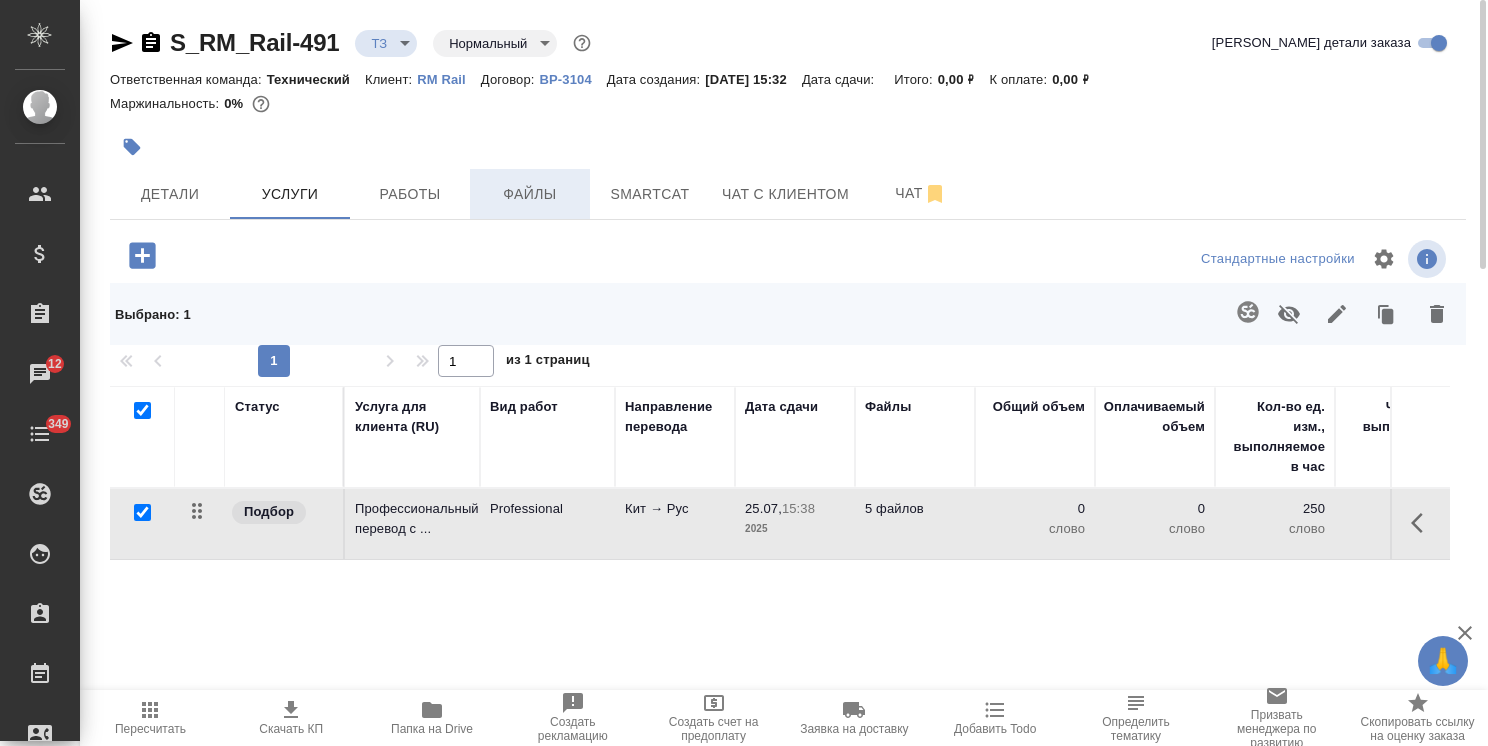 click on "Файлы" at bounding box center (530, 194) 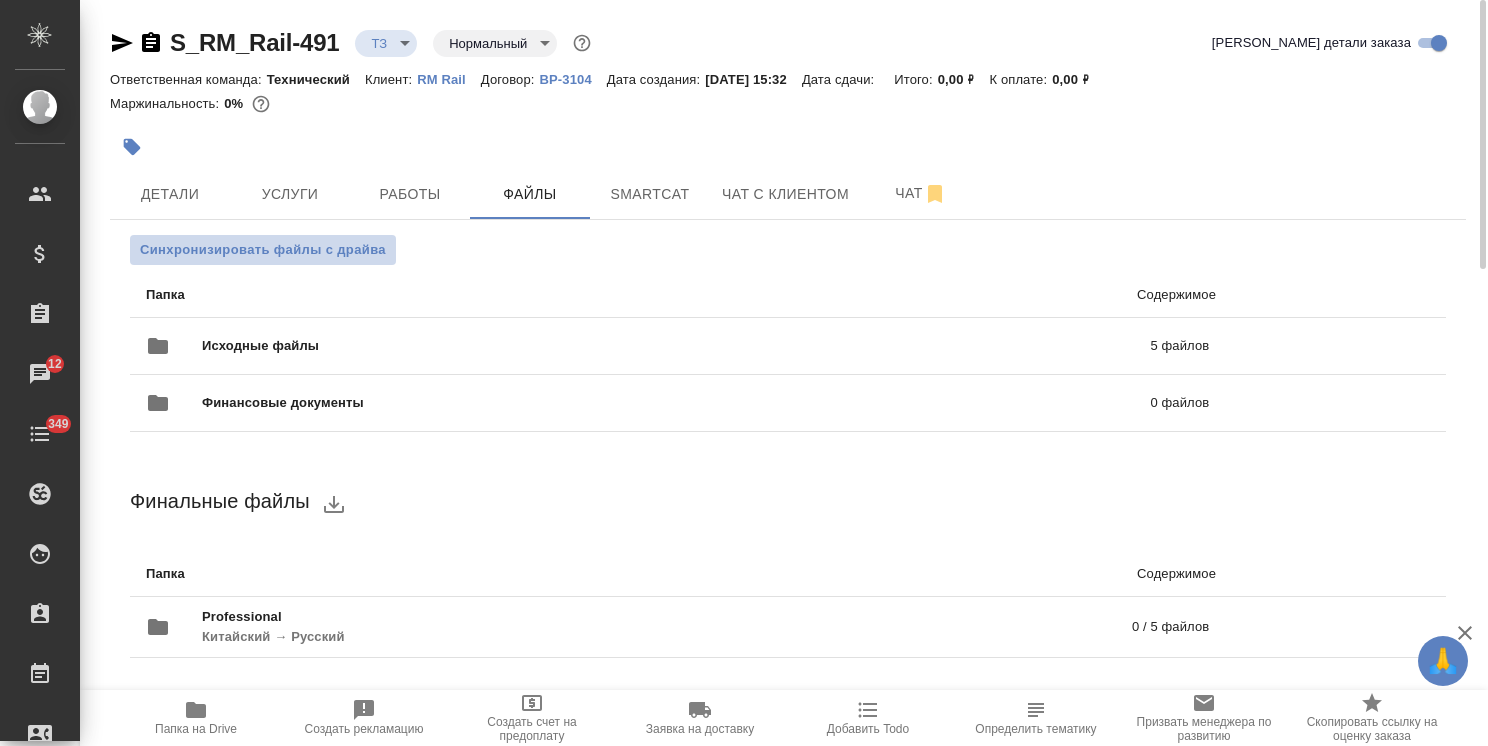 click on "Синхронизировать файлы с драйва" at bounding box center [263, 250] 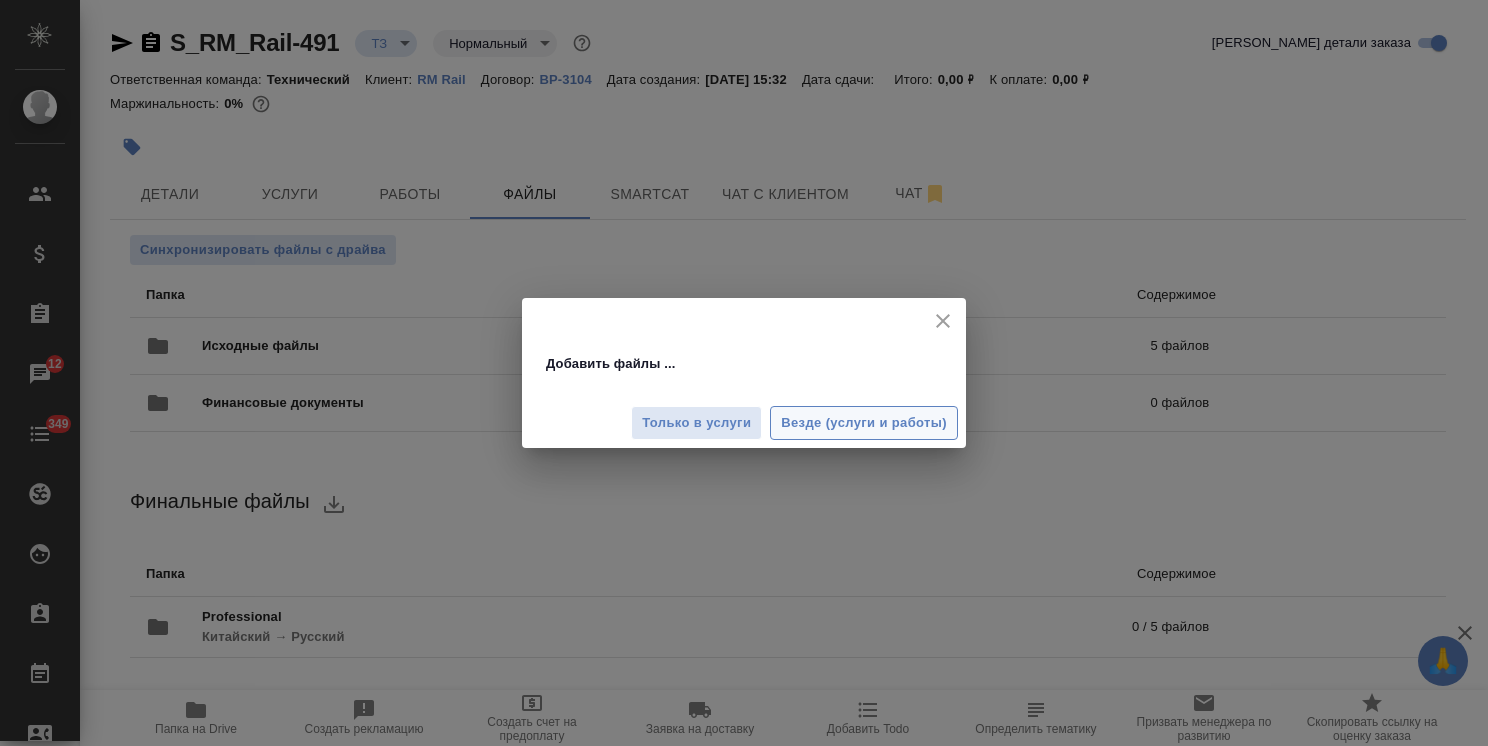 click on "Везде (услуги и работы)" at bounding box center [864, 423] 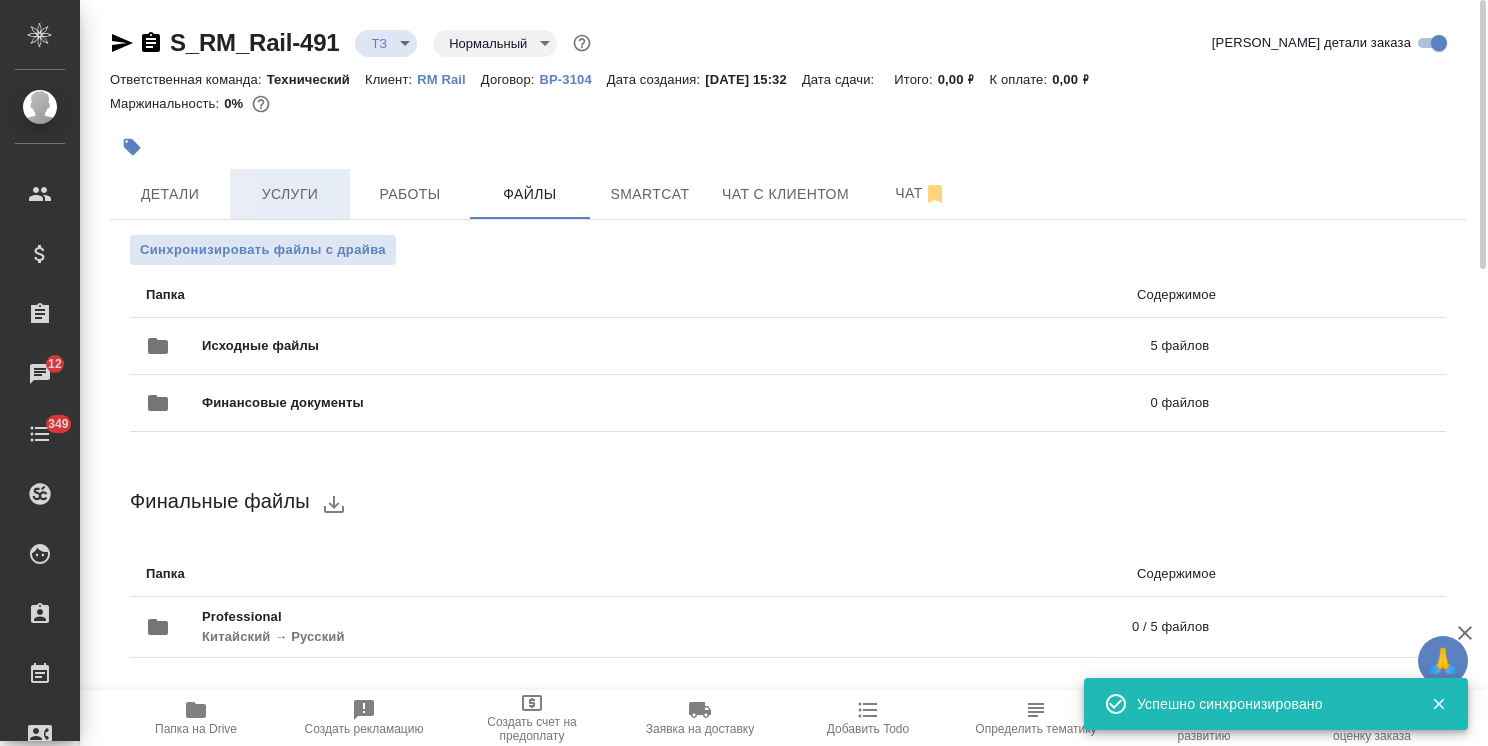 click on "Услуги" at bounding box center (290, 194) 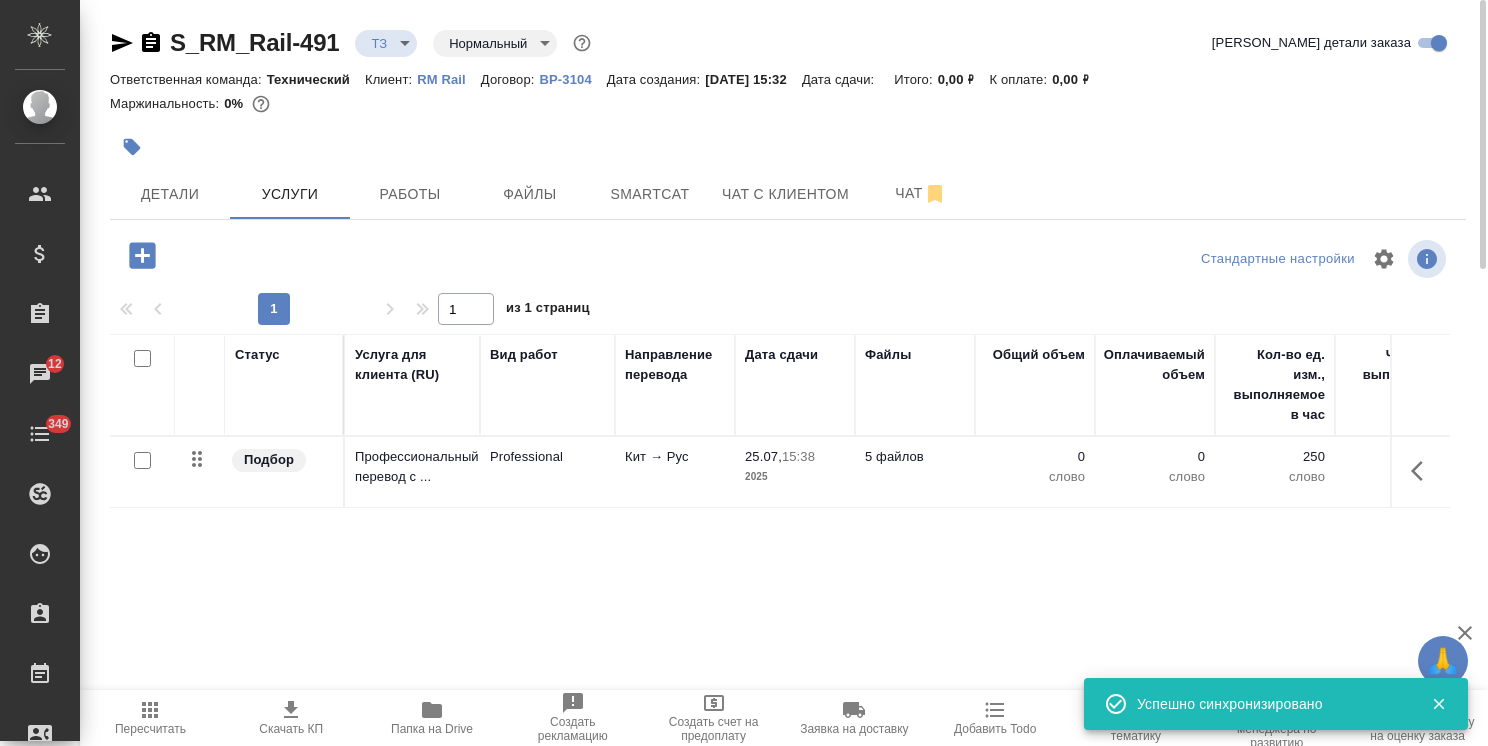 click at bounding box center [142, 460] 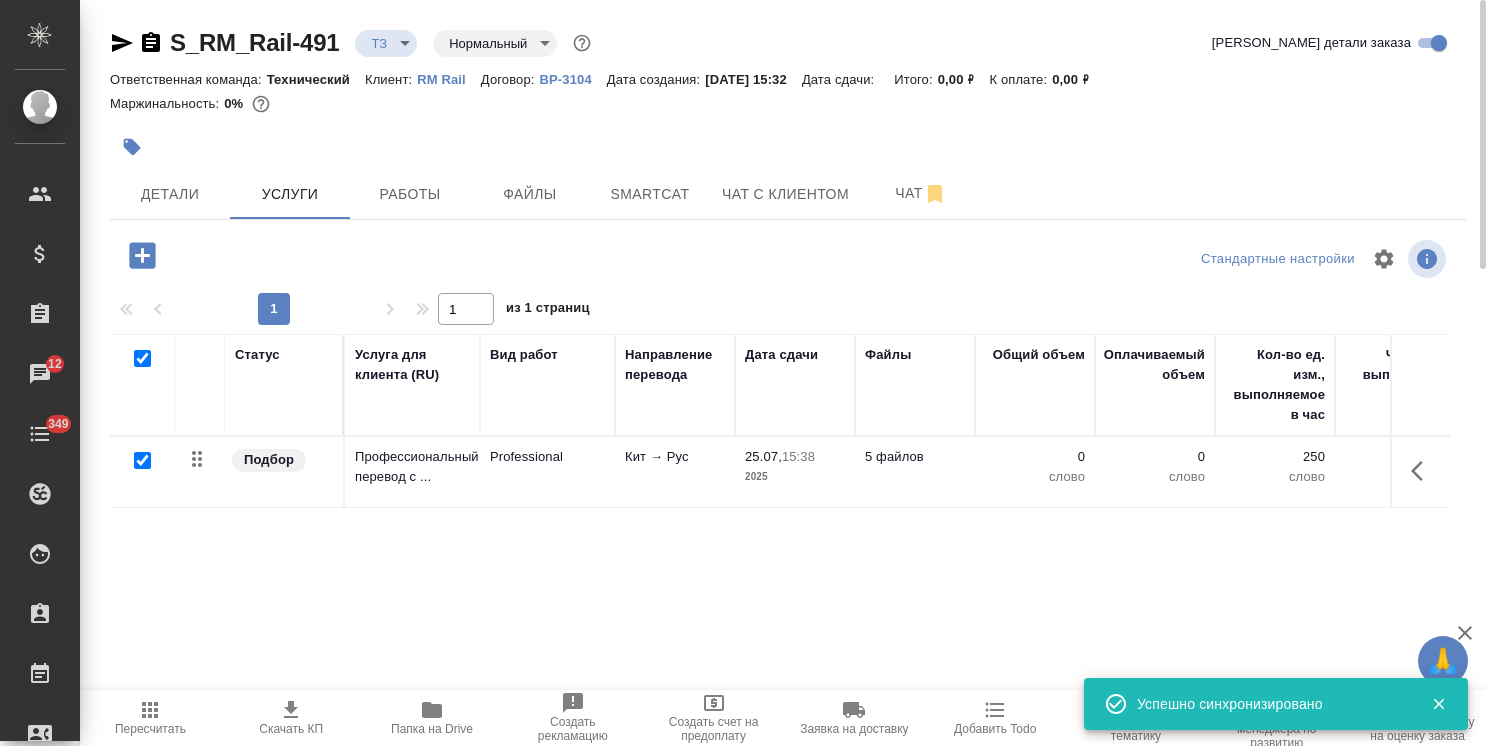 checkbox on "true" 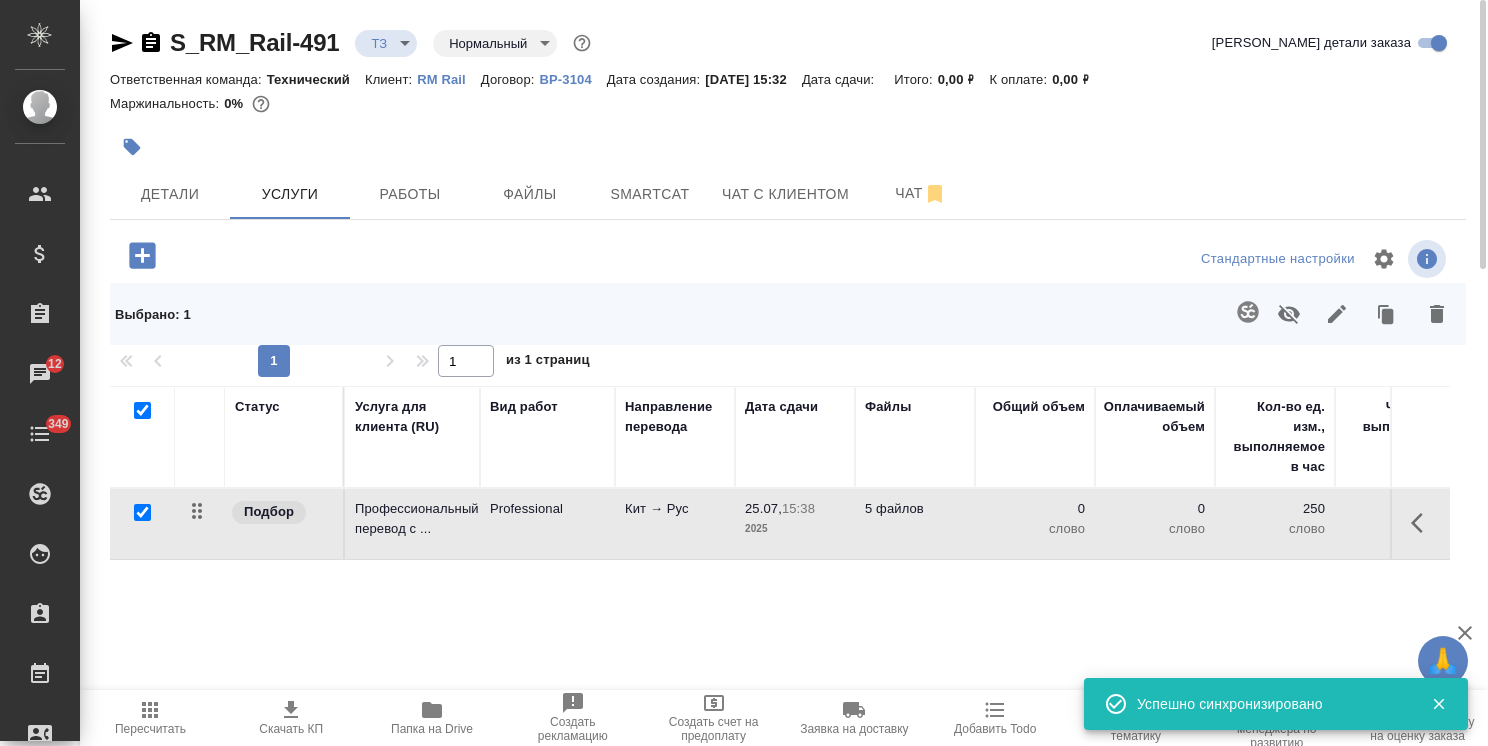 click 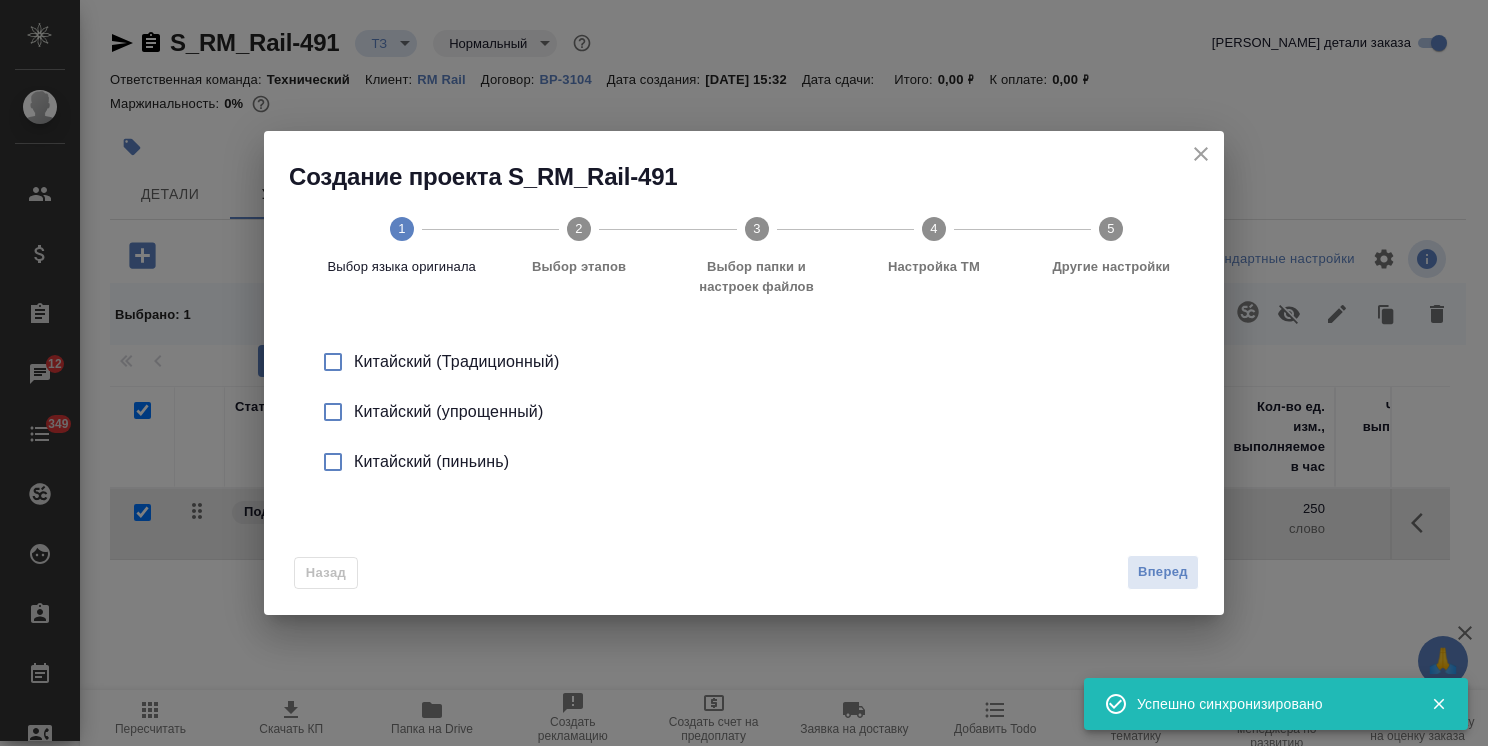 click on "Китайский (упрощенный)" at bounding box center [765, 412] 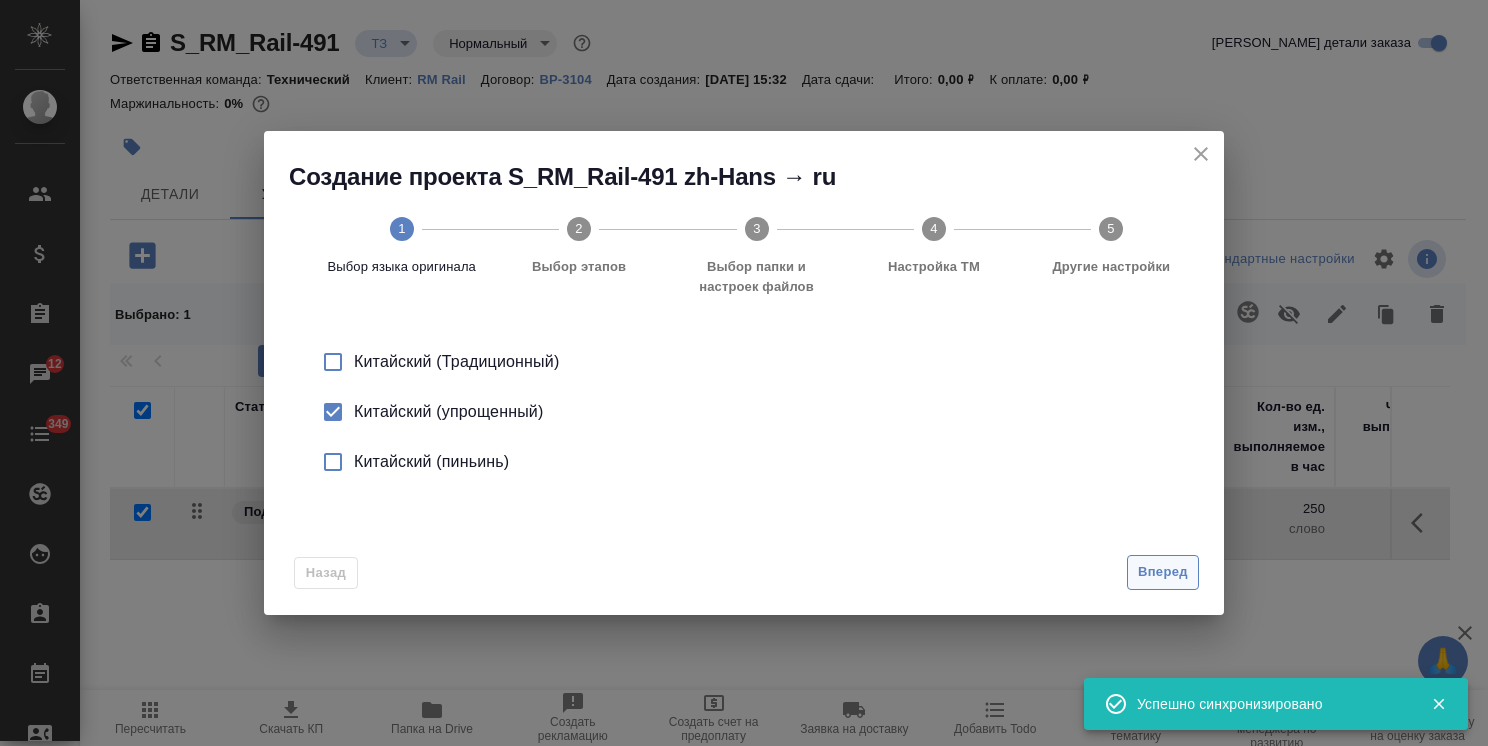 click on "Вперед" at bounding box center (1163, 572) 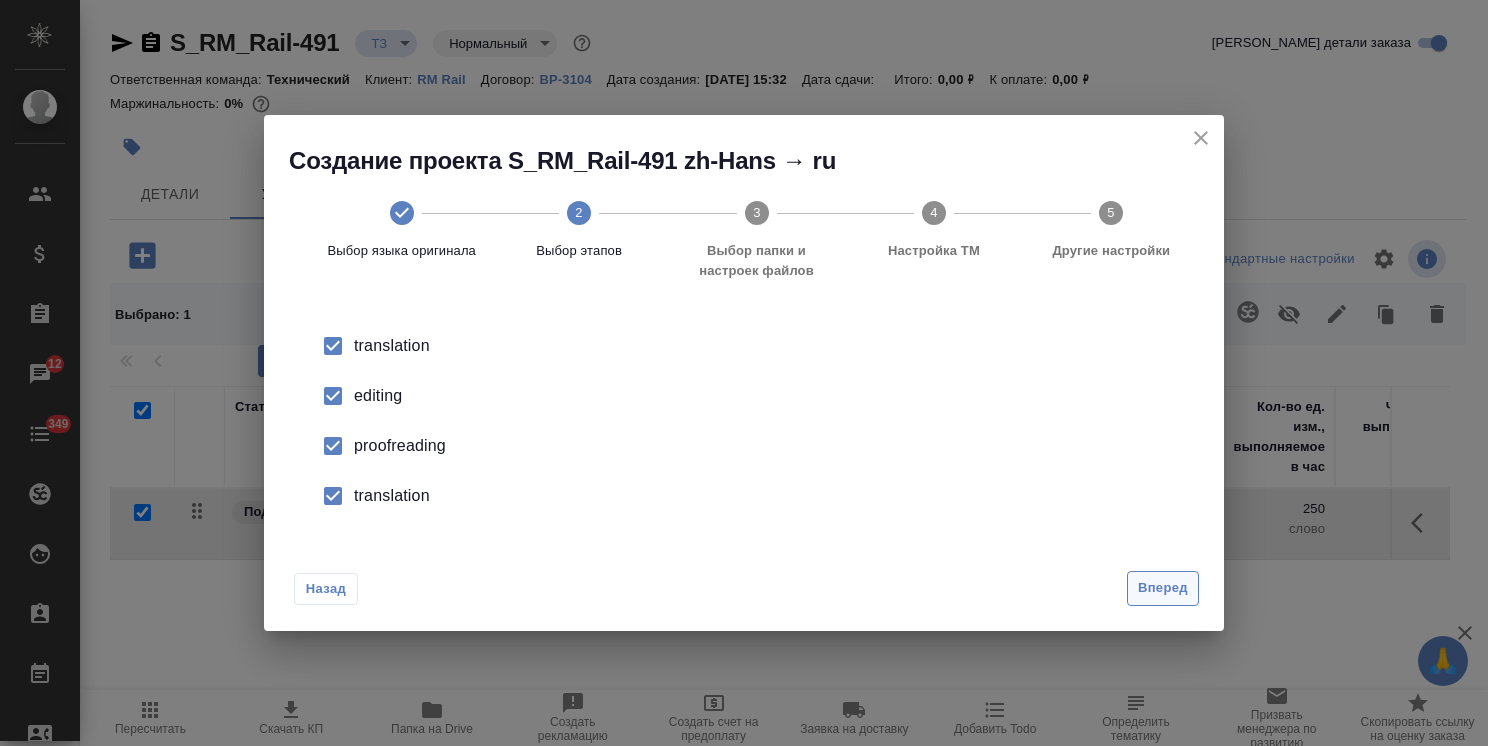 click on "Вперед" at bounding box center [1163, 588] 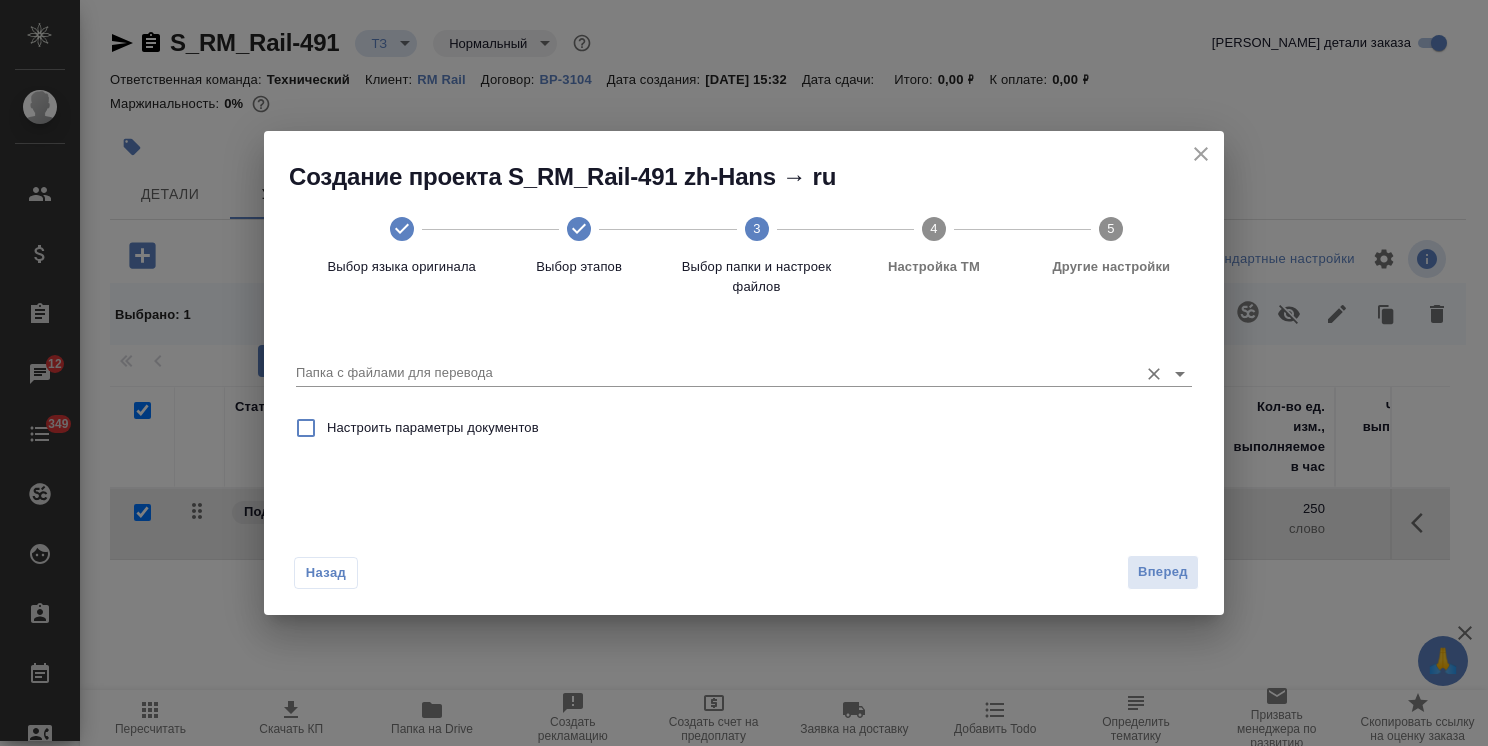 click on "Папка с файлами для перевода" at bounding box center [712, 373] 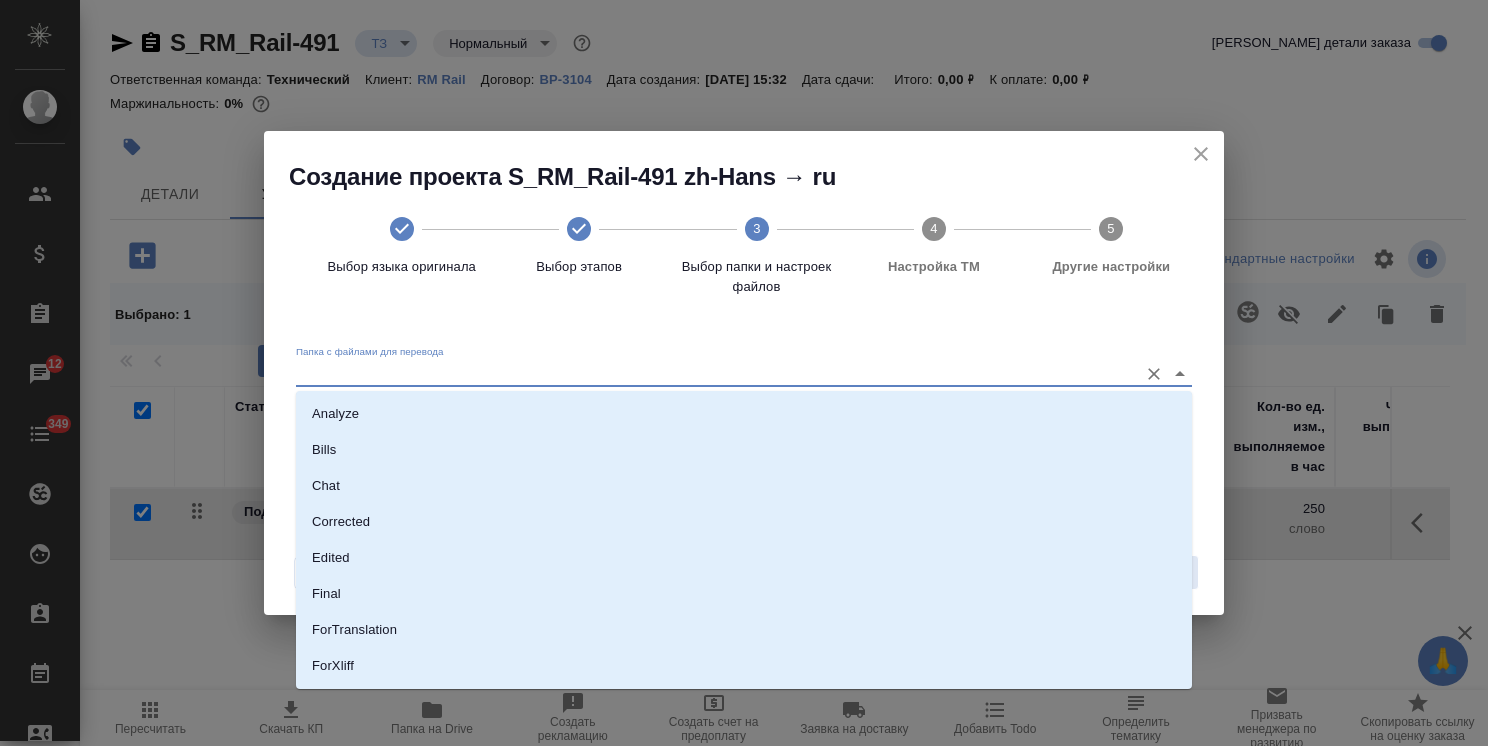 click on "Analyze" at bounding box center (744, 414) 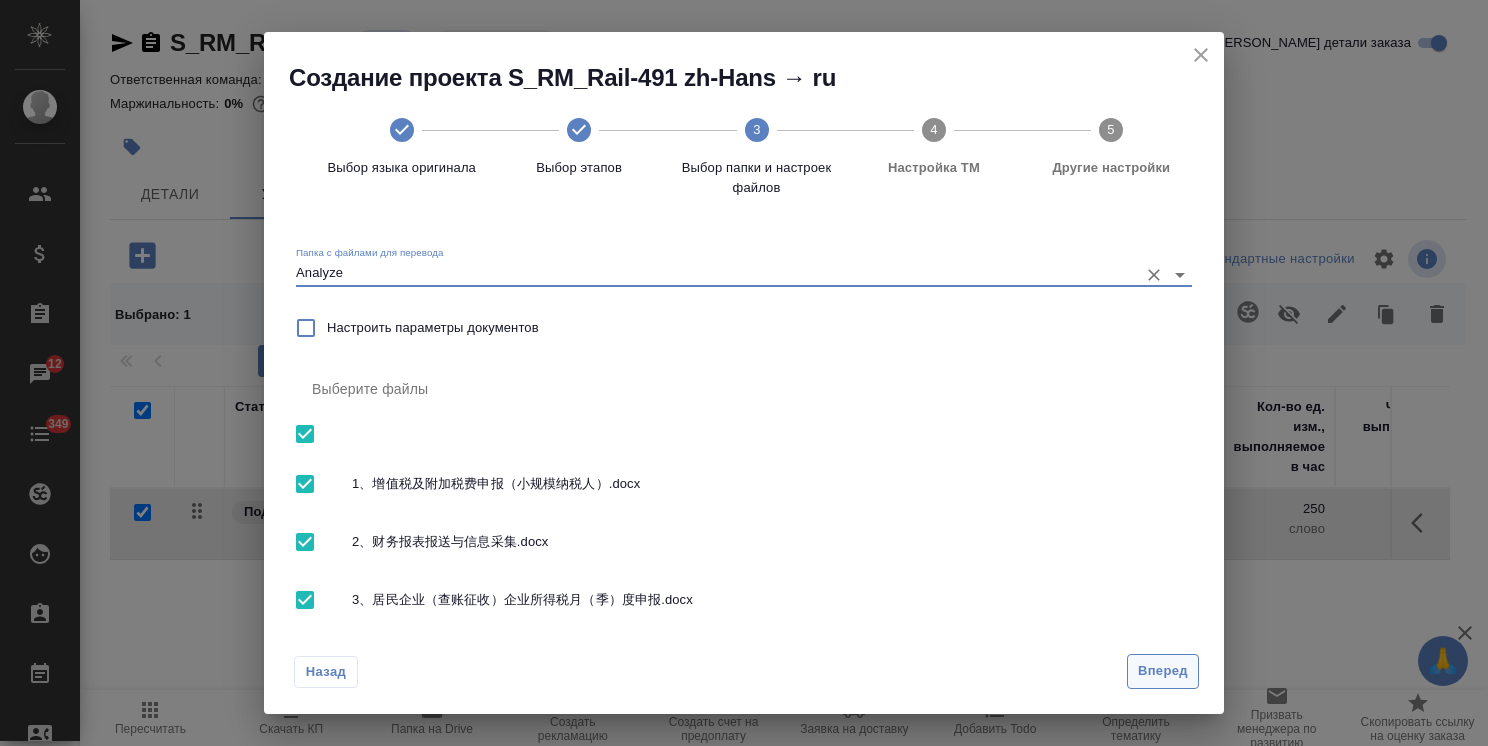 click on "Вперед" at bounding box center (1163, 671) 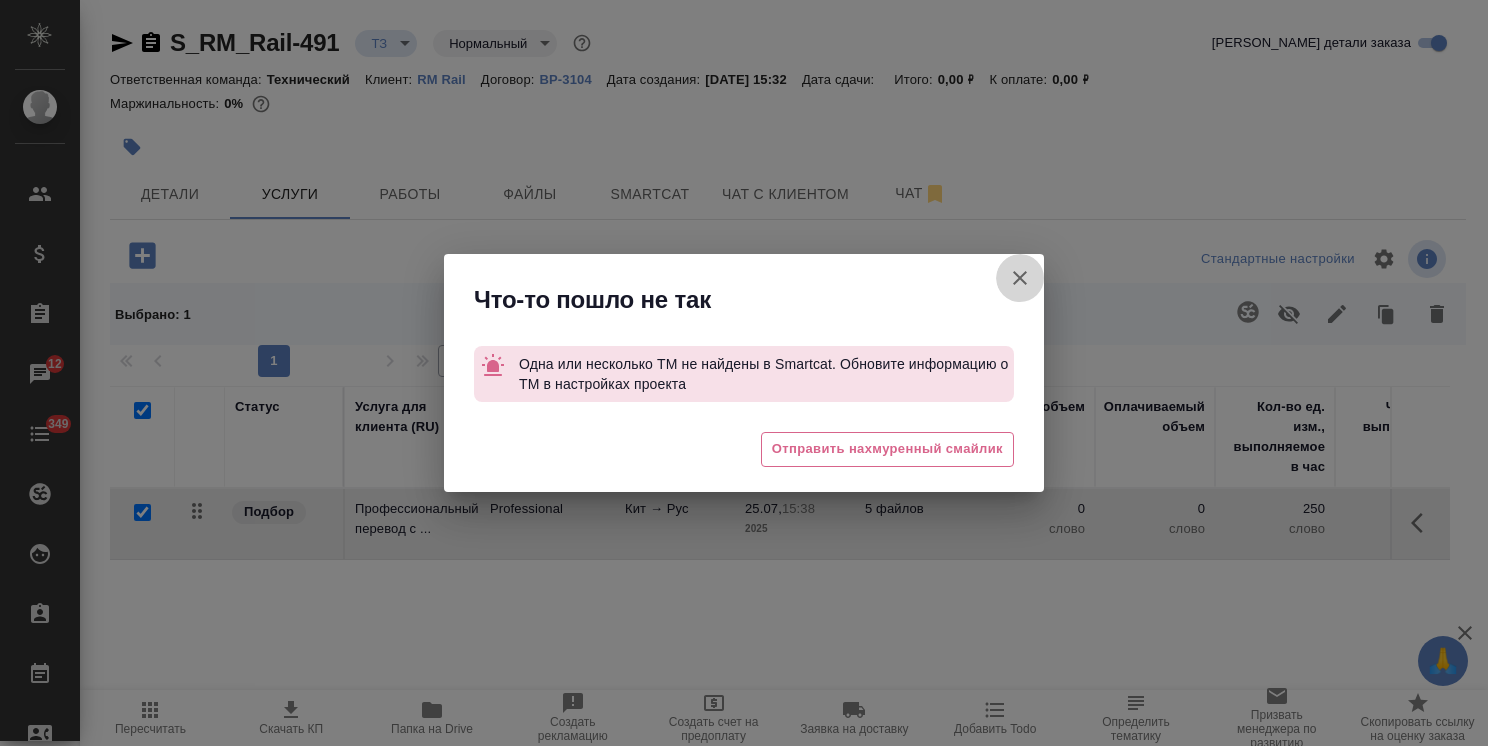 click 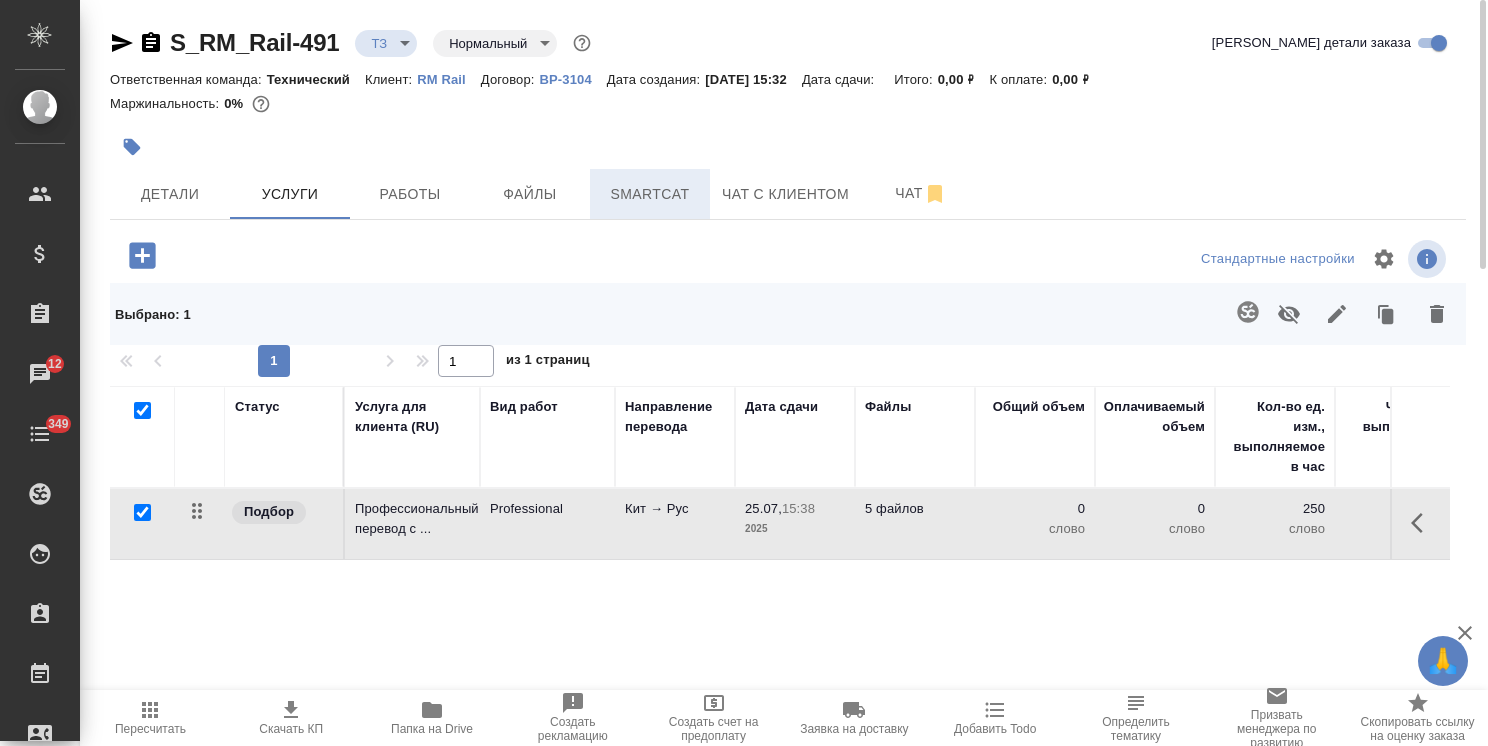 click on "Smartcat" at bounding box center (650, 194) 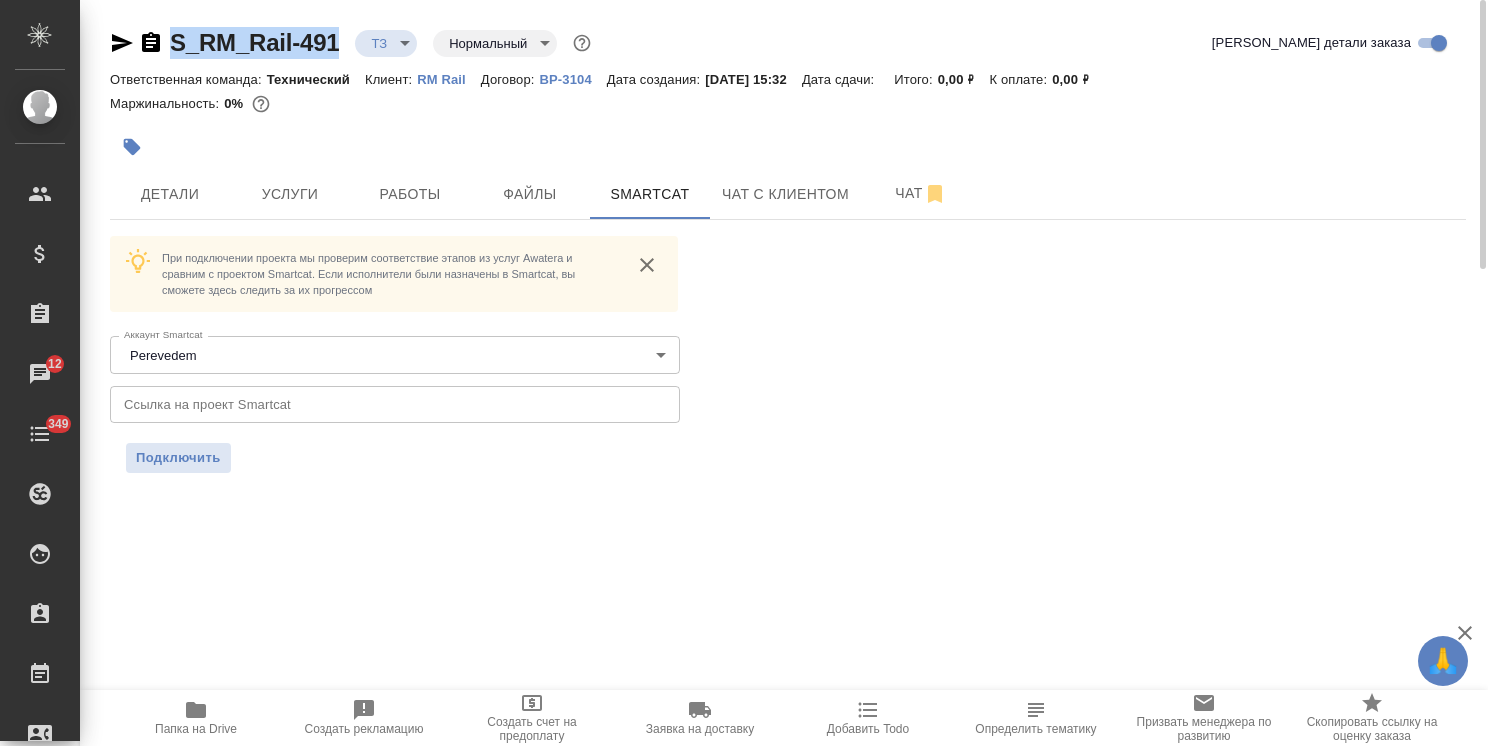 drag, startPoint x: 244, startPoint y: 15, endPoint x: 586, endPoint y: 22, distance: 342.07162 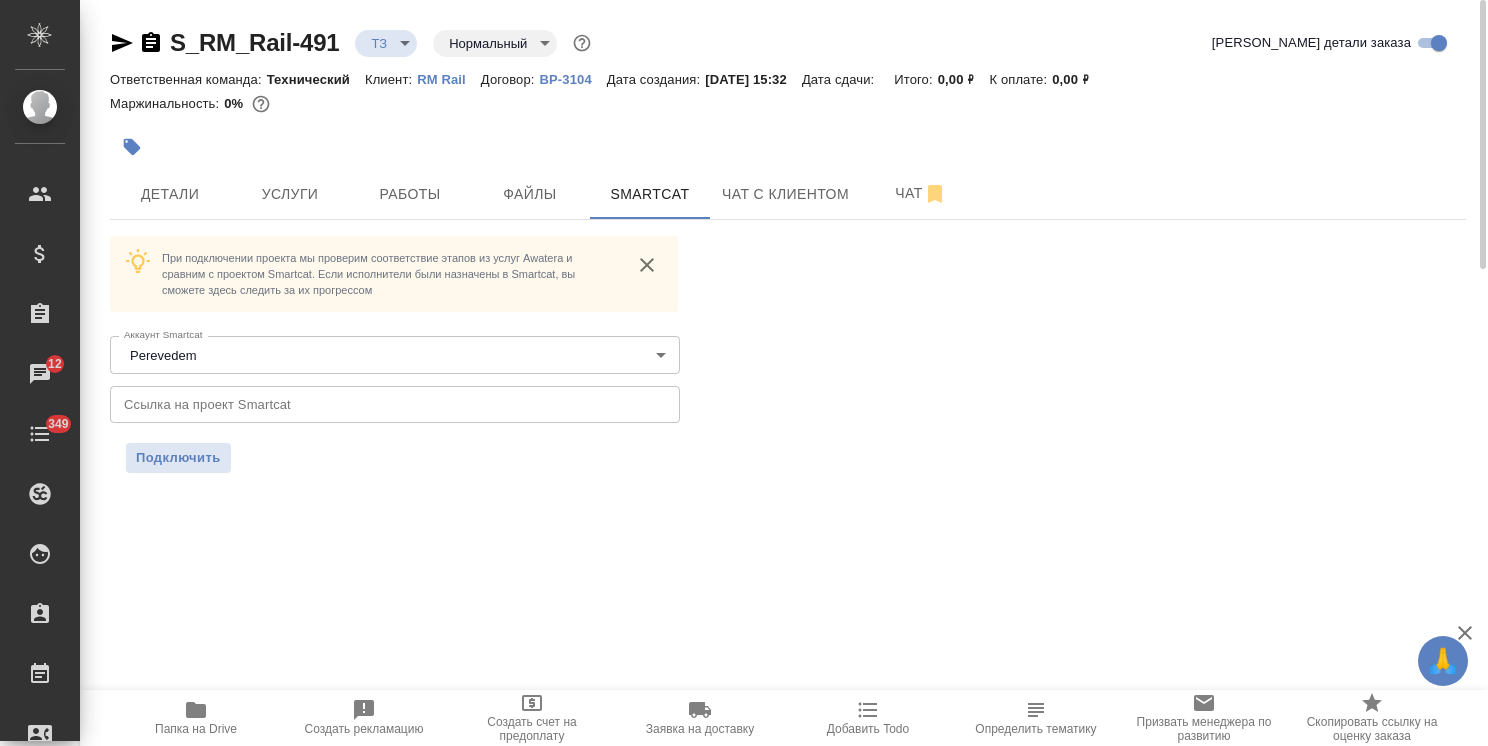 click at bounding box center [395, 404] 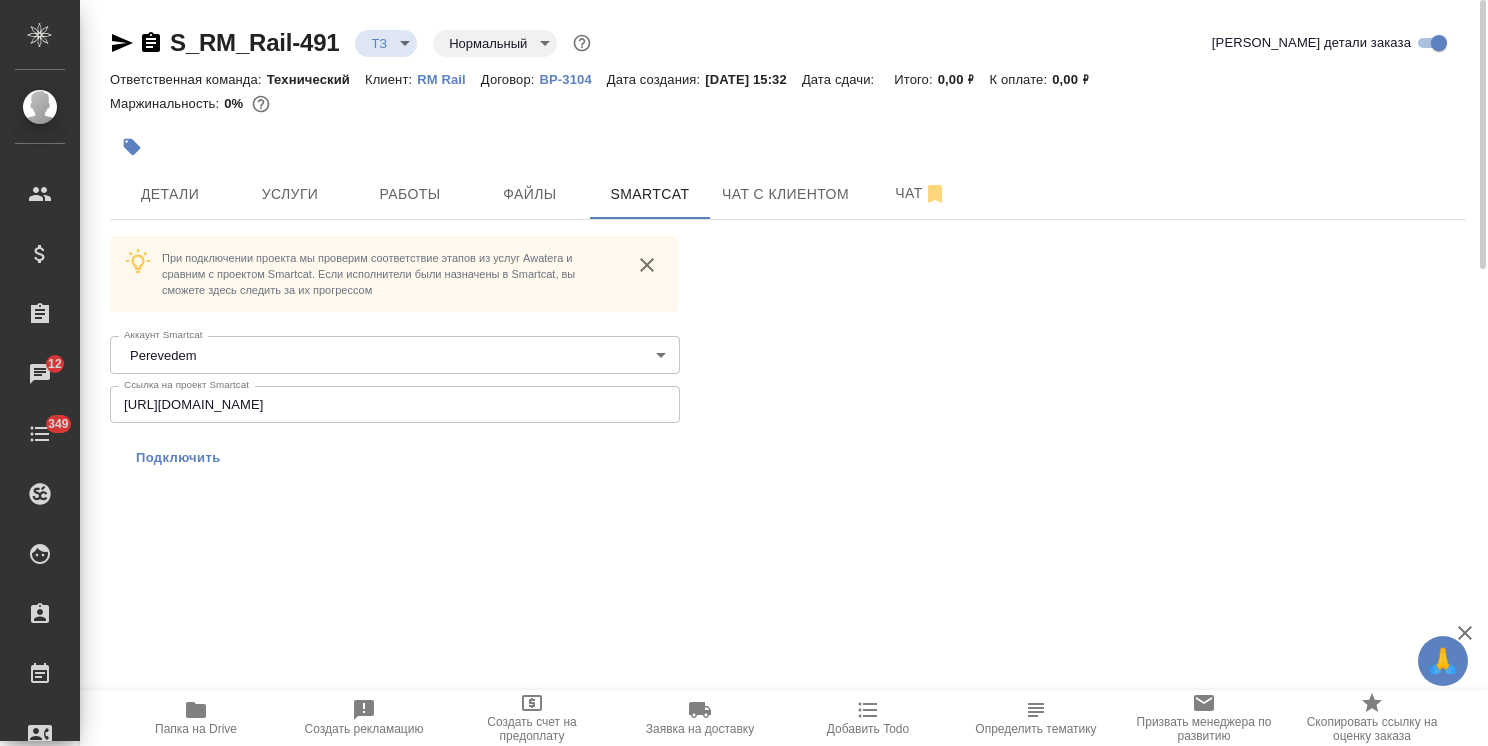 click on "Подключить" at bounding box center [178, 458] 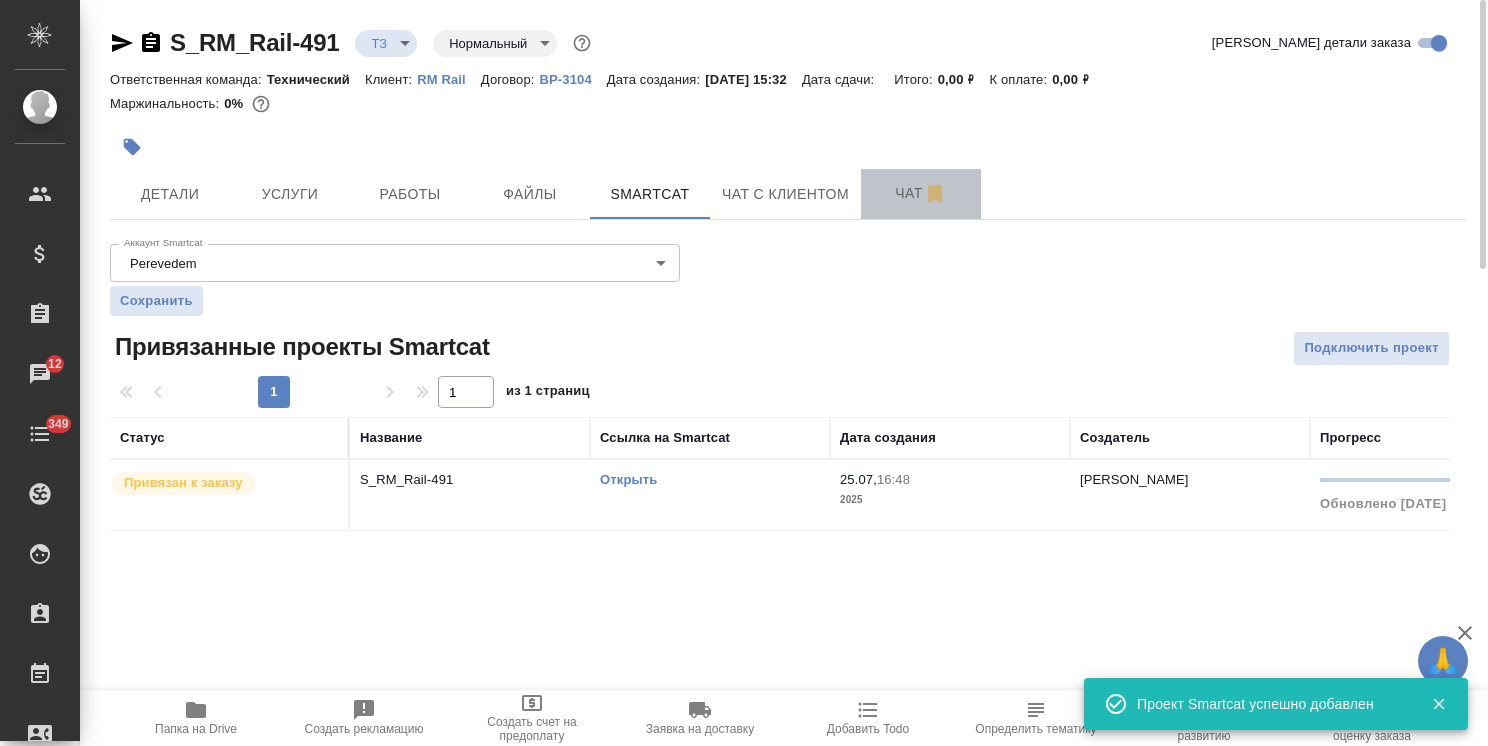 click on "Чат" at bounding box center (921, 194) 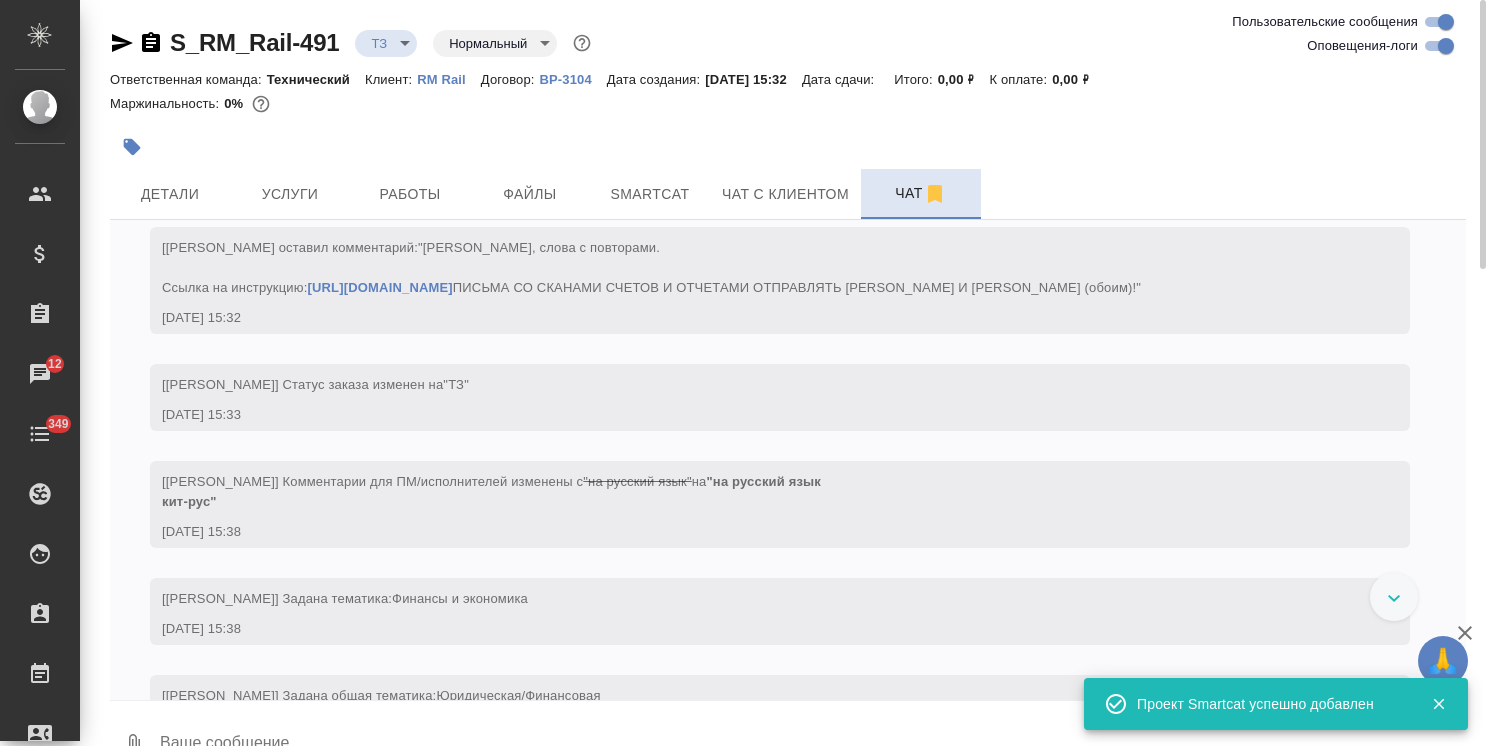 scroll, scrollTop: 192, scrollLeft: 0, axis: vertical 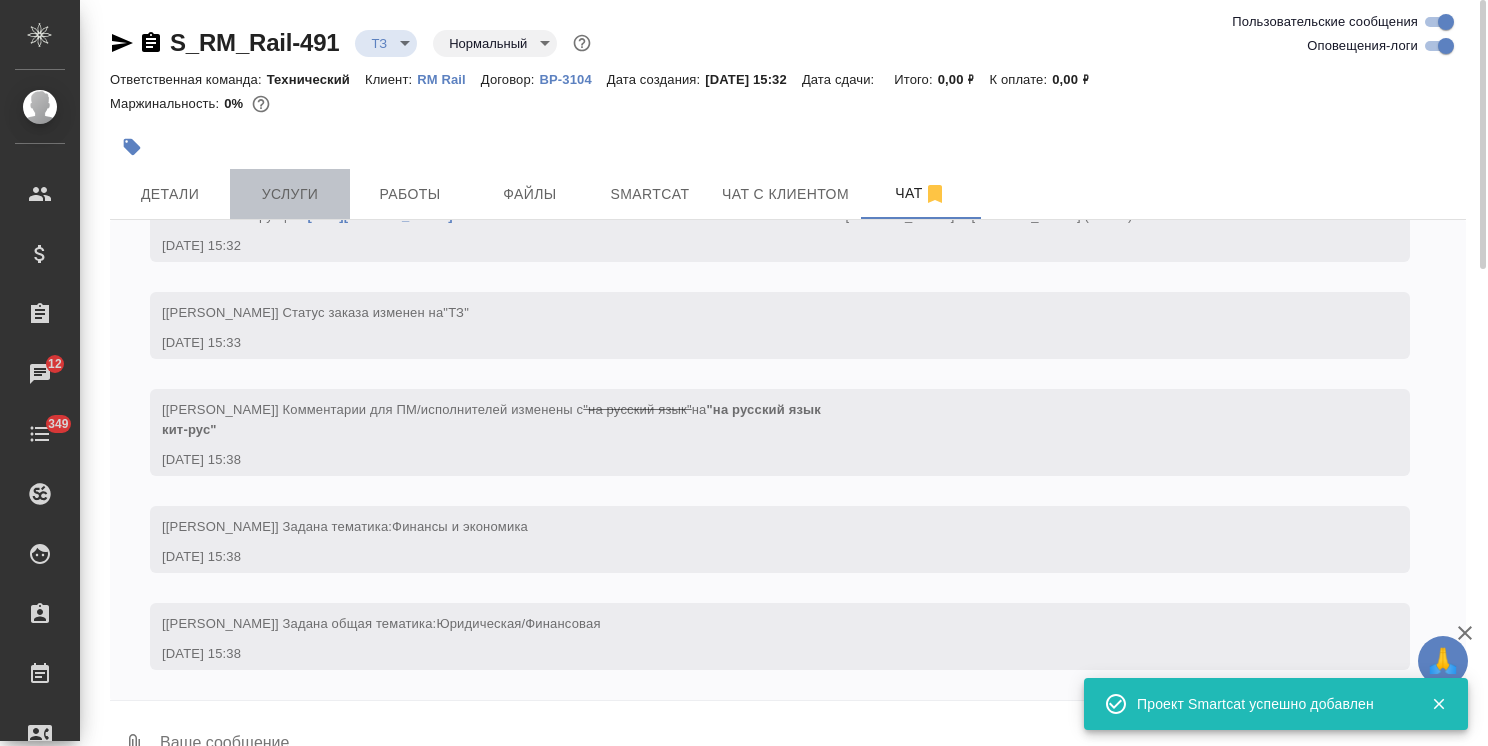 click on "Услуги" at bounding box center (290, 194) 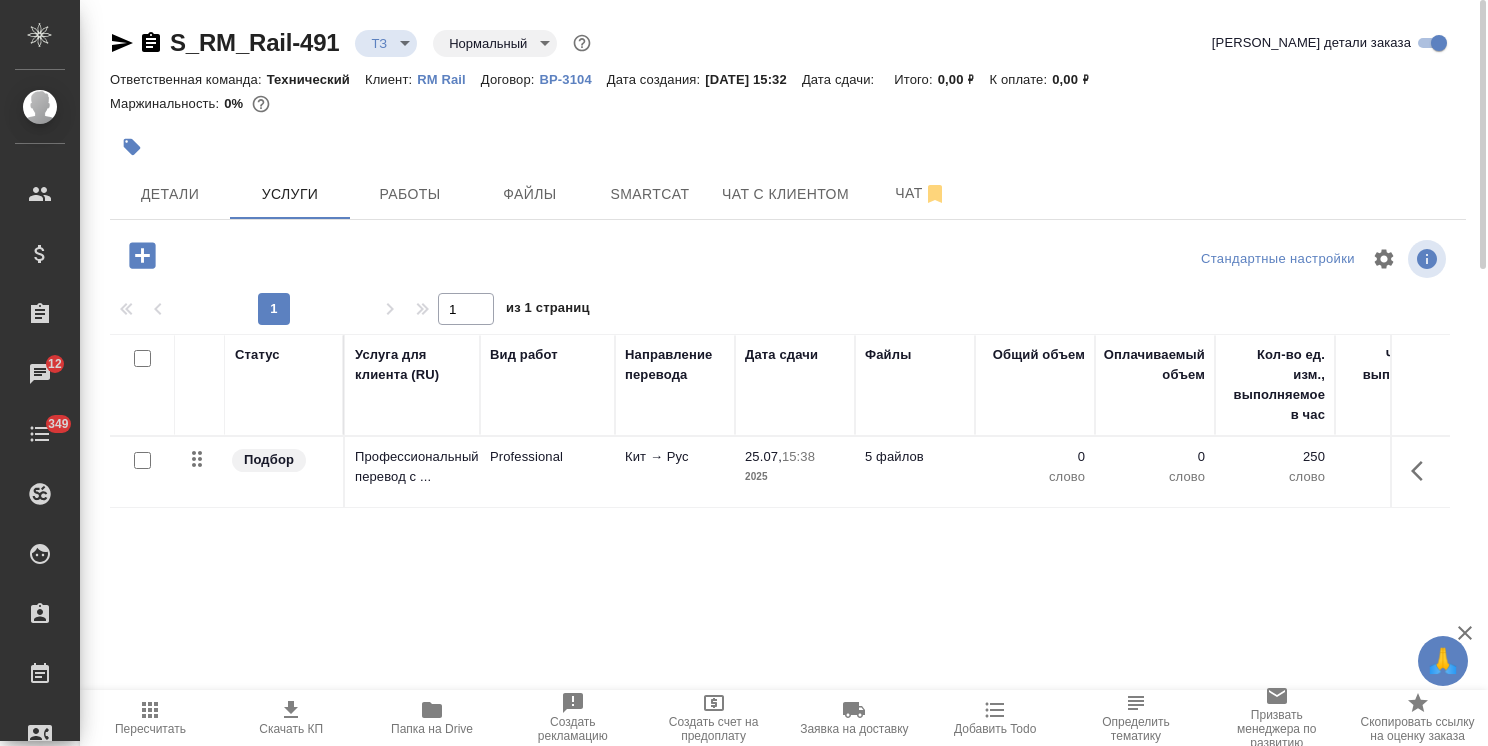 click on "S_RM_Rail-491 ТЗ tz Нормальный normal Кратко детали заказа Ответственная команда: Технический Клиент: RM Rail Договор: ВР-3104 Дата создания: [DATE] 15:32 Дата сдачи: Итого: 0,00 ₽ К оплате: 0,00 ₽ Маржинальность: 0% Детали Услуги Работы Файлы Smartcat Чат с клиентом Чат Стандартные настройки 1 1 из 1 страниц   Статус Услуга для клиента (RU) Вид работ Направление перевода Дата сдачи Файлы Общий объем Оплачиваемый объем Кол-во ед. изм., выполняемое в час Часов на выполнение Стоимость услуги Скидка / наценка Сумма без скидки / наценки Итого   Подбор Профессиональный перевод с ... Professional 2025" at bounding box center (788, 407) 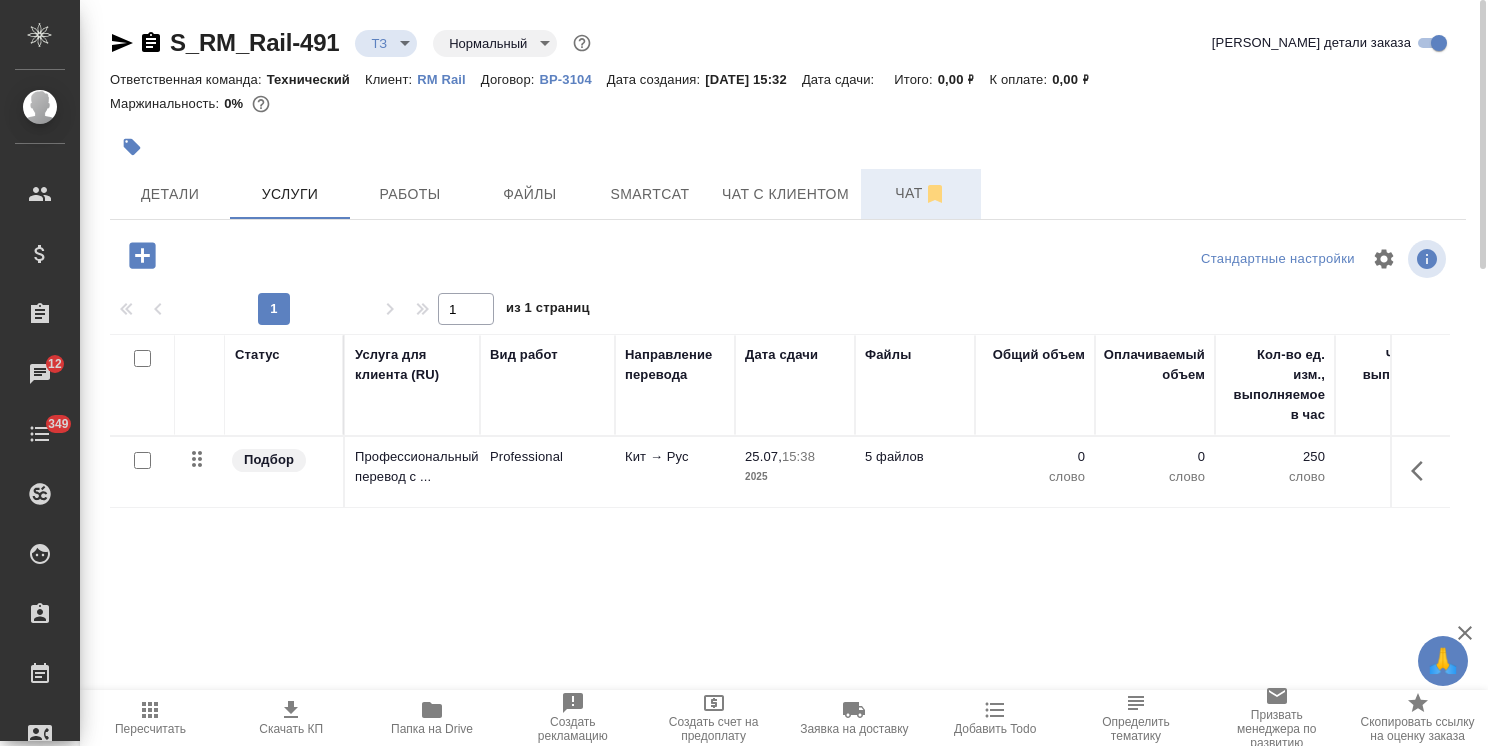 click on "Чат" at bounding box center [921, 194] 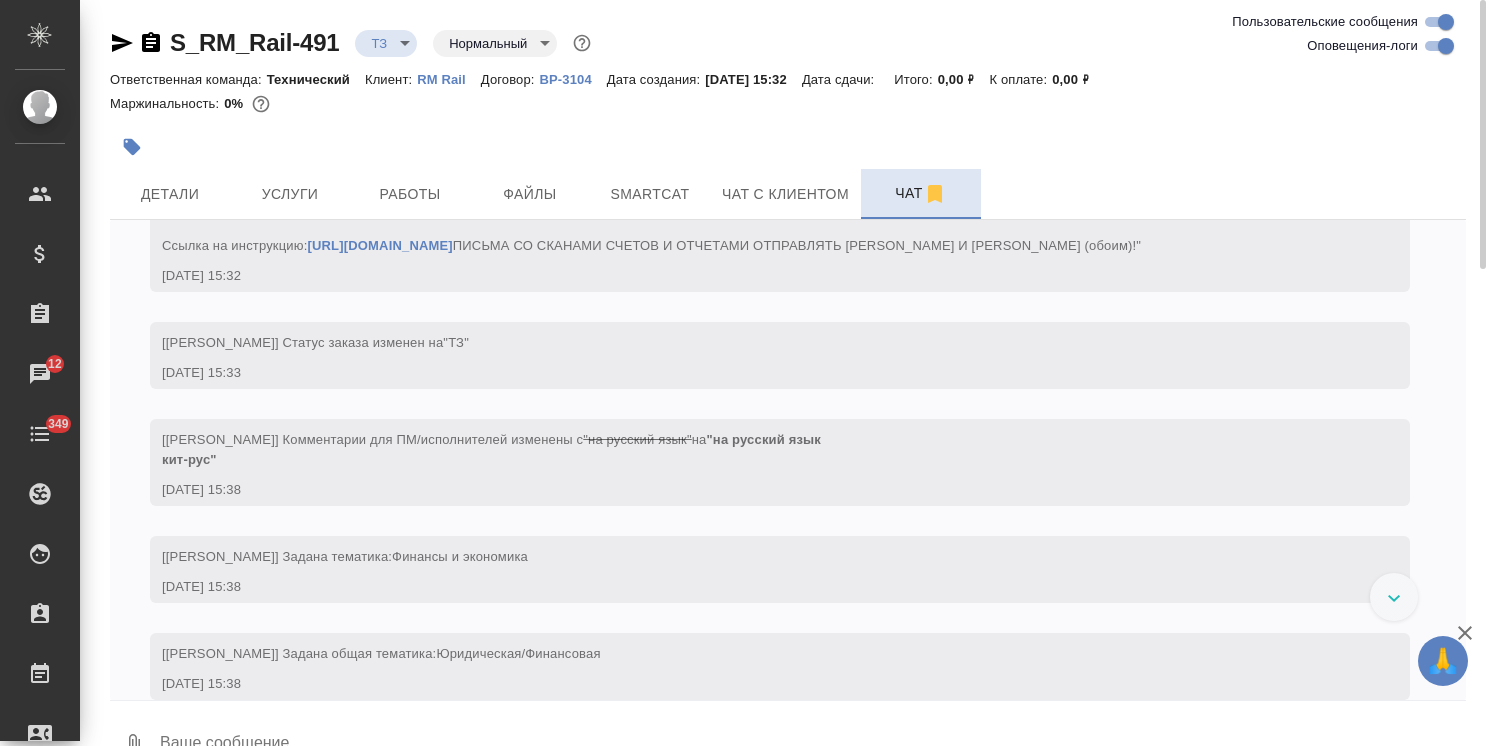 scroll, scrollTop: 192, scrollLeft: 0, axis: vertical 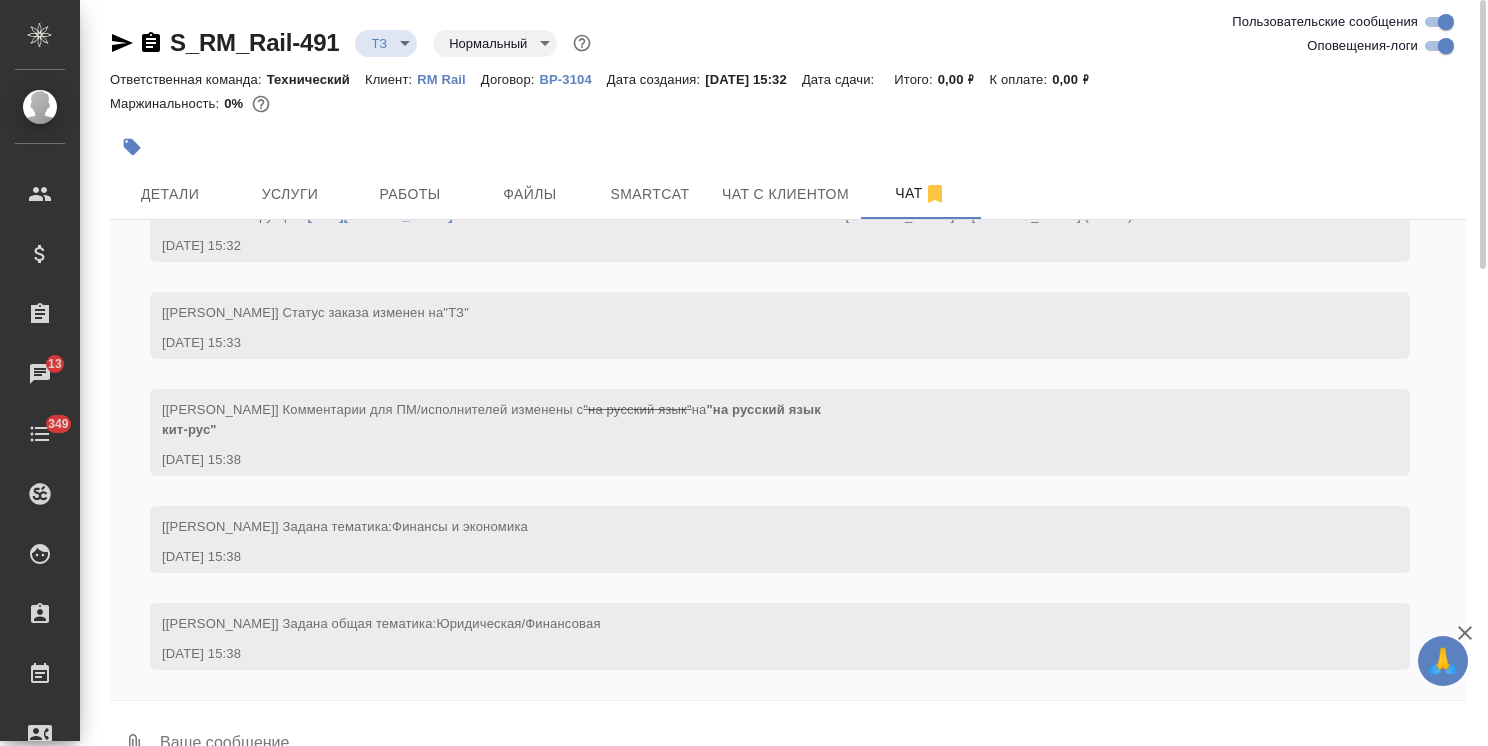 click at bounding box center [136, 43] 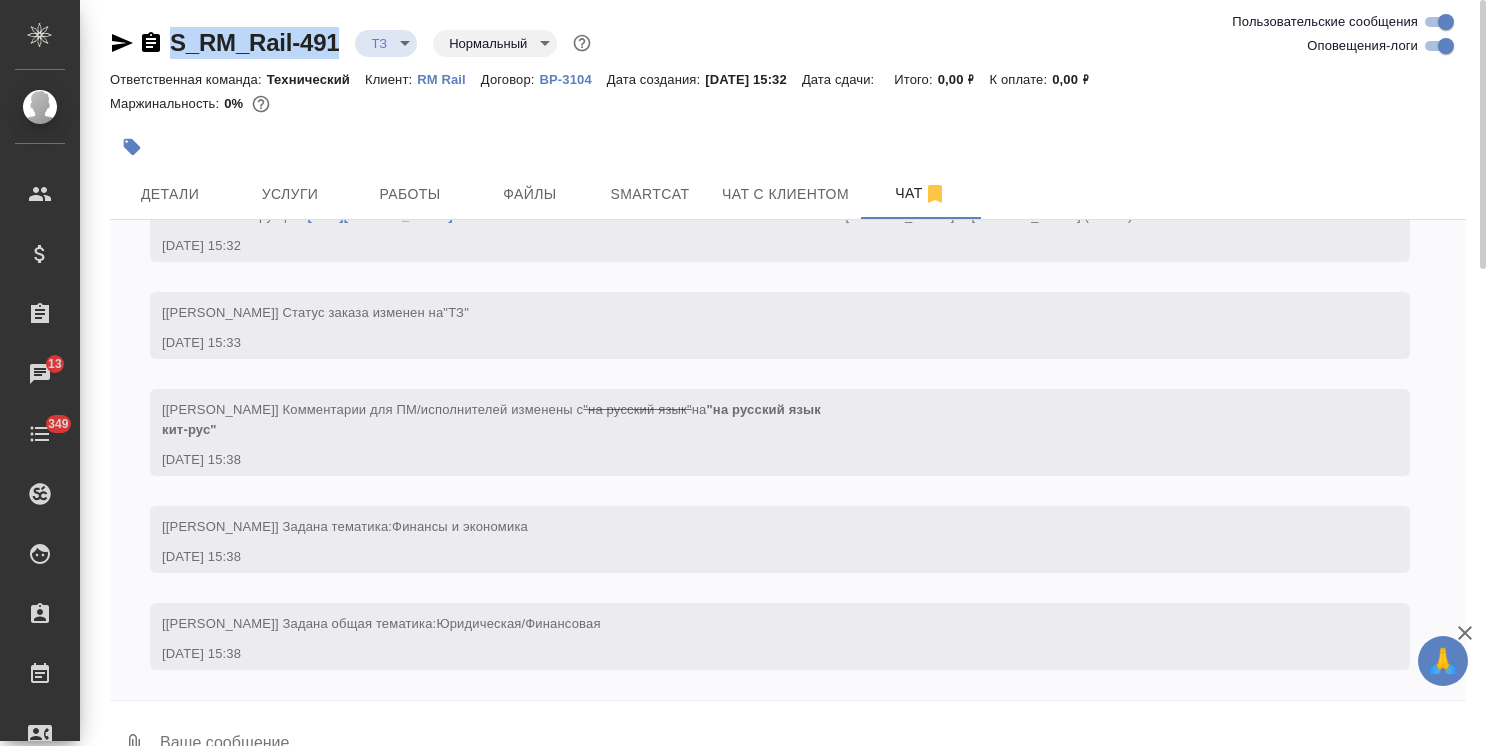 drag, startPoint x: 344, startPoint y: 14, endPoint x: 164, endPoint y: 26, distance: 180.39955 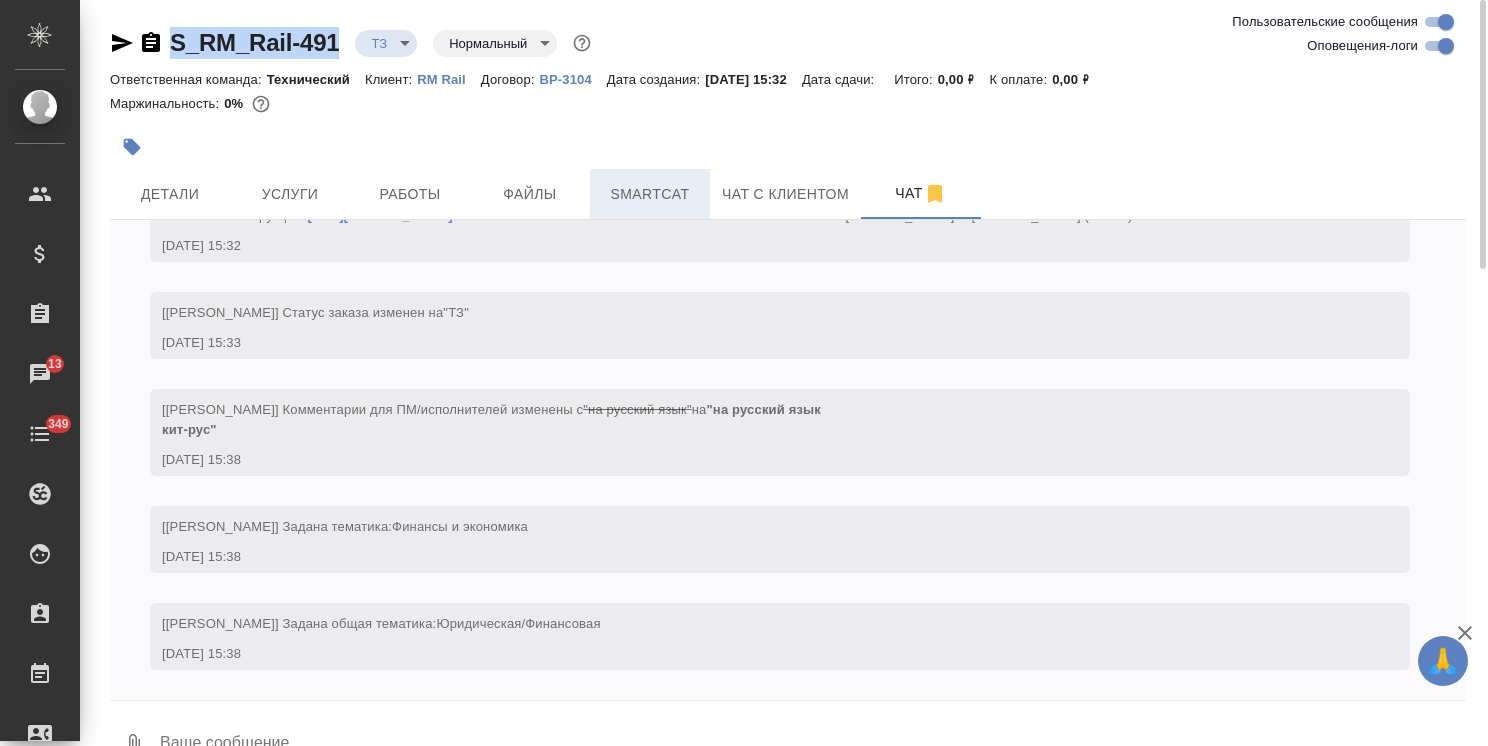 click on "Smartcat" at bounding box center (650, 194) 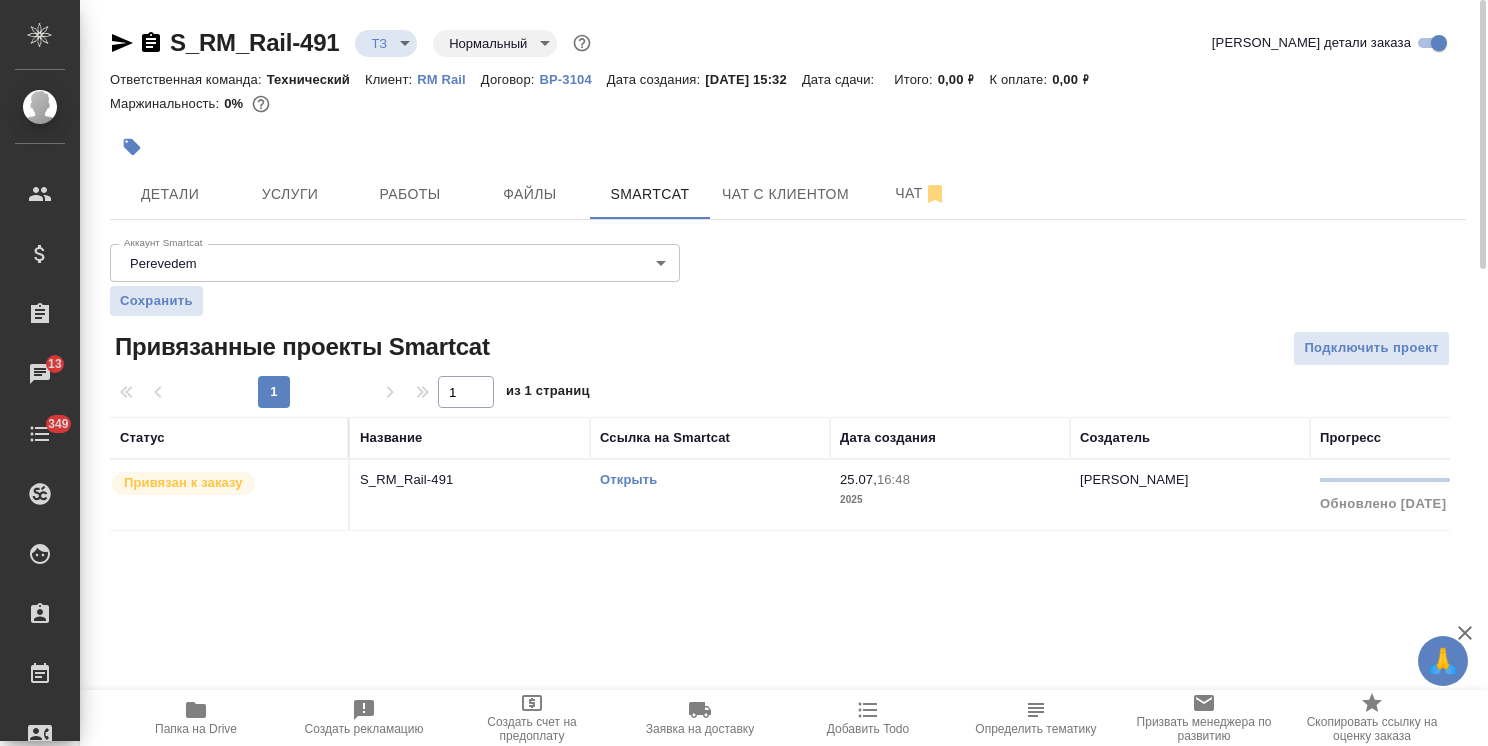 click on "Привязан к заказу" at bounding box center [224, 483] 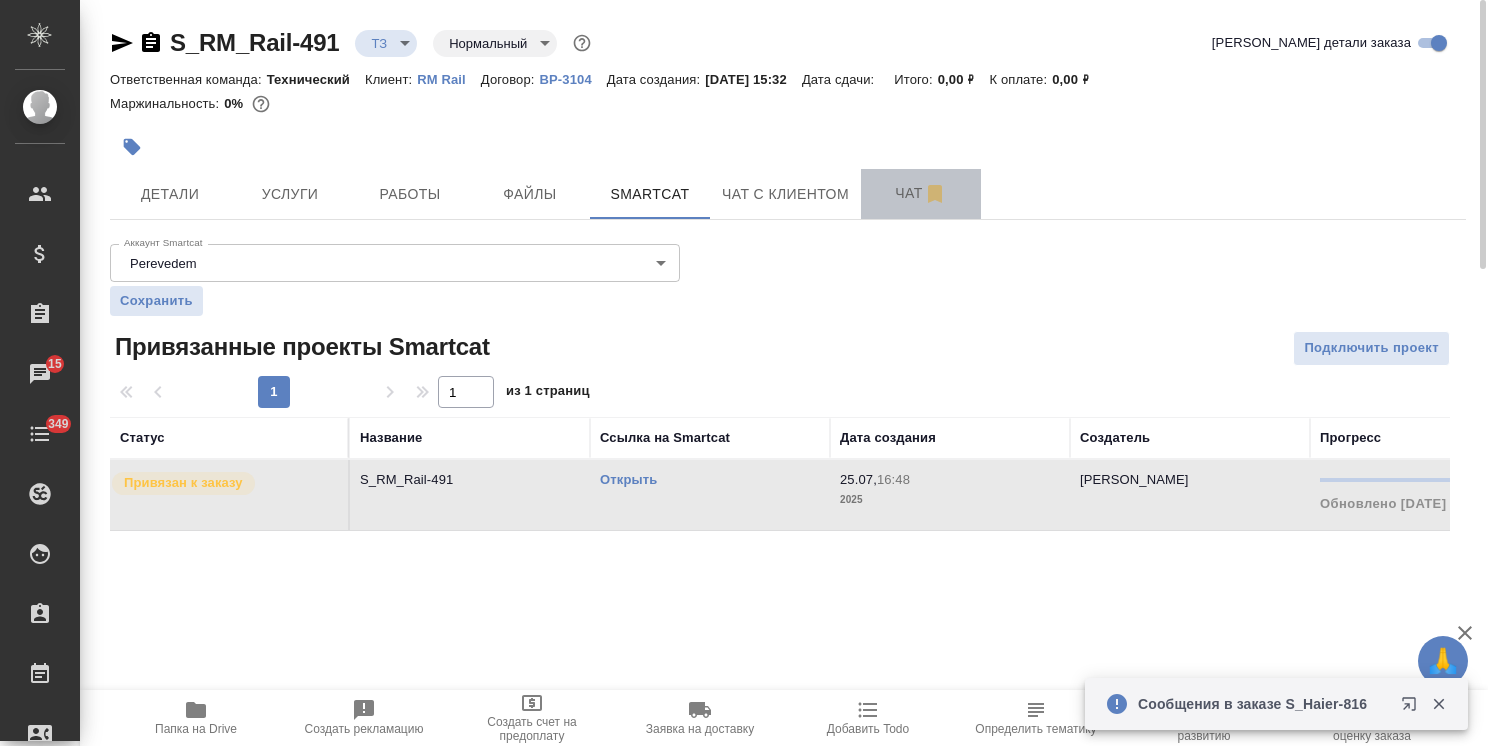 click on "Чат" at bounding box center [921, 193] 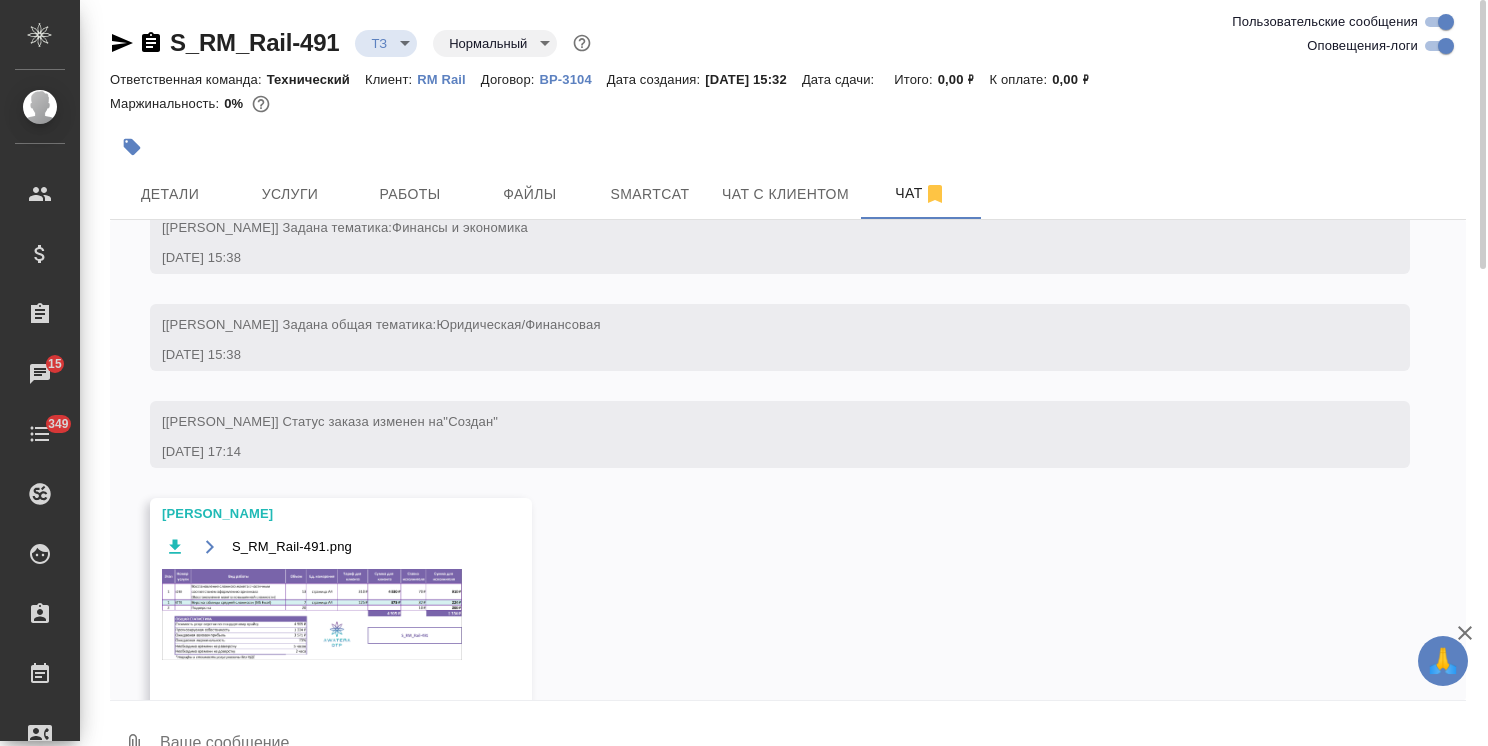 scroll, scrollTop: 541, scrollLeft: 0, axis: vertical 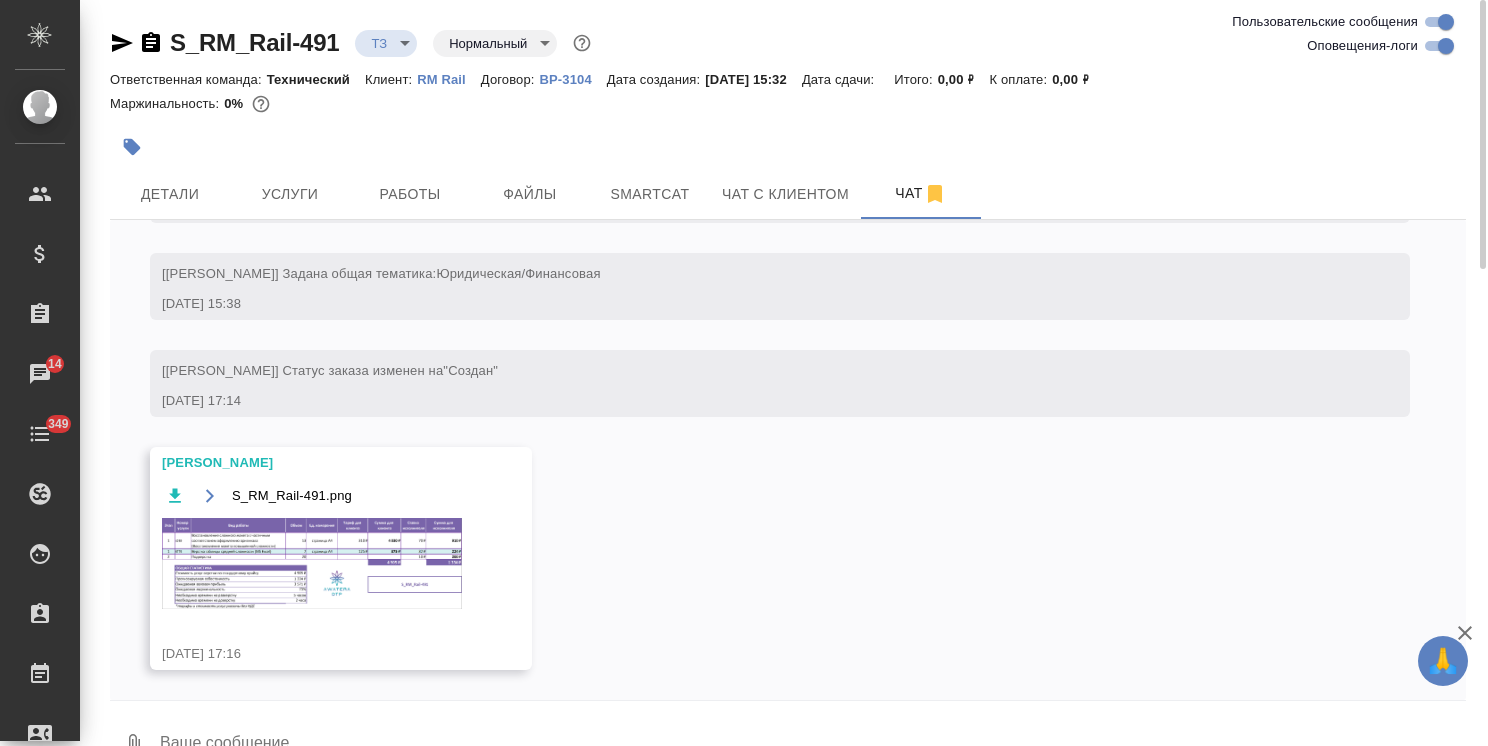 click at bounding box center (312, 563) 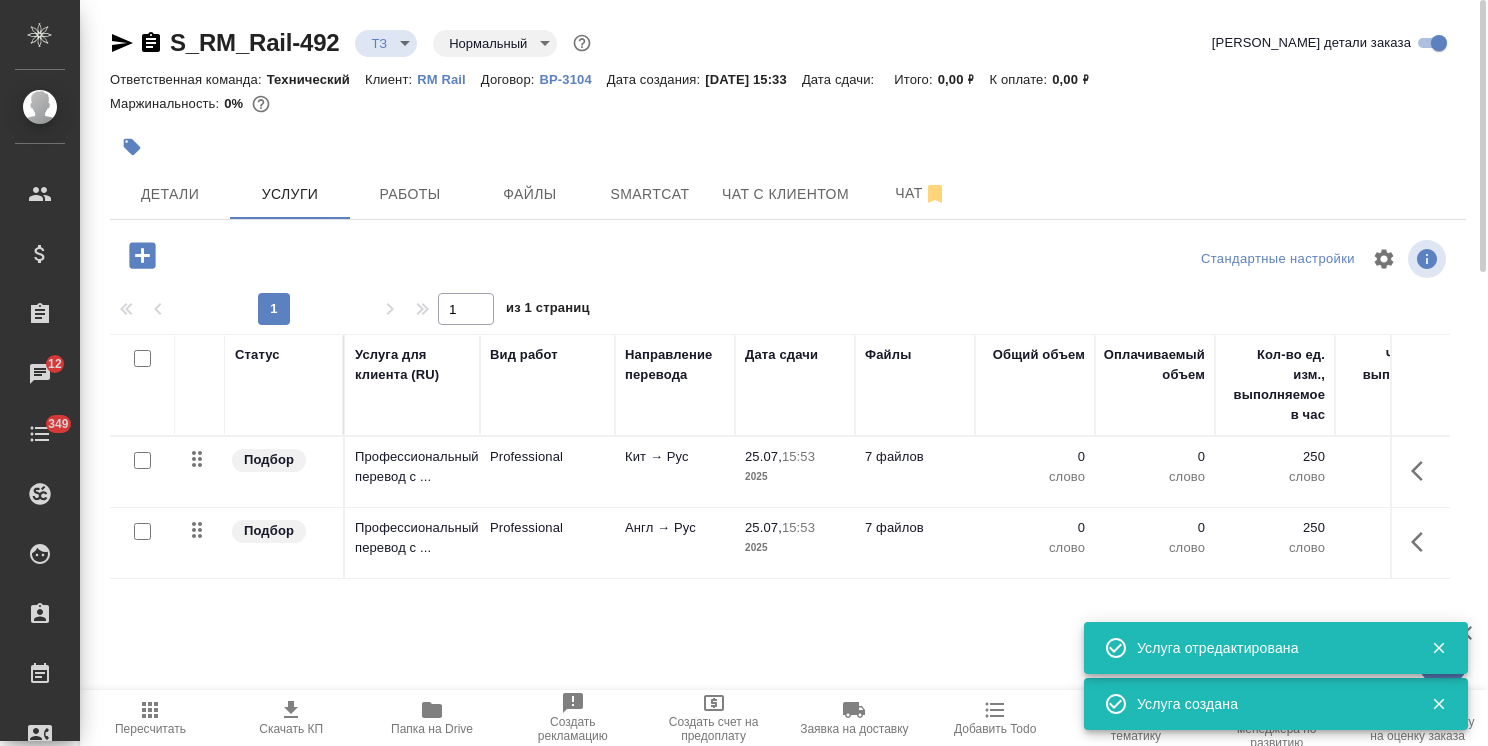 scroll, scrollTop: 0, scrollLeft: 0, axis: both 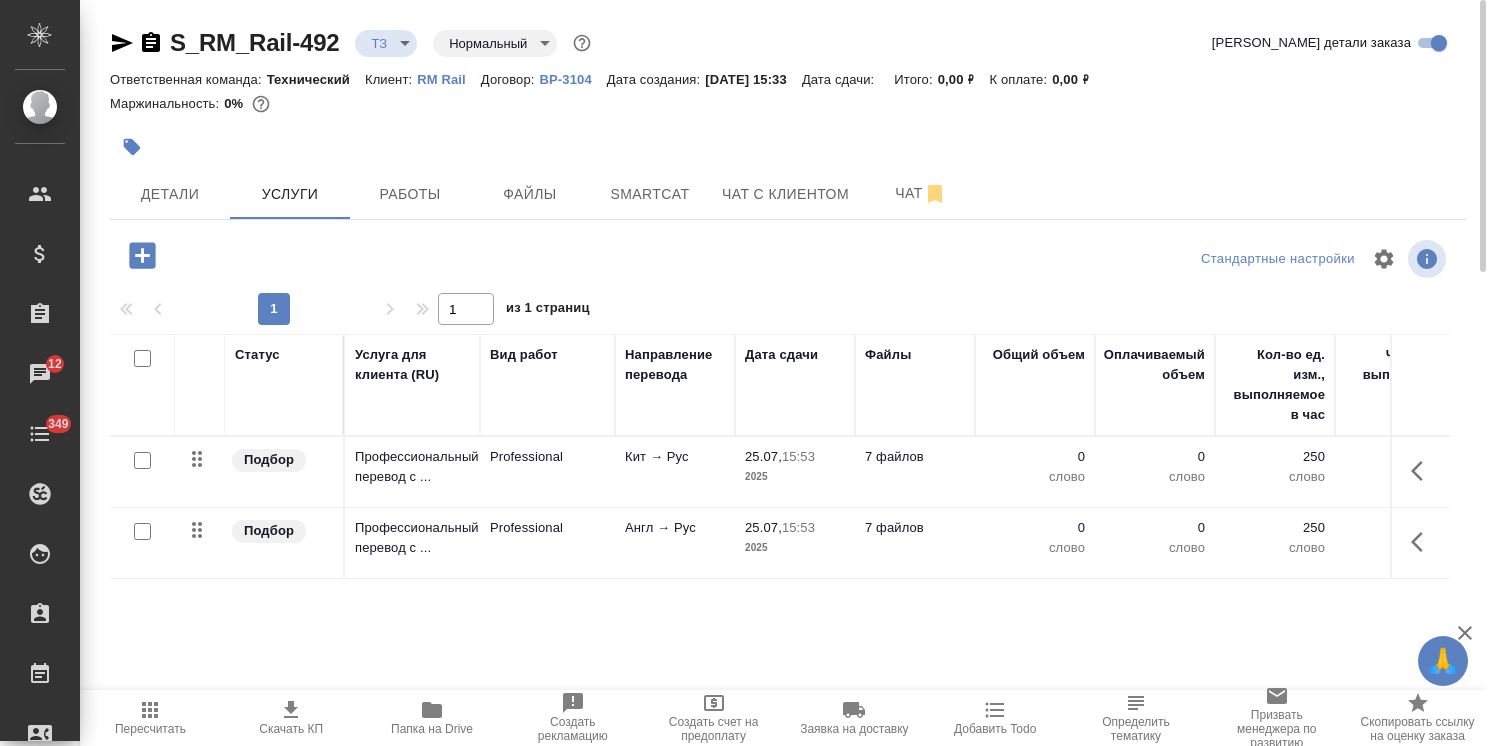 click on "Папка на Drive" at bounding box center [432, 717] 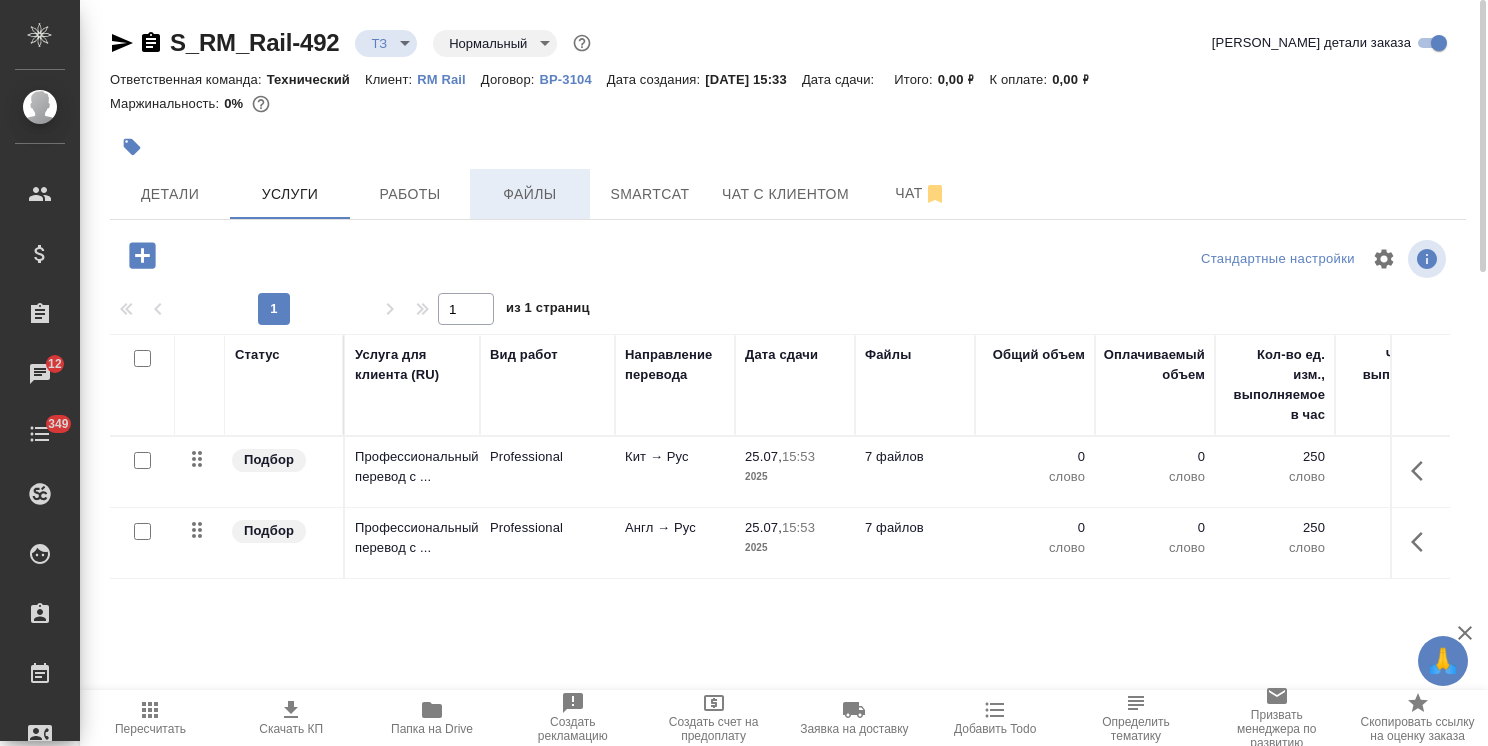 click on "Файлы" at bounding box center (530, 194) 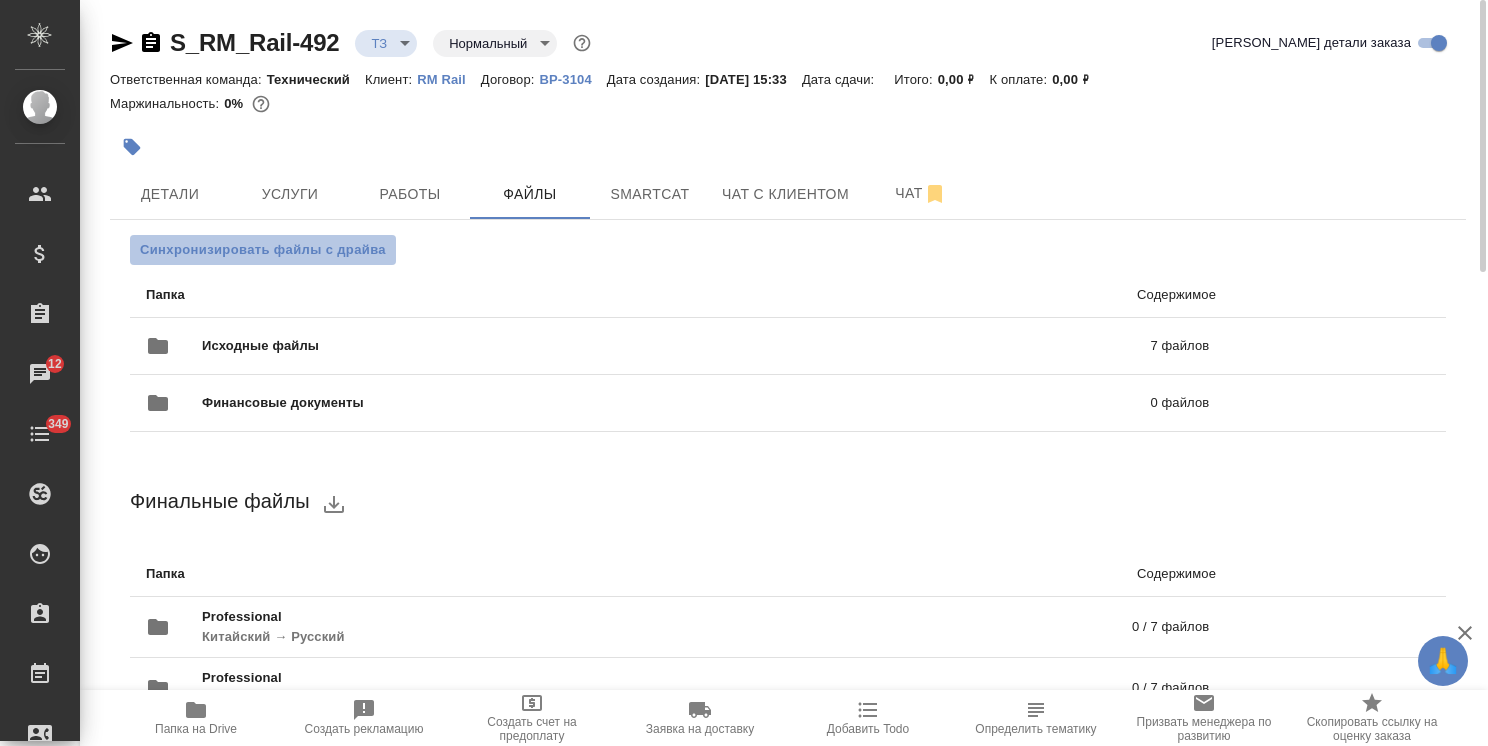 click on "Синхронизировать файлы с драйва" at bounding box center [263, 250] 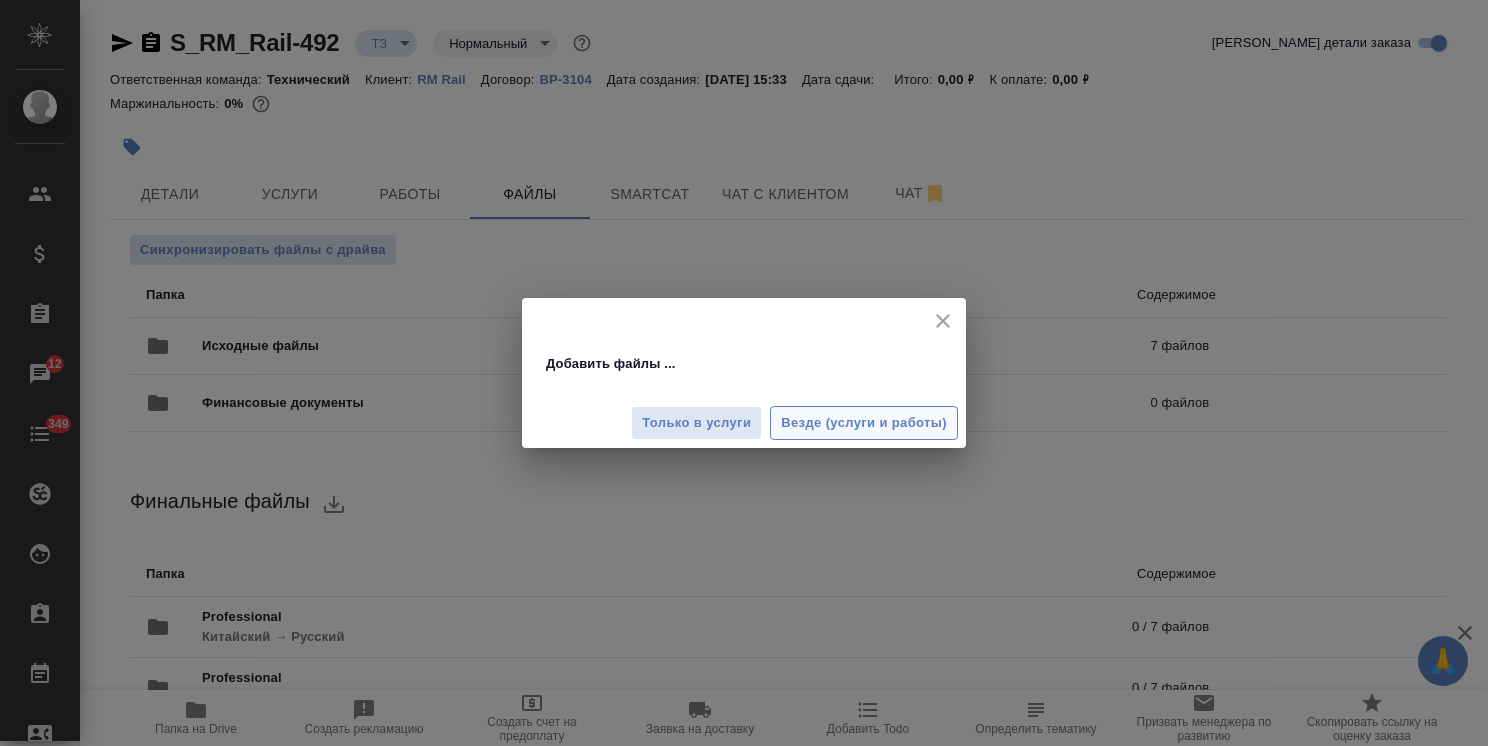 click on "Везде (услуги и работы)" at bounding box center (864, 423) 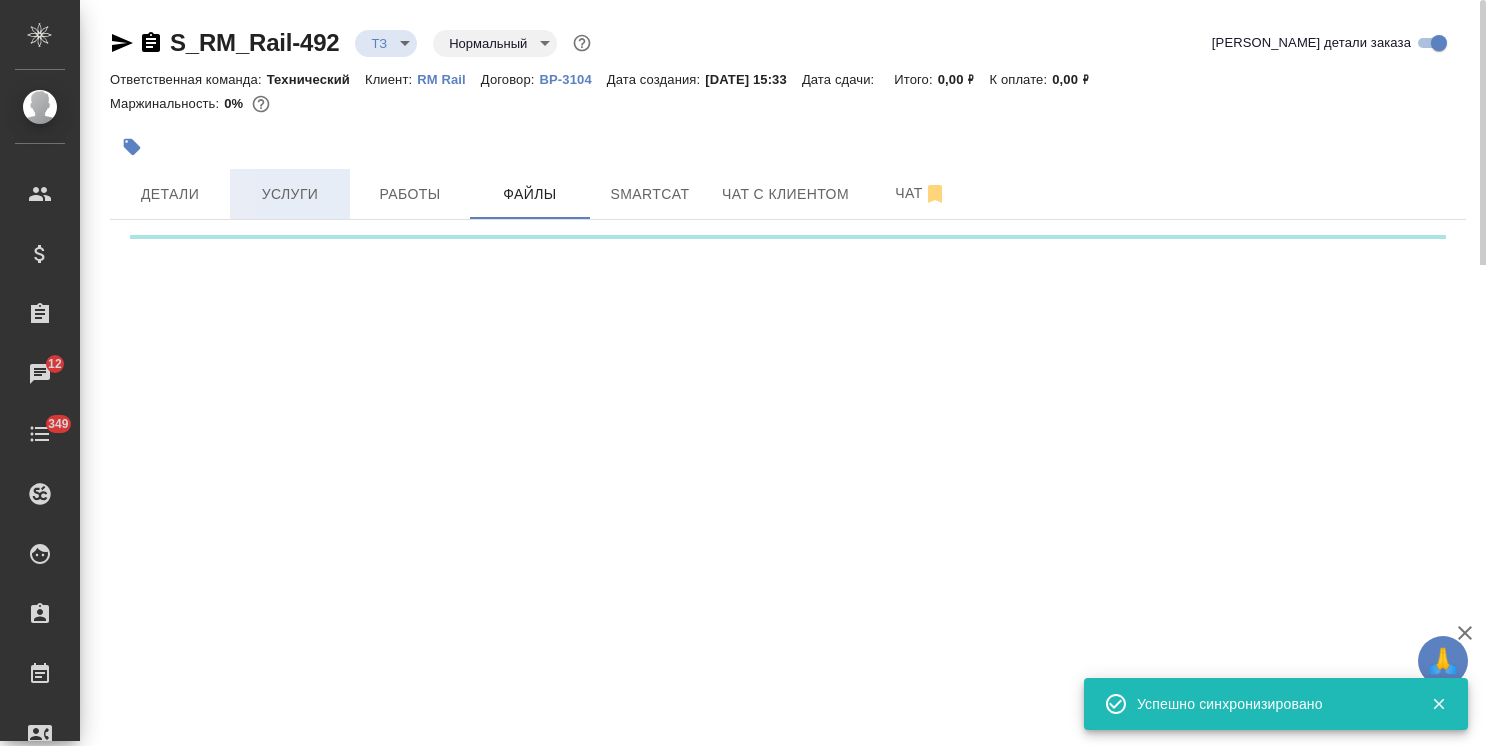 click on "Услуги" at bounding box center [290, 194] 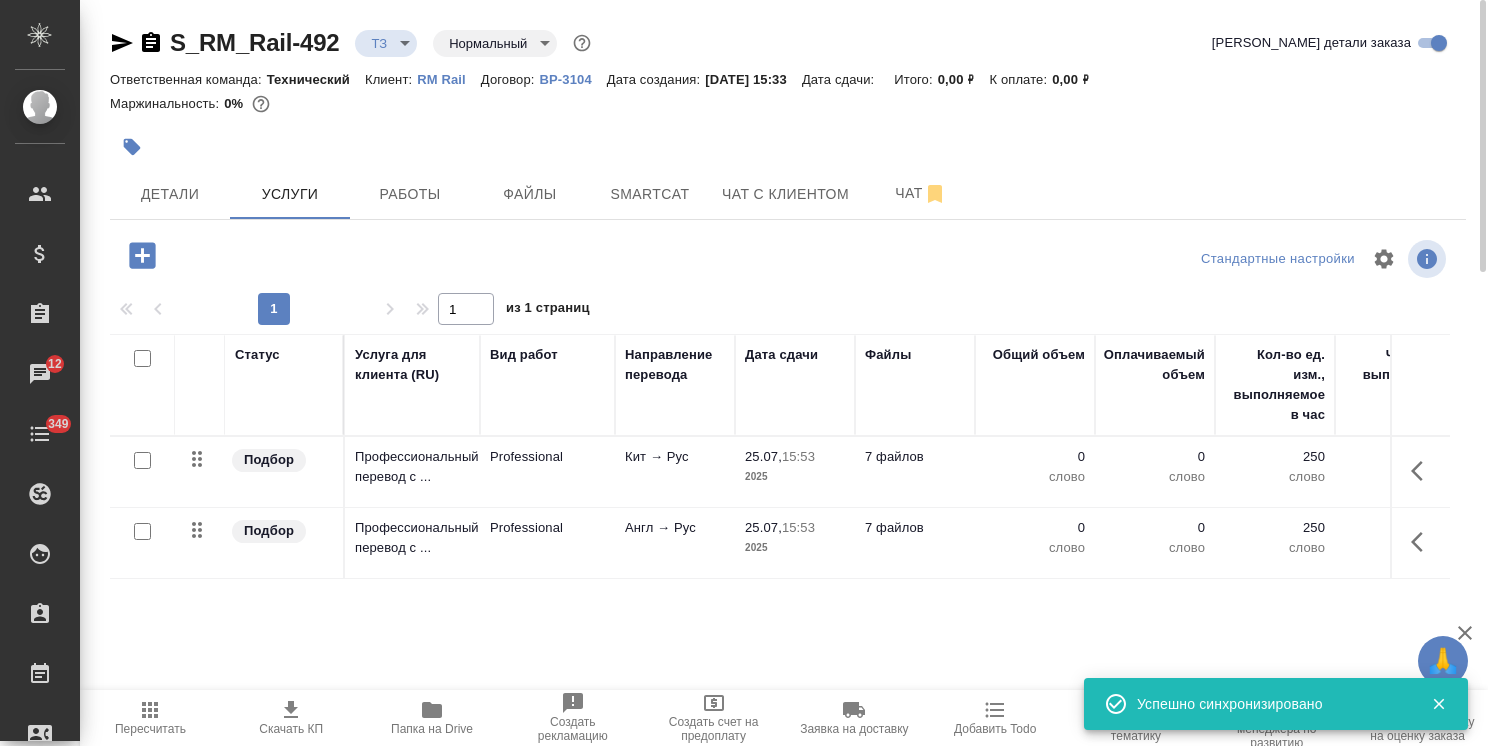 click at bounding box center [142, 460] 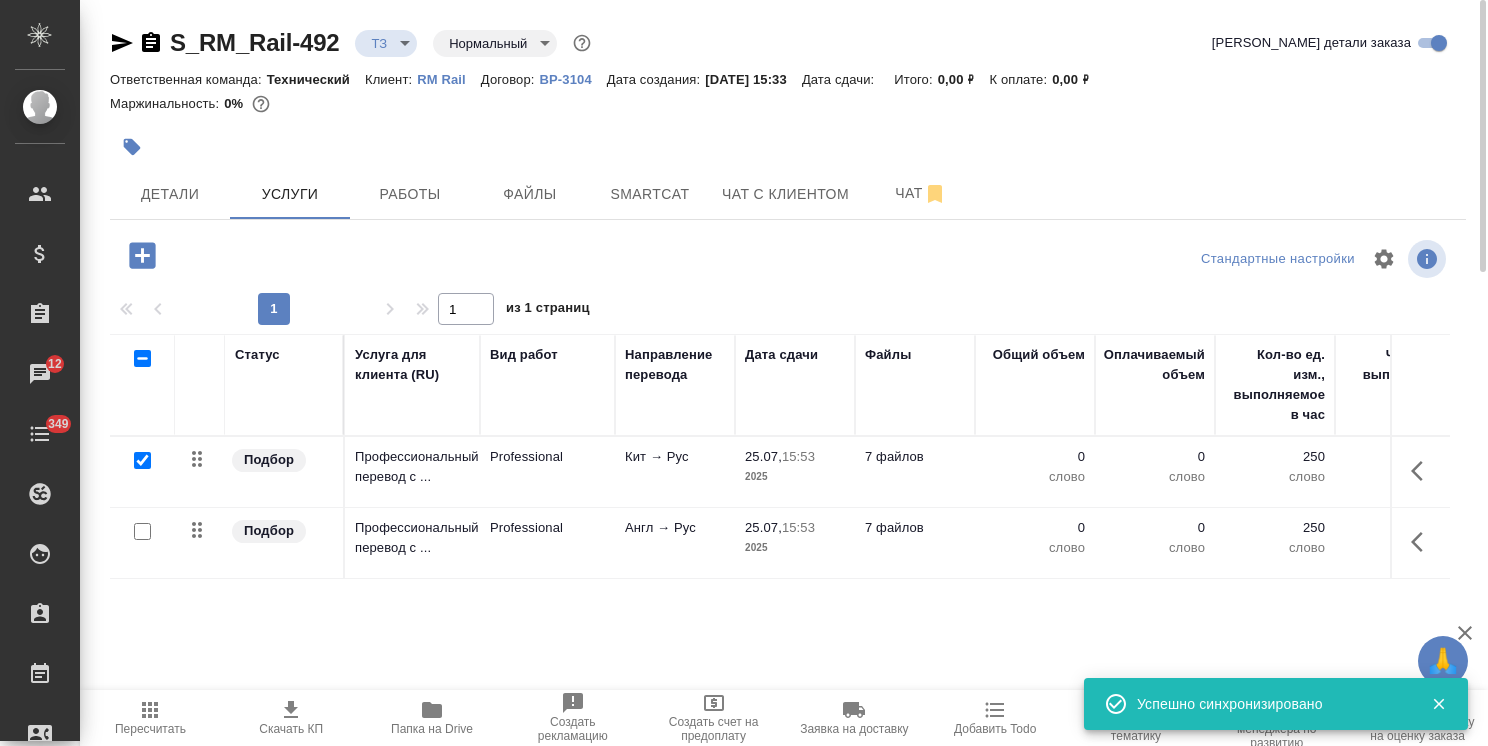 checkbox on "true" 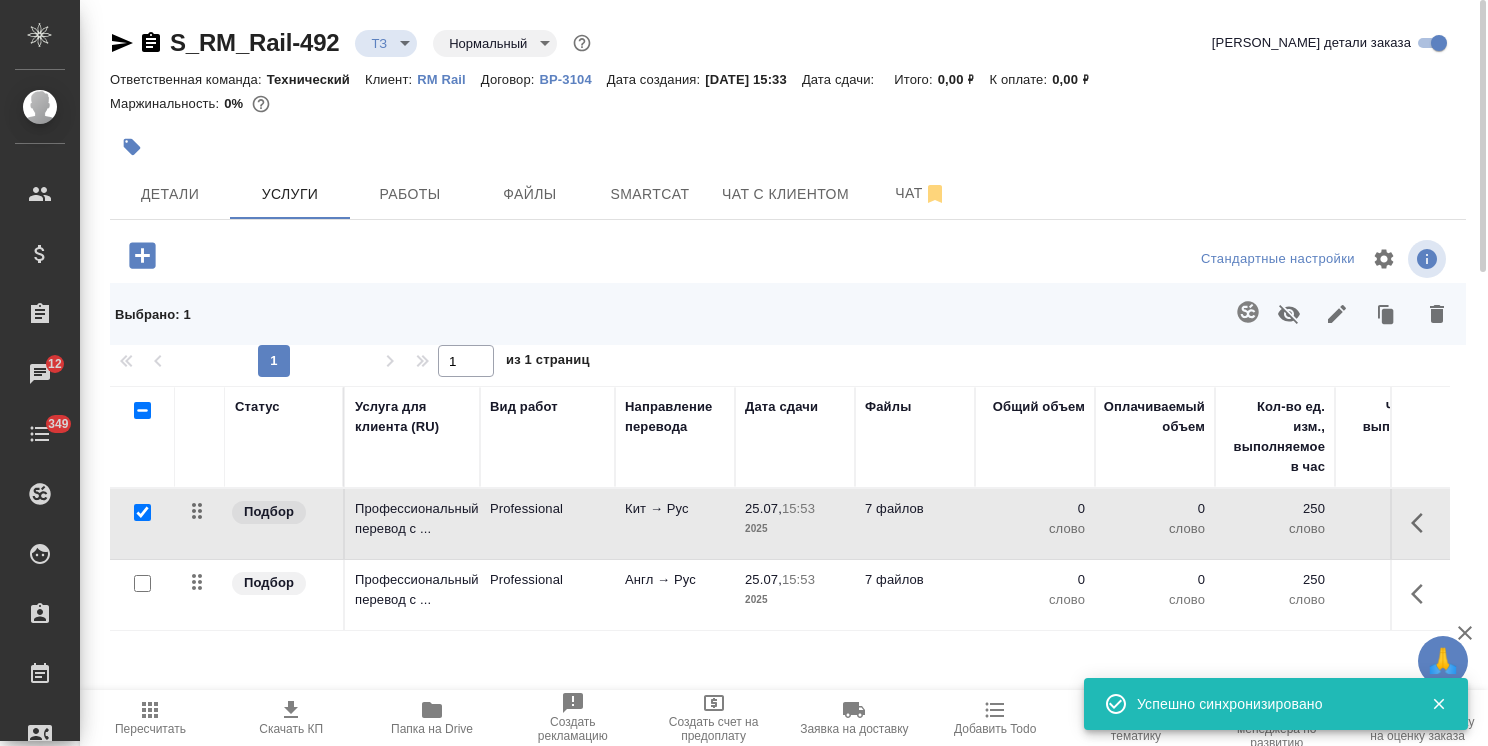 click 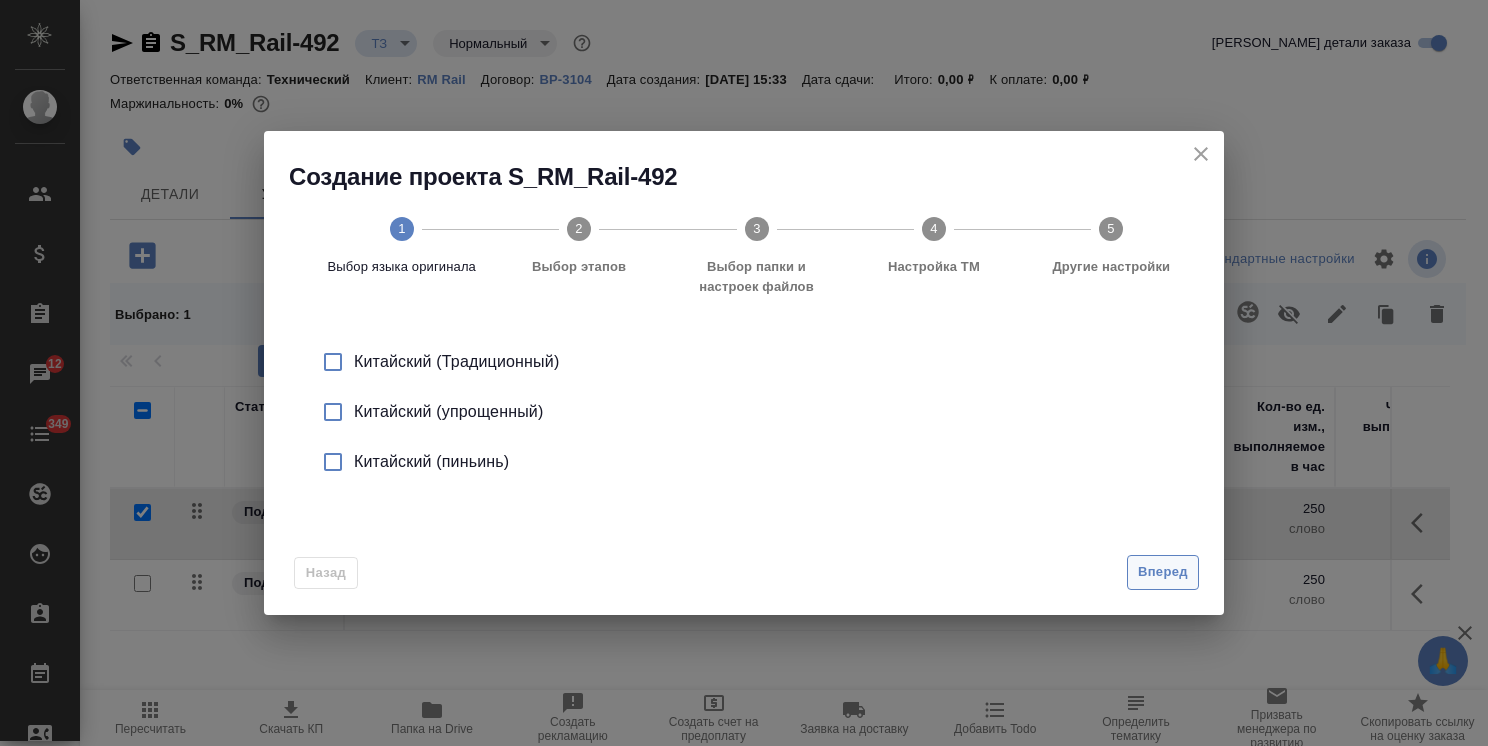 click on "Вперед" at bounding box center (1163, 572) 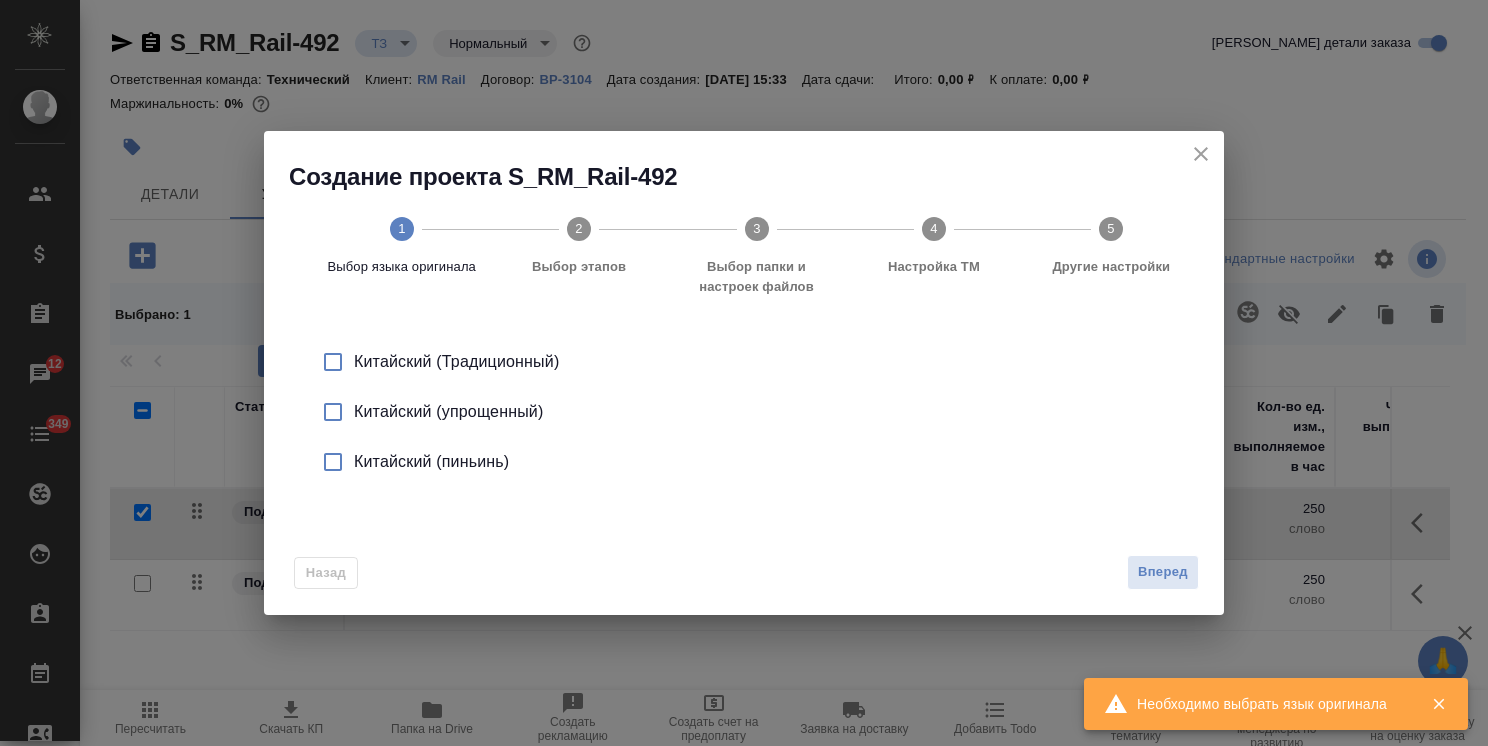 click on "Китайский (упрощенный)" at bounding box center [765, 412] 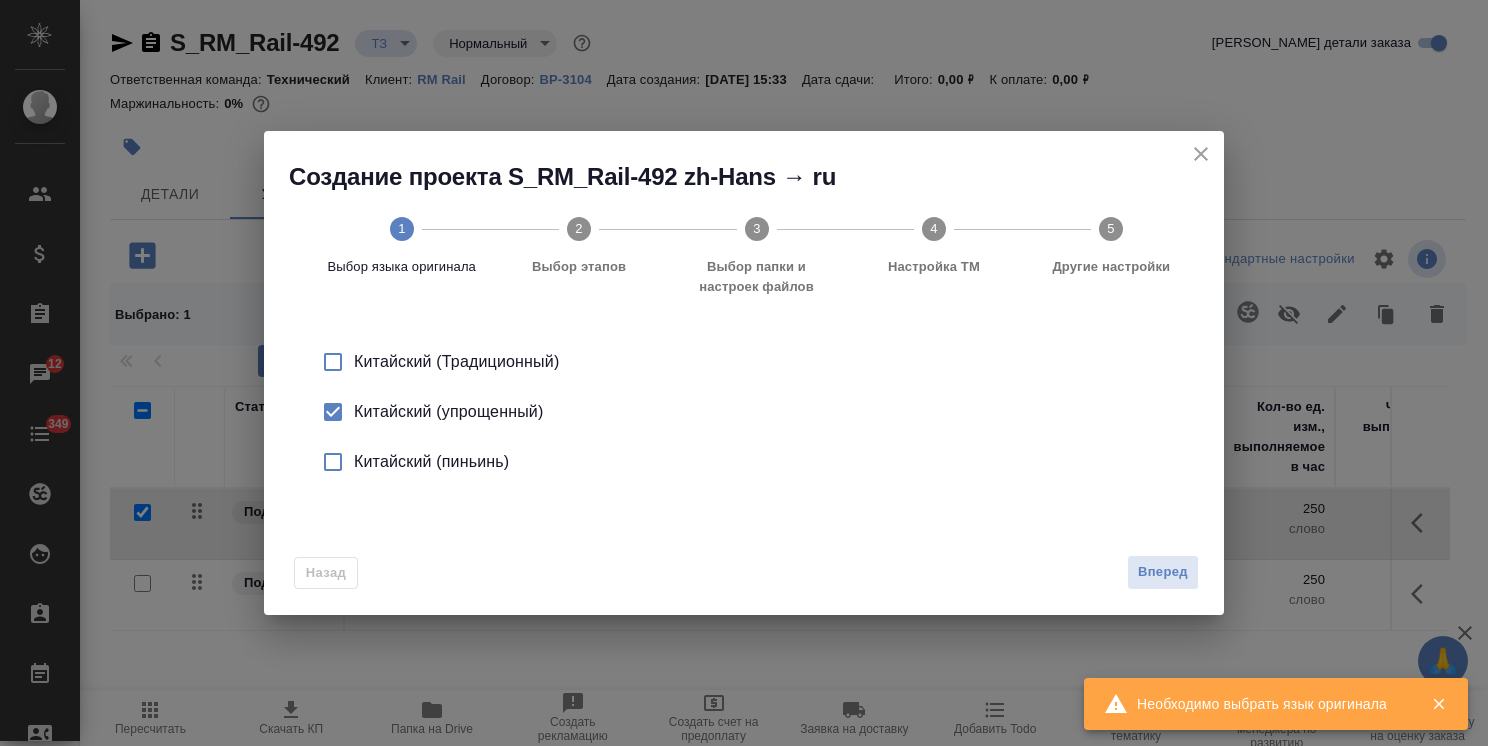 click 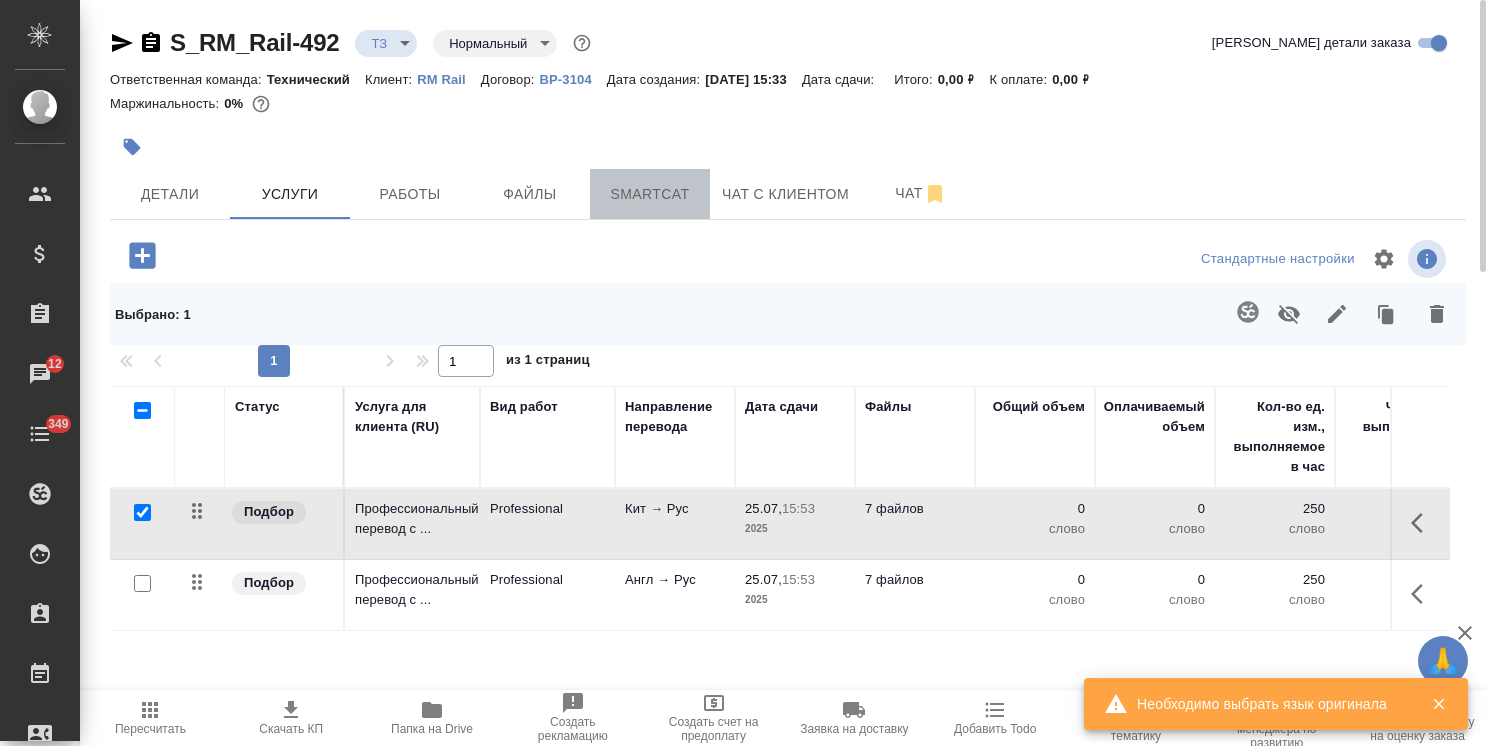 click on "Smartcat" at bounding box center (650, 194) 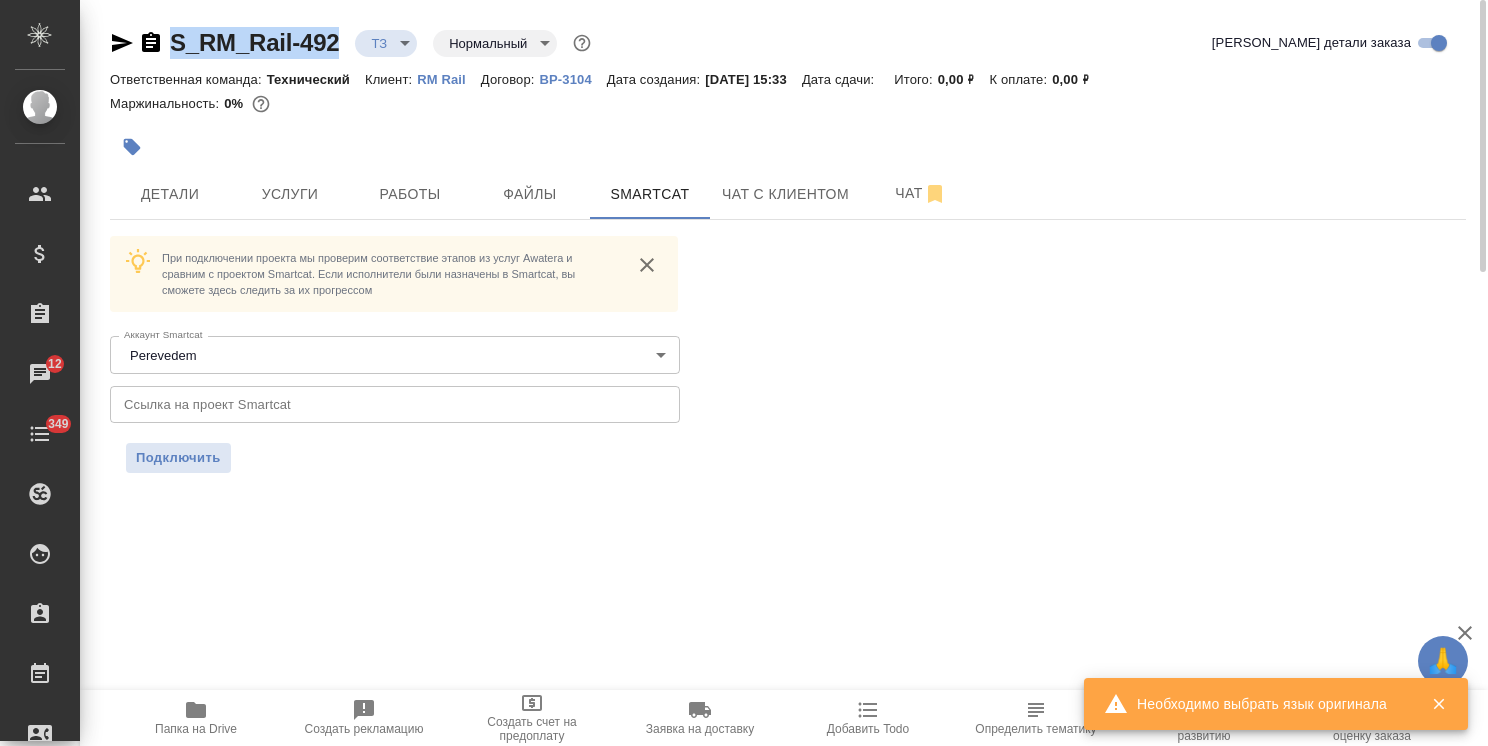 drag, startPoint x: 344, startPoint y: 26, endPoint x: 154, endPoint y: 30, distance: 190.0421 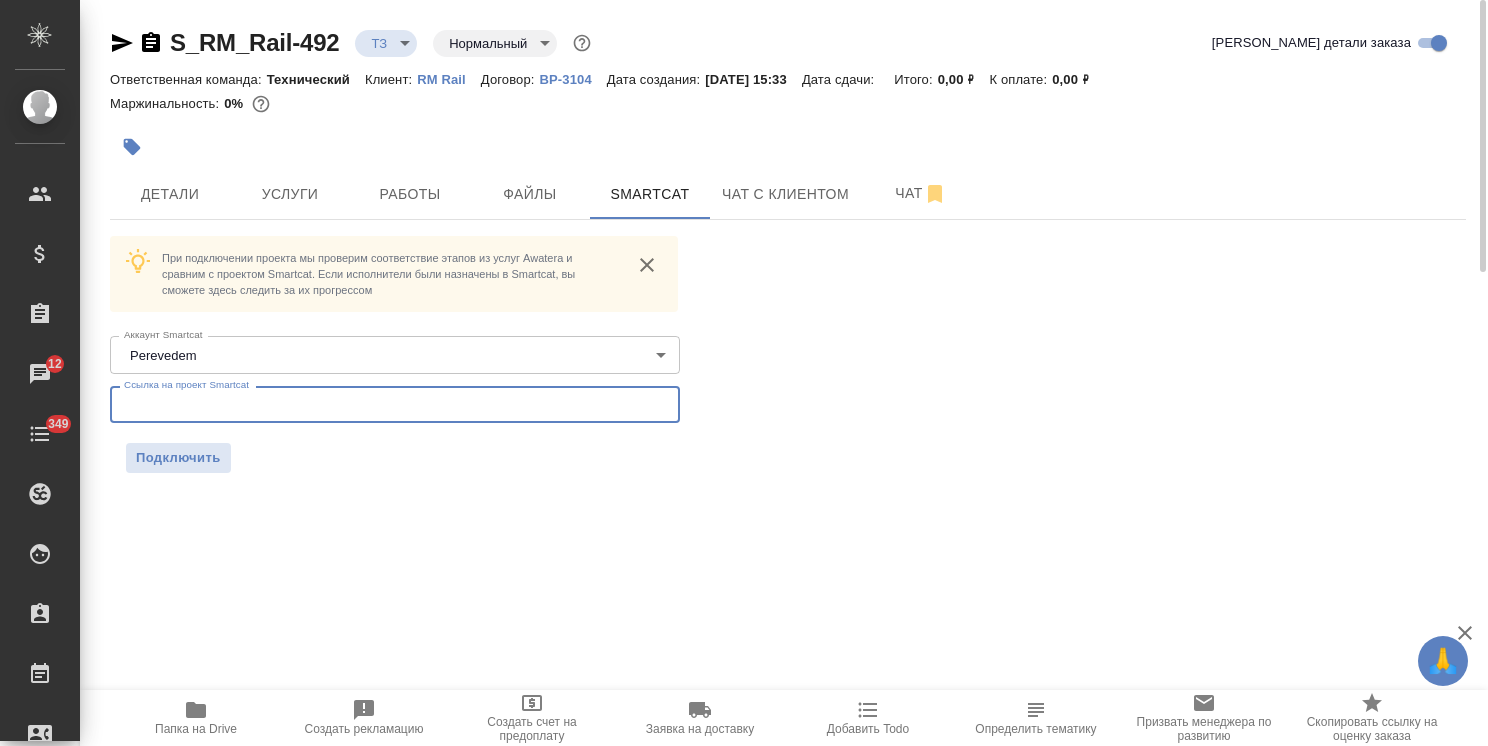 drag, startPoint x: 288, startPoint y: 413, endPoint x: 272, endPoint y: 415, distance: 16.124516 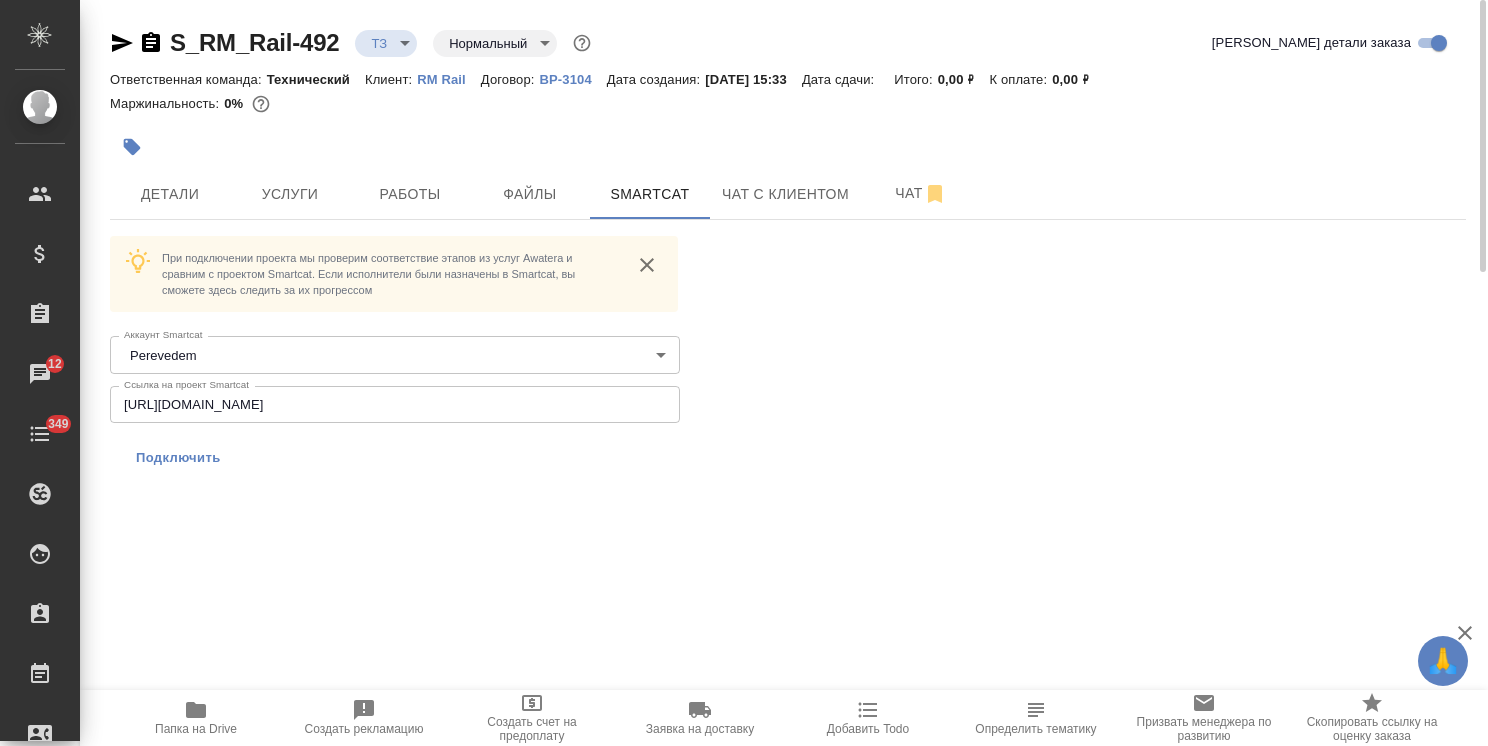 click on "Подключить" at bounding box center (178, 458) 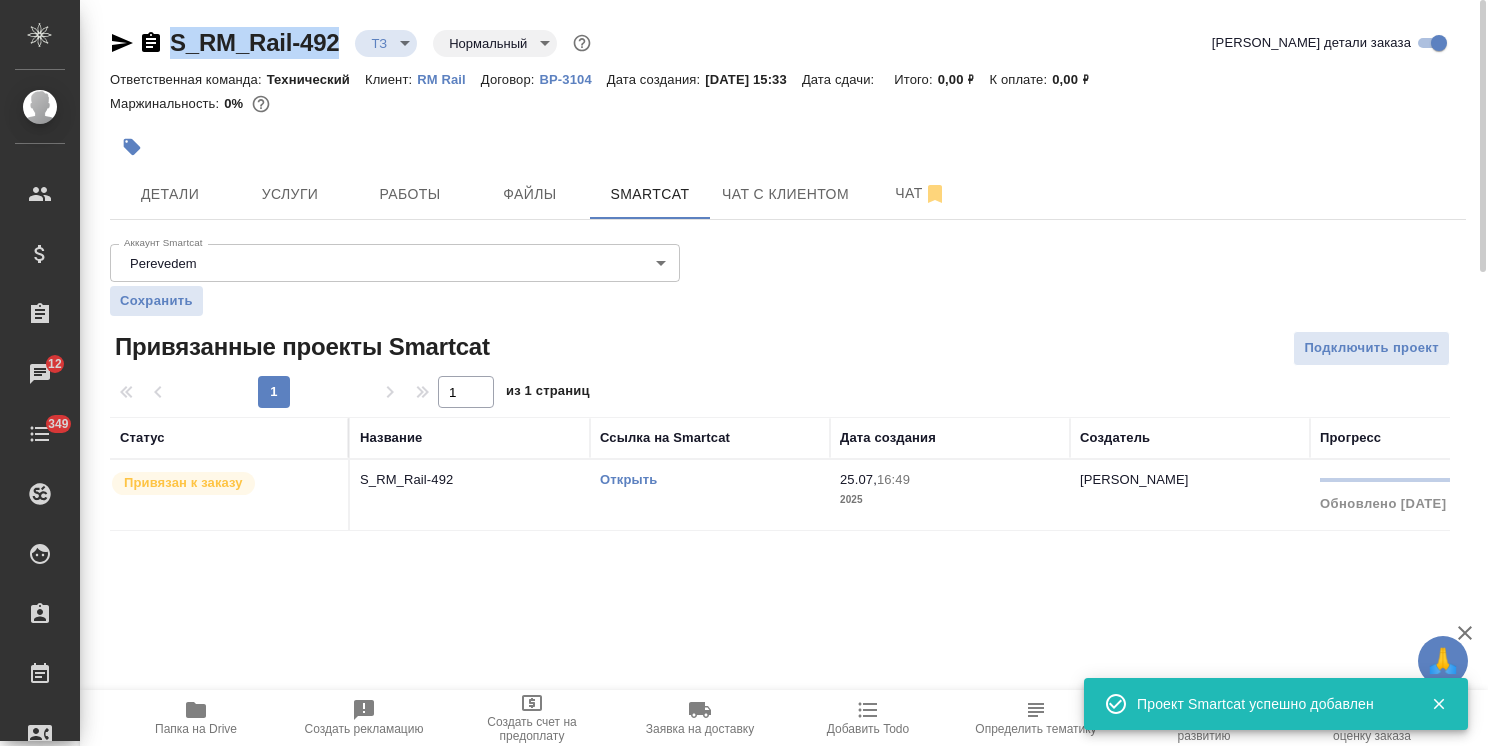 drag, startPoint x: 348, startPoint y: 22, endPoint x: 170, endPoint y: 37, distance: 178.6309 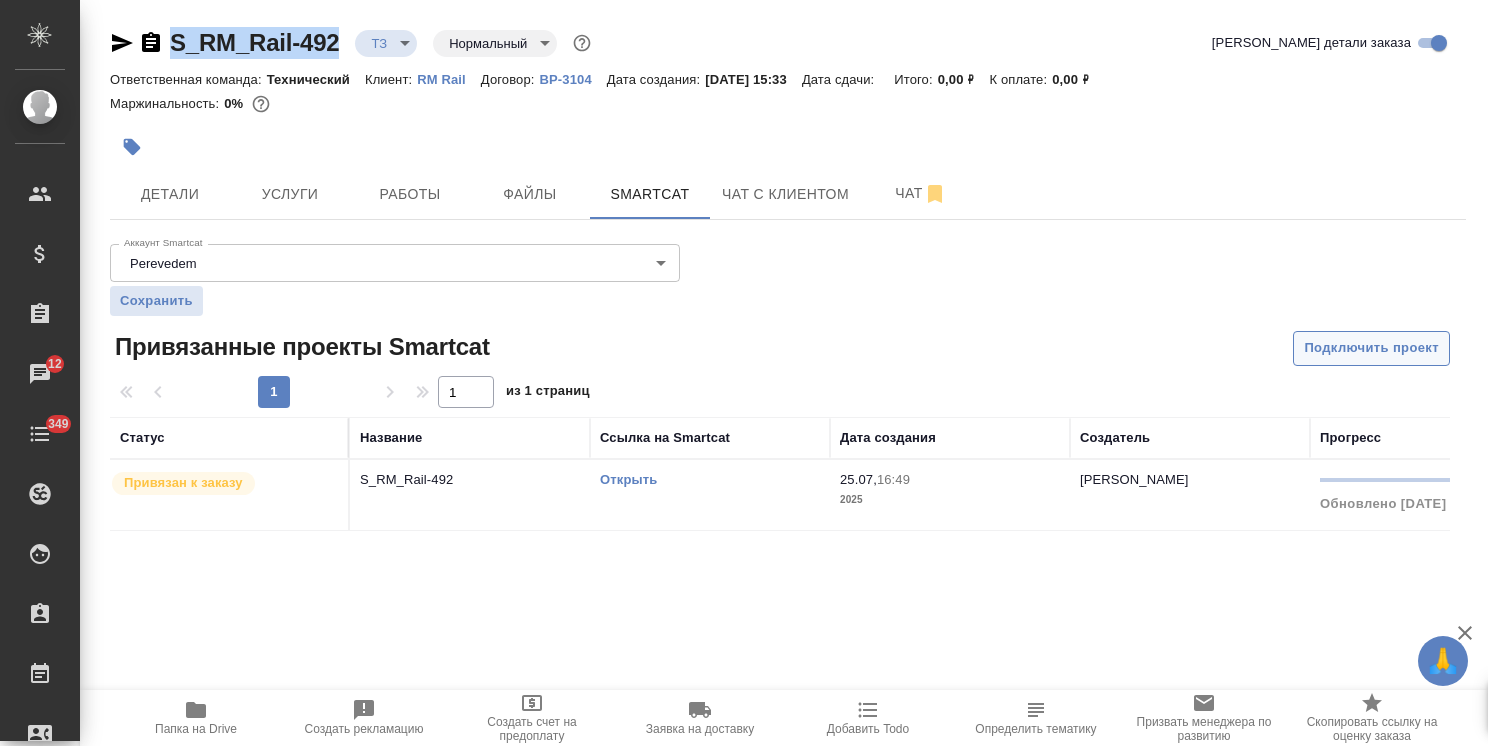 click on "Подключить проект" at bounding box center (1371, 348) 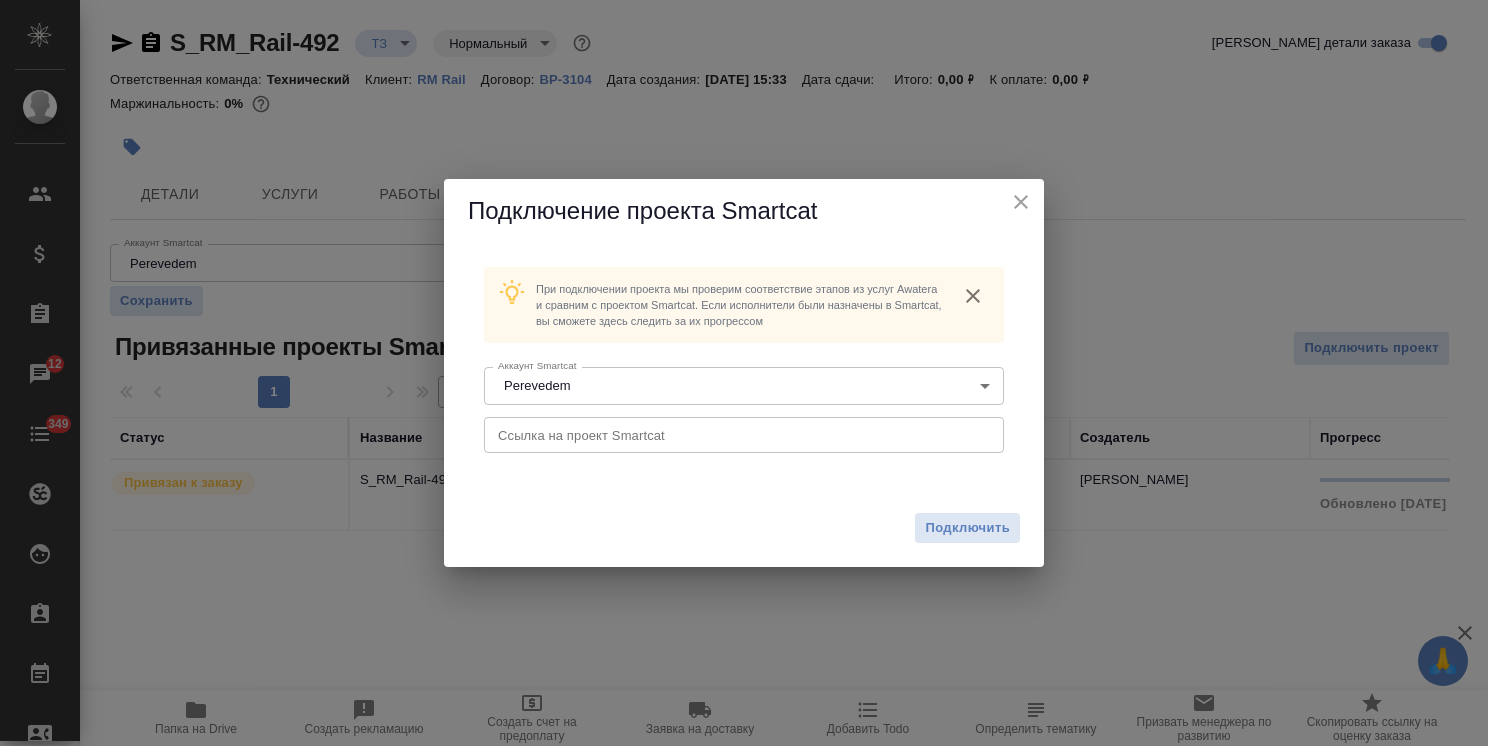 click at bounding box center [744, 435] 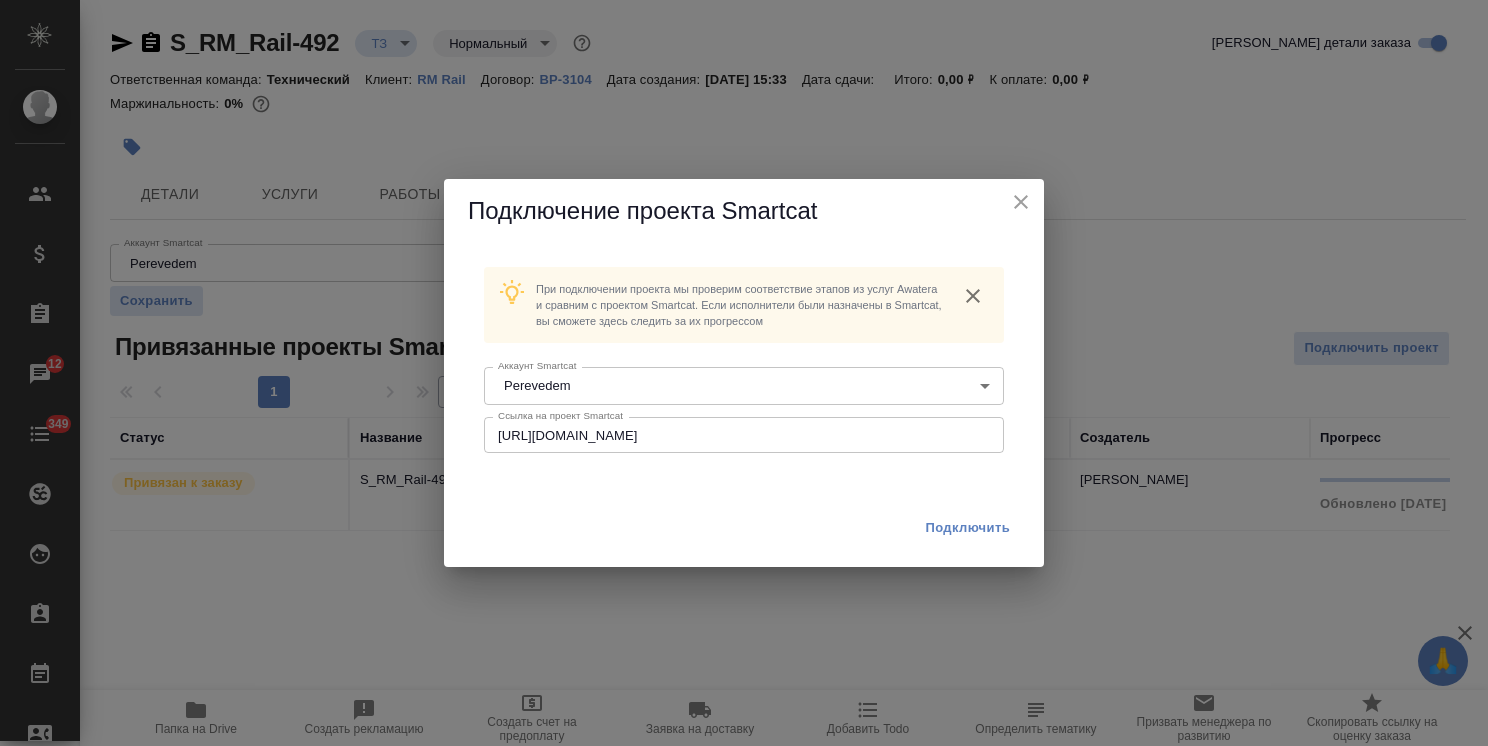 click on "Подключить" at bounding box center [967, 528] 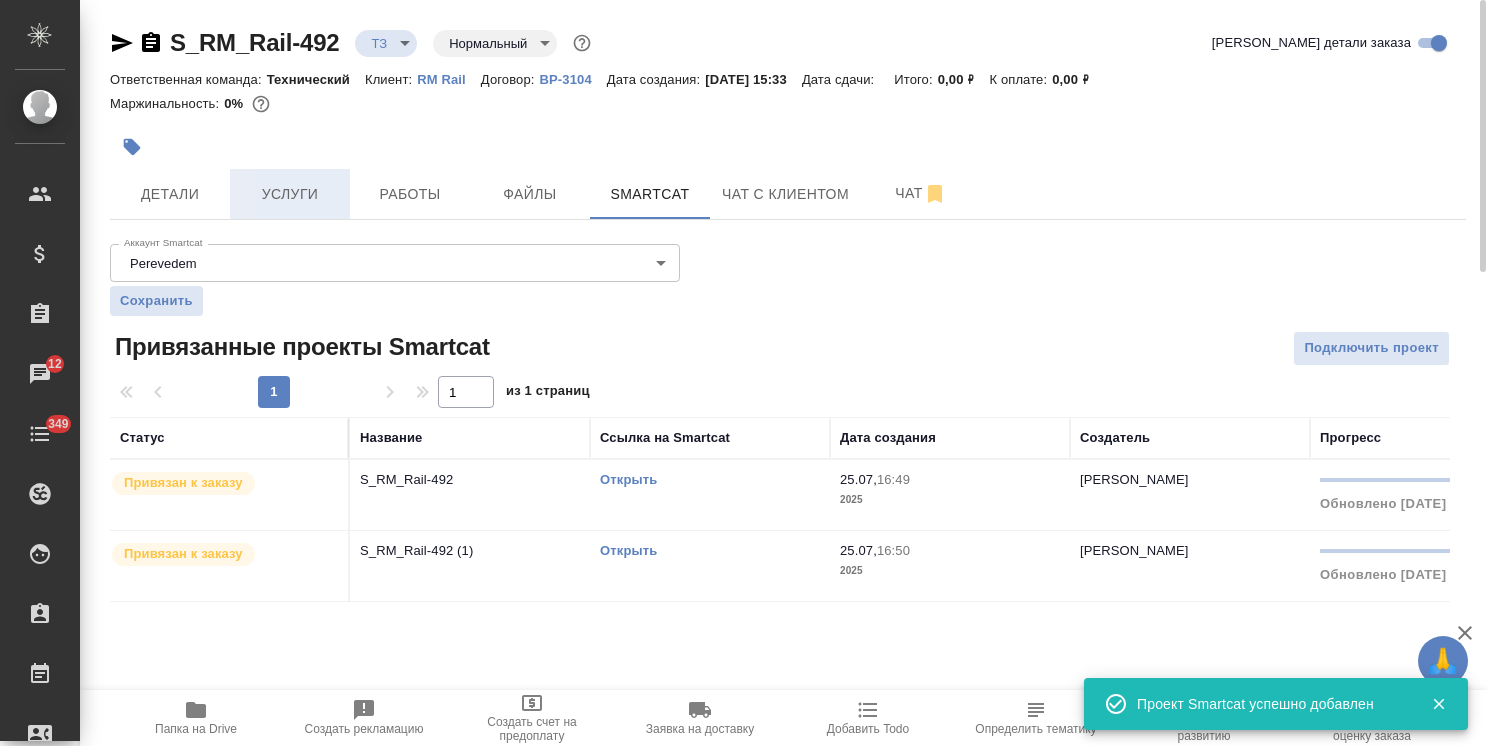 click on "Услуги" at bounding box center (290, 194) 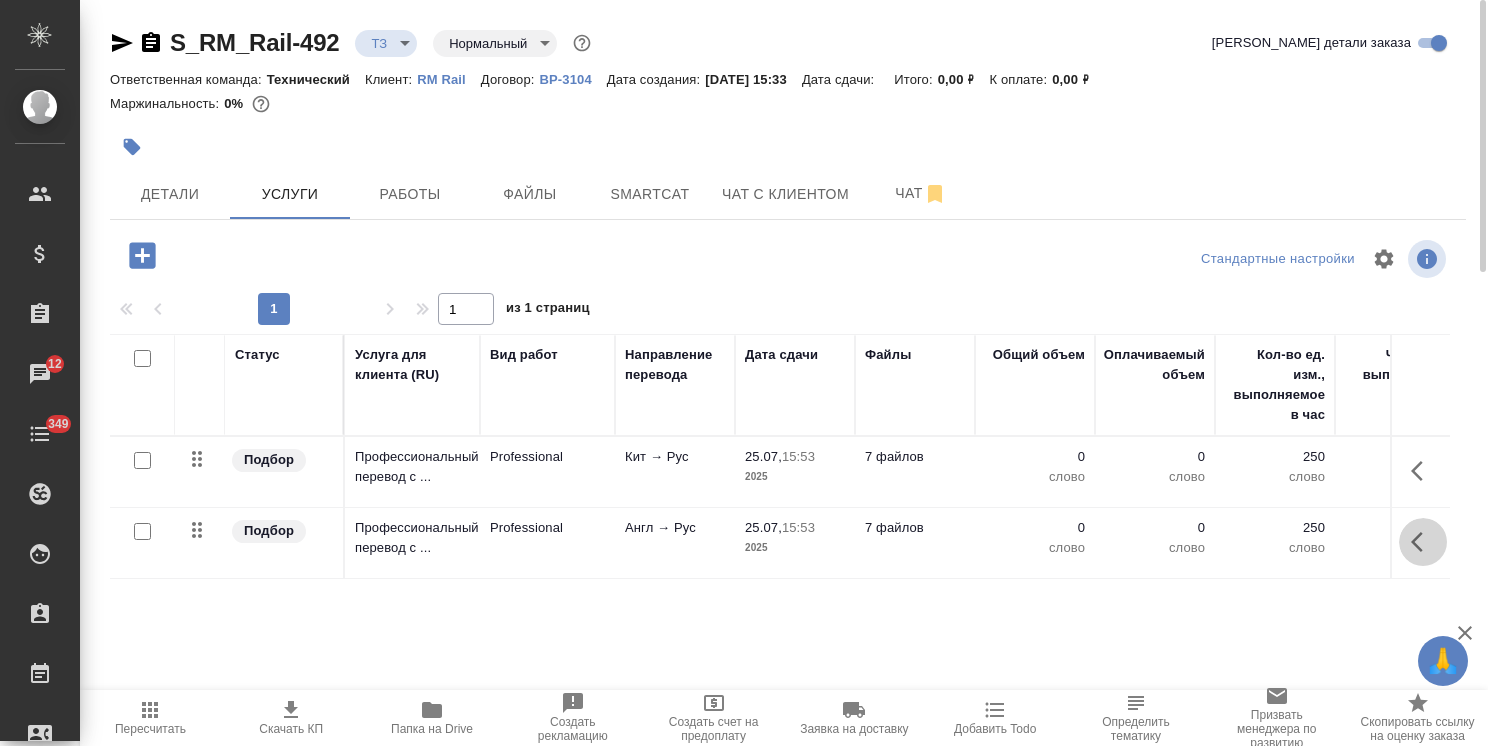 click at bounding box center [1423, 542] 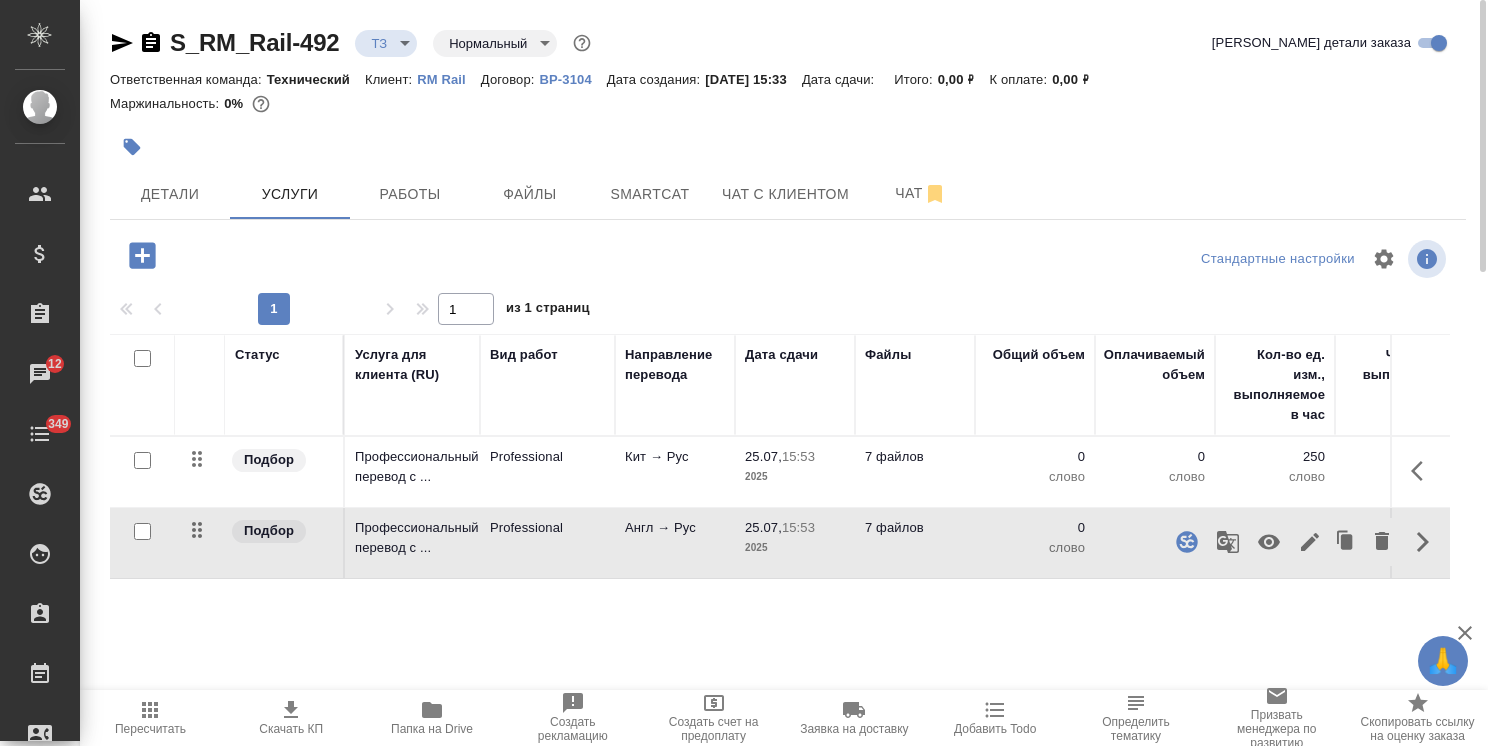 click at bounding box center (1310, 542) 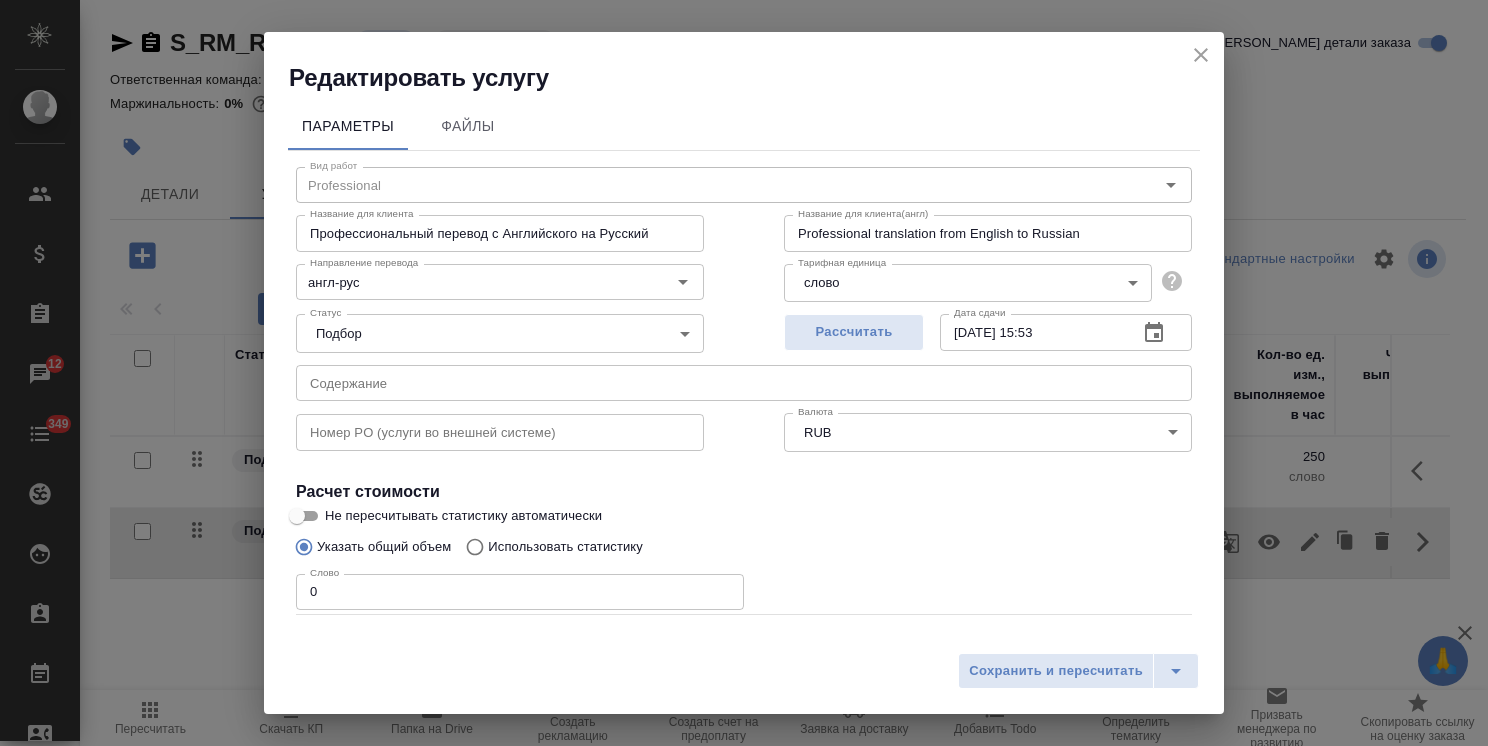 click on "Использовать статистику" at bounding box center [565, 547] 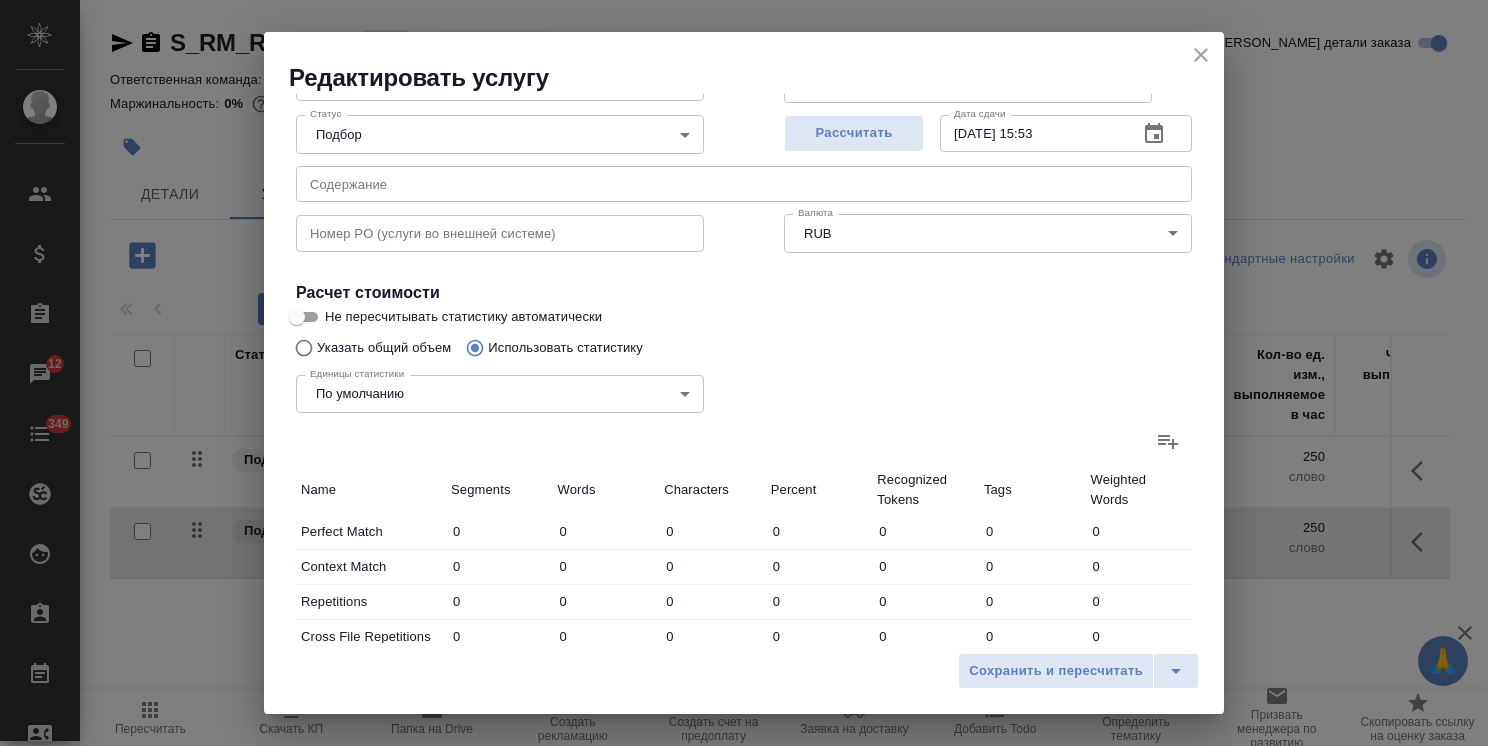 scroll, scrollTop: 200, scrollLeft: 0, axis: vertical 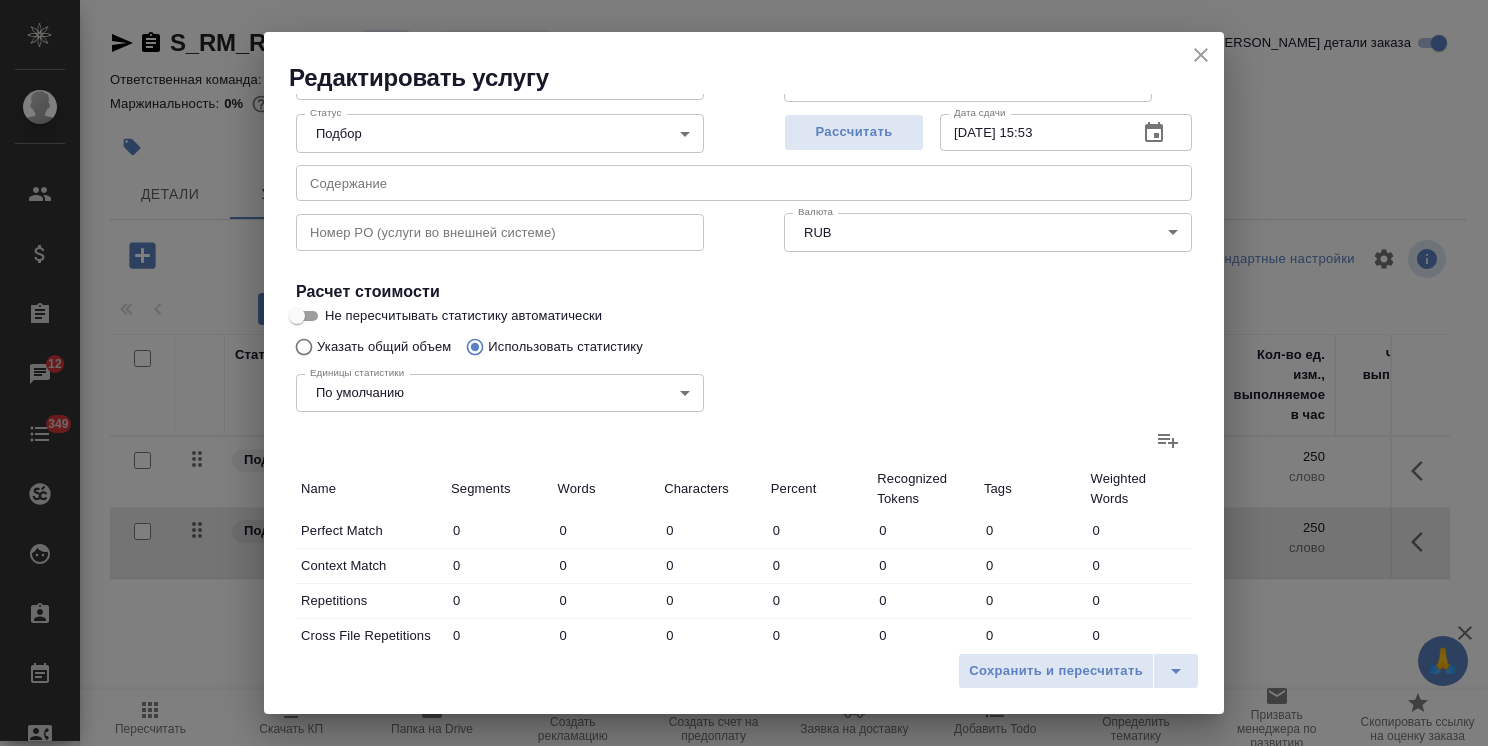 click at bounding box center (1168, 440) 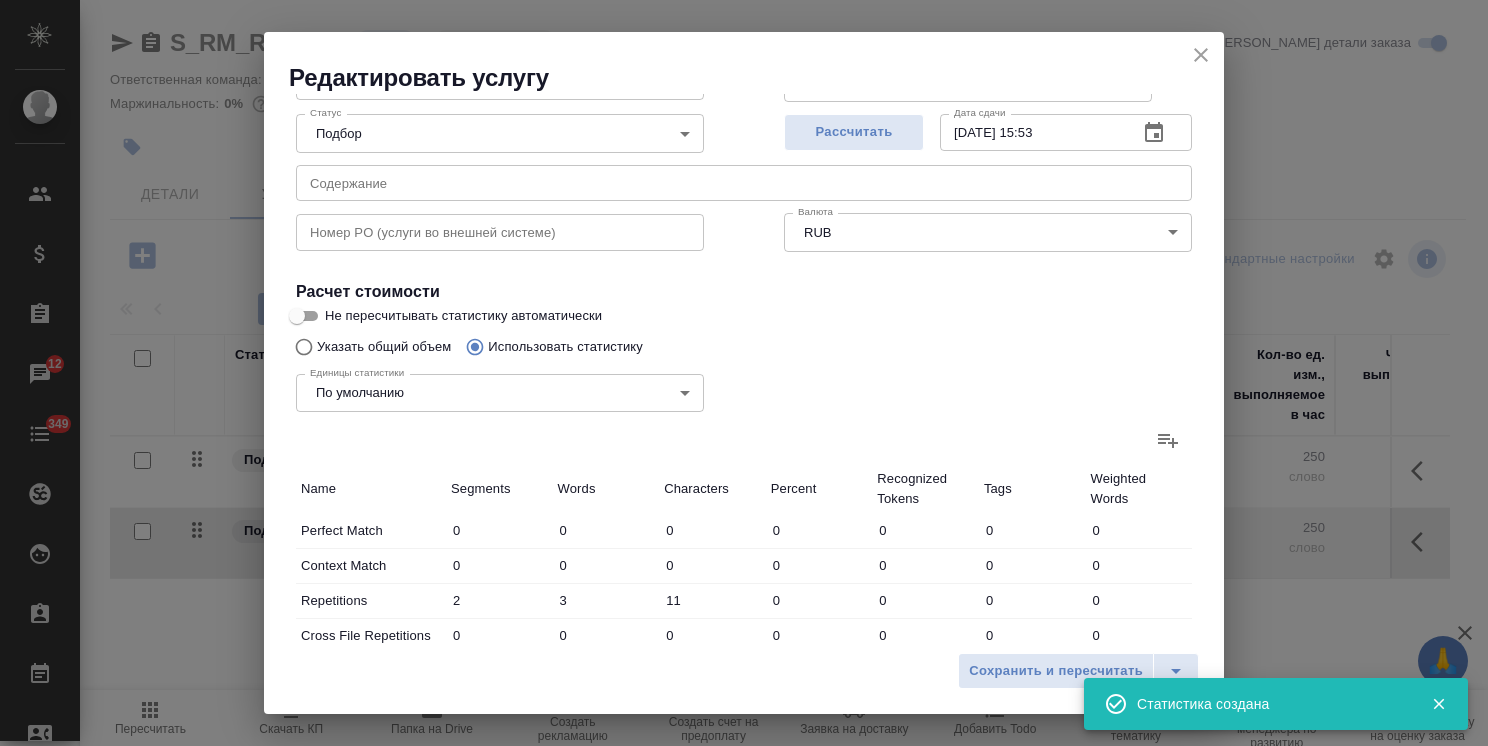 click 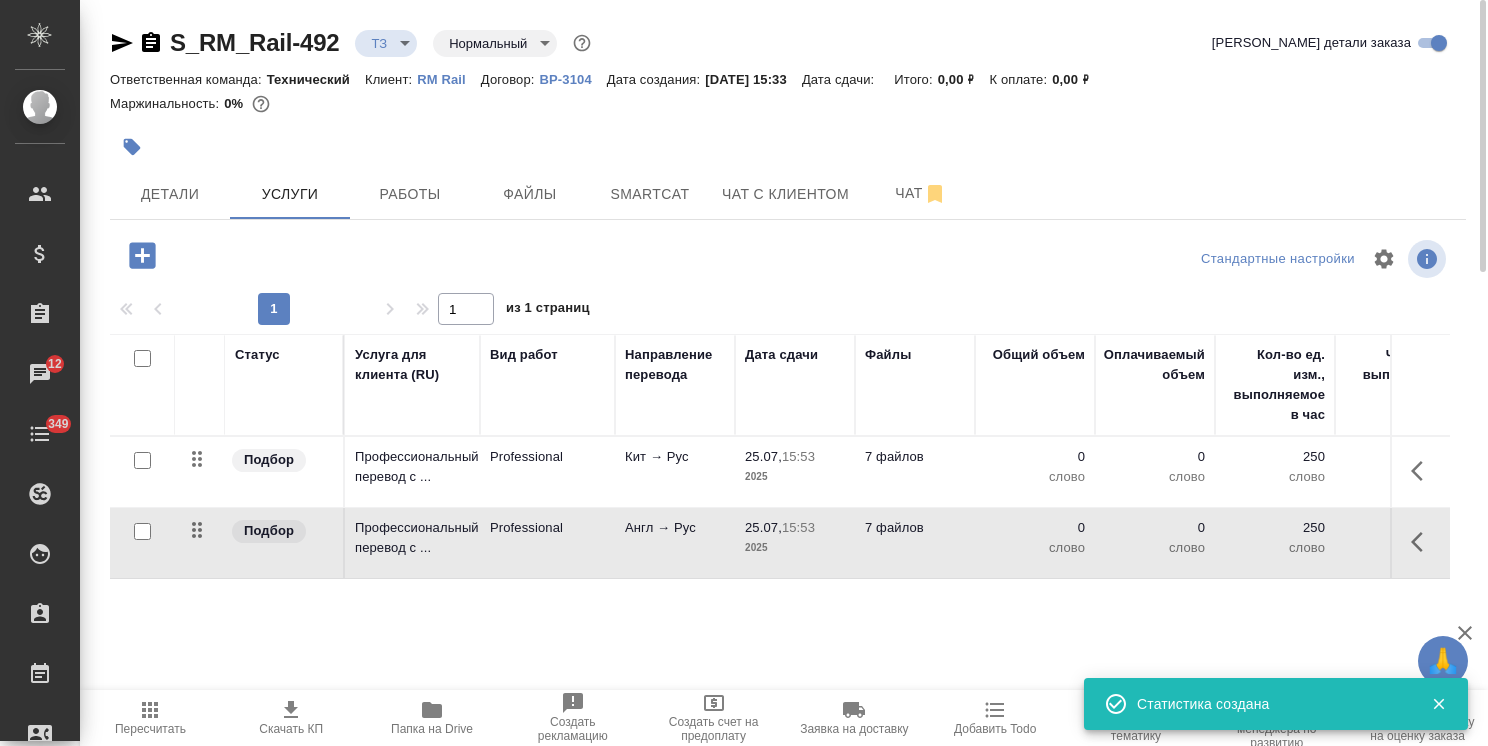 click on "Пересчитать" at bounding box center [150, 729] 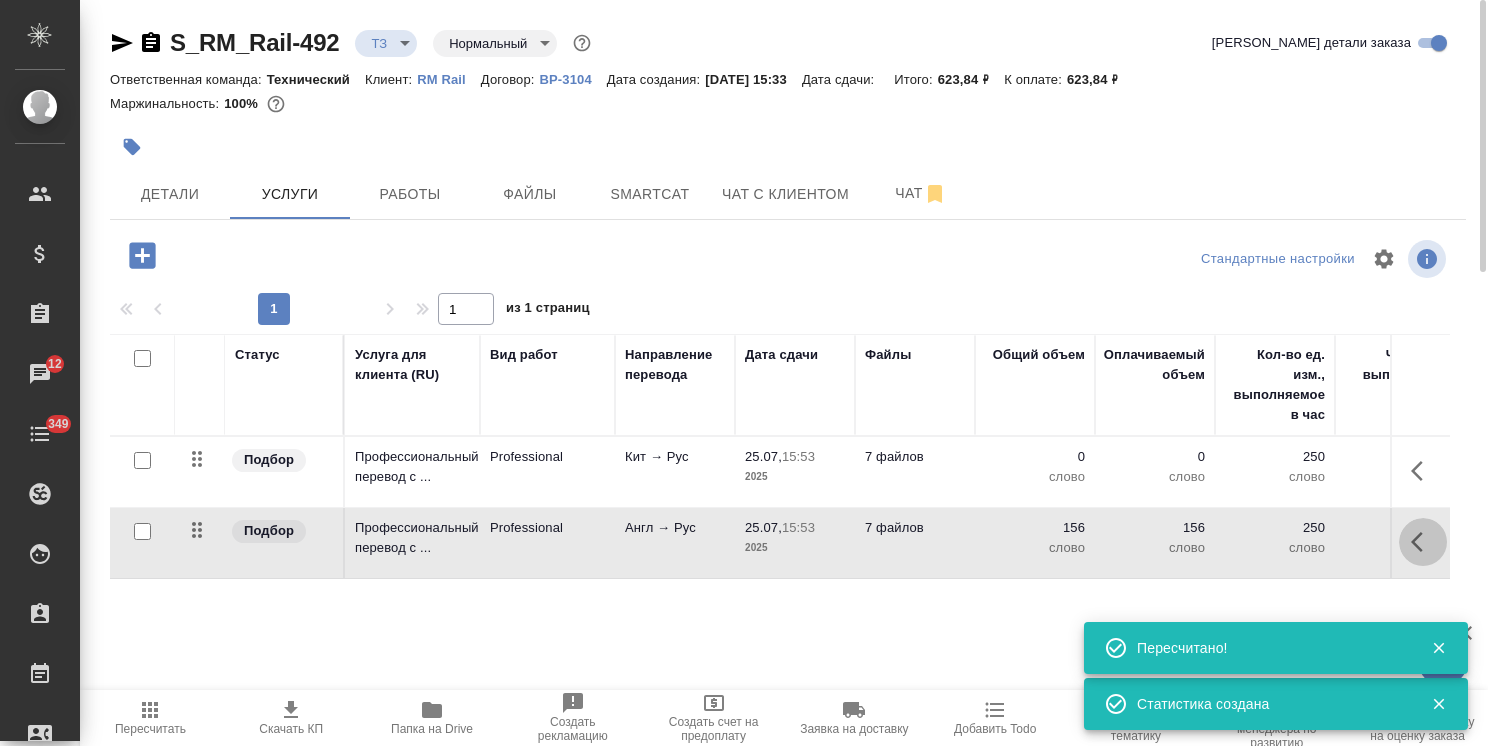 click 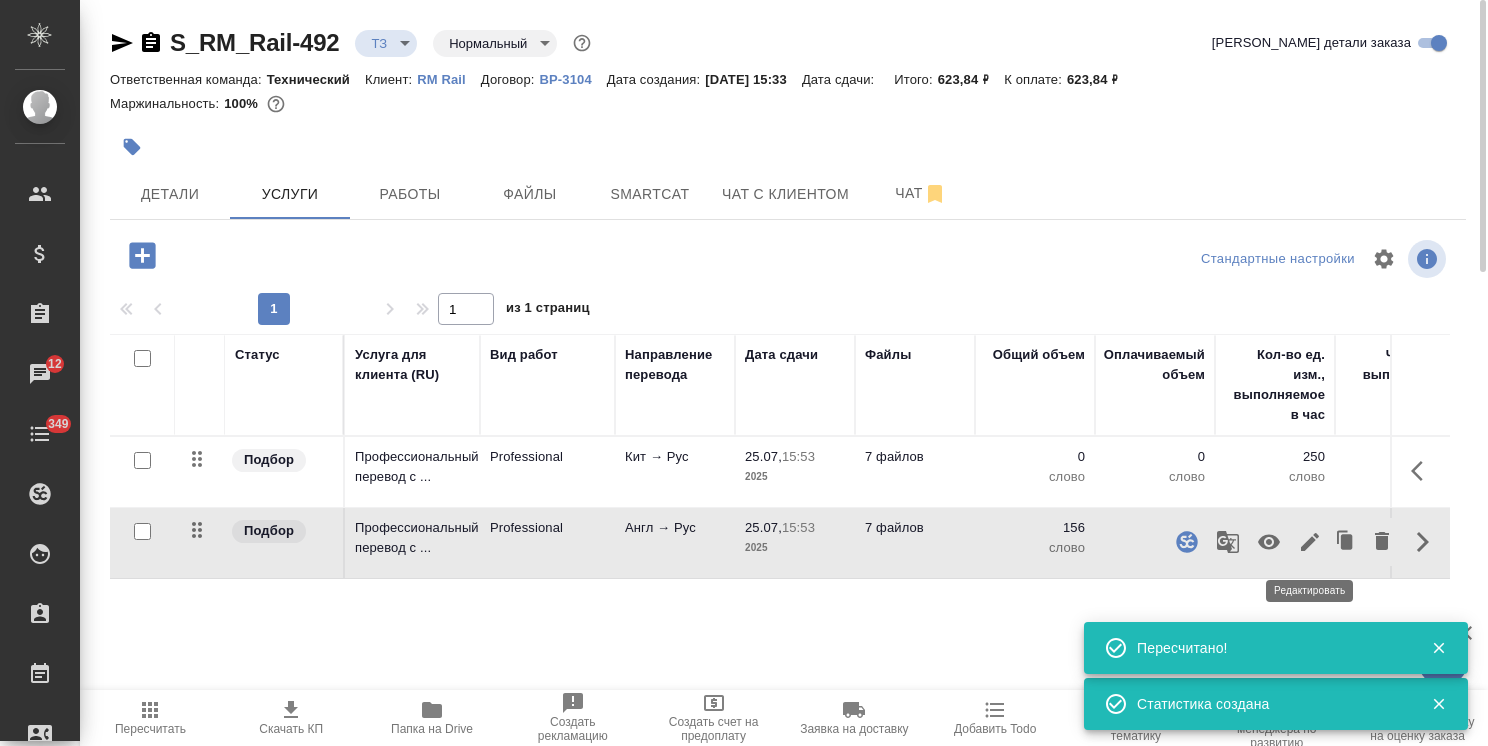 click 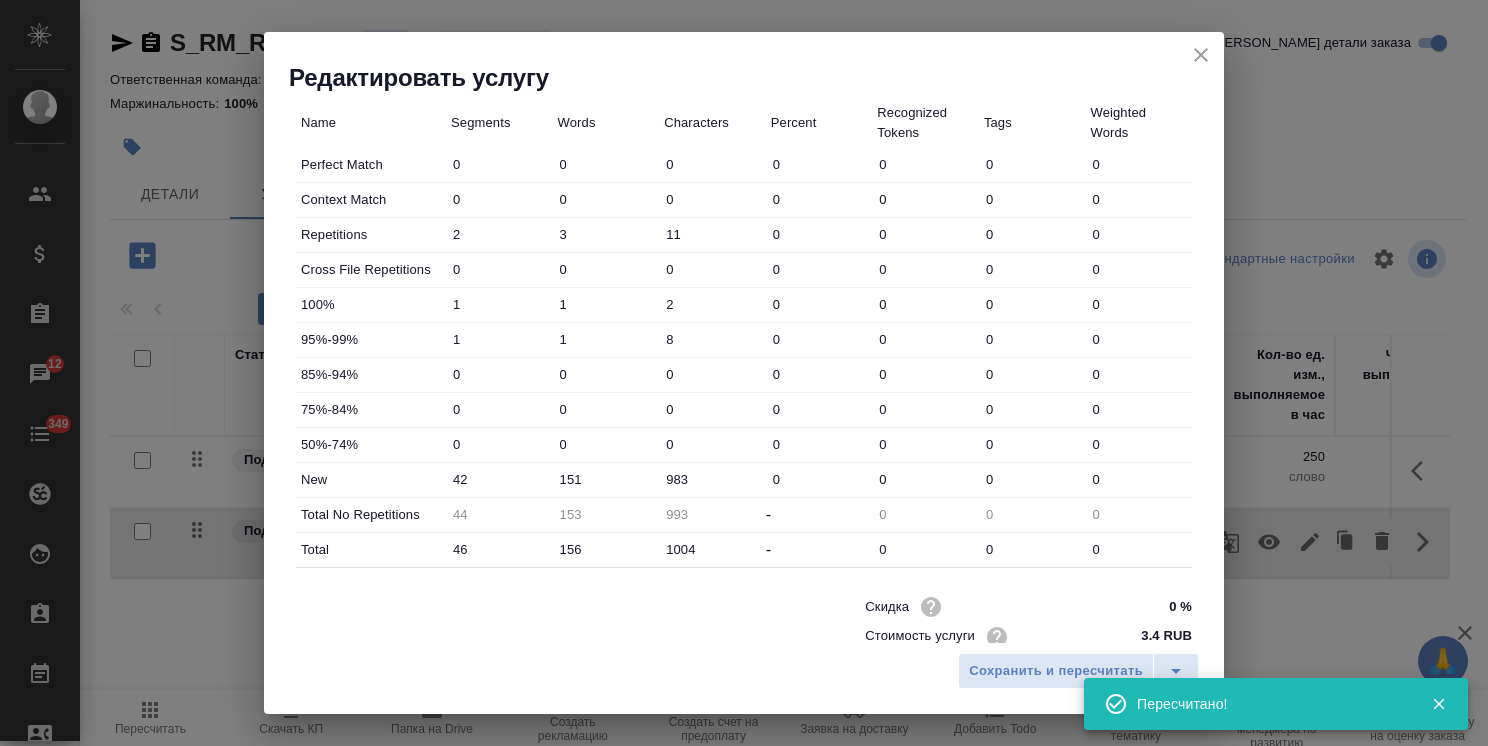 scroll, scrollTop: 614, scrollLeft: 0, axis: vertical 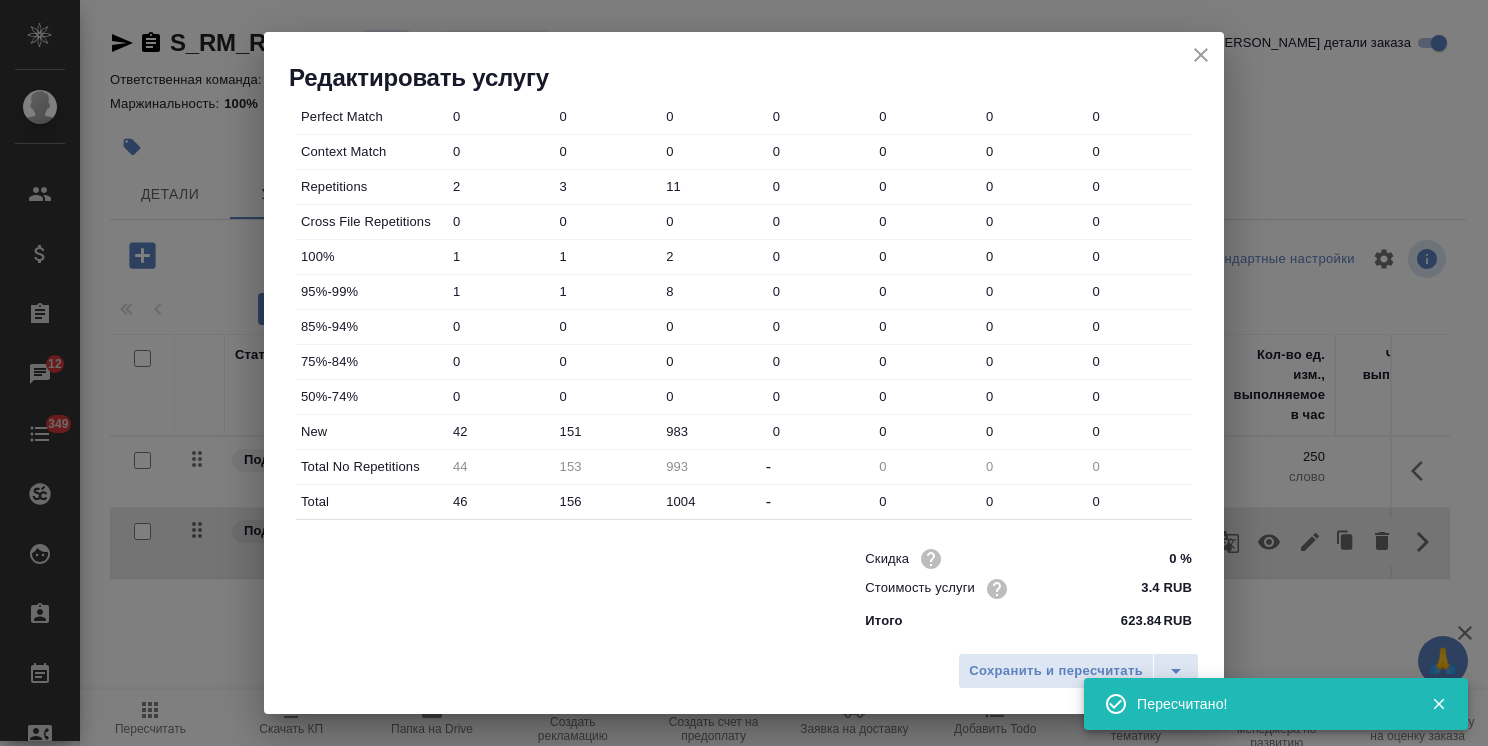 drag, startPoint x: 565, startPoint y: 428, endPoint x: 528, endPoint y: 432, distance: 37.215588 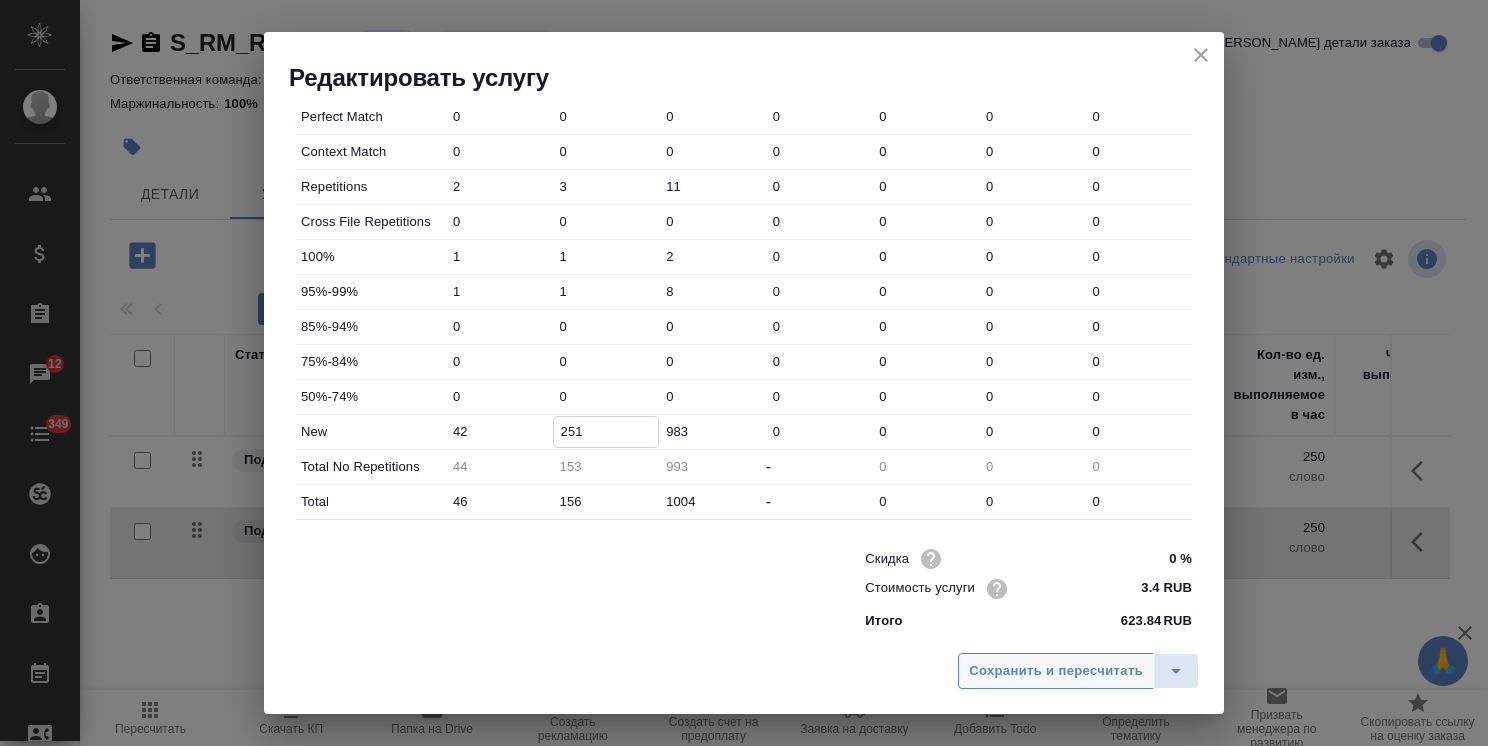 type on "251" 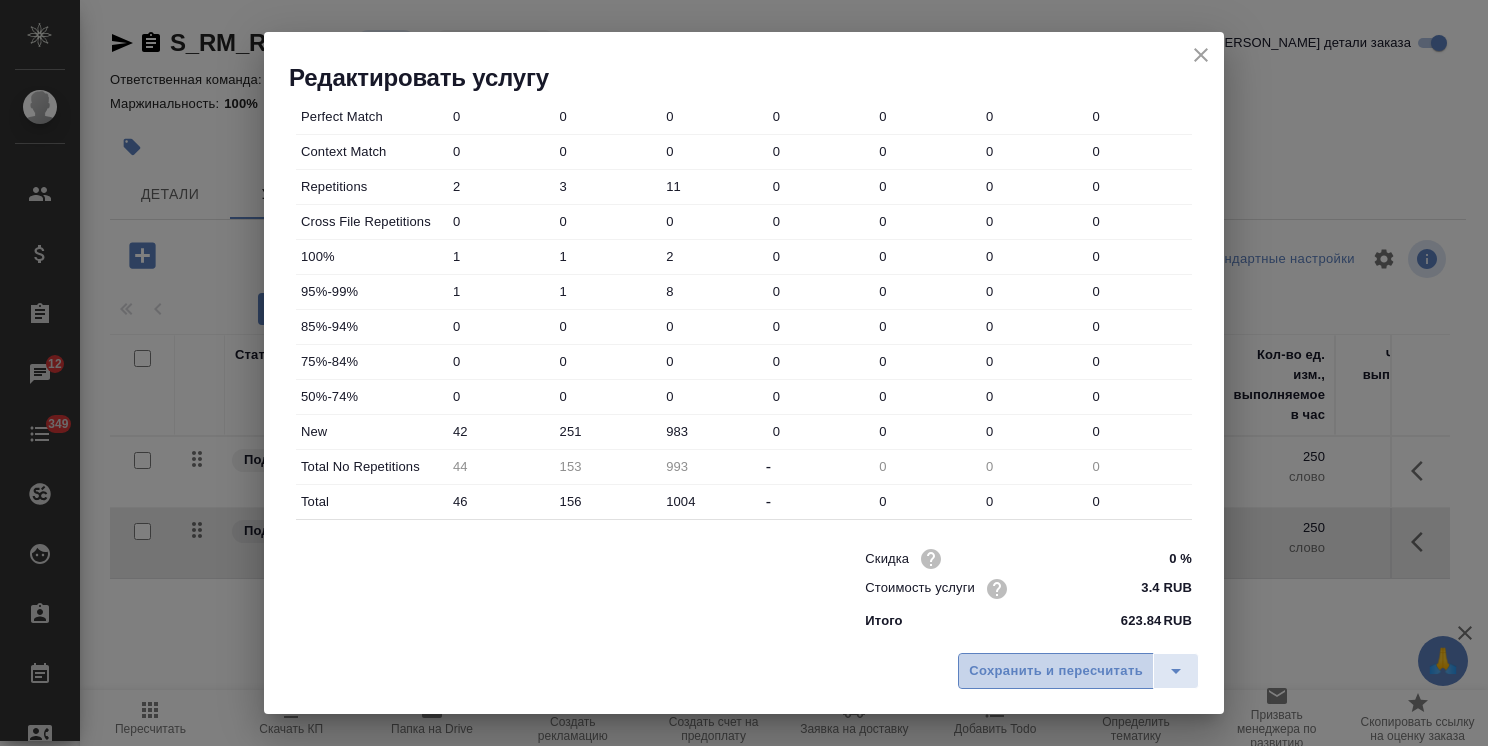 click on "Сохранить и пересчитать" at bounding box center [1056, 671] 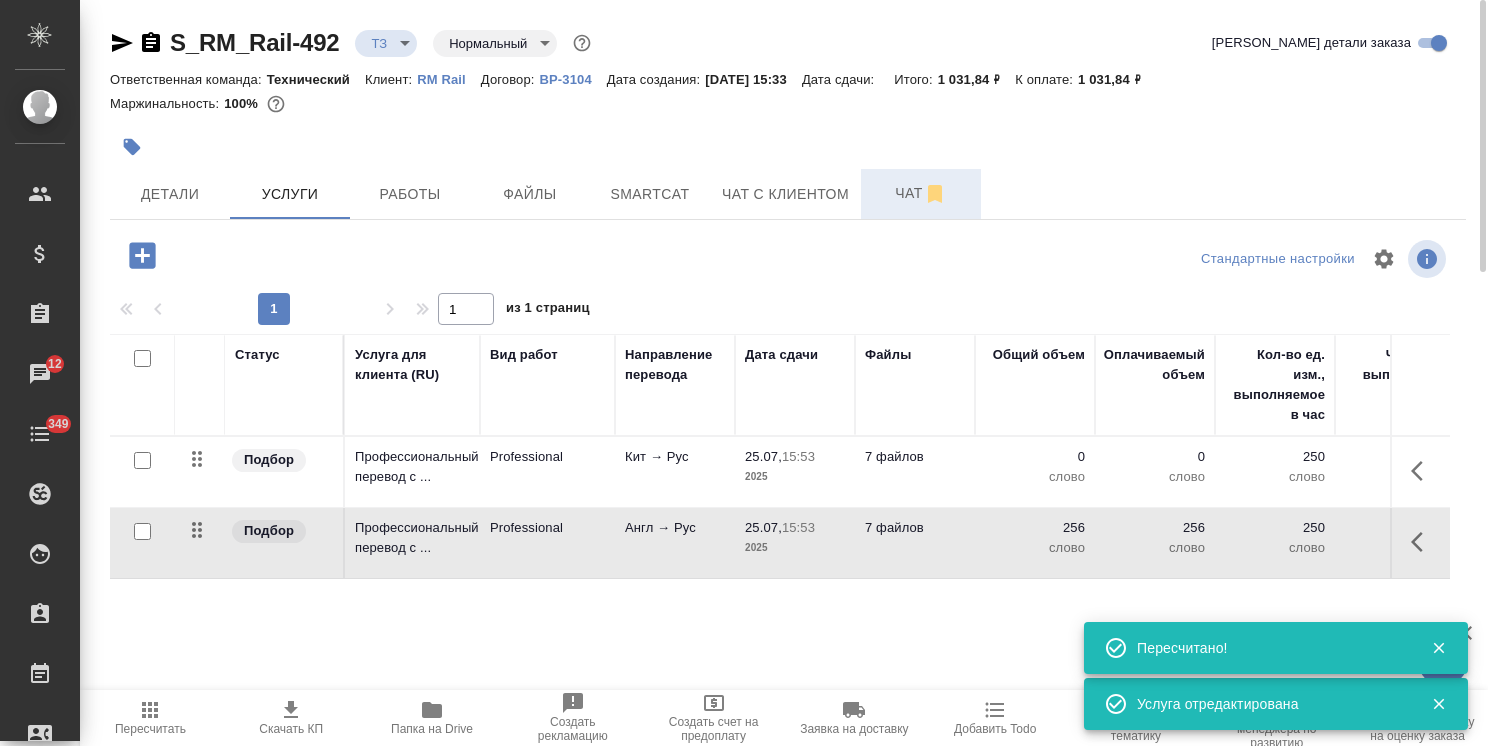 click on "Чат" at bounding box center [921, 194] 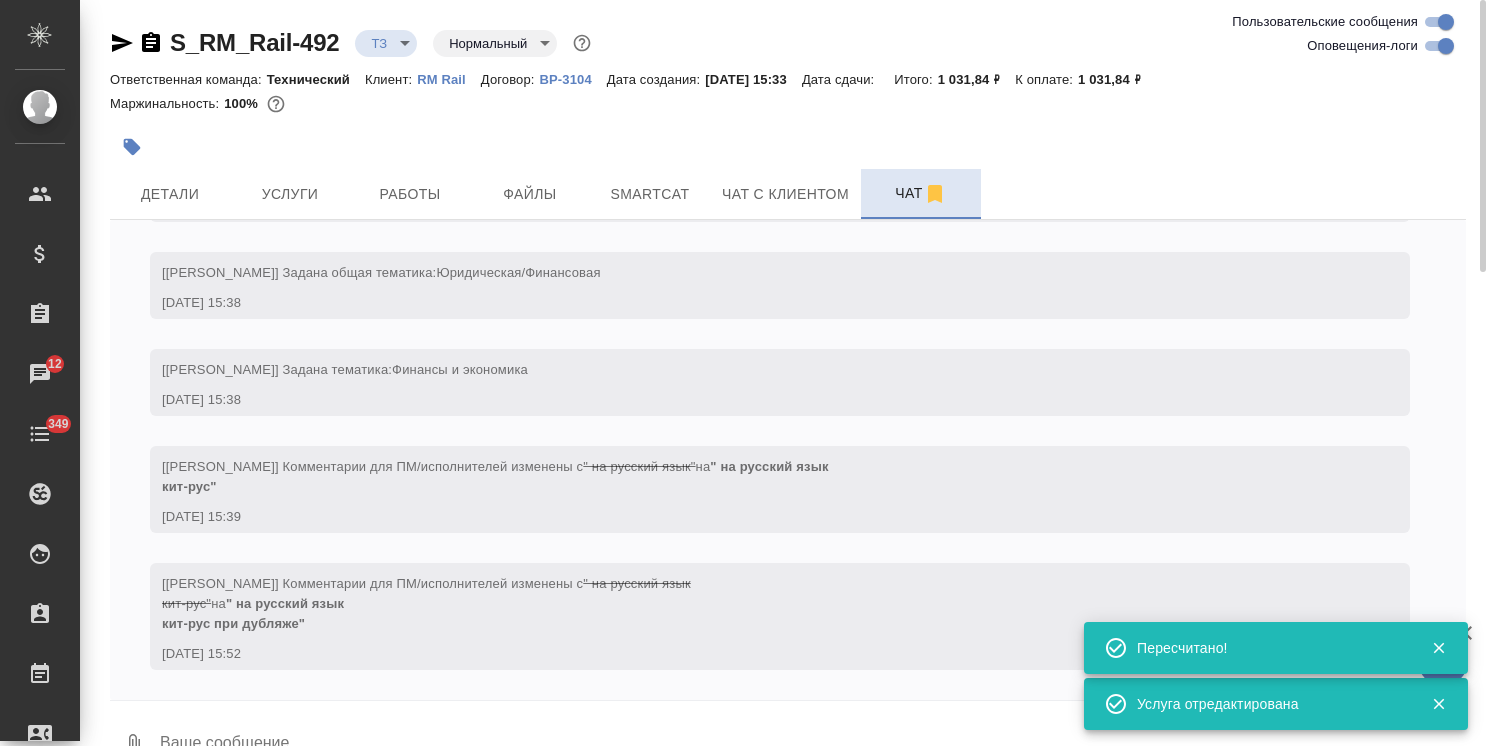 scroll, scrollTop: 328, scrollLeft: 0, axis: vertical 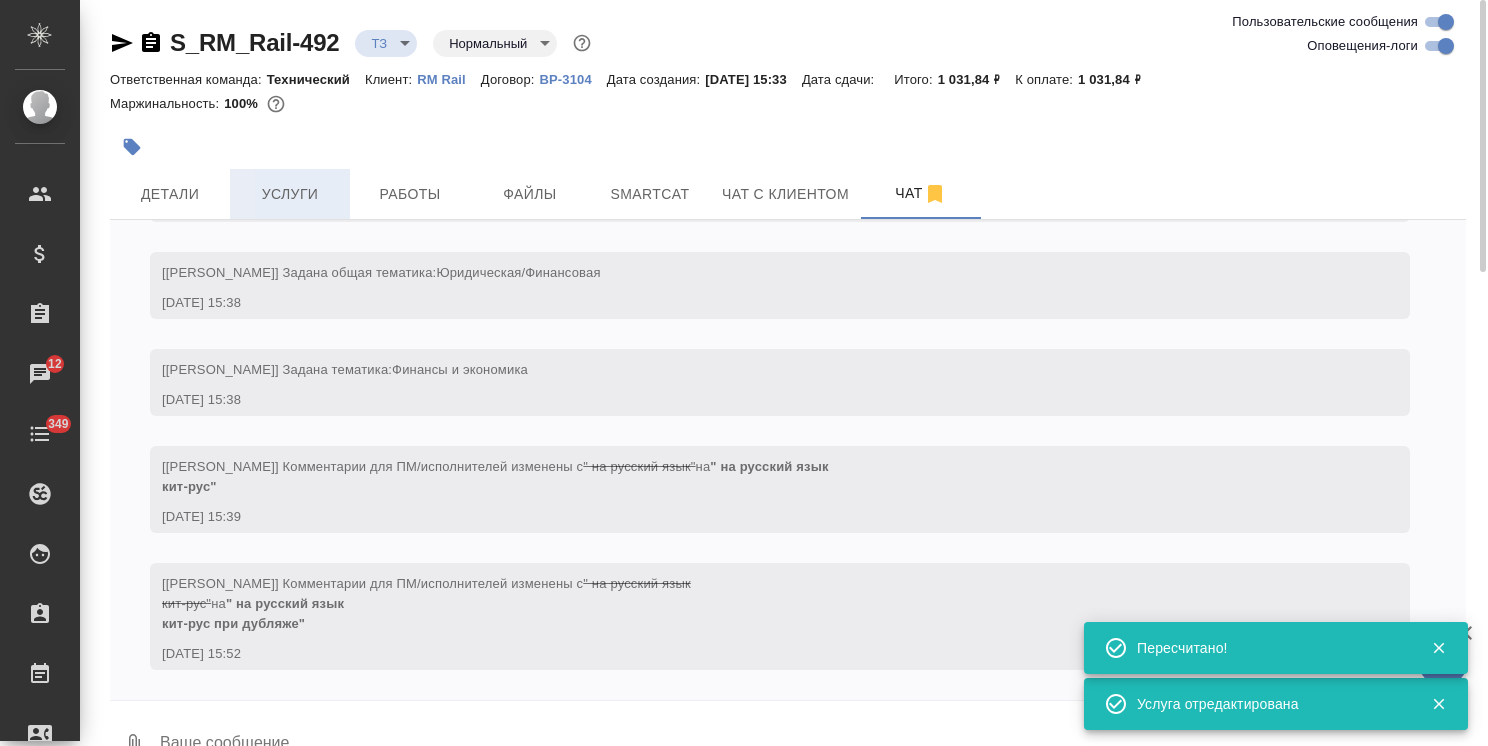 click on "Услуги" at bounding box center [290, 194] 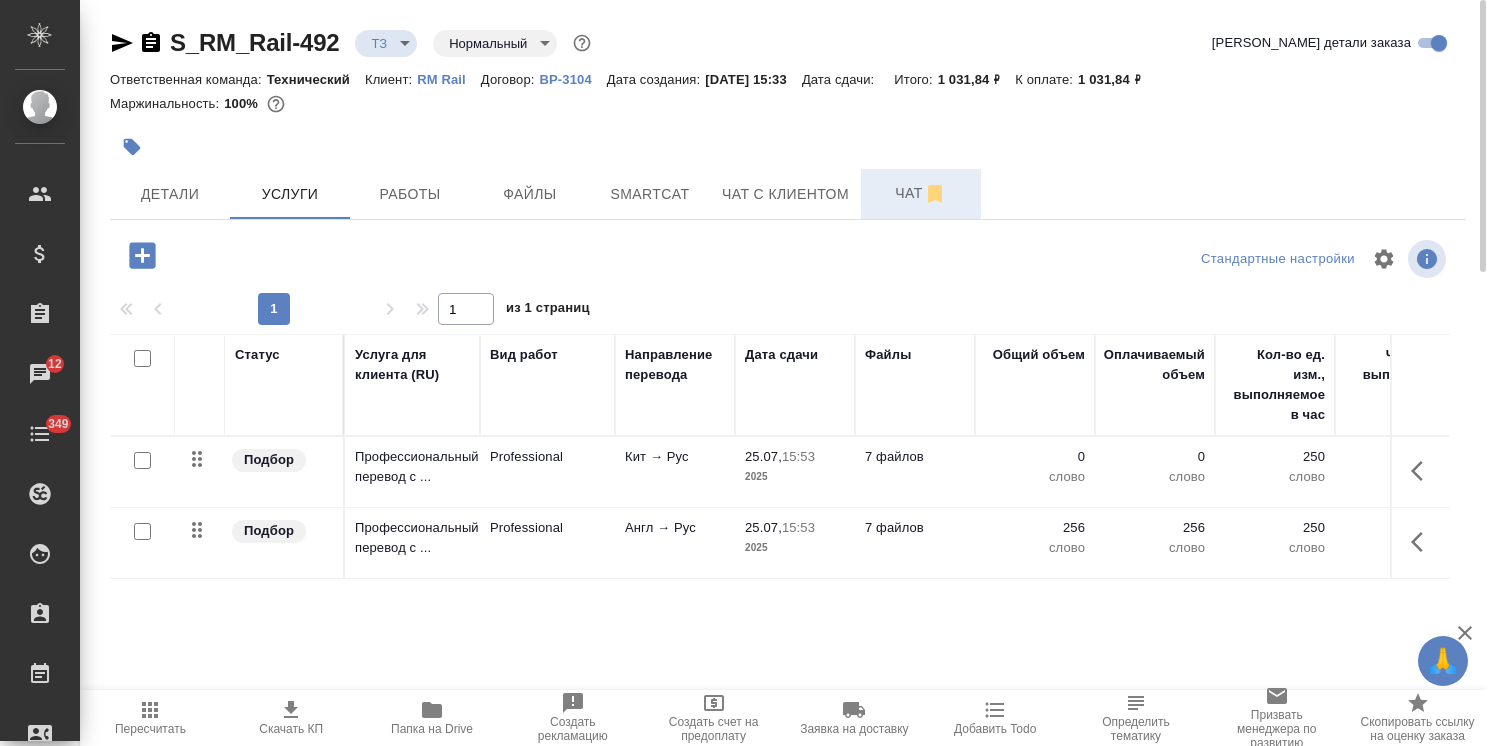 click on "Чат" at bounding box center [921, 194] 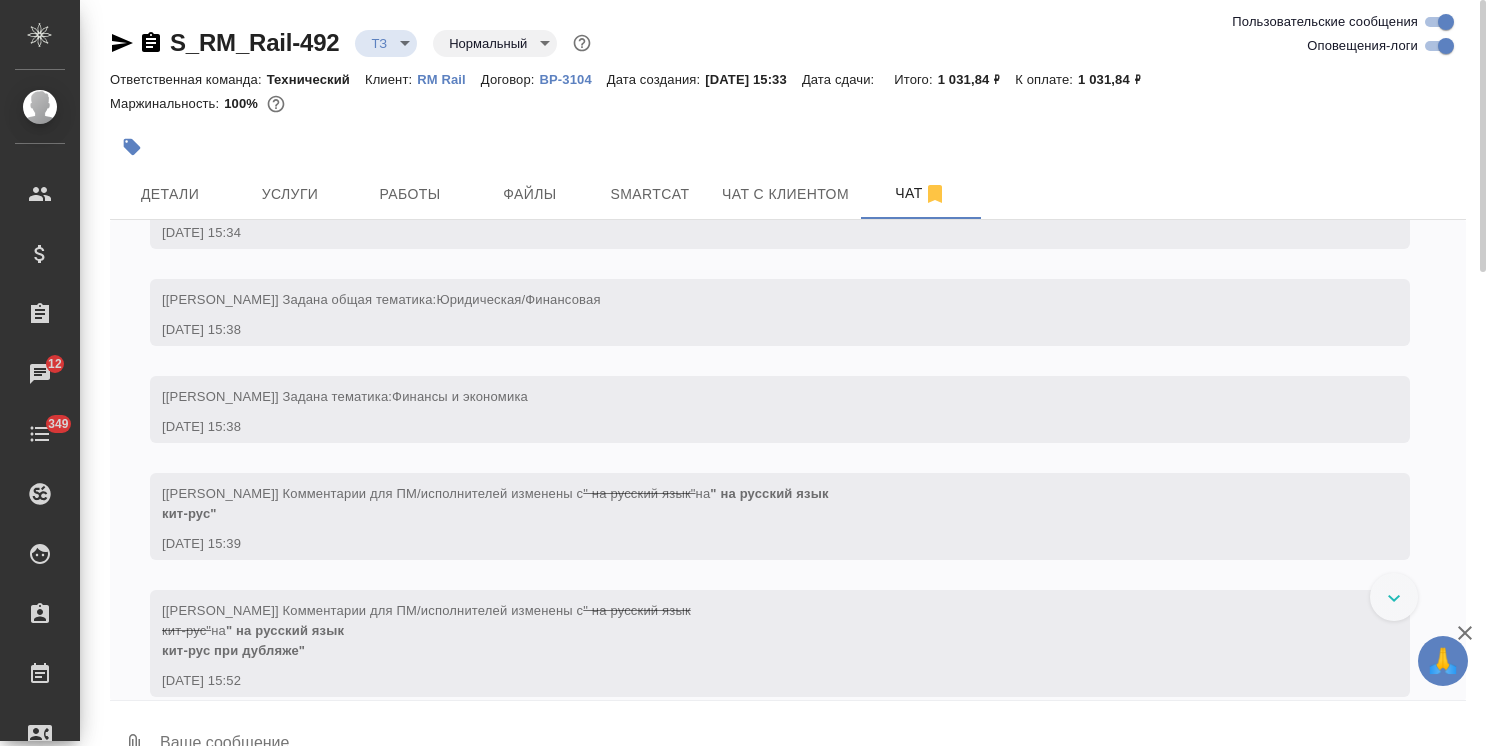 scroll, scrollTop: 328, scrollLeft: 0, axis: vertical 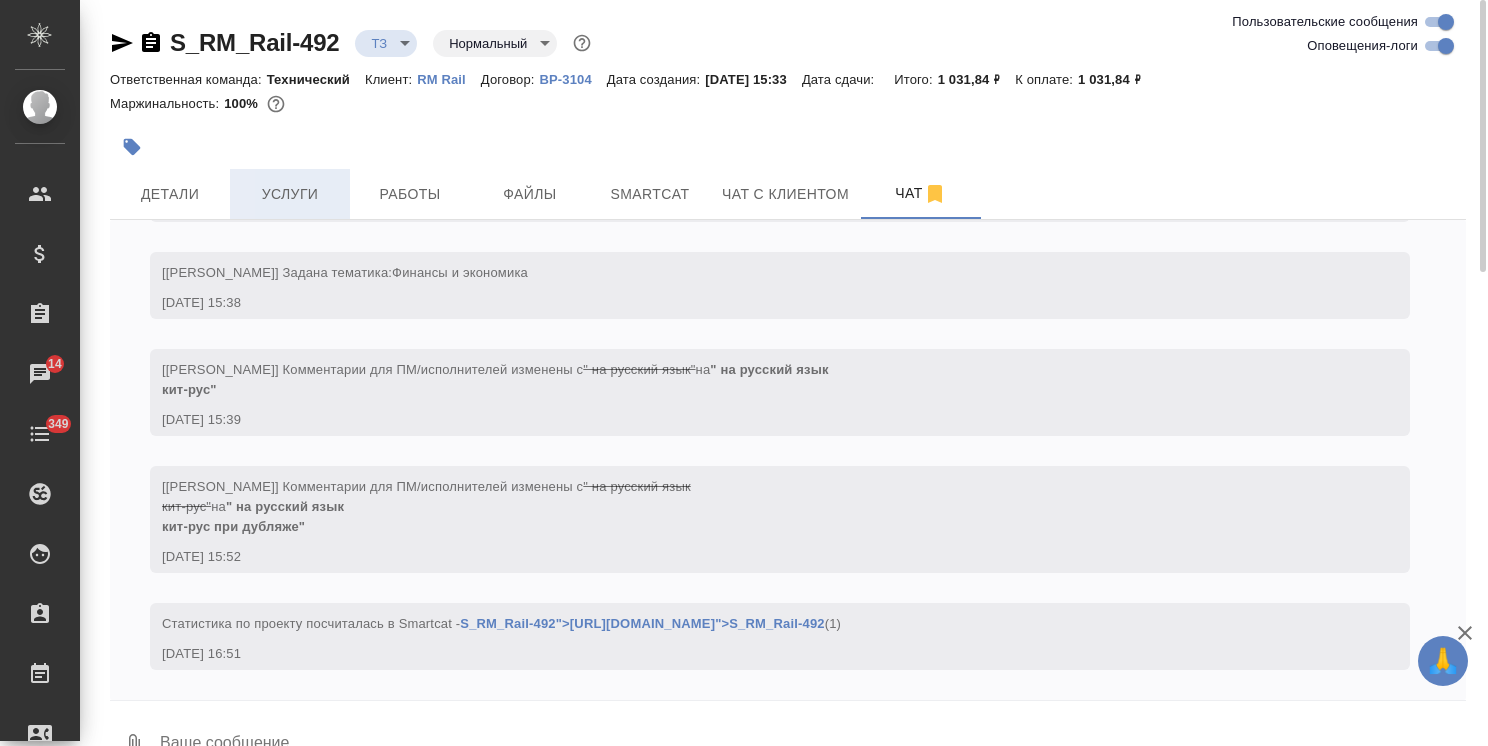 click on "Услуги" at bounding box center (290, 194) 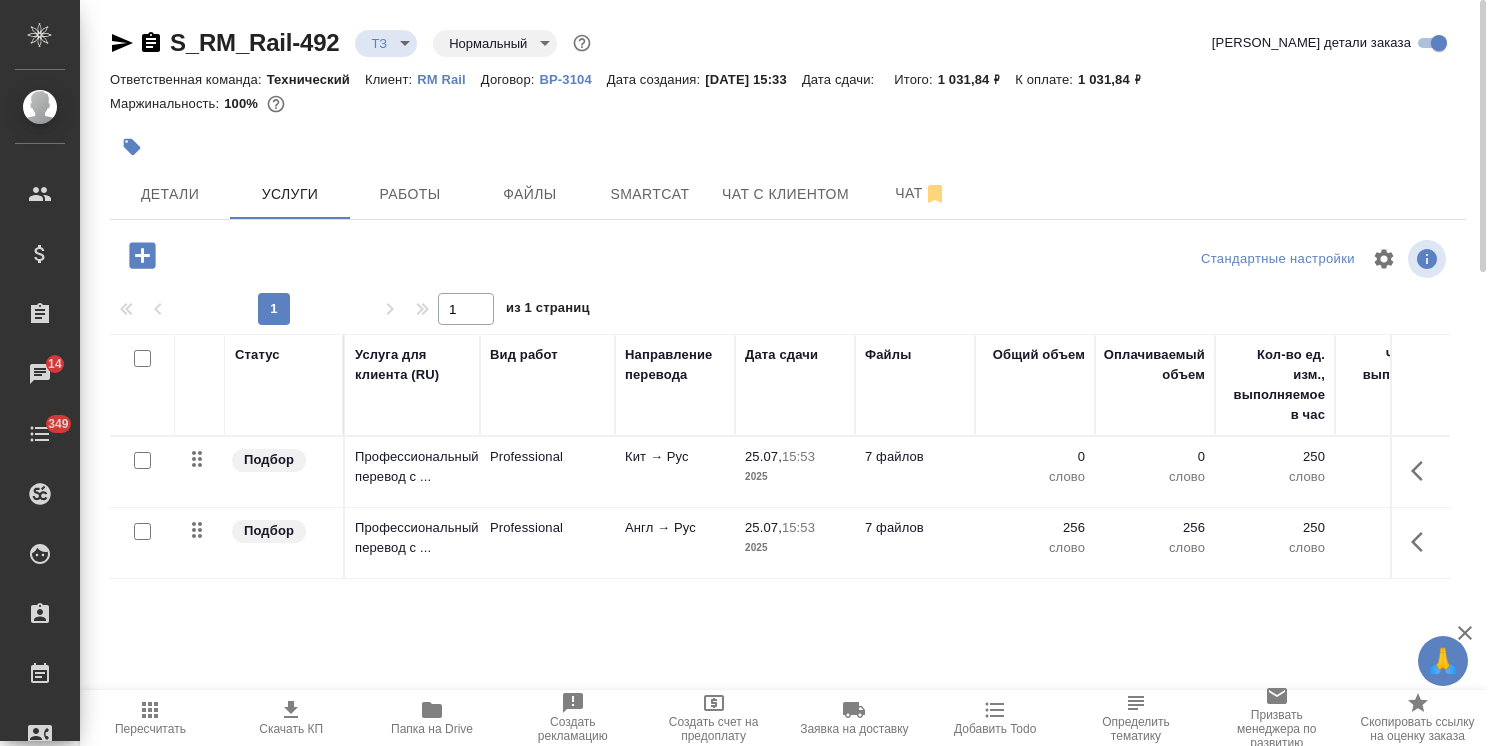 click 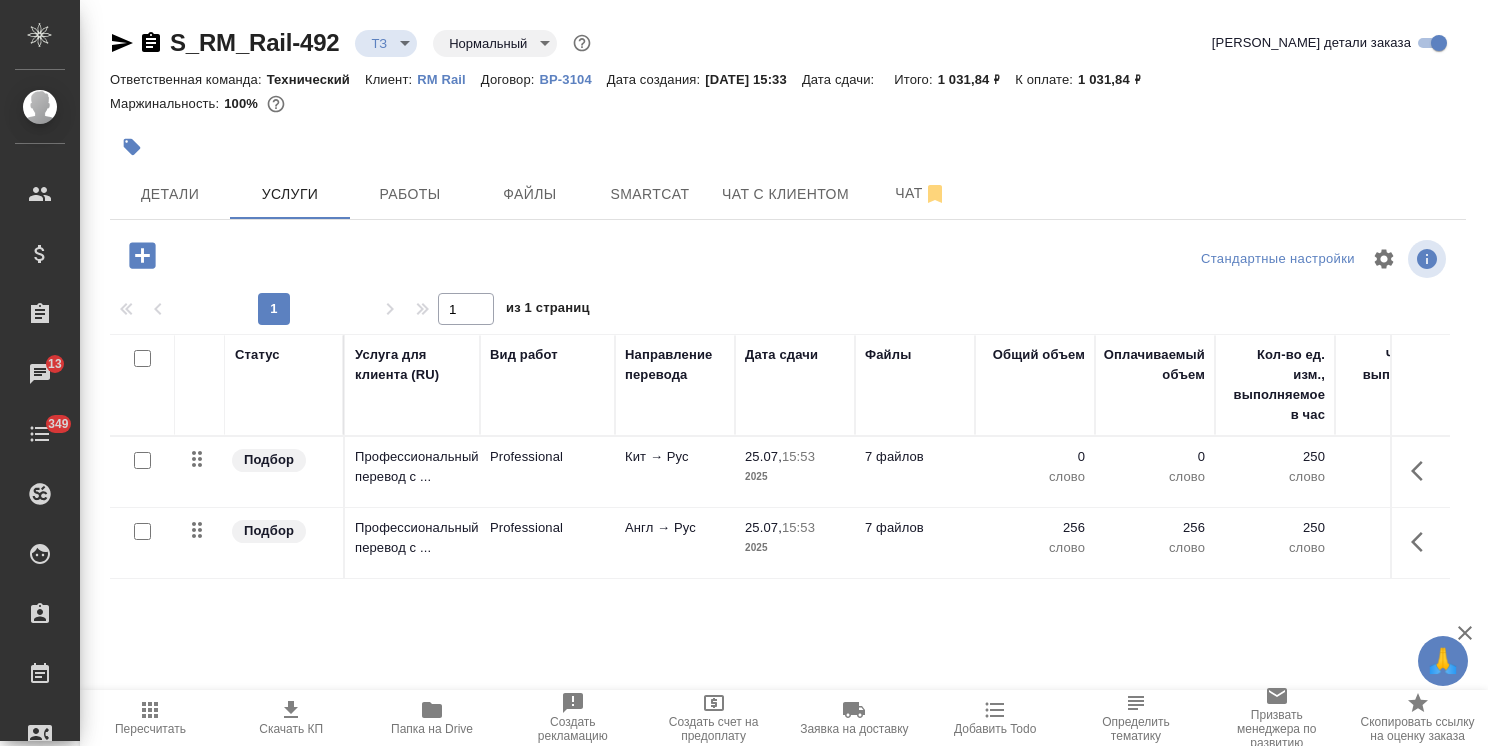 click on "S_RM_Rail-492 ТЗ tz Нормальный normal Кратко детали заказа Ответственная команда: Технический Клиент: RM Rail Договор: ВР-3104 Дата создания: 25.07.2025, 15:33 Дата сдачи: Итого: 1 031,84 ₽ К оплате: 1 031,84 ₽ Маржинальность: 100% Детали Услуги Работы Файлы Smartcat Чат с клиентом Чат Стандартные настройки 1 1 из 1 страниц   Статус Услуга для клиента (RU) Вид работ Направление перевода Дата сдачи Файлы Общий объем Оплачиваемый объем Кол-во ед. изм., выполняемое в час Часов на выполнение Стоимость услуги Скидка / наценка Сумма без скидки / наценки Итого   Подбор Профессиональный перевод с ... 15:53" at bounding box center (788, 407) 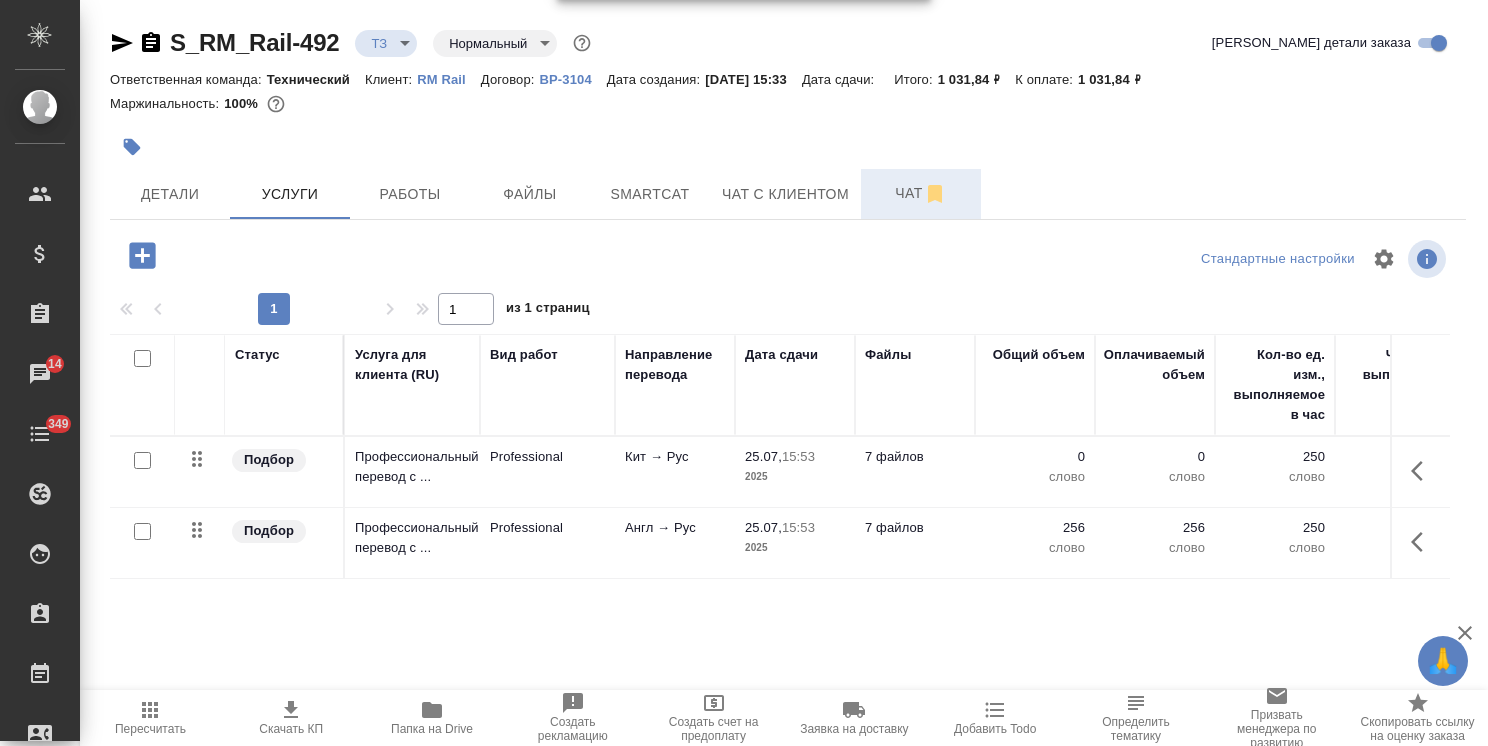 click on "Чат" at bounding box center (921, 193) 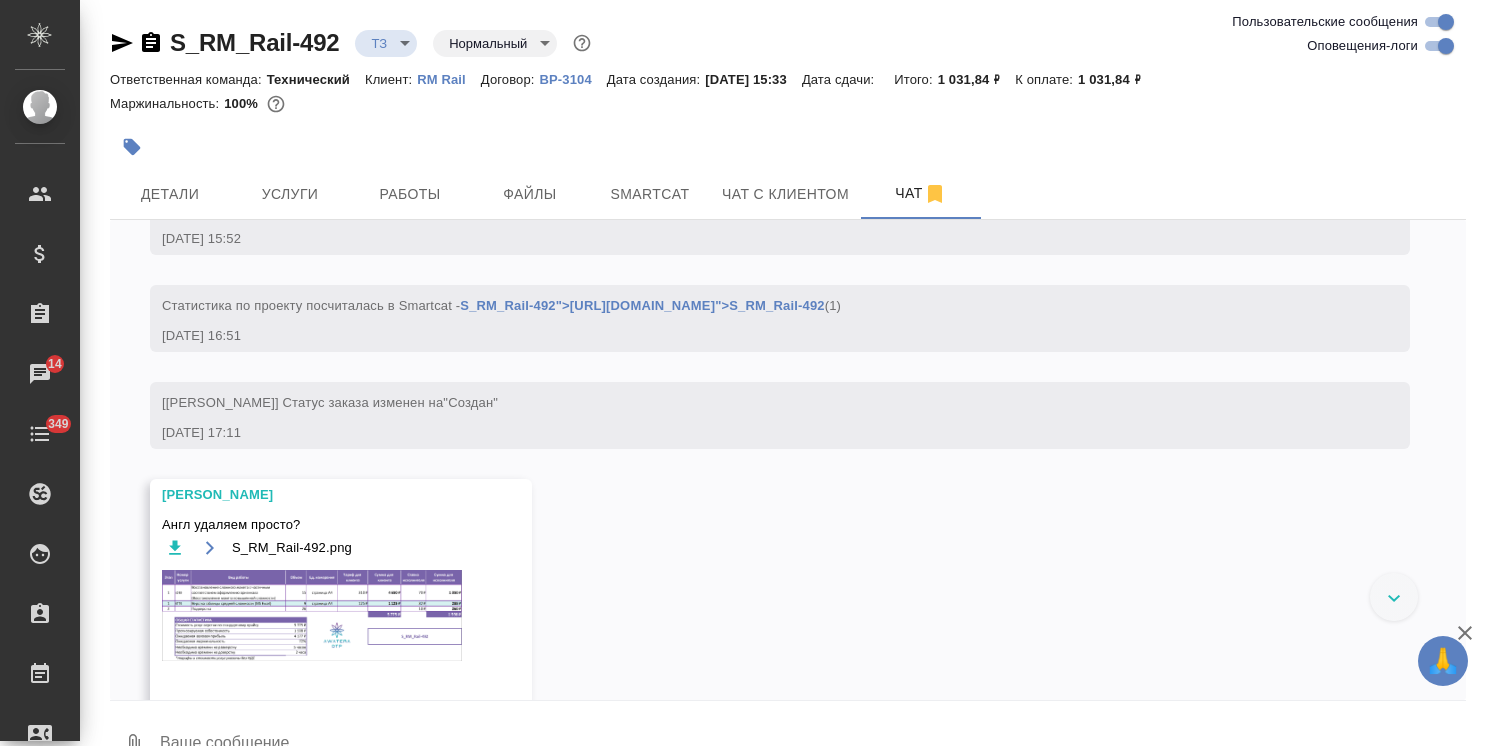 scroll, scrollTop: 796, scrollLeft: 0, axis: vertical 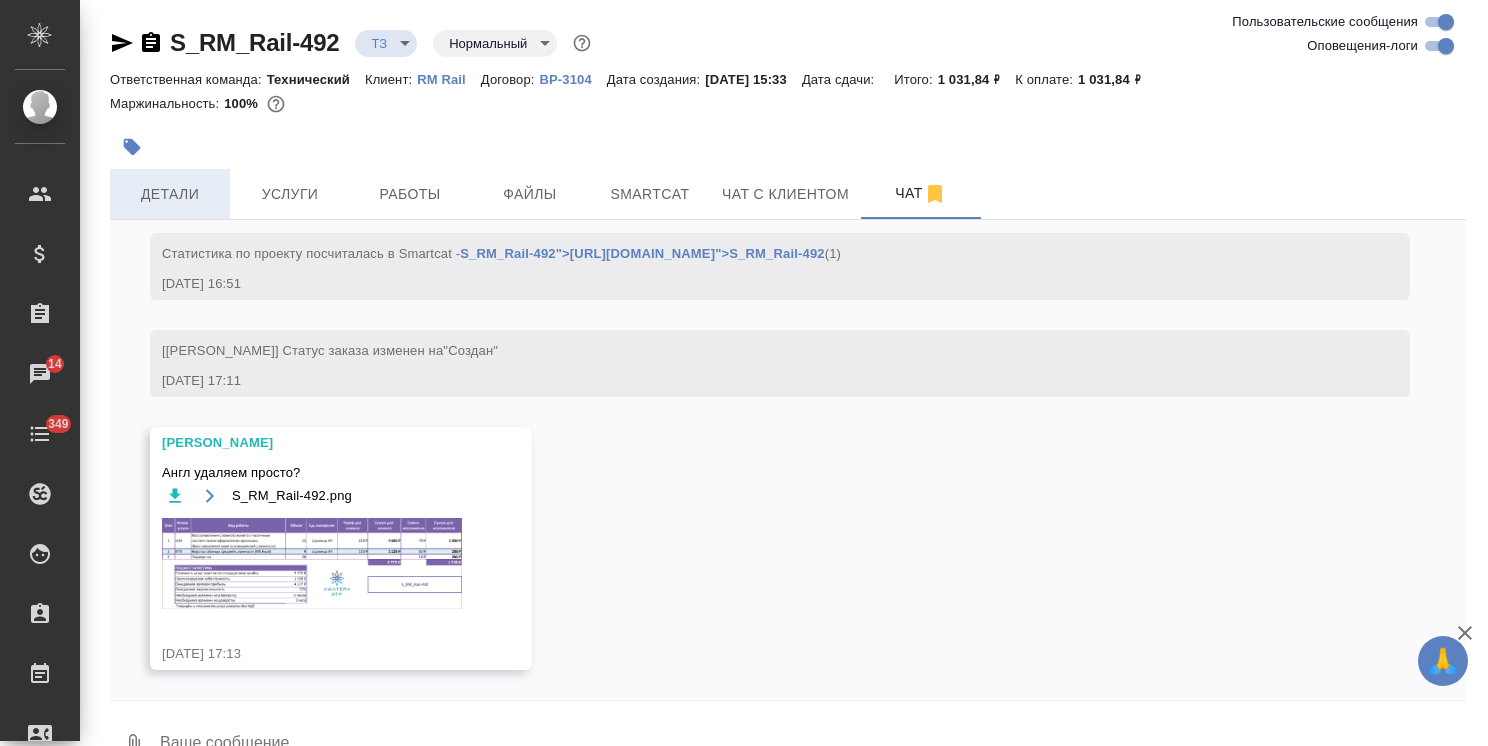 click on "Детали" at bounding box center [170, 194] 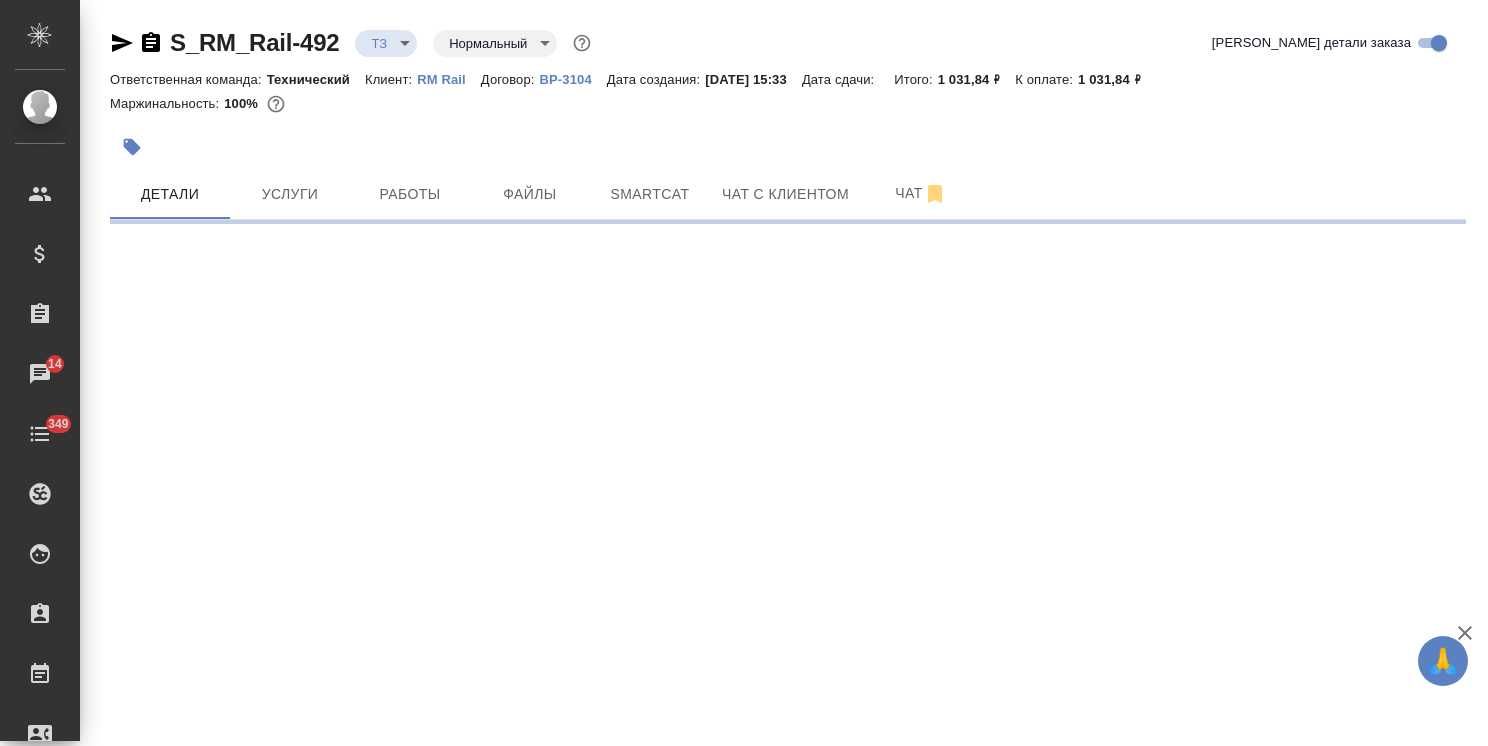 select on "RU" 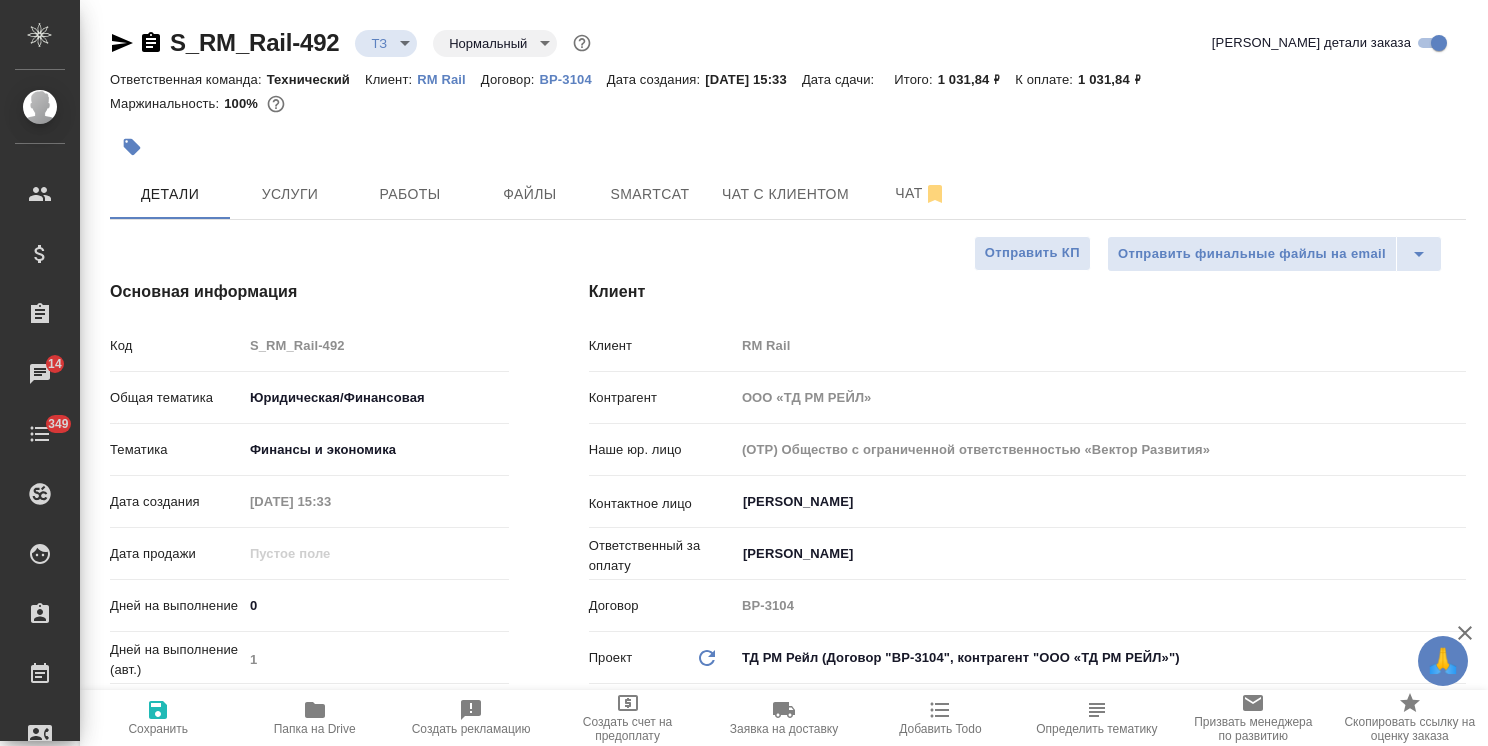 type on "x" 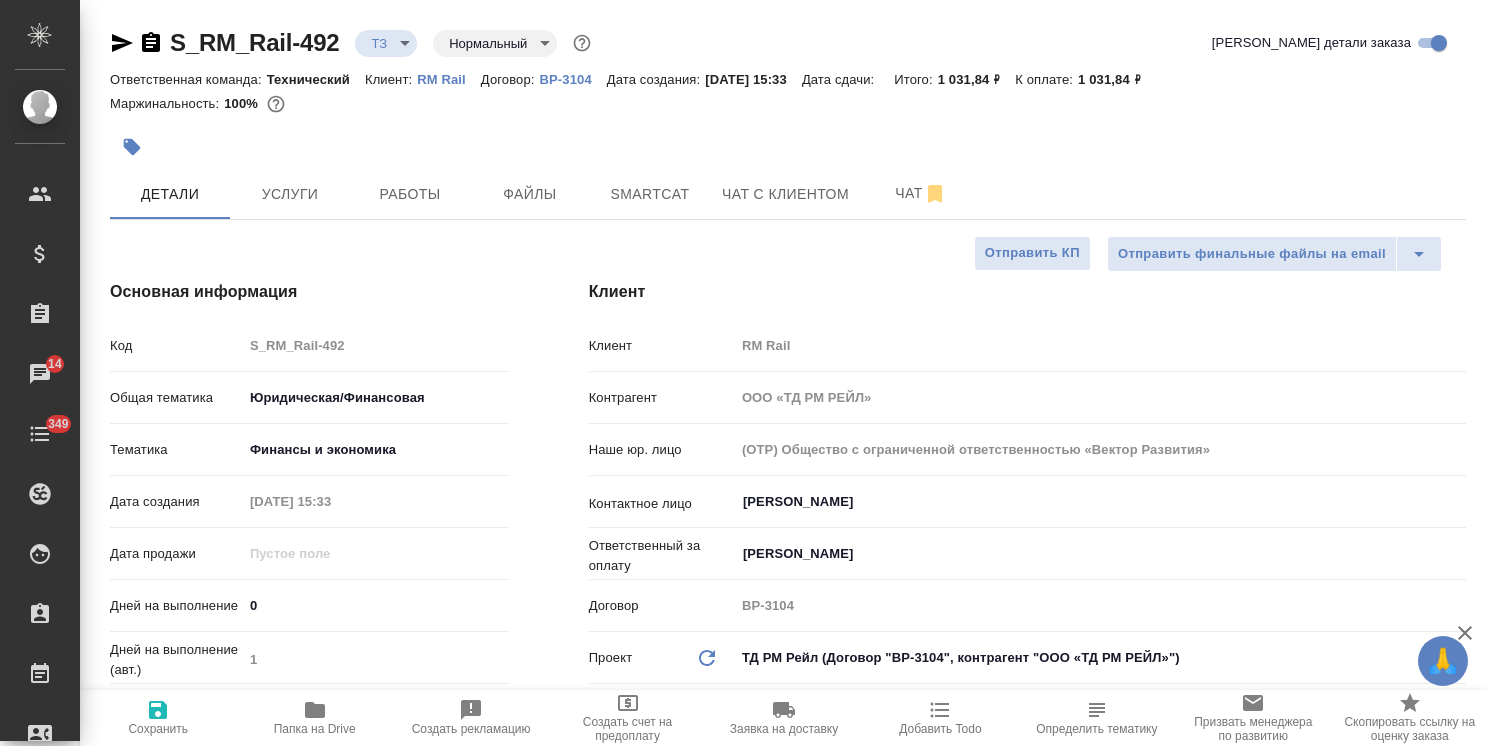 type on "x" 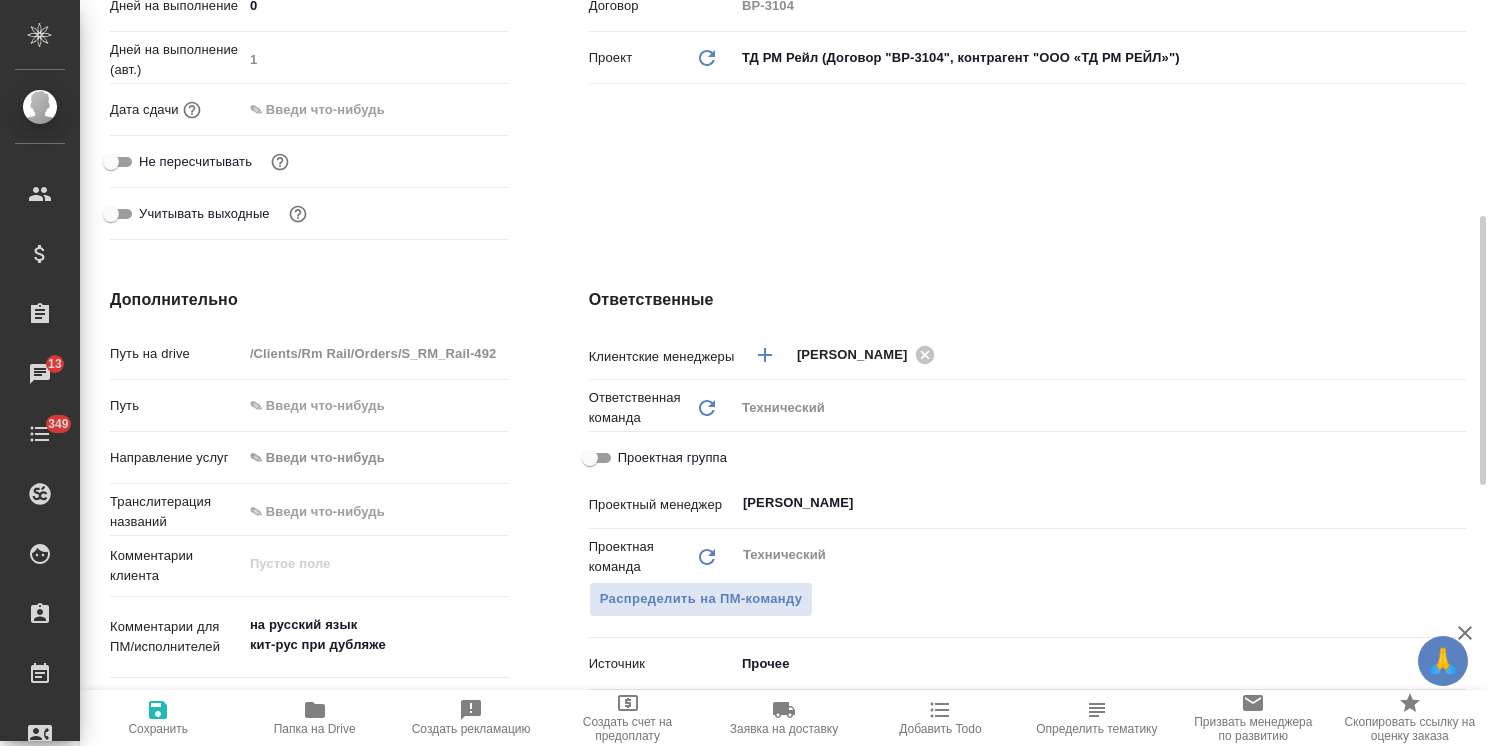 scroll, scrollTop: 800, scrollLeft: 0, axis: vertical 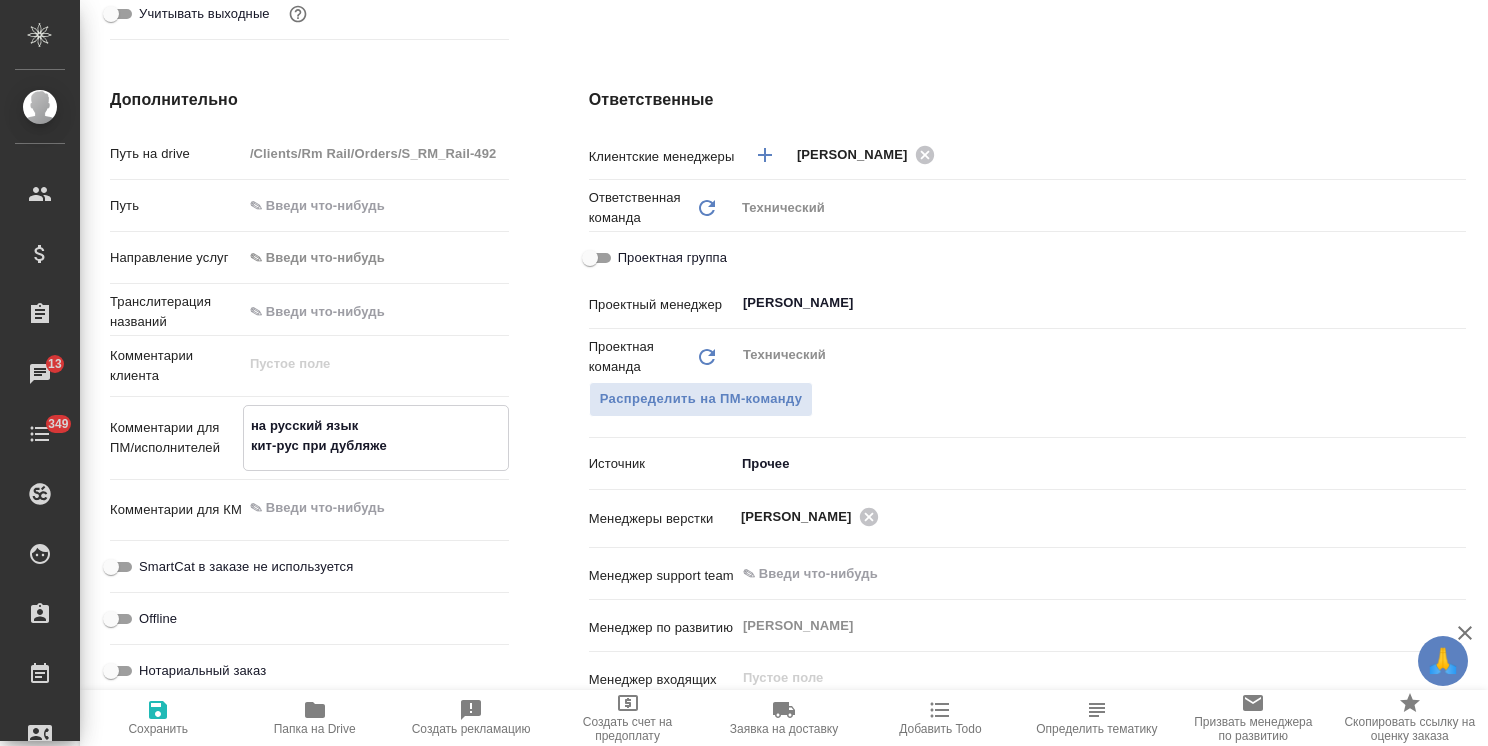 drag, startPoint x: 242, startPoint y: 445, endPoint x: 430, endPoint y: 450, distance: 188.06648 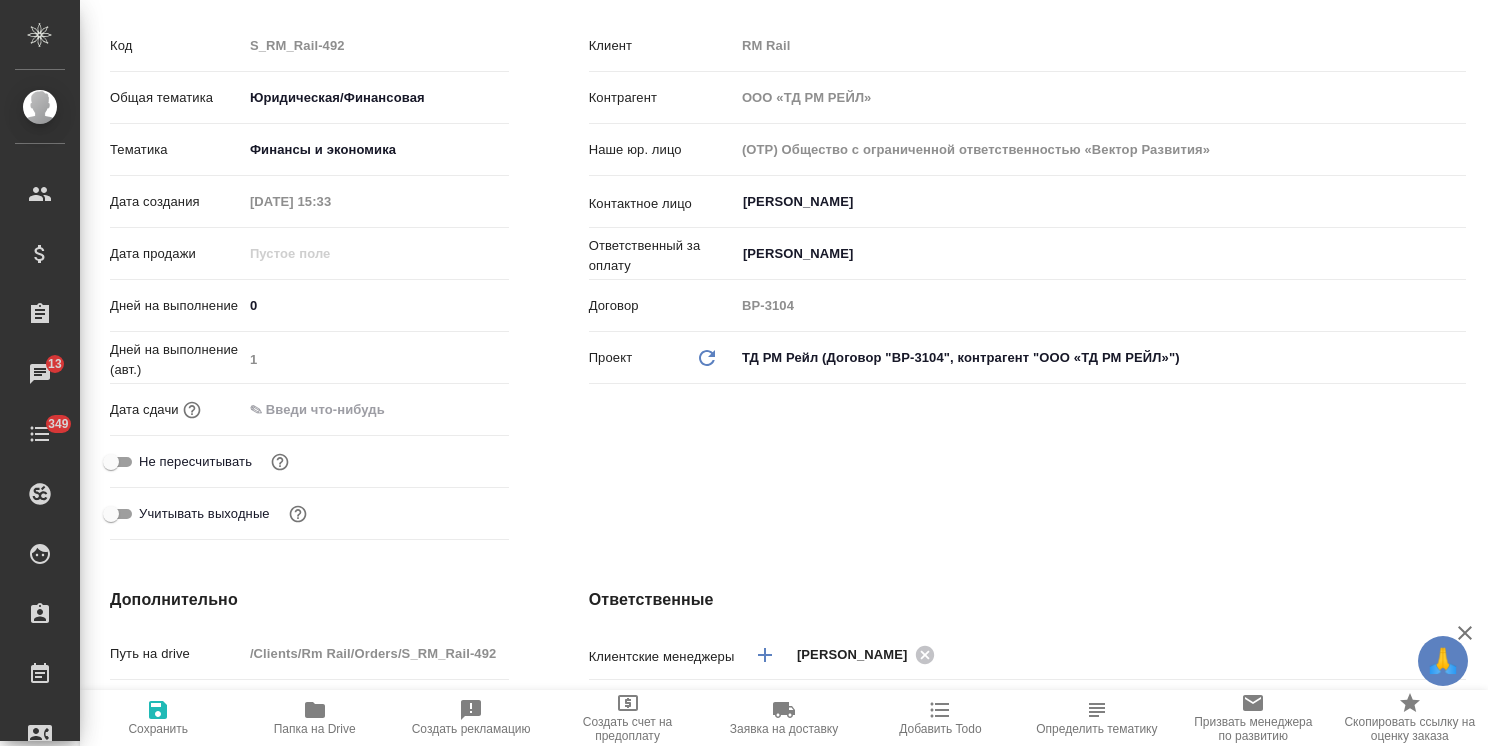 scroll, scrollTop: 0, scrollLeft: 0, axis: both 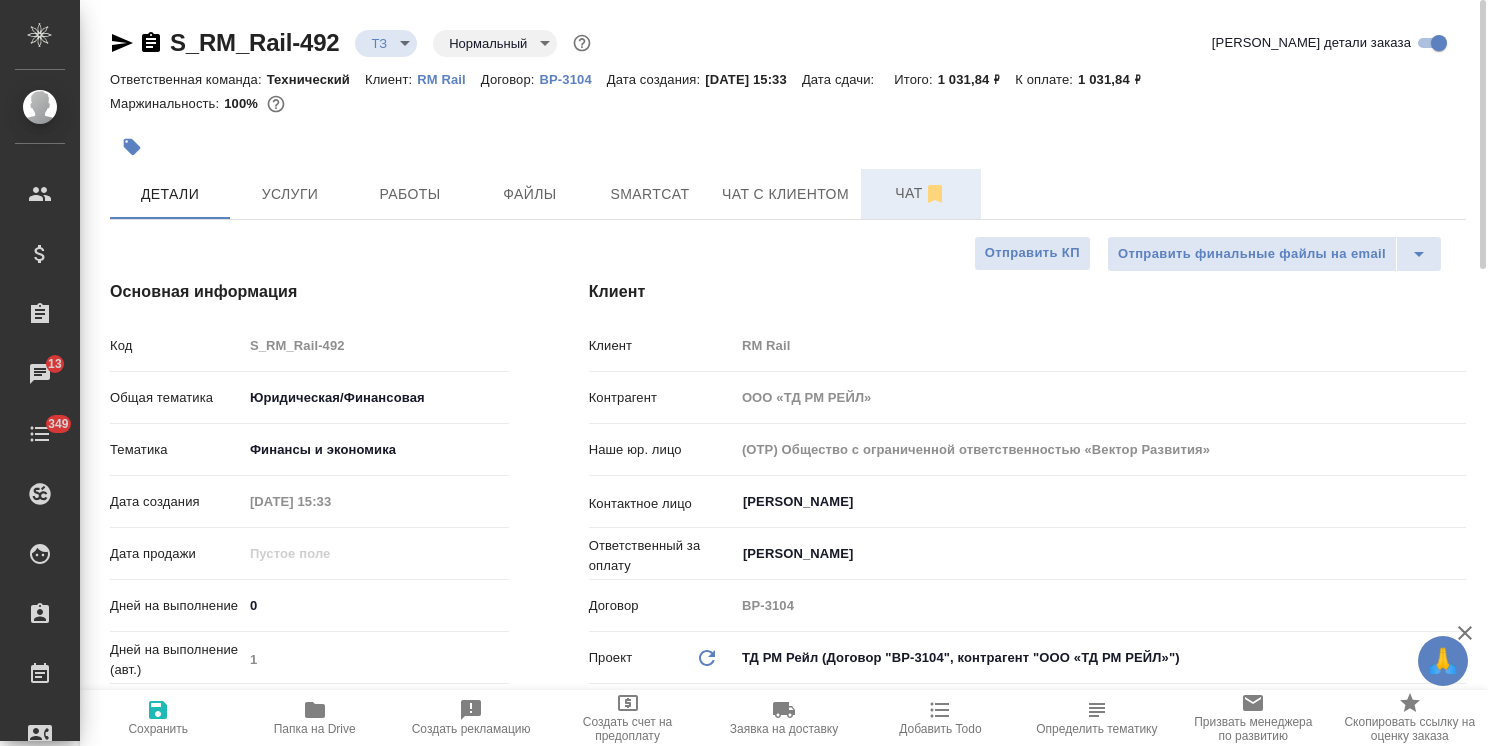 type on "x" 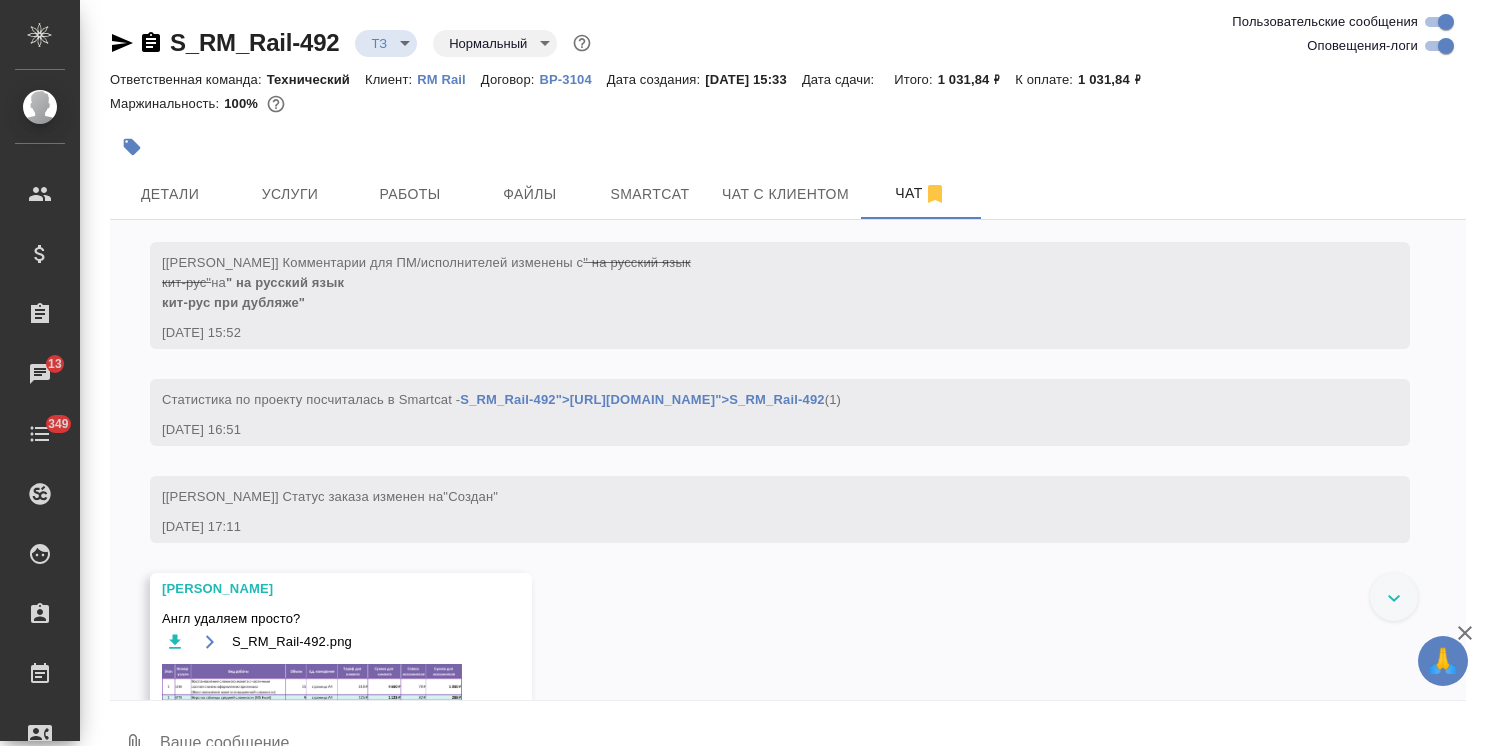 scroll, scrollTop: 796, scrollLeft: 0, axis: vertical 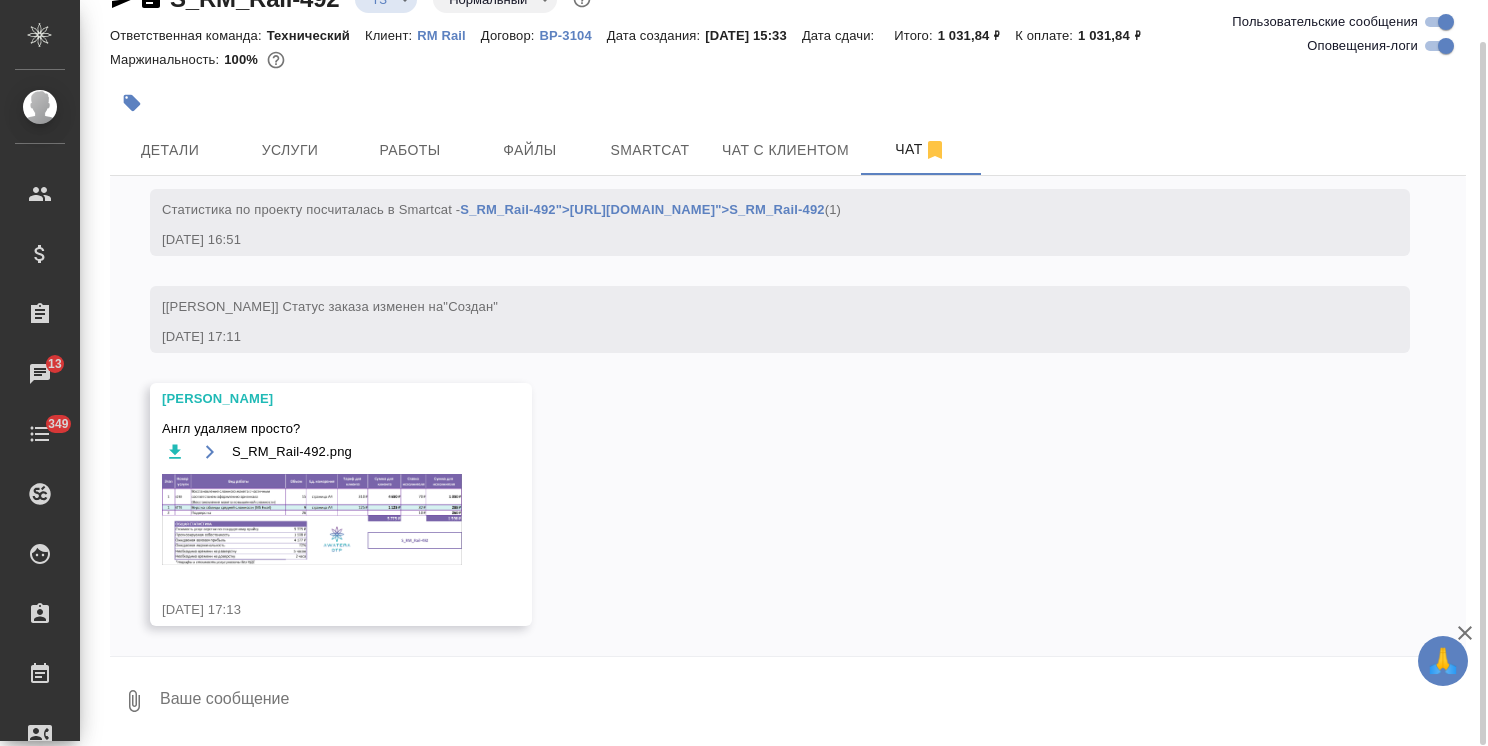 click at bounding box center [812, 701] 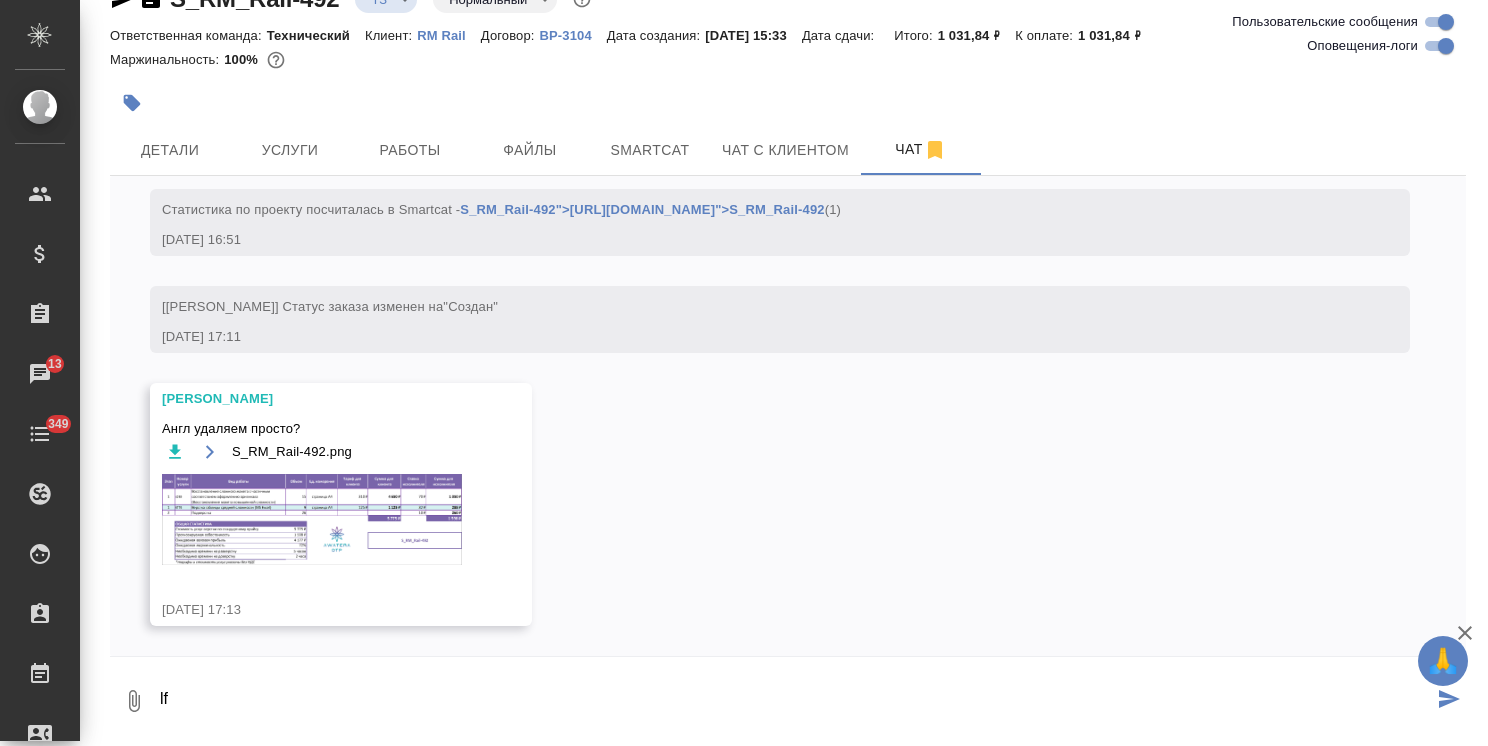 type on "l" 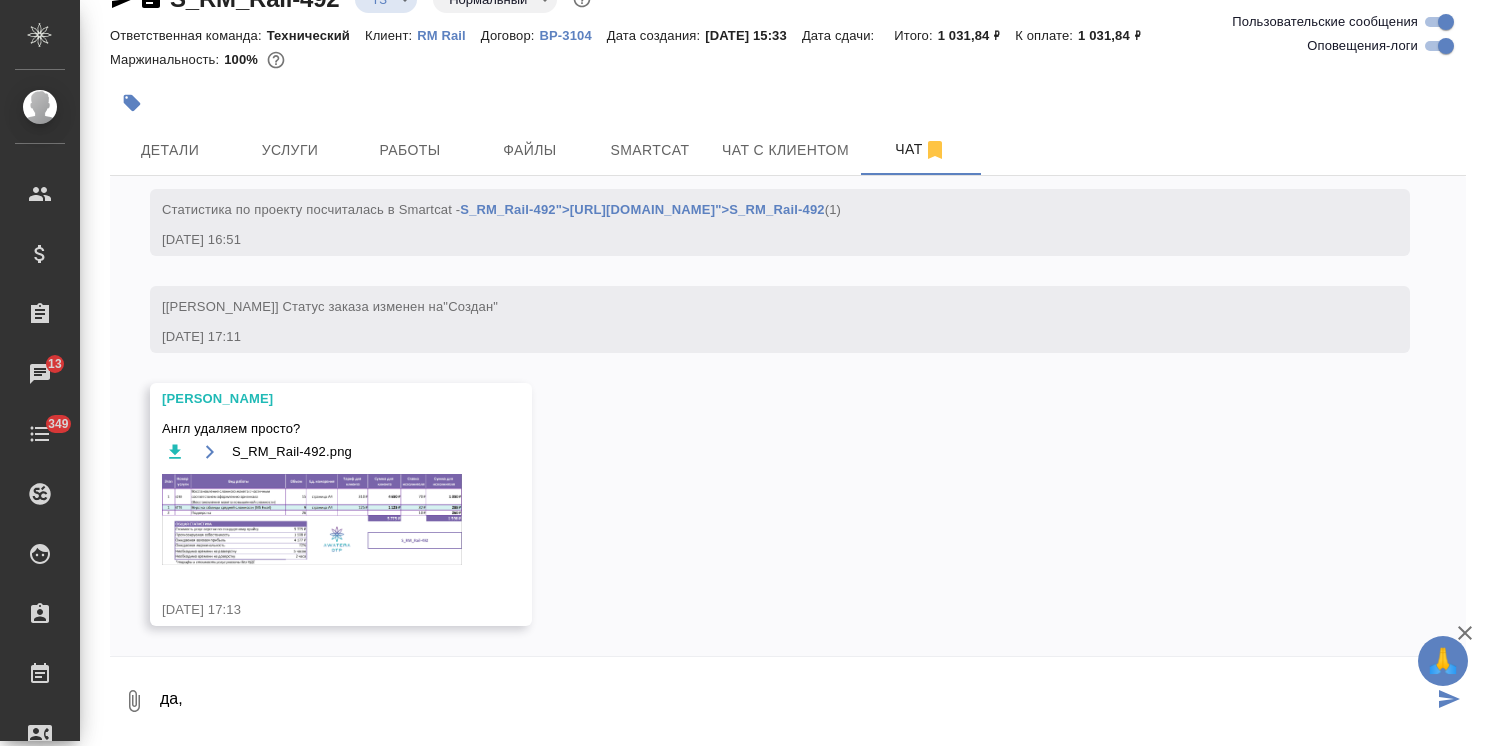 paste on "кит-рус при дубляже" 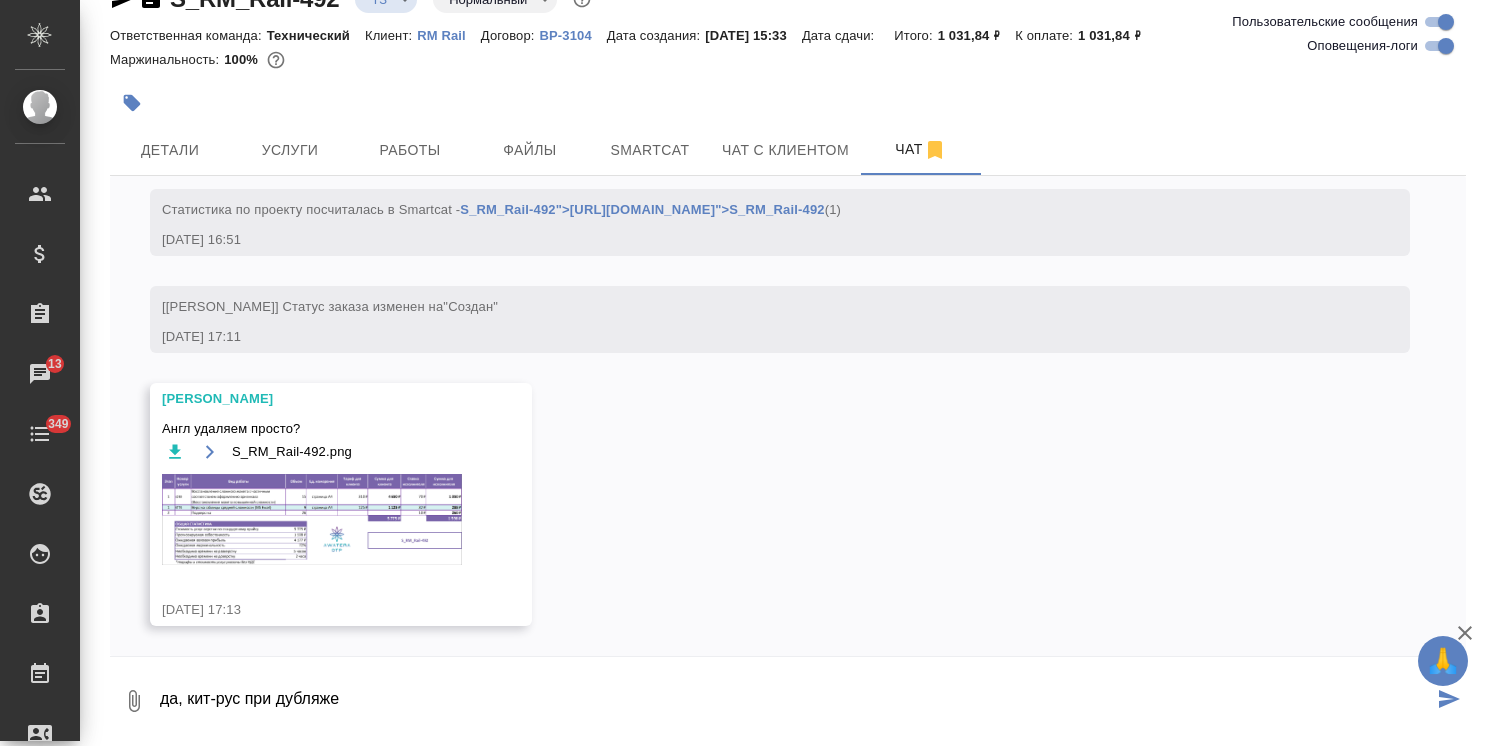 type on "да, кит-рус при дубляже" 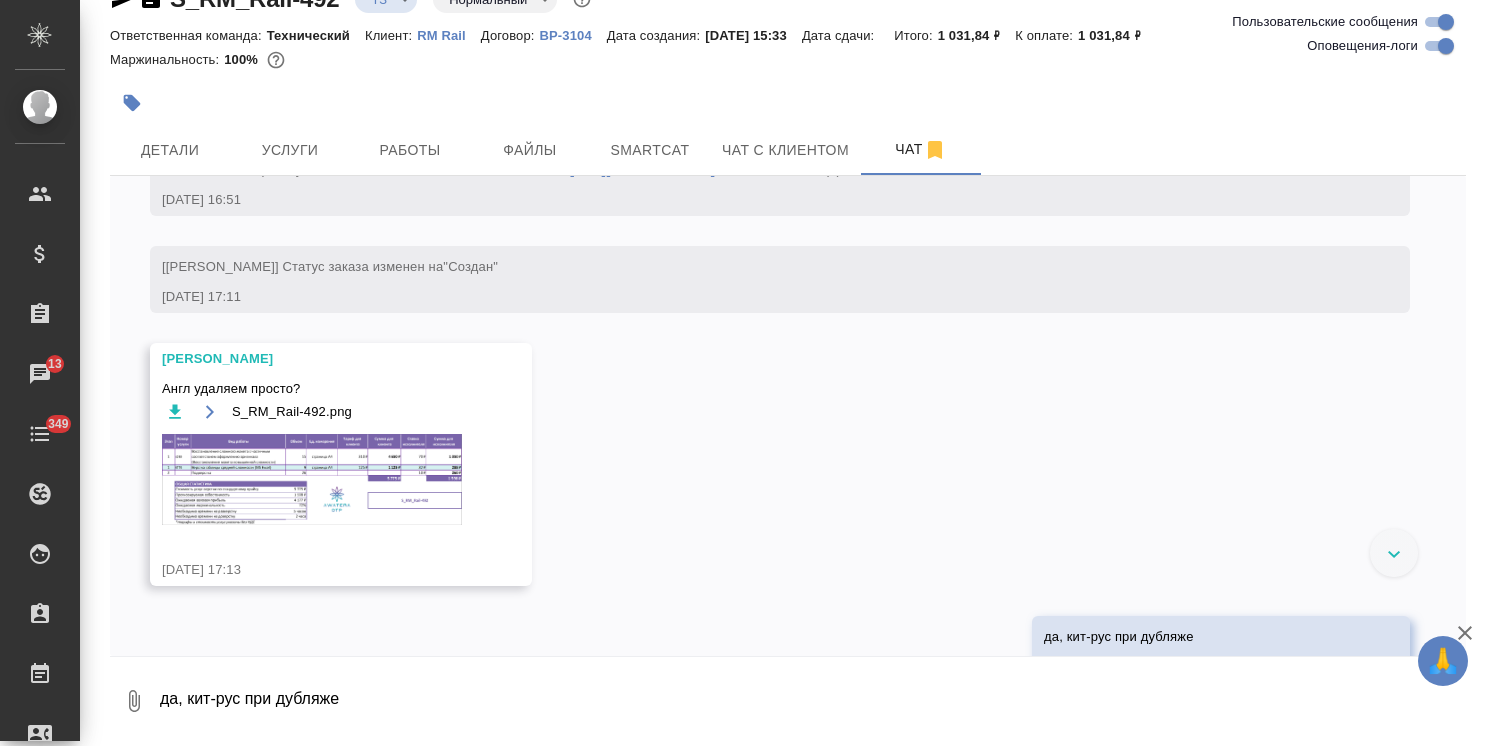 scroll, scrollTop: 892, scrollLeft: 0, axis: vertical 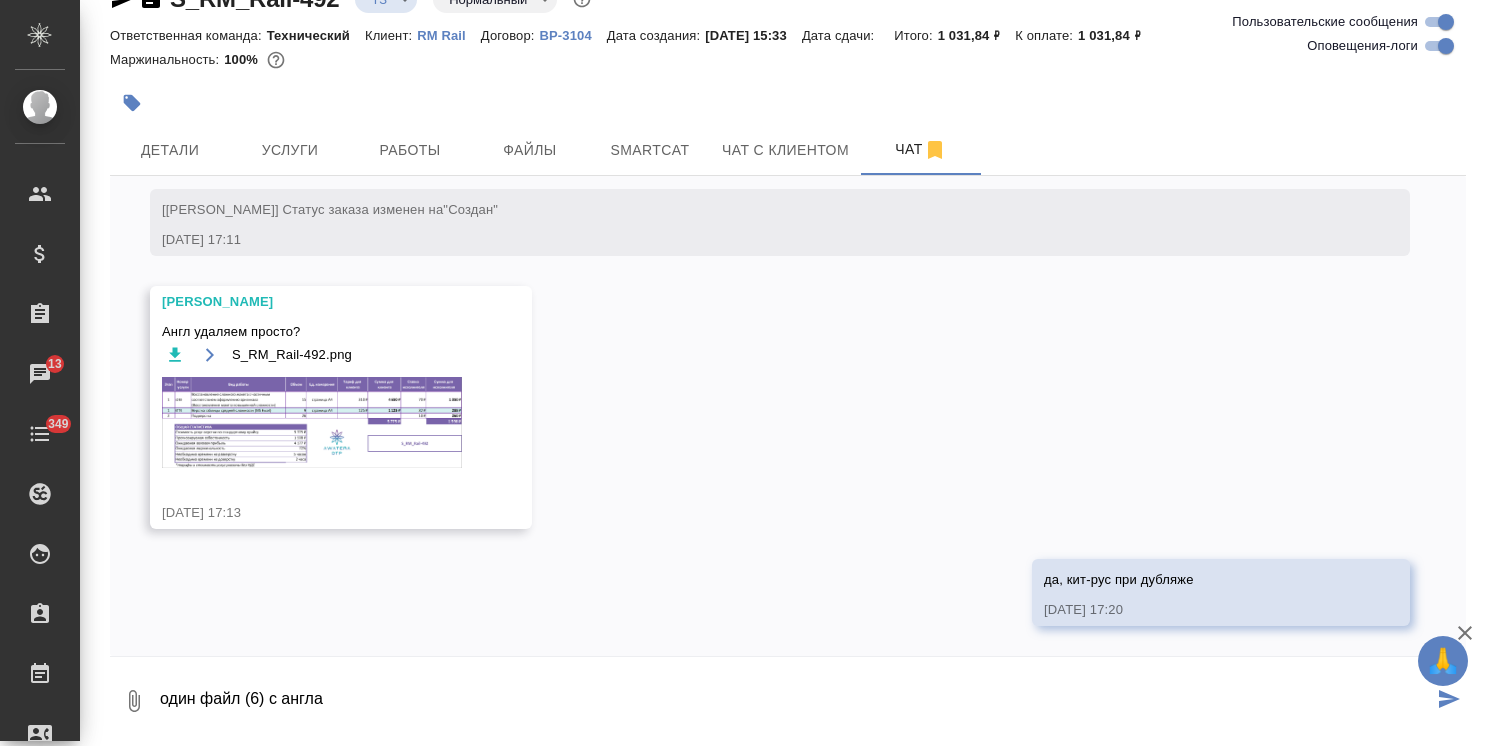 type on "один файл (6) с англа" 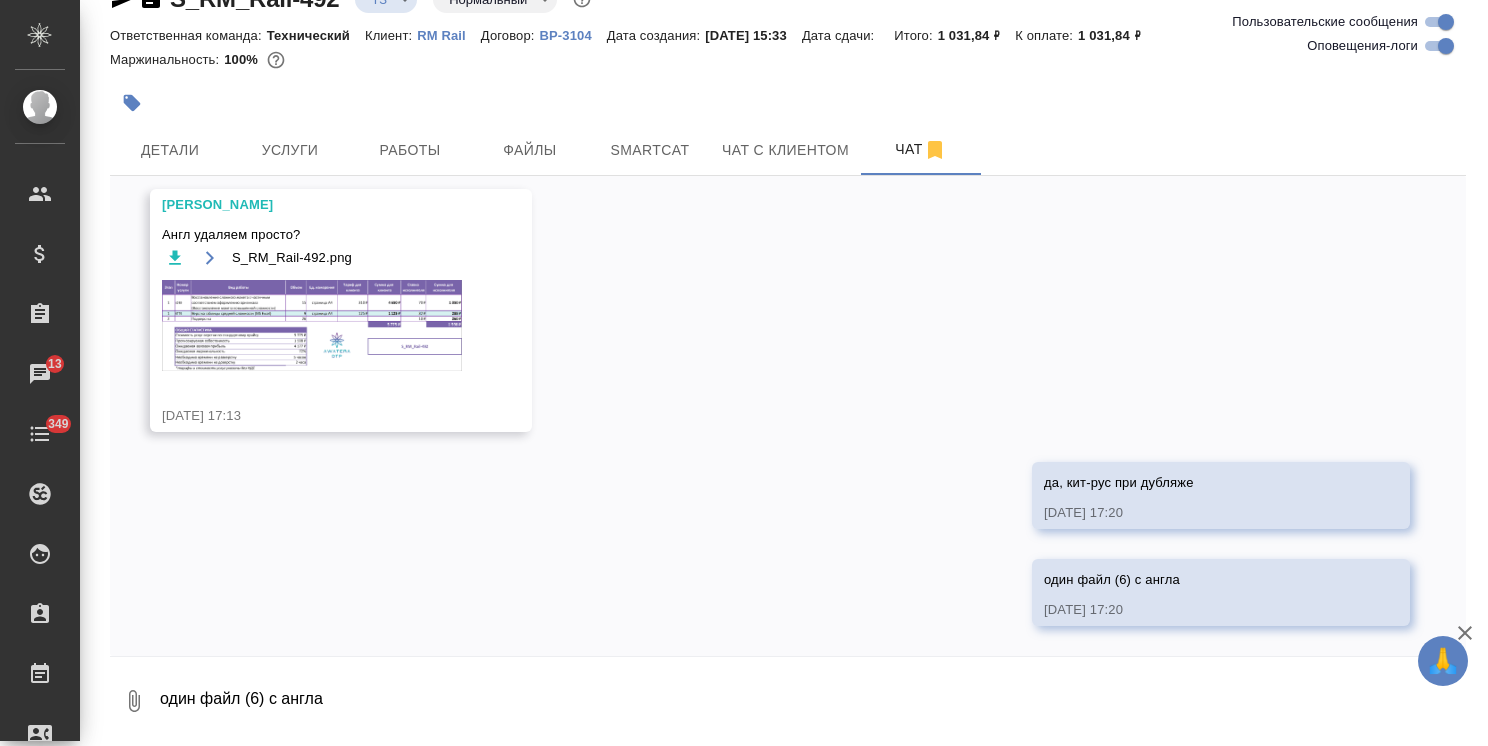 scroll, scrollTop: 889, scrollLeft: 0, axis: vertical 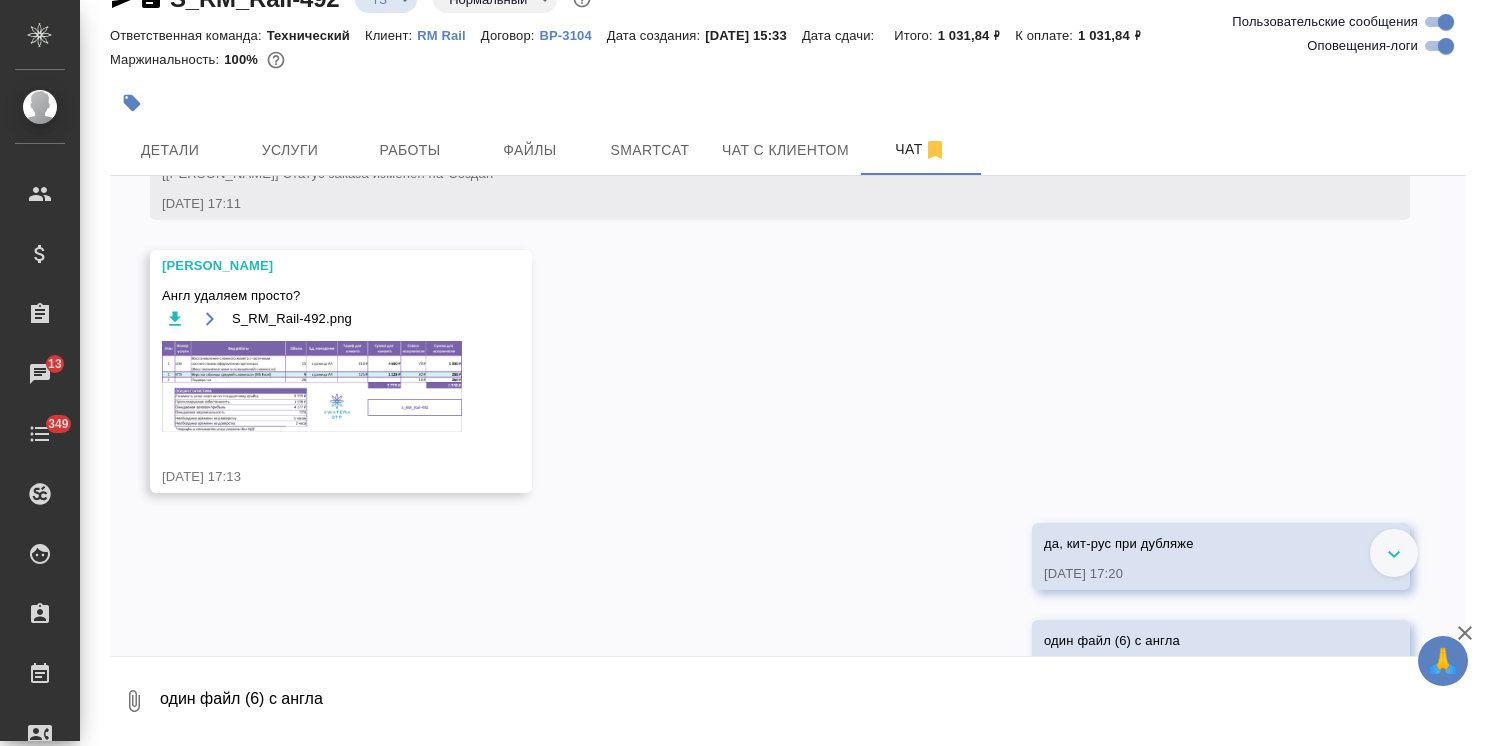 click at bounding box center (312, 386) 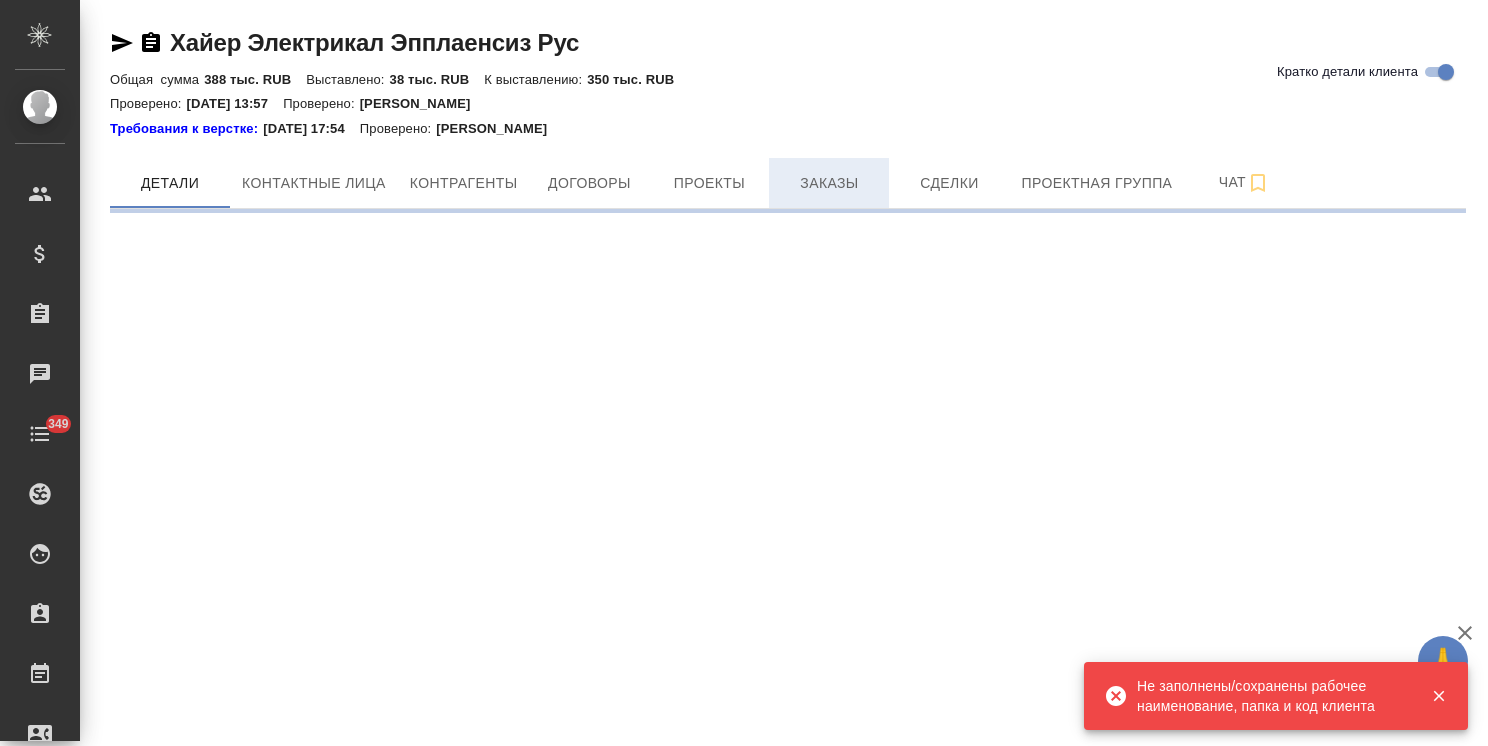 scroll, scrollTop: 0, scrollLeft: 0, axis: both 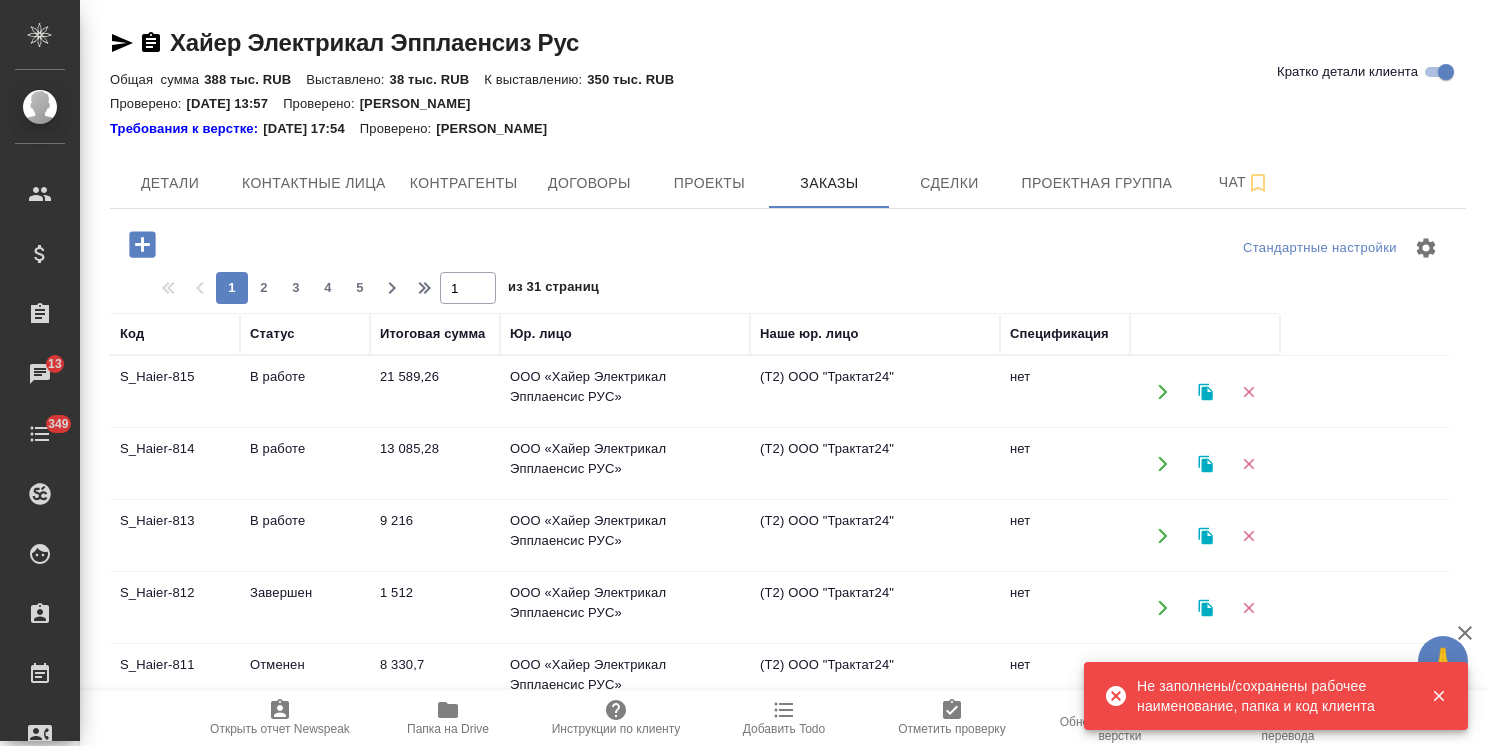 click 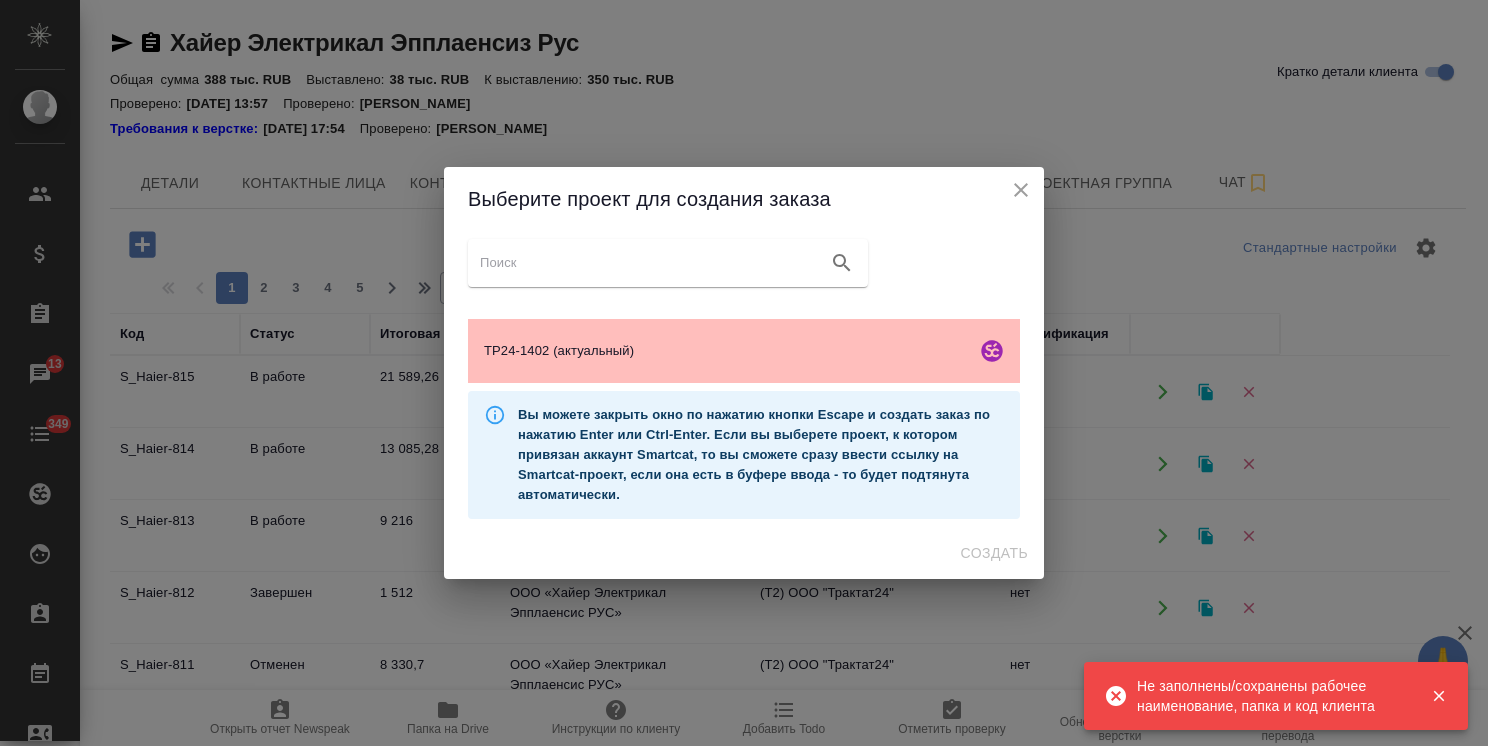 click on "ТР24-1402 (актуальный)" at bounding box center (744, 351) 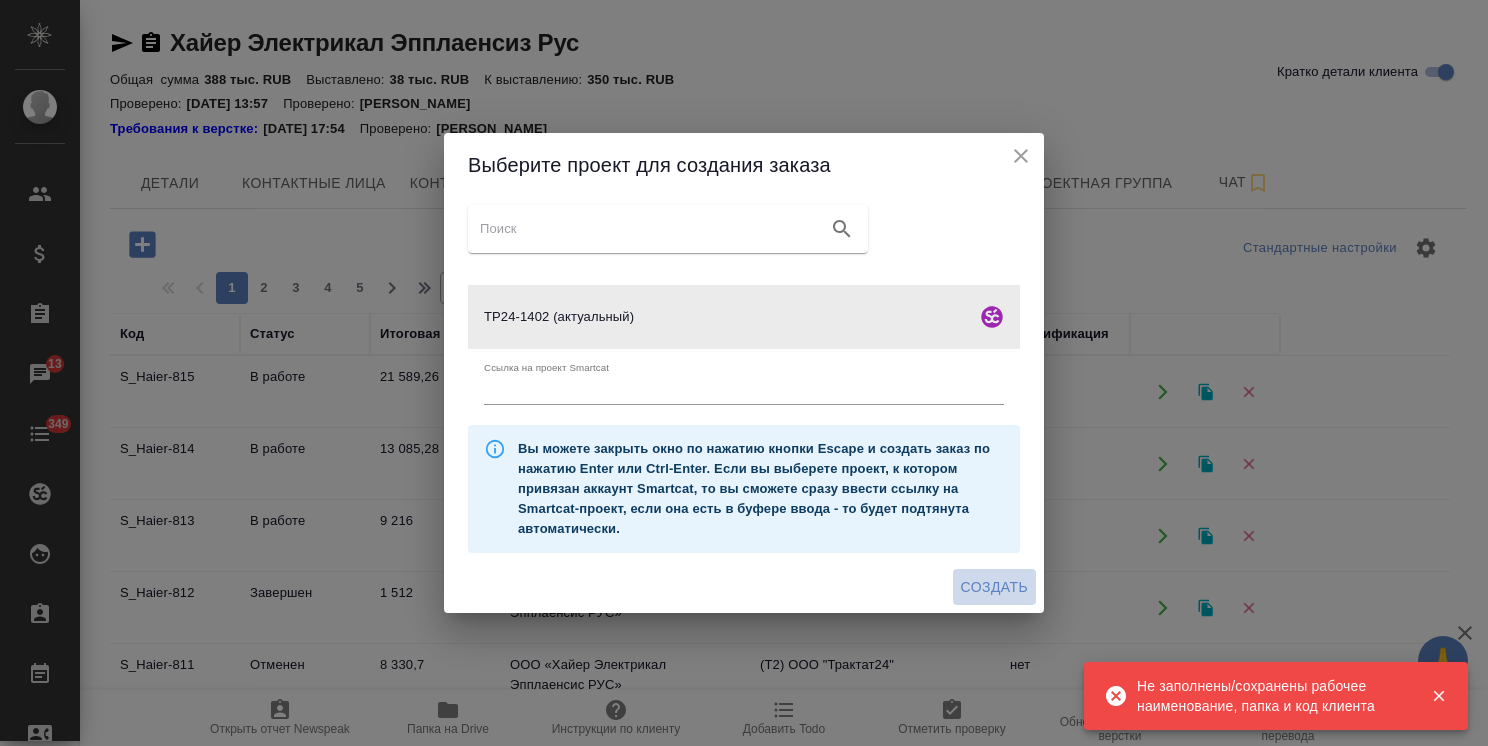 click on "Создать" at bounding box center (994, 587) 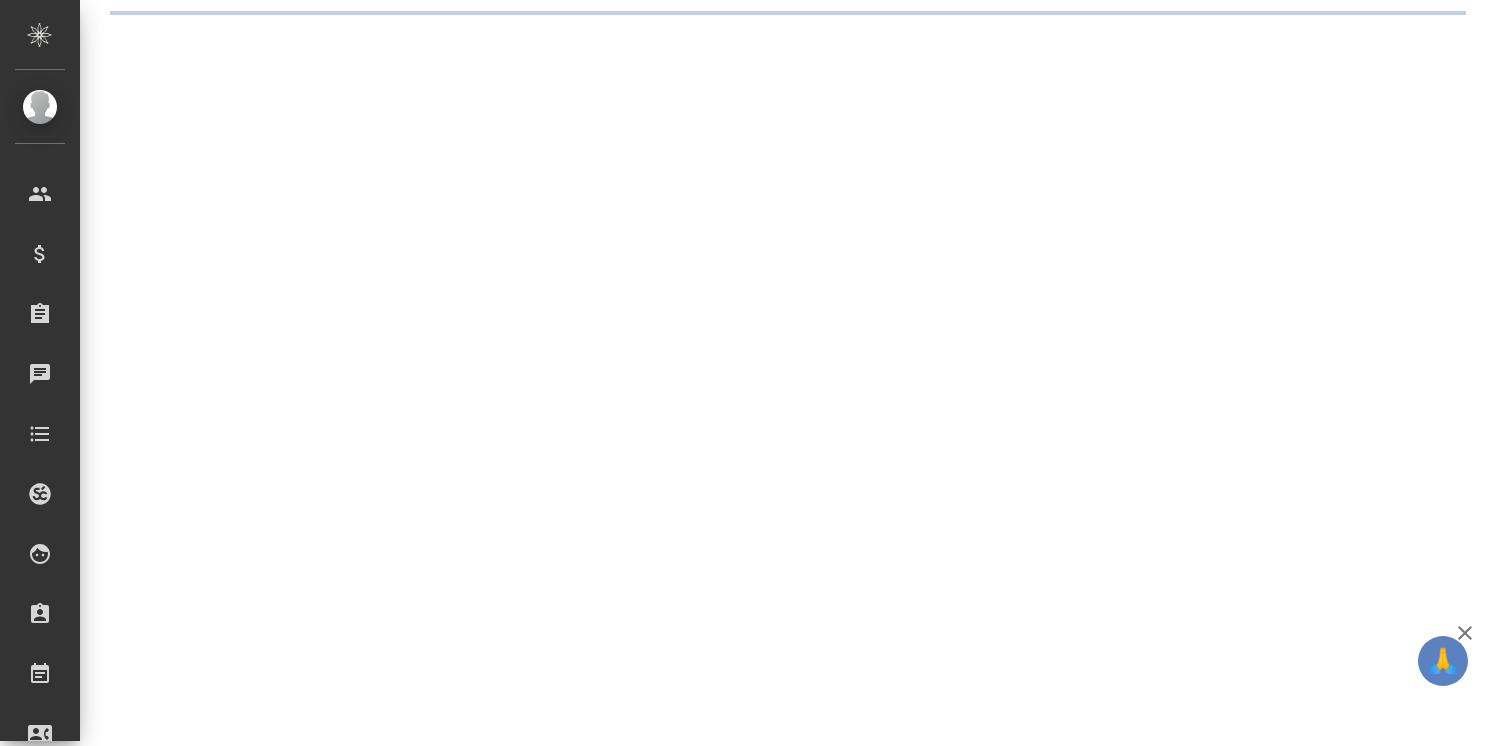 scroll, scrollTop: 0, scrollLeft: 0, axis: both 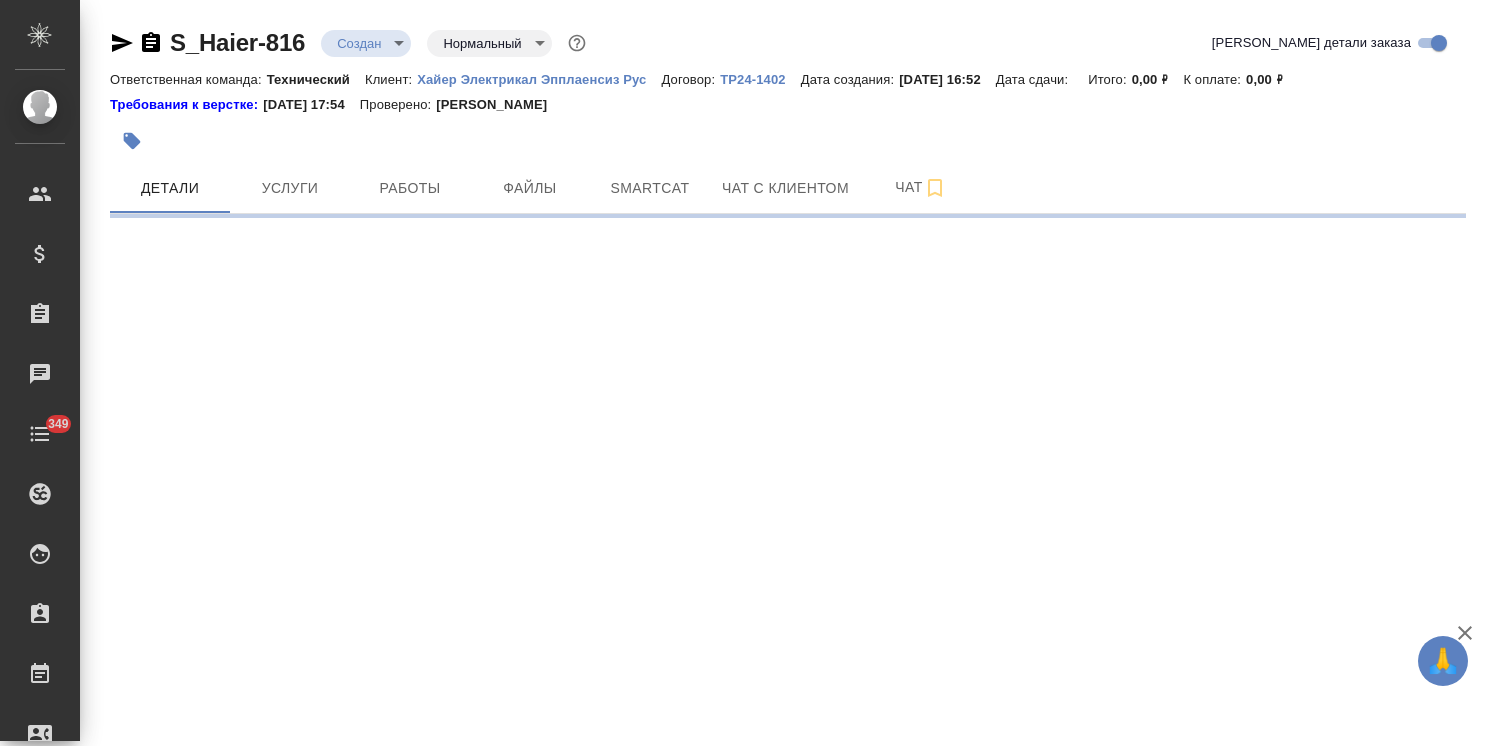 select on "RU" 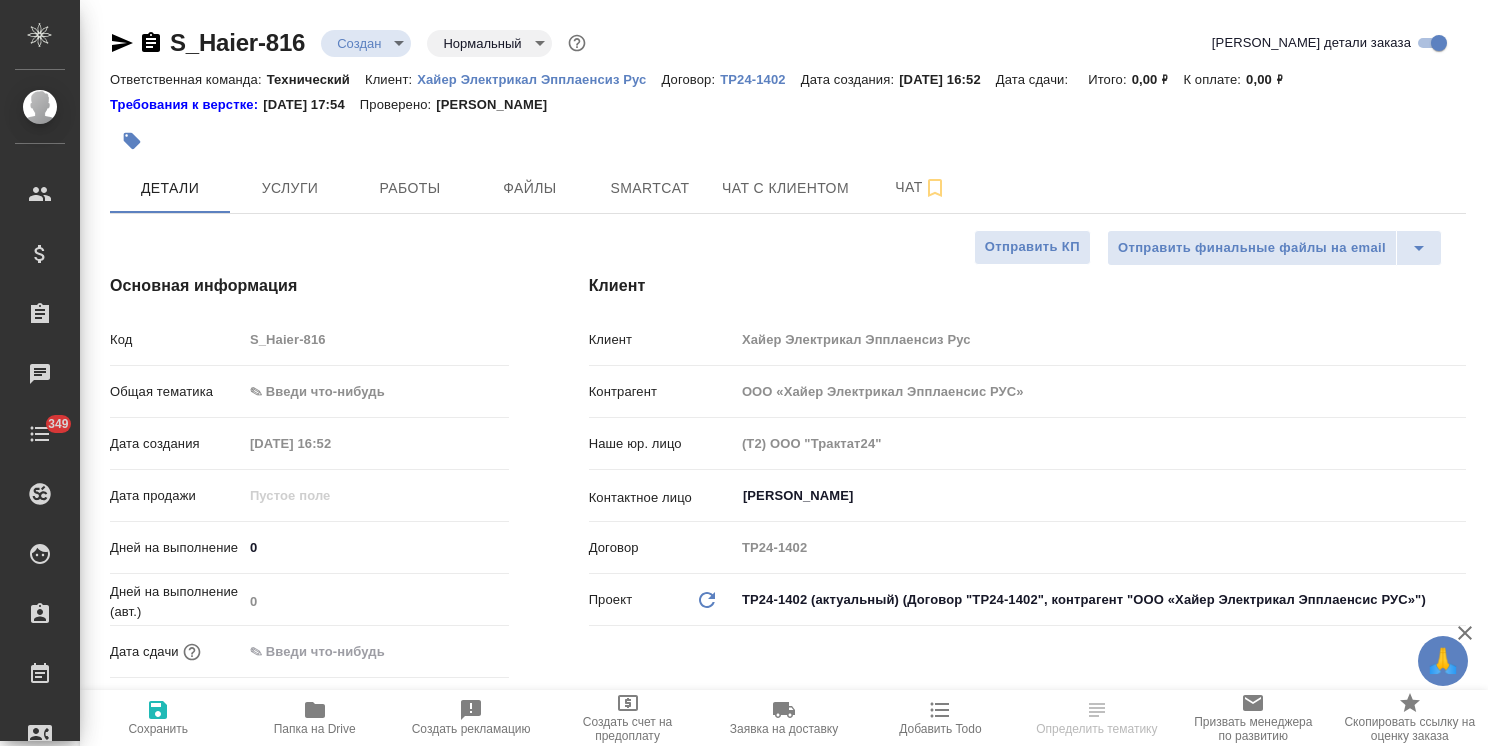 type on "x" 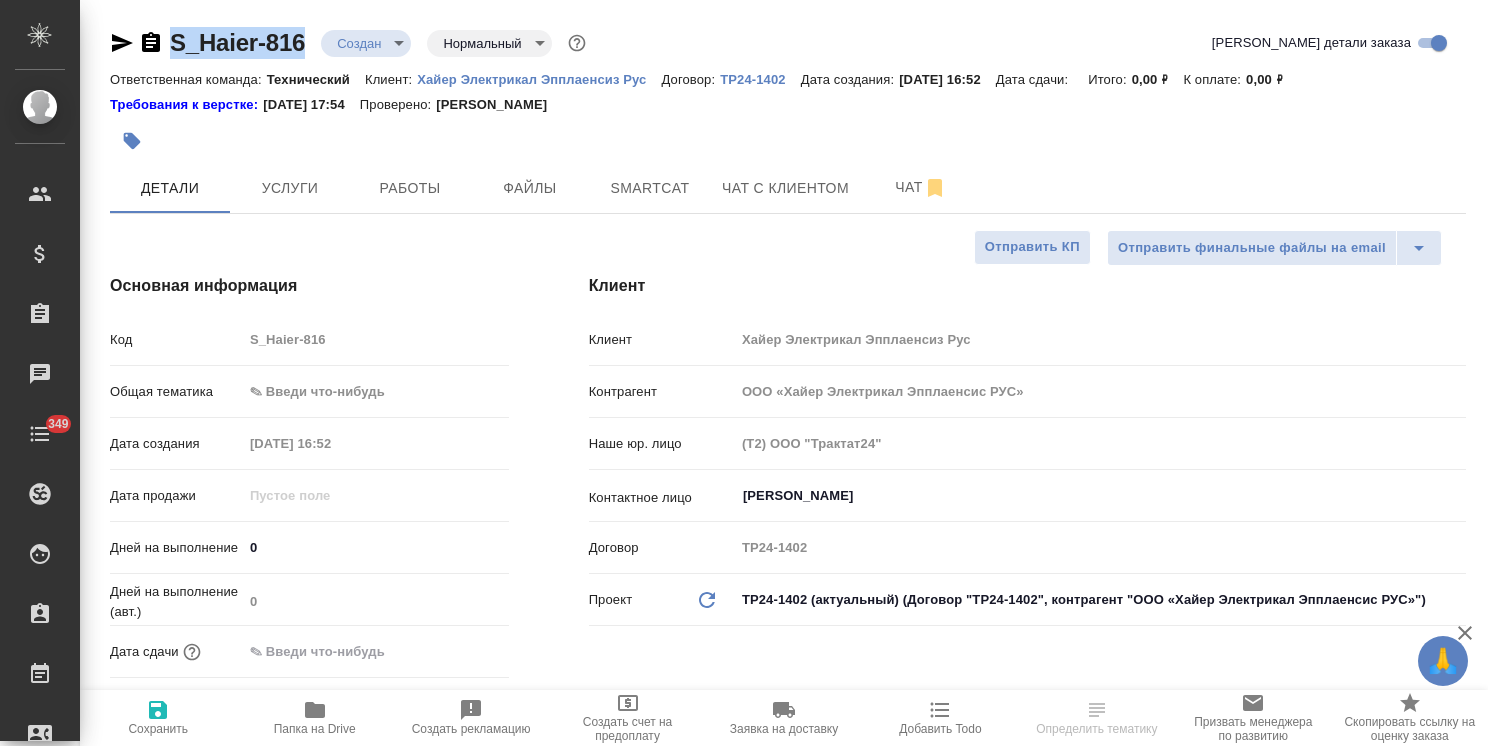 drag, startPoint x: 316, startPoint y: 23, endPoint x: 172, endPoint y: 45, distance: 145.67087 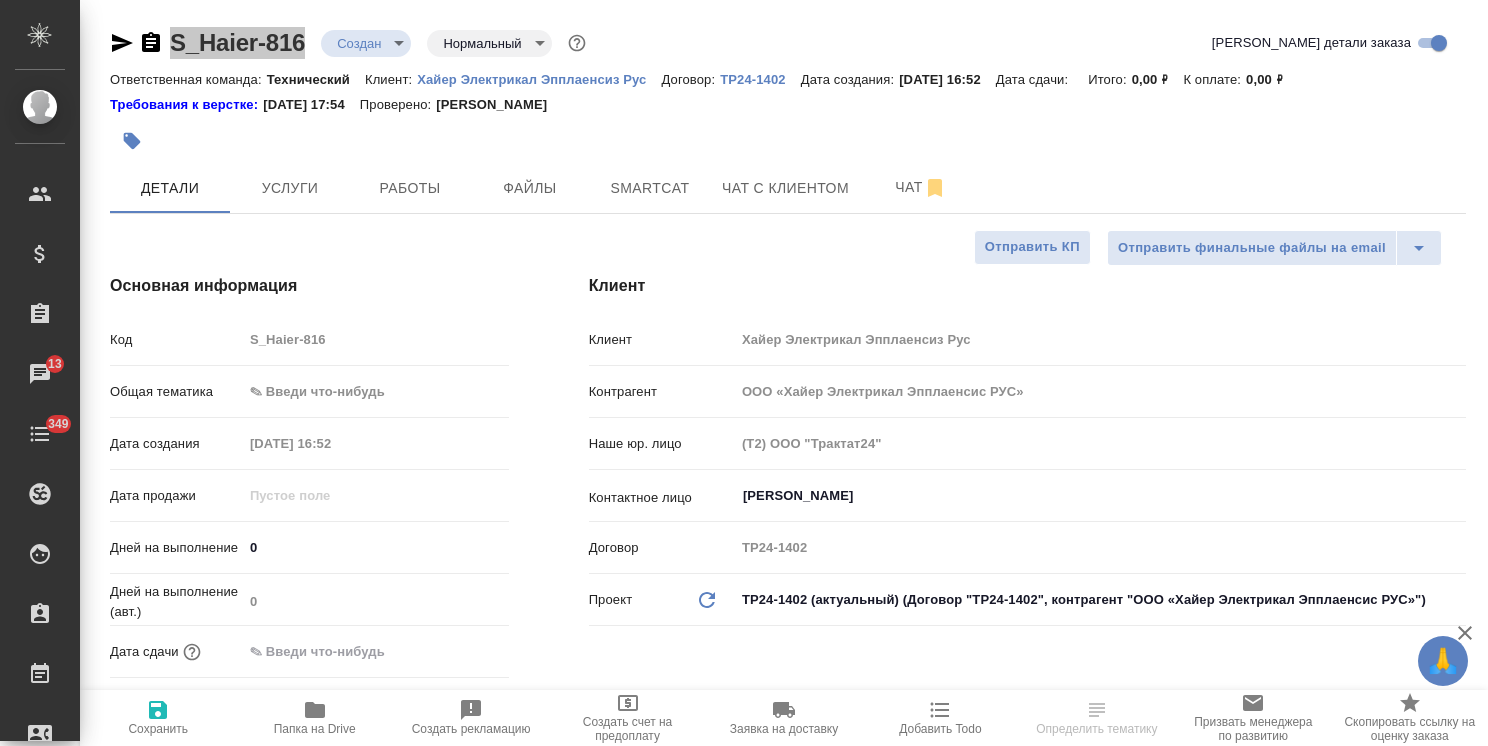 type on "x" 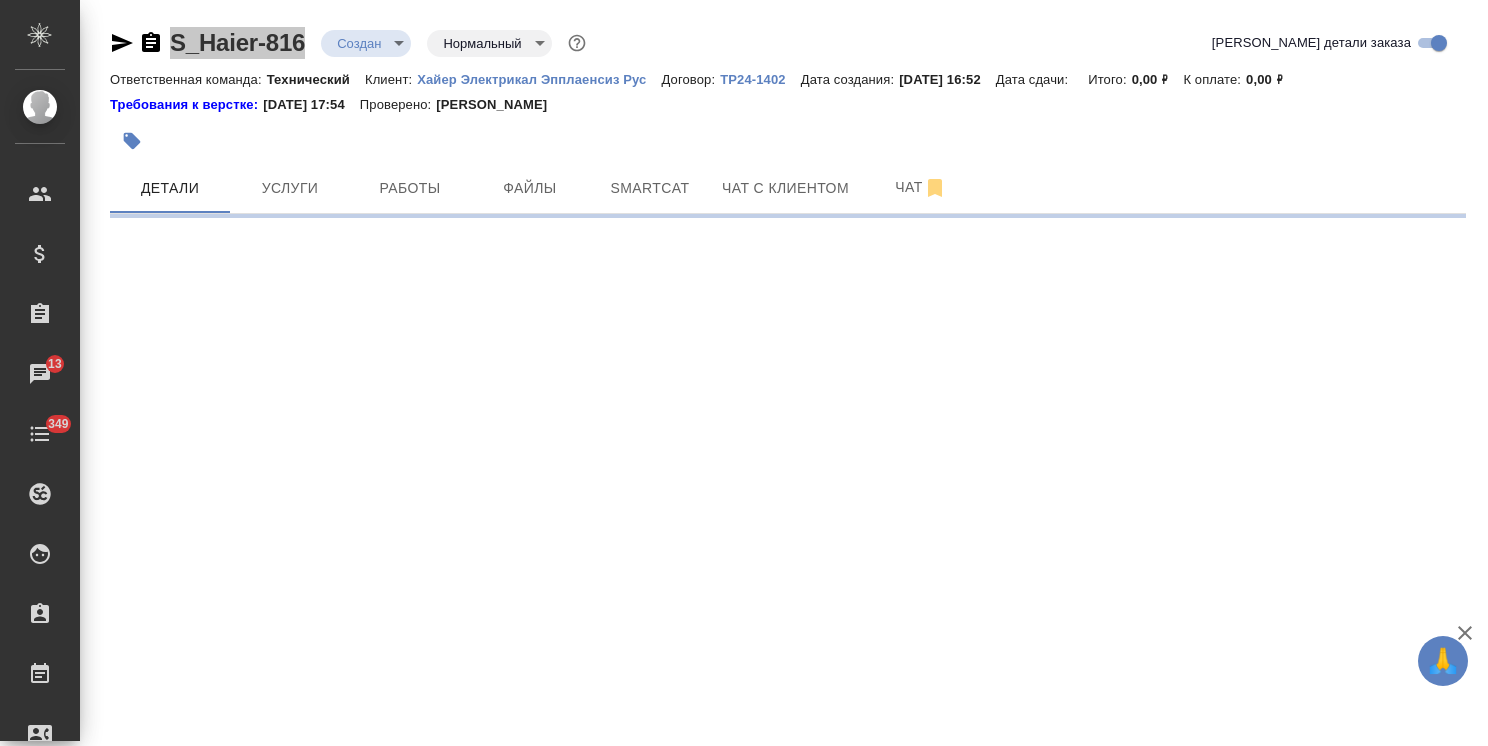 select on "RU" 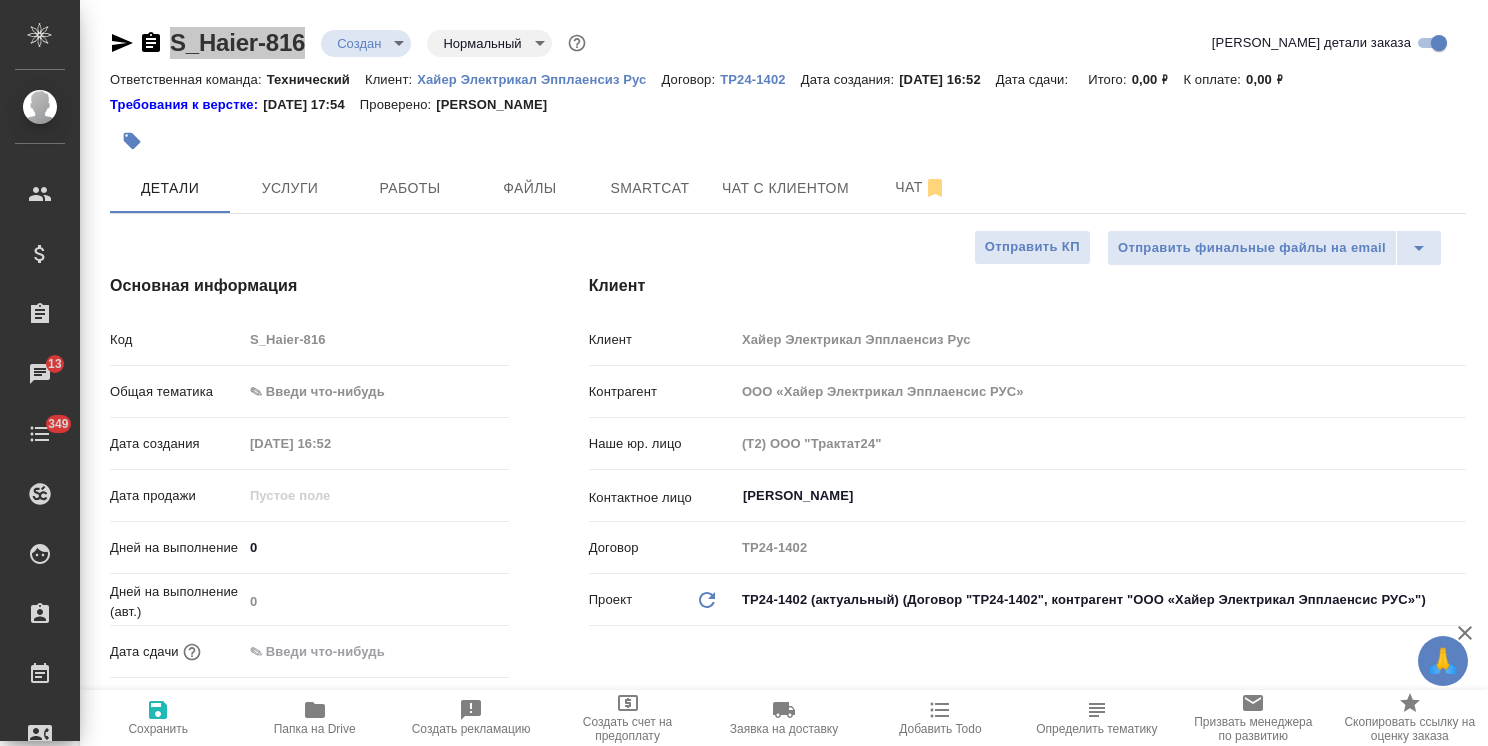 type on "x" 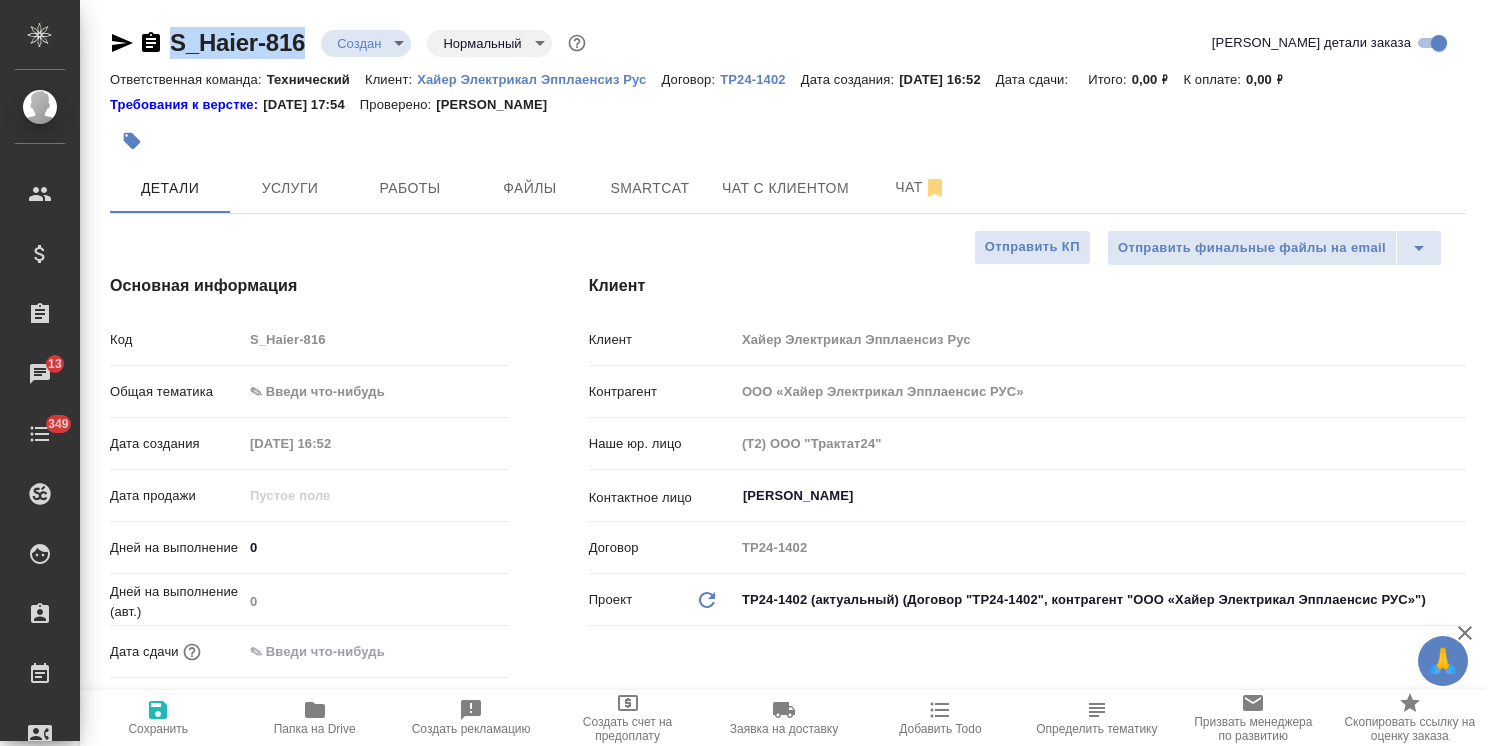 type on "x" 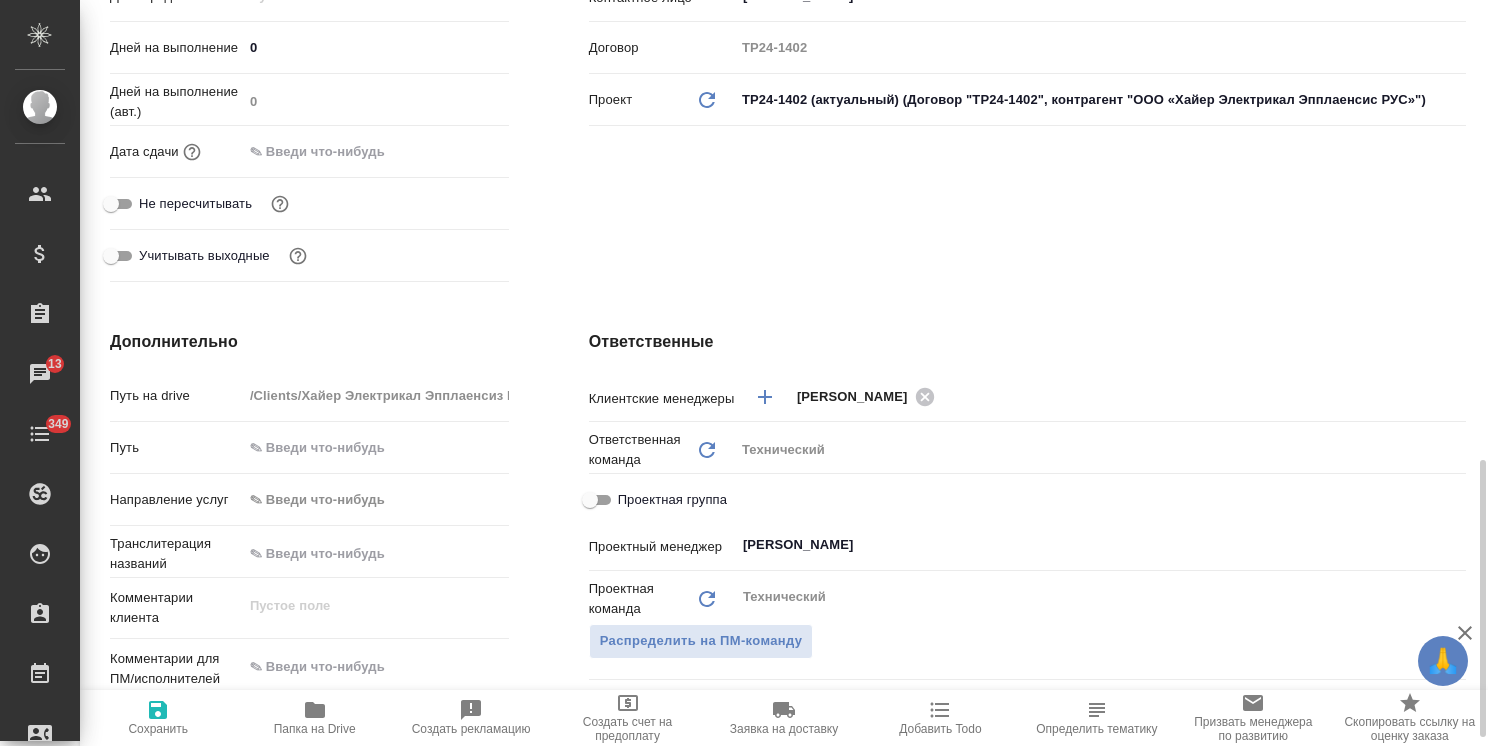 scroll, scrollTop: 800, scrollLeft: 0, axis: vertical 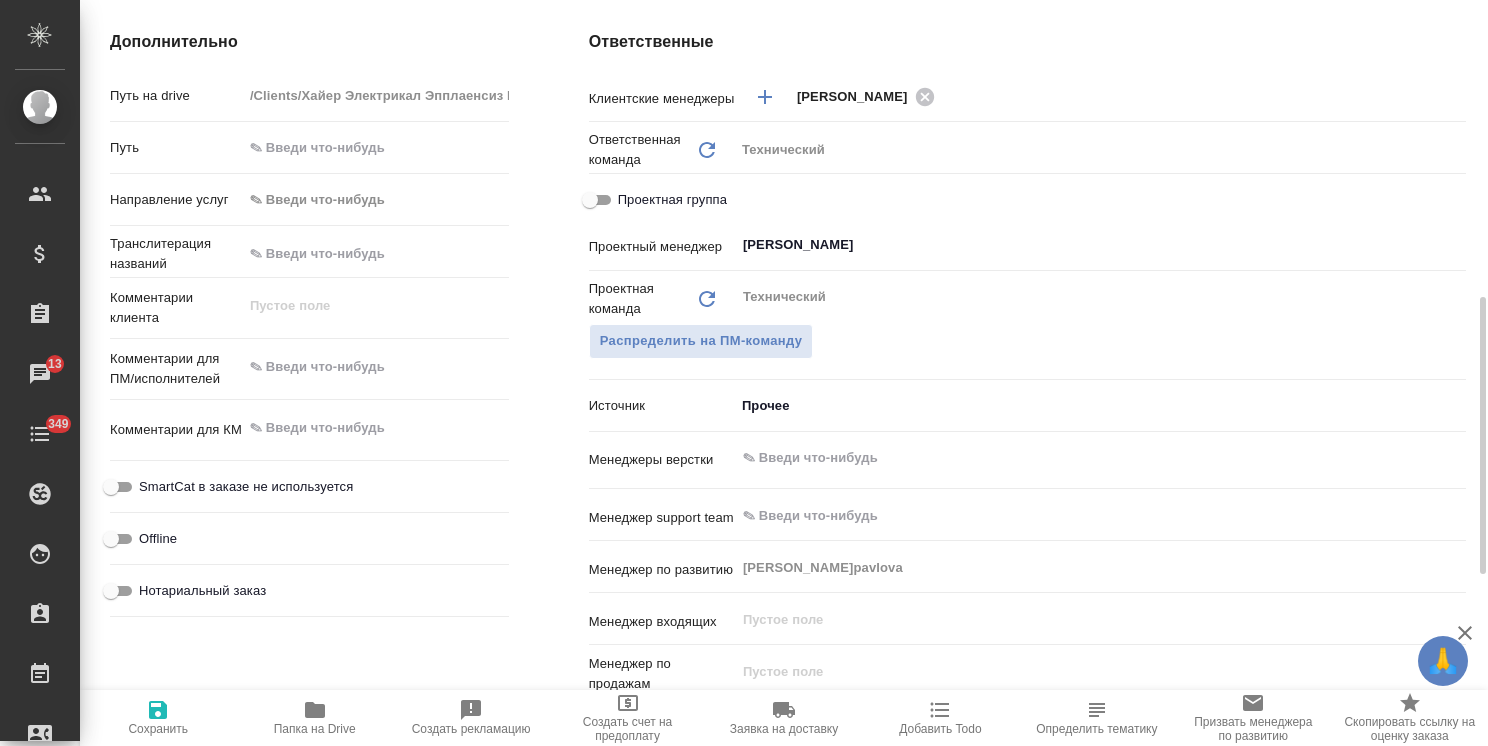 type on "x" 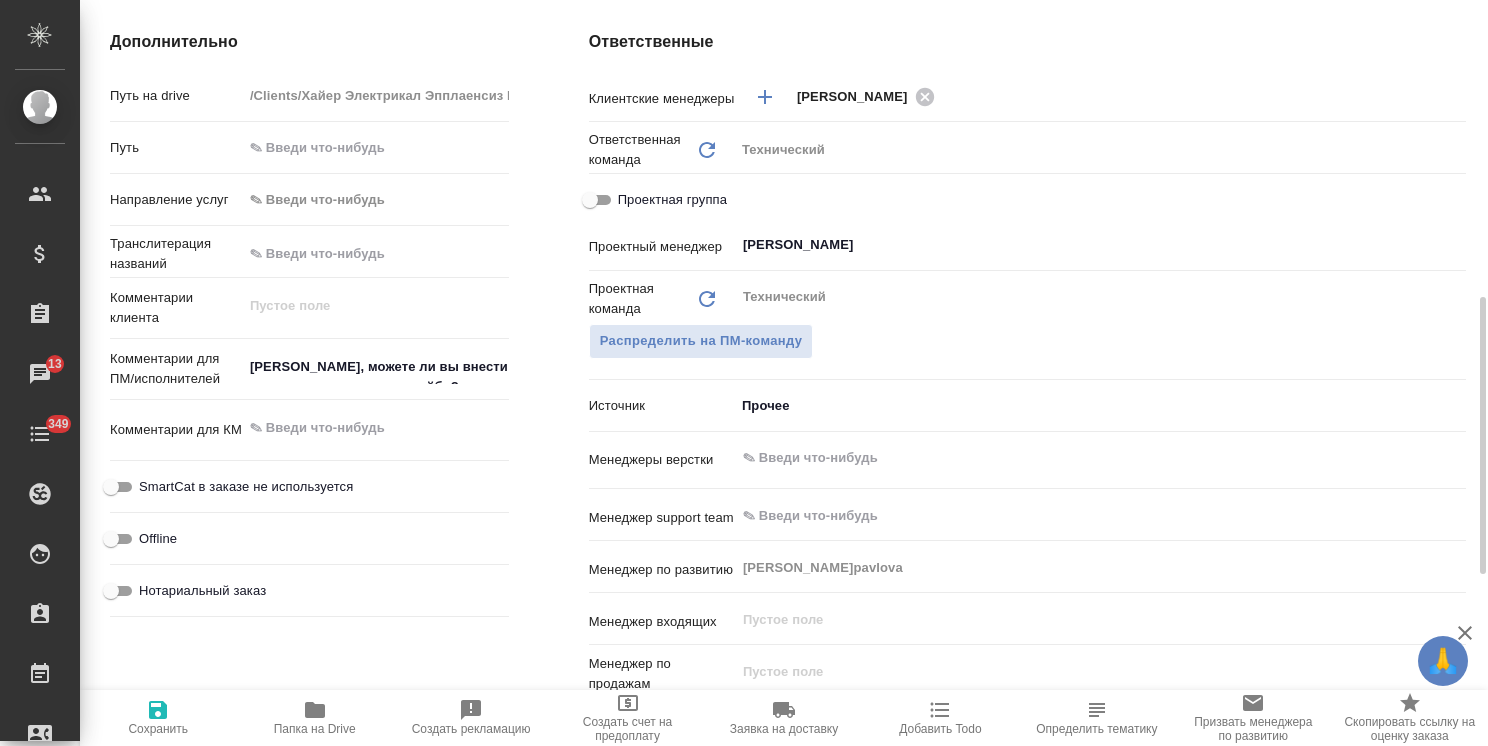 type on "x" 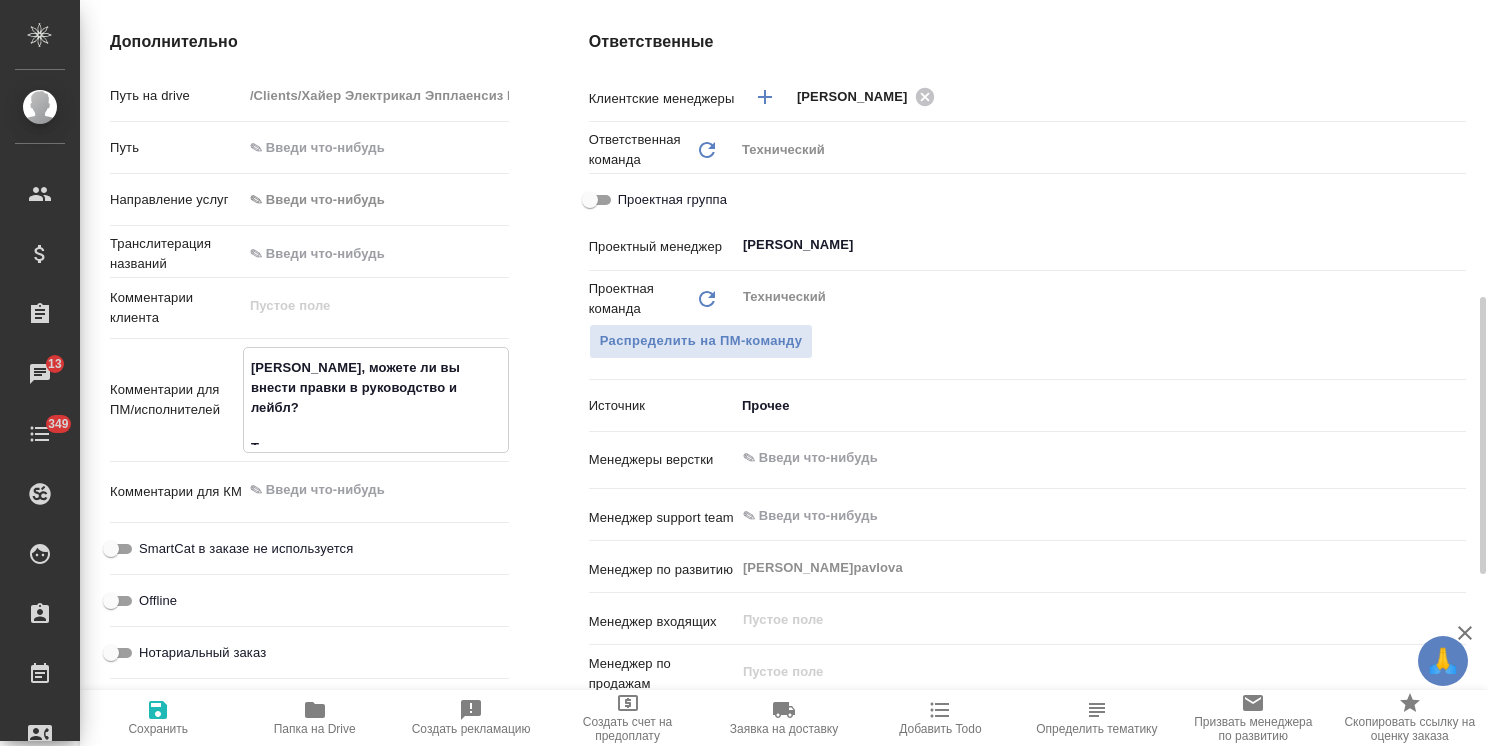 type on "[PERSON_NAME], можете ли вы внести правки в руководство и лейбл?
Там вес поменялся" 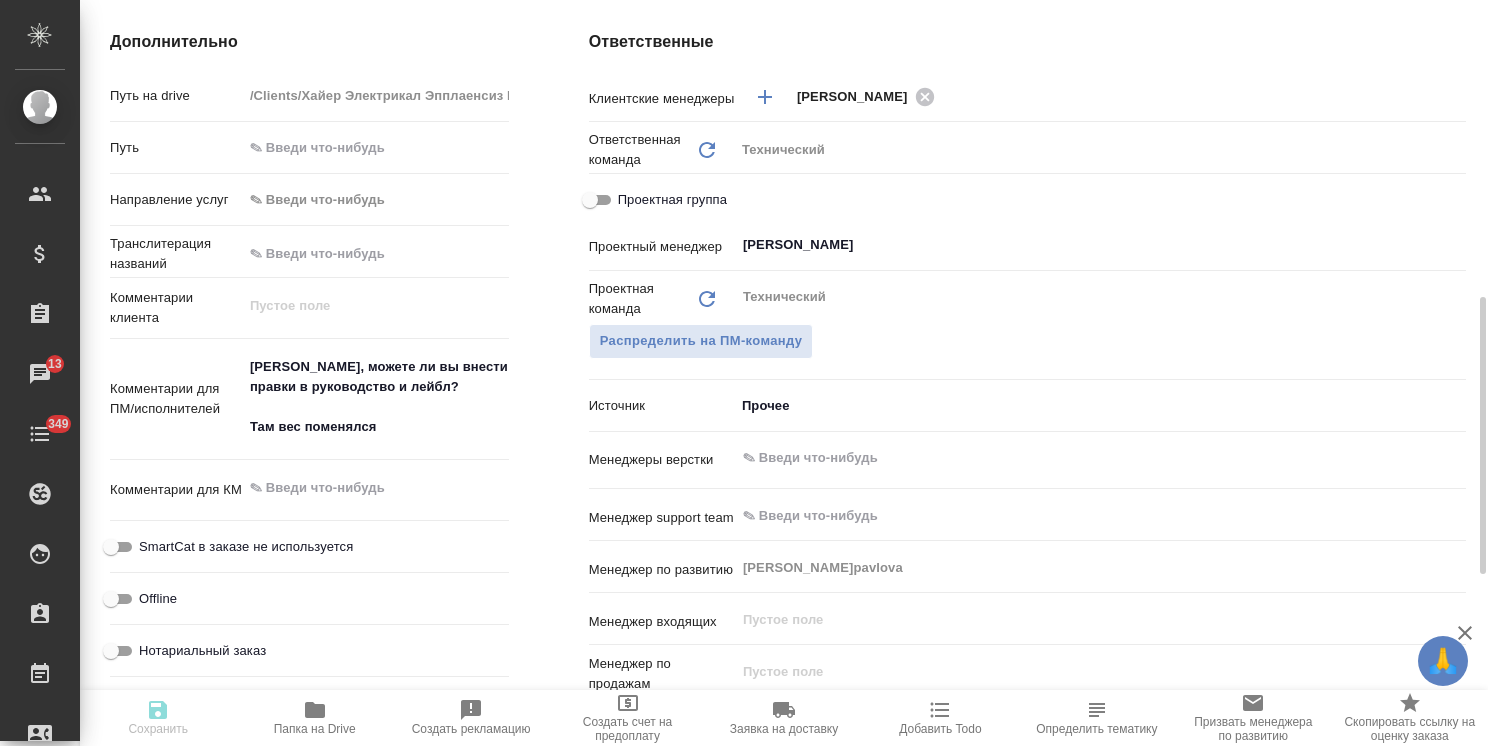 type on "x" 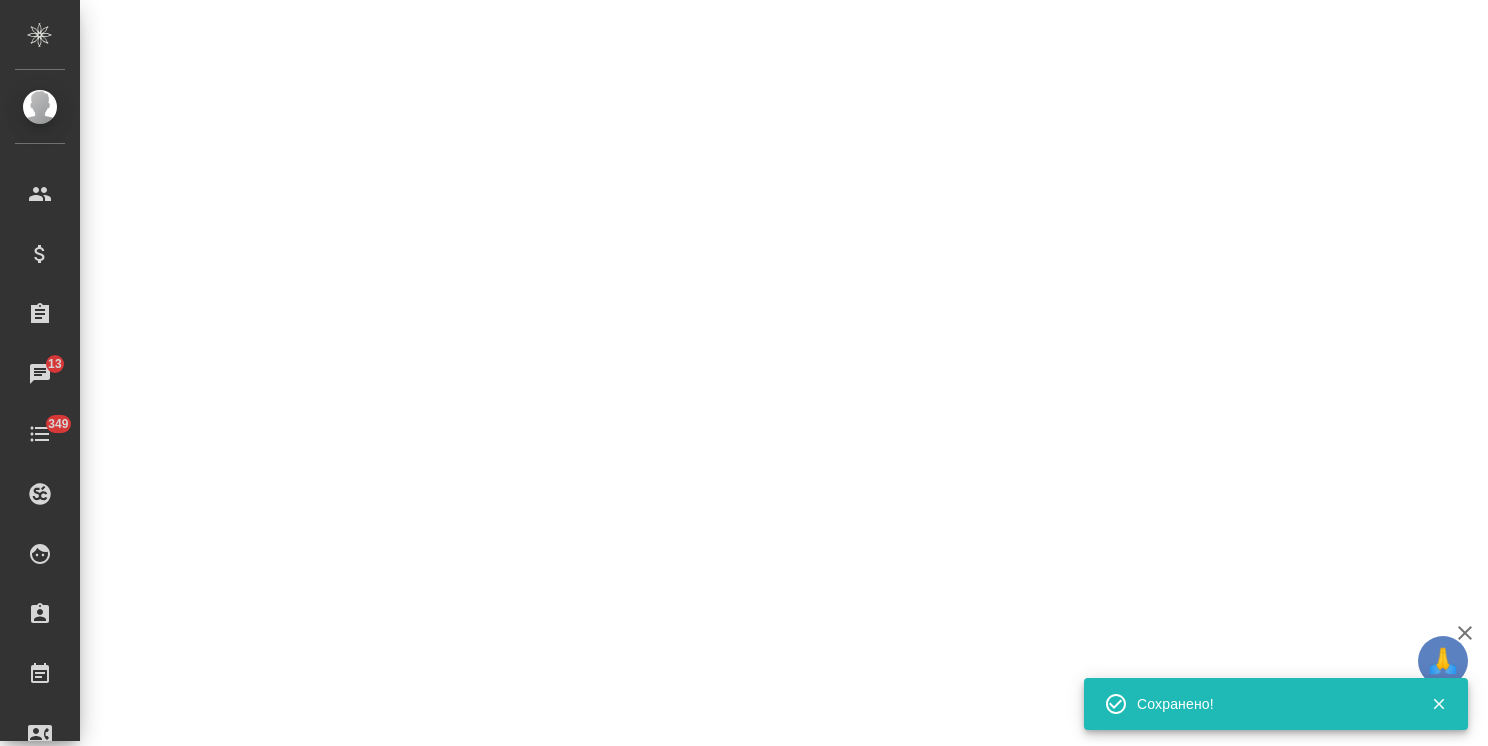 select on "RU" 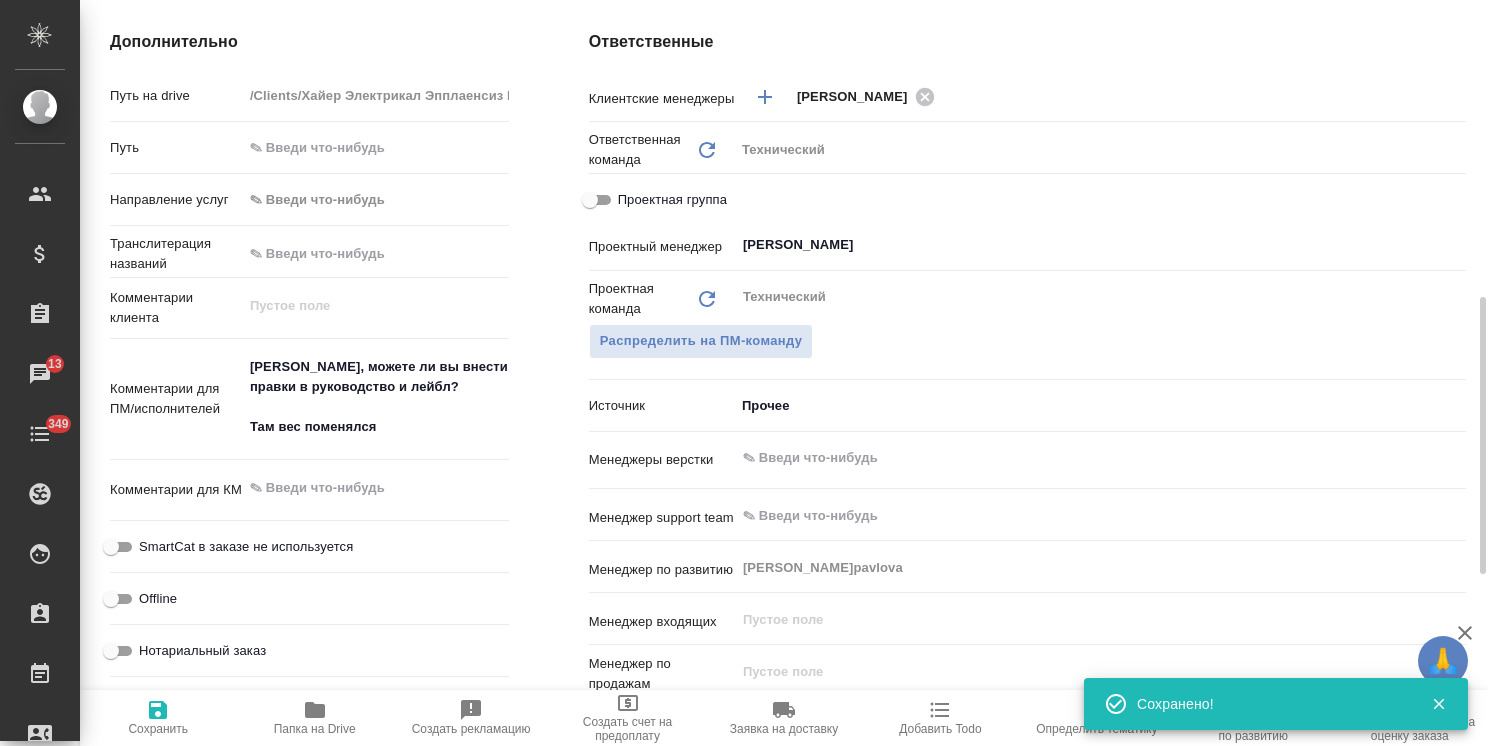 type on "x" 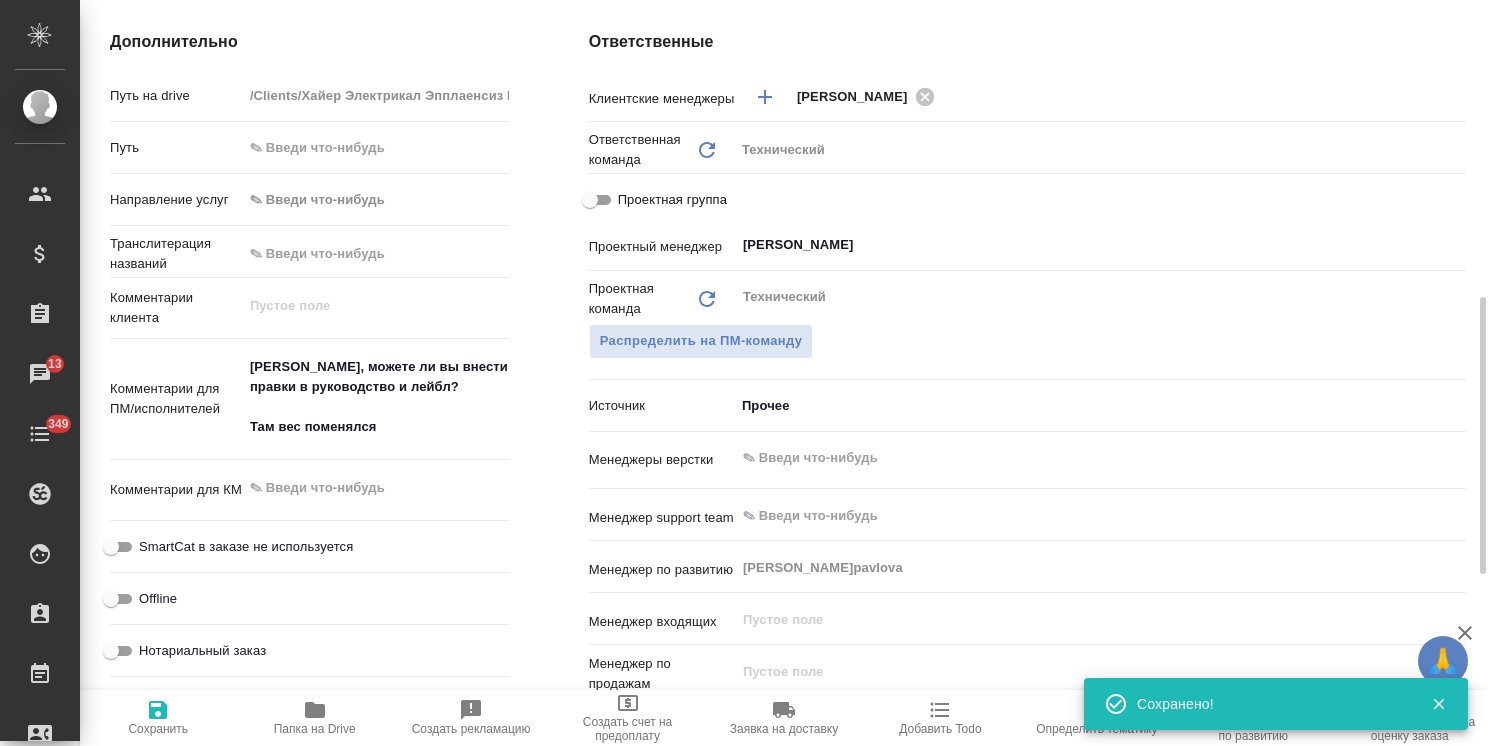type on "x" 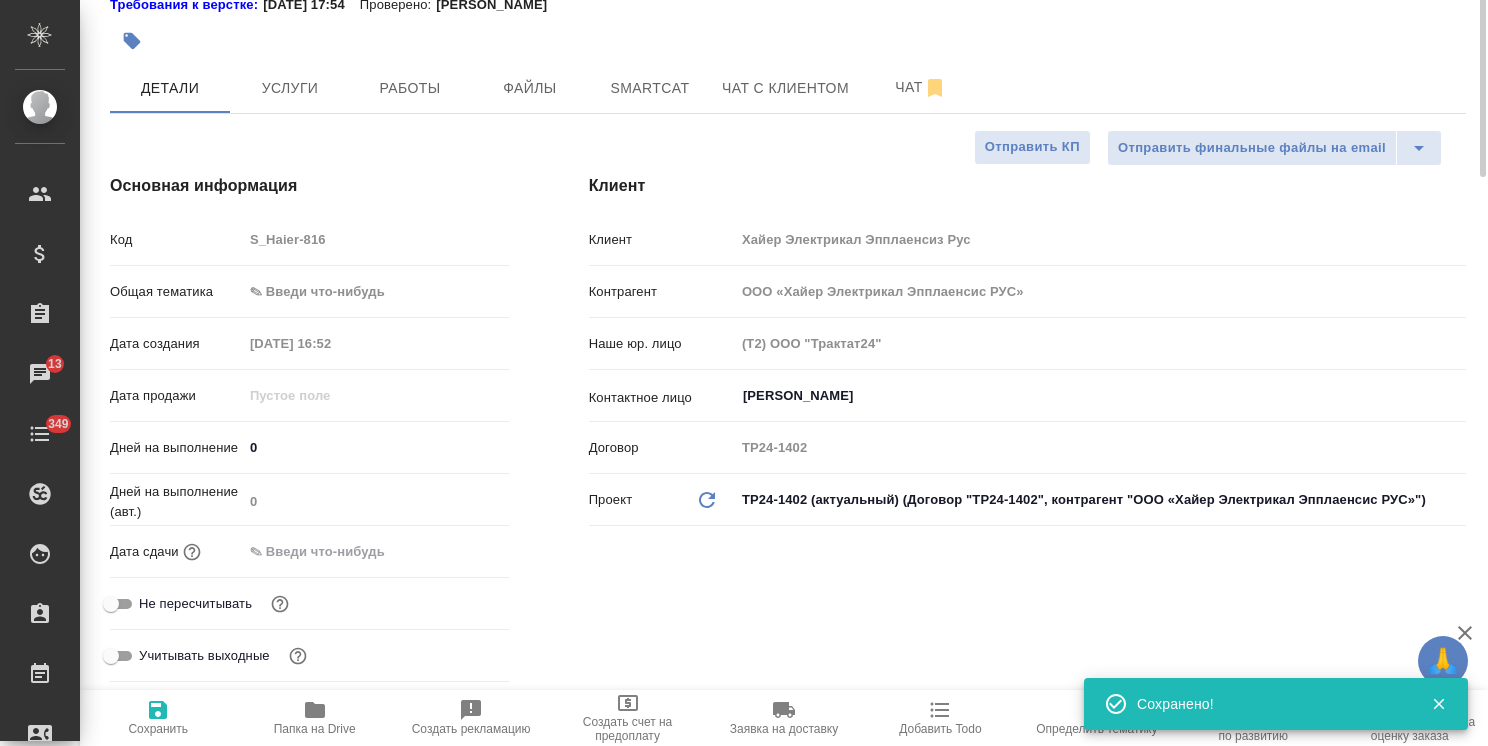 scroll, scrollTop: 0, scrollLeft: 0, axis: both 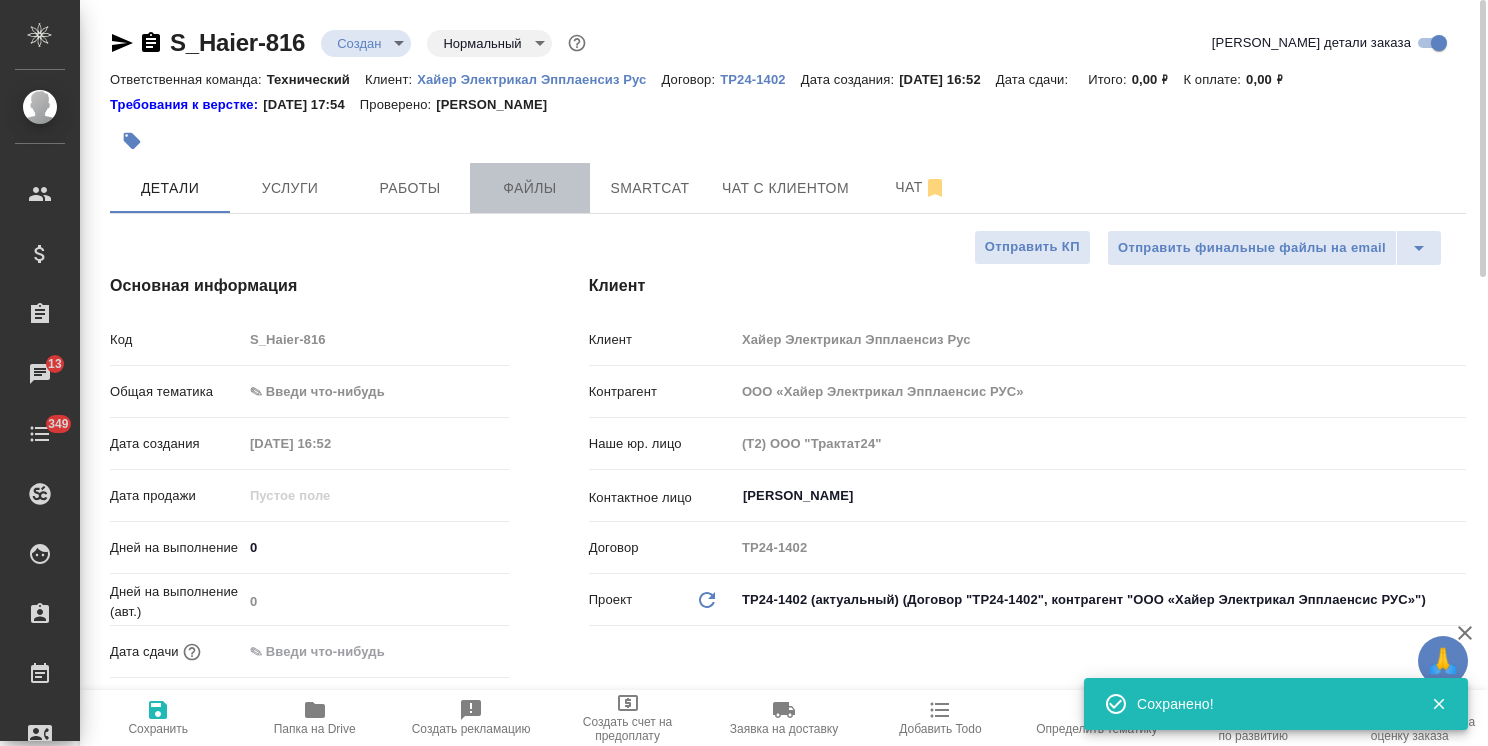 click on "Файлы" at bounding box center (530, 188) 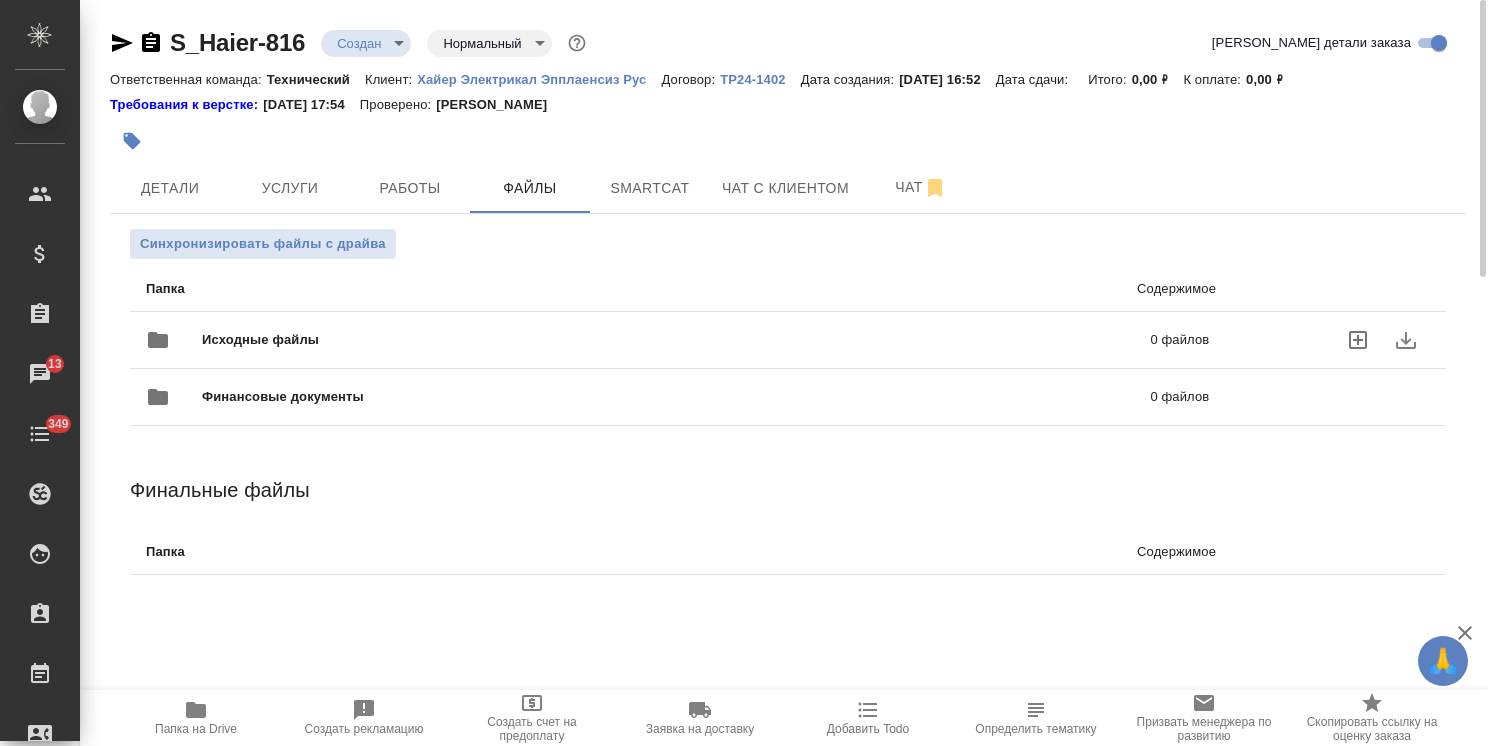 click on "Исходные файлы 0 файлов" at bounding box center [677, 340] 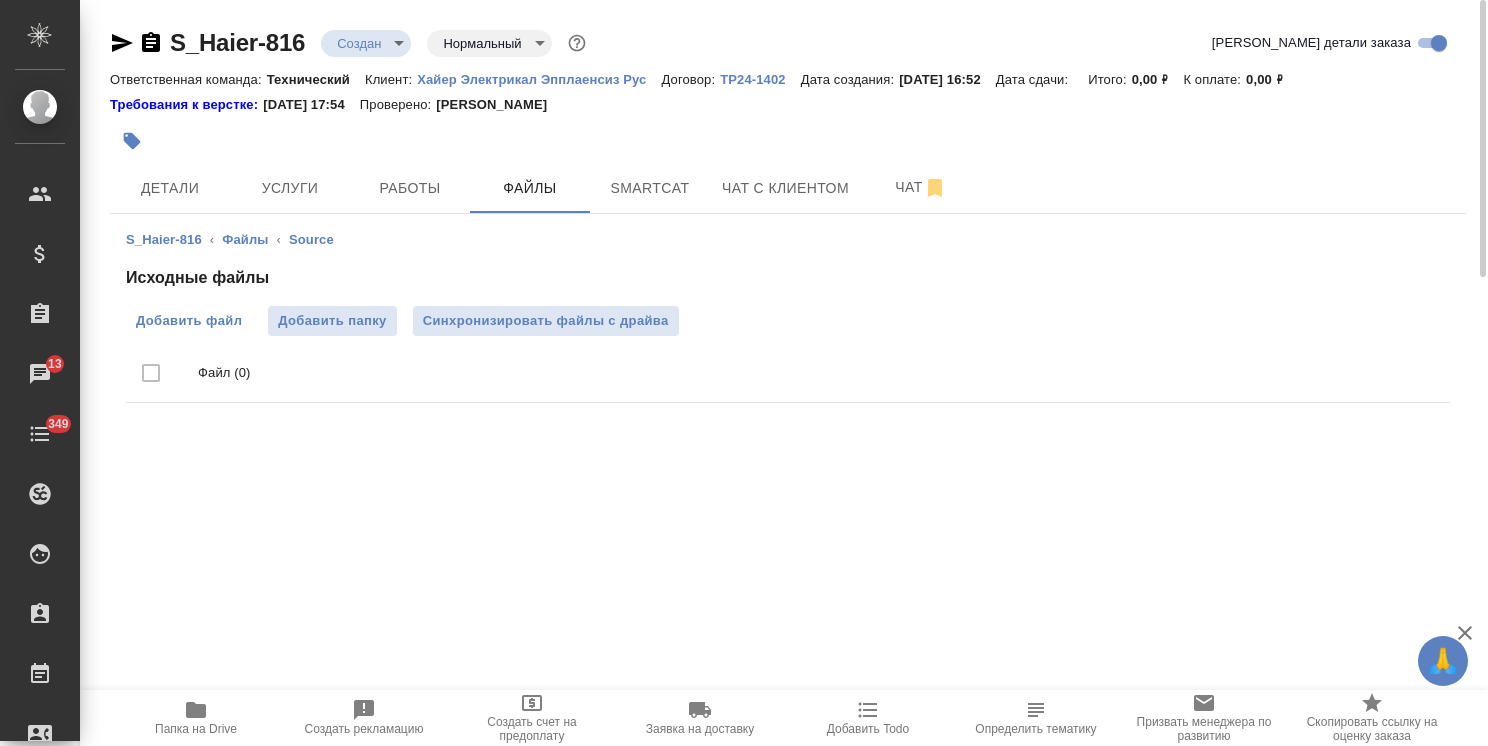 click on "Добавить файл" at bounding box center [189, 321] 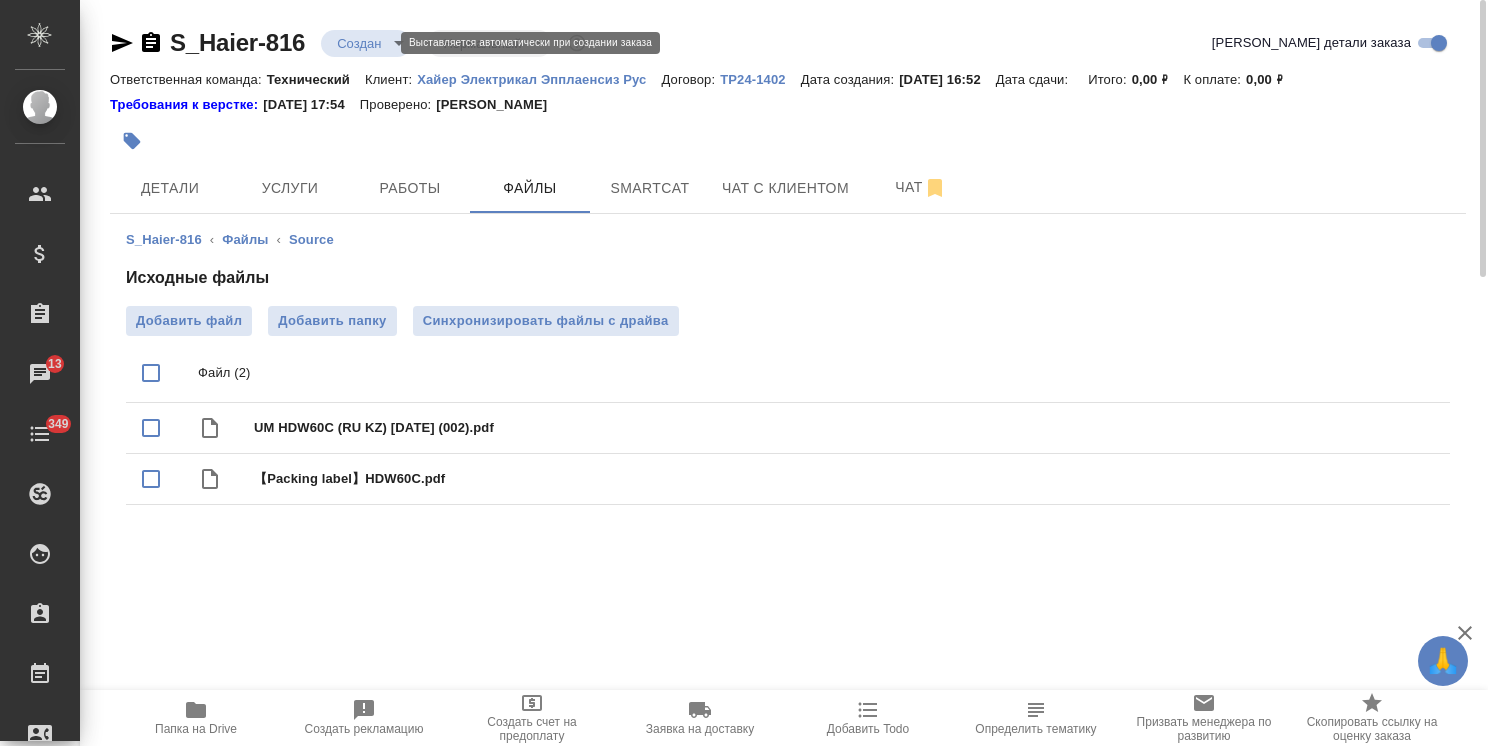 click on "🙏 .cls-1
fill:#fff;
AWATERA Usmanova Olga Клиенты Спецификации Заказы 13 Чаты 349 Todo Проекты SC Исполнители Кандидаты Работы Входящие заявки Заявки на доставку Рекламации Проекты процессинга Конференции Выйти S_Haier-816 Создан new Нормальный normal Кратко детали заказа Ответственная команда: Технический Клиент: Хайер Электрикал Эпплаенсиз Рус Договор: ТР24-1402 Дата создания: 25.07.2025, 16:52 Дата сдачи: Итого: 0,00 ₽ К оплате: 0,00 ₽ Требования к верстке: 19.01.2024 17:54 Проверено: Петрова Валерия Детали Услуги Работы Файлы Smartcat Чат с клиентом Чат S_Haier-816 ‹ Файлы ‹ Source Исходные файлы" at bounding box center (744, 373) 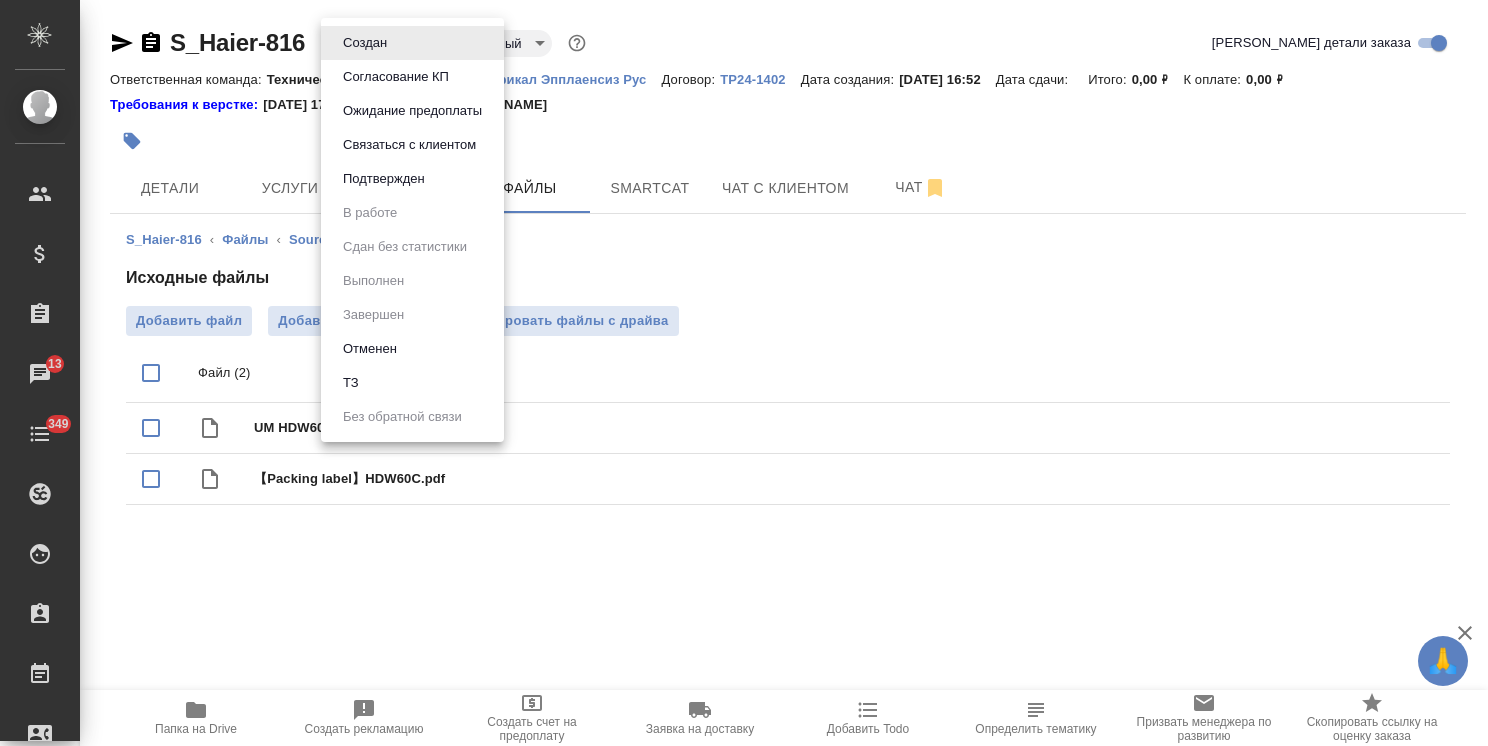 click on "ТЗ" at bounding box center (412, 383) 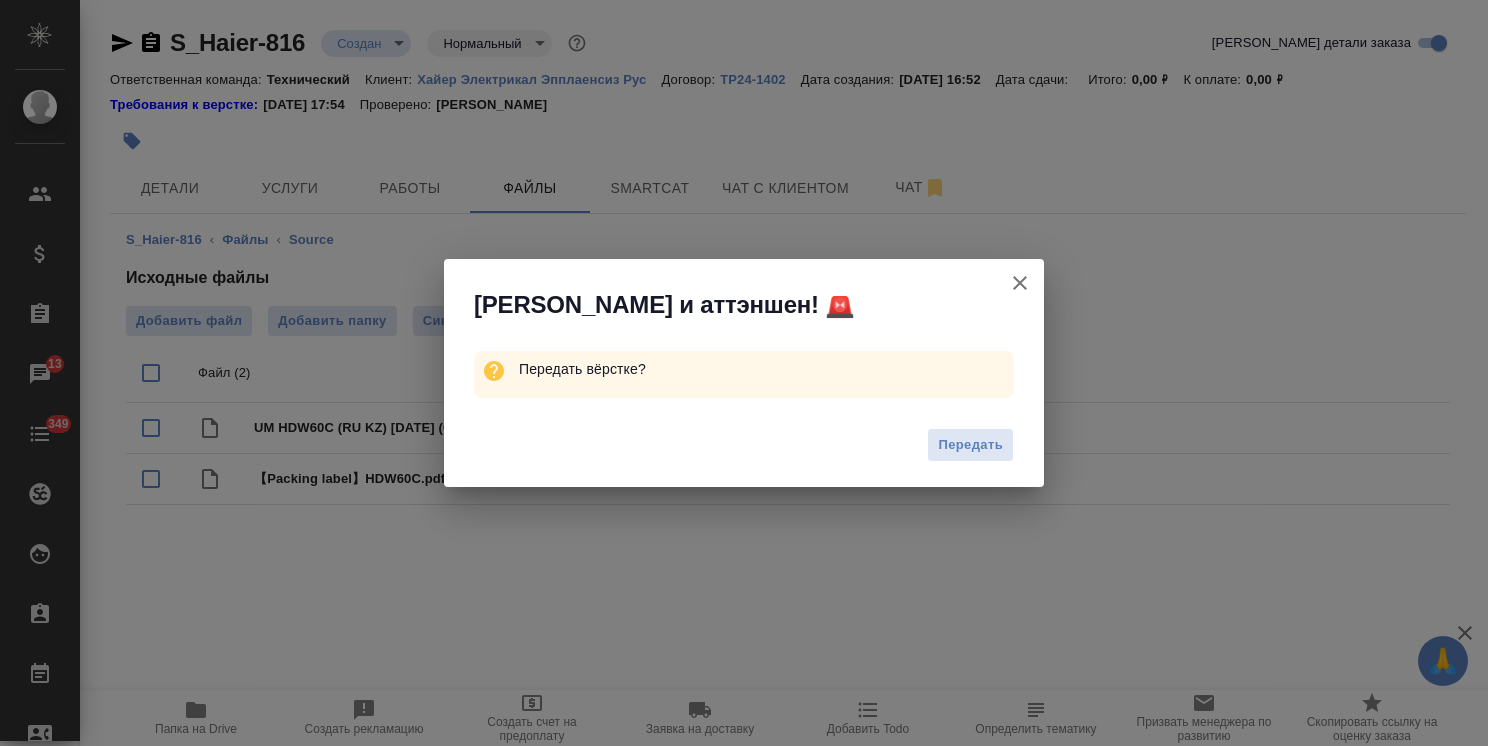 click on "Передать" at bounding box center (744, 448) 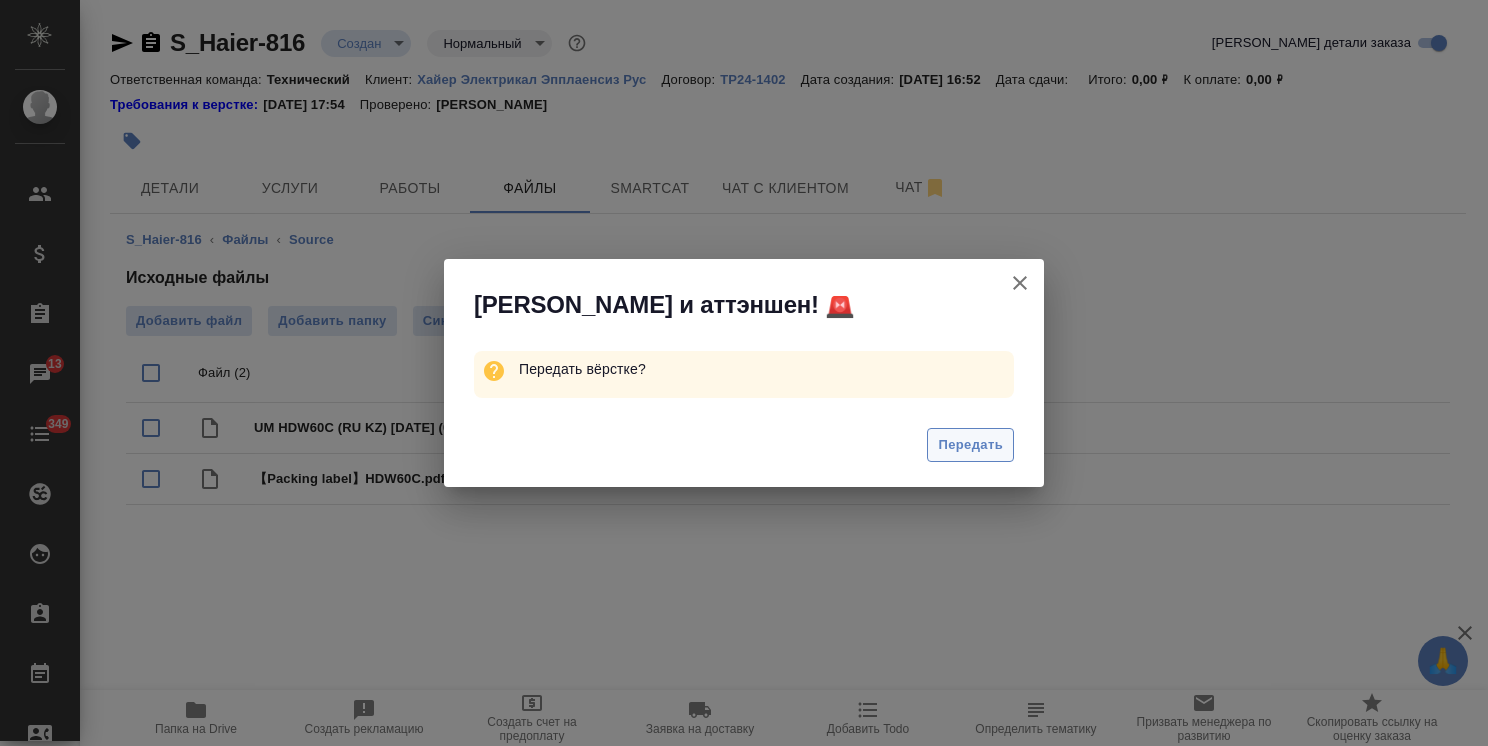 click on "Передать" at bounding box center (970, 445) 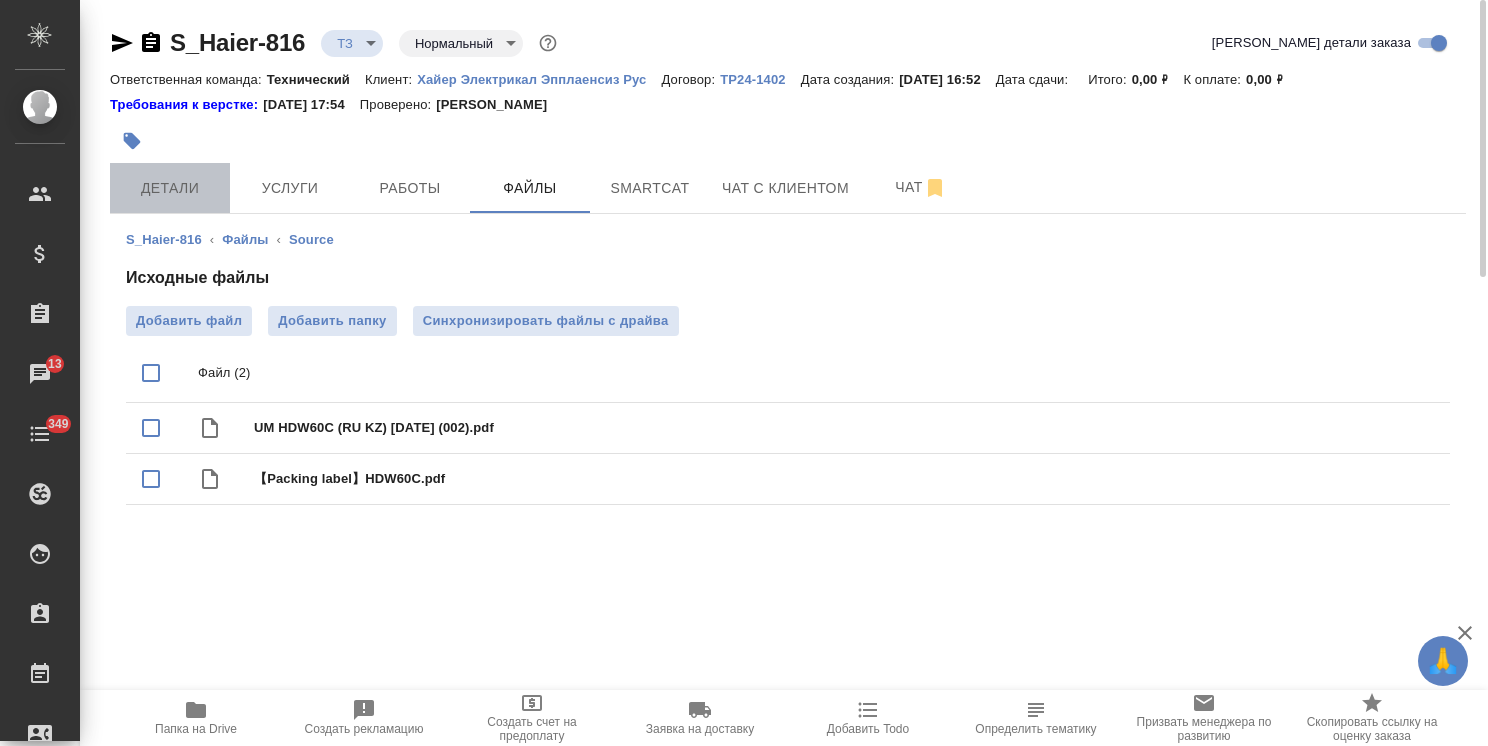 drag, startPoint x: 184, startPoint y: 182, endPoint x: 194, endPoint y: 181, distance: 10.049875 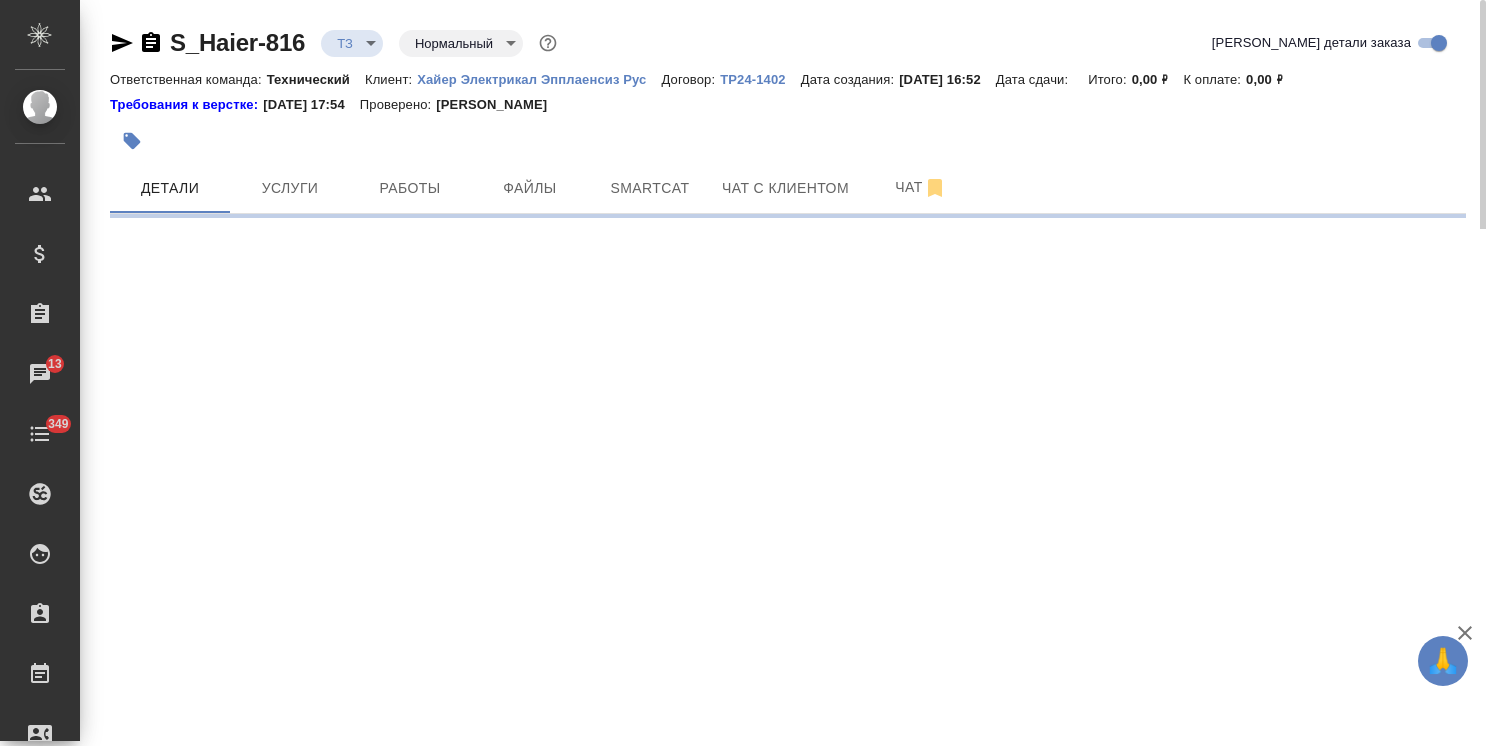 select on "RU" 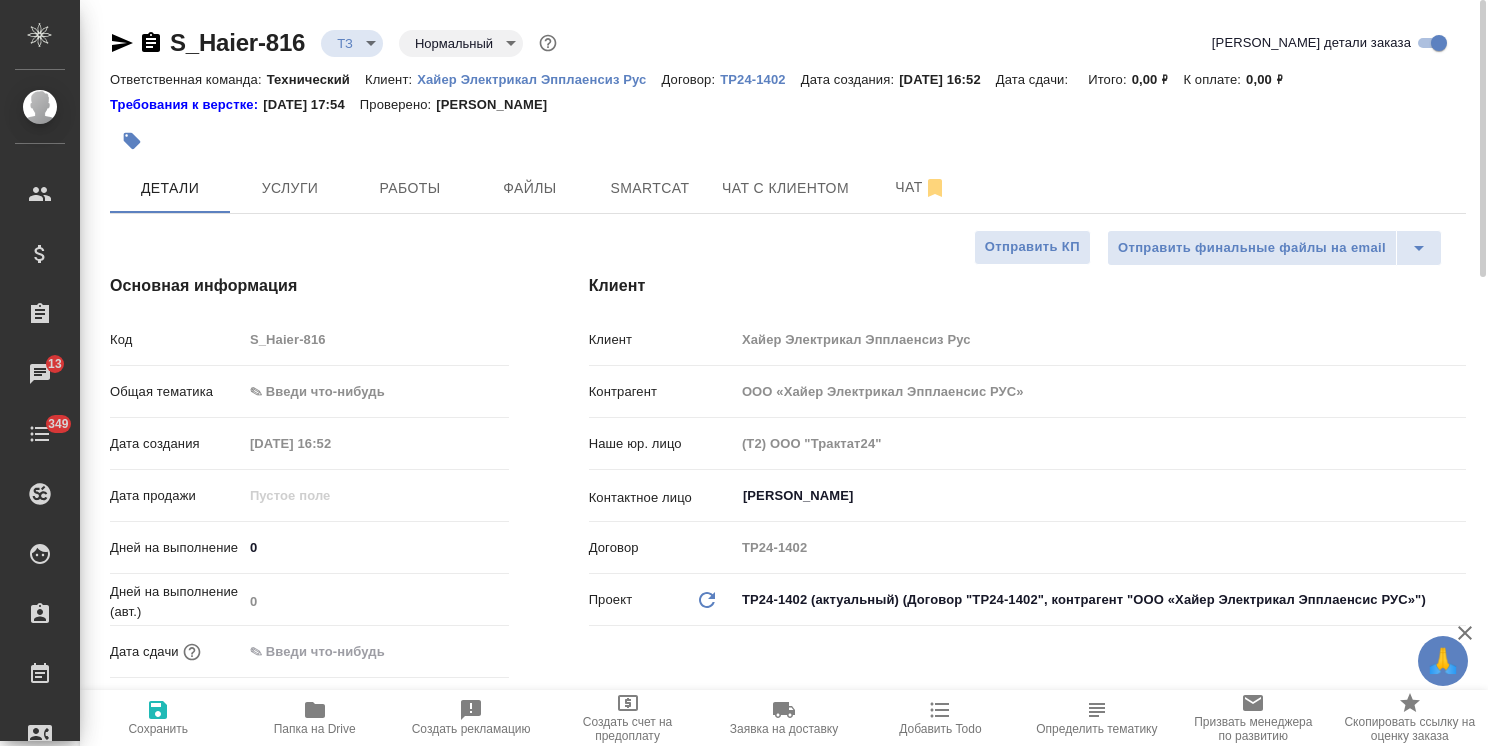 type on "x" 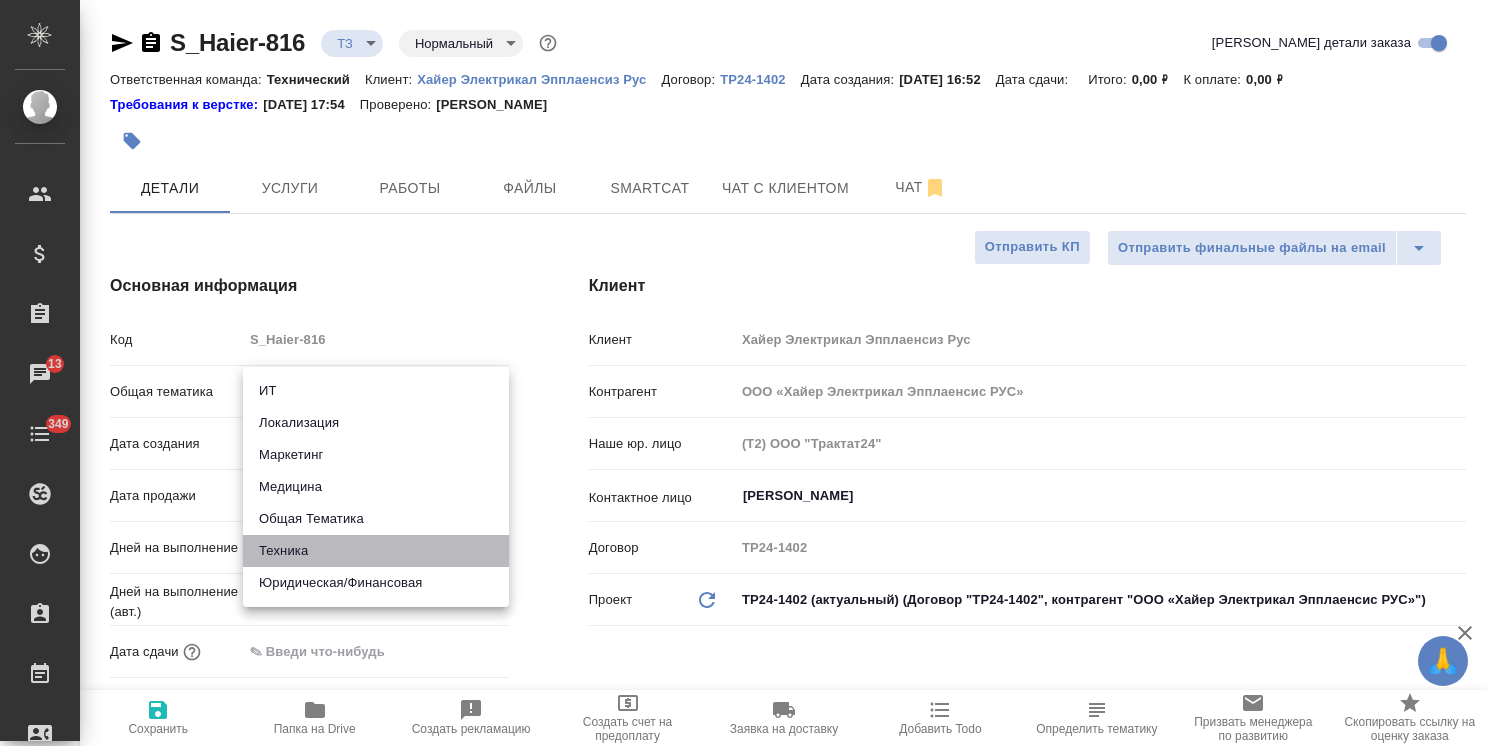 drag, startPoint x: 306, startPoint y: 546, endPoint x: 333, endPoint y: 506, distance: 48.259712 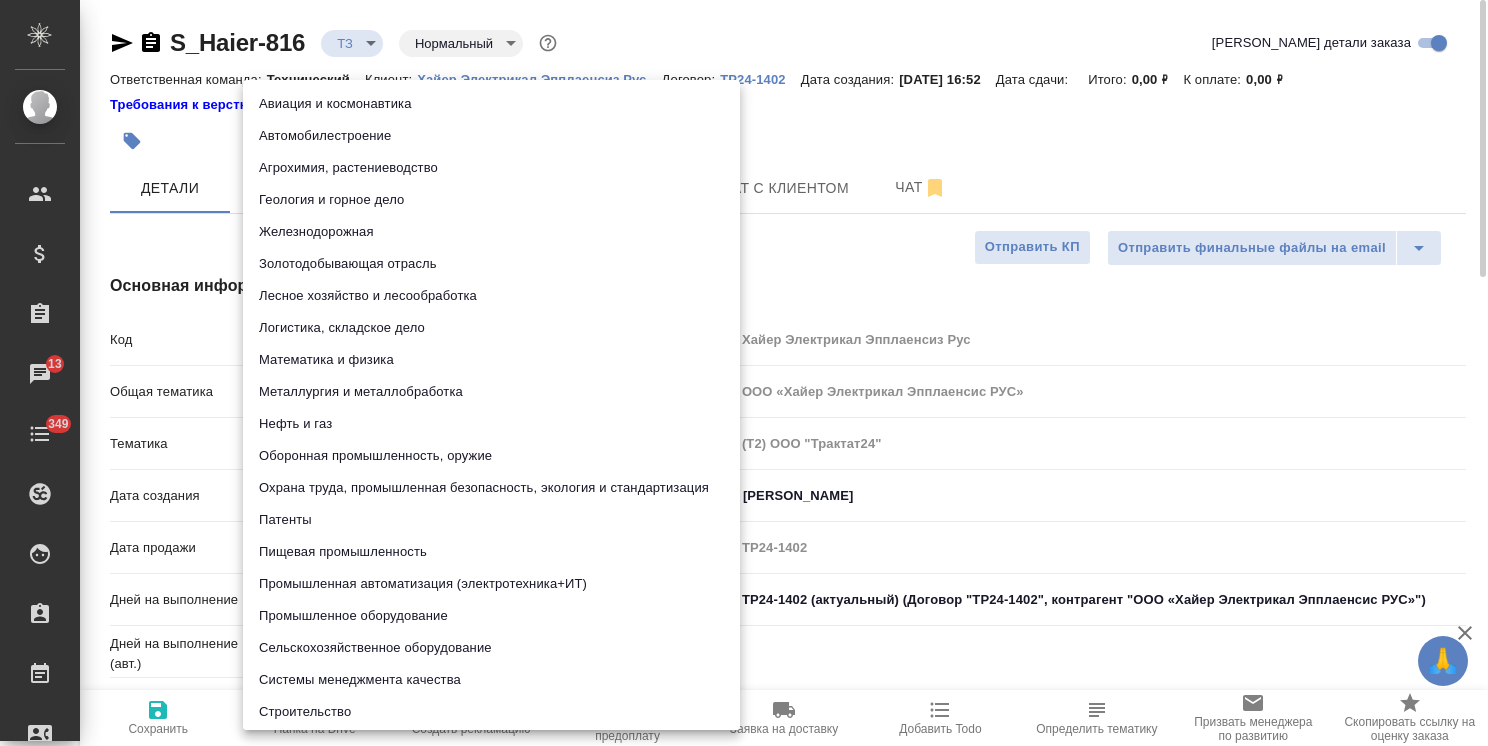 click on "🙏 .cls-1
fill:#fff;
AWATERA Usmanova Olga Клиенты Спецификации Заказы 13 Чаты 349 Todo Проекты SC Исполнители Кандидаты Работы Входящие заявки Заявки на доставку Рекламации Проекты процессинга Конференции Выйти S_Haier-816 ТЗ tz Нормальный normal Кратко детали заказа Ответственная команда: Технический Клиент: Хайер Электрикал Эпплаенсиз Рус Договор: ТР24-1402 Дата создания: 25.07.2025, 16:52 Дата сдачи: Итого: 0,00 ₽ К оплате: 0,00 ₽ Требования к верстке: 19.01.2024 17:54 Проверено: Петрова Валерия Детали Услуги Работы Файлы Smartcat Чат с клиентом Чат Отправить финальные файлы на email Код tech 0 0" at bounding box center (744, 373) 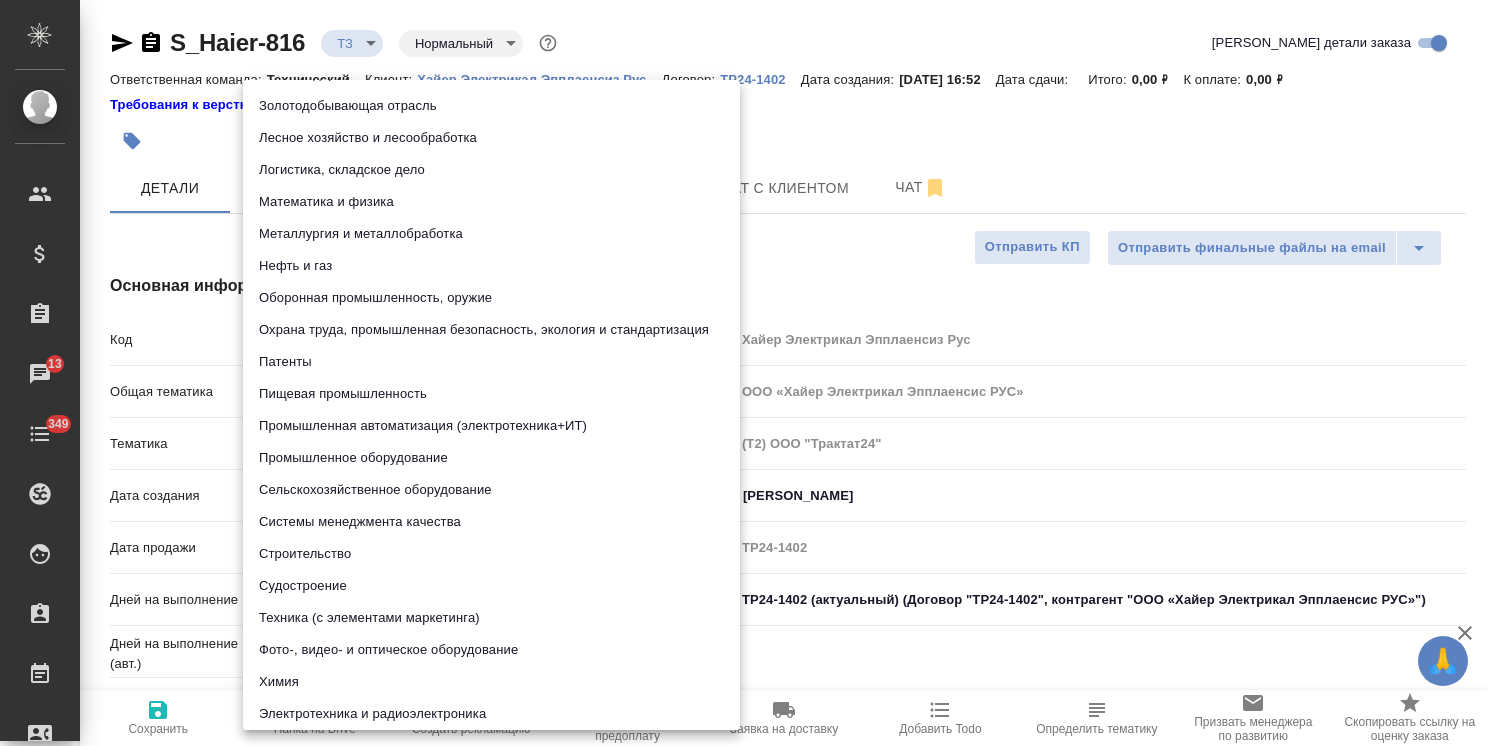 scroll, scrollTop: 229, scrollLeft: 0, axis: vertical 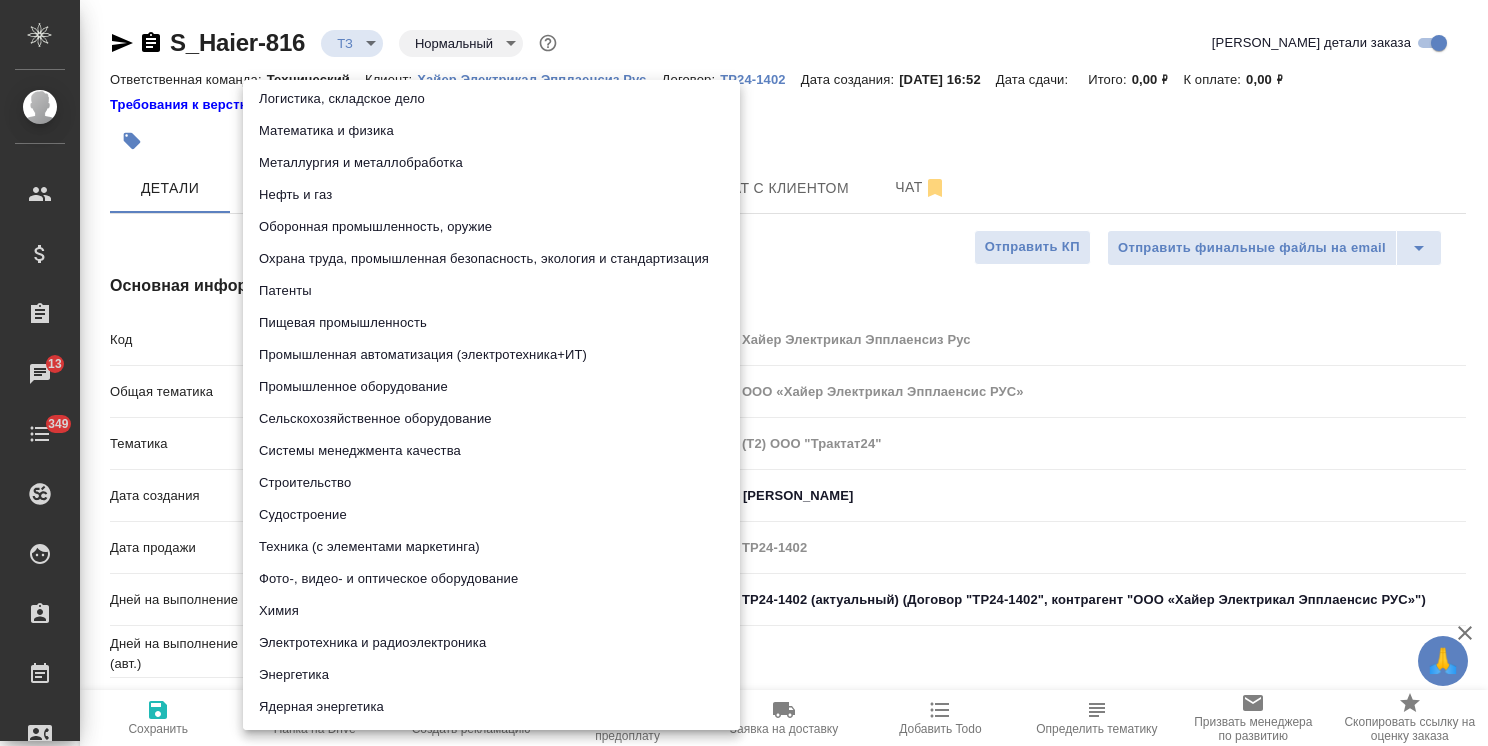 click on "Промышленное оборудование" at bounding box center [491, 387] 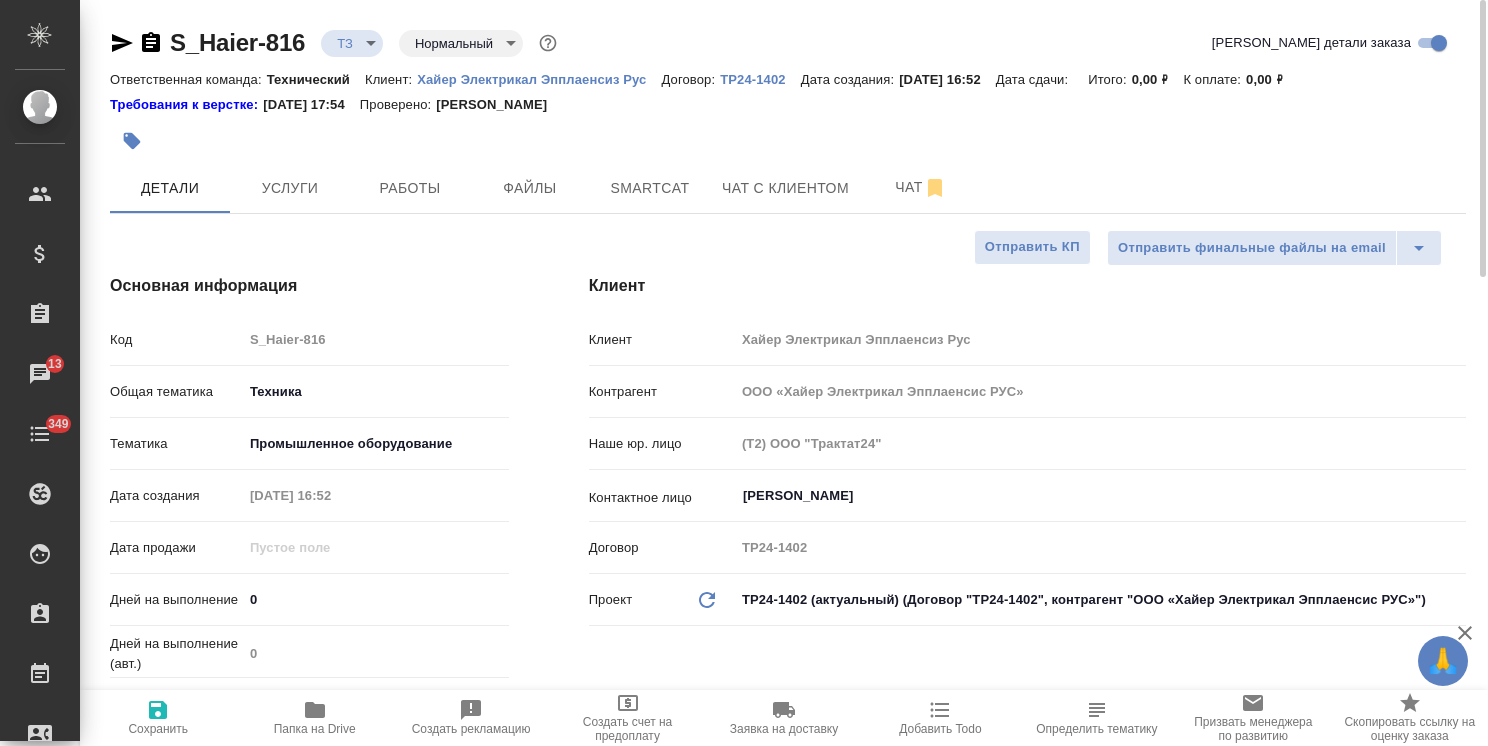 click 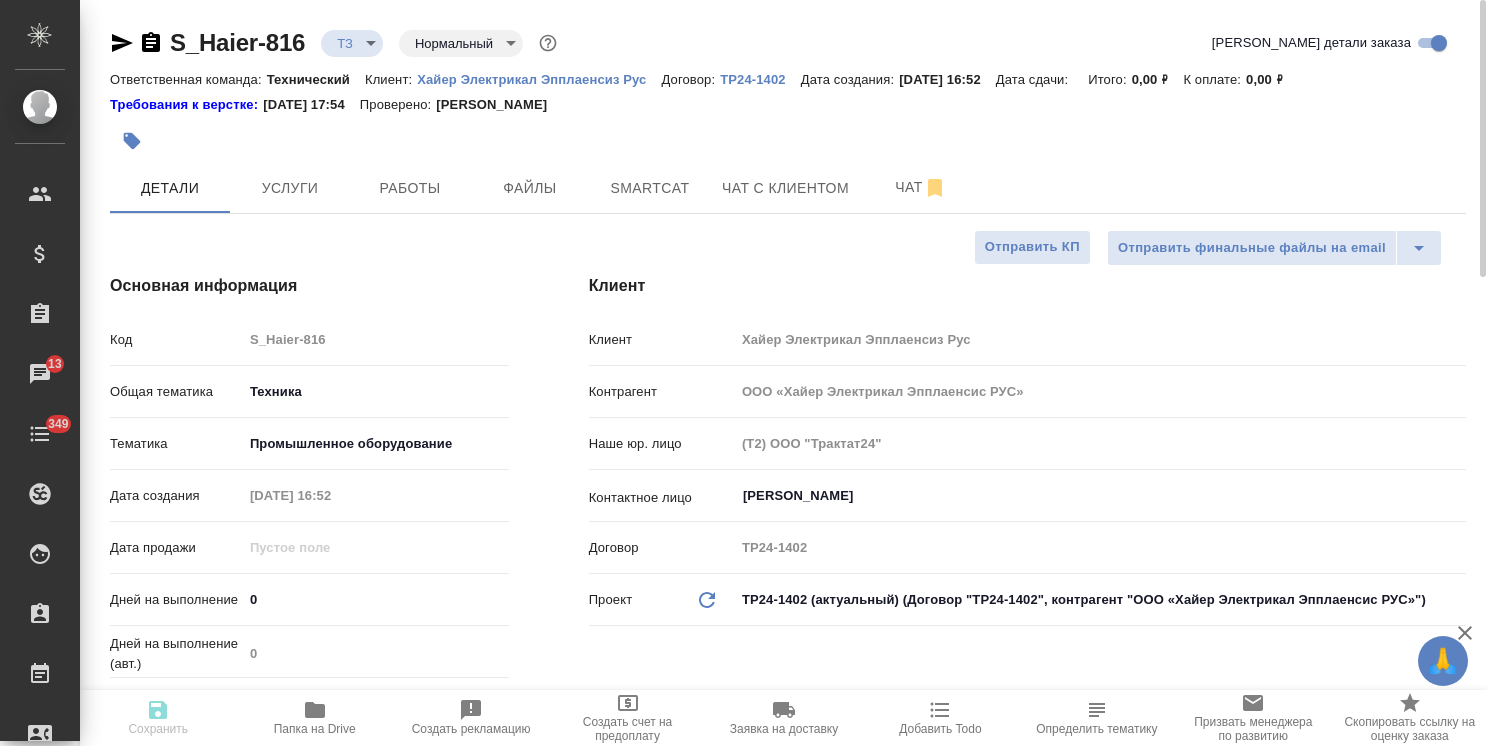 type on "x" 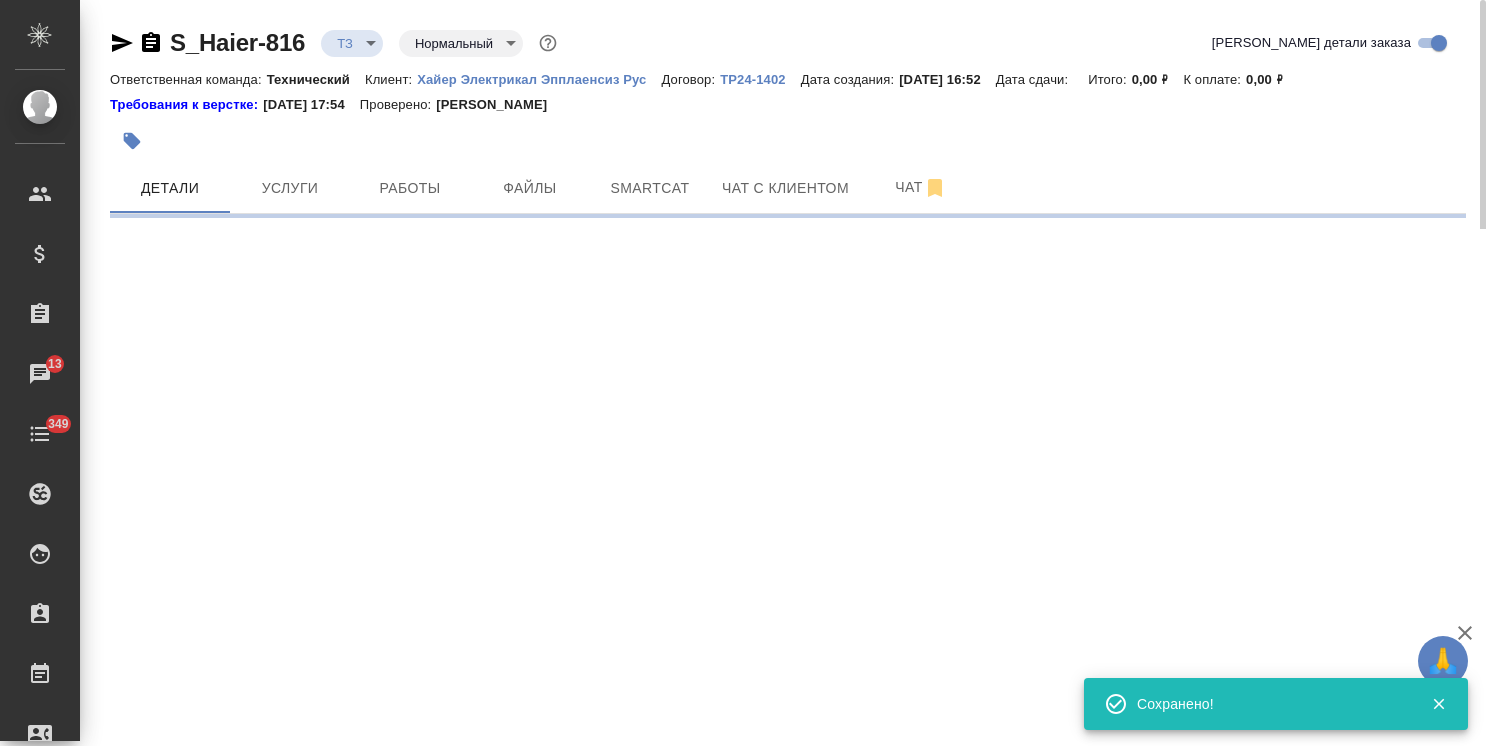 select on "RU" 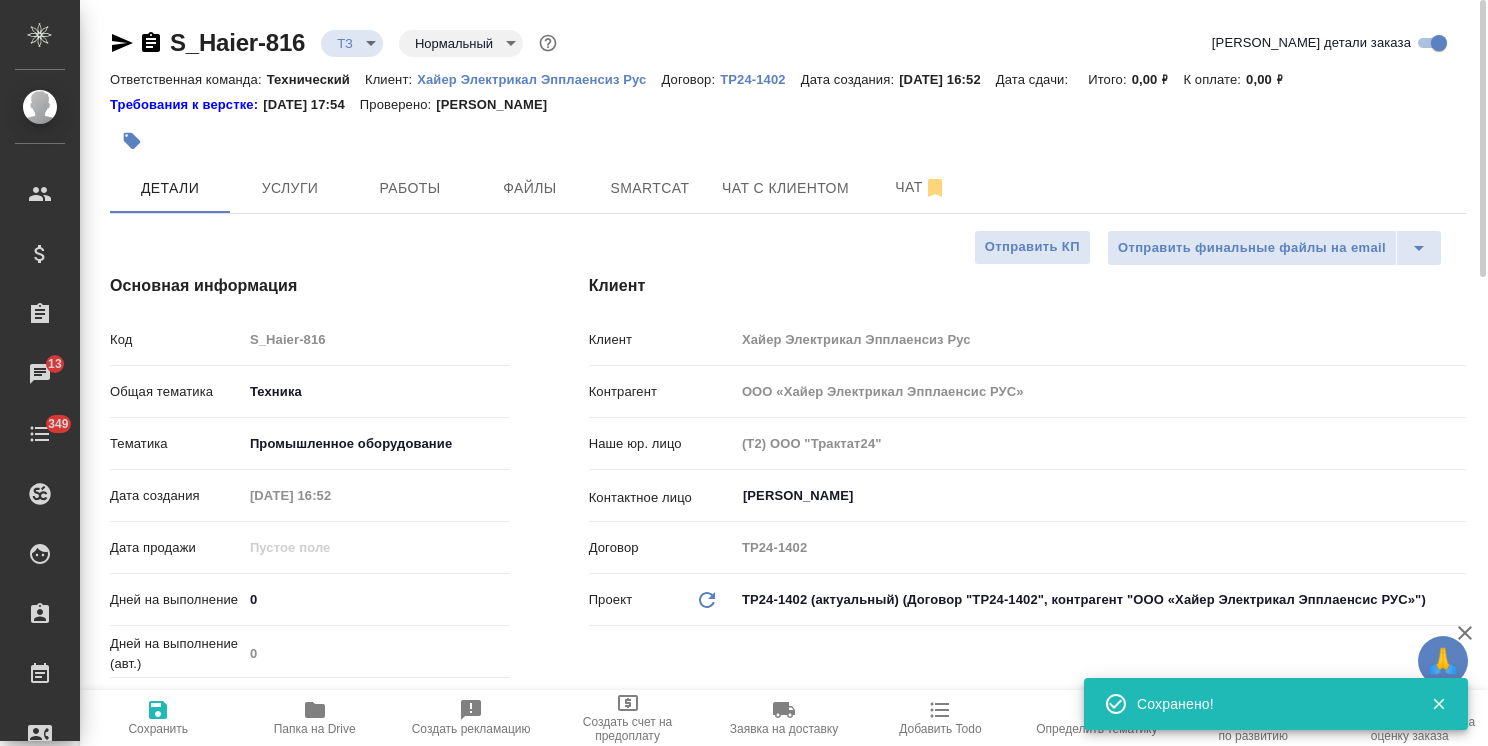 type on "x" 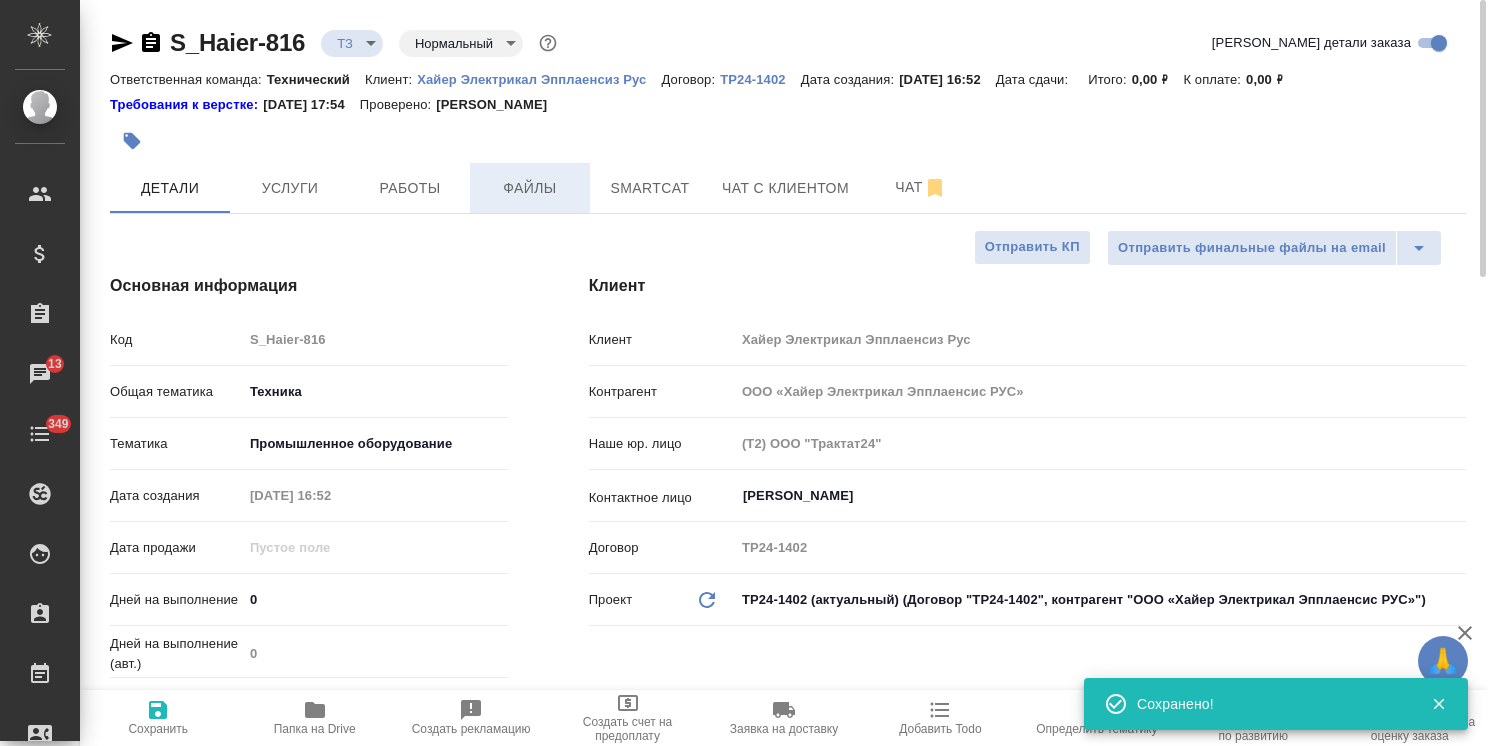 click on "Файлы" at bounding box center (530, 188) 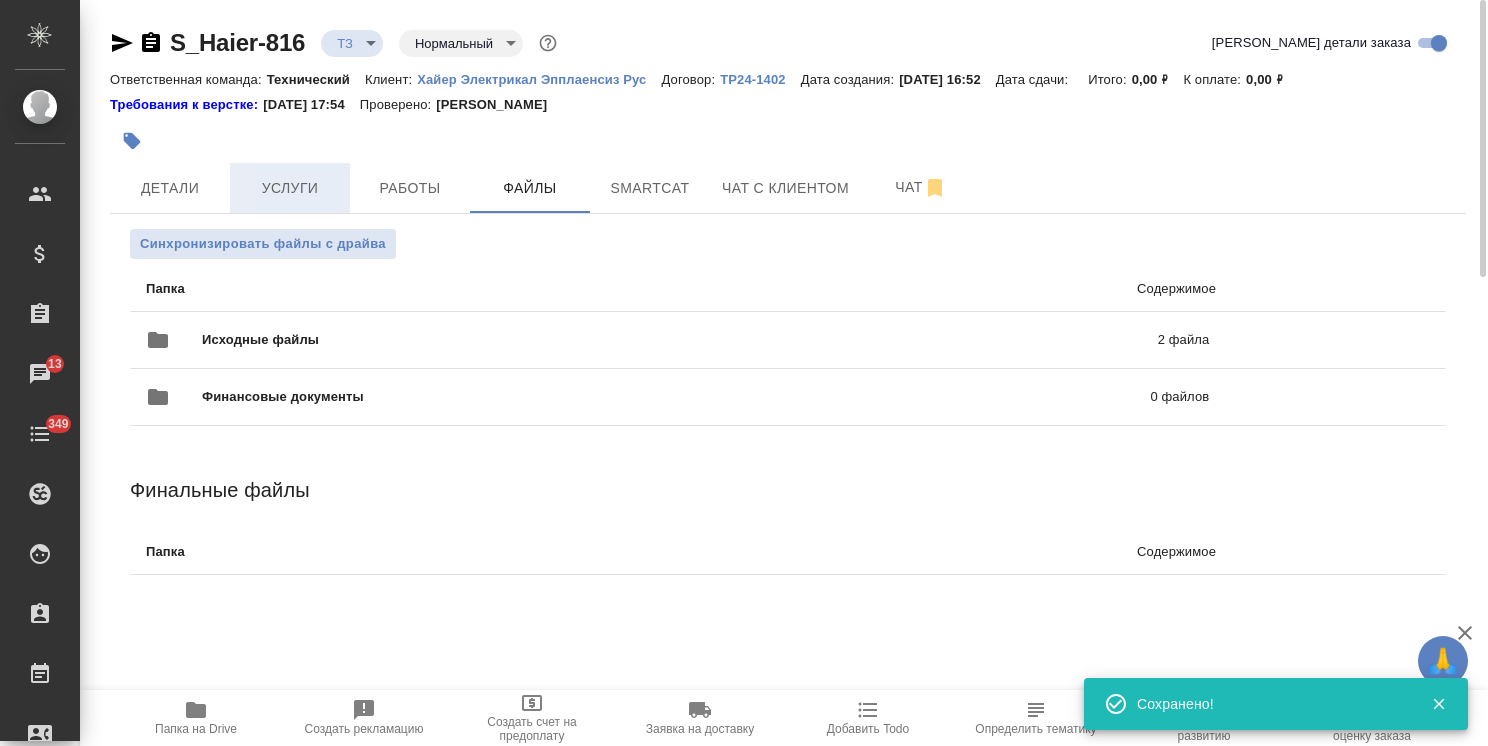 click on "Услуги" at bounding box center (290, 188) 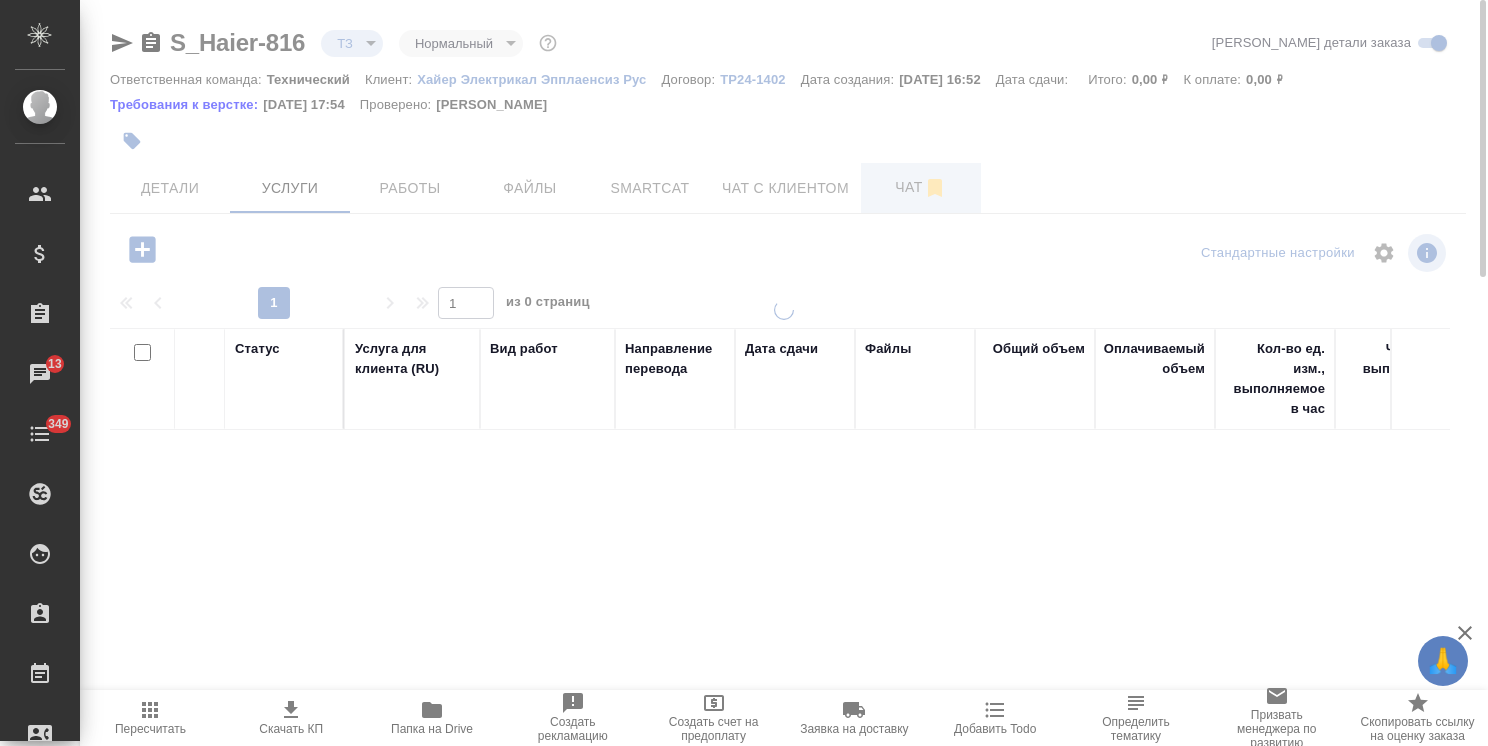 click on "Чат" at bounding box center [921, 187] 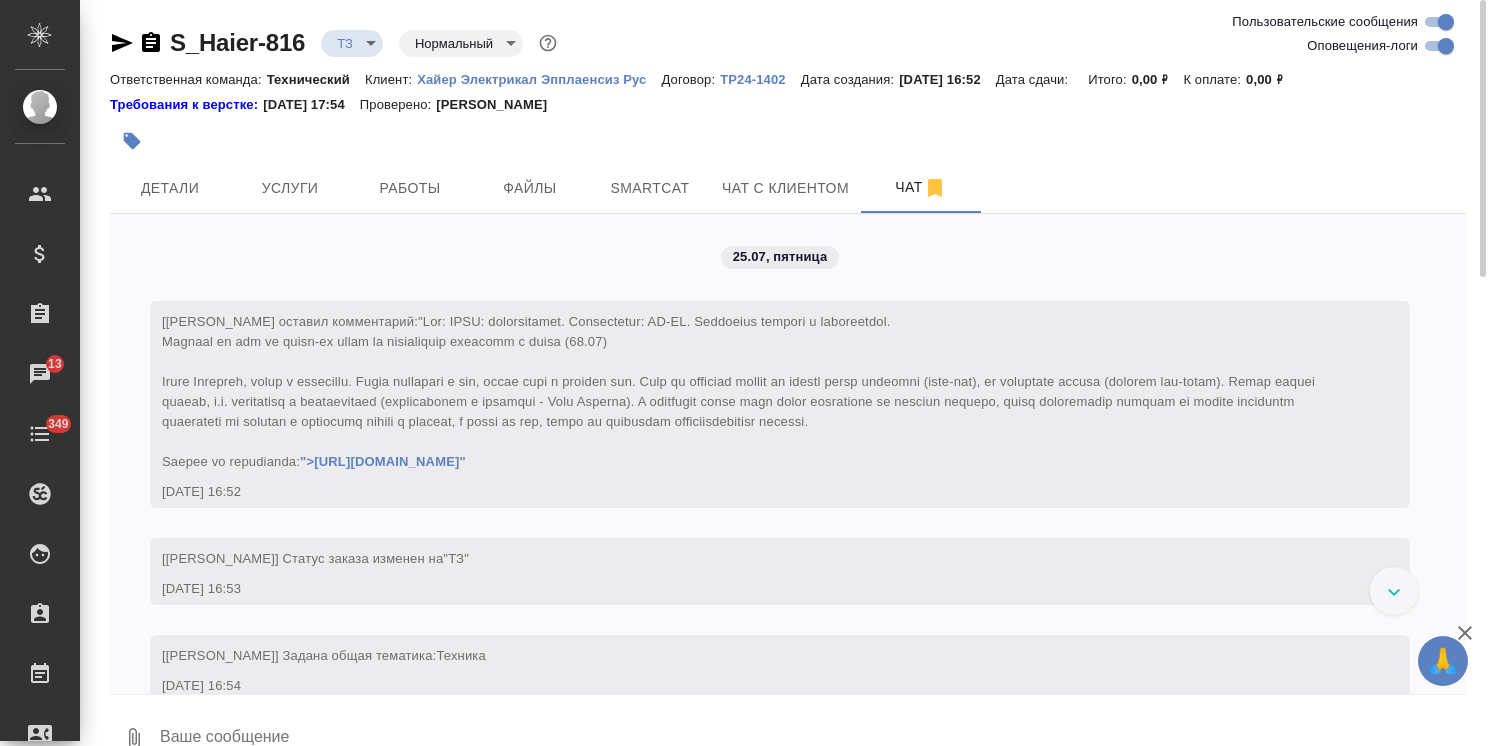 scroll, scrollTop: 135, scrollLeft: 0, axis: vertical 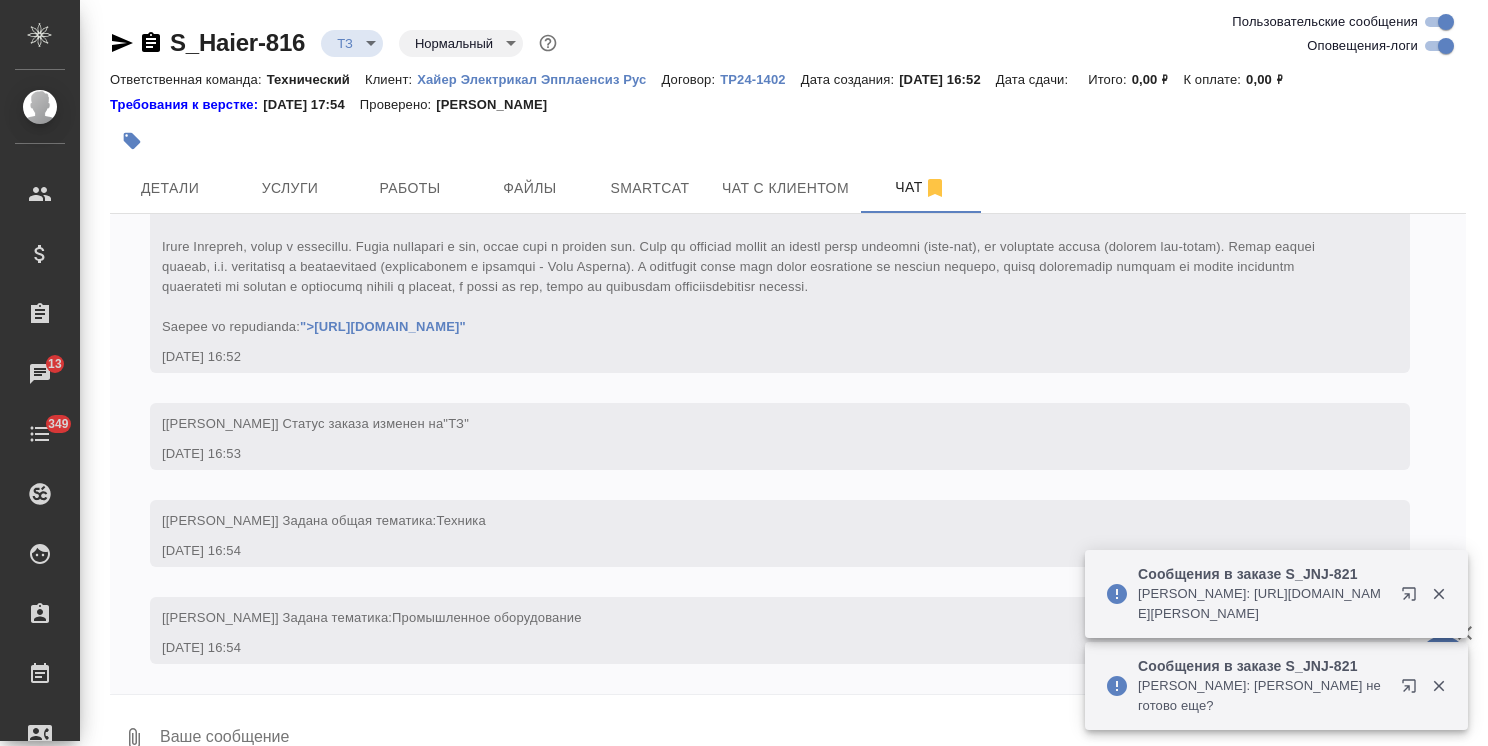 click 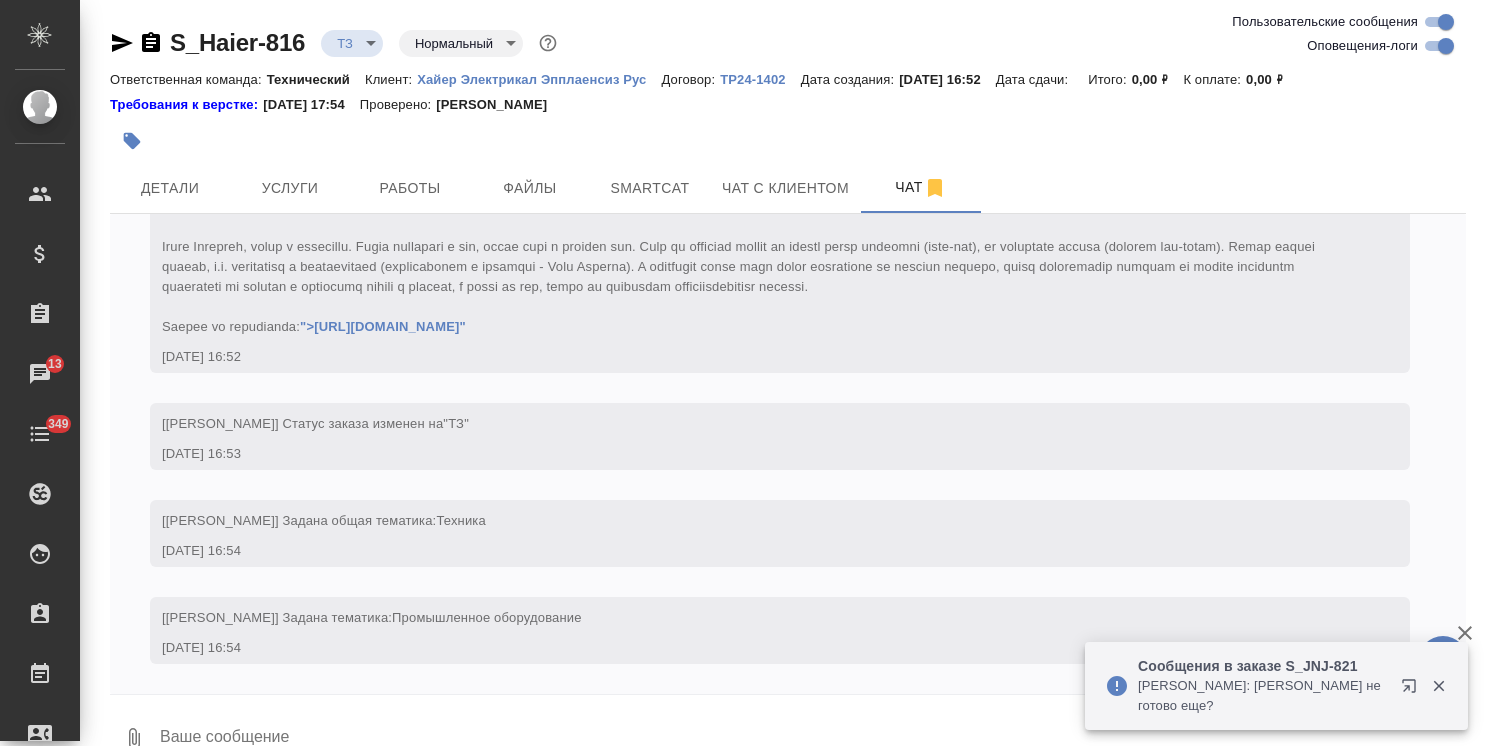 click 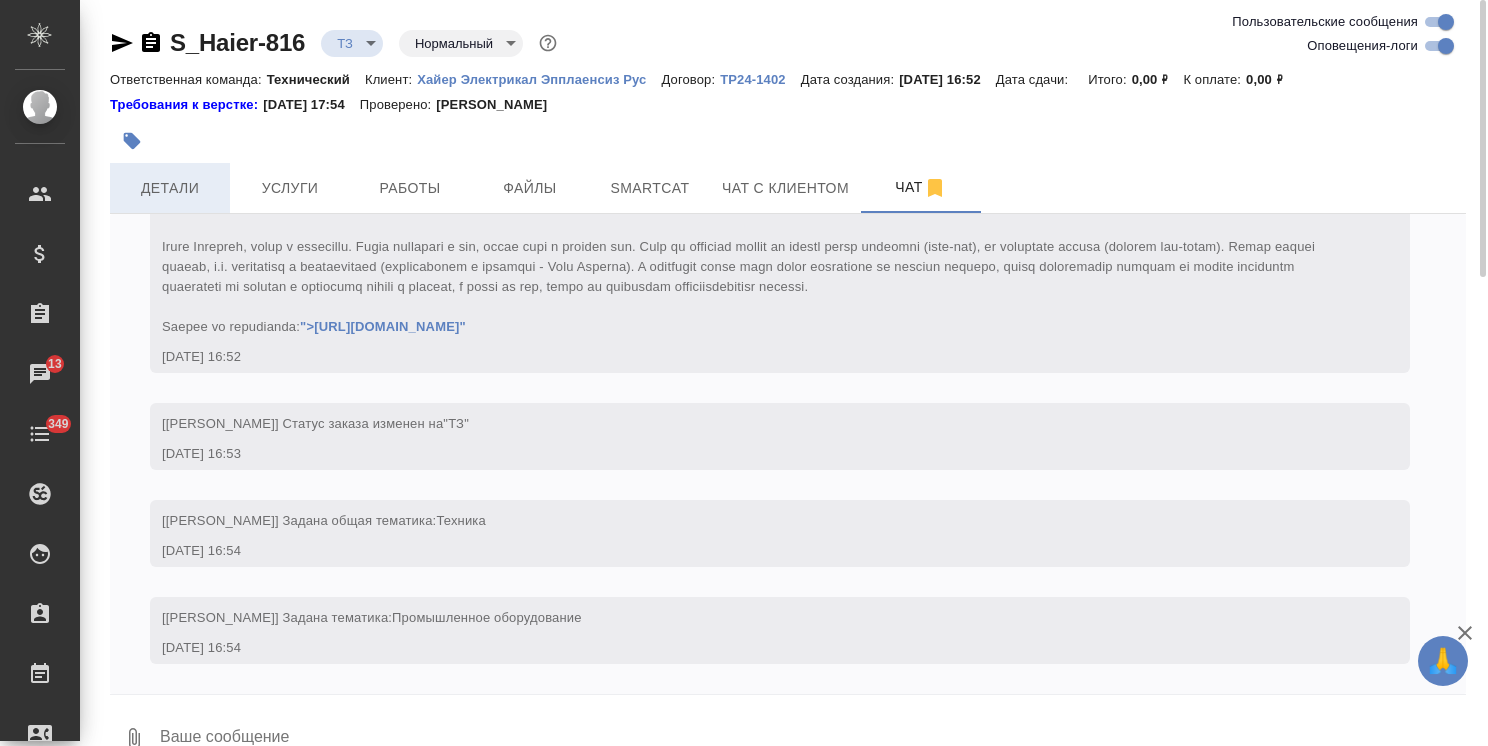 click on "Детали" at bounding box center (170, 188) 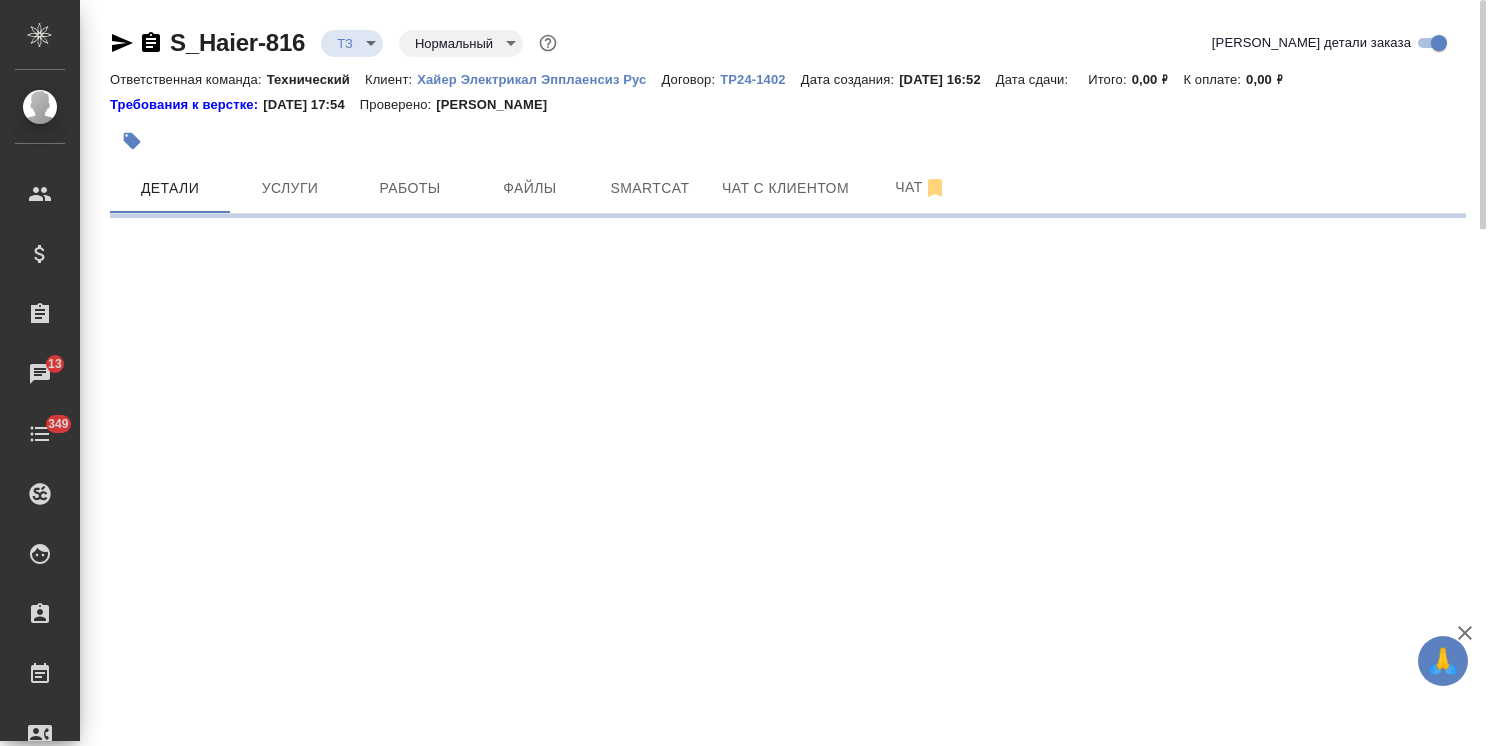 select on "RU" 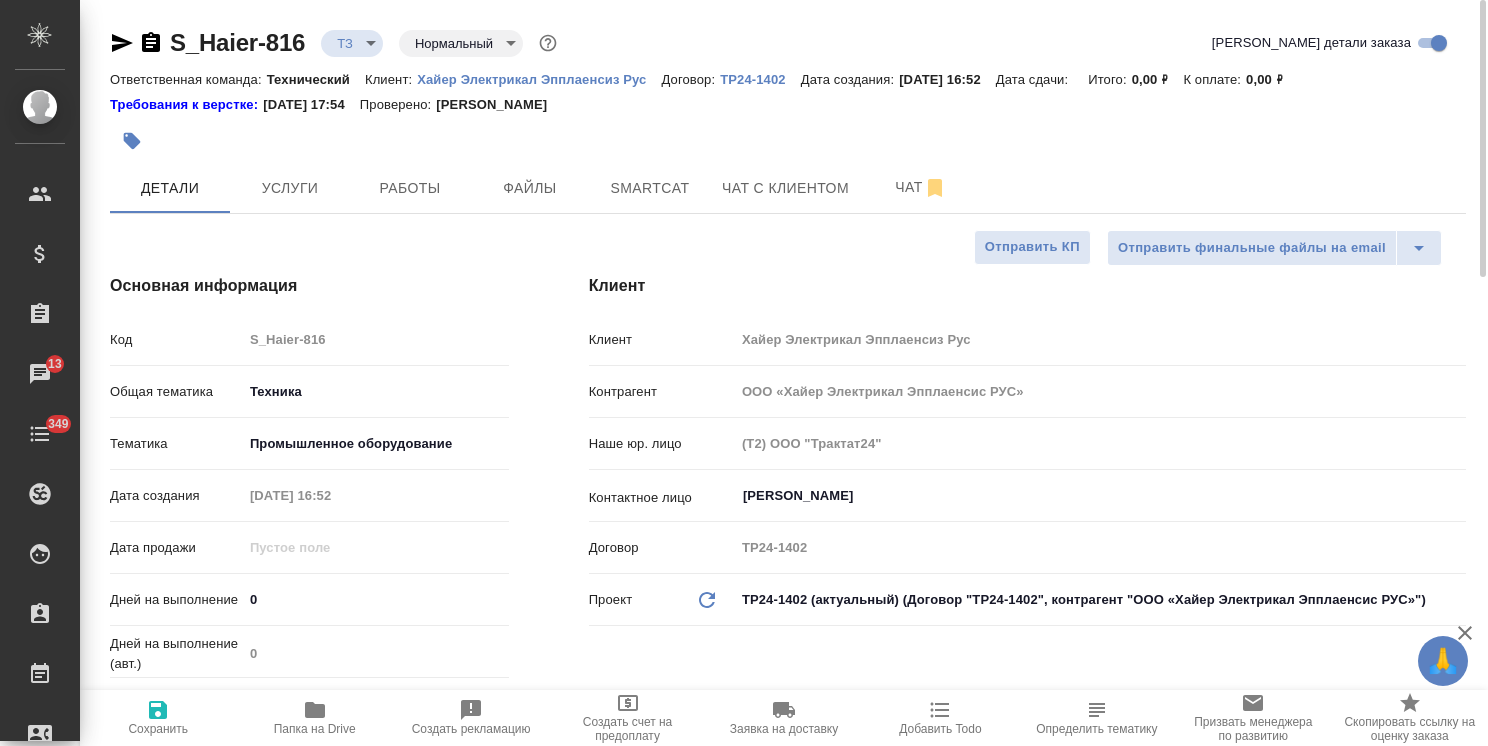 type on "x" 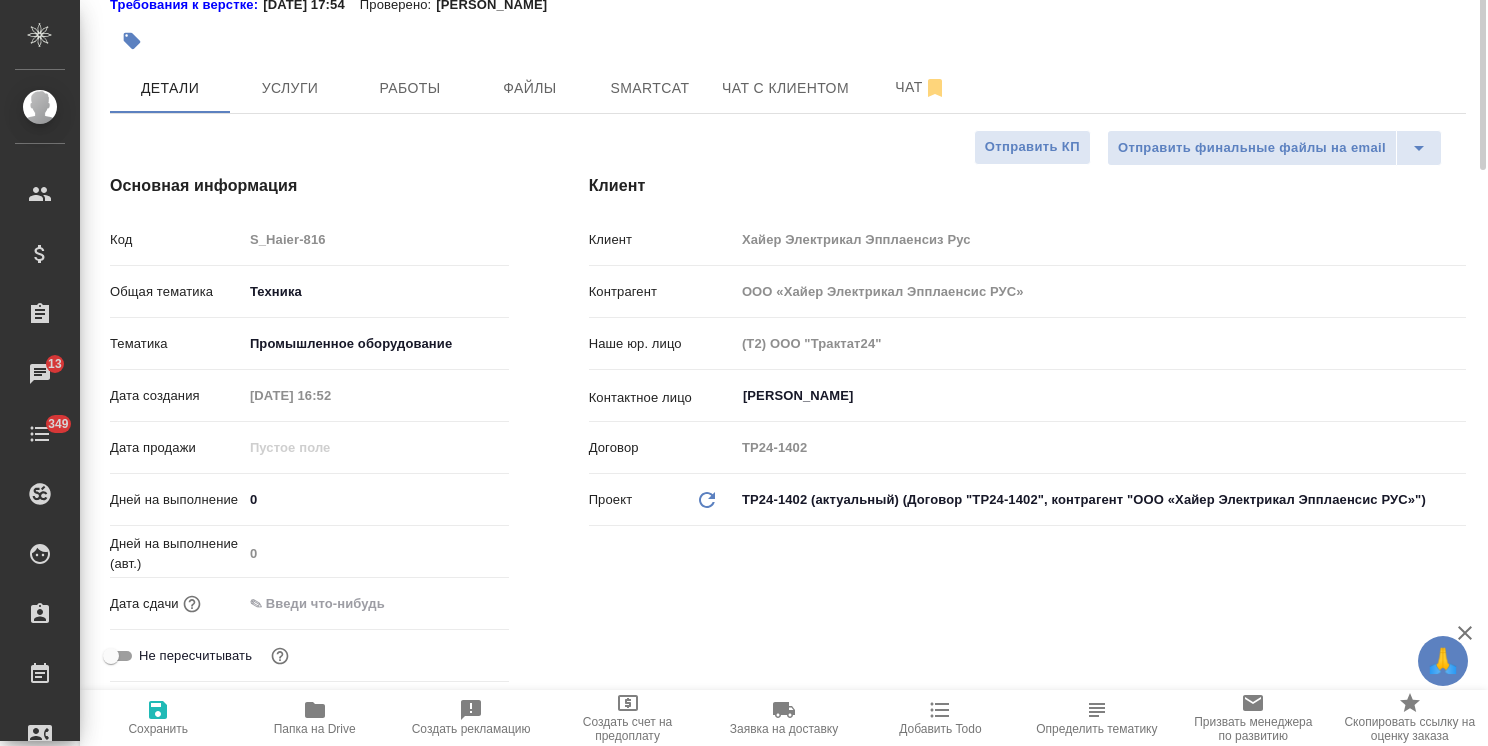 scroll, scrollTop: 0, scrollLeft: 0, axis: both 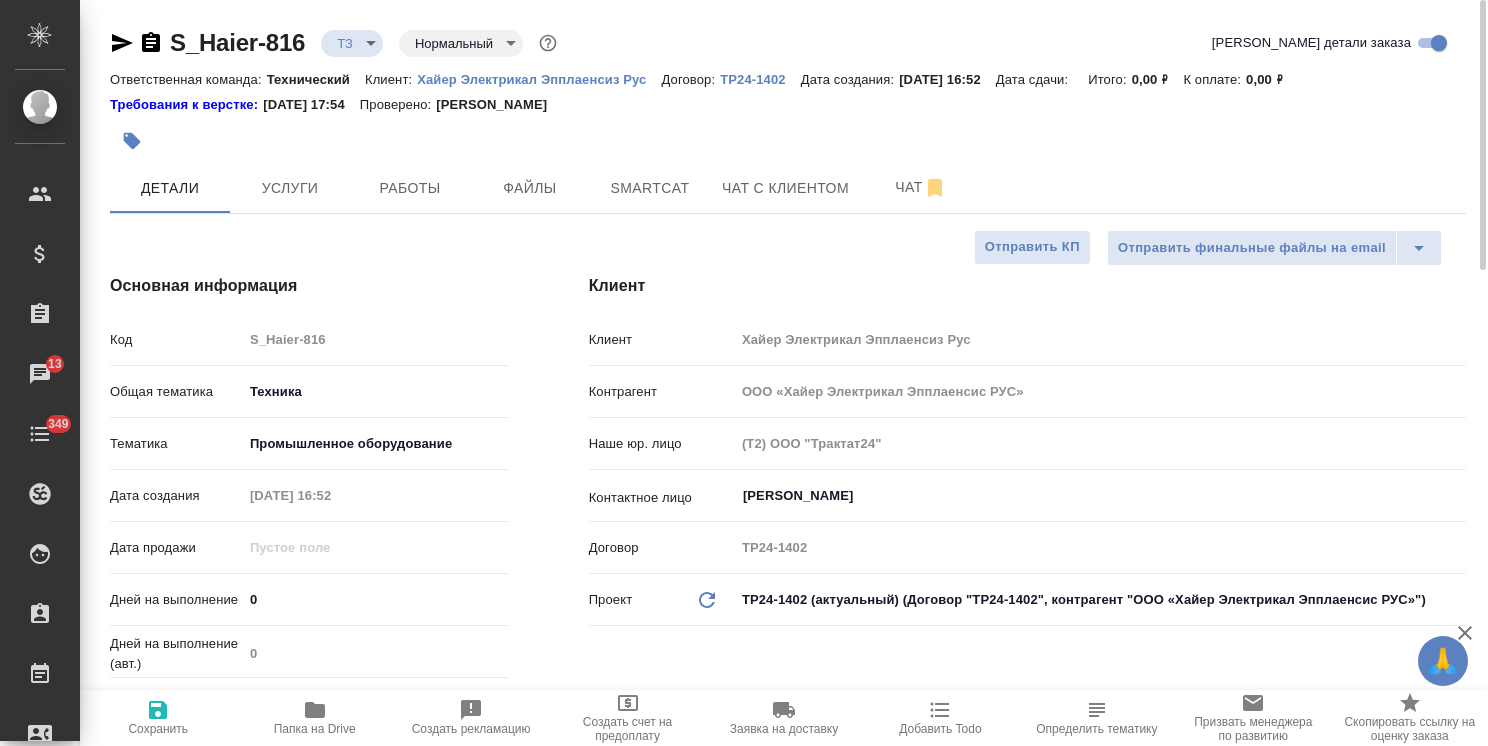 click 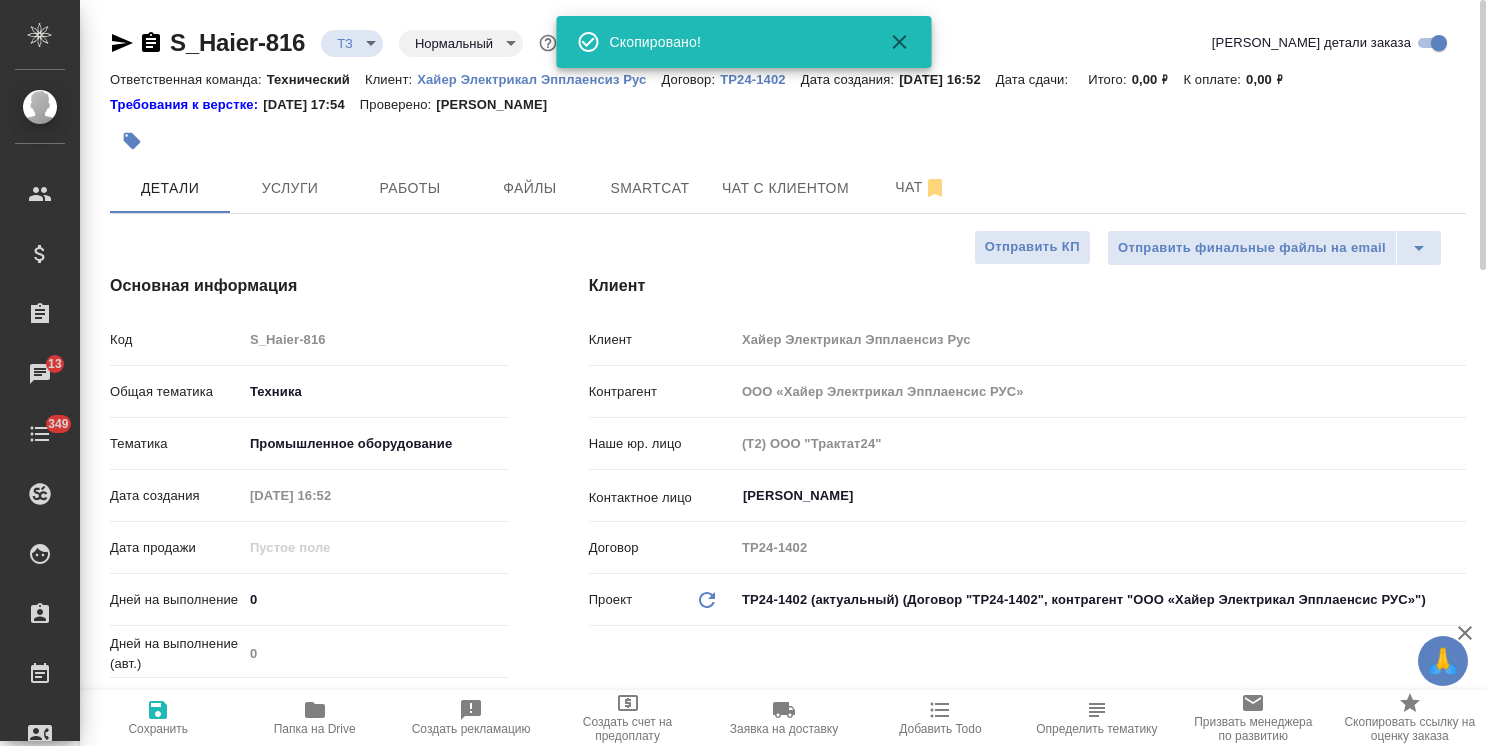 type on "x" 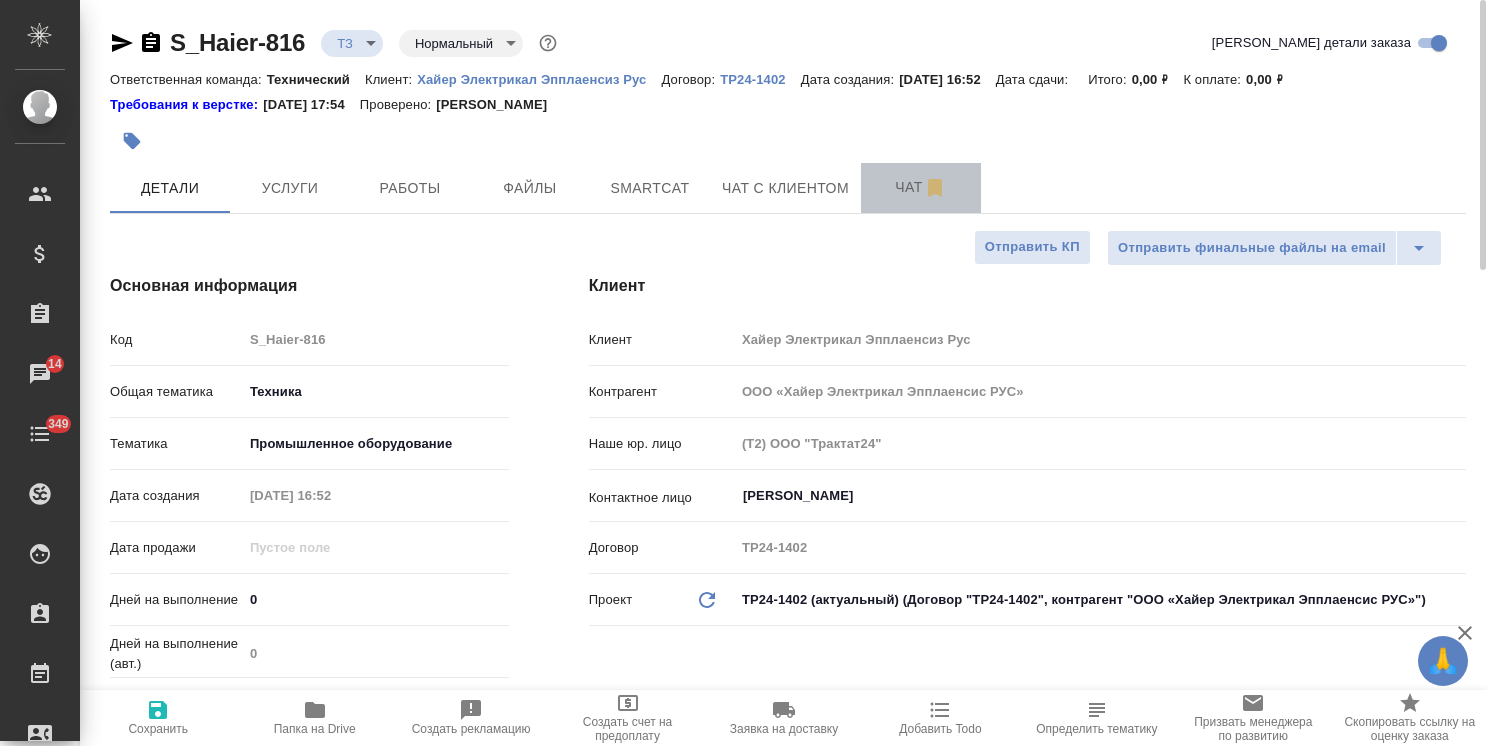 click on "Чат" at bounding box center (921, 187) 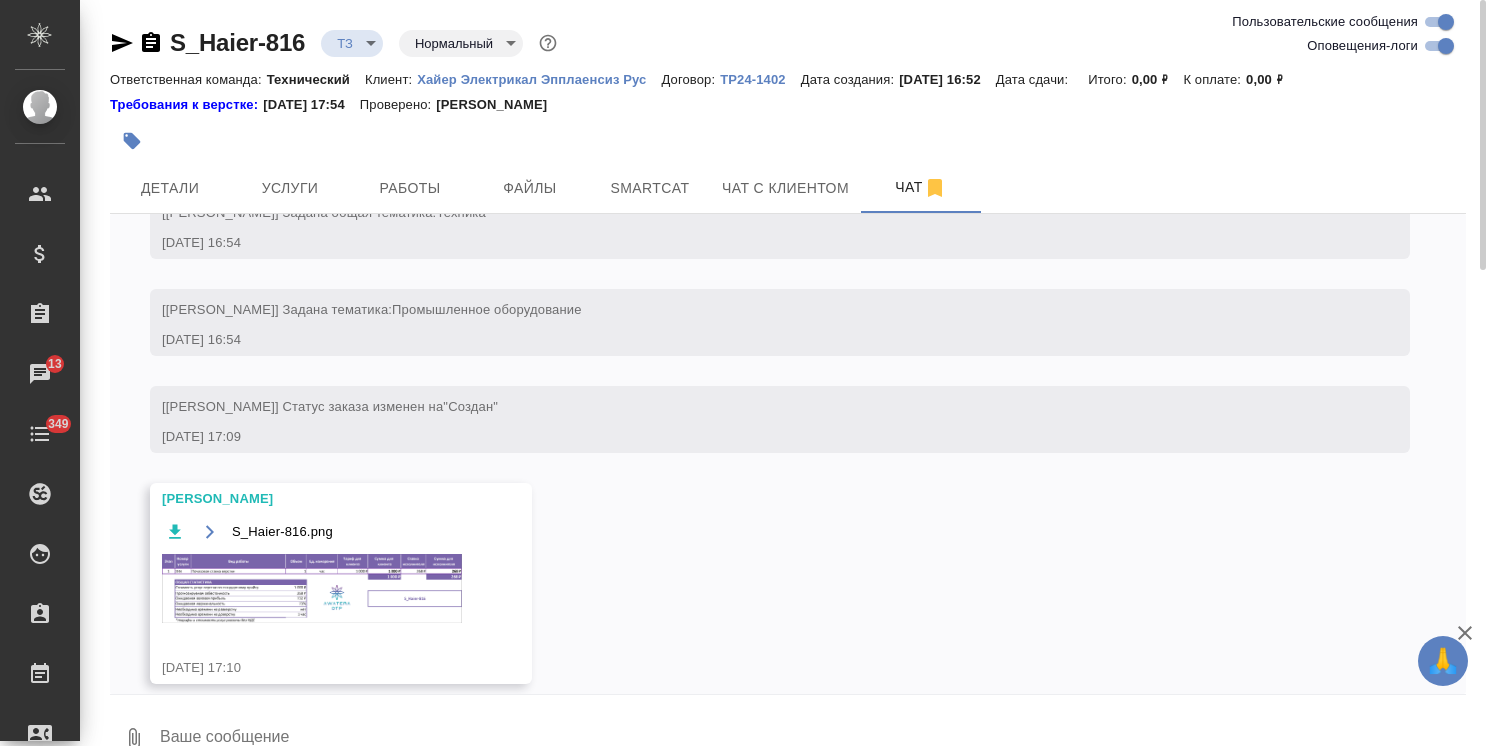 scroll, scrollTop: 463, scrollLeft: 0, axis: vertical 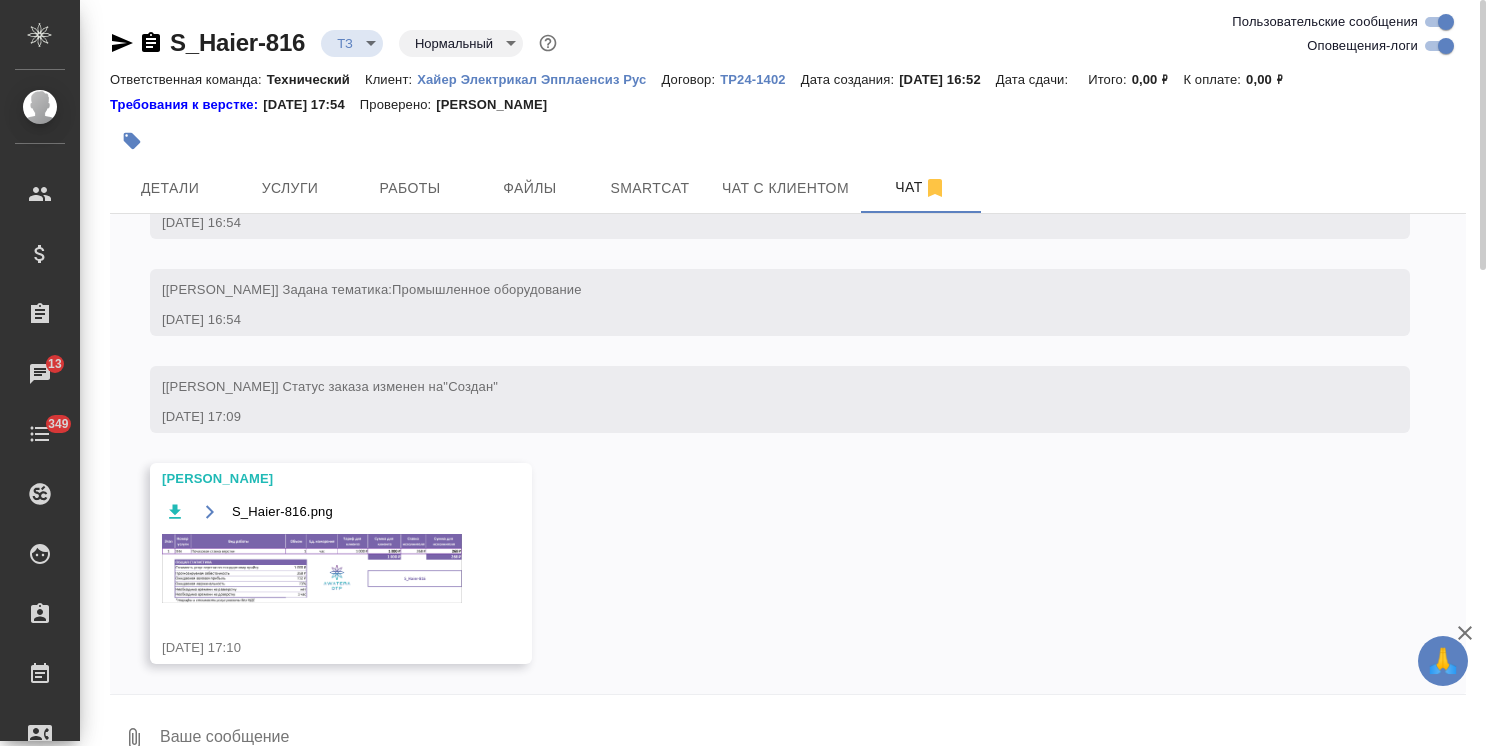 click at bounding box center [312, 568] 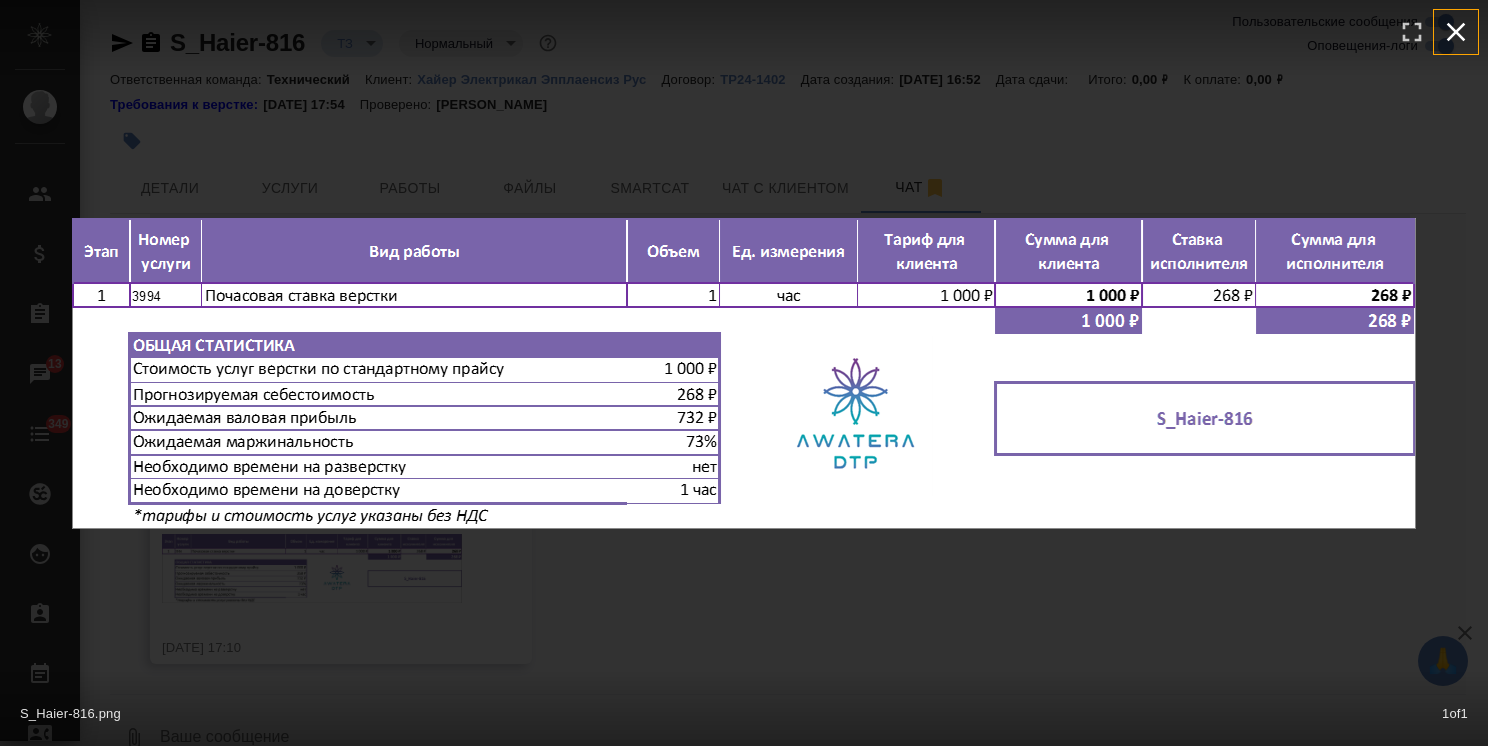 click 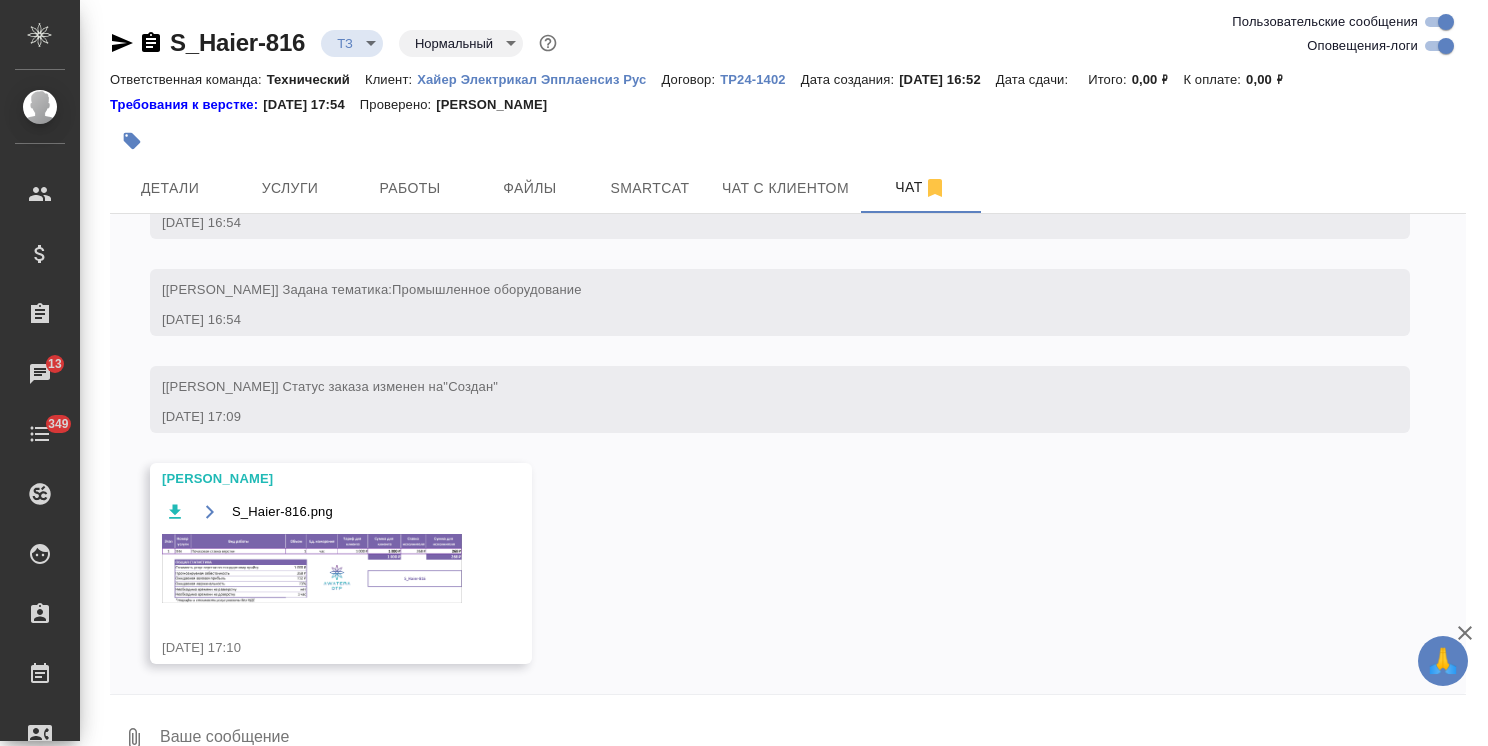 click on "Услуги" at bounding box center [290, 188] 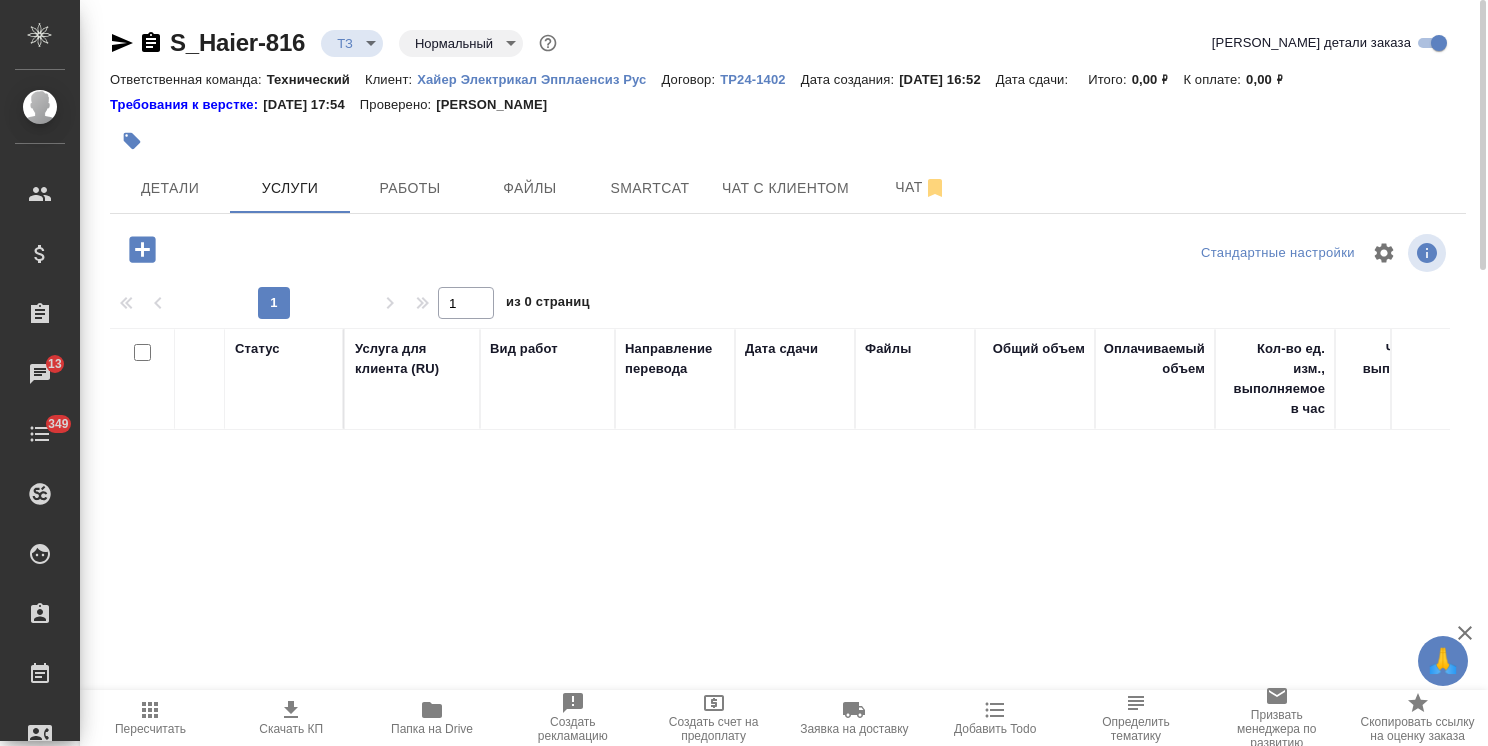 click 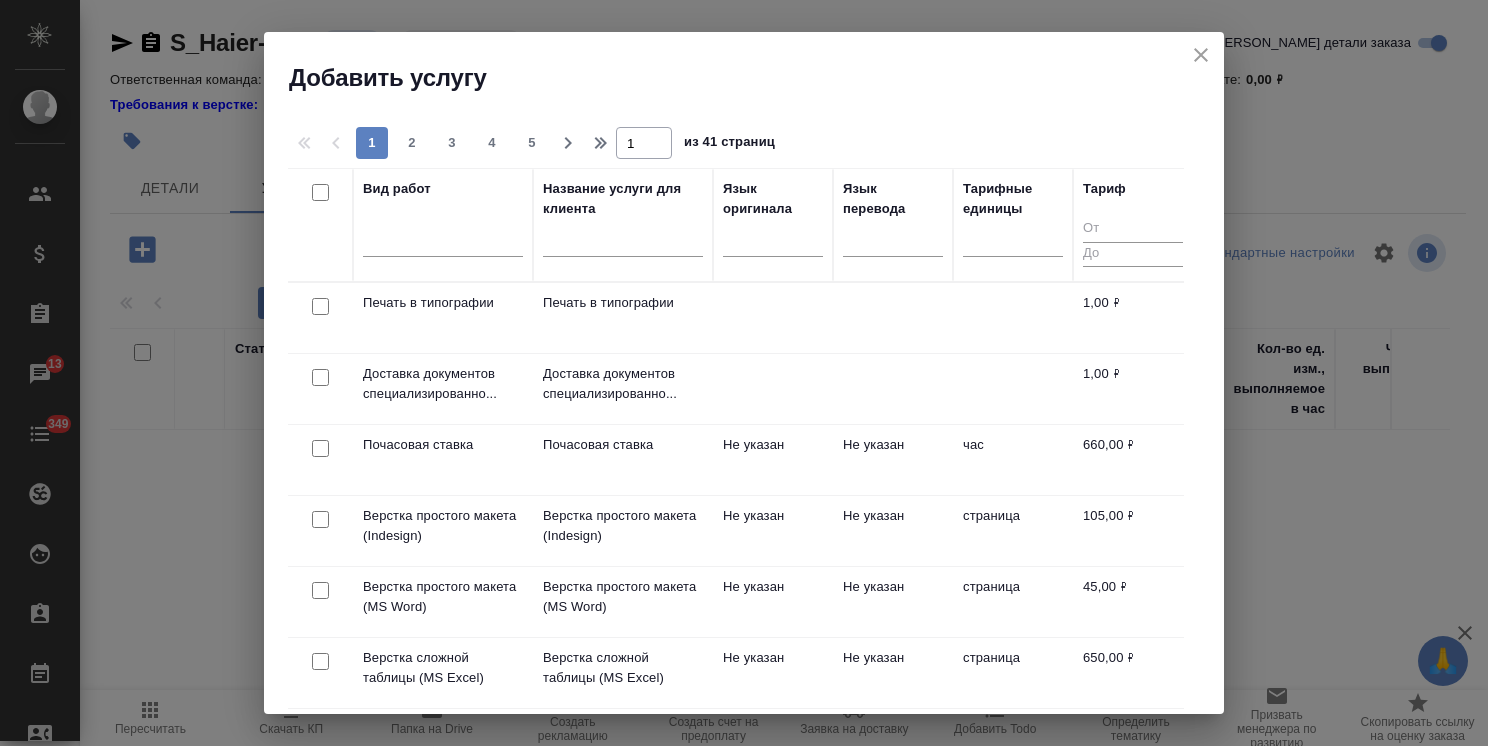 click at bounding box center [623, 244] 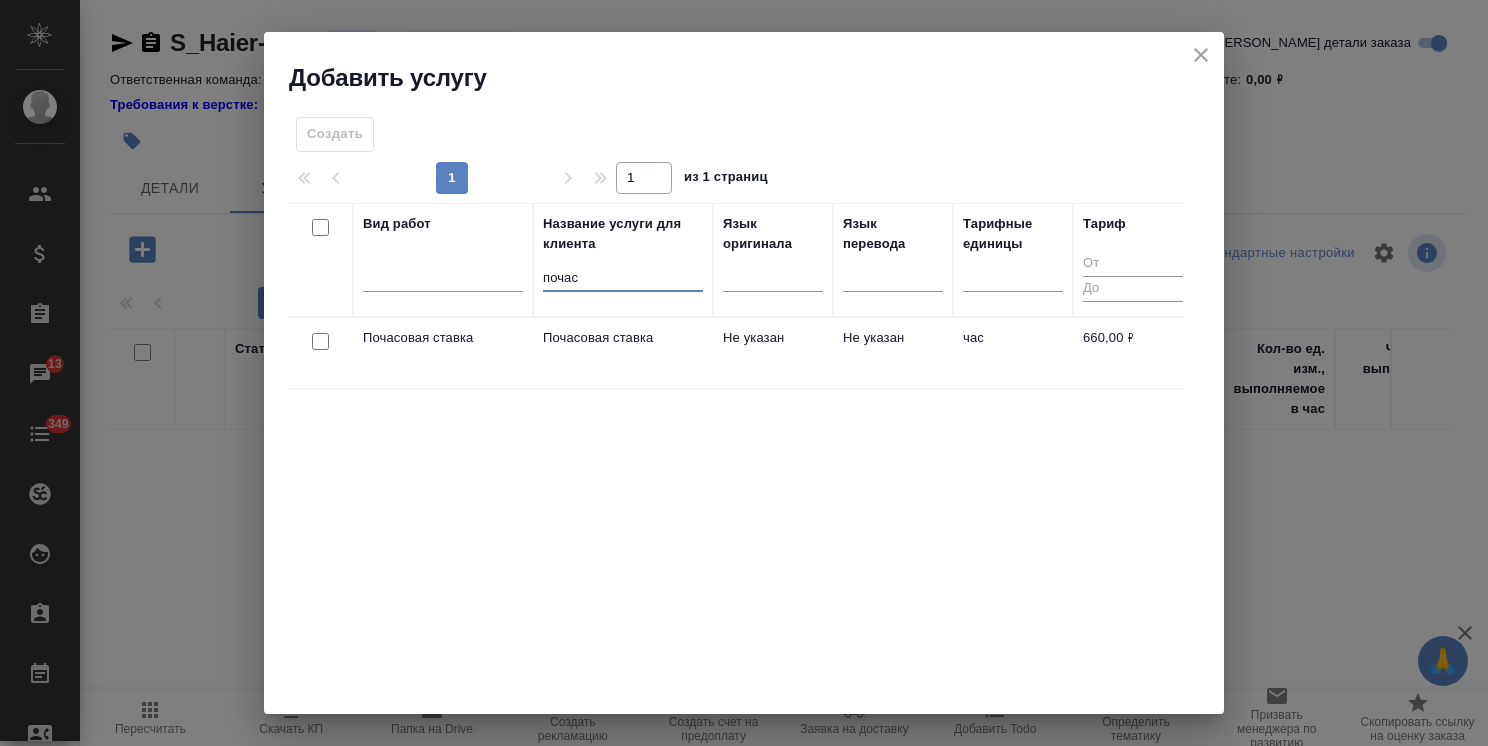 type on "почас" 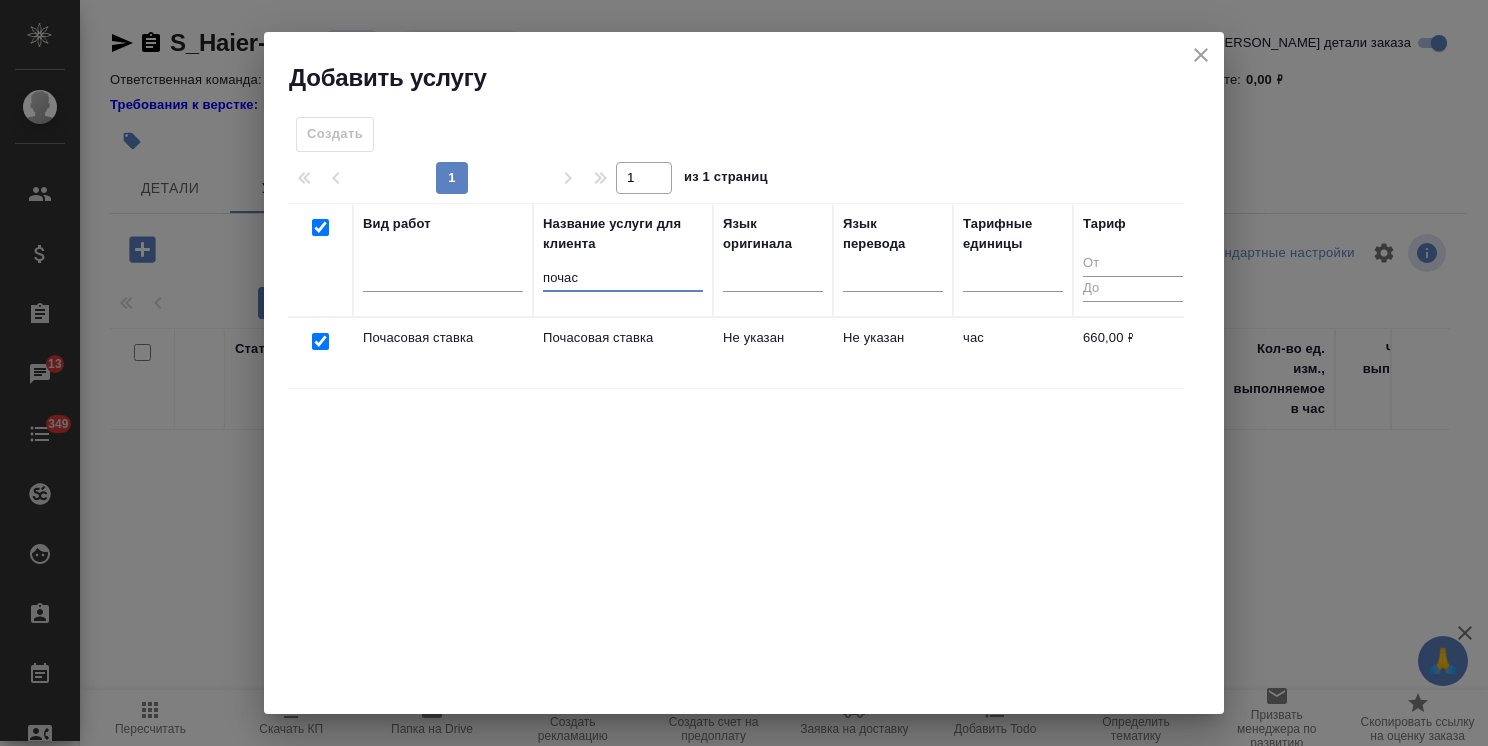 checkbox on "true" 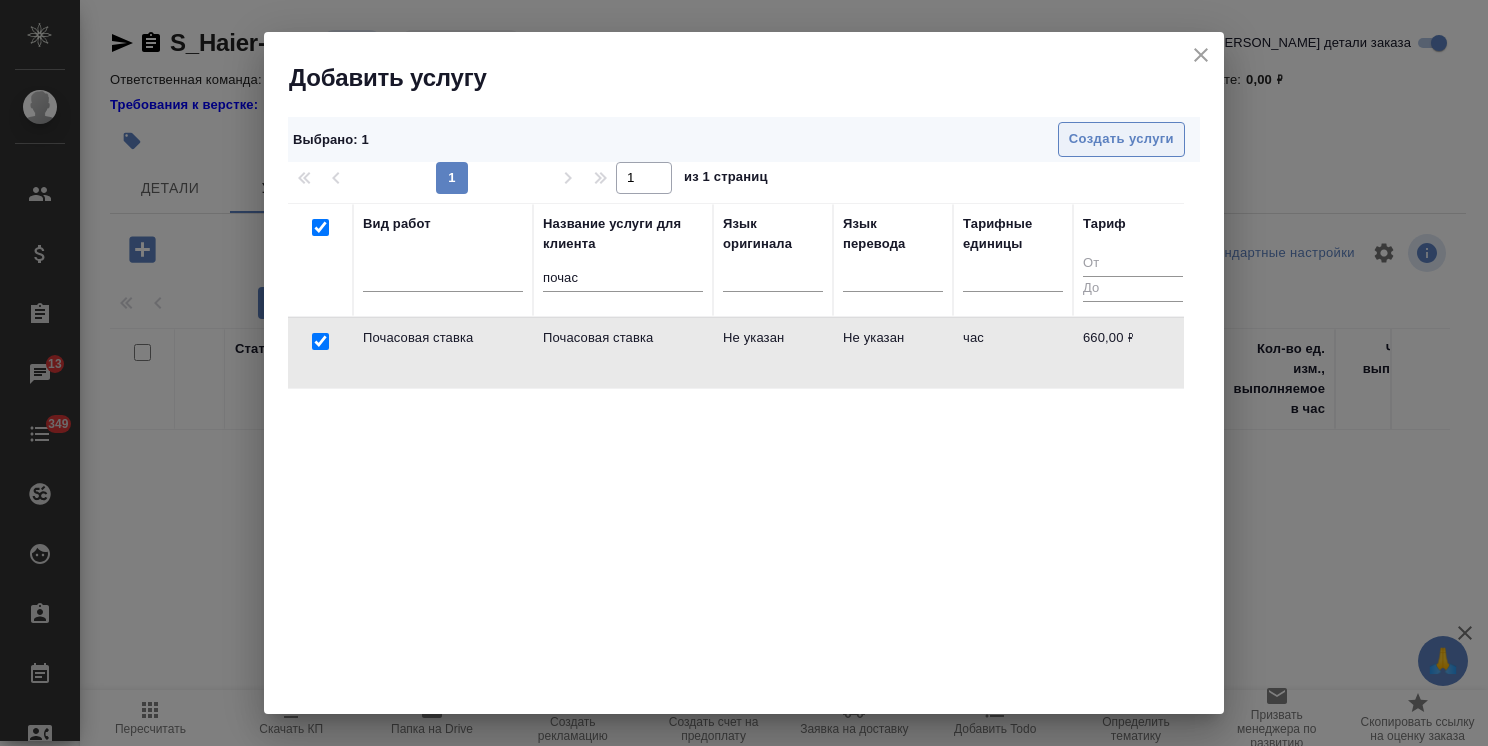 click on "Создать услуги" at bounding box center (1121, 139) 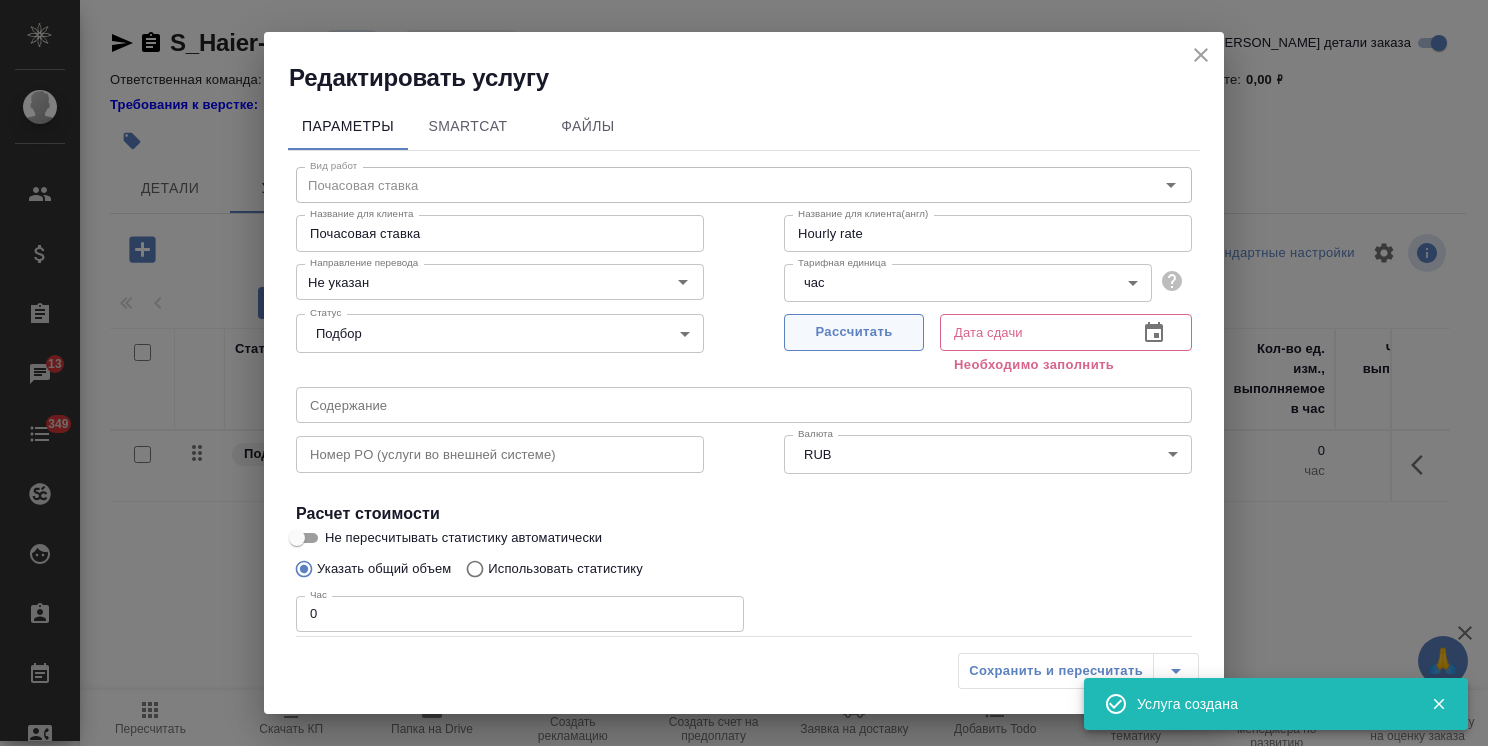 click on "Рассчитать" at bounding box center (854, 332) 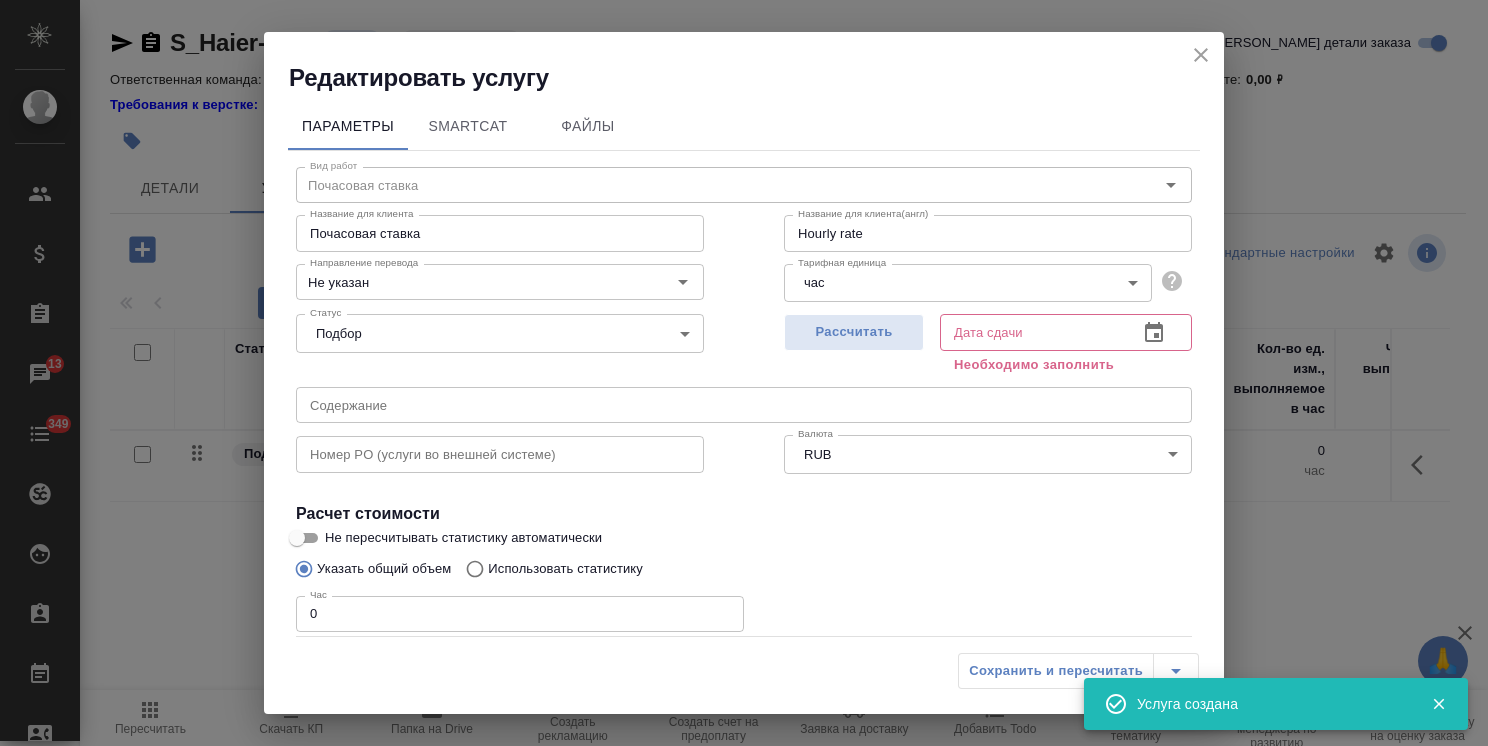 type on "Hourly rate" 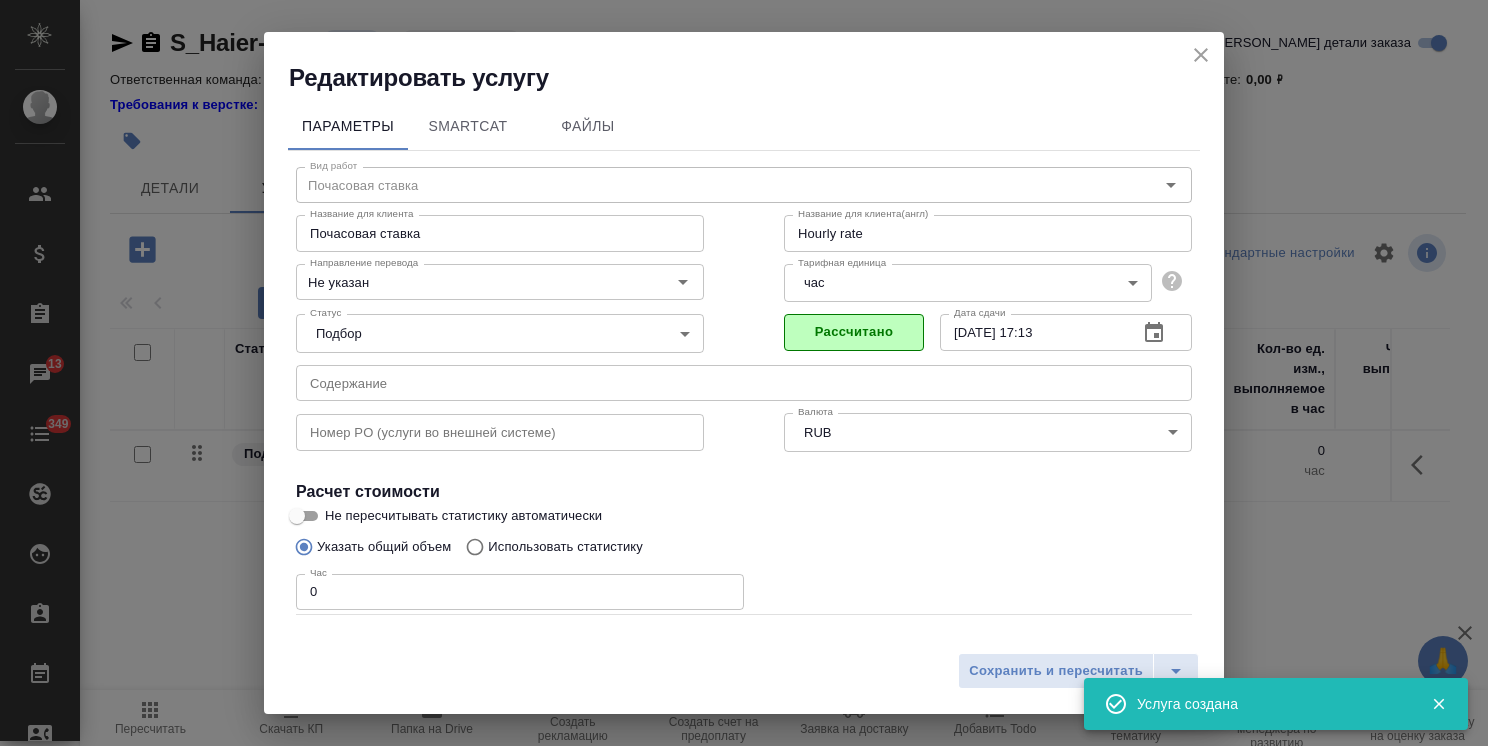 drag, startPoint x: 343, startPoint y: 595, endPoint x: 192, endPoint y: 570, distance: 153.05554 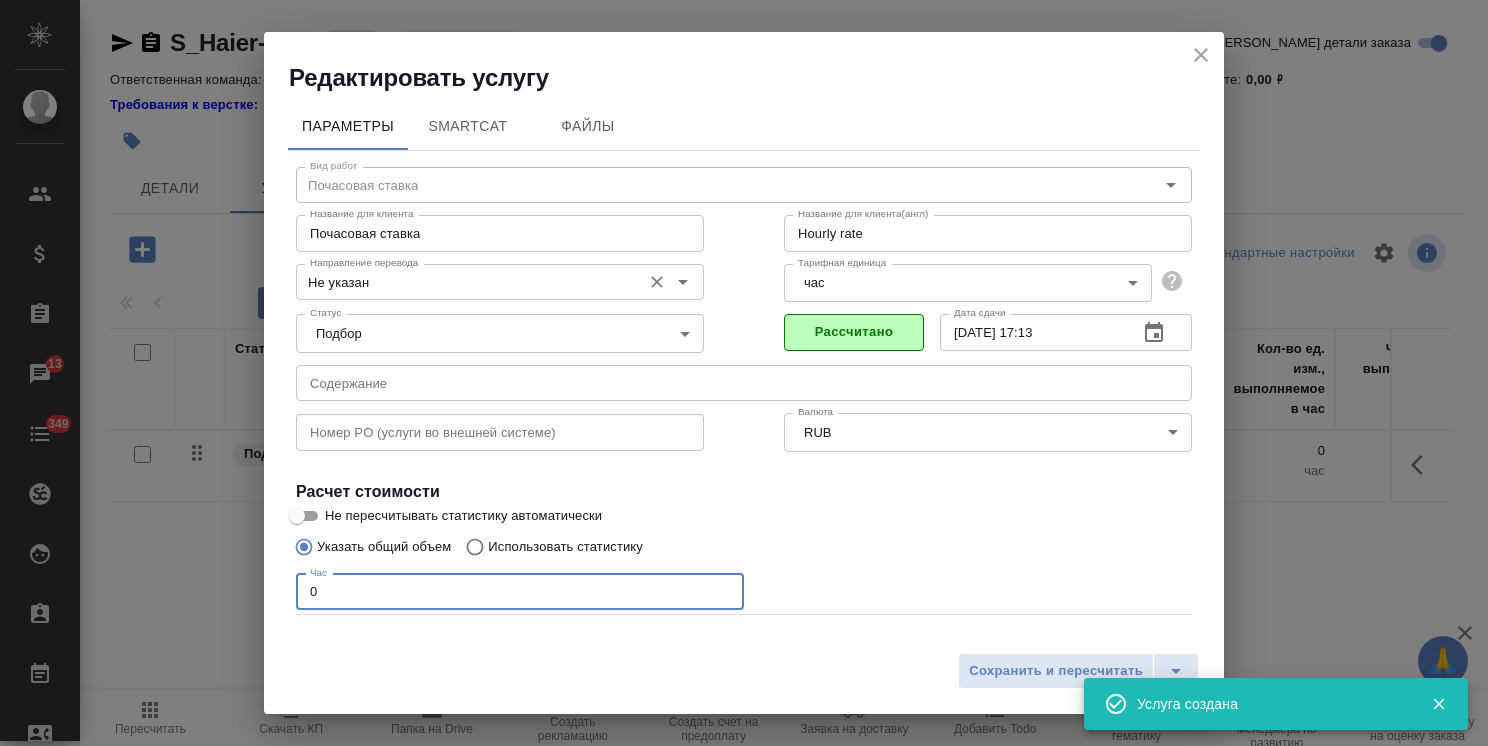type on "Hourly rate" 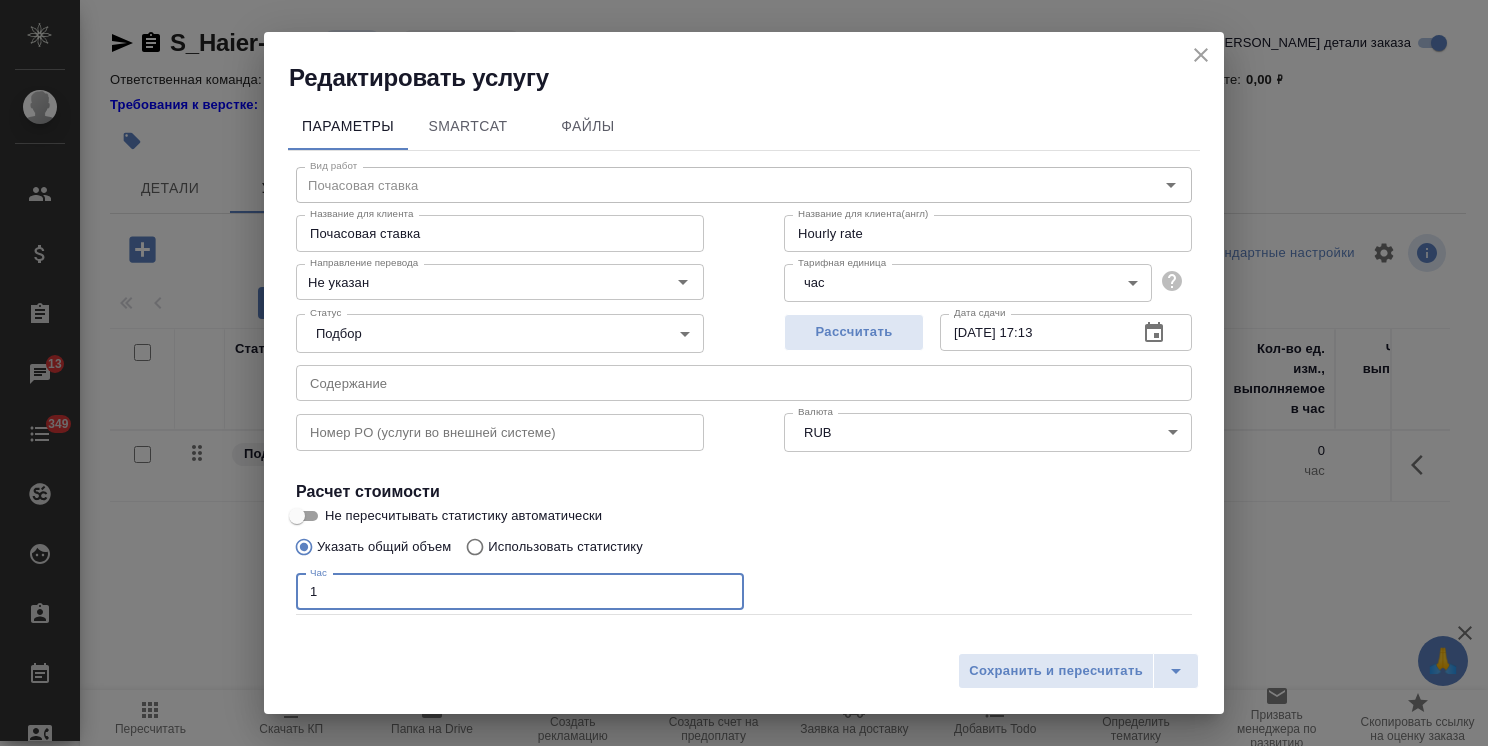 type on "Hourly rate" 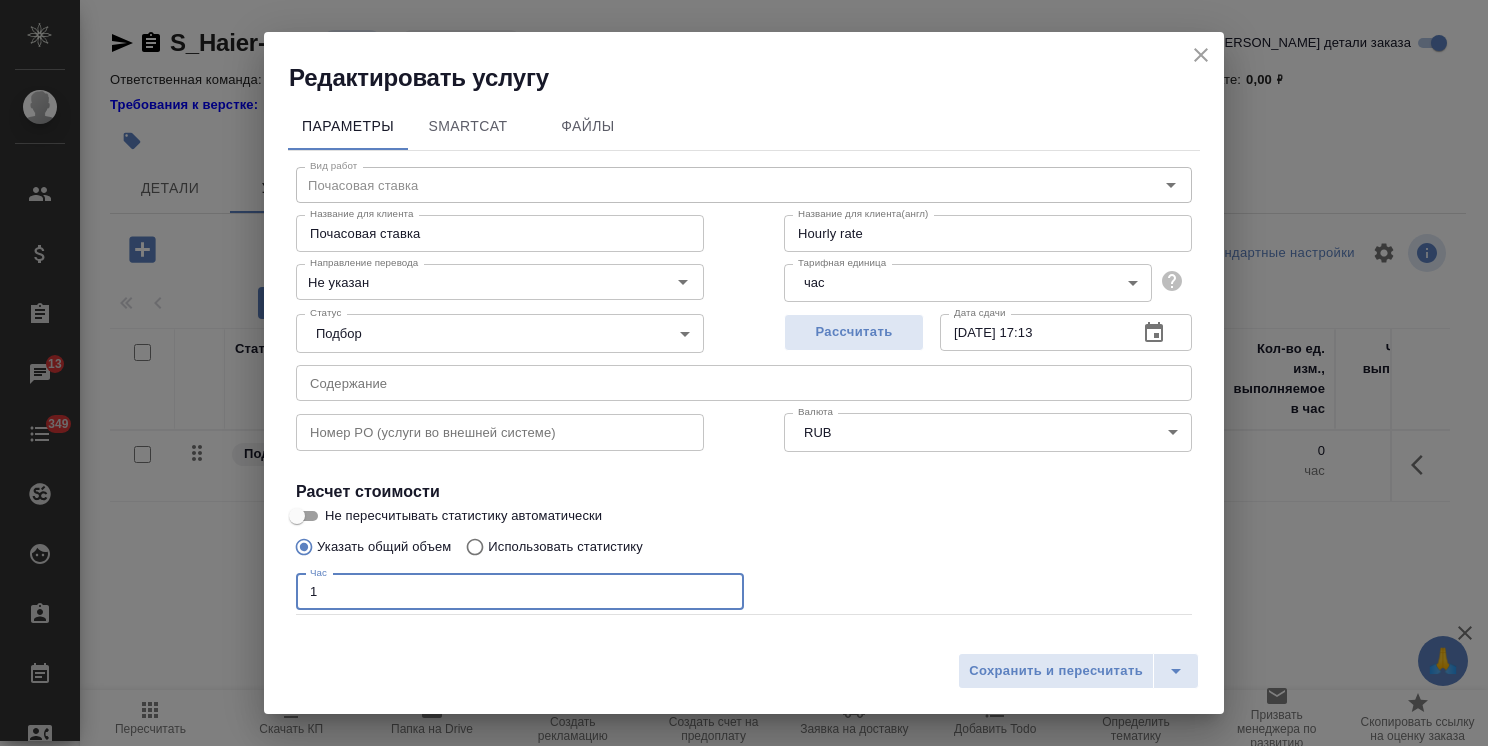 type on "1" 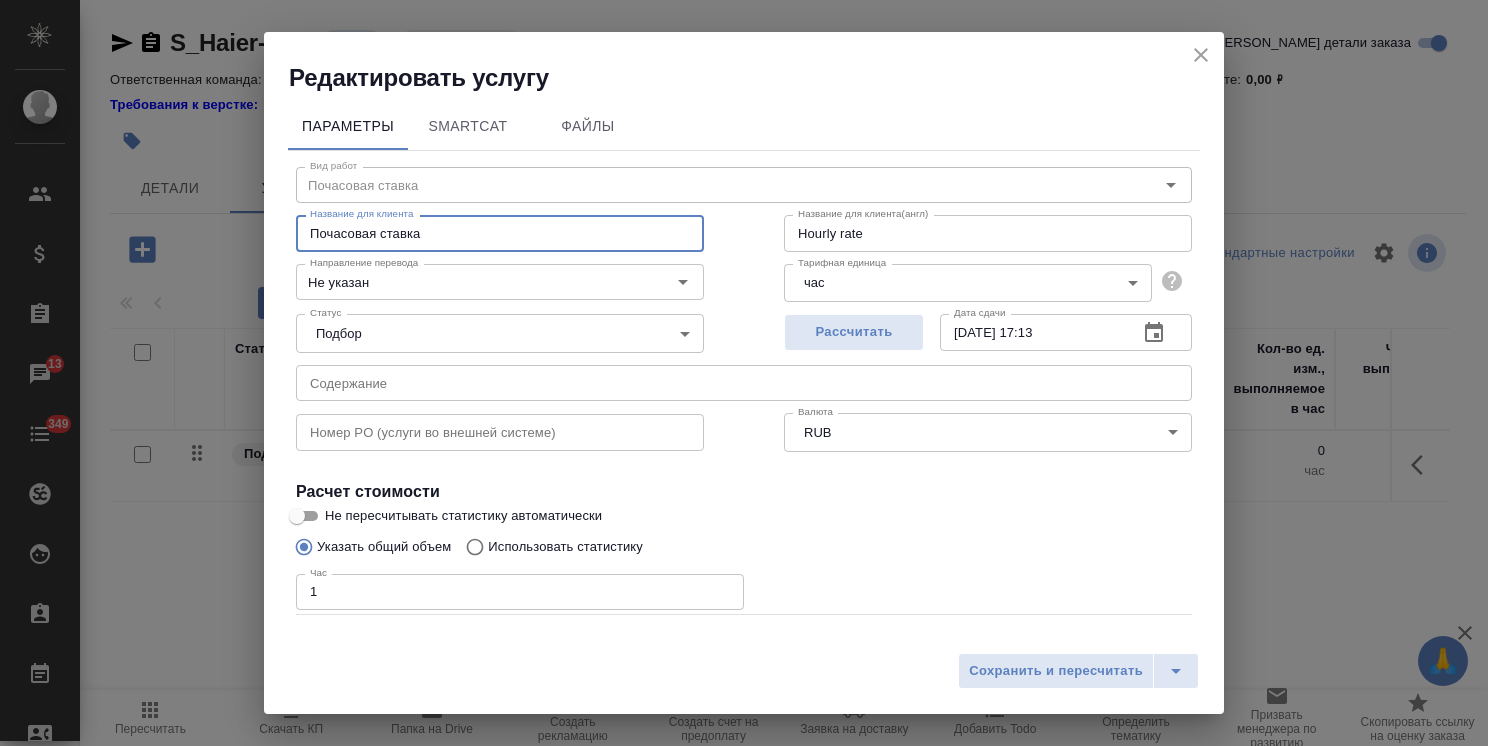 type on "Почасовая ставка верстки" 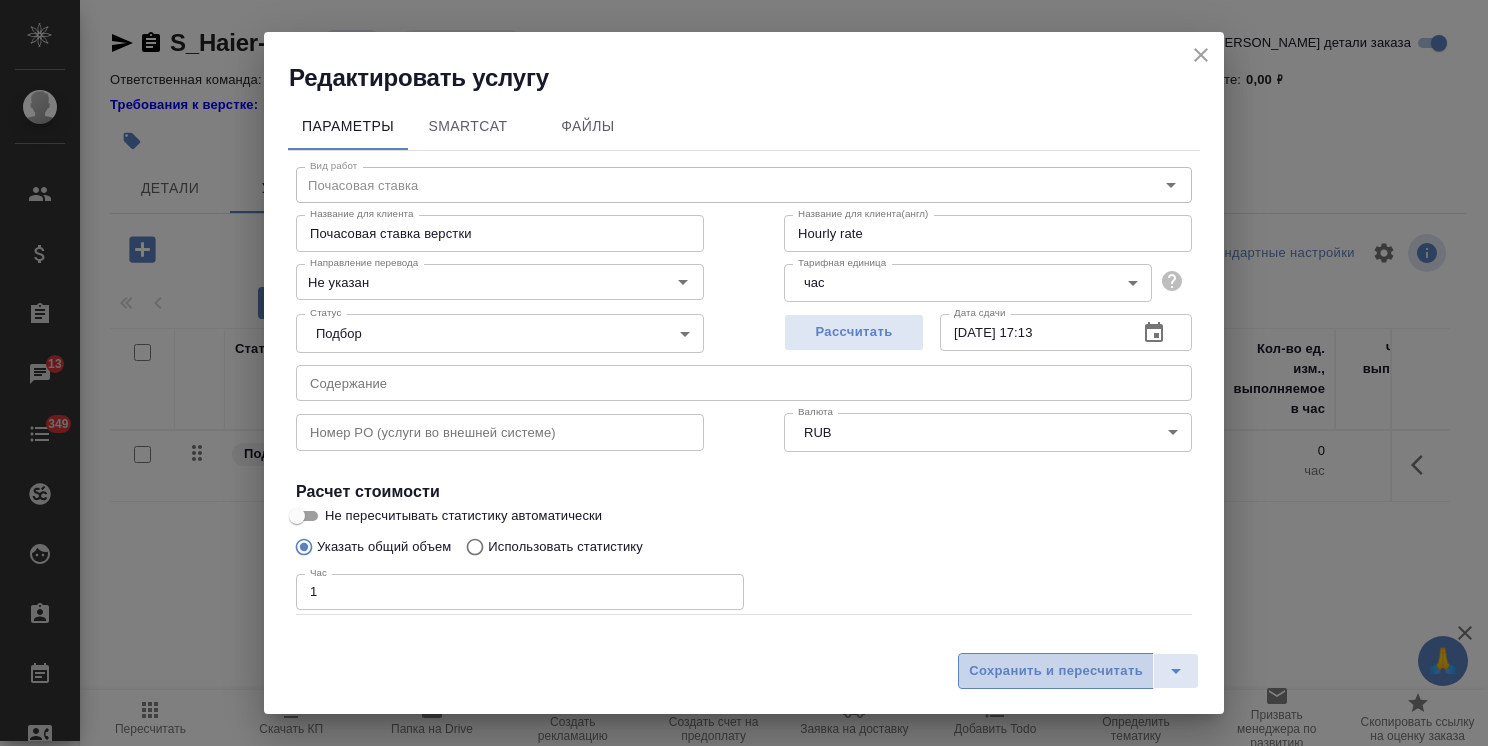 click on "Сохранить и пересчитать" at bounding box center [1056, 671] 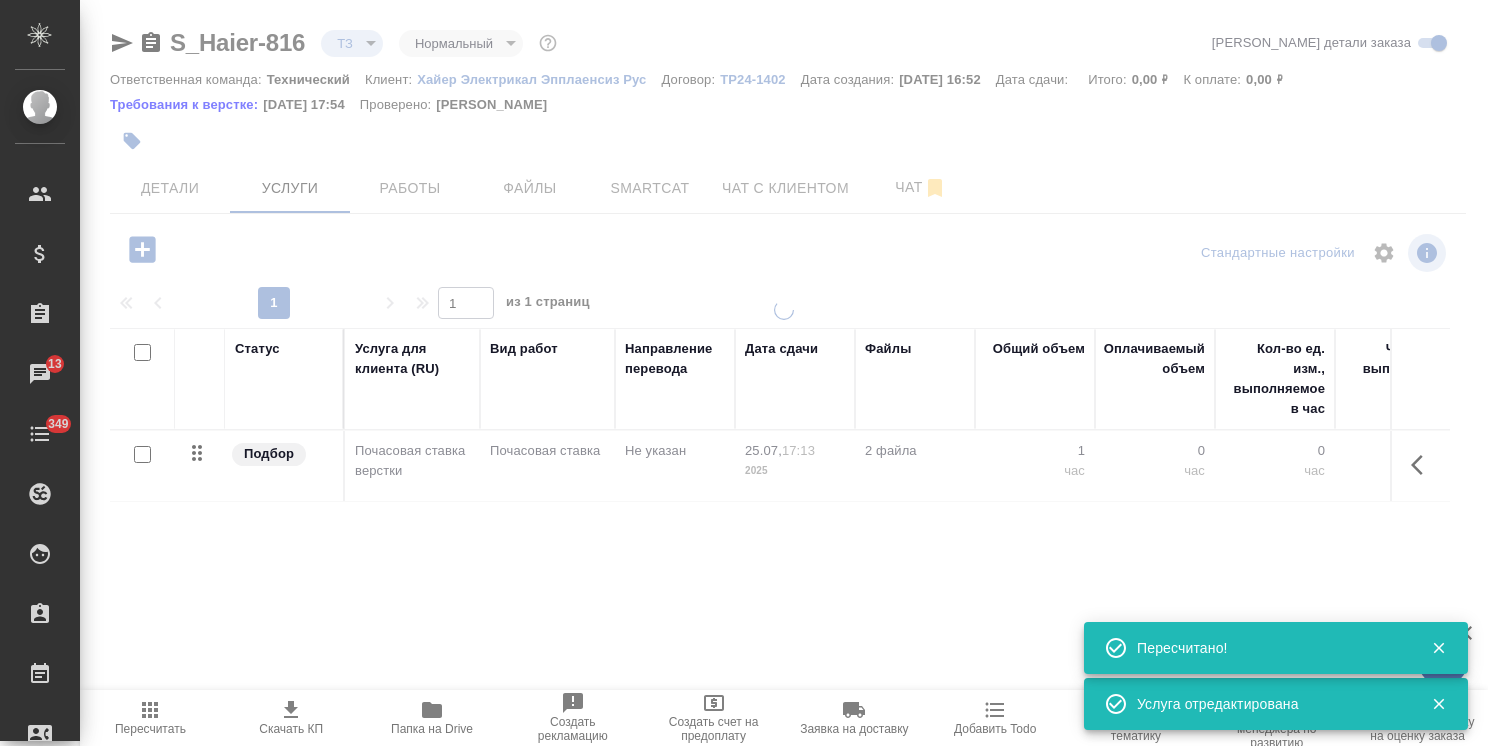 type on "new" 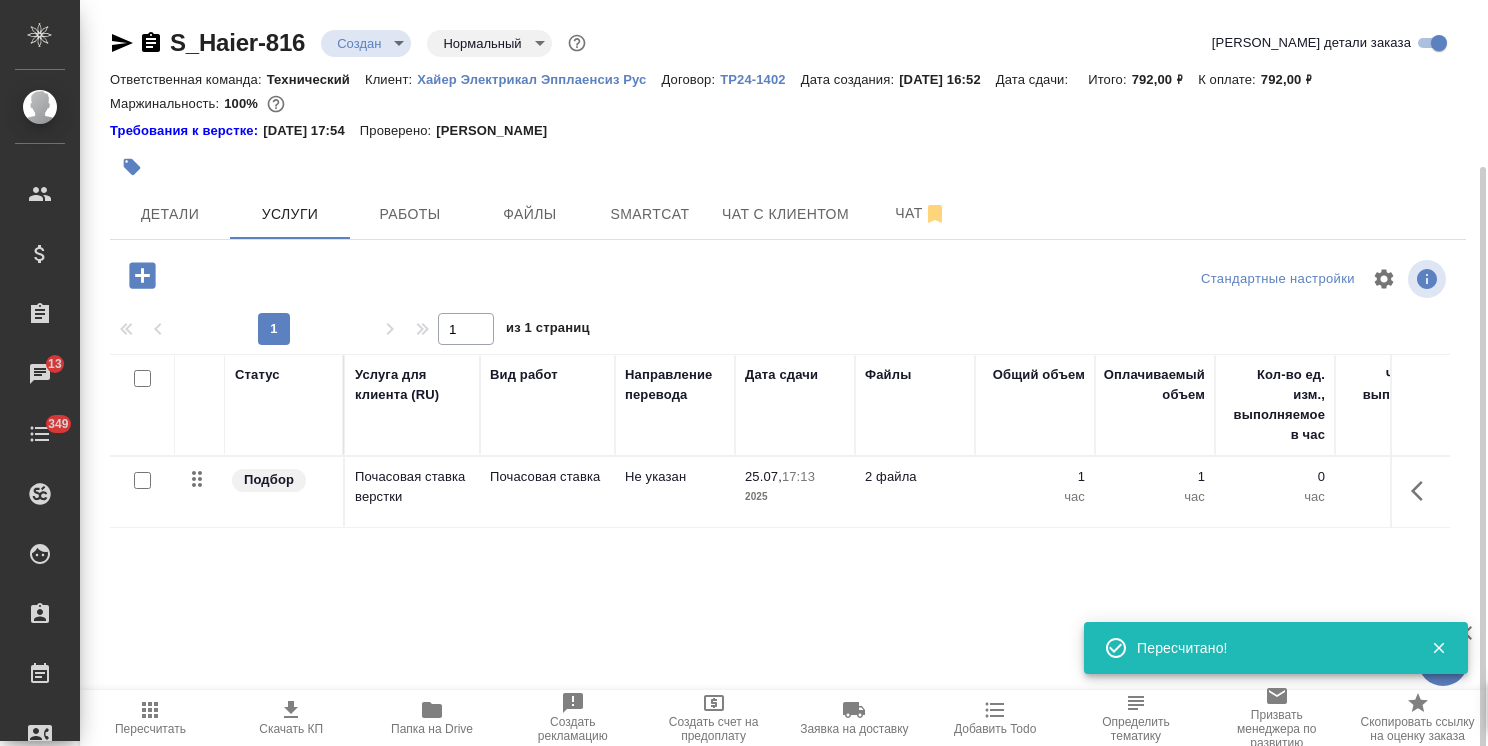 scroll, scrollTop: 88, scrollLeft: 0, axis: vertical 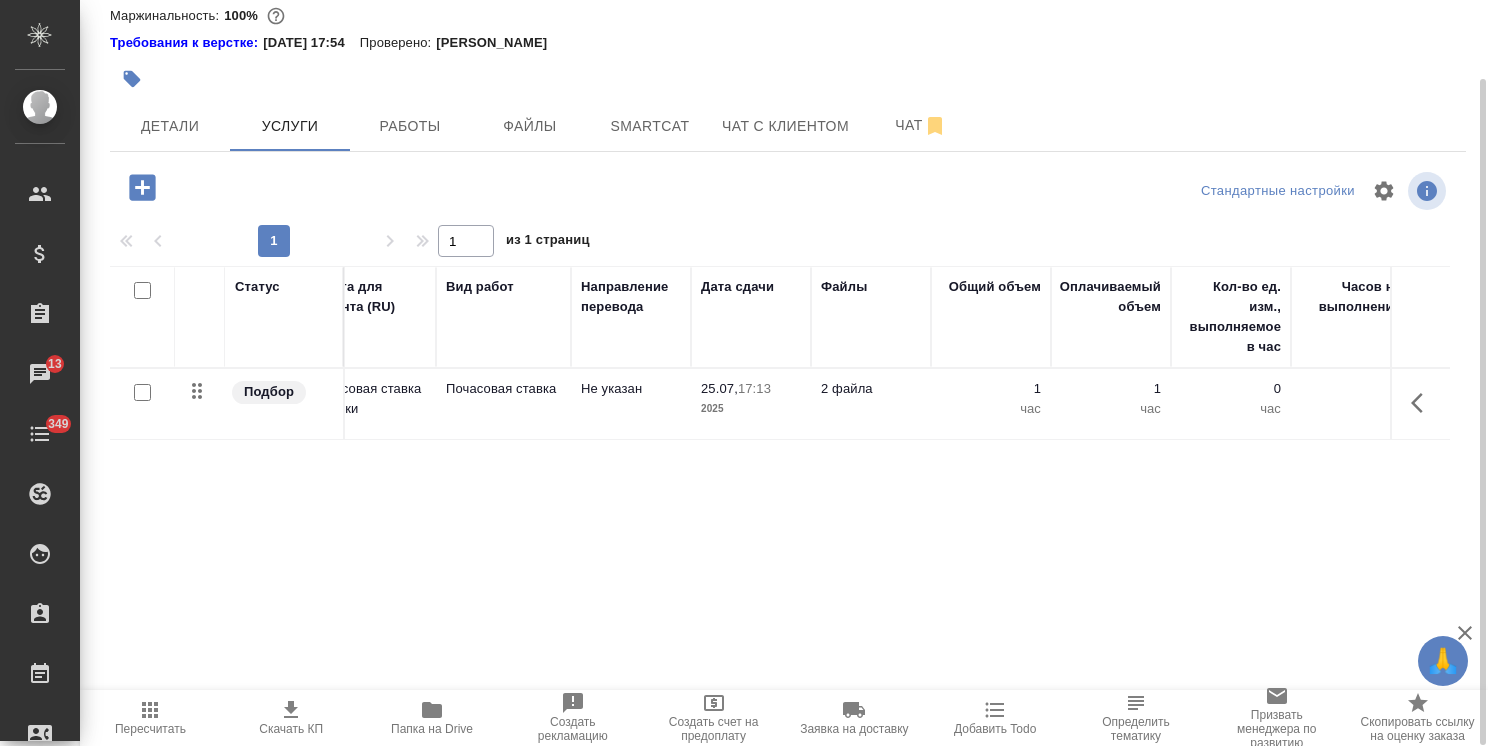 click on "Пересчитать" at bounding box center (150, 717) 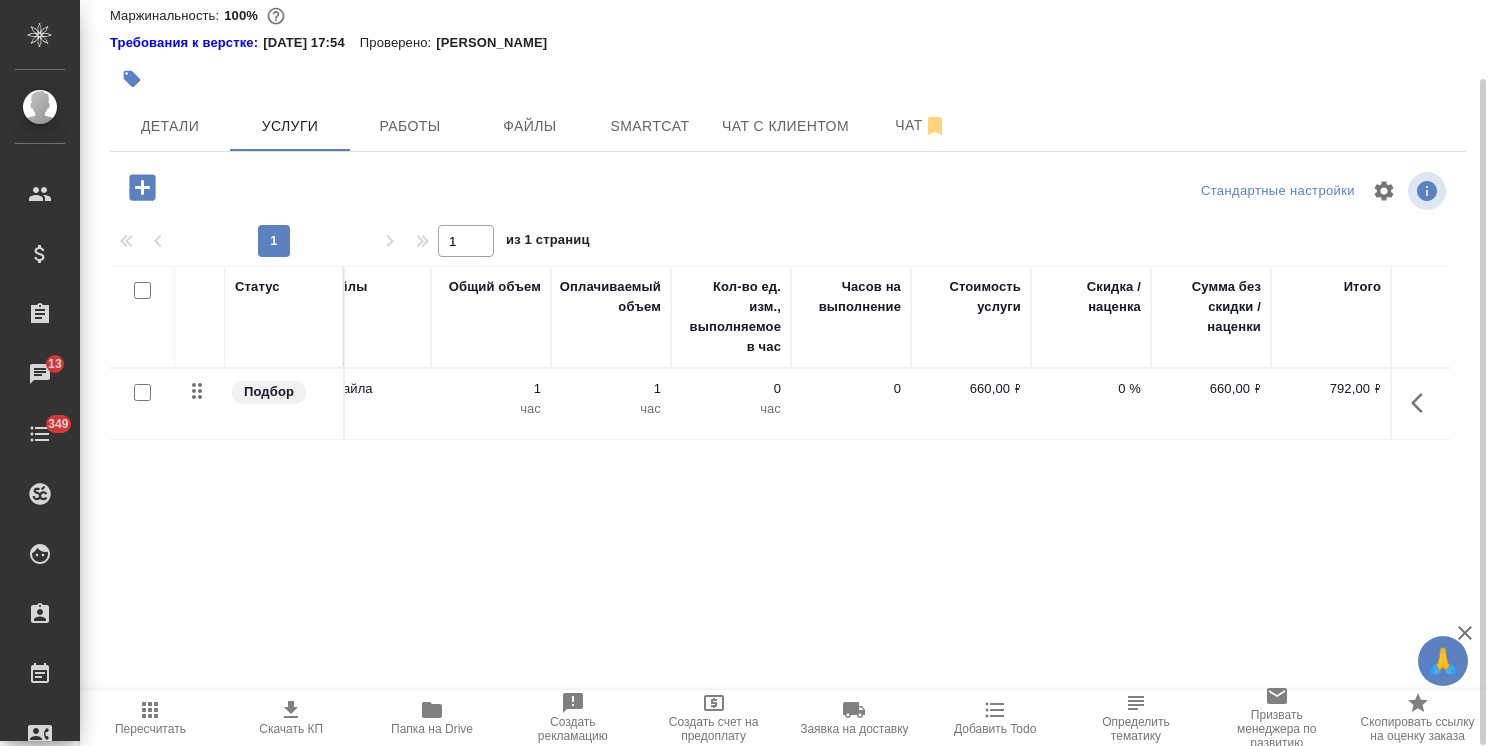 scroll, scrollTop: 0, scrollLeft: 0, axis: both 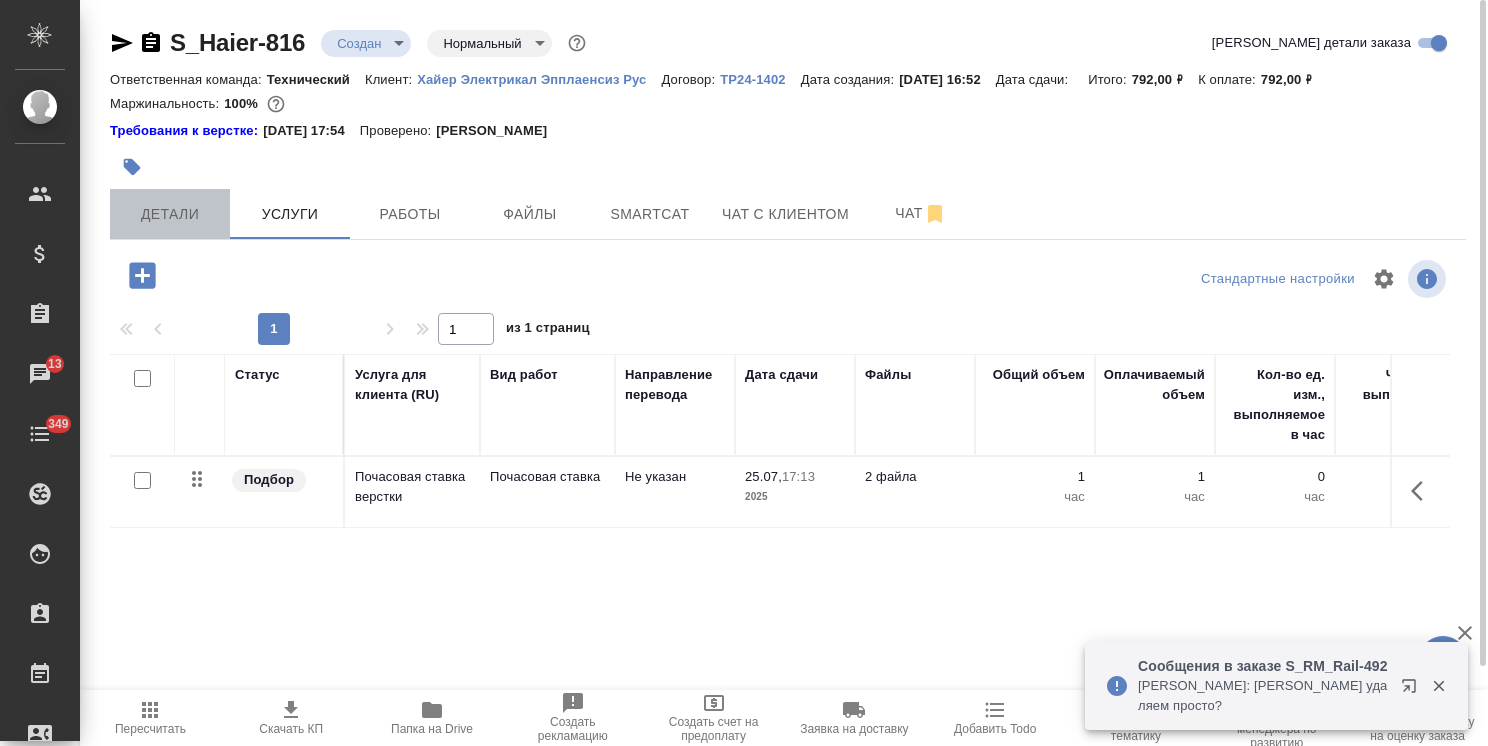 click on "Детали" at bounding box center (170, 214) 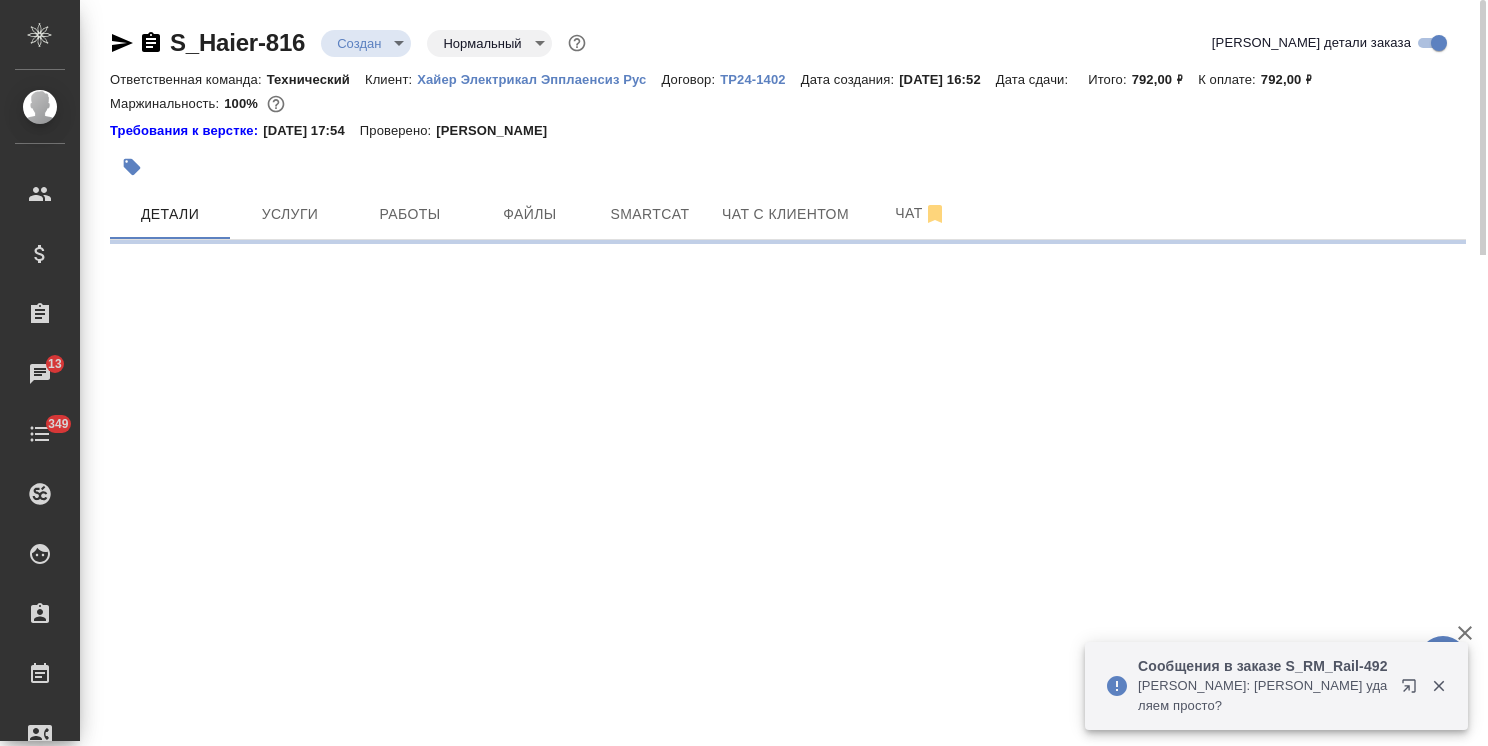 click on "🙏 .cls-1
fill:#fff;
AWATERA Usmanova Olga Клиенты Спецификации Заказы 13 Чаты 349 Todo Проекты SC Исполнители Кандидаты Работы Входящие заявки Заявки на доставку Рекламации Проекты процессинга Конференции Выйти S_Haier-816 Создан new Нормальный normal Кратко детали заказа Ответственная команда: Технический Клиент: Хайер Электрикал Эпплаенсиз Рус Договор: ТР24-1402 Дата создания: 25.07.2025, 16:52 Дата сдачи: Итого: 792,00 ₽ К оплате: 792,00 ₽ Маржинальность: 100% Требования к верстке: 19.01.2024 17:54 Проверено: Петрова Валерия Детали Услуги Работы Файлы Smartcat Чат с клиентом Чат .cls-1   AWATERA Чаты" at bounding box center [744, 373] 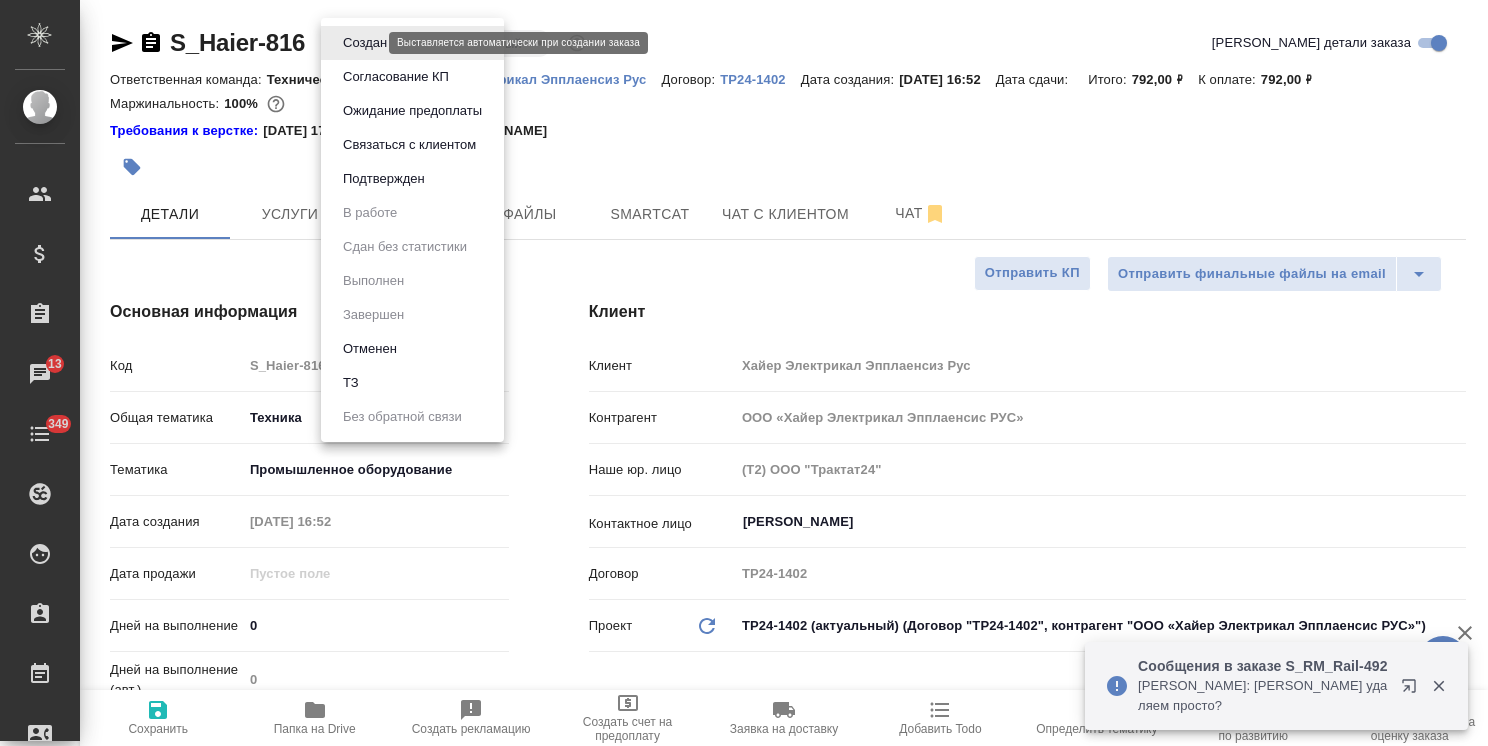 type on "x" 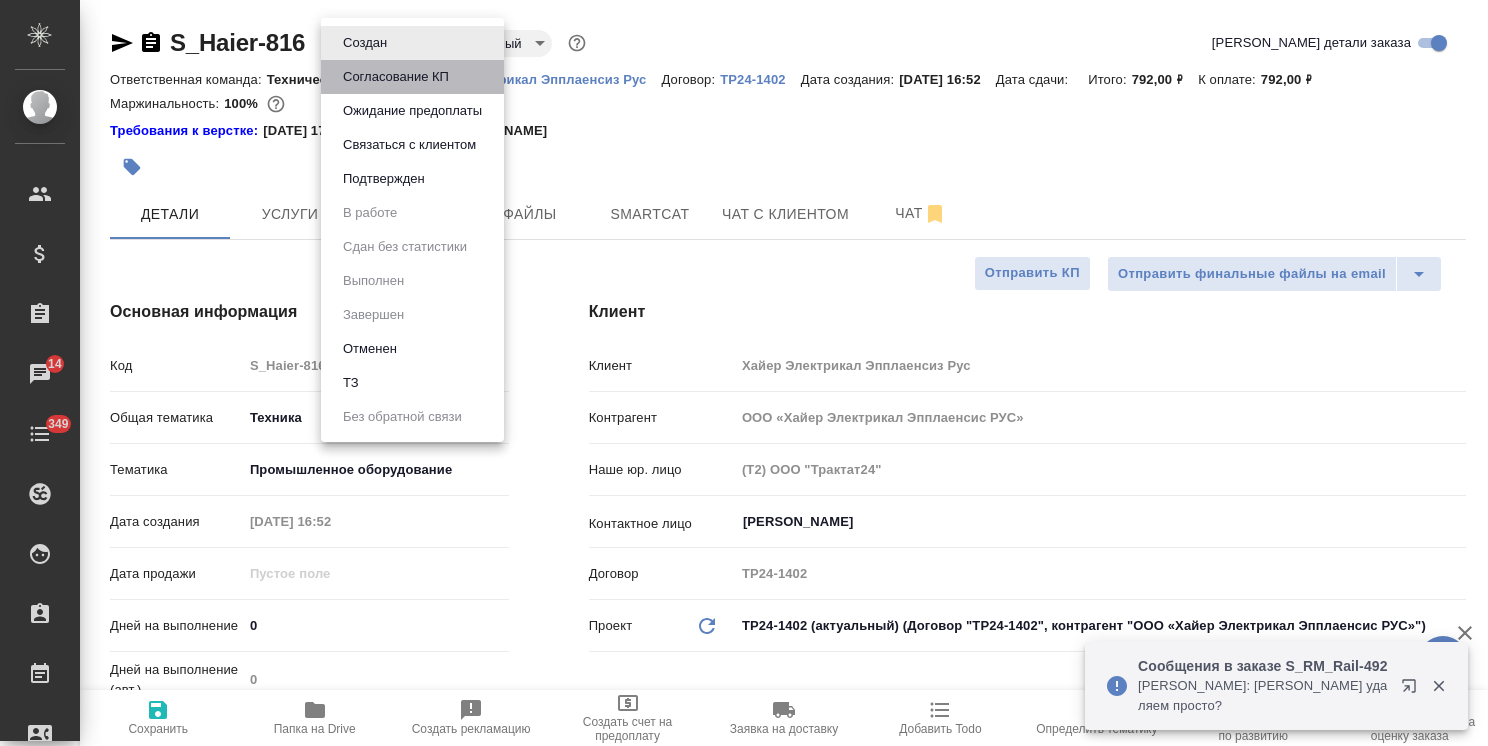 click on "Согласование КП" at bounding box center [365, 43] 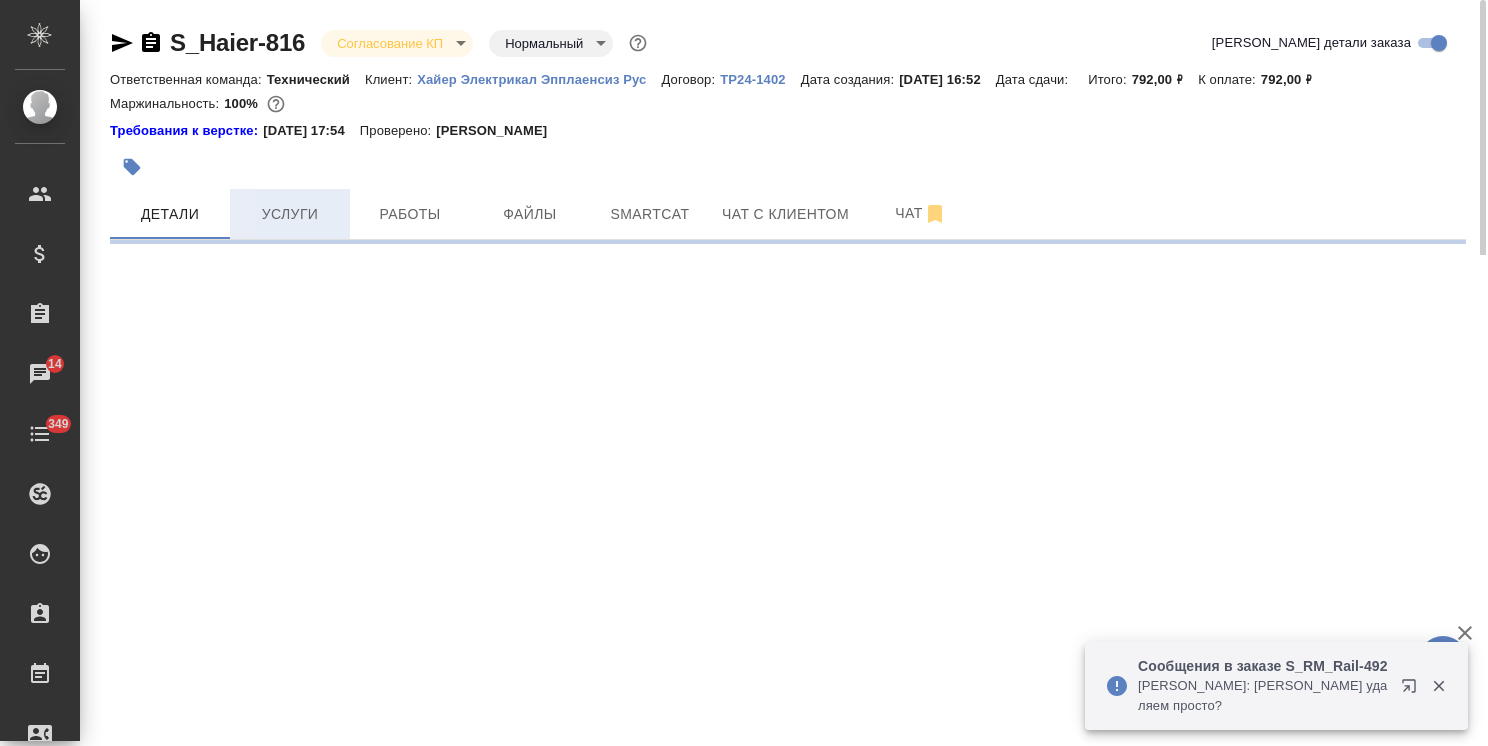 click on "Услуги" at bounding box center [290, 214] 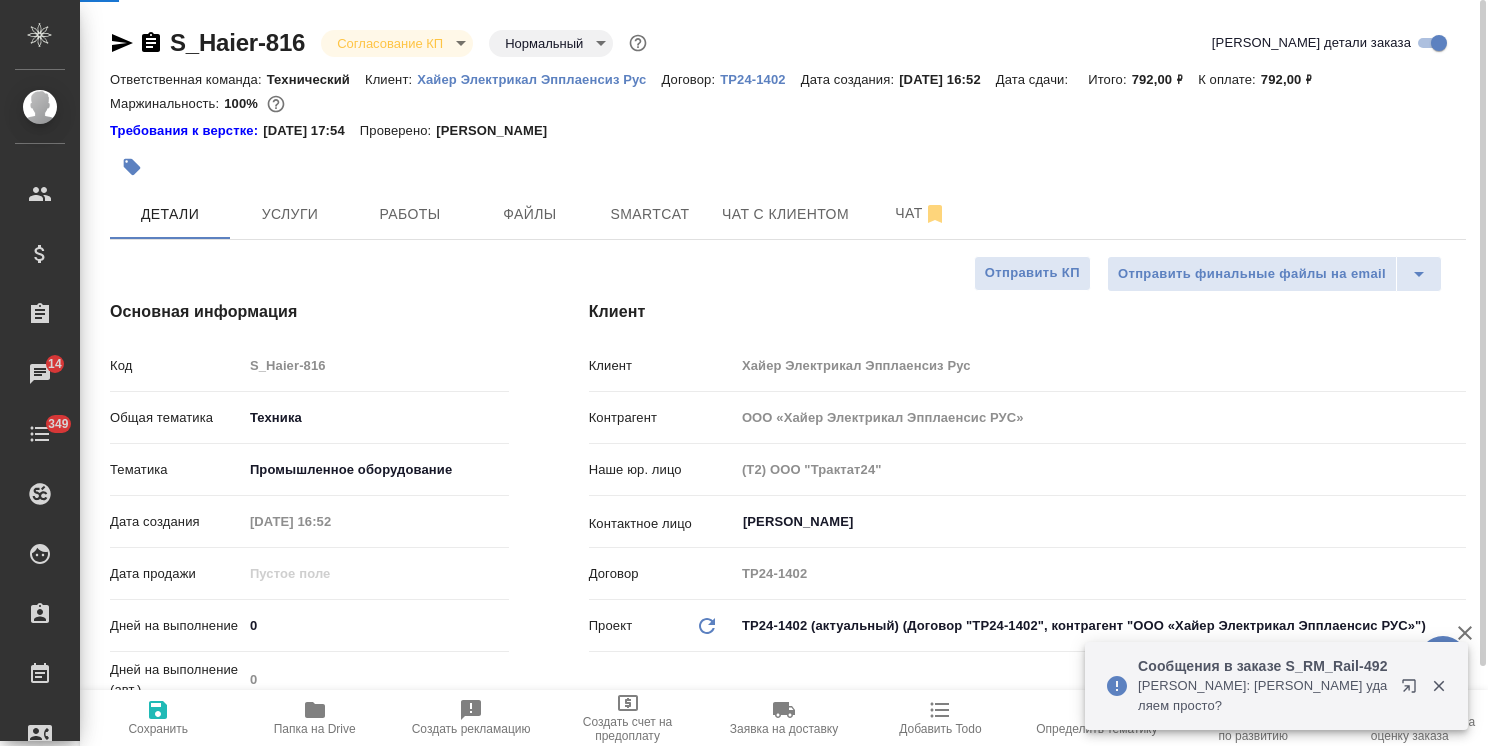 type on "x" 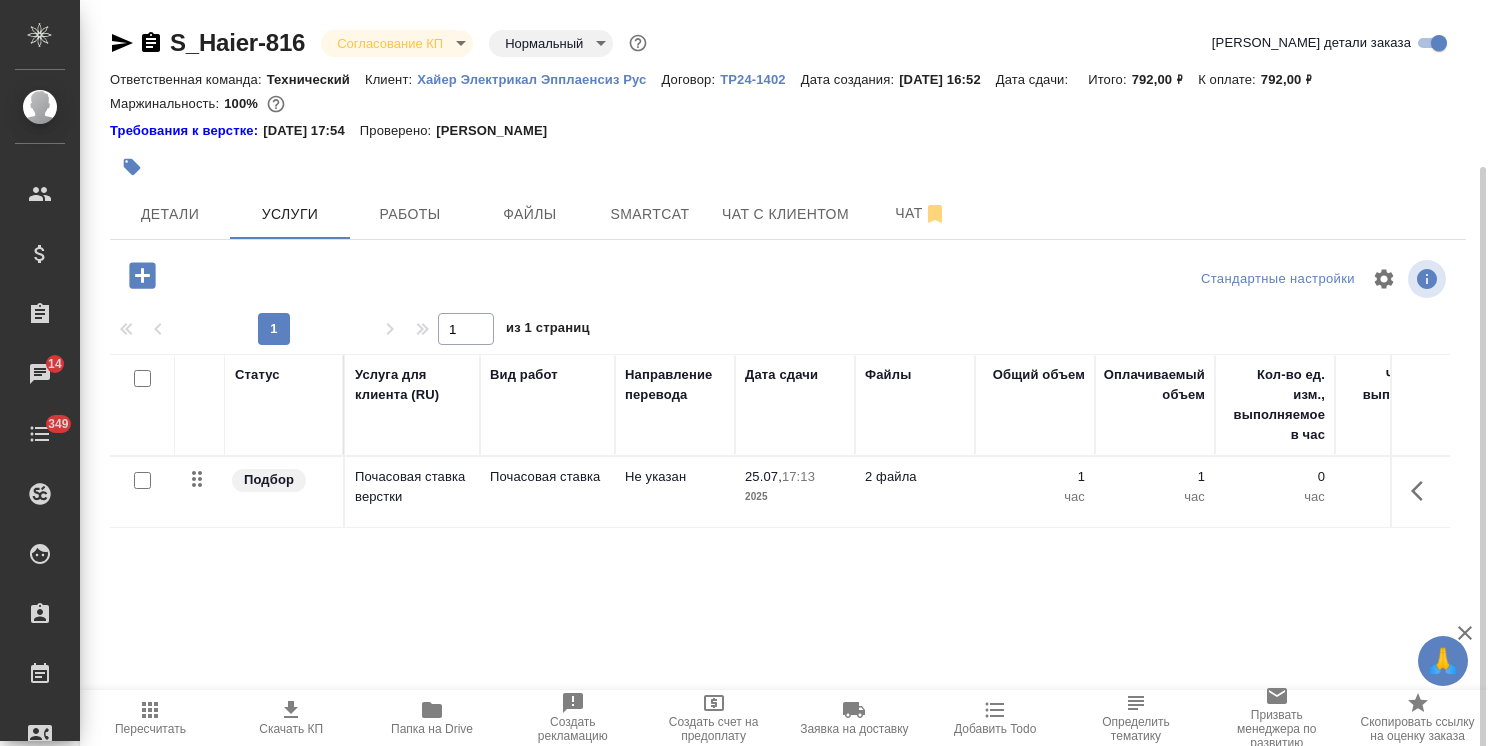 scroll, scrollTop: 88, scrollLeft: 0, axis: vertical 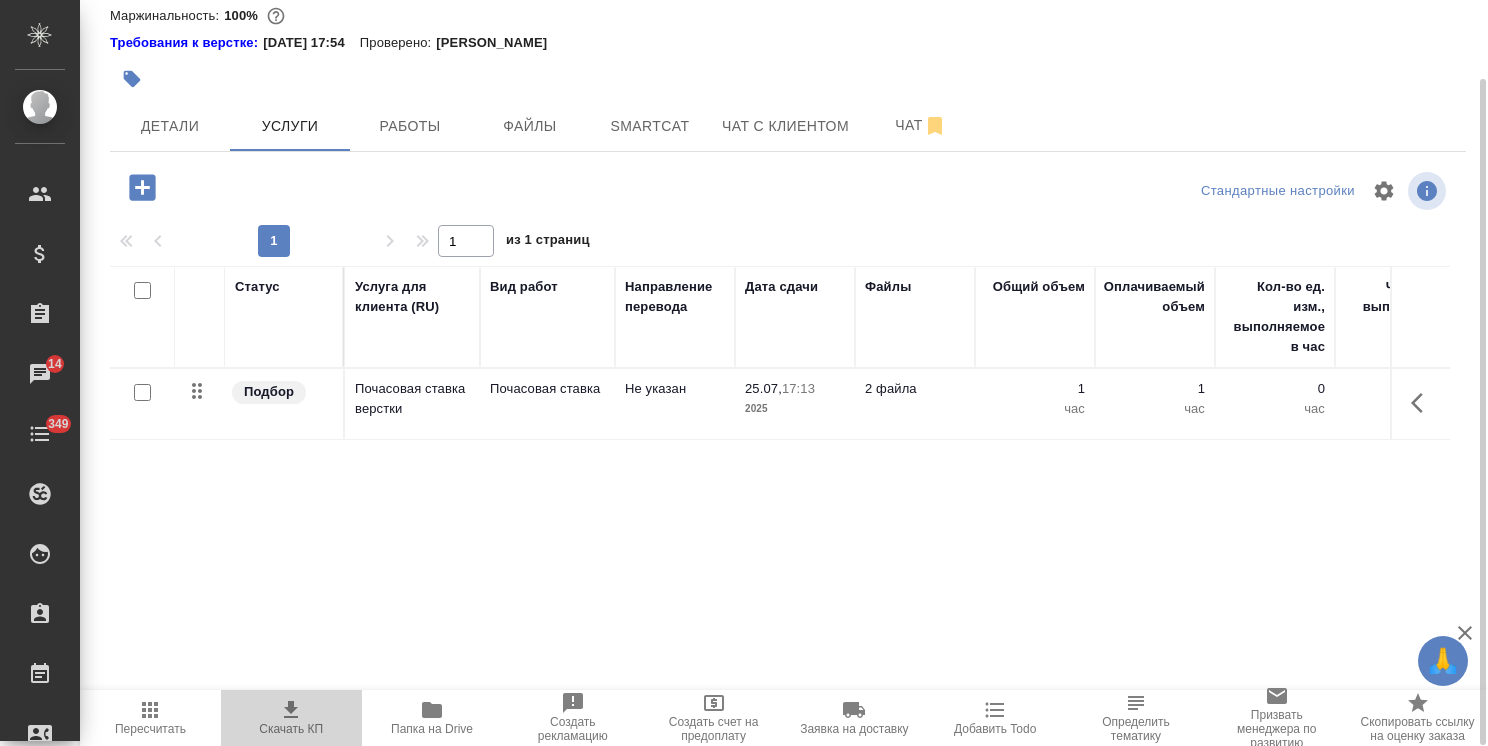 click on "Скачать КП" at bounding box center (291, 729) 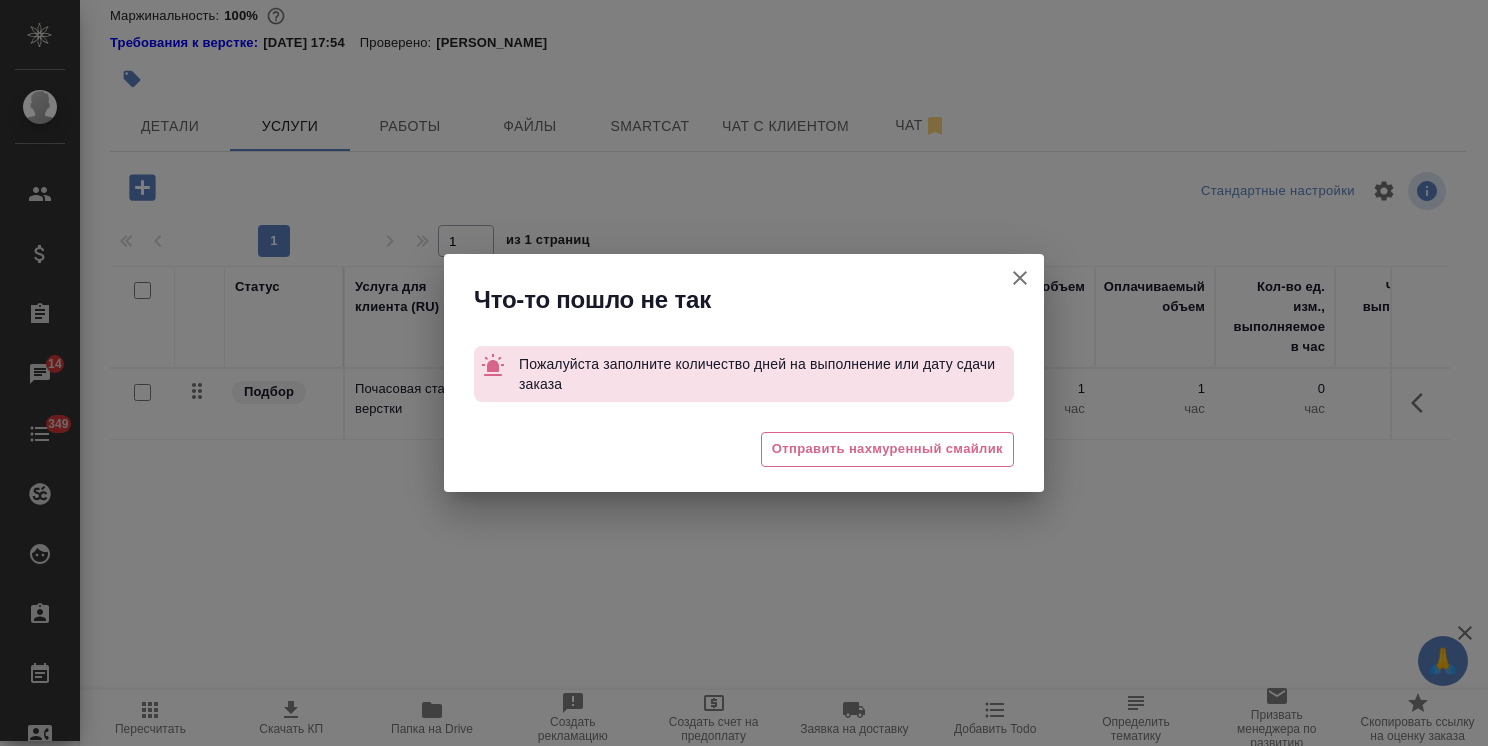 click 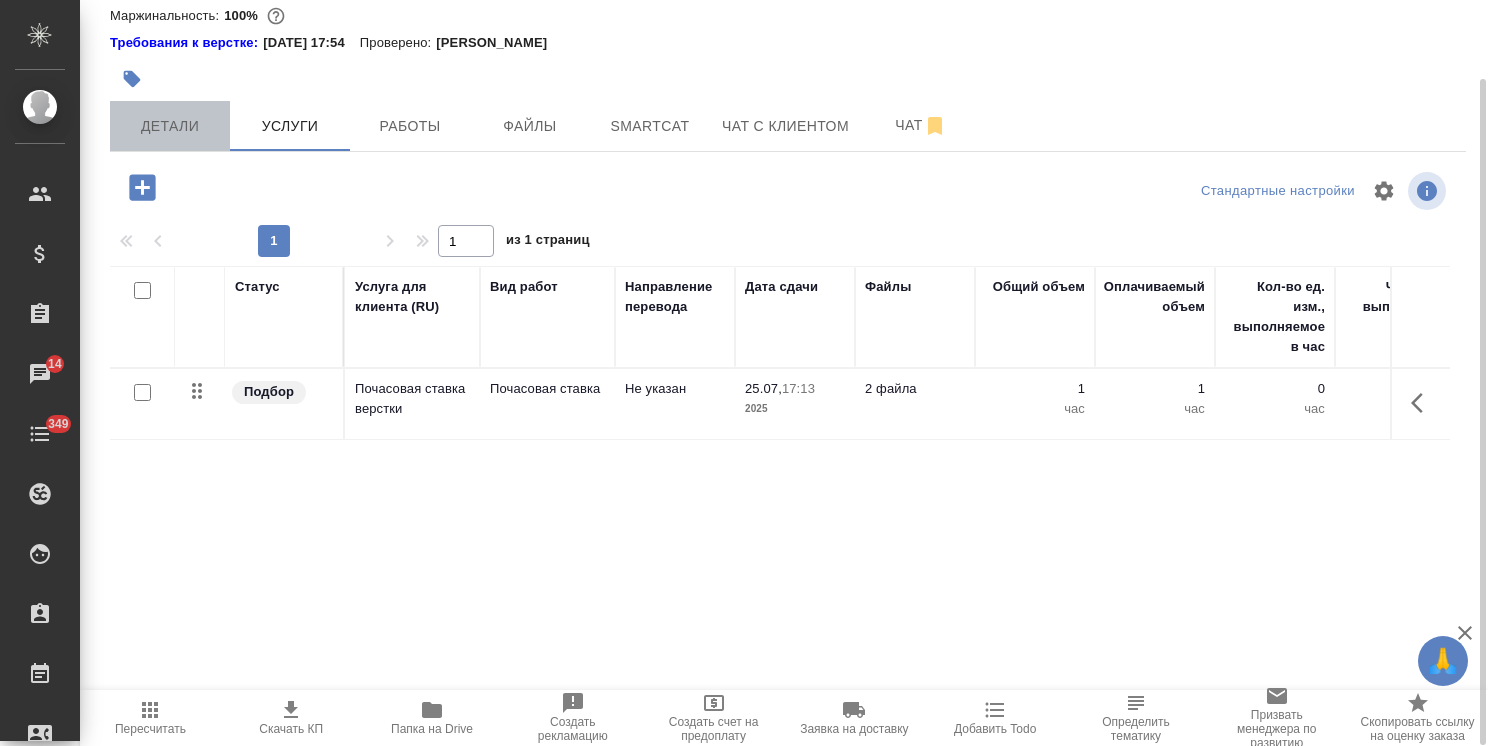 click on "Детали" at bounding box center (170, 126) 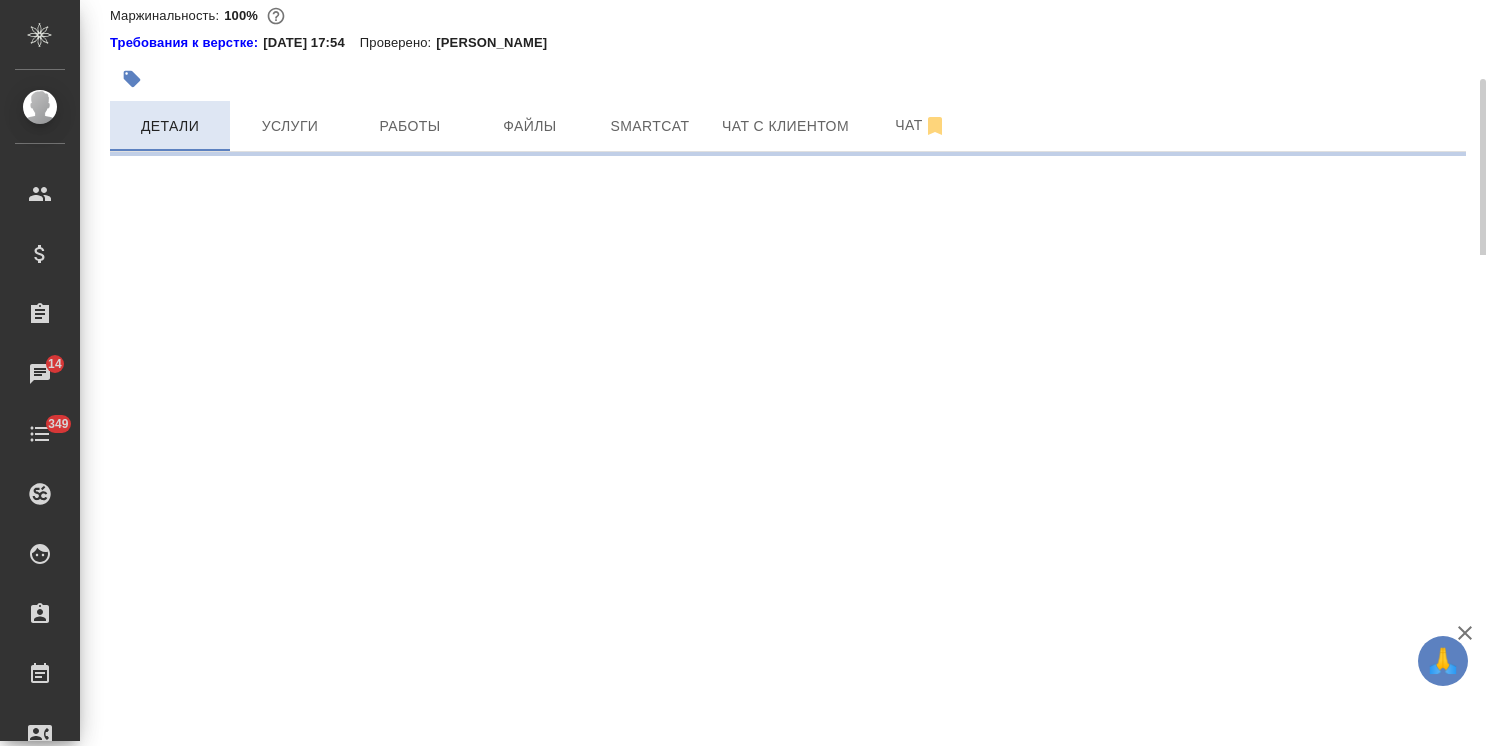 select on "RU" 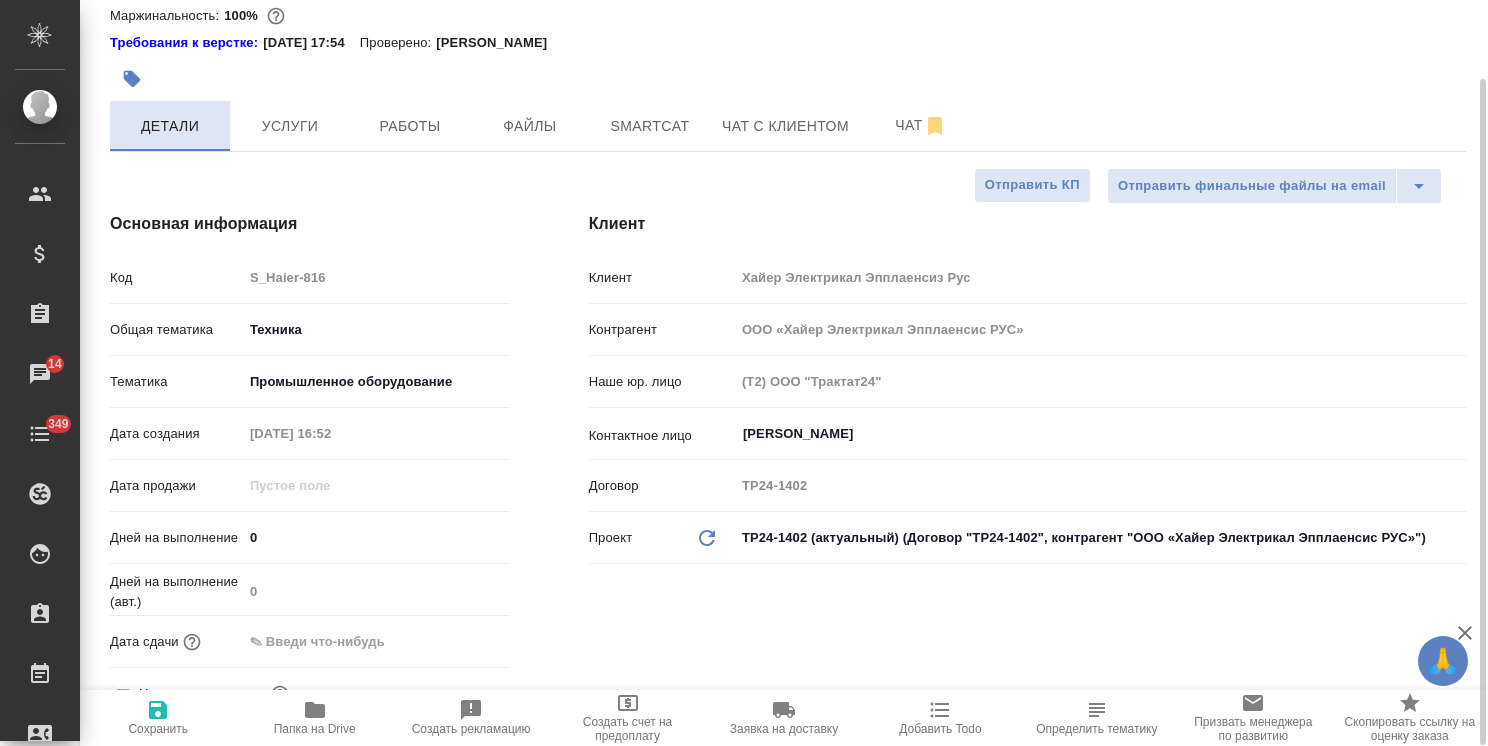 type on "x" 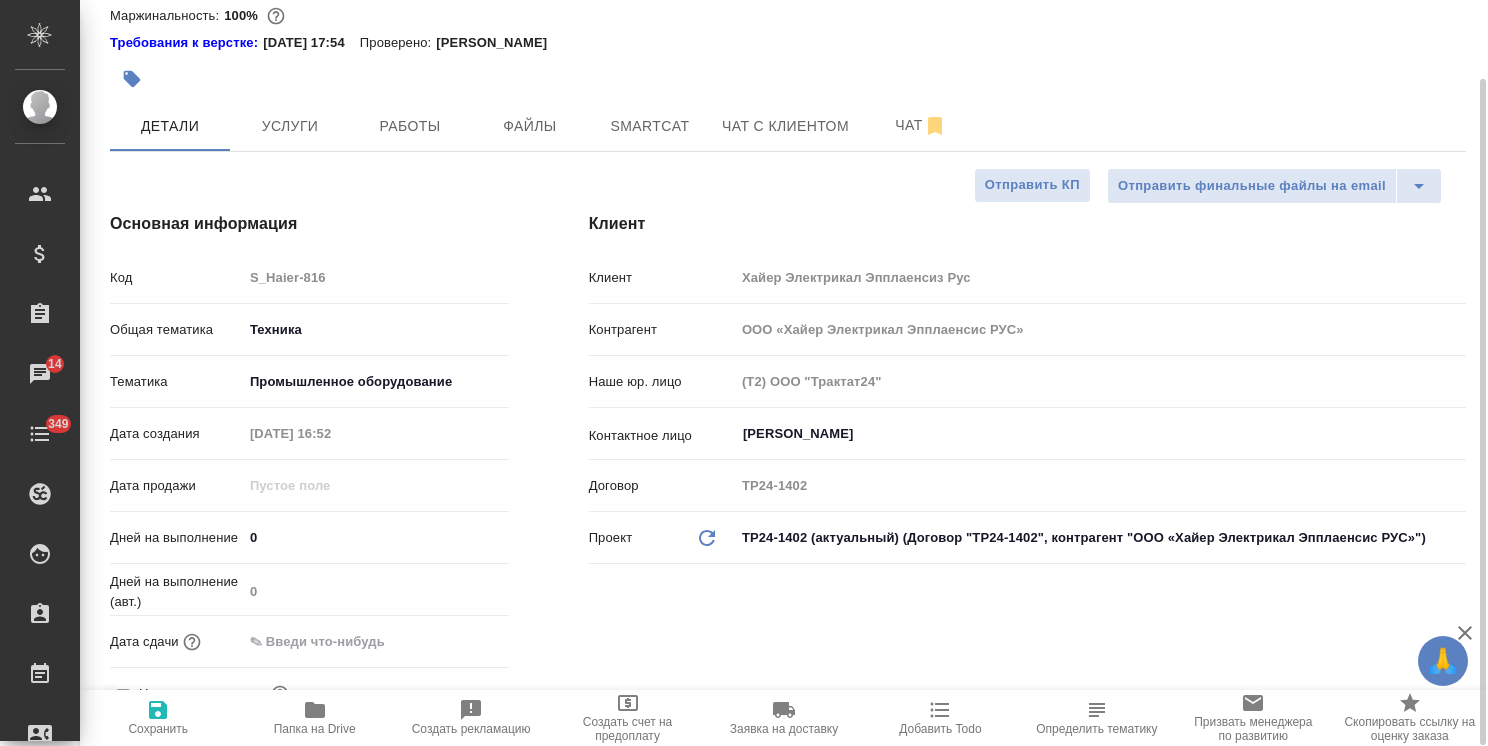 type on "x" 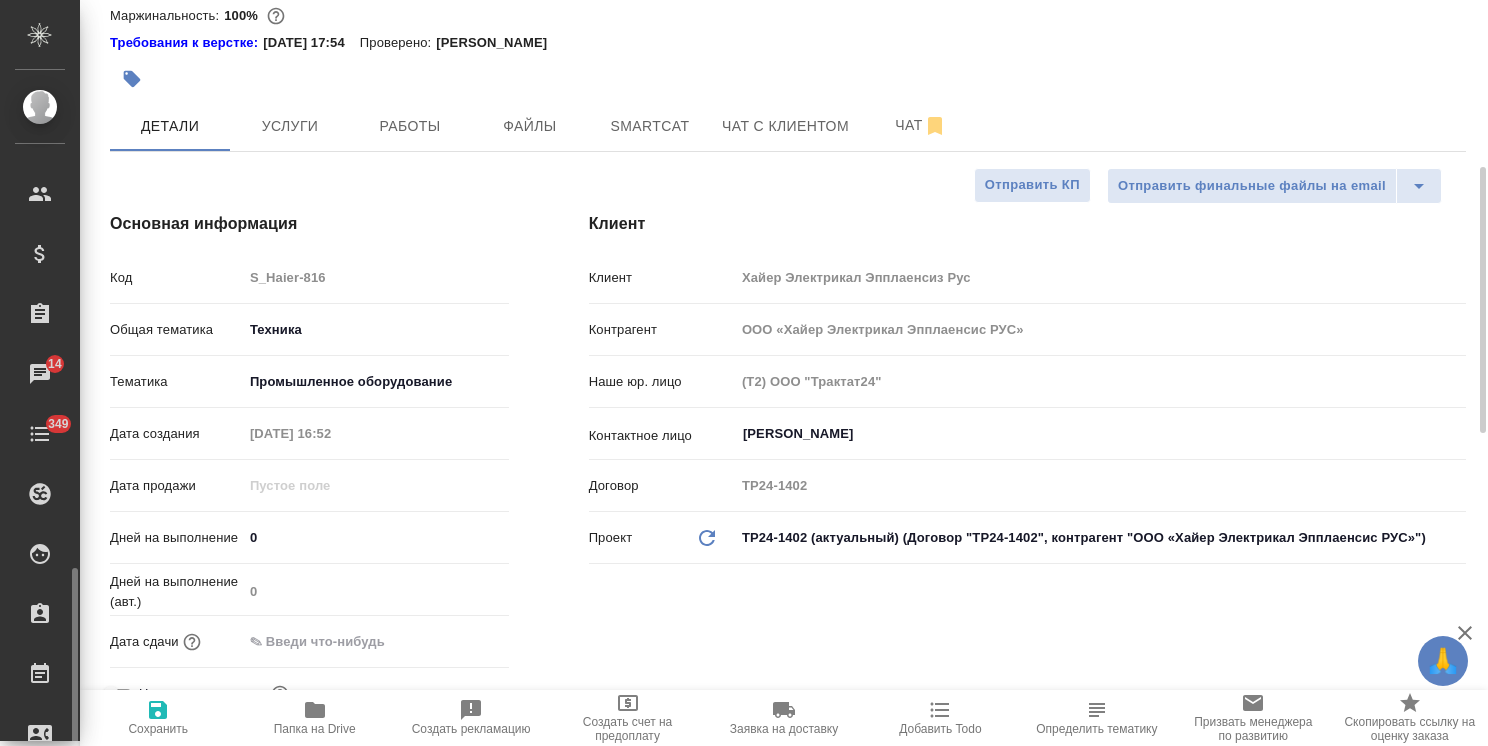 scroll, scrollTop: 300, scrollLeft: 0, axis: vertical 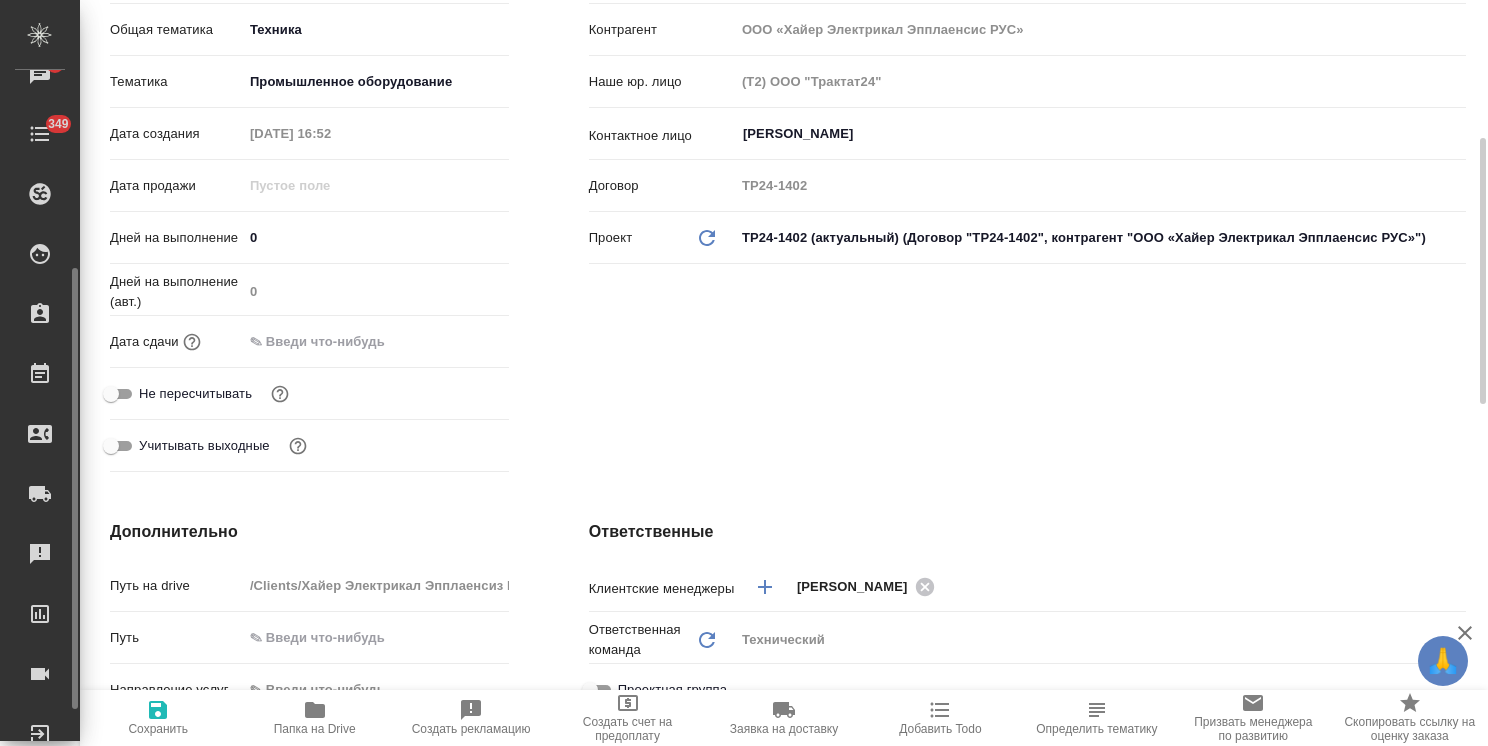 click at bounding box center [330, 341] 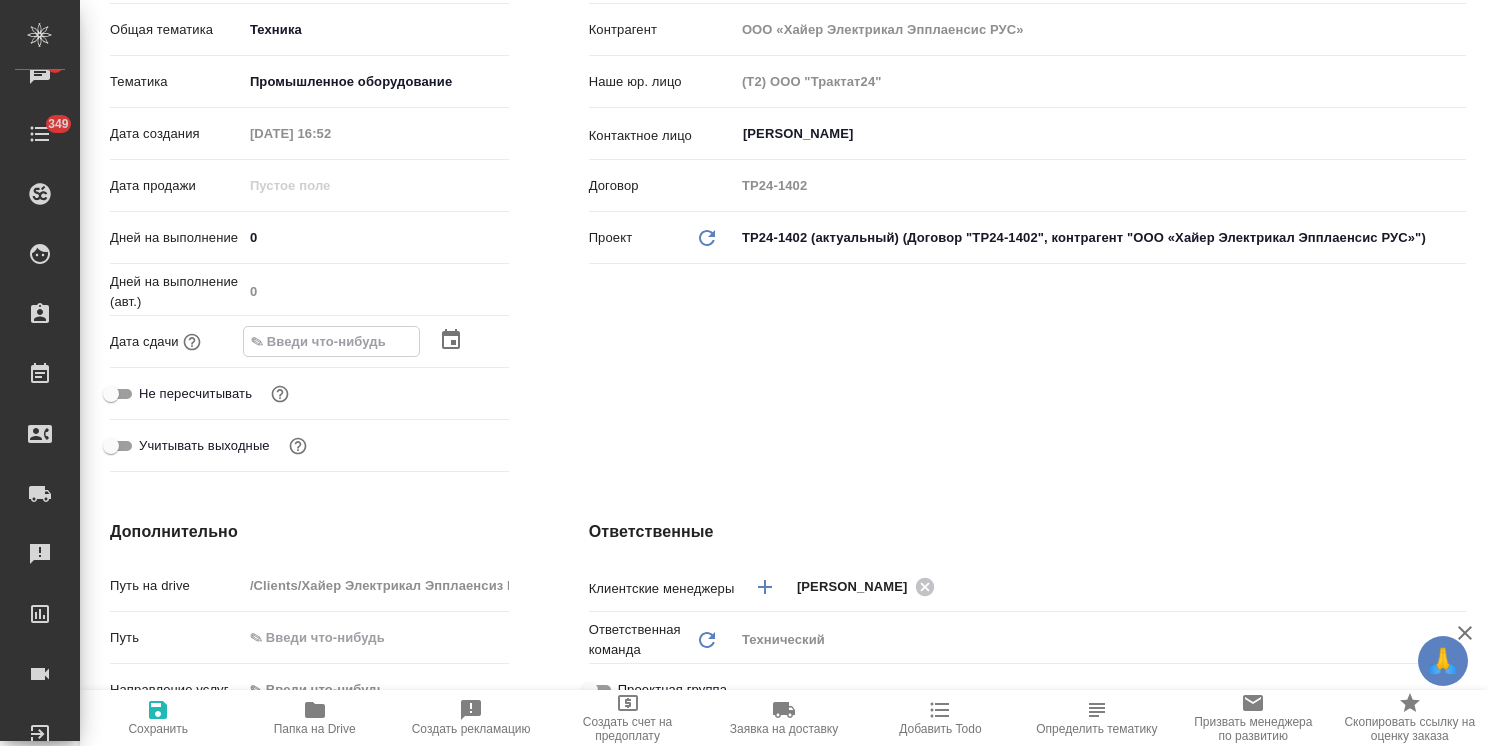 click at bounding box center [474, 340] 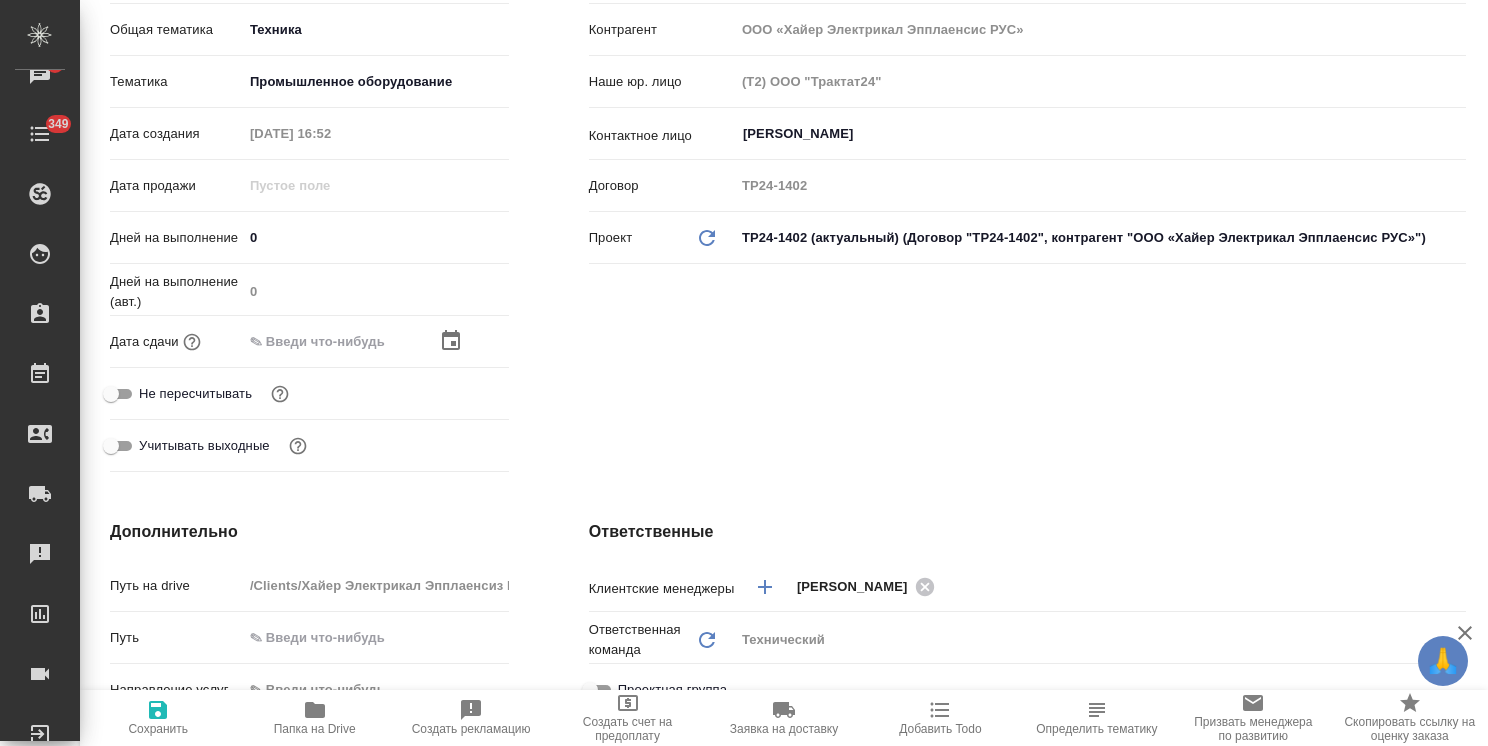 click 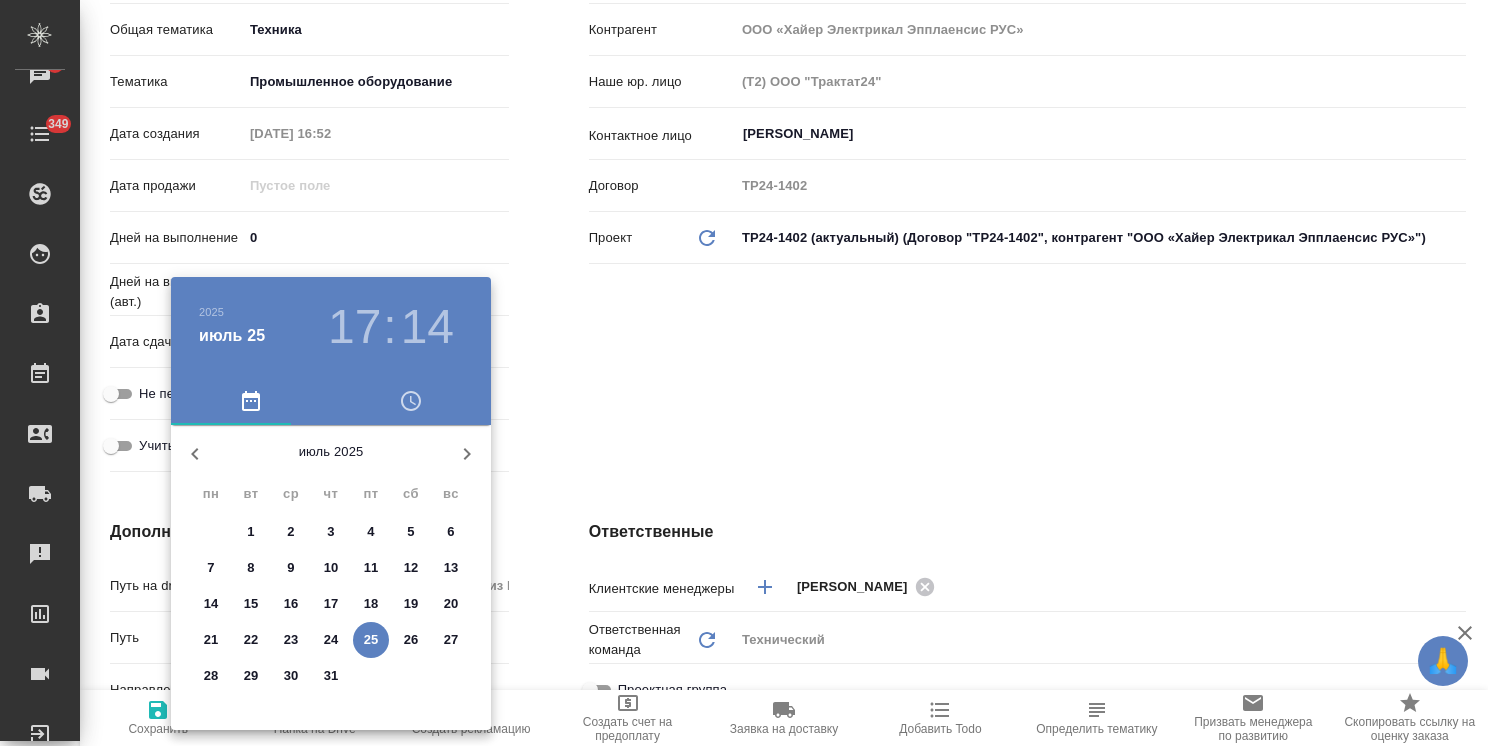 click on "25" at bounding box center (371, 640) 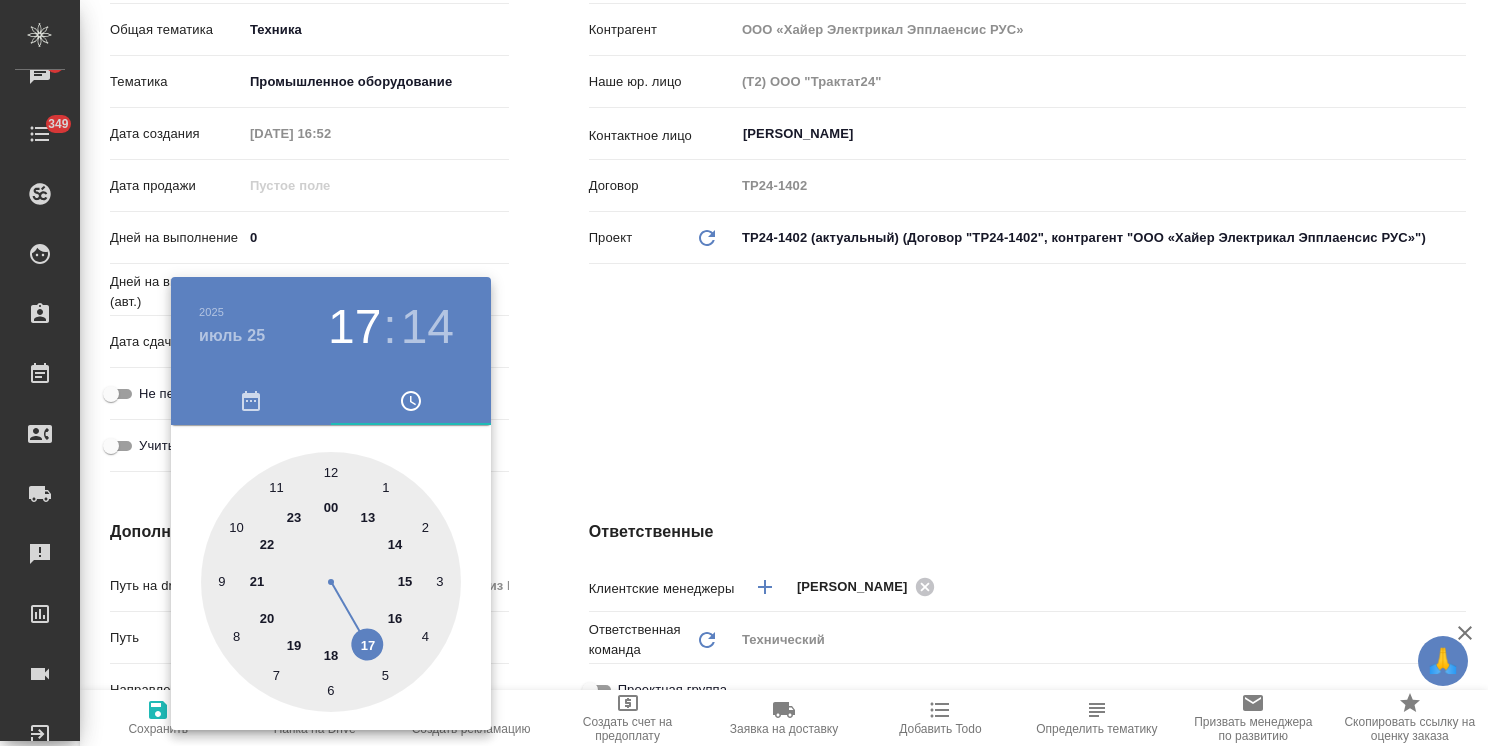 click at bounding box center [744, 373] 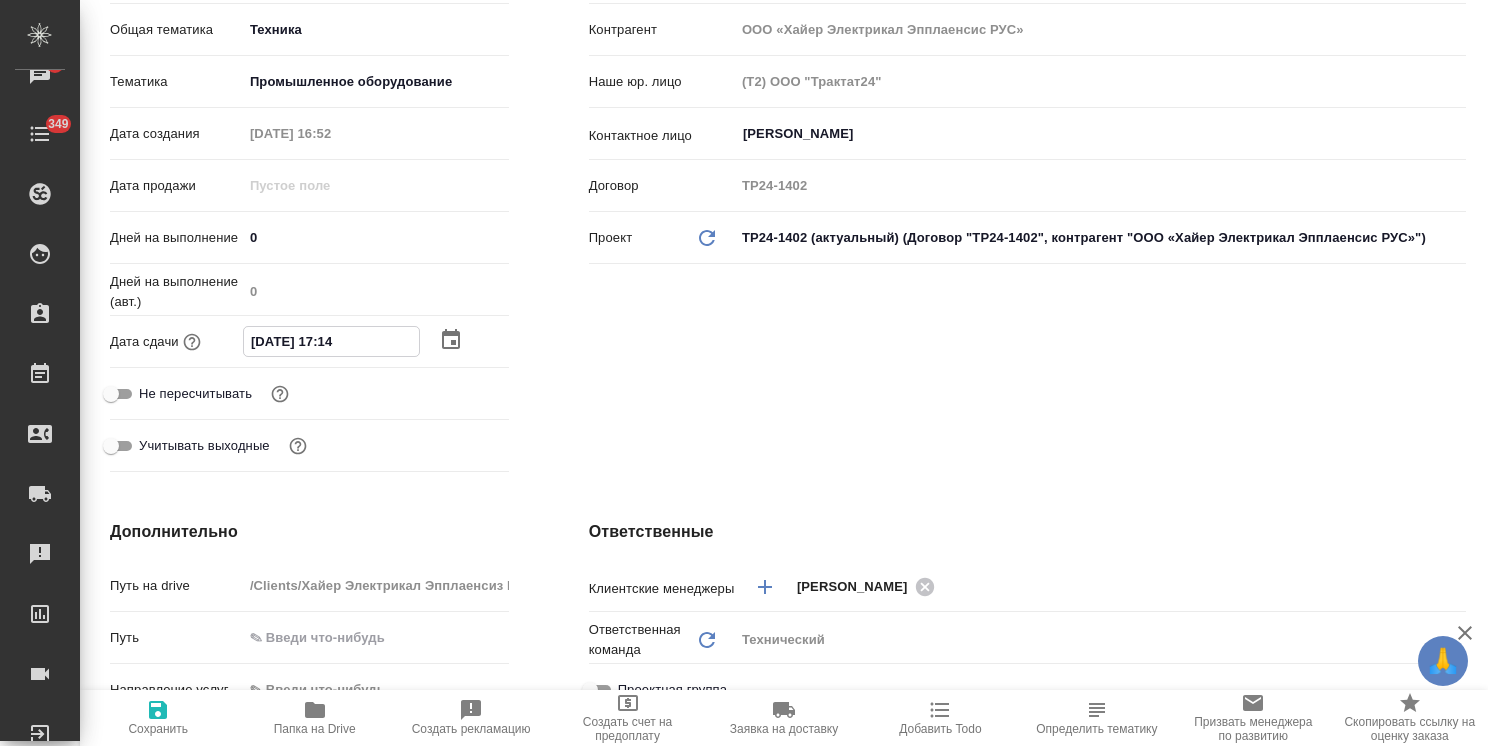 click on "25.07.2025 17:14" at bounding box center [331, 341] 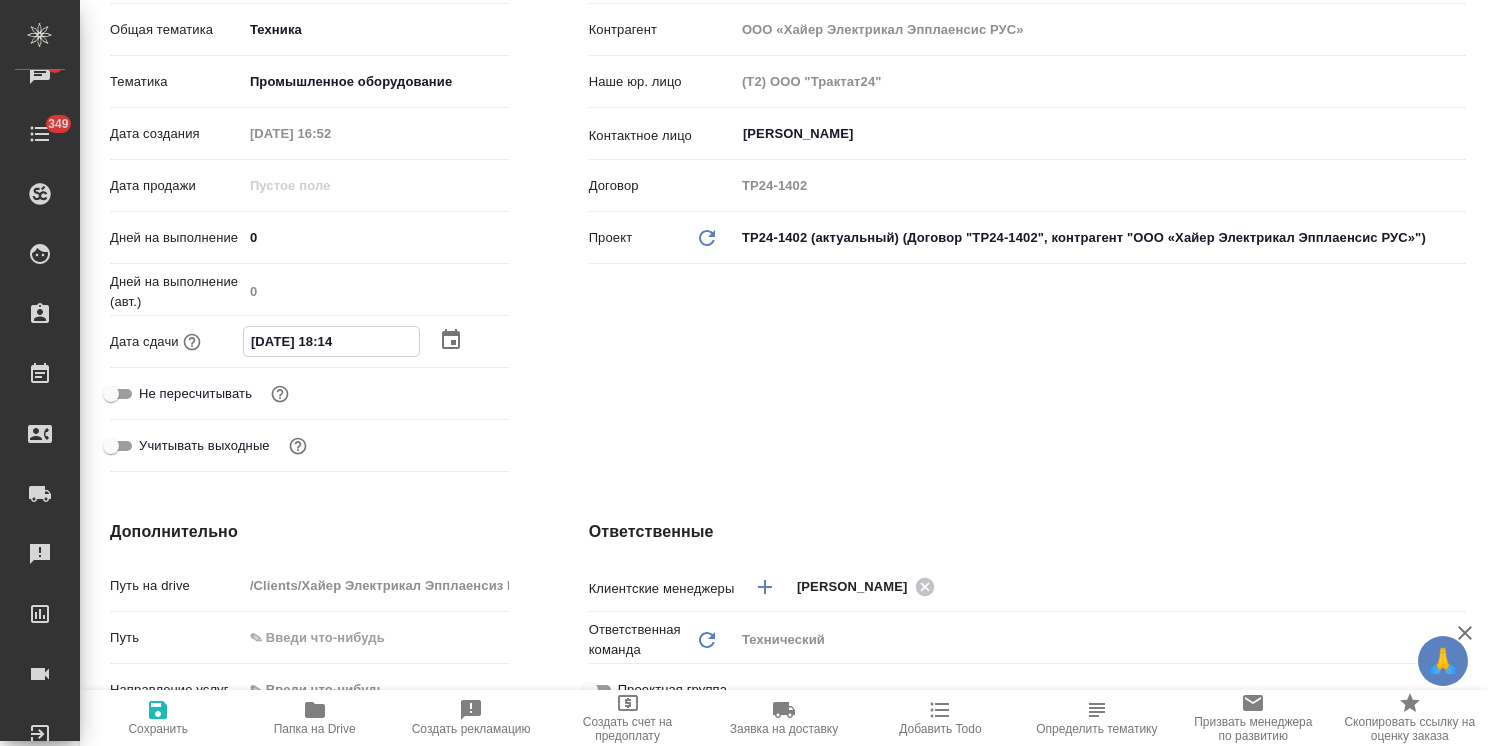 type on "x" 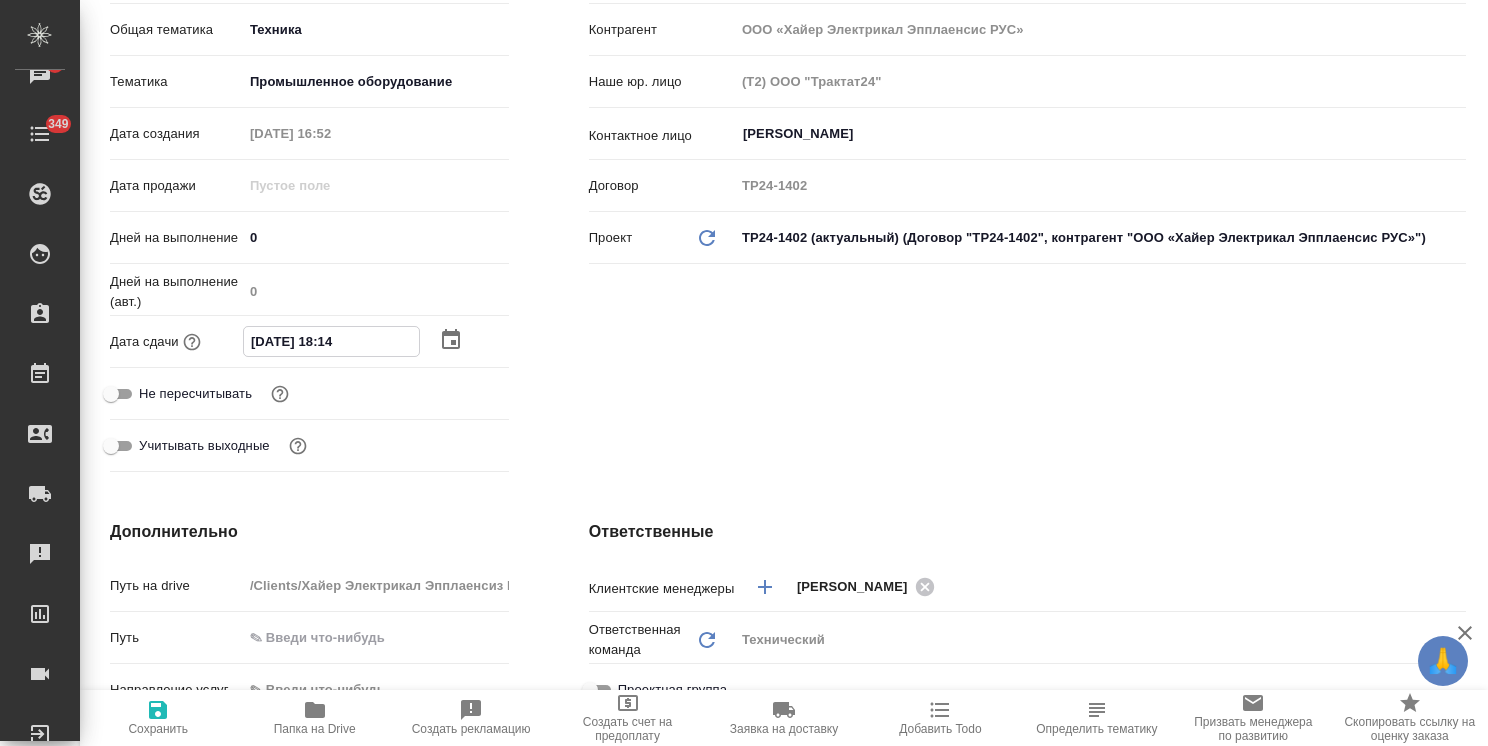 click on "25.07.2025 18:14" at bounding box center (331, 341) 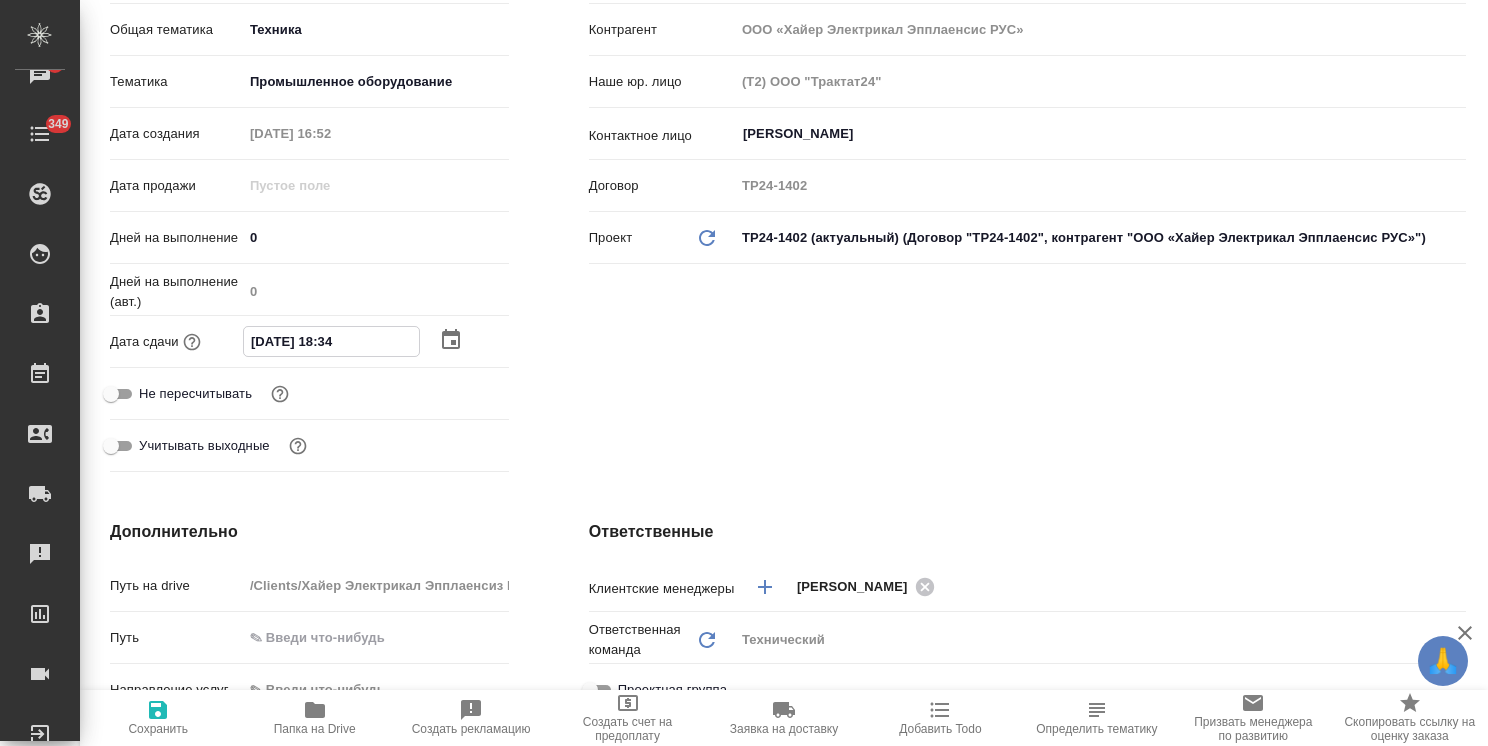 click on "25.07.2025 18:34" at bounding box center [331, 341] 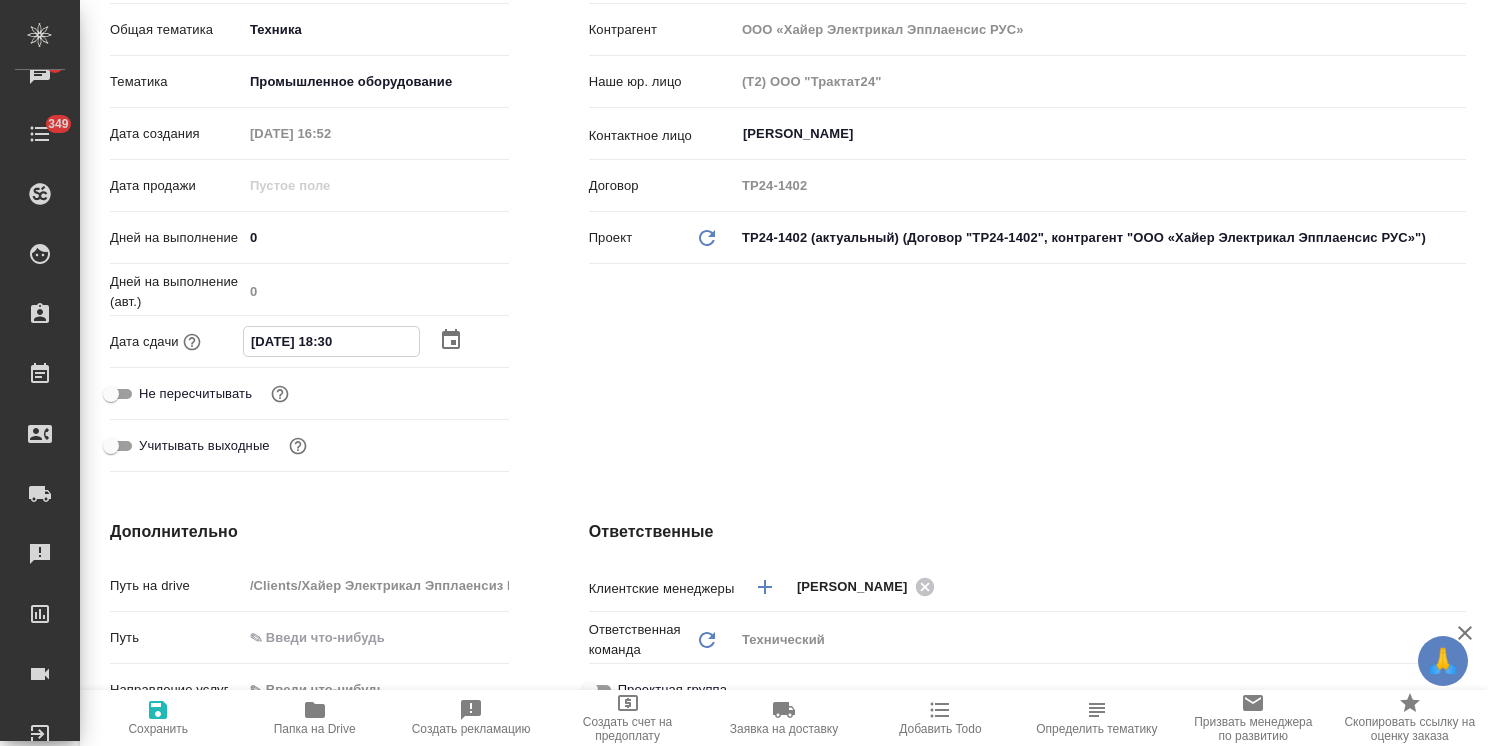 type on "x" 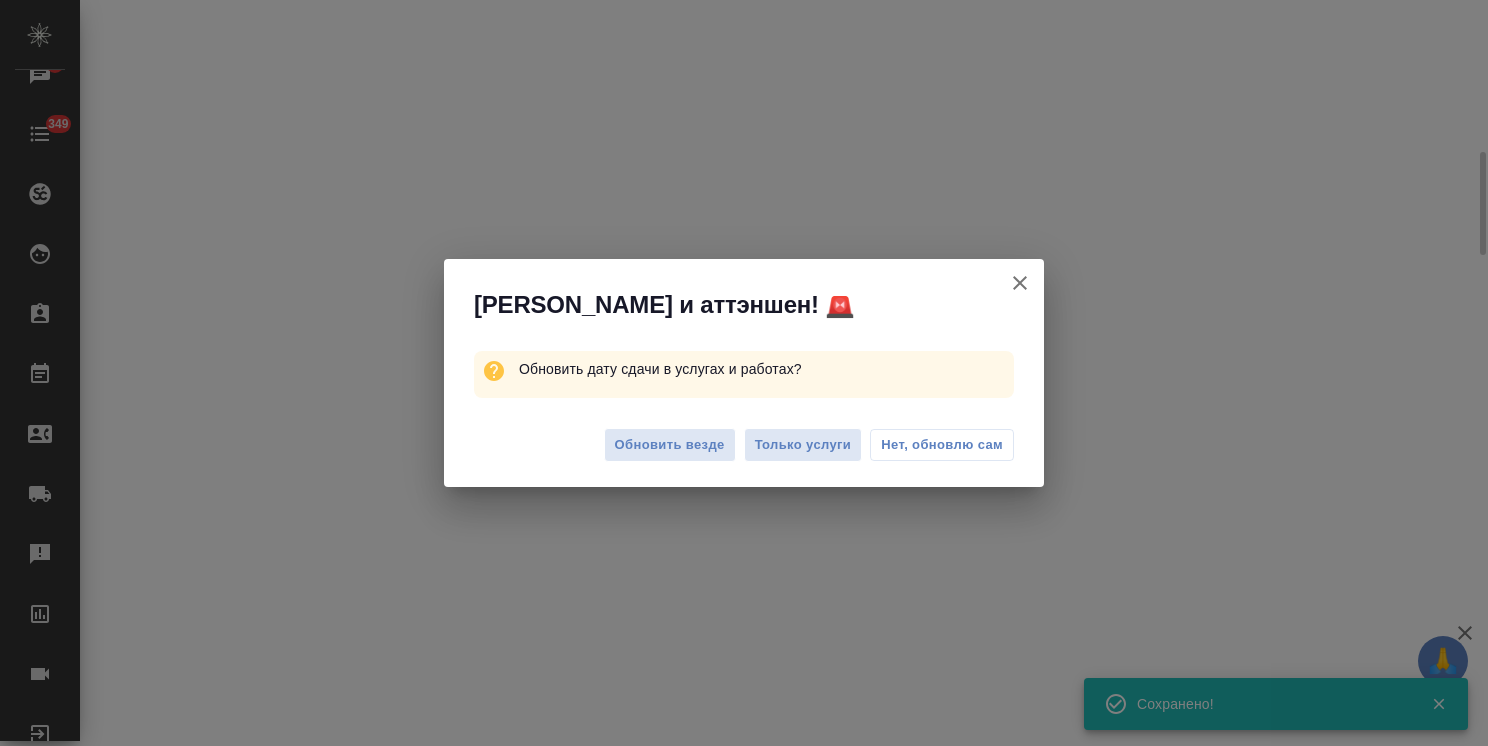 select on "RU" 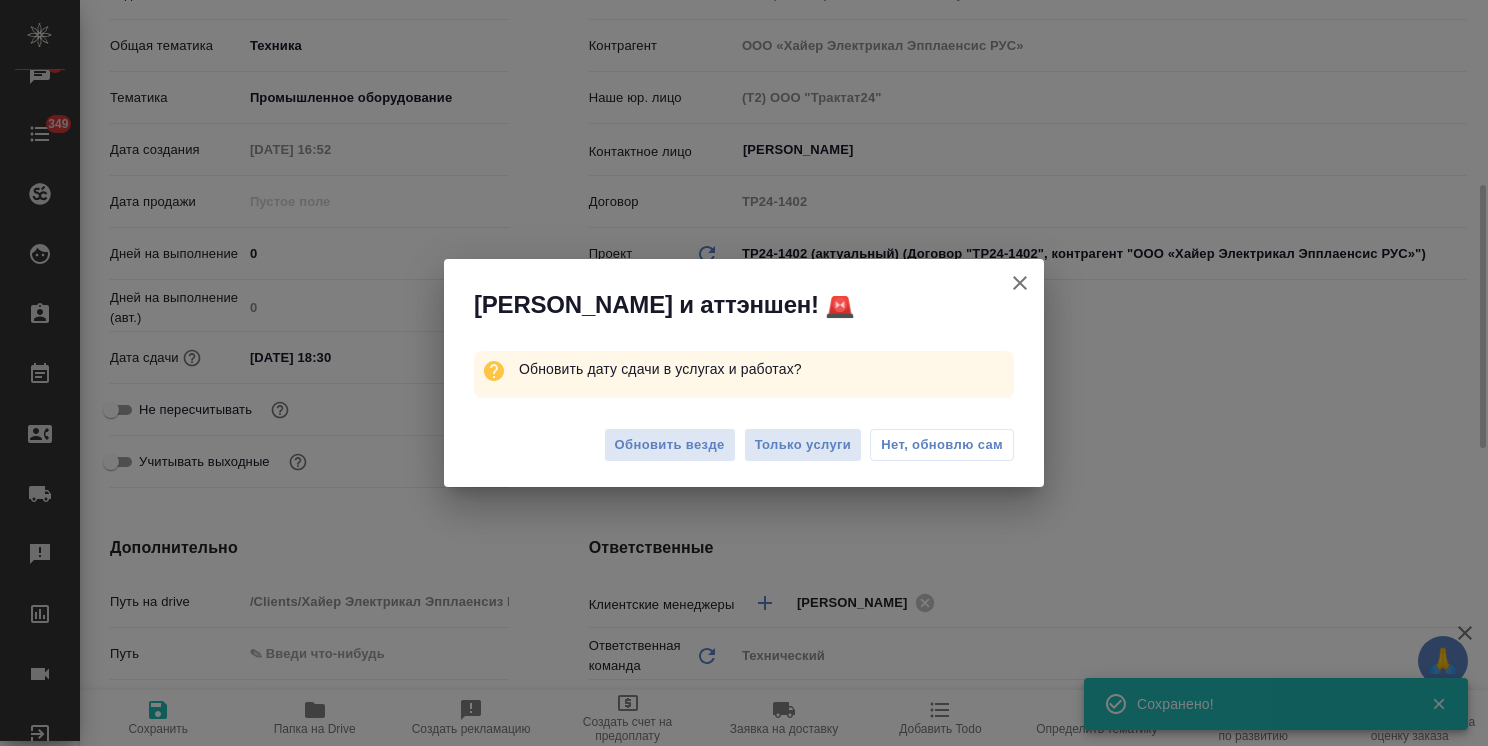 scroll, scrollTop: 412, scrollLeft: 0, axis: vertical 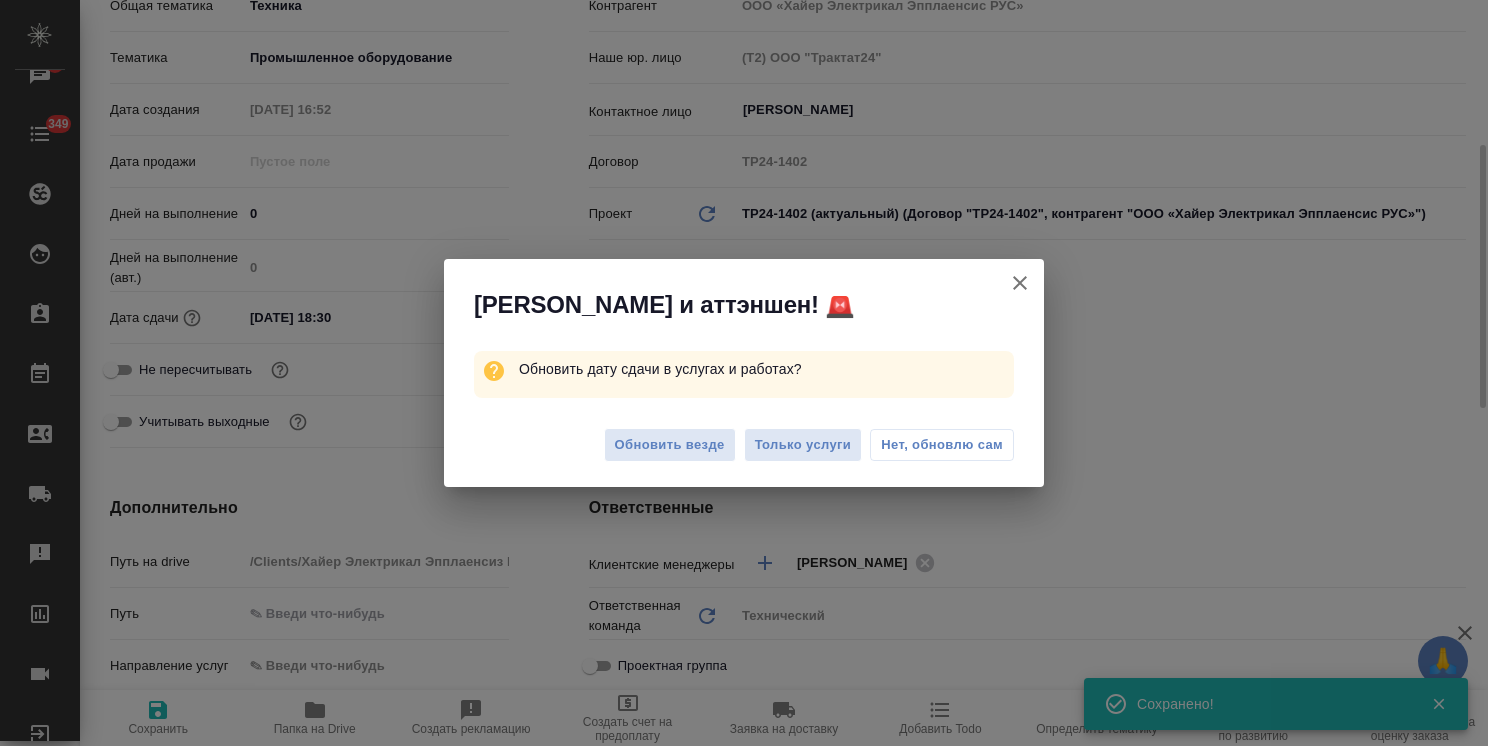 type on "x" 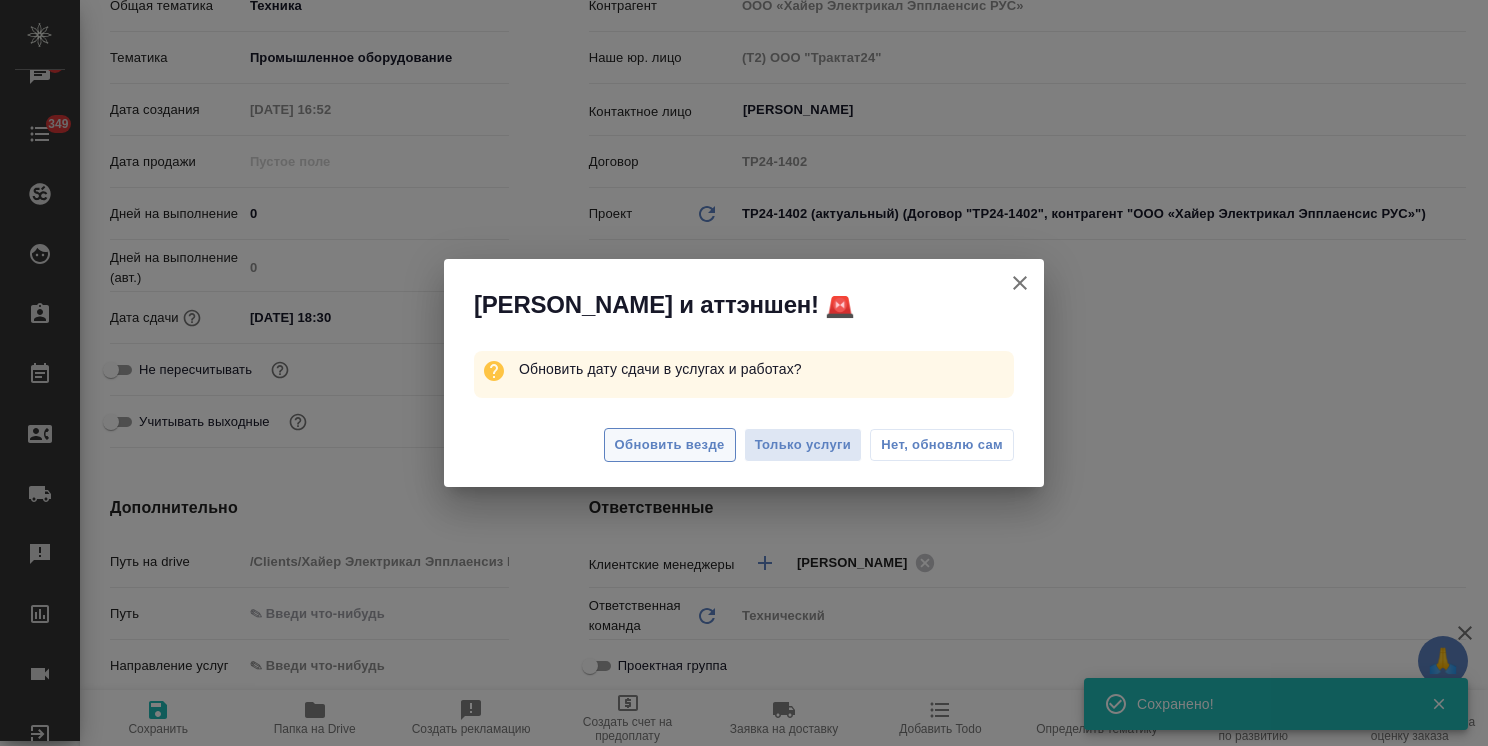 click on "Обновить везде" at bounding box center [670, 445] 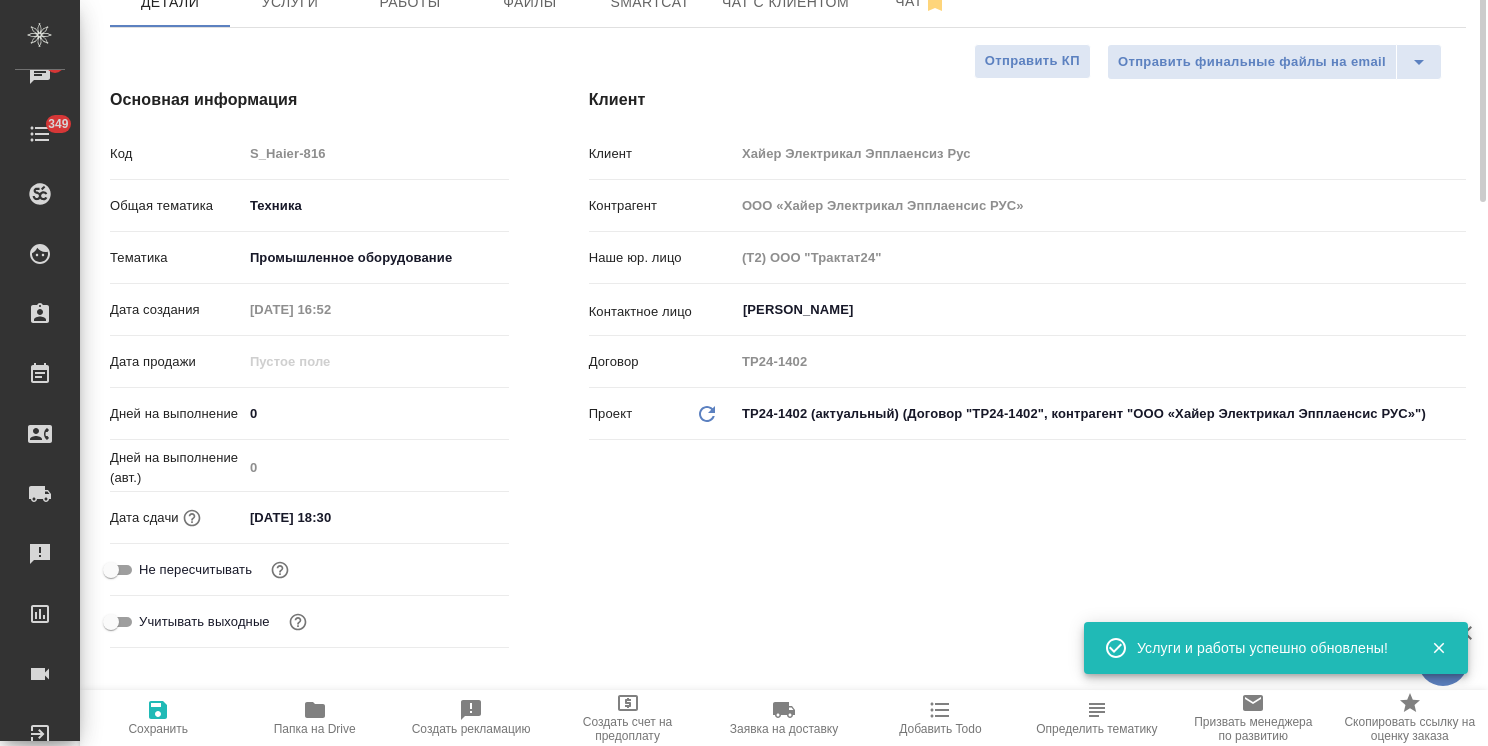 scroll, scrollTop: 12, scrollLeft: 0, axis: vertical 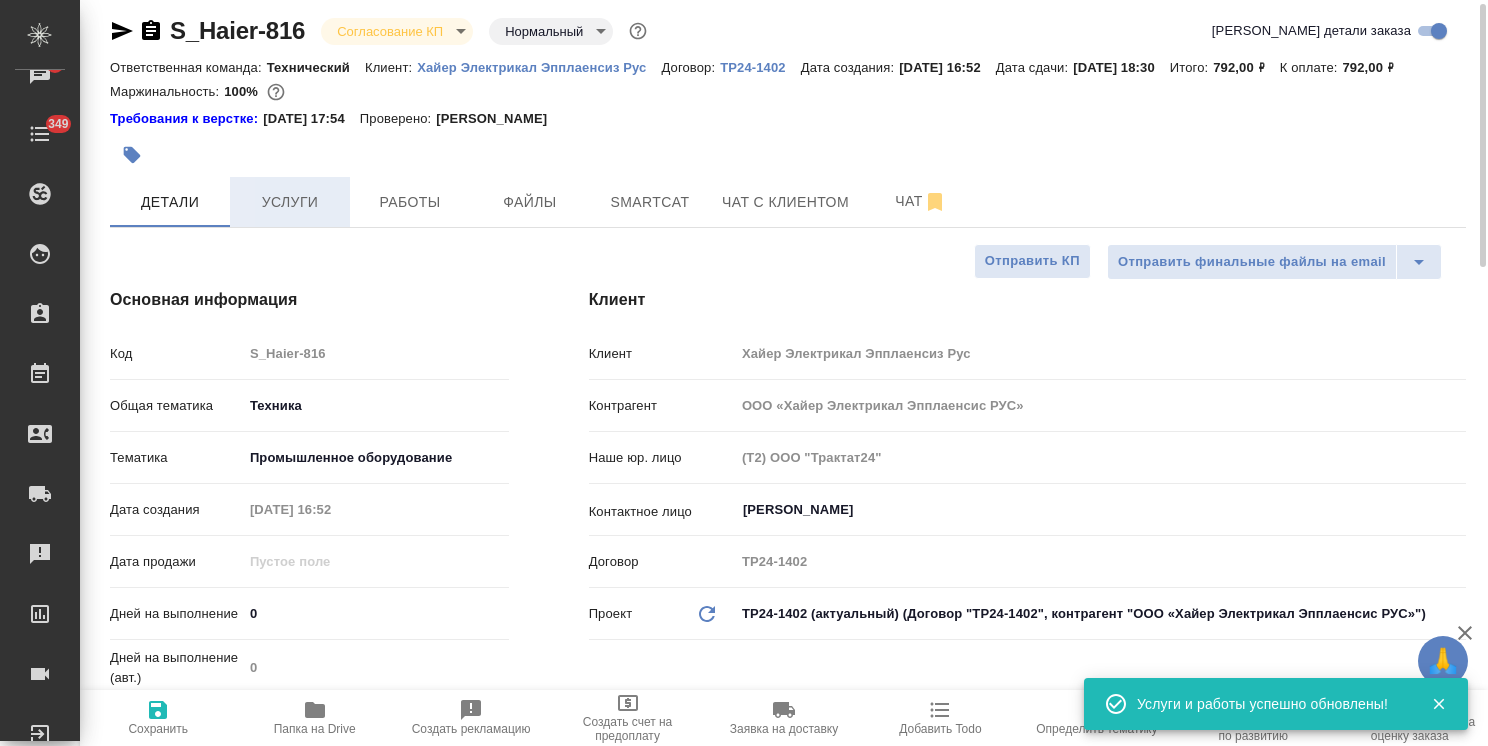 click on "Услуги" at bounding box center (290, 202) 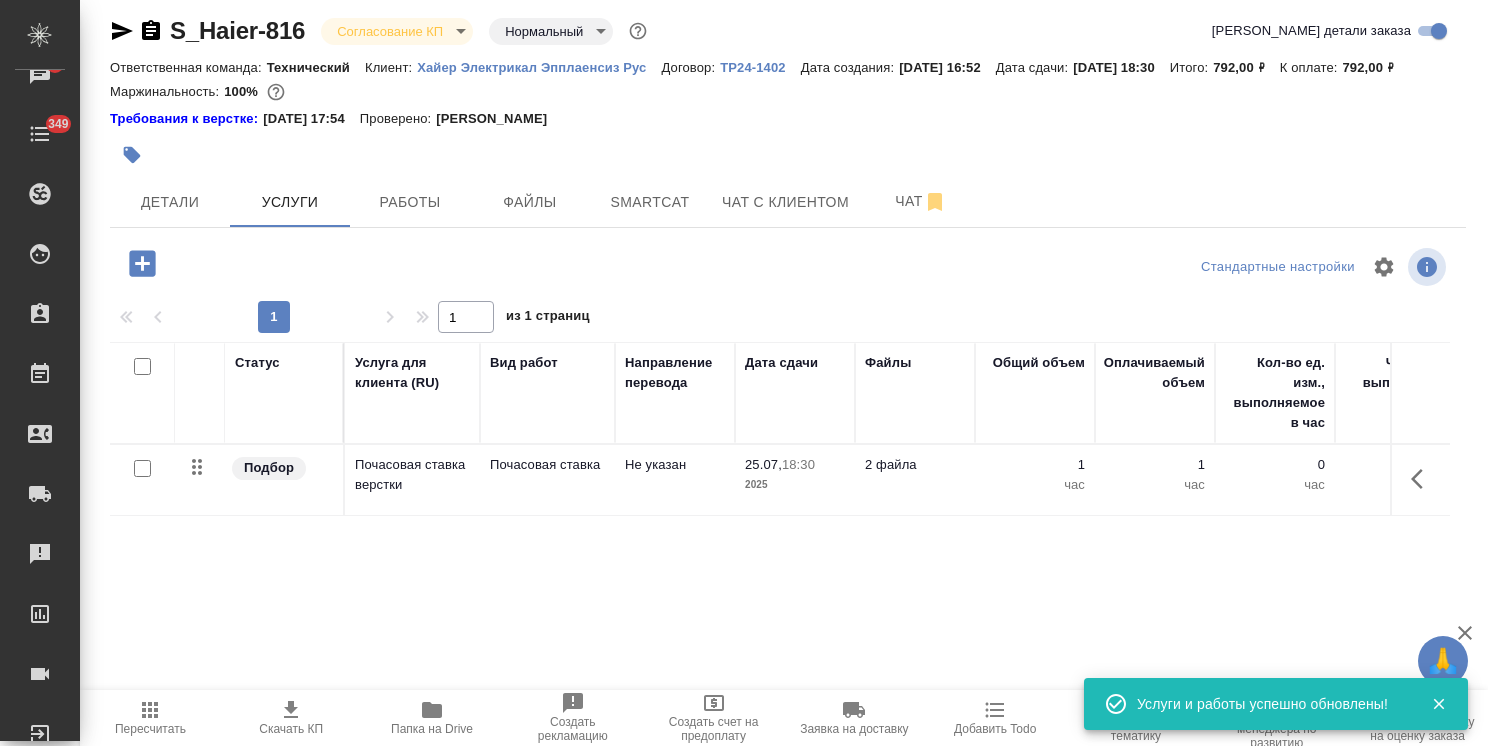 click 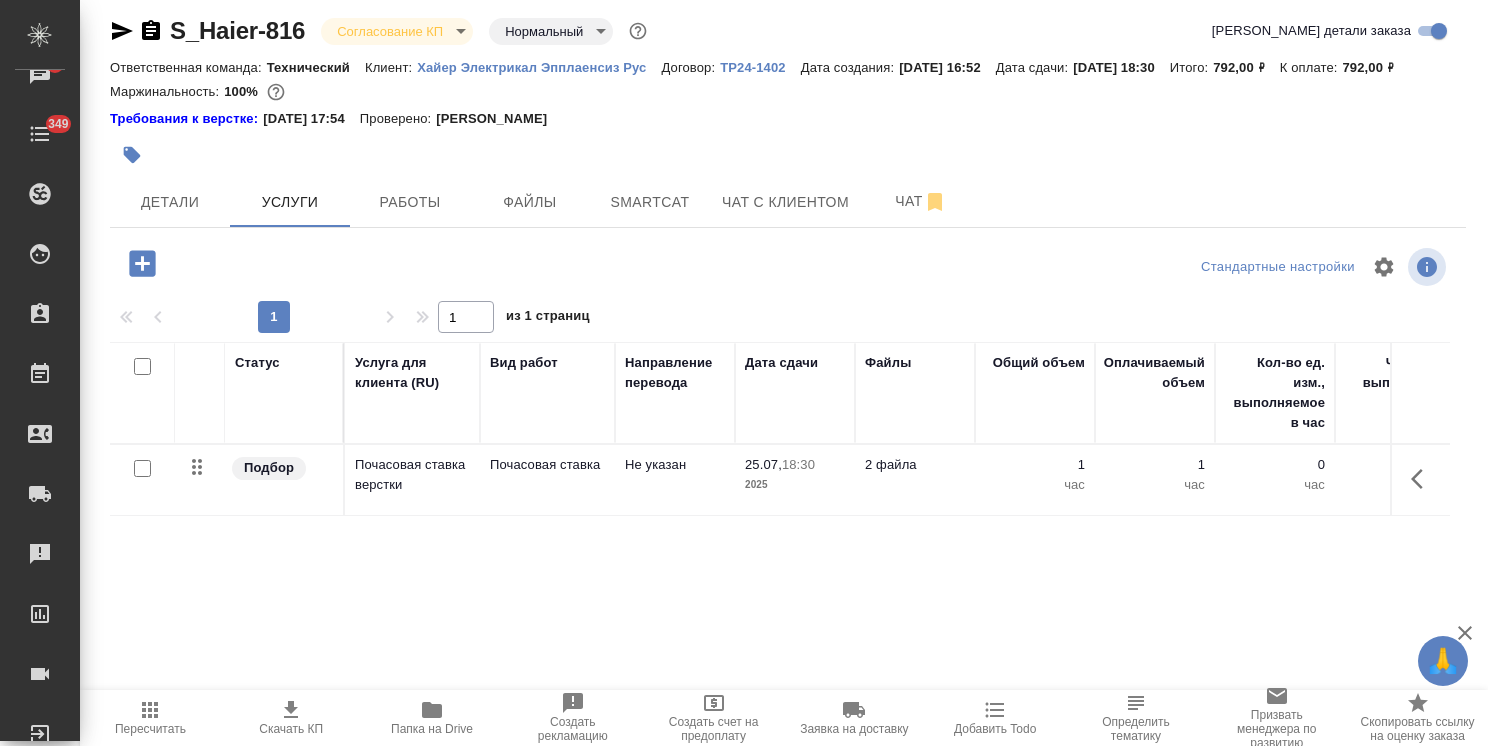 click at bounding box center [562, 155] 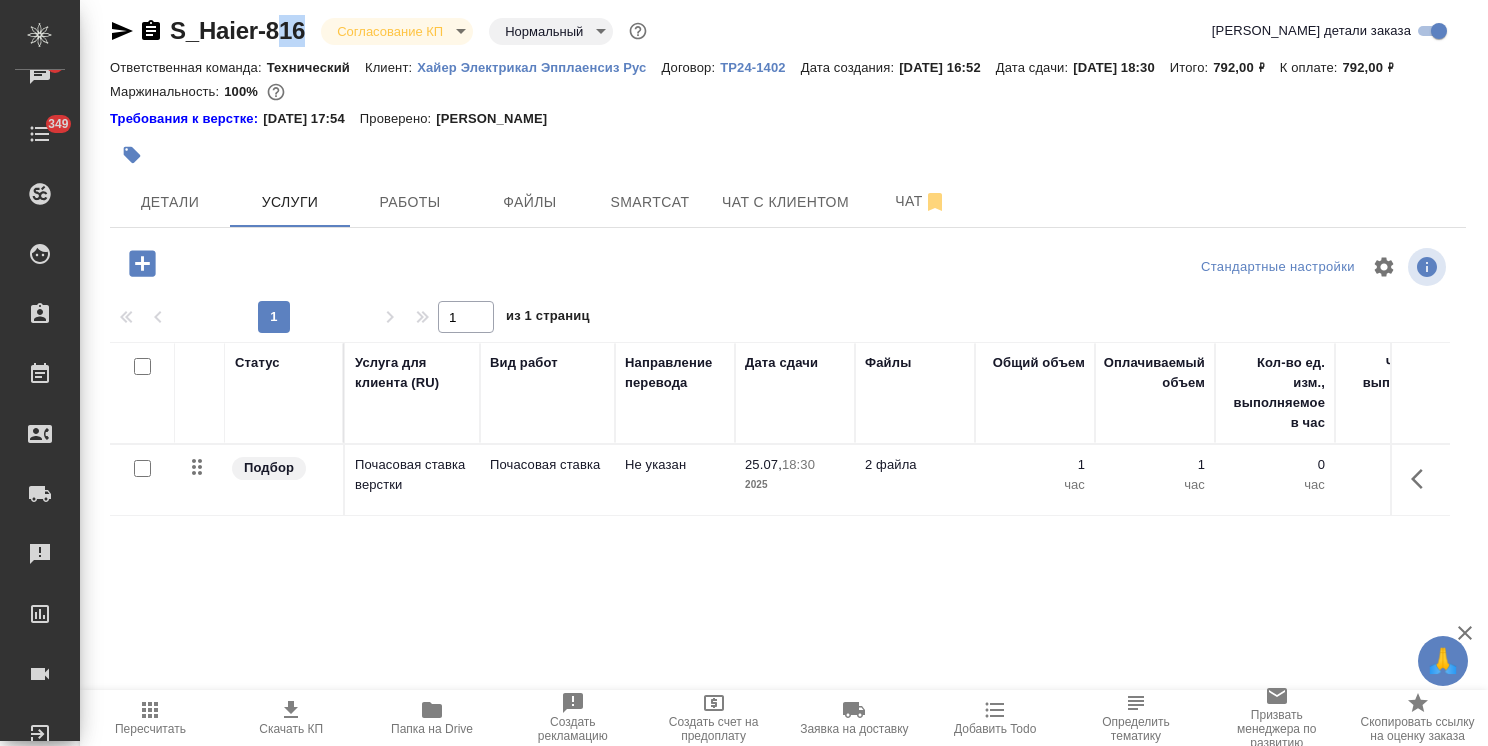 scroll, scrollTop: 0, scrollLeft: 0, axis: both 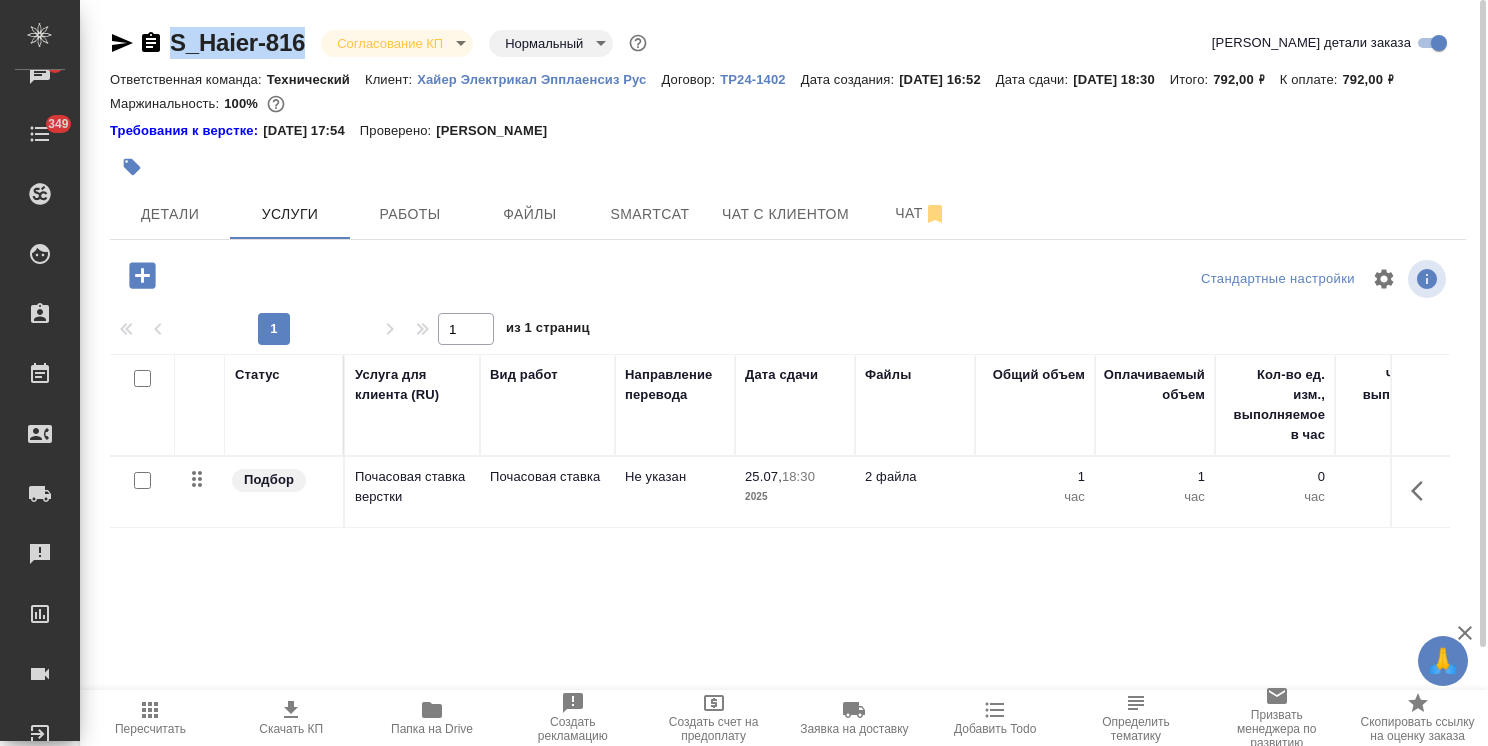 drag, startPoint x: 317, startPoint y: 8, endPoint x: 171, endPoint y: 17, distance: 146.27713 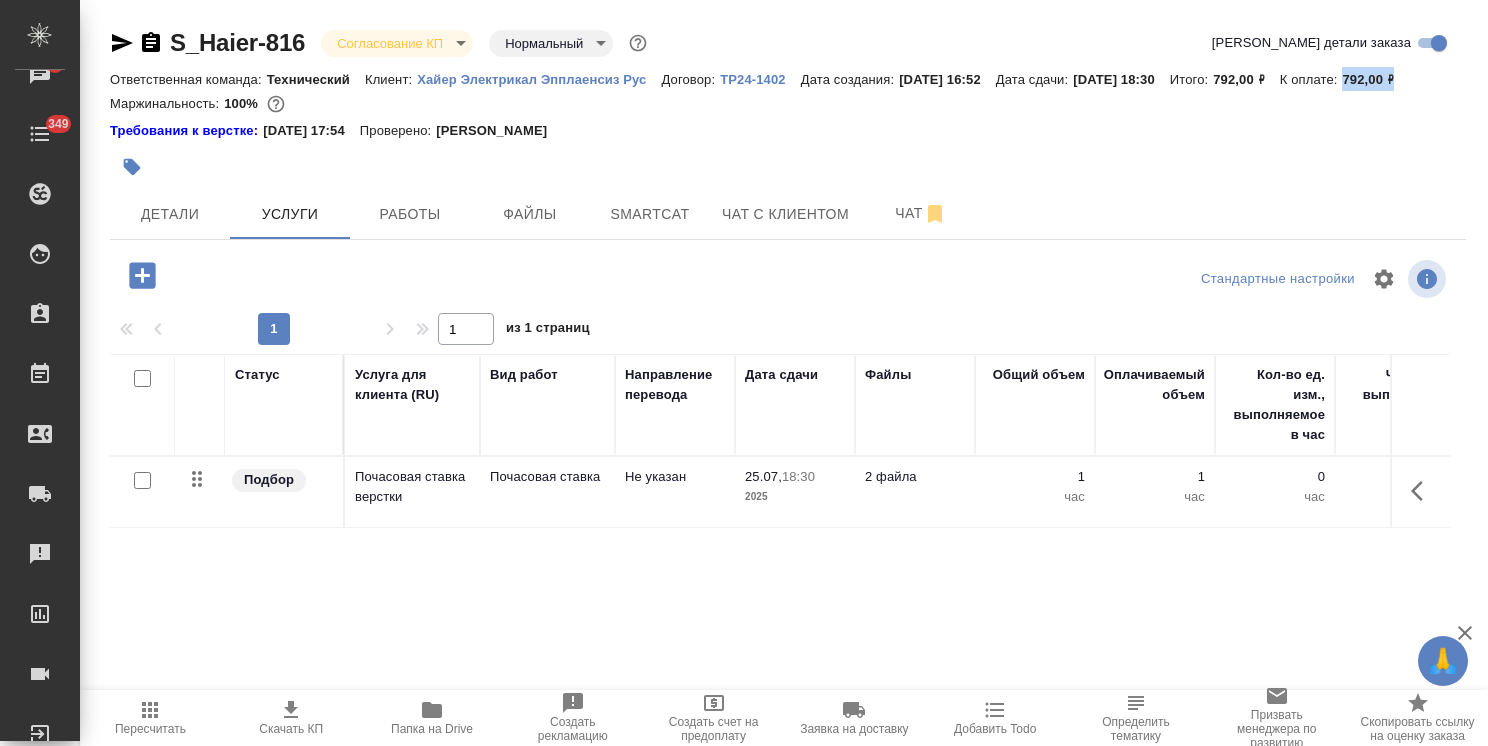 drag, startPoint x: 390, startPoint y: 99, endPoint x: 334, endPoint y: 99, distance: 56 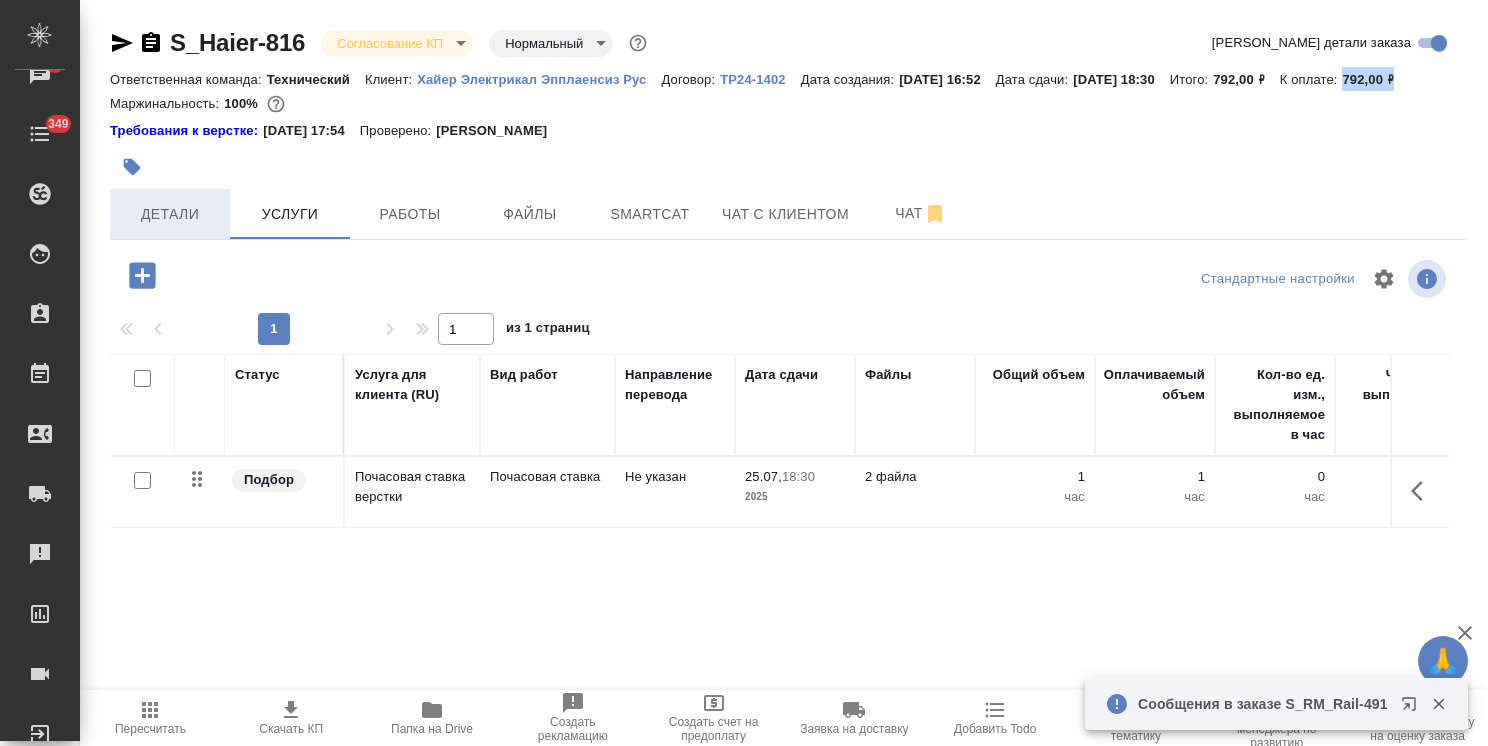 click on "Детали" at bounding box center [170, 214] 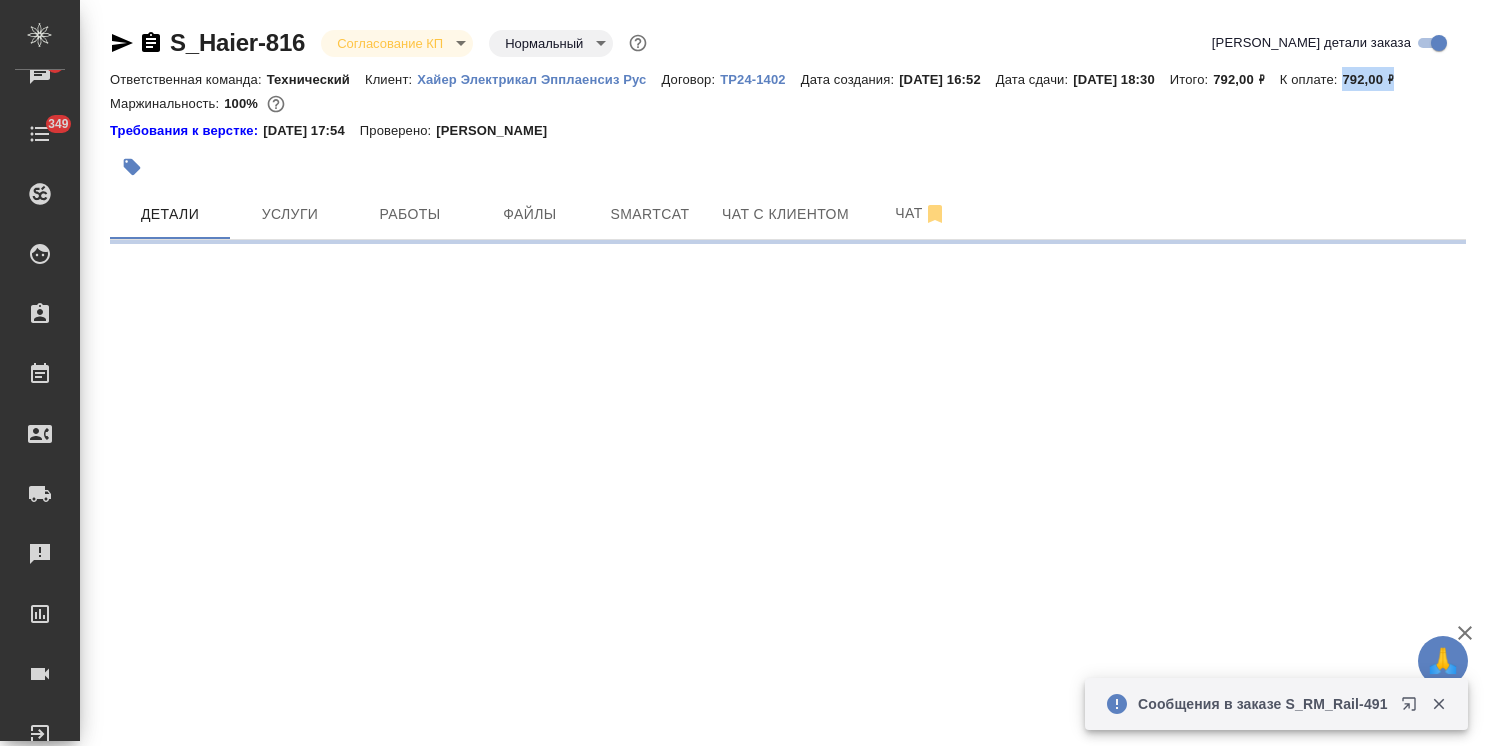select on "RU" 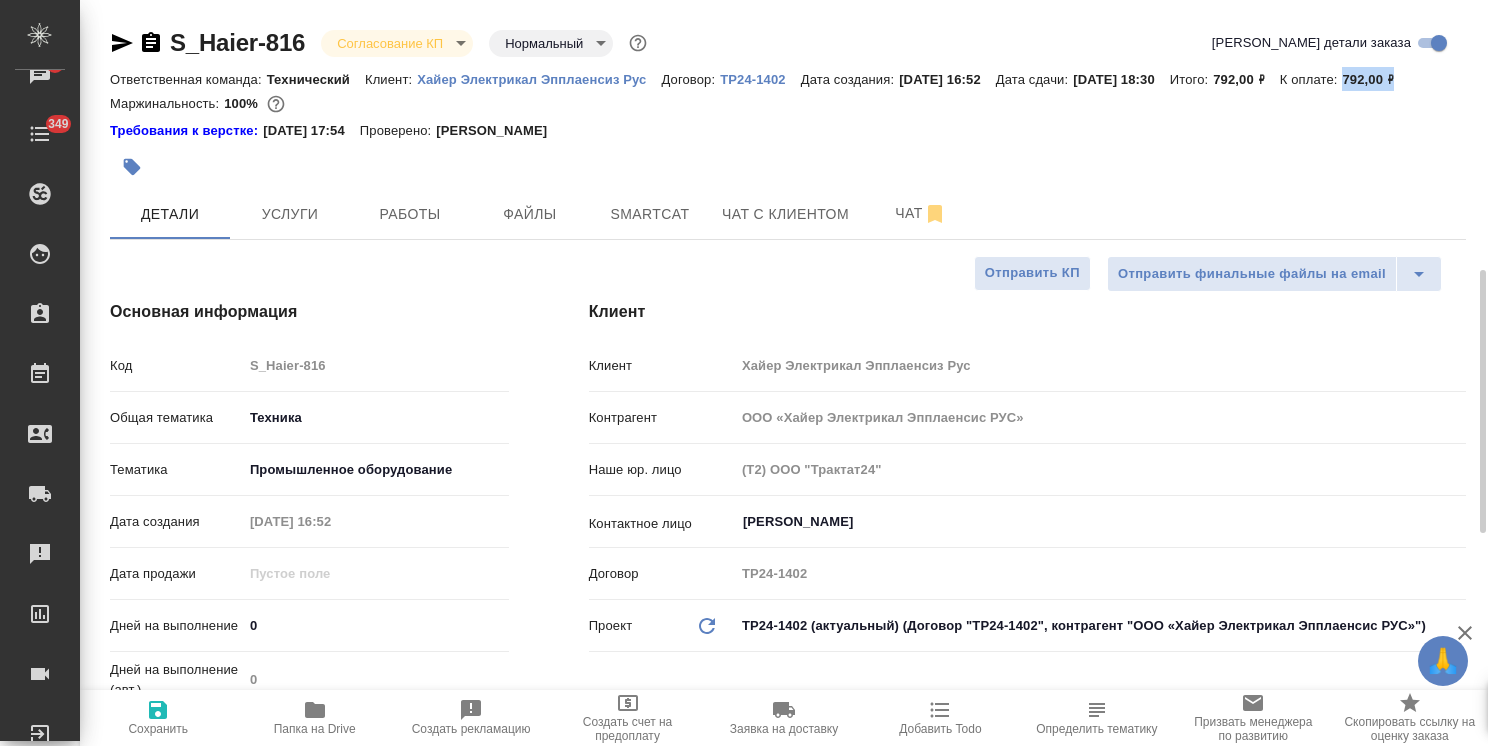 type on "x" 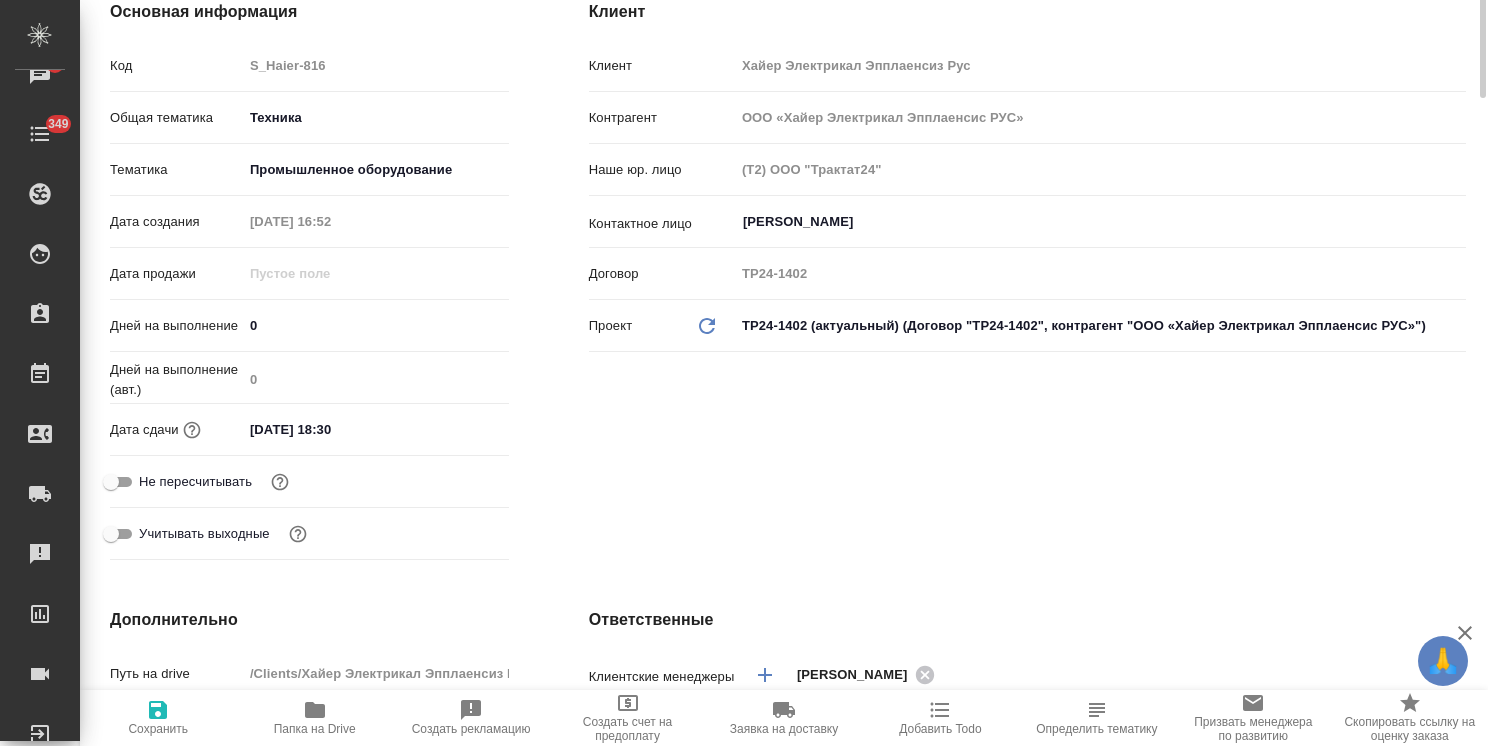 scroll, scrollTop: 0, scrollLeft: 0, axis: both 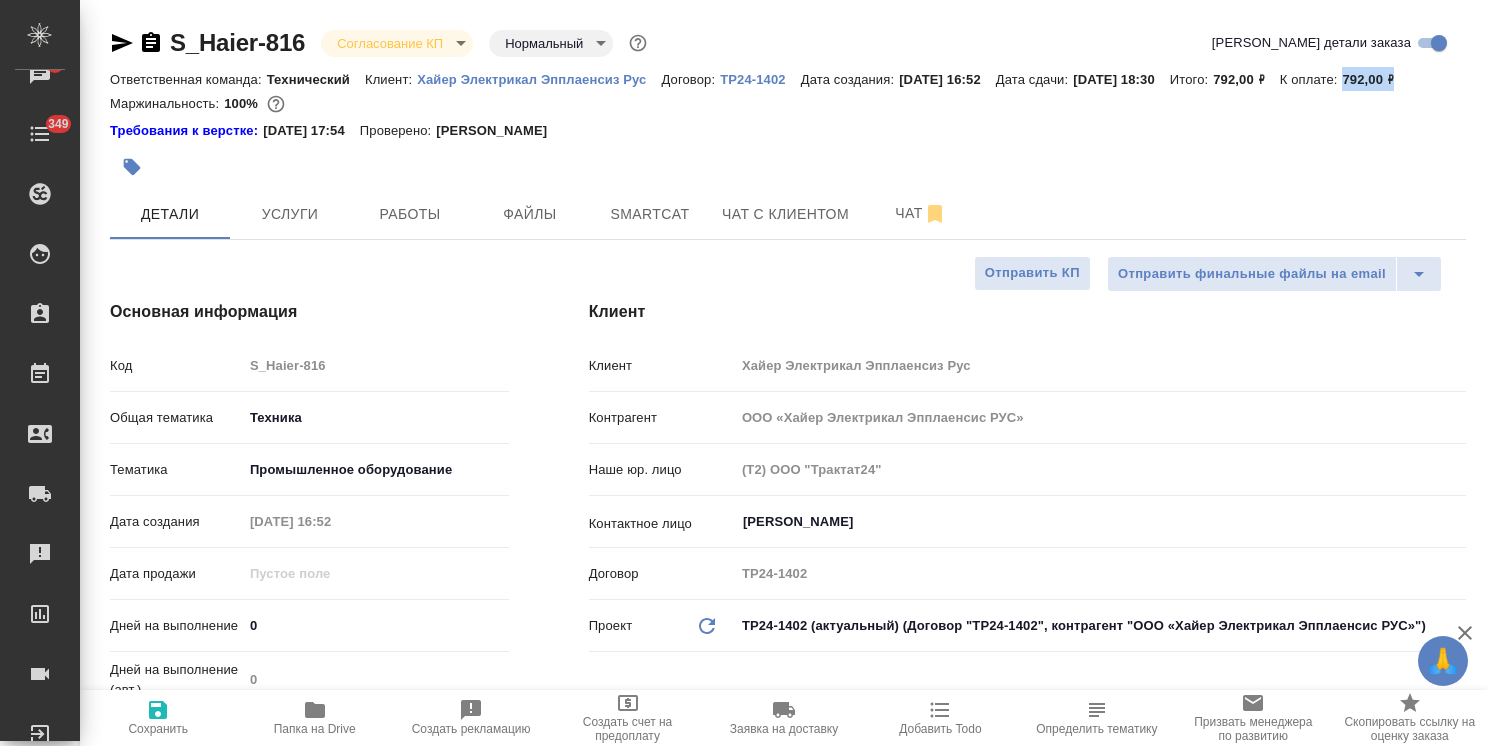 click on "🙏 .cls-1
fill:#fff;
AWATERA Usmanova Olga Клиенты Спецификации Заказы 13 Чаты 349 Todo Проекты SC Исполнители Кандидаты Работы Входящие заявки Заявки на доставку Рекламации Проекты процессинга Конференции Выйти S_Haier-816 Согласование КП kpNegotiation Нормальный normal Кратко детали заказа Ответственная команда: Технический Клиент: Хайер Электрикал Эпплаенсиз Рус Договор: ТР24-1402 Дата создания: 25.07.2025, 16:52 Дата сдачи: 25.07.2025, 18:30 Итого: 792,00 ₽ К оплате: 792,00 ₽ Маржинальность: 100% Требования к верстке: 19.01.2024 17:54 Проверено: Петрова Валерия Детали Услуги Работы Файлы Smartcat Чат Код 0" at bounding box center [744, 373] 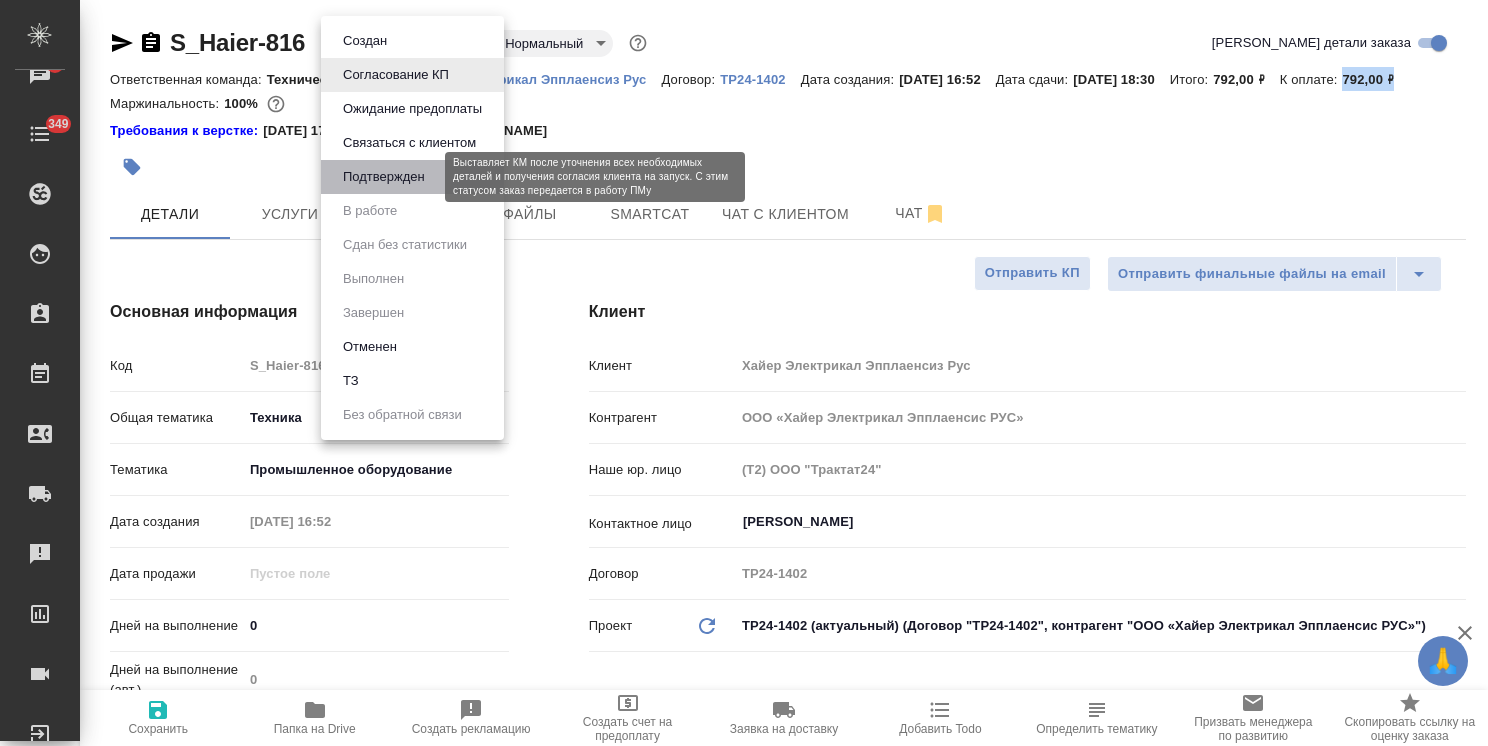 click on "Подтвержден" at bounding box center (384, 177) 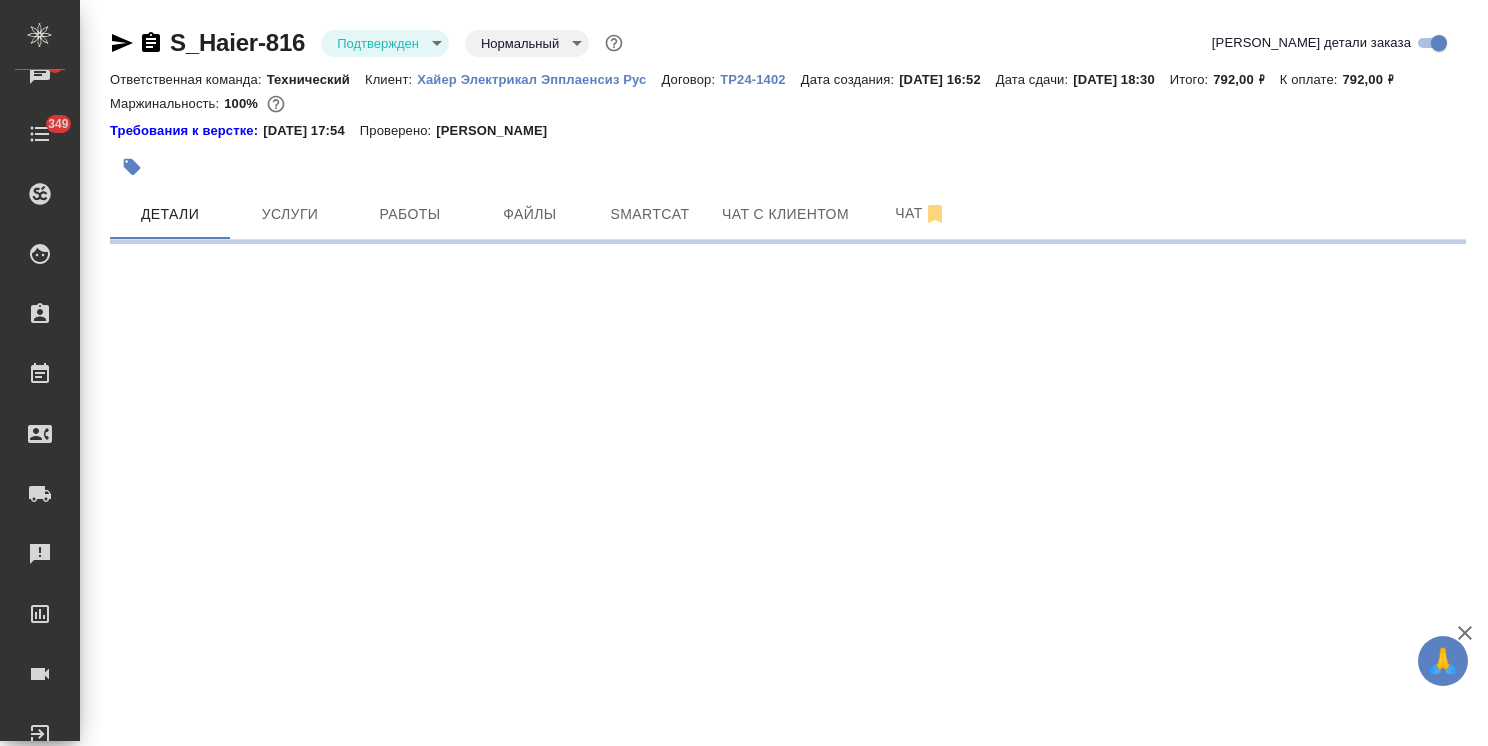 select on "RU" 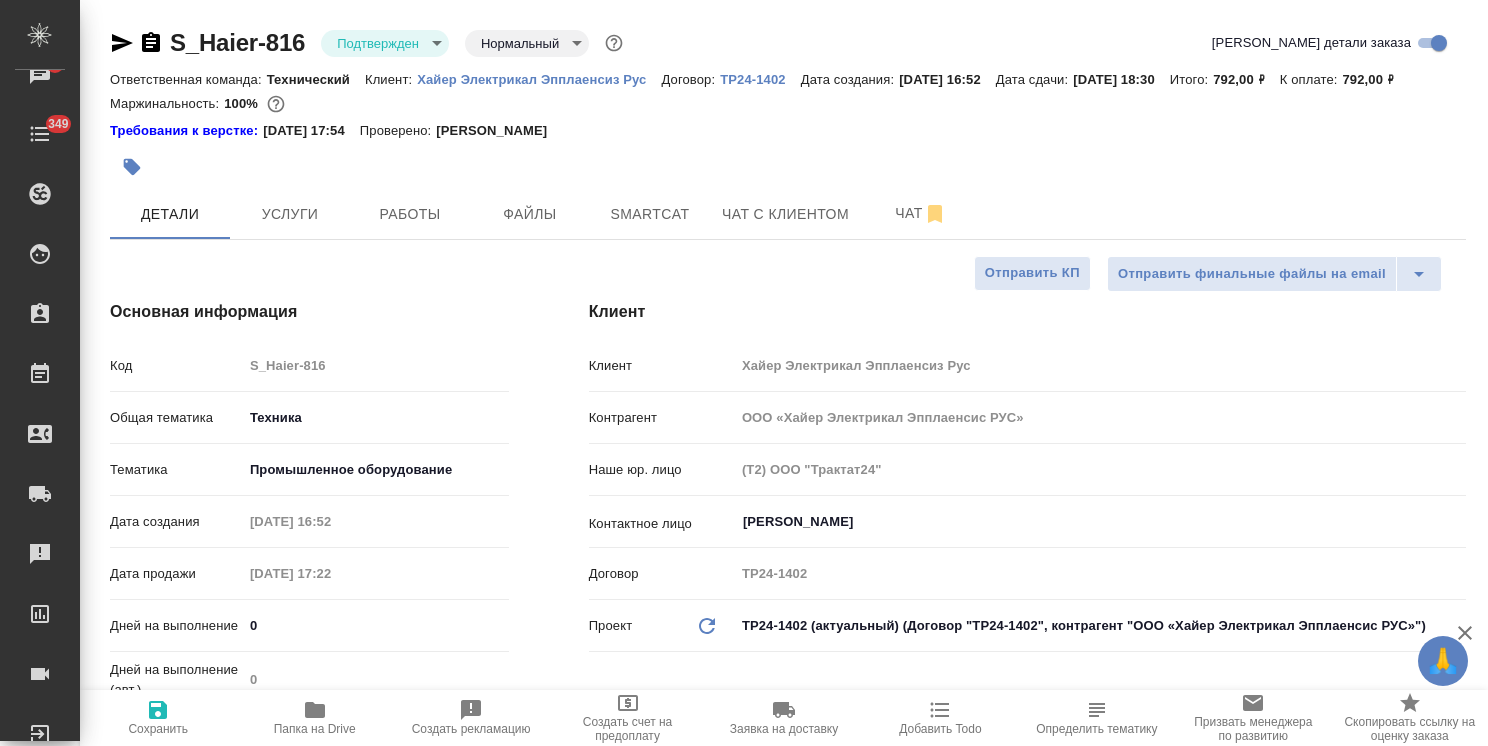 type on "x" 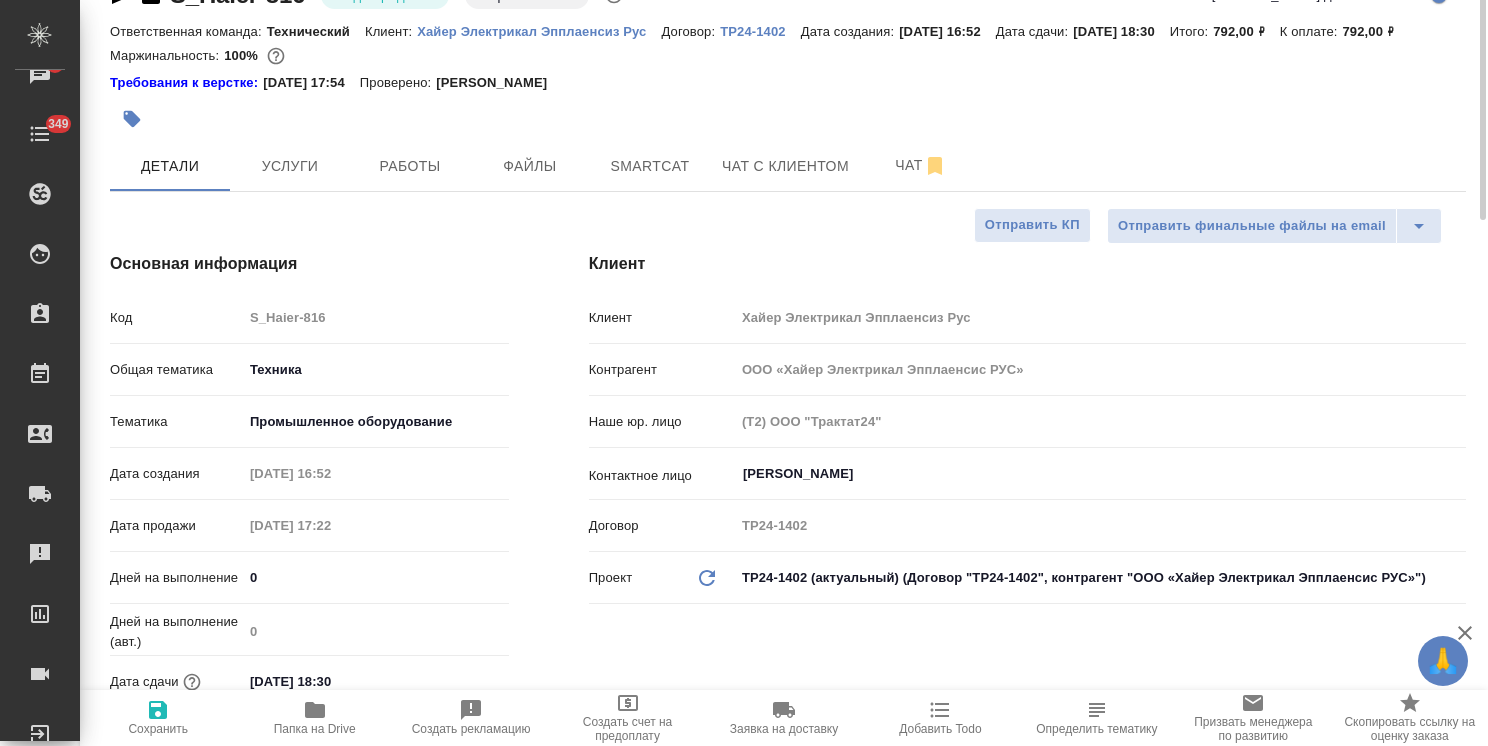 scroll, scrollTop: 0, scrollLeft: 0, axis: both 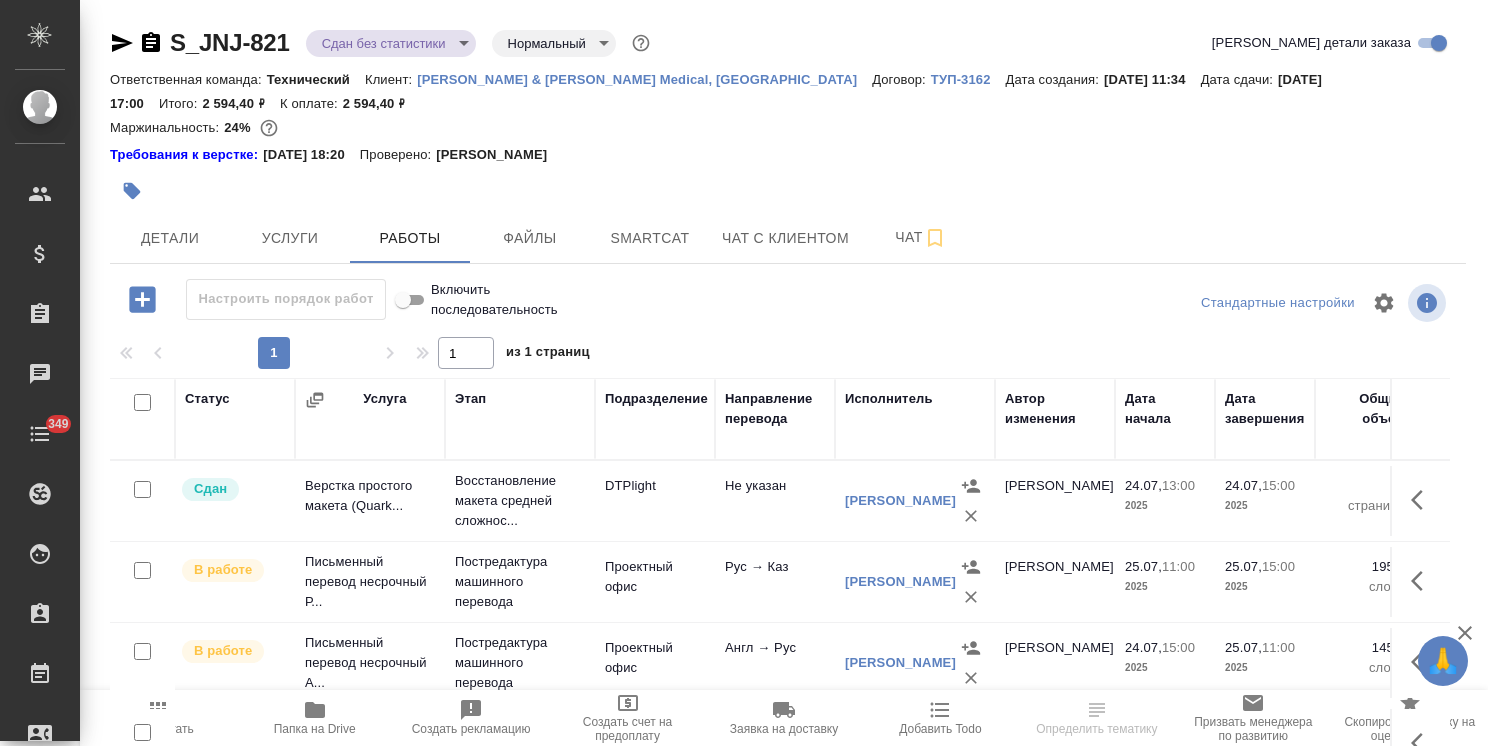 drag, startPoint x: 176, startPoint y: 31, endPoint x: 332, endPoint y: 18, distance: 156.54073 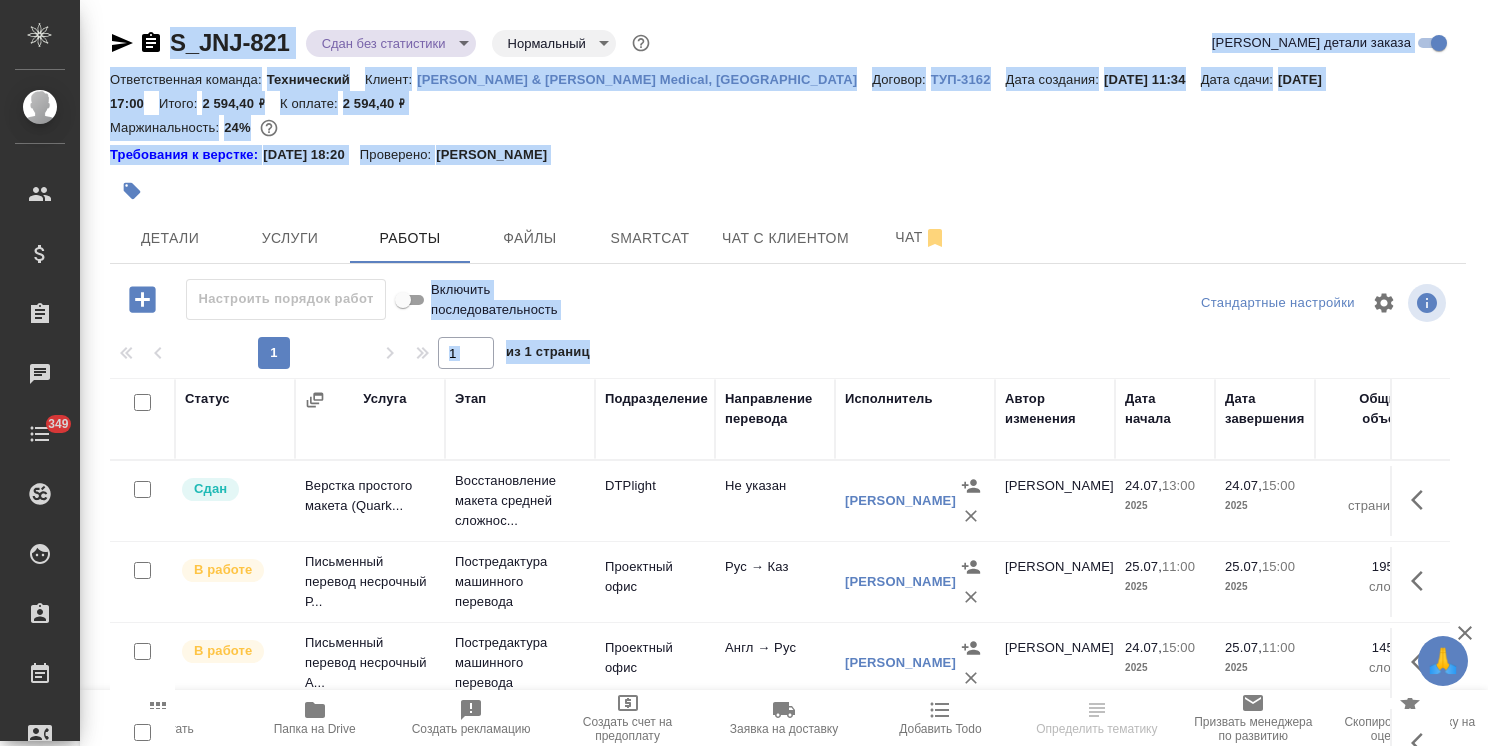 click on "S_JNJ-821 Сдан без статистики distributed Нормальный normal Кратко детали заказа Ответственная команда: Технический Клиент: [PERSON_NAME] & [PERSON_NAME] Medical, [GEOGRAPHIC_DATA] Договор: ТУП-3162 Дата создания: [DATE] 11:34 Дата сдачи: [DATE] 17:00 Итого: 2 594,40 ₽ К оплате: 2 594,40 ₽ Маржинальность: 24% Требования к верстке: [DATE] 18:20 Проверено: [PERSON_NAME] Работы Файлы Smartcat Чат с клиентом Чат Настроить порядок работ Включить последовательность Стандартные настройки 1 1 из 1 страниц Статус Услуга Этап Подразделение Направление перевода Исполнитель Автор изменения Дата начала Дата завершения" at bounding box center (788, 439) 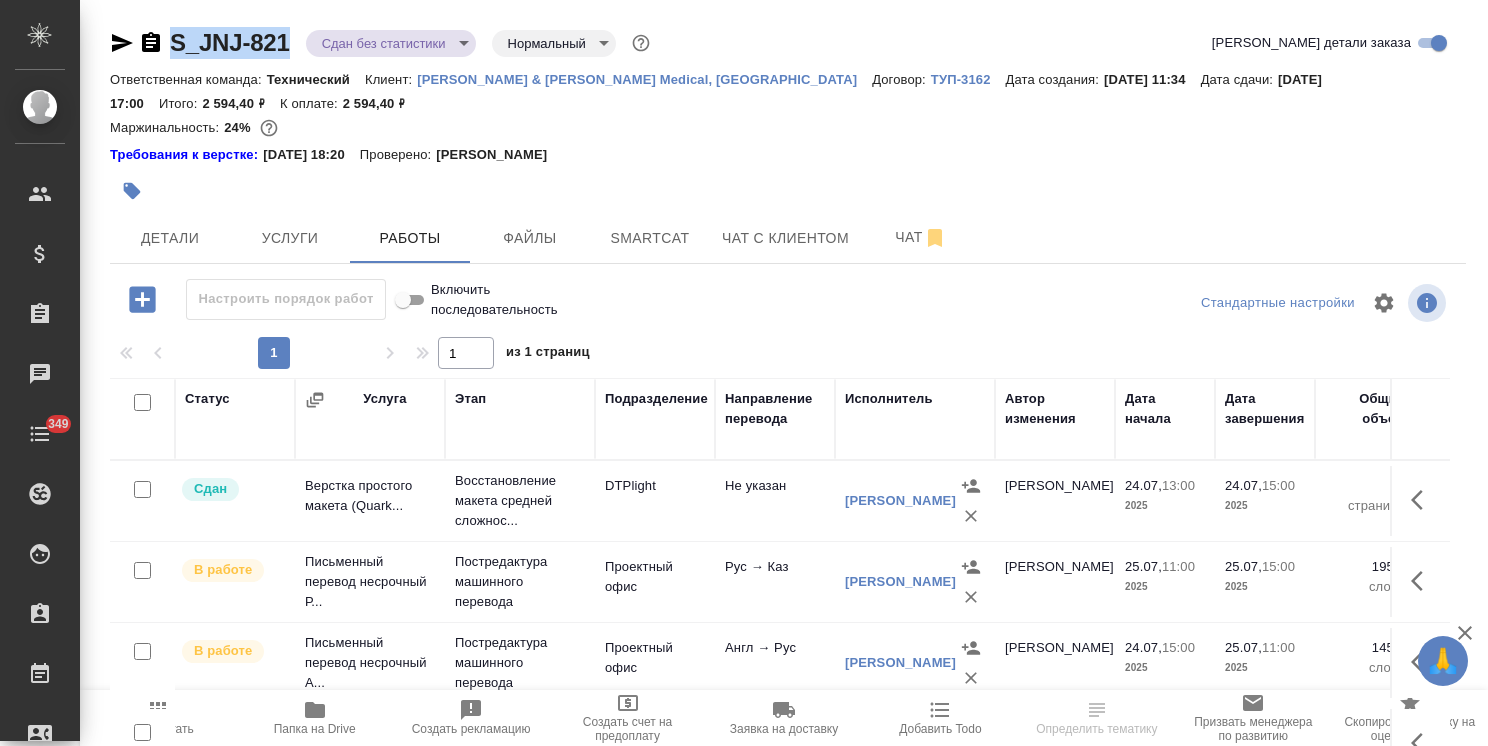 drag, startPoint x: 292, startPoint y: 32, endPoint x: 175, endPoint y: 34, distance: 117.01709 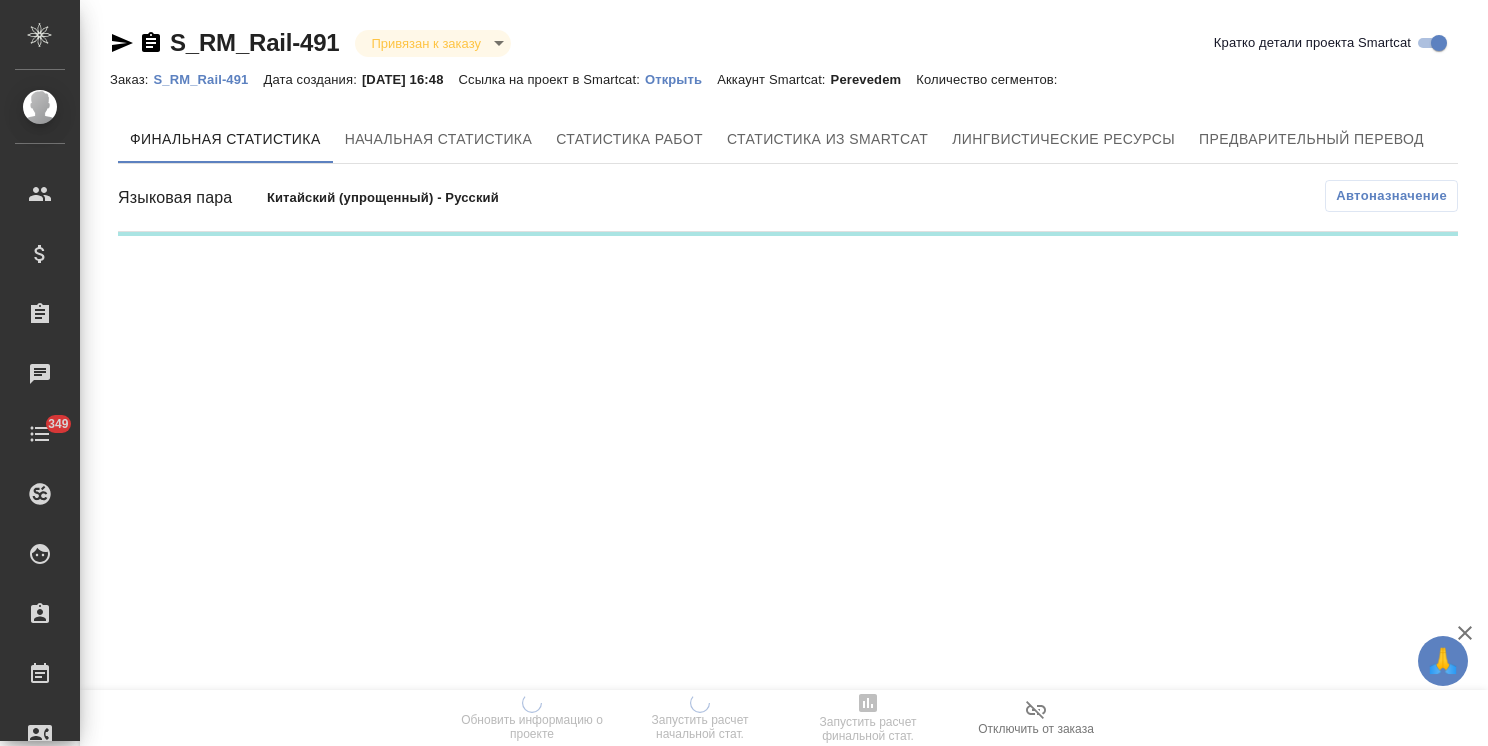 scroll, scrollTop: 0, scrollLeft: 0, axis: both 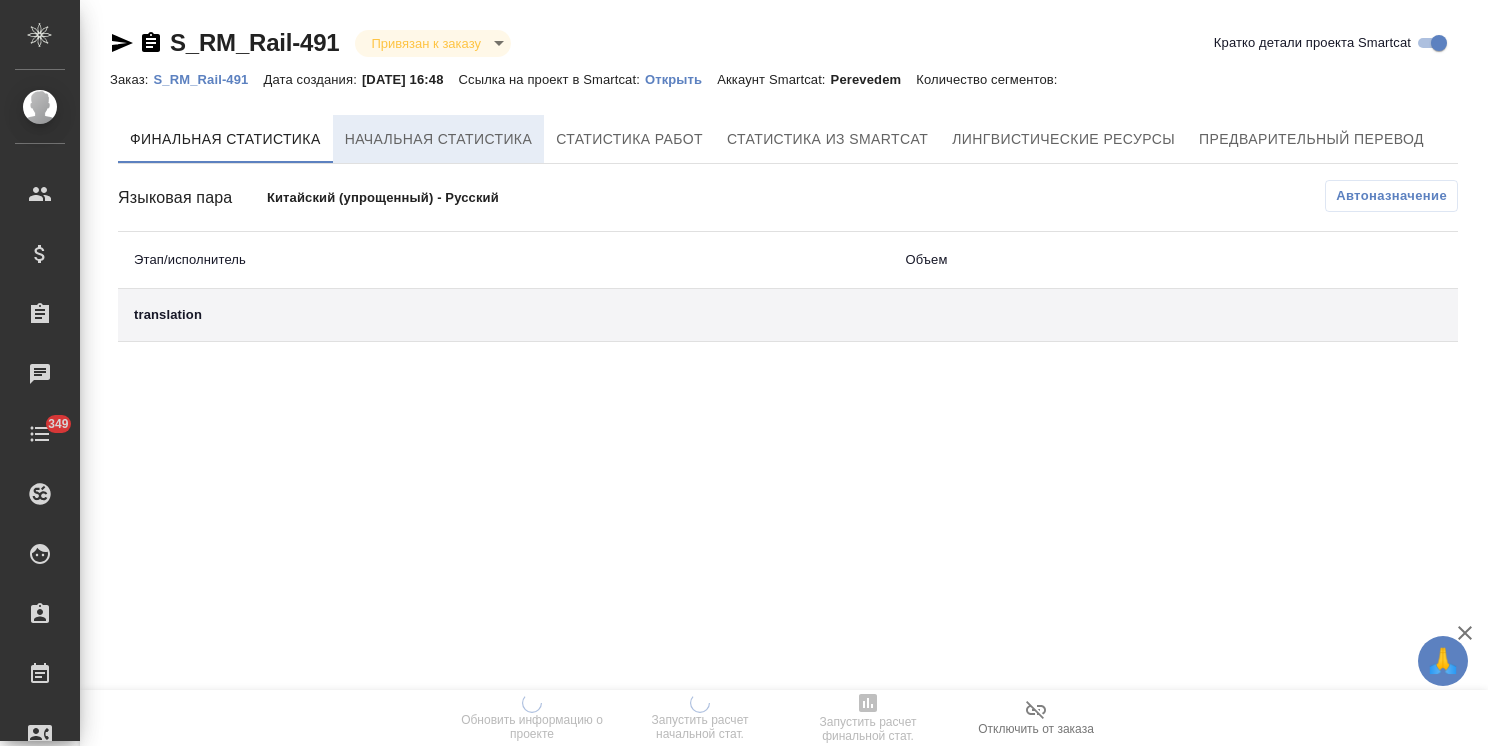 click on "Начальная статистика" at bounding box center (439, 139) 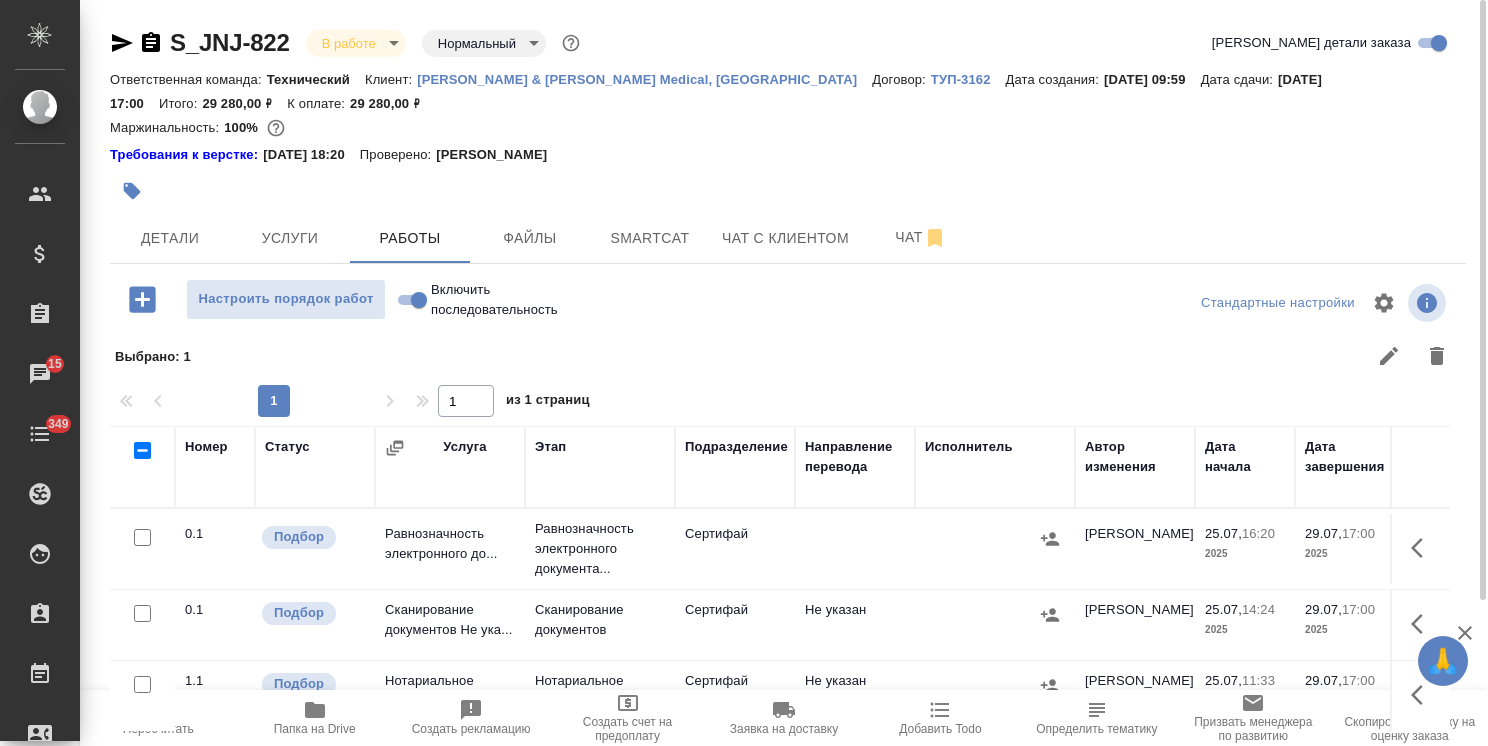 scroll, scrollTop: 0, scrollLeft: 0, axis: both 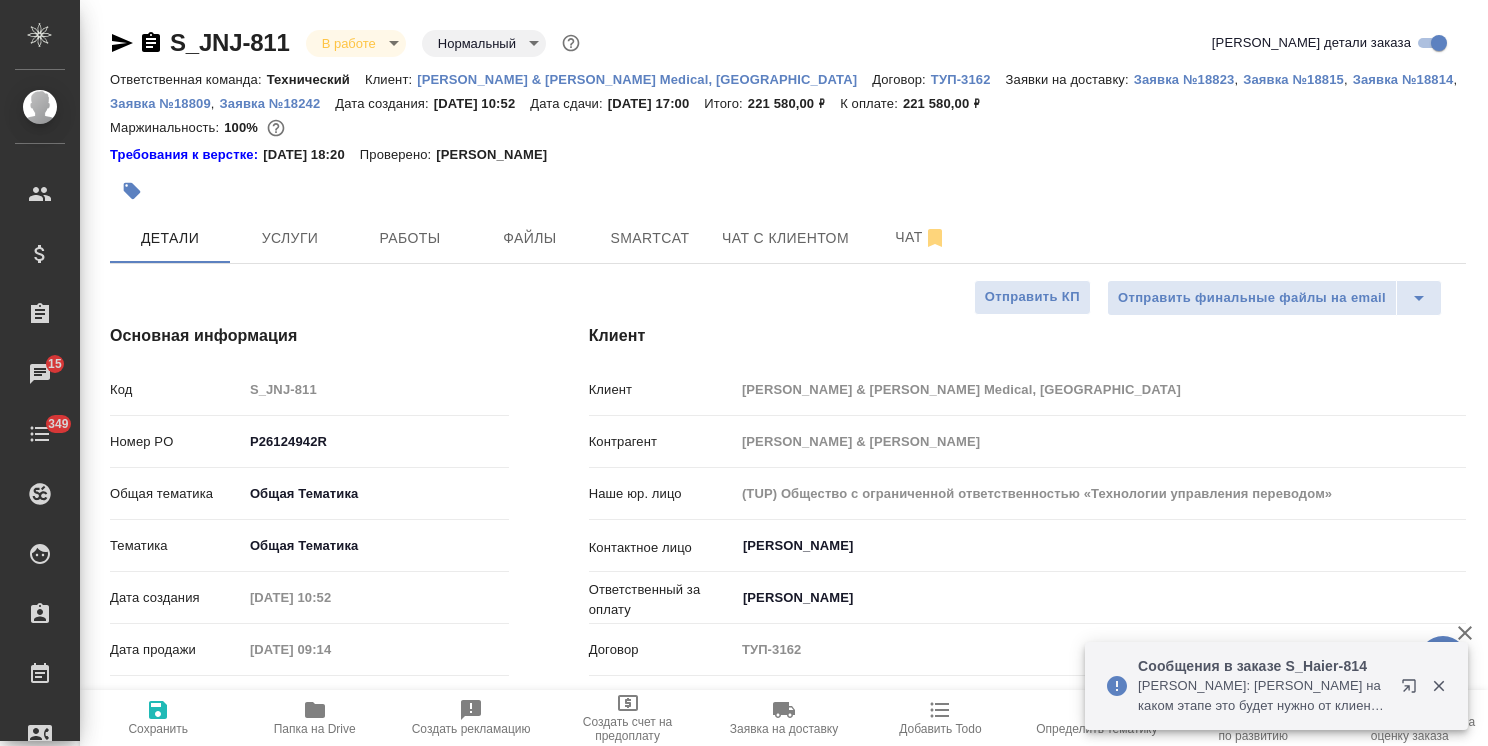 select on "RU" 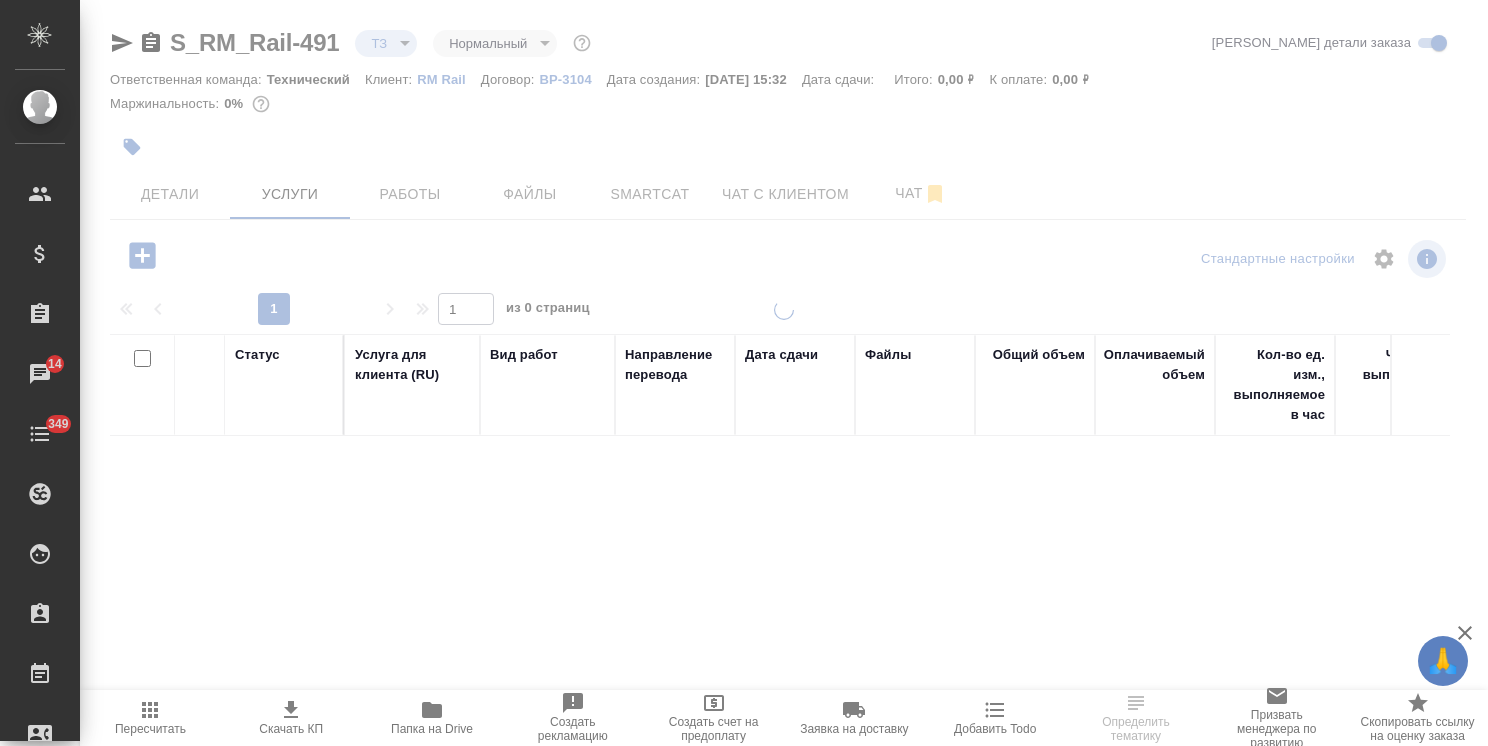scroll, scrollTop: 0, scrollLeft: 0, axis: both 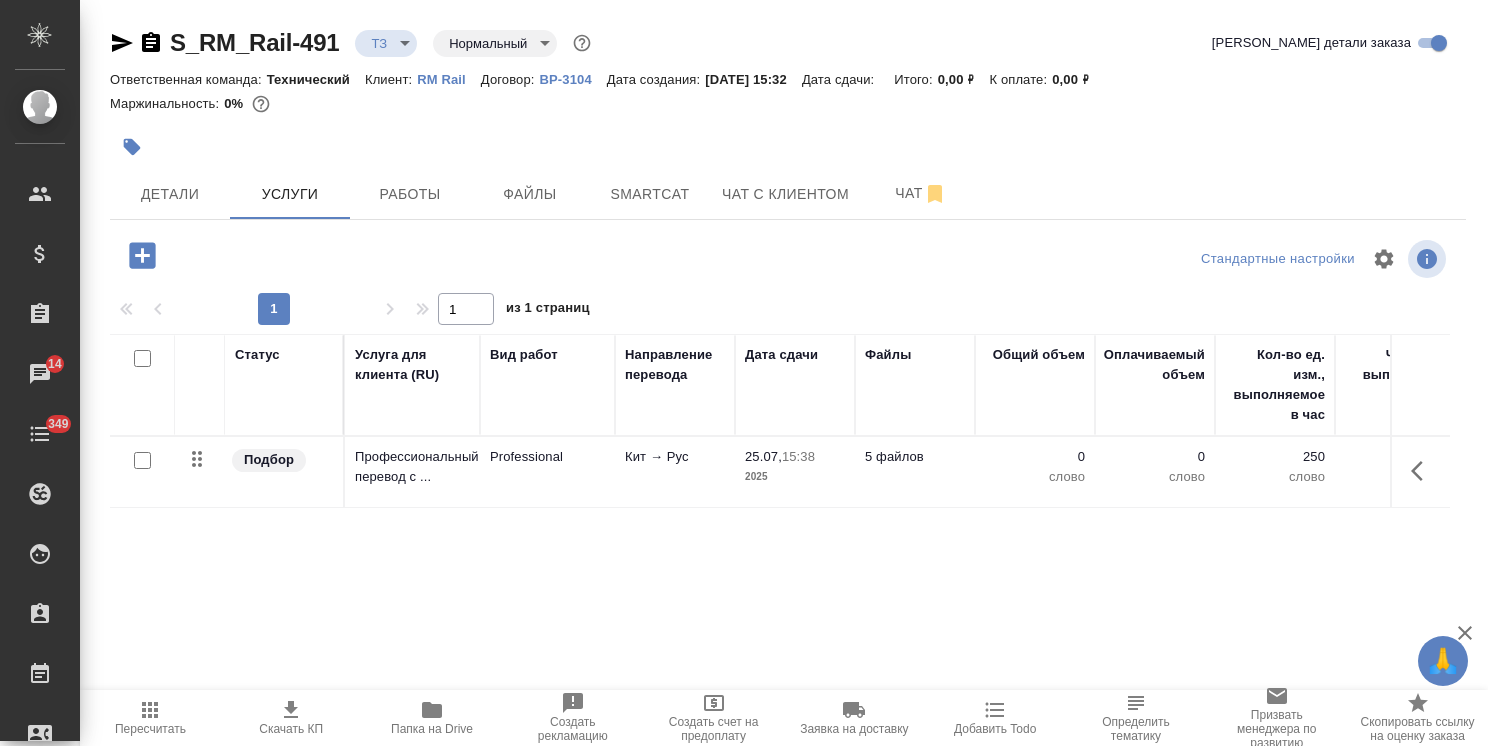 click 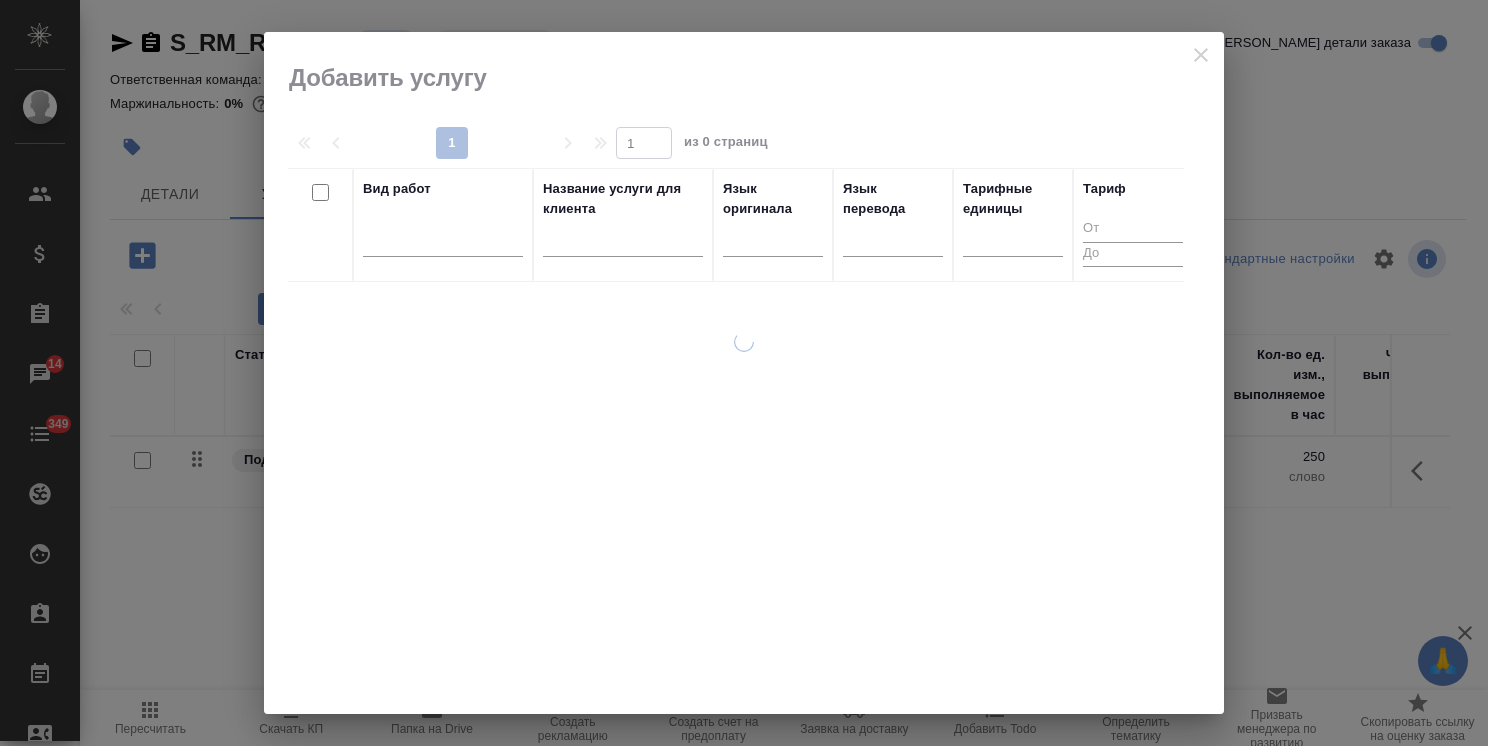 click at bounding box center [623, 244] 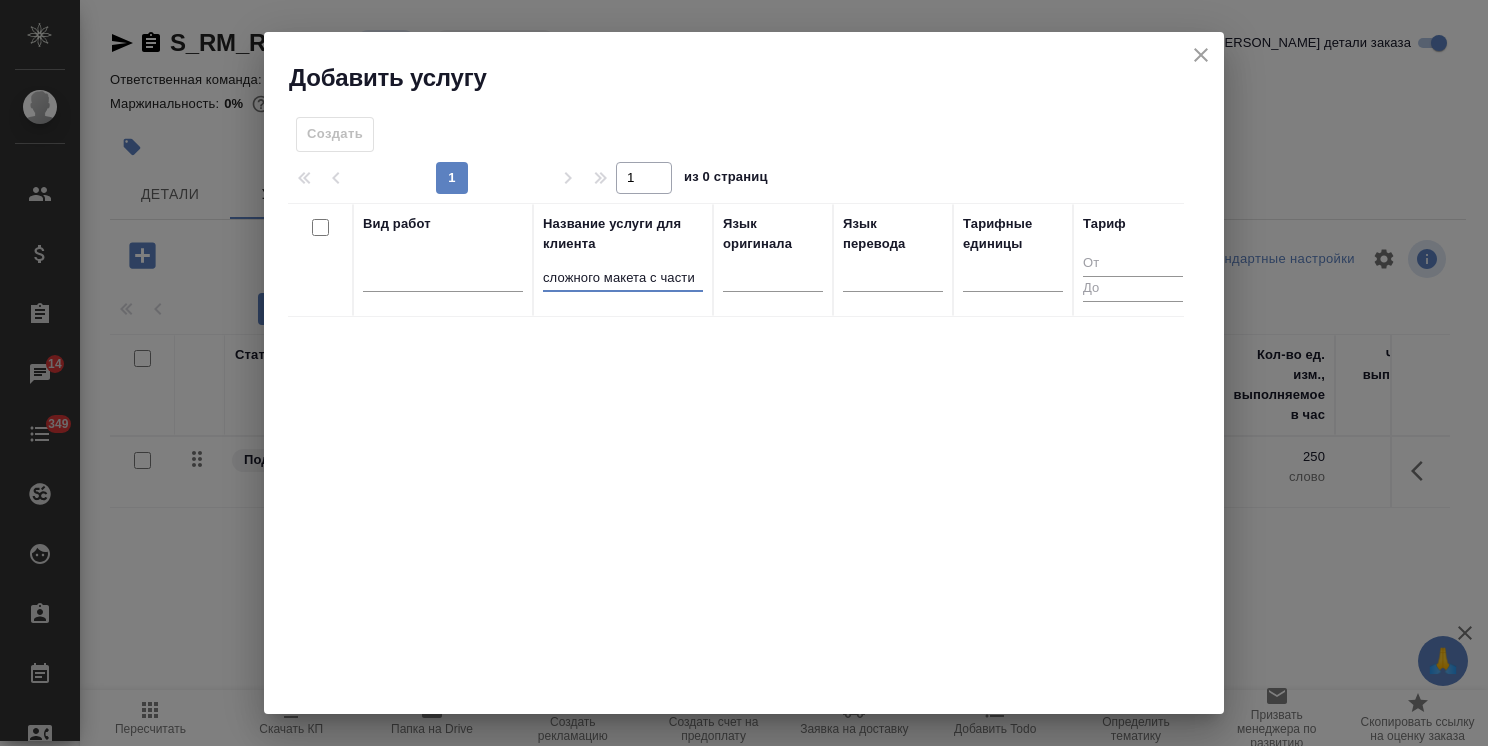 type on "сложного макета с части" 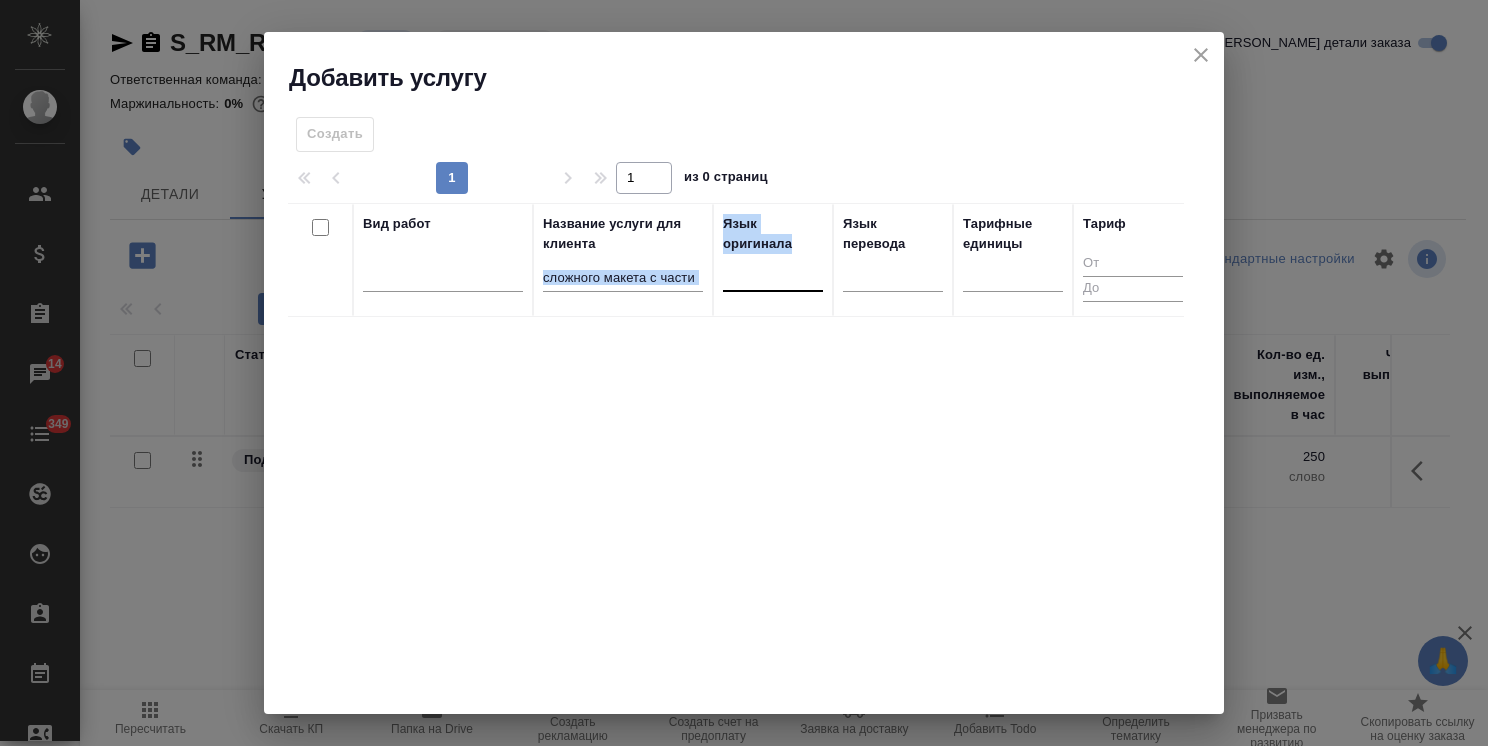 drag, startPoint x: 541, startPoint y: 274, endPoint x: 769, endPoint y: 272, distance: 228.00877 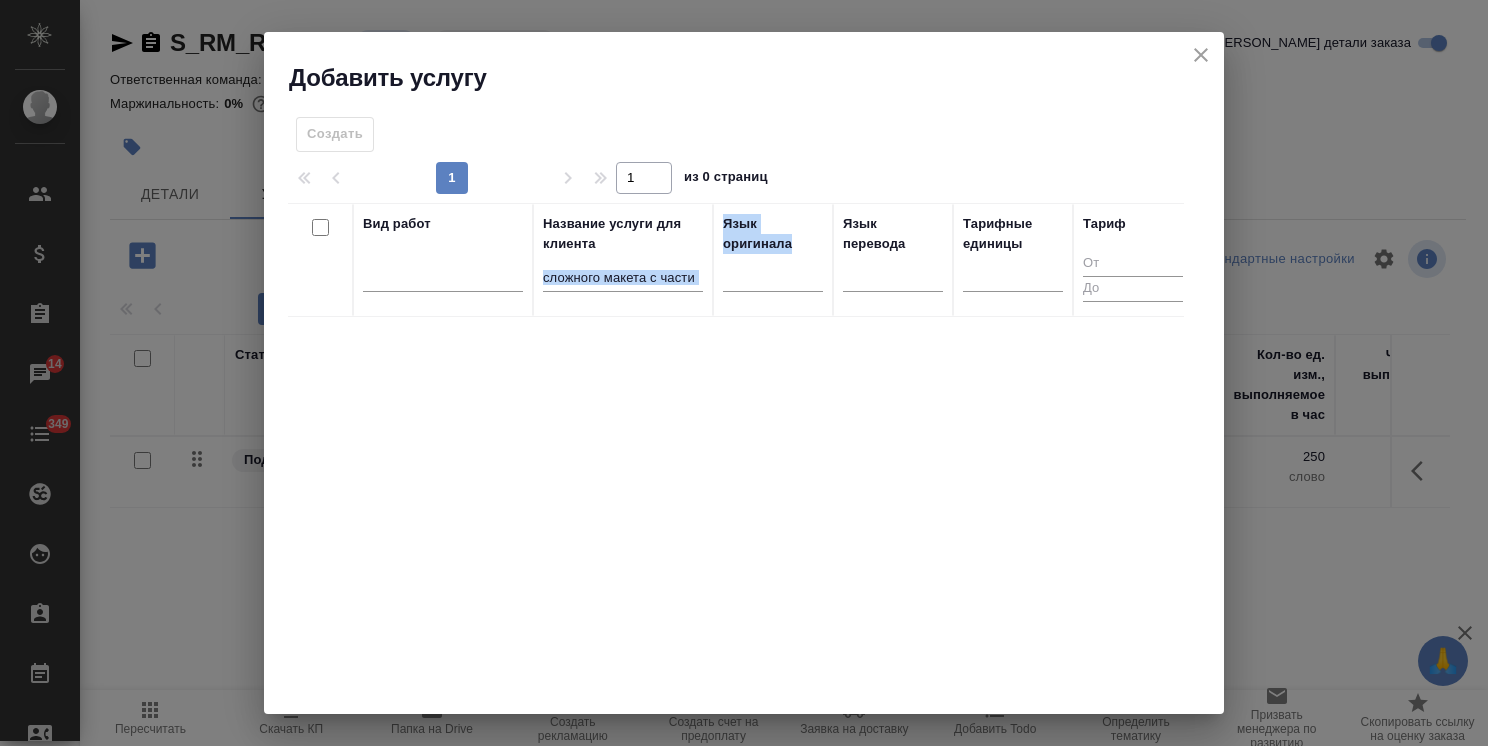click on "сложного макета с части" at bounding box center [623, 278] 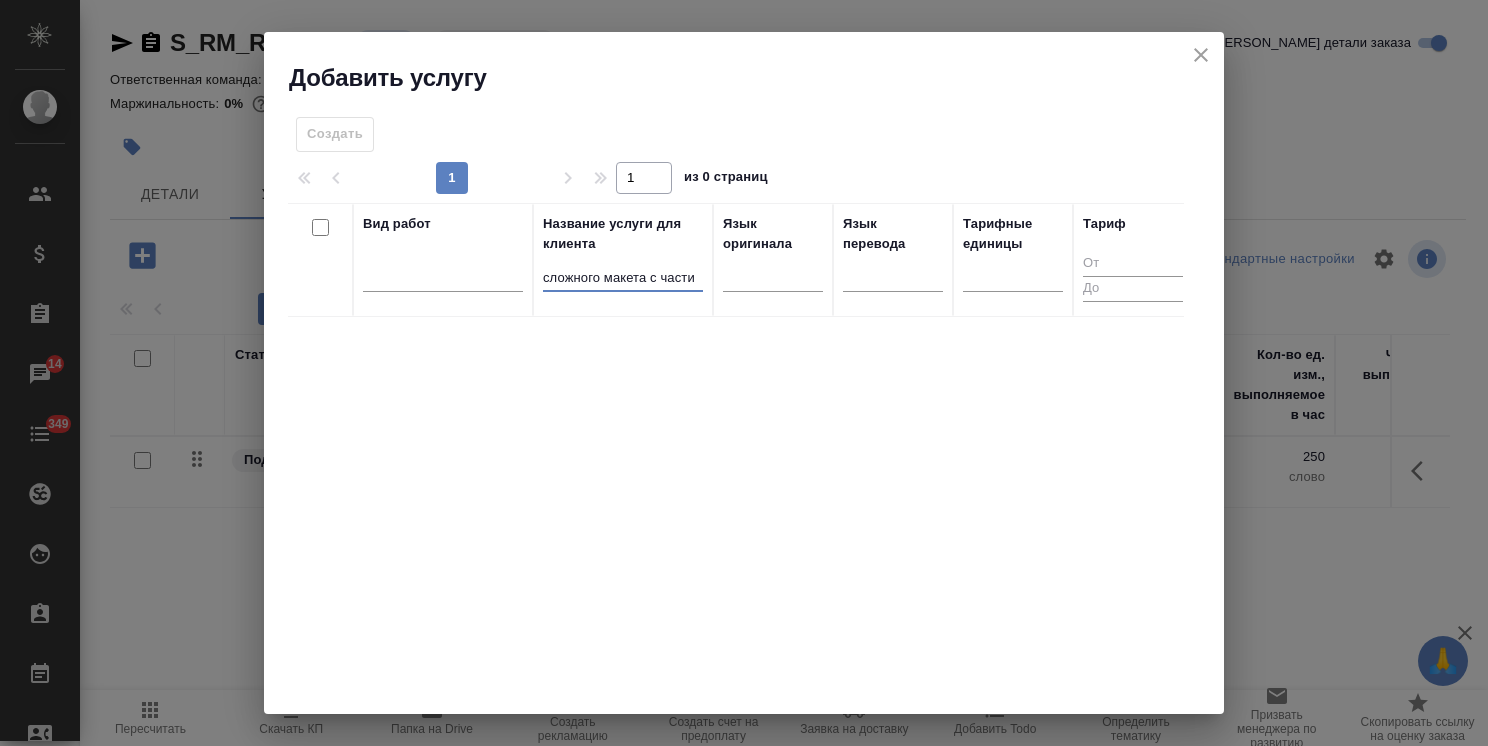 click on "сложного макета с части" at bounding box center [623, 278] 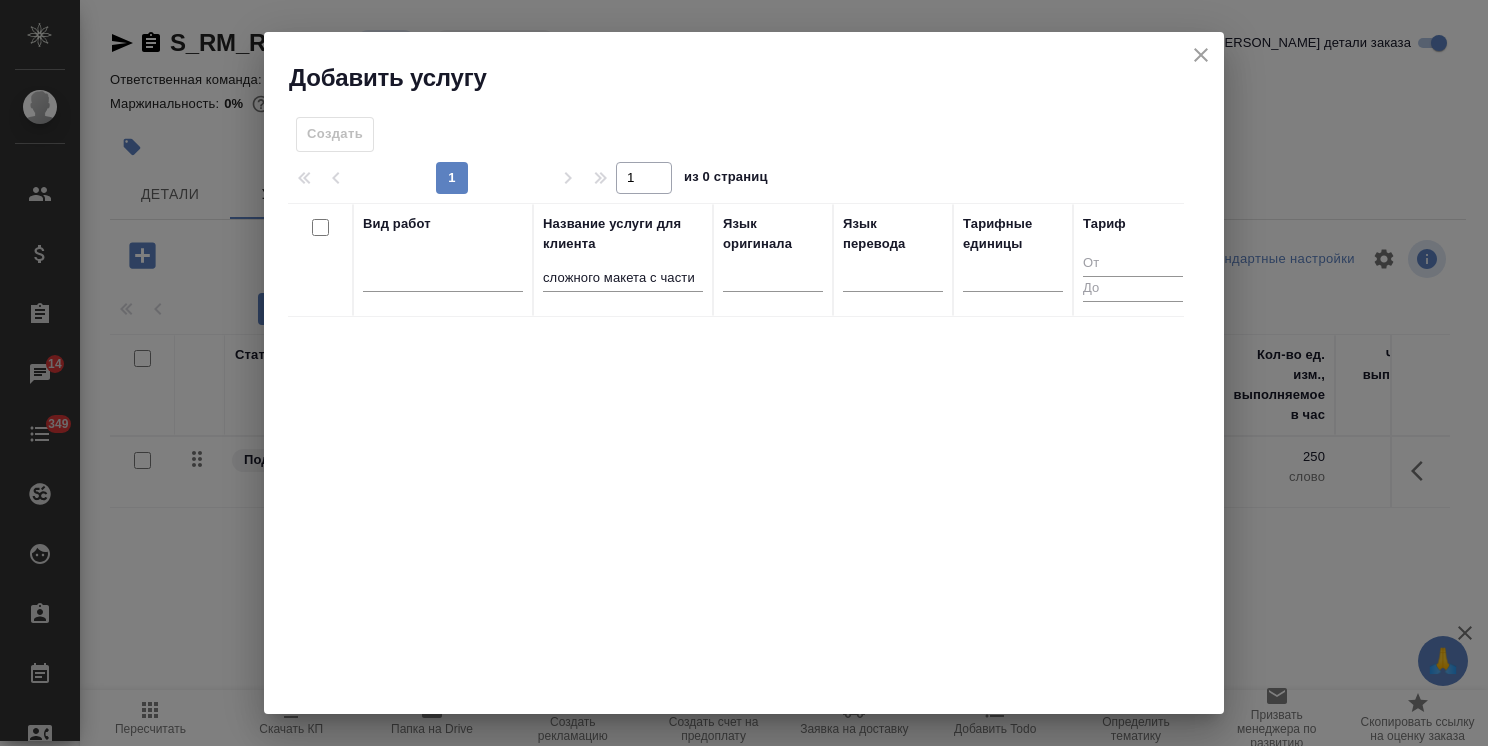 click on "Название услуги для клиента сложного макета с части" at bounding box center [623, 260] 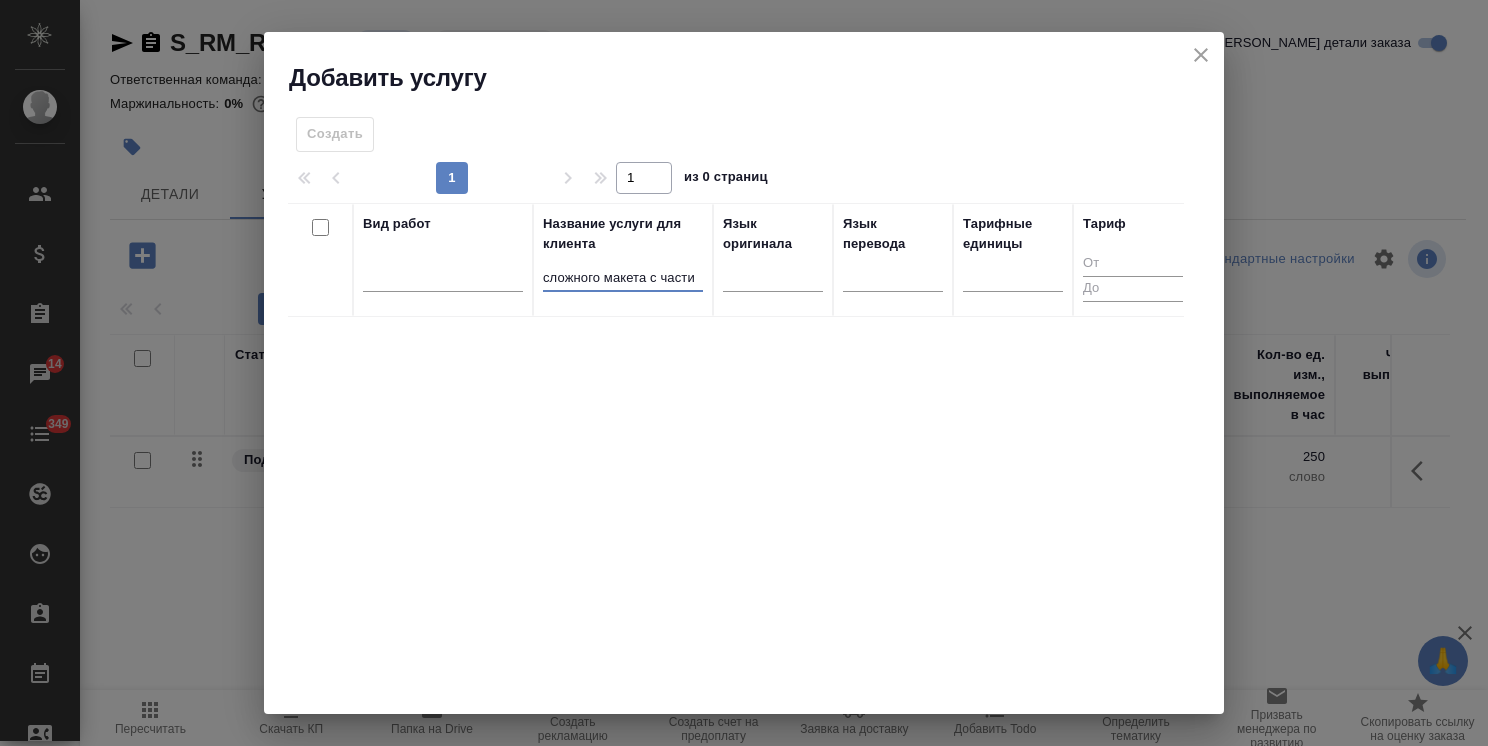 click on "сложного макета с части" at bounding box center (623, 278) 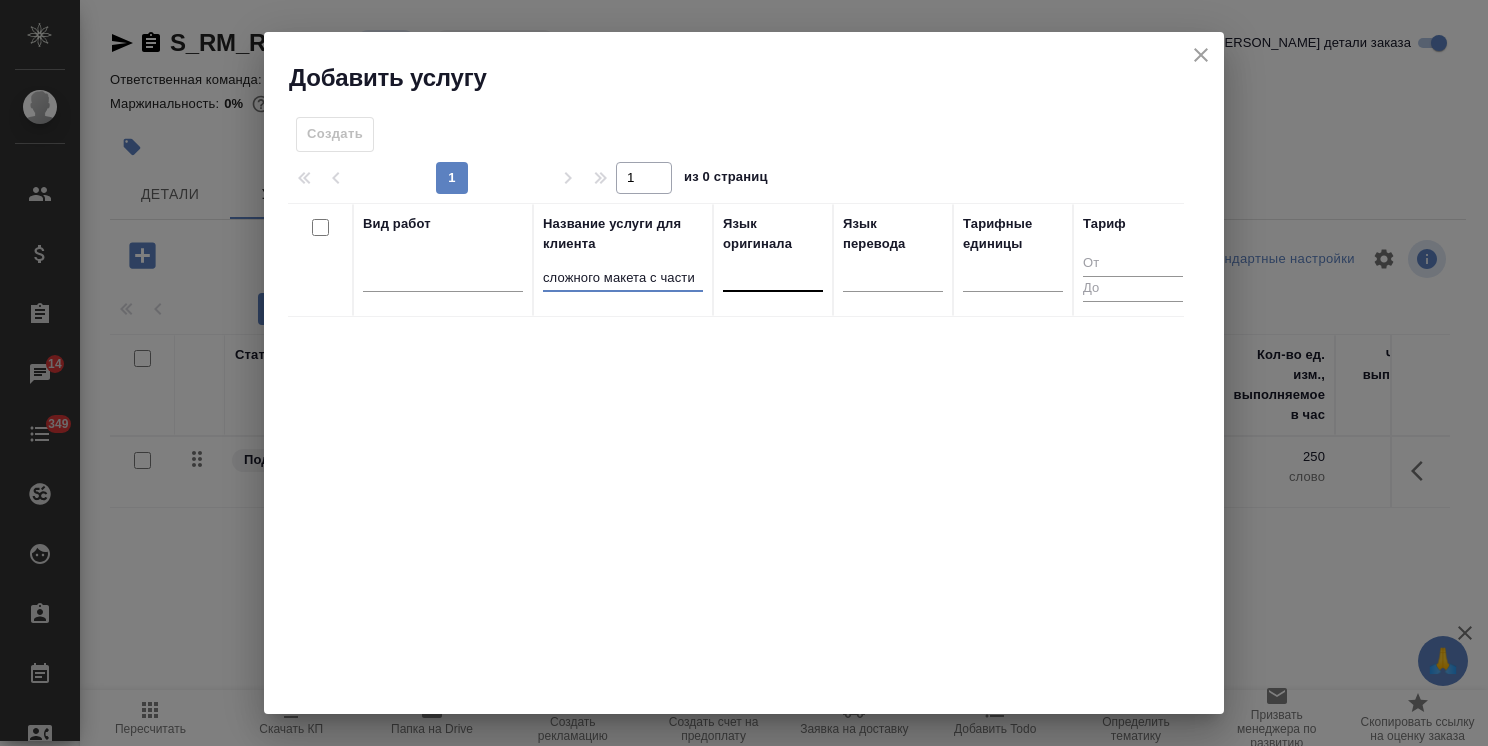 drag, startPoint x: 542, startPoint y: 276, endPoint x: 822, endPoint y: 274, distance: 280.00714 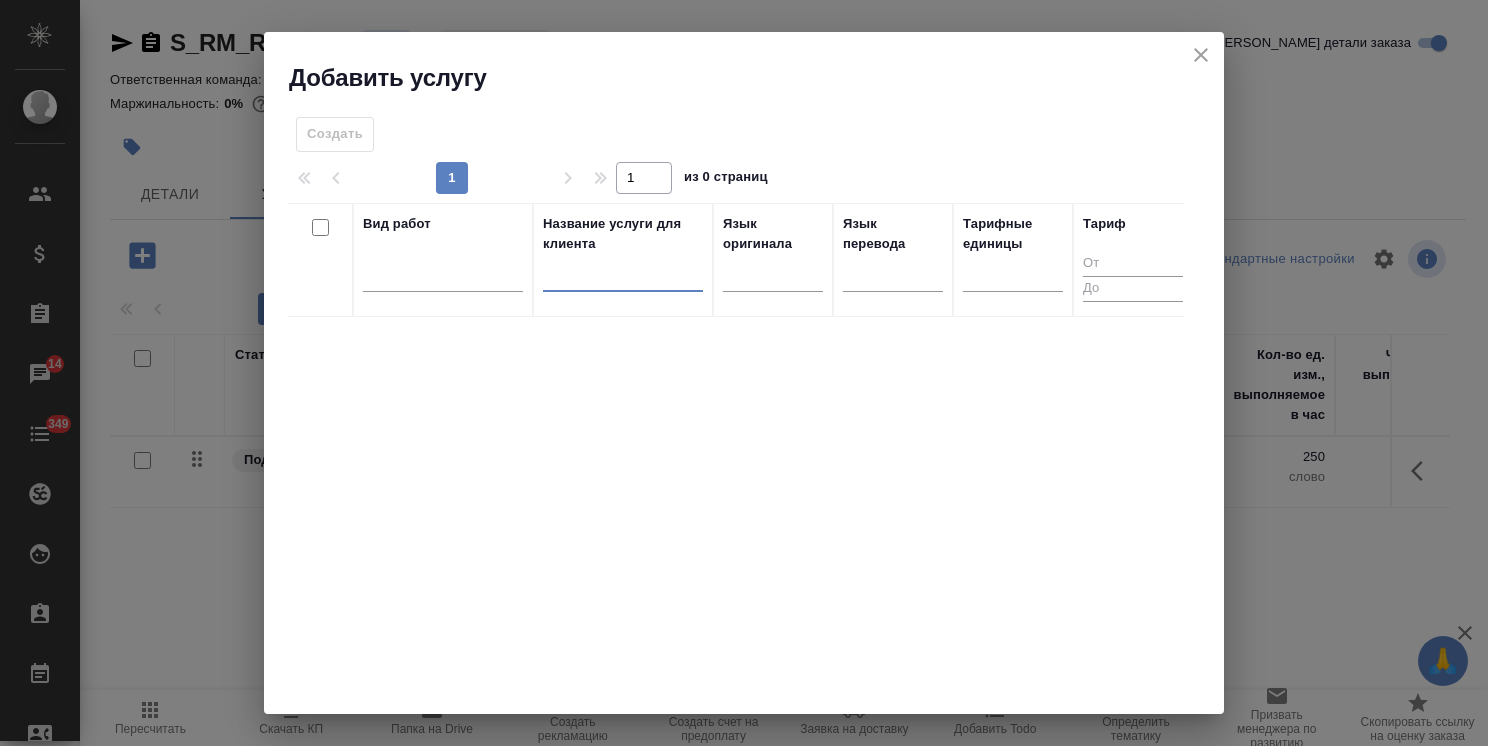 type 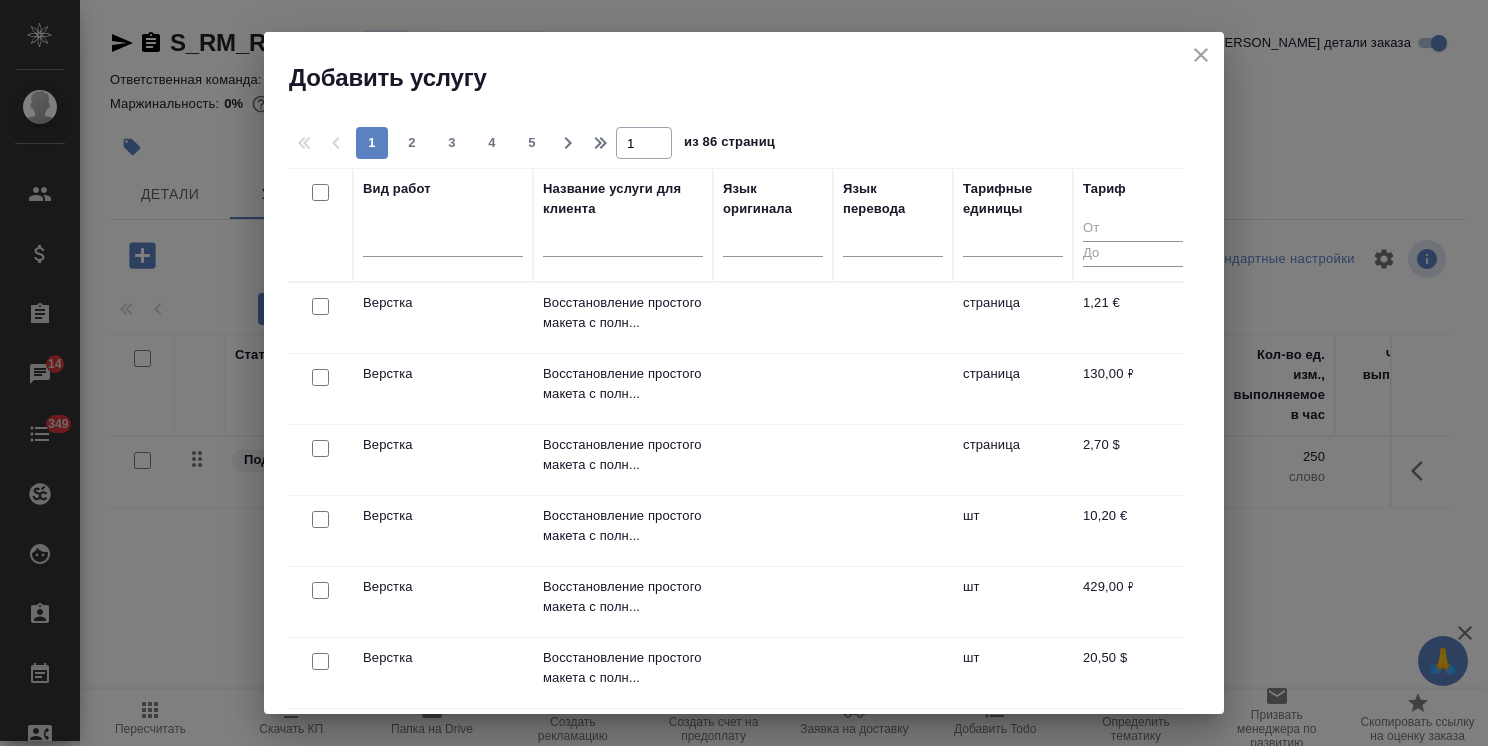 click at bounding box center [443, 245] 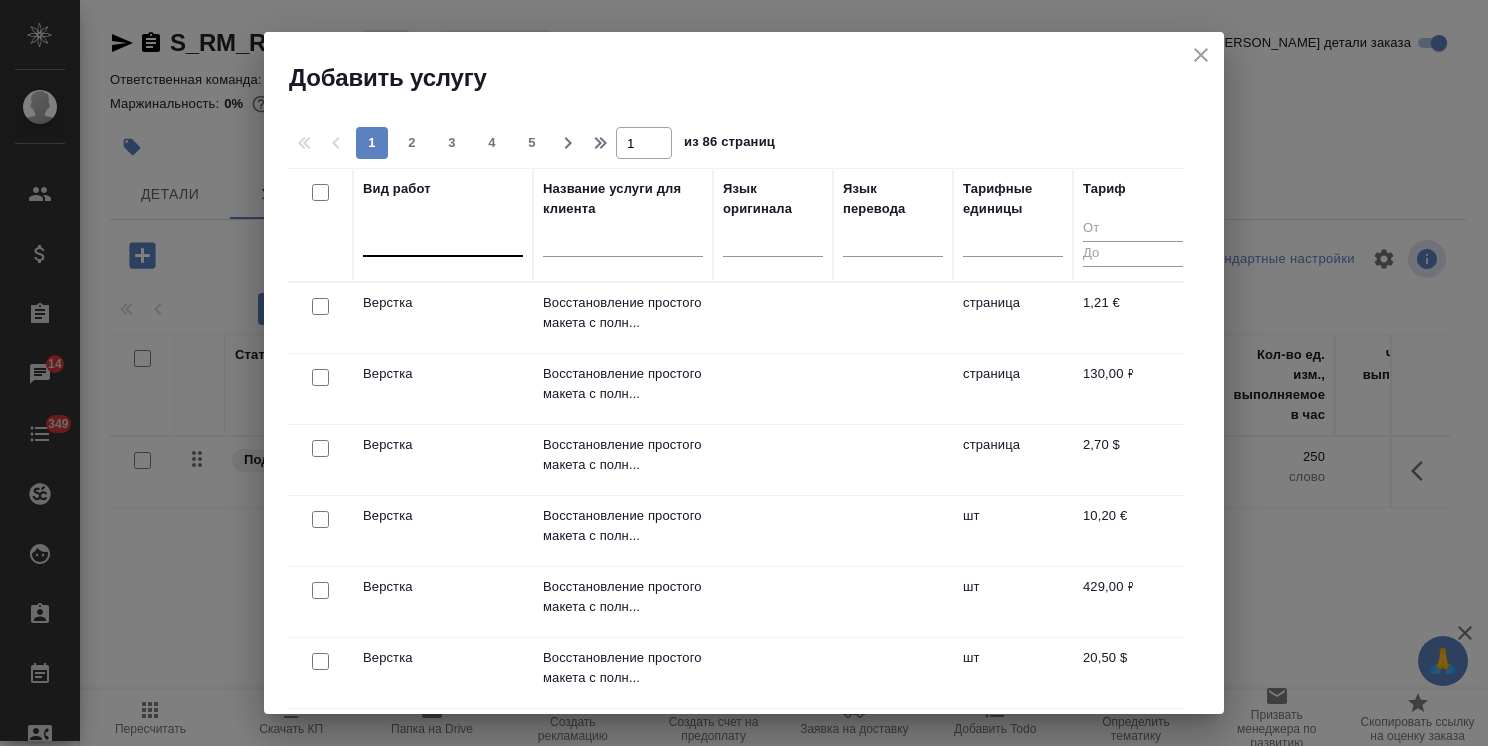 click at bounding box center (443, 236) 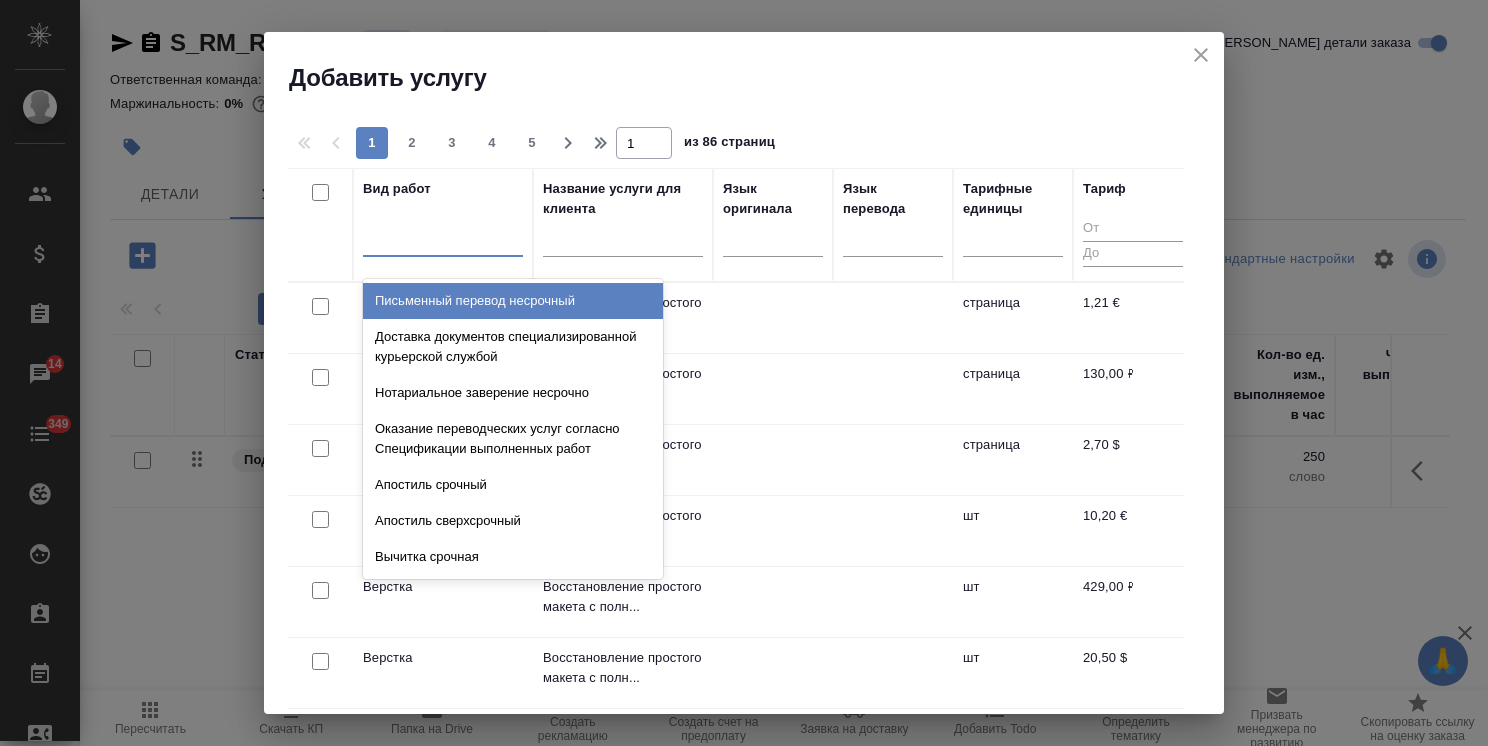 paste on "сложного макета с части" 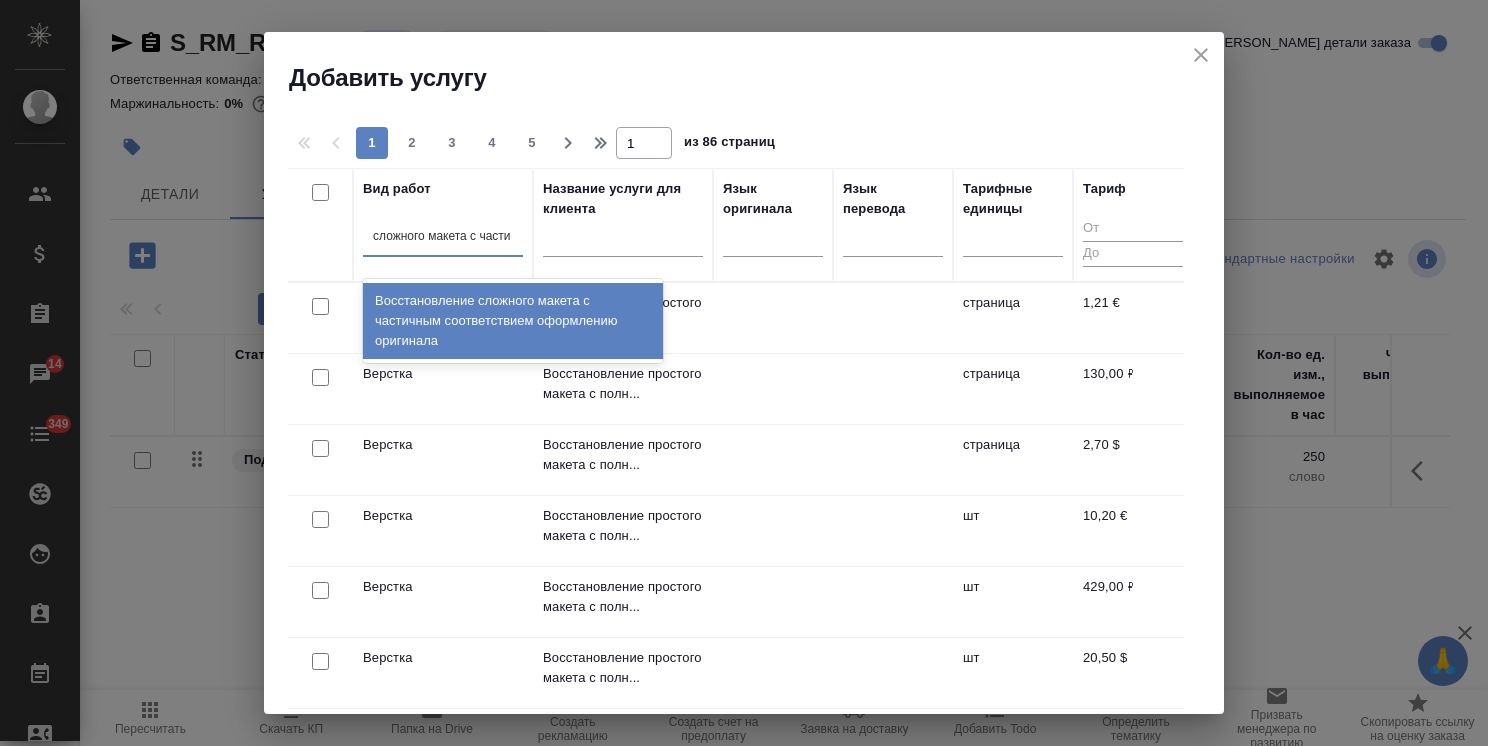 click on "Восстановление сложного макета с частичным соответствием оформлению оригинала" at bounding box center [513, 321] 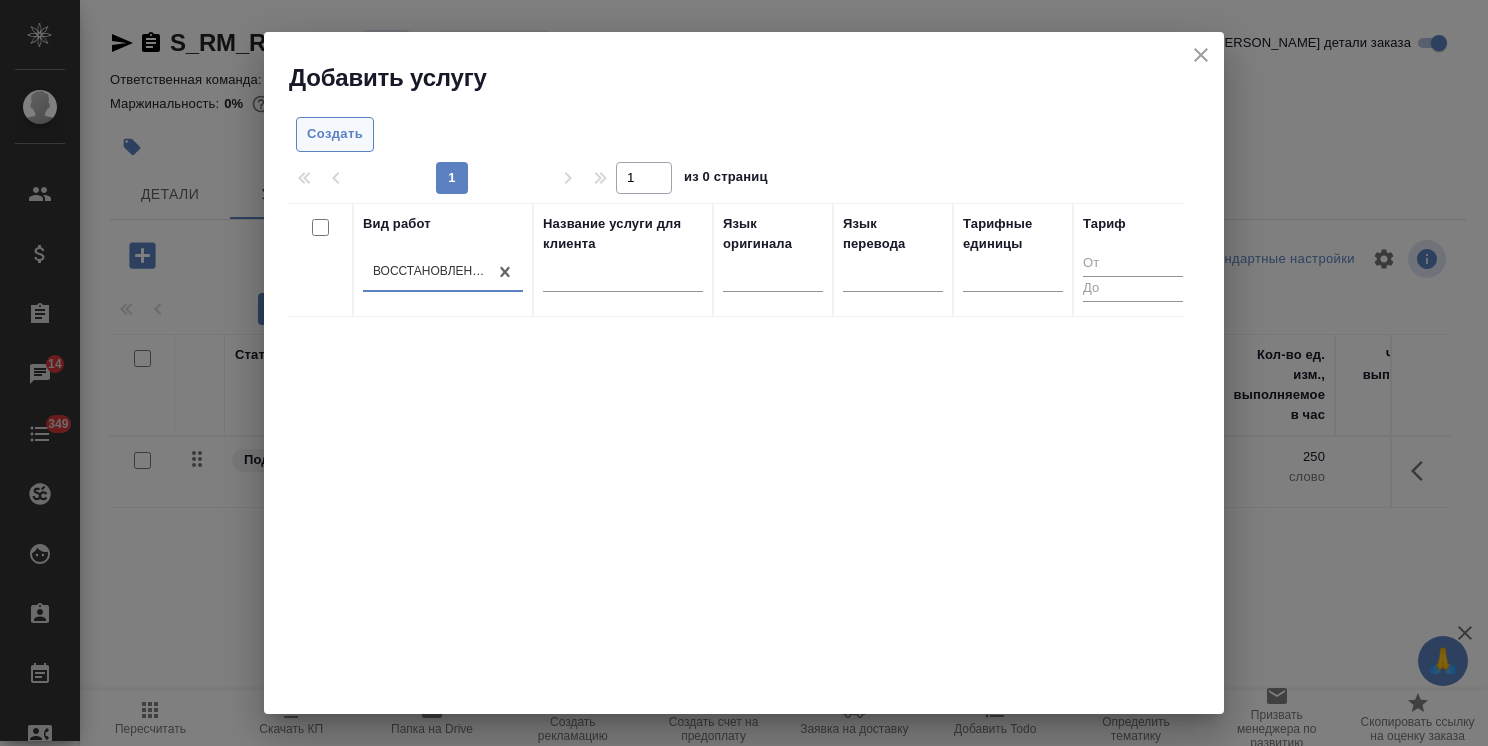 click on "Создать" at bounding box center [335, 134] 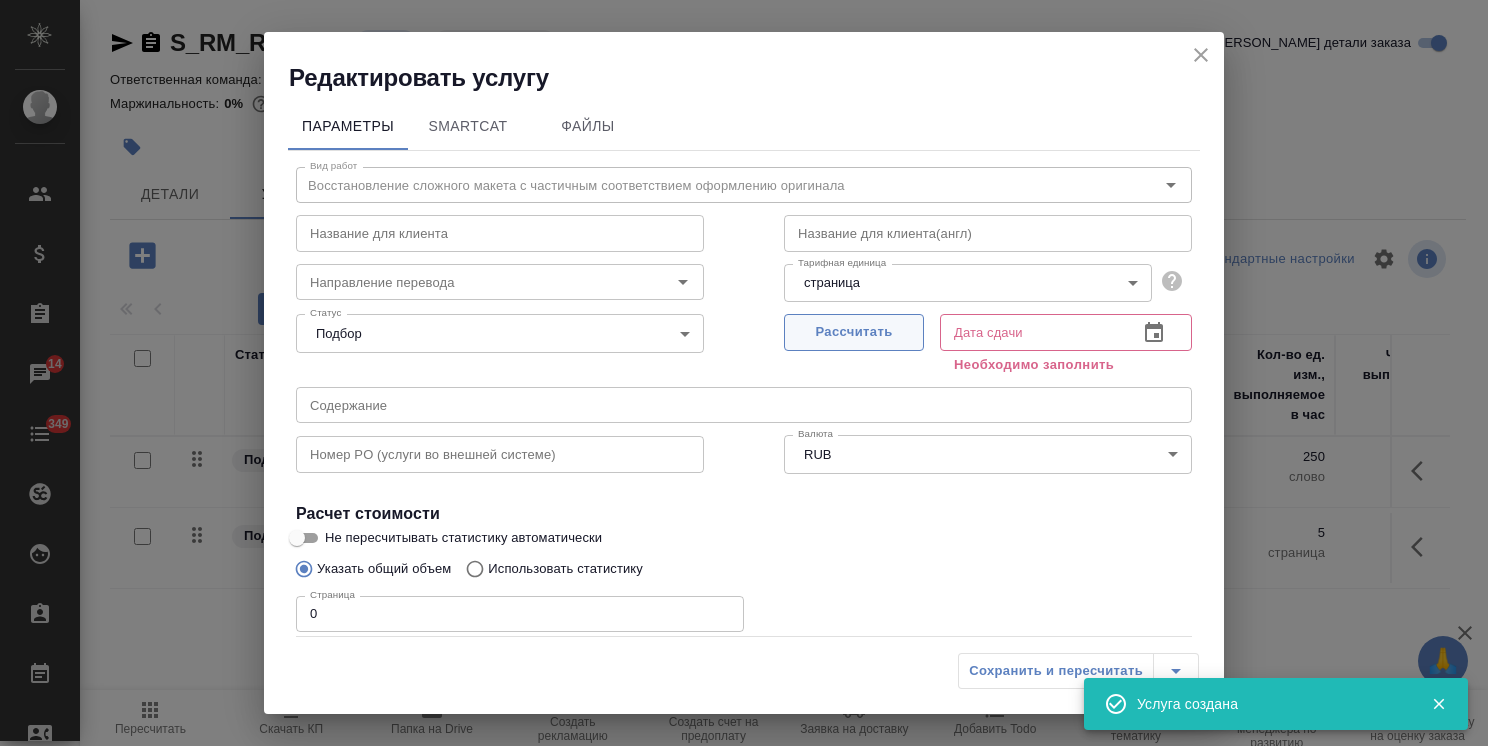 click on "Рассчитать" at bounding box center [854, 332] 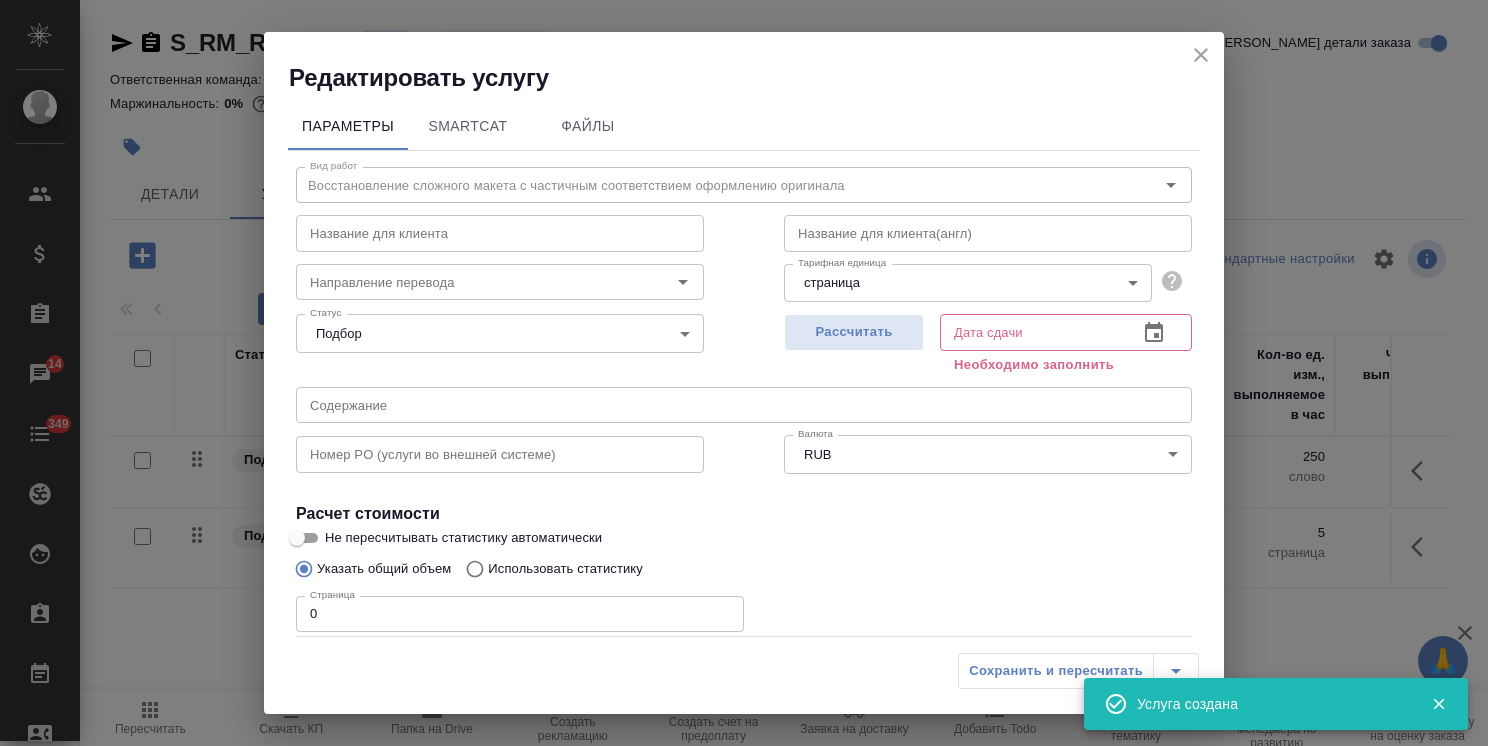 type on "[DATE] 17:18" 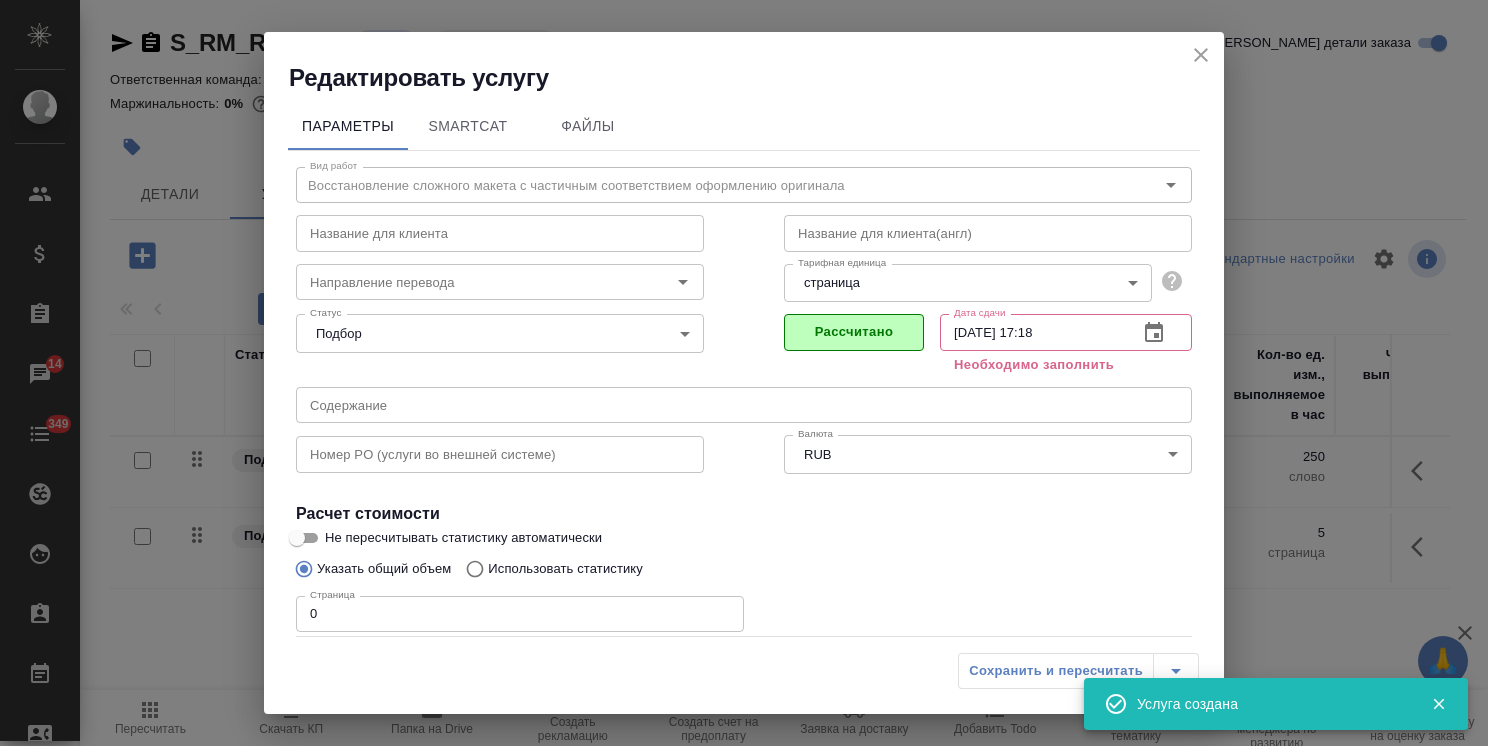 drag, startPoint x: 335, startPoint y: 603, endPoint x: 295, endPoint y: 590, distance: 42.059483 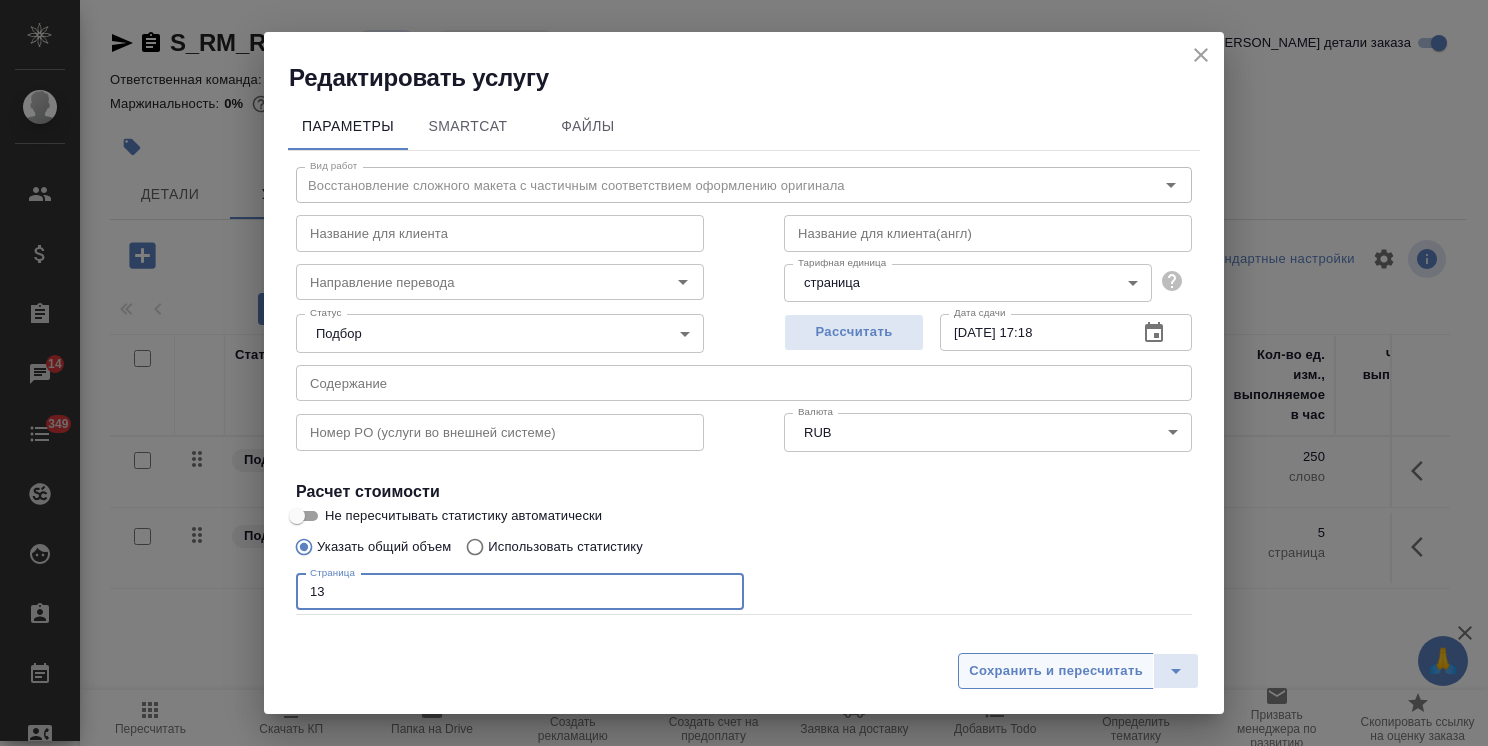 type on "13" 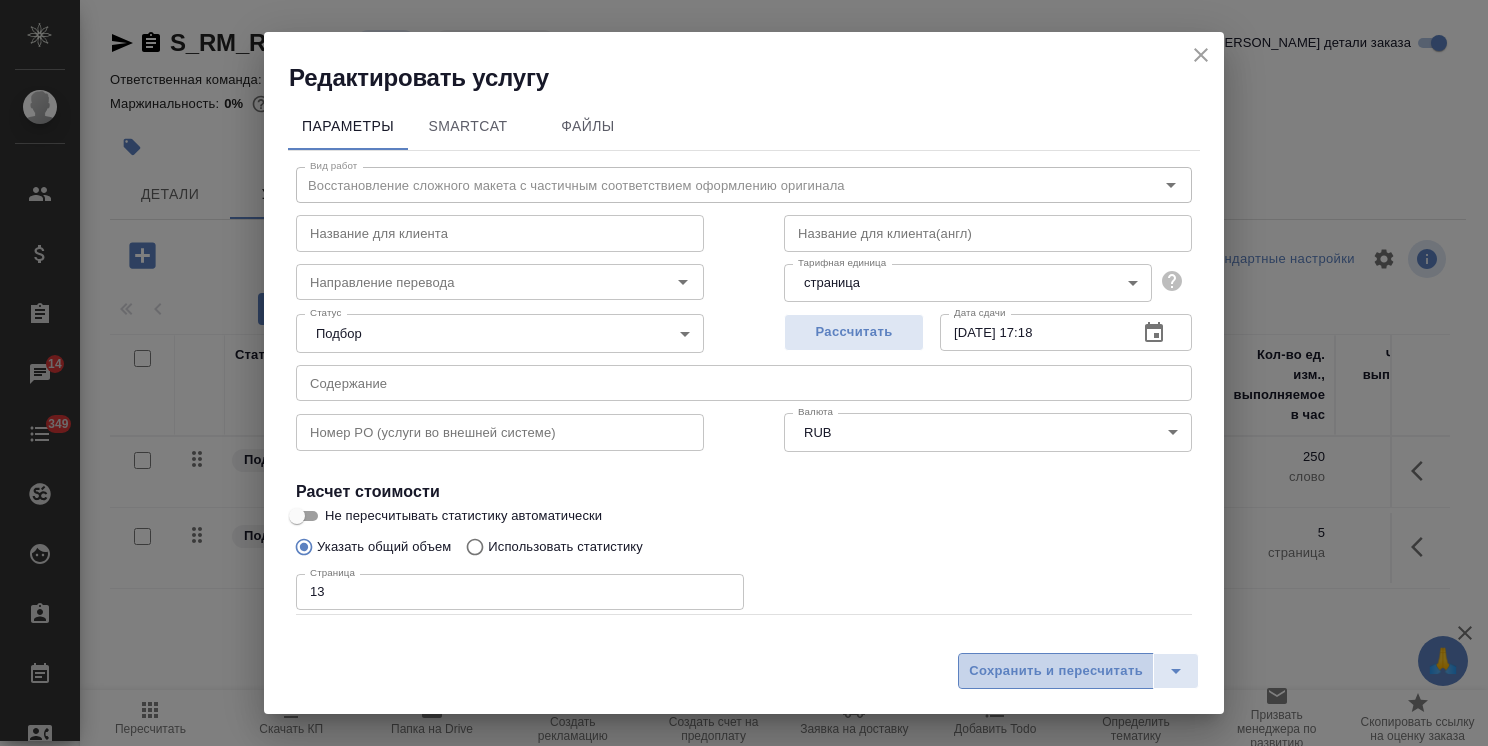 click on "Сохранить и пересчитать" at bounding box center (1056, 671) 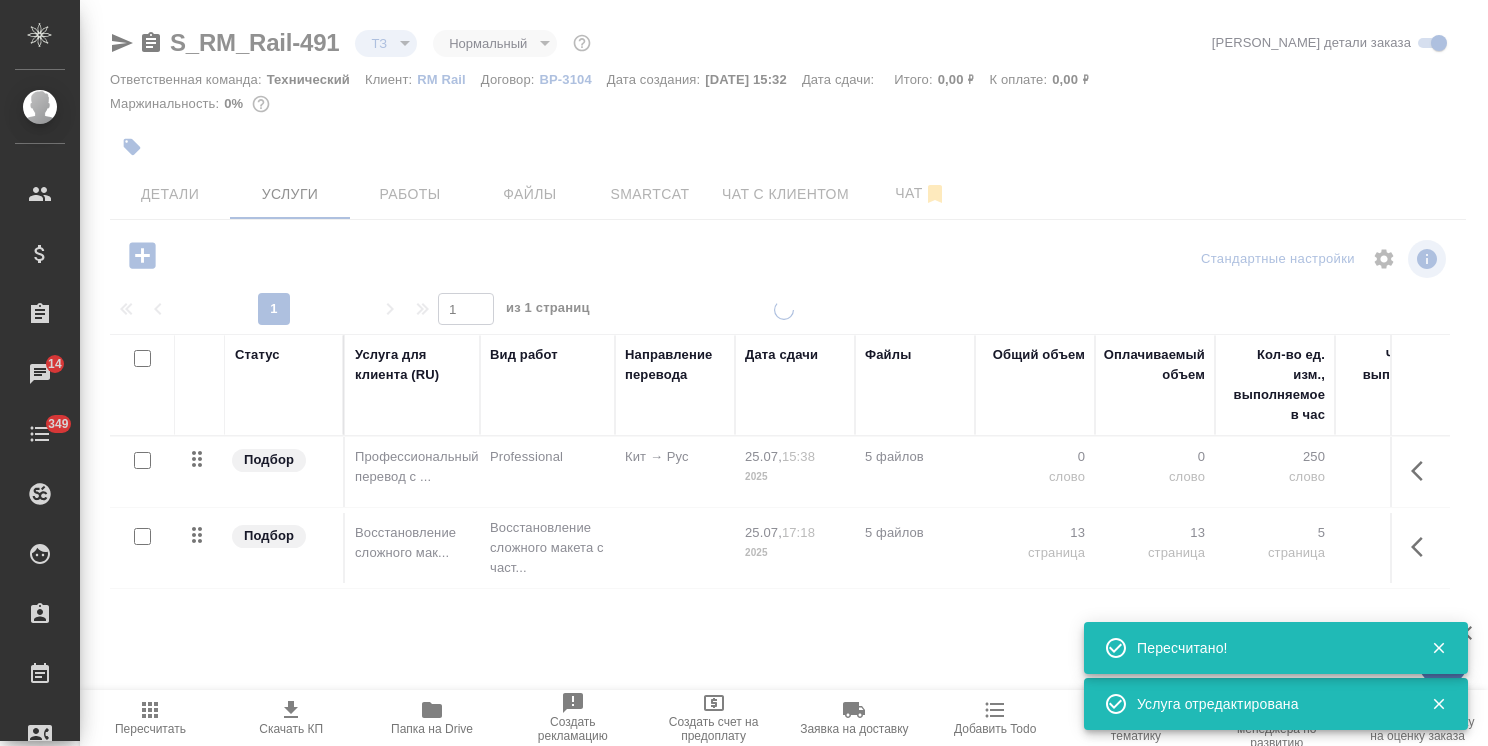 type on "new" 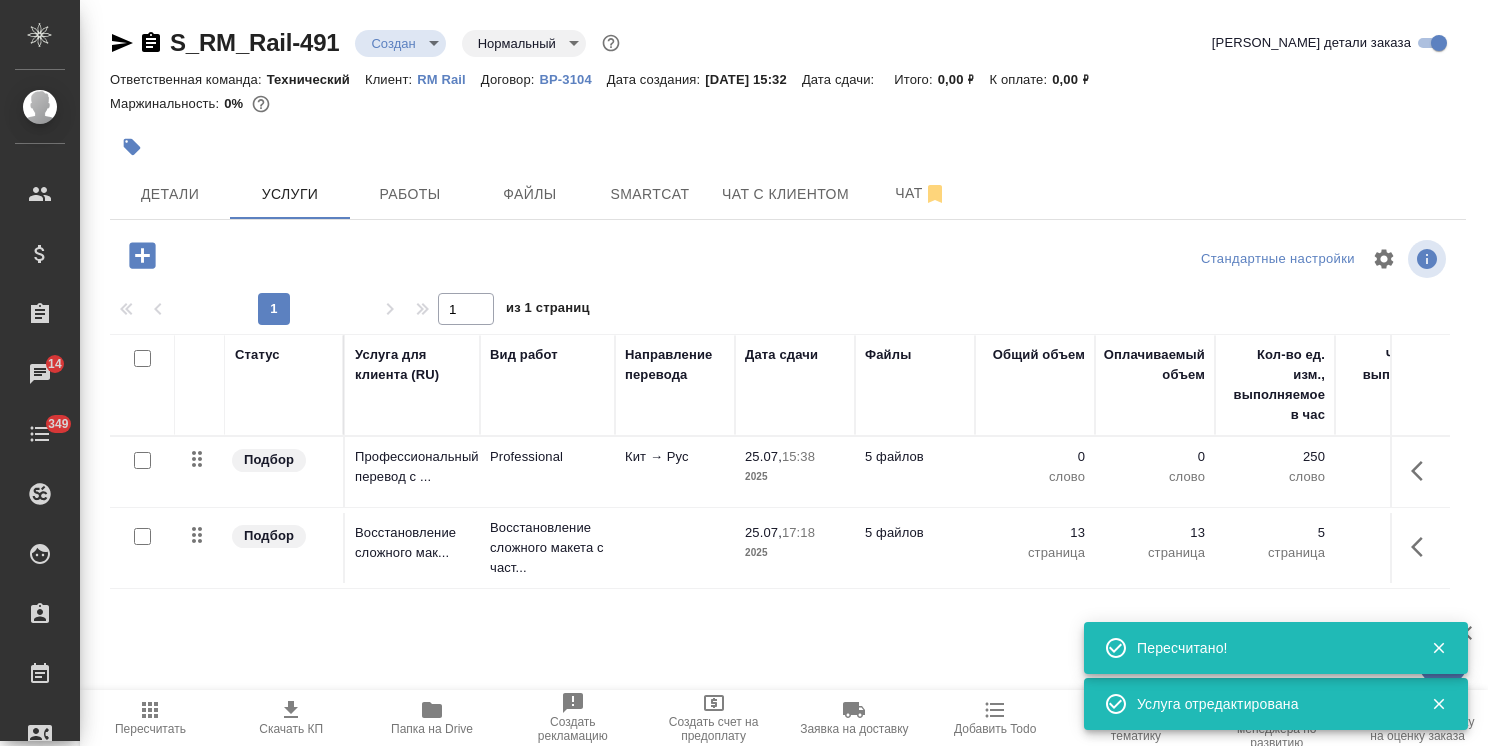 click 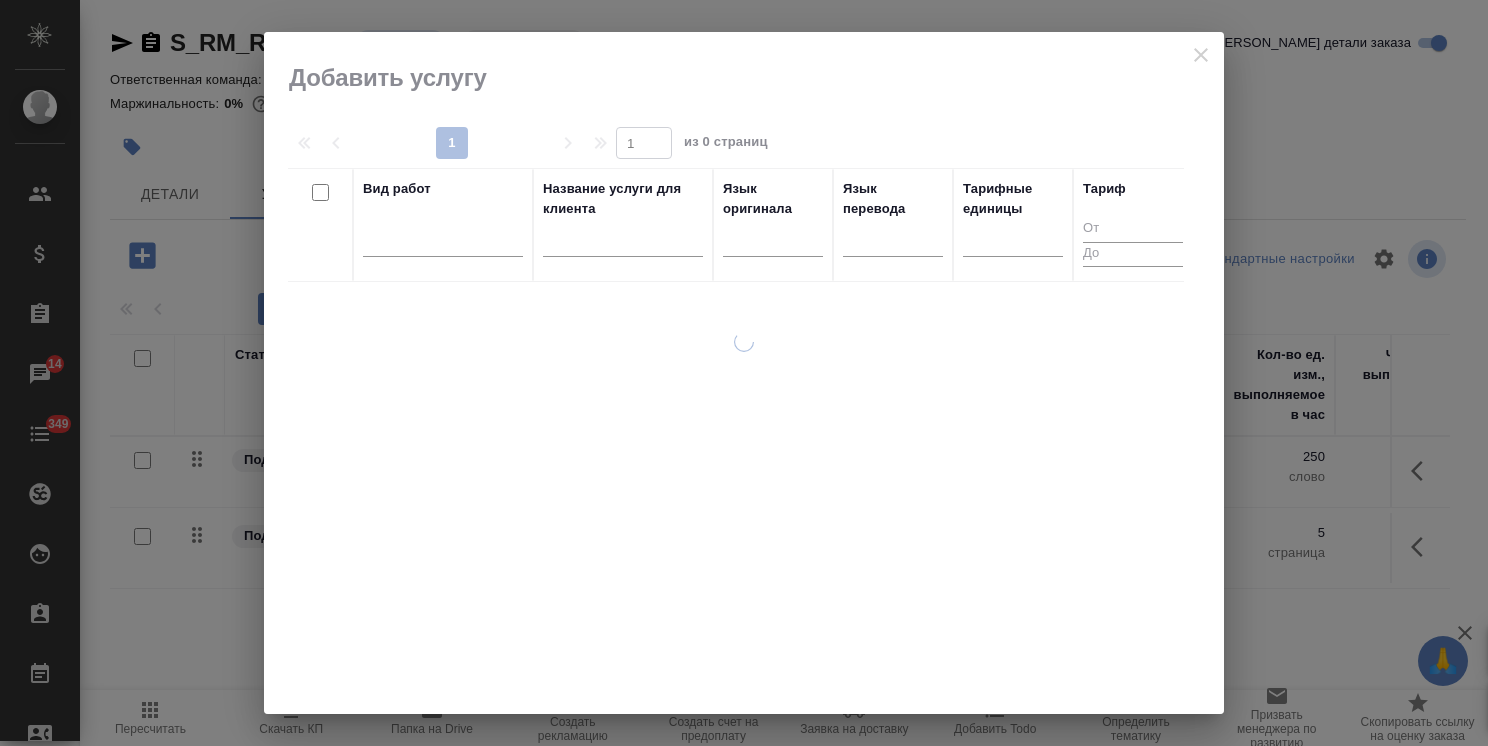 click at bounding box center [623, 244] 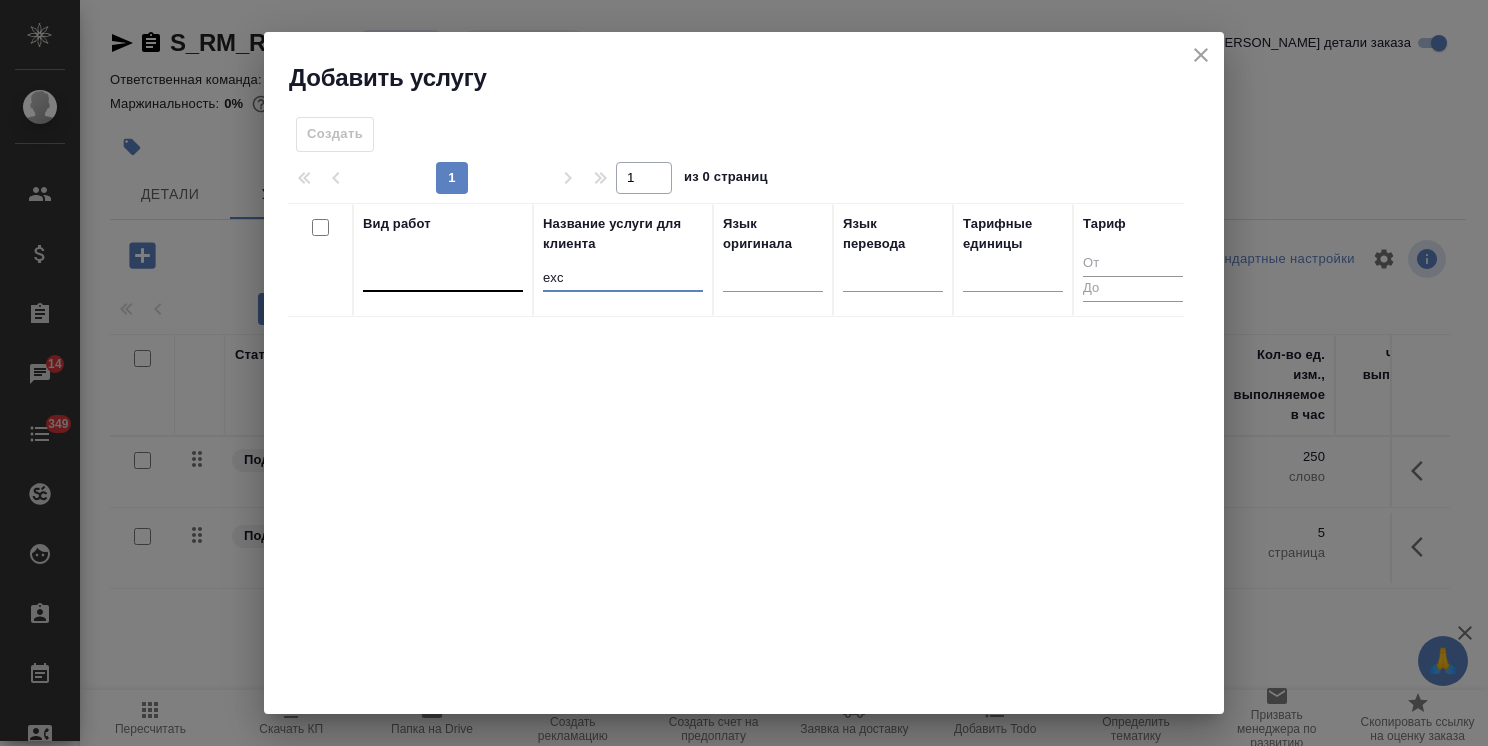 drag, startPoint x: 569, startPoint y: 281, endPoint x: 502, endPoint y: 281, distance: 67 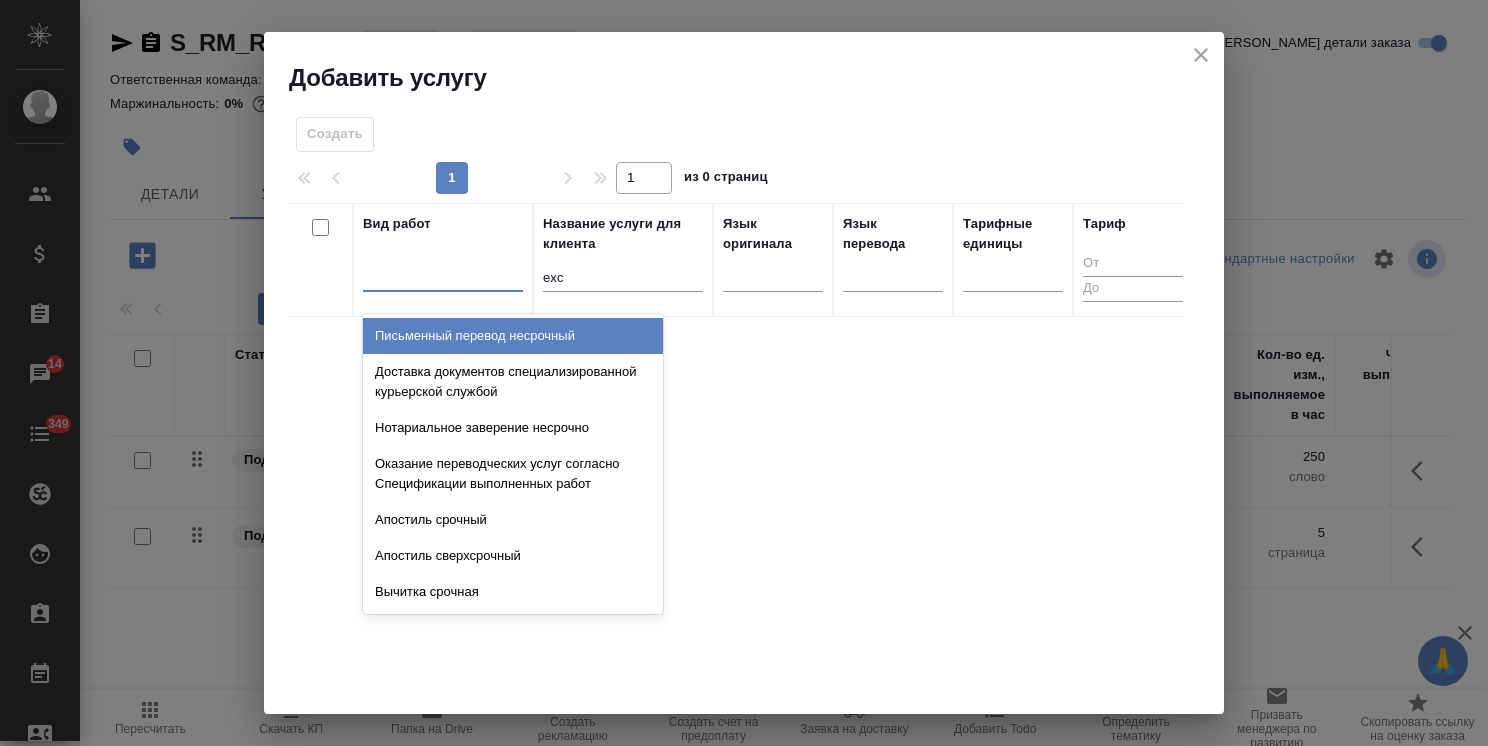 paste on "exc" 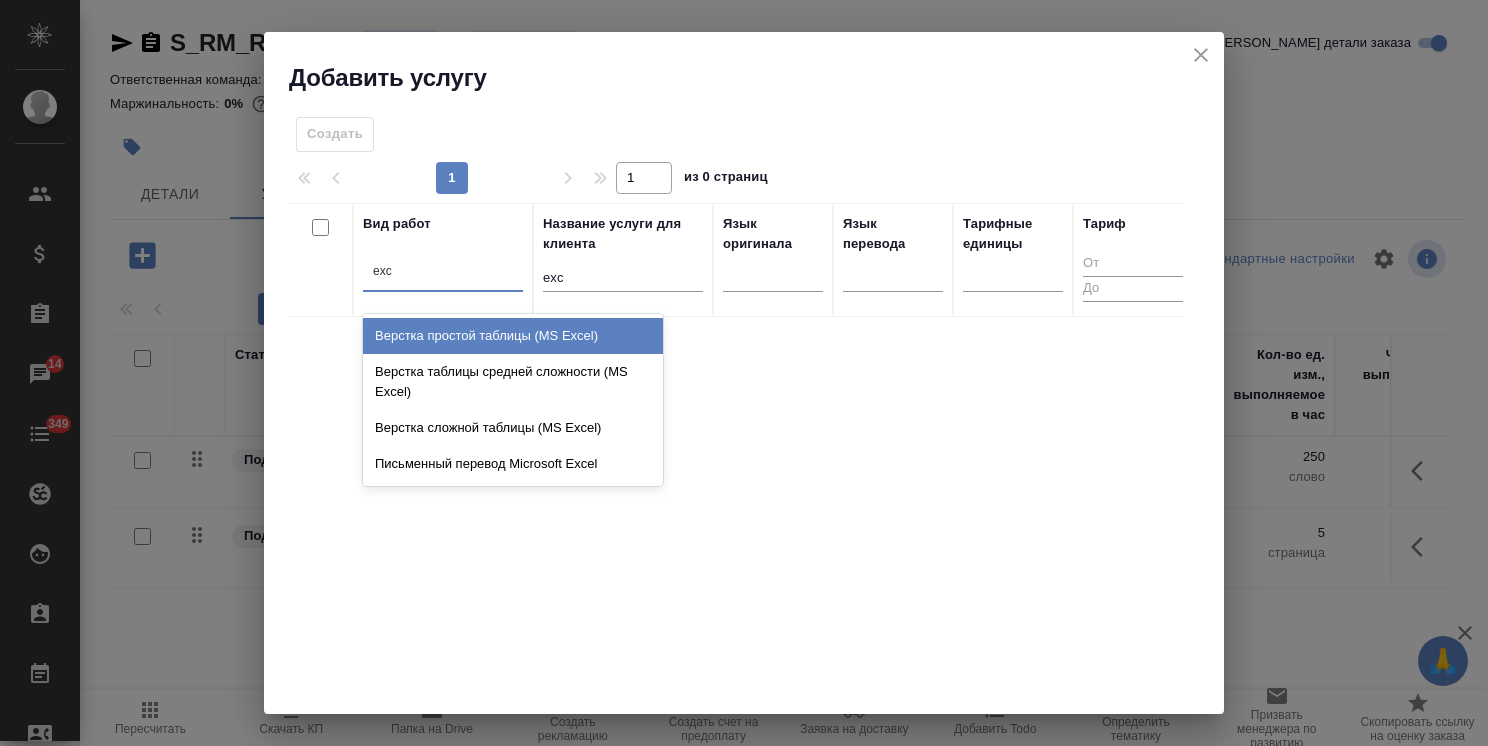 type on "exc" 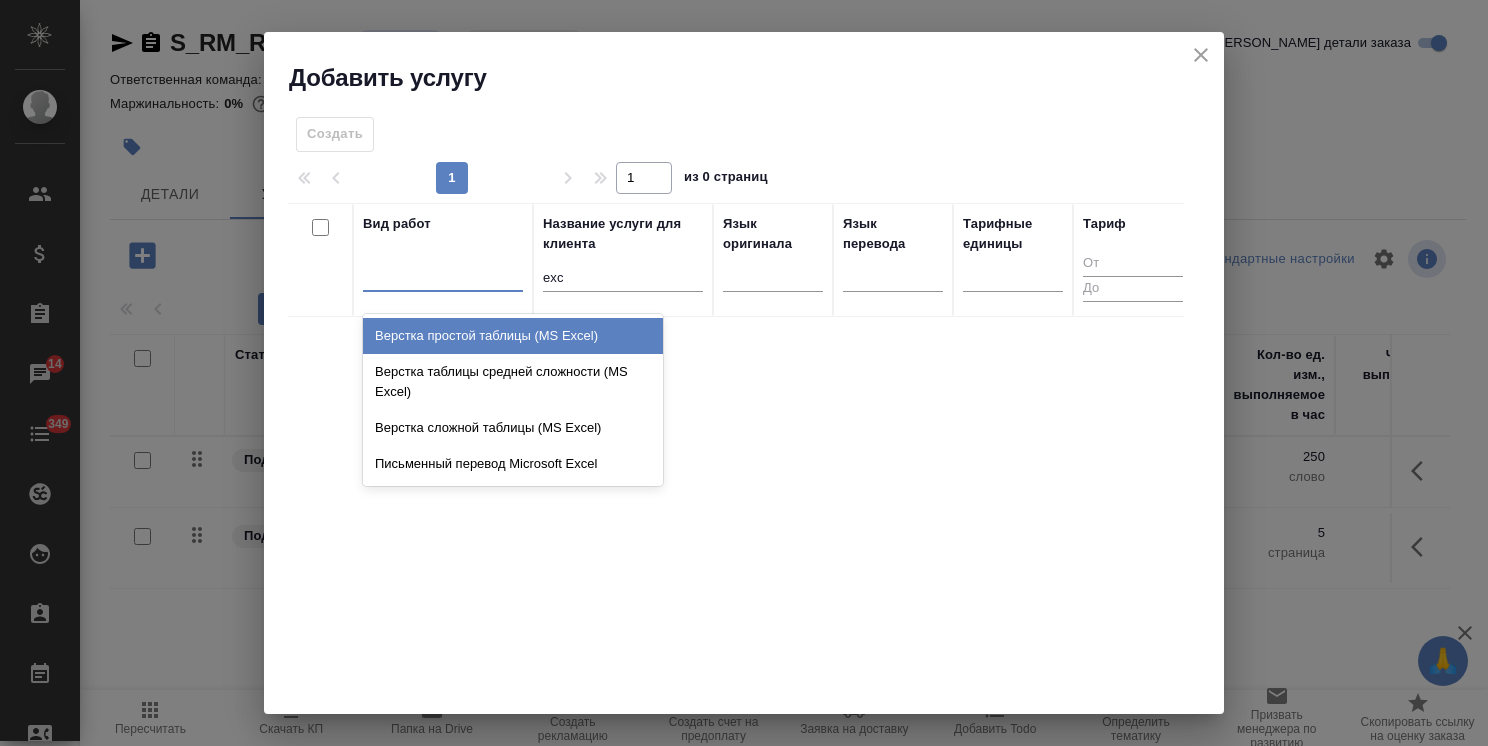 click on "exc" at bounding box center (623, 278) 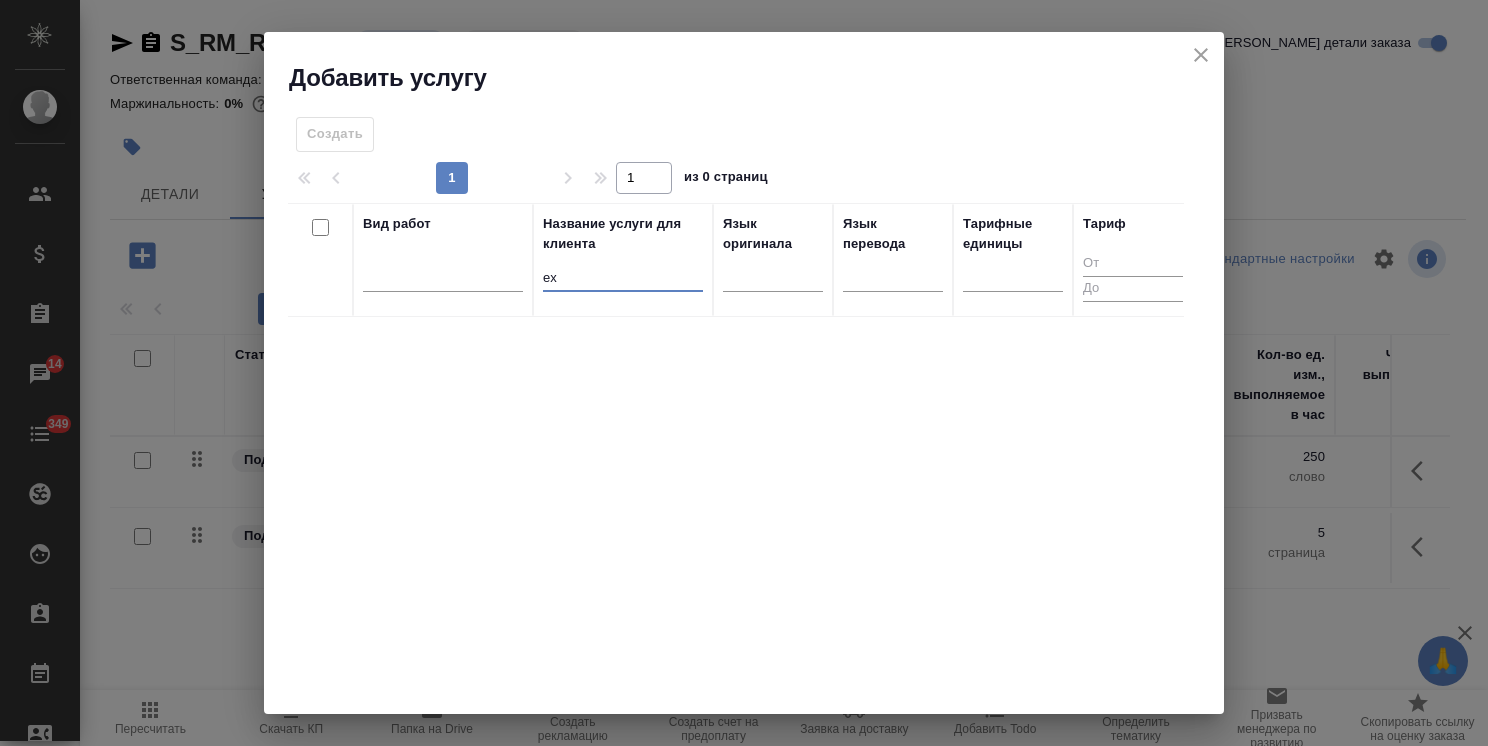 type on "e" 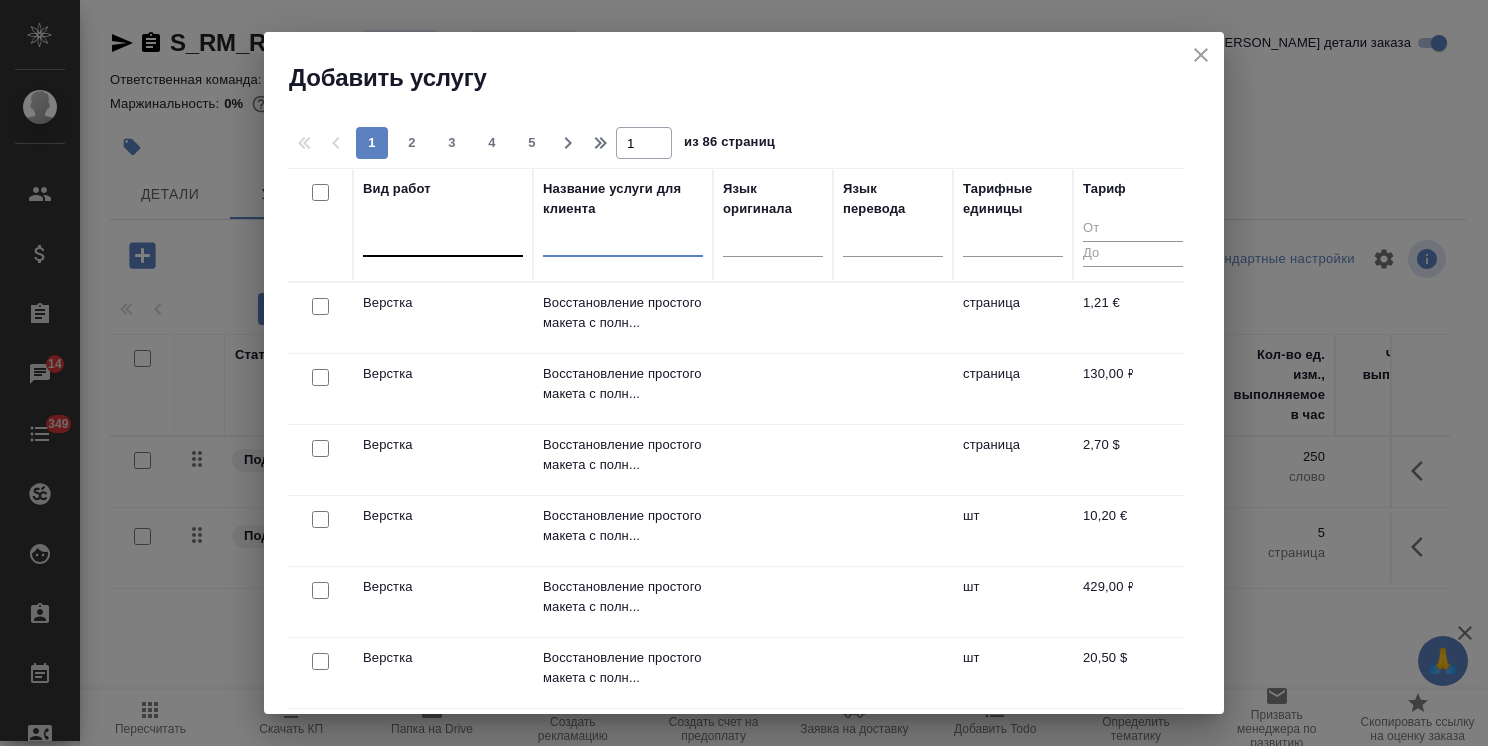type 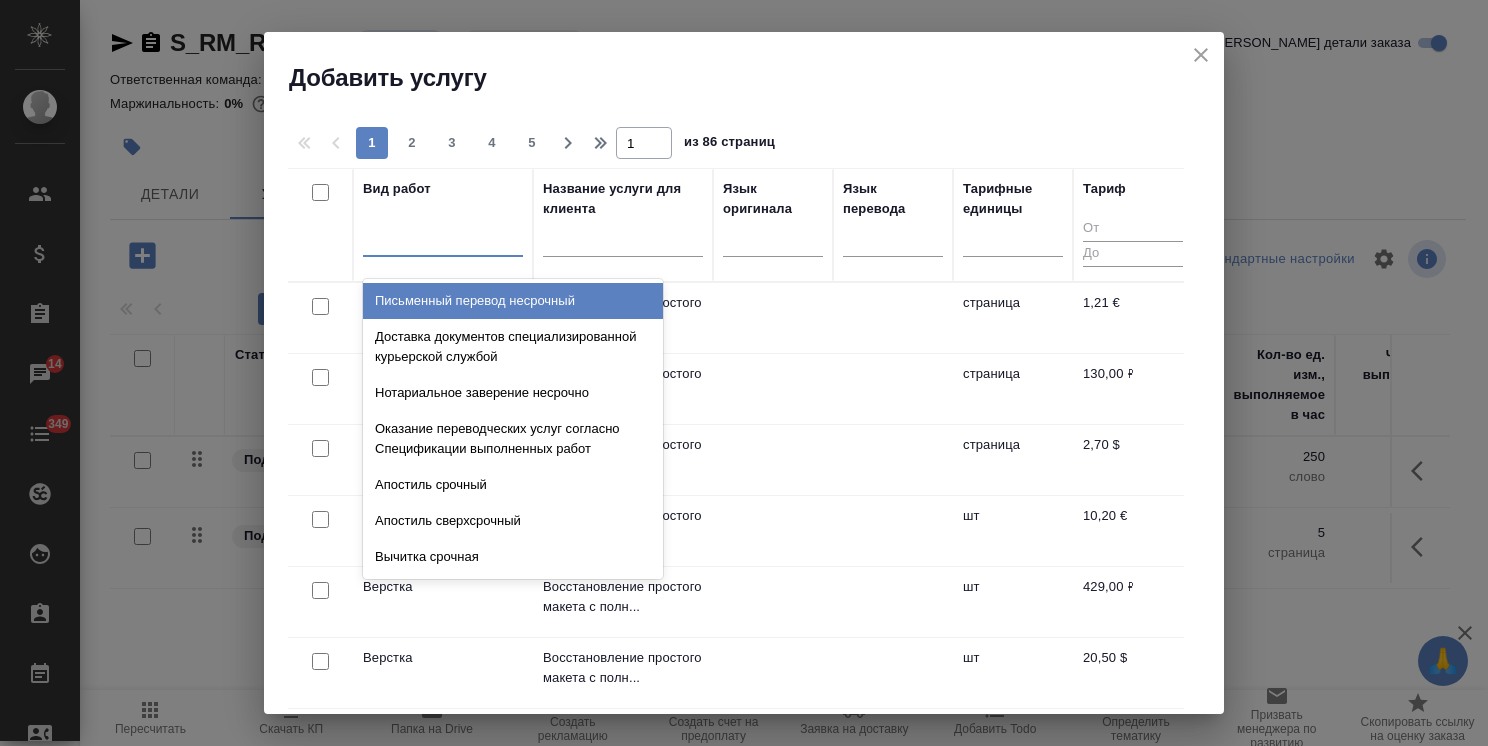 paste on "exc" 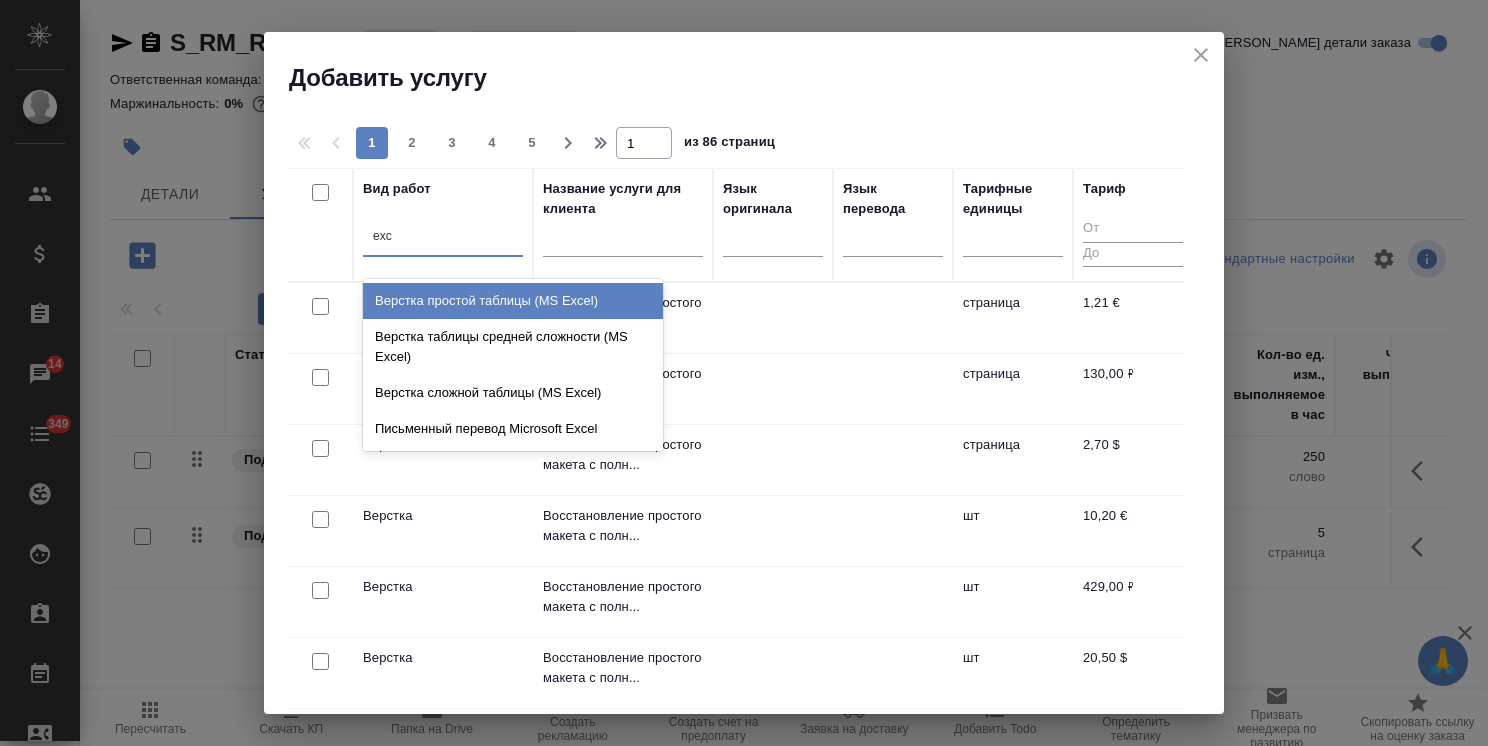 type on "exc" 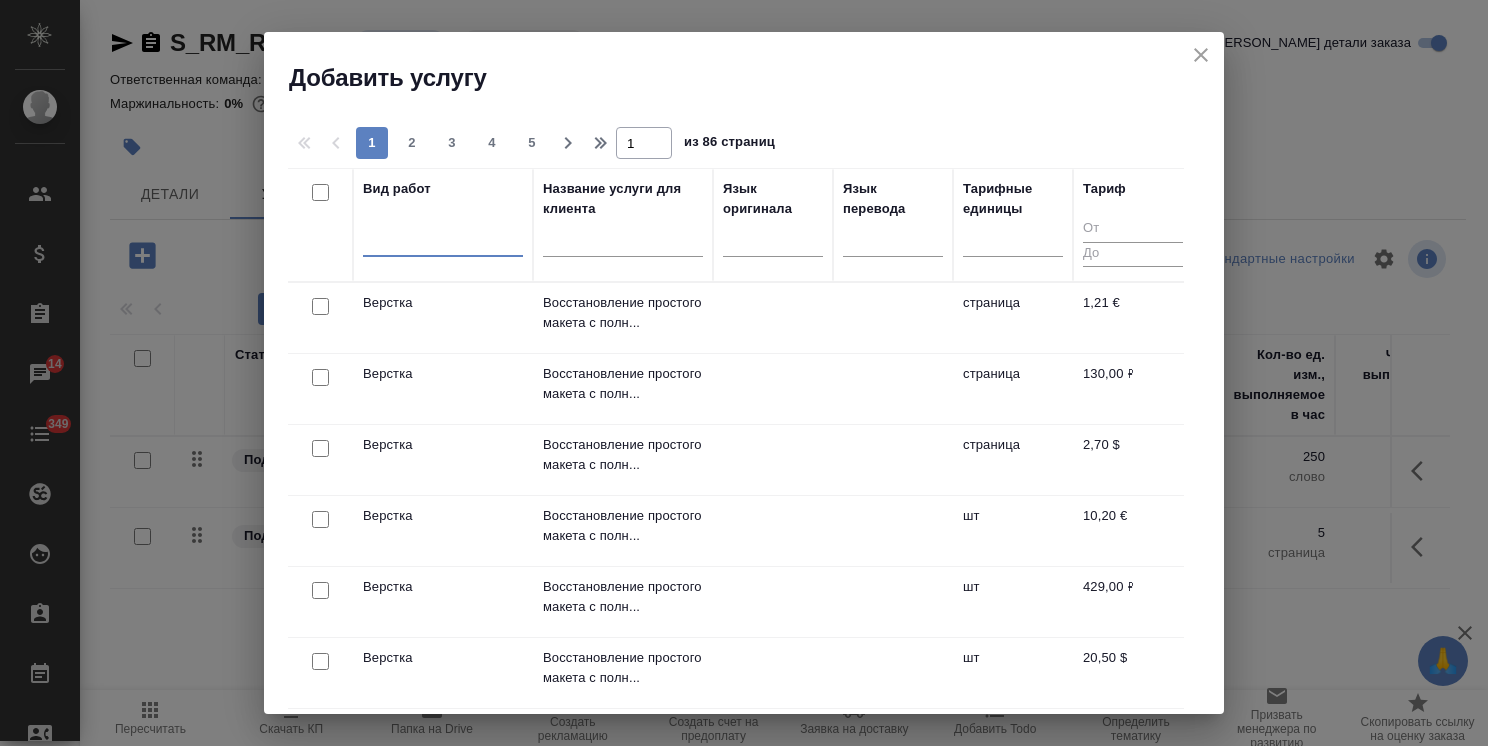click at bounding box center [443, 236] 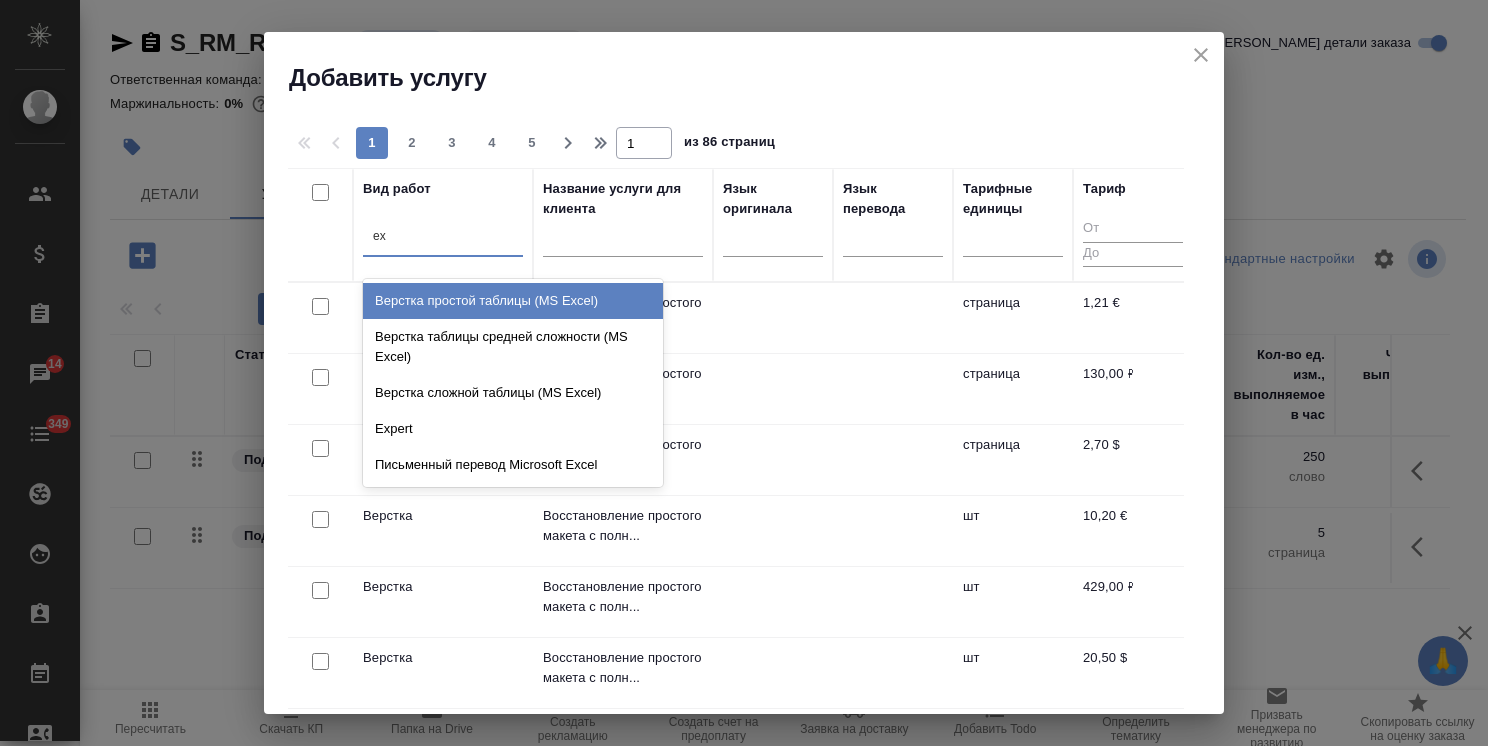 type on "exc" 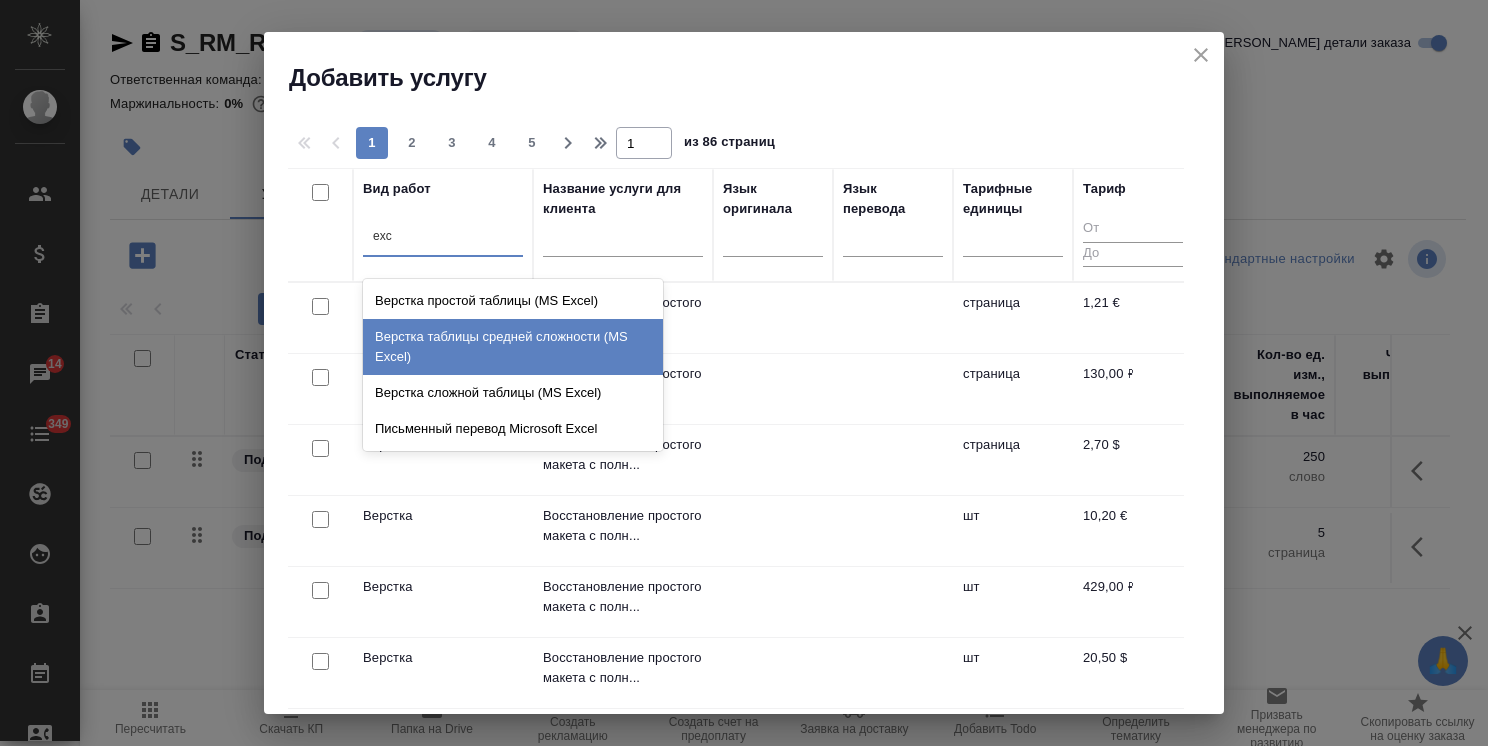 click on "Верстка таблицы средней сложности (MS Excel)" at bounding box center [513, 347] 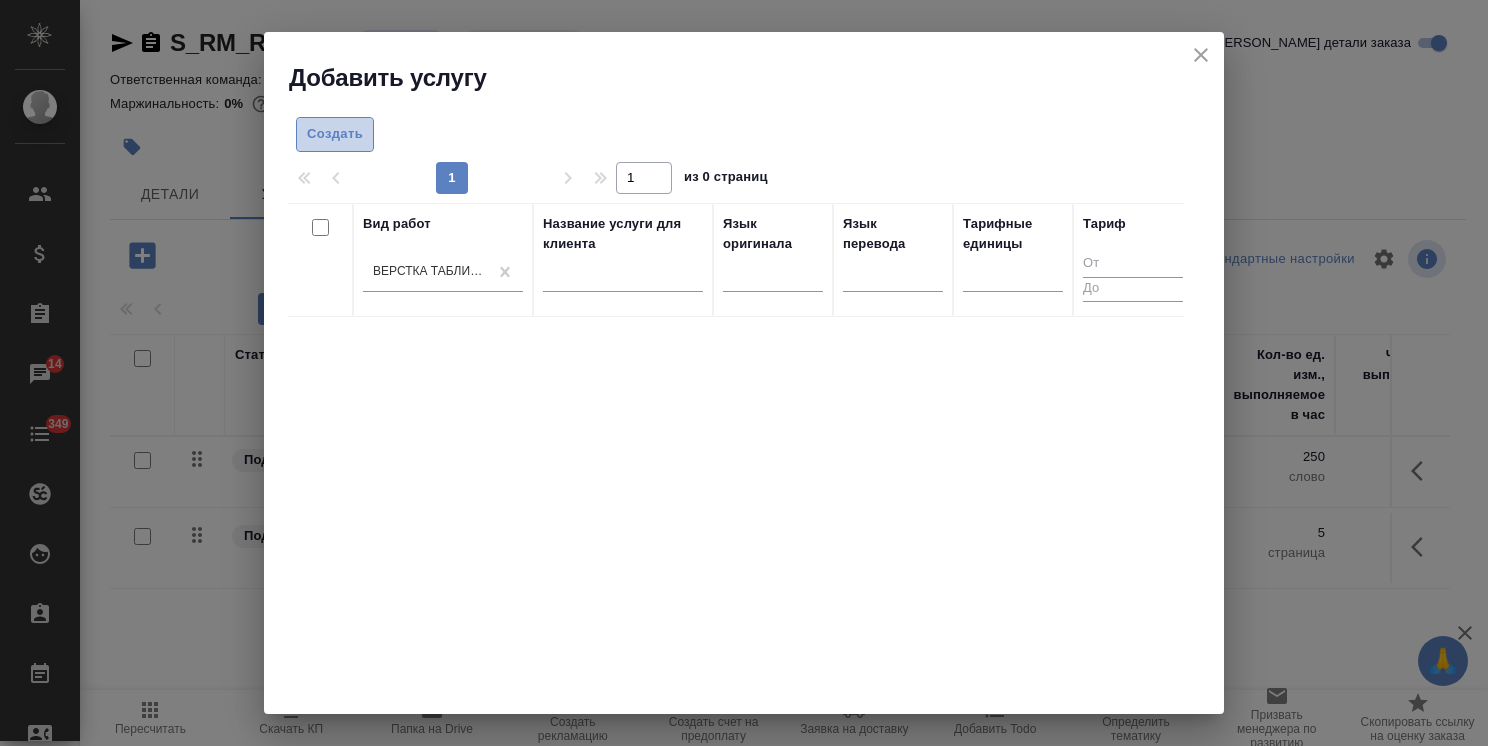 click on "Создать" at bounding box center [335, 134] 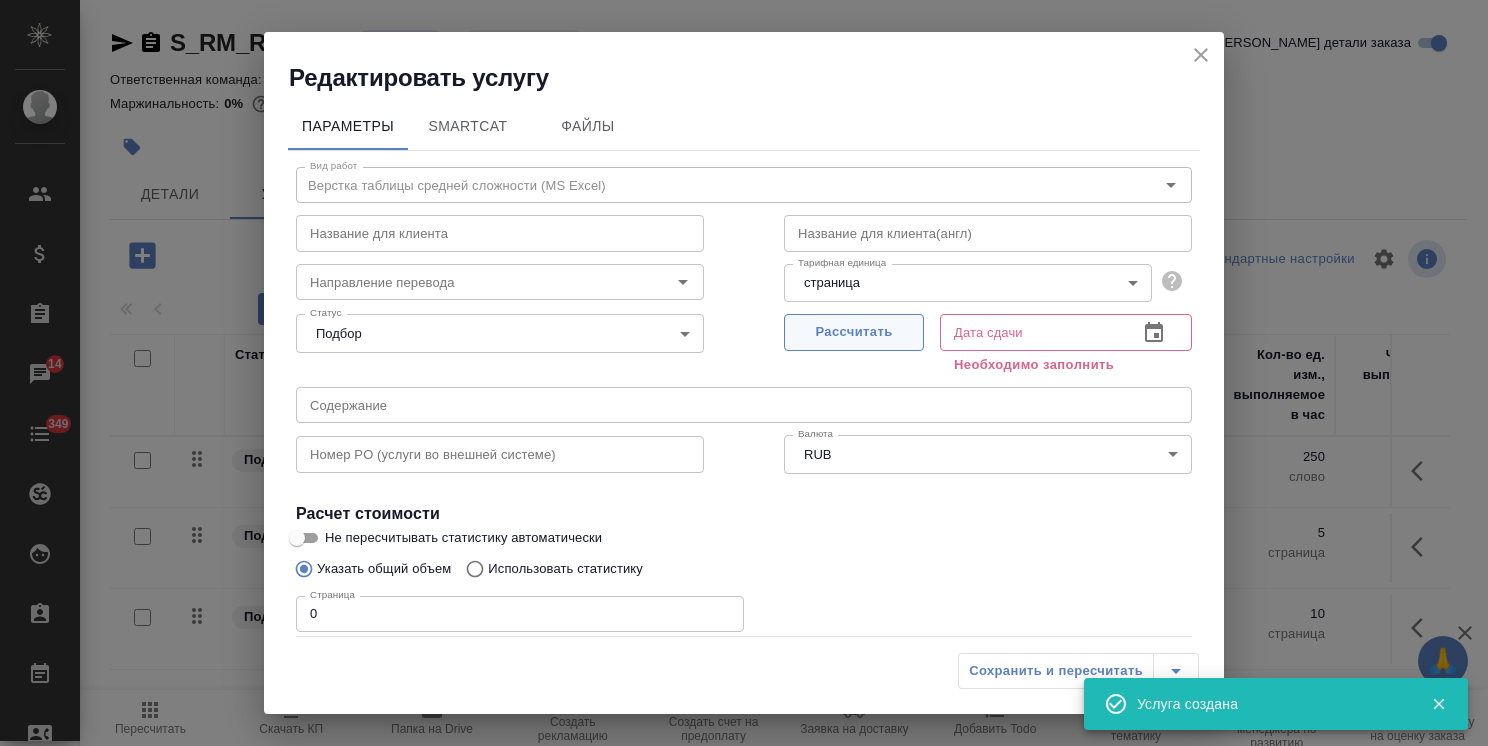 click on "Рассчитать" at bounding box center (854, 332) 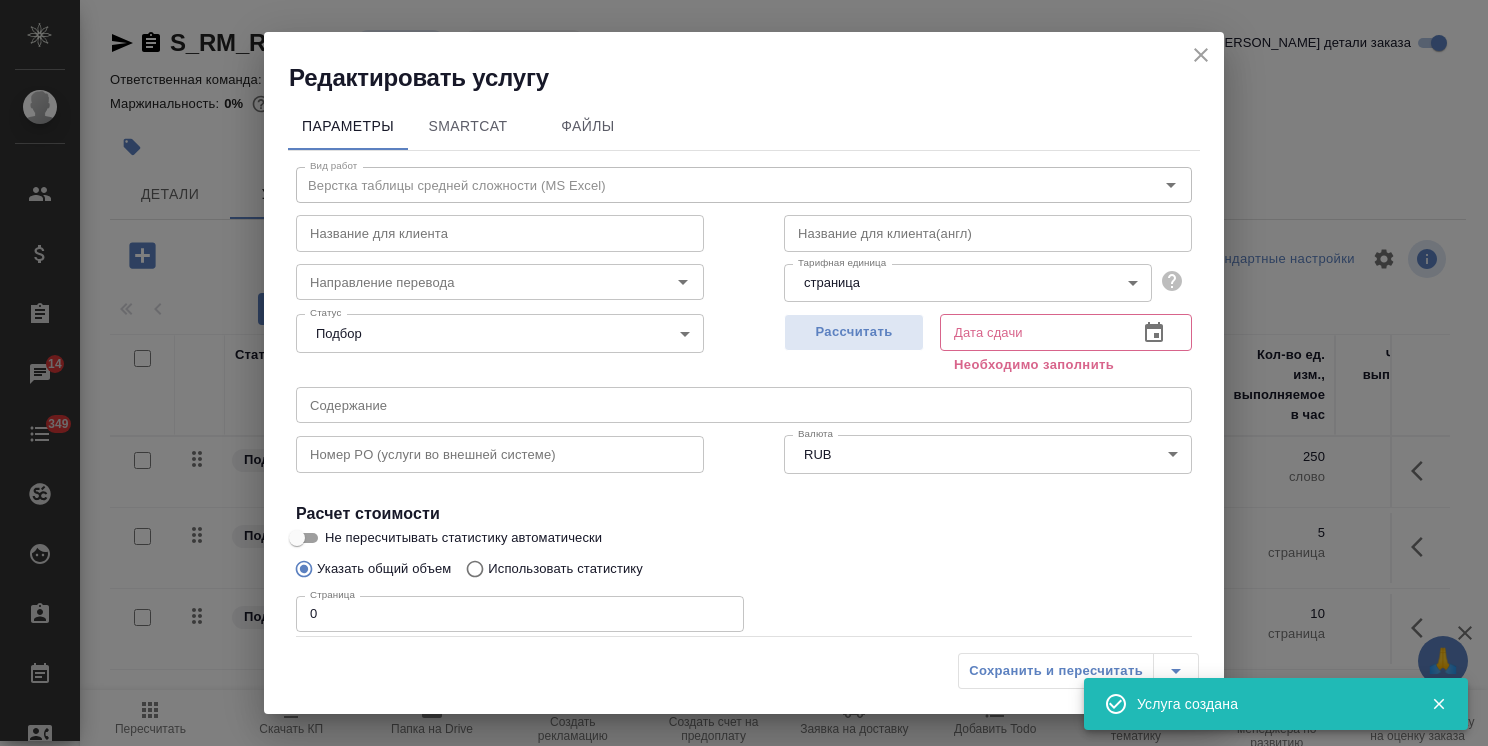 type on "25.07.2025 17:18" 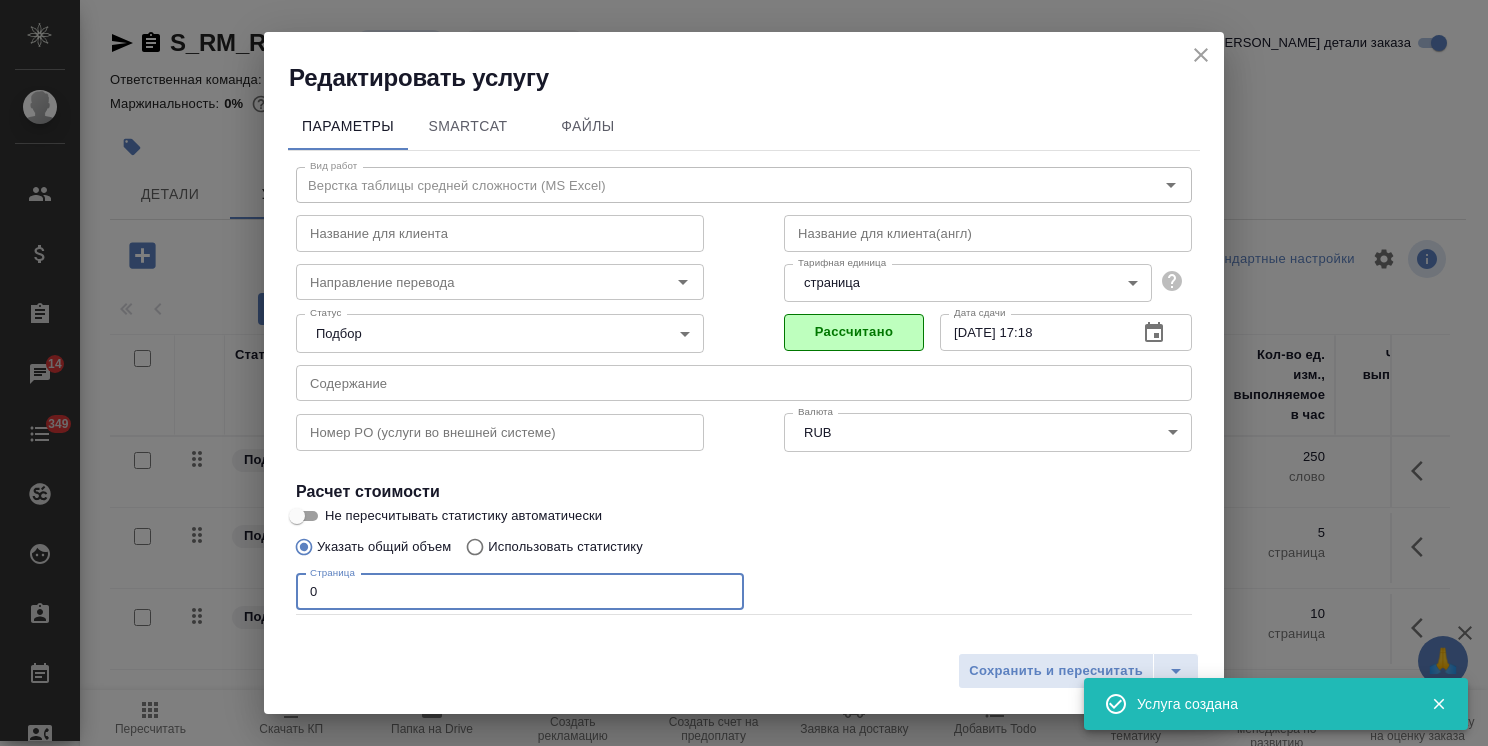 drag, startPoint x: 342, startPoint y: 595, endPoint x: 308, endPoint y: 586, distance: 35.17101 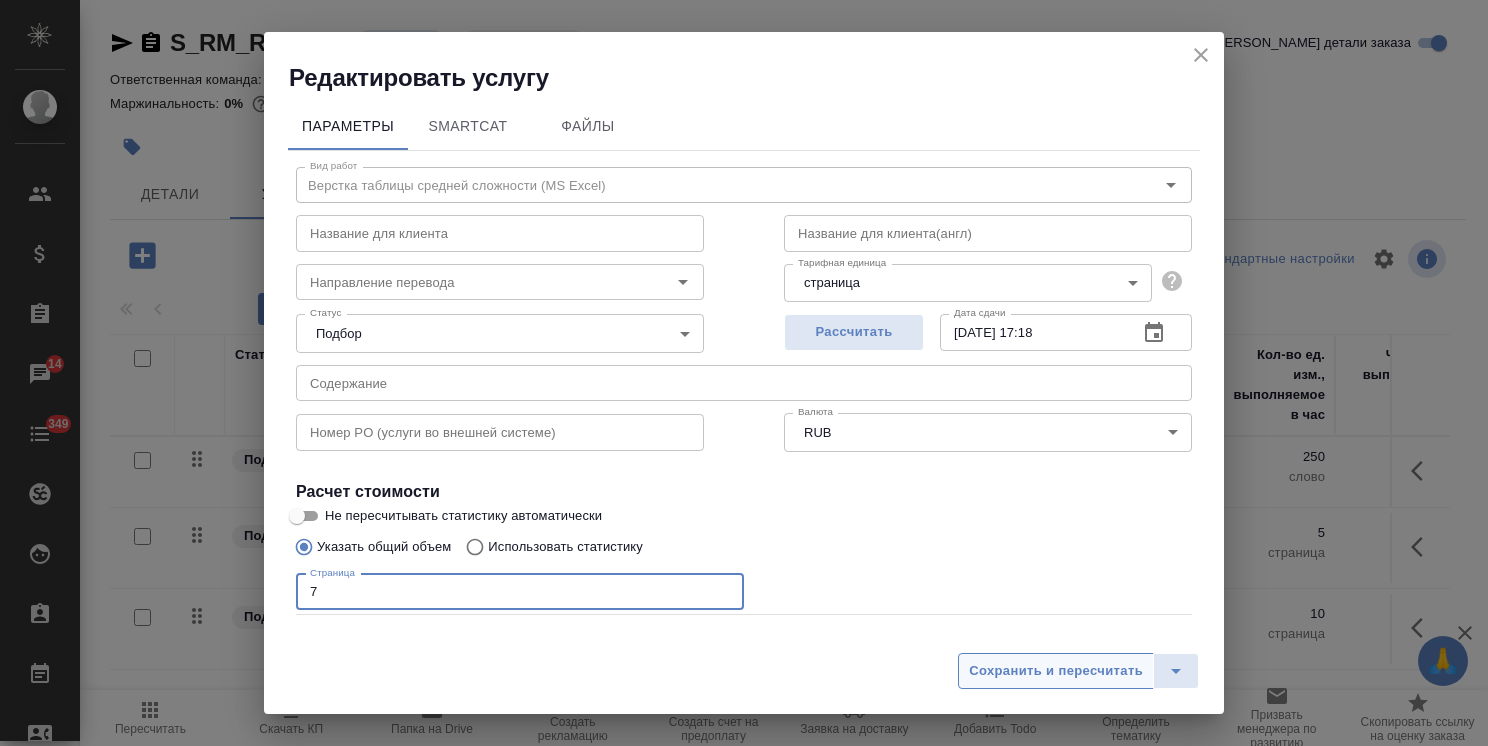 type on "7" 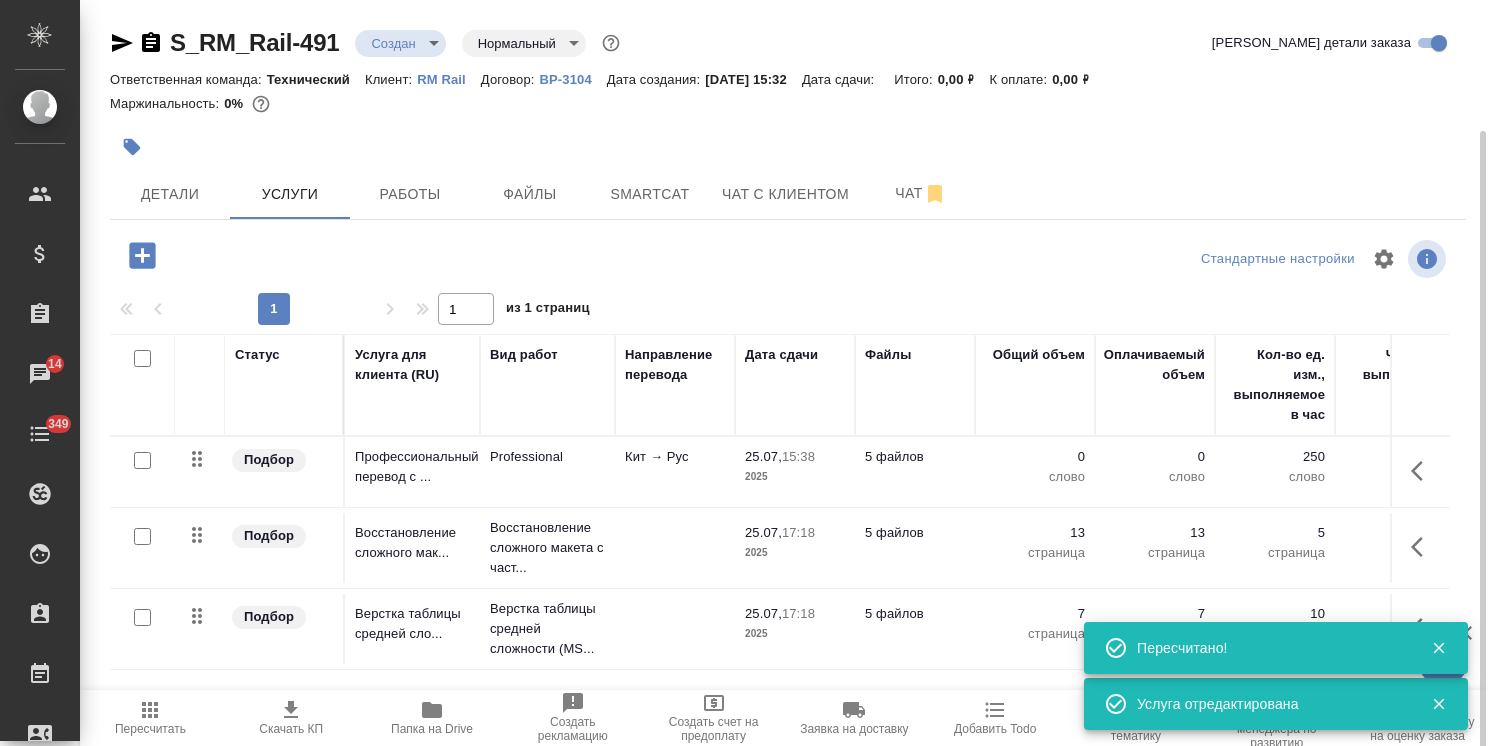 scroll, scrollTop: 68, scrollLeft: 0, axis: vertical 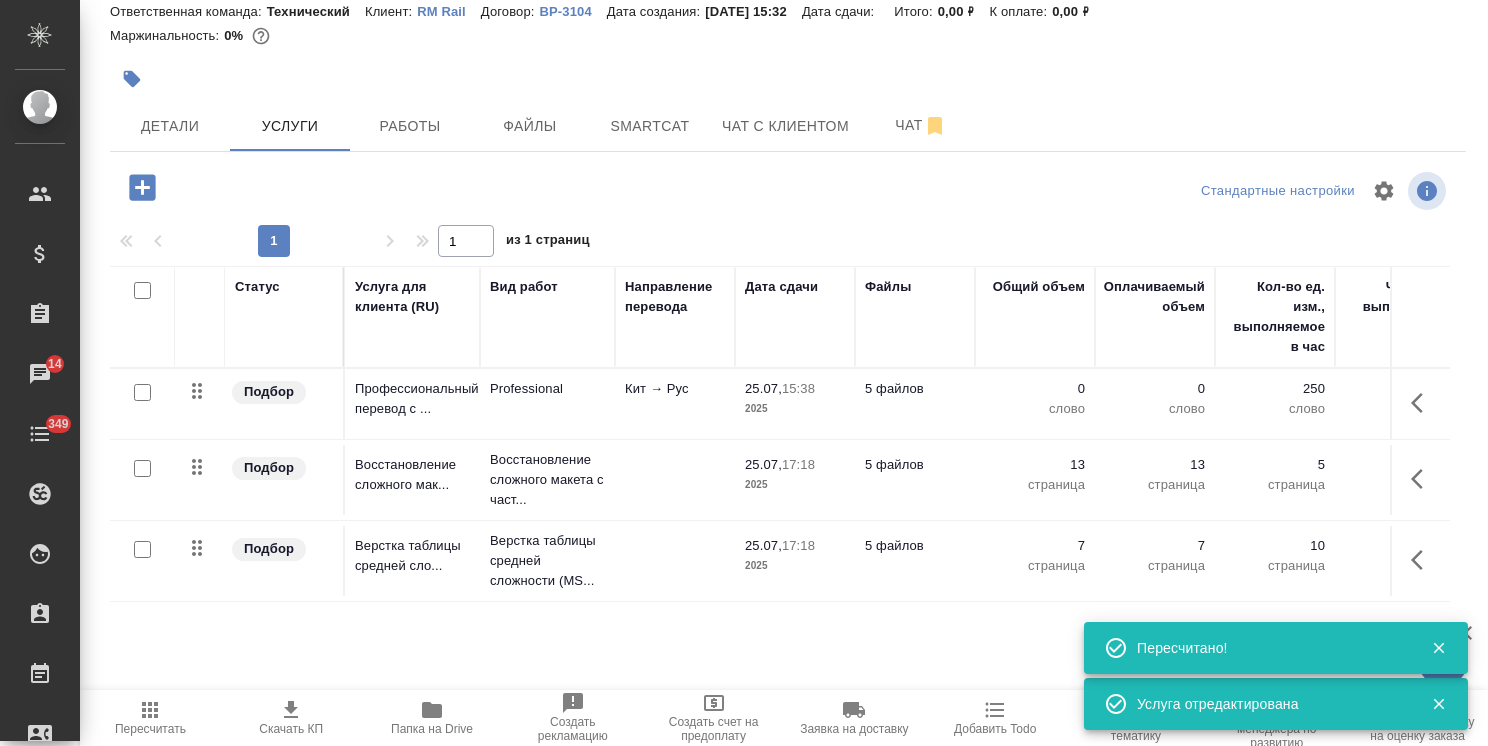 click on "Папка на Drive" at bounding box center (432, 717) 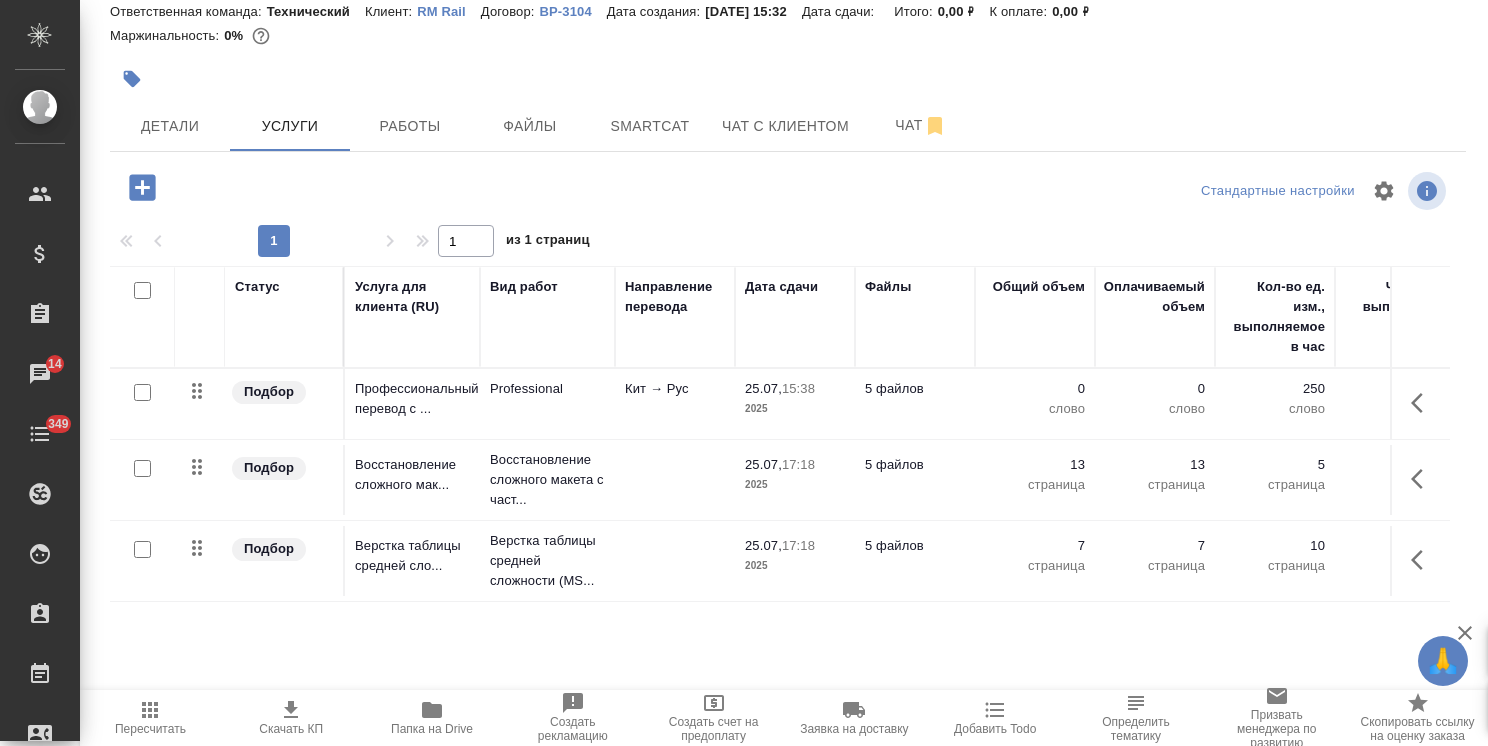 click on "Папка на Drive" at bounding box center [432, 729] 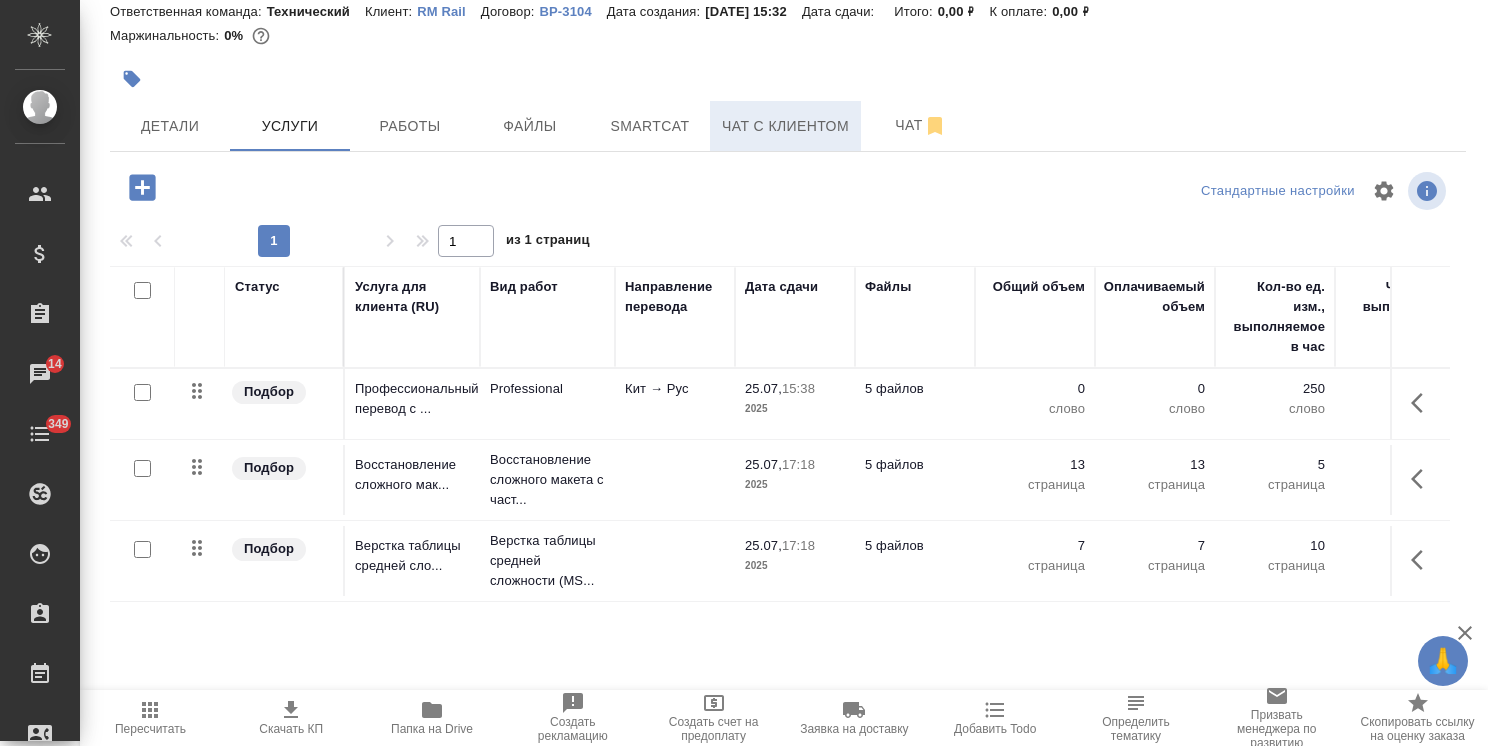 scroll, scrollTop: 0, scrollLeft: 0, axis: both 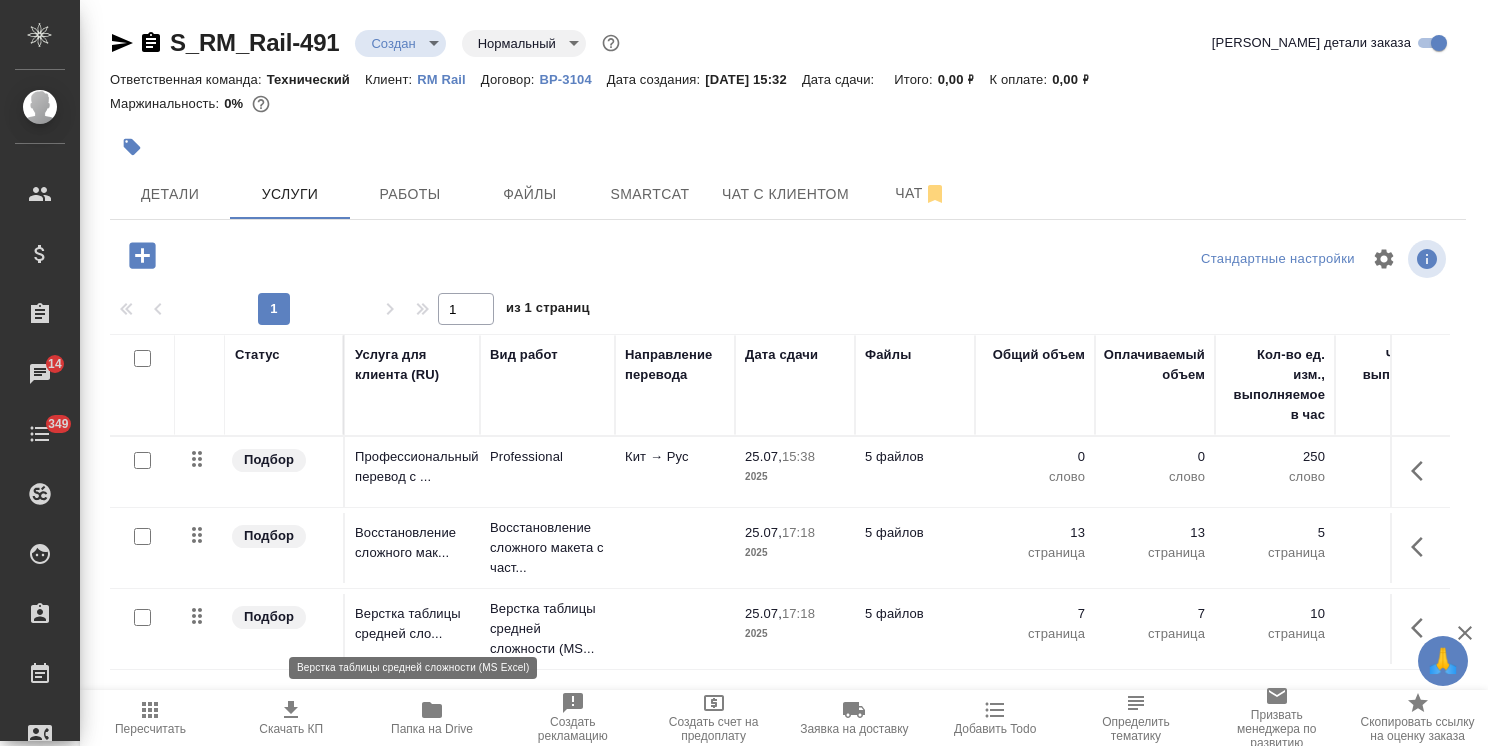 click on "Верстка таблицы средней сло..." at bounding box center (412, 624) 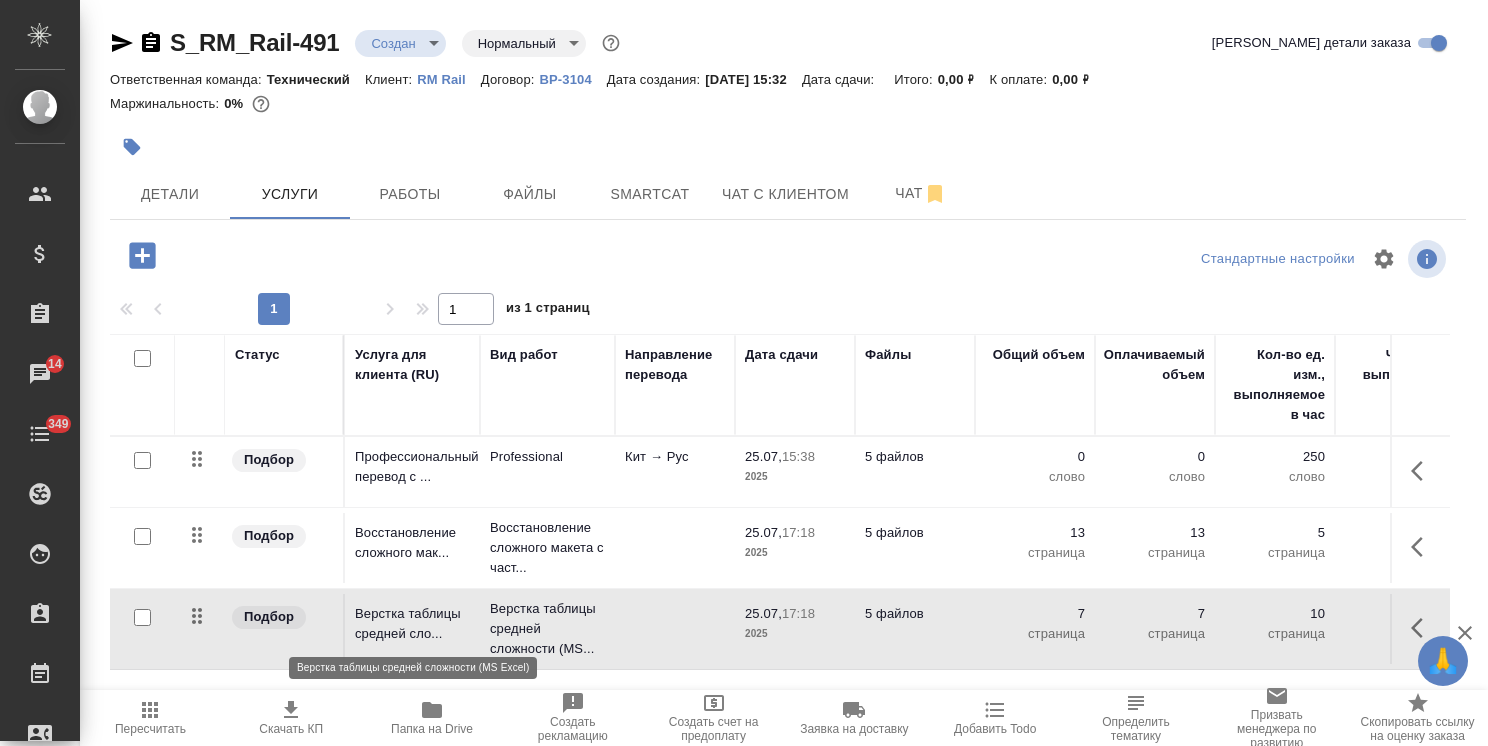 click on "Верстка таблицы средней сло..." at bounding box center [412, 624] 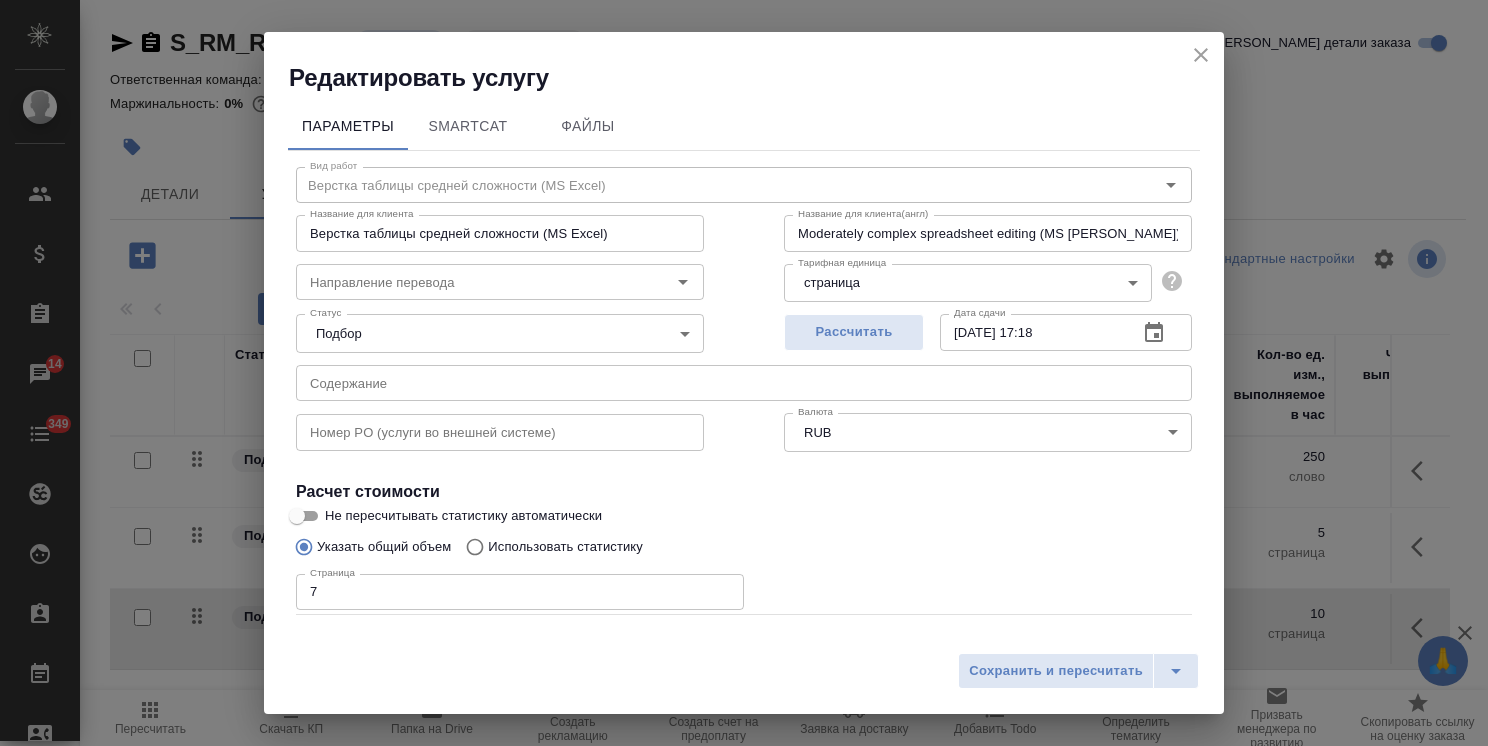 scroll, scrollTop: 97, scrollLeft: 0, axis: vertical 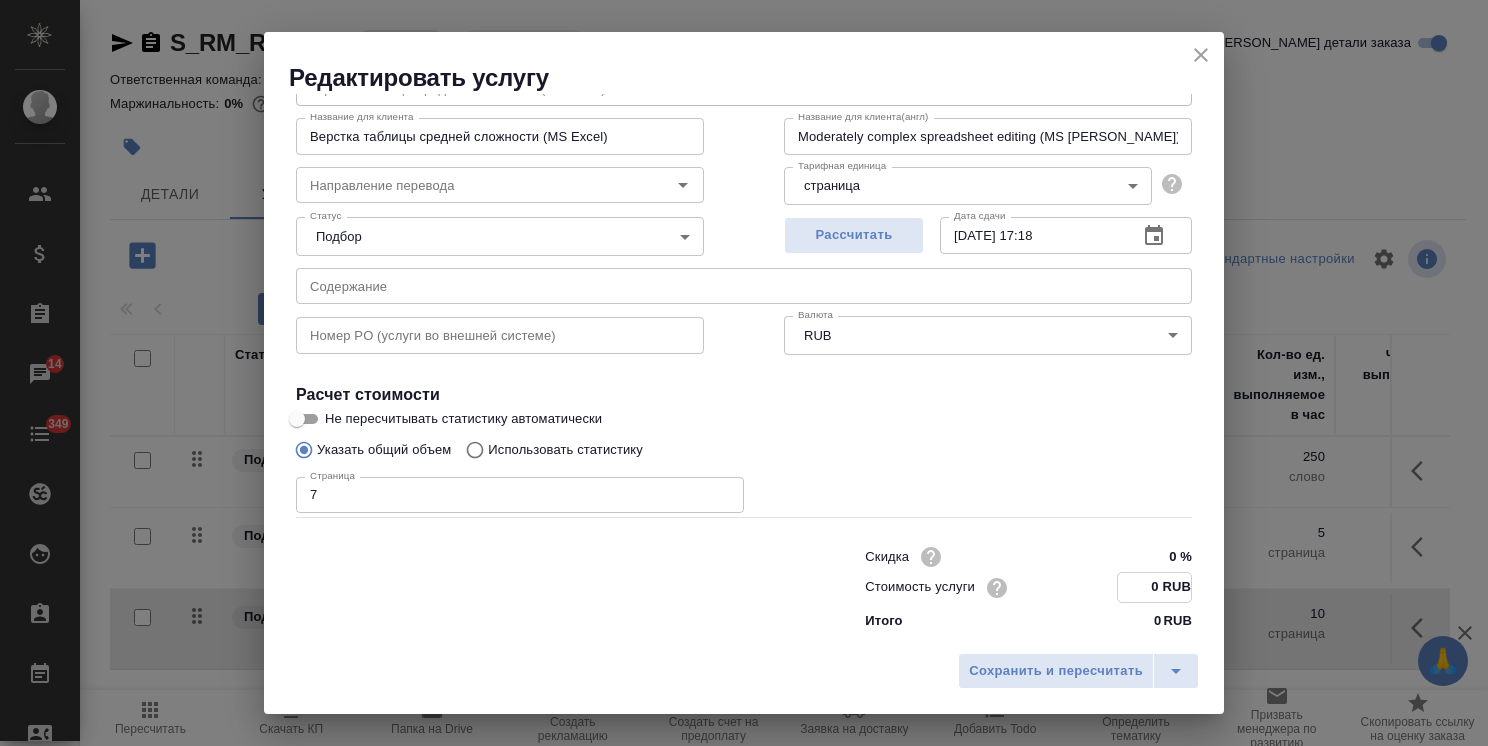 click on "0 RUB" at bounding box center (1154, 587) 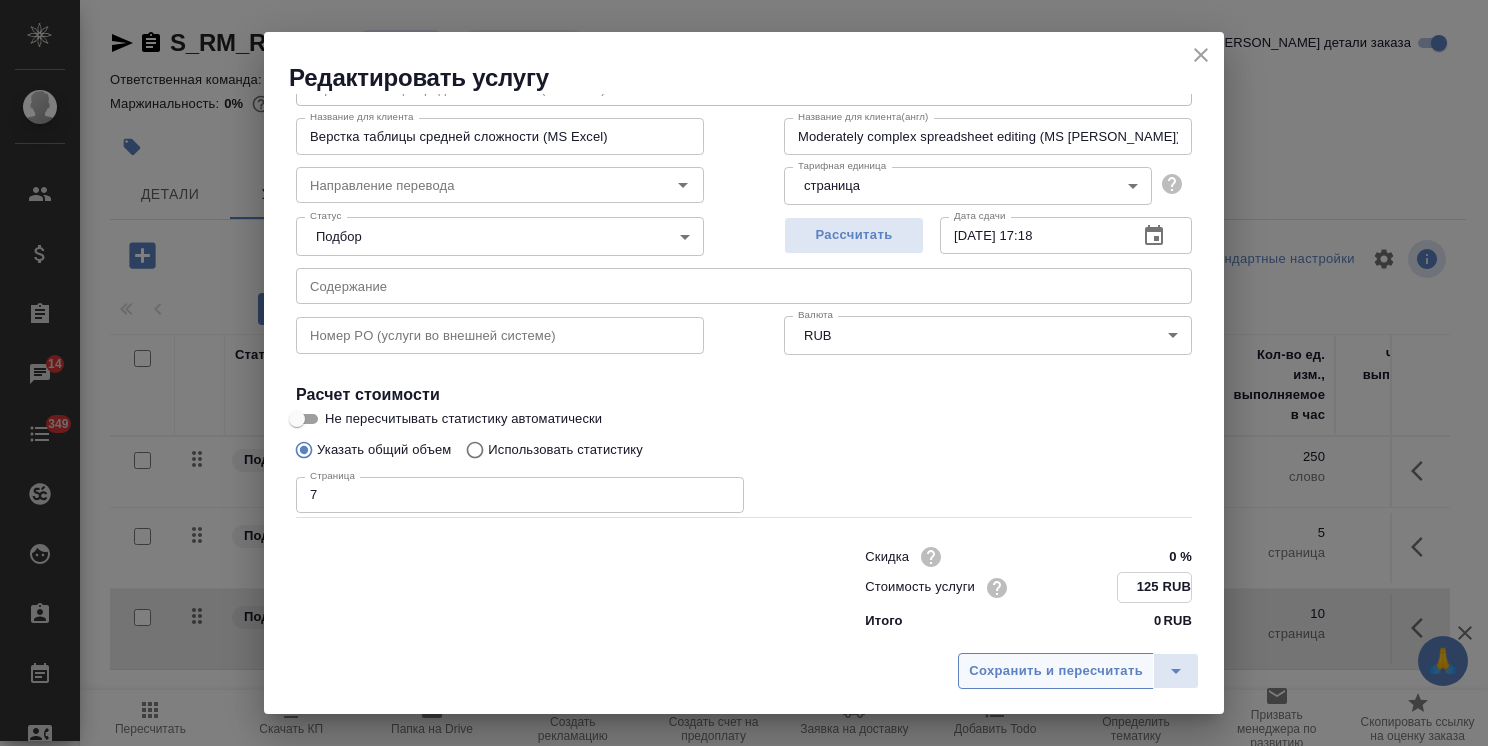 type on "125 RUB" 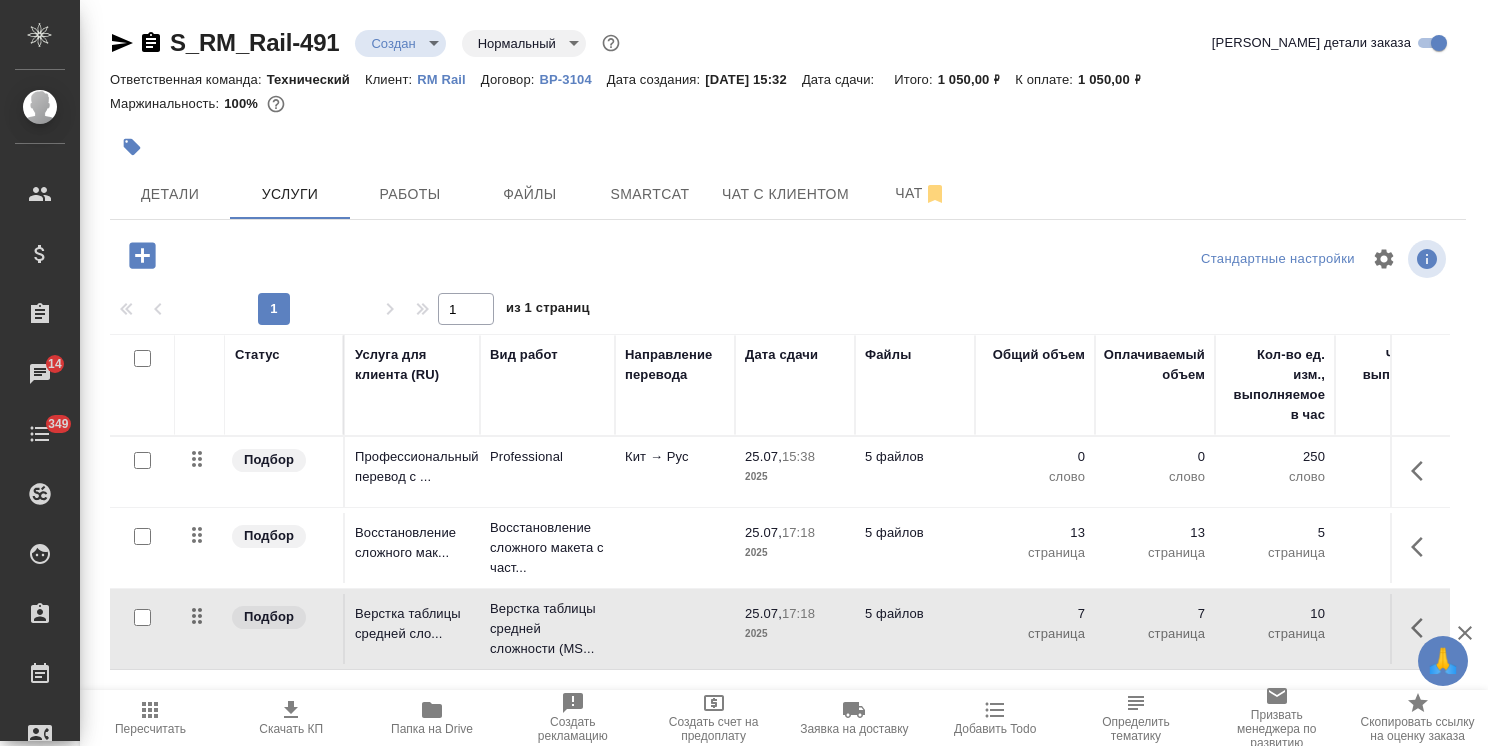 click on "25.07," at bounding box center [763, 532] 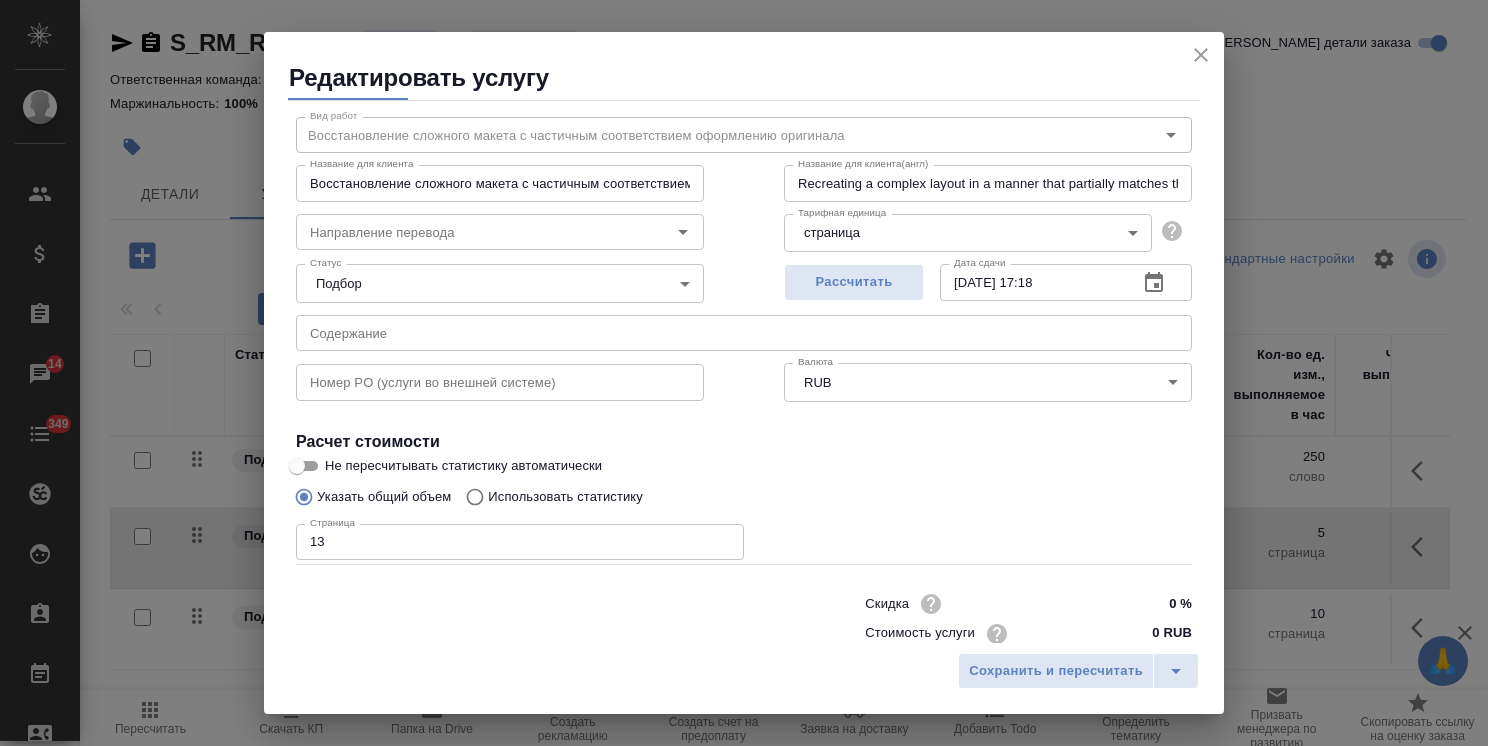 scroll, scrollTop: 97, scrollLeft: 0, axis: vertical 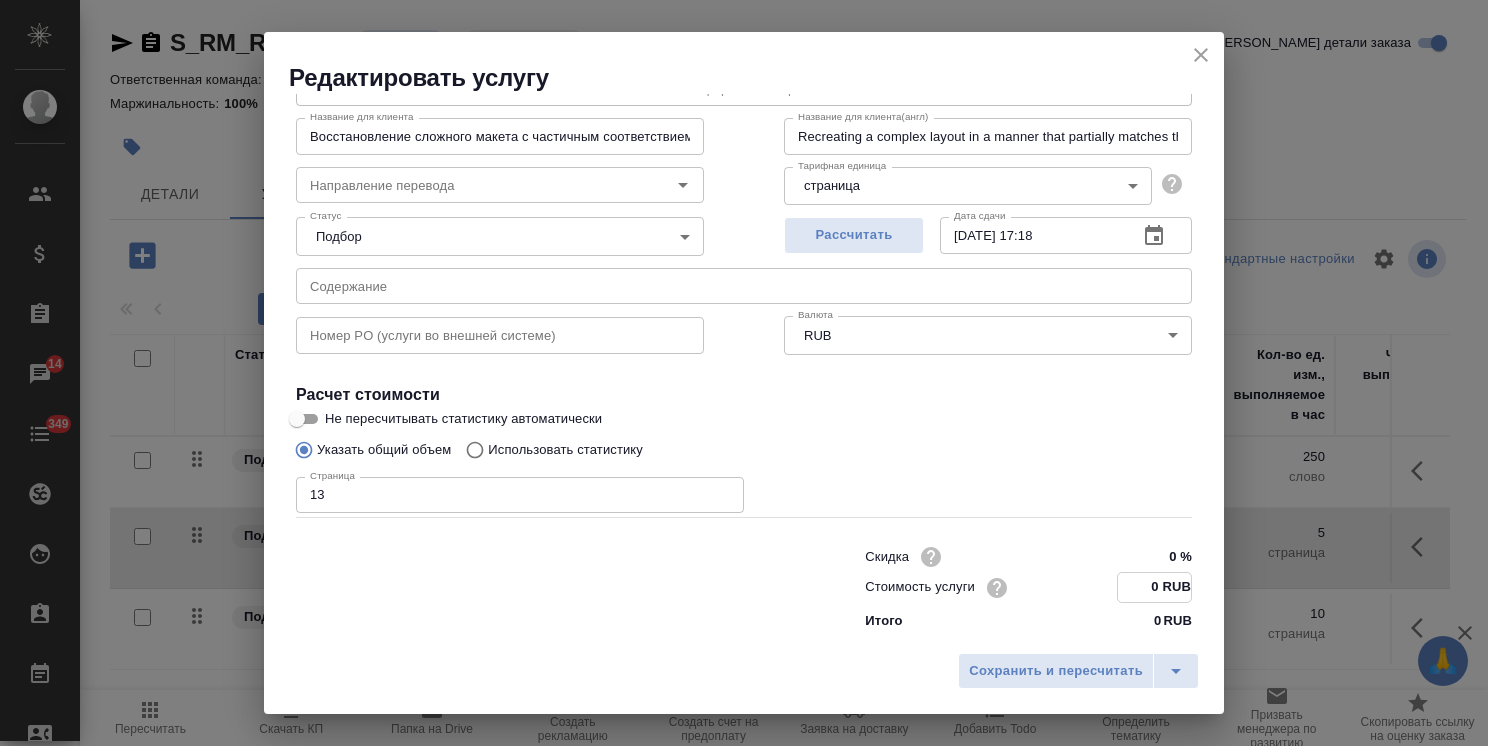 click on "0 RUB" at bounding box center [1154, 587] 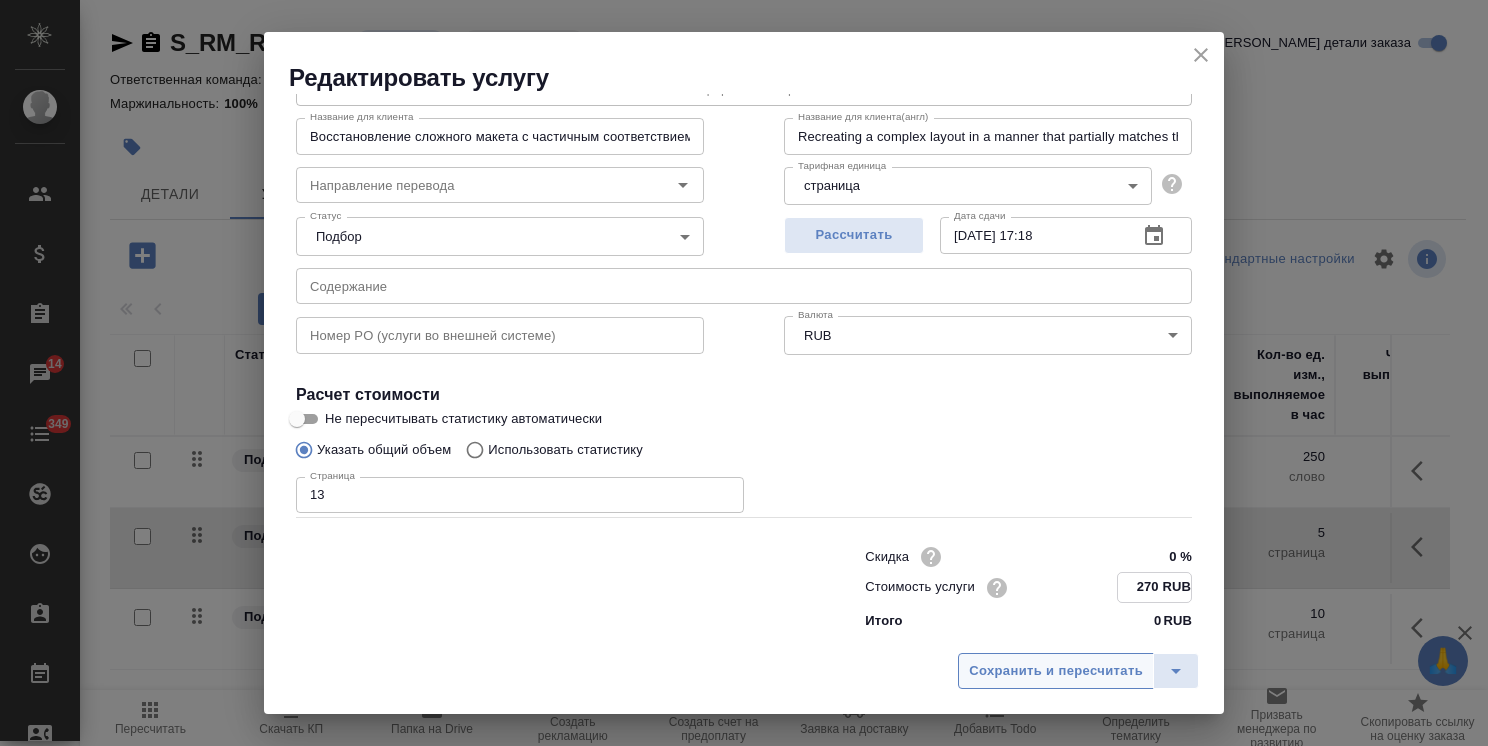 type on "270 RUB" 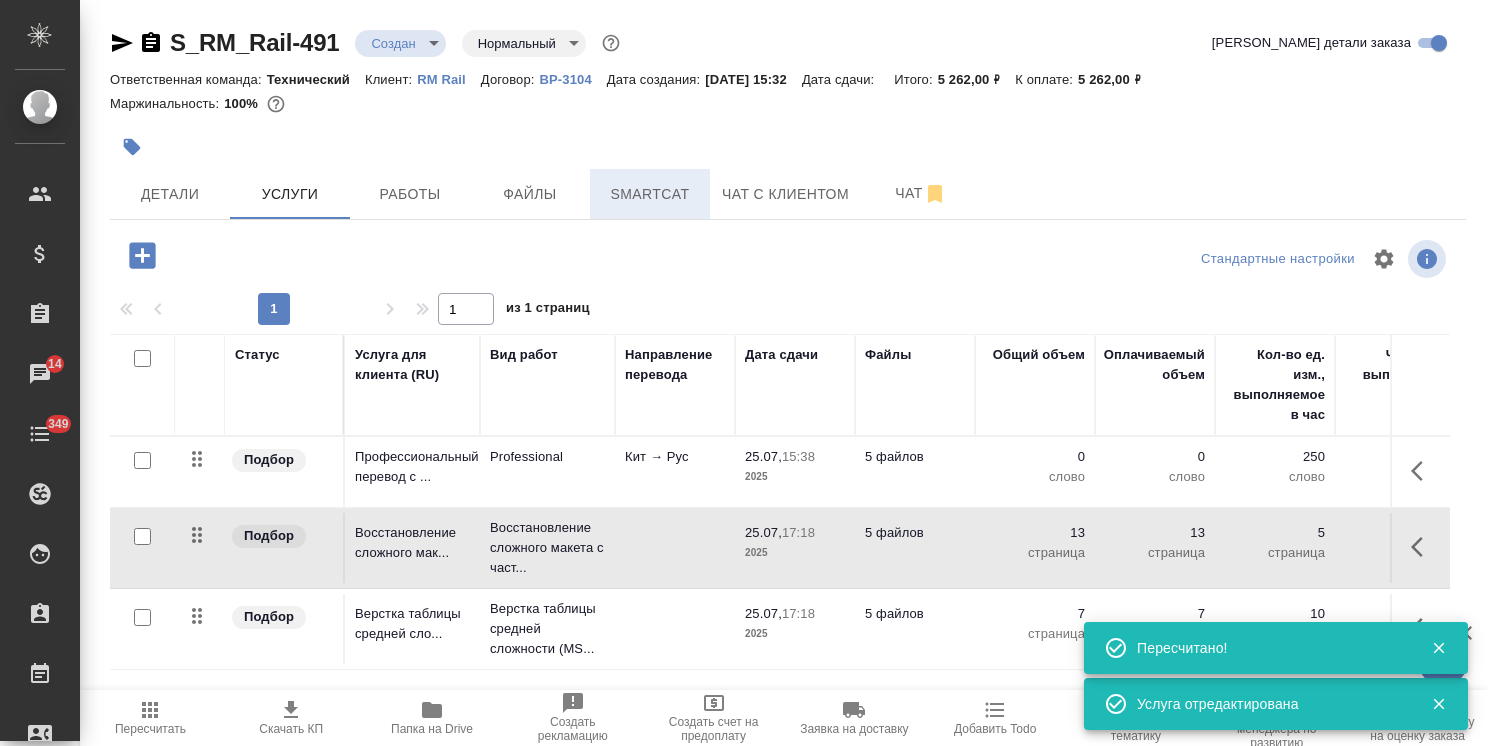 click on "Smartcat" at bounding box center (650, 194) 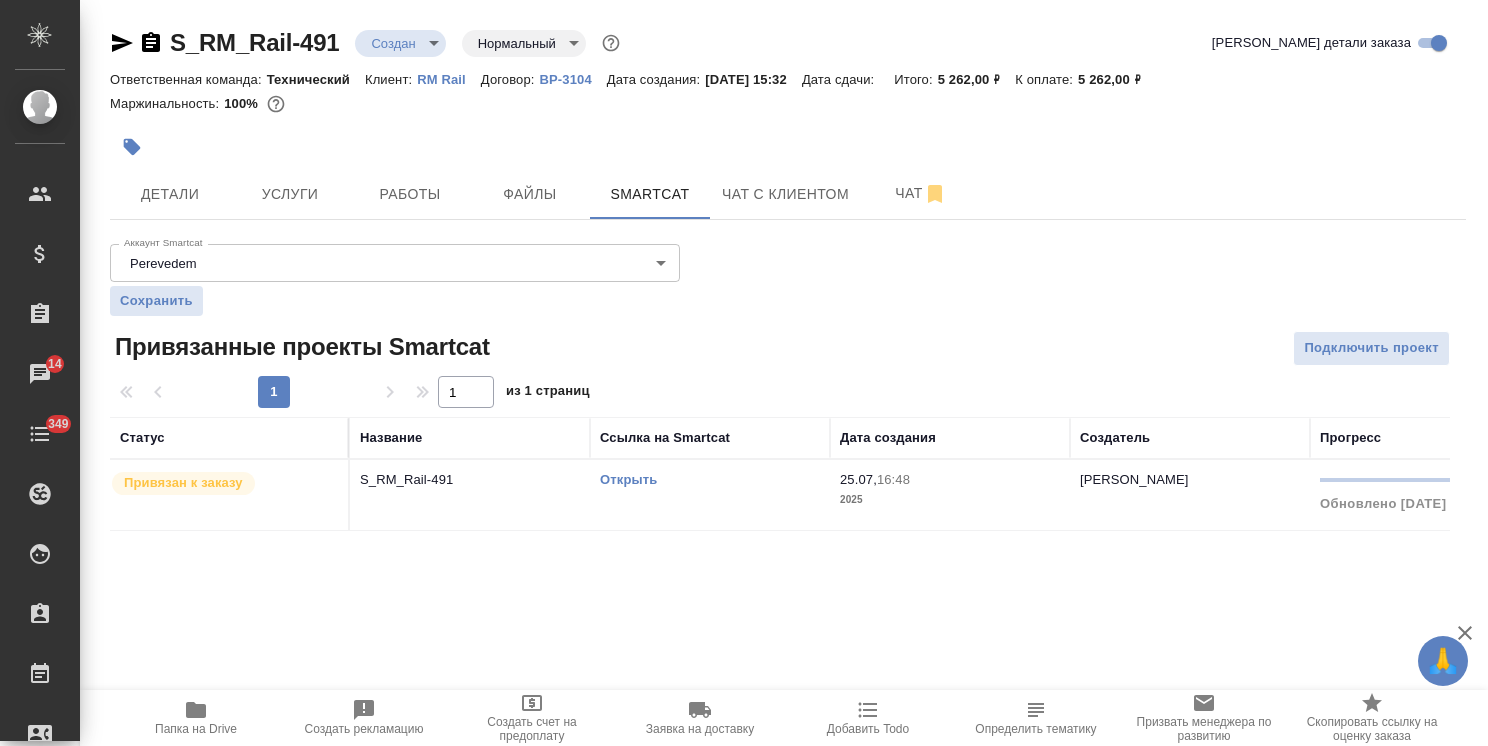 click on "Привязан к заказу" at bounding box center [183, 483] 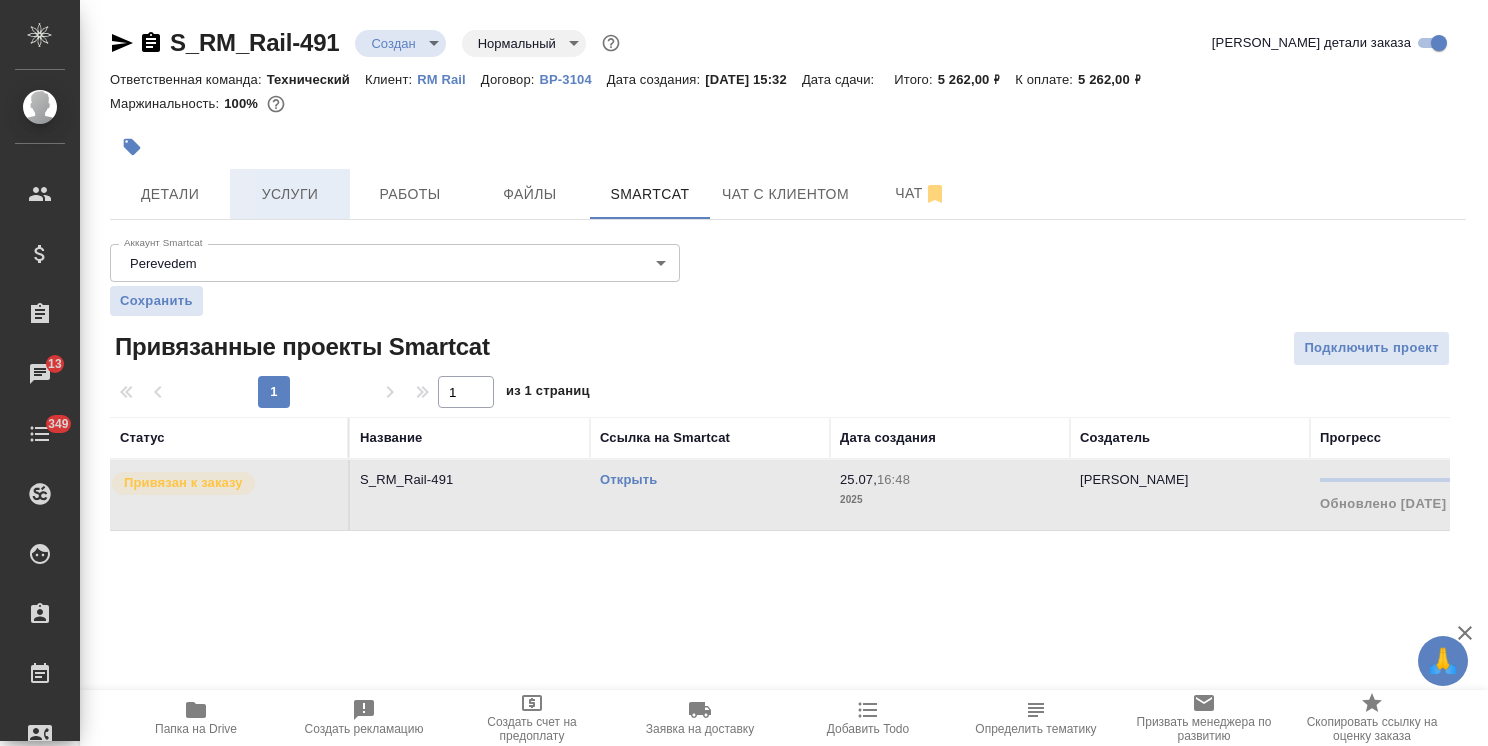 click on "Услуги" at bounding box center [290, 194] 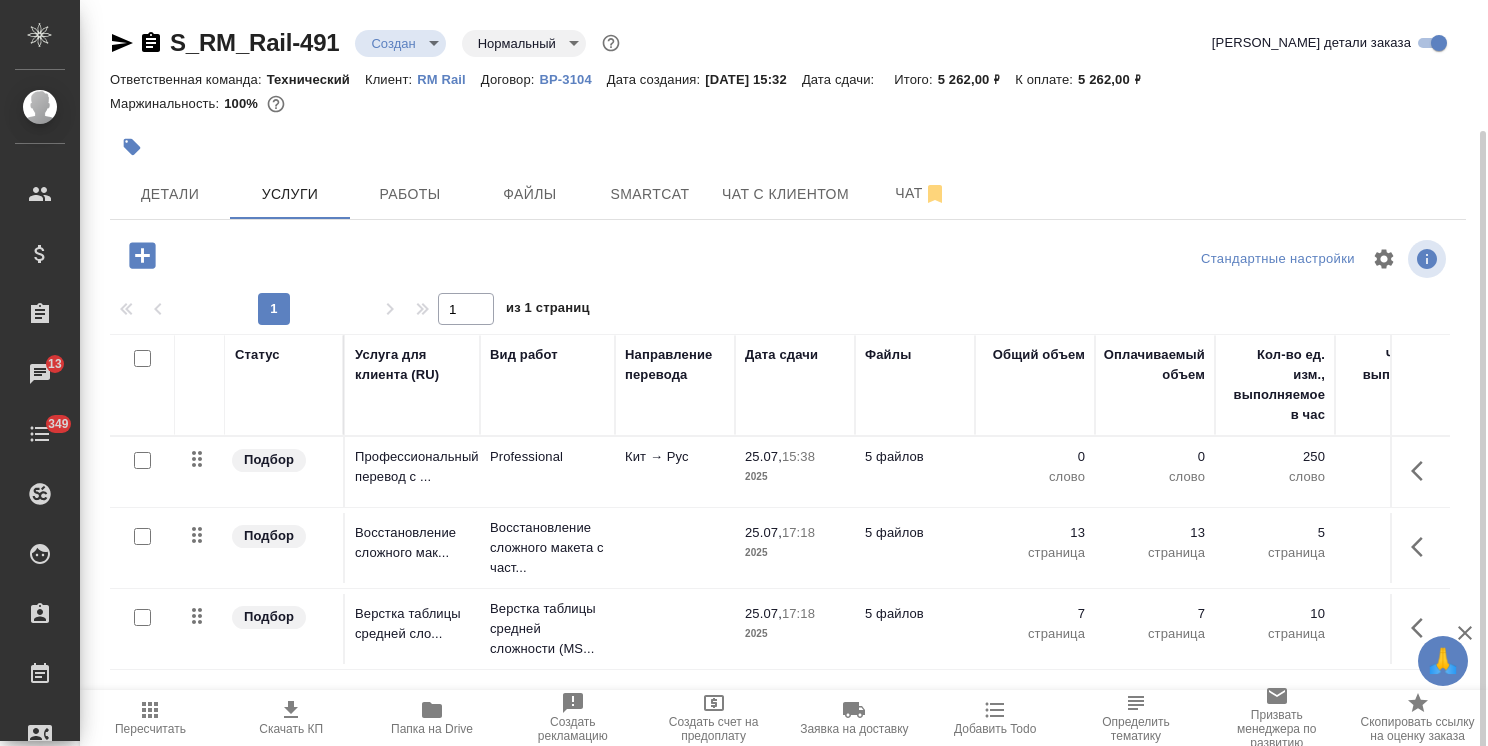 scroll, scrollTop: 68, scrollLeft: 0, axis: vertical 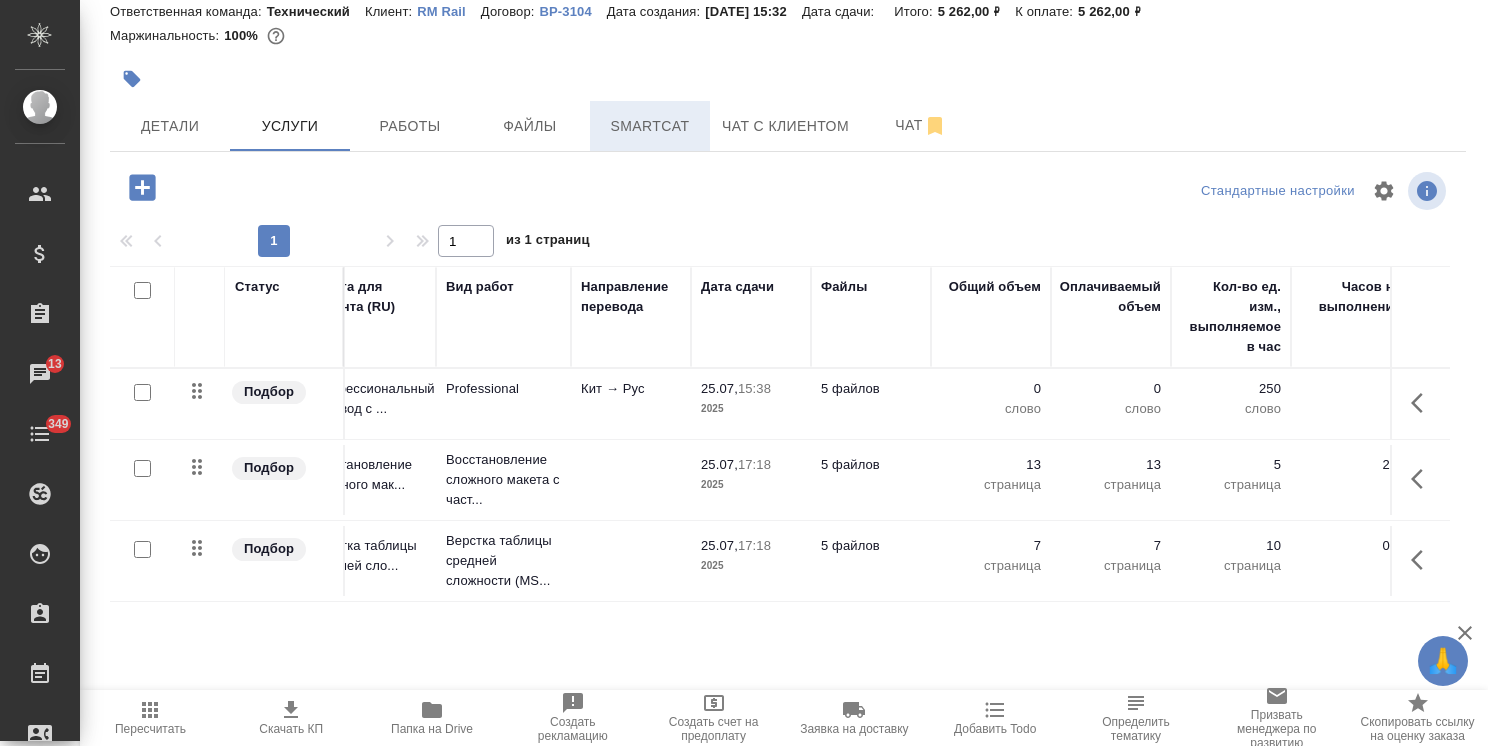 click on "Smartcat" at bounding box center [650, 126] 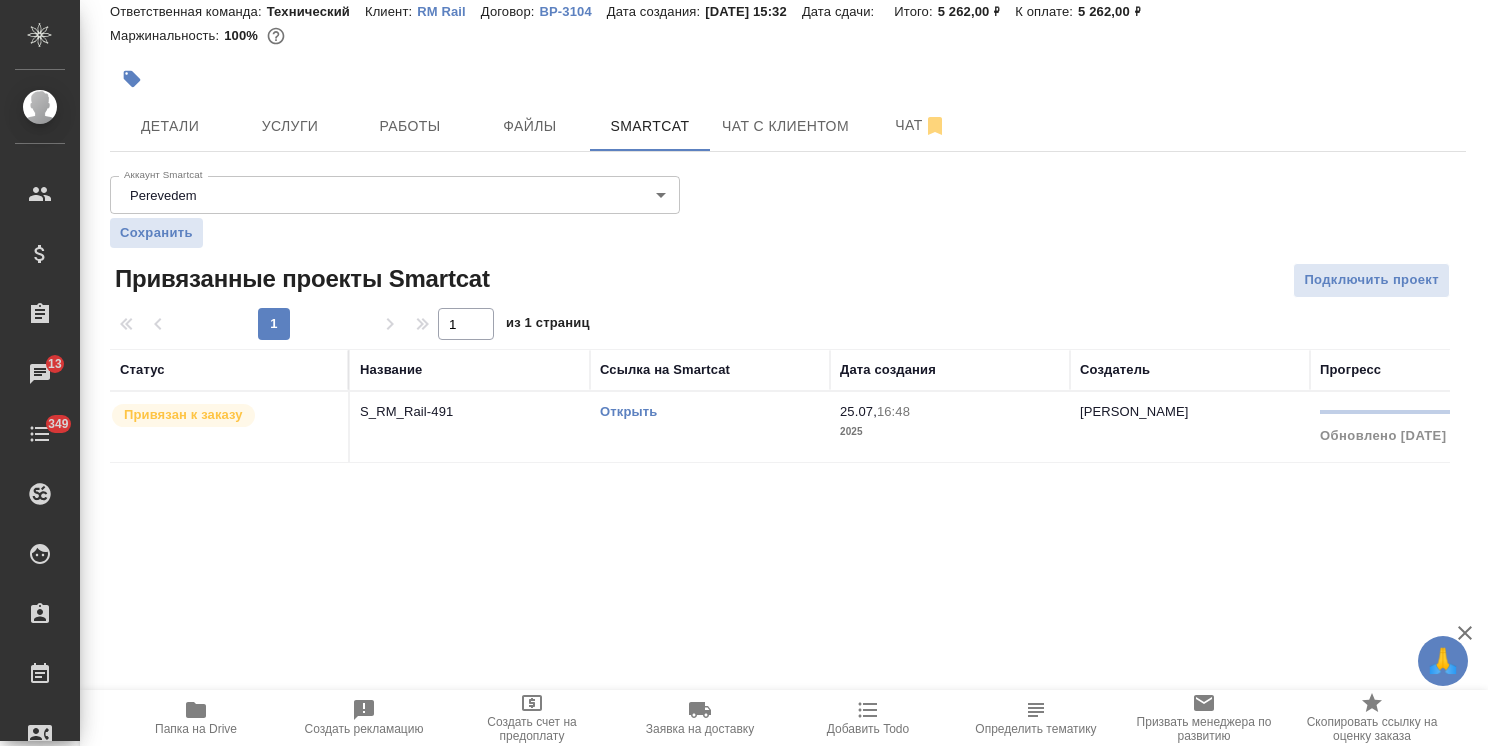 click on "Привязан к заказу" at bounding box center (183, 415) 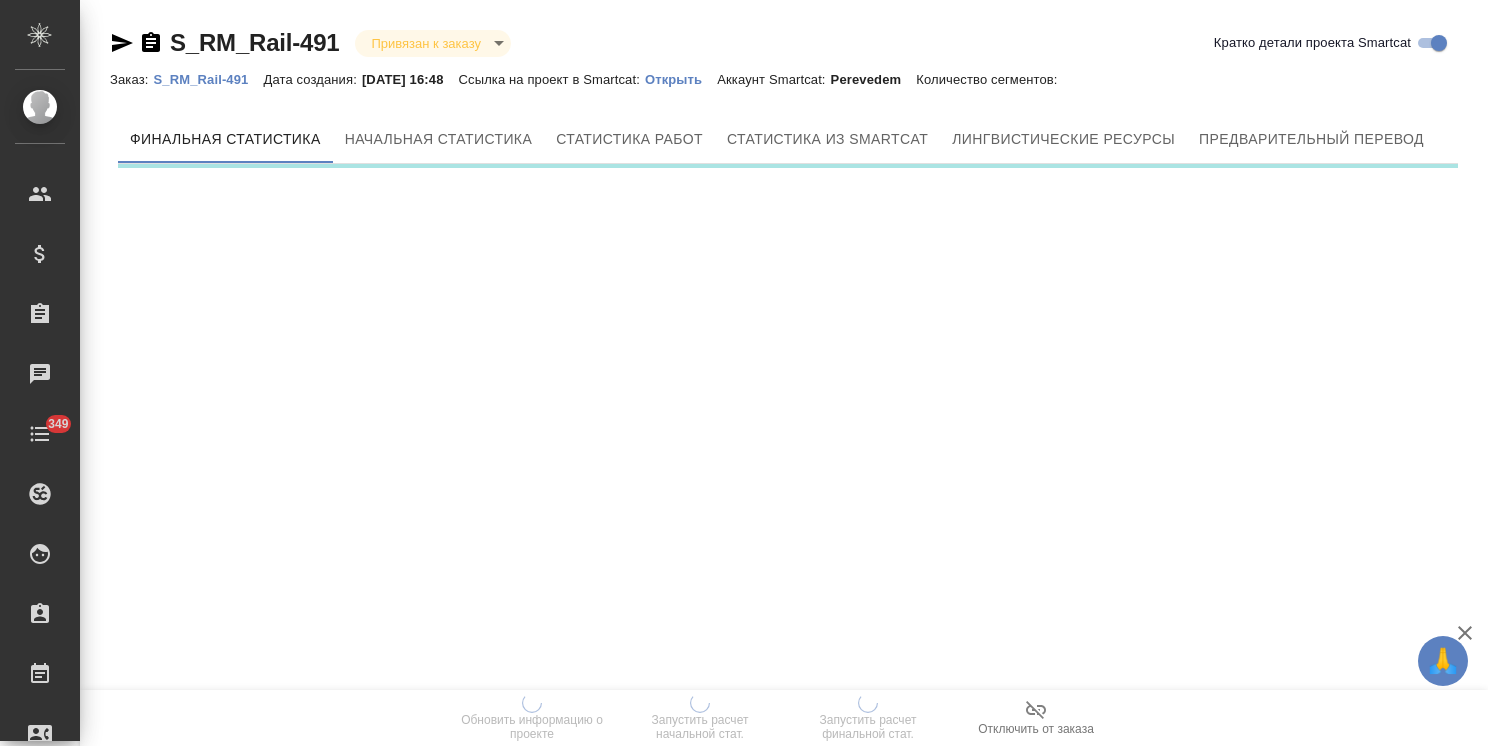 scroll, scrollTop: 0, scrollLeft: 0, axis: both 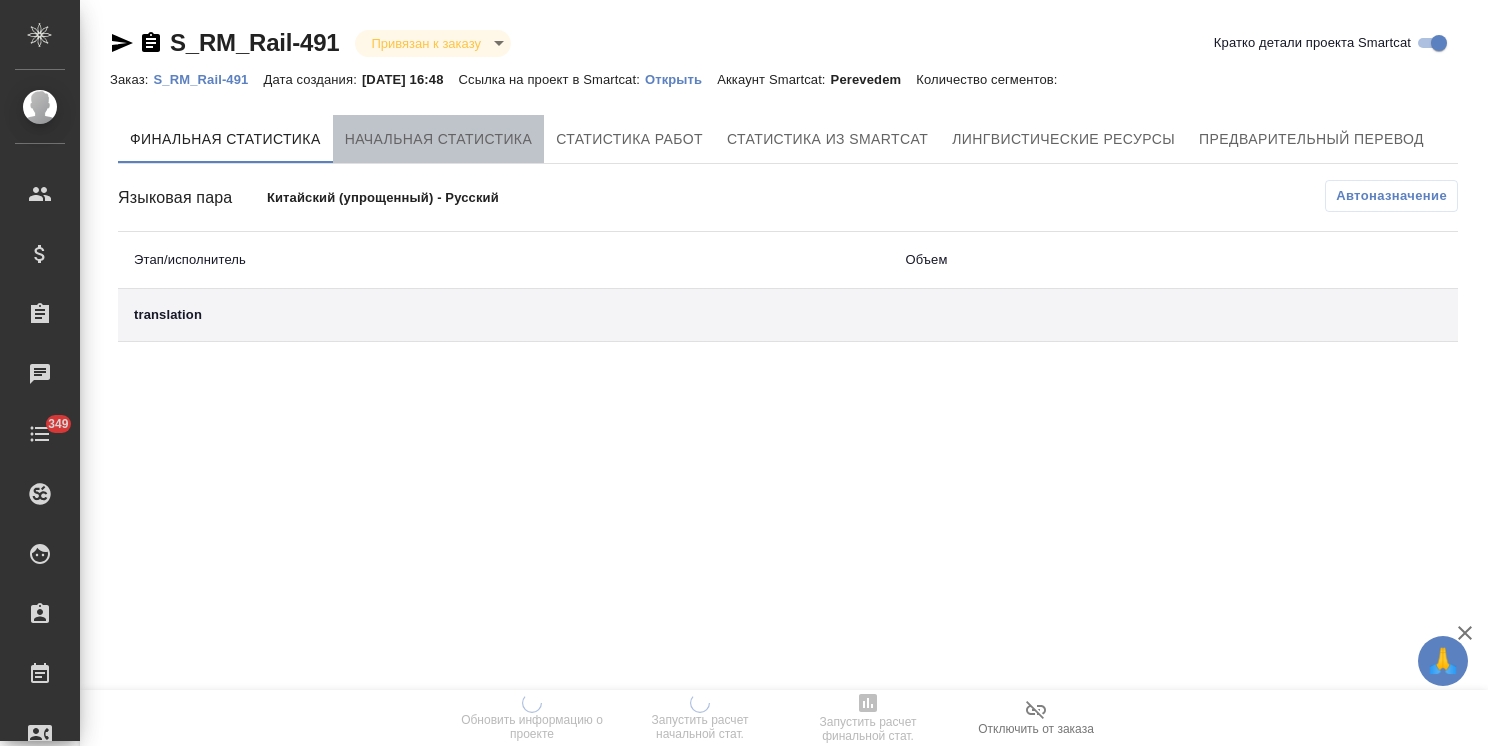 click on "Начальная статистика" at bounding box center (439, 139) 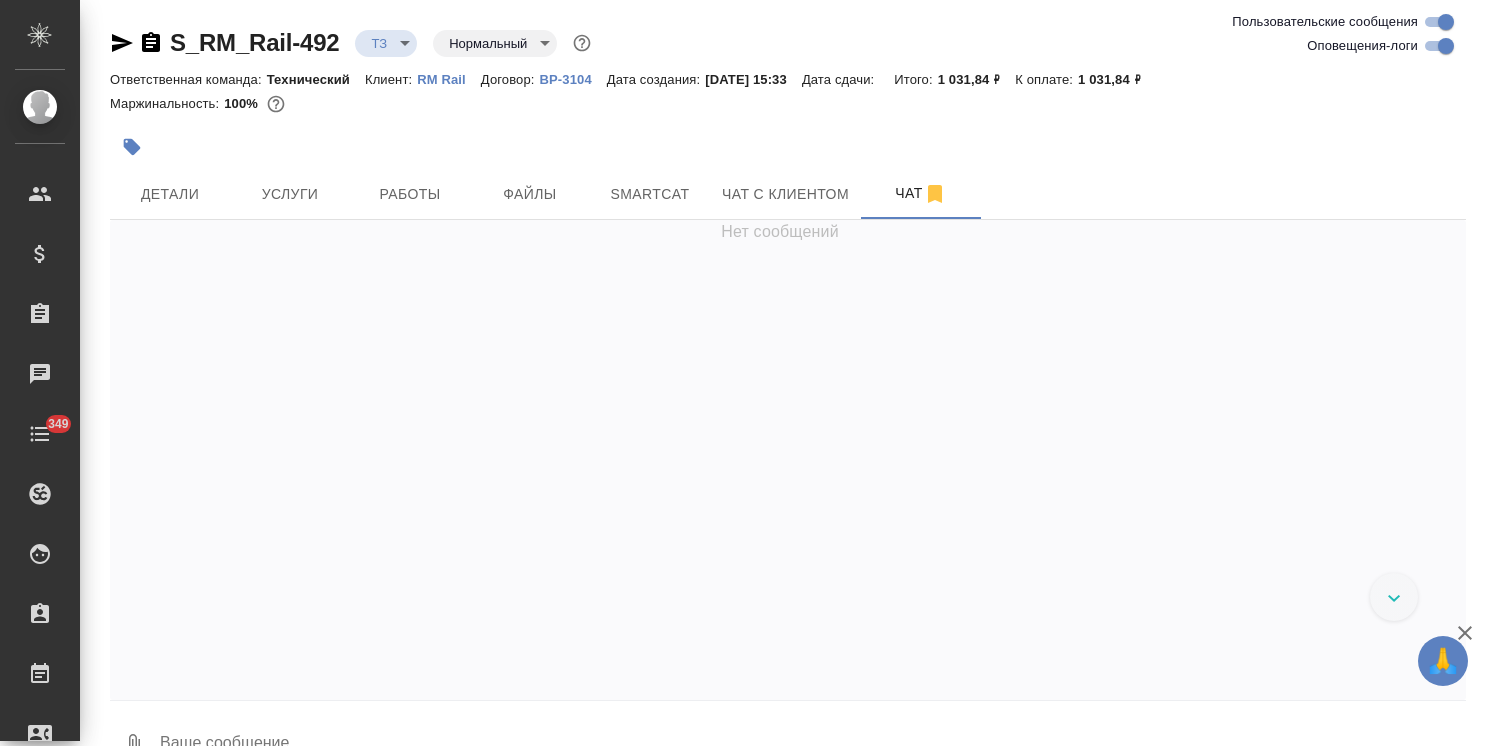 click on "Услуги" at bounding box center (290, 194) 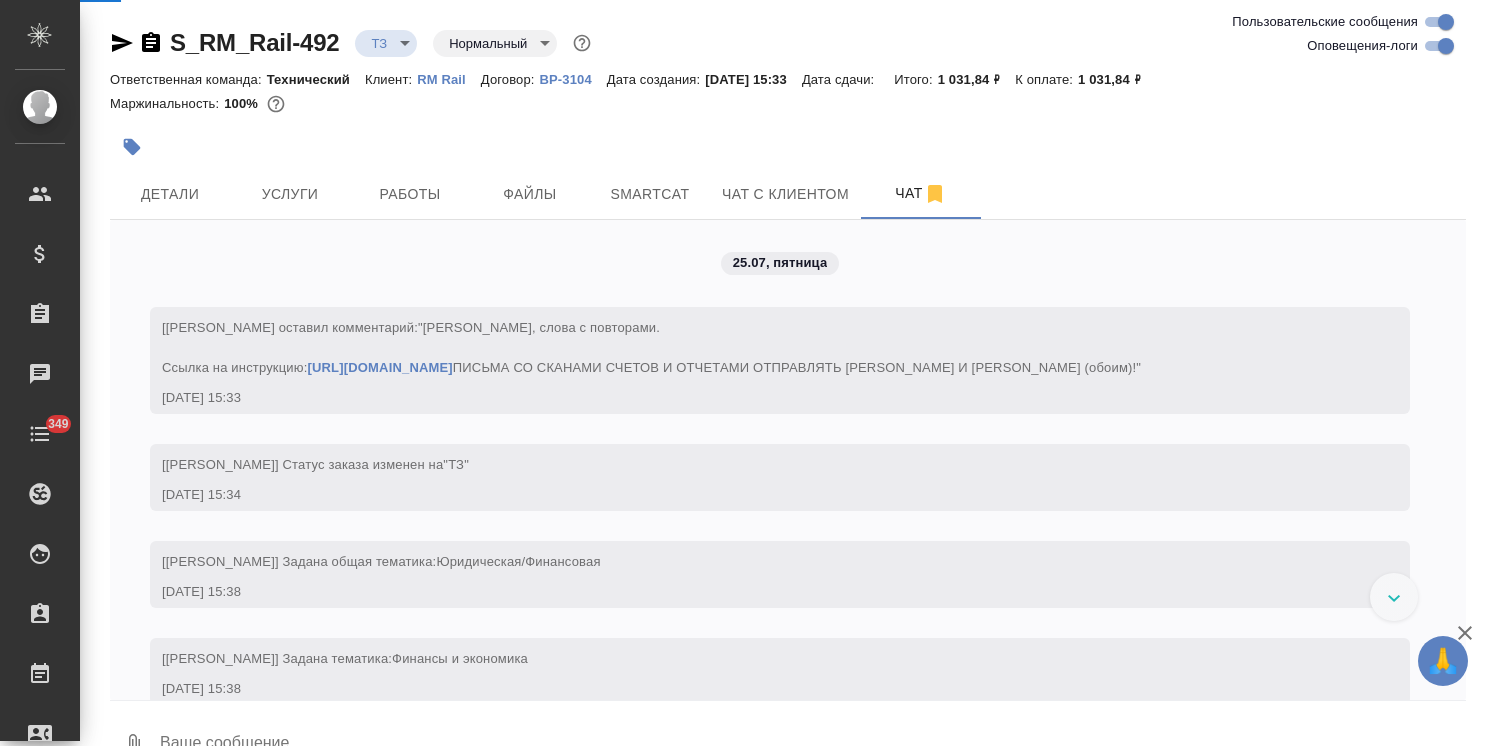 scroll, scrollTop: 677, scrollLeft: 0, axis: vertical 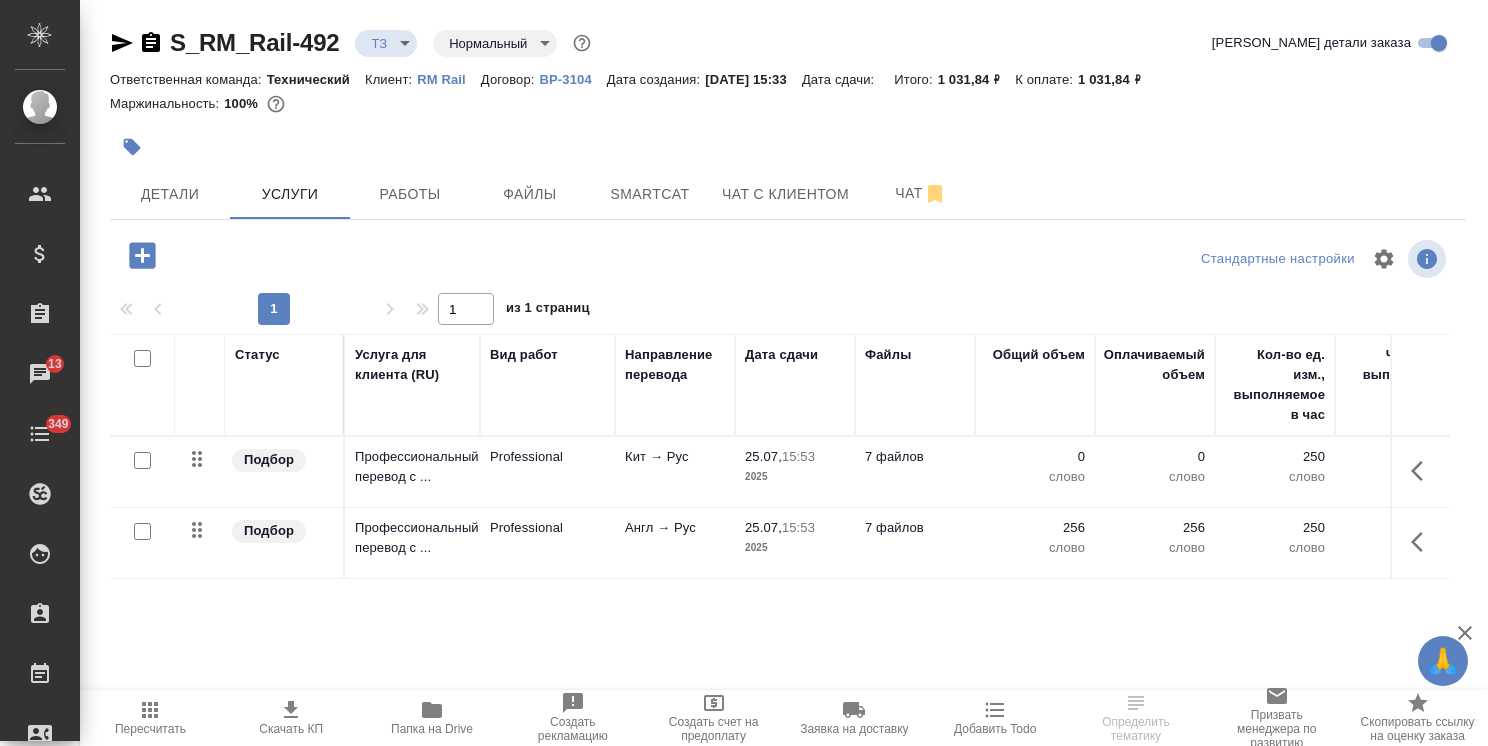 click 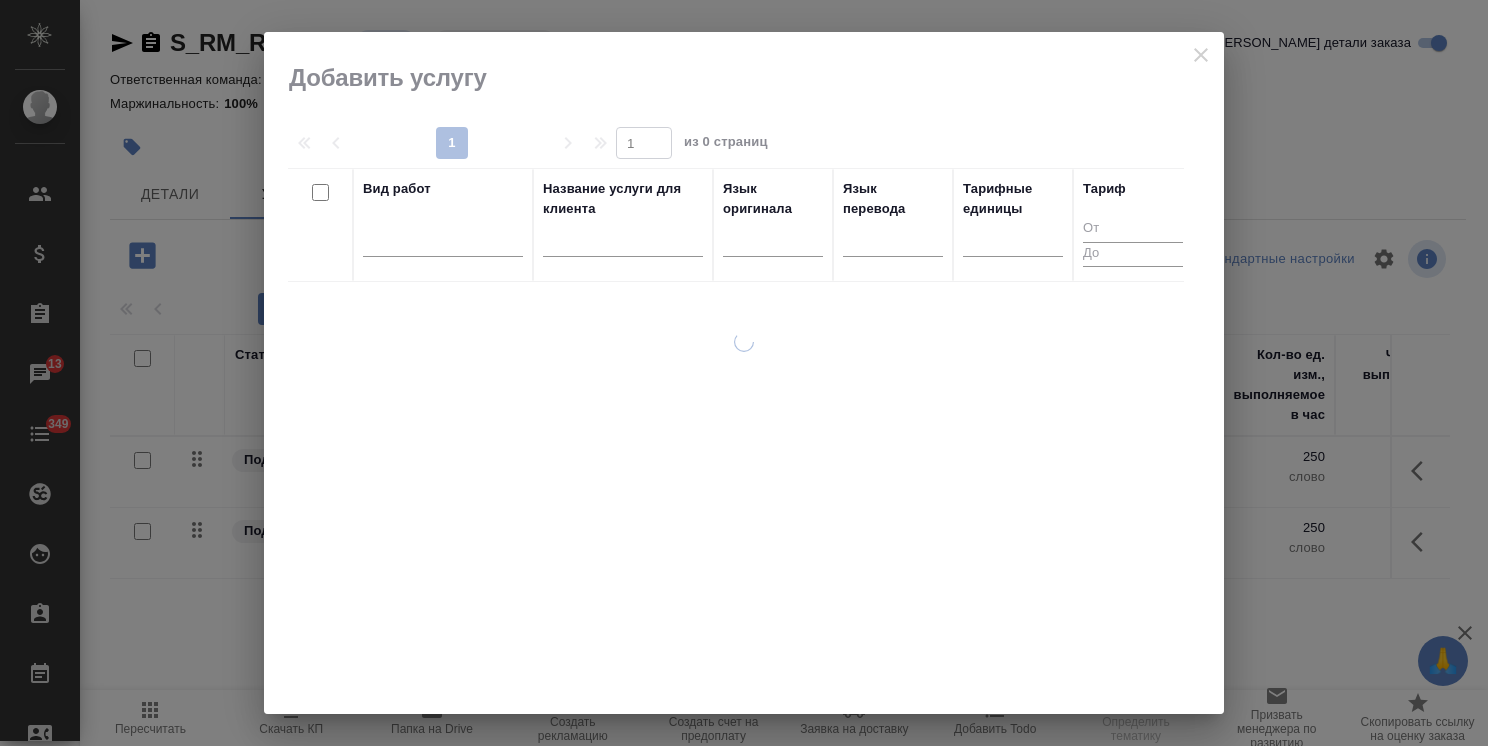 click at bounding box center [623, 244] 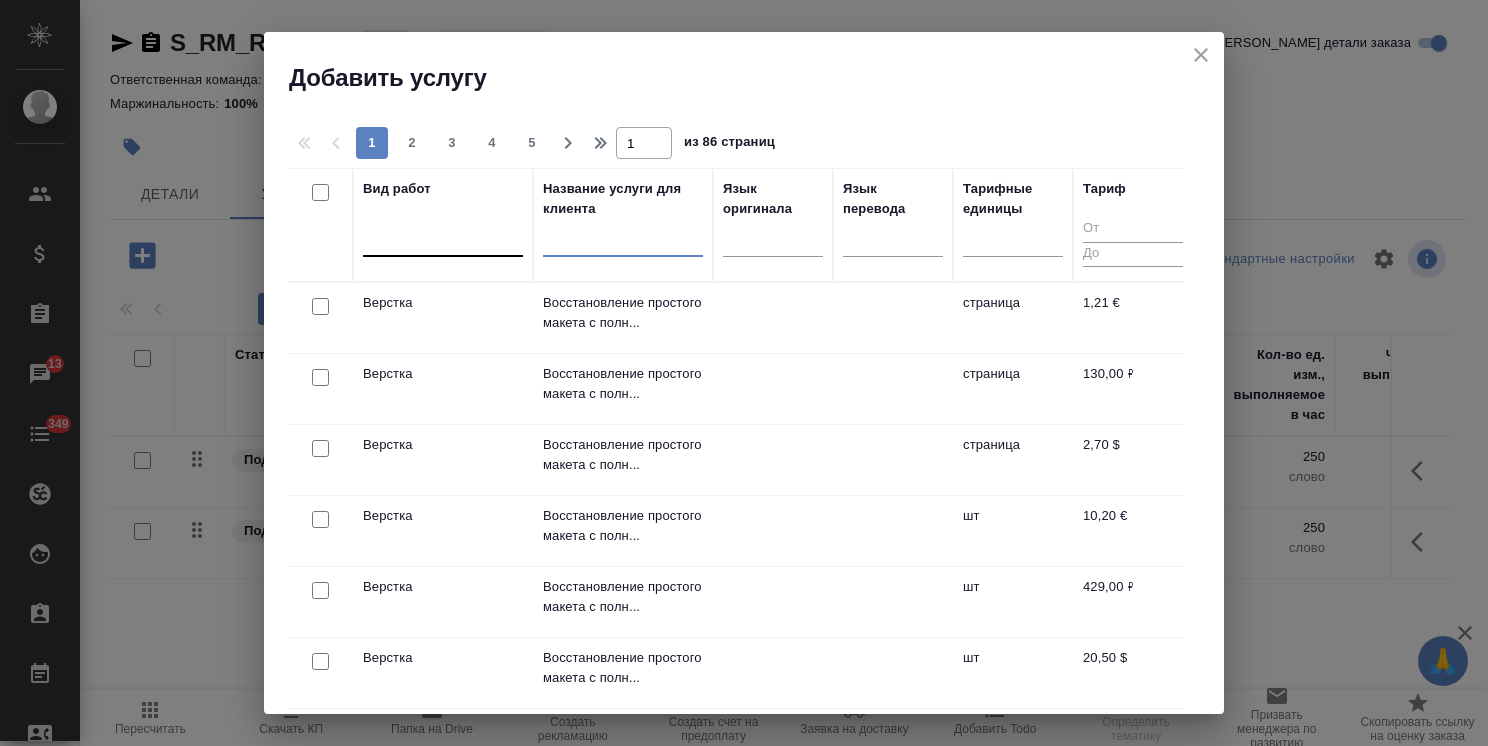 click at bounding box center (443, 236) 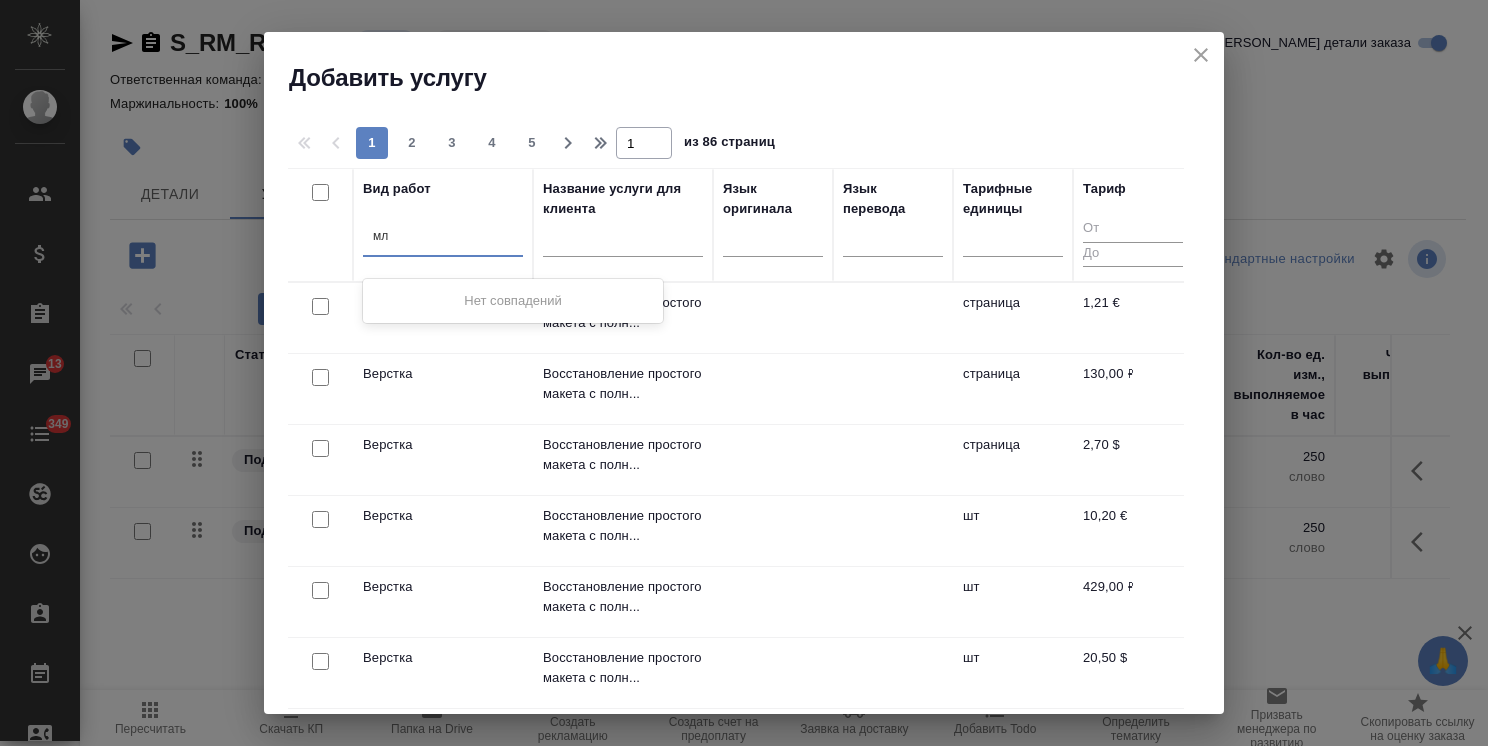type on "м" 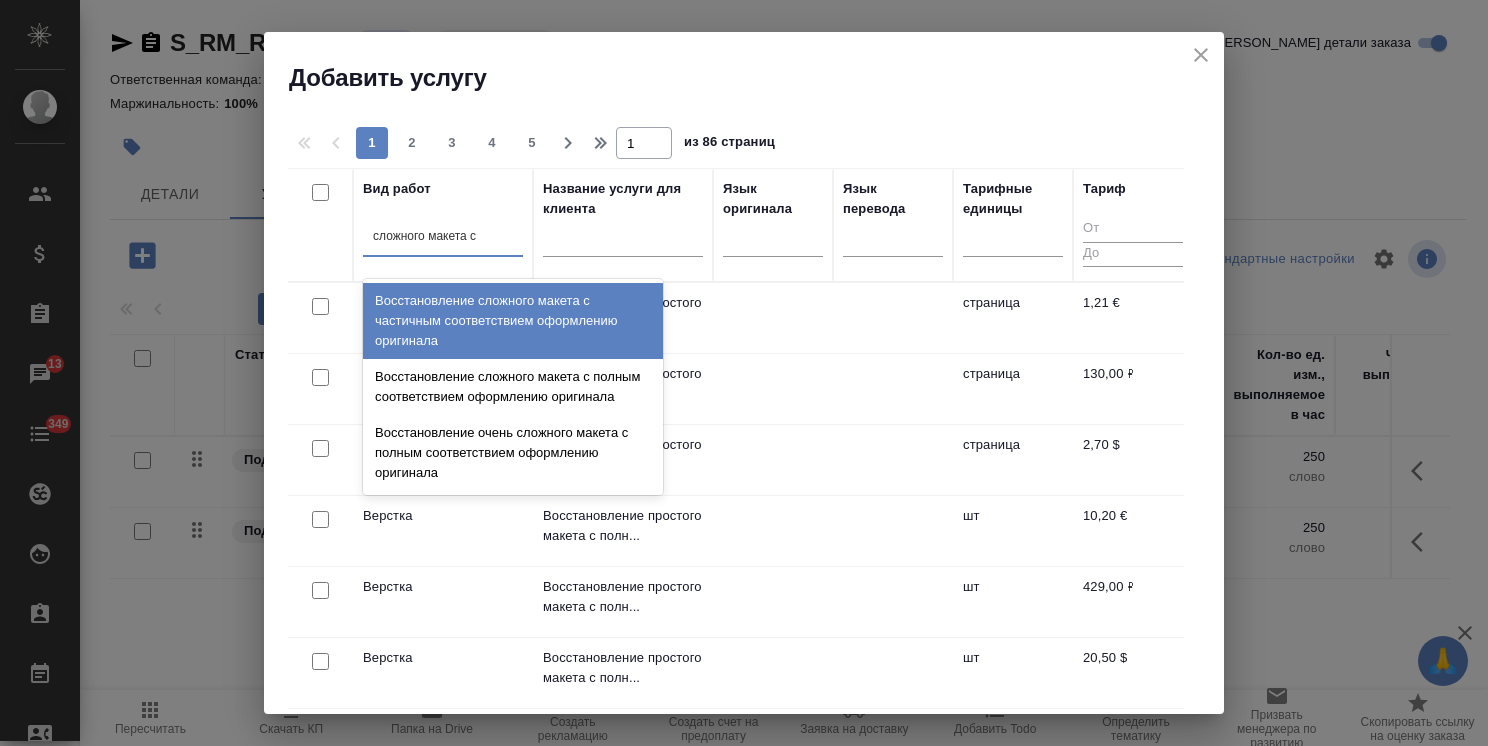 type on "сложного макета с ча" 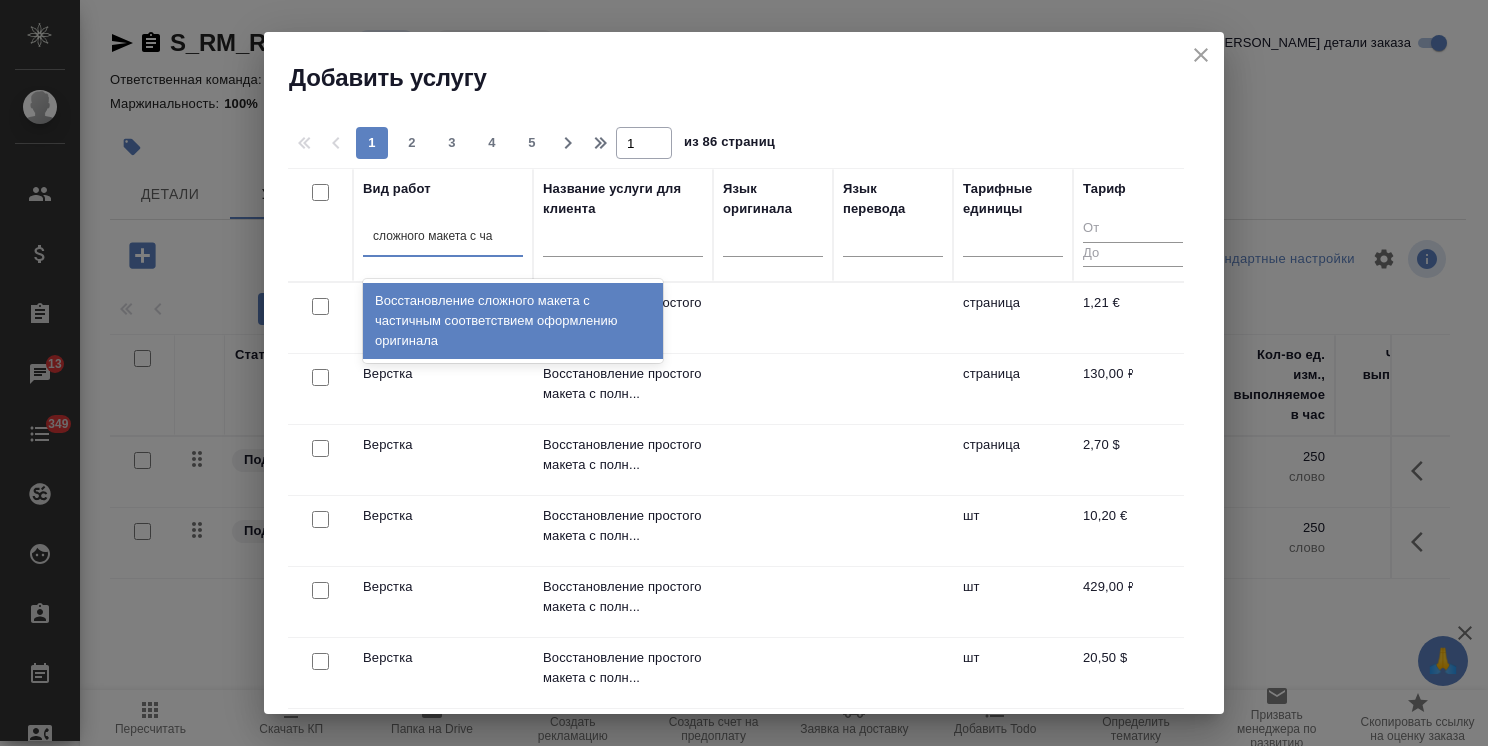 click on "Восстановление сложного макета с частичным соответствием оформлению оригинала" at bounding box center [513, 321] 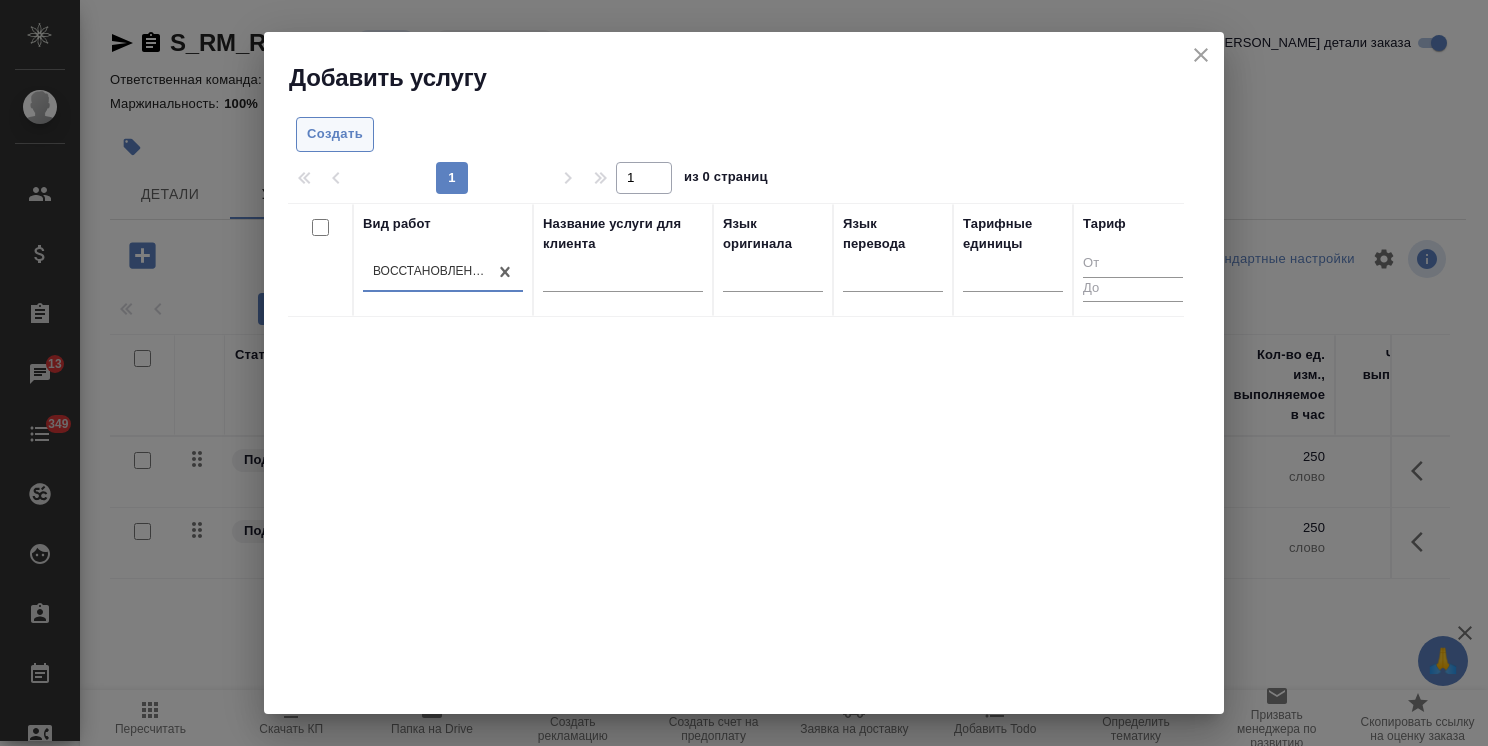 click on "Создать" at bounding box center (335, 134) 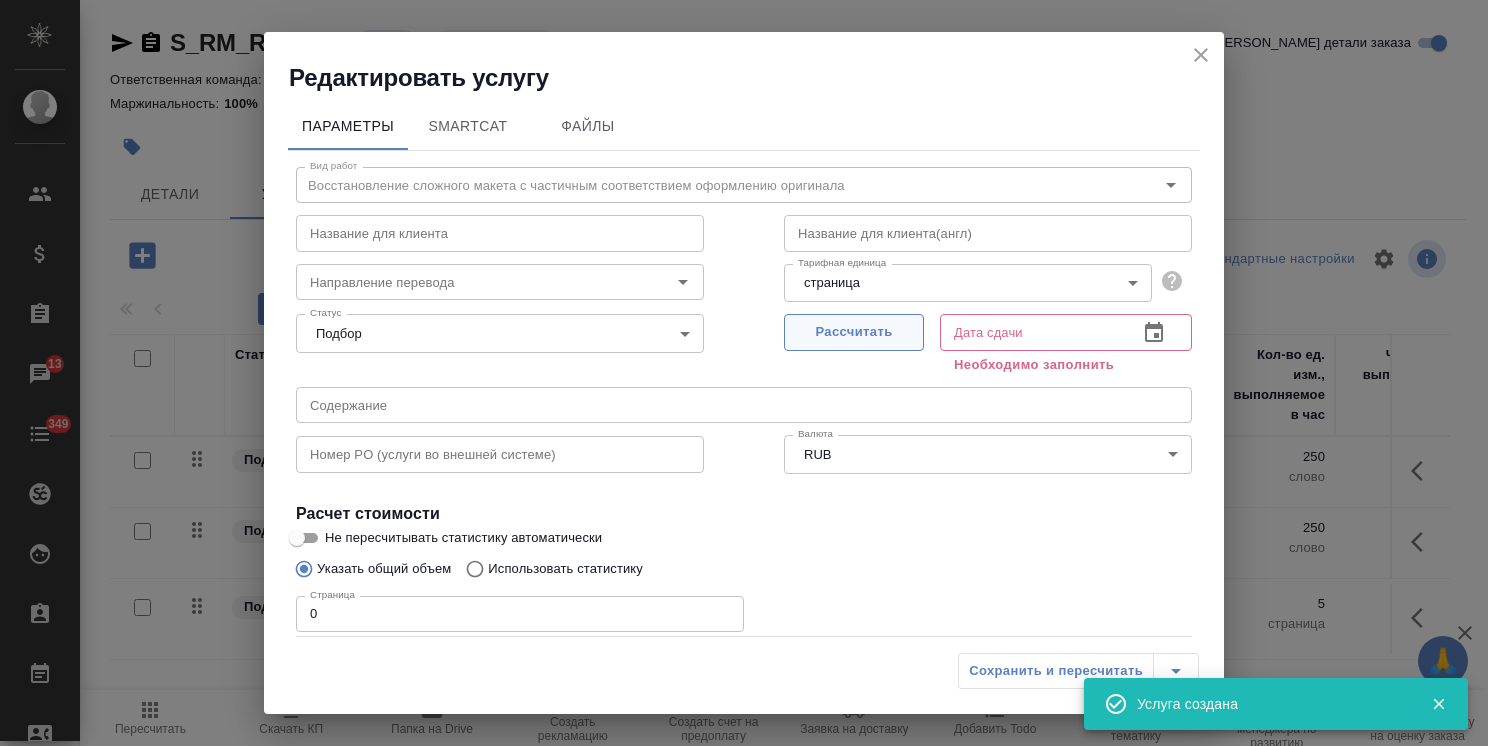 click on "Рассчитать" at bounding box center (854, 332) 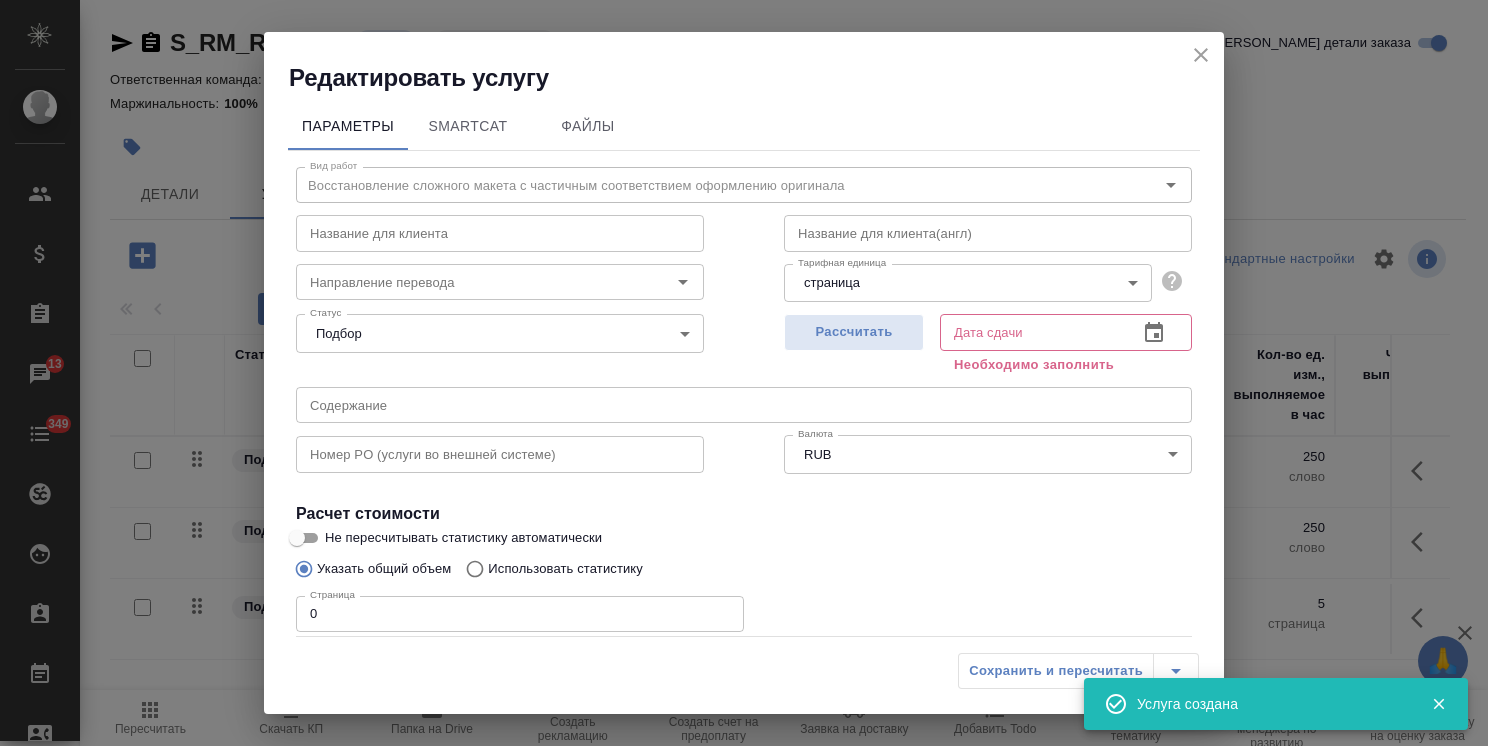 type on "25.07.2025 17:21" 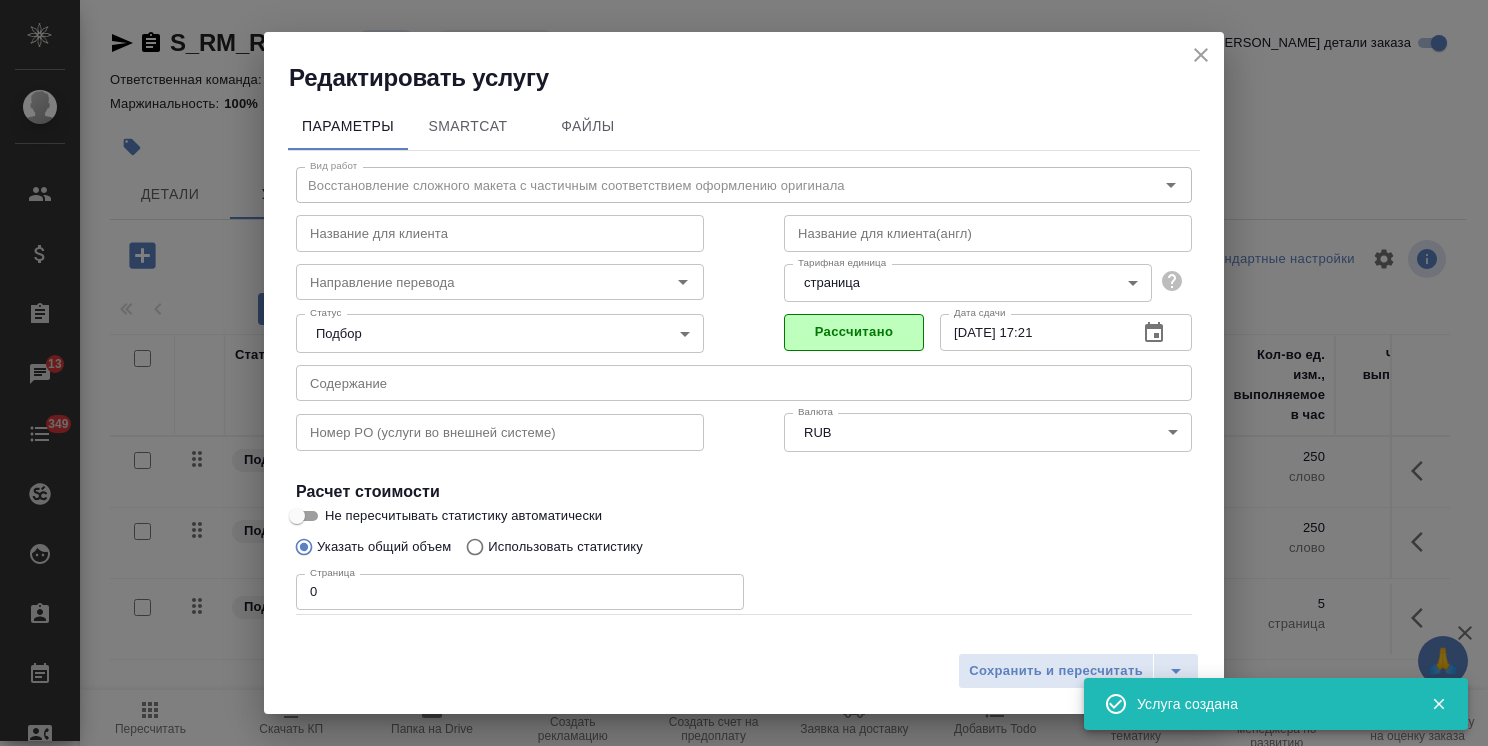 click on "Редактировать услугу Параметры SmartCat Файлы Вид работ Восстановление сложного макета с частичным соответствием оформлению оригинала Вид работ Название для клиента Название для клиента Название для клиента(англ) Название для клиента(англ) Направление перевода Направление перевода Тарифная единица страница 5a8b1489cc6b4906c91bfdb2 Тарифная единица Статус Подбор none Статус Рассчитано Дата сдачи 25.07.2025 17:21 Дата сдачи Содержание Содержание Номер PO (услуги во внешней системе) Номер PO (услуги во внешней системе) Валюта RUB RUB Валюта Расчет стоимости Указать общий объем 0 0" at bounding box center [744, 373] 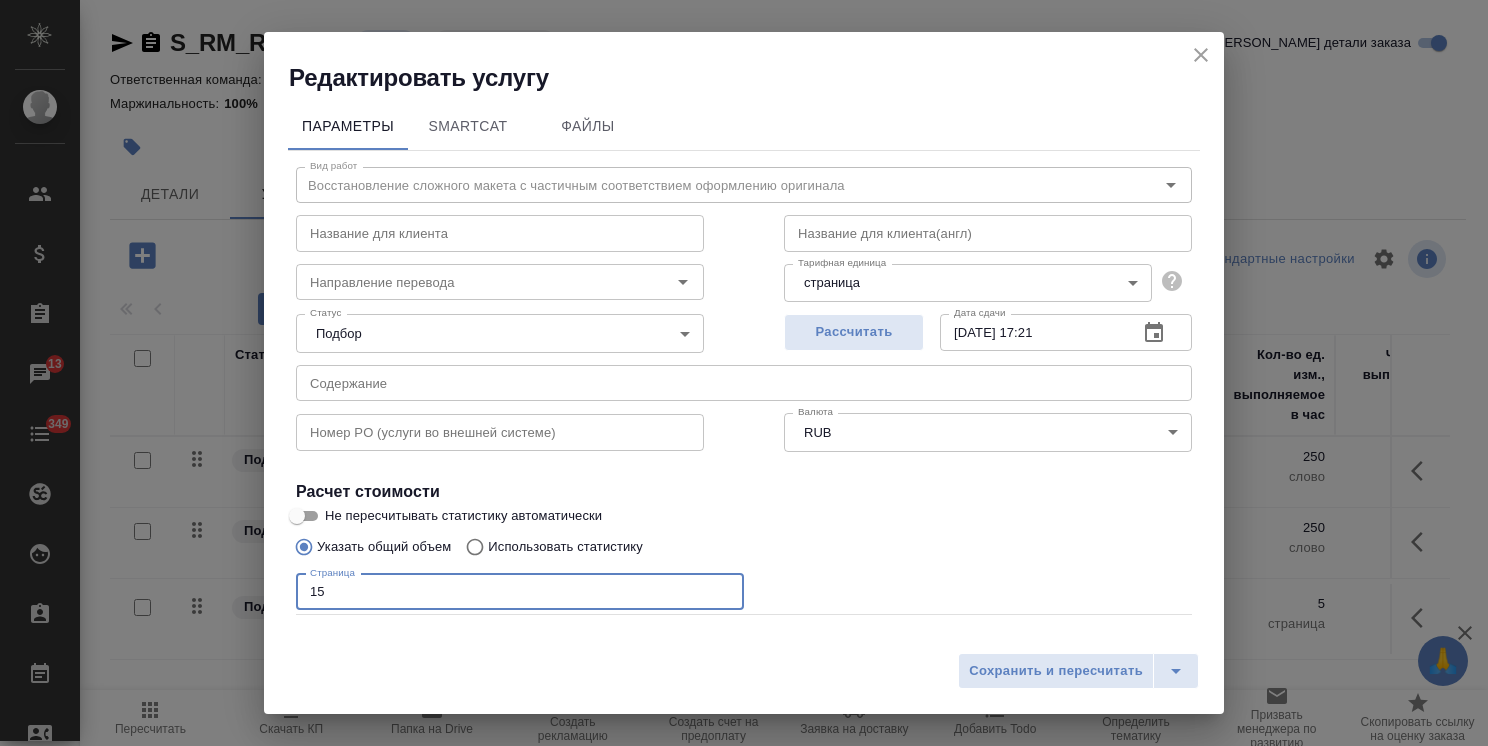 type on "15" 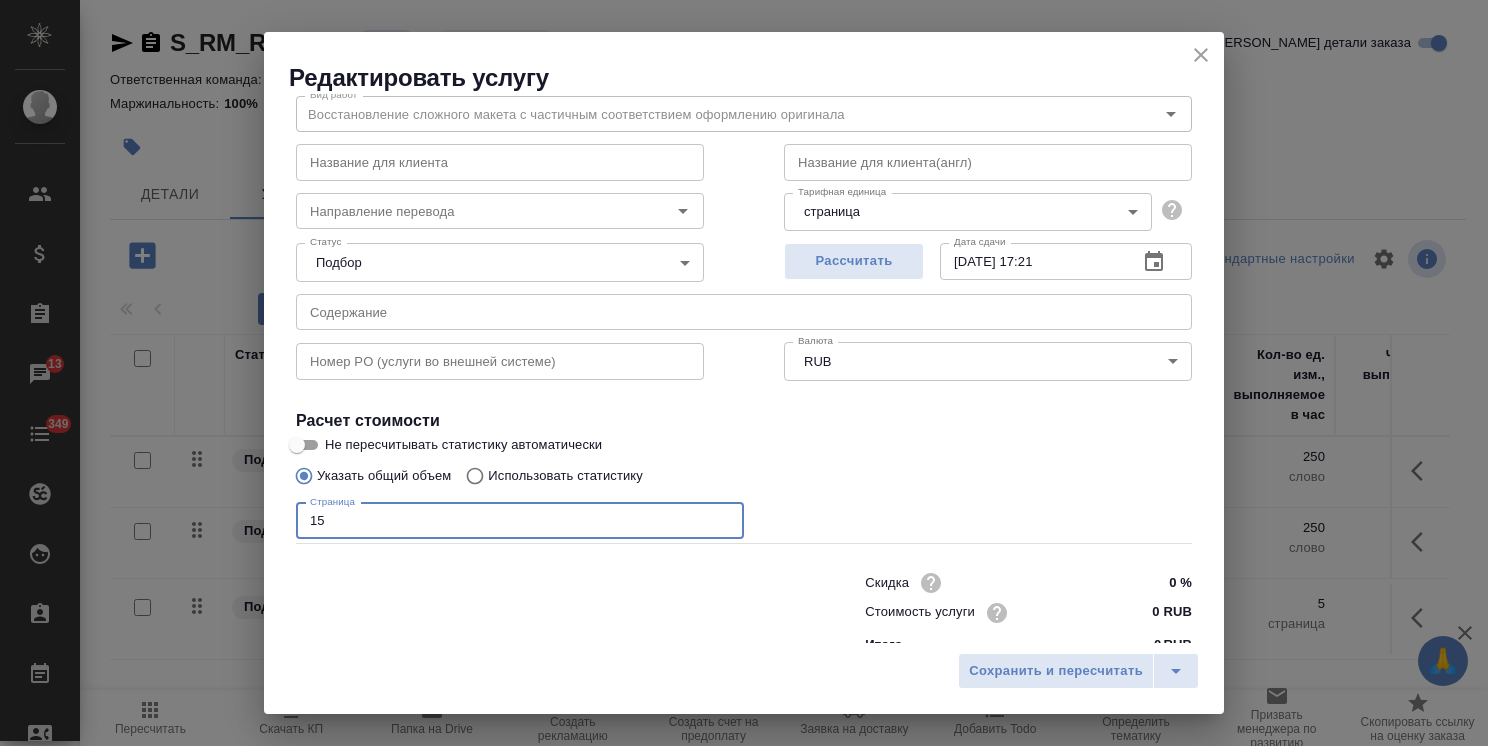 scroll, scrollTop: 97, scrollLeft: 0, axis: vertical 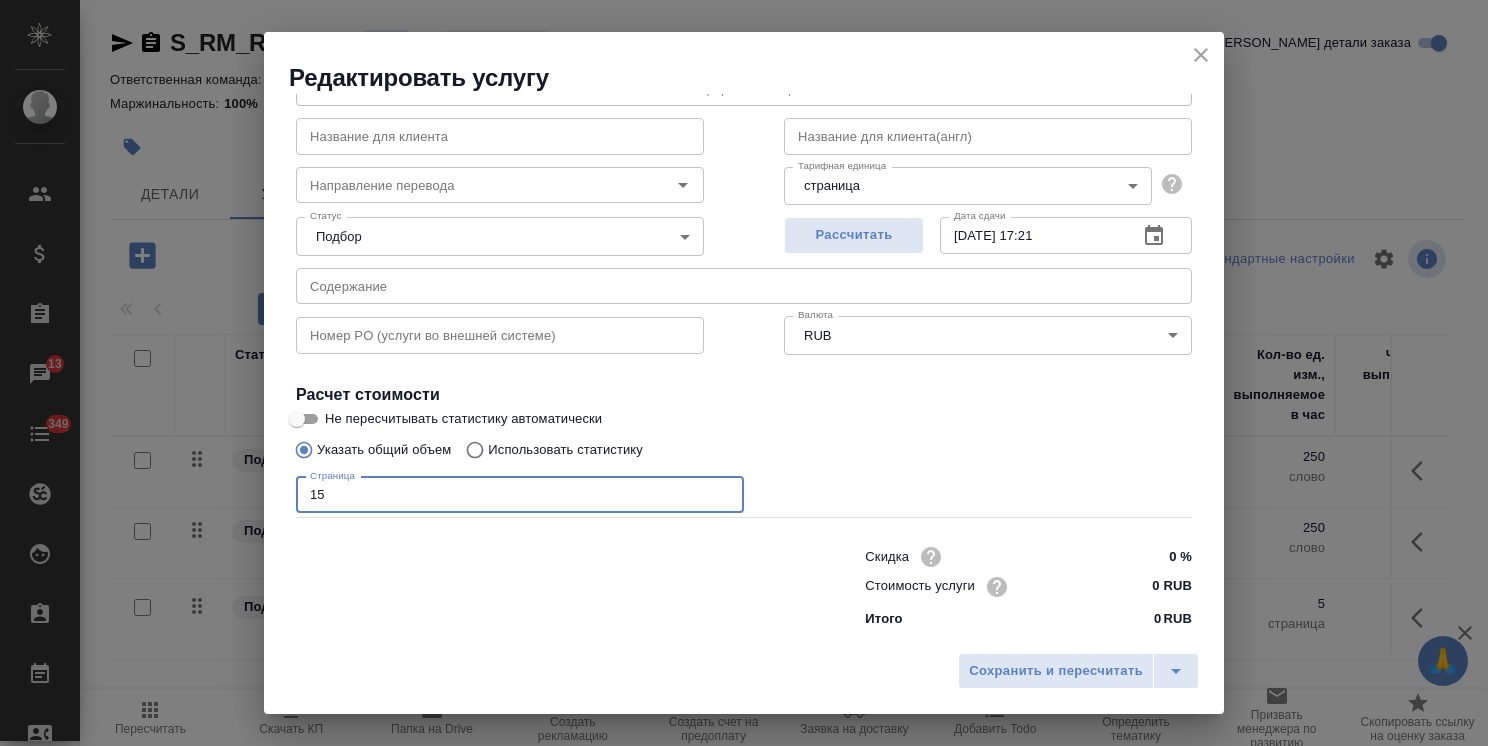 click on "0 RUB" at bounding box center [1154, 586] 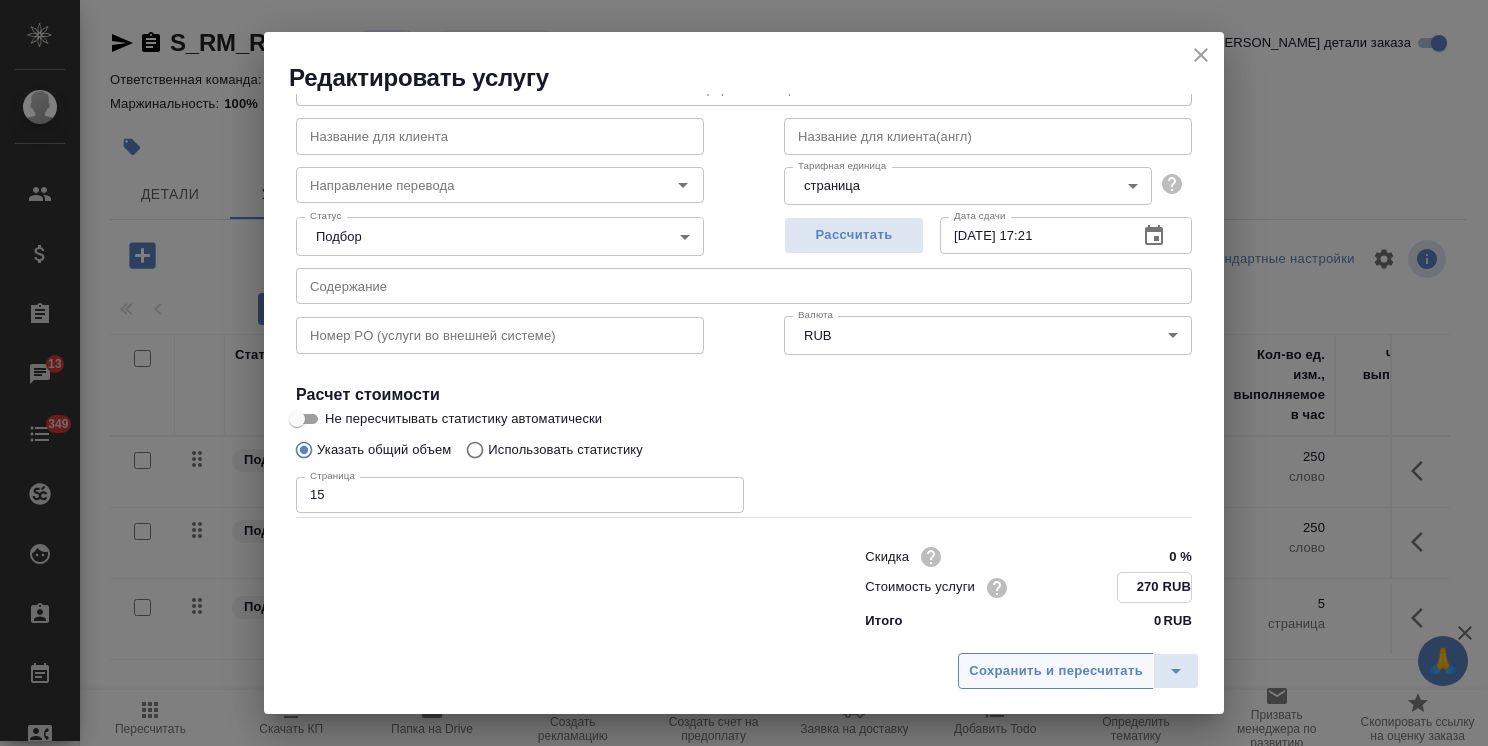 type on "270 RUB" 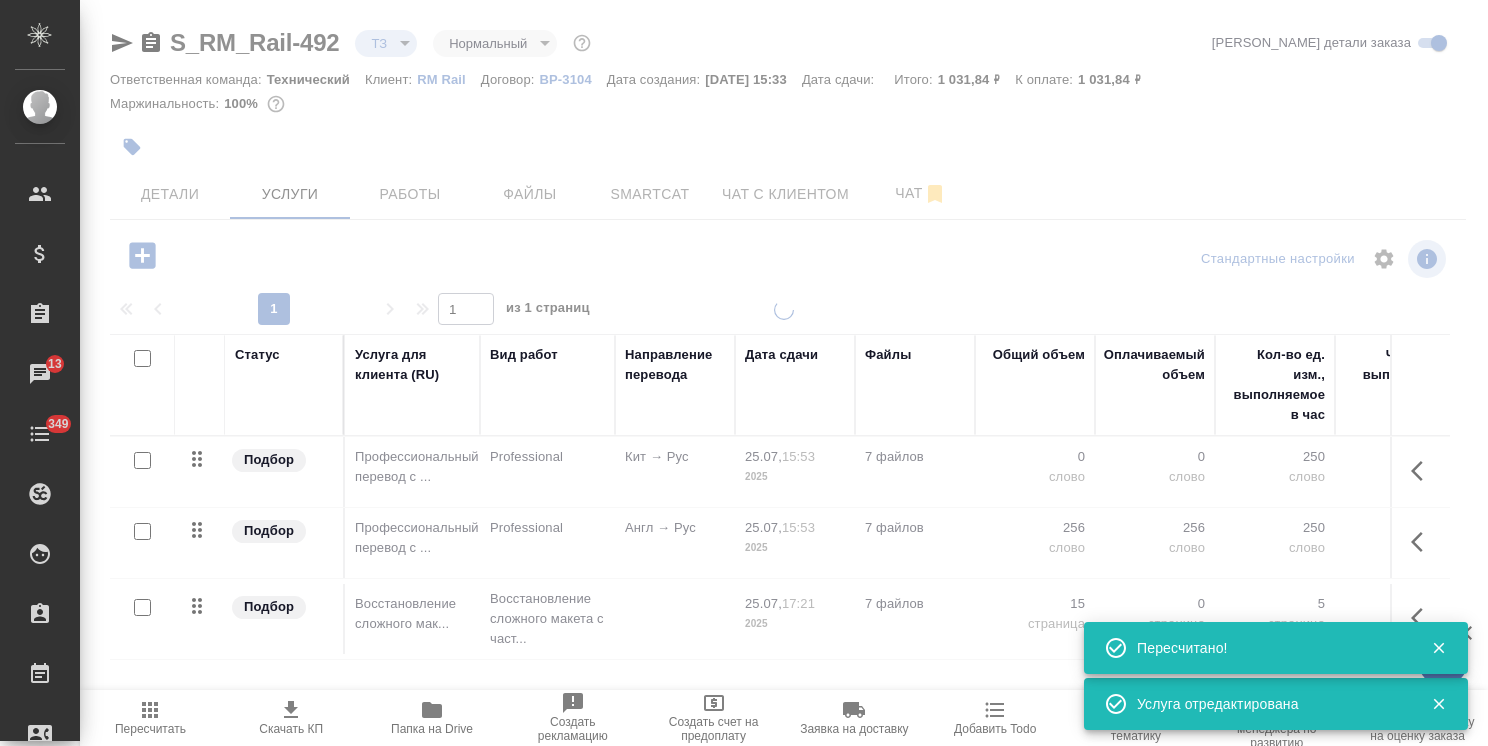 type on "new" 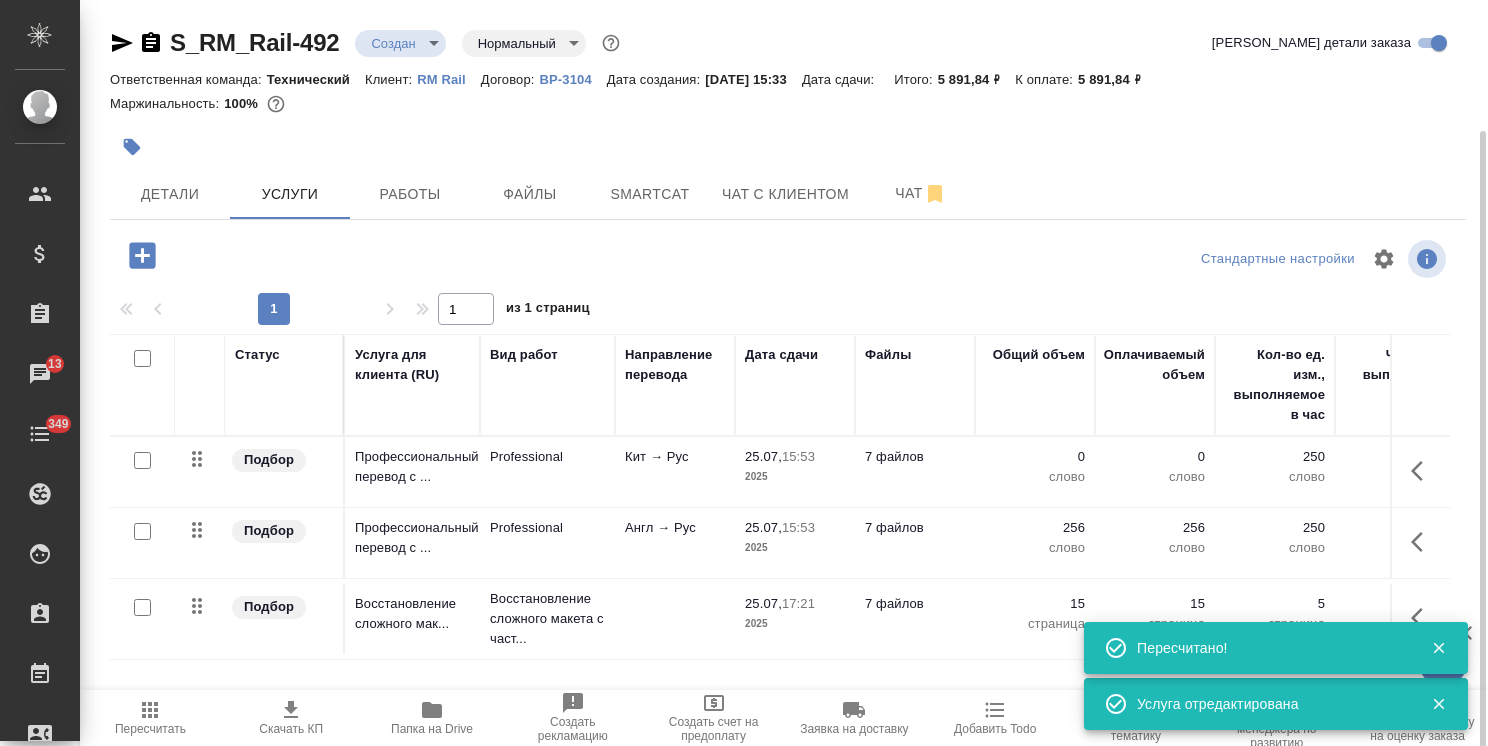 scroll, scrollTop: 68, scrollLeft: 0, axis: vertical 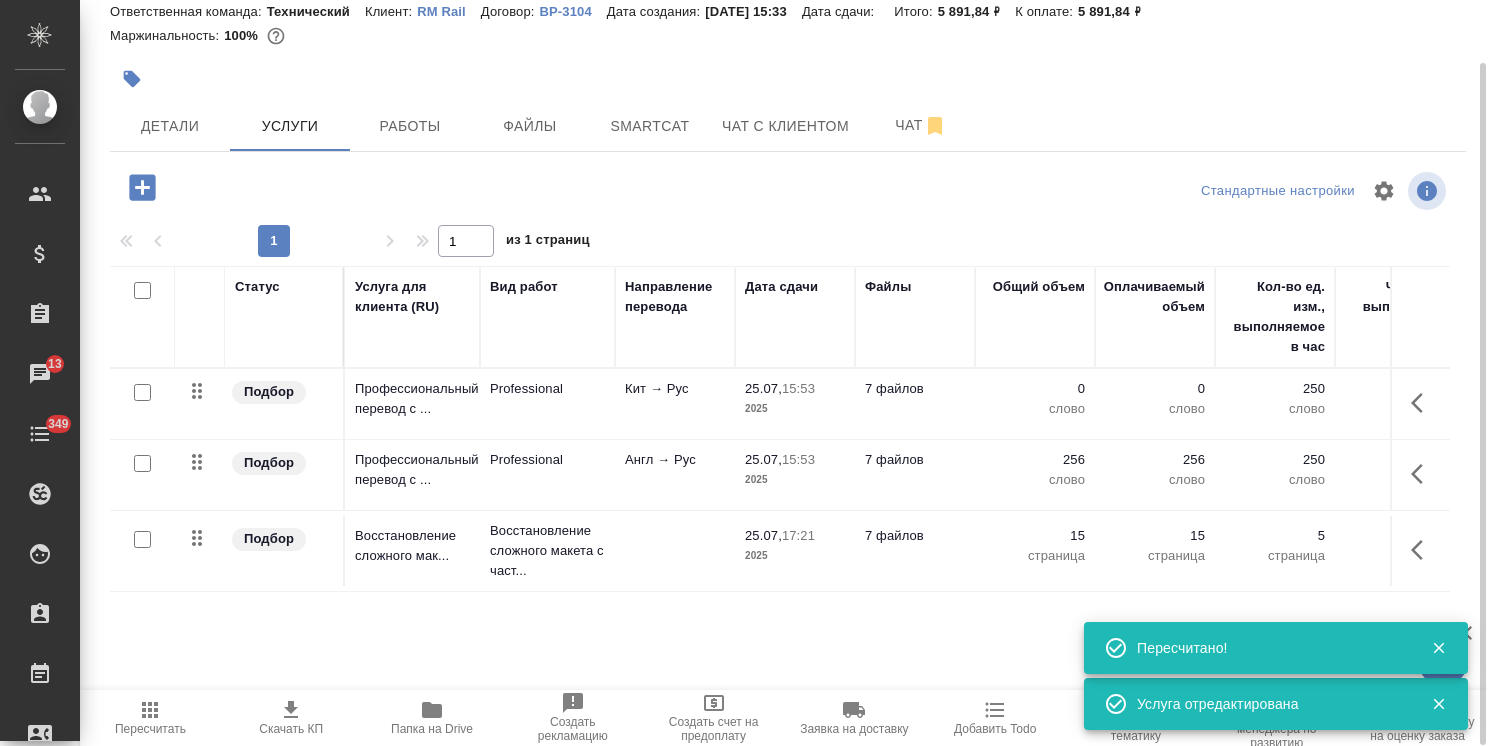 click at bounding box center (142, 187) 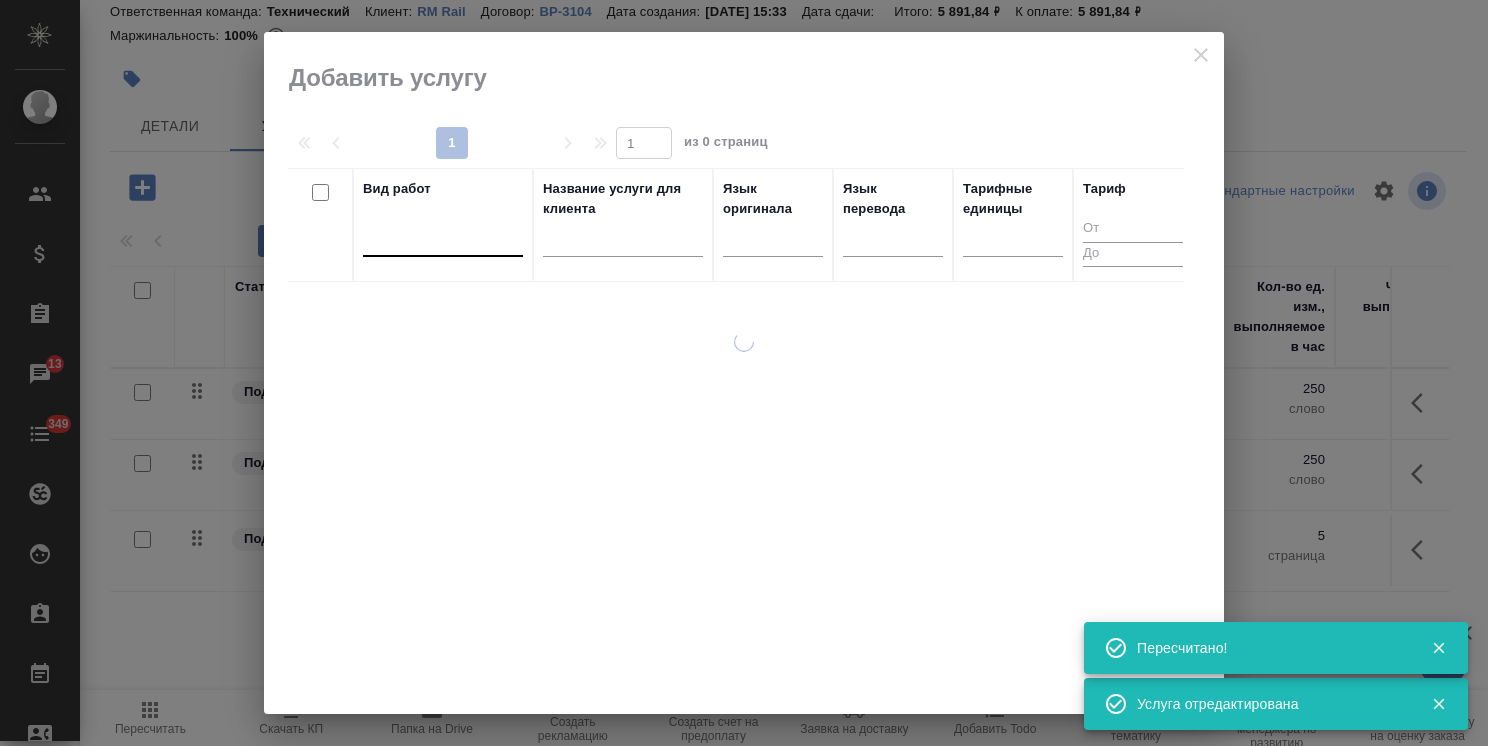 click at bounding box center (443, 236) 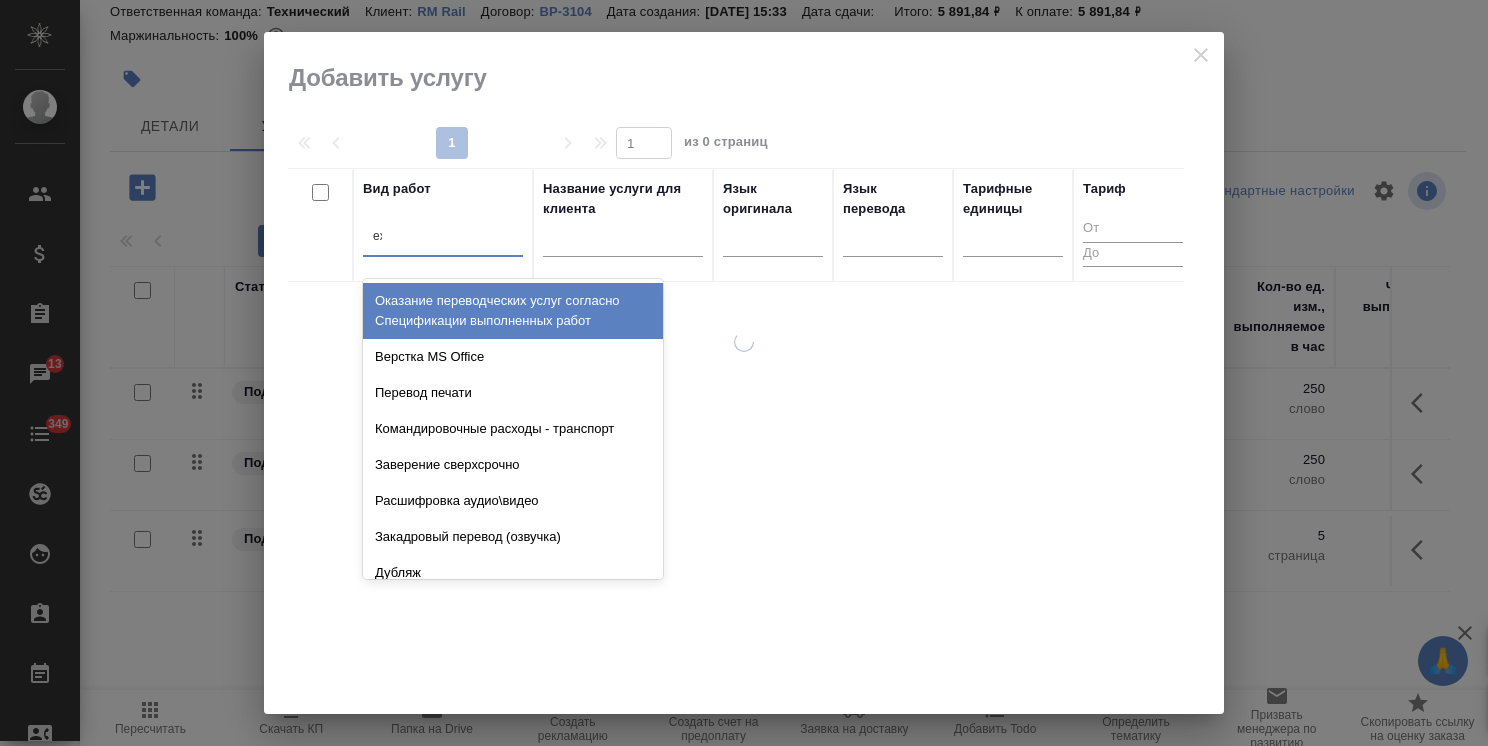 type on "exc" 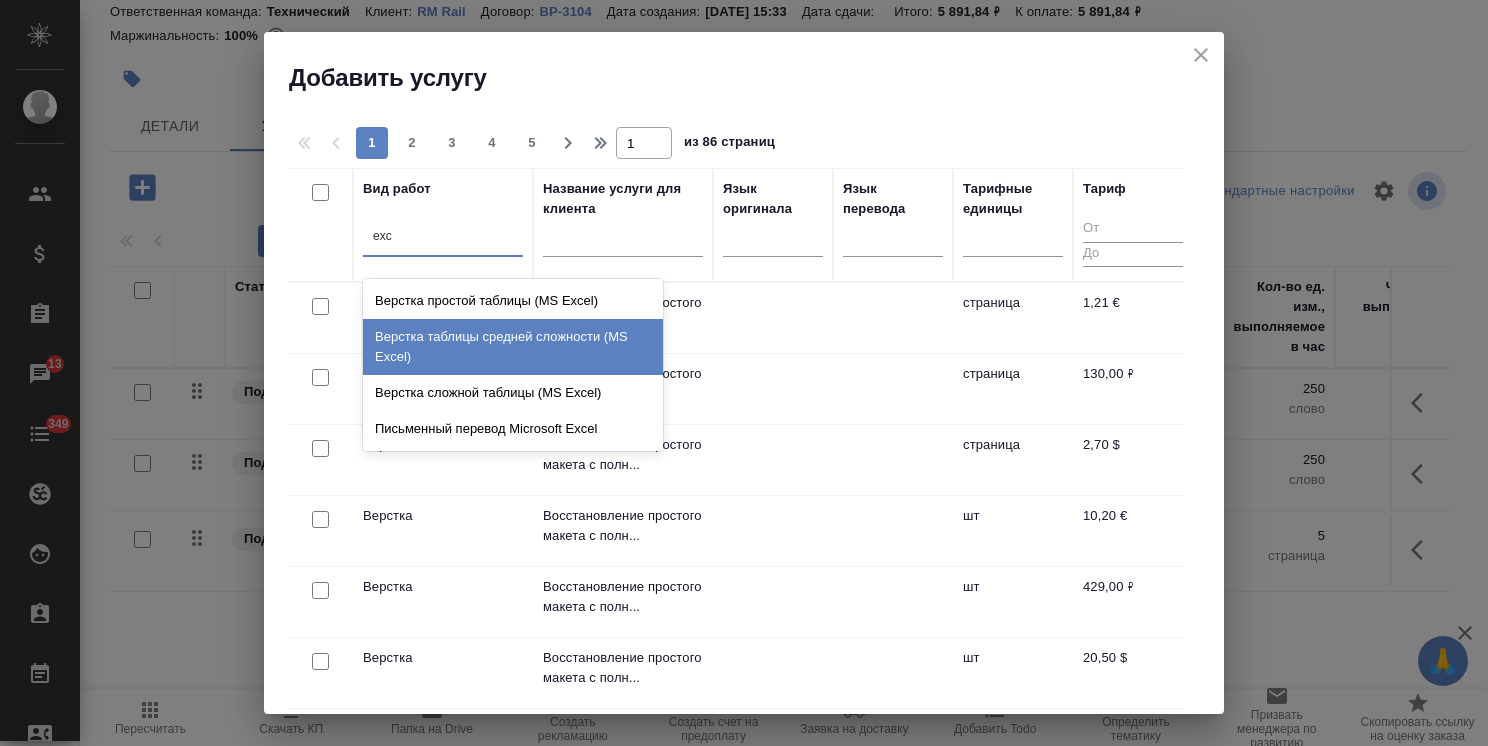 click on "Верстка таблицы средней сложности (MS Excel)" at bounding box center (513, 347) 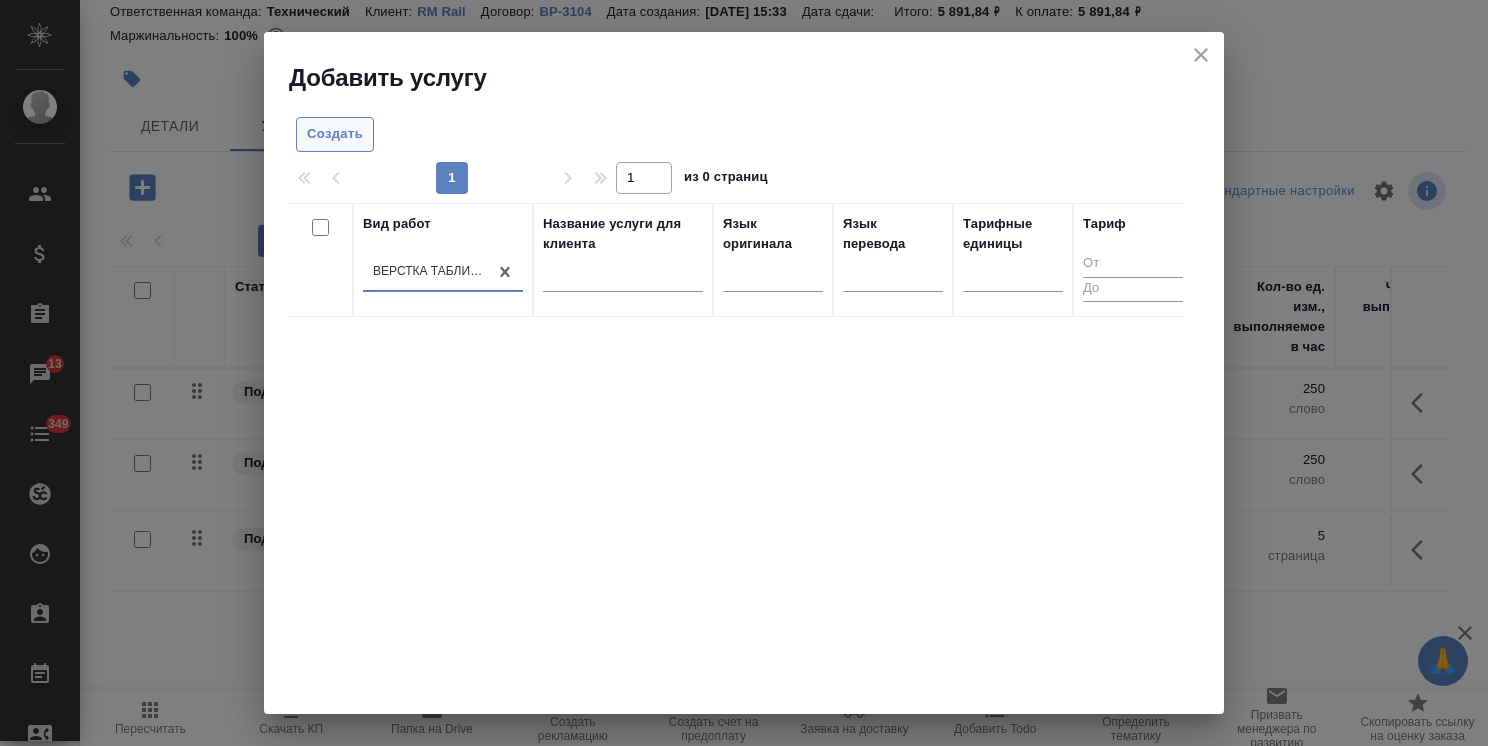 click on "Создать" at bounding box center (335, 134) 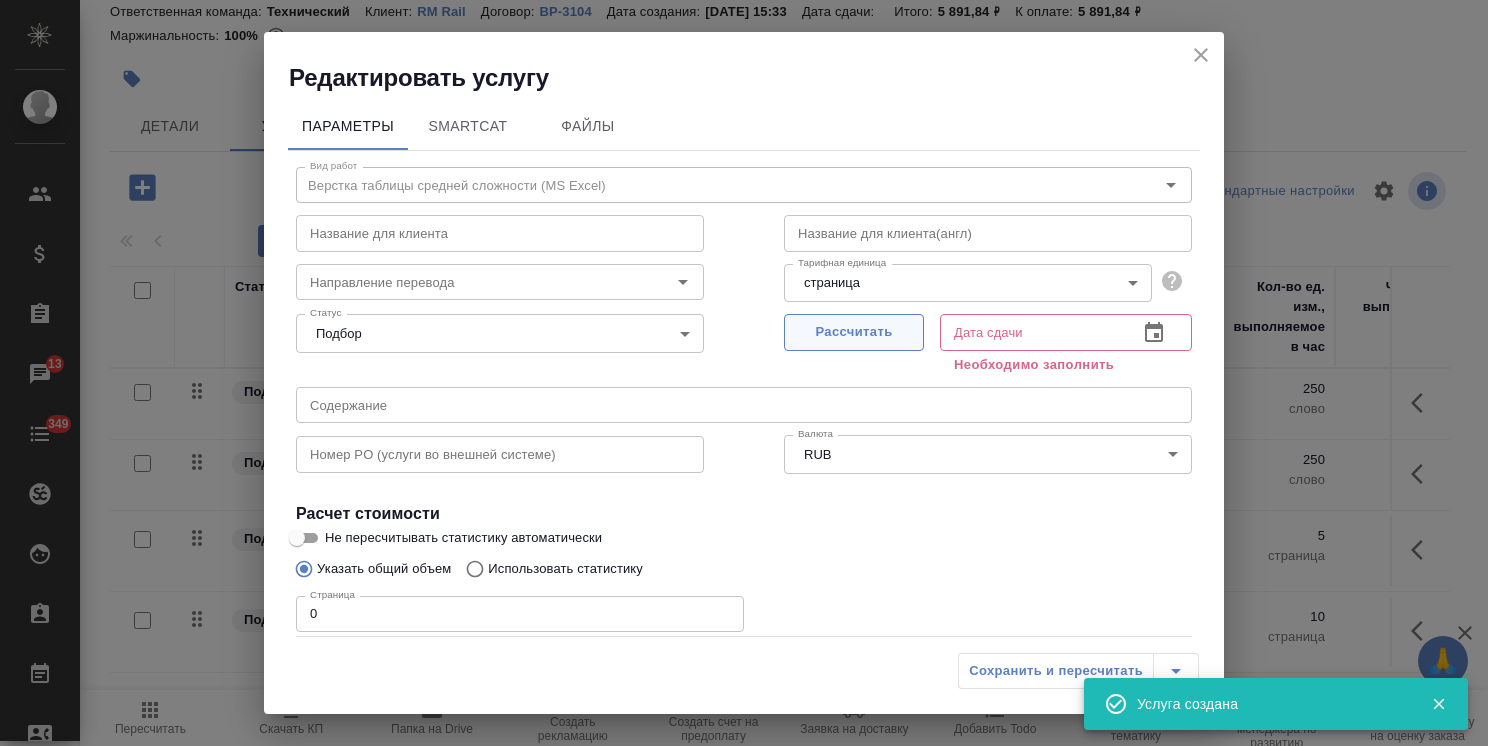 click on "Рассчитать" at bounding box center [854, 332] 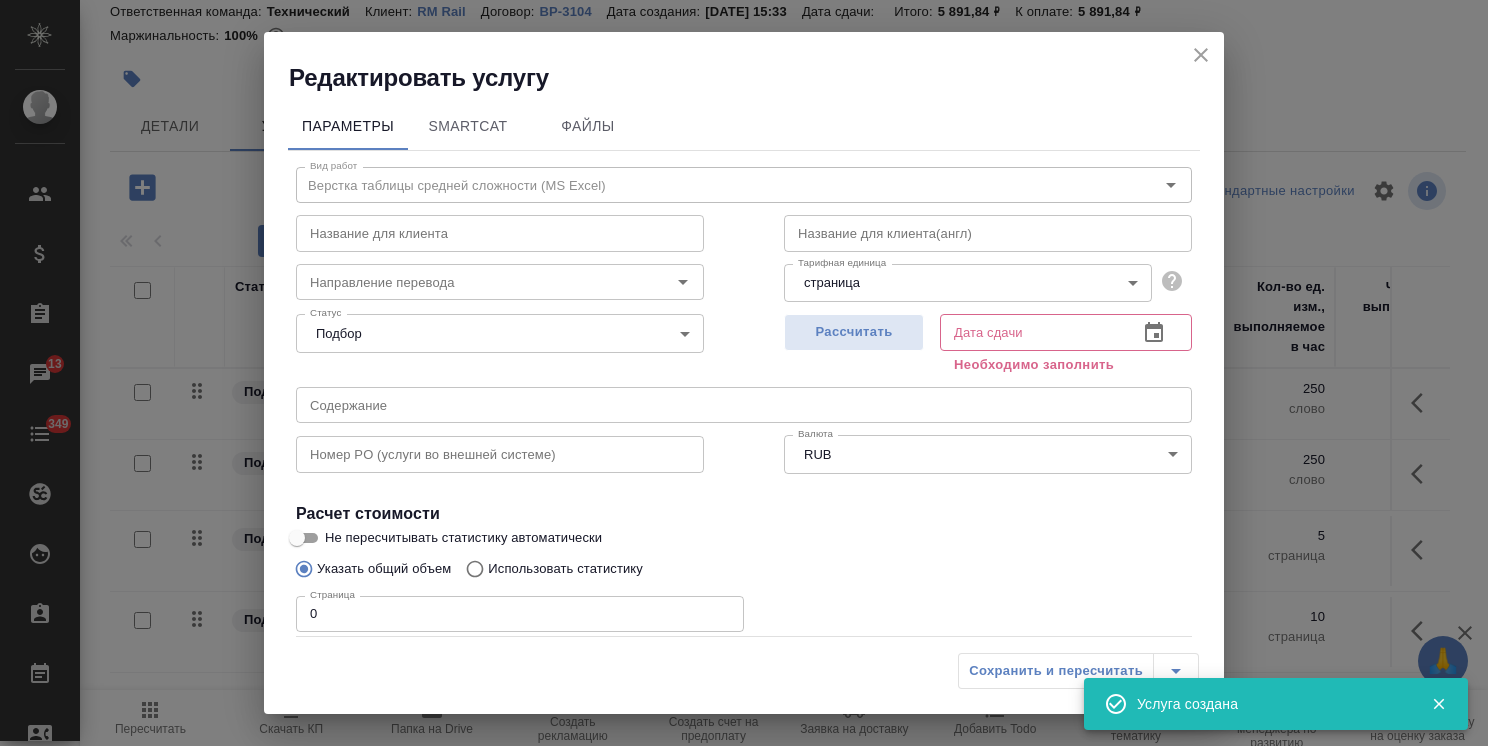 type on "25.07.2025 17:21" 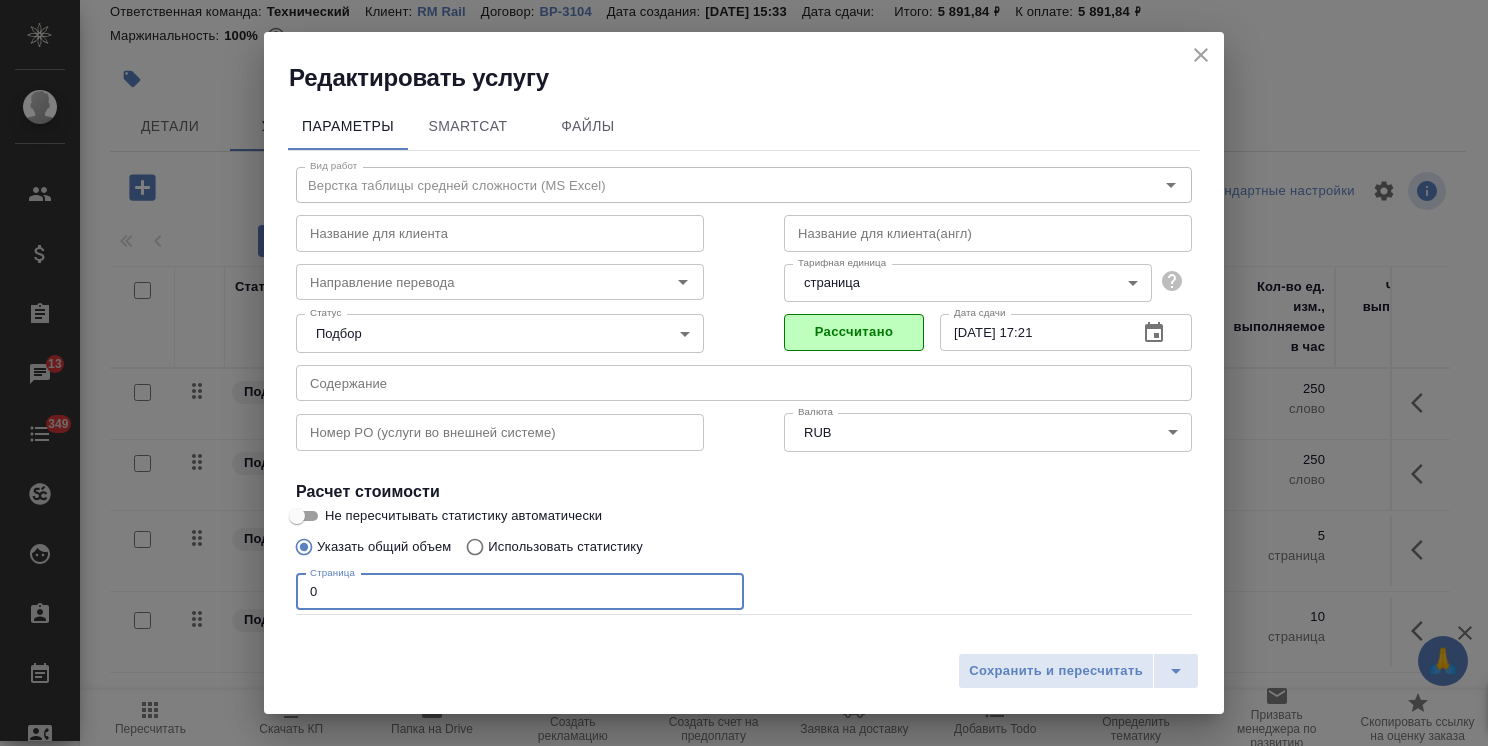 drag, startPoint x: 337, startPoint y: 590, endPoint x: 270, endPoint y: 590, distance: 67 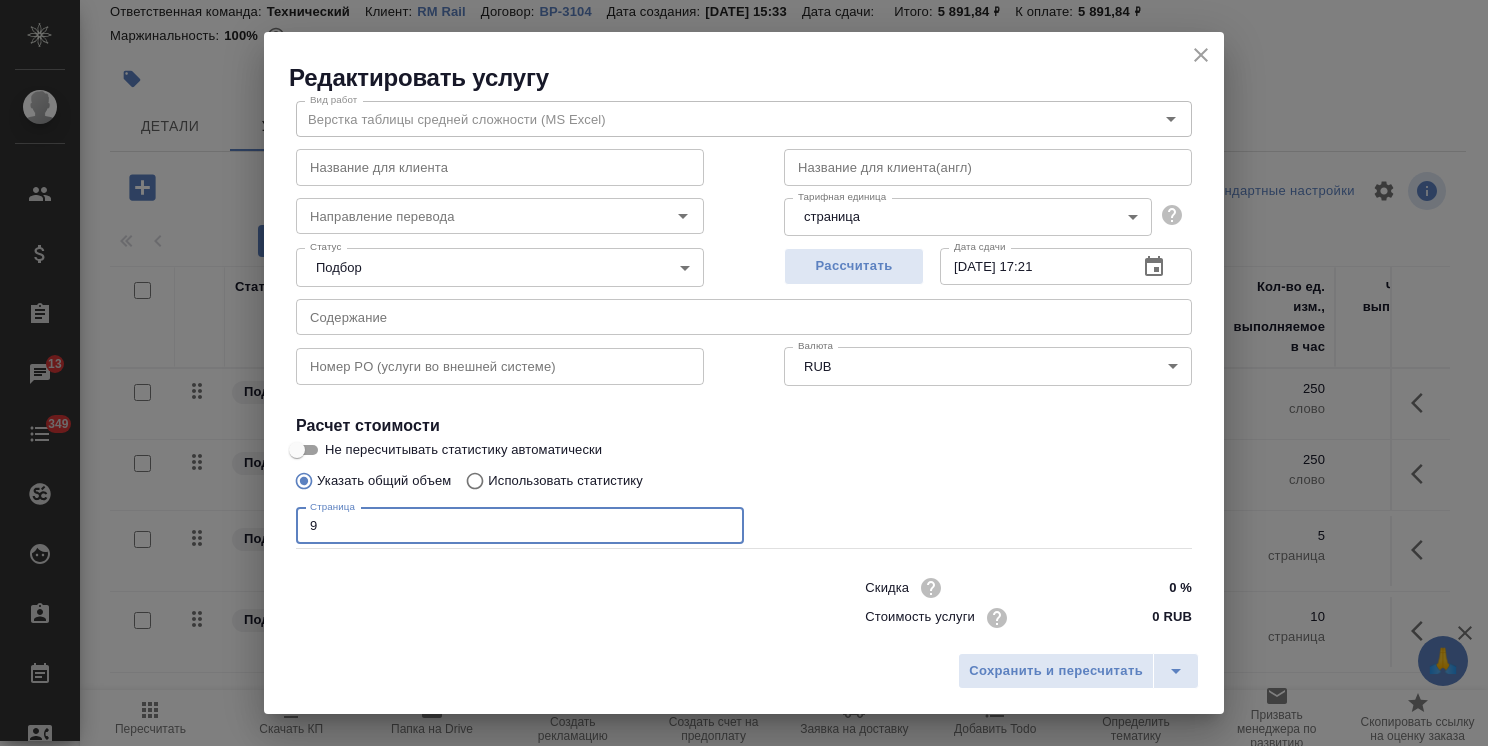 scroll, scrollTop: 97, scrollLeft: 0, axis: vertical 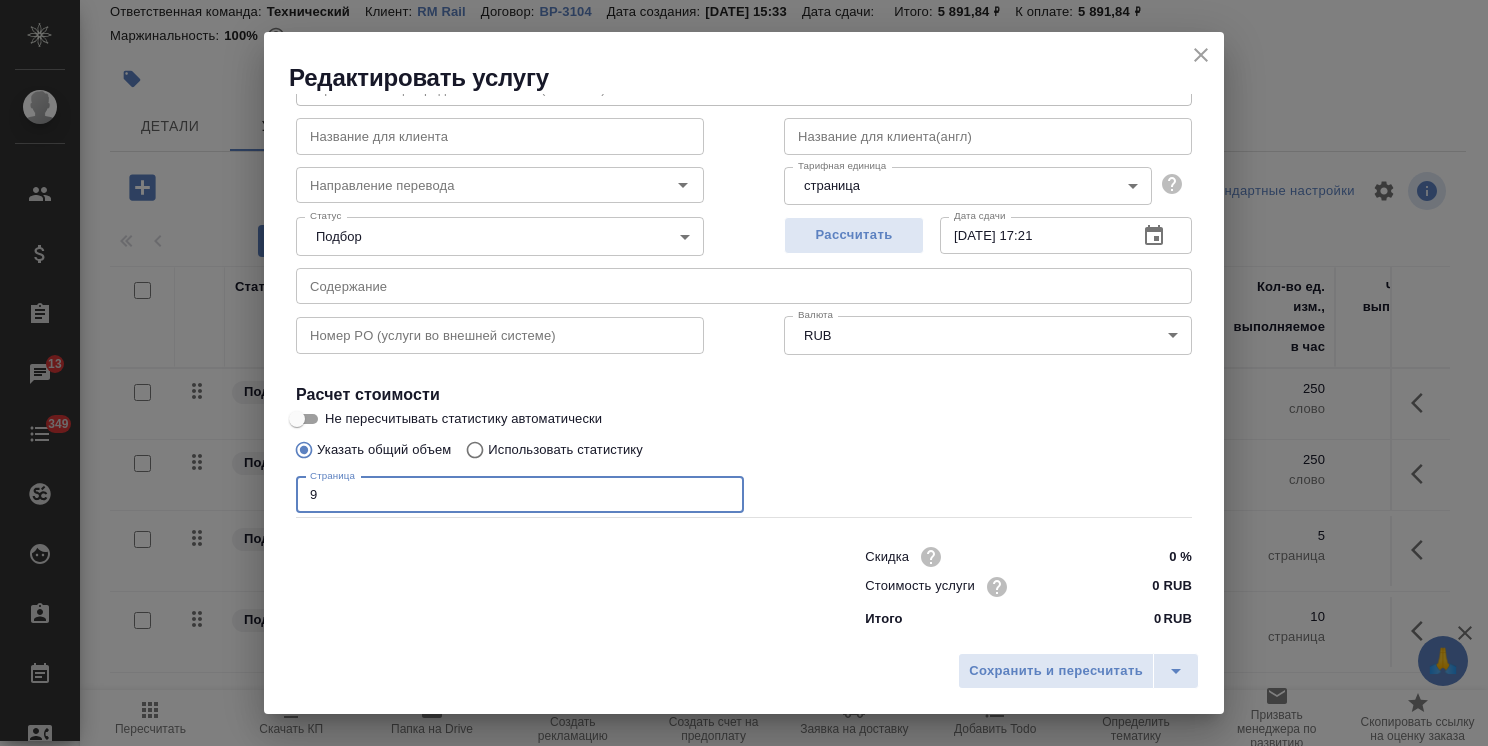 type on "9" 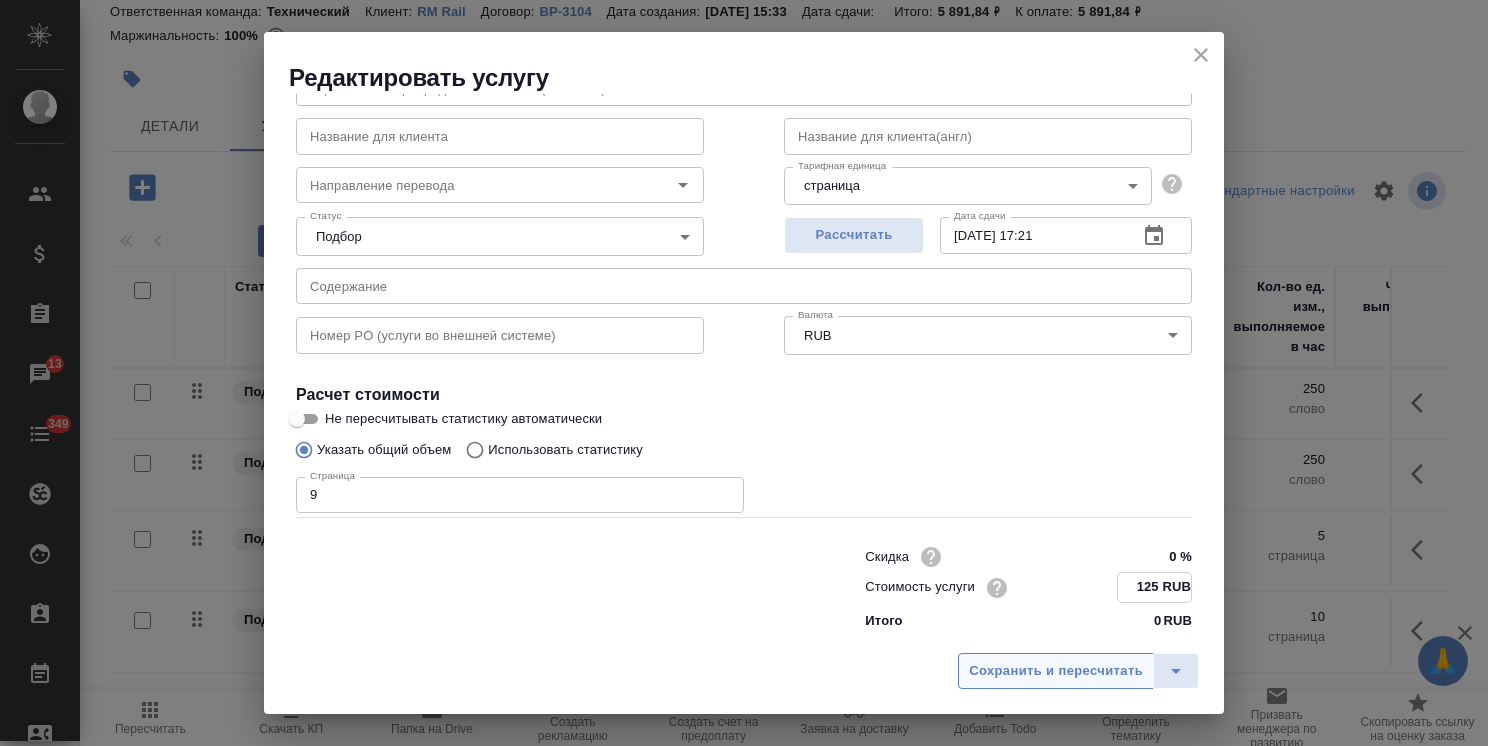 type on "125 RUB" 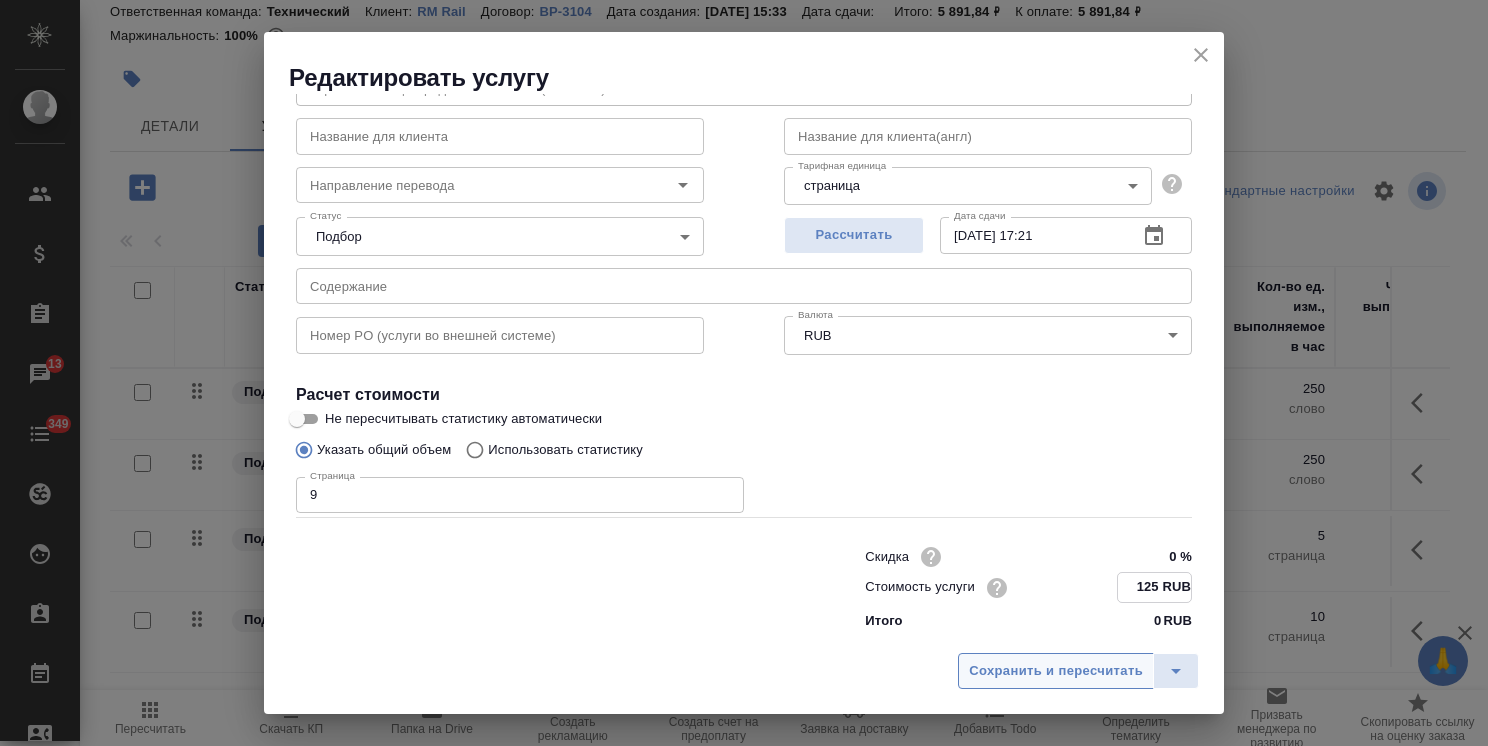 click on "Сохранить и пересчитать" at bounding box center (1056, 671) 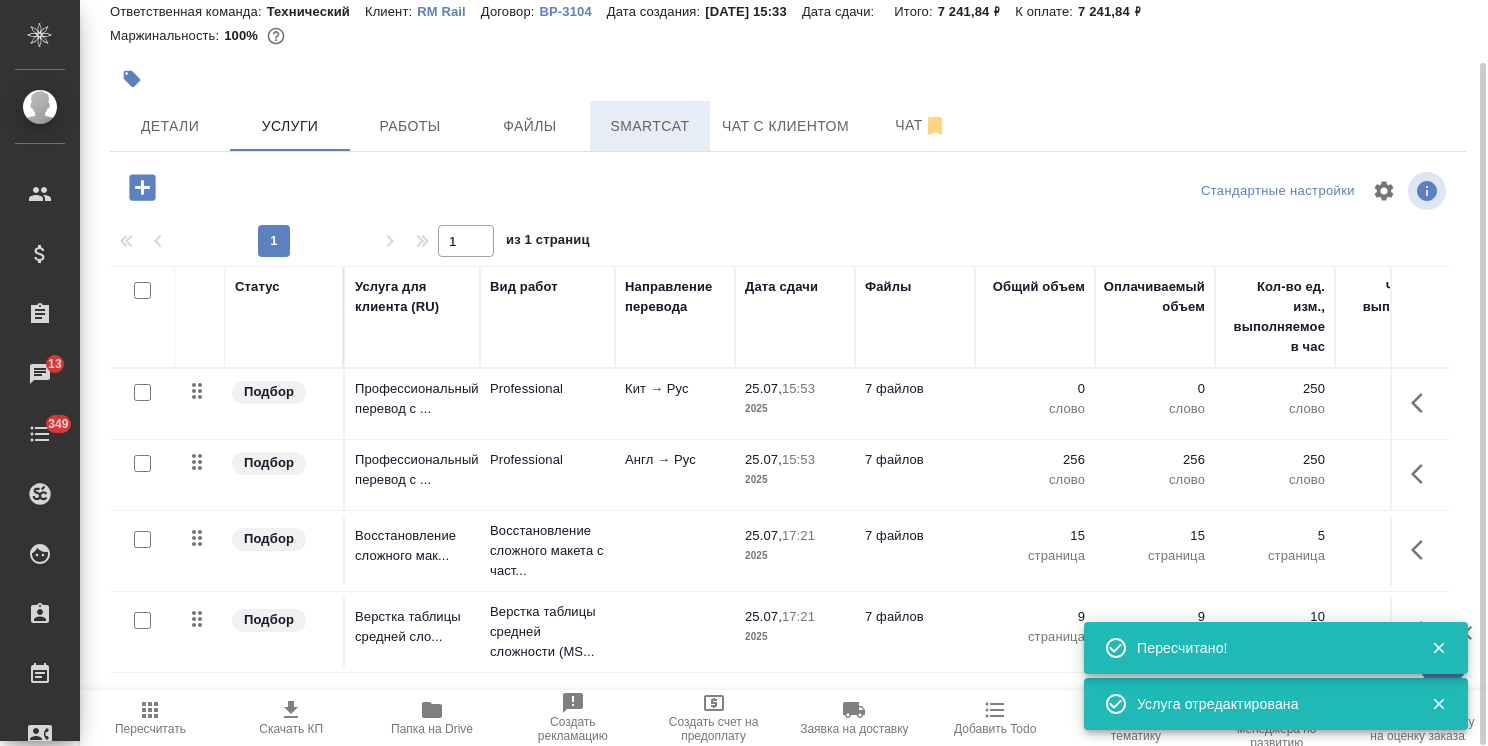 click on "Smartcat" at bounding box center (650, 126) 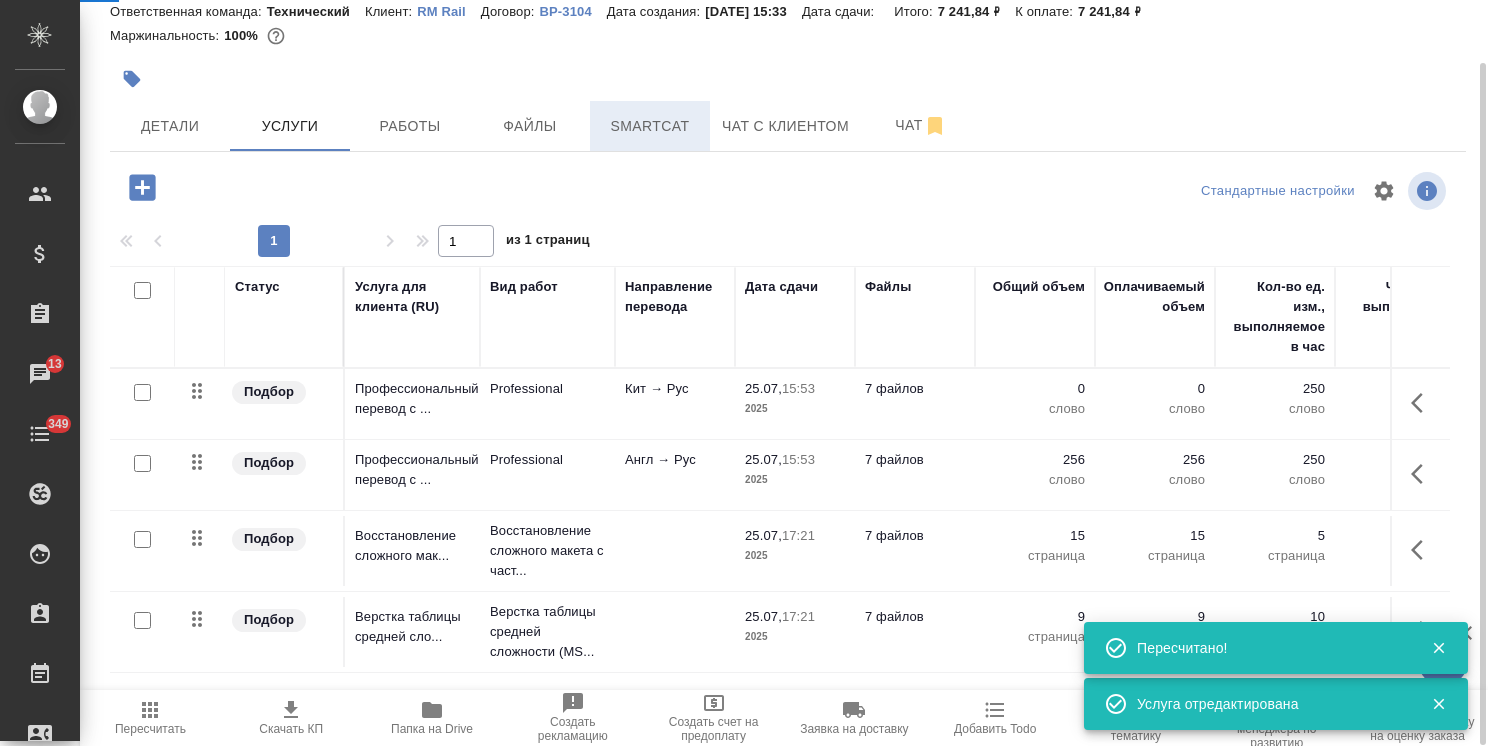 click on "Smartcat" at bounding box center [650, 126] 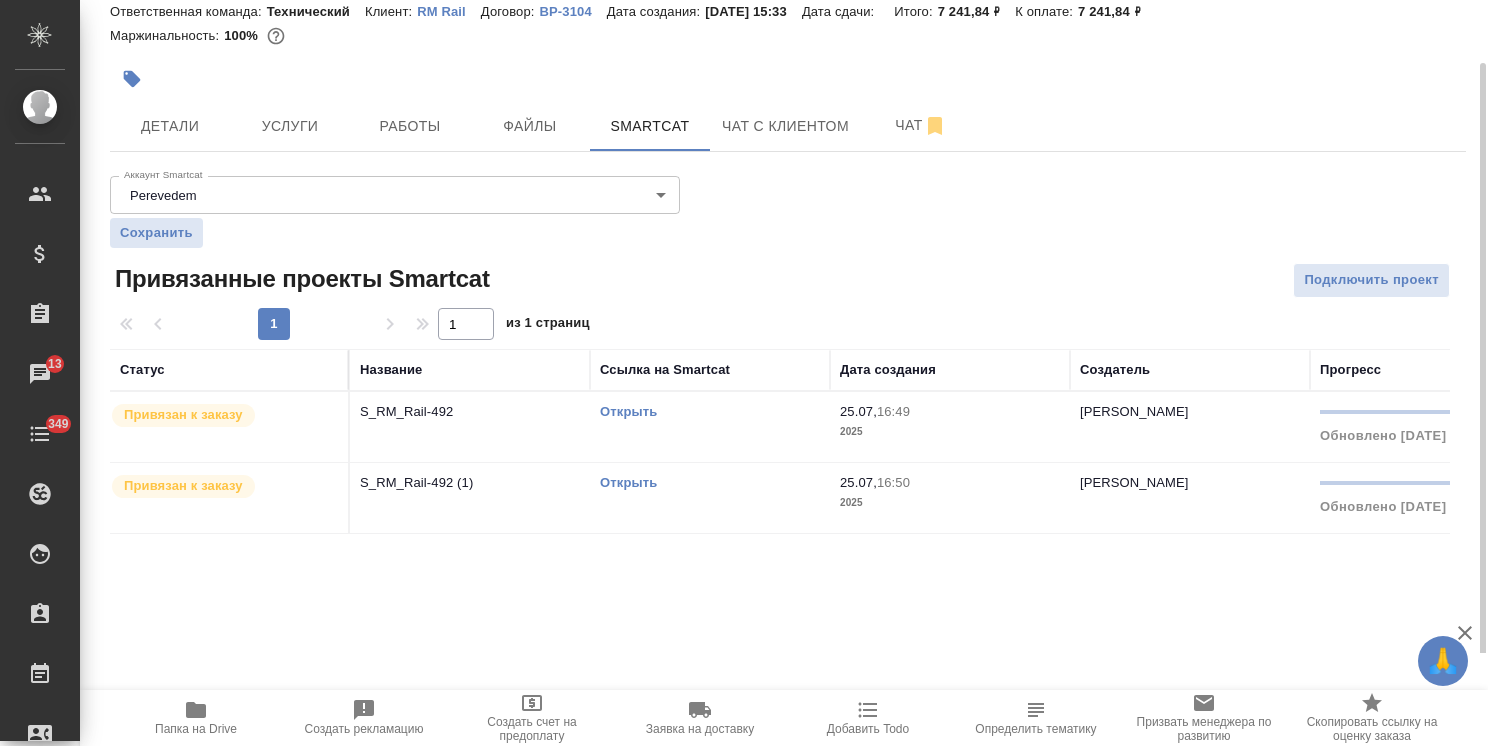 click on "Привязан к заказу" at bounding box center (183, 415) 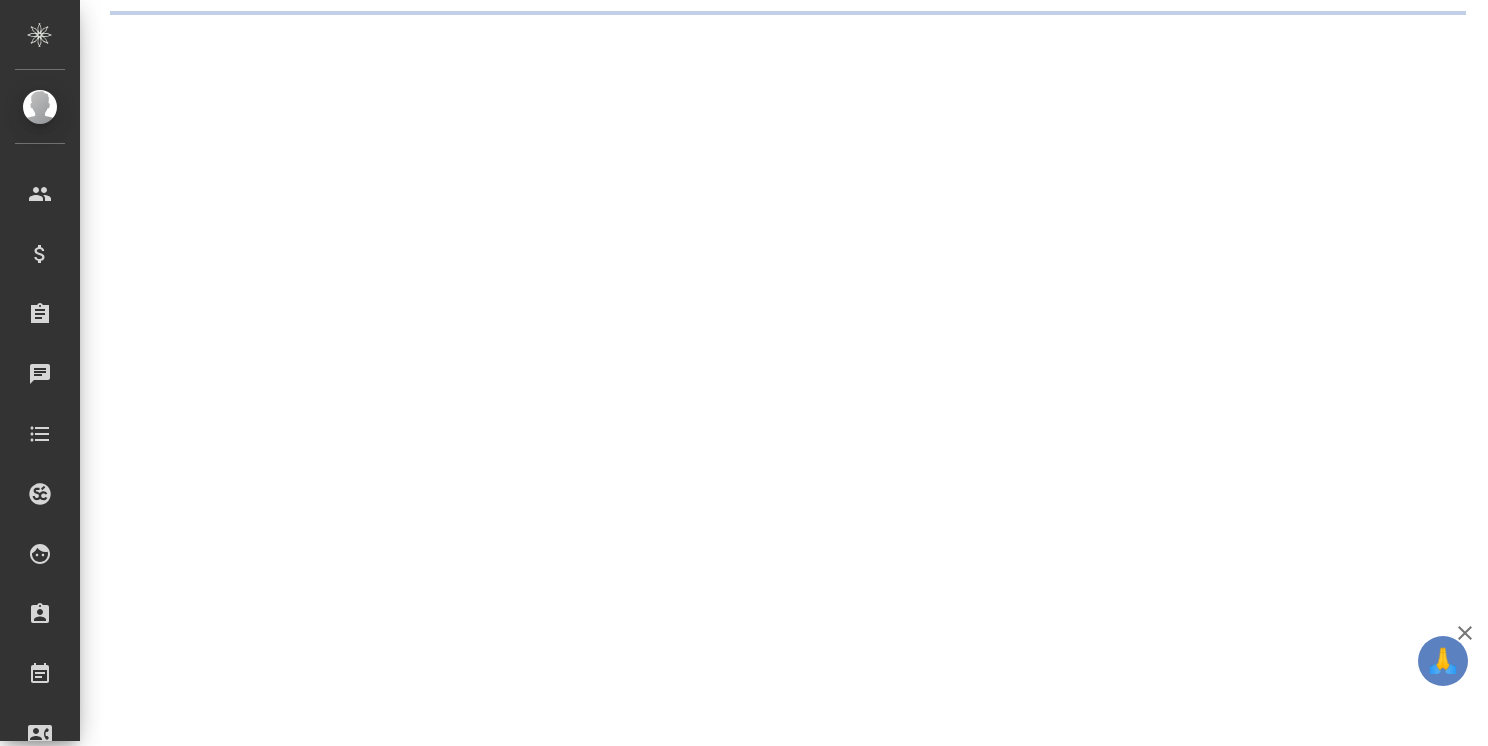 scroll, scrollTop: 0, scrollLeft: 0, axis: both 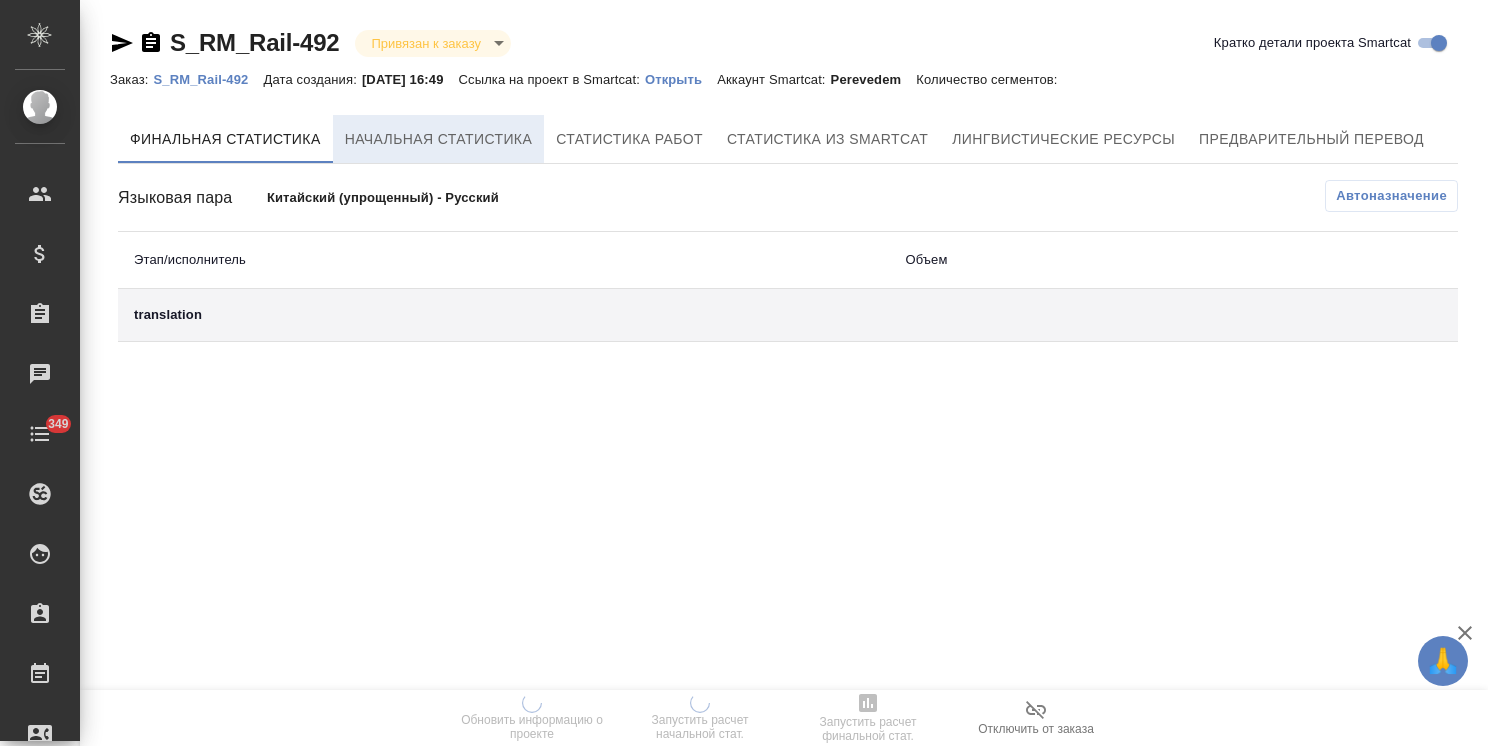 click on "Начальная статистика" at bounding box center [439, 139] 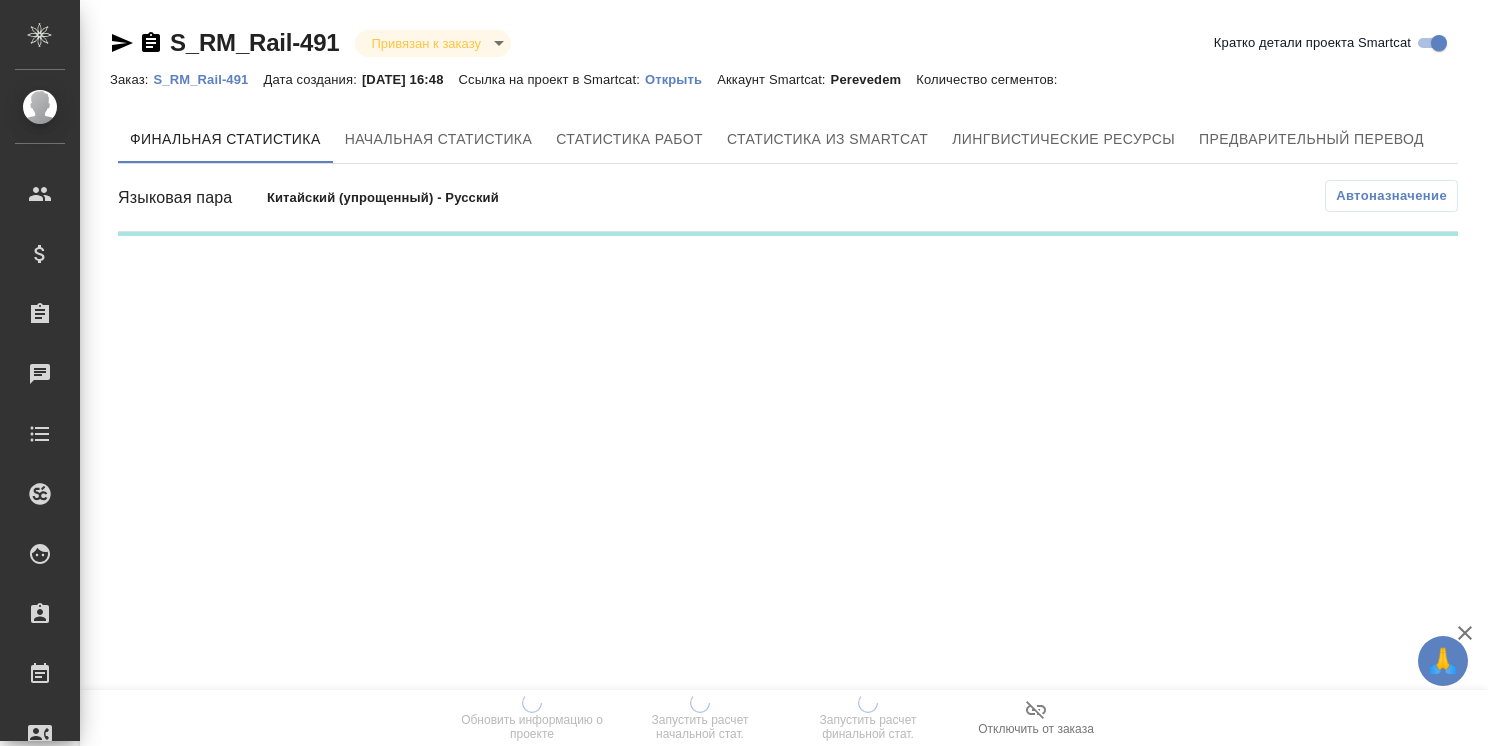 scroll, scrollTop: 0, scrollLeft: 0, axis: both 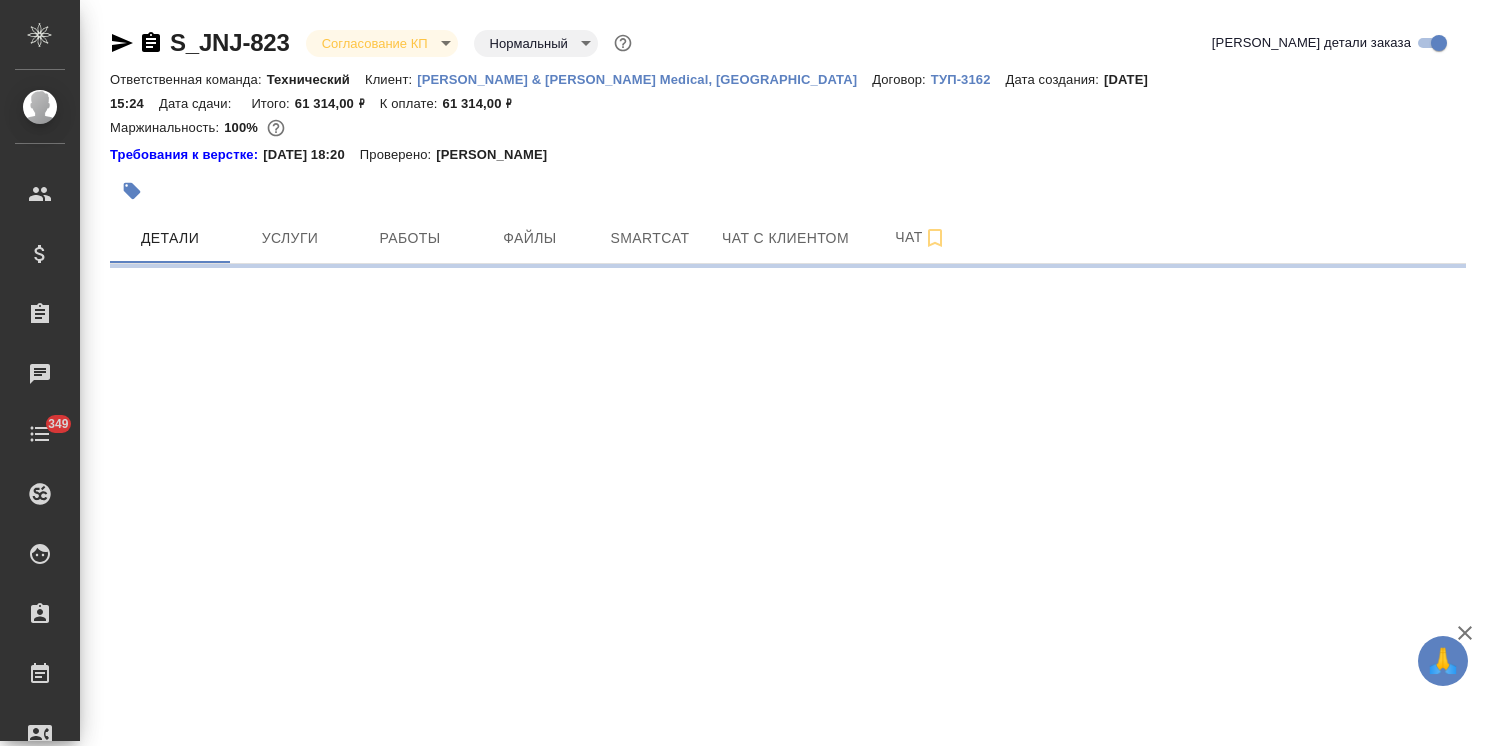 select on "RU" 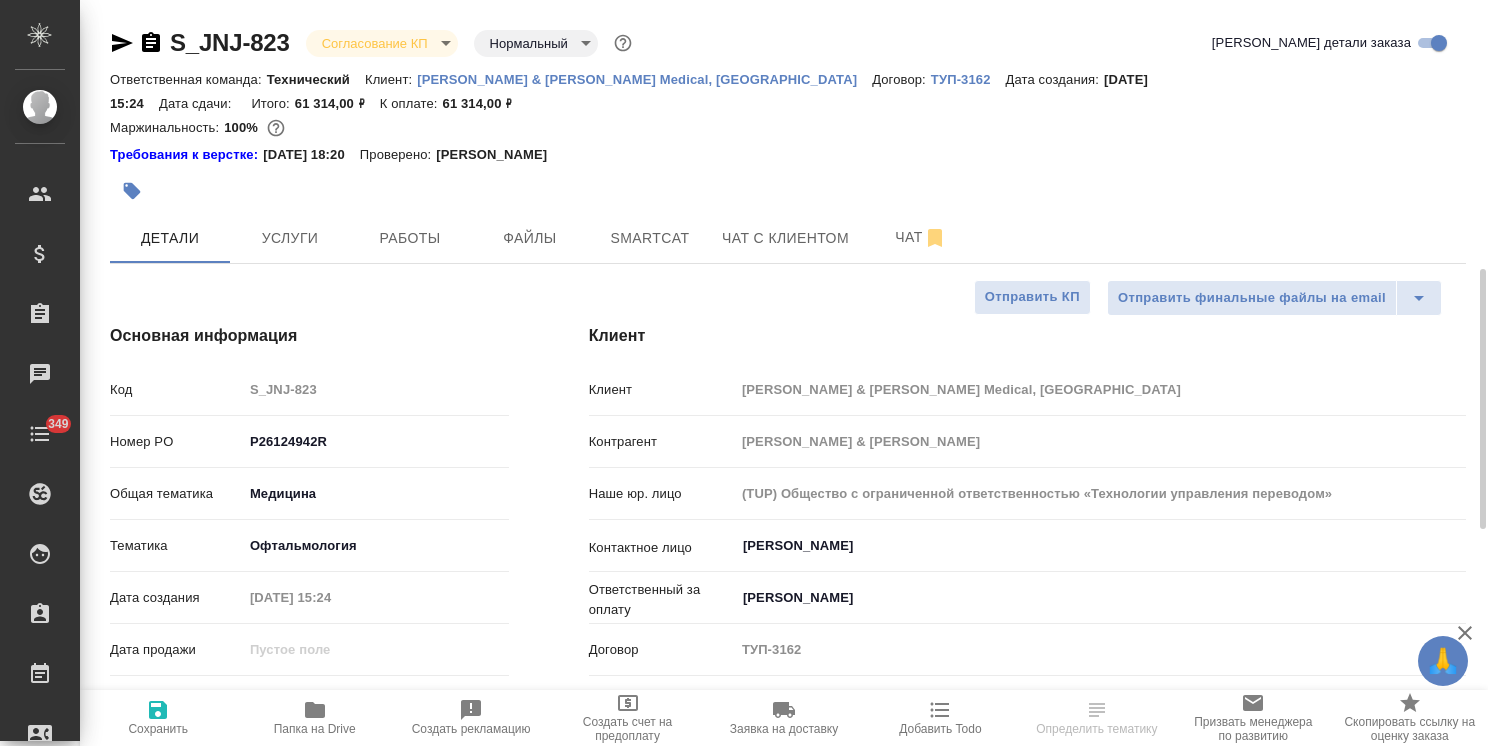 scroll, scrollTop: 200, scrollLeft: 0, axis: vertical 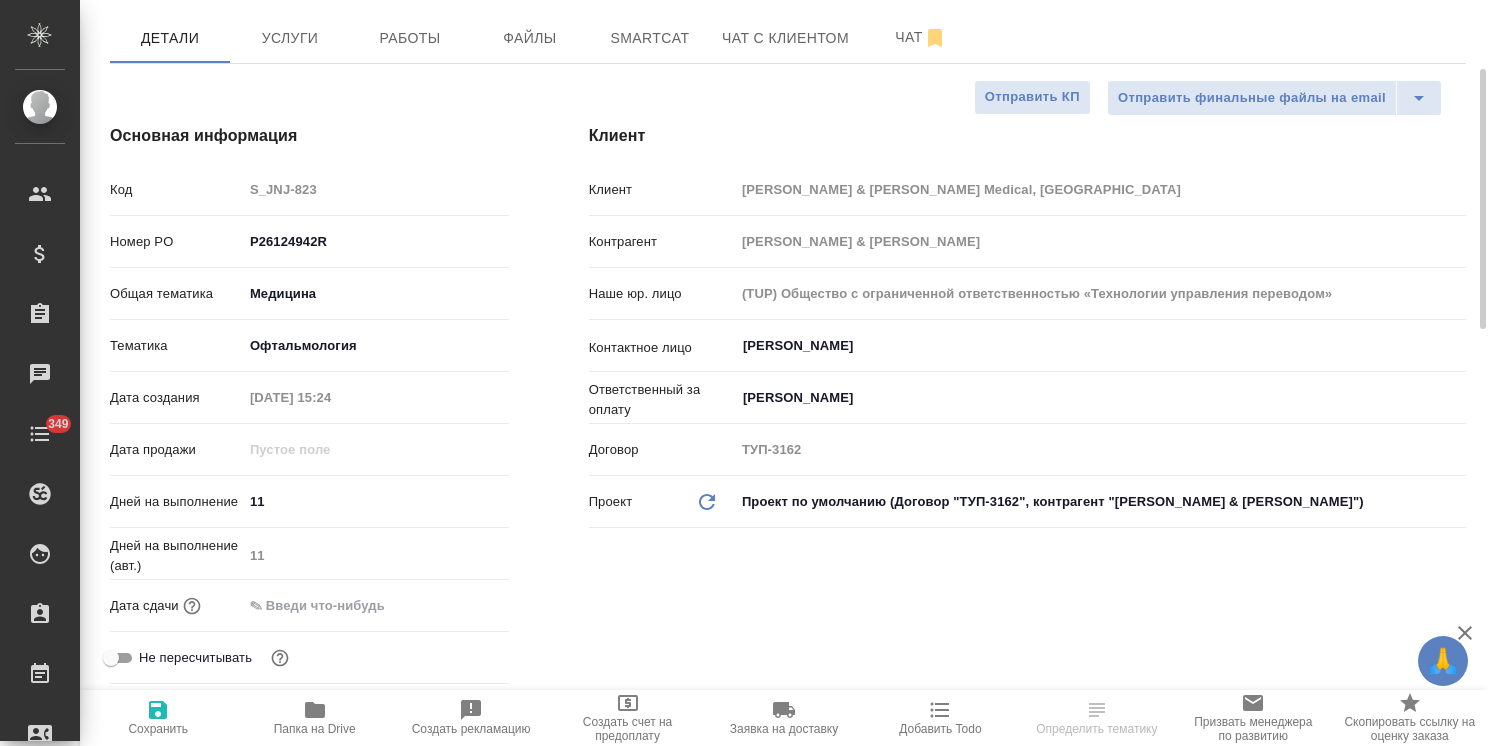 type on "x" 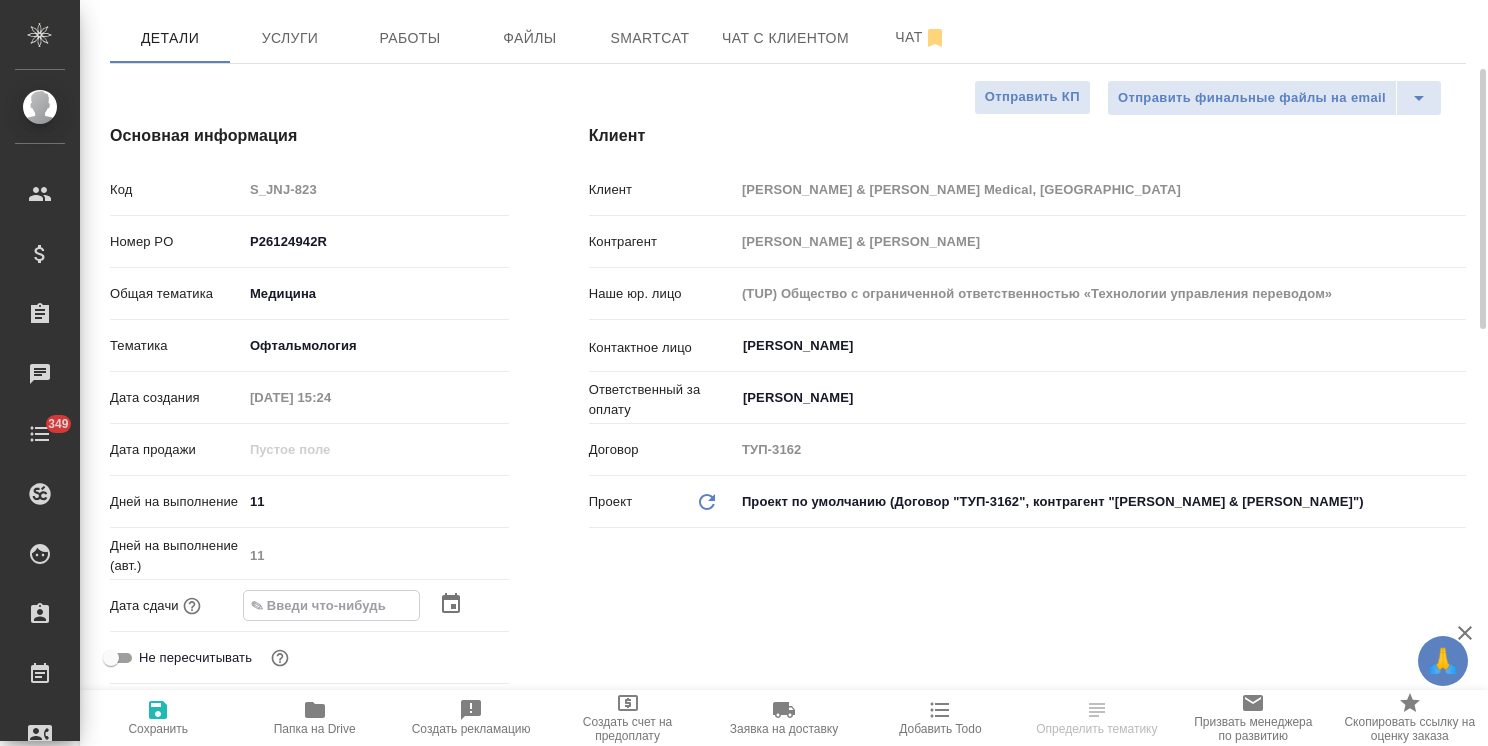 click 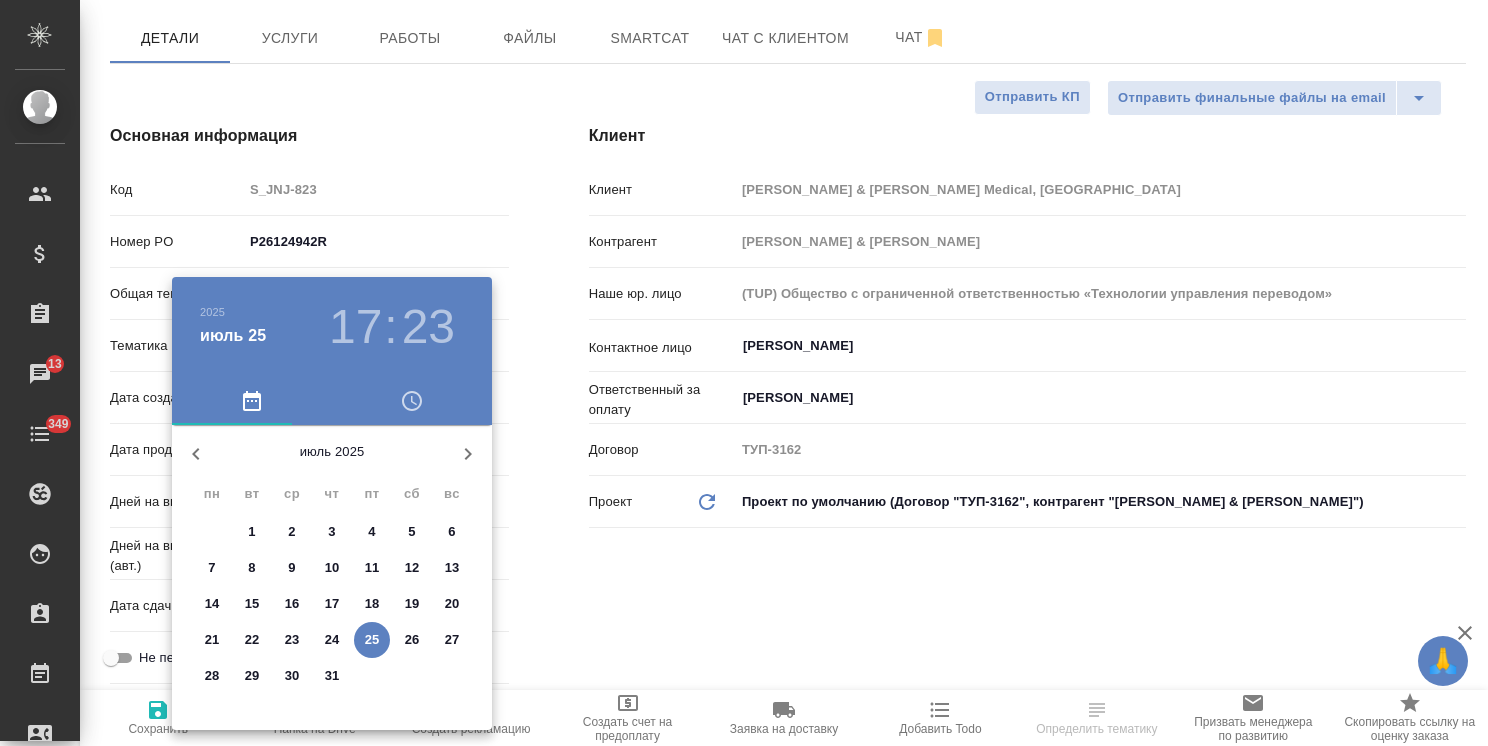 click at bounding box center [468, 454] 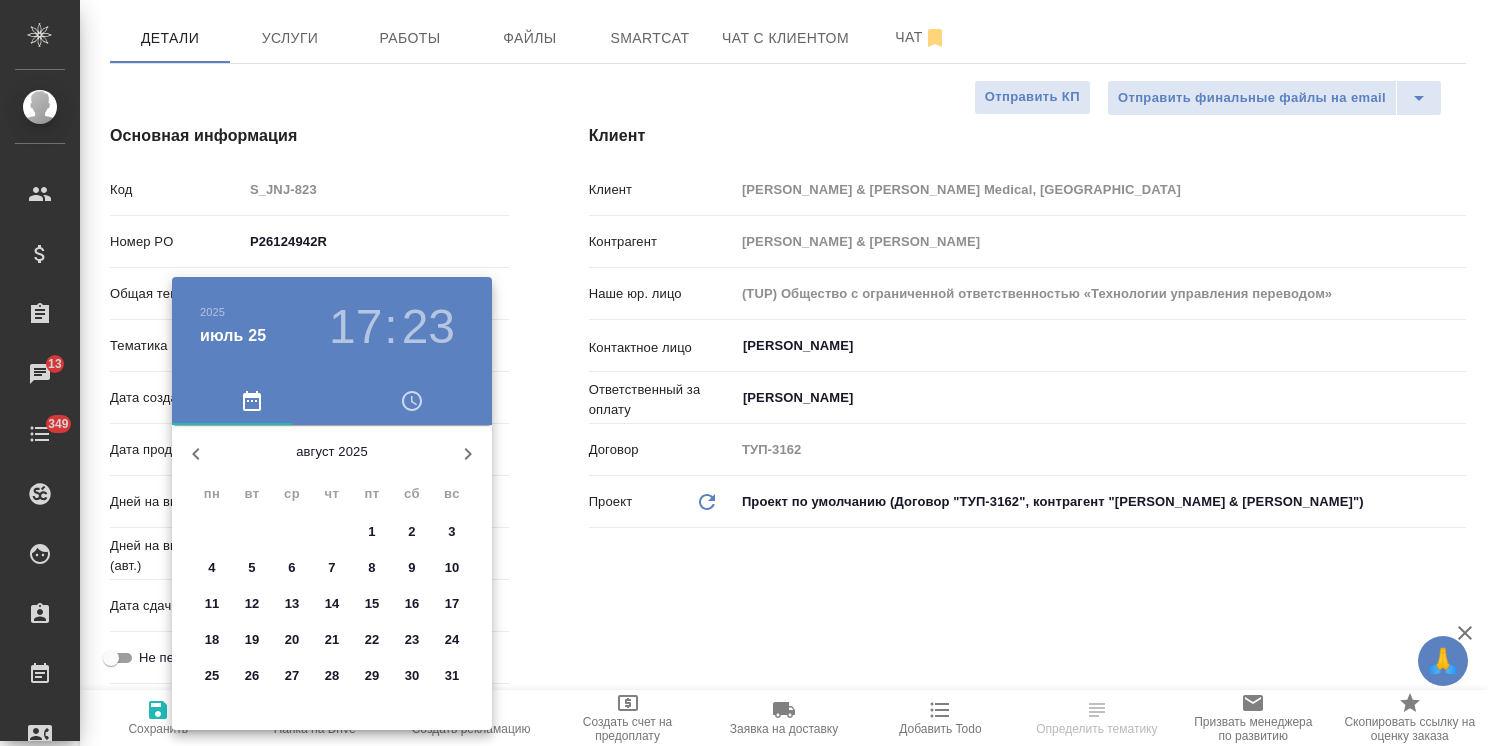 click on "8" at bounding box center (372, 568) 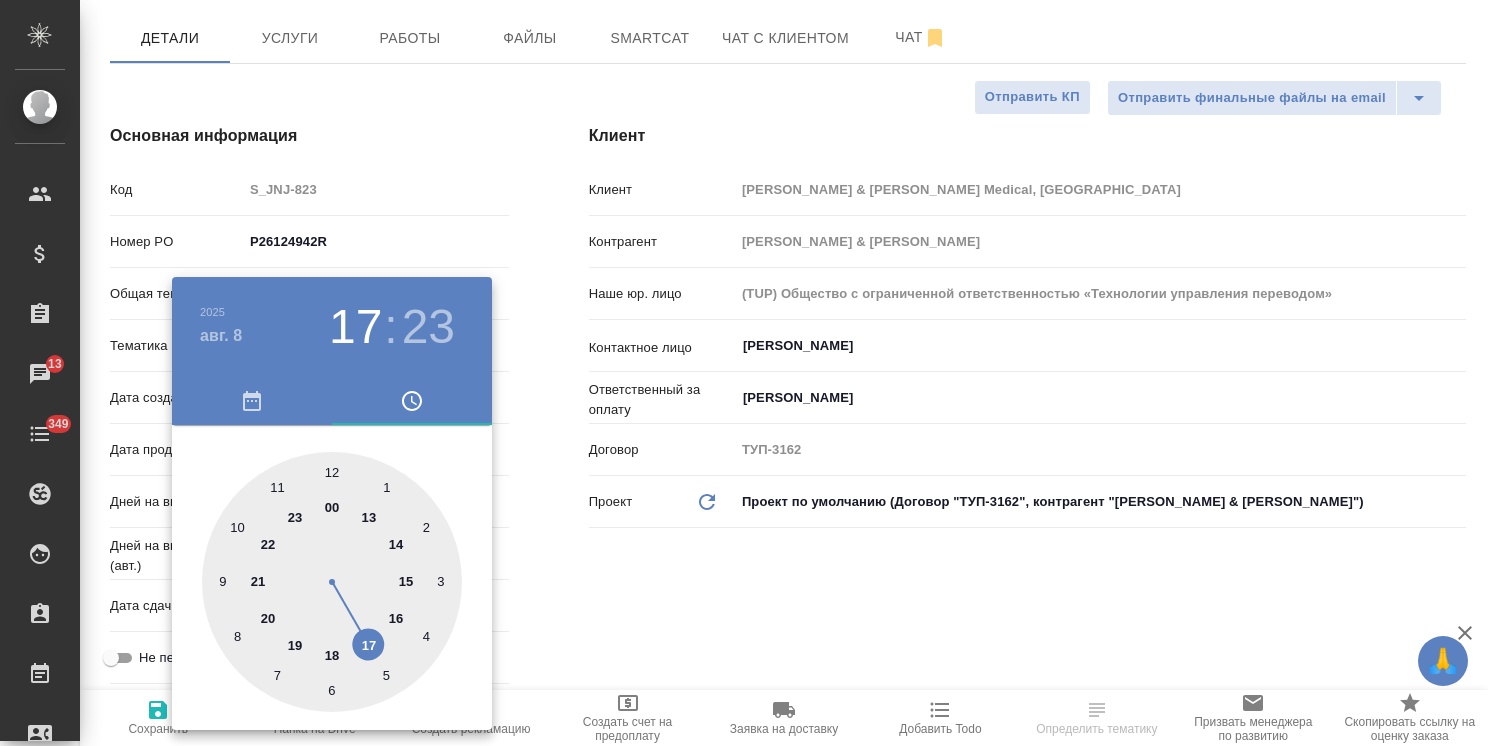 click at bounding box center (744, 373) 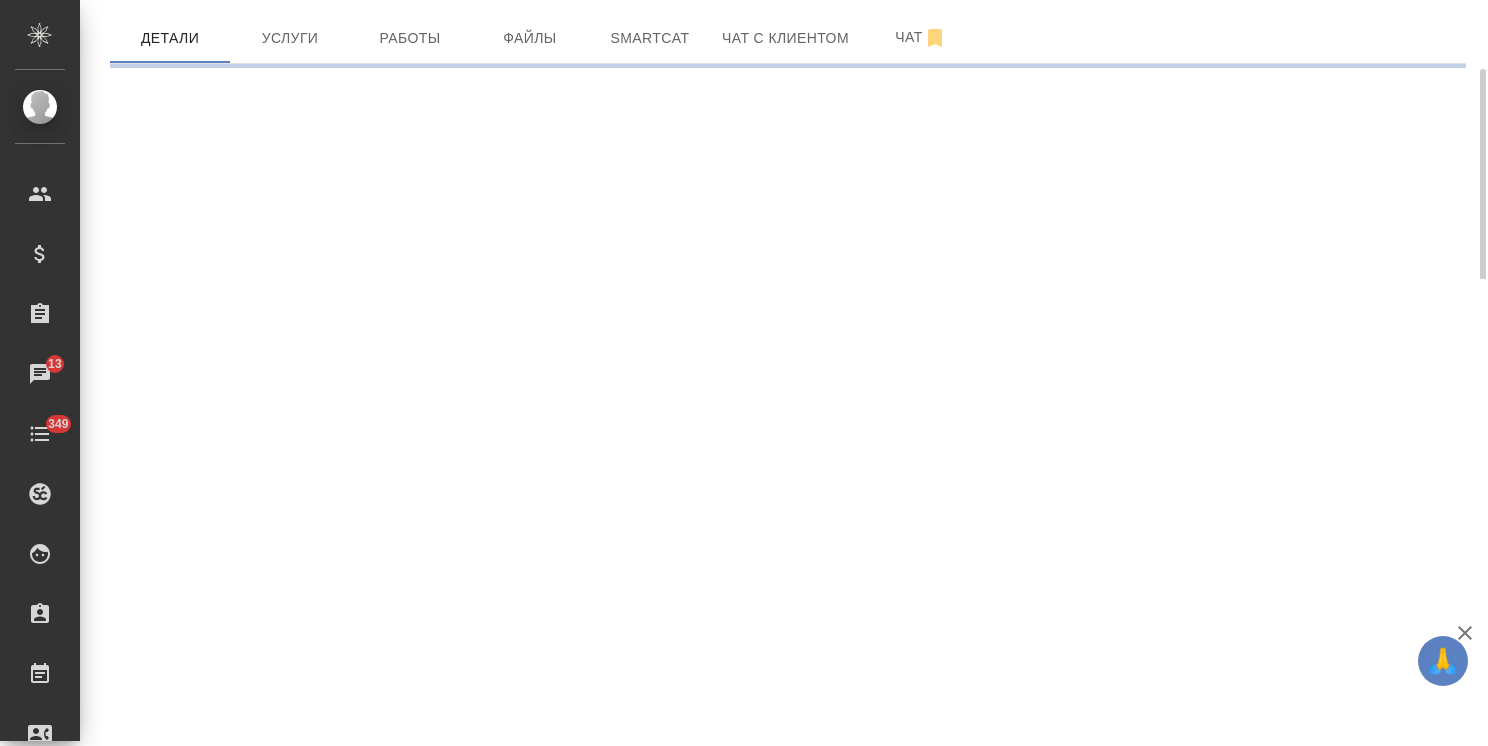 drag, startPoint x: 375, startPoint y: 572, endPoint x: 340, endPoint y: 583, distance: 36.687874 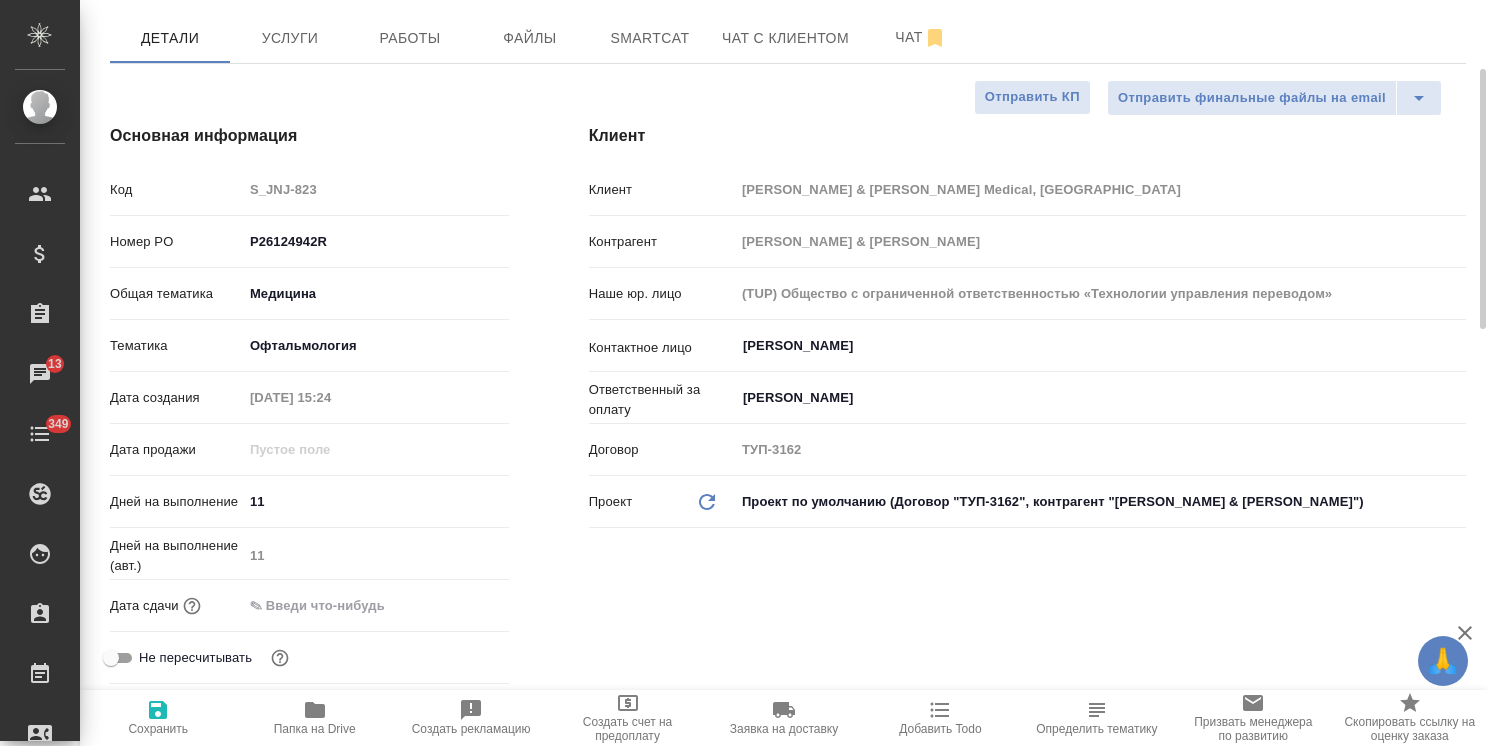 type on "x" 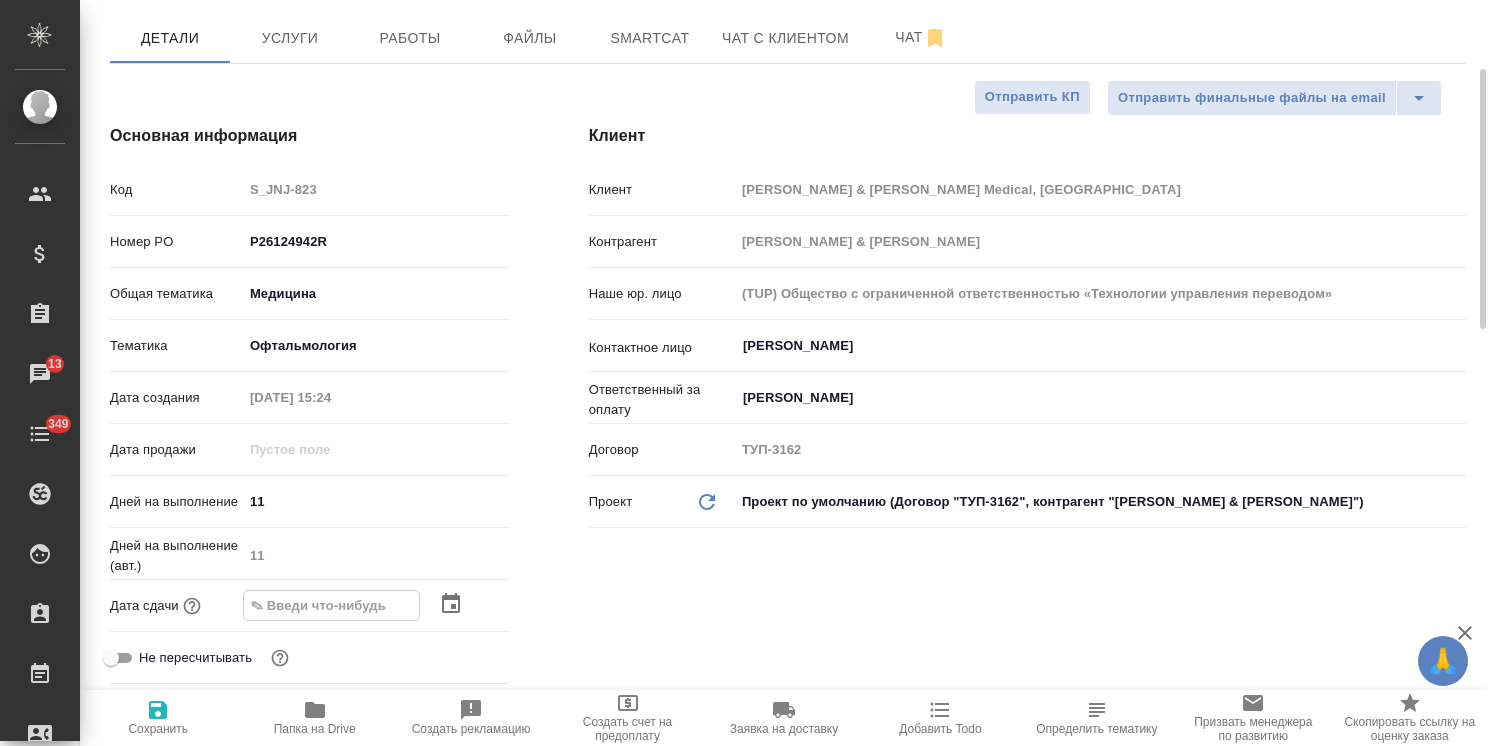 click 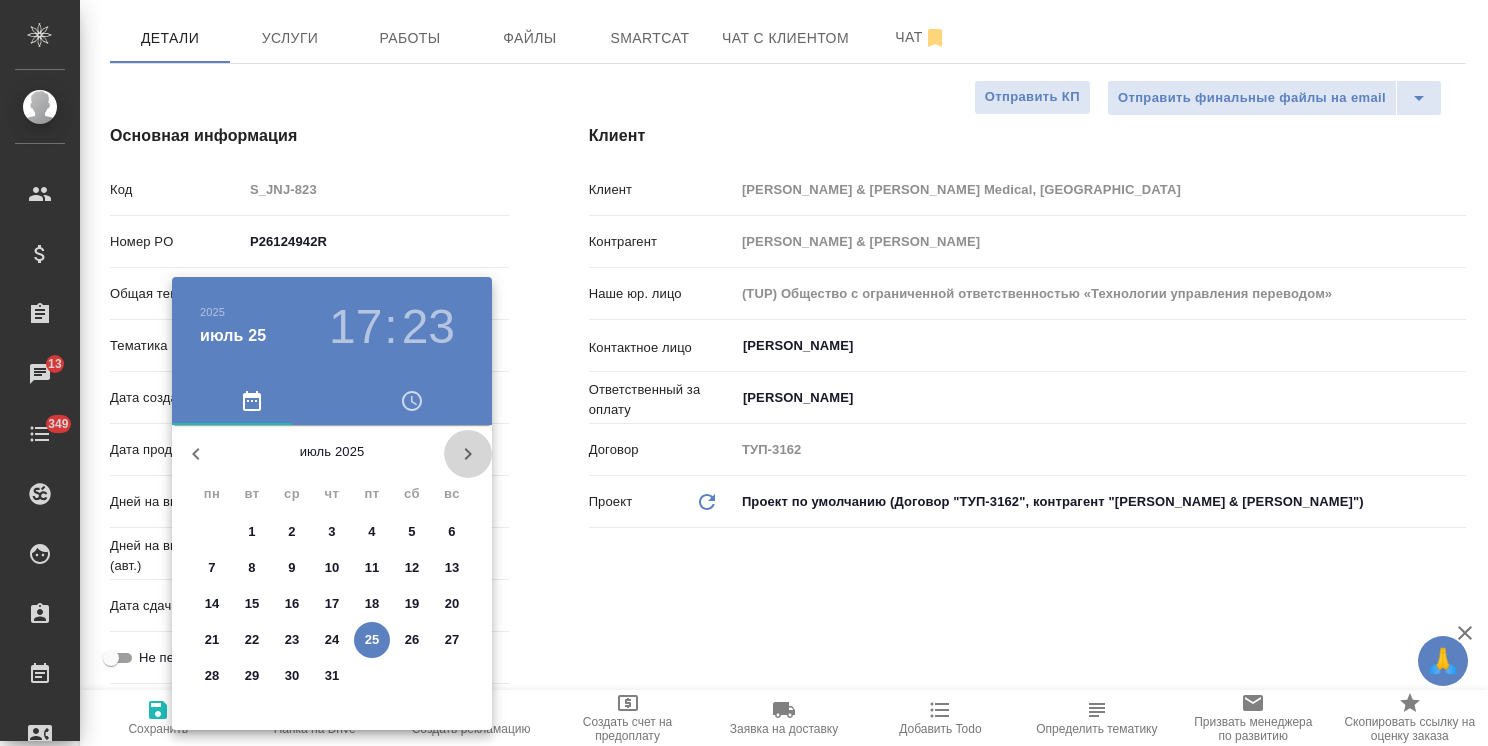 click 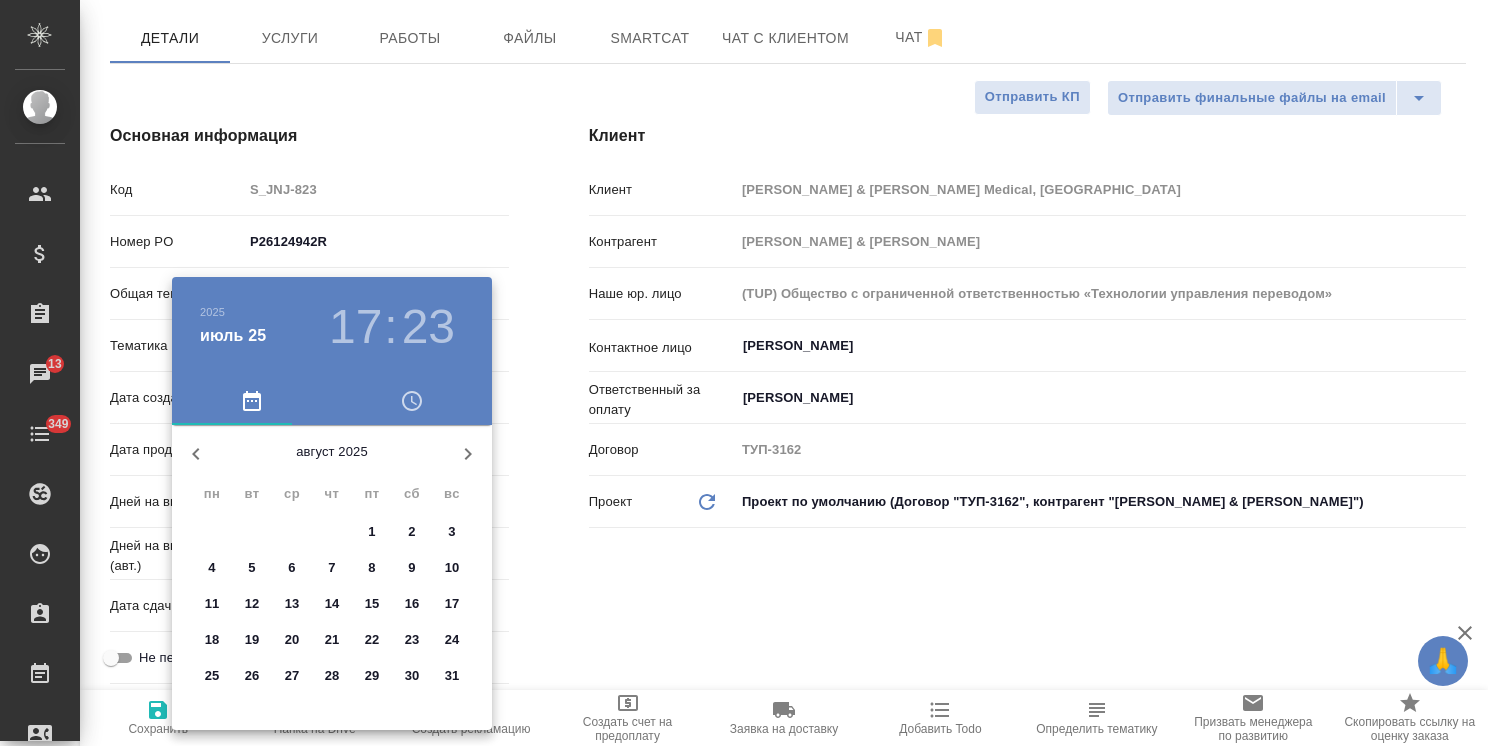 click on "8" at bounding box center (372, 568) 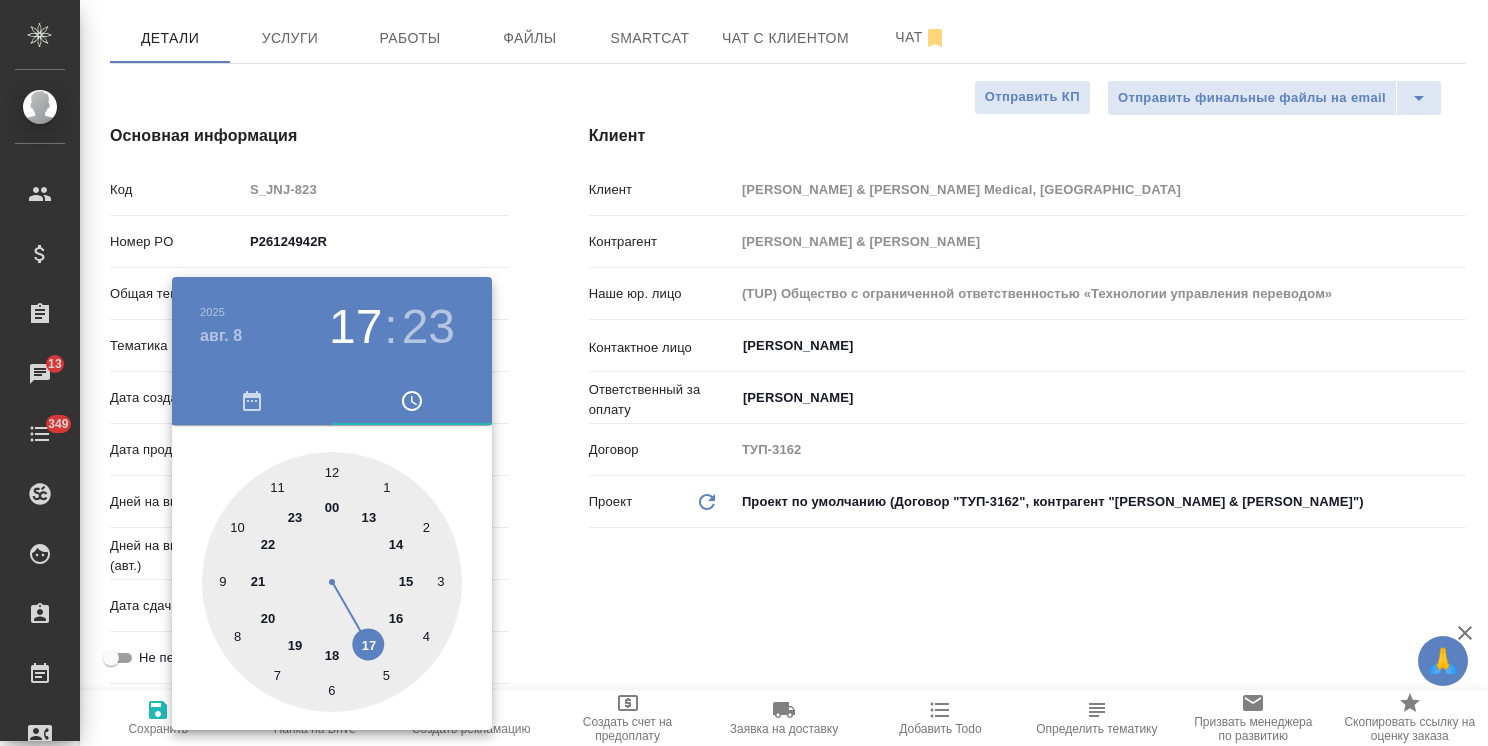 click at bounding box center [744, 373] 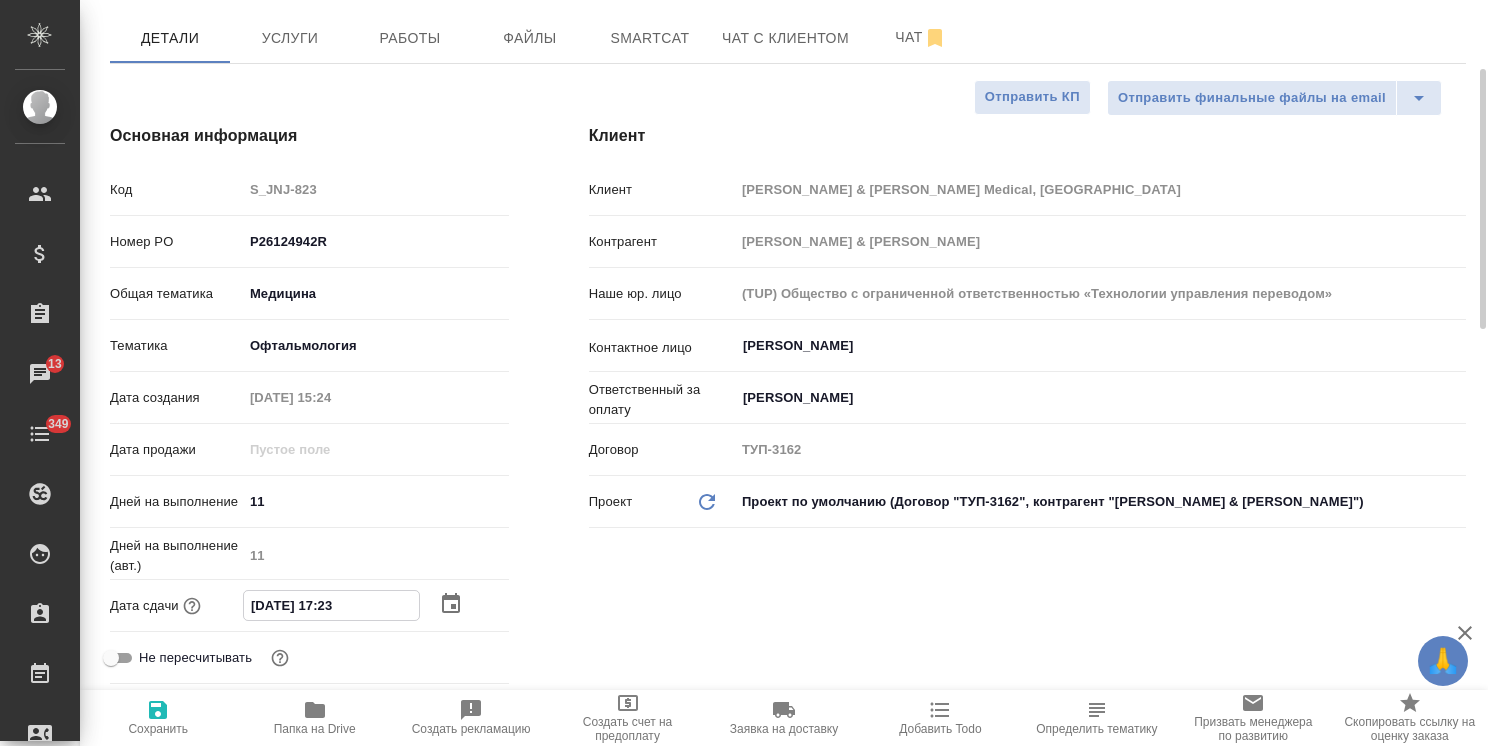 drag, startPoint x: 360, startPoint y: 582, endPoint x: 208, endPoint y: 711, distance: 199.36148 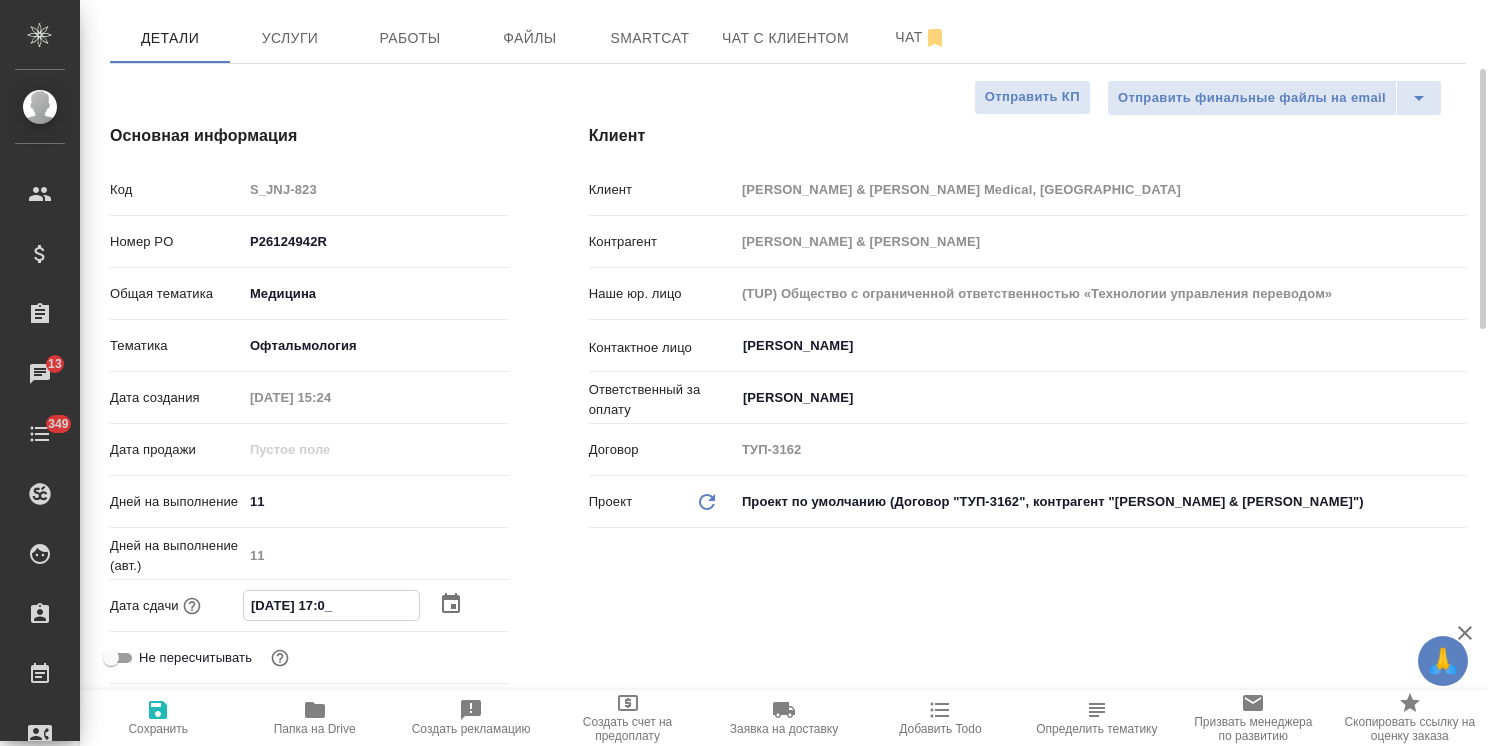 type on "08.08.2025 17:00" 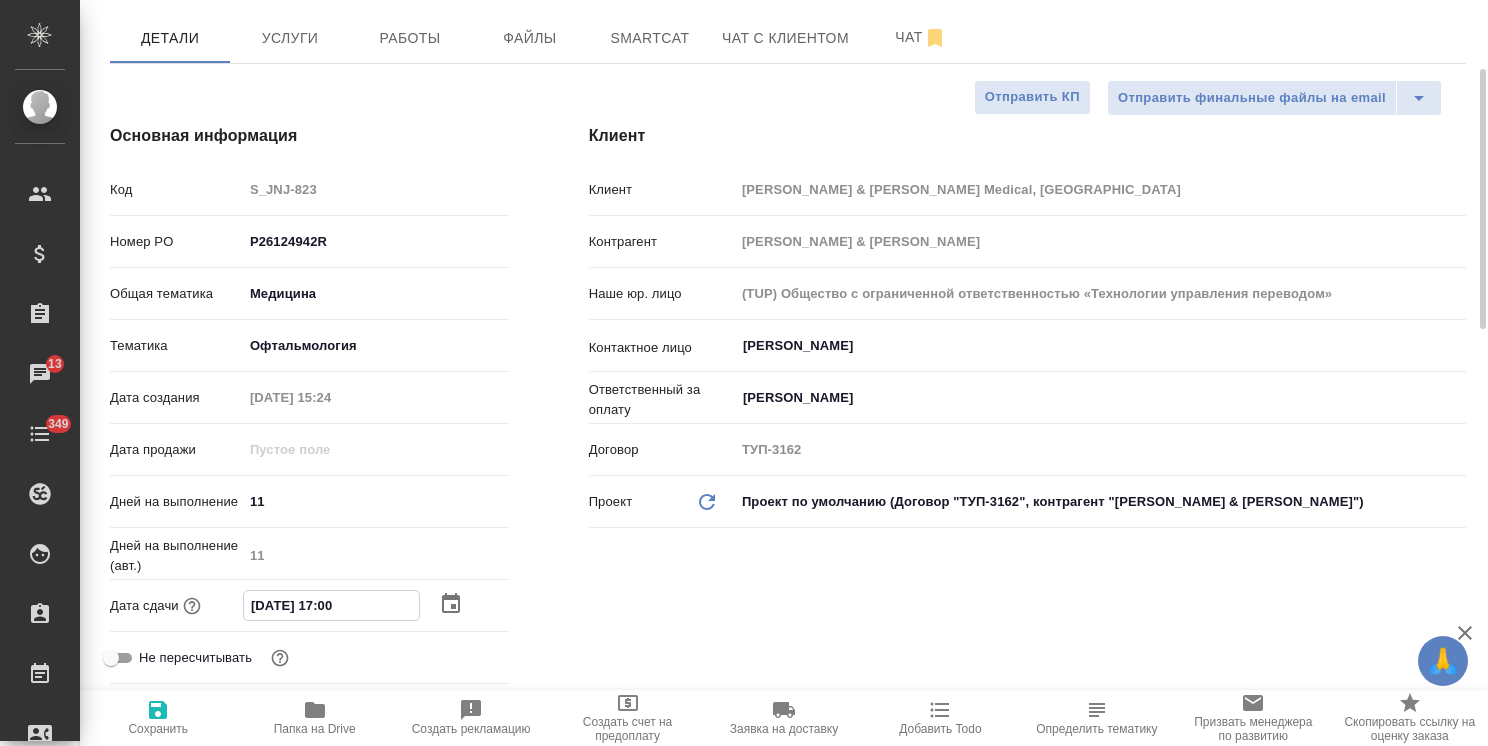 type on "x" 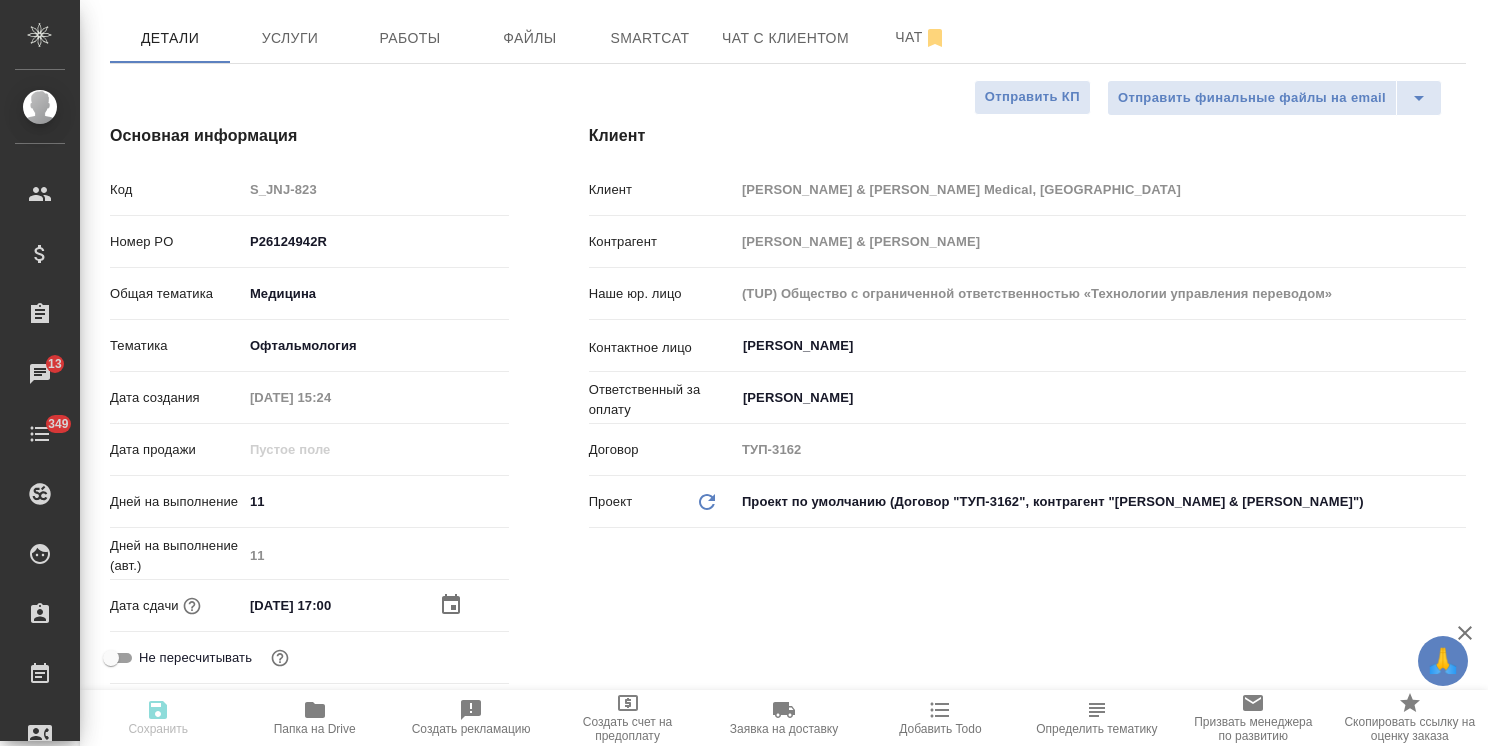 type on "x" 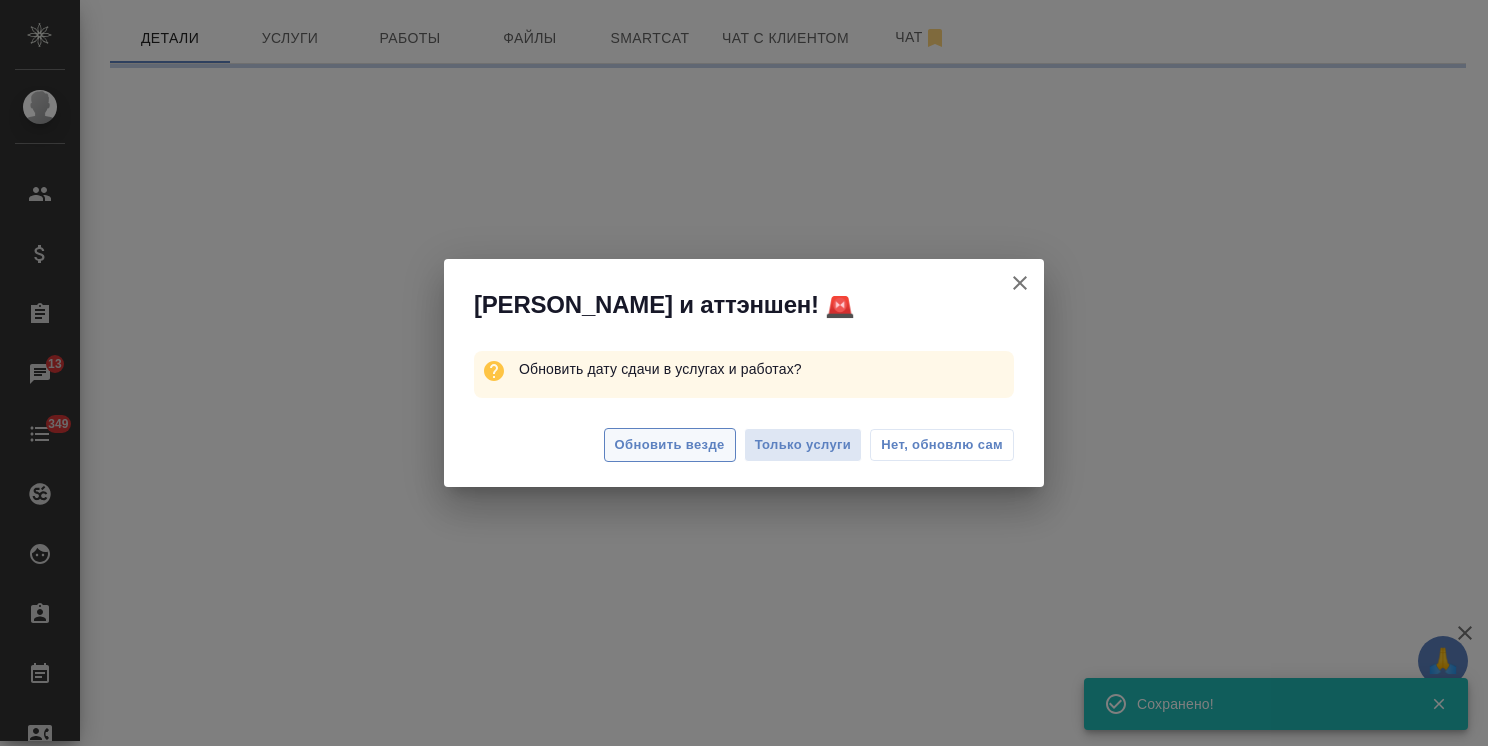 click on "Обновить везде" at bounding box center (670, 445) 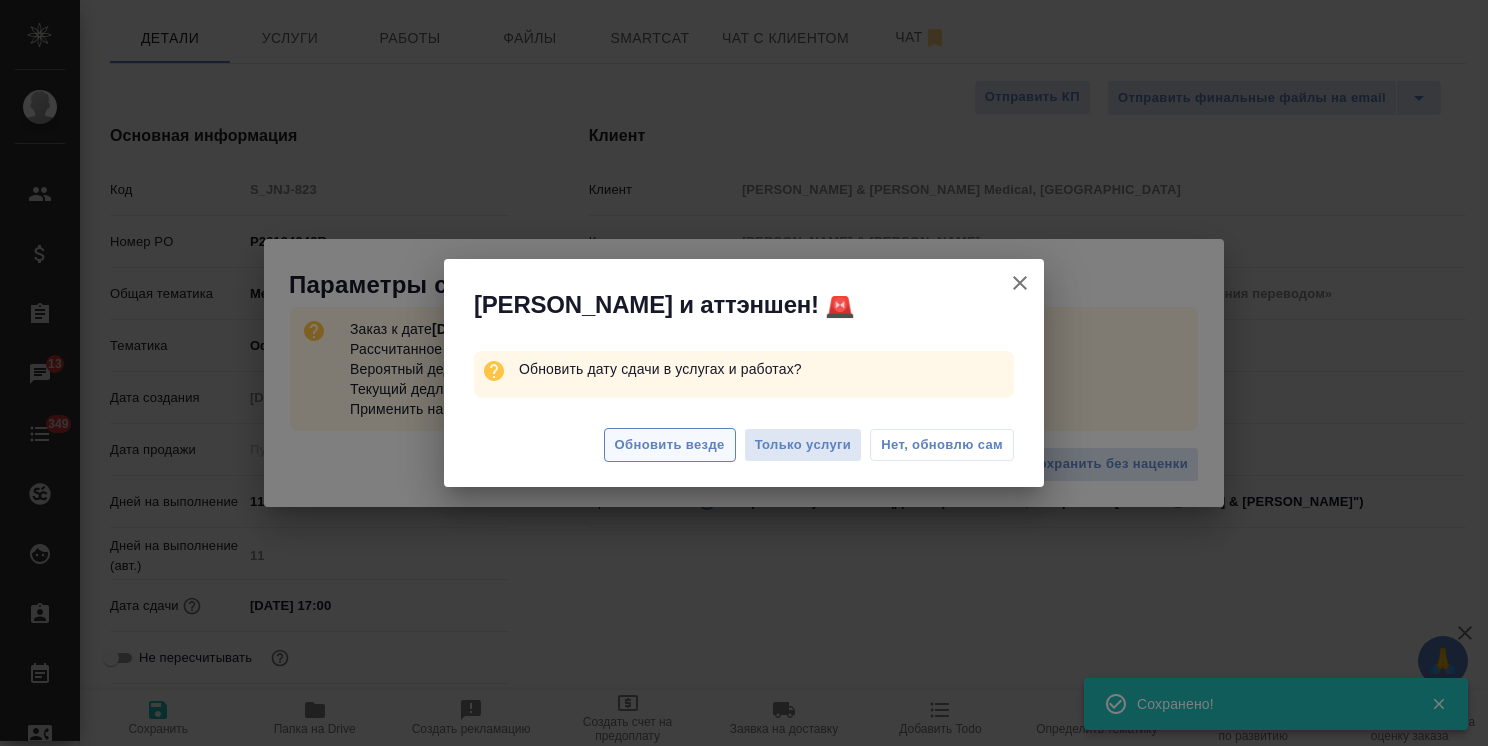 type on "x" 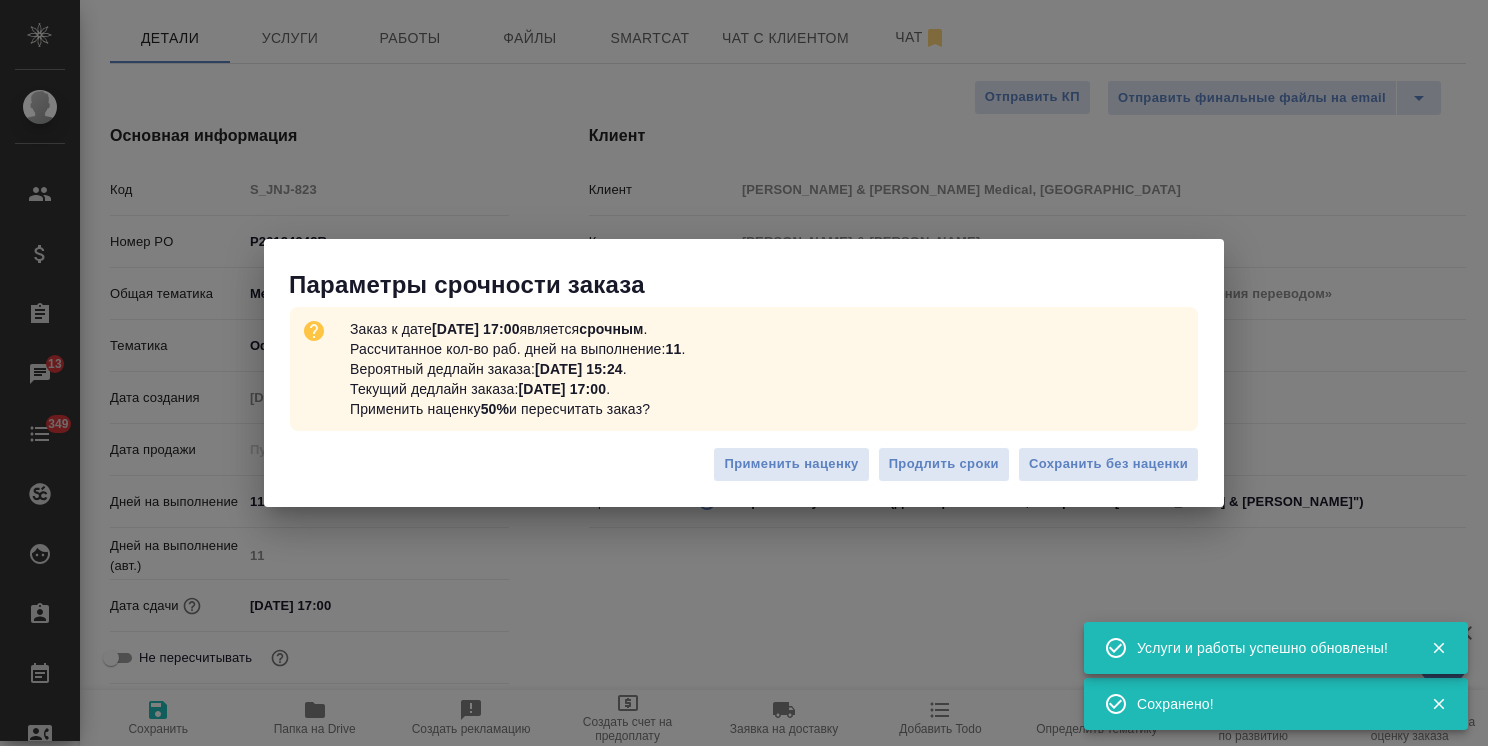 type on "x" 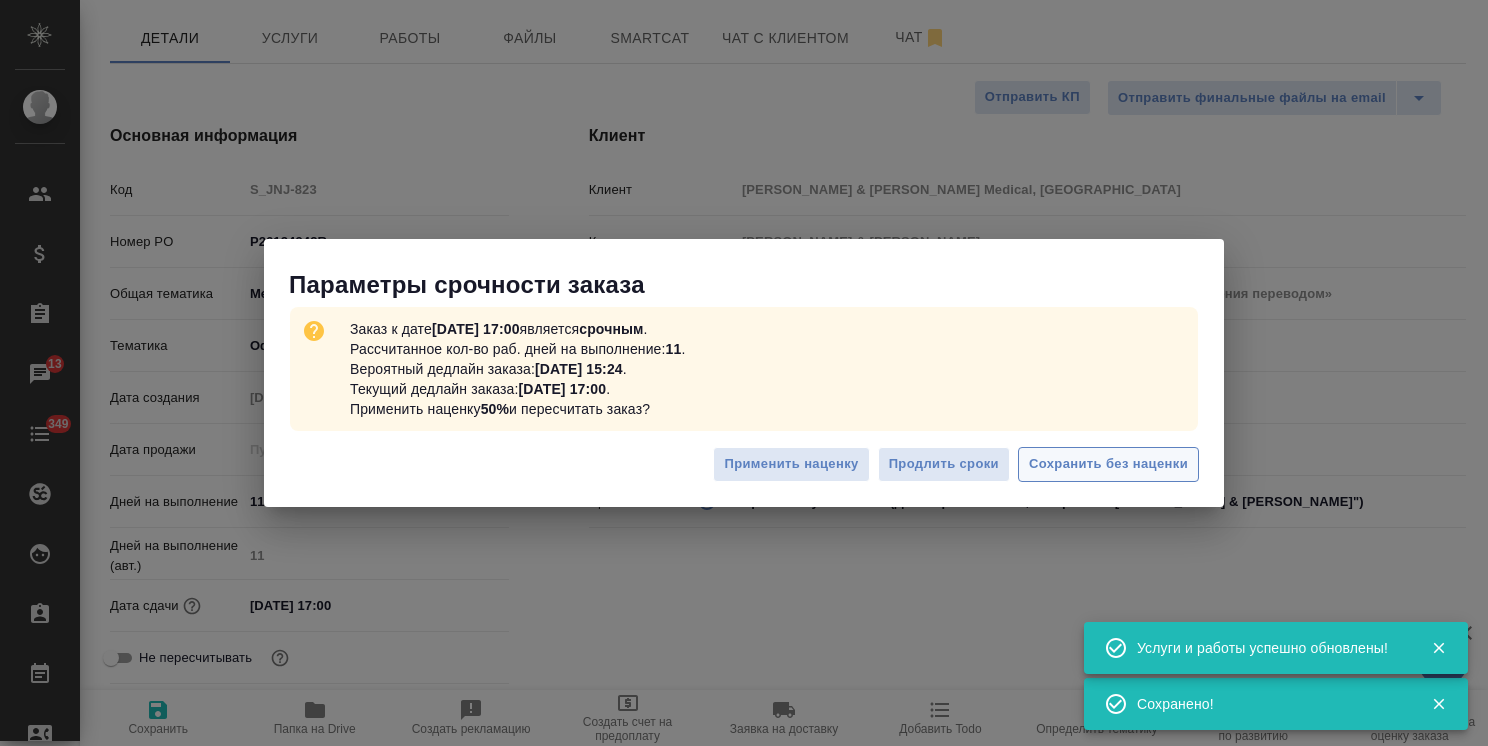 click on "Сохранить без наценки" at bounding box center [1108, 464] 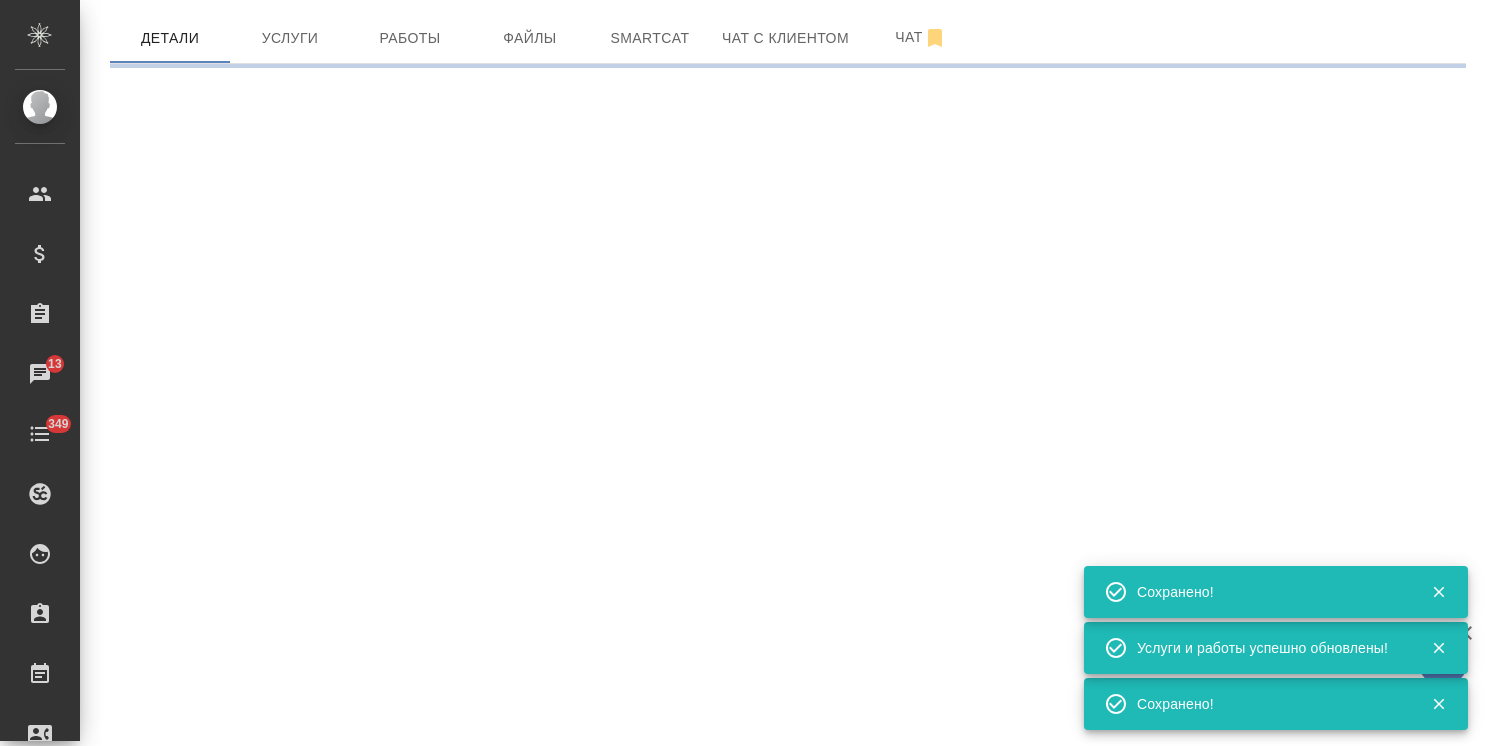 type on "urgent" 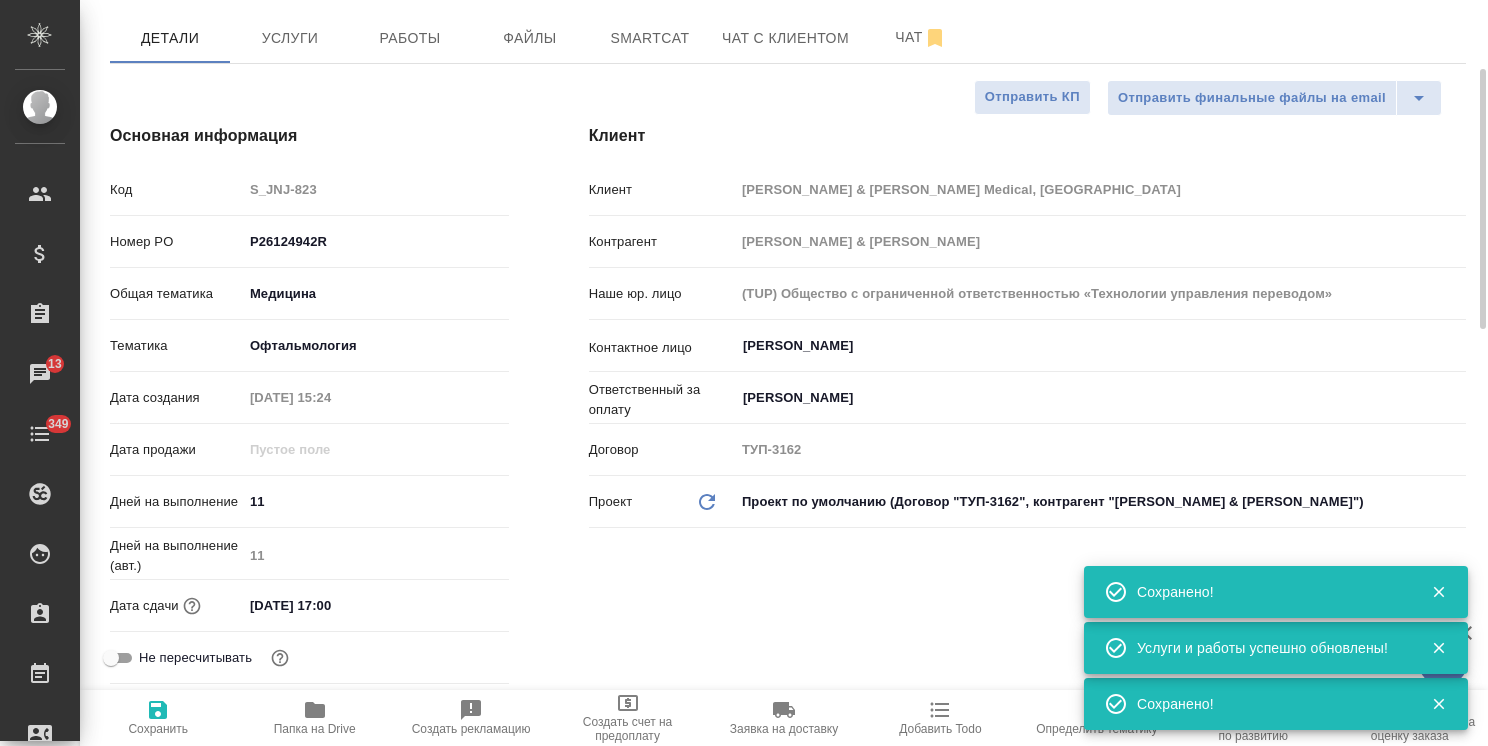 type on "x" 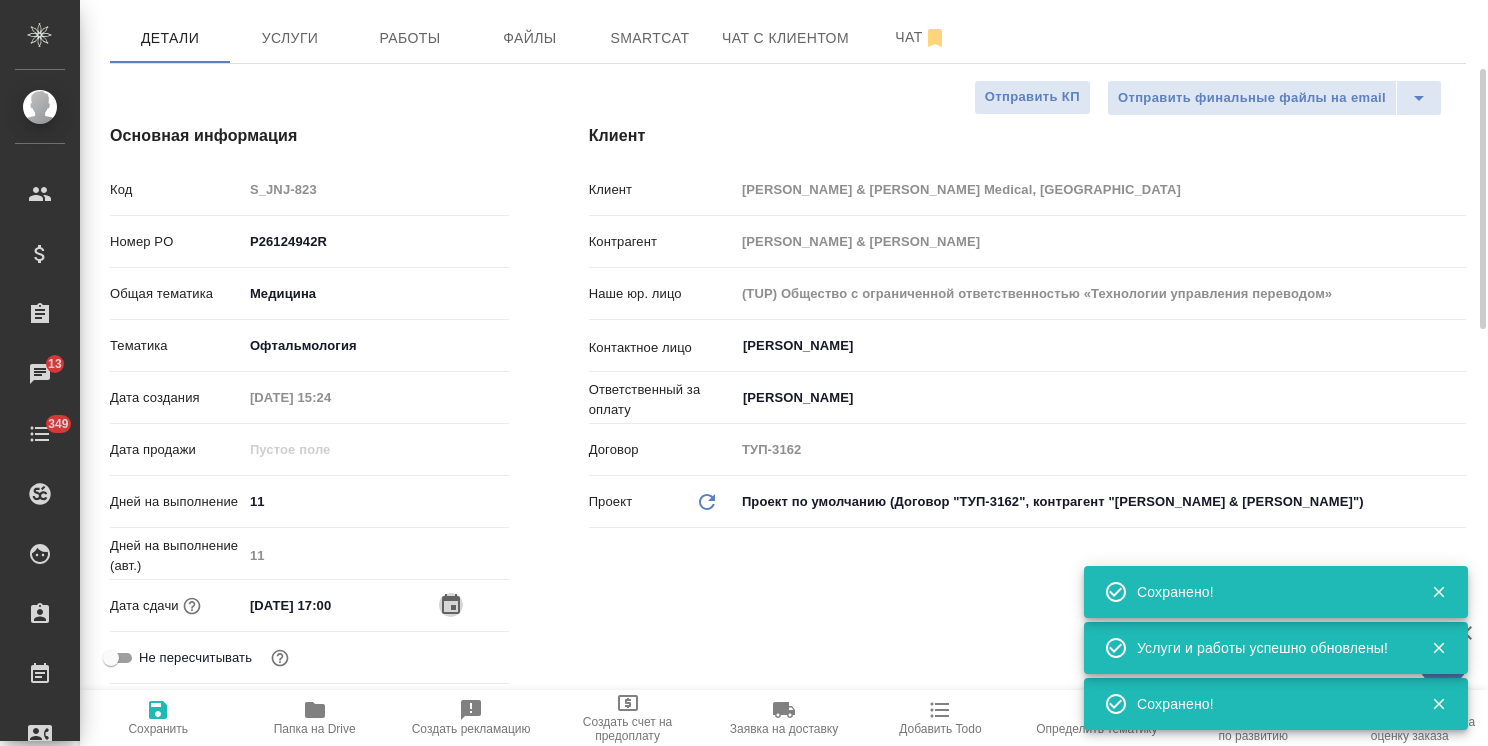 click 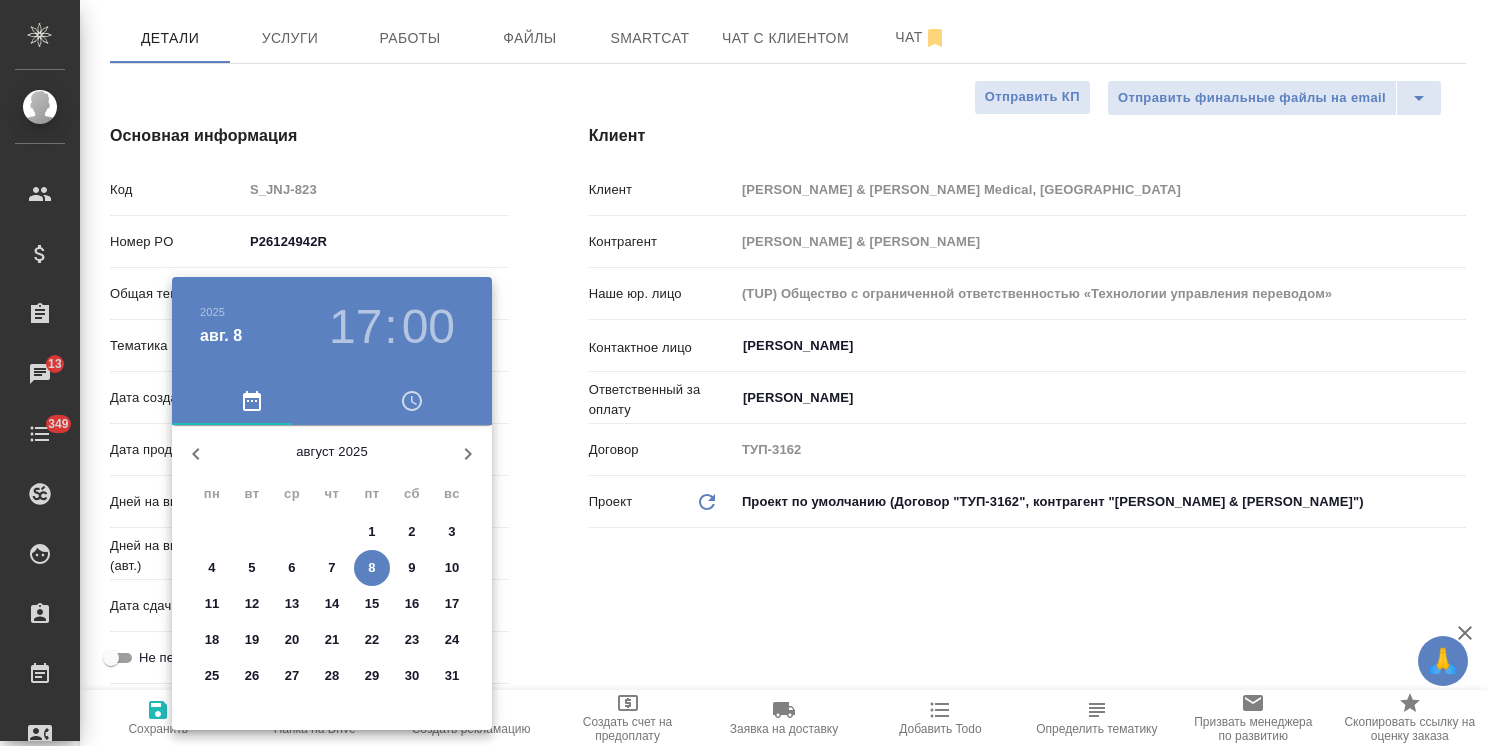 click on "11" at bounding box center [212, 604] 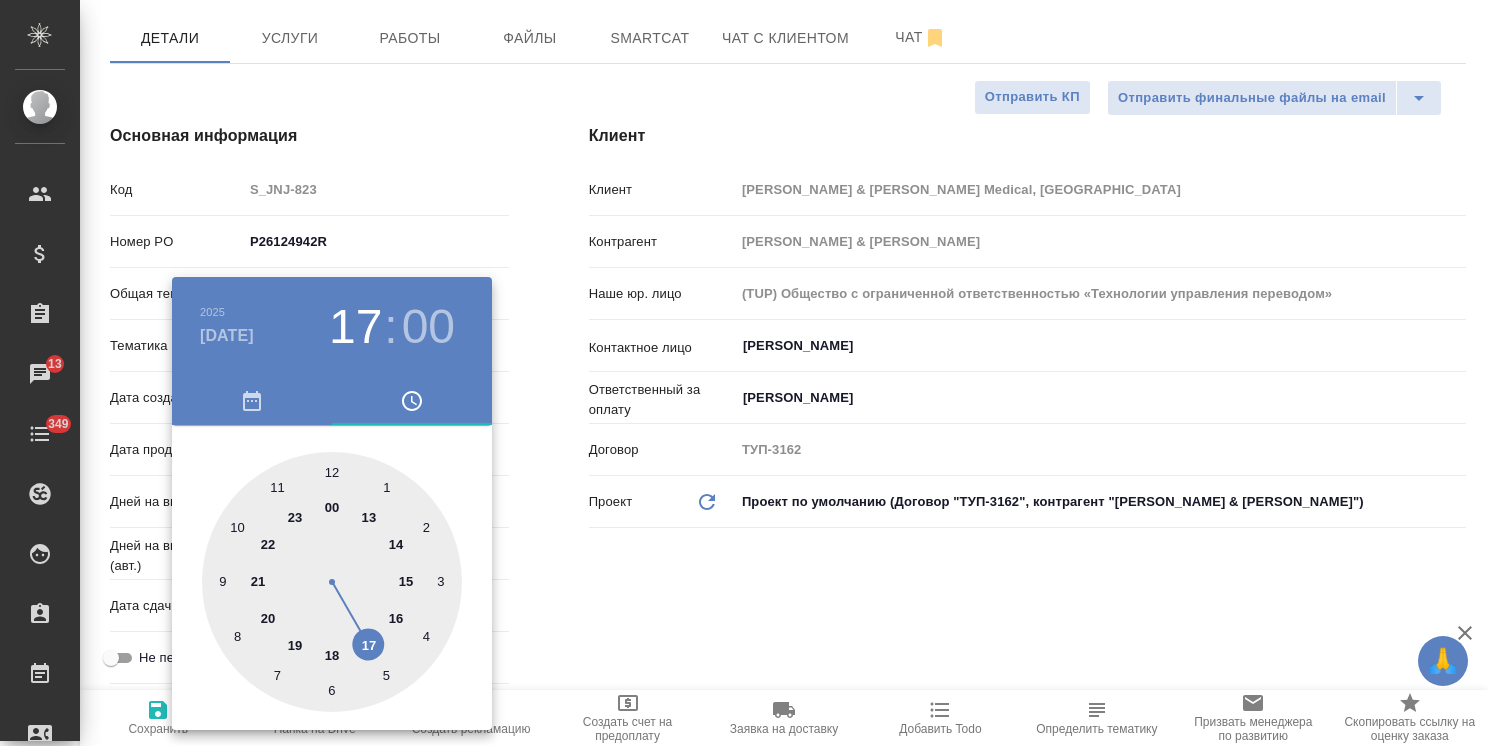 click at bounding box center (744, 373) 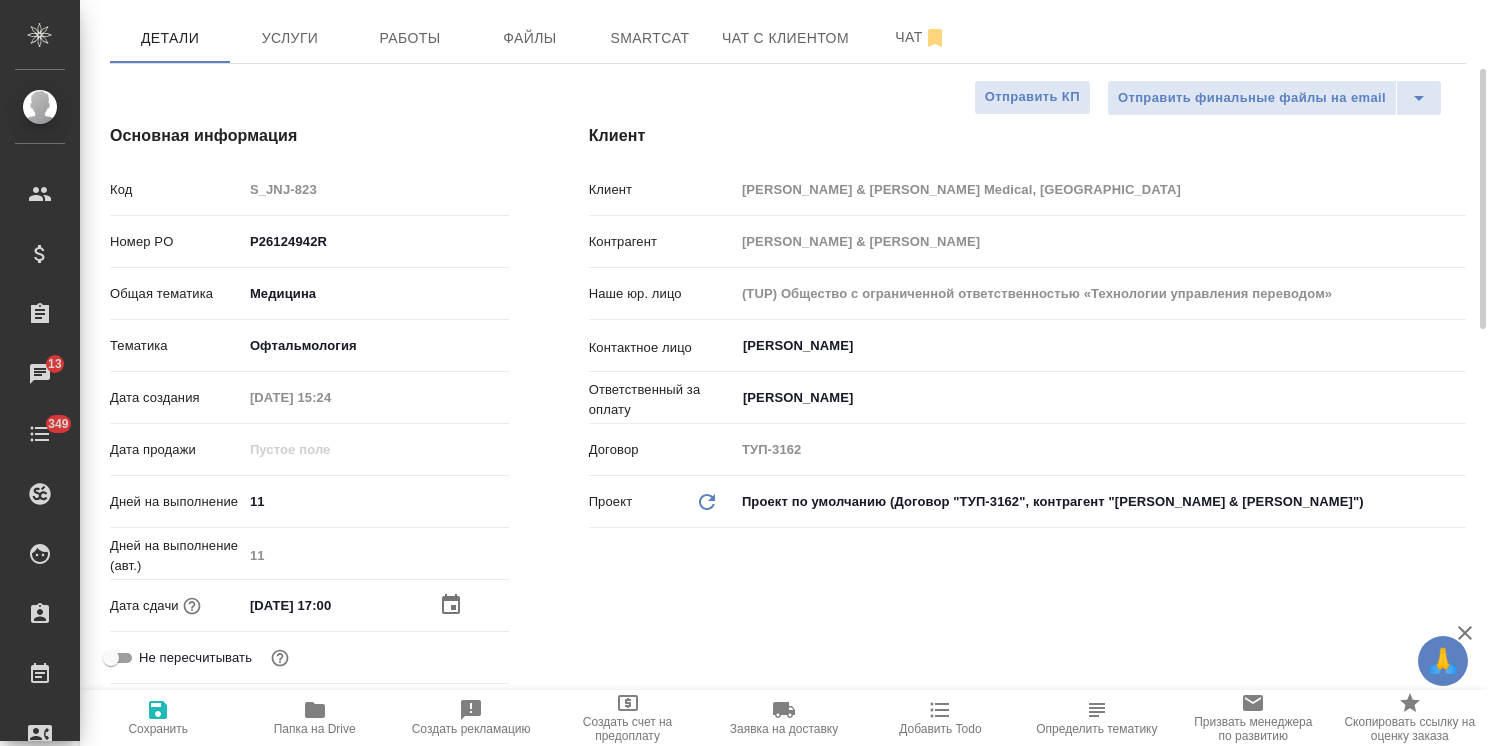 click 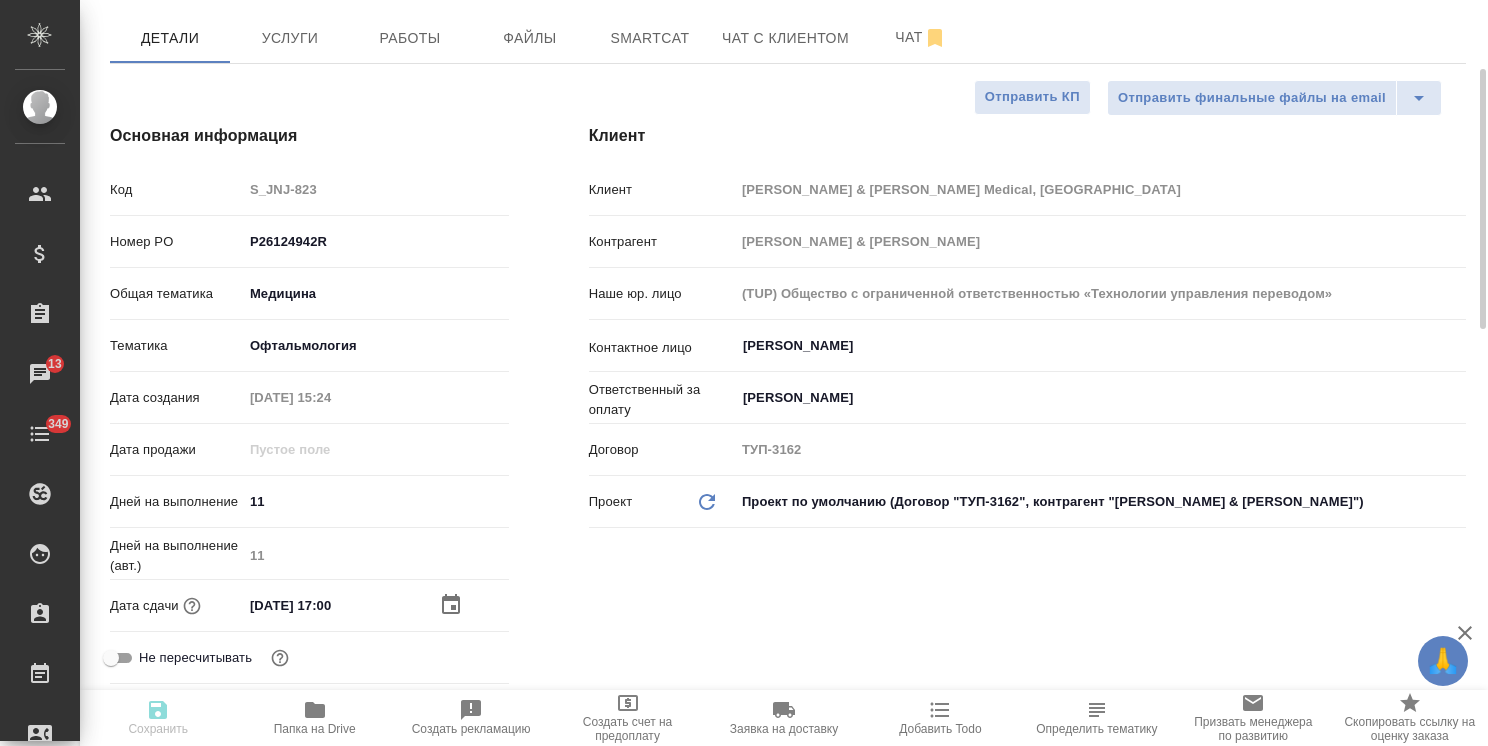 type on "x" 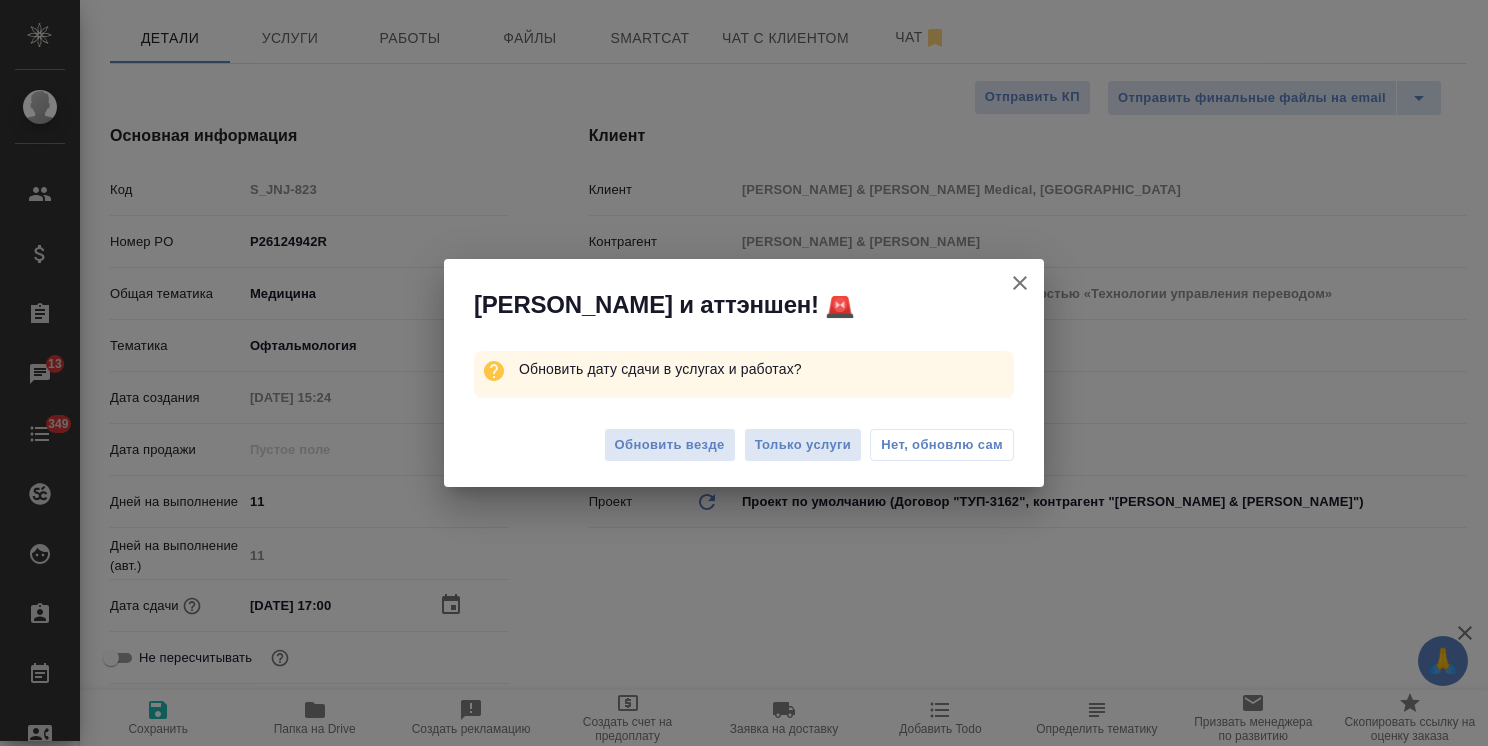 type on "x" 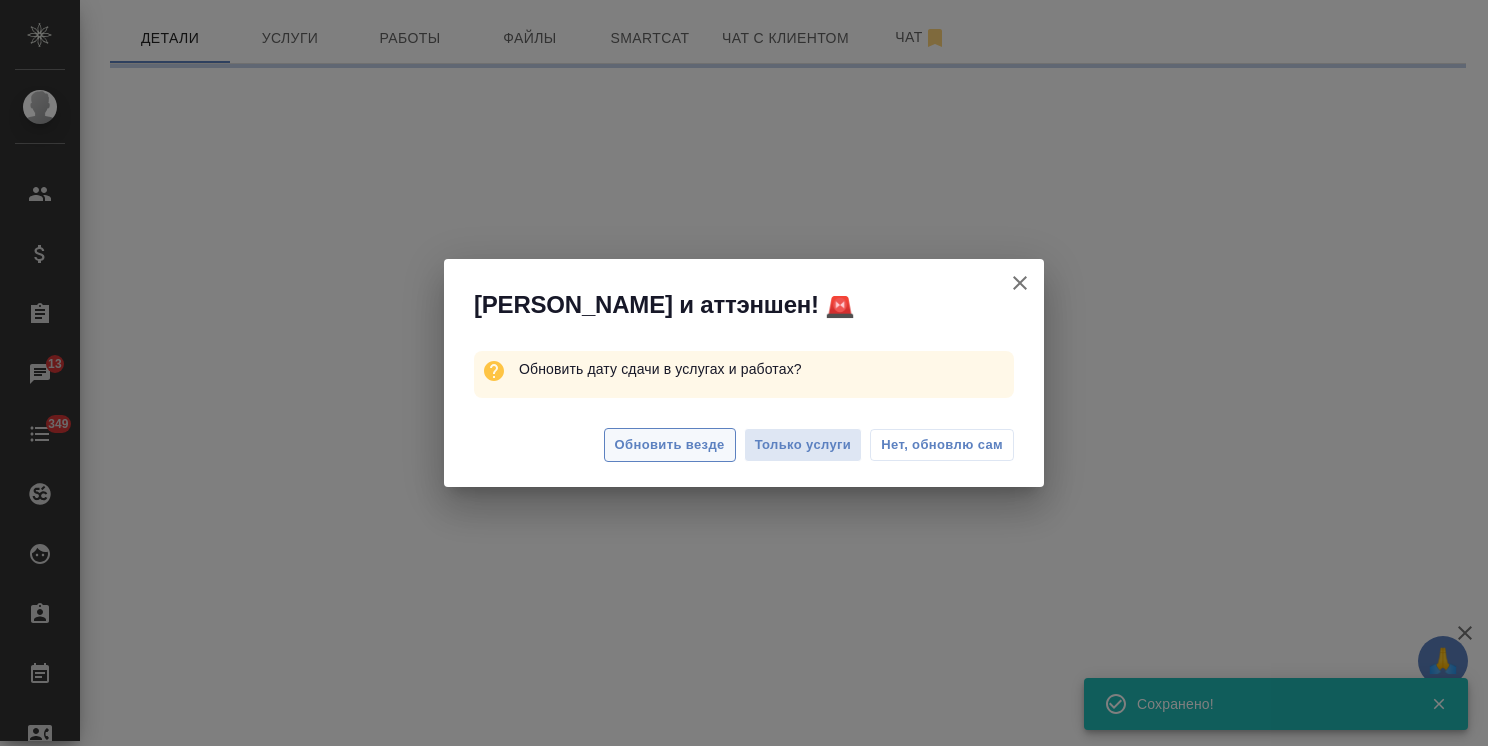 select on "RU" 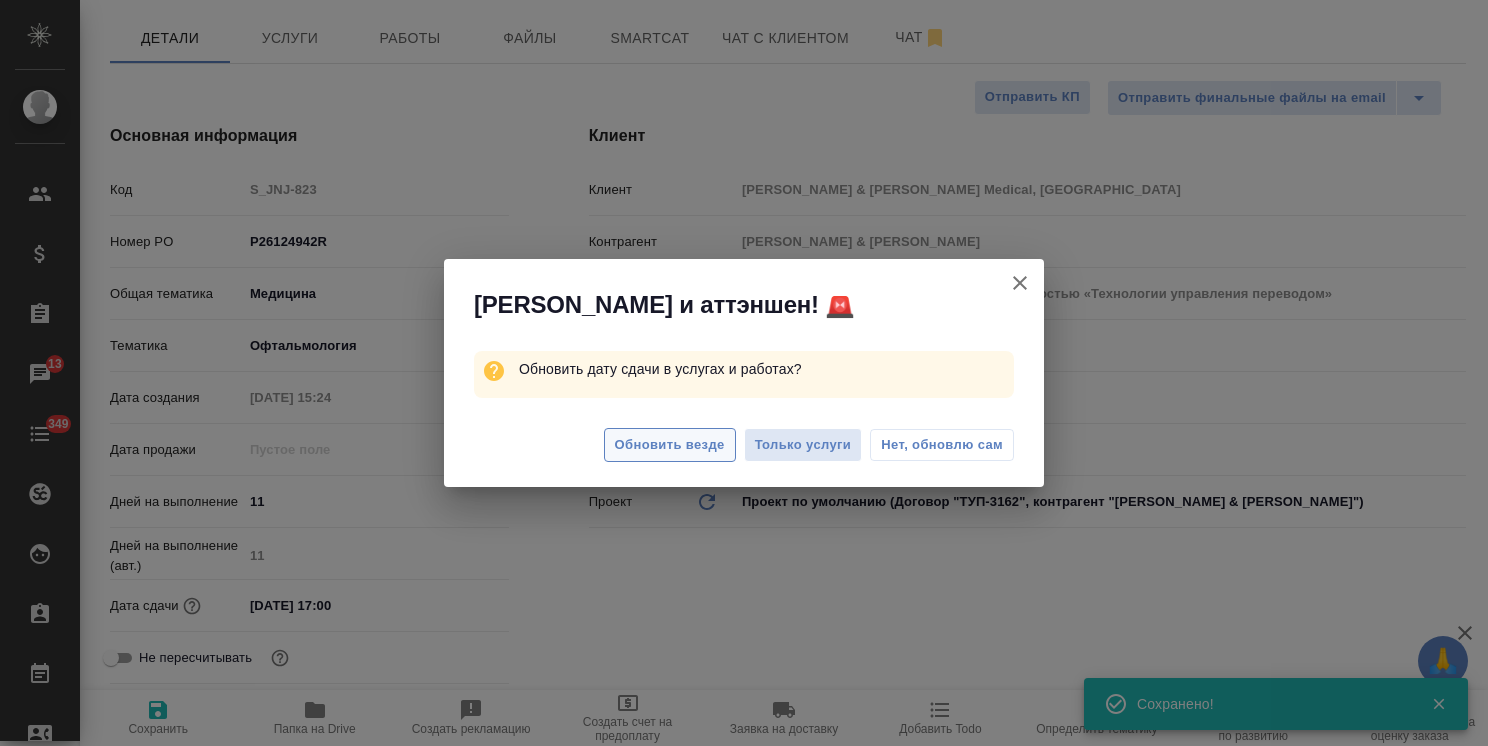 type on "x" 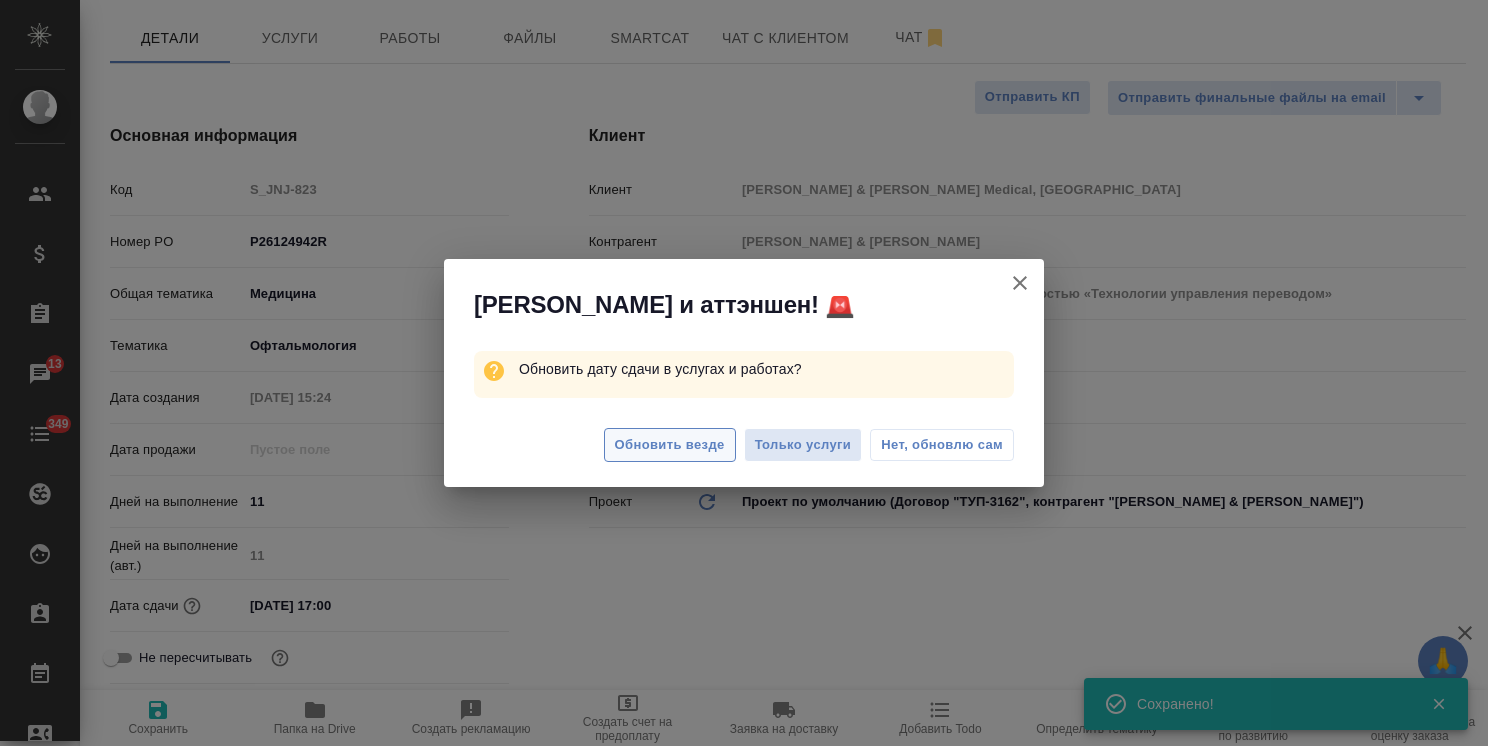 click on "Обновить везде" at bounding box center (670, 445) 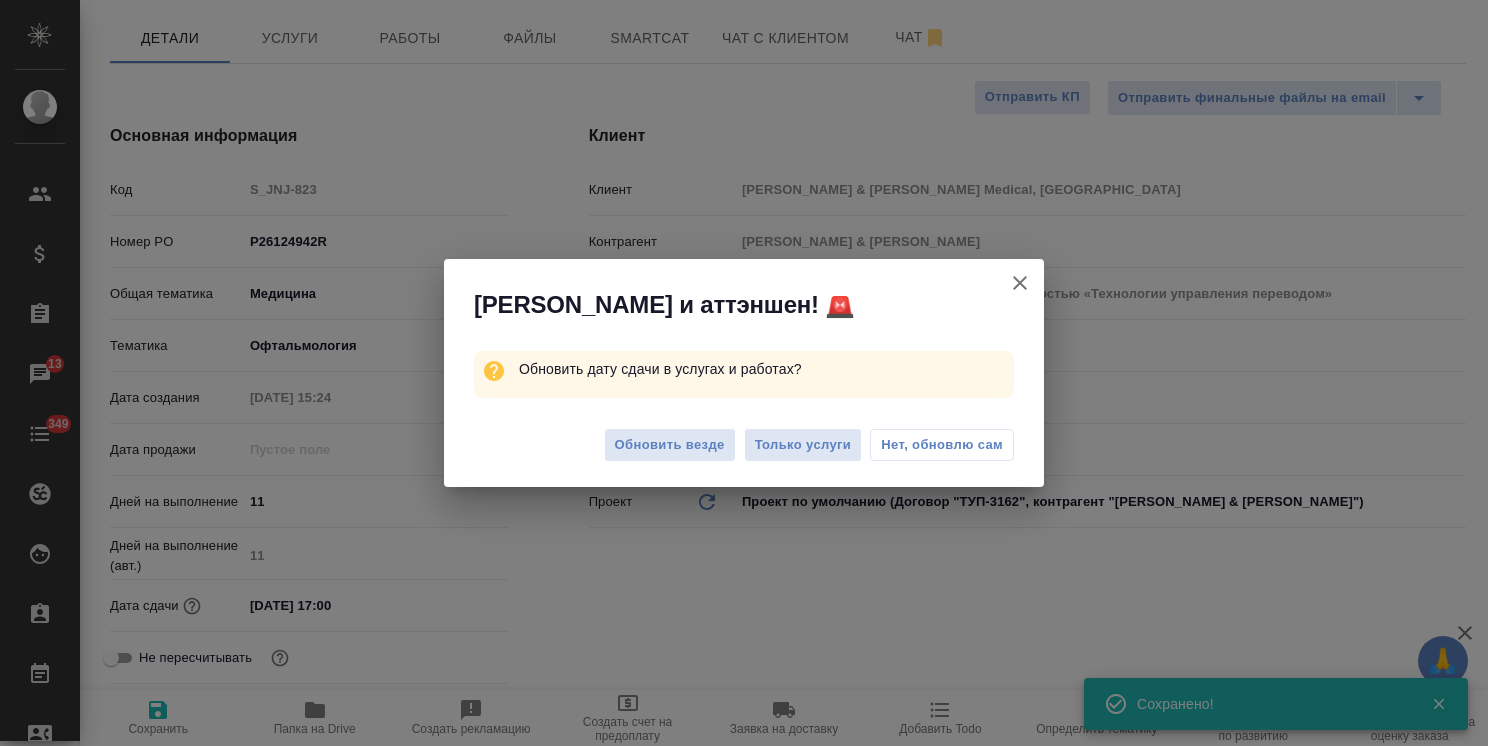 type on "x" 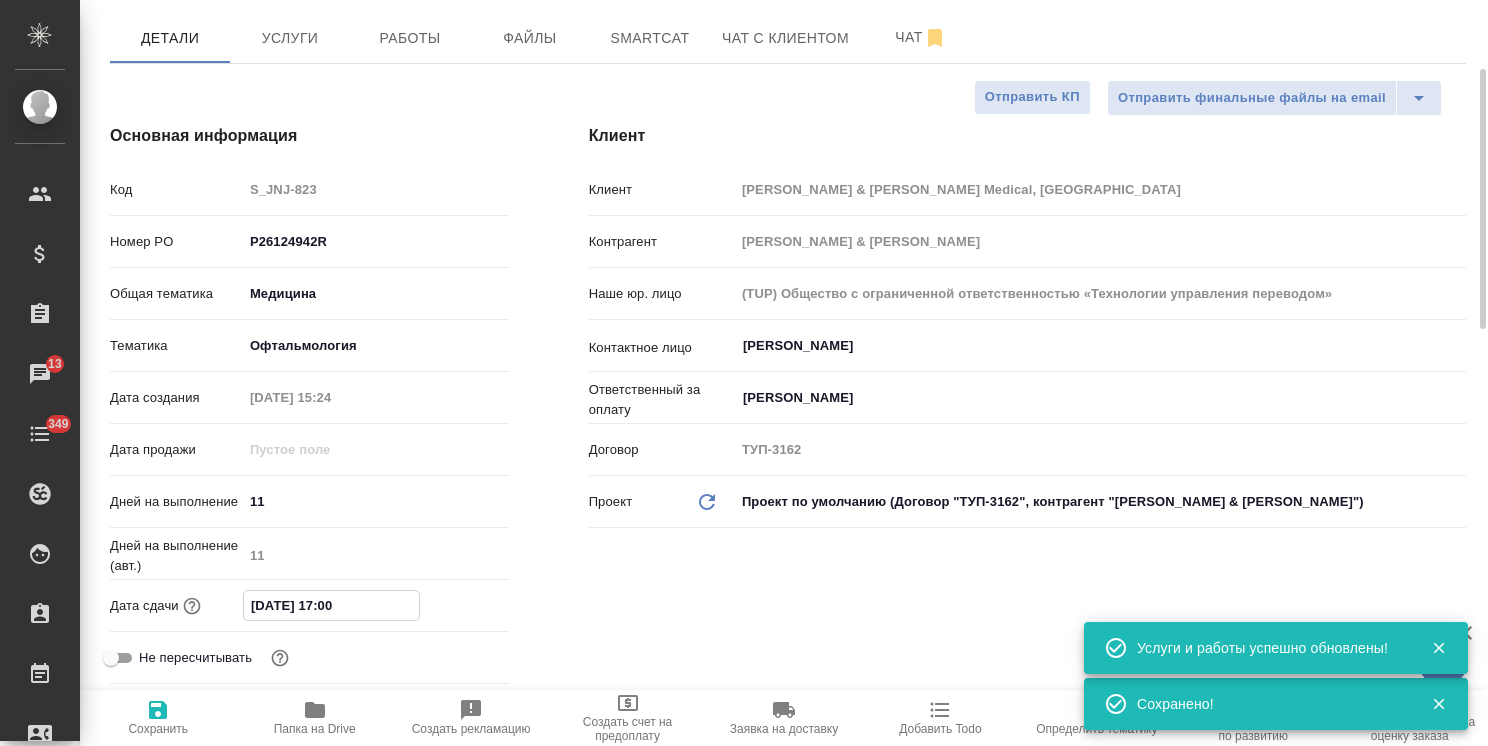 click on "11.08.2025 17:00" at bounding box center (331, 605) 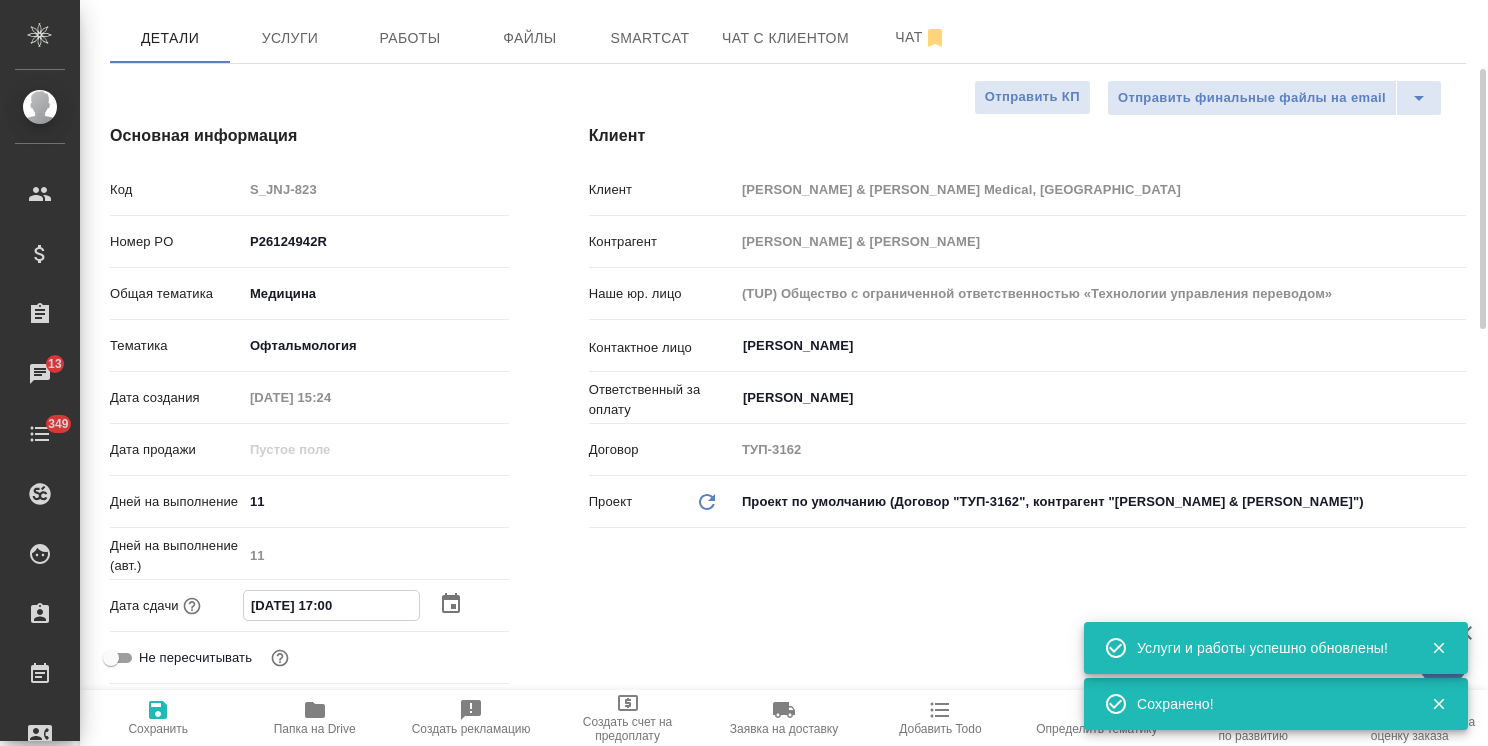 click 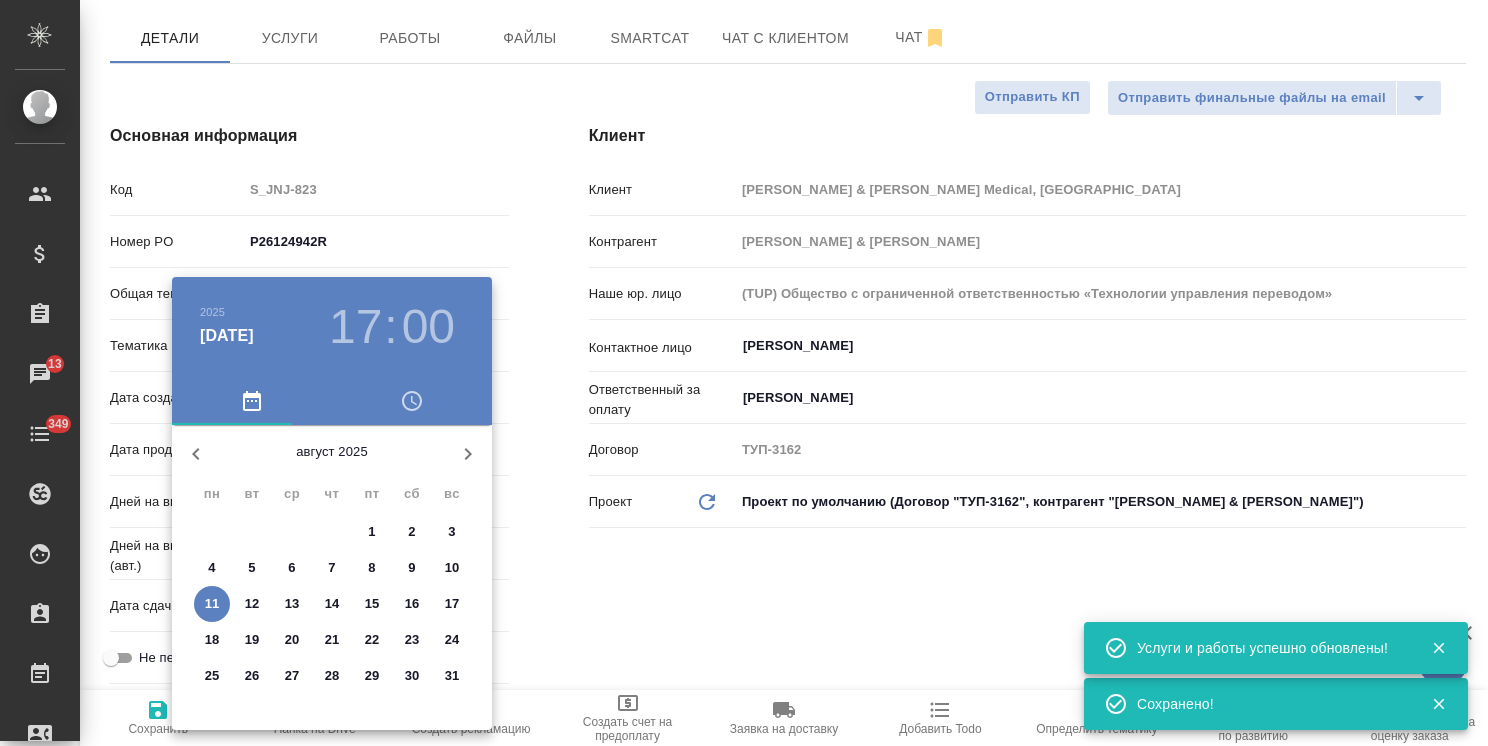 click at bounding box center [196, 454] 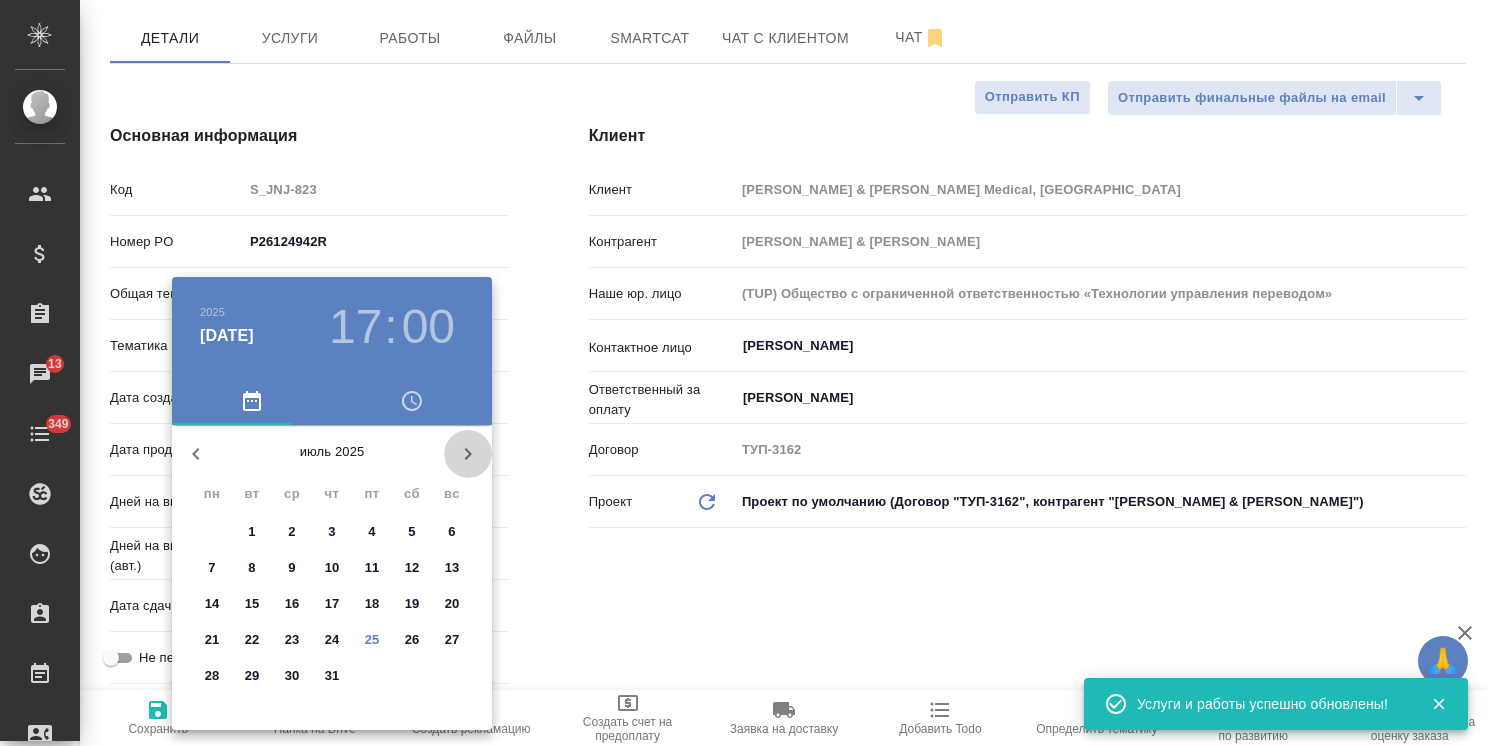 click at bounding box center [468, 454] 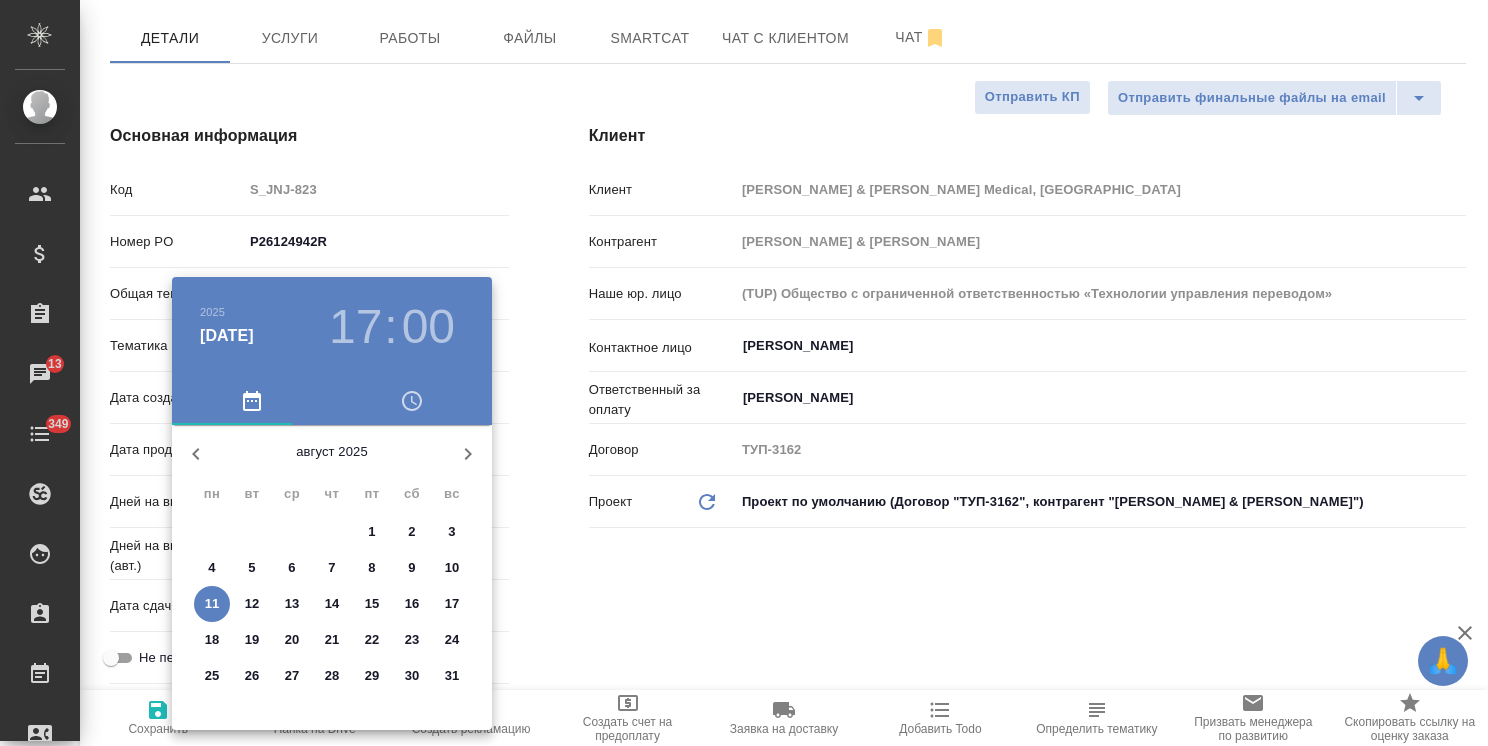 click at bounding box center [744, 373] 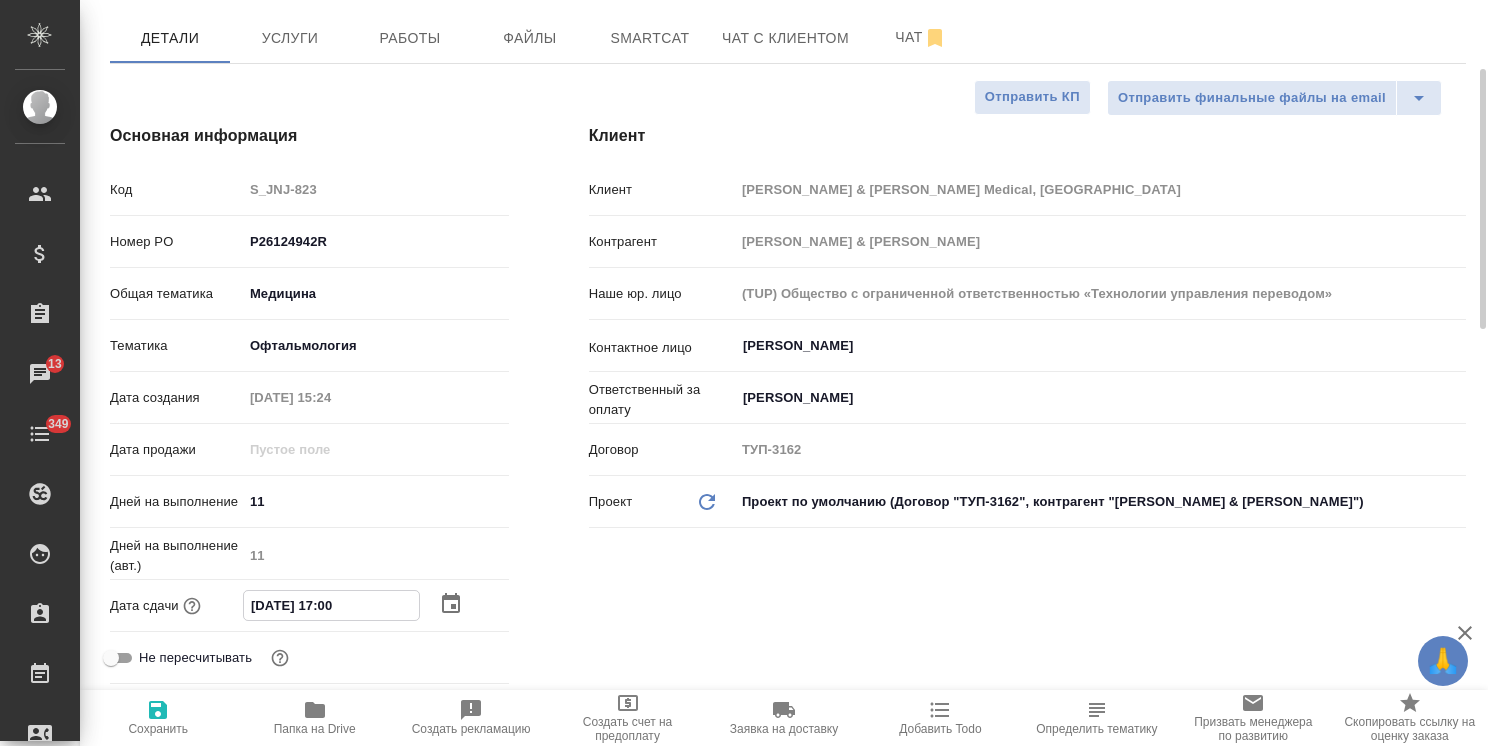 click on "11.08.2025 17:00" at bounding box center [331, 605] 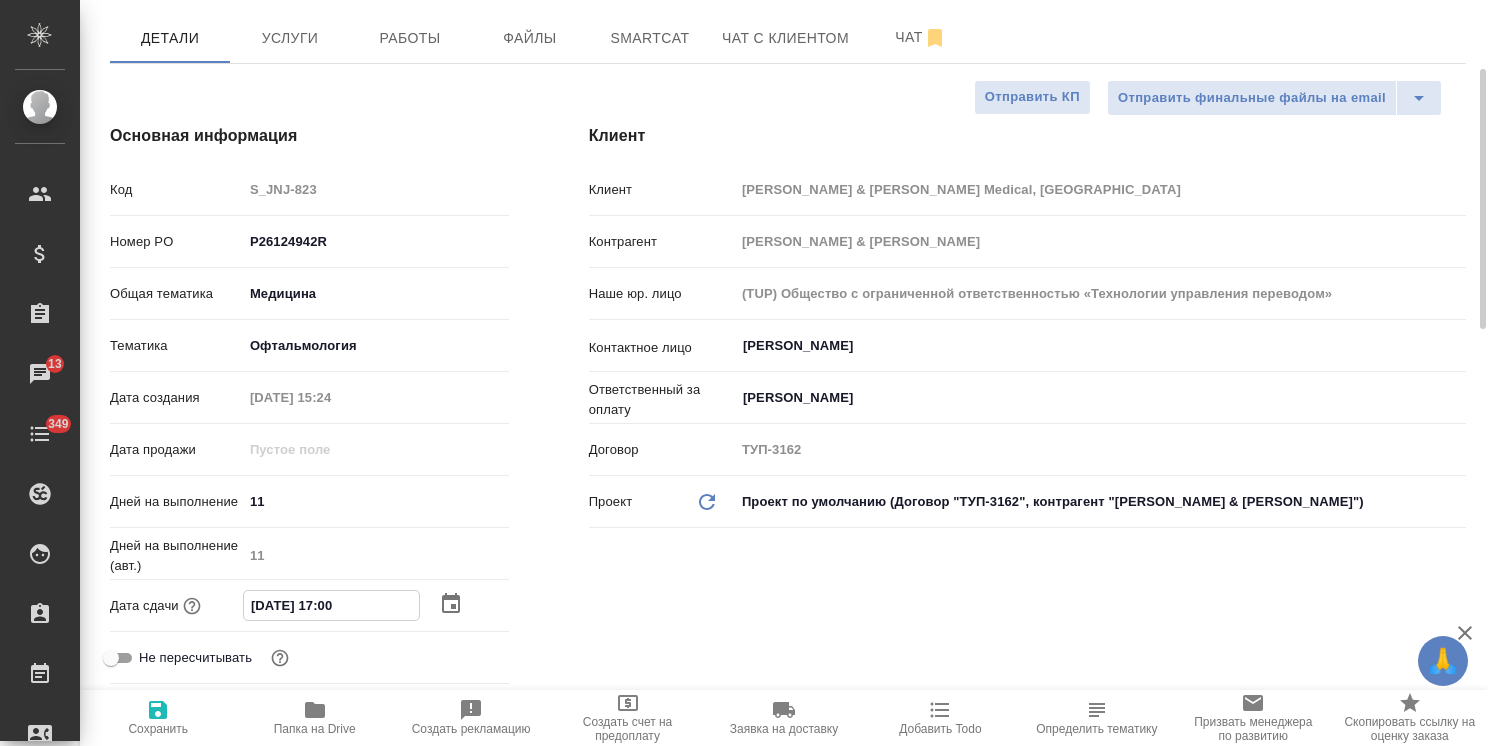 type on "11.08.2025 14:00" 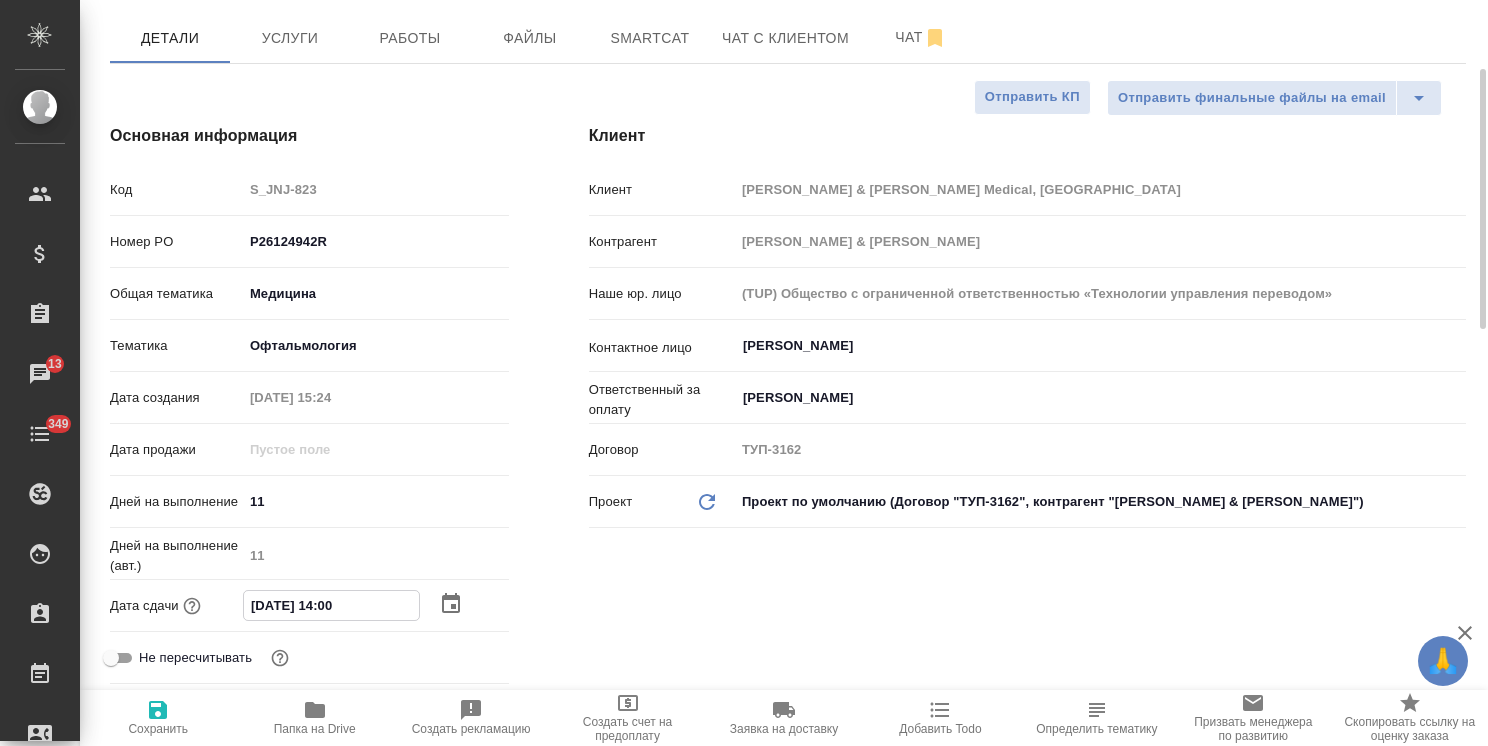 type on "x" 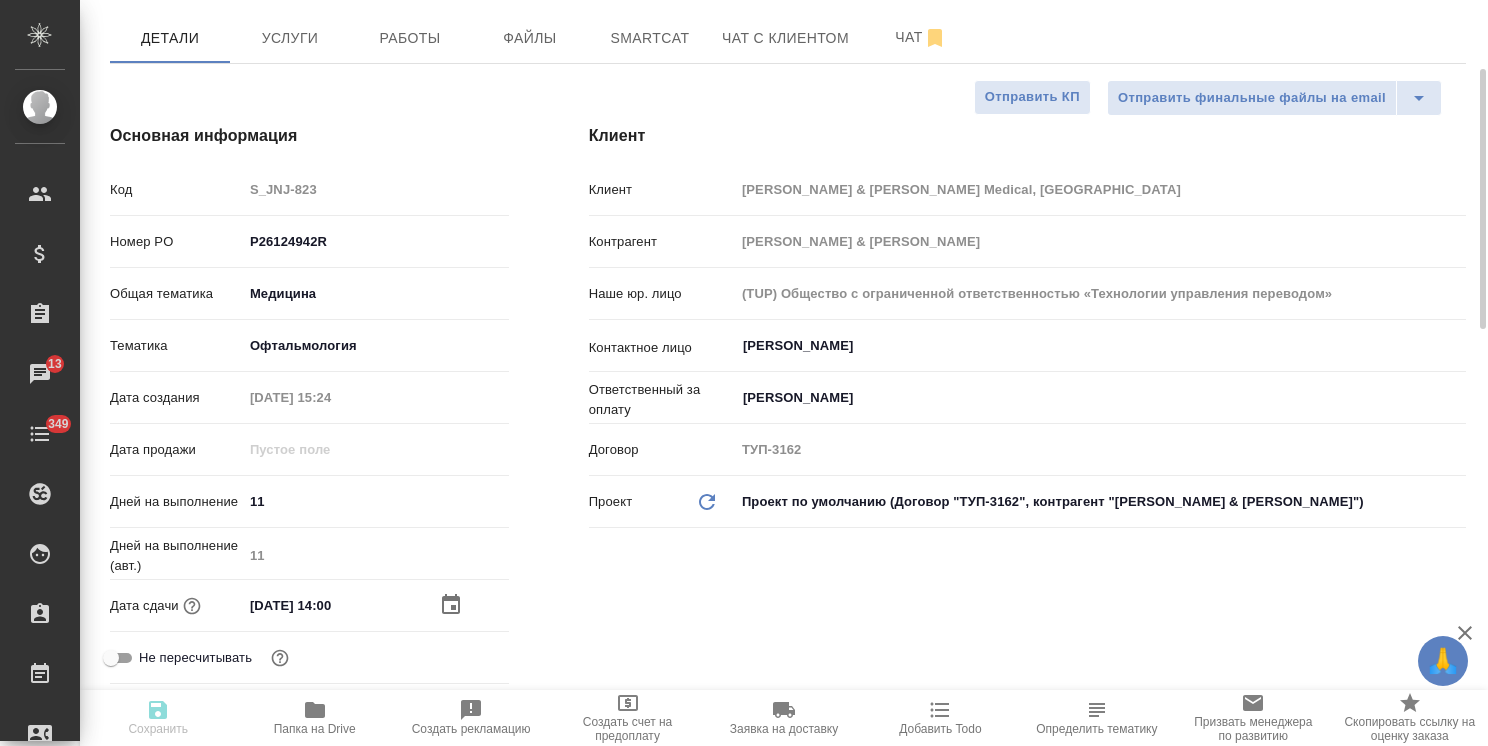 type on "x" 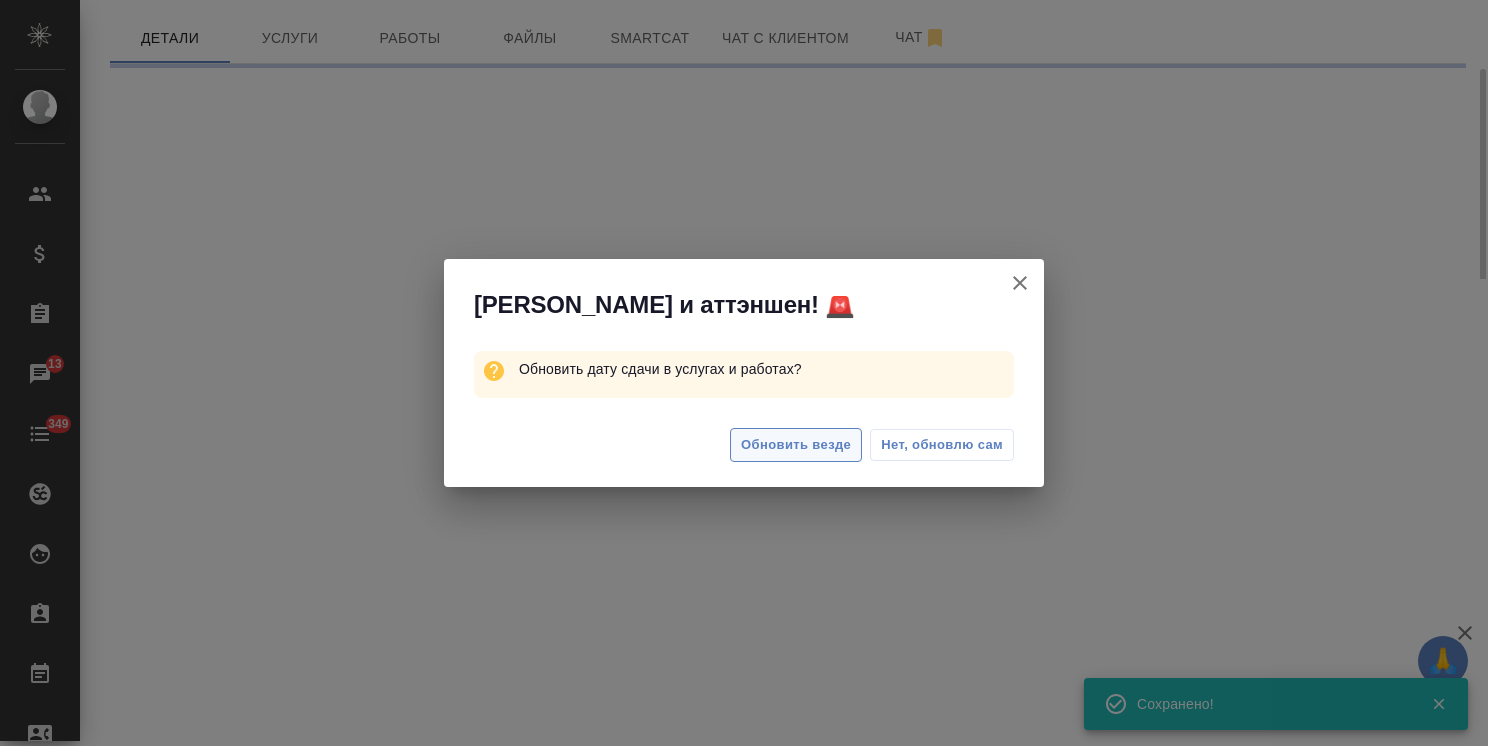 click on "Обновить везде" at bounding box center (796, 445) 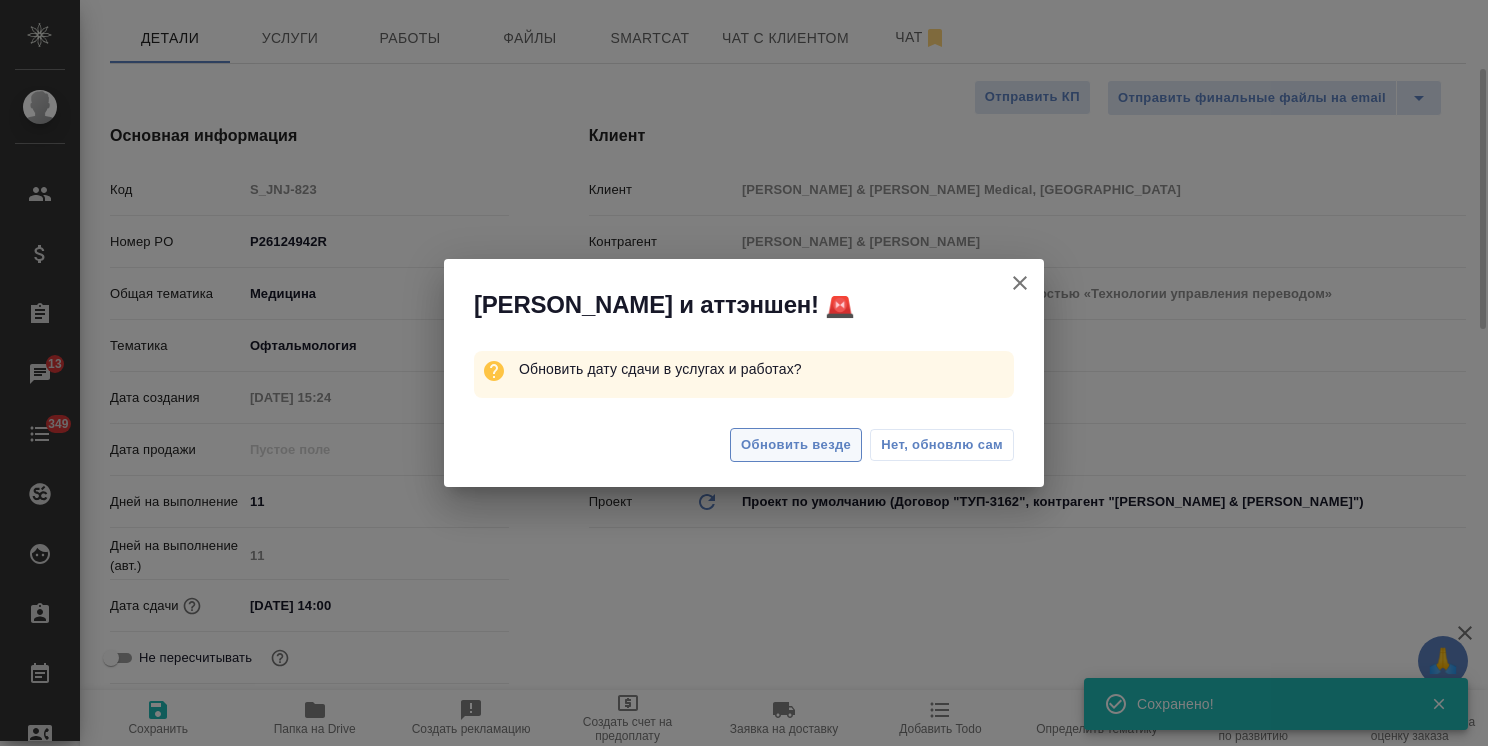 type on "x" 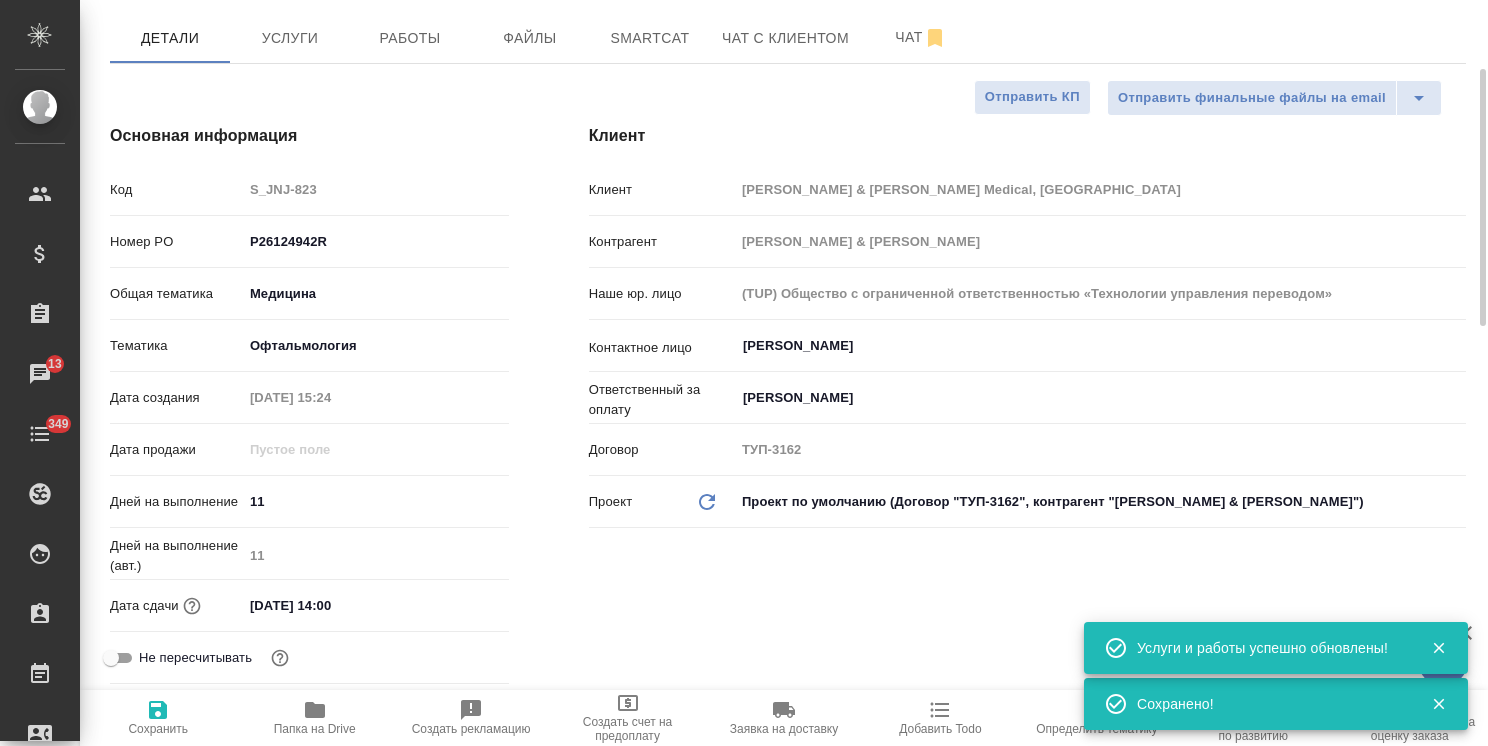 scroll, scrollTop: 0, scrollLeft: 0, axis: both 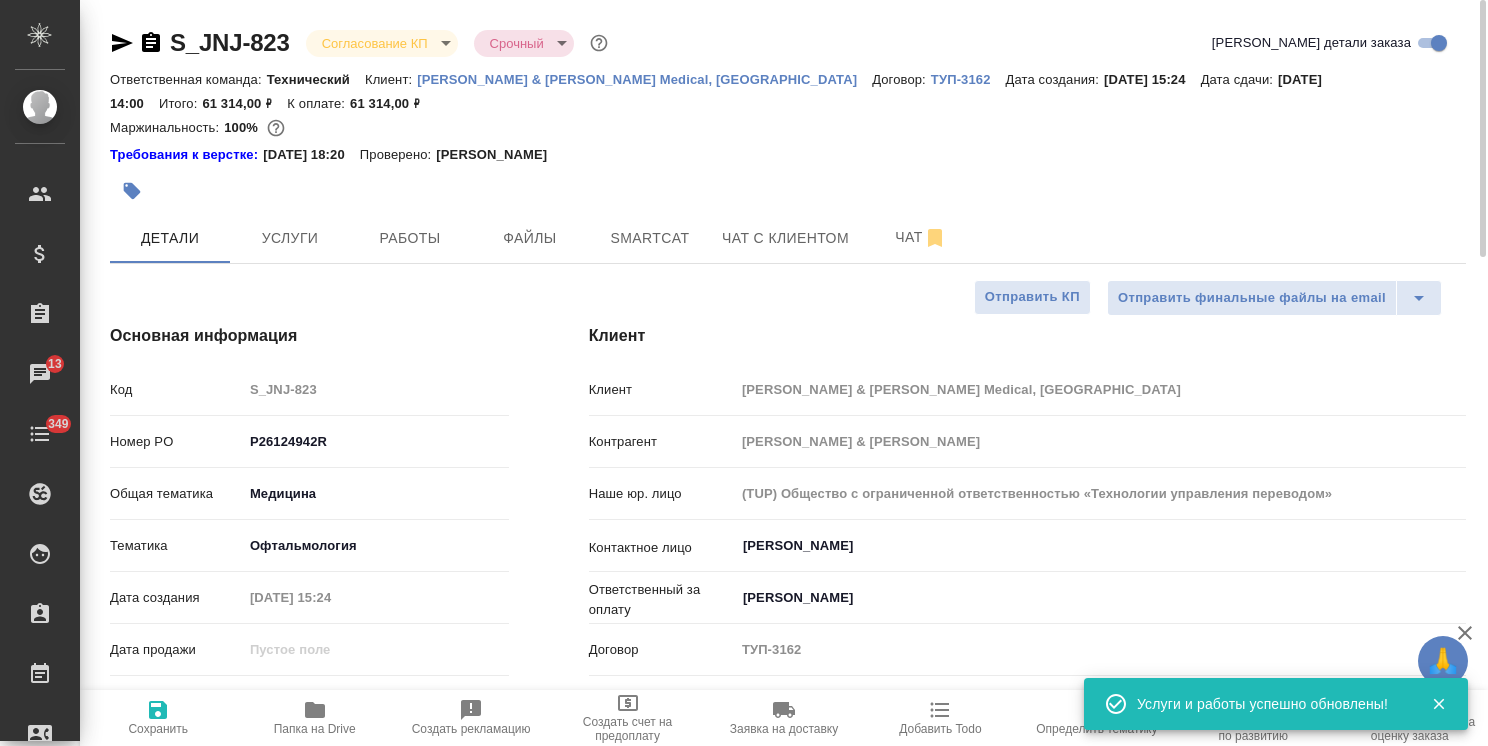 click on "🙏 .cls-1
fill:#fff;
AWATERA Usmanova Olga Клиенты Спецификации Заказы 13 Чаты 349 Todo Проекты SC Исполнители Кандидаты Работы Входящие заявки Заявки на доставку Рекламации Проекты процессинга Конференции Выйти S_JNJ-823 Согласование КП kpNegotiation Срочный urgent Кратко детали заказа Ответственная команда: Технический Клиент: Johnson & Johnson Medical, Russia Договор: ТУП-3162 Дата создания: 25.07.2025, 15:24 Дата сдачи: 11.08.2025, 14:00 Итого: 61 314,00 ₽ К оплате: 61 314,00 ₽ Маржинальность: 100% Требования к верстке: 19.01.2024 18:20 Проверено: Петрова Валерия Детали Услуги Работы Файлы Smartcat Чат с клиентом Чат Код x" at bounding box center [744, 373] 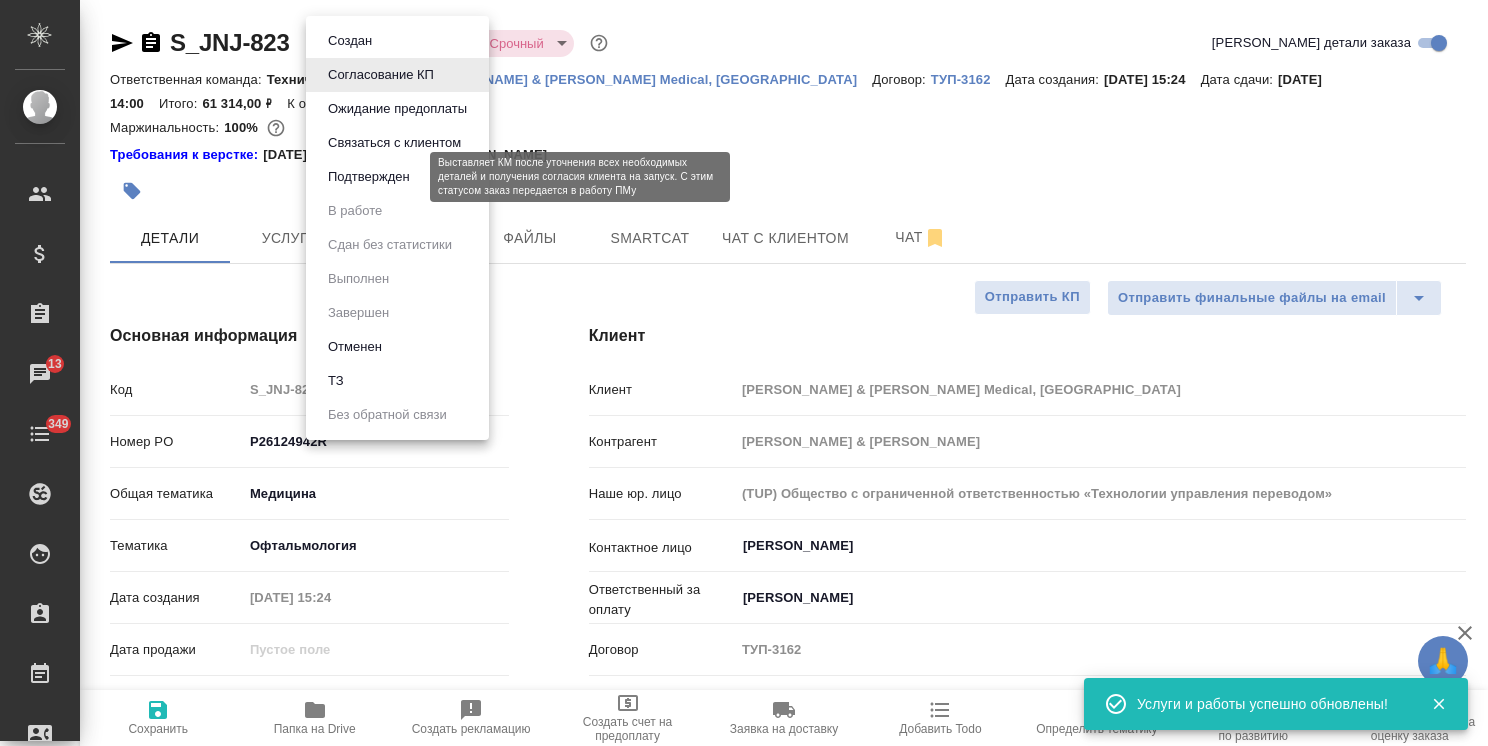 click on "Подтвержден" at bounding box center (369, 177) 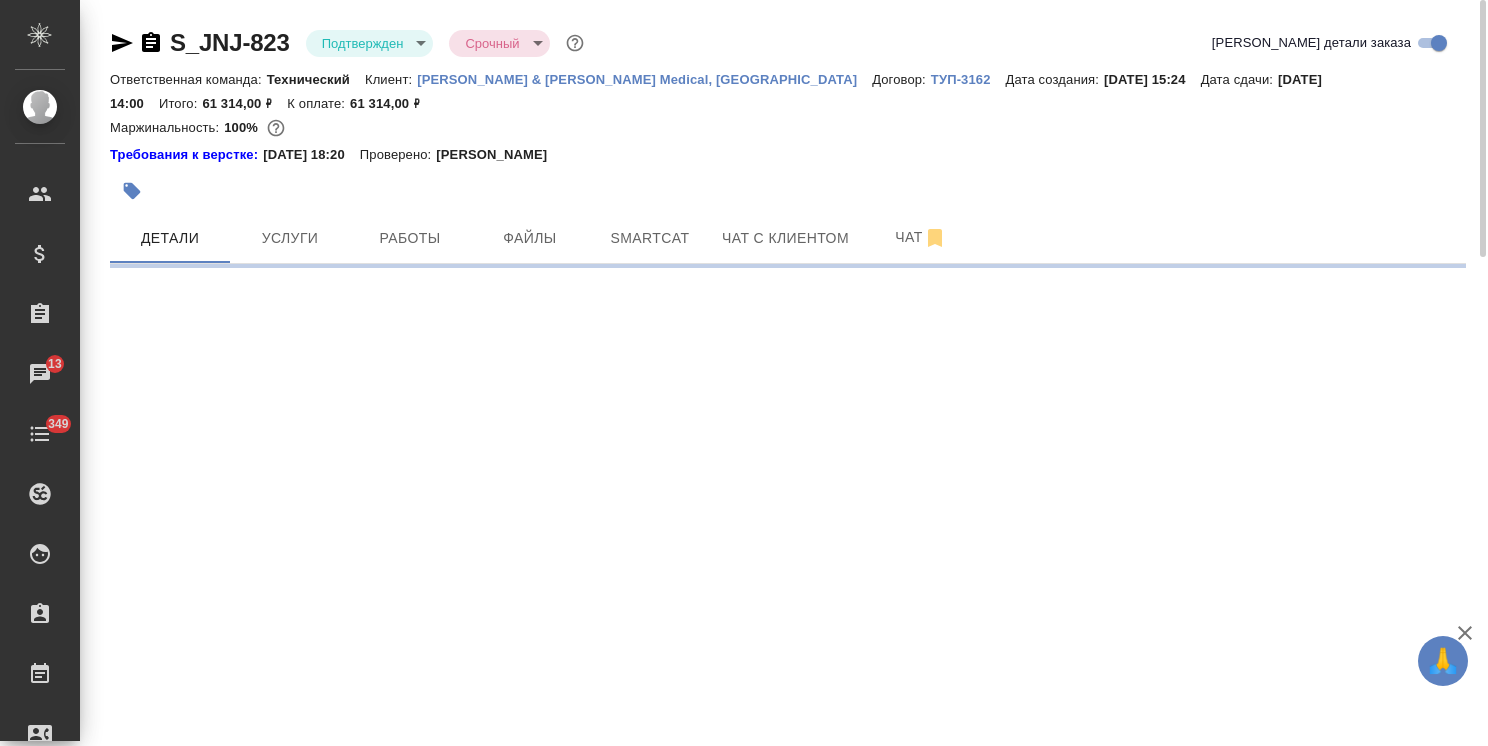 select on "RU" 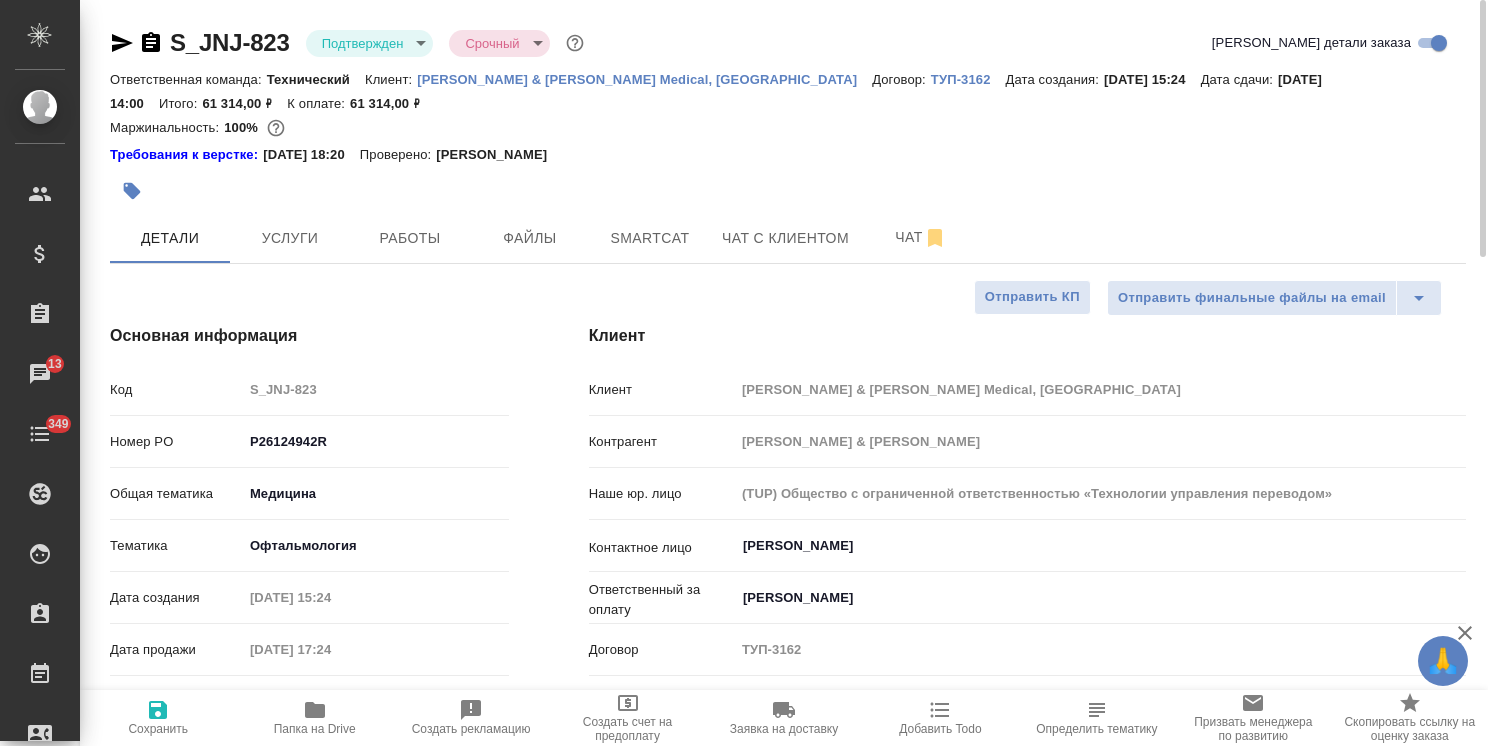 type on "x" 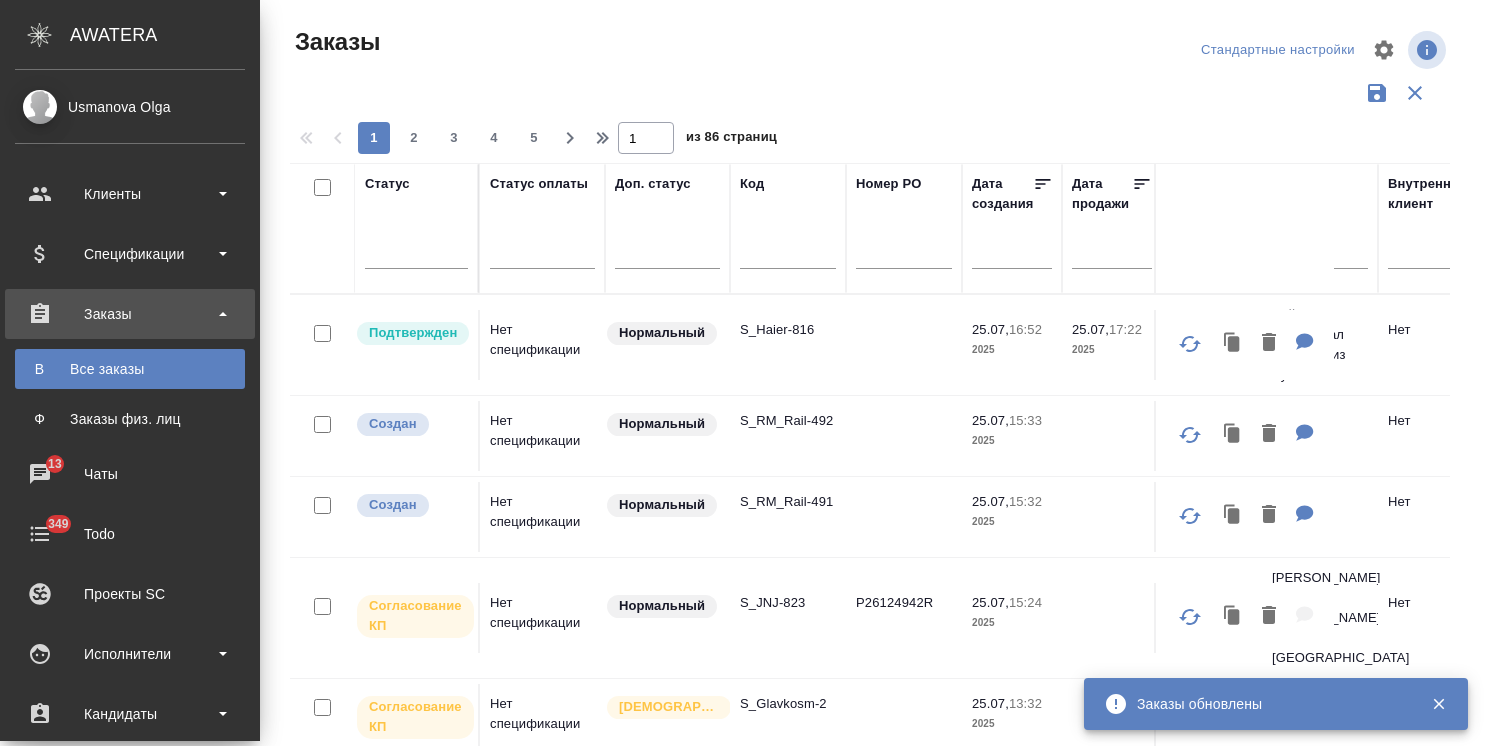 scroll, scrollTop: 0, scrollLeft: 0, axis: both 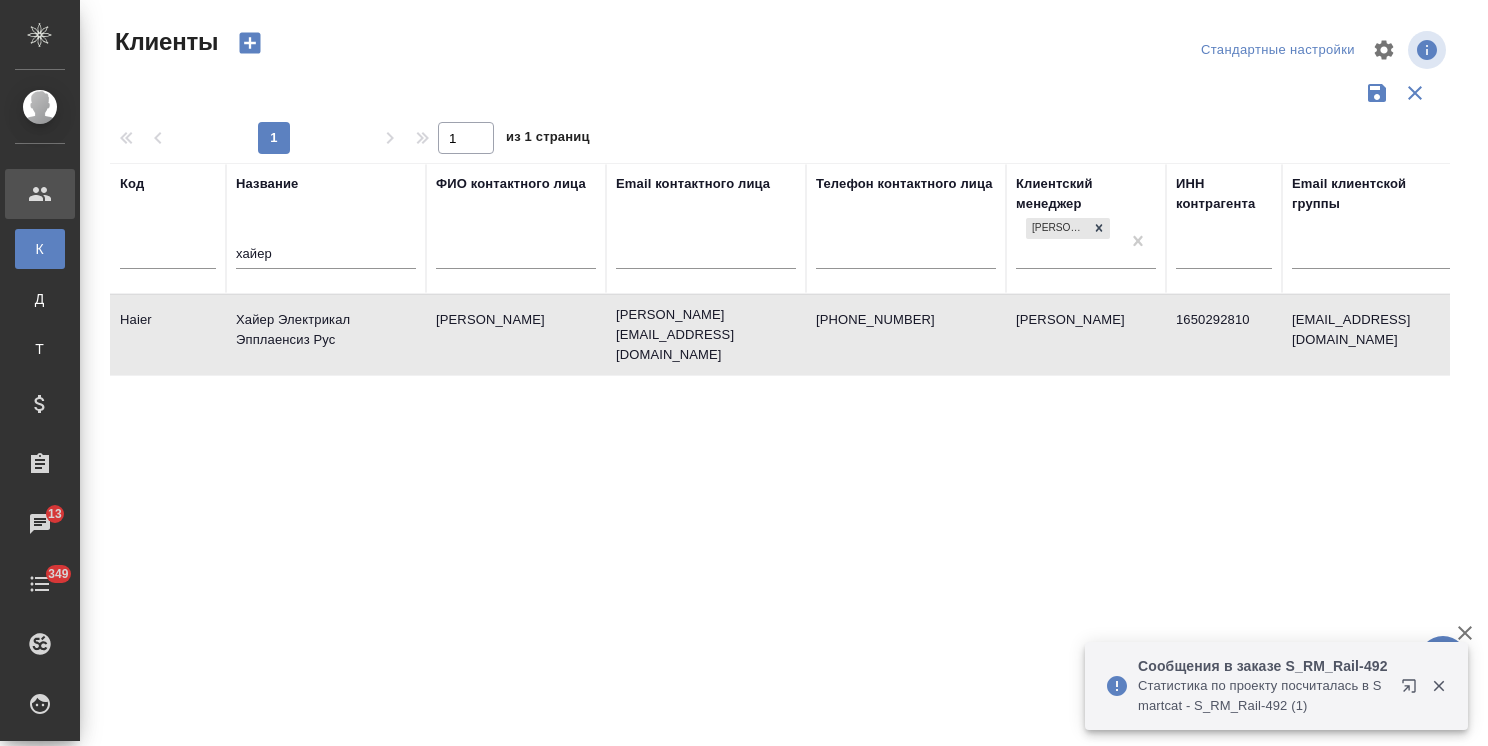 select on "RU" 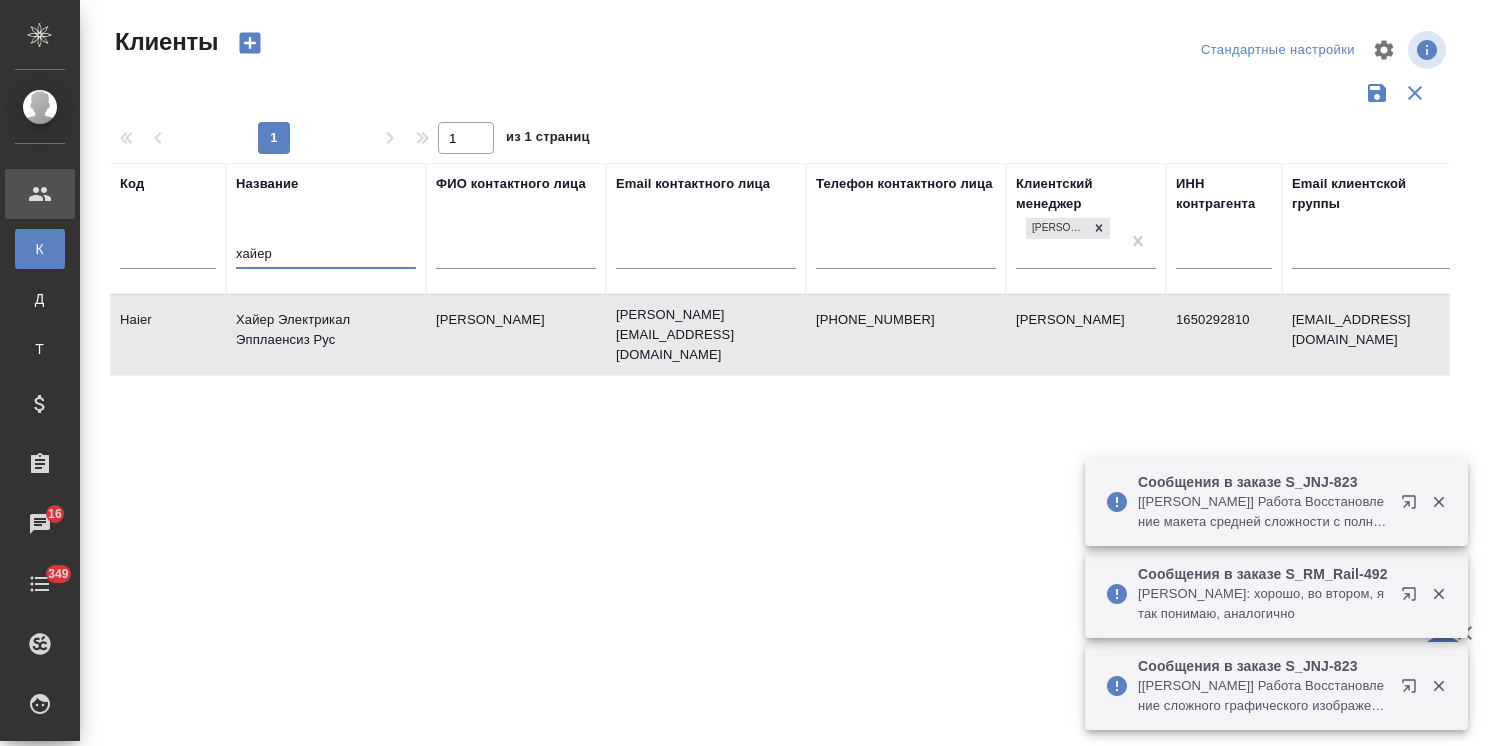 drag, startPoint x: 317, startPoint y: 260, endPoint x: 240, endPoint y: 249, distance: 77.781746 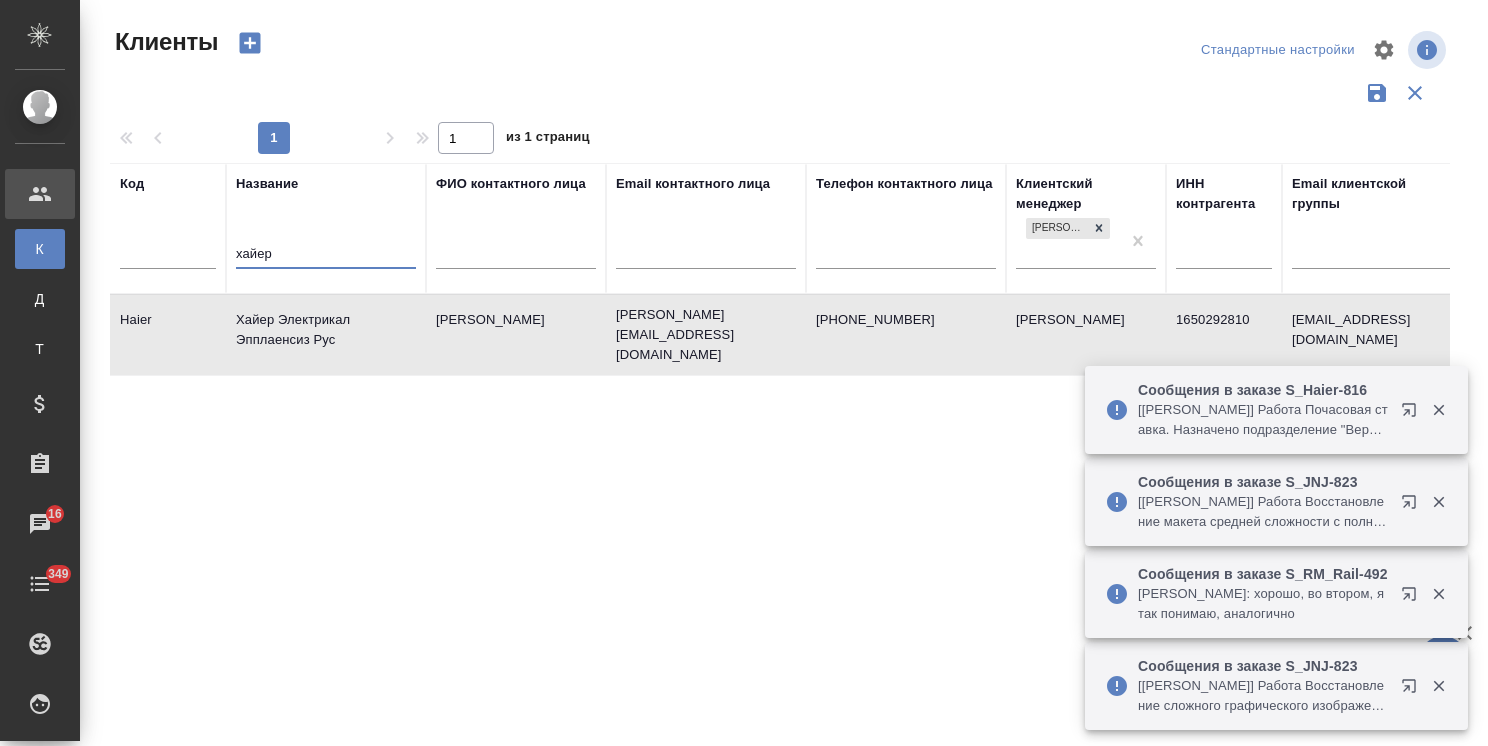 click on "хайер" at bounding box center [326, 255] 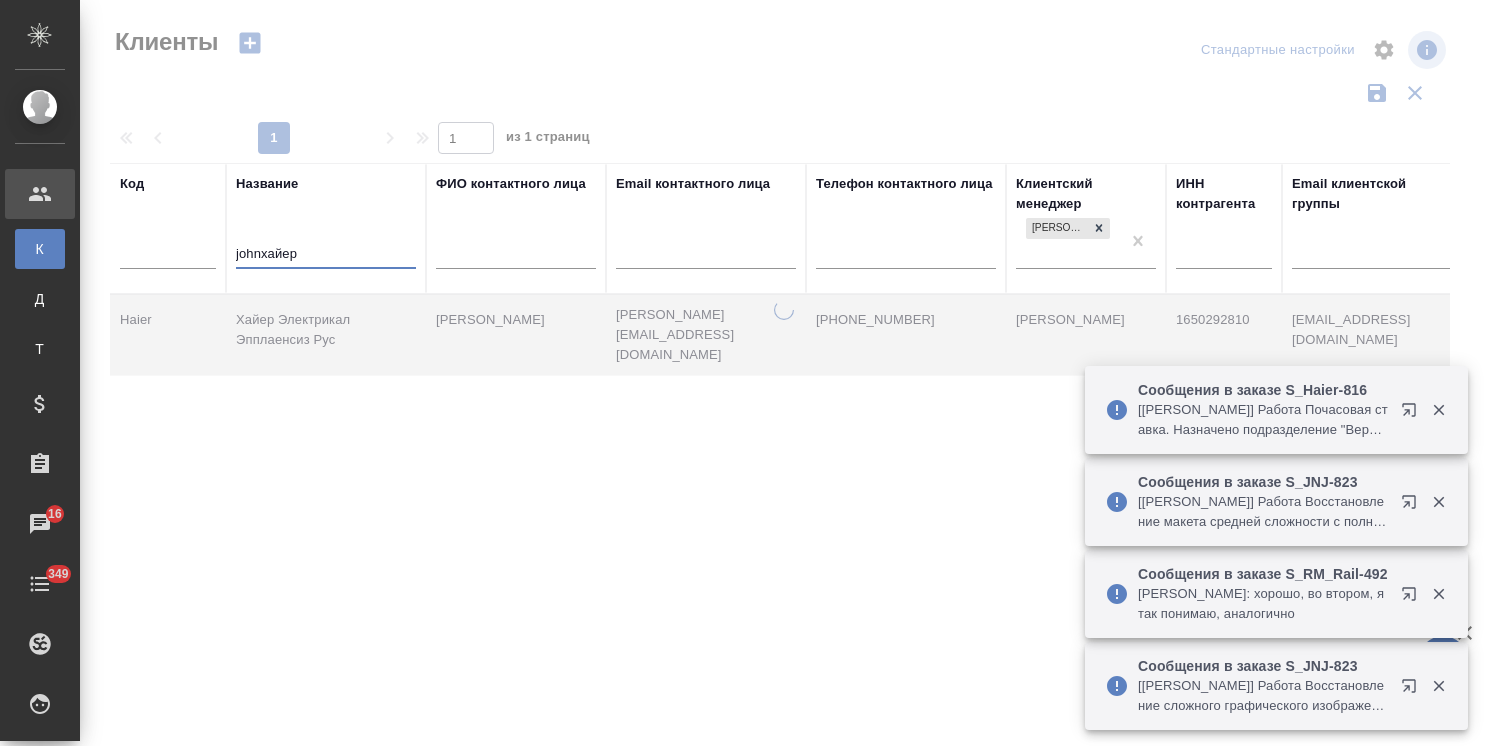click on "johnхайер" at bounding box center (326, 255) 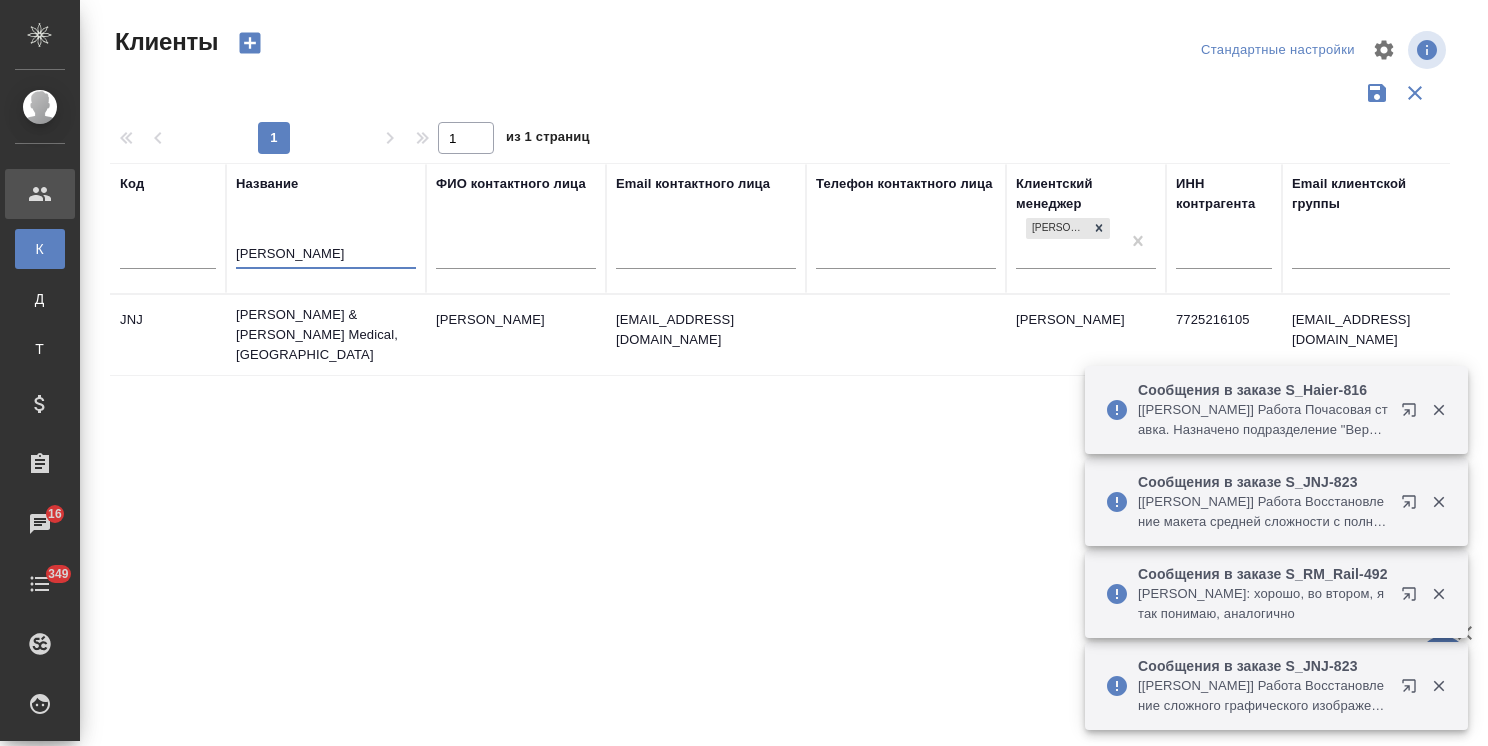 type on "[PERSON_NAME]" 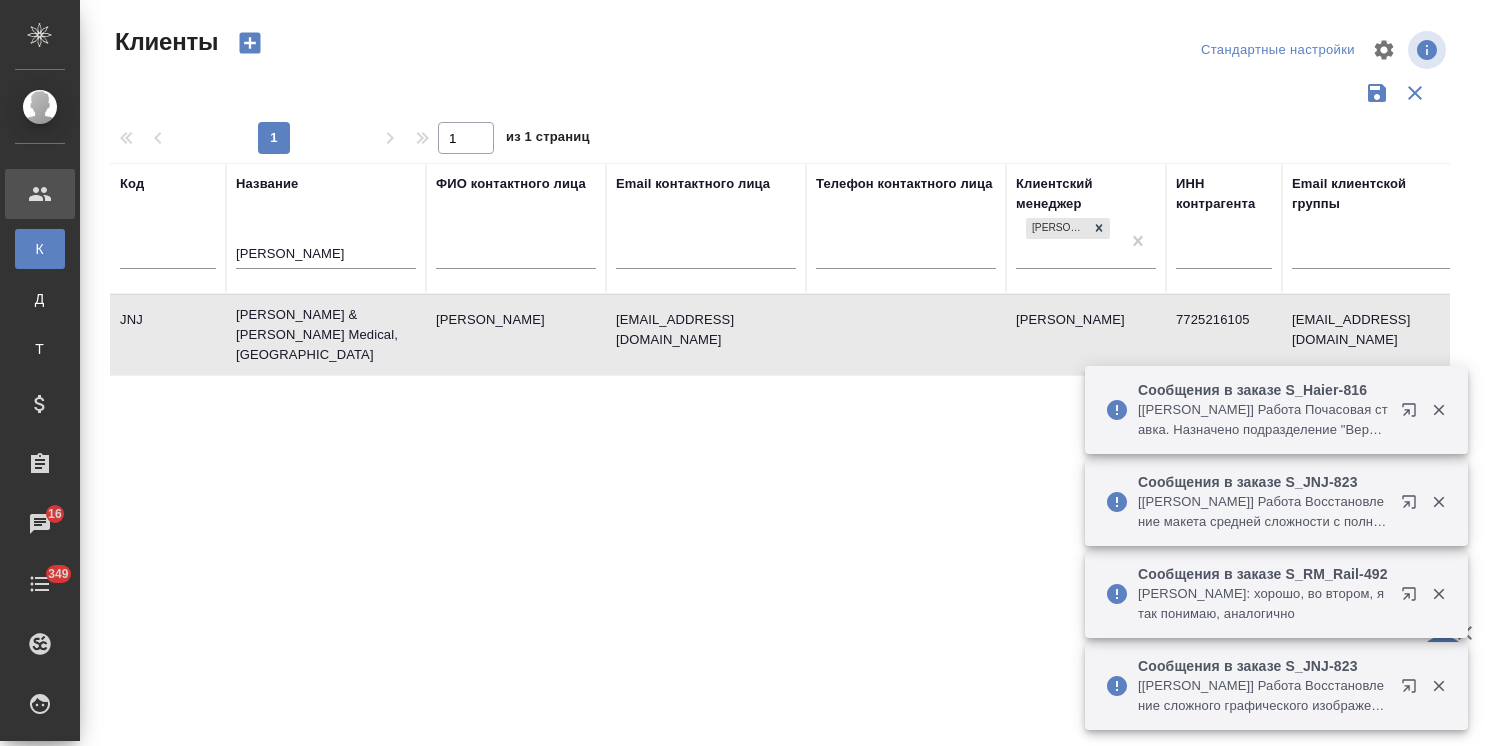 click on "[PERSON_NAME] & [PERSON_NAME] Medical, [GEOGRAPHIC_DATA]" at bounding box center [326, 335] 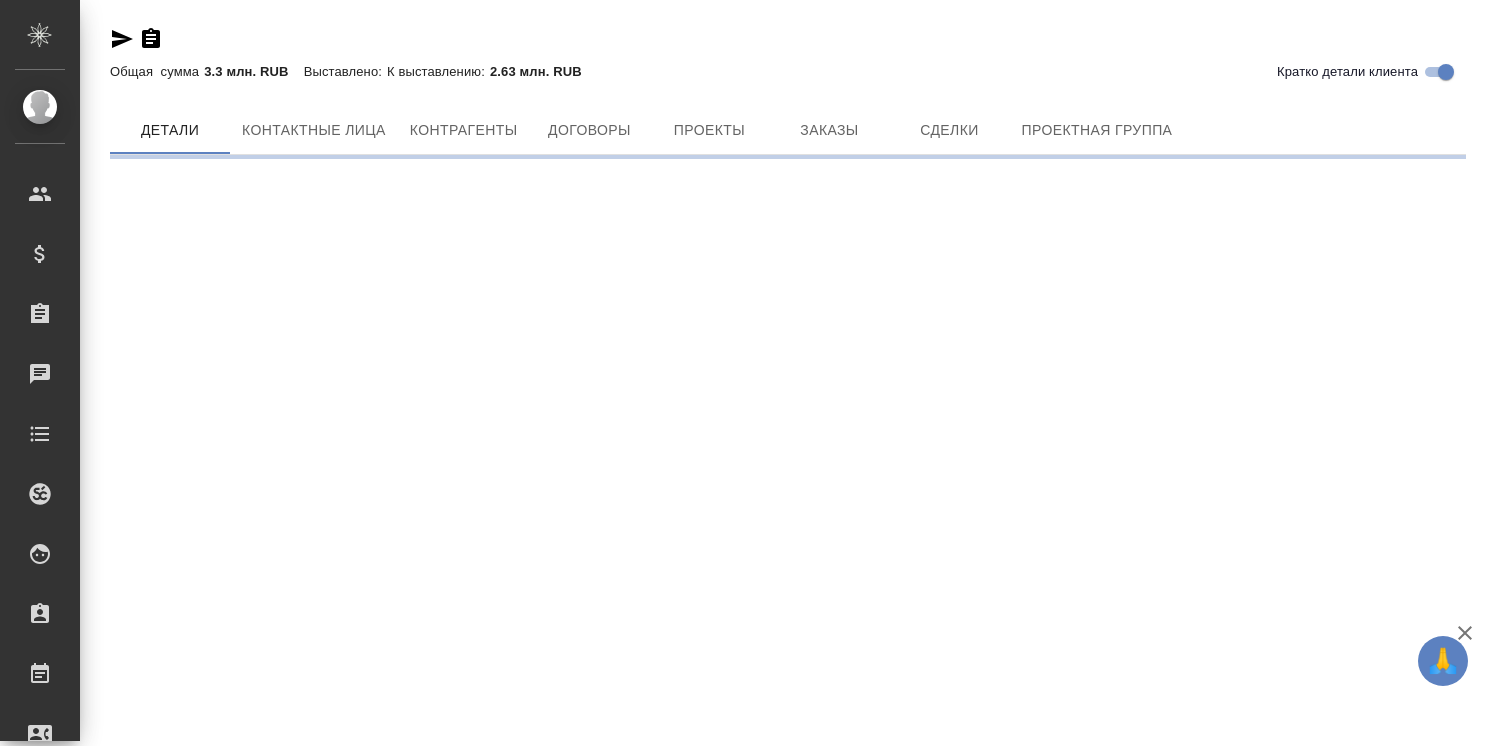 scroll, scrollTop: 0, scrollLeft: 0, axis: both 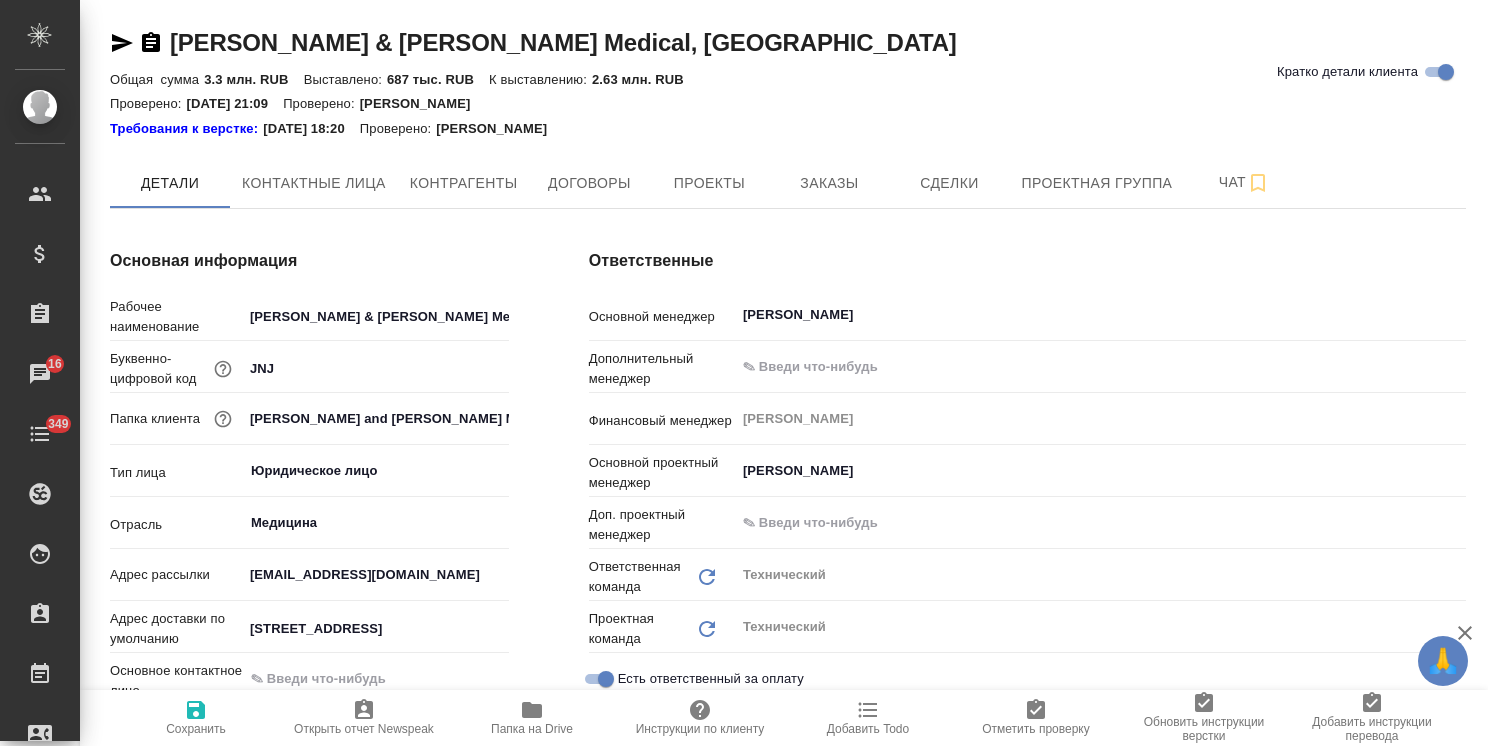 type on "x" 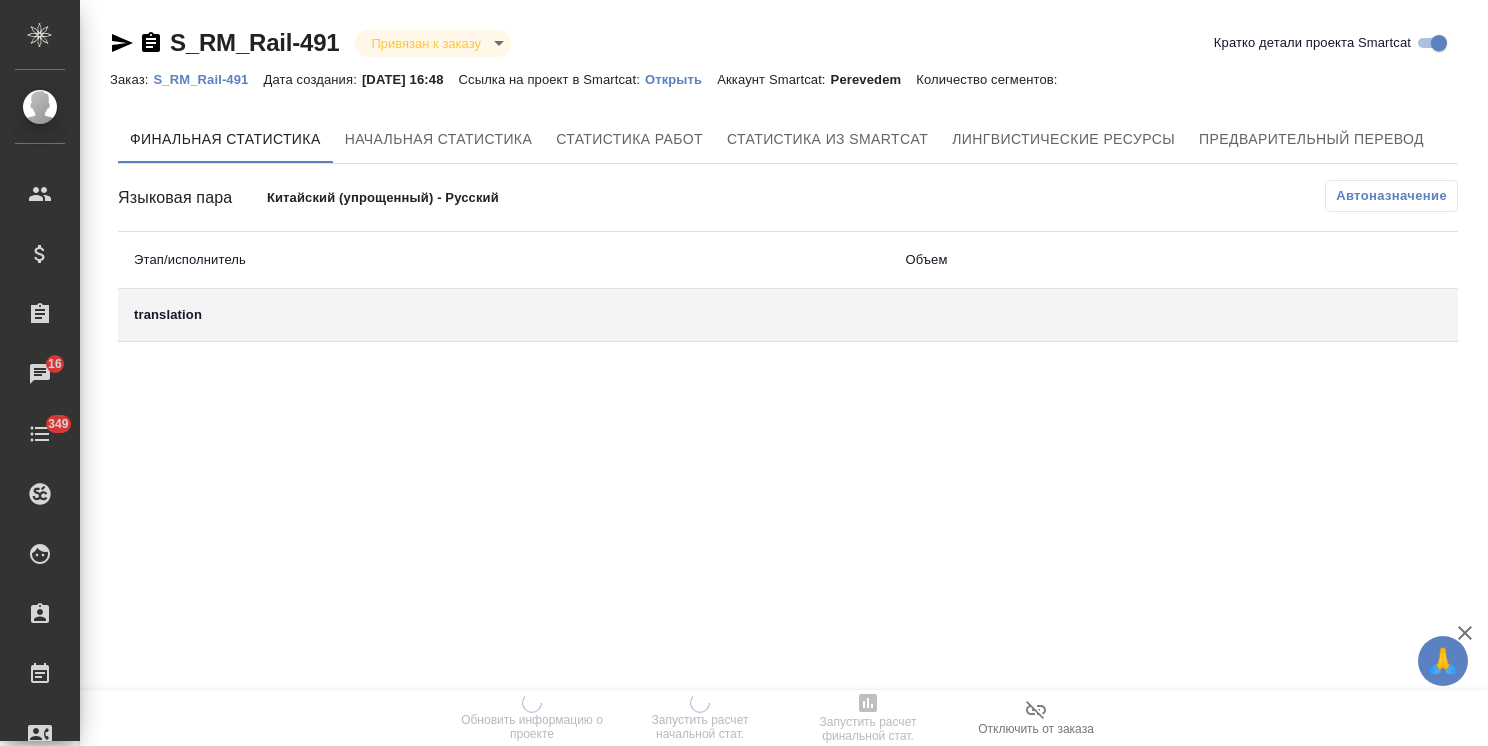 scroll, scrollTop: 0, scrollLeft: 0, axis: both 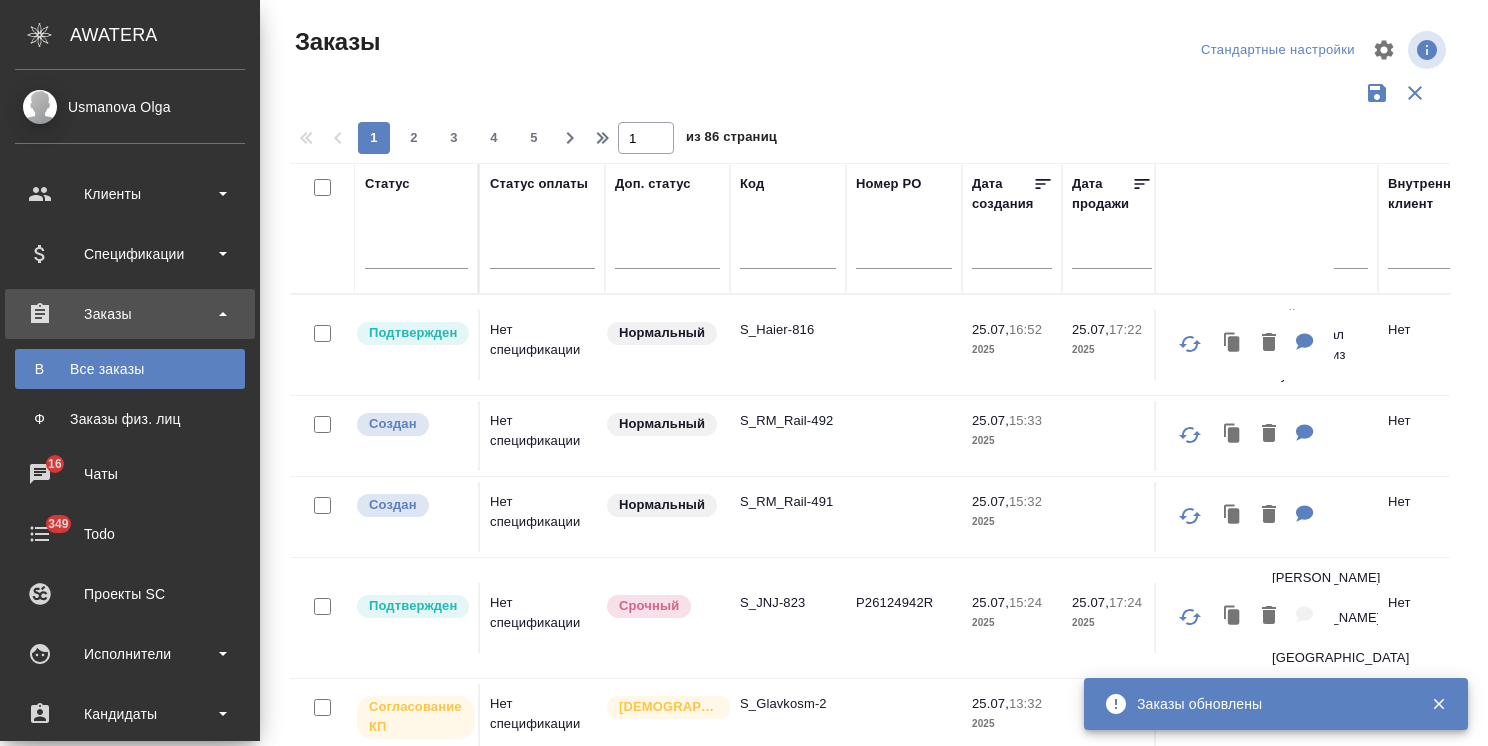click at bounding box center [788, 255] 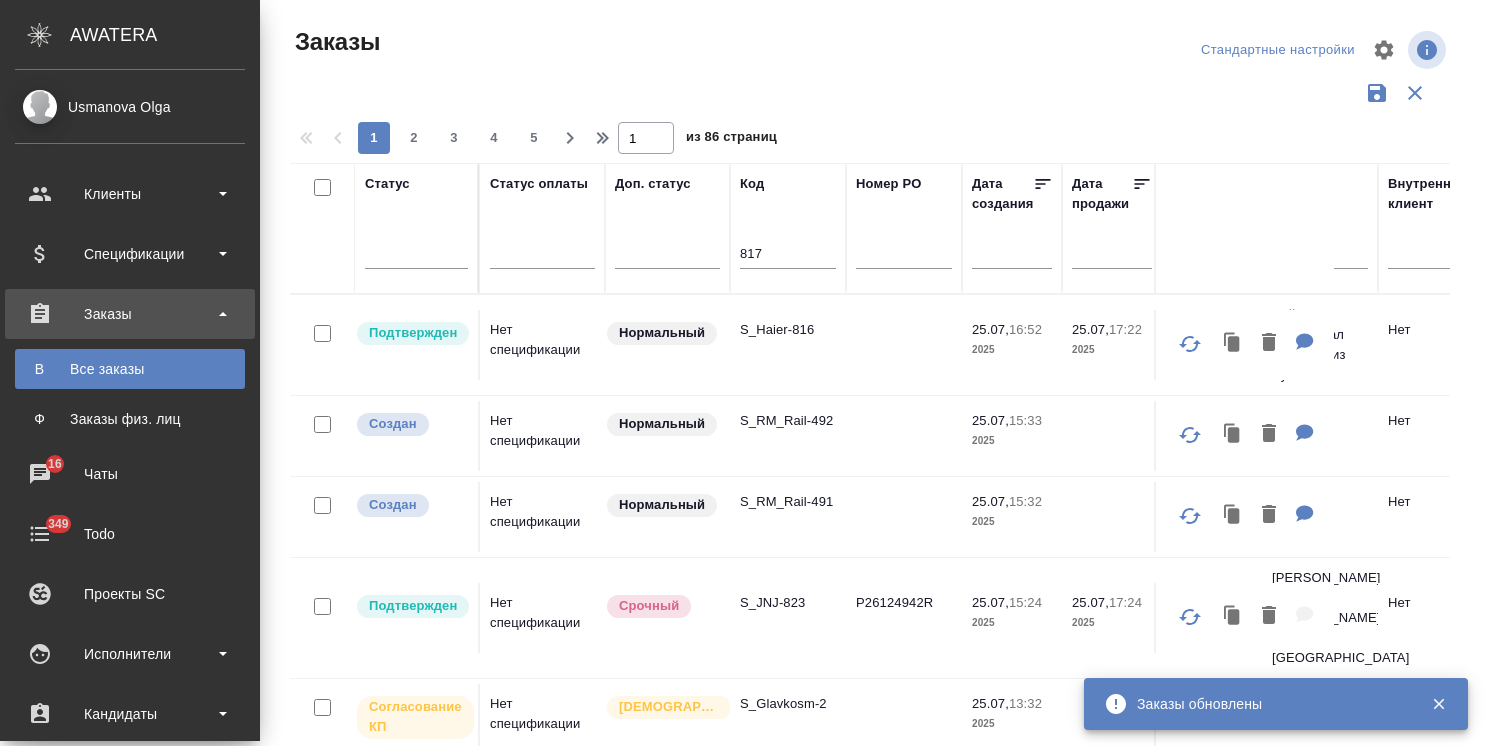 scroll, scrollTop: 148, scrollLeft: 0, axis: vertical 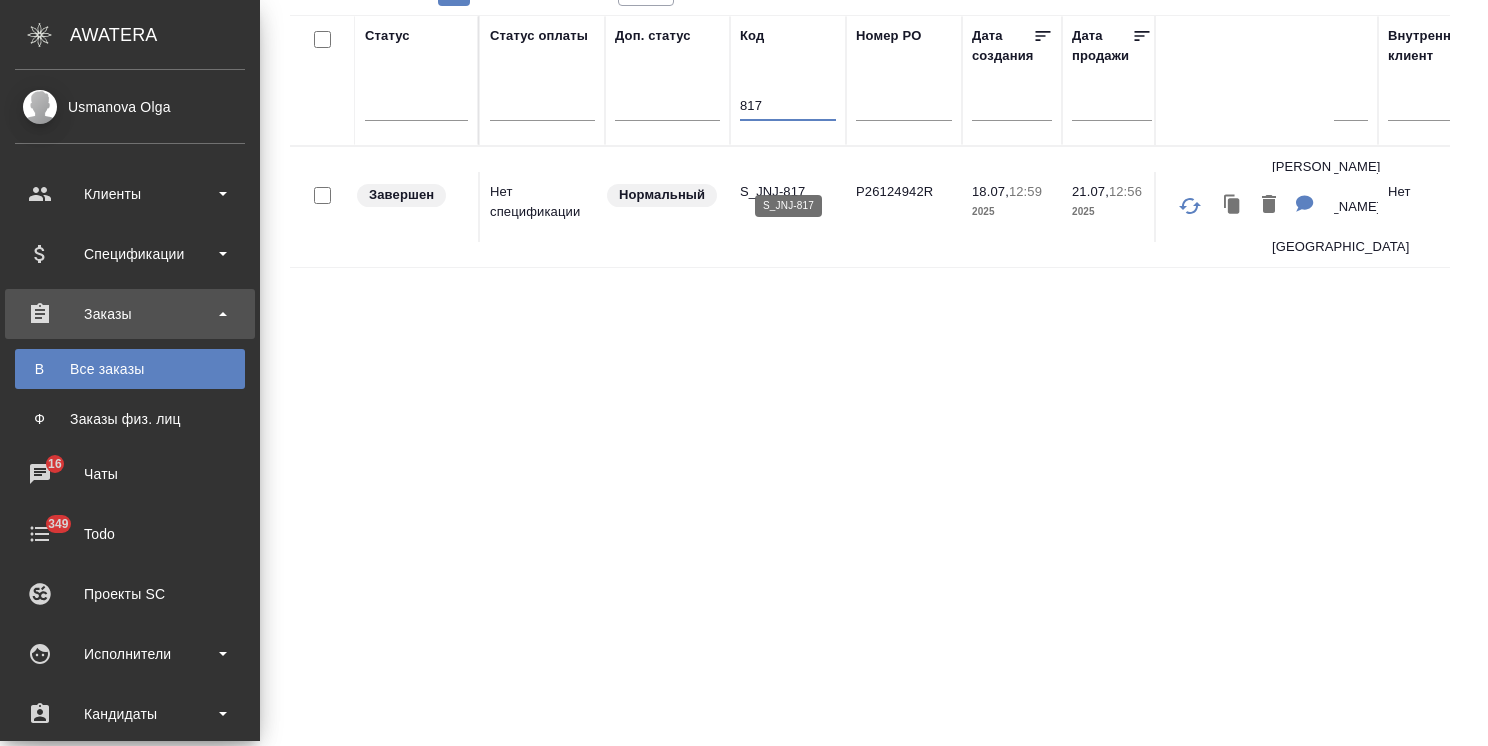 click on "S_JNJ-817" at bounding box center (788, 192) 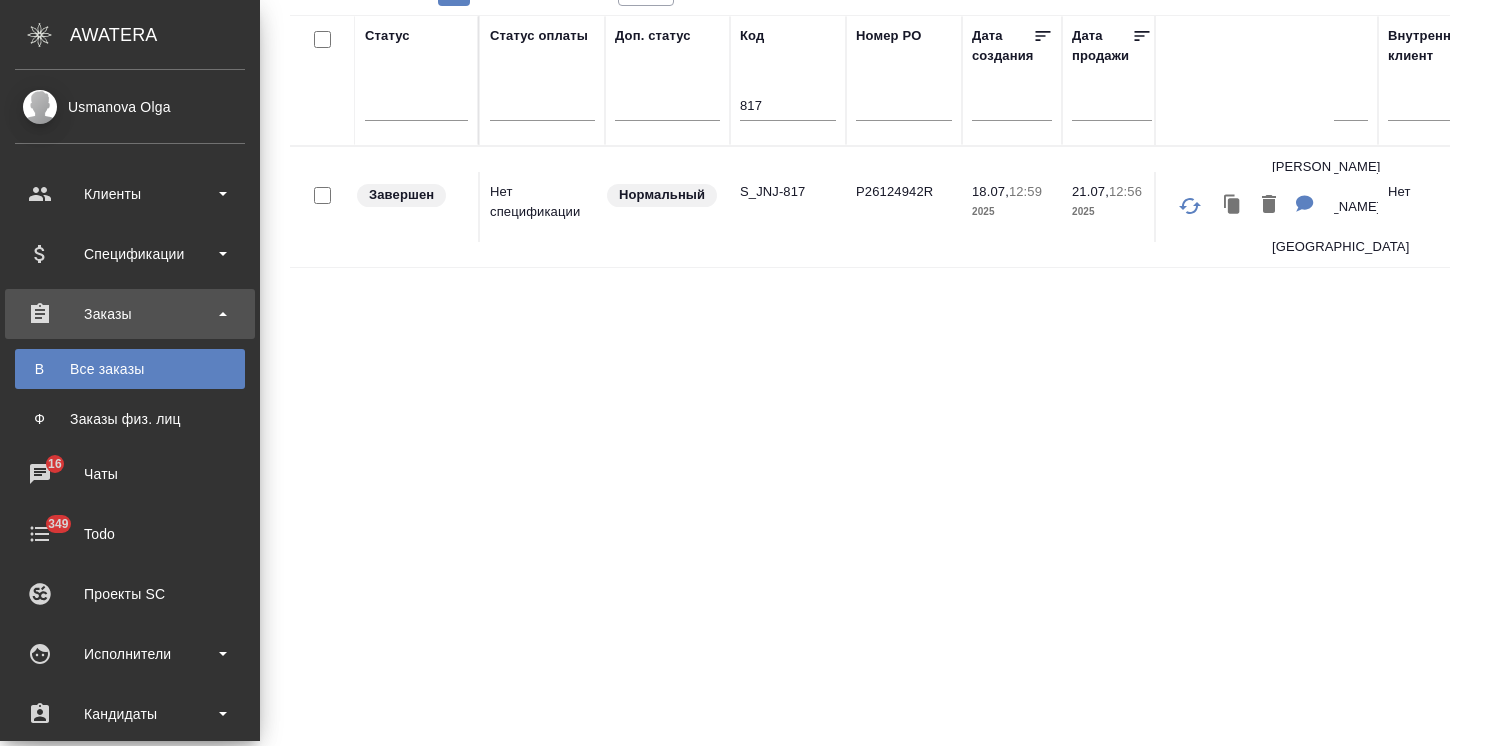 click on "817" at bounding box center [788, 107] 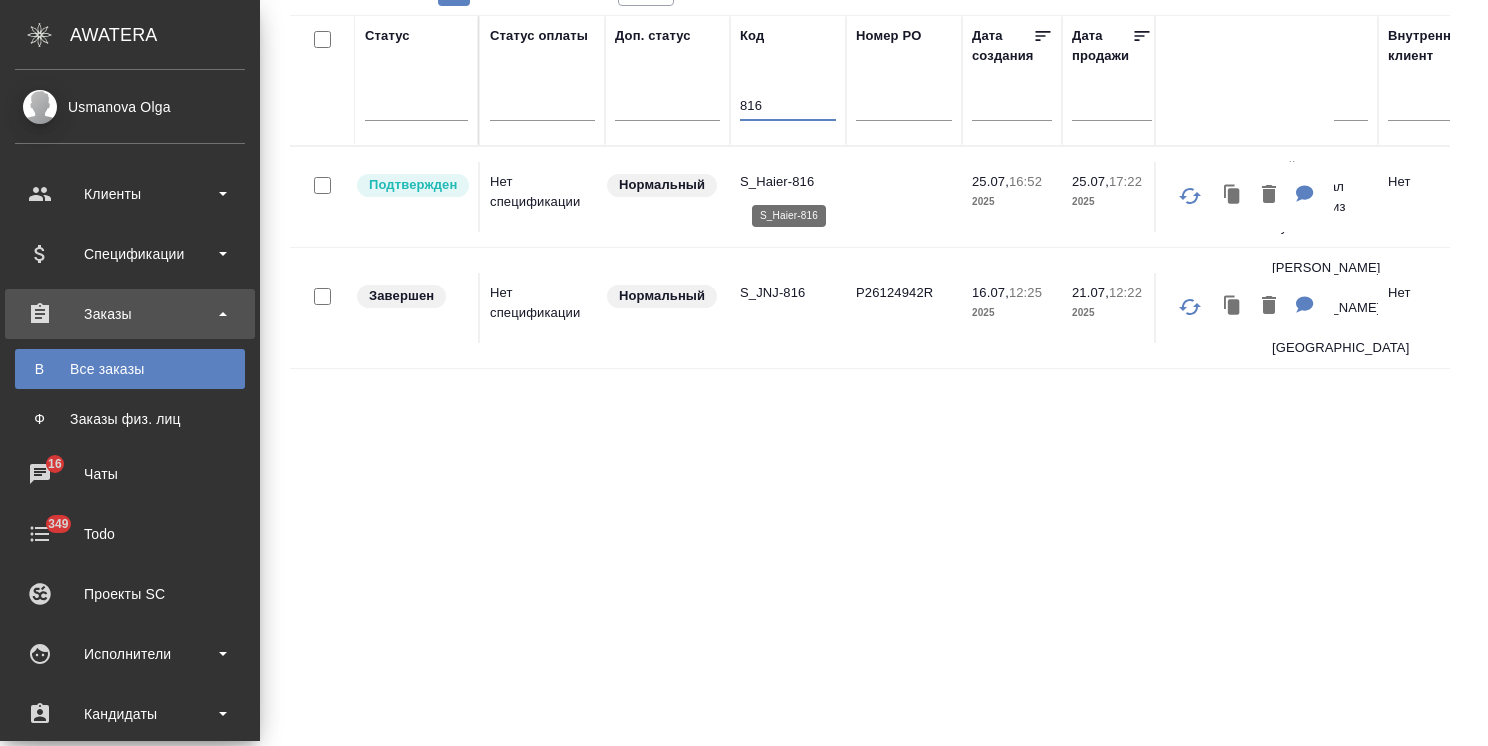 type on "816" 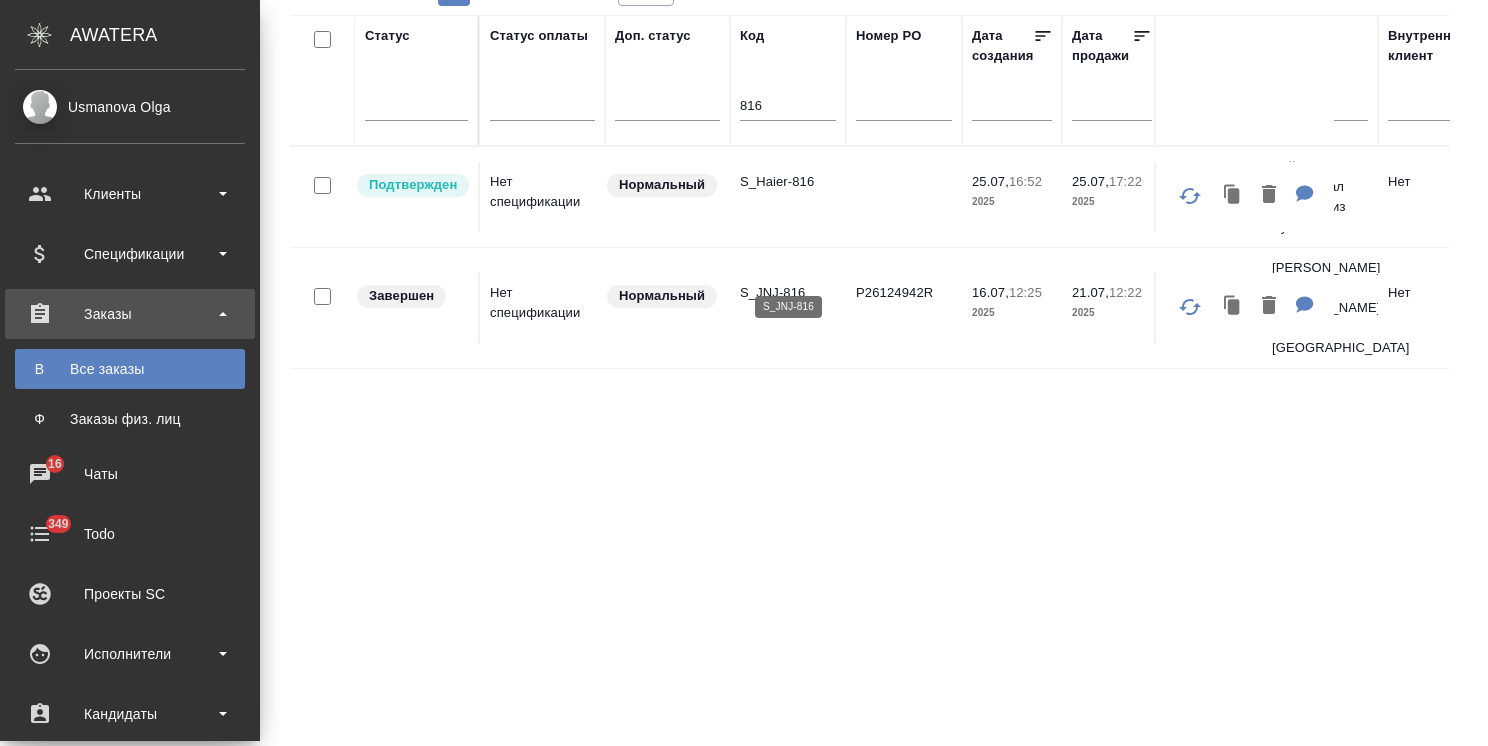 drag, startPoint x: 783, startPoint y: 269, endPoint x: 808, endPoint y: 116, distance: 155.02902 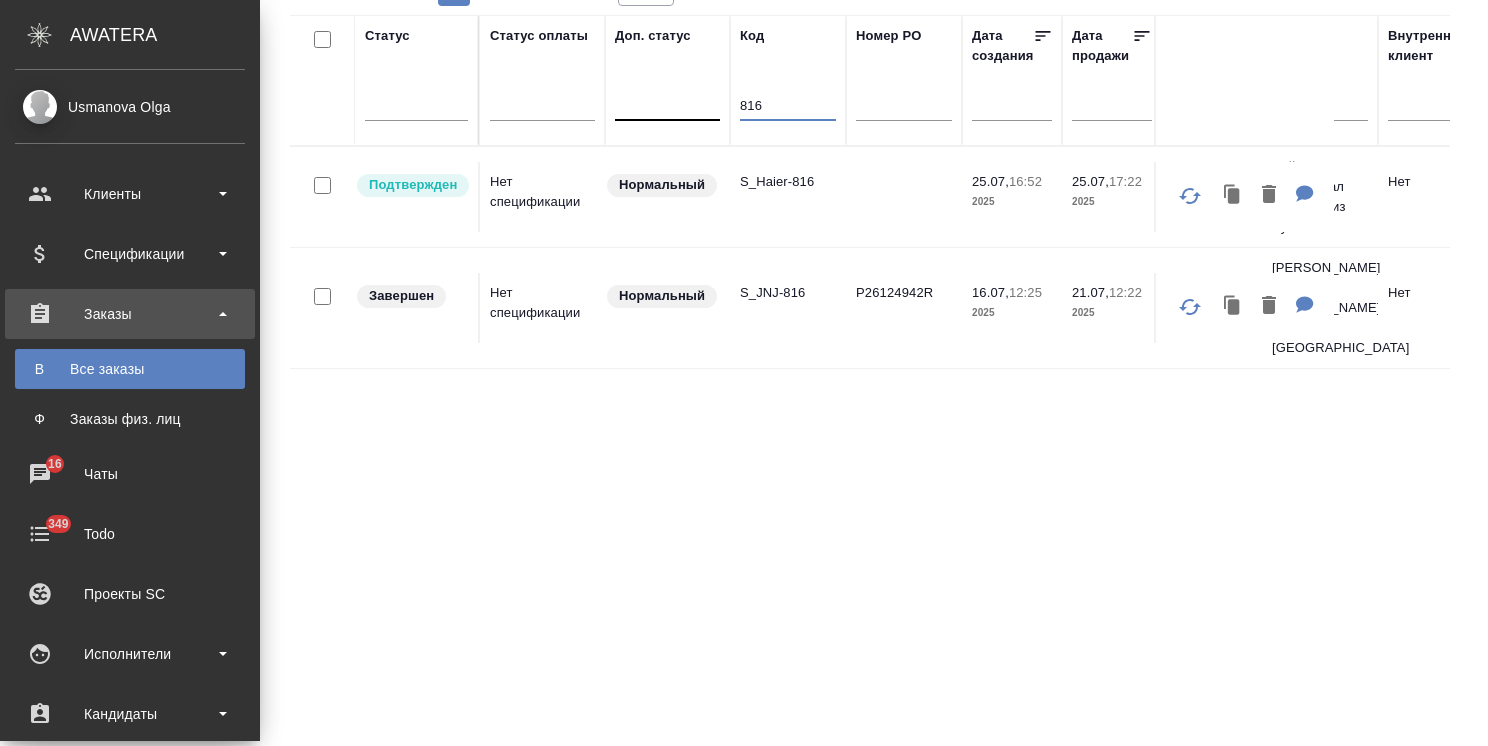 drag, startPoint x: 797, startPoint y: 100, endPoint x: 658, endPoint y: 102, distance: 139.01439 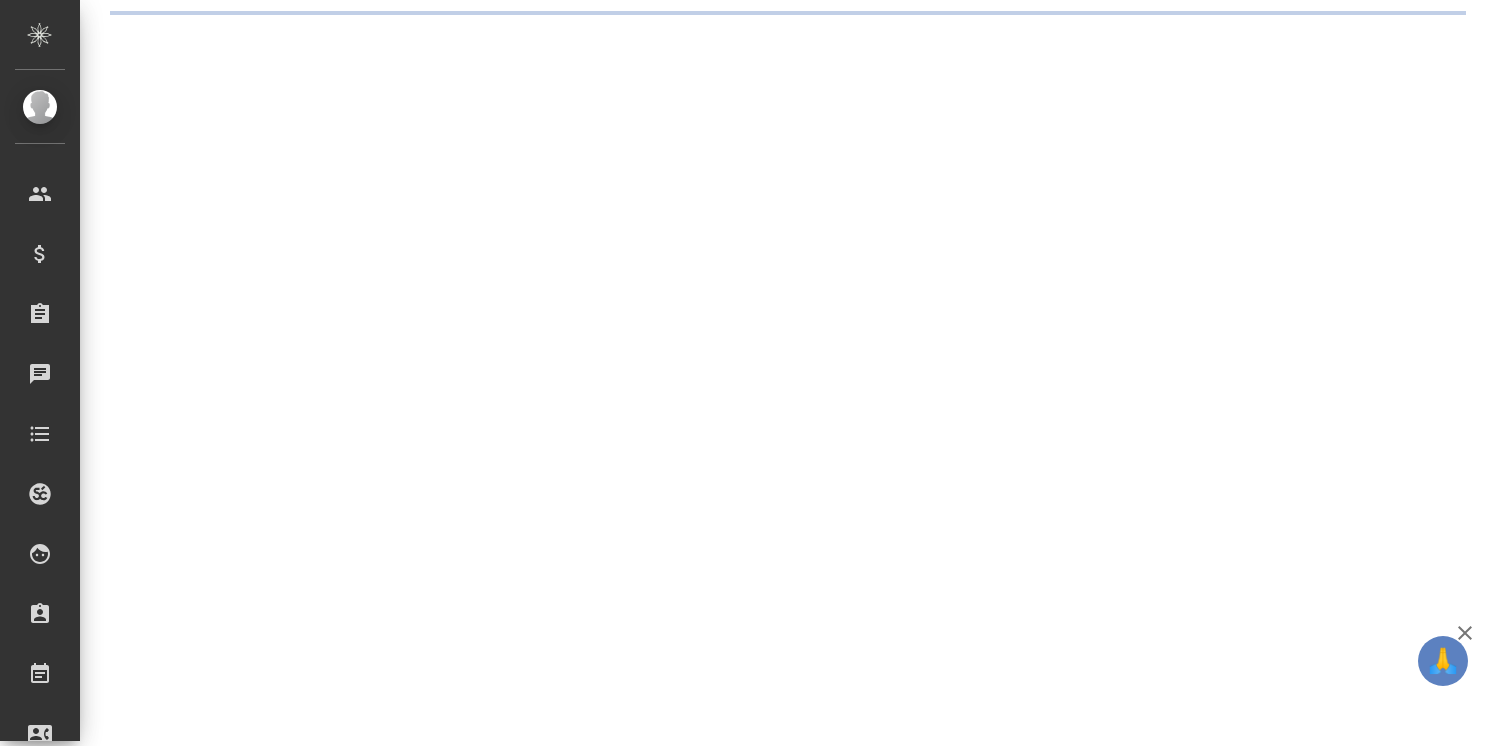 scroll, scrollTop: 0, scrollLeft: 0, axis: both 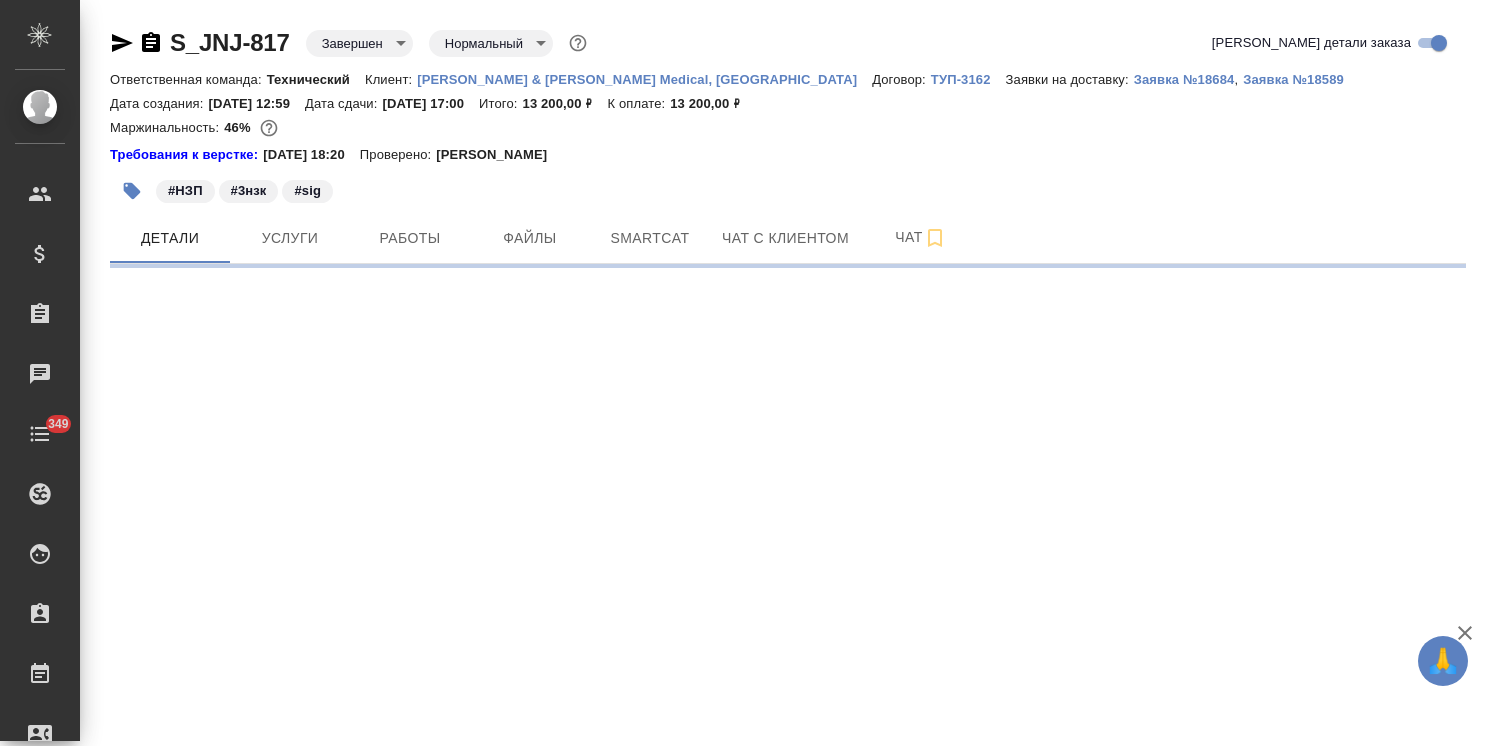 select on "RU" 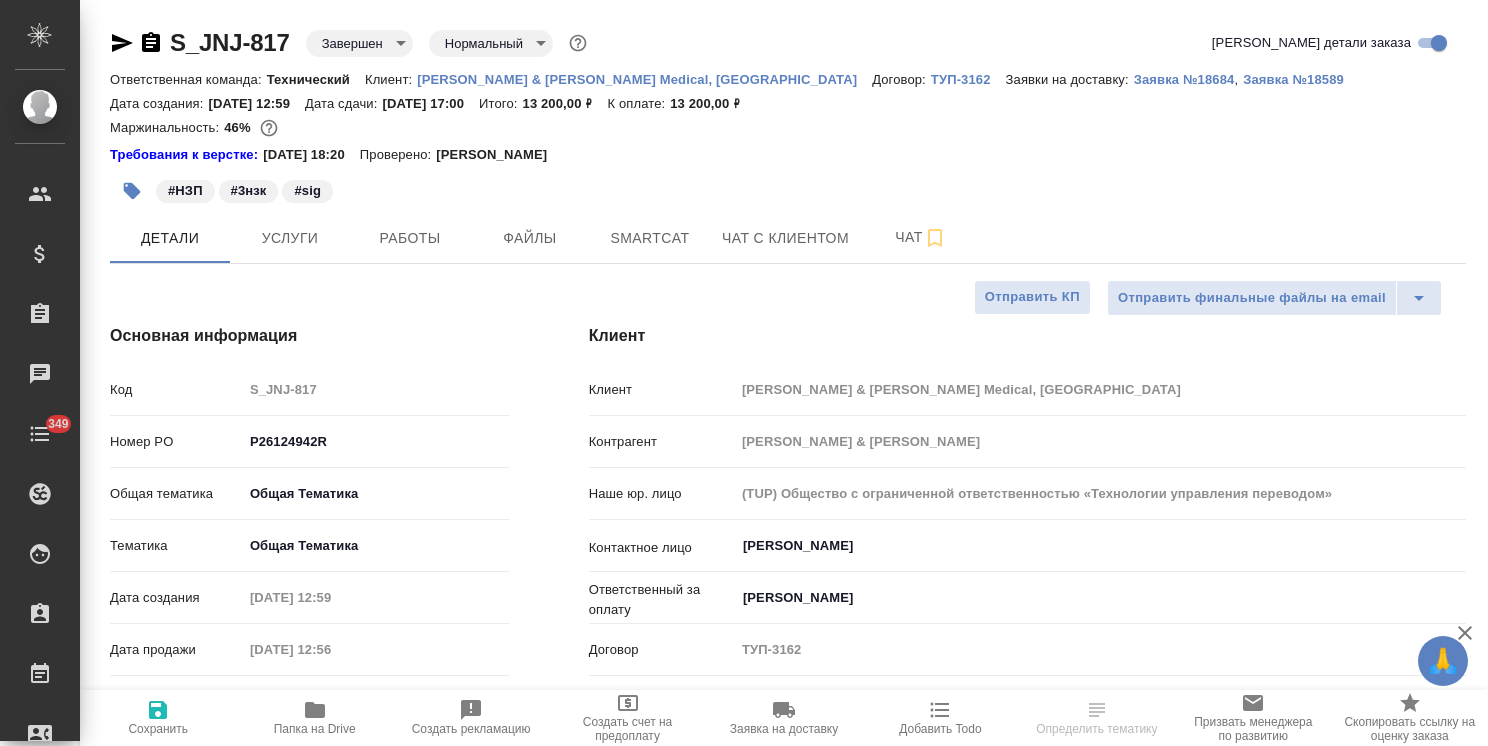 type on "x" 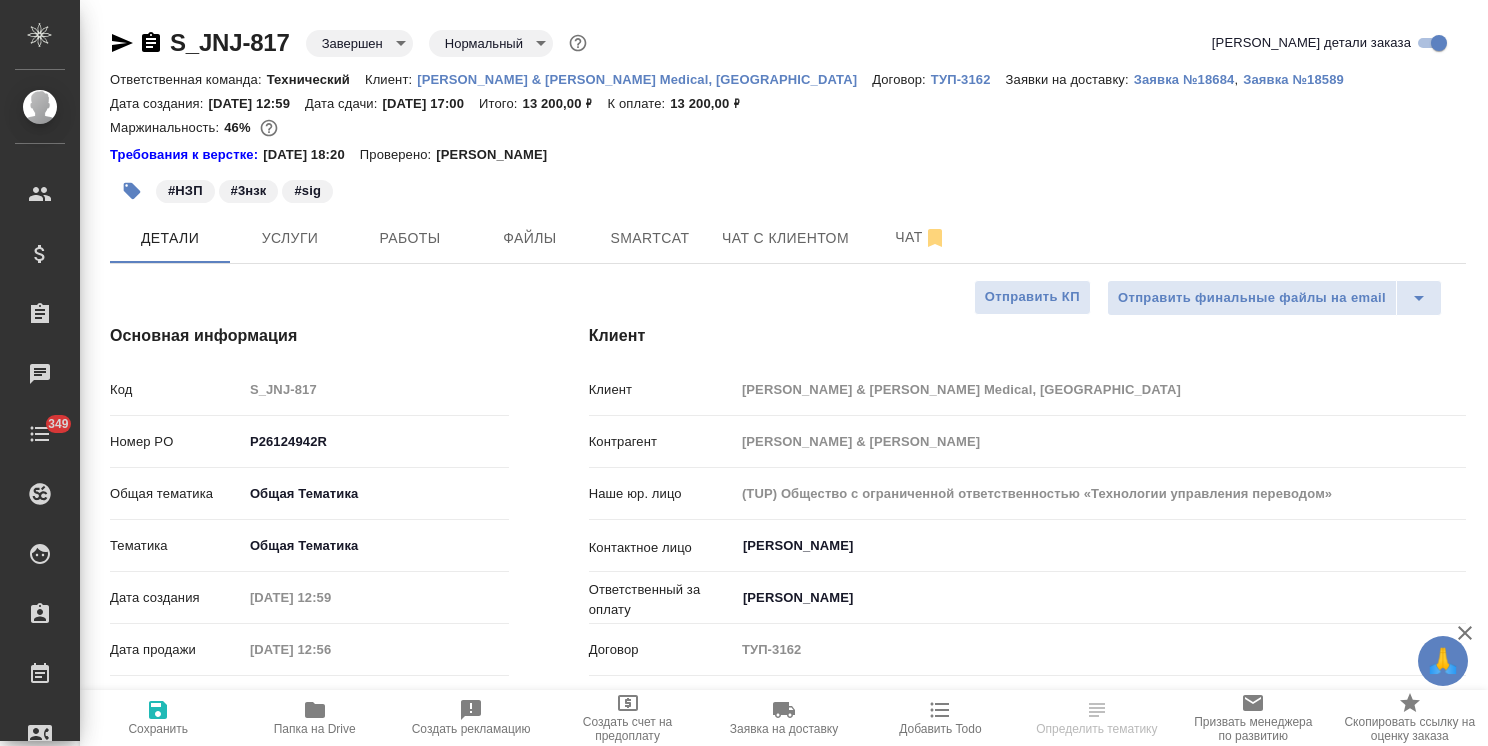 type on "x" 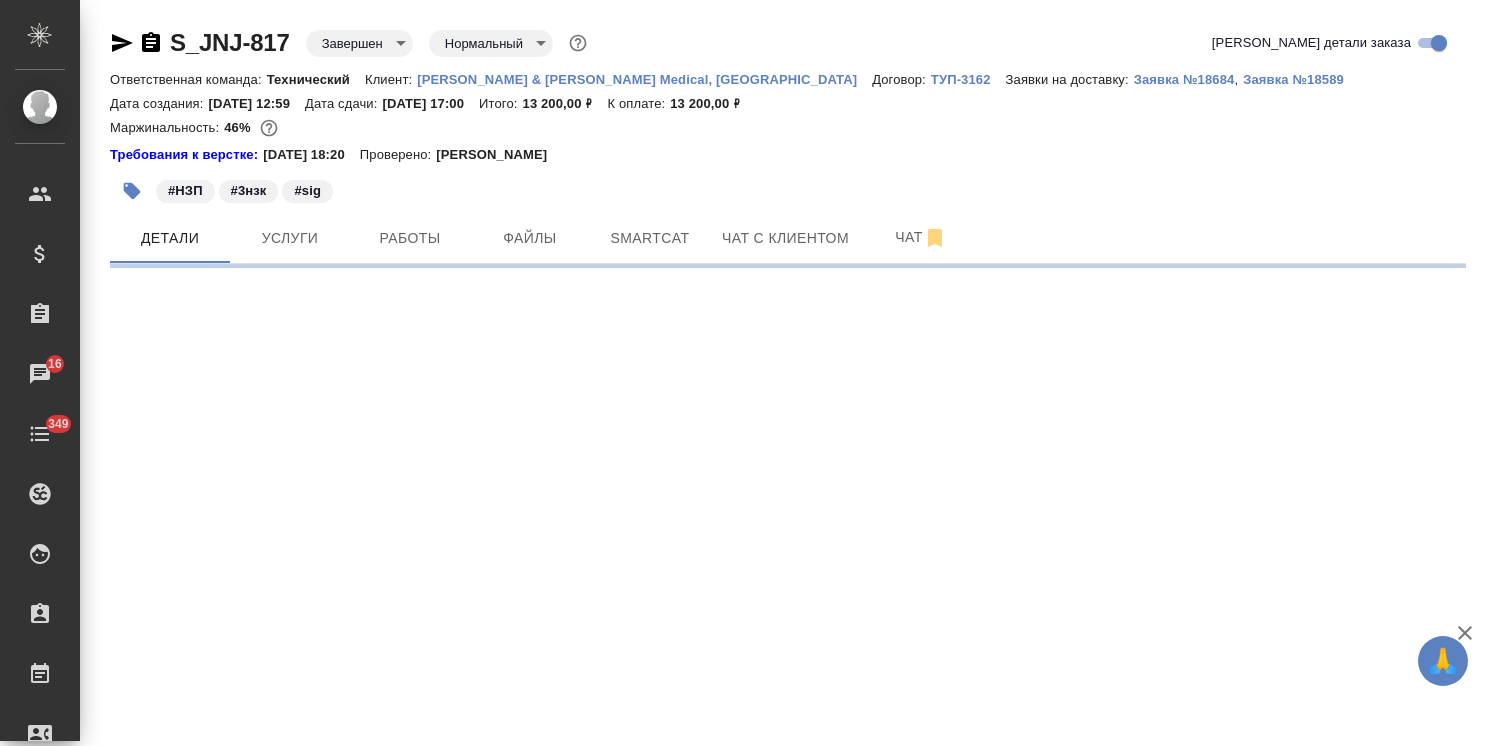 select on "RU" 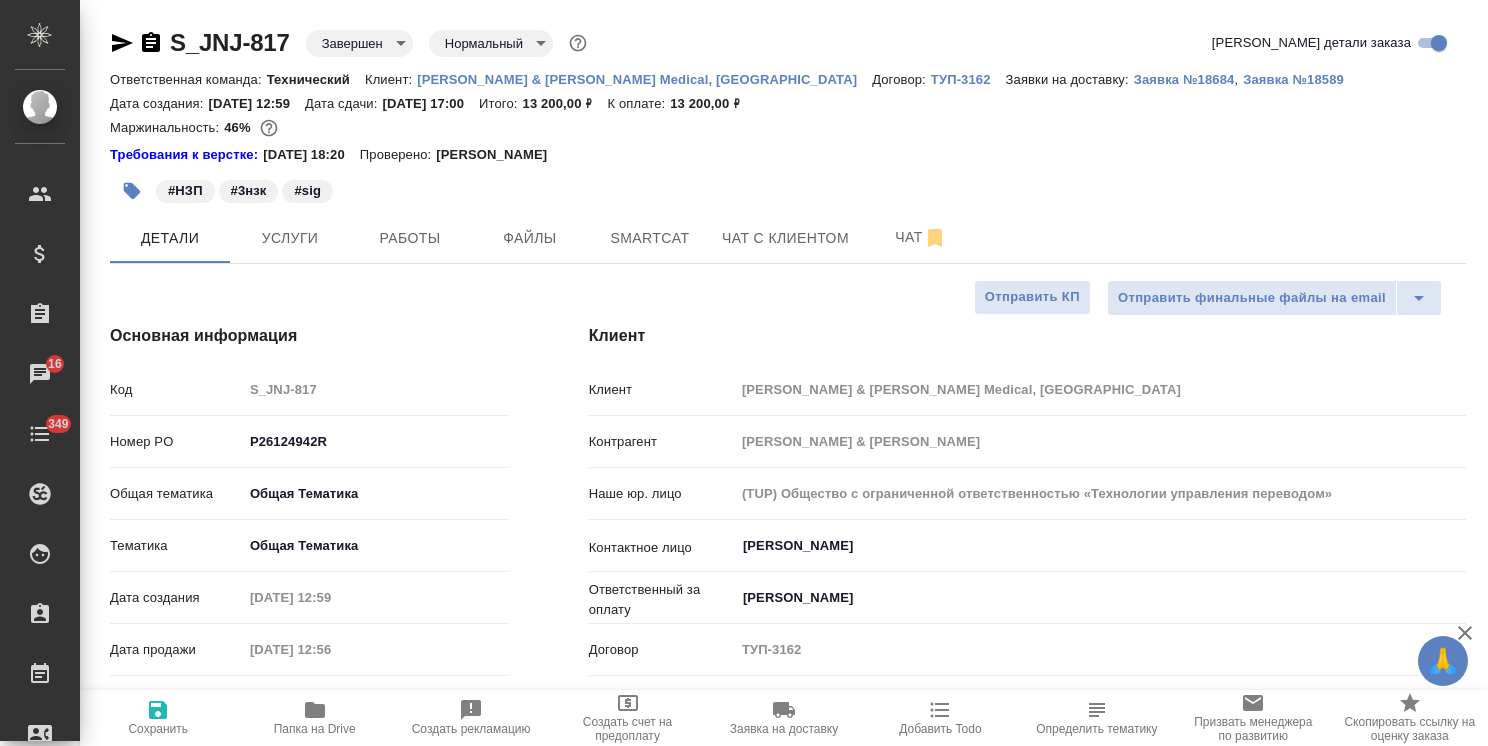 type on "x" 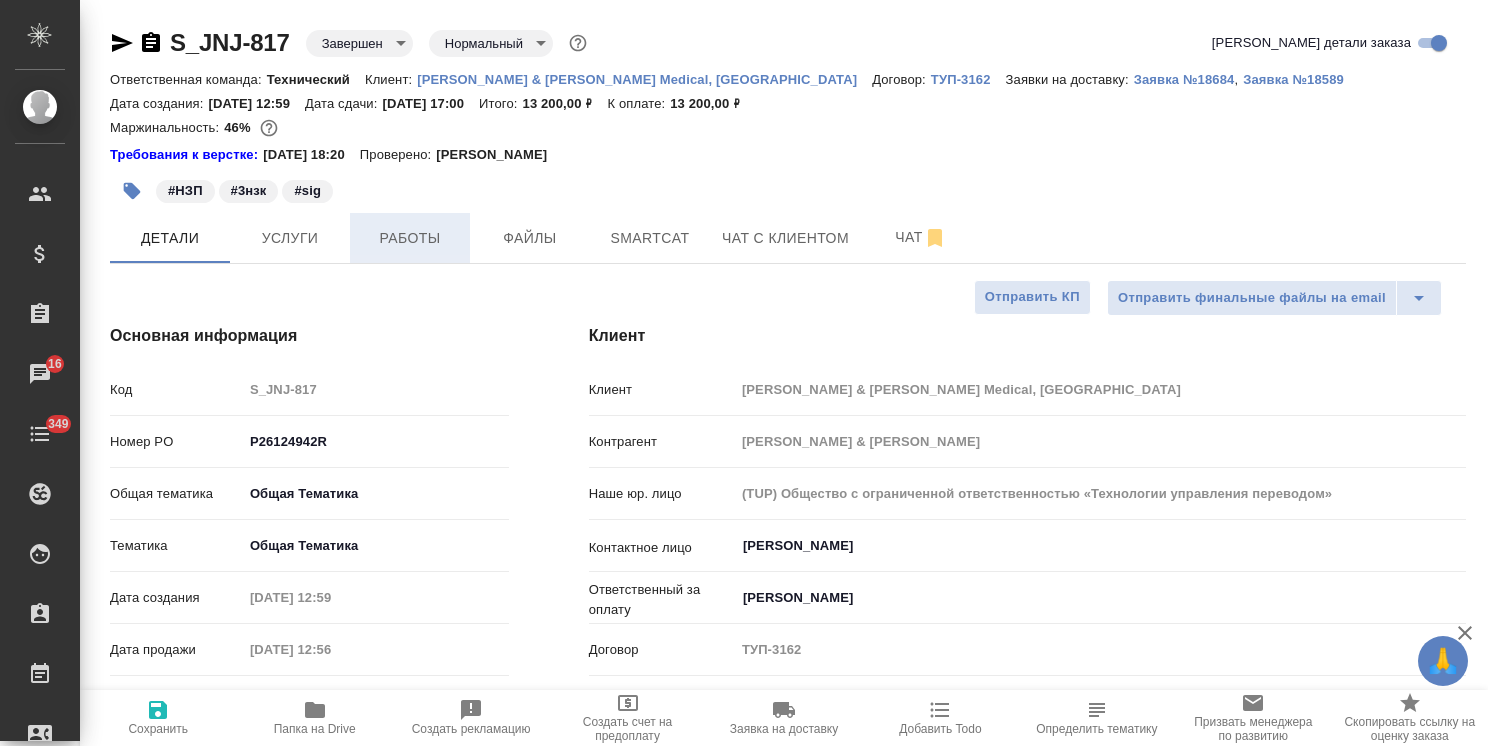 click on "Работы" at bounding box center [410, 238] 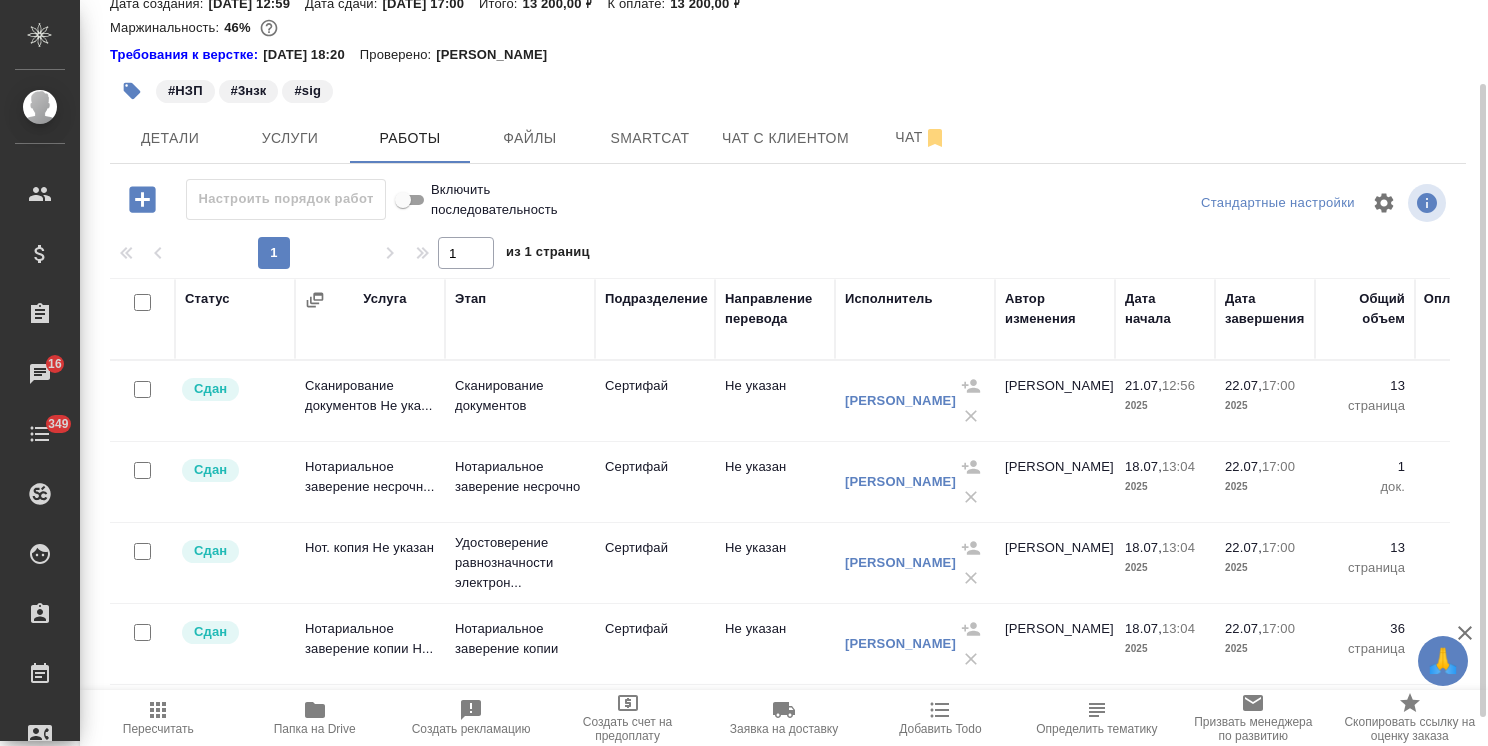 scroll, scrollTop: 132, scrollLeft: 0, axis: vertical 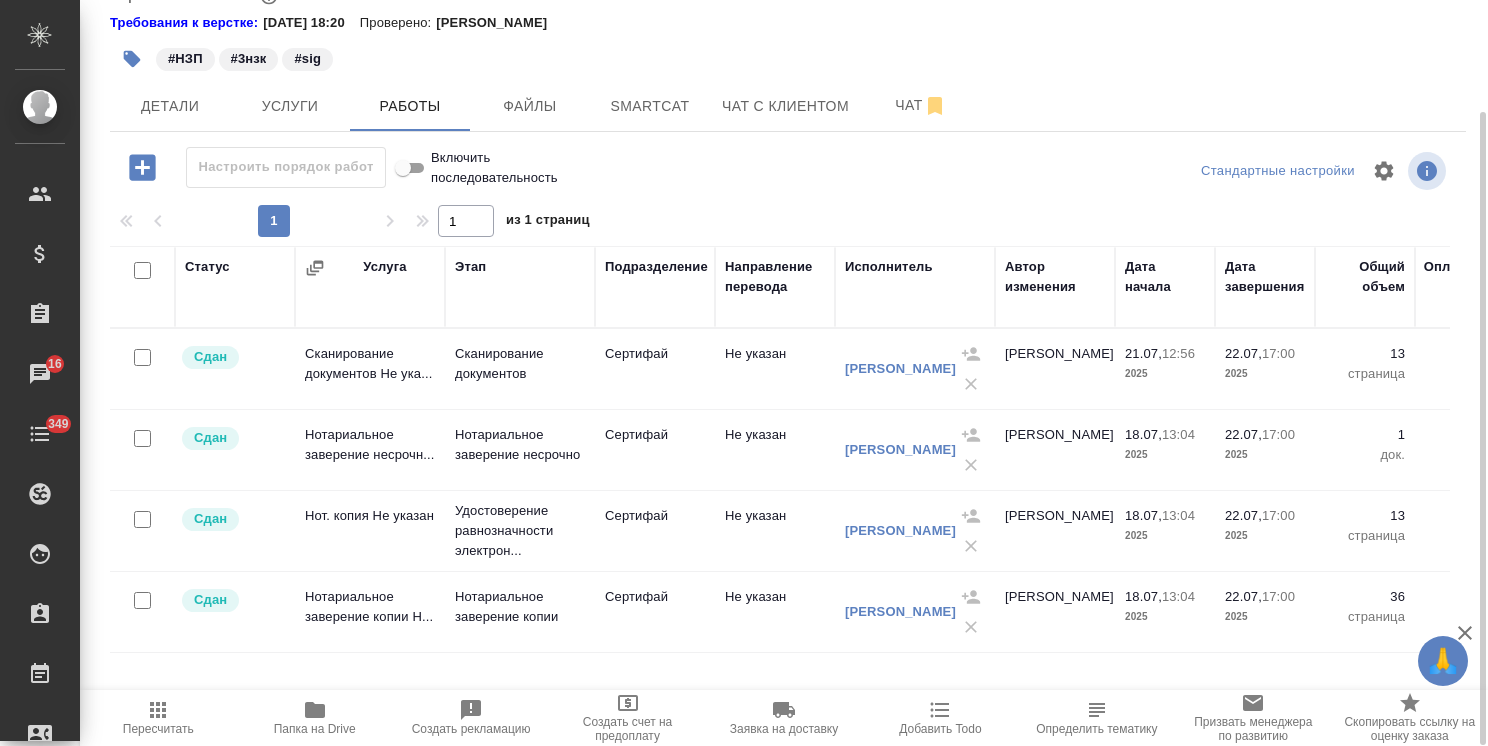 drag, startPoint x: 904, startPoint y: 690, endPoint x: 956, endPoint y: 682, distance: 52.611786 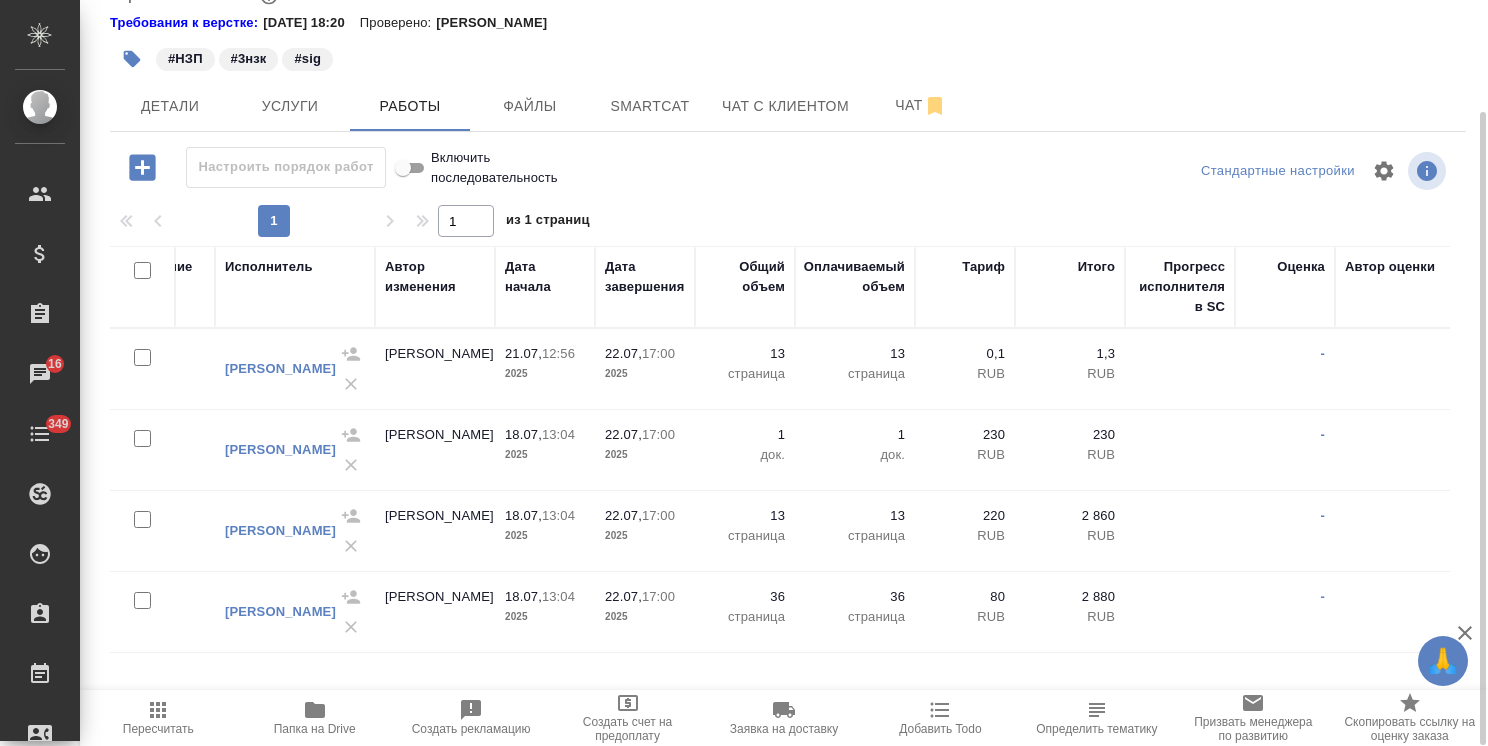 scroll, scrollTop: 30, scrollLeft: 760, axis: both 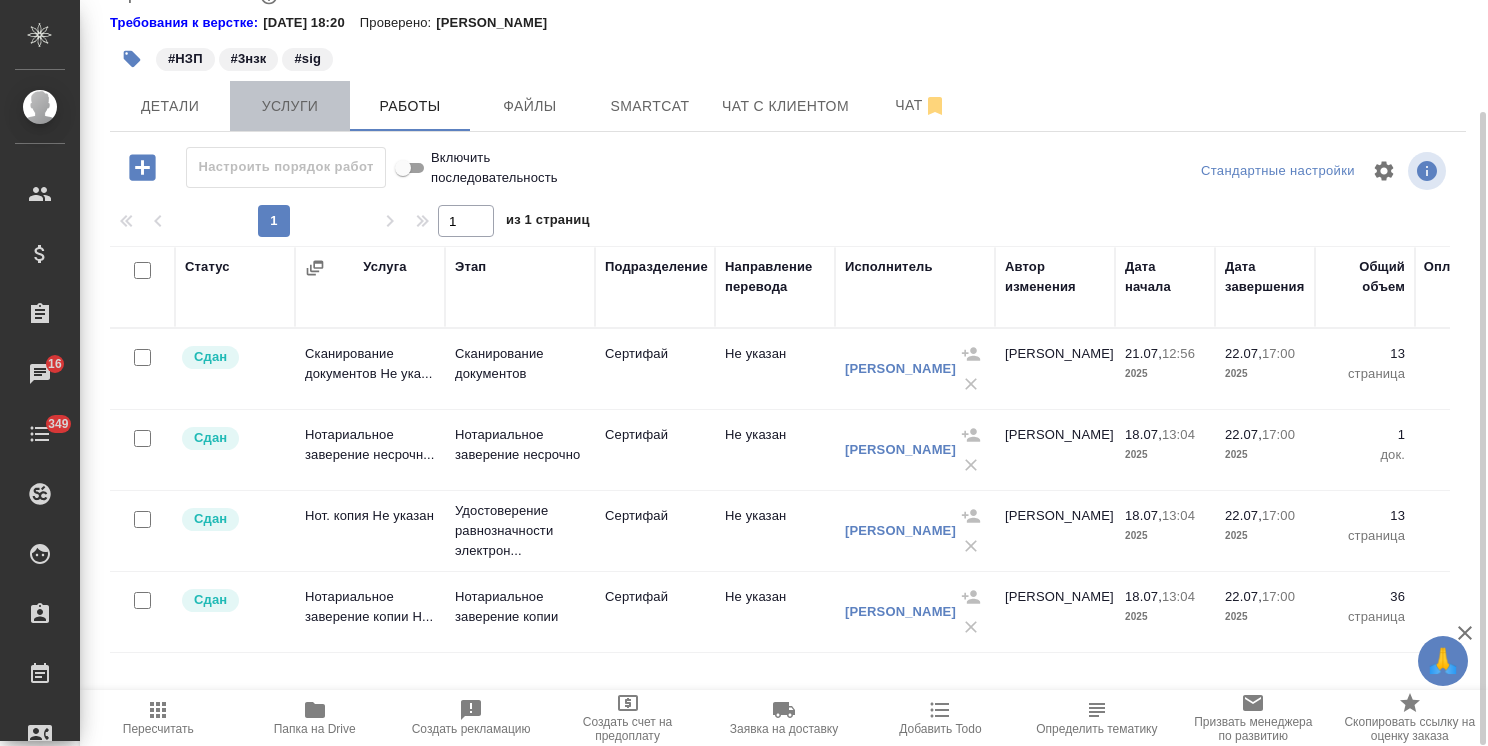 click on "Услуги" at bounding box center (290, 106) 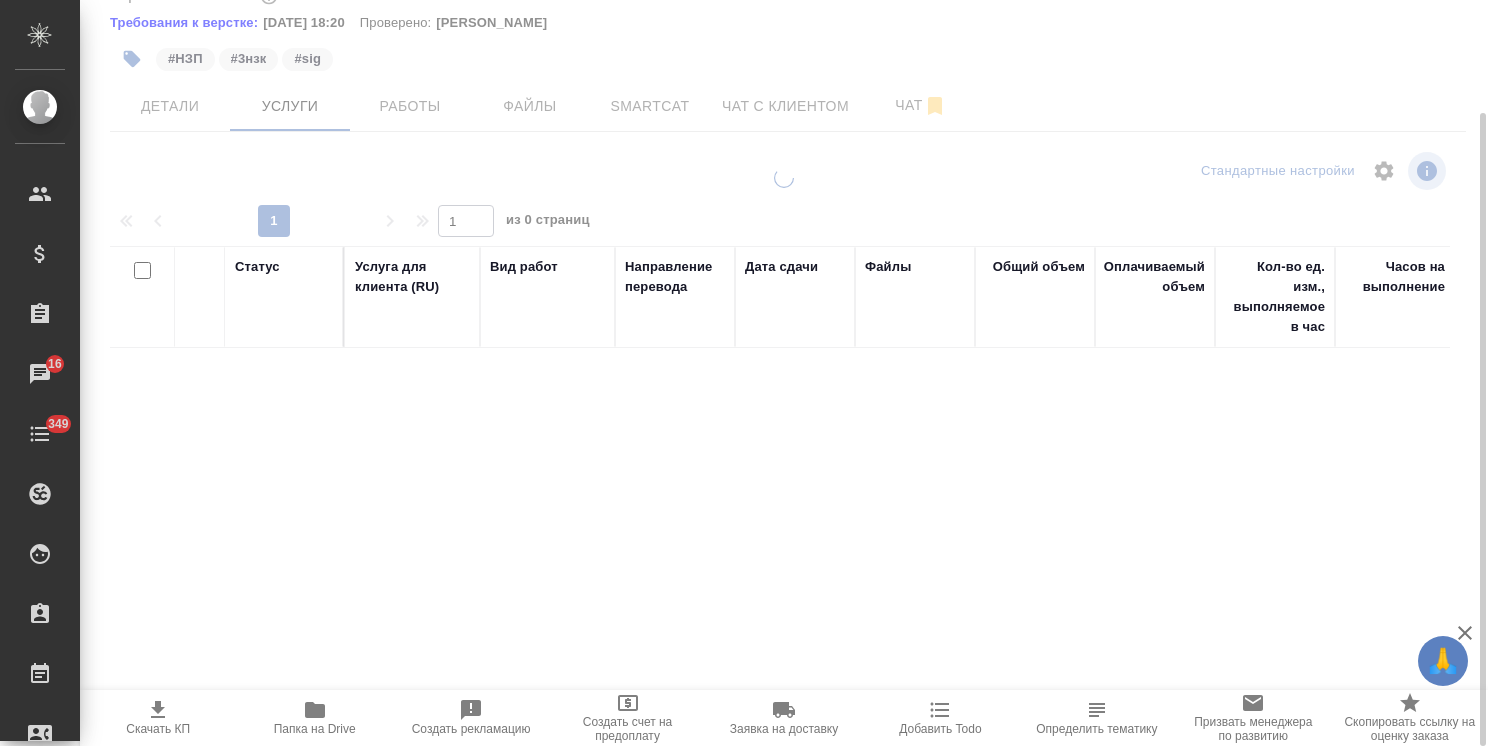 scroll, scrollTop: 132, scrollLeft: 0, axis: vertical 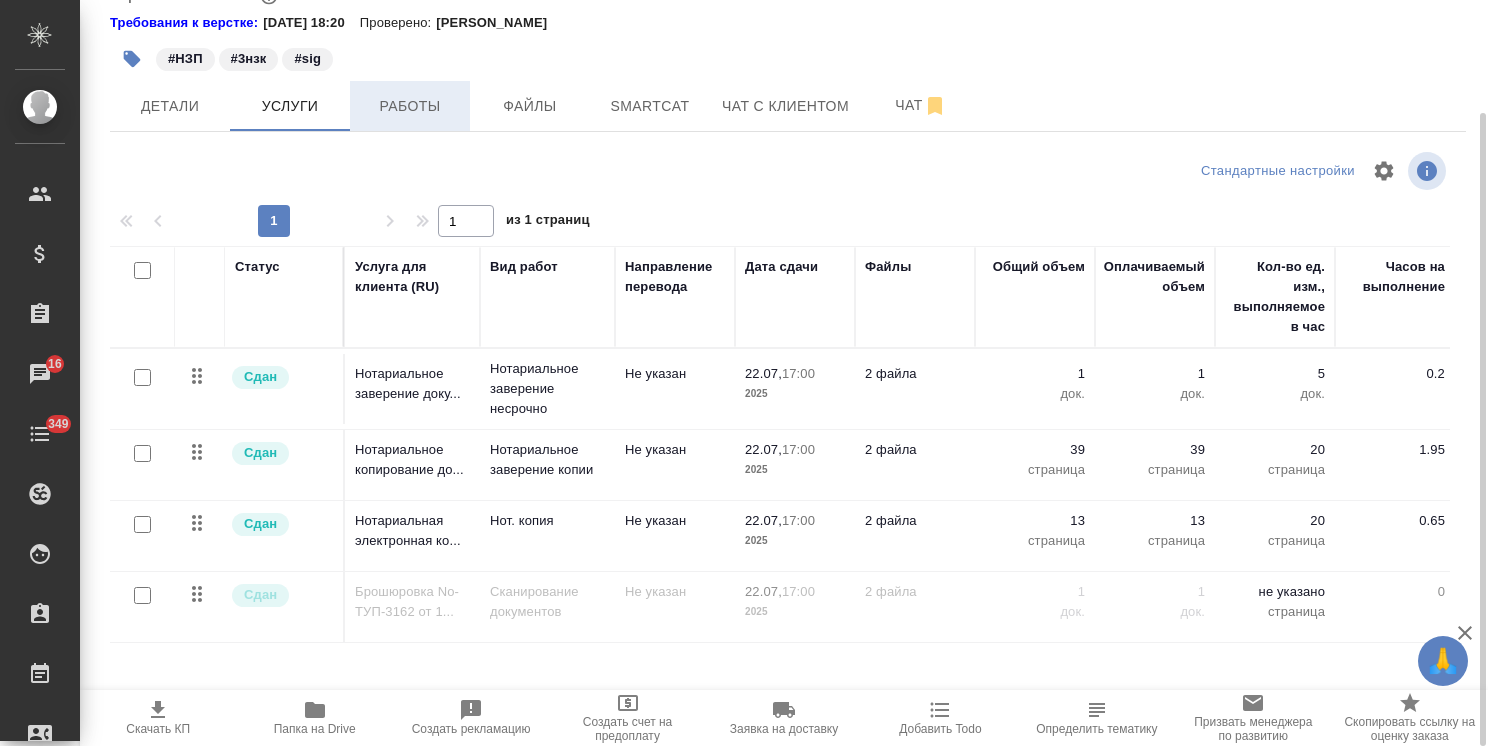 click on "Работы" at bounding box center (410, 106) 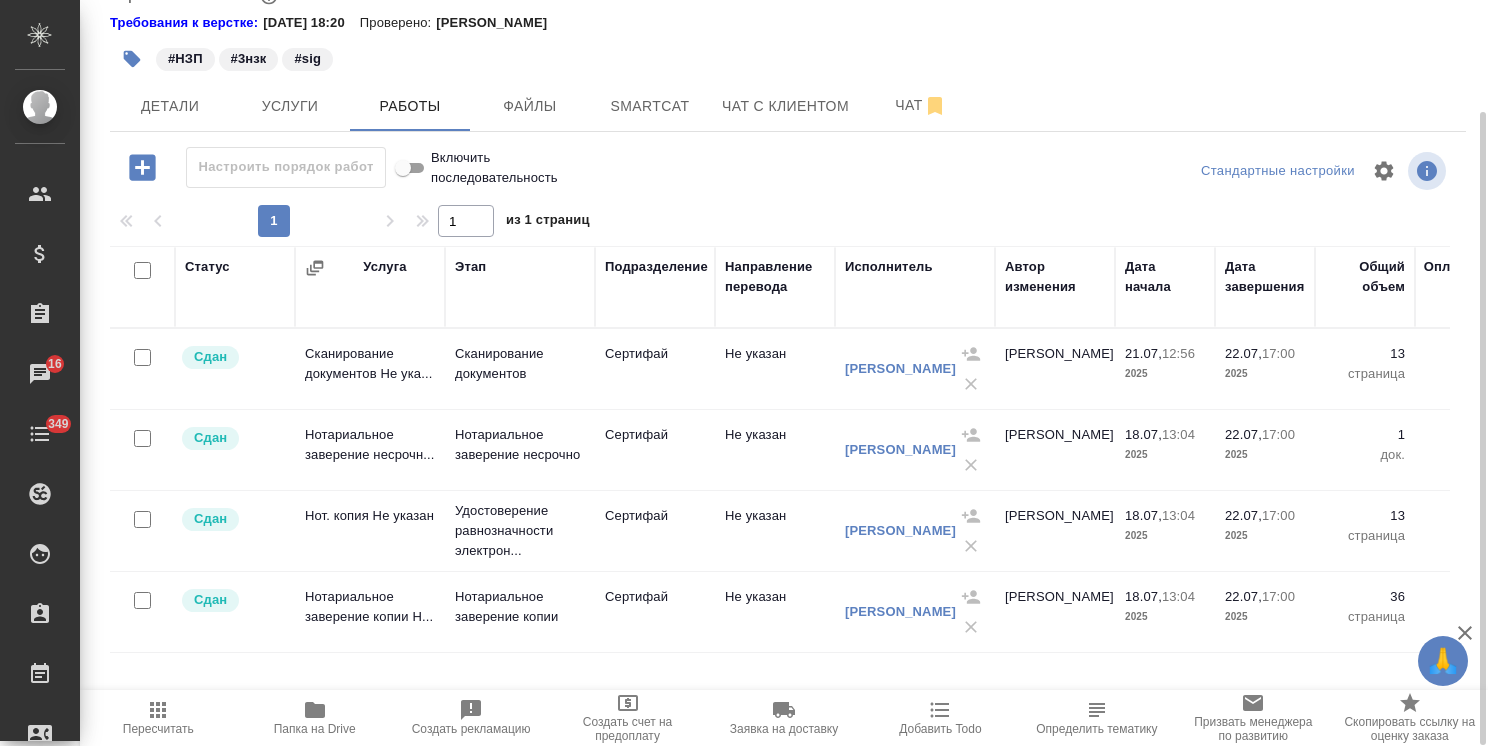 scroll, scrollTop: 132, scrollLeft: 0, axis: vertical 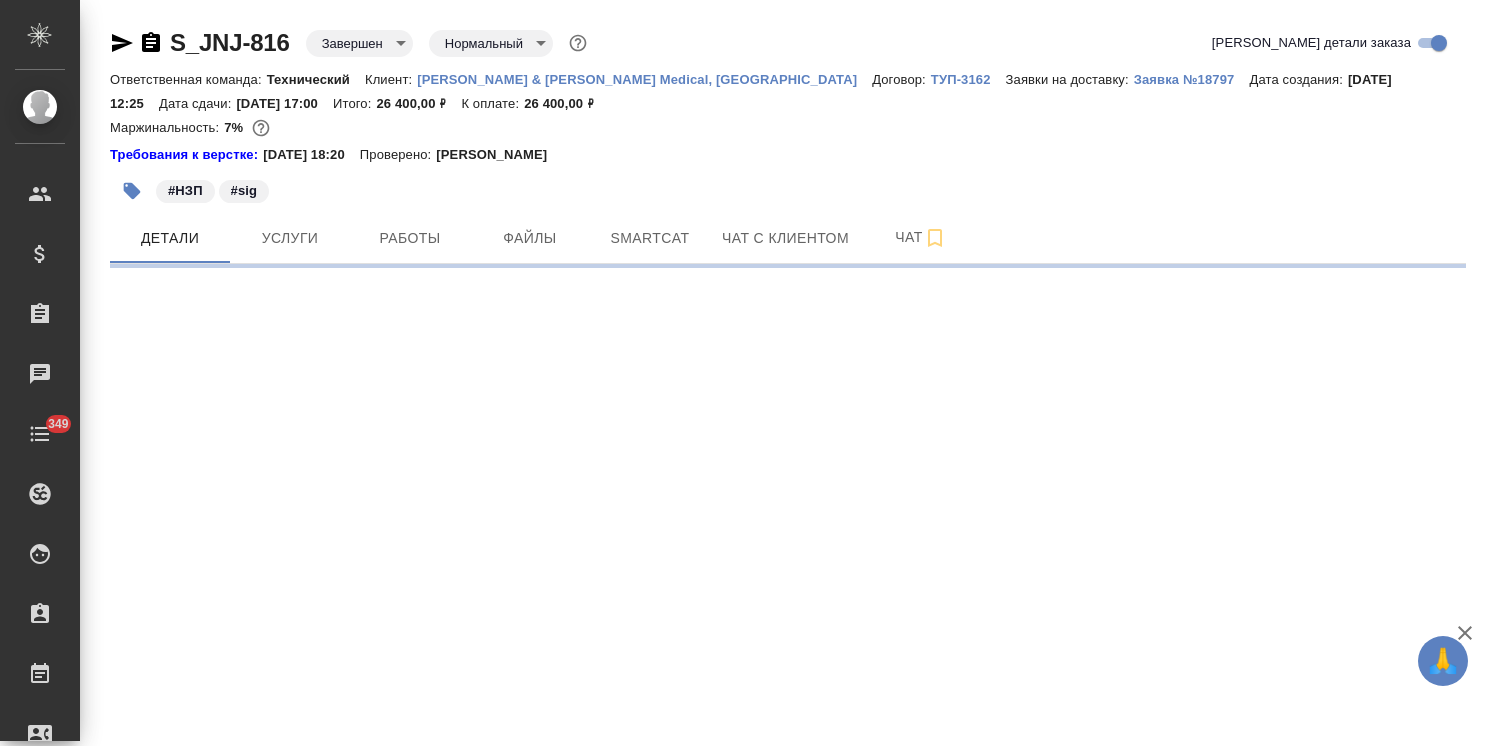 select on "RU" 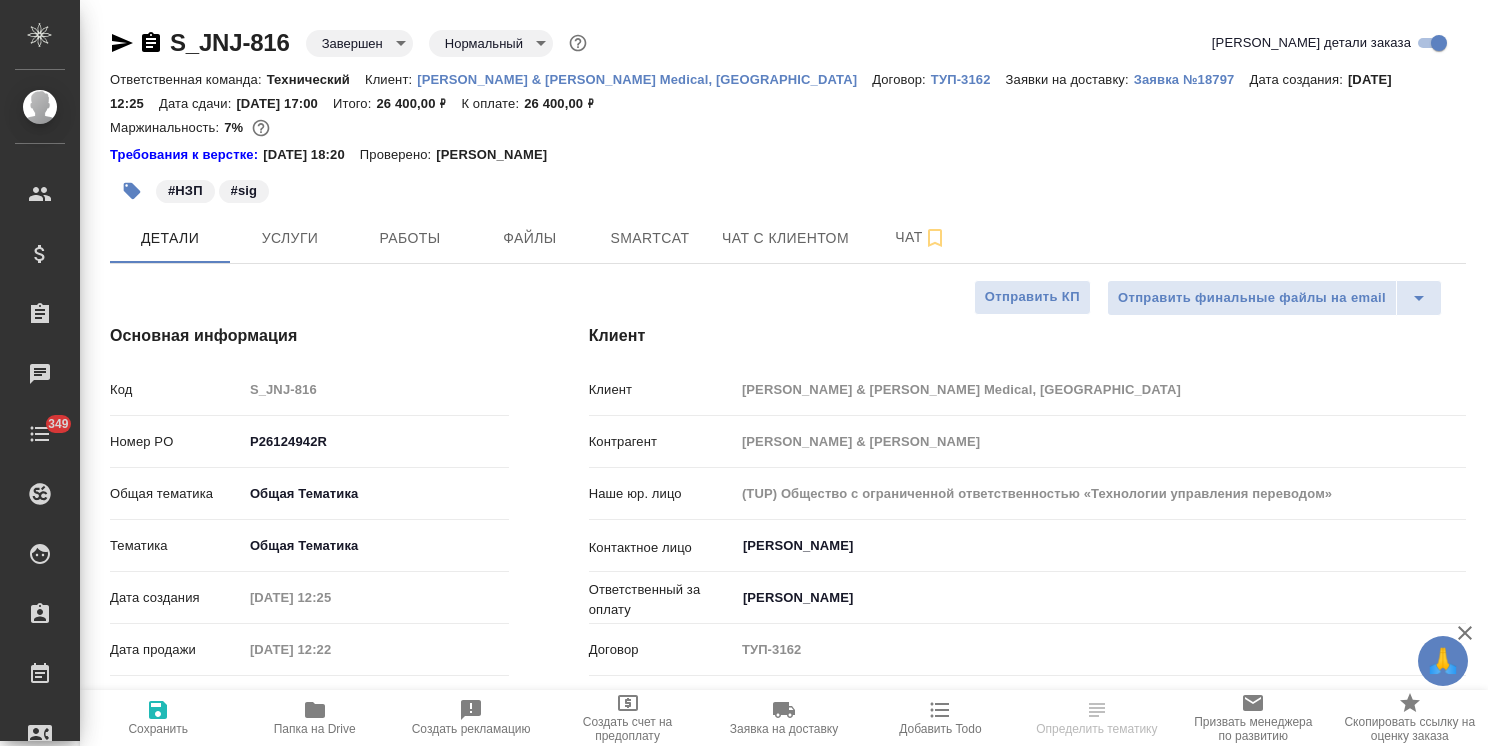 type on "x" 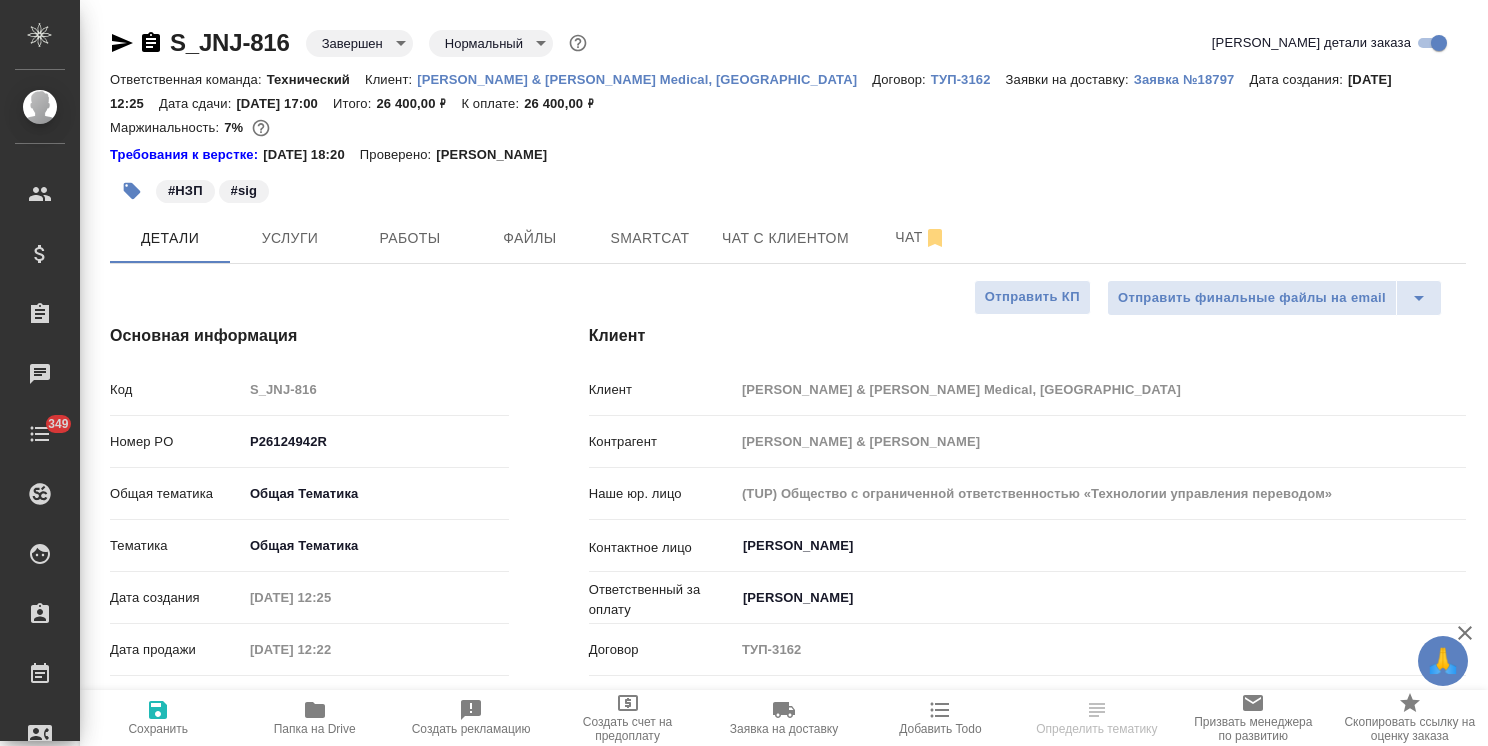 click 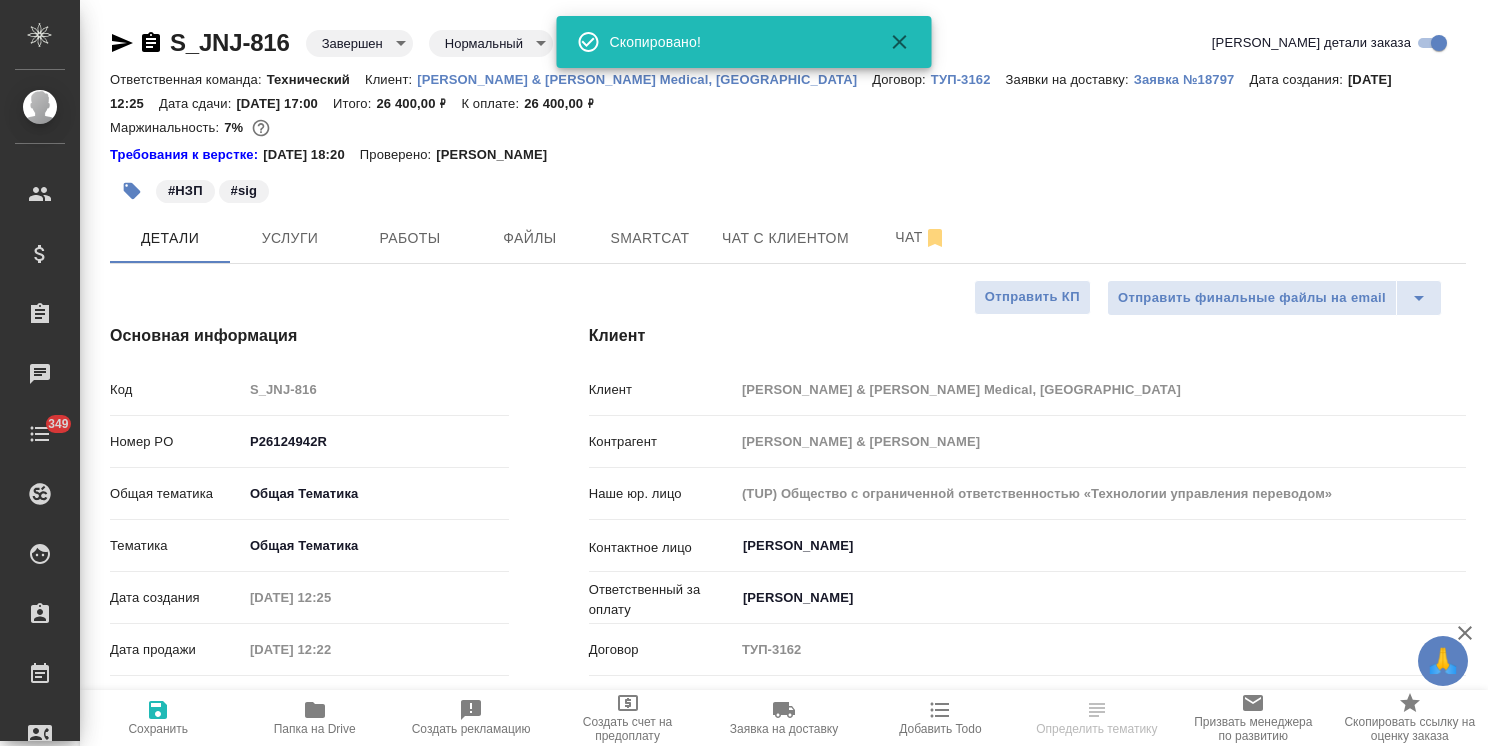 type on "x" 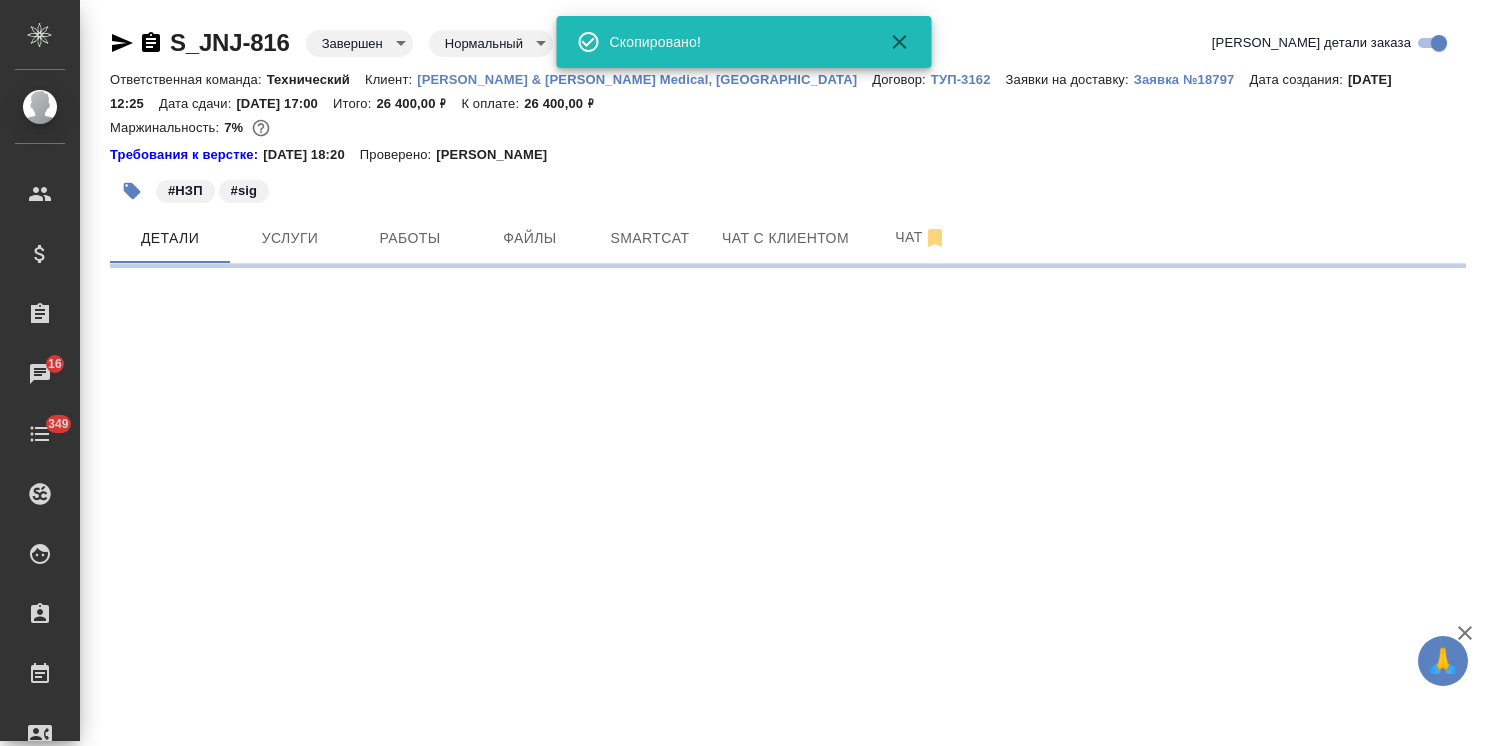select on "RU" 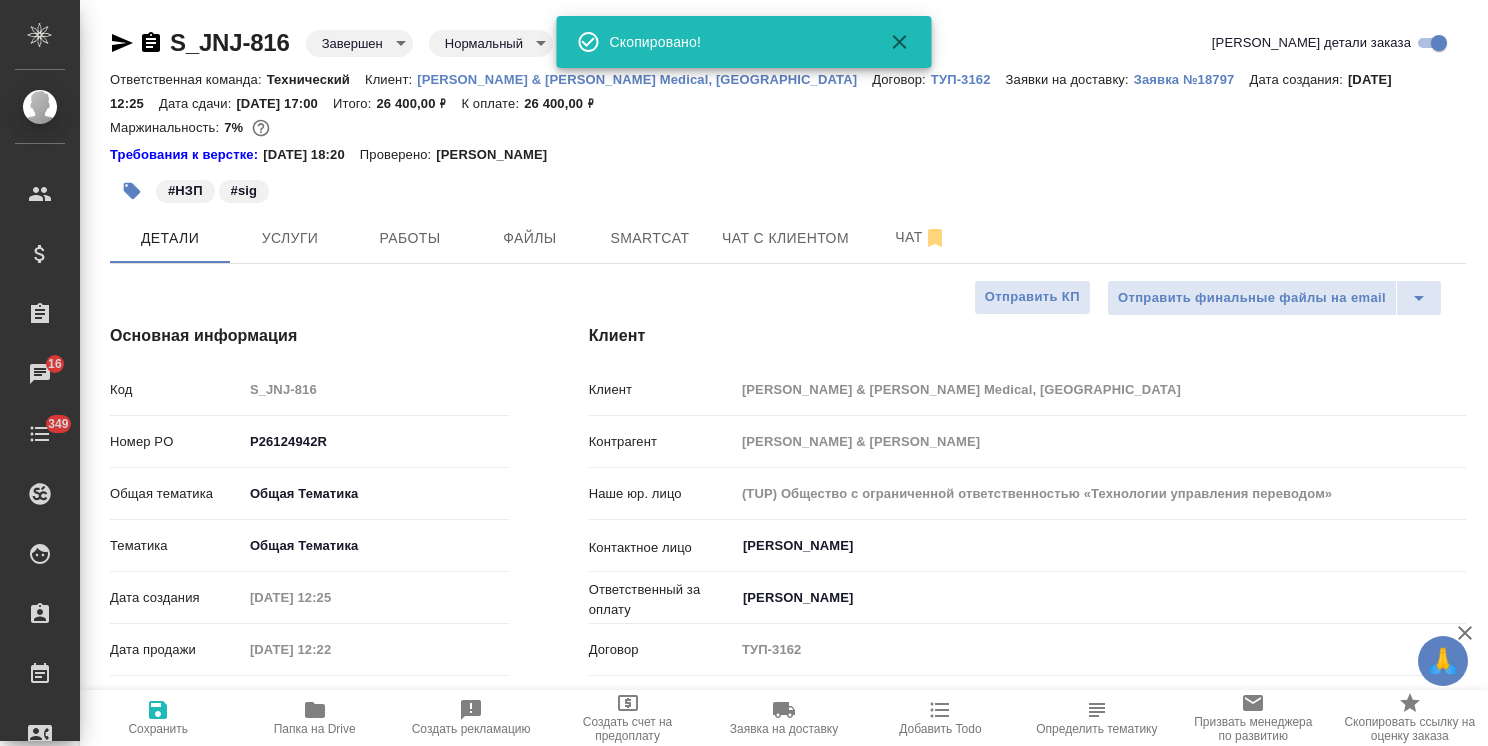 type on "x" 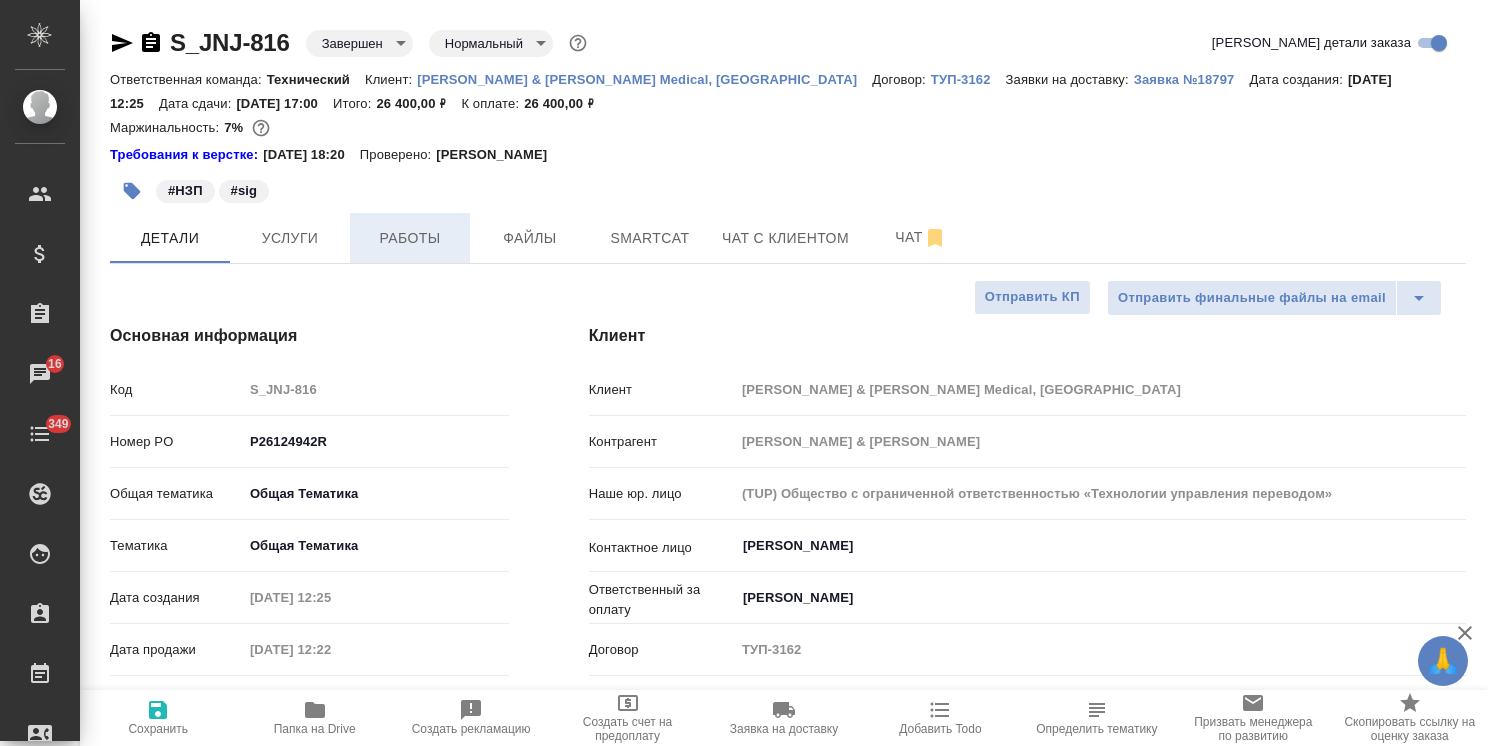 click on "Работы" at bounding box center (410, 238) 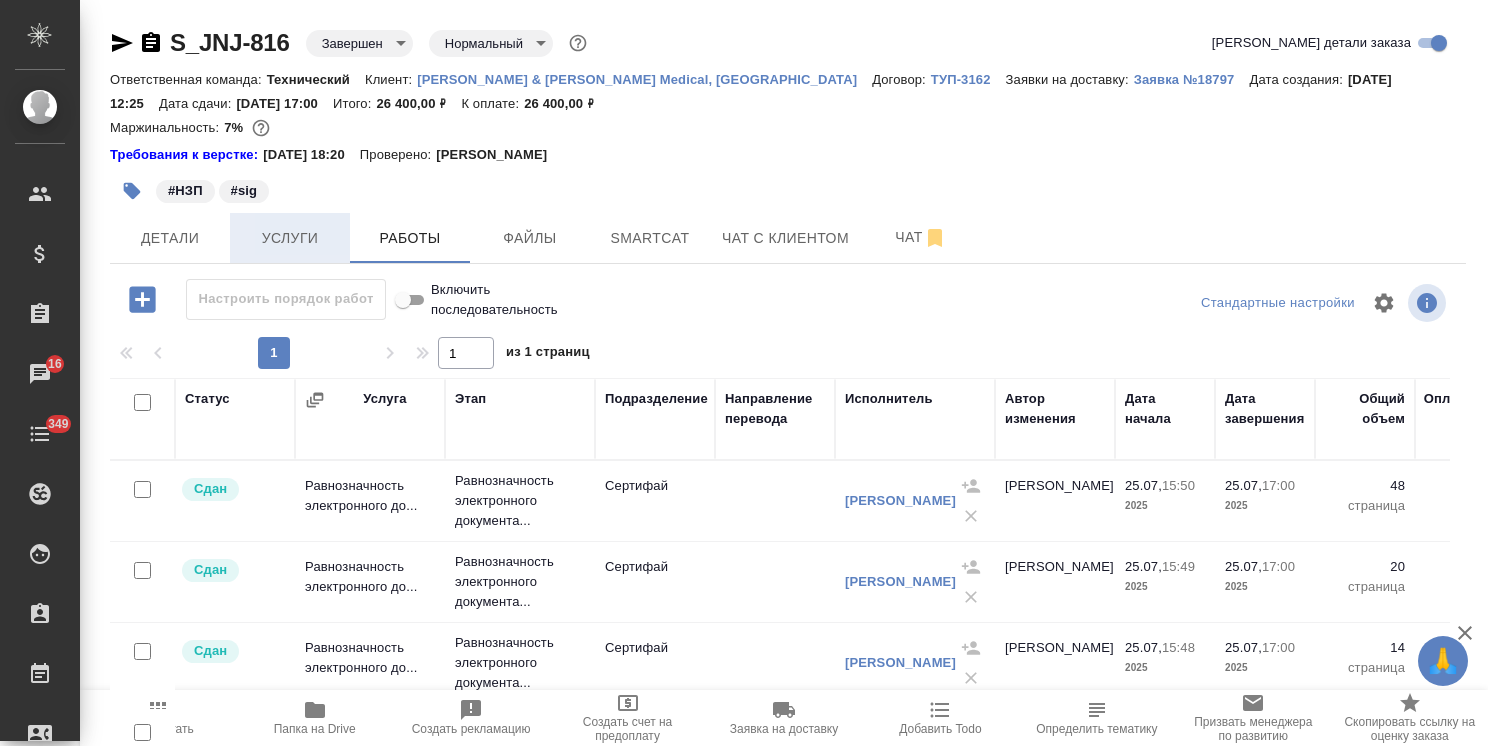click on "Услуги" at bounding box center [290, 238] 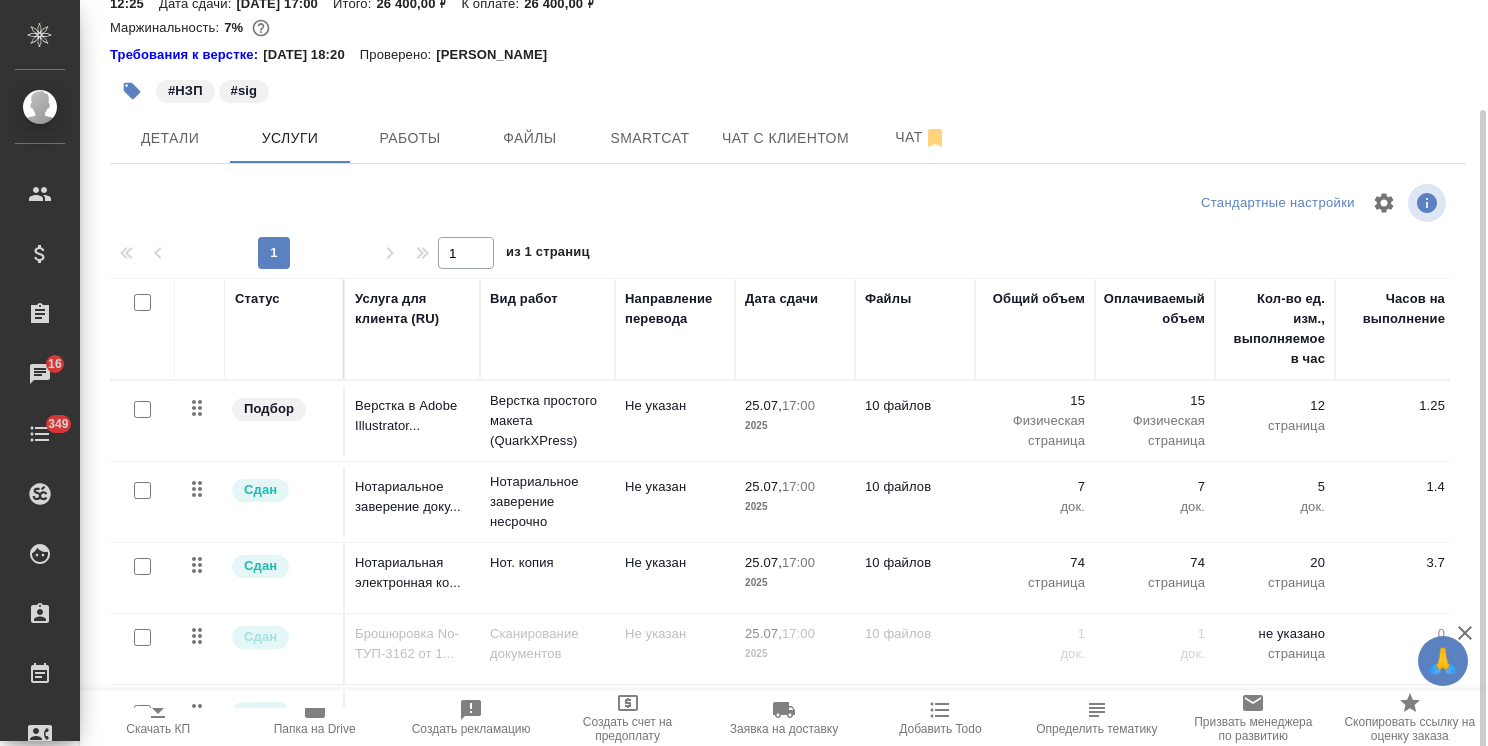 scroll, scrollTop: 112, scrollLeft: 0, axis: vertical 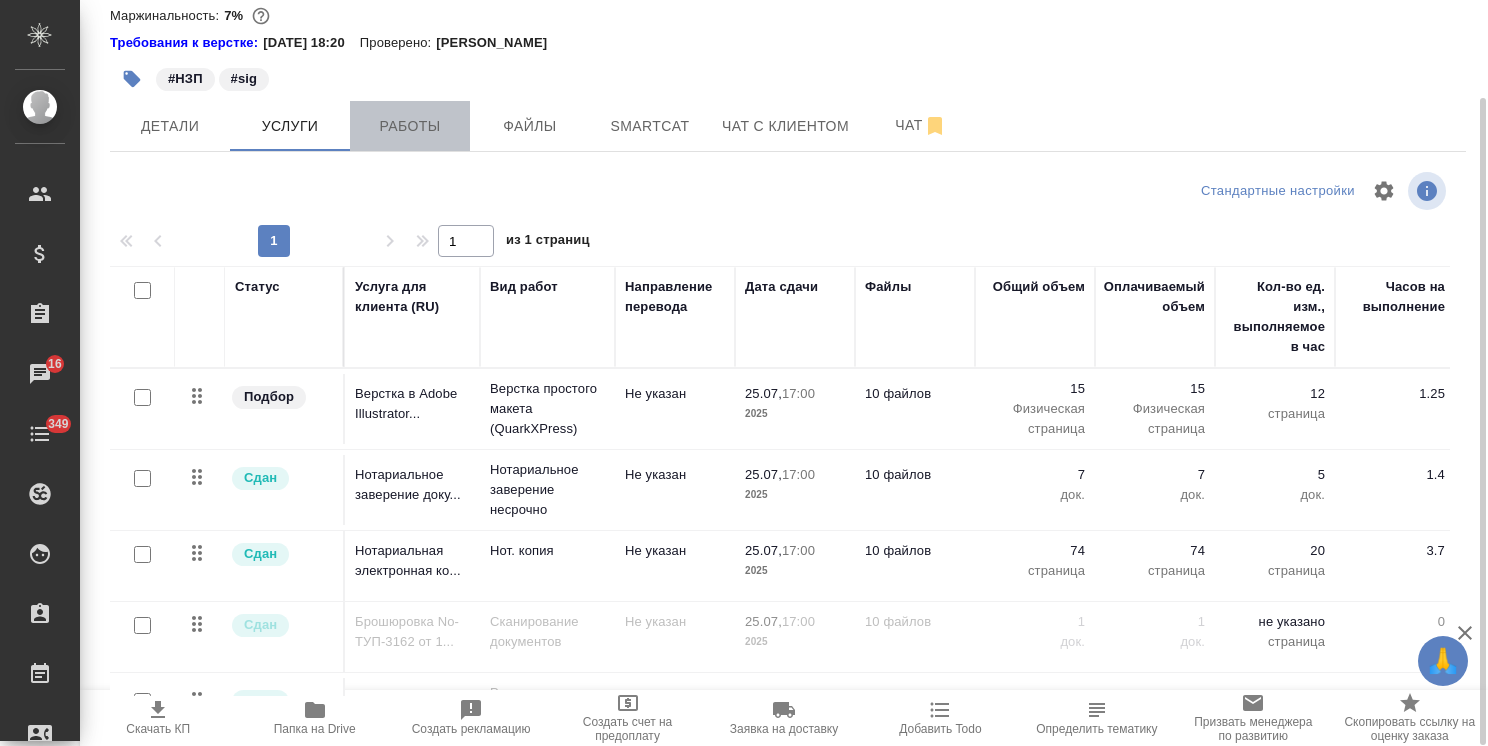click on "Работы" at bounding box center (410, 126) 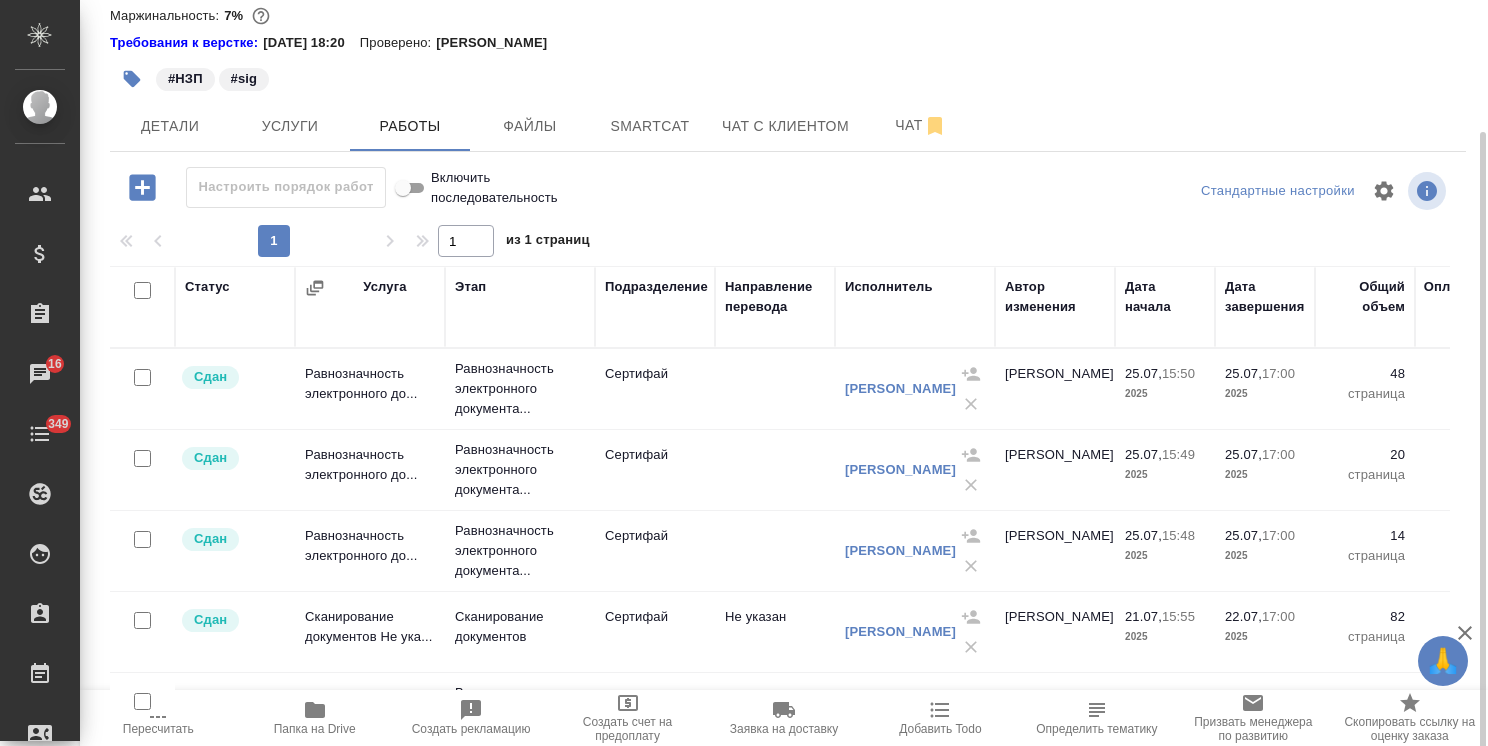 scroll, scrollTop: 132, scrollLeft: 0, axis: vertical 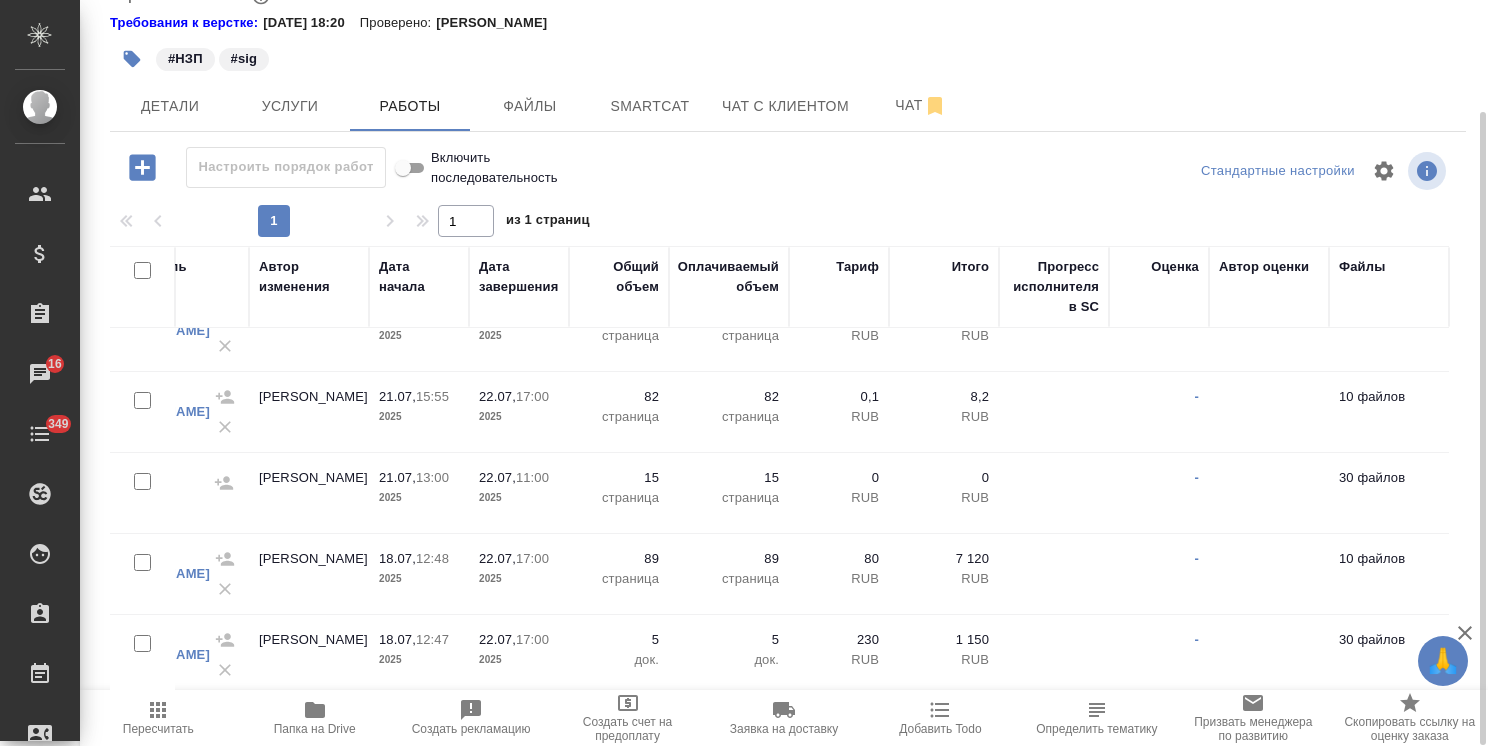click 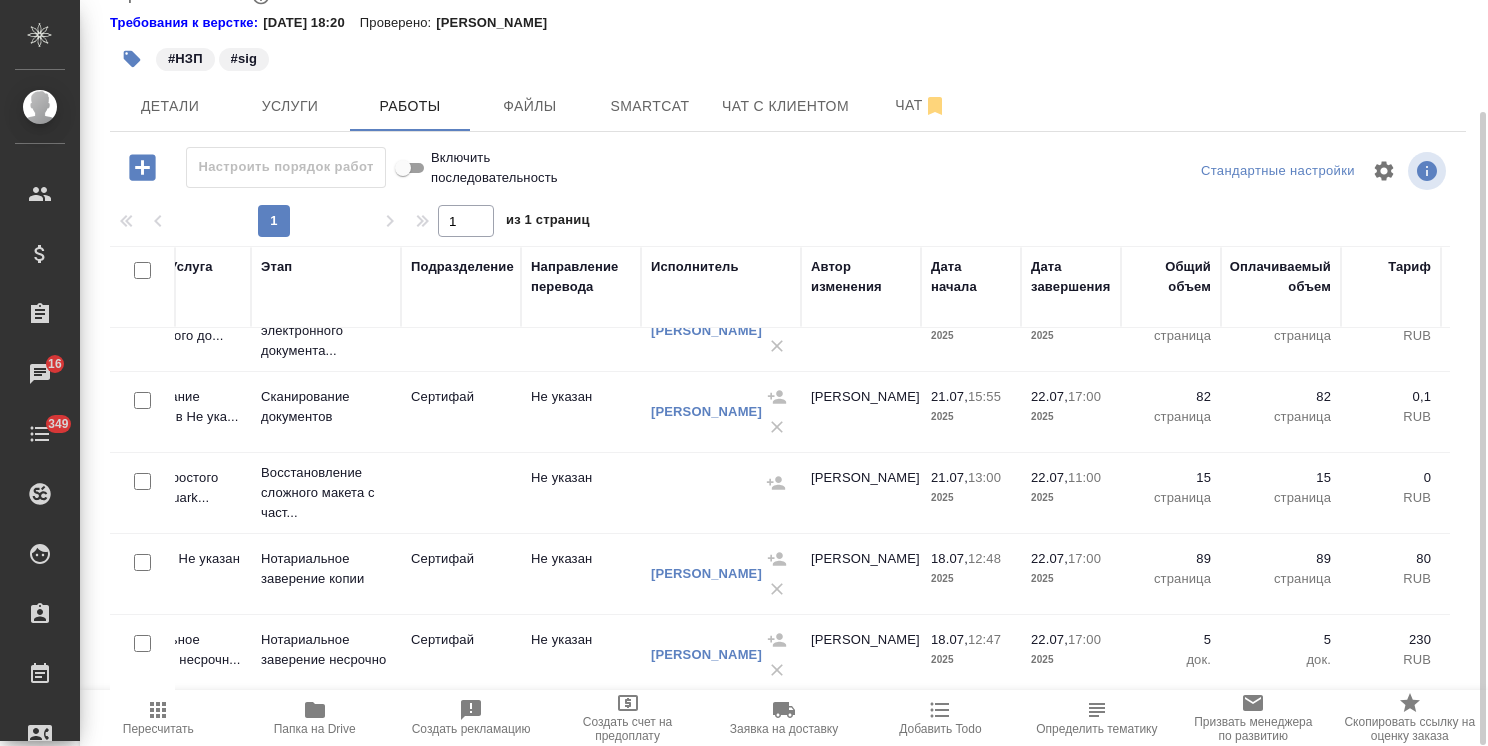 scroll, scrollTop: 312, scrollLeft: 34, axis: both 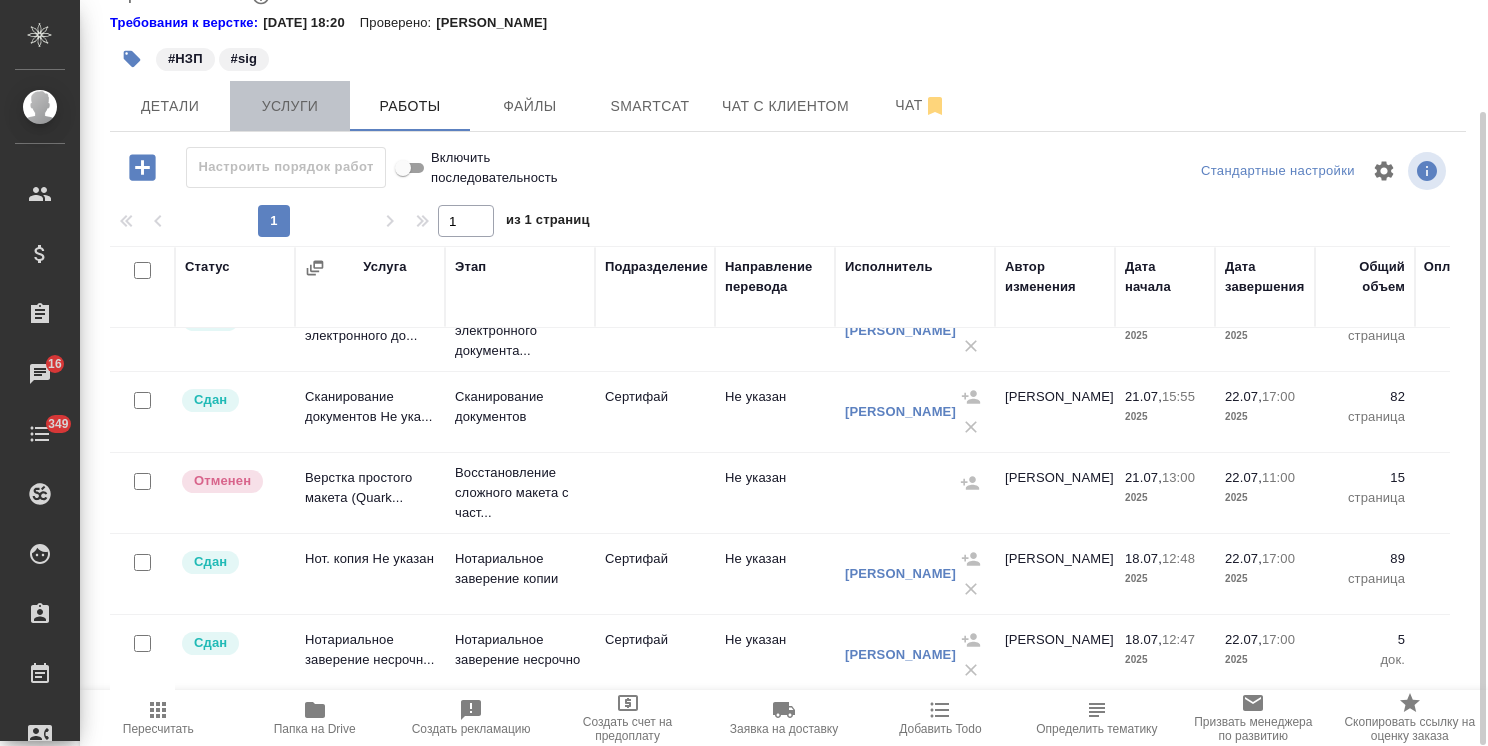click on "Услуги" at bounding box center [290, 106] 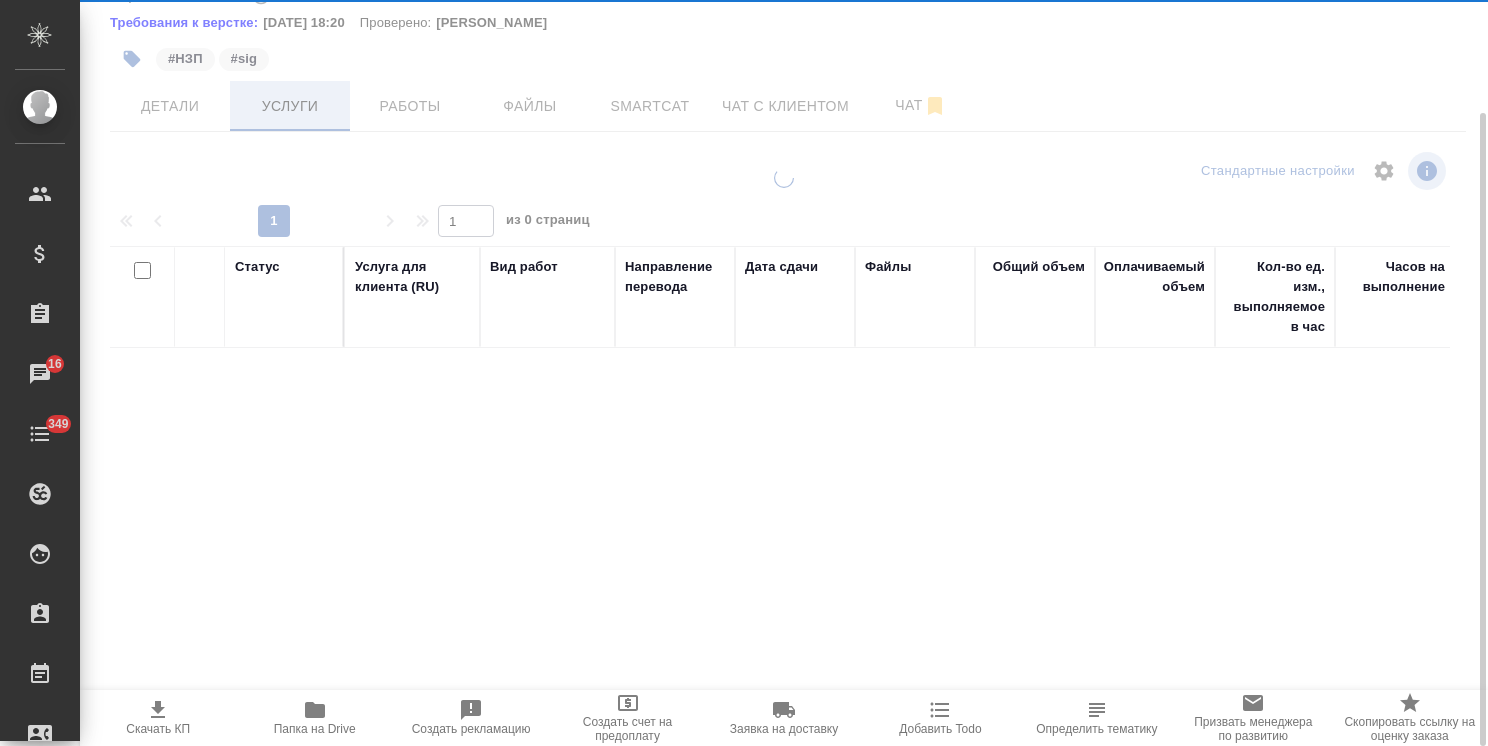 scroll, scrollTop: 132, scrollLeft: 0, axis: vertical 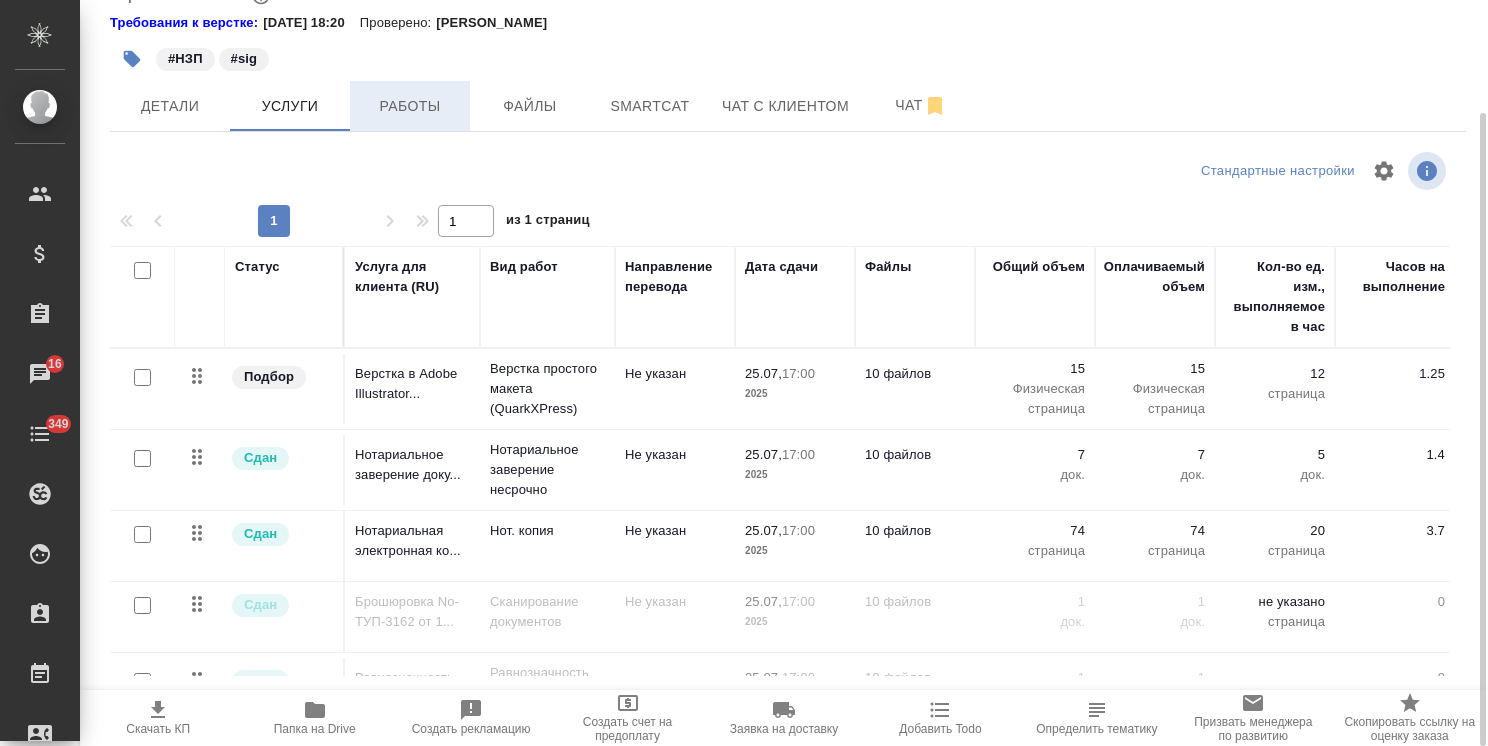 click on "Работы" at bounding box center (410, 106) 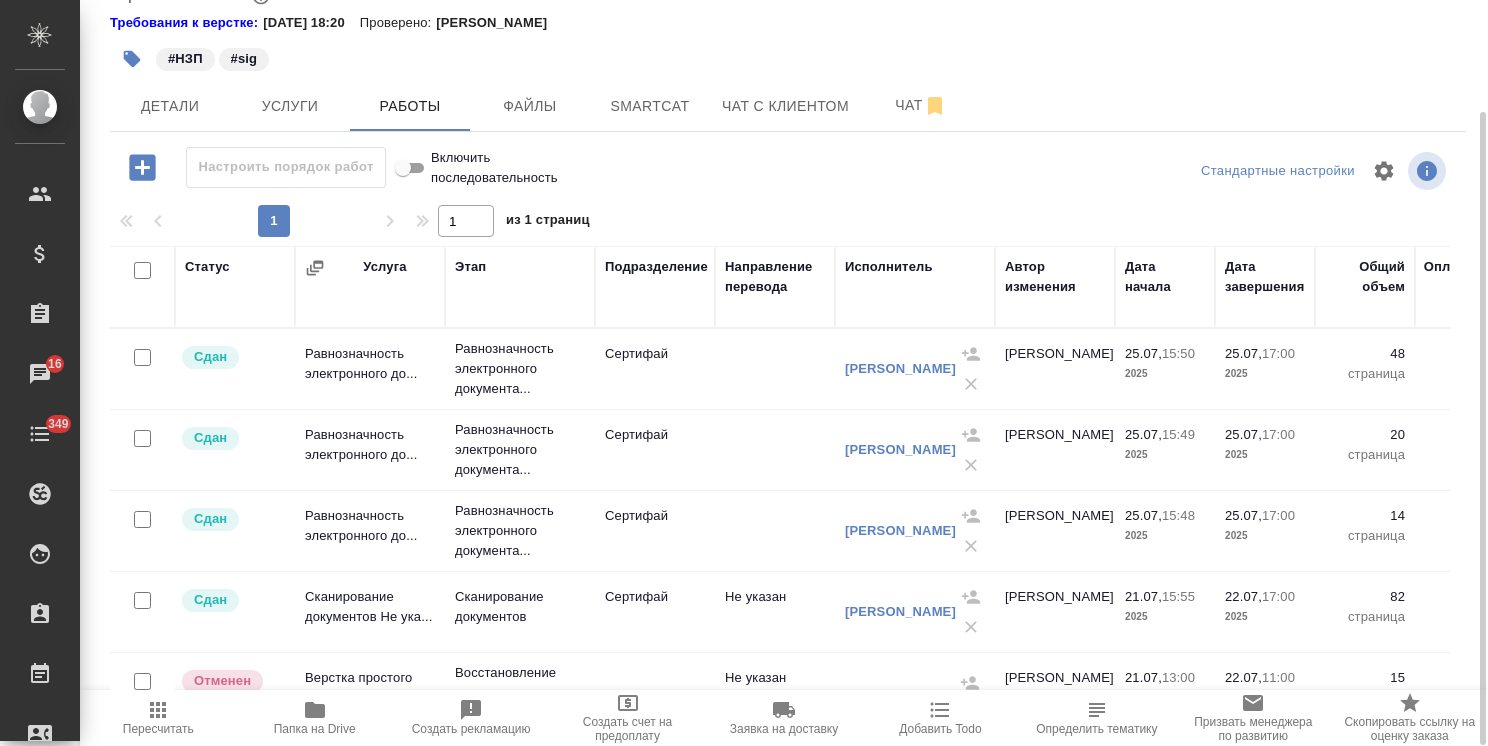 scroll, scrollTop: 132, scrollLeft: 0, axis: vertical 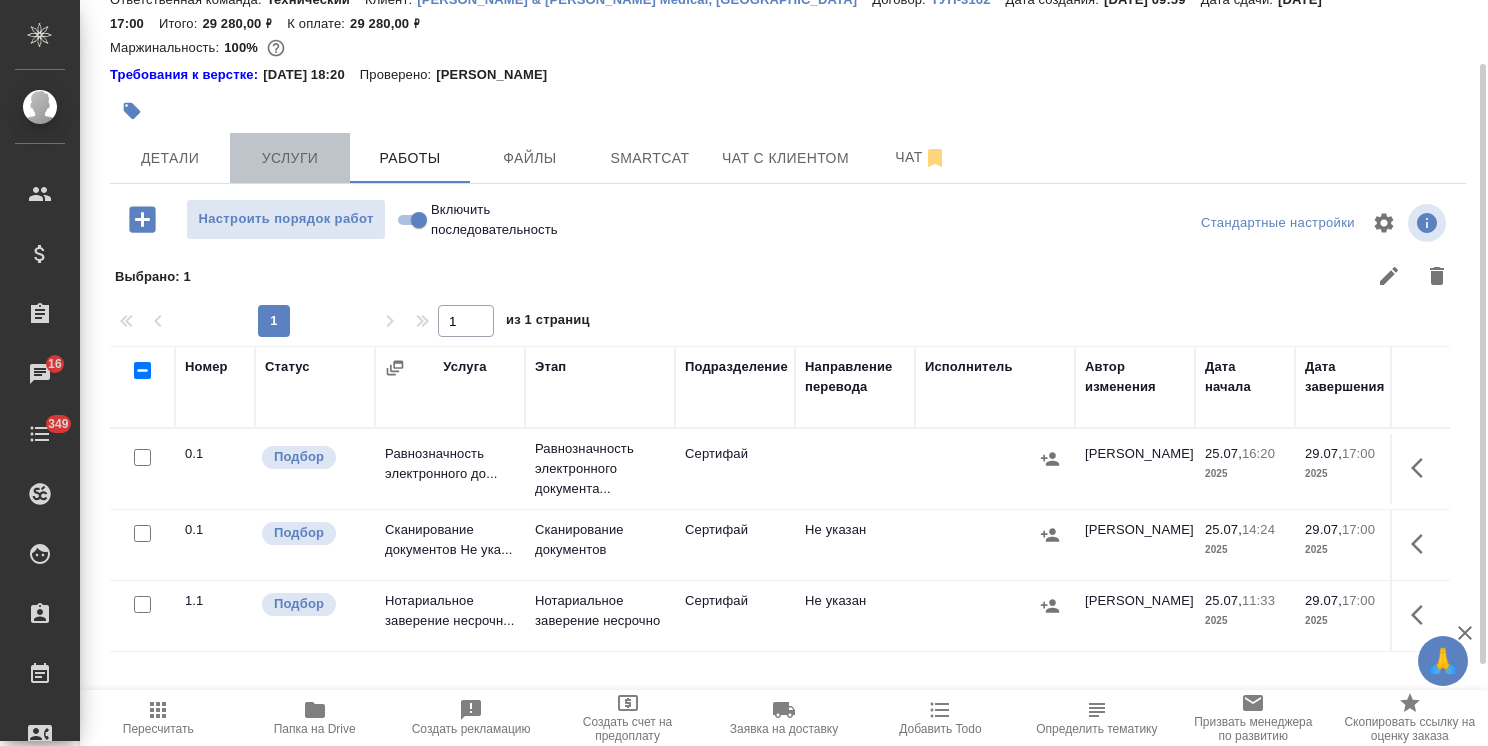 click on "Услуги" at bounding box center (290, 158) 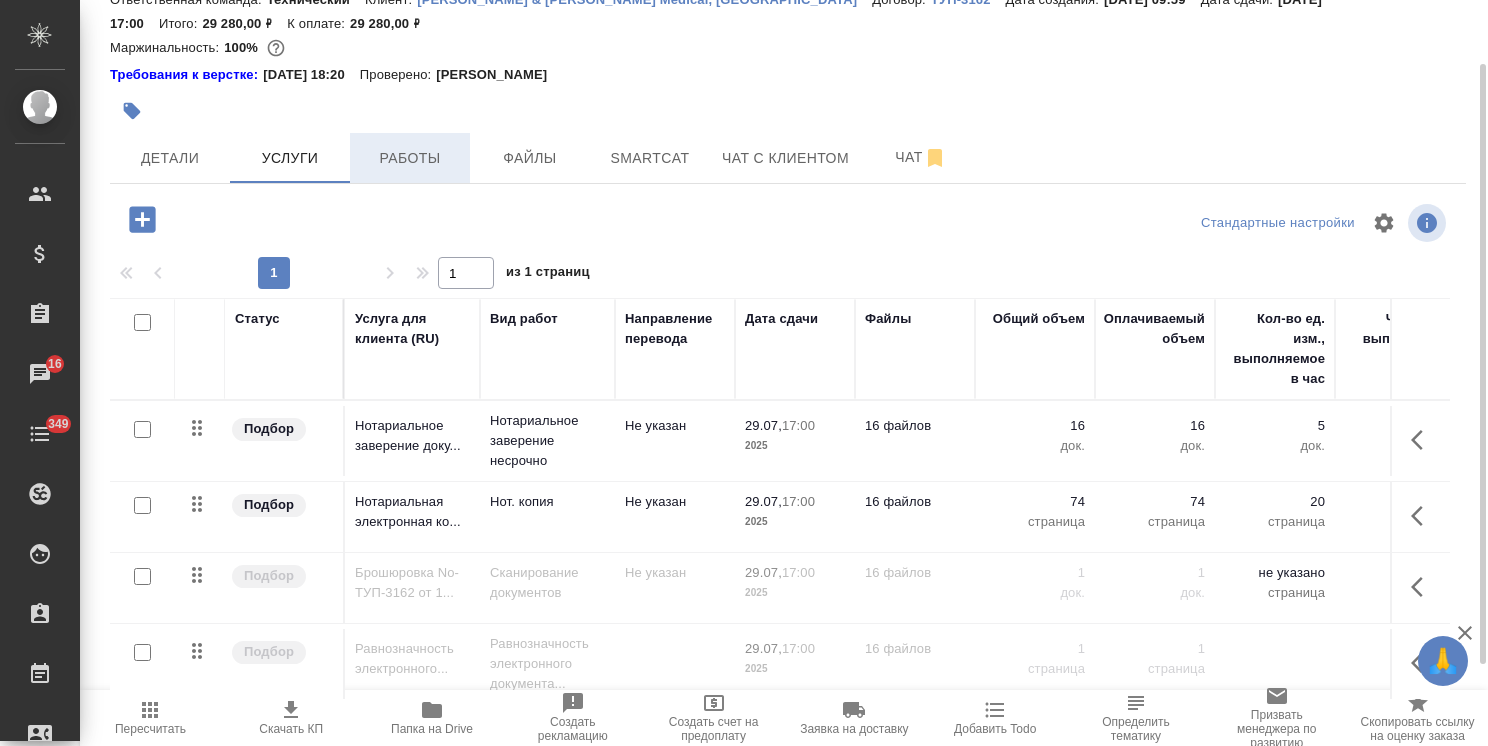 click on "Работы" at bounding box center (410, 158) 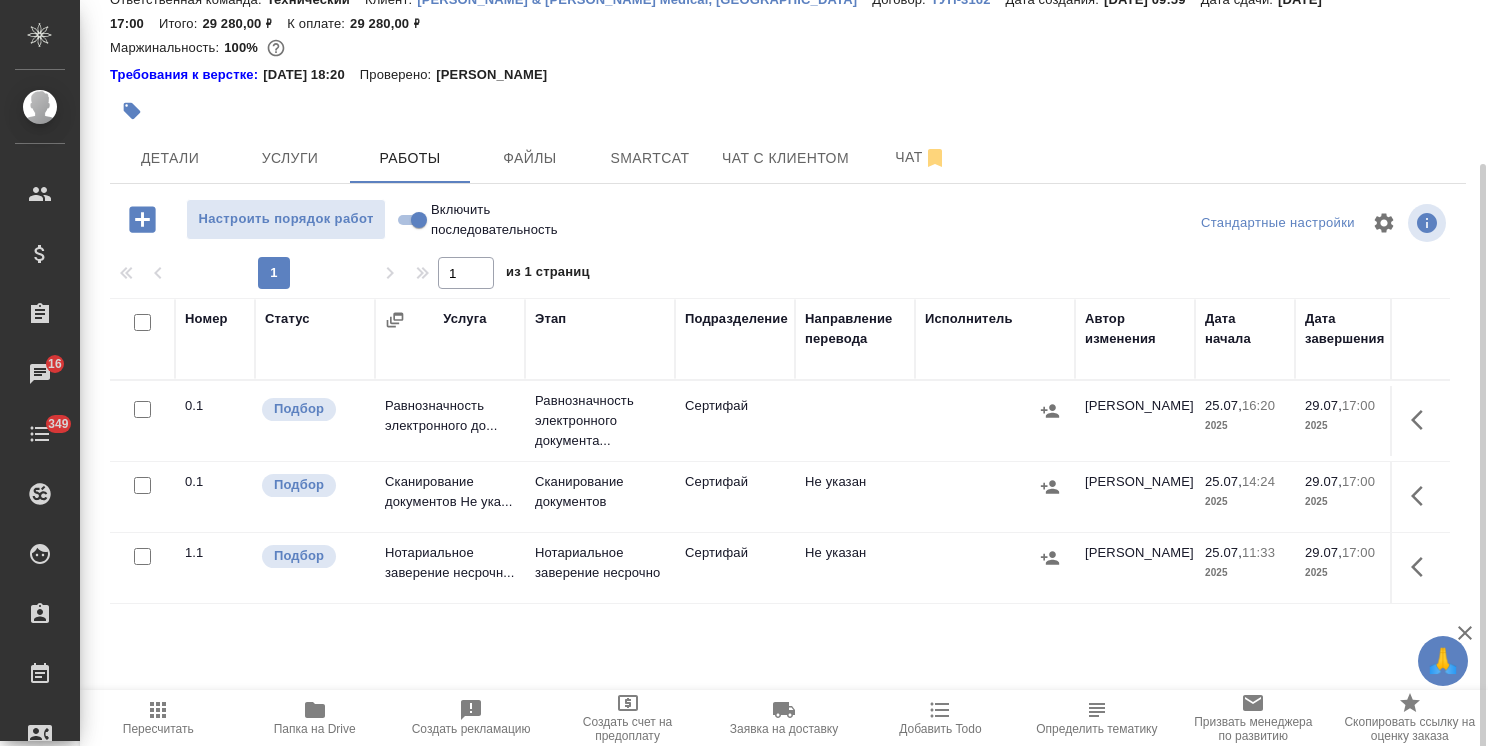 scroll, scrollTop: 132, scrollLeft: 0, axis: vertical 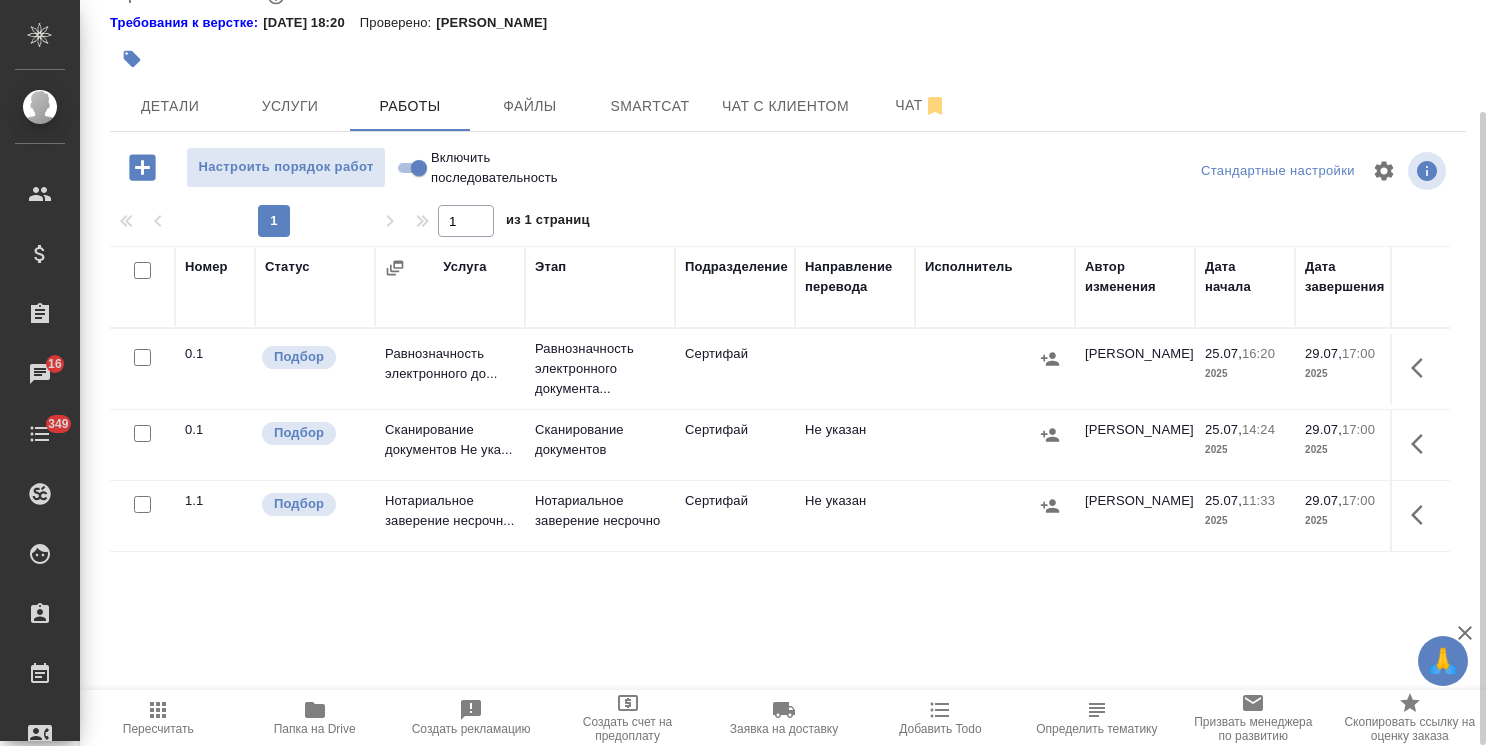 drag, startPoint x: 868, startPoint y: 679, endPoint x: 976, endPoint y: 684, distance: 108.11568 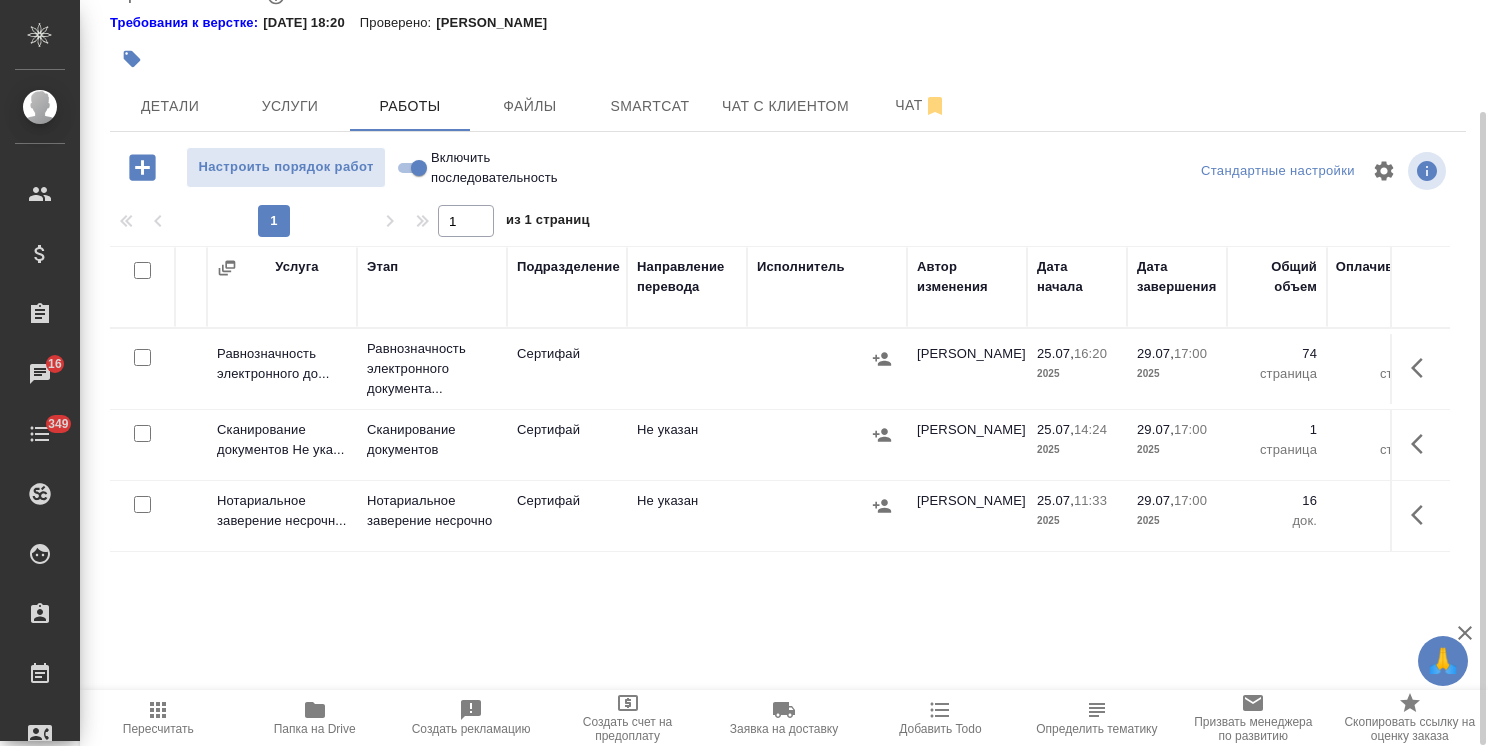 scroll, scrollTop: 0, scrollLeft: 0, axis: both 